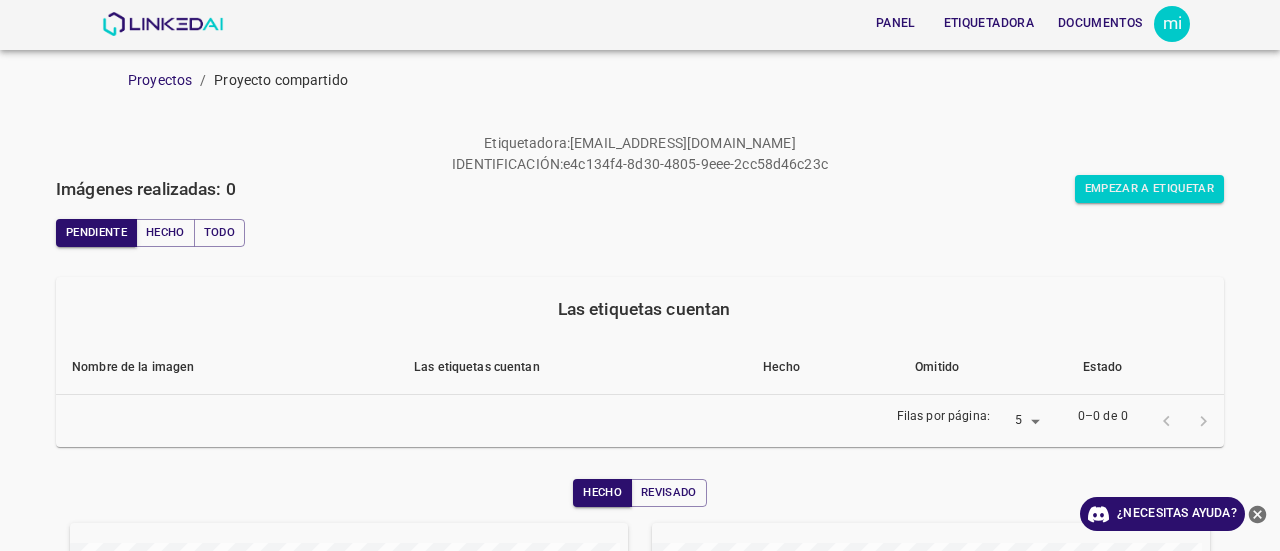 scroll, scrollTop: 0, scrollLeft: 0, axis: both 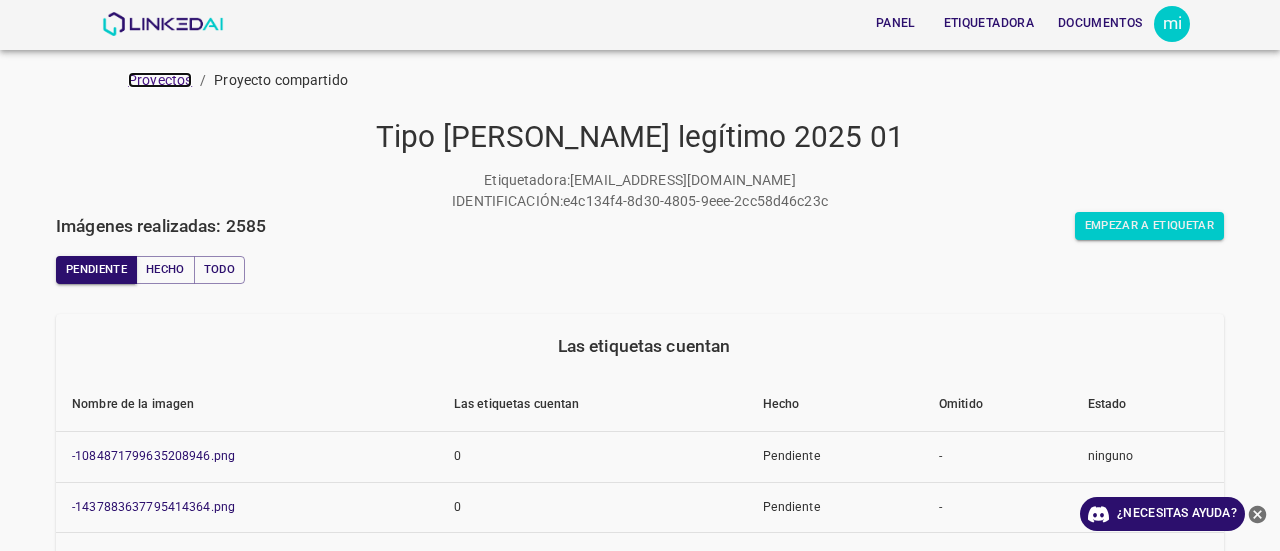 click on "Proyectos" at bounding box center [160, 80] 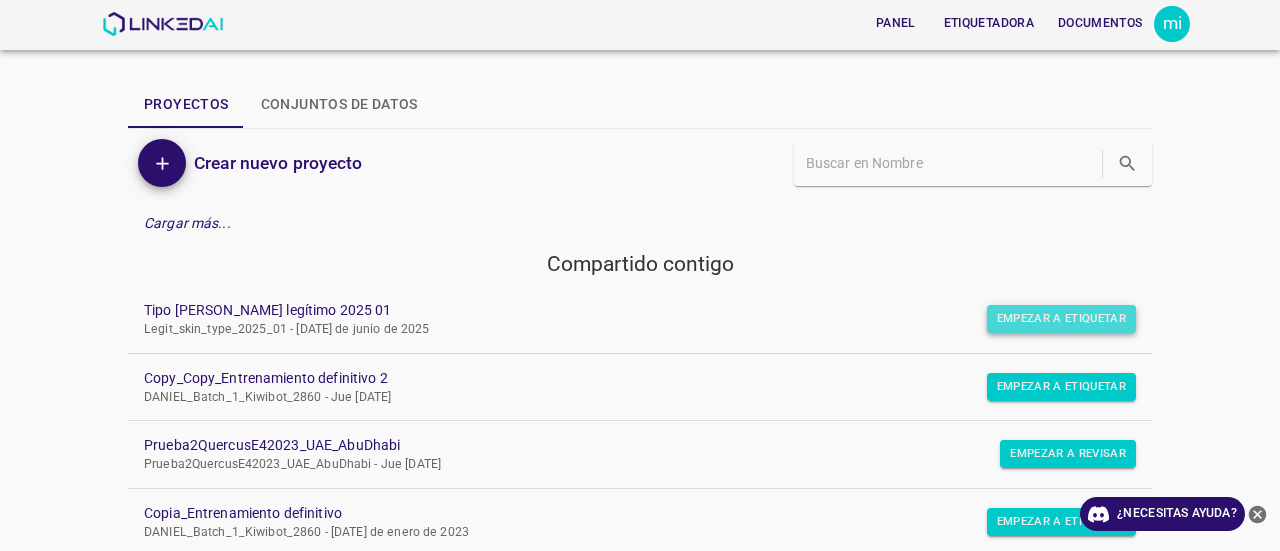 click on "Empezar a etiquetar" at bounding box center [1061, 318] 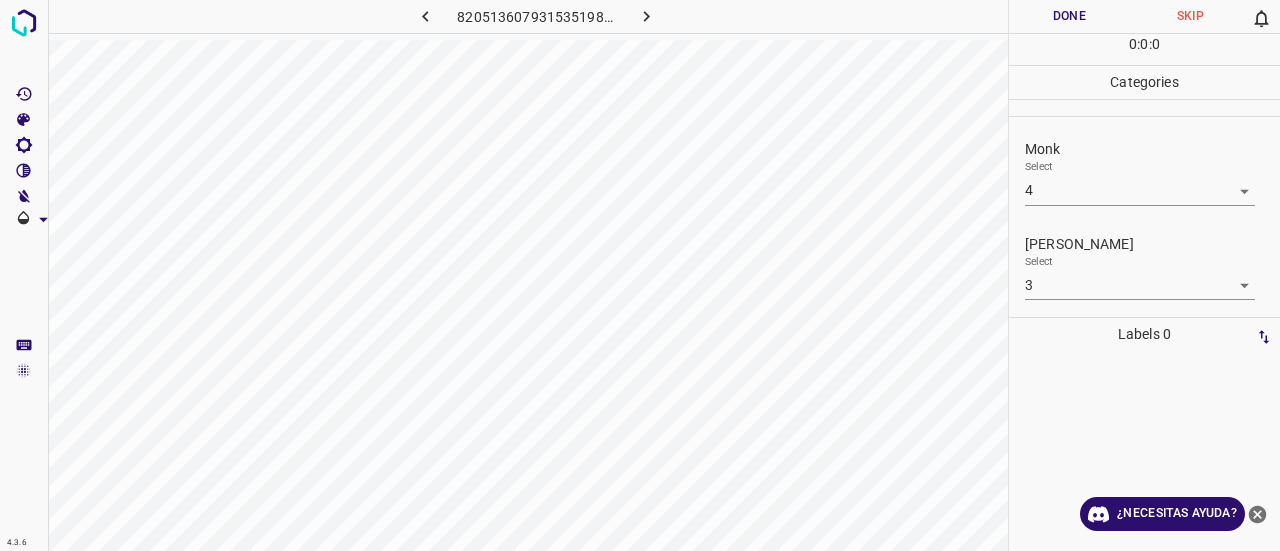 click on "Monk   Select 4 4" at bounding box center (1144, 172) 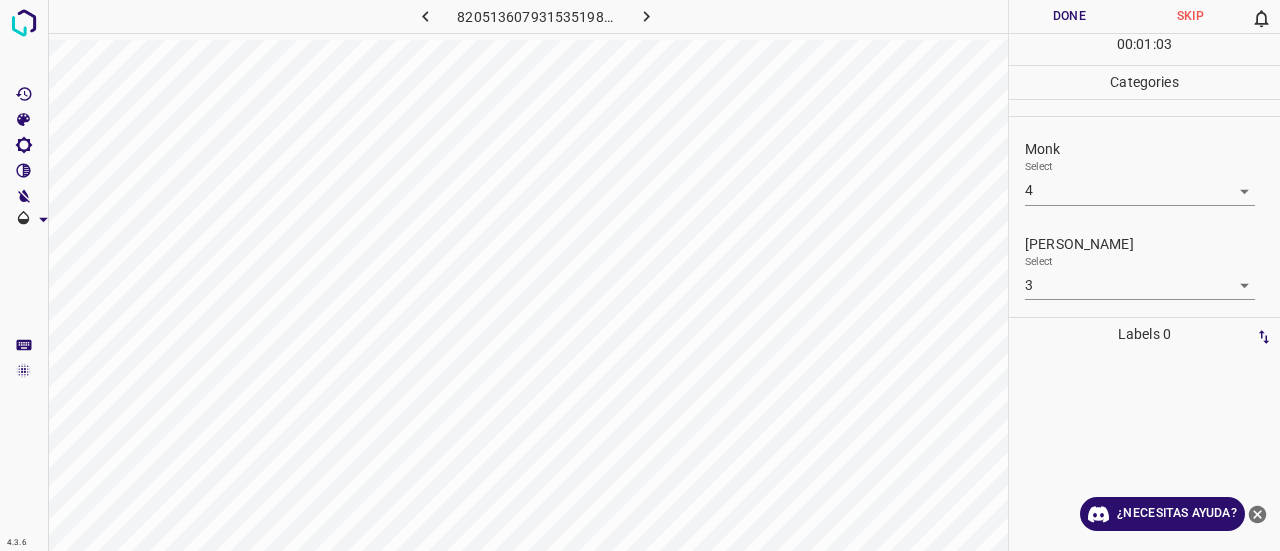 click on "4.3.6  8205136079315351986.png Done Skip 0 00   : 01   : 03   Categories Monk   Select 4 4  Fitzpatrick   Select 3 3 Labels   0 Categories 1 Monk 2  Fitzpatrick Tools Space Change between modes (Draw & Edit) I Auto labeling R Restore zoom M Zoom in N Zoom out Delete Delete selecte label Filters Z Restore filters X Saturation filter C Brightness filter V Contrast filter B Gray scale filter General O Download ¿Necesitas ayuda? Texto original Valora esta traducción Tu opinión servirá para ayudar a mejorar el Traductor de Google - Texto - Esconder - Borrar" at bounding box center (640, 275) 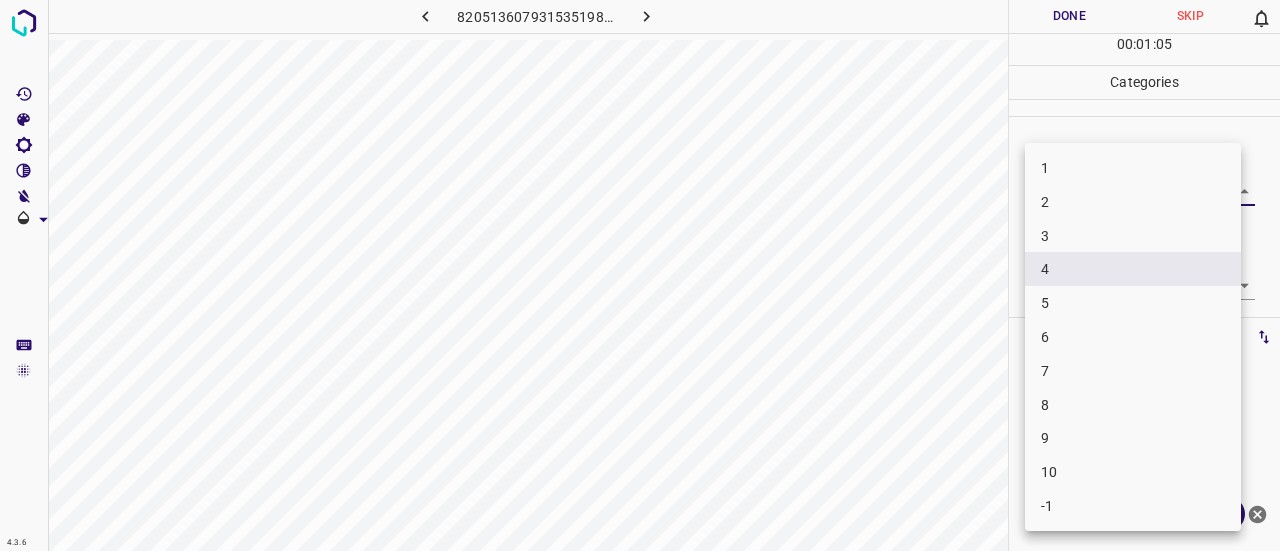 click on "3" at bounding box center (1133, 236) 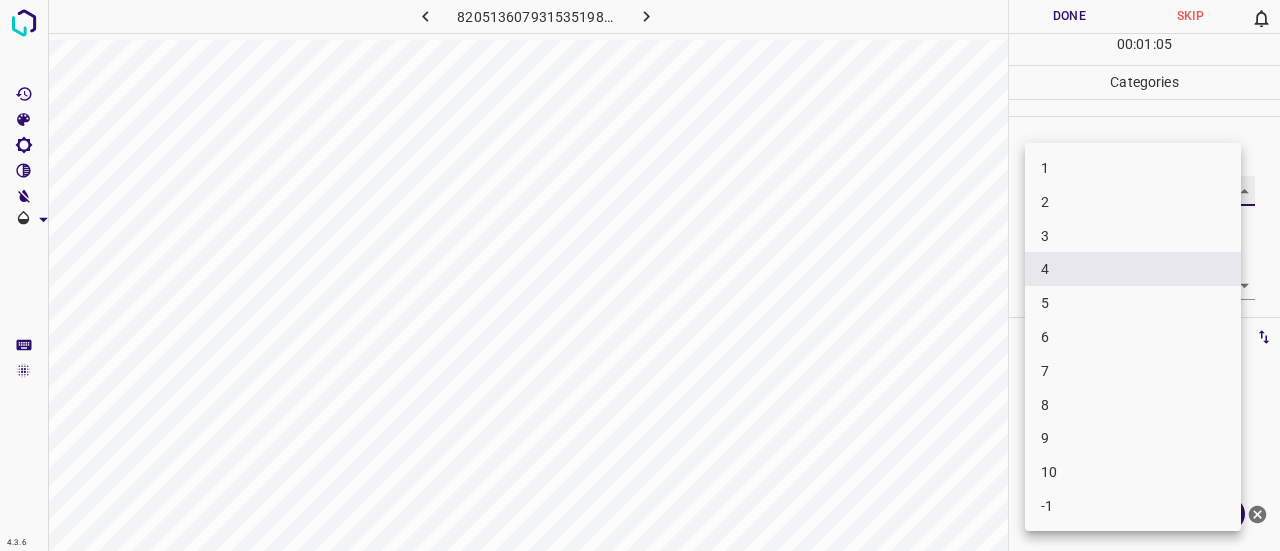 type on "3" 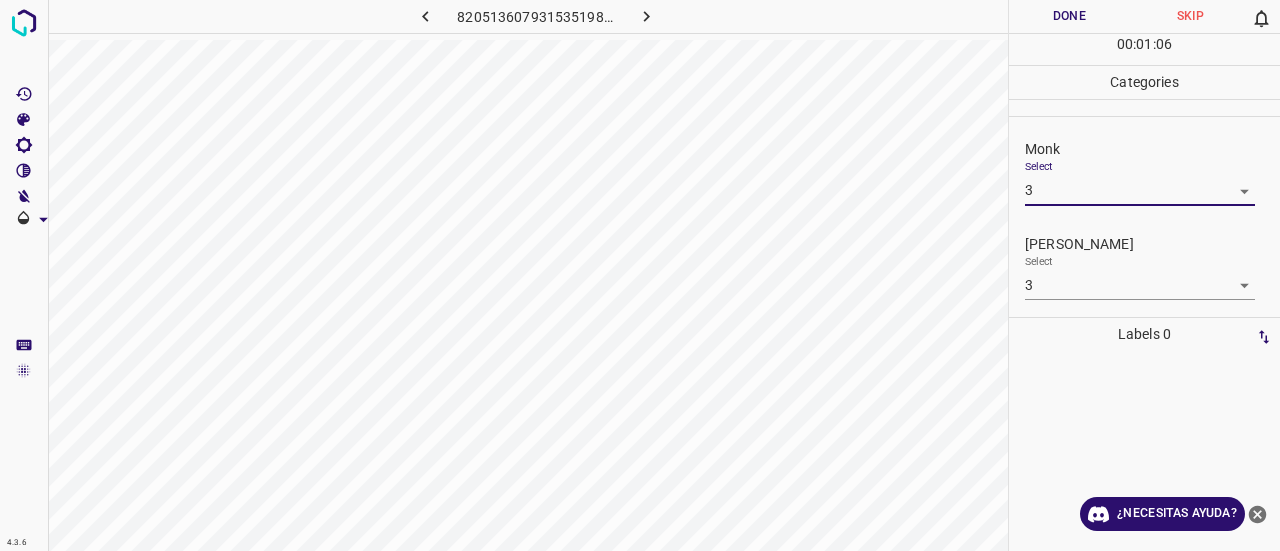 click on "4.3.6  8205136079315351986.png Done Skip 0 00   : 01   : 06   Categories Monk   Select 3 3  Fitzpatrick   Select 3 3 Labels   0 Categories 1 Monk 2  Fitzpatrick Tools Space Change between modes (Draw & Edit) I Auto labeling R Restore zoom M Zoom in N Zoom out Delete Delete selecte label Filters Z Restore filters X Saturation filter C Brightness filter V Contrast filter B Gray scale filter General O Download ¿Necesitas ayuda? Texto original Valora esta traducción Tu opinión servirá para ayudar a mejorar el Traductor de Google - Texto - Esconder - Borrar" at bounding box center [640, 275] 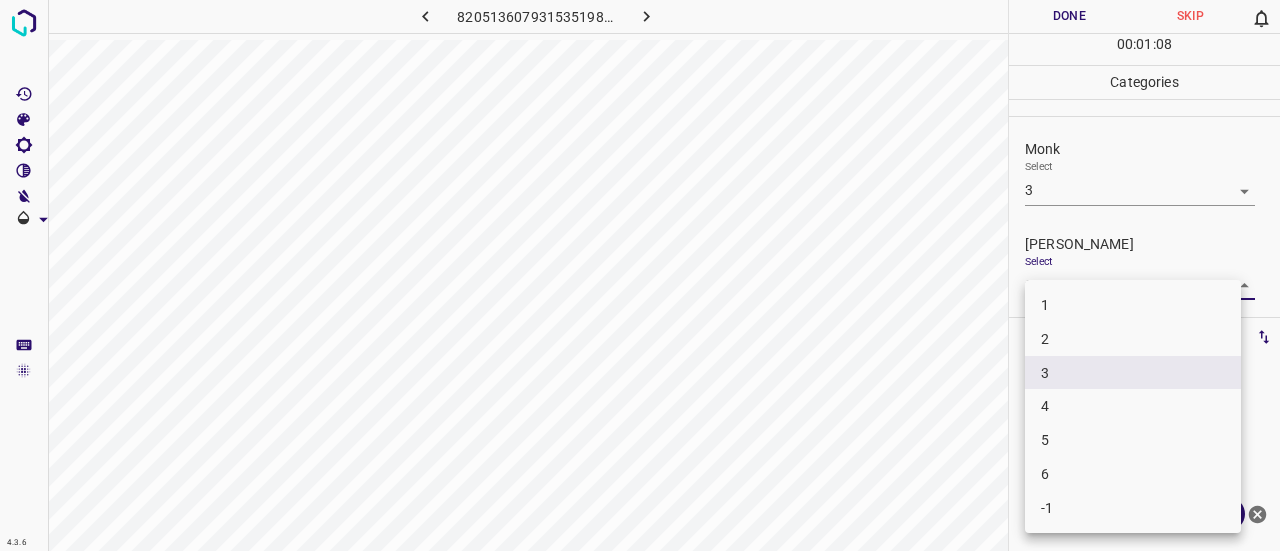 click on "1" at bounding box center [1133, 305] 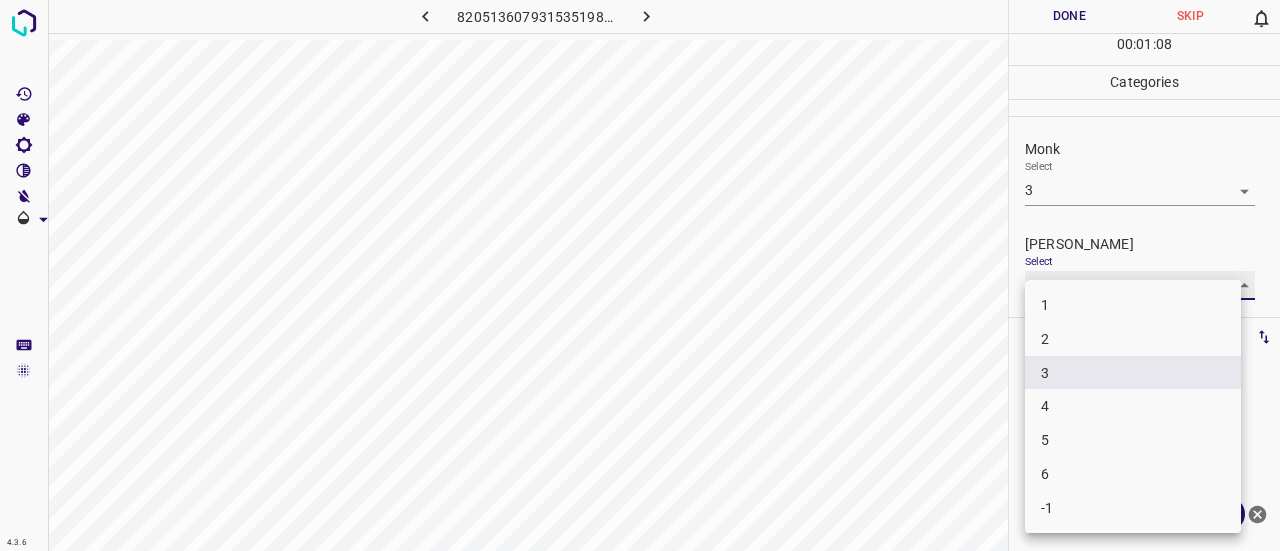 type on "1" 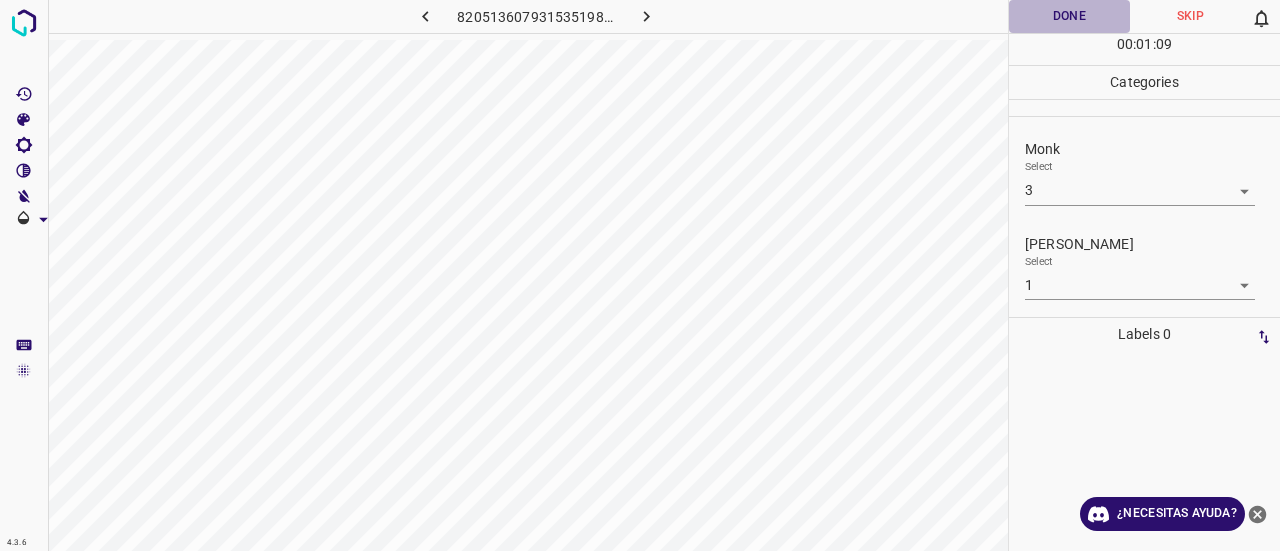 click on "Done" at bounding box center (1069, 16) 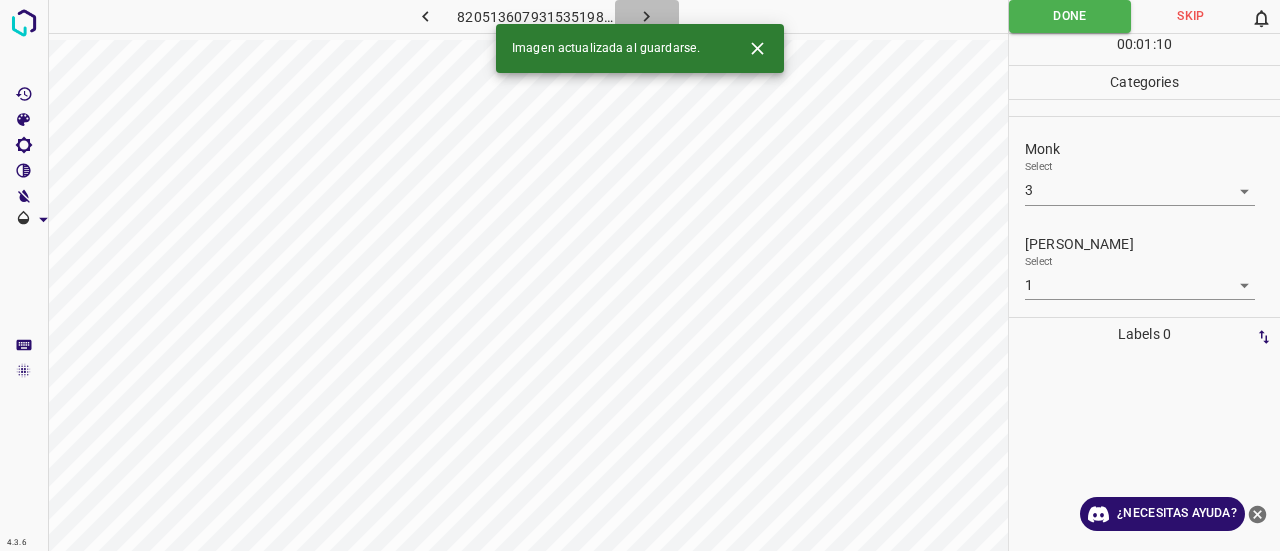 click at bounding box center [647, 16] 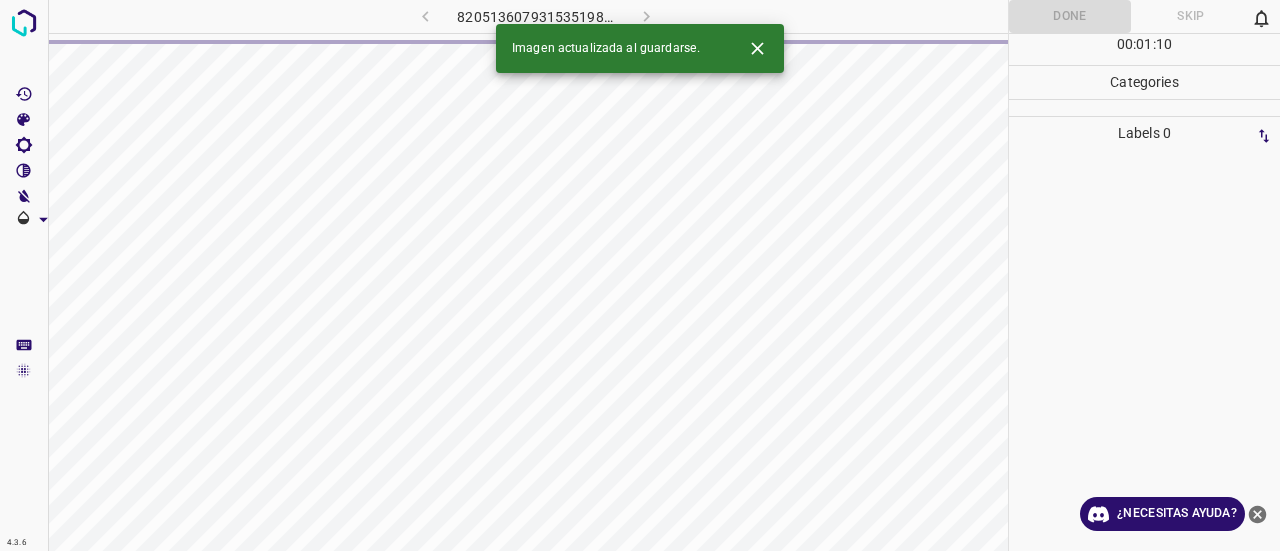 click 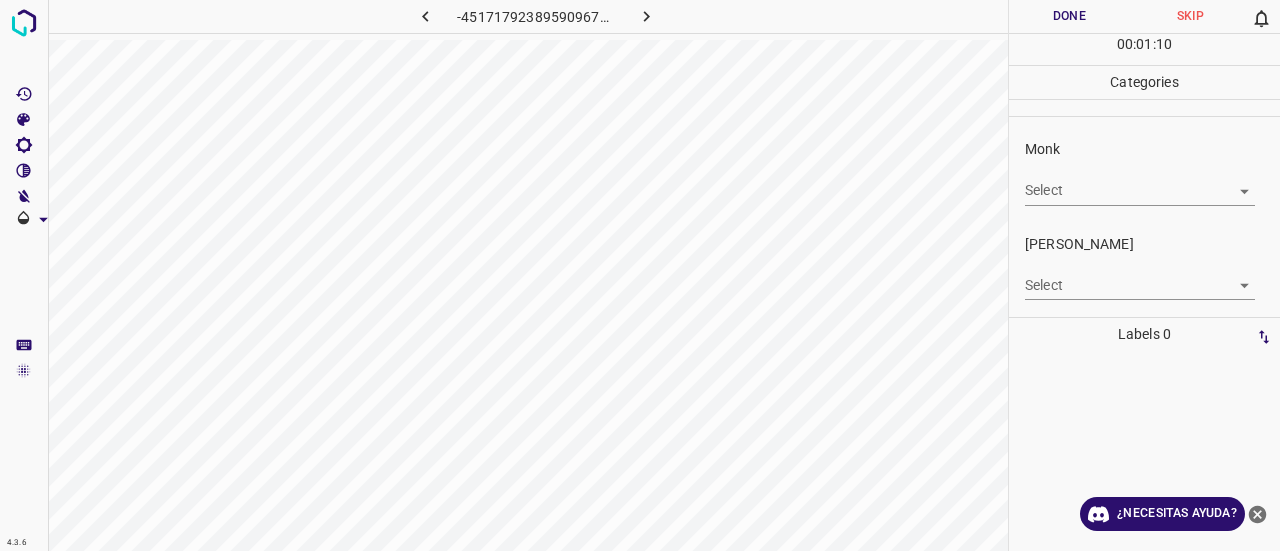 click on "4.3.6  -4517179238959096792.png Done Skip 0 00   : 01   : 10   Categories Monk   Select ​  Fitzpatrick   Select ​ Labels   0 Categories 1 Monk 2  Fitzpatrick Tools Space Change between modes (Draw & Edit) I Auto labeling R Restore zoom M Zoom in N Zoom out Delete Delete selecte label Filters Z Restore filters X Saturation filter C Brightness filter V Contrast filter B Gray scale filter General O Download ¿Necesitas ayuda? Texto original Valora esta traducción Tu opinión servirá para ayudar a mejorar el Traductor de Google - Texto - Esconder - Borrar" at bounding box center (640, 275) 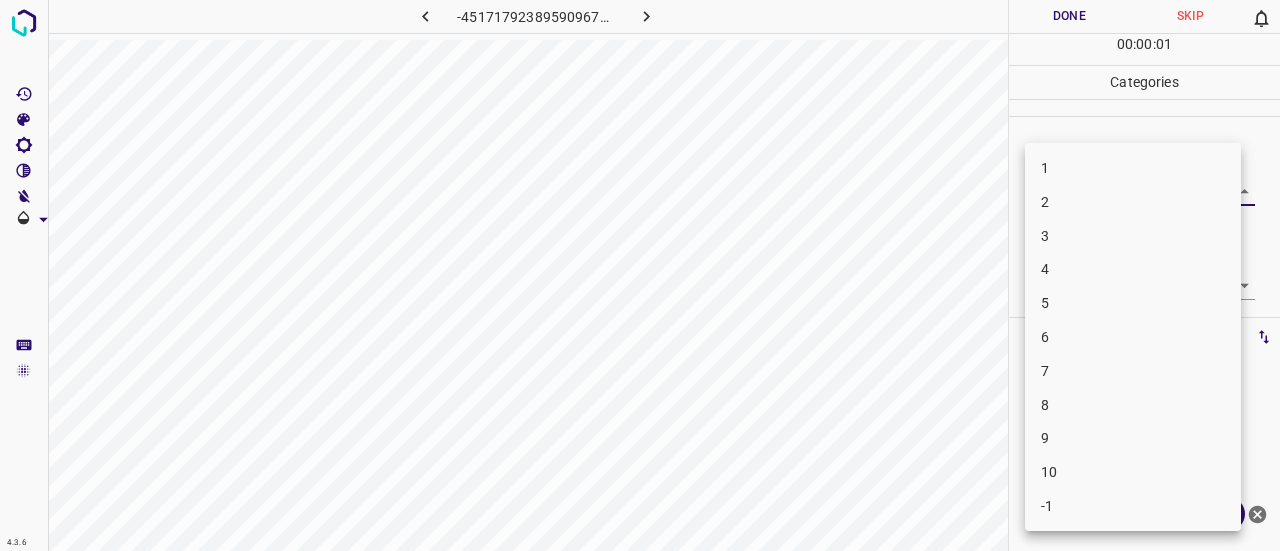 click on "4" at bounding box center (1133, 269) 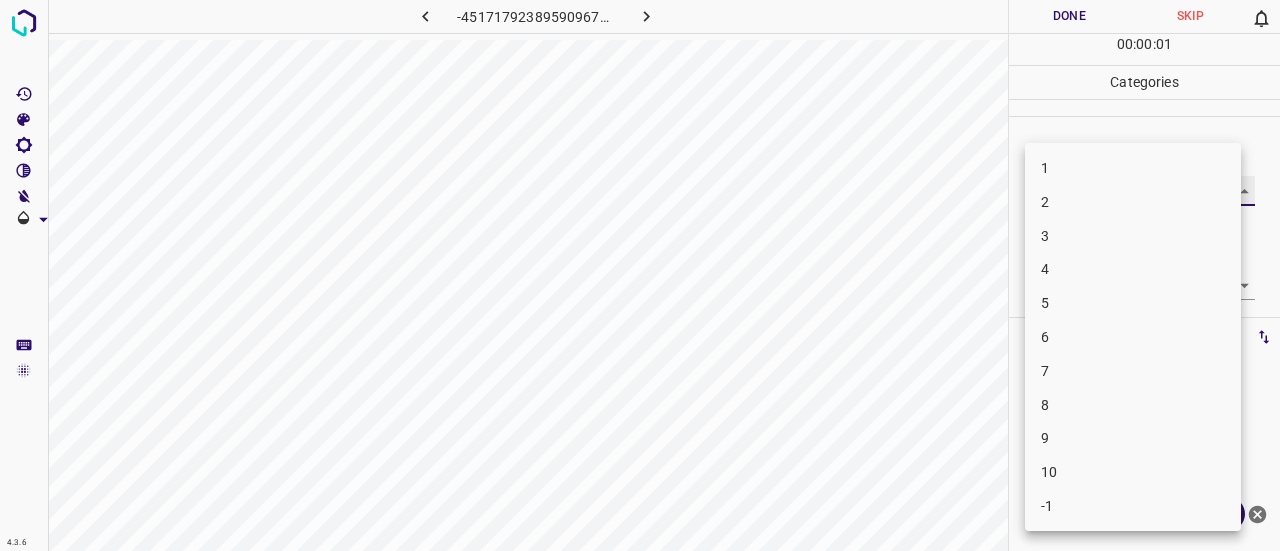 type on "4" 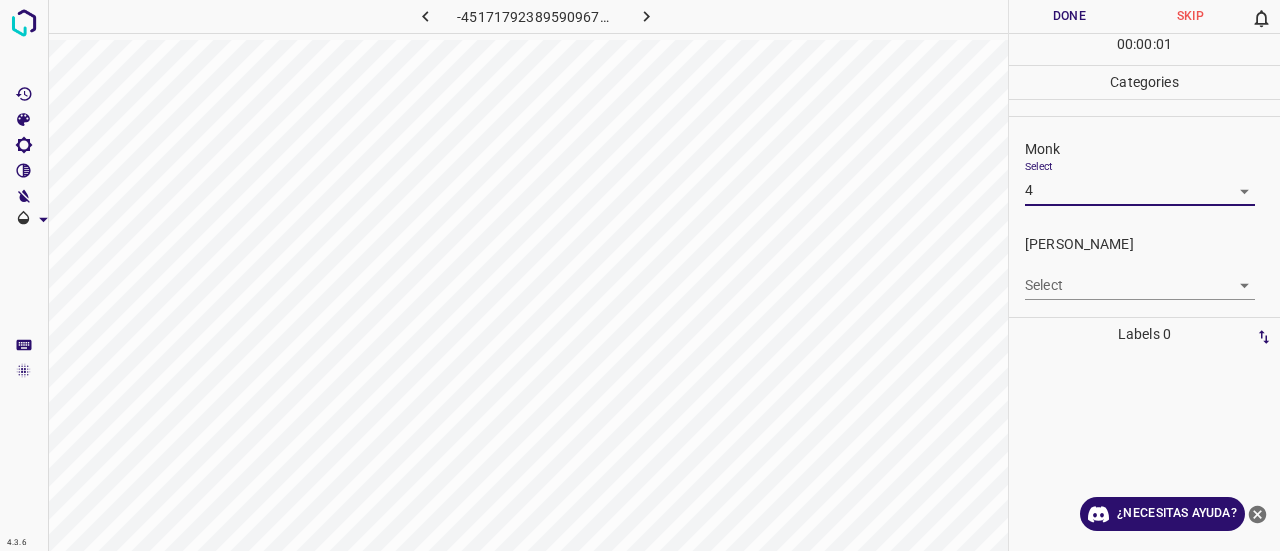 click on "Fitzpatrick   Select ​" at bounding box center (1144, 267) 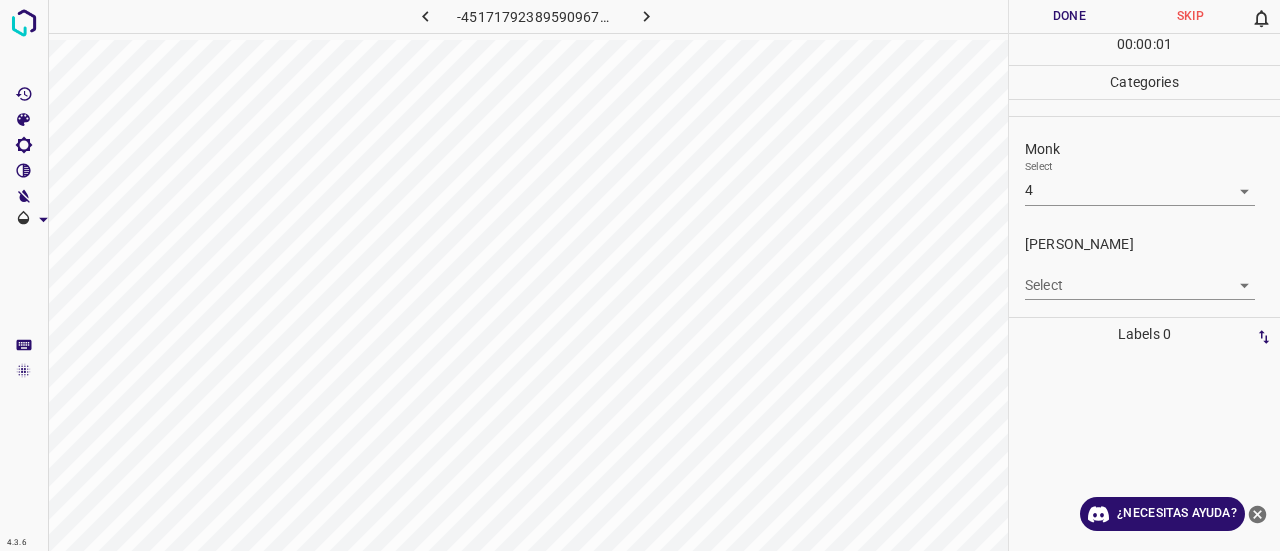 click on "4.3.6  -4517179238959096792.png Done Skip 0 00   : 00   : 01   Categories Monk   Select 4 4  Fitzpatrick   Select ​ Labels   0 Categories 1 Monk 2  Fitzpatrick Tools Space Change between modes (Draw & Edit) I Auto labeling R Restore zoom M Zoom in N Zoom out Delete Delete selecte label Filters Z Restore filters X Saturation filter C Brightness filter V Contrast filter B Gray scale filter General O Download ¿Necesitas ayuda? Texto original Valora esta traducción Tu opinión servirá para ayudar a mejorar el Traductor de Google - Texto - Esconder - Borrar" at bounding box center [640, 275] 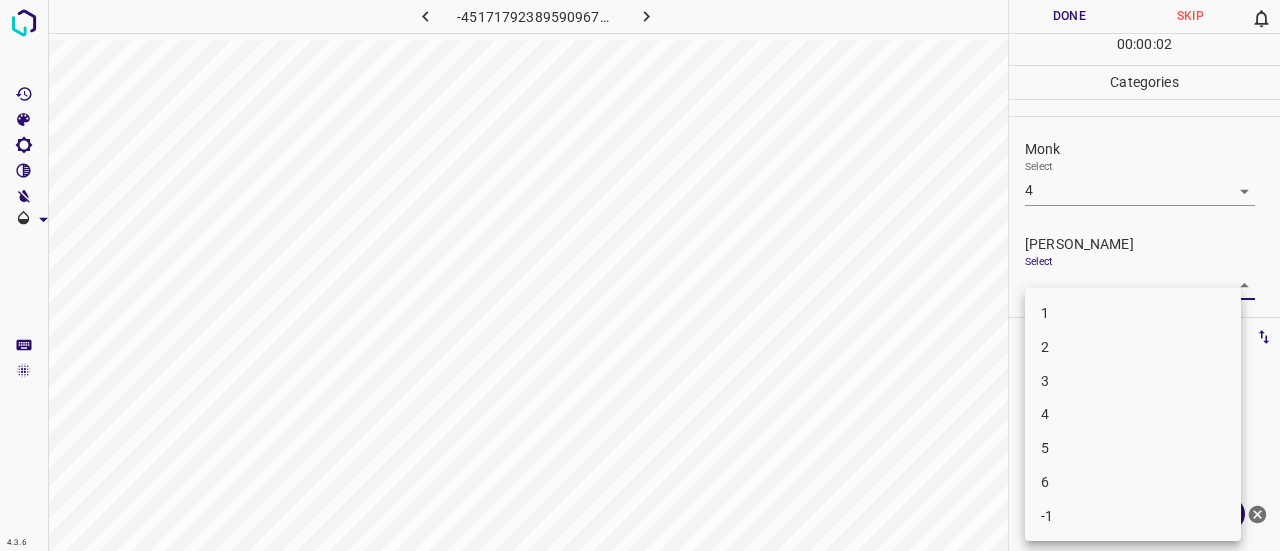 click on "3" at bounding box center [1133, 381] 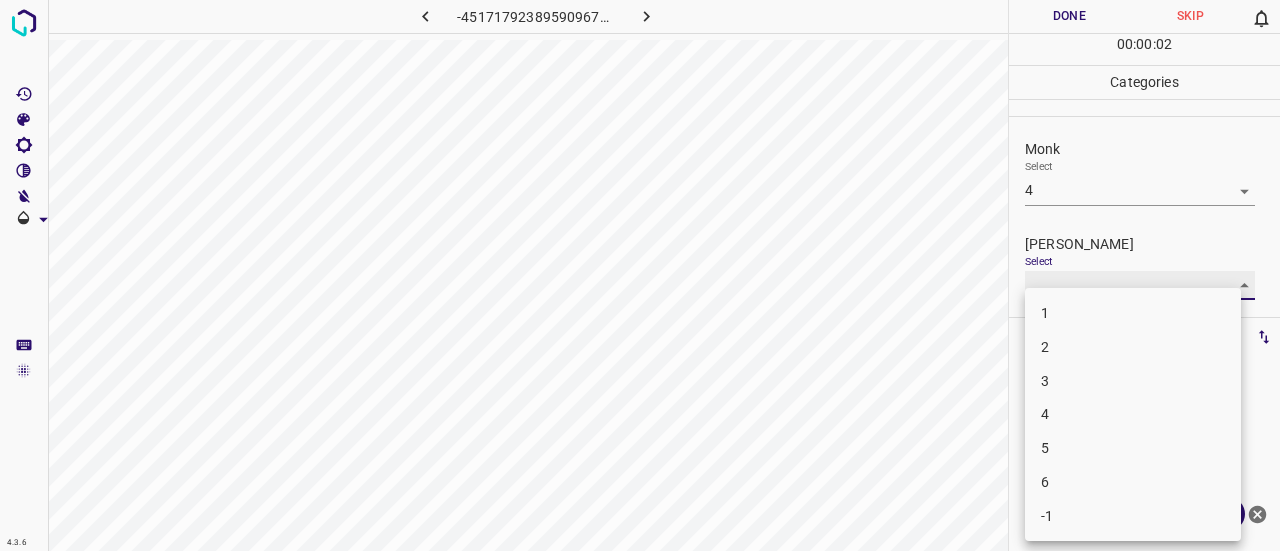 type on "3" 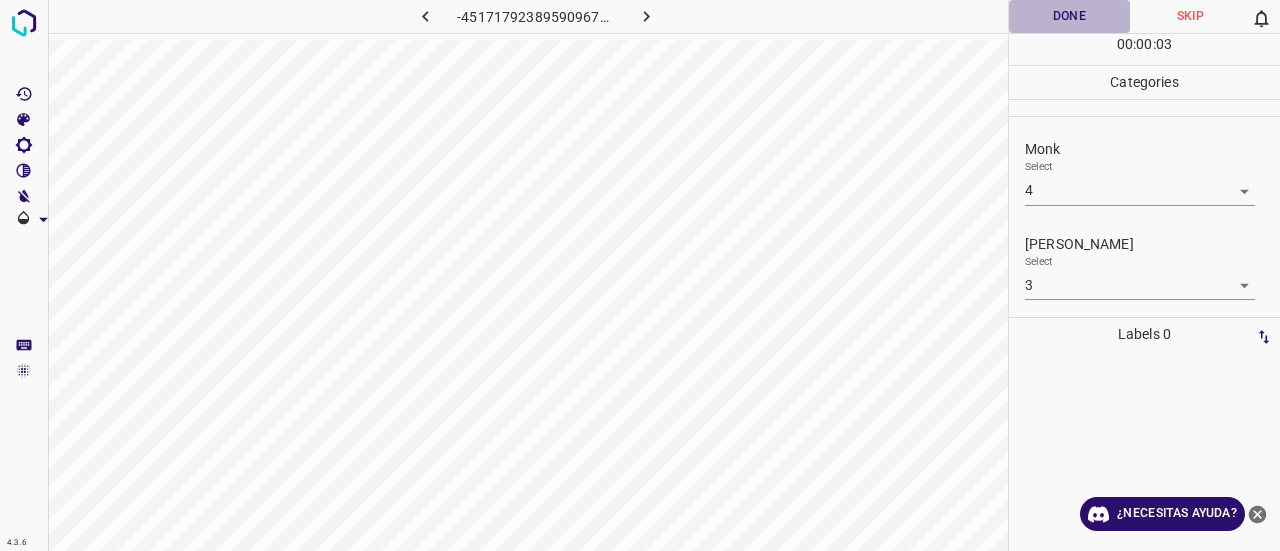 click on "Done" at bounding box center [1069, 16] 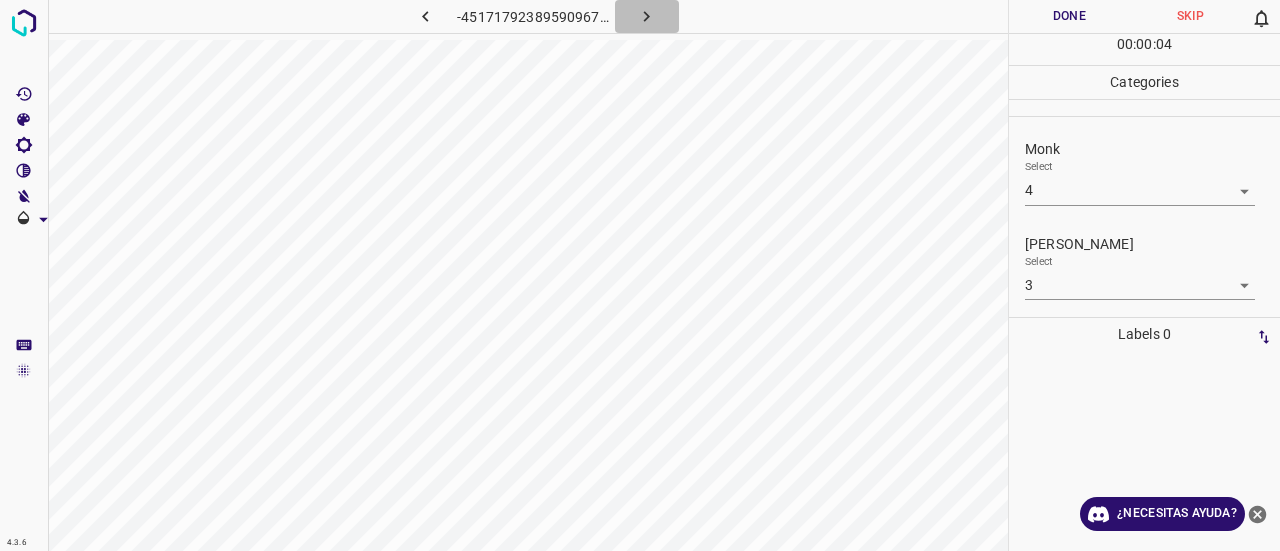 click 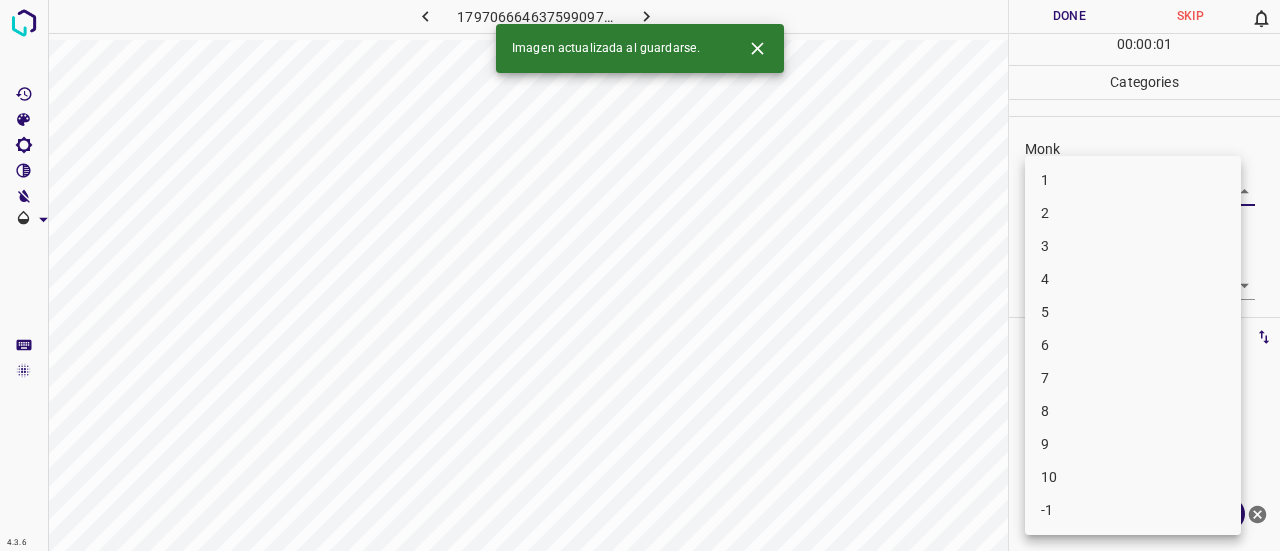 click on "4.3.6  1797066646375990972.png Done Skip 0 00   : 00   : 01   Categories Monk   Select ​  Fitzpatrick   Select ​ Labels   0 Categories 1 Monk 2  Fitzpatrick Tools Space Change between modes (Draw & Edit) I Auto labeling R Restore zoom M Zoom in N Zoom out Delete Delete selecte label Filters Z Restore filters X Saturation filter C Brightness filter V Contrast filter B Gray scale filter General O Download Imagen actualizada al guardarse. ¿Necesitas ayuda? Texto original Valora esta traducción Tu opinión servirá para ayudar a mejorar el Traductor de Google - Texto - Esconder - Borrar 1 2 3 4 5 6 7 8 9 10 -1" at bounding box center (640, 275) 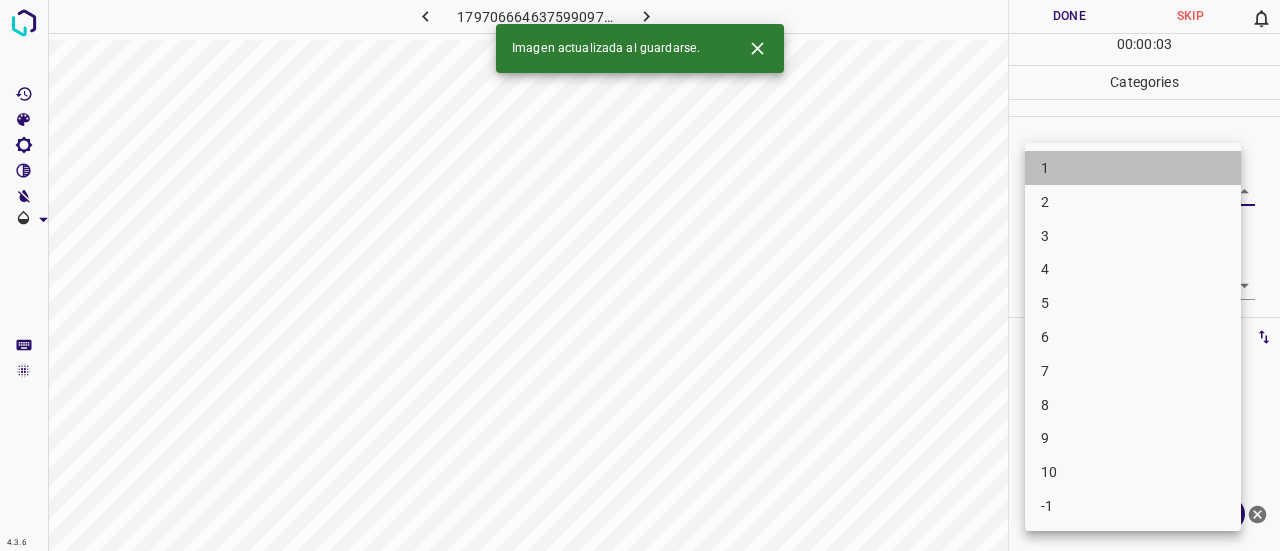 click on "1" at bounding box center [1133, 168] 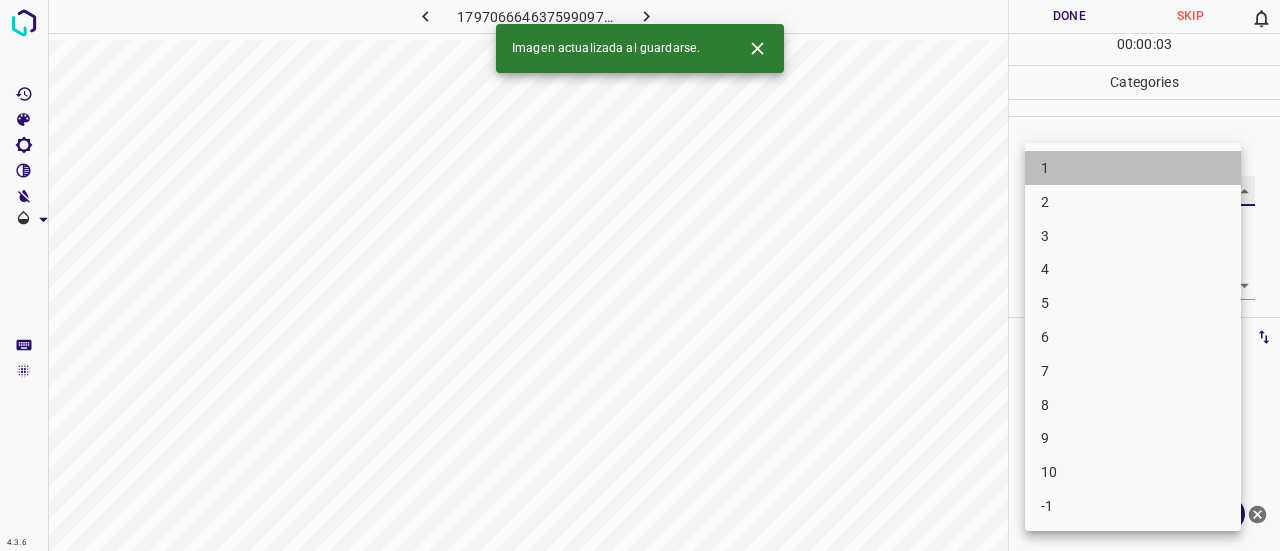 type on "1" 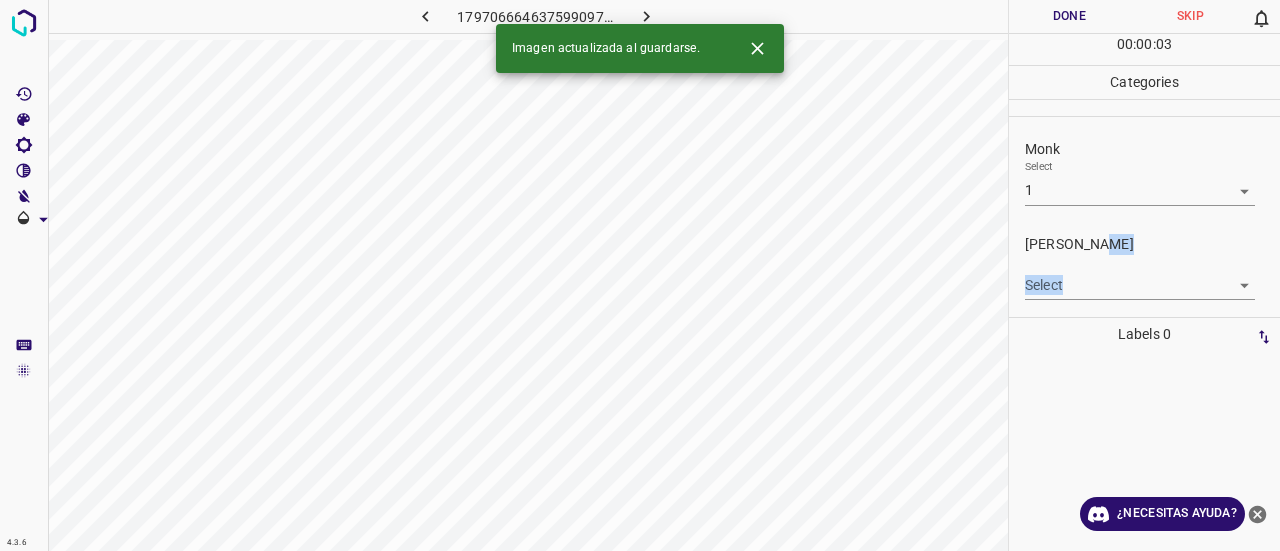 click on "Fitzpatrick   Select ​" at bounding box center [1152, 267] 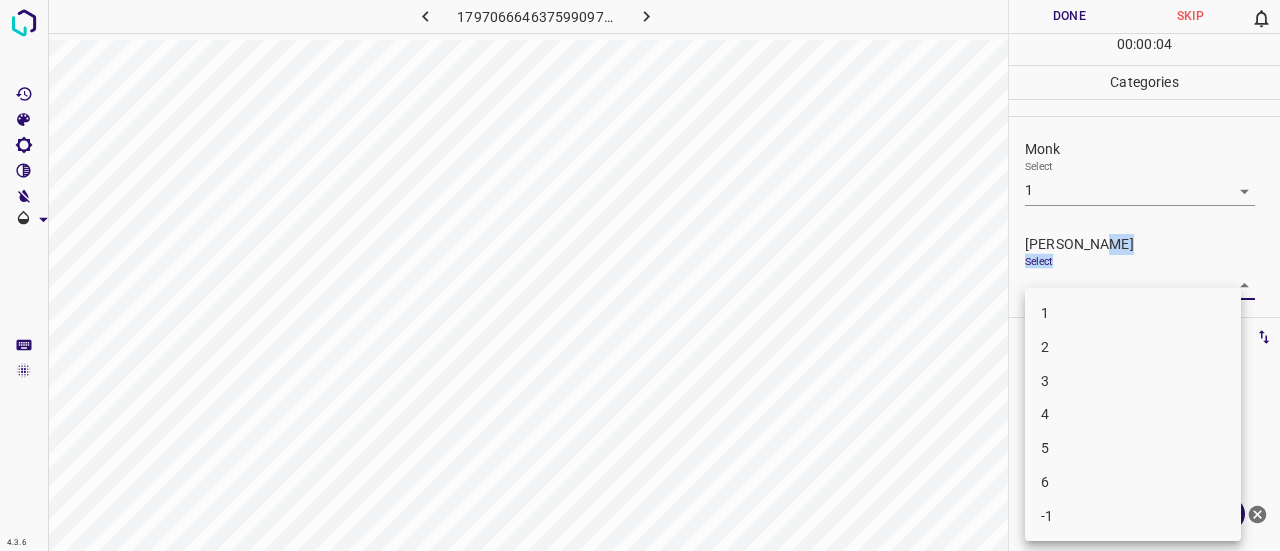 click on "1" at bounding box center [1133, 313] 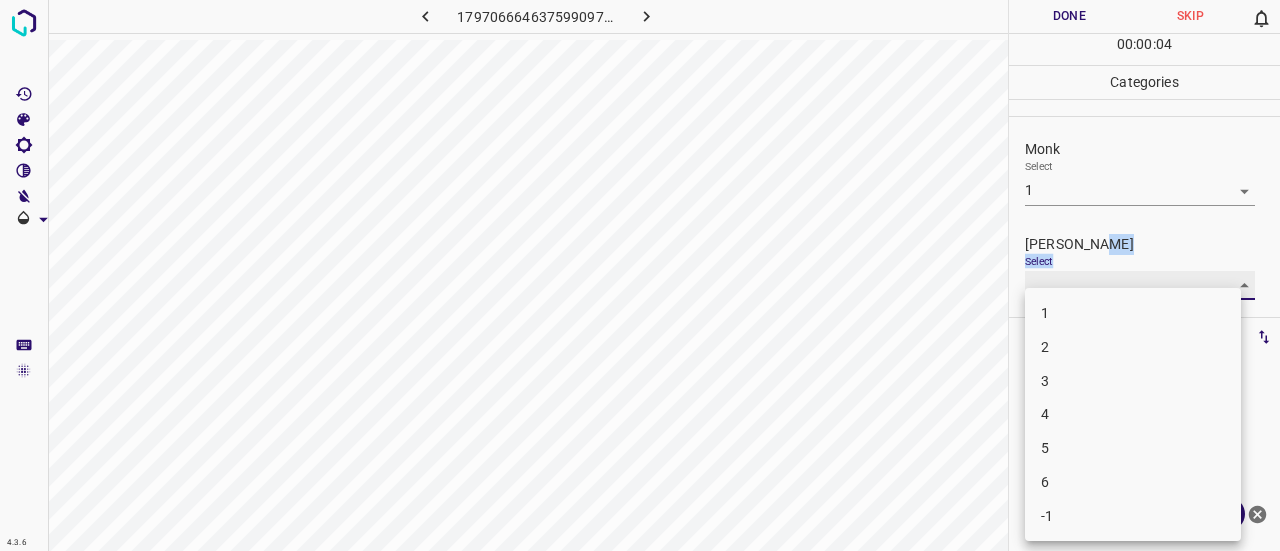 type on "1" 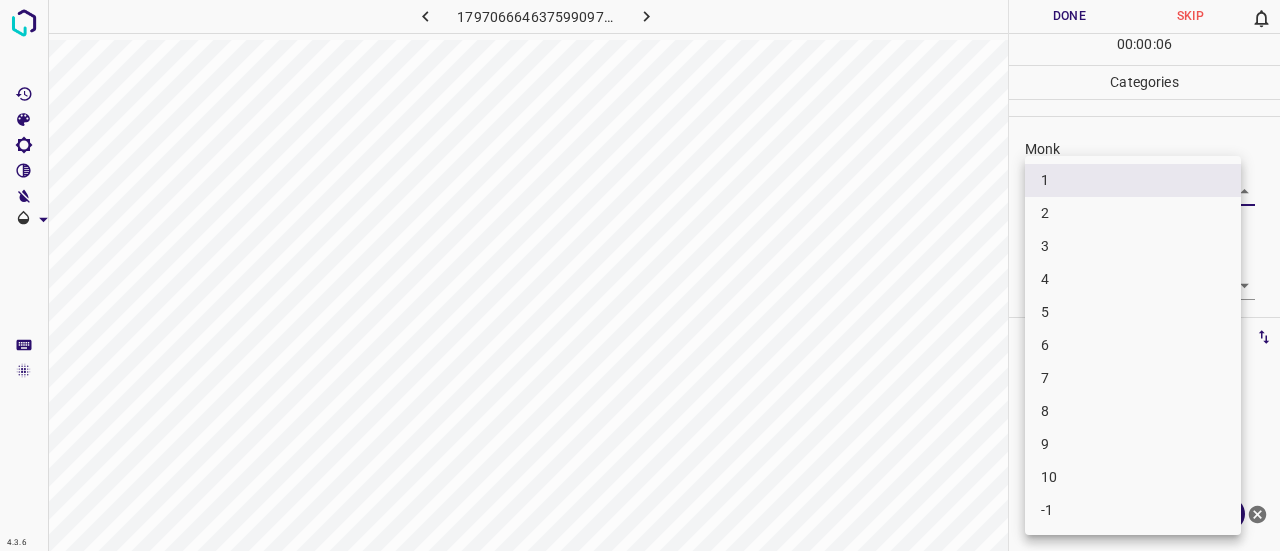click on "4.3.6  1797066646375990972.png Done Skip 0 00   : 00   : 06   Categories Monk   Select 1 1  Fitzpatrick   Select 1 1 Labels   0 Categories 1 Monk 2  Fitzpatrick Tools Space Change between modes (Draw & Edit) I Auto labeling R Restore zoom M Zoom in N Zoom out Delete Delete selecte label Filters Z Restore filters X Saturation filter C Brightness filter V Contrast filter B Gray scale filter General O Download ¿Necesitas ayuda? Texto original Valora esta traducción Tu opinión servirá para ayudar a mejorar el Traductor de Google - Texto - Esconder - Borrar 1 2 3 4 5 6 7 8 9 10 -1" at bounding box center [640, 275] 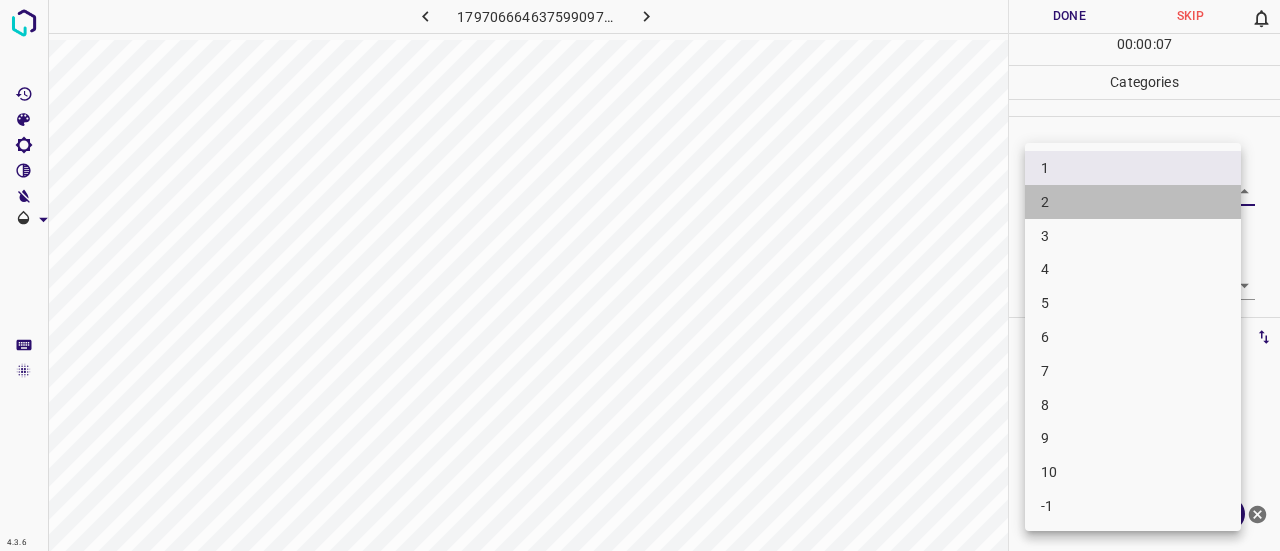 click on "2" at bounding box center [1133, 202] 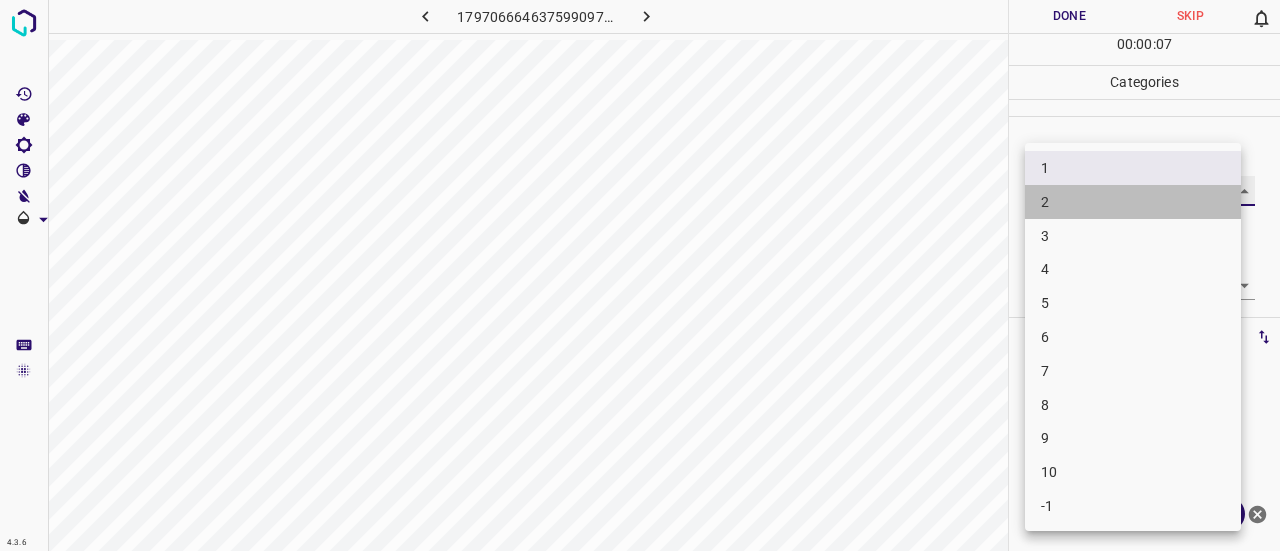 type on "2" 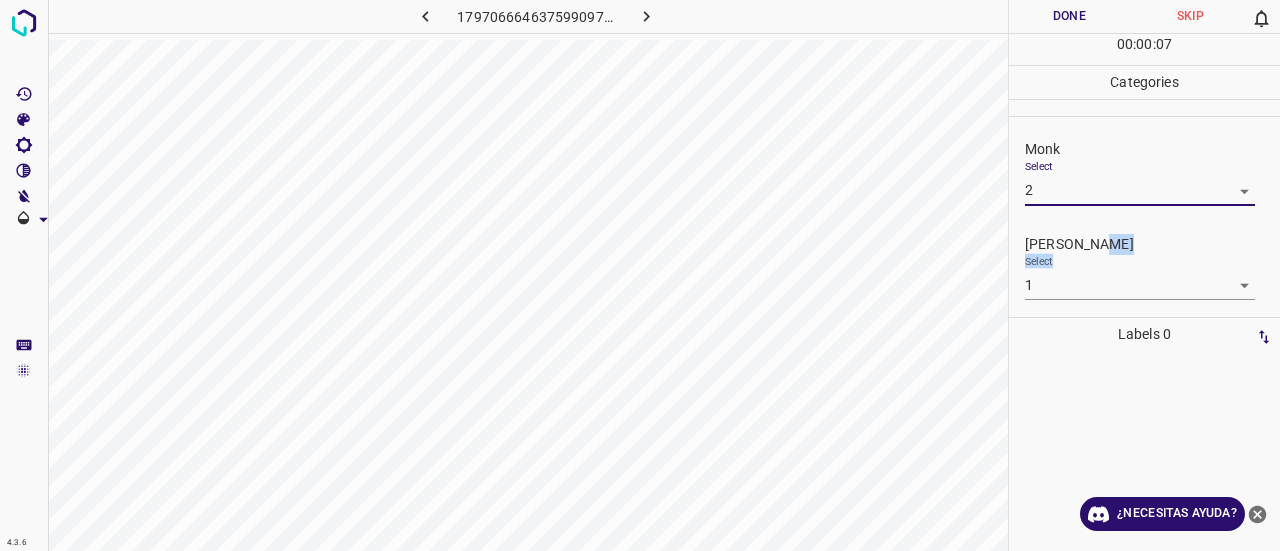 click on "Done" at bounding box center (1069, 16) 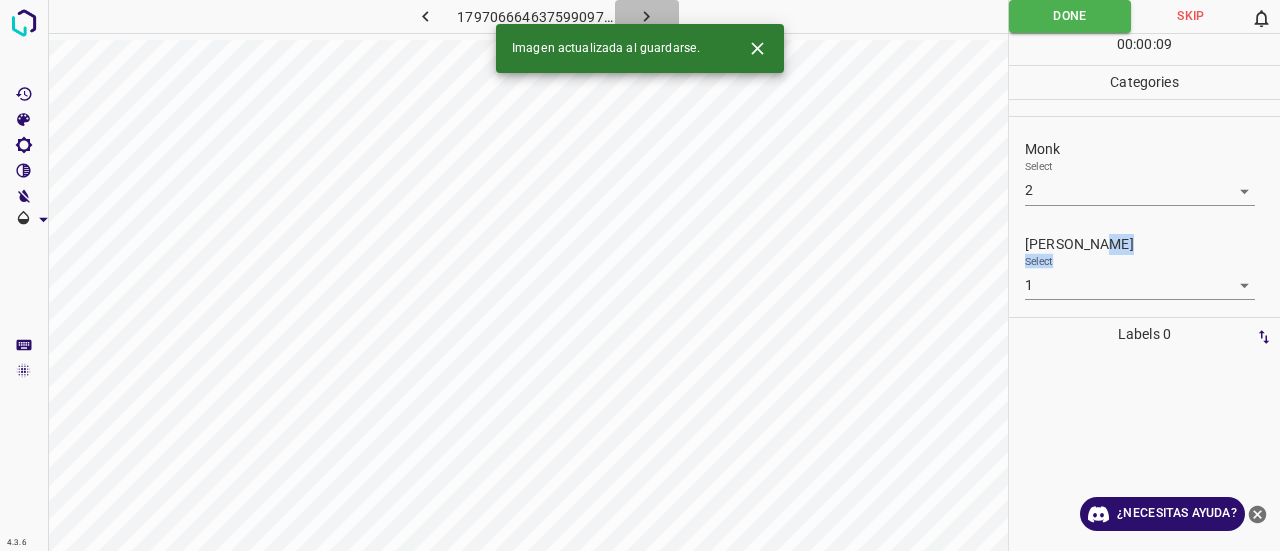 drag, startPoint x: 639, startPoint y: 19, endPoint x: 654, endPoint y: 27, distance: 17 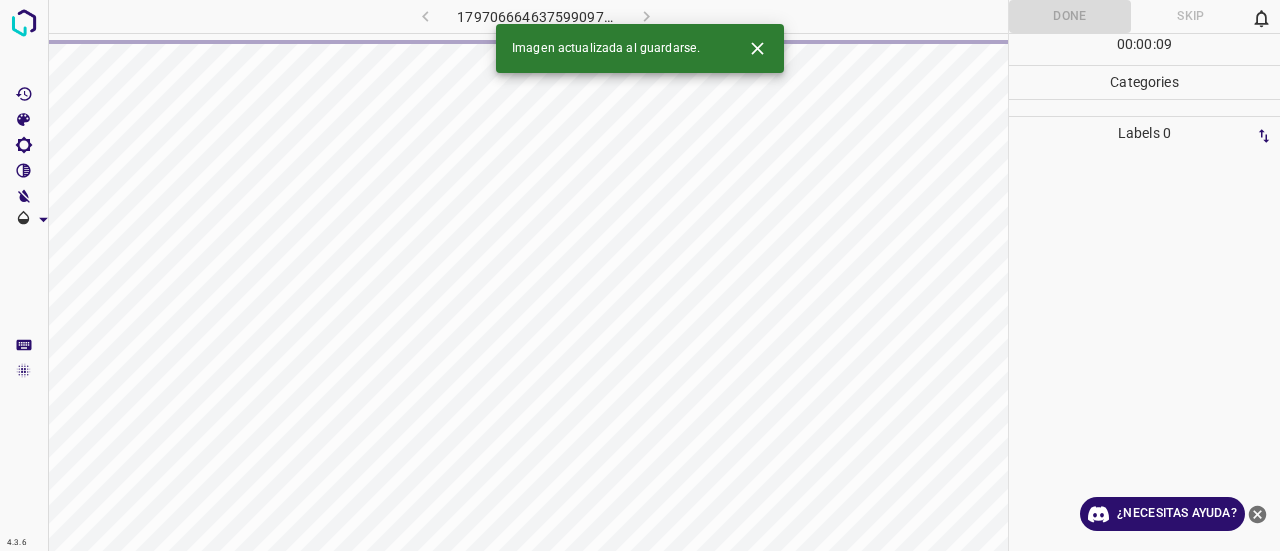 click 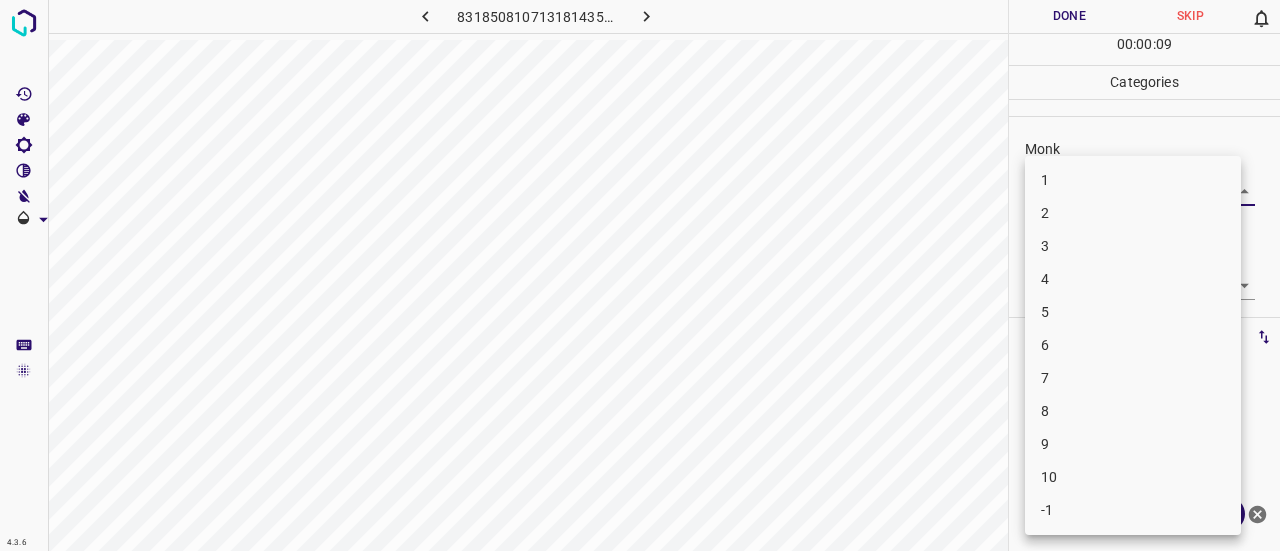 click on "4.3.6  8318508107131814352.png Done Skip 0 00   : 00   : 09   Categories Monk   Select ​  Fitzpatrick   Select ​ Labels   0 Categories 1 Monk 2  Fitzpatrick Tools Space Change between modes (Draw & Edit) I Auto labeling R Restore zoom M Zoom in N Zoom out Delete Delete selecte label Filters Z Restore filters X Saturation filter C Brightness filter V Contrast filter B Gray scale filter General O Download ¿Necesitas ayuda? Texto original Valora esta traducción Tu opinión servirá para ayudar a mejorar el Traductor de Google - Texto - Esconder - Borrar 1 2 3 4 5 6 7 8 9 10 -1" at bounding box center (640, 275) 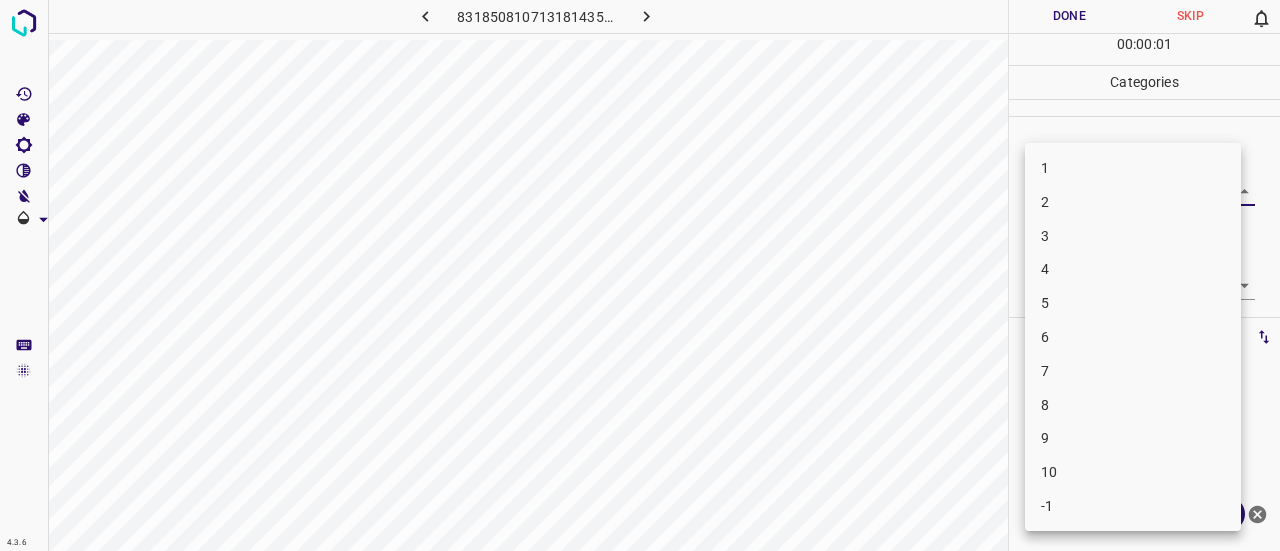 click on "3" at bounding box center [1133, 236] 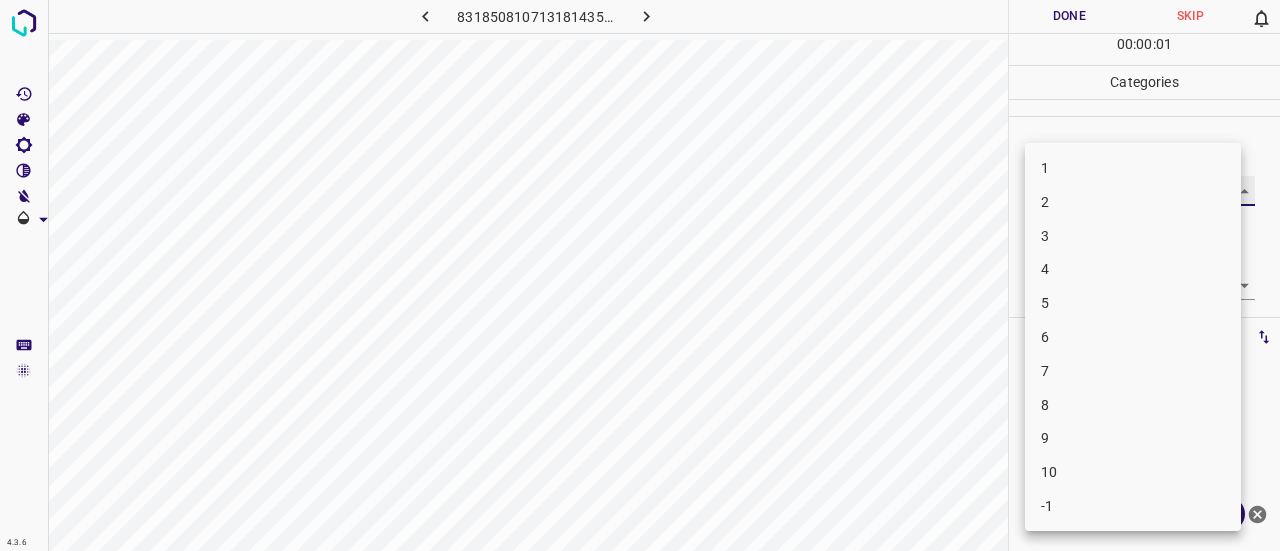 type on "3" 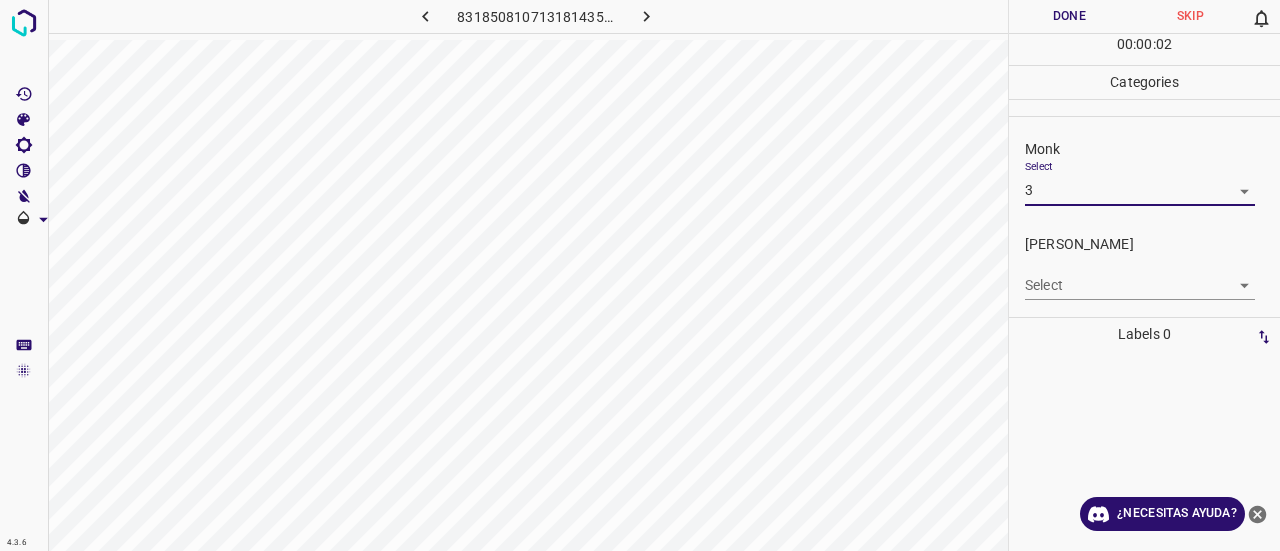 click on "4.3.6  8318508107131814352.png Done Skip 0 00   : 00   : 02   Categories Monk   Select 3 3  Fitzpatrick   Select ​ Labels   0 Categories 1 Monk 2  Fitzpatrick Tools Space Change between modes (Draw & Edit) I Auto labeling R Restore zoom M Zoom in N Zoom out Delete Delete selecte label Filters Z Restore filters X Saturation filter C Brightness filter V Contrast filter B Gray scale filter General O Download ¿Necesitas ayuda? Texto original Valora esta traducción Tu opinión servirá para ayudar a mejorar el Traductor de Google - Texto - Esconder - Borrar 1 2 3 4 5 6 7 8 9 10 -1" at bounding box center (640, 275) 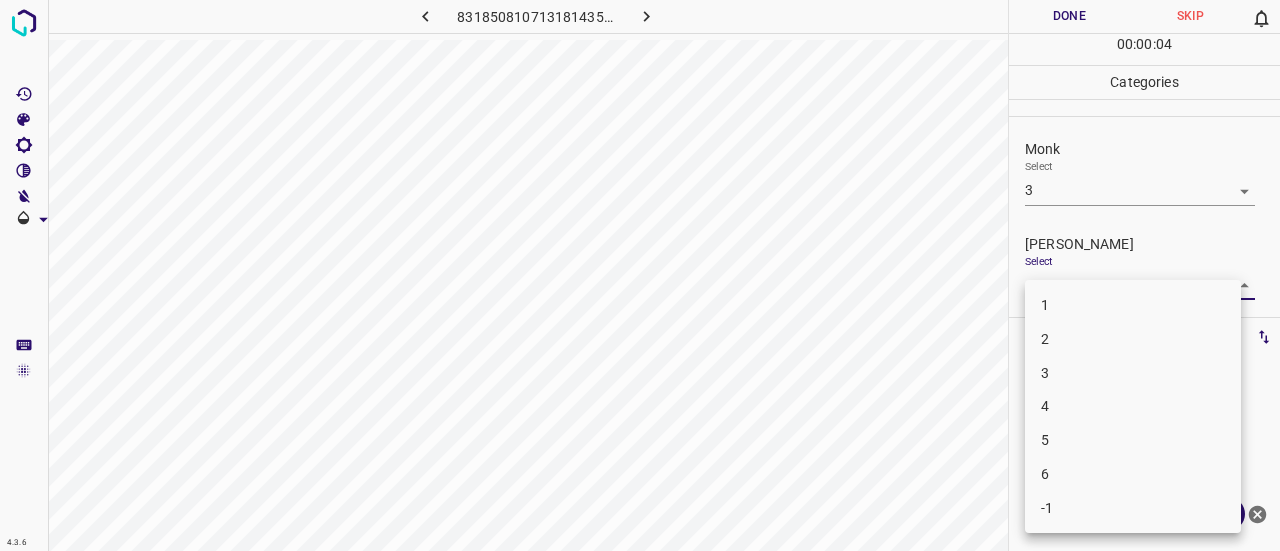 click on "1" at bounding box center (1133, 305) 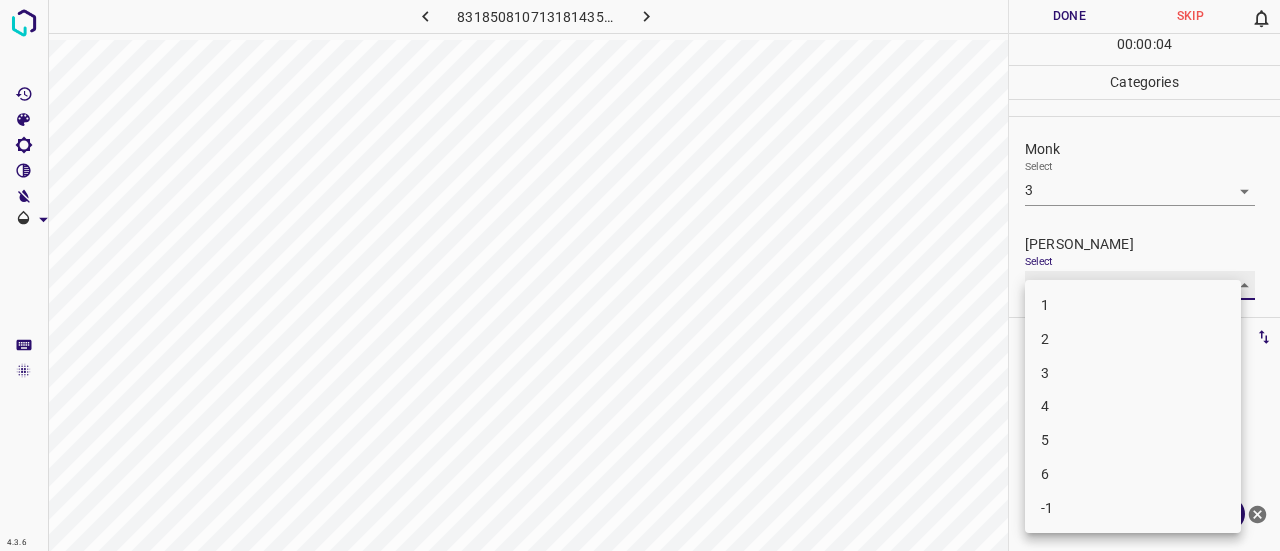 type on "1" 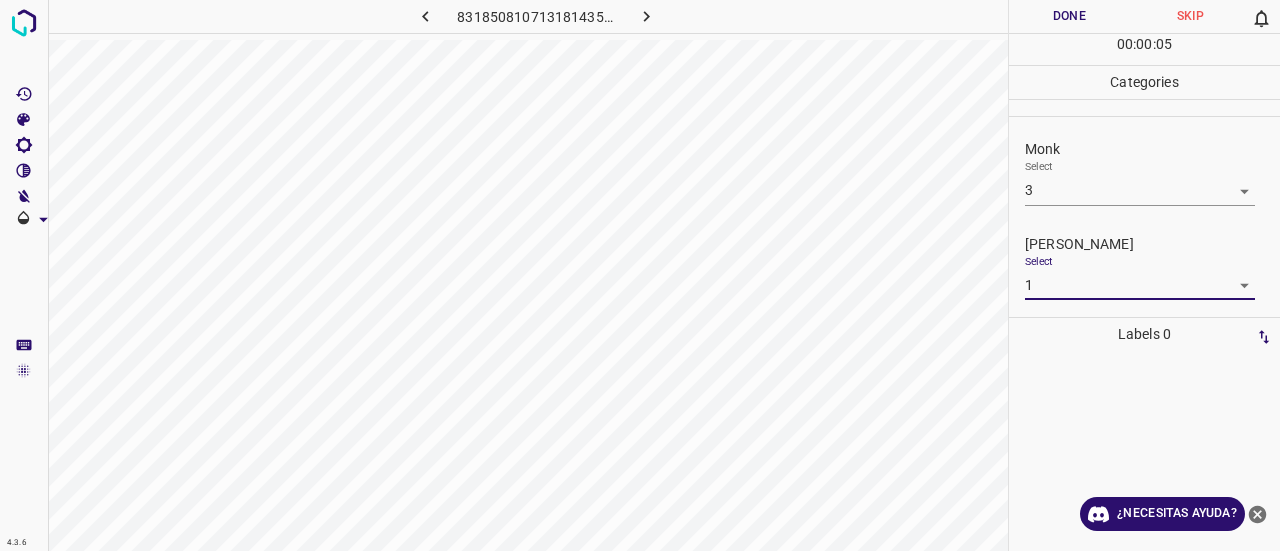 click on "Done" at bounding box center [1069, 16] 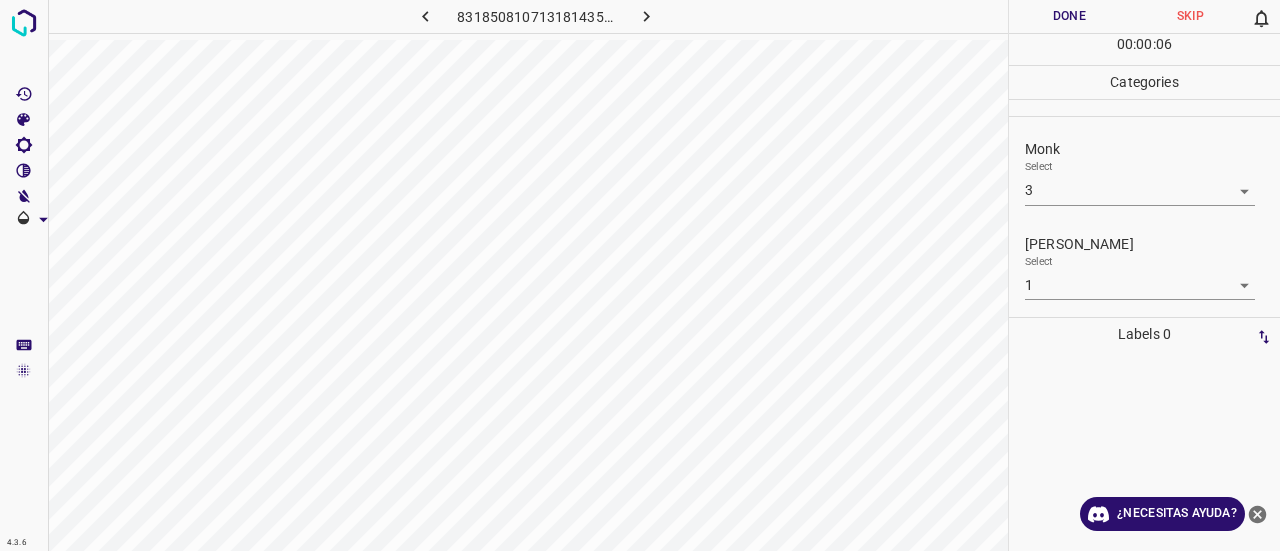 click 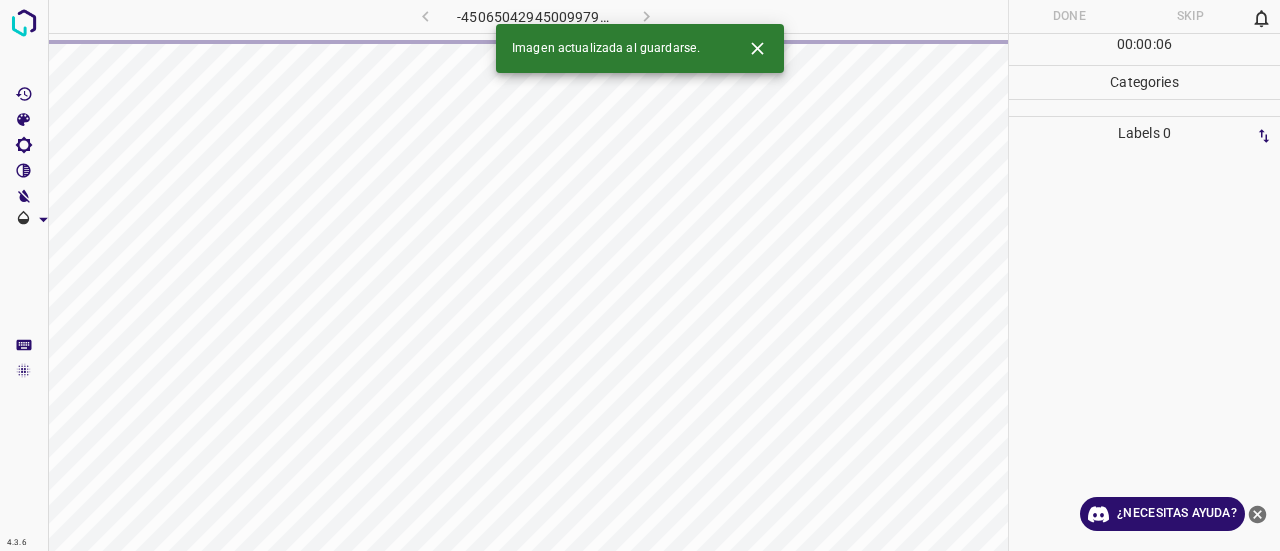 click 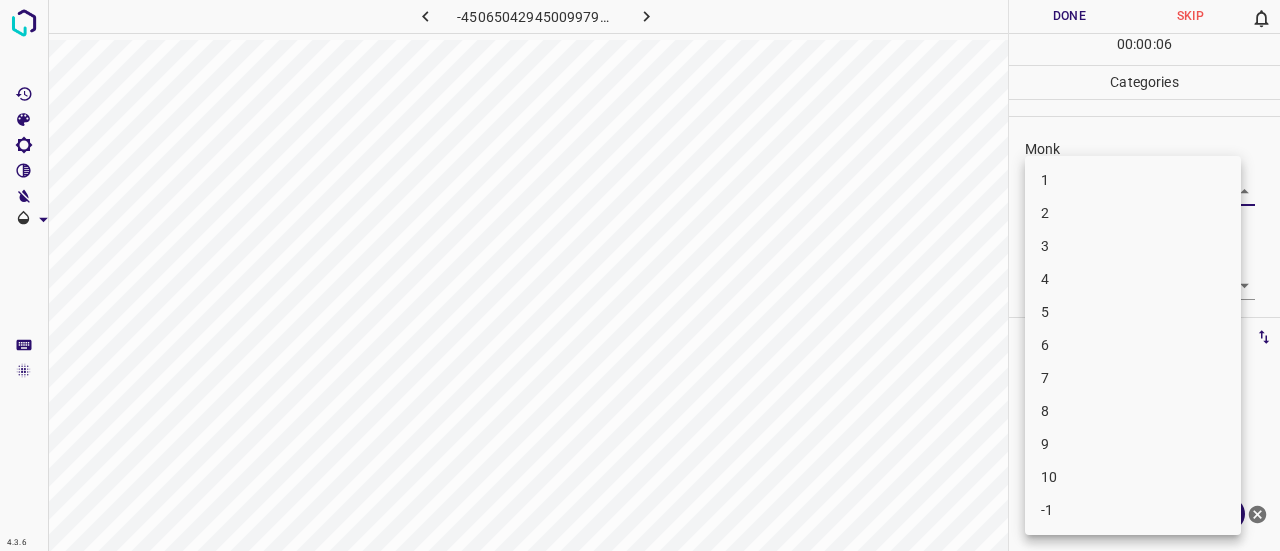 click on "4.3.6  -4506504294500997900.png Done Skip 0 00   : 00   : 06   Categories Monk   Select ​  Fitzpatrick   Select ​ Labels   0 Categories 1 Monk 2  Fitzpatrick Tools Space Change between modes (Draw & Edit) I Auto labeling R Restore zoom M Zoom in N Zoom out Delete Delete selecte label Filters Z Restore filters X Saturation filter C Brightness filter V Contrast filter B Gray scale filter General O Download ¿Necesitas ayuda? Texto original Valora esta traducción Tu opinión servirá para ayudar a mejorar el Traductor de Google - Texto - Esconder - Borrar 1 2 3 4 5 6 7 8 9 10 -1" at bounding box center (640, 275) 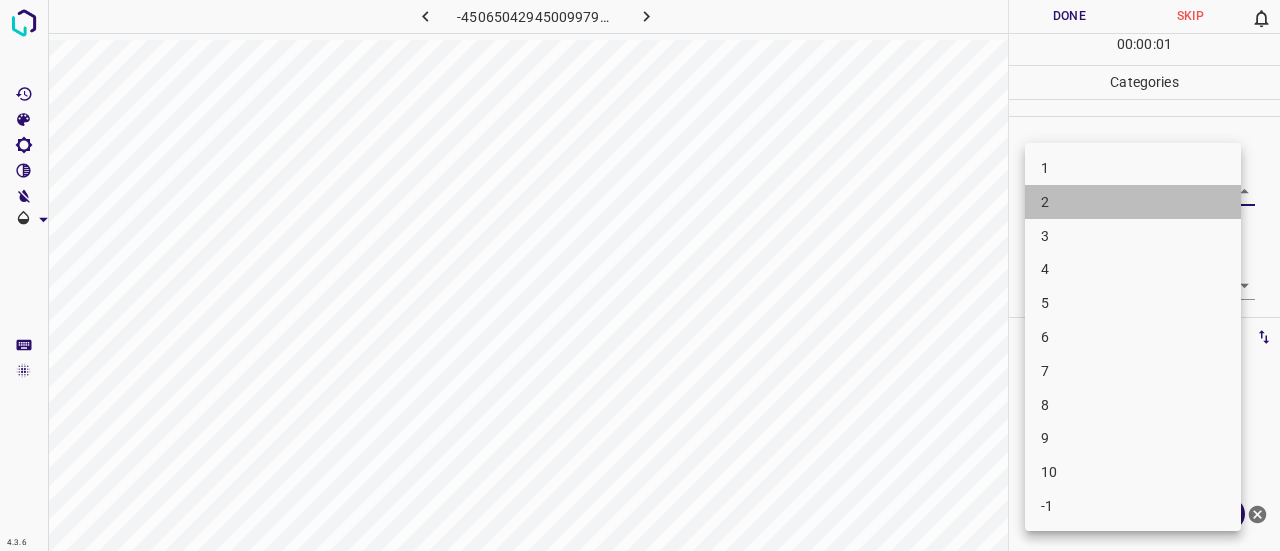 click on "2" at bounding box center [1133, 202] 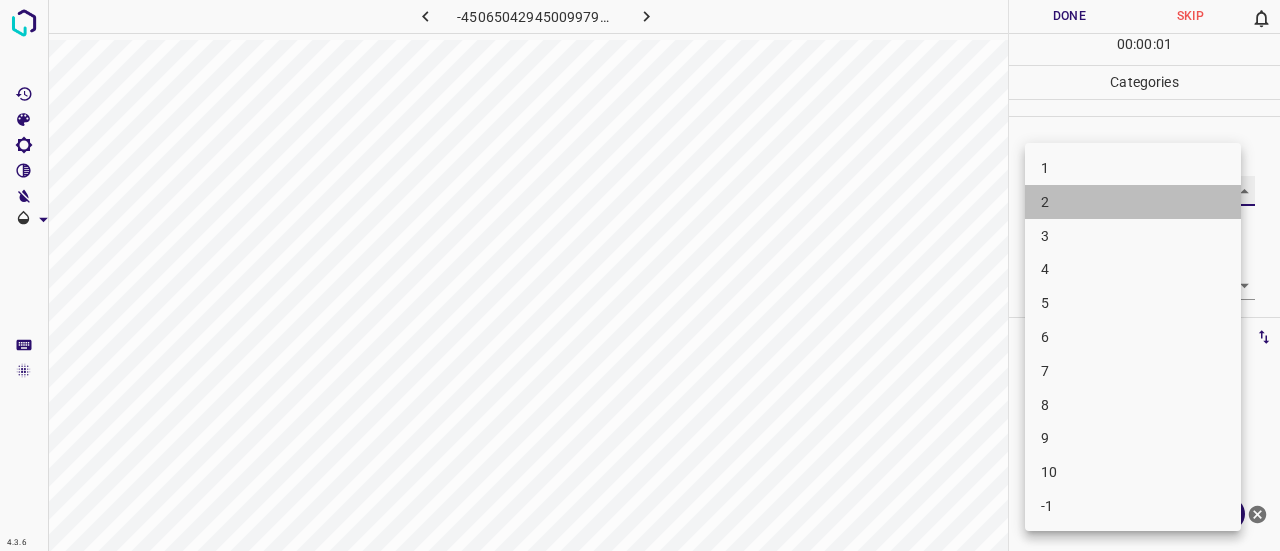 type on "2" 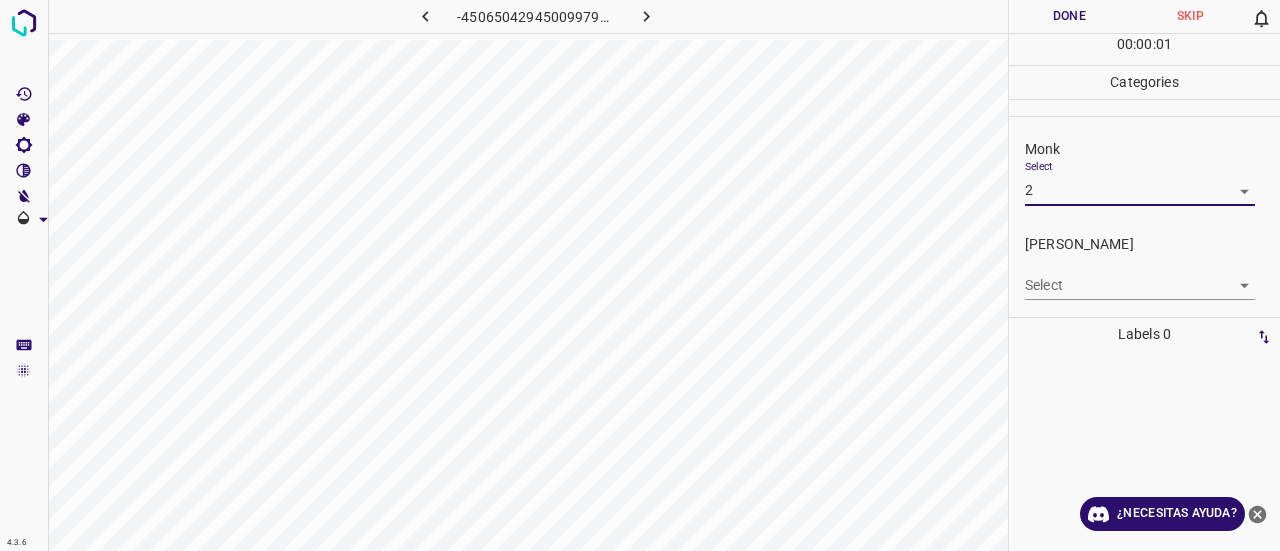 click on "4.3.6  -4506504294500997900.png Done Skip 0 00   : 00   : 01   Categories Monk   Select 2 2  Fitzpatrick   Select ​ Labels   0 Categories 1 Monk 2  Fitzpatrick Tools Space Change between modes (Draw & Edit) I Auto labeling R Restore zoom M Zoom in N Zoom out Delete Delete selecte label Filters Z Restore filters X Saturation filter C Brightness filter V Contrast filter B Gray scale filter General O Download ¿Necesitas ayuda? Texto original Valora esta traducción Tu opinión servirá para ayudar a mejorar el Traductor de Google - Texto - Esconder - Borrar" at bounding box center (640, 275) 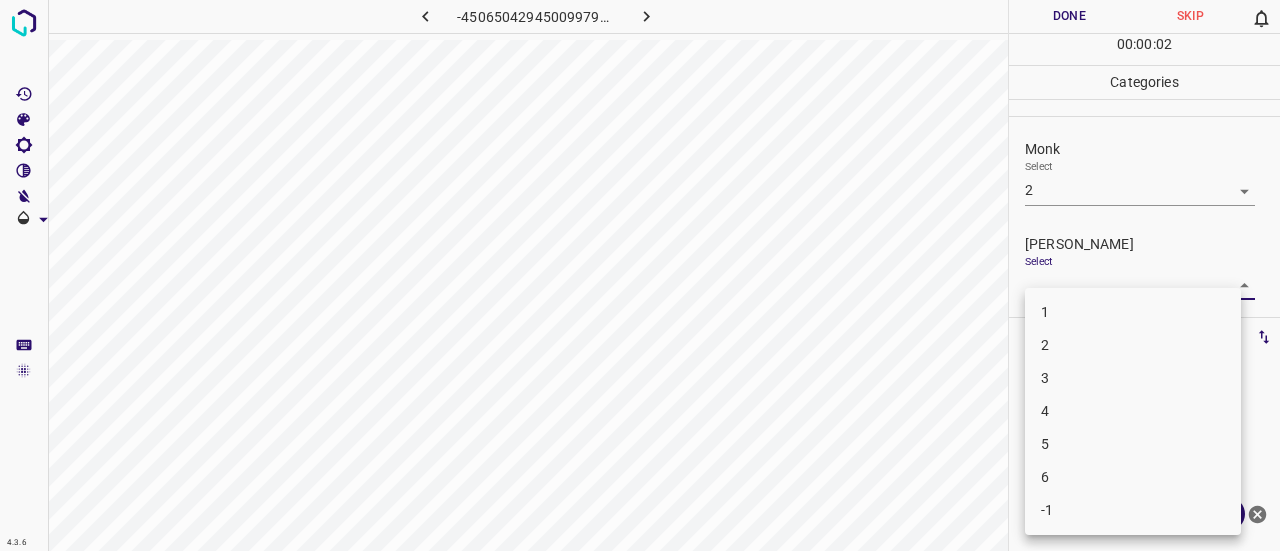 click on "1" at bounding box center (1133, 312) 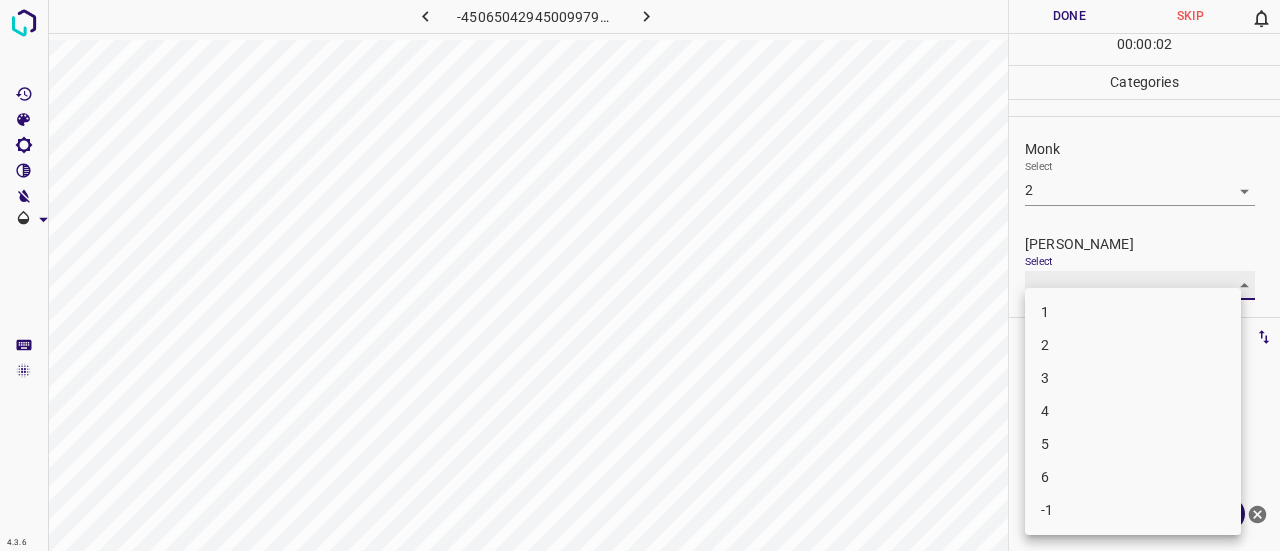 type on "1" 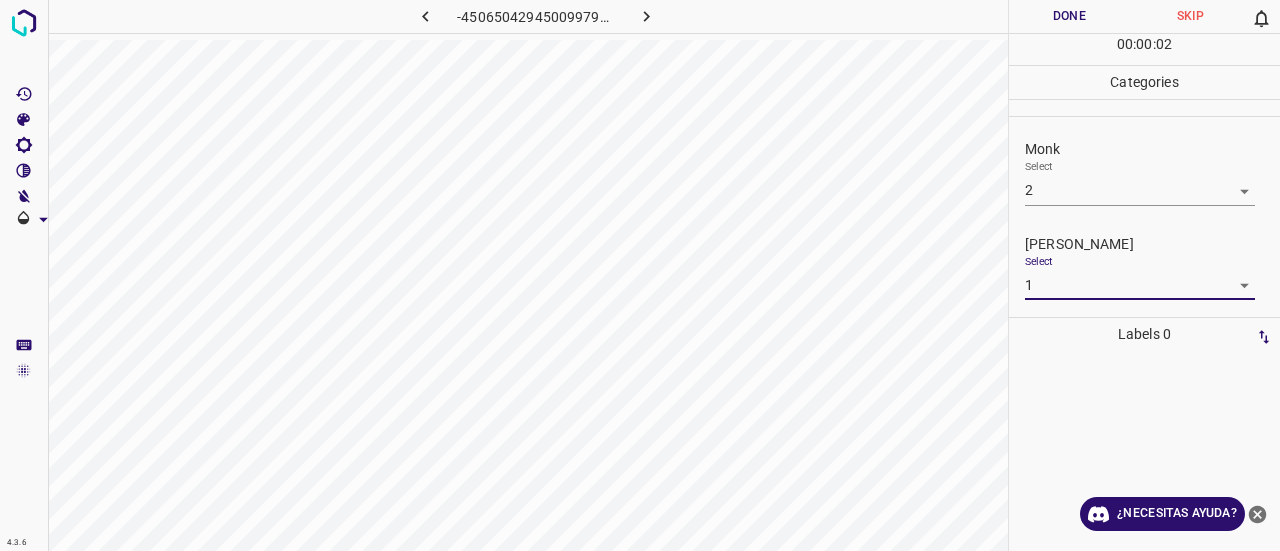 click on "Done" at bounding box center [1069, 16] 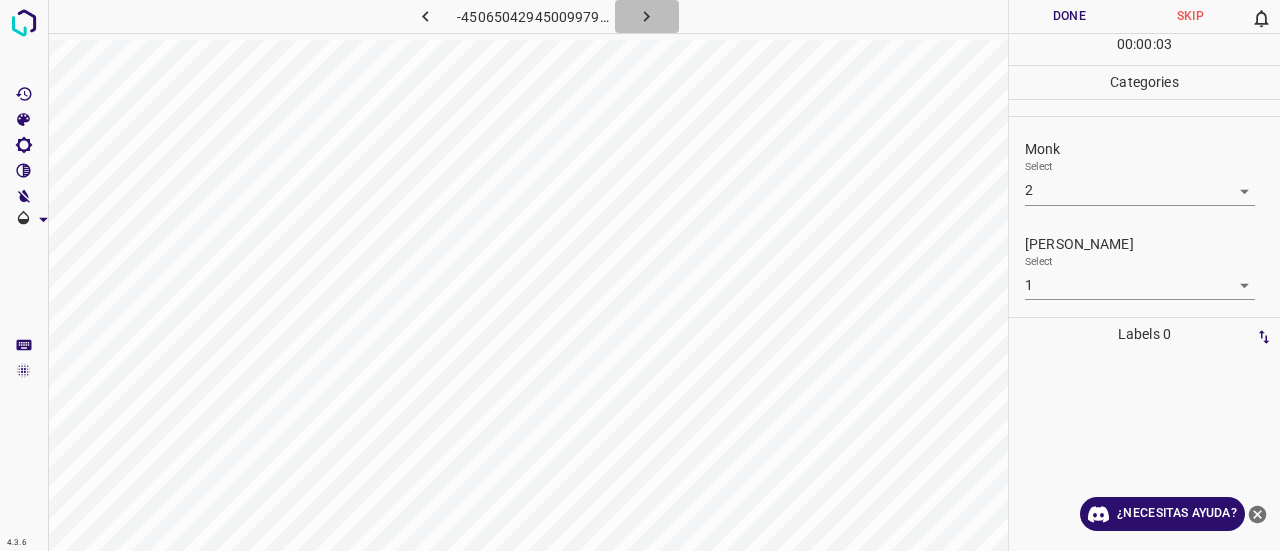 click 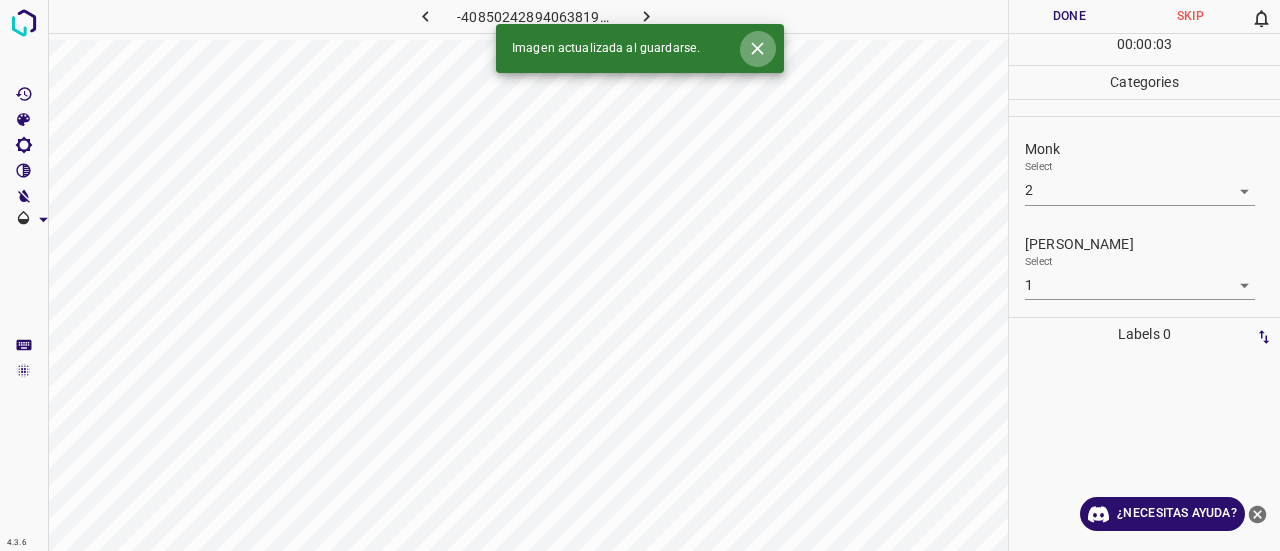 click 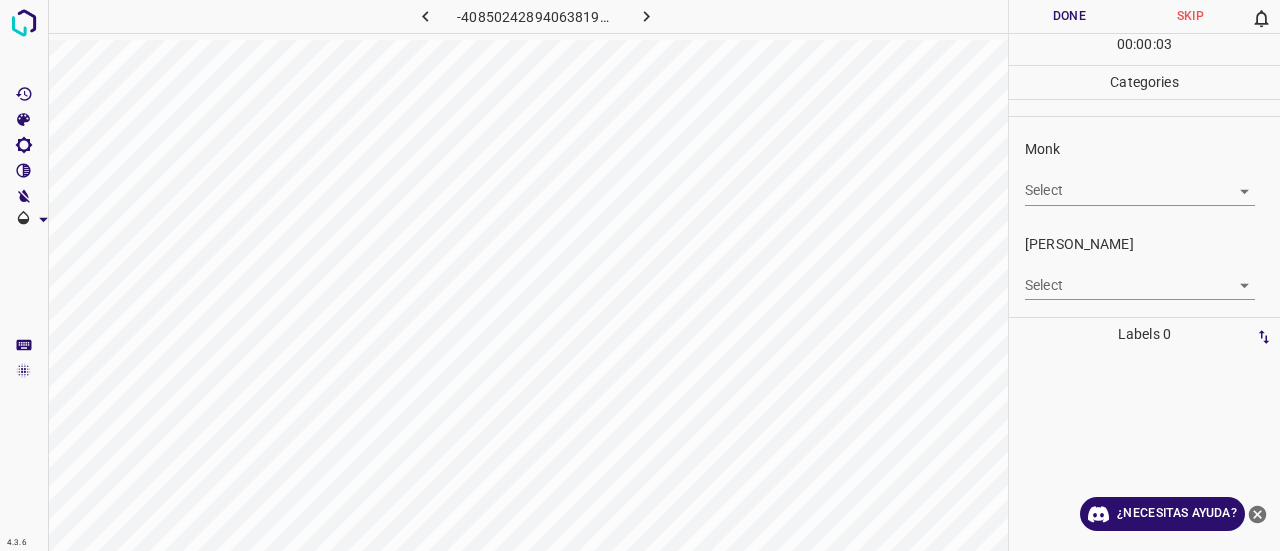 click on "4.3.6  -4085024289406381941.png Done Skip 0 00   : 00   : 03   Categories Monk   Select ​  Fitzpatrick   Select ​ Labels   0 Categories 1 Monk 2  Fitzpatrick Tools Space Change between modes (Draw & Edit) I Auto labeling R Restore zoom M Zoom in N Zoom out Delete Delete selecte label Filters Z Restore filters X Saturation filter C Brightness filter V Contrast filter B Gray scale filter General O Download ¿Necesitas ayuda? Texto original Valora esta traducción Tu opinión servirá para ayudar a mejorar el Traductor de Google - Texto - Esconder - Borrar" at bounding box center [640, 275] 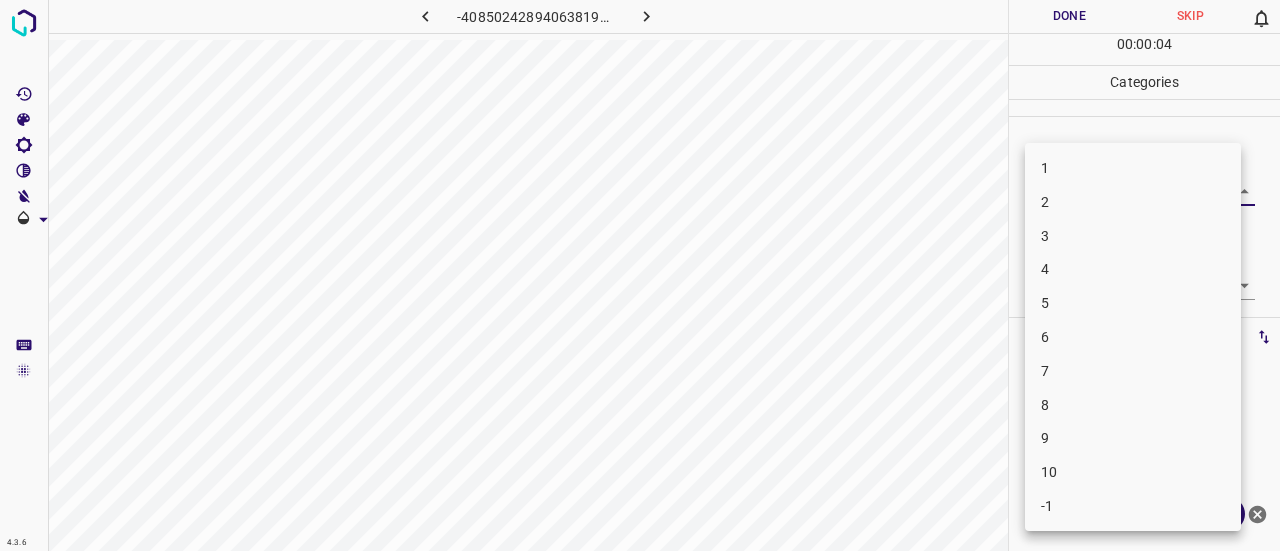 click on "2" at bounding box center [1133, 202] 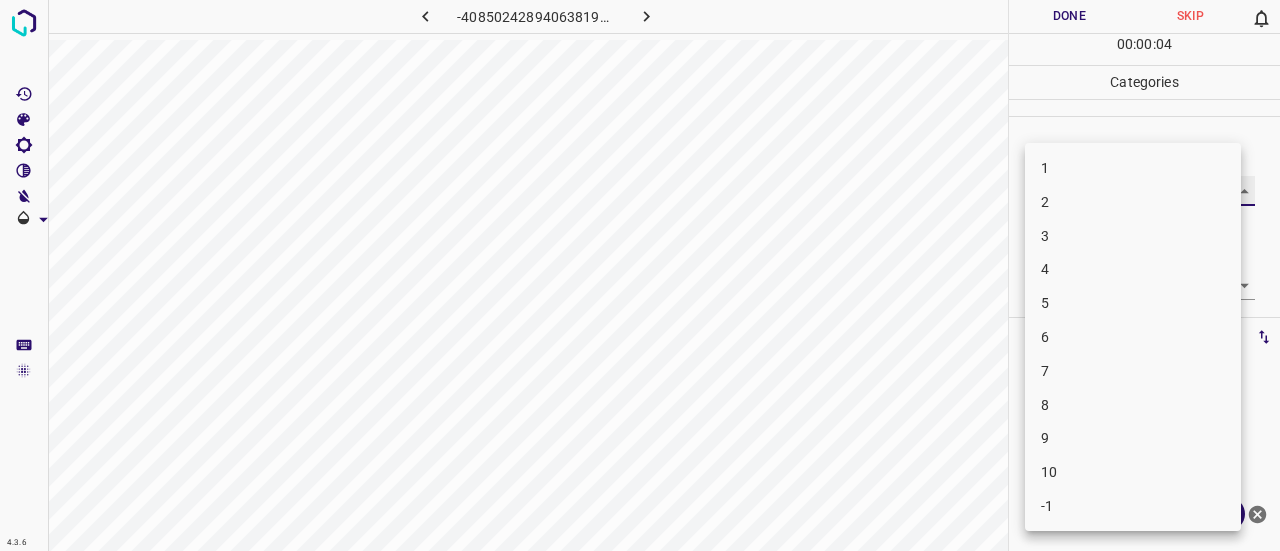 type on "2" 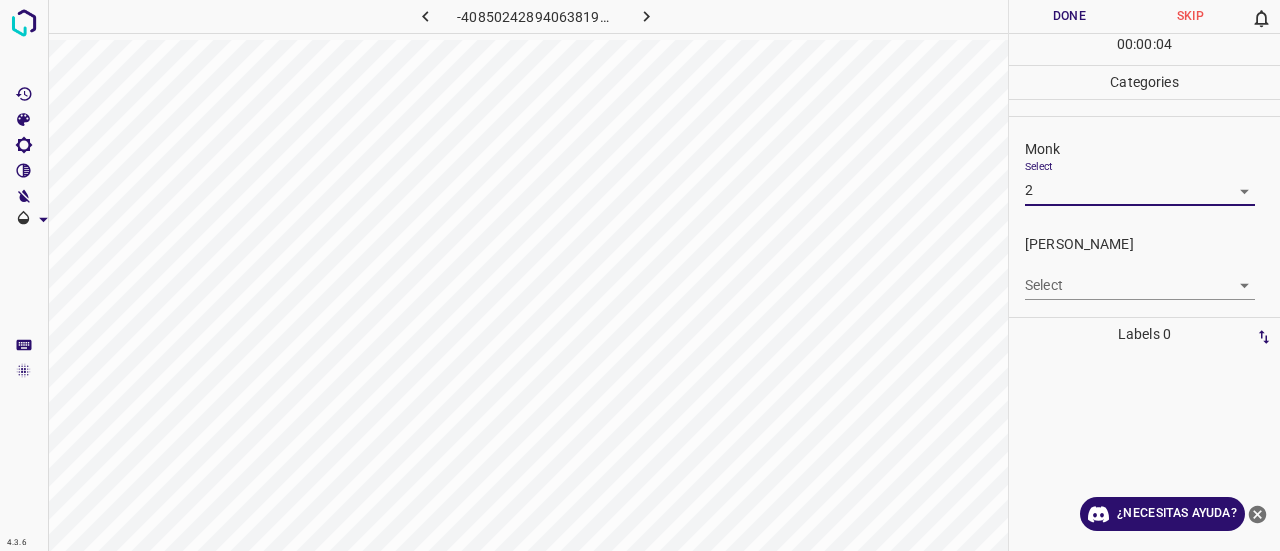 click on "4.3.6  -4085024289406381941.png Done Skip 0 00   : 00   : 04   Categories Monk   Select 2 2  Fitzpatrick   Select ​ Labels   0 Categories 1 Monk 2  Fitzpatrick Tools Space Change between modes (Draw & Edit) I Auto labeling R Restore zoom M Zoom in N Zoom out Delete Delete selecte label Filters Z Restore filters X Saturation filter C Brightness filter V Contrast filter B Gray scale filter General O Download ¿Necesitas ayuda? Texto original Valora esta traducción Tu opinión servirá para ayudar a mejorar el Traductor de Google - Texto - Esconder - Borrar" at bounding box center [640, 275] 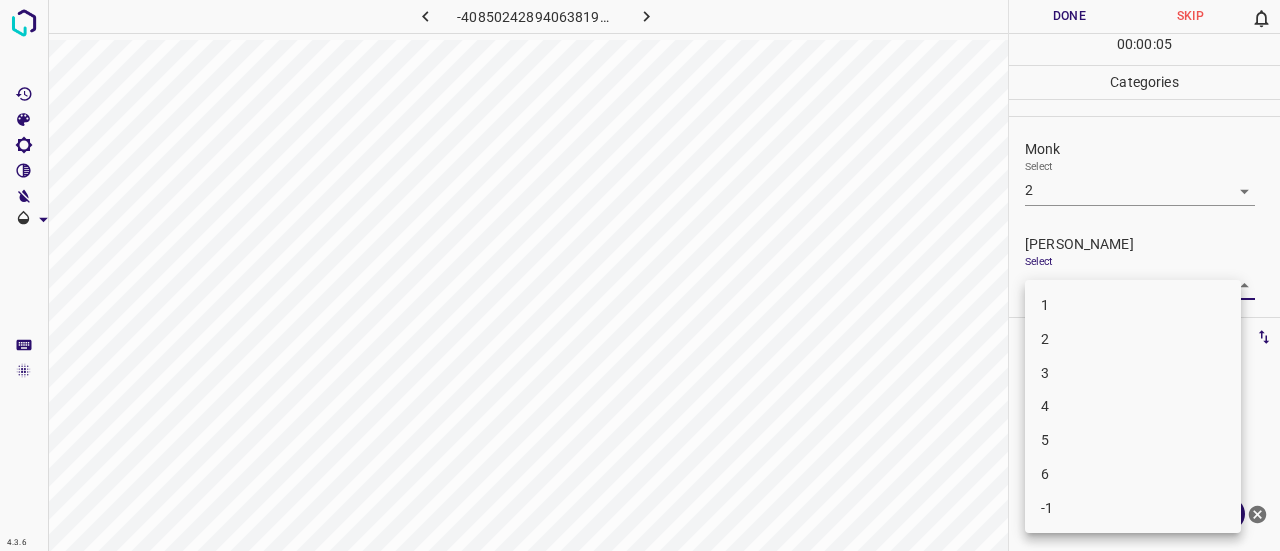 click on "1" at bounding box center (1133, 305) 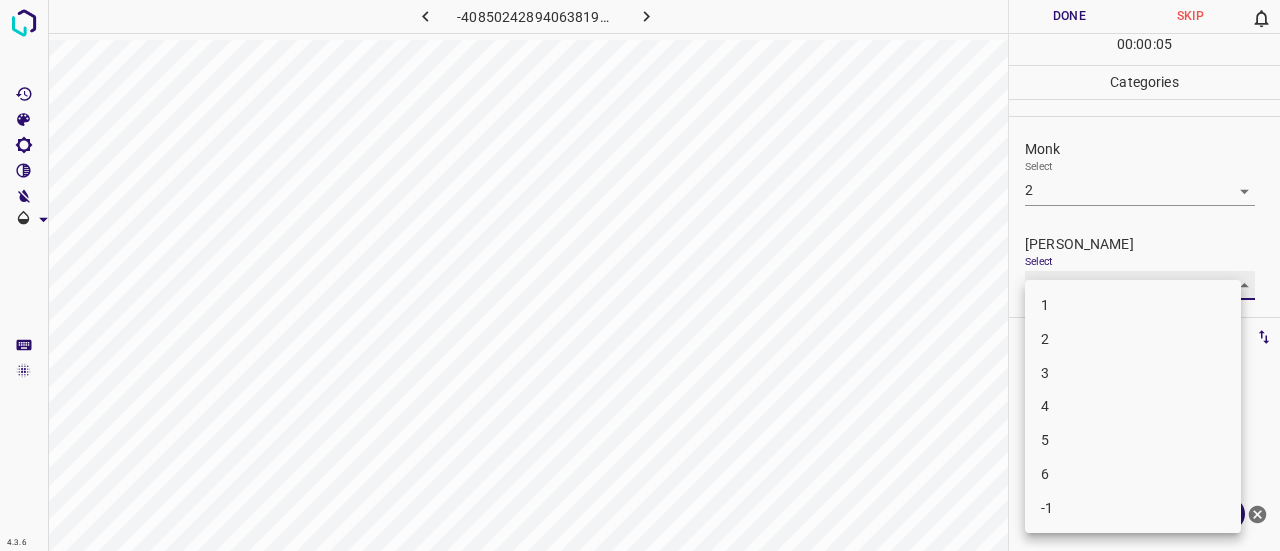 type on "1" 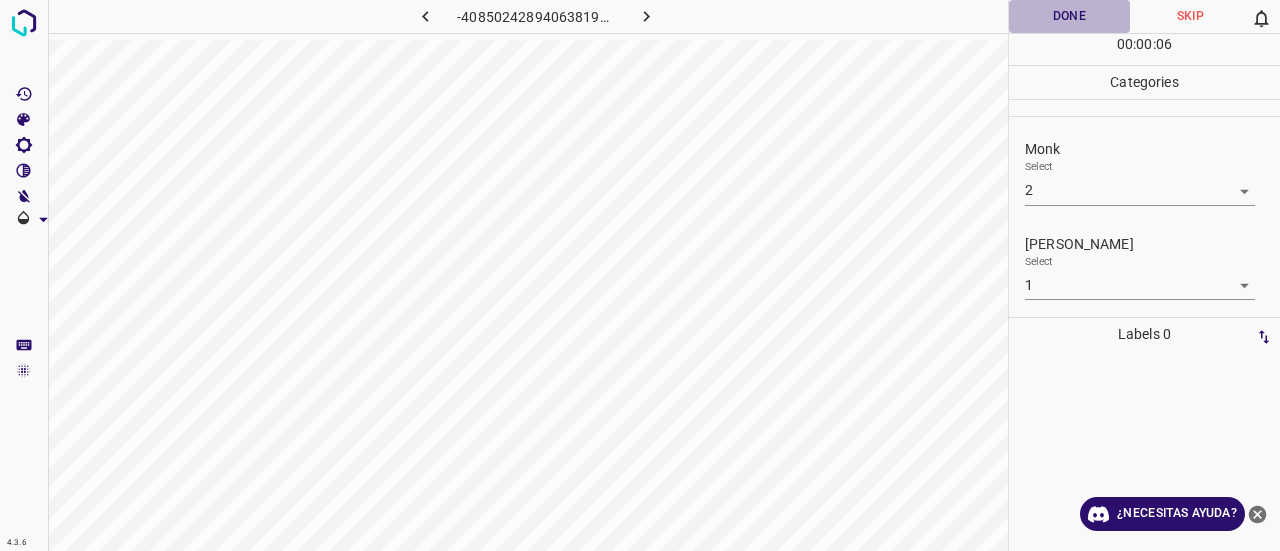 click on "Done" at bounding box center (1069, 16) 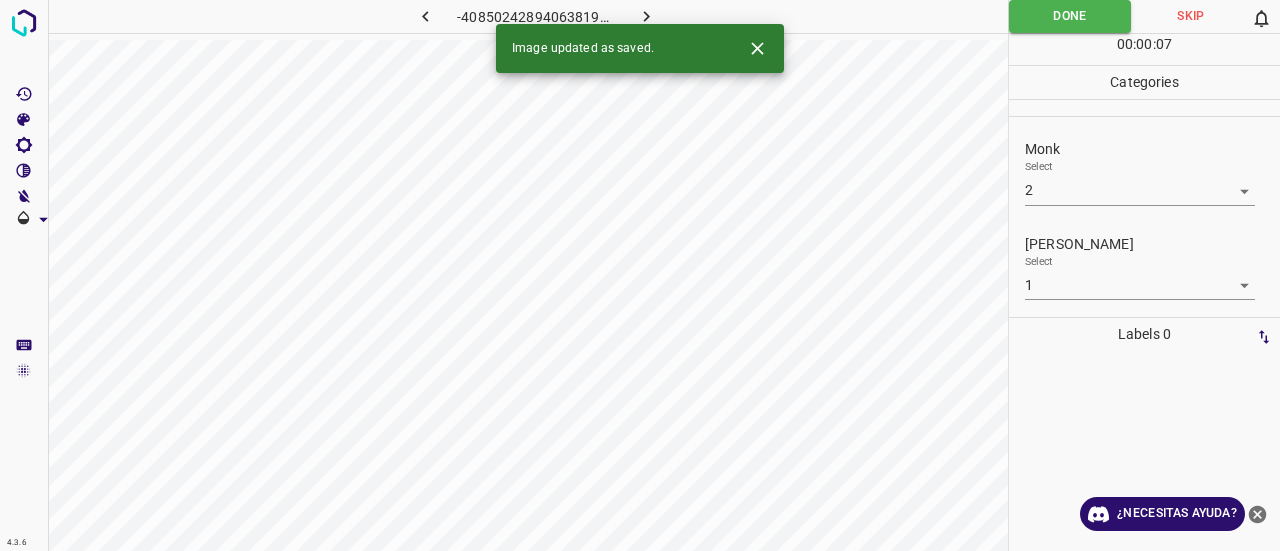 click 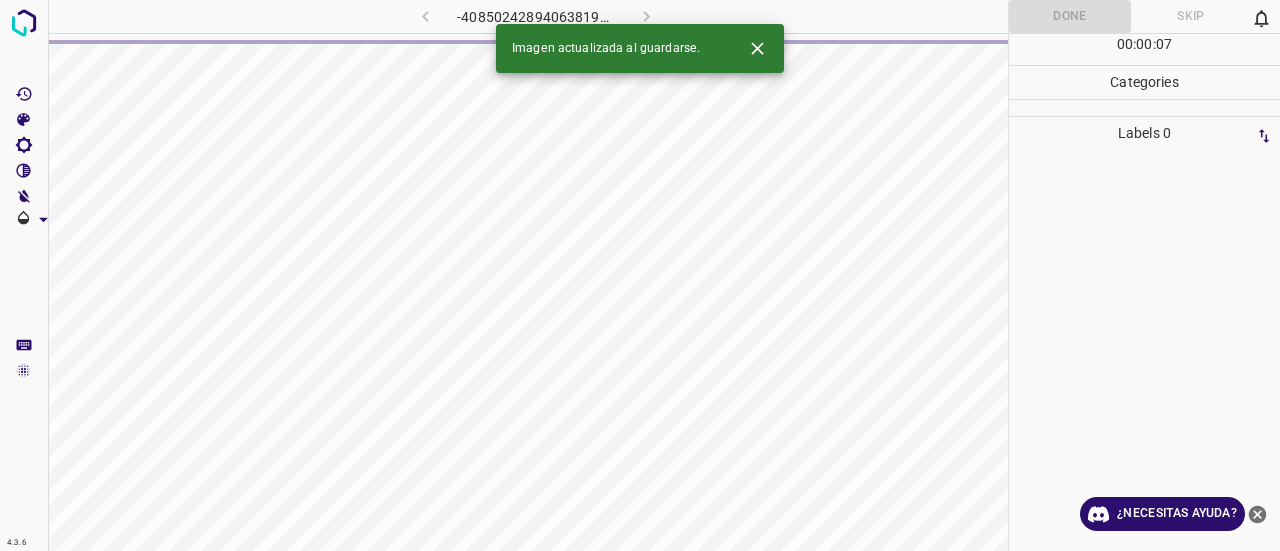 click 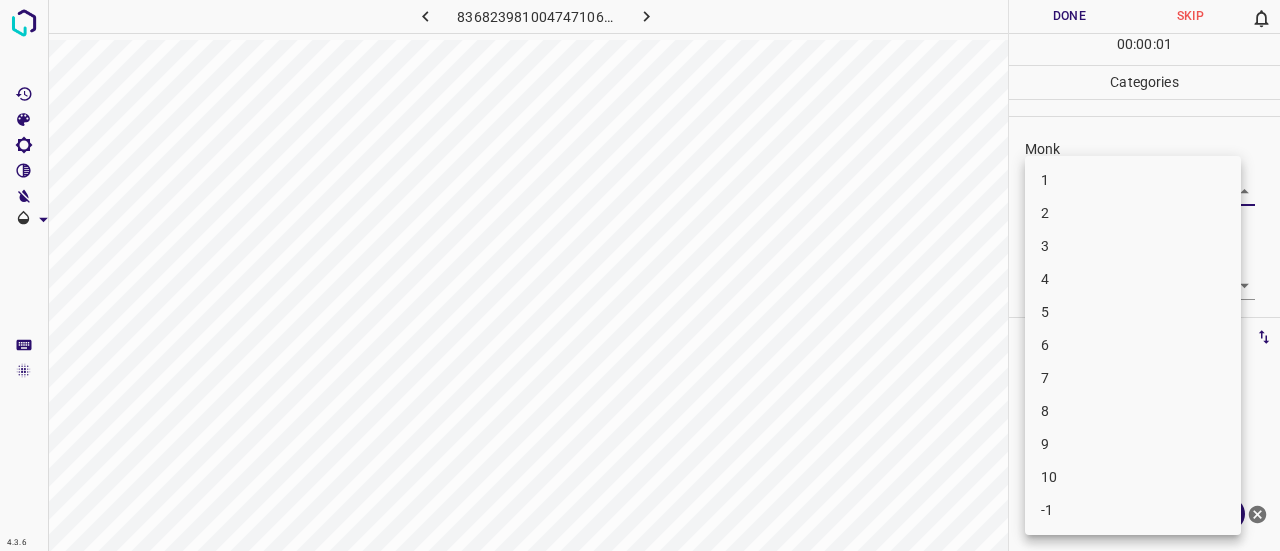 click on "4.3.6  8368239810047471064.png Done Skip 0 00   : 00   : 01   Categories Monk   Select ​  Fitzpatrick   Select ​ Labels   0 Categories 1 Monk 2  Fitzpatrick Tools Space Change between modes (Draw & Edit) I Auto labeling R Restore zoom M Zoom in N Zoom out Delete Delete selecte label Filters Z Restore filters X Saturation filter C Brightness filter V Contrast filter B Gray scale filter General O Download ¿Necesitas ayuda? Texto original Valora esta traducción Tu opinión servirá para ayudar a mejorar el Traductor de Google - Texto - Esconder - Borrar 1 2 3 4 5 6 7 8 9 10 -1" at bounding box center (640, 275) 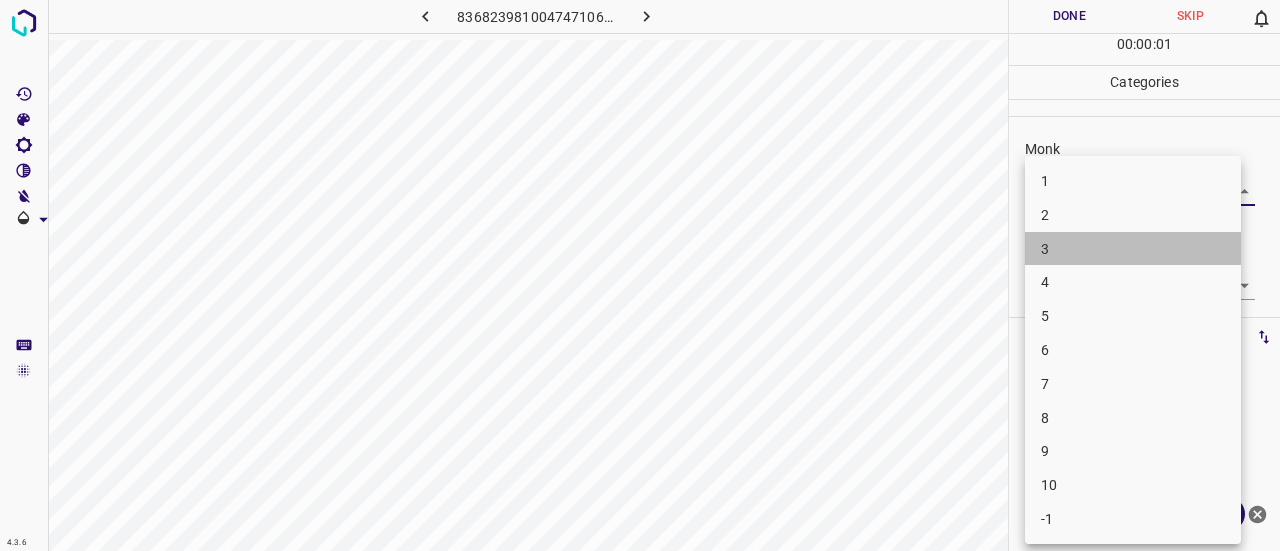click on "3" at bounding box center [1133, 249] 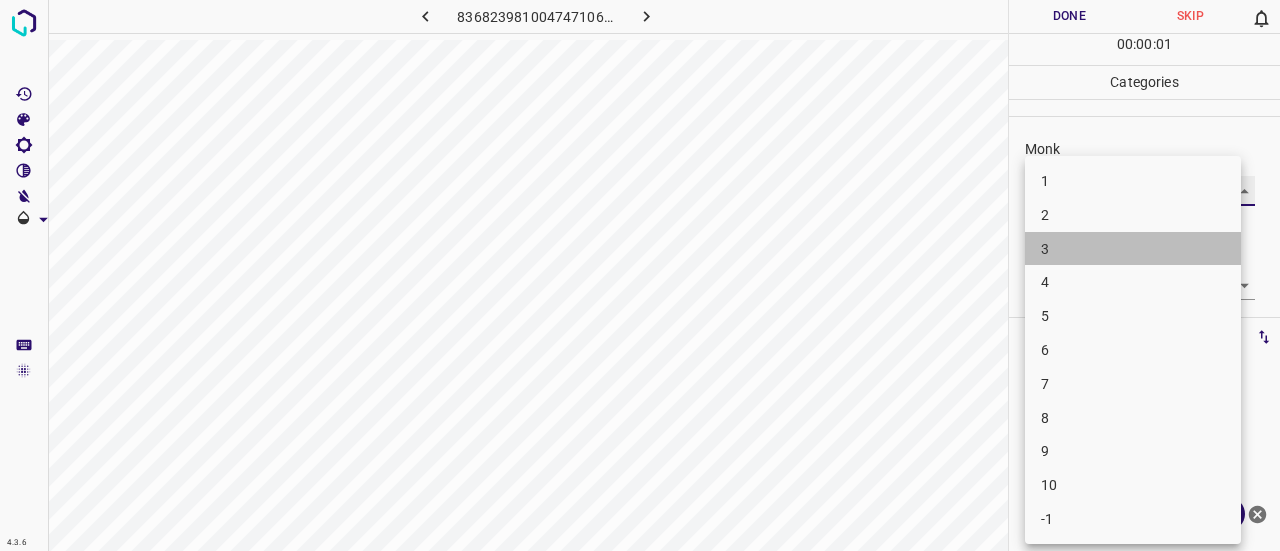 type on "3" 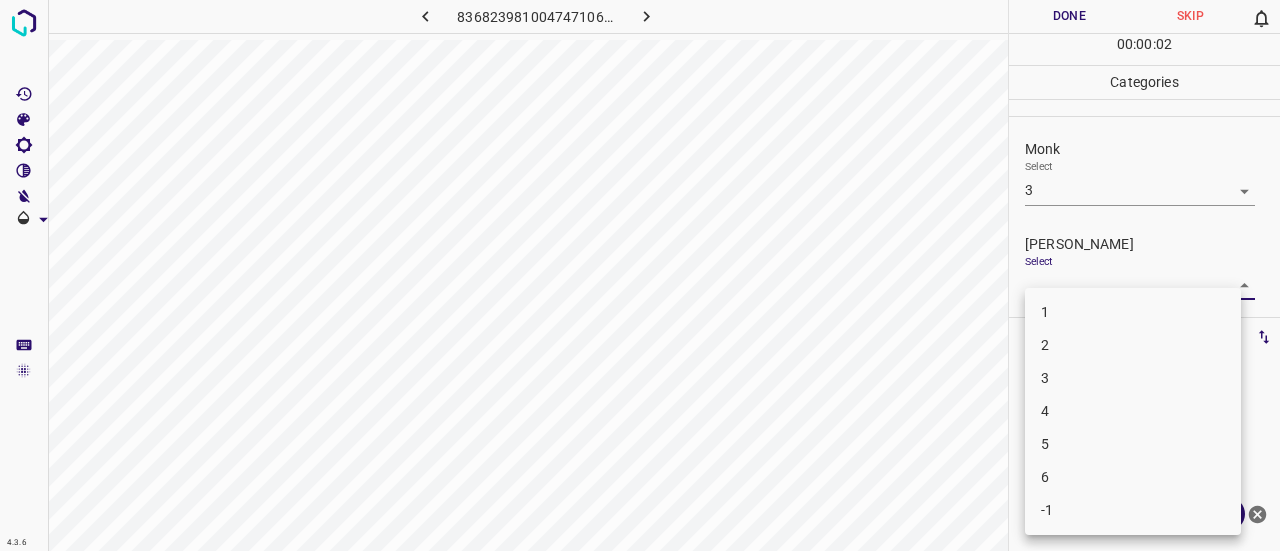 click on "4.3.6  8368239810047471064.png Done Skip 0 00   : 00   : 02   Categories Monk   Select 3 3  Fitzpatrick   Select ​ Labels   0 Categories 1 Monk 2  Fitzpatrick Tools Space Change between modes (Draw & Edit) I Auto labeling R Restore zoom M Zoom in N Zoom out Delete Delete selecte label Filters Z Restore filters X Saturation filter C Brightness filter V Contrast filter B Gray scale filter General O Download ¿Necesitas ayuda? Texto original Valora esta traducción Tu opinión servirá para ayudar a mejorar el Traductor de Google - Texto - Esconder - Borrar 1 2 3 4 5 6 -1" at bounding box center (640, 275) 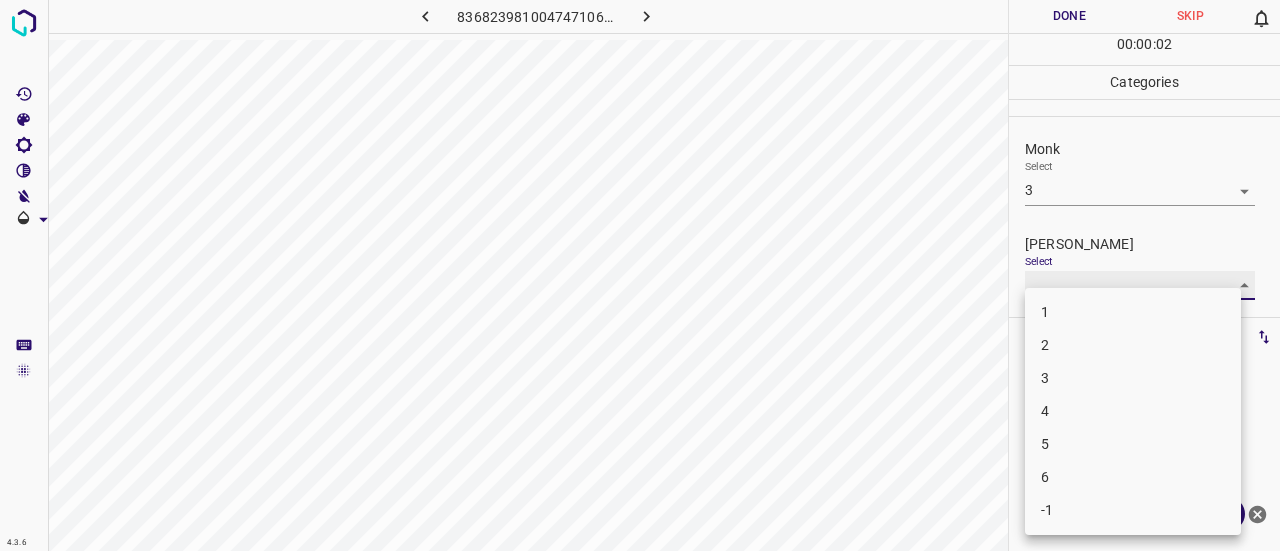 type on "2" 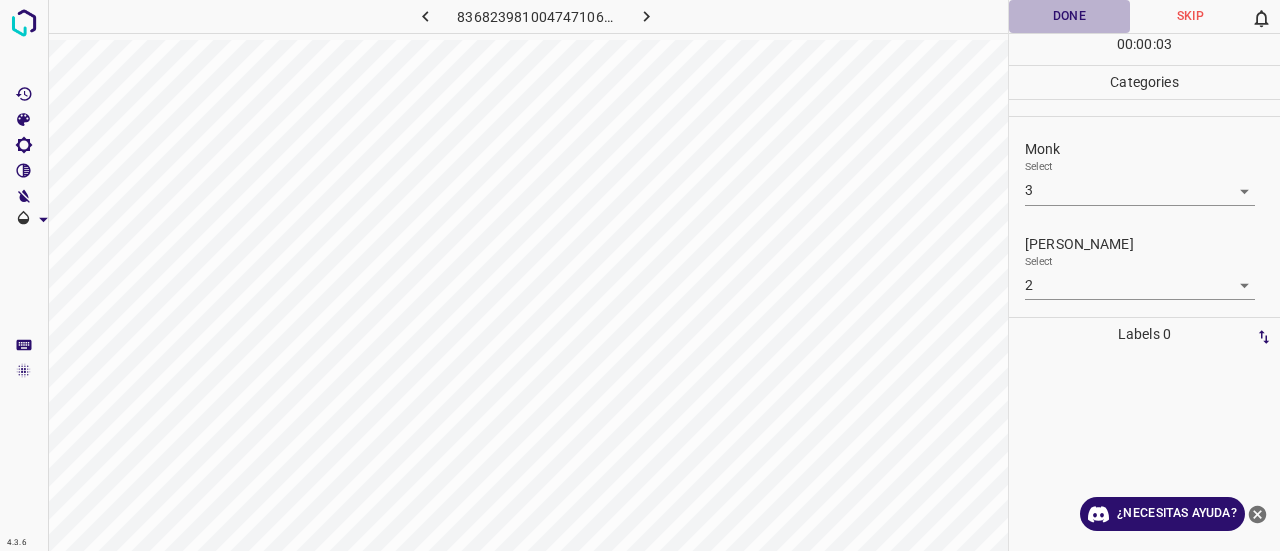 click on "Done" at bounding box center [1069, 16] 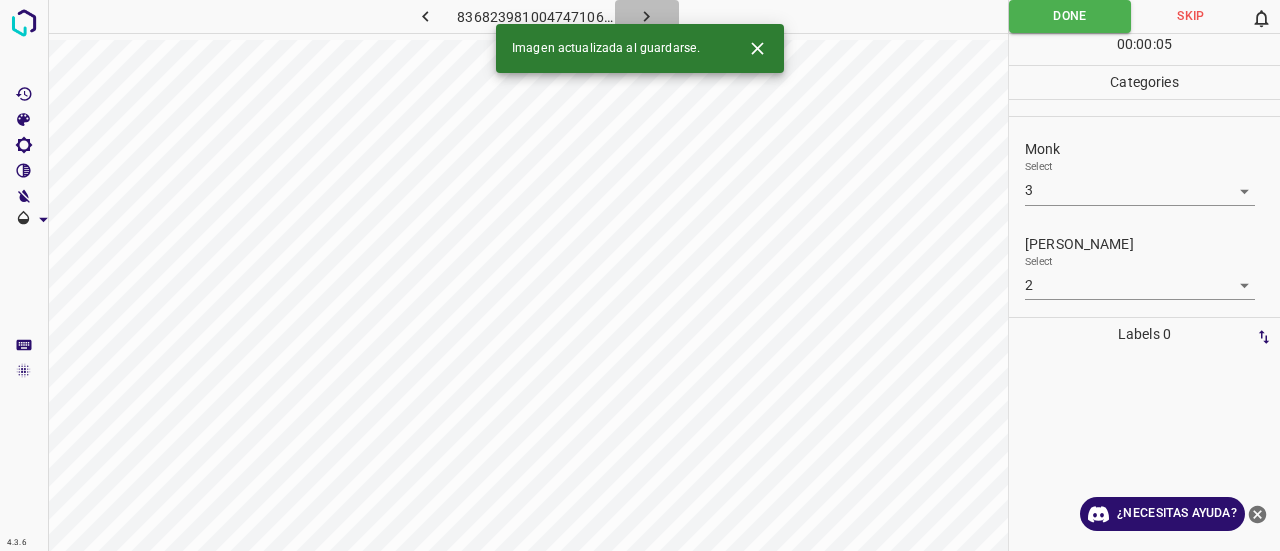 click 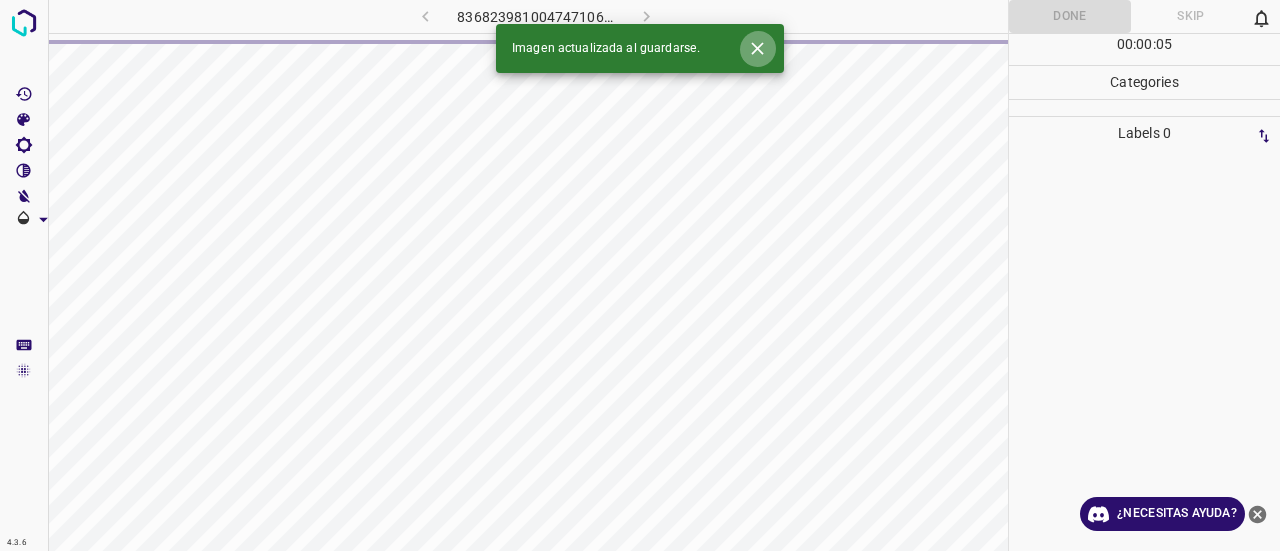 click 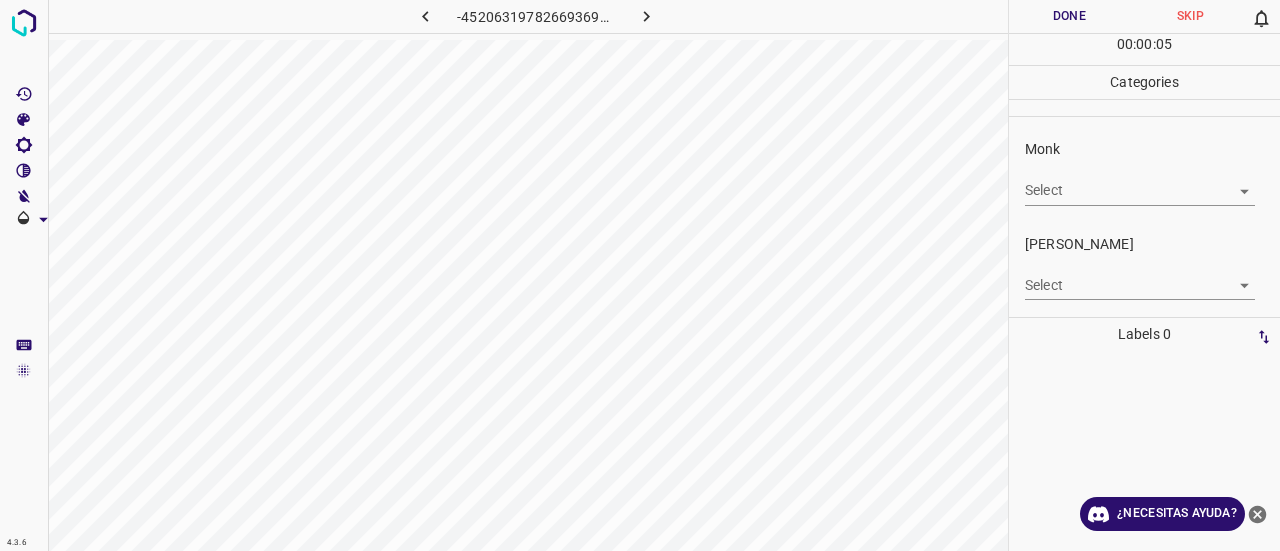 click on "4.3.6  -4520631978266936959.png Done Skip 0 00   : 00   : 05   Categories Monk   Select ​  Fitzpatrick   Select ​ Labels   0 Categories 1 Monk 2  Fitzpatrick Tools Space Change between modes (Draw & Edit) I Auto labeling R Restore zoom M Zoom in N Zoom out Delete Delete selecte label Filters Z Restore filters X Saturation filter C Brightness filter V Contrast filter B Gray scale filter General O Download ¿Necesitas ayuda? Texto original Valora esta traducción Tu opinión servirá para ayudar a mejorar el Traductor de Google - Texto - Esconder - Borrar" at bounding box center (640, 275) 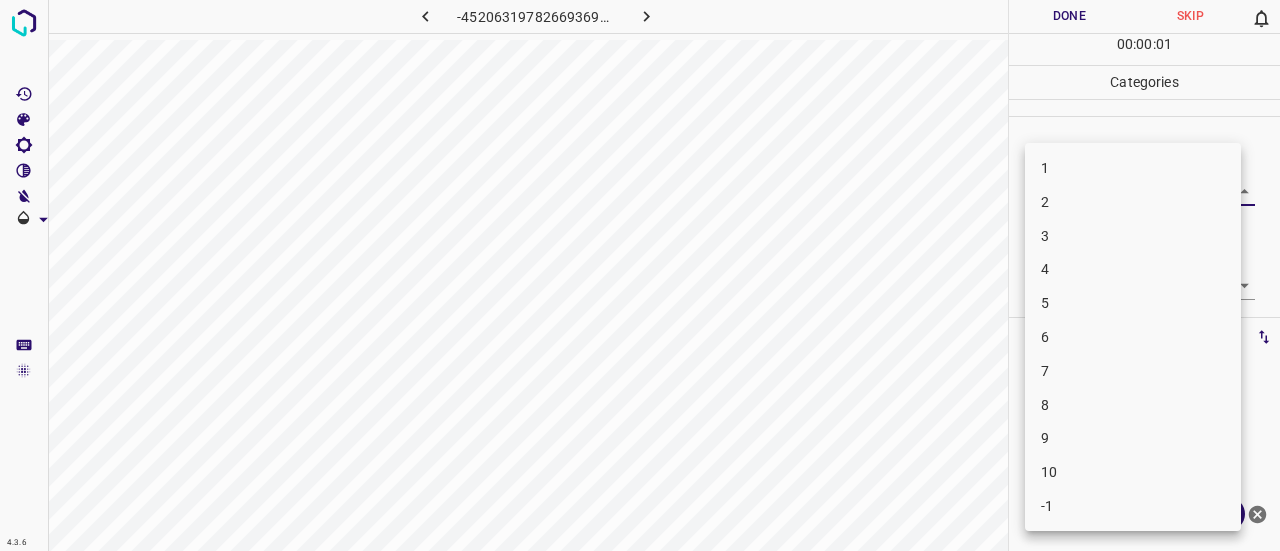 click on "3" at bounding box center [1045, 235] 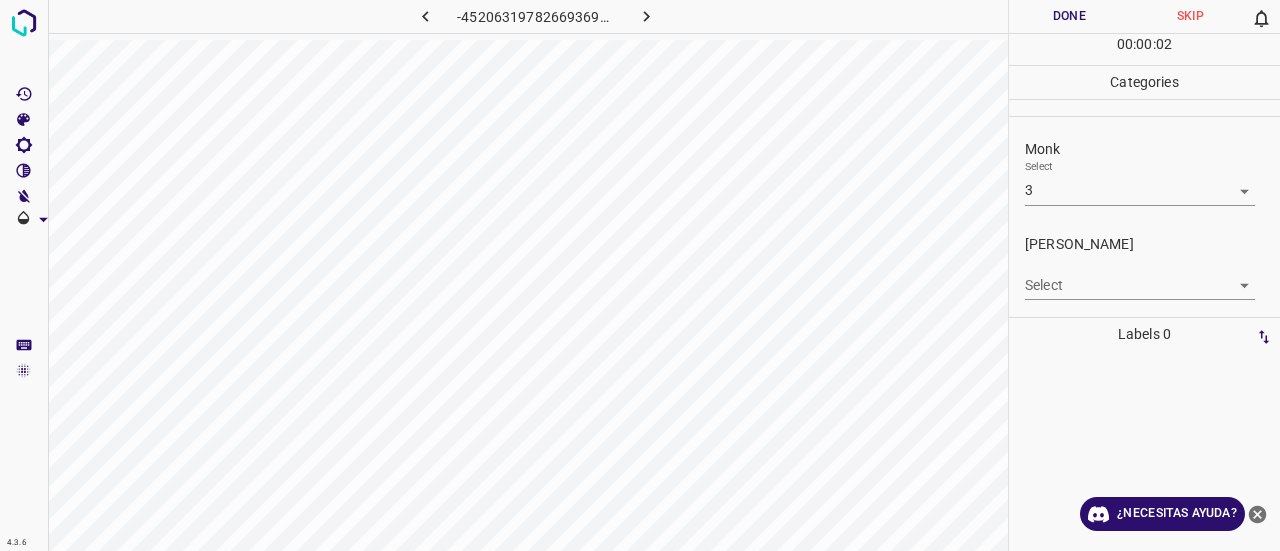 click on "4.3.6  -4520631978266936959.png Done Skip 0 00   : 00   : 02   Categories Monk   Select 3 3  Fitzpatrick   Select ​ Labels   0 Categories 1 Monk 2  Fitzpatrick Tools Space Change between modes (Draw & Edit) I Auto labeling R Restore zoom M Zoom in N Zoom out Delete Delete selecte label Filters Z Restore filters X Saturation filter C Brightness filter V Contrast filter B Gray scale filter General O Download ¿Necesitas ayuda? Texto original Valora esta traducción Tu opinión servirá para ayudar a mejorar el Traductor de Google - Texto - Esconder - Borrar" at bounding box center (640, 275) 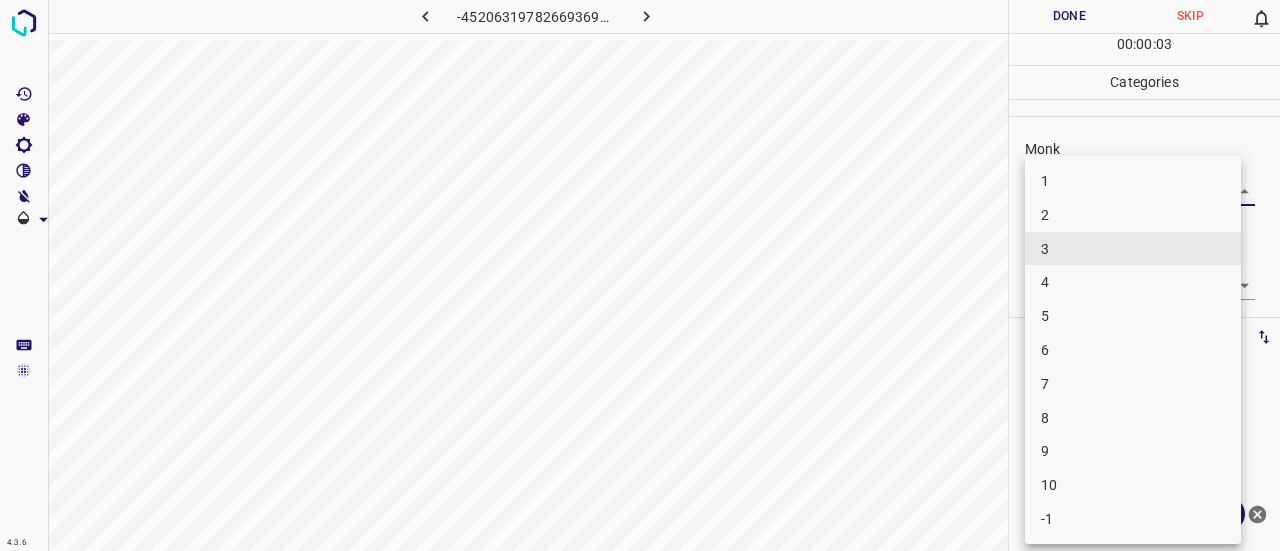 click on "4" at bounding box center [1133, 282] 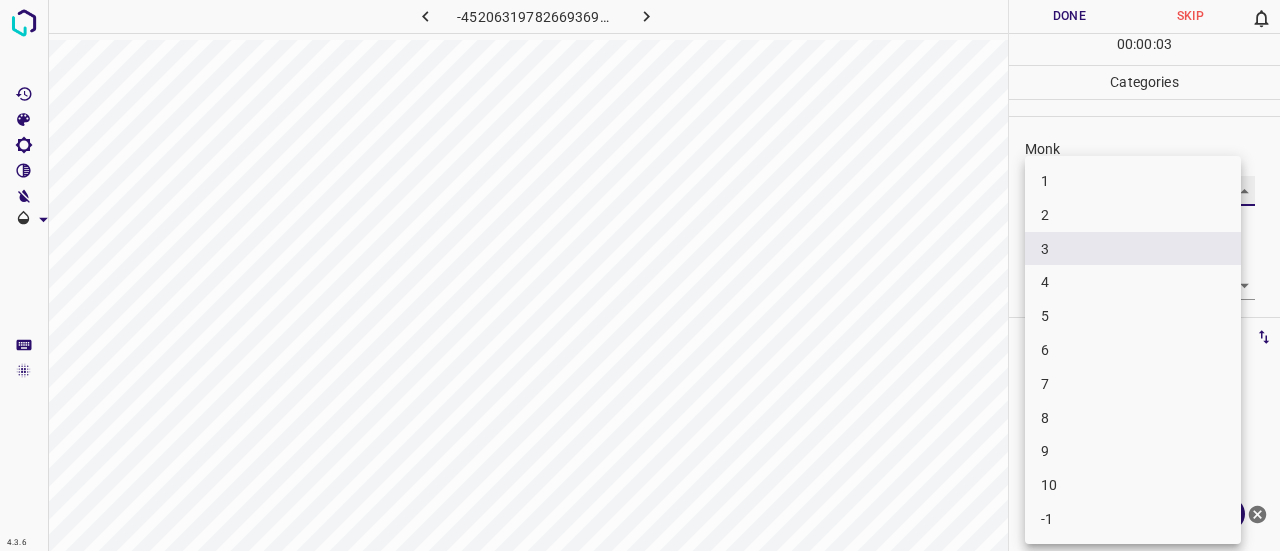 type on "4" 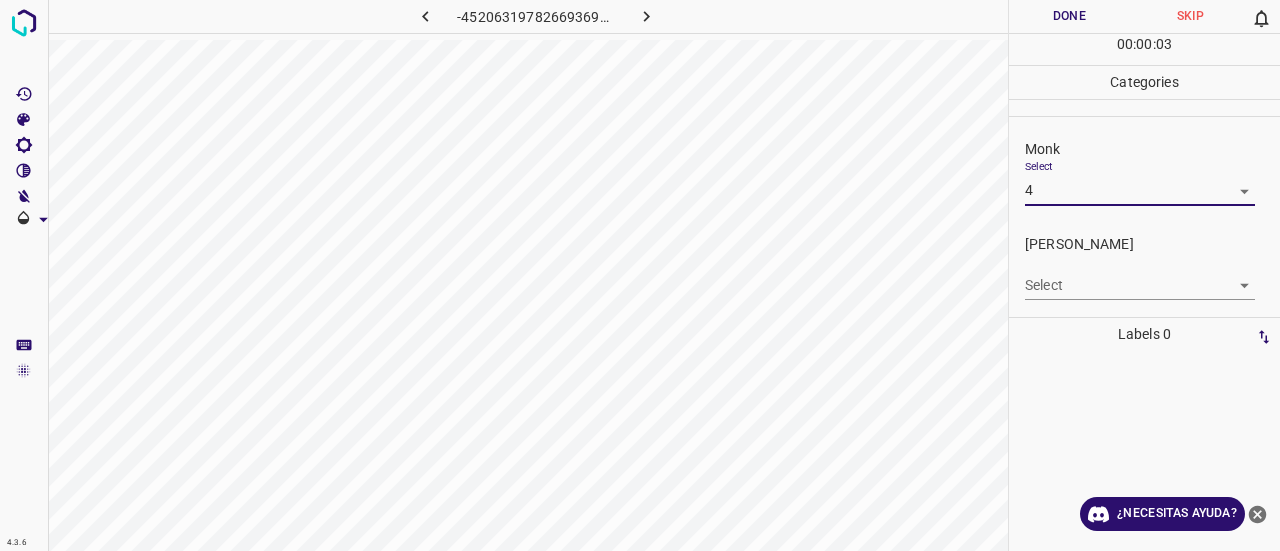 click on "4.3.6  -4520631978266936959.png Done Skip 0 00   : 00   : 03   Categories Monk   Select 4 4  Fitzpatrick   Select ​ Labels   0 Categories 1 Monk 2  Fitzpatrick Tools Space Change between modes (Draw & Edit) I Auto labeling R Restore zoom M Zoom in N Zoom out Delete Delete selecte label Filters Z Restore filters X Saturation filter C Brightness filter V Contrast filter B Gray scale filter General O Download ¿Necesitas ayuda? Texto original Valora esta traducción Tu opinión servirá para ayudar a mejorar el Traductor de Google - Texto - Esconder - Borrar 1 2 3 4 5 6 7 8 9 10 -1" at bounding box center [640, 275] 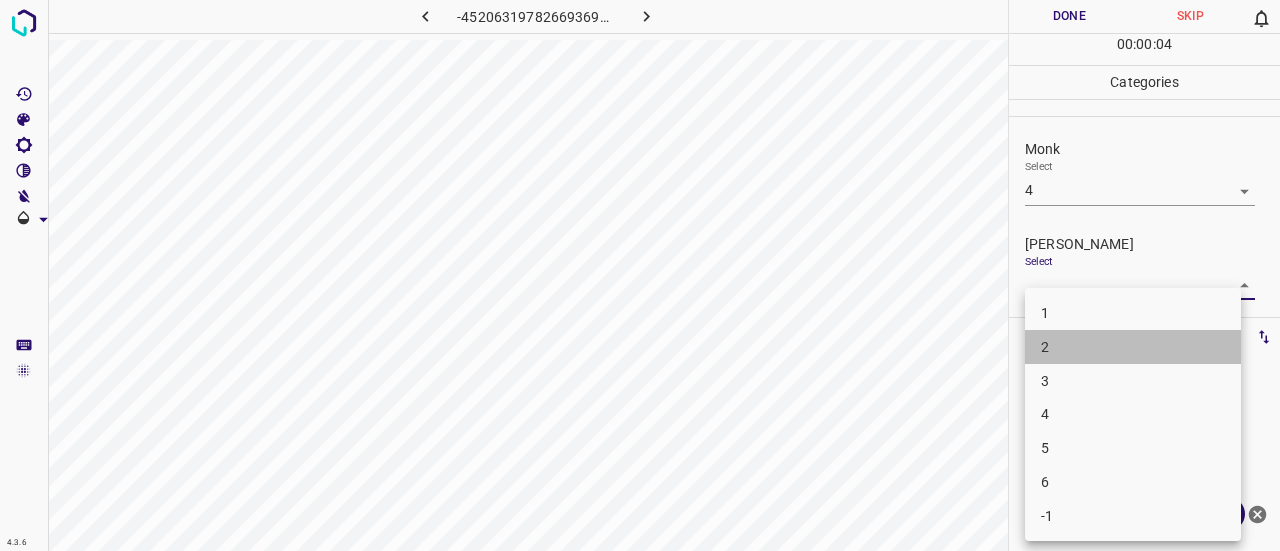 click on "2" at bounding box center (1133, 347) 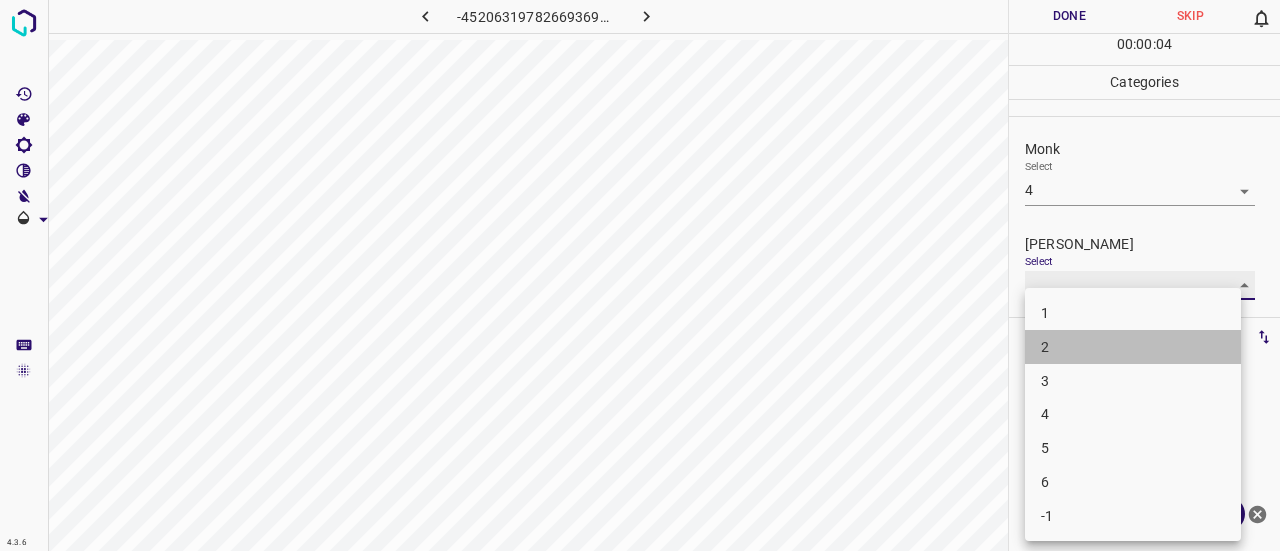 type on "2" 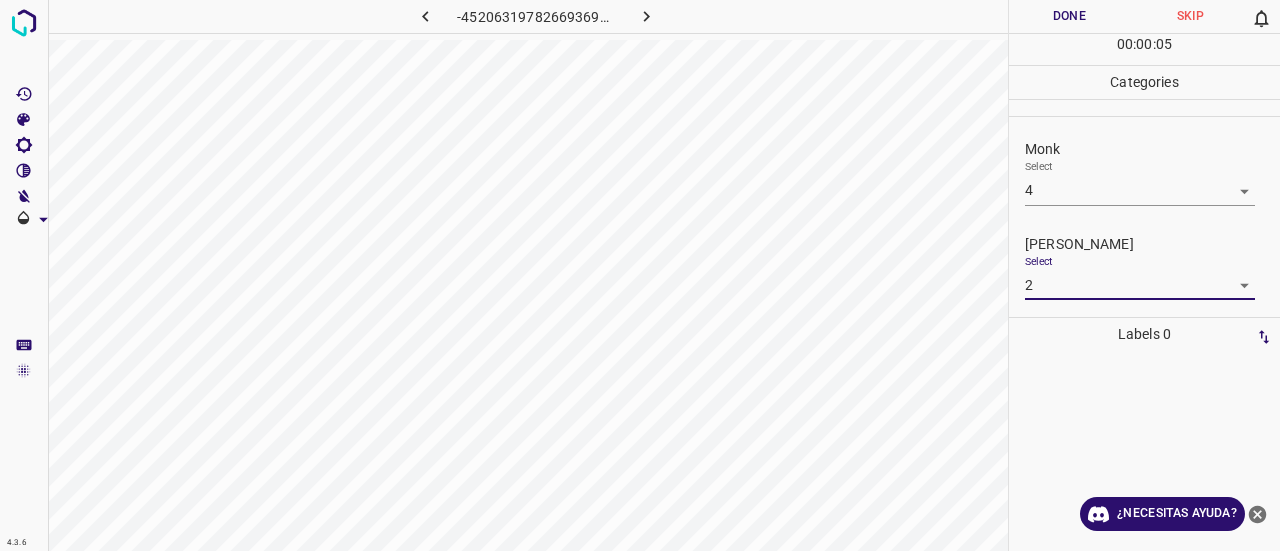 click on "Done" at bounding box center (1069, 16) 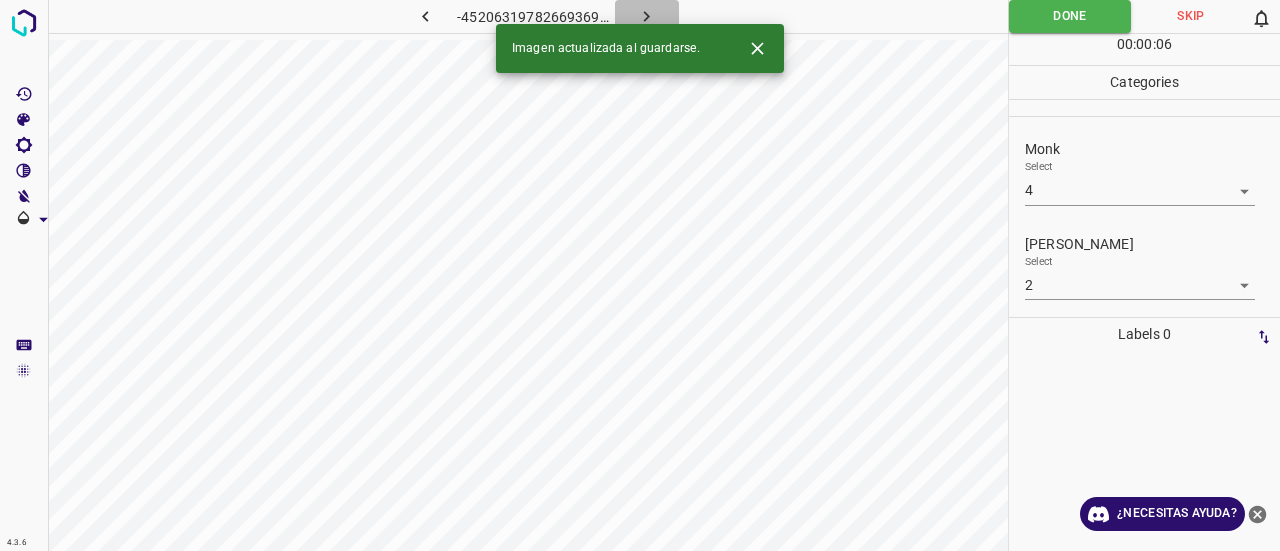 click at bounding box center [647, 16] 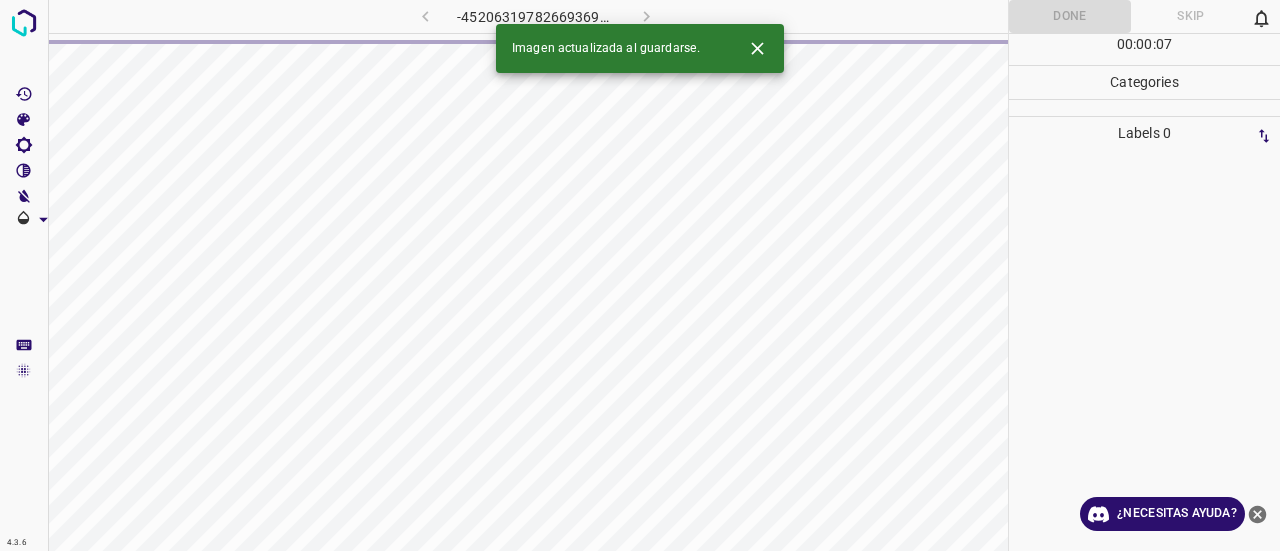 click 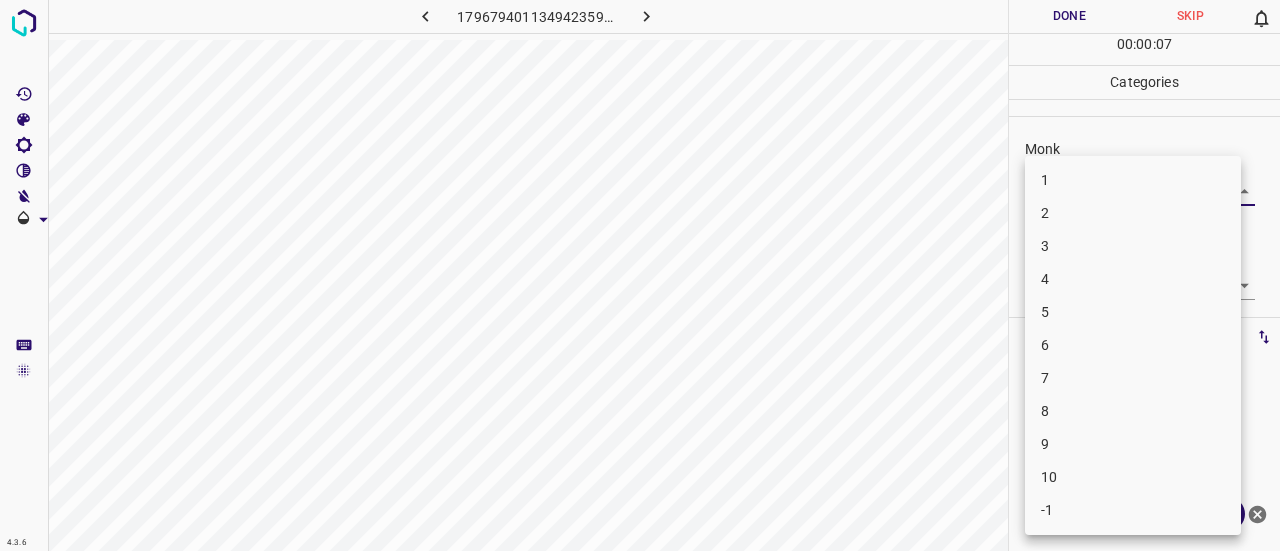 click on "4.3.6  1796794011349423596.png Done Skip 0 00   : 00   : 07   Categories Monk   Select ​  Fitzpatrick   Select ​ Labels   0 Categories 1 Monk 2  Fitzpatrick Tools Space Change between modes (Draw & Edit) I Auto labeling R Restore zoom M Zoom in N Zoom out Delete Delete selecte label Filters Z Restore filters X Saturation filter C Brightness filter V Contrast filter B Gray scale filter General O Download ¿Necesitas ayuda? Texto original Valora esta traducción Tu opinión servirá para ayudar a mejorar el Traductor de Google - Texto - Esconder - Borrar 1 2 3 4 5 6 7 8 9 10 -1" at bounding box center [640, 275] 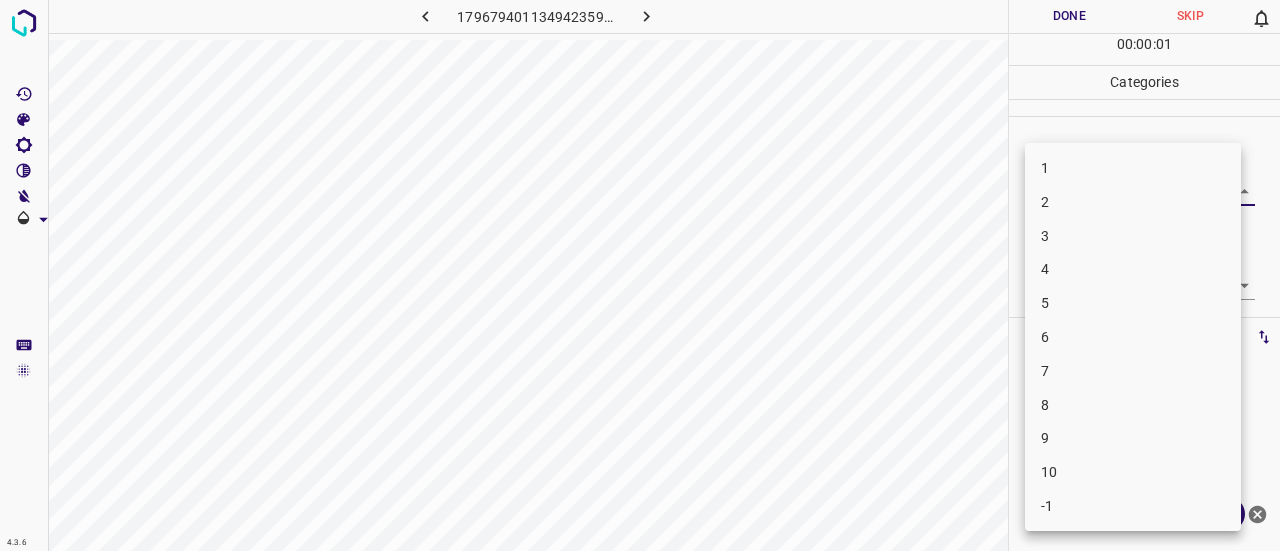 click on "3" at bounding box center [1133, 236] 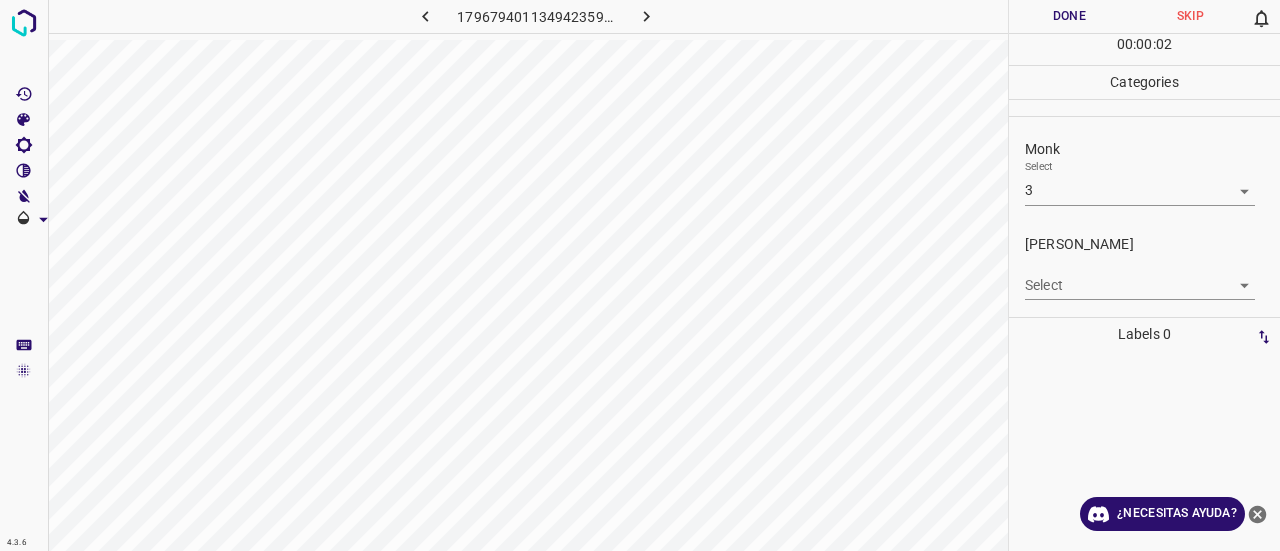 click on "Monk   Select 3 3" at bounding box center [1144, 172] 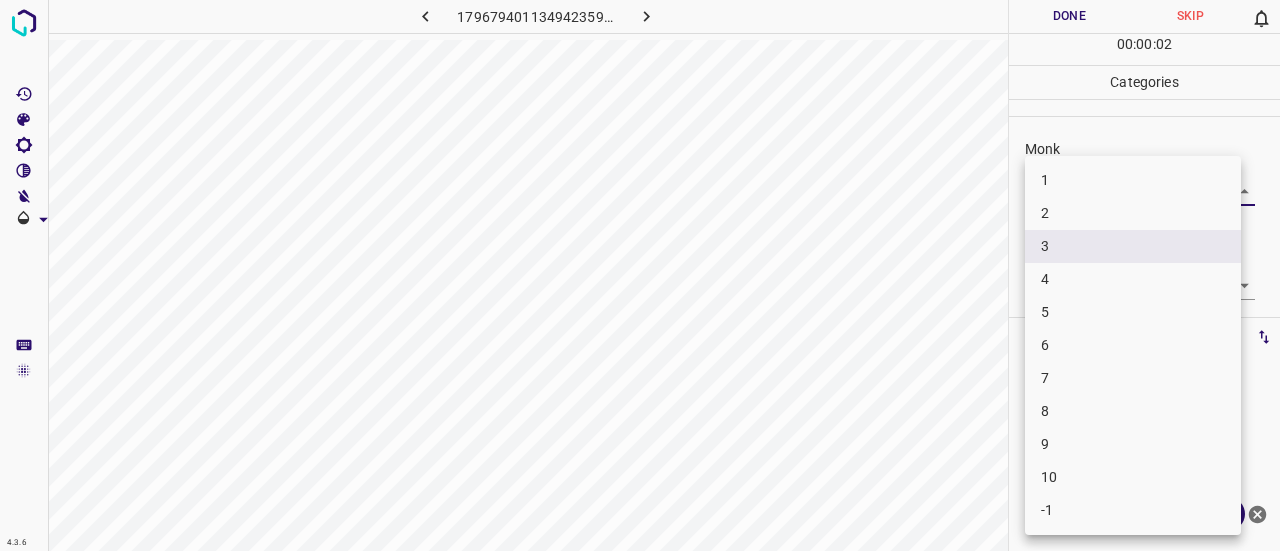 drag, startPoint x: 1082, startPoint y: 189, endPoint x: 1090, endPoint y: 201, distance: 14.422205 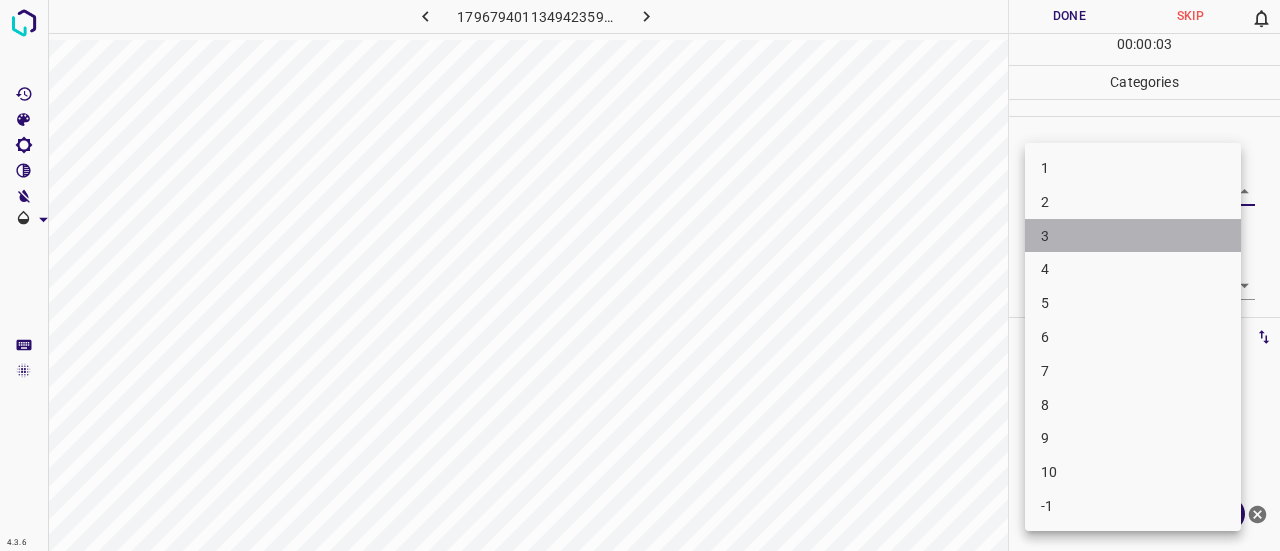 click on "3" at bounding box center [1133, 236] 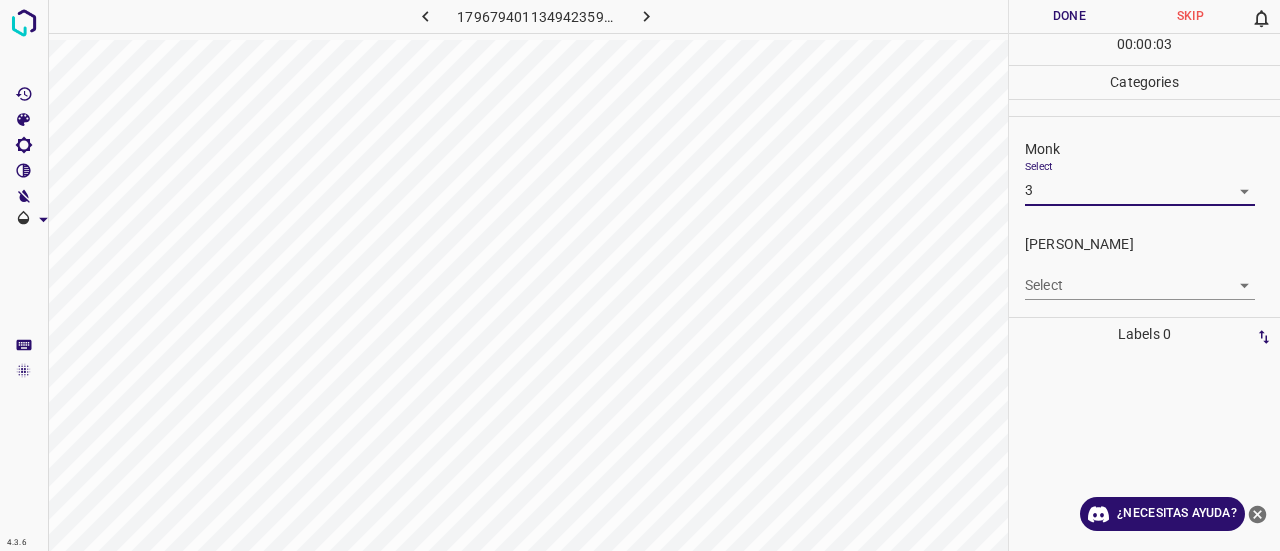 click on "4.3.6  1796794011349423596.png Done Skip 0 00   : 00   : 03   Categories Monk   Select 3 3  Fitzpatrick   Select ​ Labels   0 Categories 1 Monk 2  Fitzpatrick Tools Space Change between modes (Draw & Edit) I Auto labeling R Restore zoom M Zoom in N Zoom out Delete Delete selecte label Filters Z Restore filters X Saturation filter C Brightness filter V Contrast filter B Gray scale filter General O Download ¿Necesitas ayuda? Texto original Valora esta traducción Tu opinión servirá para ayudar a mejorar el Traductor de Google - Texto - Esconder - Borrar" at bounding box center (640, 275) 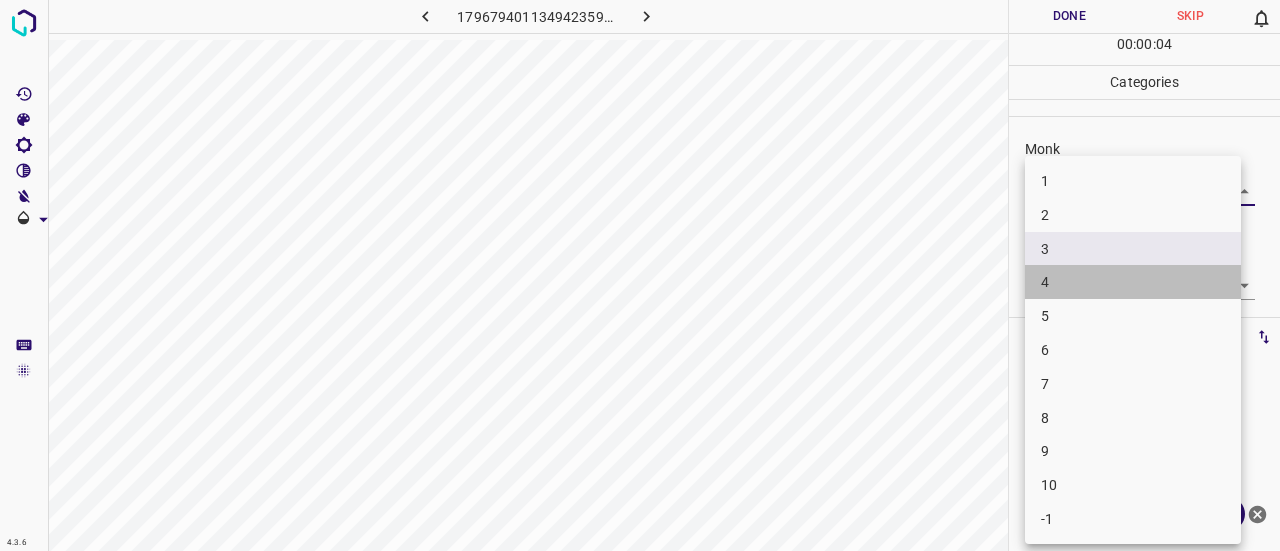 click on "4" at bounding box center (1133, 282) 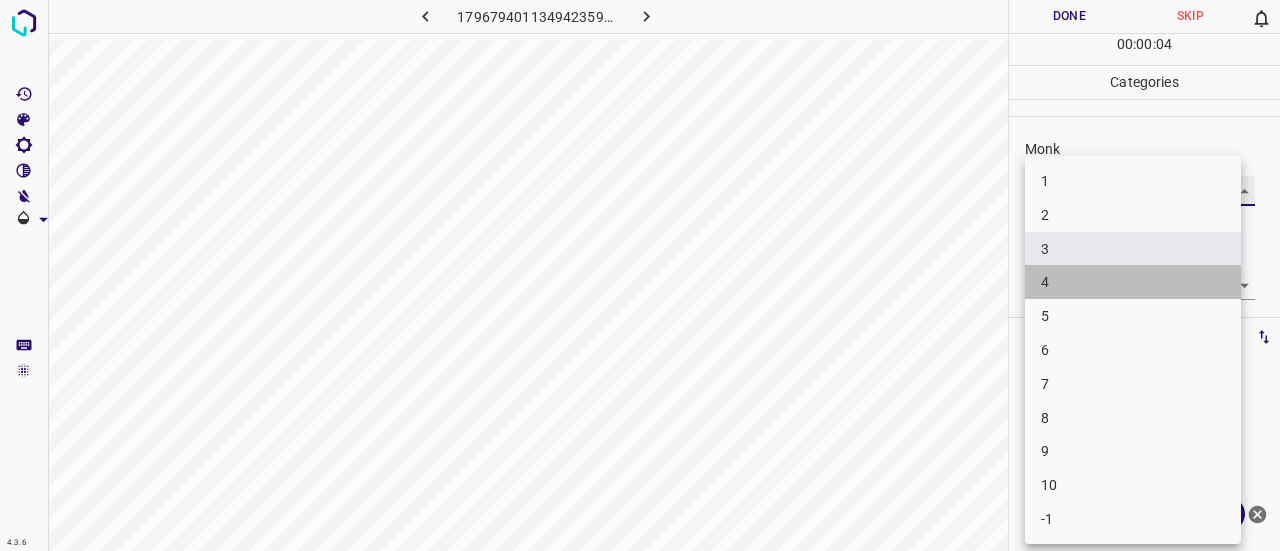 type on "4" 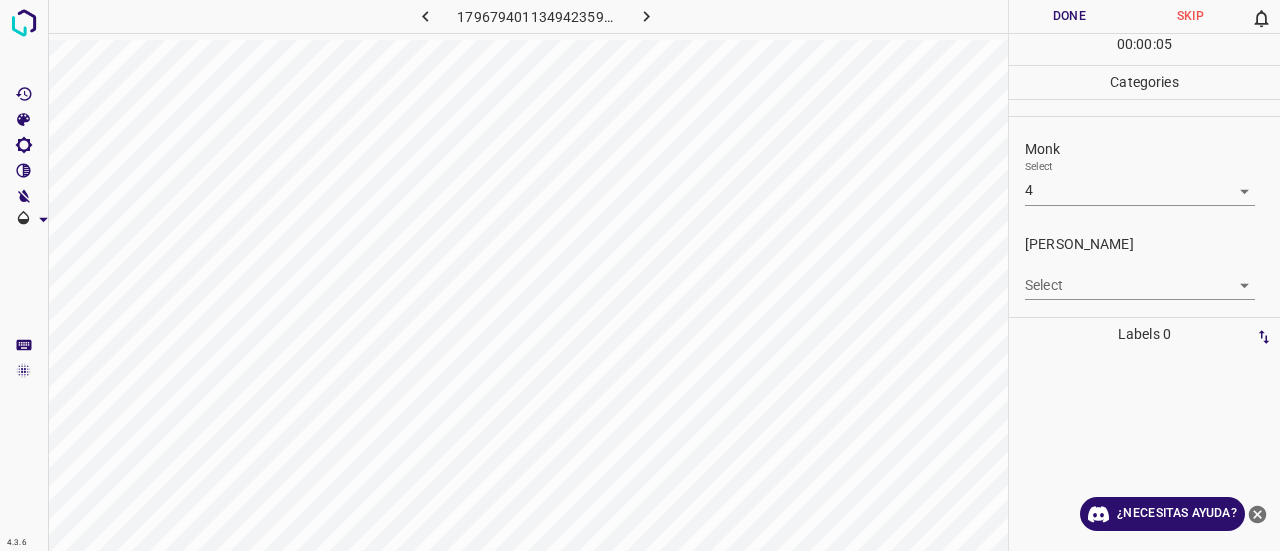 click on "4.3.6  1796794011349423596.png Done Skip 0 00   : 00   : 05   Categories Monk   Select 4 4  Fitzpatrick   Select ​ Labels   0 Categories 1 Monk 2  Fitzpatrick Tools Space Change between modes (Draw & Edit) I Auto labeling R Restore zoom M Zoom in N Zoom out Delete Delete selecte label Filters Z Restore filters X Saturation filter C Brightness filter V Contrast filter B Gray scale filter General O Download ¿Necesitas ayuda? Texto original Valora esta traducción Tu opinión servirá para ayudar a mejorar el Traductor de Google - Texto - Esconder - Borrar" at bounding box center (640, 275) 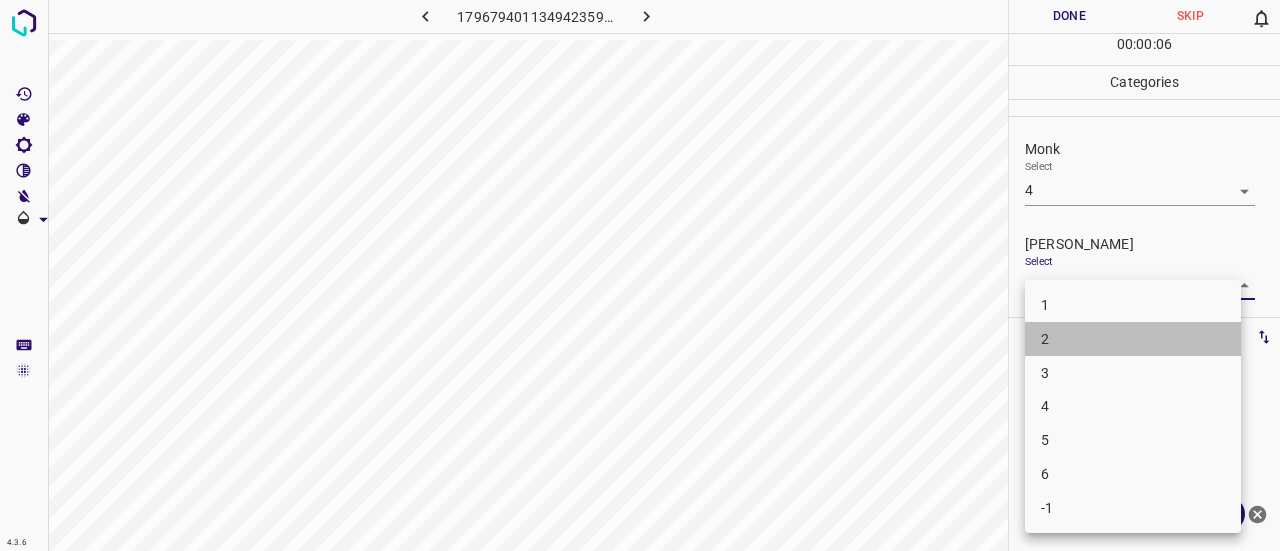 click on "2" at bounding box center [1133, 339] 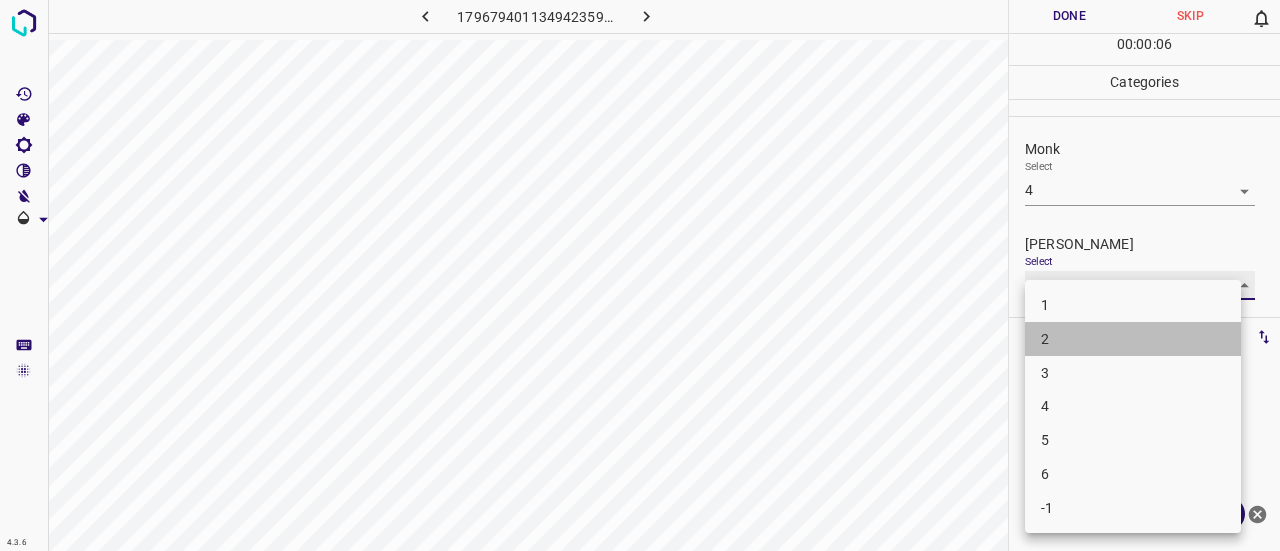 type on "2" 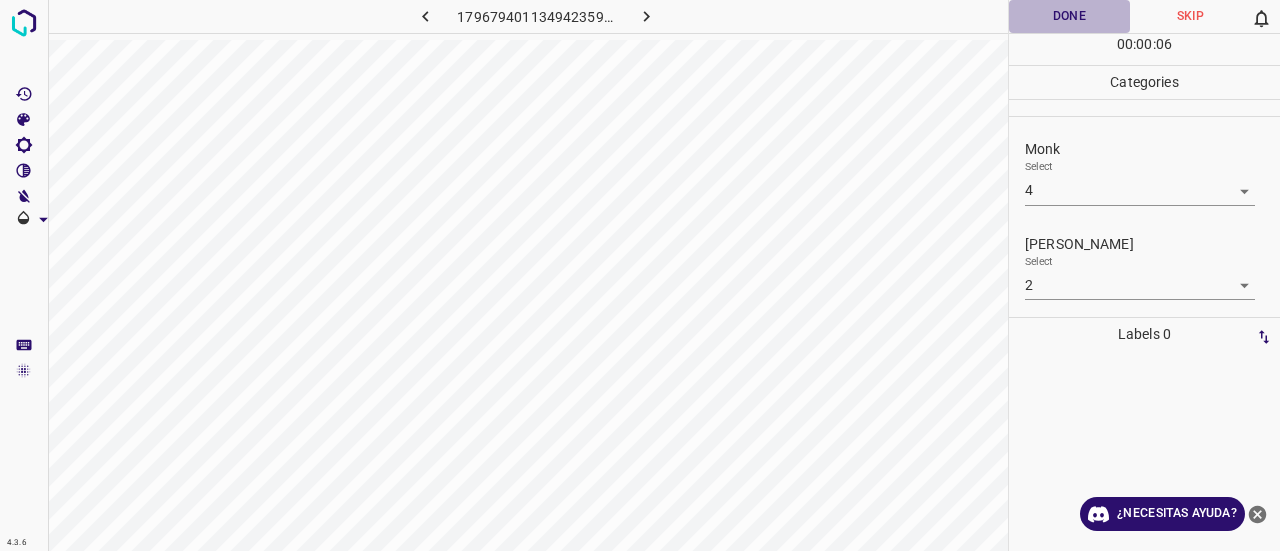 click on "Done" at bounding box center (1069, 16) 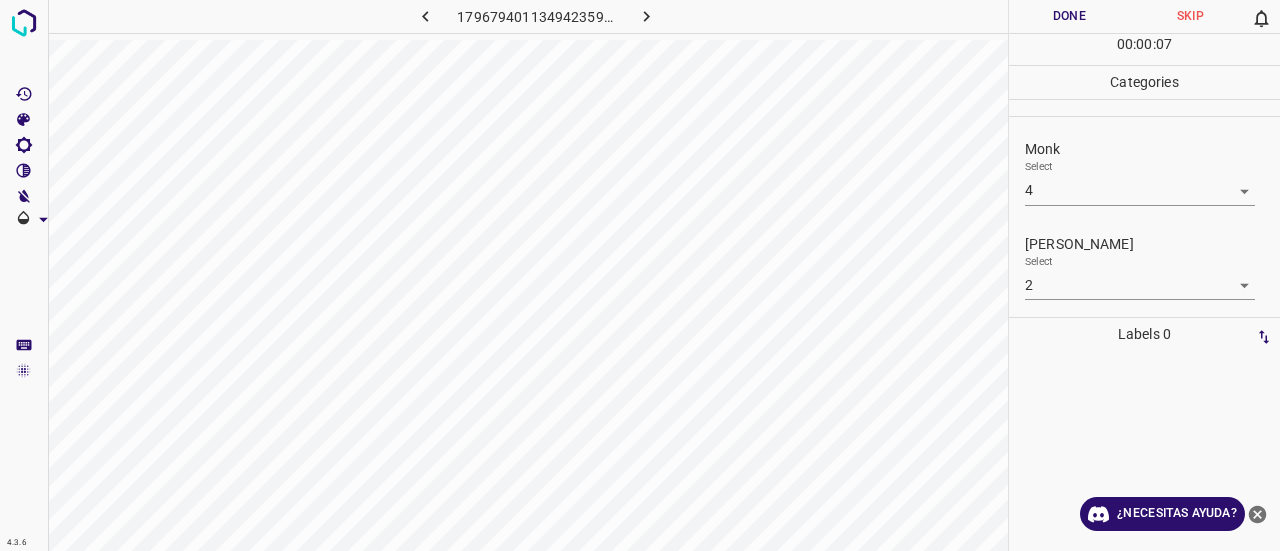click at bounding box center [647, 16] 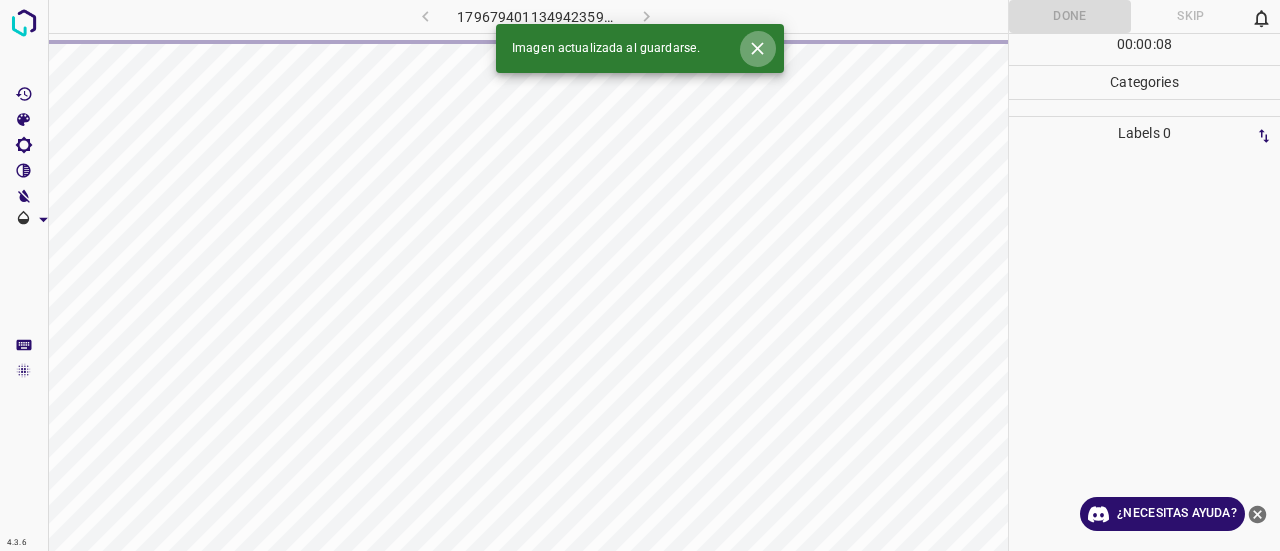 click 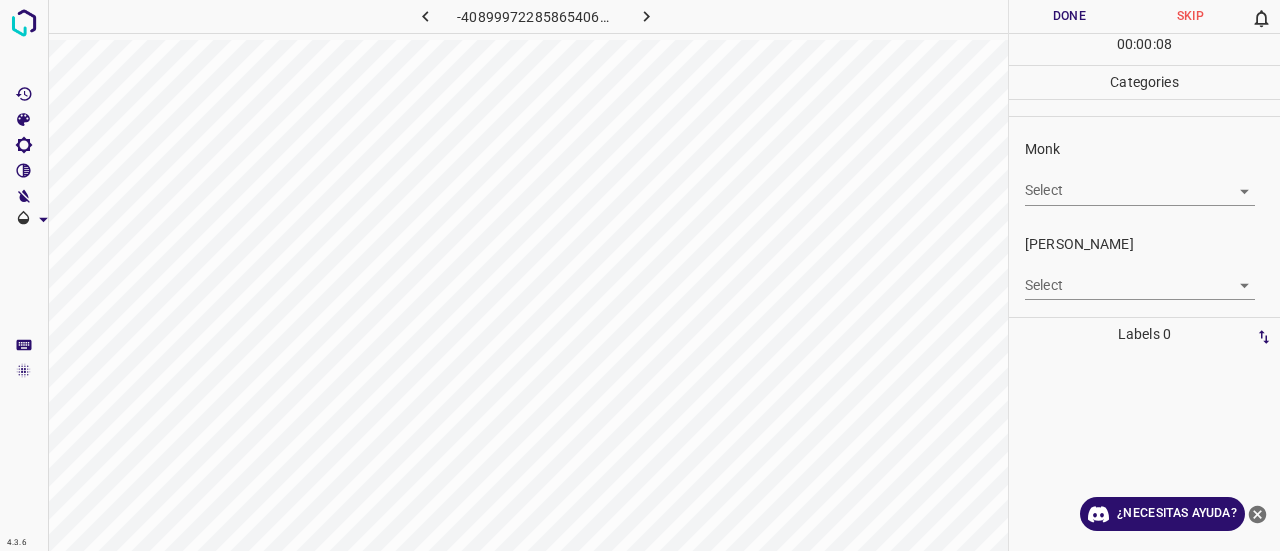 click on "4.3.6  -4089997228586540615.png Done Skip 0 00   : 00   : 08   Categories Monk   Select ​  Fitzpatrick   Select ​ Labels   0 Categories 1 Monk 2  Fitzpatrick Tools Space Change between modes (Draw & Edit) I Auto labeling R Restore zoom M Zoom in N Zoom out Delete Delete selecte label Filters Z Restore filters X Saturation filter C Brightness filter V Contrast filter B Gray scale filter General O Download ¿Necesitas ayuda? Texto original Valora esta traducción Tu opinión servirá para ayudar a mejorar el Traductor de Google - Texto - Esconder - Borrar" at bounding box center (640, 275) 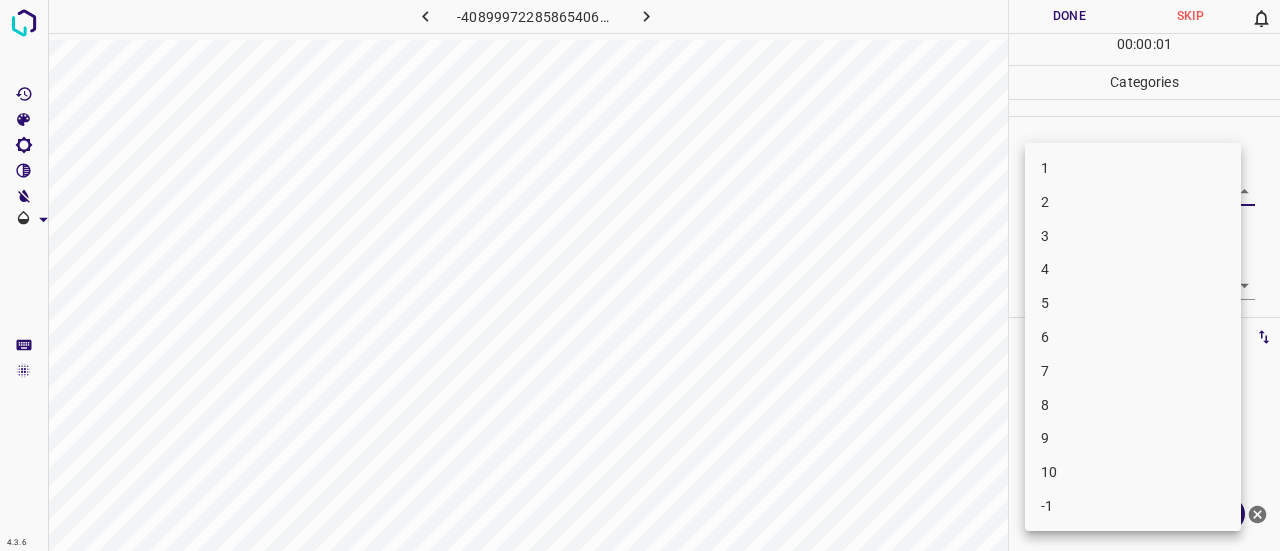 click on "3" at bounding box center (1133, 236) 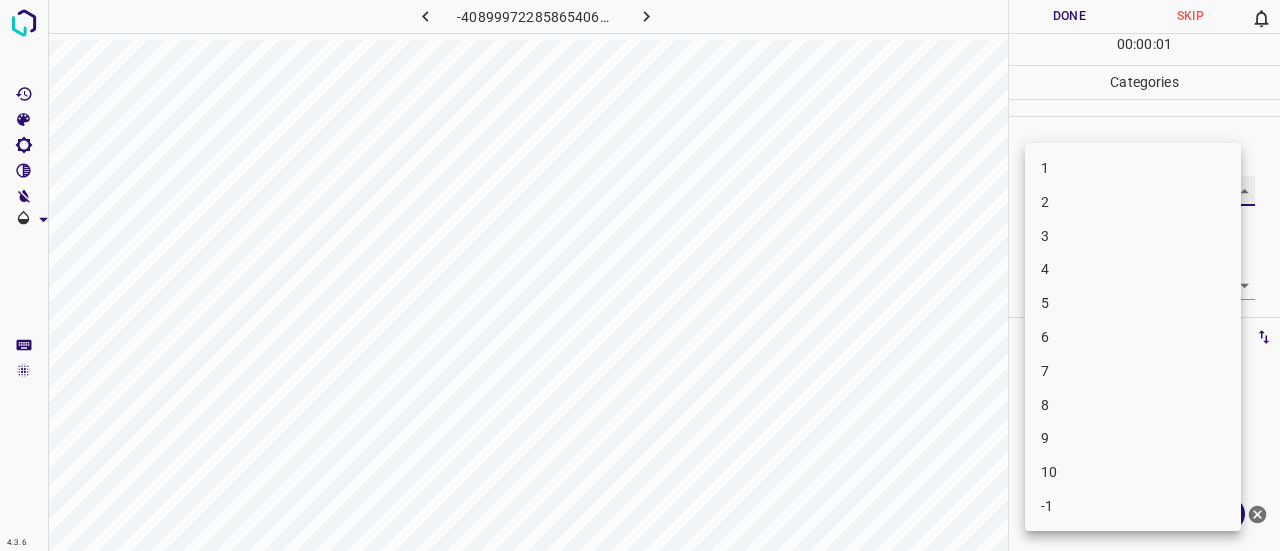 type on "3" 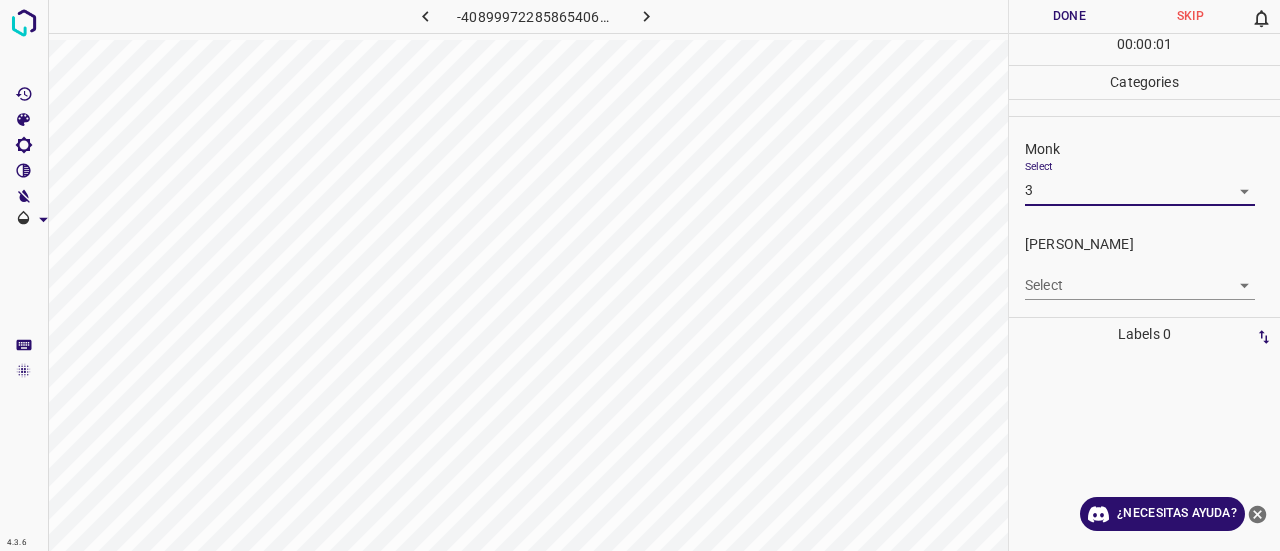 click on "4.3.6  -4089997228586540615.png Done Skip 0 00   : 00   : 01   Categories Monk   Select 3 3  Fitzpatrick   Select ​ Labels   0 Categories 1 Monk 2  Fitzpatrick Tools Space Change between modes (Draw & Edit) I Auto labeling R Restore zoom M Zoom in N Zoom out Delete Delete selecte label Filters Z Restore filters X Saturation filter C Brightness filter V Contrast filter B Gray scale filter General O Download ¿Necesitas ayuda? Texto original Valora esta traducción Tu opinión servirá para ayudar a mejorar el Traductor de Google - Texto - Esconder - Borrar 1 2 3 4 5 6 7 8 9 10 -1" at bounding box center [640, 275] 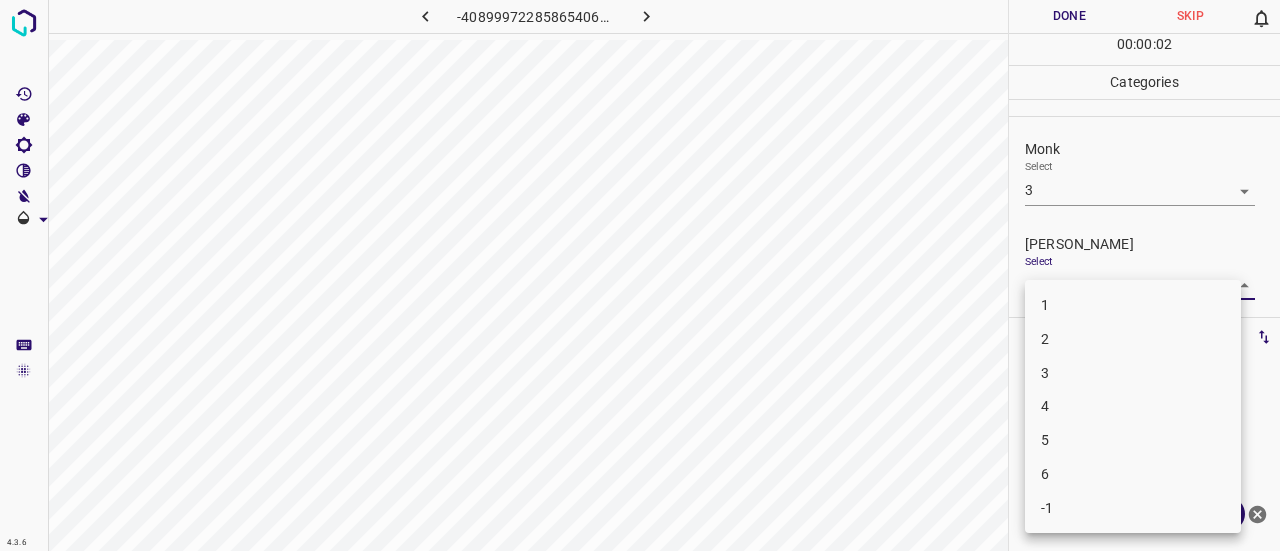 click on "1" at bounding box center (1133, 305) 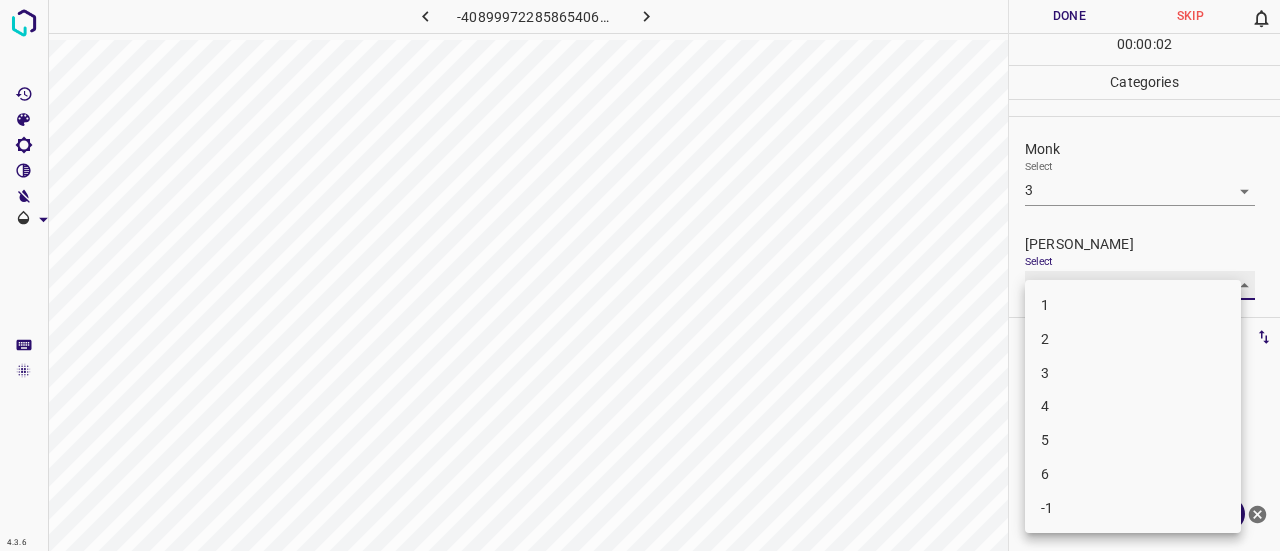 type on "1" 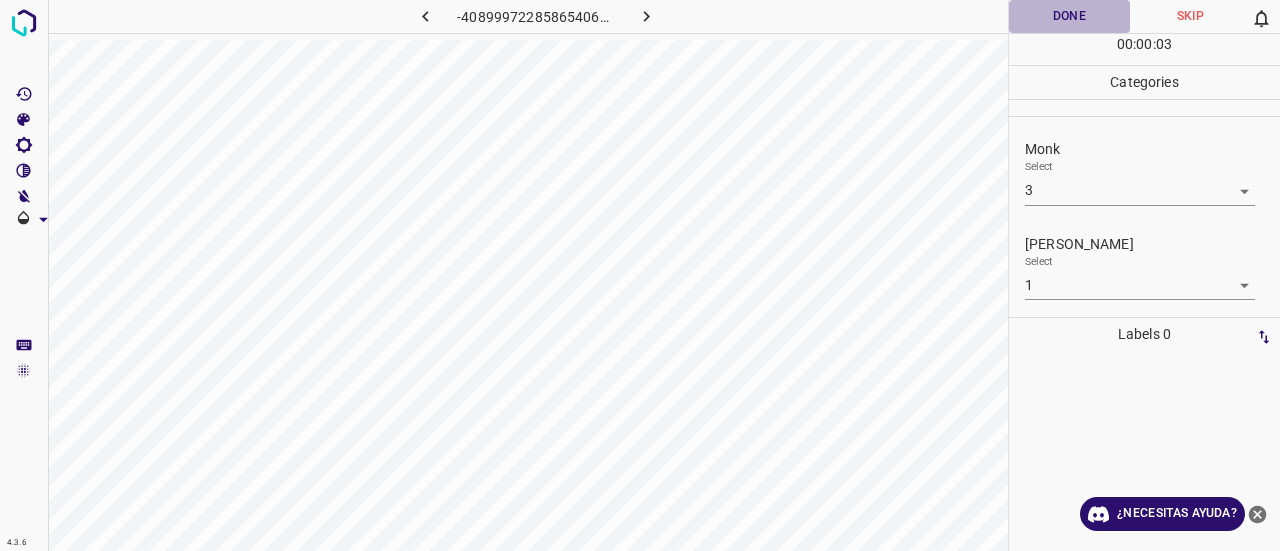 click on "Done" at bounding box center (1069, 16) 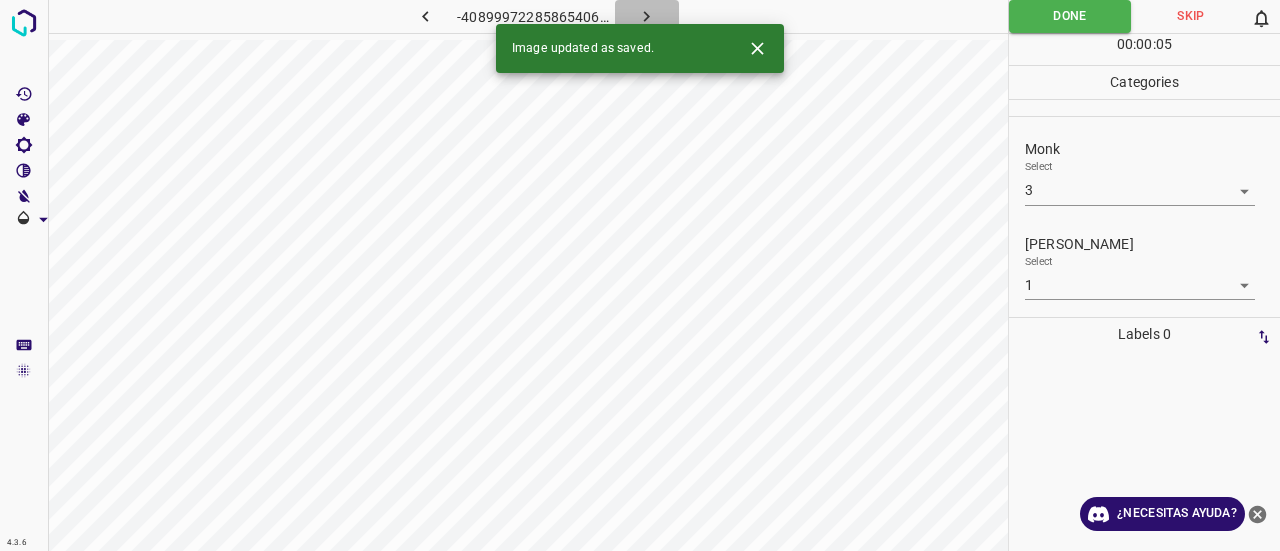 click 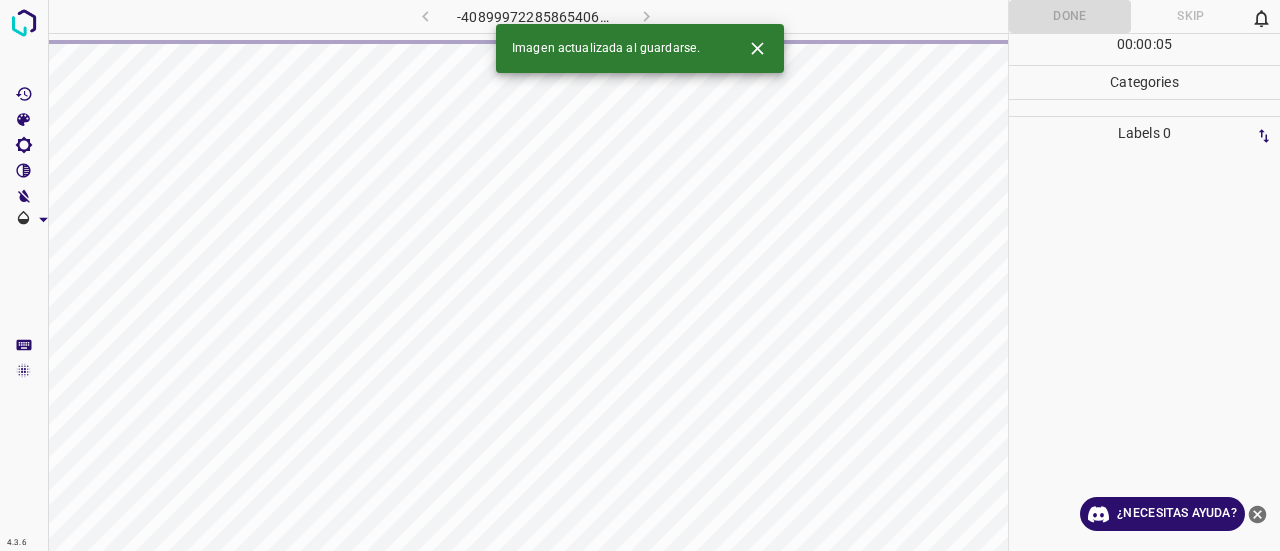 click 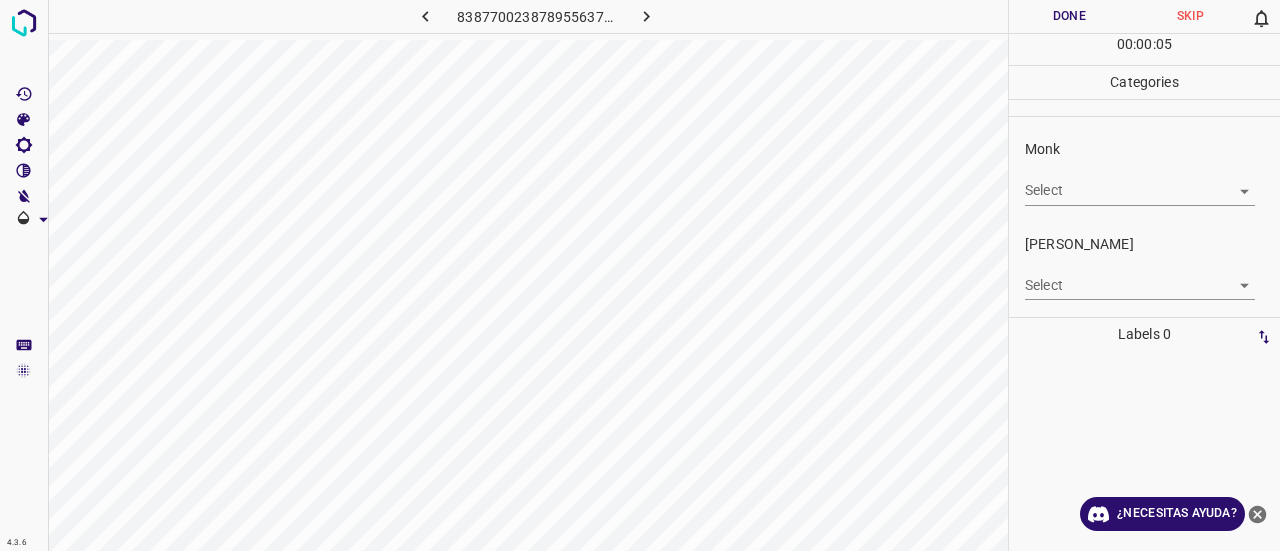 click on "Select ​" at bounding box center (1140, 182) 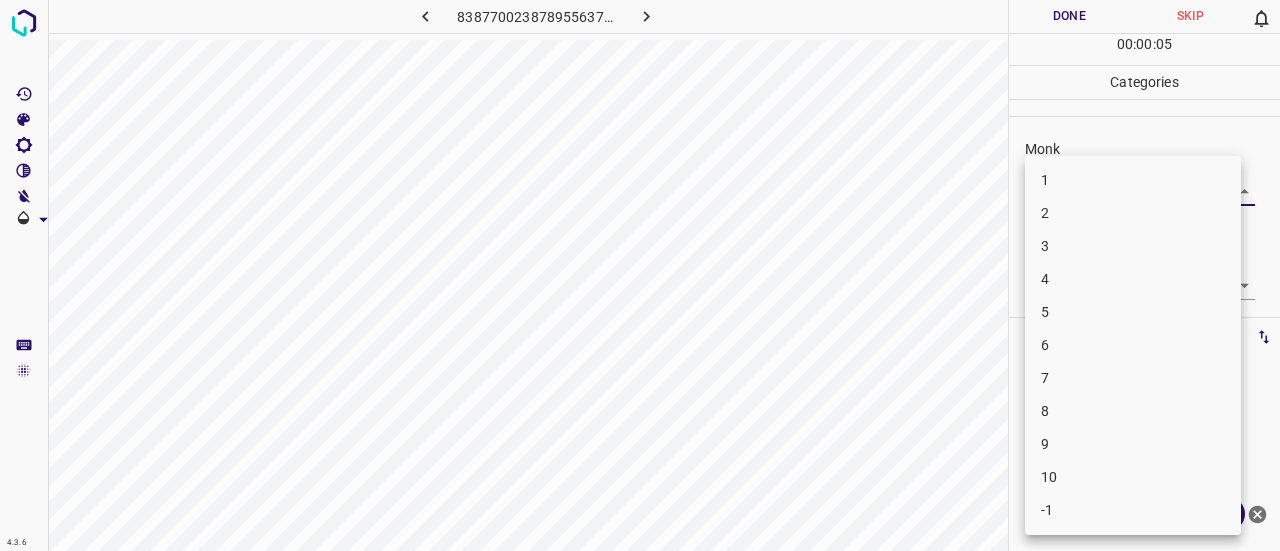 click on "4.3.6  8387700238789556379.png Done Skip 0 00   : 00   : 05   Categories Monk   Select ​  Fitzpatrick   Select ​ Labels   0 Categories 1 Monk 2  Fitzpatrick Tools Space Change between modes (Draw & Edit) I Auto labeling R Restore zoom M Zoom in N Zoom out Delete Delete selecte label Filters Z Restore filters X Saturation filter C Brightness filter V Contrast filter B Gray scale filter General O Download ¿Necesitas ayuda? Texto original Valora esta traducción Tu opinión servirá para ayudar a mejorar el Traductor de Google - Texto - Esconder - Borrar 1 2 3 4 5 6 7 8 9 10 -1" at bounding box center [640, 275] 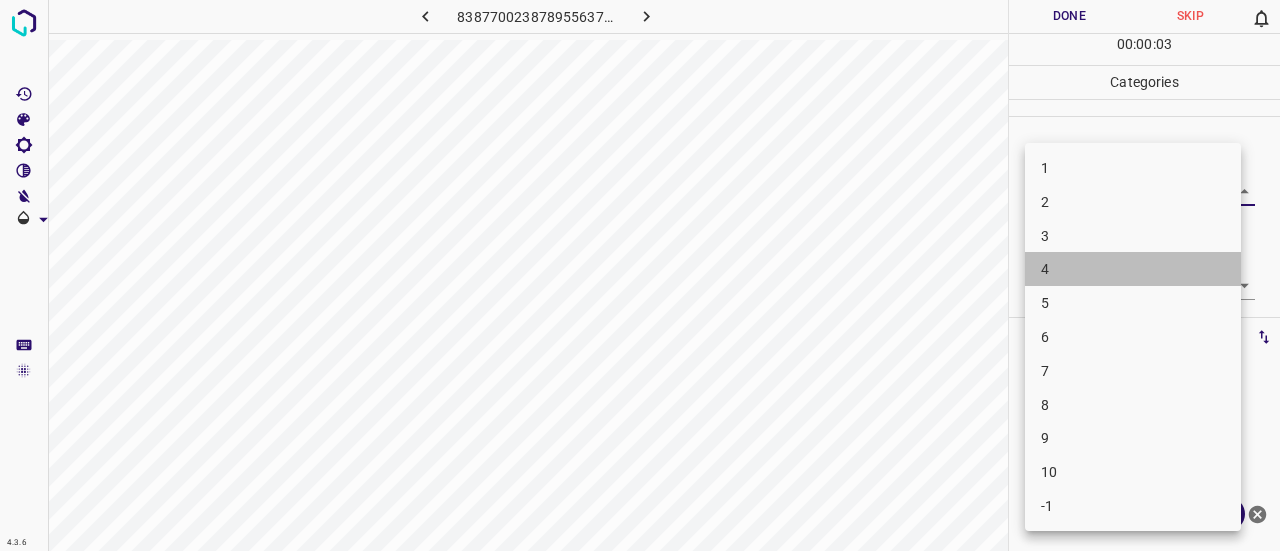 click on "4" at bounding box center [1133, 269] 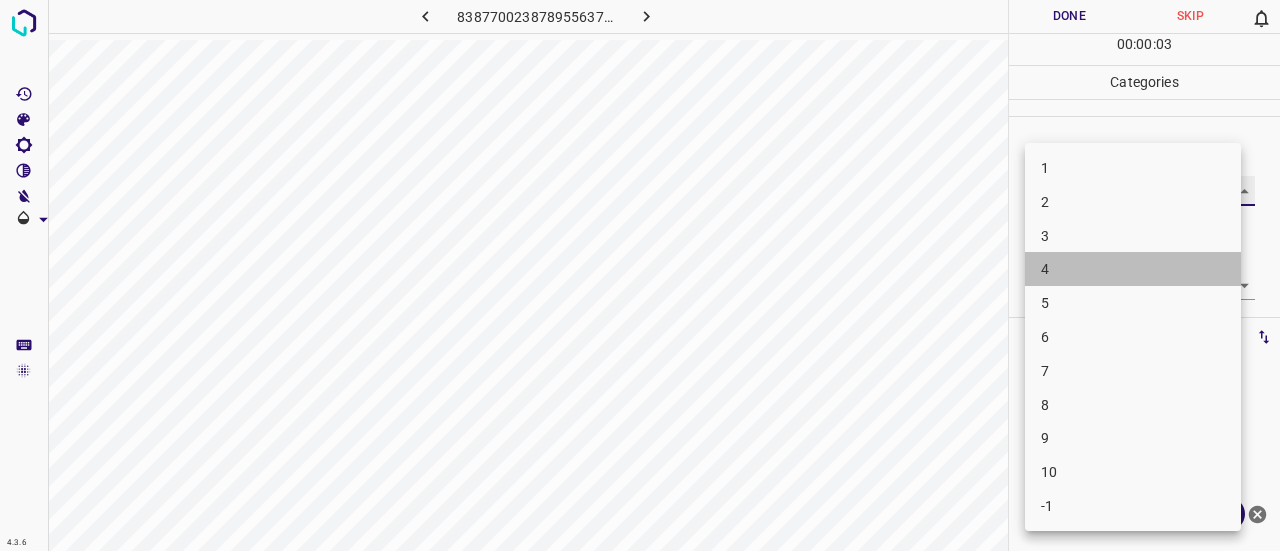 type on "4" 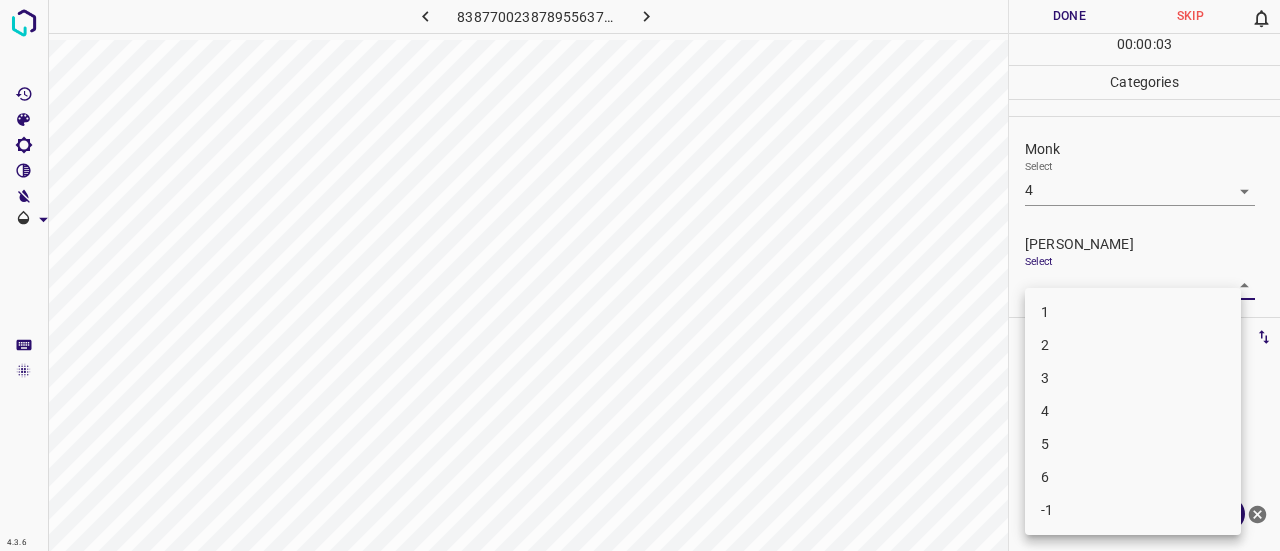 click on "4.3.6  8387700238789556379.png Done Skip 0 00   : 00   : 03   Categories Monk   Select 4 4  Fitzpatrick   Select ​ Labels   0 Categories 1 Monk 2  Fitzpatrick Tools Space Change between modes (Draw & Edit) I Auto labeling R Restore zoom M Zoom in N Zoom out Delete Delete selecte label Filters Z Restore filters X Saturation filter C Brightness filter V Contrast filter B Gray scale filter General O Download ¿Necesitas ayuda? Texto original Valora esta traducción Tu opinión servirá para ayudar a mejorar el Traductor de Google - Texto - Esconder - Borrar 1 2 3 4 5 6 -1" at bounding box center [640, 275] 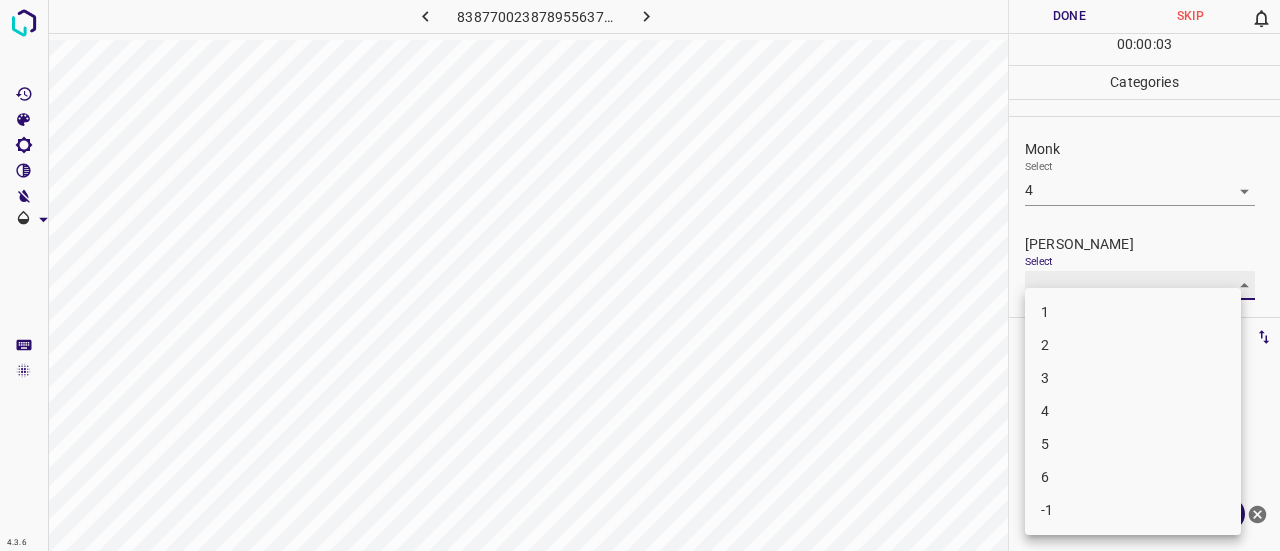 type on "2" 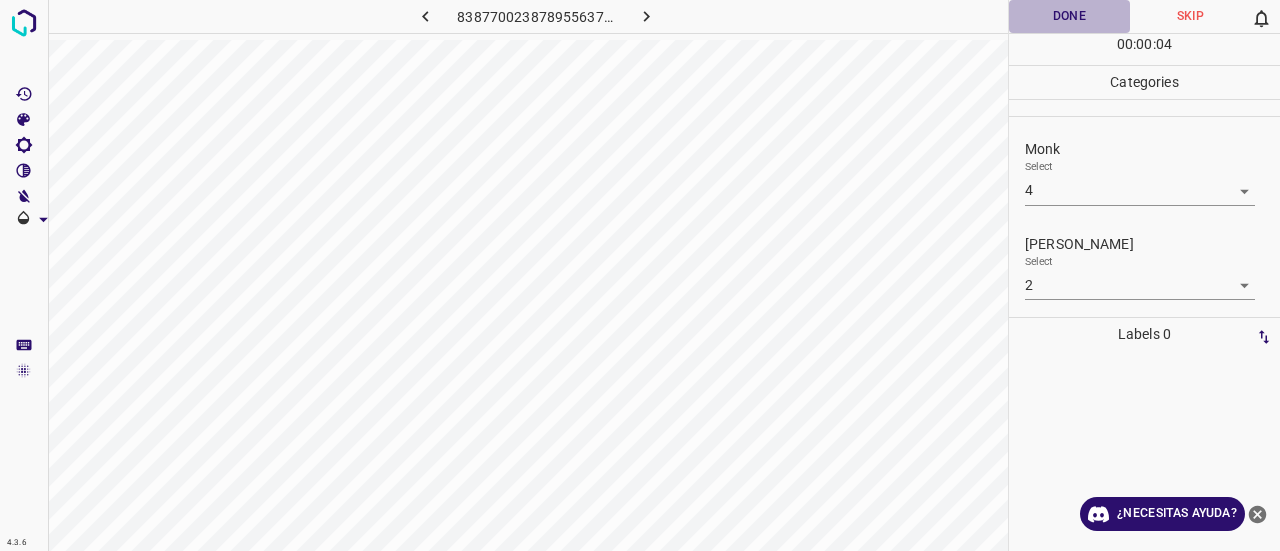 click on "Done" at bounding box center (1069, 16) 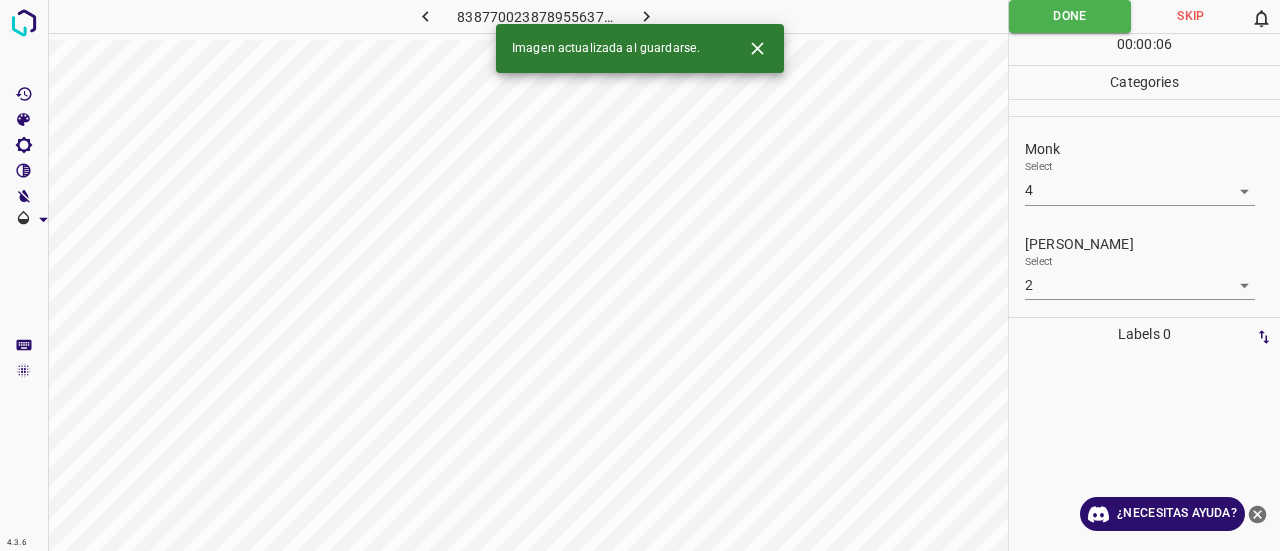 click 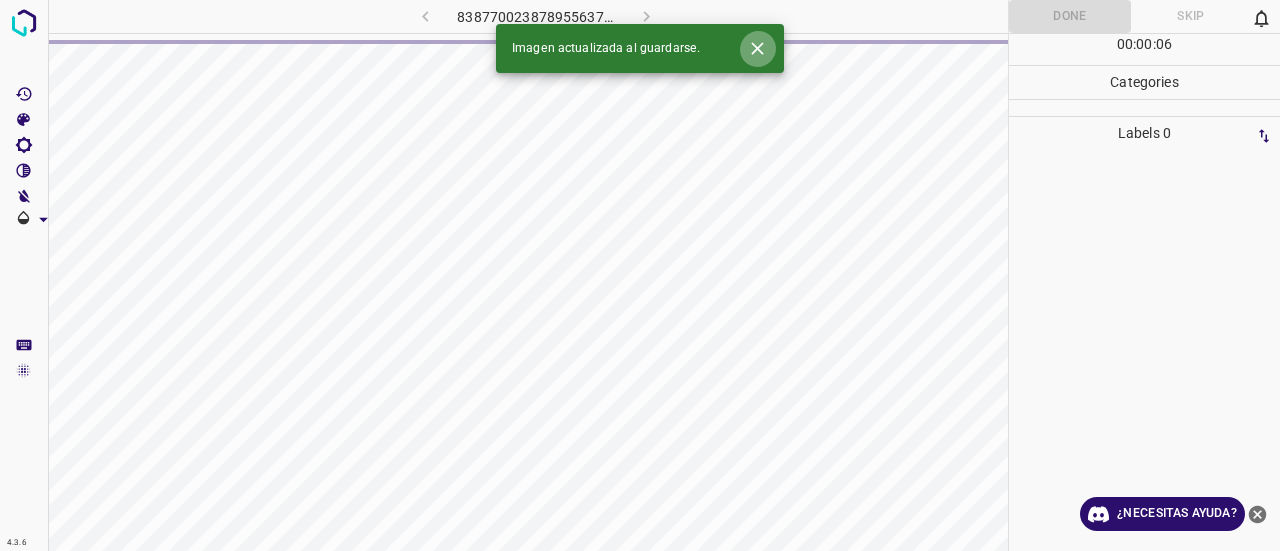 click 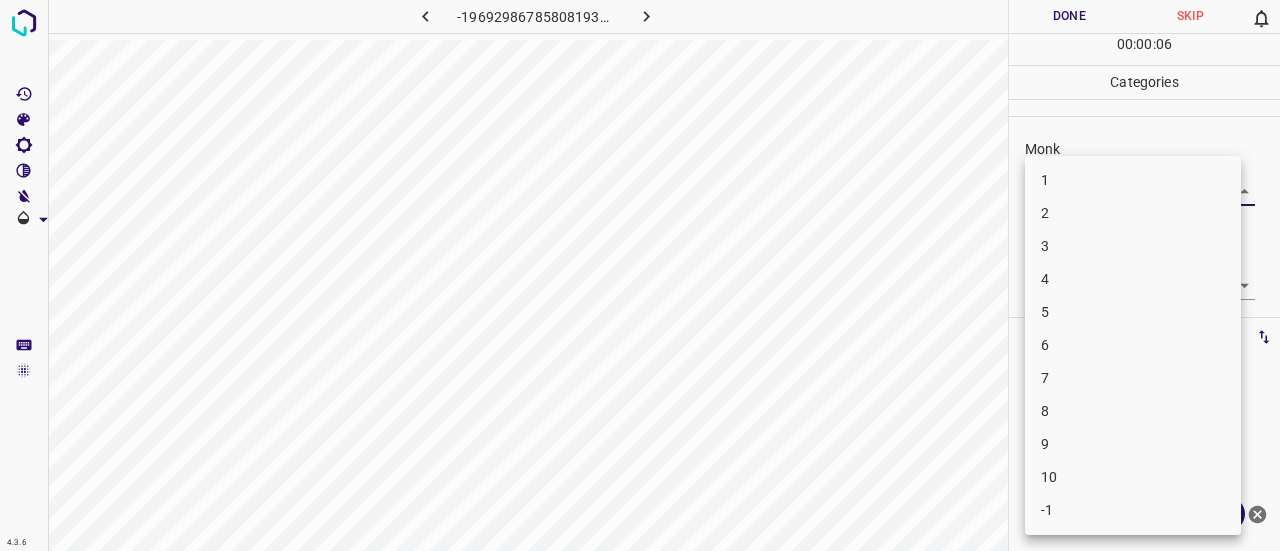 click on "4.3.6  -1969298678580819372.png Done Skip 0 00   : 00   : 06   Categories Monk   Select ​  Fitzpatrick   Select ​ Labels   0 Categories 1 Monk 2  Fitzpatrick Tools Space Change between modes (Draw & Edit) I Auto labeling R Restore zoom M Zoom in N Zoom out Delete Delete selecte label Filters Z Restore filters X Saturation filter C Brightness filter V Contrast filter B Gray scale filter General O Download ¿Necesitas ayuda? Texto original Valora esta traducción Tu opinión servirá para ayudar a mejorar el Traductor de Google - Texto - Esconder - Borrar 1 2 3 4 5 6 7 8 9 10 -1" at bounding box center (640, 275) 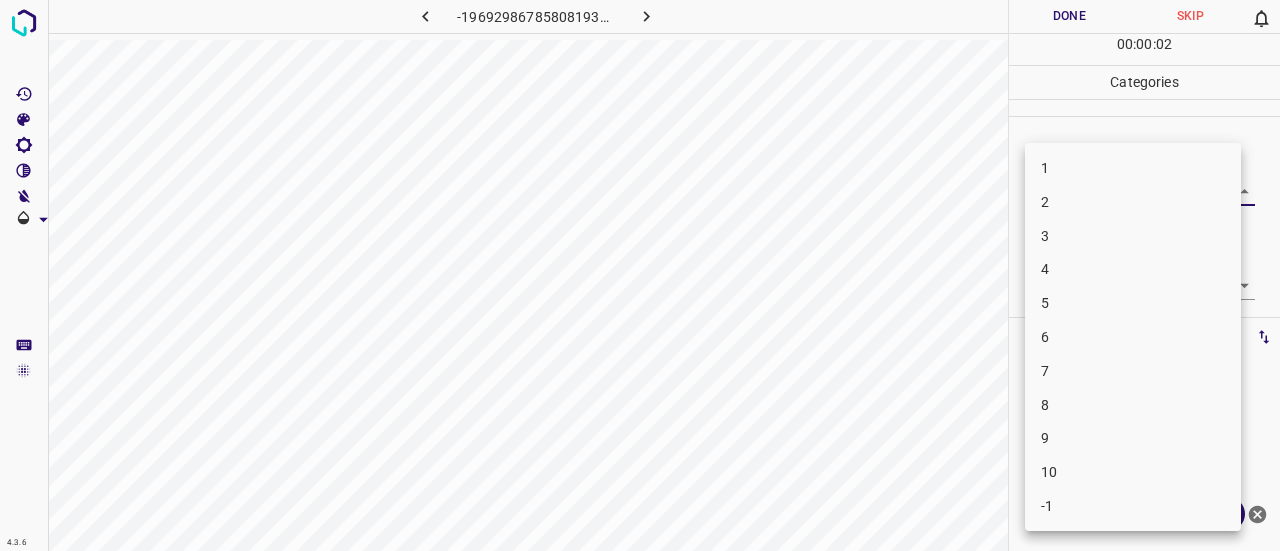 click on "3" at bounding box center (1133, 236) 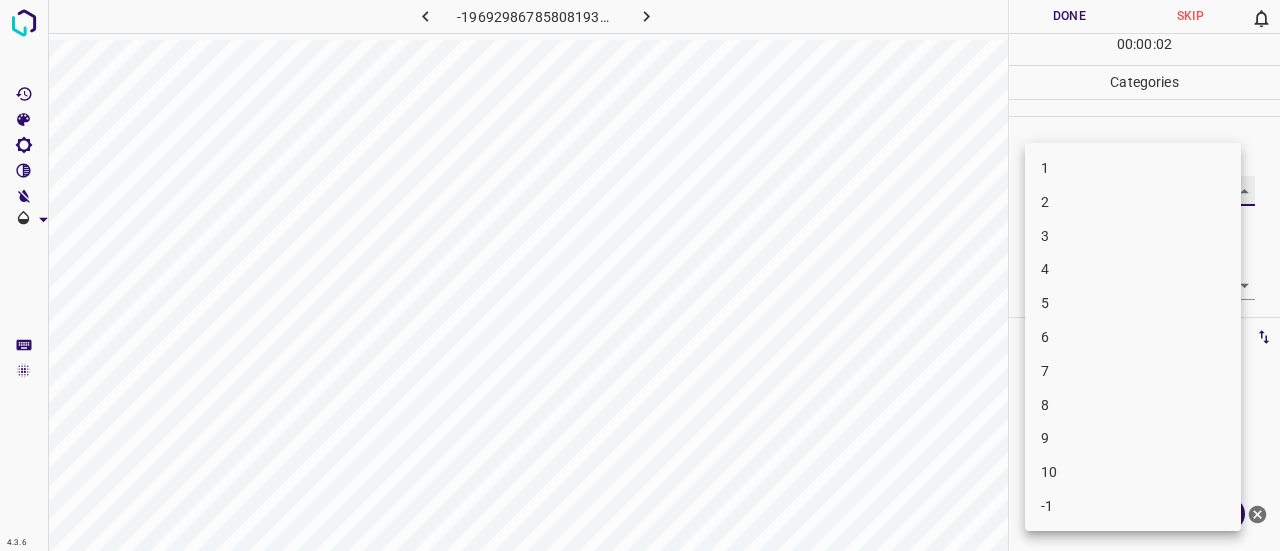 type on "3" 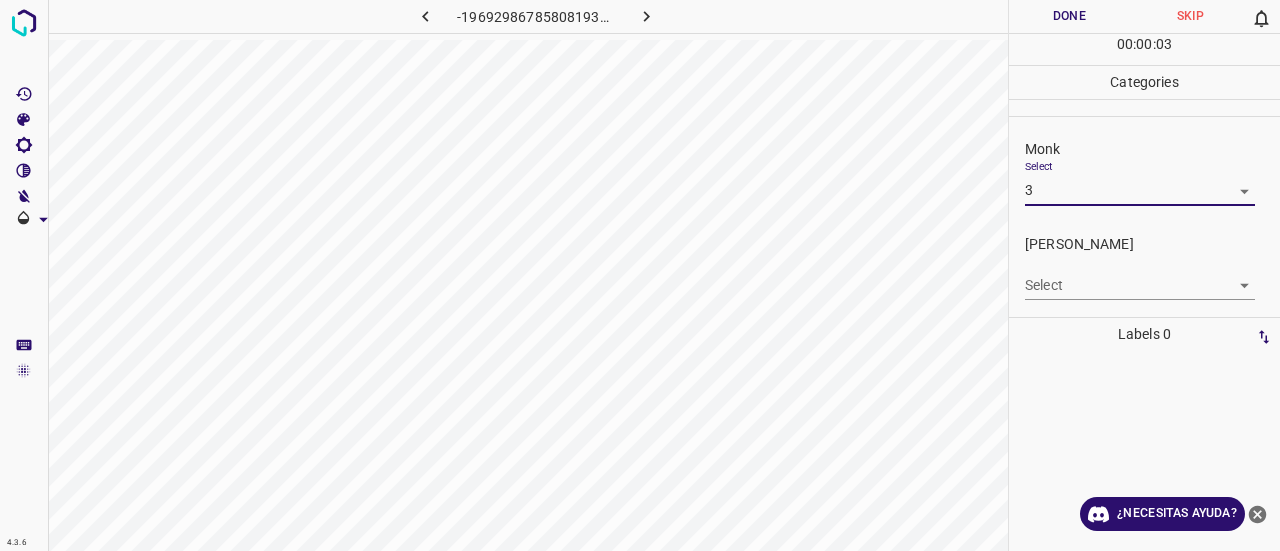 click on "4.3.6  -1969298678580819372.png Done Skip 0 00   : 00   : 03   Categories Monk   Select 3 3  Fitzpatrick   Select ​ Labels   0 Categories 1 Monk 2  Fitzpatrick Tools Space Change between modes (Draw & Edit) I Auto labeling R Restore zoom M Zoom in N Zoom out Delete Delete selecte label Filters Z Restore filters X Saturation filter C Brightness filter V Contrast filter B Gray scale filter General O Download ¿Necesitas ayuda? Texto original Valora esta traducción Tu opinión servirá para ayudar a mejorar el Traductor de Google - Texto - Esconder - Borrar 1 2 3 4 5 6 7 8 9 10 -1" at bounding box center [640, 275] 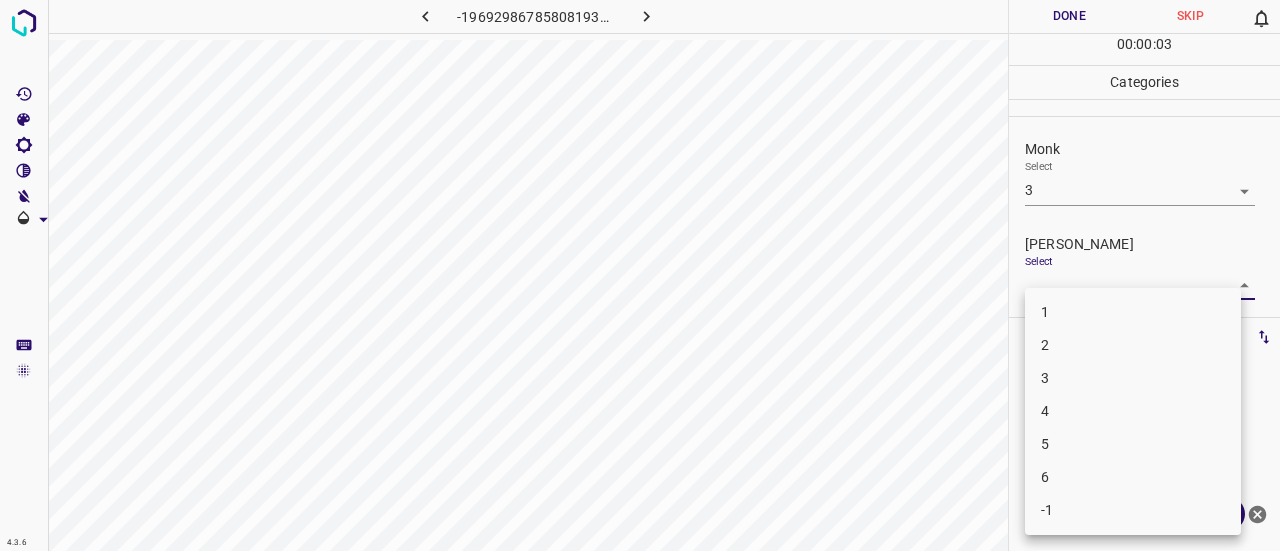 click on "2" at bounding box center (1133, 345) 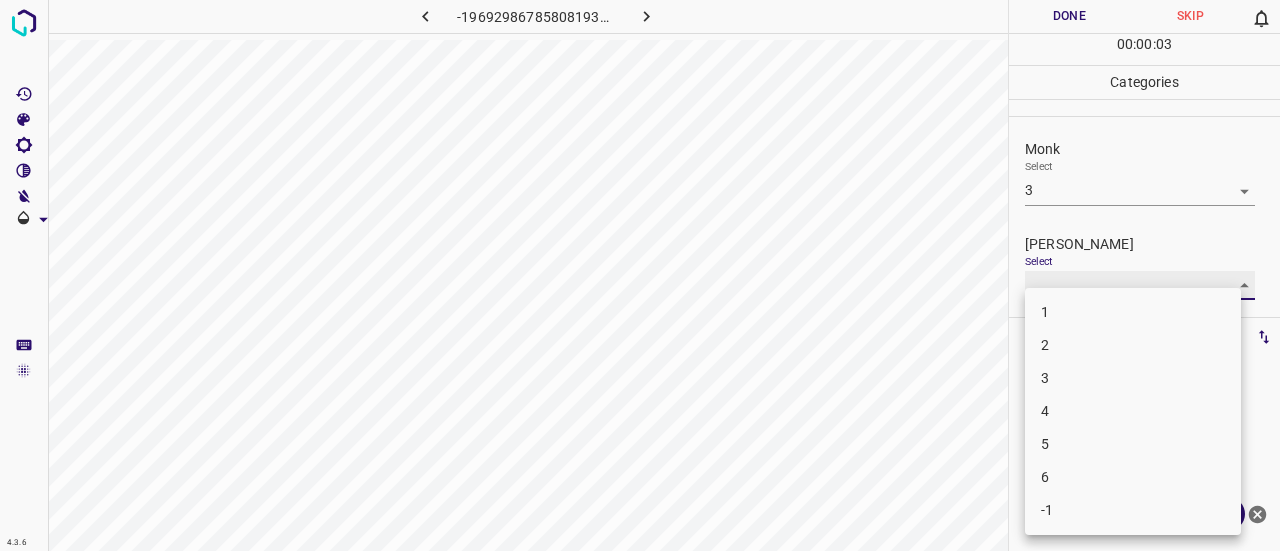 type on "2" 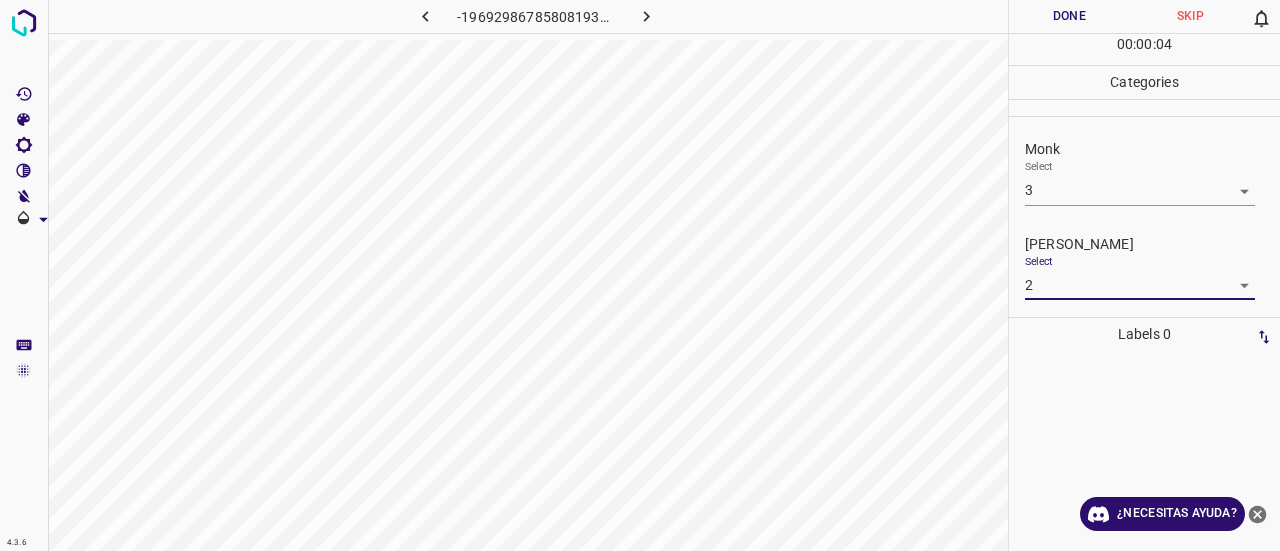 click on "Done" at bounding box center [1069, 16] 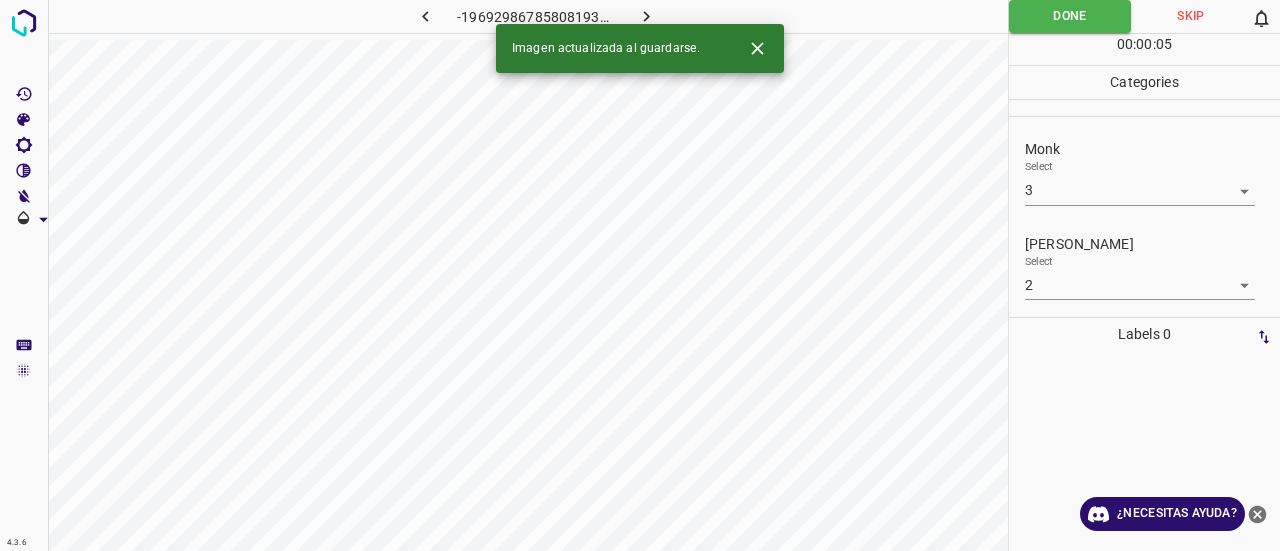 click 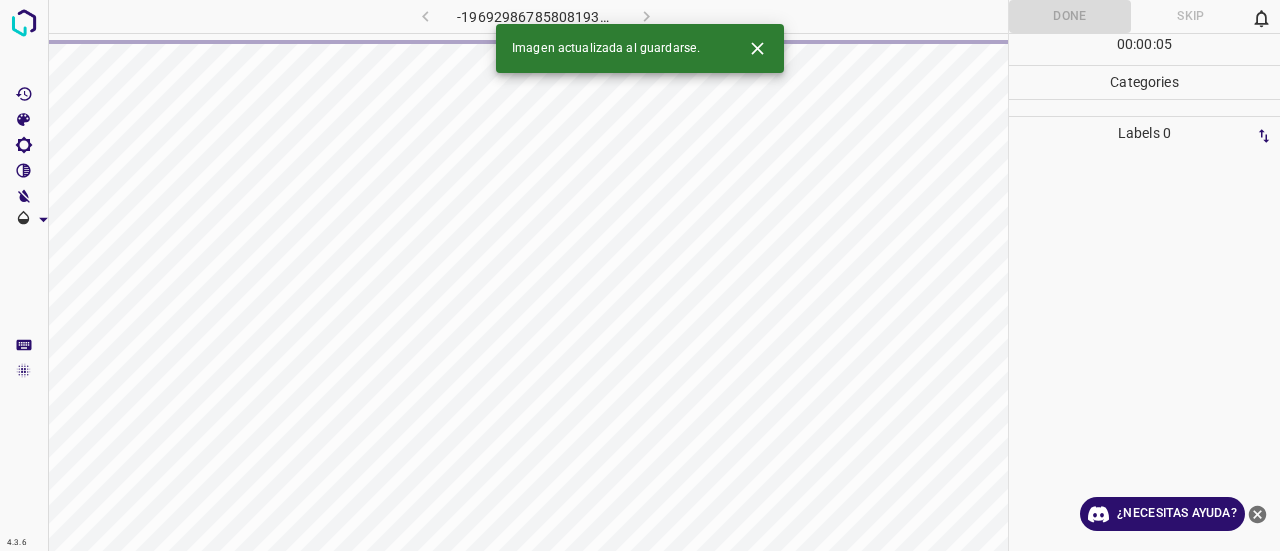 click at bounding box center (757, 48) 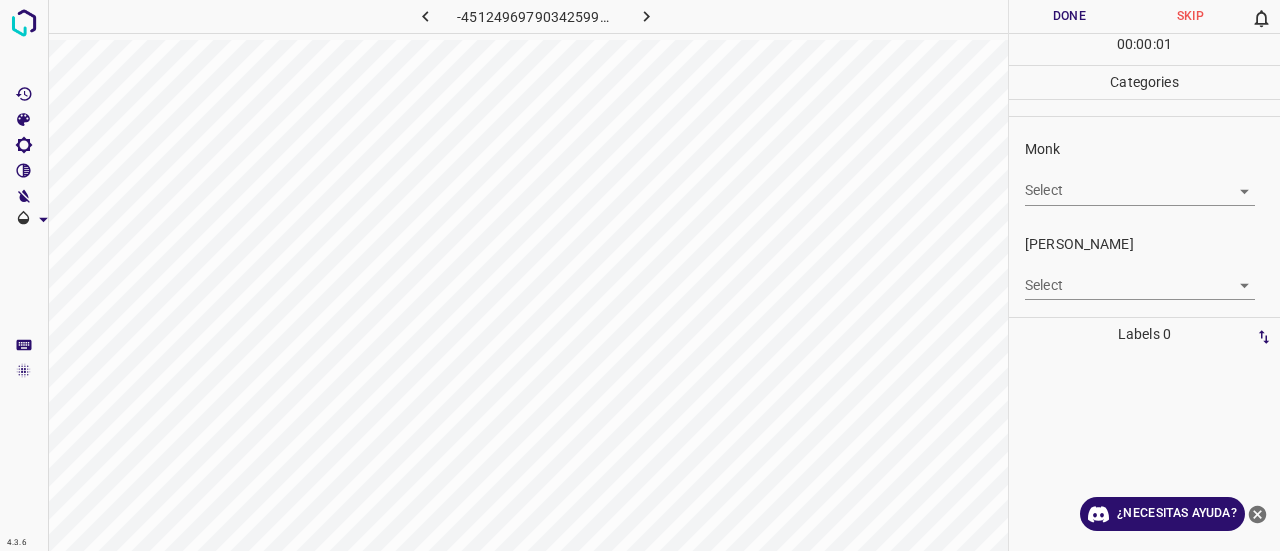 click on "Monk   Select ​" at bounding box center (1144, 172) 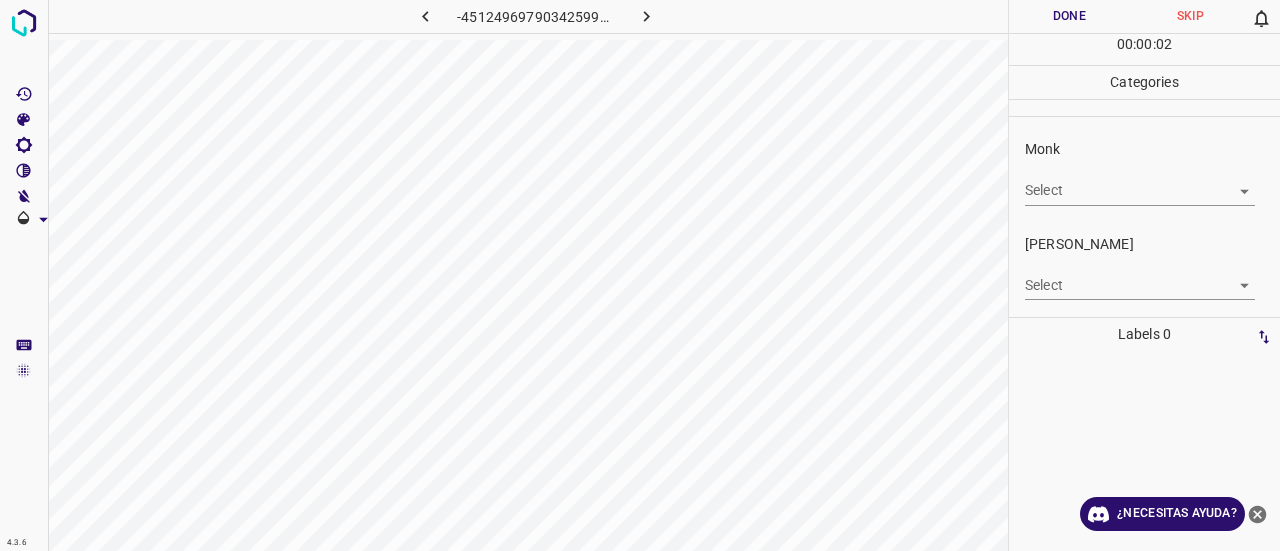 click on "4.3.6  -4512496979034259956.png Done Skip 0 00   : 00   : 02   Categories Monk   Select ​  Fitzpatrick   Select ​ Labels   0 Categories 1 Monk 2  Fitzpatrick Tools Space Change between modes (Draw & Edit) I Auto labeling R Restore zoom M Zoom in N Zoom out Delete Delete selecte label Filters Z Restore filters X Saturation filter C Brightness filter V Contrast filter B Gray scale filter General O Download ¿Necesitas ayuda? Texto original Valora esta traducción Tu opinión servirá para ayudar a mejorar el Traductor de Google - Texto - Esconder - Borrar" at bounding box center (640, 275) 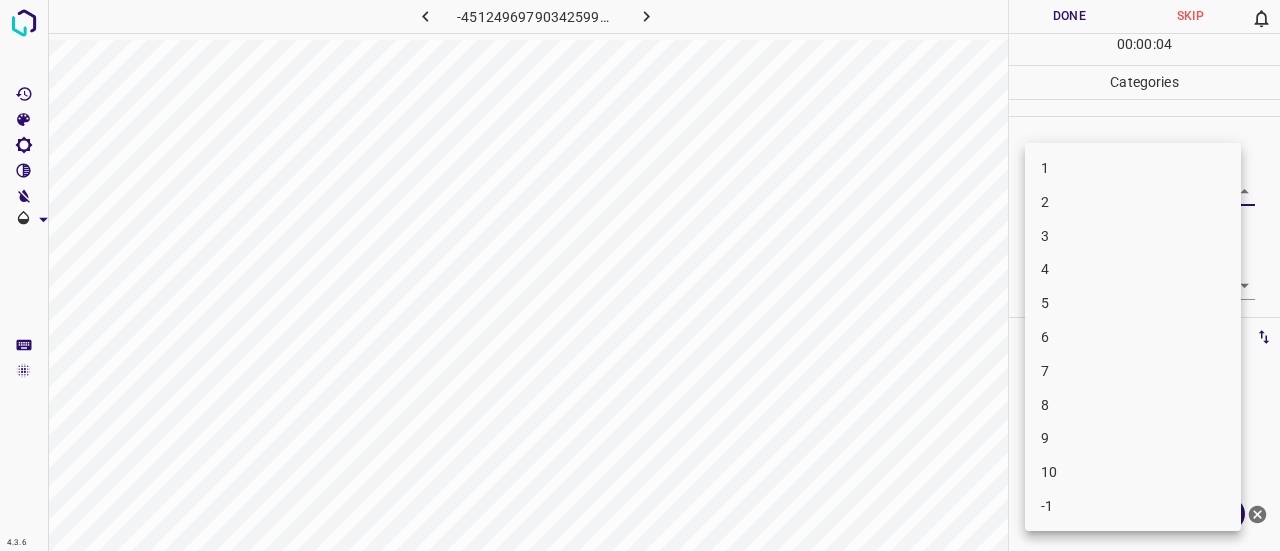 drag, startPoint x: 1078, startPoint y: 258, endPoint x: 1081, endPoint y: 240, distance: 18.248287 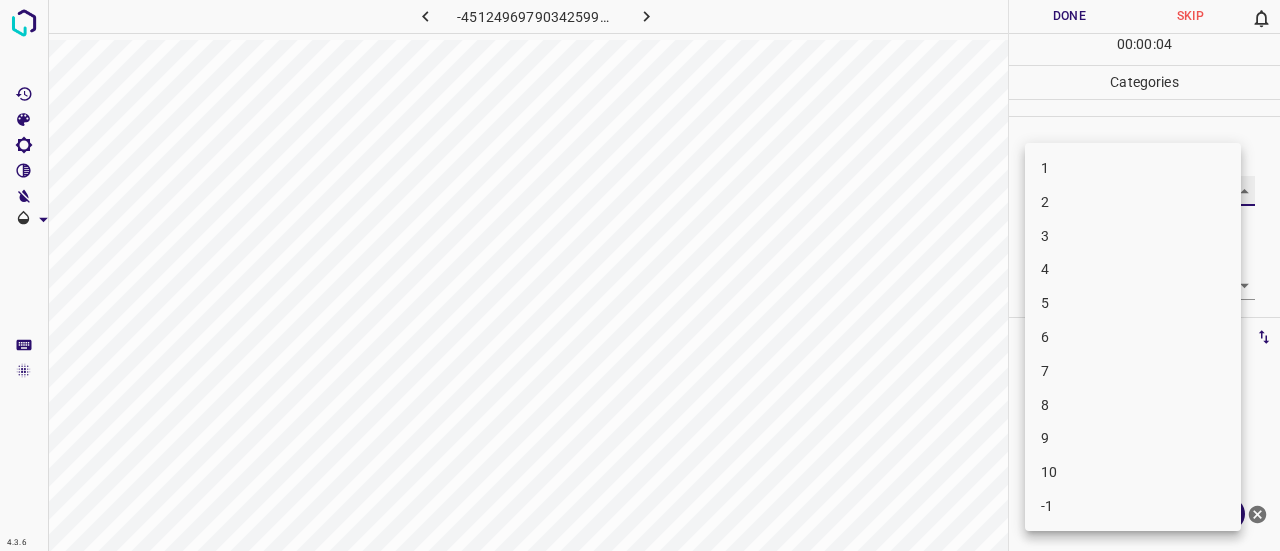type on "3" 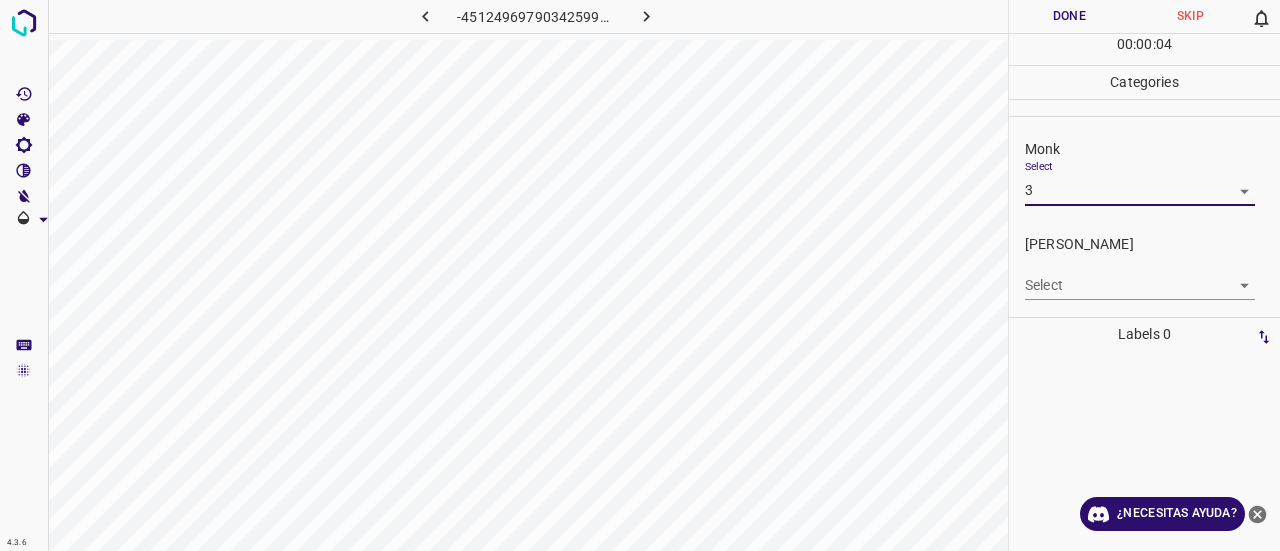 click on "4.3.6  -4512496979034259956.png Done Skip 0 00   : 00   : 04   Categories Monk   Select 3 3  Fitzpatrick   Select ​ Labels   0 Categories 1 Monk 2  Fitzpatrick Tools Space Change between modes (Draw & Edit) I Auto labeling R Restore zoom M Zoom in N Zoom out Delete Delete selecte label Filters Z Restore filters X Saturation filter C Brightness filter V Contrast filter B Gray scale filter General O Download ¿Necesitas ayuda? Texto original Valora esta traducción Tu opinión servirá para ayudar a mejorar el Traductor de Google - Texto - Esconder - Borrar 1 2 3 4 5 6 7 8 9 10 -1" at bounding box center (640, 275) 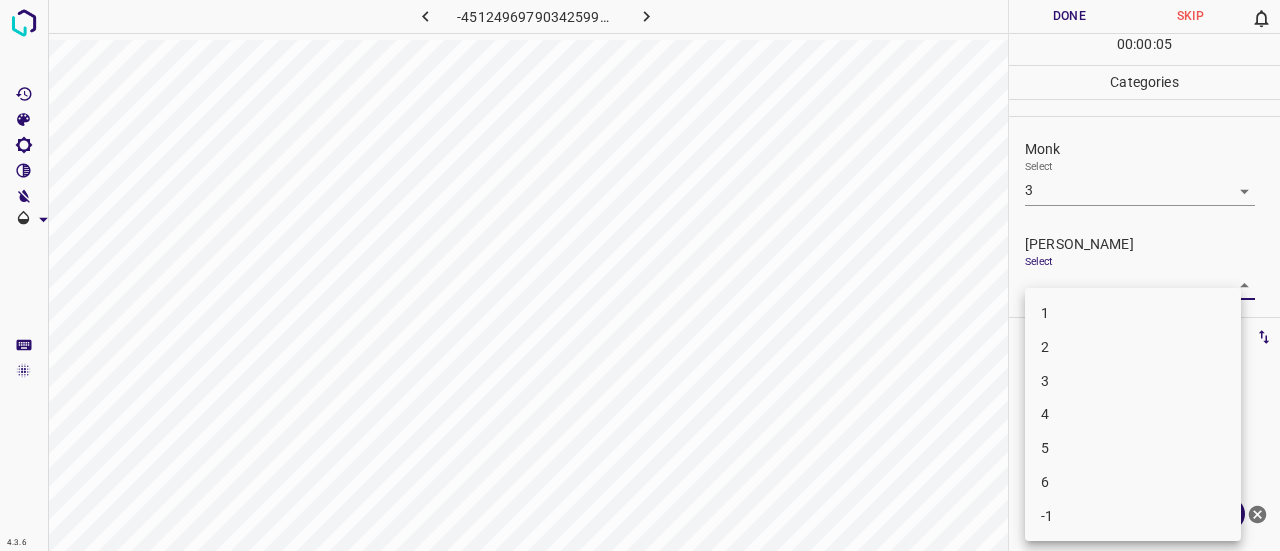 click on "2" at bounding box center (1133, 347) 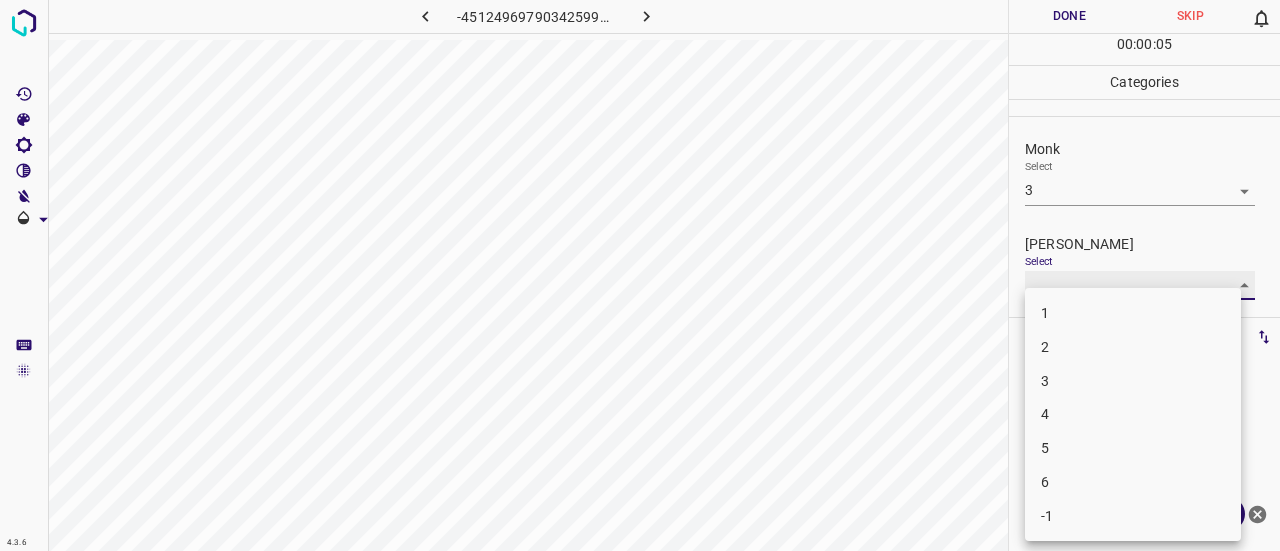 type on "2" 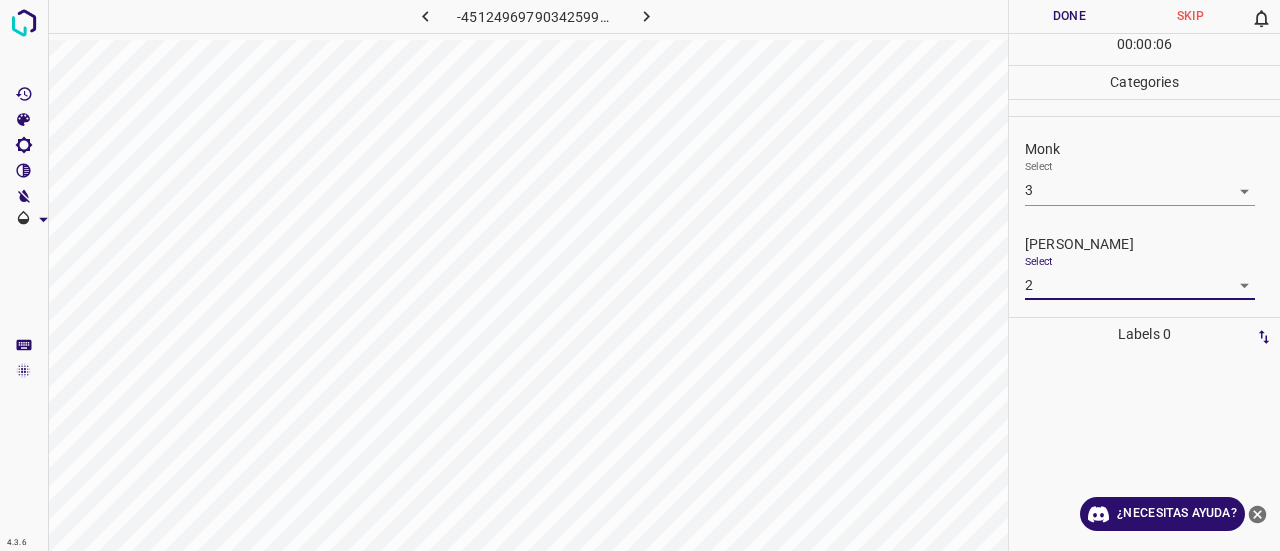 click on "Done" at bounding box center (1069, 16) 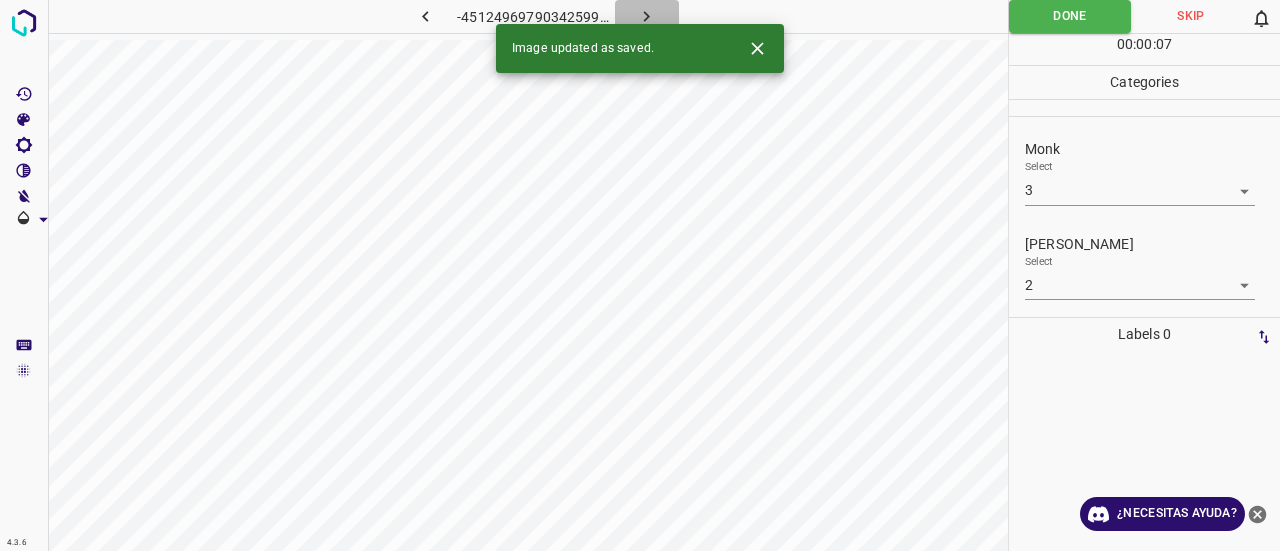 click 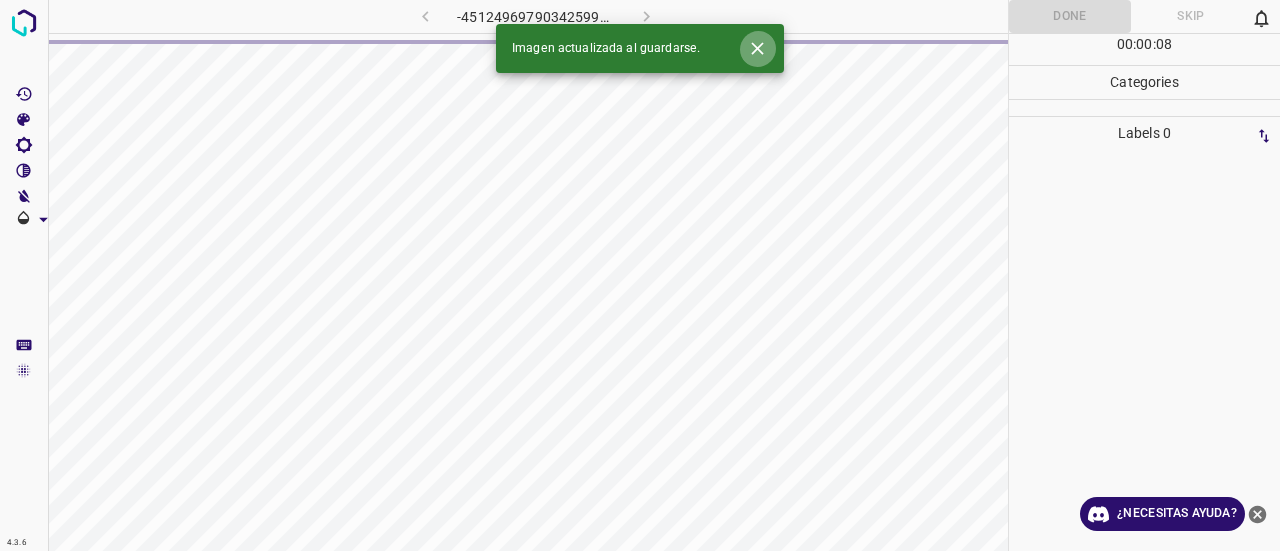 click 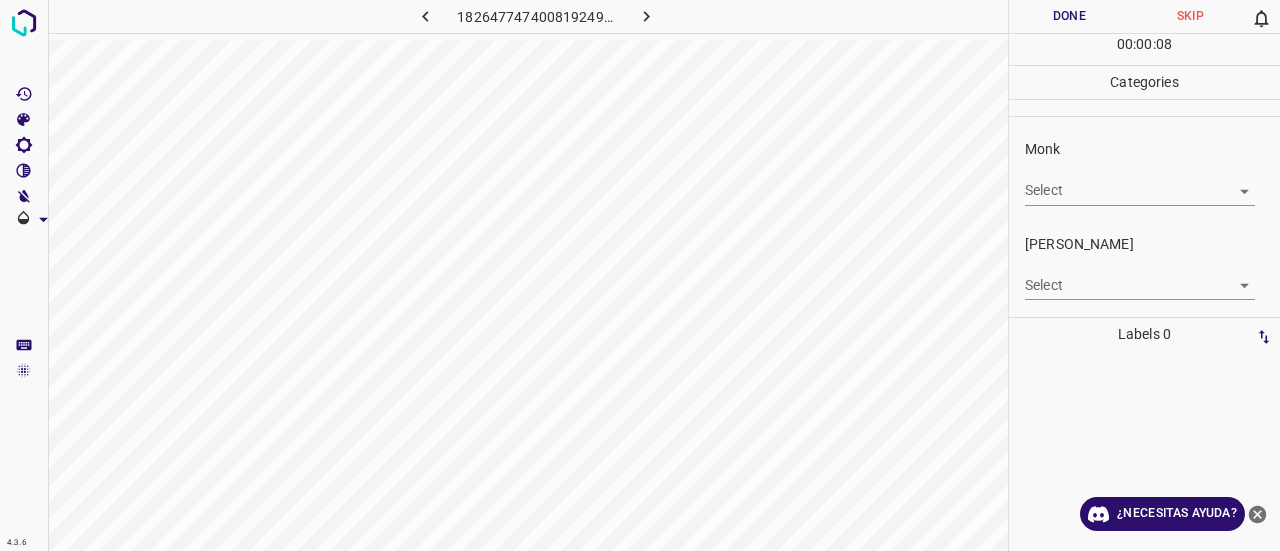 click on "4.3.6  1826477474008192497.png Done Skip 0 00   : 00   : 08   Categories Monk   Select ​  Fitzpatrick   Select ​ Labels   0 Categories 1 Monk 2  Fitzpatrick Tools Space Change between modes (Draw & Edit) I Auto labeling R Restore zoom M Zoom in N Zoom out Delete Delete selecte label Filters Z Restore filters X Saturation filter C Brightness filter V Contrast filter B Gray scale filter General O Download ¿Necesitas ayuda? Texto original Valora esta traducción Tu opinión servirá para ayudar a mejorar el Traductor de Google - Texto - Esconder - Borrar" at bounding box center (640, 275) 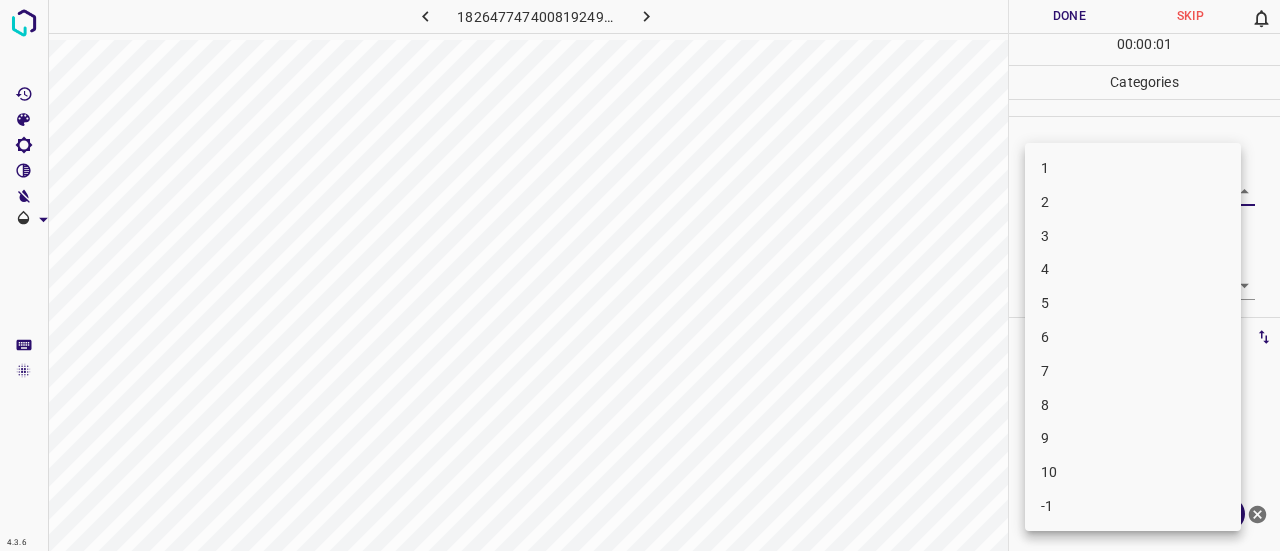 click on "5" at bounding box center (1133, 303) 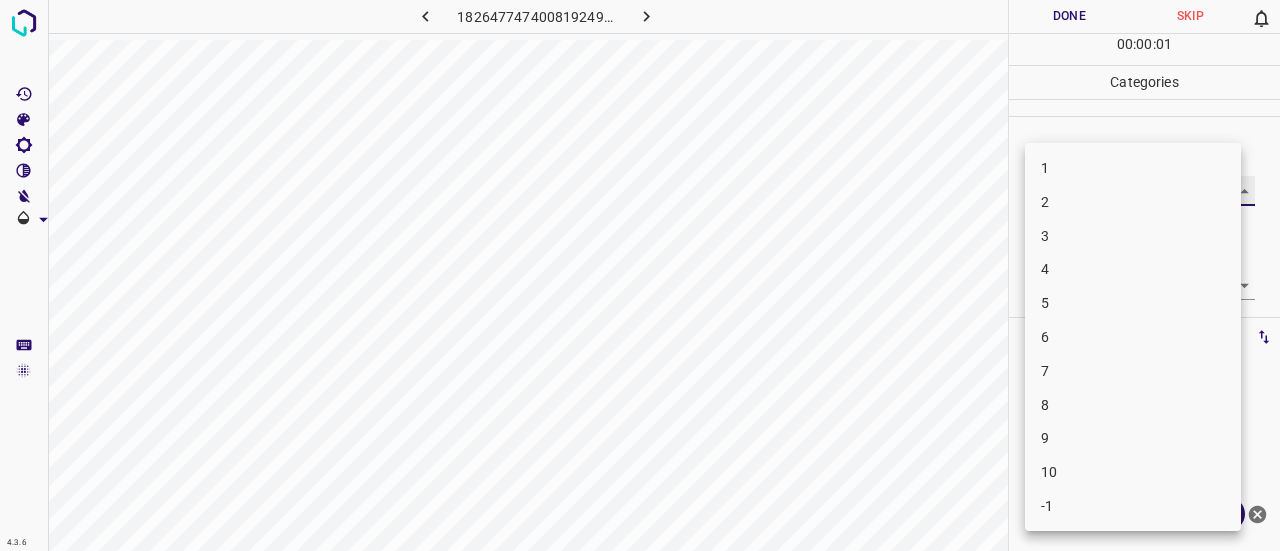 type on "5" 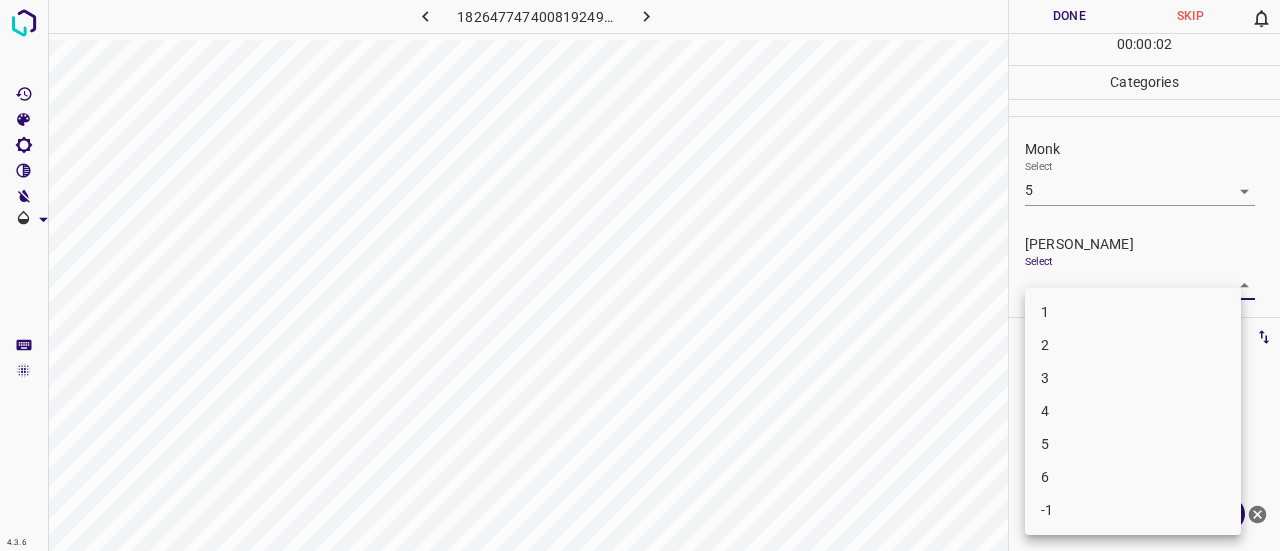 click on "4.3.6  1826477474008192497.png Done Skip 0 00   : 00   : 02   Categories Monk   Select 5 5  Fitzpatrick   Select ​ Labels   0 Categories 1 Monk 2  Fitzpatrick Tools Space Change between modes (Draw & Edit) I Auto labeling R Restore zoom M Zoom in N Zoom out Delete Delete selecte label Filters Z Restore filters X Saturation filter C Brightness filter V Contrast filter B Gray scale filter General O Download ¿Necesitas ayuda? Texto original Valora esta traducción Tu opinión servirá para ayudar a mejorar el Traductor de Google - Texto - Esconder - Borrar 1 2 3 4 5 6 -1" at bounding box center (640, 275) 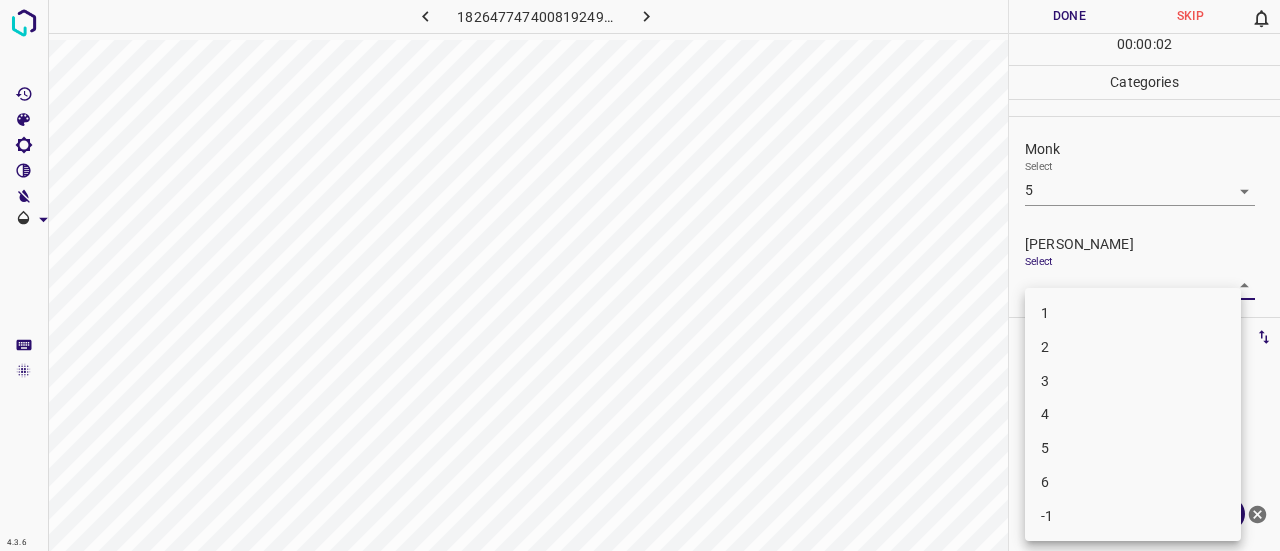 click on "2" at bounding box center (1133, 347) 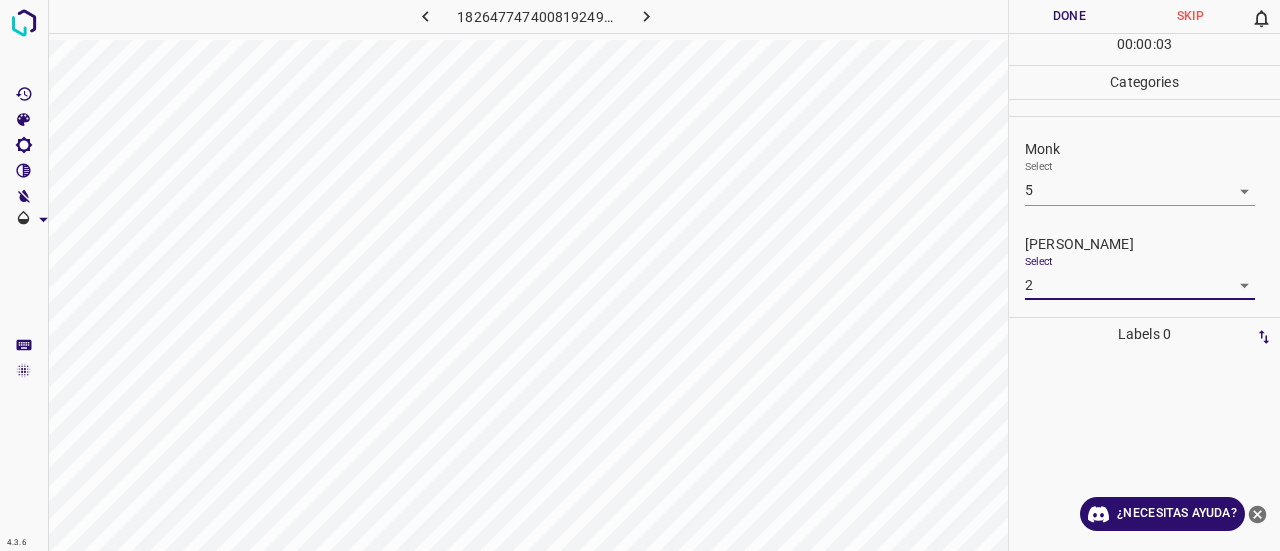click on "Done" at bounding box center (1069, 16) 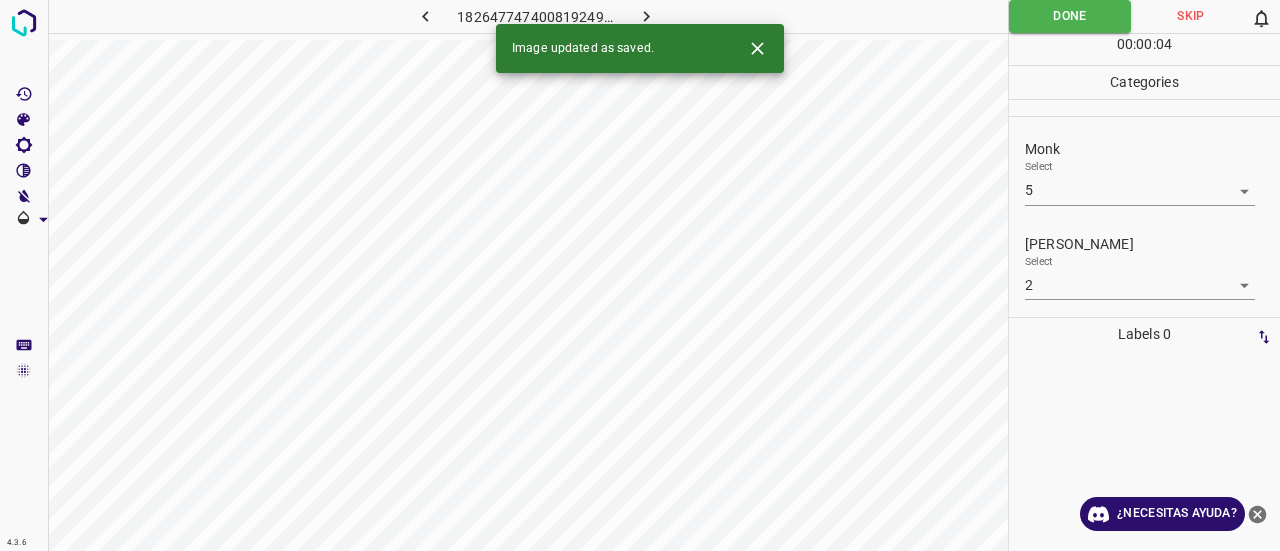 click on "4.3.6  1826477474008192497.png Done Skip 0 00   : 00   : 04   Categories Monk   Select 5 5  Fitzpatrick   Select 2 2 Labels   0 Categories 1 Monk 2  Fitzpatrick Tools Space Change between modes (Draw & Edit) I Auto labeling R Restore zoom M Zoom in N Zoom out Delete Delete selecte label Filters Z Restore filters X Saturation filter C Brightness filter V Contrast filter B Gray scale filter General O Download Image updated as saved. ¿Necesitas ayuda? Texto original Valora esta traducción Tu opinión servirá para ayudar a mejorar el Traductor de Google - Texto - Esconder - Borrar" at bounding box center [640, 275] 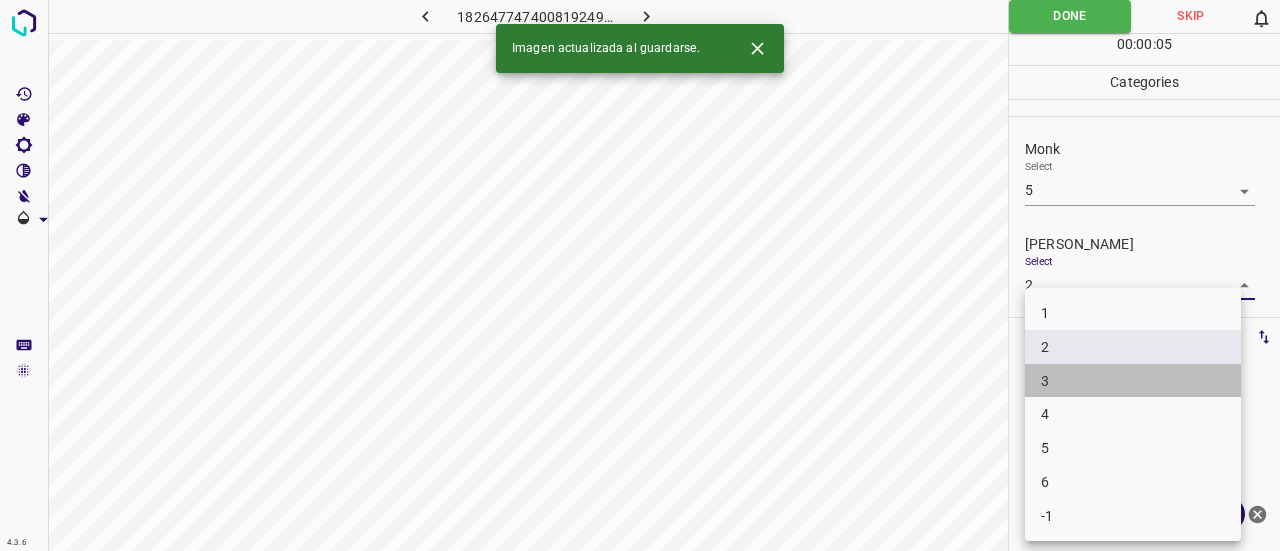click on "3" at bounding box center [1133, 381] 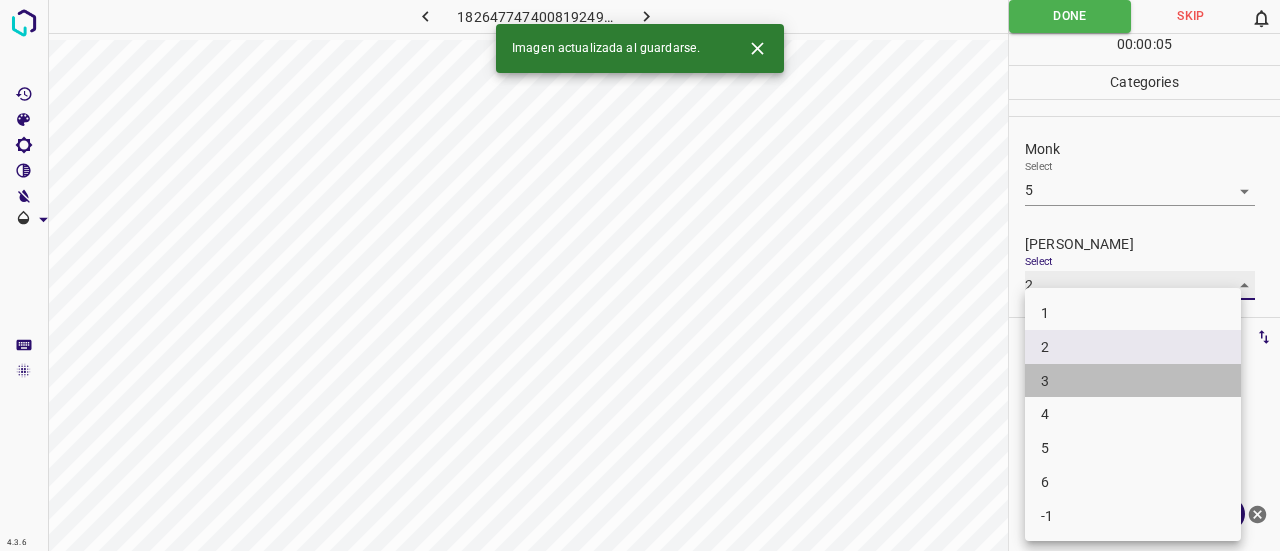 type on "3" 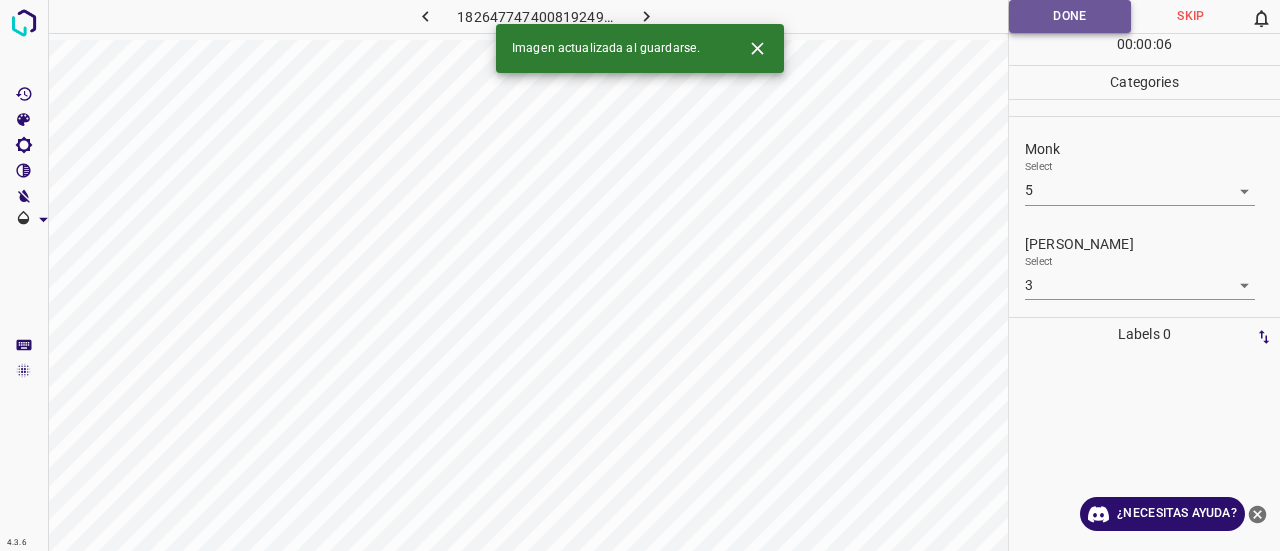 click on "Done" at bounding box center [1070, 16] 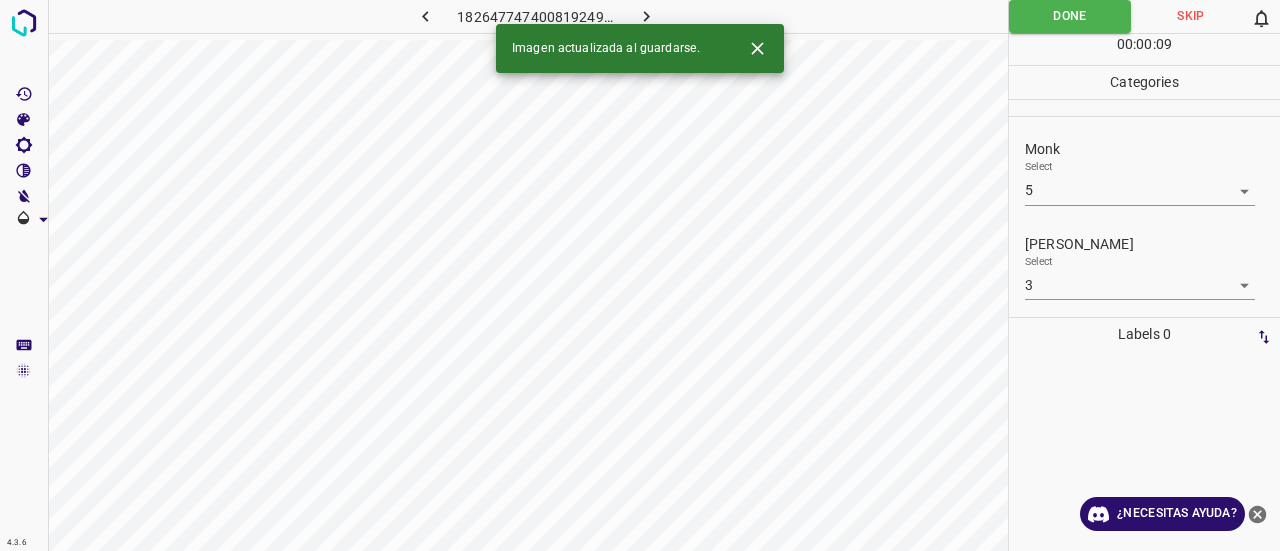 drag, startPoint x: 781, startPoint y: 51, endPoint x: 765, endPoint y: 55, distance: 16.492422 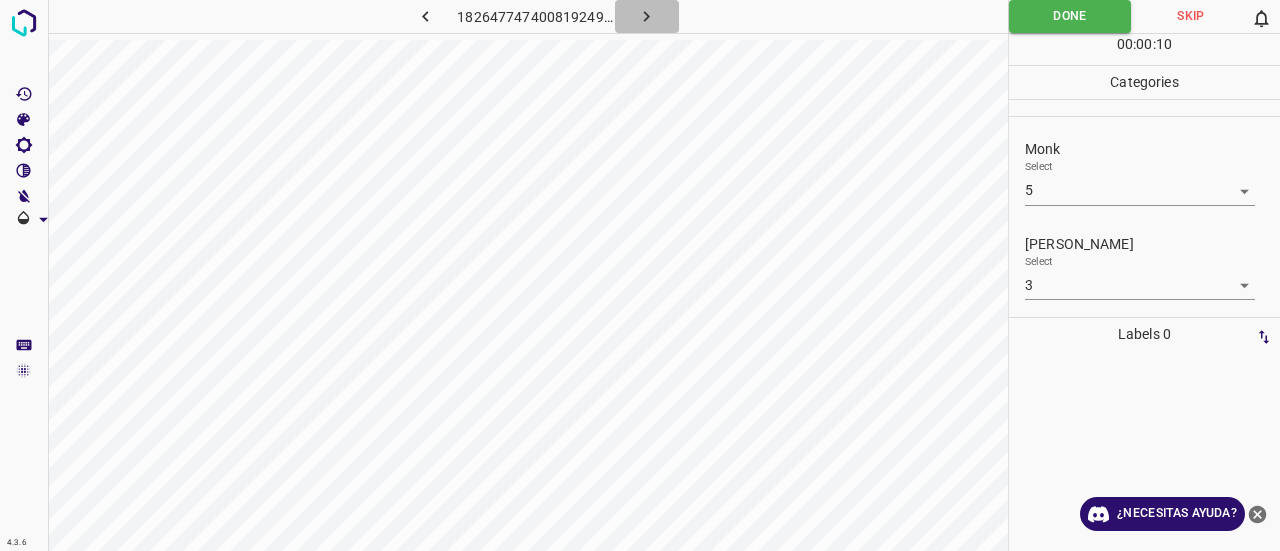 click 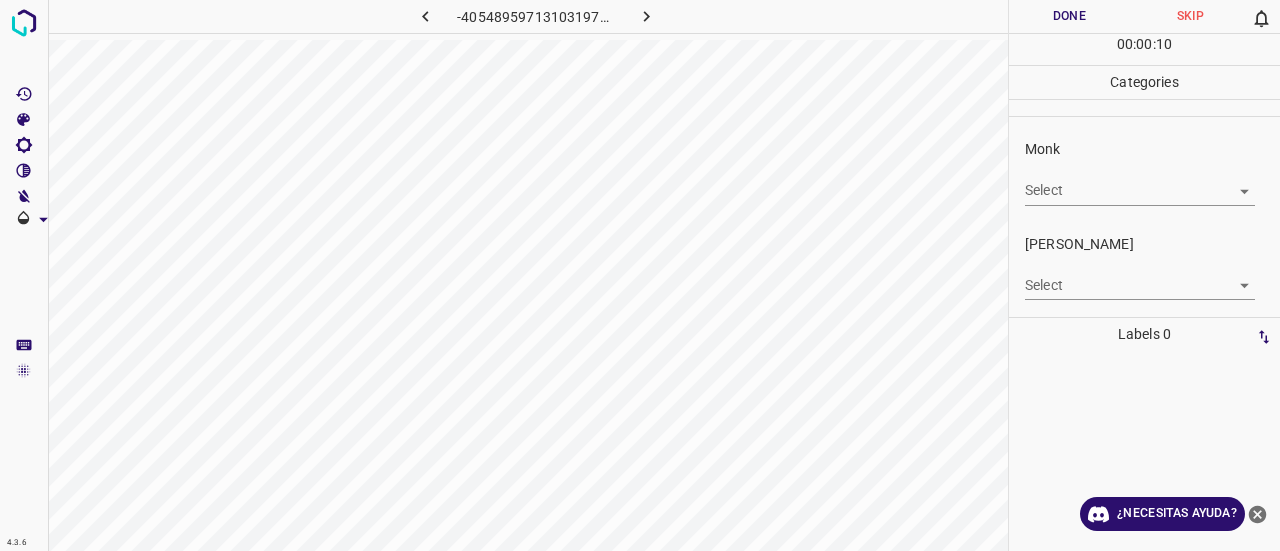click on "4.3.6  -4054895971310319737.png Done Skip 0 00   : 00   : 10   Categories Monk   Select ​  Fitzpatrick   Select ​ Labels   0 Categories 1 Monk 2  Fitzpatrick Tools Space Change between modes (Draw & Edit) I Auto labeling R Restore zoom M Zoom in N Zoom out Delete Delete selecte label Filters Z Restore filters X Saturation filter C Brightness filter V Contrast filter B Gray scale filter General O Download ¿Necesitas ayuda? Texto original Valora esta traducción Tu opinión servirá para ayudar a mejorar el Traductor de Google - Texto - Esconder - Borrar" at bounding box center (640, 275) 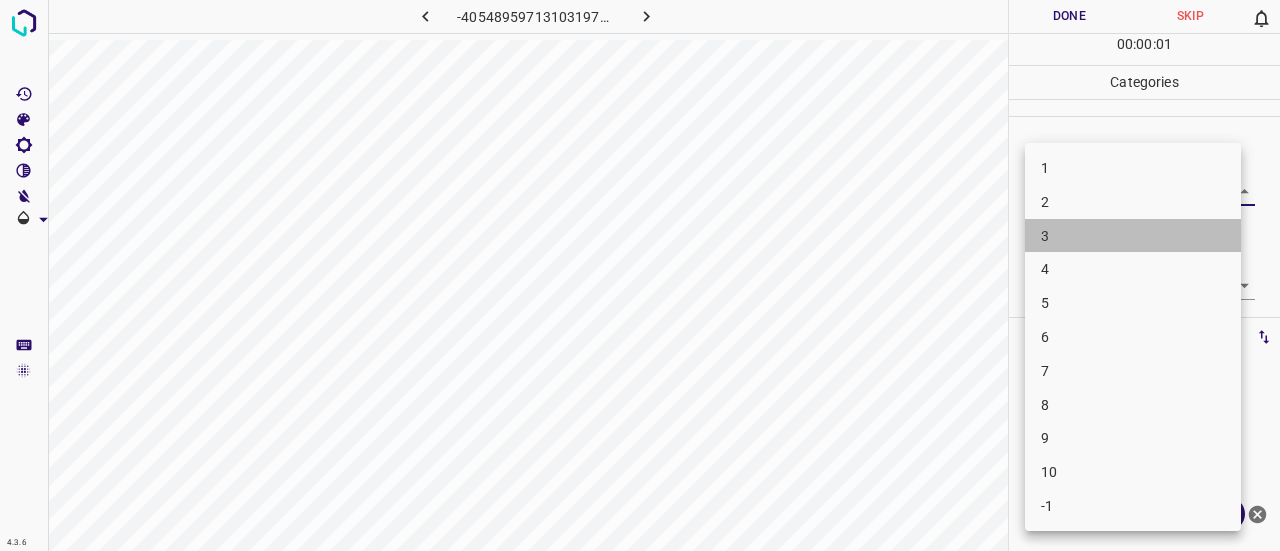 click on "3" at bounding box center [1133, 236] 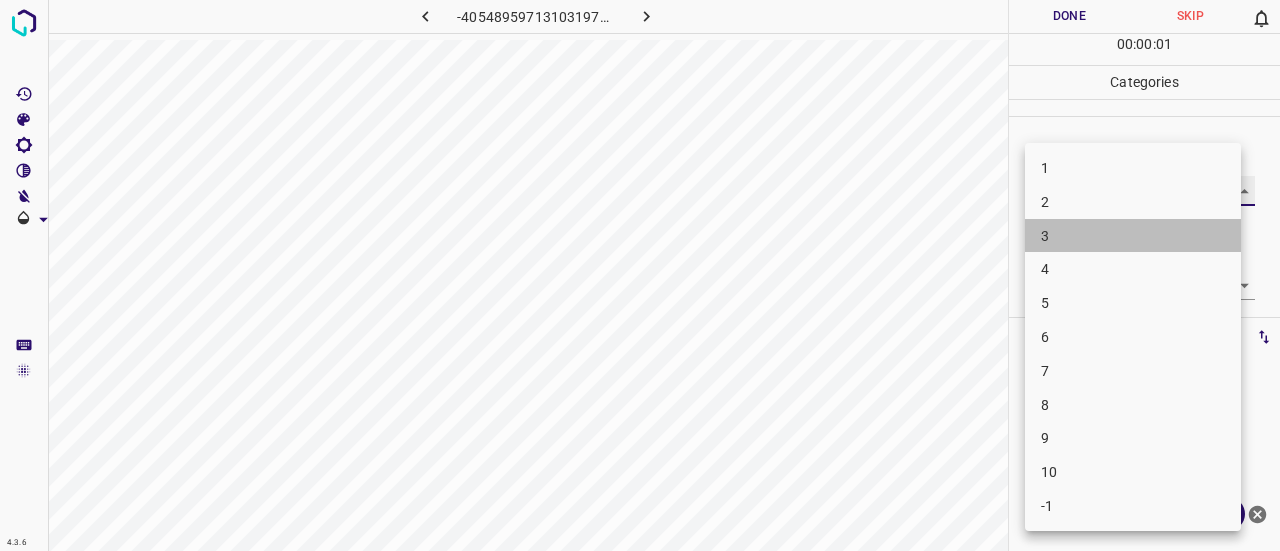 type on "3" 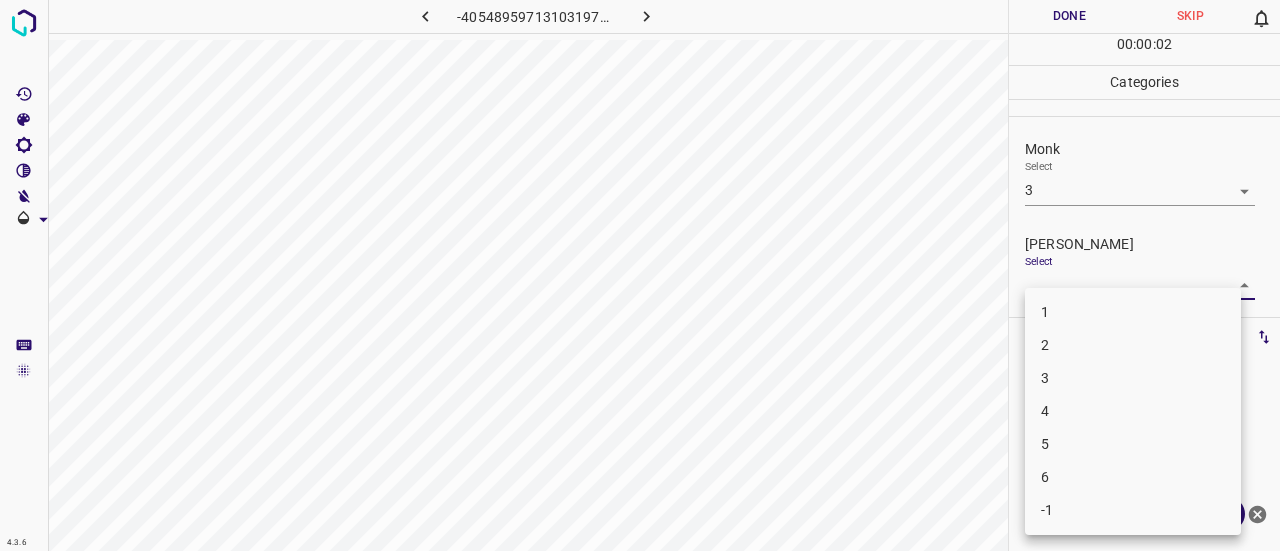 click on "4.3.6  -4054895971310319737.png Done Skip 0 00   : 00   : 02   Categories Monk   Select 3 3  Fitzpatrick   Select ​ Labels   0 Categories 1 Monk 2  Fitzpatrick Tools Space Change between modes (Draw & Edit) I Auto labeling R Restore zoom M Zoom in N Zoom out Delete Delete selecte label Filters Z Restore filters X Saturation filter C Brightness filter V Contrast filter B Gray scale filter General O Download ¿Necesitas ayuda? Texto original Valora esta traducción Tu opinión servirá para ayudar a mejorar el Traductor de Google - Texto - Esconder - Borrar 1 2 3 4 5 6 -1" at bounding box center [640, 275] 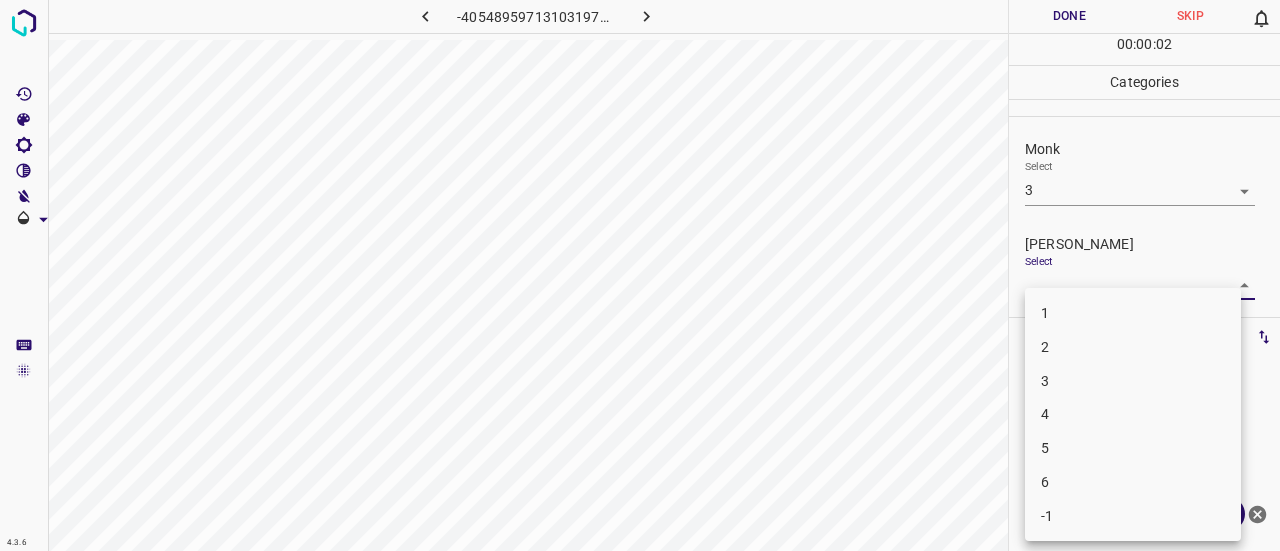 click on "2" at bounding box center [1133, 347] 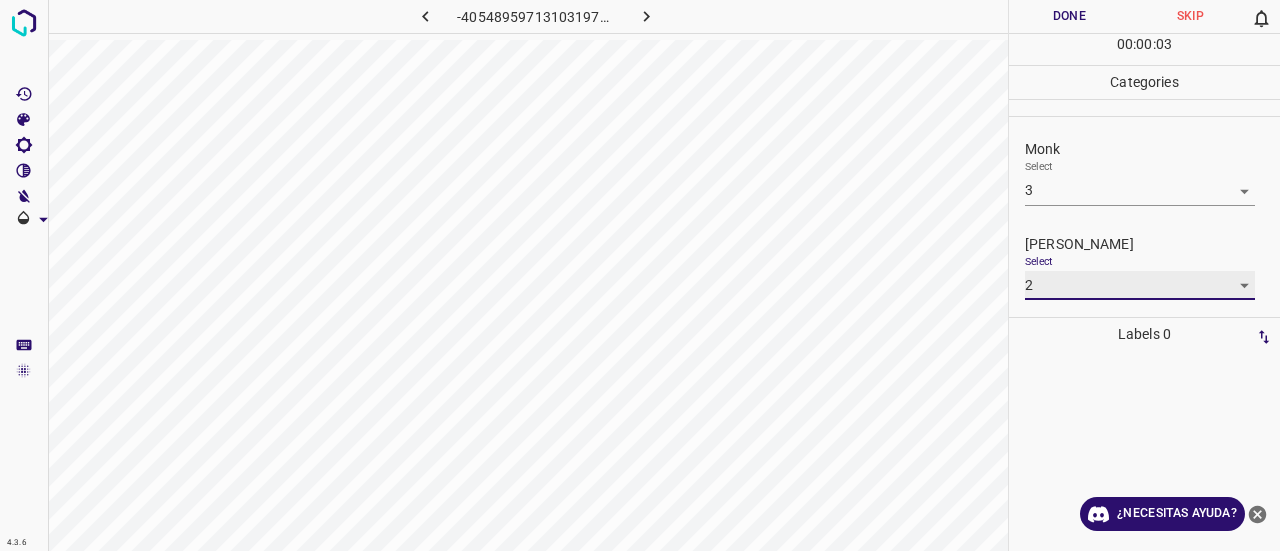 type on "2" 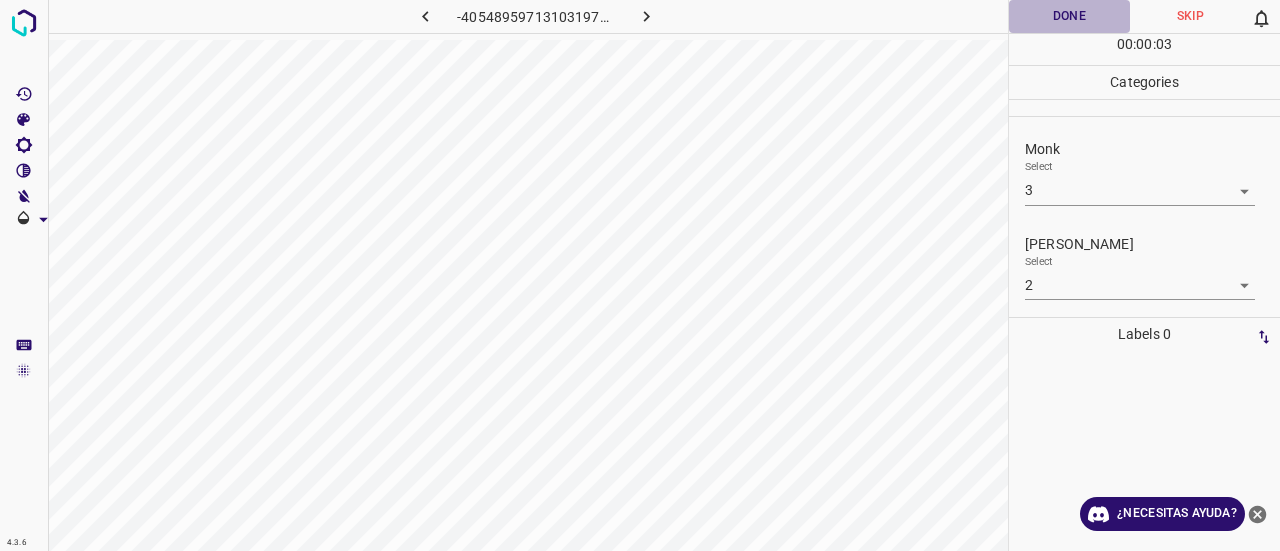 drag, startPoint x: 1045, startPoint y: 21, endPoint x: 944, endPoint y: 23, distance: 101.0198 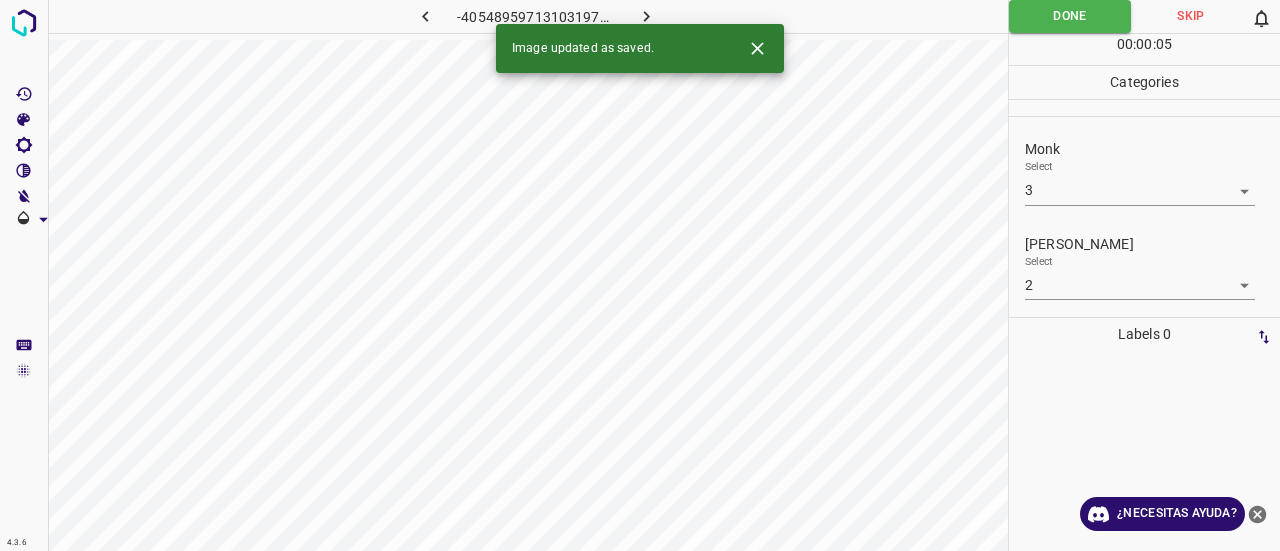 click at bounding box center [647, 16] 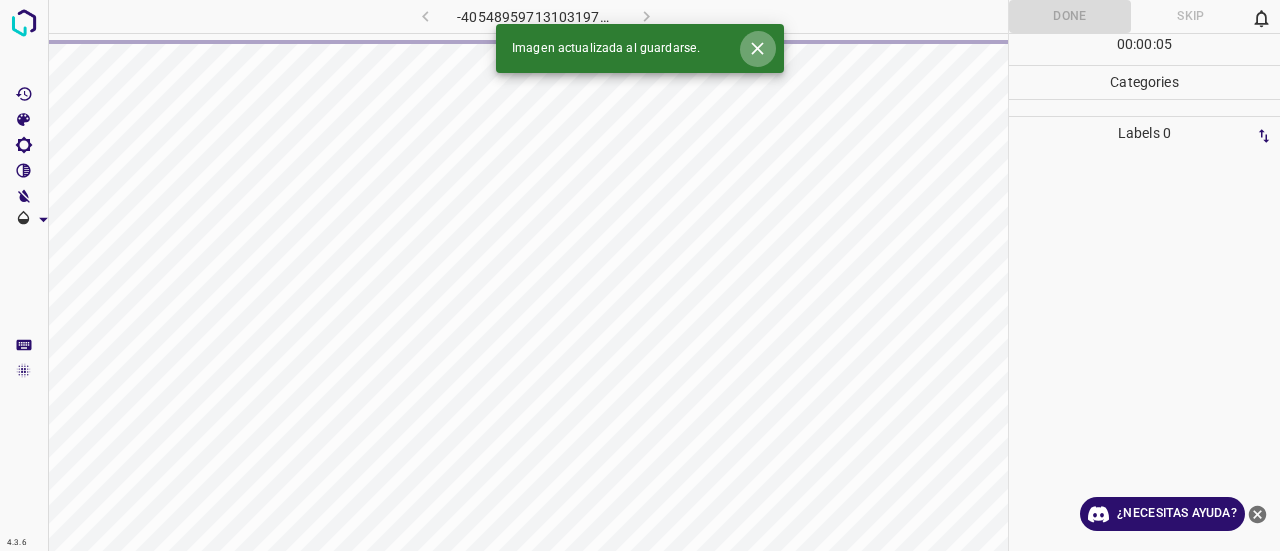 click 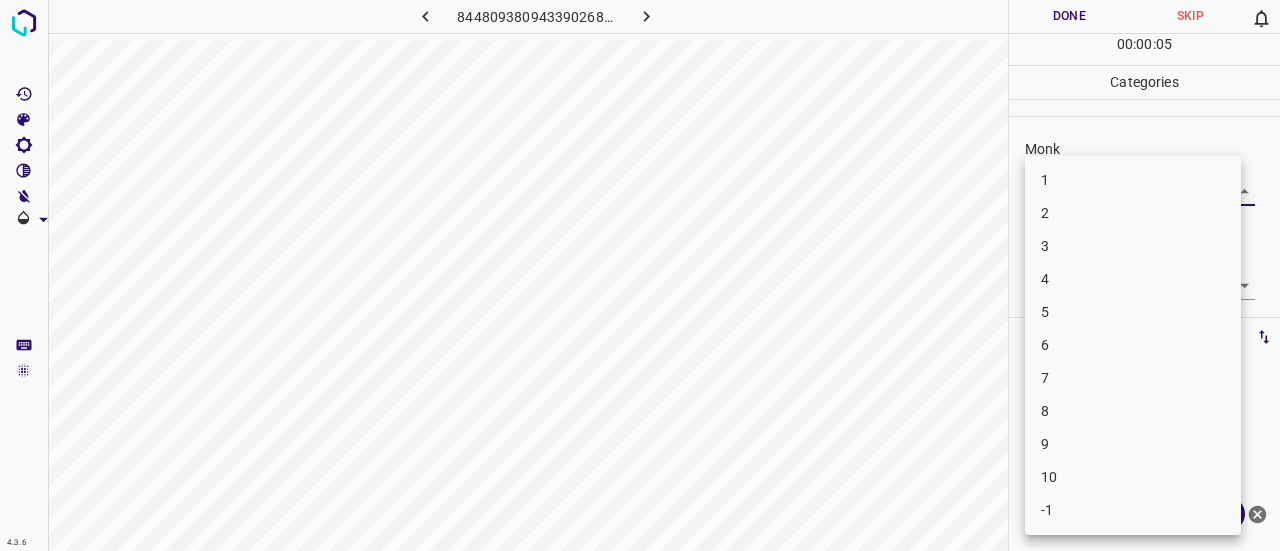 click on "4.3.6  8448093809433902682.png Done Skip 0 00   : 00   : 05   Categories Monk   Select ​  Fitzpatrick   Select ​ Labels   0 Categories 1 Monk 2  Fitzpatrick Tools Space Change between modes (Draw & Edit) I Auto labeling R Restore zoom M Zoom in N Zoom out Delete Delete selecte label Filters Z Restore filters X Saturation filter C Brightness filter V Contrast filter B Gray scale filter General O Download ¿Necesitas ayuda? Texto original Valora esta traducción Tu opinión servirá para ayudar a mejorar el Traductor de Google - Texto - Esconder - Borrar 1 2 3 4 5 6 7 8 9 10 -1" at bounding box center (640, 275) 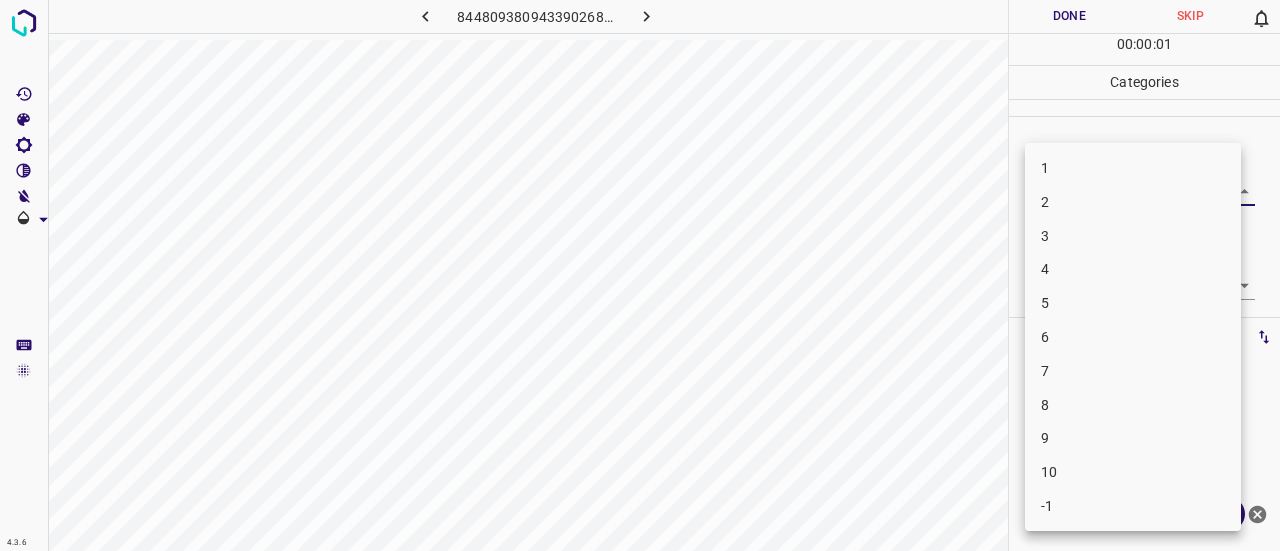 click on "4" at bounding box center [1133, 269] 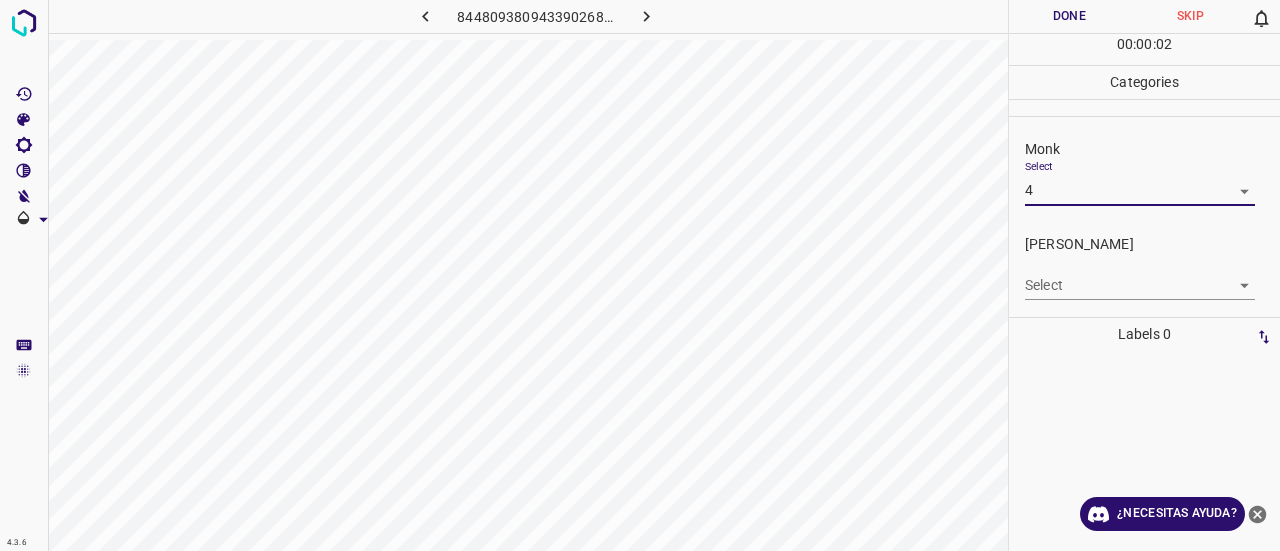 click on "4.3.6  8448093809433902682.png Done Skip 0 00   : 00   : 02   Categories Monk   Select 4 4  Fitzpatrick   Select ​ Labels   0 Categories 1 Monk 2  Fitzpatrick Tools Space Change between modes (Draw & Edit) I Auto labeling R Restore zoom M Zoom in N Zoom out Delete Delete selecte label Filters Z Restore filters X Saturation filter C Brightness filter V Contrast filter B Gray scale filter General O Download ¿Necesitas ayuda? Texto original Valora esta traducción Tu opinión servirá para ayudar a mejorar el Traductor de Google - Texto - Esconder - Borrar 1 2 3 4 5 6 7 8 9 10 -1" at bounding box center [640, 275] 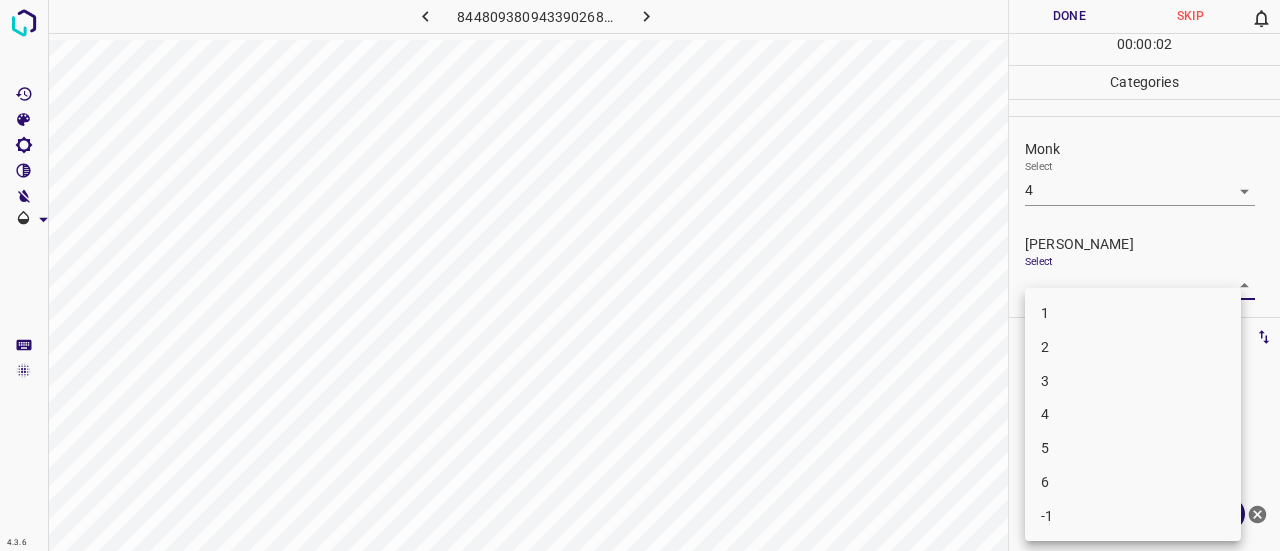 click at bounding box center (640, 275) 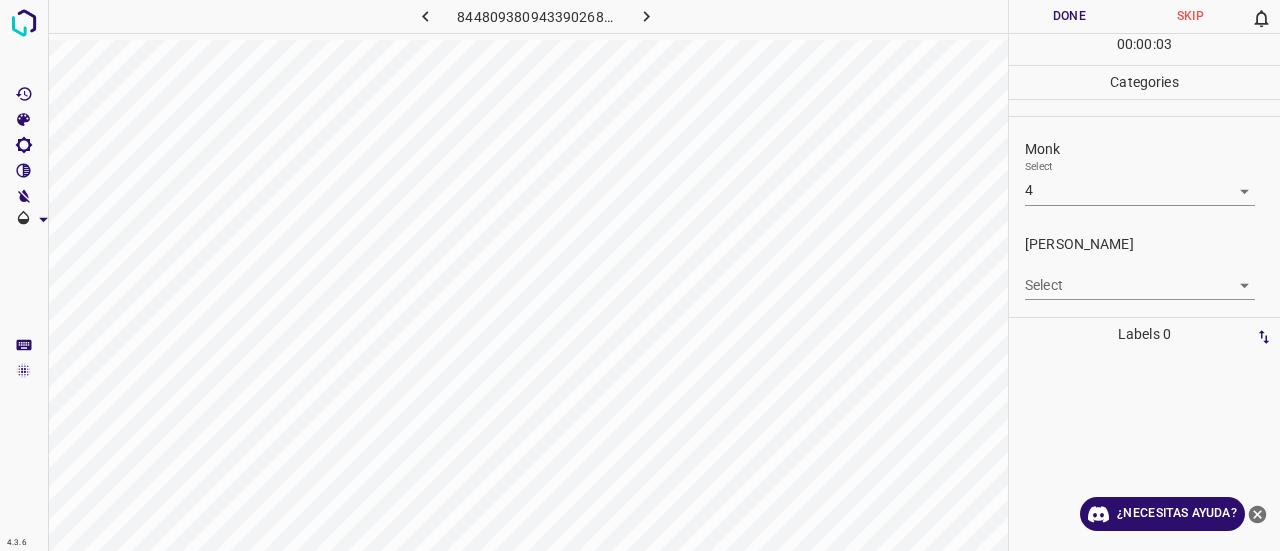 click on "4.3.6  8448093809433902682.png Done Skip 0 00   : 00   : 03   Categories Monk   Select 4 4  Fitzpatrick   Select ​ Labels   0 Categories 1 Monk 2  Fitzpatrick Tools Space Change between modes (Draw & Edit) I Auto labeling R Restore zoom M Zoom in N Zoom out Delete Delete selecte label Filters Z Restore filters X Saturation filter C Brightness filter V Contrast filter B Gray scale filter General O Download ¿Necesitas ayuda? Texto original Valora esta traducción Tu opinión servirá para ayudar a mejorar el Traductor de Google - Texto - Esconder - Borrar" at bounding box center (640, 275) 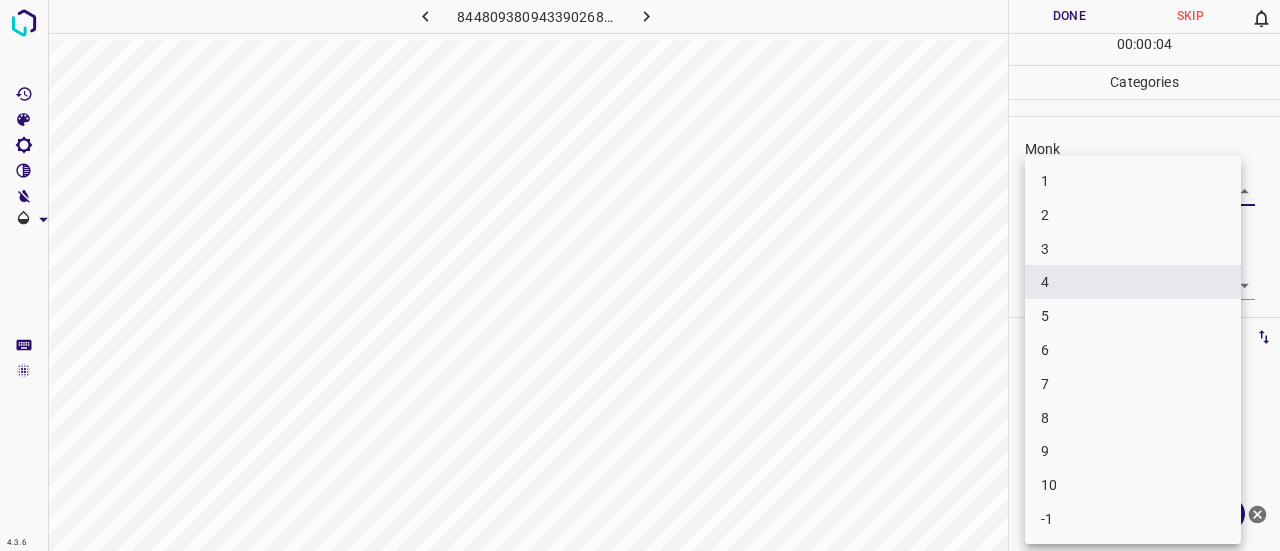 click on "3" at bounding box center [1133, 249] 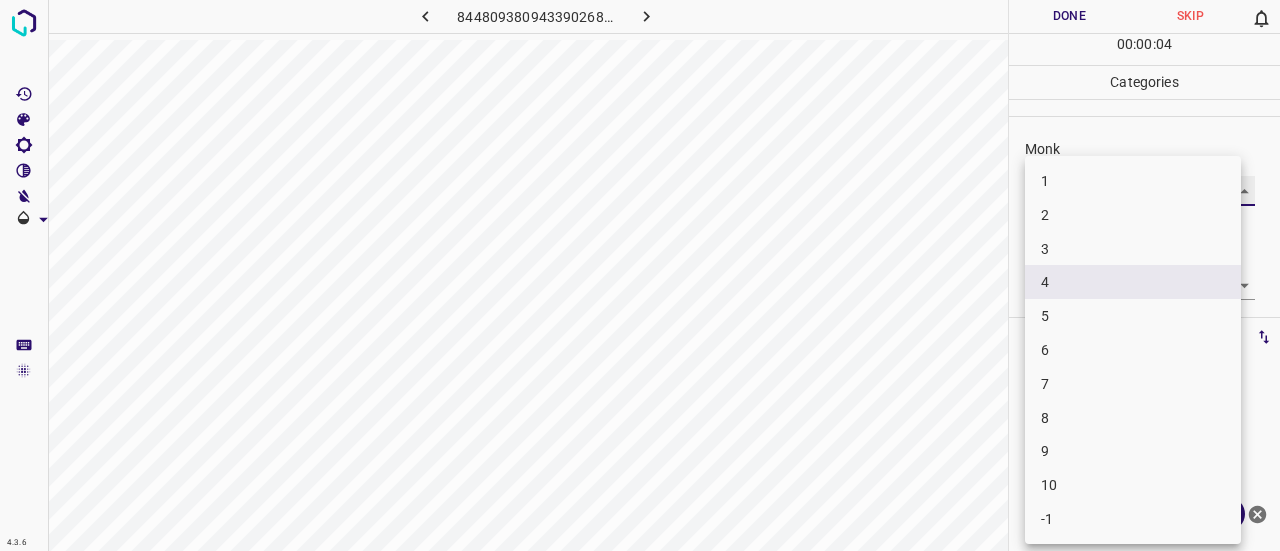 type on "3" 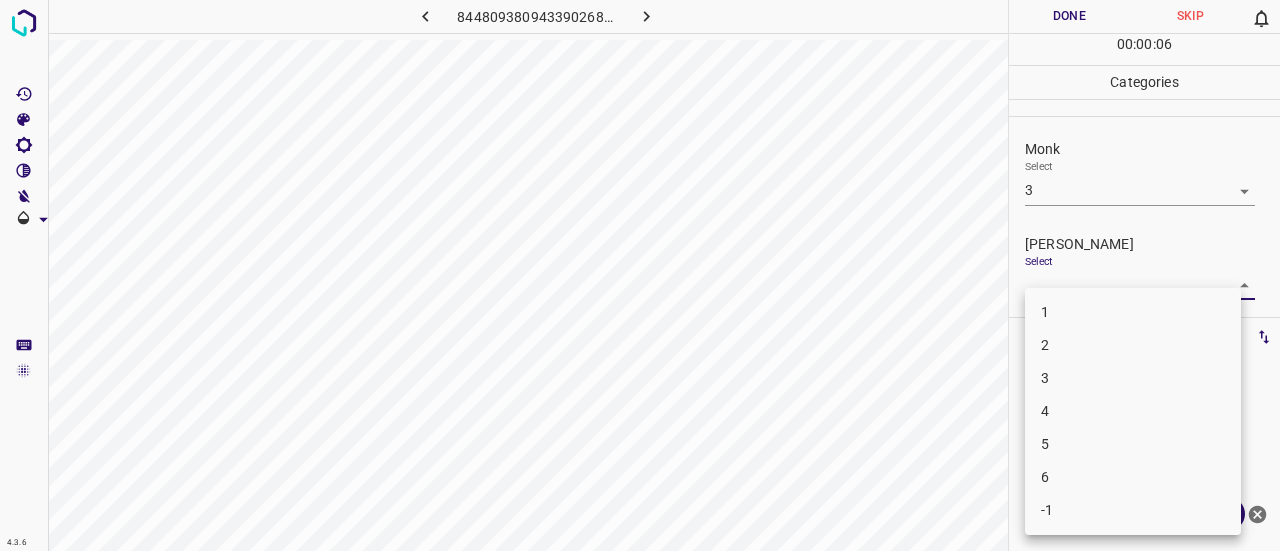 click on "4.3.6  8448093809433902682.png Done Skip 0 00   : 00   : 06   Categories Monk   Select 3 3  Fitzpatrick   Select ​ Labels   0 Categories 1 Monk 2  Fitzpatrick Tools Space Change between modes (Draw & Edit) I Auto labeling R Restore zoom M Zoom in N Zoom out Delete Delete selecte label Filters Z Restore filters X Saturation filter C Brightness filter V Contrast filter B Gray scale filter General O Download ¿Necesitas ayuda? Texto original Valora esta traducción Tu opinión servirá para ayudar a mejorar el Traductor de Google - Texto - Esconder - Borrar 1 2 3 4 5 6 -1" at bounding box center [640, 275] 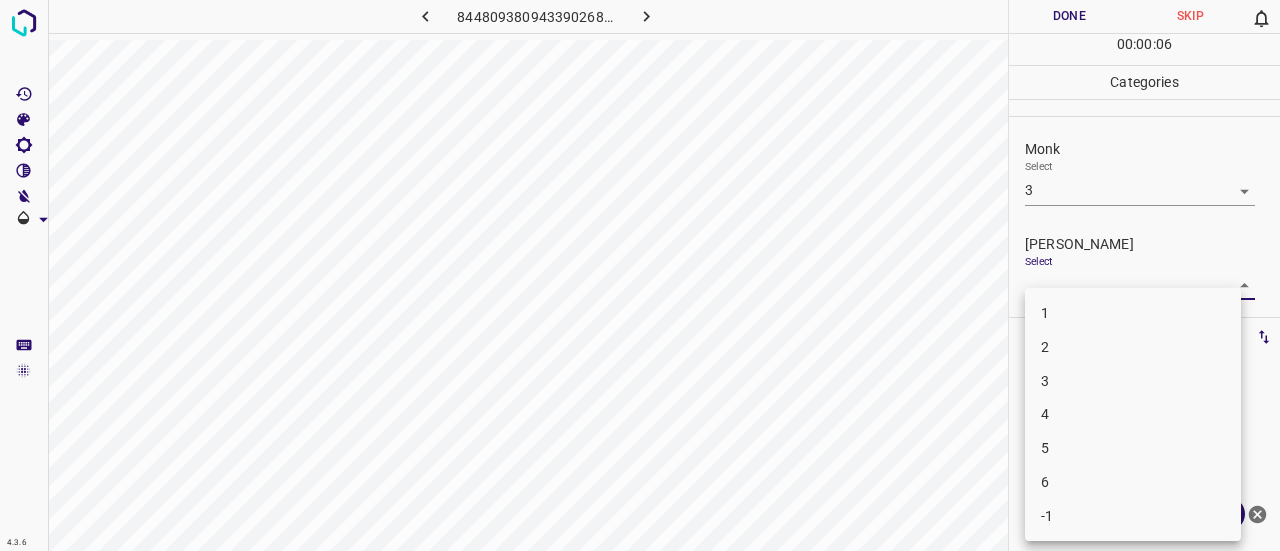 click on "2" at bounding box center (1133, 347) 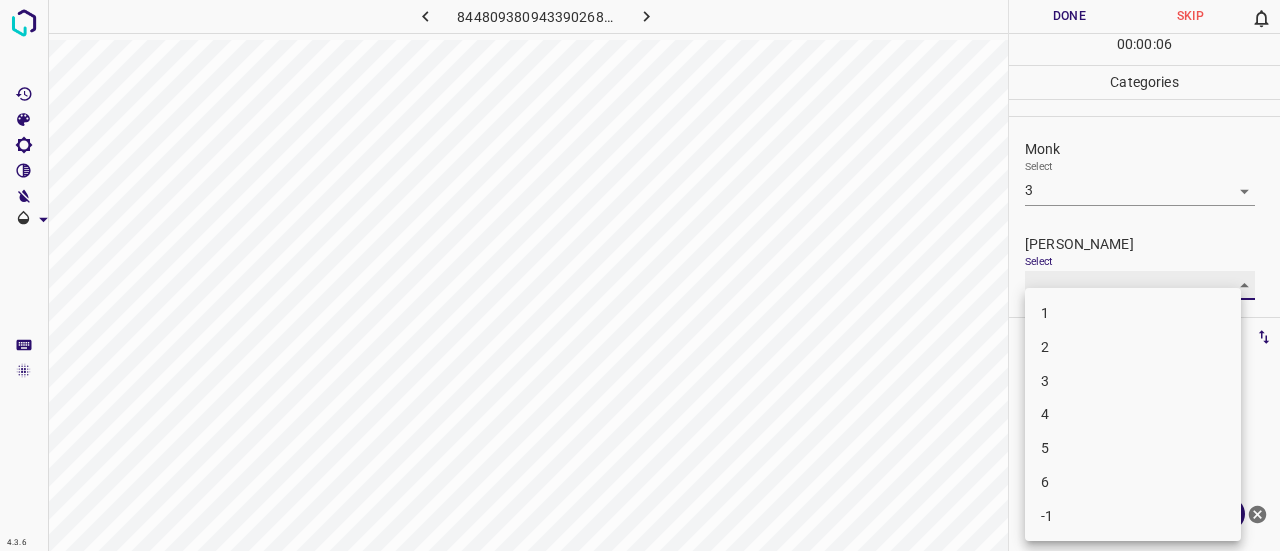 type on "2" 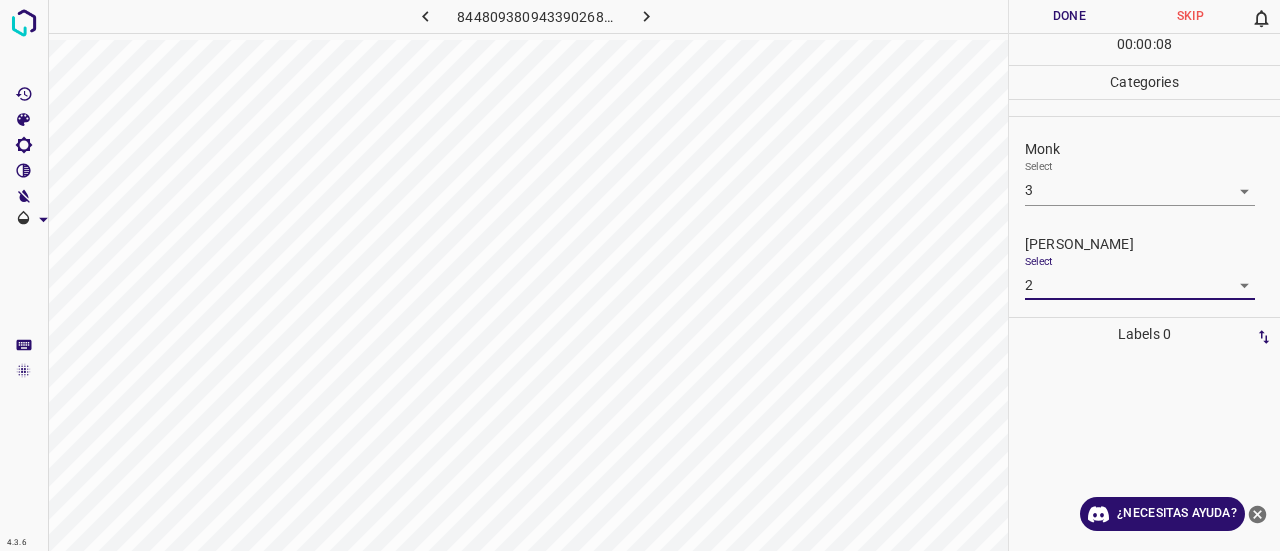 click on "4.3.6  8448093809433902682.png Done Skip 0 00   : 00   : 08   Categories Monk   Select 3 3  Fitzpatrick   Select 2 2 Labels   0 Categories 1 Monk 2  Fitzpatrick Tools Space Change between modes (Draw & Edit) I Auto labeling R Restore zoom M Zoom in N Zoom out Delete Delete selecte label Filters Z Restore filters X Saturation filter C Brightness filter V Contrast filter B Gray scale filter General O Download ¿Necesitas ayuda? Texto original Valora esta traducción Tu opinión servirá para ayudar a mejorar el Traductor de Google - Texto - Esconder - Borrar" at bounding box center (640, 275) 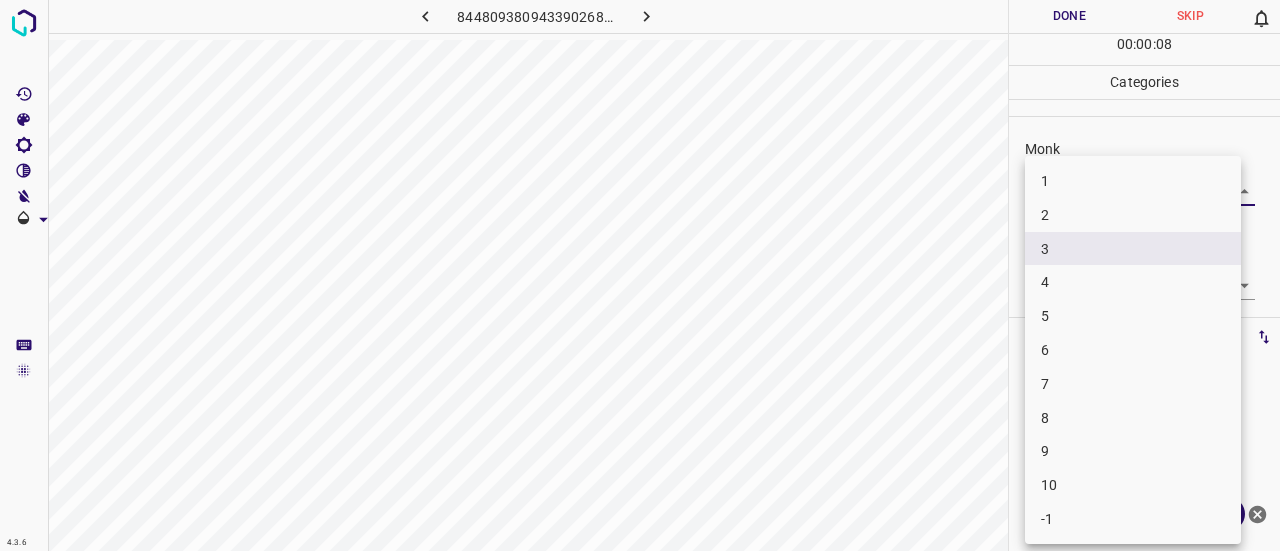 click on "4" at bounding box center [1133, 282] 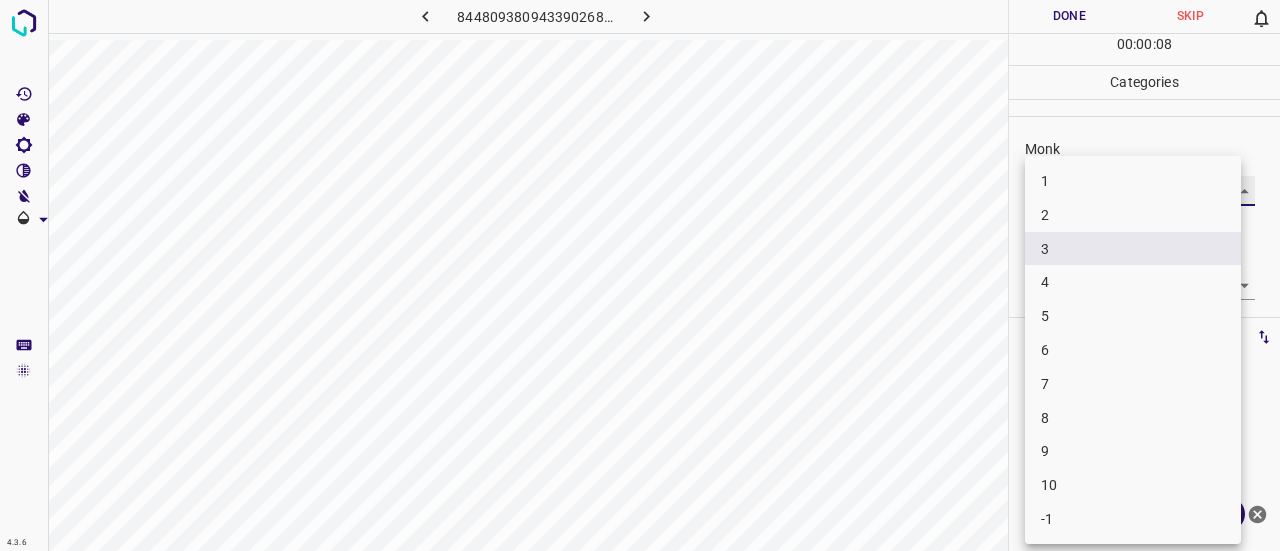 type on "4" 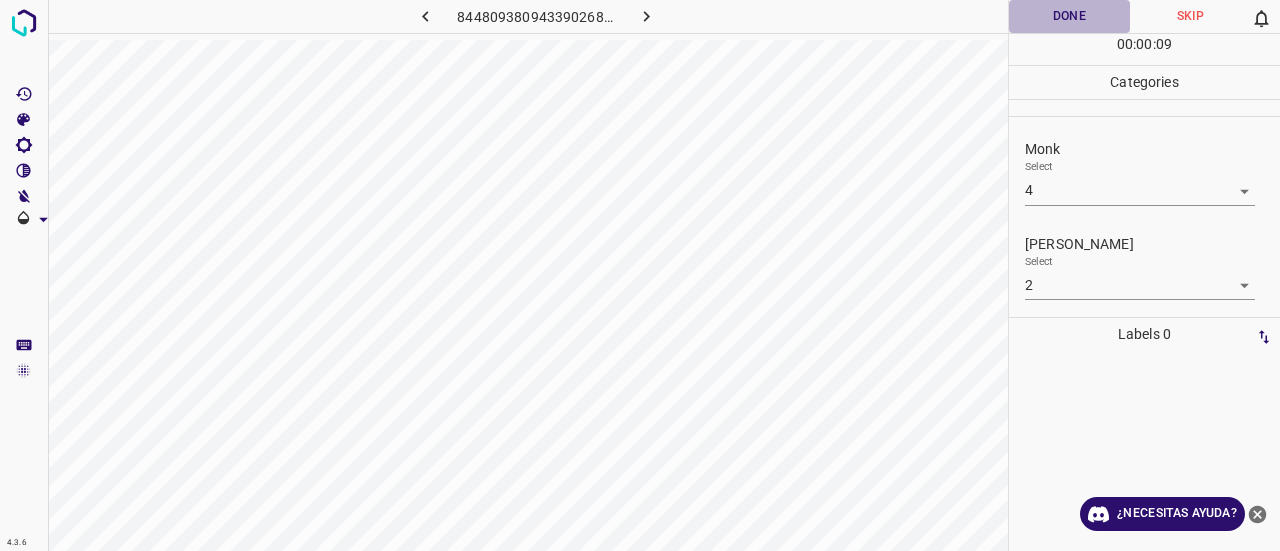click on "Done" at bounding box center (1069, 16) 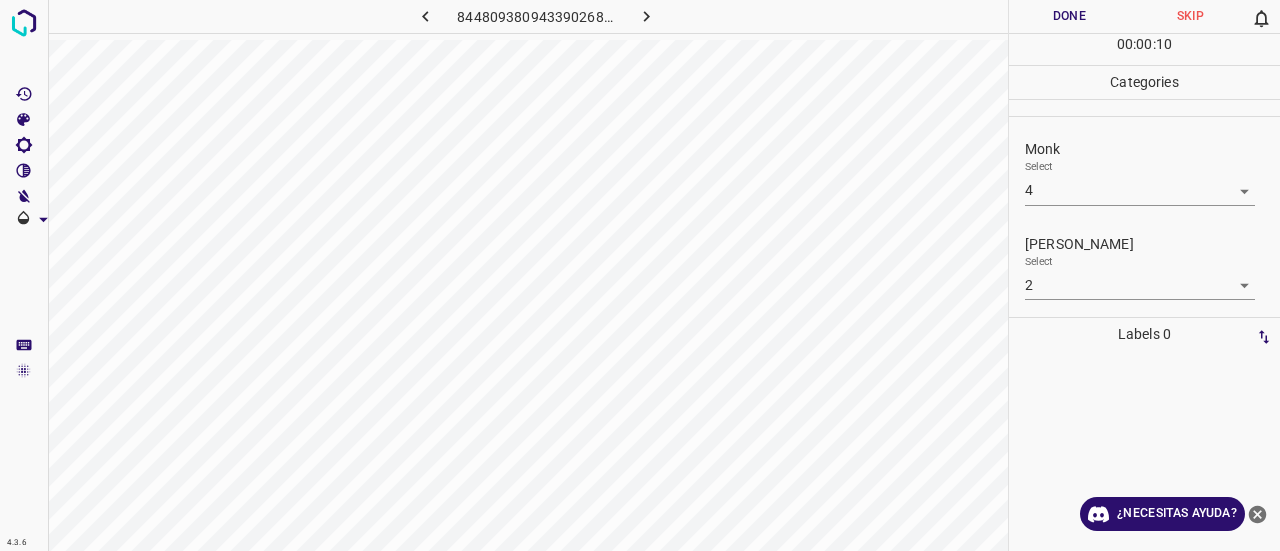 click 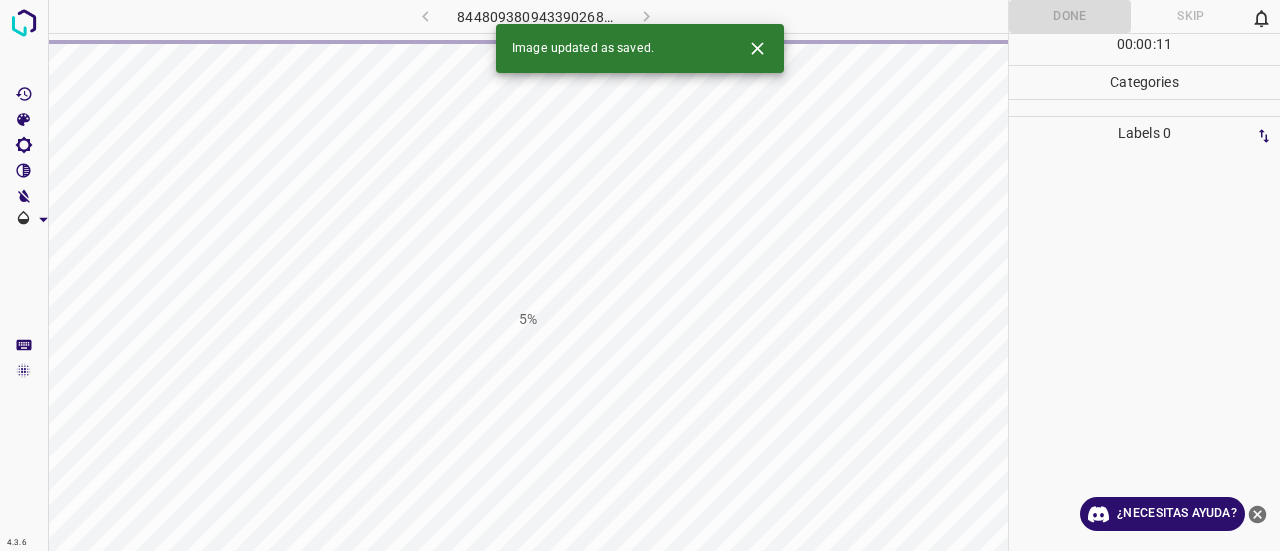 click 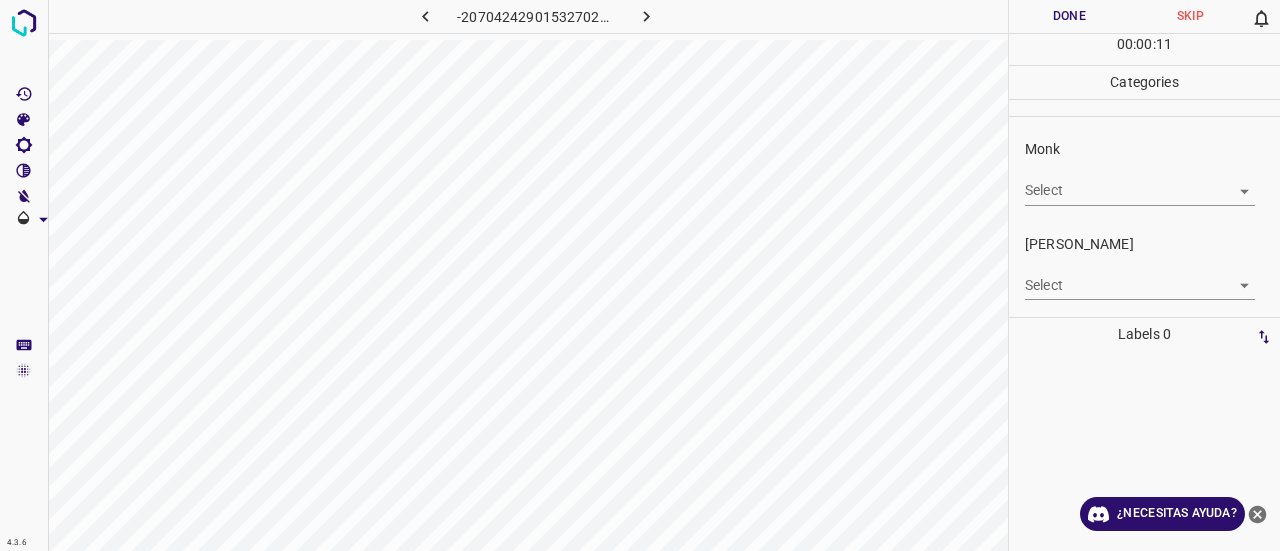 click on "4.3.6  -2070424290153270247.png Done Skip 0 00   : 00   : 11   Categories Monk   Select ​  Fitzpatrick   Select ​ Labels   0 Categories 1 Monk 2  Fitzpatrick Tools Space Change between modes (Draw & Edit) I Auto labeling R Restore zoom M Zoom in N Zoom out Delete Delete selecte label Filters Z Restore filters X Saturation filter C Brightness filter V Contrast filter B Gray scale filter General O Download ¿Necesitas ayuda? Texto original Valora esta traducción Tu opinión servirá para ayudar a mejorar el Traductor de Google - Texto - Esconder - Borrar" at bounding box center [640, 275] 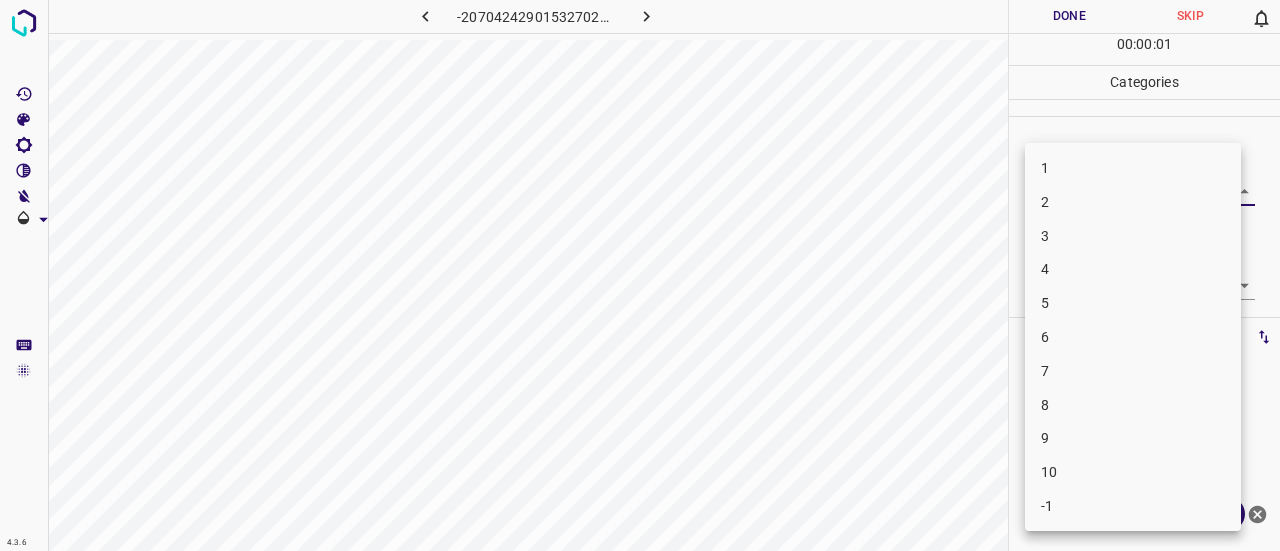 click on "3" at bounding box center [1133, 236] 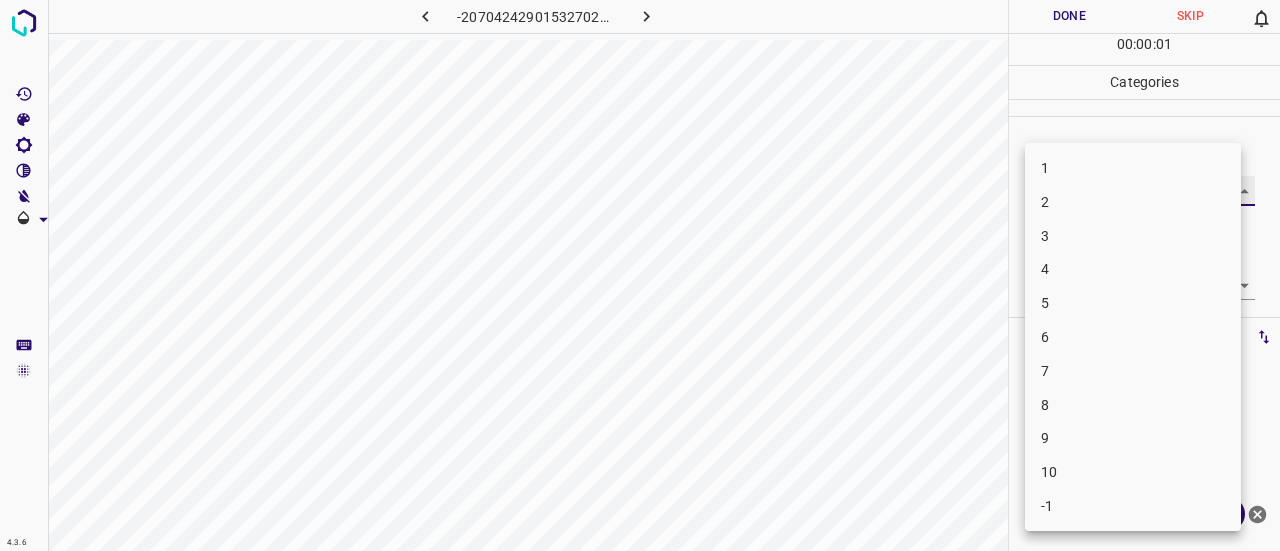 type on "3" 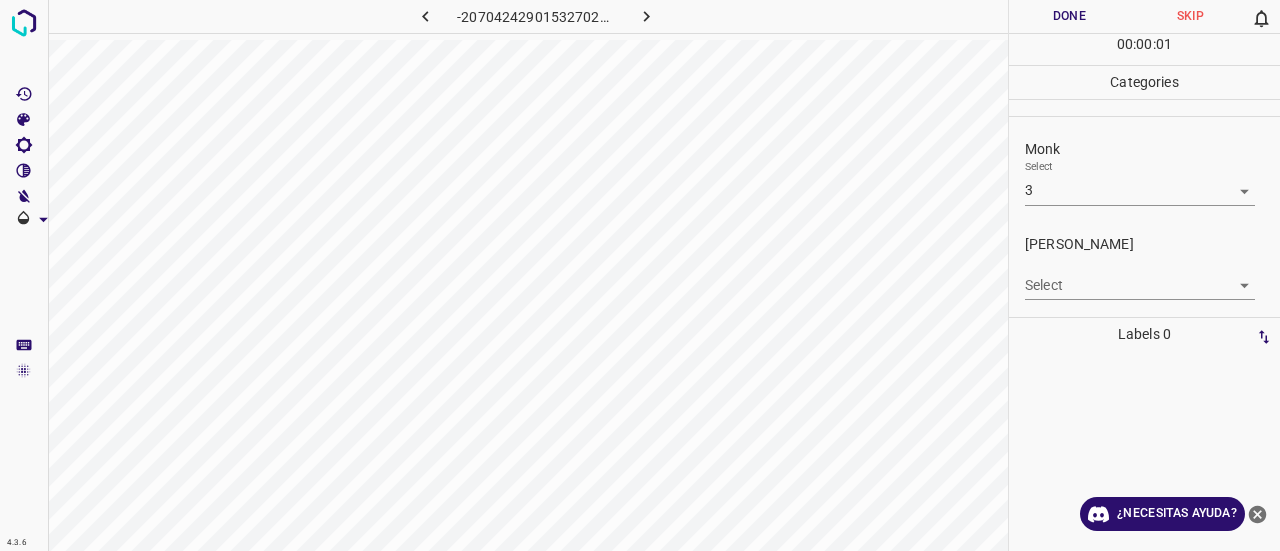 click on "4.3.6  -2070424290153270247.png Done Skip 0 00   : 00   : 01   Categories Monk   Select 3 3  Fitzpatrick   Select ​ Labels   0 Categories 1 Monk 2  Fitzpatrick Tools Space Change between modes (Draw & Edit) I Auto labeling R Restore zoom M Zoom in N Zoom out Delete Delete selecte label Filters Z Restore filters X Saturation filter C Brightness filter V Contrast filter B Gray scale filter General O Download ¿Necesitas ayuda? Texto original Valora esta traducción Tu opinión servirá para ayudar a mejorar el Traductor de Google - Texto - Esconder - Borrar" at bounding box center [640, 275] 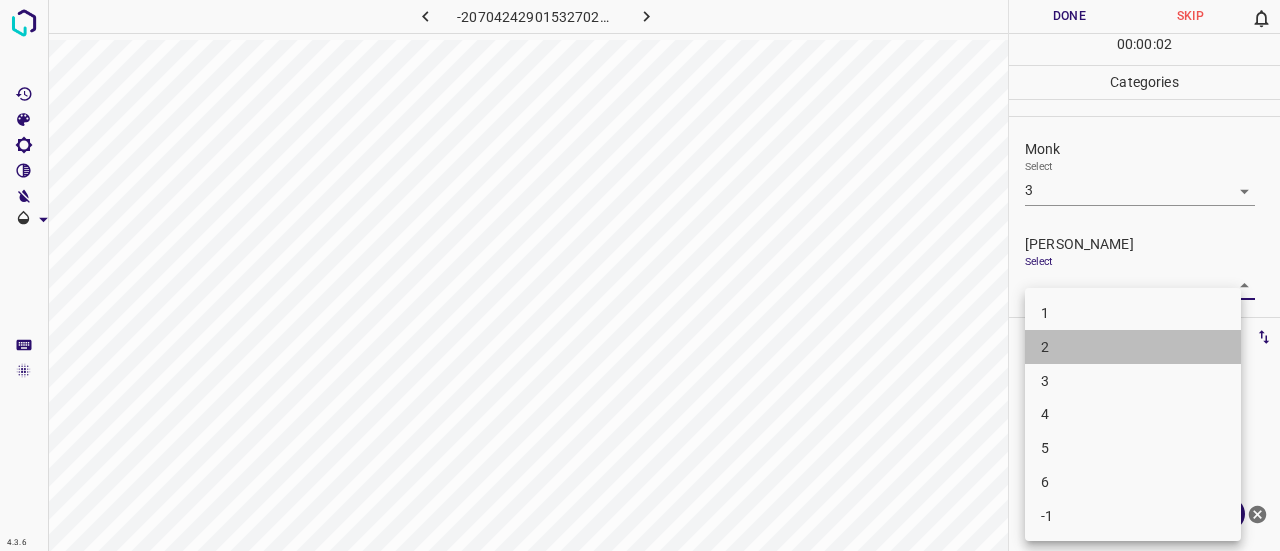 click on "2" at bounding box center [1133, 347] 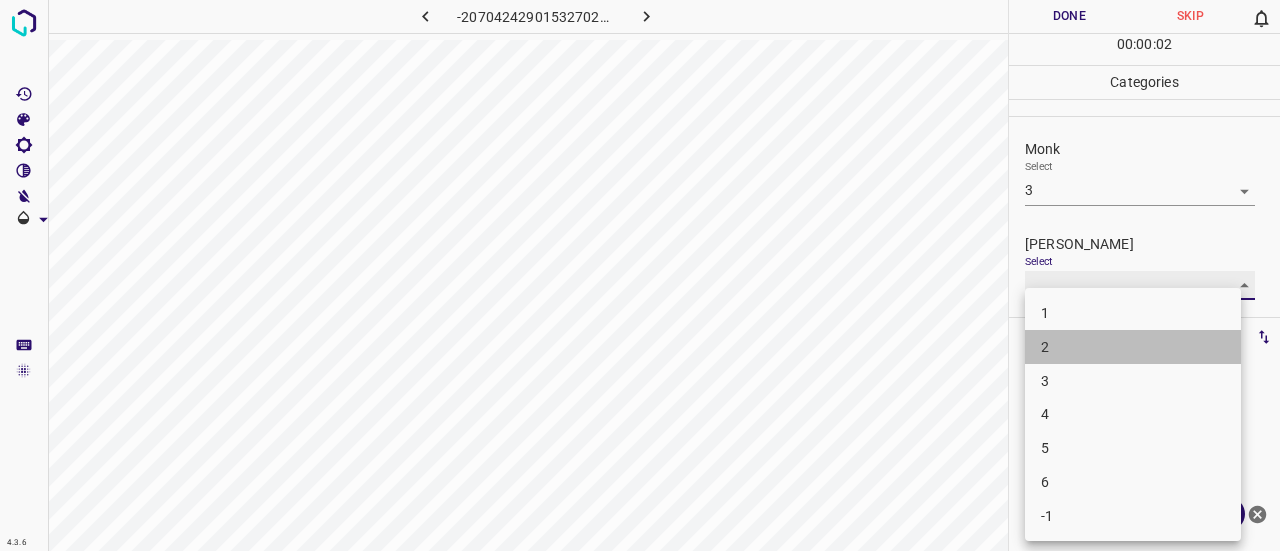 type on "2" 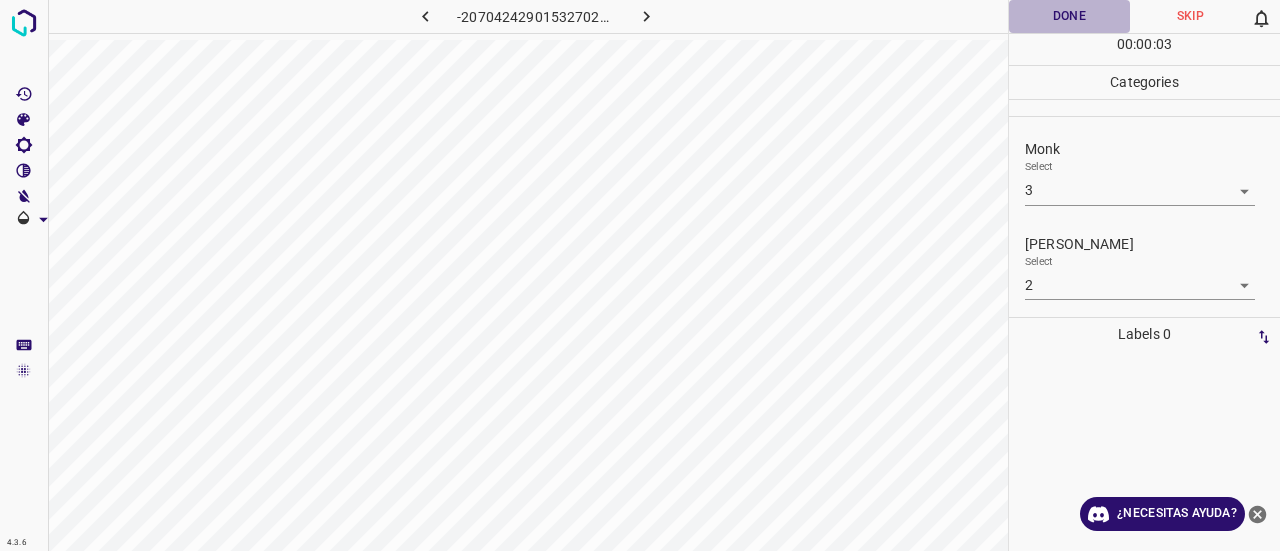 click on "Done" at bounding box center (1069, 16) 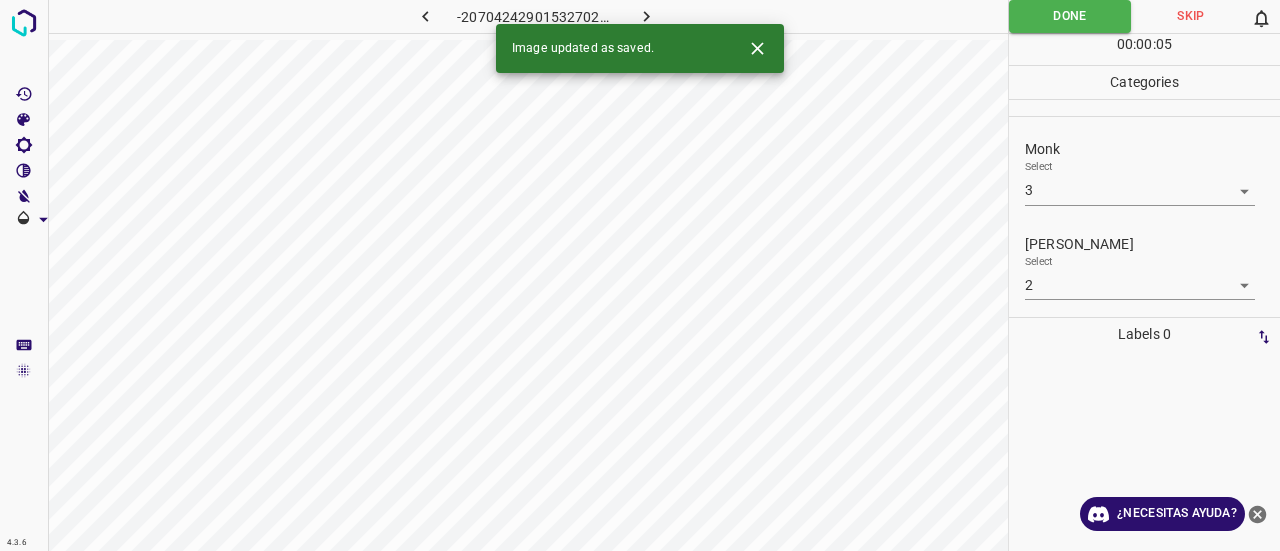 drag, startPoint x: 640, startPoint y: 16, endPoint x: 666, endPoint y: 32, distance: 30.528675 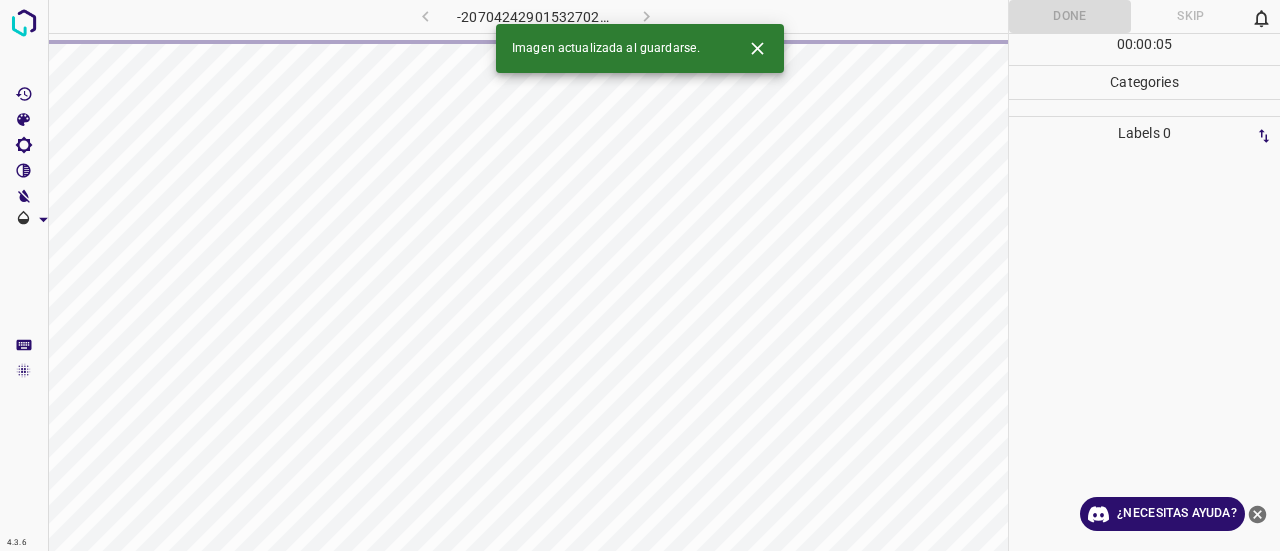 click at bounding box center (757, 48) 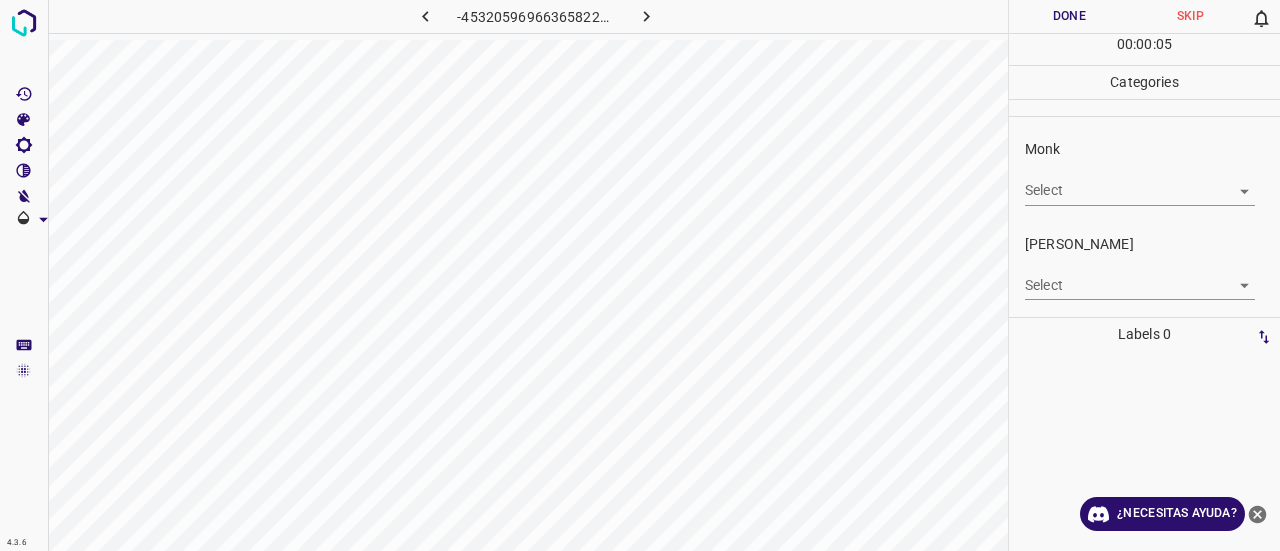 click on "4.3.6  -453205969663658227.png Done Skip 0 00   : 00   : 05   Categories Monk   Select ​  Fitzpatrick   Select ​ Labels   0 Categories 1 Monk 2  Fitzpatrick Tools Space Change between modes (Draw & Edit) I Auto labeling R Restore zoom M Zoom in N Zoom out Delete Delete selecte label Filters Z Restore filters X Saturation filter C Brightness filter V Contrast filter B Gray scale filter General O Download ¿Necesitas ayuda? Texto original Valora esta traducción Tu opinión servirá para ayudar a mejorar el Traductor de Google - Texto - Esconder - Borrar" at bounding box center (640, 275) 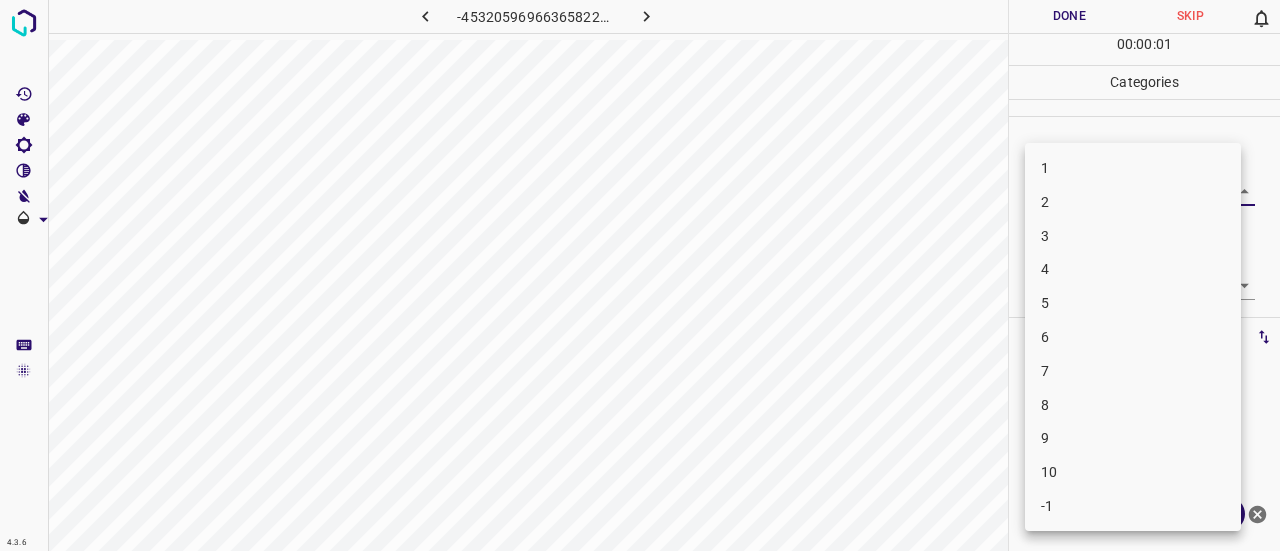 click on "3" at bounding box center (1133, 236) 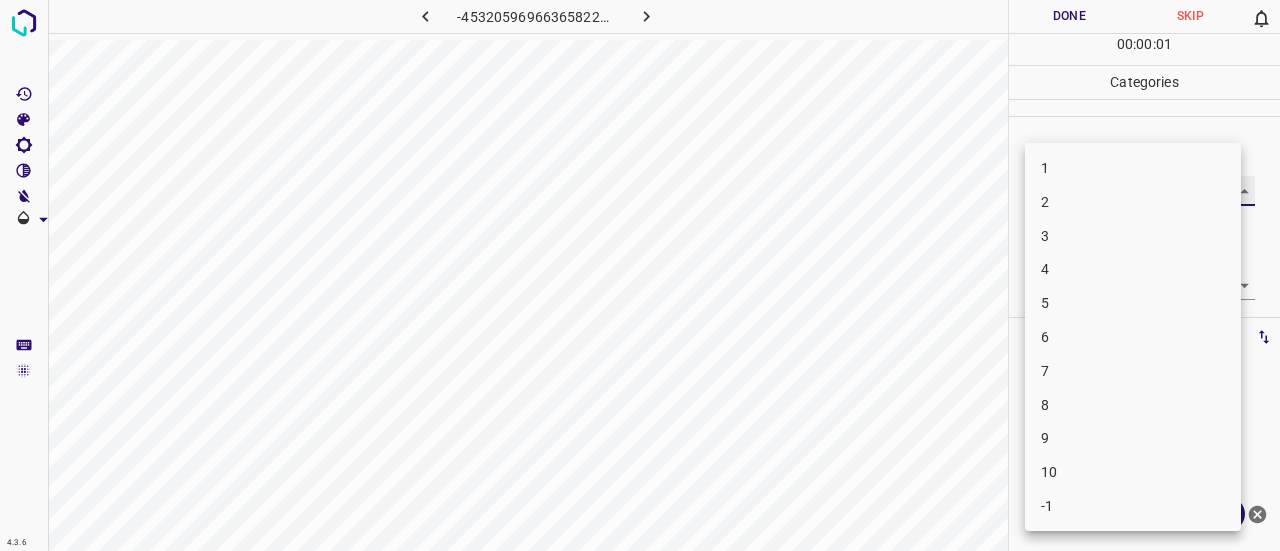 type on "3" 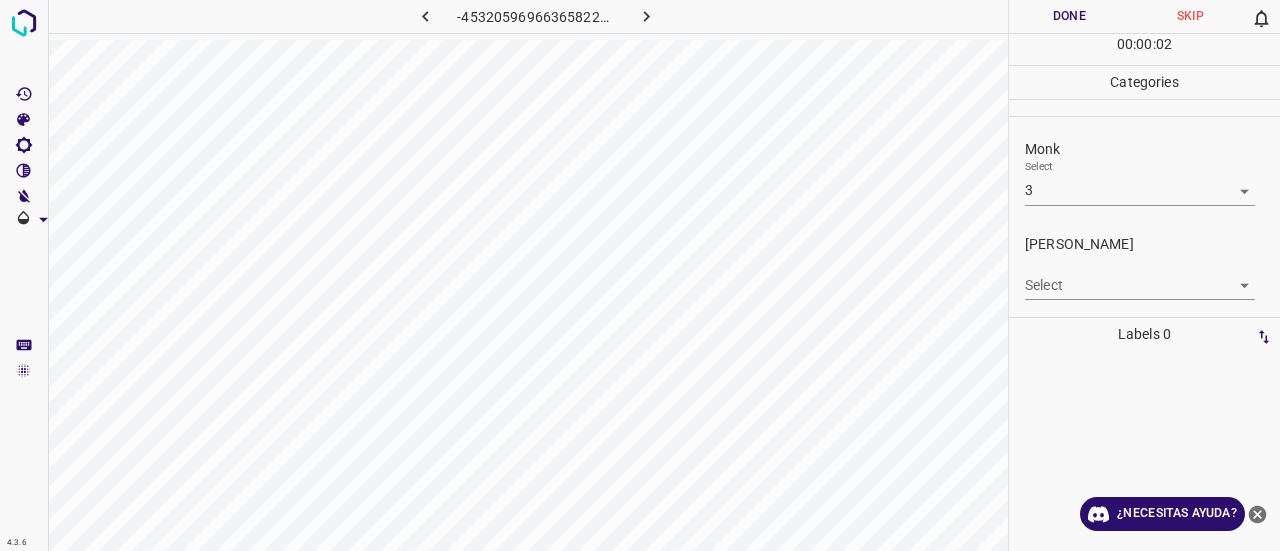 click on "4.3.6  -453205969663658227.png Done Skip 0 00   : 00   : 02   Categories Monk   Select 3 3  Fitzpatrick   Select ​ Labels   0 Categories 1 Monk 2  Fitzpatrick Tools Space Change between modes (Draw & Edit) I Auto labeling R Restore zoom M Zoom in N Zoom out Delete Delete selecte label Filters Z Restore filters X Saturation filter C Brightness filter V Contrast filter B Gray scale filter General O Download ¿Necesitas ayuda? Texto original Valora esta traducción Tu opinión servirá para ayudar a mejorar el Traductor de Google - Texto - Esconder - Borrar" at bounding box center (640, 275) 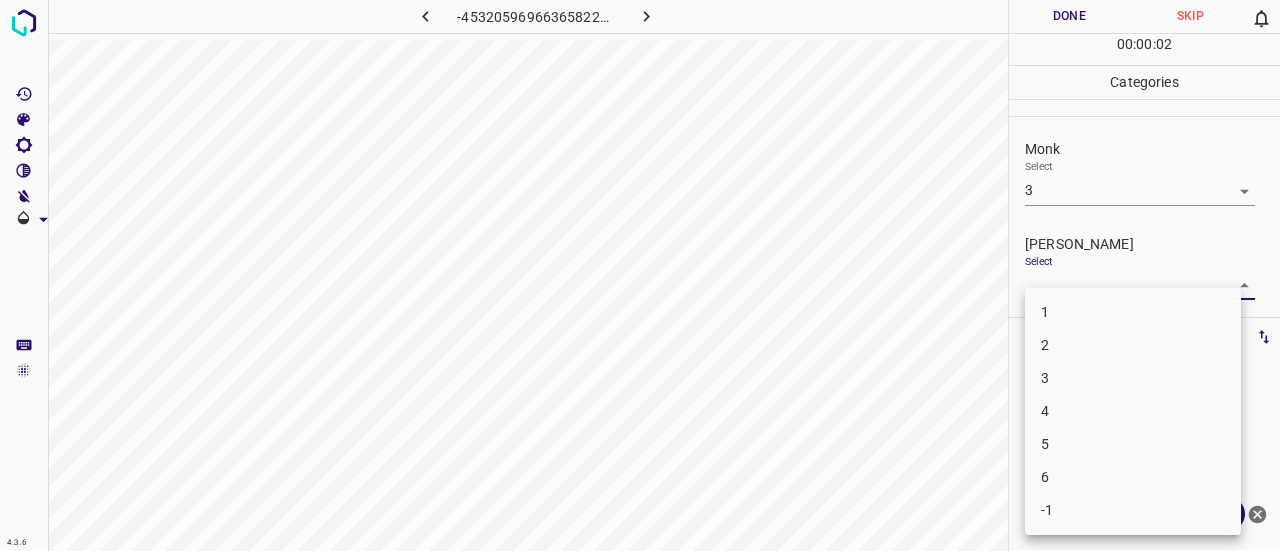 click on "2" at bounding box center [1133, 345] 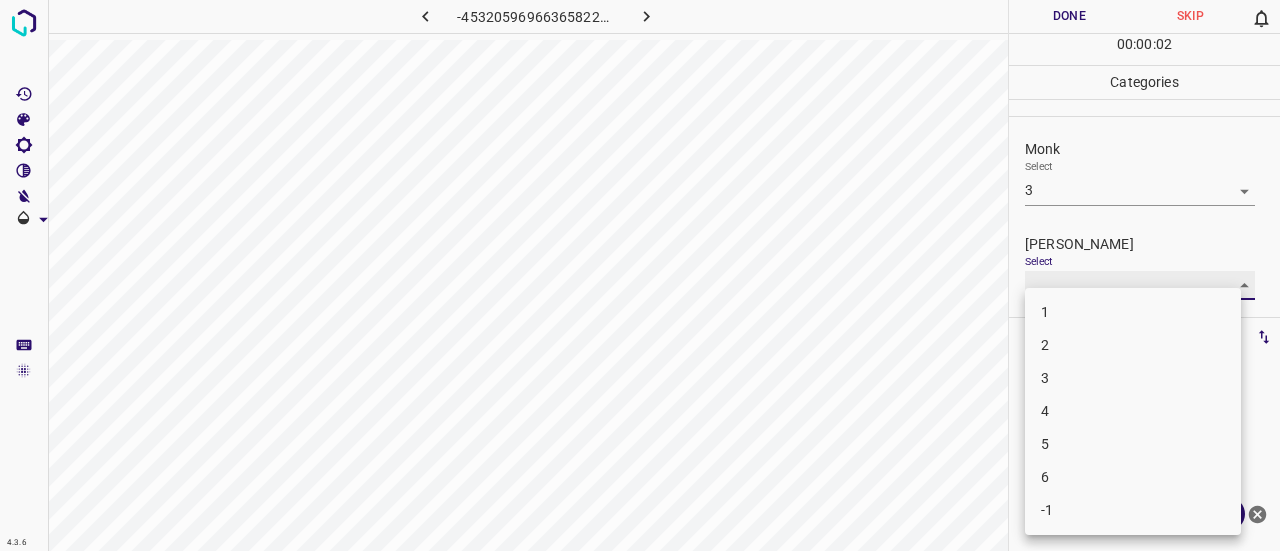 type on "2" 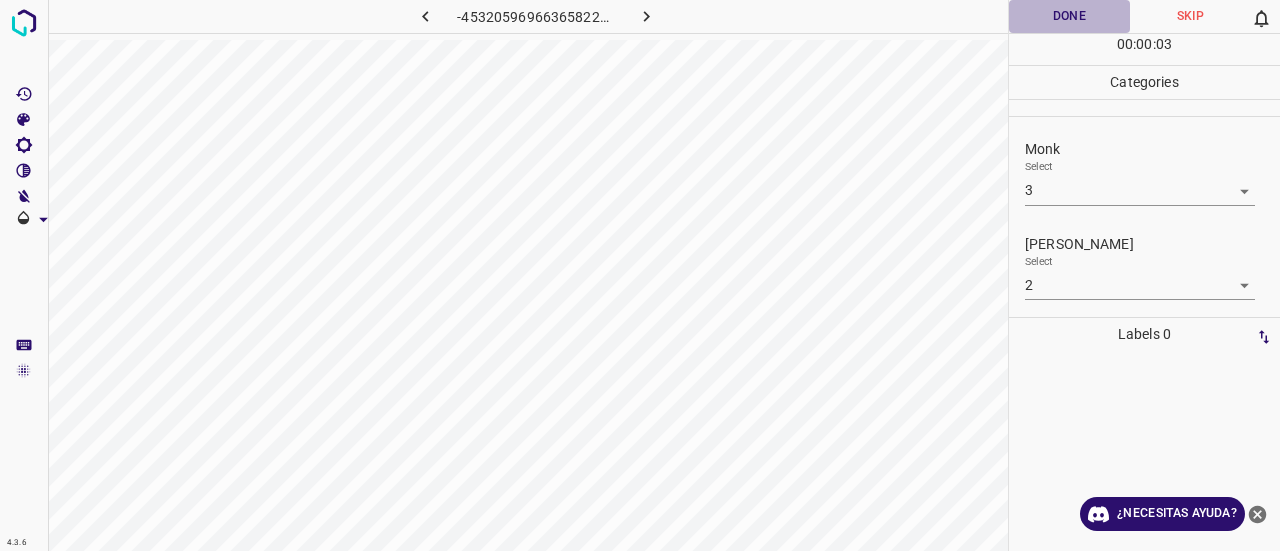 click on "Done" at bounding box center (1069, 16) 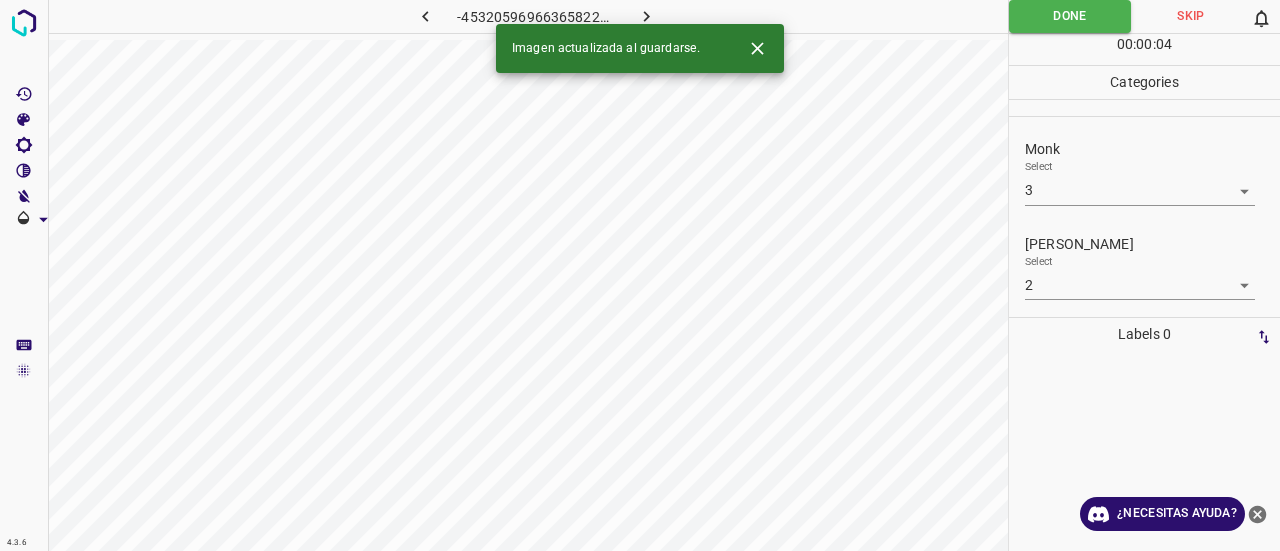 click at bounding box center (647, 16) 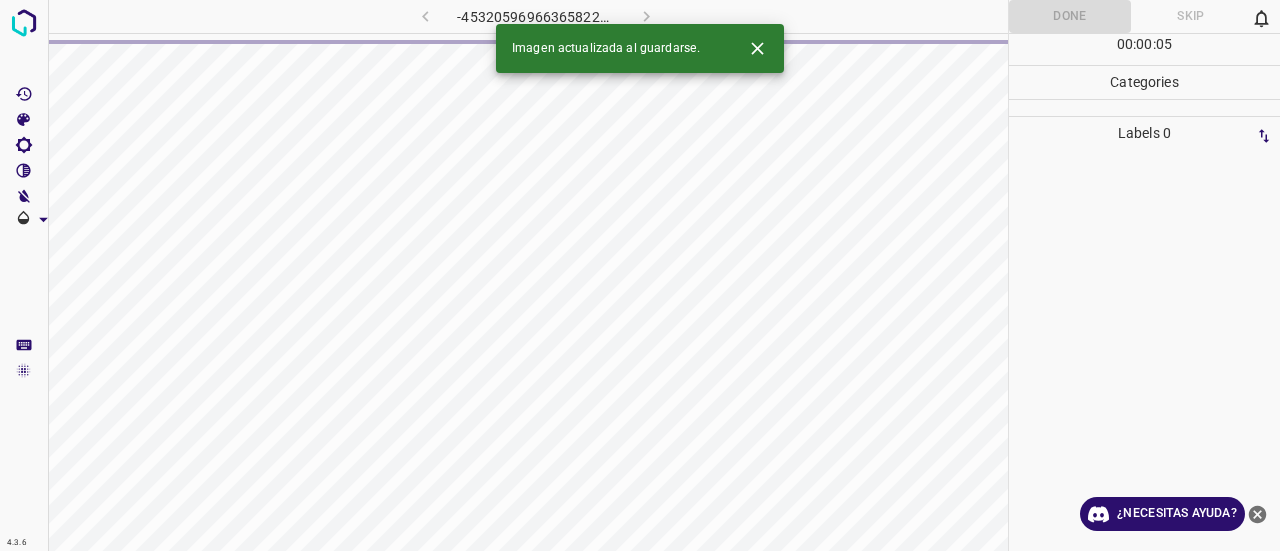 click at bounding box center [757, 48] 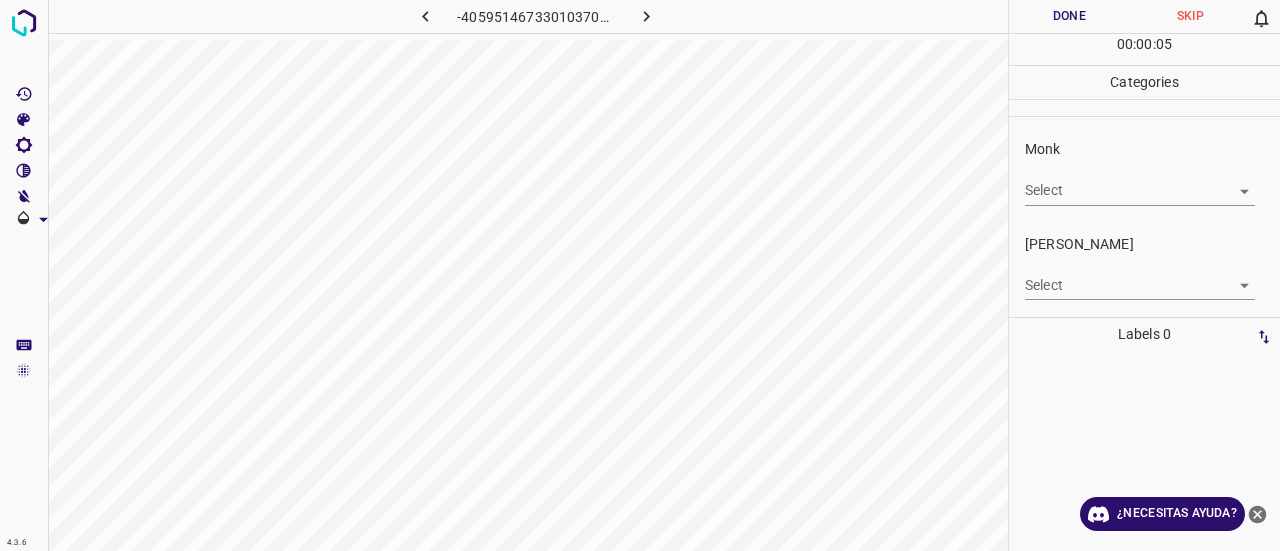 click on "4.3.6  -4059514673301037066.png Done Skip 0 00   : 00   : 05   Categories Monk   Select ​  Fitzpatrick   Select ​ Labels   0 Categories 1 Monk 2  Fitzpatrick Tools Space Change between modes (Draw & Edit) I Auto labeling R Restore zoom M Zoom in N Zoom out Delete Delete selecte label Filters Z Restore filters X Saturation filter C Brightness filter V Contrast filter B Gray scale filter General O Download ¿Necesitas ayuda? Texto original Valora esta traducción Tu opinión servirá para ayudar a mejorar el Traductor de Google - Texto - Esconder - Borrar" at bounding box center (640, 275) 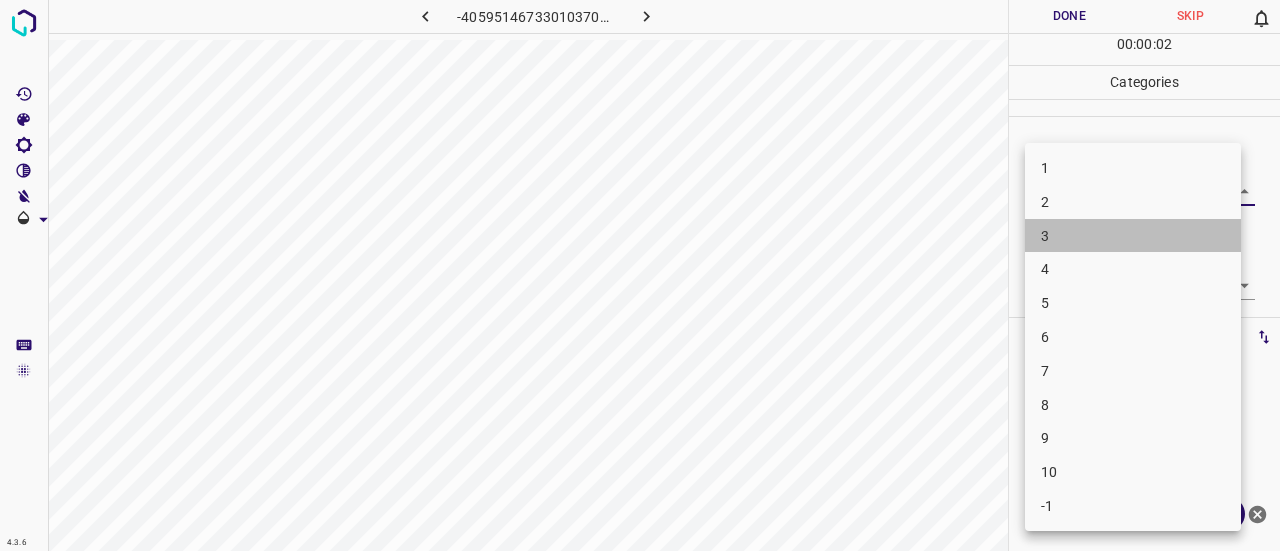 click on "3" at bounding box center [1133, 236] 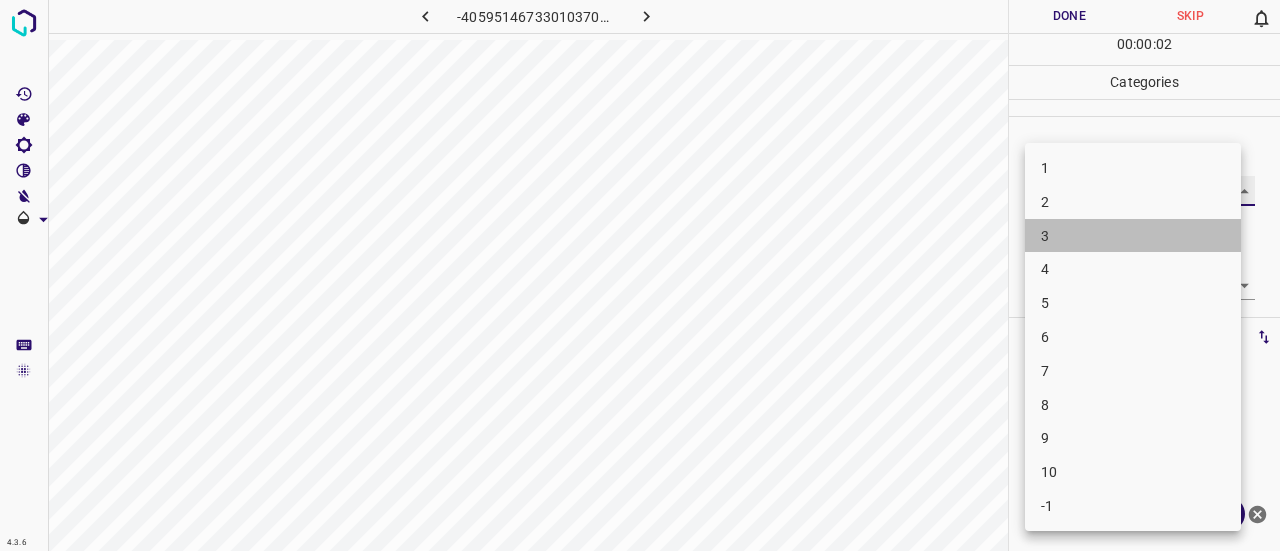 type on "3" 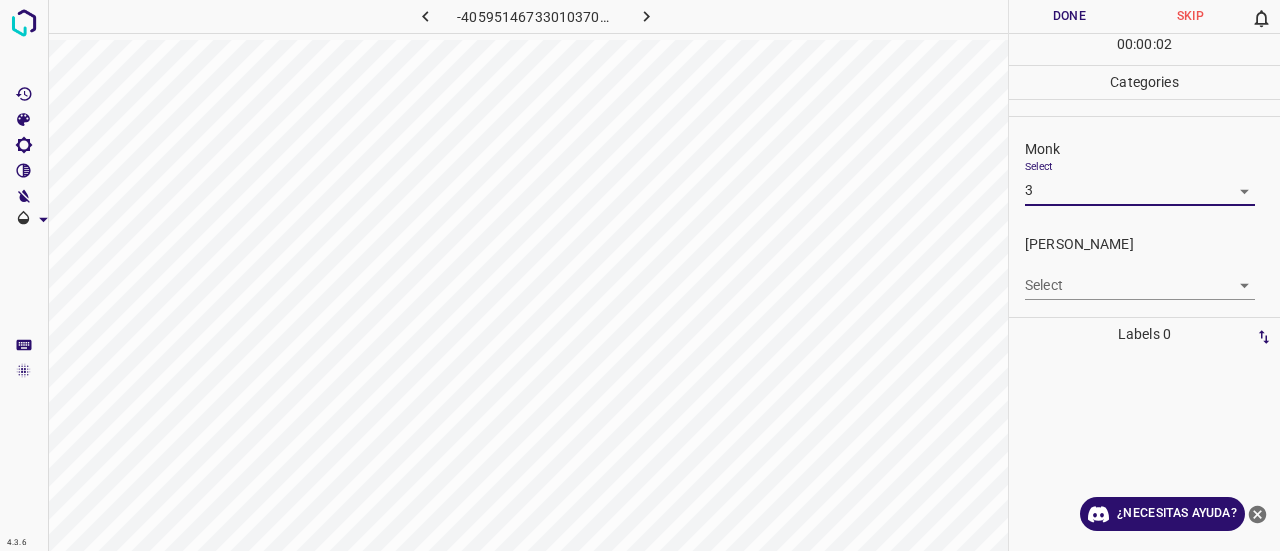 click on "4.3.6  -4059514673301037066.png Done Skip 0 00   : 00   : 02   Categories Monk   Select 3 3  Fitzpatrick   Select ​ Labels   0 Categories 1 Monk 2  Fitzpatrick Tools Space Change between modes (Draw & Edit) I Auto labeling R Restore zoom M Zoom in N Zoom out Delete Delete selecte label Filters Z Restore filters X Saturation filter C Brightness filter V Contrast filter B Gray scale filter General O Download ¿Necesitas ayuda? Texto original Valora esta traducción Tu opinión servirá para ayudar a mejorar el Traductor de Google - Texto - Esconder - Borrar" at bounding box center [640, 275] 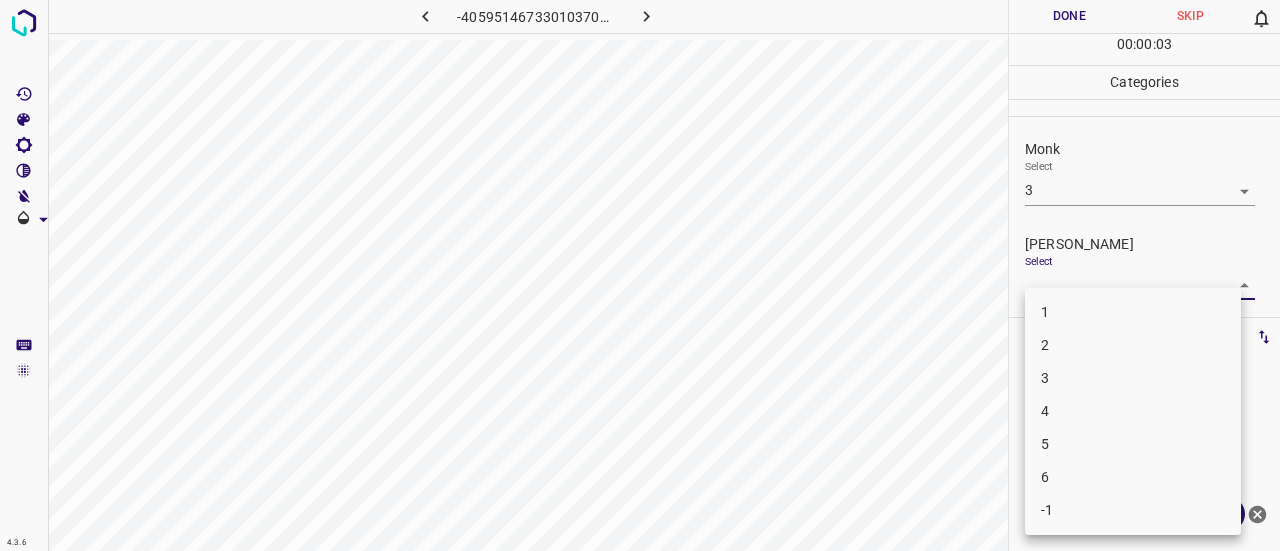 click on "2" at bounding box center [1133, 345] 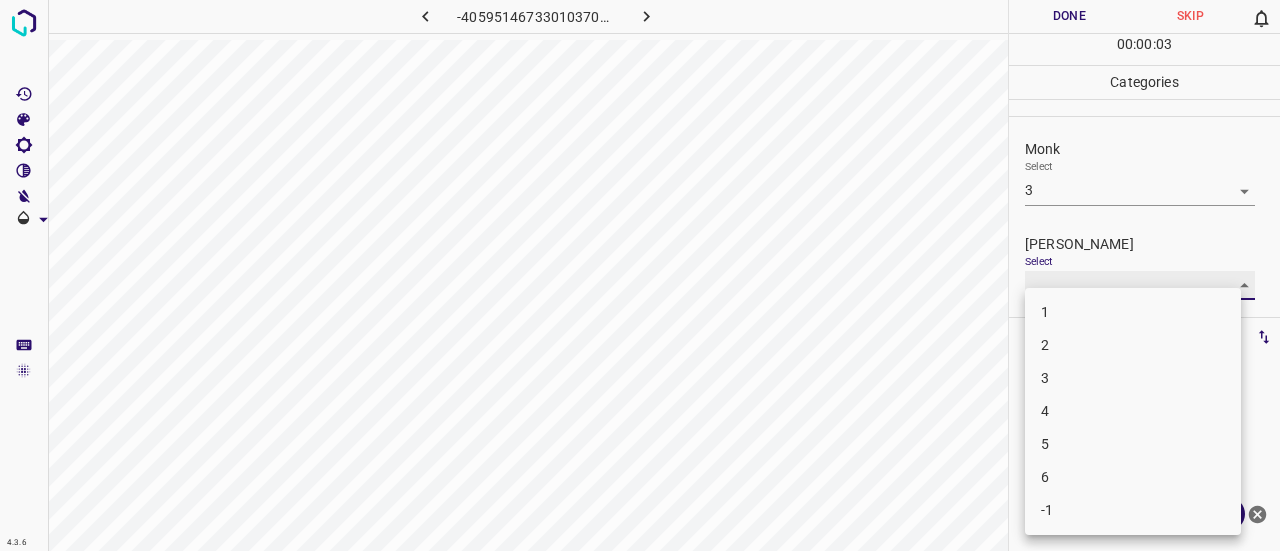 type on "2" 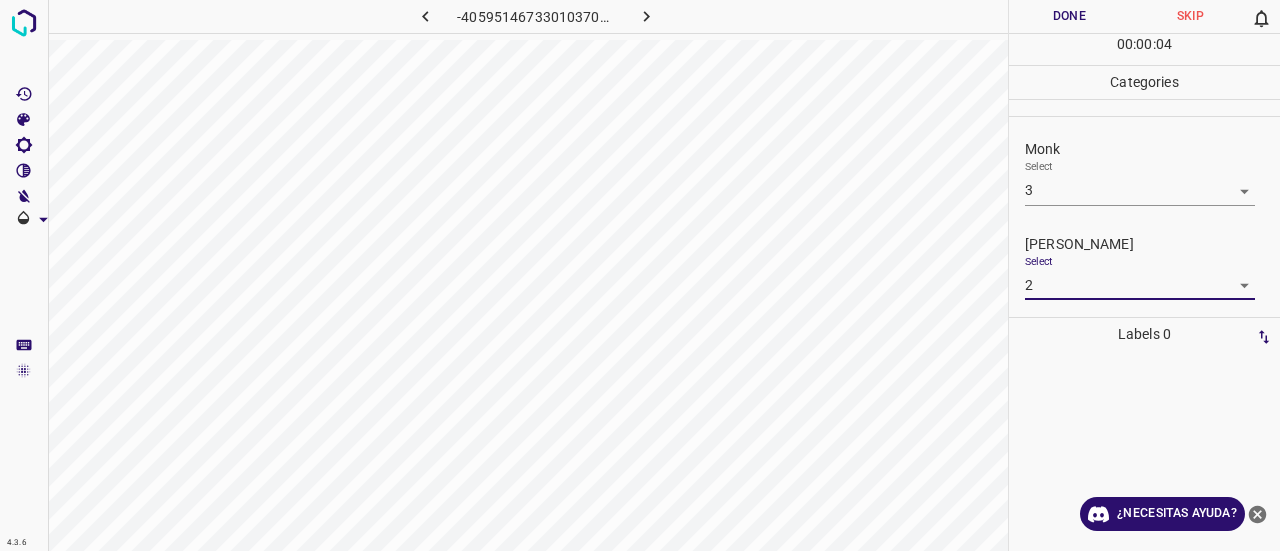 click on "Done" at bounding box center (1069, 16) 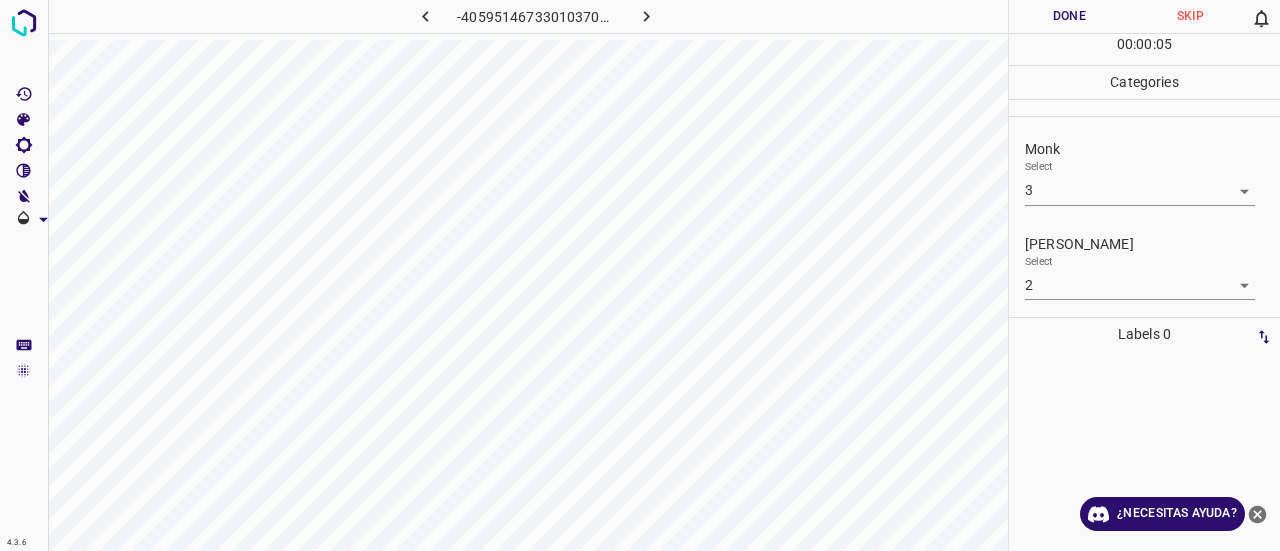 click 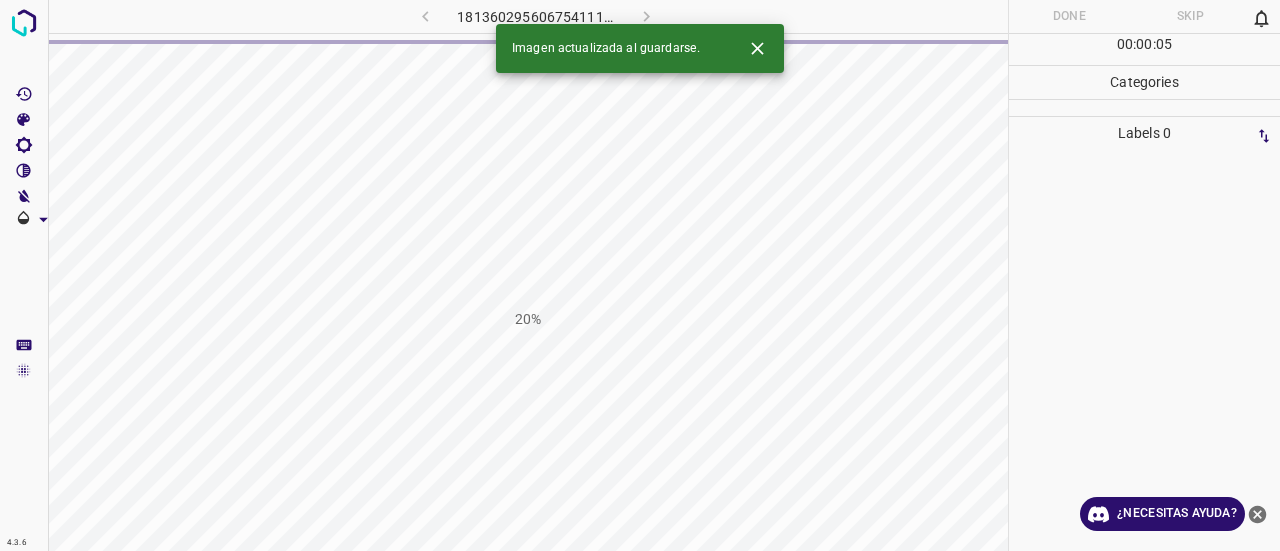 click 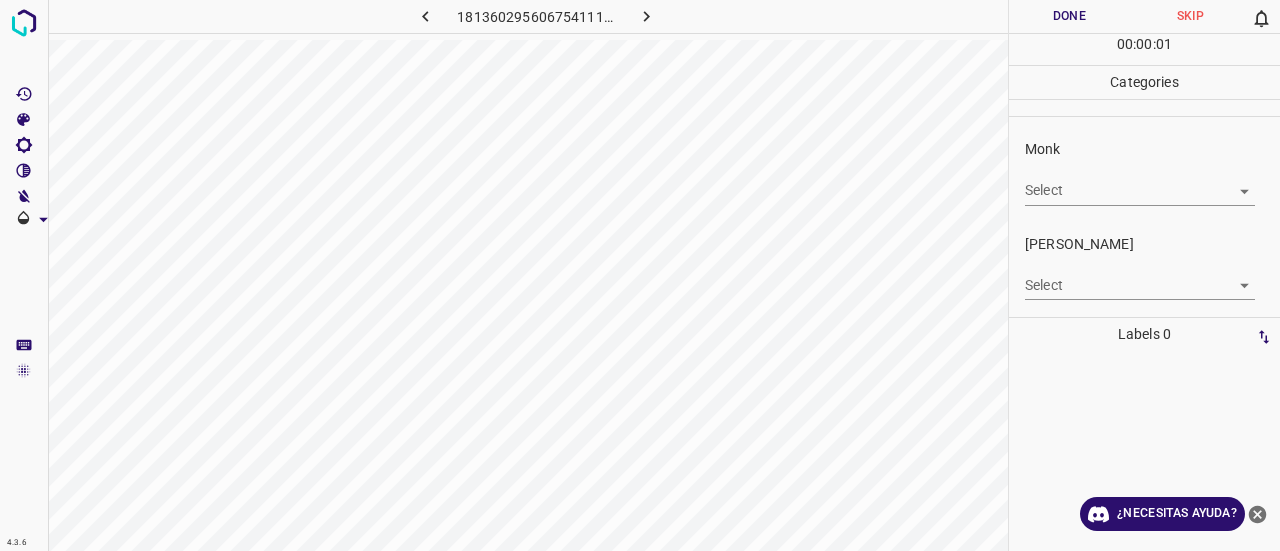 click on "Select ​" at bounding box center (1140, 182) 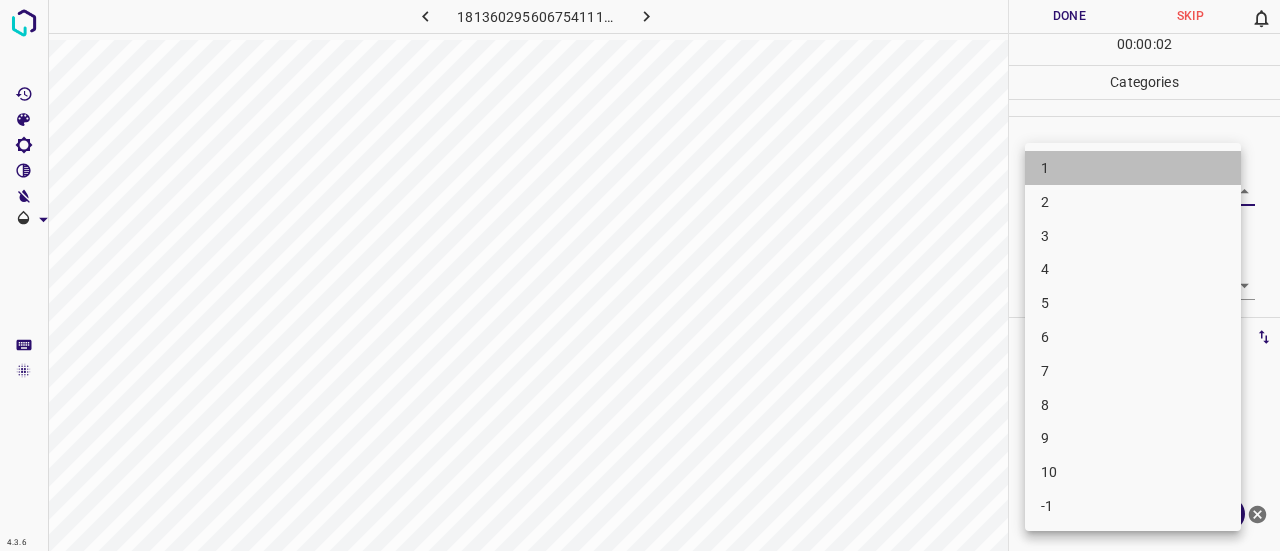click on "1" at bounding box center (1133, 168) 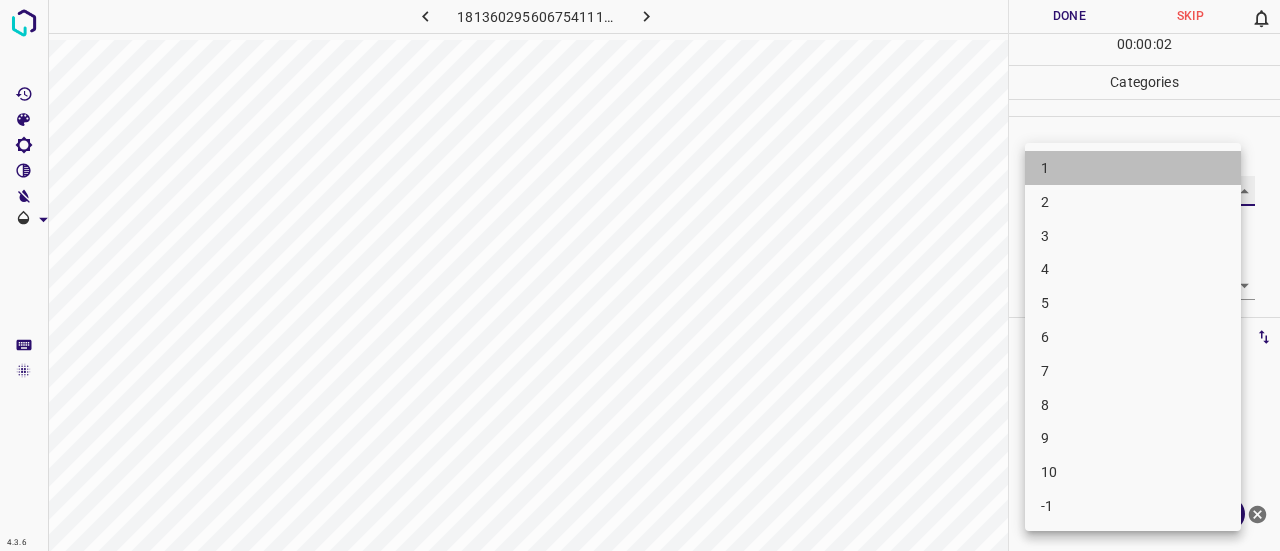 type on "1" 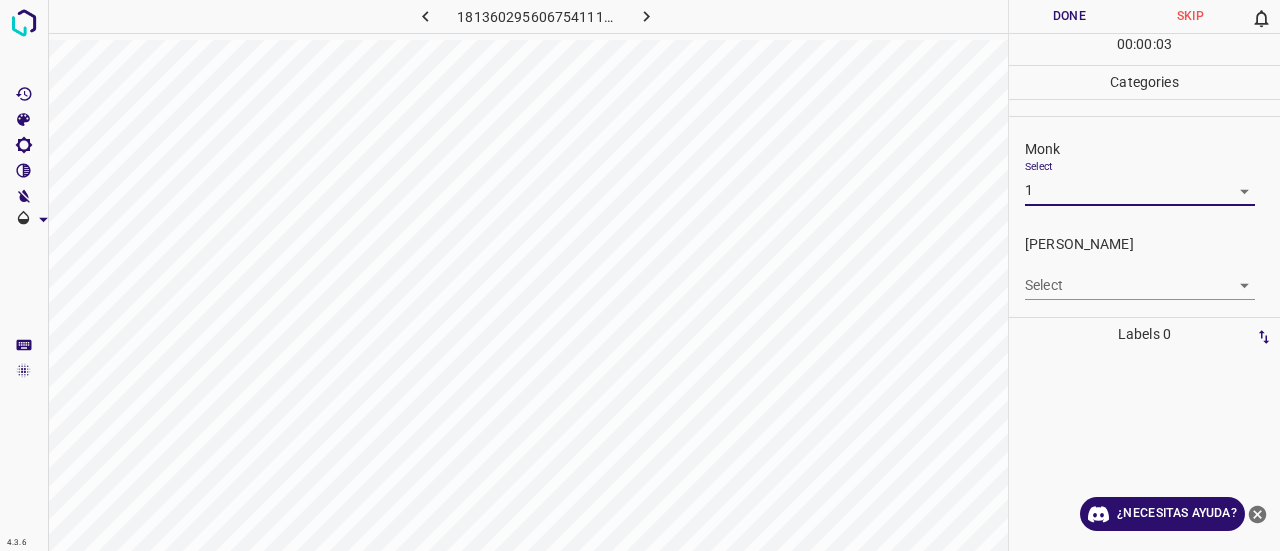 click on "[PERSON_NAME]" at bounding box center (1152, 244) 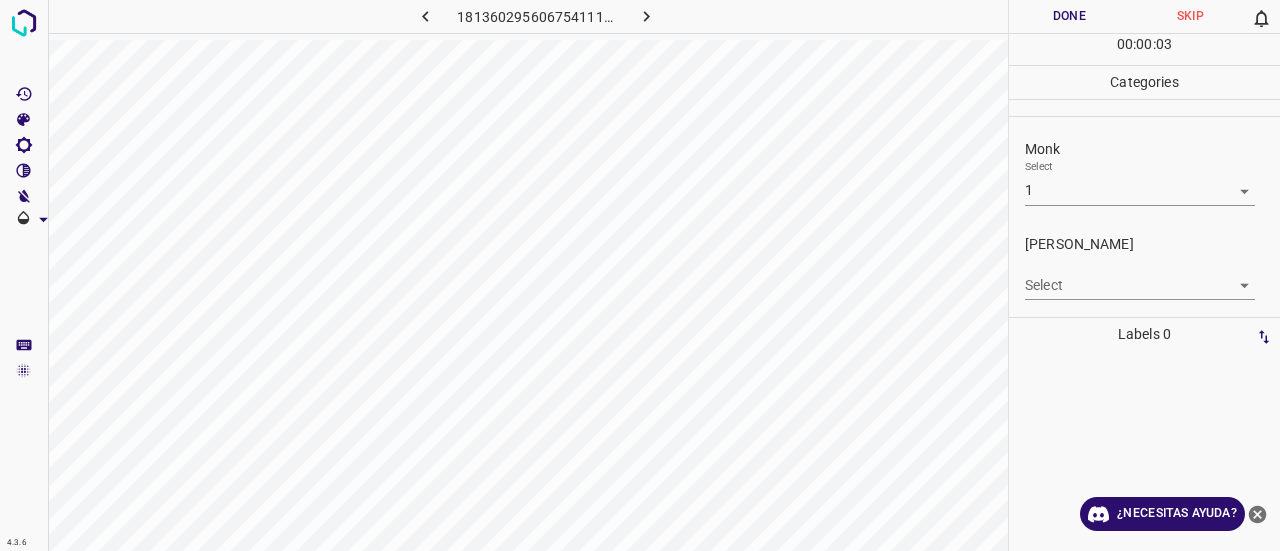 click on "4.3.6  1813602956067541114.png Done Skip 0 00   : 00   : 03   Categories Monk   Select 1 1  Fitzpatrick   Select ​ Labels   0 Categories 1 Monk 2  Fitzpatrick Tools Space Change between modes (Draw & Edit) I Auto labeling R Restore zoom M Zoom in N Zoom out Delete Delete selecte label Filters Z Restore filters X Saturation filter C Brightness filter V Contrast filter B Gray scale filter General O Download ¿Necesitas ayuda? Texto original Valora esta traducción Tu opinión servirá para ayudar a mejorar el Traductor de Google - Texto - Esconder - Borrar" at bounding box center (640, 275) 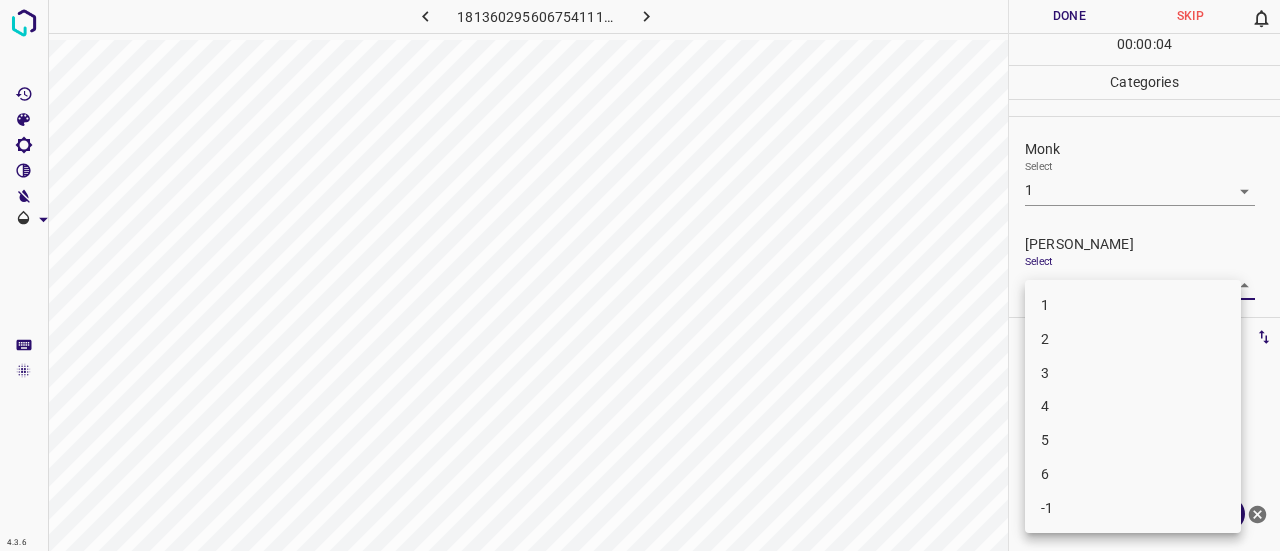 click on "1" at bounding box center (1133, 305) 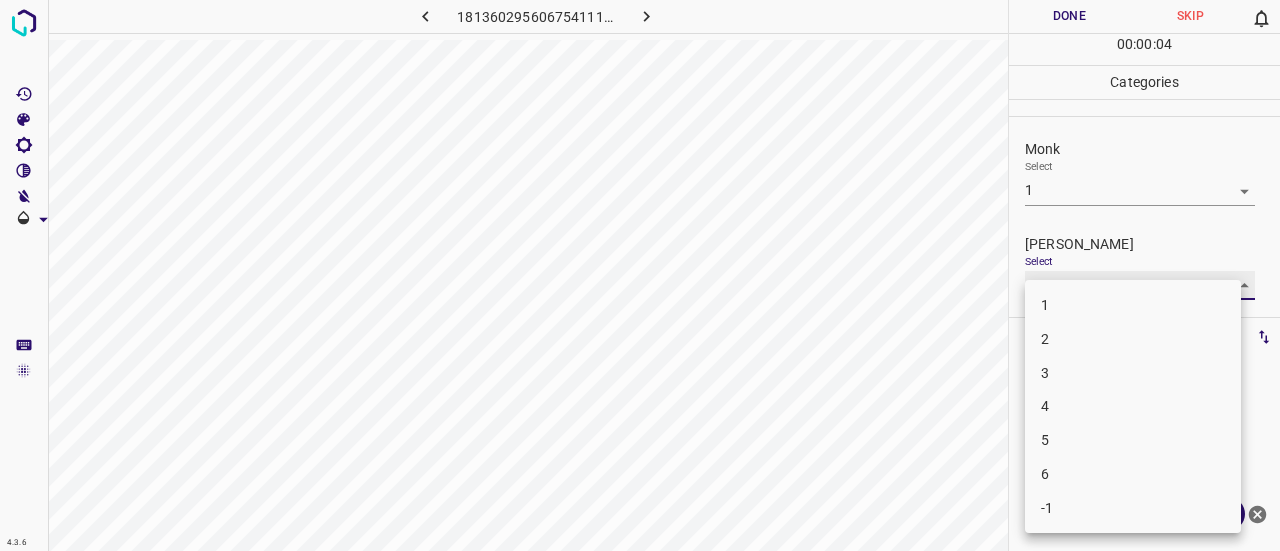 type on "1" 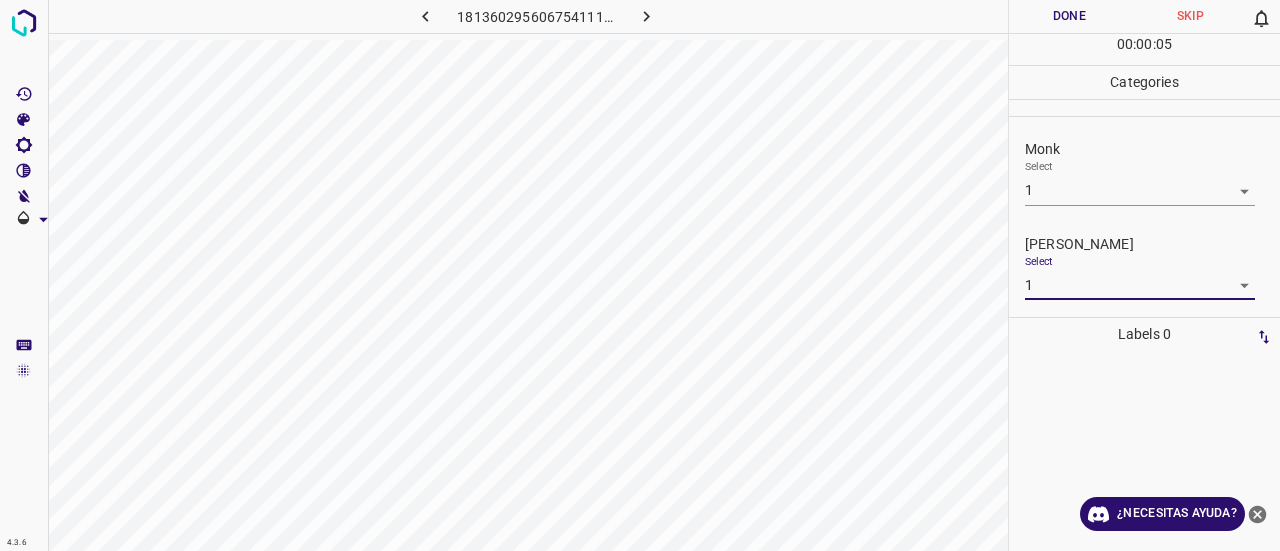click on "Done" at bounding box center (1069, 16) 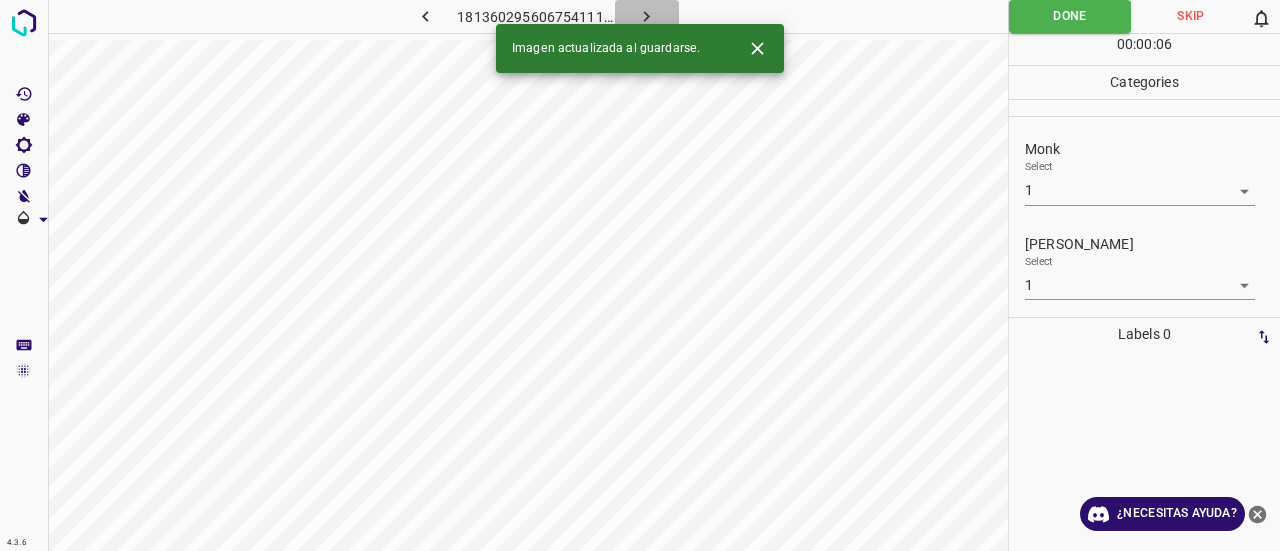 click 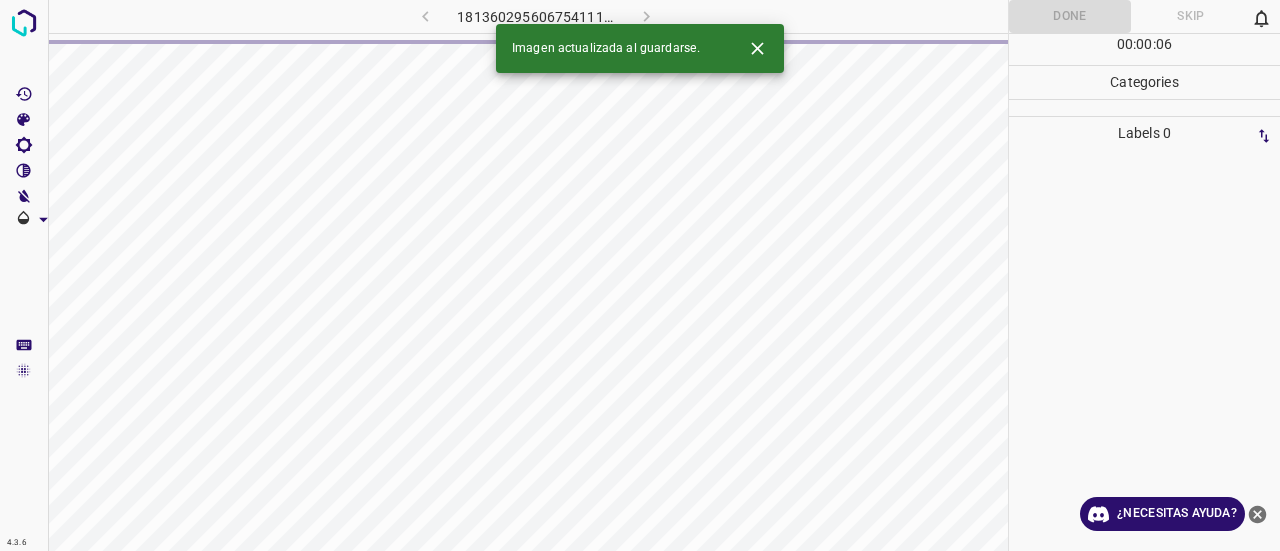 click 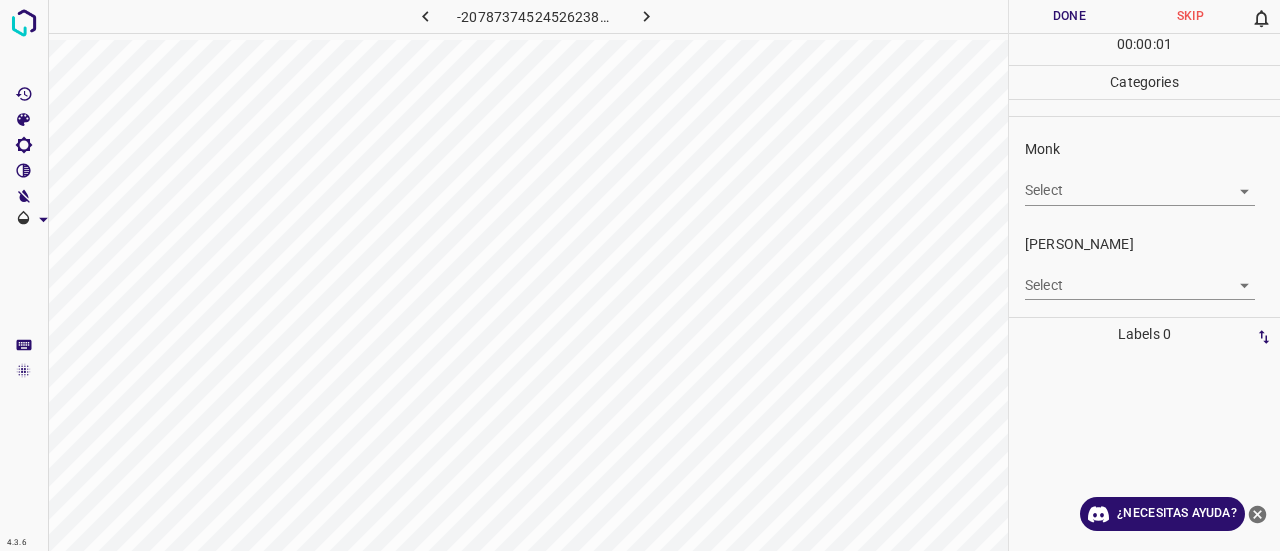 click on "4.3.6  -2078737452452623888.png Done Skip 0 00   : 00   : 01   Categories Monk   Select ​  Fitzpatrick   Select ​ Labels   0 Categories 1 Monk 2  Fitzpatrick Tools Space Change between modes (Draw & Edit) I Auto labeling R Restore zoom M Zoom in N Zoom out Delete Delete selecte label Filters Z Restore filters X Saturation filter C Brightness filter V Contrast filter B Gray scale filter General O Download ¿Necesitas ayuda? Texto original Valora esta traducción Tu opinión servirá para ayudar a mejorar el Traductor de Google - Texto - Esconder - Borrar" at bounding box center [640, 275] 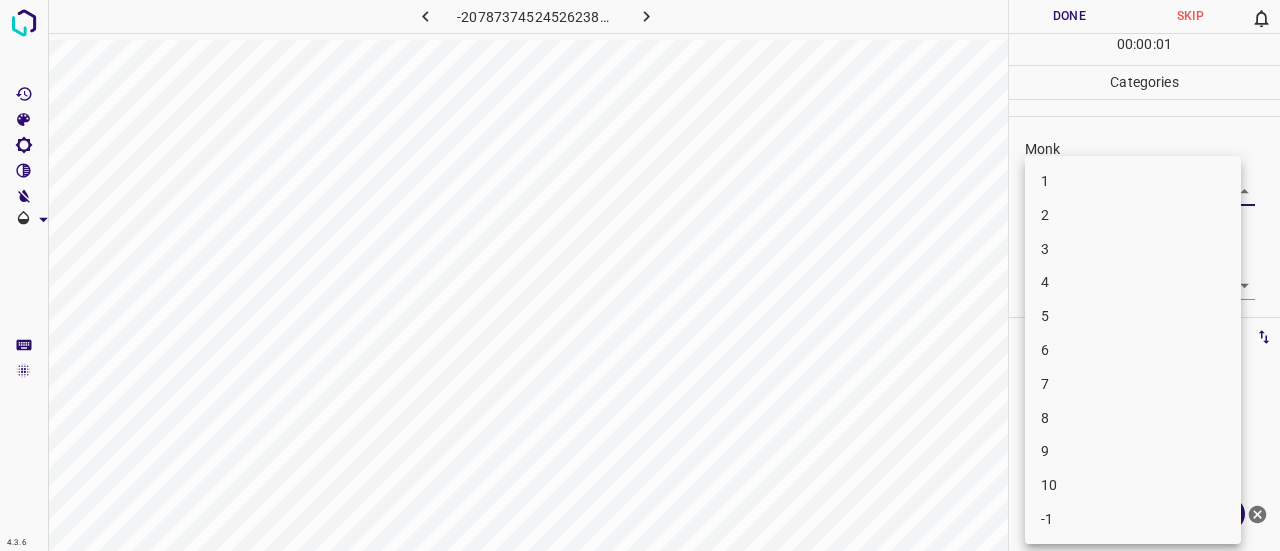 click on "1 2 3 4 5 6 7 8 9 10 -1" at bounding box center (1133, 350) 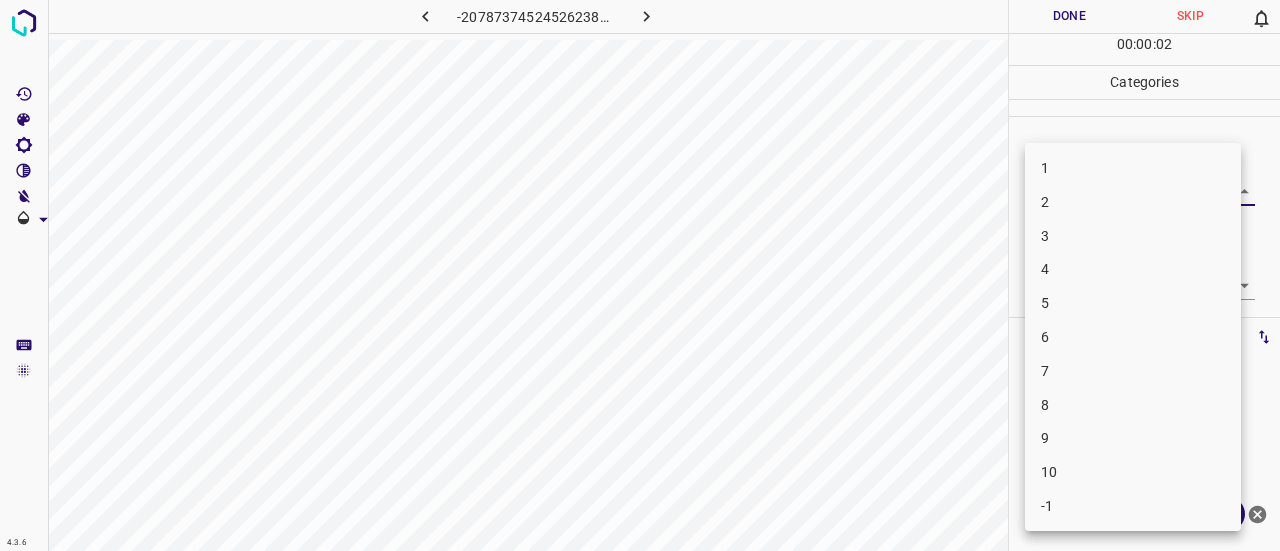 click on "3" at bounding box center [1133, 236] 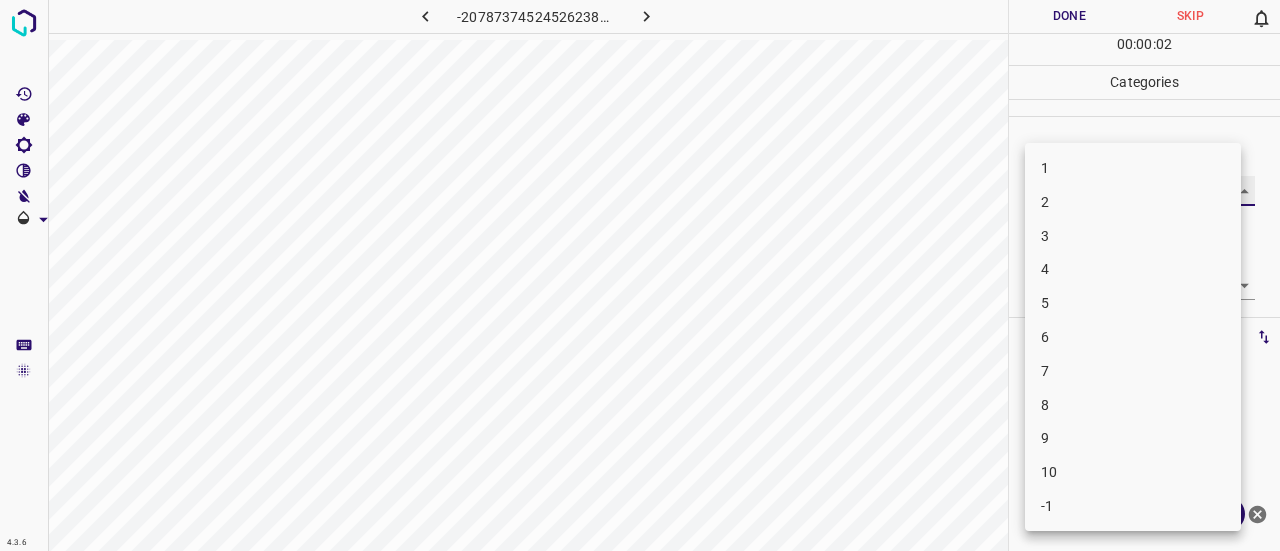 type on "3" 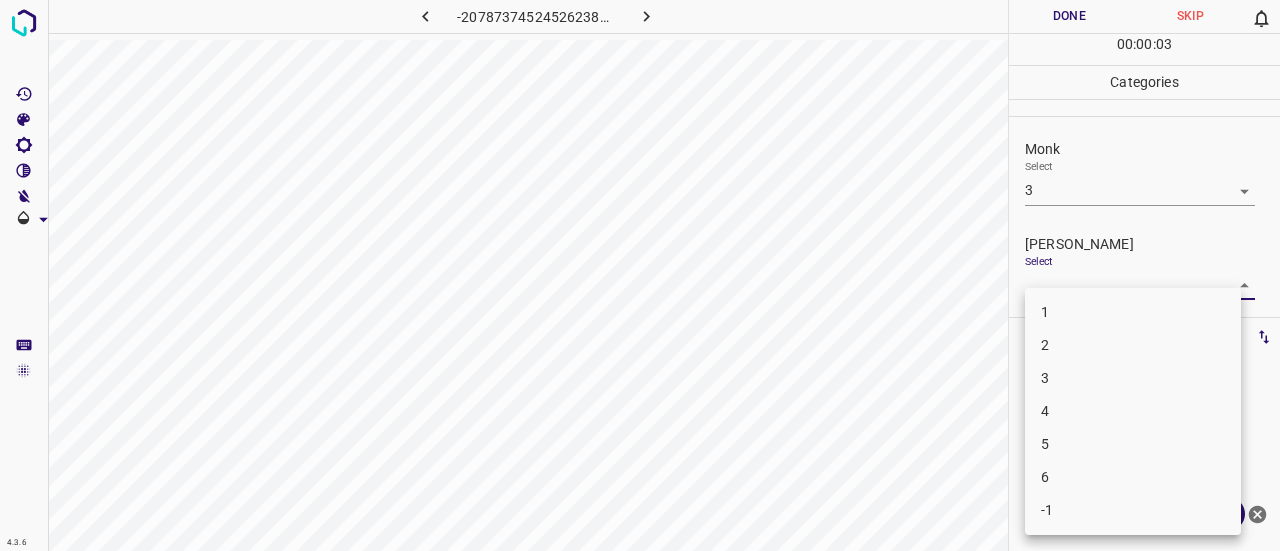 click on "4.3.6  -2078737452452623888.png Done Skip 0 00   : 00   : 03   Categories Monk   Select 3 3  Fitzpatrick   Select ​ Labels   0 Categories 1 Monk 2  Fitzpatrick Tools Space Change between modes (Draw & Edit) I Auto labeling R Restore zoom M Zoom in N Zoom out Delete Delete selecte label Filters Z Restore filters X Saturation filter C Brightness filter V Contrast filter B Gray scale filter General O Download ¿Necesitas ayuda? Texto original Valora esta traducción Tu opinión servirá para ayudar a mejorar el Traductor de Google - Texto - Esconder - Borrar 1 2 3 4 5 6 -1" at bounding box center [640, 275] 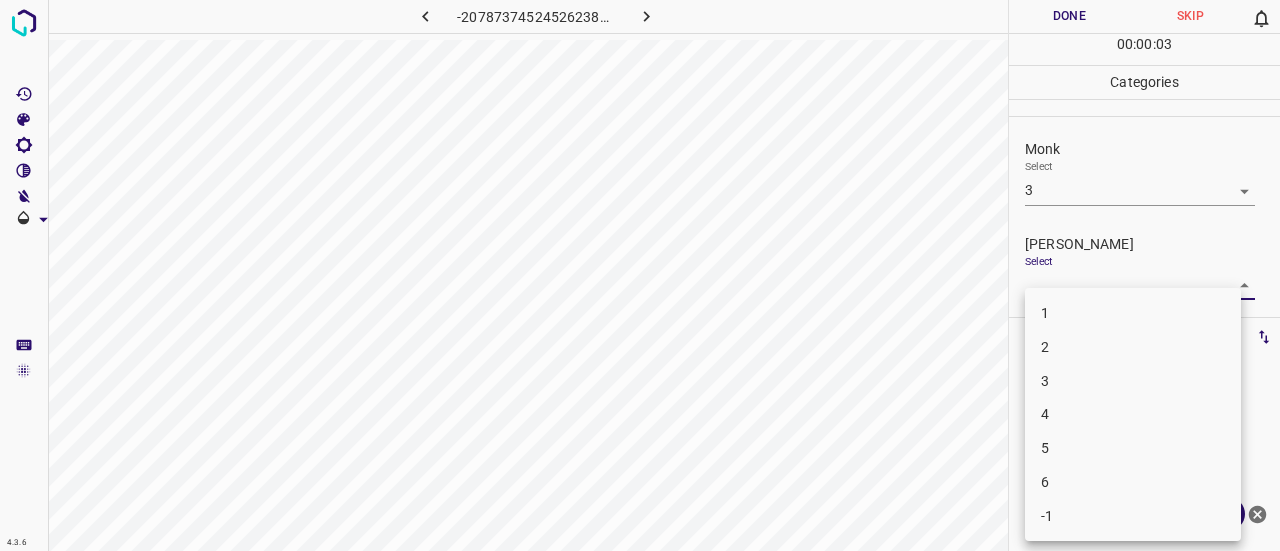 click on "2" at bounding box center (1133, 347) 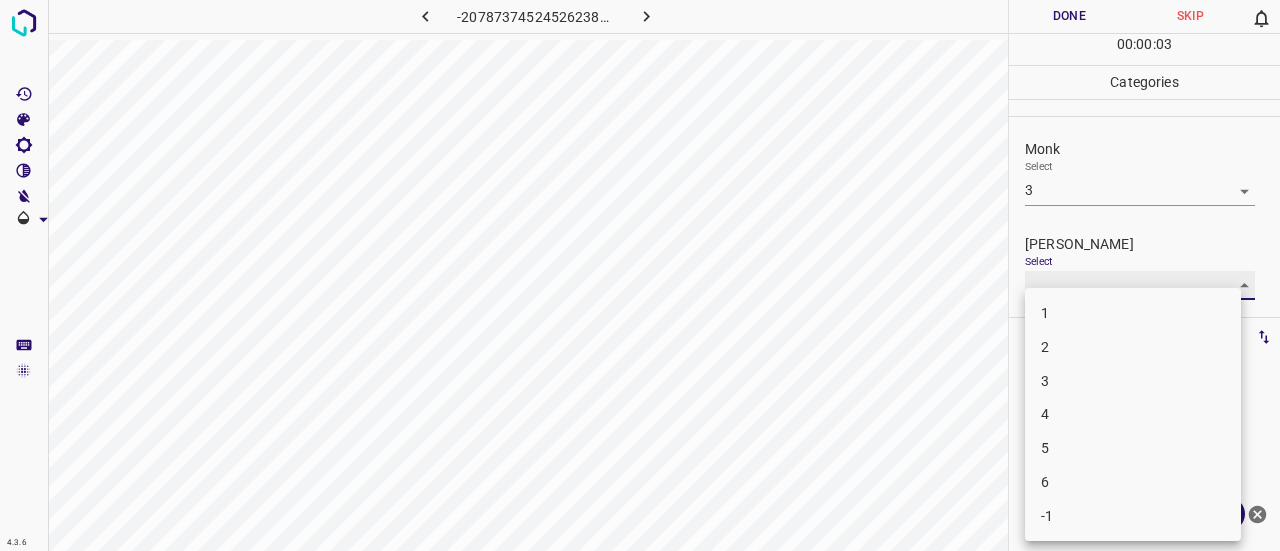 type on "2" 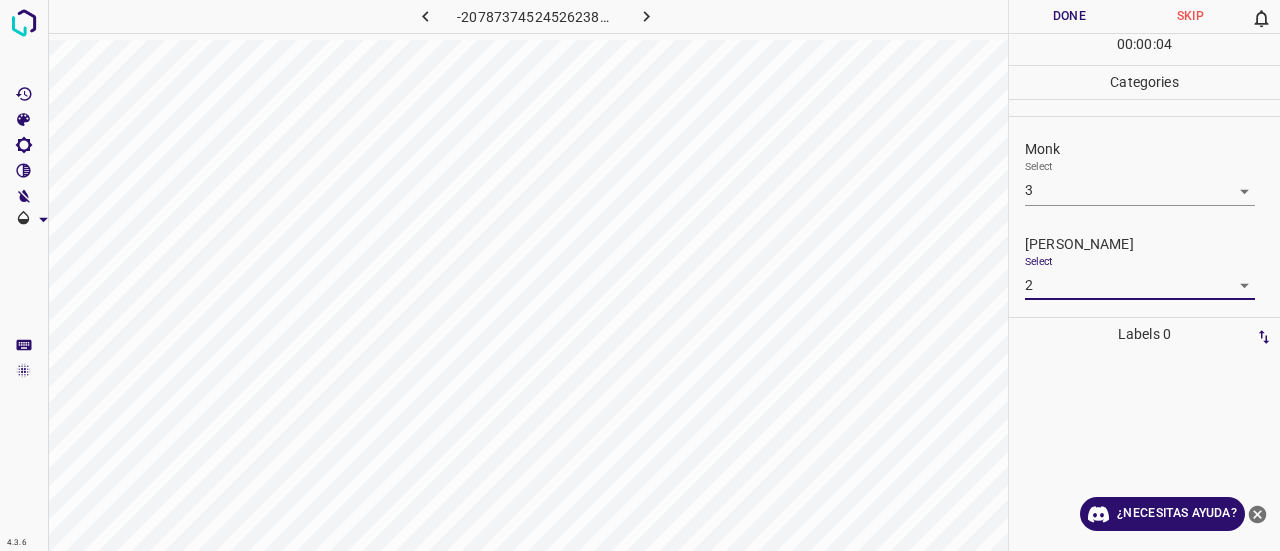 click on "Done" at bounding box center (1069, 16) 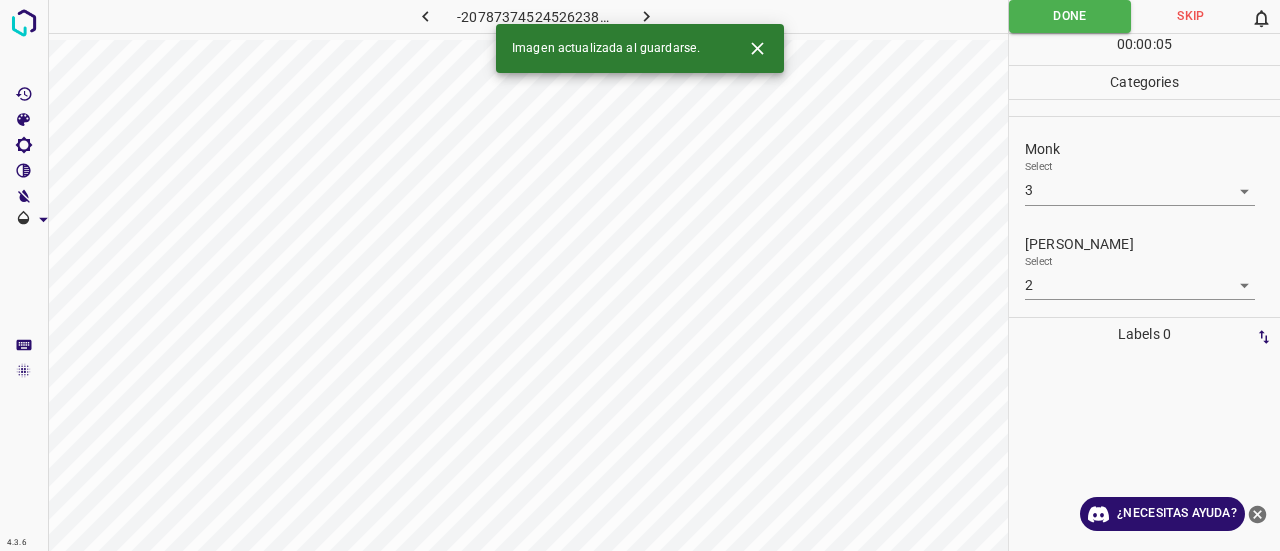 click 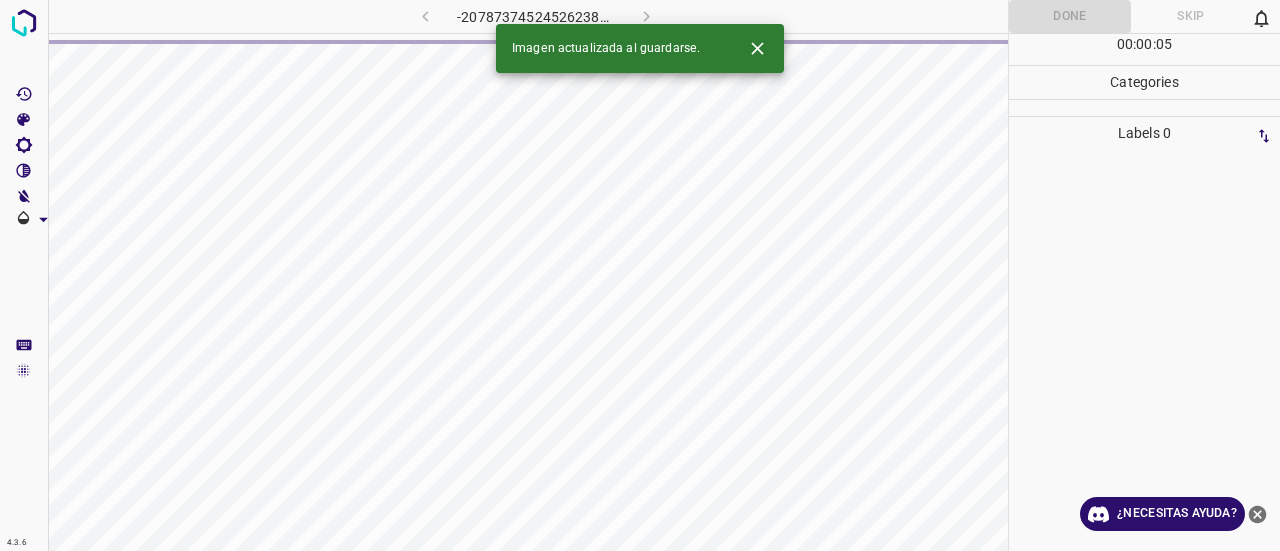 click at bounding box center (757, 48) 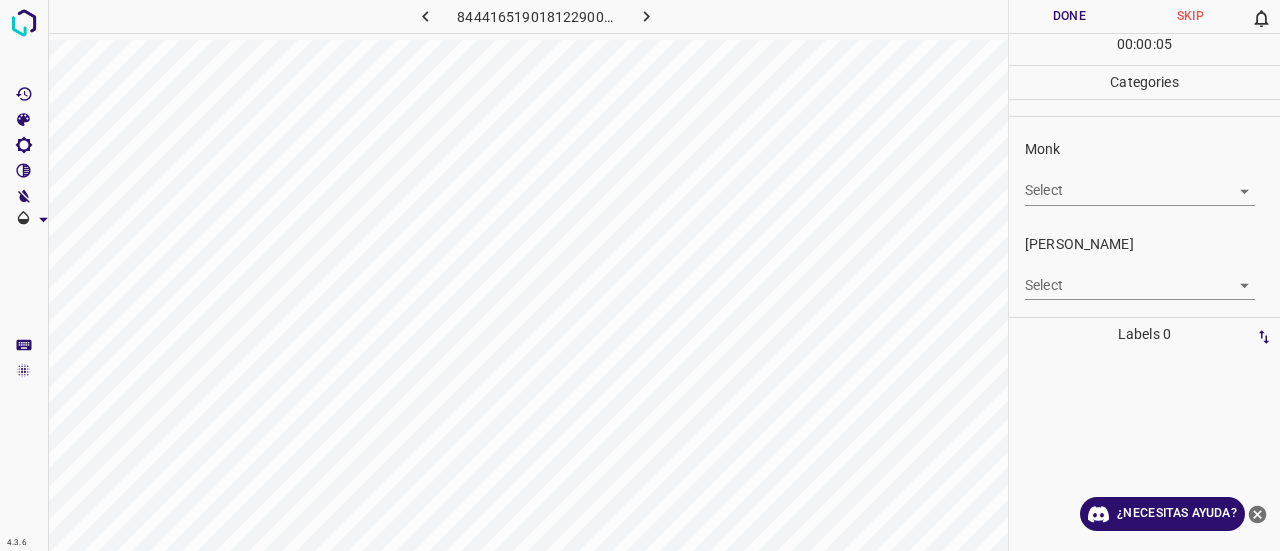 click on "4.3.6  8444165190181229002.png Done Skip 0 00   : 00   : 05   Categories Monk   Select ​  Fitzpatrick   Select ​ Labels   0 Categories 1 Monk 2  Fitzpatrick Tools Space Change between modes (Draw & Edit) I Auto labeling R Restore zoom M Zoom in N Zoom out Delete Delete selecte label Filters Z Restore filters X Saturation filter C Brightness filter V Contrast filter B Gray scale filter General O Download ¿Necesitas ayuda? Texto original Valora esta traducción Tu opinión servirá para ayudar a mejorar el Traductor de Google - Texto - Esconder - Borrar" at bounding box center (640, 275) 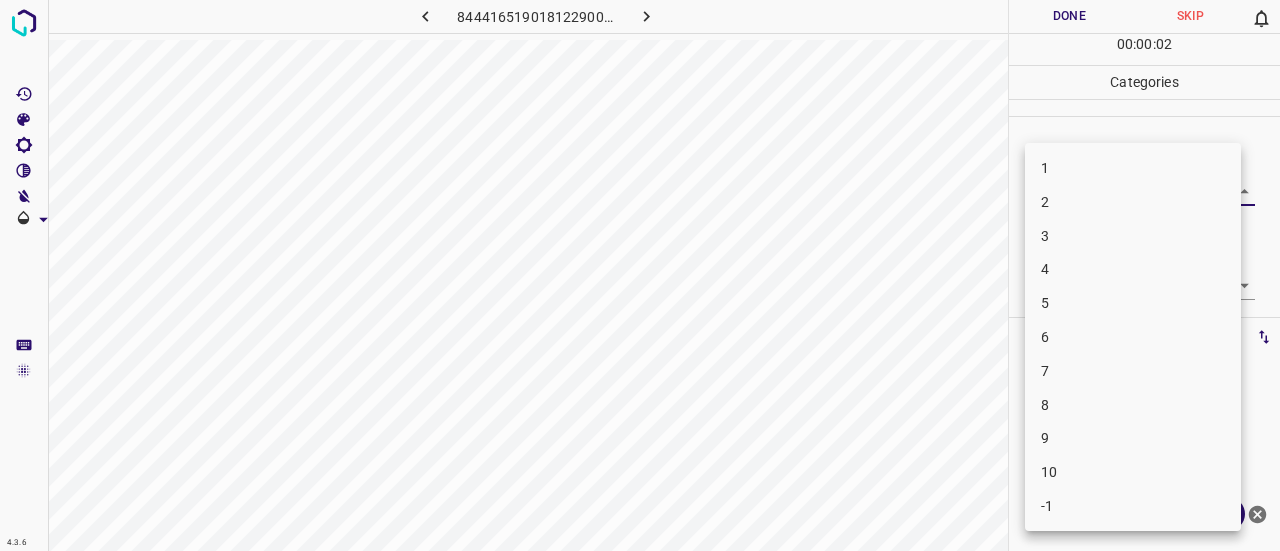 click on "3" at bounding box center [1133, 236] 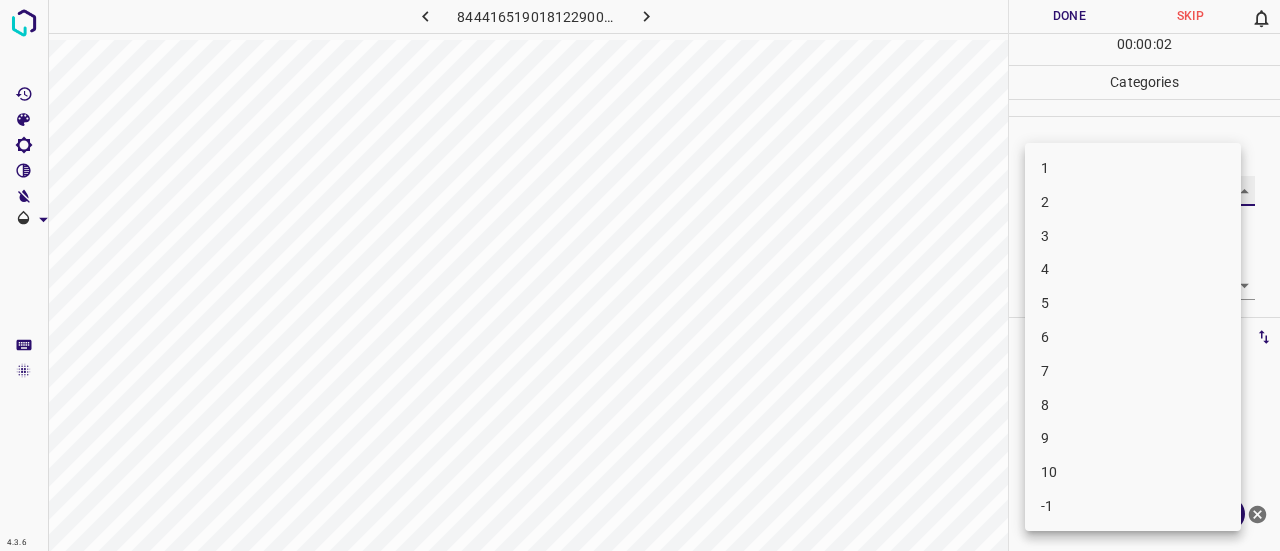 type on "3" 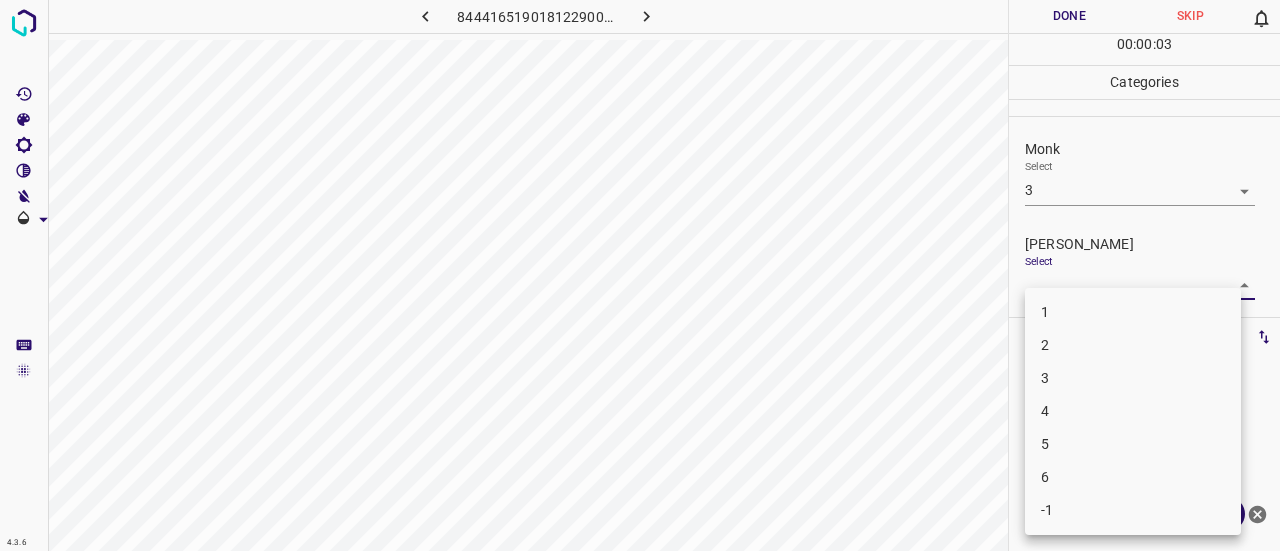 click on "4.3.6  8444165190181229002.png Done Skip 0 00   : 00   : 03   Categories Monk   Select 3 3  Fitzpatrick   Select ​ Labels   0 Categories 1 Monk 2  Fitzpatrick Tools Space Change between modes (Draw & Edit) I Auto labeling R Restore zoom M Zoom in N Zoom out Delete Delete selecte label Filters Z Restore filters X Saturation filter C Brightness filter V Contrast filter B Gray scale filter General O Download ¿Necesitas ayuda? Texto original Valora esta traducción Tu opinión servirá para ayudar a mejorar el Traductor de Google - Texto - Esconder - Borrar 1 2 3 4 5 6 -1" at bounding box center (640, 275) 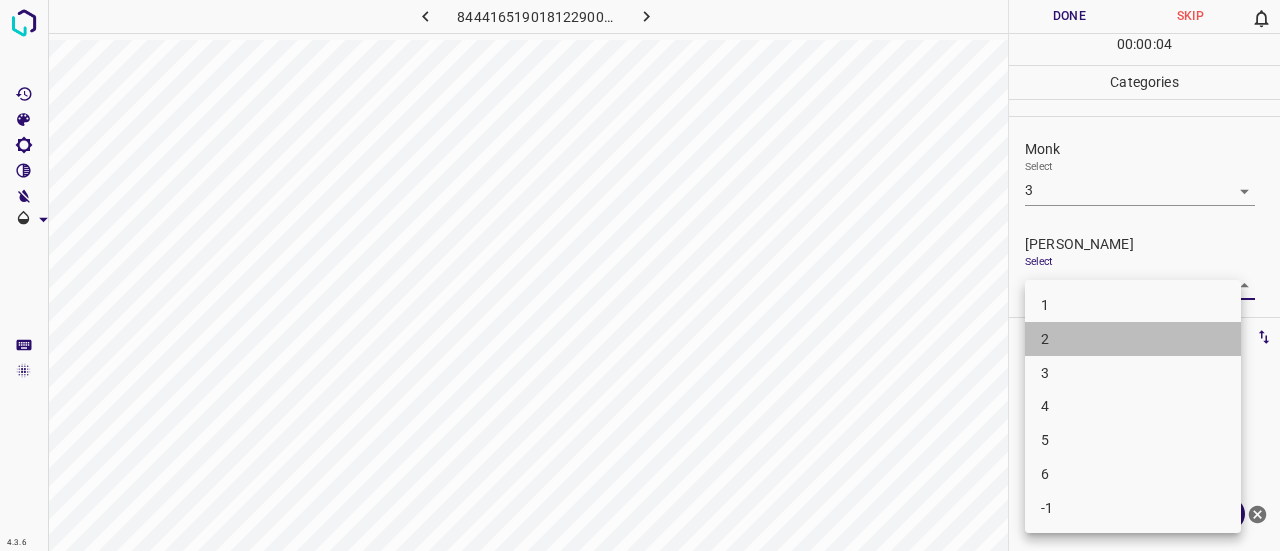 click on "2" at bounding box center (1133, 339) 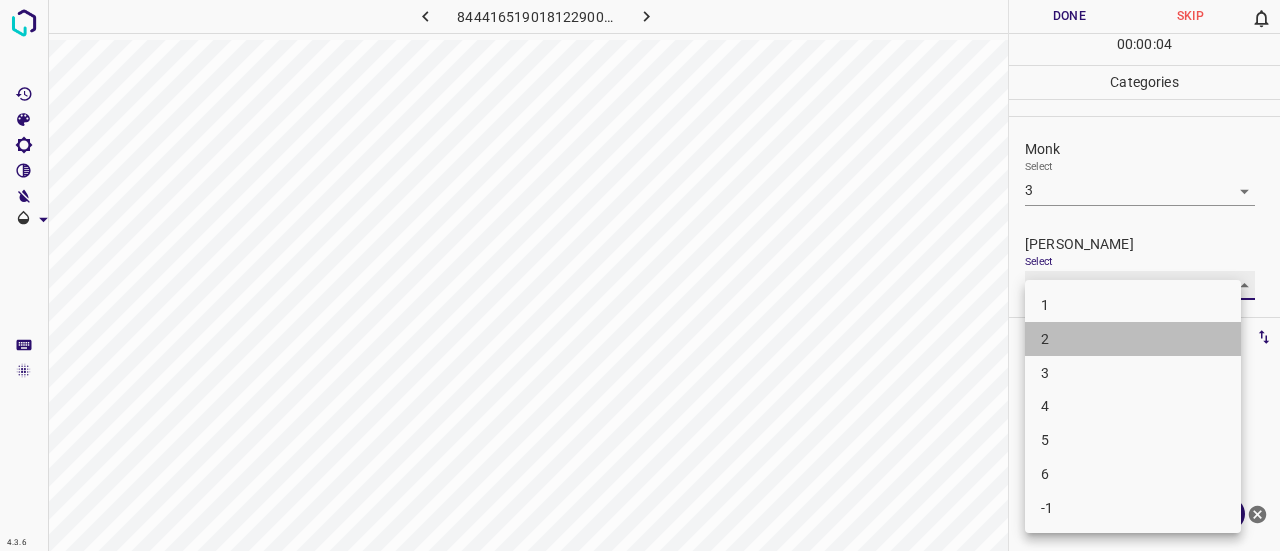 type on "2" 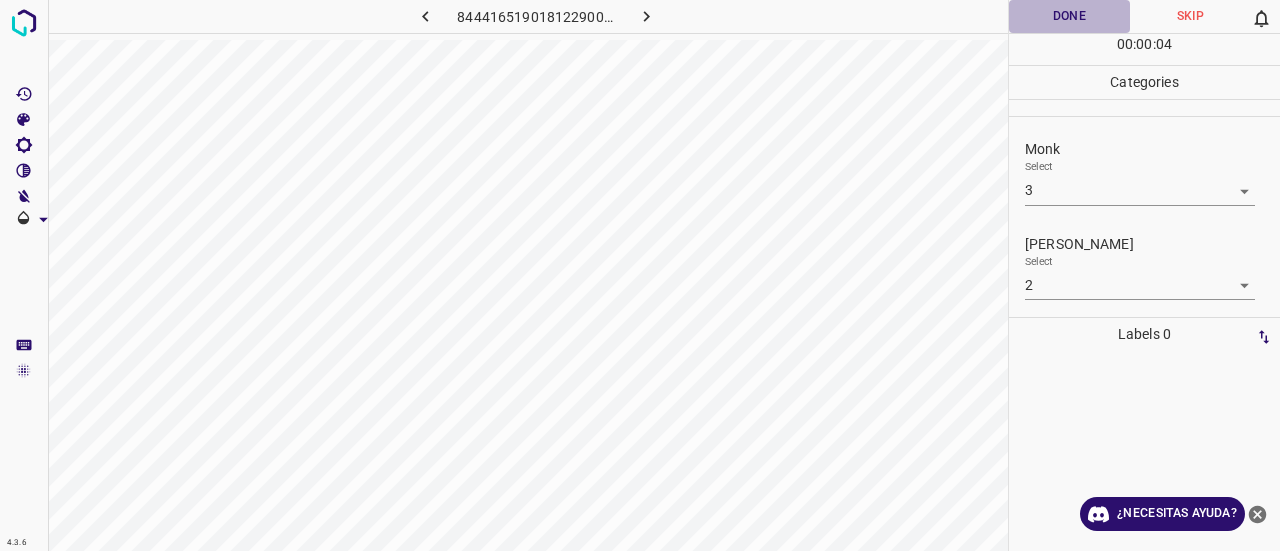 click on "Done" at bounding box center [1069, 16] 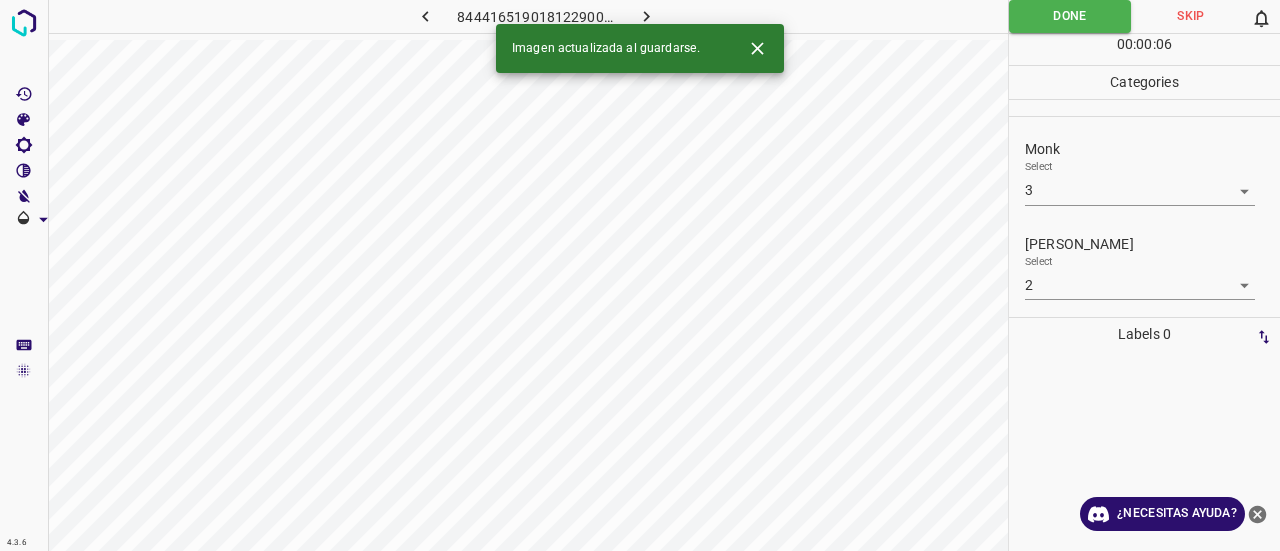 click at bounding box center [647, 16] 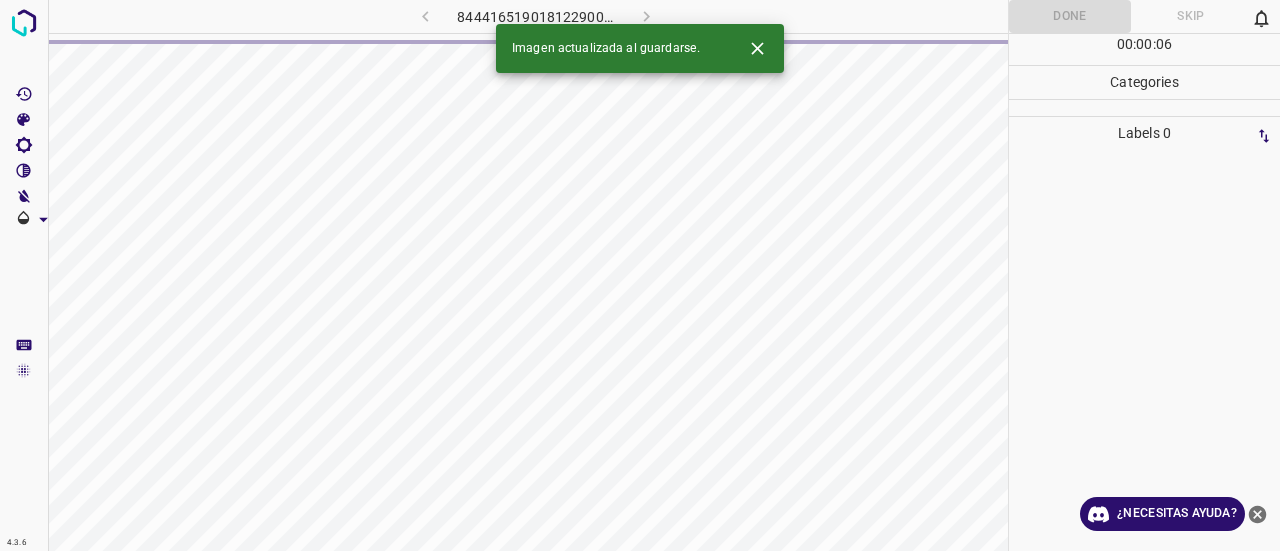 click 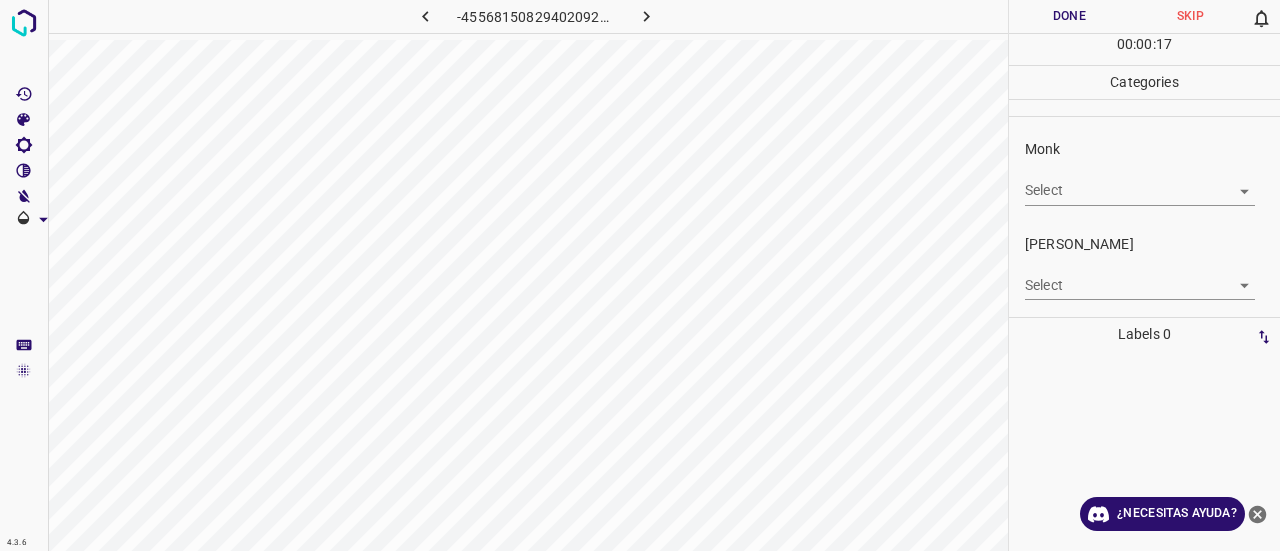 click on "4.3.6  -4556815082940209234.png Done Skip 0 00   : 00   : 17   Categories Monk   Select ​  Fitzpatrick   Select ​ Labels   0 Categories 1 Monk 2  Fitzpatrick Tools Space Change between modes (Draw & Edit) I Auto labeling R Restore zoom M Zoom in N Zoom out Delete Delete selecte label Filters Z Restore filters X Saturation filter C Brightness filter V Contrast filter B Gray scale filter General O Download ¿Necesitas ayuda? Texto original Valora esta traducción Tu opinión servirá para ayudar a mejorar el Traductor de Google - Texto - Esconder - Borrar" at bounding box center (640, 275) 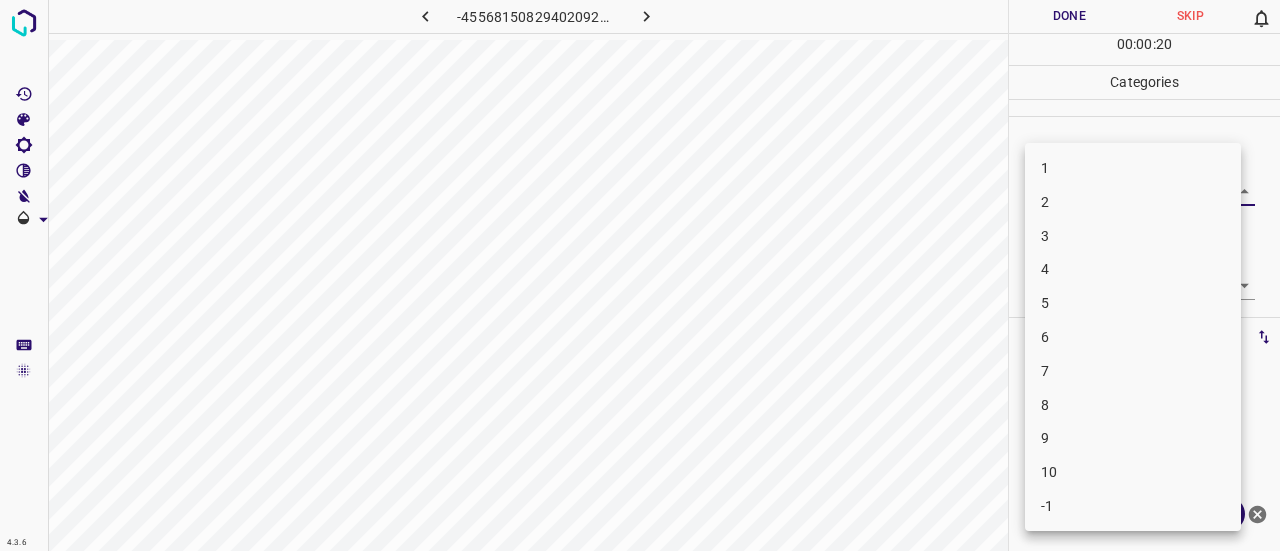 click on "1" at bounding box center [1133, 168] 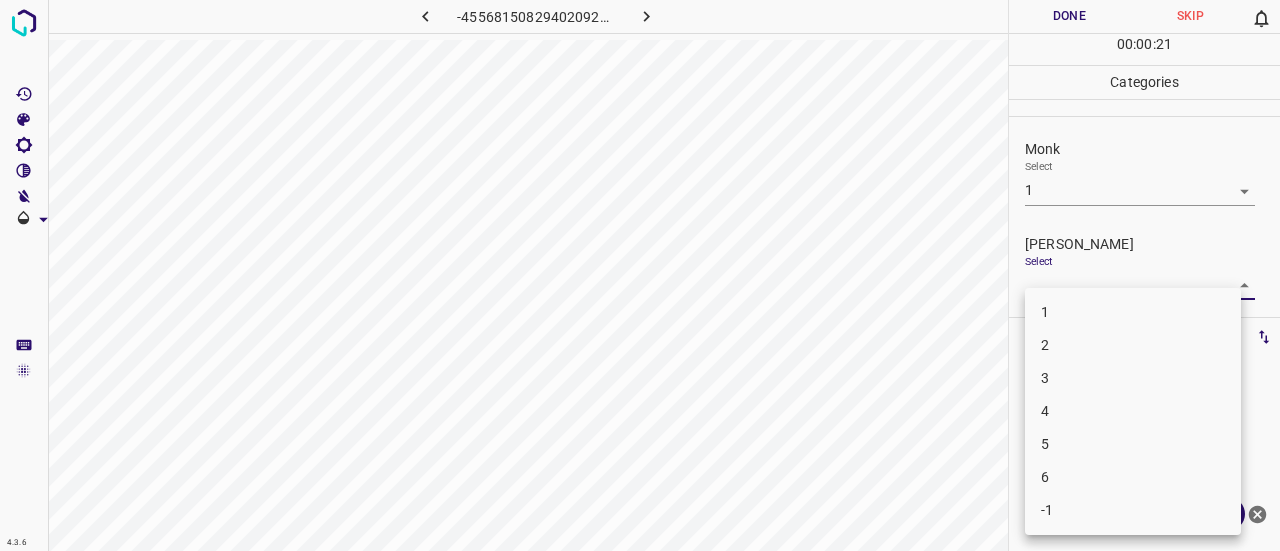 click on "4.3.6  -4556815082940209234.png Done Skip 0 00   : 00   : 21   Categories Monk   Select 1 1  Fitzpatrick   Select ​ Labels   0 Categories 1 Monk 2  Fitzpatrick Tools Space Change between modes (Draw & Edit) I Auto labeling R Restore zoom M Zoom in N Zoom out Delete Delete selecte label Filters Z Restore filters X Saturation filter C Brightness filter V Contrast filter B Gray scale filter General O Download ¿Necesitas ayuda? Texto original Valora esta traducción Tu opinión servirá para ayudar a mejorar el Traductor de Google - Texto - Esconder - Borrar 1 2 3 4 5 6 -1" at bounding box center (640, 275) 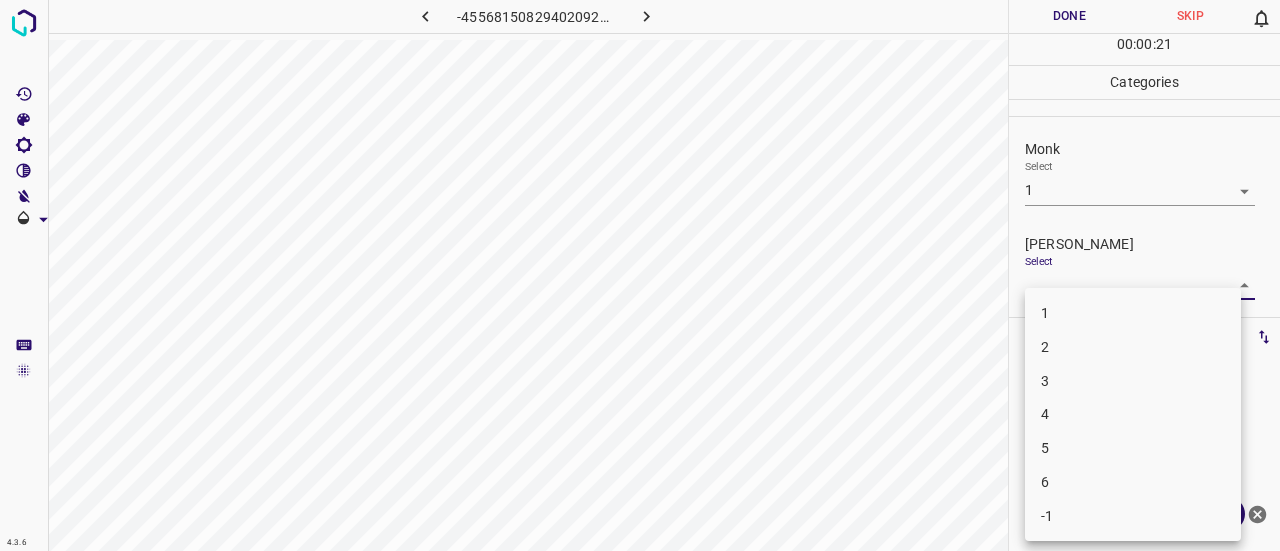 click at bounding box center (640, 275) 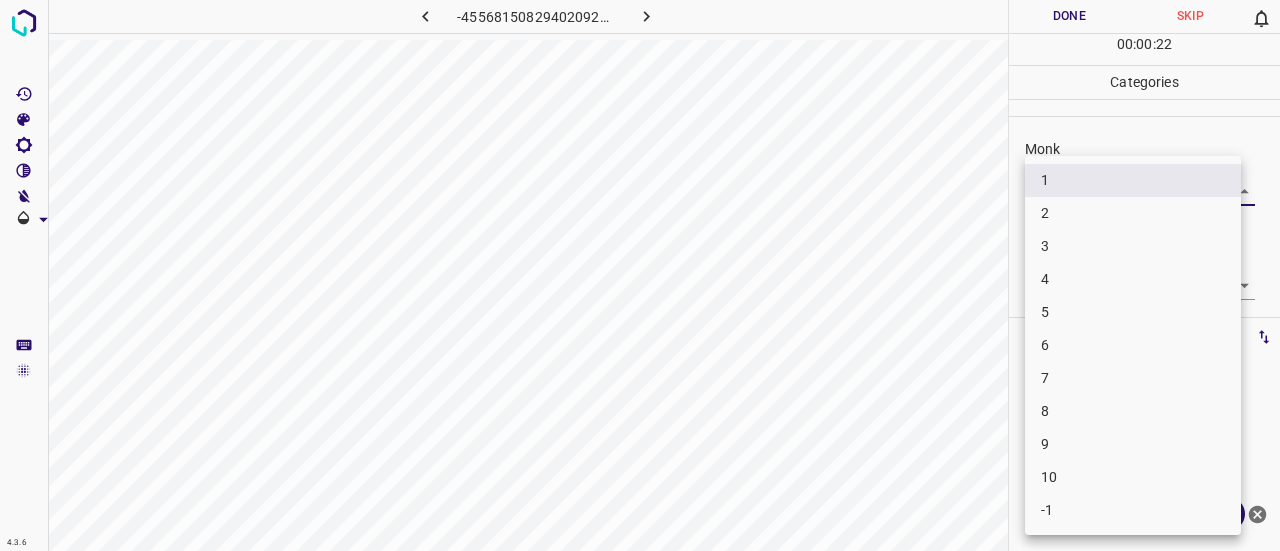 click on "4.3.6  -4556815082940209234.png Done Skip 0 00   : 00   : 22   Categories Monk   Select 1 1  Fitzpatrick   Select ​ Labels   0 Categories 1 Monk 2  Fitzpatrick Tools Space Change between modes (Draw & Edit) I Auto labeling R Restore zoom M Zoom in N Zoom out Delete Delete selecte label Filters Z Restore filters X Saturation filter C Brightness filter V Contrast filter B Gray scale filter General O Download ¿Necesitas ayuda? Texto original Valora esta traducción Tu opinión servirá para ayudar a mejorar el Traductor de Google - Texto - Esconder - Borrar 1 2 3 4 5 6 7 8 9 10 -1" at bounding box center [640, 275] 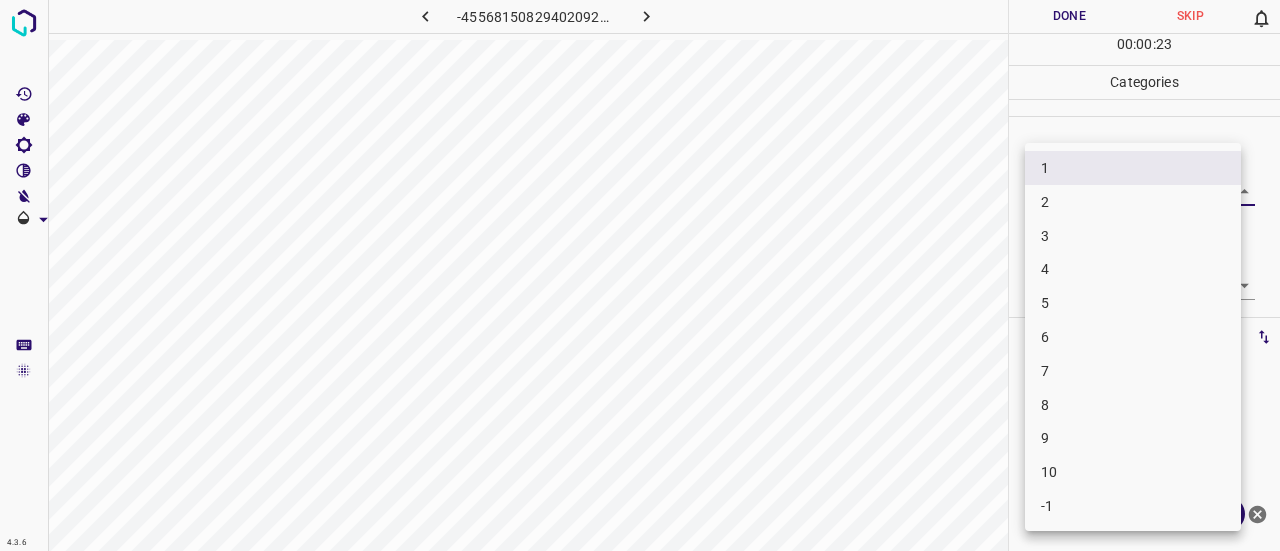 click on "2" at bounding box center (1133, 202) 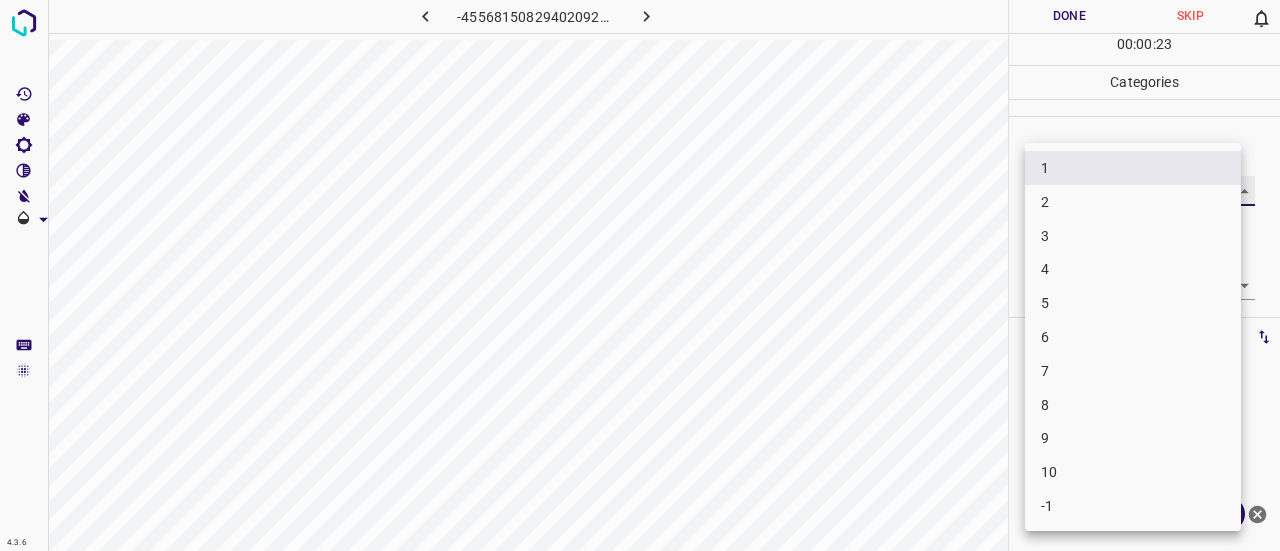 type on "2" 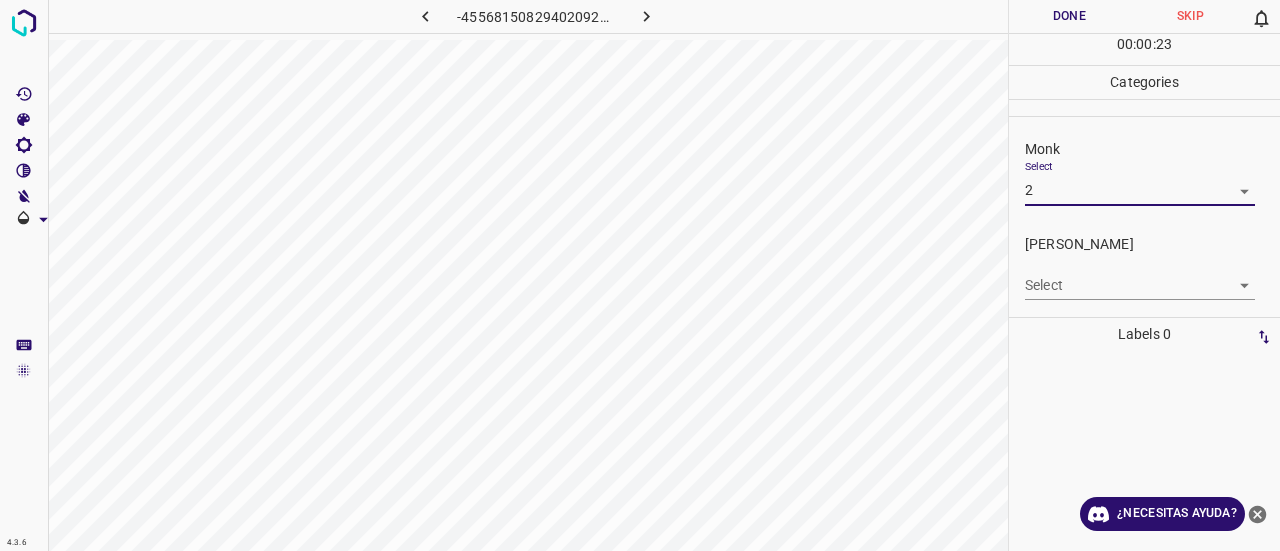 drag, startPoint x: 1090, startPoint y: 262, endPoint x: 1090, endPoint y: 273, distance: 11 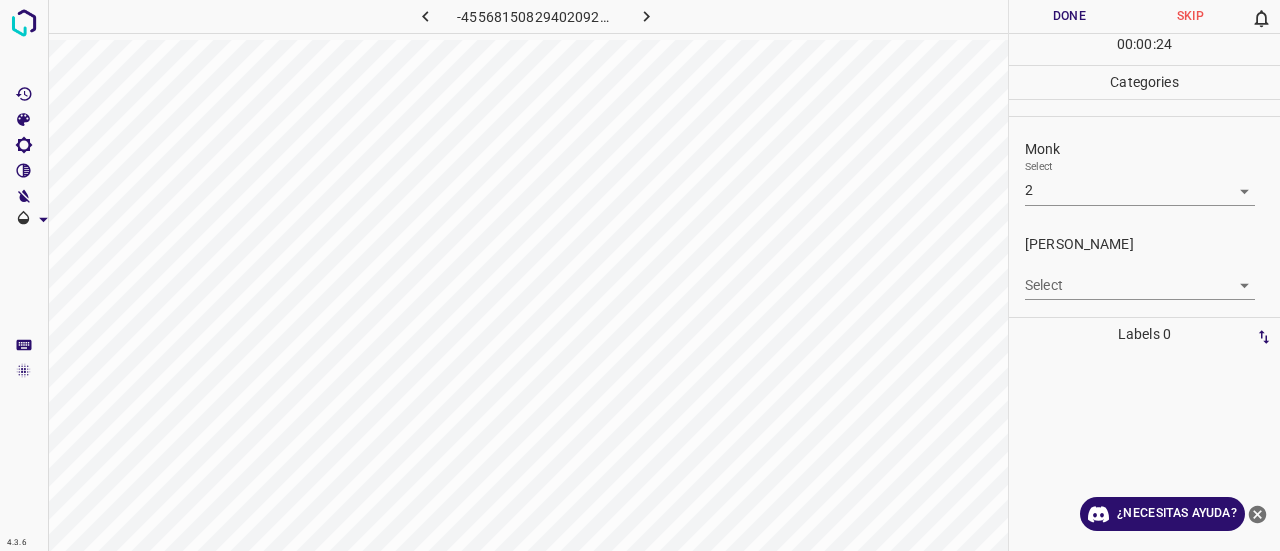 click on "4.3.6  -4556815082940209234.png Done Skip 0 00   : 00   : 24   Categories Monk   Select 2 2  Fitzpatrick   Select ​ Labels   0 Categories 1 Monk 2  Fitzpatrick Tools Space Change between modes (Draw & Edit) I Auto labeling R Restore zoom M Zoom in N Zoom out Delete Delete selecte label Filters Z Restore filters X Saturation filter C Brightness filter V Contrast filter B Gray scale filter General O Download ¿Necesitas ayuda? Texto original Valora esta traducción Tu opinión servirá para ayudar a mejorar el Traductor de Google - Texto - Esconder - Borrar" at bounding box center (640, 275) 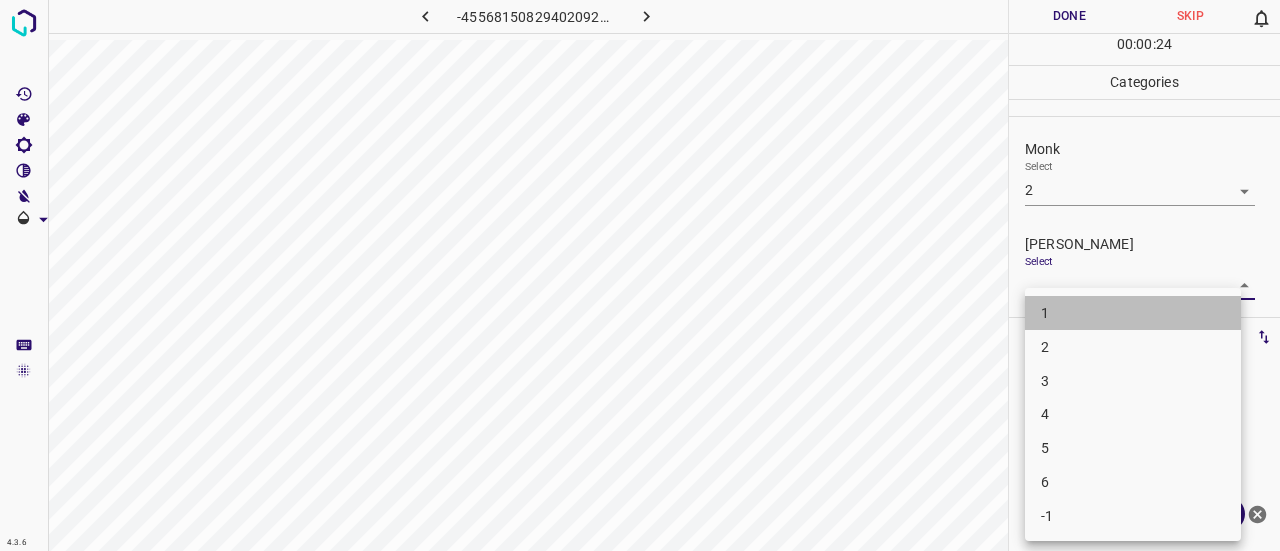 click on "1" at bounding box center [1133, 313] 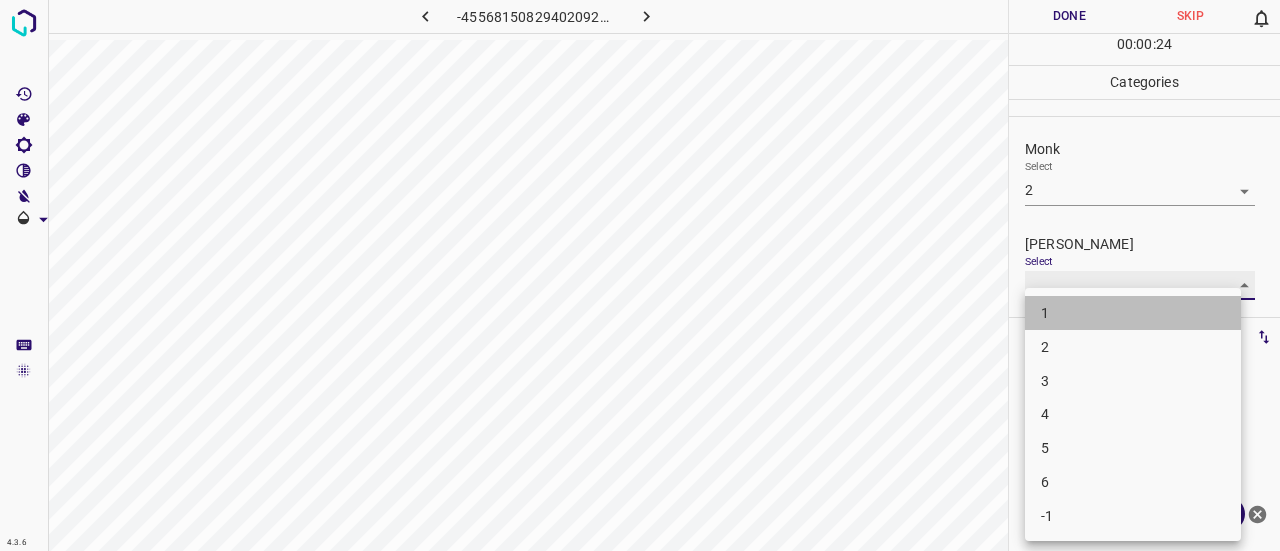 type on "1" 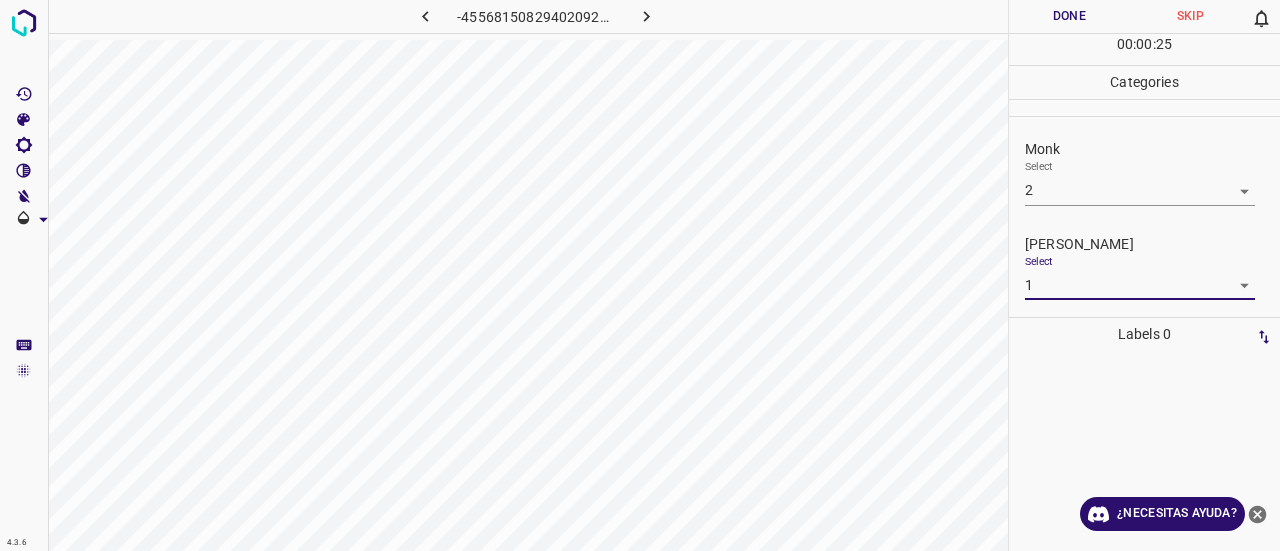 click on "Done" at bounding box center (1069, 16) 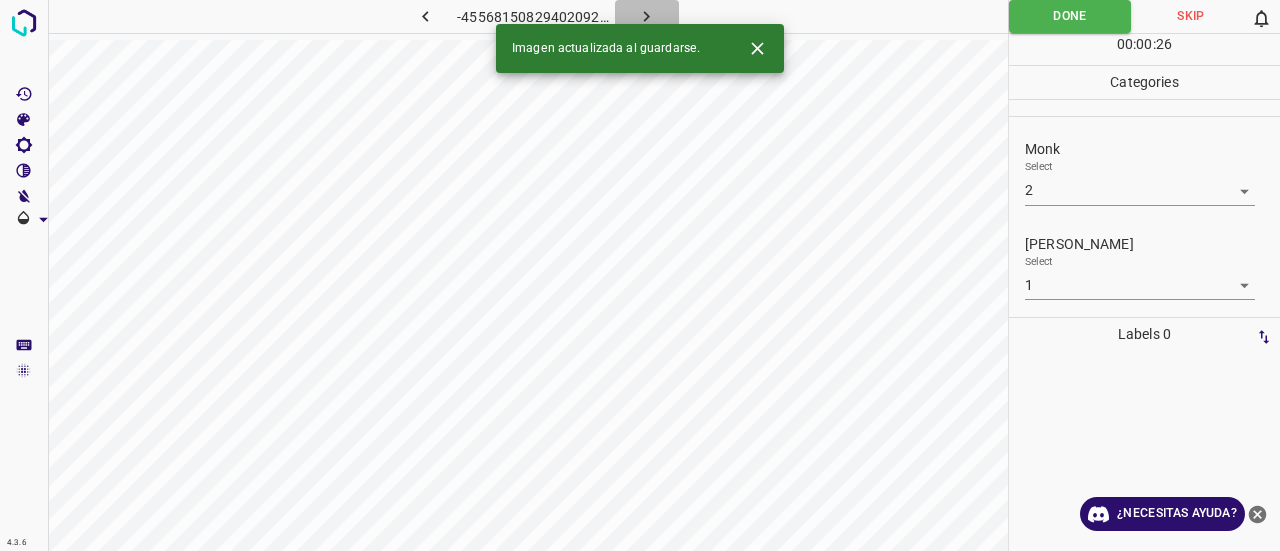 click 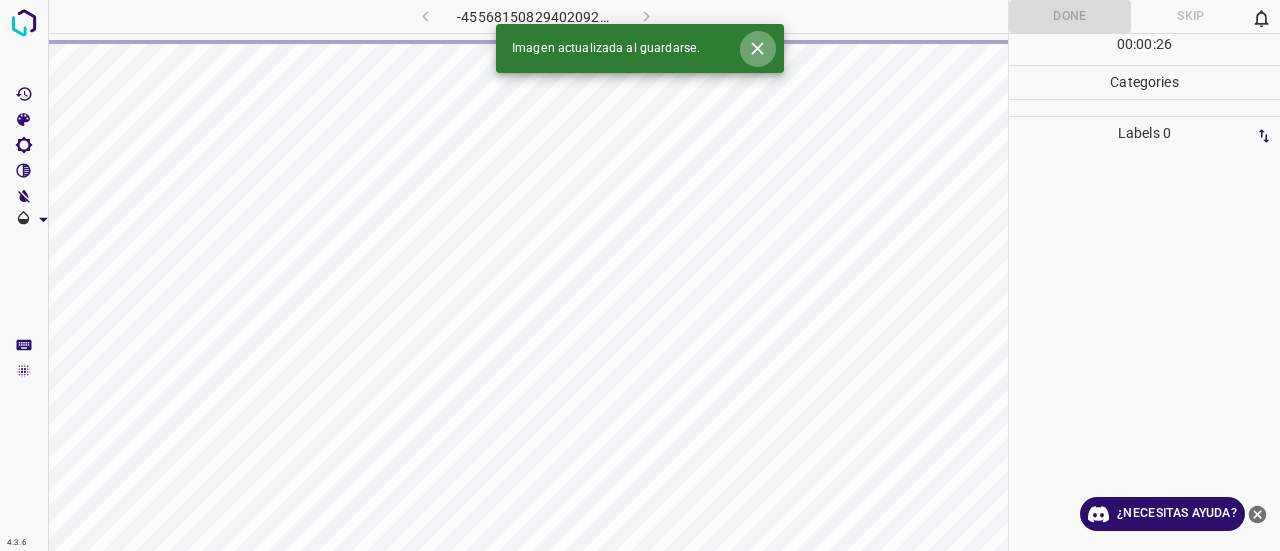 click 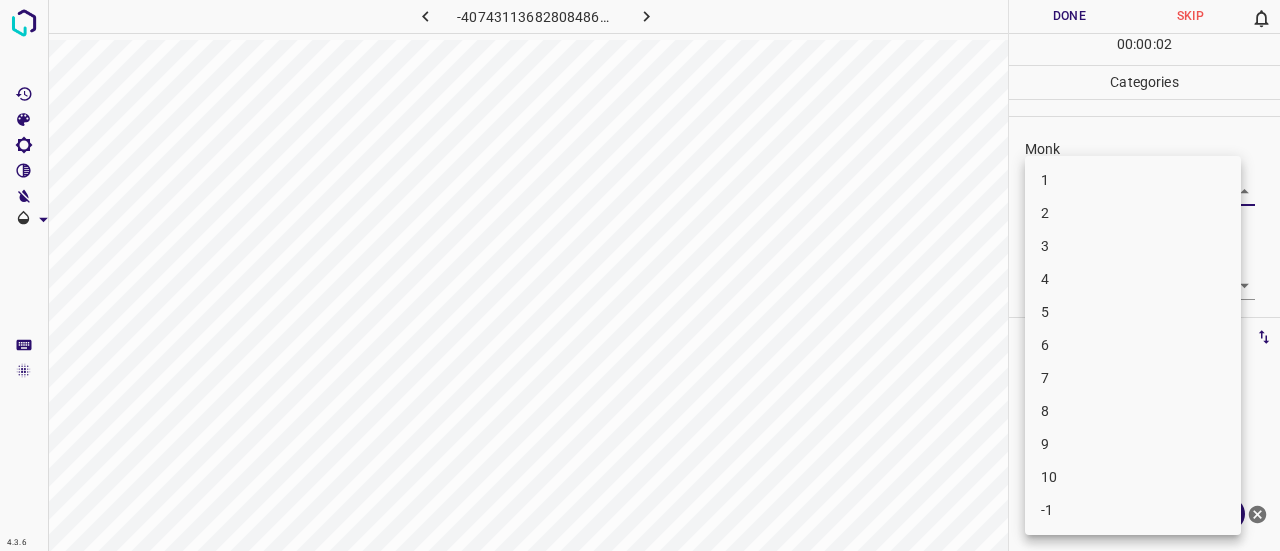 click on "4.3.6  -4074311368280848698.png Done Skip 0 00   : 00   : 02   Categories Monk   Select ​  Fitzpatrick   Select ​ Labels   0 Categories 1 Monk 2  Fitzpatrick Tools Space Change between modes (Draw & Edit) I Auto labeling R Restore zoom M Zoom in N Zoom out Delete Delete selecte label Filters Z Restore filters X Saturation filter C Brightness filter V Contrast filter B Gray scale filter General O Download ¿Necesitas ayuda? Texto original Valora esta traducción Tu opinión servirá para ayudar a mejorar el Traductor de Google - Texto - Esconder - Borrar 1 2 3 4 5 6 7 8 9 10 -1" at bounding box center [640, 275] 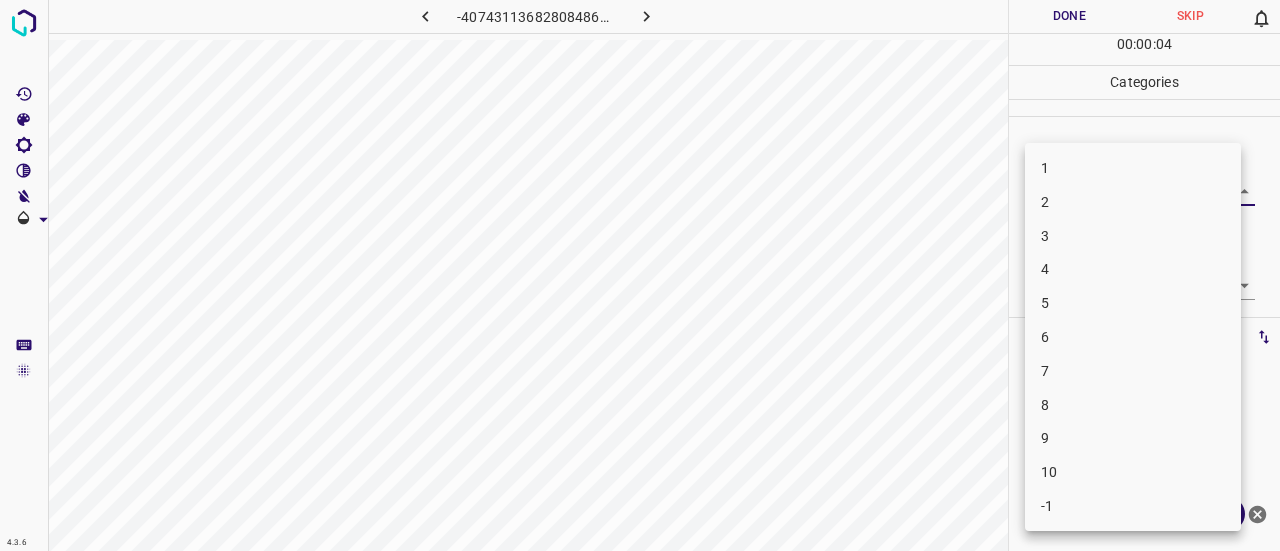 click on "7" at bounding box center [1133, 371] 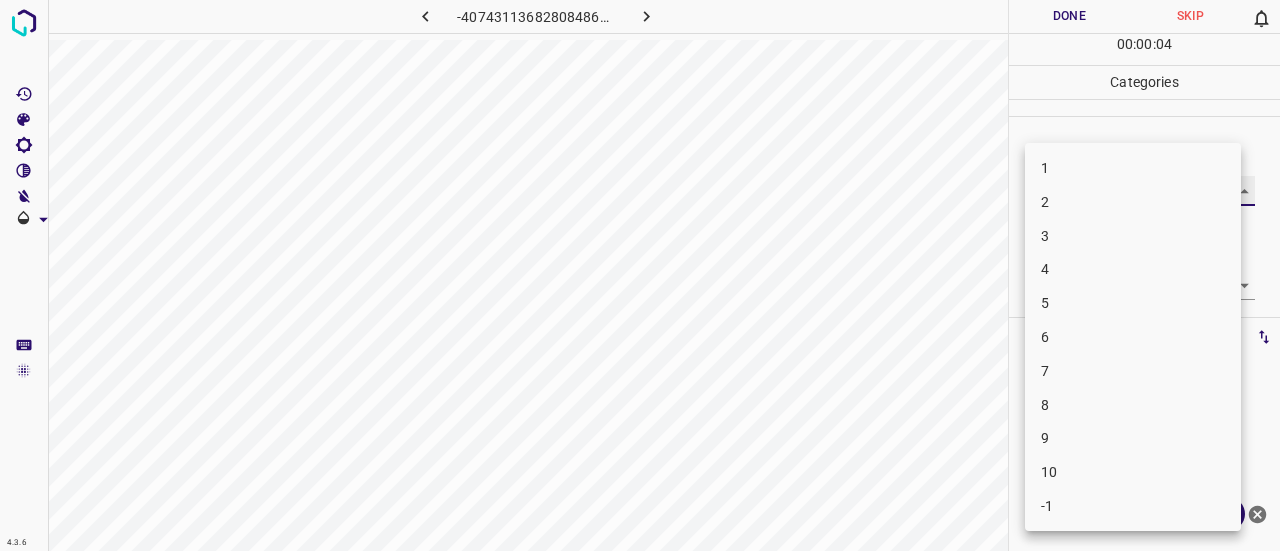 type on "7" 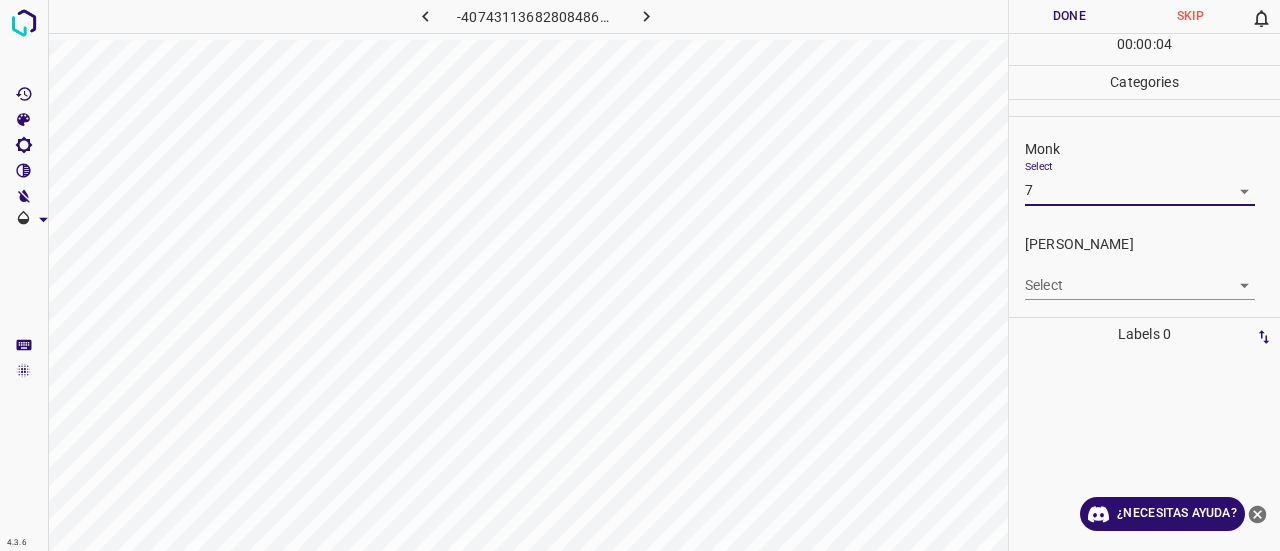 click on "4.3.6  -4074311368280848698.png Done Skip 0 00   : 00   : 04   Categories Monk   Select 7 7  Fitzpatrick   Select ​ Labels   0 Categories 1 Monk 2  Fitzpatrick Tools Space Change between modes (Draw & Edit) I Auto labeling R Restore zoom M Zoom in N Zoom out Delete Delete selecte label Filters Z Restore filters X Saturation filter C Brightness filter V Contrast filter B Gray scale filter General O Download ¿Necesitas ayuda? Texto original Valora esta traducción Tu opinión servirá para ayudar a mejorar el Traductor de Google - Texto - Esconder - Borrar" at bounding box center (640, 275) 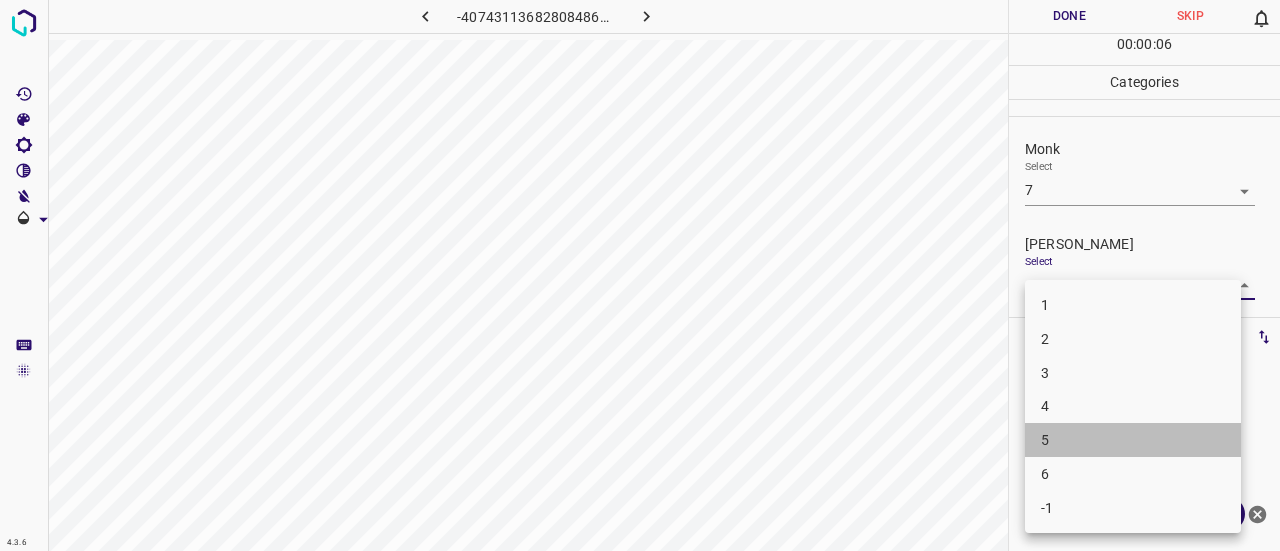 click on "5" at bounding box center (1133, 440) 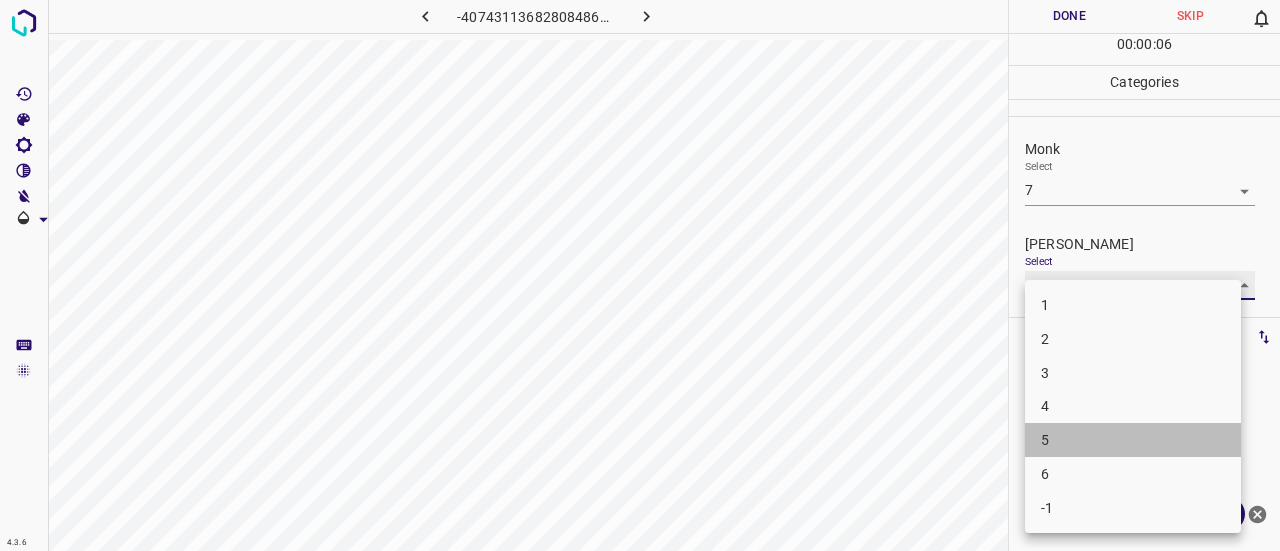 type on "5" 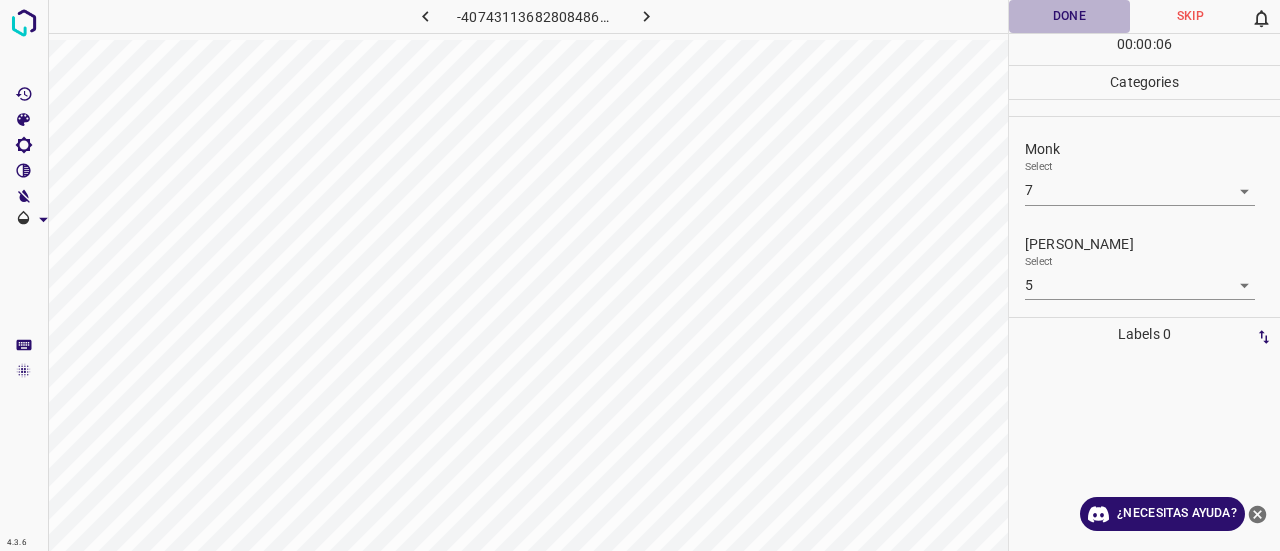 click on "Done" at bounding box center (1069, 16) 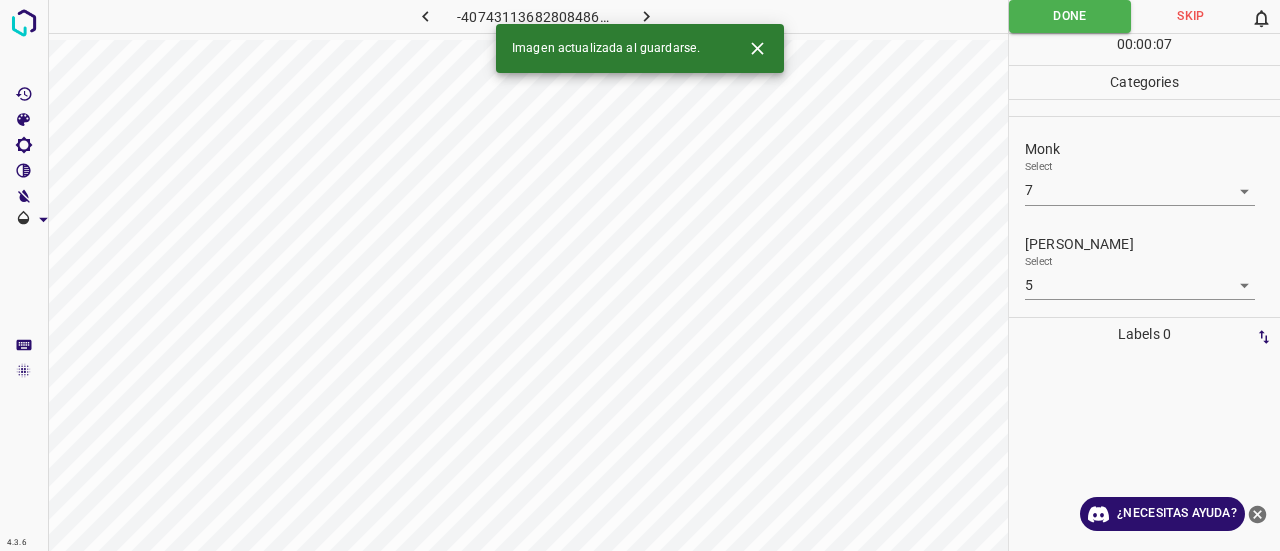 click 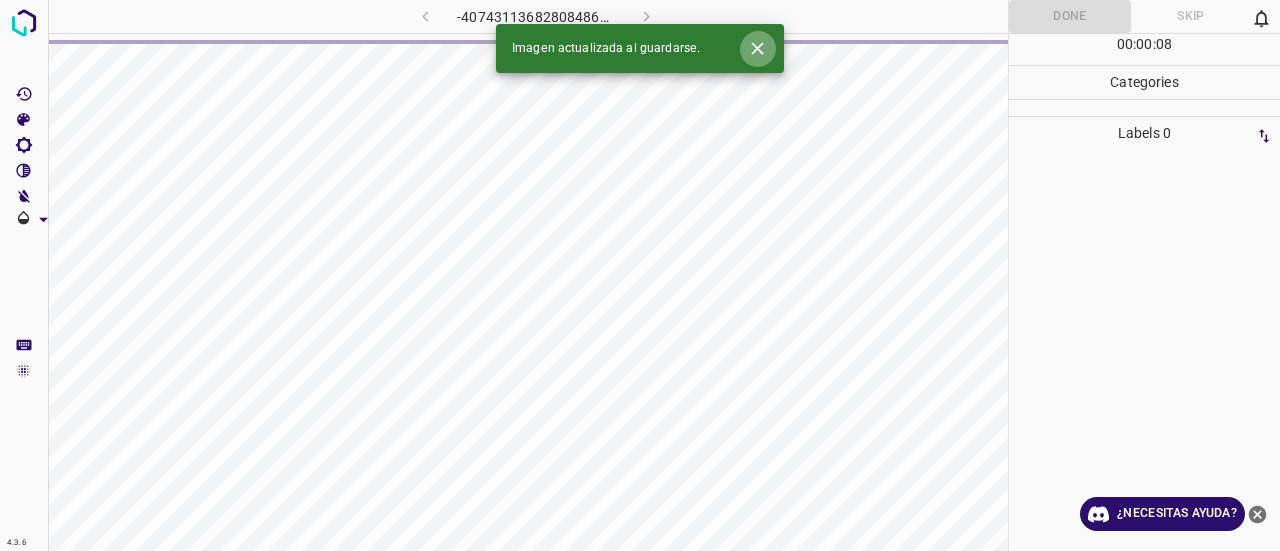 click 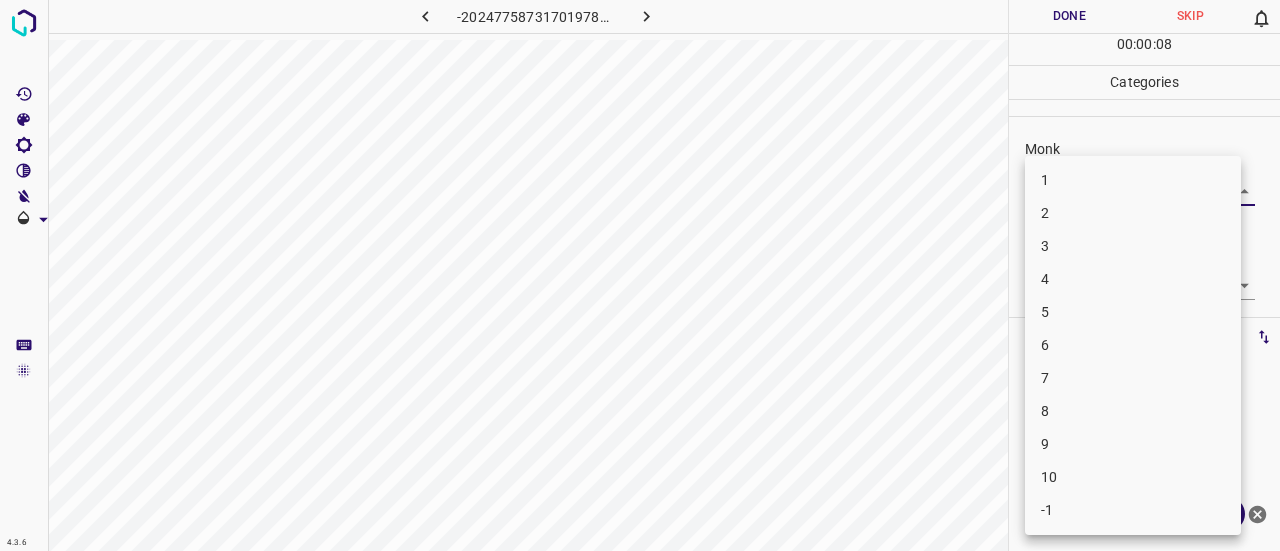 click on "4.3.6  -2024775873170197819.png Done Skip 0 00   : 00   : 08   Categories Monk   Select ​  Fitzpatrick   Select ​ Labels   0 Categories 1 Monk 2  Fitzpatrick Tools Space Change between modes (Draw & Edit) I Auto labeling R Restore zoom M Zoom in N Zoom out Delete Delete selecte label Filters Z Restore filters X Saturation filter C Brightness filter V Contrast filter B Gray scale filter General O Download ¿Necesitas ayuda? Texto original Valora esta traducción Tu opinión servirá para ayudar a mejorar el Traductor de Google - Texto - Esconder - Borrar 1 2 3 4 5 6 7 8 9 10 -1" at bounding box center [640, 275] 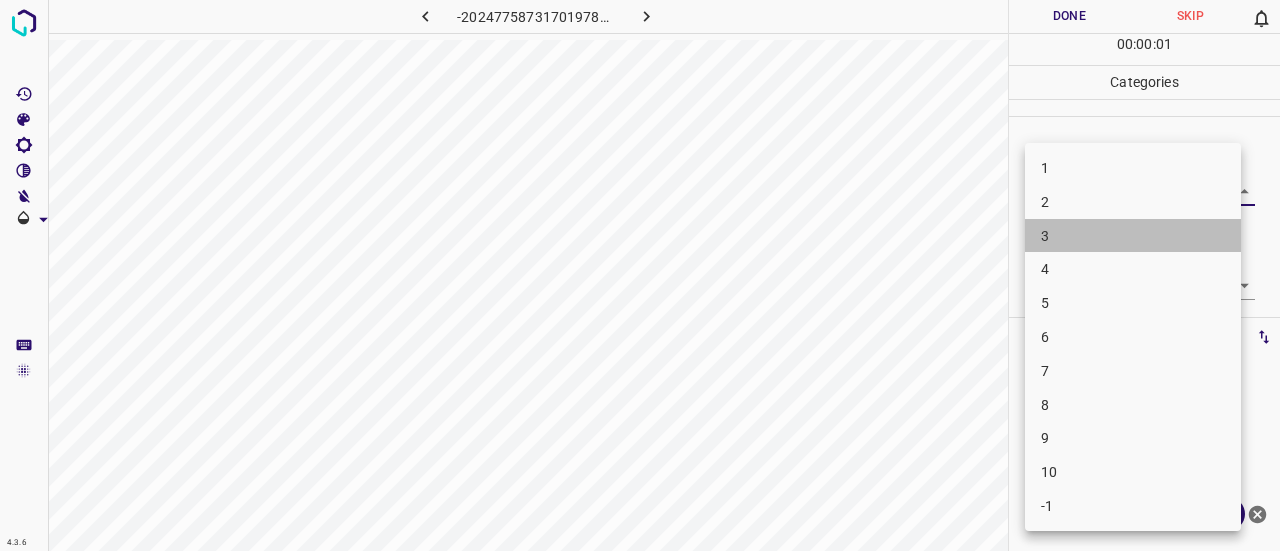 click on "3" at bounding box center [1133, 236] 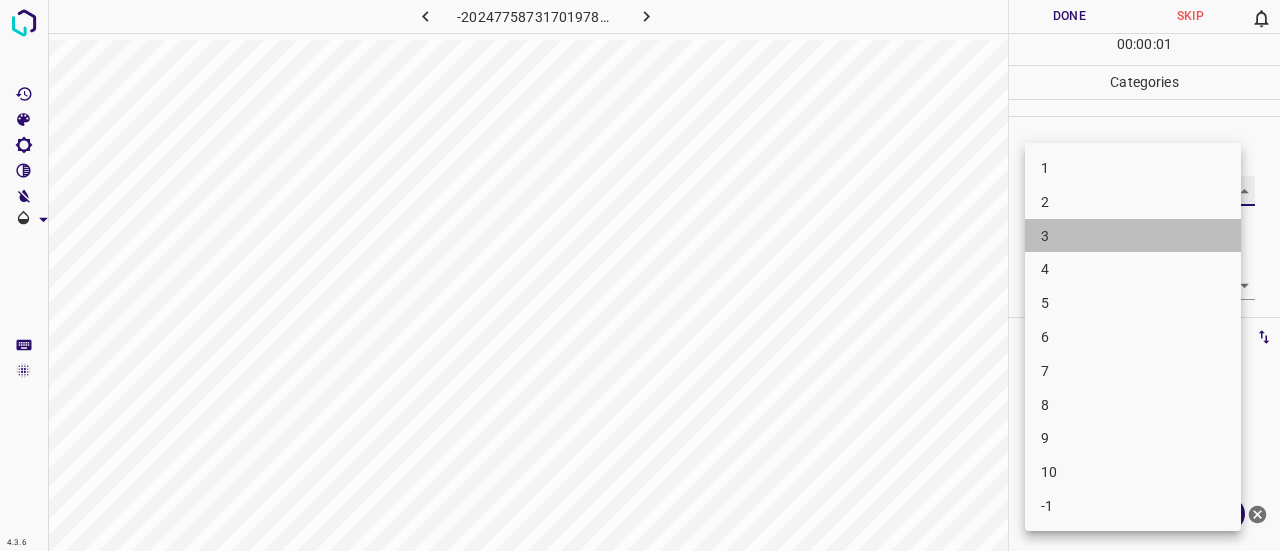 type on "3" 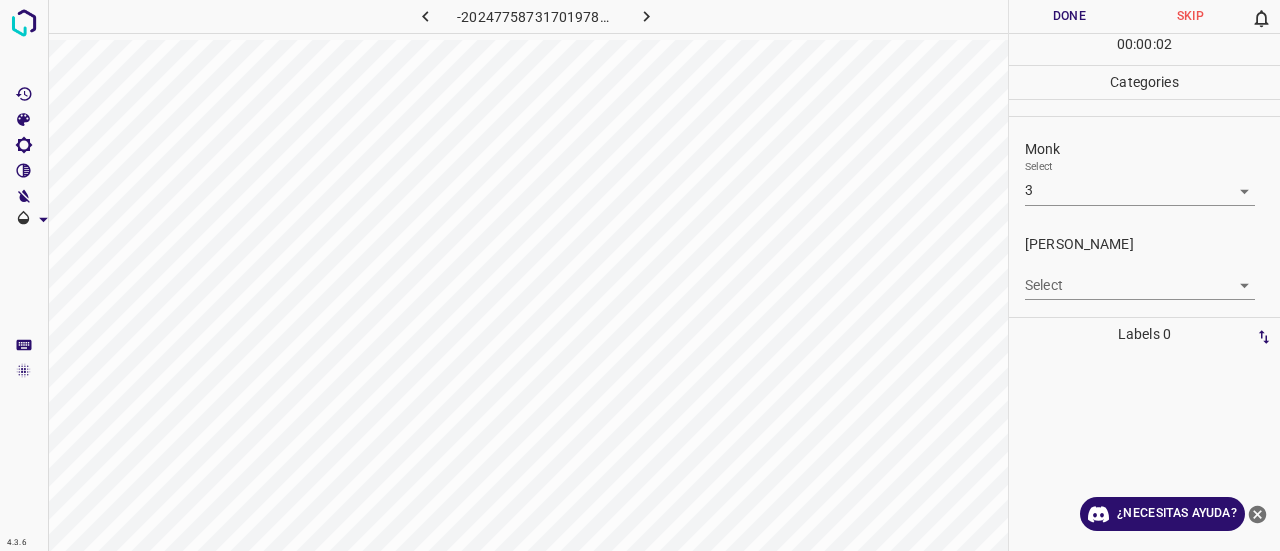 click on "4.3.6  -2024775873170197819.png Done Skip 0 00   : 00   : 02   Categories Monk   Select 3 3  Fitzpatrick   Select ​ Labels   0 Categories 1 Monk 2  Fitzpatrick Tools Space Change between modes (Draw & Edit) I Auto labeling R Restore zoom M Zoom in N Zoom out Delete Delete selecte label Filters Z Restore filters X Saturation filter C Brightness filter V Contrast filter B Gray scale filter General O Download ¿Necesitas ayuda? Texto original Valora esta traducción Tu opinión servirá para ayudar a mejorar el Traductor de Google - Texto - Esconder - Borrar" at bounding box center (640, 275) 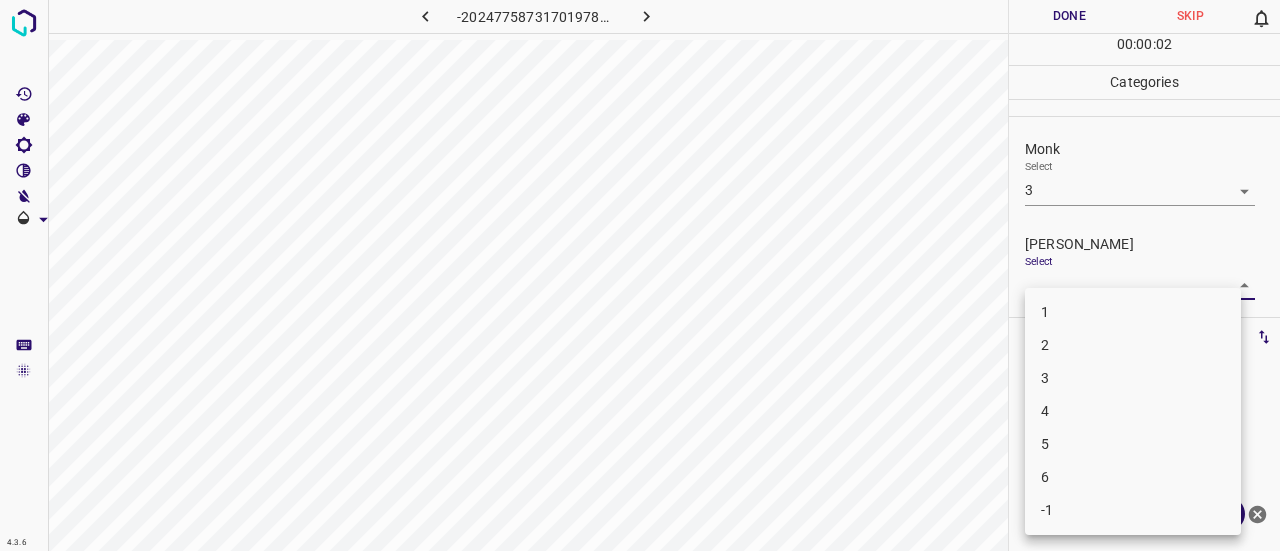 click on "2" at bounding box center [1133, 345] 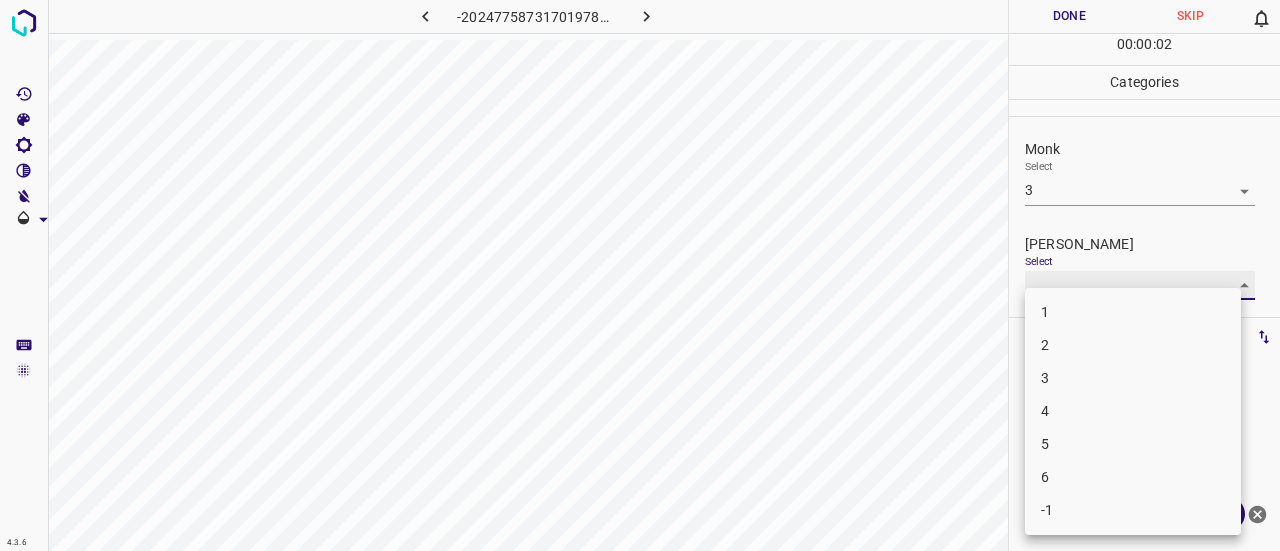 type on "2" 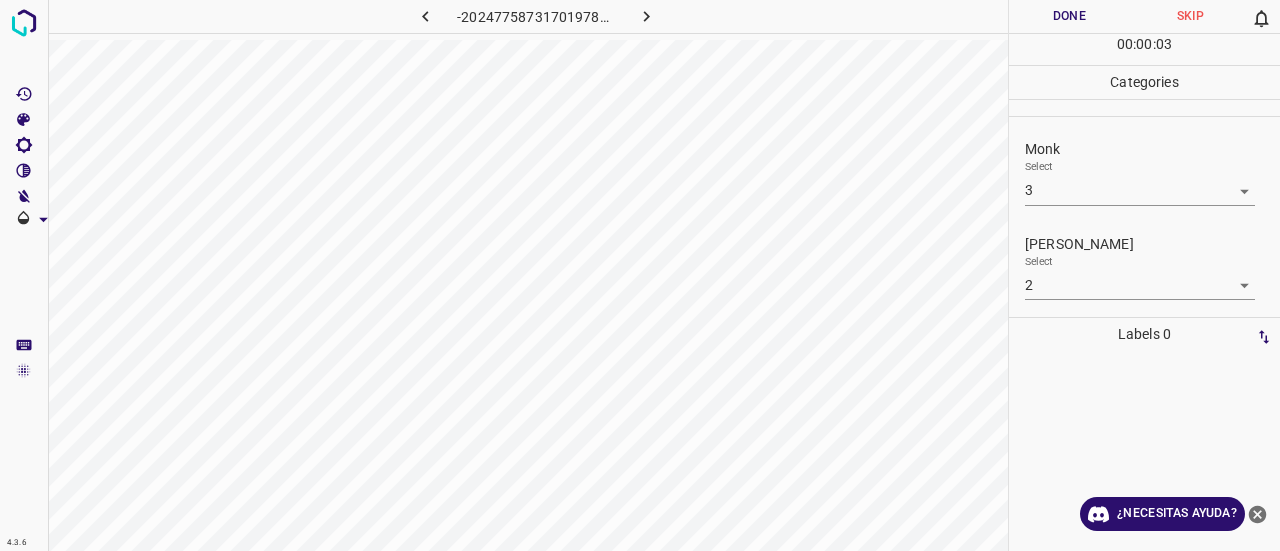 click on "00   : 00   : 03" at bounding box center (1144, 49) 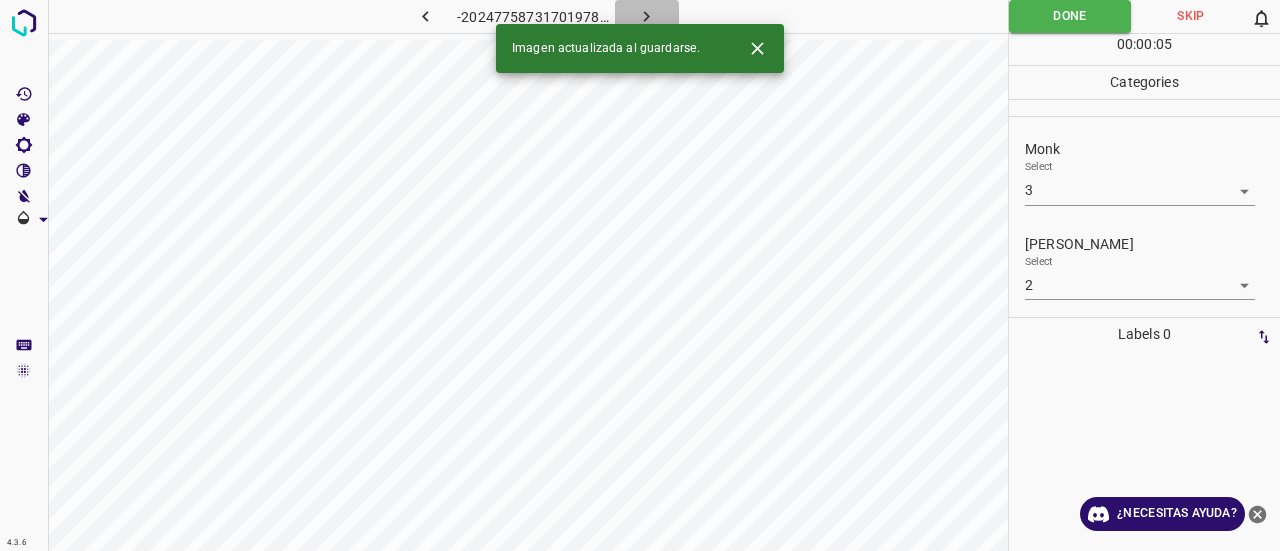 click 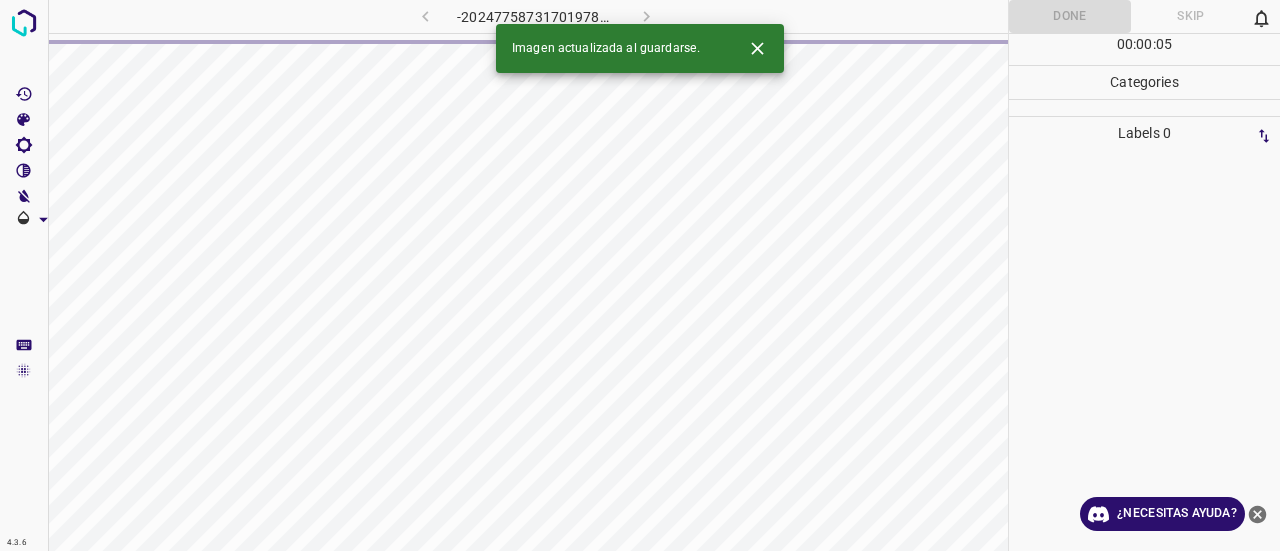 click 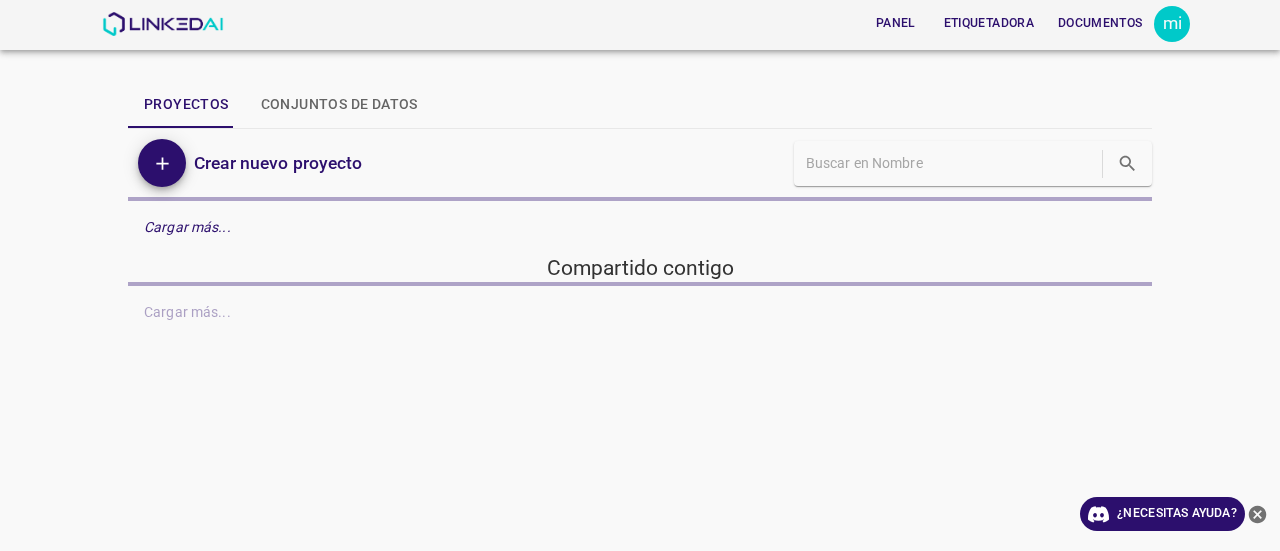 scroll, scrollTop: 0, scrollLeft: 0, axis: both 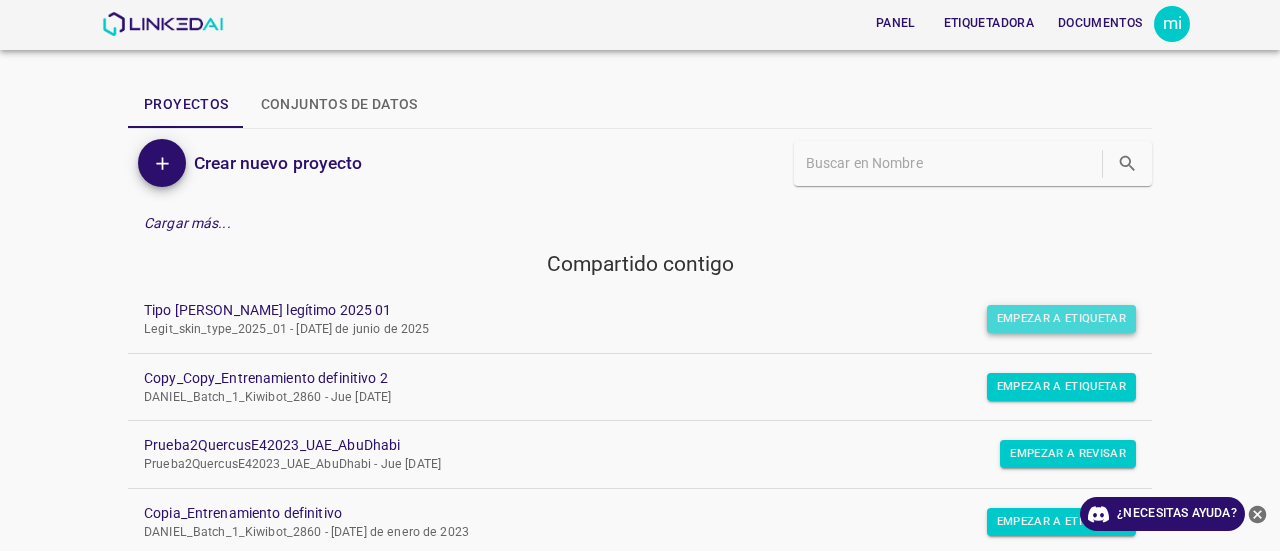 click on "Empezar a etiquetar" at bounding box center (1061, 318) 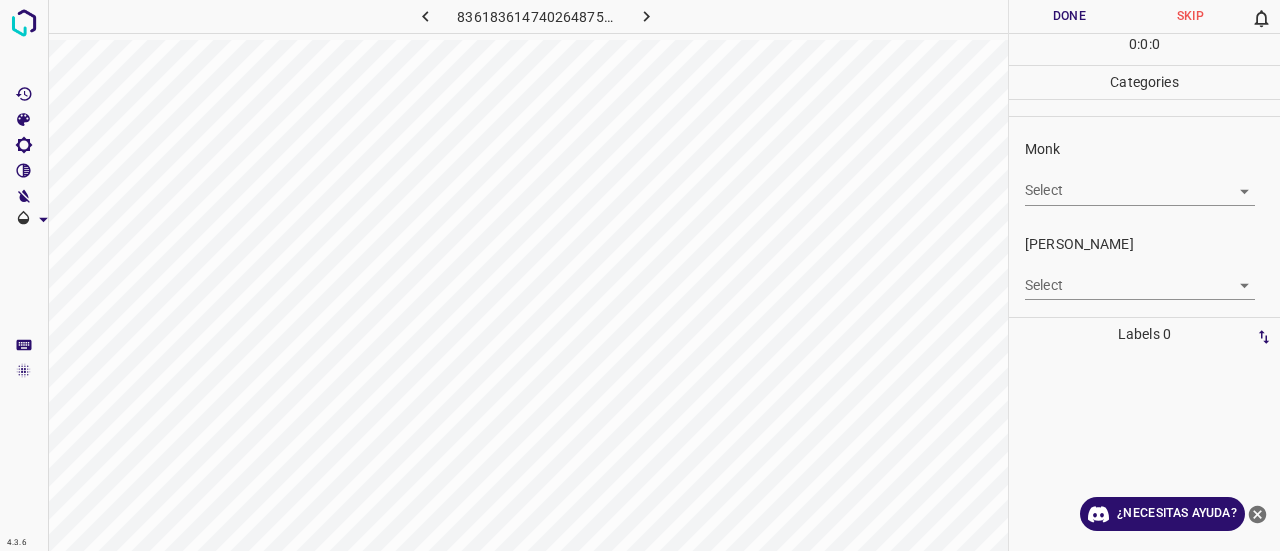 click on "4.3.6  8361836147402648758.png Done Skip 0 0   : 0   : 0   Categories Monk   Select ​  Fitzpatrick   Select ​ Labels   0 Categories 1 Monk 2  Fitzpatrick Tools Space Change between modes (Draw & Edit) I Auto labeling R Restore zoom M Zoom in N Zoom out Delete Delete selecte label Filters Z Restore filters X Saturation filter C Brightness filter V Contrast filter B Gray scale filter General O Download ¿Necesitas ayuda? Texto original Valora esta traducción Tu opinión servirá para ayudar a mejorar el Traductor de Google - Texto - Esconder - Borrar" at bounding box center [640, 275] 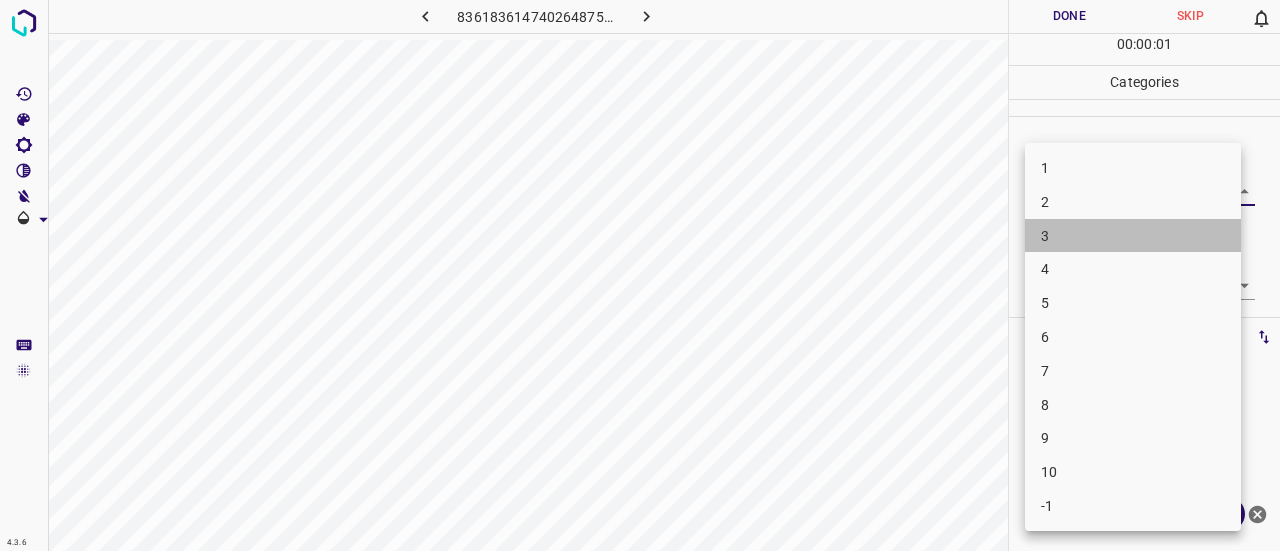 click on "3" at bounding box center (1133, 236) 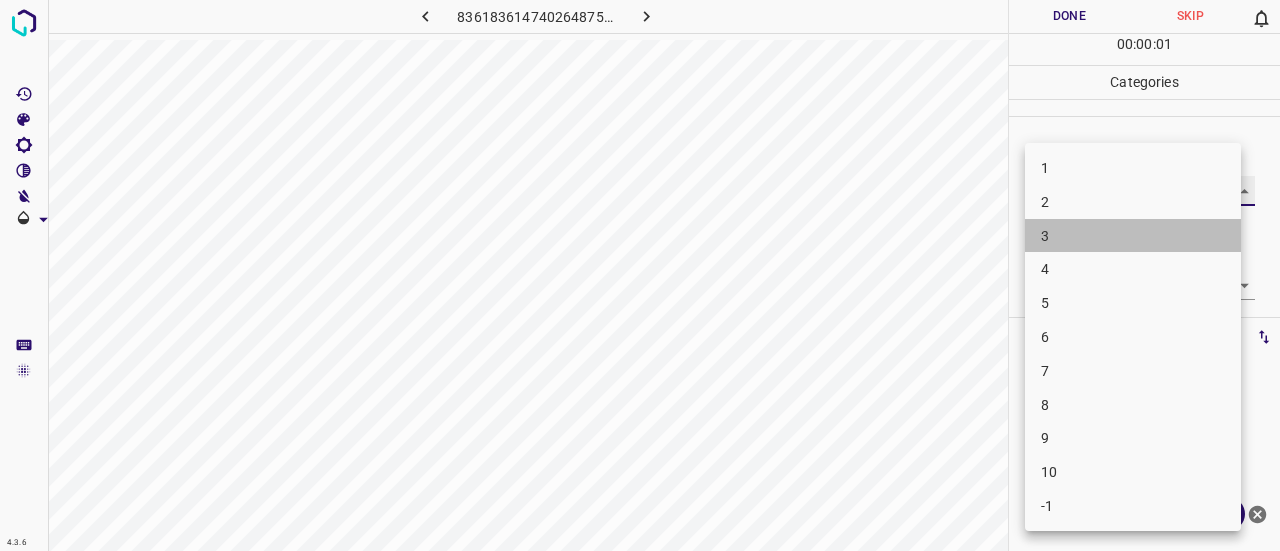 type on "3" 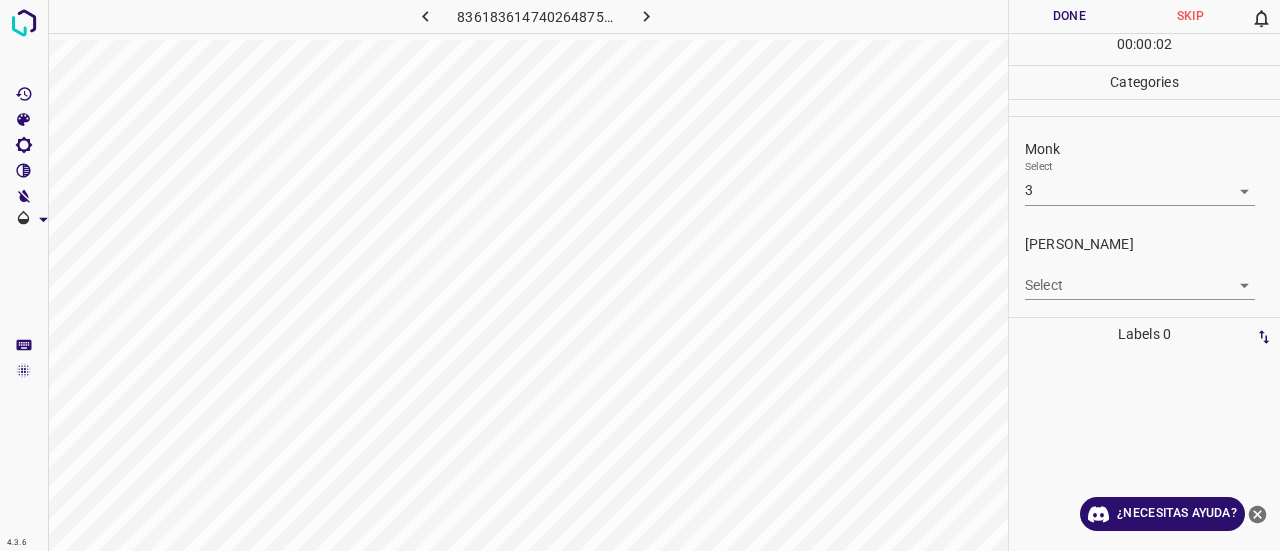 click on "Select ​" at bounding box center [1140, 277] 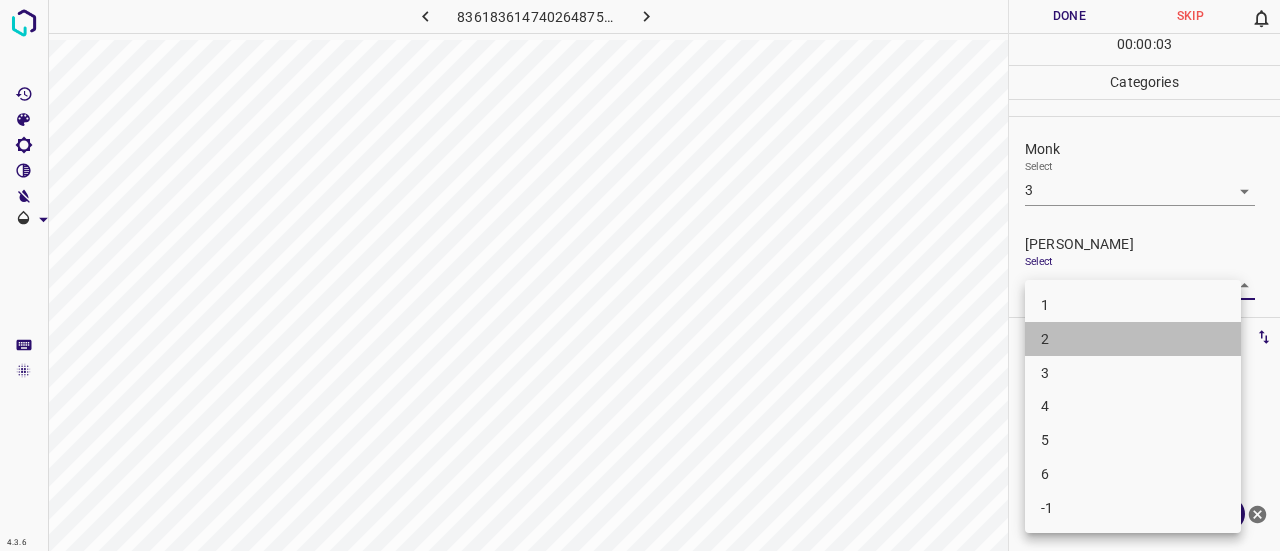 click on "2" at bounding box center (1133, 339) 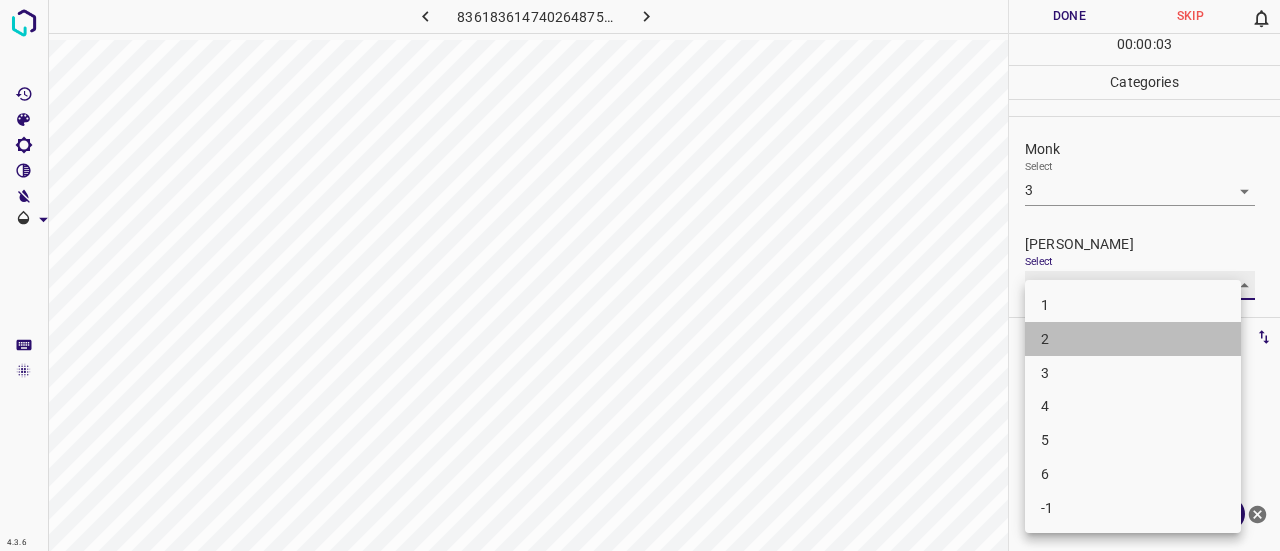 type on "2" 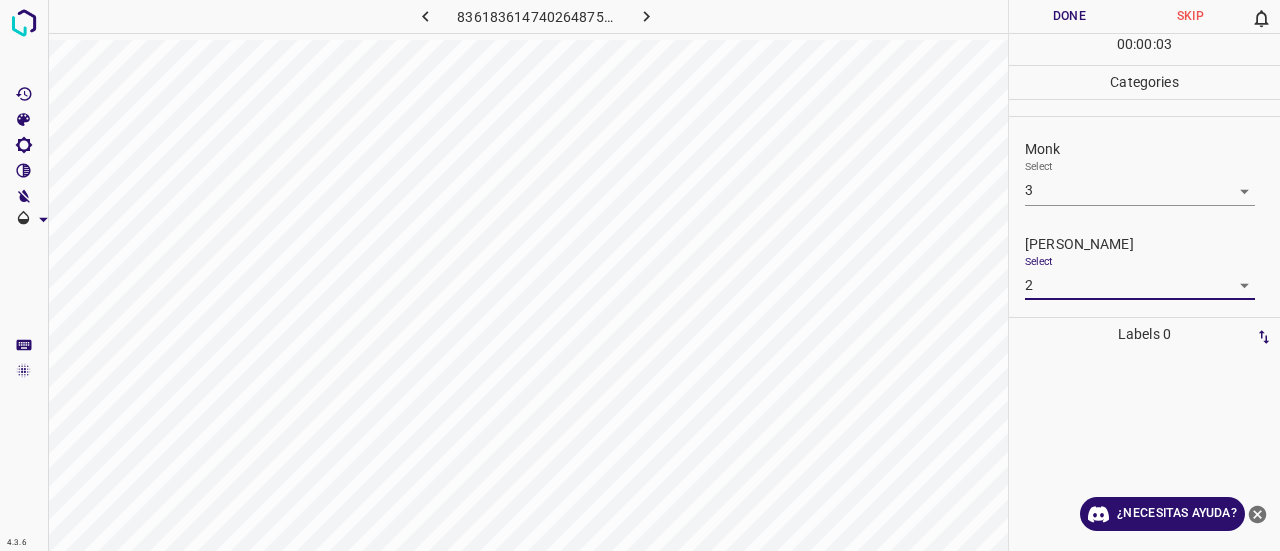 click on "Done" at bounding box center [1069, 16] 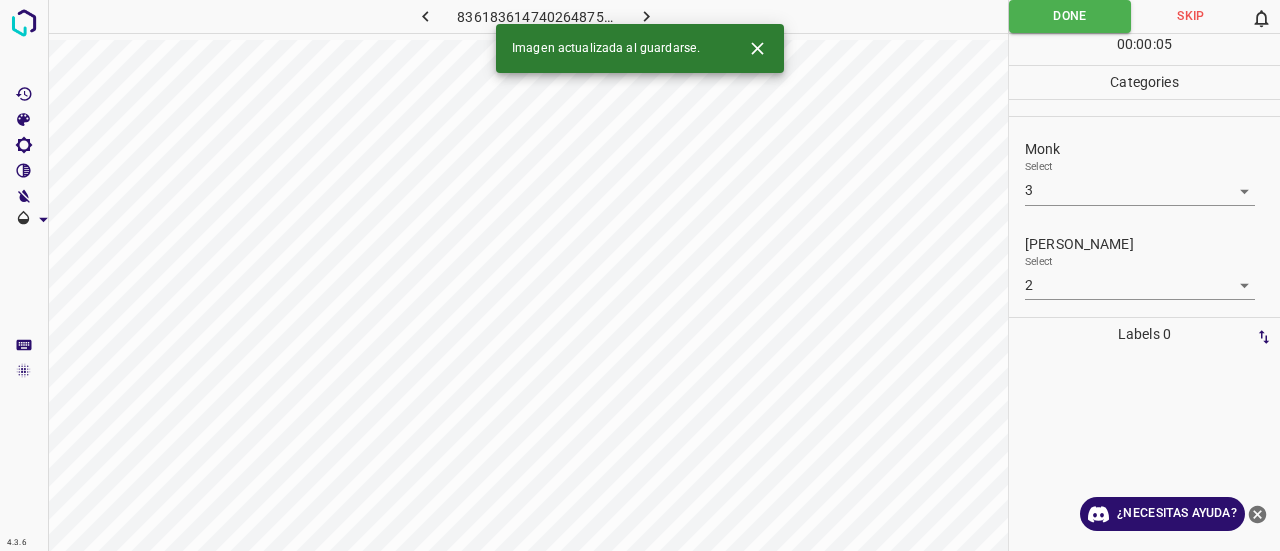 click 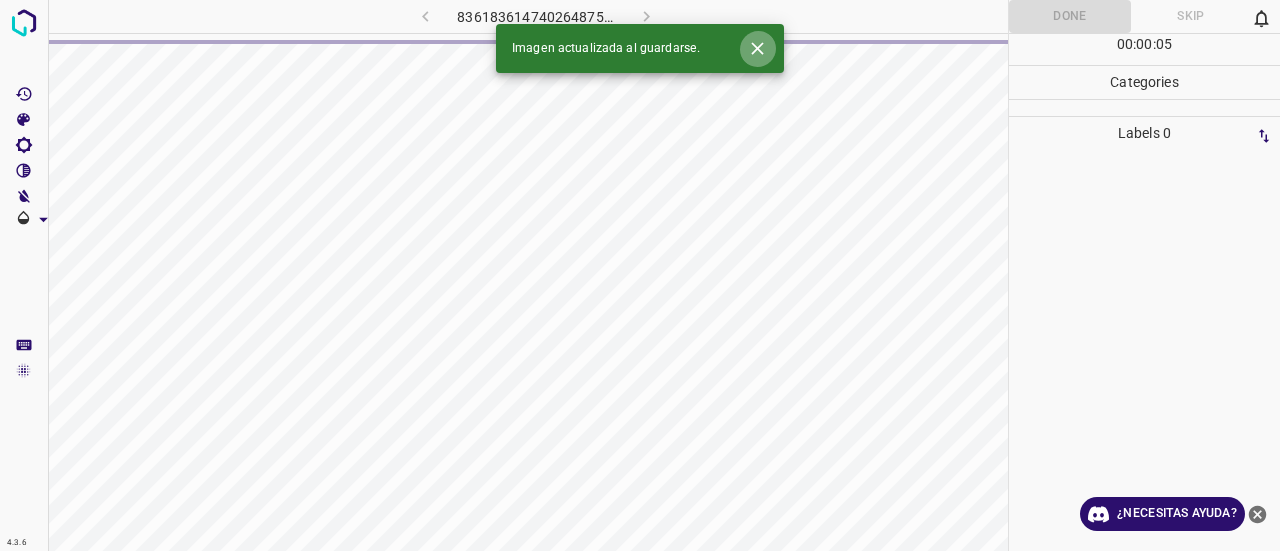 click 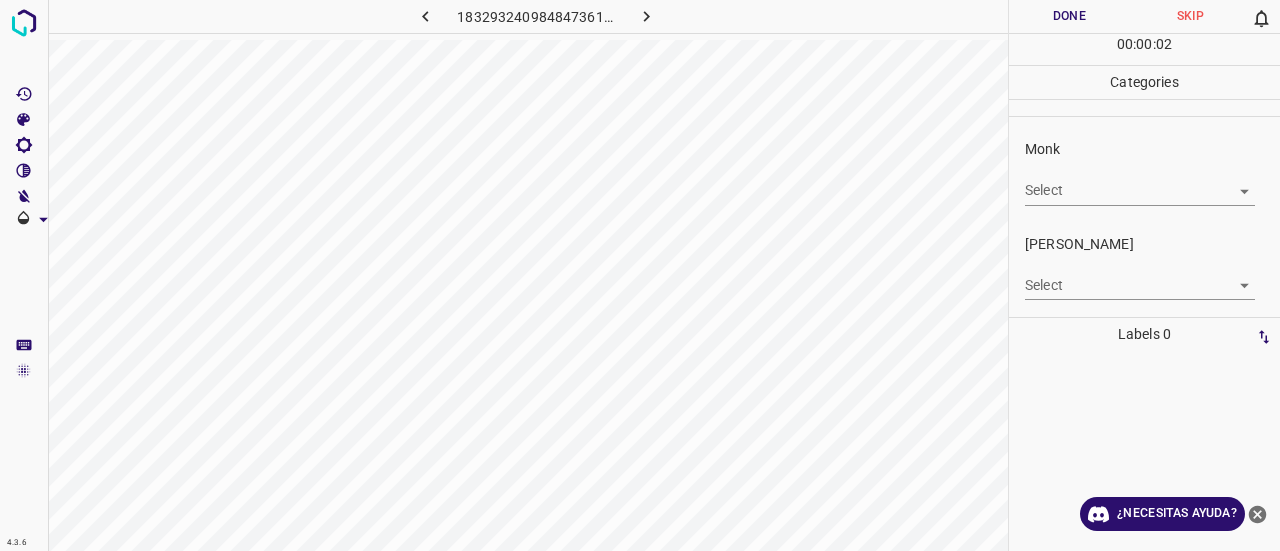 click on "4.3.6  1832932409848473617.png Done Skip 0 00   : 00   : 02   Categories Monk   Select ​  Fitzpatrick   Select ​ Labels   0 Categories 1 Monk 2  Fitzpatrick Tools Space Change between modes (Draw & Edit) I Auto labeling R Restore zoom M Zoom in N Zoom out Delete Delete selecte label Filters Z Restore filters X Saturation filter C Brightness filter V Contrast filter B Gray scale filter General O Download ¿Necesitas ayuda? Texto original Valora esta traducción Tu opinión servirá para ayudar a mejorar el Traductor de Google - Texto - Esconder - Borrar" at bounding box center (640, 275) 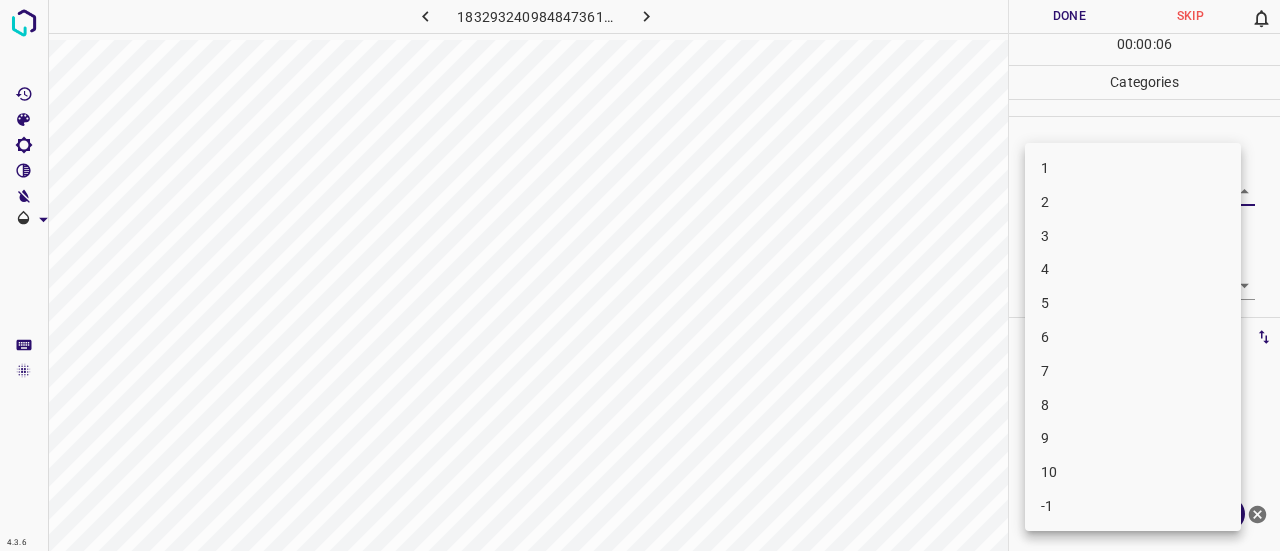 click on "4" at bounding box center [1133, 269] 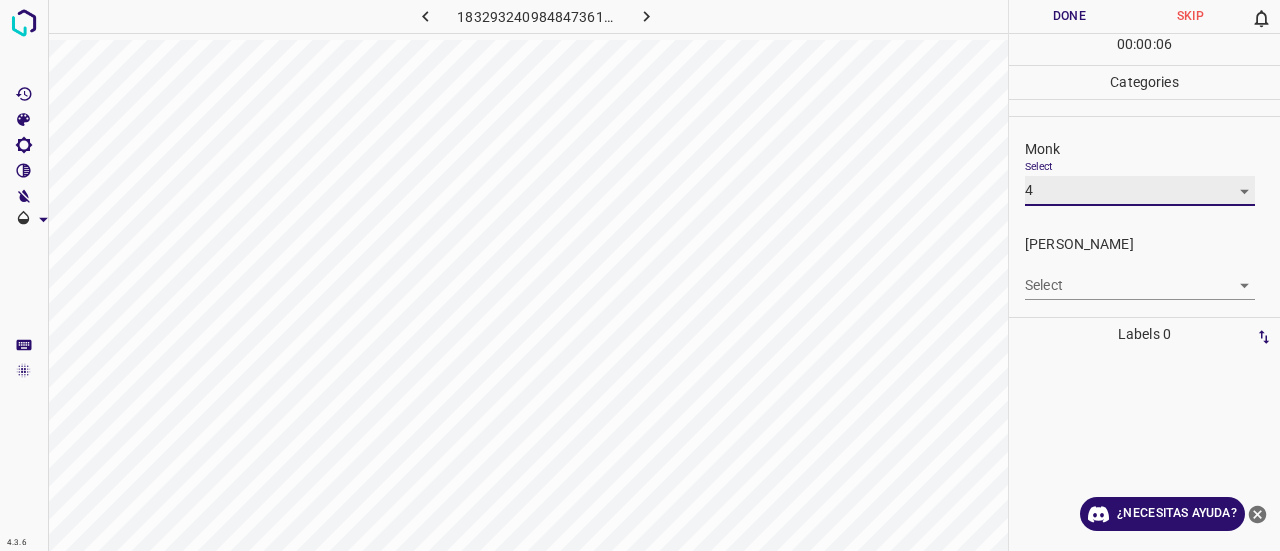 type on "4" 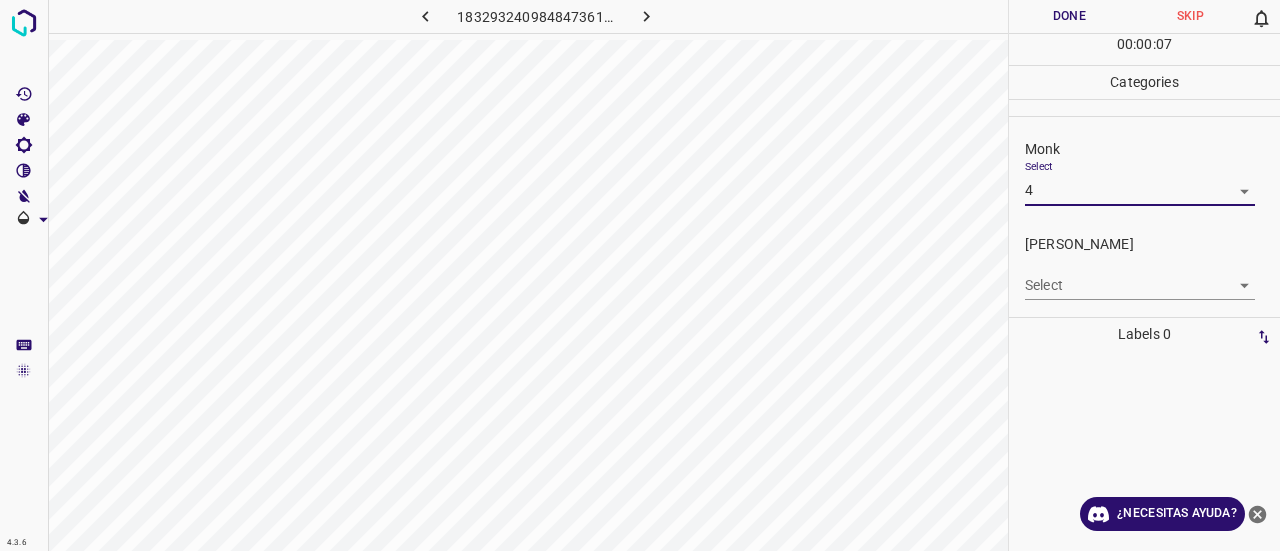 click on "4.3.6  1832932409848473617.png Done Skip 0 00   : 00   : 07   Categories Monk   Select 4 4  Fitzpatrick   Select ​ Labels   0 Categories 1 Monk 2  Fitzpatrick Tools Space Change between modes (Draw & Edit) I Auto labeling R Restore zoom M Zoom in N Zoom out Delete Delete selecte label Filters Z Restore filters X Saturation filter C Brightness filter V Contrast filter B Gray scale filter General O Download ¿Necesitas ayuda? Texto original Valora esta traducción Tu opinión servirá para ayudar a mejorar el Traductor de Google - Texto - Esconder - Borrar 1 2 3 4 5 6 7 8 9 10 -1" at bounding box center (640, 275) 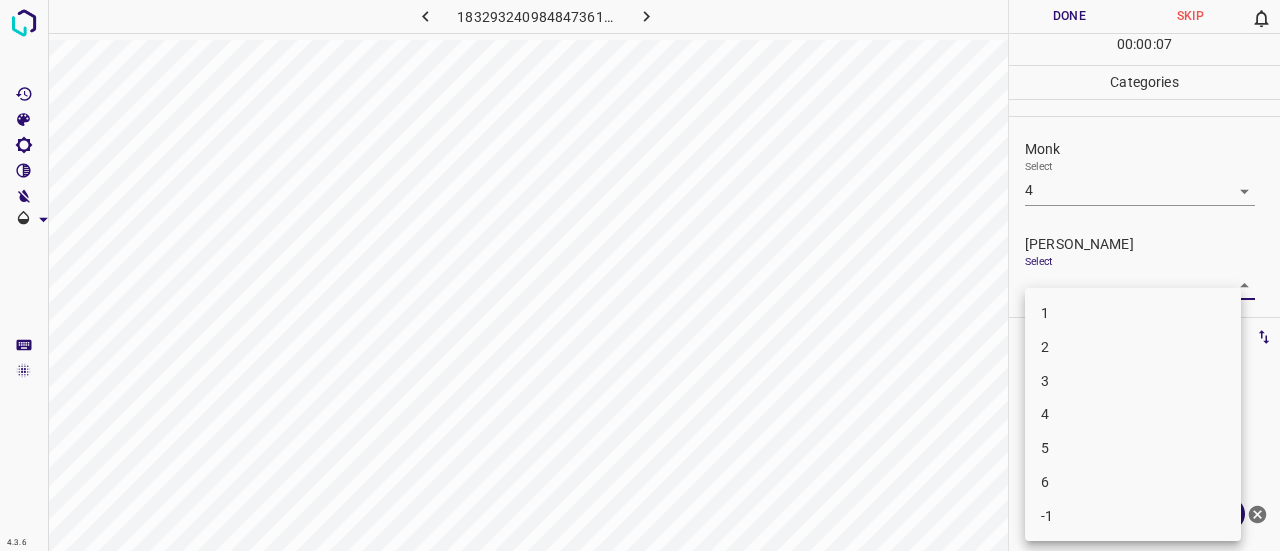 click on "2" at bounding box center [1133, 347] 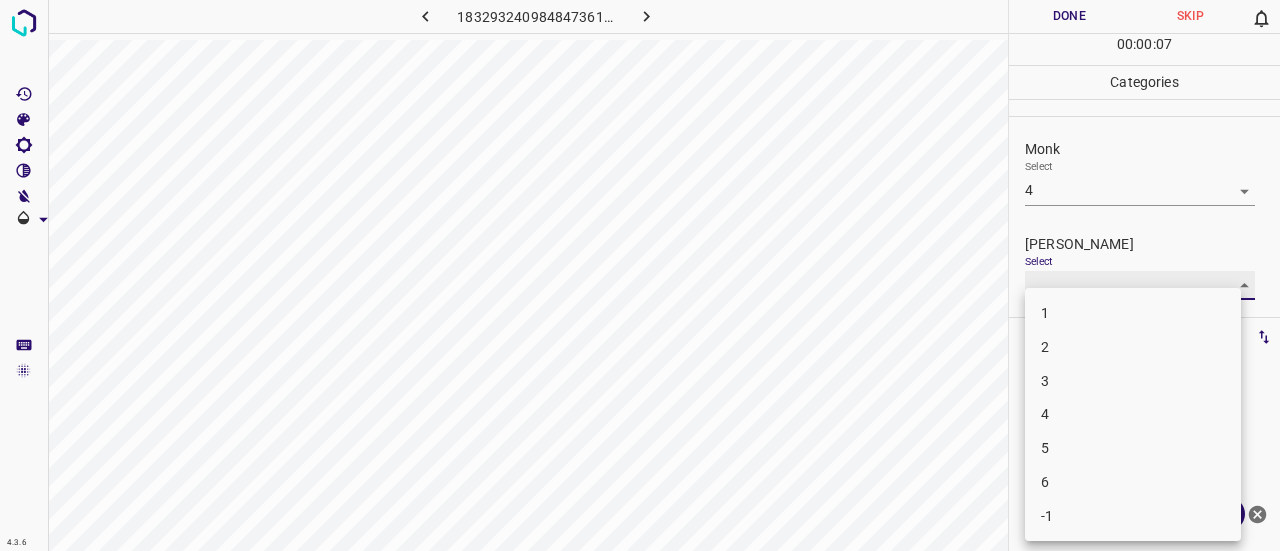 type on "2" 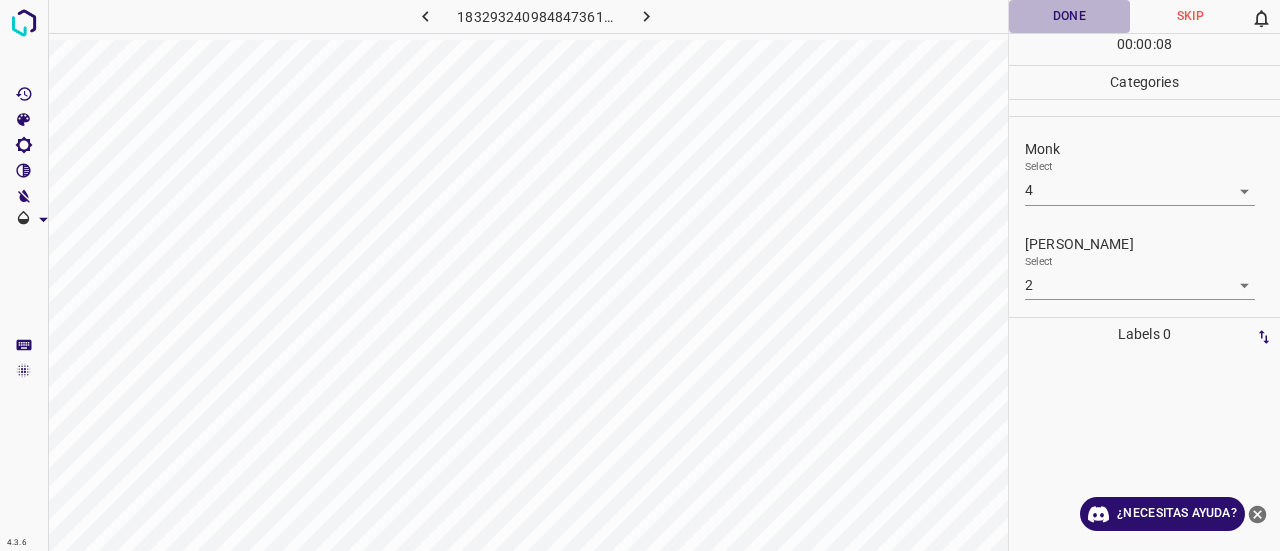 click on "Done" at bounding box center (1069, 16) 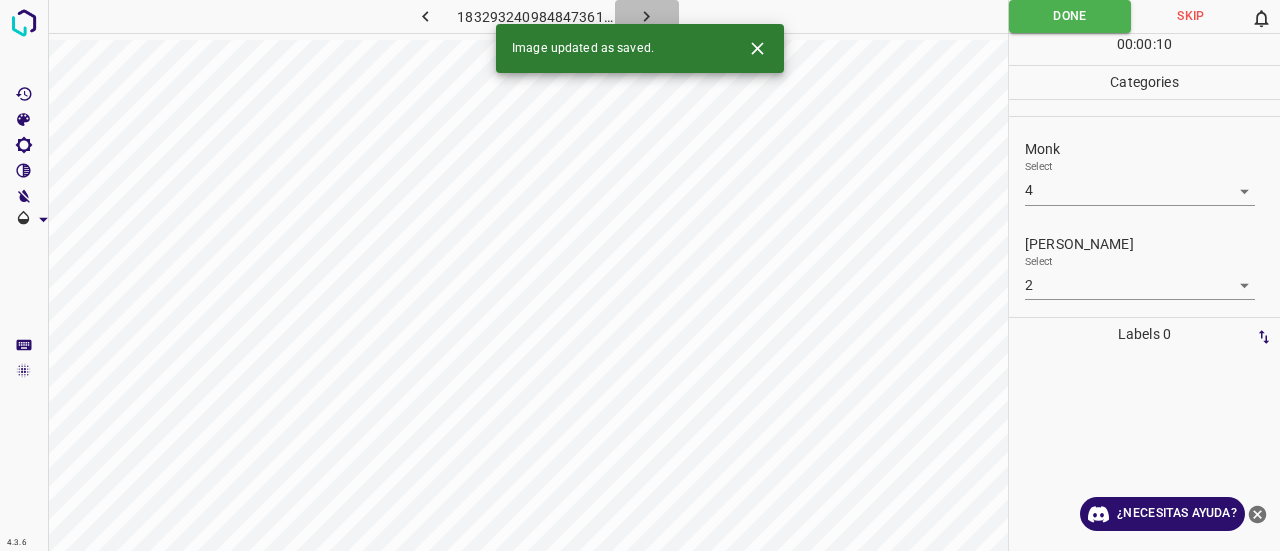 click at bounding box center (647, 16) 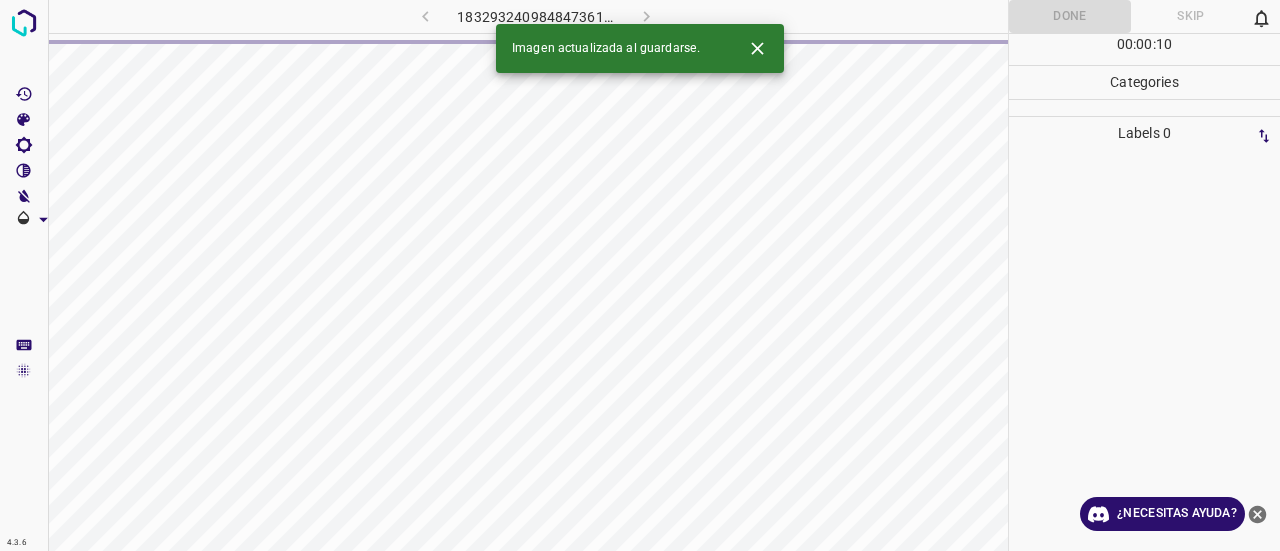 click 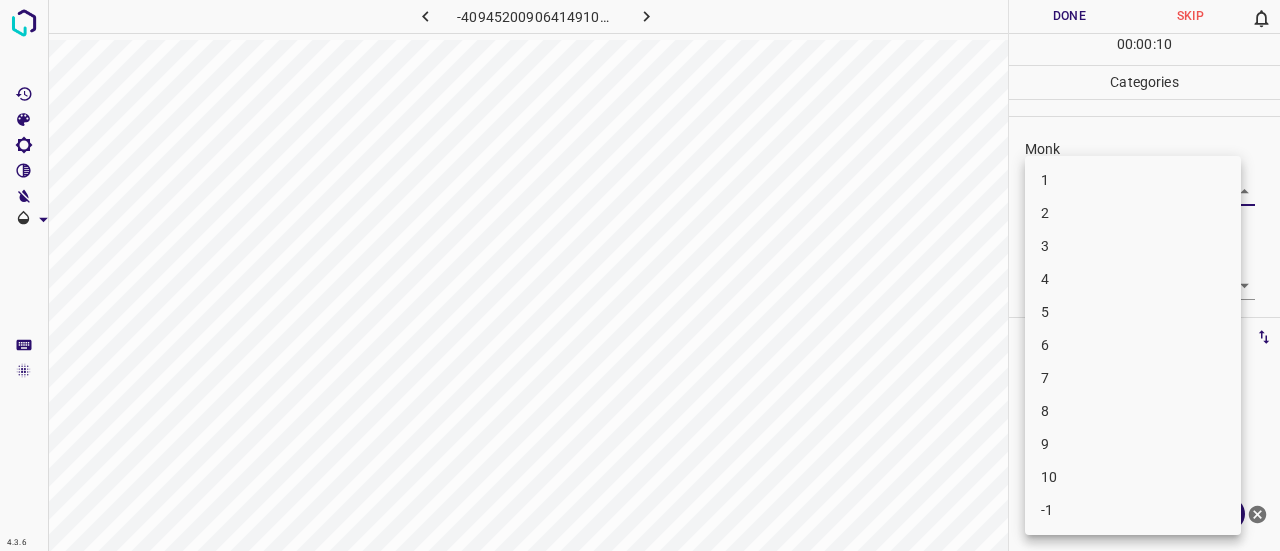 click on "4.3.6  -4094520090641491091.png Done Skip 0 00   : 00   : 10   Categories Monk   Select ​  Fitzpatrick   Select ​ Labels   0 Categories 1 Monk 2  Fitzpatrick Tools Space Change between modes (Draw & Edit) I Auto labeling R Restore zoom M Zoom in N Zoom out Delete Delete selecte label Filters Z Restore filters X Saturation filter C Brightness filter V Contrast filter B Gray scale filter General O Download ¿Necesitas ayuda? Texto original Valora esta traducción Tu opinión servirá para ayudar a mejorar el Traductor de Google - Texto - Esconder - Borrar 1 2 3 4 5 6 7 8 9 10 -1" at bounding box center (640, 275) 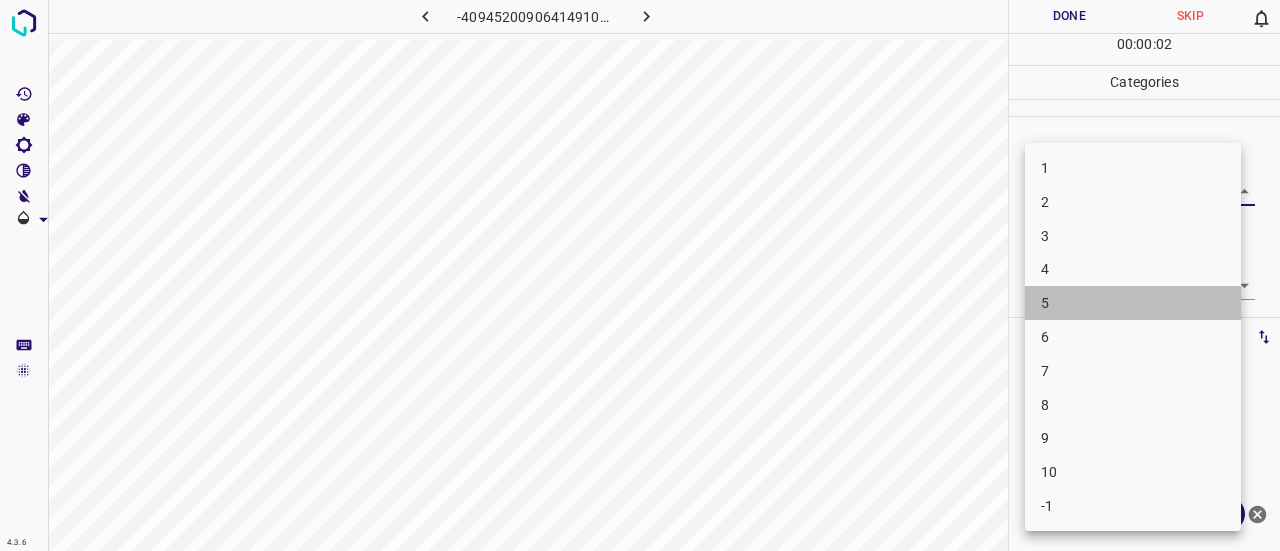 click on "5" at bounding box center (1133, 303) 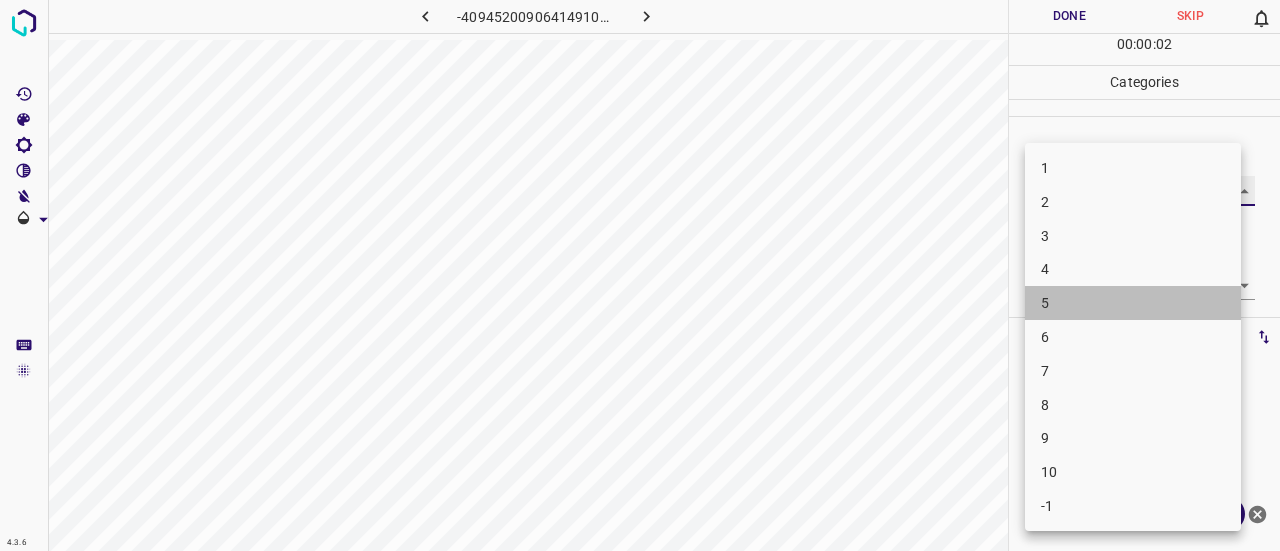 type on "5" 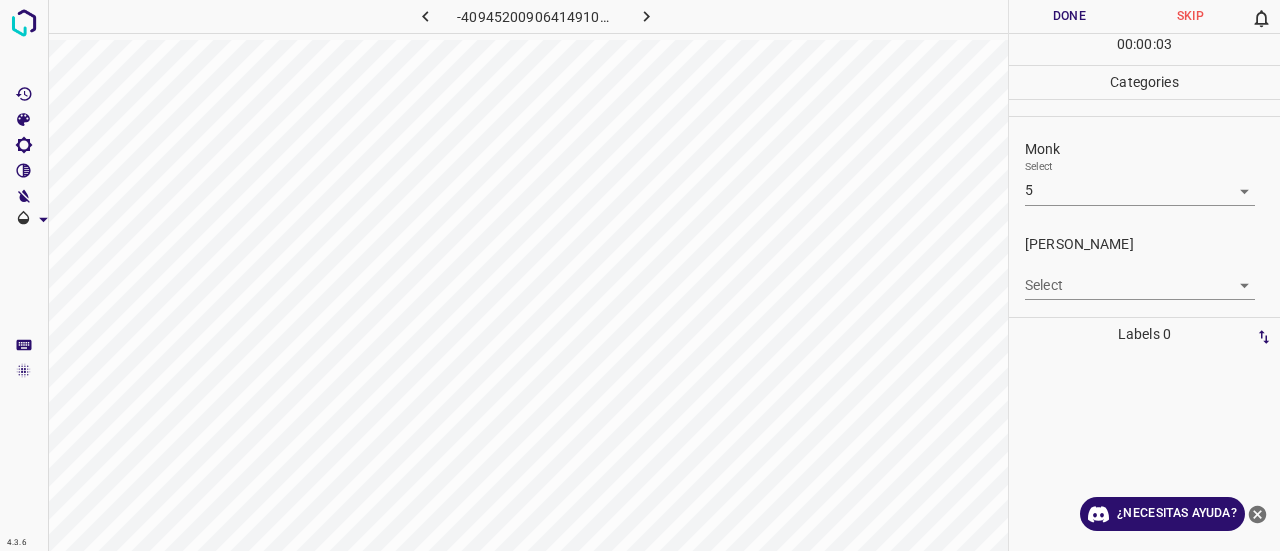 click on "Fitzpatrick   Select ​" at bounding box center (1144, 267) 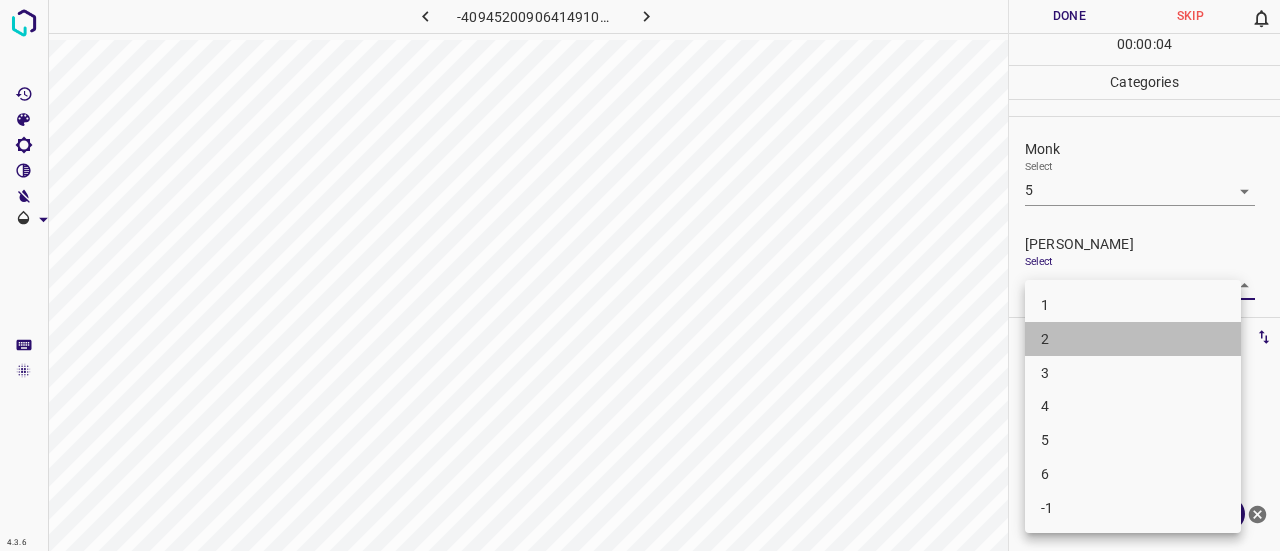 click on "2" at bounding box center (1133, 339) 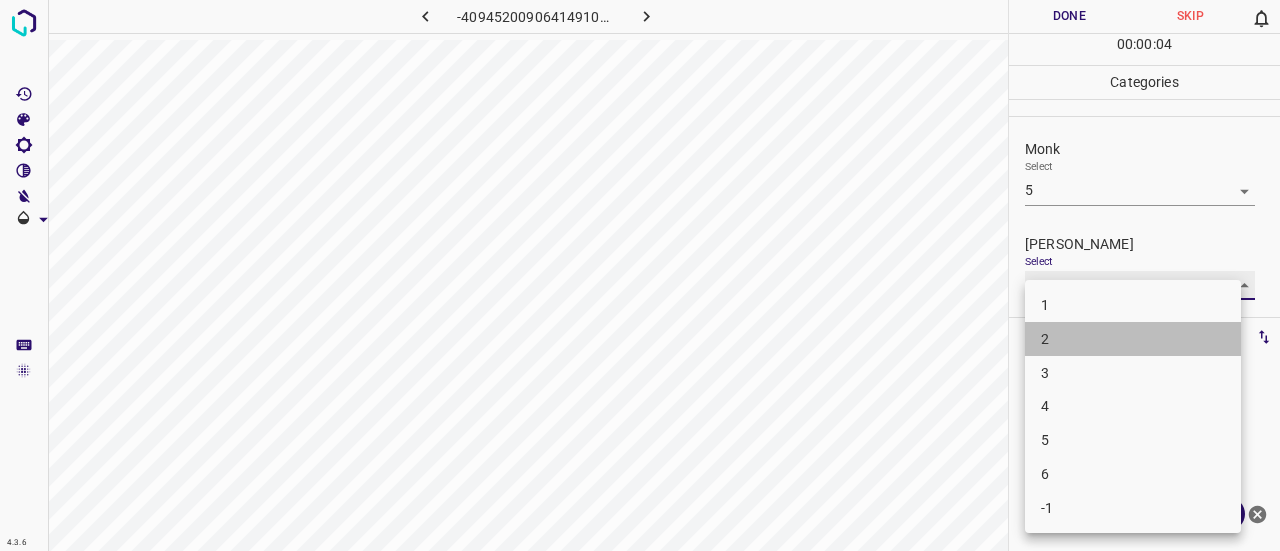type on "2" 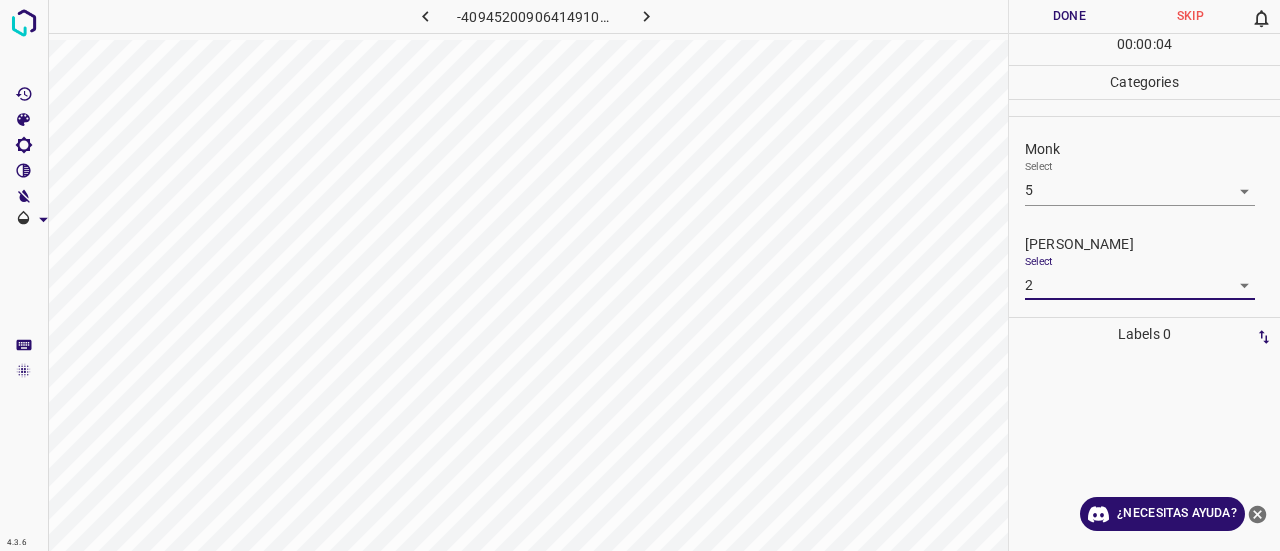 click on "Done" at bounding box center [1069, 16] 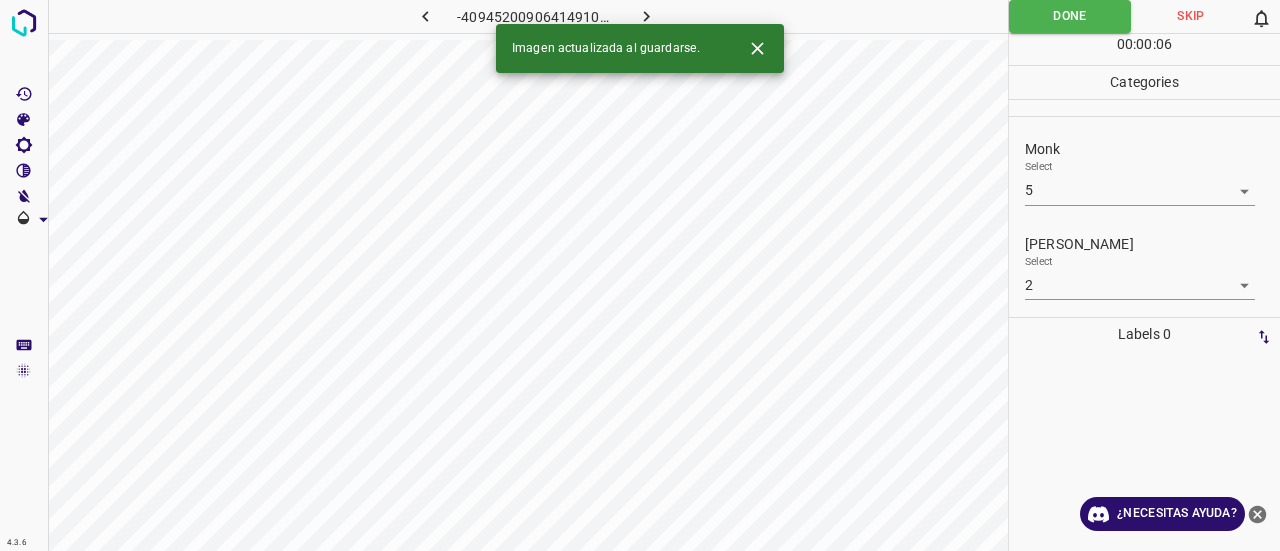 click 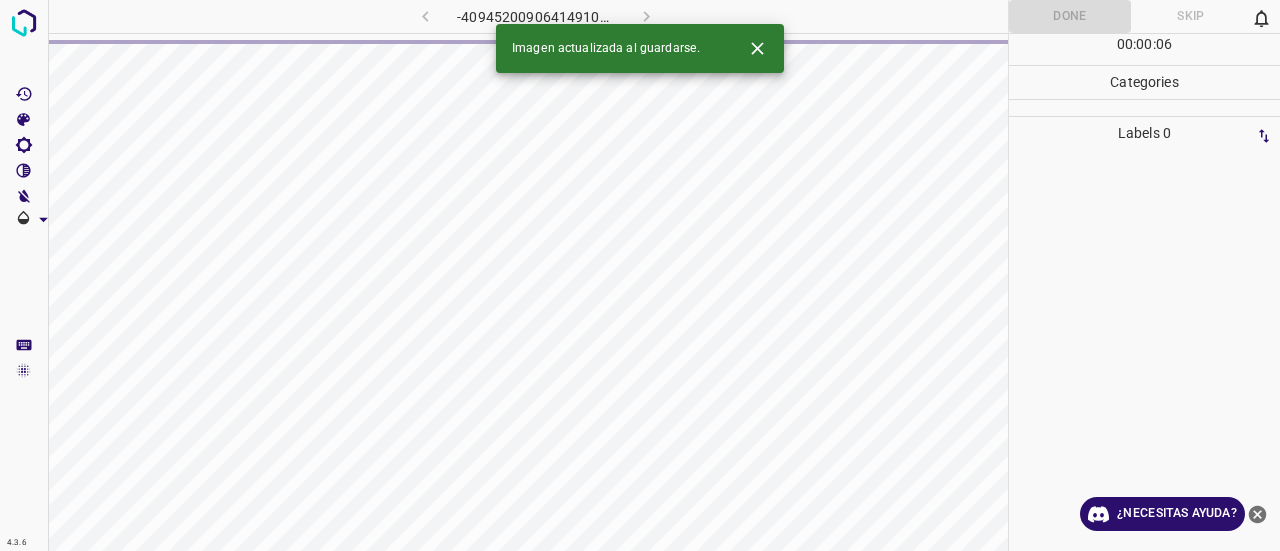 click 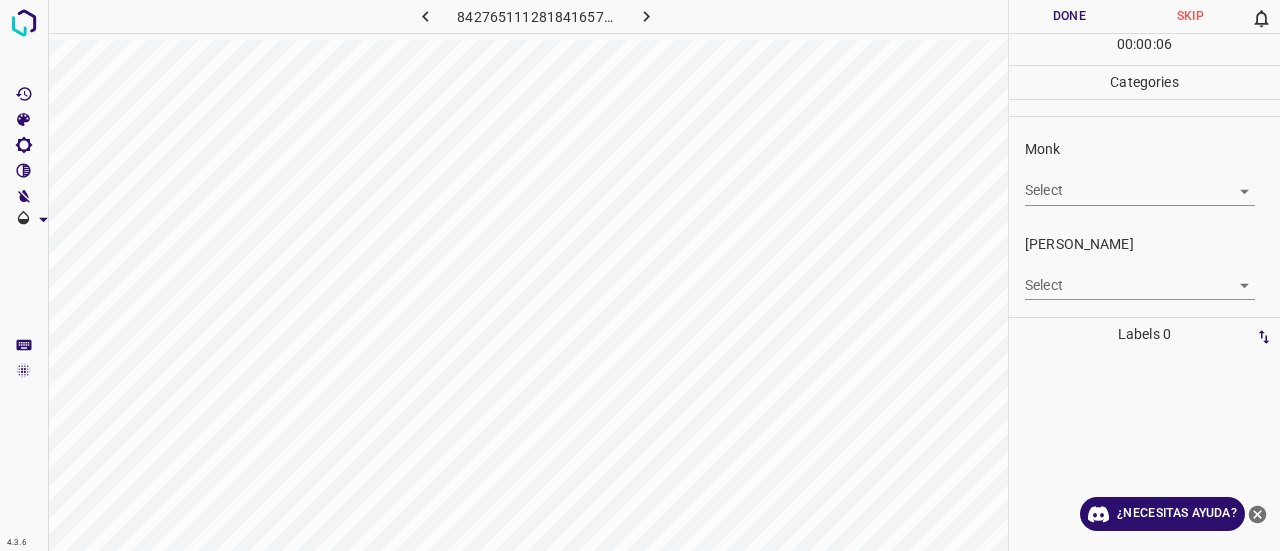 click on "Select ​" at bounding box center [1140, 182] 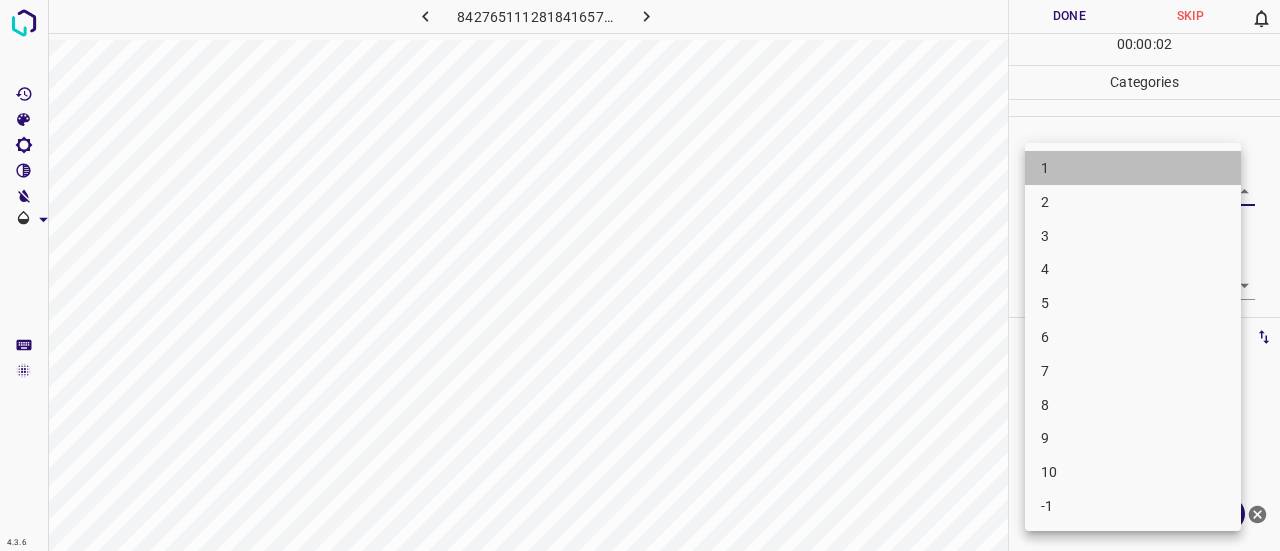 click on "1" at bounding box center (1133, 168) 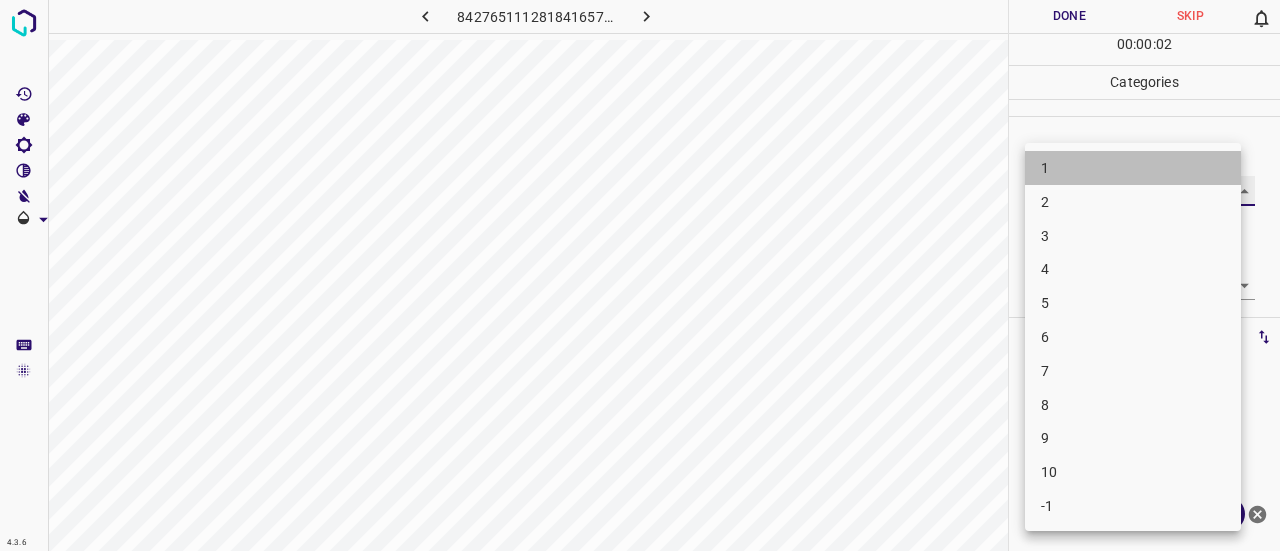 type on "1" 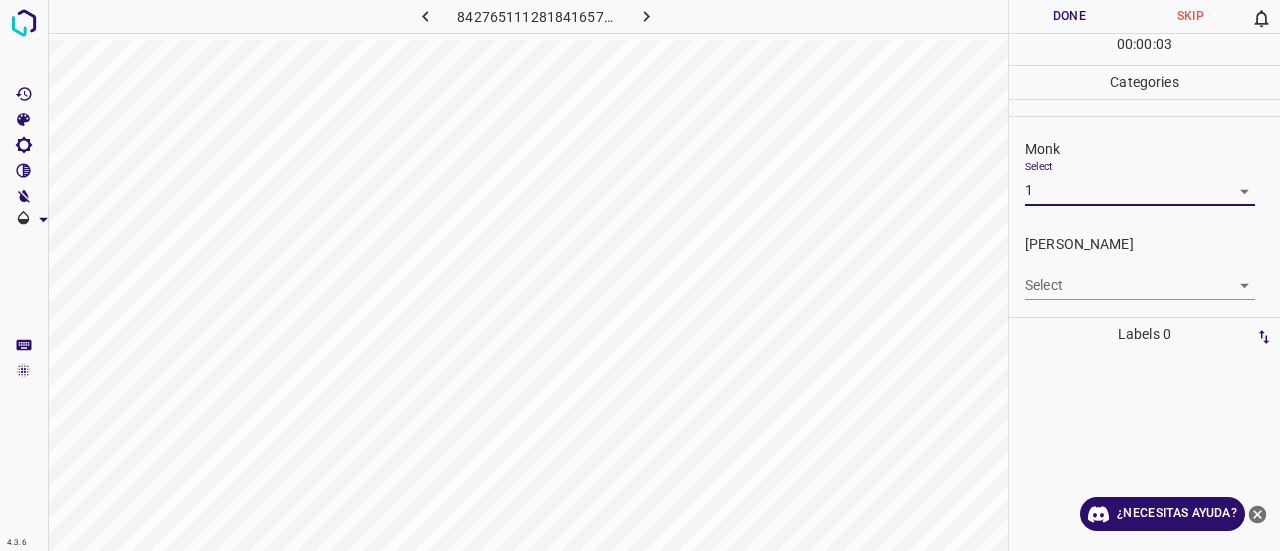 click on "4.3.6  8427651112818416576.png Done Skip 0 00   : 00   : 03   Categories Monk   Select 1 1  Fitzpatrick   Select ​ Labels   0 Categories 1 Monk 2  Fitzpatrick Tools Space Change between modes (Draw & Edit) I Auto labeling R Restore zoom M Zoom in N Zoom out Delete Delete selecte label Filters Z Restore filters X Saturation filter C Brightness filter V Contrast filter B Gray scale filter General O Download ¿Necesitas ayuda? Texto original Valora esta traducción Tu opinión servirá para ayudar a mejorar el Traductor de Google - Texto - Esconder - Borrar" at bounding box center [640, 275] 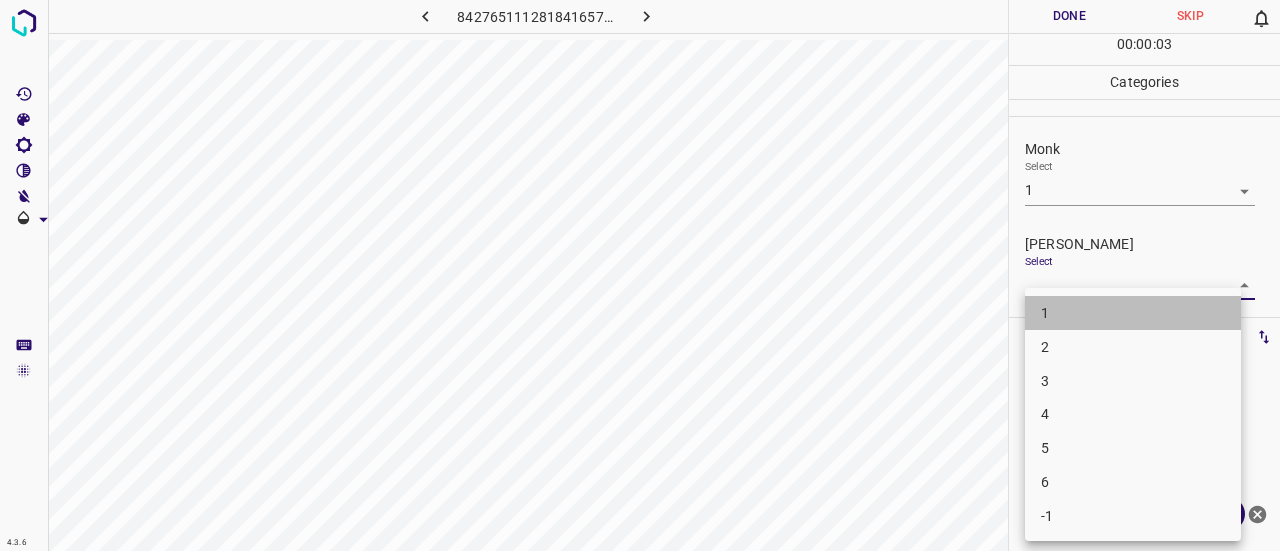 click on "1" at bounding box center (1133, 313) 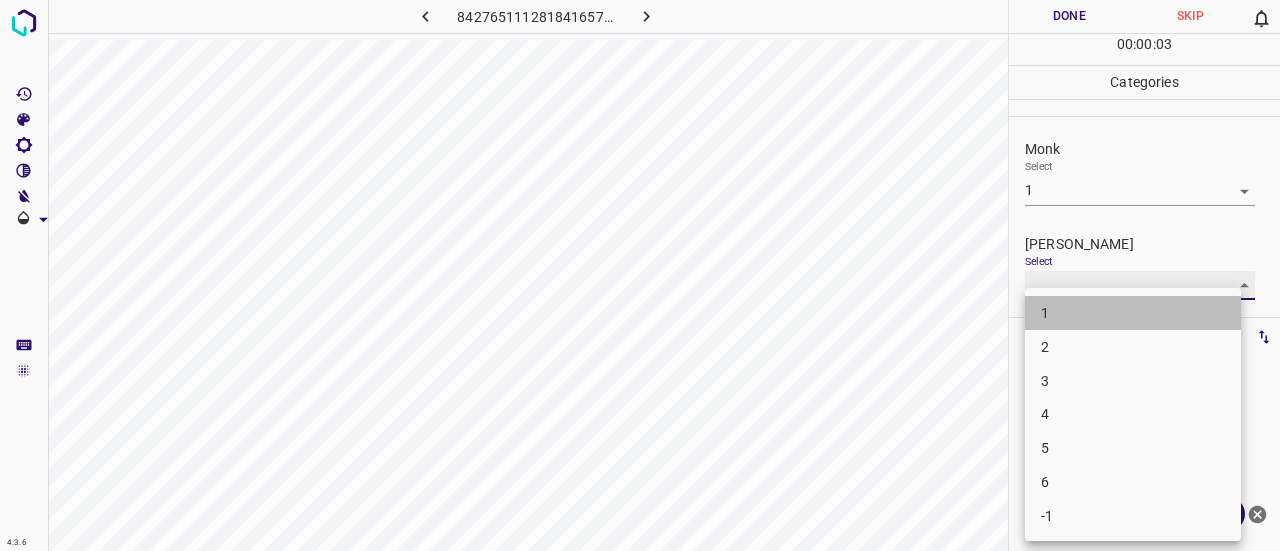 type on "1" 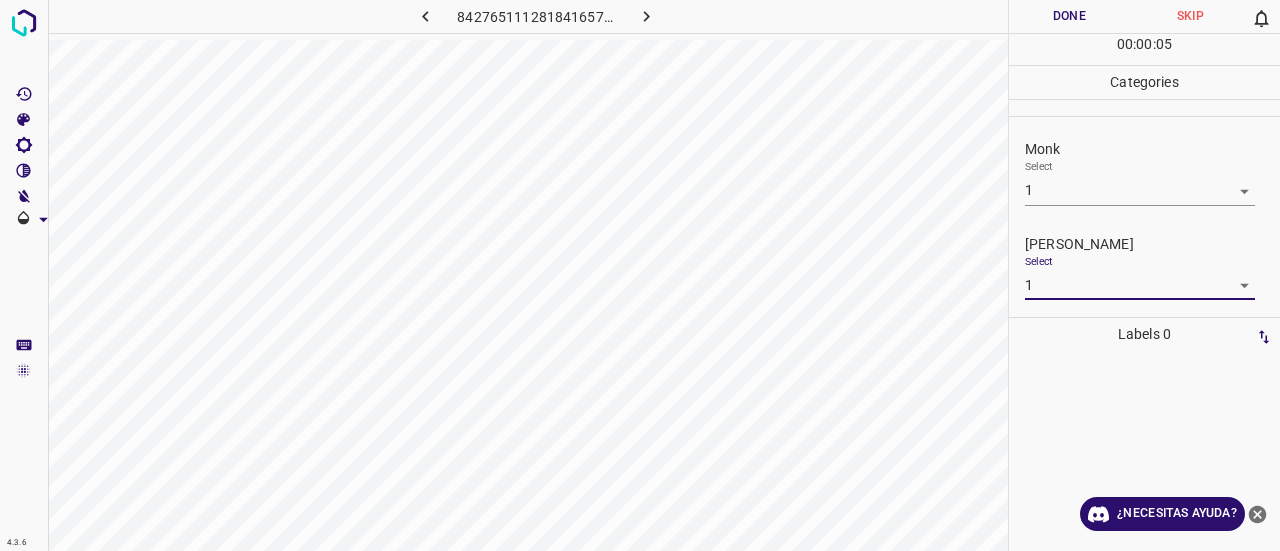 click on "4.3.6  8427651112818416576.png Done Skip 0 00   : 00   : 05   Categories Monk   Select 1 1  Fitzpatrick   Select 1 1 Labels   0 Categories 1 Monk 2  Fitzpatrick Tools Space Change between modes (Draw & Edit) I Auto labeling R Restore zoom M Zoom in N Zoom out Delete Delete selecte label Filters Z Restore filters X Saturation filter C Brightness filter V Contrast filter B Gray scale filter General O Download ¿Necesitas ayuda? Texto original Valora esta traducción Tu opinión servirá para ayudar a mejorar el Traductor de Google - Texto - Esconder - Borrar" at bounding box center [640, 275] 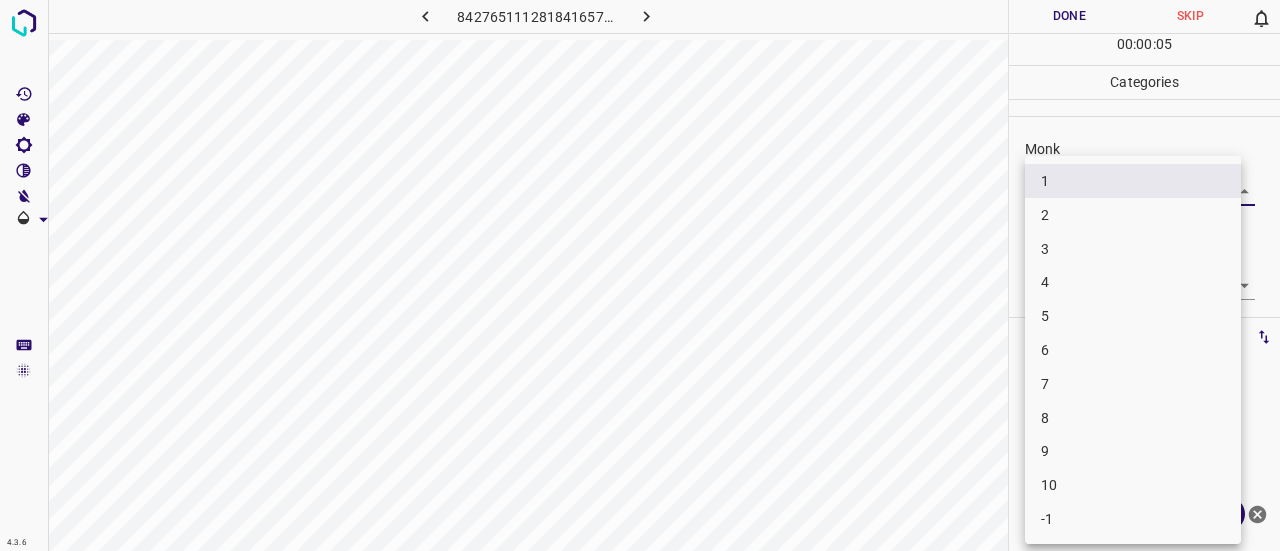 click on "2" at bounding box center [1133, 215] 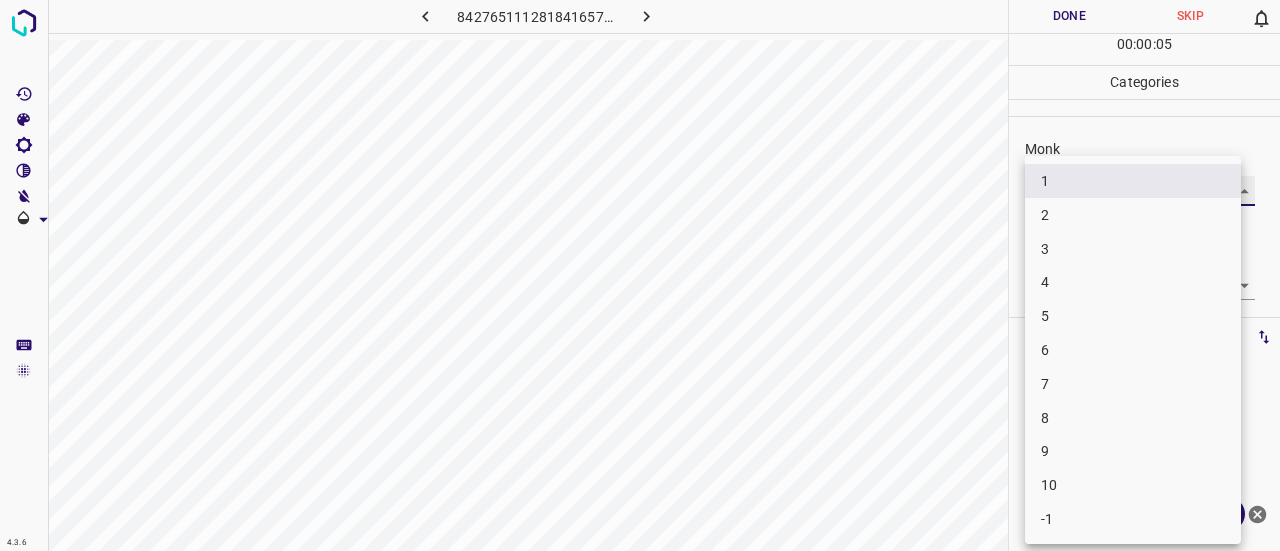 type on "2" 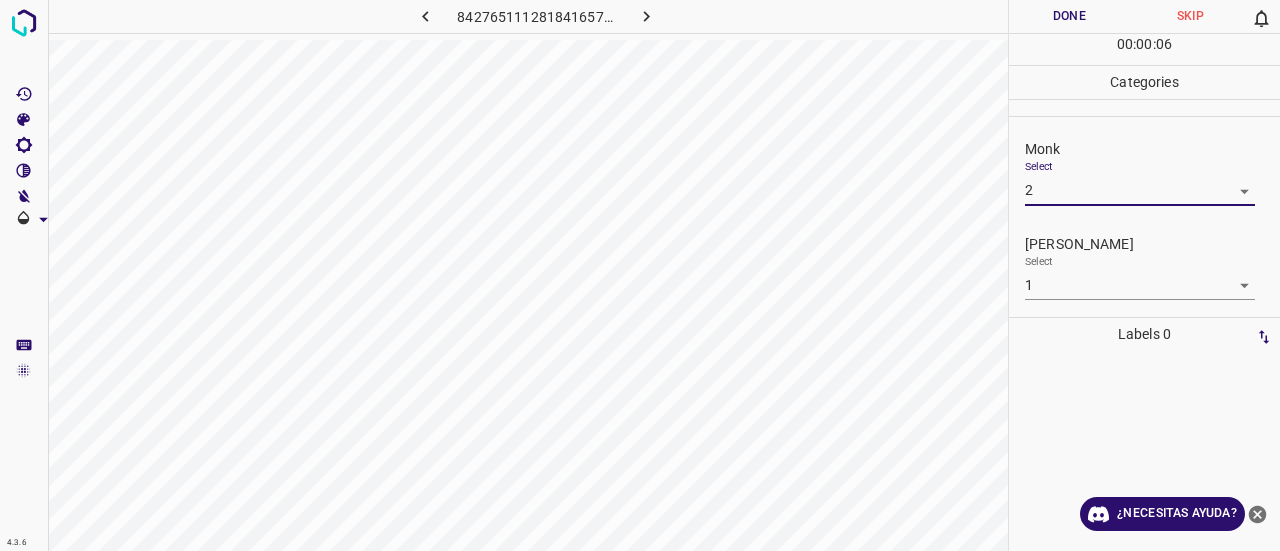 click on "Done" at bounding box center (1069, 16) 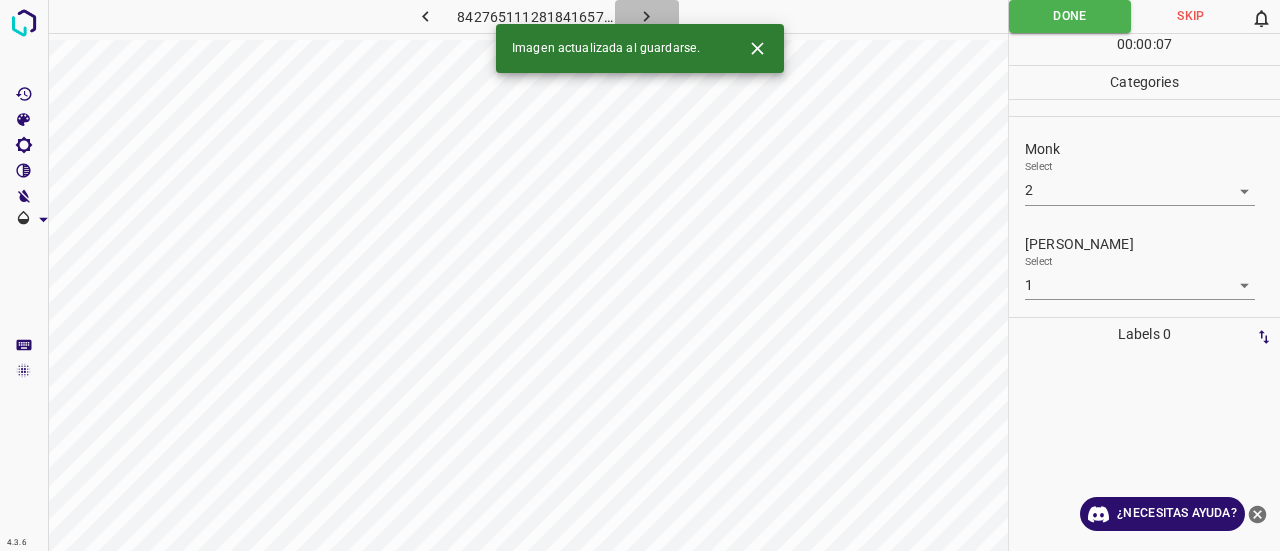 click 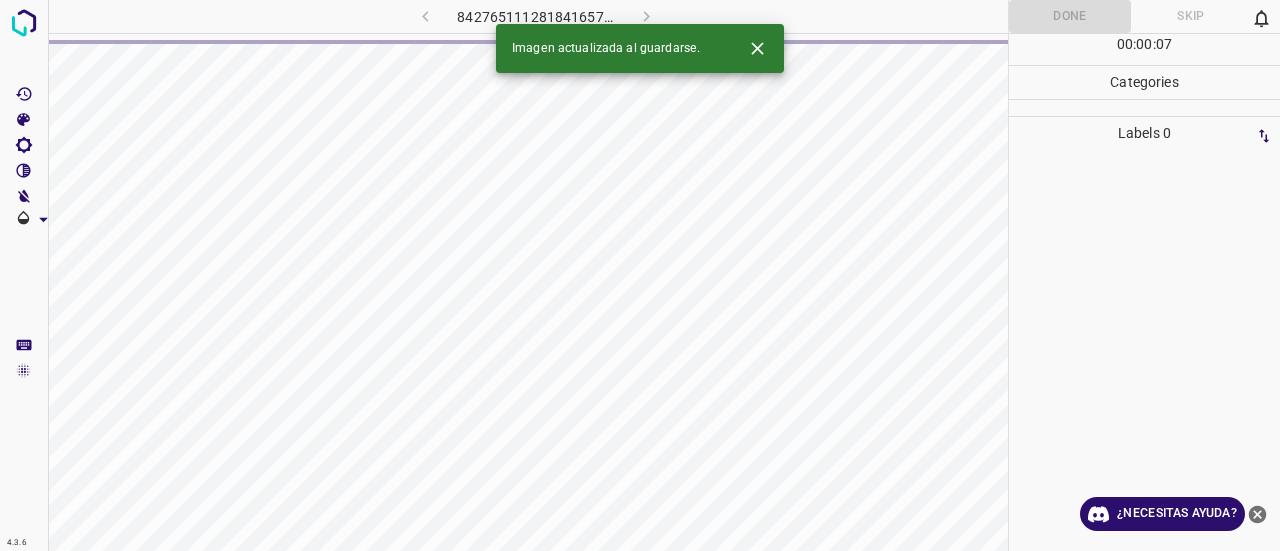 click 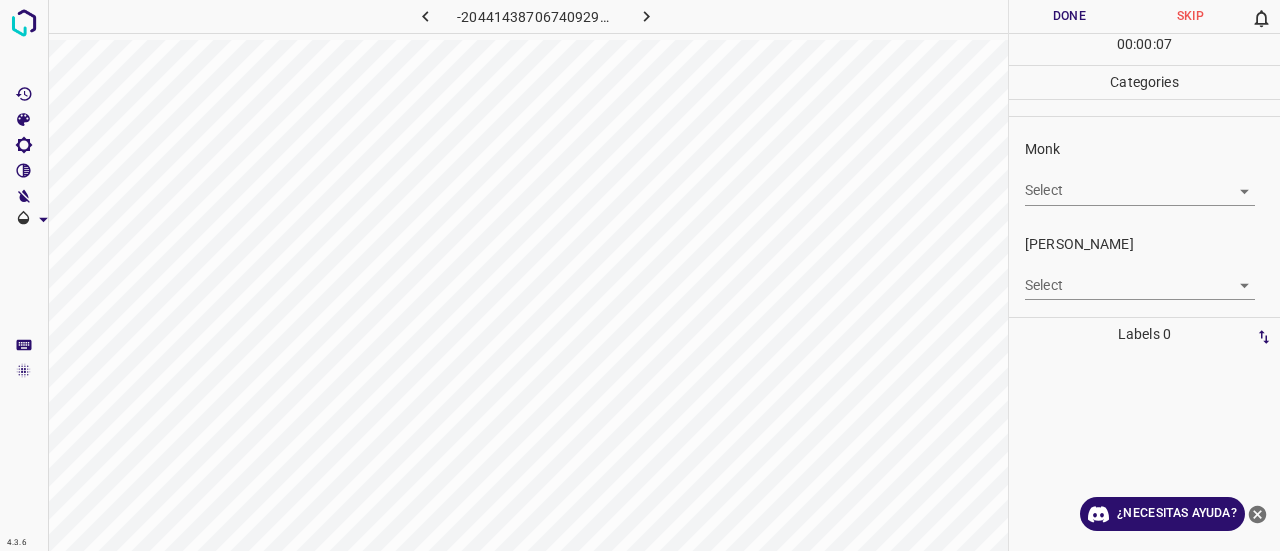 click on "4.3.6  -2044143870674092987.png Done Skip 0 00   : 00   : 07   Categories Monk   Select ​  Fitzpatrick   Select ​ Labels   0 Categories 1 Monk 2  Fitzpatrick Tools Space Change between modes (Draw & Edit) I Auto labeling R Restore zoom M Zoom in N Zoom out Delete Delete selecte label Filters Z Restore filters X Saturation filter C Brightness filter V Contrast filter B Gray scale filter General O Download ¿Necesitas ayuda? Texto original Valora esta traducción Tu opinión servirá para ayudar a mejorar el Traductor de Google - Texto - Esconder - Borrar" at bounding box center [640, 275] 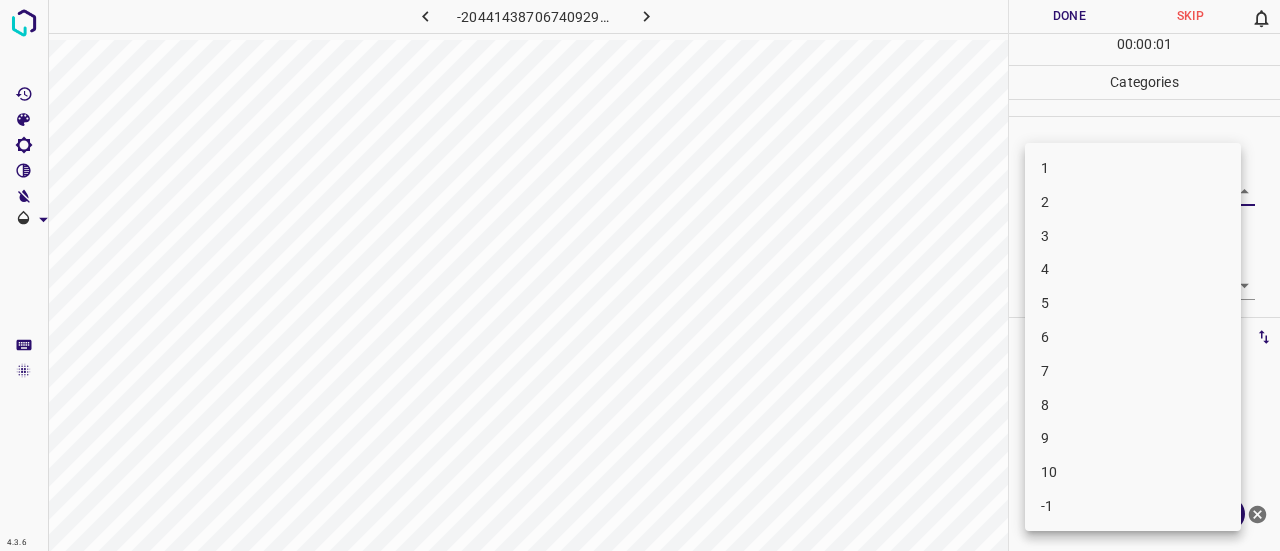 click on "2" at bounding box center [1133, 202] 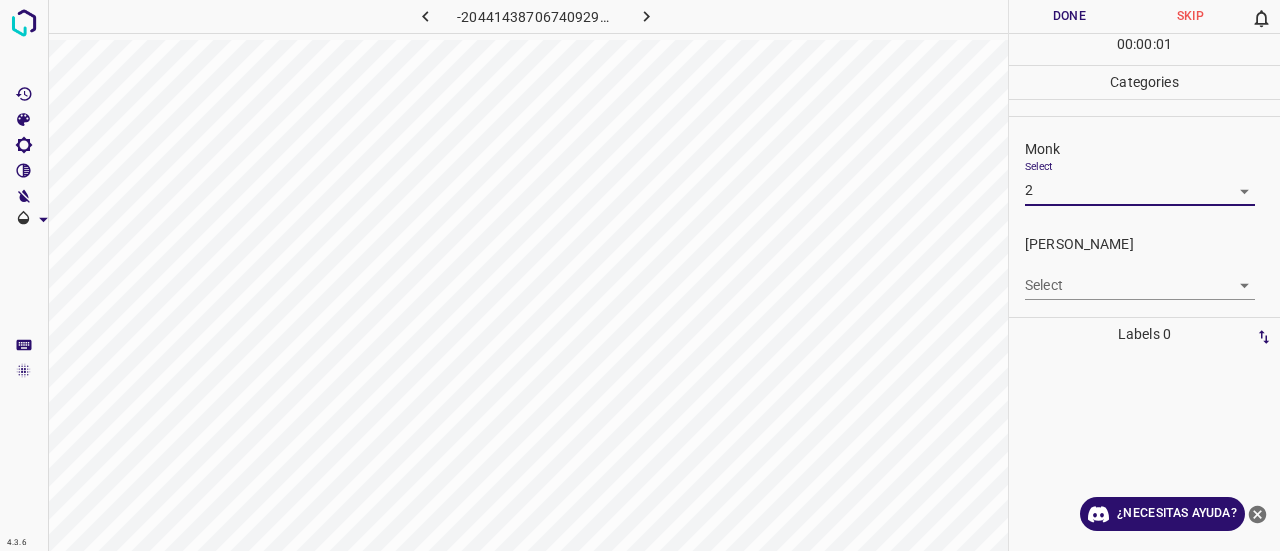 click on "4.3.6  -2044143870674092987.png Done Skip 0 00   : 00   : 01   Categories Monk   Select 2 2  Fitzpatrick   Select ​ Labels   0 Categories 1 Monk 2  Fitzpatrick Tools Space Change between modes (Draw & Edit) I Auto labeling R Restore zoom M Zoom in N Zoom out Delete Delete selecte label Filters Z Restore filters X Saturation filter C Brightness filter V Contrast filter B Gray scale filter General O Download ¿Necesitas ayuda? Texto original Valora esta traducción Tu opinión servirá para ayudar a mejorar el Traductor de Google - Texto - Esconder - Borrar" at bounding box center [640, 275] 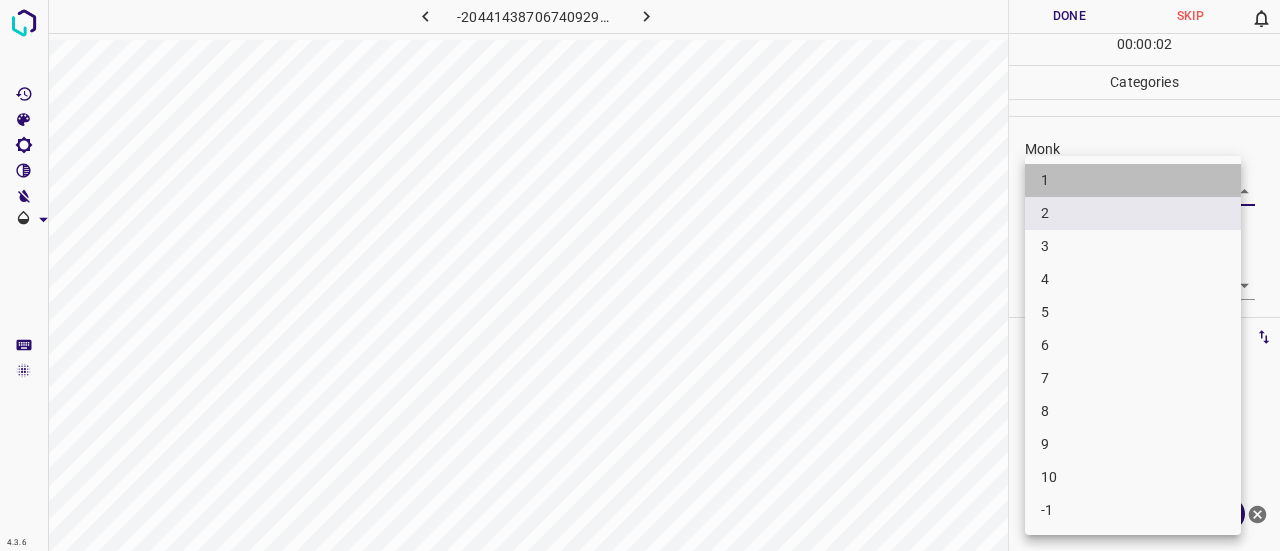 click on "1" at bounding box center (1133, 180) 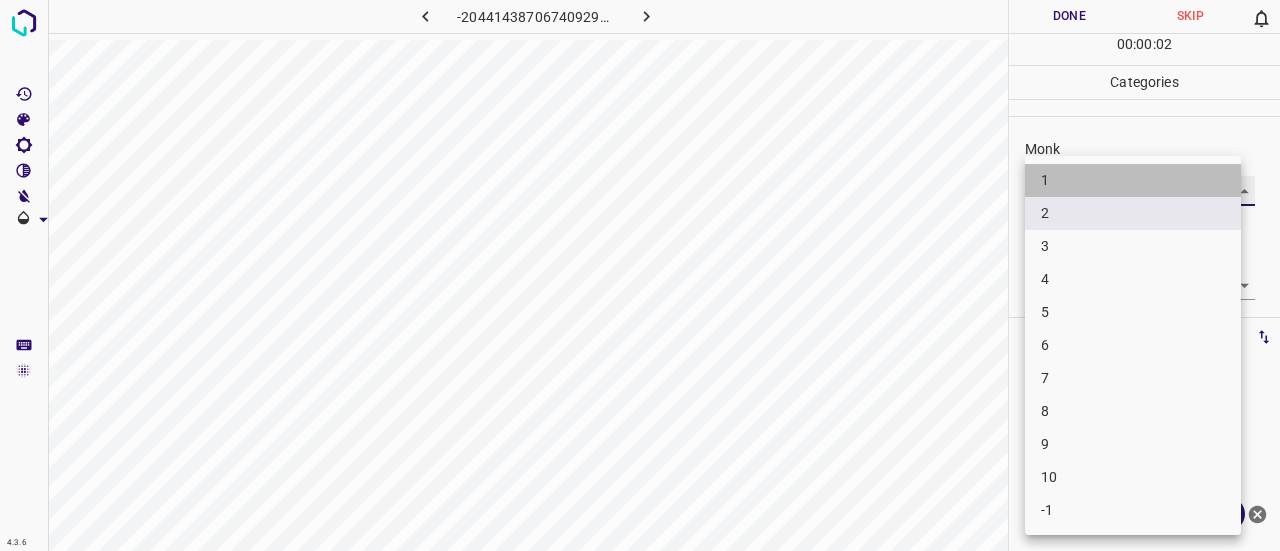 type on "1" 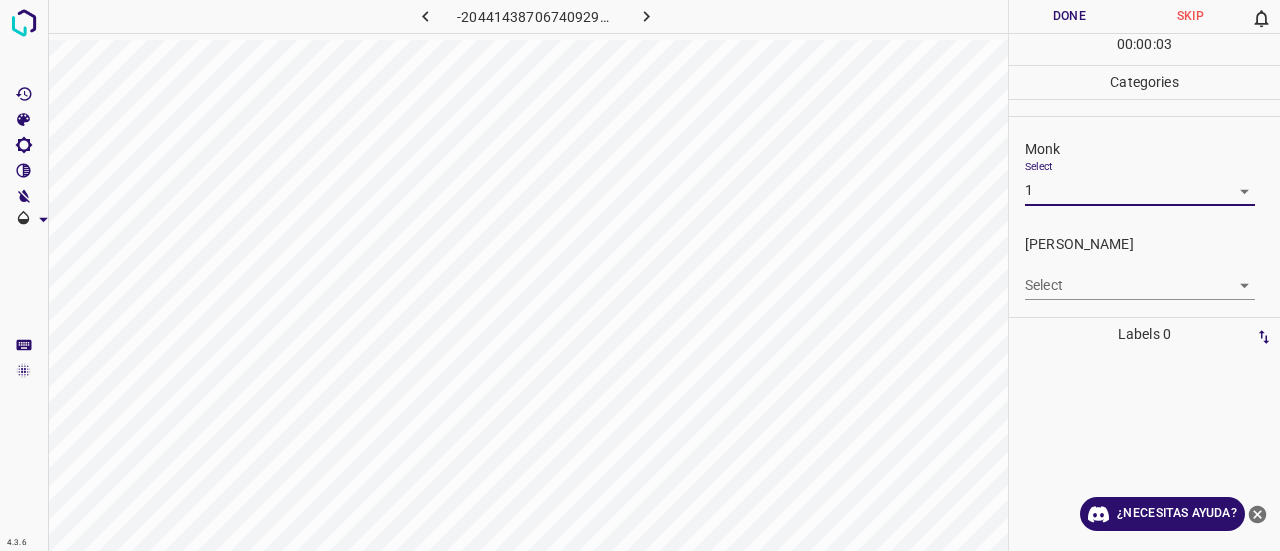 click on "4.3.6  -2044143870674092987.png Done Skip 0 00   : 00   : 03   Categories Monk   Select 1 1  Fitzpatrick   Select ​ Labels   0 Categories 1 Monk 2  Fitzpatrick Tools Space Change between modes (Draw & Edit) I Auto labeling R Restore zoom M Zoom in N Zoom out Delete Delete selecte label Filters Z Restore filters X Saturation filter C Brightness filter V Contrast filter B Gray scale filter General O Download ¿Necesitas ayuda? Texto original Valora esta traducción Tu opinión servirá para ayudar a mejorar el Traductor de Google - Texto - Esconder - Borrar" at bounding box center [640, 275] 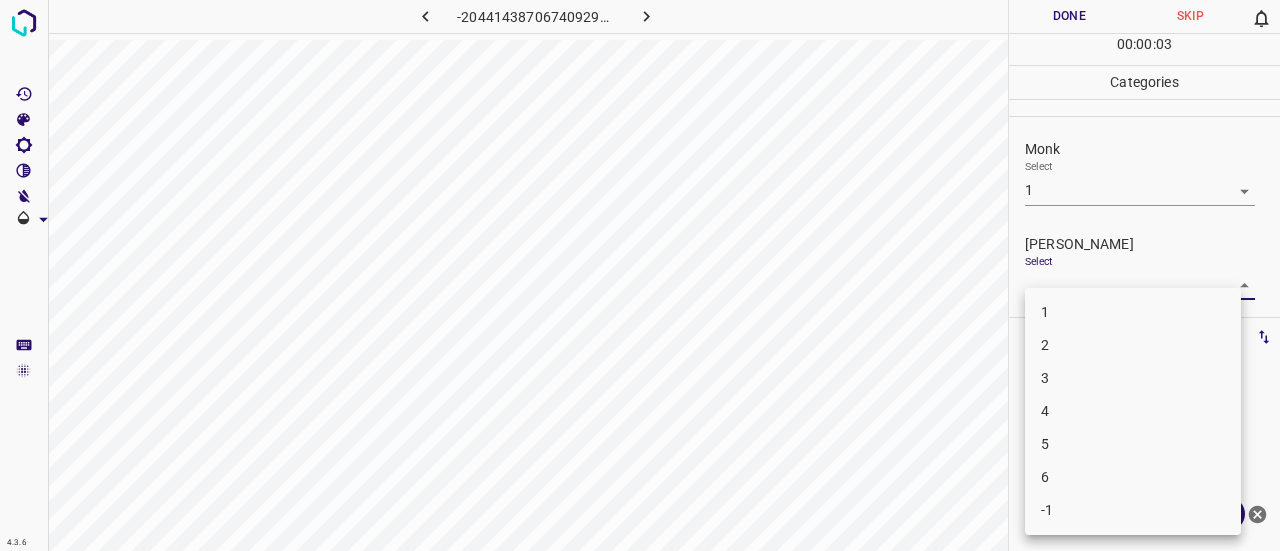 click on "1" at bounding box center [1133, 312] 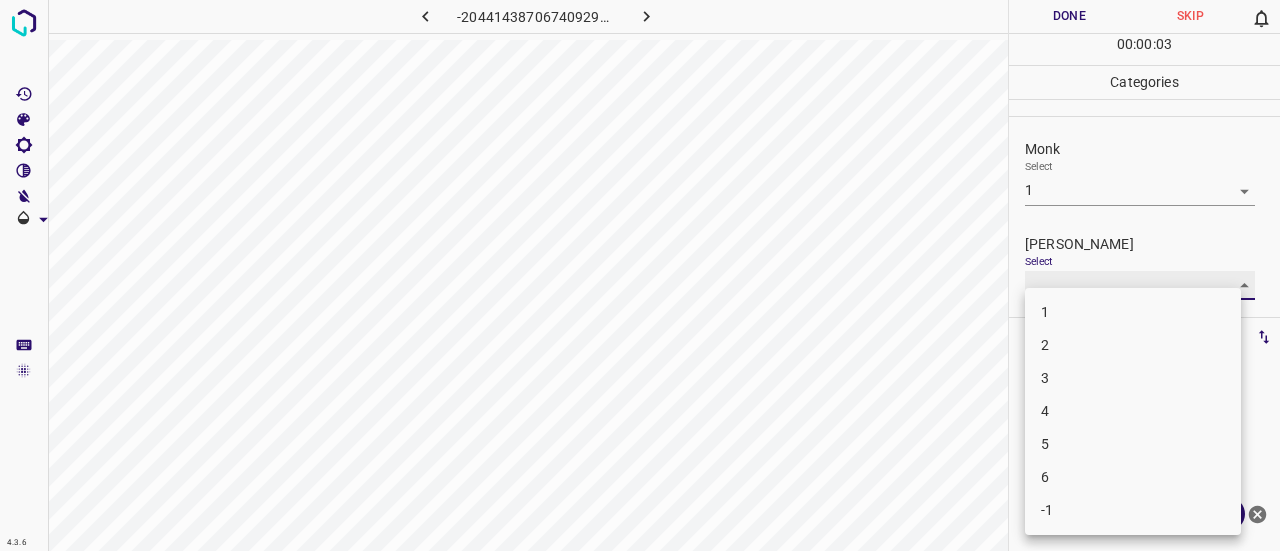 type on "1" 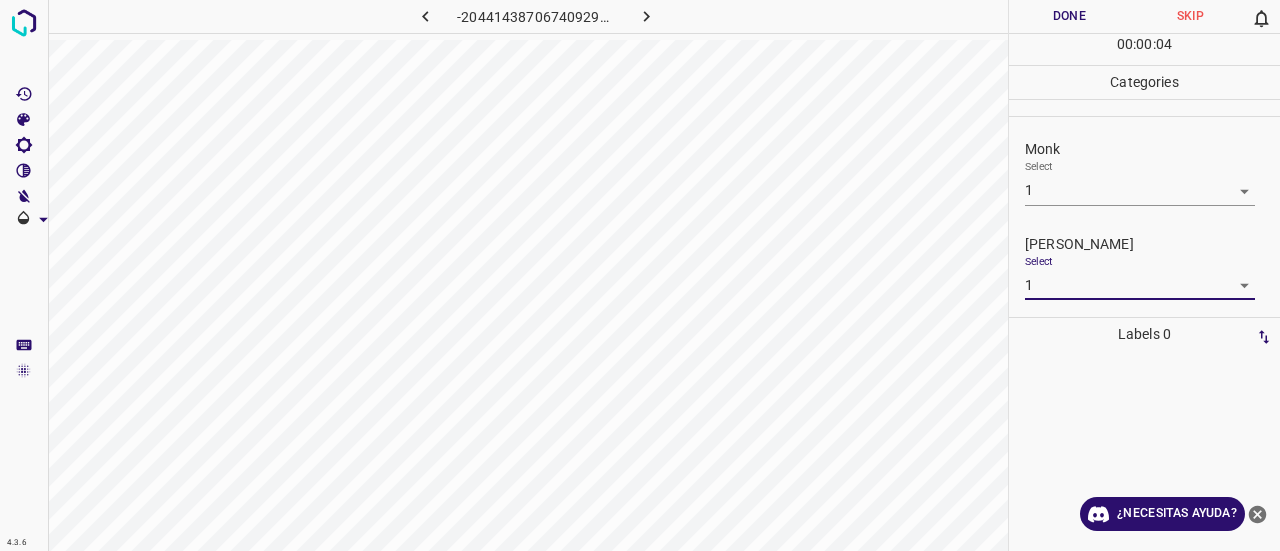 click on "Done" at bounding box center [1069, 16] 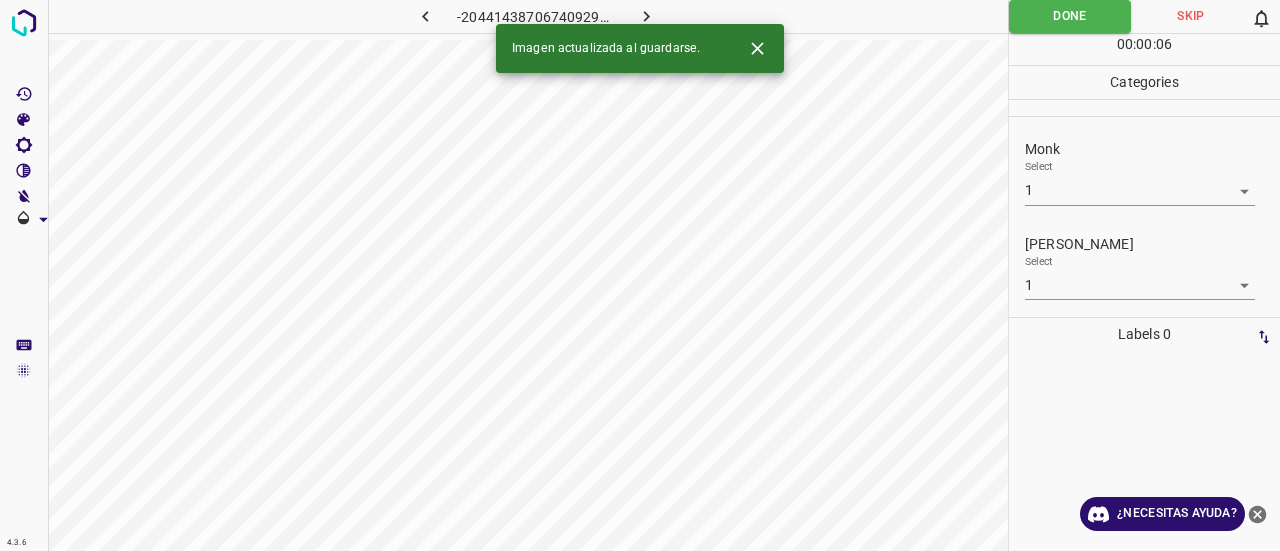 click 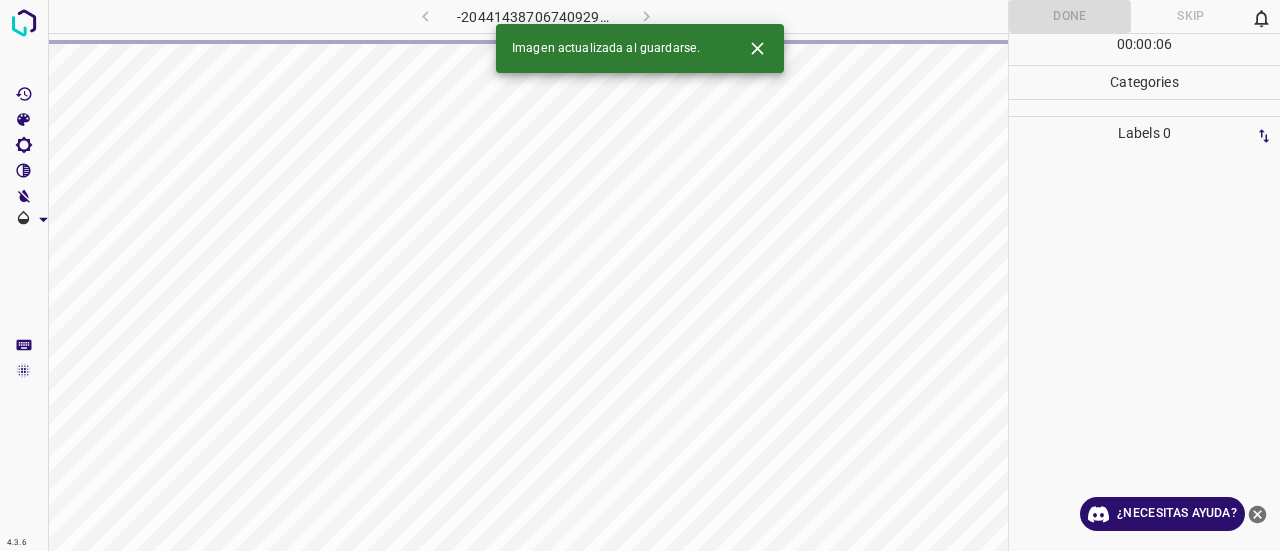 click 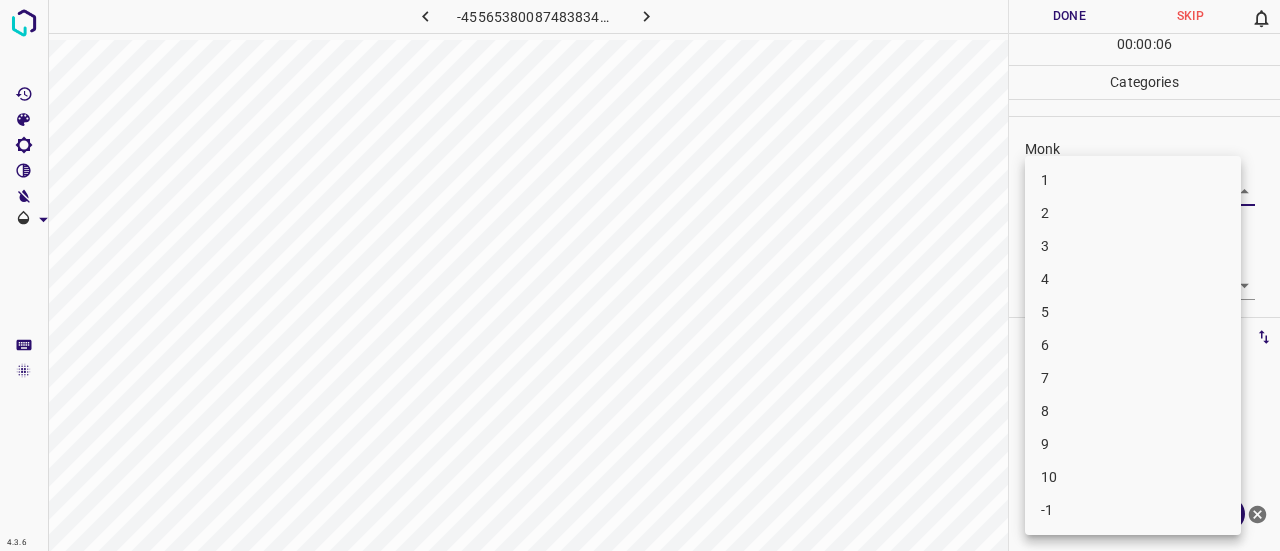 drag, startPoint x: 1025, startPoint y: 201, endPoint x: 1038, endPoint y: 197, distance: 13.601471 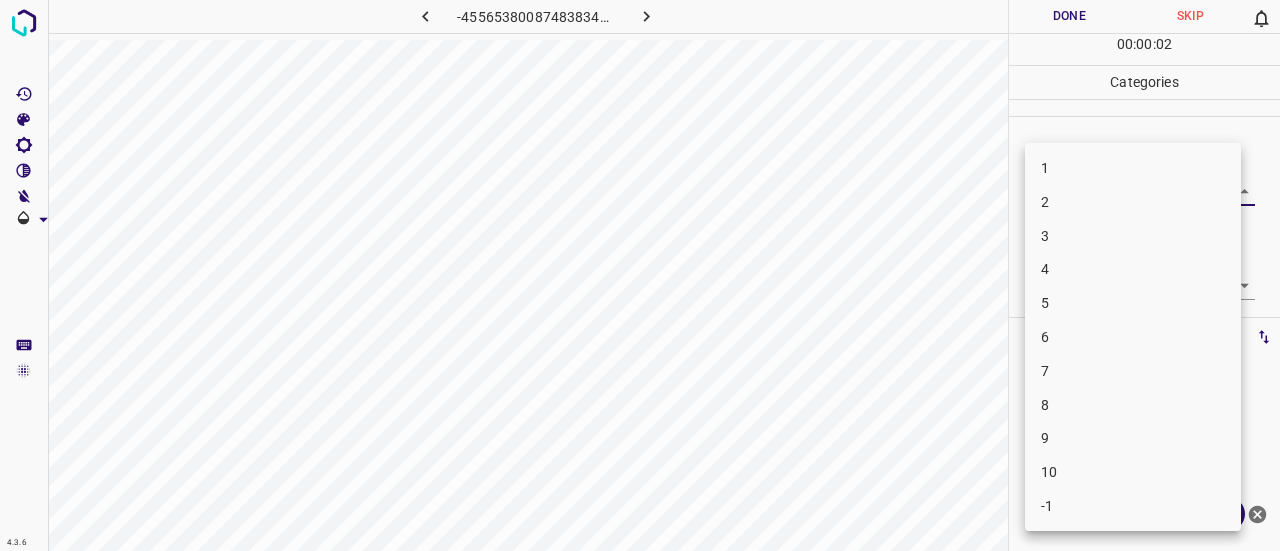 click on "1" at bounding box center [1133, 168] 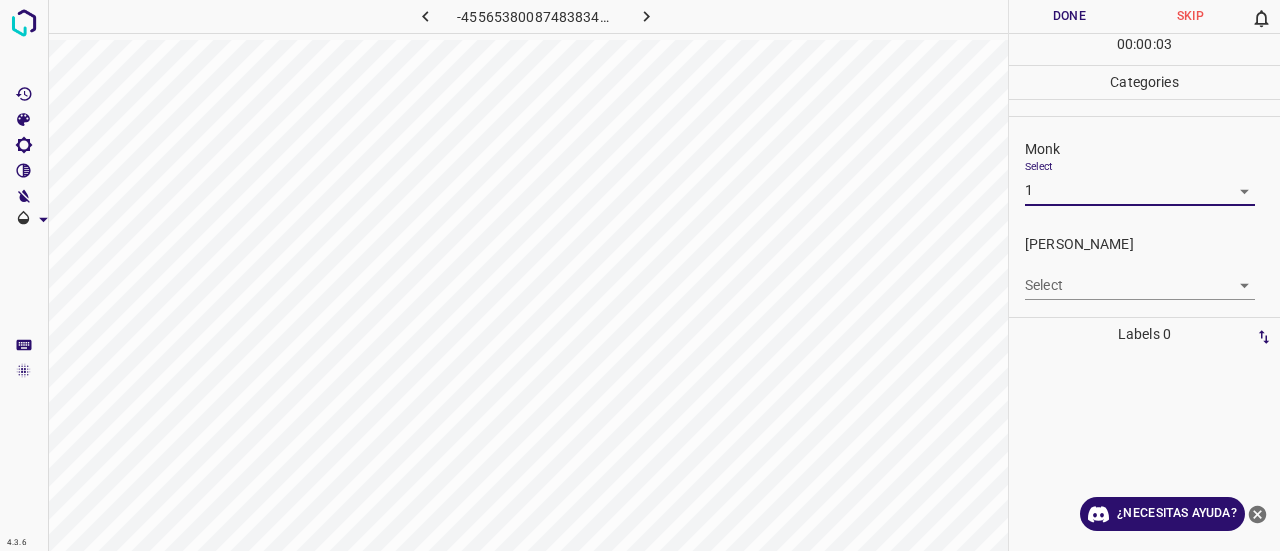 click on "Select 1 1" at bounding box center [1140, 182] 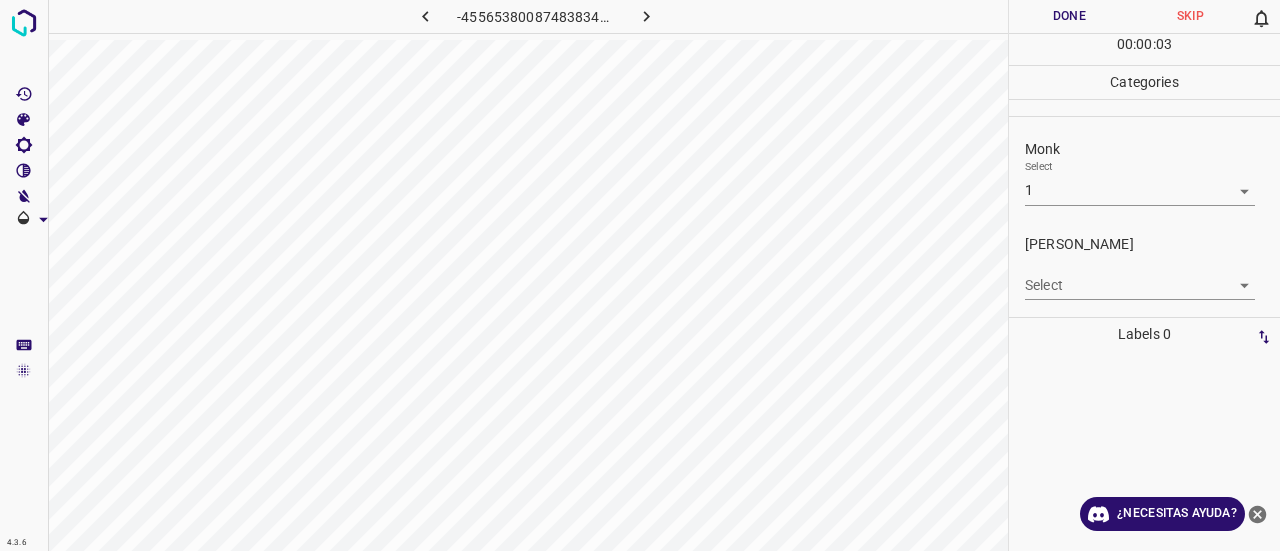 click on "4.3.6  -4556538008748383425.png Done Skip 0 00   : 00   : 03   Categories Monk   Select 1 1  Fitzpatrick   Select ​ Labels   0 Categories 1 Monk 2  Fitzpatrick Tools Space Change between modes (Draw & Edit) I Auto labeling R Restore zoom M Zoom in N Zoom out Delete Delete selecte label Filters Z Restore filters X Saturation filter C Brightness filter V Contrast filter B Gray scale filter General O Download ¿Necesitas ayuda? Texto original Valora esta traducción Tu opinión servirá para ayudar a mejorar el Traductor de Google - Texto - Esconder - Borrar" at bounding box center (640, 275) 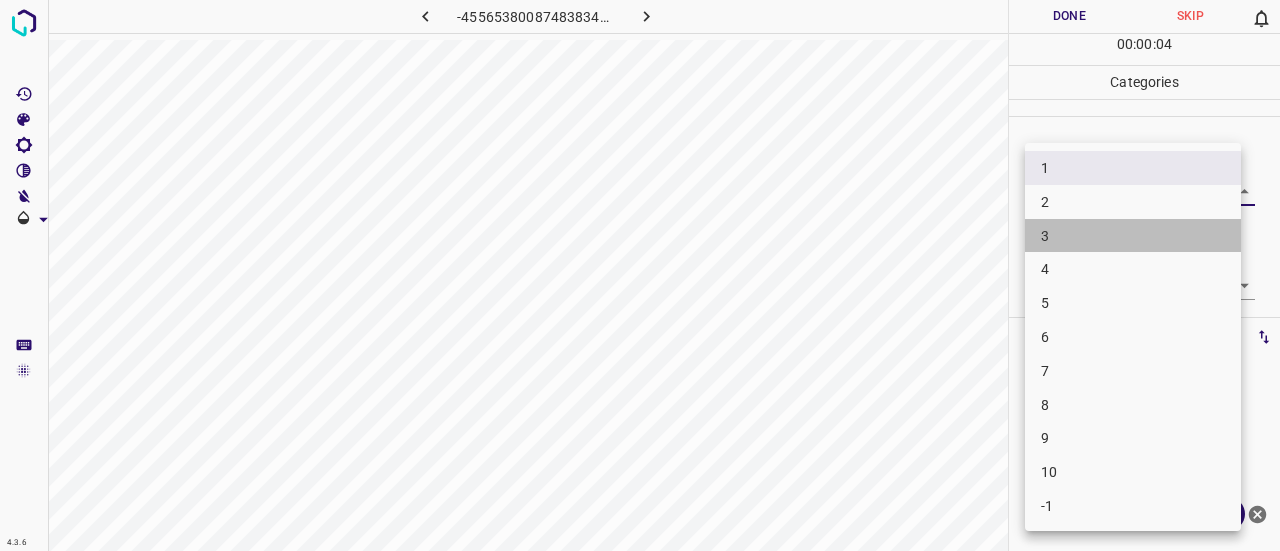 click on "3" at bounding box center [1133, 236] 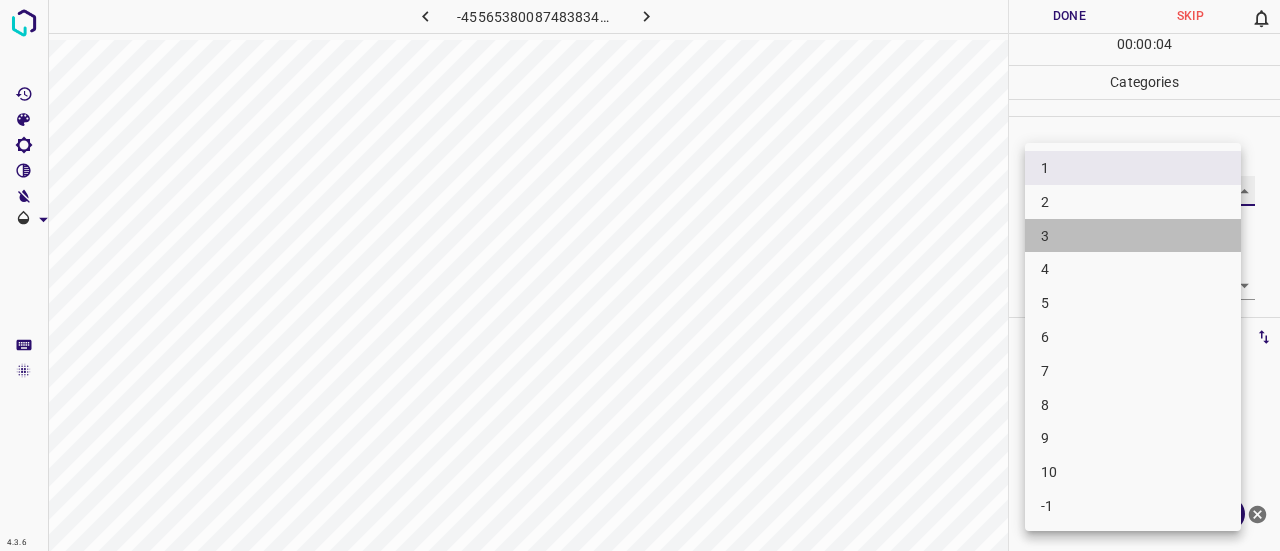 type on "3" 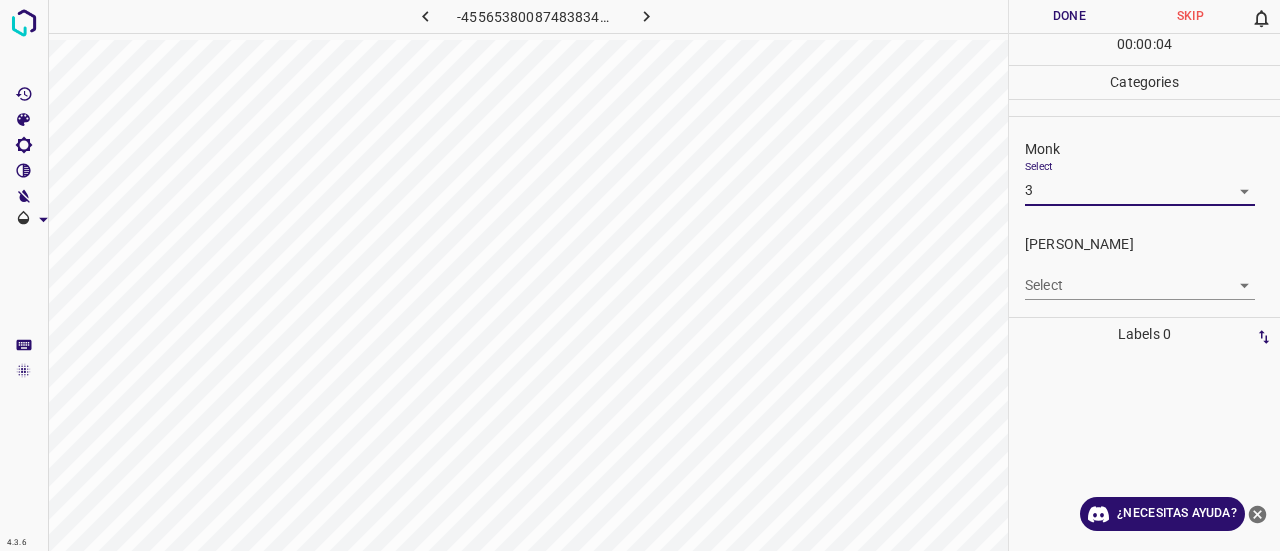 click on "4.3.6  -4556538008748383425.png Done Skip 0 00   : 00   : 04   Categories Monk   Select 3 3  Fitzpatrick   Select ​ Labels   0 Categories 1 Monk 2  Fitzpatrick Tools Space Change between modes (Draw & Edit) I Auto labeling R Restore zoom M Zoom in N Zoom out Delete Delete selecte label Filters Z Restore filters X Saturation filter C Brightness filter V Contrast filter B Gray scale filter General O Download ¿Necesitas ayuda? Texto original Valora esta traducción Tu opinión servirá para ayudar a mejorar el Traductor de Google - Texto - Esconder - Borrar 1 2 3 4 5 6 7 8 9 10 -1" at bounding box center [640, 275] 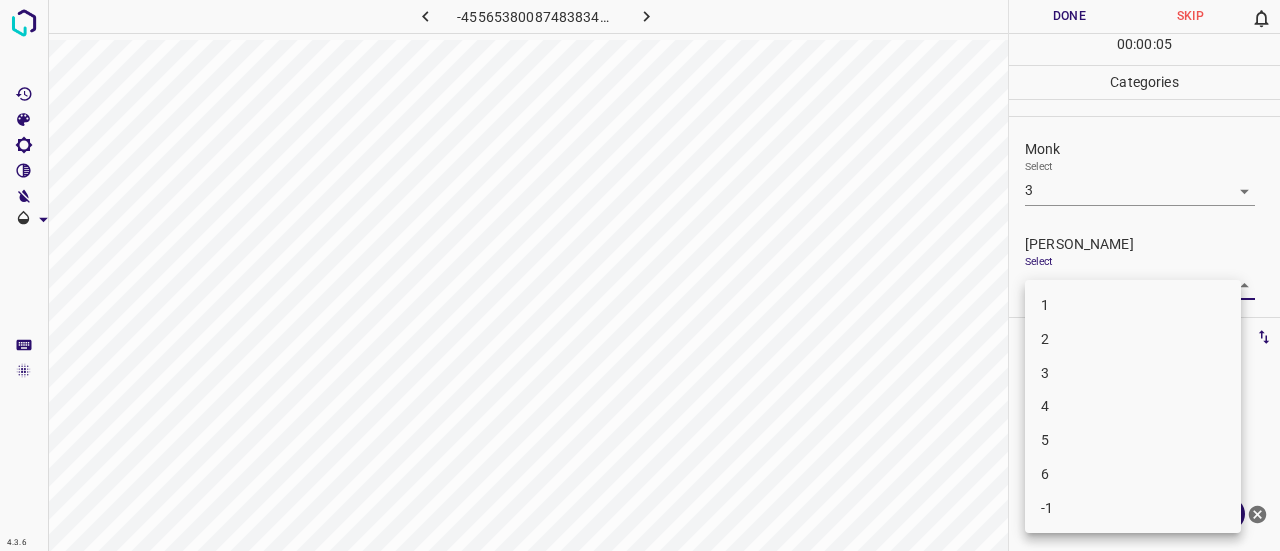 click on "2" at bounding box center (1133, 339) 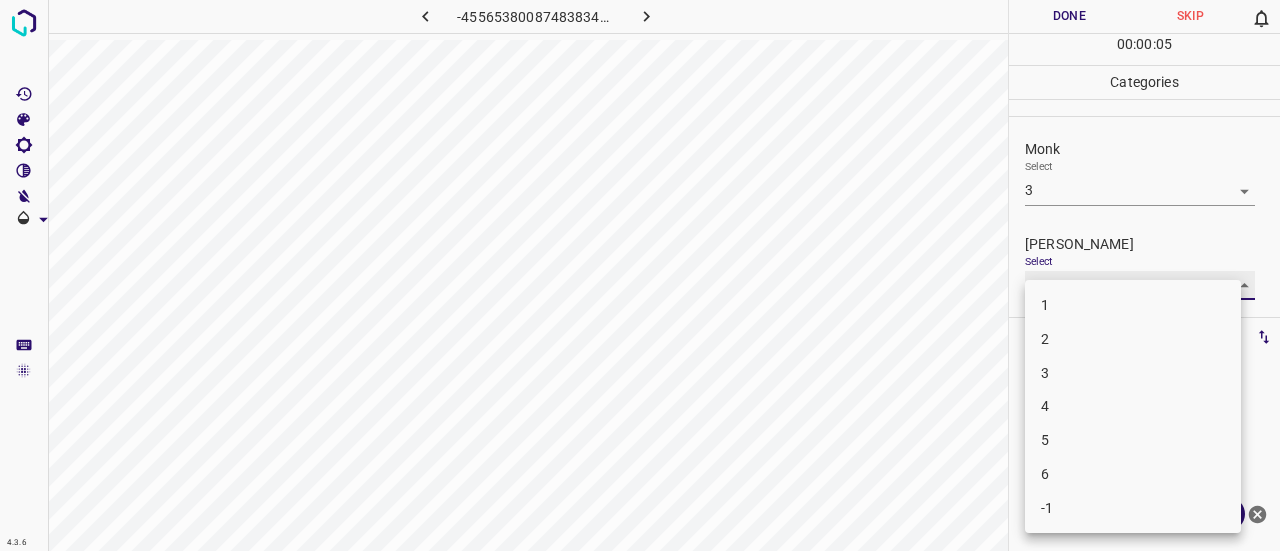 type on "2" 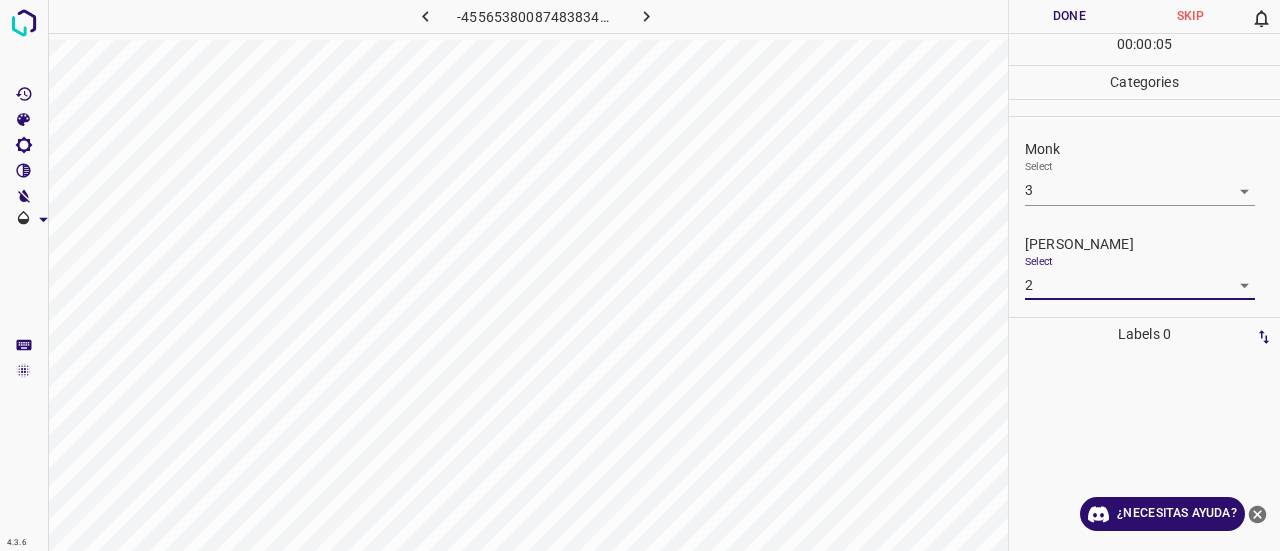 click on "Done" at bounding box center (1069, 16) 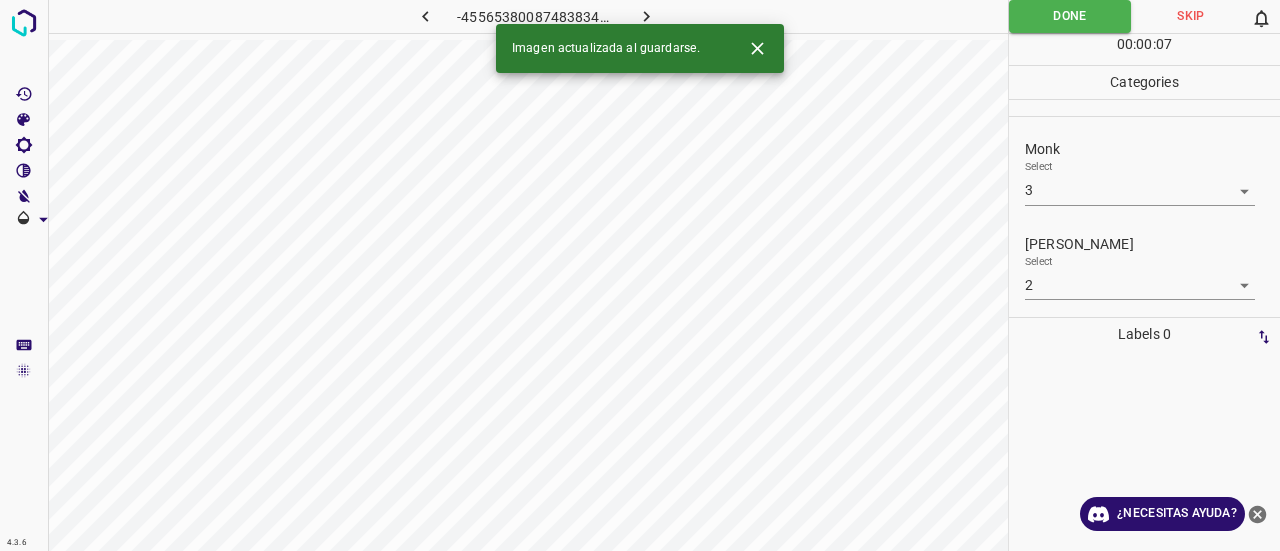 click 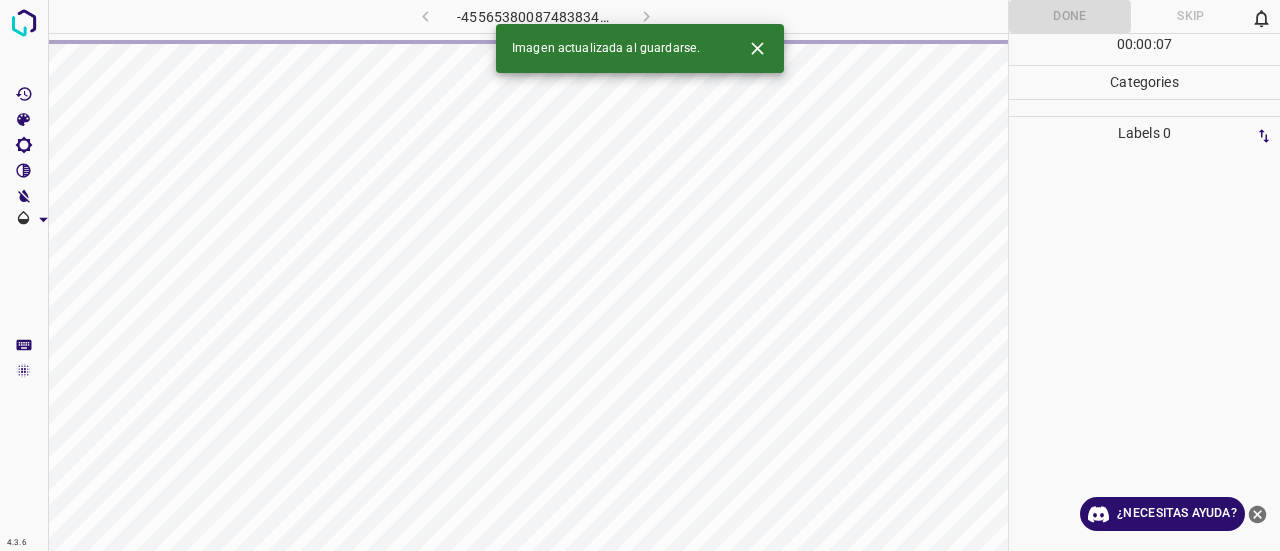 click 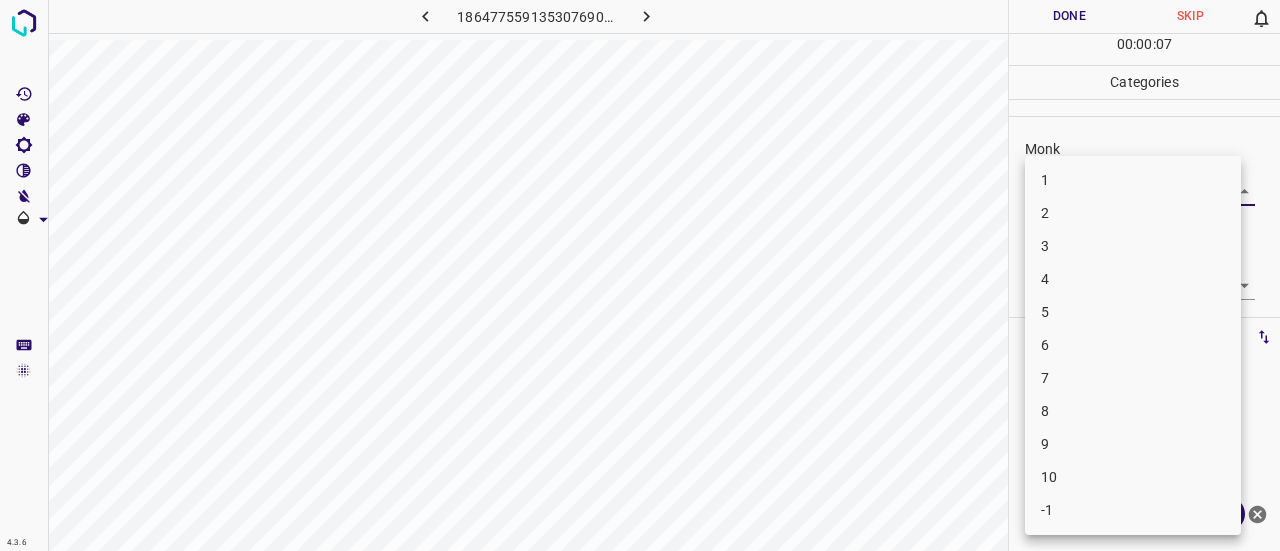 click on "4.3.6  1864775591353076901.png Done Skip 0 00   : 00   : 07   Categories Monk   Select ​  Fitzpatrick   Select ​ Labels   0 Categories 1 Monk 2  Fitzpatrick Tools Space Change between modes (Draw & Edit) I Auto labeling R Restore zoom M Zoom in N Zoom out Delete Delete selecte label Filters Z Restore filters X Saturation filter C Brightness filter V Contrast filter B Gray scale filter General O Download ¿Necesitas ayuda? Texto original Valora esta traducción Tu opinión servirá para ayudar a mejorar el Traductor de Google - Texto - Esconder - Borrar 1 2 3 4 5 6 7 8 9 10 -1" at bounding box center [640, 275] 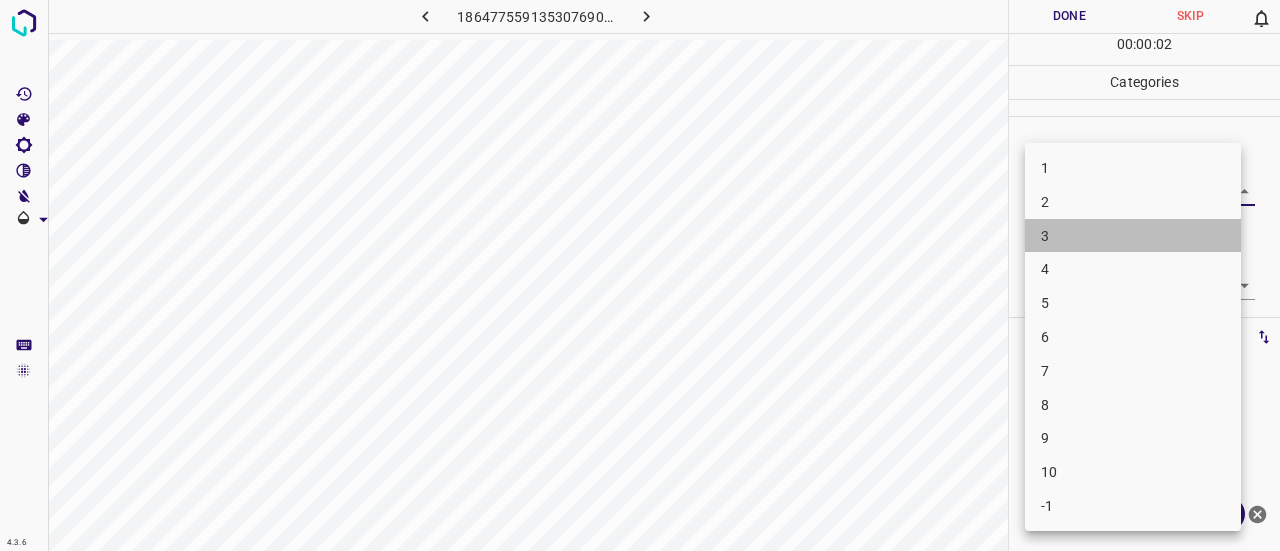 click on "3" at bounding box center [1133, 236] 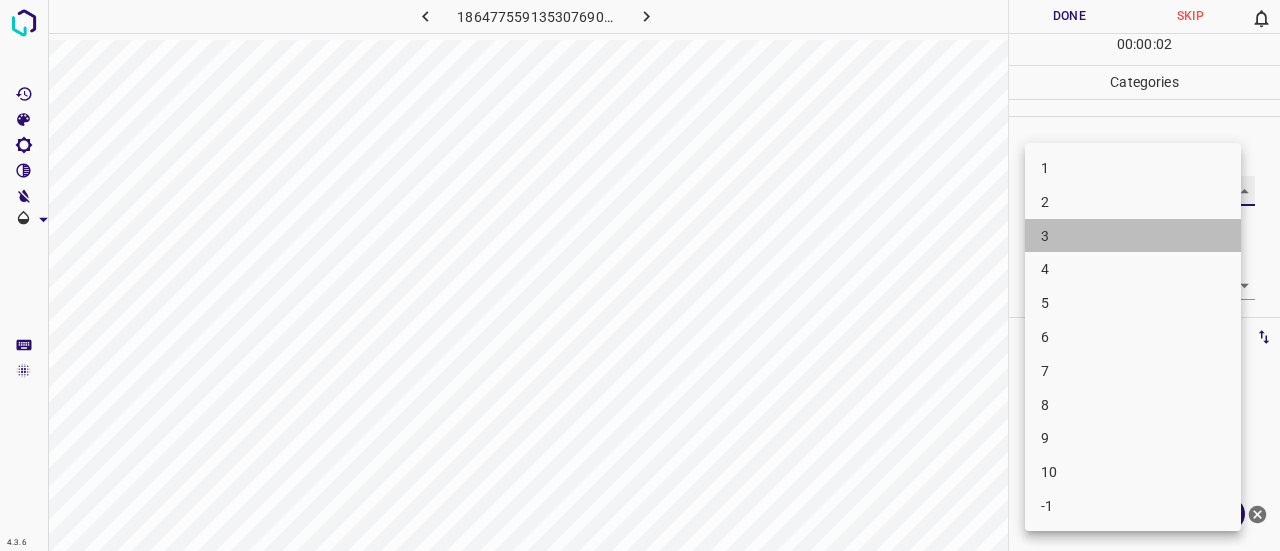 type on "3" 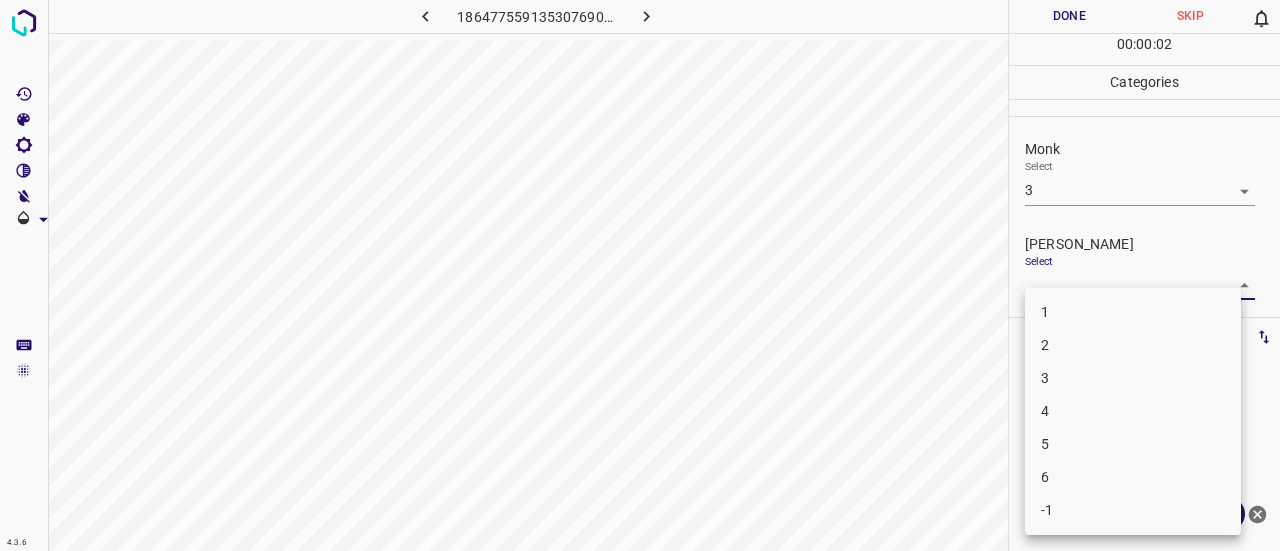 click on "4.3.6  1864775591353076901.png Done Skip 0 00   : 00   : 02   Categories Monk   Select 3 3  Fitzpatrick   Select ​ Labels   0 Categories 1 Monk 2  Fitzpatrick Tools Space Change between modes (Draw & Edit) I Auto labeling R Restore zoom M Zoom in N Zoom out Delete Delete selecte label Filters Z Restore filters X Saturation filter C Brightness filter V Contrast filter B Gray scale filter General O Download ¿Necesitas ayuda? Texto original Valora esta traducción Tu opinión servirá para ayudar a mejorar el Traductor de Google - Texto - Esconder - Borrar 1 2 3 4 5 6 -1" at bounding box center (640, 275) 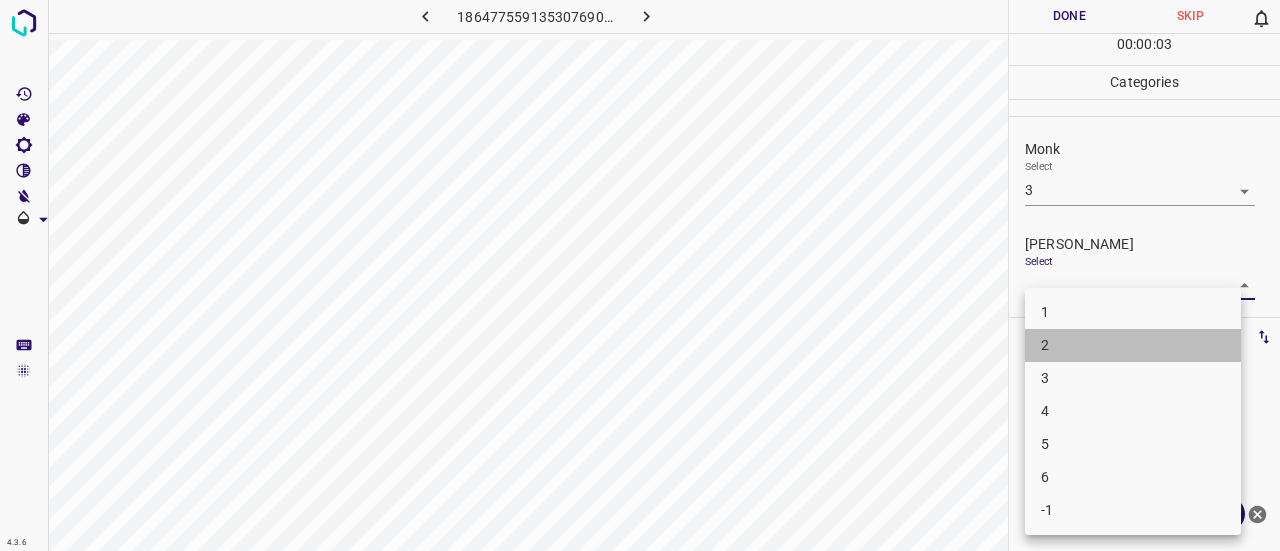 click on "2" at bounding box center (1133, 345) 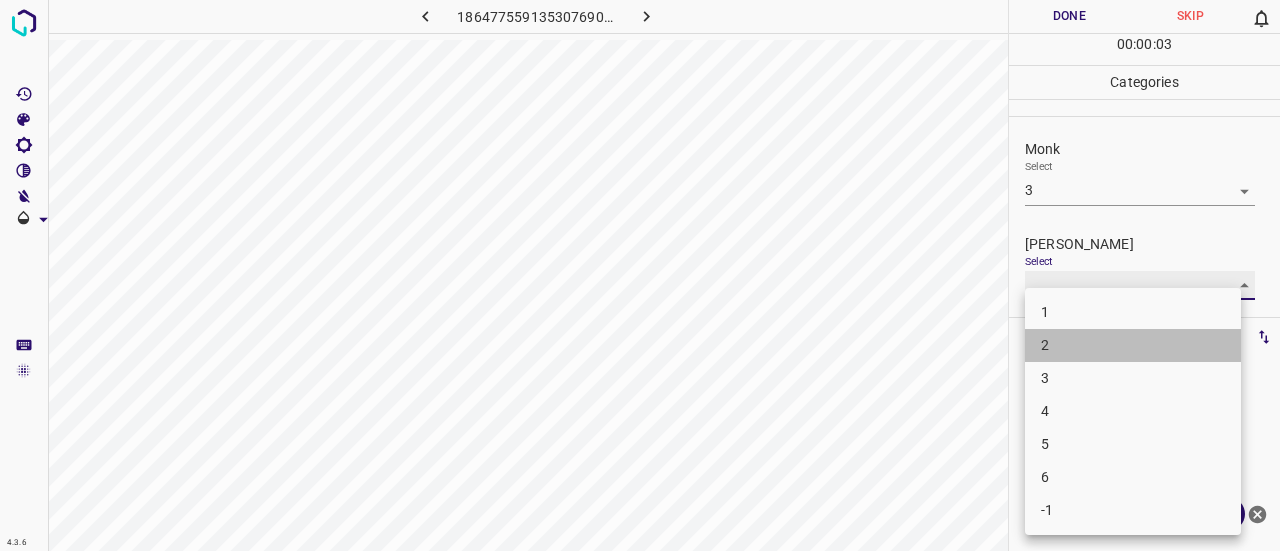 type on "2" 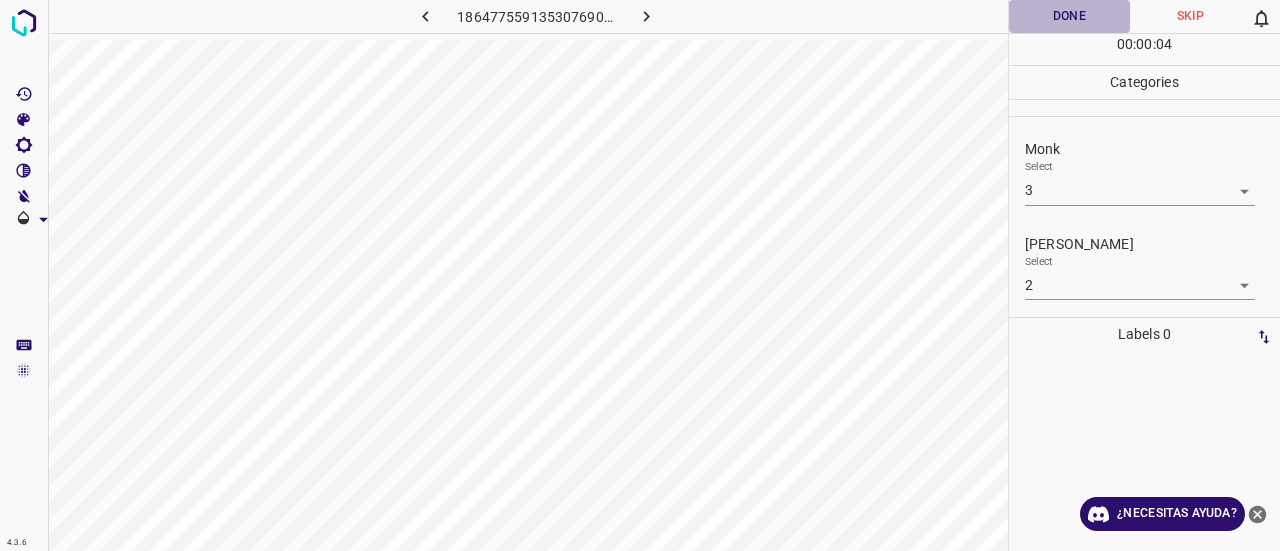 click on "Done" at bounding box center [1069, 16] 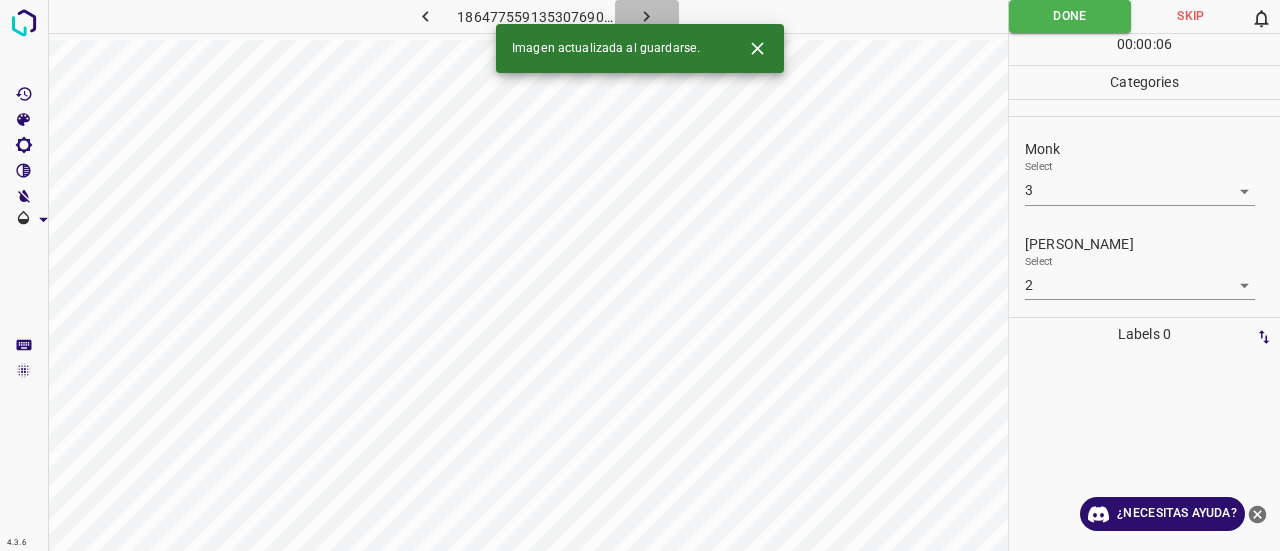 click 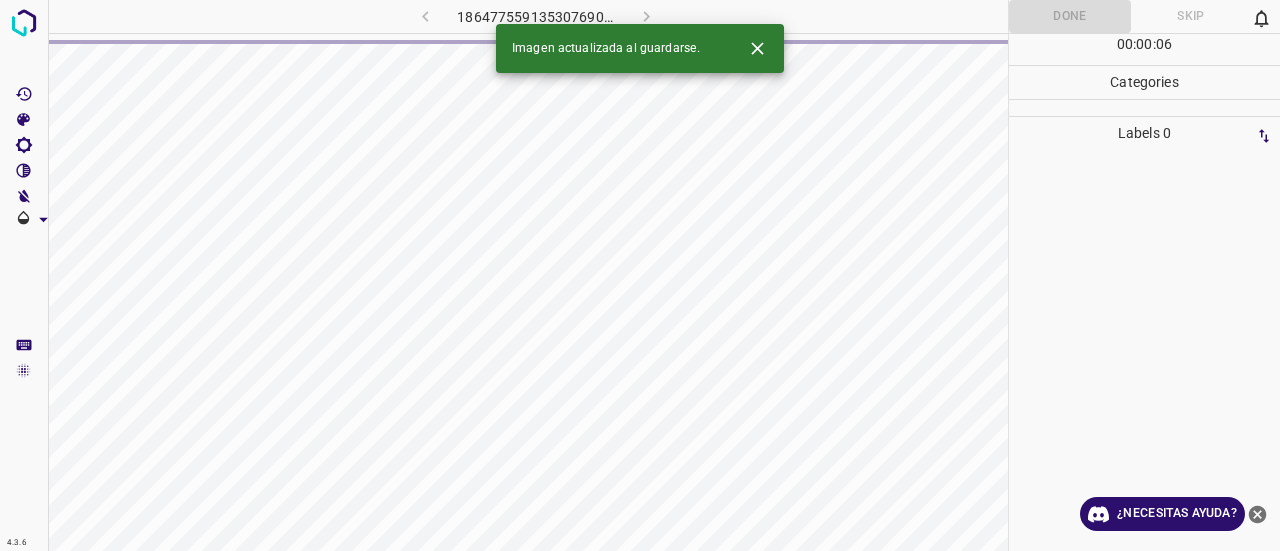 click 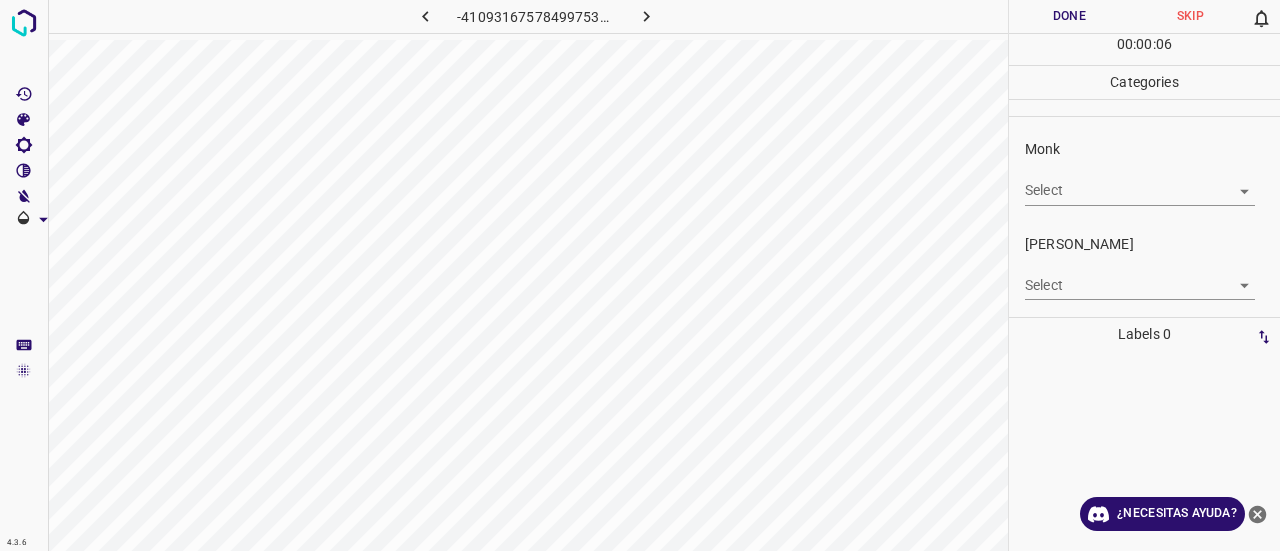click on "Select ​" at bounding box center (1140, 182) 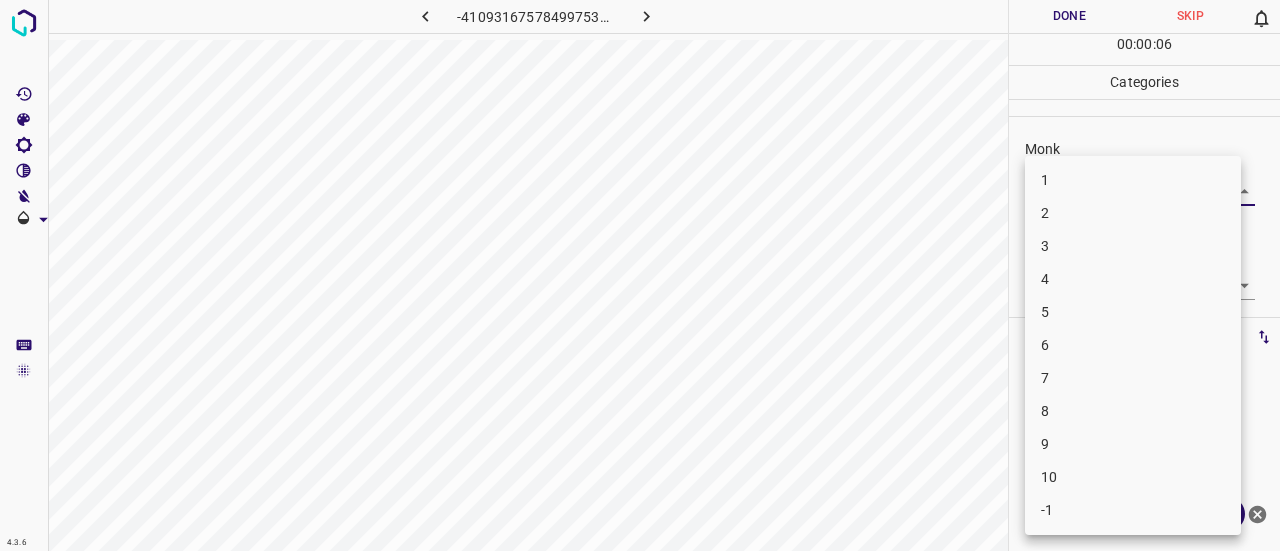 click on "4.3.6  -4109316757849975397.png Done Skip 0 00   : 00   : 06   Categories Monk   Select ​  Fitzpatrick   Select ​ Labels   0 Categories 1 Monk 2  Fitzpatrick Tools Space Change between modes (Draw & Edit) I Auto labeling R Restore zoom M Zoom in N Zoom out Delete Delete selecte label Filters Z Restore filters X Saturation filter C Brightness filter V Contrast filter B Gray scale filter General O Download ¿Necesitas ayuda? Texto original Valora esta traducción Tu opinión servirá para ayudar a mejorar el Traductor de Google - Texto - Esconder - Borrar 1 2 3 4 5 6 7 8 9 10 -1" at bounding box center (640, 275) 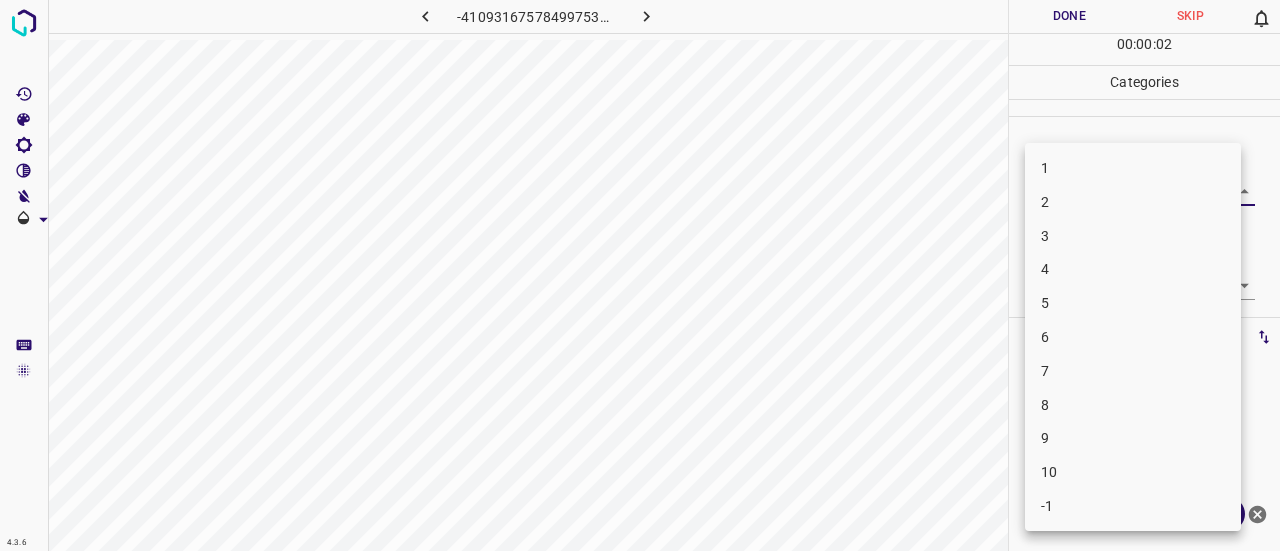 click on "2" at bounding box center [1133, 202] 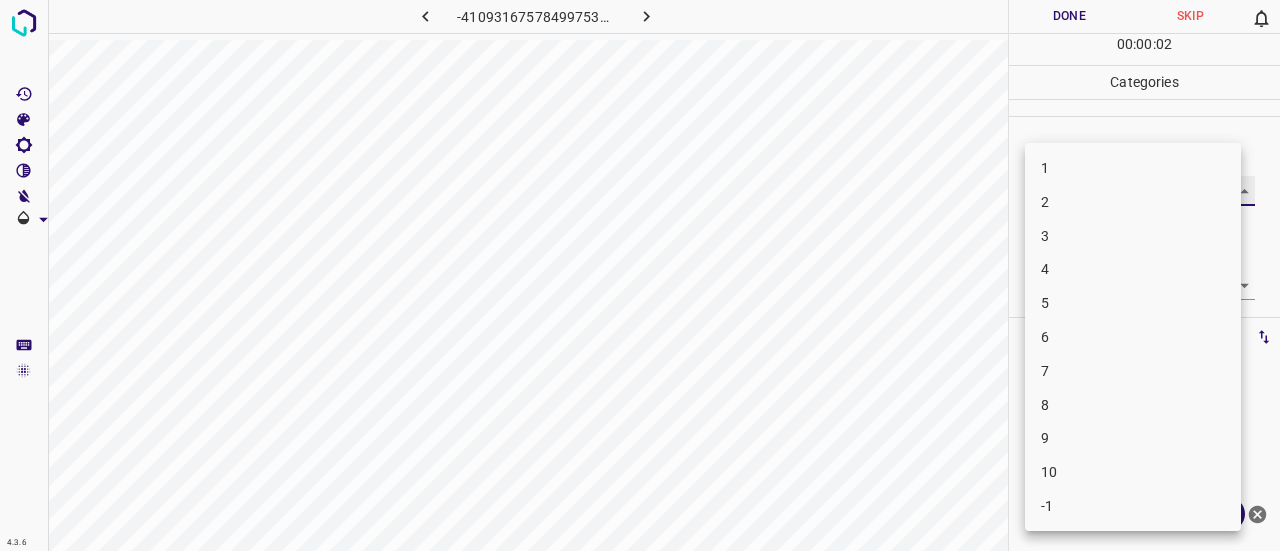 type on "2" 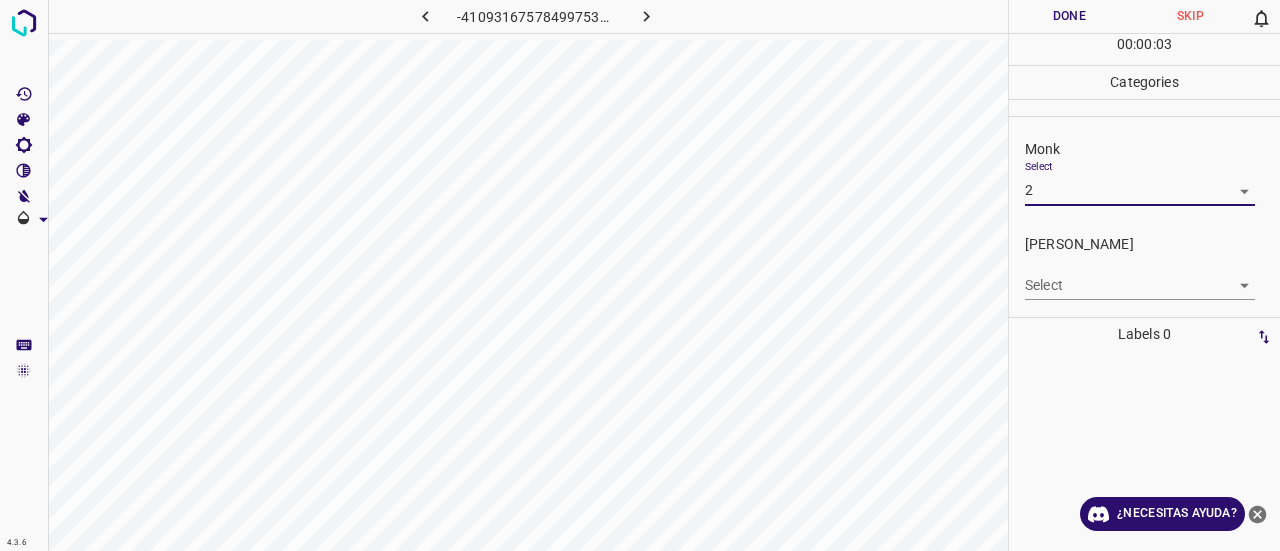 click on "4.3.6  -4109316757849975397.png Done Skip 0 00   : 00   : 03   Categories Monk   Select 2 2  Fitzpatrick   Select ​ Labels   0 Categories 1 Monk 2  Fitzpatrick Tools Space Change between modes (Draw & Edit) I Auto labeling R Restore zoom M Zoom in N Zoom out Delete Delete selecte label Filters Z Restore filters X Saturation filter C Brightness filter V Contrast filter B Gray scale filter General O Download ¿Necesitas ayuda? Texto original Valora esta traducción Tu opinión servirá para ayudar a mejorar el Traductor de Google - Texto - Esconder - Borrar 1 2 3 4 5 6 7 8 9 10 -1" at bounding box center (640, 275) 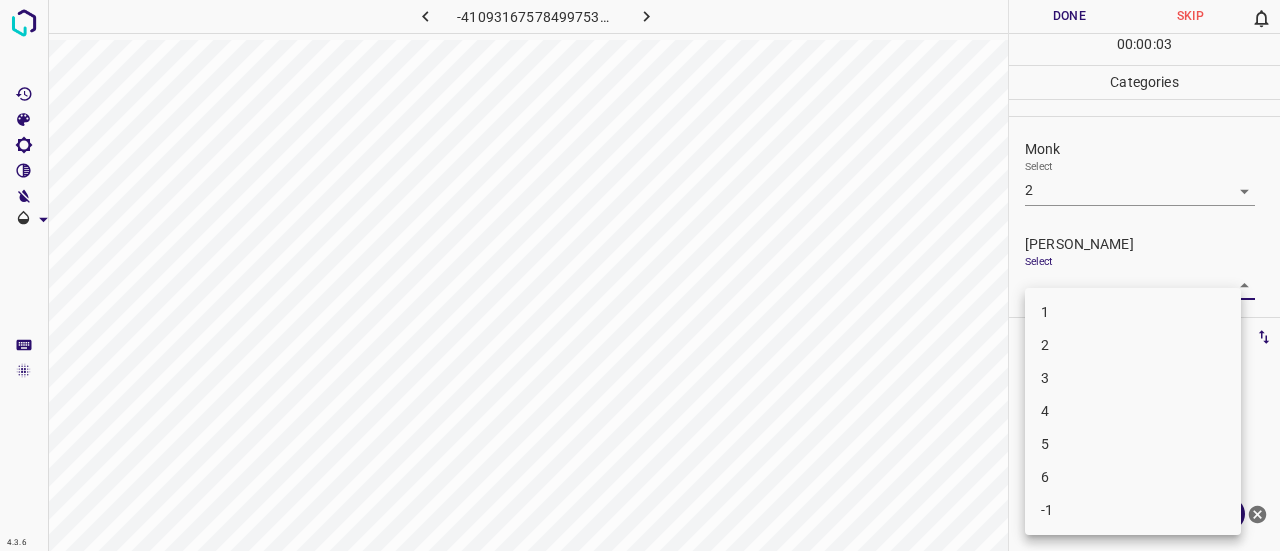 click on "1" at bounding box center [1133, 312] 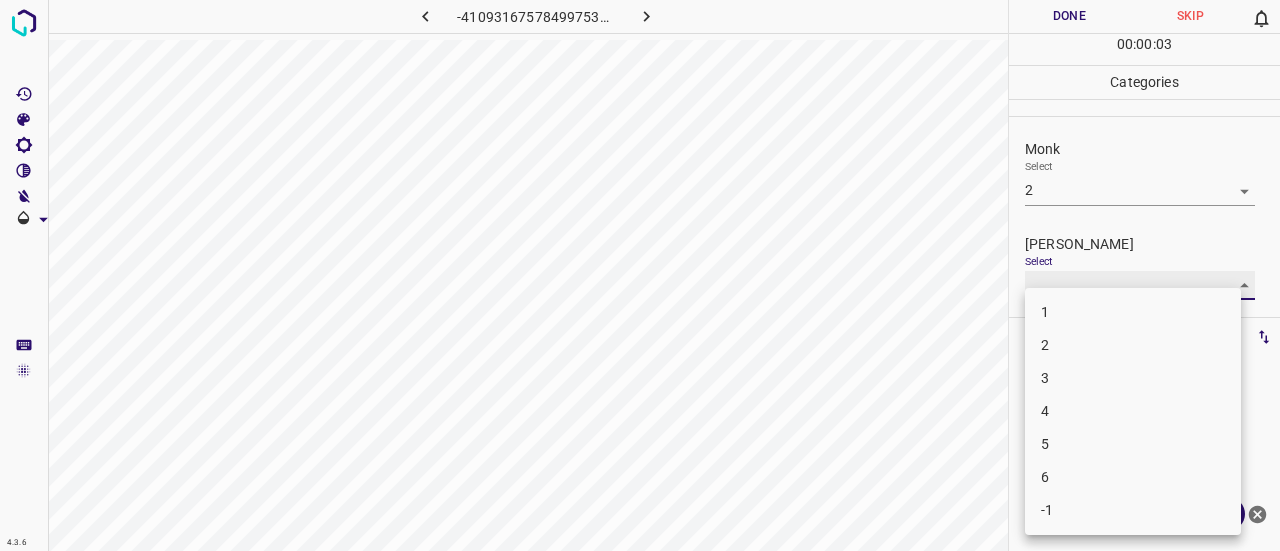 type on "1" 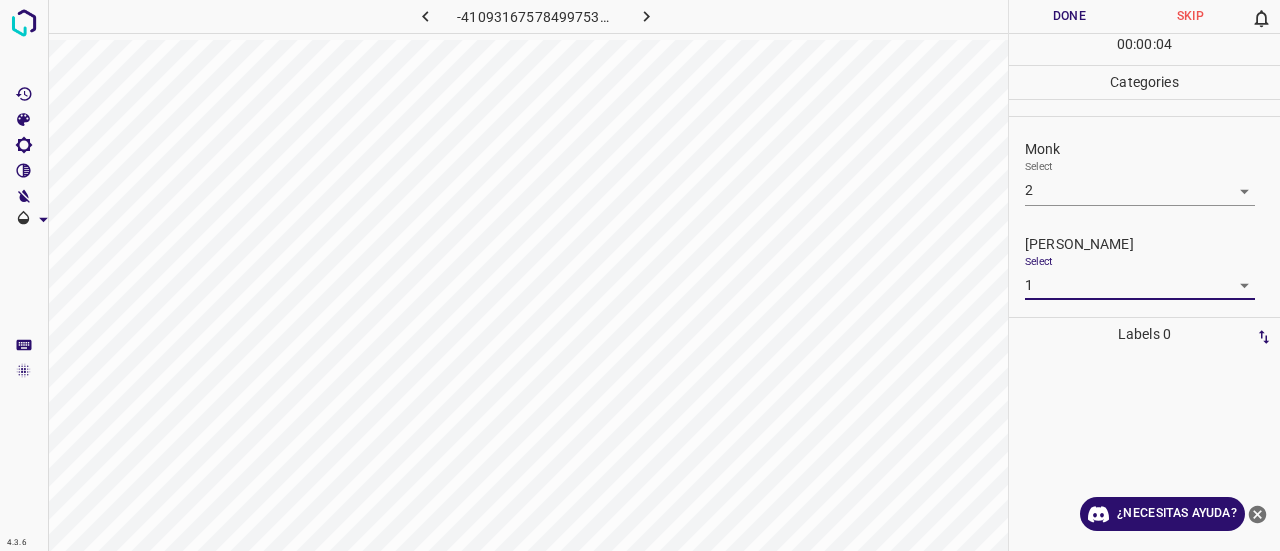 click on "Done" at bounding box center [1069, 16] 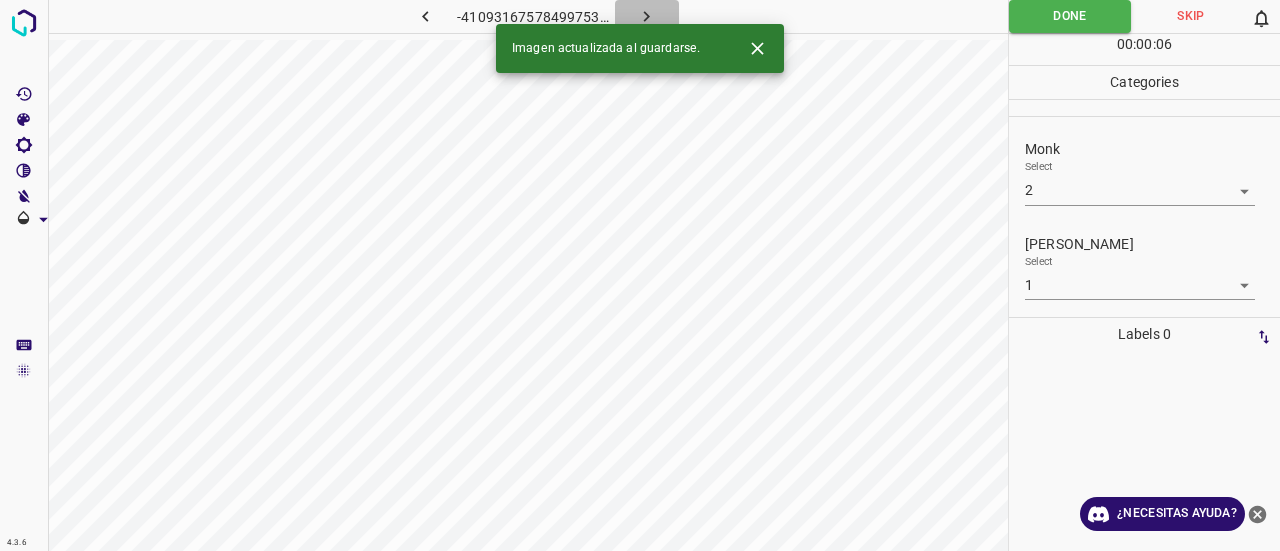 click at bounding box center [647, 16] 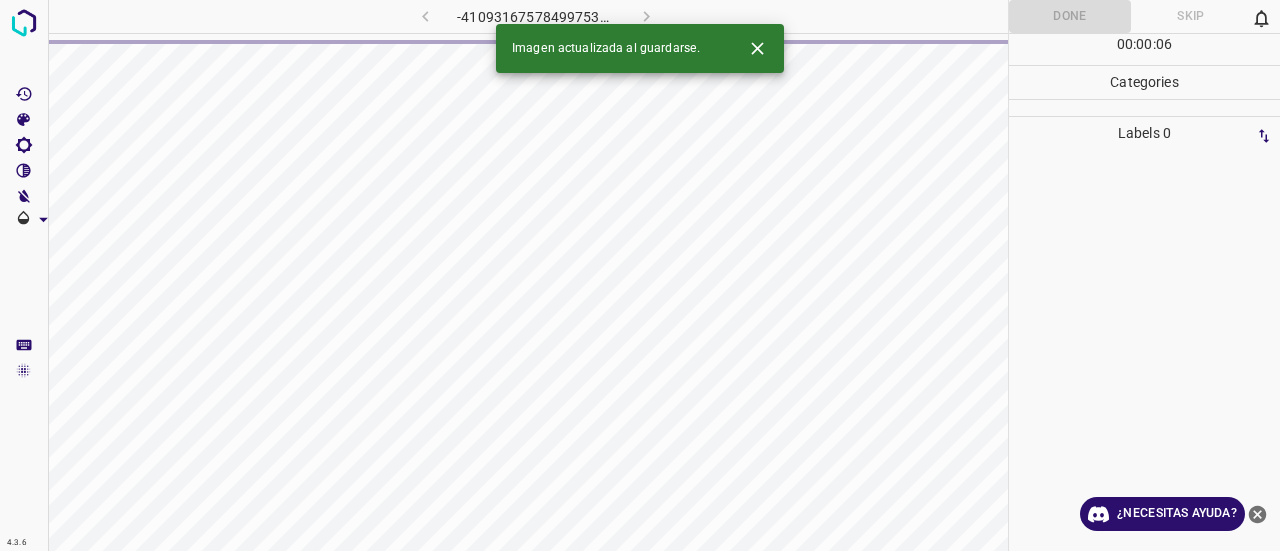 click at bounding box center [757, 48] 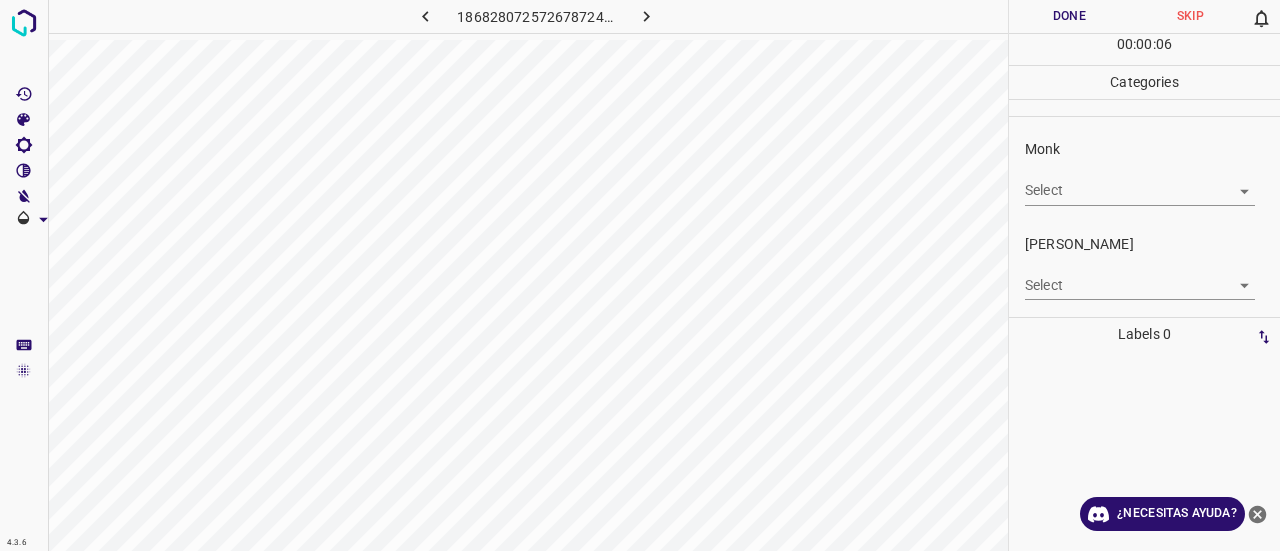 click on "4.3.6  1868280725726787241.png Done Skip 0 00   : 00   : 06   Categories Monk   Select ​  Fitzpatrick   Select ​ Labels   0 Categories 1 Monk 2  Fitzpatrick Tools Space Change between modes (Draw & Edit) I Auto labeling R Restore zoom M Zoom in N Zoom out Delete Delete selecte label Filters Z Restore filters X Saturation filter C Brightness filter V Contrast filter B Gray scale filter General O Download ¿Necesitas ayuda? Texto original Valora esta traducción Tu opinión servirá para ayudar a mejorar el Traductor de Google - Texto - Esconder - Borrar" at bounding box center [640, 275] 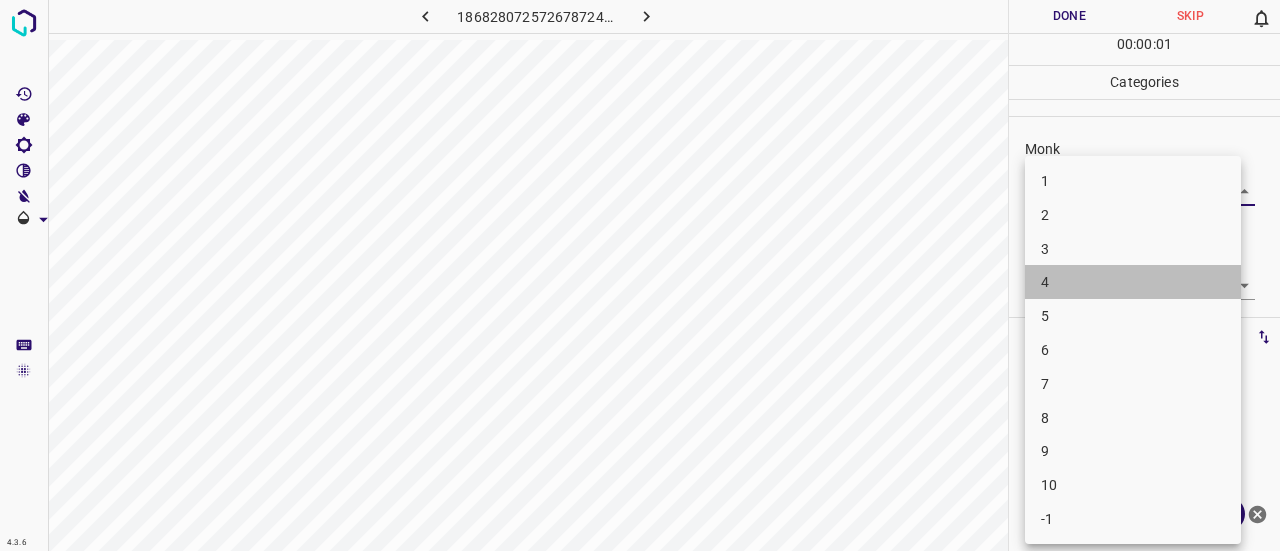 click on "4" at bounding box center (1133, 282) 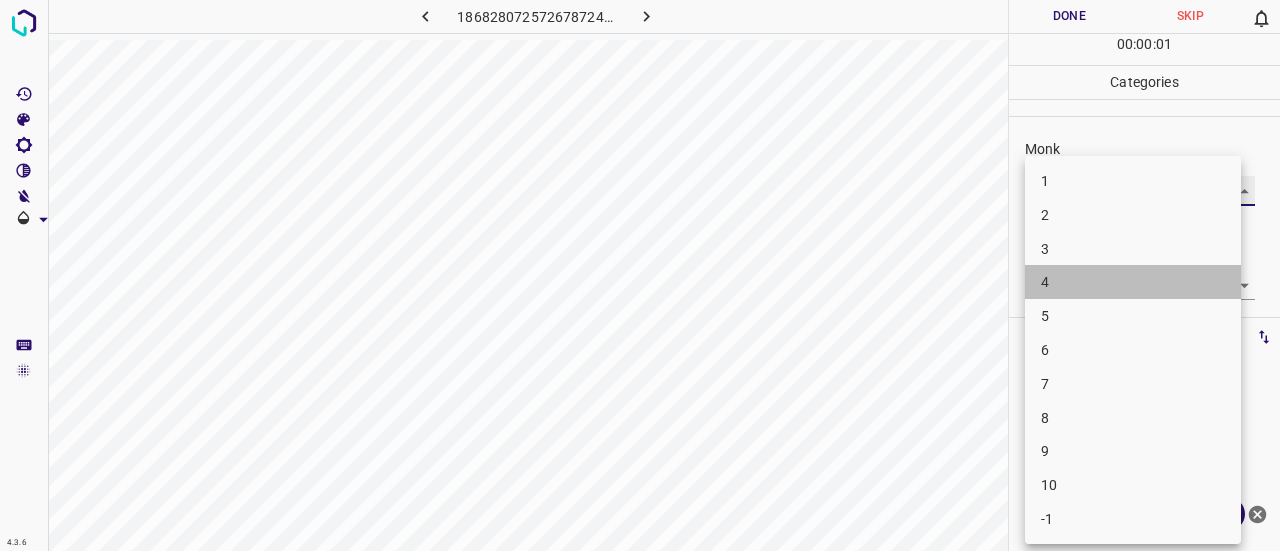 type on "4" 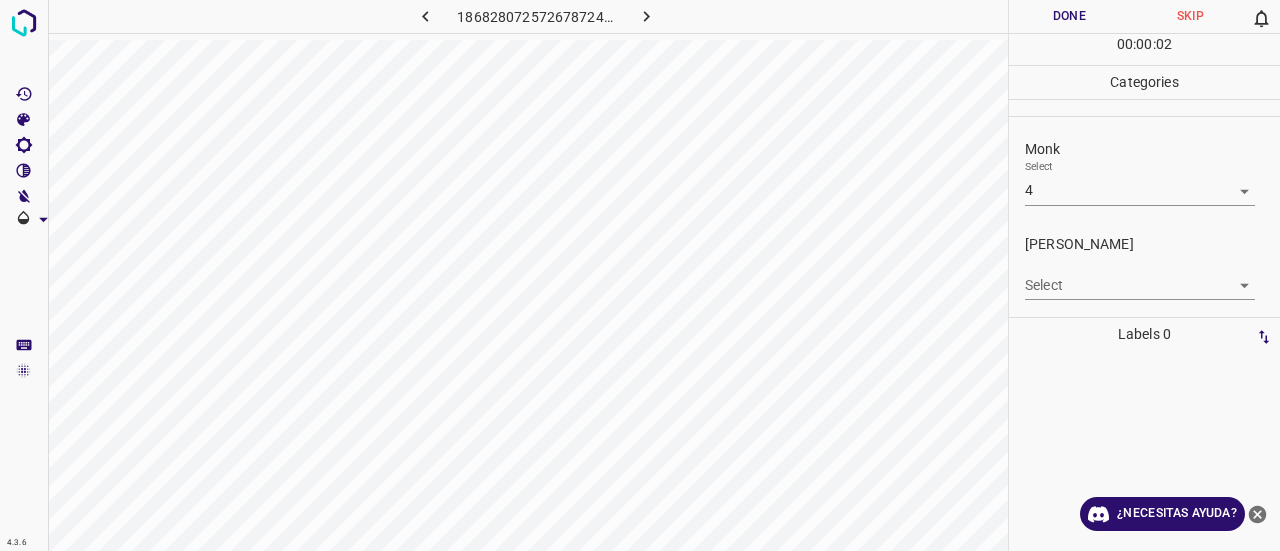 click on "Fitzpatrick   Select ​" at bounding box center [1144, 267] 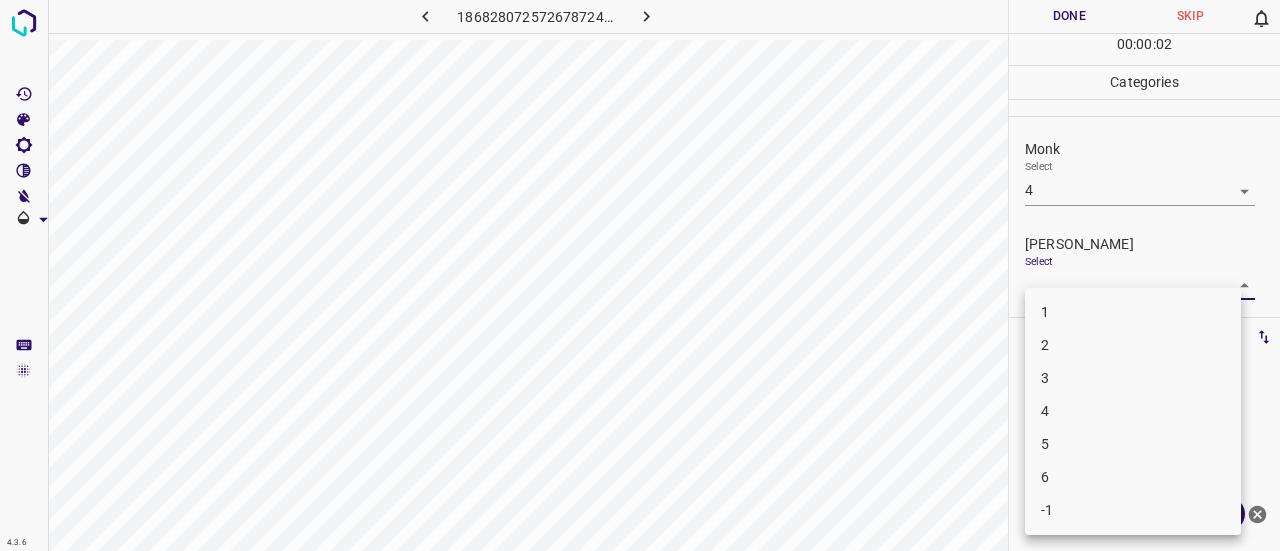 click on "4.3.6  1868280725726787241.png Done Skip 0 00   : 00   : 02   Categories Monk   Select 4 4  Fitzpatrick   Select ​ Labels   0 Categories 1 Monk 2  Fitzpatrick Tools Space Change between modes (Draw & Edit) I Auto labeling R Restore zoom M Zoom in N Zoom out Delete Delete selecte label Filters Z Restore filters X Saturation filter C Brightness filter V Contrast filter B Gray scale filter General O Download ¿Necesitas ayuda? Texto original Valora esta traducción Tu opinión servirá para ayudar a mejorar el Traductor de Google - Texto - Esconder - Borrar 1 2 3 4 5 6 -1" at bounding box center [640, 275] 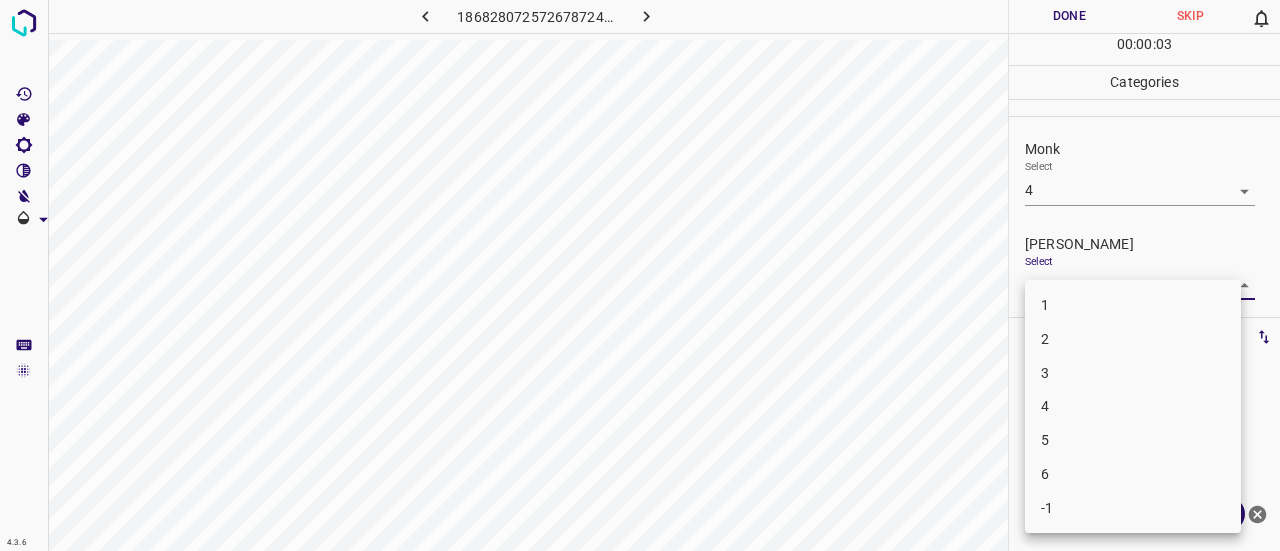 click on "2" at bounding box center (1133, 339) 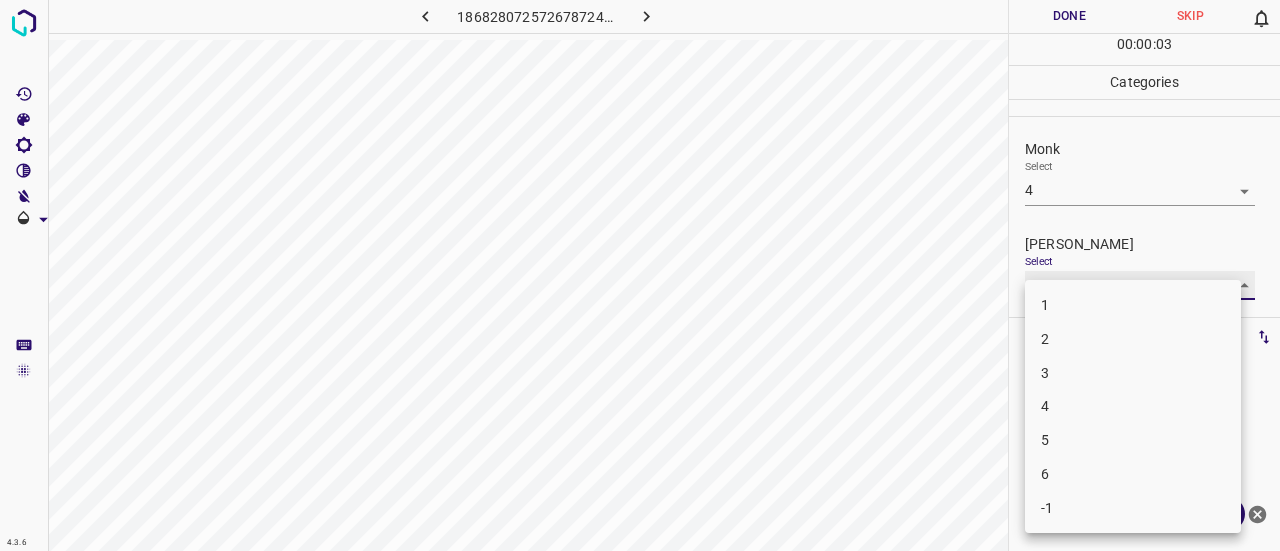 type on "2" 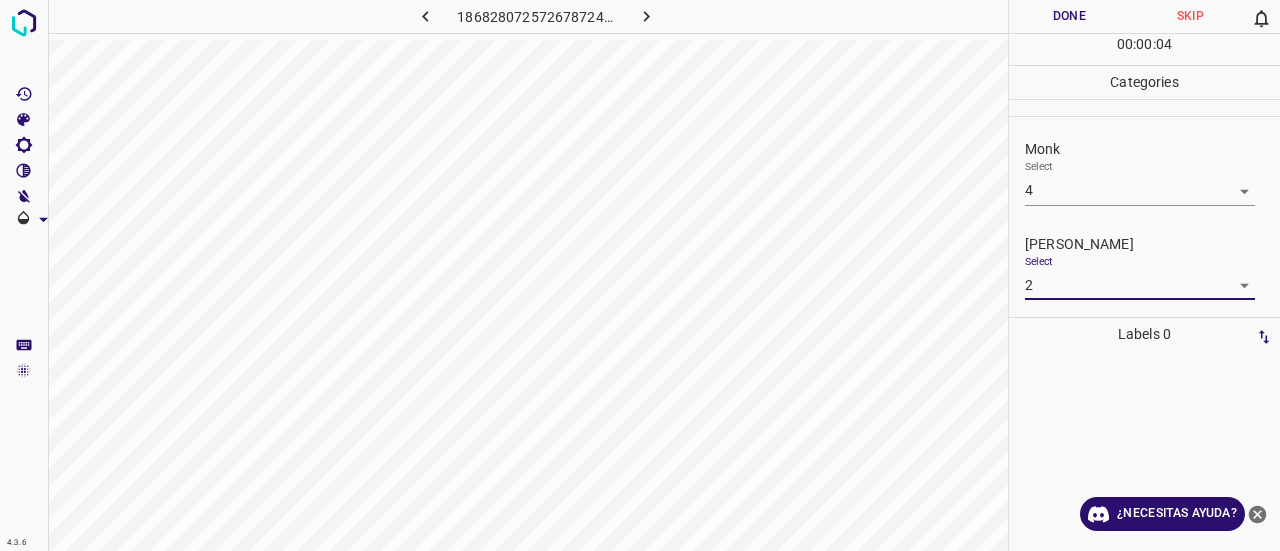 click on "4.3.6  1868280725726787241.png Done Skip 0 00   : 00   : 04   Categories Monk   Select 4 4  Fitzpatrick   Select 2 2 Labels   0 Categories 1 Monk 2  Fitzpatrick Tools Space Change between modes (Draw & Edit) I Auto labeling R Restore zoom M Zoom in N Zoom out Delete Delete selecte label Filters Z Restore filters X Saturation filter C Brightness filter V Contrast filter B Gray scale filter General O Download ¿Necesitas ayuda? Texto original Valora esta traducción Tu opinión servirá para ayudar a mejorar el Traductor de Google - Texto - Esconder - Borrar" at bounding box center (640, 275) 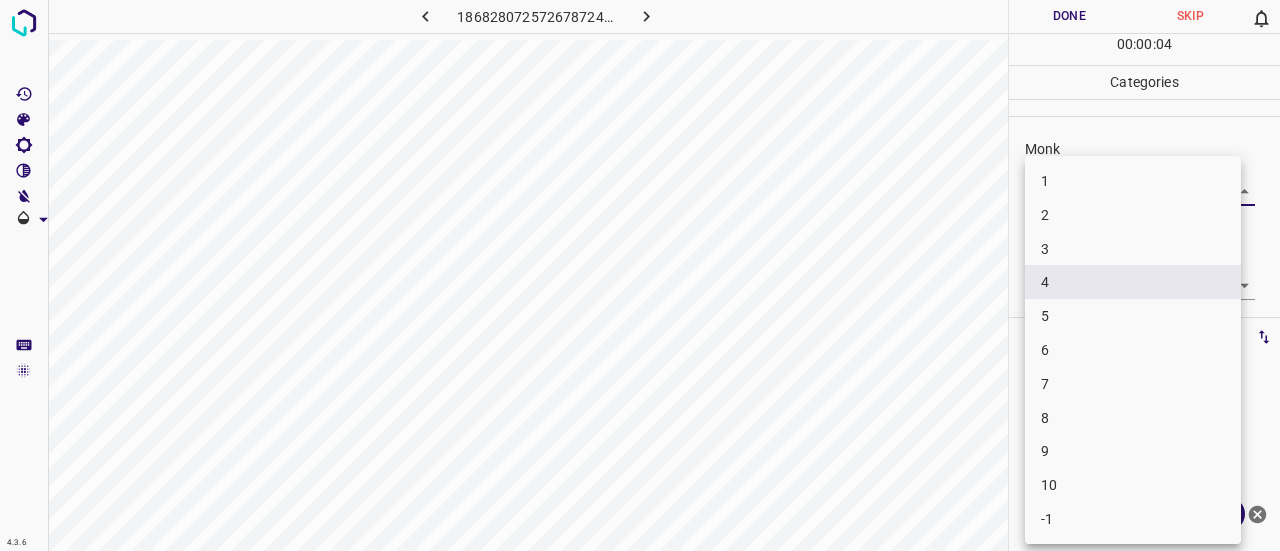 click on "1 2 3 4 5 6 7 8 9 10 -1" at bounding box center (1133, 350) 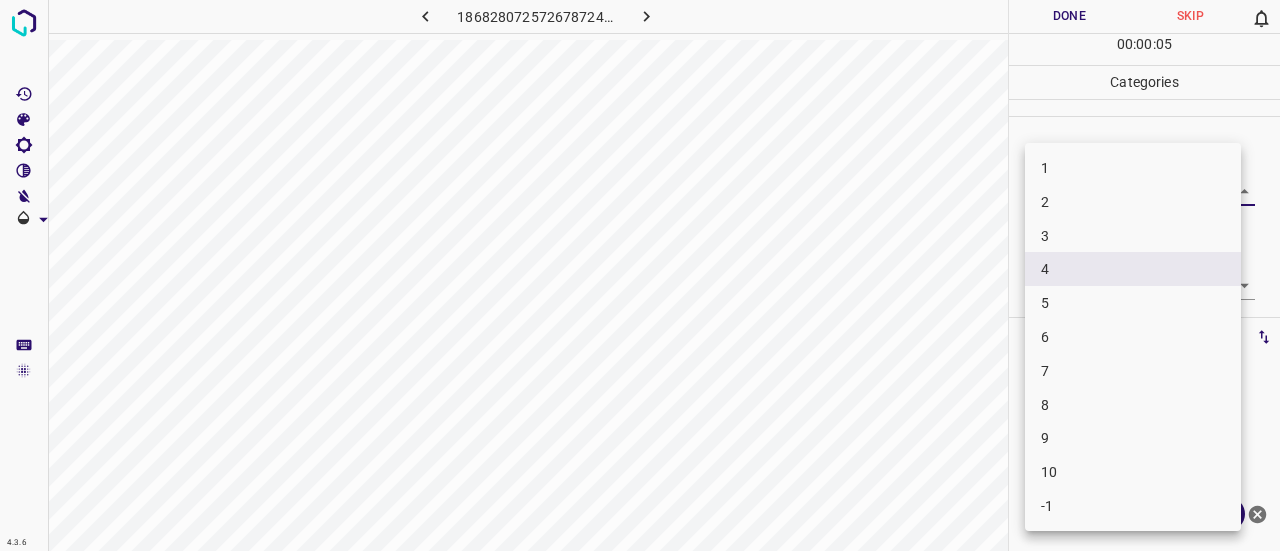 click at bounding box center [640, 275] 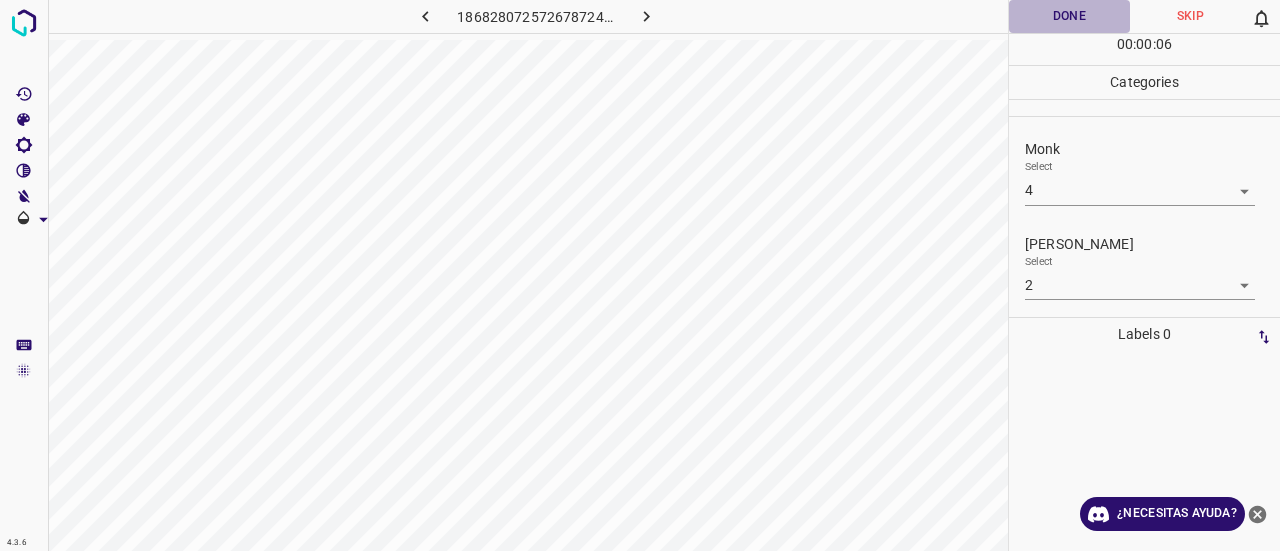 click on "Done" at bounding box center (1069, 16) 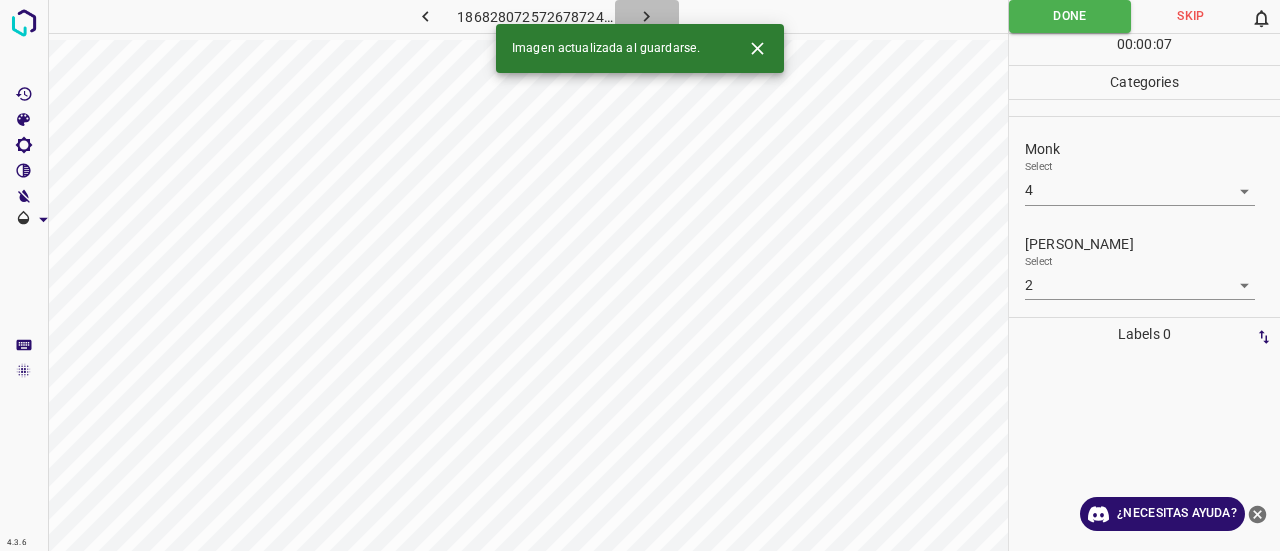 click 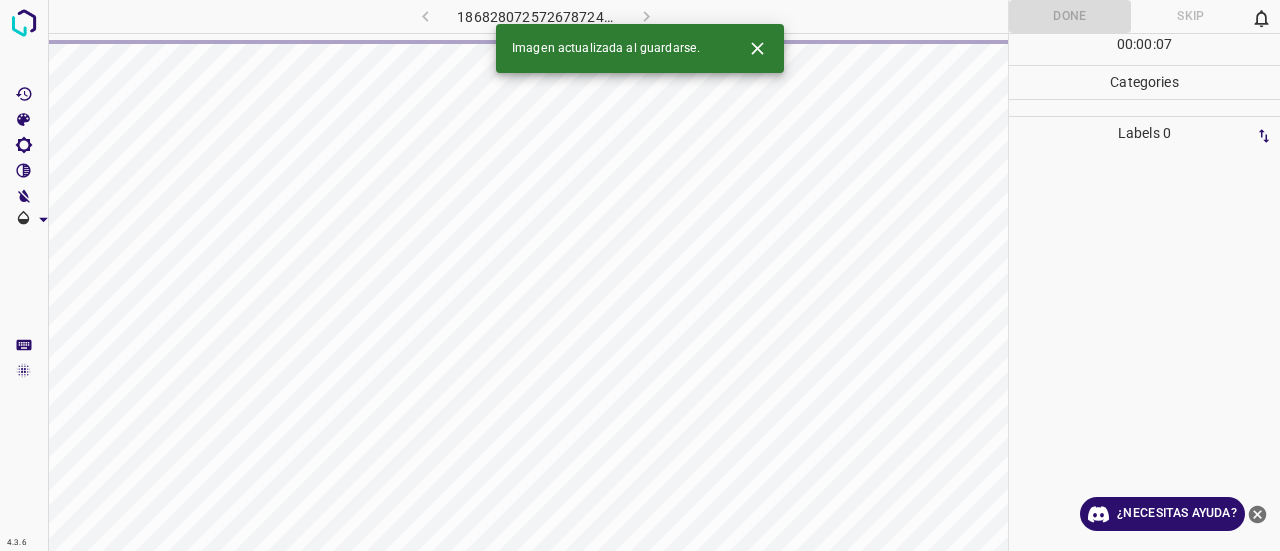 click 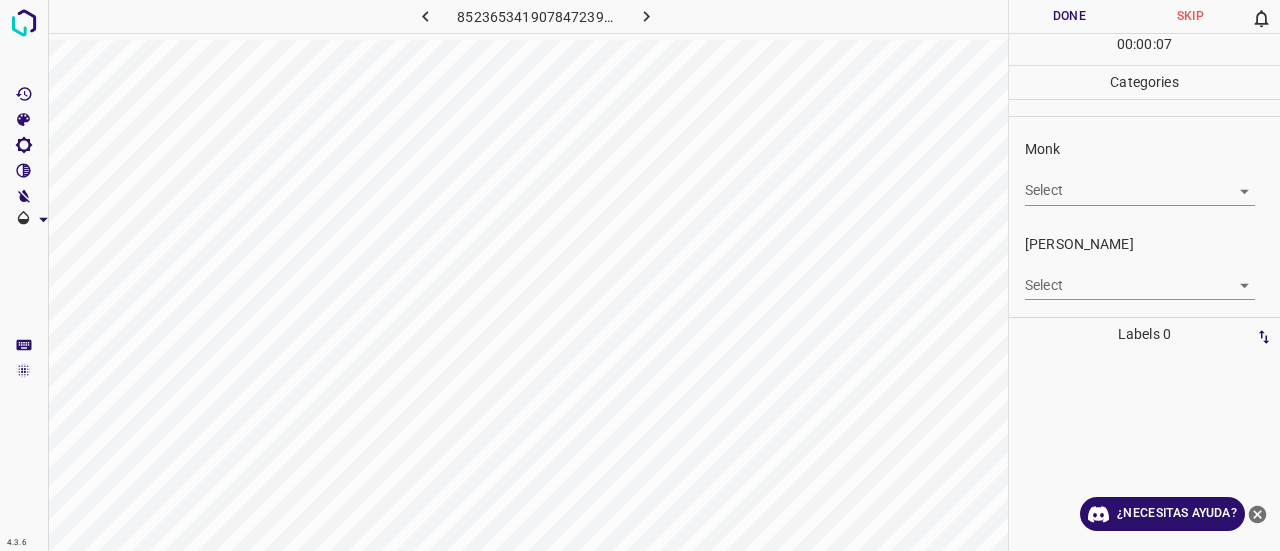 click on "Monk   Select ​" at bounding box center [1144, 172] 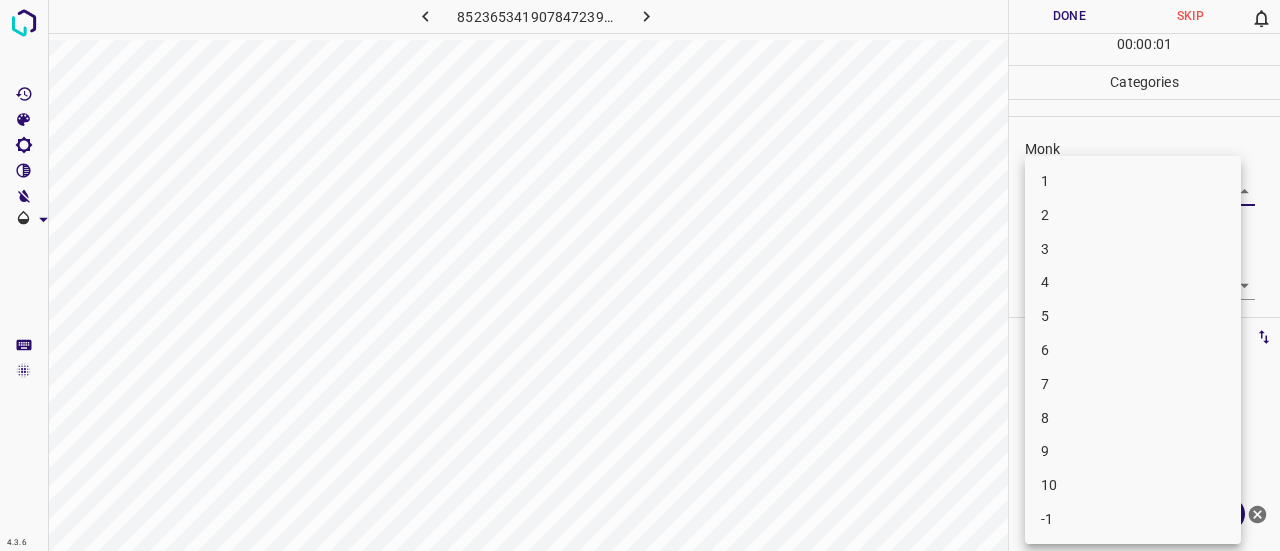 click on "3" at bounding box center (1133, 249) 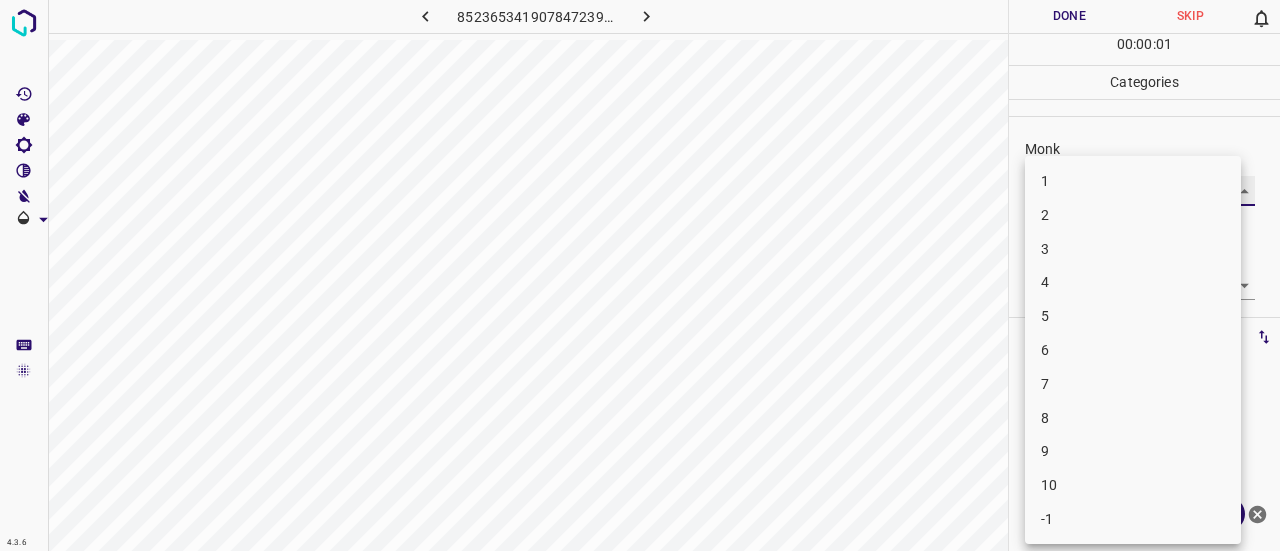 type on "3" 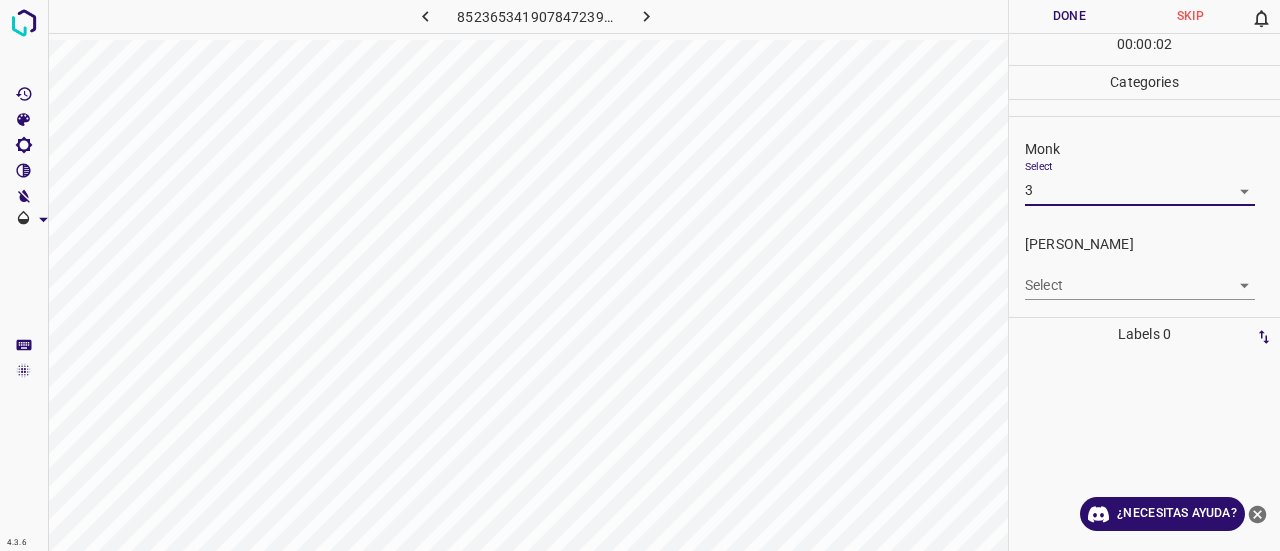click on "4.3.6  8523653419078472399.png Done Skip 0 00   : 00   : 02   Categories Monk   Select 3 3  Fitzpatrick   Select ​ Labels   0 Categories 1 Monk 2  Fitzpatrick Tools Space Change between modes (Draw & Edit) I Auto labeling R Restore zoom M Zoom in N Zoom out Delete Delete selecte label Filters Z Restore filters X Saturation filter C Brightness filter V Contrast filter B Gray scale filter General O Download ¿Necesitas ayuda? Texto original Valora esta traducción Tu opinión servirá para ayudar a mejorar el Traductor de Google - Texto - Esconder - Borrar 1 2 3 4 5 6 7 8 9 10 -1" at bounding box center [640, 275] 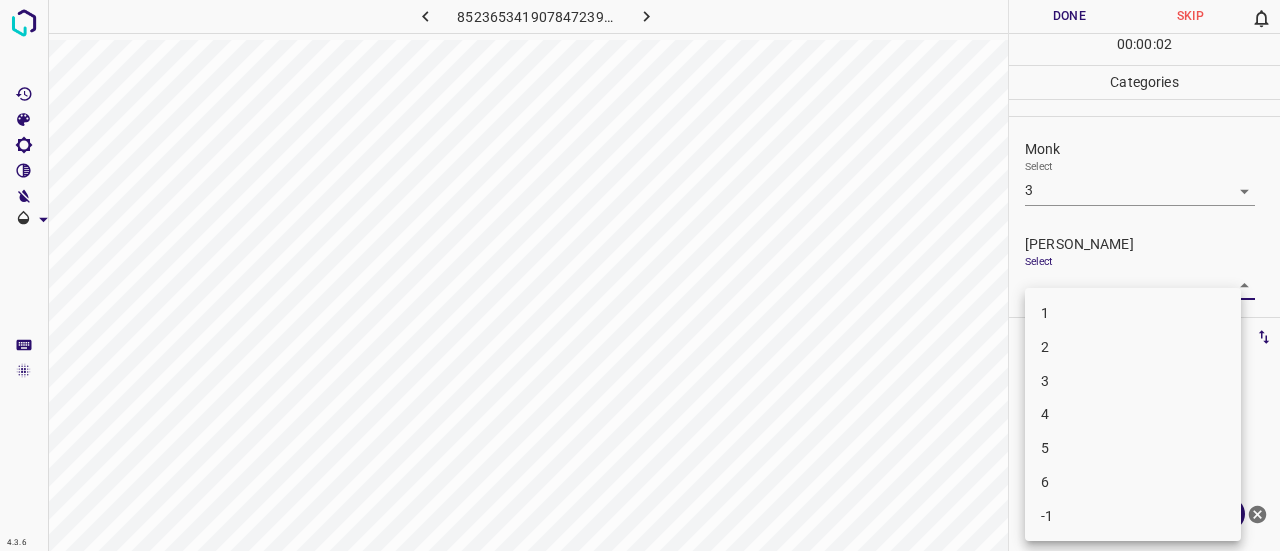 click on "2" at bounding box center (1133, 347) 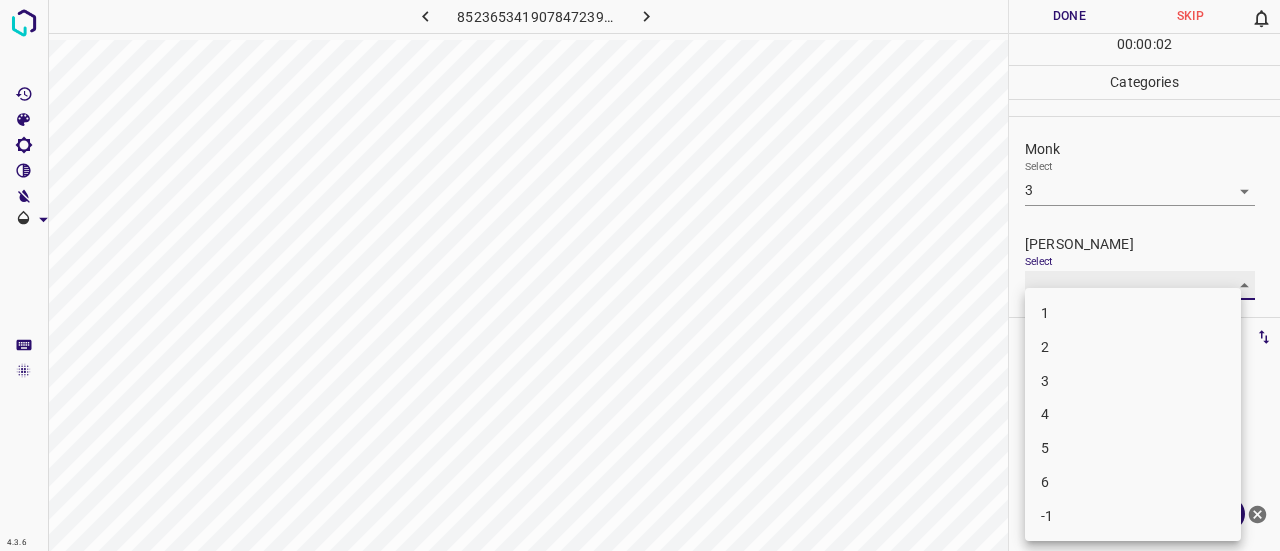 type on "2" 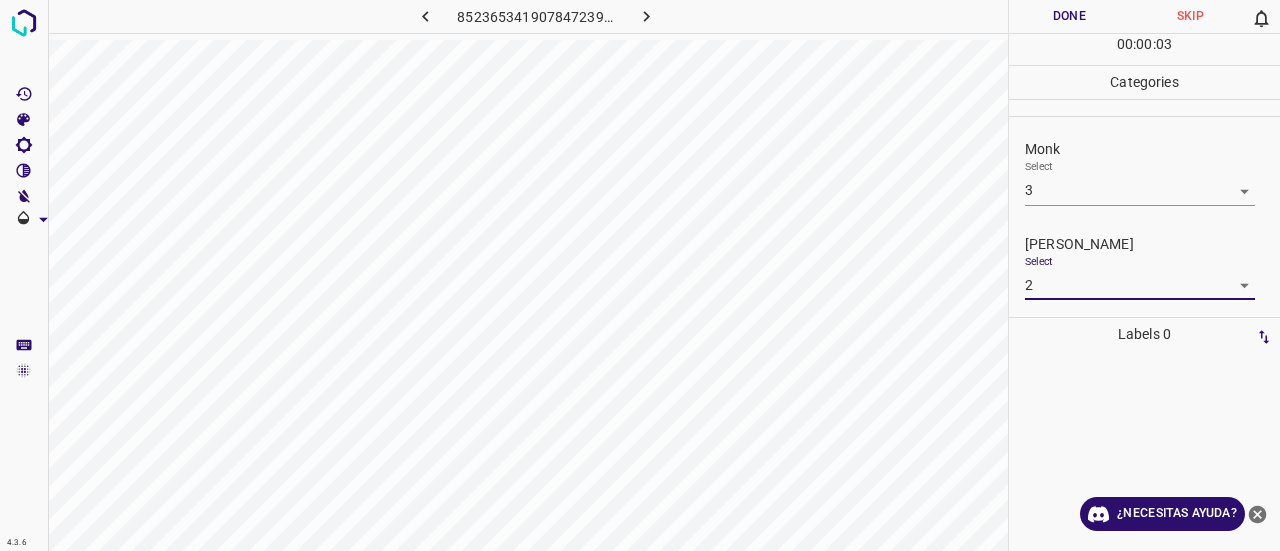 click on "Done" at bounding box center (1069, 16) 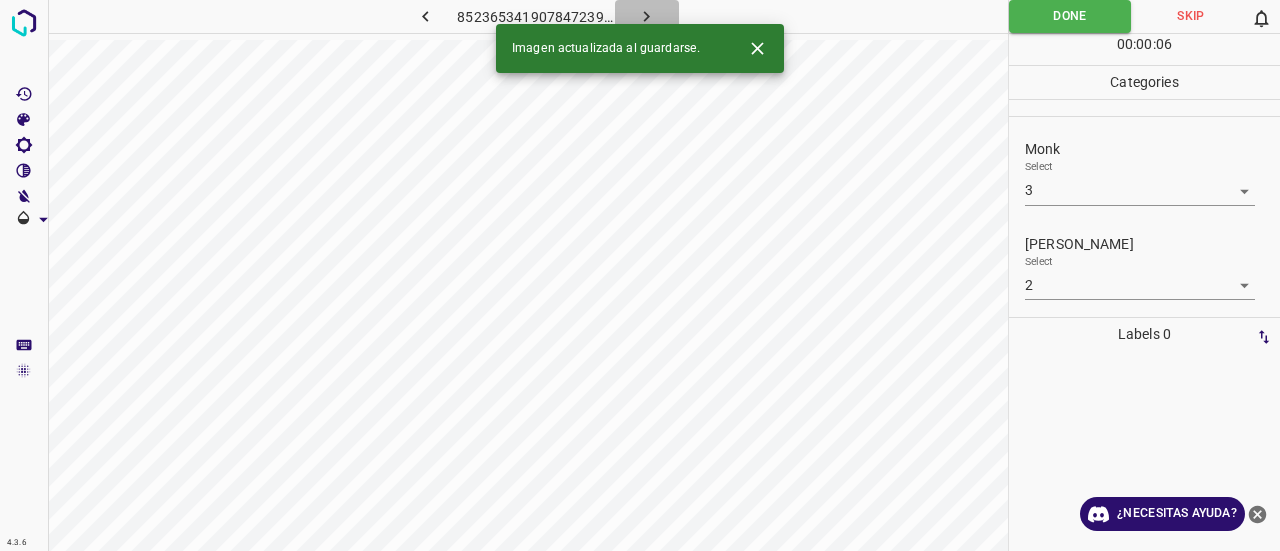 click 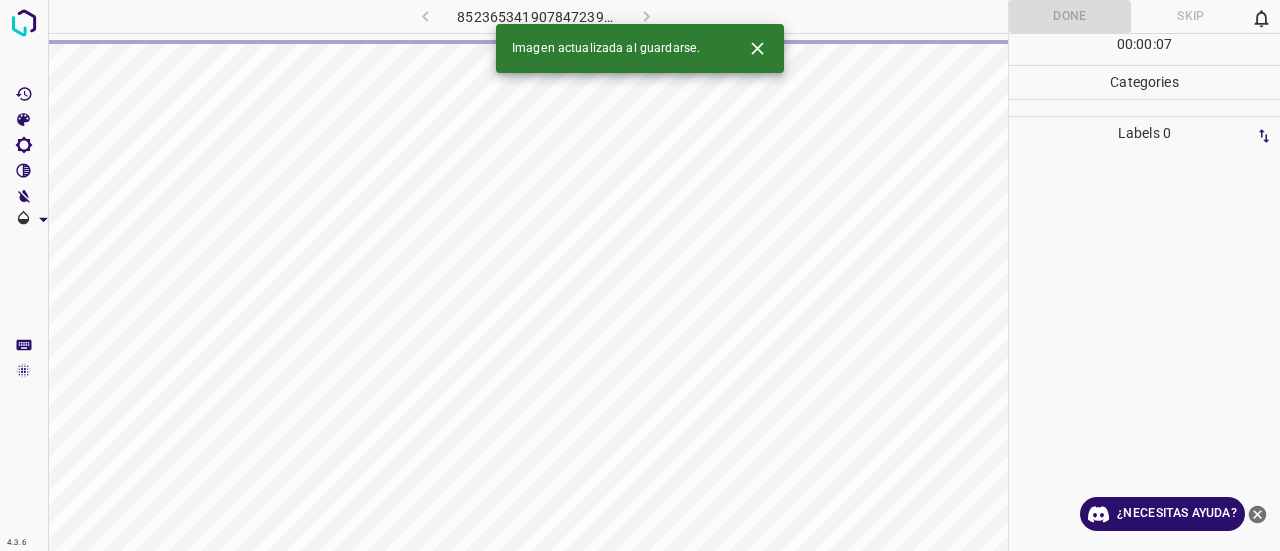 click 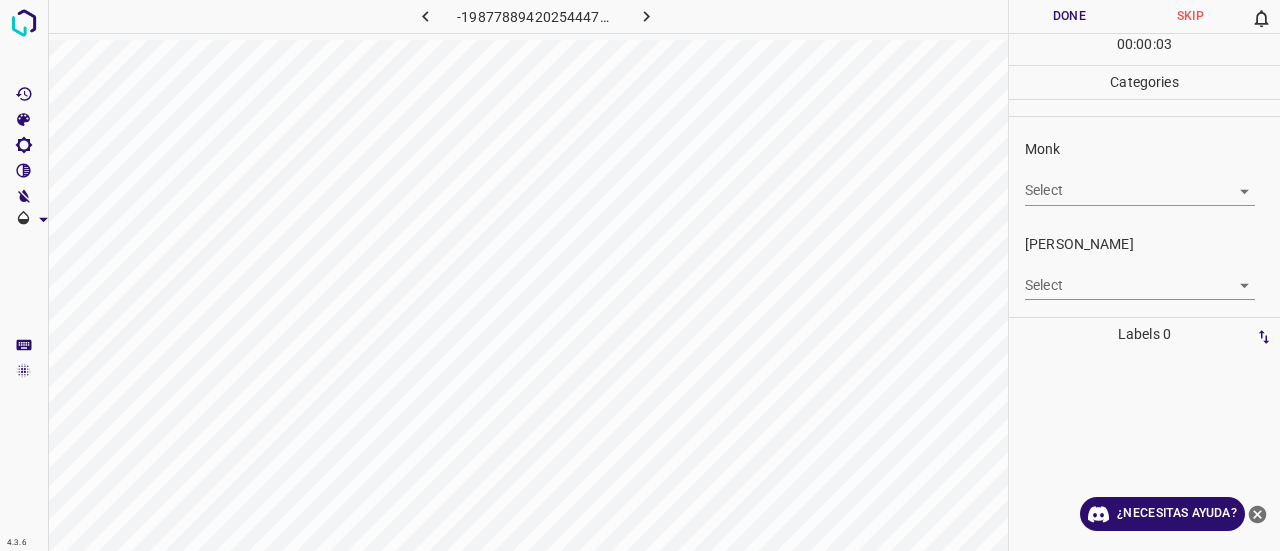 click on "Monk   Select ​" at bounding box center (1144, 172) 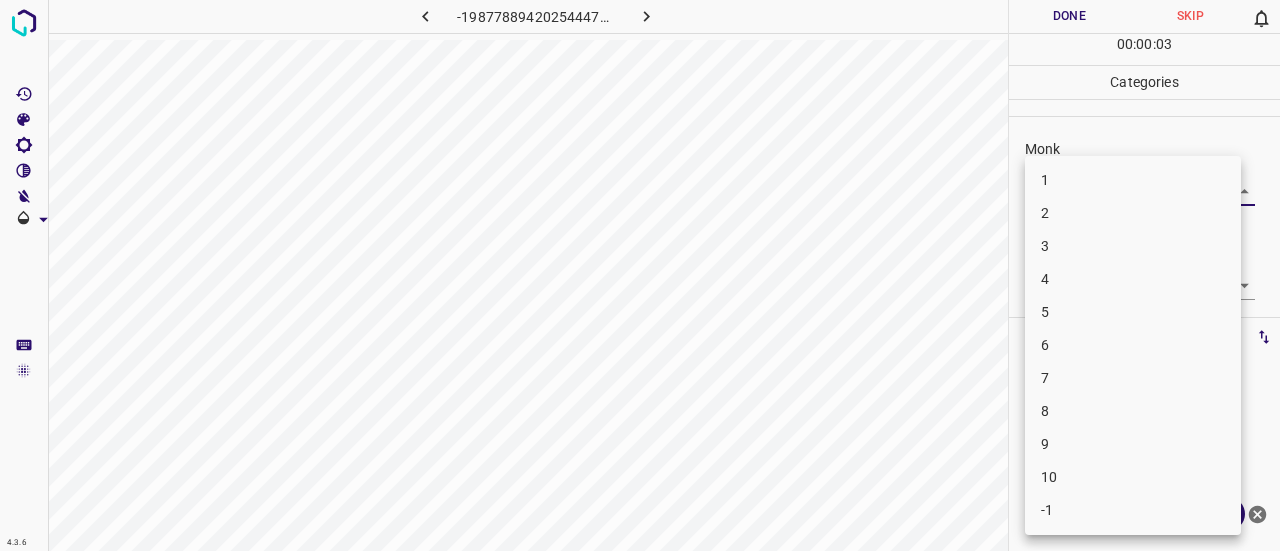 click on "4.3.6  -1987788942025444794.png Done Skip 0 00   : 00   : 03   Categories Monk   Select ​  Fitzpatrick   Select ​ Labels   0 Categories 1 Monk 2  Fitzpatrick Tools Space Change between modes (Draw & Edit) I Auto labeling R Restore zoom M Zoom in N Zoom out Delete Delete selecte label Filters Z Restore filters X Saturation filter C Brightness filter V Contrast filter B Gray scale filter General O Download ¿Necesitas ayuda? Texto original Valora esta traducción Tu opinión servirá para ayudar a mejorar el Traductor de Google - Texto - Esconder - Borrar 1 2 3 4 5 6 7 8 9 10 -1" at bounding box center (640, 275) 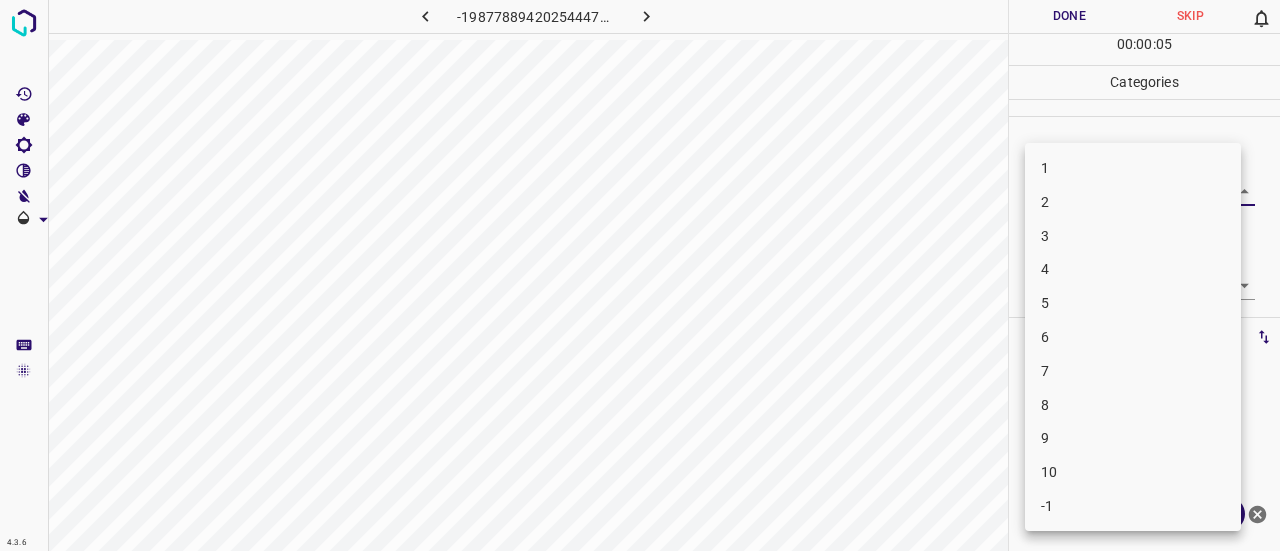 click on "2" at bounding box center [1133, 202] 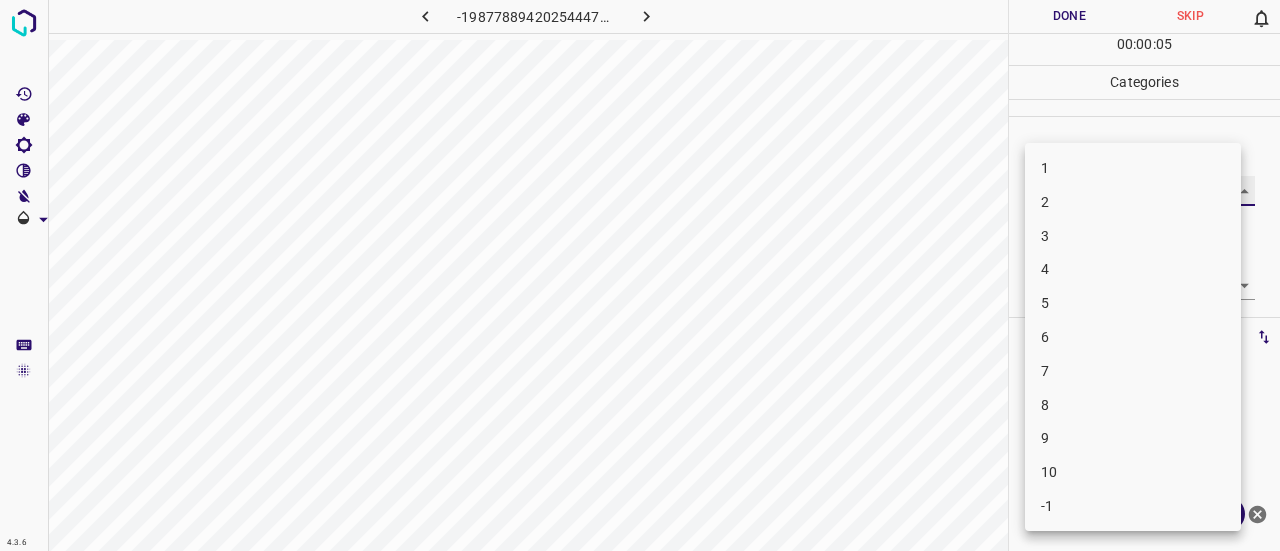 type on "2" 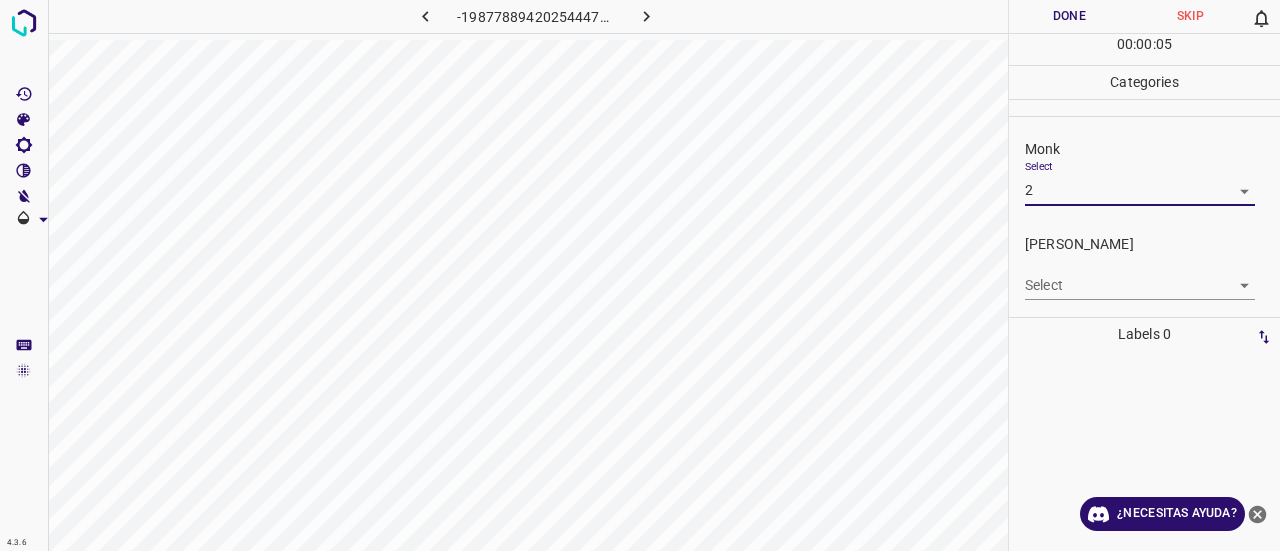 click on "4.3.6  -1987788942025444794.png Done Skip 0 00   : 00   : 05   Categories Monk   Select 2 2  Fitzpatrick   Select ​ Labels   0 Categories 1 Monk 2  Fitzpatrick Tools Space Change between modes (Draw & Edit) I Auto labeling R Restore zoom M Zoom in N Zoom out Delete Delete selecte label Filters Z Restore filters X Saturation filter C Brightness filter V Contrast filter B Gray scale filter General O Download ¿Necesitas ayuda? Texto original Valora esta traducción Tu opinión servirá para ayudar a mejorar el Traductor de Google - Texto - Esconder - Borrar 1 2 3 4 5 6 7 8 9 10 -1" at bounding box center (640, 275) 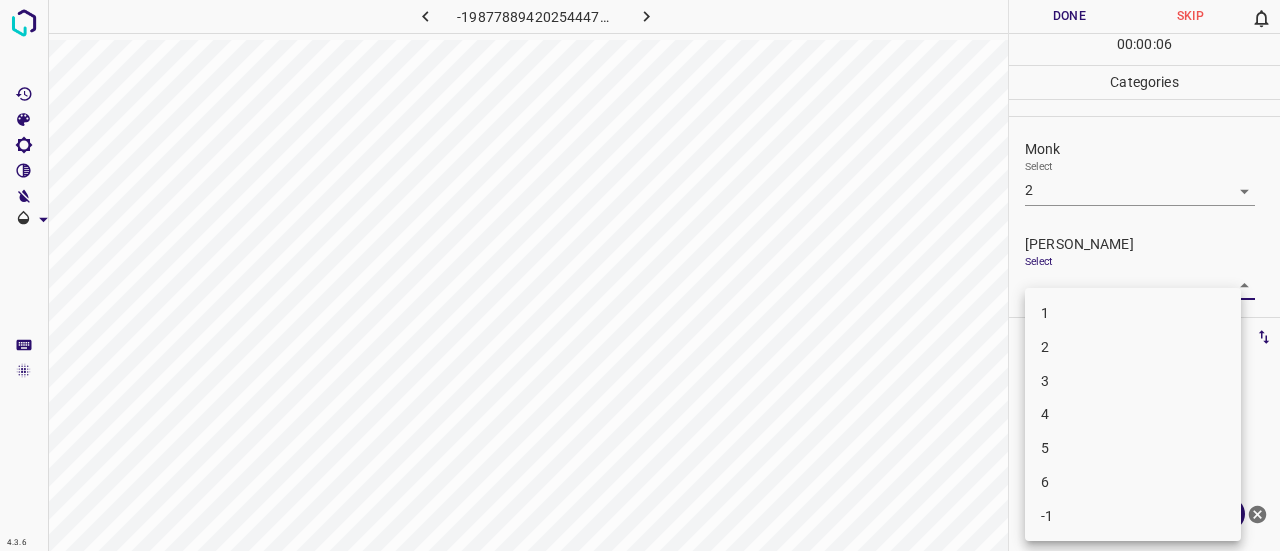click on "1" at bounding box center [1133, 313] 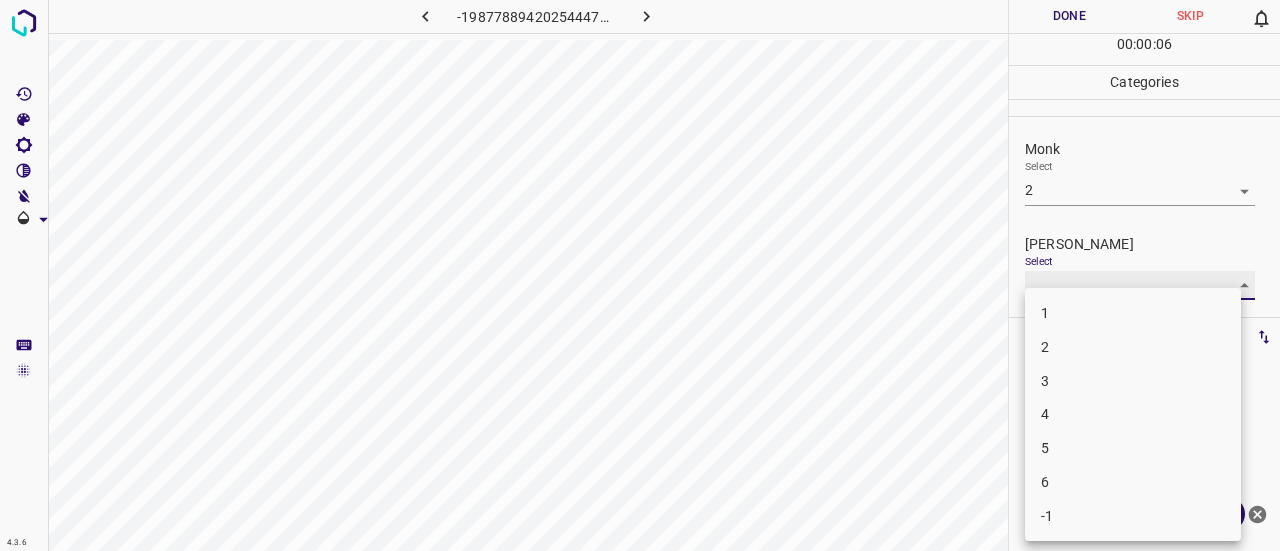 type on "1" 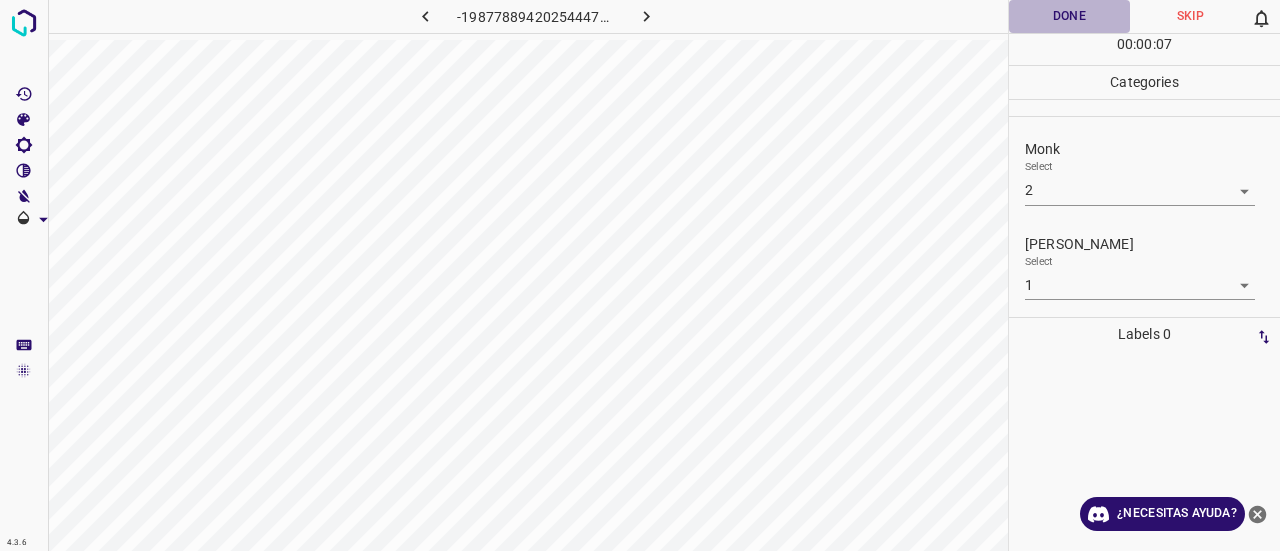 click on "Done" at bounding box center (1069, 16) 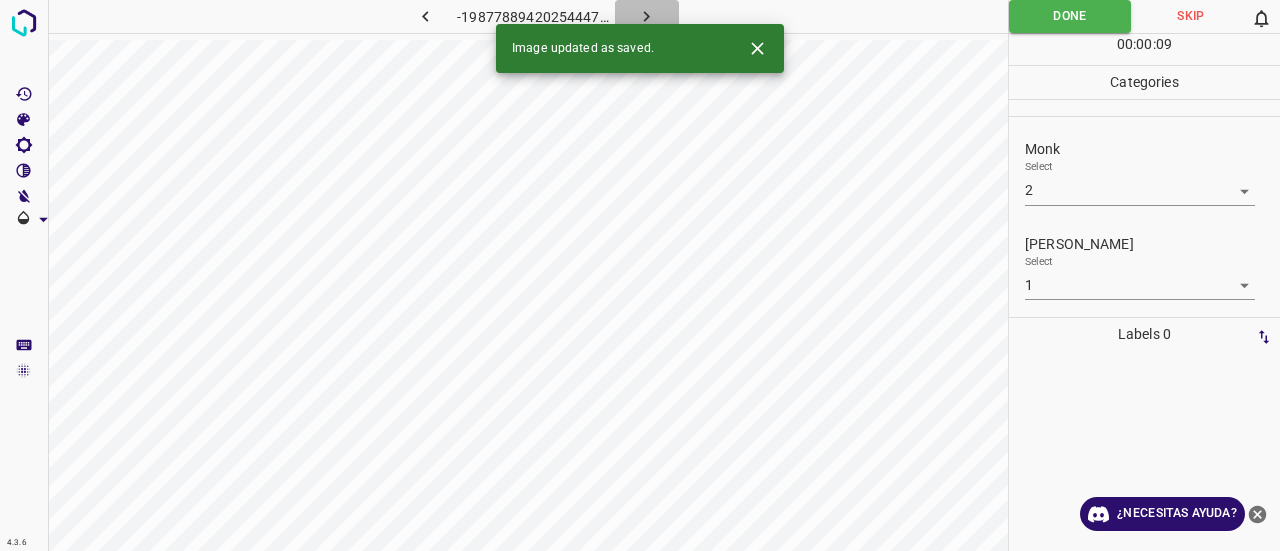 click at bounding box center [647, 16] 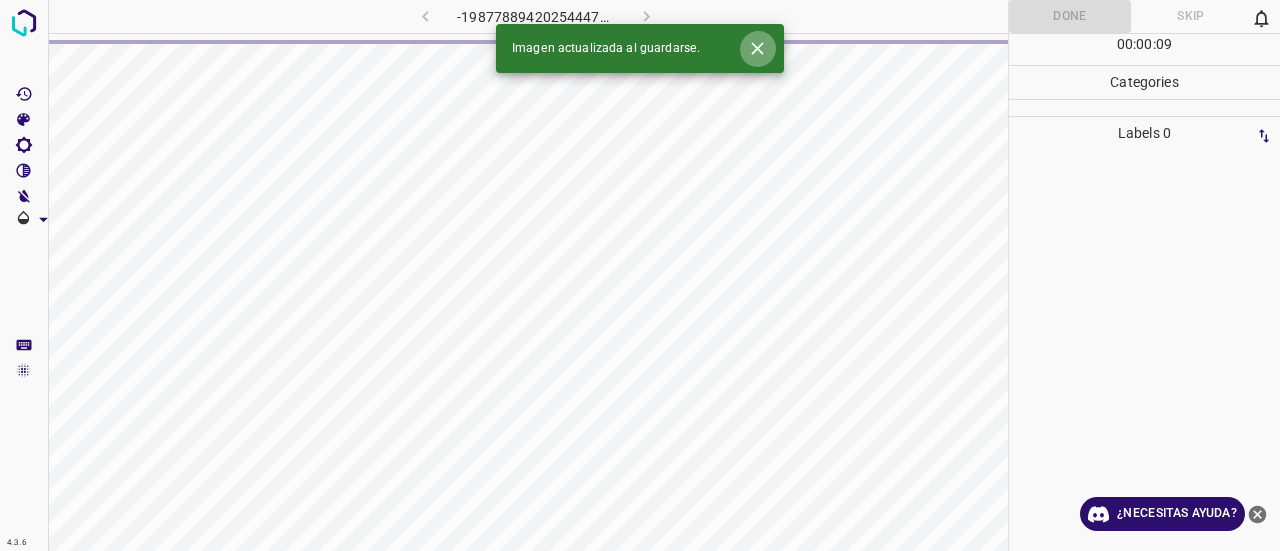 click 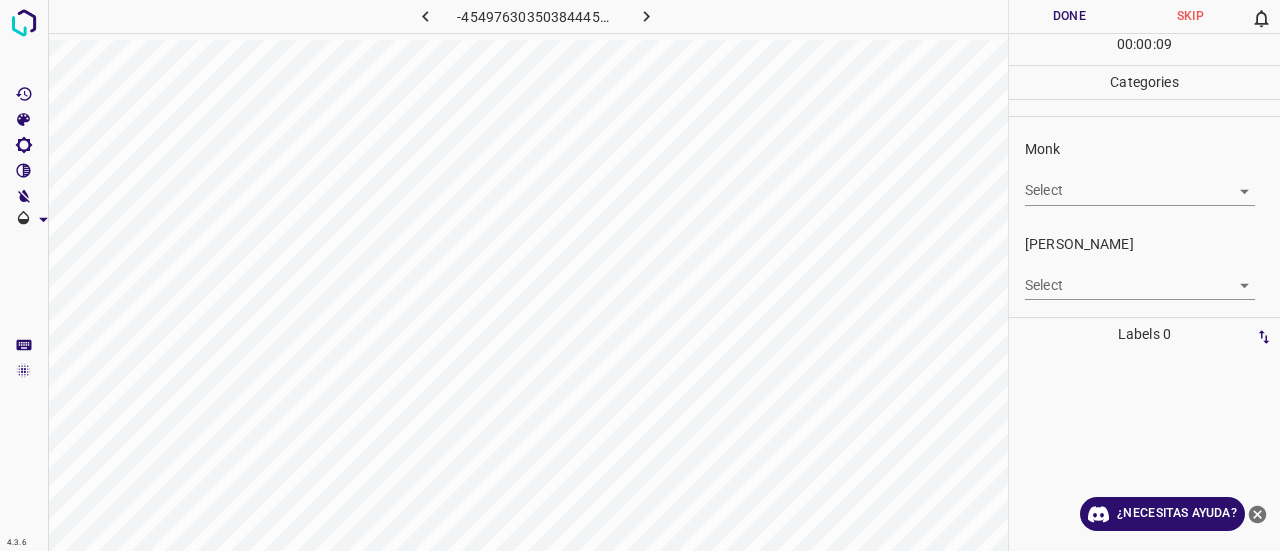 click on "4.3.6  -454976303503844455.png Done Skip 0 00   : 00   : 09   Categories Monk   Select ​  Fitzpatrick   Select ​ Labels   0 Categories 1 Monk 2  Fitzpatrick Tools Space Change between modes (Draw & Edit) I Auto labeling R Restore zoom M Zoom in N Zoom out Delete Delete selecte label Filters Z Restore filters X Saturation filter C Brightness filter V Contrast filter B Gray scale filter General O Download ¿Necesitas ayuda? Texto original Valora esta traducción Tu opinión servirá para ayudar a mejorar el Traductor de Google - Texto - Esconder - Borrar" at bounding box center (640, 275) 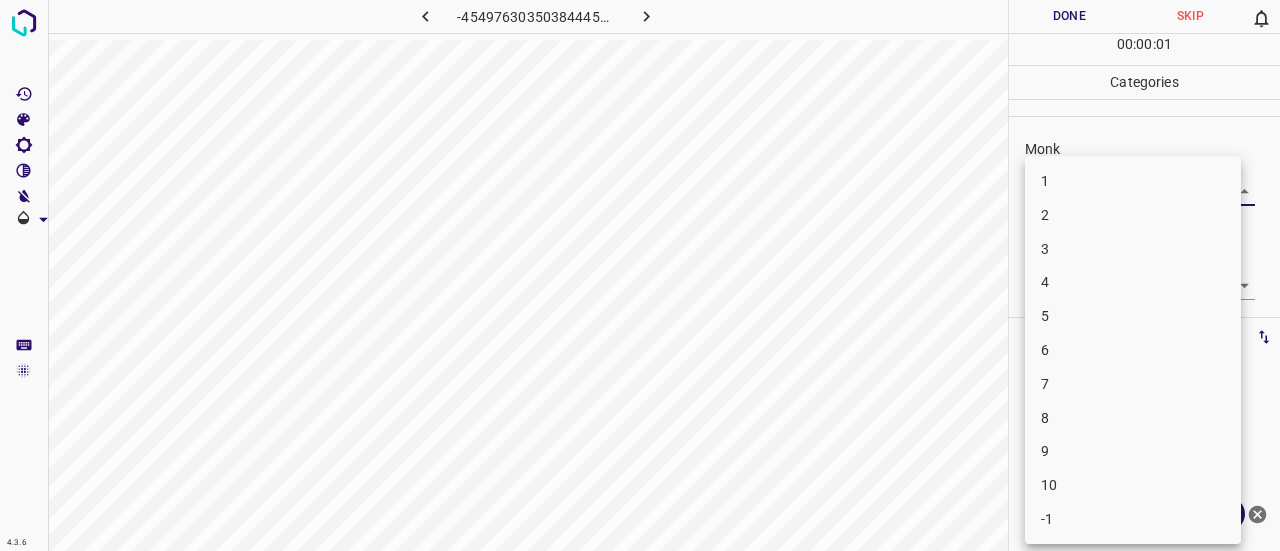 click on "2" at bounding box center (1133, 215) 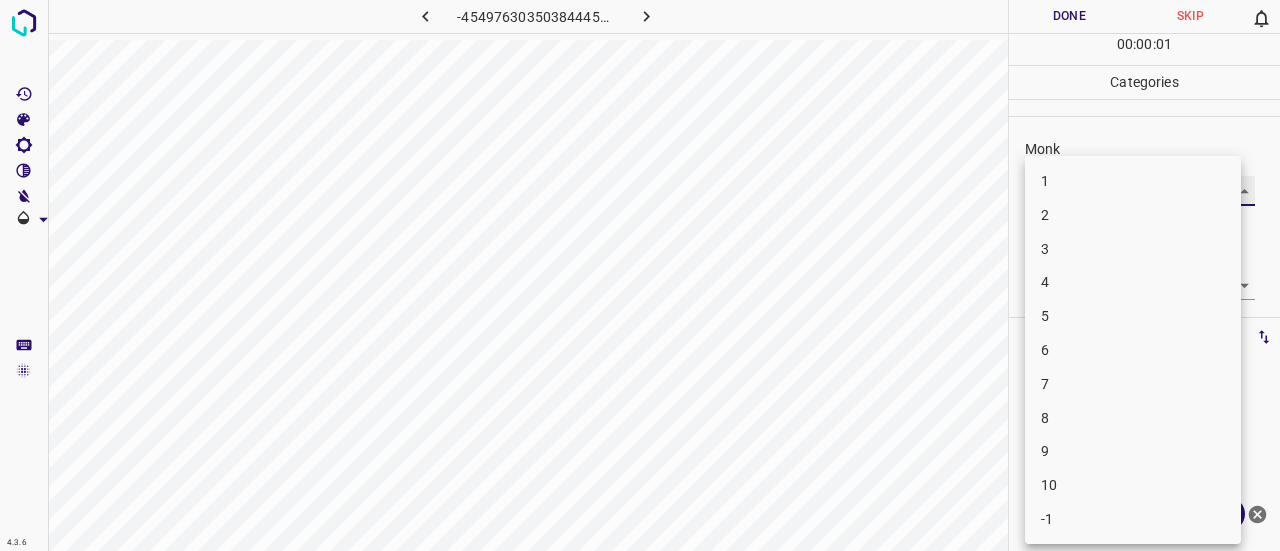 type on "2" 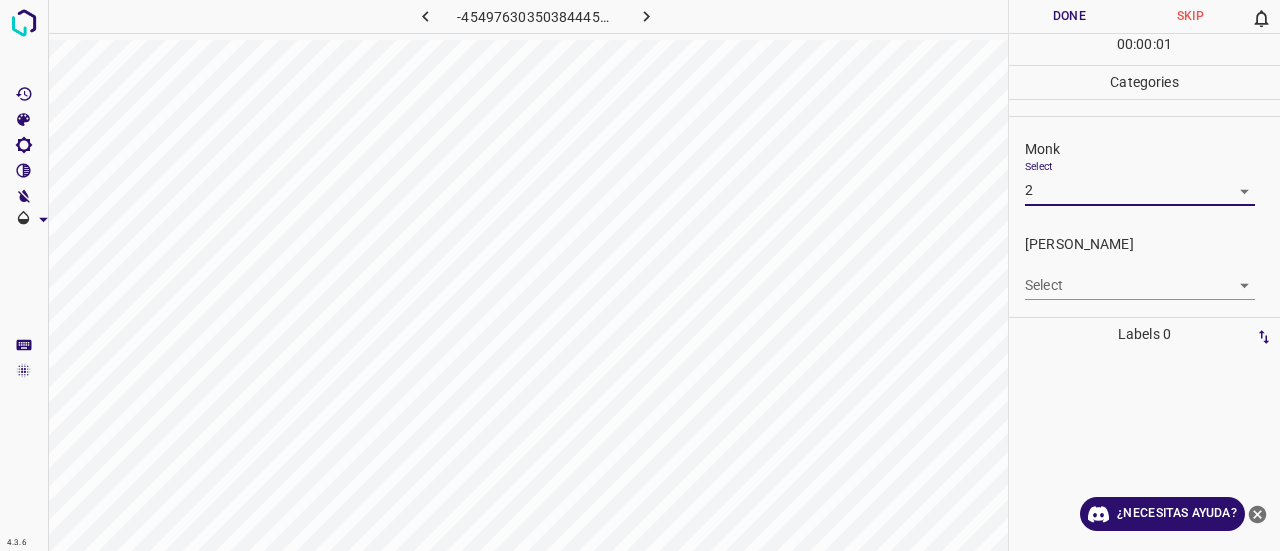 drag, startPoint x: 1065, startPoint y: 253, endPoint x: 1065, endPoint y: 270, distance: 17 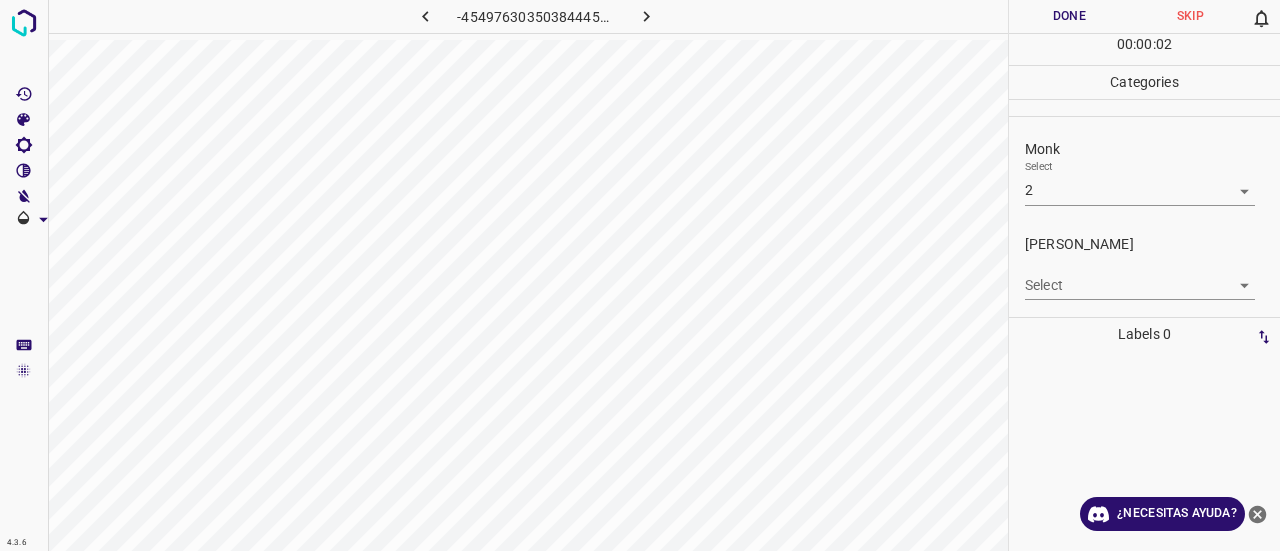 click on "4.3.6  -454976303503844455.png Done Skip 0 00   : 00   : 02   Categories Monk   Select 2 2  Fitzpatrick   Select ​ Labels   0 Categories 1 Monk 2  Fitzpatrick Tools Space Change between modes (Draw & Edit) I Auto labeling R Restore zoom M Zoom in N Zoom out Delete Delete selecte label Filters Z Restore filters X Saturation filter C Brightness filter V Contrast filter B Gray scale filter General O Download ¿Necesitas ayuda? Texto original Valora esta traducción Tu opinión servirá para ayudar a mejorar el Traductor de Google - Texto - Esconder - Borrar" at bounding box center (640, 275) 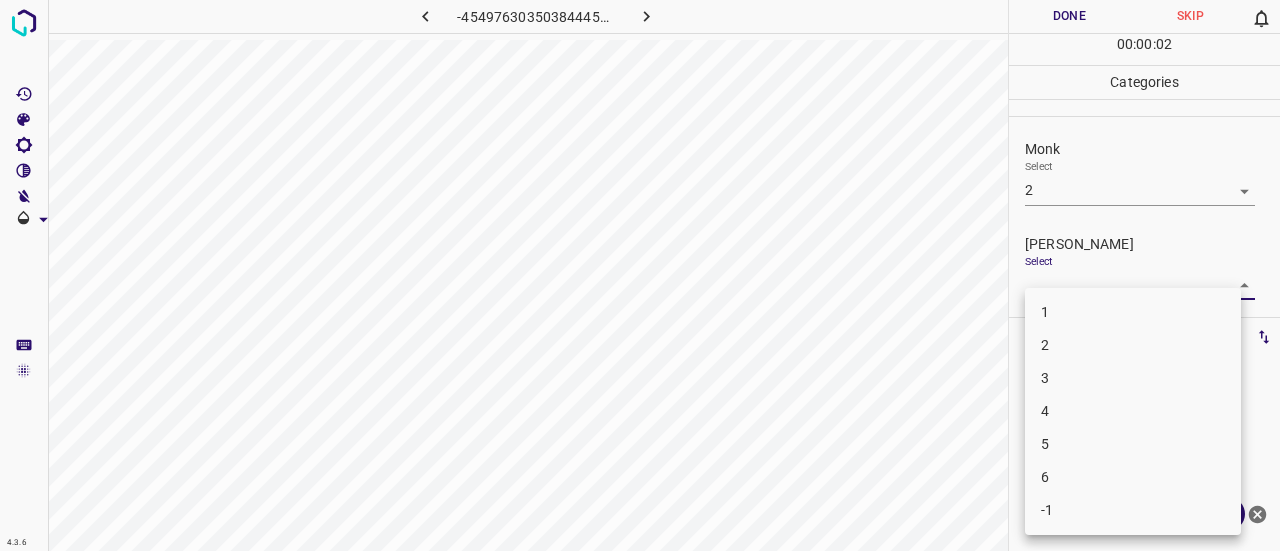 click on "1" at bounding box center [1133, 312] 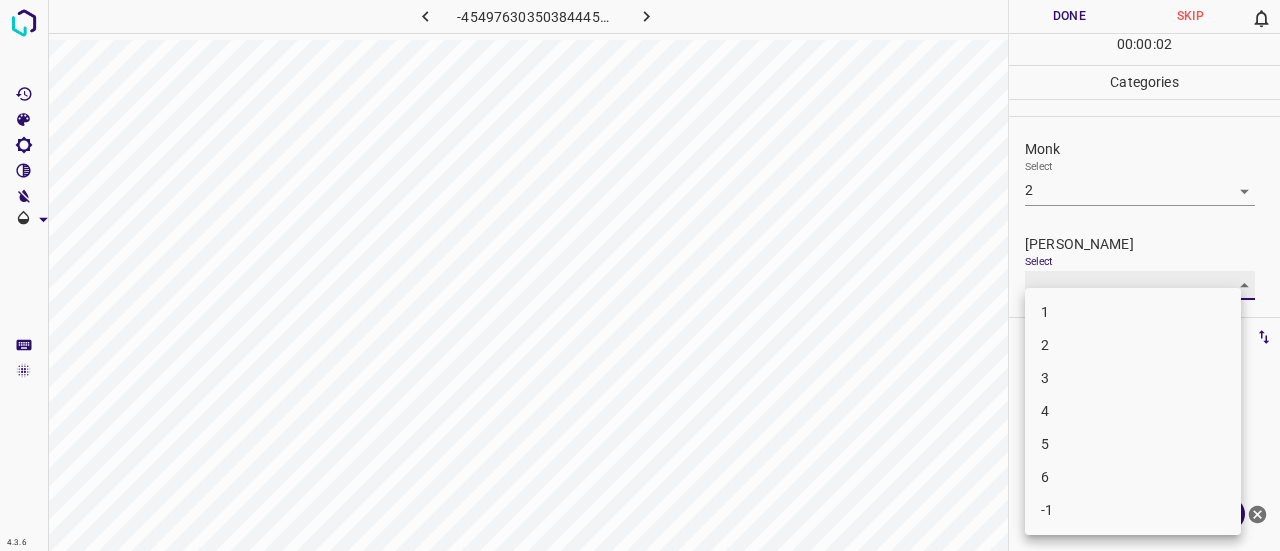type on "1" 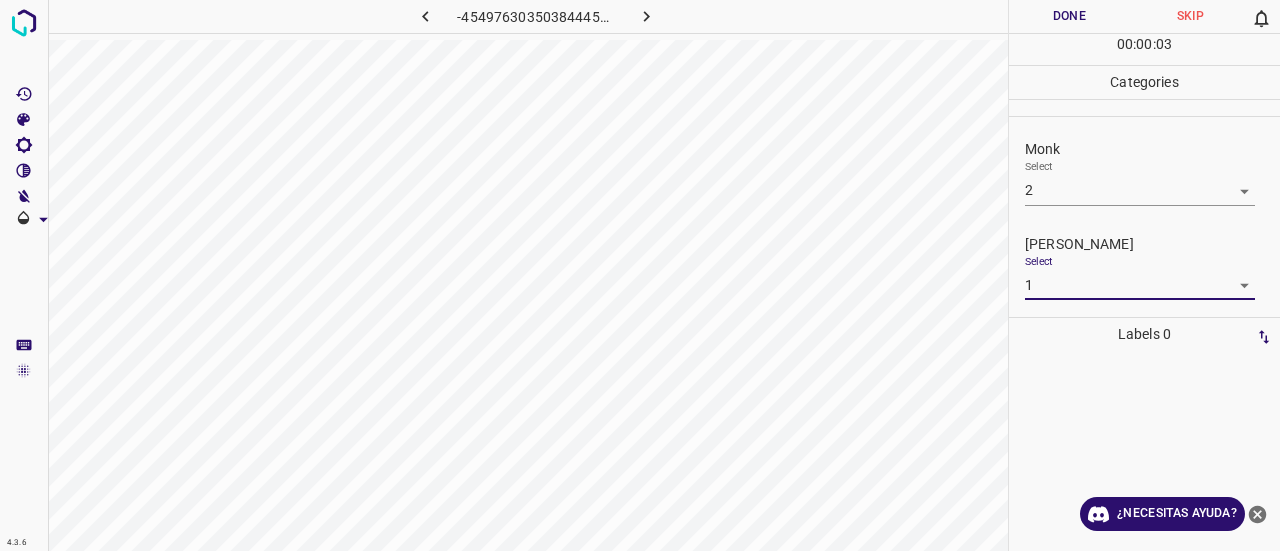 click on "Done" at bounding box center [1069, 16] 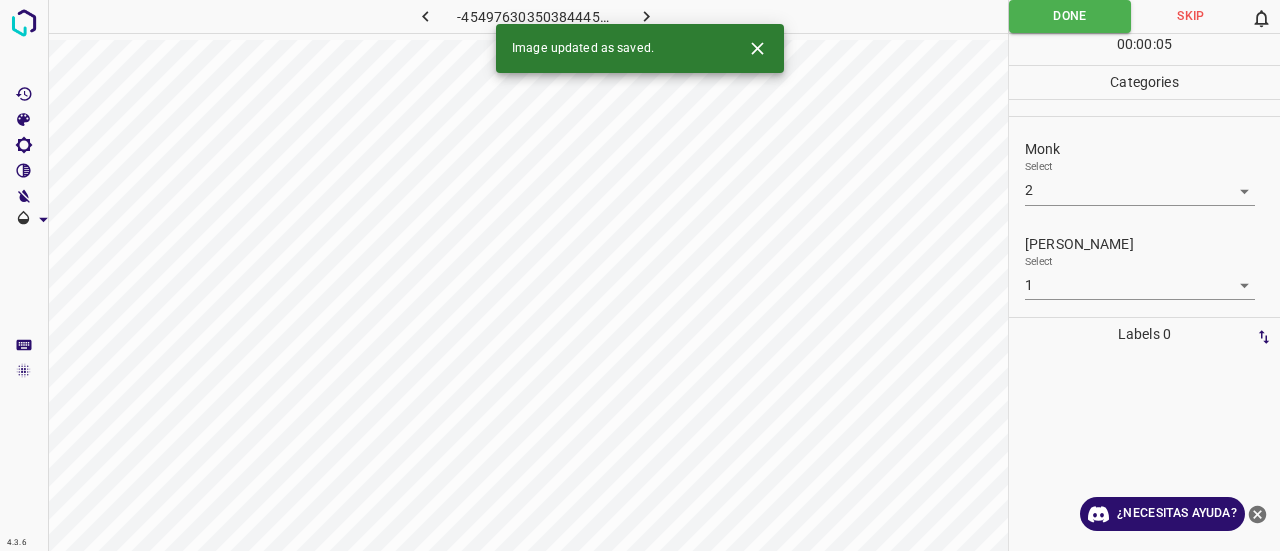 click 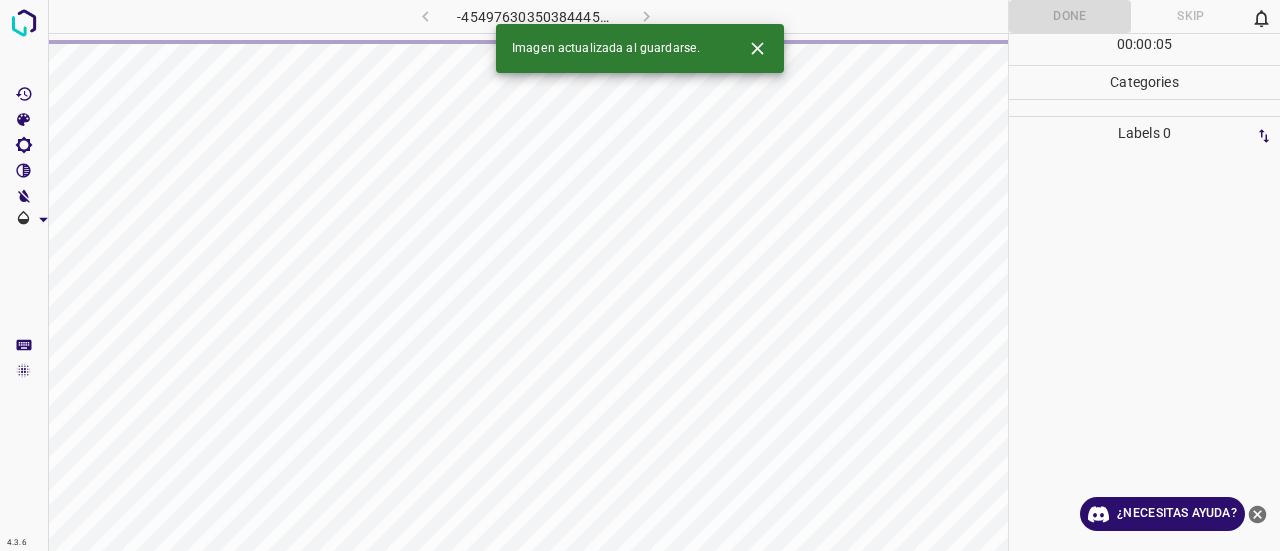 click 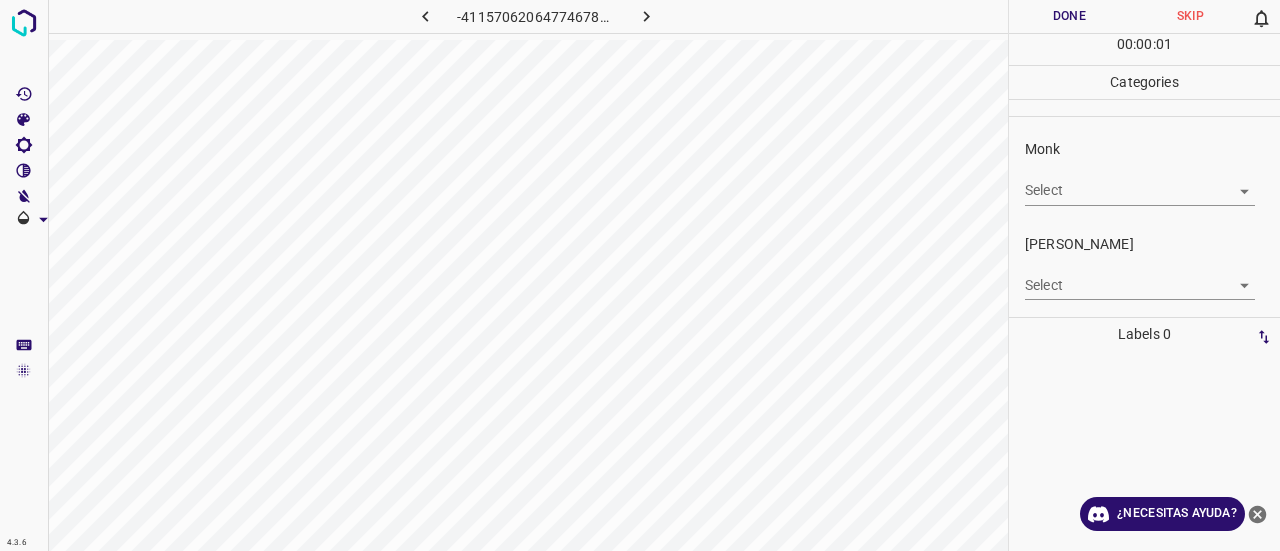 click on "4.3.6  -4115706206477467822.png Done Skip 0 00   : 00   : 01   Categories Monk   Select ​  Fitzpatrick   Select ​ Labels   0 Categories 1 Monk 2  Fitzpatrick Tools Space Change between modes (Draw & Edit) I Auto labeling R Restore zoom M Zoom in N Zoom out Delete Delete selecte label Filters Z Restore filters X Saturation filter C Brightness filter V Contrast filter B Gray scale filter General O Download ¿Necesitas ayuda? Texto original Valora esta traducción Tu opinión servirá para ayudar a mejorar el Traductor de Google - Texto - Esconder - Borrar" at bounding box center (640, 275) 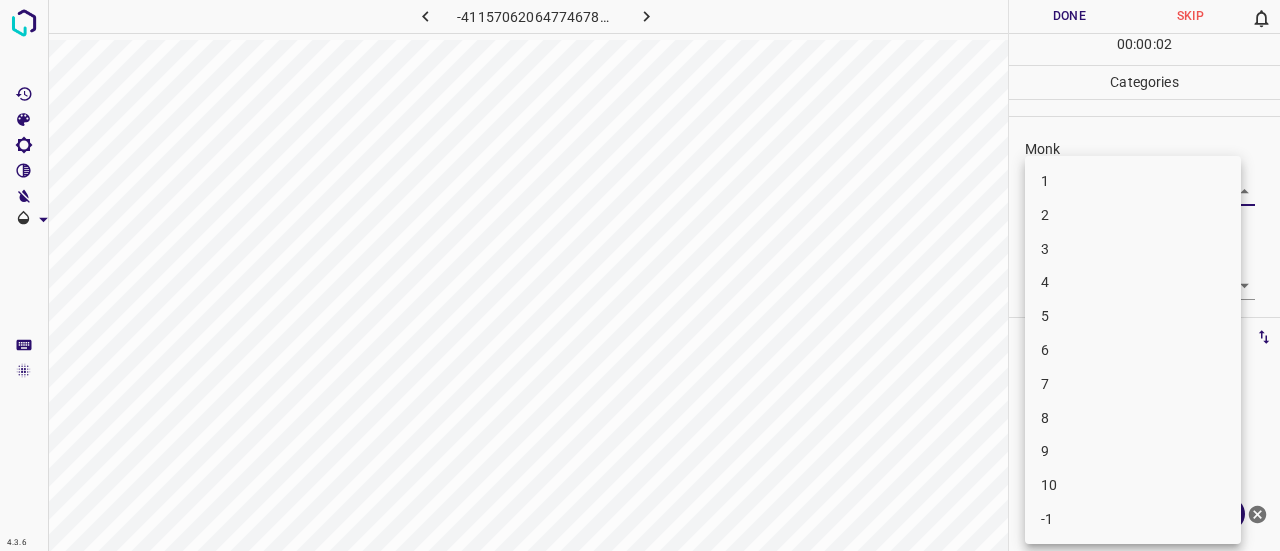 click on "2" at bounding box center [1133, 215] 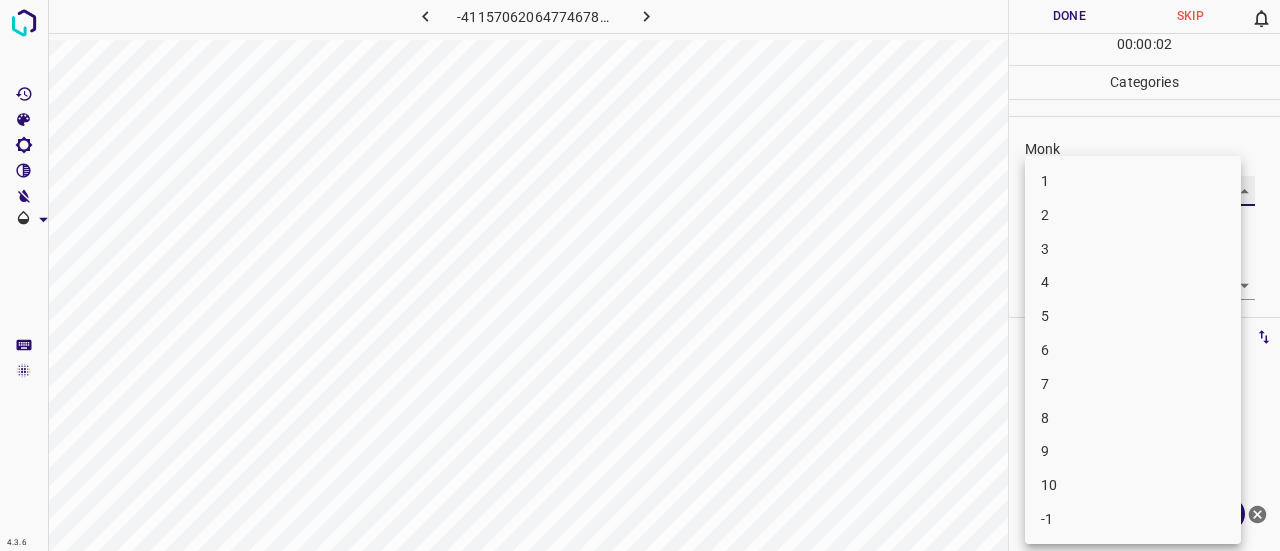 type on "2" 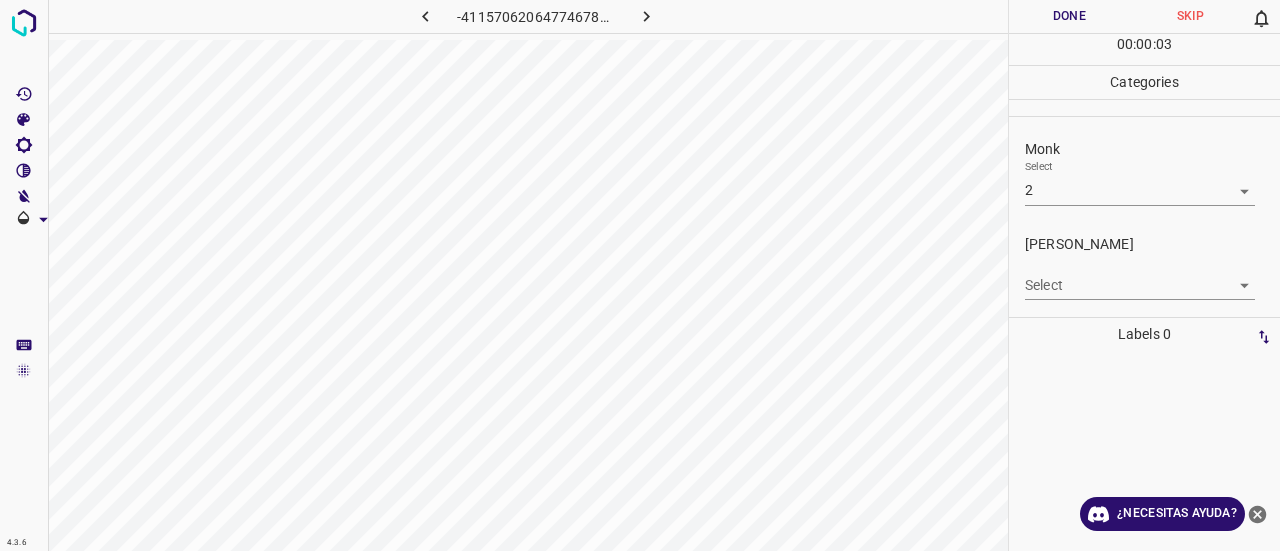 click on "4.3.6  -4115706206477467822.png Done Skip 0 00   : 00   : 03   Categories Monk   Select 2 2  Fitzpatrick   Select ​ Labels   0 Categories 1 Monk 2  Fitzpatrick Tools Space Change between modes (Draw & Edit) I Auto labeling R Restore zoom M Zoom in N Zoom out Delete Delete selecte label Filters Z Restore filters X Saturation filter C Brightness filter V Contrast filter B Gray scale filter General O Download ¿Necesitas ayuda? Texto original Valora esta traducción Tu opinión servirá para ayudar a mejorar el Traductor de Google - Texto - Esconder - Borrar" at bounding box center [640, 275] 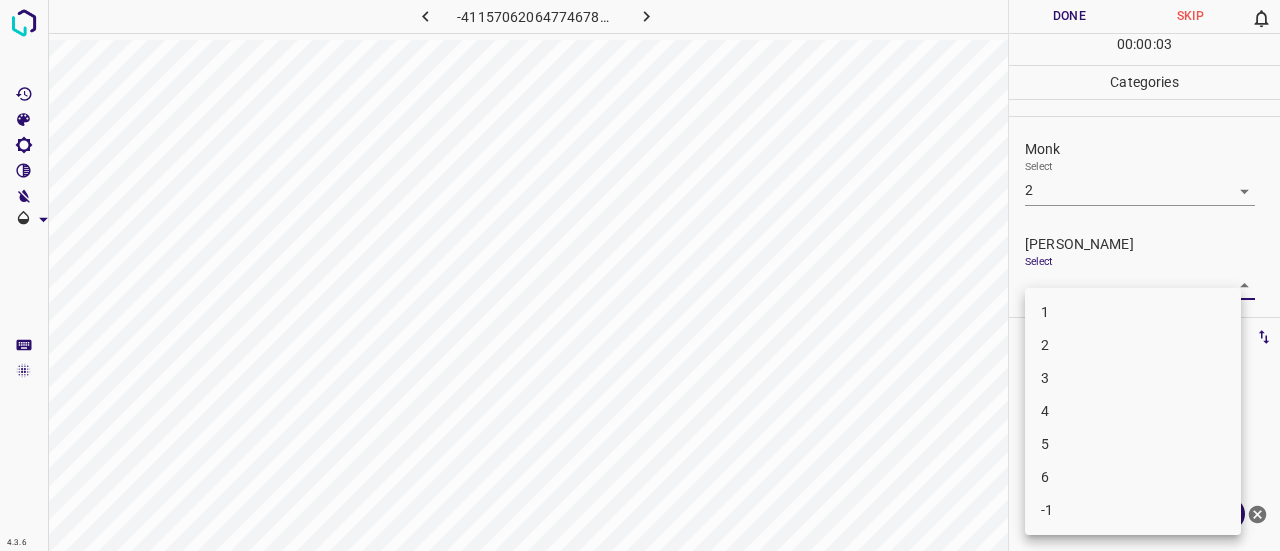 click on "1" at bounding box center [1133, 312] 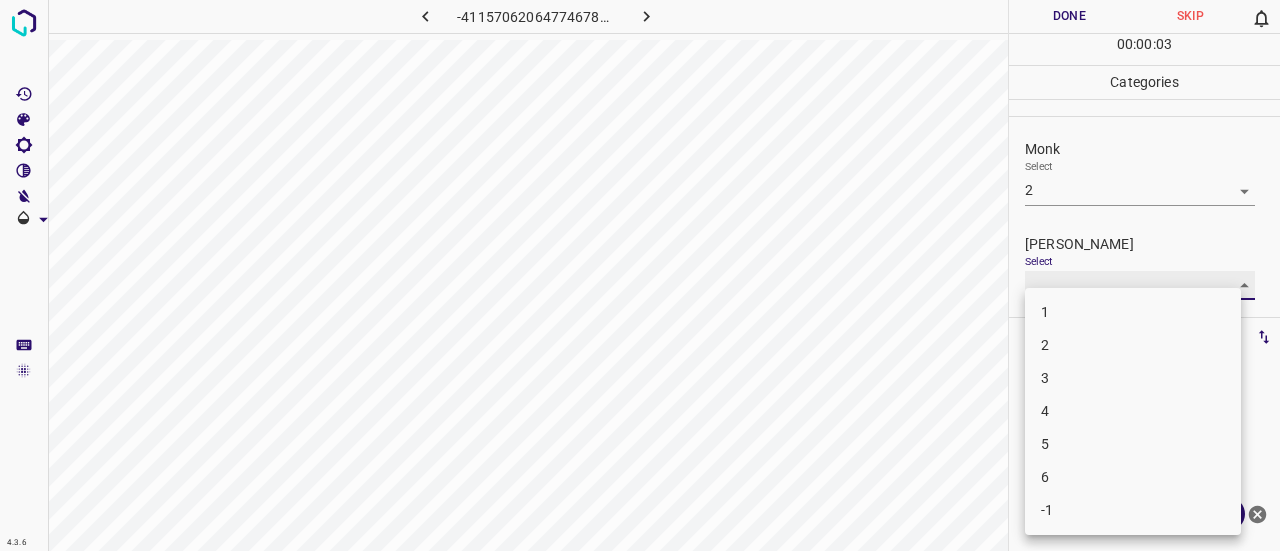 type on "1" 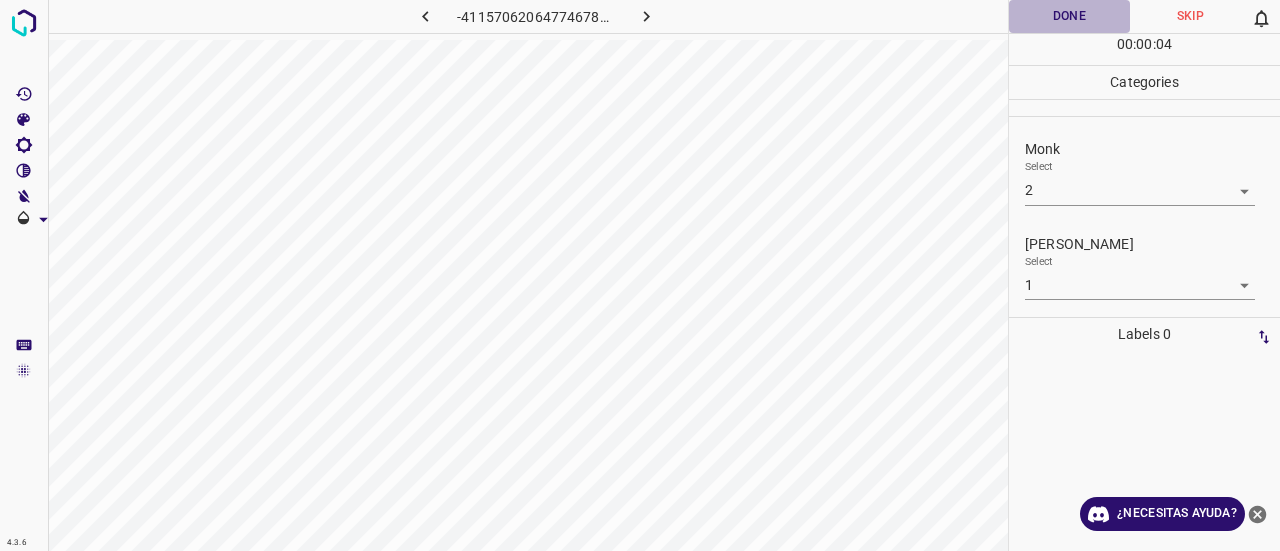 click on "Done" at bounding box center [1069, 16] 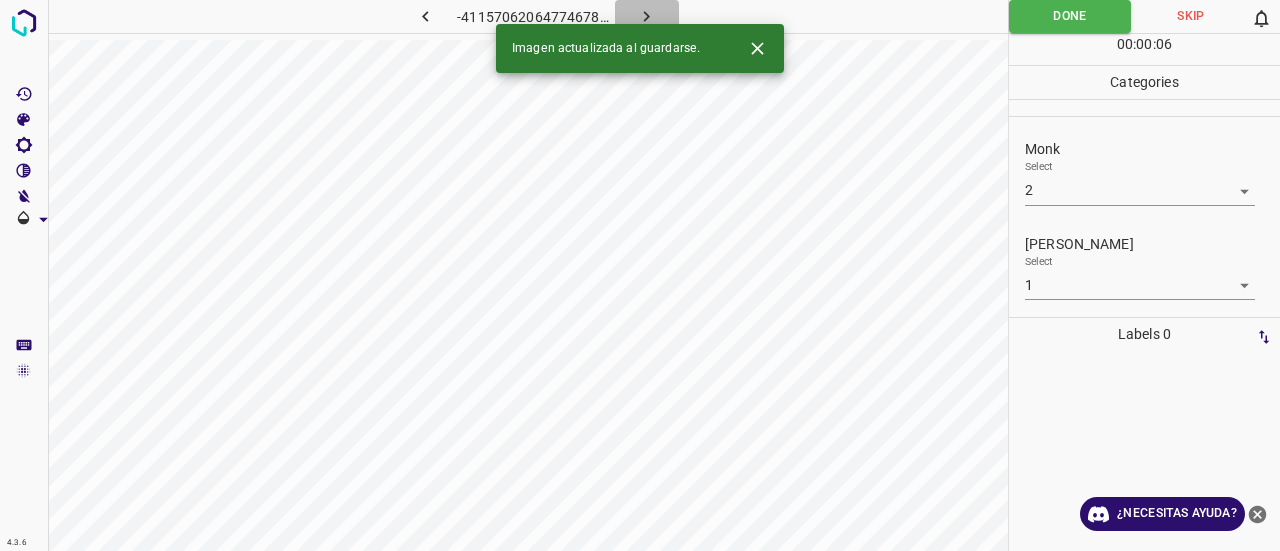 click at bounding box center [647, 16] 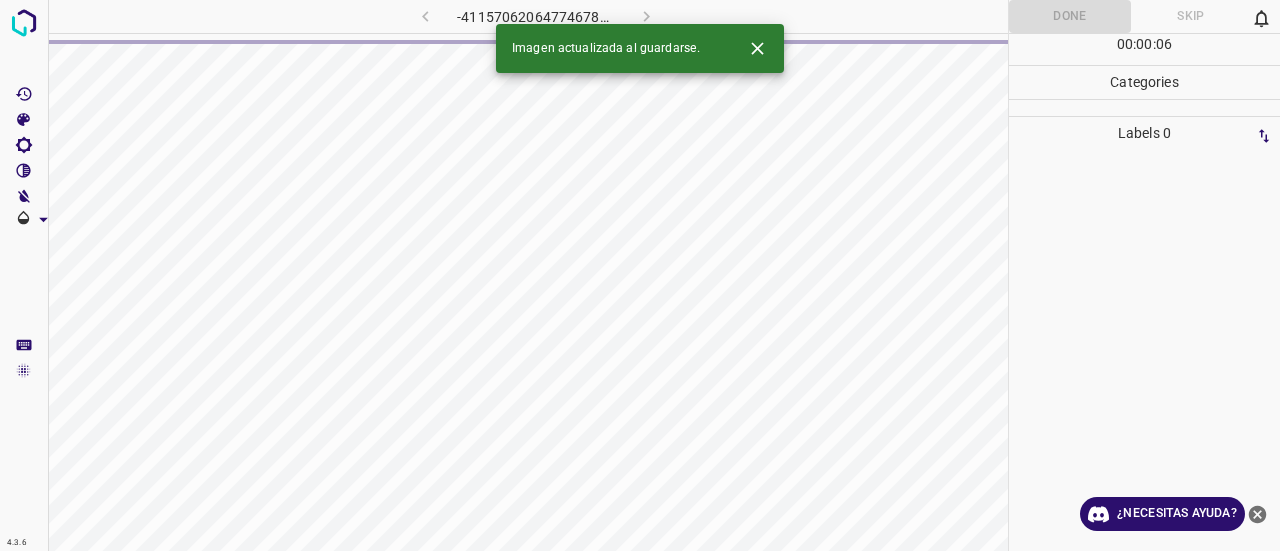 click 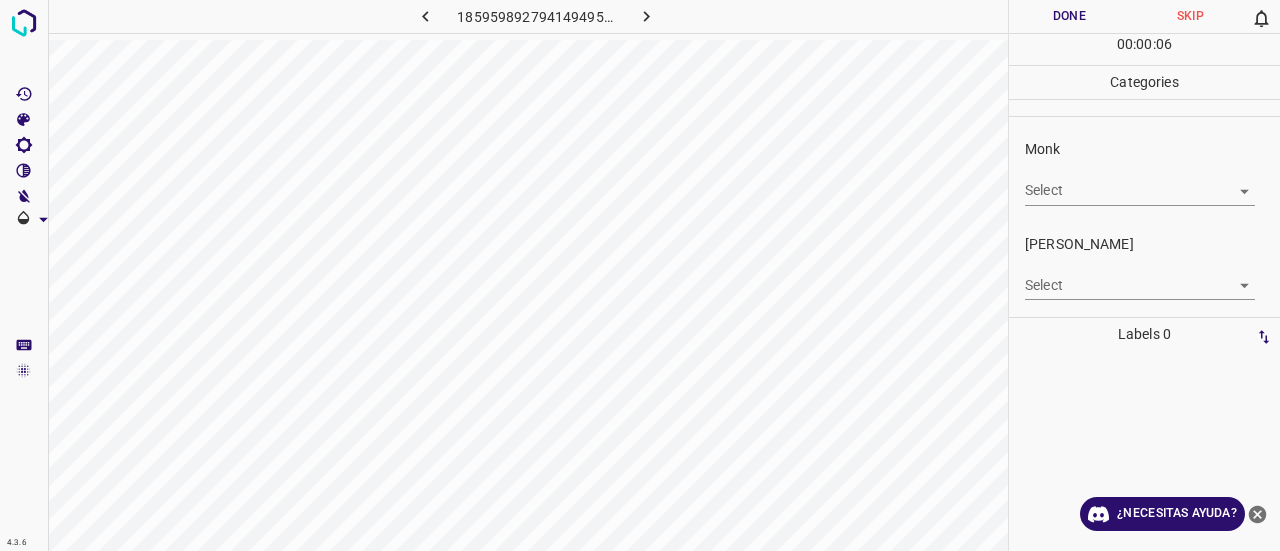 click on "4.3.6  1859598927941494950.png Done Skip 0 00   : 00   : 06   Categories Monk   Select ​  Fitzpatrick   Select ​ Labels   0 Categories 1 Monk 2  Fitzpatrick Tools Space Change between modes (Draw & Edit) I Auto labeling R Restore zoom M Zoom in N Zoom out Delete Delete selecte label Filters Z Restore filters X Saturation filter C Brightness filter V Contrast filter B Gray scale filter General O Download ¿Necesitas ayuda? Texto original Valora esta traducción Tu opinión servirá para ayudar a mejorar el Traductor de Google - Texto - Esconder - Borrar" at bounding box center (640, 275) 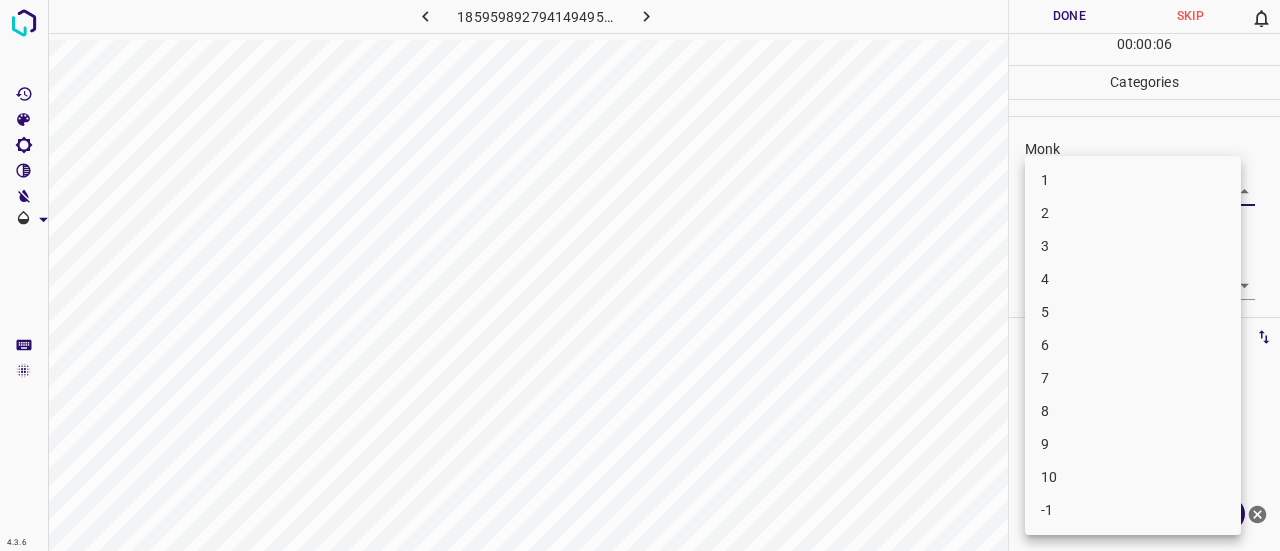 click on "2" at bounding box center [1133, 213] 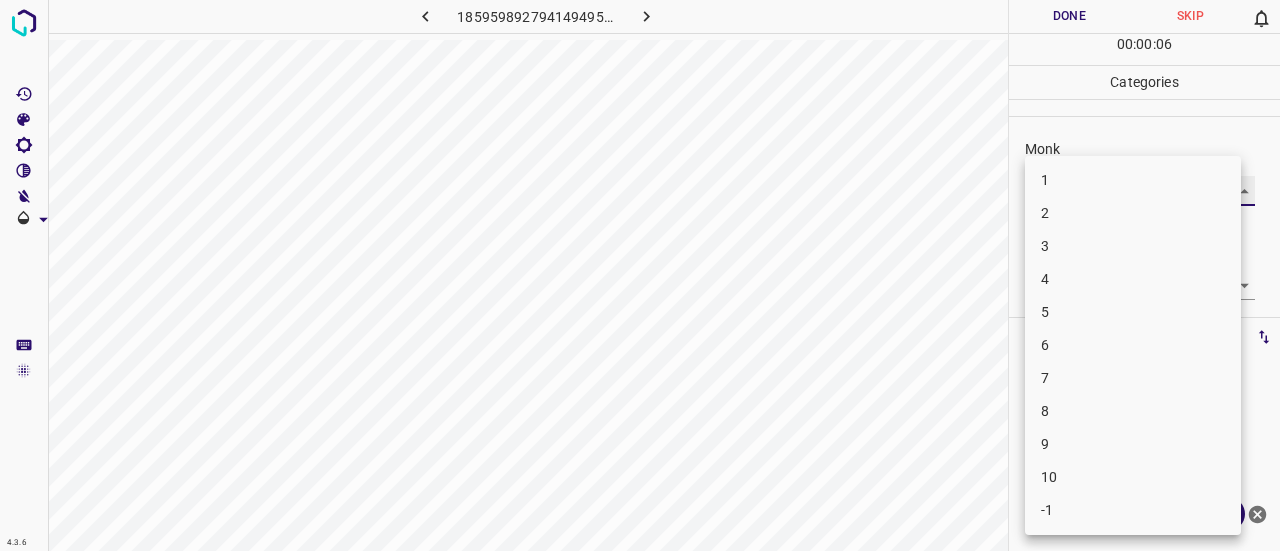 type on "2" 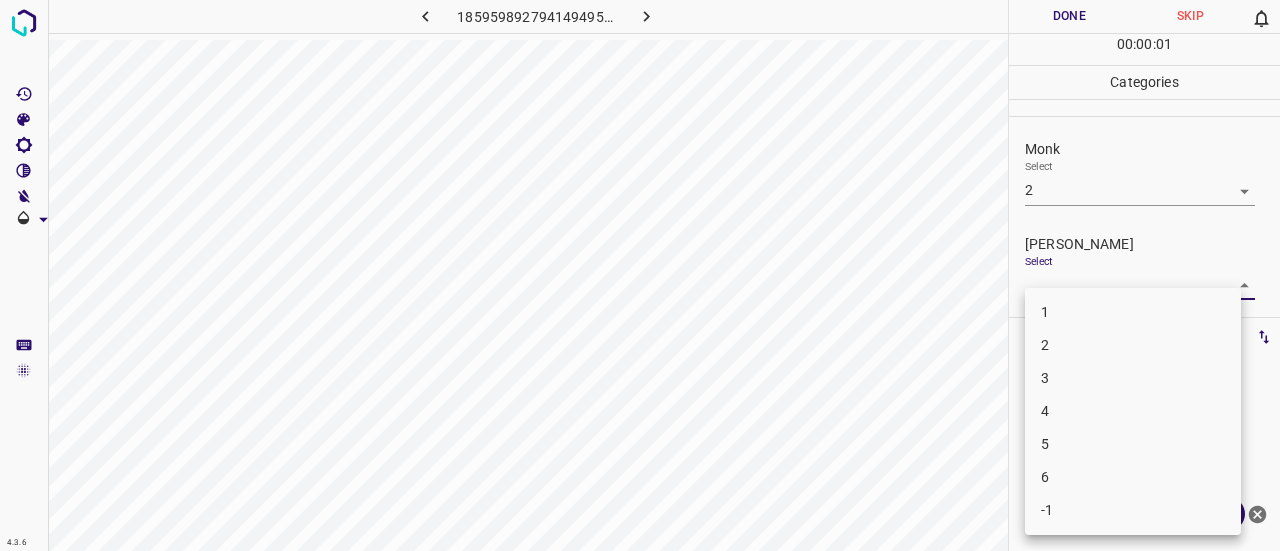 click on "4.3.6  1859598927941494950.png Done Skip 0 00   : 00   : 01   Categories Monk   Select 2 2  Fitzpatrick   Select ​ Labels   0 Categories 1 Monk 2  Fitzpatrick Tools Space Change between modes (Draw & Edit) I Auto labeling R Restore zoom M Zoom in N Zoom out Delete Delete selecte label Filters Z Restore filters X Saturation filter C Brightness filter V Contrast filter B Gray scale filter General O Download ¿Necesitas ayuda? Texto original Valora esta traducción Tu opinión servirá para ayudar a mejorar el Traductor de Google - Texto - Esconder - Borrar 1 2 3 4 5 6 -1" at bounding box center (640, 275) 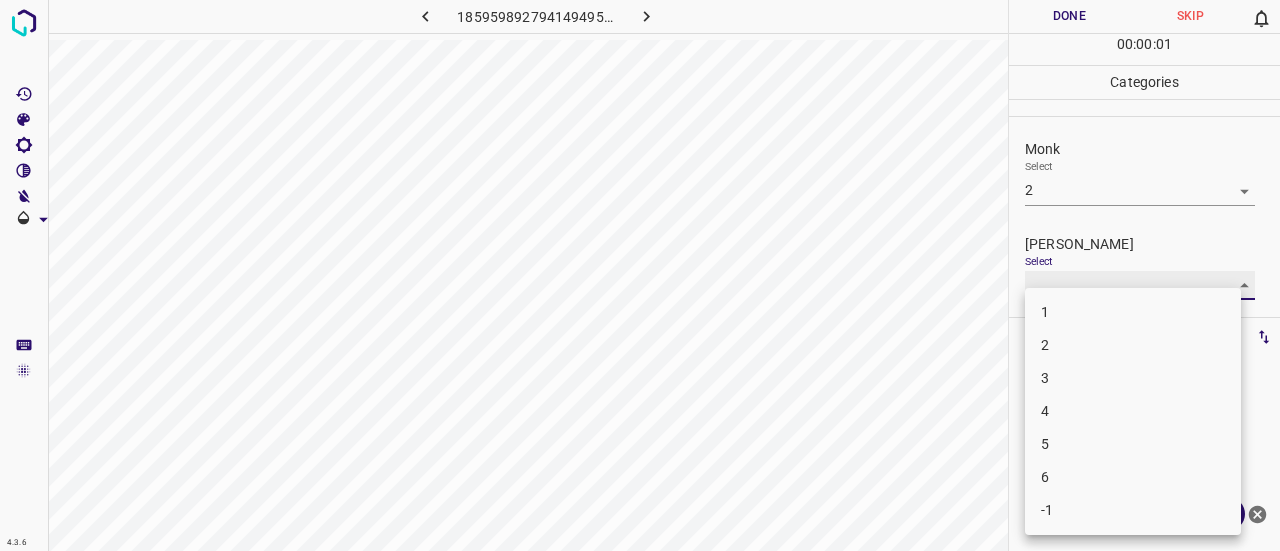 type on "1" 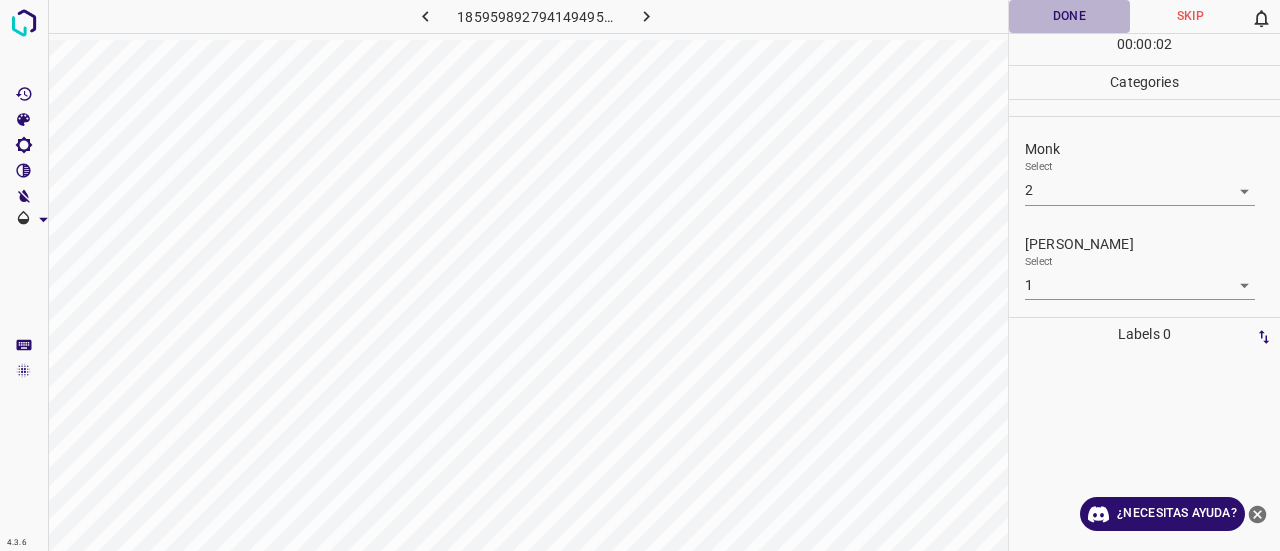 click on "Done" at bounding box center [1069, 16] 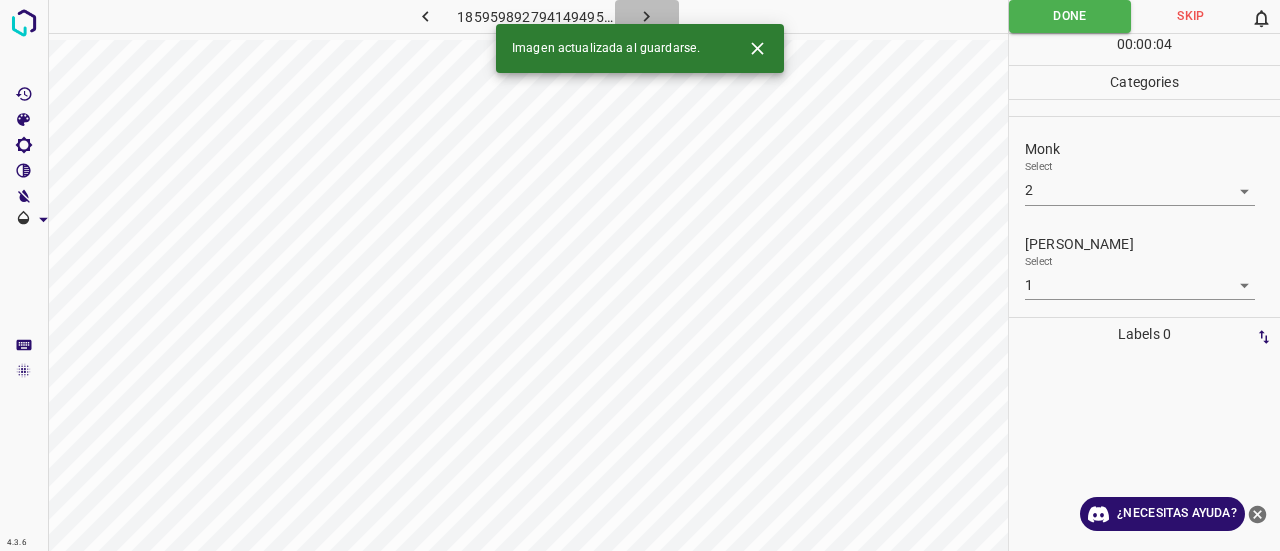 click 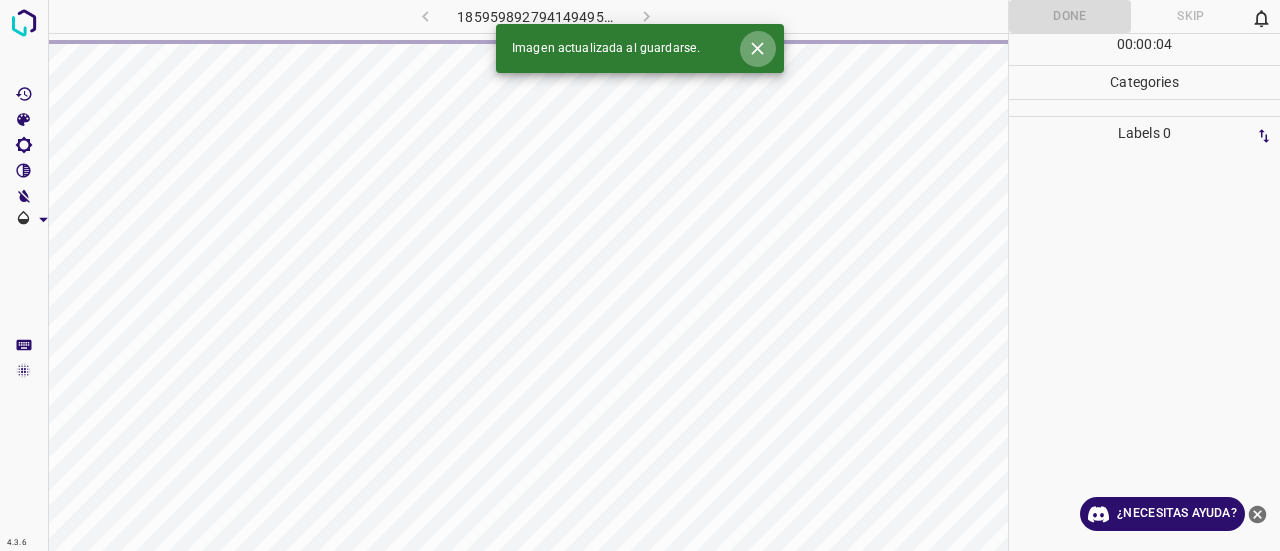 click 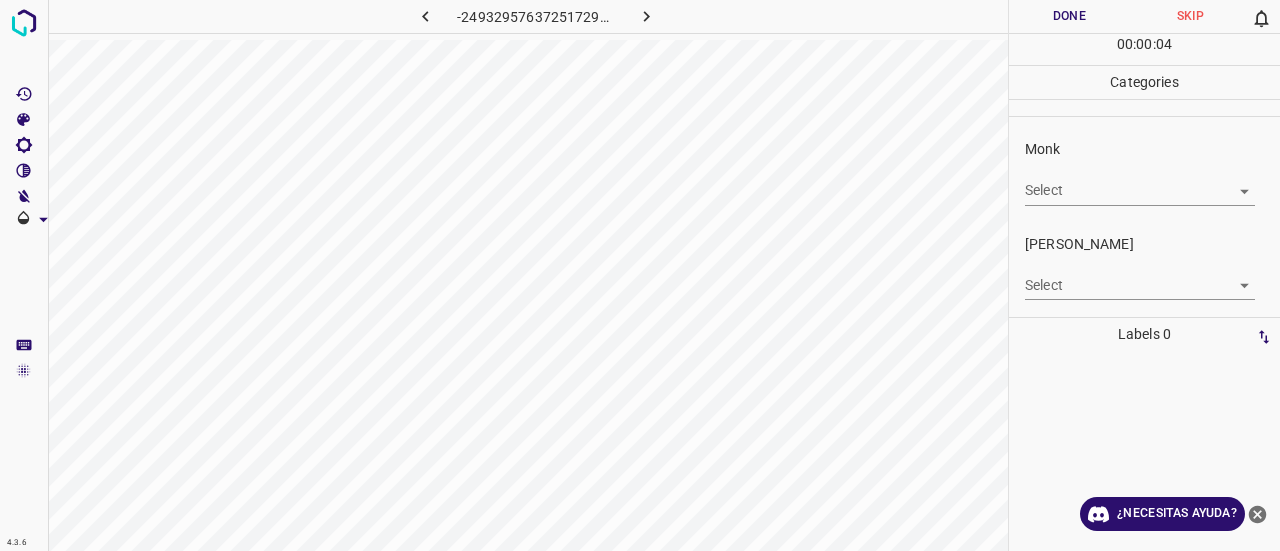 click on "4.3.6  -2493295763725172982.png Done Skip 0 00   : 00   : 04   Categories Monk   Select ​  Fitzpatrick   Select ​ Labels   0 Categories 1 Monk 2  Fitzpatrick Tools Space Change between modes (Draw & Edit) I Auto labeling R Restore zoom M Zoom in N Zoom out Delete Delete selecte label Filters Z Restore filters X Saturation filter C Brightness filter V Contrast filter B Gray scale filter General O Download ¿Necesitas ayuda? Texto original Valora esta traducción Tu opinión servirá para ayudar a mejorar el Traductor de Google - Texto - Esconder - Borrar" at bounding box center (640, 275) 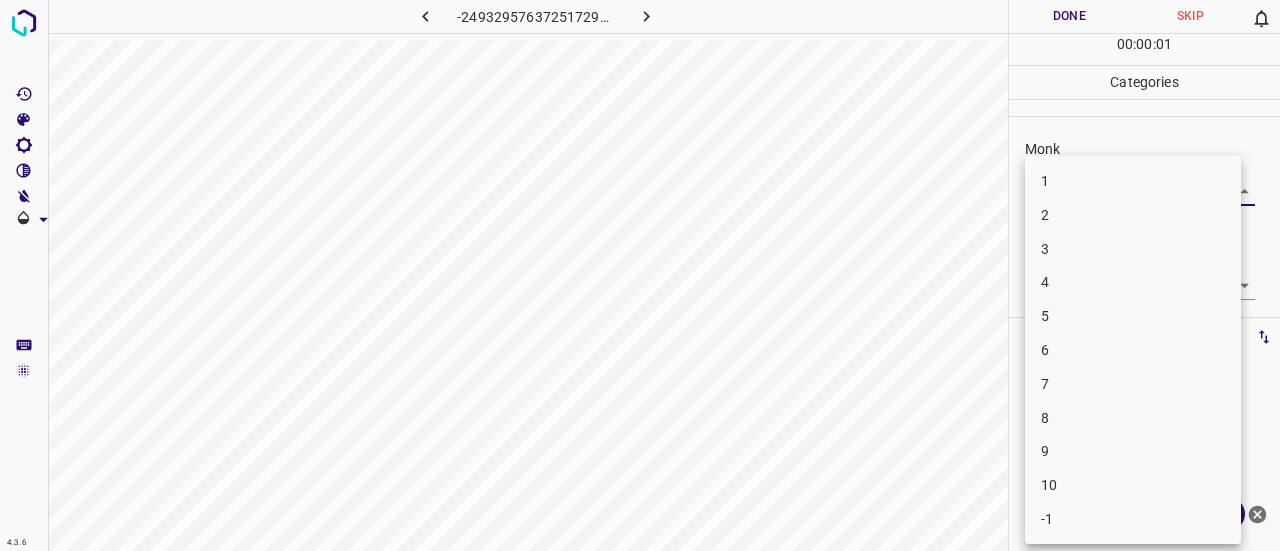 click on "3" at bounding box center (1133, 249) 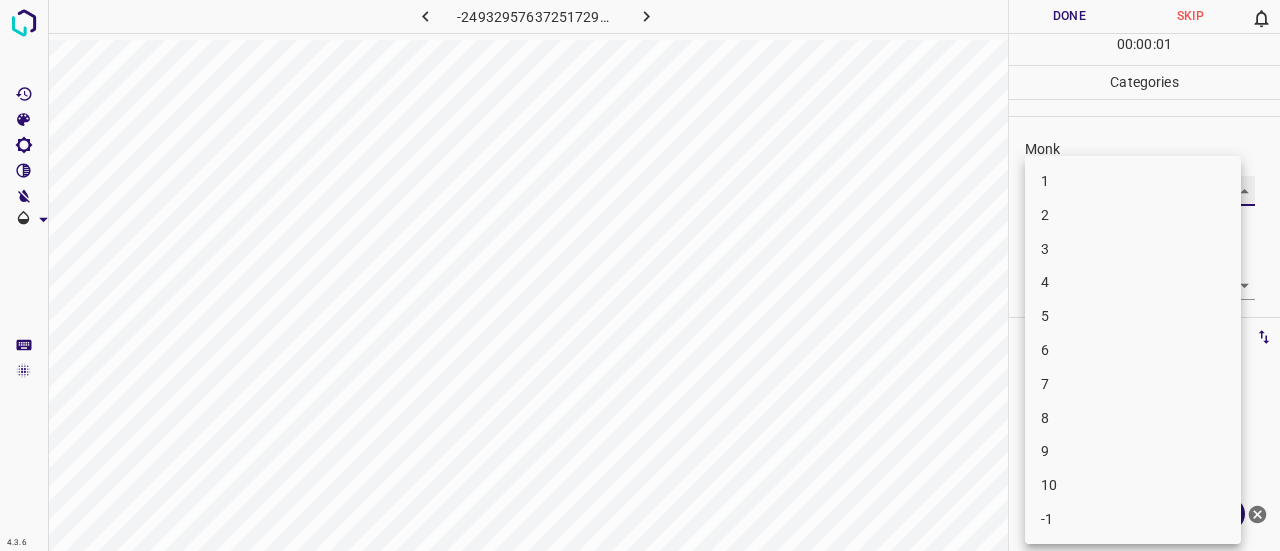 type on "3" 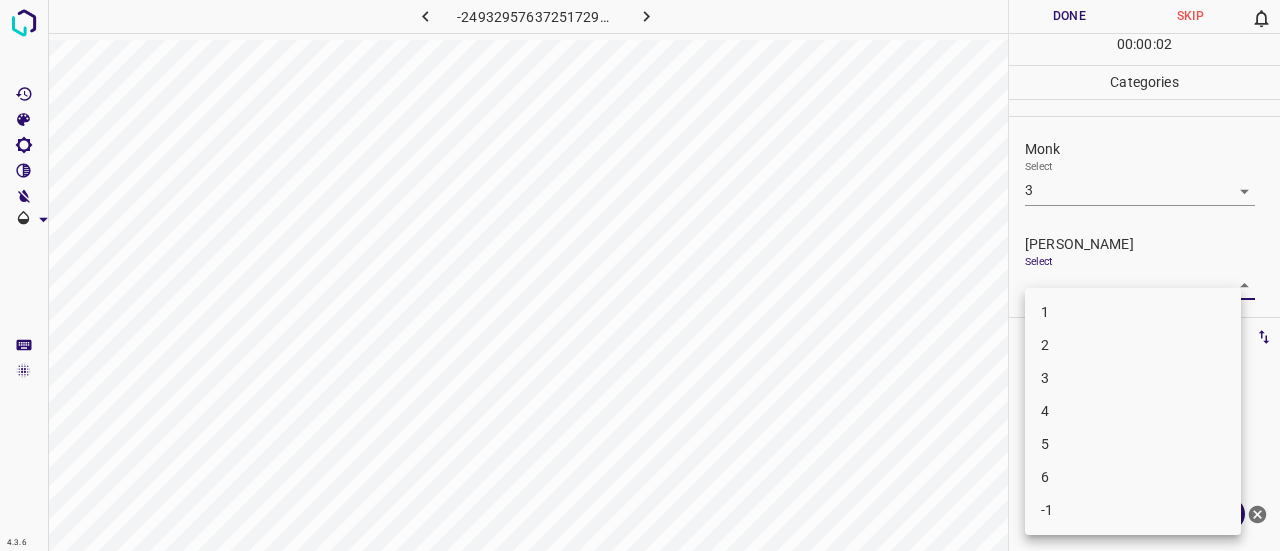 click on "4.3.6  -2493295763725172982.png Done Skip 0 00   : 00   : 02   Categories Monk   Select 3 3  Fitzpatrick   Select ​ Labels   0 Categories 1 Monk 2  Fitzpatrick Tools Space Change between modes (Draw & Edit) I Auto labeling R Restore zoom M Zoom in N Zoom out Delete Delete selecte label Filters Z Restore filters X Saturation filter C Brightness filter V Contrast filter B Gray scale filter General O Download ¿Necesitas ayuda? Texto original Valora esta traducción Tu opinión servirá para ayudar a mejorar el Traductor de Google - Texto - Esconder - Borrar 1 2 3 4 5 6 -1" at bounding box center [640, 275] 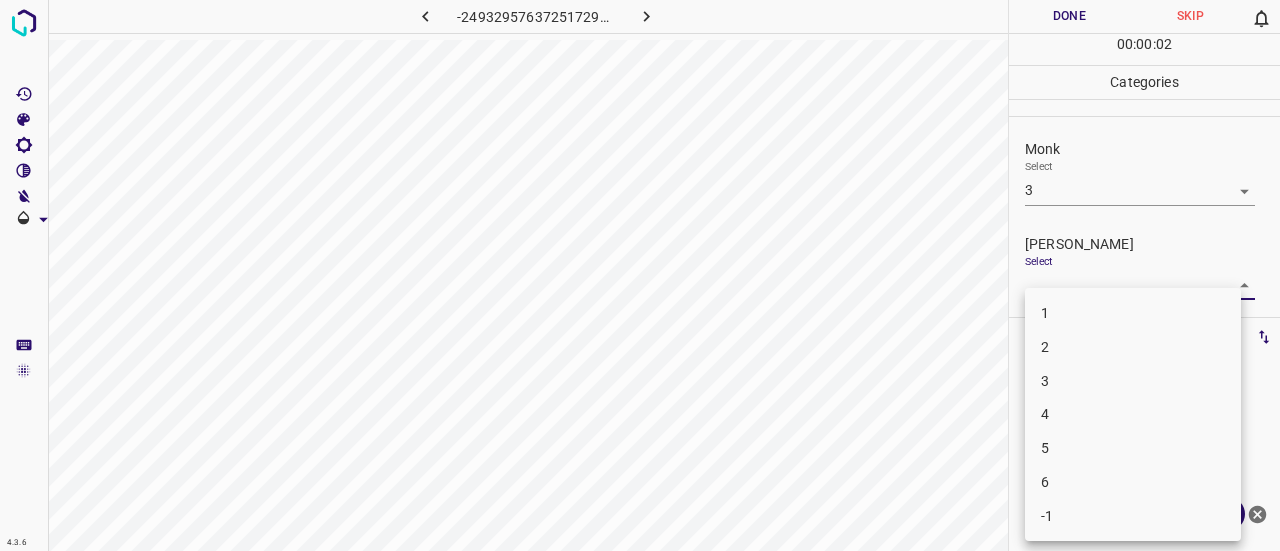 click on "2" at bounding box center (1133, 347) 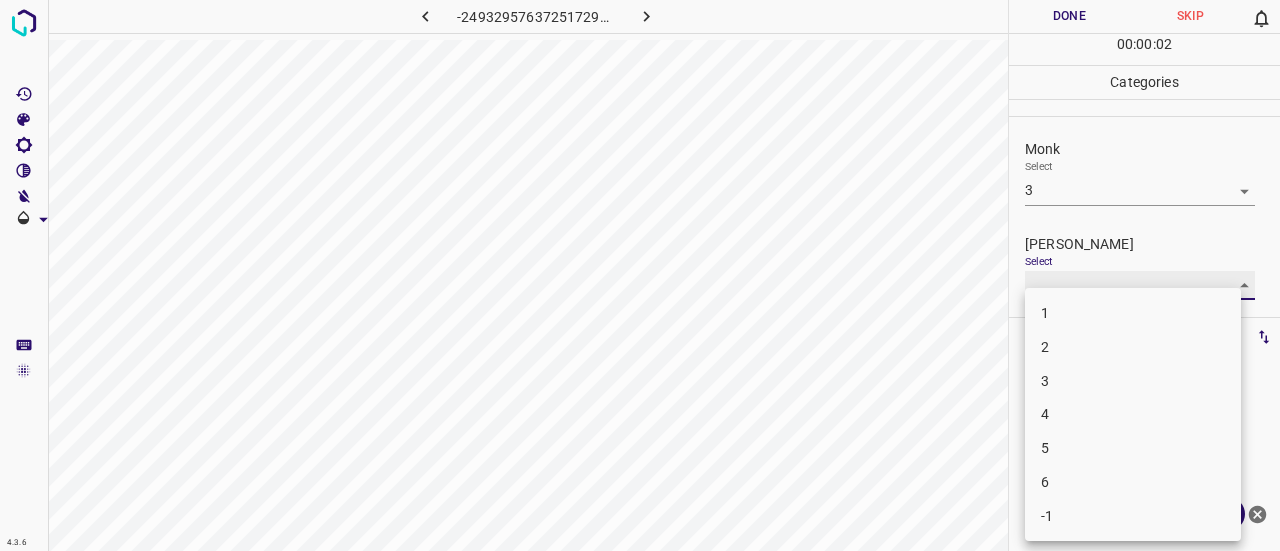 type on "2" 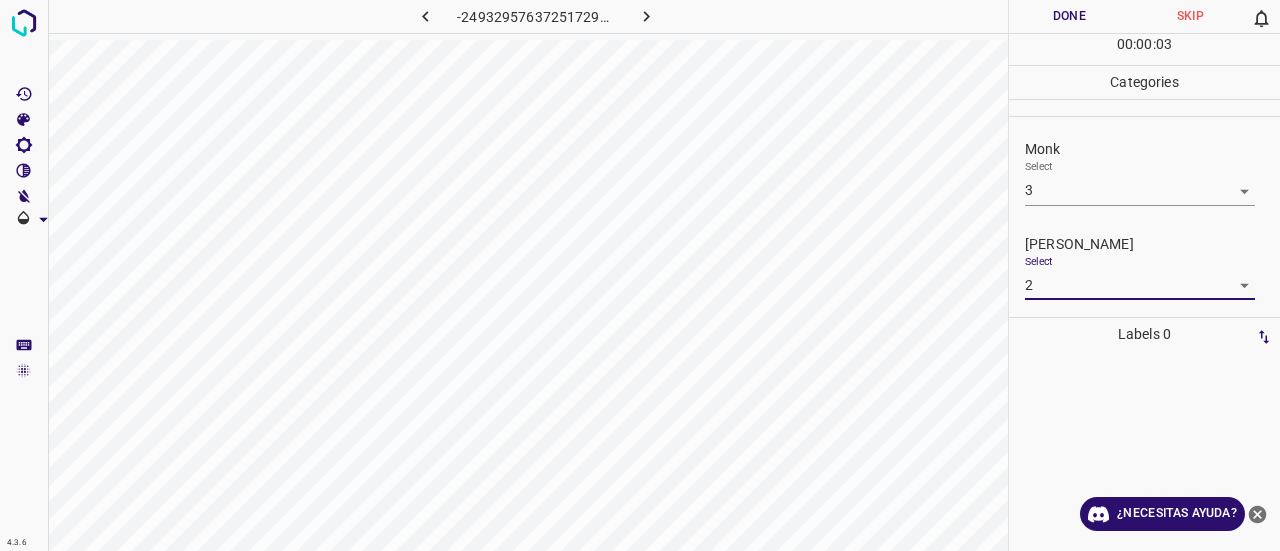 click on "Done" at bounding box center [1069, 16] 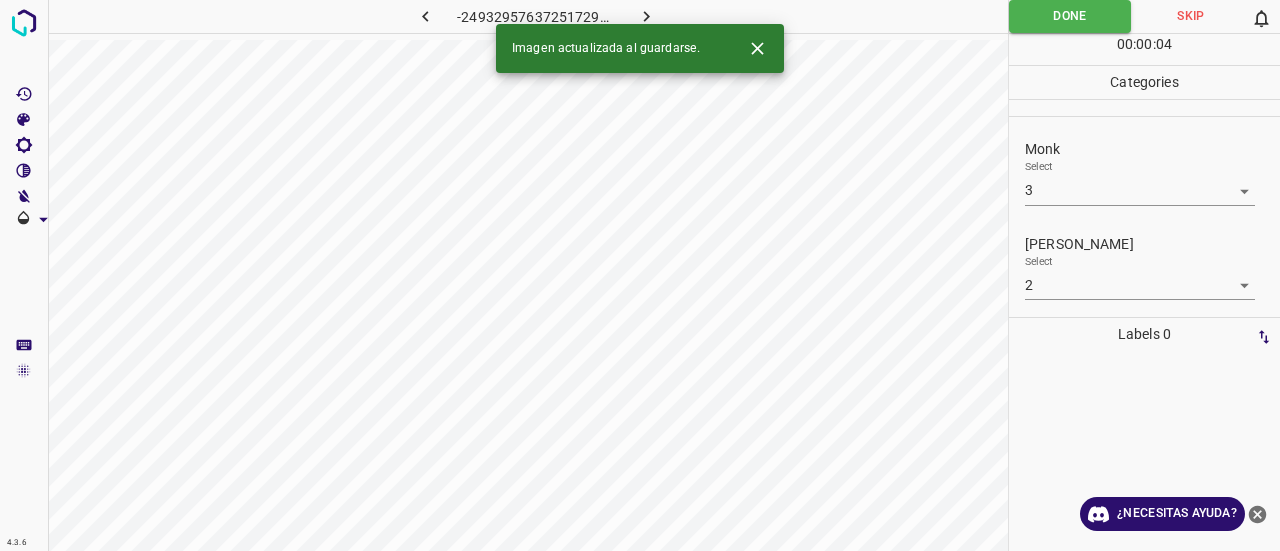 click 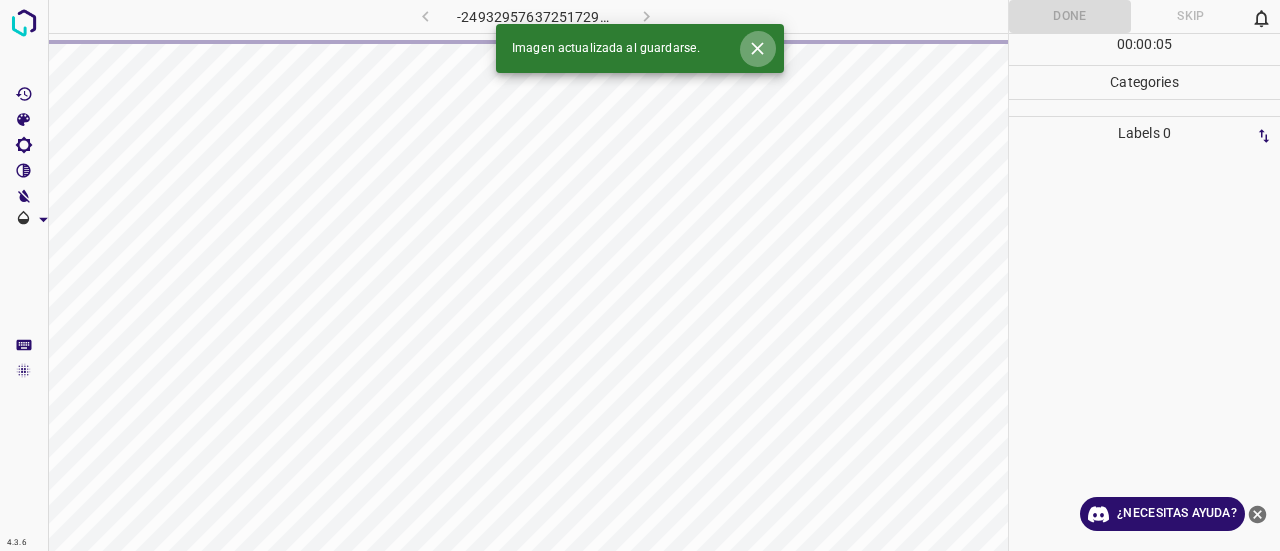 click 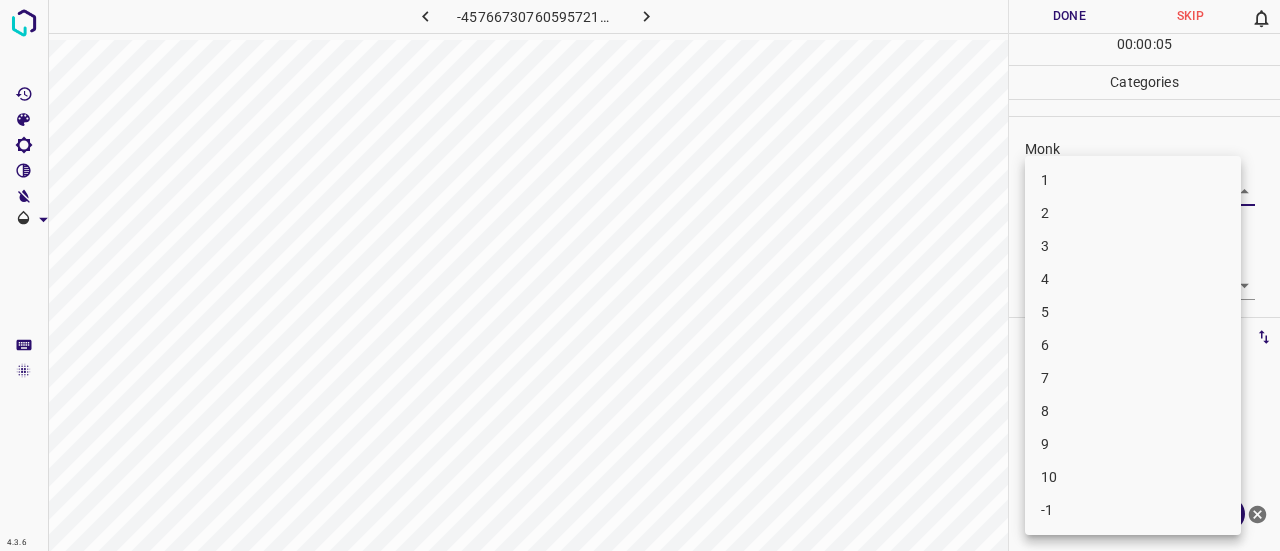 click on "4.3.6  -4576673076059572197.png Done Skip 0 00   : 00   : 05   Categories Monk   Select ​  Fitzpatrick   Select ​ Labels   0 Categories 1 Monk 2  Fitzpatrick Tools Space Change between modes (Draw & Edit) I Auto labeling R Restore zoom M Zoom in N Zoom out Delete Delete selecte label Filters Z Restore filters X Saturation filter C Brightness filter V Contrast filter B Gray scale filter General O Download ¿Necesitas ayuda? Texto original Valora esta traducción Tu opinión servirá para ayudar a mejorar el Traductor de Google - Texto - Esconder - Borrar 1 2 3 4 5 6 7 8 9 10 -1" at bounding box center (640, 275) 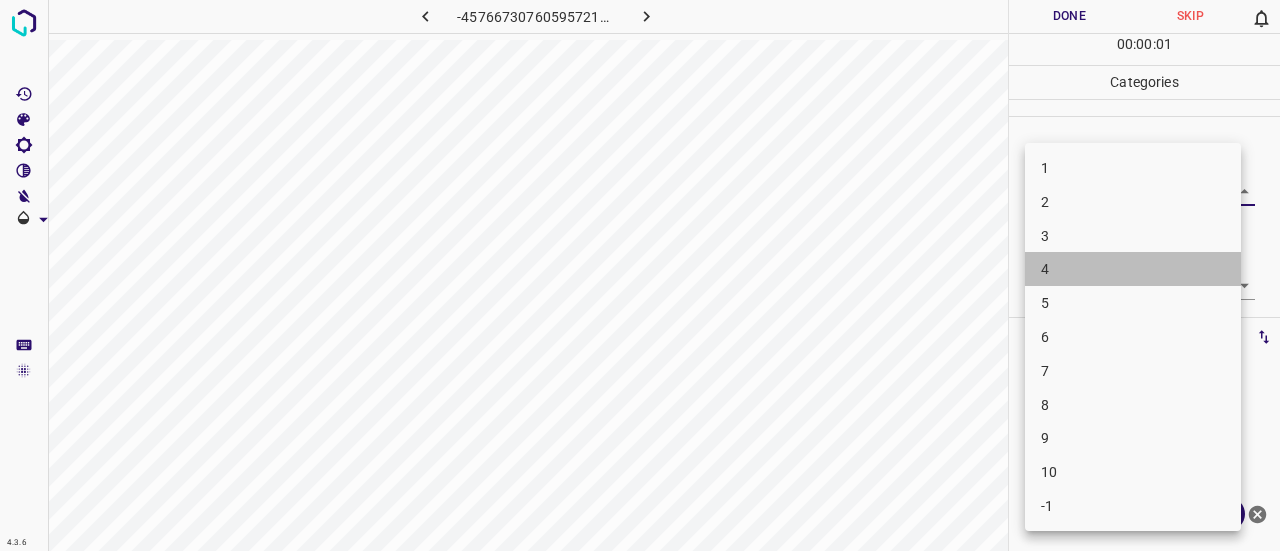 click on "4" at bounding box center (1133, 269) 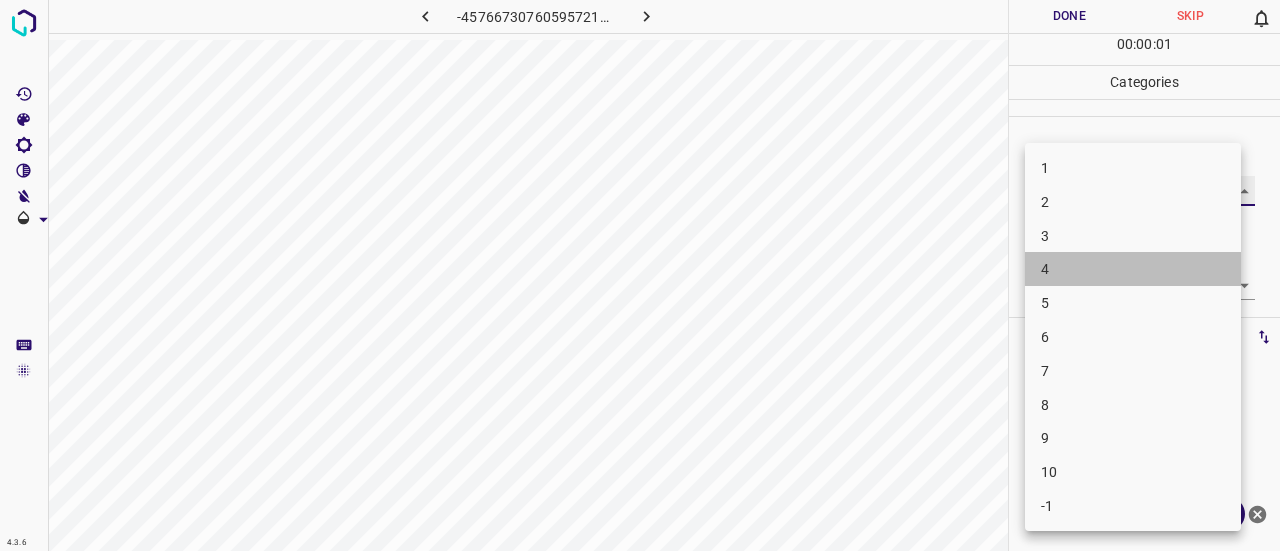 type on "4" 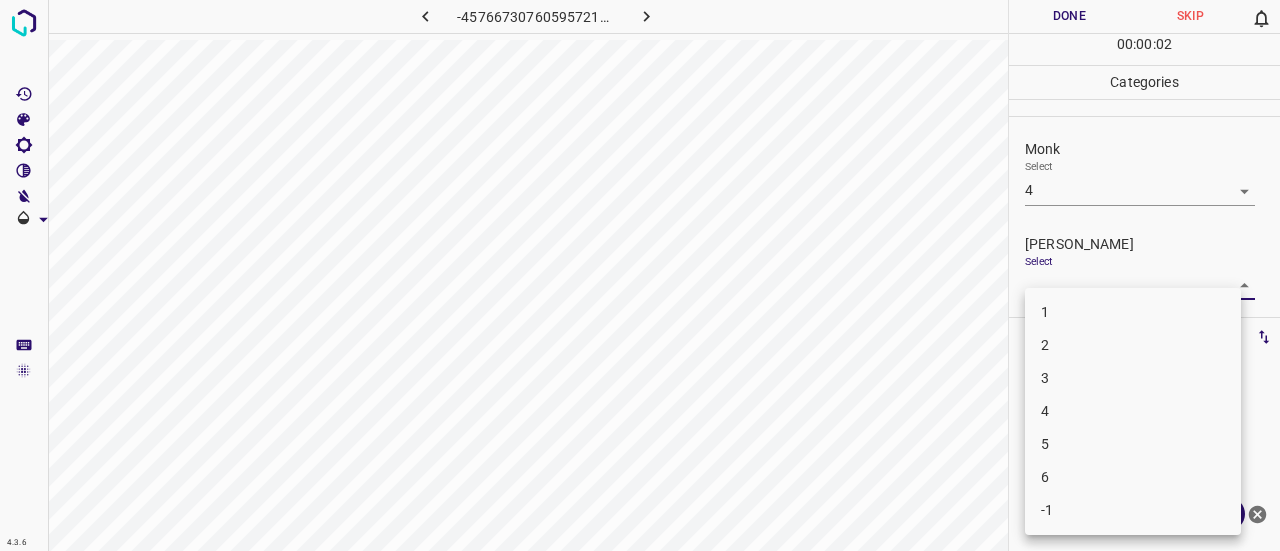 click on "4.3.6  -4576673076059572197.png Done Skip 0 00   : 00   : 02   Categories Monk   Select 4 4  Fitzpatrick   Select ​ Labels   0 Categories 1 Monk 2  Fitzpatrick Tools Space Change between modes (Draw & Edit) I Auto labeling R Restore zoom M Zoom in N Zoom out Delete Delete selecte label Filters Z Restore filters X Saturation filter C Brightness filter V Contrast filter B Gray scale filter General O Download ¿Necesitas ayuda? Texto original Valora esta traducción Tu opinión servirá para ayudar a mejorar el Traductor de Google - Texto - Esconder - Borrar 1 2 3 4 5 6 -1" at bounding box center [640, 275] 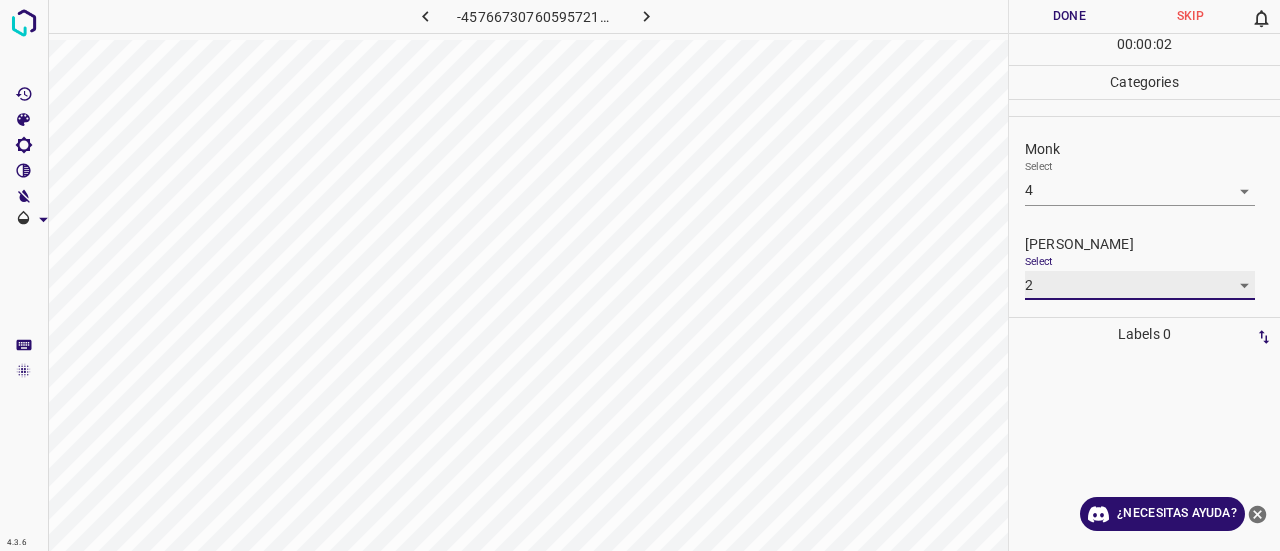type on "2" 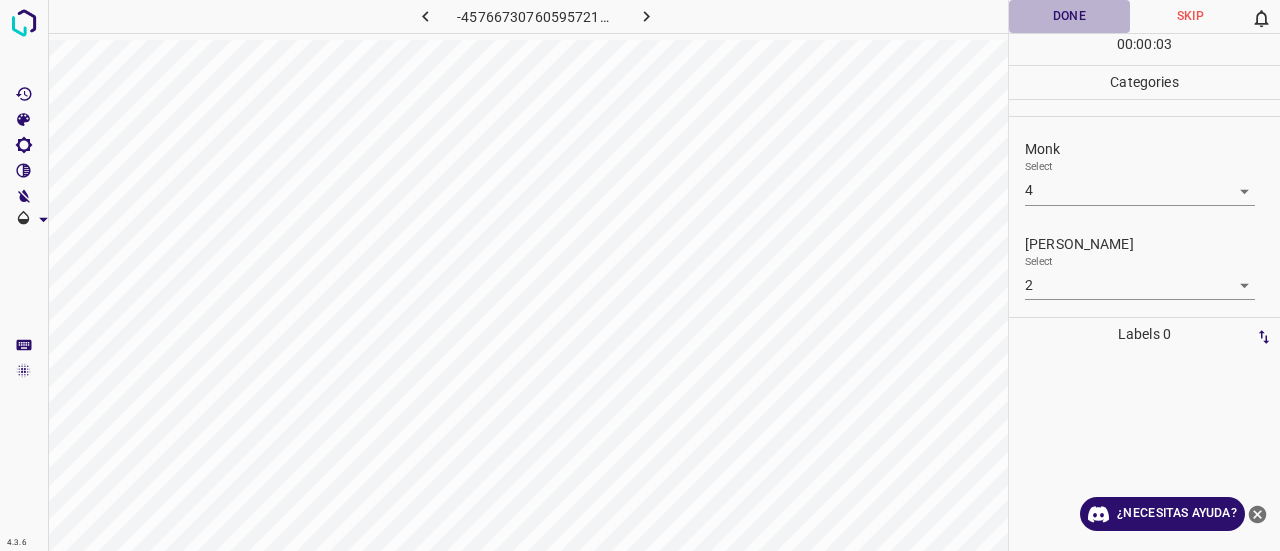click on "Done" at bounding box center (1069, 16) 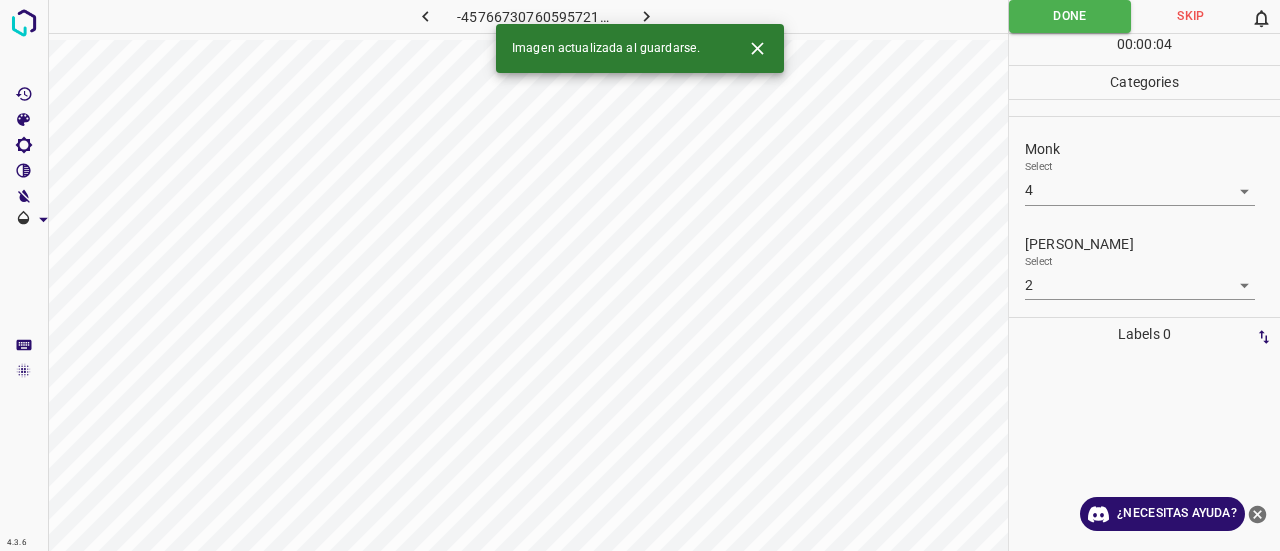 click at bounding box center [647, 16] 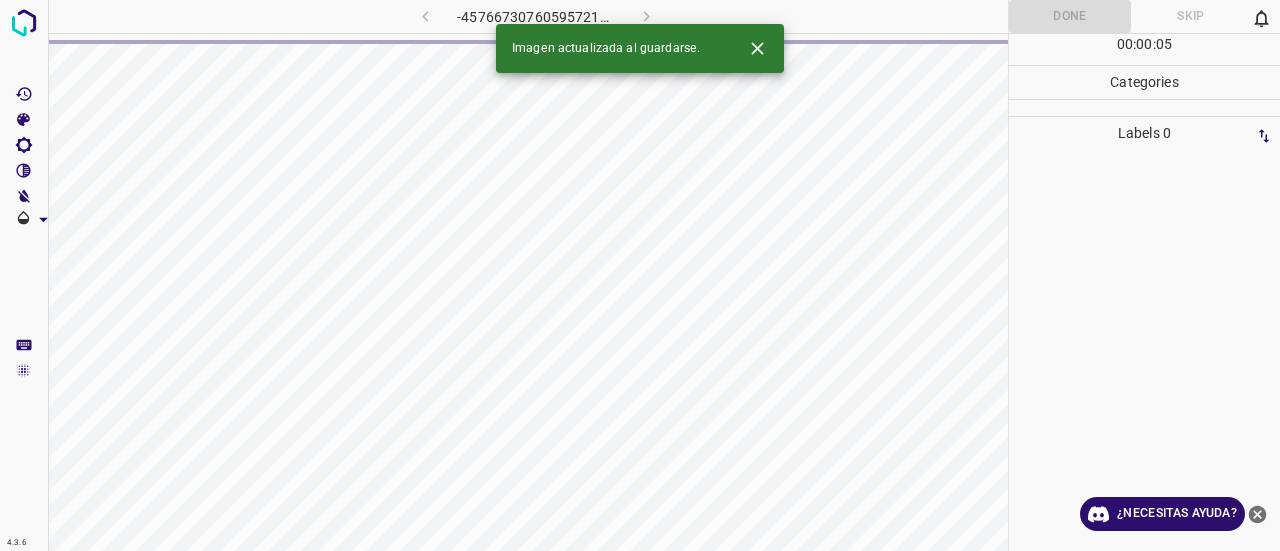 click 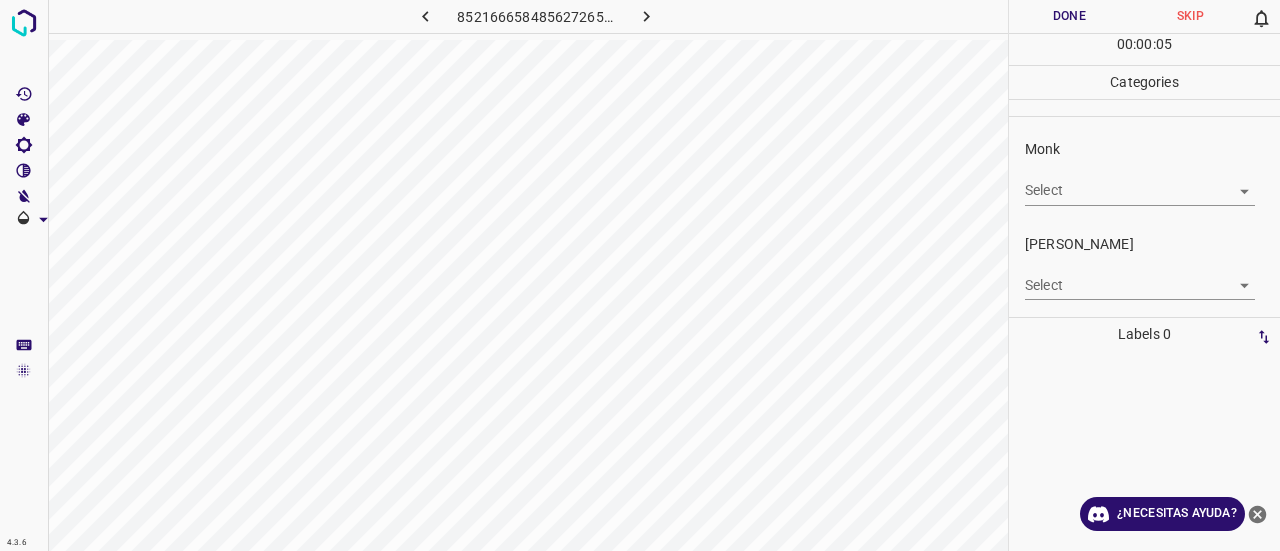 click on "4.3.6  8521666584856272650.png Done Skip 0 00   : 00   : 05   Categories Monk   Select ​  Fitzpatrick   Select ​ Labels   0 Categories 1 Monk 2  Fitzpatrick Tools Space Change between modes (Draw & Edit) I Auto labeling R Restore zoom M Zoom in N Zoom out Delete Delete selecte label Filters Z Restore filters X Saturation filter C Brightness filter V Contrast filter B Gray scale filter General O Download ¿Necesitas ayuda? Texto original Valora esta traducción Tu opinión servirá para ayudar a mejorar el Traductor de Google - Texto - Esconder - Borrar" at bounding box center [640, 275] 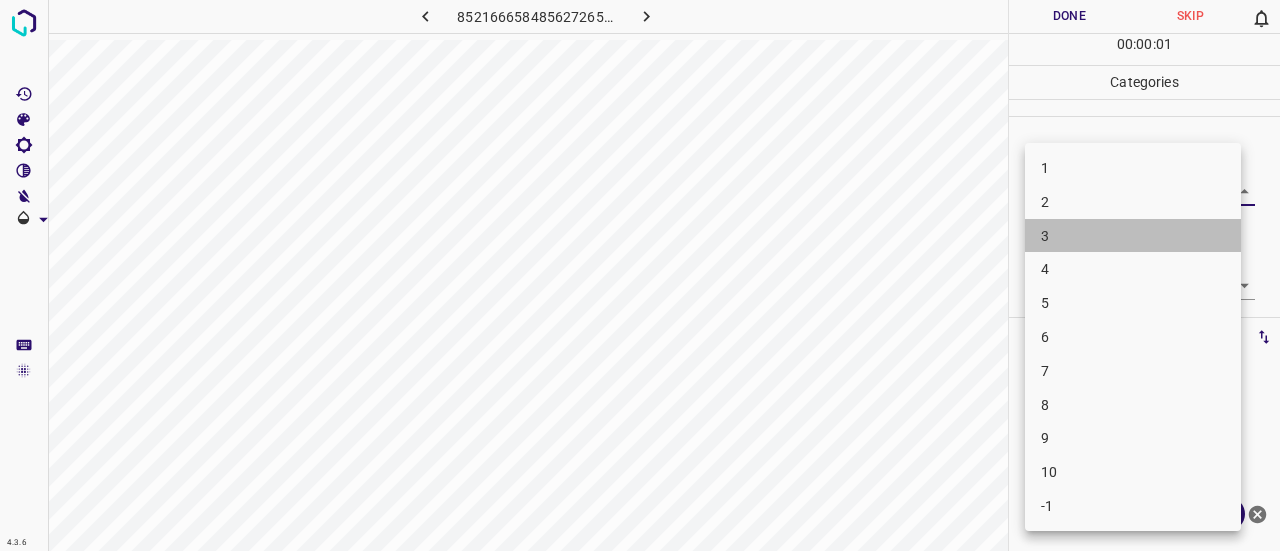 click on "3" at bounding box center (1133, 236) 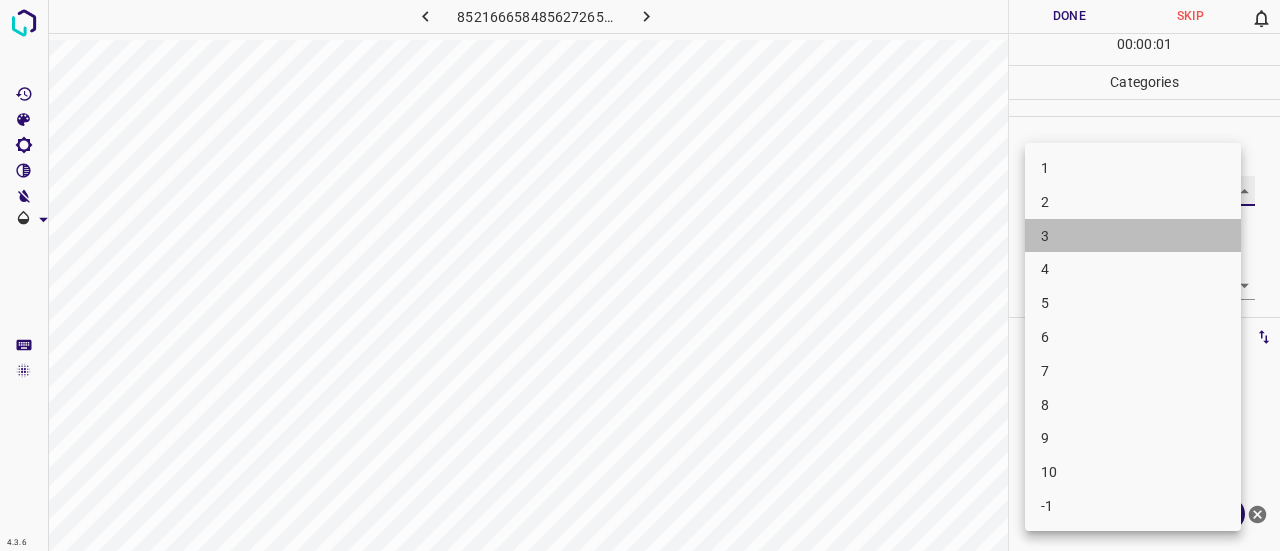 type on "3" 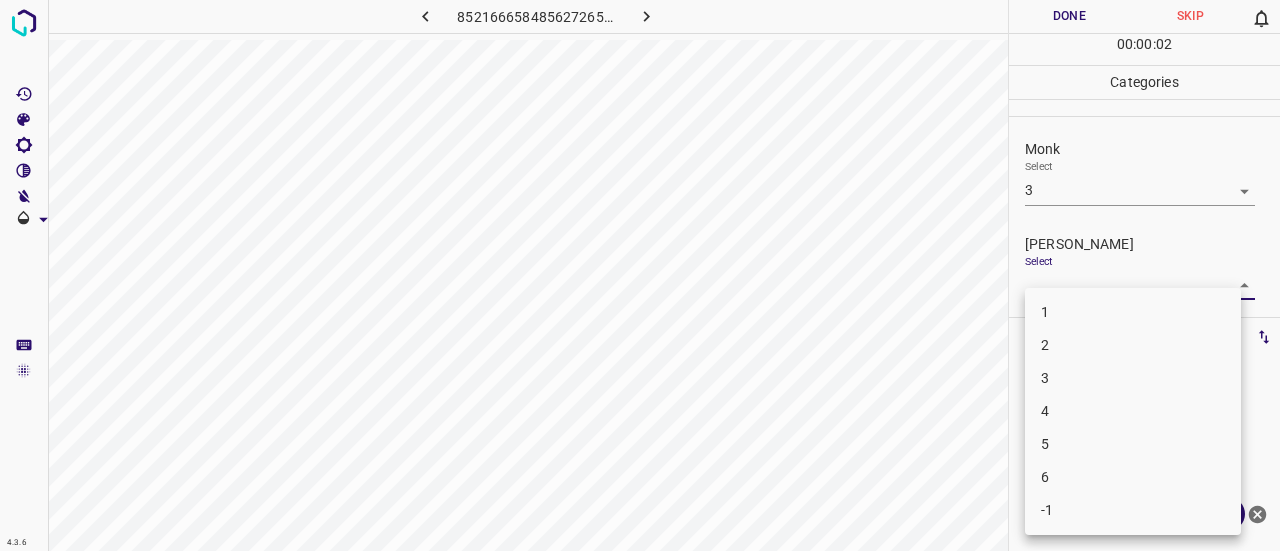 click on "4.3.6  8521666584856272650.png Done Skip 0 00   : 00   : 02   Categories Monk   Select 3 3  Fitzpatrick   Select ​ Labels   0 Categories 1 Monk 2  Fitzpatrick Tools Space Change between modes (Draw & Edit) I Auto labeling R Restore zoom M Zoom in N Zoom out Delete Delete selecte label Filters Z Restore filters X Saturation filter C Brightness filter V Contrast filter B Gray scale filter General O Download ¿Necesitas ayuda? Texto original Valora esta traducción Tu opinión servirá para ayudar a mejorar el Traductor de Google - Texto - Esconder - Borrar 1 2 3 4 5 6 -1" at bounding box center [640, 275] 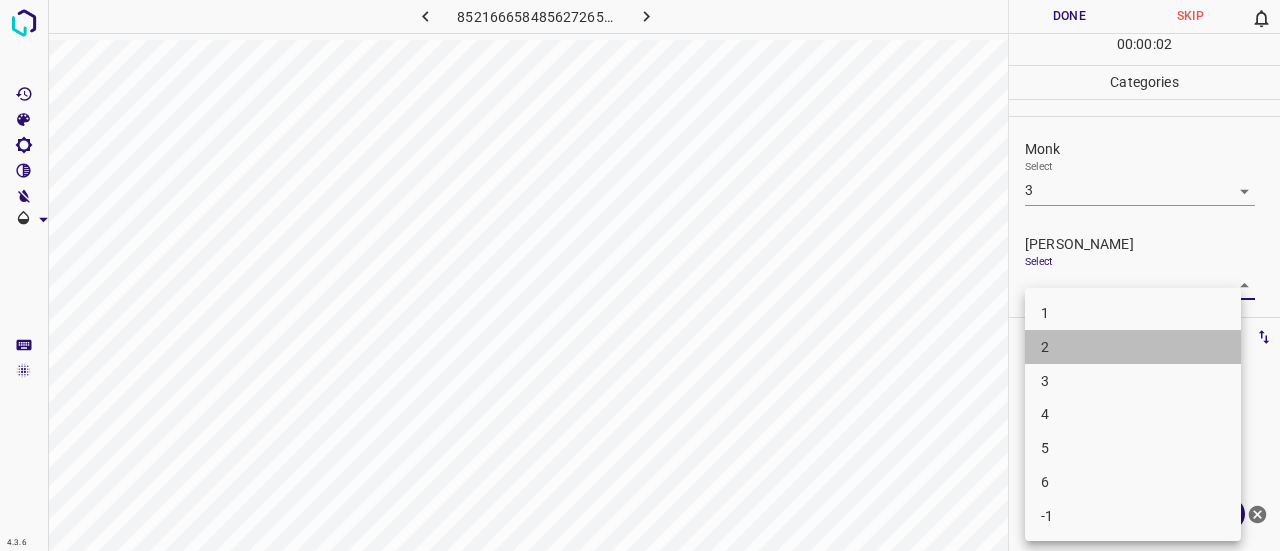 click on "2" at bounding box center (1133, 347) 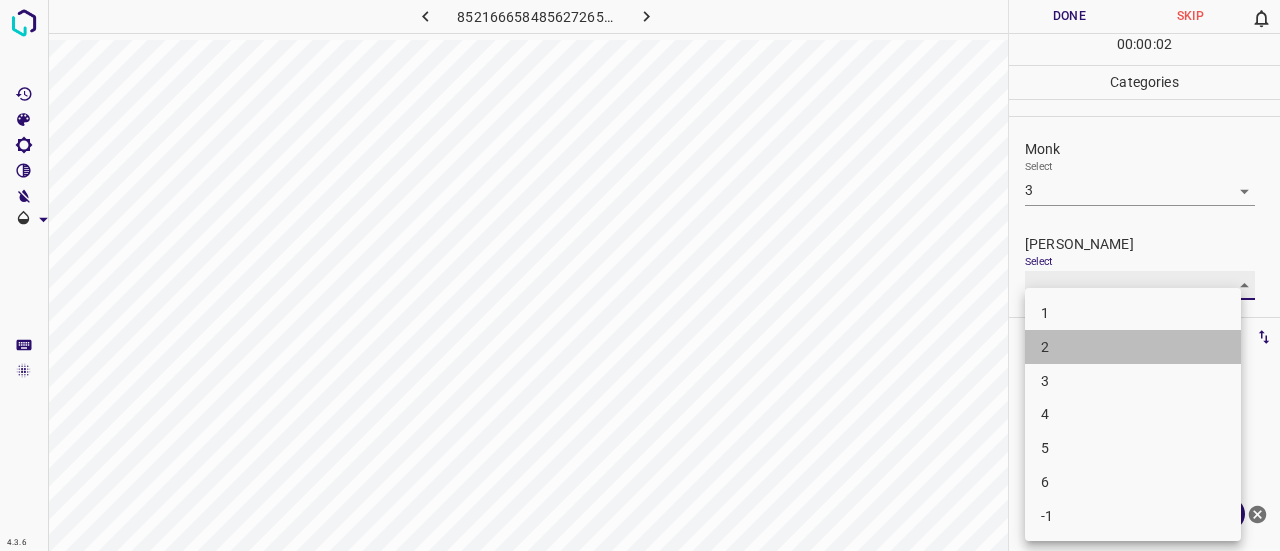 type on "2" 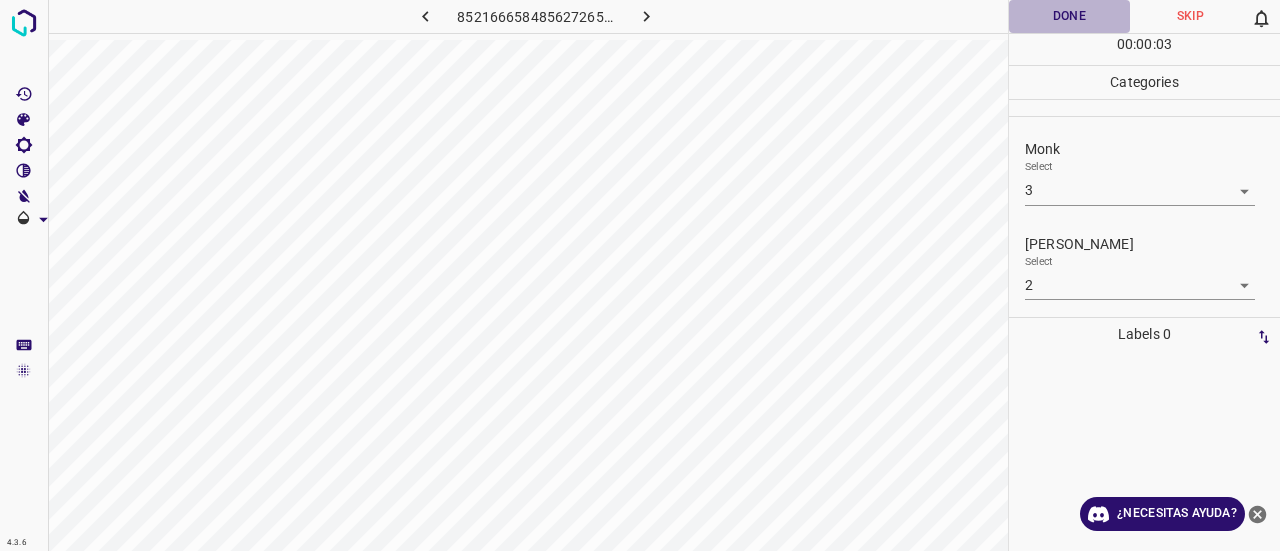 click on "Done" at bounding box center (1069, 16) 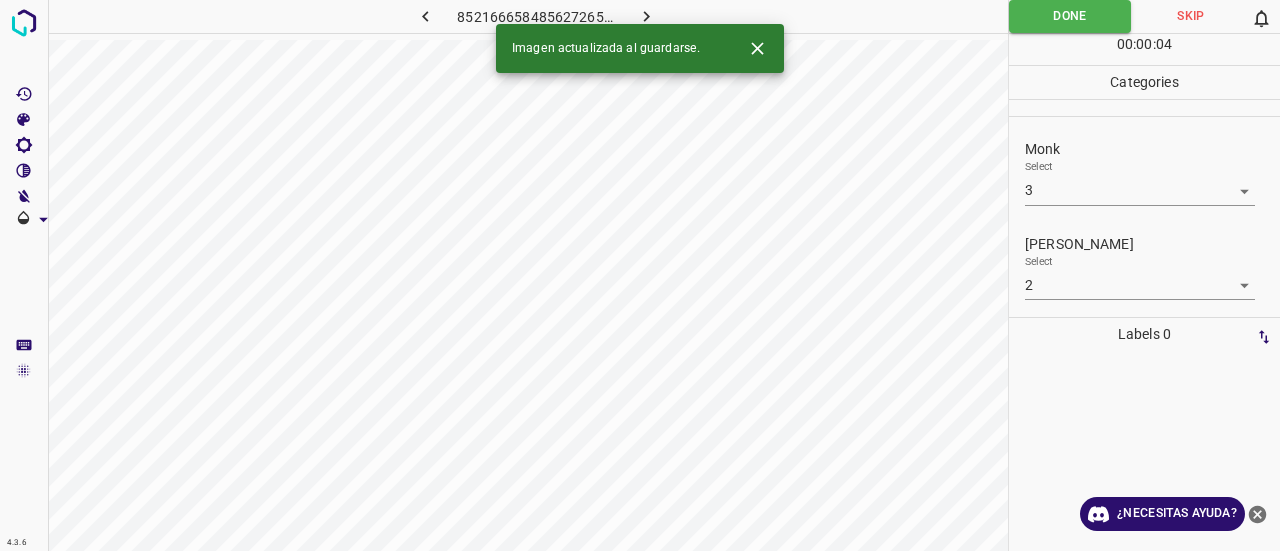 click 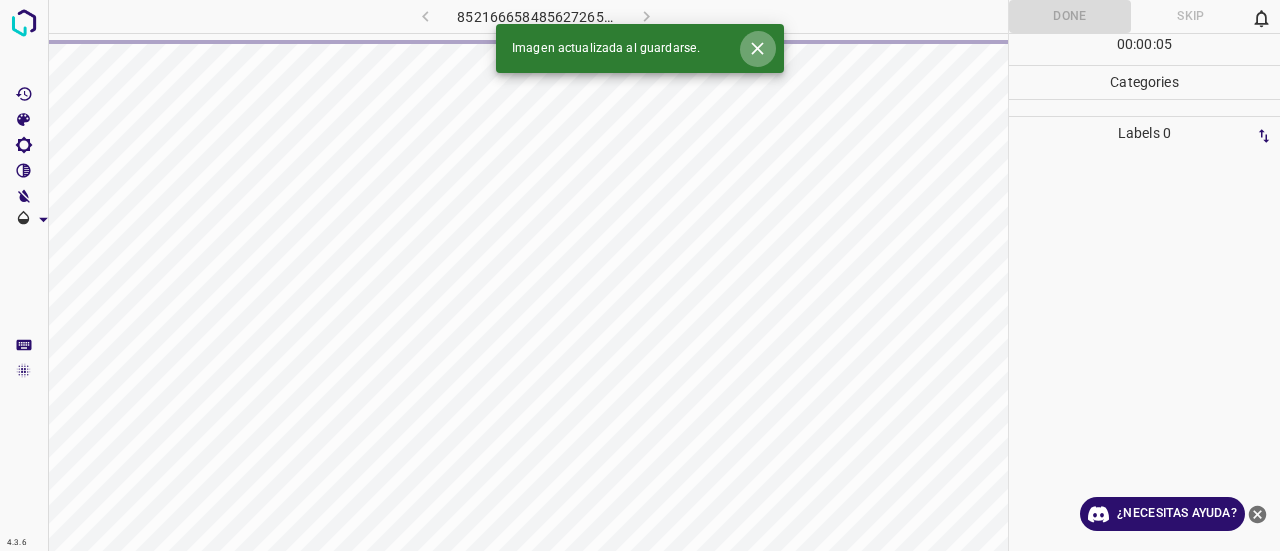 click at bounding box center [757, 48] 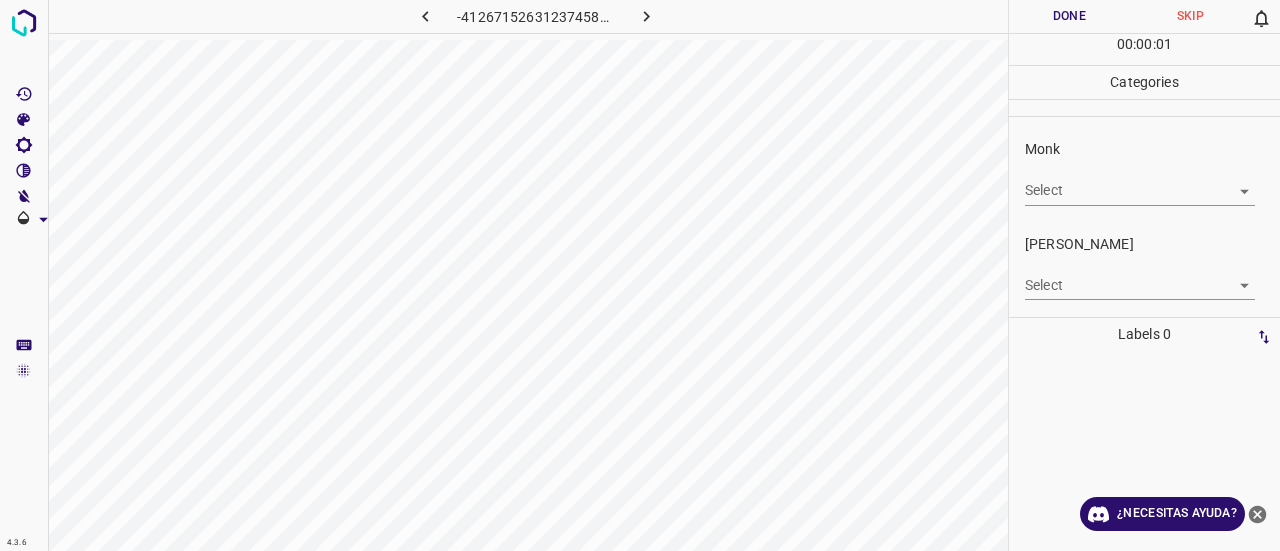 click on "4.3.6  -4126715263123745816.png Done Skip 0 00   : 00   : 01   Categories Monk   Select ​  Fitzpatrick   Select ​ Labels   0 Categories 1 Monk 2  Fitzpatrick Tools Space Change between modes (Draw & Edit) I Auto labeling R Restore zoom M Zoom in N Zoom out Delete Delete selecte label Filters Z Restore filters X Saturation filter C Brightness filter V Contrast filter B Gray scale filter General O Download ¿Necesitas ayuda? Texto original Valora esta traducción Tu opinión servirá para ayudar a mejorar el Traductor de Google - Texto - Esconder - Borrar" at bounding box center [640, 275] 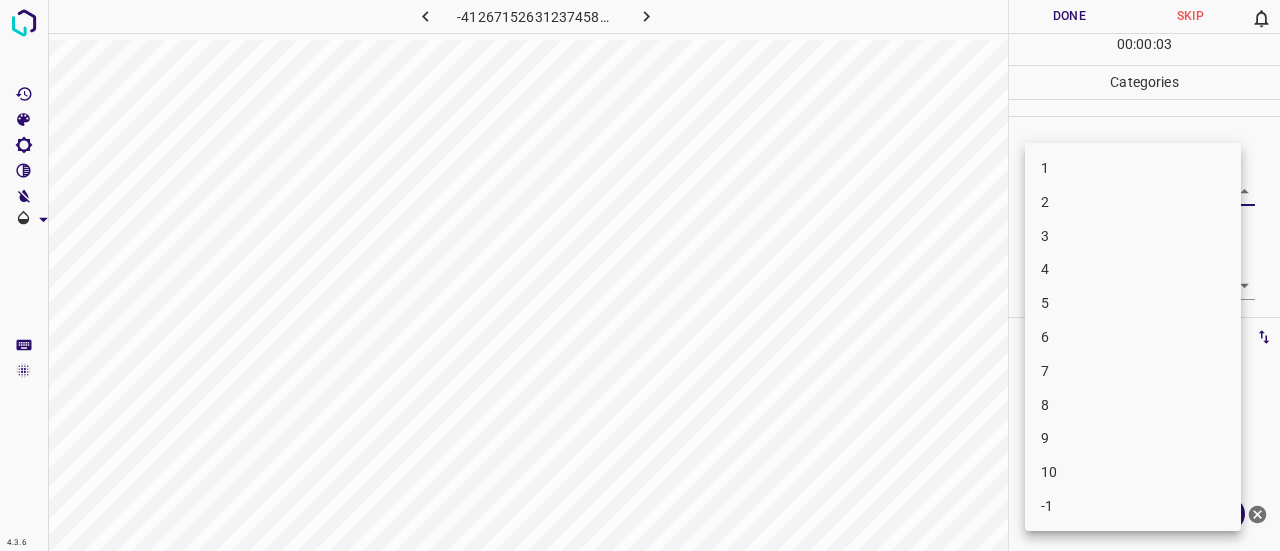 click on "3" at bounding box center [1133, 236] 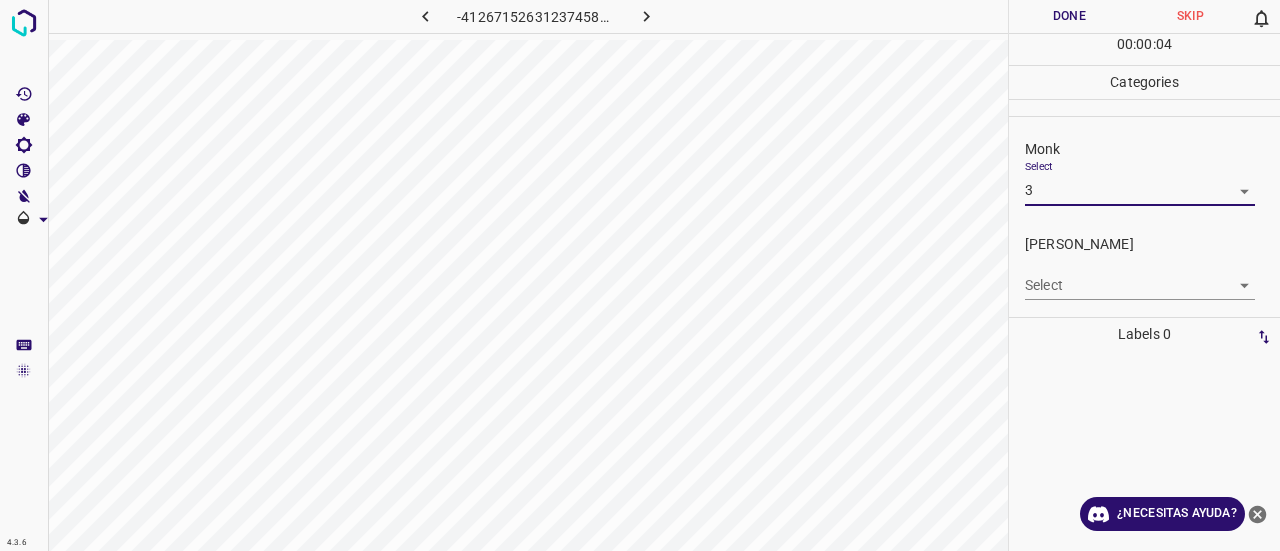 click on "Monk   Select 3 3" at bounding box center [1144, 172] 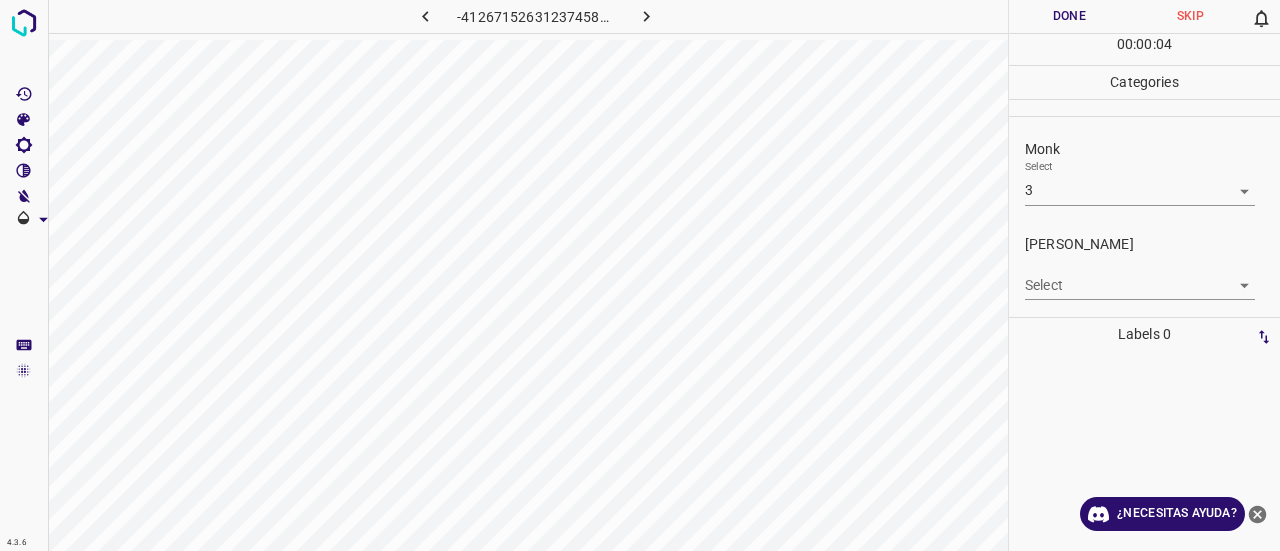 click on "4.3.6  -4126715263123745816.png Done Skip 0 00   : 00   : 04   Categories Monk   Select 3 3  Fitzpatrick   Select ​ Labels   0 Categories 1 Monk 2  Fitzpatrick Tools Space Change between modes (Draw & Edit) I Auto labeling R Restore zoom M Zoom in N Zoom out Delete Delete selecte label Filters Z Restore filters X Saturation filter C Brightness filter V Contrast filter B Gray scale filter General O Download ¿Necesitas ayuda? Texto original Valora esta traducción Tu opinión servirá para ayudar a mejorar el Traductor de Google - Texto - Esconder - Borrar" at bounding box center (640, 275) 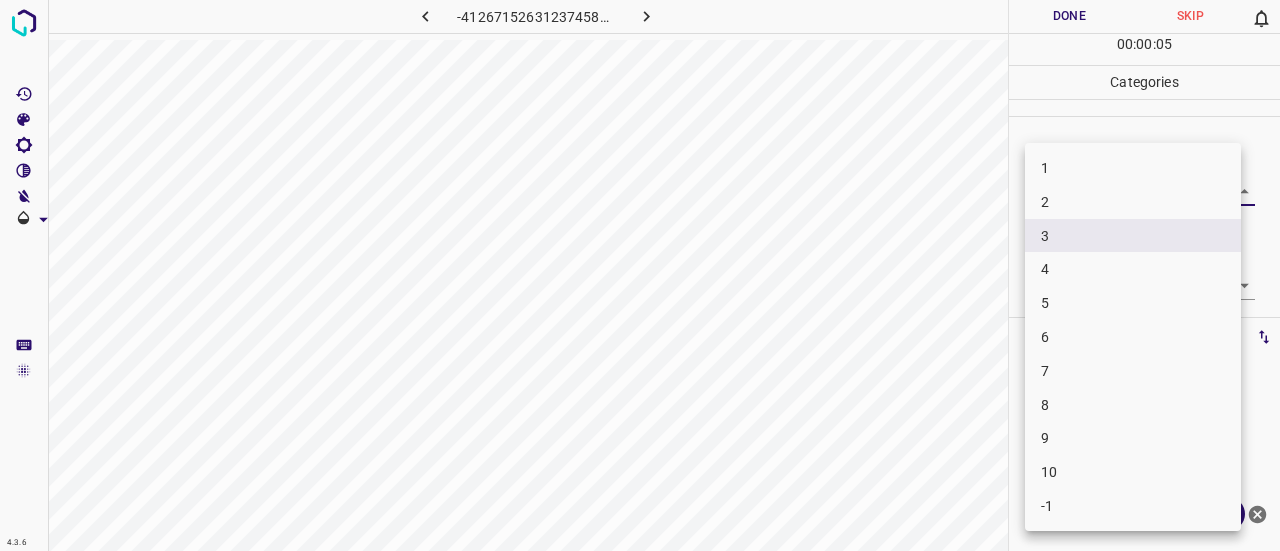 click on "4" at bounding box center (1133, 269) 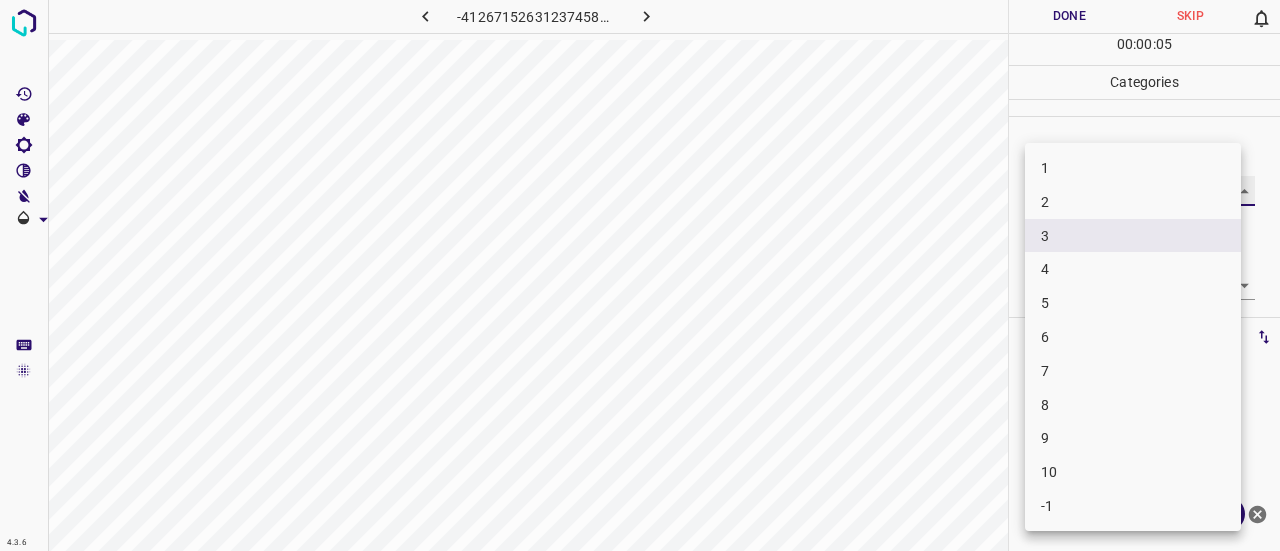 type on "4" 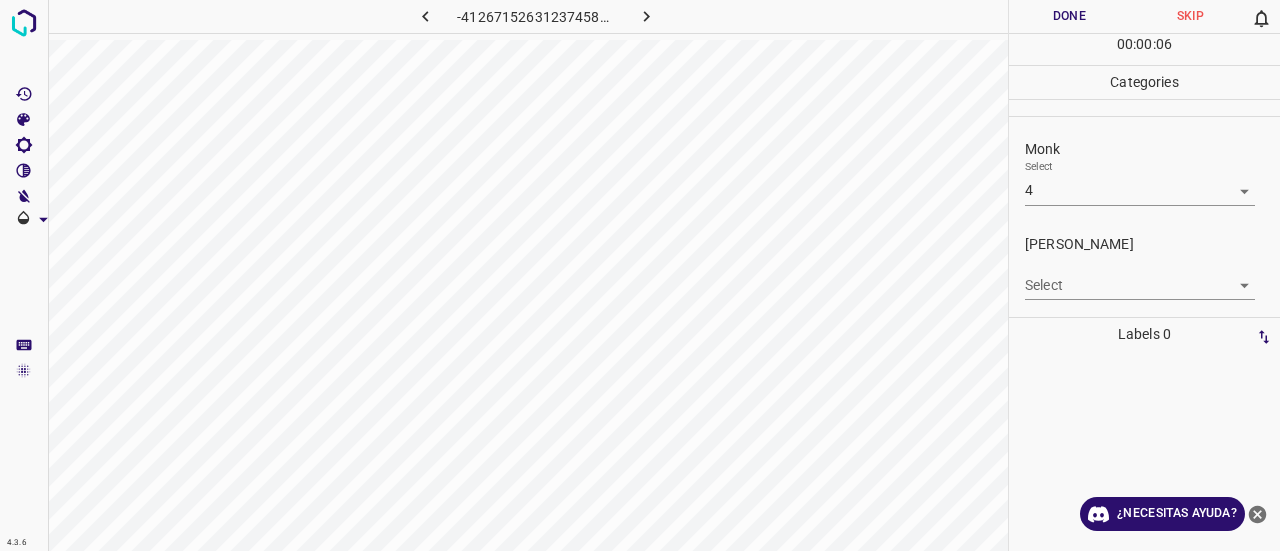 click on "4.3.6  -4126715263123745816.png Done Skip 0 00   : 00   : 06   Categories Monk   Select 4 4  Fitzpatrick   Select ​ Labels   0 Categories 1 Monk 2  Fitzpatrick Tools Space Change between modes (Draw & Edit) I Auto labeling R Restore zoom M Zoom in N Zoom out Delete Delete selecte label Filters Z Restore filters X Saturation filter C Brightness filter V Contrast filter B Gray scale filter General O Download ¿Necesitas ayuda? Texto original Valora esta traducción Tu opinión servirá para ayudar a mejorar el Traductor de Google - Texto - Esconder - Borrar" at bounding box center [640, 275] 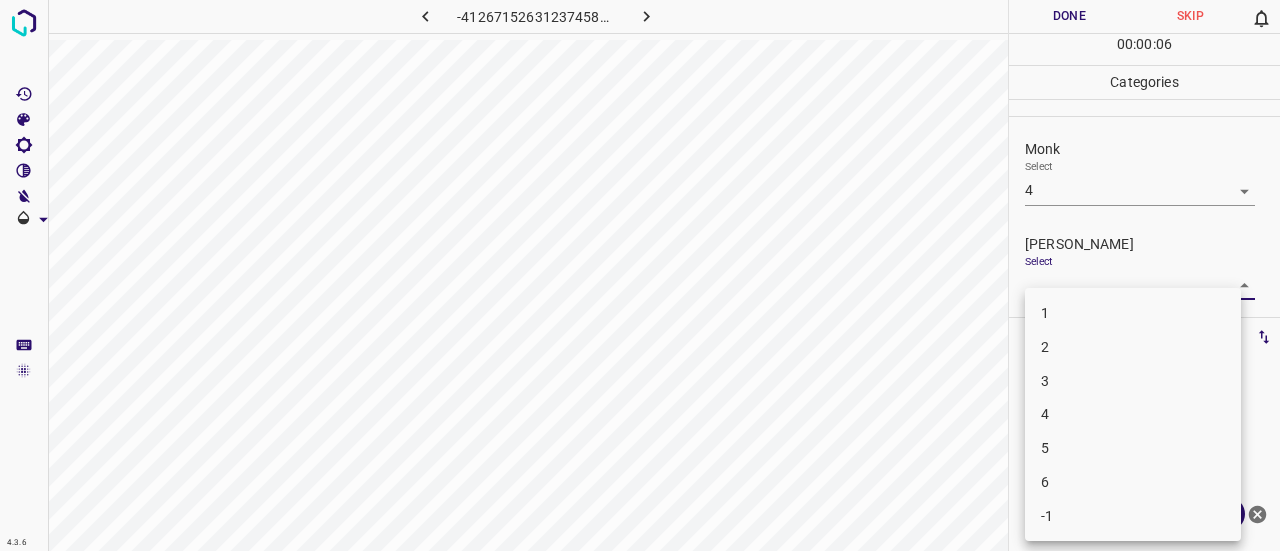 click on "2" at bounding box center (1133, 347) 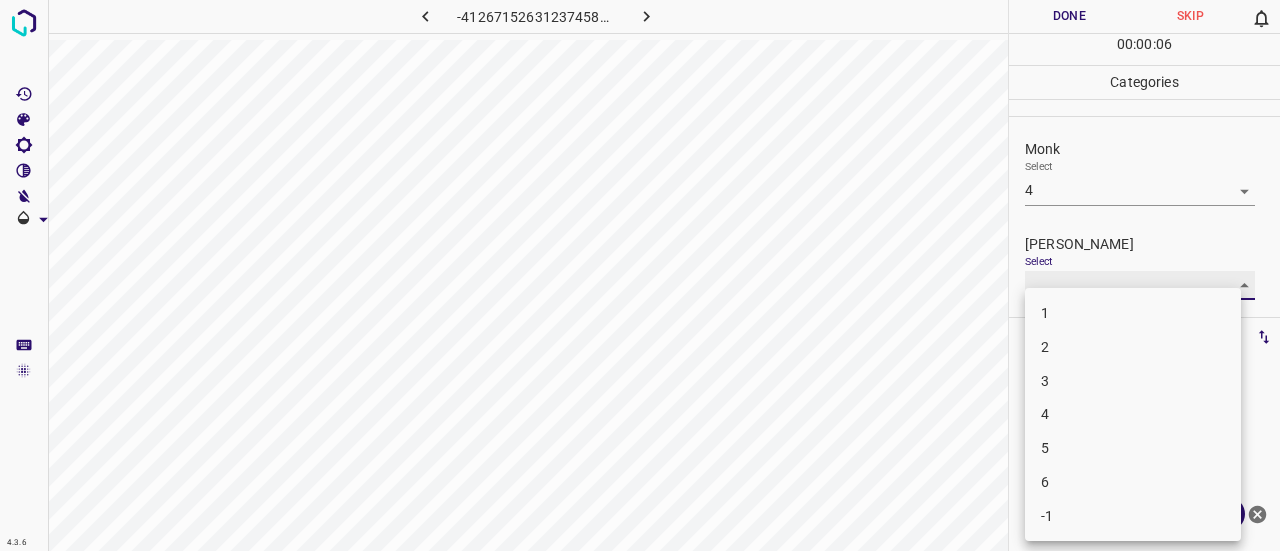 type on "2" 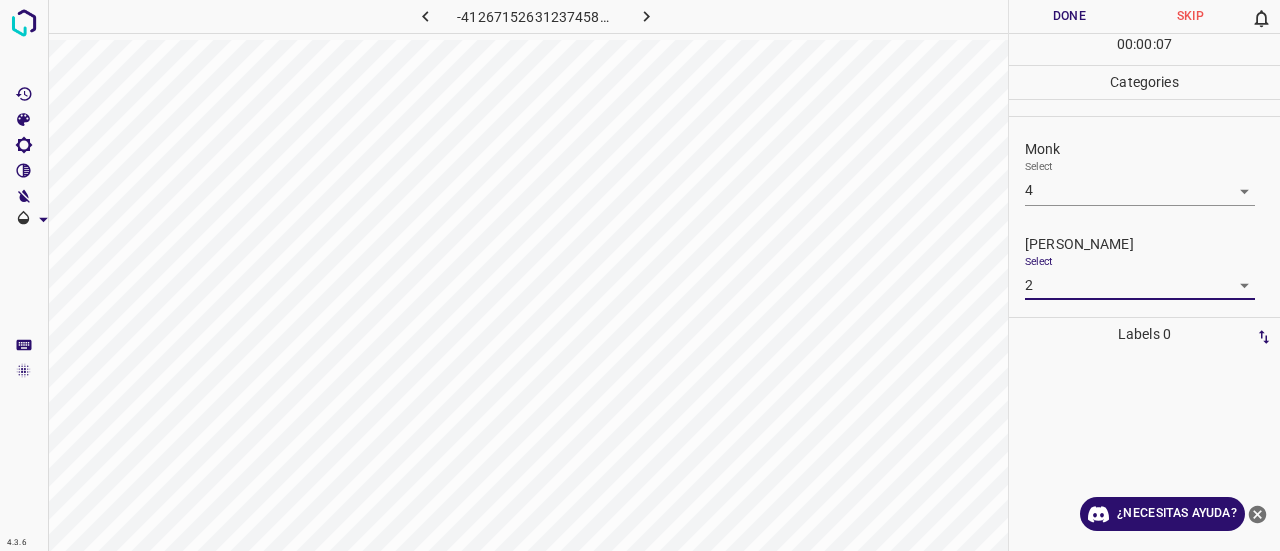 click on "Done" at bounding box center (1069, 16) 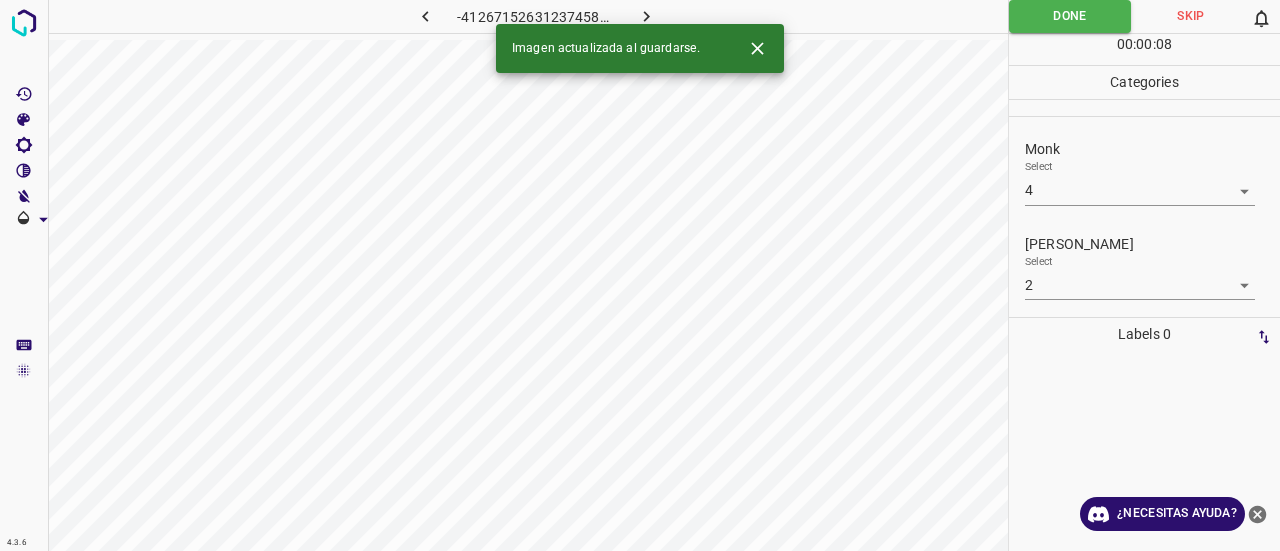 click at bounding box center [647, 16] 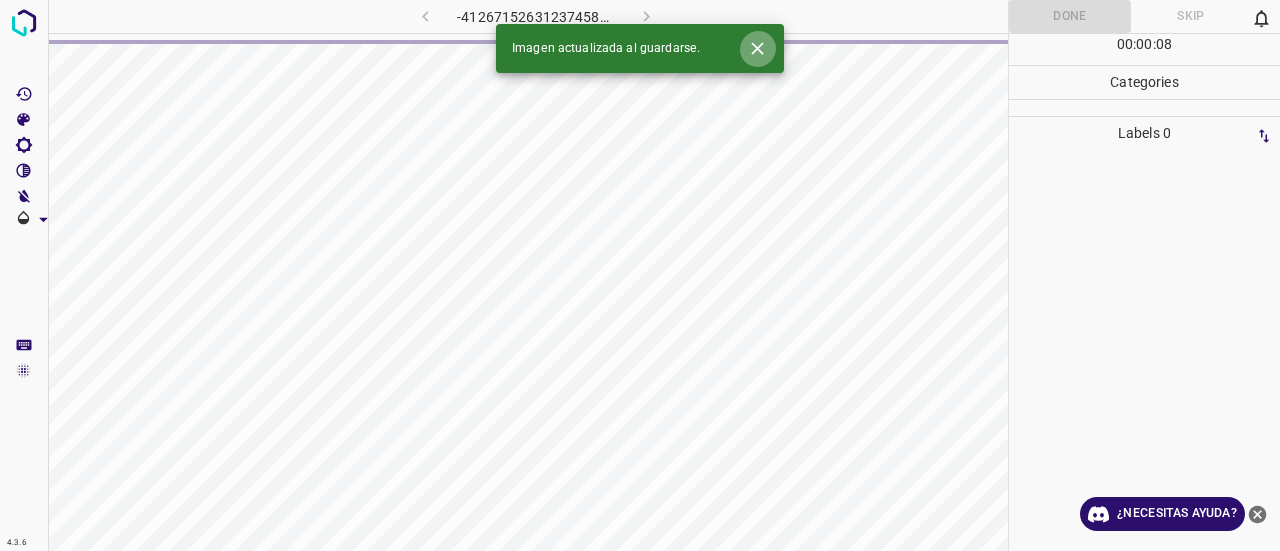 click 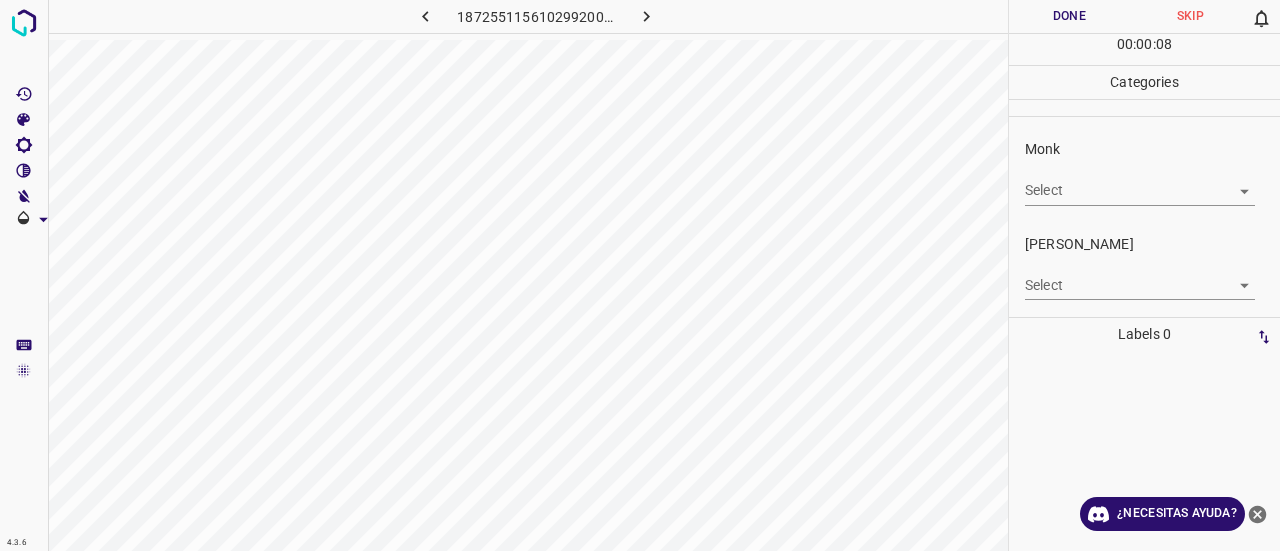 click on "4.3.6  1872551156102992004.png Done Skip 0 00   : 00   : 08   Categories Monk   Select ​  Fitzpatrick   Select ​ Labels   0 Categories 1 Monk 2  Fitzpatrick Tools Space Change between modes (Draw & Edit) I Auto labeling R Restore zoom M Zoom in N Zoom out Delete Delete selecte label Filters Z Restore filters X Saturation filter C Brightness filter V Contrast filter B Gray scale filter General O Download ¿Necesitas ayuda? Texto original Valora esta traducción Tu opinión servirá para ayudar a mejorar el Traductor de Google - Texto - Esconder - Borrar" at bounding box center (640, 275) 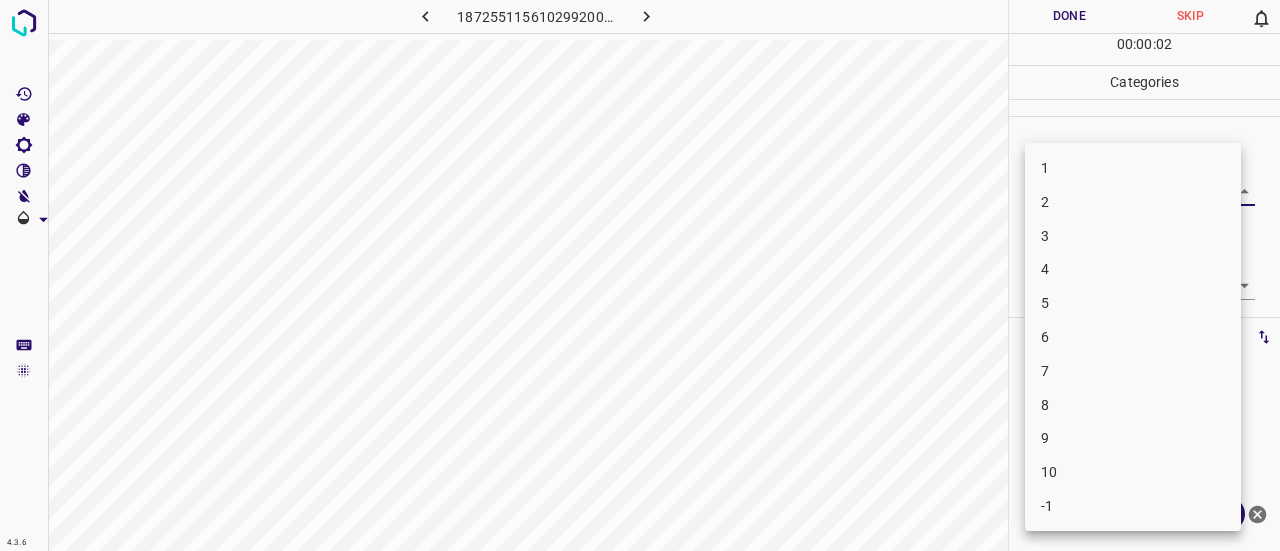click on "2" at bounding box center (1133, 202) 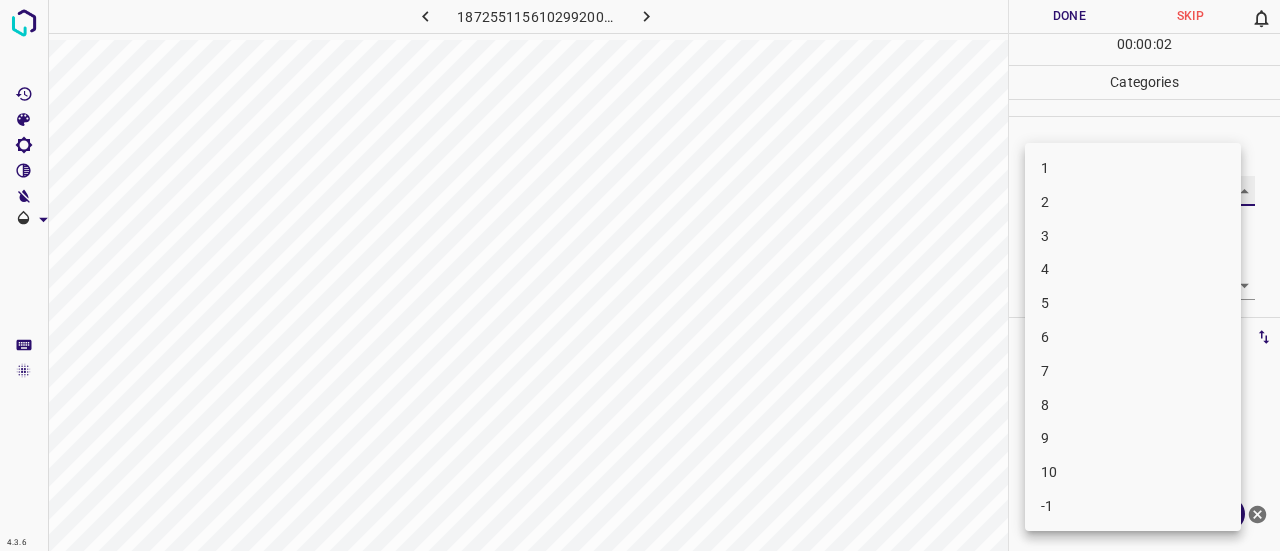 type on "2" 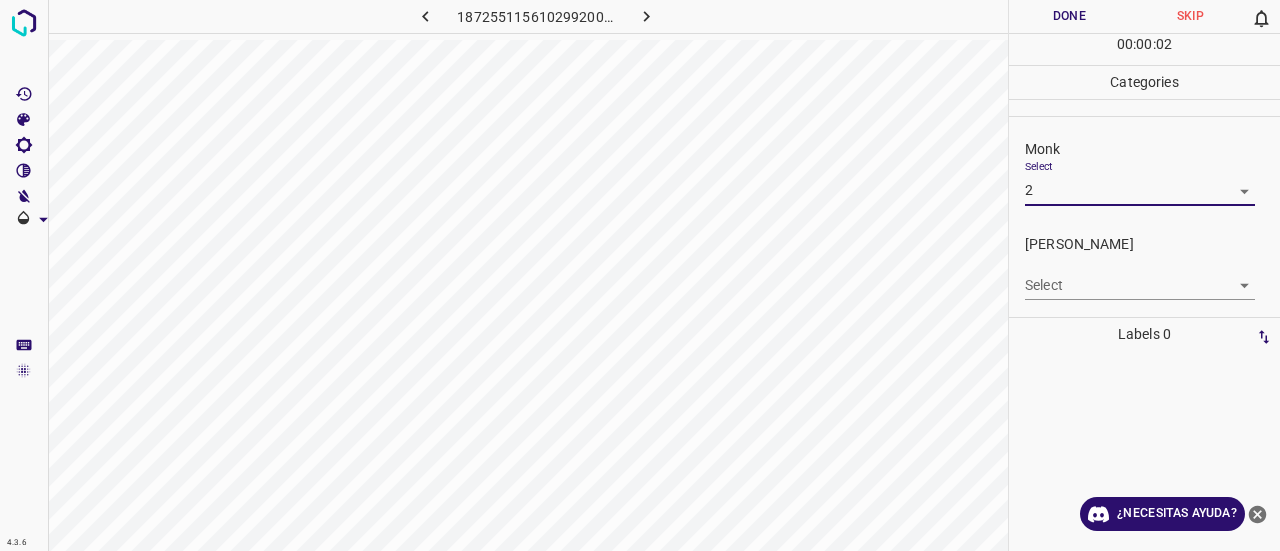click on "Select ​" at bounding box center (1140, 277) 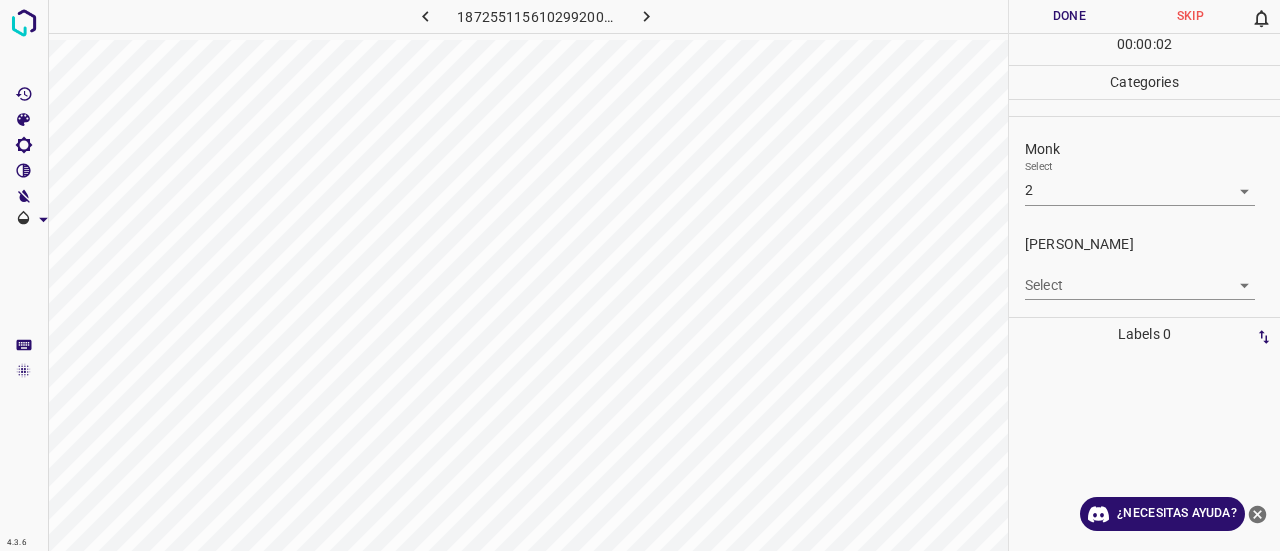click on "4.3.6  1872551156102992004.png Done Skip 0 00   : 00   : 02   Categories Monk   Select 2 2  Fitzpatrick   Select ​ Labels   0 Categories 1 Monk 2  Fitzpatrick Tools Space Change between modes (Draw & Edit) I Auto labeling R Restore zoom M Zoom in N Zoom out Delete Delete selecte label Filters Z Restore filters X Saturation filter C Brightness filter V Contrast filter B Gray scale filter General O Download ¿Necesitas ayuda? Texto original Valora esta traducción Tu opinión servirá para ayudar a mejorar el Traductor de Google - Texto - Esconder - Borrar" at bounding box center [640, 275] 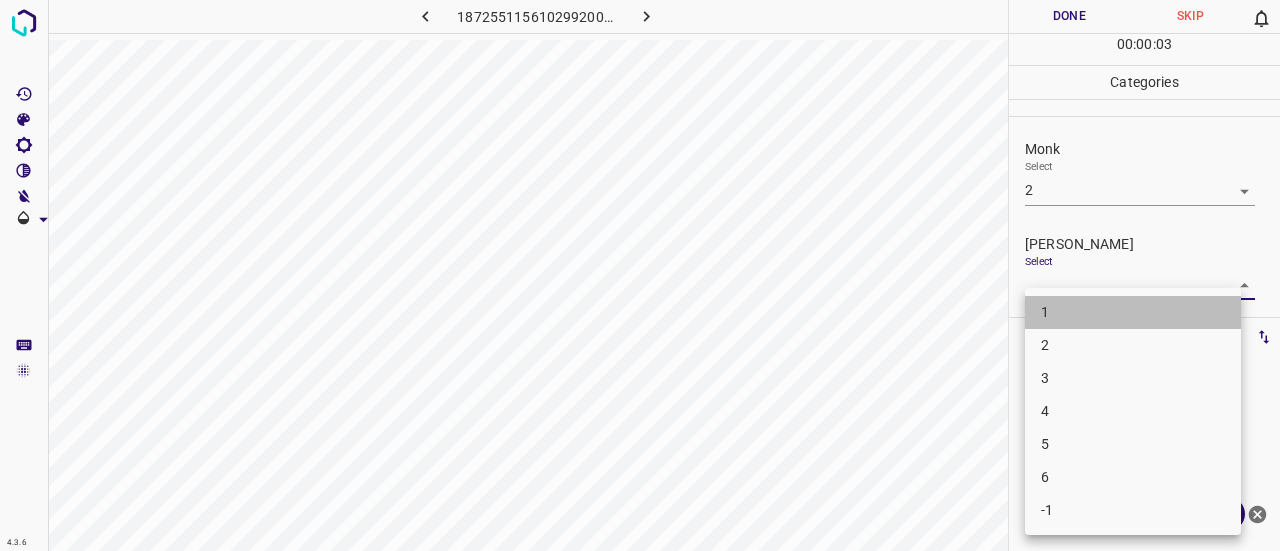click on "1" at bounding box center [1133, 312] 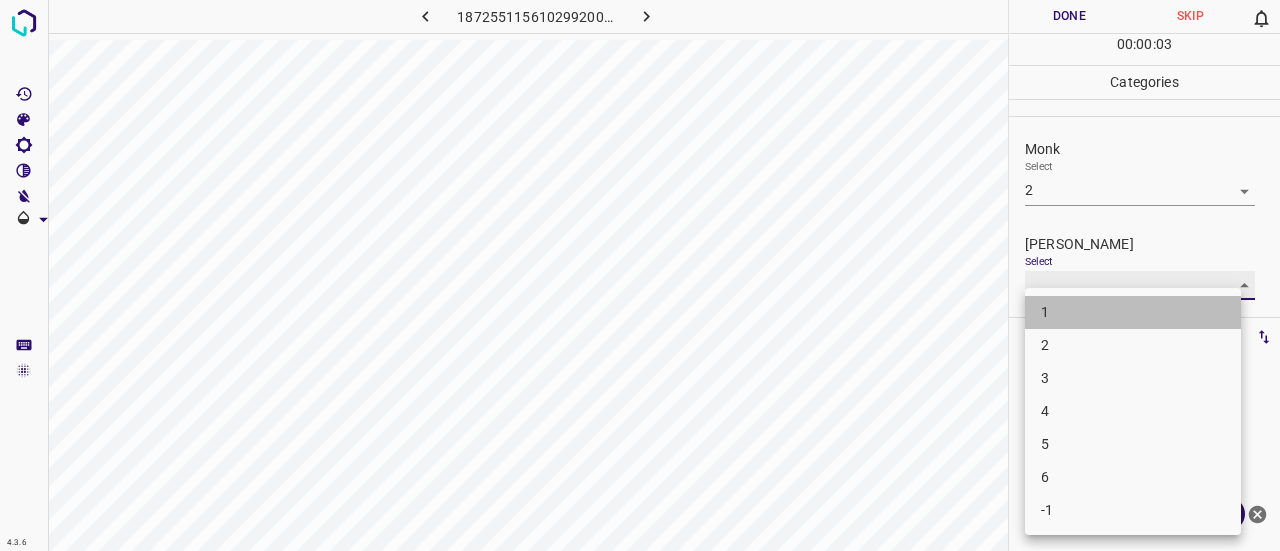 type on "1" 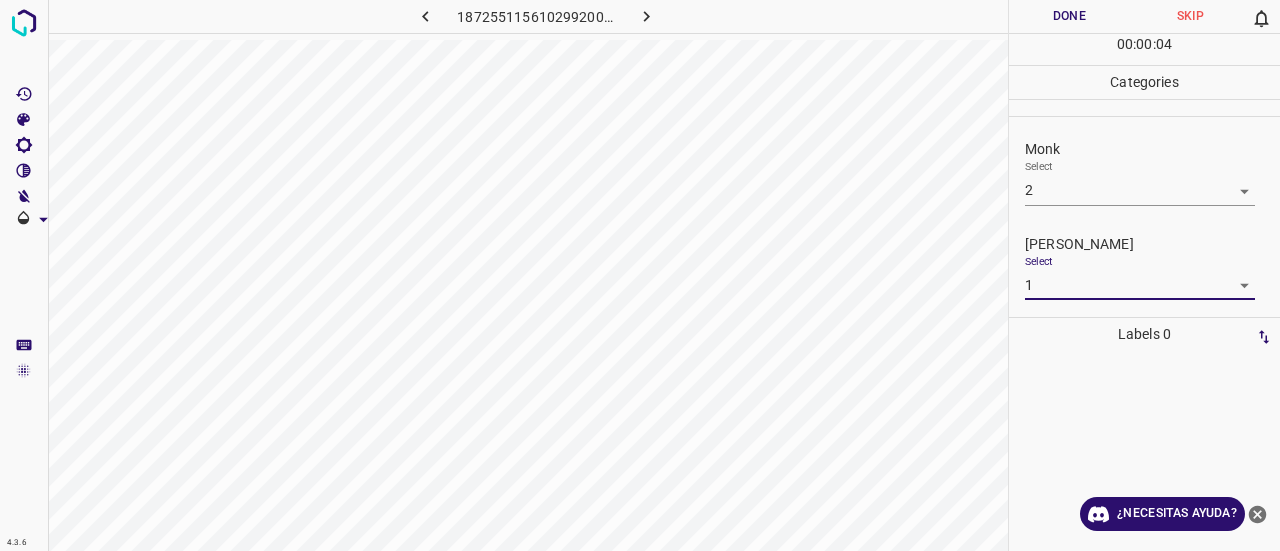 click on "Done" at bounding box center [1069, 16] 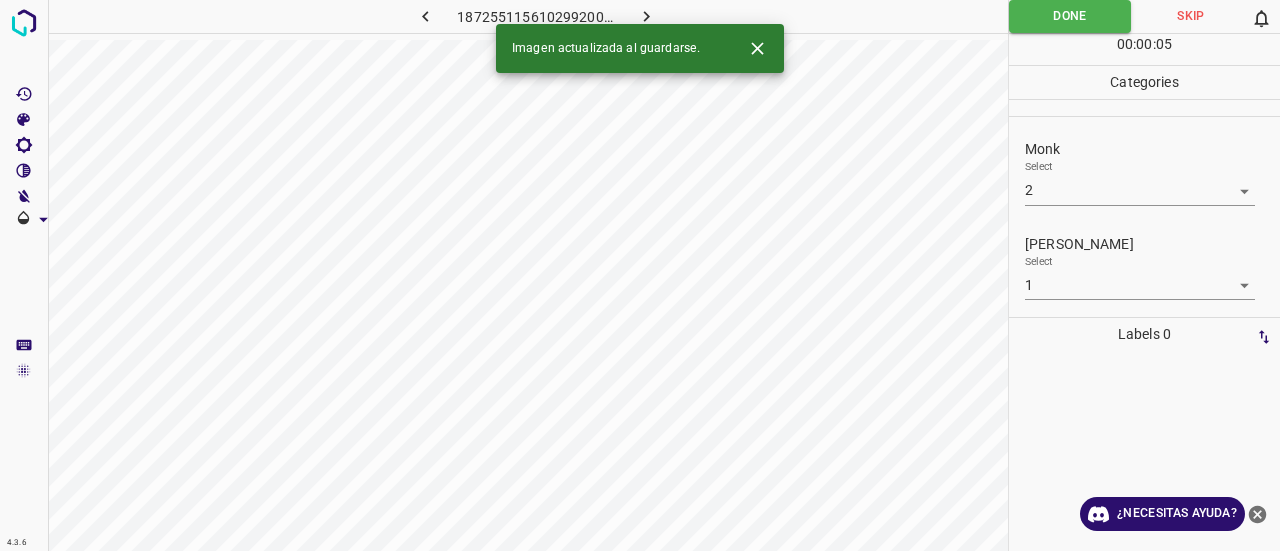 click 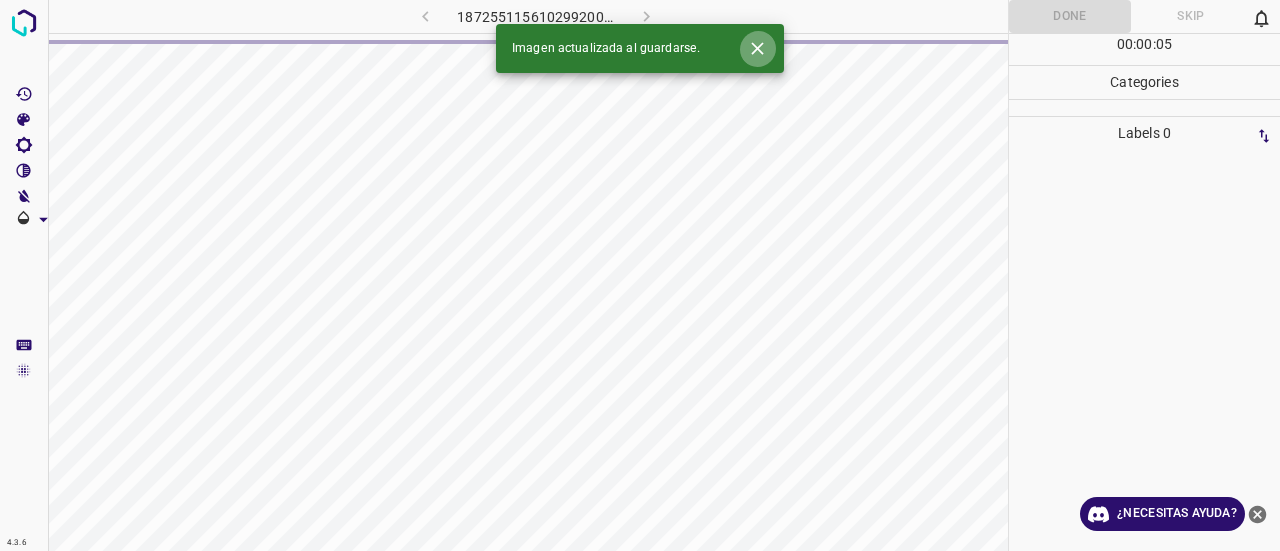 click 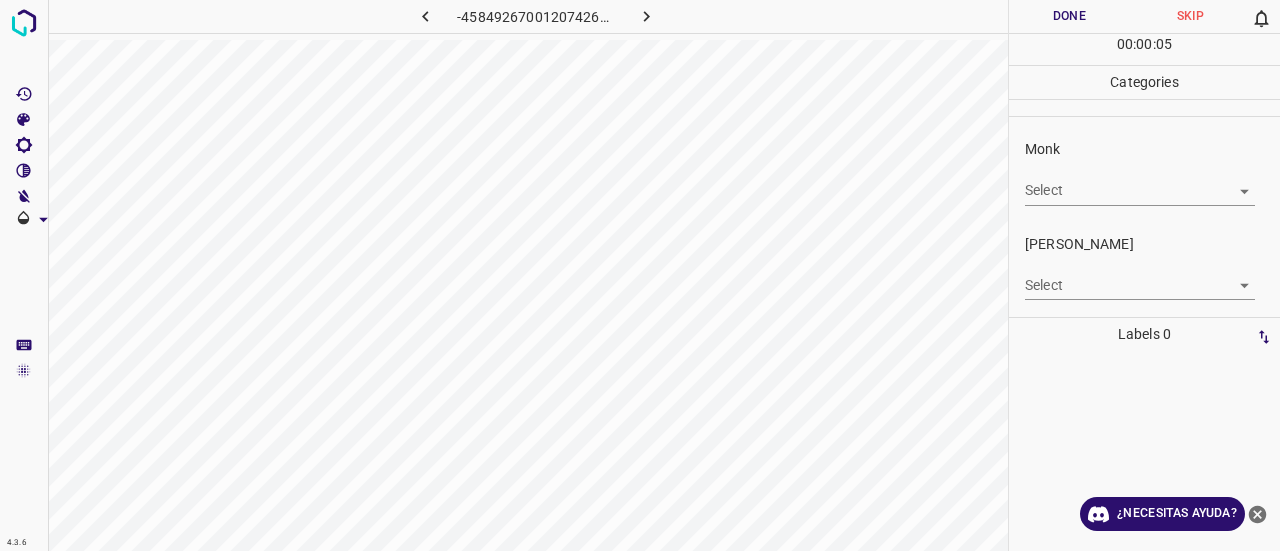 click on "4.3.6  -4584926700120742633.png Done Skip 0 00   : 00   : 05   Categories Monk   Select ​  Fitzpatrick   Select ​ Labels   0 Categories 1 Monk 2  Fitzpatrick Tools Space Change between modes (Draw & Edit) I Auto labeling R Restore zoom M Zoom in N Zoom out Delete Delete selecte label Filters Z Restore filters X Saturation filter C Brightness filter V Contrast filter B Gray scale filter General O Download ¿Necesitas ayuda? Texto original Valora esta traducción Tu opinión servirá para ayudar a mejorar el Traductor de Google - Texto - Esconder - Borrar" at bounding box center [640, 275] 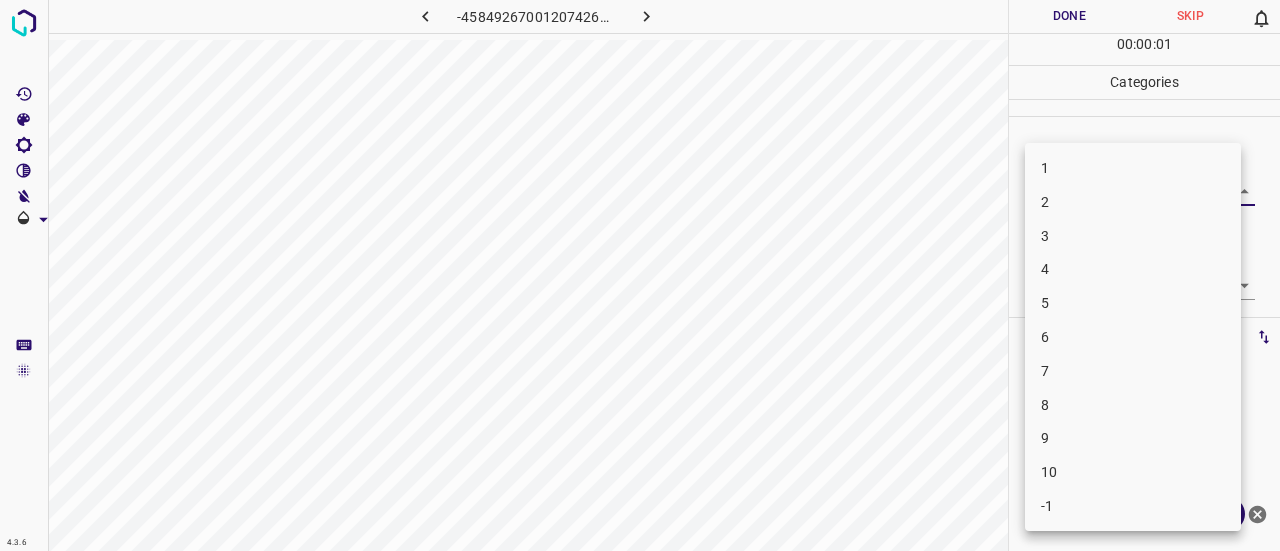click on "3" at bounding box center (1133, 236) 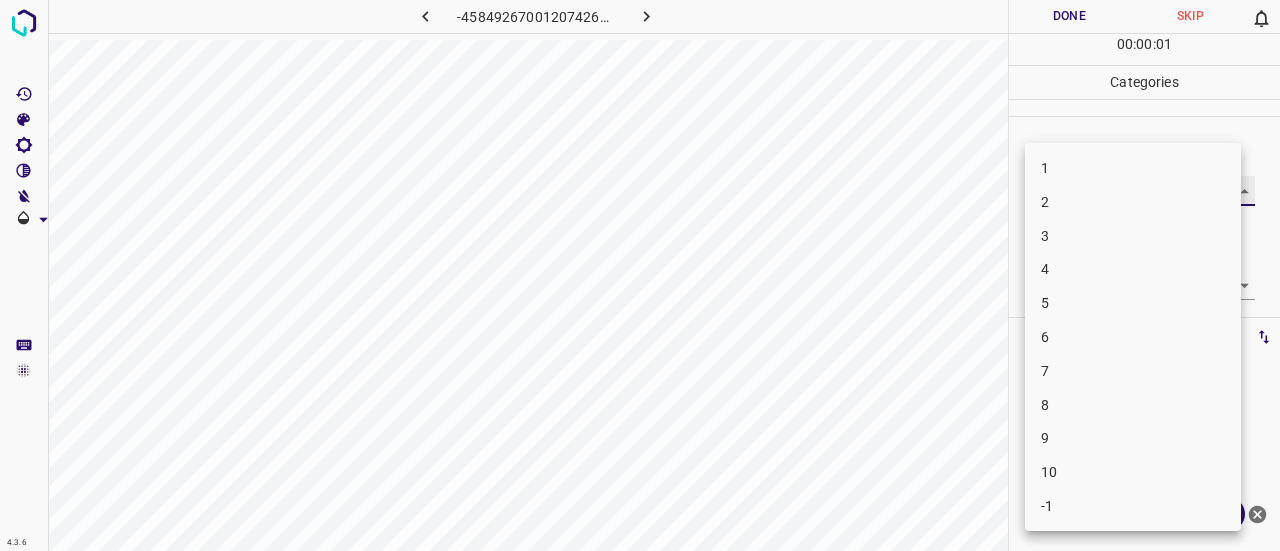 type on "3" 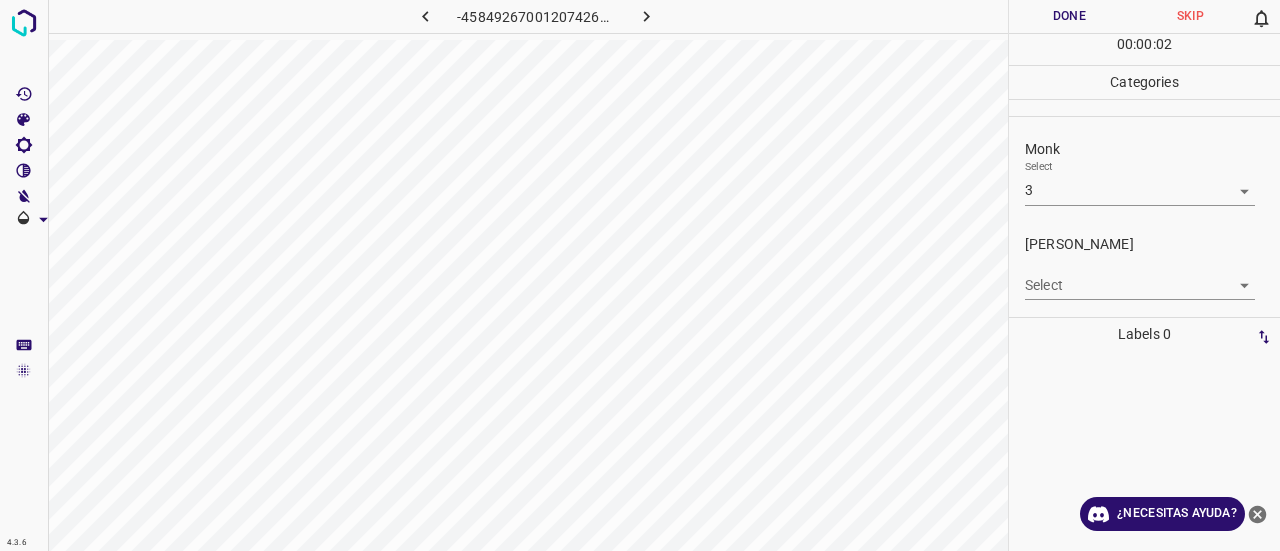 click on "Fitzpatrick   Select ​" at bounding box center [1144, 267] 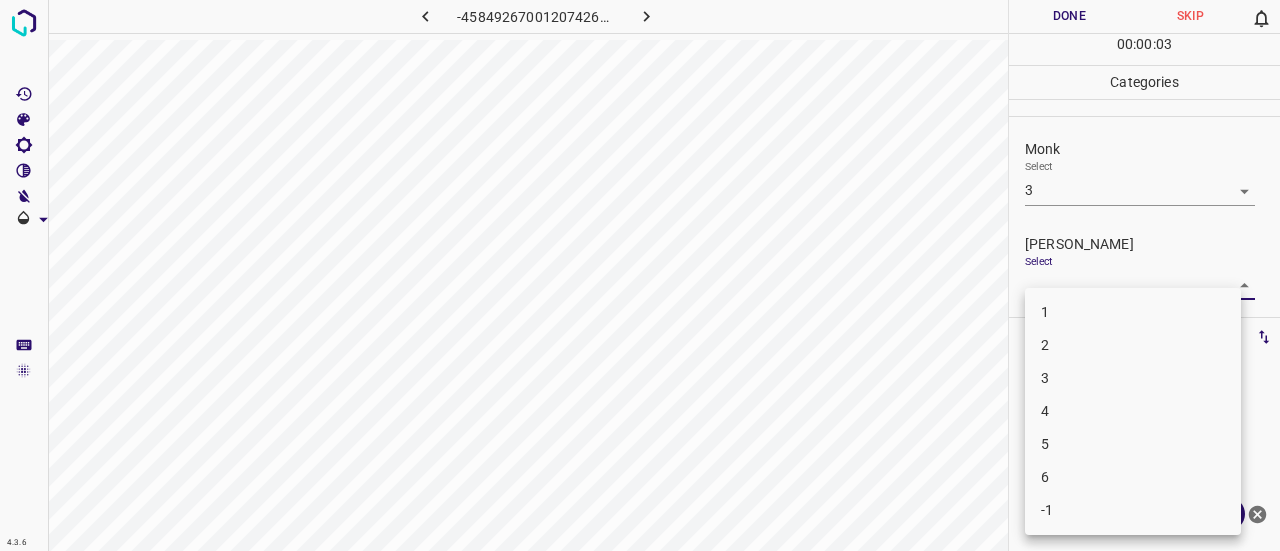 click on "4.3.6  -4584926700120742633.png Done Skip 0 00   : 00   : 03   Categories Monk   Select 3 3  Fitzpatrick   Select ​ Labels   0 Categories 1 Monk 2  Fitzpatrick Tools Space Change between modes (Draw & Edit) I Auto labeling R Restore zoom M Zoom in N Zoom out Delete Delete selecte label Filters Z Restore filters X Saturation filter C Brightness filter V Contrast filter B Gray scale filter General O Download ¿Necesitas ayuda? Texto original Valora esta traducción Tu opinión servirá para ayudar a mejorar el Traductor de Google - Texto - Esconder - Borrar 1 2 3 4 5 6 -1" at bounding box center [640, 275] 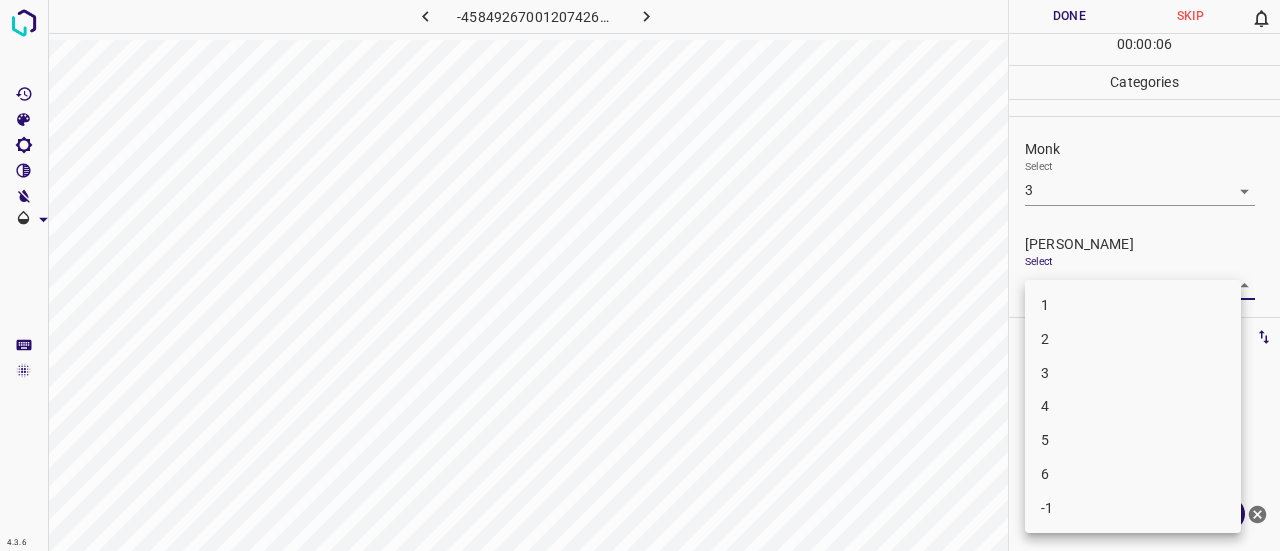 click on "2" at bounding box center [1133, 339] 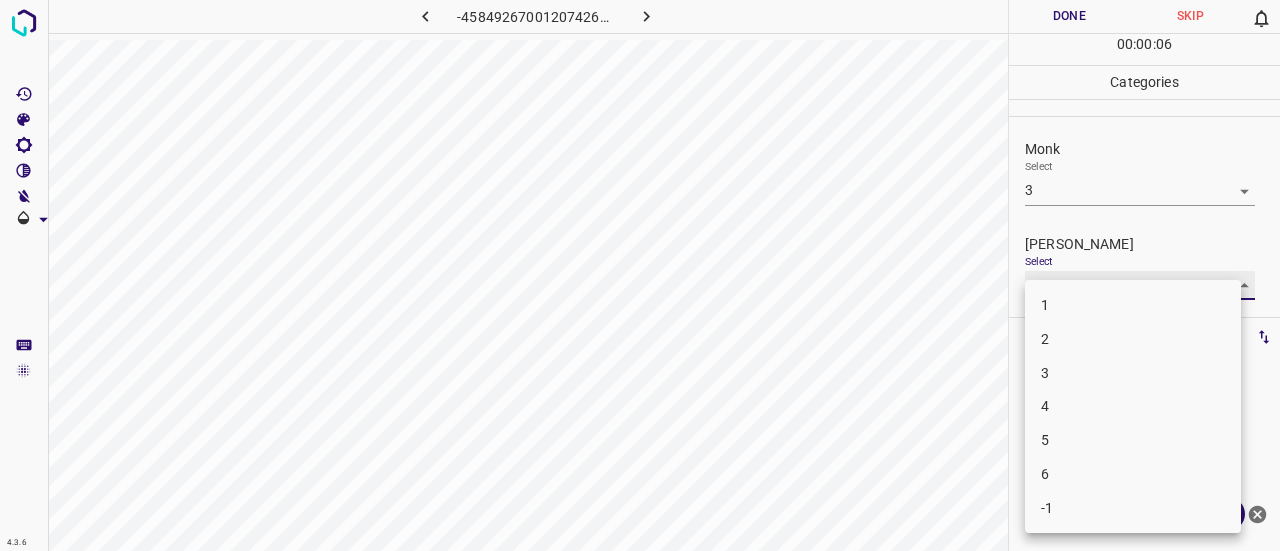 type on "2" 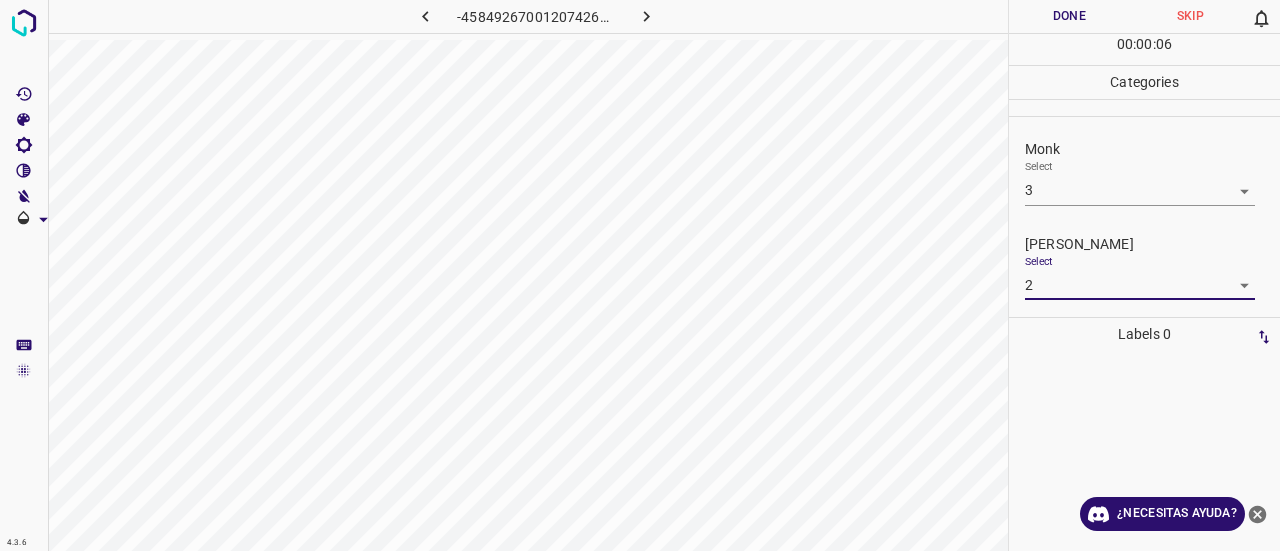 click on "Done" at bounding box center (1069, 16) 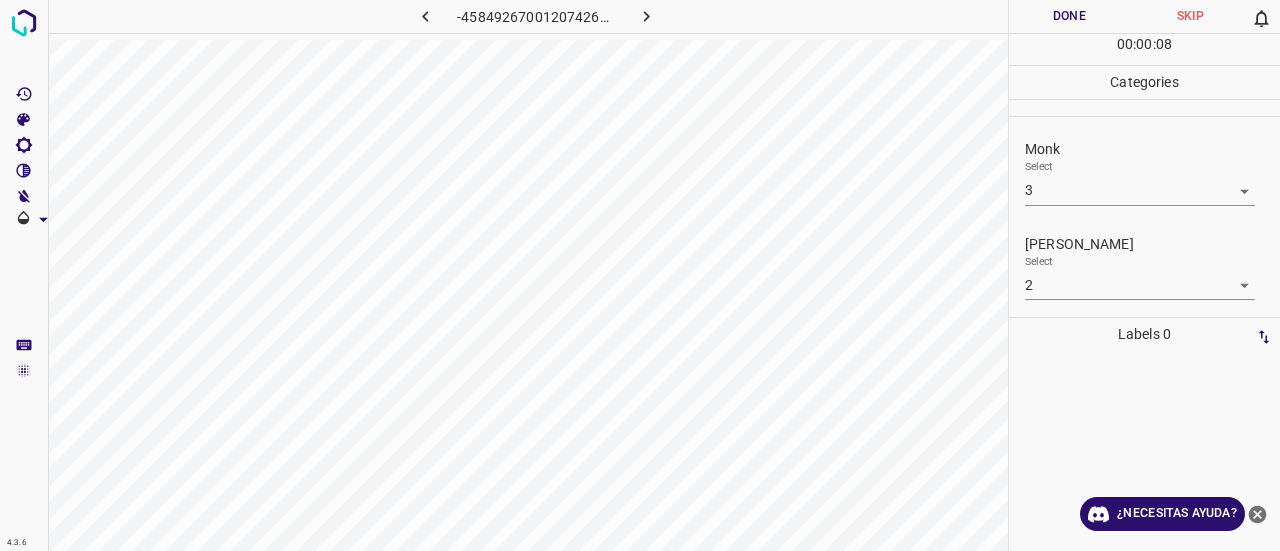 click 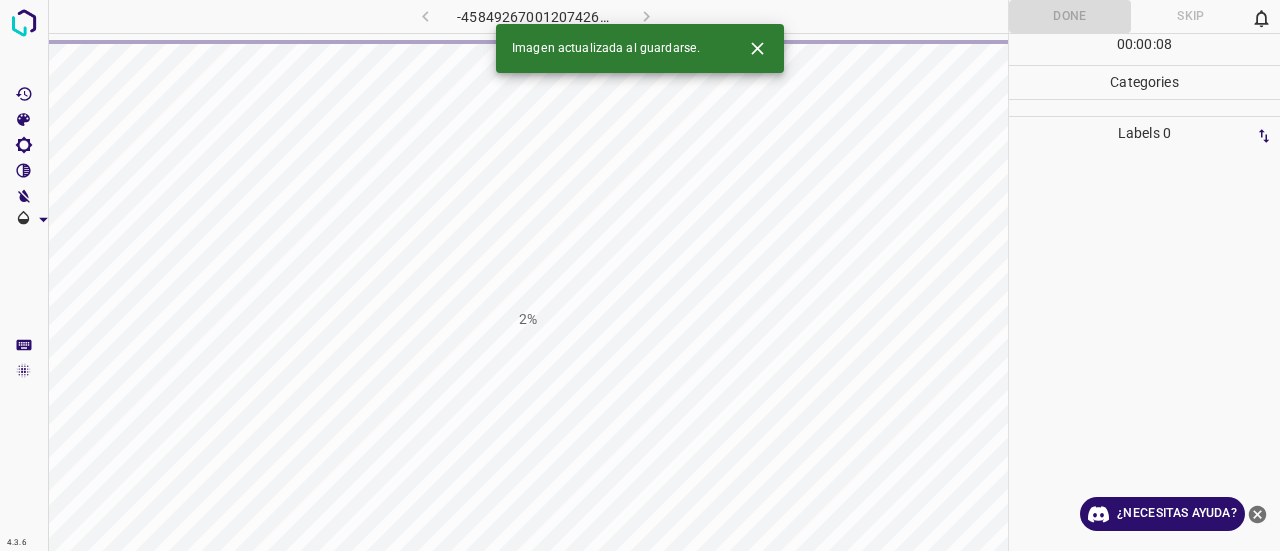 click 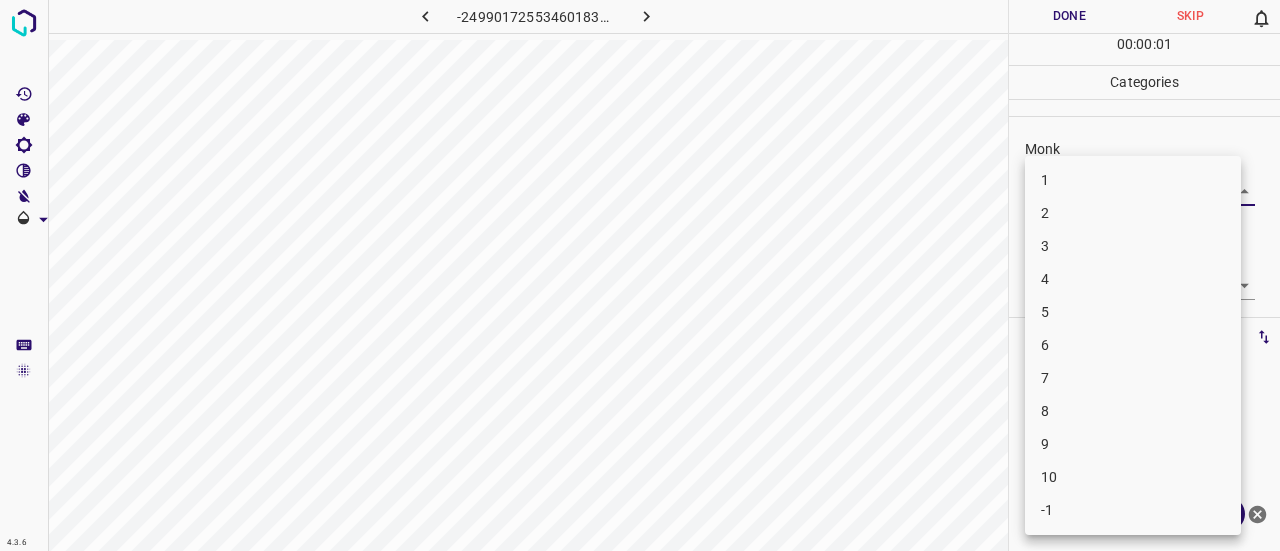 click on "4.3.6  -2499017255346018309.png Done Skip 0 00   : 00   : 01   Categories Monk   Select ​  Fitzpatrick   Select ​ Labels   0 Categories 1 Monk 2  Fitzpatrick Tools Space Change between modes (Draw & Edit) I Auto labeling R Restore zoom M Zoom in N Zoom out Delete Delete selecte label Filters Z Restore filters X Saturation filter C Brightness filter V Contrast filter B Gray scale filter General O Download ¿Necesitas ayuda? Texto original Valora esta traducción Tu opinión servirá para ayudar a mejorar el Traductor de Google - Texto - Esconder - Borrar 1 2 3 4 5 6 7 8 9 10 -1" at bounding box center [640, 275] 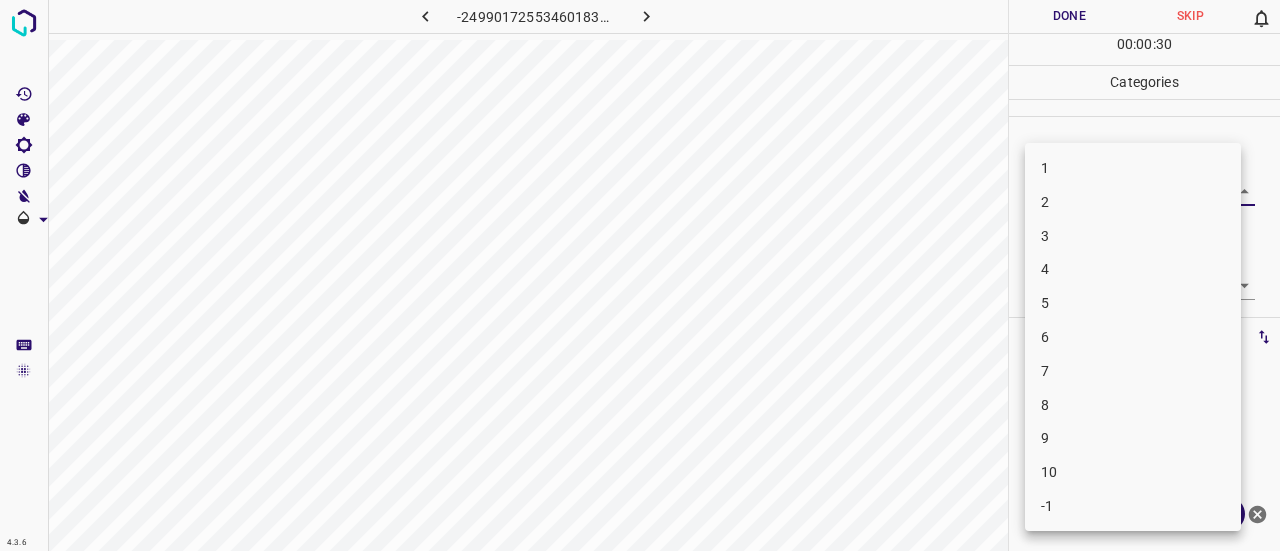 click on "2" at bounding box center (1133, 202) 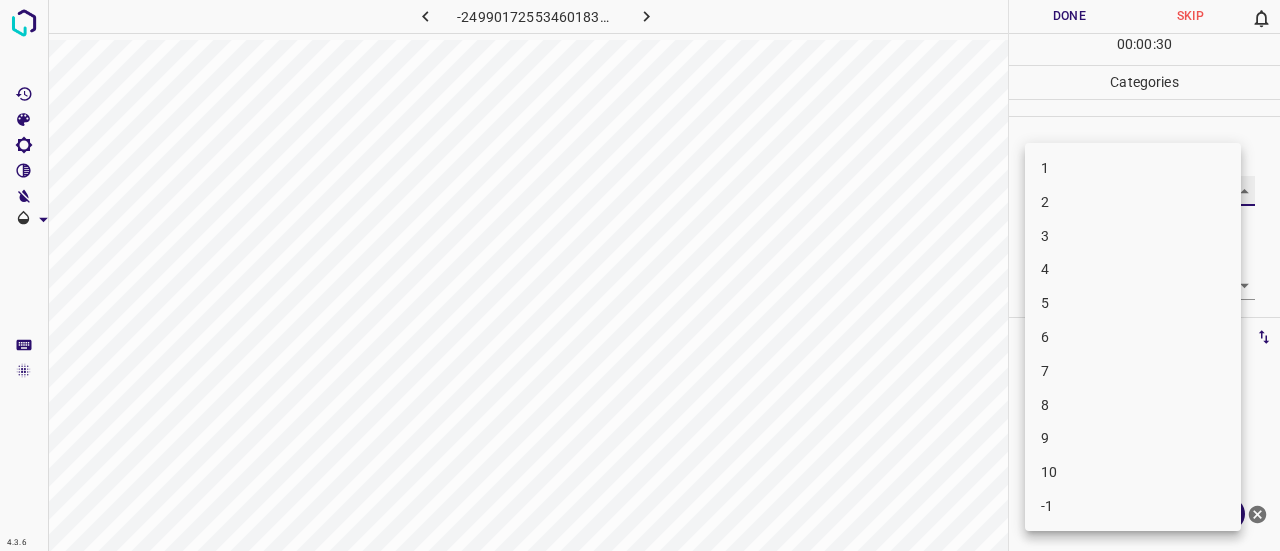 type on "2" 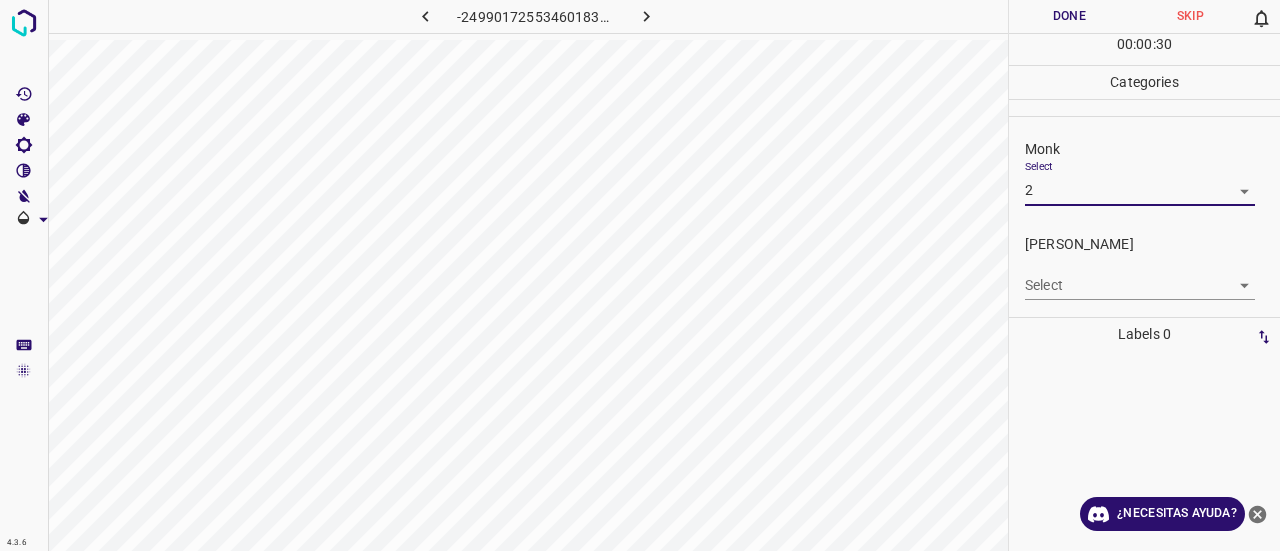 click on "[PERSON_NAME]" at bounding box center [1152, 244] 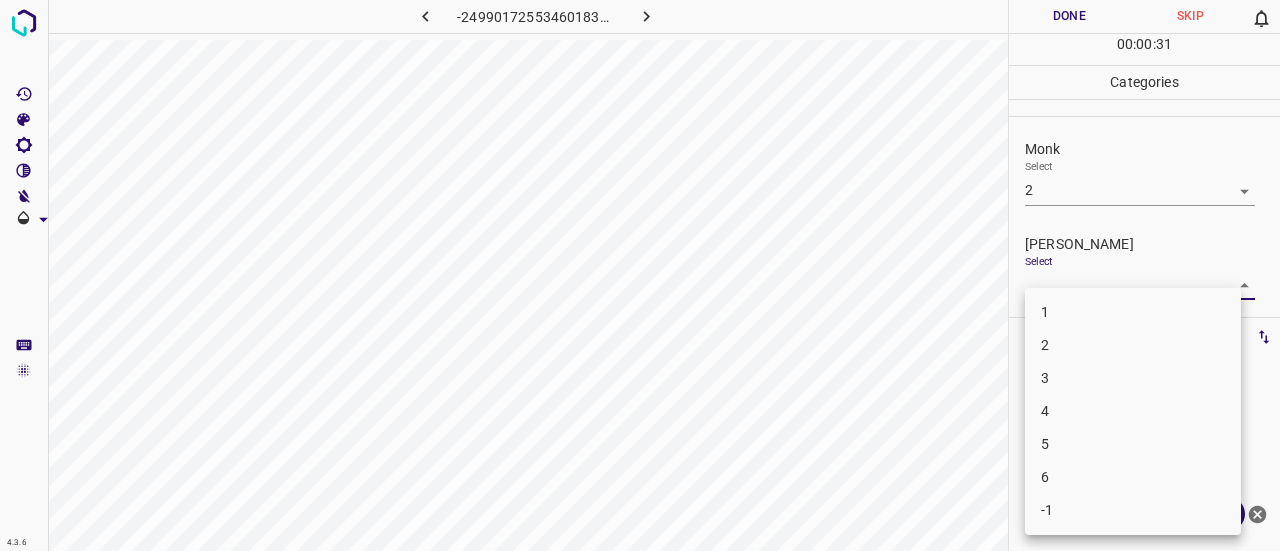 click on "4.3.6  -2499017255346018309.png Done Skip 0 00   : 00   : 31   Categories Monk   Select 2 2  Fitzpatrick   Select ​ Labels   0 Categories 1 Monk 2  Fitzpatrick Tools Space Change between modes (Draw & Edit) I Auto labeling R Restore zoom M Zoom in N Zoom out Delete Delete selecte label Filters Z Restore filters X Saturation filter C Brightness filter V Contrast filter B Gray scale filter General O Download ¿Necesitas ayuda? Texto original Valora esta traducción Tu opinión servirá para ayudar a mejorar el Traductor de Google - Texto - Esconder - Borrar 1 2 3 4 5 6 -1" at bounding box center [640, 275] 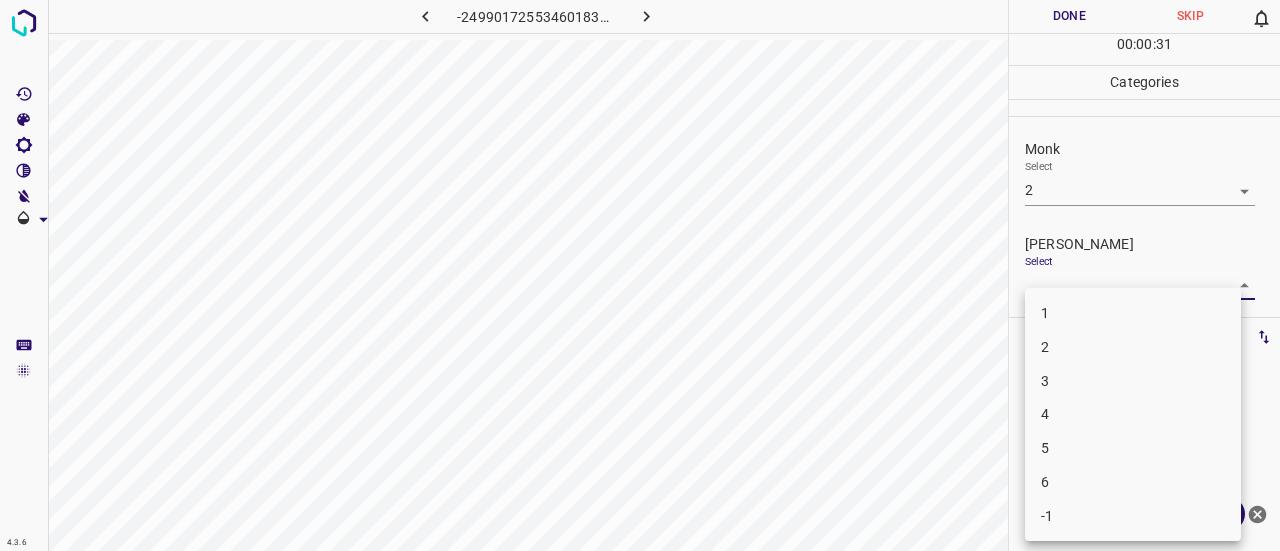 click on "1" at bounding box center (1133, 313) 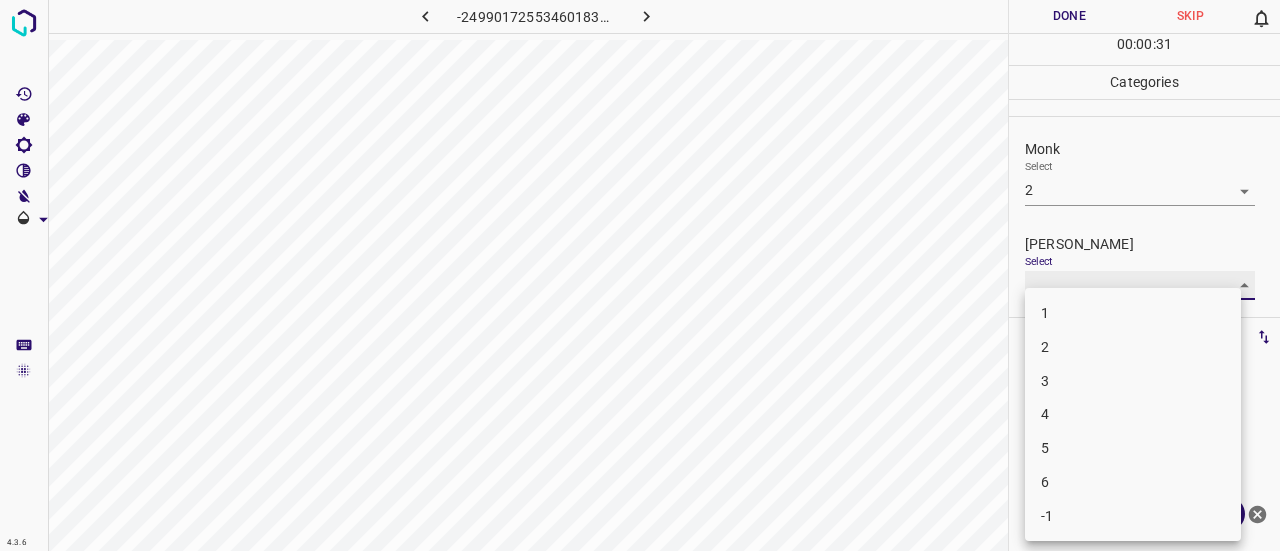 type on "1" 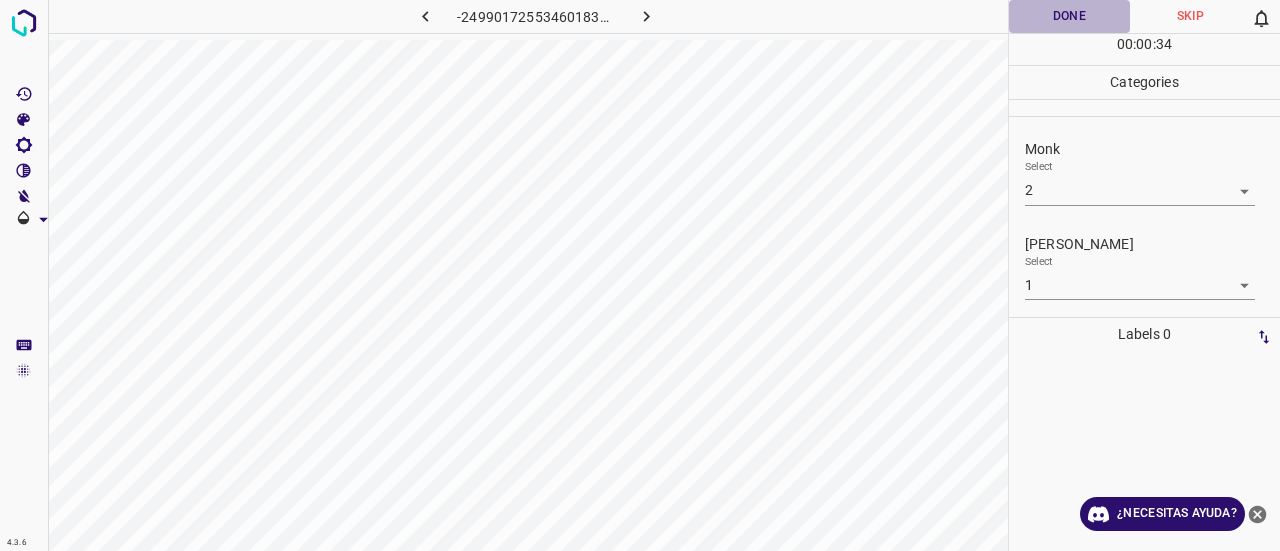 click on "Done" at bounding box center (1069, 16) 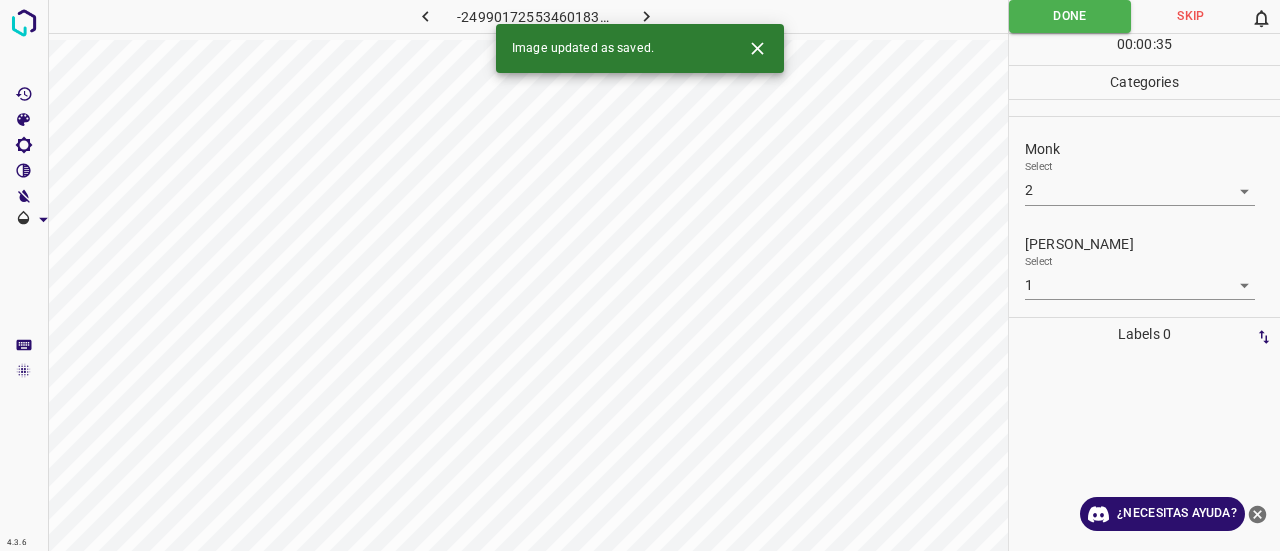 click 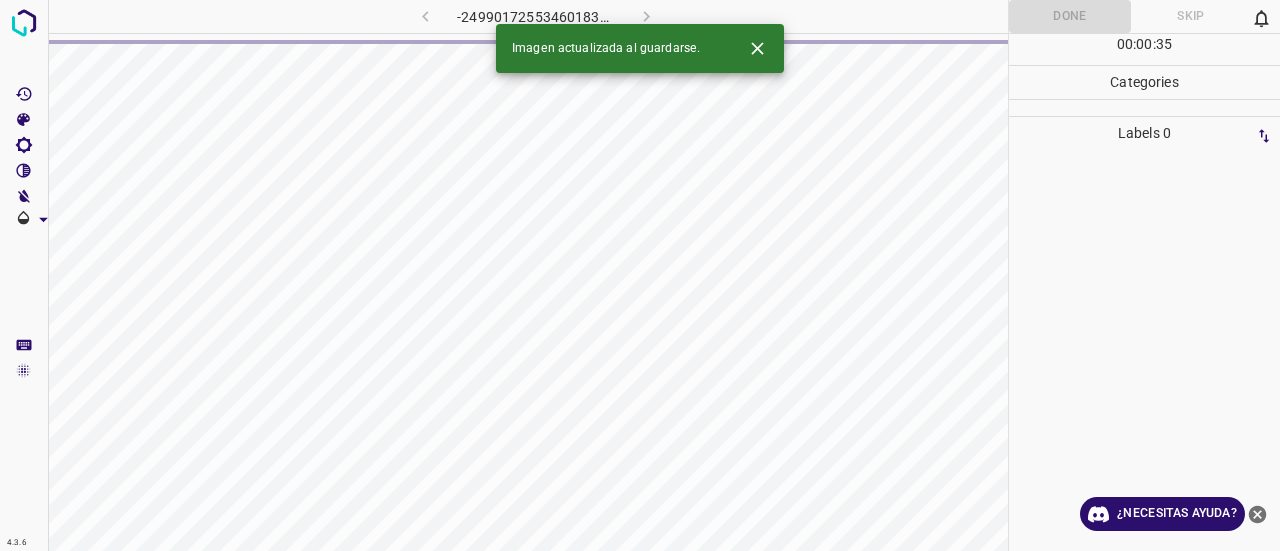 click 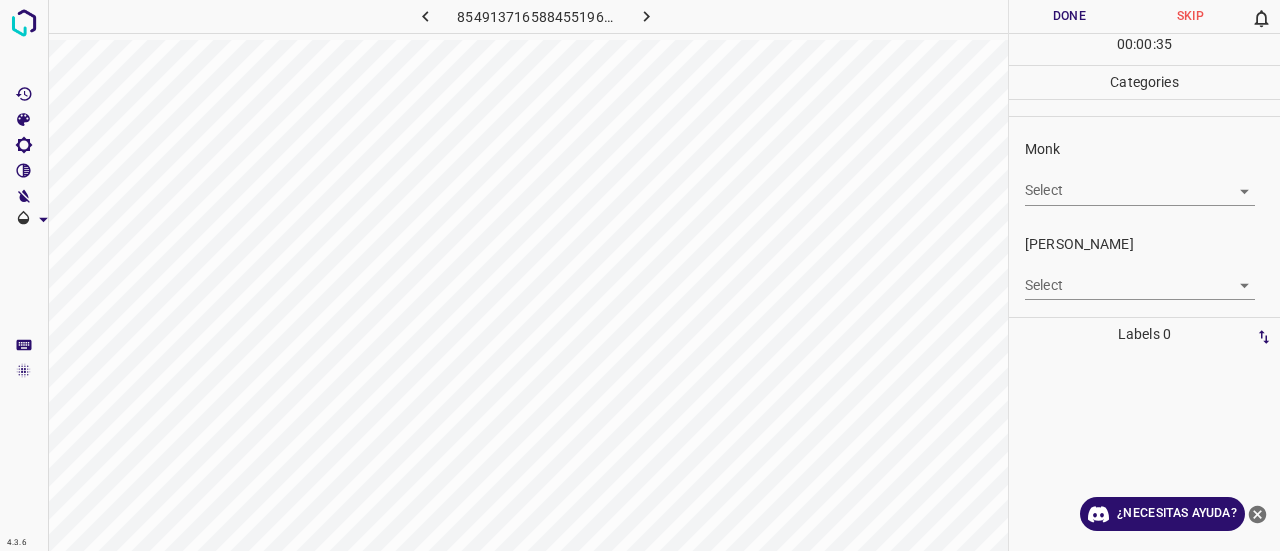 click on "4.3.6  8549137165884551965.png Done Skip 0 00   : 00   : 35   Categories Monk   Select ​  Fitzpatrick   Select ​ Labels   0 Categories 1 Monk 2  Fitzpatrick Tools Space Change between modes (Draw & Edit) I Auto labeling R Restore zoom M Zoom in N Zoom out Delete Delete selecte label Filters Z Restore filters X Saturation filter C Brightness filter V Contrast filter B Gray scale filter General O Download ¿Necesitas ayuda? Texto original Valora esta traducción Tu opinión servirá para ayudar a mejorar el Traductor de Google - Texto - Esconder - Borrar" at bounding box center [640, 275] 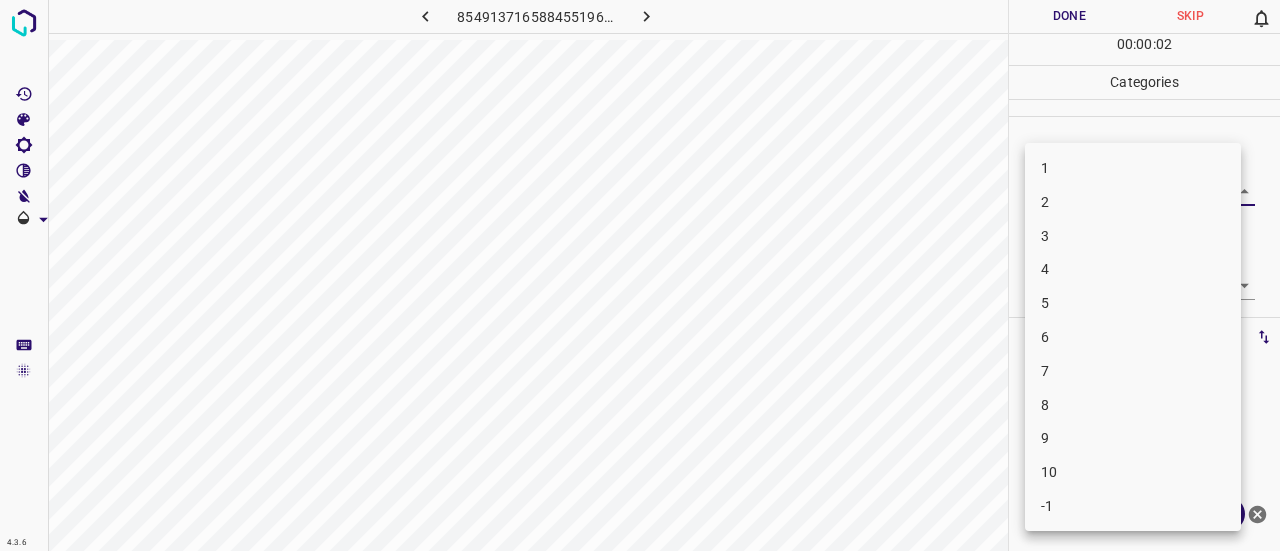 click on "2" at bounding box center [1133, 202] 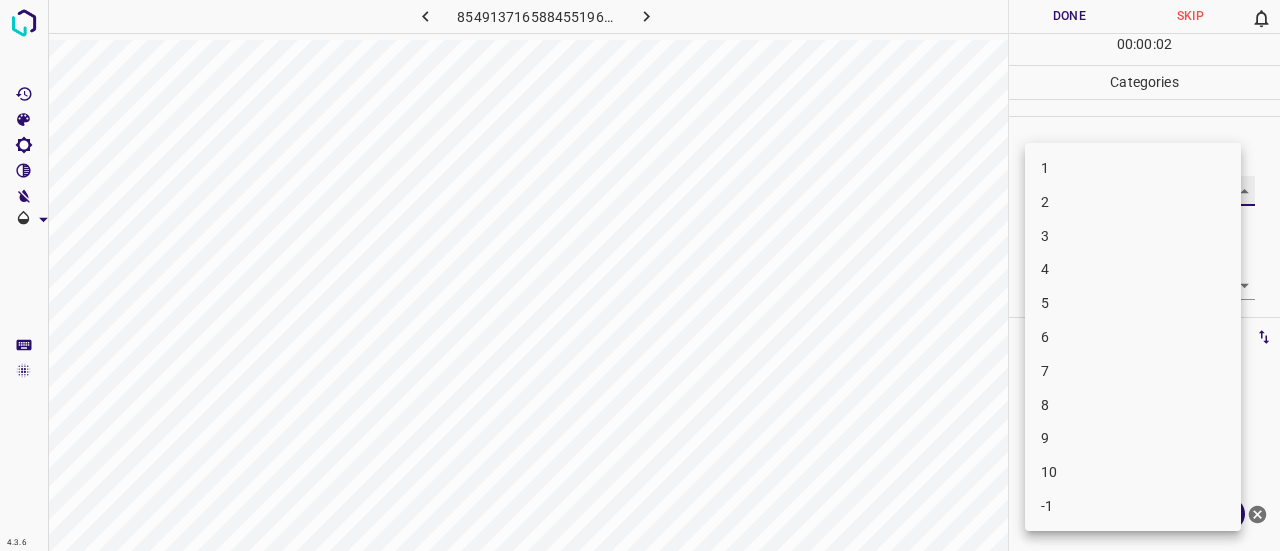 type on "2" 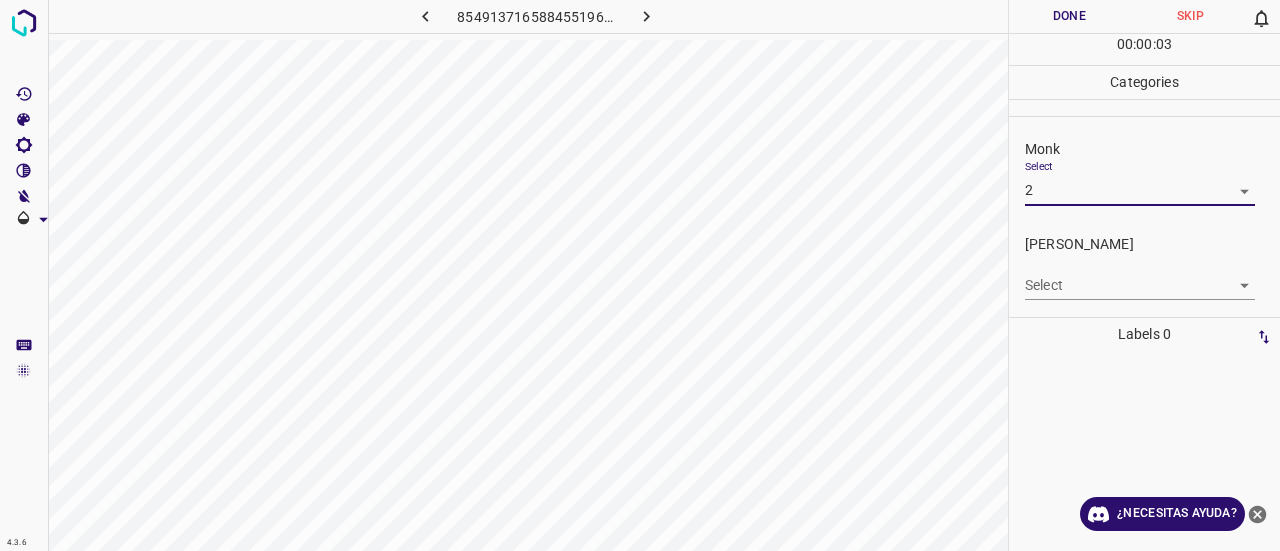 click on "4.3.6  8549137165884551965.png Done Skip 0 00   : 00   : 03   Categories Monk   Select 2 2  Fitzpatrick   Select ​ Labels   0 Categories 1 Monk 2  Fitzpatrick Tools Space Change between modes (Draw & Edit) I Auto labeling R Restore zoom M Zoom in N Zoom out Delete Delete selecte label Filters Z Restore filters X Saturation filter C Brightness filter V Contrast filter B Gray scale filter General O Download ¿Necesitas ayuda? Texto original Valora esta traducción Tu opinión servirá para ayudar a mejorar el Traductor de Google - Texto - Esconder - Borrar" at bounding box center (640, 275) 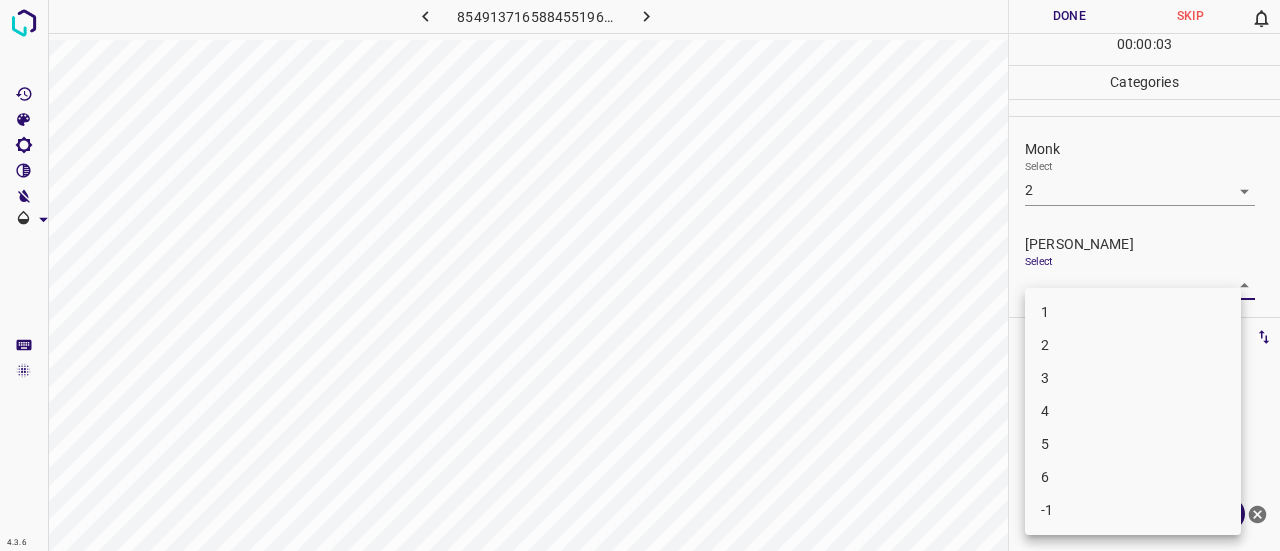 click on "1" at bounding box center (1133, 312) 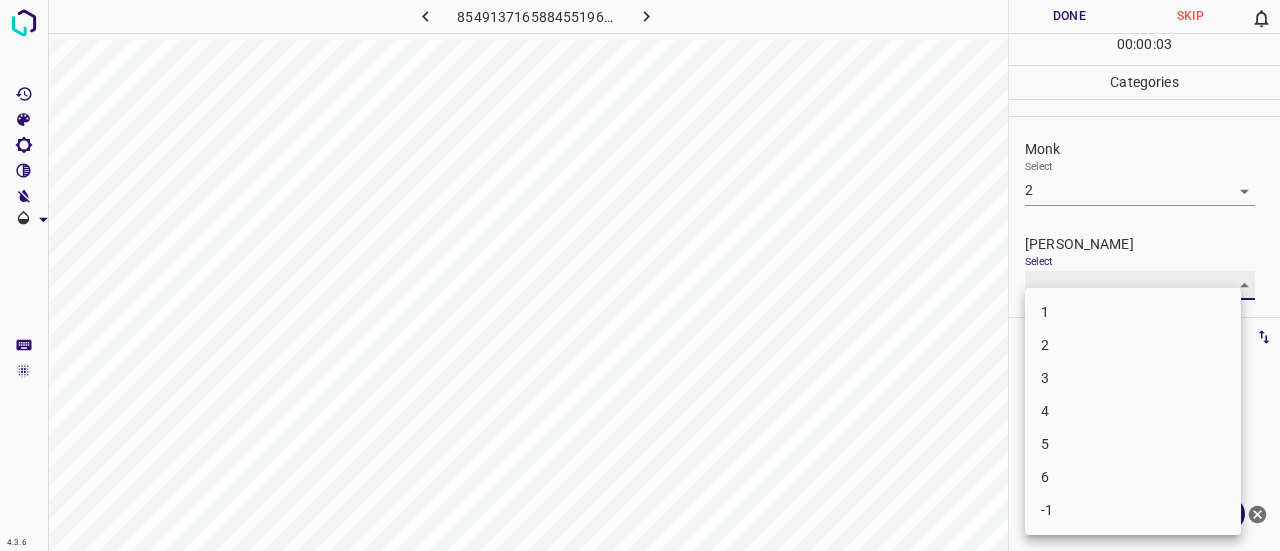 type on "1" 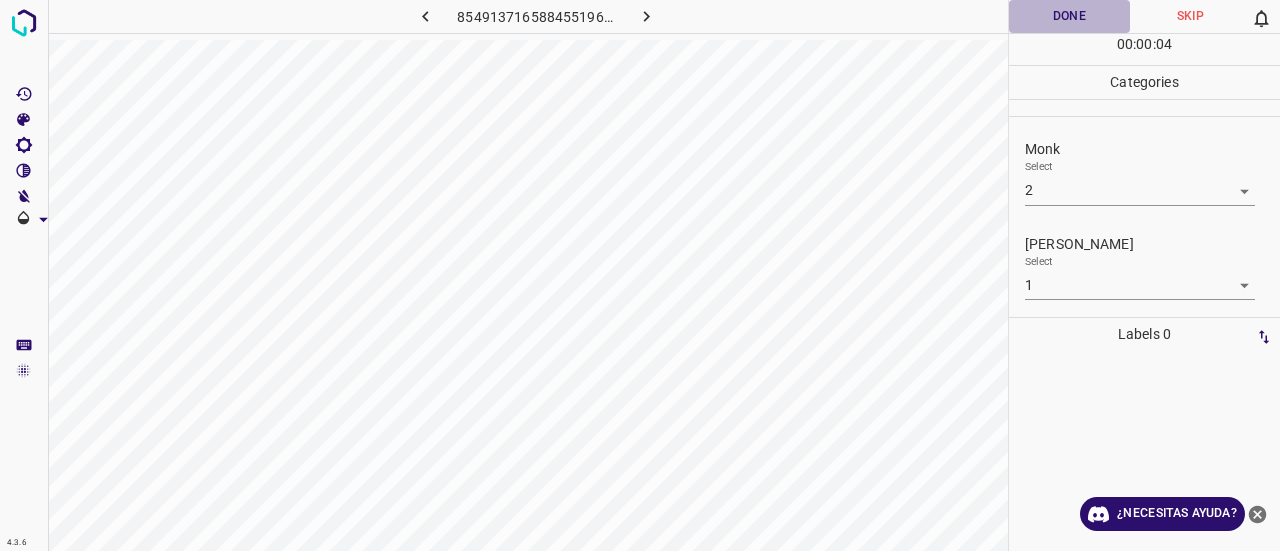 click on "Done" at bounding box center (1069, 16) 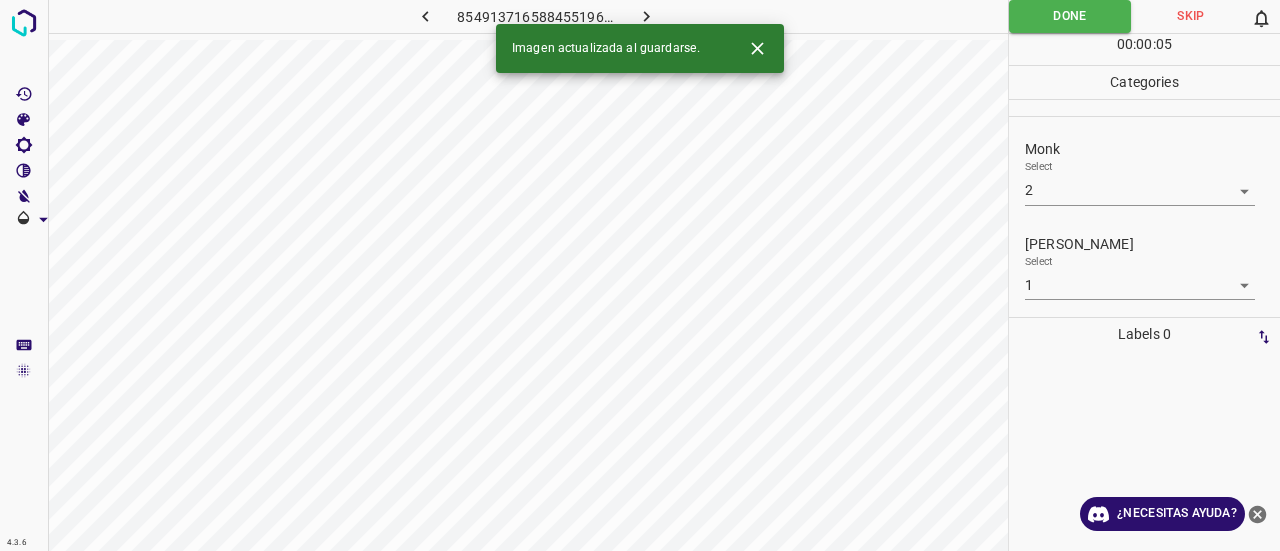 click at bounding box center (647, 16) 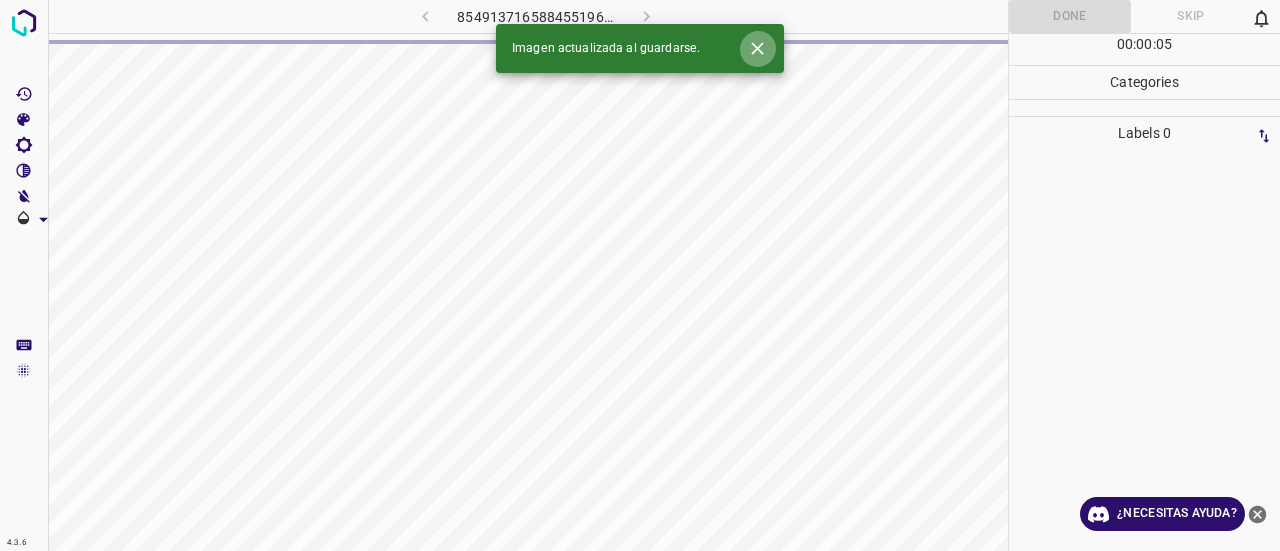 click 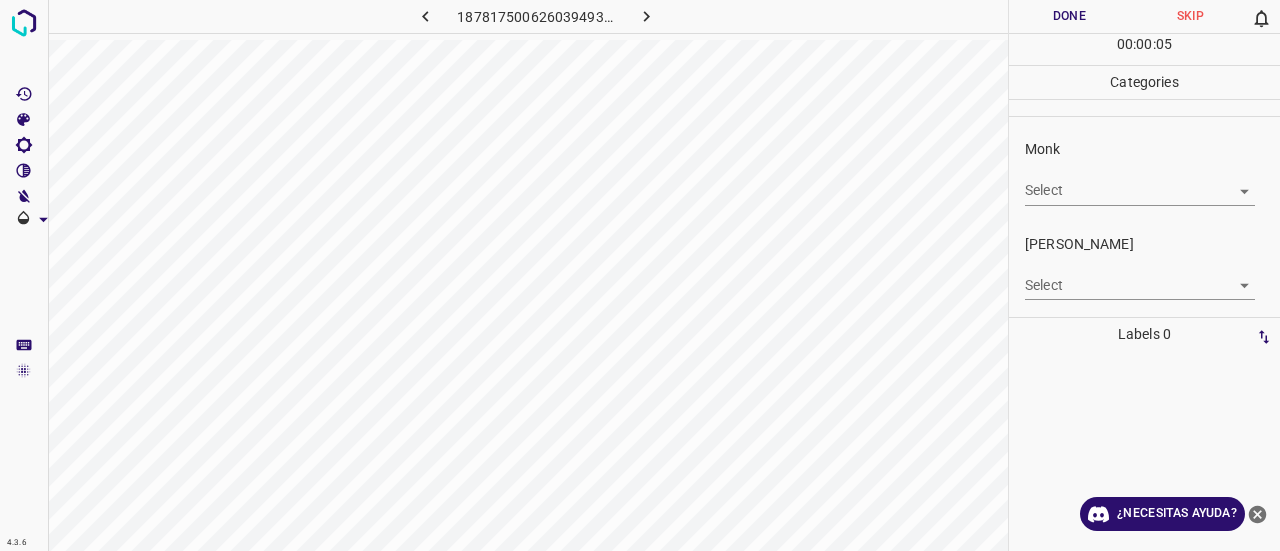 click on "4.3.6  1878175006260394935.png Done Skip 0 00   : 00   : 05   Categories Monk   Select ​  Fitzpatrick   Select ​ Labels   0 Categories 1 Monk 2  Fitzpatrick Tools Space Change between modes (Draw & Edit) I Auto labeling R Restore zoom M Zoom in N Zoom out Delete Delete selecte label Filters Z Restore filters X Saturation filter C Brightness filter V Contrast filter B Gray scale filter General O Download ¿Necesitas ayuda? Texto original Valora esta traducción Tu opinión servirá para ayudar a mejorar el Traductor de Google - Texto - Esconder - Borrar" at bounding box center (640, 275) 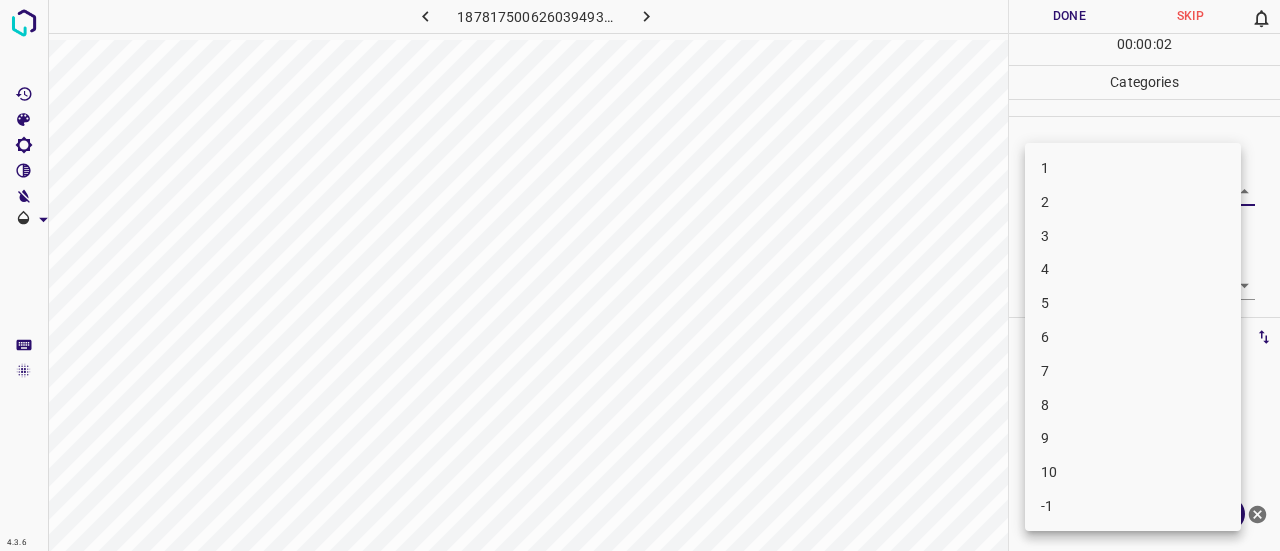 click on "8" at bounding box center (1133, 405) 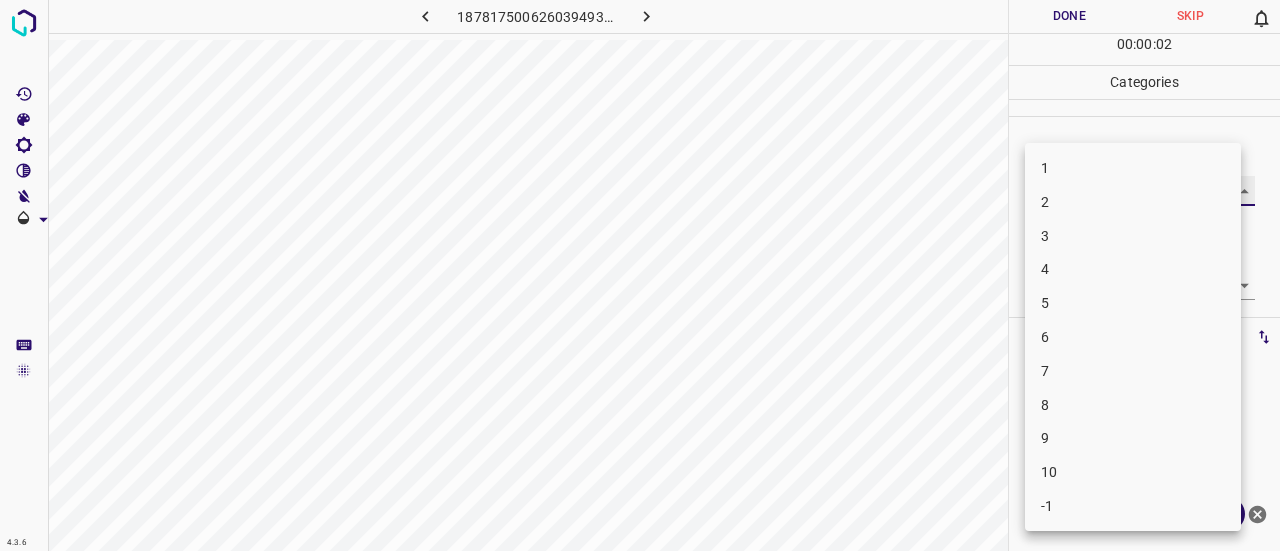 type on "8" 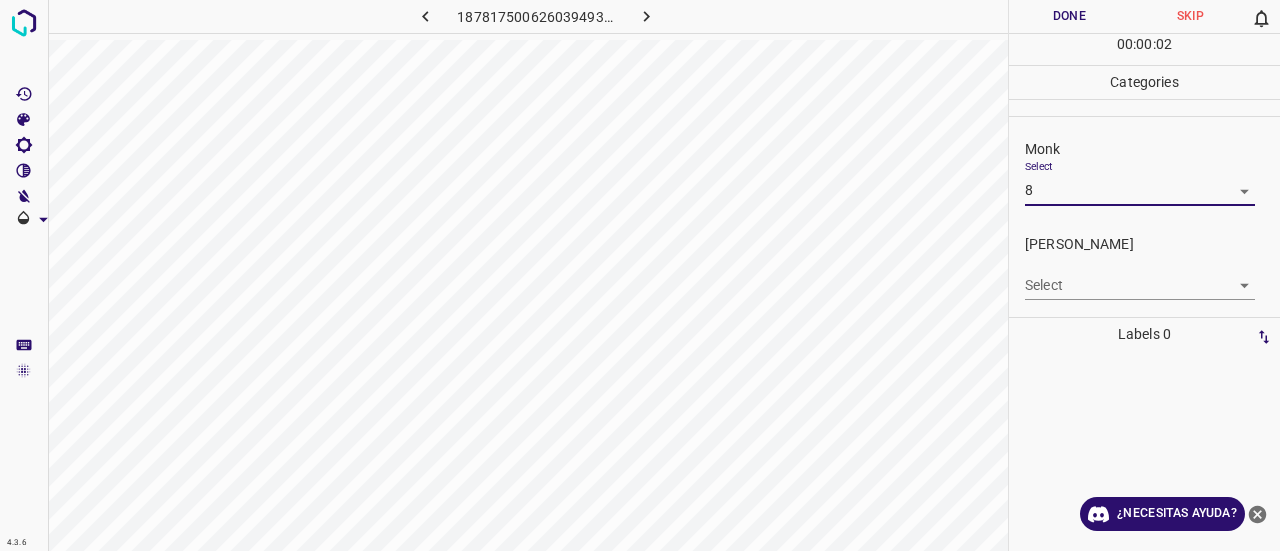 click on "4.3.6  1878175006260394935.png Done Skip 0 00   : 00   : 02   Categories Monk   Select 8 8  Fitzpatrick   Select ​ Labels   0 Categories 1 Monk 2  Fitzpatrick Tools Space Change between modes (Draw & Edit) I Auto labeling R Restore zoom M Zoom in N Zoom out Delete Delete selecte label Filters Z Restore filters X Saturation filter C Brightness filter V Contrast filter B Gray scale filter General O Download ¿Necesitas ayuda? Texto original Valora esta traducción Tu opinión servirá para ayudar a mejorar el Traductor de Google - Texto - Esconder - Borrar" at bounding box center [640, 275] 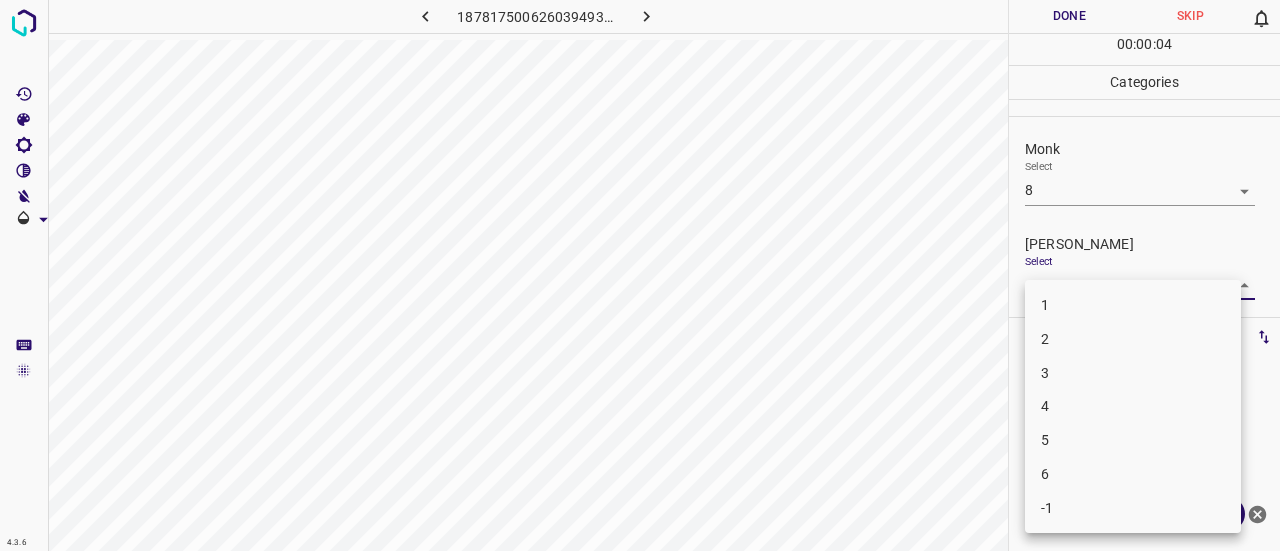 click on "5" at bounding box center (1133, 440) 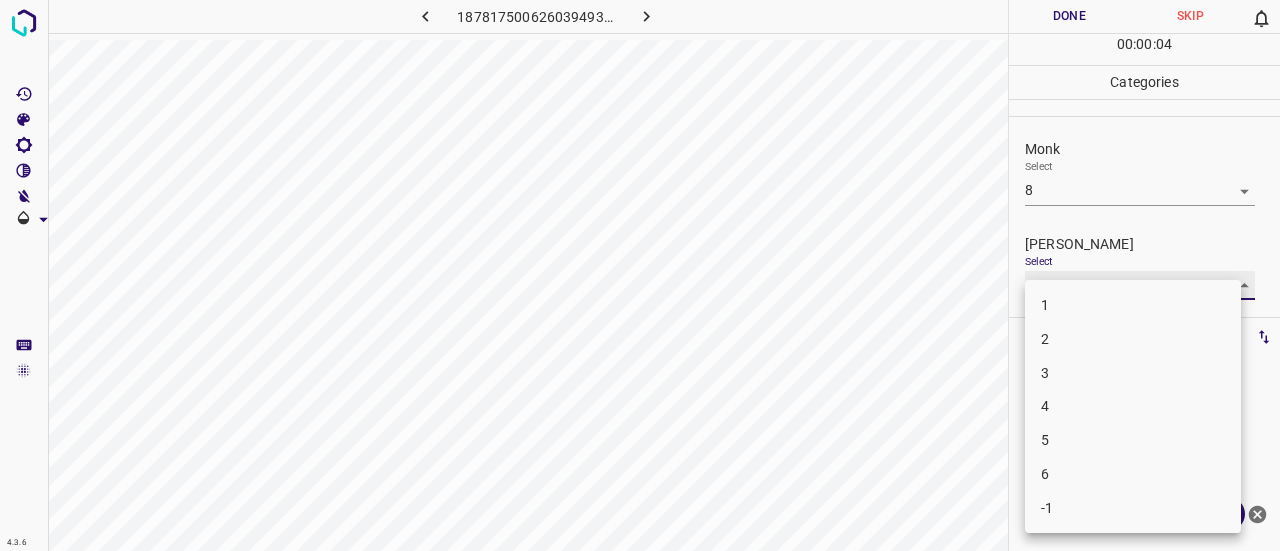 type on "5" 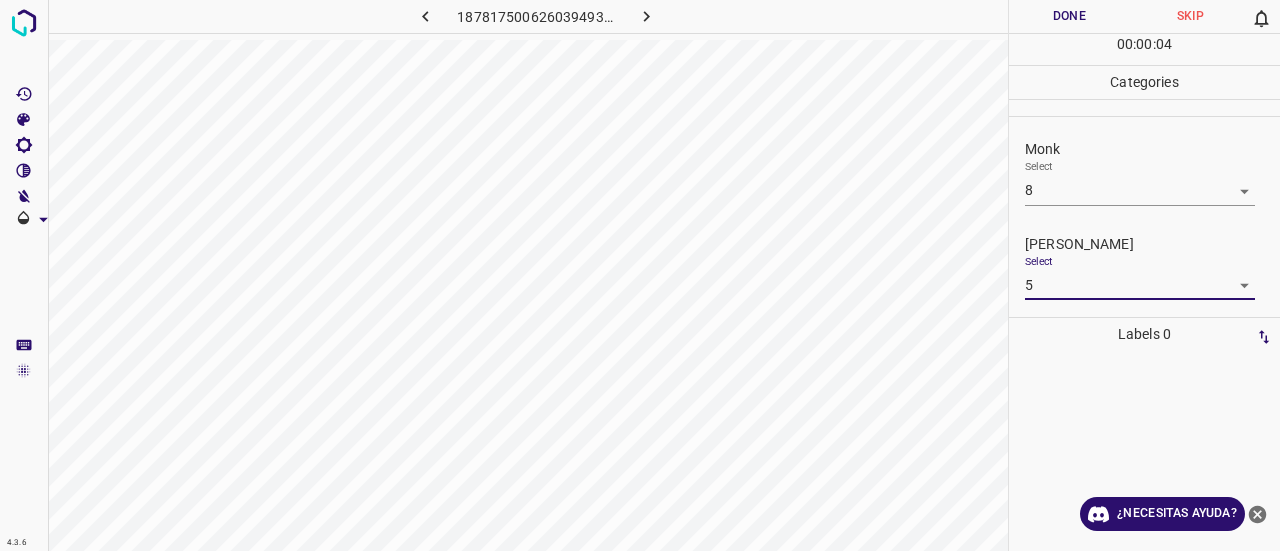 click on "Done" at bounding box center (1069, 16) 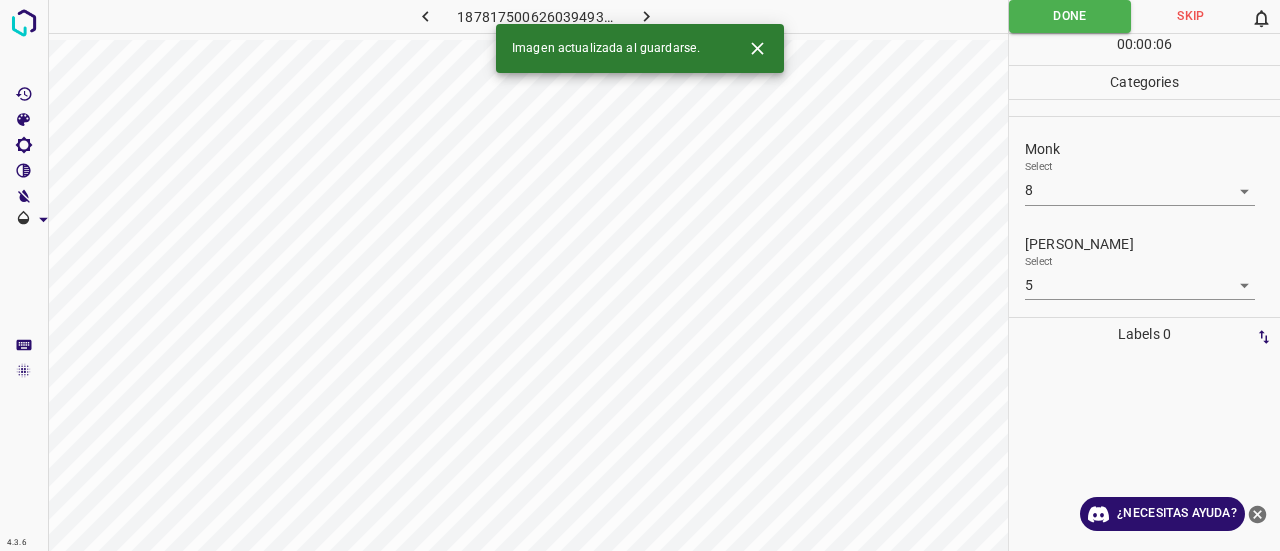 click on "Imagen actualizada al guardarse." at bounding box center (640, 48) 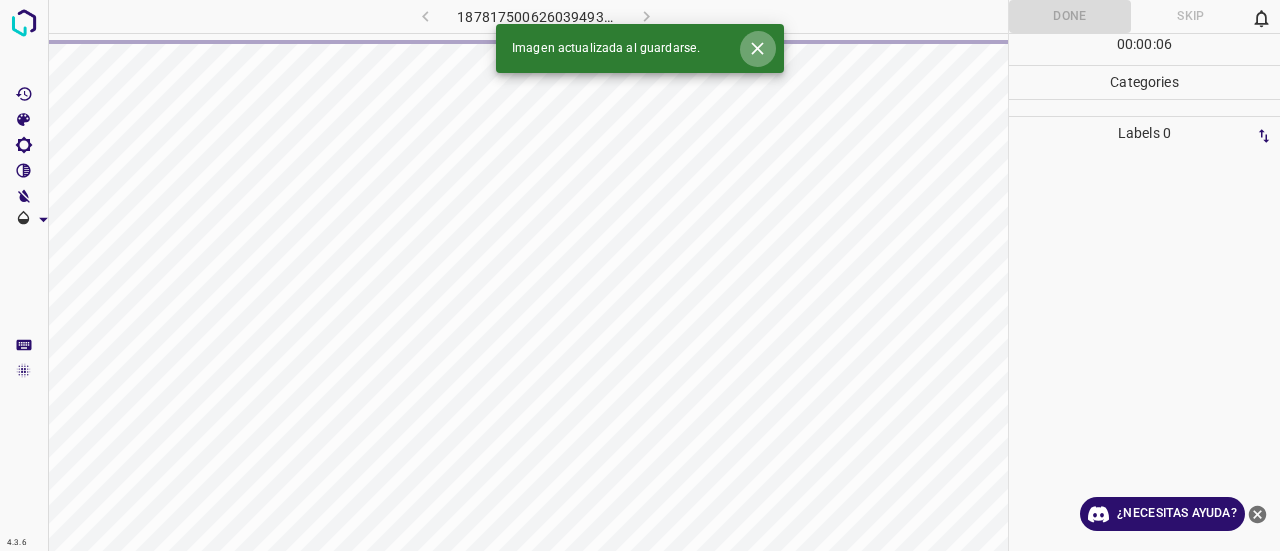 click 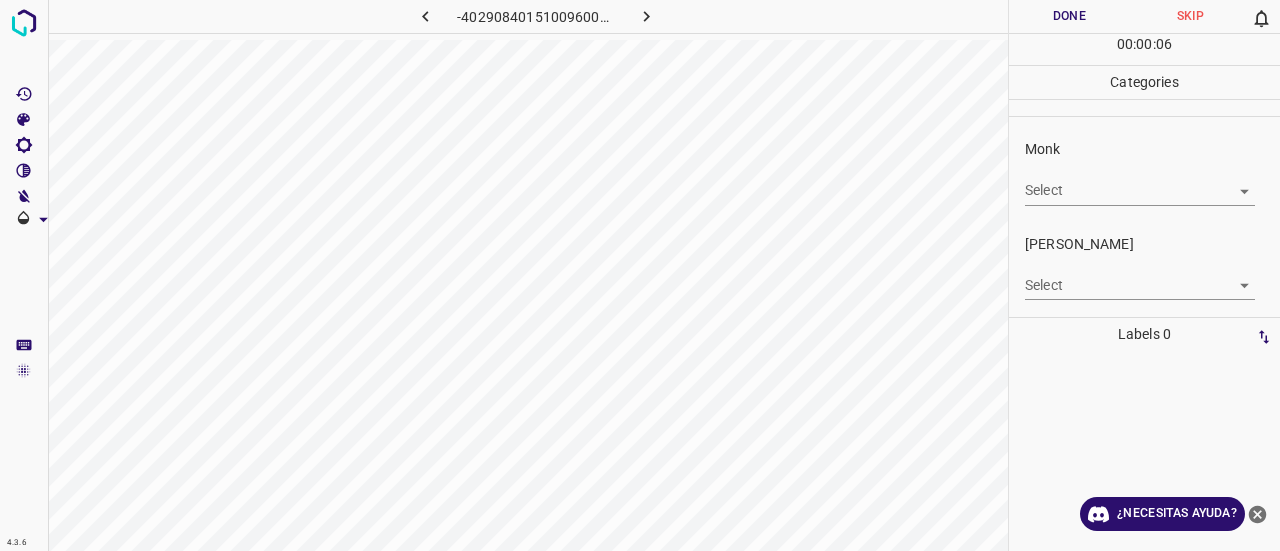 click on "4.3.6  -4029084015100960024.png Done Skip 0 00   : 00   : 06   Categories Monk   Select ​  Fitzpatrick   Select ​ Labels   0 Categories 1 Monk 2  Fitzpatrick Tools Space Change between modes (Draw & Edit) I Auto labeling R Restore zoom M Zoom in N Zoom out Delete Delete selecte label Filters Z Restore filters X Saturation filter C Brightness filter V Contrast filter B Gray scale filter General O Download ¿Necesitas ayuda? Texto original Valora esta traducción Tu opinión servirá para ayudar a mejorar el Traductor de Google - Texto - Esconder - Borrar" at bounding box center (640, 275) 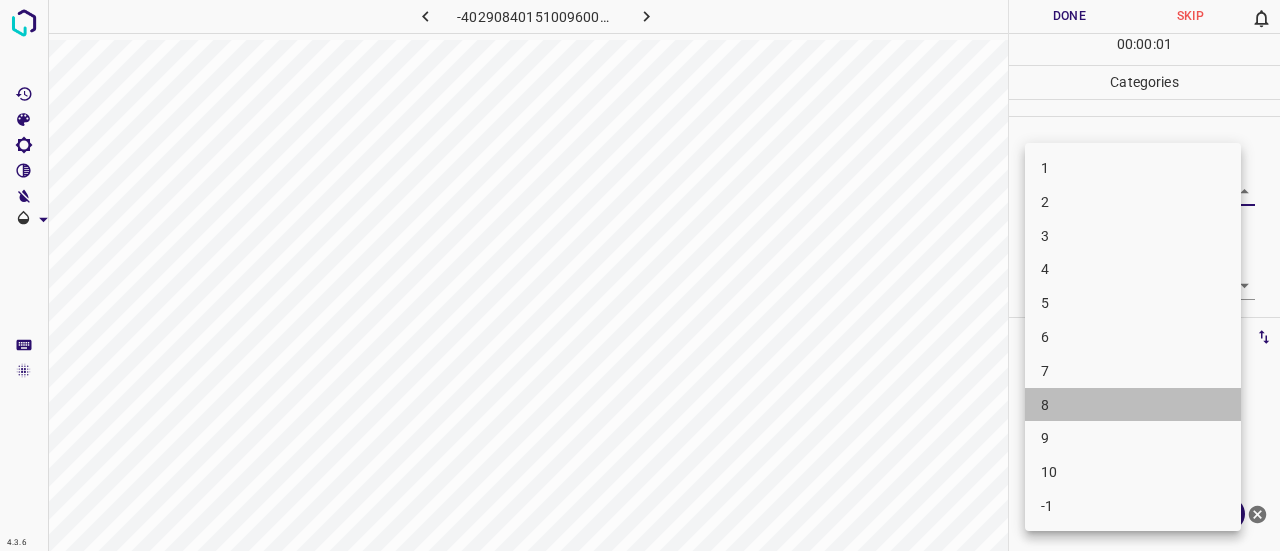 click on "8" at bounding box center [1133, 405] 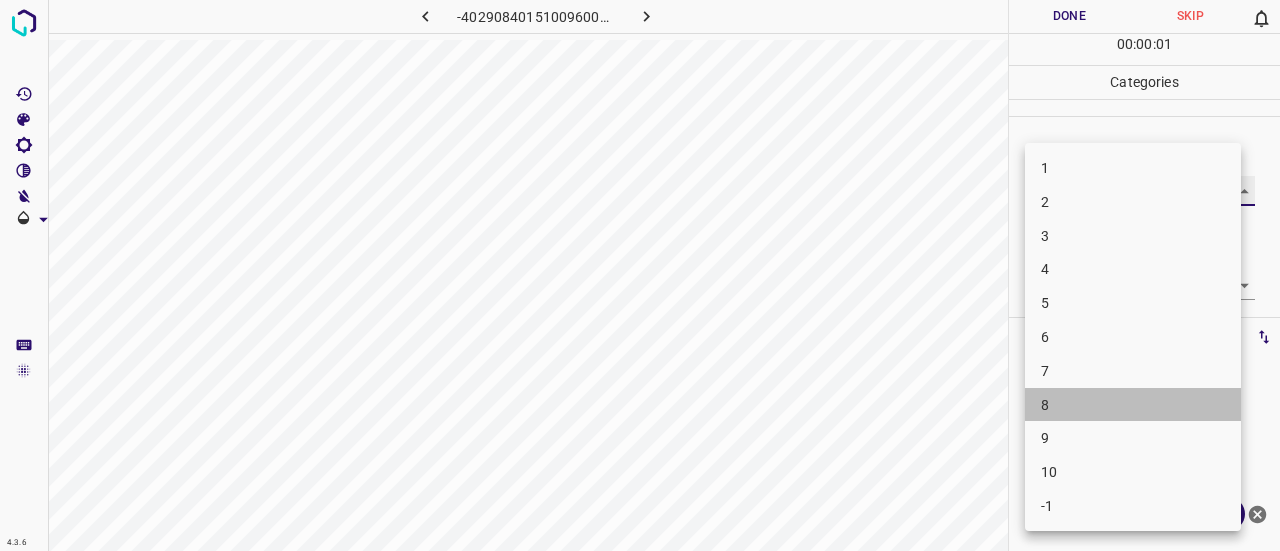 type on "8" 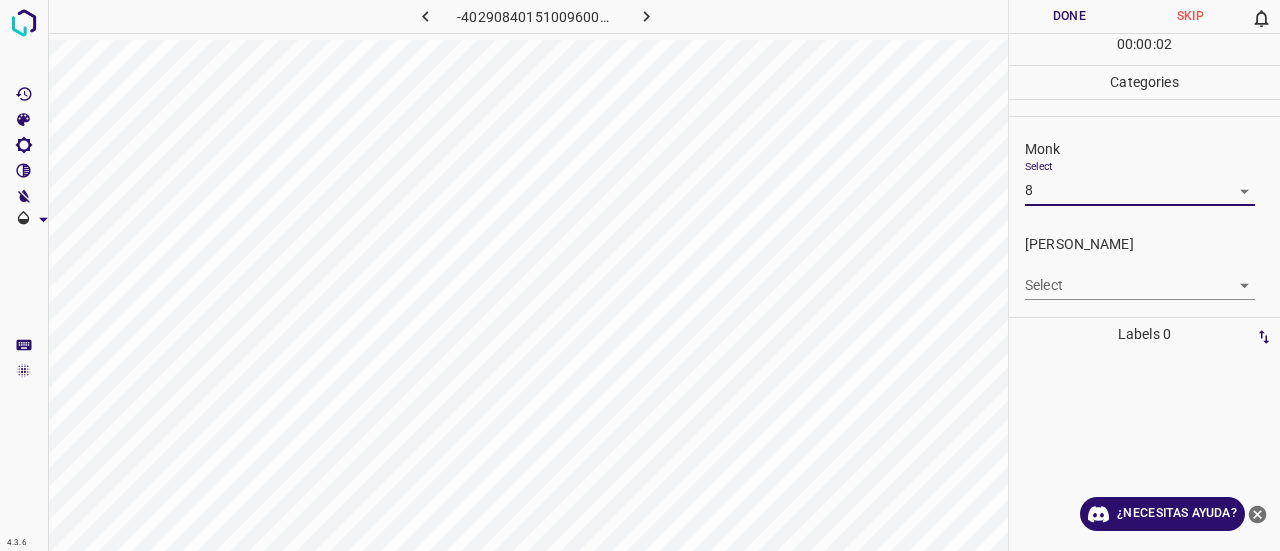 click on "4.3.6  -4029084015100960024.png Done Skip 0 00   : 00   : 02   Categories Monk   Select 8 8  Fitzpatrick   Select ​ Labels   0 Categories 1 Monk 2  Fitzpatrick Tools Space Change between modes (Draw & Edit) I Auto labeling R Restore zoom M Zoom in N Zoom out Delete Delete selecte label Filters Z Restore filters X Saturation filter C Brightness filter V Contrast filter B Gray scale filter General O Download ¿Necesitas ayuda? Texto original Valora esta traducción Tu opinión servirá para ayudar a mejorar el Traductor de Google - Texto - Esconder - Borrar" at bounding box center [640, 275] 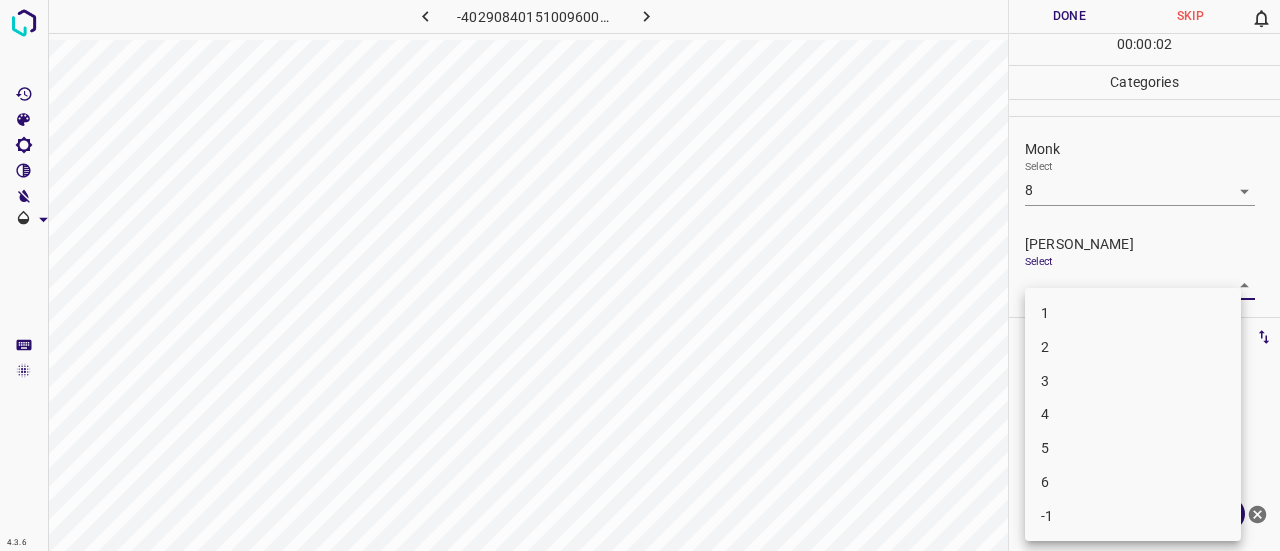 click on "5" at bounding box center (1133, 448) 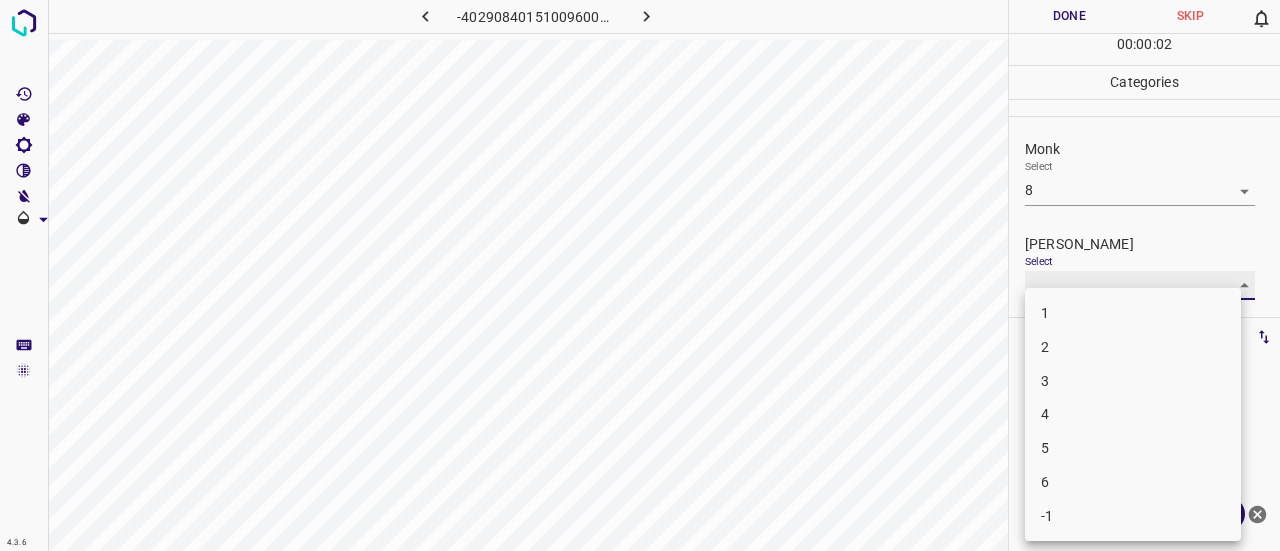 type on "5" 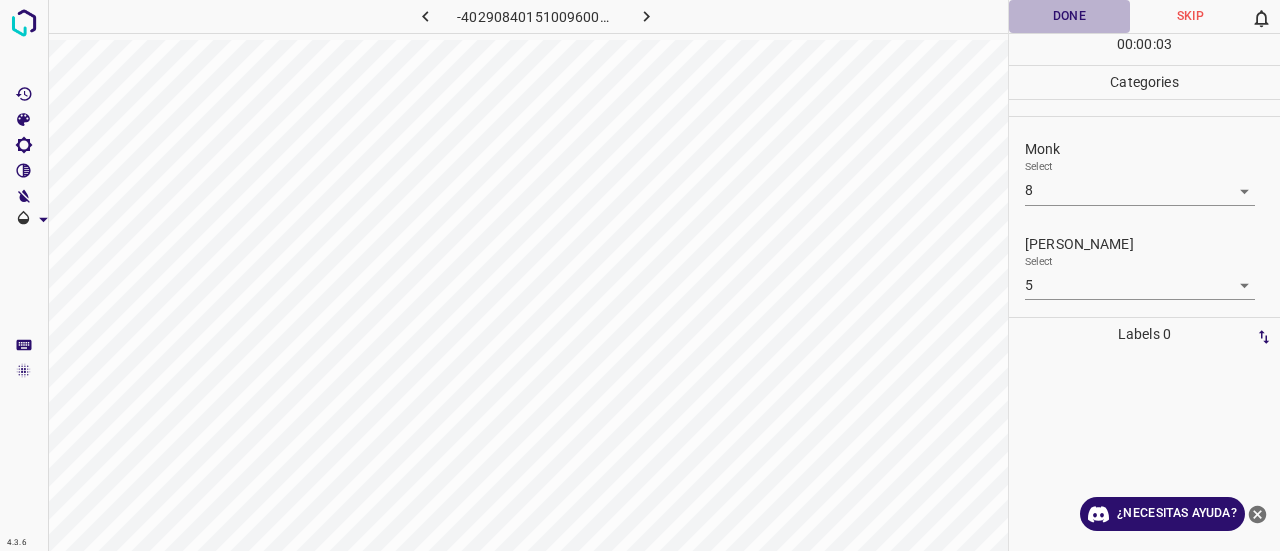 click on "Done" at bounding box center (1069, 16) 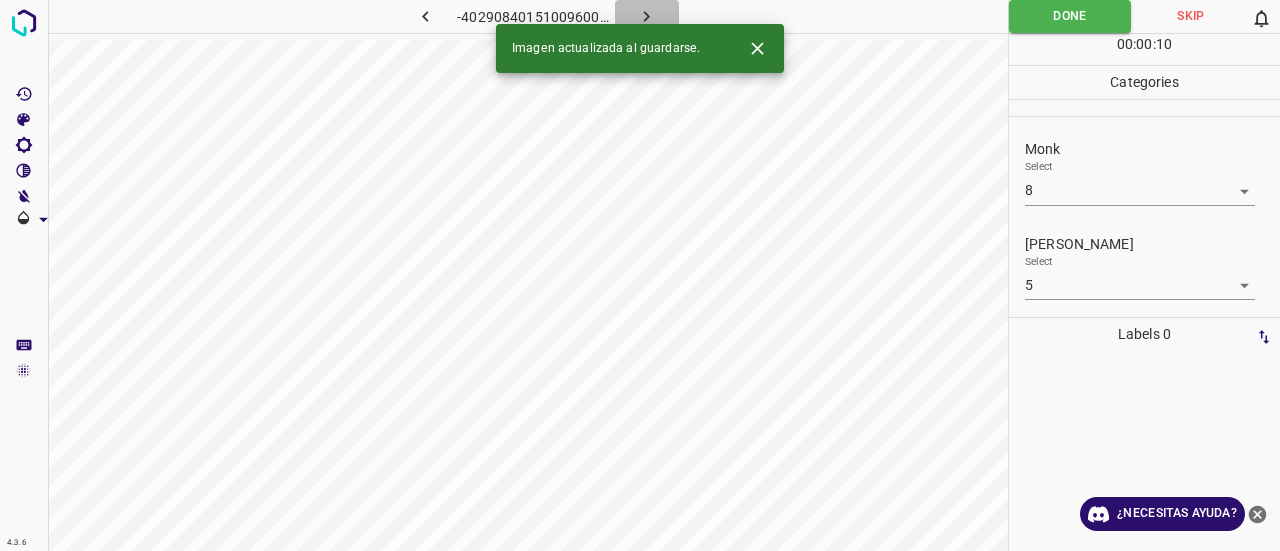 click 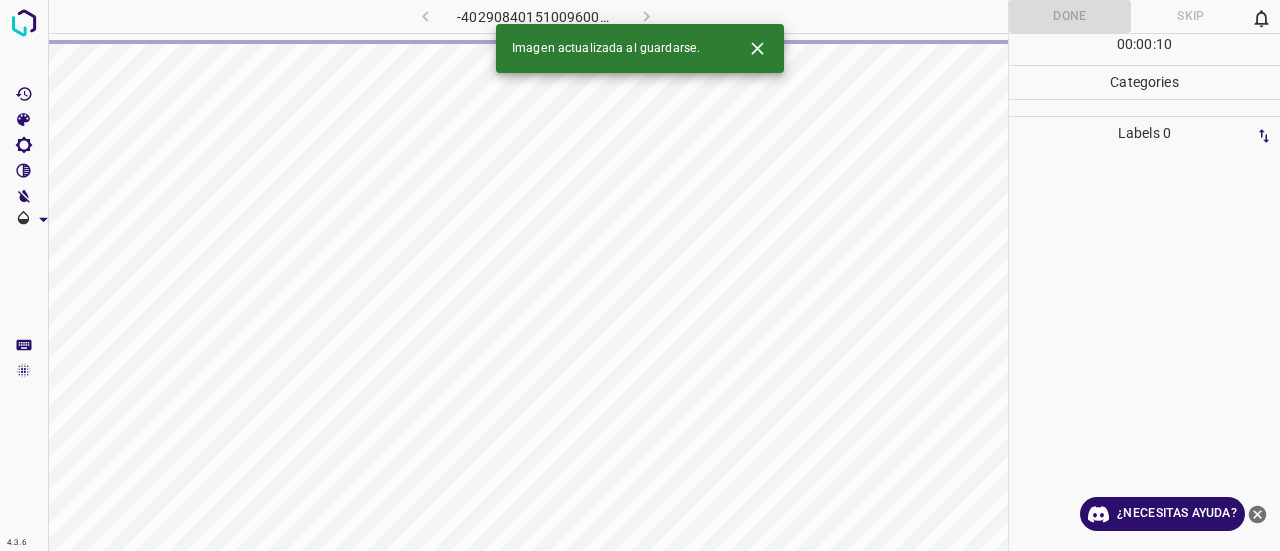 click 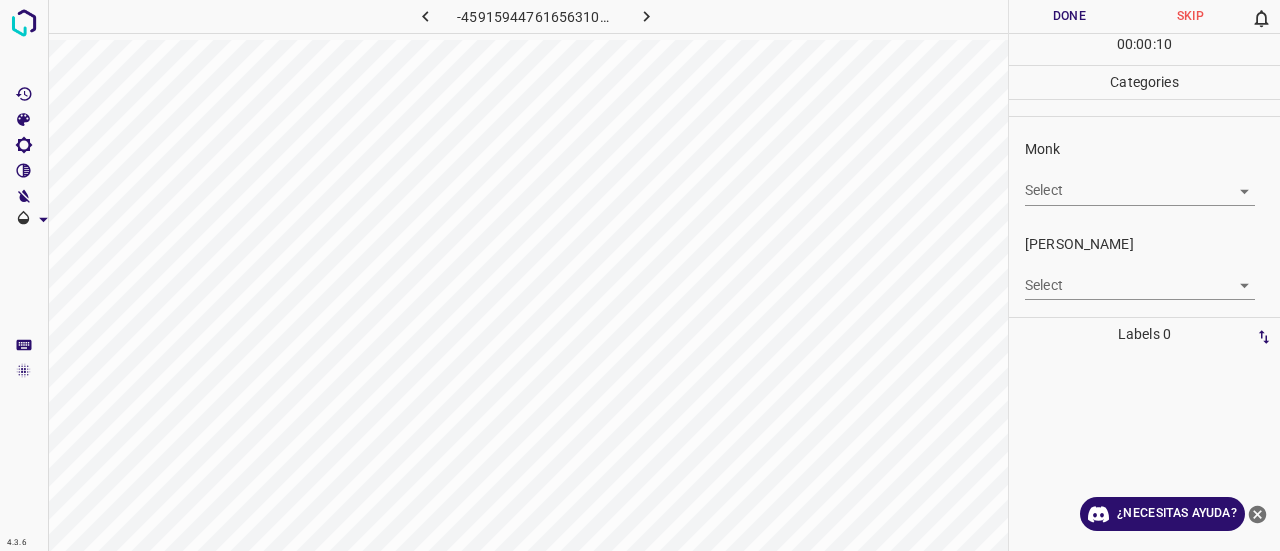 click on "4.3.6  -4591594476165631093.png Done Skip 0 00   : 00   : 10   Categories Monk   Select ​  Fitzpatrick   Select ​ Labels   0 Categories 1 Monk 2  Fitzpatrick Tools Space Change between modes (Draw & Edit) I Auto labeling R Restore zoom M Zoom in N Zoom out Delete Delete selecte label Filters Z Restore filters X Saturation filter C Brightness filter V Contrast filter B Gray scale filter General O Download ¿Necesitas ayuda? Texto original Valora esta traducción Tu opinión servirá para ayudar a mejorar el Traductor de Google - Texto - Esconder - Borrar" at bounding box center (640, 275) 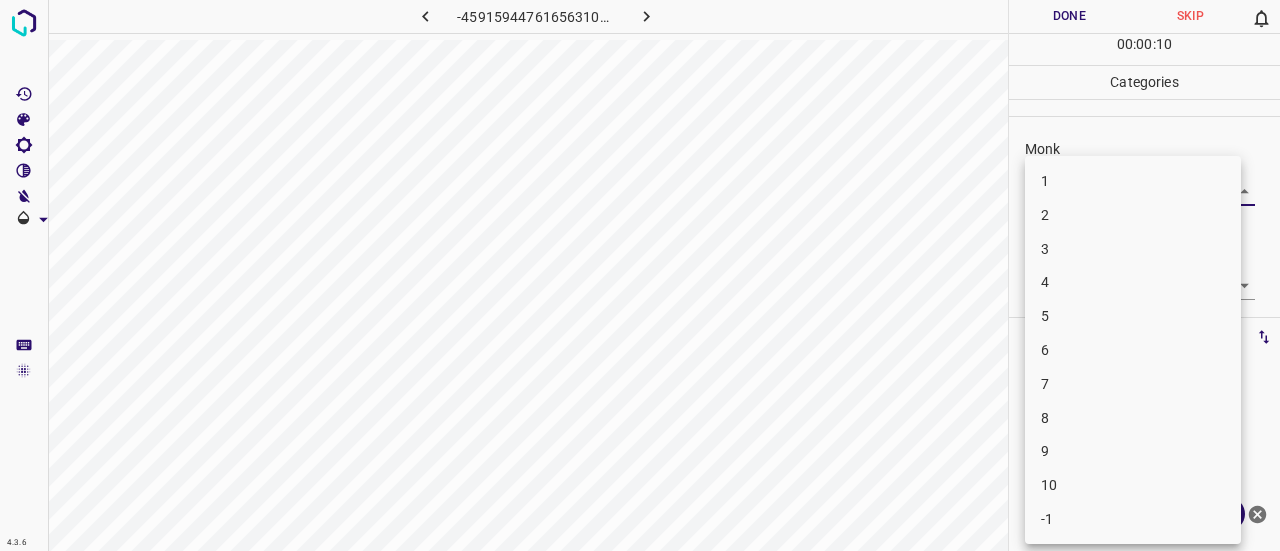 click on "3" at bounding box center [1133, 249] 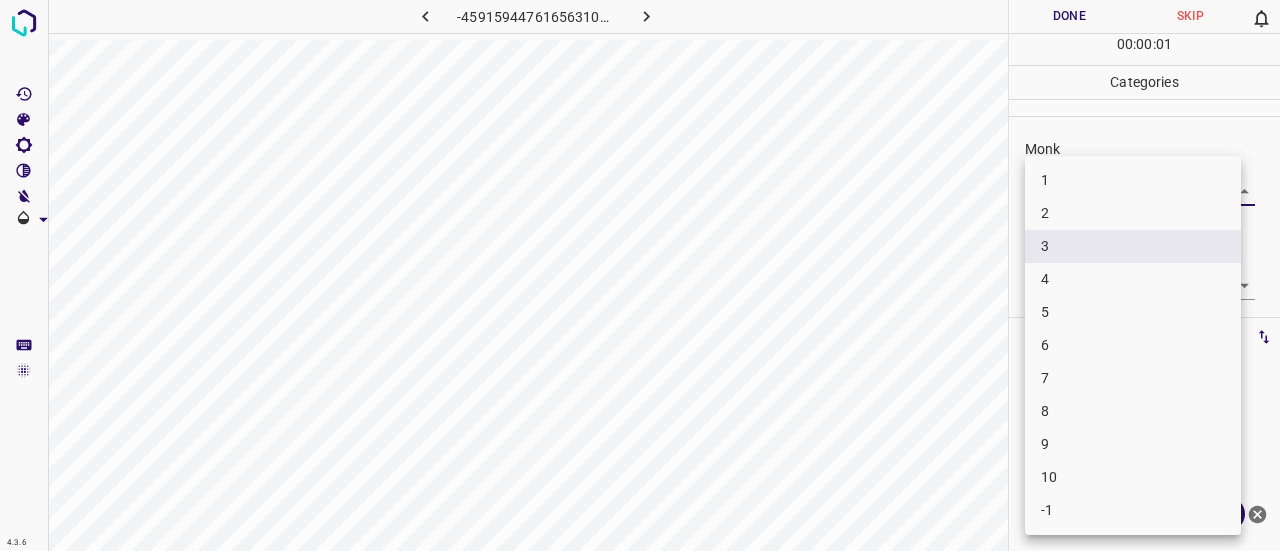 click on "4.3.6  -4591594476165631093.png Done Skip 0 00   : 00   : 01   Categories Monk   Select 3 3  Fitzpatrick   Select ​ Labels   0 Categories 1 Monk 2  Fitzpatrick Tools Space Change between modes (Draw & Edit) I Auto labeling R Restore zoom M Zoom in N Zoom out Delete Delete selecte label Filters Z Restore filters X Saturation filter C Brightness filter V Contrast filter B Gray scale filter General O Download ¿Necesitas ayuda? Texto original Valora esta traducción Tu opinión servirá para ayudar a mejorar el Traductor de Google - Texto - Esconder - Borrar 1 2 3 4 5 6 7 8 9 10 -1" at bounding box center [640, 275] 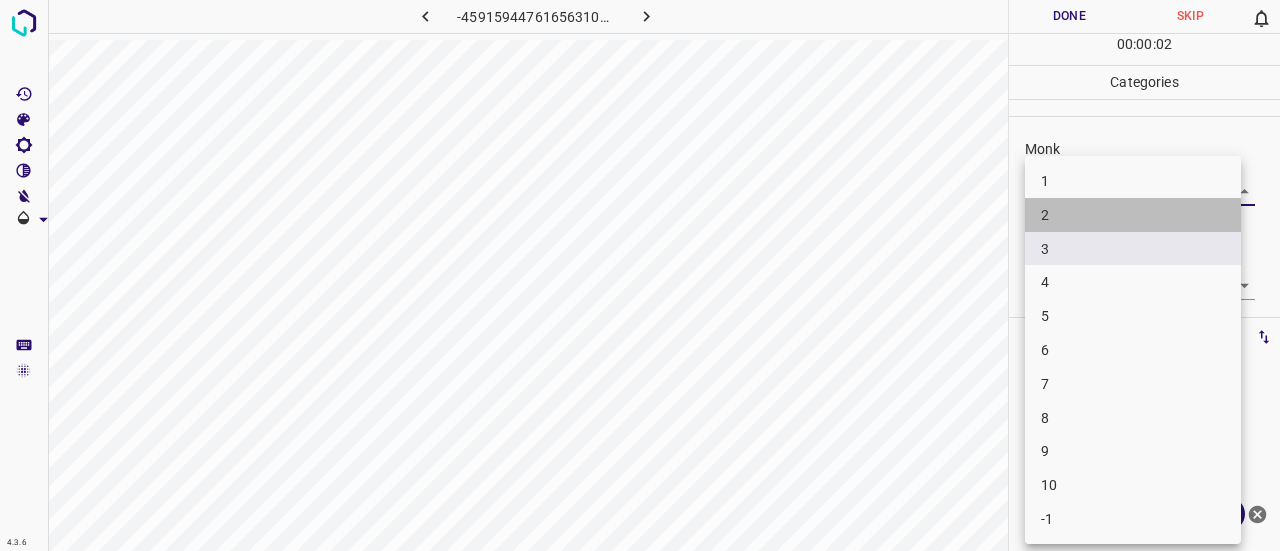 click on "2" at bounding box center [1133, 215] 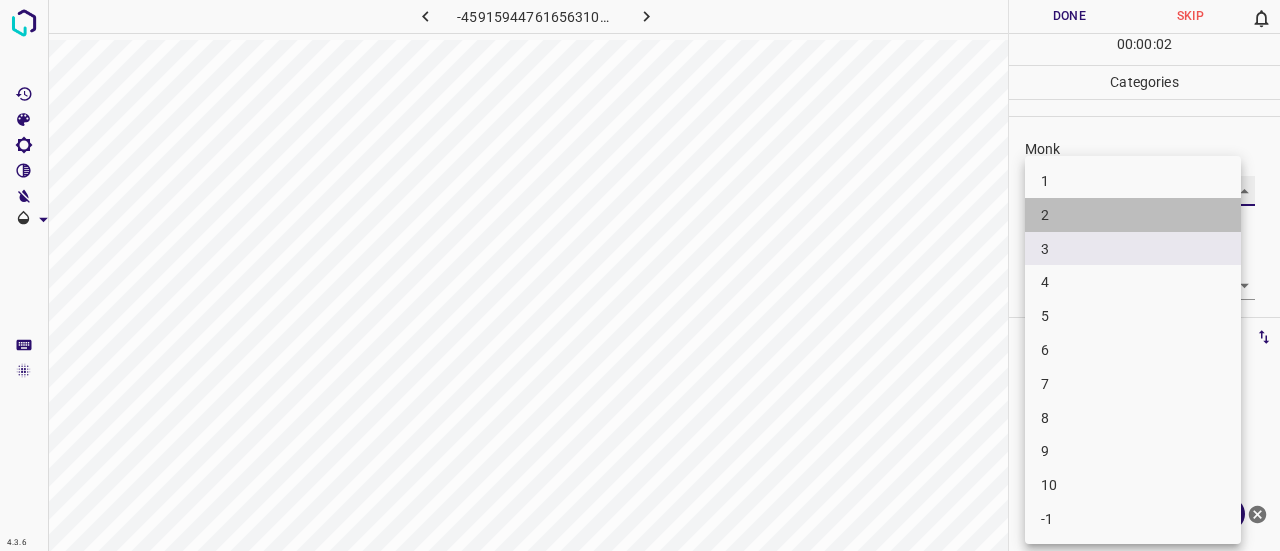 type on "2" 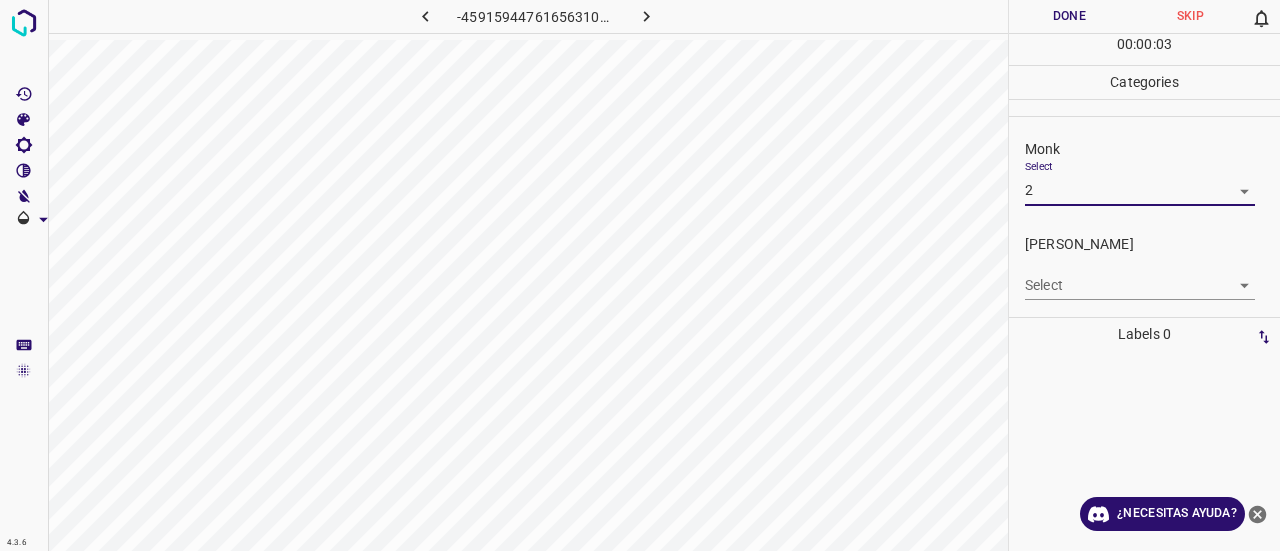 click on "4.3.6  -4591594476165631093.png Done Skip 0 00   : 00   : 03   Categories Monk   Select 2 2  Fitzpatrick   Select ​ Labels   0 Categories 1 Monk 2  Fitzpatrick Tools Space Change between modes (Draw & Edit) I Auto labeling R Restore zoom M Zoom in N Zoom out Delete Delete selecte label Filters Z Restore filters X Saturation filter C Brightness filter V Contrast filter B Gray scale filter General O Download ¿Necesitas ayuda? Texto original Valora esta traducción Tu opinión servirá para ayudar a mejorar el Traductor de Google - Texto - Esconder - Borrar" at bounding box center (640, 275) 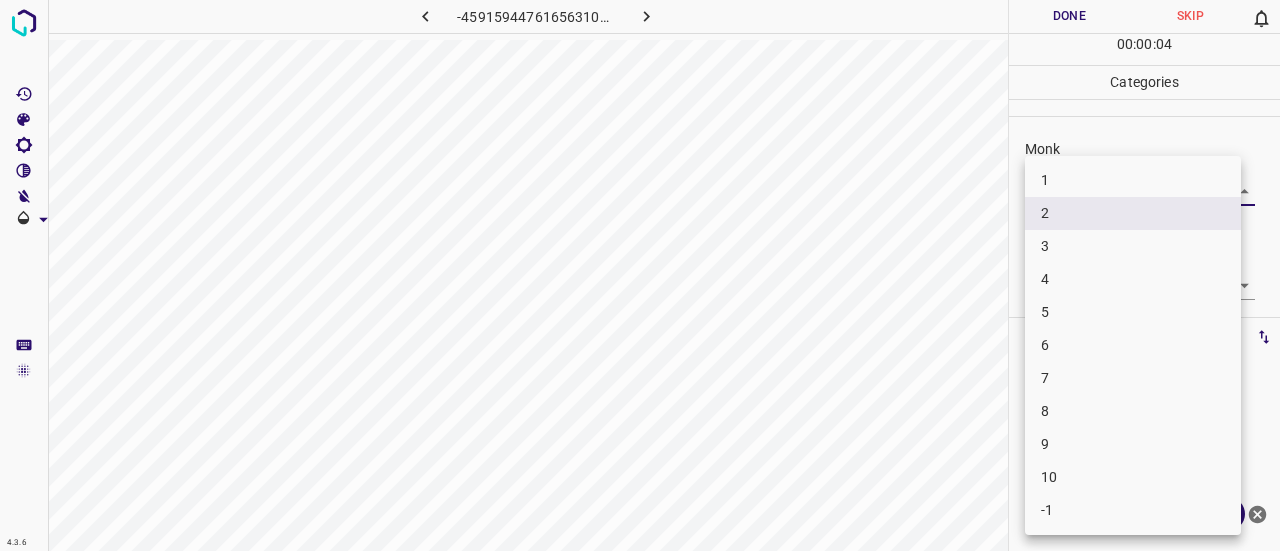 click on "1 2 3 4 5 6 7 8 9 10 -1" at bounding box center [1133, 345] 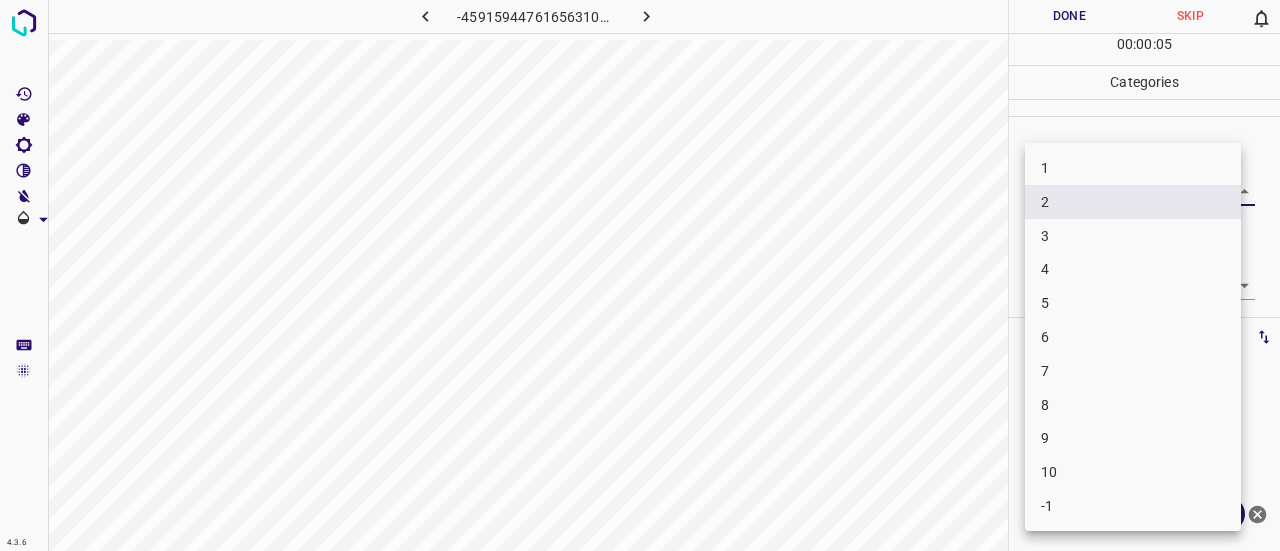 click on "2" at bounding box center [1133, 202] 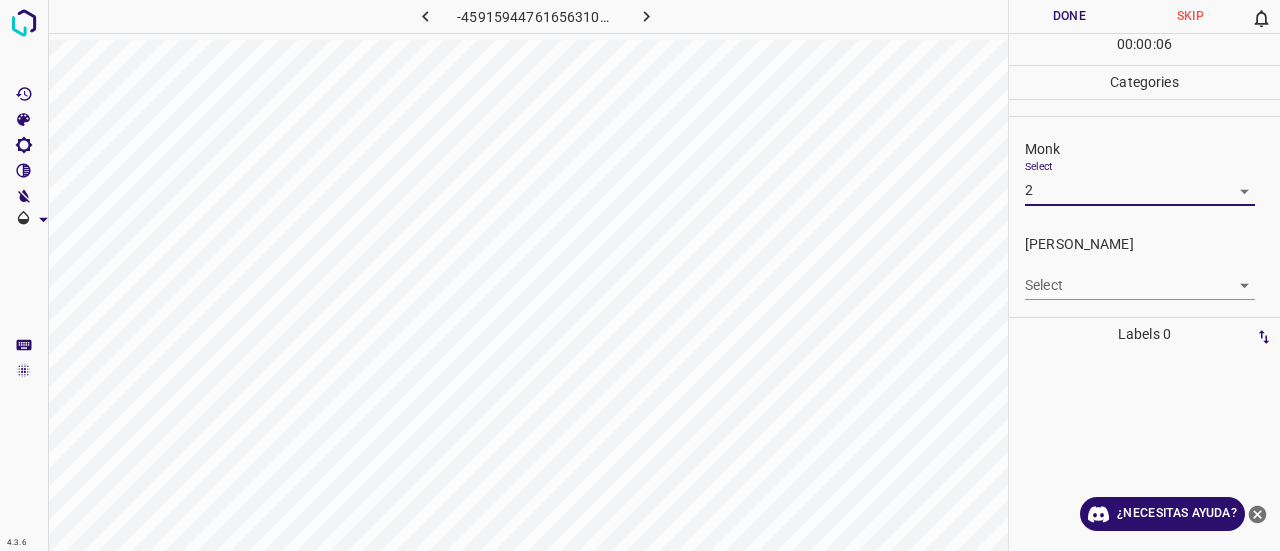 click on "4.3.6  -4591594476165631093.png Done Skip 0 00   : 00   : 06   Categories Monk   Select 2 2  Fitzpatrick   Select ​ Labels   0 Categories 1 Monk 2  Fitzpatrick Tools Space Change between modes (Draw & Edit) I Auto labeling R Restore zoom M Zoom in N Zoom out Delete Delete selecte label Filters Z Restore filters X Saturation filter C Brightness filter V Contrast filter B Gray scale filter General O Download ¿Necesitas ayuda? Texto original Valora esta traducción Tu opinión servirá para ayudar a mejorar el Traductor de Google - Texto - Esconder - Borrar" at bounding box center [640, 275] 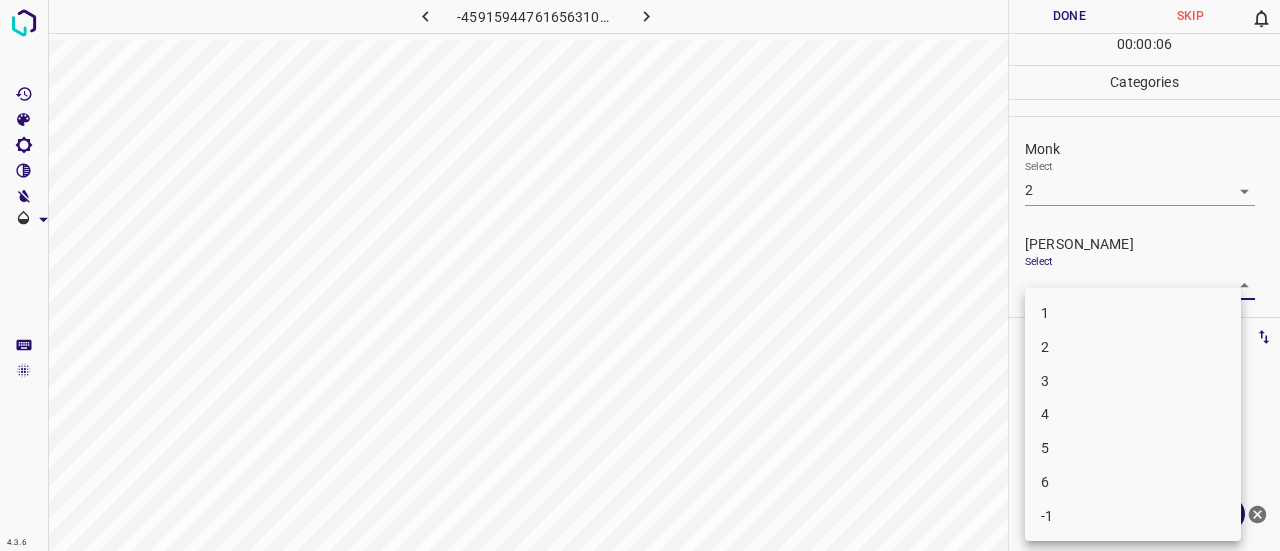click on "2" at bounding box center (1133, 347) 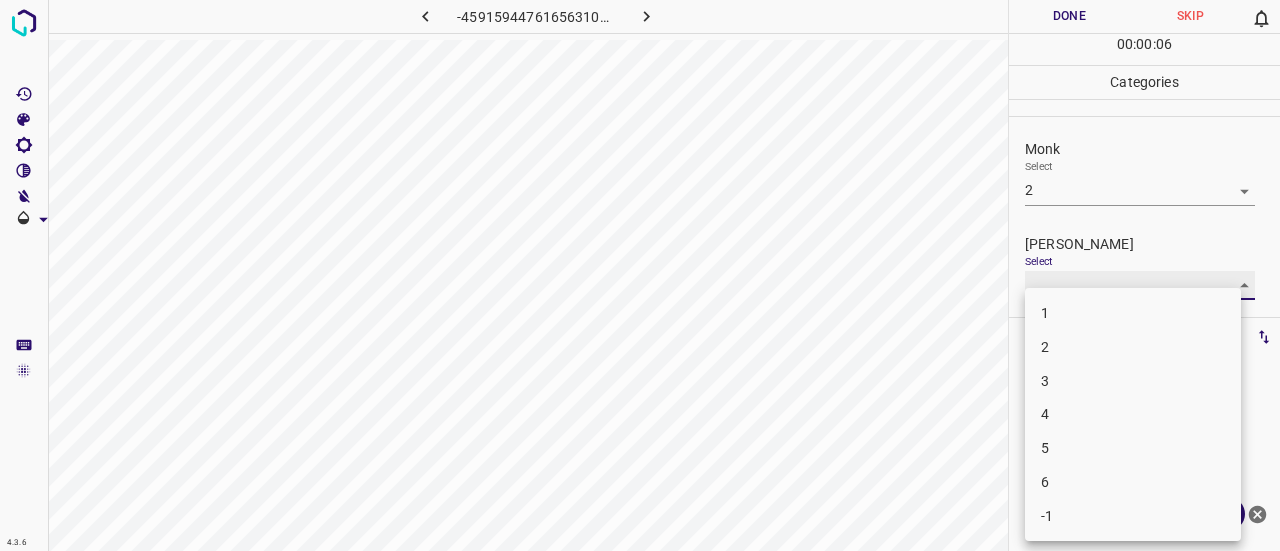 type on "2" 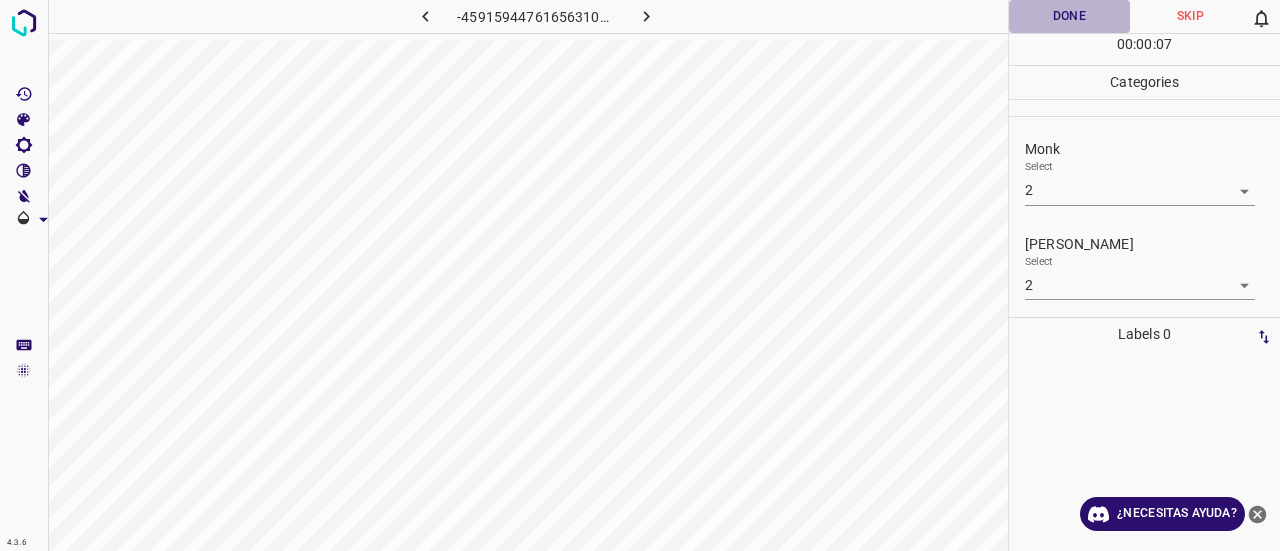 click on "Done" at bounding box center (1069, 16) 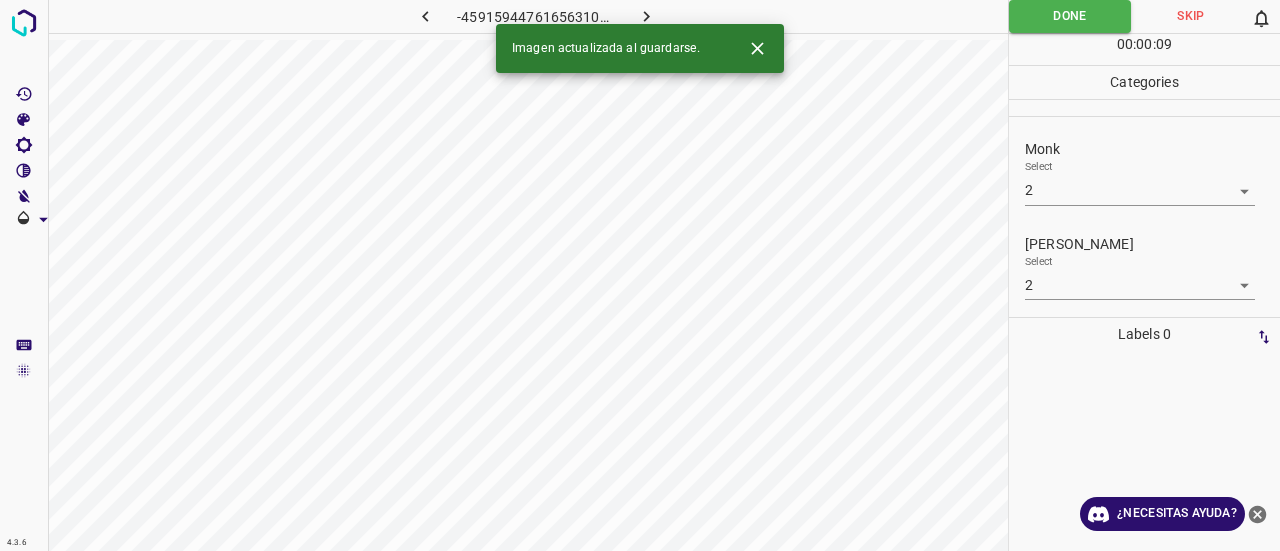 click at bounding box center (647, 16) 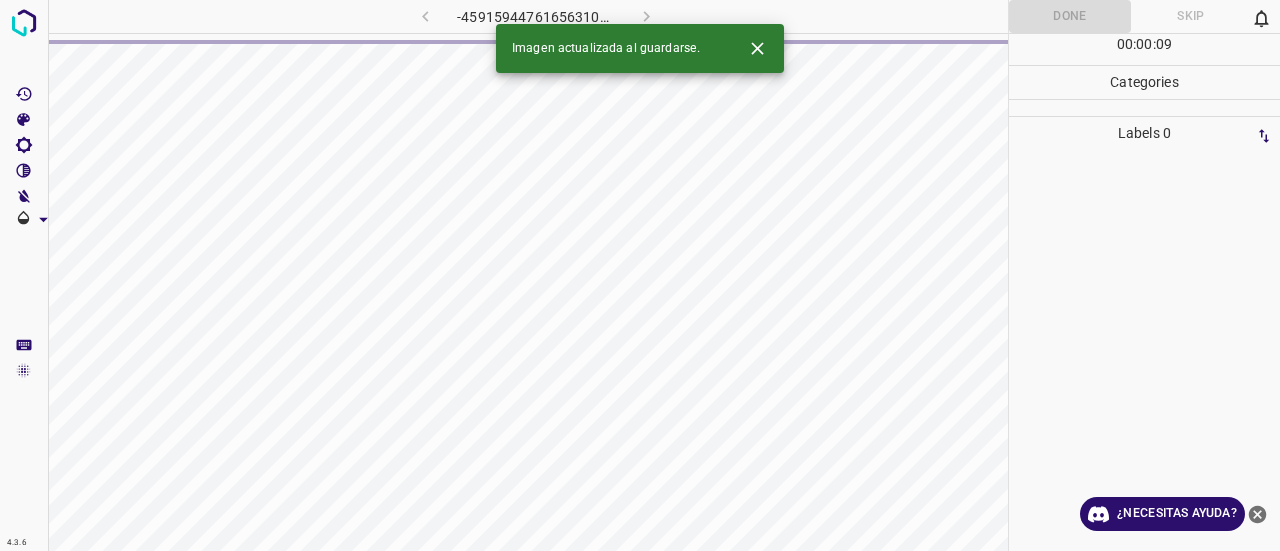 click at bounding box center (757, 48) 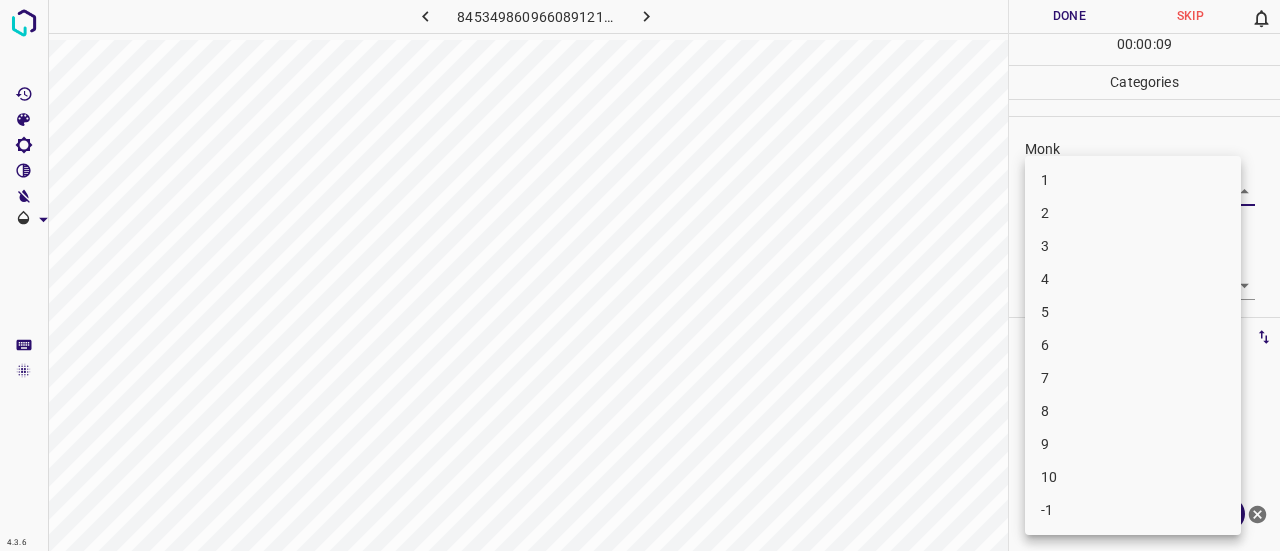 click on "4.3.6  8453498609660891212.png Done Skip 0 00   : 00   : 09   Categories Monk   Select ​  Fitzpatrick   Select ​ Labels   0 Categories 1 Monk 2  Fitzpatrick Tools Space Change between modes (Draw & Edit) I Auto labeling R Restore zoom M Zoom in N Zoom out Delete Delete selecte label Filters Z Restore filters X Saturation filter C Brightness filter V Contrast filter B Gray scale filter General O Download ¿Necesitas ayuda? Texto original Valora esta traducción Tu opinión servirá para ayudar a mejorar el Traductor de Google - Texto - Esconder - Borrar 1 2 3 4 5 6 7 8 9 10 -1" at bounding box center (640, 275) 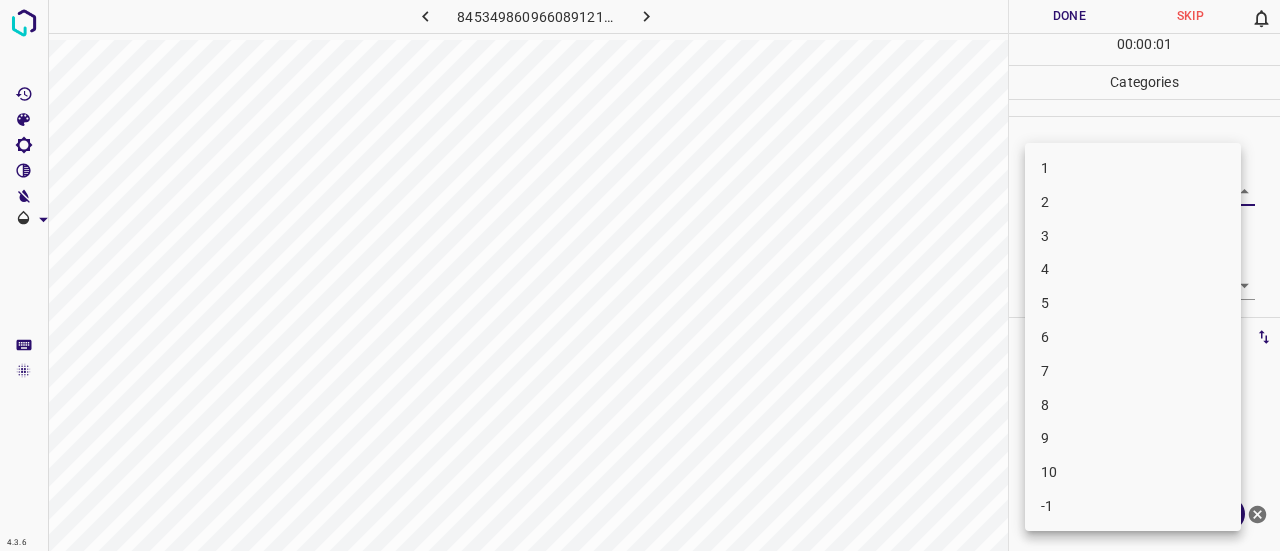 click on "3" at bounding box center [1133, 236] 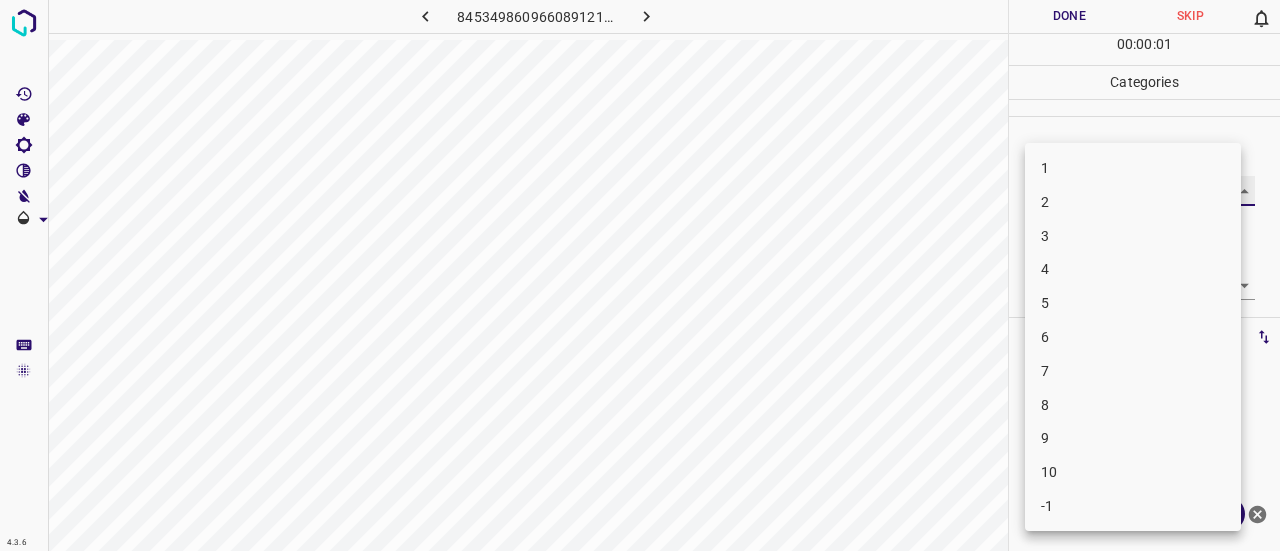 type on "3" 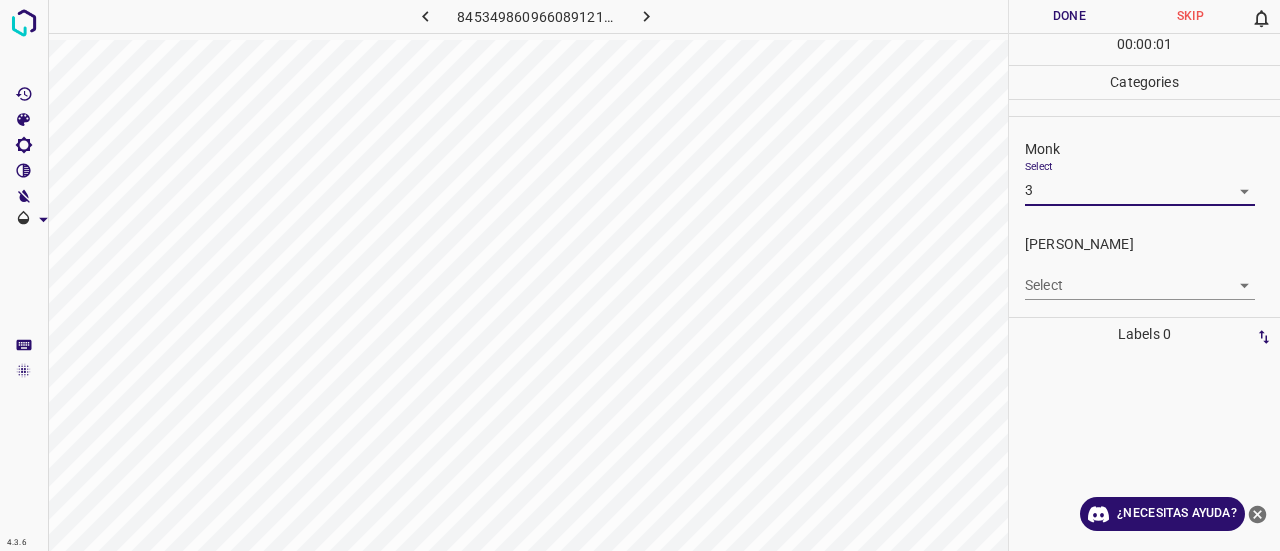 click on "4.3.6  8453498609660891212.png Done Skip 0 00   : 00   : 01   Categories Monk   Select 3 3  Fitzpatrick   Select ​ Labels   0 Categories 1 Monk 2  Fitzpatrick Tools Space Change between modes (Draw & Edit) I Auto labeling R Restore zoom M Zoom in N Zoom out Delete Delete selecte label Filters Z Restore filters X Saturation filter C Brightness filter V Contrast filter B Gray scale filter General O Download ¿Necesitas ayuda? Texto original Valora esta traducción Tu opinión servirá para ayudar a mejorar el Traductor de Google - Texto - Esconder - Borrar" at bounding box center [640, 275] 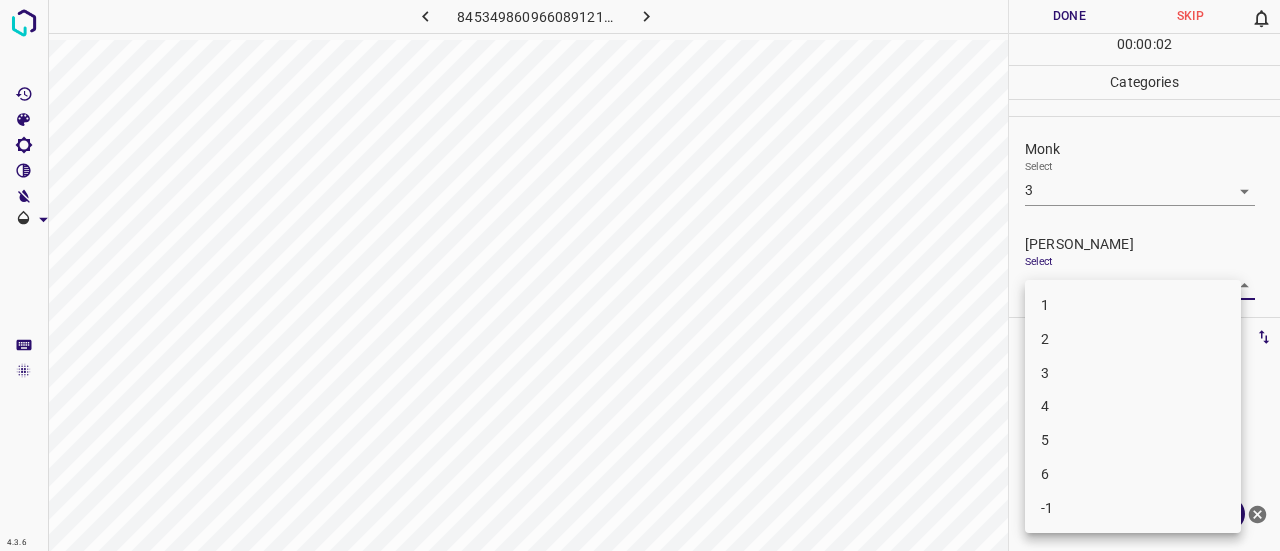 click on "2" at bounding box center (1133, 339) 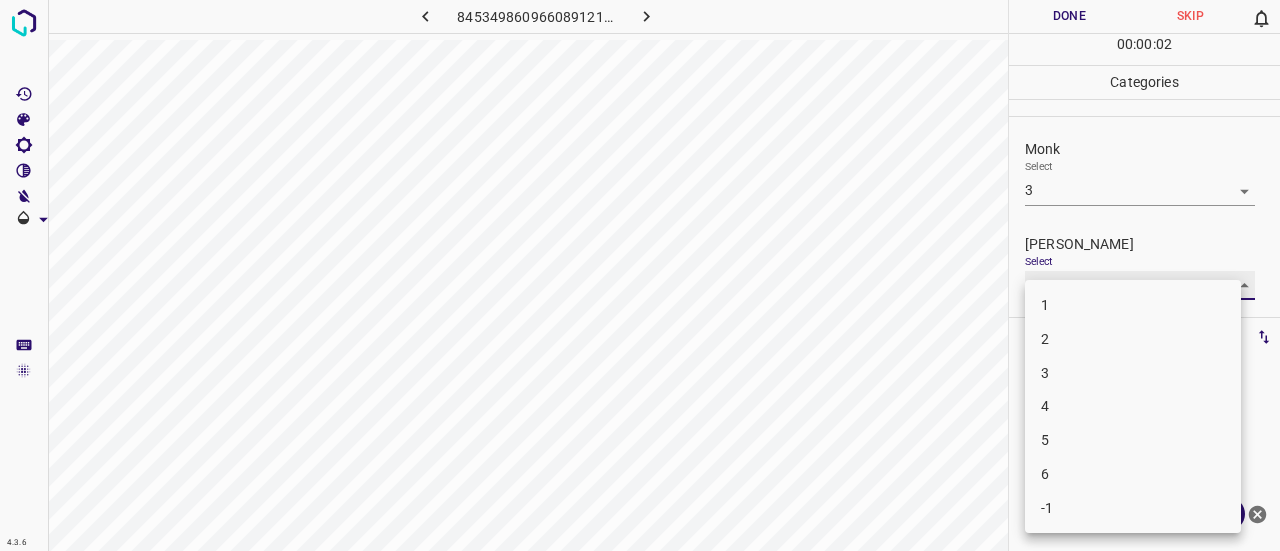 type on "2" 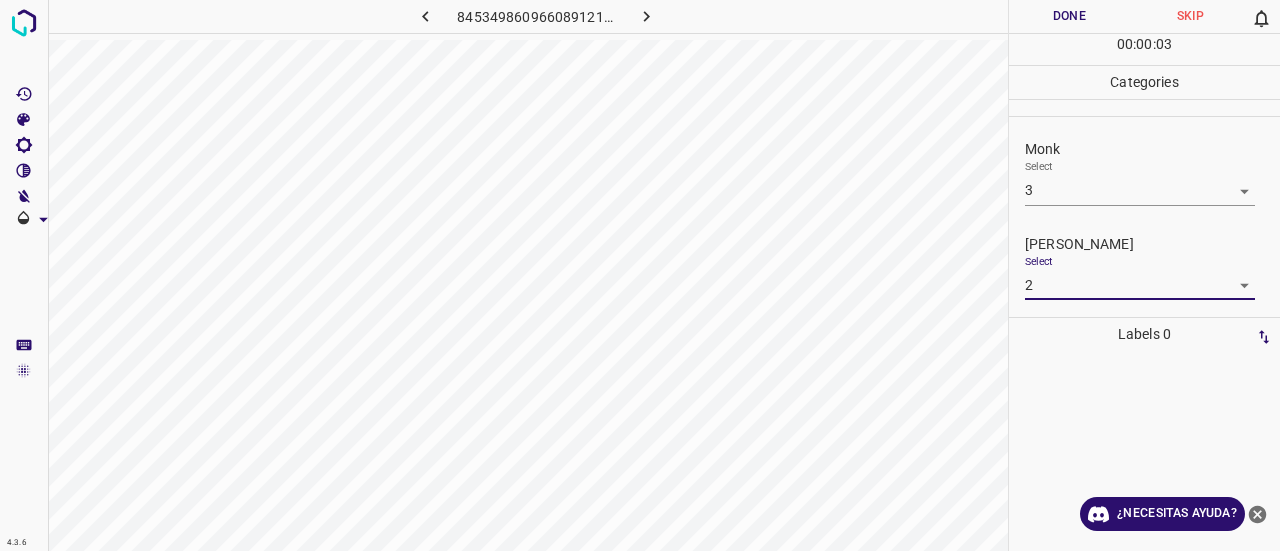 click on "Done" at bounding box center (1069, 16) 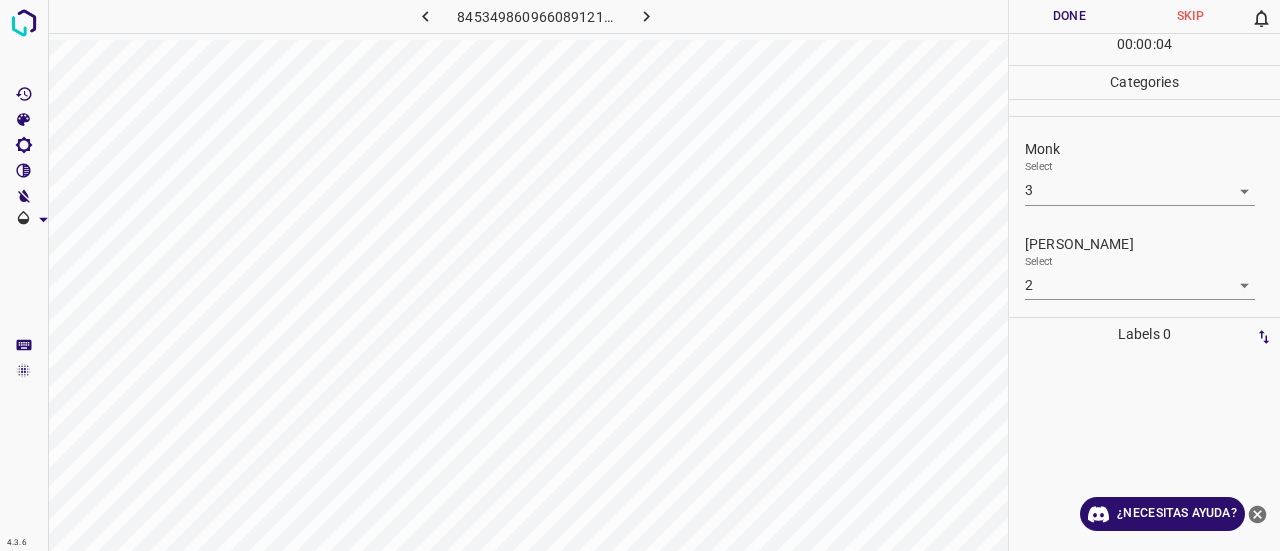 click at bounding box center (647, 16) 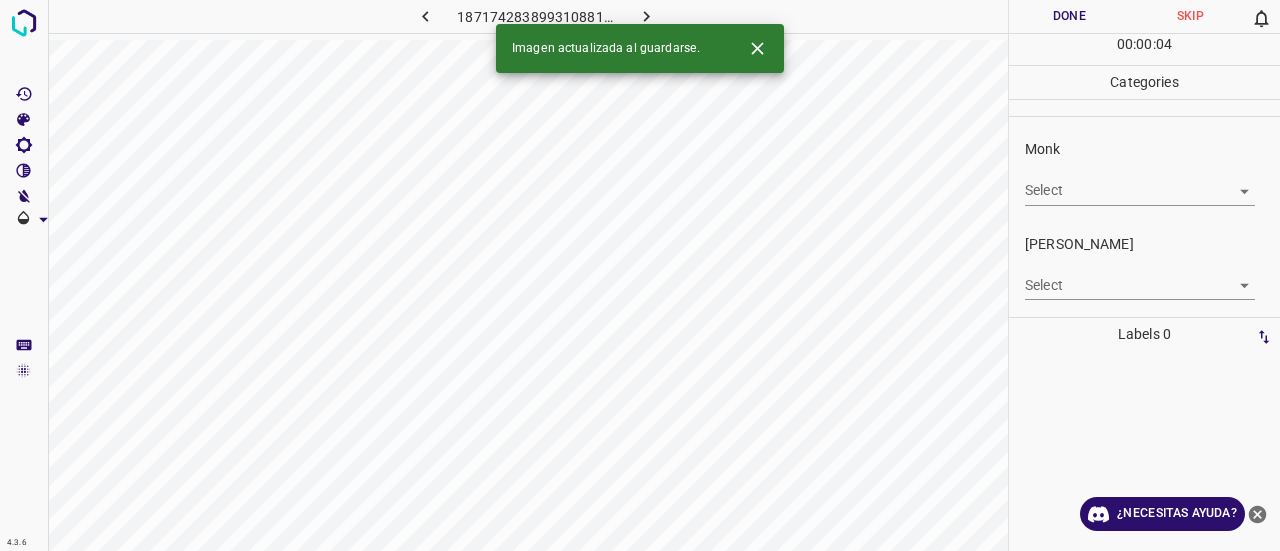 click on "4.3.6  187174283899310881.png Done Skip 0 00   : 00   : 04   Categories Monk   Select ​  Fitzpatrick   Select ​ Labels   0 Categories 1 Monk 2  Fitzpatrick Tools Space Change between modes (Draw & Edit) I Auto labeling R Restore zoom M Zoom in N Zoom out Delete Delete selecte label Filters Z Restore filters X Saturation filter C Brightness filter V Contrast filter B Gray scale filter General O Download Imagen actualizada al guardarse. ¿Necesitas ayuda? Texto original Valora esta traducción Tu opinión servirá para ayudar a mejorar el Traductor de Google - Texto - Esconder - Borrar" at bounding box center [640, 275] 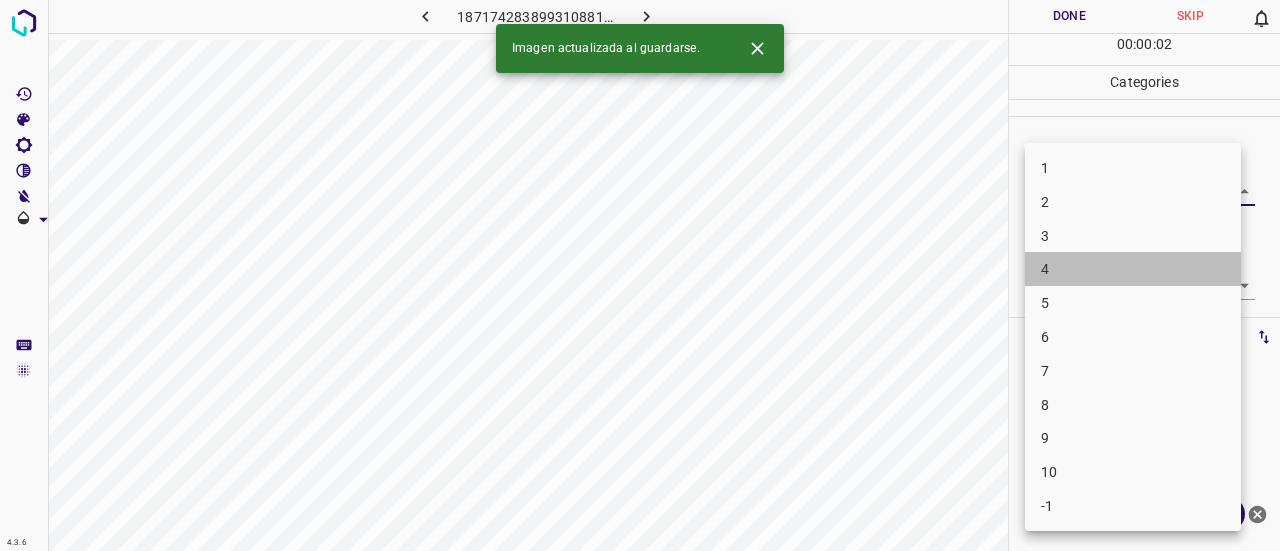 click on "4" at bounding box center [1133, 269] 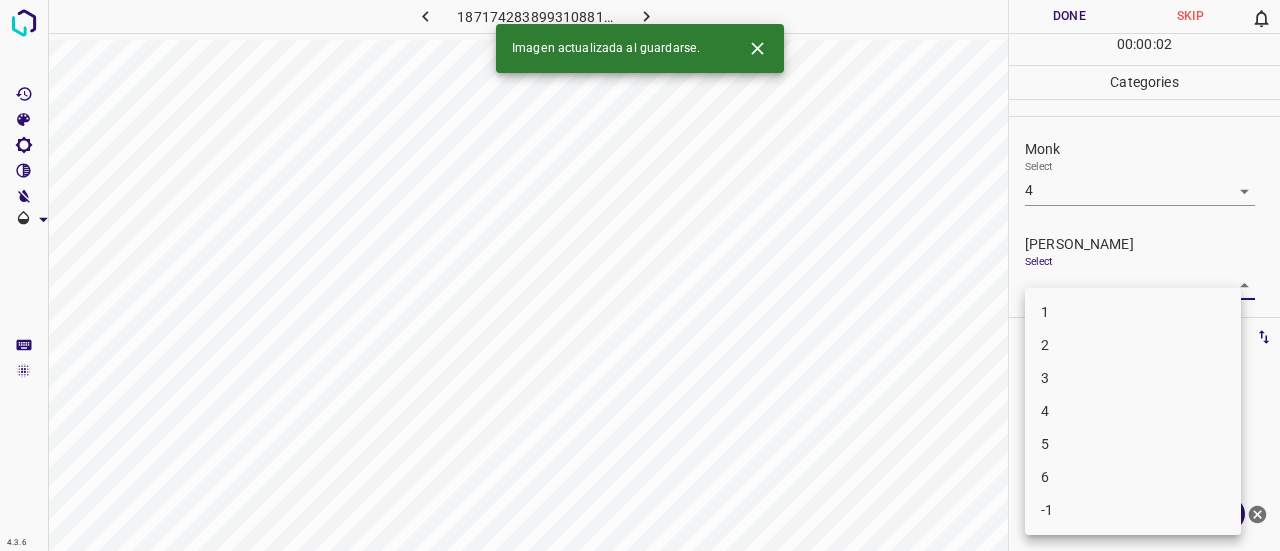 click on "4.3.6  187174283899310881.png Done Skip 0 00   : 00   : 02   Categories Monk   Select 4 4  Fitzpatrick   Select ​ Labels   0 Categories 1 Monk 2  Fitzpatrick Tools Space Change between modes (Draw & Edit) I Auto labeling R Restore zoom M Zoom in N Zoom out Delete Delete selecte label Filters Z Restore filters X Saturation filter C Brightness filter V Contrast filter B Gray scale filter General O Download Imagen actualizada al guardarse. ¿Necesitas ayuda? Texto original Valora esta traducción Tu opinión servirá para ayudar a mejorar el Traductor de Google - Texto - Esconder - Borrar 1 2 3 4 5 6 -1" at bounding box center [640, 275] 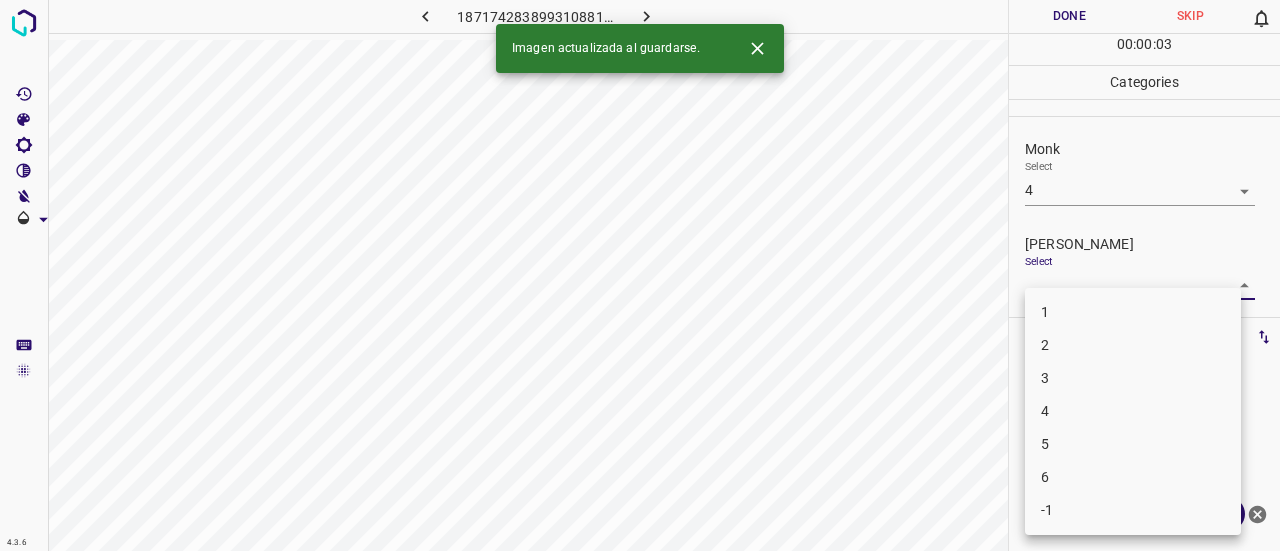 click at bounding box center [640, 275] 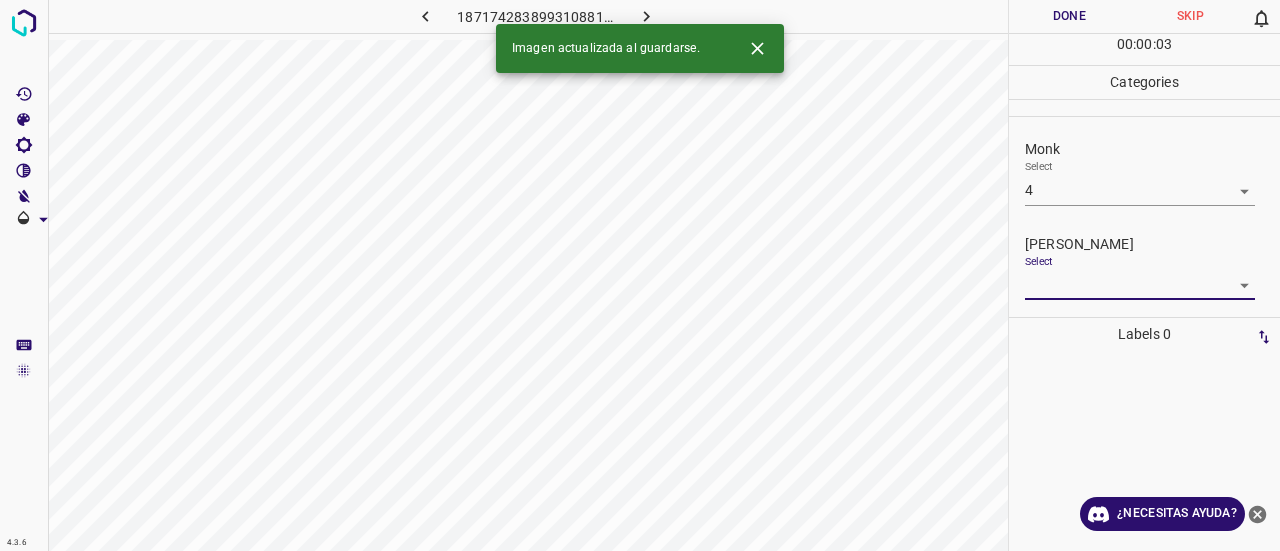click on "1 2 3 4 5 6 -1" at bounding box center (640, 275) 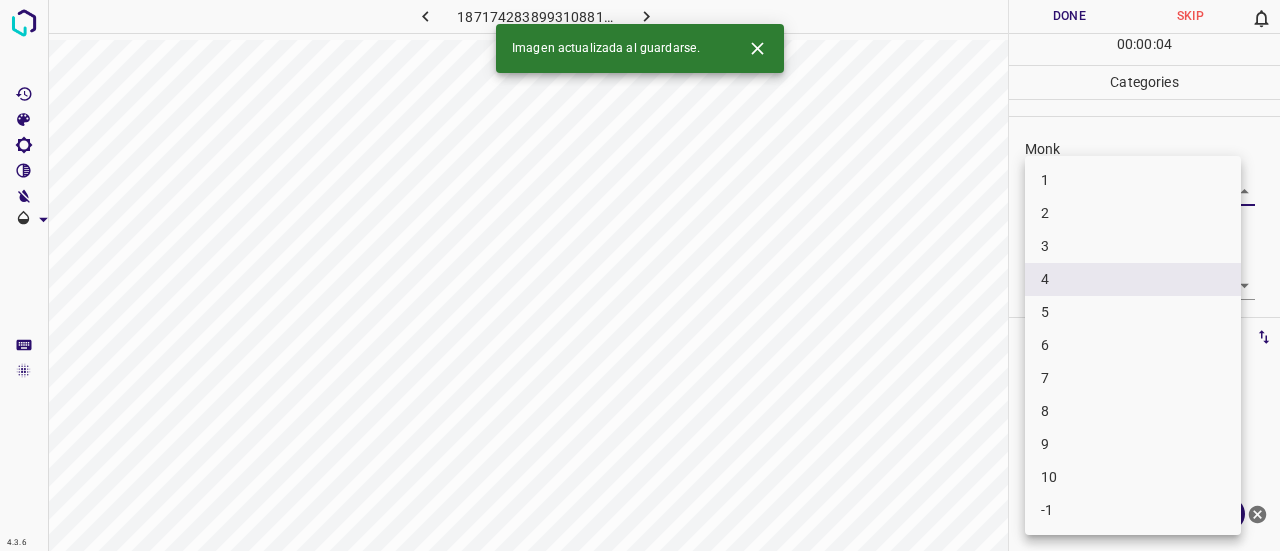 click on "4.3.6  187174283899310881.png Done Skip 0 00   : 00   : 04   Categories Monk   Select 4 4  Fitzpatrick   Select ​ Labels   0 Categories 1 Monk 2  Fitzpatrick Tools Space Change between modes (Draw & Edit) I Auto labeling R Restore zoom M Zoom in N Zoom out Delete Delete selecte label Filters Z Restore filters X Saturation filter C Brightness filter V Contrast filter B Gray scale filter General O Download Imagen actualizada al guardarse. ¿Necesitas ayuda? Texto original Valora esta traducción Tu opinión servirá para ayudar a mejorar el Traductor de Google - Texto - Esconder - Borrar 1 2 3 4 5 6 7 8 9 10 -1" at bounding box center (640, 275) 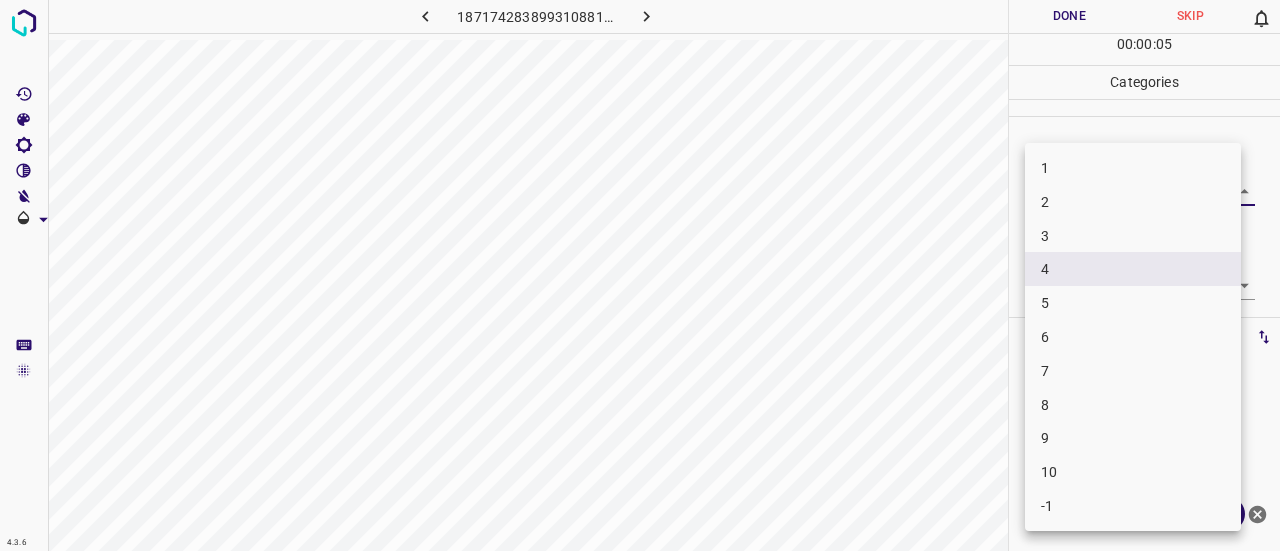 click on "3" at bounding box center (1133, 236) 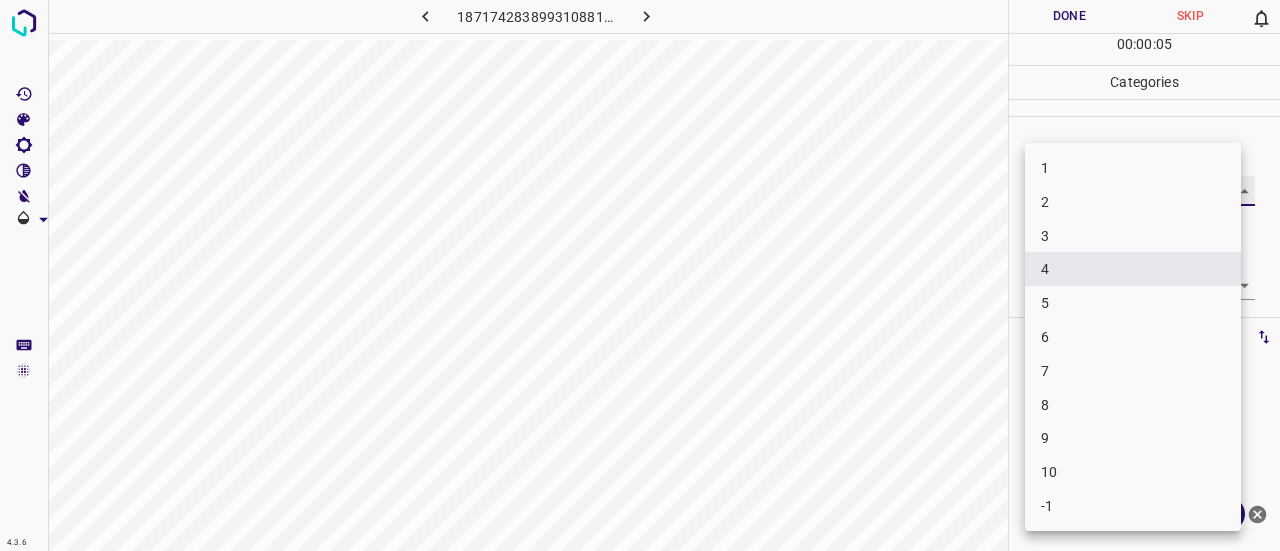 type on "3" 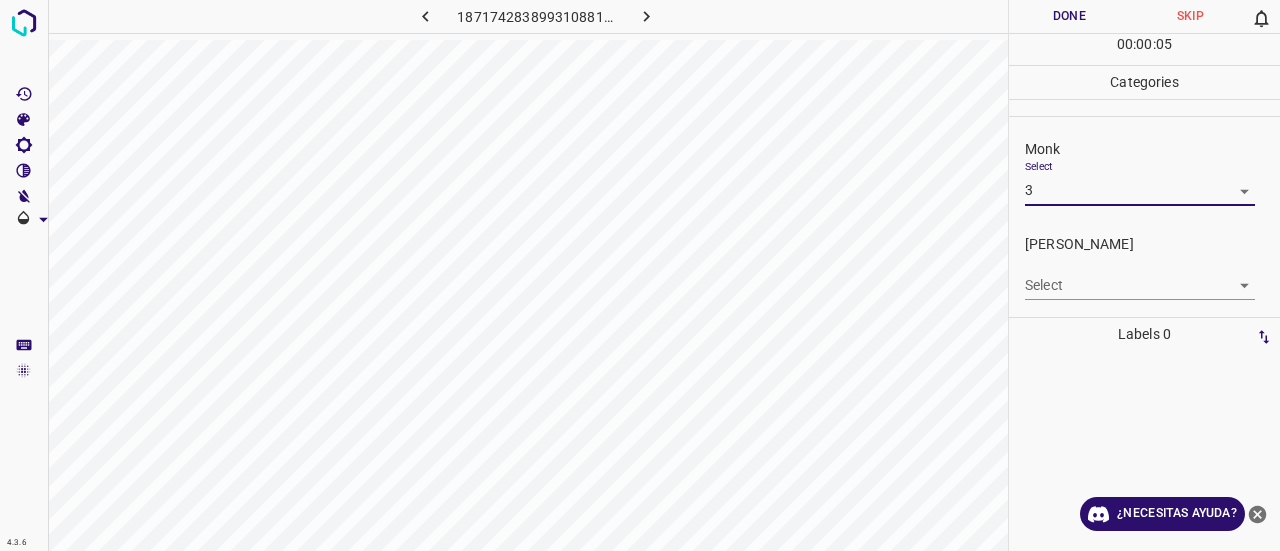 click on "4.3.6  187174283899310881.png Done Skip 0 00   : 00   : 05   Categories Monk   Select 3 3  Fitzpatrick   Select ​ Labels   0 Categories 1 Monk 2  Fitzpatrick Tools Space Change between modes (Draw & Edit) I Auto labeling R Restore zoom M Zoom in N Zoom out Delete Delete selecte label Filters Z Restore filters X Saturation filter C Brightness filter V Contrast filter B Gray scale filter General O Download ¿Necesitas ayuda? Texto original Valora esta traducción Tu opinión servirá para ayudar a mejorar el Traductor de Google - Texto - Esconder - Borrar" at bounding box center [640, 275] 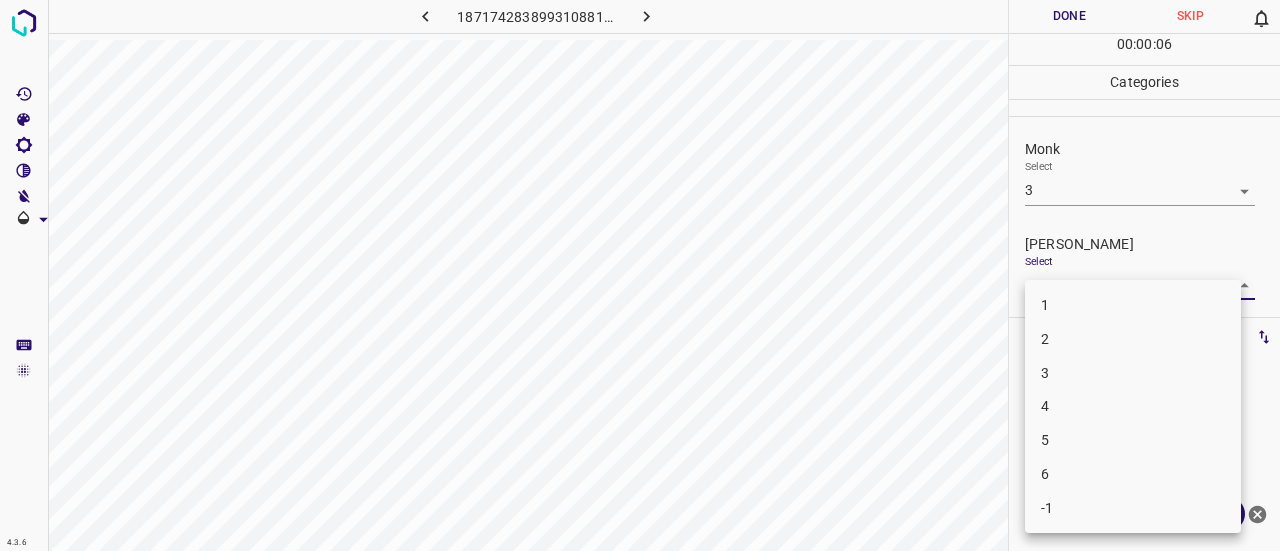 click on "3" at bounding box center [1133, 373] 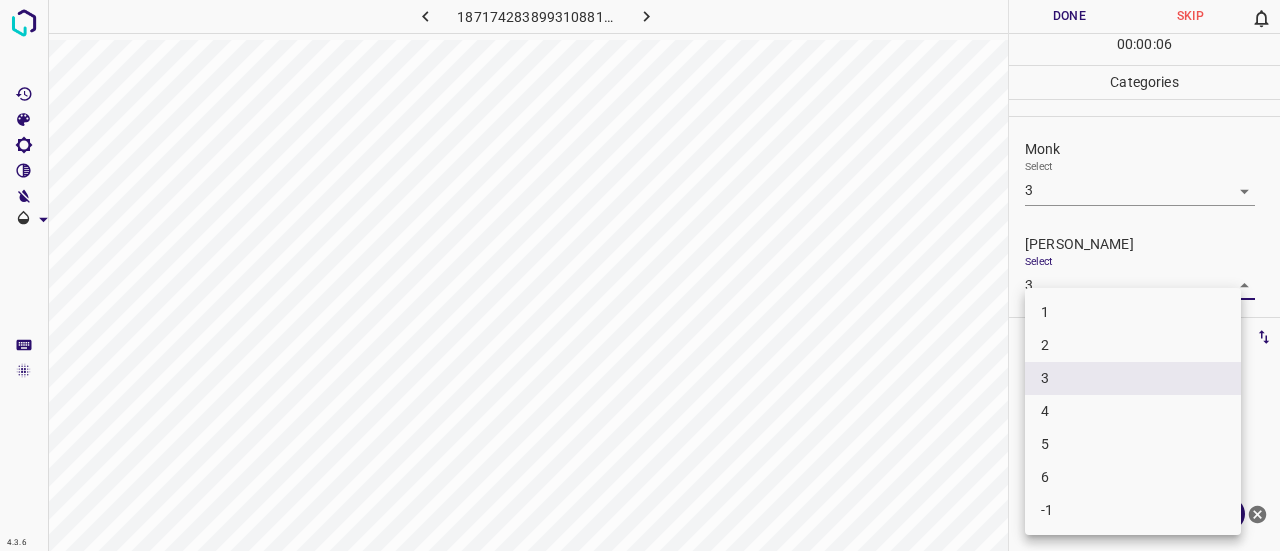 click on "4.3.6  187174283899310881.png Done Skip 0 00   : 00   : 06   Categories Monk   Select 3 3  Fitzpatrick   Select 3 3 Labels   0 Categories 1 Monk 2  Fitzpatrick Tools Space Change between modes (Draw & Edit) I Auto labeling R Restore zoom M Zoom in N Zoom out Delete Delete selecte label Filters Z Restore filters X Saturation filter C Brightness filter V Contrast filter B Gray scale filter General O Download ¿Necesitas ayuda? Texto original Valora esta traducción Tu opinión servirá para ayudar a mejorar el Traductor de Google - Texto - Esconder - Borrar 1 2 3 4 5 6 -1" at bounding box center [640, 275] 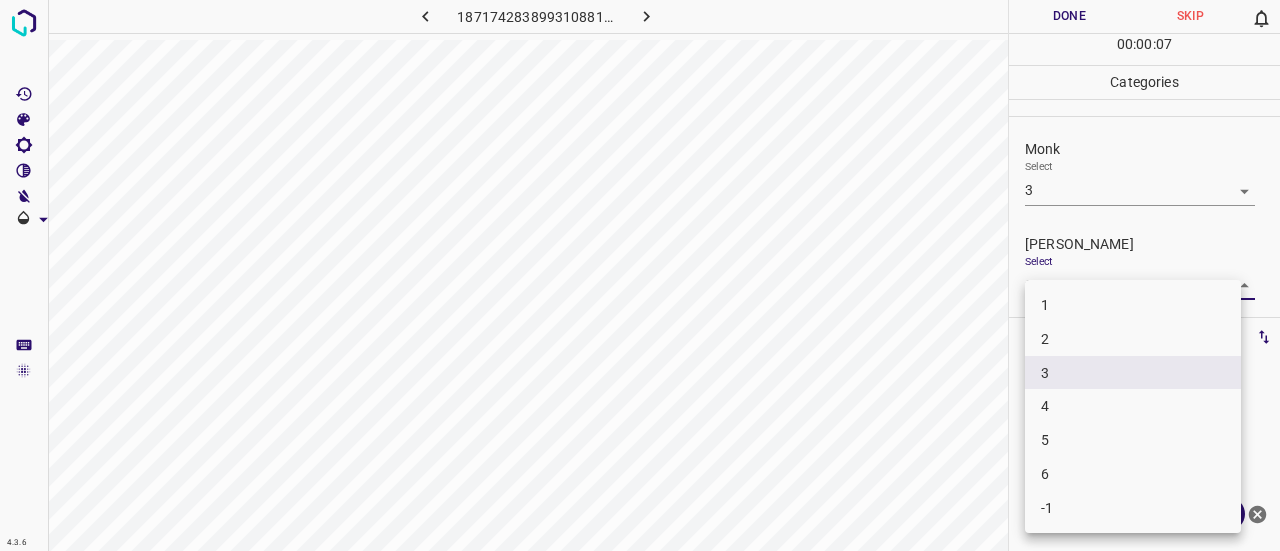 click on "2" at bounding box center (1133, 339) 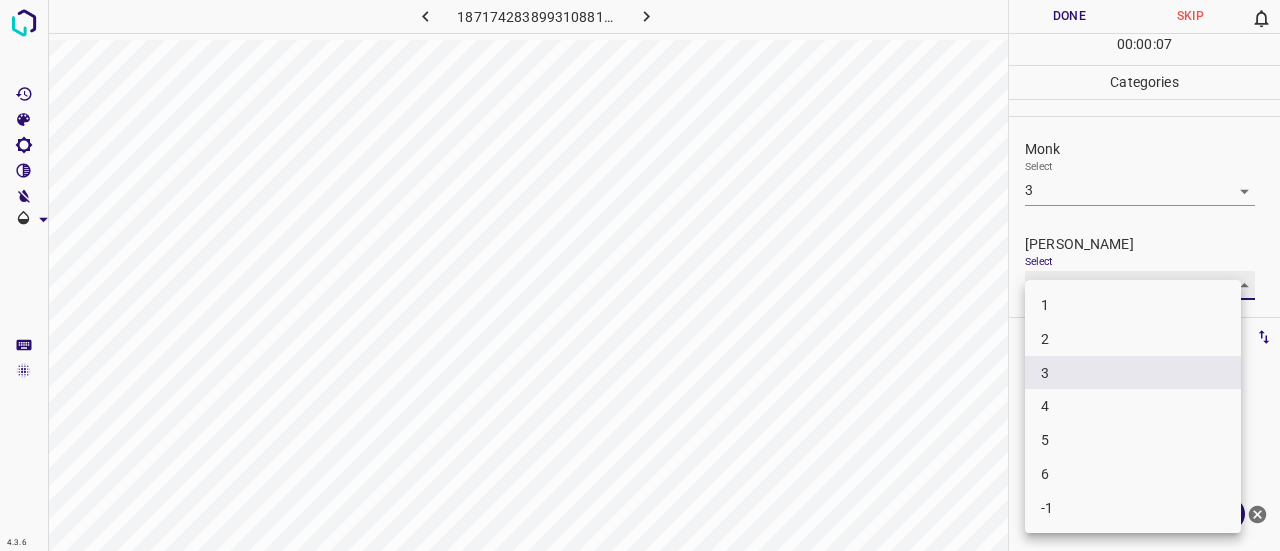 type on "2" 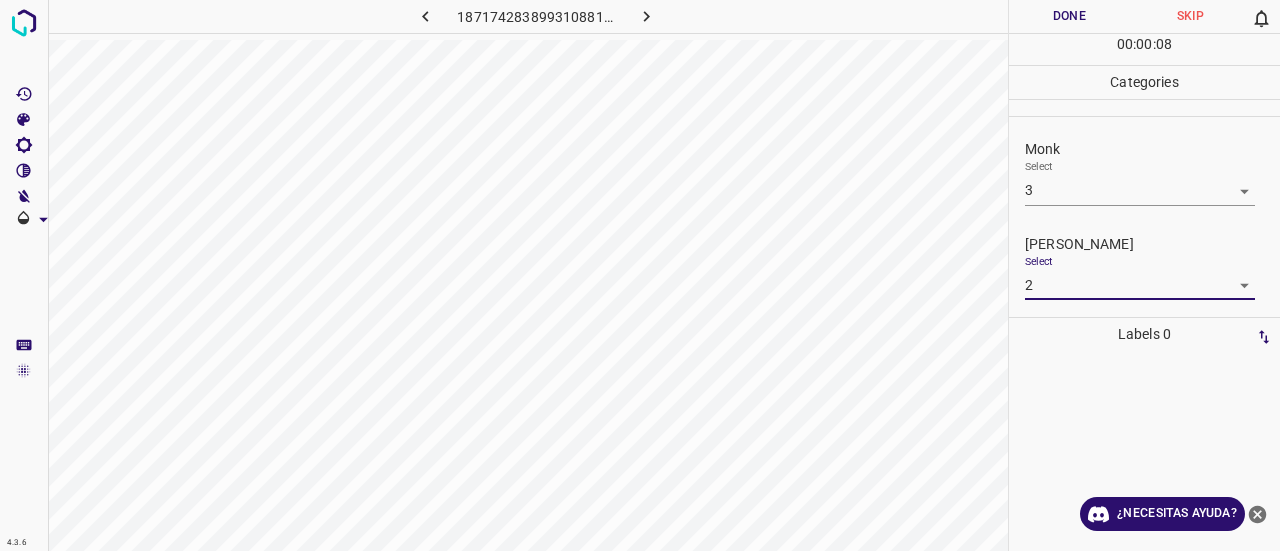drag, startPoint x: 1061, startPoint y: 13, endPoint x: 1013, endPoint y: 12, distance: 48.010414 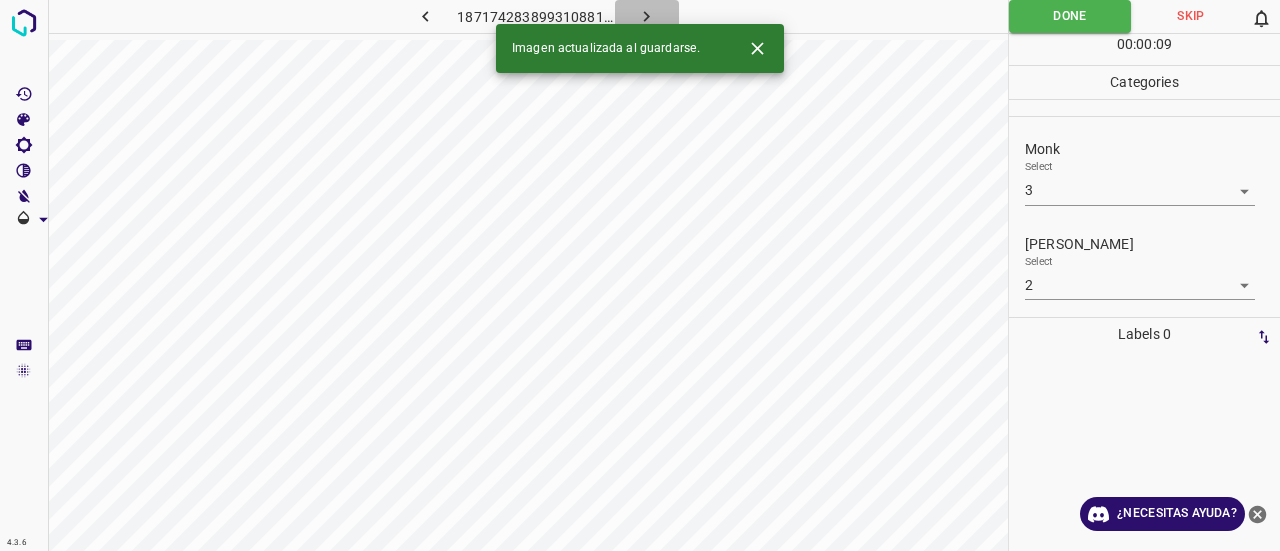 click 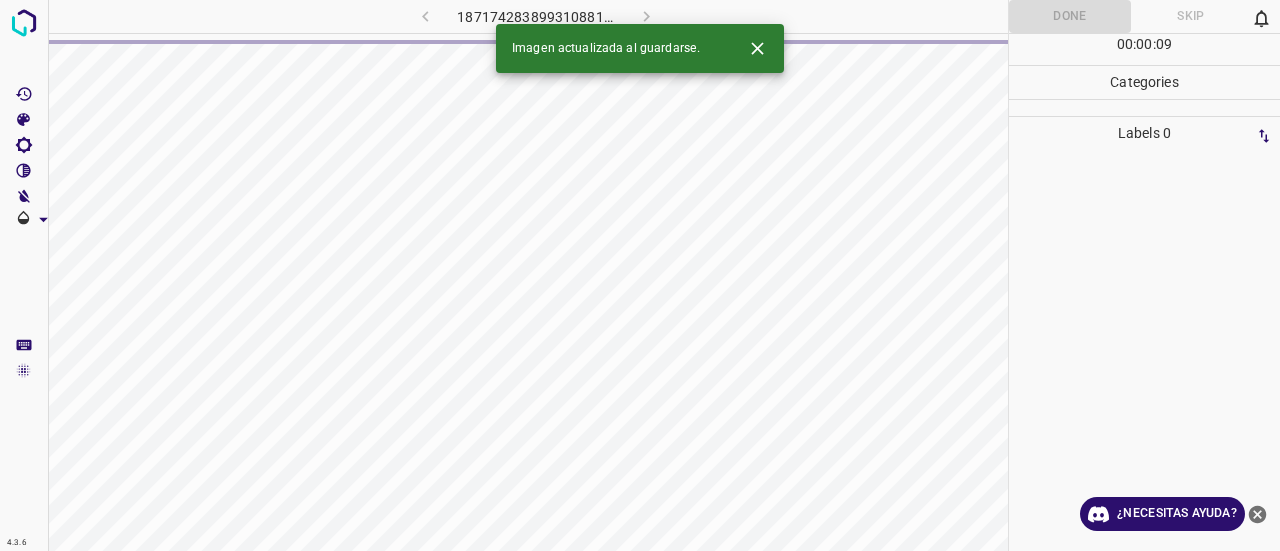 click 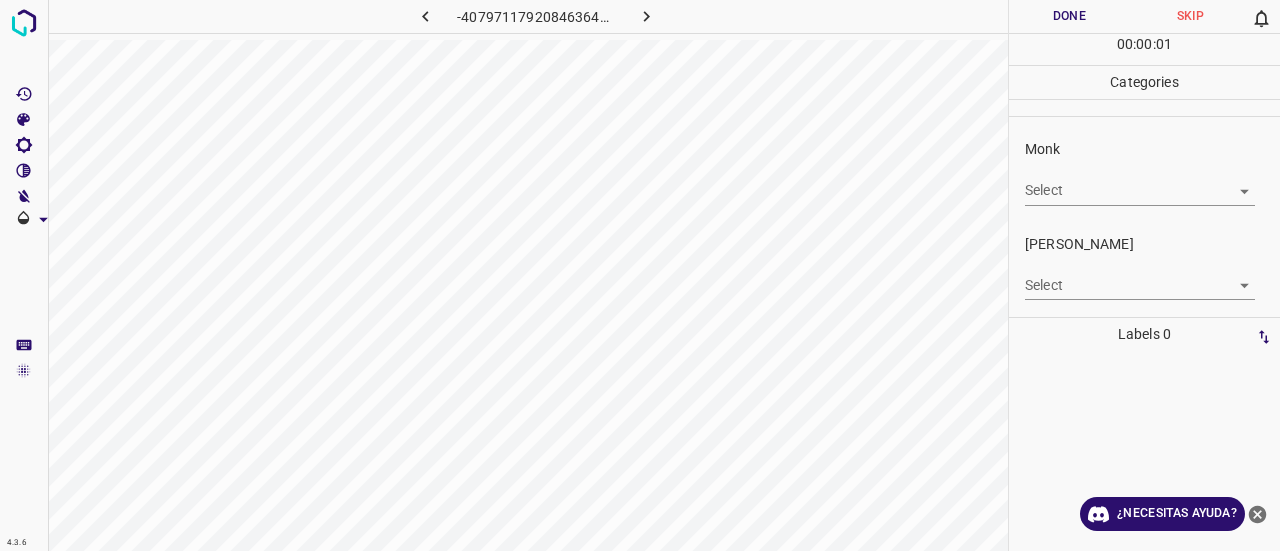 click on "4.3.6  -4079711792084636452.png Done Skip 0 00   : 00   : 01   Categories Monk   Select ​  Fitzpatrick   Select ​ Labels   0 Categories 1 Monk 2  Fitzpatrick Tools Space Change between modes (Draw & Edit) I Auto labeling R Restore zoom M Zoom in N Zoom out Delete Delete selecte label Filters Z Restore filters X Saturation filter C Brightness filter V Contrast filter B Gray scale filter General O Download ¿Necesitas ayuda? Texto original Valora esta traducción Tu opinión servirá para ayudar a mejorar el Traductor de Google - Texto - Esconder - Borrar" at bounding box center [640, 275] 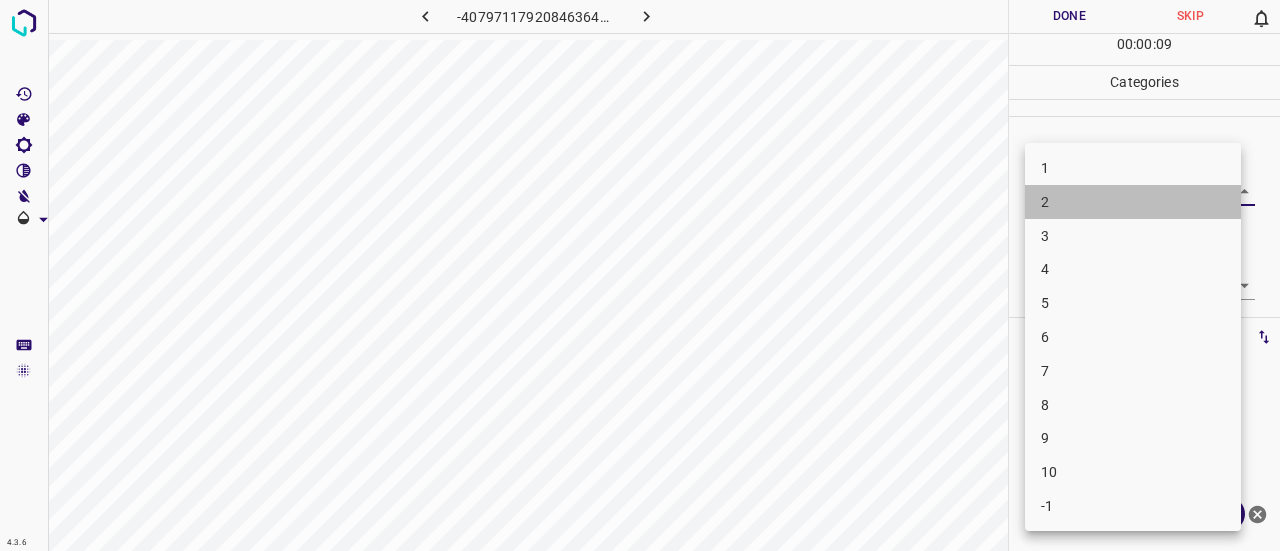 click on "2" at bounding box center (1133, 202) 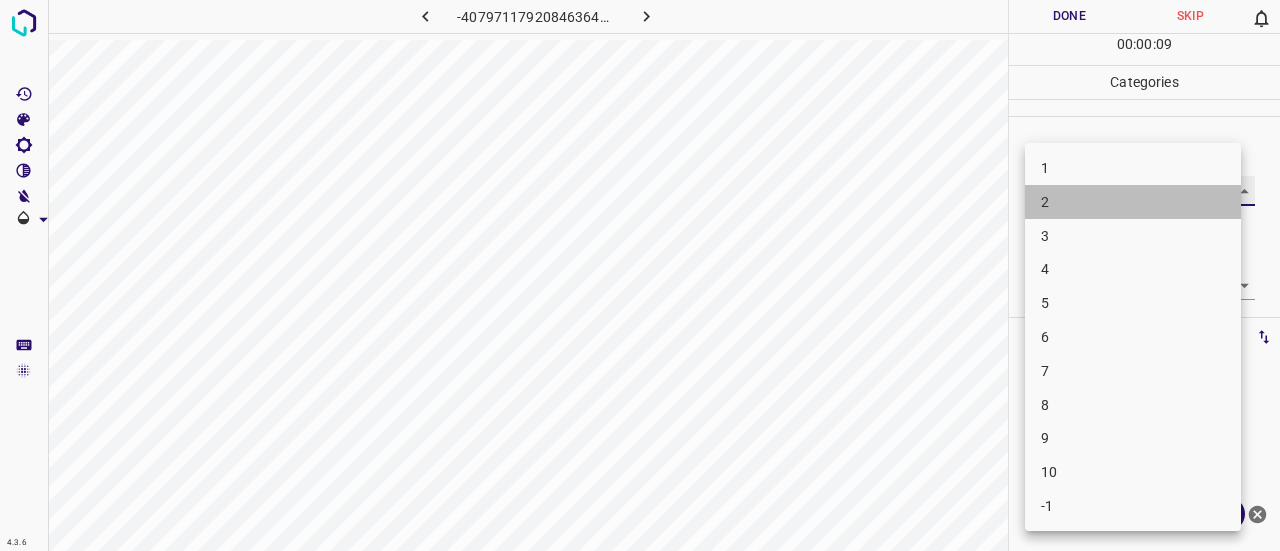 type on "2" 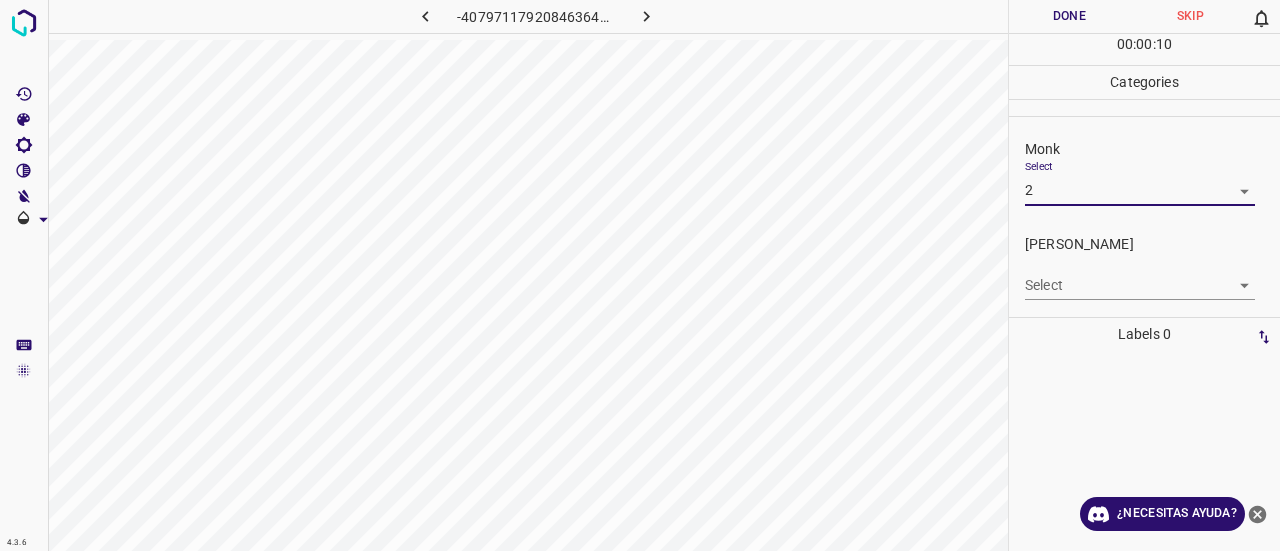 click on "Select ​" at bounding box center (1140, 277) 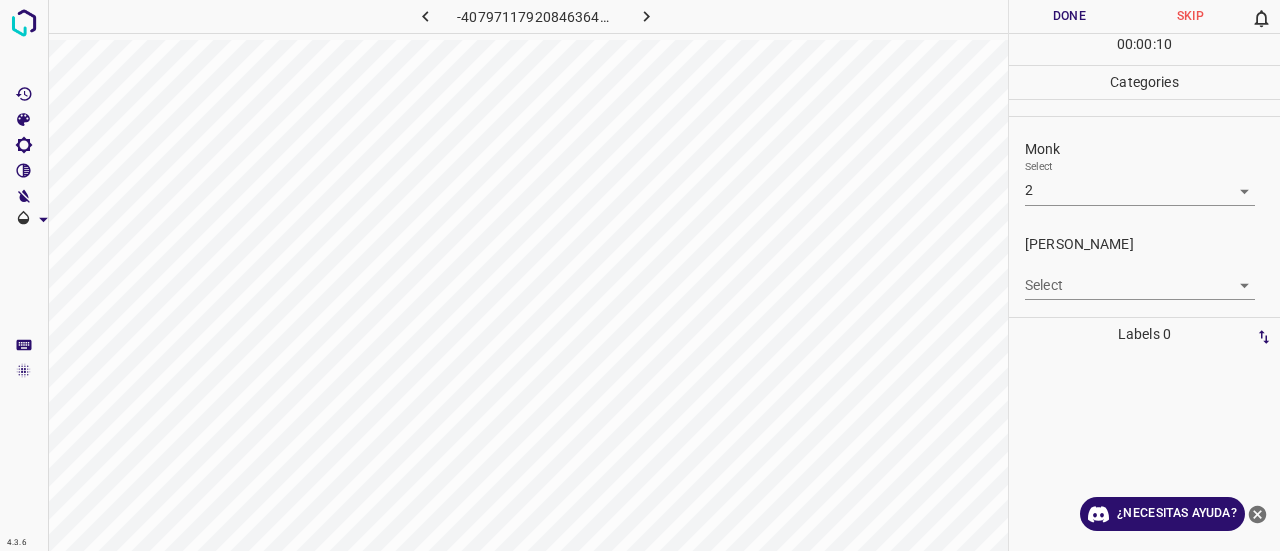 click on "4.3.6  -4079711792084636452.png Done Skip 0 00   : 00   : 10   Categories Monk   Select 2 2  Fitzpatrick   Select ​ Labels   0 Categories 1 Monk 2  Fitzpatrick Tools Space Change between modes (Draw & Edit) I Auto labeling R Restore zoom M Zoom in N Zoom out Delete Delete selecte label Filters Z Restore filters X Saturation filter C Brightness filter V Contrast filter B Gray scale filter General O Download ¿Necesitas ayuda? Texto original Valora esta traducción Tu opinión servirá para ayudar a mejorar el Traductor de Google - Texto - Esconder - Borrar" at bounding box center (640, 275) 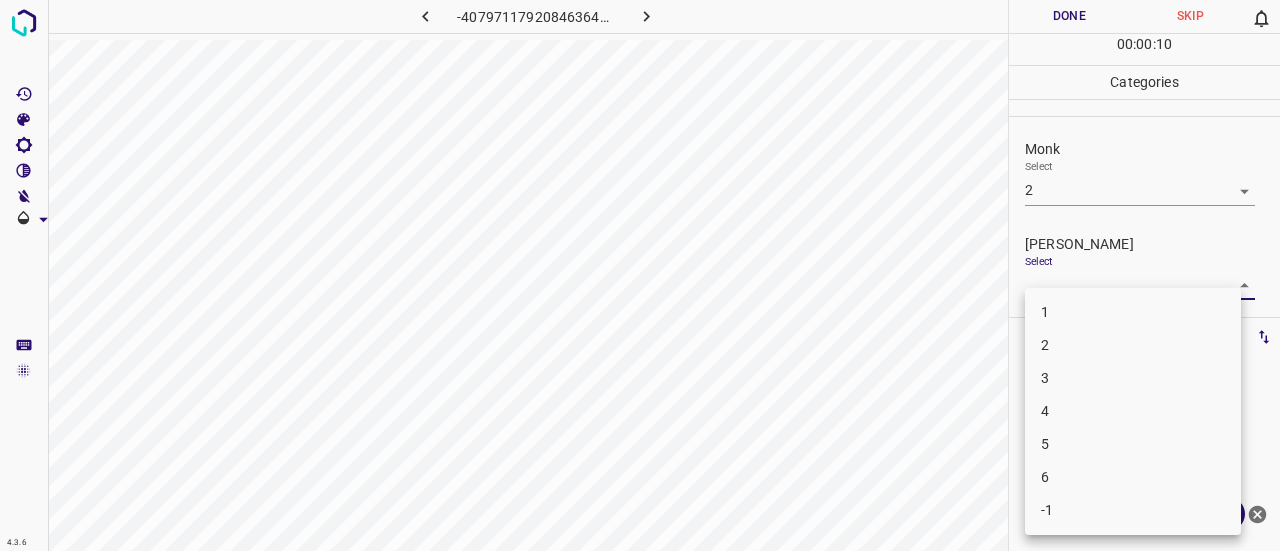 click on "2" at bounding box center [1133, 345] 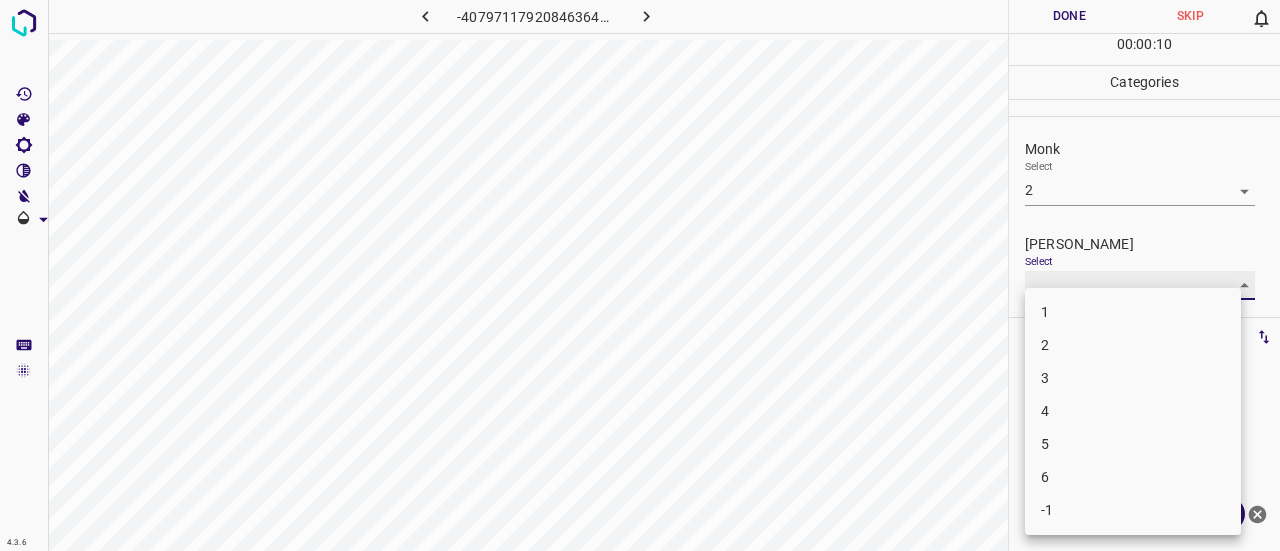 type on "2" 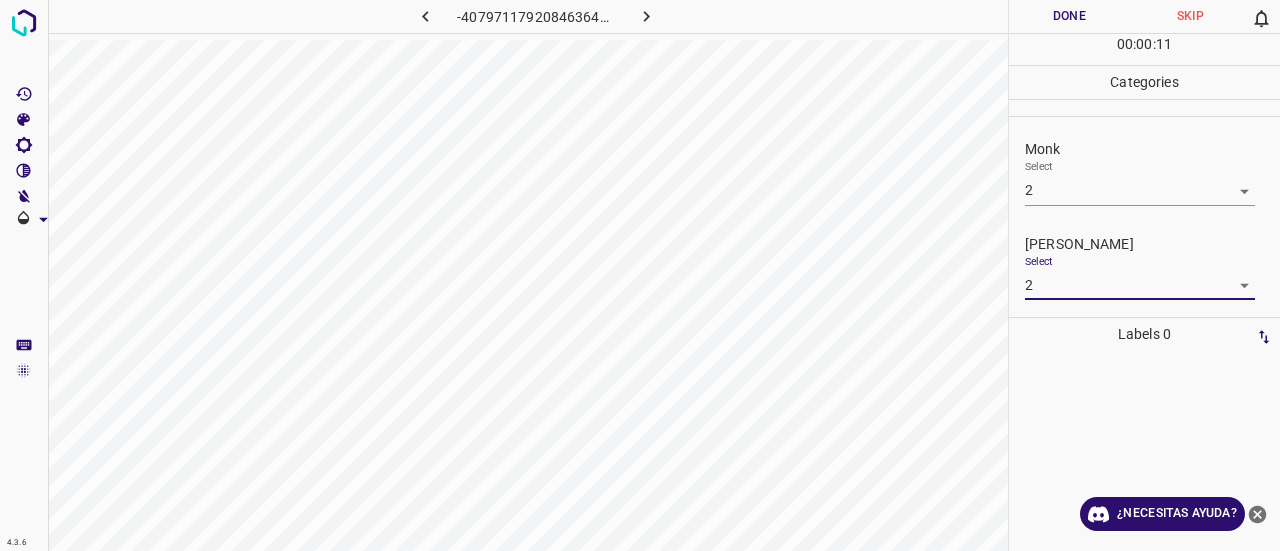 click on "Done" at bounding box center [1069, 16] 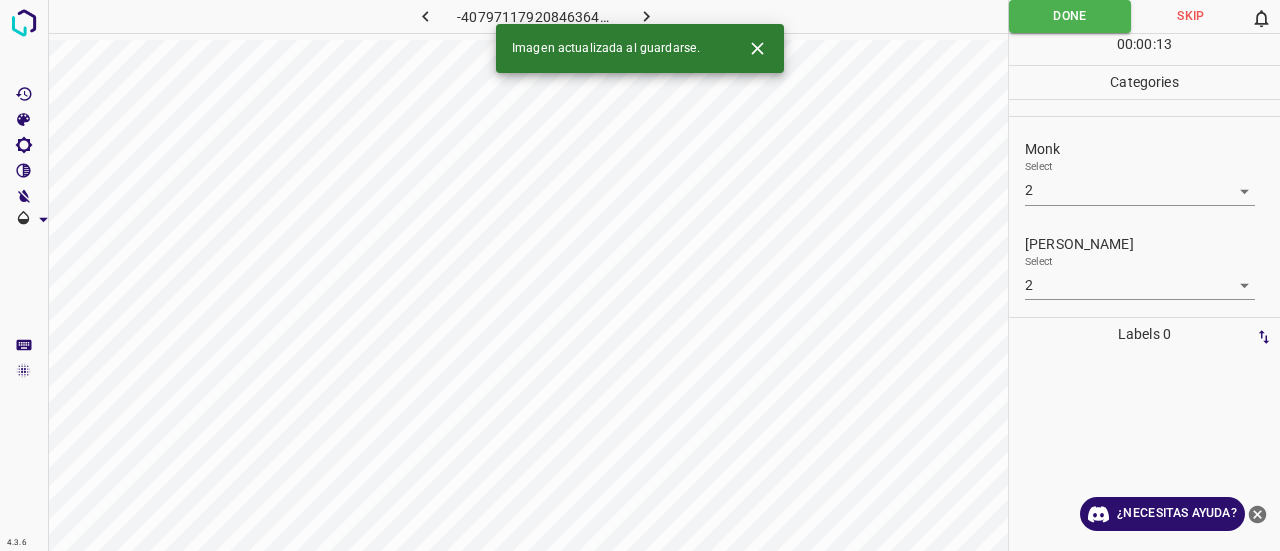 click 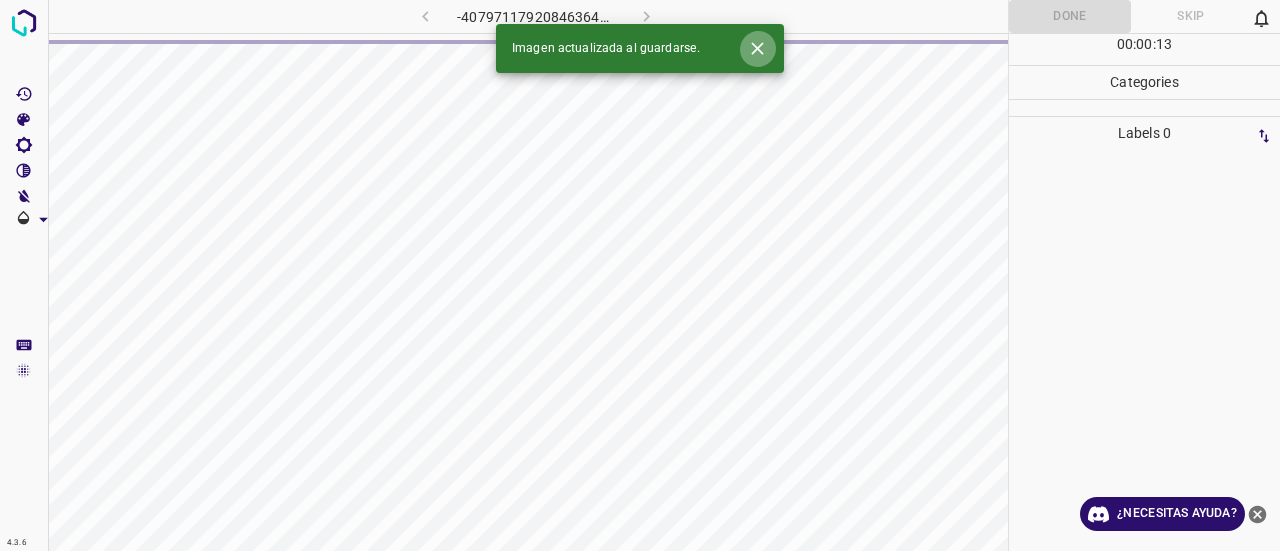 click 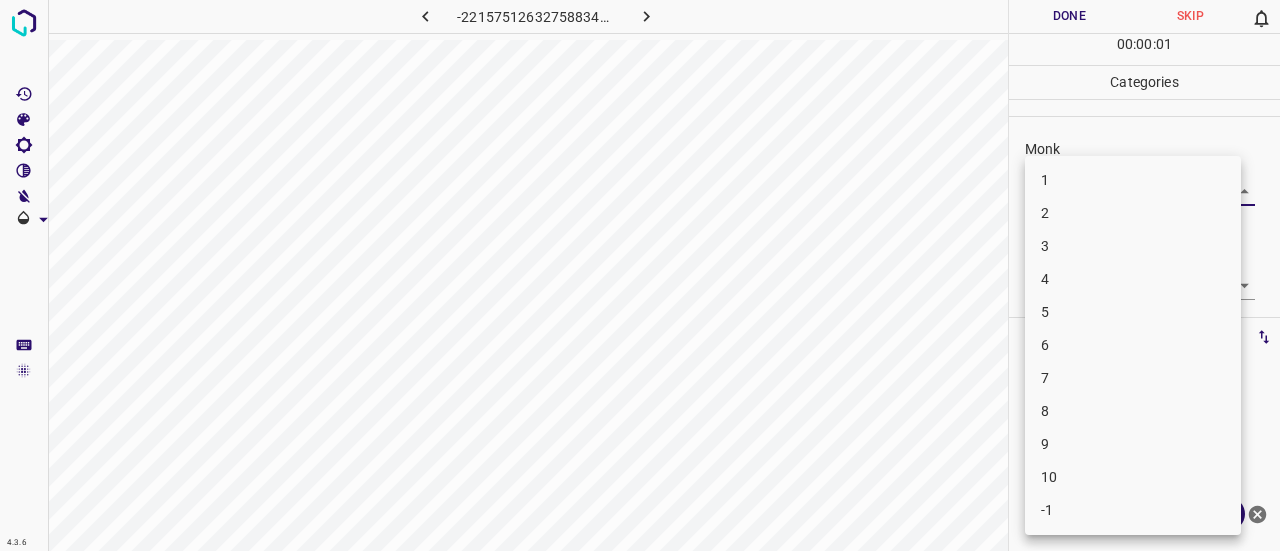 click on "4.3.6  -2215751263275883422.png Done Skip 0 00   : 00   : 01   Categories Monk   Select ​  Fitzpatrick   Select ​ Labels   0 Categories 1 Monk 2  Fitzpatrick Tools Space Change between modes (Draw & Edit) I Auto labeling R Restore zoom M Zoom in N Zoom out Delete Delete selecte label Filters Z Restore filters X Saturation filter C Brightness filter V Contrast filter B Gray scale filter General O Download ¿Necesitas ayuda? Texto original Valora esta traducción Tu opinión servirá para ayudar a mejorar el Traductor de Google - Texto - Esconder - Borrar 1 2 3 4 5 6 7 8 9 10 -1" at bounding box center [640, 275] 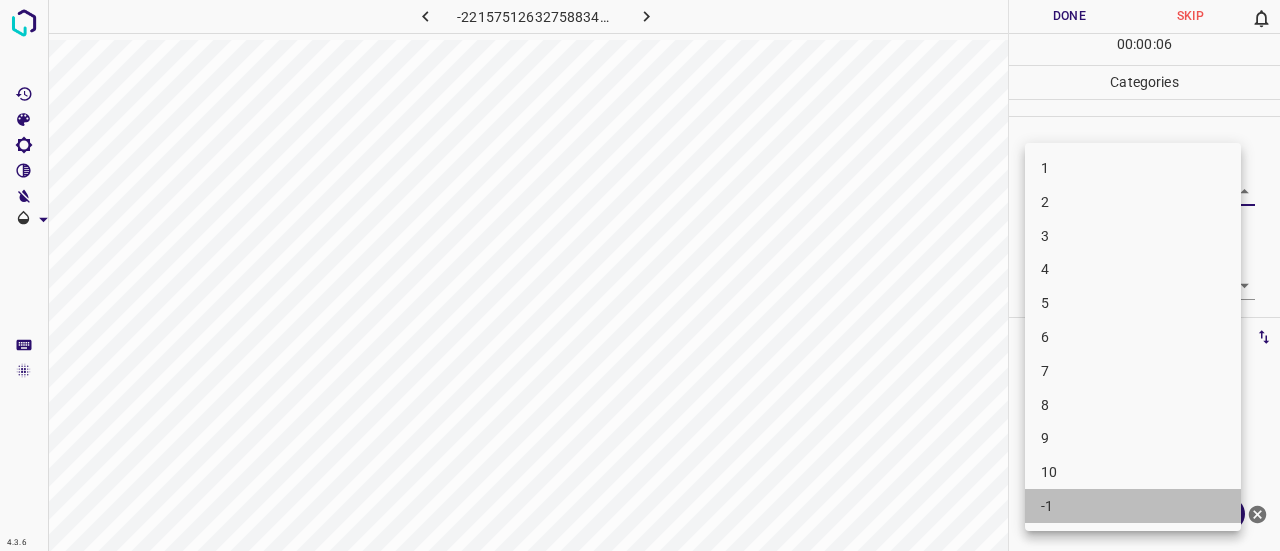click on "-1" at bounding box center [1133, 506] 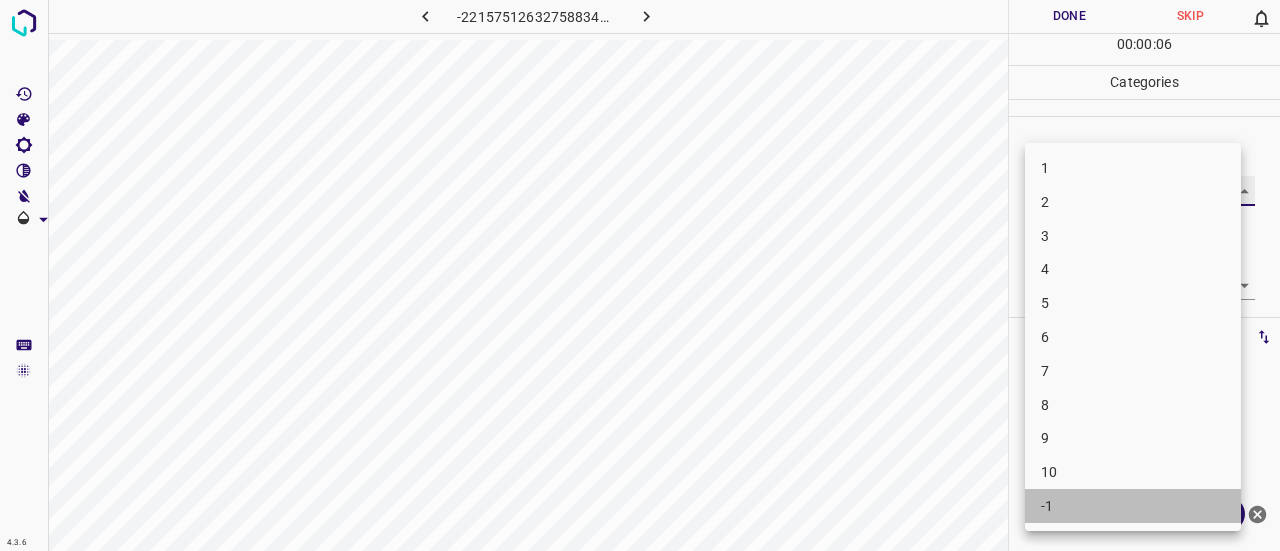 type on "-1" 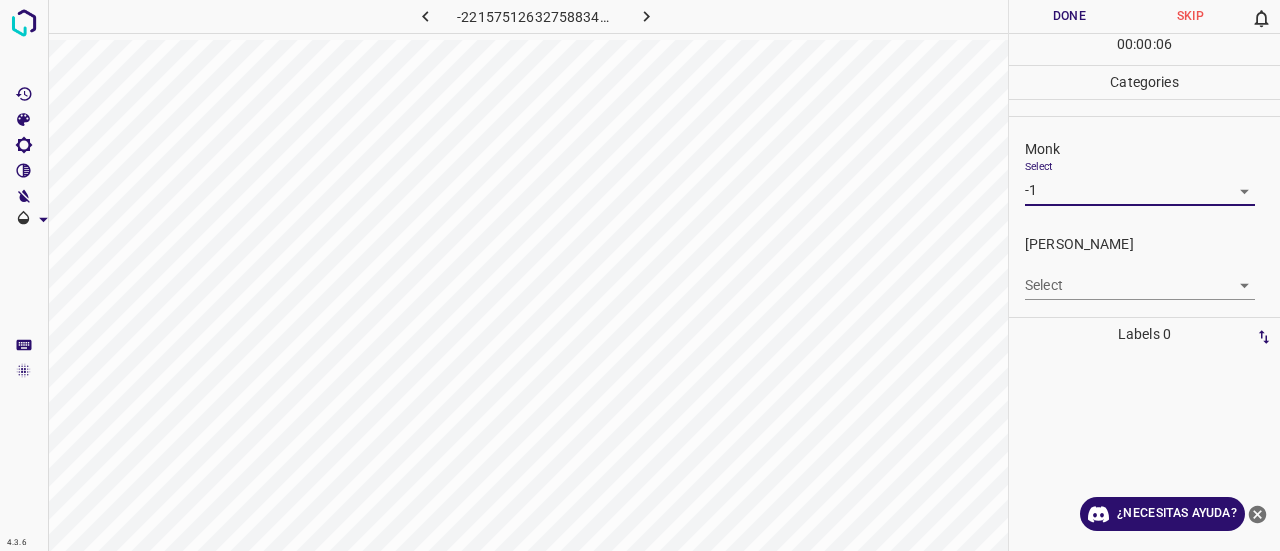 click on "Fitzpatrick   Select ​" at bounding box center (1144, 267) 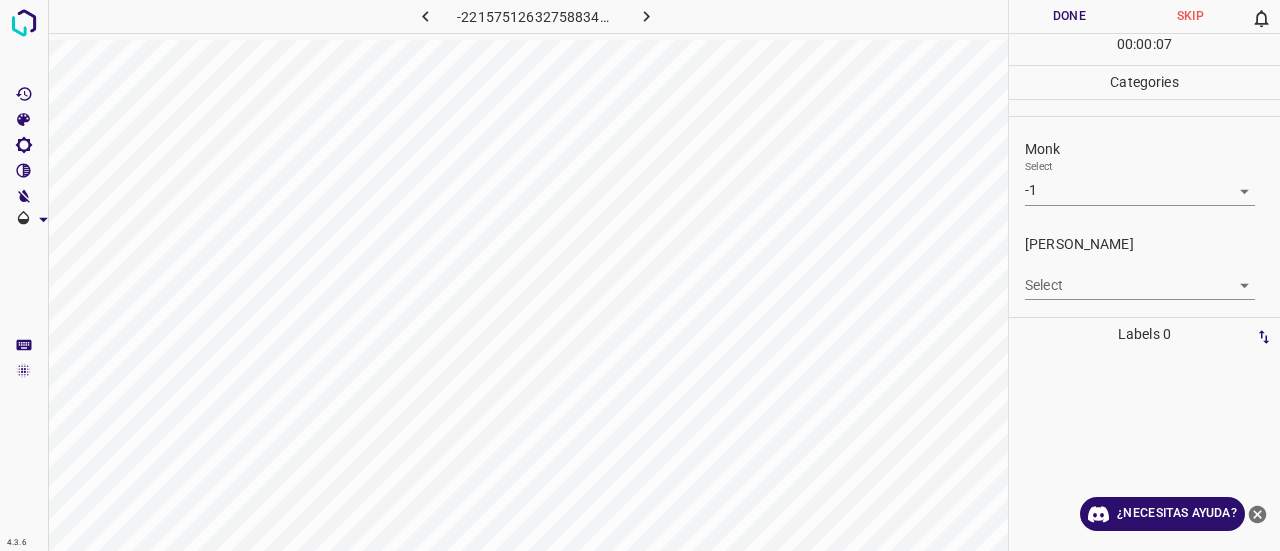 click on "4.3.6  -2215751263275883422.png Done Skip 0 00   : 00   : 07   Categories Monk   Select -1 -1  Fitzpatrick   Select ​ Labels   0 Categories 1 Monk 2  Fitzpatrick Tools Space Change between modes (Draw & Edit) I Auto labeling R Restore zoom M Zoom in N Zoom out Delete Delete selecte label Filters Z Restore filters X Saturation filter C Brightness filter V Contrast filter B Gray scale filter General O Download ¿Necesitas ayuda? Texto original Valora esta traducción Tu opinión servirá para ayudar a mejorar el Traductor de Google - Texto - Esconder - Borrar" at bounding box center [640, 275] 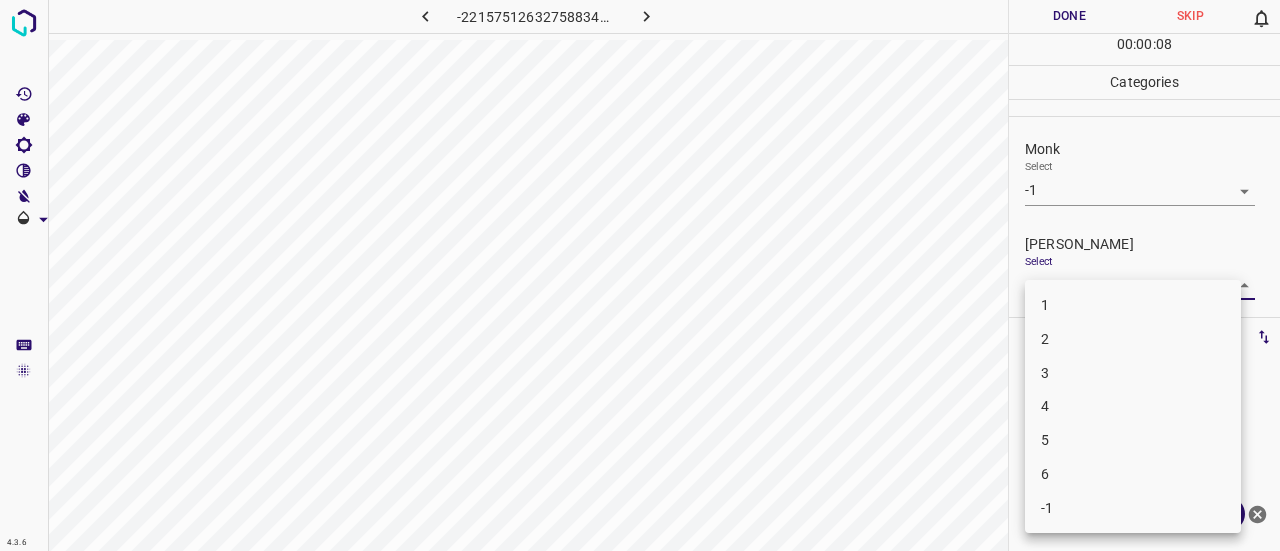 click on "-1" at bounding box center (1133, 508) 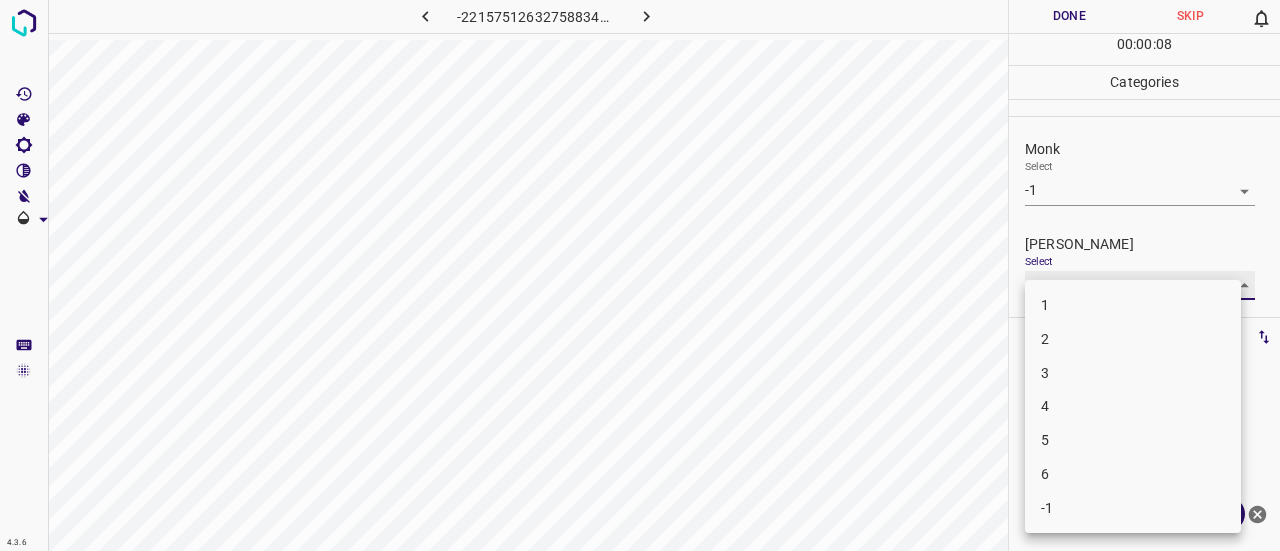 type on "-1" 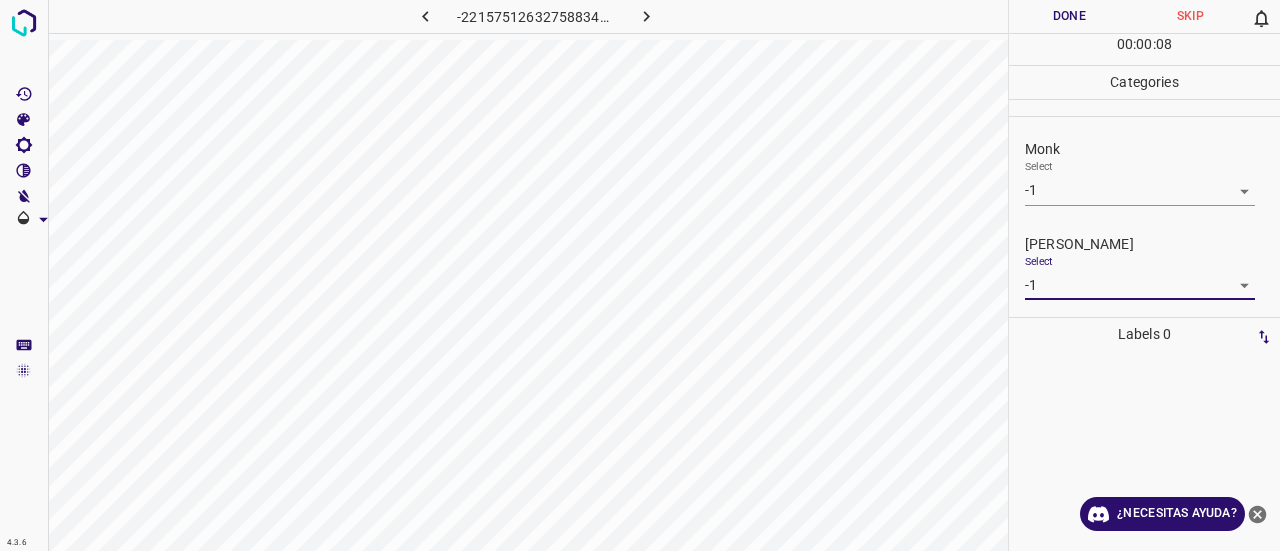 click on "Done" at bounding box center [1069, 16] 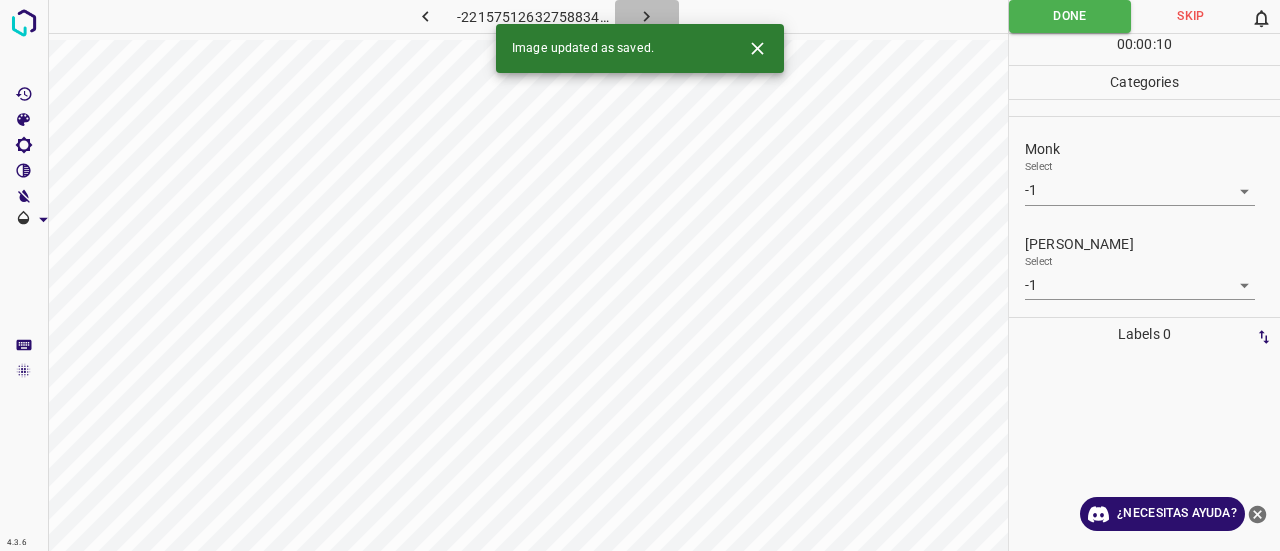 click 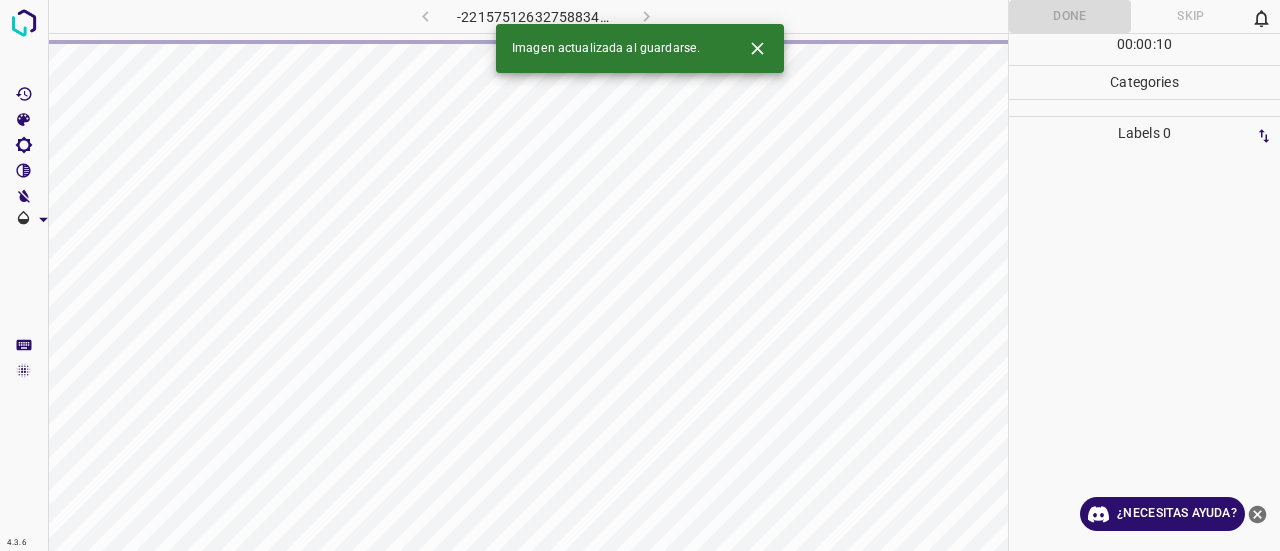 click 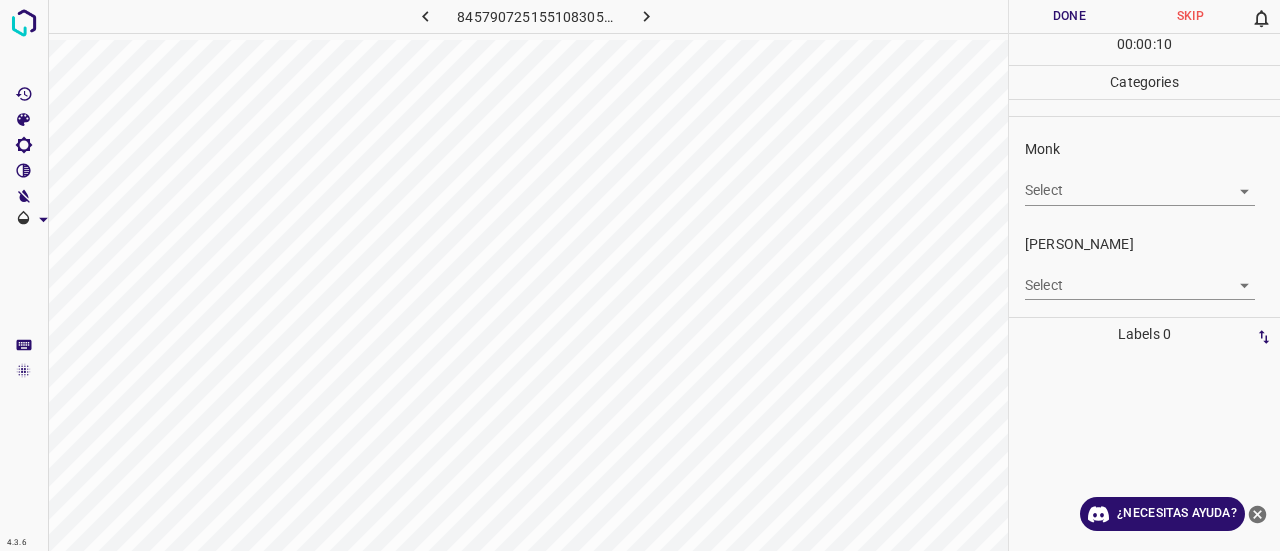 click on "4.3.6  8457907251551083054.png Done Skip 0 00   : 00   : 10   Categories Monk   Select ​  Fitzpatrick   Select ​ Labels   0 Categories 1 Monk 2  Fitzpatrick Tools Space Change between modes (Draw & Edit) I Auto labeling R Restore zoom M Zoom in N Zoom out Delete Delete selecte label Filters Z Restore filters X Saturation filter C Brightness filter V Contrast filter B Gray scale filter General O Download ¿Necesitas ayuda? Texto original Valora esta traducción Tu opinión servirá para ayudar a mejorar el Traductor de Google - Texto - Esconder - Borrar" at bounding box center [640, 275] 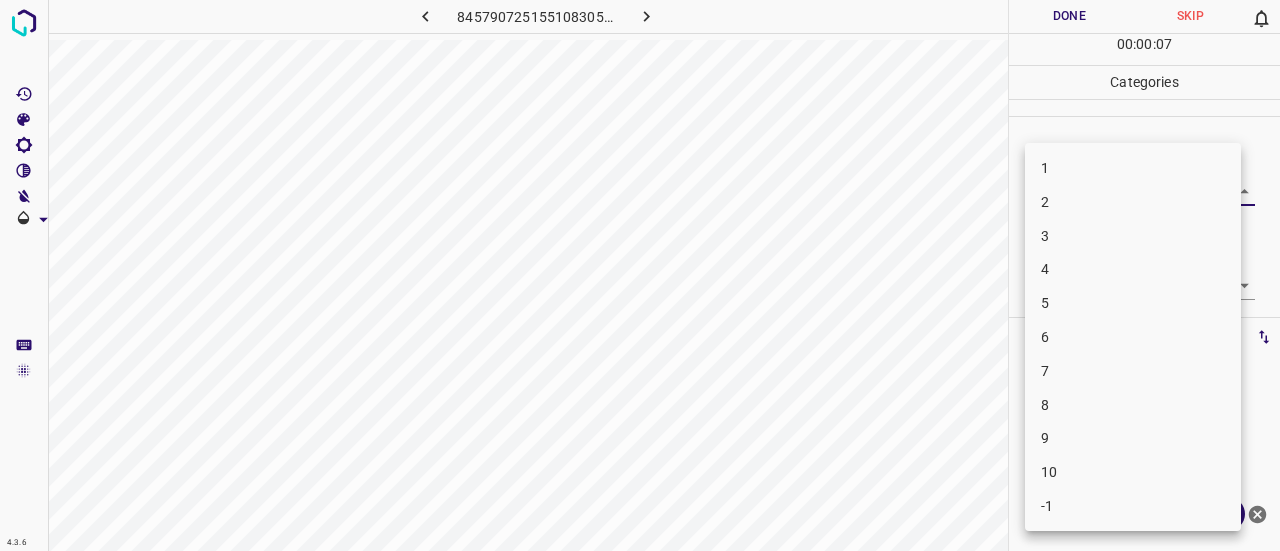 click on "3" at bounding box center (1133, 236) 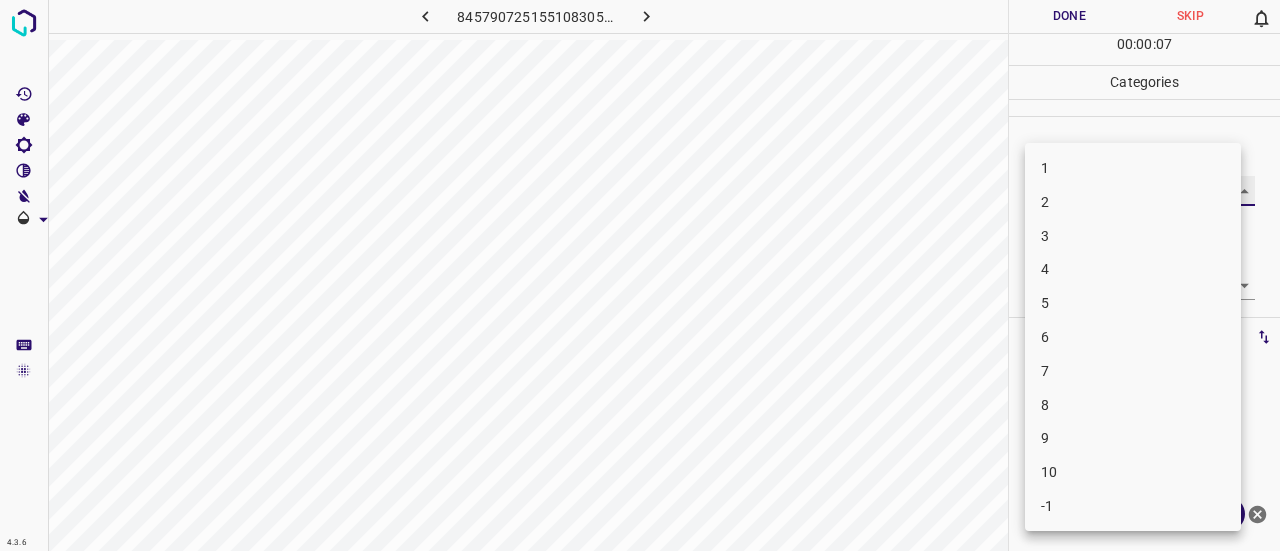type on "3" 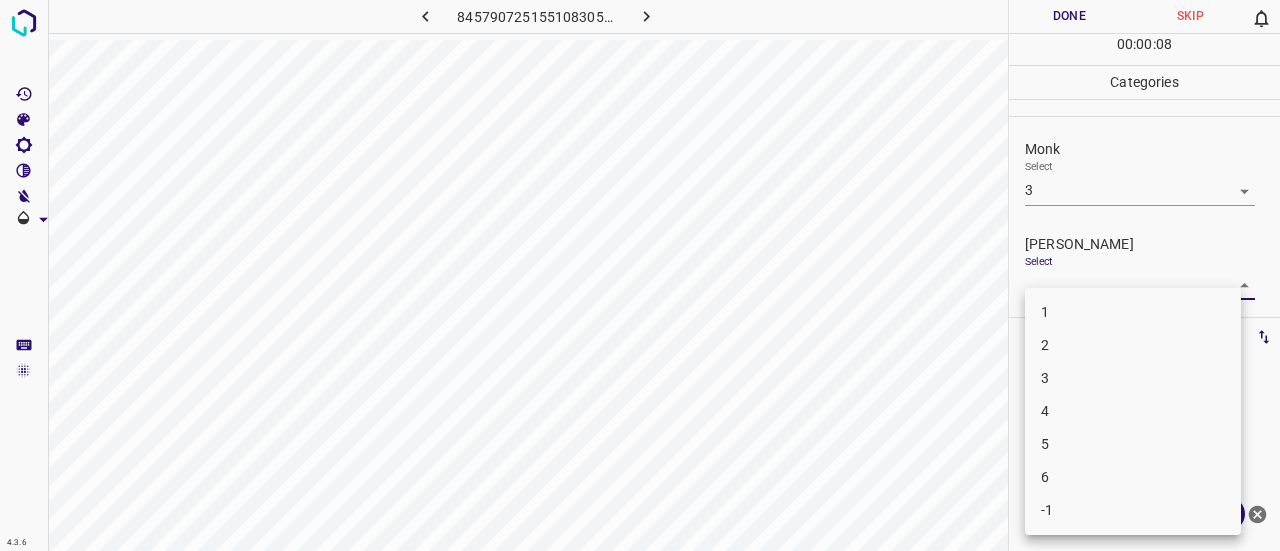 click on "4.3.6  8457907251551083054.png Done Skip 0 00   : 00   : 08   Categories Monk   Select 3 3  Fitzpatrick   Select ​ Labels   0 Categories 1 Monk 2  Fitzpatrick Tools Space Change between modes (Draw & Edit) I Auto labeling R Restore zoom M Zoom in N Zoom out Delete Delete selecte label Filters Z Restore filters X Saturation filter C Brightness filter V Contrast filter B Gray scale filter General O Download ¿Necesitas ayuda? Texto original Valora esta traducción Tu opinión servirá para ayudar a mejorar el Traductor de Google - Texto - Esconder - Borrar 1 2 3 4 5 6 -1" at bounding box center (640, 275) 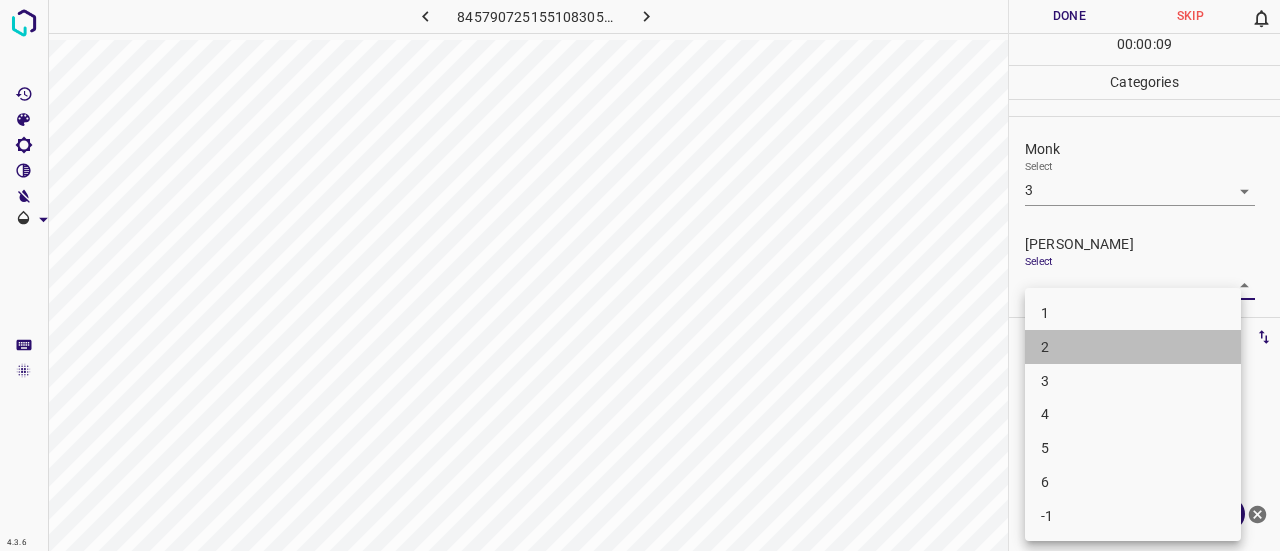 click on "2" at bounding box center [1133, 347] 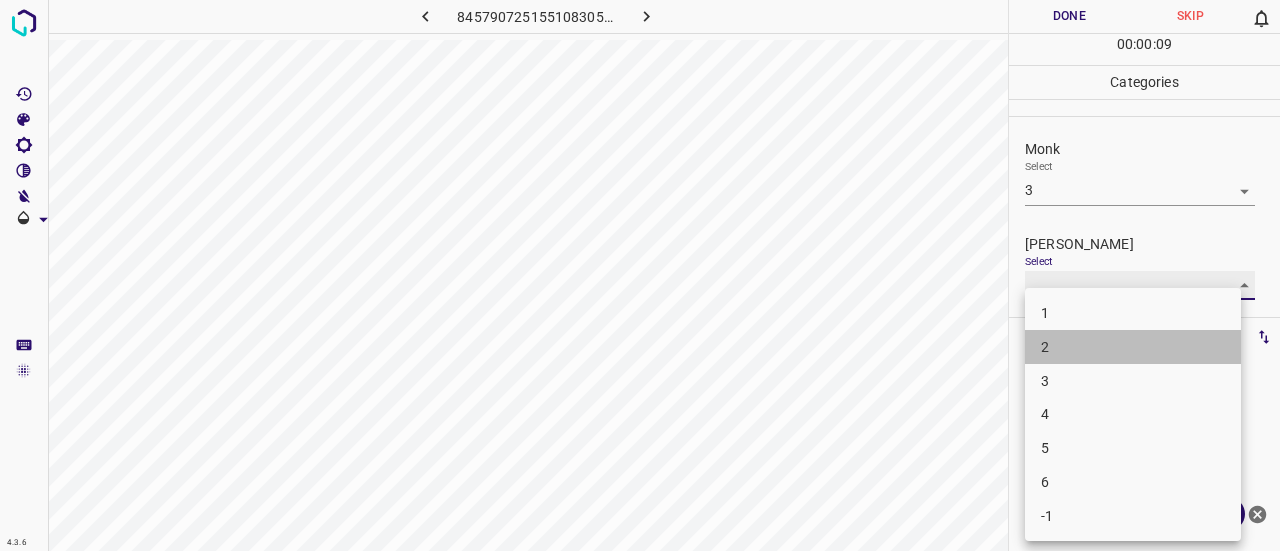 type on "2" 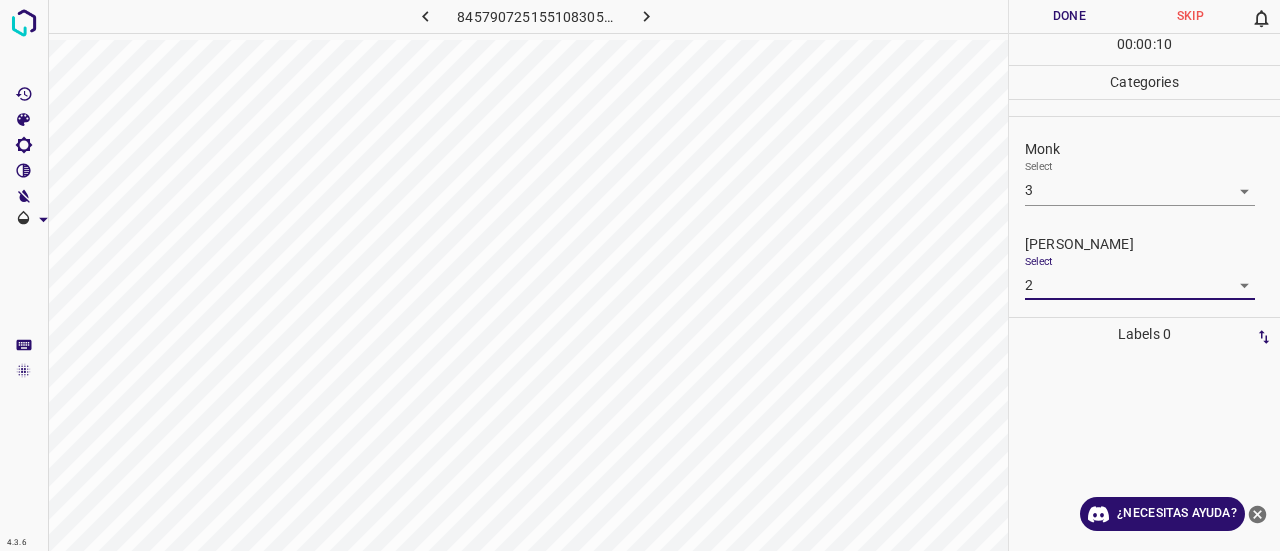 click on "Done" at bounding box center [1069, 16] 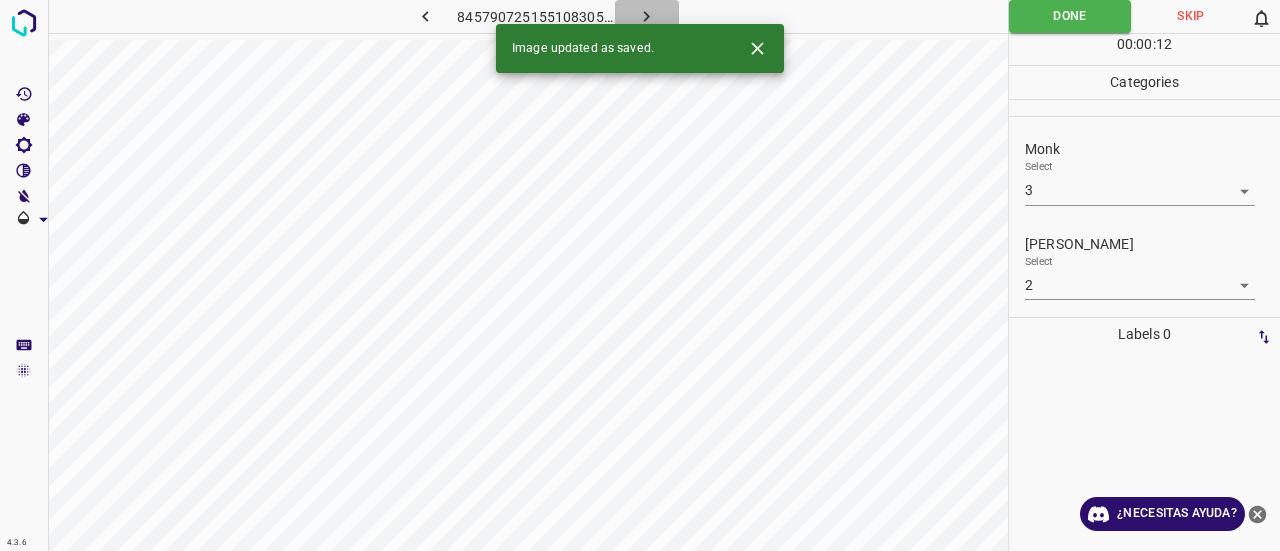 click 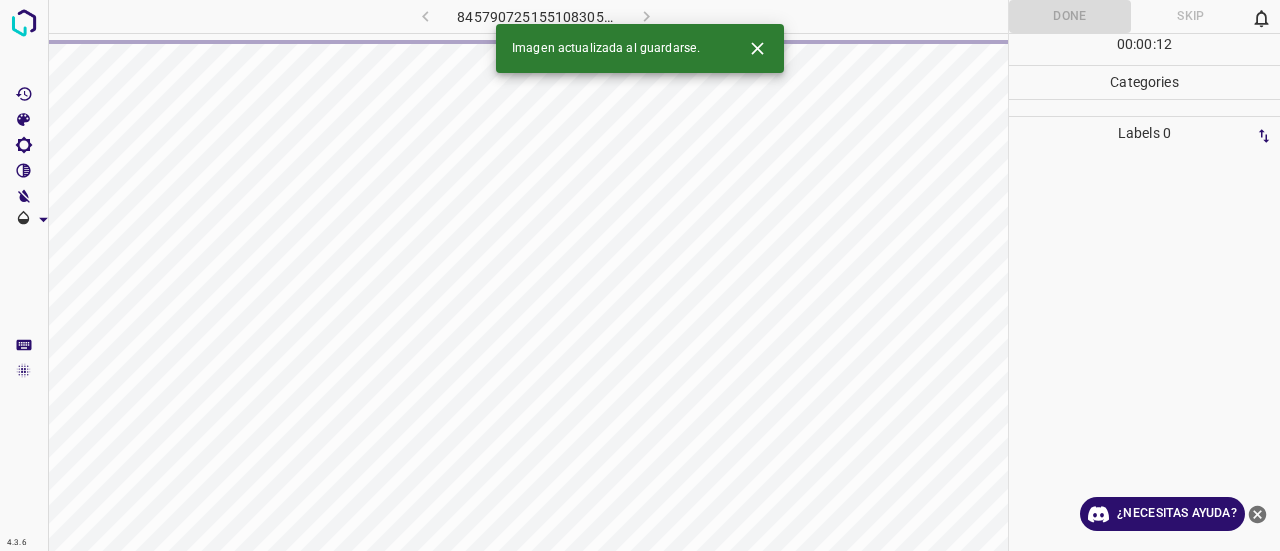 click 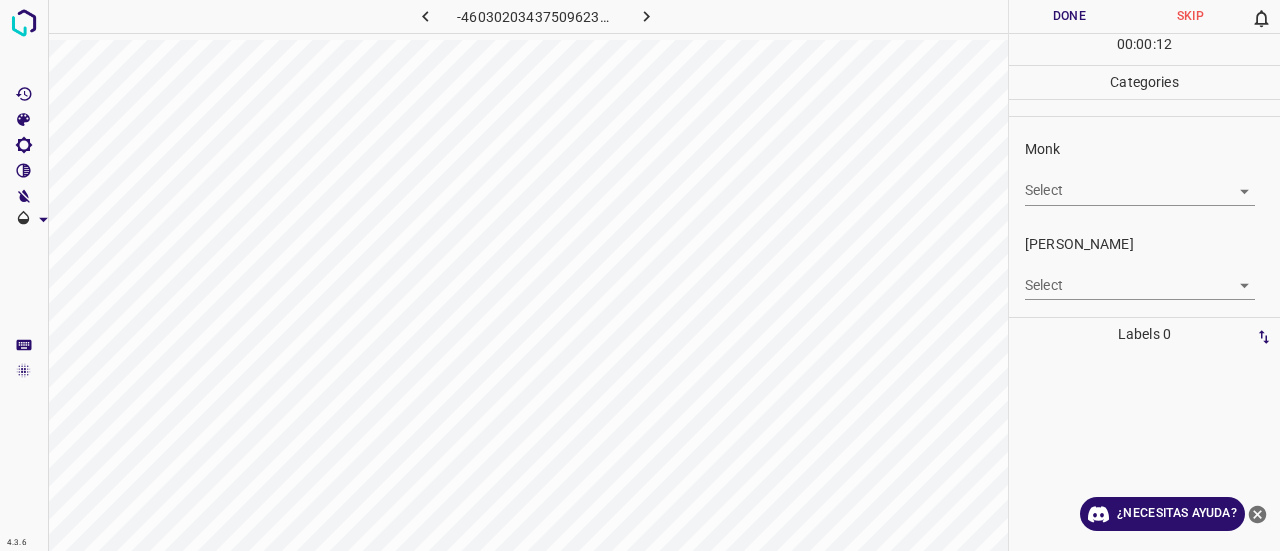 click on "4.3.6  -4603020343750962354.png Done Skip 0 00   : 00   : 12   Categories Monk   Select ​  Fitzpatrick   Select ​ Labels   0 Categories 1 Monk 2  Fitzpatrick Tools Space Change between modes (Draw & Edit) I Auto labeling R Restore zoom M Zoom in N Zoom out Delete Delete selecte label Filters Z Restore filters X Saturation filter C Brightness filter V Contrast filter B Gray scale filter General O Download ¿Necesitas ayuda? Texto original Valora esta traducción Tu opinión servirá para ayudar a mejorar el Traductor de Google - Texto - Esconder - Borrar" at bounding box center [640, 275] 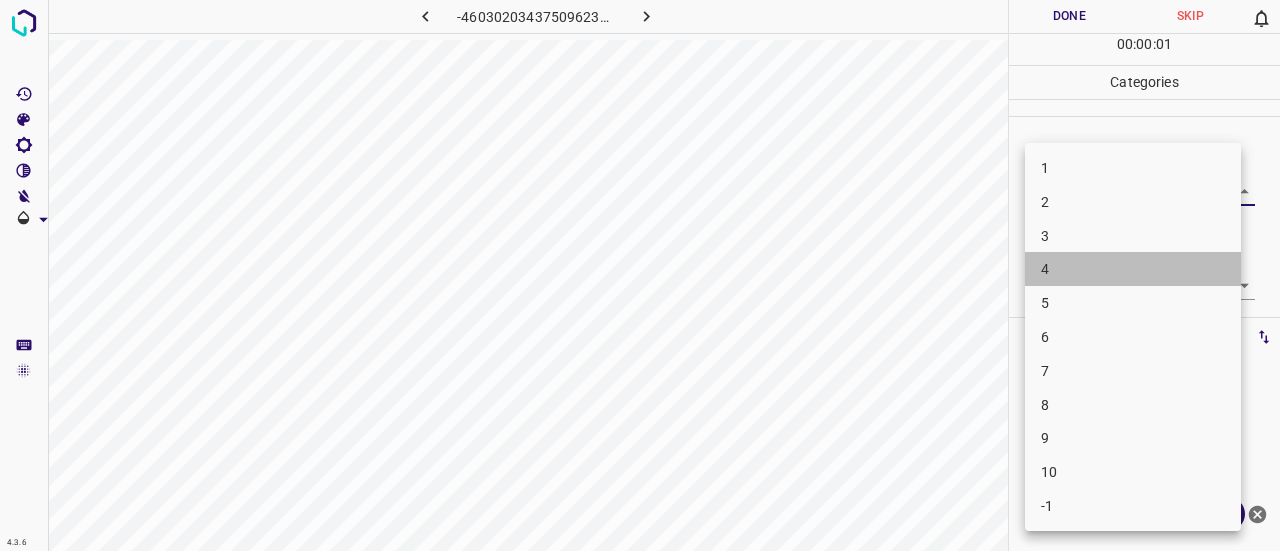 click on "4" at bounding box center [1133, 269] 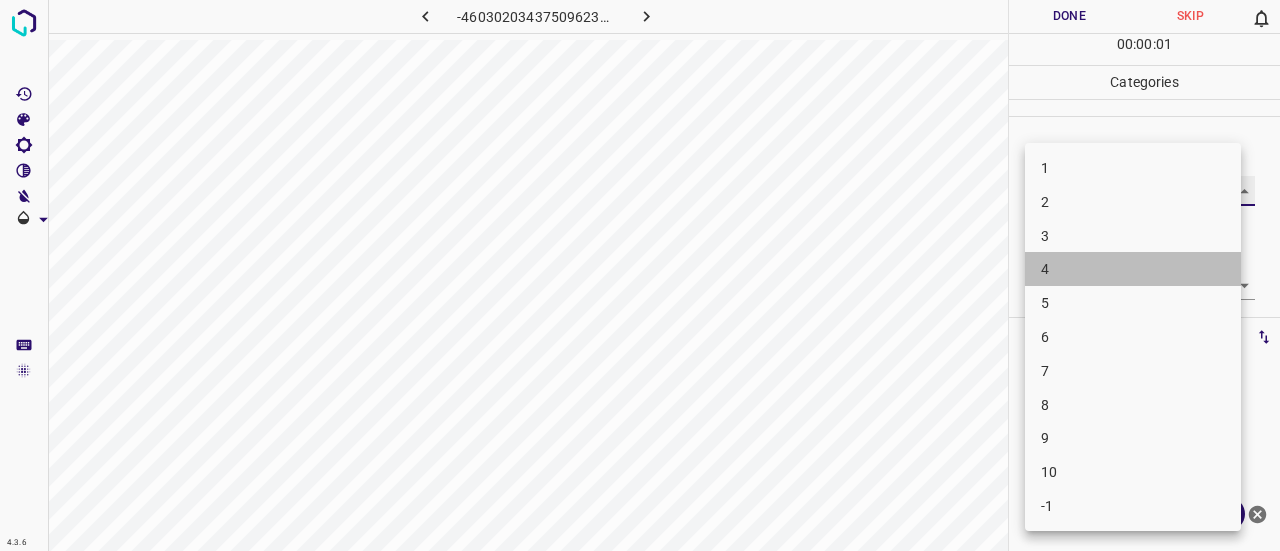 type on "4" 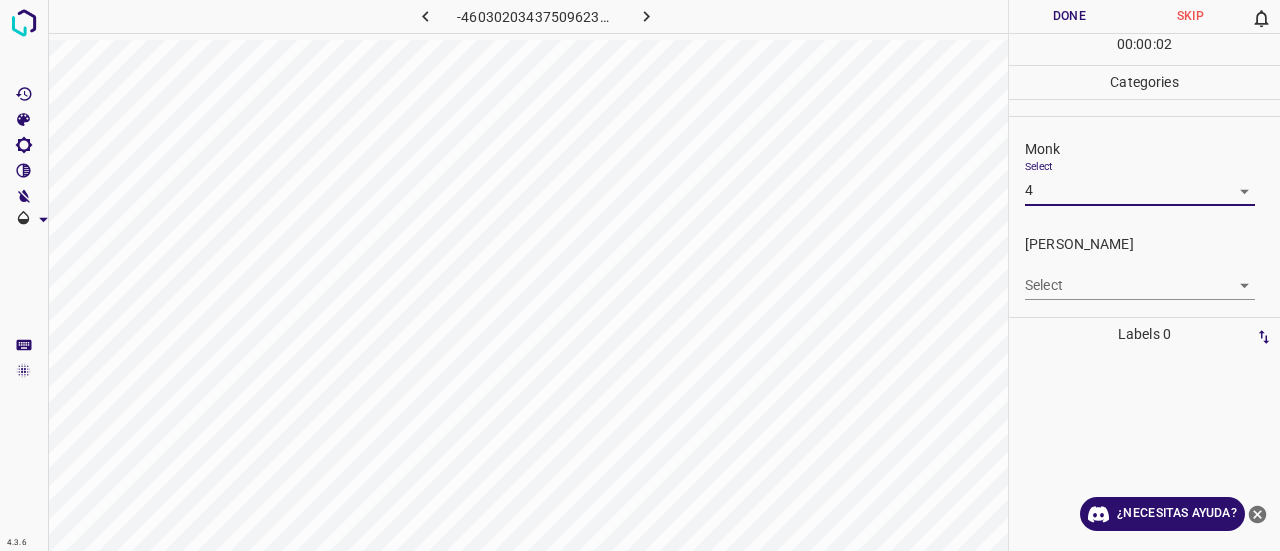 click on "4.3.6  -4603020343750962354.png Done Skip 0 00   : 00   : 02   Categories Monk   Select 4 4  Fitzpatrick   Select ​ Labels   0 Categories 1 Monk 2  Fitzpatrick Tools Space Change between modes (Draw & Edit) I Auto labeling R Restore zoom M Zoom in N Zoom out Delete Delete selecte label Filters Z Restore filters X Saturation filter C Brightness filter V Contrast filter B Gray scale filter General O Download ¿Necesitas ayuda? Texto original Valora esta traducción Tu opinión servirá para ayudar a mejorar el Traductor de Google - Texto - Esconder - Borrar" at bounding box center [640, 275] 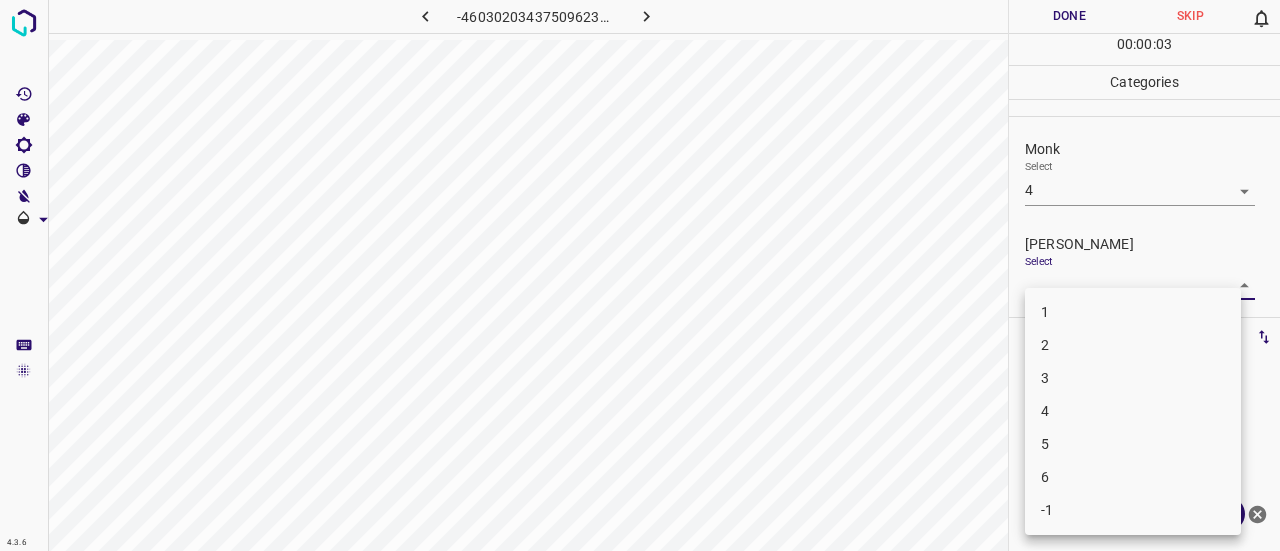click on "3" at bounding box center (1133, 378) 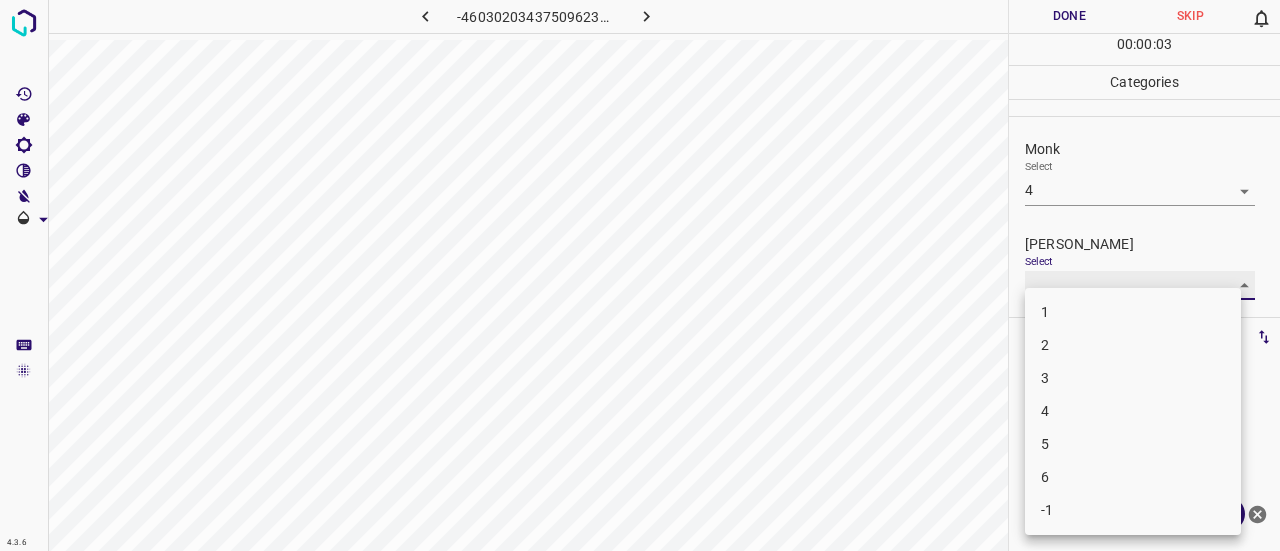 type on "3" 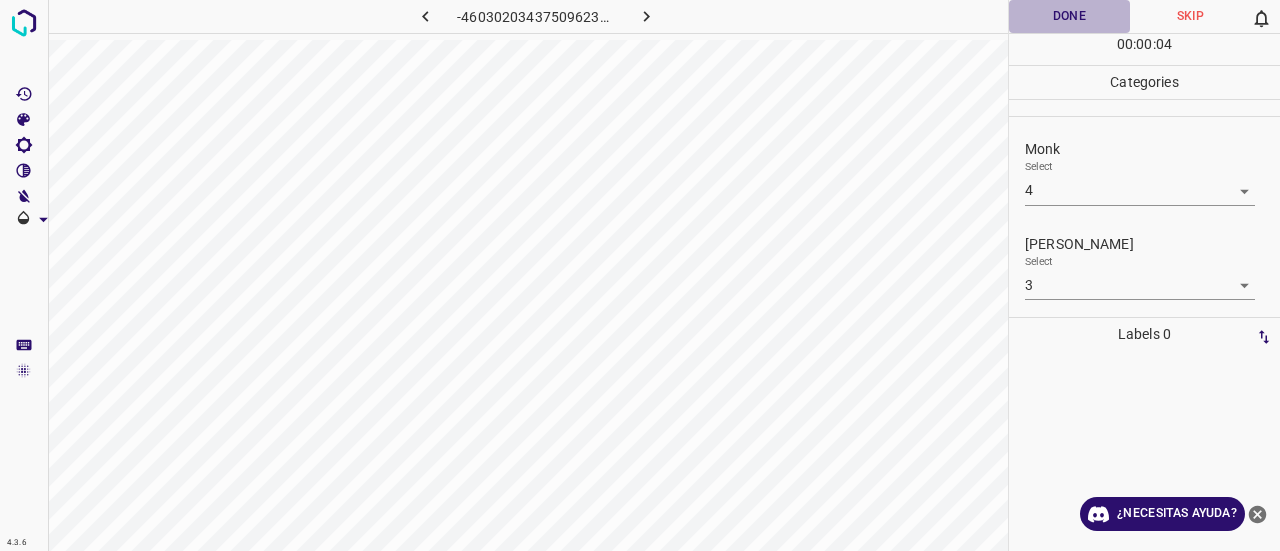 click on "Done" at bounding box center [1069, 16] 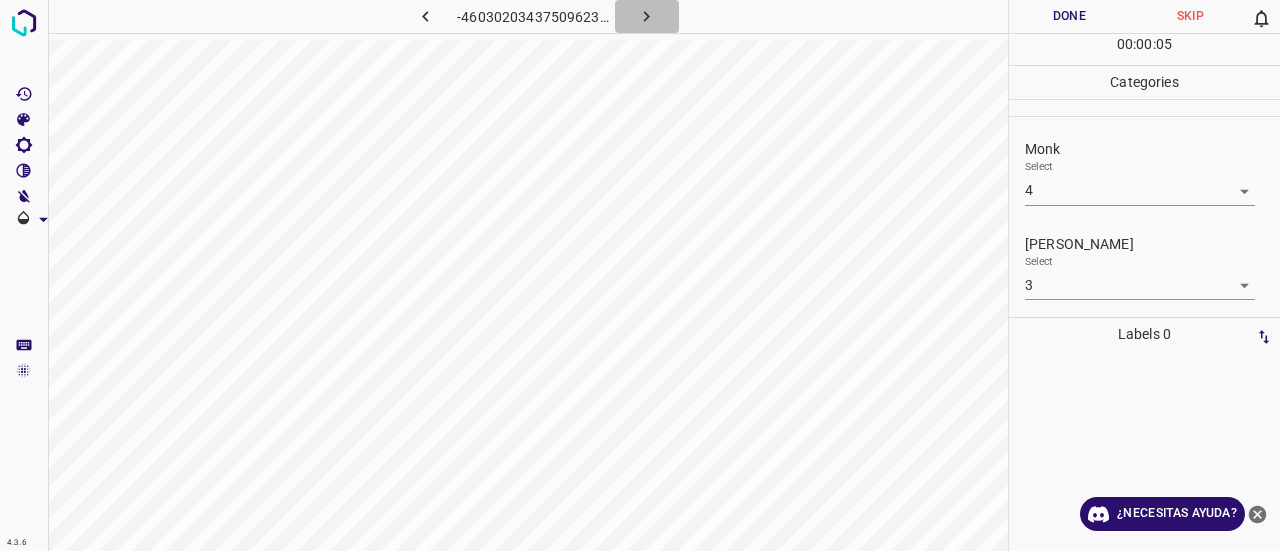 click 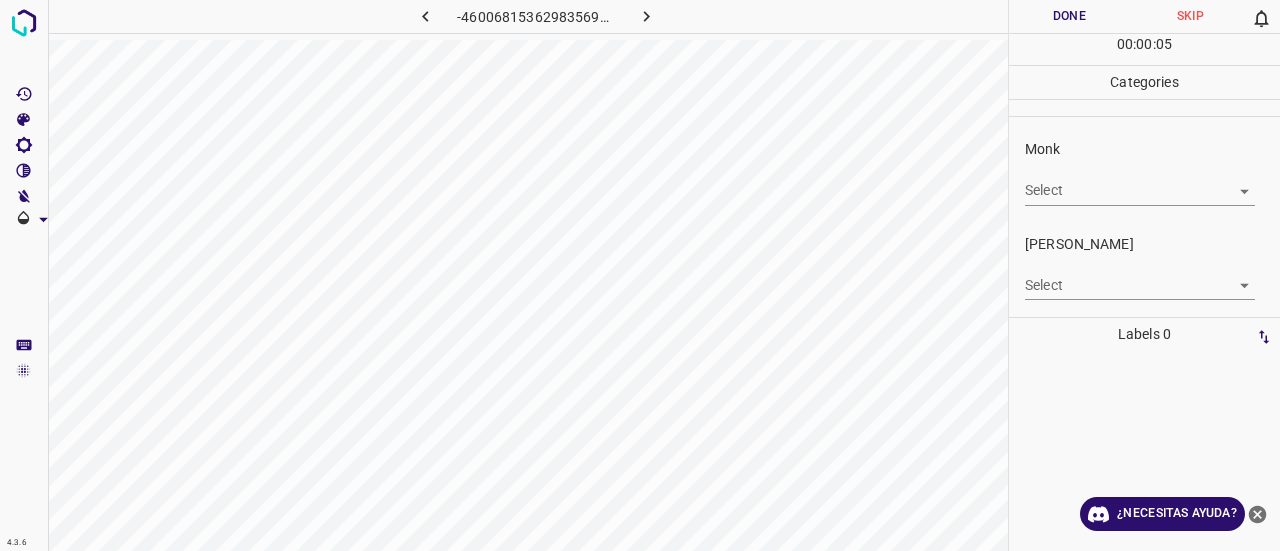 click on "4.3.6  -4600681536298356993.png Done Skip 0 00   : 00   : 05   Categories Monk   Select ​  Fitzpatrick   Select ​ Labels   0 Categories 1 Monk 2  Fitzpatrick Tools Space Change between modes (Draw & Edit) I Auto labeling R Restore zoom M Zoom in N Zoom out Delete Delete selecte label Filters Z Restore filters X Saturation filter C Brightness filter V Contrast filter B Gray scale filter General O Download ¿Necesitas ayuda? Texto original Valora esta traducción Tu opinión servirá para ayudar a mejorar el Traductor de Google - Texto - Esconder - Borrar" at bounding box center (640, 275) 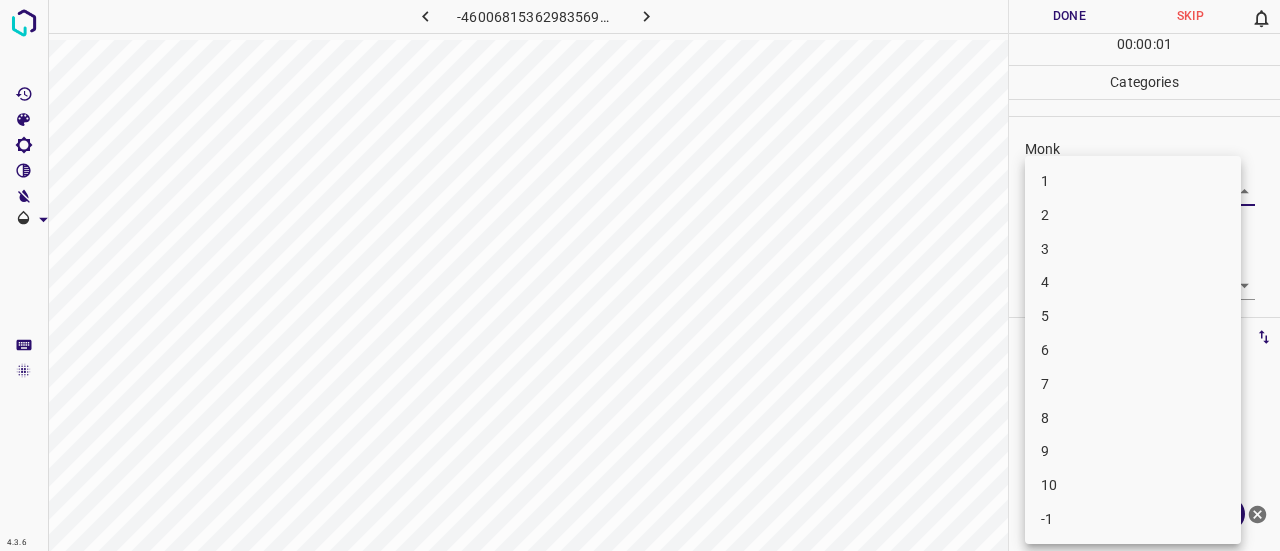 click on "2" at bounding box center [1133, 215] 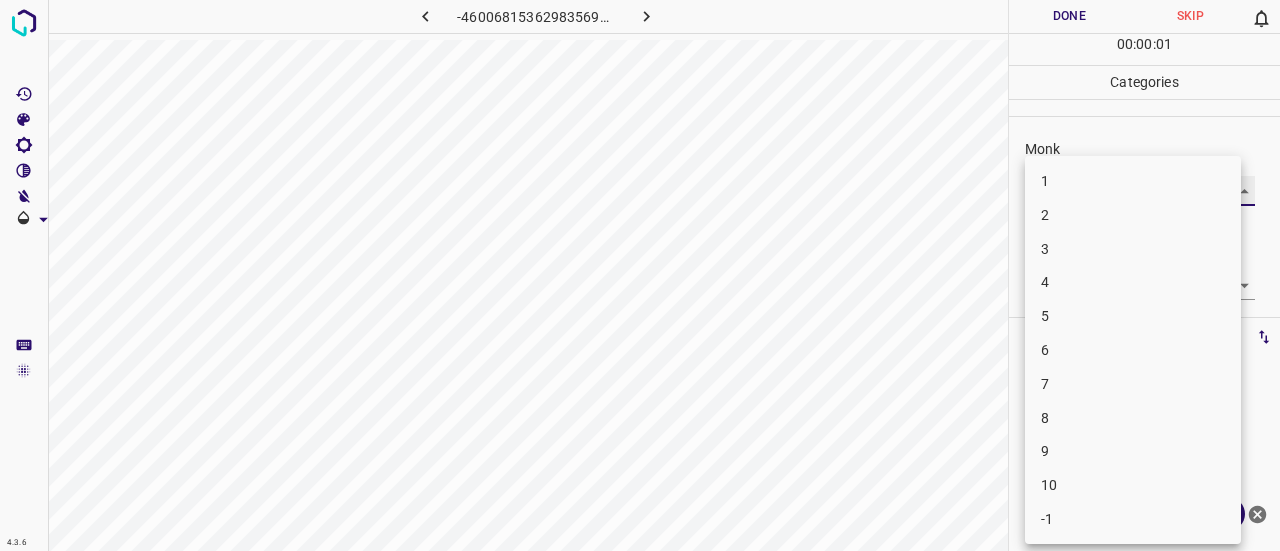 type on "2" 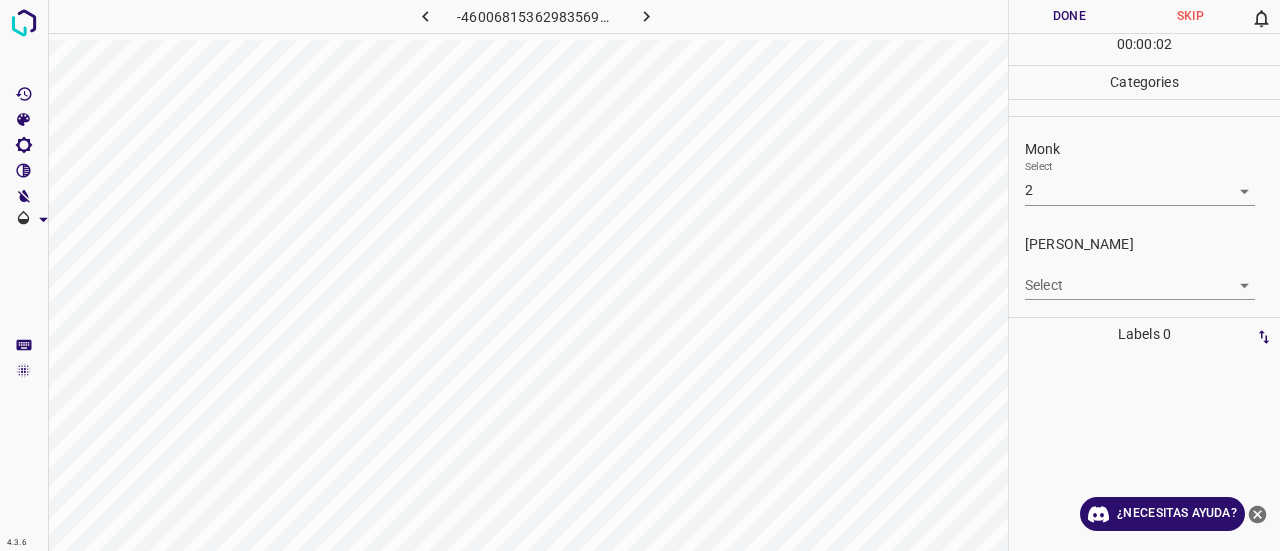 click on "4.3.6  -4600681536298356993.png Done Skip 0 00   : 00   : 02   Categories Monk   Select 2 2  Fitzpatrick   Select ​ Labels   0 Categories 1 Monk 2  Fitzpatrick Tools Space Change between modes (Draw & Edit) I Auto labeling R Restore zoom M Zoom in N Zoom out Delete Delete selecte label Filters Z Restore filters X Saturation filter C Brightness filter V Contrast filter B Gray scale filter General O Download ¿Necesitas ayuda? Texto original Valora esta traducción Tu opinión servirá para ayudar a mejorar el Traductor de Google - Texto - Esconder - Borrar" at bounding box center [640, 275] 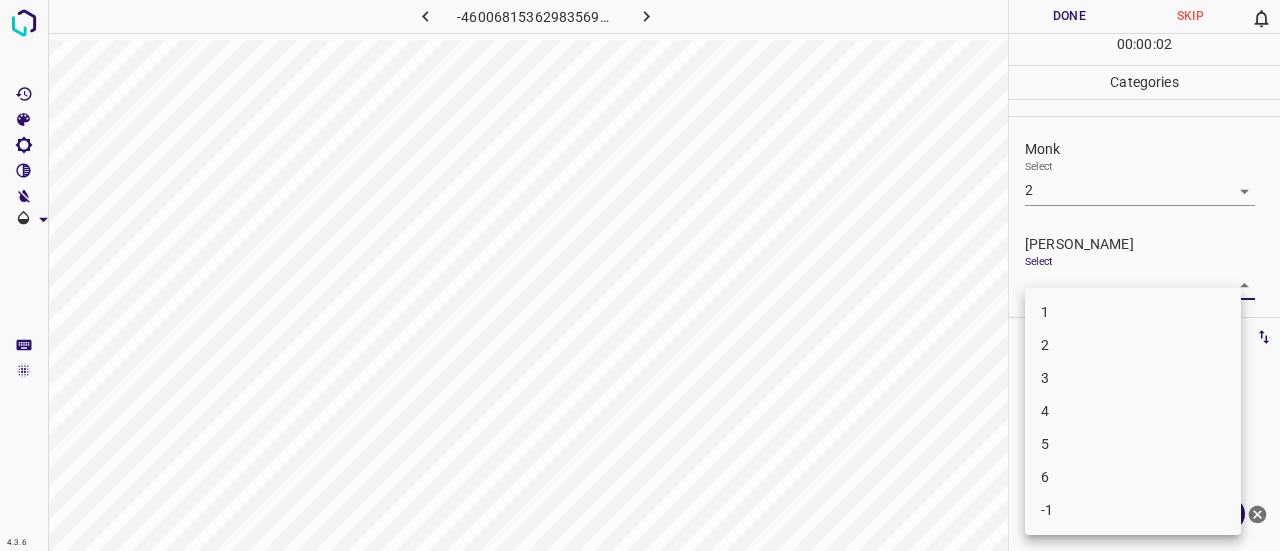 click on "1" at bounding box center [1133, 312] 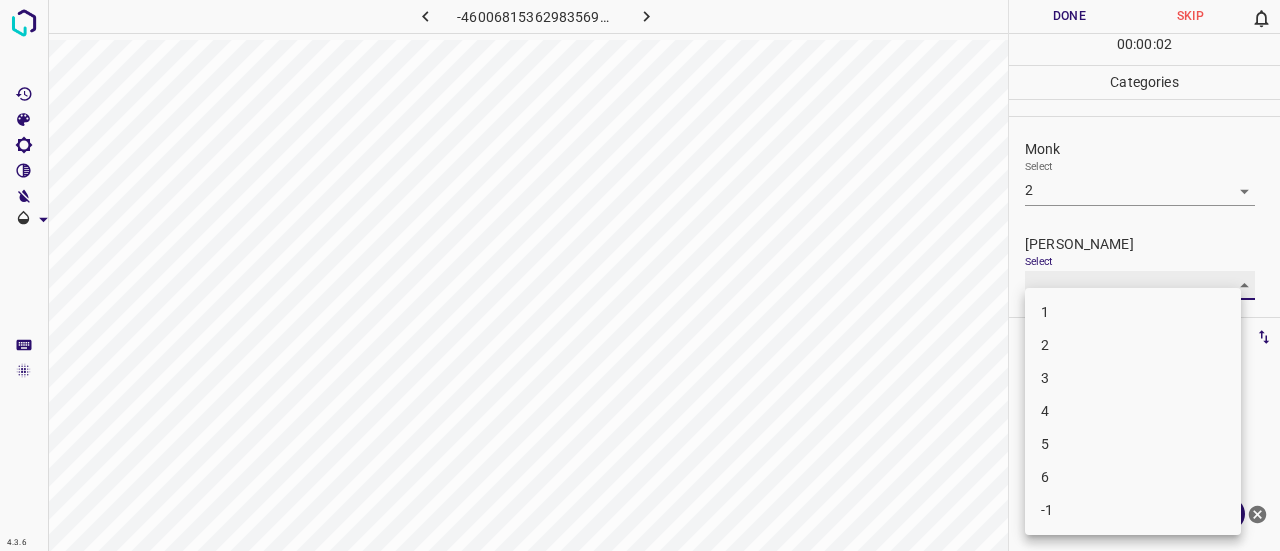 type on "1" 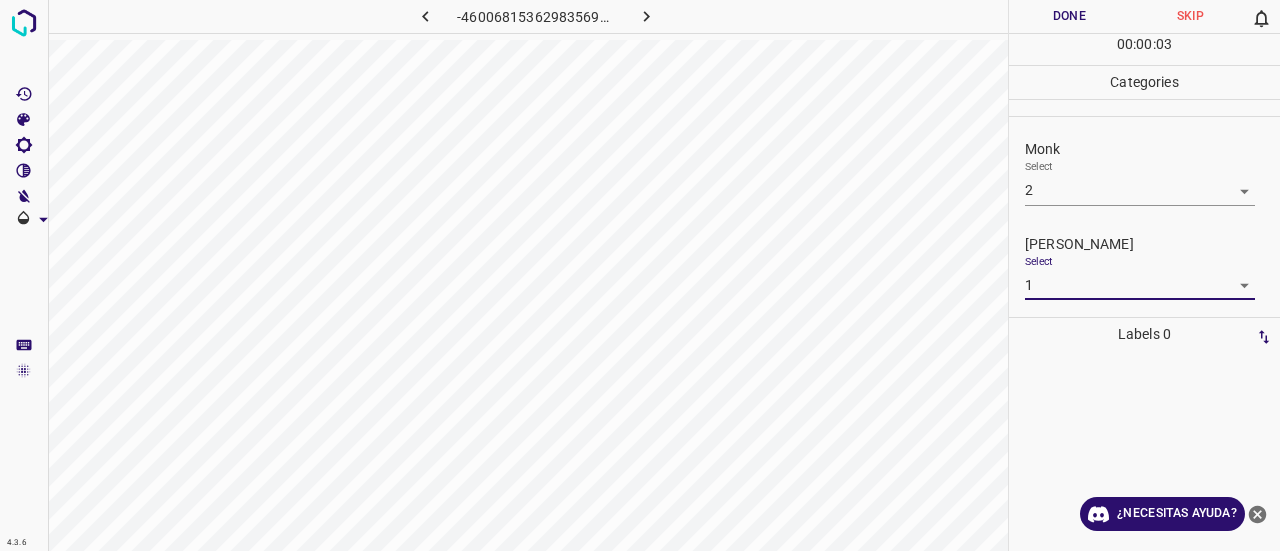 click on "Done" at bounding box center (1069, 16) 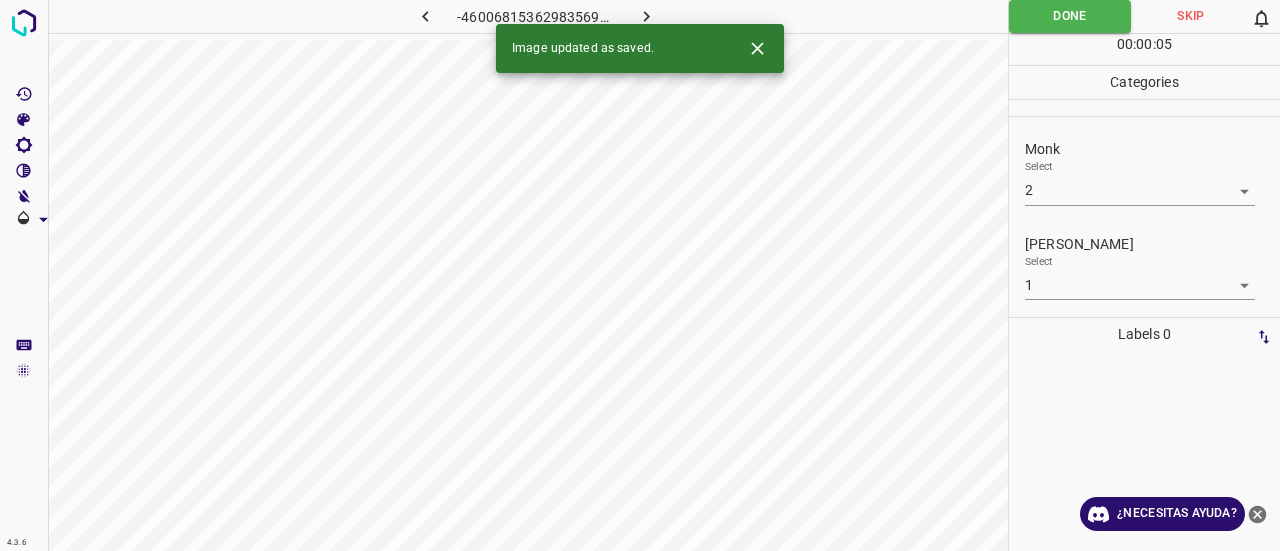 click 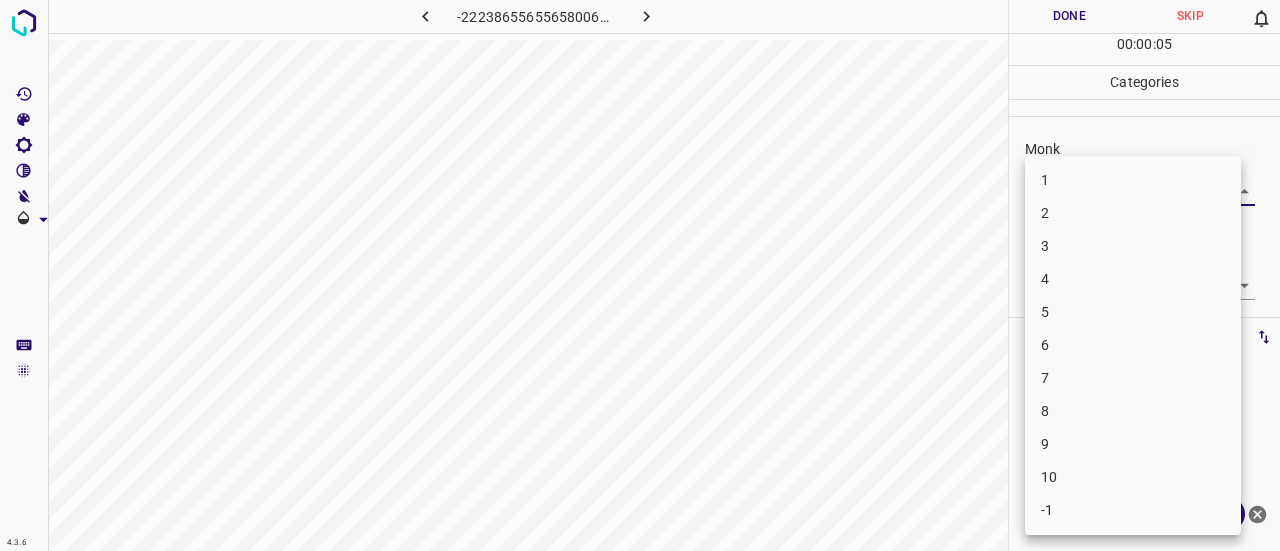 click on "4.3.6  -2223865565565800697.png Done Skip 0 00   : 00   : 05   Categories Monk   Select ​  Fitzpatrick   Select ​ Labels   0 Categories 1 Monk 2  Fitzpatrick Tools Space Change between modes (Draw & Edit) I Auto labeling R Restore zoom M Zoom in N Zoom out Delete Delete selecte label Filters Z Restore filters X Saturation filter C Brightness filter V Contrast filter B Gray scale filter General O Download ¿Necesitas ayuda? Texto original Valora esta traducción Tu opinión servirá para ayudar a mejorar el Traductor de Google - Texto - Esconder - Borrar 1 2 3 4 5 6 7 8 9 10 -1" at bounding box center (640, 275) 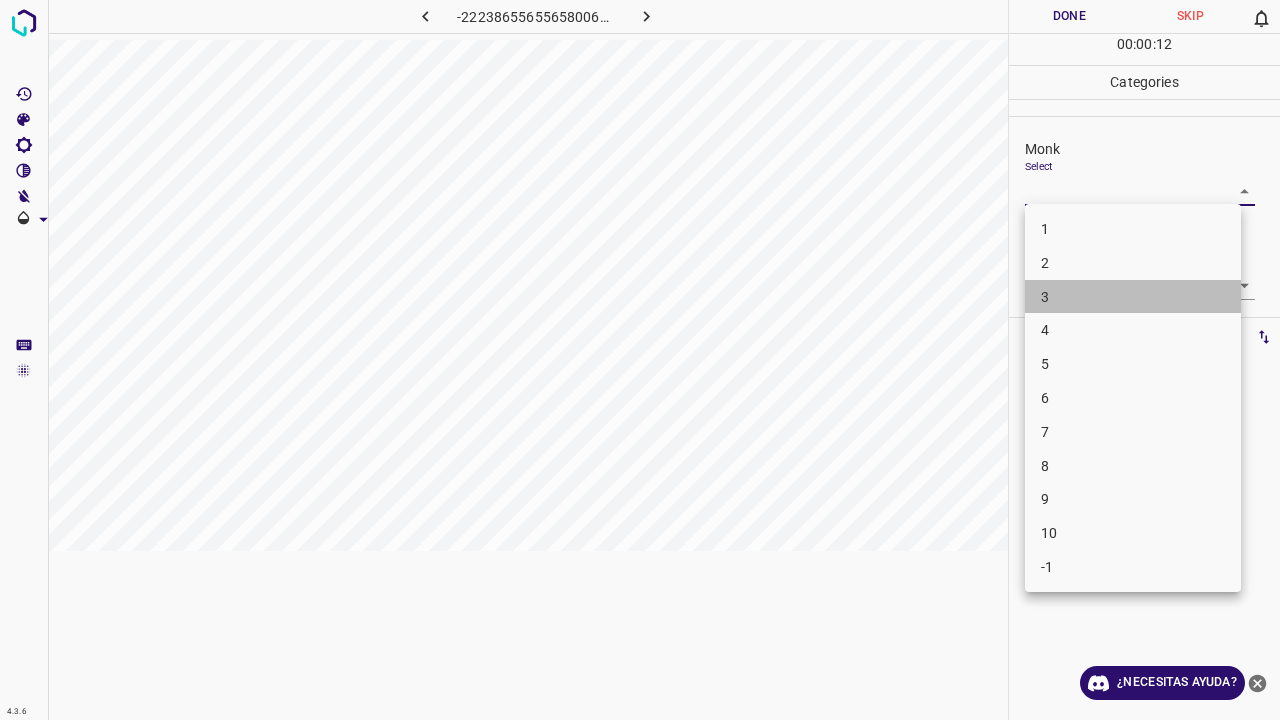 click on "3" at bounding box center [1133, 297] 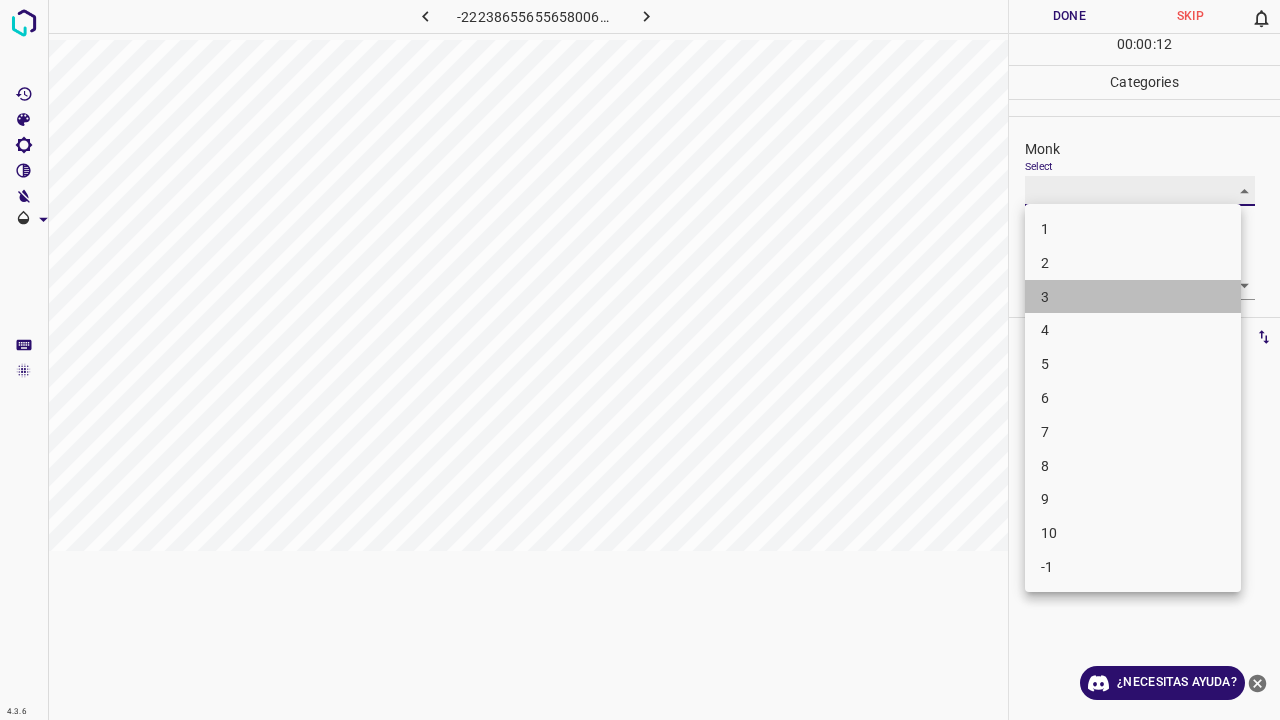 type on "3" 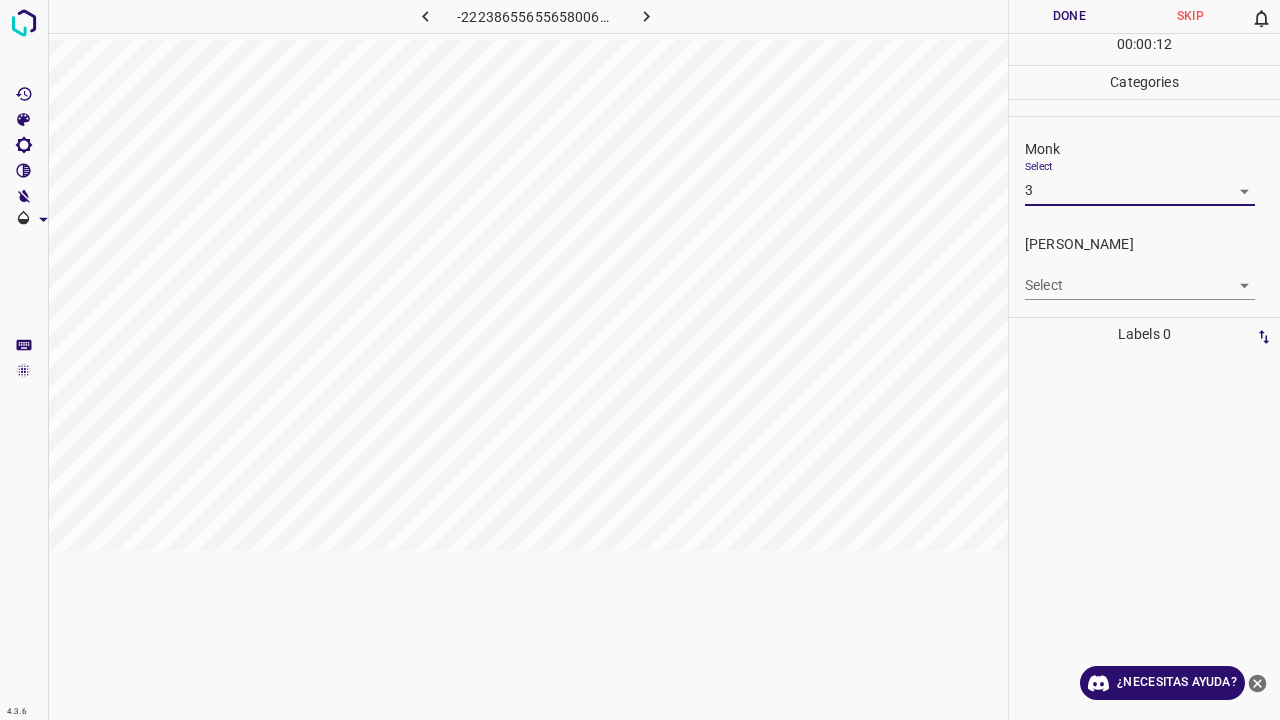 click on "Fitzpatrick   Select ​" at bounding box center [1144, 267] 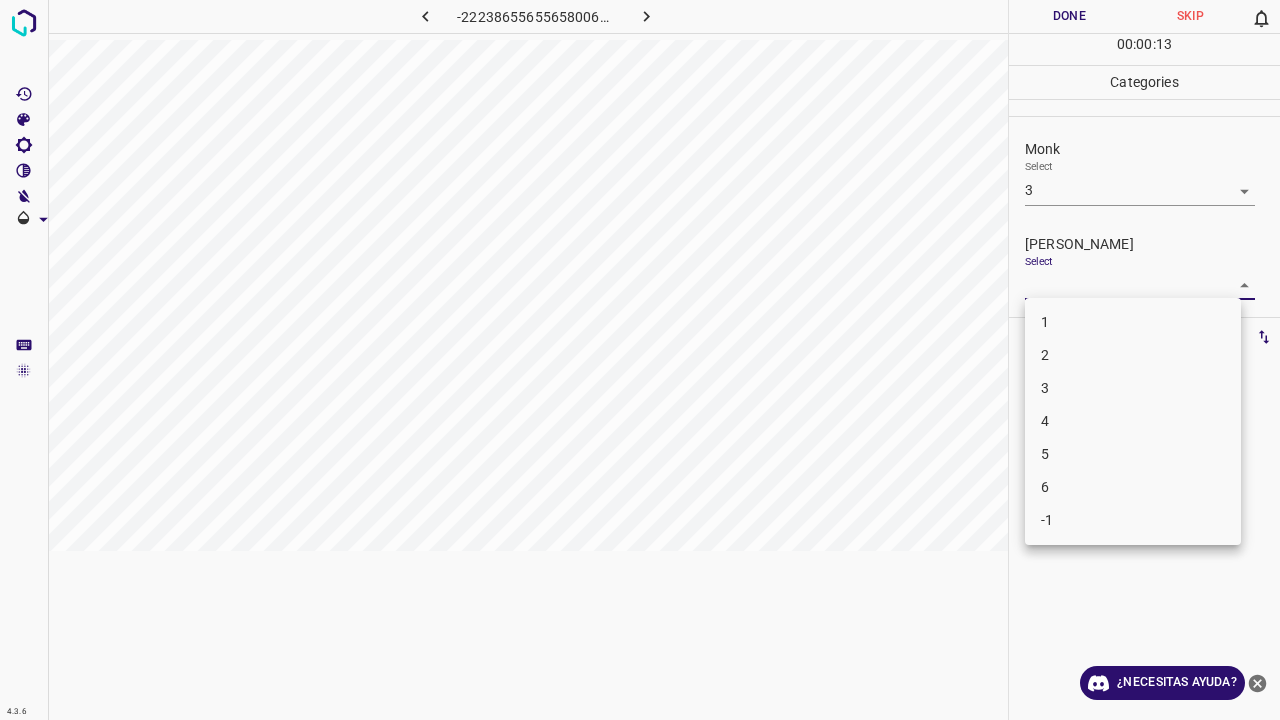 click on "4.3.6  -2223865565565800697.png Done Skip 0 00   : 00   : 13   Categories Monk   Select 3 3  Fitzpatrick   Select ​ Labels   0 Categories 1 Monk 2  Fitzpatrick Tools Space Change between modes (Draw & Edit) I Auto labeling R Restore zoom M Zoom in N Zoom out Delete Delete selecte label Filters Z Restore filters X Saturation filter C Brightness filter V Contrast filter B Gray scale filter General O Download ¿Necesitas ayuda? Texto original Valora esta traducción Tu opinión servirá para ayudar a mejorar el Traductor de Google - Texto - Esconder - Borrar 1 2 3 4 5 6 -1" at bounding box center [640, 360] 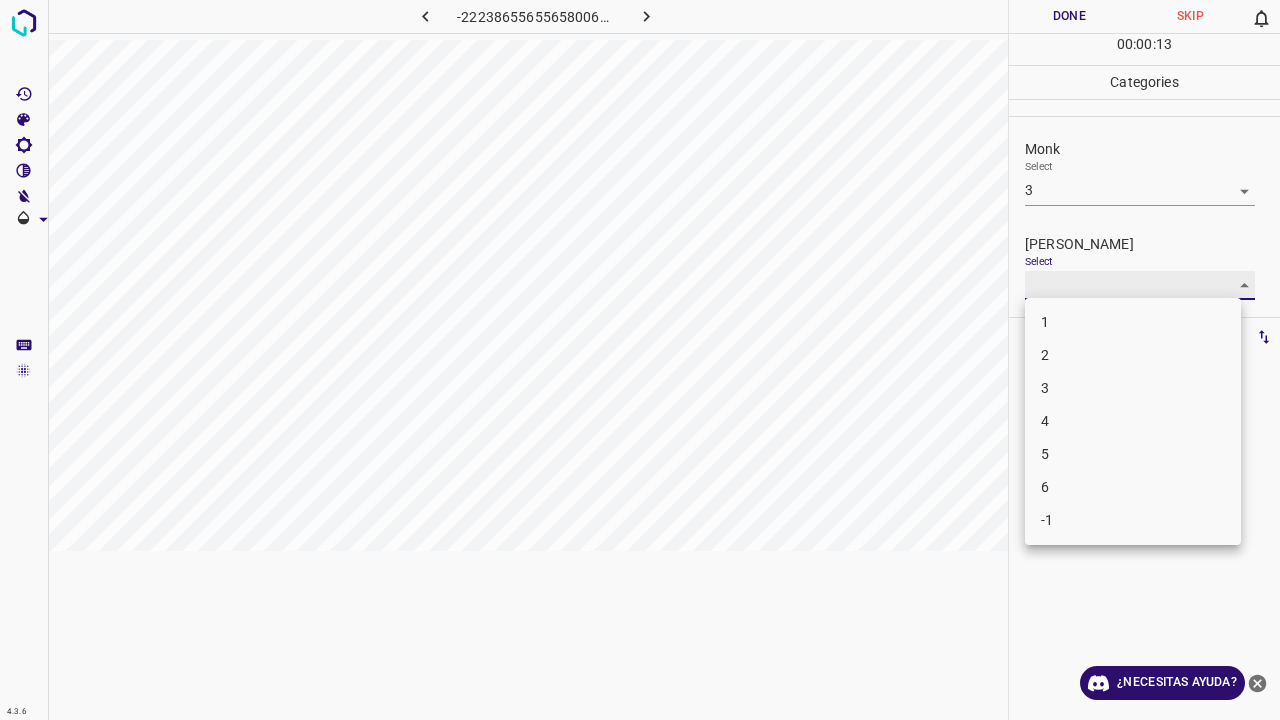 type on "2" 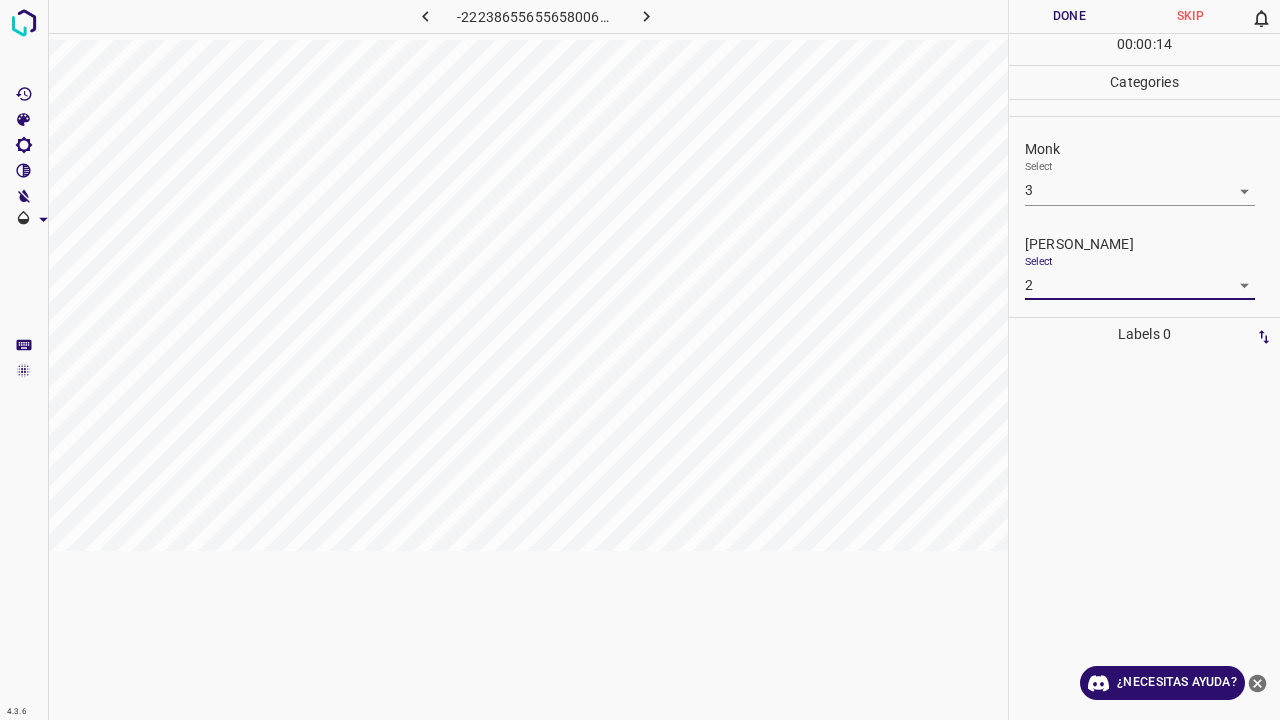 click on "Done" at bounding box center (1069, 16) 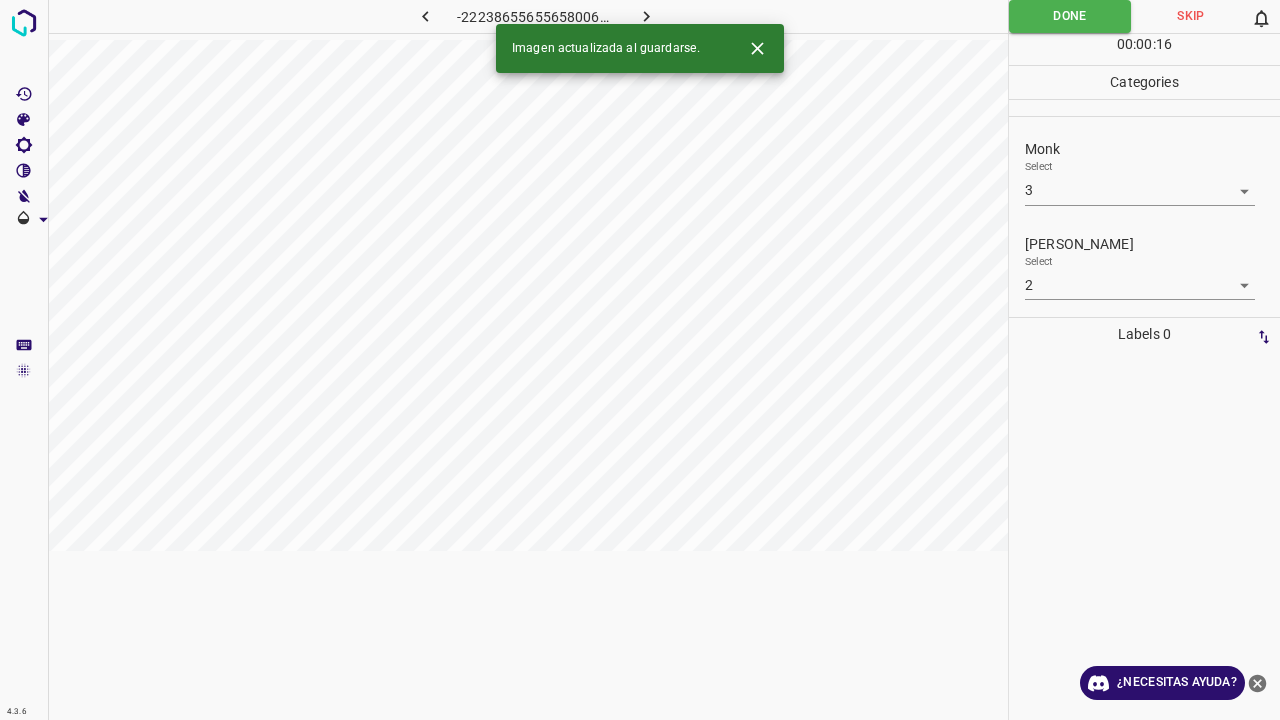 click on "Imagen actualizada al guardarse." at bounding box center (606, 48) 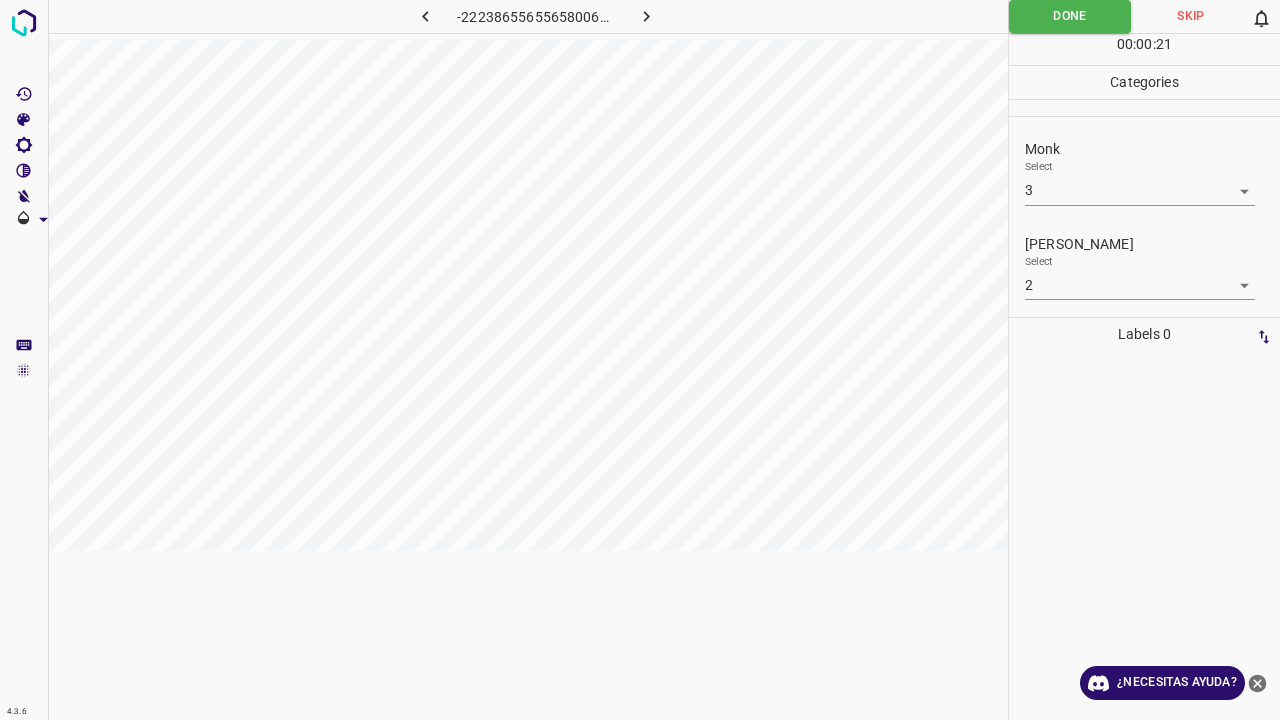 click 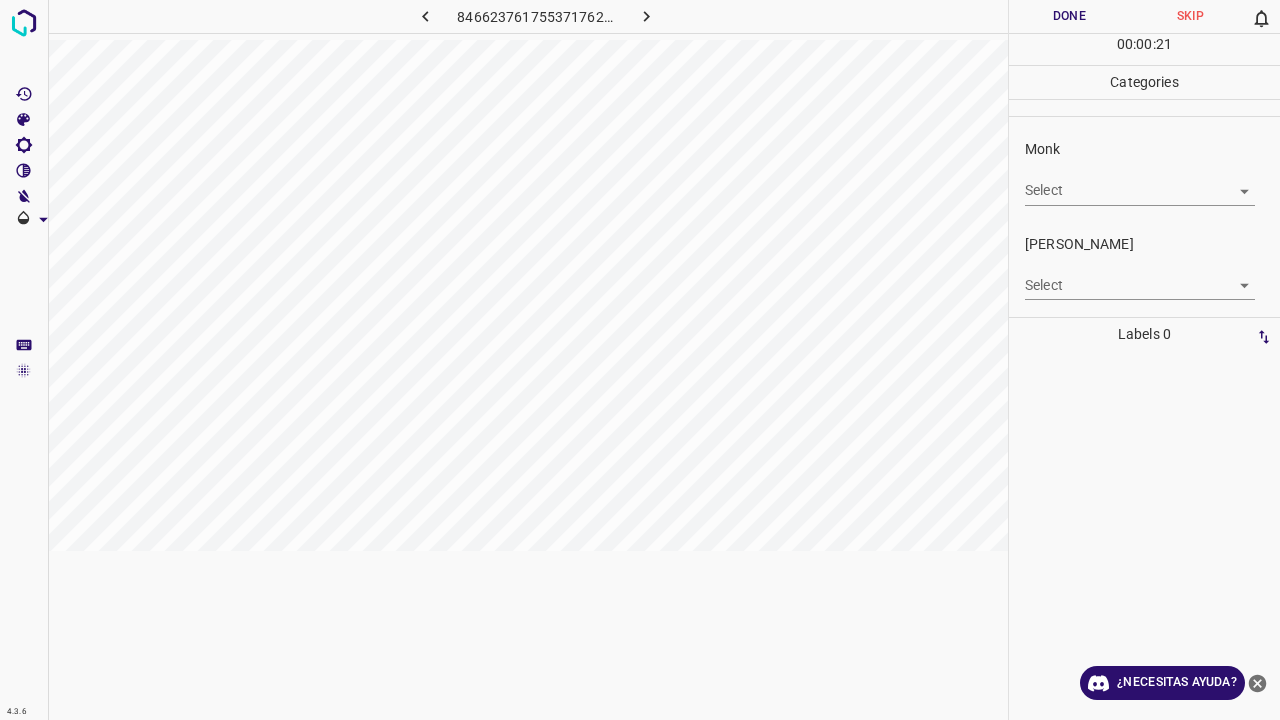 click on "4.3.6  8466237617553717623.png Done Skip 0 00   : 00   : 21   Categories Monk   Select ​  Fitzpatrick   Select ​ Labels   0 Categories 1 Monk 2  Fitzpatrick Tools Space Change between modes (Draw & Edit) I Auto labeling R Restore zoom M Zoom in N Zoom out Delete Delete selecte label Filters Z Restore filters X Saturation filter C Brightness filter V Contrast filter B Gray scale filter General O Download ¿Necesitas ayuda? Texto original Valora esta traducción Tu opinión servirá para ayudar a mejorar el Traductor de Google - Texto - Esconder - Borrar" at bounding box center [640, 360] 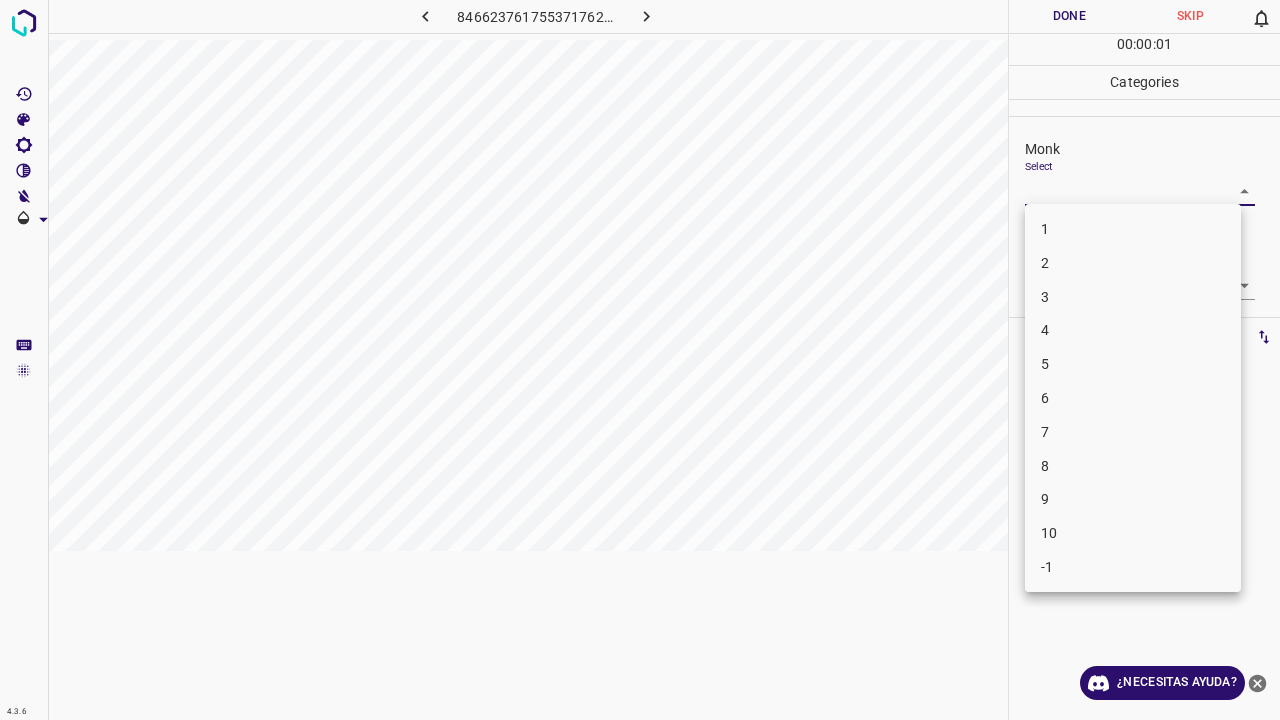click on "3" at bounding box center [1133, 297] 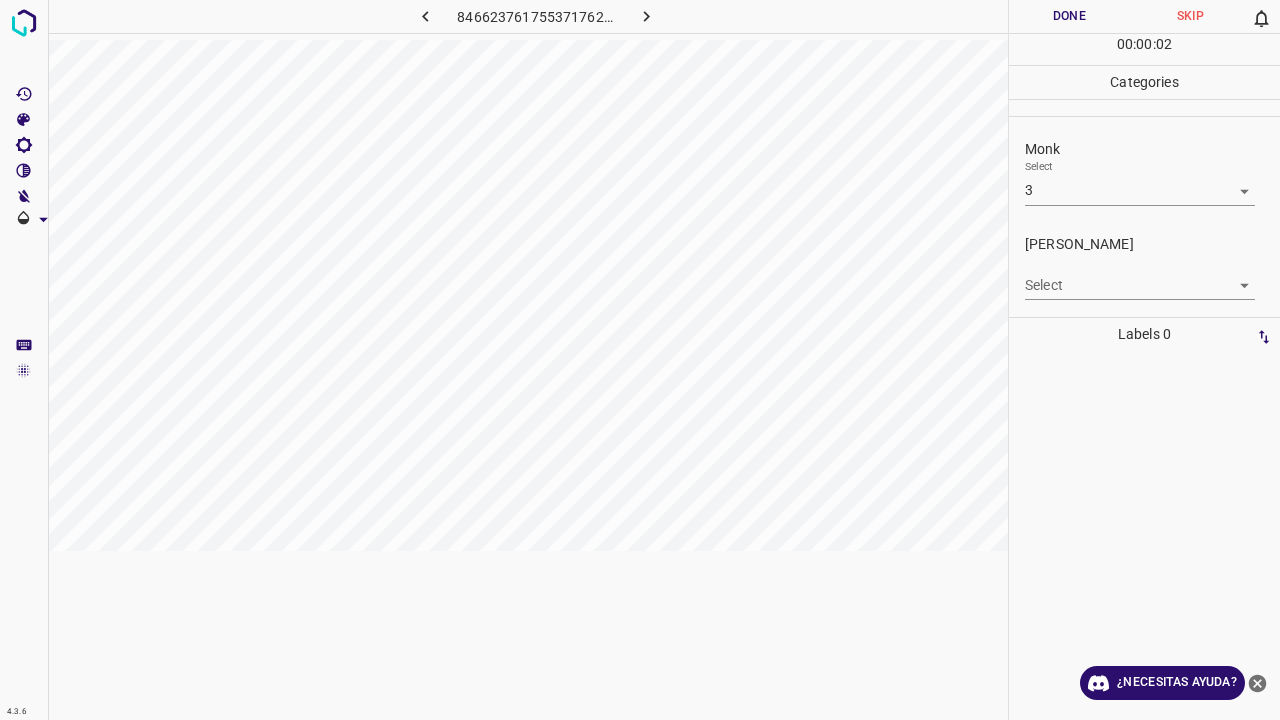 click on "6" at bounding box center [1133, 313] 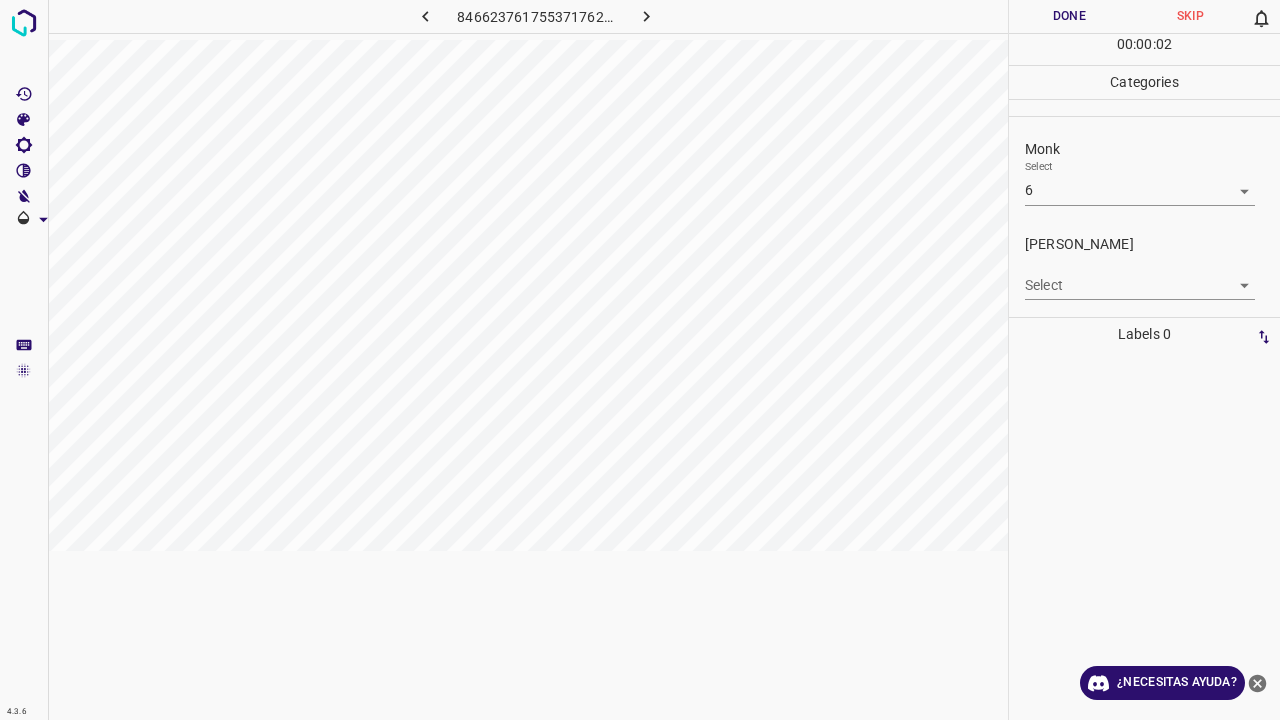 click on "4.3.6  8466237617553717623.png Done Skip 0 00   : 00   : 02   Categories Monk   Select 6 6  Fitzpatrick   Select ​ Labels   0 Categories 1 Monk 2  Fitzpatrick Tools Space Change between modes (Draw & Edit) I Auto labeling R Restore zoom M Zoom in N Zoom out Delete Delete selecte label Filters Z Restore filters X Saturation filter C Brightness filter V Contrast filter B Gray scale filter General O Download ¿Necesitas ayuda? Texto original Valora esta traducción Tu opinión servirá para ayudar a mejorar el Traductor de Google - Texto - Esconder - Borrar" at bounding box center (640, 360) 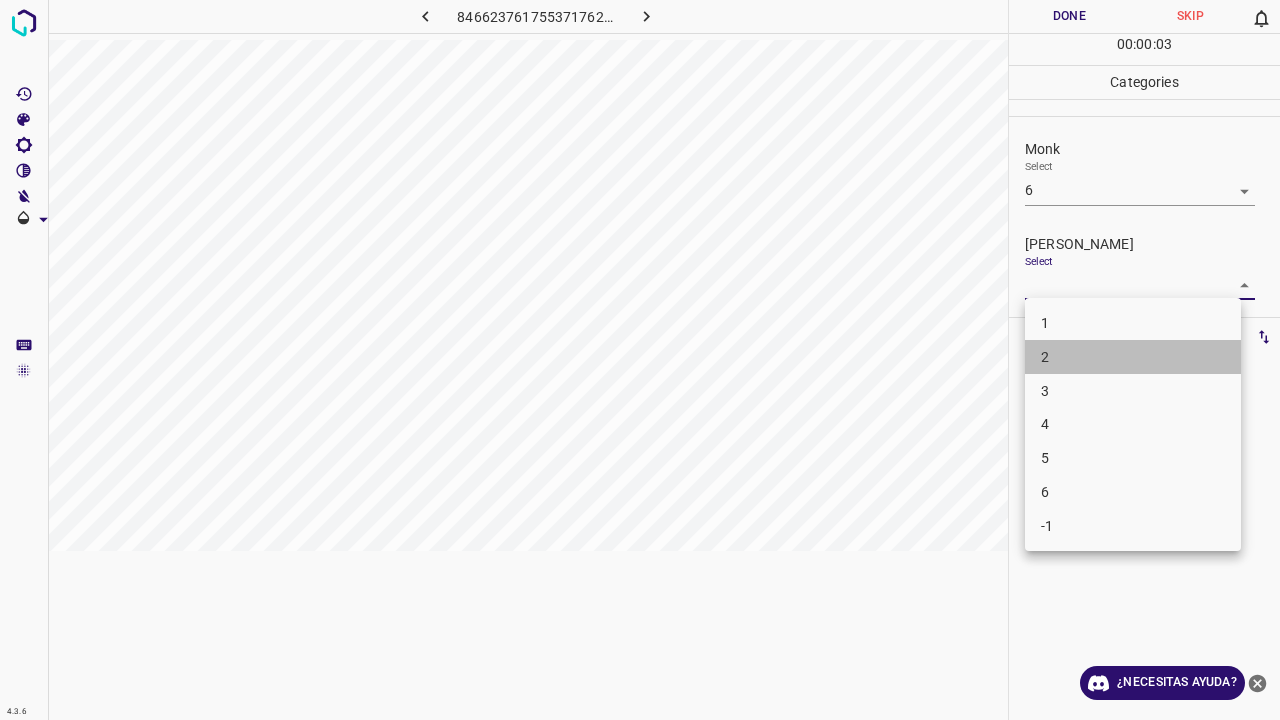 click on "2" at bounding box center (1133, 357) 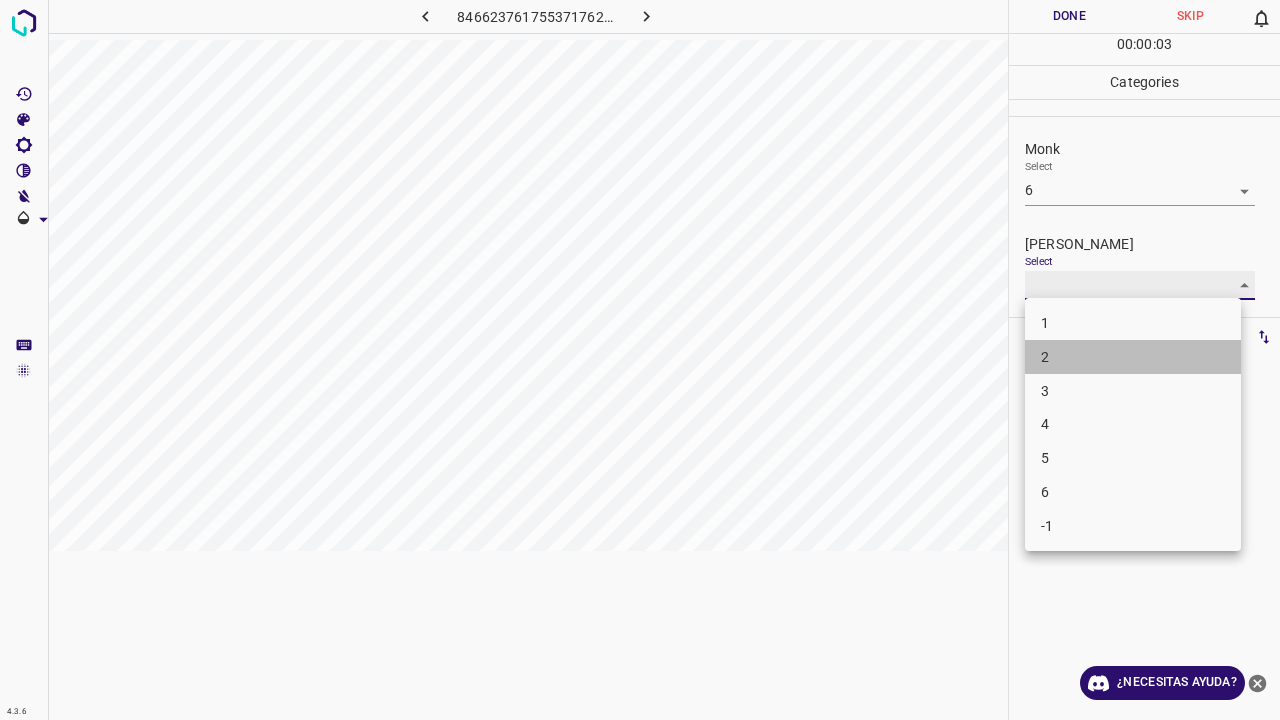 type on "2" 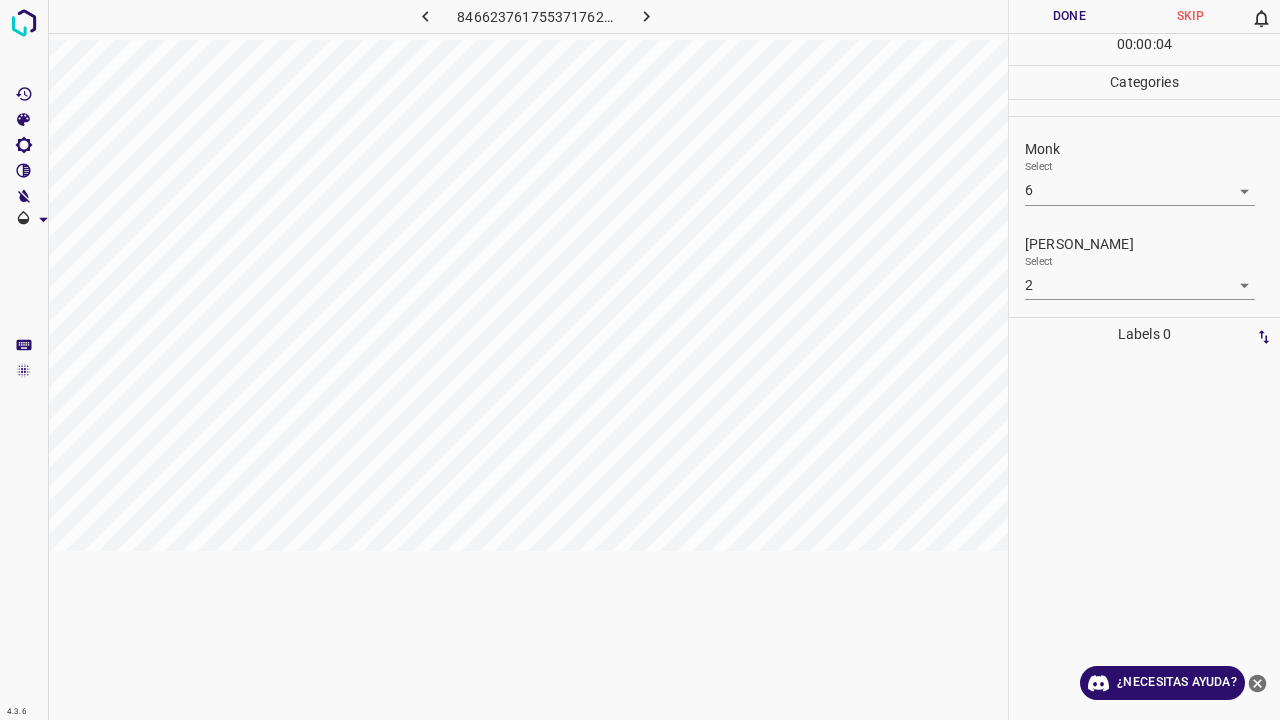 drag, startPoint x: 1066, startPoint y: 166, endPoint x: 1067, endPoint y: 191, distance: 25.019993 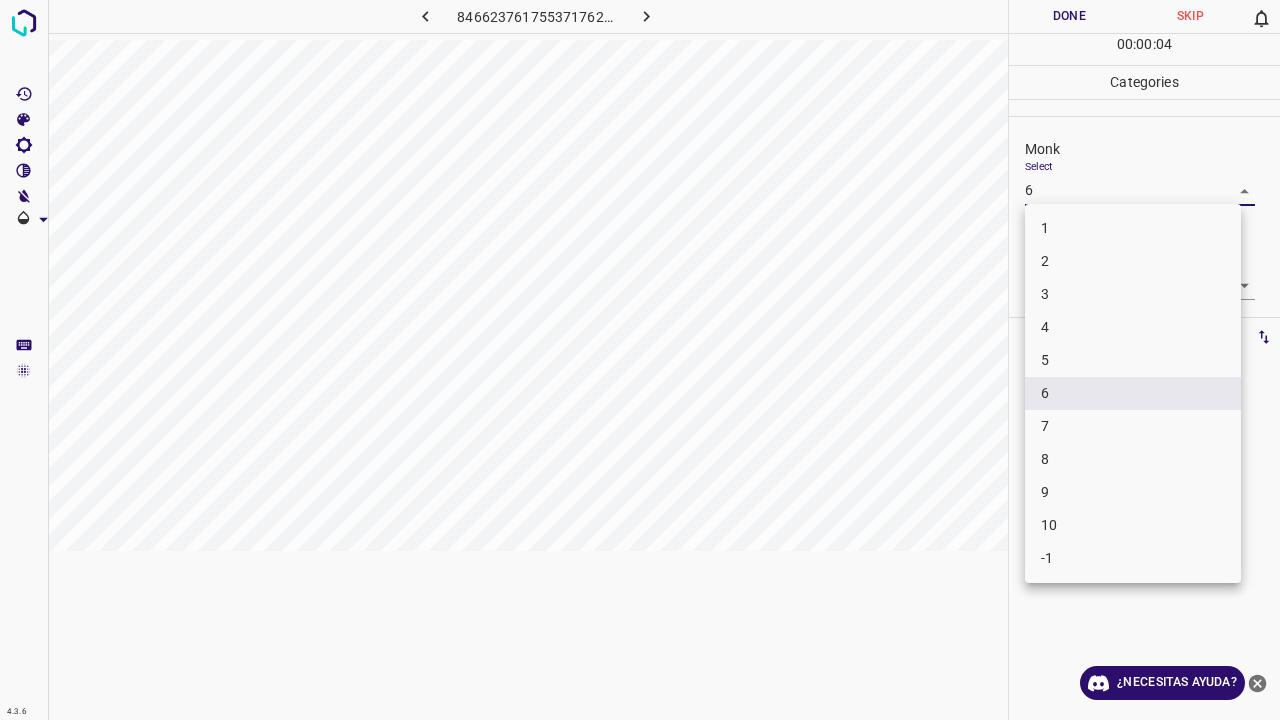 click on "4.3.6  8466237617553717623.png Done Skip 0 00   : 00   : 04   Categories Monk   Select 6 6  Fitzpatrick   Select 2 2 Labels   0 Categories 1 Monk 2  Fitzpatrick Tools Space Change between modes (Draw & Edit) I Auto labeling R Restore zoom M Zoom in N Zoom out Delete Delete selecte label Filters Z Restore filters X Saturation filter C Brightness filter V Contrast filter B Gray scale filter General O Download ¿Necesitas ayuda? Texto original Valora esta traducción Tu opinión servirá para ayudar a mejorar el Traductor de Google - Texto - Esconder - Borrar 1 2 3 4 5 6 7 8 9 10 -1" at bounding box center (640, 360) 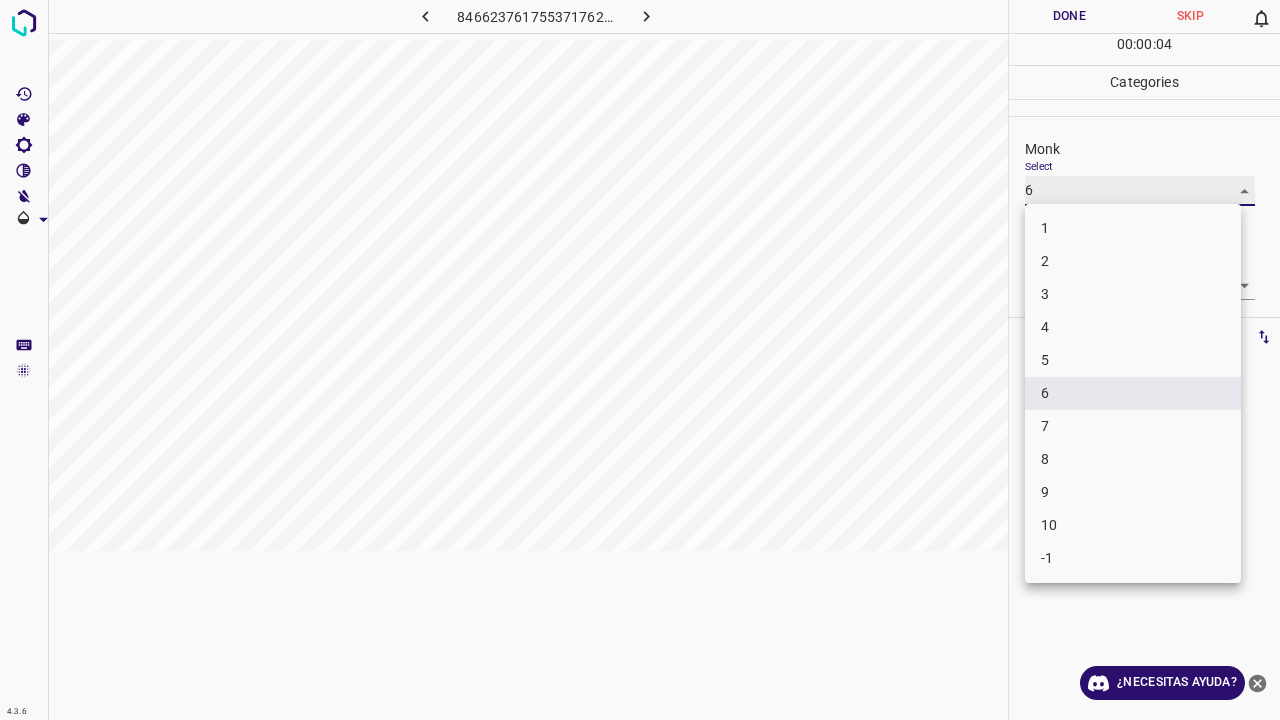 type on "3" 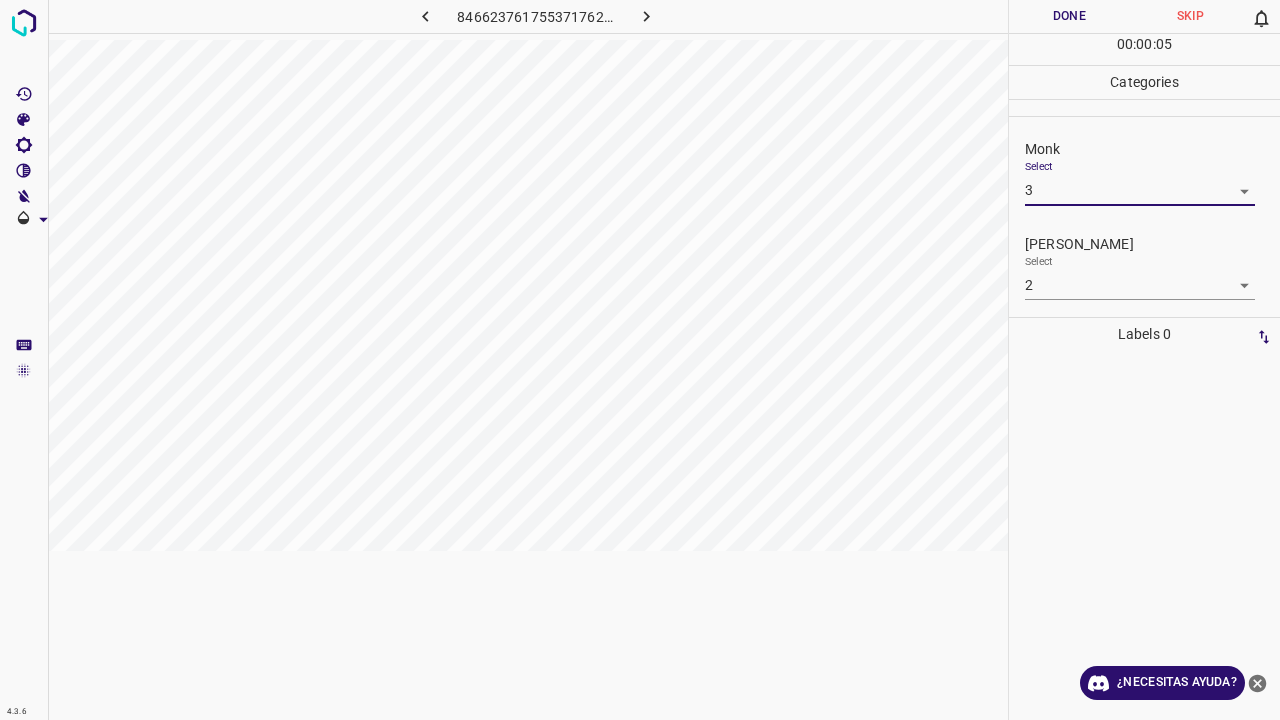 click on "Done" at bounding box center (1069, 16) 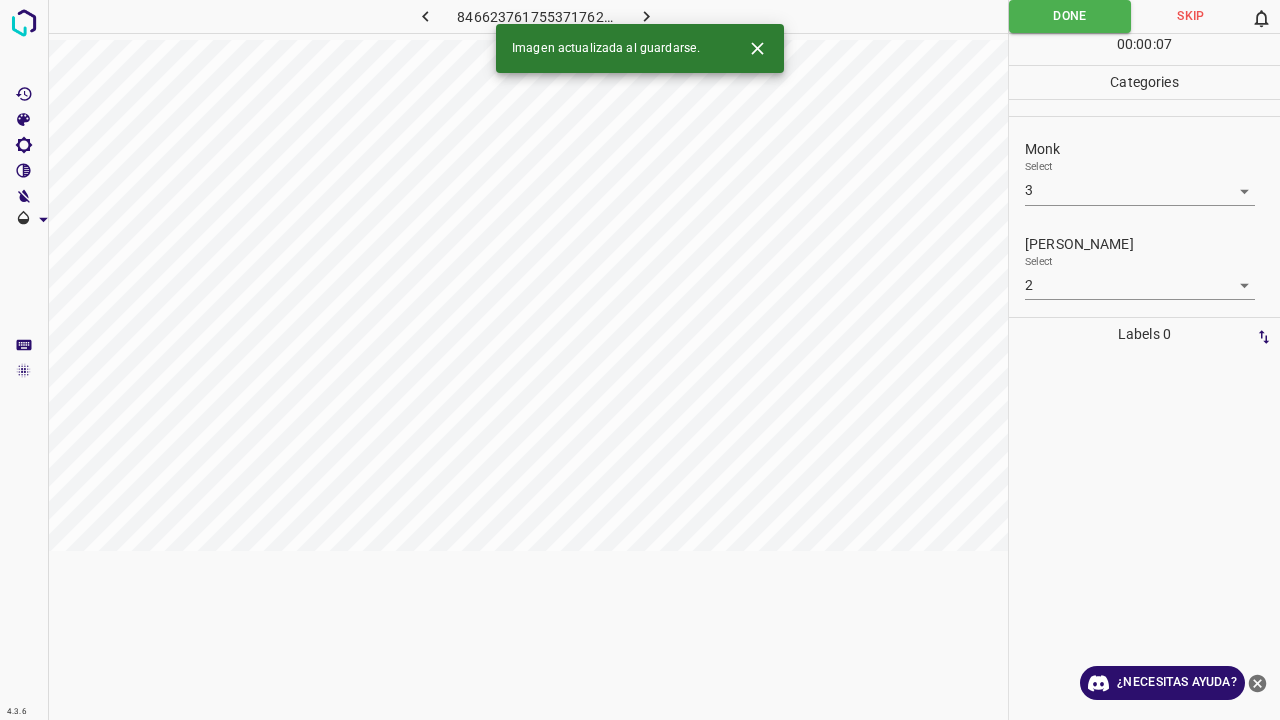 click 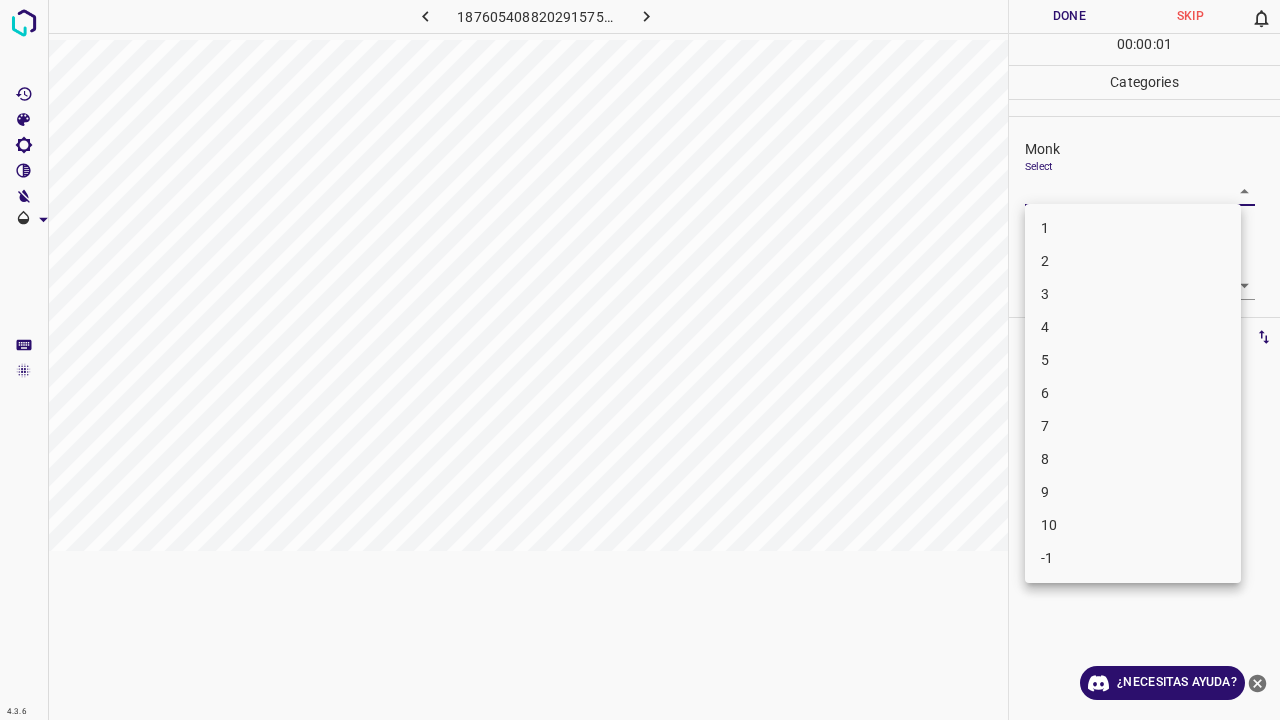 click on "4.3.6  1876054088202915751.png Done Skip 0 00   : 00   : 01   Categories Monk   Select ​  Fitzpatrick   Select ​ Labels   0 Categories 1 Monk 2  Fitzpatrick Tools Space Change between modes (Draw & Edit) I Auto labeling R Restore zoom M Zoom in N Zoom out Delete Delete selecte label Filters Z Restore filters X Saturation filter C Brightness filter V Contrast filter B Gray scale filter General O Download ¿Necesitas ayuda? Texto original Valora esta traducción Tu opinión servirá para ayudar a mejorar el Traductor de Google - Texto - Esconder - Borrar 1 2 3 4 5 6 7 8 9 10 -1" at bounding box center [640, 360] 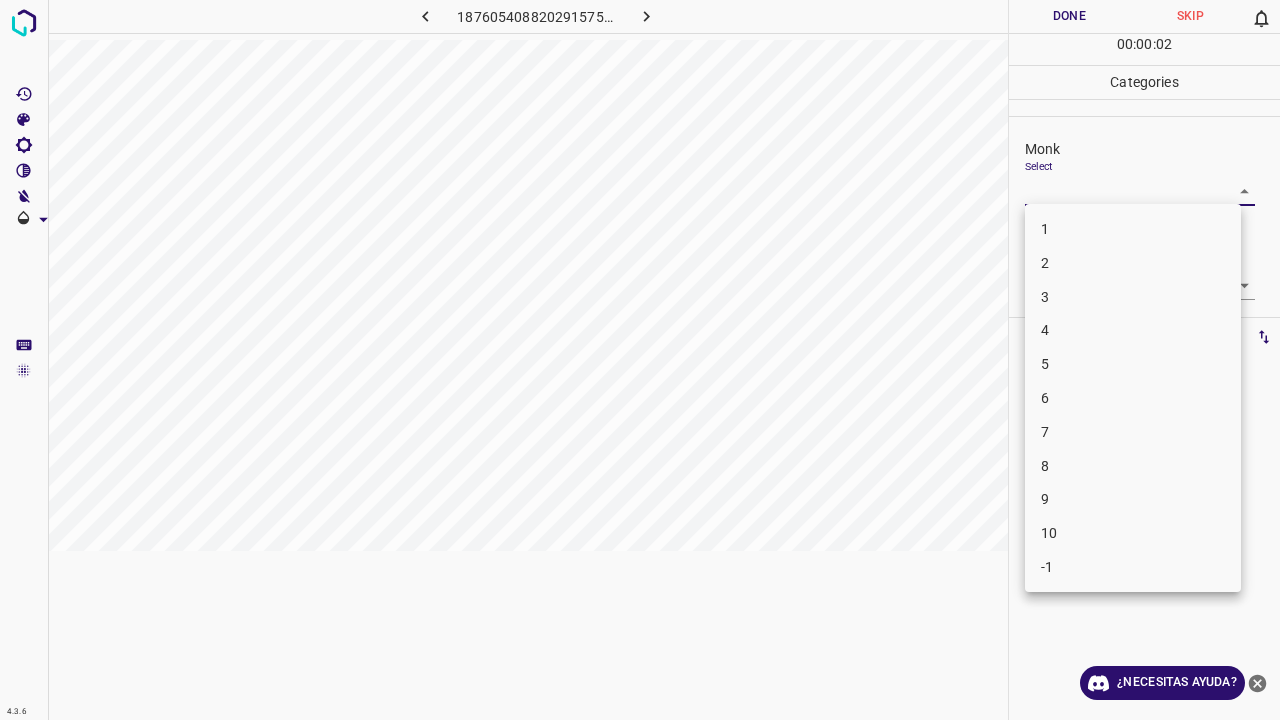 click on "2" at bounding box center [1133, 263] 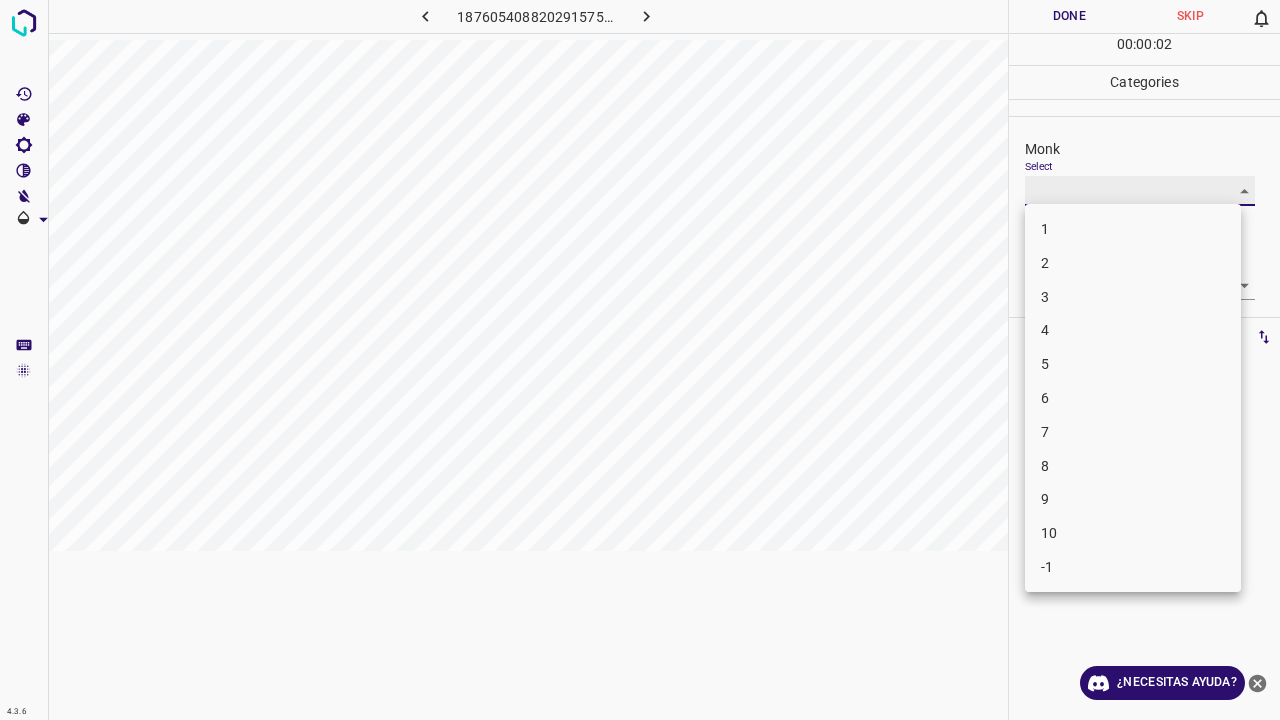 type on "2" 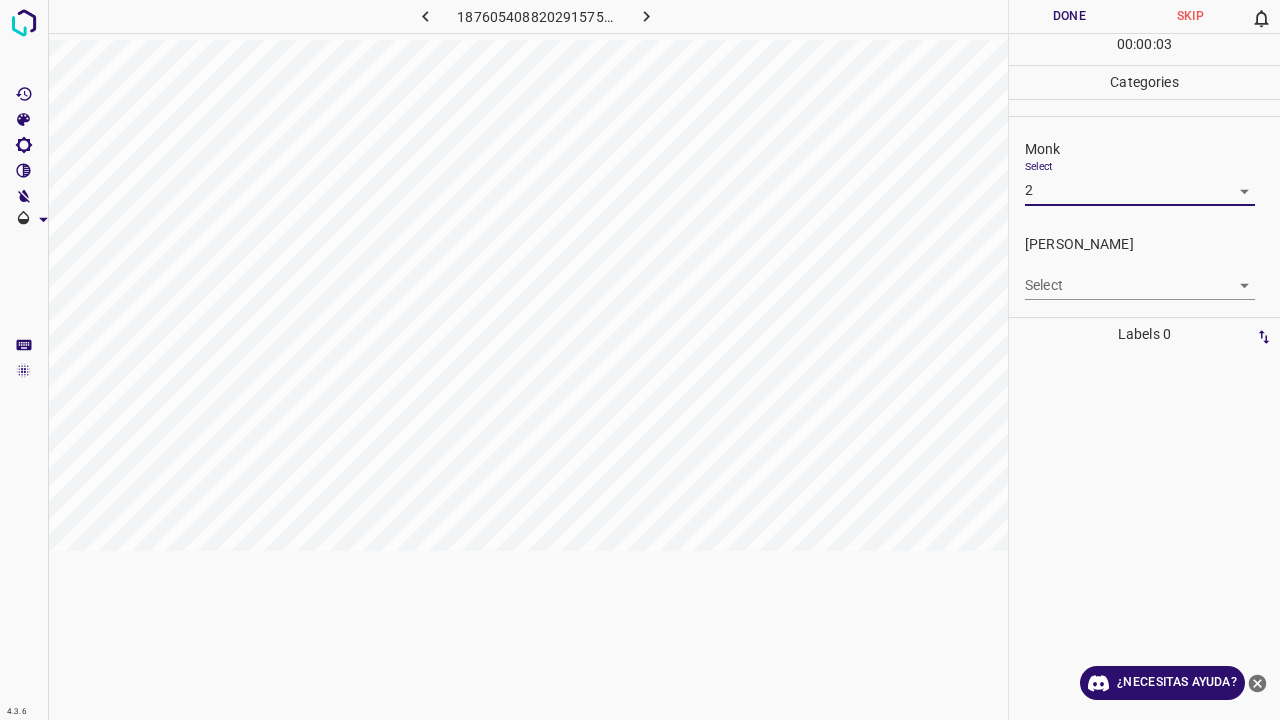 click on "4.3.6  1876054088202915751.png Done Skip 0 00   : 00   : 03   Categories Monk   Select 2 2  Fitzpatrick   Select ​ Labels   0 Categories 1 Monk 2  Fitzpatrick Tools Space Change between modes (Draw & Edit) I Auto labeling R Restore zoom M Zoom in N Zoom out Delete Delete selecte label Filters Z Restore filters X Saturation filter C Brightness filter V Contrast filter B Gray scale filter General O Download ¿Necesitas ayuda? Texto original Valora esta traducción Tu opinión servirá para ayudar a mejorar el Traductor de Google - Texto - Esconder - Borrar 1 2 3 4 5 6 7 8 9 10 -1" at bounding box center (640, 360) 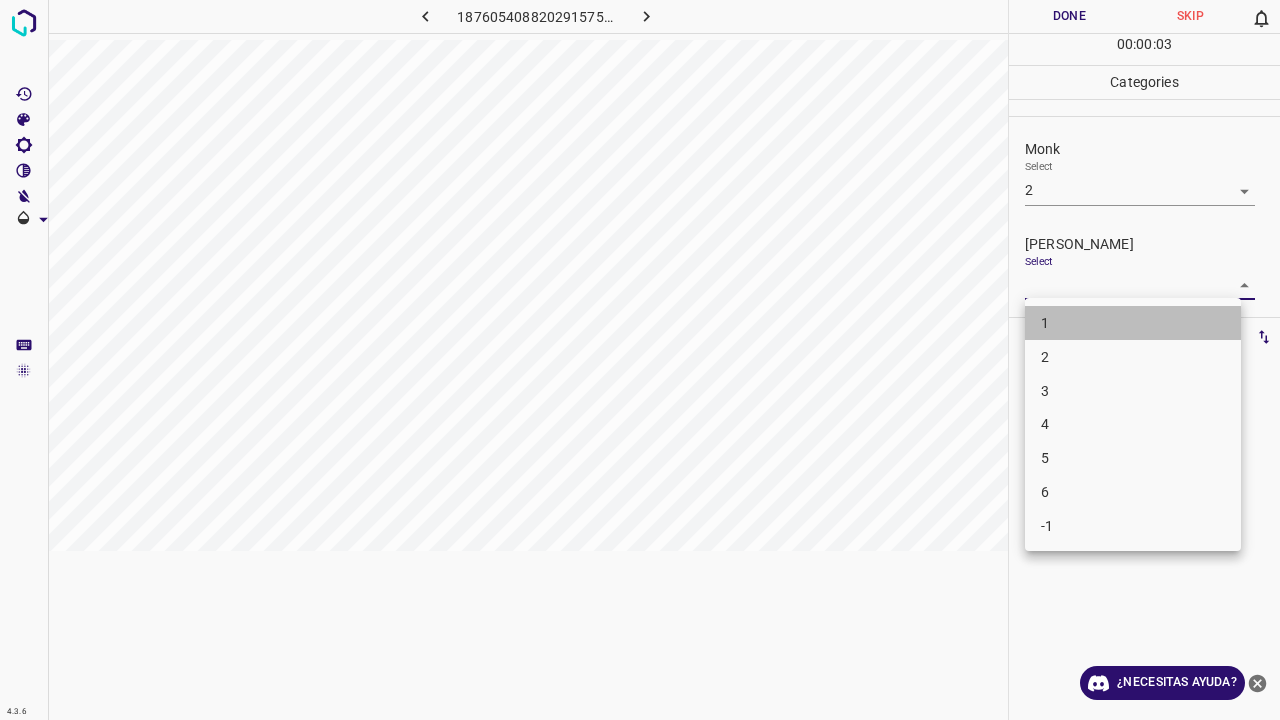 click on "1" at bounding box center [1133, 323] 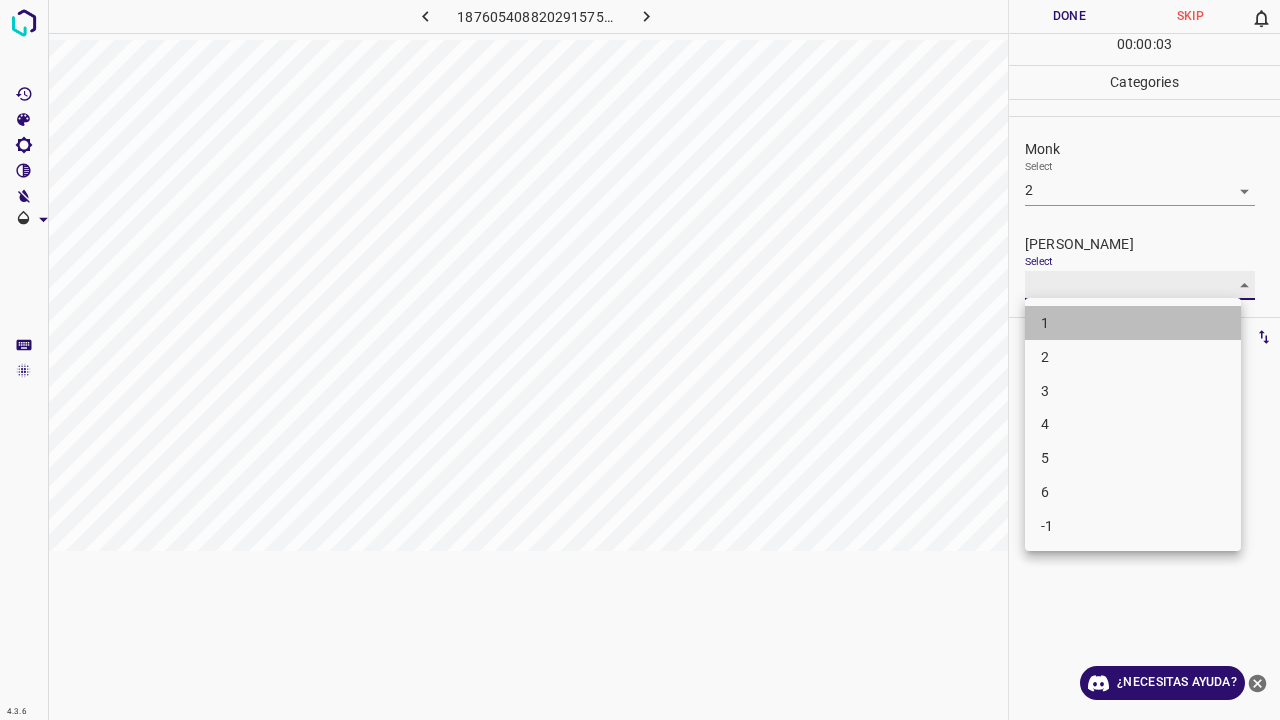 type on "1" 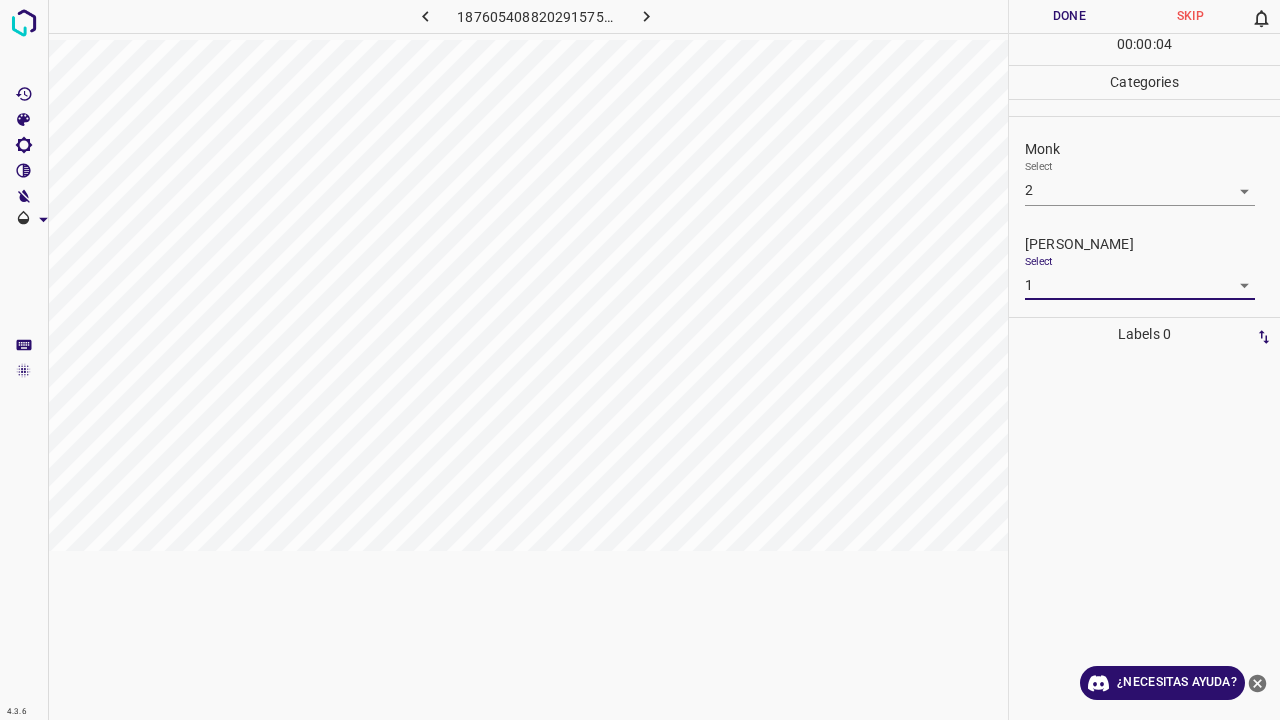 click on "Done" at bounding box center [1069, 16] 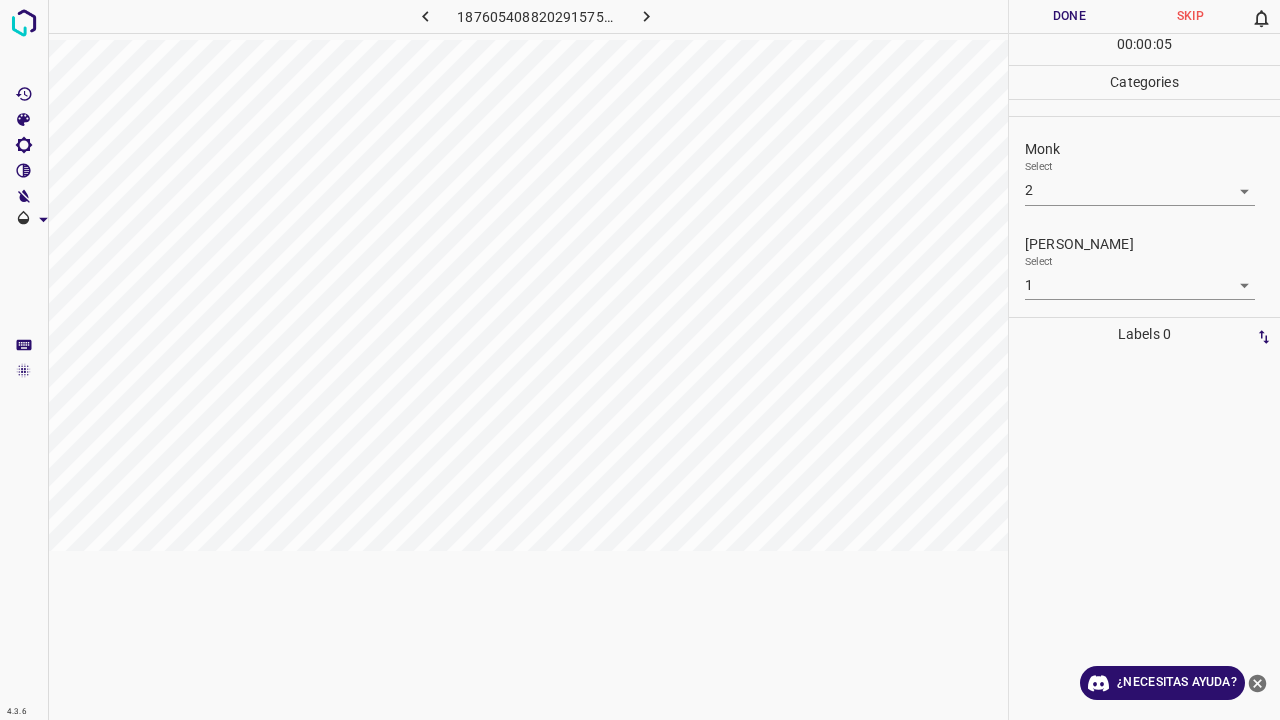 click at bounding box center (647, 16) 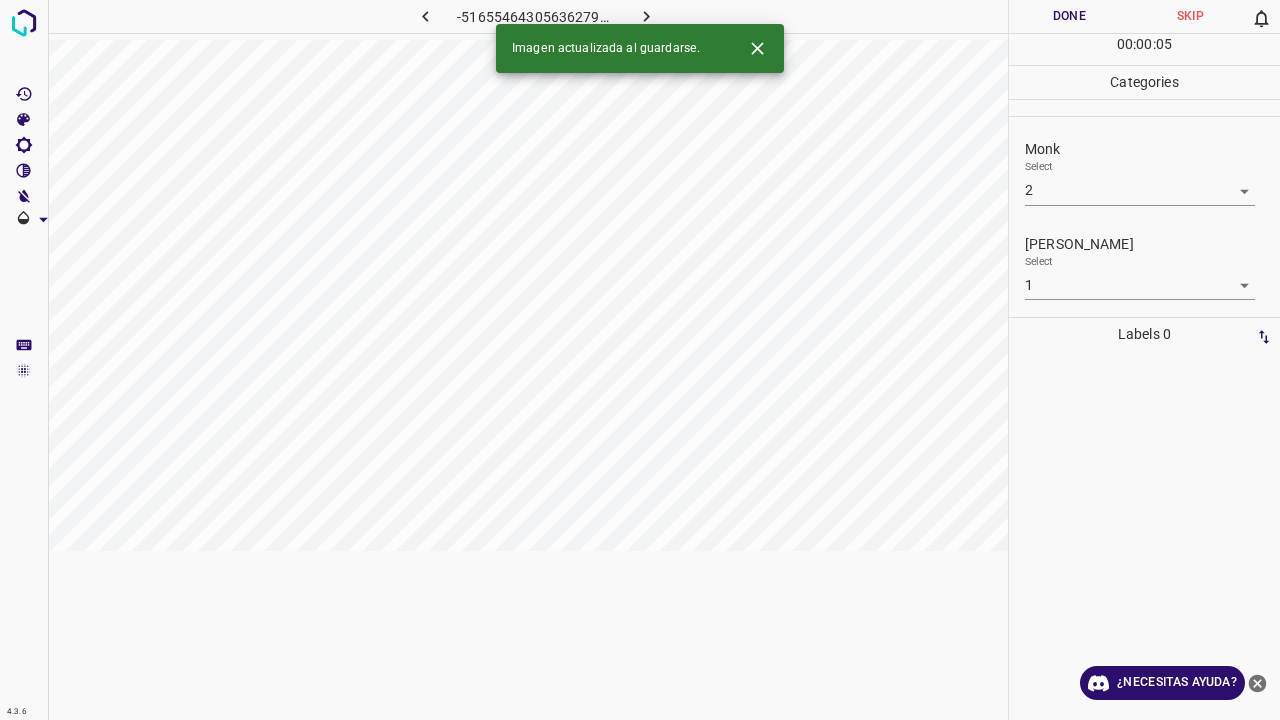 type 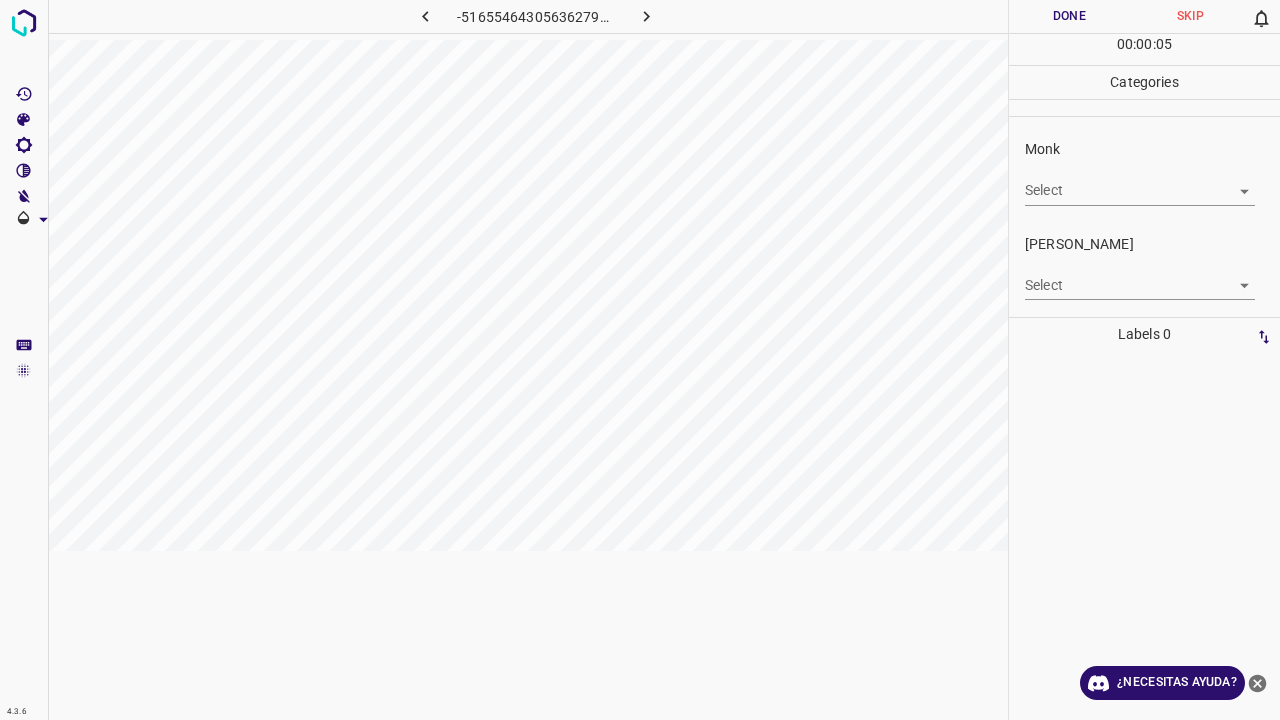 click on "4.3.6  -5165546430563627912.png Done Skip 0 00   : 00   : 05   Categories Monk   Select ​  Fitzpatrick   Select ​ Labels   0 Categories 1 Monk 2  Fitzpatrick Tools Space Change between modes (Draw & Edit) I Auto labeling R Restore zoom M Zoom in N Zoom out Delete Delete selecte label Filters Z Restore filters X Saturation filter C Brightness filter V Contrast filter B Gray scale filter General O Download ¿Necesitas ayuda? Texto original Valora esta traducción Tu opinión servirá para ayudar a mejorar el Traductor de Google - Texto - Esconder - Borrar" at bounding box center [640, 360] 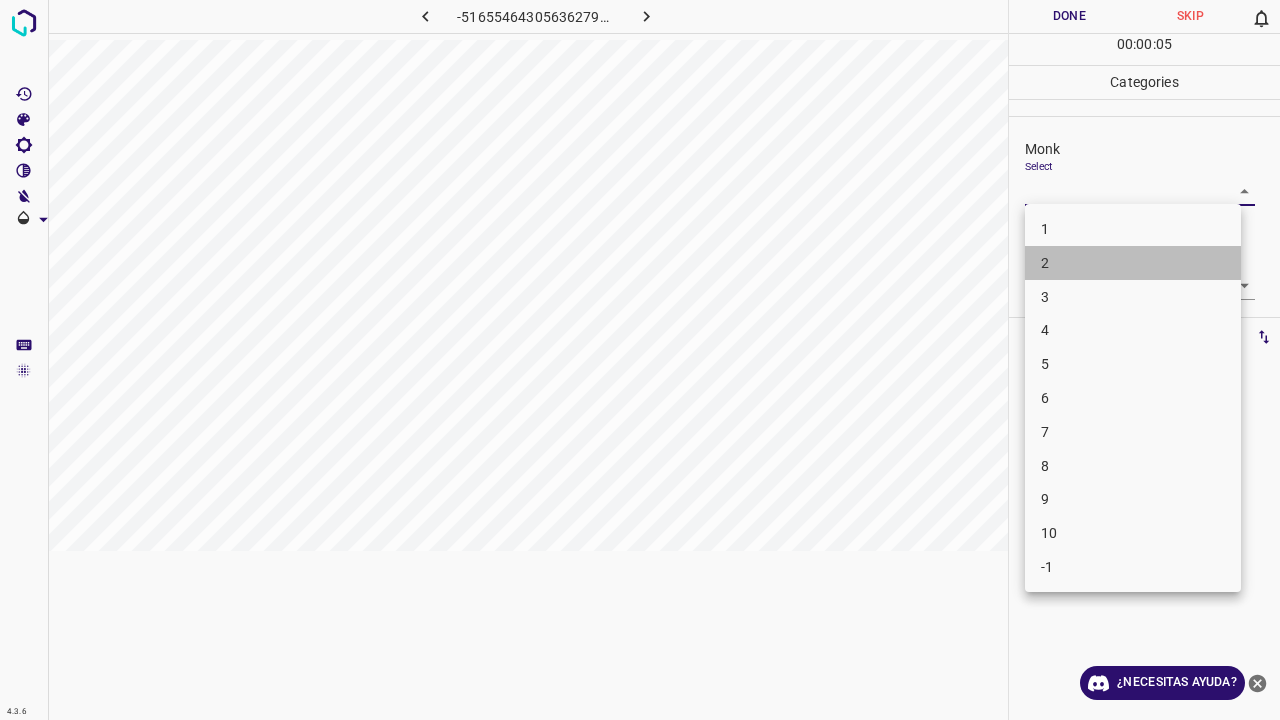 click on "2" at bounding box center (1133, 263) 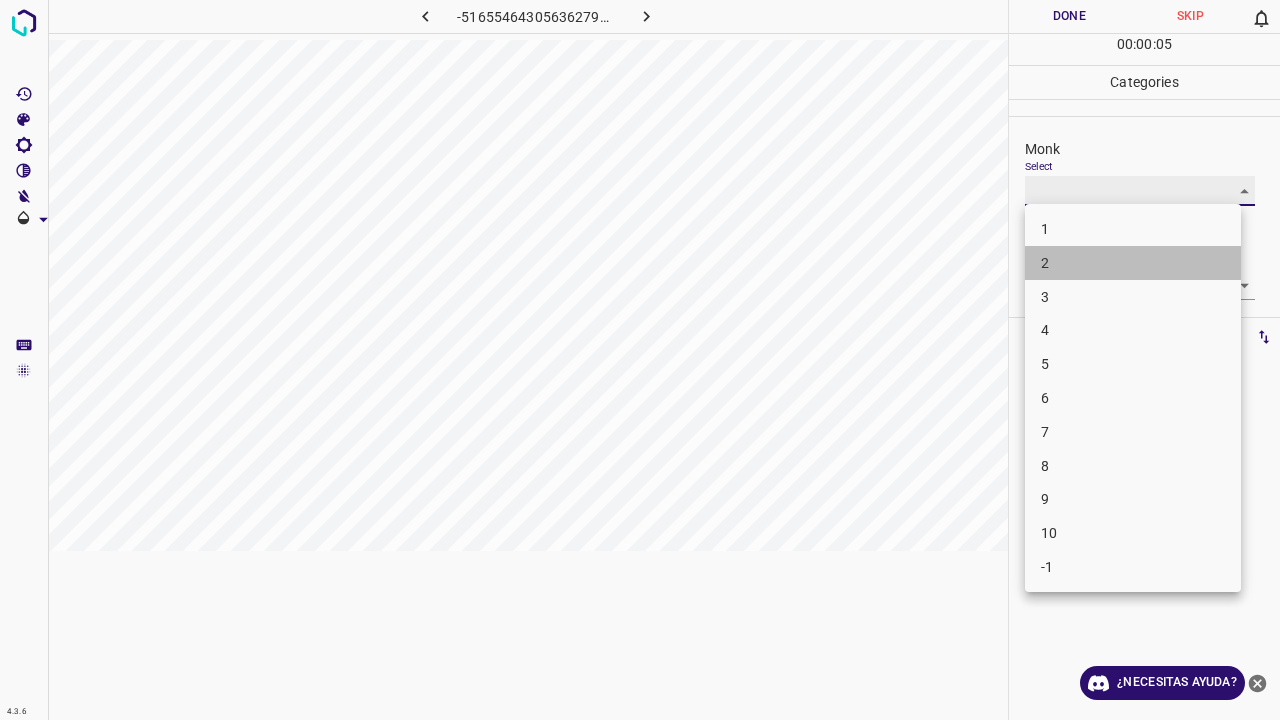 type on "2" 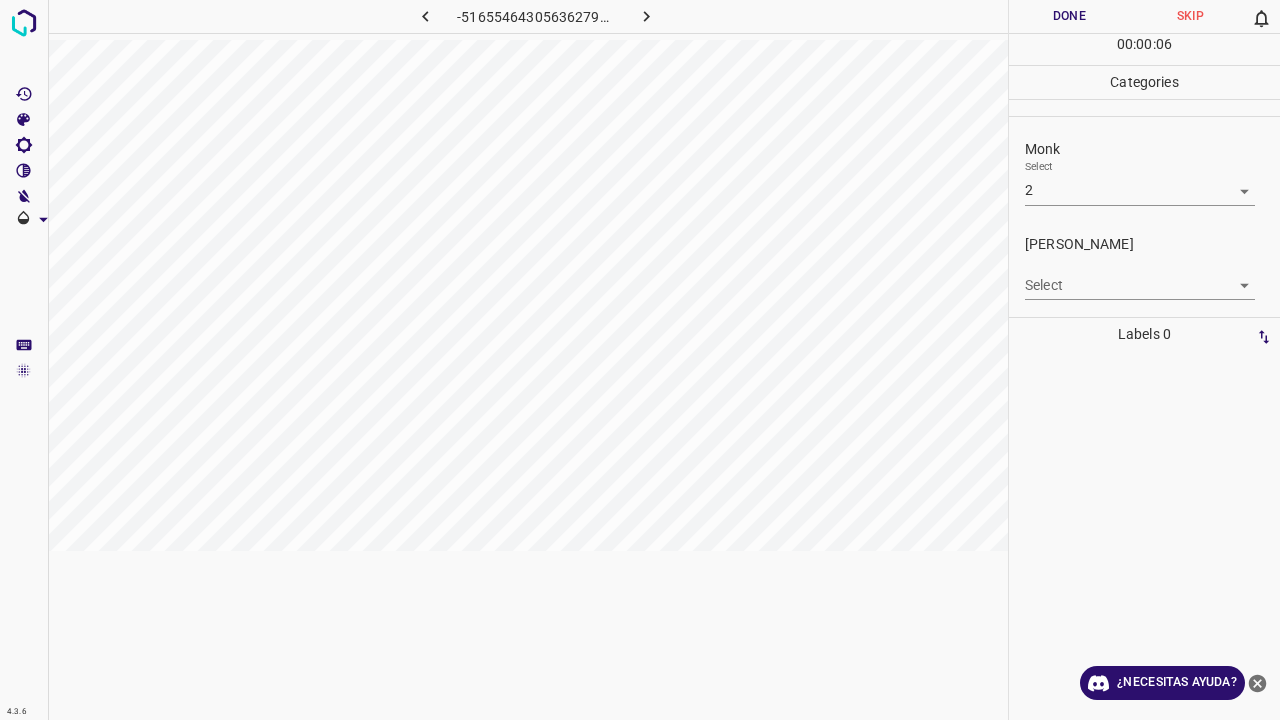 click on "Fitzpatrick   Select ​" at bounding box center [1144, 267] 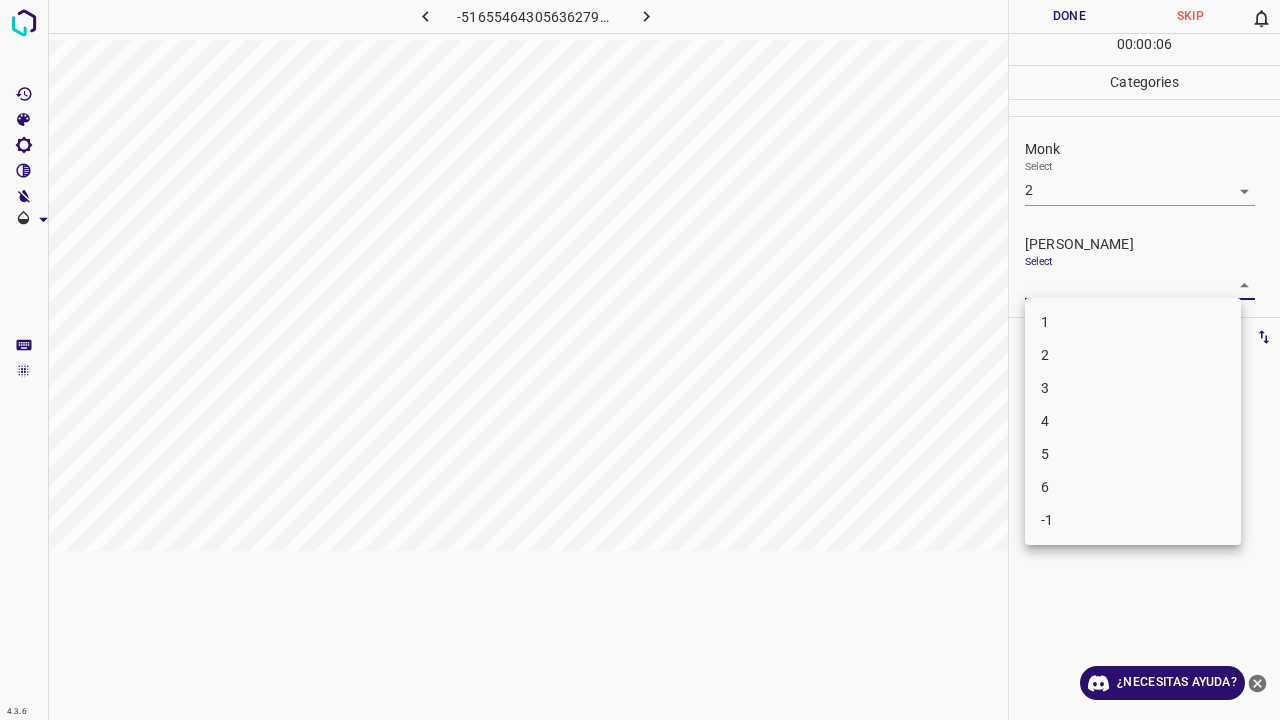 click on "4.3.6  -5165546430563627912.png Done Skip 0 00   : 00   : 06   Categories Monk   Select 2 2  Fitzpatrick   Select ​ Labels   0 Categories 1 Monk 2  Fitzpatrick Tools Space Change between modes (Draw & Edit) I Auto labeling R Restore zoom M Zoom in N Zoom out Delete Delete selecte label Filters Z Restore filters X Saturation filter C Brightness filter V Contrast filter B Gray scale filter General O Download ¿Necesitas ayuda? Texto original Valora esta traducción Tu opinión servirá para ayudar a mejorar el Traductor de Google - Texto - Esconder - Borrar 1 2 3 4 5 6 -1" at bounding box center [640, 360] 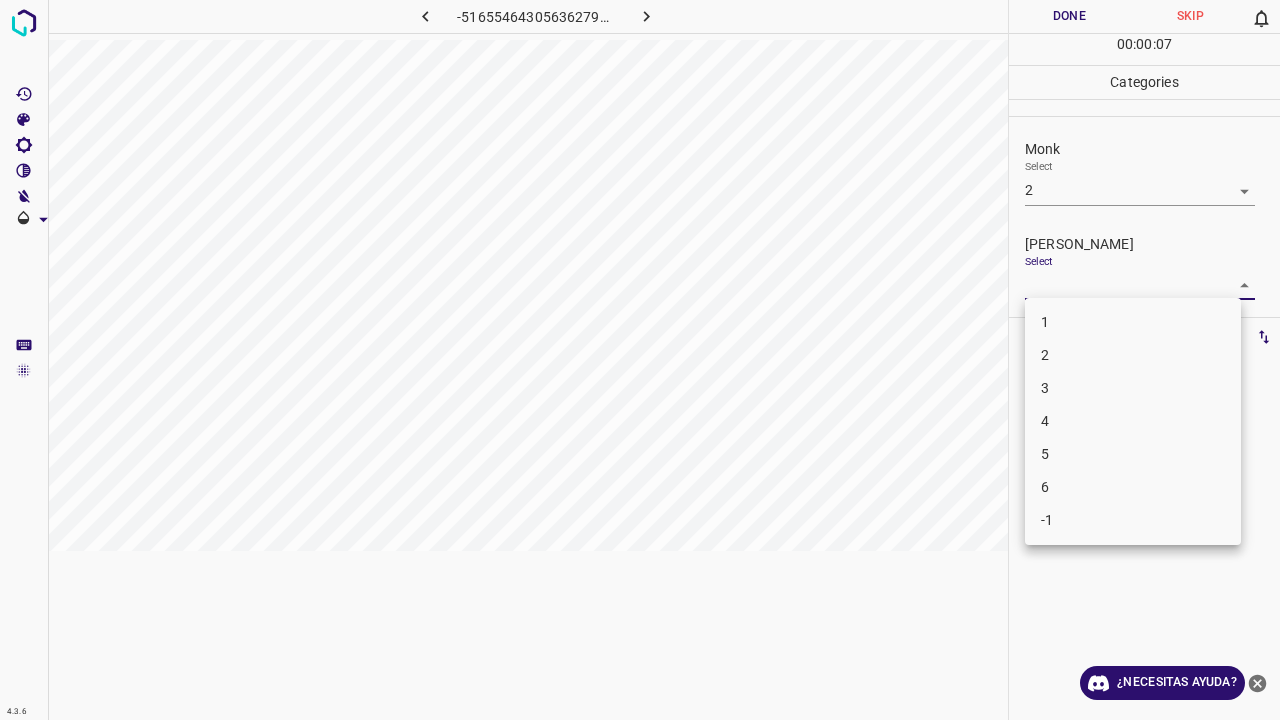 click on "1" at bounding box center (1133, 322) 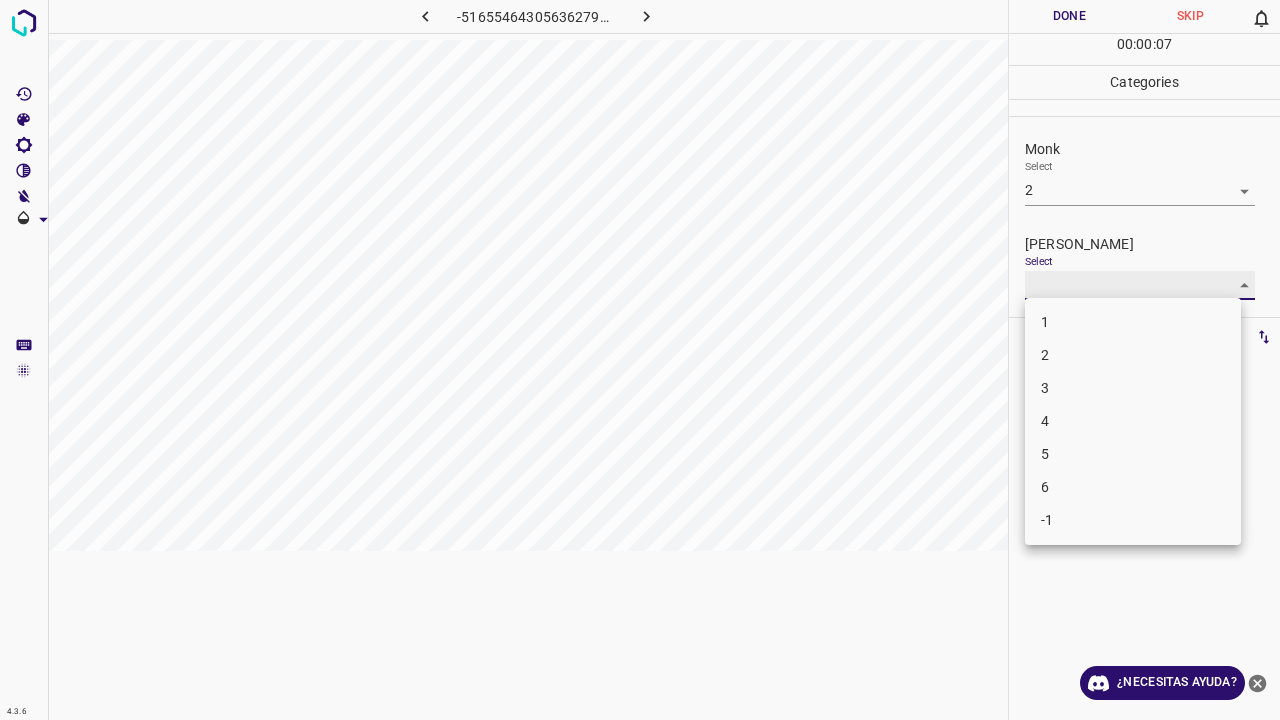 type on "1" 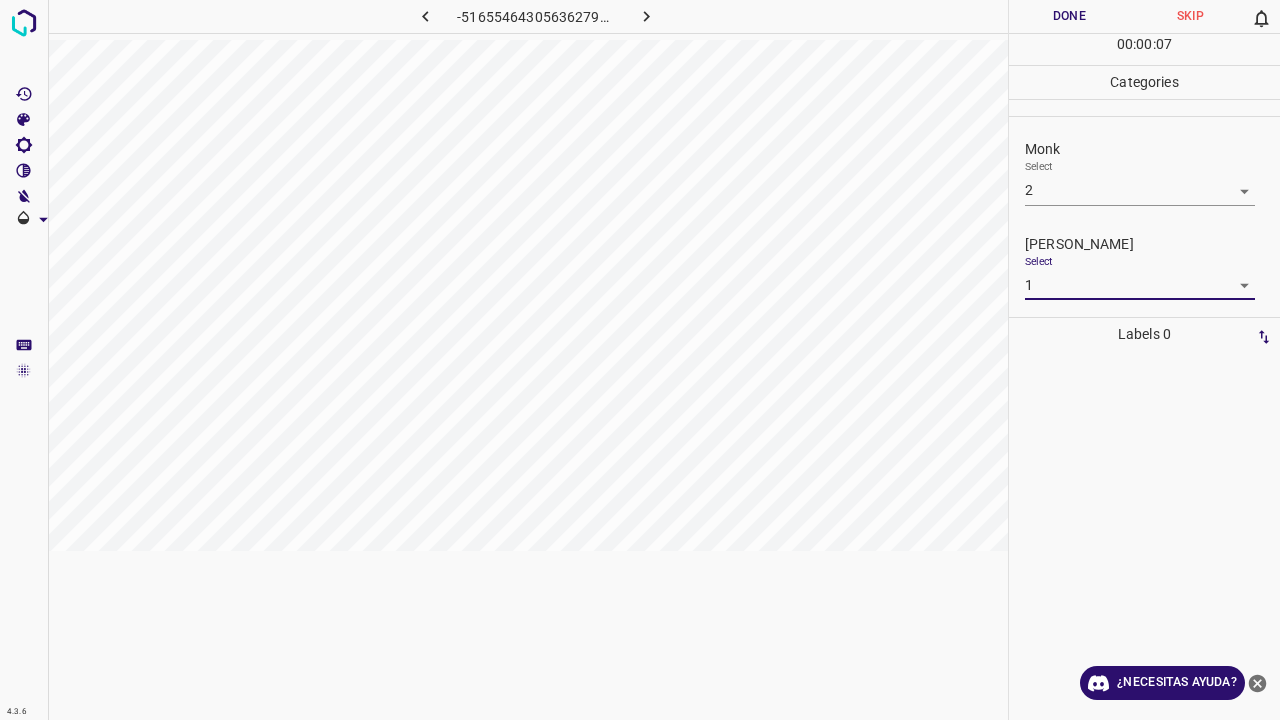 click on "Done" at bounding box center [1069, 16] 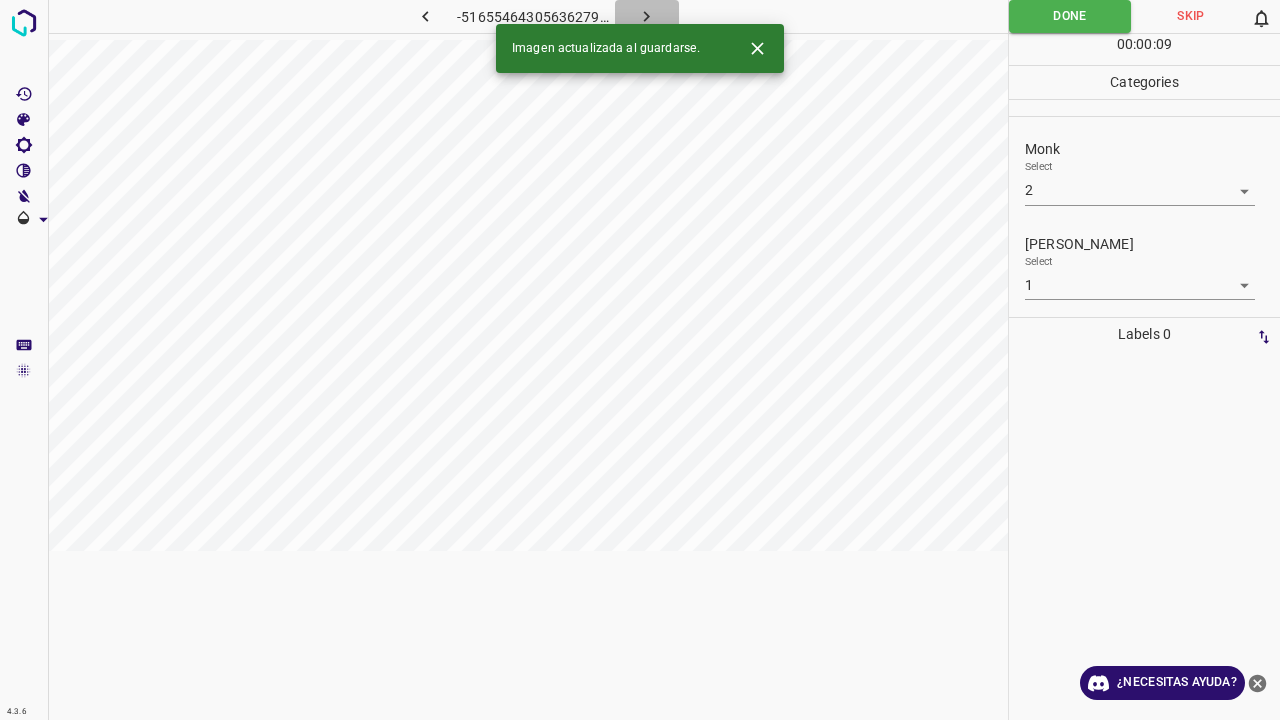 click 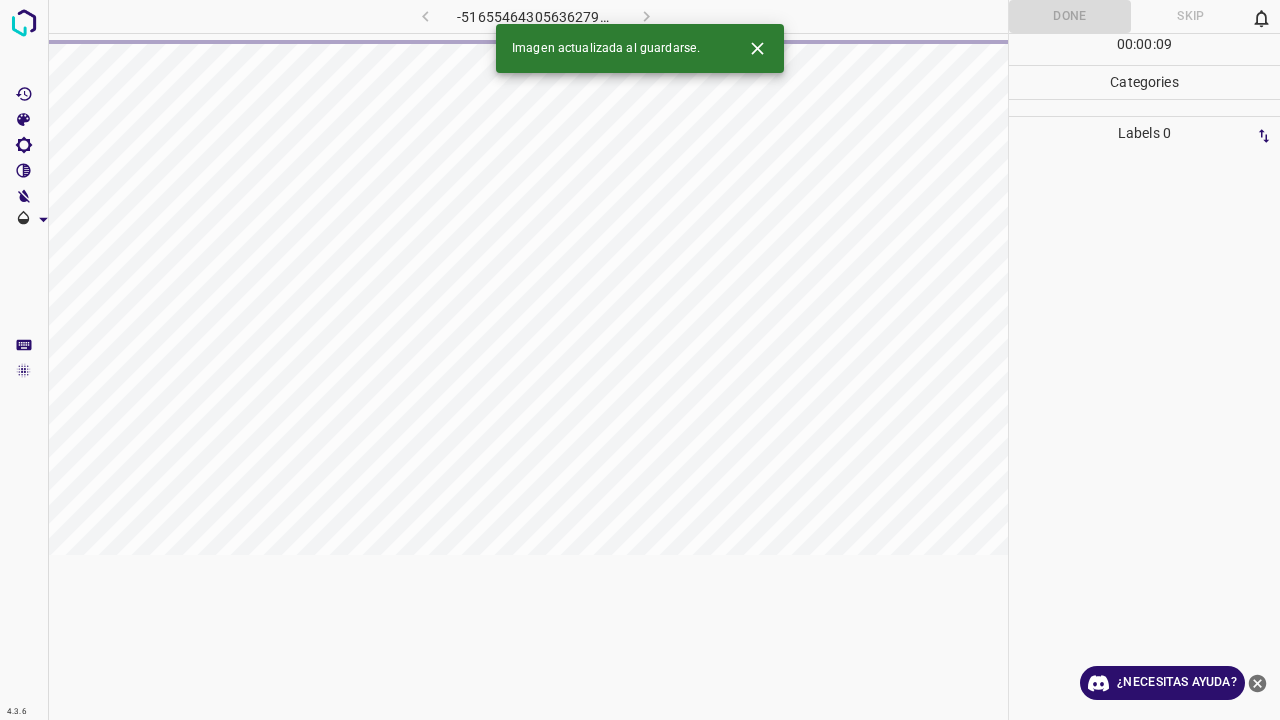 click 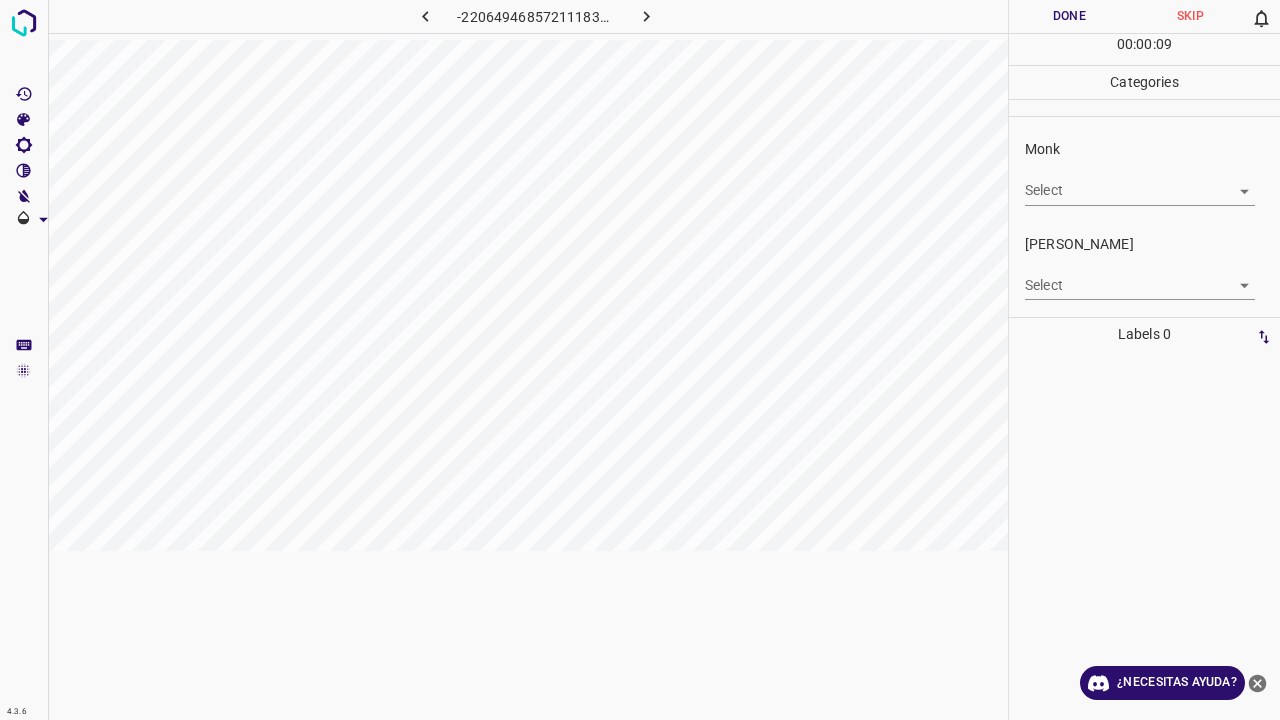 click on "4.3.6  -220649468572111832.png Done Skip 0 00   : 00   : 09   Categories Monk   Select ​  Fitzpatrick   Select ​ Labels   0 Categories 1 Monk 2  Fitzpatrick Tools Space Change between modes (Draw & Edit) I Auto labeling R Restore zoom M Zoom in N Zoom out Delete Delete selecte label Filters Z Restore filters X Saturation filter C Brightness filter V Contrast filter B Gray scale filter General O Download ¿Necesitas ayuda? Texto original Valora esta traducción Tu opinión servirá para ayudar a mejorar el Traductor de Google - Texto - Esconder - Borrar" at bounding box center [640, 360] 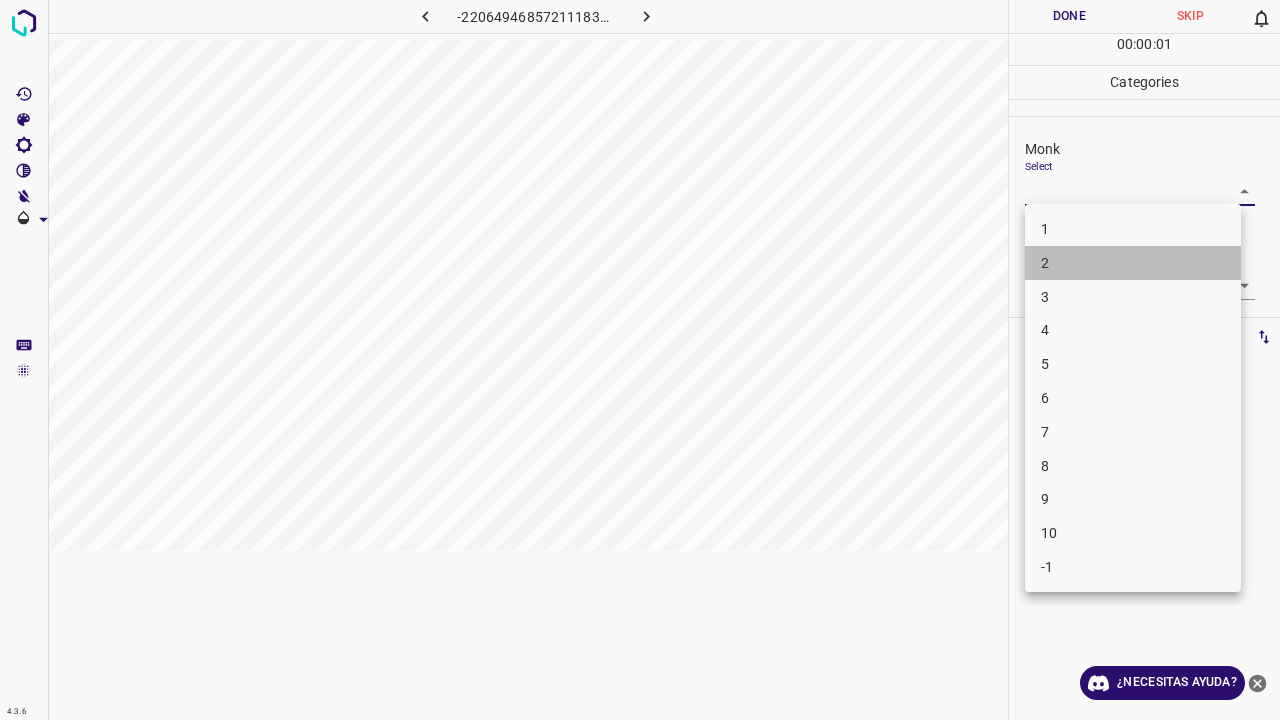 click on "2" at bounding box center [1133, 263] 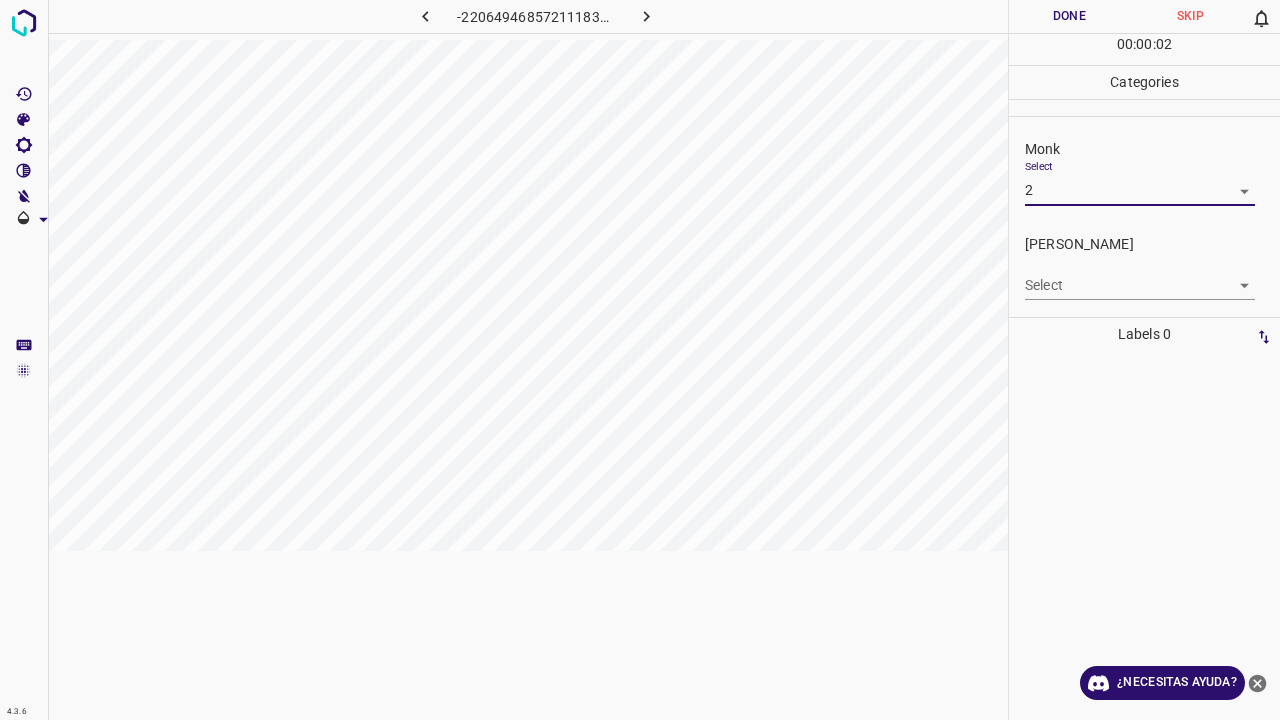 click on "4.3.6  -220649468572111832.png Done Skip 0 00   : 00   : 02   Categories Monk   Select 2 2  Fitzpatrick   Select ​ Labels   0 Categories 1 Monk 2  Fitzpatrick Tools Space Change between modes (Draw & Edit) I Auto labeling R Restore zoom M Zoom in N Zoom out Delete Delete selecte label Filters Z Restore filters X Saturation filter C Brightness filter V Contrast filter B Gray scale filter General O Download ¿Necesitas ayuda? Texto original Valora esta traducción Tu opinión servirá para ayudar a mejorar el Traductor de Google - Texto - Esconder - Borrar" at bounding box center [640, 360] 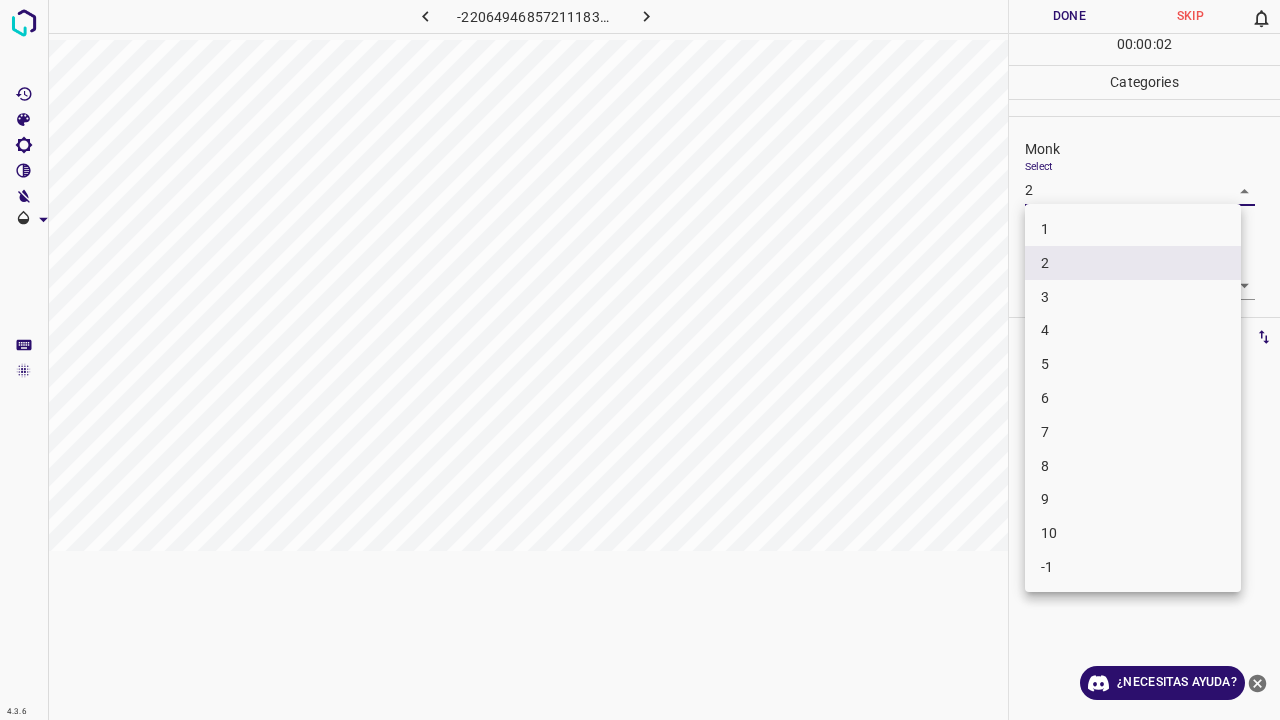 click on "3" at bounding box center [1133, 297] 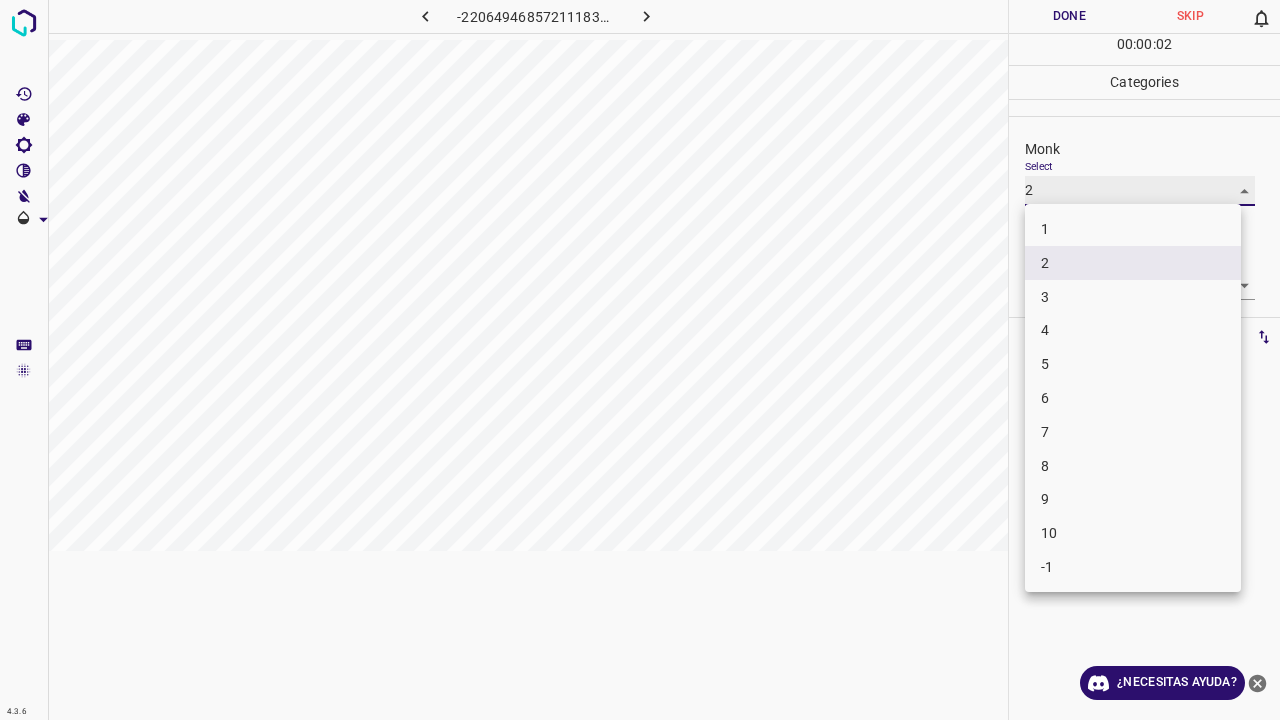 type on "3" 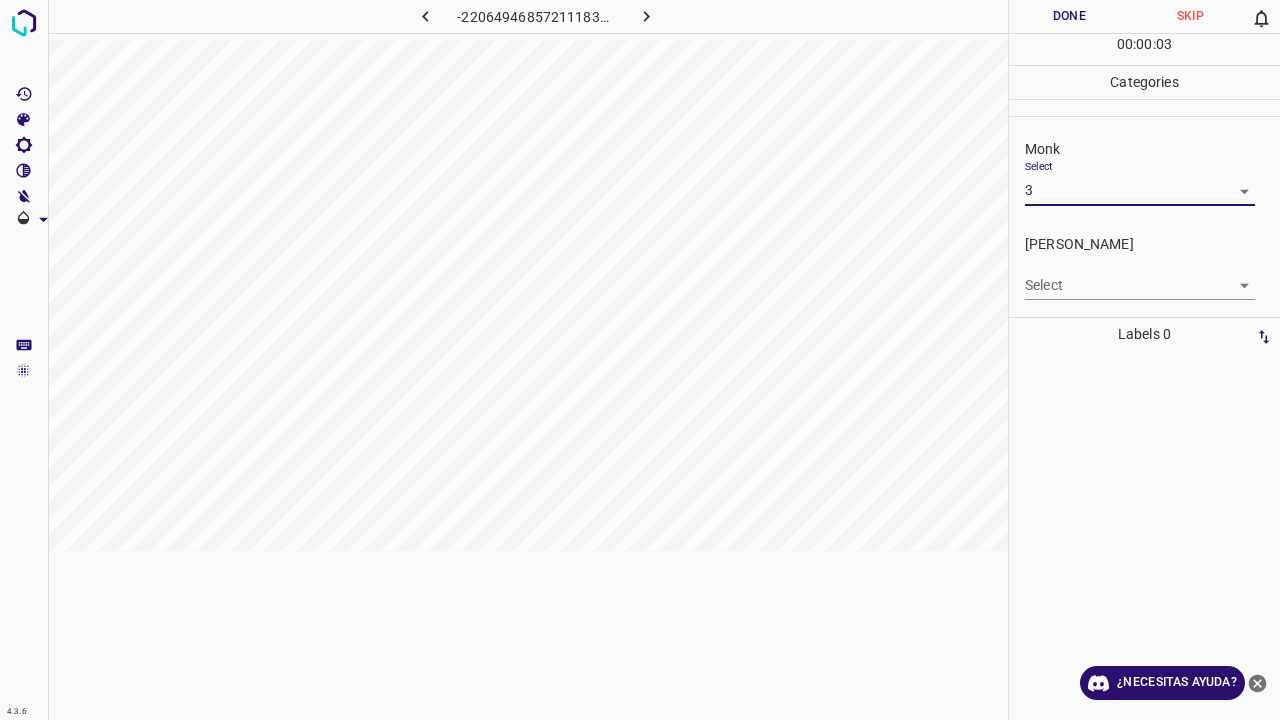 click on "4.3.6  -220649468572111832.png Done Skip 0 00   : 00   : 03   Categories Monk   Select 3 3  Fitzpatrick   Select ​ Labels   0 Categories 1 Monk 2  Fitzpatrick Tools Space Change between modes (Draw & Edit) I Auto labeling R Restore zoom M Zoom in N Zoom out Delete Delete selecte label Filters Z Restore filters X Saturation filter C Brightness filter V Contrast filter B Gray scale filter General O Download ¿Necesitas ayuda? Texto original Valora esta traducción Tu opinión servirá para ayudar a mejorar el Traductor de Google - Texto - Esconder - Borrar" at bounding box center [640, 360] 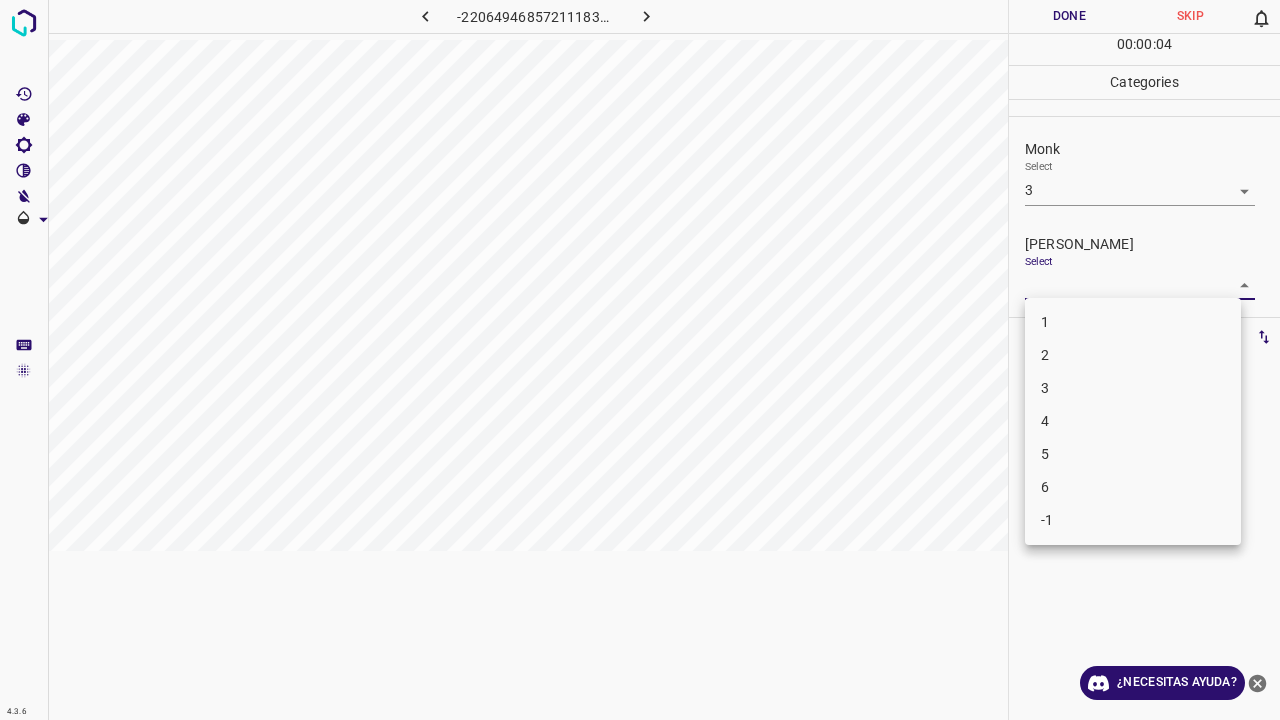 click on "2" at bounding box center [1133, 355] 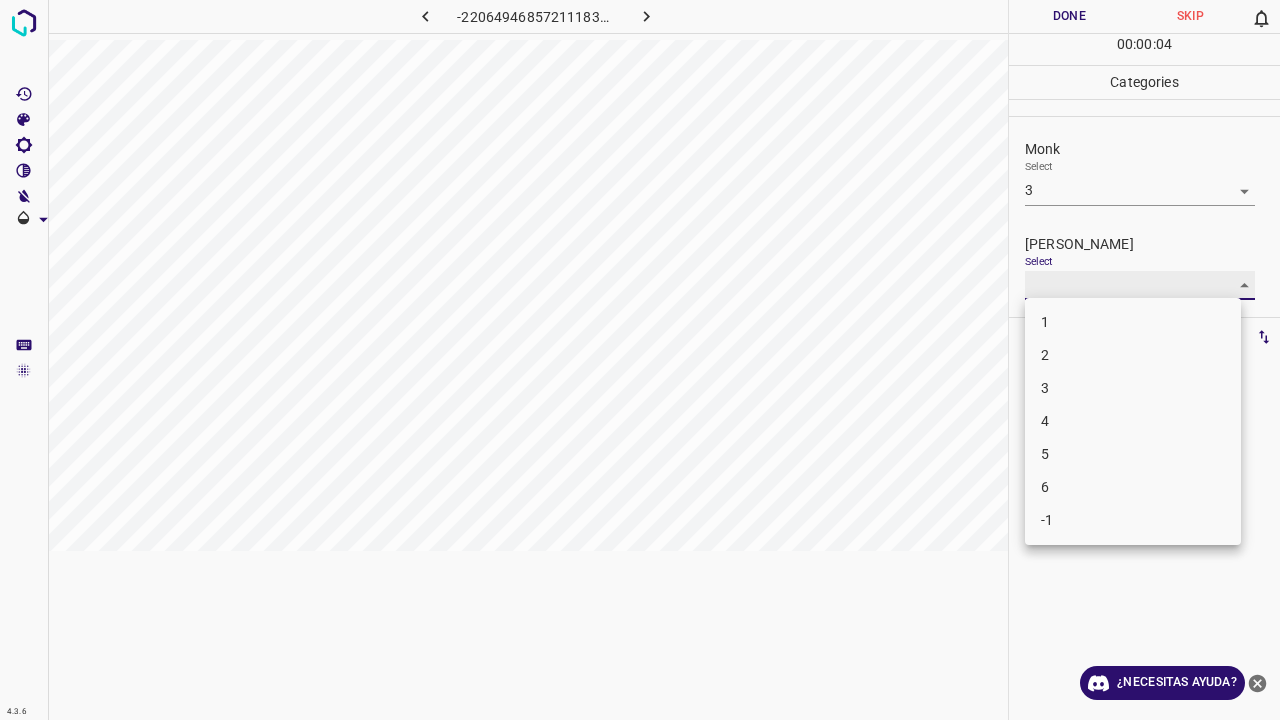 type on "2" 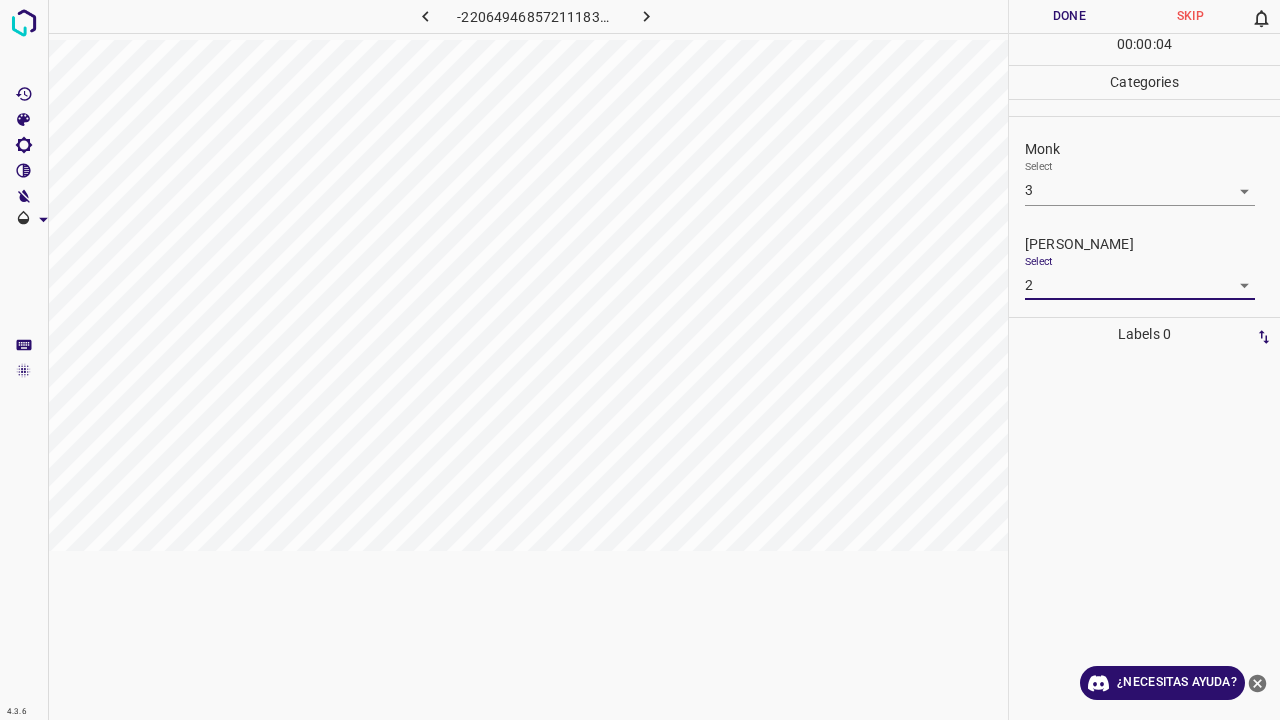 click on "00   : 00   : 04" at bounding box center (1144, 49) 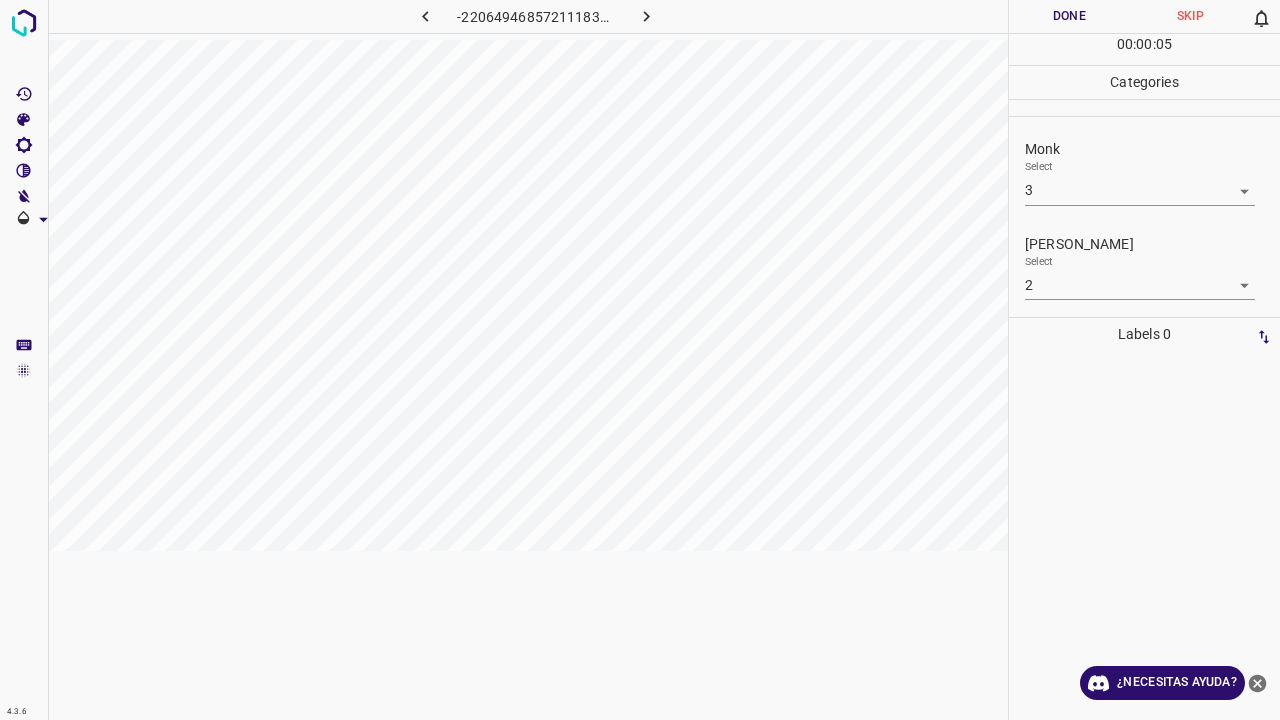 click on "Done" at bounding box center (1069, 16) 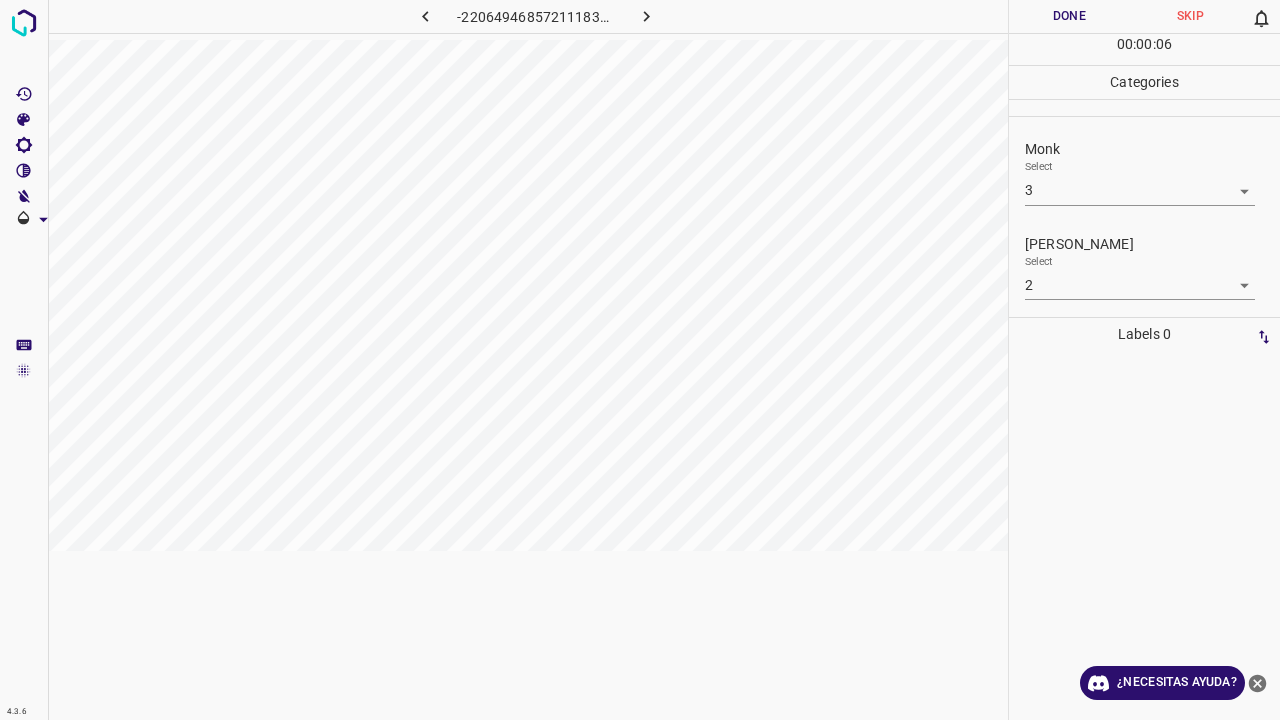 click at bounding box center [647, 16] 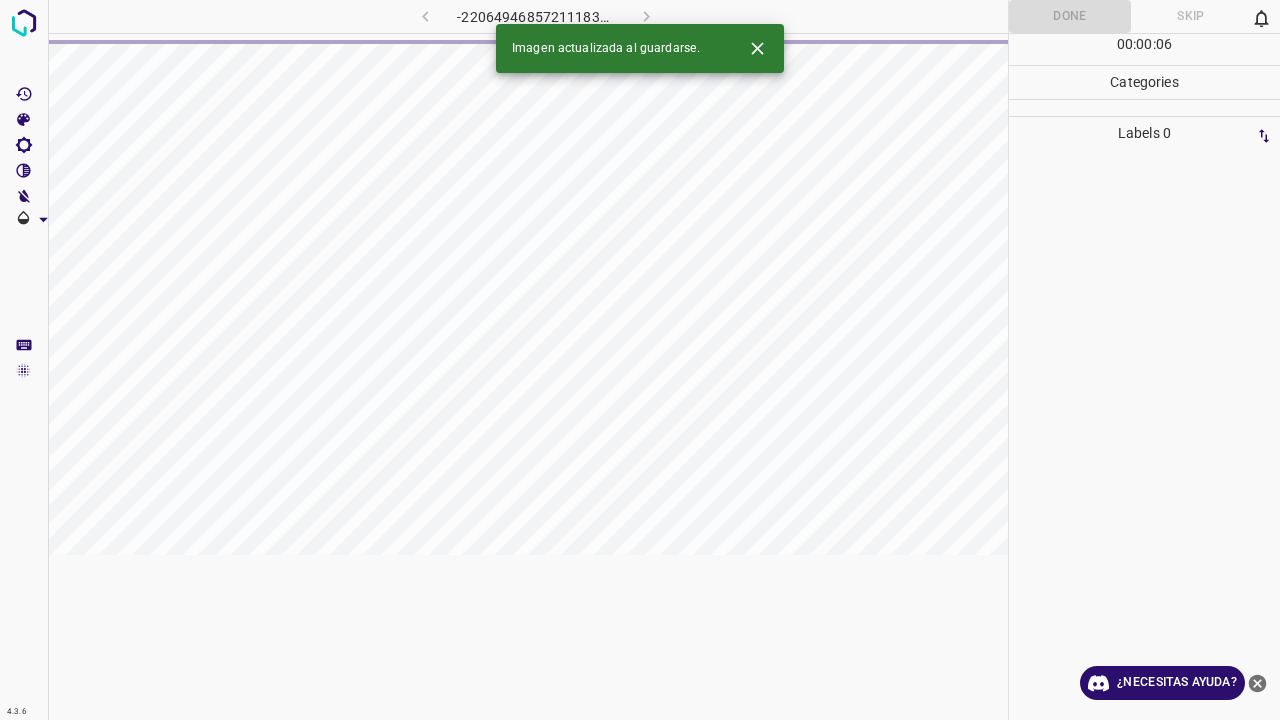 click 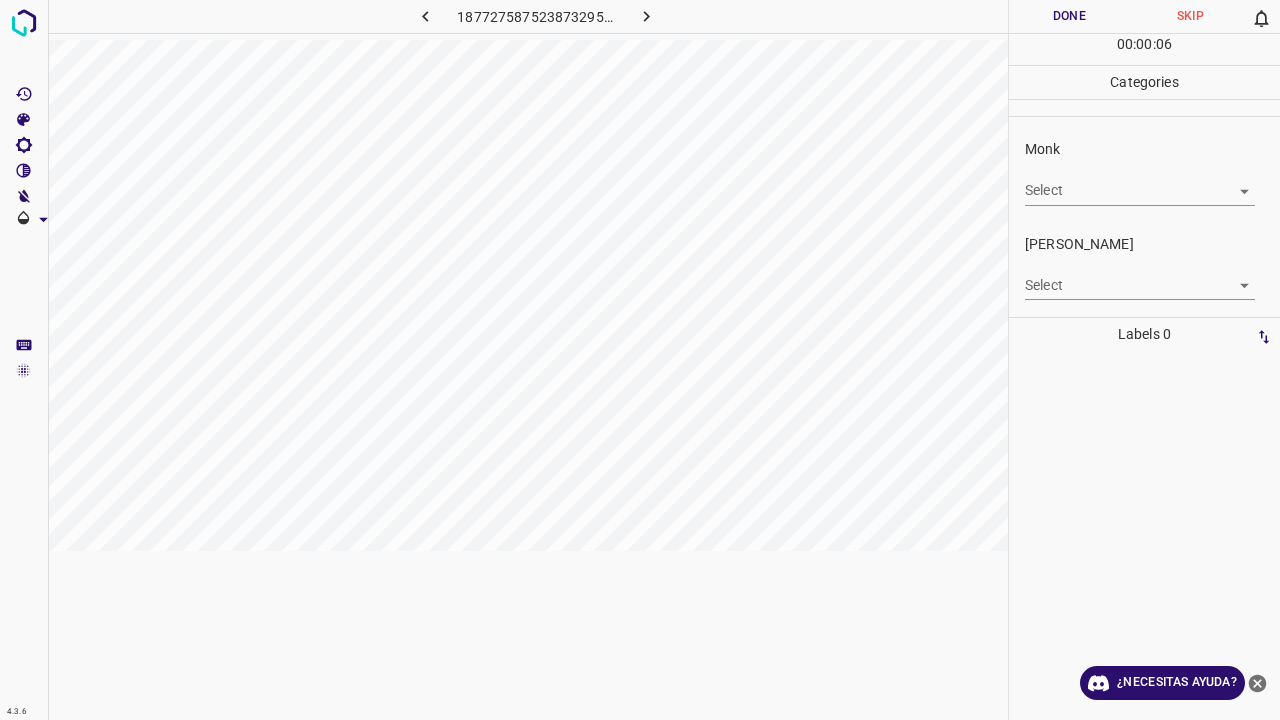 click on "4.3.6  187727587523873295.png Done Skip 0 00   : 00   : 06   Categories Monk   Select ​  Fitzpatrick   Select ​ Labels   0 Categories 1 Monk 2  Fitzpatrick Tools Space Change between modes (Draw & Edit) I Auto labeling R Restore zoom M Zoom in N Zoom out Delete Delete selecte label Filters Z Restore filters X Saturation filter C Brightness filter V Contrast filter B Gray scale filter General O Download ¿Necesitas ayuda? Texto original Valora esta traducción Tu opinión servirá para ayudar a mejorar el Traductor de Google - Texto - Esconder - Borrar" at bounding box center [640, 360] 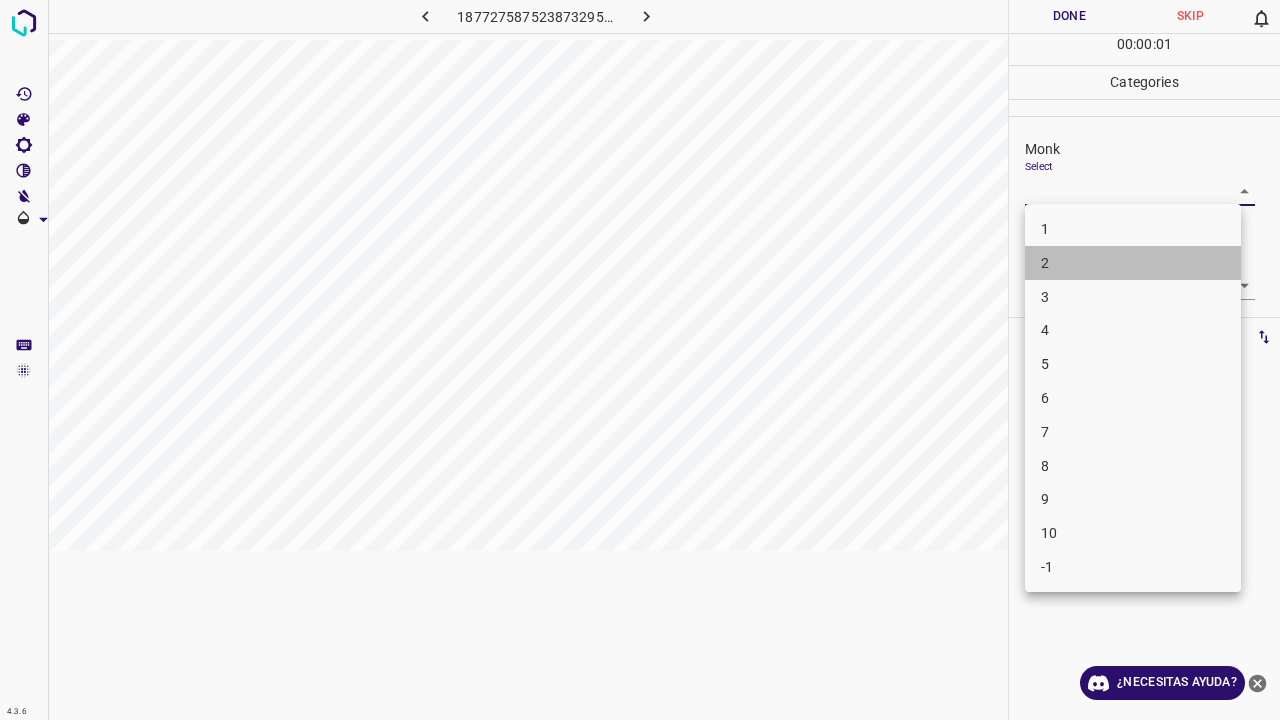 click on "2" at bounding box center (1045, 263) 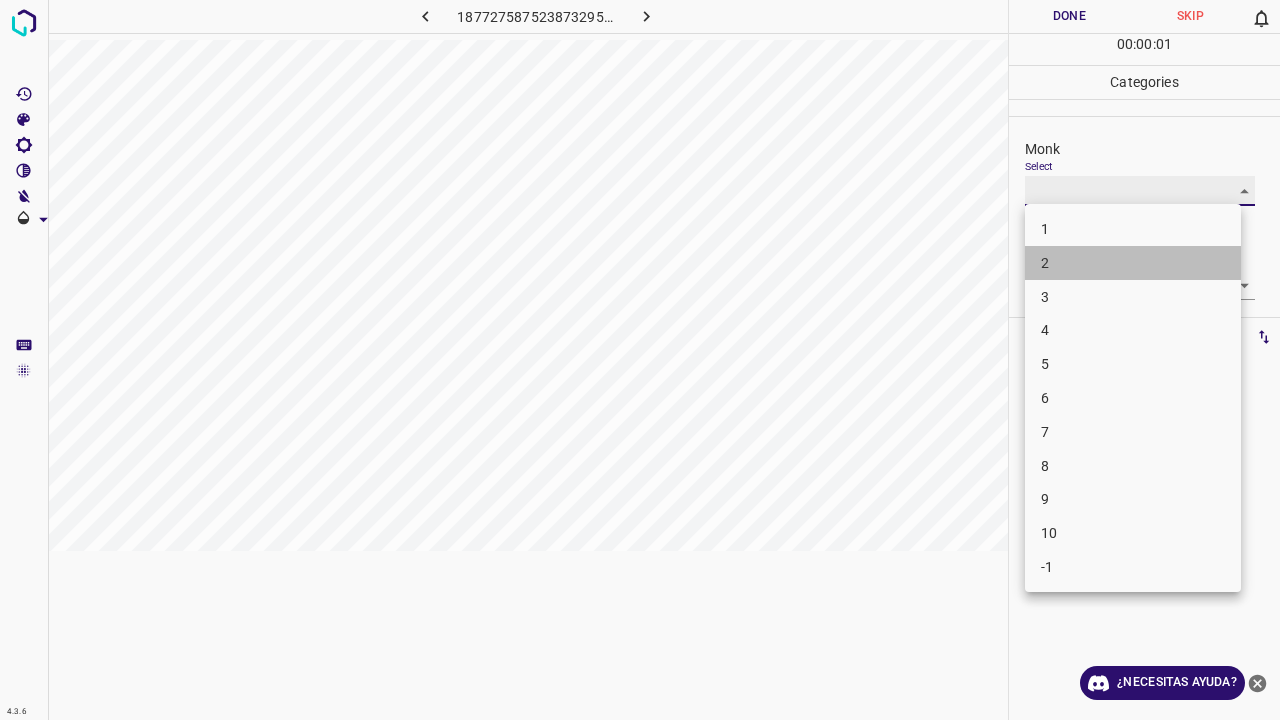 type on "2" 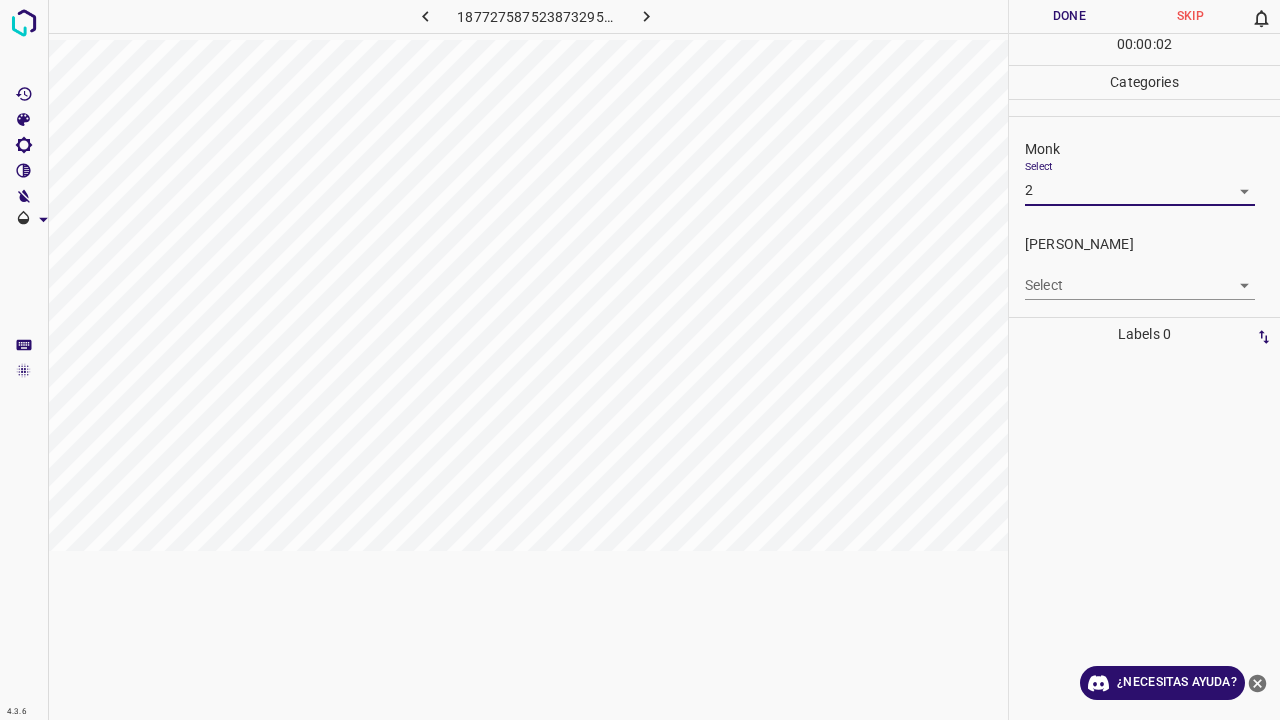 click on "4.3.6  187727587523873295.png Done Skip 0 00   : 00   : 02   Categories Monk   Select 2 2  Fitzpatrick   Select ​ Labels   0 Categories 1 Monk 2  Fitzpatrick Tools Space Change between modes (Draw & Edit) I Auto labeling R Restore zoom M Zoom in N Zoom out Delete Delete selecte label Filters Z Restore filters X Saturation filter C Brightness filter V Contrast filter B Gray scale filter General O Download ¿Necesitas ayuda? Texto original Valora esta traducción Tu opinión servirá para ayudar a mejorar el Traductor de Google - Texto - Esconder - Borrar" at bounding box center [640, 360] 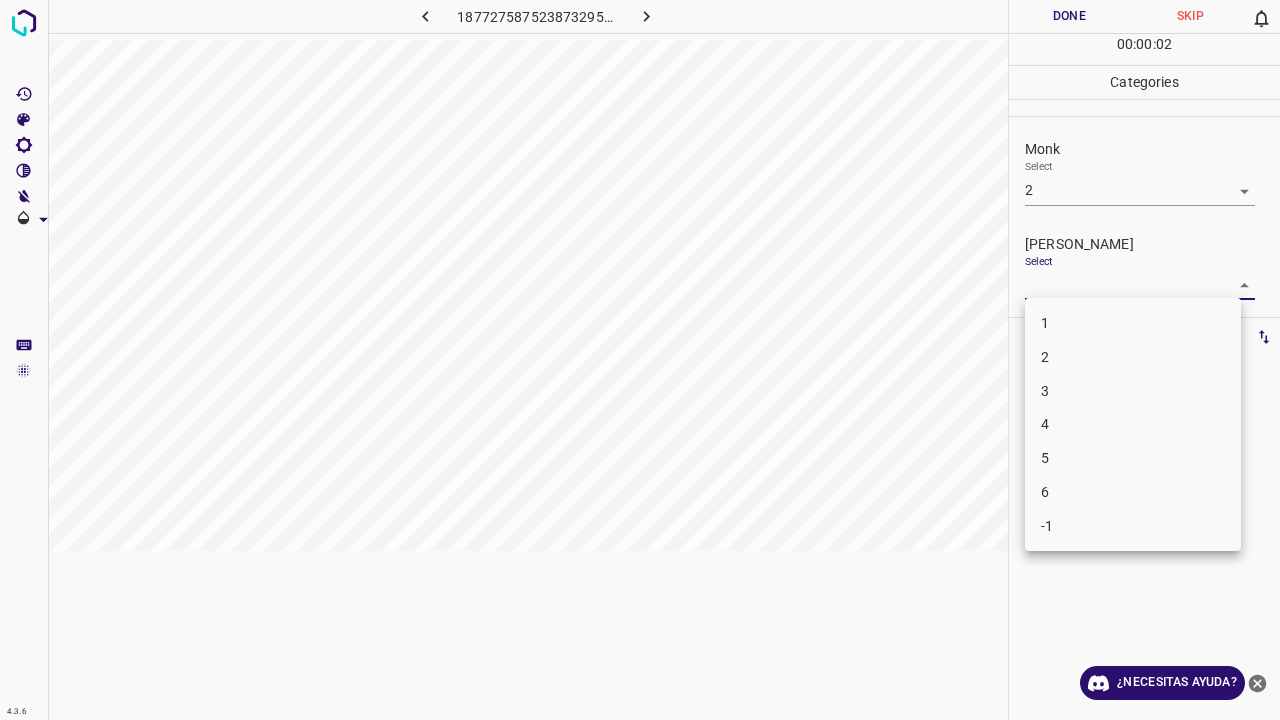 click on "1" at bounding box center [1133, 323] 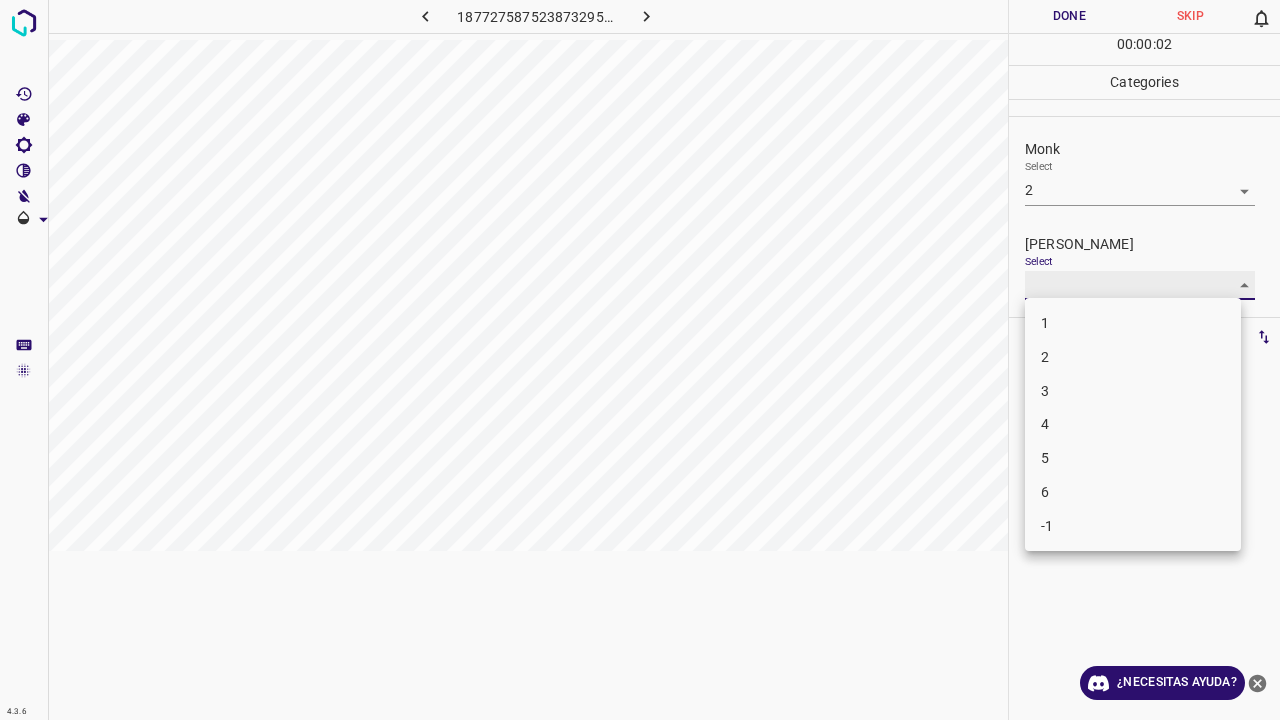 type on "1" 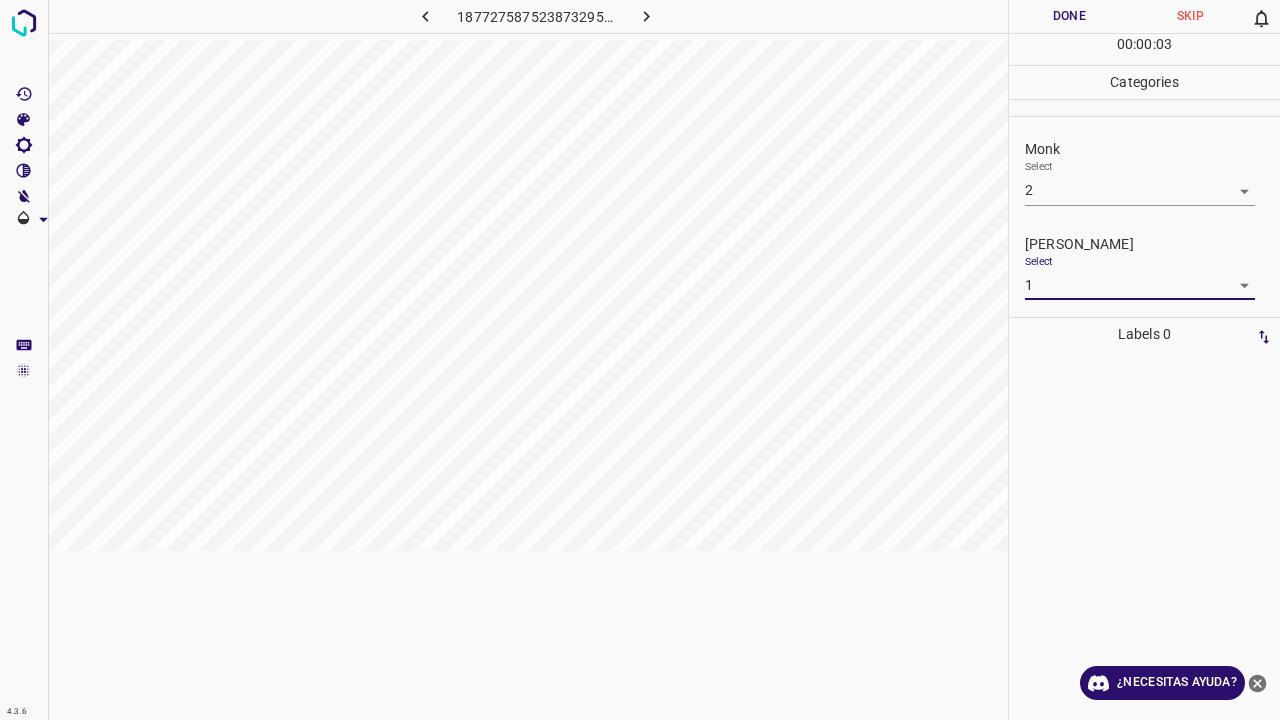 click on "00   : 00   : 03" at bounding box center (1144, 49) 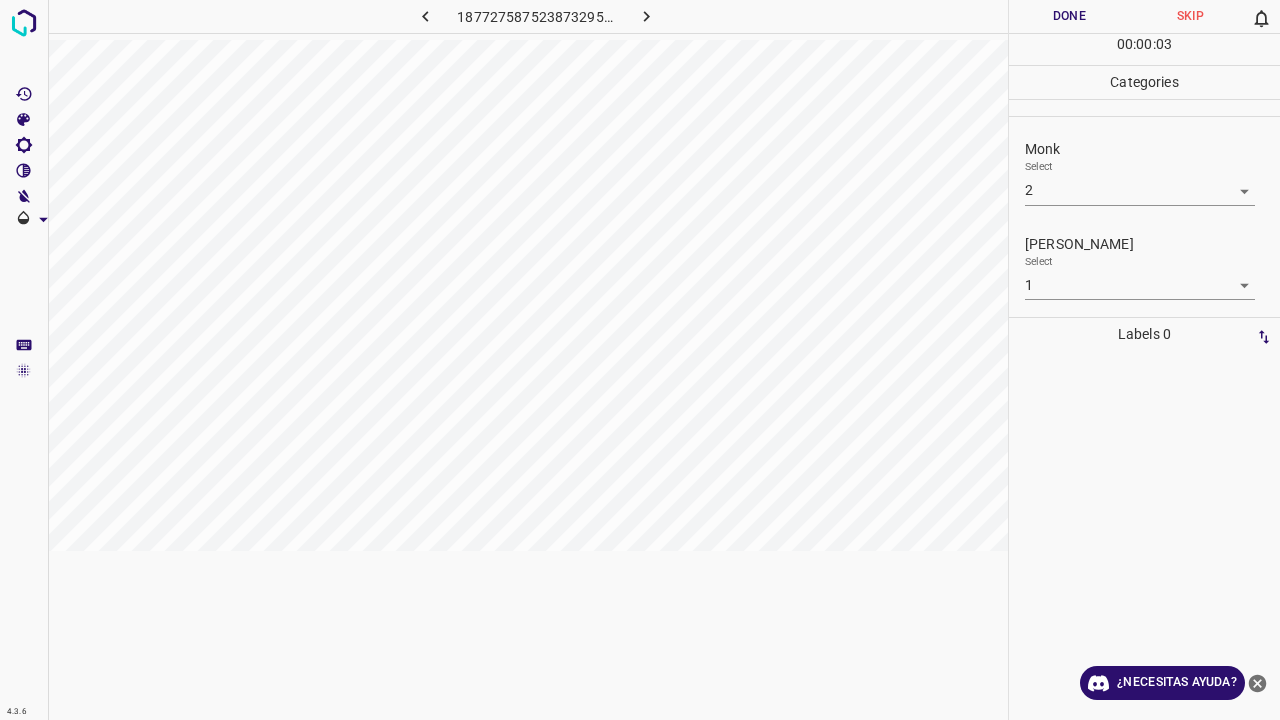 click on "Done" at bounding box center (1069, 16) 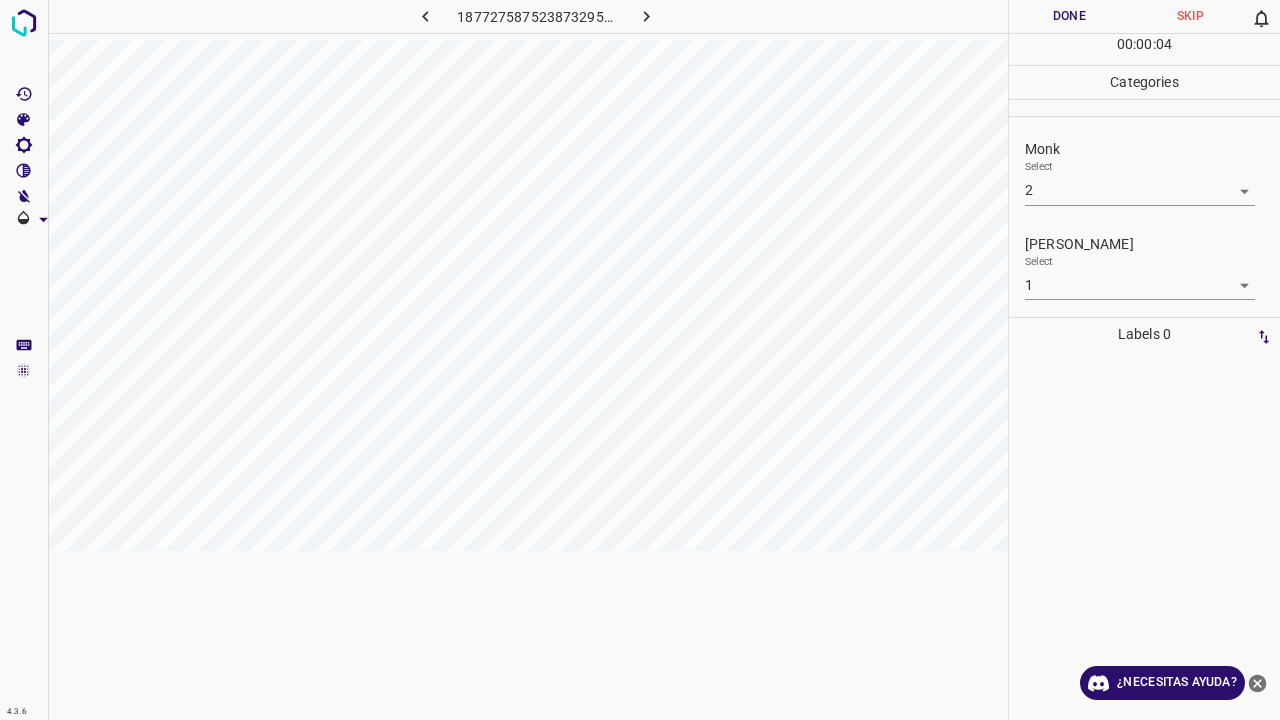 click 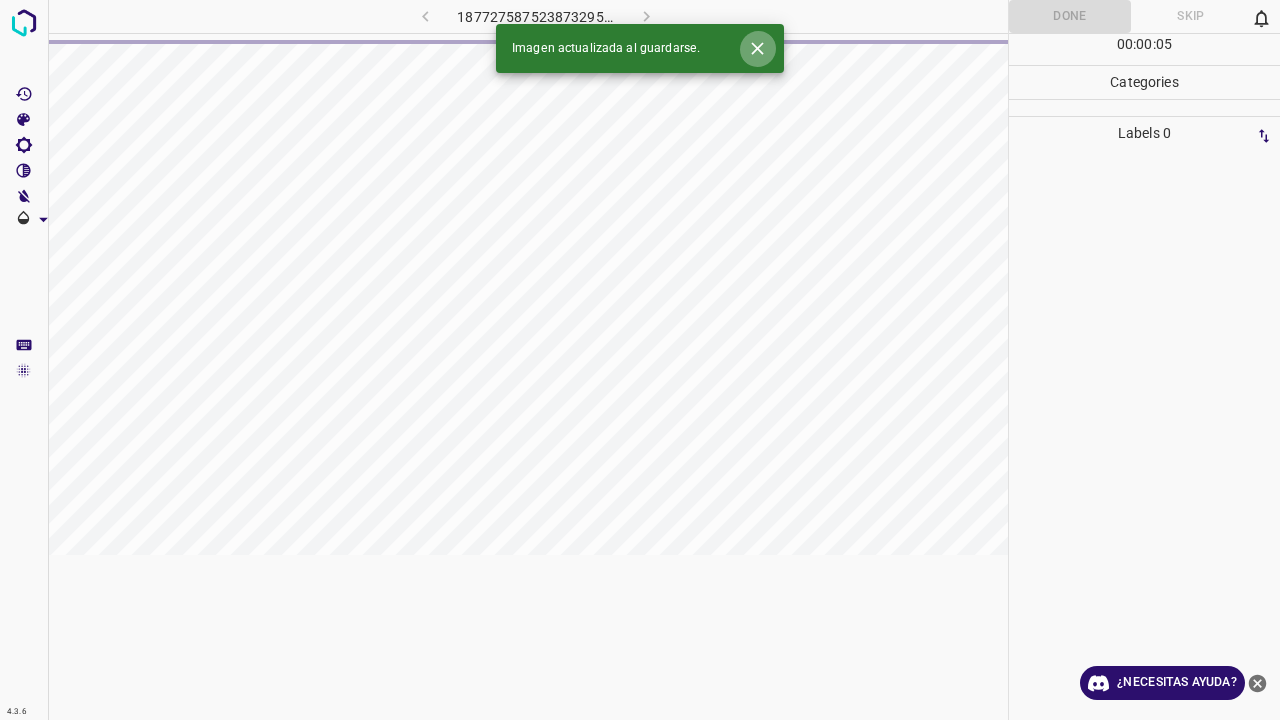 click 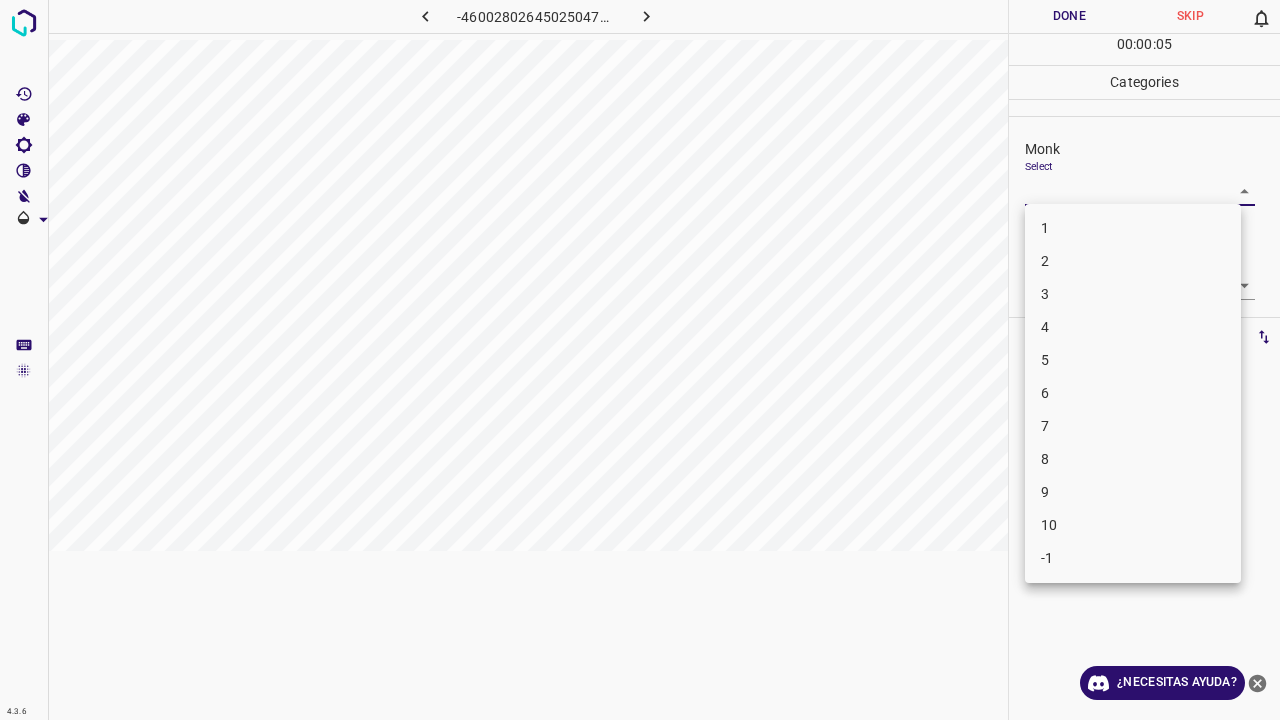 click on "4.3.6  -4600280264502504738.png Done Skip 0 00   : 00   : 05   Categories Monk   Select ​  Fitzpatrick   Select ​ Labels   0 Categories 1 Monk 2  Fitzpatrick Tools Space Change between modes (Draw & Edit) I Auto labeling R Restore zoom M Zoom in N Zoom out Delete Delete selecte label Filters Z Restore filters X Saturation filter C Brightness filter V Contrast filter B Gray scale filter General O Download ¿Necesitas ayuda? Texto original Valora esta traducción Tu opinión servirá para ayudar a mejorar el Traductor de Google - Texto - Esconder - Borrar 1 2 3 4 5 6 7 8 9 10 -1" at bounding box center (640, 360) 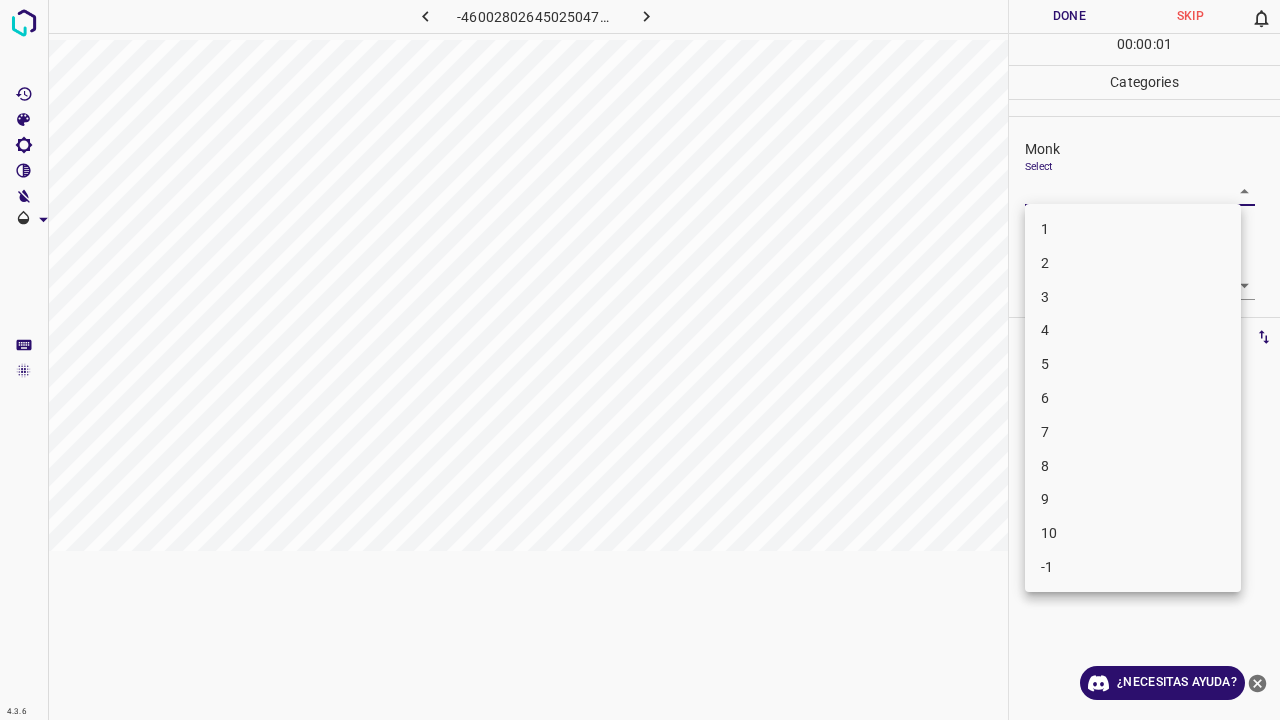 click on "2" at bounding box center (1133, 263) 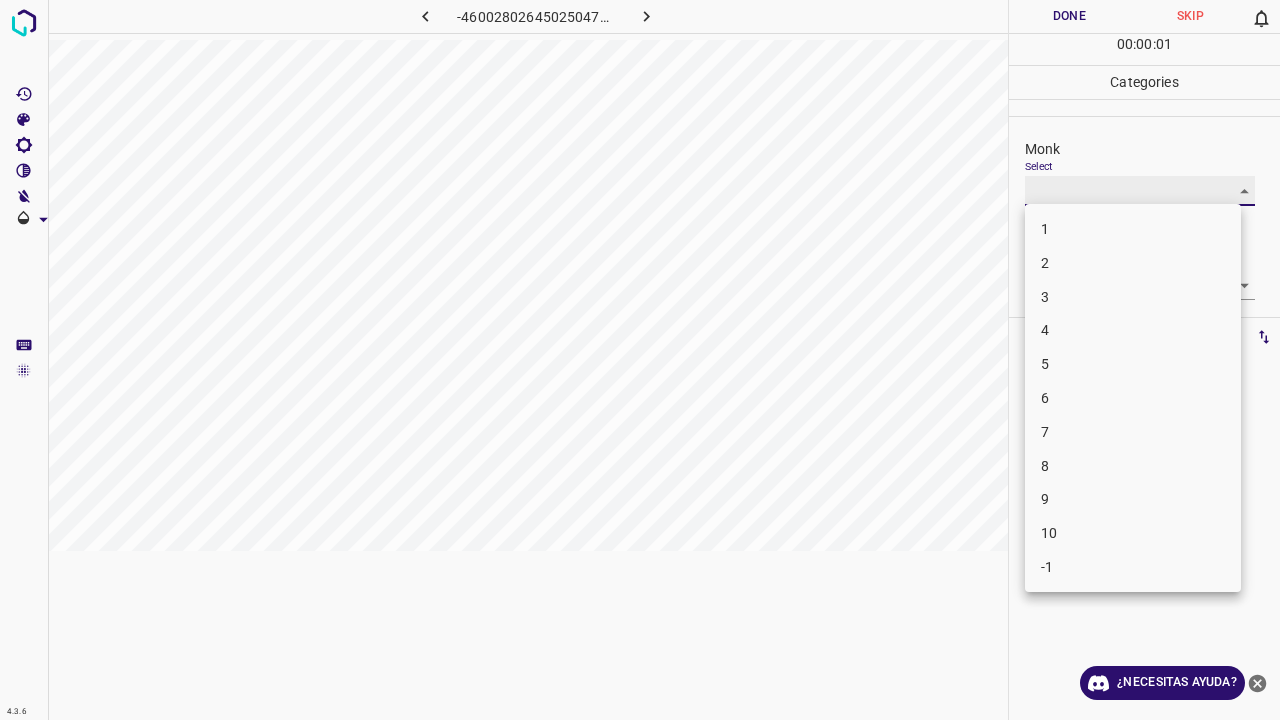 type on "2" 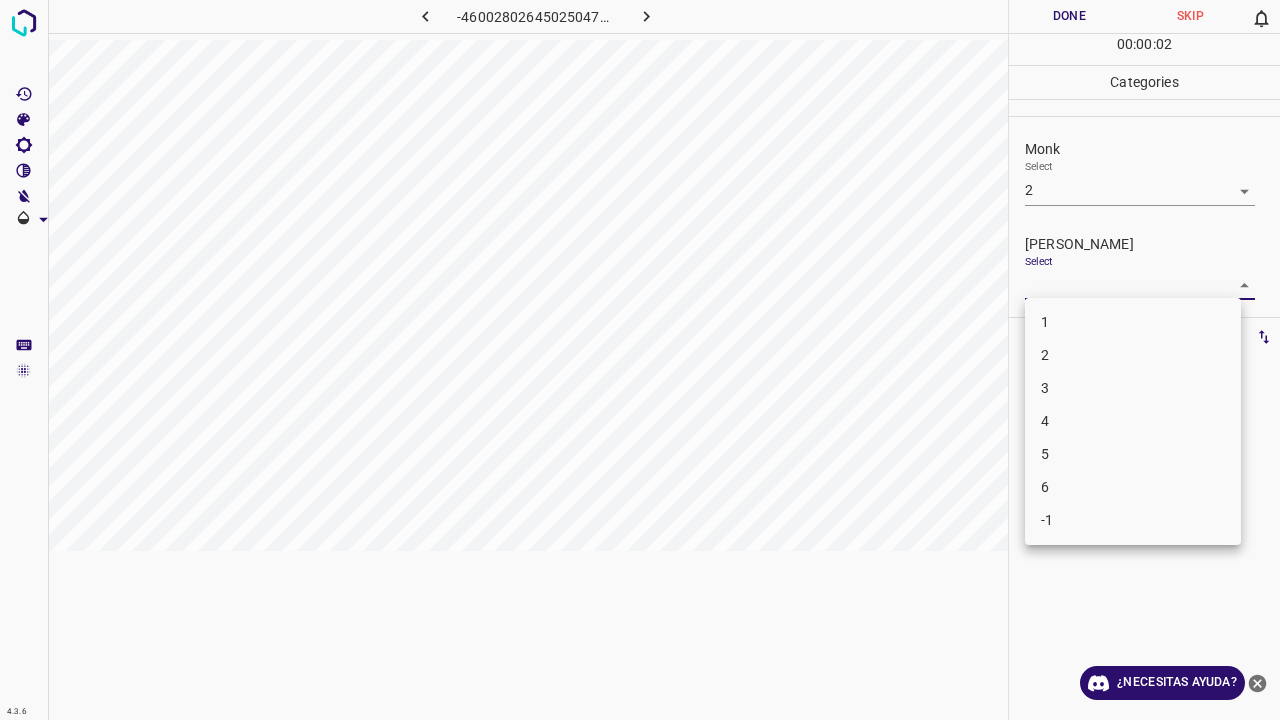 click on "4.3.6  -4600280264502504738.png Done Skip 0 00   : 00   : 02   Categories Monk   Select 2 2  Fitzpatrick   Select ​ Labels   0 Categories 1 Monk 2  Fitzpatrick Tools Space Change between modes (Draw & Edit) I Auto labeling R Restore zoom M Zoom in N Zoom out Delete Delete selecte label Filters Z Restore filters X Saturation filter C Brightness filter V Contrast filter B Gray scale filter General O Download ¿Necesitas ayuda? Texto original Valora esta traducción Tu opinión servirá para ayudar a mejorar el Traductor de Google - Texto - Esconder - Borrar 1 2 3 4 5 6 -1" at bounding box center (640, 360) 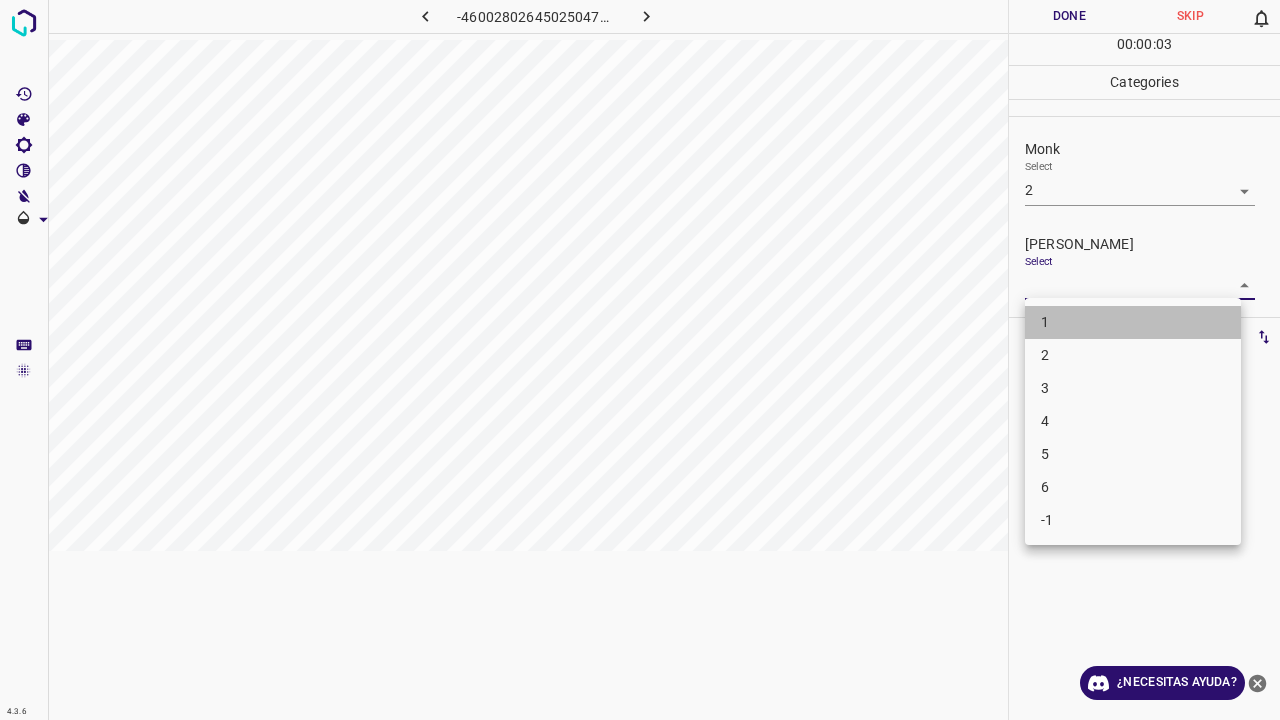 click on "1" at bounding box center (1133, 322) 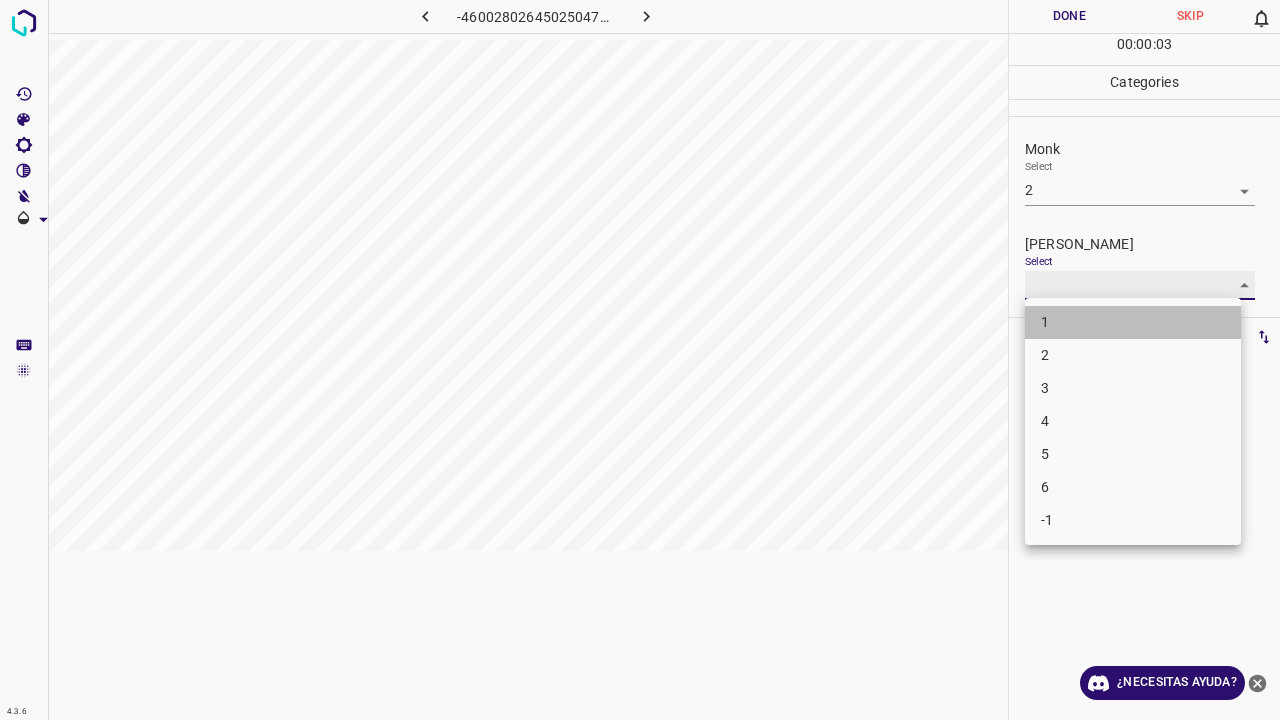 type on "1" 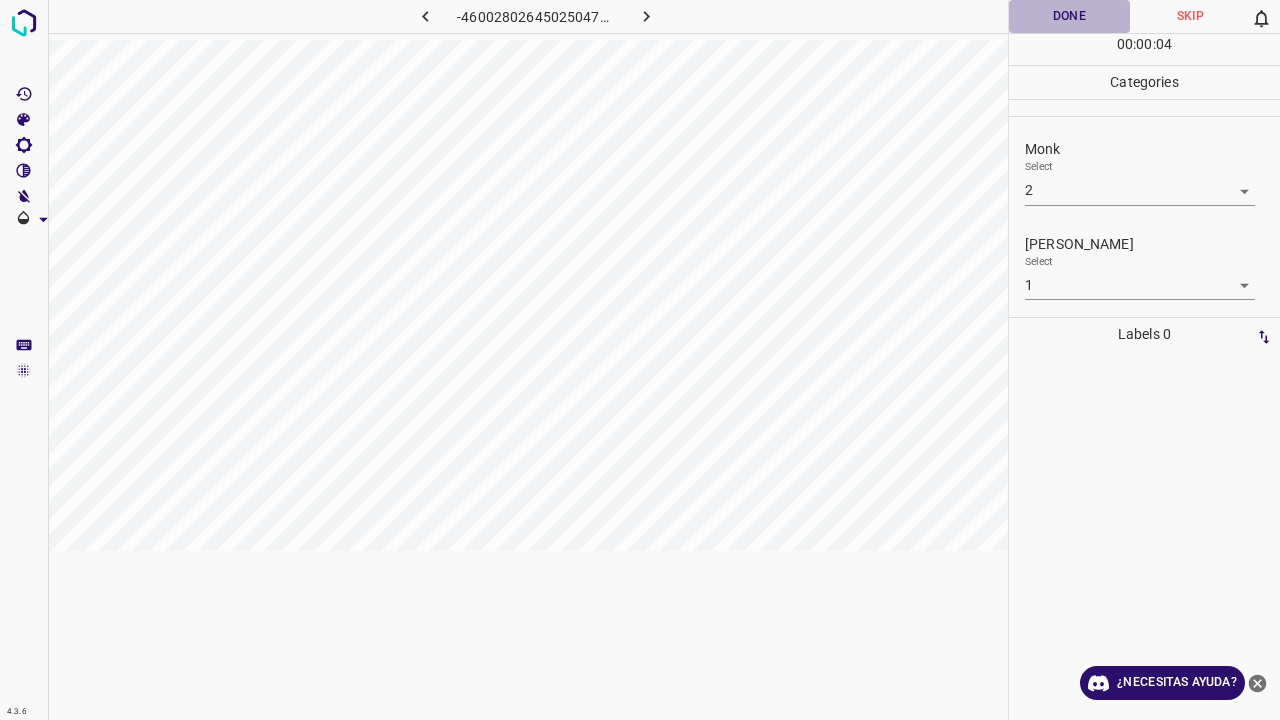 click on "Done" at bounding box center (1069, 16) 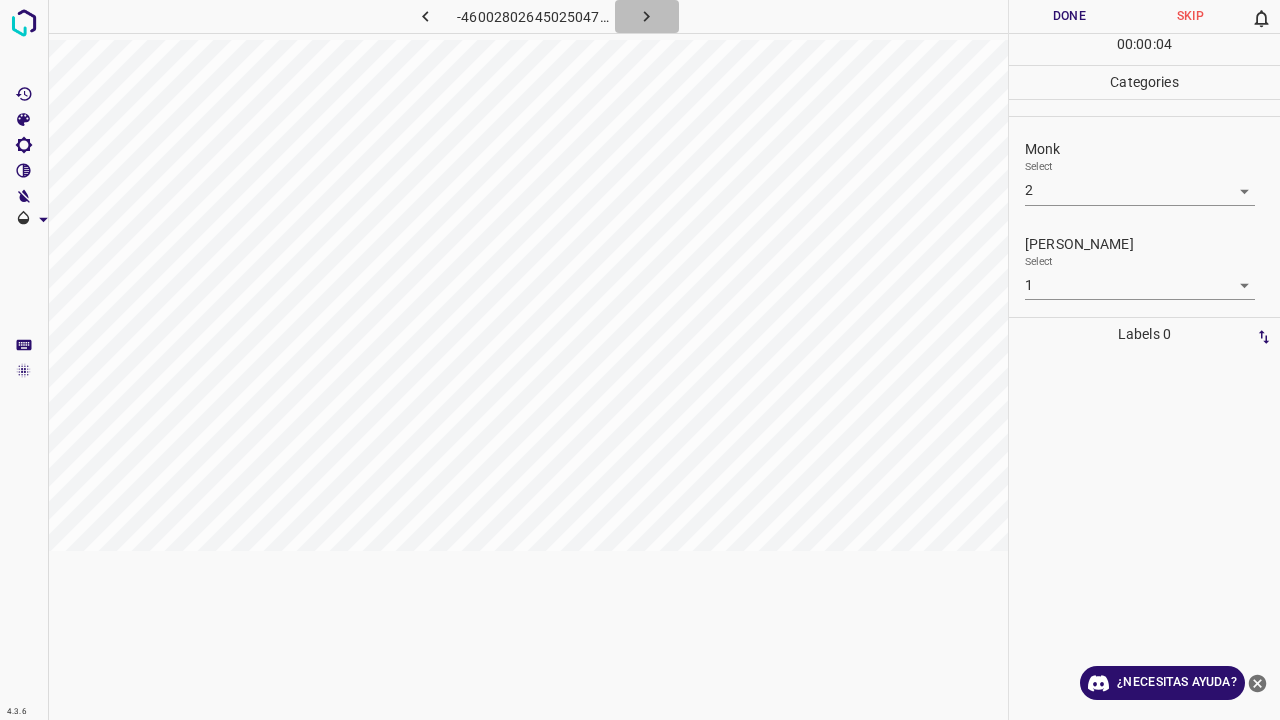click 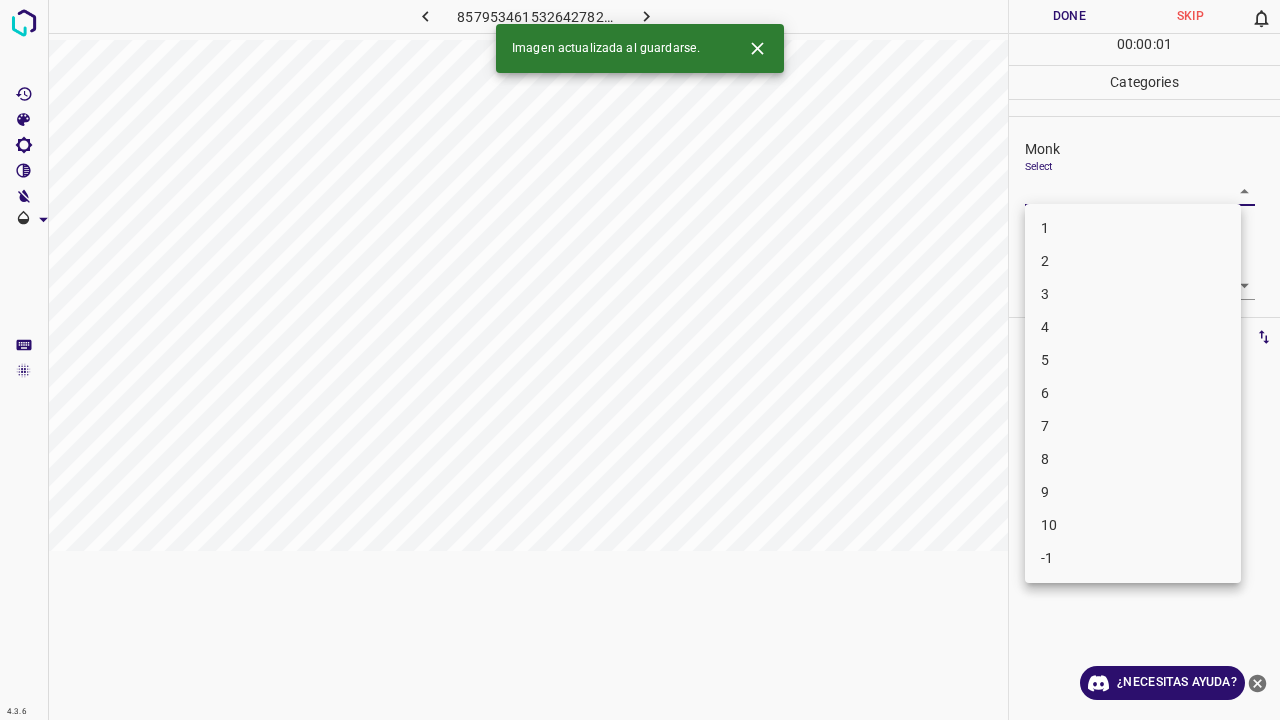 click on "4.3.6  8579534615326427824.png Done Skip 0 00   : 00   : 01   Categories Monk   Select ​  Fitzpatrick   Select ​ Labels   0 Categories 1 Monk 2  Fitzpatrick Tools Space Change between modes (Draw & Edit) I Auto labeling R Restore zoom M Zoom in N Zoom out Delete Delete selecte label Filters Z Restore filters X Saturation filter C Brightness filter V Contrast filter B Gray scale filter General O Download Imagen actualizada al guardarse. ¿Necesitas ayuda? Texto original Valora esta traducción Tu opinión servirá para ayudar a mejorar el Traductor de Google - Texto - Esconder - Borrar 1 2 3 4 5 6 7 8 9 10 -1" at bounding box center (640, 360) 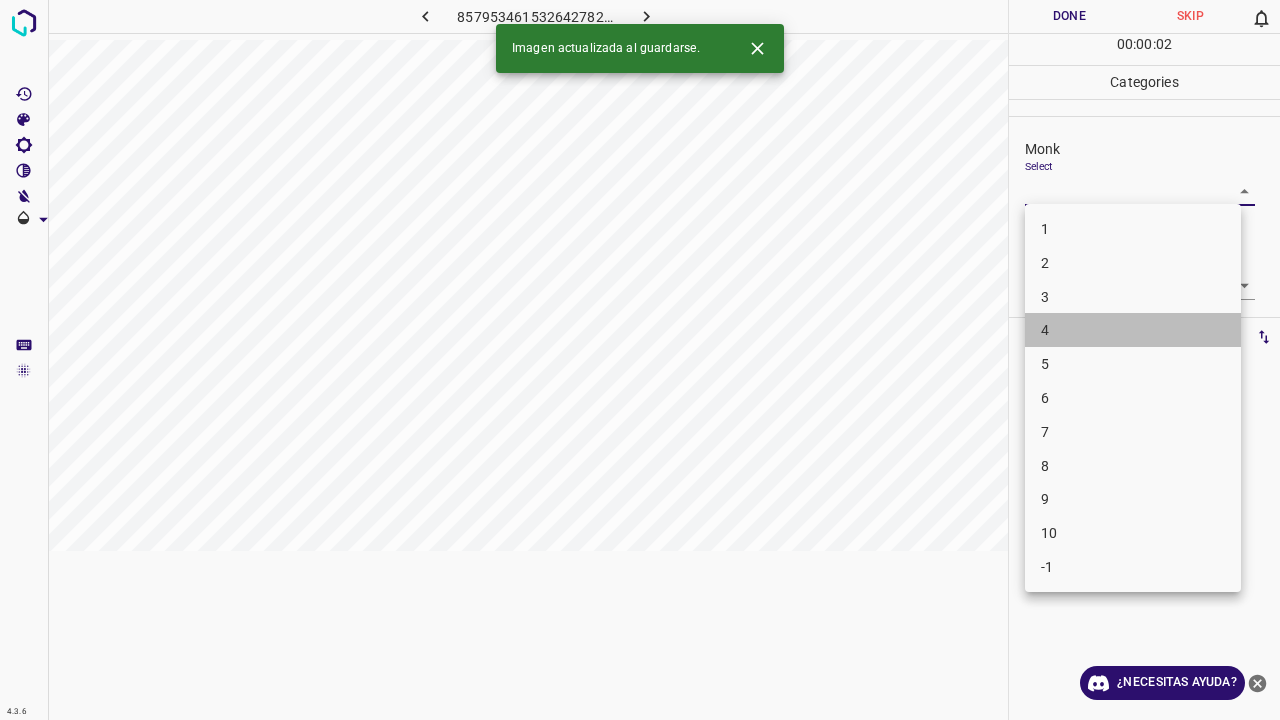 click on "4" at bounding box center [1133, 330] 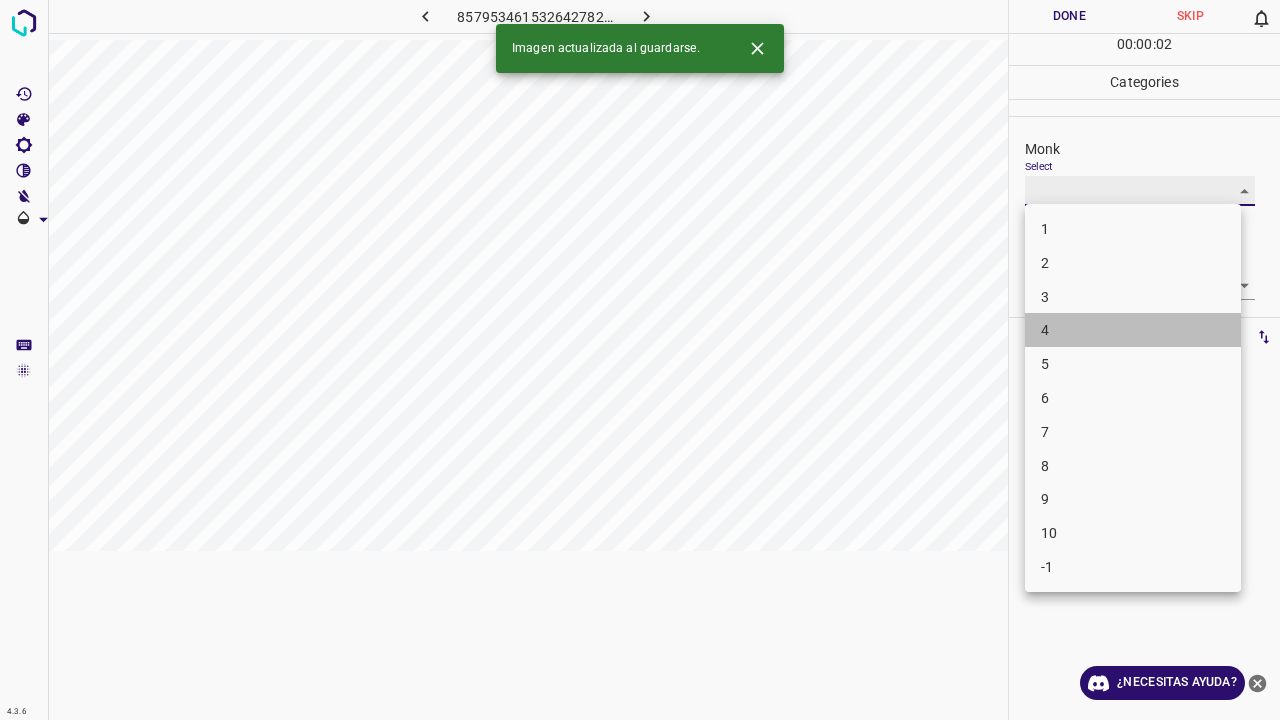 type on "4" 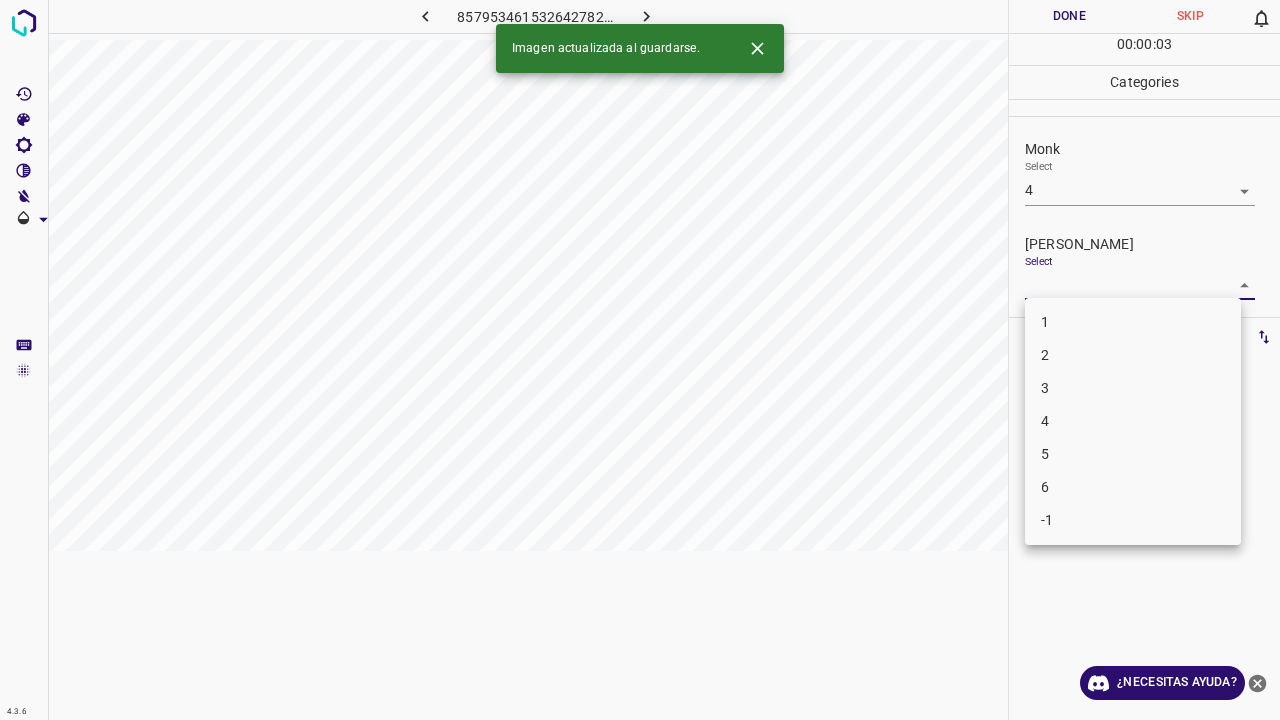 click on "4.3.6  8579534615326427824.png Done Skip 0 00   : 00   : 03   Categories Monk   Select 4 4  Fitzpatrick   Select ​ Labels   0 Categories 1 Monk 2  Fitzpatrick Tools Space Change between modes (Draw & Edit) I Auto labeling R Restore zoom M Zoom in N Zoom out Delete Delete selecte label Filters Z Restore filters X Saturation filter C Brightness filter V Contrast filter B Gray scale filter General O Download Imagen actualizada al guardarse. ¿Necesitas ayuda? Texto original Valora esta traducción Tu opinión servirá para ayudar a mejorar el Traductor de Google - Texto - Esconder - Borrar 1 2 3 4 5 6 -1" at bounding box center (640, 360) 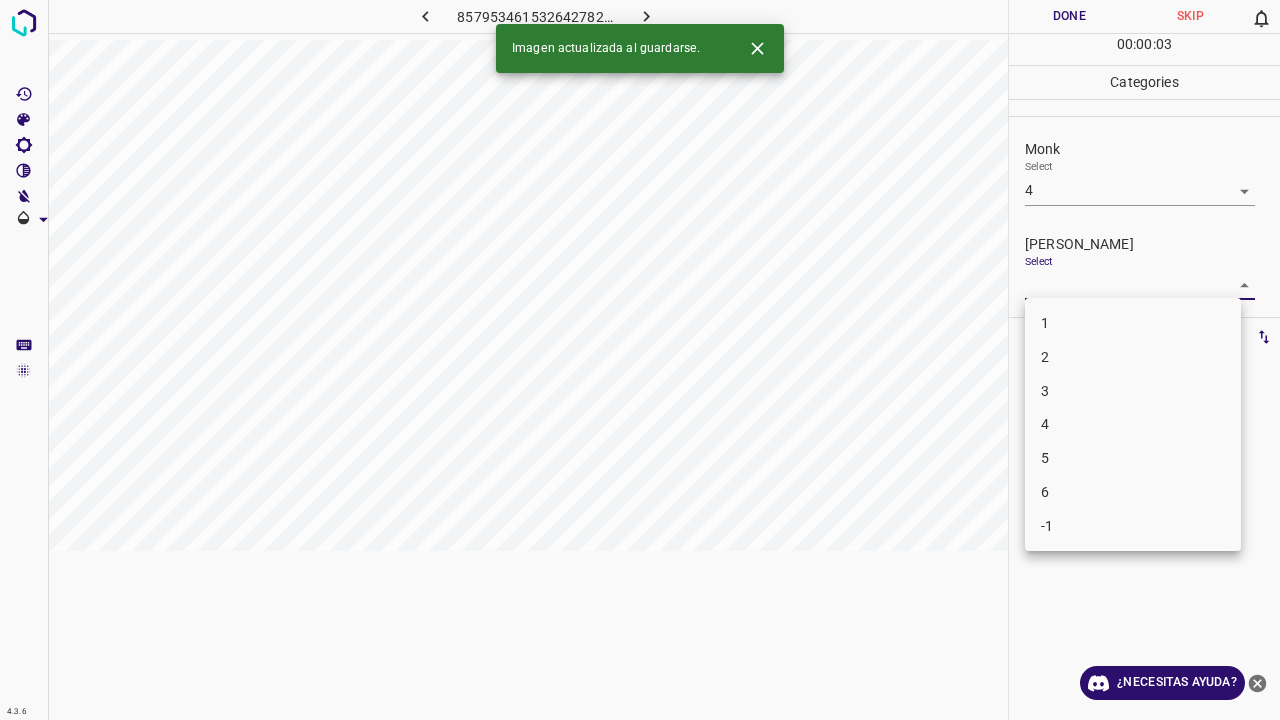 click on "2" at bounding box center (1133, 357) 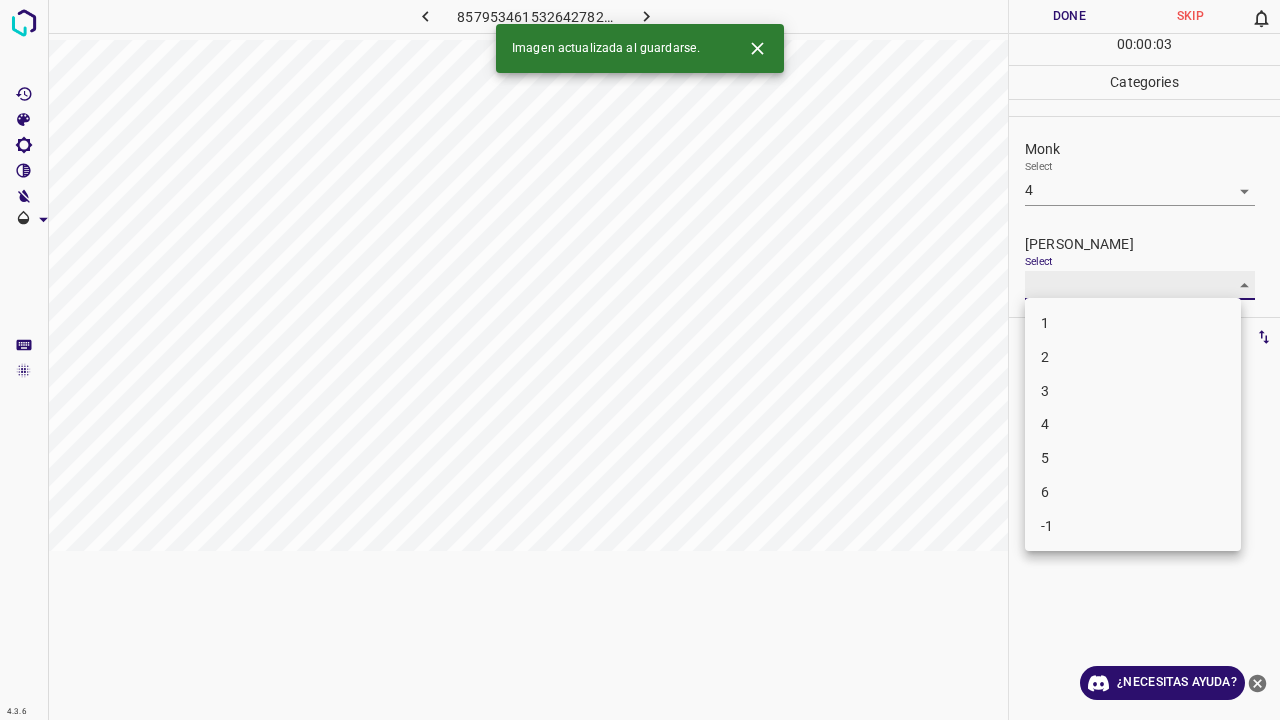 type on "2" 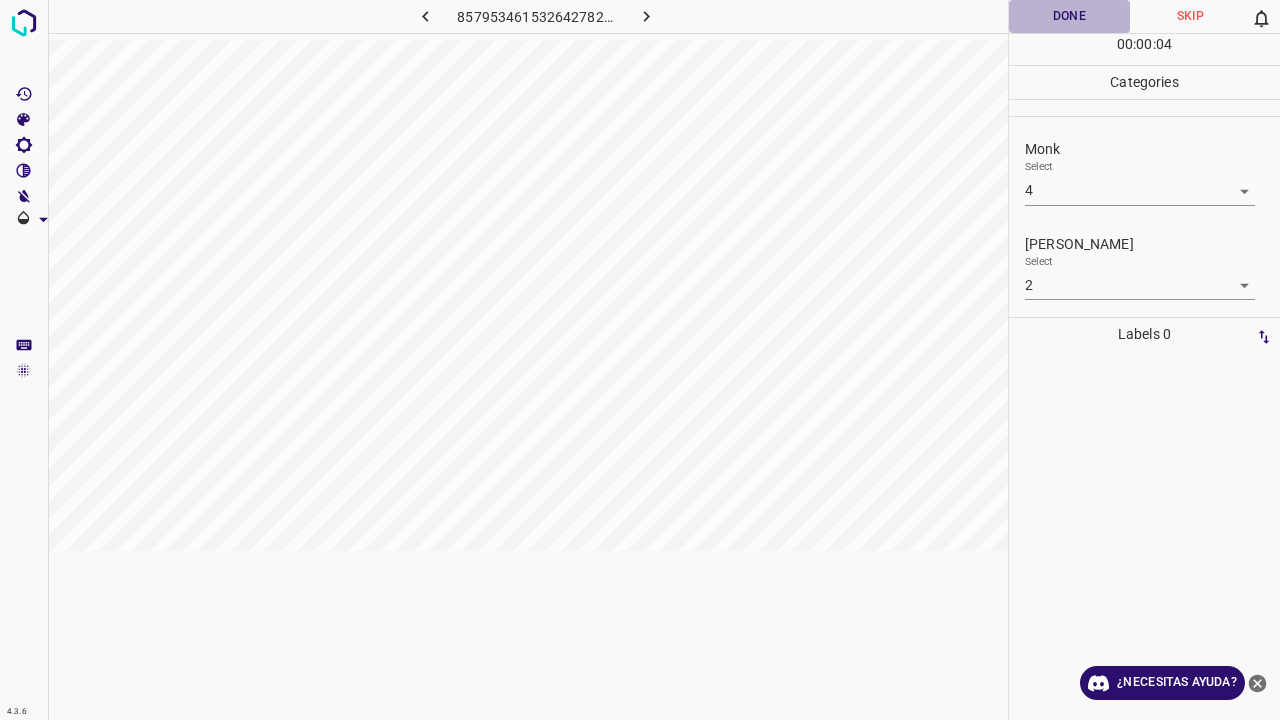 click on "Done" at bounding box center [1069, 16] 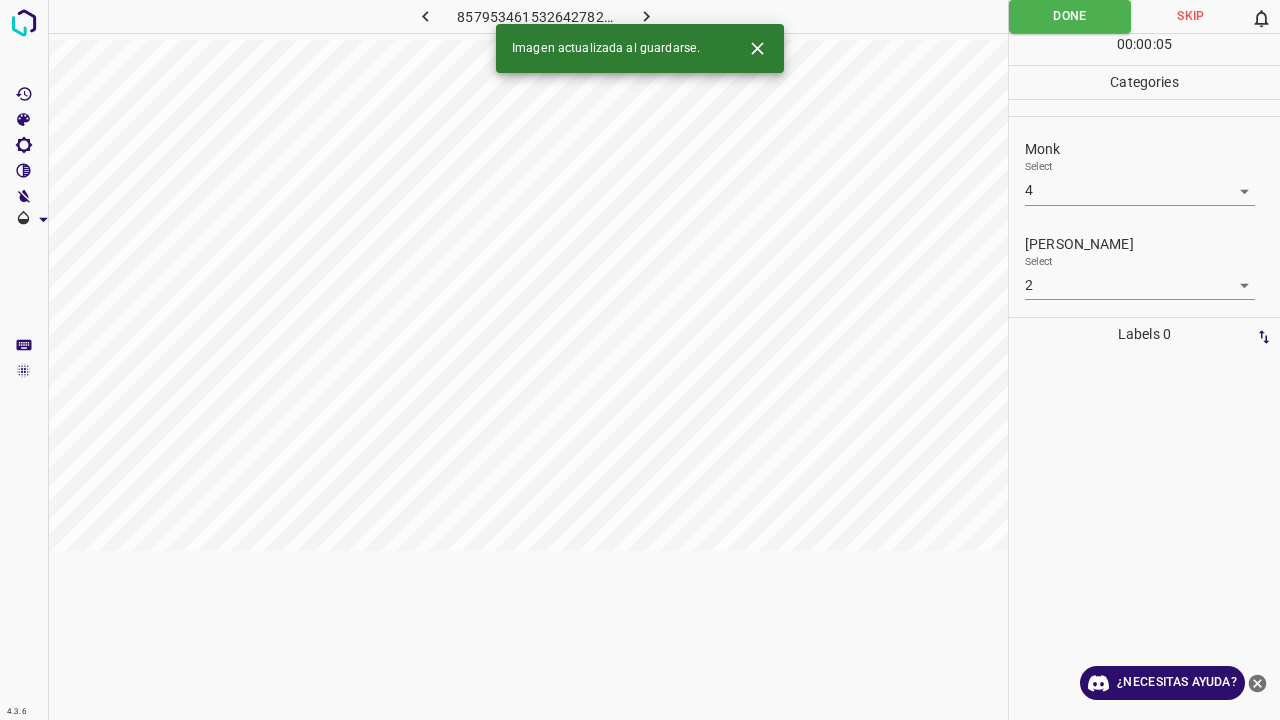 click at bounding box center (647, 16) 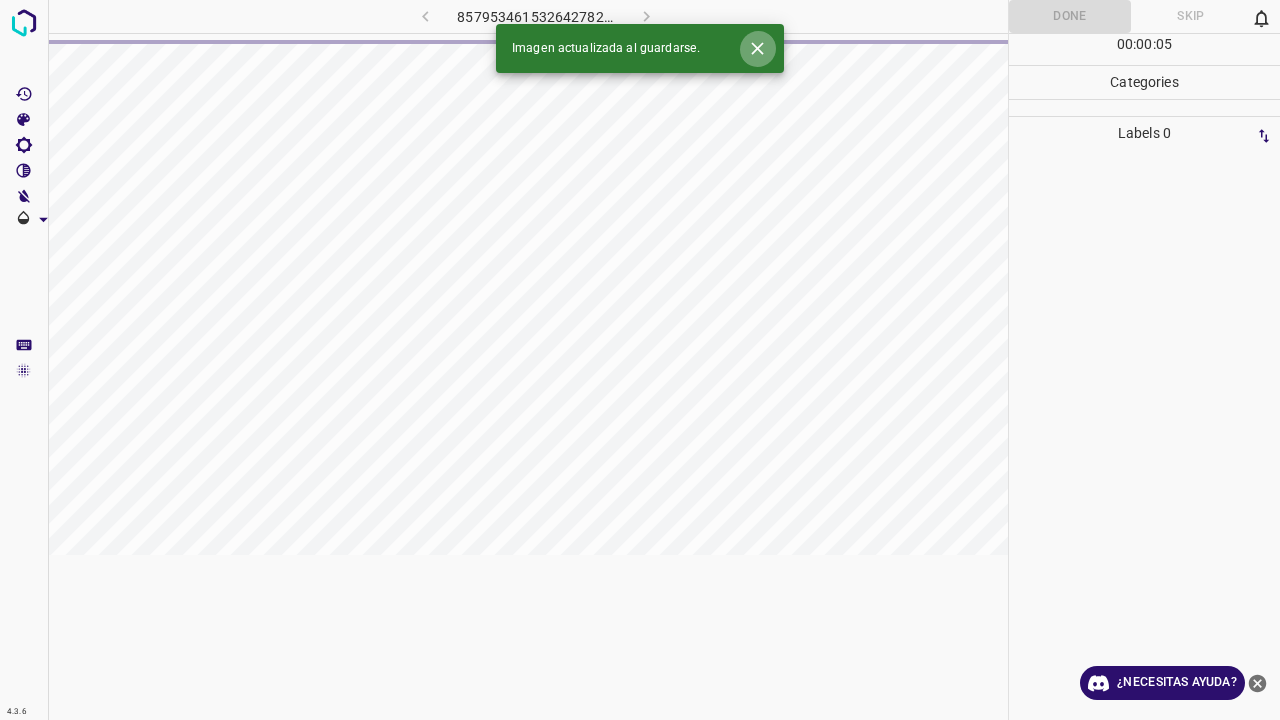 click 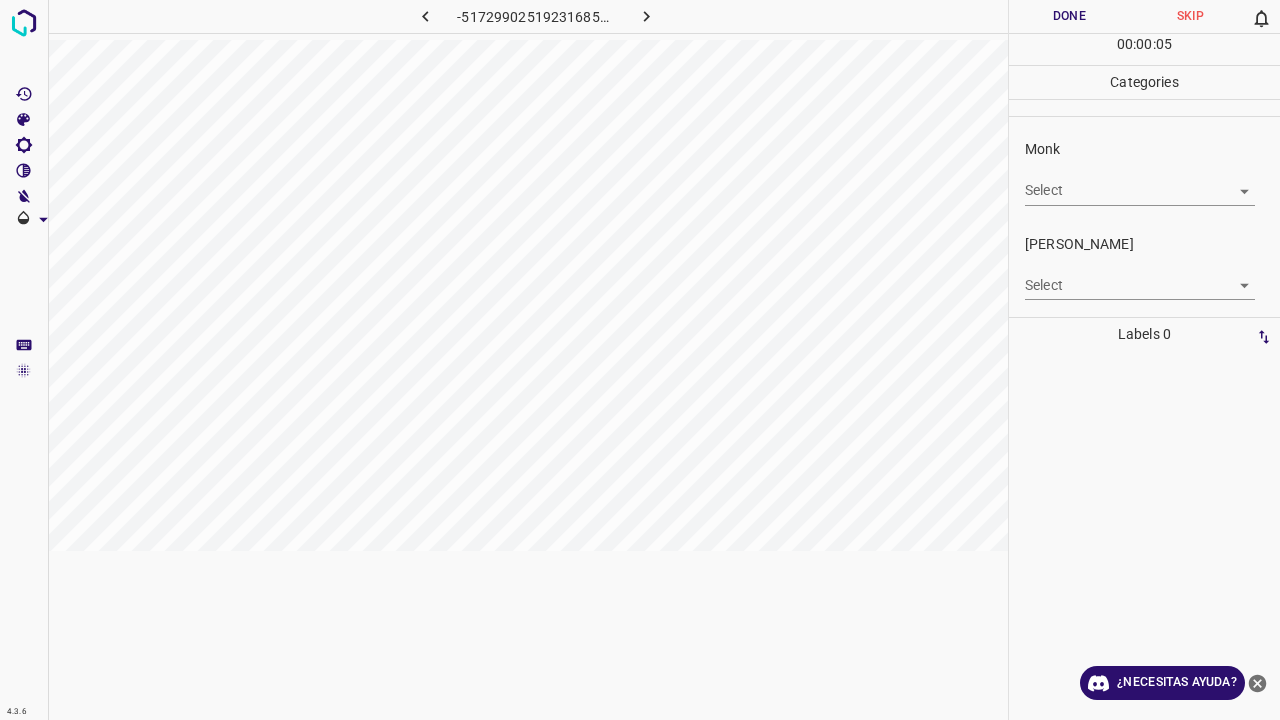 click on "Monk   Select ​" at bounding box center (1144, 172) 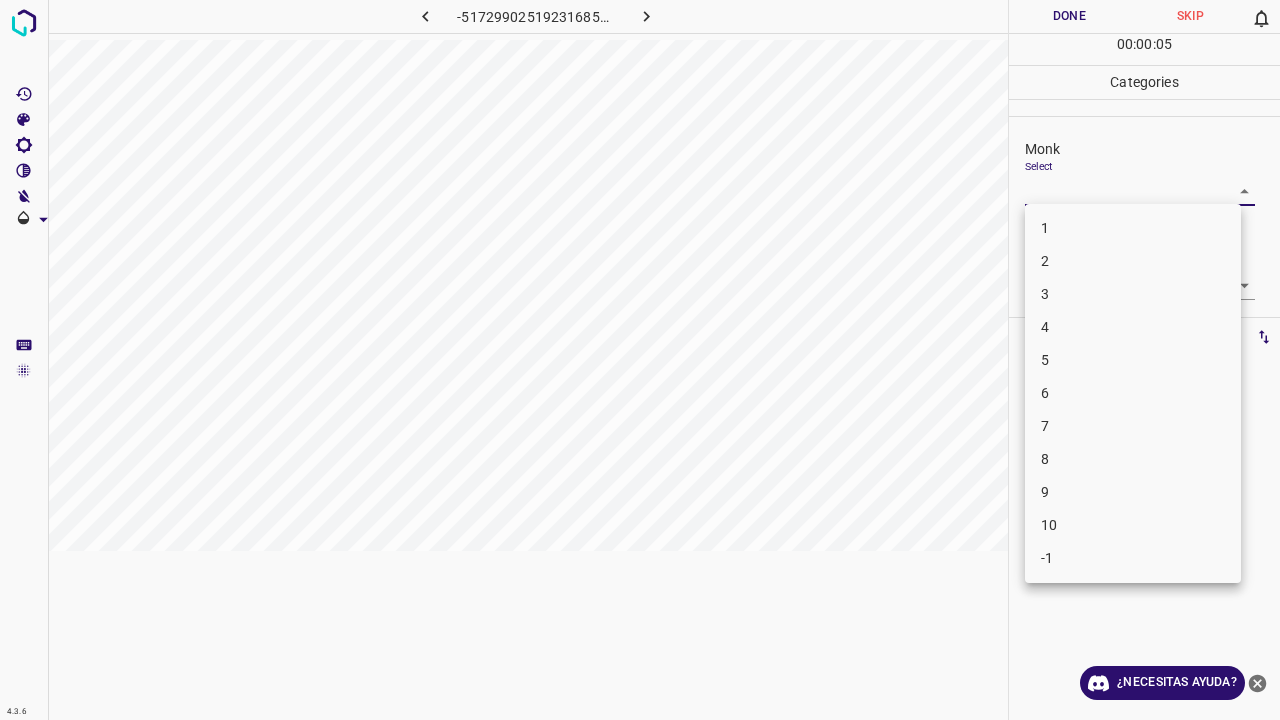click on "4.3.6  -517299025192316854.png Done Skip 0 00   : 00   : 05   Categories Monk   Select ​  Fitzpatrick   Select ​ Labels   0 Categories 1 Monk 2  Fitzpatrick Tools Space Change between modes (Draw & Edit) I Auto labeling R Restore zoom M Zoom in N Zoom out Delete Delete selecte label Filters Z Restore filters X Saturation filter C Brightness filter V Contrast filter B Gray scale filter General O Download ¿Necesitas ayuda? Texto original Valora esta traducción Tu opinión servirá para ayudar a mejorar el Traductor de Google - Texto - Esconder - Borrar 1 2 3 4 5 6 7 8 9 10 -1" at bounding box center [640, 360] 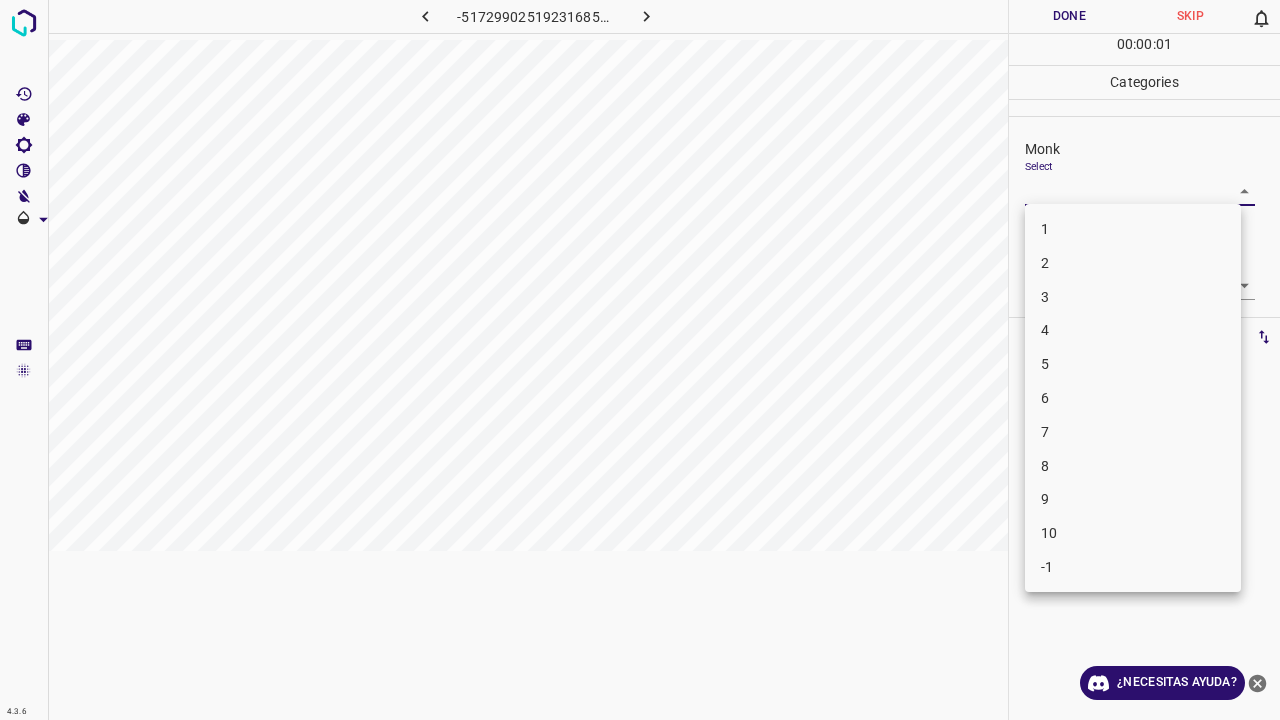 click on "4" at bounding box center (1133, 330) 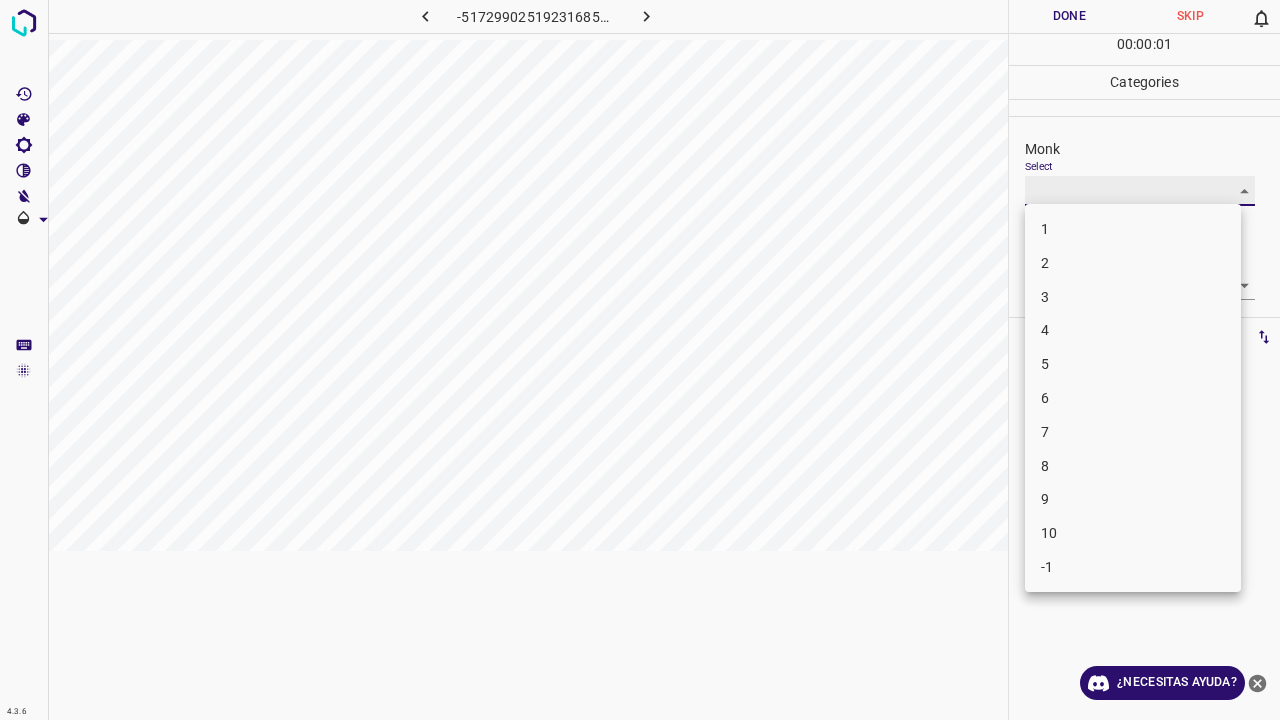 type on "4" 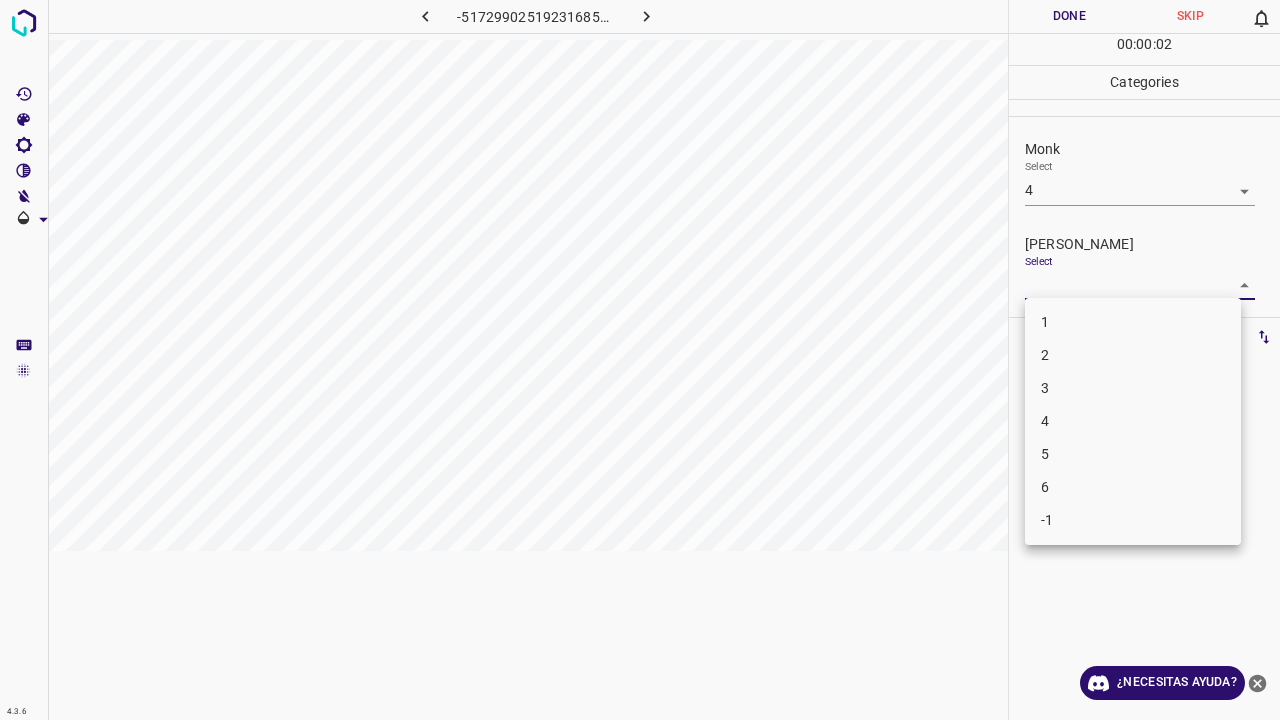 click on "4.3.6  -517299025192316854.png Done Skip 0 00   : 00   : 02   Categories Monk   Select 4 4  Fitzpatrick   Select ​ Labels   0 Categories 1 Monk 2  Fitzpatrick Tools Space Change between modes (Draw & Edit) I Auto labeling R Restore zoom M Zoom in N Zoom out Delete Delete selecte label Filters Z Restore filters X Saturation filter C Brightness filter V Contrast filter B Gray scale filter General O Download ¿Necesitas ayuda? Texto original Valora esta traducción Tu opinión servirá para ayudar a mejorar el Traductor de Google - Texto - Esconder - Borrar 1 2 3 4 5 6 -1" at bounding box center (640, 360) 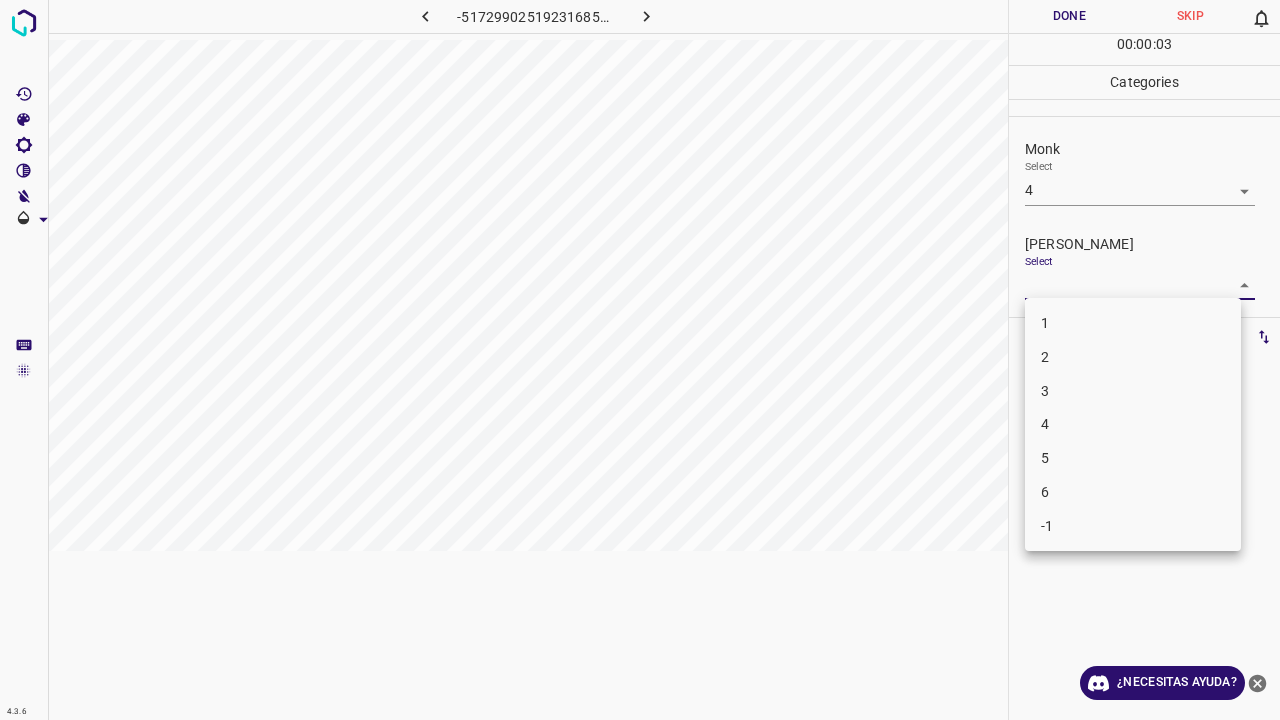 click on "2" at bounding box center [1133, 357] 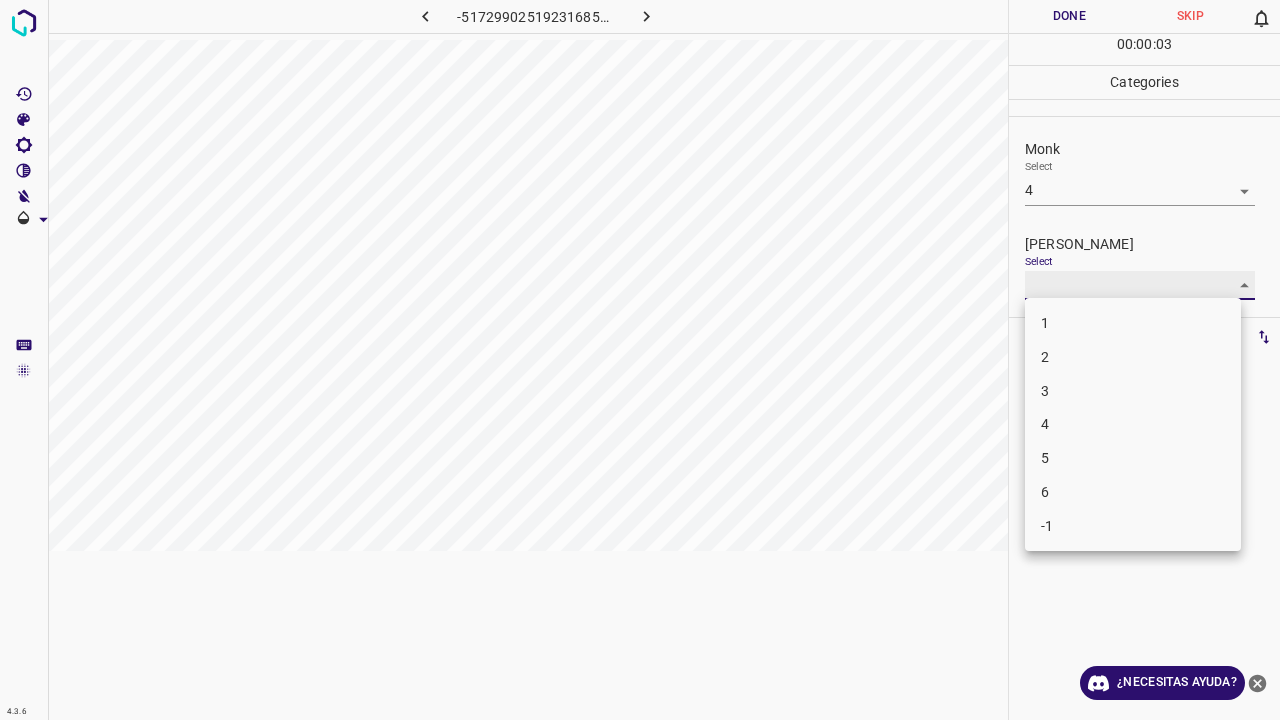 type on "2" 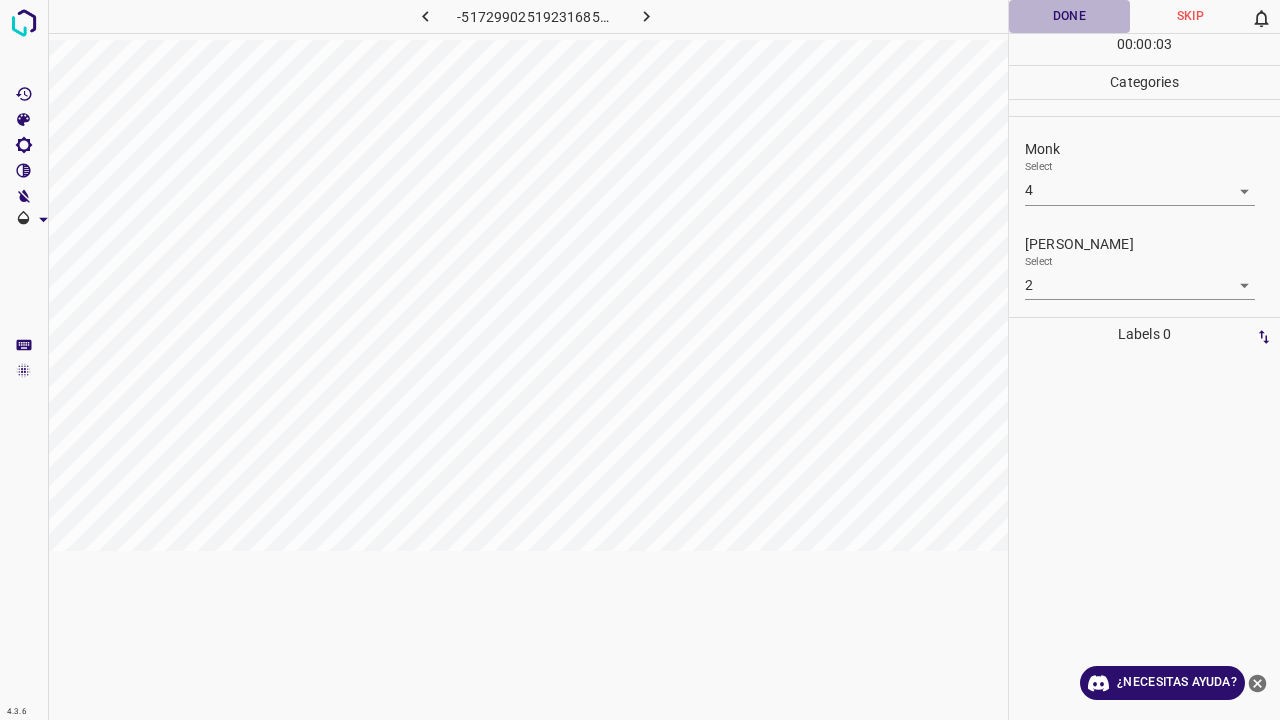 click on "Done" at bounding box center [1069, 16] 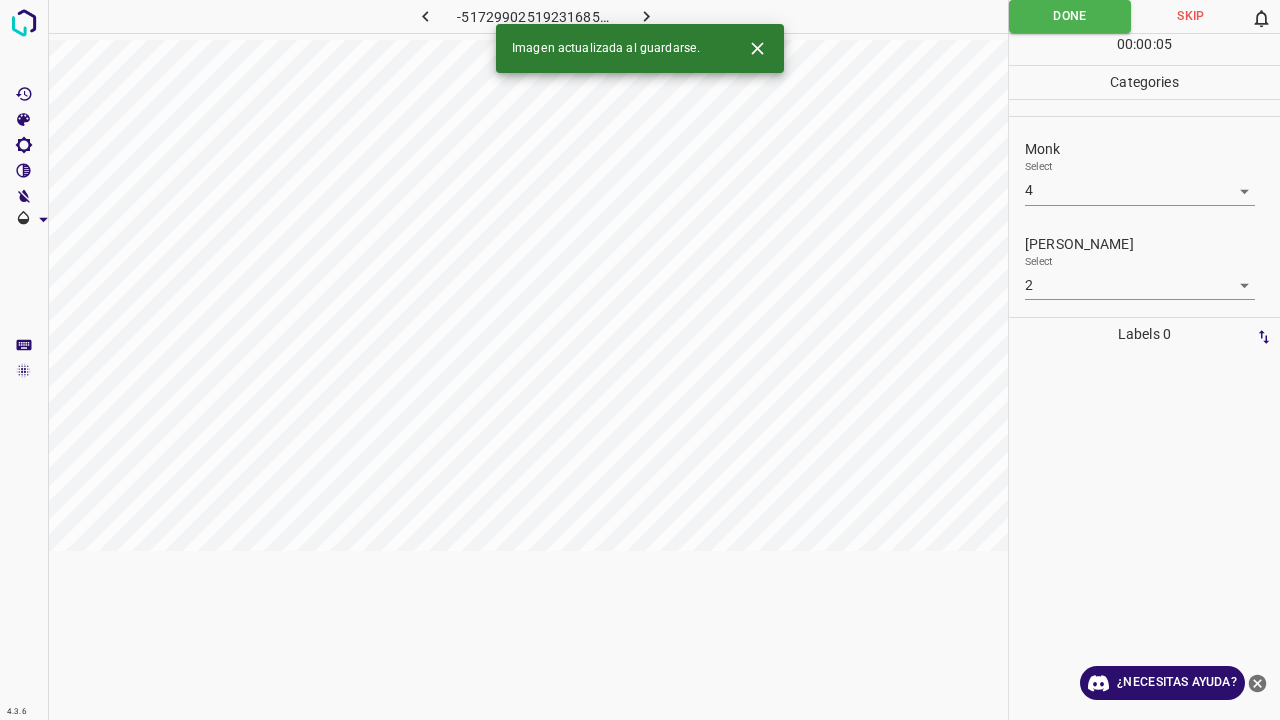 click on "Imagen actualizada al guardarse." at bounding box center [640, 48] 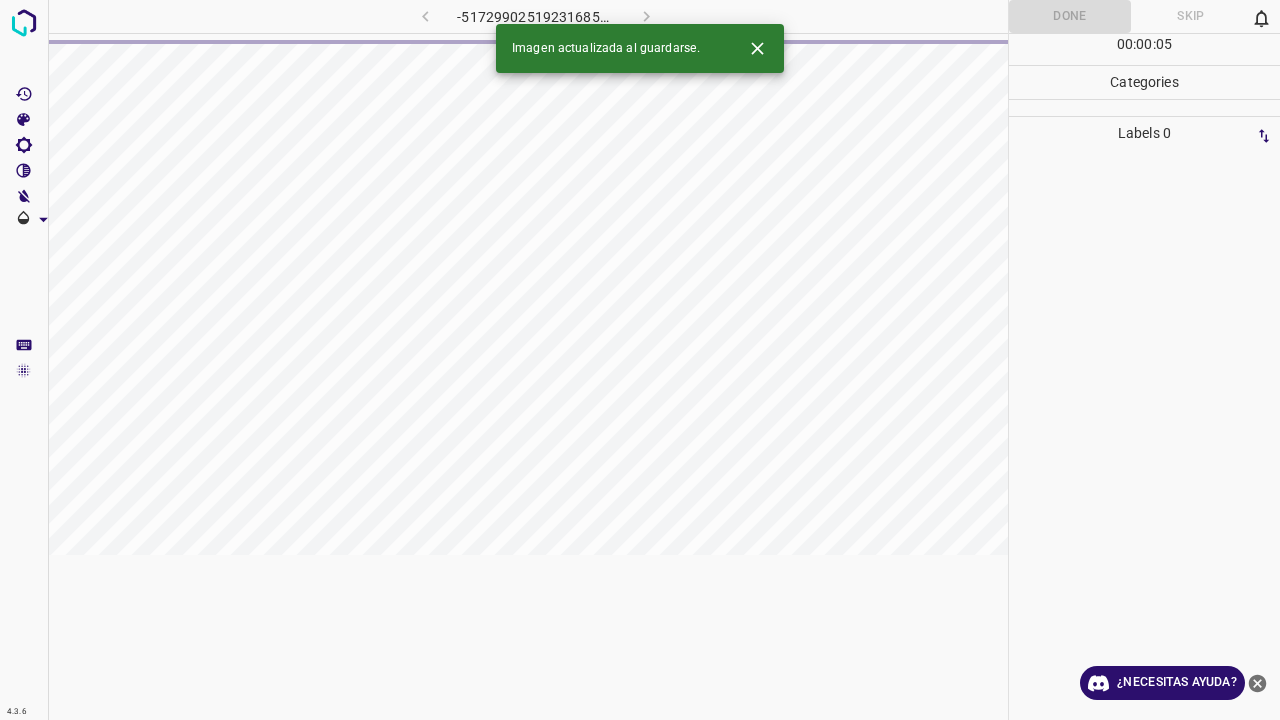 click 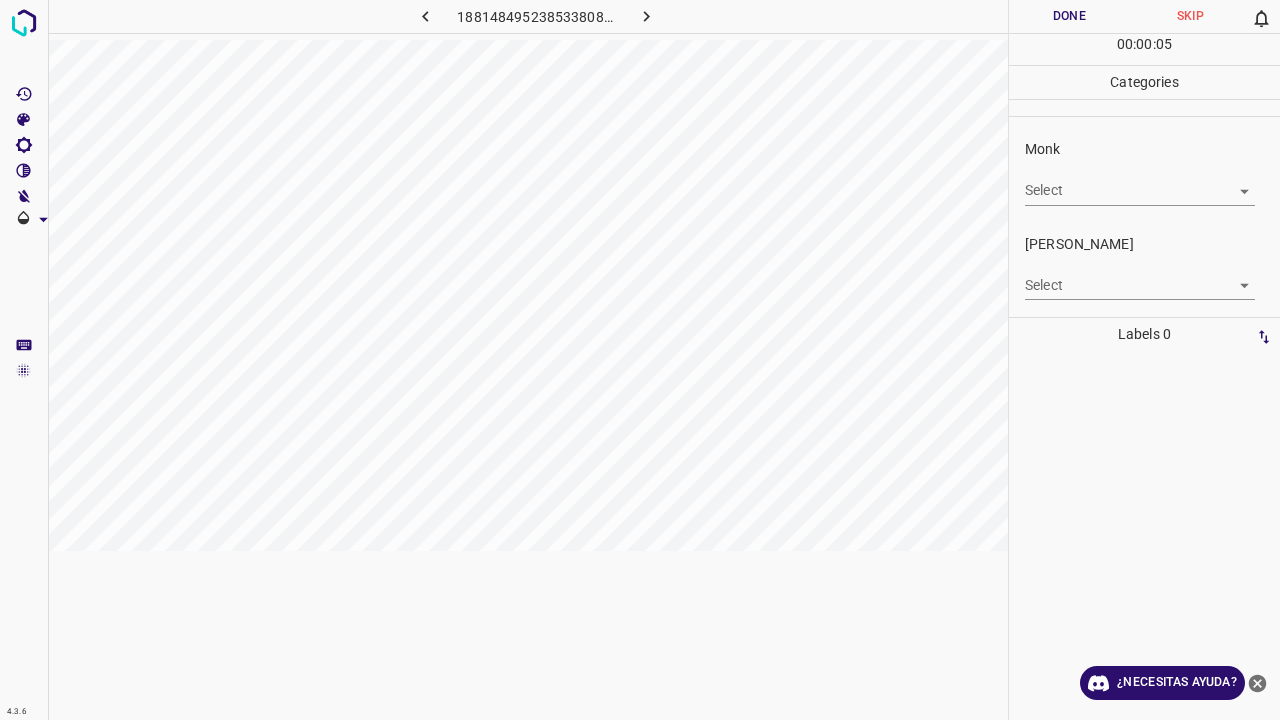 click on "4.3.6  1881484952385338081.png Done Skip 0 00   : 00   : 05   Categories Monk   Select ​  Fitzpatrick   Select ​ Labels   0 Categories 1 Monk 2  Fitzpatrick Tools Space Change between modes (Draw & Edit) I Auto labeling R Restore zoom M Zoom in N Zoom out Delete Delete selecte label Filters Z Restore filters X Saturation filter C Brightness filter V Contrast filter B Gray scale filter General O Download ¿Necesitas ayuda? Texto original Valora esta traducción Tu opinión servirá para ayudar a mejorar el Traductor de Google - Texto - Esconder - Borrar" at bounding box center [640, 360] 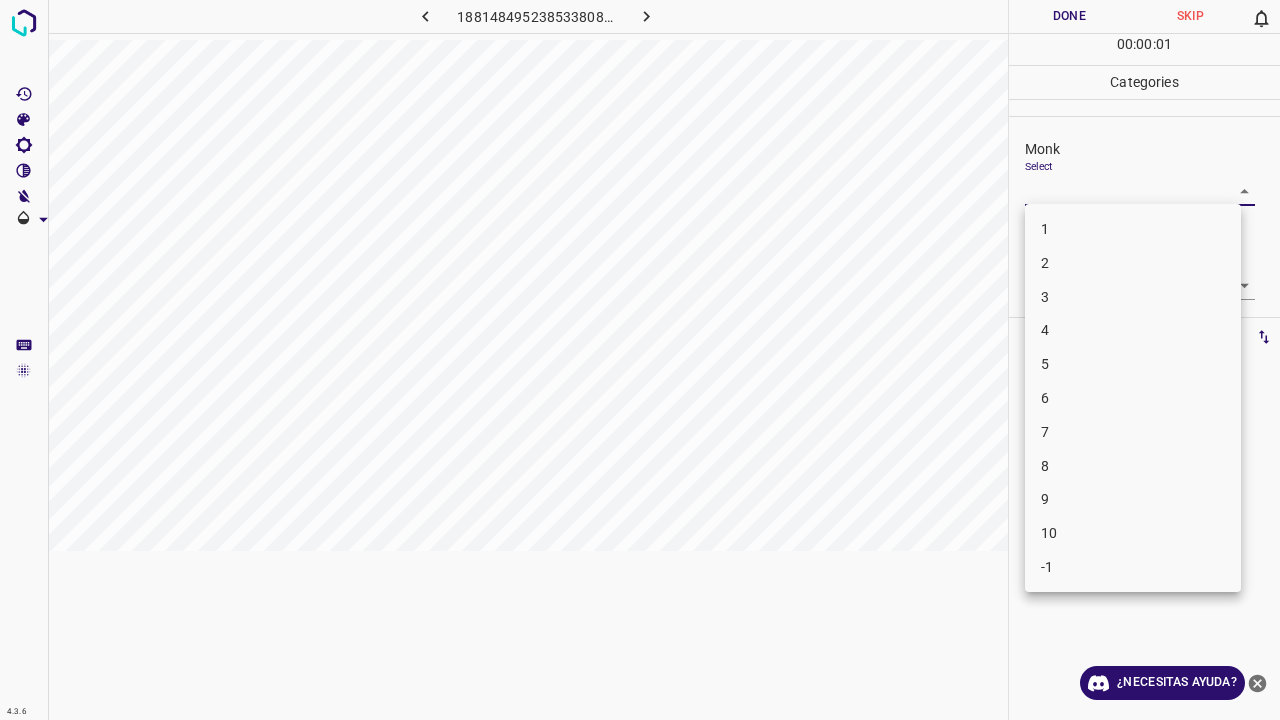click on "7" at bounding box center (1133, 432) 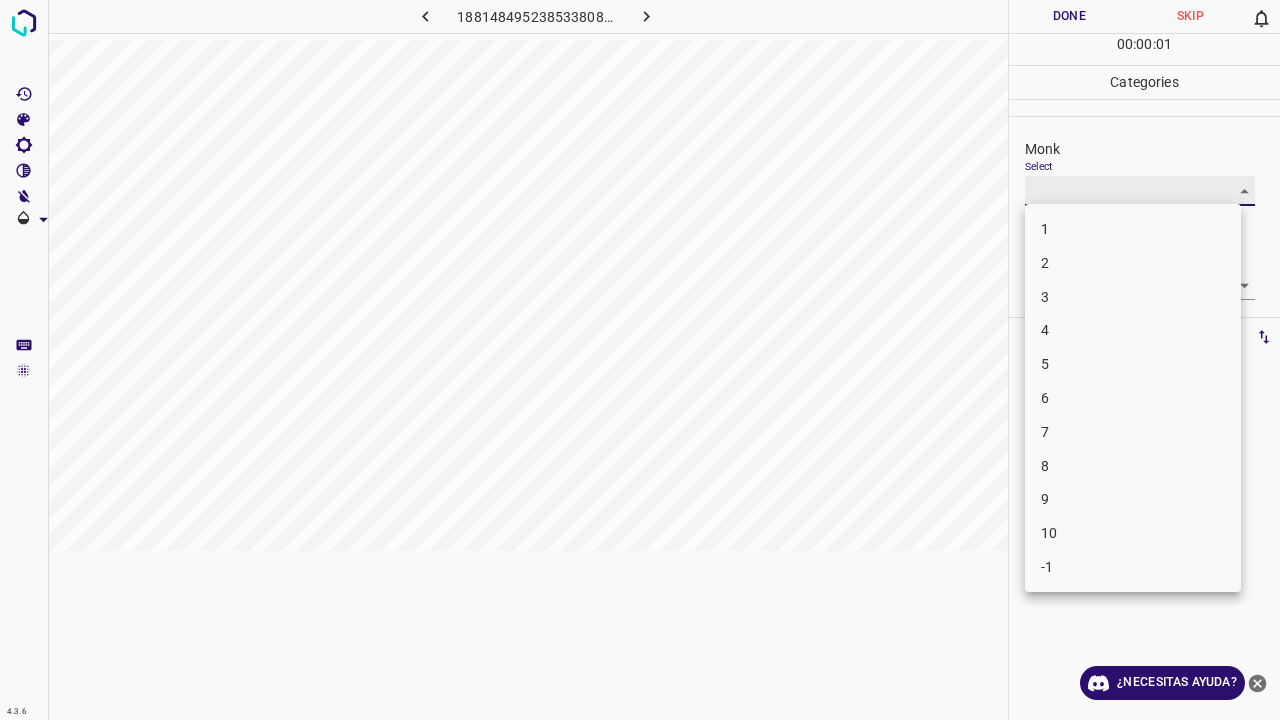 type on "7" 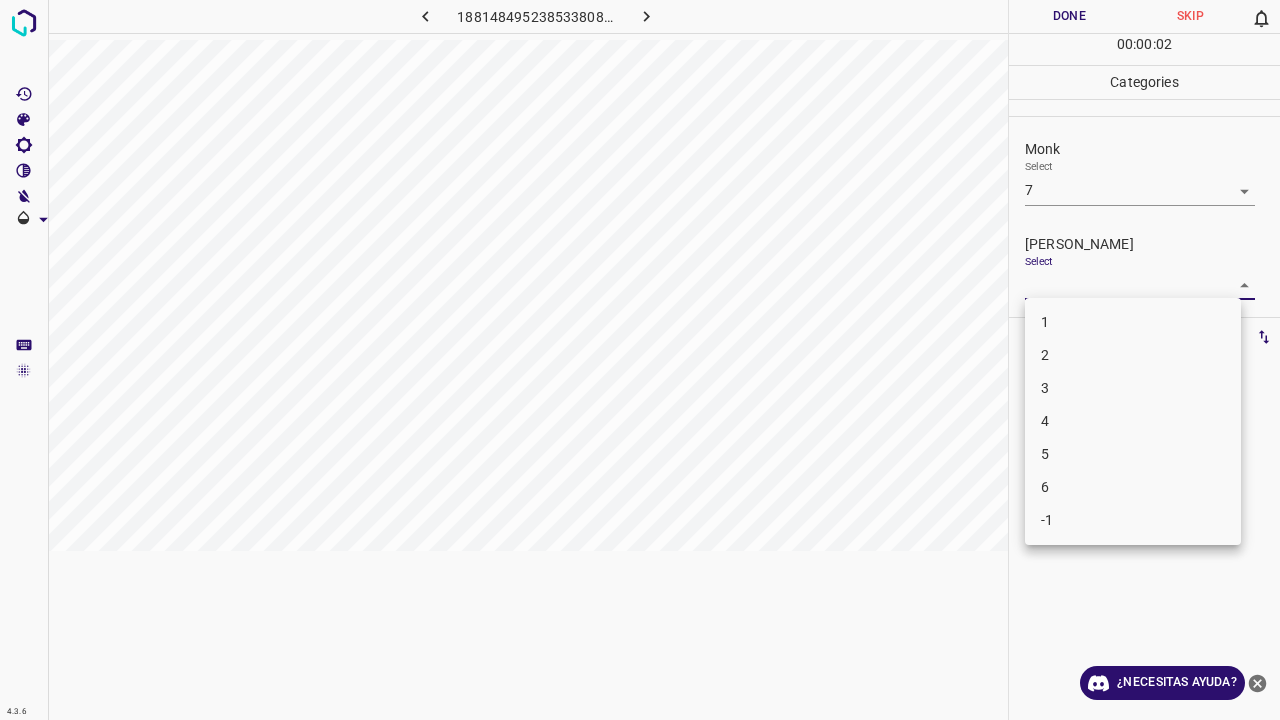 click on "4.3.6  1881484952385338081.png Done Skip 0 00   : 00   : 02   Categories Monk   Select 7 7  Fitzpatrick   Select ​ Labels   0 Categories 1 Monk 2  Fitzpatrick Tools Space Change between modes (Draw & Edit) I Auto labeling R Restore zoom M Zoom in N Zoom out Delete Delete selecte label Filters Z Restore filters X Saturation filter C Brightness filter V Contrast filter B Gray scale filter General O Download ¿Necesitas ayuda? Texto original Valora esta traducción Tu opinión servirá para ayudar a mejorar el Traductor de Google - Texto - Esconder - Borrar 1 2 3 4 5 6 -1" at bounding box center [640, 360] 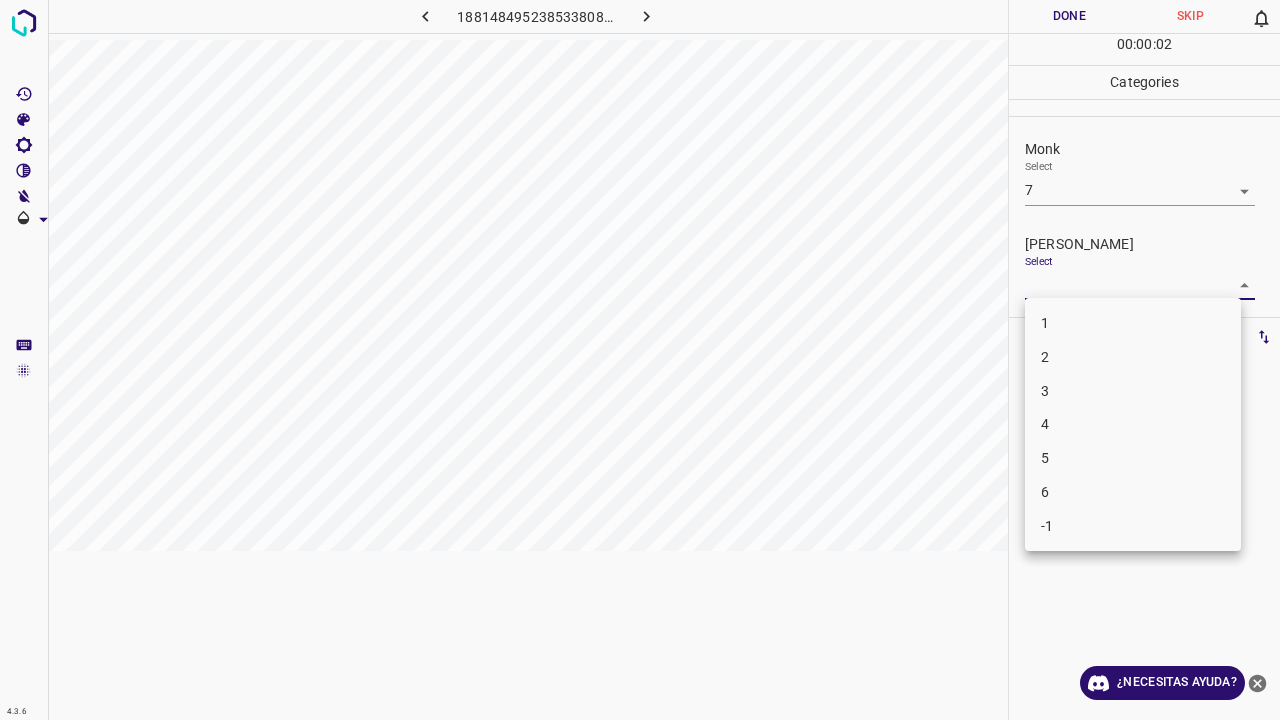 click on "5" at bounding box center (1133, 458) 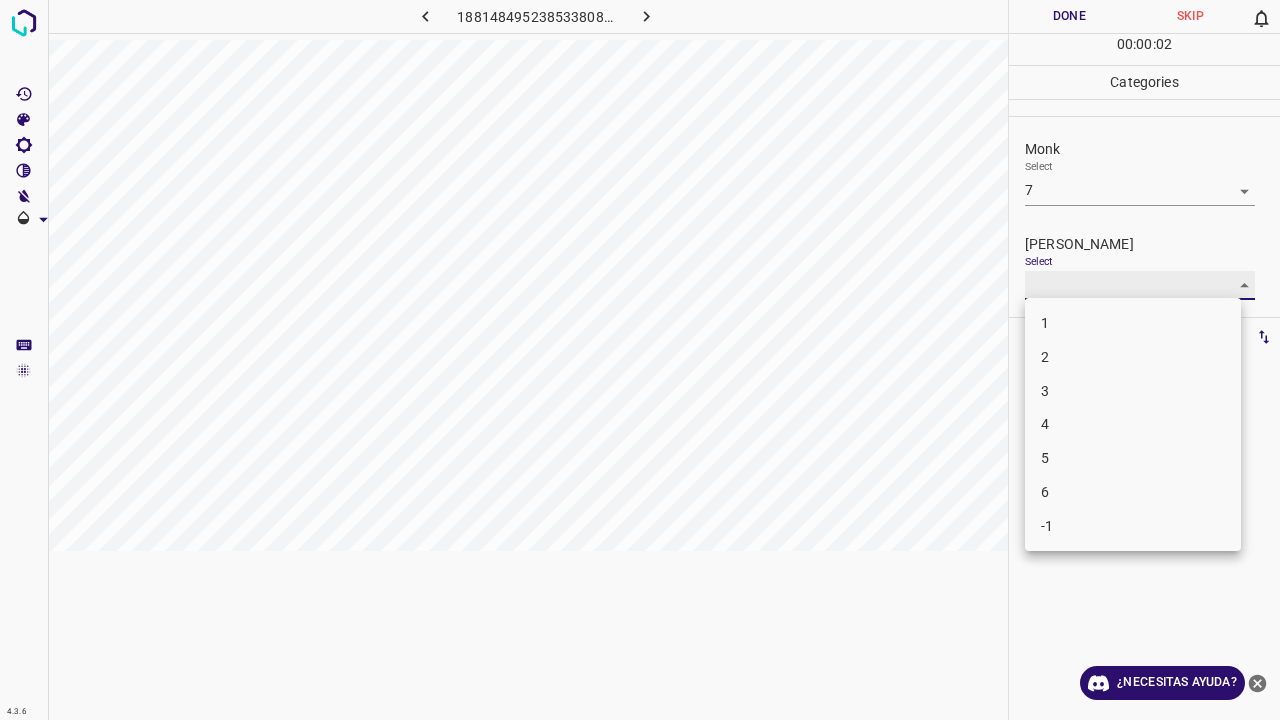 type on "5" 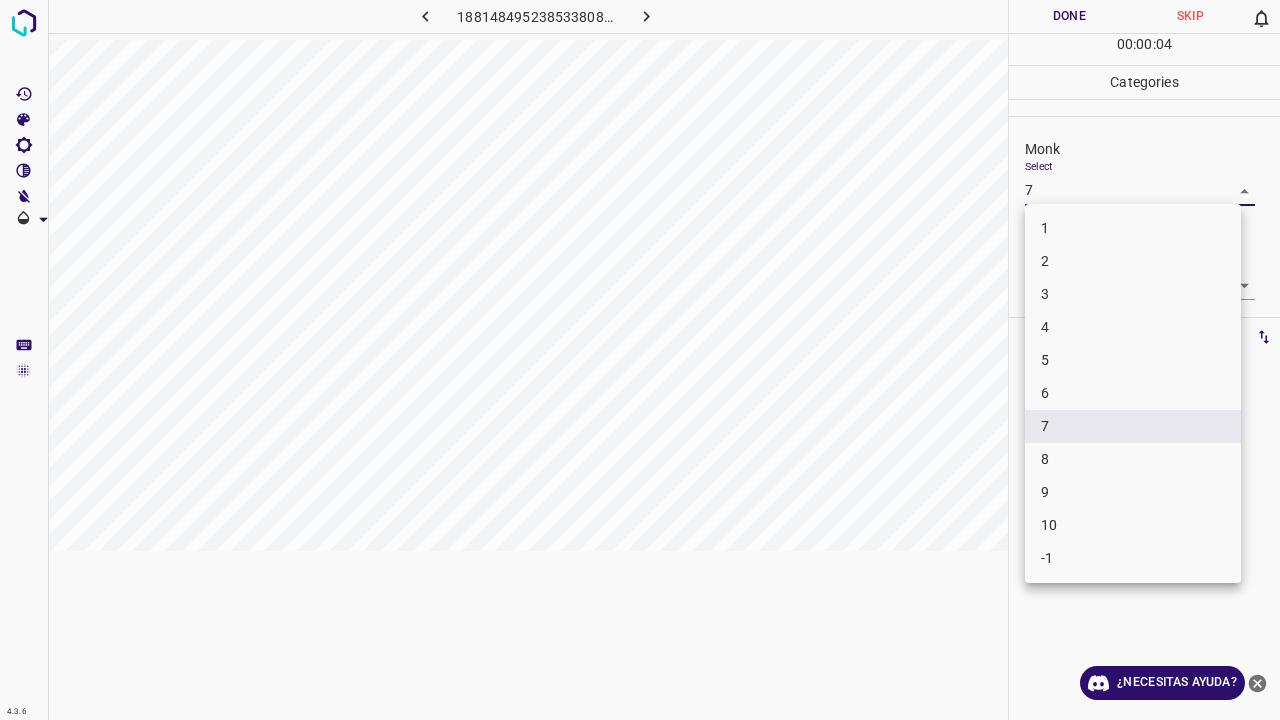 click on "4.3.6  1881484952385338081.png Done Skip 0 00   : 00   : 04   Categories Monk   Select 7 7  Fitzpatrick   Select 5 5 Labels   0 Categories 1 Monk 2  Fitzpatrick Tools Space Change between modes (Draw & Edit) I Auto labeling R Restore zoom M Zoom in N Zoom out Delete Delete selecte label Filters Z Restore filters X Saturation filter C Brightness filter V Contrast filter B Gray scale filter General O Download ¿Necesitas ayuda? Texto original Valora esta traducción Tu opinión servirá para ayudar a mejorar el Traductor de Google - Texto - Esconder - Borrar 1 2 3 4 5 6 7 8 9 10 -1" at bounding box center [640, 360] 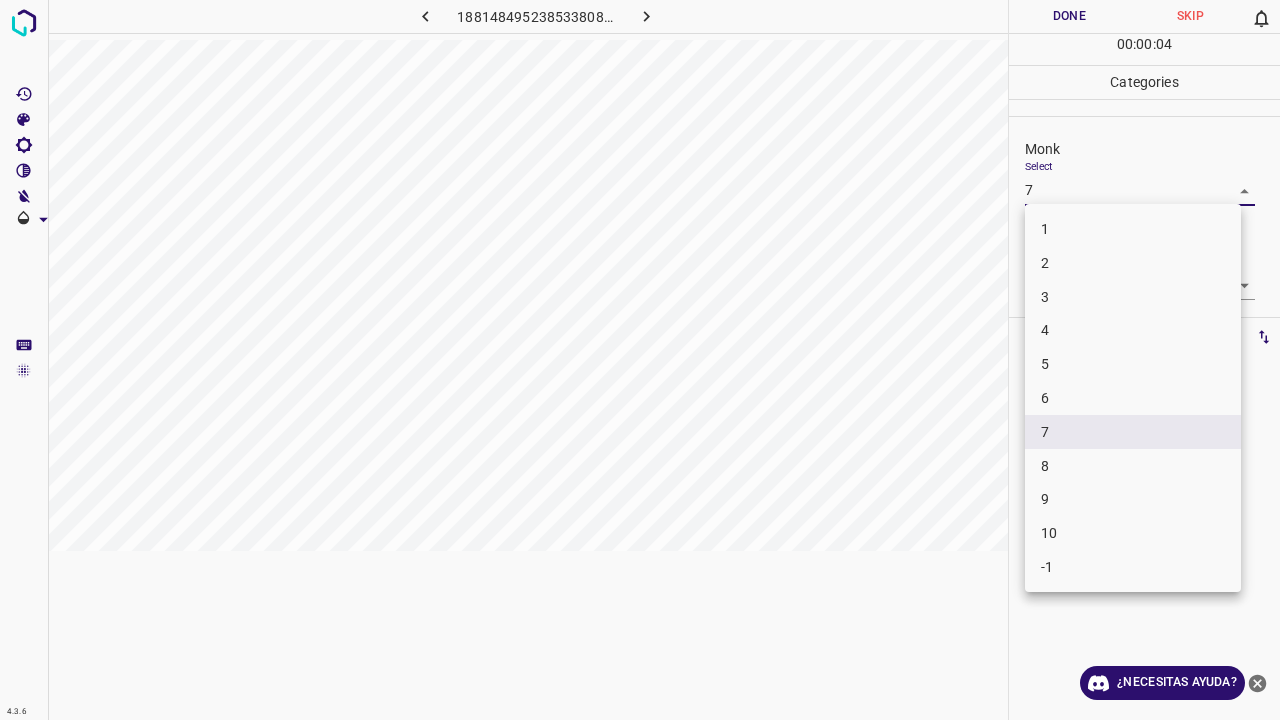 click on "8" at bounding box center (1133, 466) 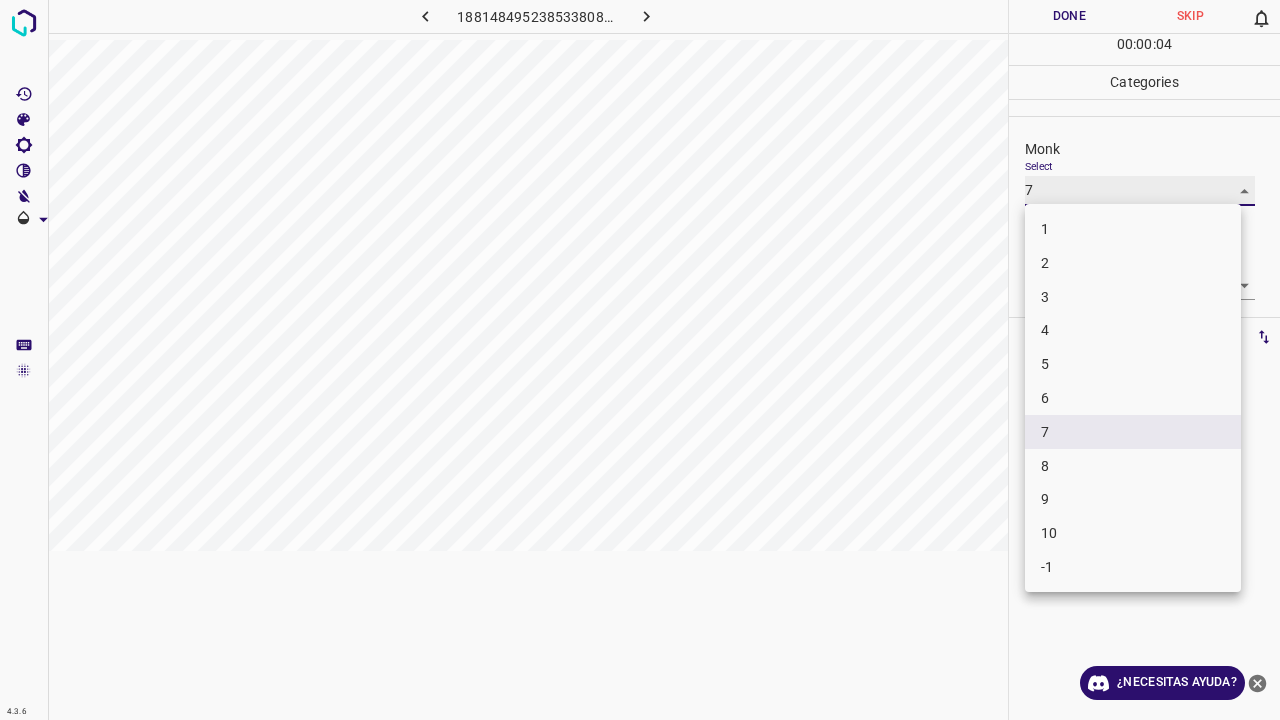 type on "8" 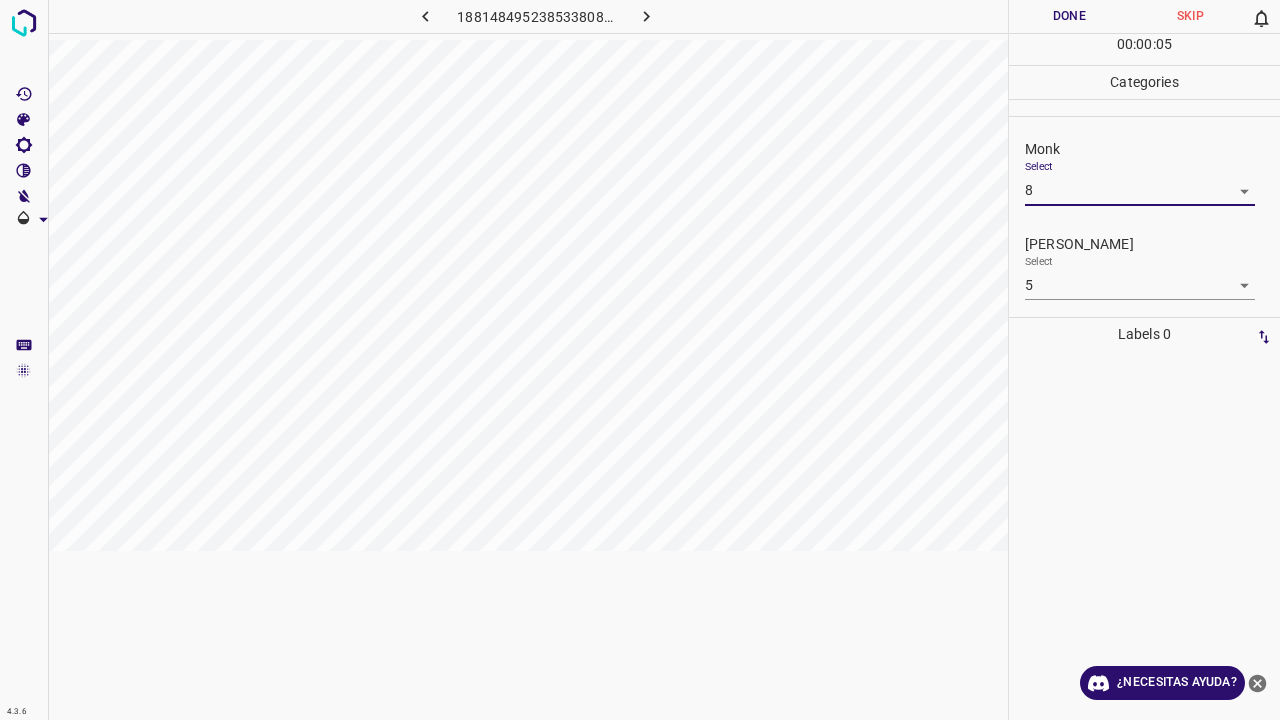 click on "Done" at bounding box center (1069, 16) 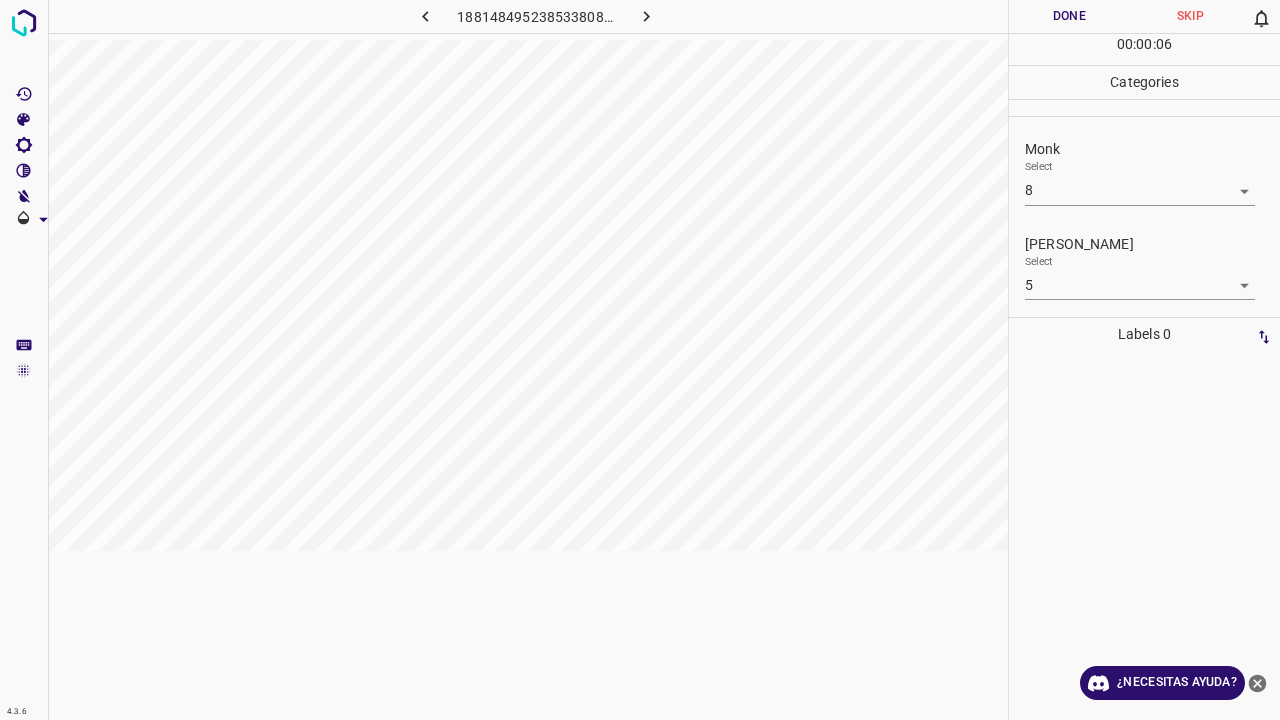click 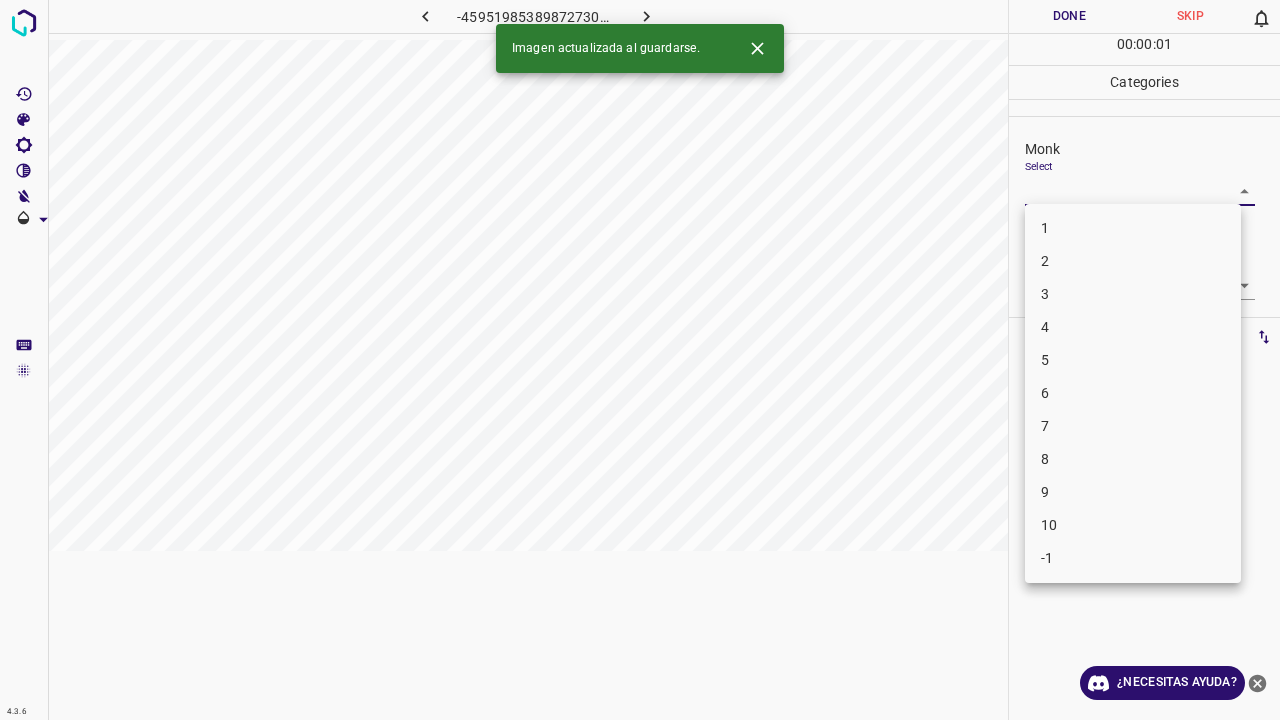 click on "4.3.6  -4595198538987273039.png Done Skip 0 00   : 00   : 01   Categories Monk   Select ​  Fitzpatrick   Select ​ Labels   0 Categories 1 Monk 2  Fitzpatrick Tools Space Change between modes (Draw & Edit) I Auto labeling R Restore zoom M Zoom in N Zoom out Delete Delete selecte label Filters Z Restore filters X Saturation filter C Brightness filter V Contrast filter B Gray scale filter General O Download Imagen actualizada al guardarse. ¿Necesitas ayuda? Texto original Valora esta traducción Tu opinión servirá para ayudar a mejorar el Traductor de Google - Texto - Esconder - Borrar 1 2 3 4 5 6 7 8 9 10 -1" at bounding box center (640, 360) 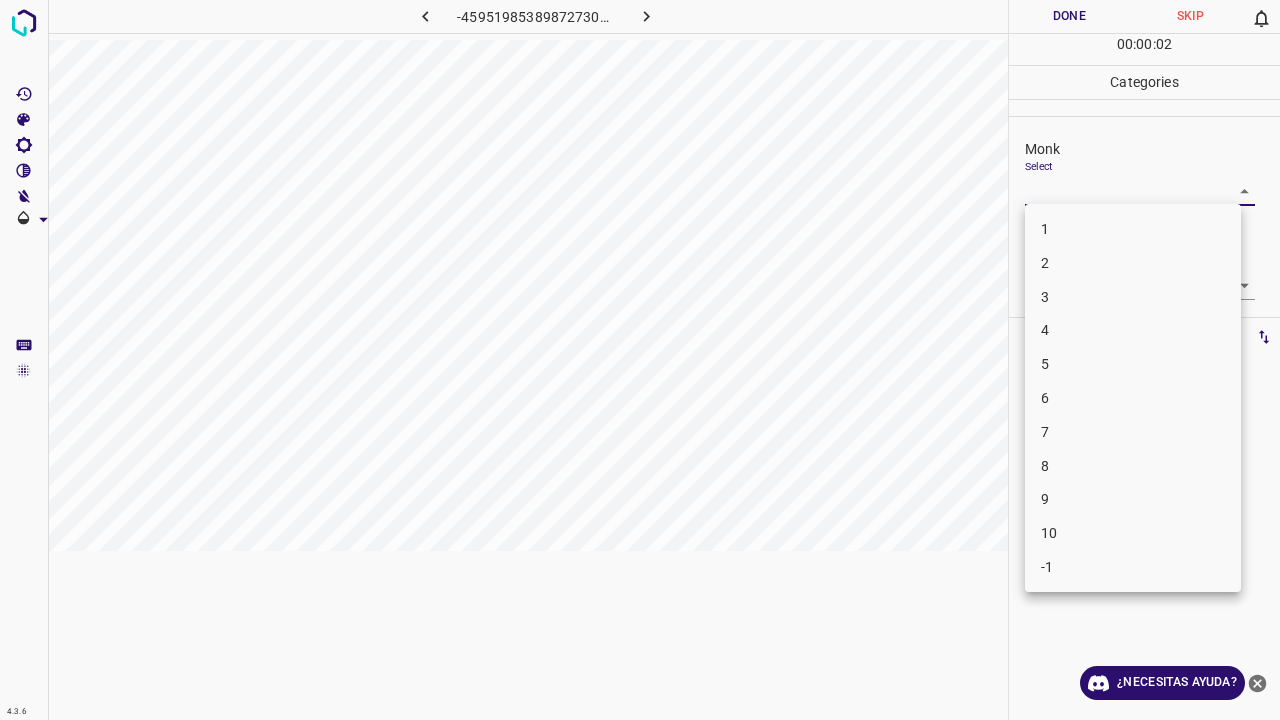 click on "1" at bounding box center [1133, 229] 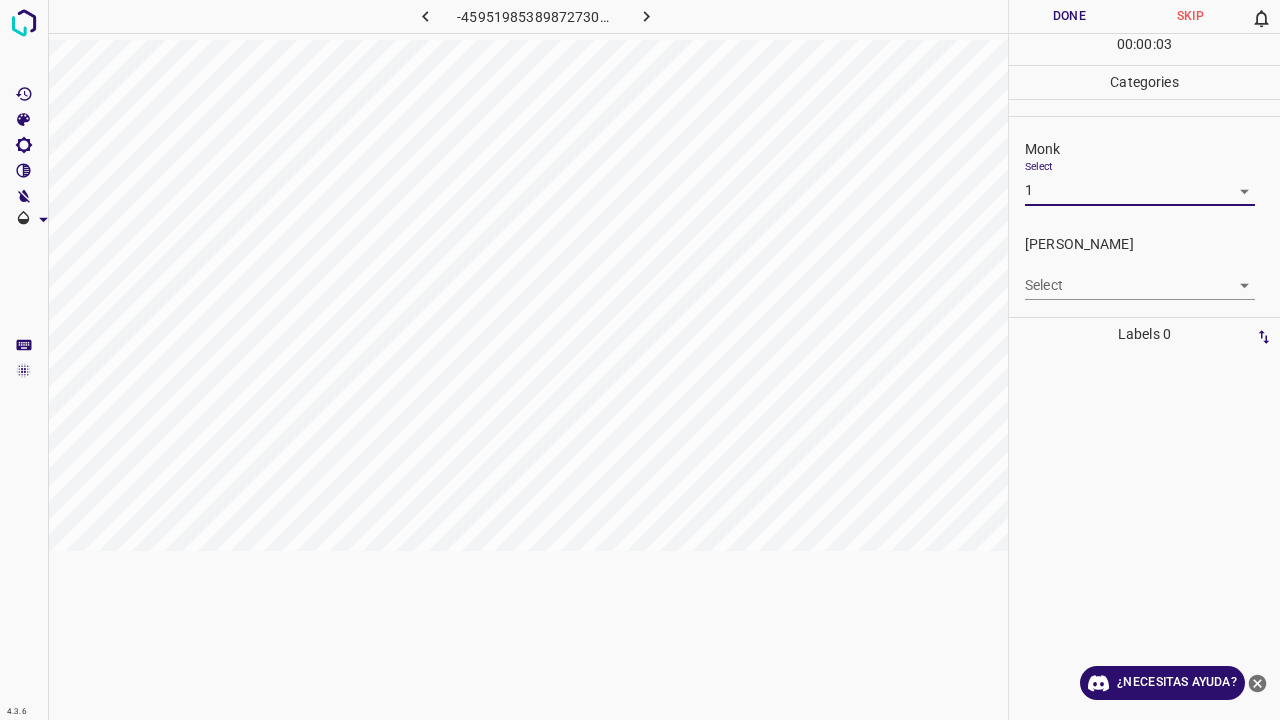click on "Fitzpatrick   Select ​" at bounding box center (1144, 267) 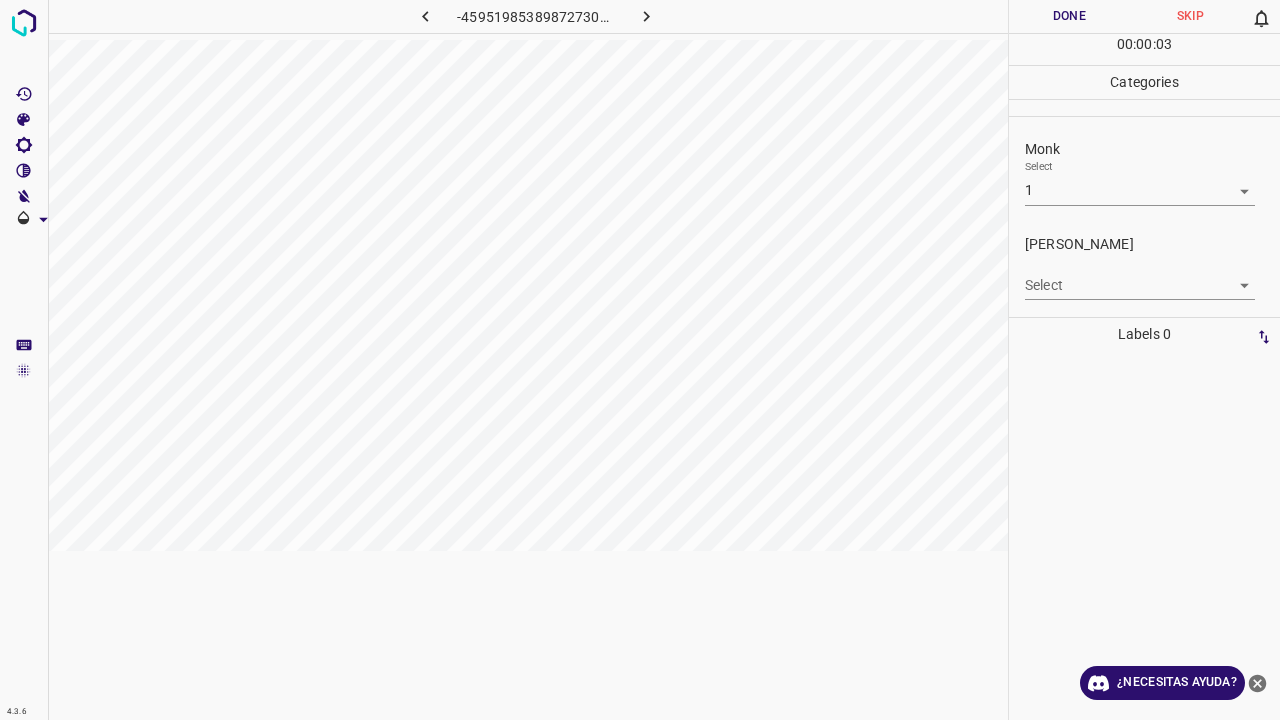 click on "4.3.6  -4595198538987273039.png Done Skip 0 00   : 00   : 03   Categories Monk   Select 1 1  Fitzpatrick   Select ​ Labels   0 Categories 1 Monk 2  Fitzpatrick Tools Space Change between modes (Draw & Edit) I Auto labeling R Restore zoom M Zoom in N Zoom out Delete Delete selecte label Filters Z Restore filters X Saturation filter C Brightness filter V Contrast filter B Gray scale filter General O Download ¿Necesitas ayuda? Texto original Valora esta traducción Tu opinión servirá para ayudar a mejorar el Traductor de Google - Texto - Esconder - Borrar" at bounding box center (640, 360) 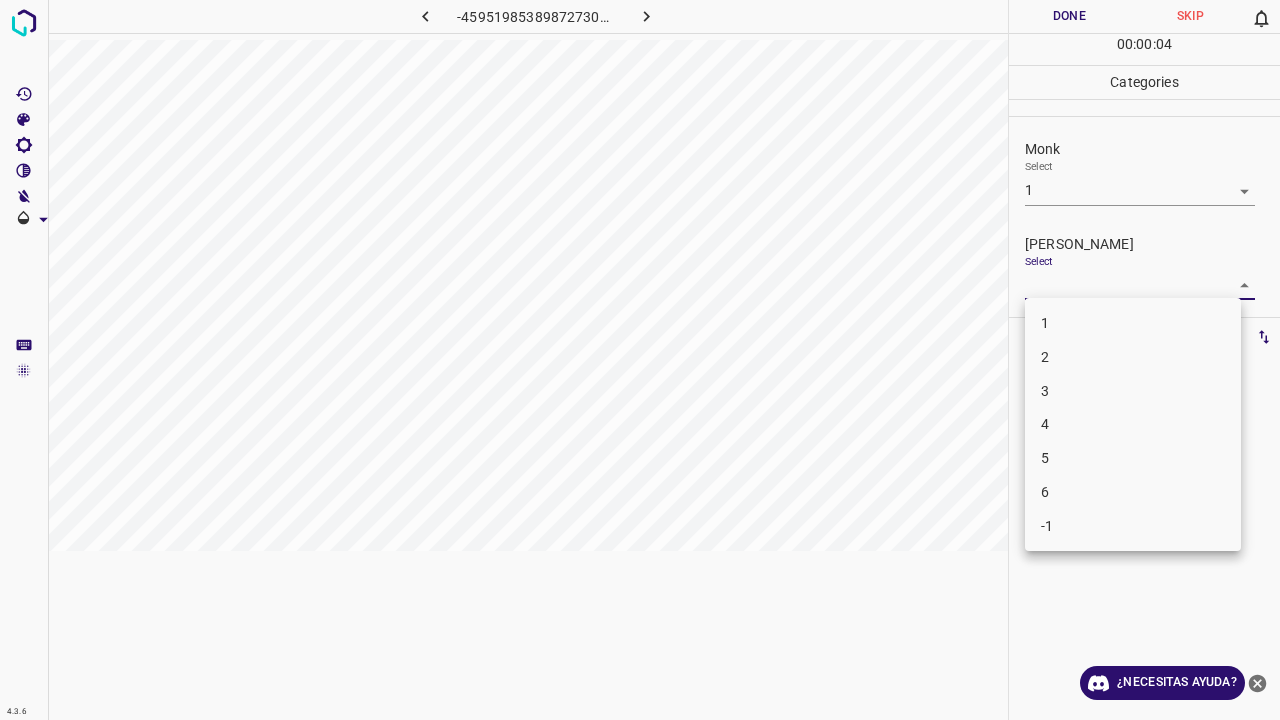 click at bounding box center (640, 360) 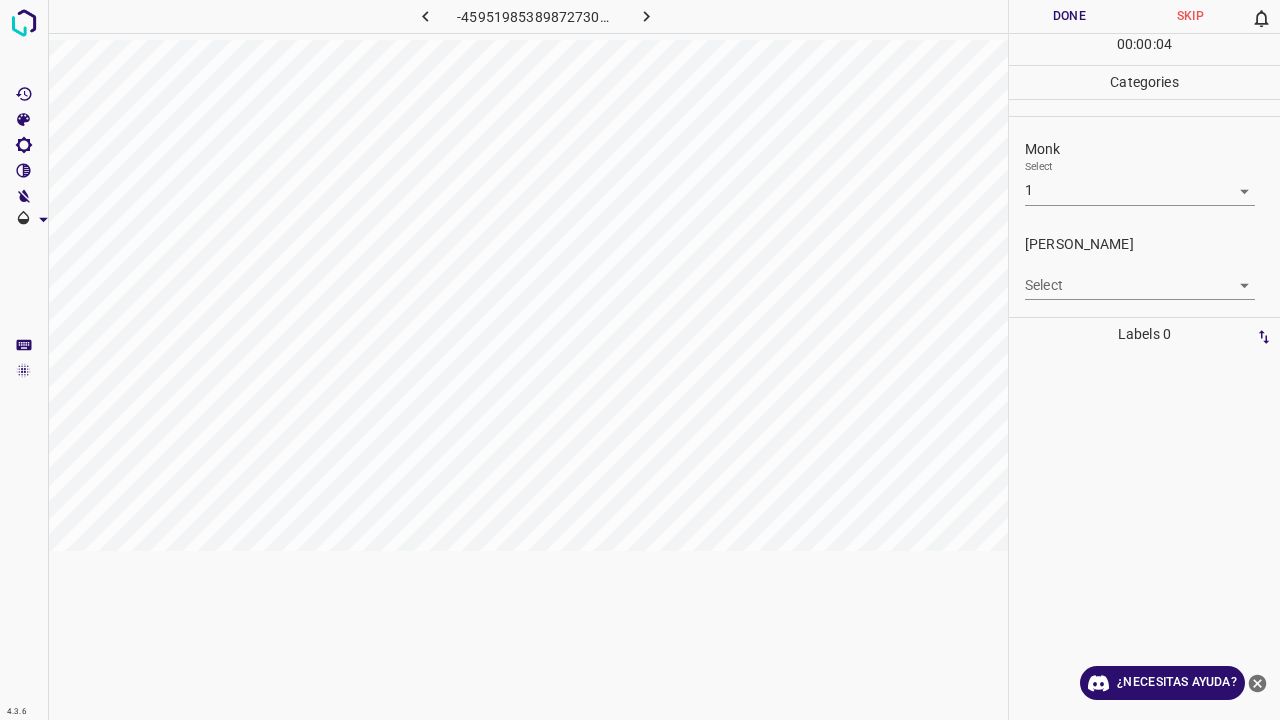 click on "1 2 3 4 5 6 -1" at bounding box center (640, 360) 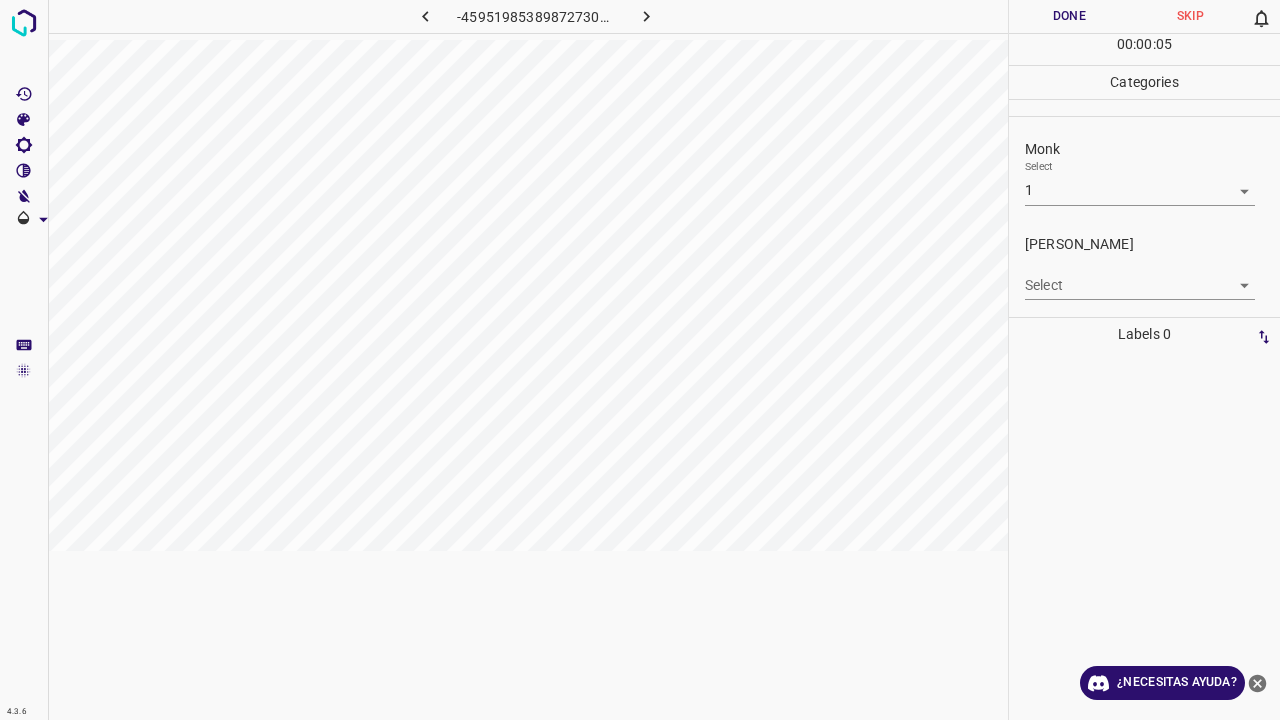 click on "4.3.6  -4595198538987273039.png Done Skip 0 00   : 00   : 05   Categories Monk   Select 1 1  Fitzpatrick   Select ​ Labels   0 Categories 1 Monk 2  Fitzpatrick Tools Space Change between modes (Draw & Edit) I Auto labeling R Restore zoom M Zoom in N Zoom out Delete Delete selecte label Filters Z Restore filters X Saturation filter C Brightness filter V Contrast filter B Gray scale filter General O Download ¿Necesitas ayuda? Texto original Valora esta traducción Tu opinión servirá para ayudar a mejorar el Traductor de Google - Texto - Esconder - Borrar" at bounding box center [640, 360] 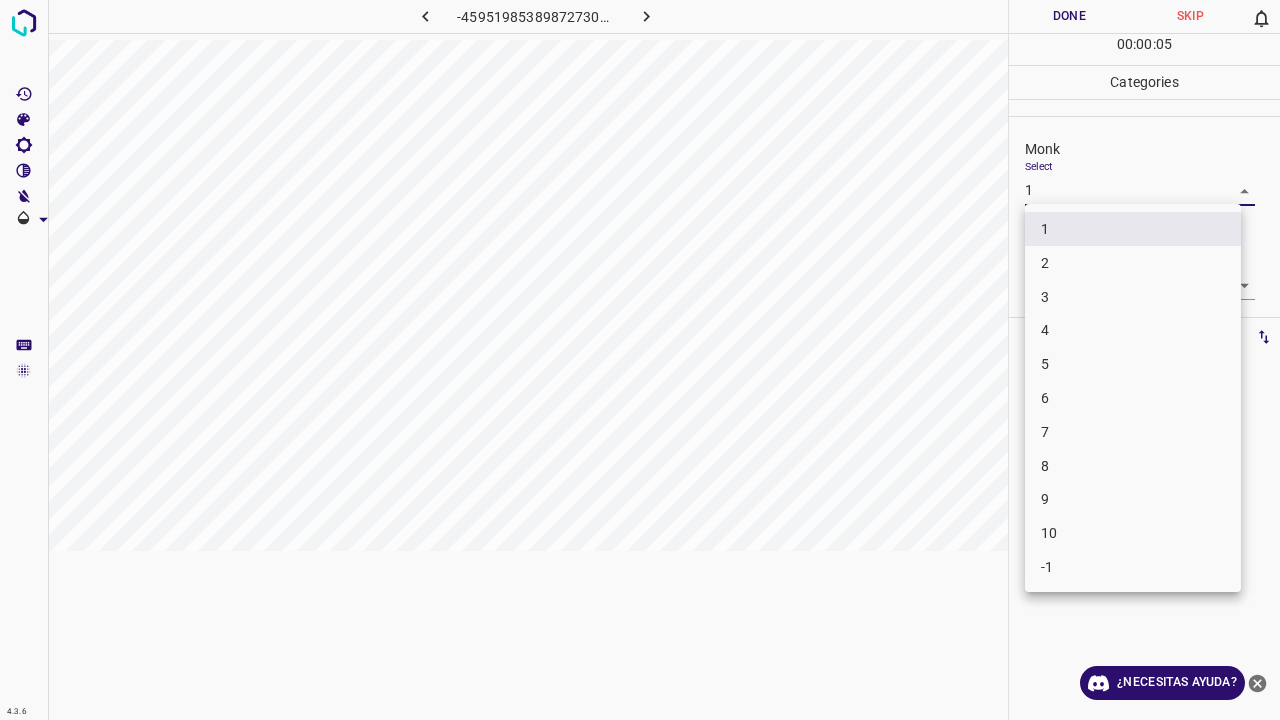 click on "2" at bounding box center (1133, 263) 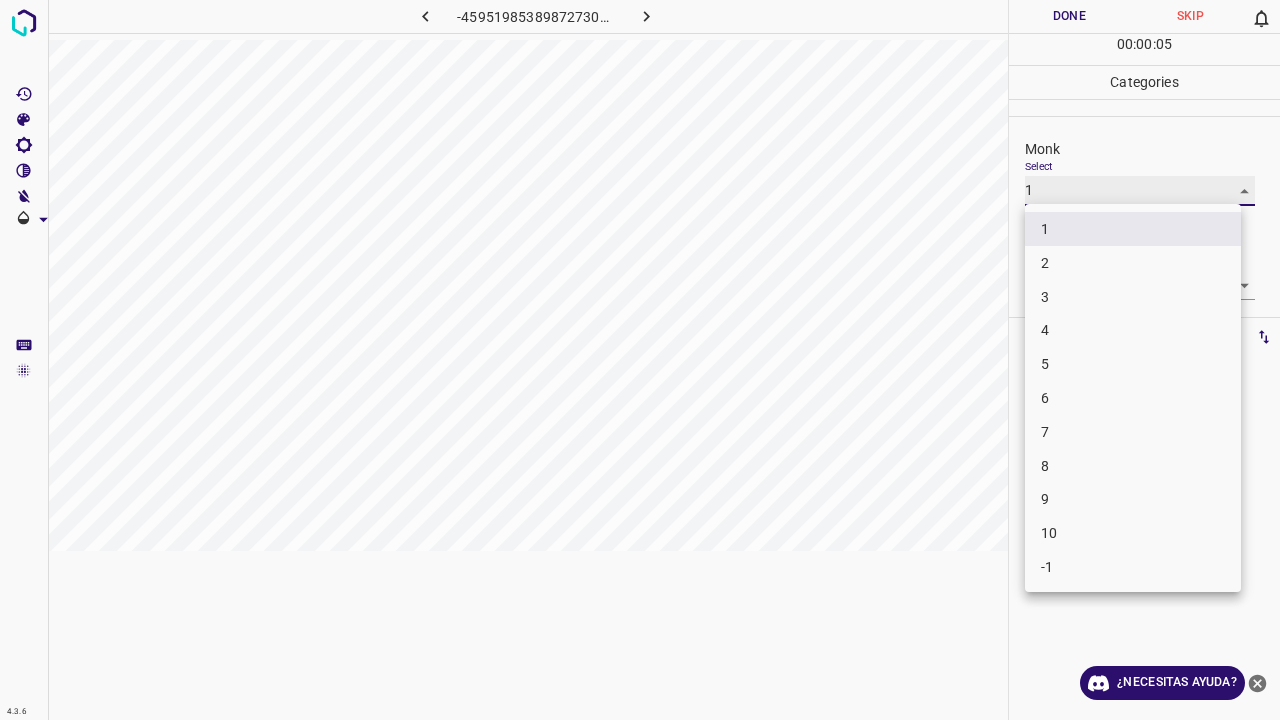 type on "2" 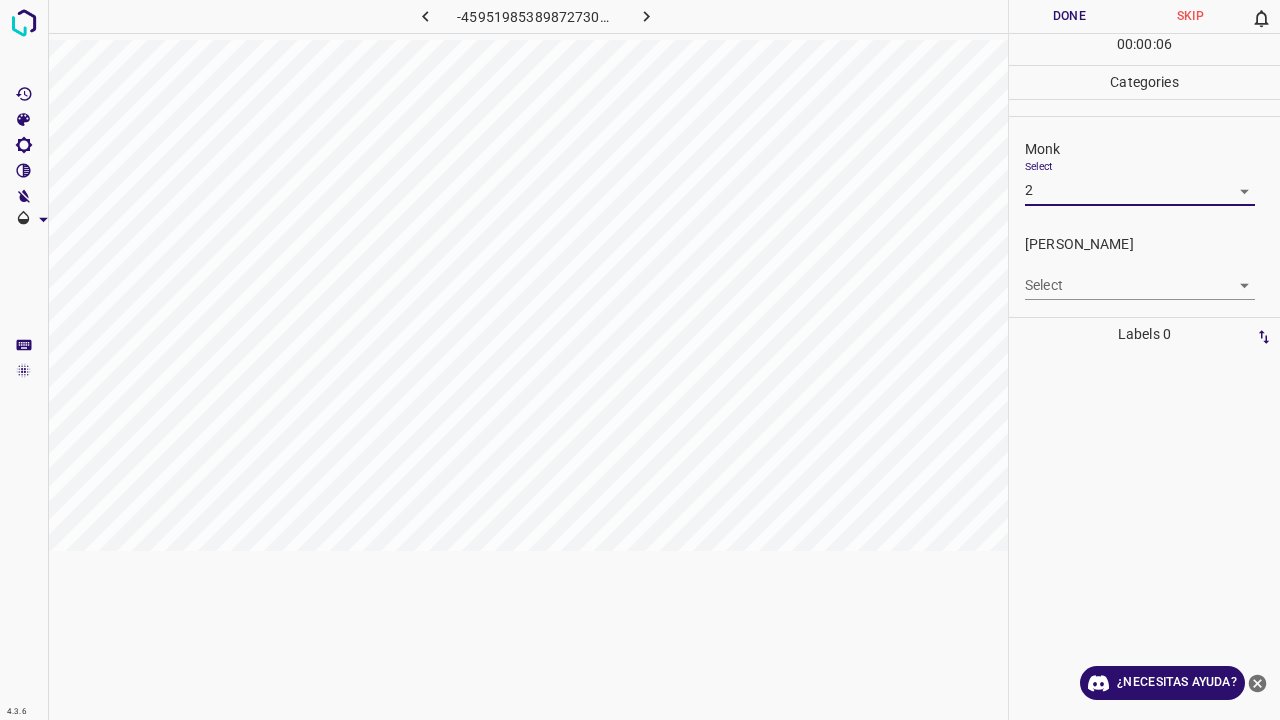 click on "4.3.6  -4595198538987273039.png Done Skip 0 00   : 00   : 06   Categories Monk   Select 2 2  Fitzpatrick   Select ​ Labels   0 Categories 1 Monk 2  Fitzpatrick Tools Space Change between modes (Draw & Edit) I Auto labeling R Restore zoom M Zoom in N Zoom out Delete Delete selecte label Filters Z Restore filters X Saturation filter C Brightness filter V Contrast filter B Gray scale filter General O Download ¿Necesitas ayuda? Texto original Valora esta traducción Tu opinión servirá para ayudar a mejorar el Traductor de Google - Texto - Esconder - Borrar 1 2 3 4 5 6 7 8 9 10 -1" at bounding box center [640, 360] 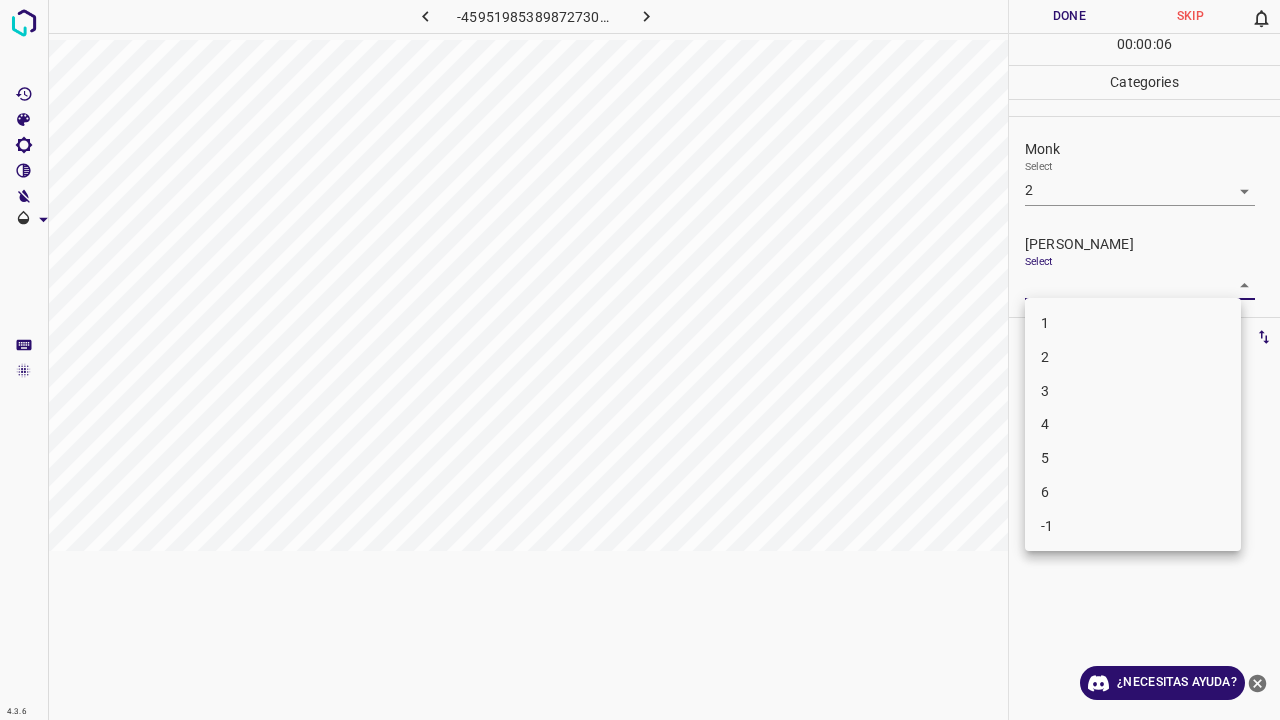 click on "1" at bounding box center (1133, 323) 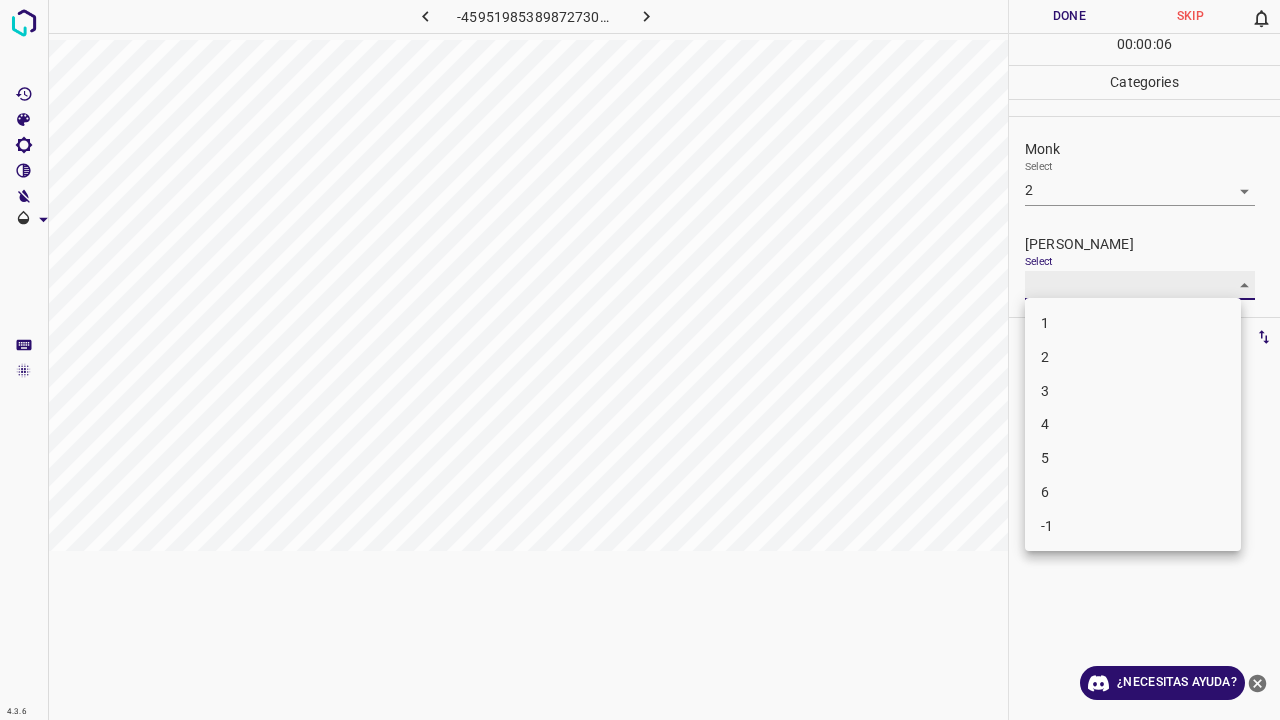 type on "1" 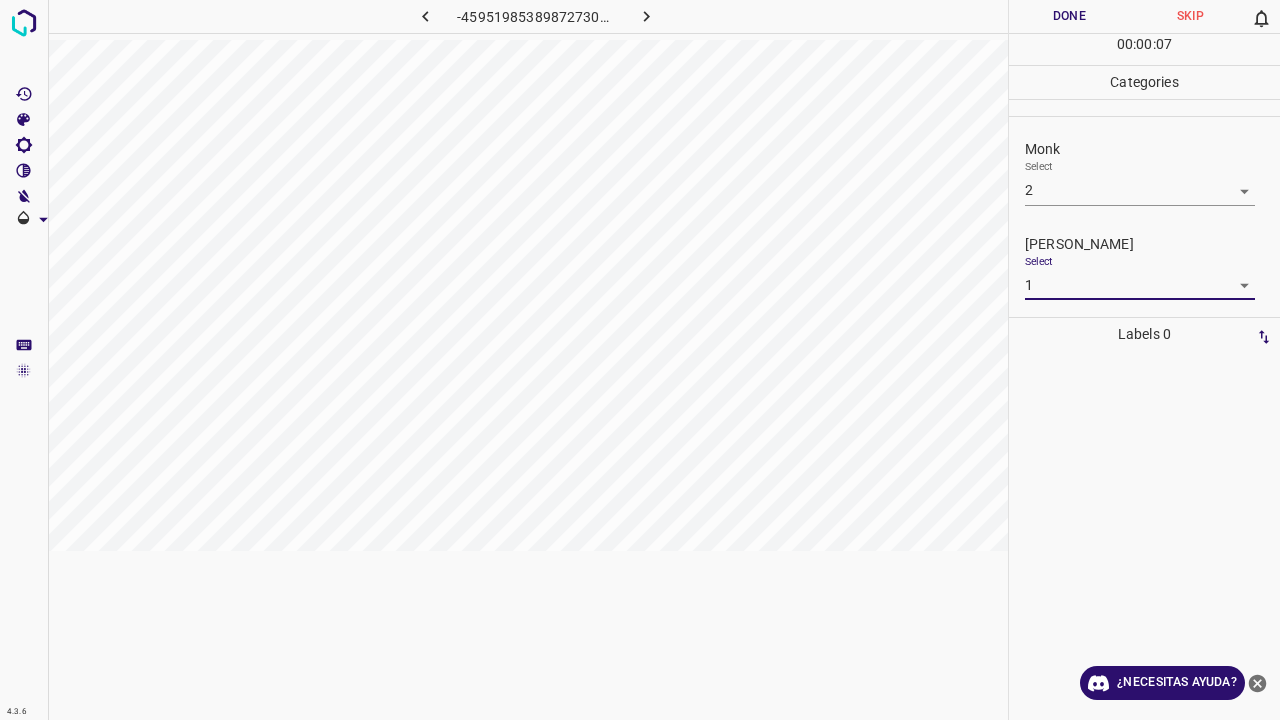 click on "Done" at bounding box center (1069, 16) 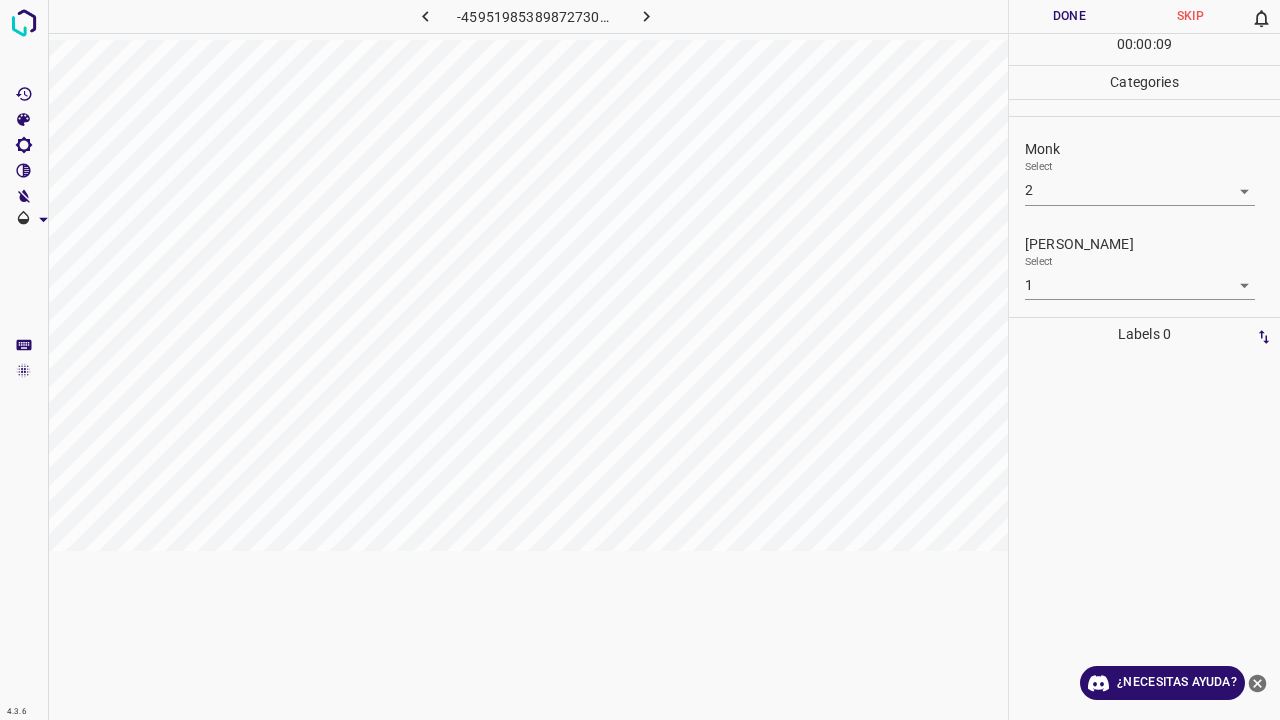 click at bounding box center [647, 16] 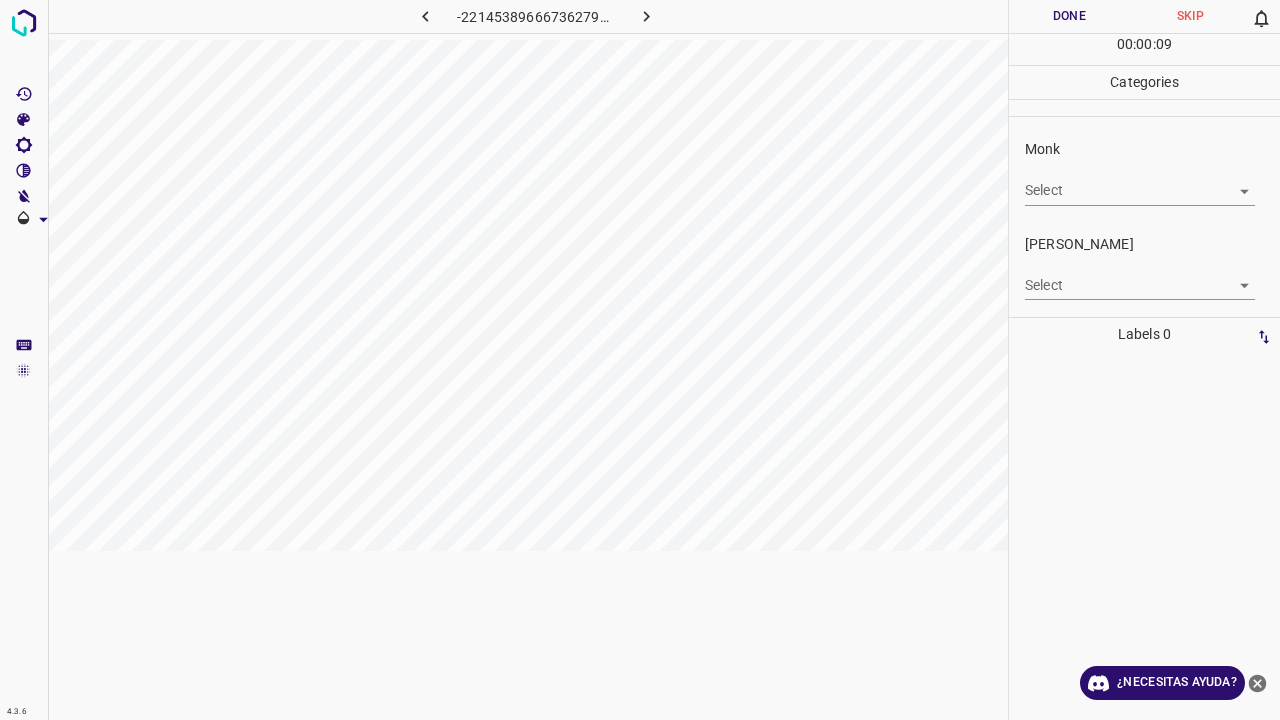 click on "4.3.6  -2214538966673627919.png Done Skip 0 00   : 00   : 09   Categories Monk   Select ​  Fitzpatrick   Select ​ Labels   0 Categories 1 Monk 2  Fitzpatrick Tools Space Change between modes (Draw & Edit) I Auto labeling R Restore zoom M Zoom in N Zoom out Delete Delete selecte label Filters Z Restore filters X Saturation filter C Brightness filter V Contrast filter B Gray scale filter General O Download ¿Necesitas ayuda? Texto original Valora esta traducción Tu opinión servirá para ayudar a mejorar el Traductor de Google - Texto - Esconder - Borrar" at bounding box center [640, 360] 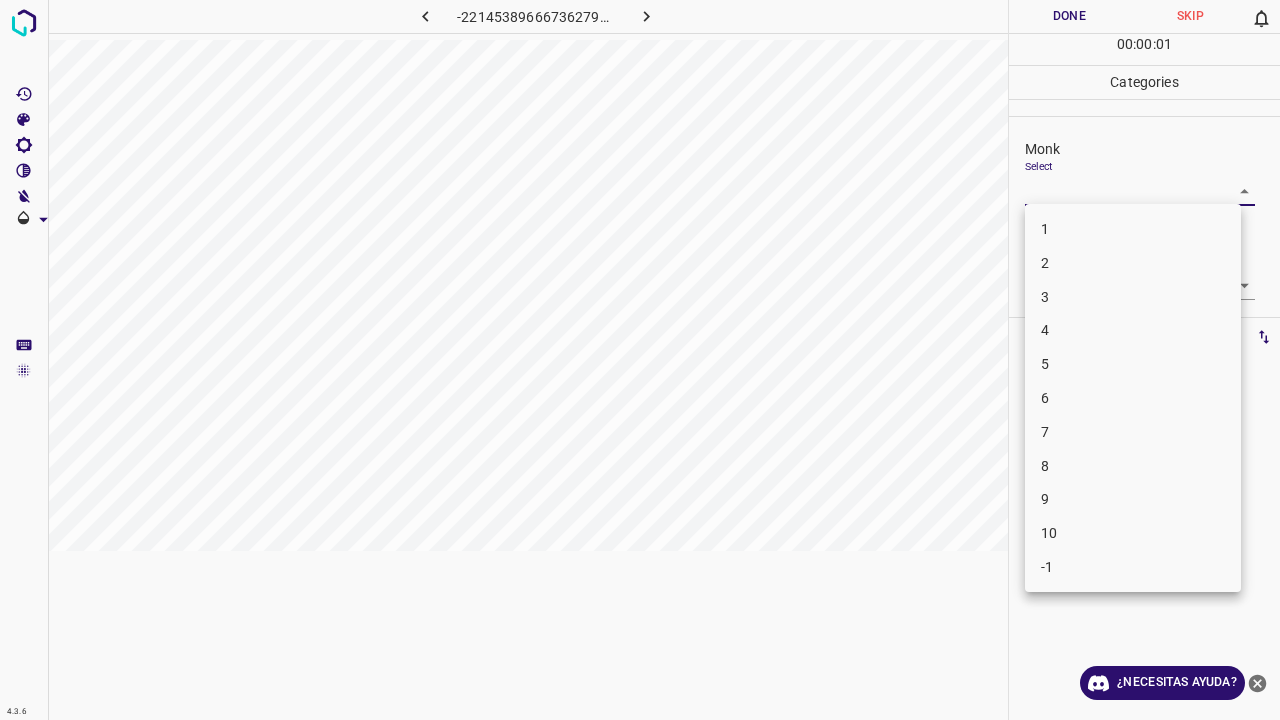click on "1" at bounding box center [1133, 229] 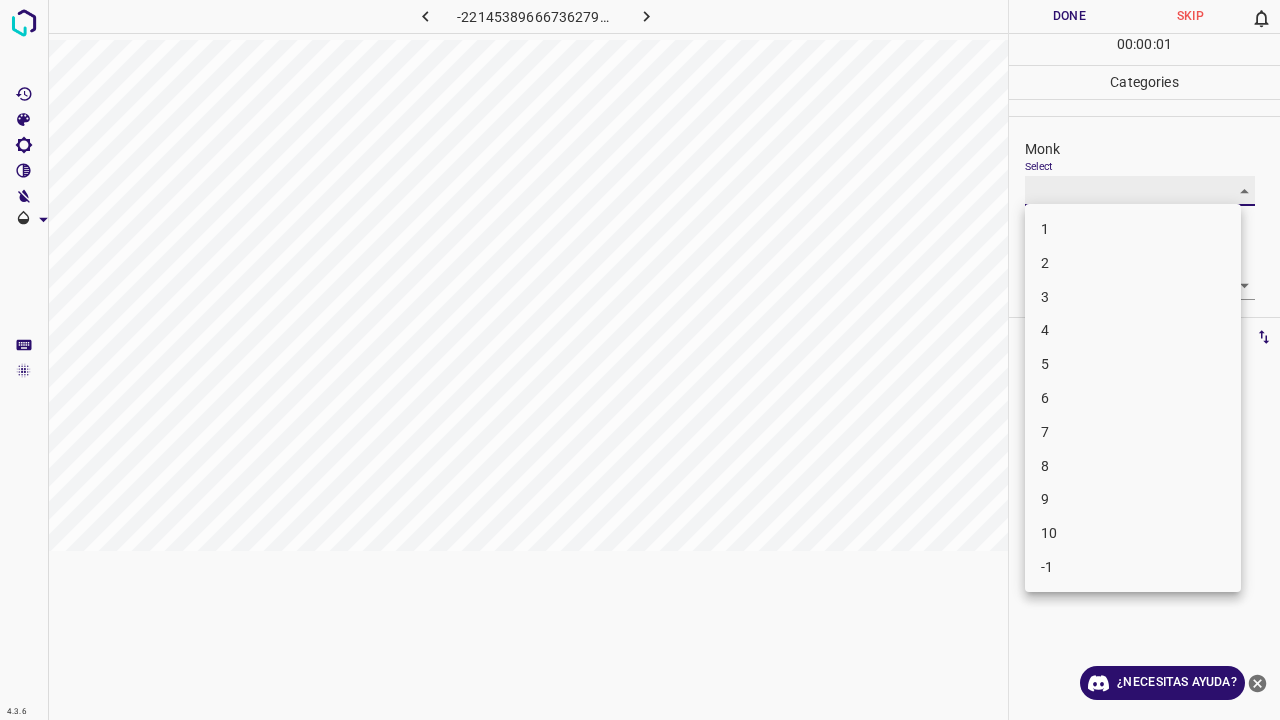 type on "1" 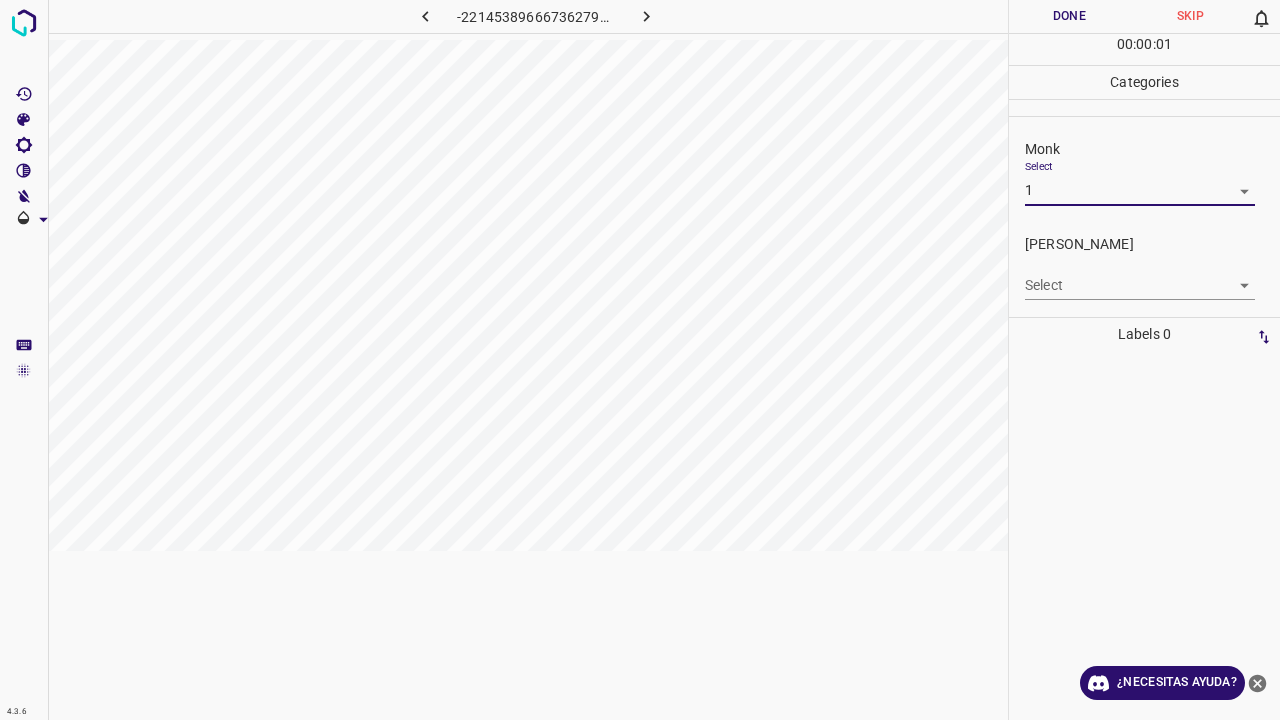 click on "4.3.6  -2214538966673627919.png Done Skip 0 00   : 00   : 01   Categories Monk   Select 1 1  Fitzpatrick   Select ​ Labels   0 Categories 1 Monk 2  Fitzpatrick Tools Space Change between modes (Draw & Edit) I Auto labeling R Restore zoom M Zoom in N Zoom out Delete Delete selecte label Filters Z Restore filters X Saturation filter C Brightness filter V Contrast filter B Gray scale filter General O Download ¿Necesitas ayuda? Texto original Valora esta traducción Tu opinión servirá para ayudar a mejorar el Traductor de Google - Texto - Esconder - Borrar" at bounding box center [640, 360] 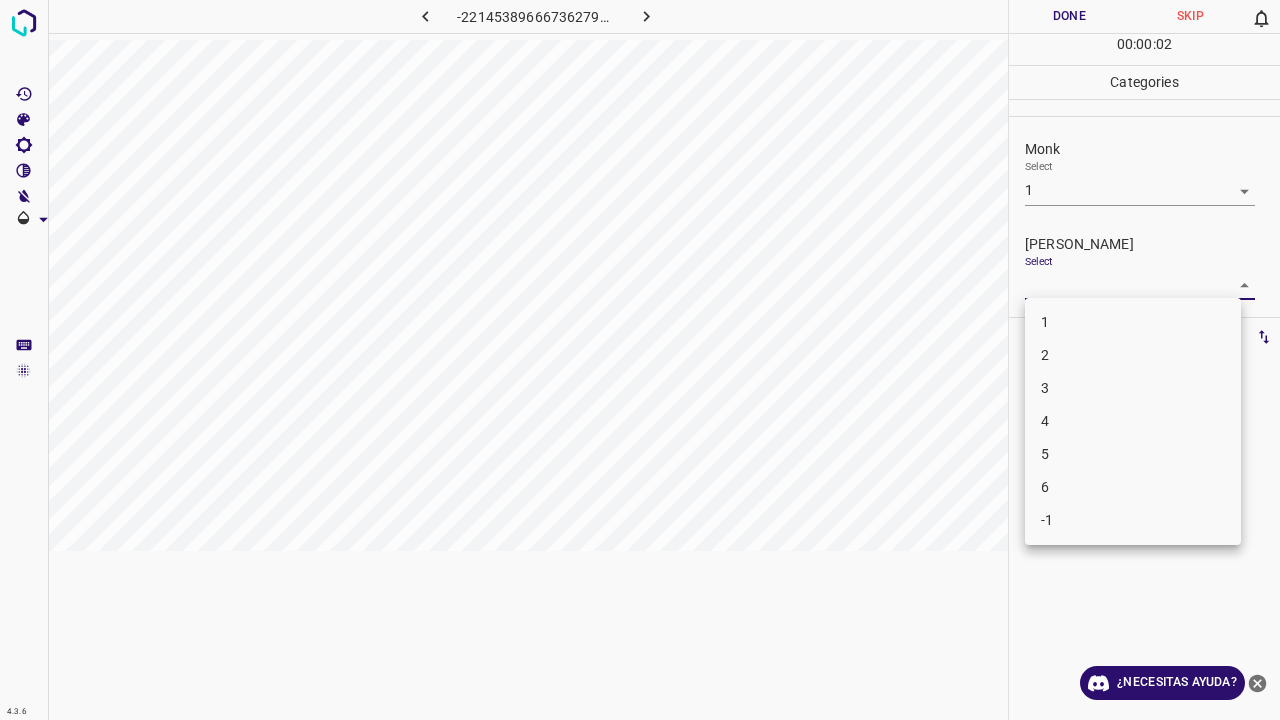 click on "1" at bounding box center [1133, 322] 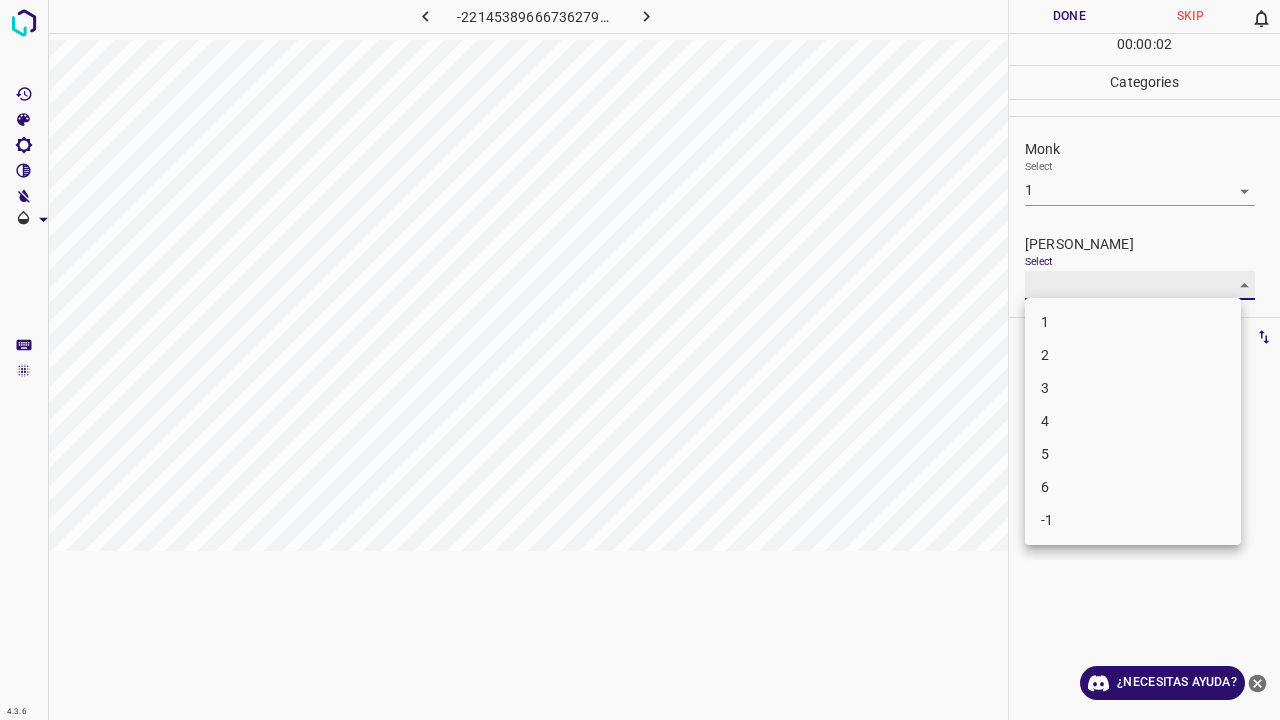 type on "1" 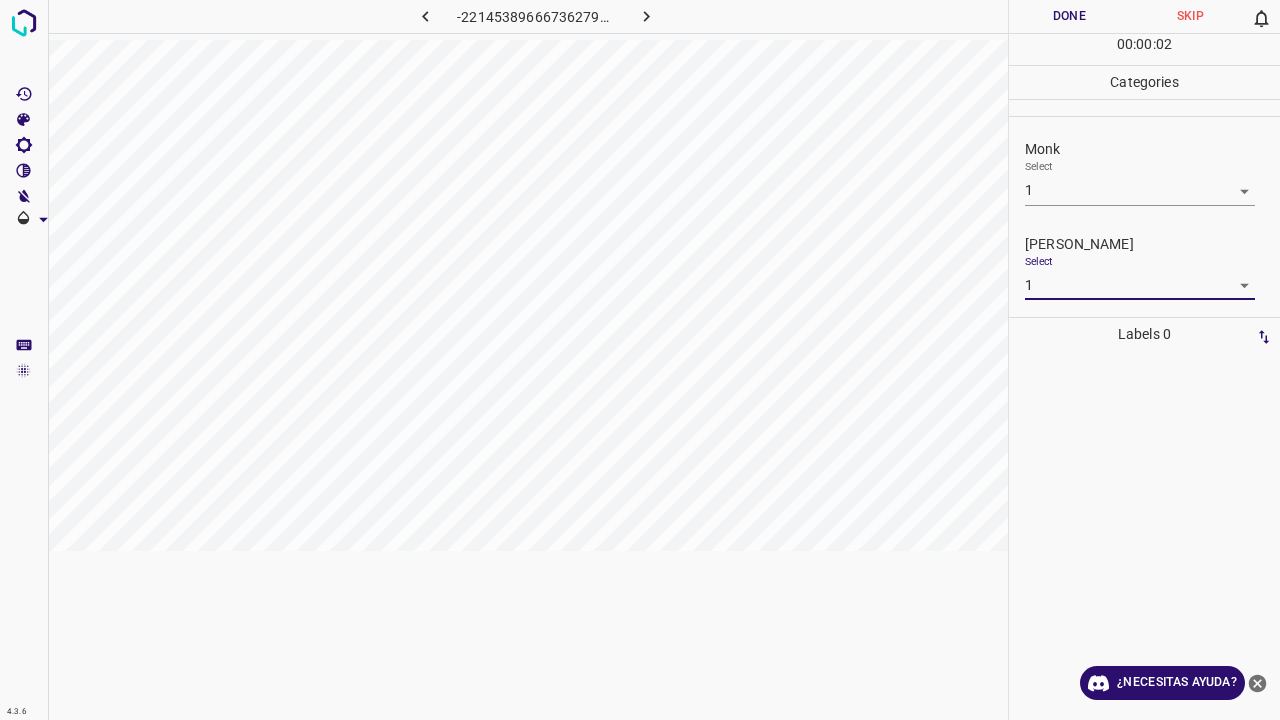 click on "Done" at bounding box center [1069, 16] 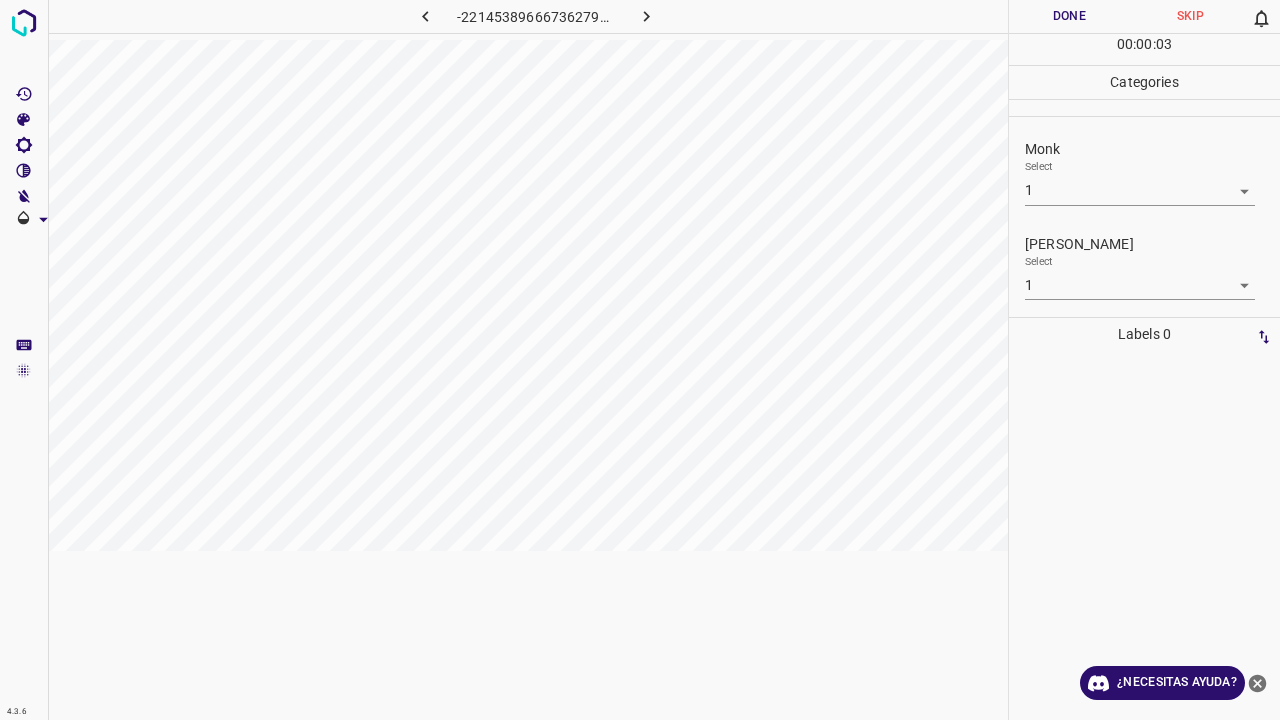 click 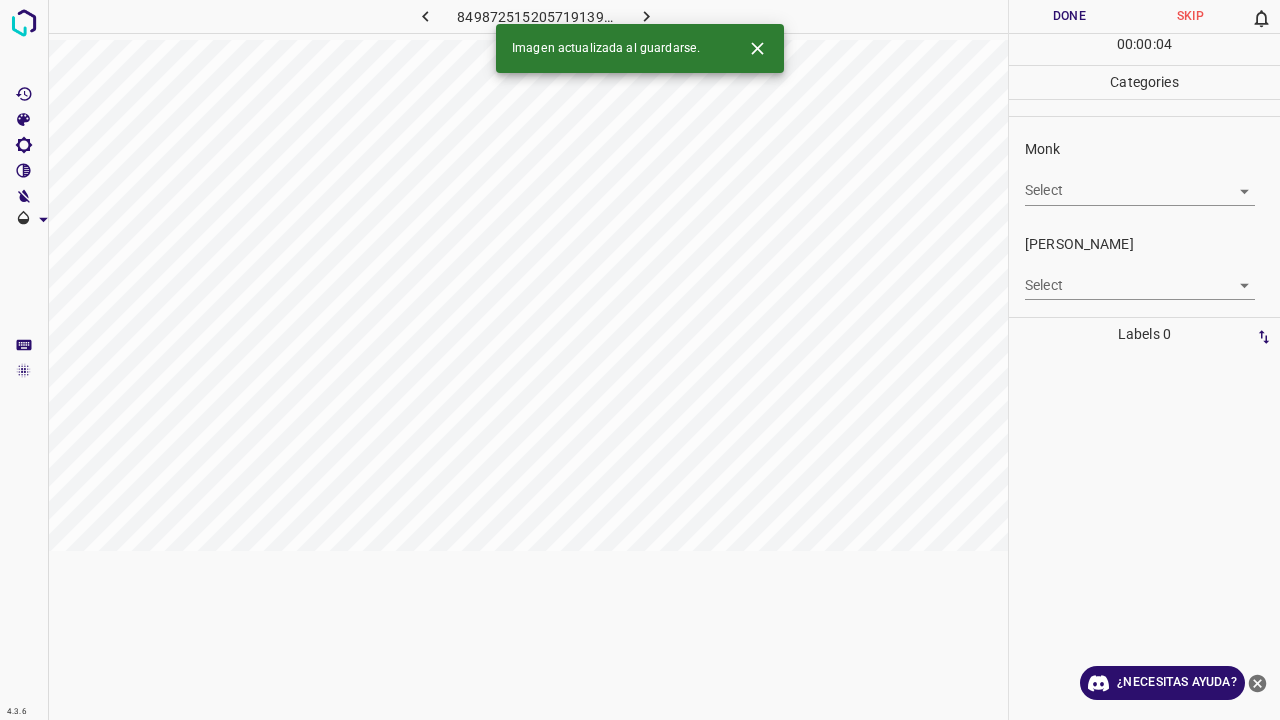 click on "4.3.6  8498725152057191394.png Done Skip 0 00   : 00   : 04   Categories Monk   Select ​  Fitzpatrick   Select ​ Labels   0 Categories 1 Monk 2  Fitzpatrick Tools Space Change between modes (Draw & Edit) I Auto labeling R Restore zoom M Zoom in N Zoom out Delete Delete selecte label Filters Z Restore filters X Saturation filter C Brightness filter V Contrast filter B Gray scale filter General O Download Imagen actualizada al guardarse. ¿Necesitas ayuda? Texto original Valora esta traducción Tu opinión servirá para ayudar a mejorar el Traductor de Google - Texto - Esconder - Borrar" at bounding box center [640, 360] 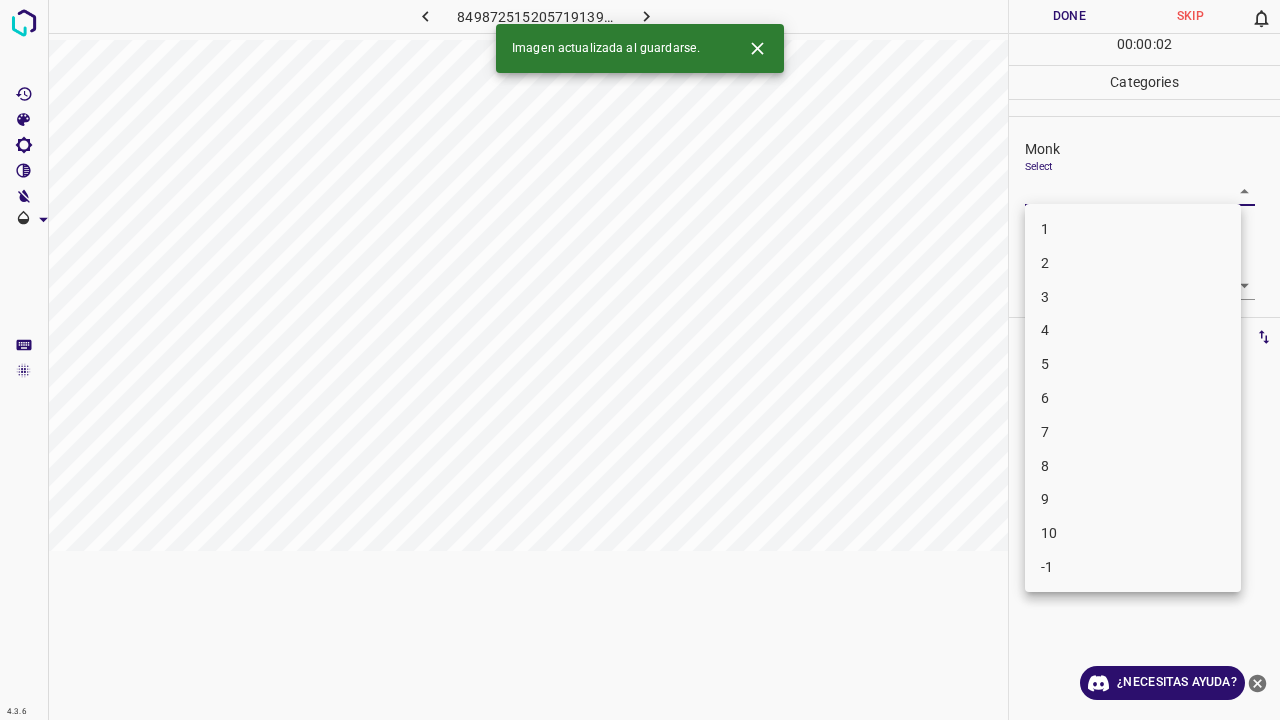 click on "2" at bounding box center (1133, 263) 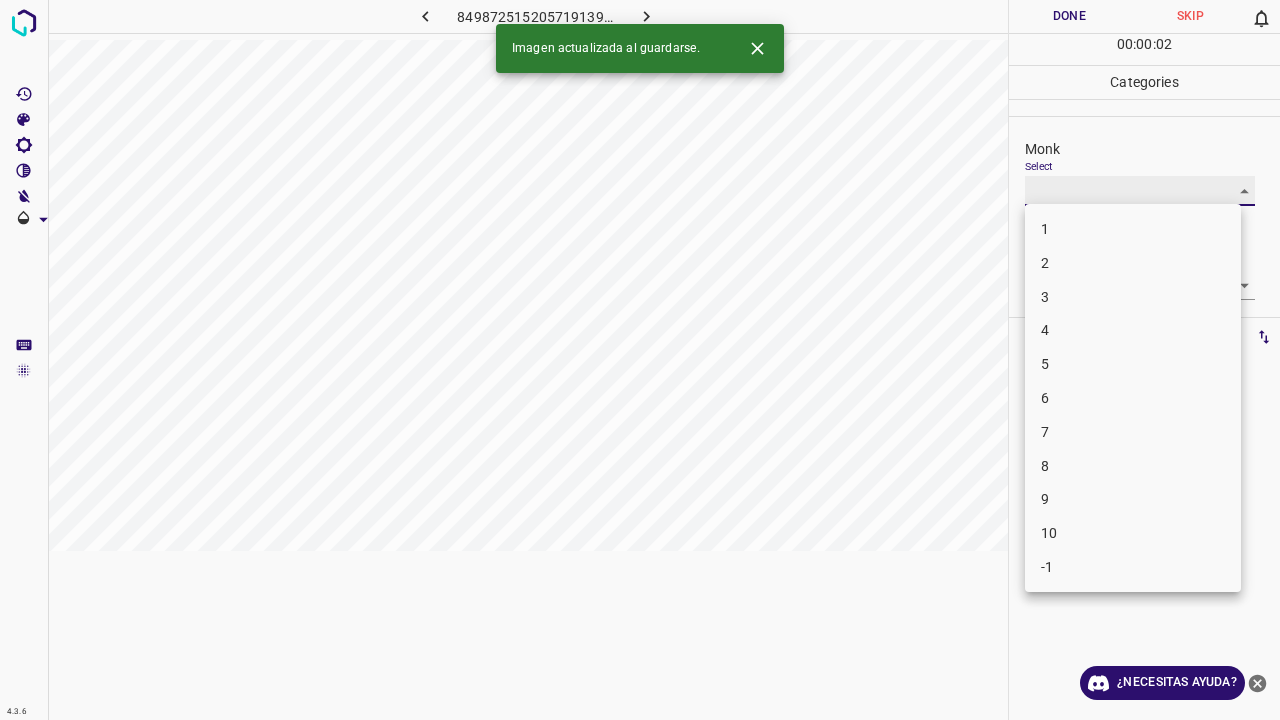 type on "2" 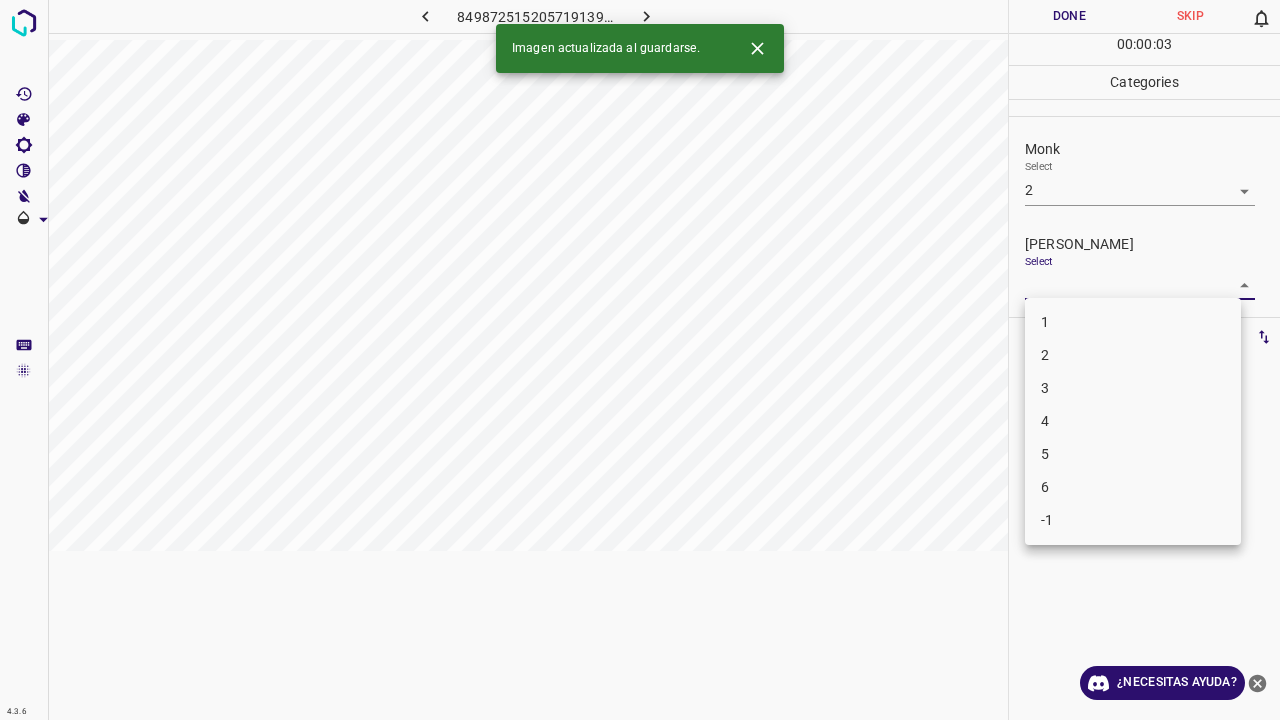 click on "4.3.6  8498725152057191394.png Done Skip 0 00   : 00   : 03   Categories Monk   Select 2 2  Fitzpatrick   Select ​ Labels   0 Categories 1 Monk 2  Fitzpatrick Tools Space Change between modes (Draw & Edit) I Auto labeling R Restore zoom M Zoom in N Zoom out Delete Delete selecte label Filters Z Restore filters X Saturation filter C Brightness filter V Contrast filter B Gray scale filter General O Download Imagen actualizada al guardarse. ¿Necesitas ayuda? Texto original Valora esta traducción Tu opinión servirá para ayudar a mejorar el Traductor de Google - Texto - Esconder - Borrar 1 2 3 4 5 6 -1" at bounding box center (640, 360) 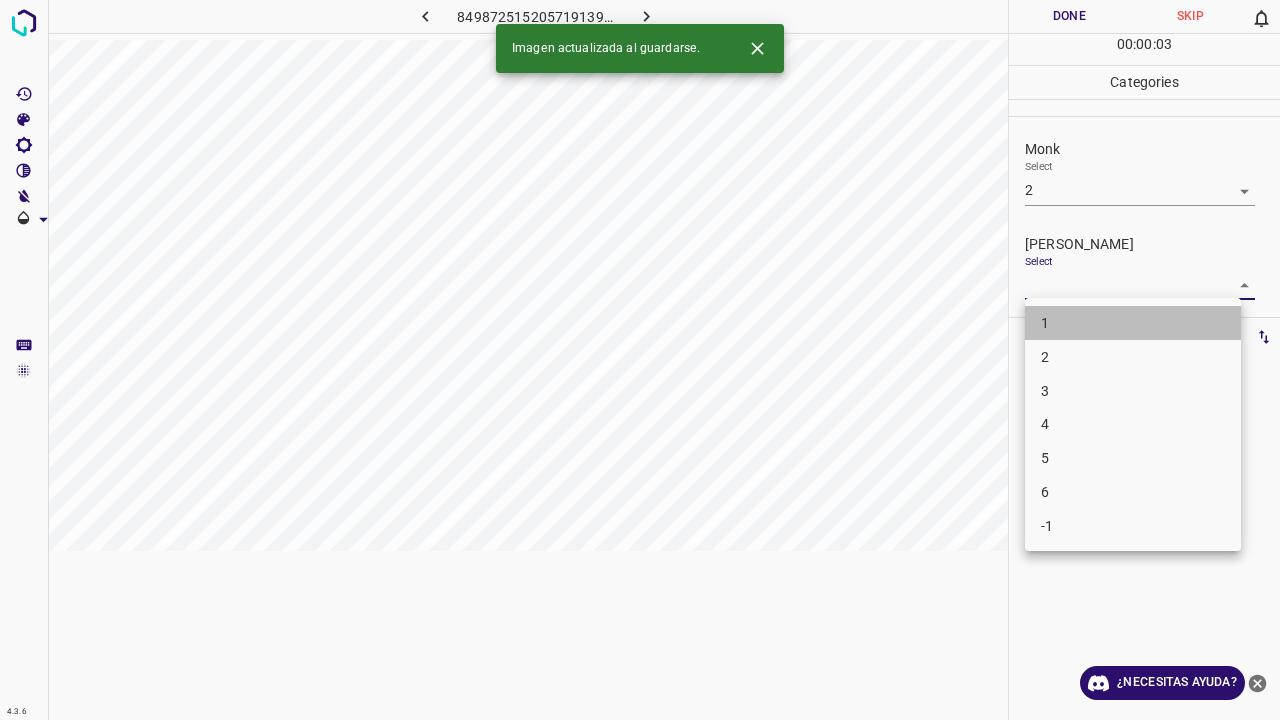 click on "1" at bounding box center (1133, 323) 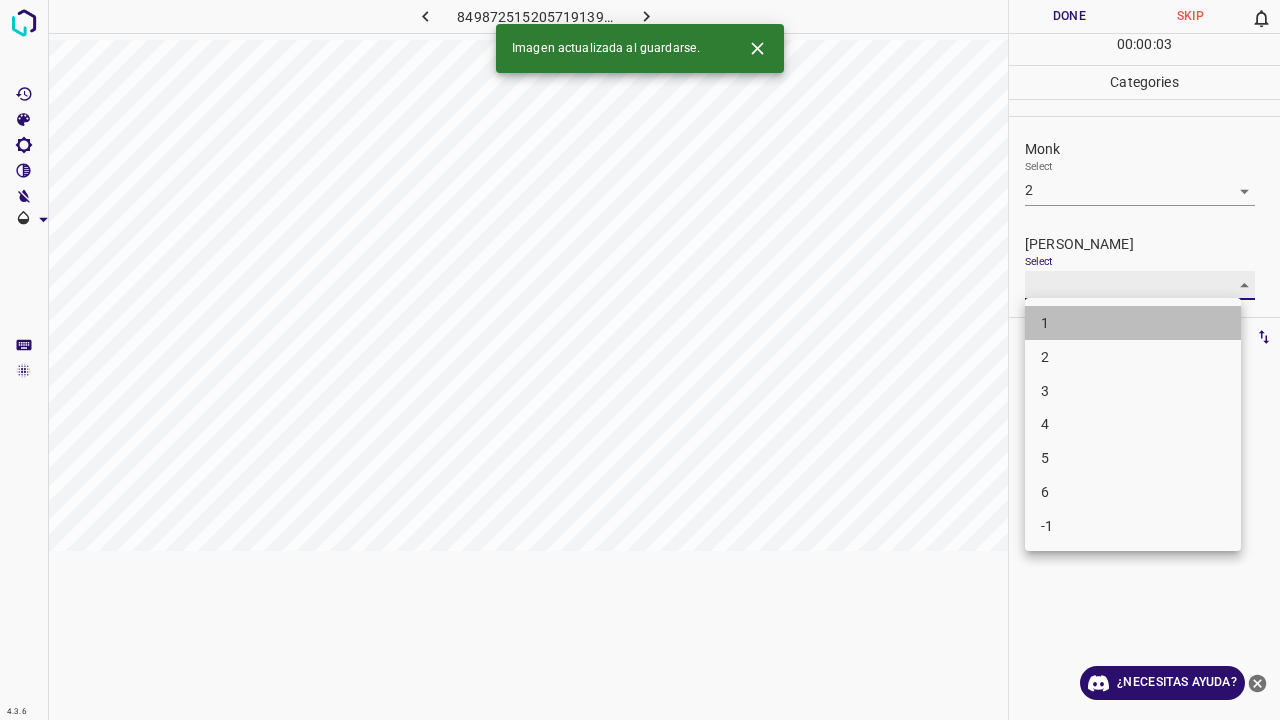 type on "1" 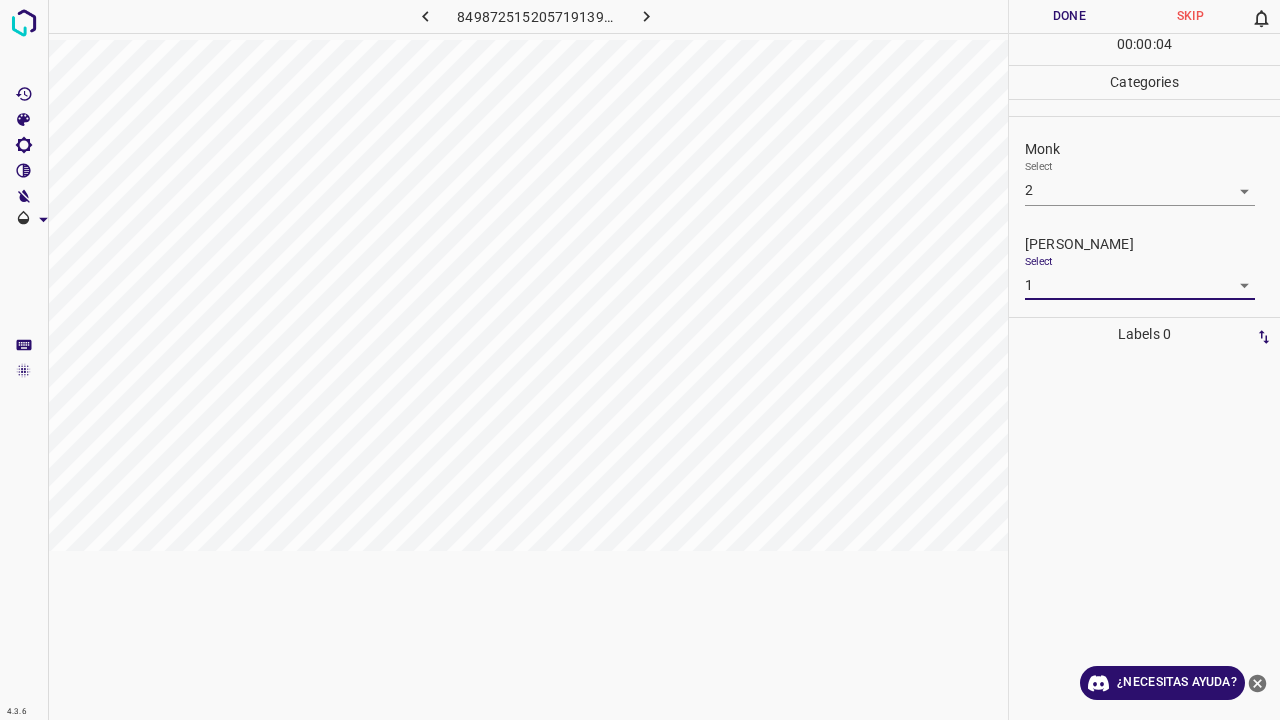 click on "Done" at bounding box center (1069, 16) 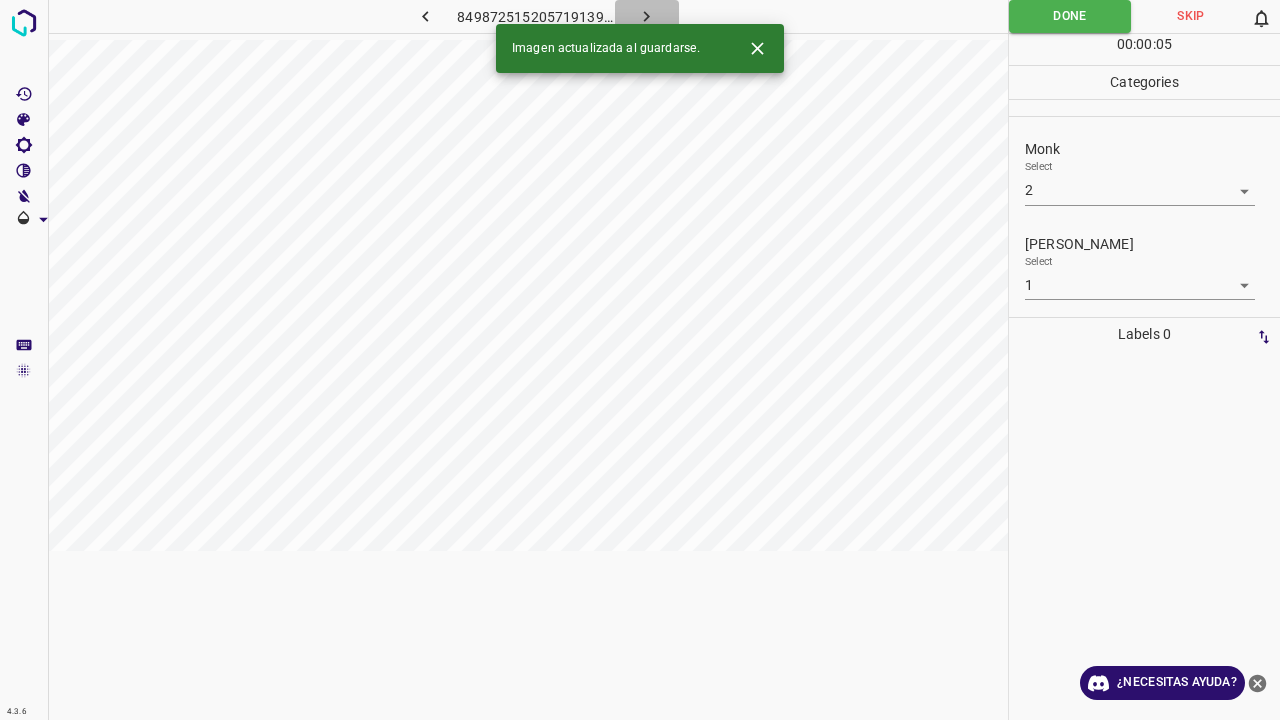 click 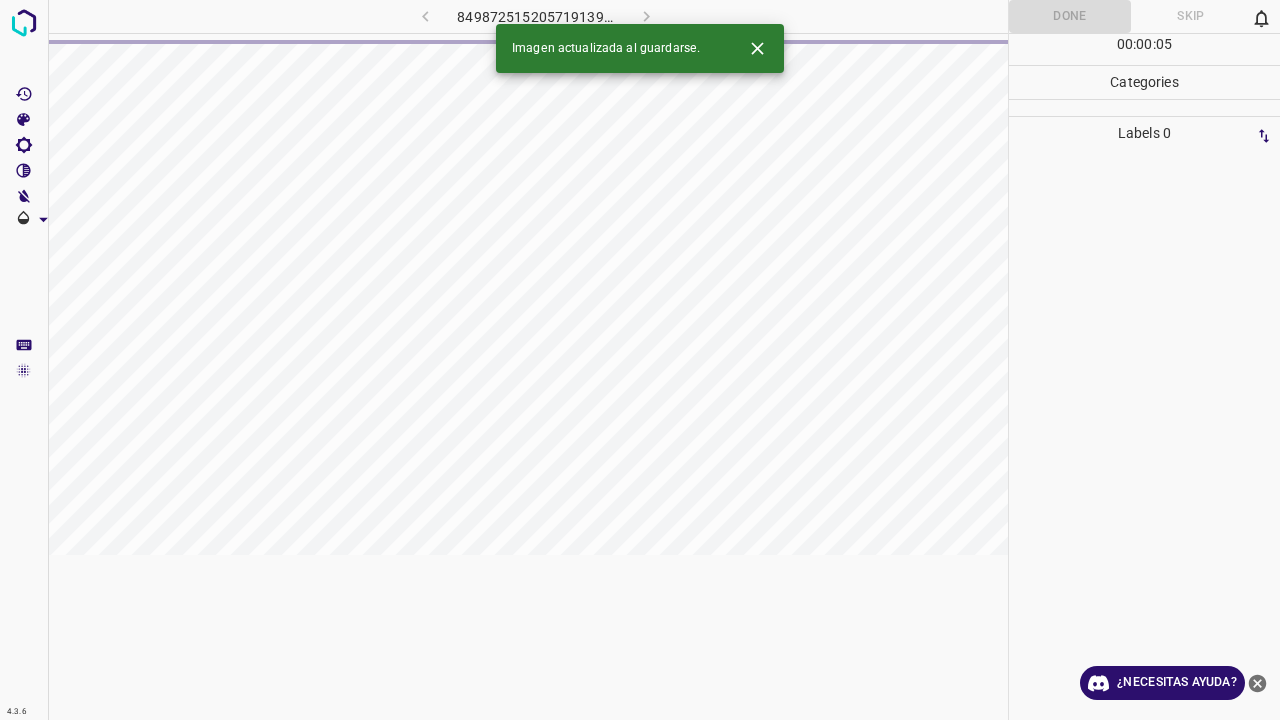 click 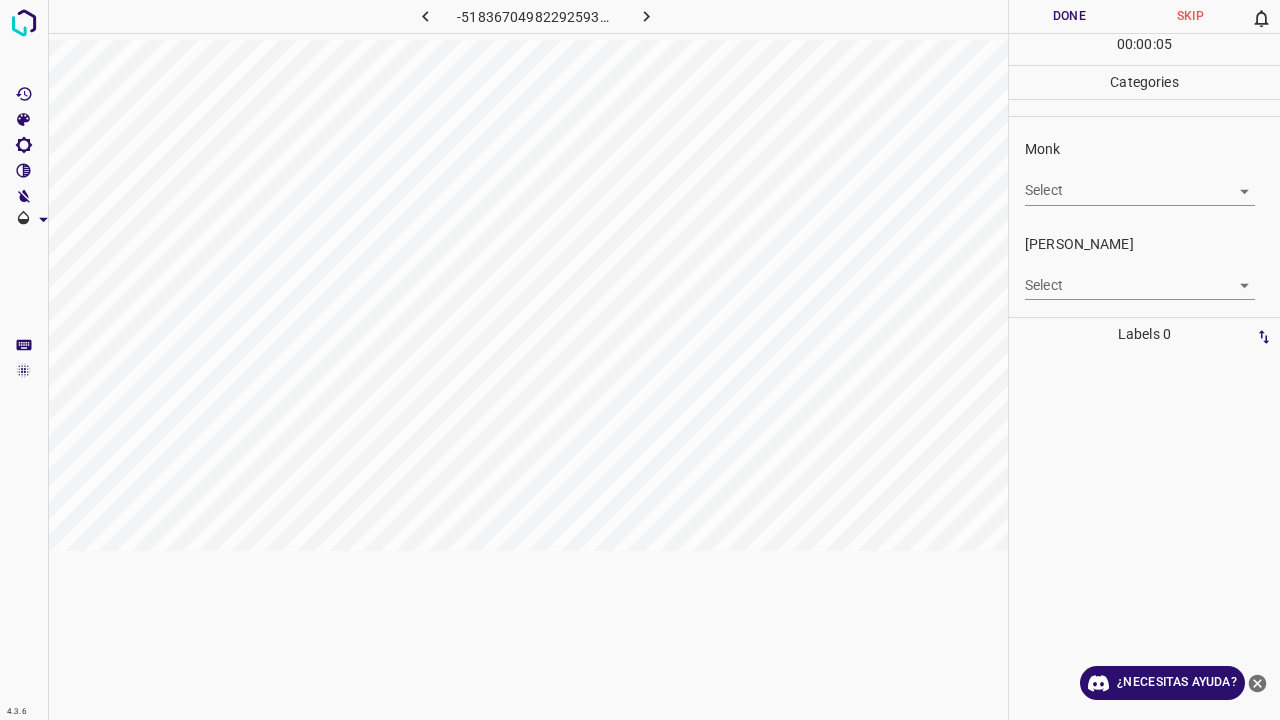 click on "4.3.6  -5183670498229259375.png Done Skip 0 00   : 00   : 05   Categories Monk   Select ​  Fitzpatrick   Select ​ Labels   0 Categories 1 Monk 2  Fitzpatrick Tools Space Change between modes (Draw & Edit) I Auto labeling R Restore zoom M Zoom in N Zoom out Delete Delete selecte label Filters Z Restore filters X Saturation filter C Brightness filter V Contrast filter B Gray scale filter General O Download ¿Necesitas ayuda? Texto original Valora esta traducción Tu opinión servirá para ayudar a mejorar el Traductor de Google - Texto - Esconder - Borrar" at bounding box center [640, 360] 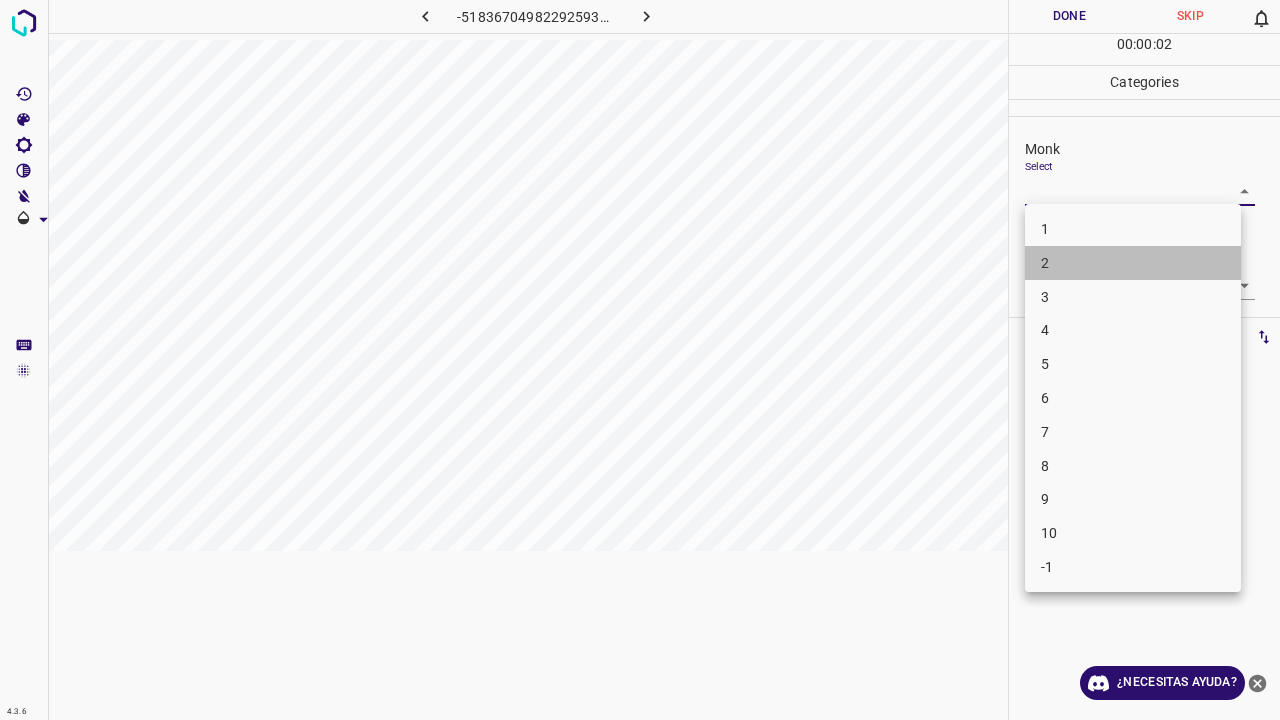 click on "2" at bounding box center [1133, 263] 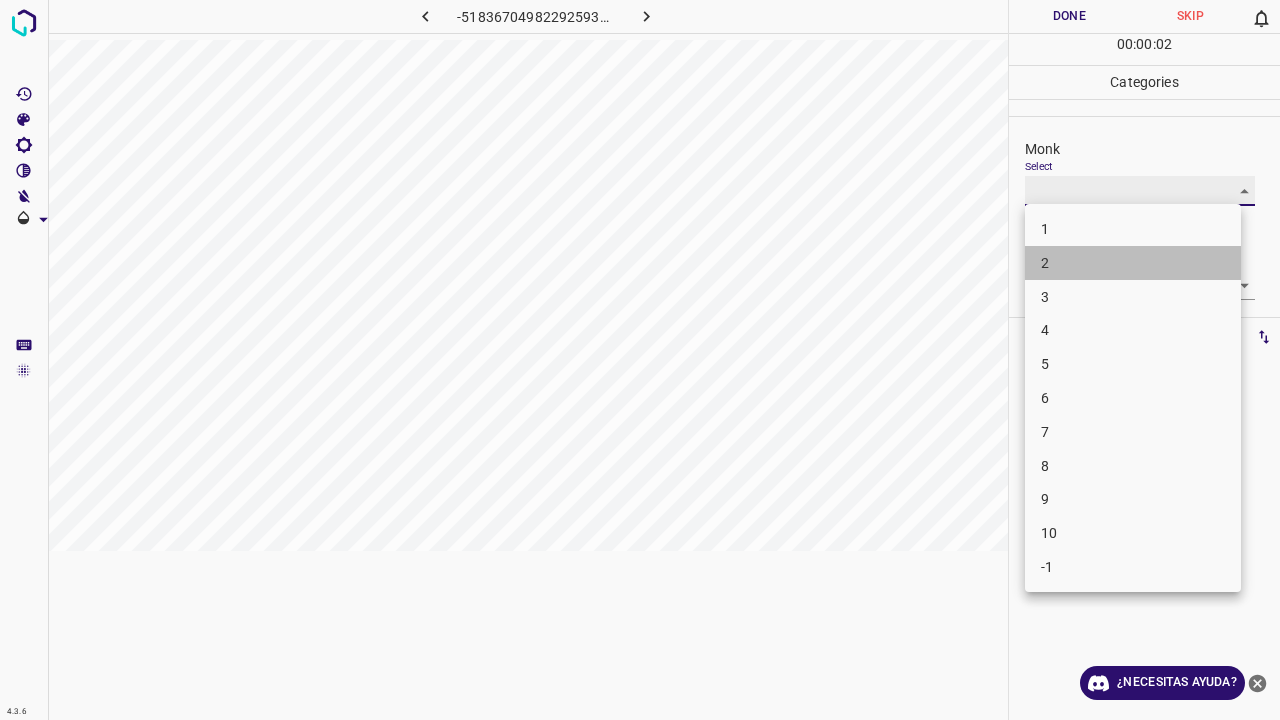 type on "2" 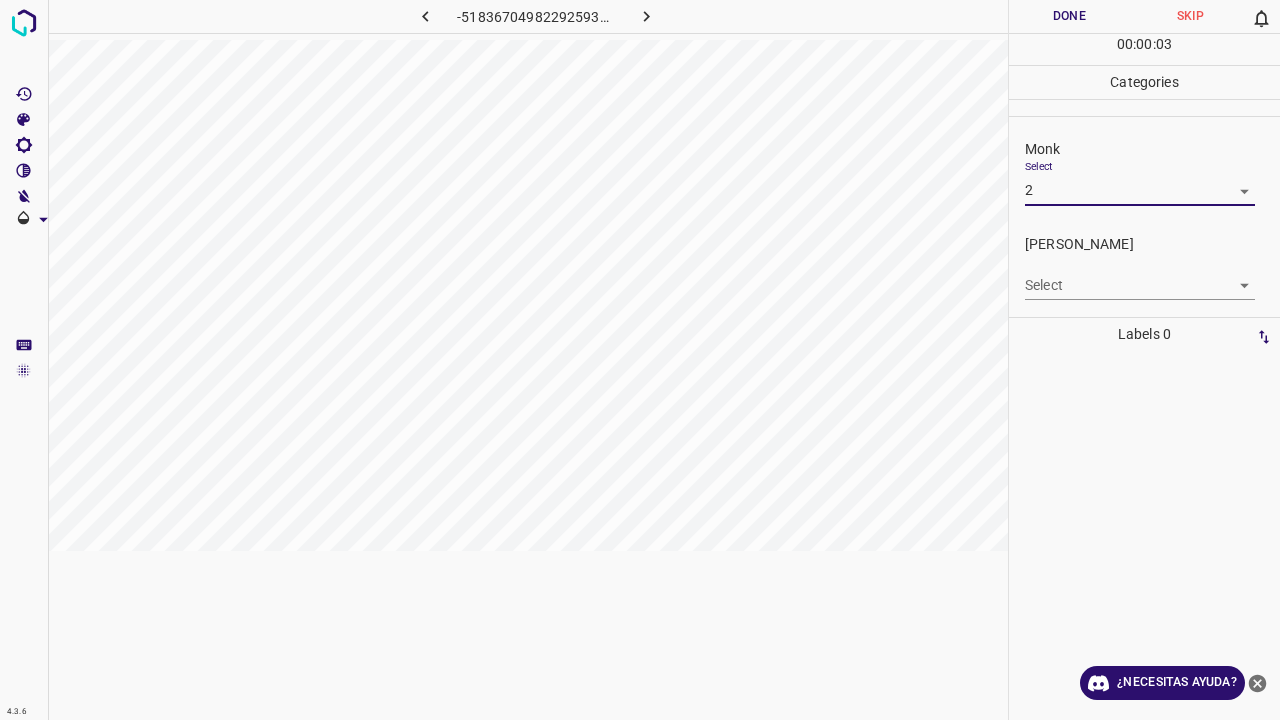 click on "4.3.6  -5183670498229259375.png Done Skip 0 00   : 00   : 03   Categories Monk   Select 2 2  Fitzpatrick   Select ​ Labels   0 Categories 1 Monk 2  Fitzpatrick Tools Space Change between modes (Draw & Edit) I Auto labeling R Restore zoom M Zoom in N Zoom out Delete Delete selecte label Filters Z Restore filters X Saturation filter C Brightness filter V Contrast filter B Gray scale filter General O Download ¿Necesitas ayuda? Texto original Valora esta traducción Tu opinión servirá para ayudar a mejorar el Traductor de Google - Texto - Esconder - Borrar 1 2 3 4 5 6 7 8 9 10 -1" at bounding box center (640, 360) 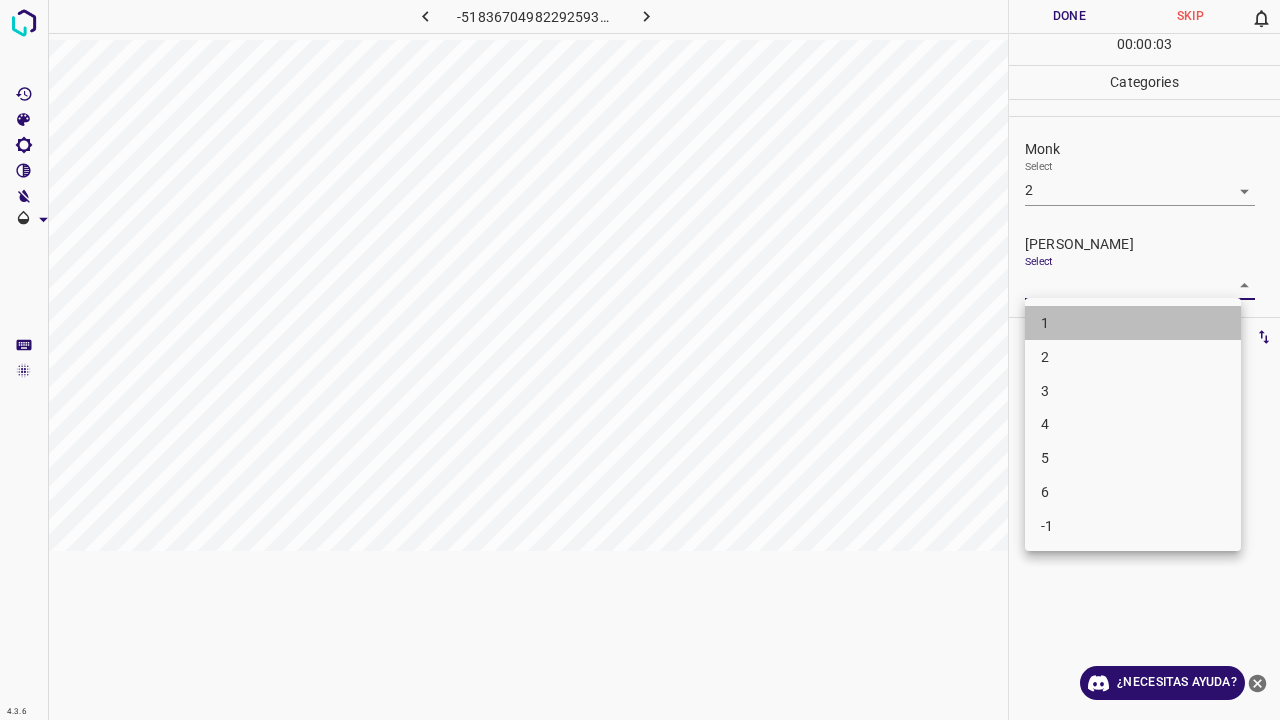 click on "1" at bounding box center [1133, 323] 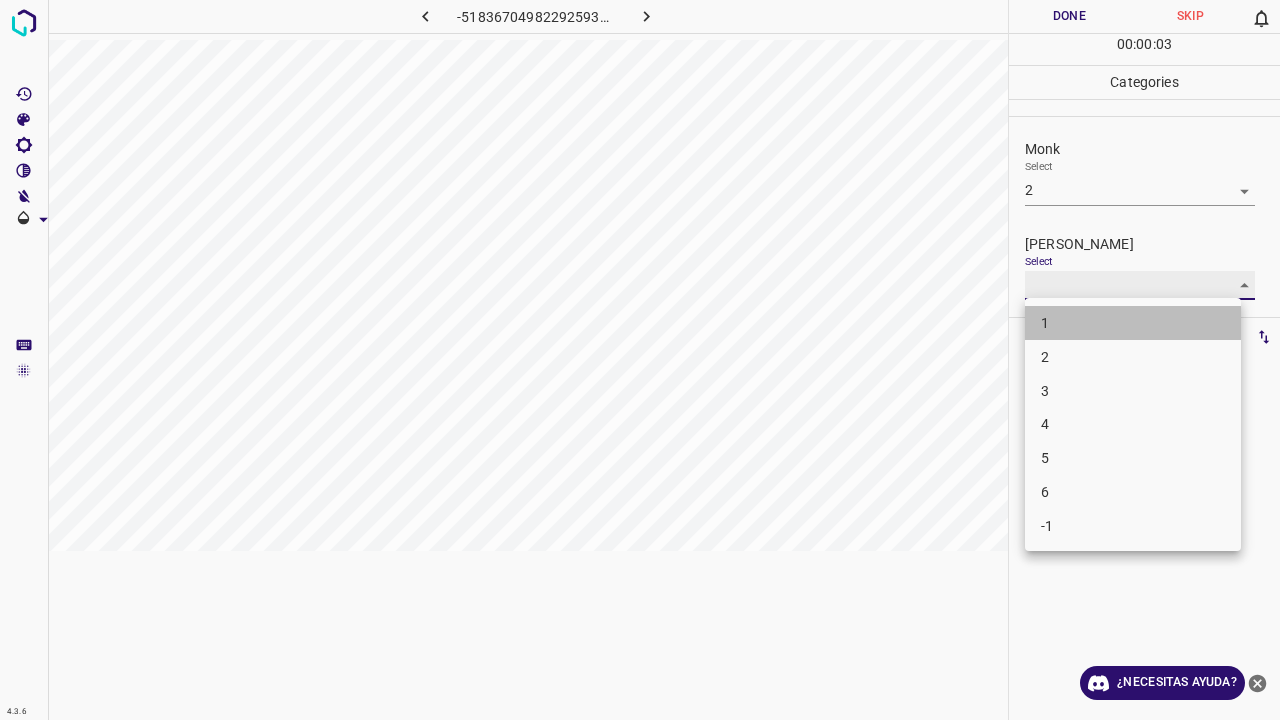 type on "1" 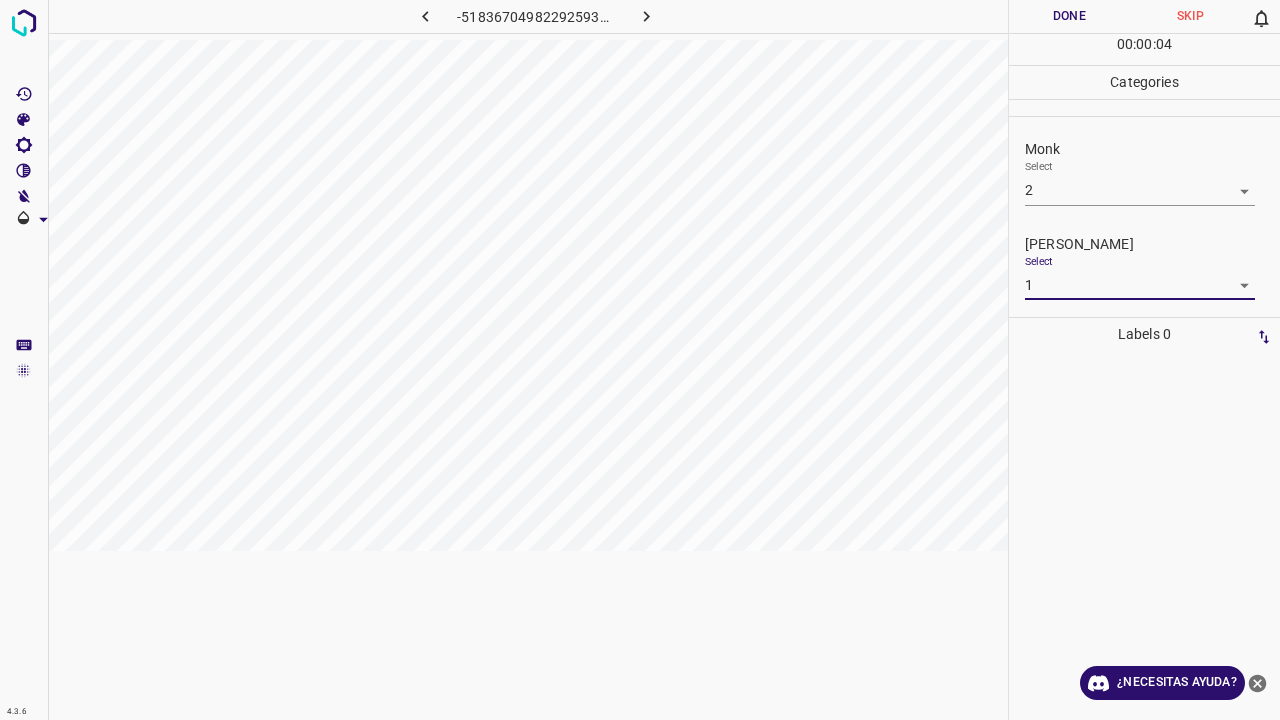 click on "Done" at bounding box center (1069, 16) 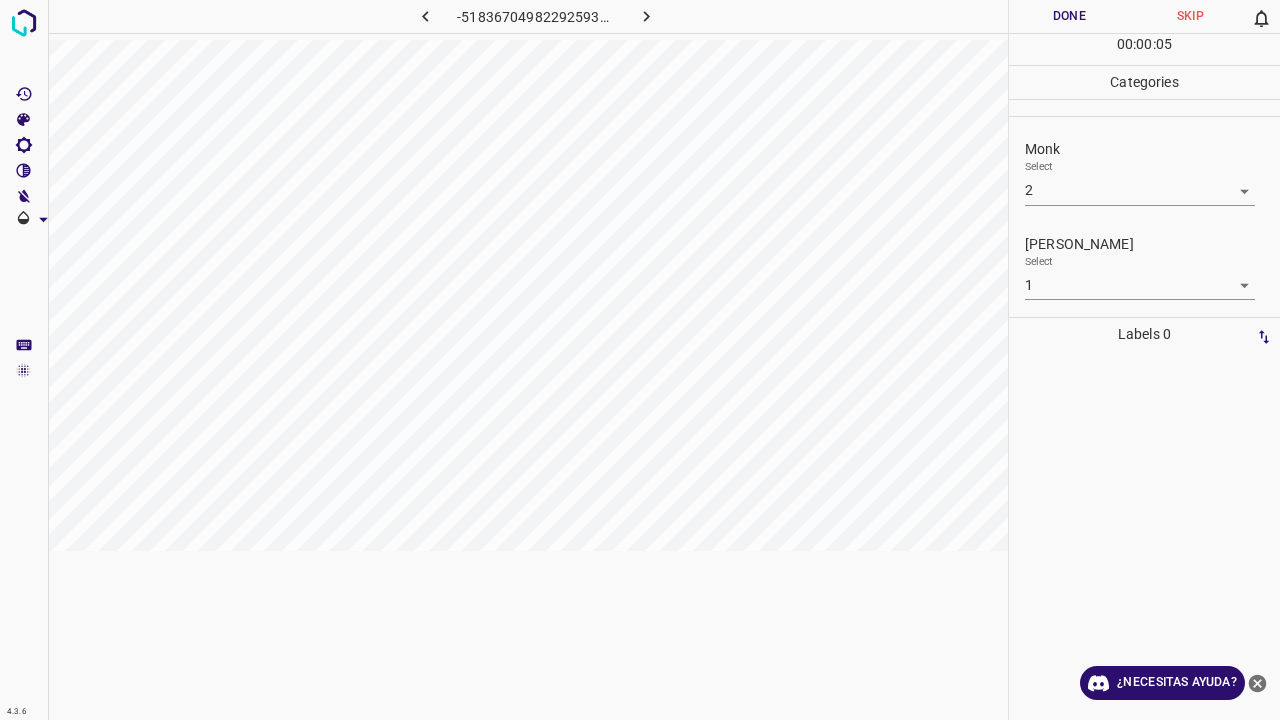 click at bounding box center [647, 16] 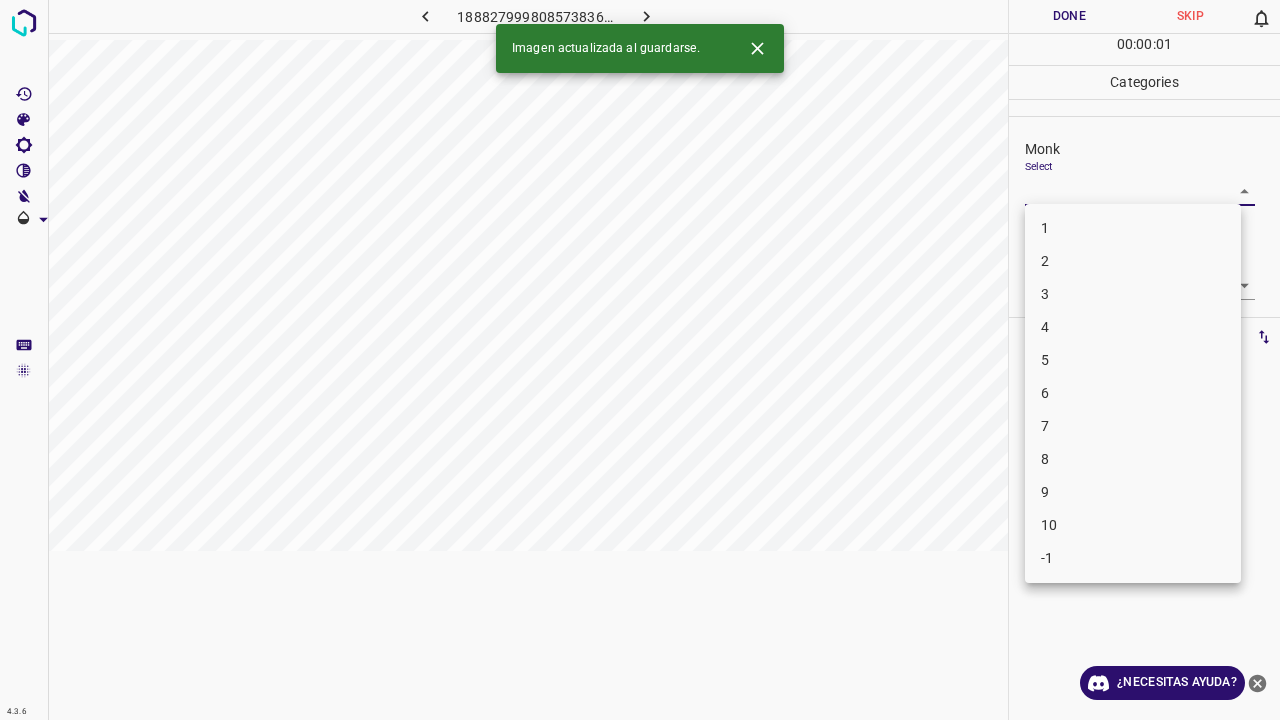 click on "4.3.6  1888279998085738364.png Done Skip 0 00   : 00   : 01   Categories Monk   Select ​  Fitzpatrick   Select ​ Labels   0 Categories 1 Monk 2  Fitzpatrick Tools Space Change between modes (Draw & Edit) I Auto labeling R Restore zoom M Zoom in N Zoom out Delete Delete selecte label Filters Z Restore filters X Saturation filter C Brightness filter V Contrast filter B Gray scale filter General O Download Imagen actualizada al guardarse. ¿Necesitas ayuda? Texto original Valora esta traducción Tu opinión servirá para ayudar a mejorar el Traductor de Google - Texto - Esconder - Borrar 1 2 3 4 5 6 7 8 9 10 -1" at bounding box center (640, 360) 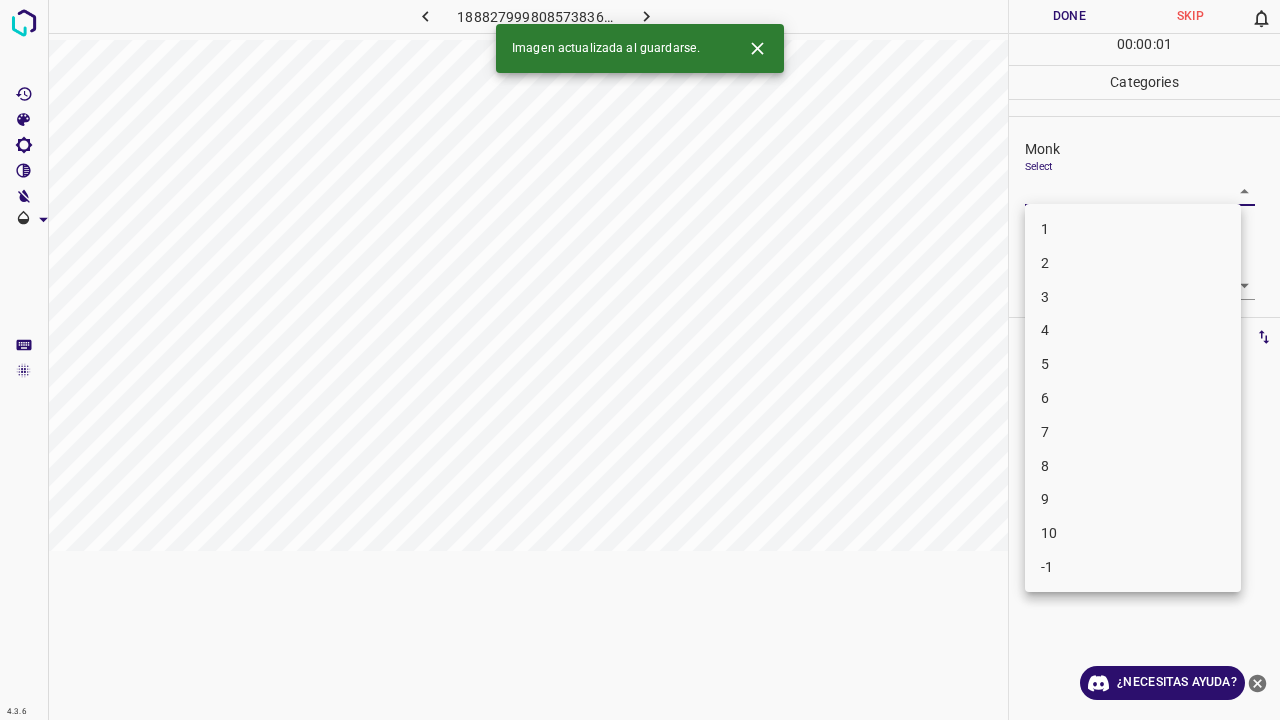 click on "3" at bounding box center [1133, 297] 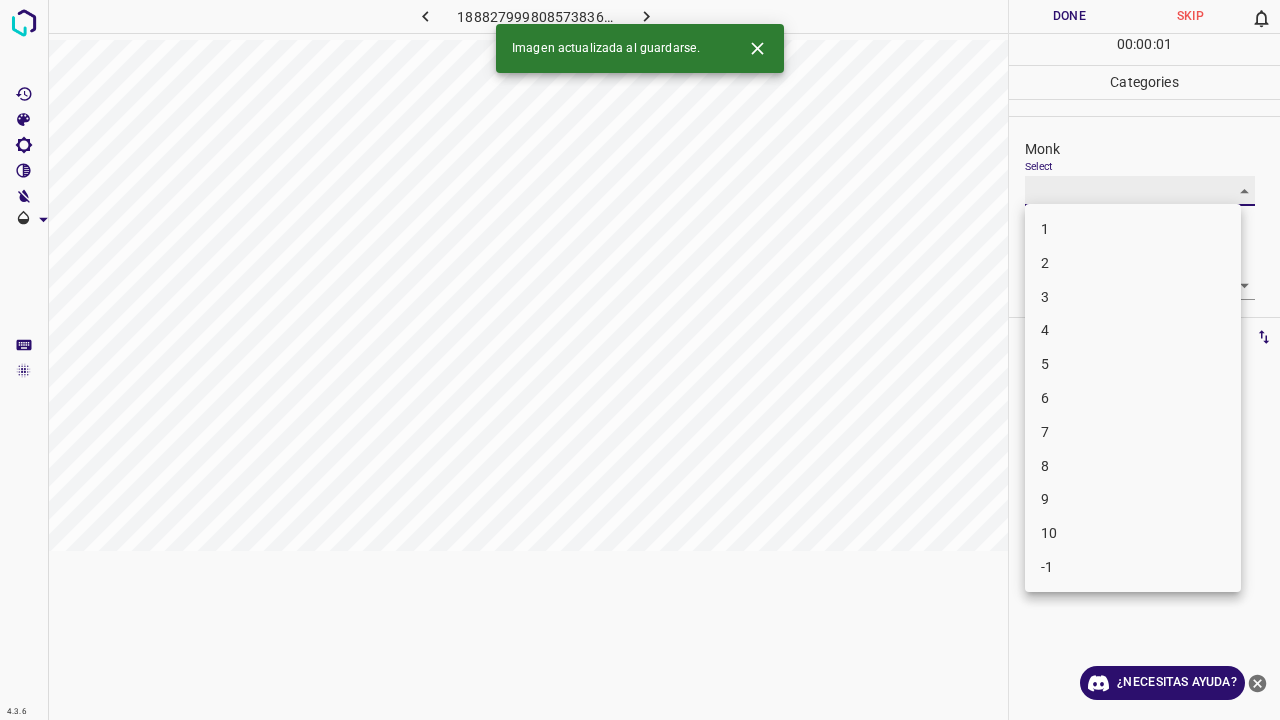 type on "3" 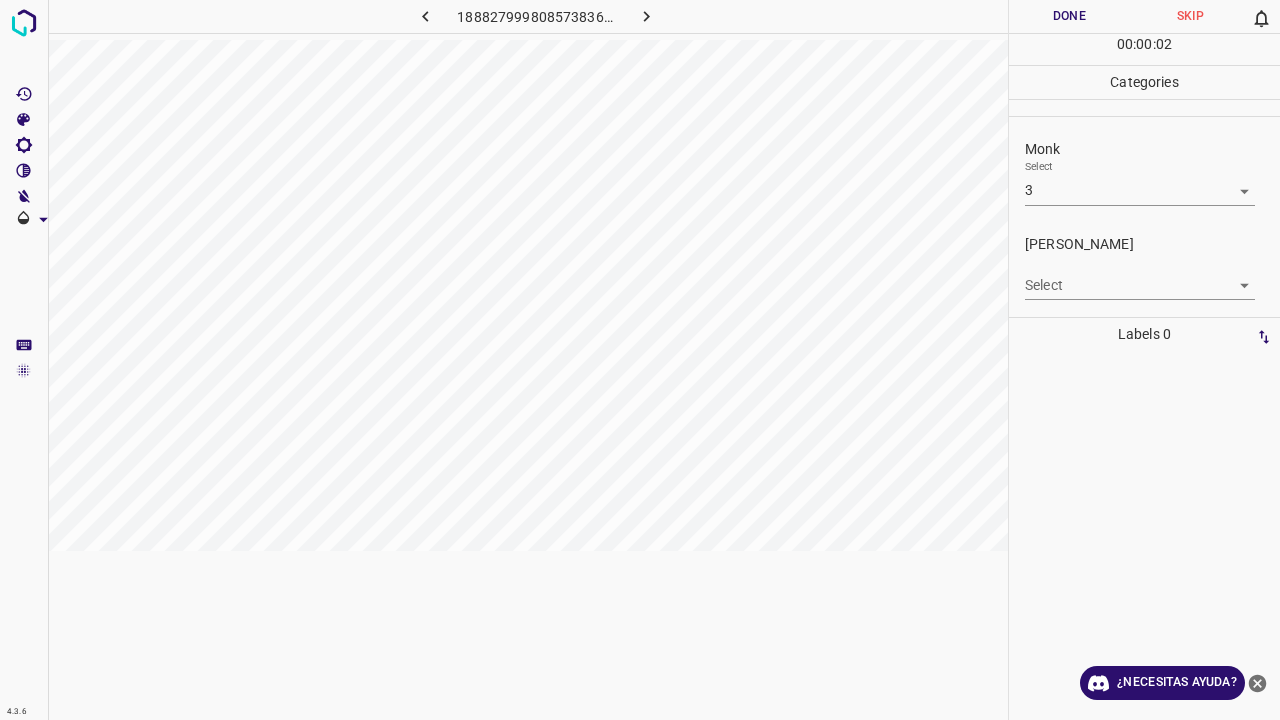 click on "4.3.6  1888279998085738364.png Done Skip 0 00   : 00   : 02   Categories Monk   Select 3 3  Fitzpatrick   Select ​ Labels   0 Categories 1 Monk 2  Fitzpatrick Tools Space Change between modes (Draw & Edit) I Auto labeling R Restore zoom M Zoom in N Zoom out Delete Delete selecte label Filters Z Restore filters X Saturation filter C Brightness filter V Contrast filter B Gray scale filter General O Download ¿Necesitas ayuda? Texto original Valora esta traducción Tu opinión servirá para ayudar a mejorar el Traductor de Google - Texto - Esconder - Borrar" at bounding box center [640, 360] 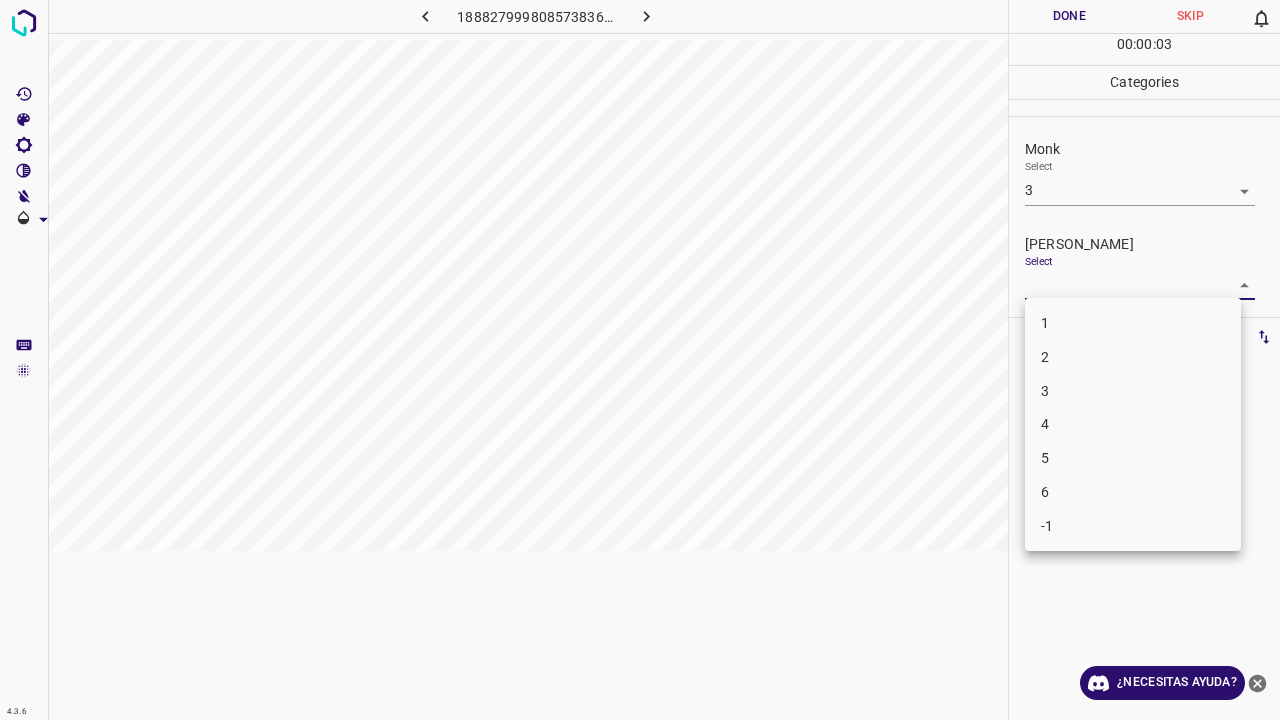 click on "2" at bounding box center (1133, 357) 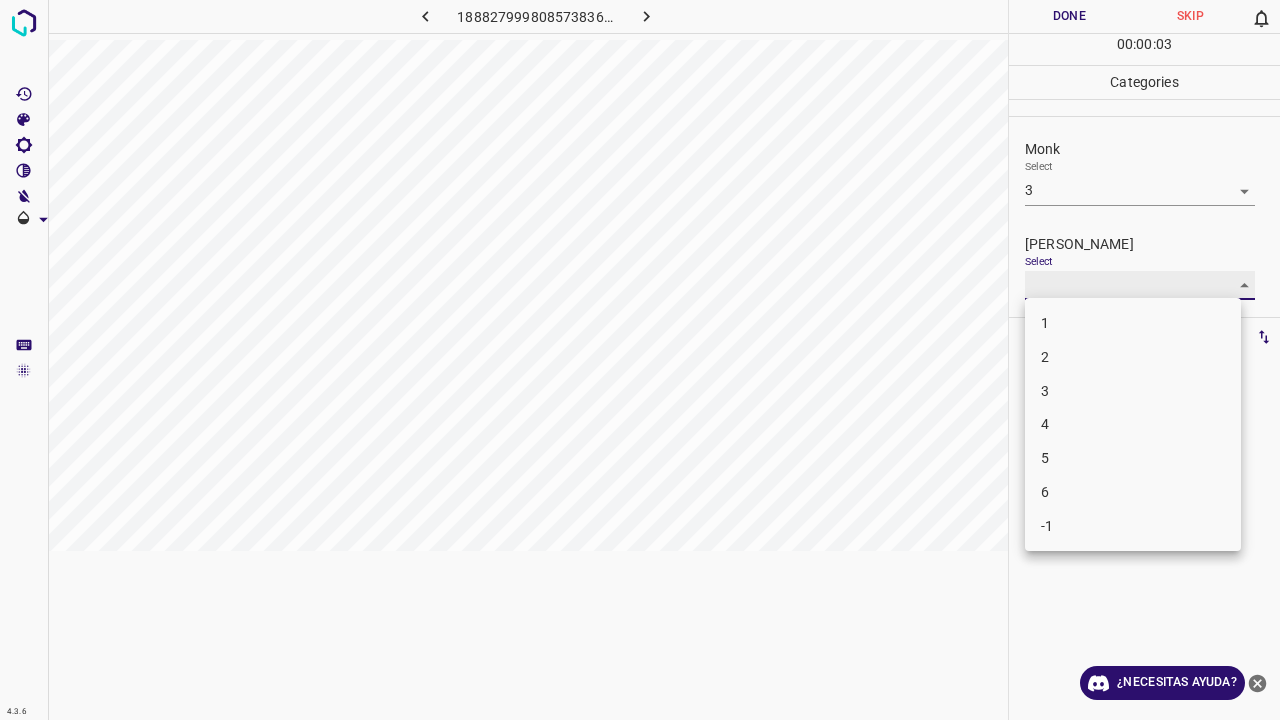 type on "2" 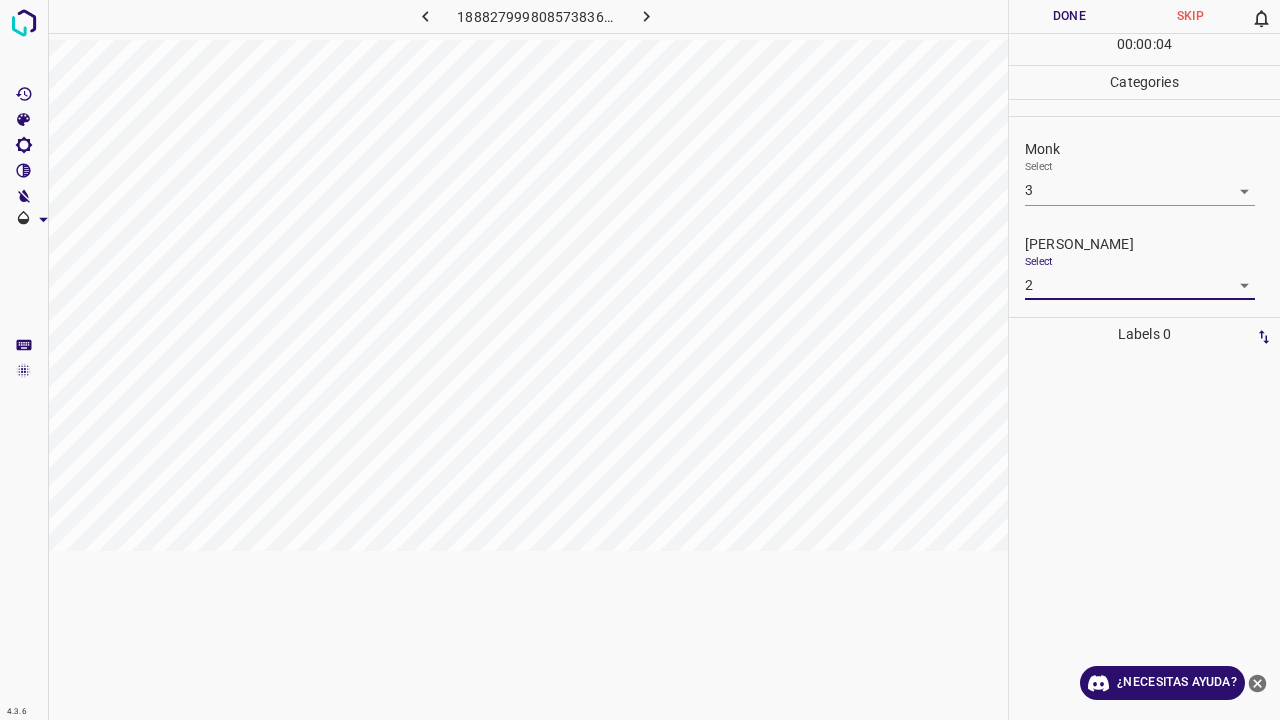 click on "Done" at bounding box center (1069, 16) 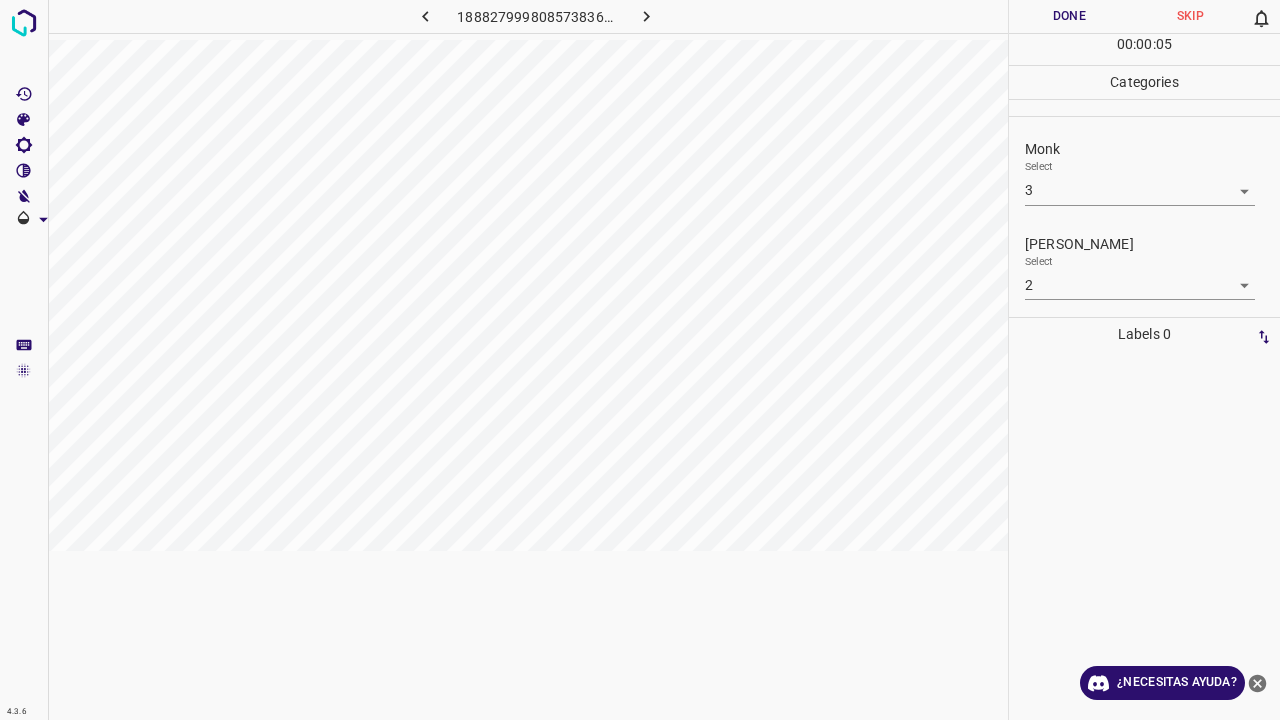 click 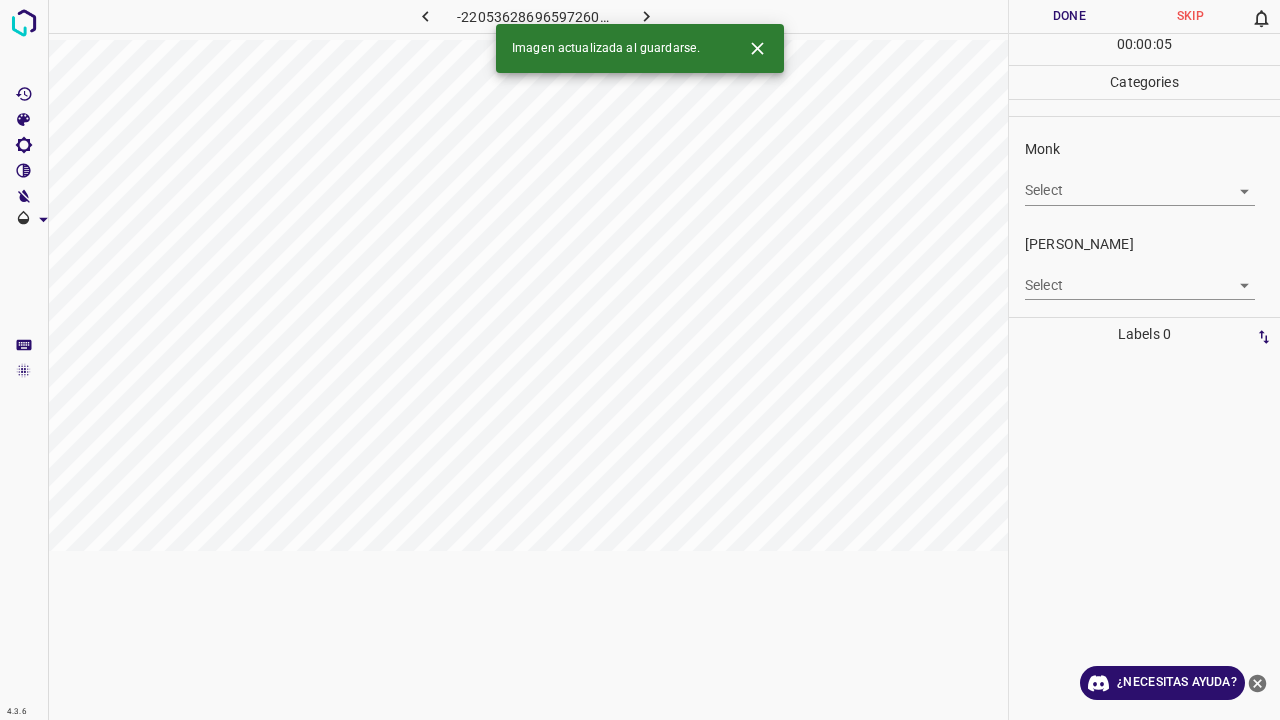 click on "4.3.6  -2205362869659726018.png Done Skip 0 00   : 00   : 05   Categories Monk   Select ​  Fitzpatrick   Select ​ Labels   0 Categories 1 Monk 2  Fitzpatrick Tools Space Change between modes (Draw & Edit) I Auto labeling R Restore zoom M Zoom in N Zoom out Delete Delete selecte label Filters Z Restore filters X Saturation filter C Brightness filter V Contrast filter B Gray scale filter General O Download Imagen actualizada al guardarse. ¿Necesitas ayuda? Texto original Valora esta traducción Tu opinión servirá para ayudar a mejorar el Traductor de Google - Texto - Esconder - Borrar" at bounding box center [640, 360] 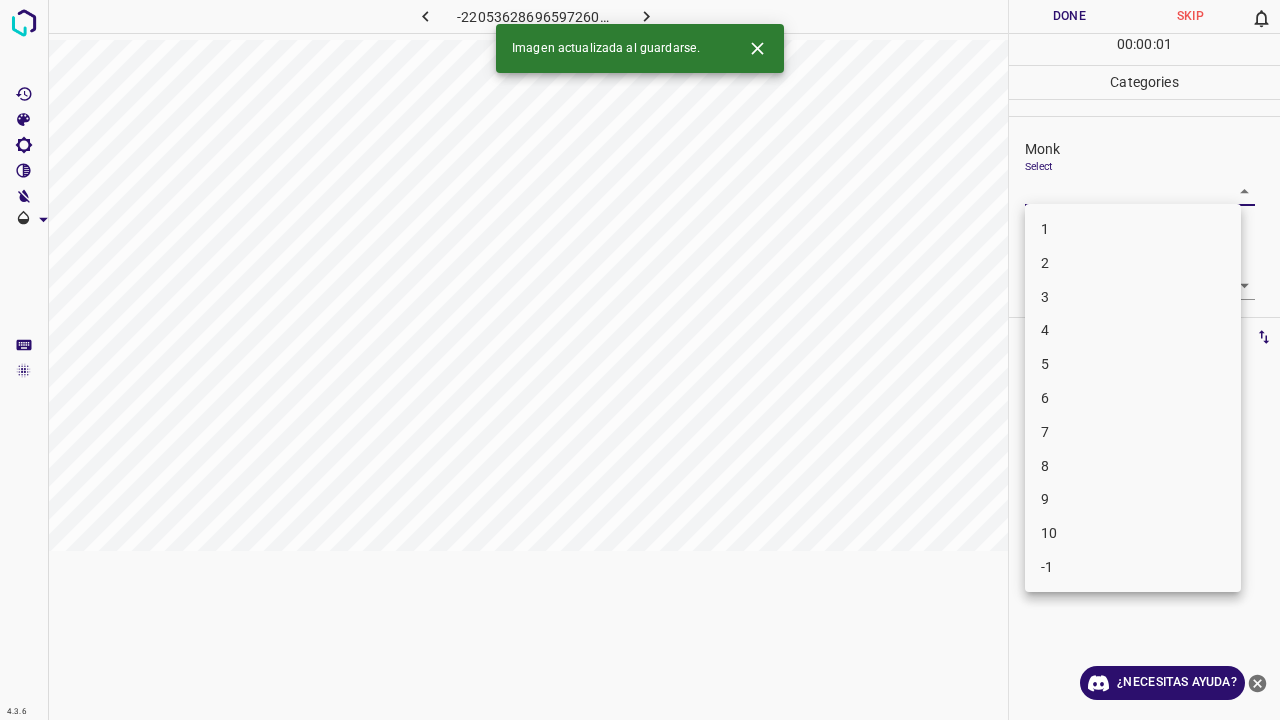 click on "3" at bounding box center [1133, 297] 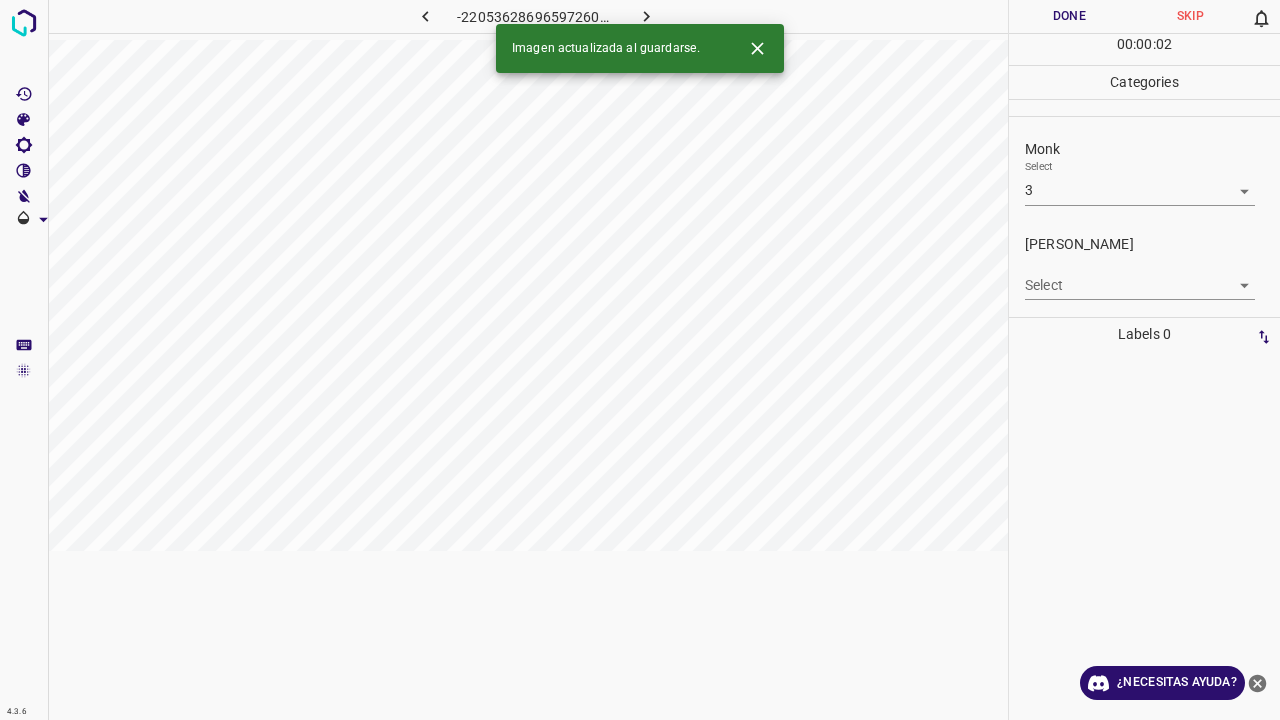 click on "5" at bounding box center [1133, 294] 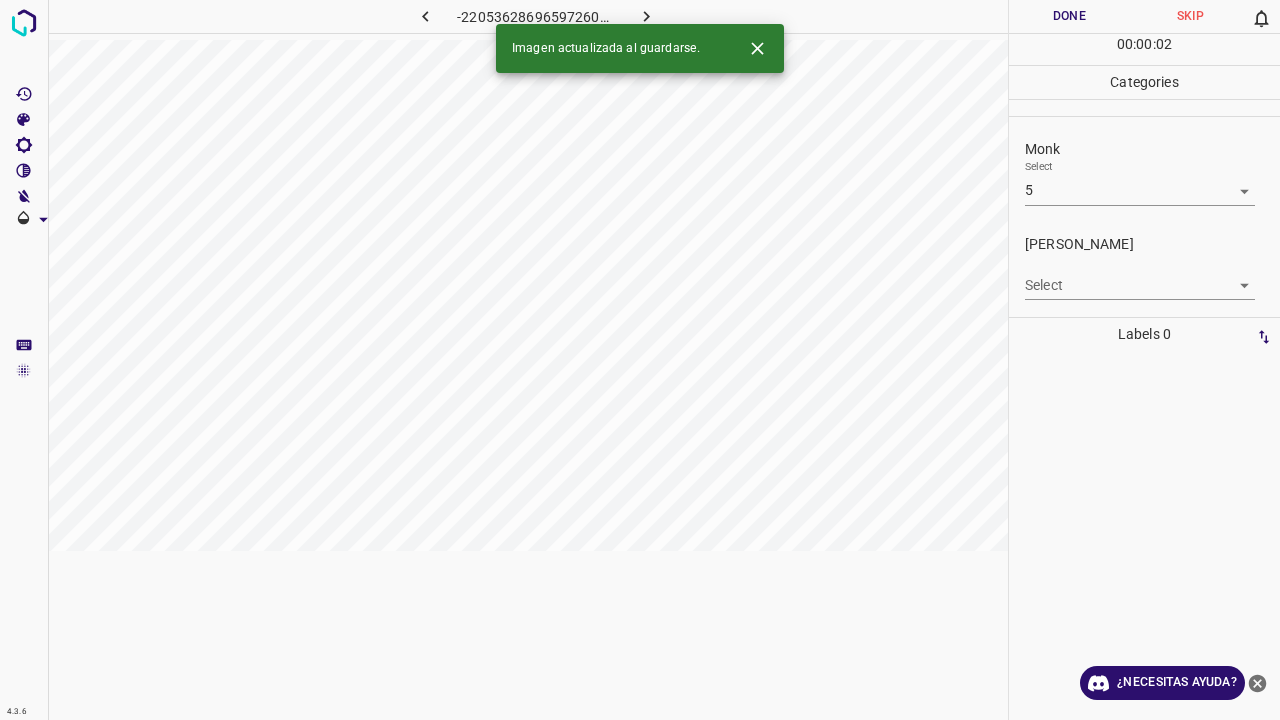 click on "4.3.6  -2205362869659726018.png Done Skip 0 00   : 00   : 02   Categories Monk   Select 5 5  Fitzpatrick   Select ​ Labels   0 Categories 1 Monk 2  Fitzpatrick Tools Space Change between modes (Draw & Edit) I Auto labeling R Restore zoom M Zoom in N Zoom out Delete Delete selecte label Filters Z Restore filters X Saturation filter C Brightness filter V Contrast filter B Gray scale filter General O Download Imagen actualizada al guardarse. ¿Necesitas ayuda? Texto original Valora esta traducción Tu opinión servirá para ayudar a mejorar el Traductor de Google - Texto - Esconder - Borrar" at bounding box center [640, 360] 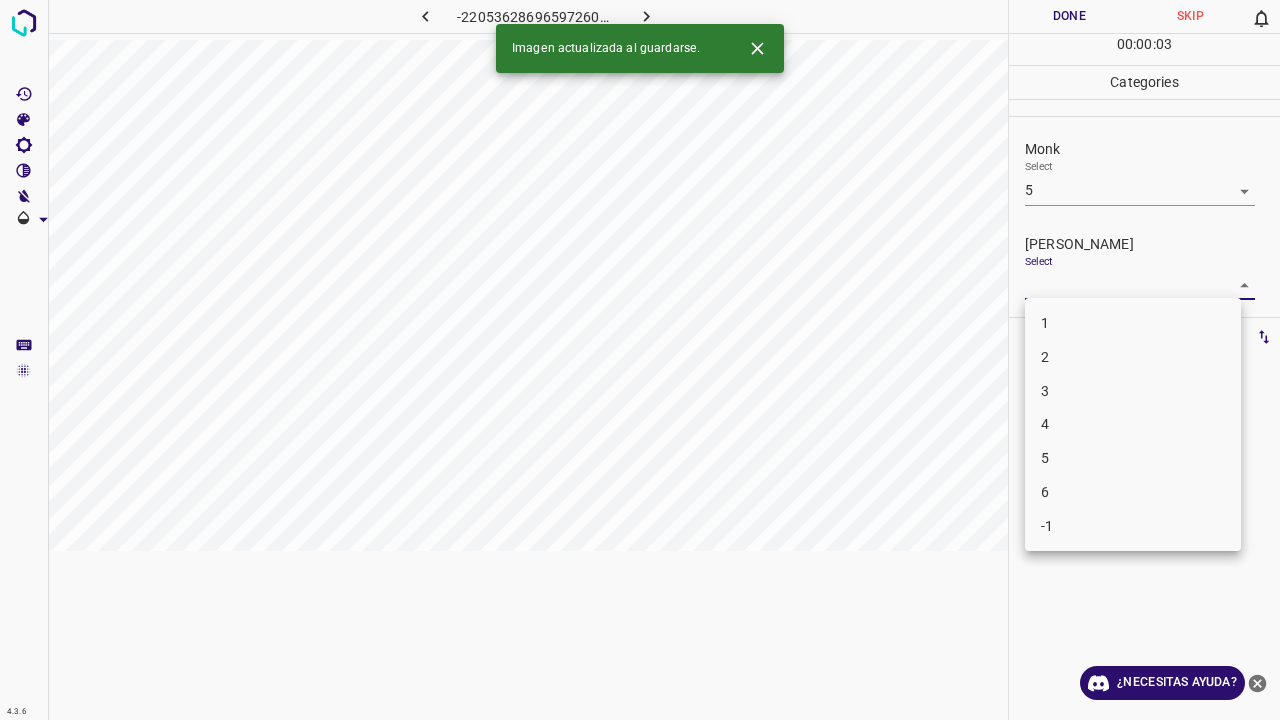 click on "2" at bounding box center [1133, 357] 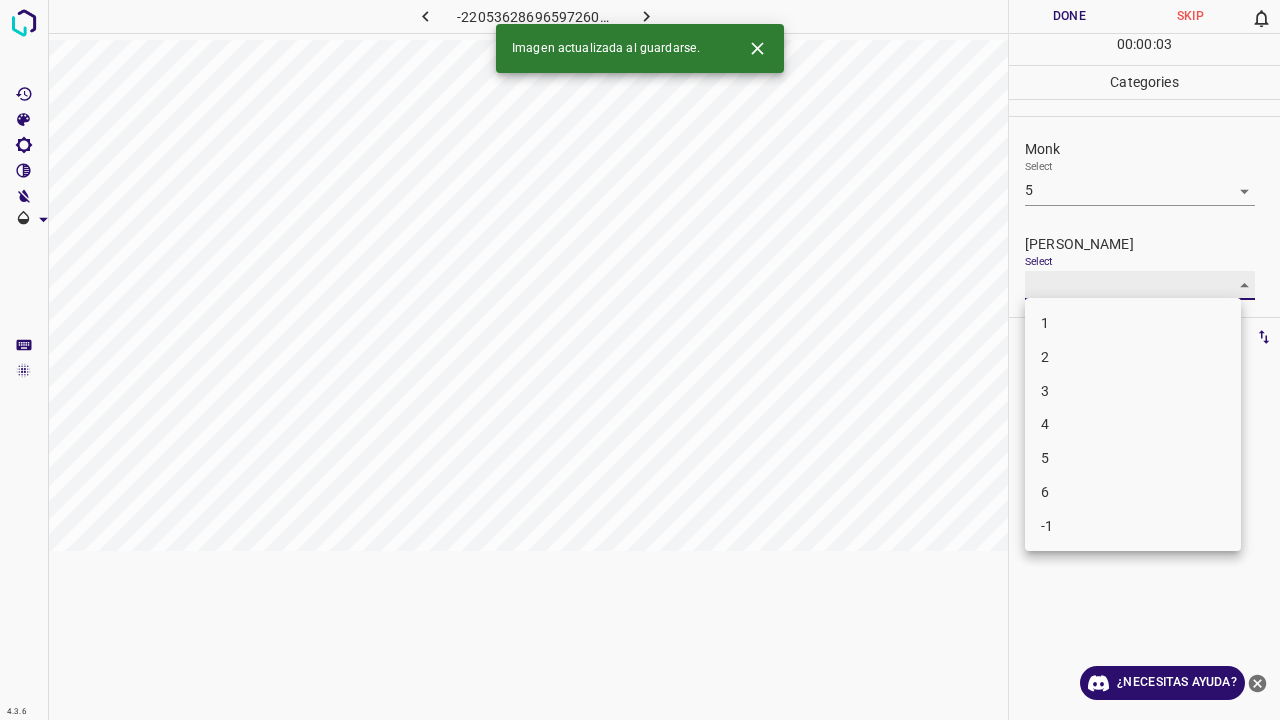 type on "2" 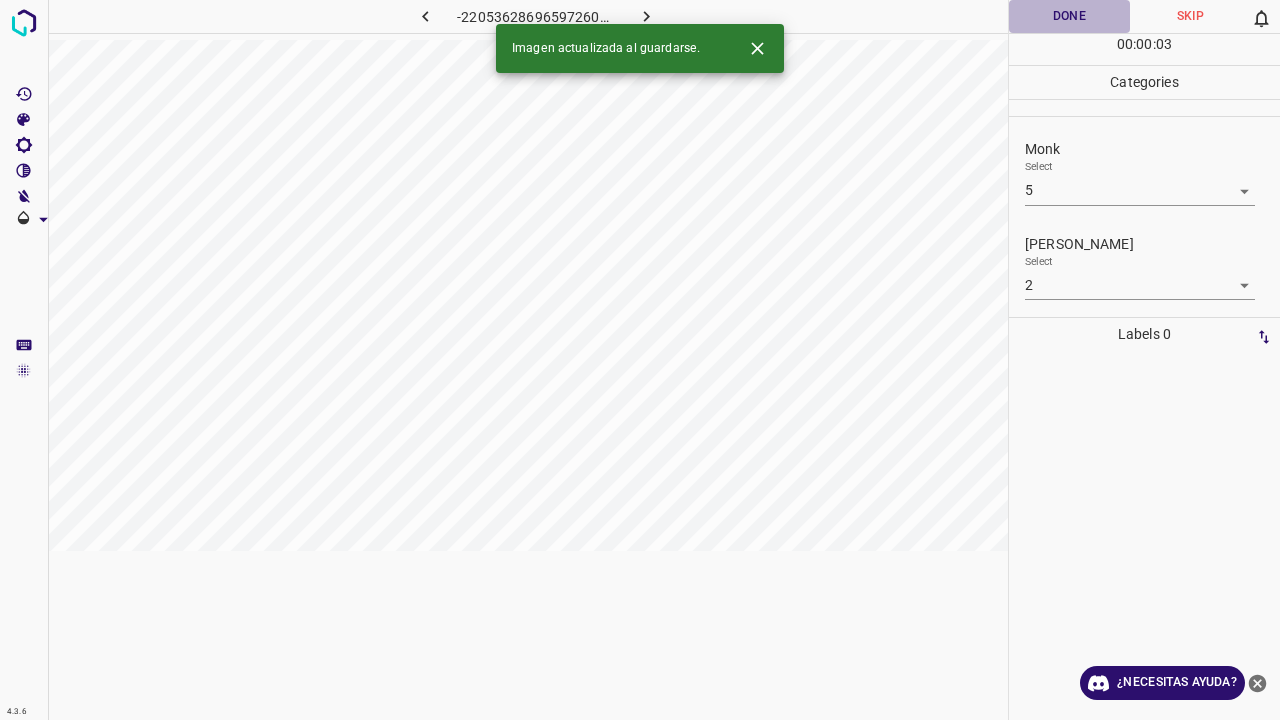 click on "Done" at bounding box center [1069, 16] 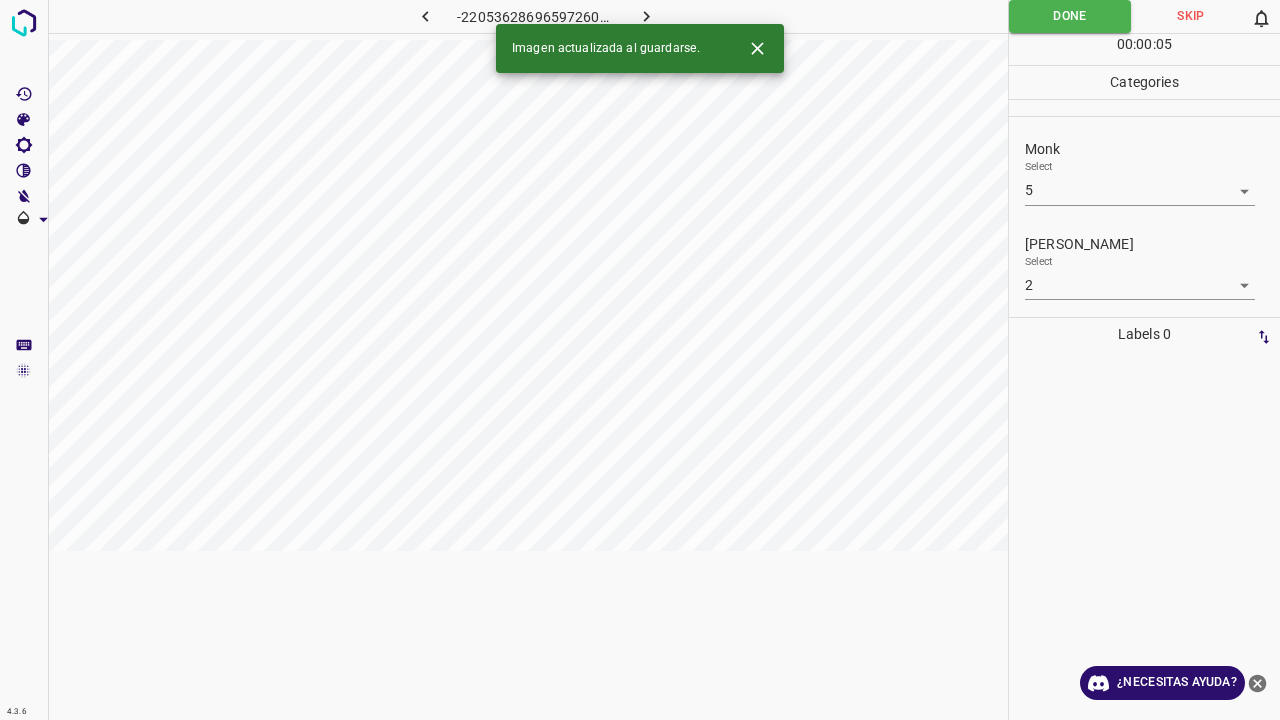 click 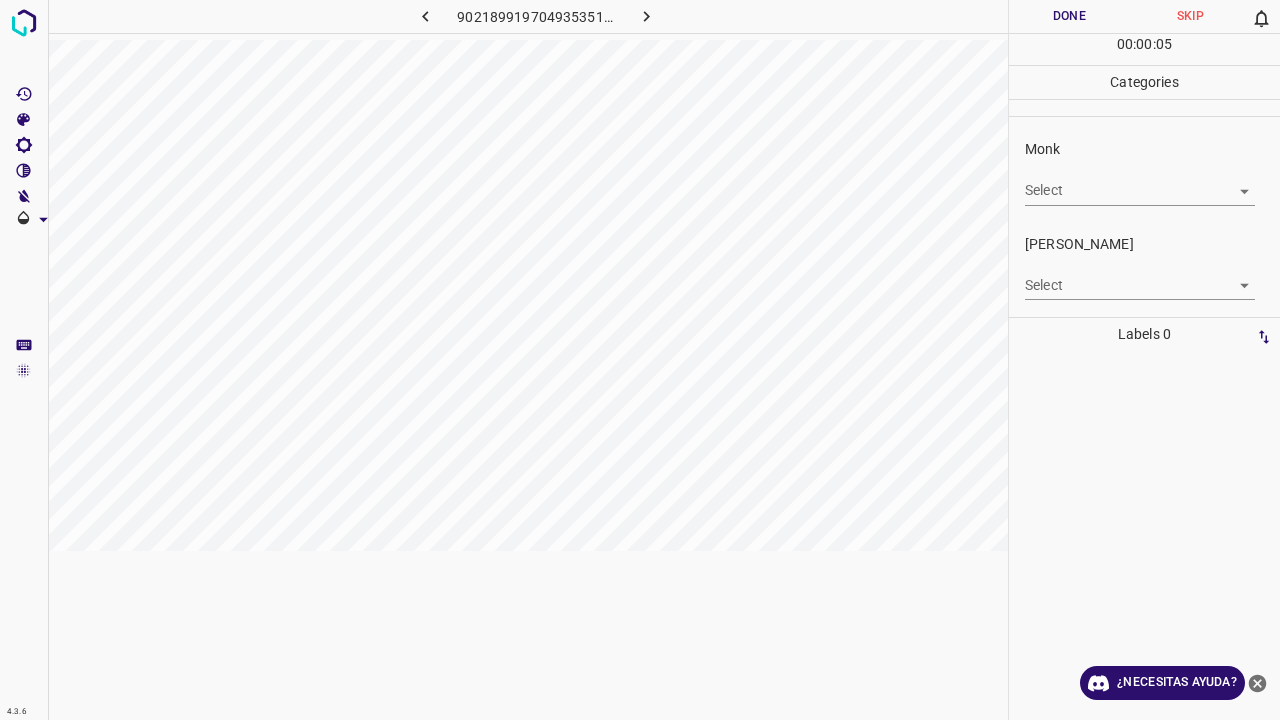 click on "4.3.6  9021899197049353519.png Done Skip 0 00   : 00   : 05   Categories Monk   Select ​  Fitzpatrick   Select ​ Labels   0 Categories 1 Monk 2  Fitzpatrick Tools Space Change between modes (Draw & Edit) I Auto labeling R Restore zoom M Zoom in N Zoom out Delete Delete selecte label Filters Z Restore filters X Saturation filter C Brightness filter V Contrast filter B Gray scale filter General O Download ¿Necesitas ayuda? Texto original Valora esta traducción Tu opinión servirá para ayudar a mejorar el Traductor de Google - Texto - Esconder - Borrar" at bounding box center [640, 360] 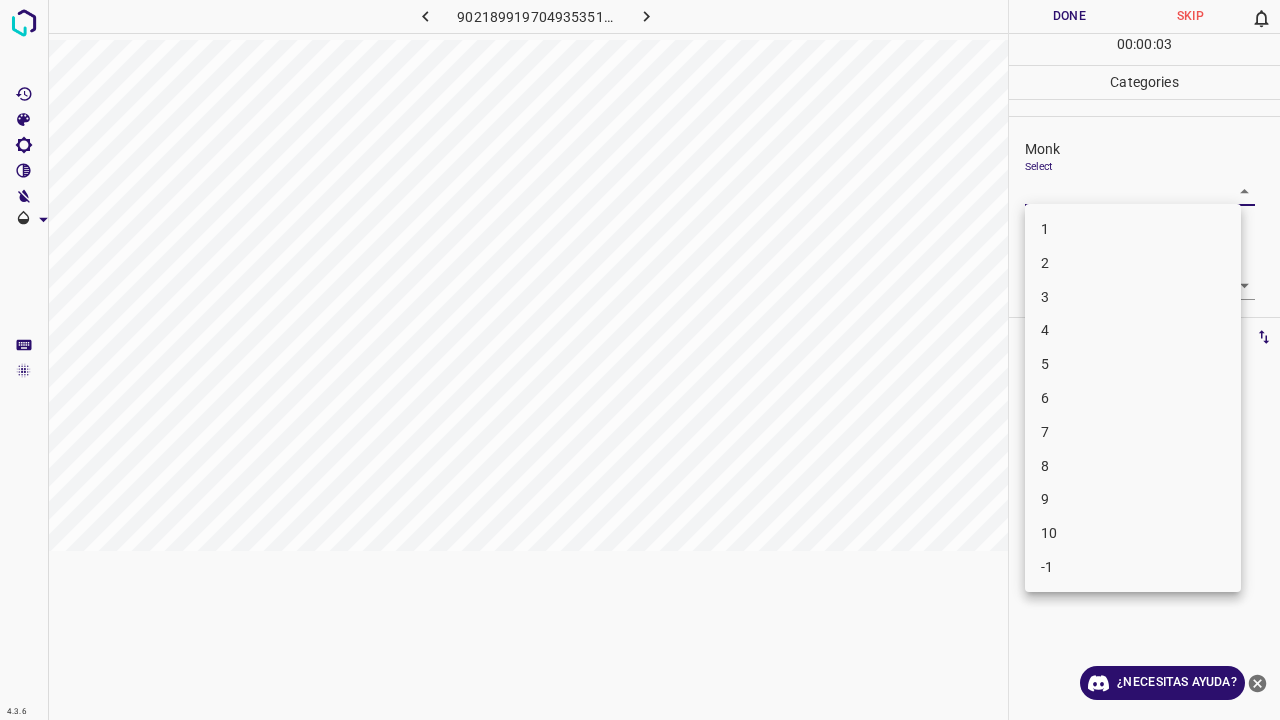 click on "4" at bounding box center [1133, 330] 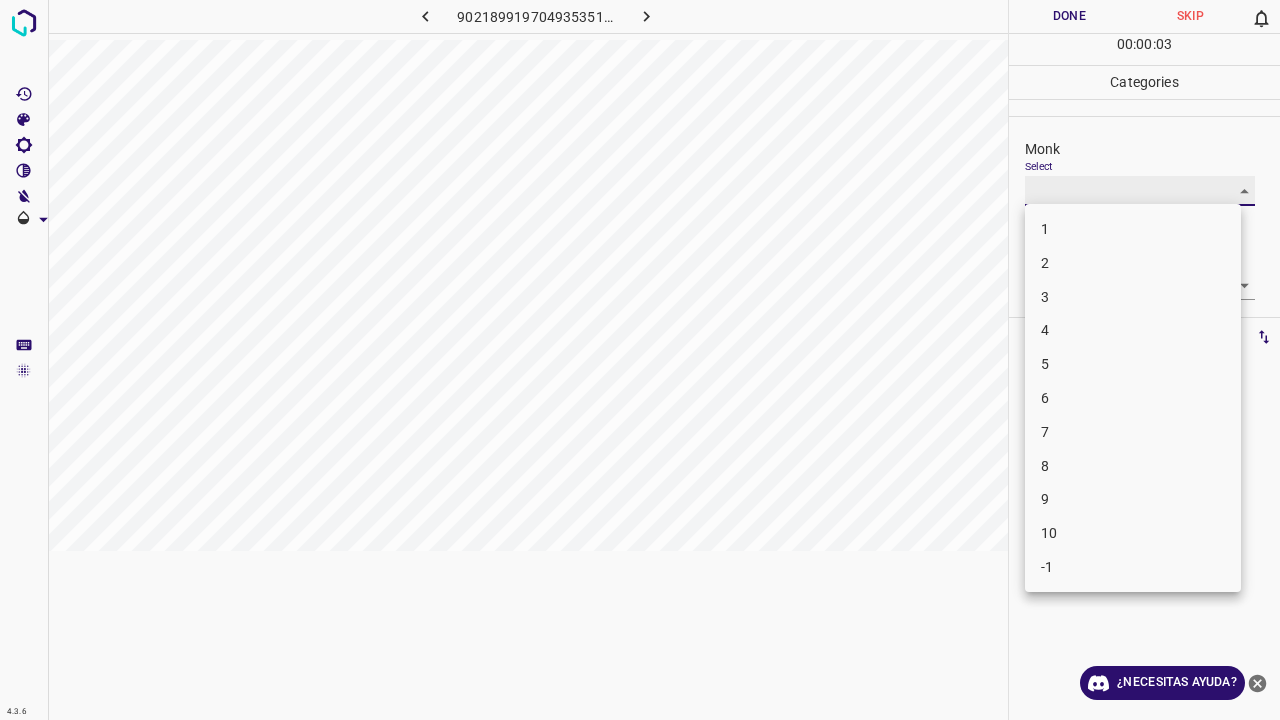 type on "4" 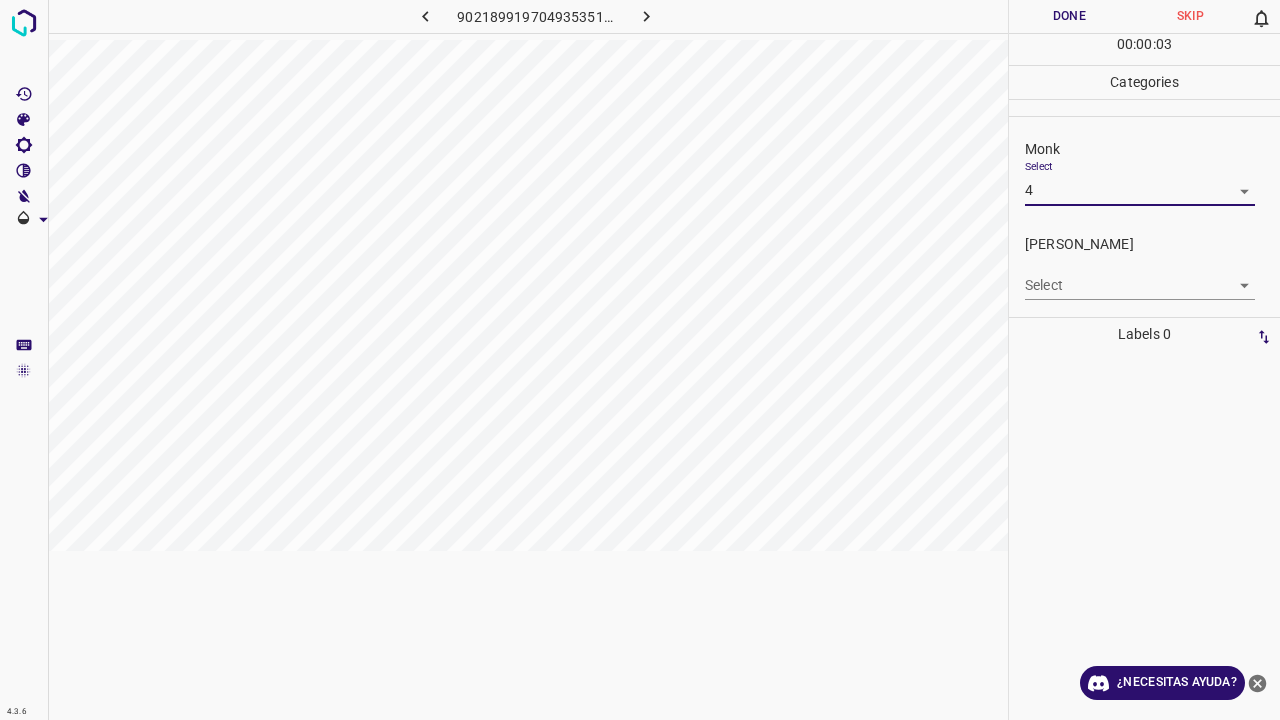 click on "4.3.6  9021899197049353519.png Done Skip 0 00   : 00   : 03   Categories Monk   Select 4 4  Fitzpatrick   Select ​ Labels   0 Categories 1 Monk 2  Fitzpatrick Tools Space Change between modes (Draw & Edit) I Auto labeling R Restore zoom M Zoom in N Zoom out Delete Delete selecte label Filters Z Restore filters X Saturation filter C Brightness filter V Contrast filter B Gray scale filter General O Download ¿Necesitas ayuda? Texto original Valora esta traducción Tu opinión servirá para ayudar a mejorar el Traductor de Google - Texto - Esconder - Borrar" at bounding box center (640, 360) 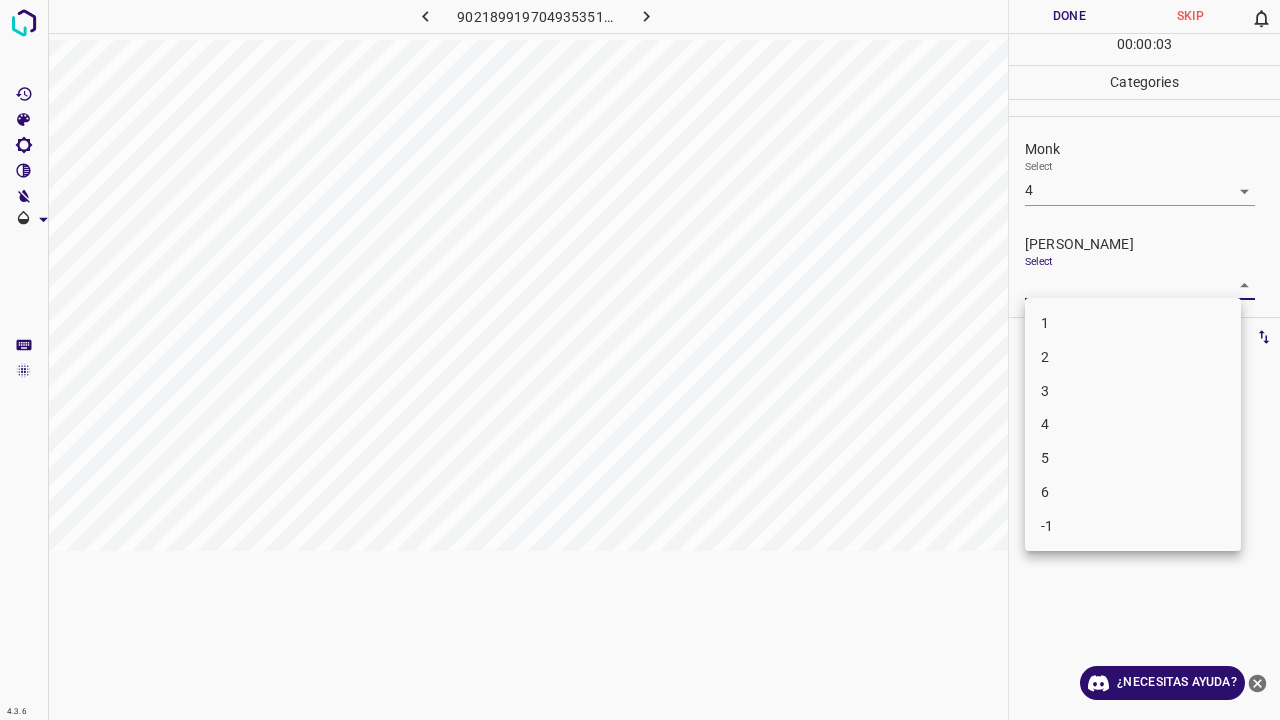 click on "2" at bounding box center [1133, 357] 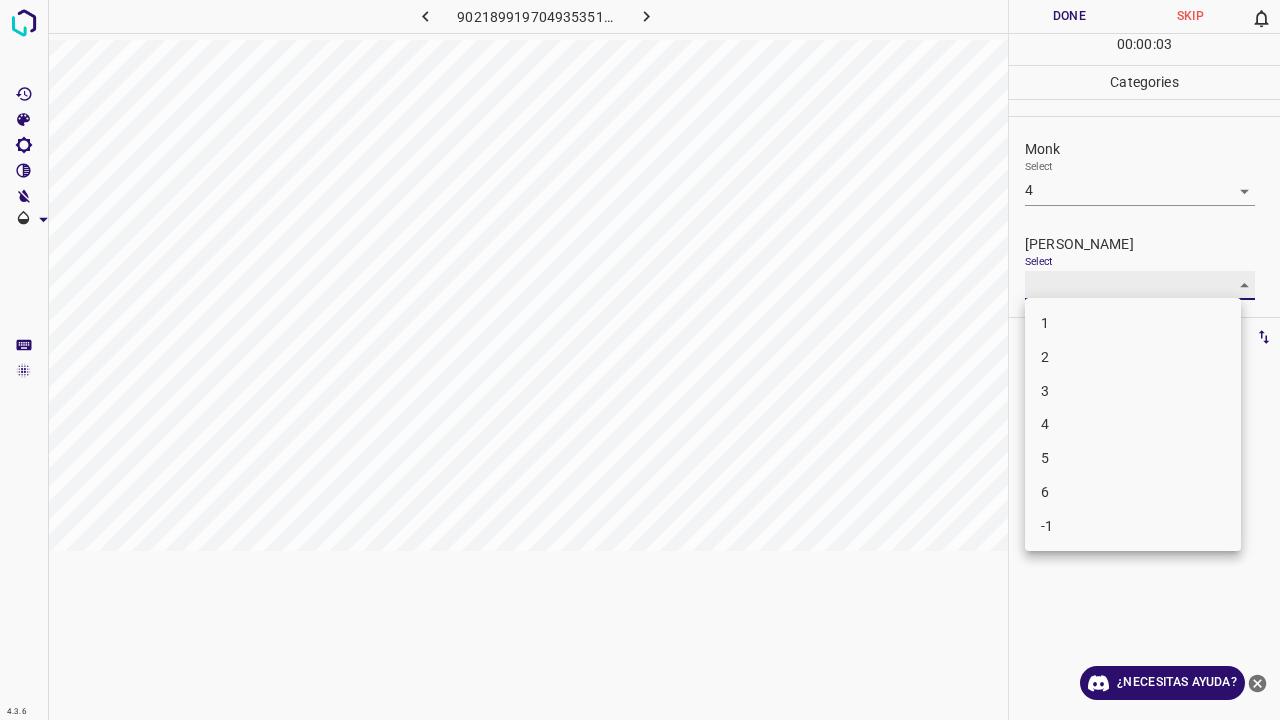 type on "2" 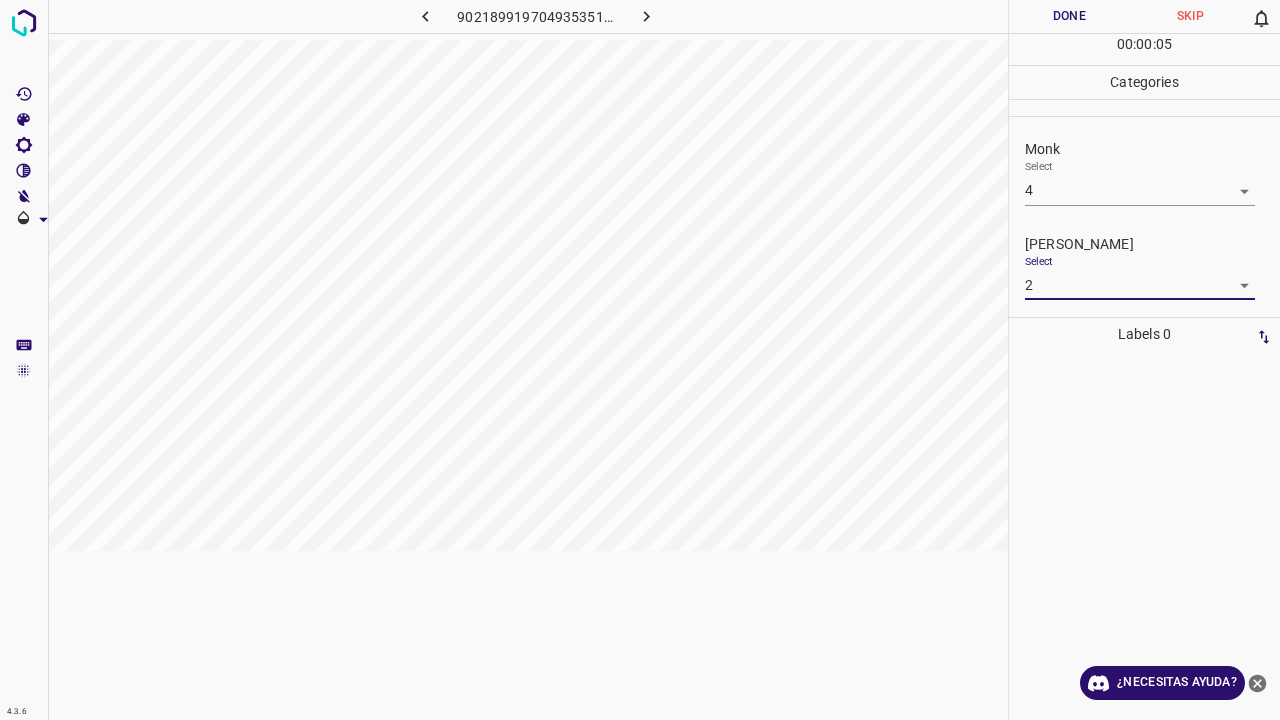 click on "Done" at bounding box center (1069, 16) 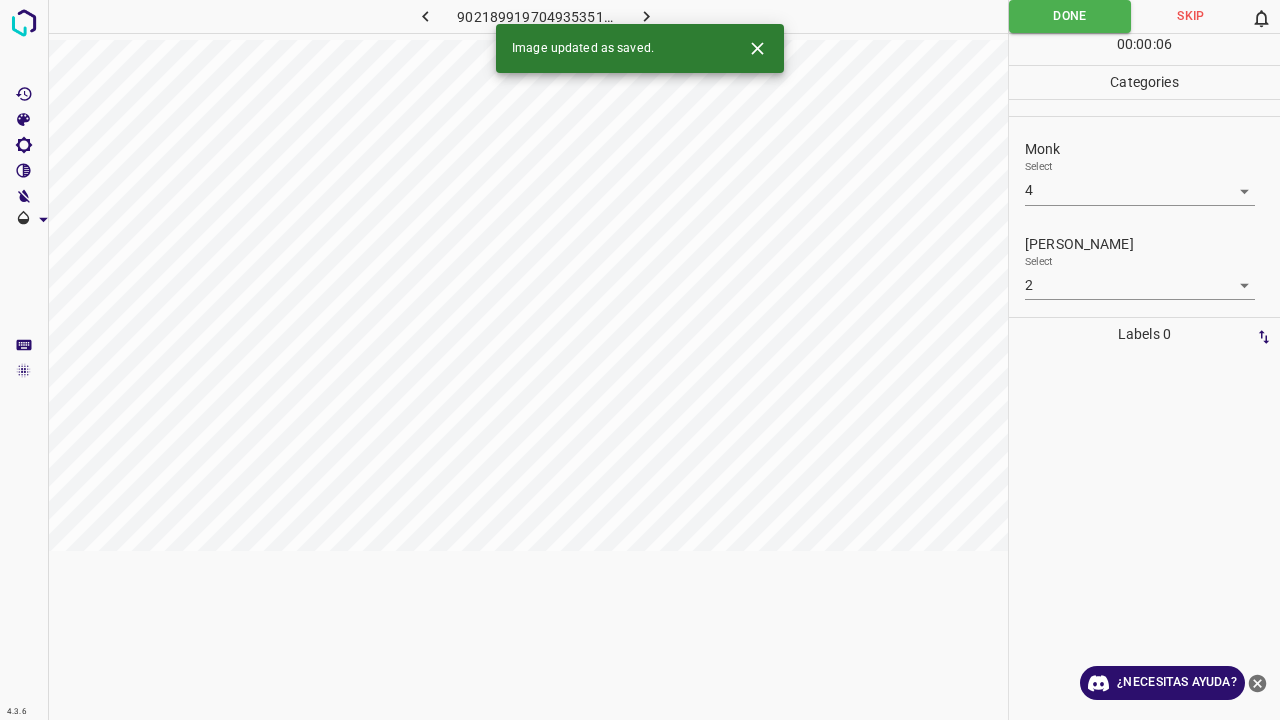 click 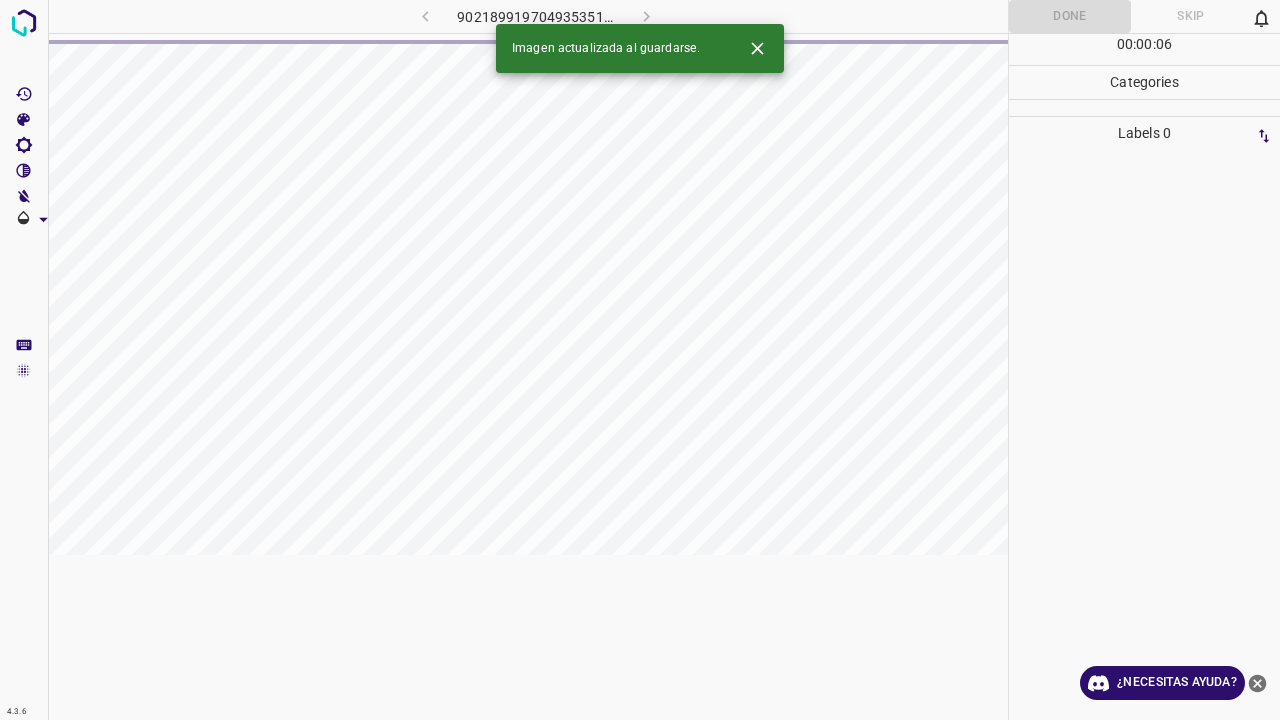 click 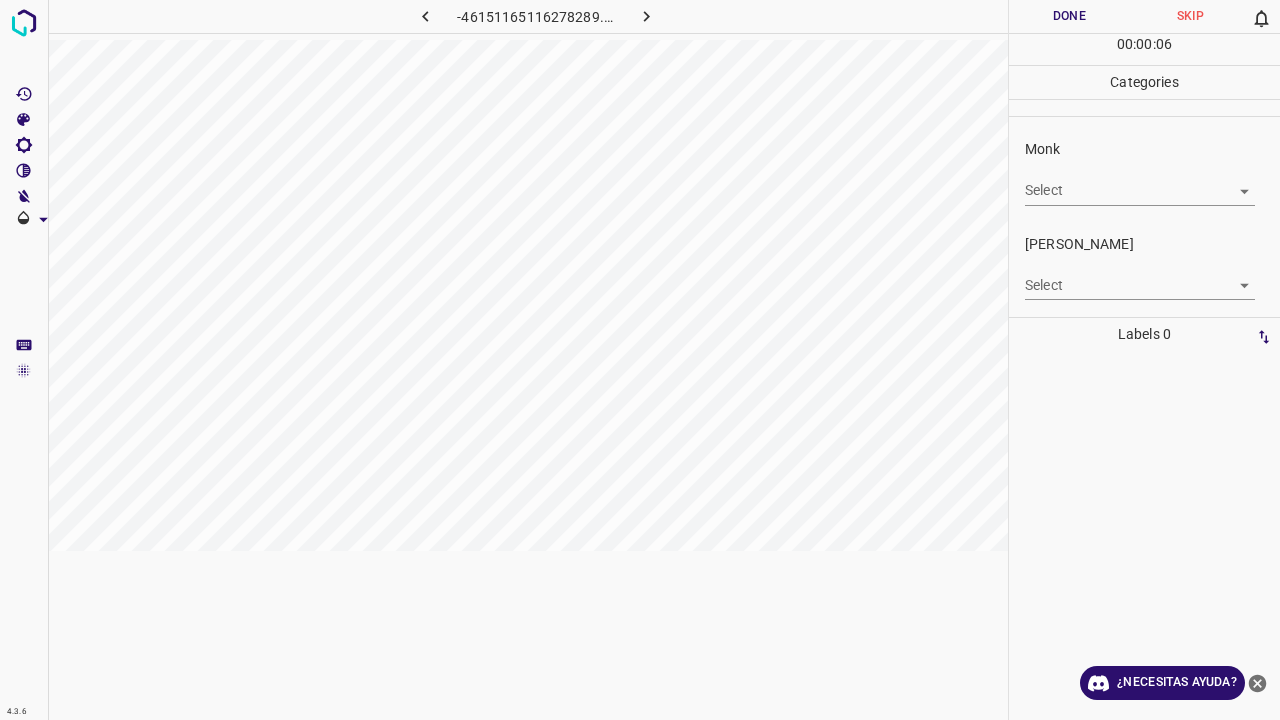 click on "4.3.6  -46151165116278289.png Done Skip 0 00   : 00   : 06   Categories Monk   Select ​  Fitzpatrick   Select ​ Labels   0 Categories 1 Monk 2  Fitzpatrick Tools Space Change between modes (Draw & Edit) I Auto labeling R Restore zoom M Zoom in N Zoom out Delete Delete selecte label Filters Z Restore filters X Saturation filter C Brightness filter V Contrast filter B Gray scale filter General O Download ¿Necesitas ayuda? Texto original Valora esta traducción Tu opinión servirá para ayudar a mejorar el Traductor de Google - Texto - Esconder - Borrar" at bounding box center [640, 360] 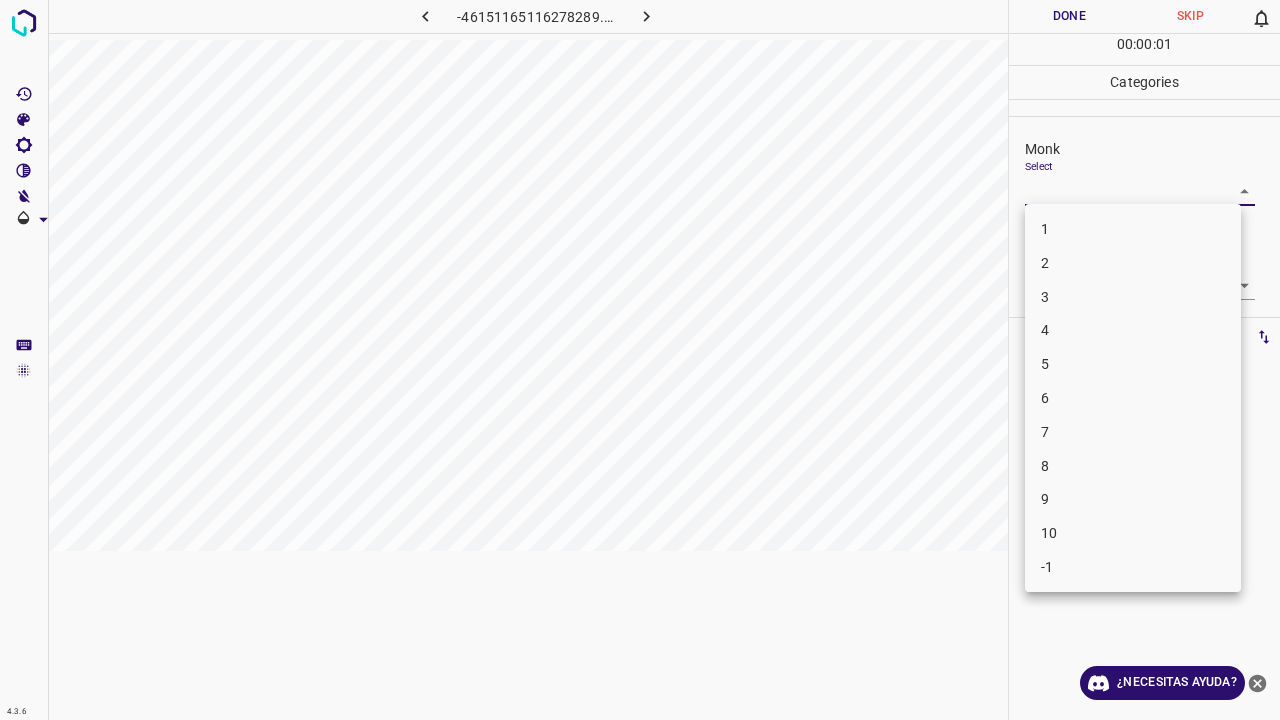 click on "2" at bounding box center (1133, 263) 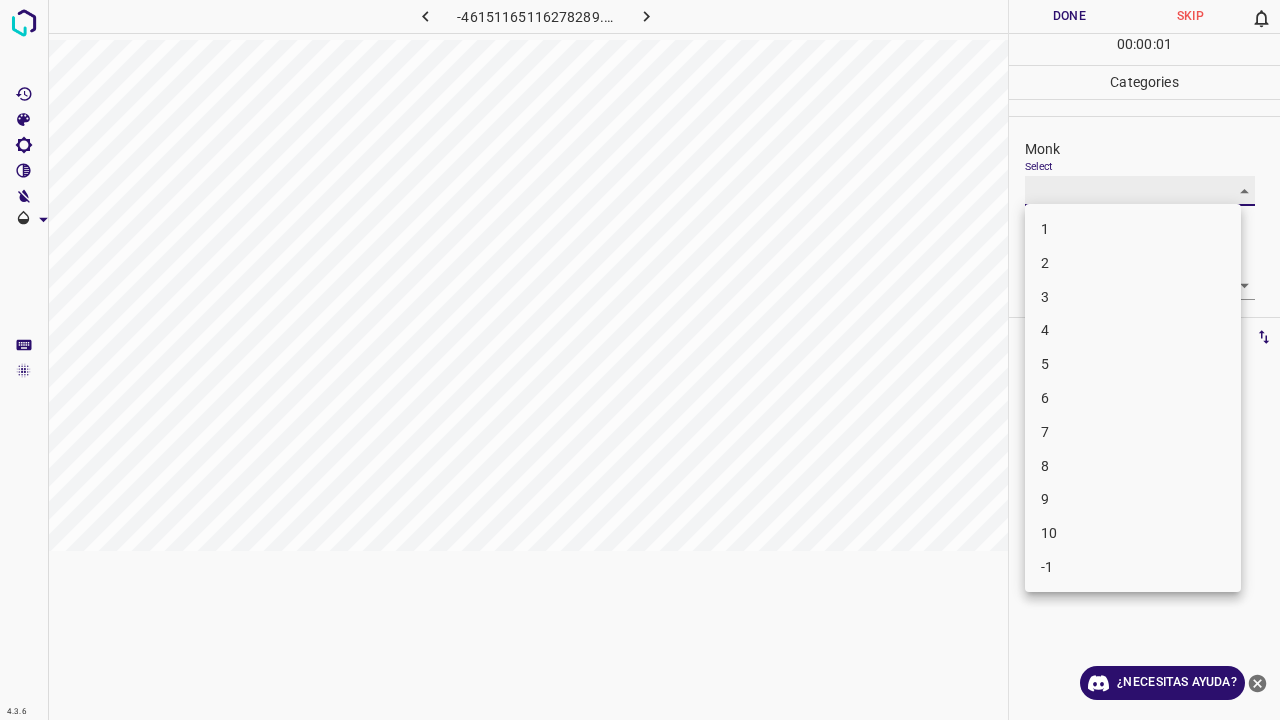 type on "2" 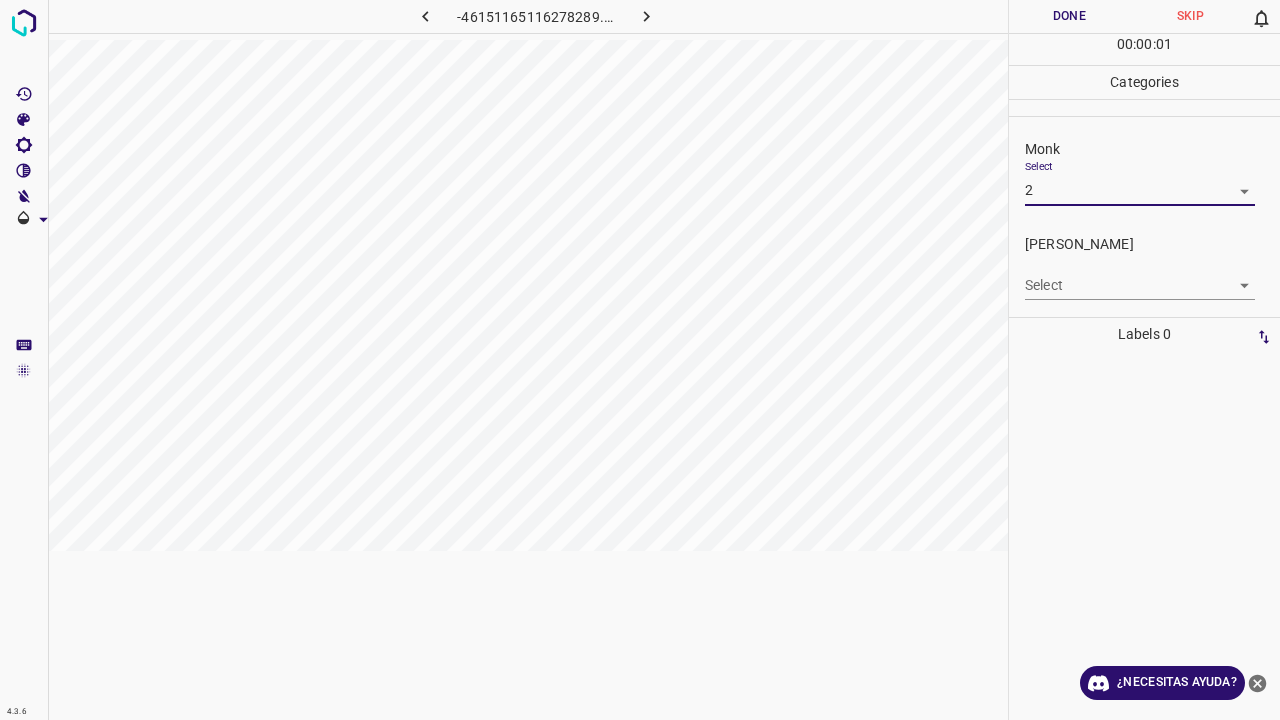 click on "4.3.6  -46151165116278289.png Done Skip 0 00   : 00   : 01   Categories Monk   Select 2 2  Fitzpatrick   Select ​ Labels   0 Categories 1 Monk 2  Fitzpatrick Tools Space Change between modes (Draw & Edit) I Auto labeling R Restore zoom M Zoom in N Zoom out Delete Delete selecte label Filters Z Restore filters X Saturation filter C Brightness filter V Contrast filter B Gray scale filter General O Download ¿Necesitas ayuda? Texto original Valora esta traducción Tu opinión servirá para ayudar a mejorar el Traductor de Google - Texto - Esconder - Borrar 1 2 3 4 5 6 7 8 9 10 -1" at bounding box center [640, 360] 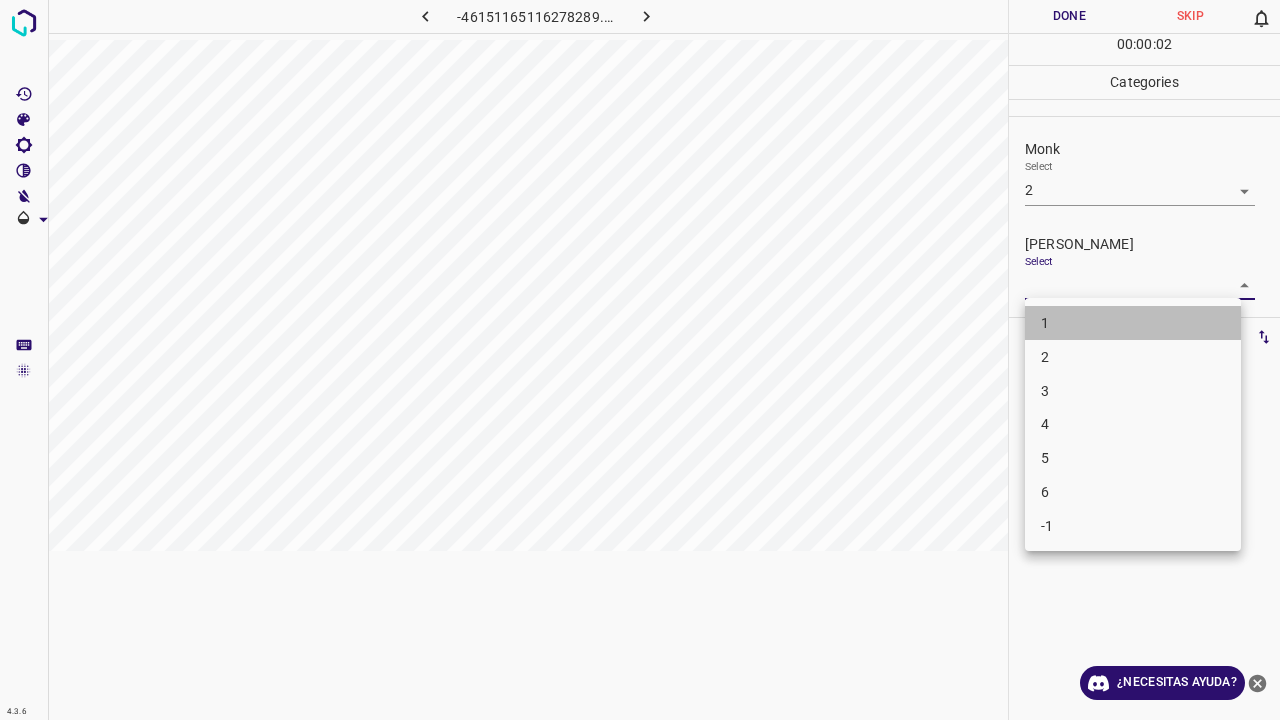 click on "1" at bounding box center [1133, 323] 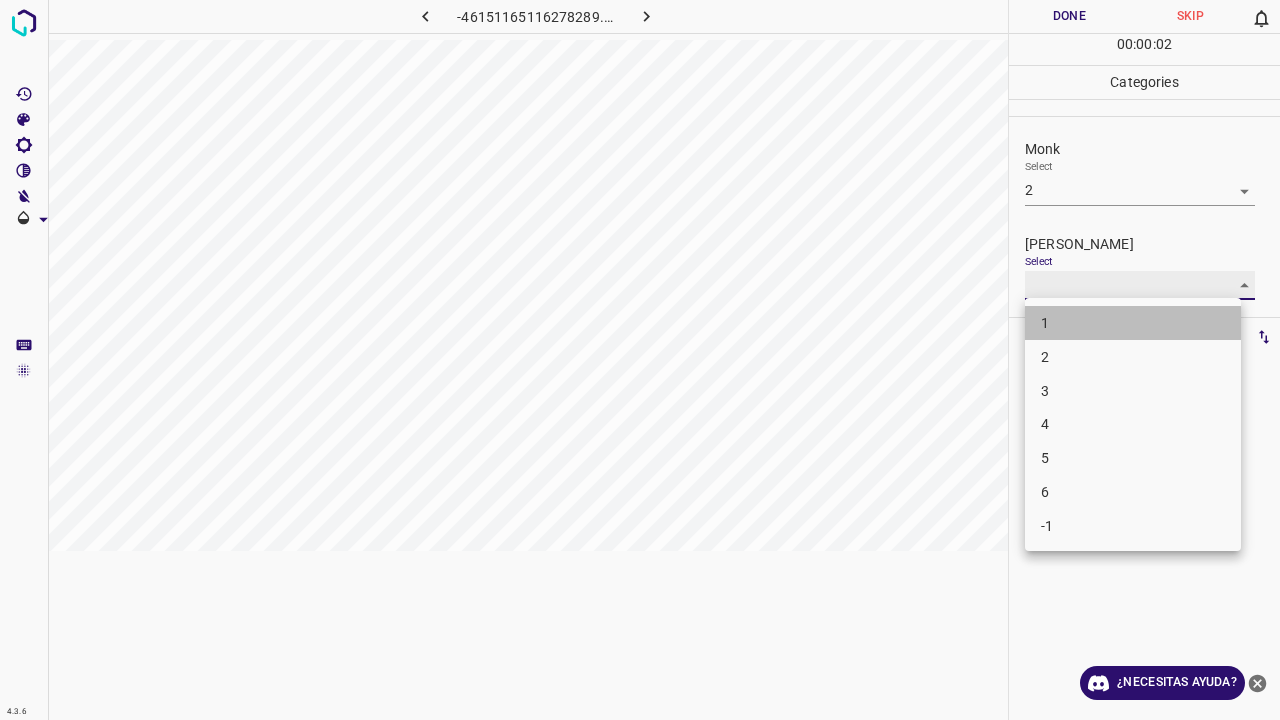 type on "1" 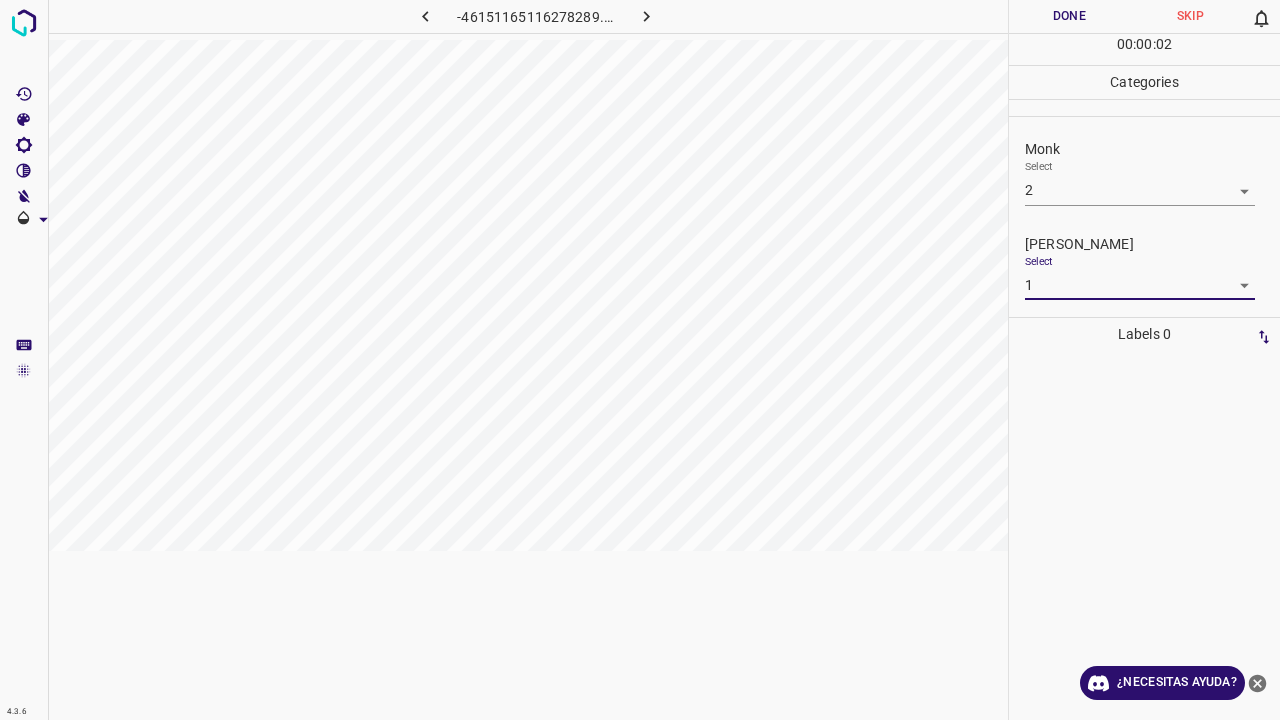 click on "Done" at bounding box center (1069, 16) 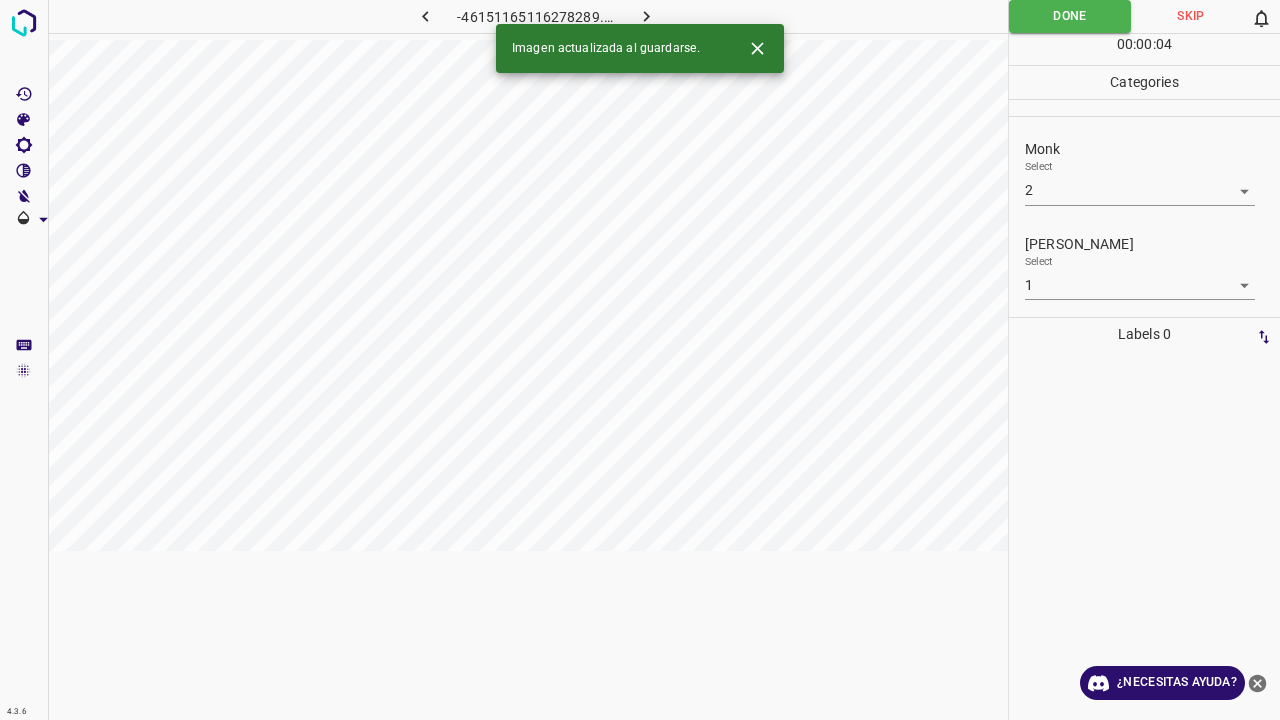 click 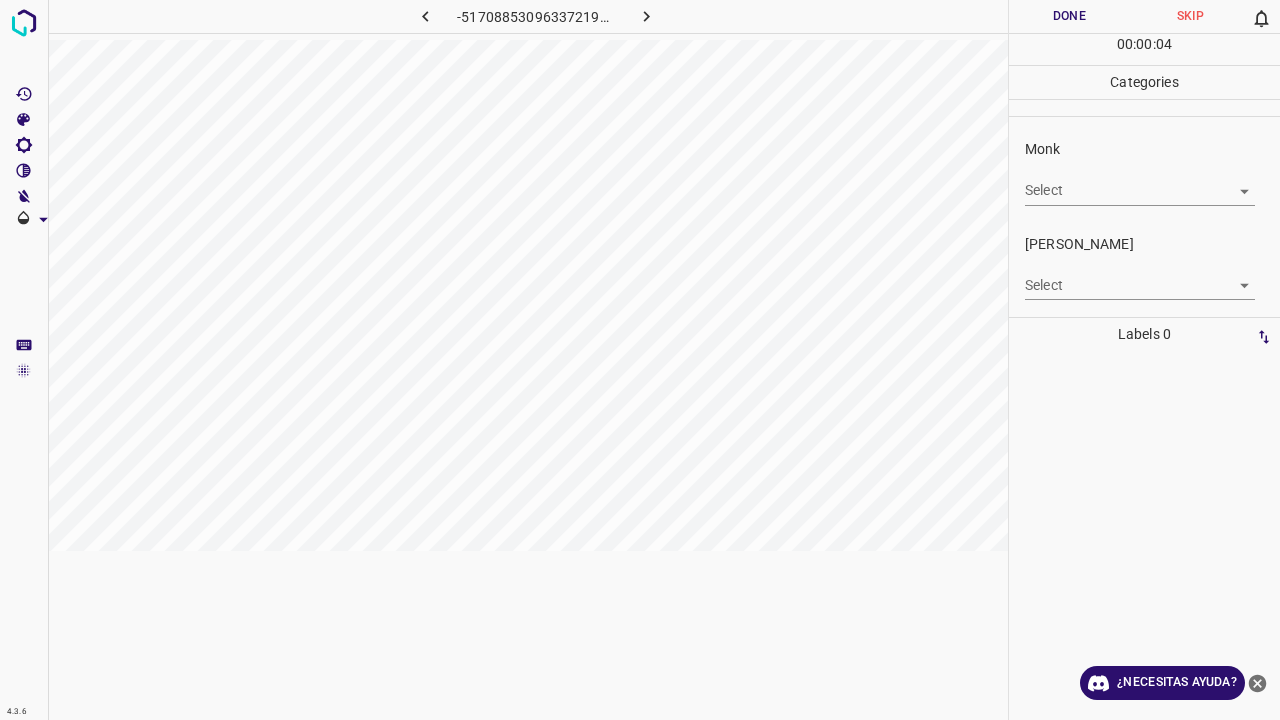 click on "4.3.6  -5170885309633721928.png Done Skip 0 00   : 00   : 04   Categories Monk   Select ​  Fitzpatrick   Select ​ Labels   0 Categories 1 Monk 2  Fitzpatrick Tools Space Change between modes (Draw & Edit) I Auto labeling R Restore zoom M Zoom in N Zoom out Delete Delete selecte label Filters Z Restore filters X Saturation filter C Brightness filter V Contrast filter B Gray scale filter General O Download ¿Necesitas ayuda? Texto original Valora esta traducción Tu opinión servirá para ayudar a mejorar el Traductor de Google - Texto - Esconder - Borrar" at bounding box center [640, 360] 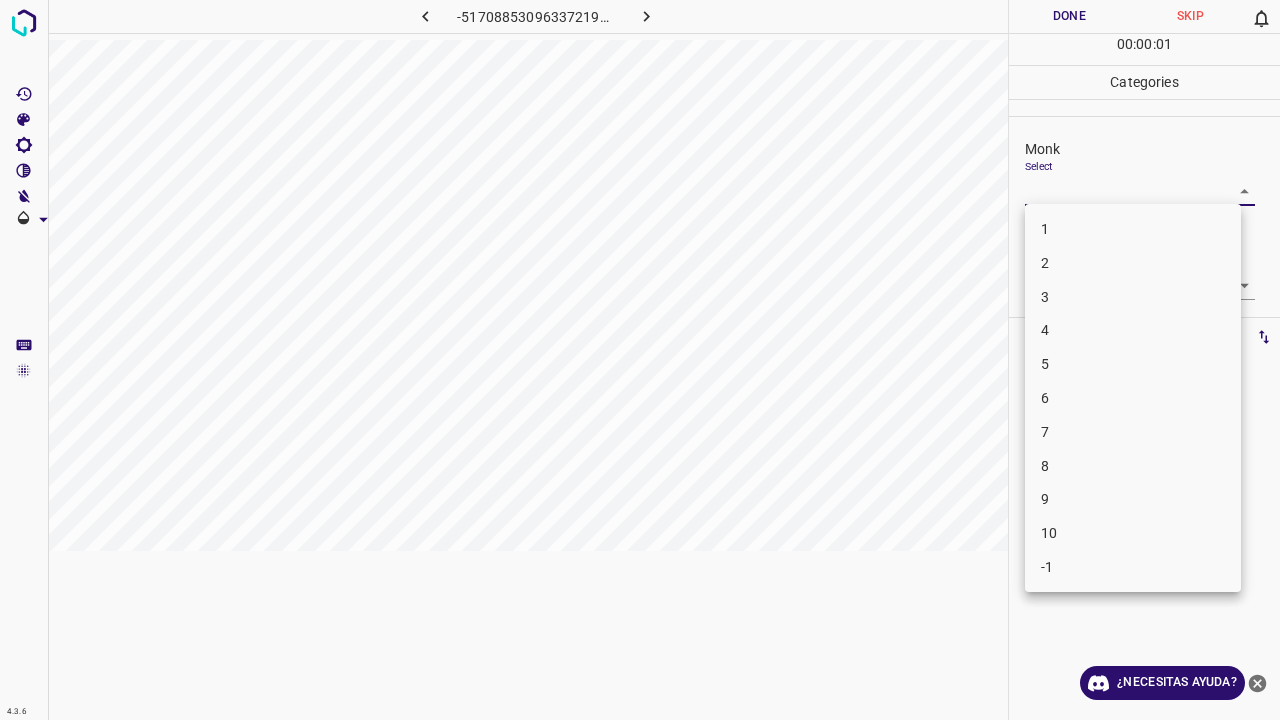 click on "3" at bounding box center (1133, 297) 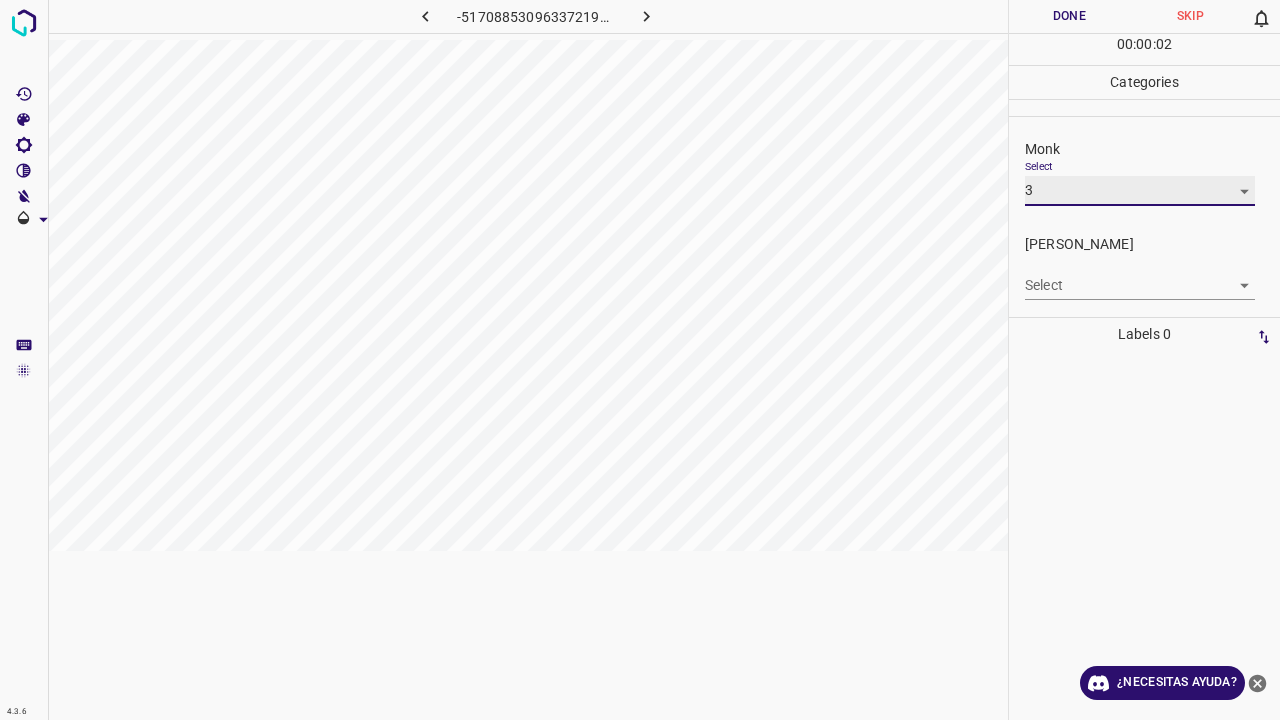 type on "3" 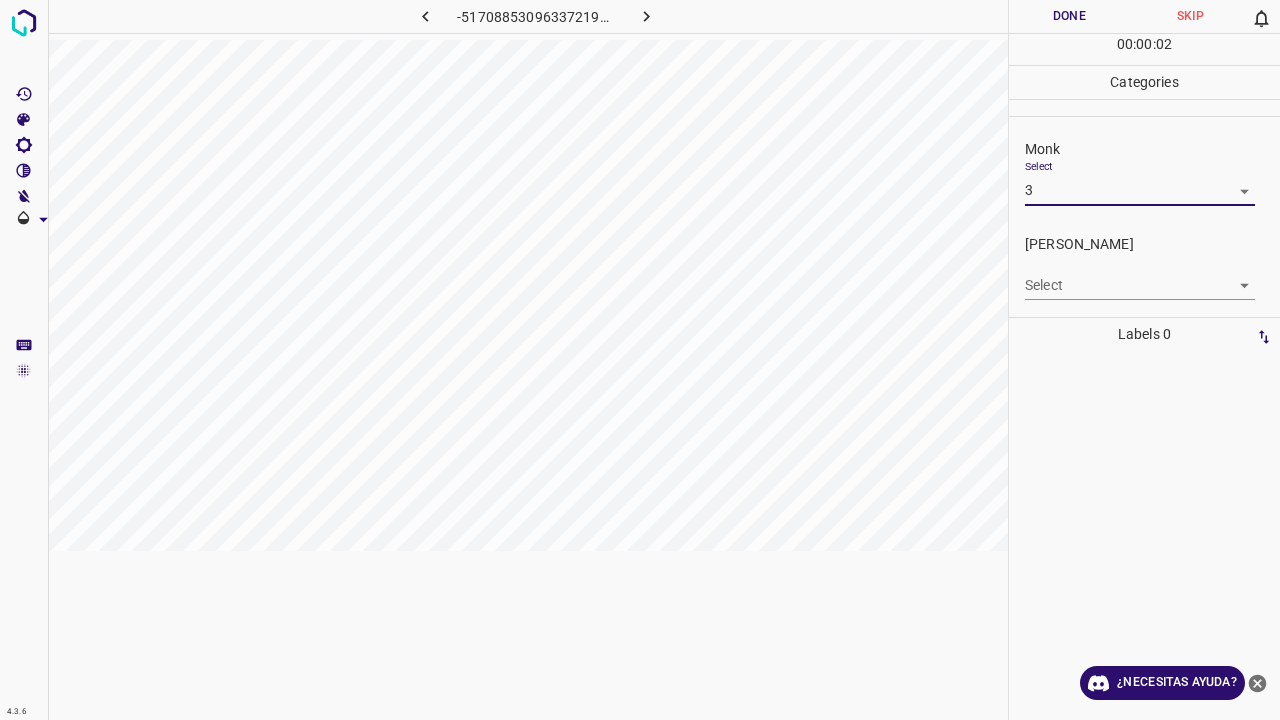 click on "4.3.6  -5170885309633721928.png Done Skip 0 00   : 00   : 02   Categories Monk   Select 3 3  Fitzpatrick   Select ​ Labels   0 Categories 1 Monk 2  Fitzpatrick Tools Space Change between modes (Draw & Edit) I Auto labeling R Restore zoom M Zoom in N Zoom out Delete Delete selecte label Filters Z Restore filters X Saturation filter C Brightness filter V Contrast filter B Gray scale filter General O Download ¿Necesitas ayuda? Texto original Valora esta traducción Tu opinión servirá para ayudar a mejorar el Traductor de Google - Texto - Esconder - Borrar 1 2 3 4 5 6 7 8 9 10 -1" at bounding box center [640, 360] 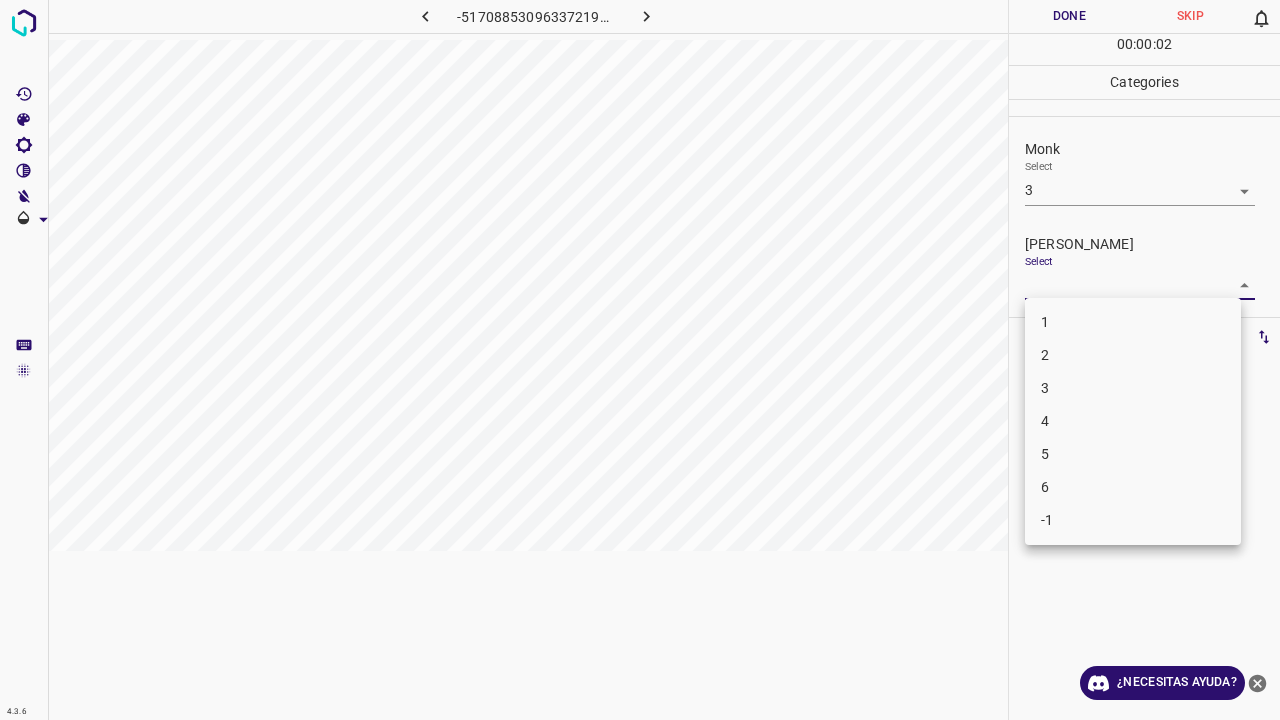 click on "2" at bounding box center [1133, 355] 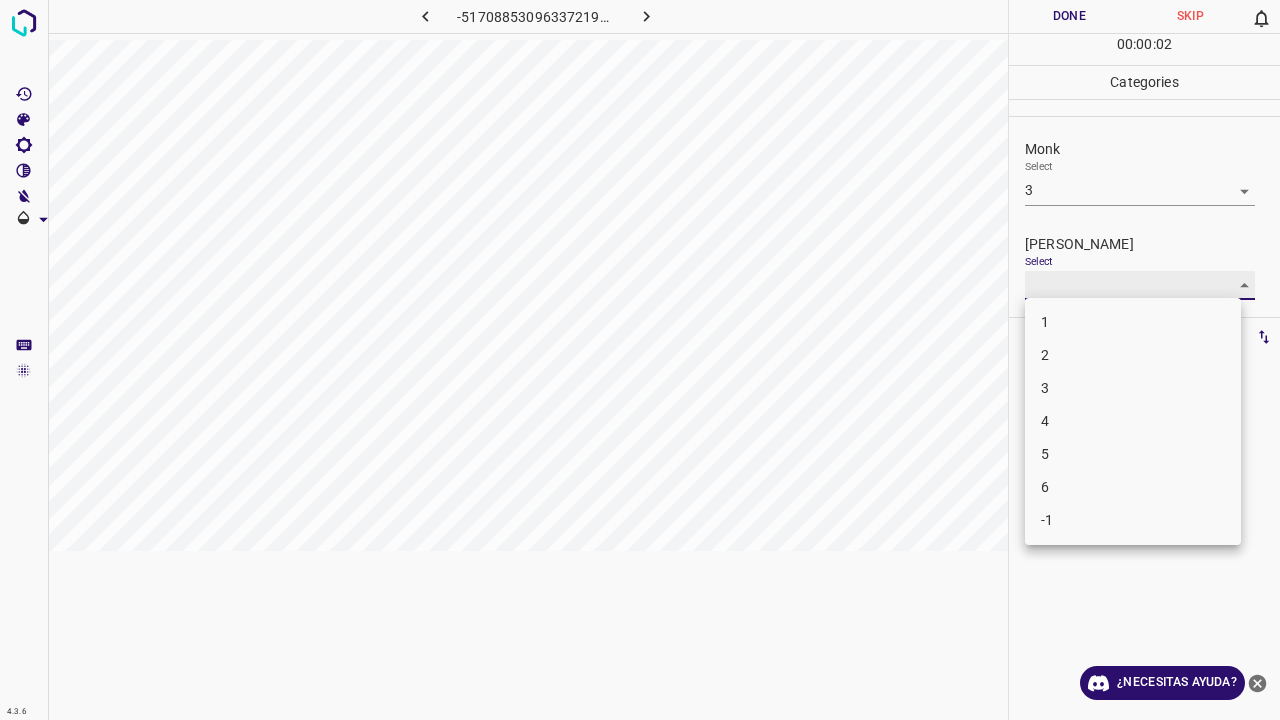 type on "2" 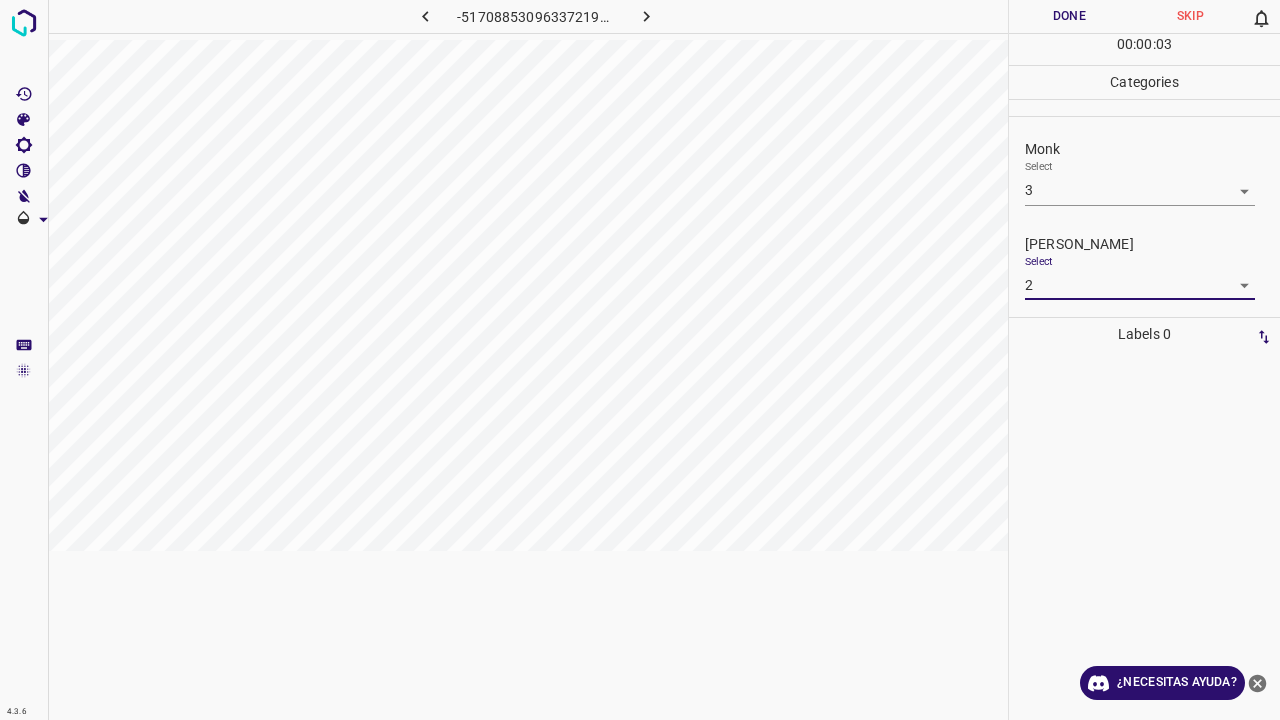 click on "Done" at bounding box center (1069, 16) 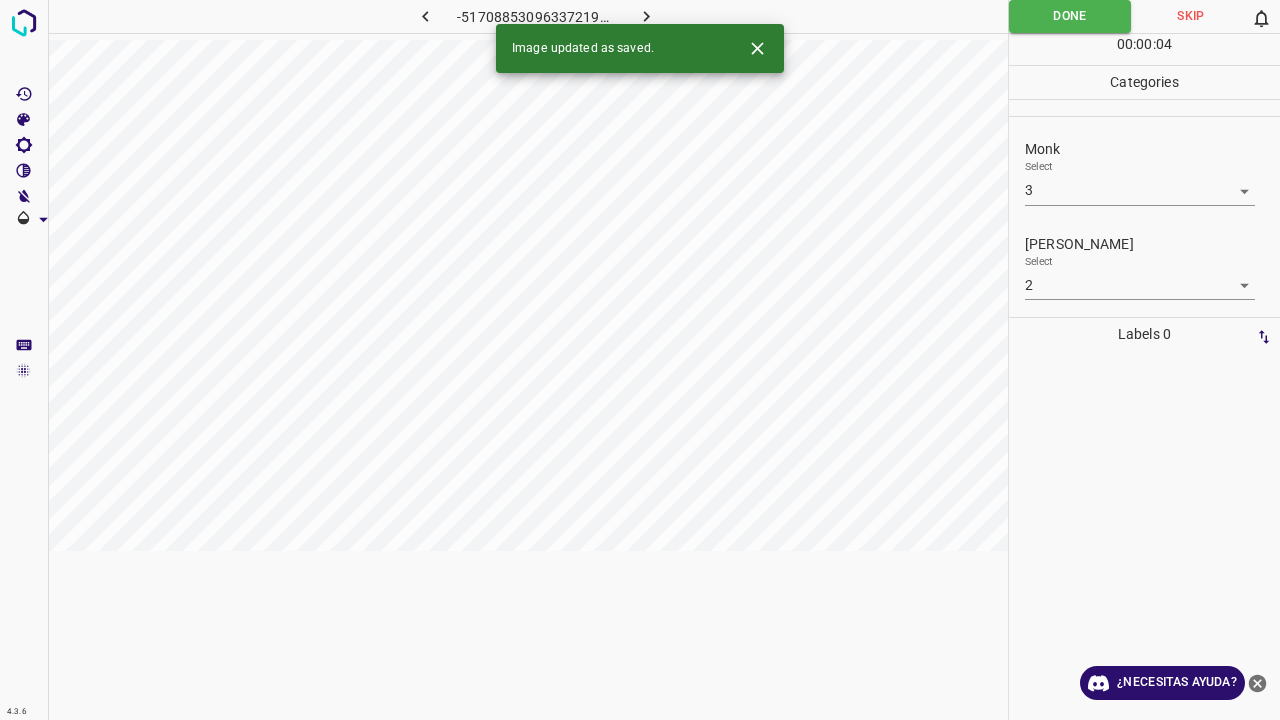 click 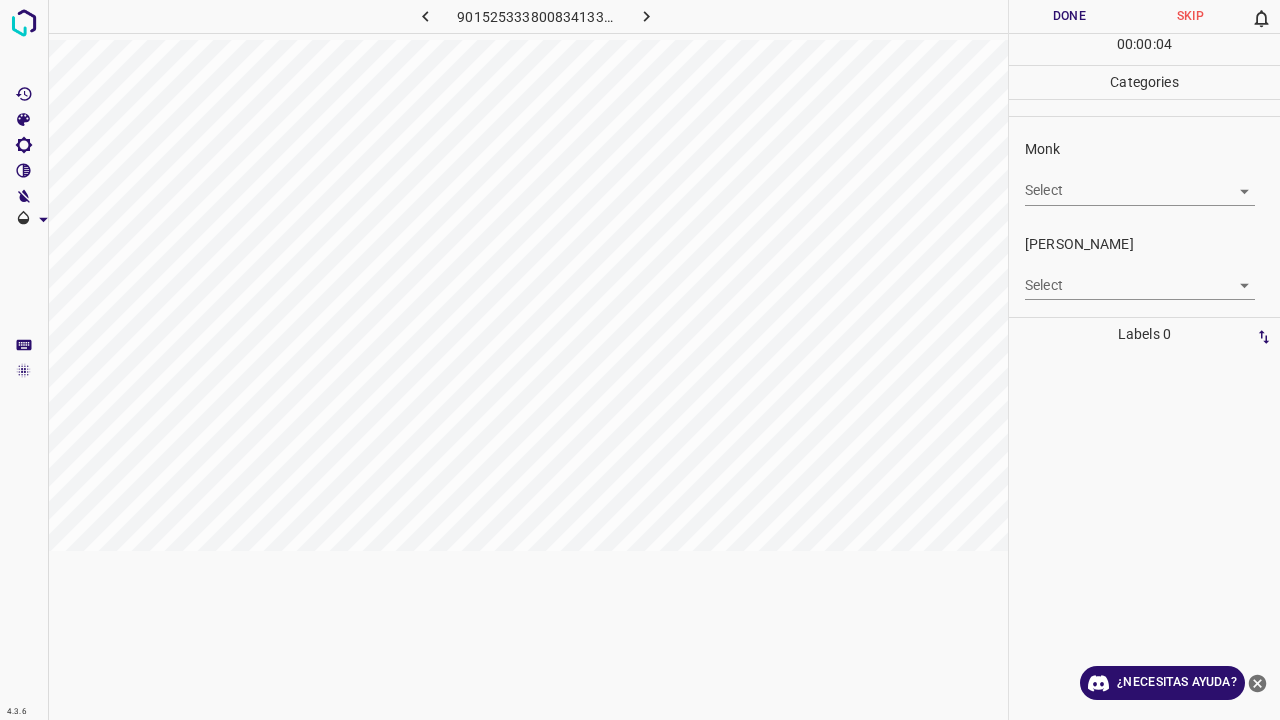 click on "Monk   Select ​" at bounding box center [1144, 172] 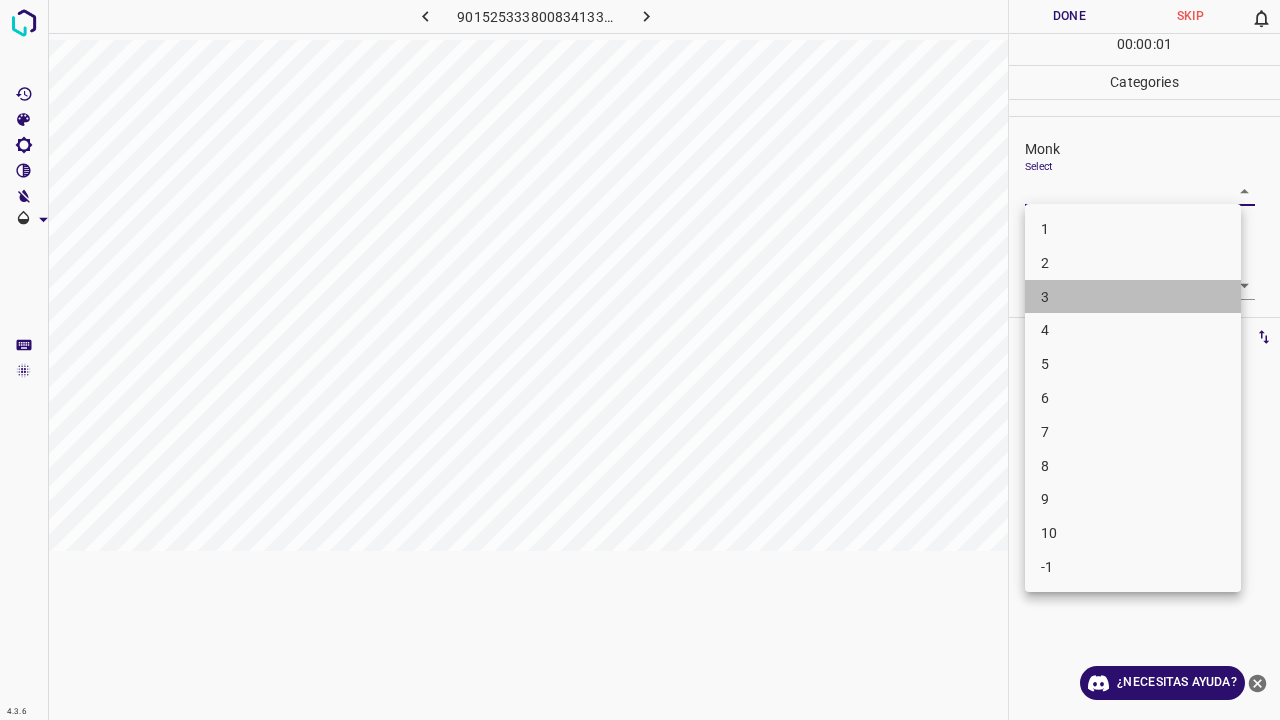 click on "3" at bounding box center (1133, 297) 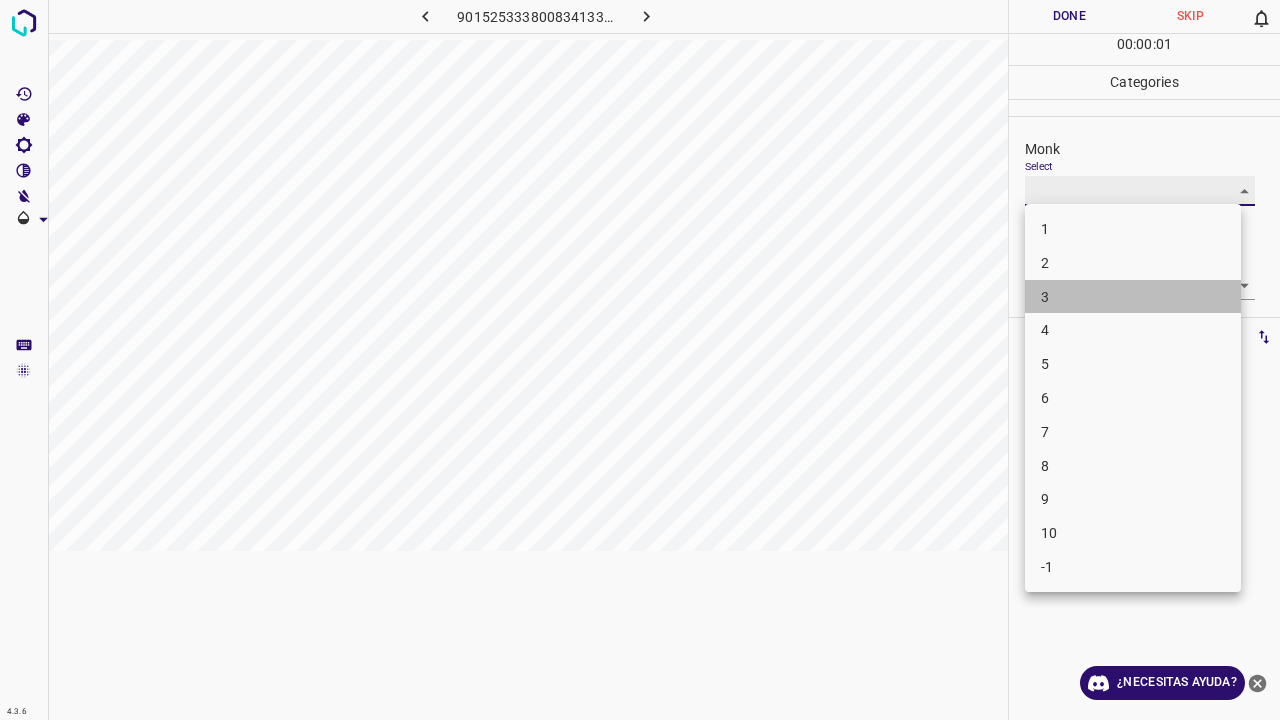 type on "3" 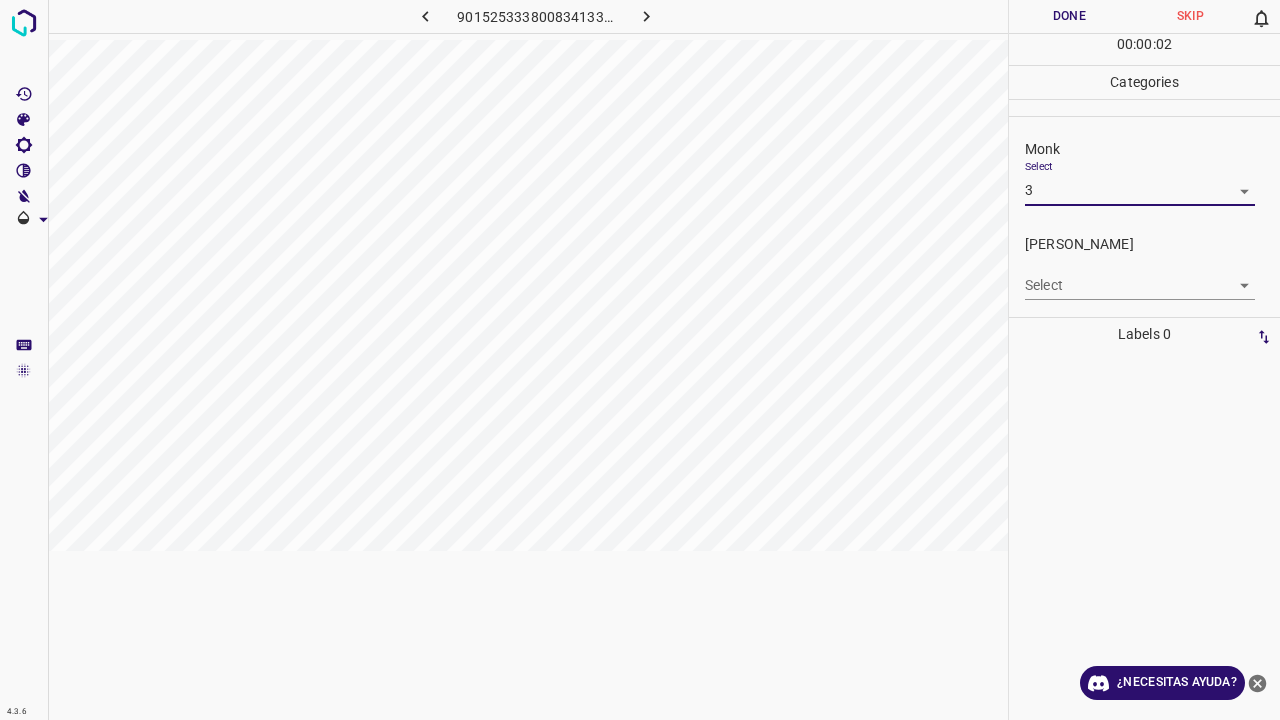 click on "4.3.6  9015253338008341337.png Done Skip 0 00   : 00   : 02   Categories Monk   Select 3 3  Fitzpatrick   Select ​ Labels   0 Categories 1 Monk 2  Fitzpatrick Tools Space Change between modes (Draw & Edit) I Auto labeling R Restore zoom M Zoom in N Zoom out Delete Delete selecte label Filters Z Restore filters X Saturation filter C Brightness filter V Contrast filter B Gray scale filter General O Download ¿Necesitas ayuda? Texto original Valora esta traducción Tu opinión servirá para ayudar a mejorar el Traductor de Google - Texto - Esconder - Borrar 1 2 3 4 5 6 7 8 9 10 -1" at bounding box center (640, 360) 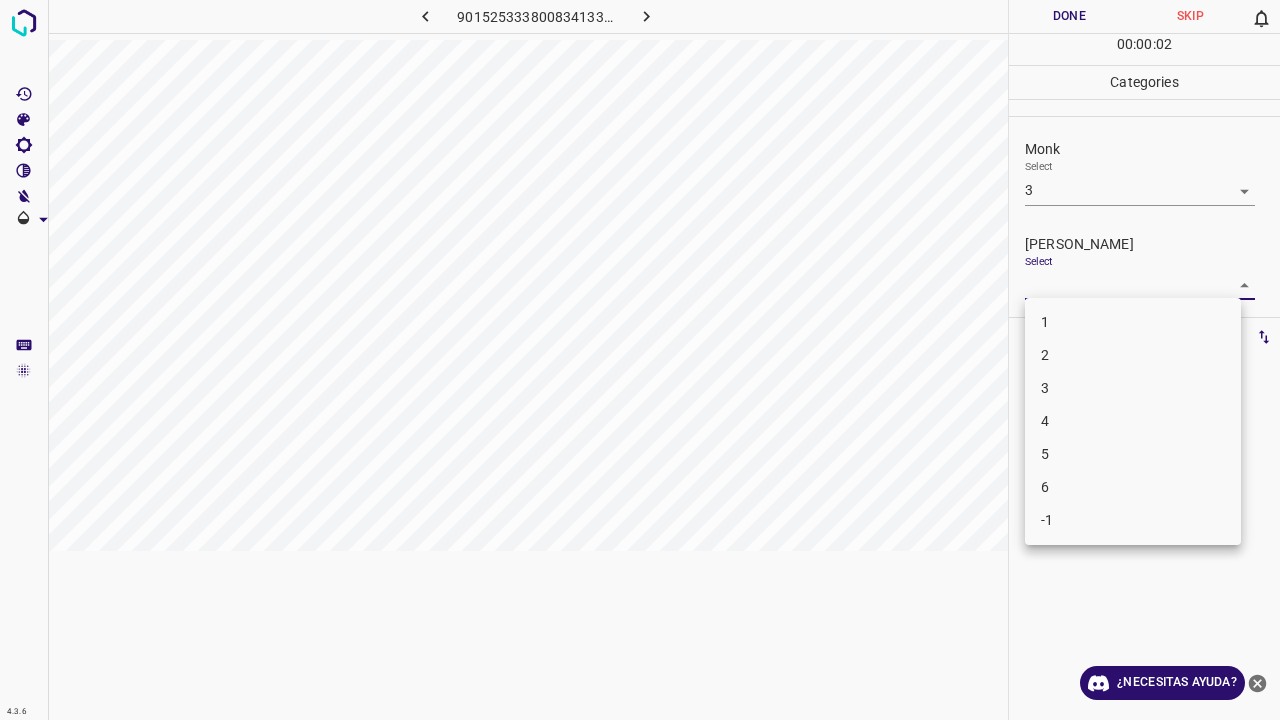 click on "2" at bounding box center (1133, 355) 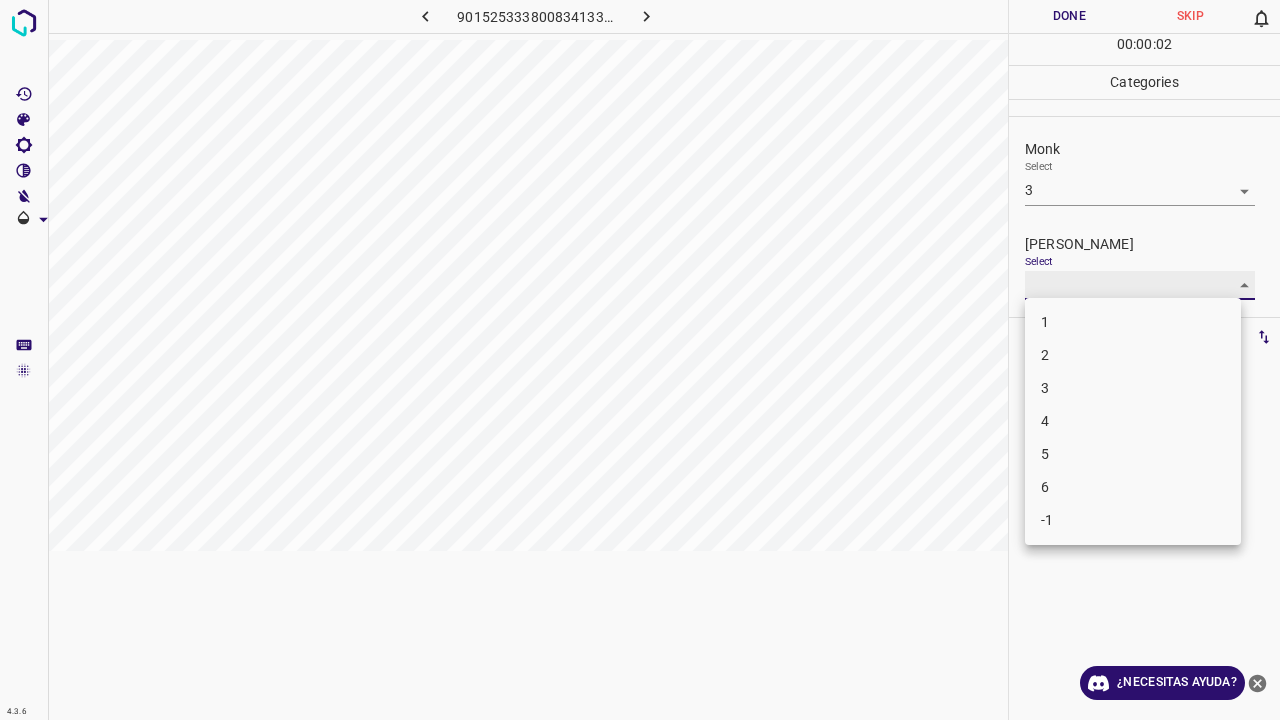type on "2" 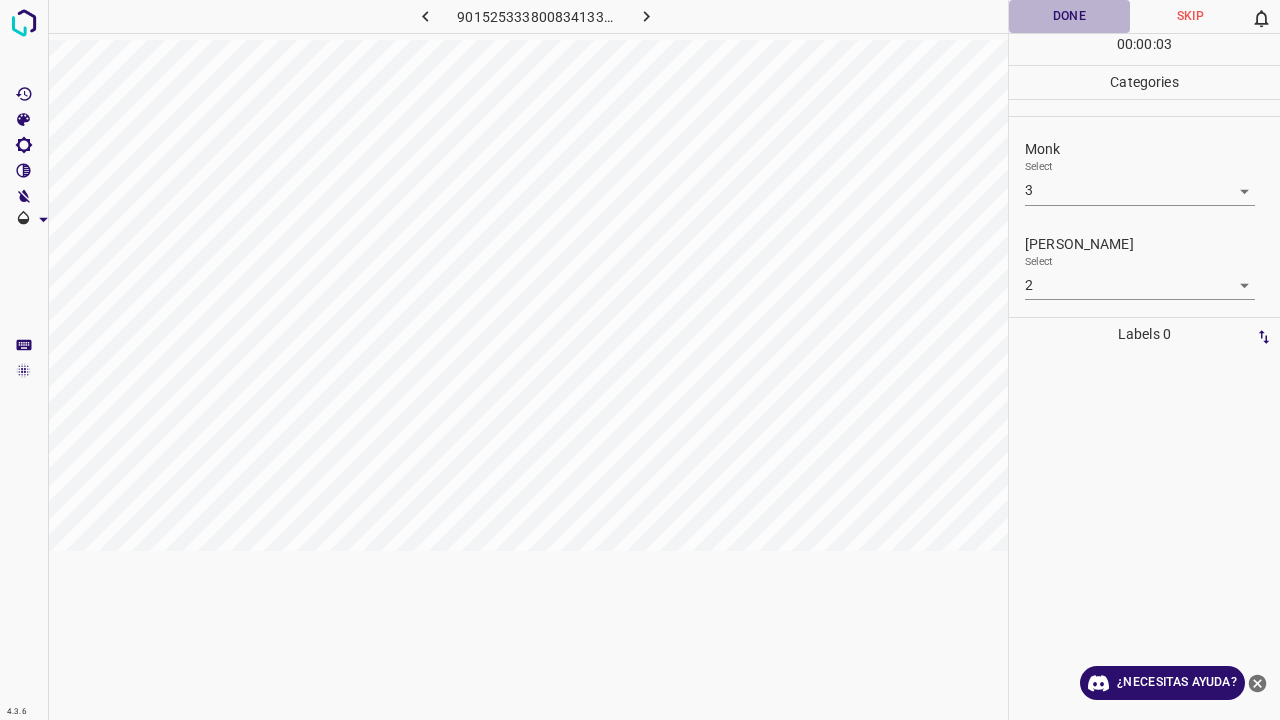click on "Done" at bounding box center (1069, 16) 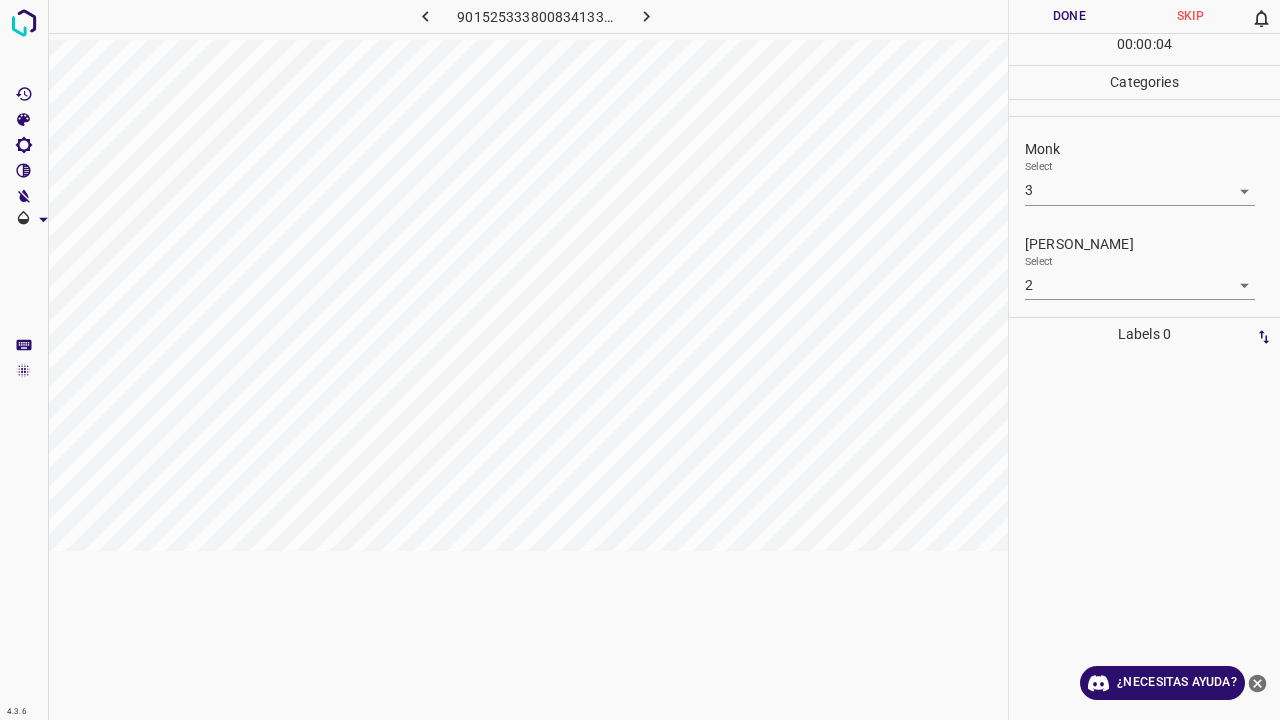 click at bounding box center (647, 16) 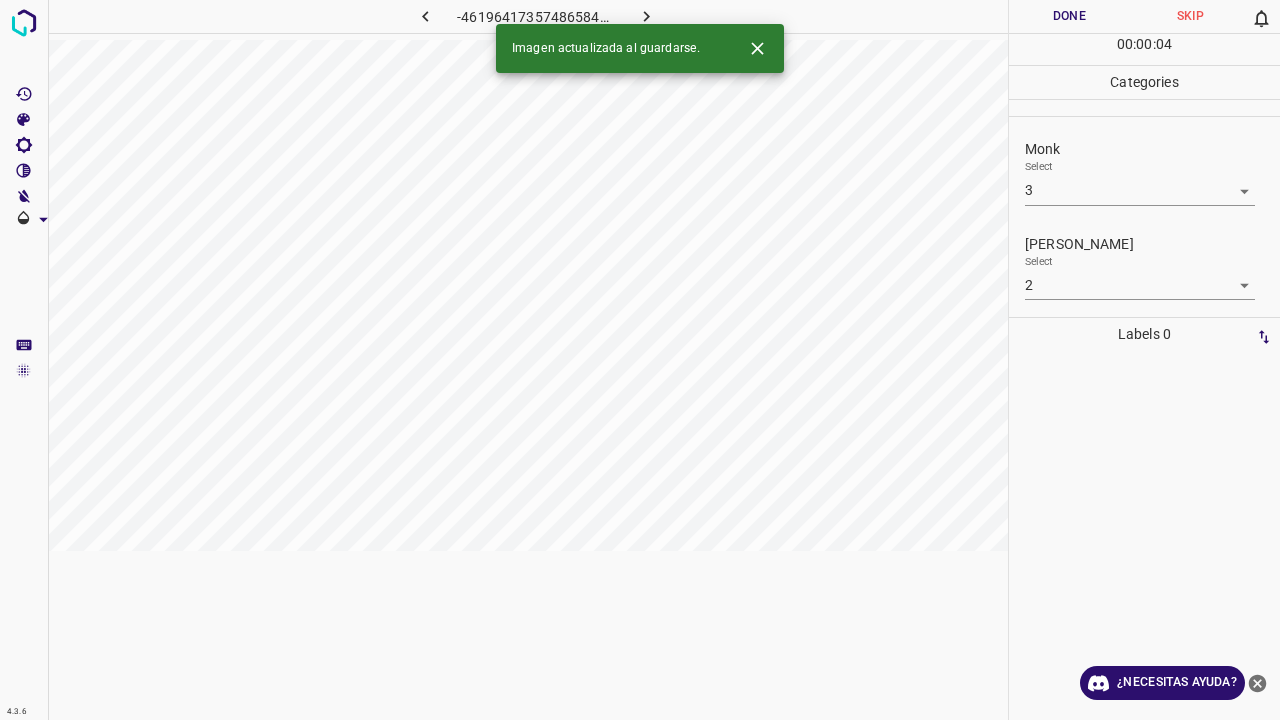 click 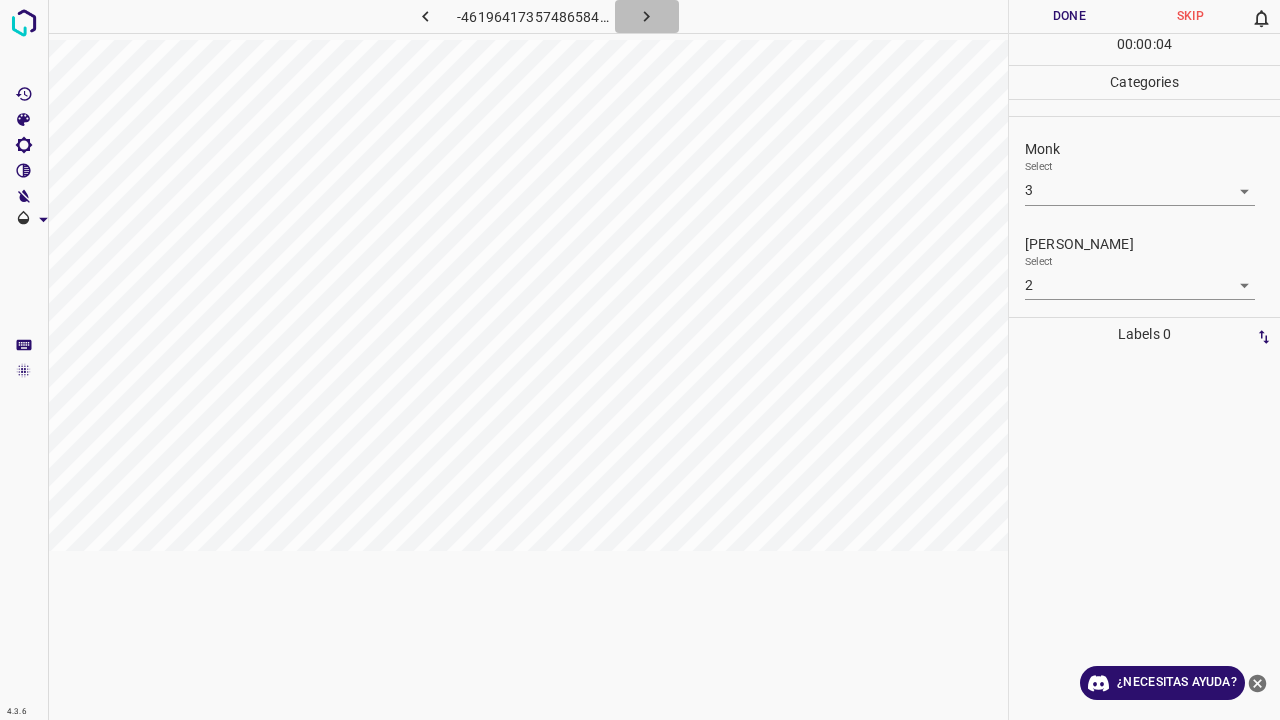 click at bounding box center [647, 16] 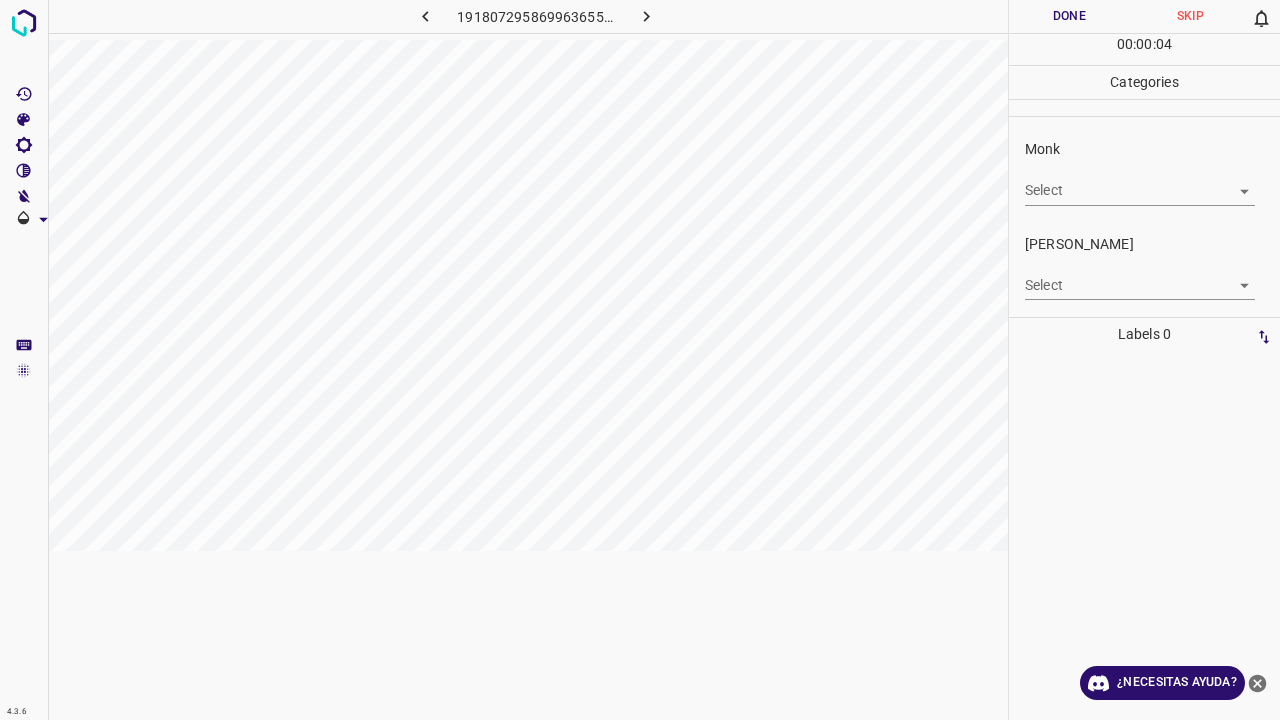 click on "4.3.6  1918072958699636555.png Done Skip 0 00   : 00   : 04   Categories Monk   Select ​  Fitzpatrick   Select ​ Labels   0 Categories 1 Monk 2  Fitzpatrick Tools Space Change between modes (Draw & Edit) I Auto labeling R Restore zoom M Zoom in N Zoom out Delete Delete selecte label Filters Z Restore filters X Saturation filter C Brightness filter V Contrast filter B Gray scale filter General O Download ¿Necesitas ayuda? Texto original Valora esta traducción Tu opinión servirá para ayudar a mejorar el Traductor de Google - Texto - Esconder - Borrar" at bounding box center (640, 360) 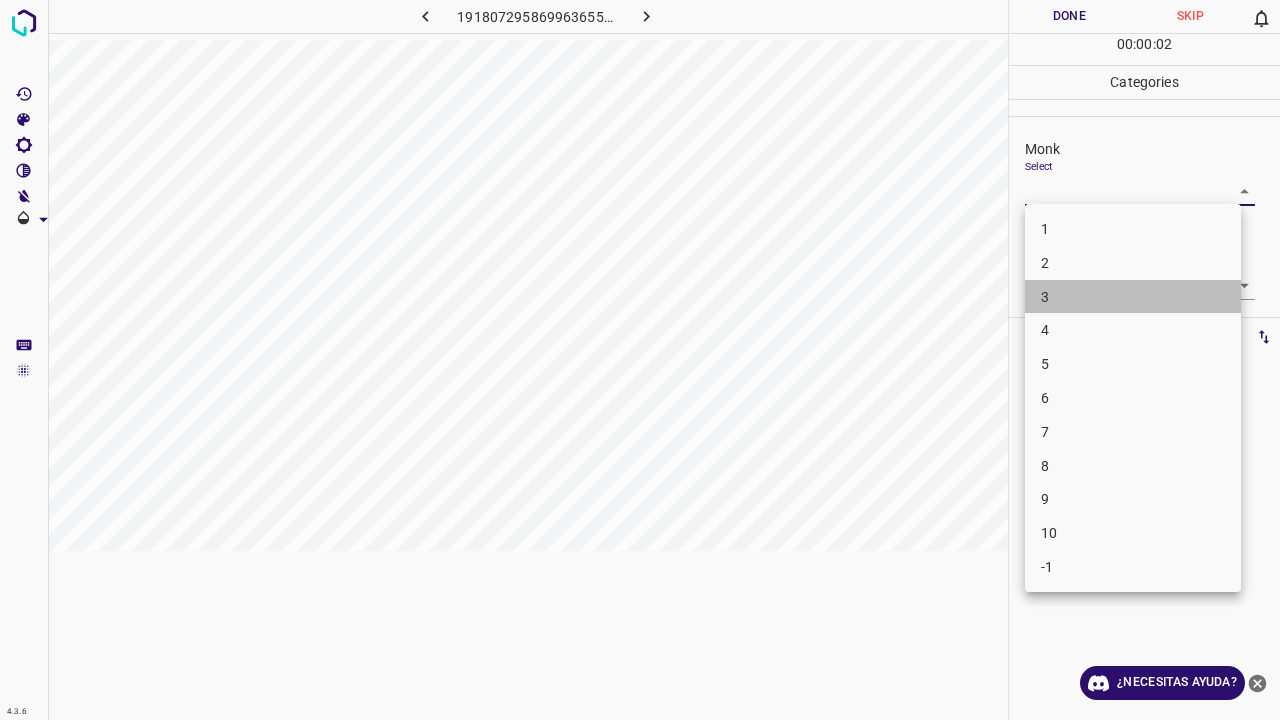 click on "3" at bounding box center (1133, 297) 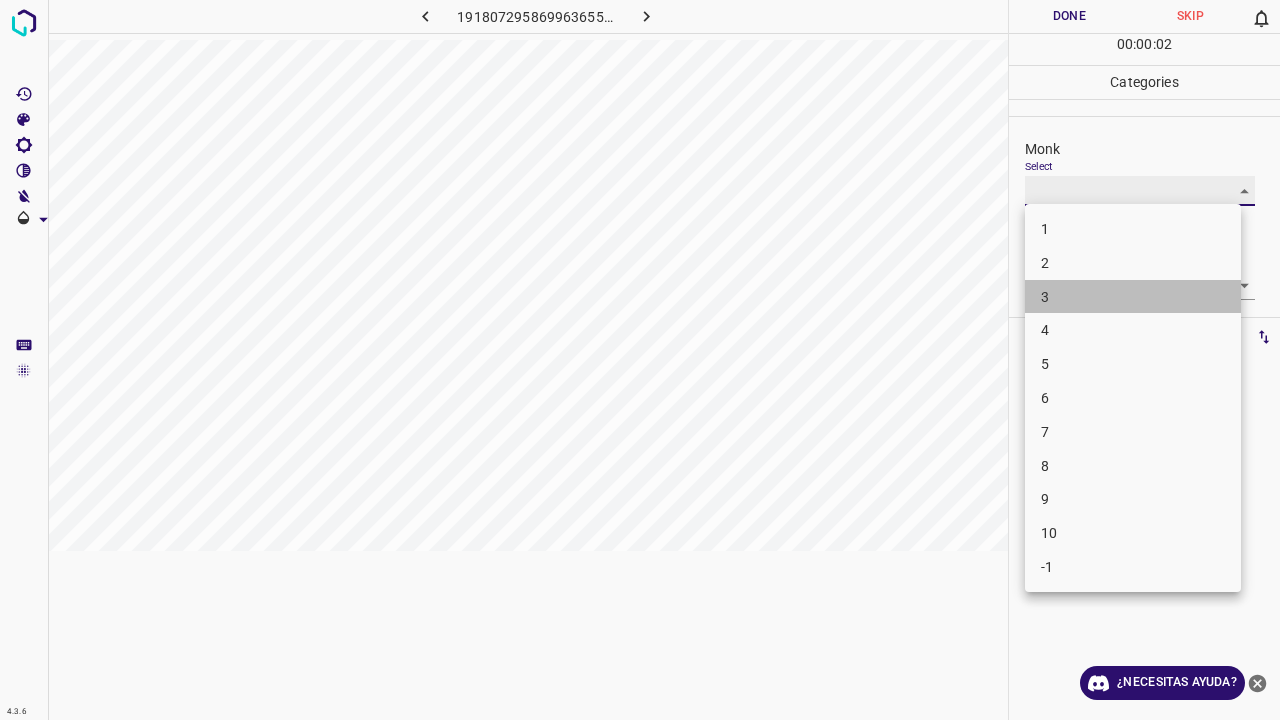 type on "3" 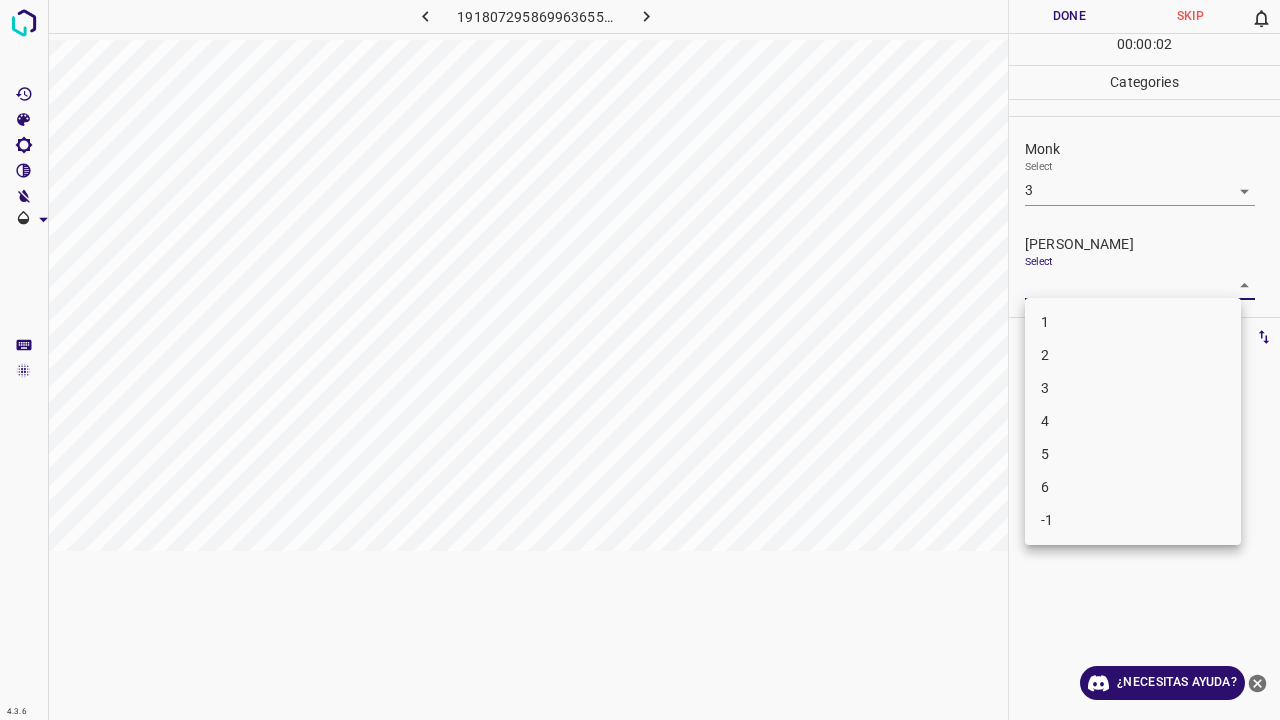 click on "4.3.6  1918072958699636555.png Done Skip 0 00   : 00   : 02   Categories Monk   Select 3 3  Fitzpatrick   Select ​ Labels   0 Categories 1 Monk 2  Fitzpatrick Tools Space Change between modes (Draw & Edit) I Auto labeling R Restore zoom M Zoom in N Zoom out Delete Delete selecte label Filters Z Restore filters X Saturation filter C Brightness filter V Contrast filter B Gray scale filter General O Download ¿Necesitas ayuda? Texto original Valora esta traducción Tu opinión servirá para ayudar a mejorar el Traductor de Google - Texto - Esconder - Borrar 1 2 3 4 5 6 -1" at bounding box center (640, 360) 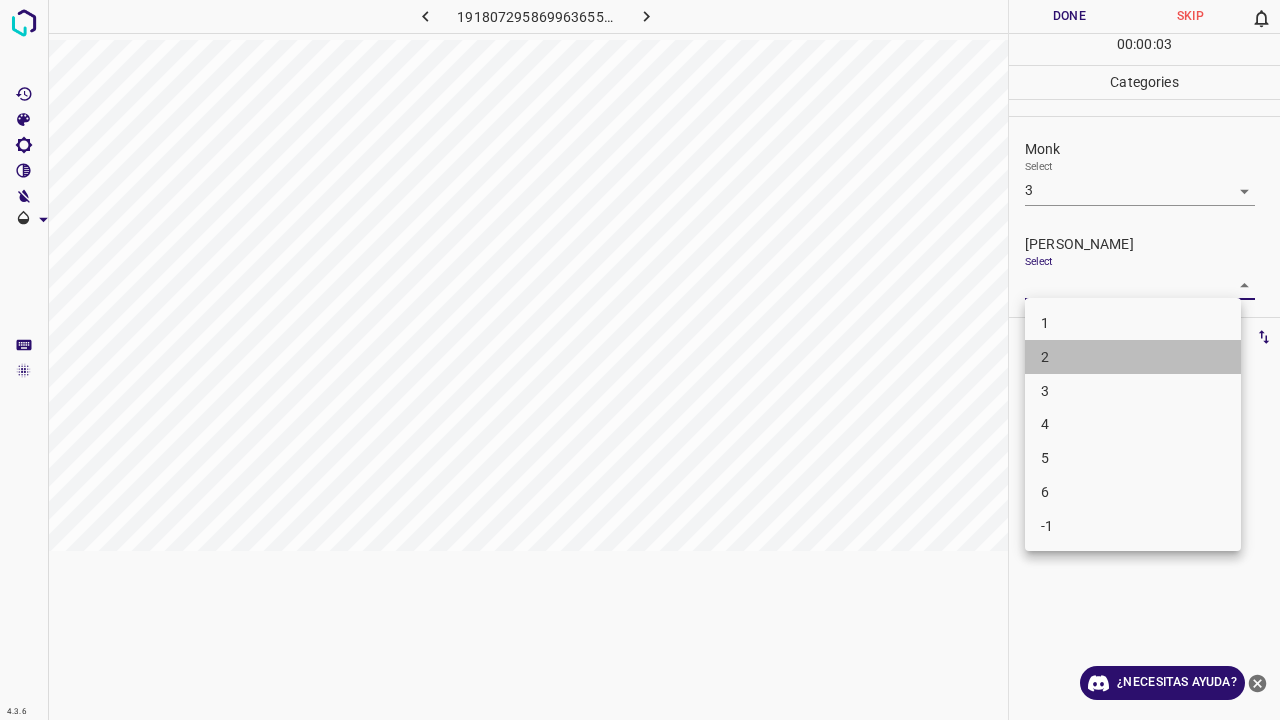click on "2" at bounding box center [1133, 357] 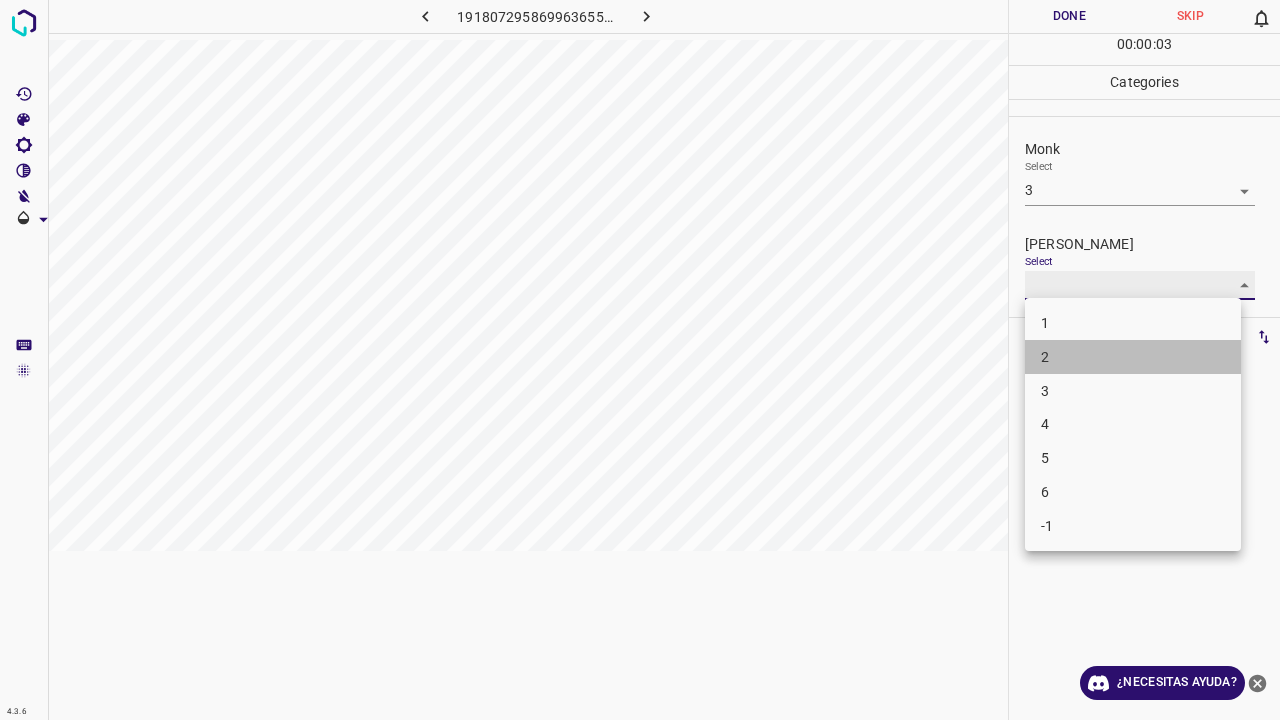 type on "2" 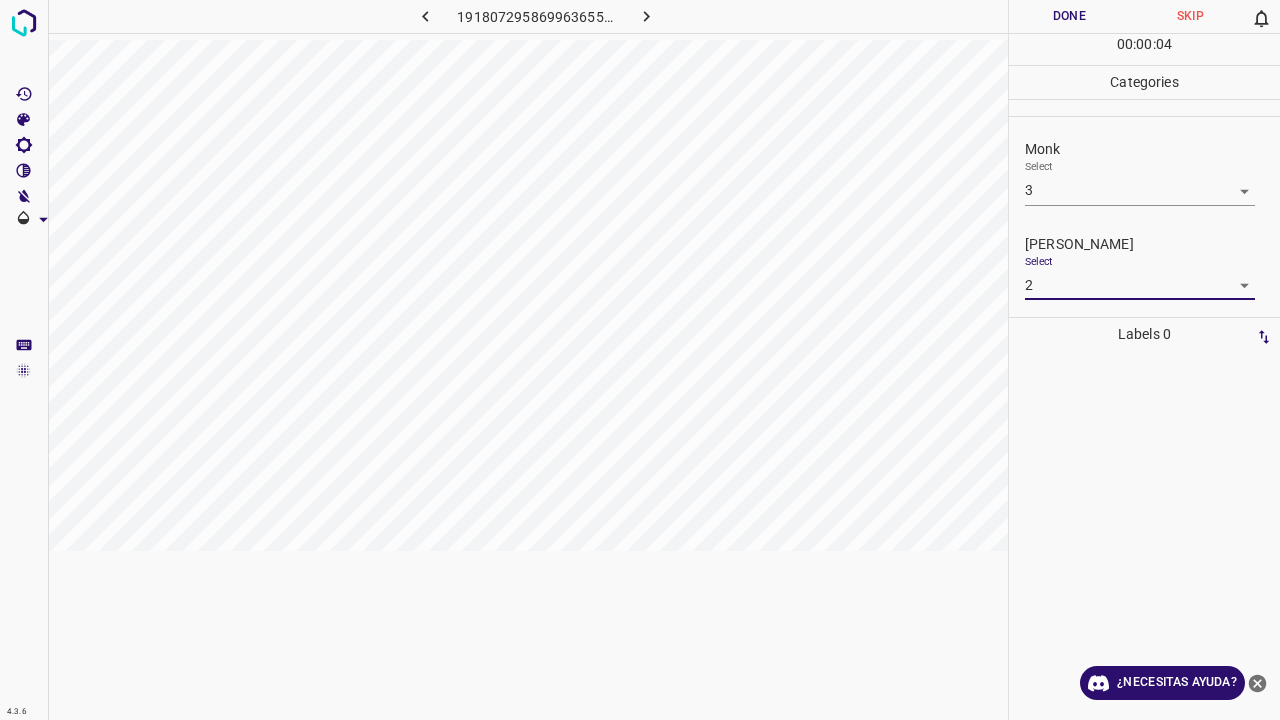 click on "Done" at bounding box center [1069, 16] 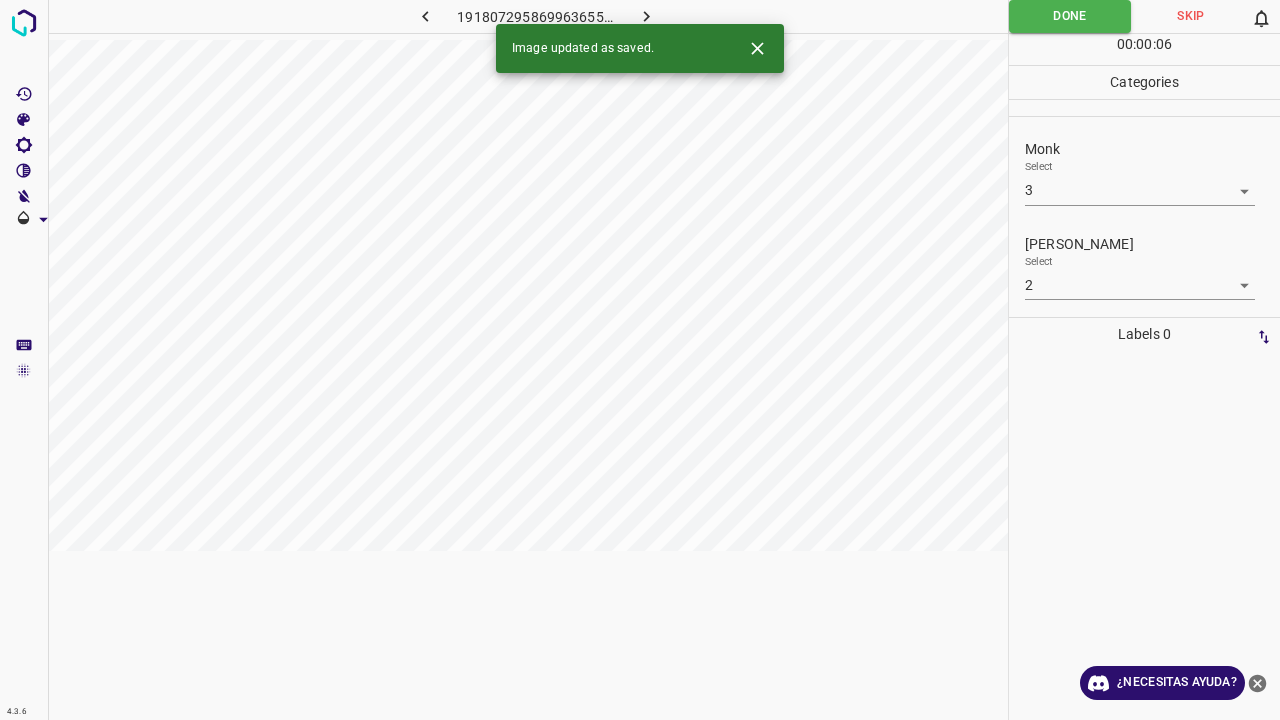 click at bounding box center (647, 16) 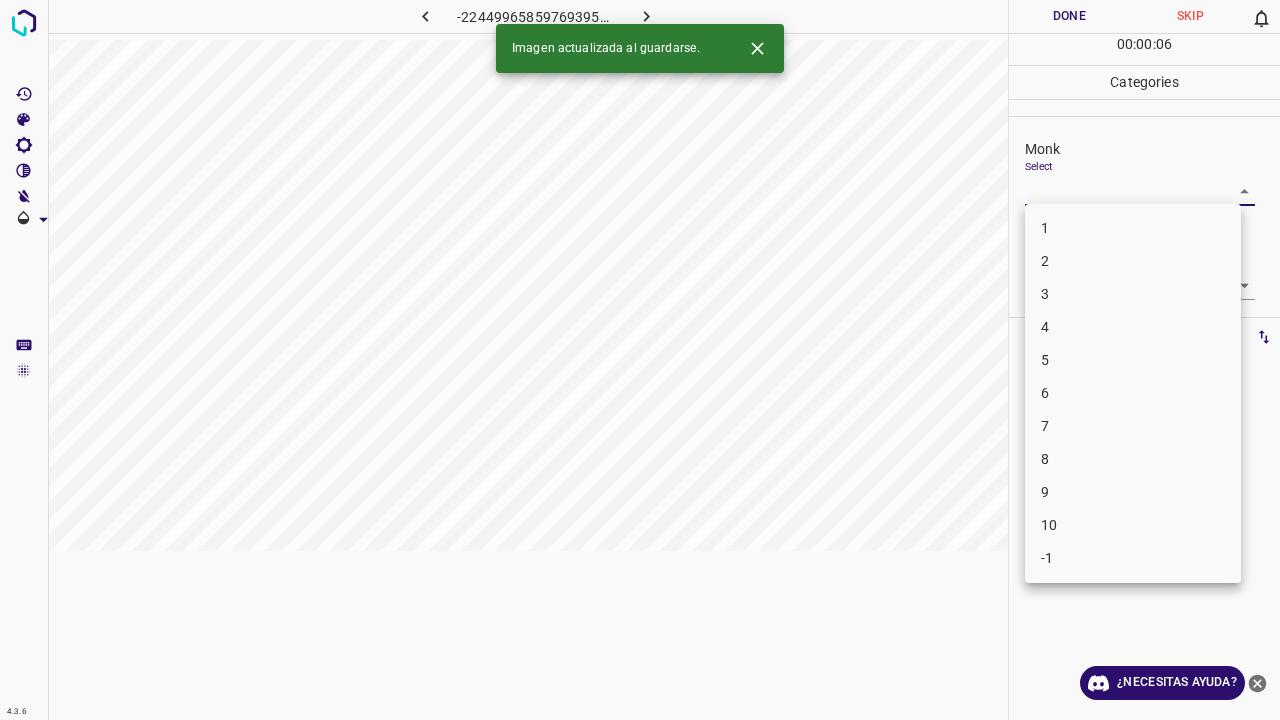 click on "4.3.6  -2244996585976939561.png Done Skip 0 00   : 00   : 06   Categories Monk   Select ​  Fitzpatrick   Select ​ Labels   0 Categories 1 Monk 2  Fitzpatrick Tools Space Change between modes (Draw & Edit) I Auto labeling R Restore zoom M Zoom in N Zoom out Delete Delete selecte label Filters Z Restore filters X Saturation filter C Brightness filter V Contrast filter B Gray scale filter General O Download Imagen actualizada al guardarse. ¿Necesitas ayuda? Texto original Valora esta traducción Tu opinión servirá para ayudar a mejorar el Traductor de Google - Texto - Esconder - Borrar 1 2 3 4 5 6 7 8 9 10 -1" at bounding box center (640, 360) 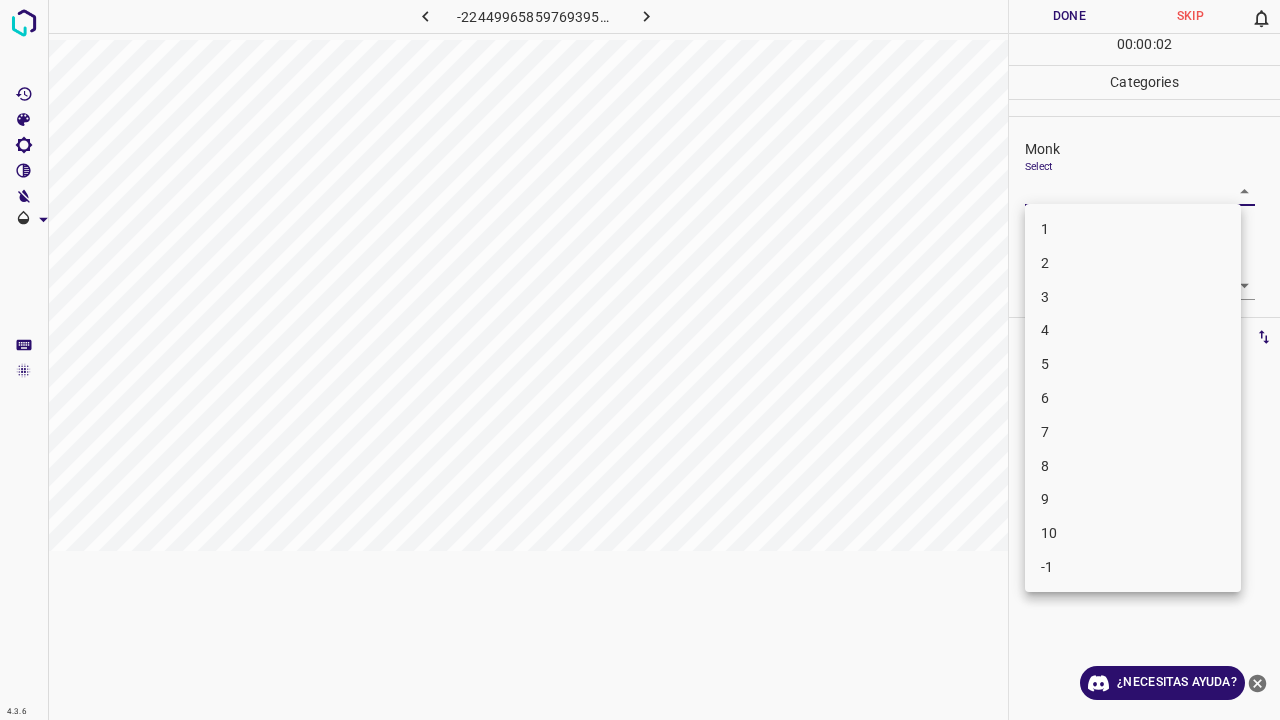 click on "2" at bounding box center [1133, 263] 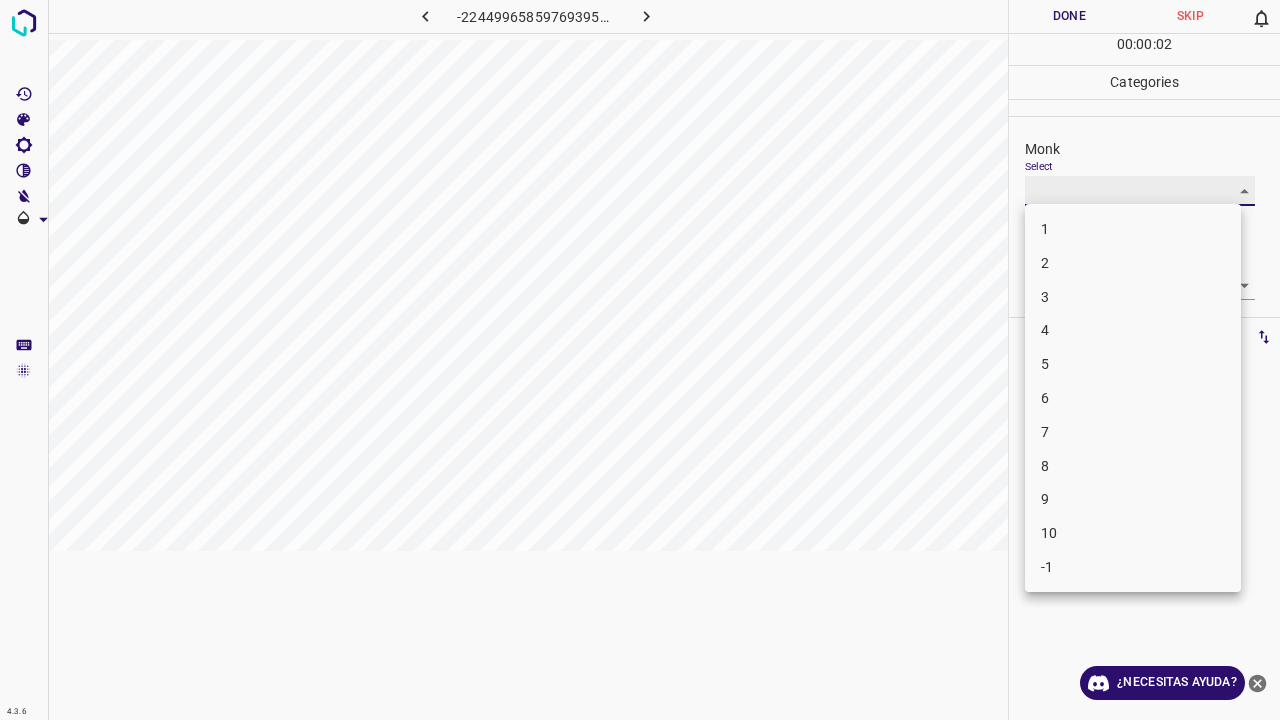 type on "2" 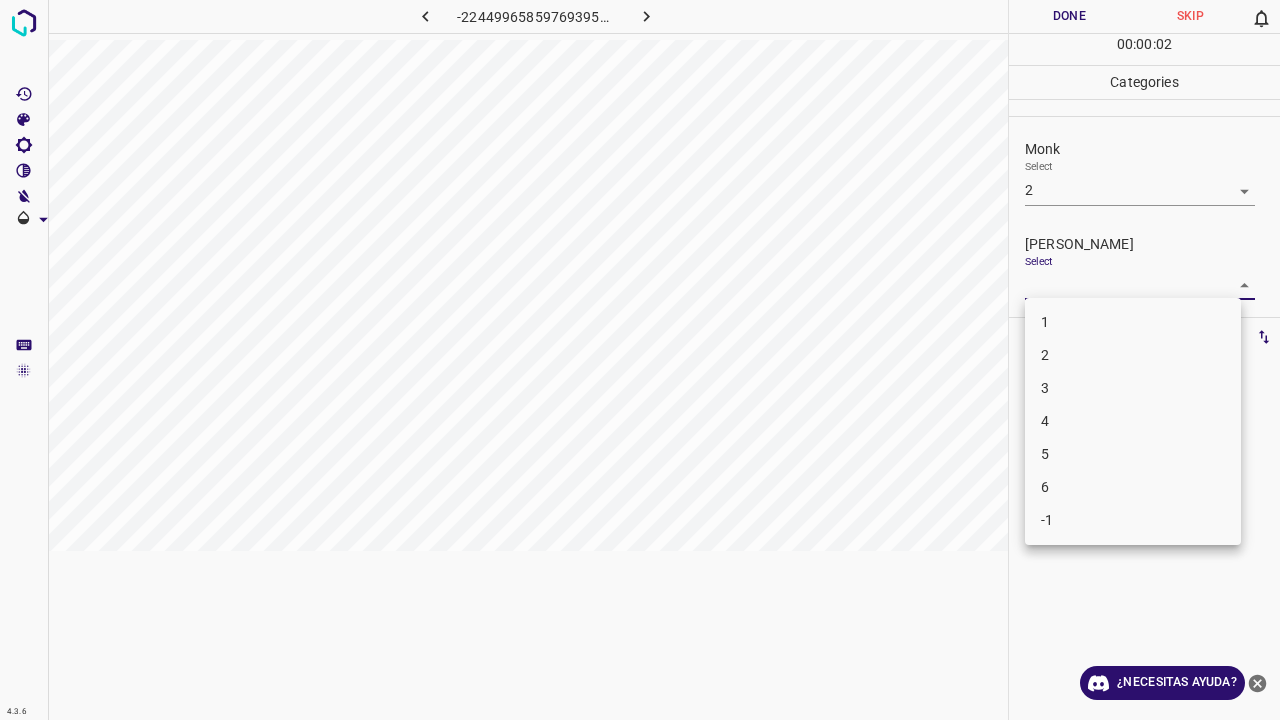 click on "4.3.6  -2244996585976939561.png Done Skip 0 00   : 00   : 02   Categories Monk   Select 2 2  Fitzpatrick   Select ​ Labels   0 Categories 1 Monk 2  Fitzpatrick Tools Space Change between modes (Draw & Edit) I Auto labeling R Restore zoom M Zoom in N Zoom out Delete Delete selecte label Filters Z Restore filters X Saturation filter C Brightness filter V Contrast filter B Gray scale filter General O Download ¿Necesitas ayuda? Texto original Valora esta traducción Tu opinión servirá para ayudar a mejorar el Traductor de Google - Texto - Esconder - Borrar 1 2 3 4 5 6 -1" at bounding box center [640, 360] 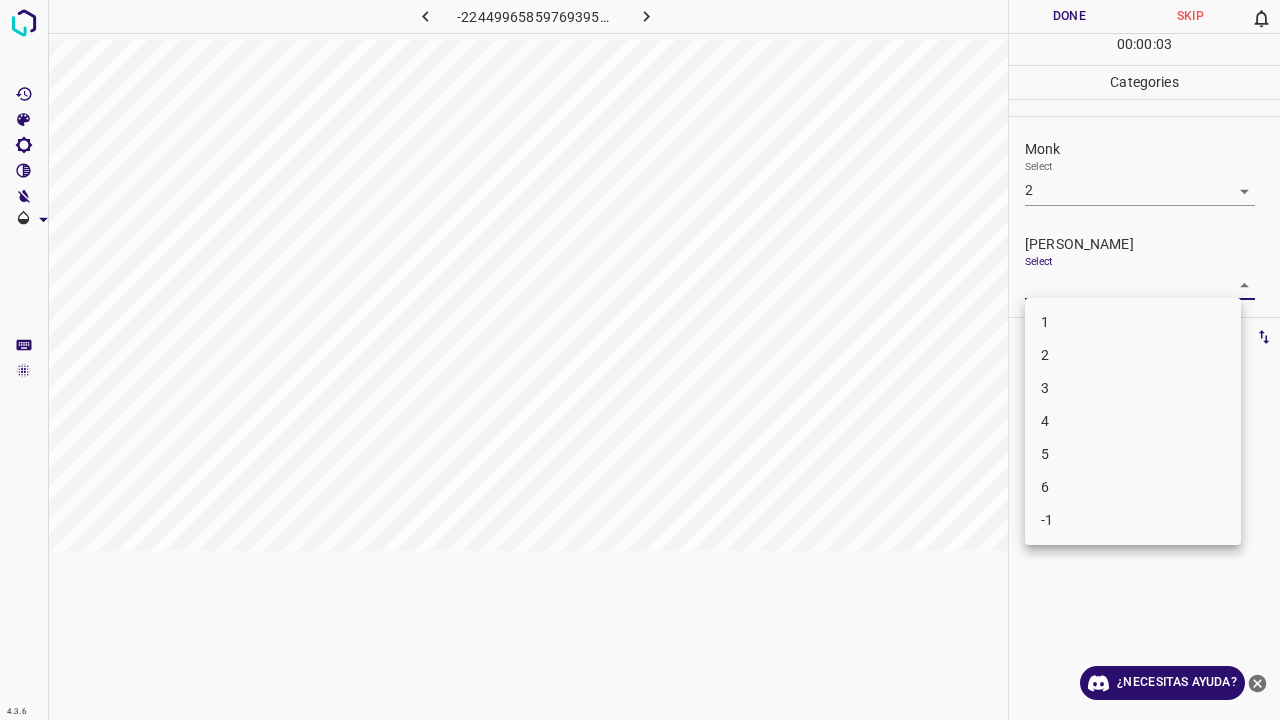 click on "1" at bounding box center [1133, 322] 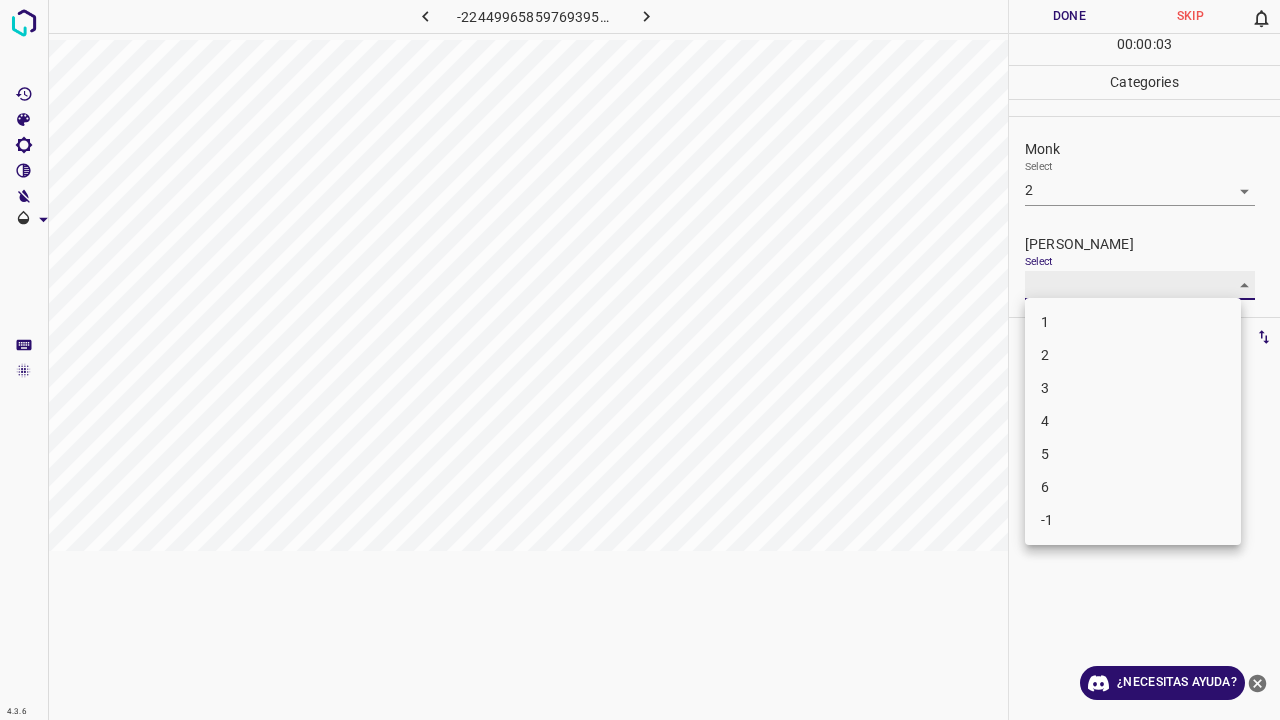 type on "1" 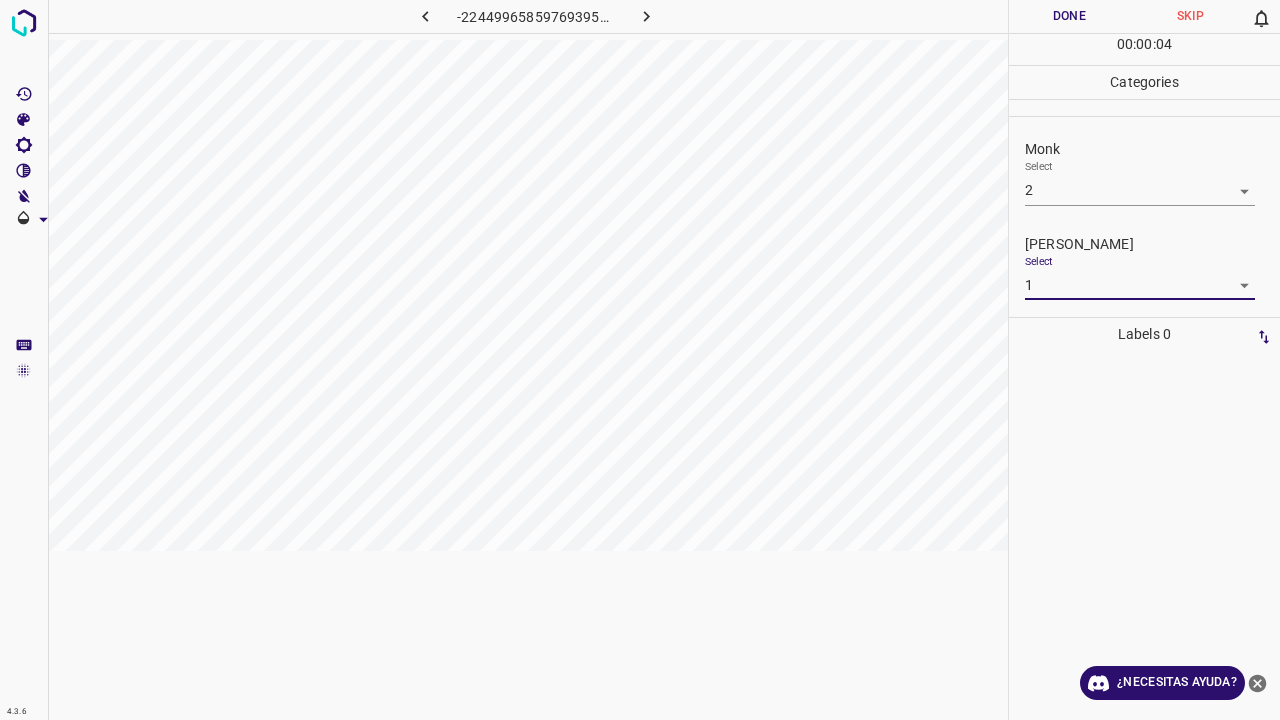 click on "Done" at bounding box center [1069, 16] 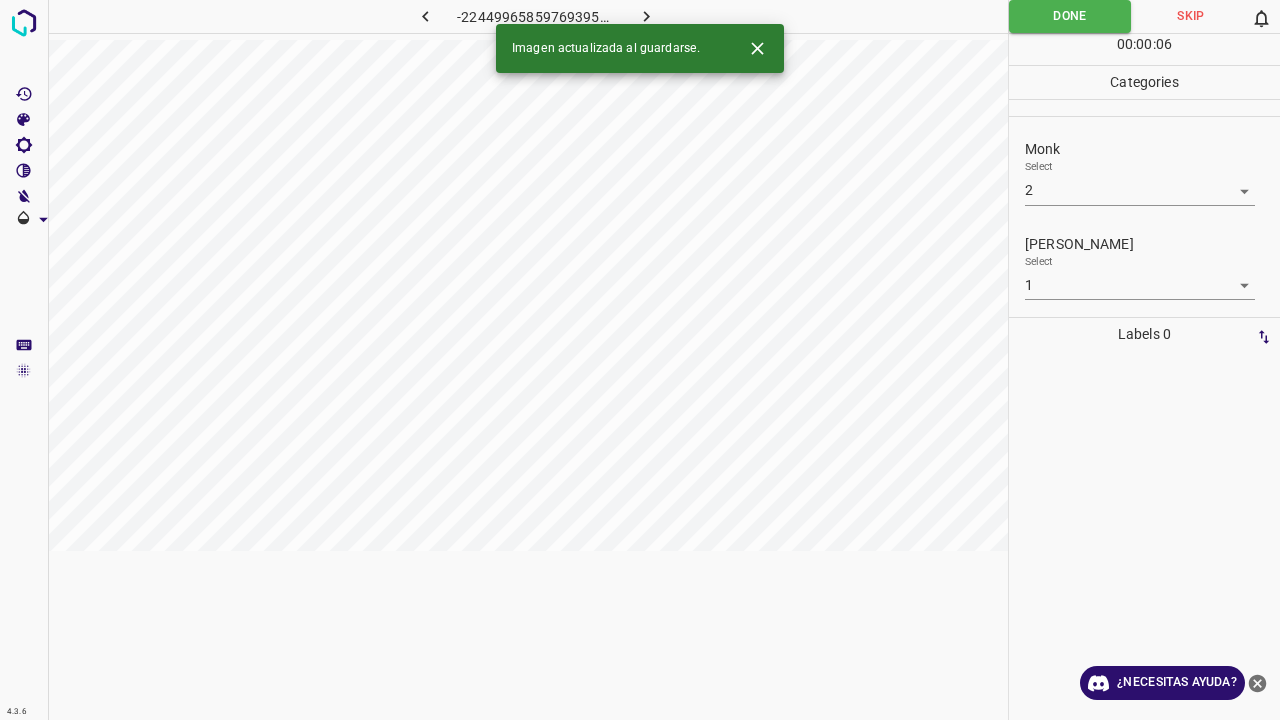 click at bounding box center (647, 16) 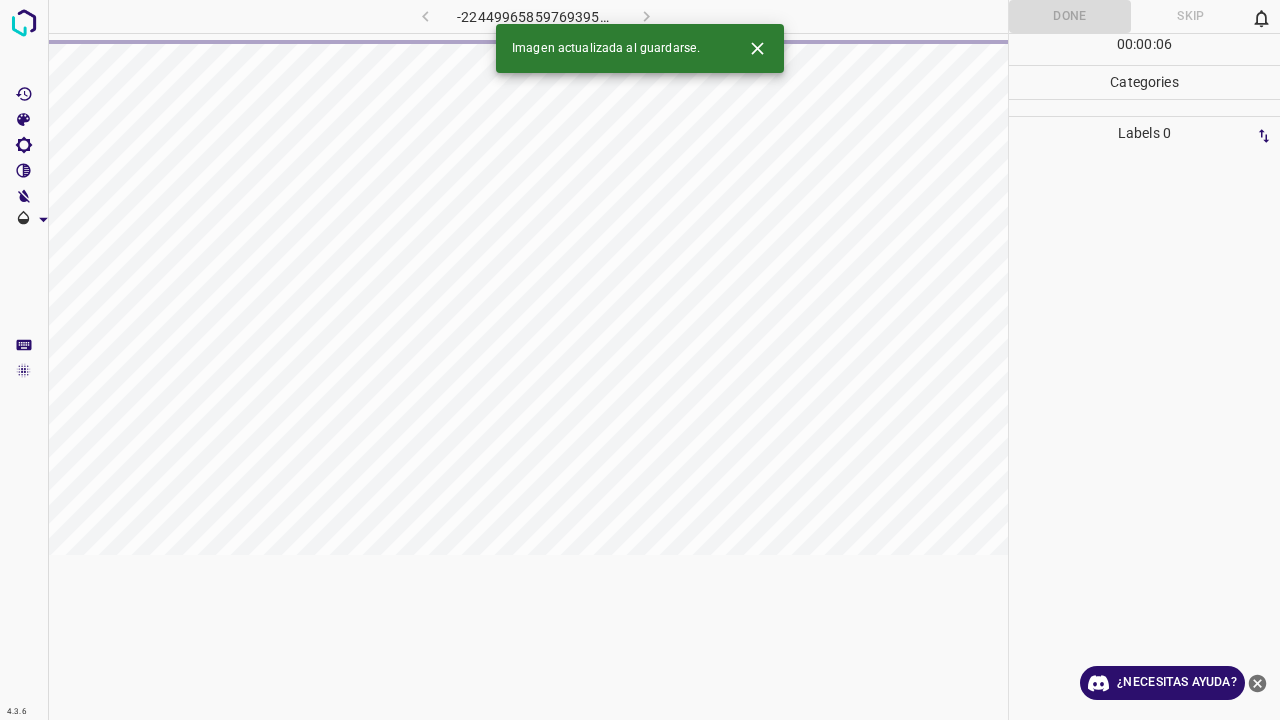 click 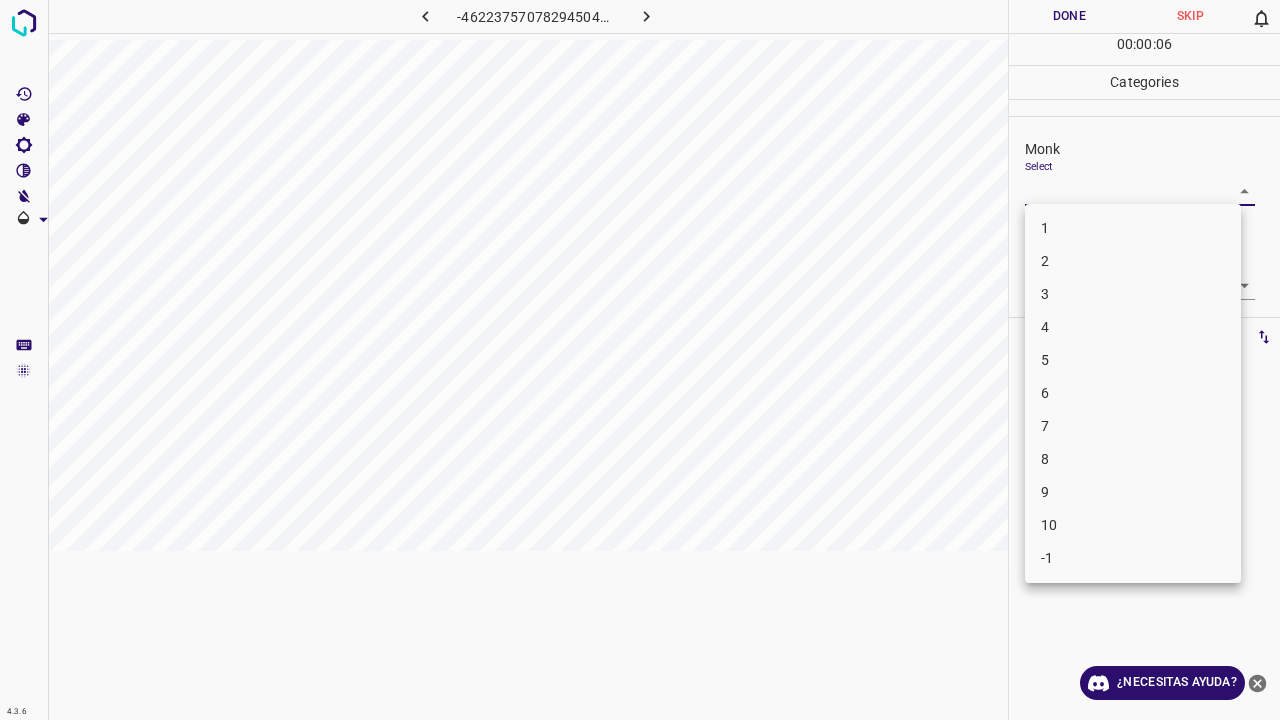 click on "4.3.6  -462237570782945045.png Done Skip 0 00   : 00   : 06   Categories Monk   Select ​  Fitzpatrick   Select ​ Labels   0 Categories 1 Monk 2  Fitzpatrick Tools Space Change between modes (Draw & Edit) I Auto labeling R Restore zoom M Zoom in N Zoom out Delete Delete selecte label Filters Z Restore filters X Saturation filter C Brightness filter V Contrast filter B Gray scale filter General O Download ¿Necesitas ayuda? Texto original Valora esta traducción Tu opinión servirá para ayudar a mejorar el Traductor de Google - Texto - Esconder - Borrar 1 2 3 4 5 6 7 8 9 10 -1" at bounding box center (640, 360) 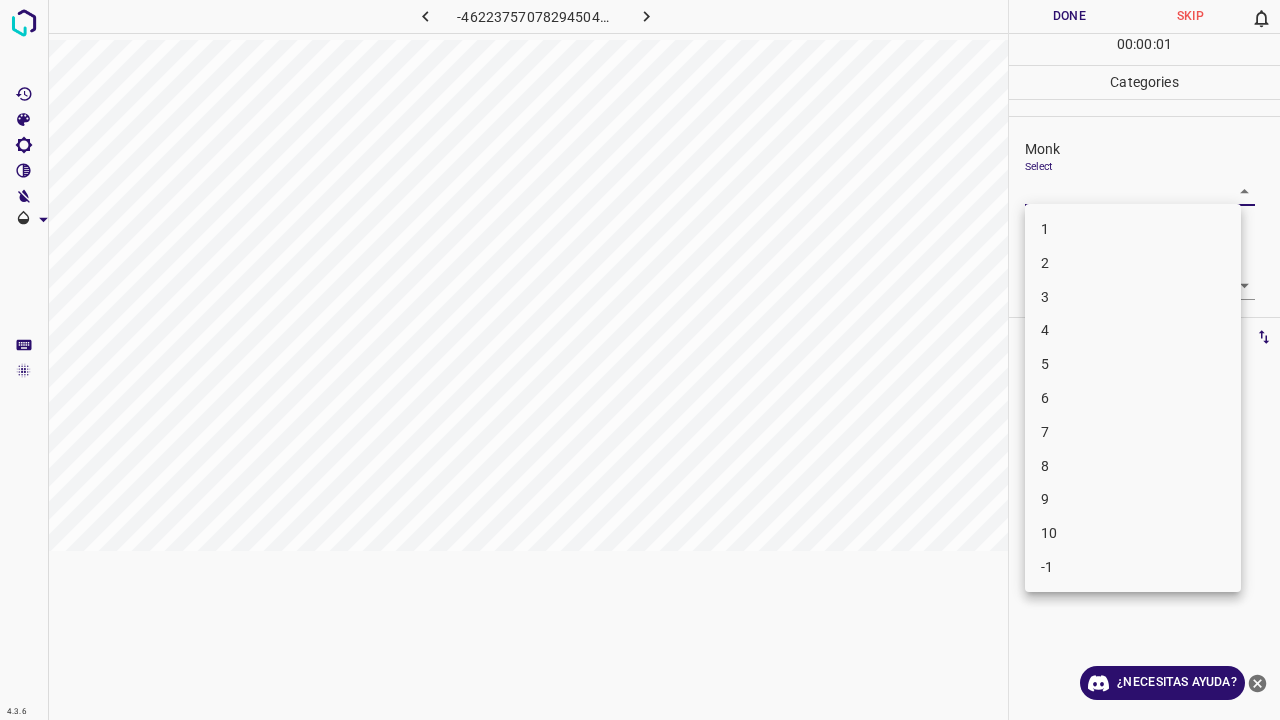drag, startPoint x: 1116, startPoint y: 238, endPoint x: 1100, endPoint y: 266, distance: 32.24903 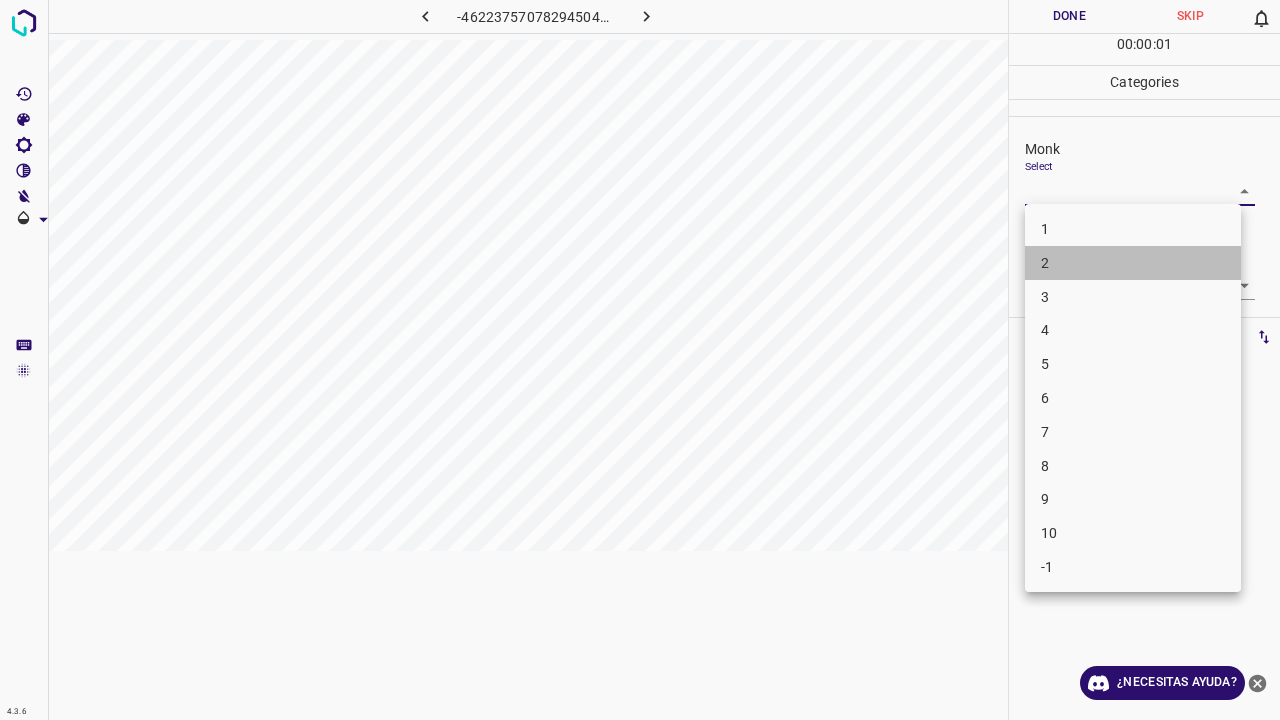 click on "2" at bounding box center (1133, 263) 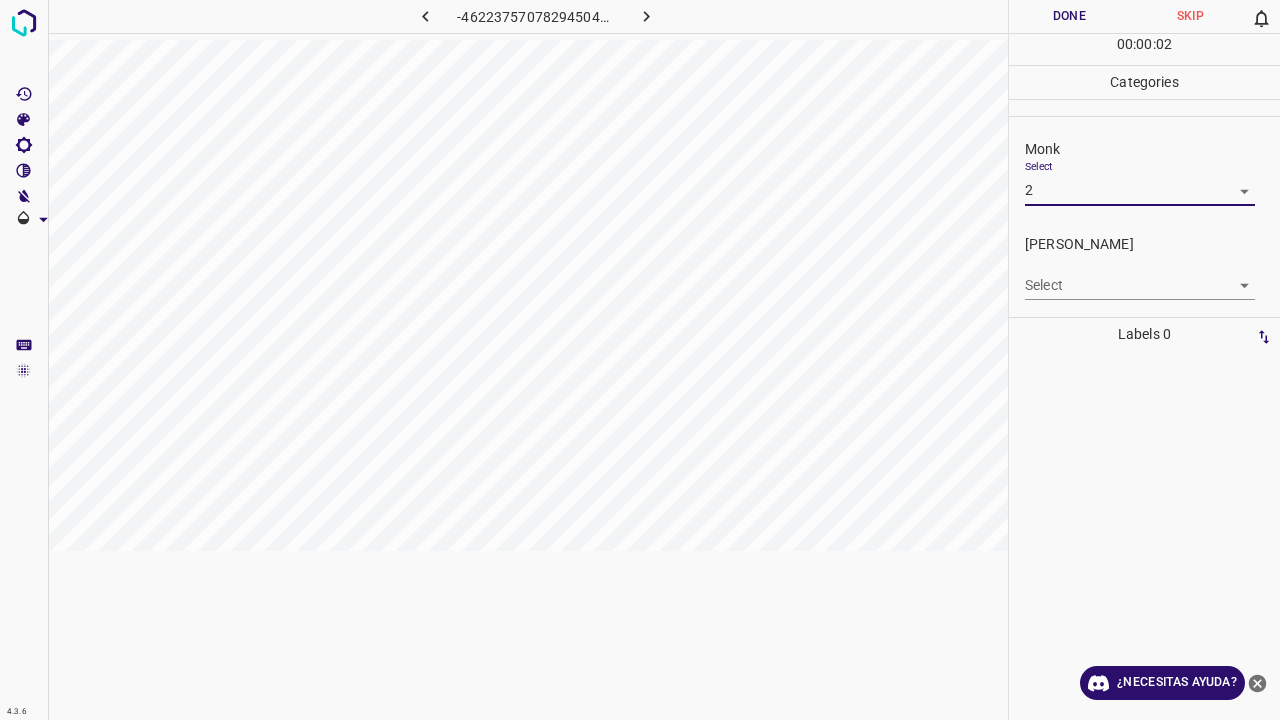 click on "4.3.6  -462237570782945045.png Done Skip 0 00   : 00   : 02   Categories Monk   Select 2 2  Fitzpatrick   Select ​ Labels   0 Categories 1 Monk 2  Fitzpatrick Tools Space Change between modes (Draw & Edit) I Auto labeling R Restore zoom M Zoom in N Zoom out Delete Delete selecte label Filters Z Restore filters X Saturation filter C Brightness filter V Contrast filter B Gray scale filter General O Download ¿Necesitas ayuda? Texto original Valora esta traducción Tu opinión servirá para ayudar a mejorar el Traductor de Google - Texto - Esconder - Borrar" at bounding box center (640, 360) 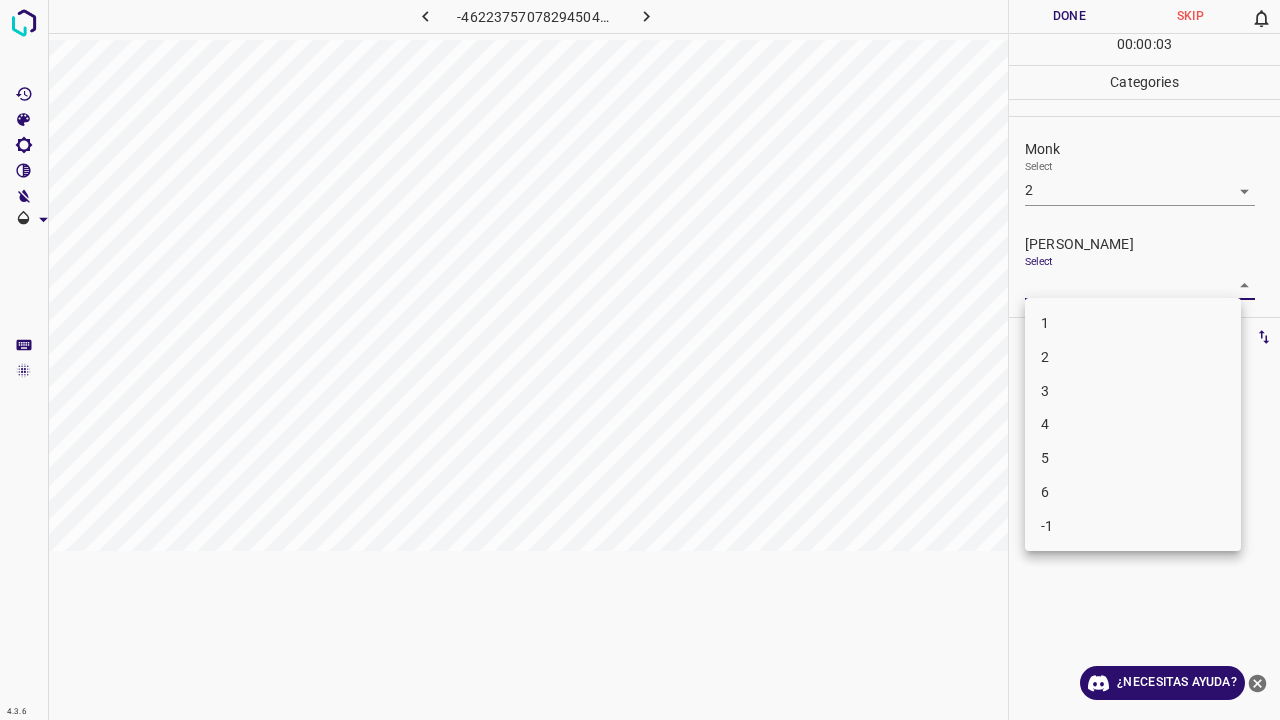 click at bounding box center [640, 360] 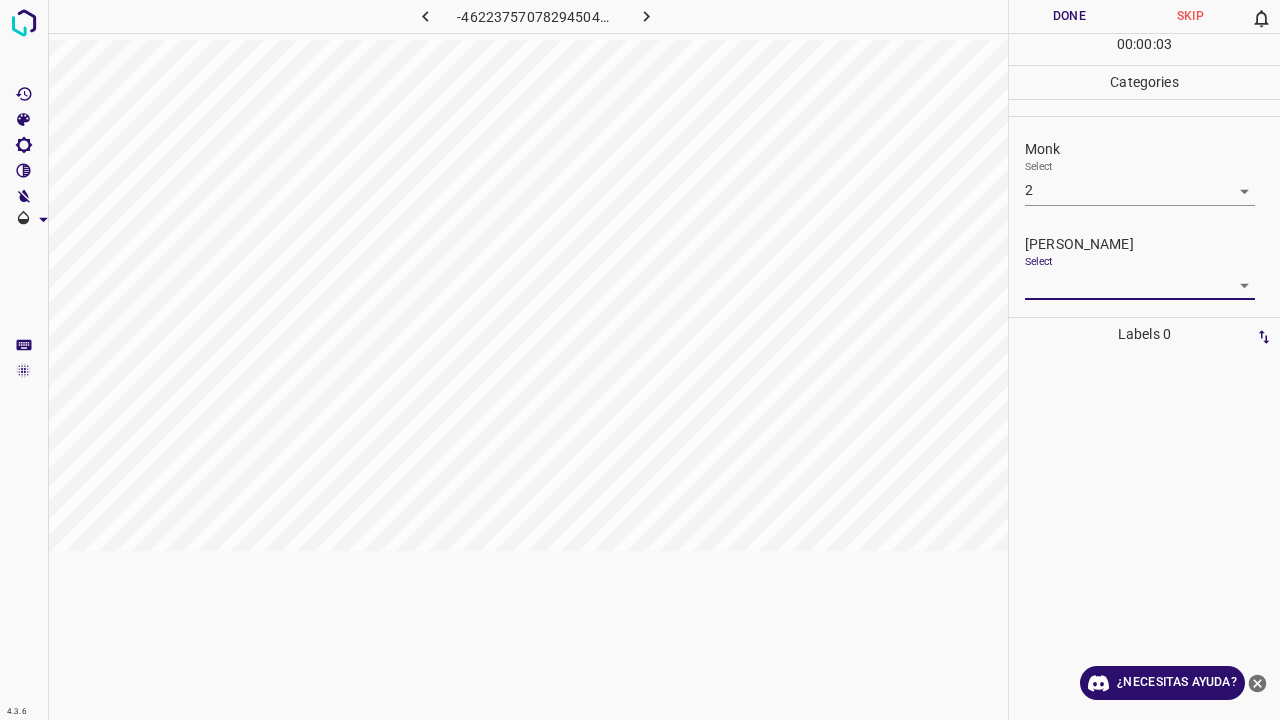 click on "4.3.6  -462237570782945045.png Done Skip 0 00   : 00   : 03   Categories Monk   Select 2 2  Fitzpatrick   Select ​ Labels   0 Categories 1 Monk 2  Fitzpatrick Tools Space Change between modes (Draw & Edit) I Auto labeling R Restore zoom M Zoom in N Zoom out Delete Delete selecte label Filters Z Restore filters X Saturation filter C Brightness filter V Contrast filter B Gray scale filter General O Download ¿Necesitas ayuda? Texto original Valora esta traducción Tu opinión servirá para ayudar a mejorar el Traductor de Google - Texto - Esconder - Borrar 1 2 3 4 5 6 -1" at bounding box center (640, 360) 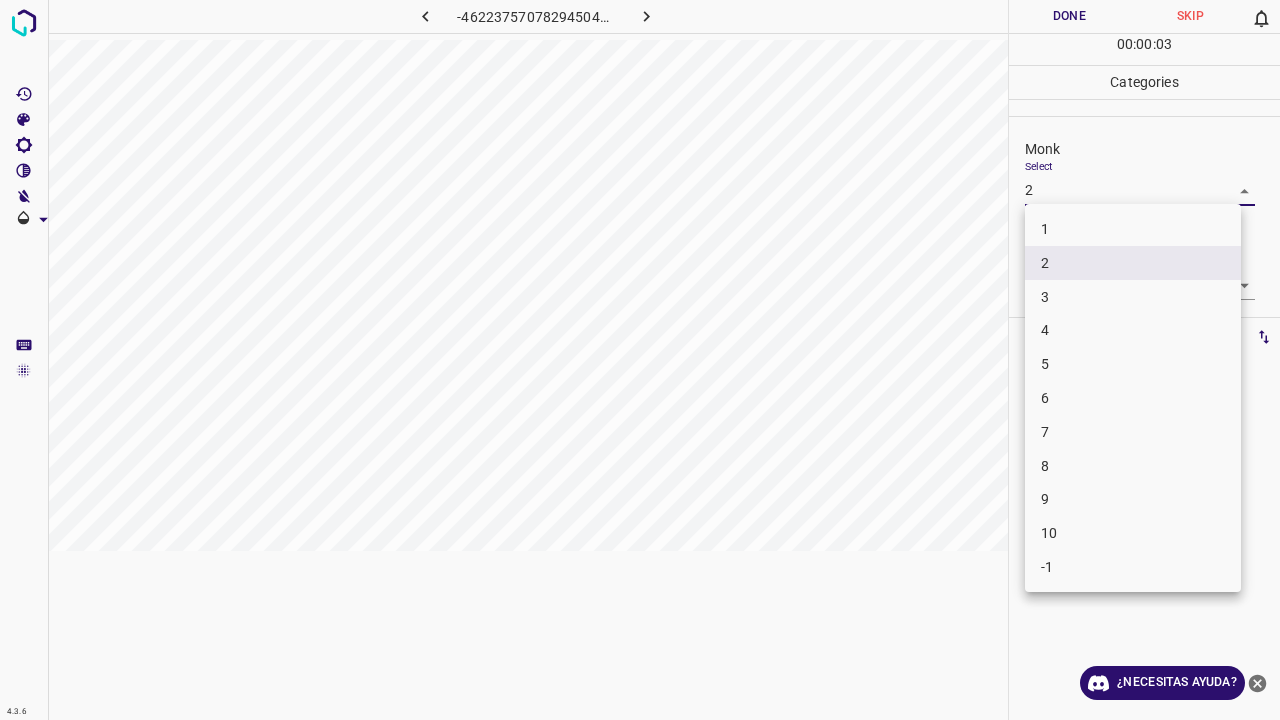 click on "1 2 3 4 5 6 7 8 9 10 -1" at bounding box center [1133, 398] 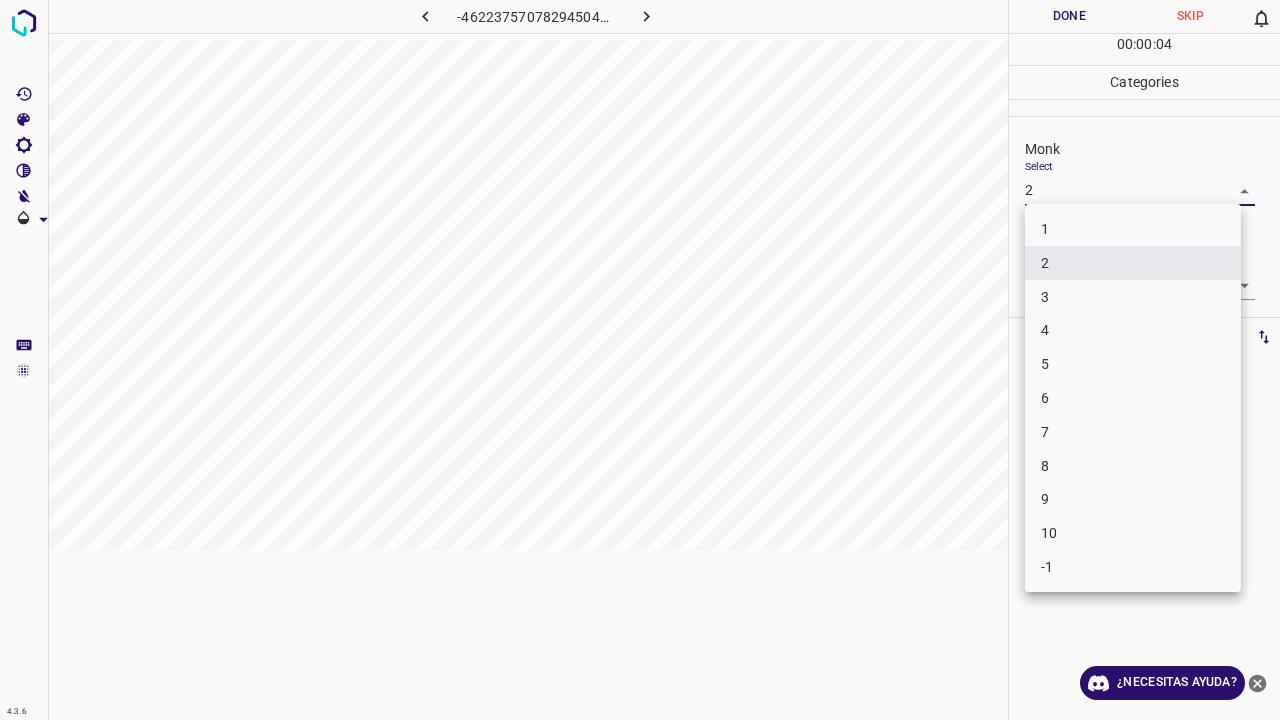 click on "1" at bounding box center (1133, 229) 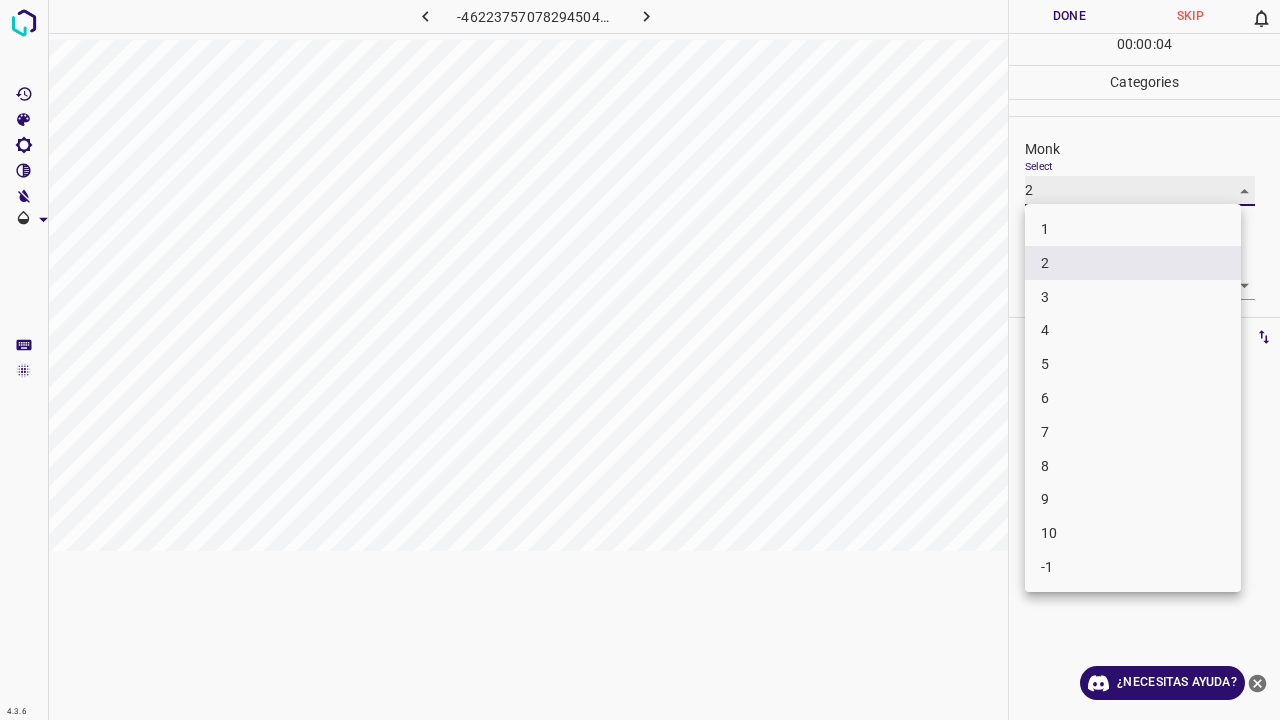 type on "1" 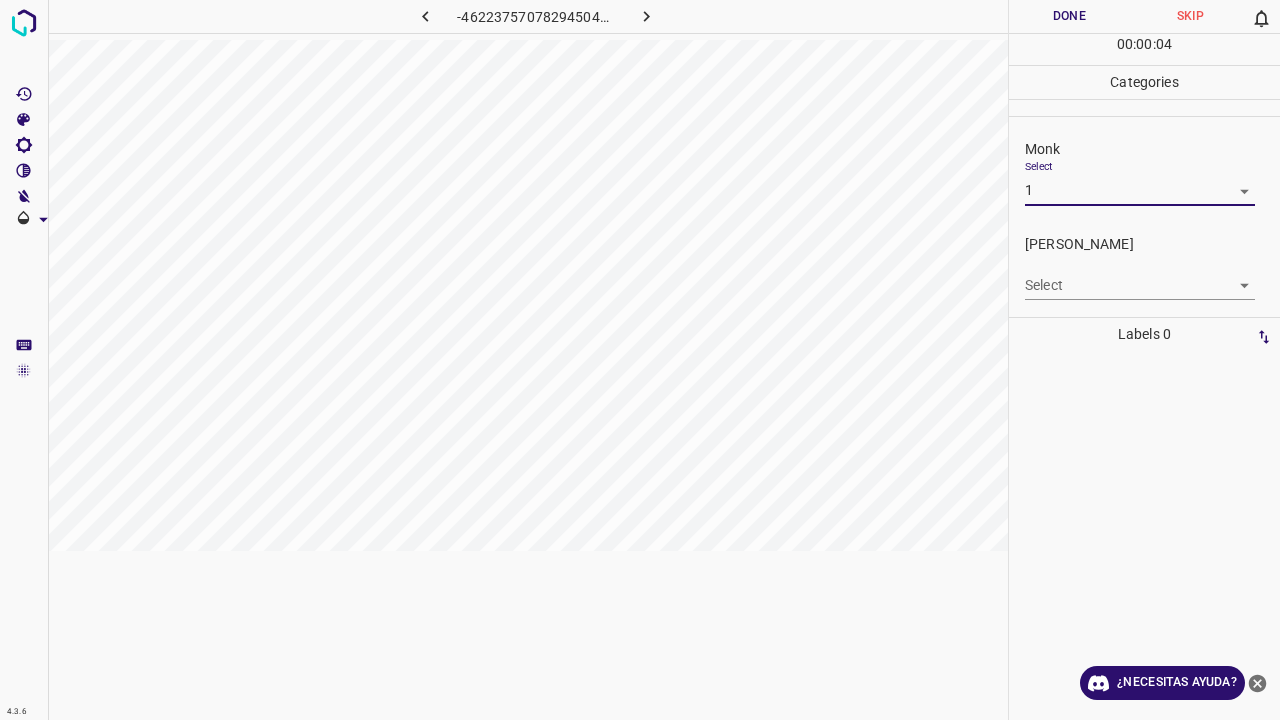 click on "4.3.6  -462237570782945045.png Done Skip 0 00   : 00   : 04   Categories Monk   Select 1 1  Fitzpatrick   Select ​ Labels   0 Categories 1 Monk 2  Fitzpatrick Tools Space Change between modes (Draw & Edit) I Auto labeling R Restore zoom M Zoom in N Zoom out Delete Delete selecte label Filters Z Restore filters X Saturation filter C Brightness filter V Contrast filter B Gray scale filter General O Download ¿Necesitas ayuda? Texto original Valora esta traducción Tu opinión servirá para ayudar a mejorar el Traductor de Google - Texto - Esconder - Borrar 1 2 3 4 5 6 7 8 9 10 -1" at bounding box center [640, 360] 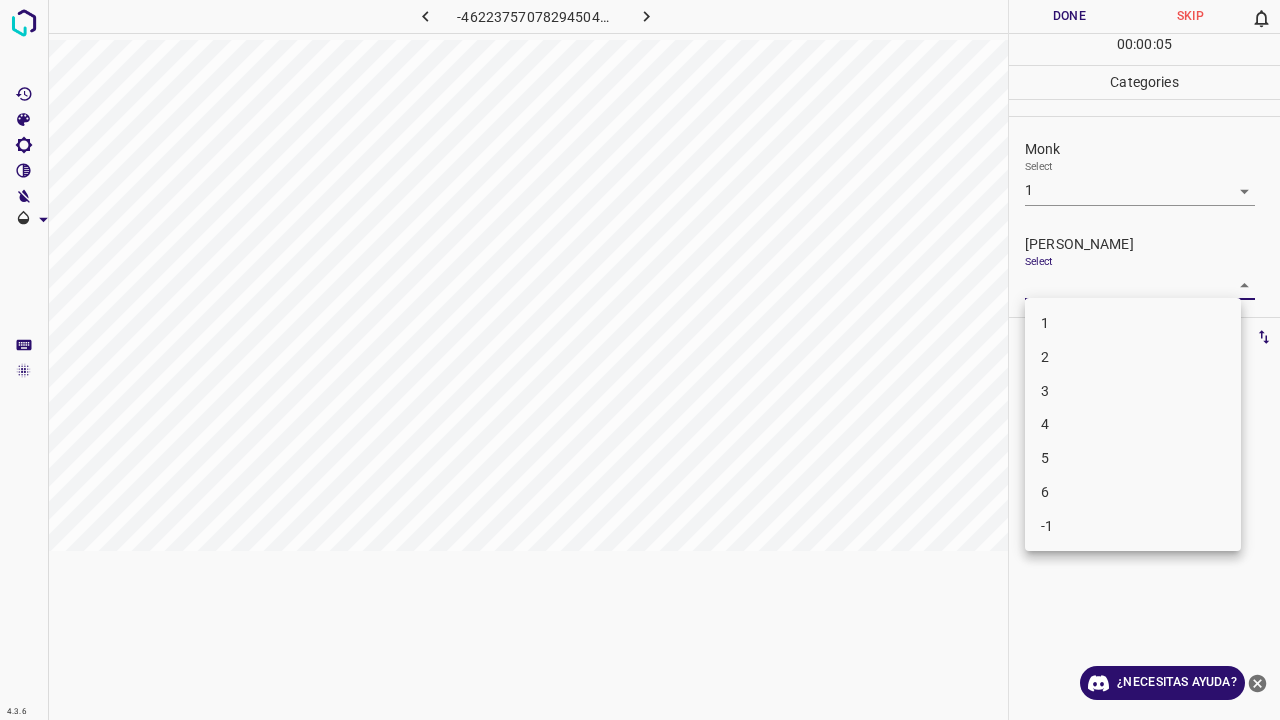 click on "1" at bounding box center (1133, 323) 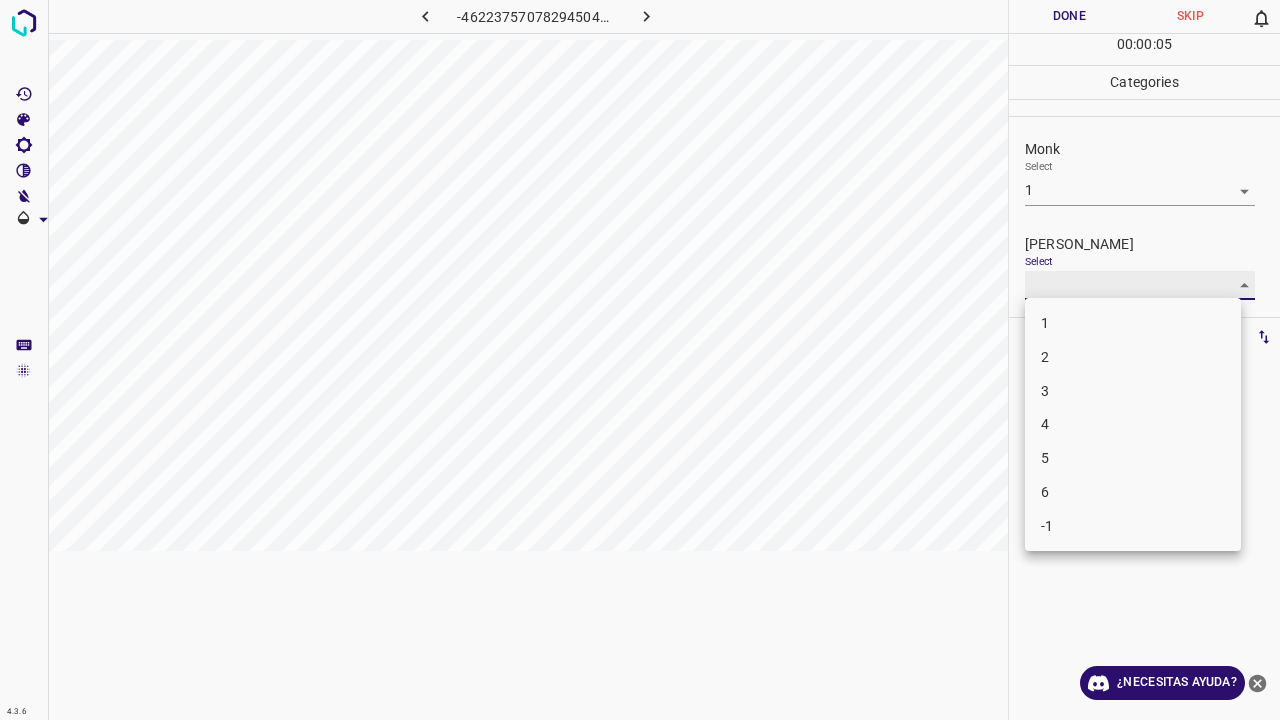 type on "1" 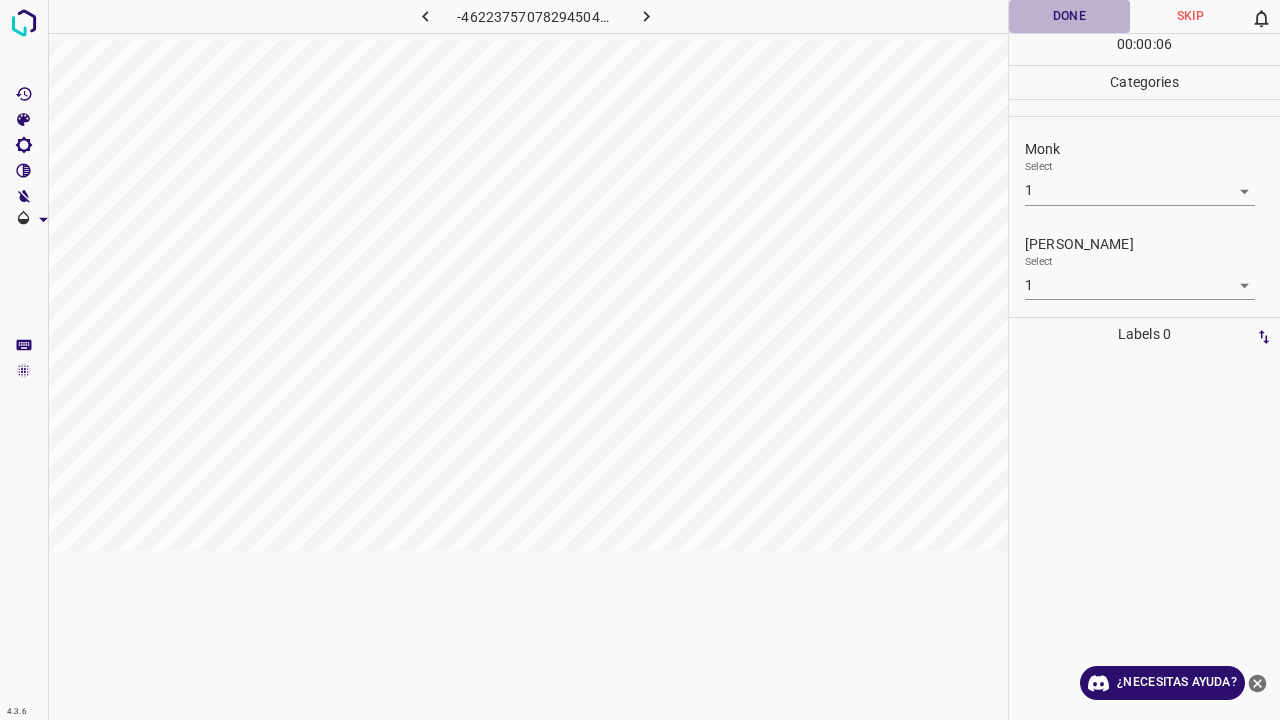 click on "Done" at bounding box center (1069, 16) 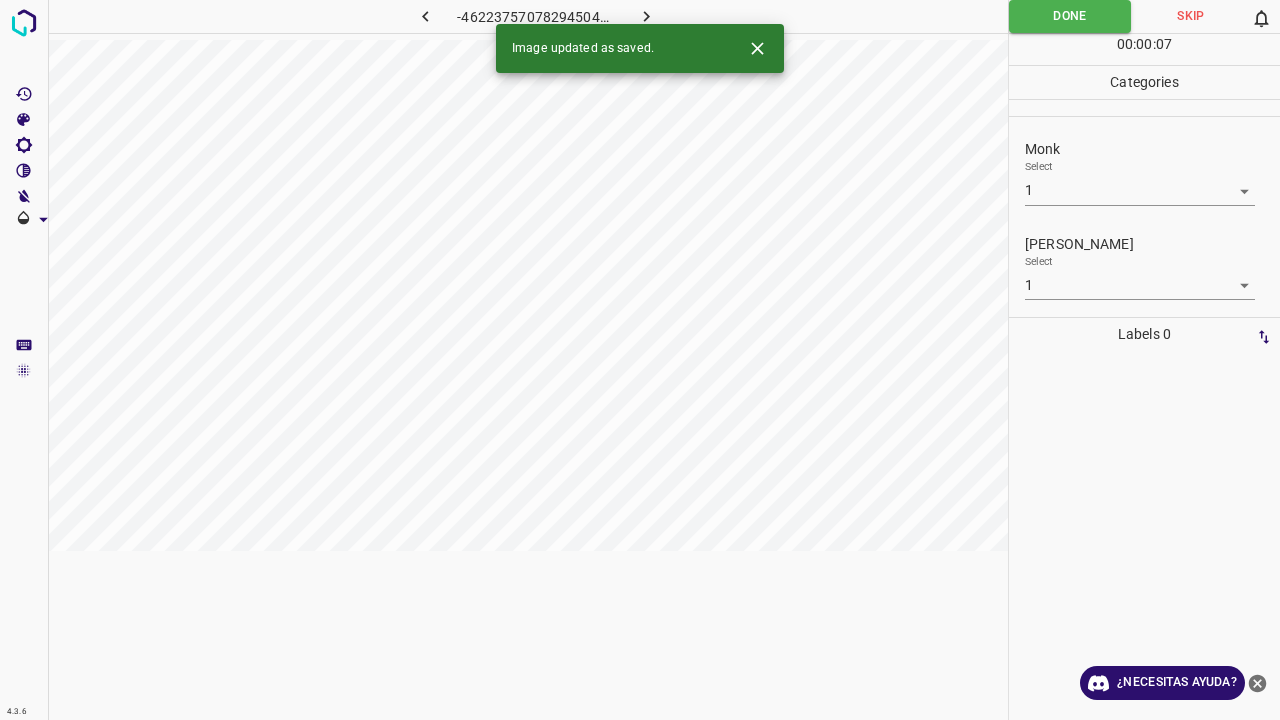 click 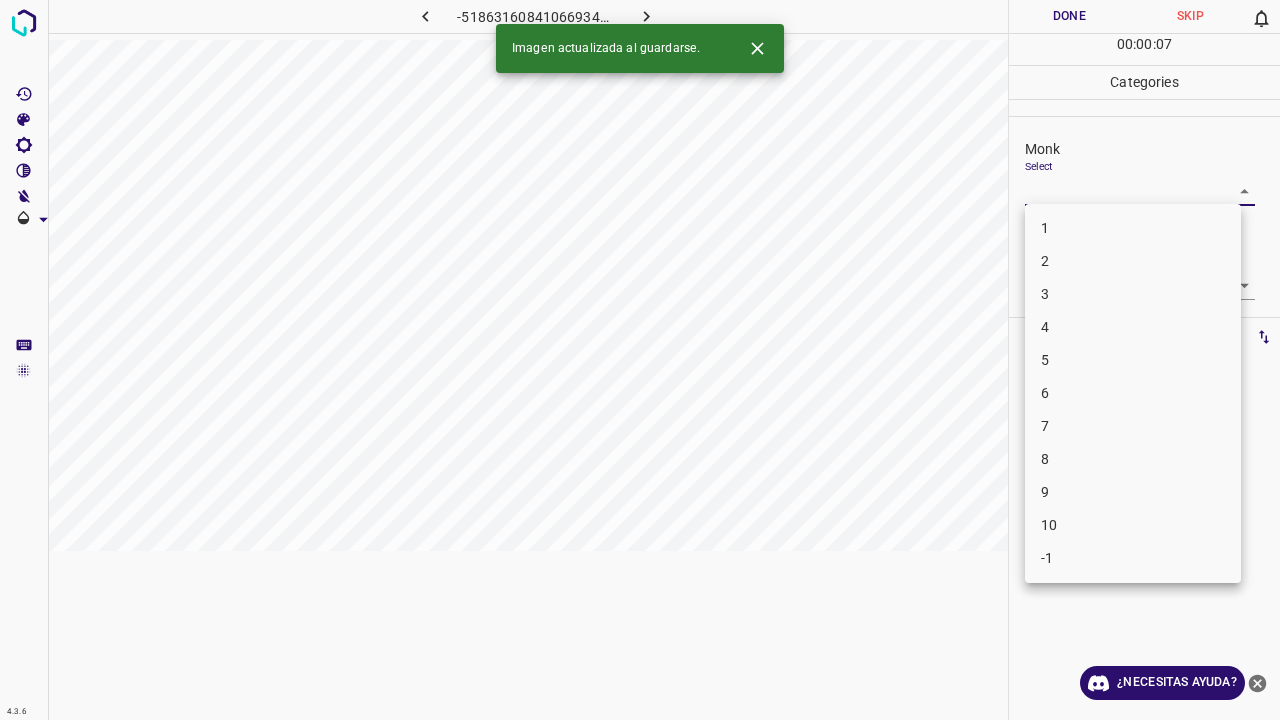 click on "4.3.6  -518631608410669346.png Done Skip 0 00   : 00   : 07   Categories Monk   Select ​  Fitzpatrick   Select ​ Labels   0 Categories 1 Monk 2  Fitzpatrick Tools Space Change between modes (Draw & Edit) I Auto labeling R Restore zoom M Zoom in N Zoom out Delete Delete selecte label Filters Z Restore filters X Saturation filter C Brightness filter V Contrast filter B Gray scale filter General O Download Imagen actualizada al guardarse. ¿Necesitas ayuda? Texto original Valora esta traducción Tu opinión servirá para ayudar a mejorar el Traductor de Google - Texto - Esconder - Borrar 1 2 3 4 5 6 7 8 9 10 -1" at bounding box center [640, 360] 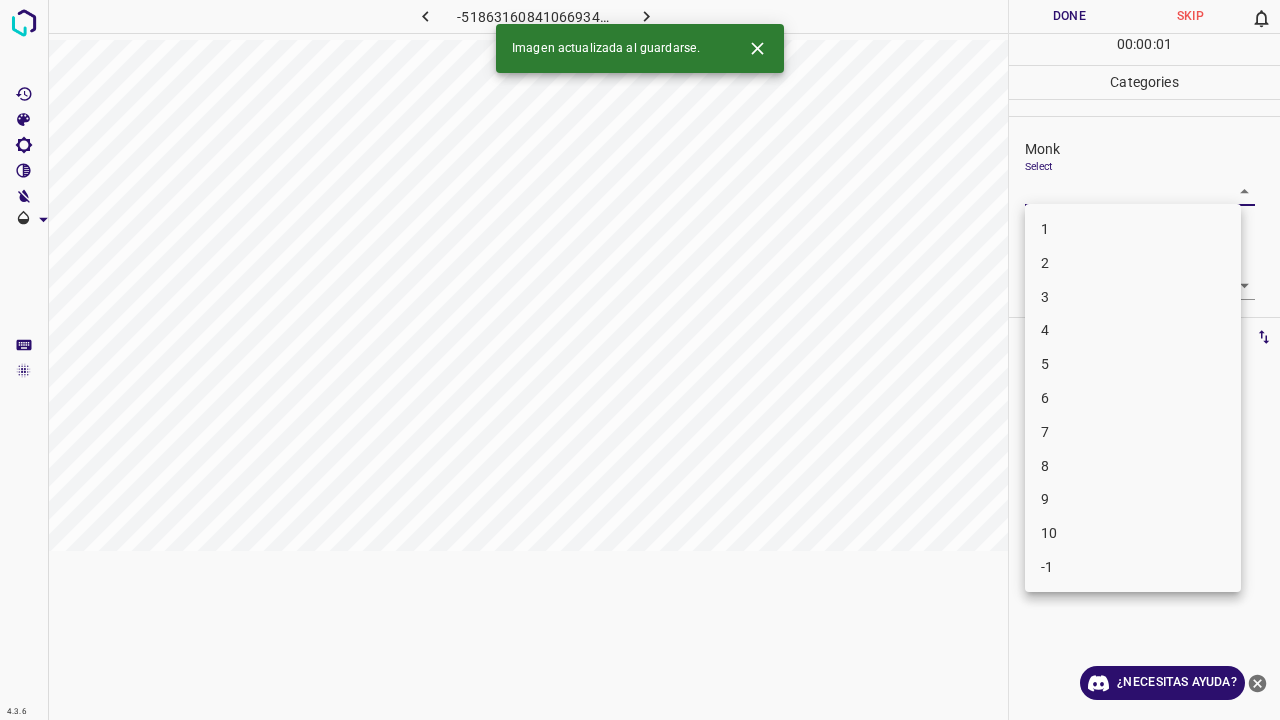click on "2" at bounding box center [1133, 263] 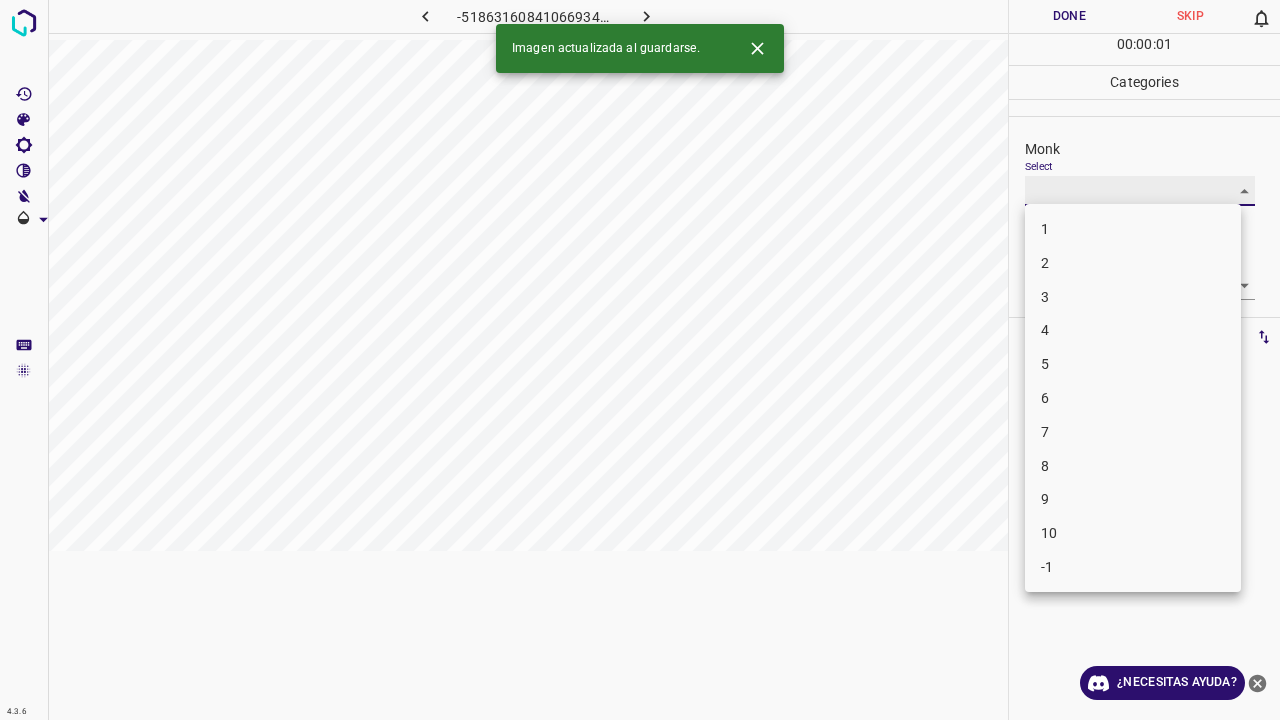 type on "2" 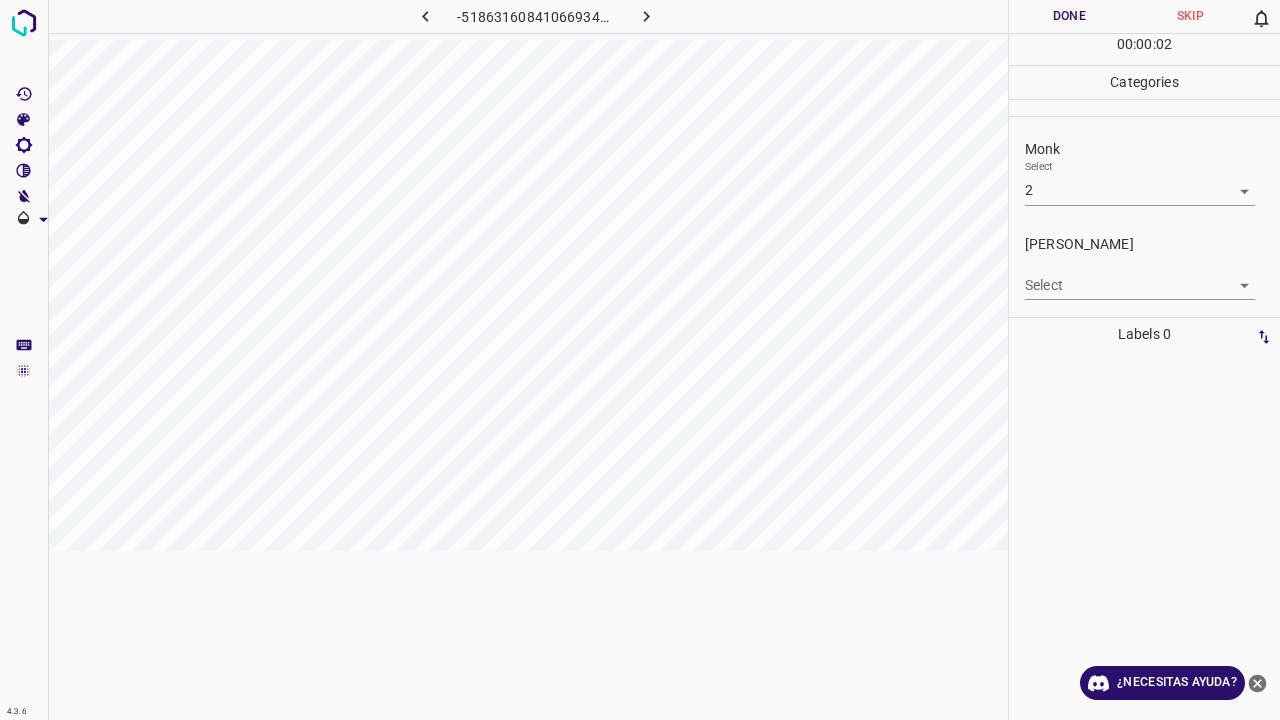 click on "4.3.6  -518631608410669346.png Done Skip 0 00   : 00   : 02   Categories Monk   Select 2 2  Fitzpatrick   Select ​ Labels   0 Categories 1 Monk 2  Fitzpatrick Tools Space Change between modes (Draw & Edit) I Auto labeling R Restore zoom M Zoom in N Zoom out Delete Delete selecte label Filters Z Restore filters X Saturation filter C Brightness filter V Contrast filter B Gray scale filter General O Download ¿Necesitas ayuda? Texto original Valora esta traducción Tu opinión servirá para ayudar a mejorar el Traductor de Google - Texto - Esconder - Borrar" at bounding box center [640, 360] 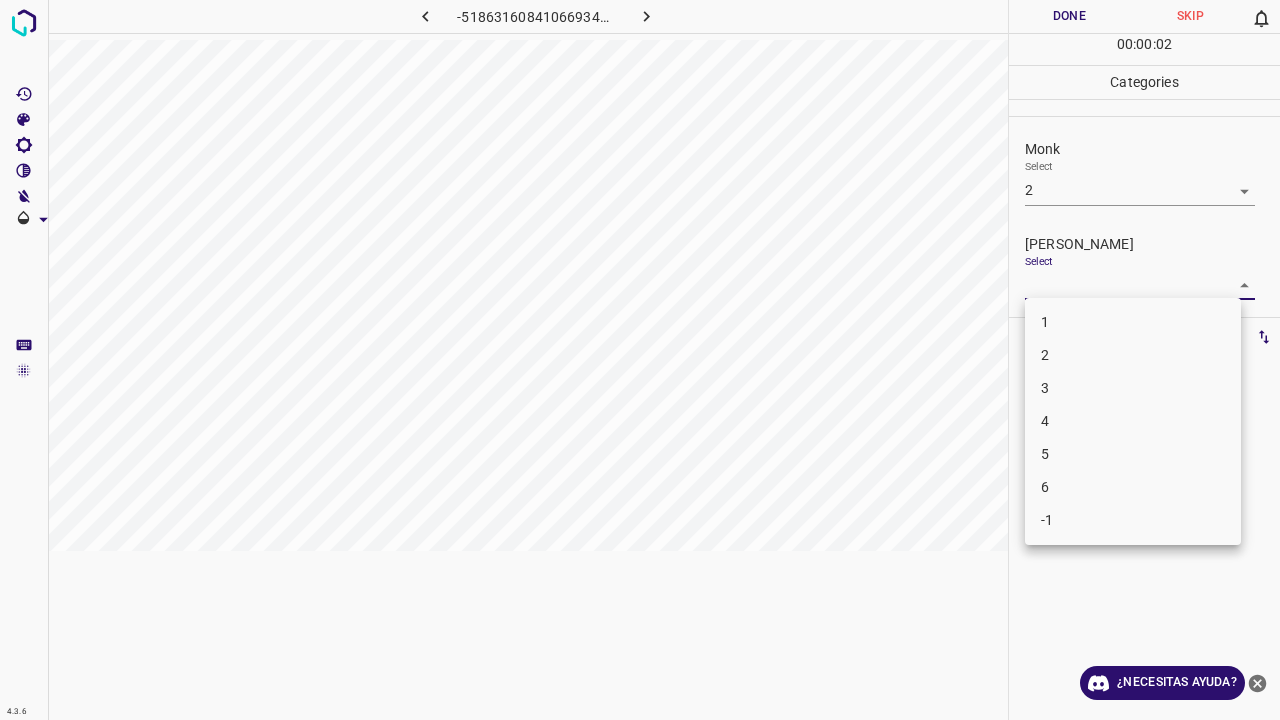 click on "1" at bounding box center [1133, 322] 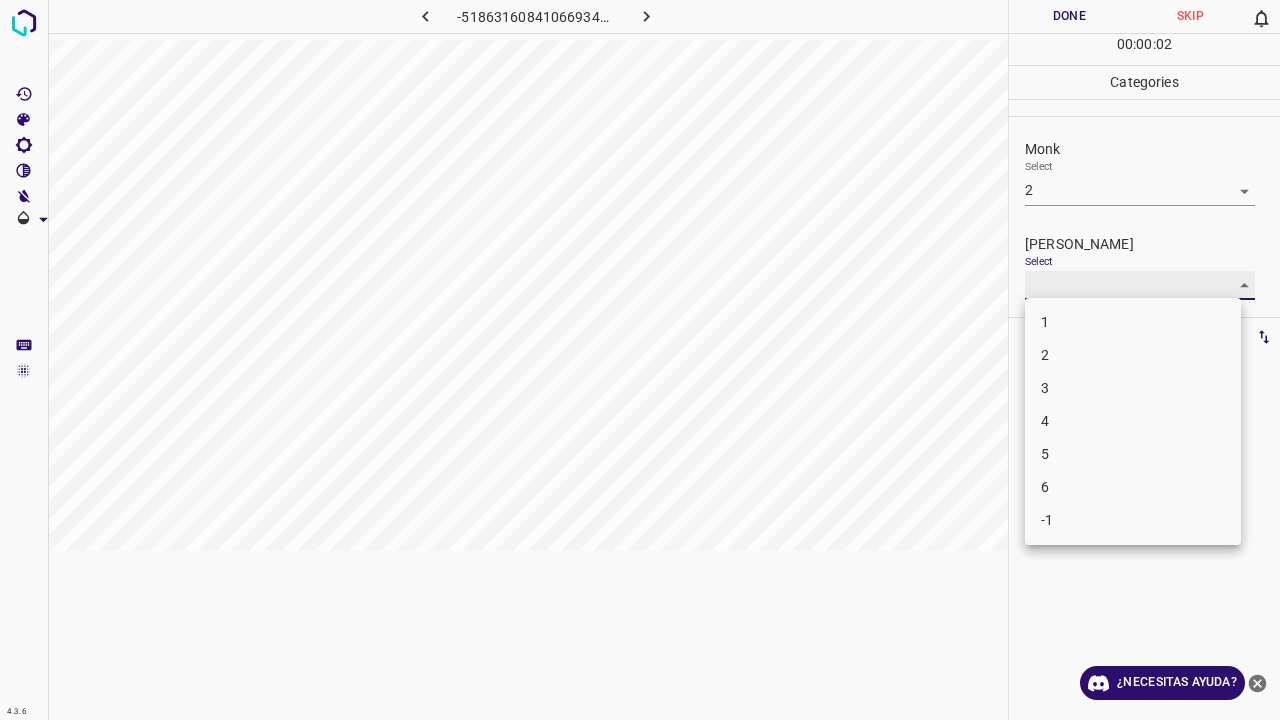 type on "1" 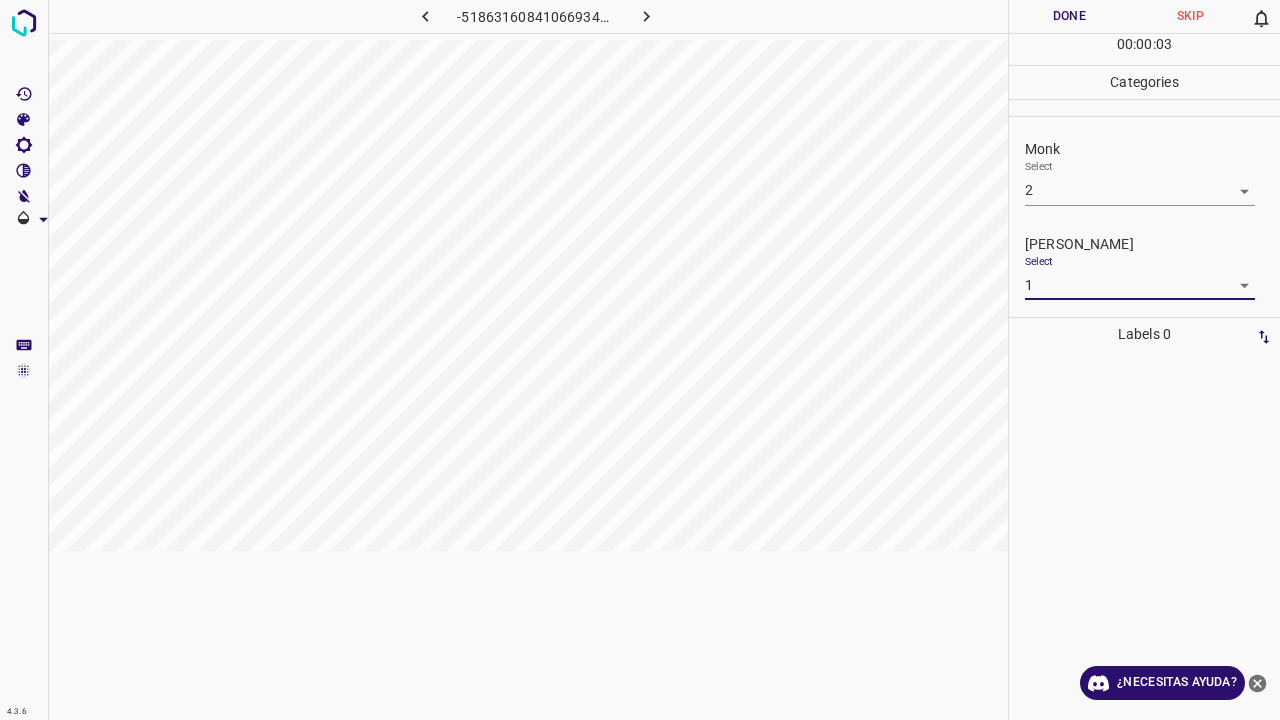 click on "Done" at bounding box center [1069, 16] 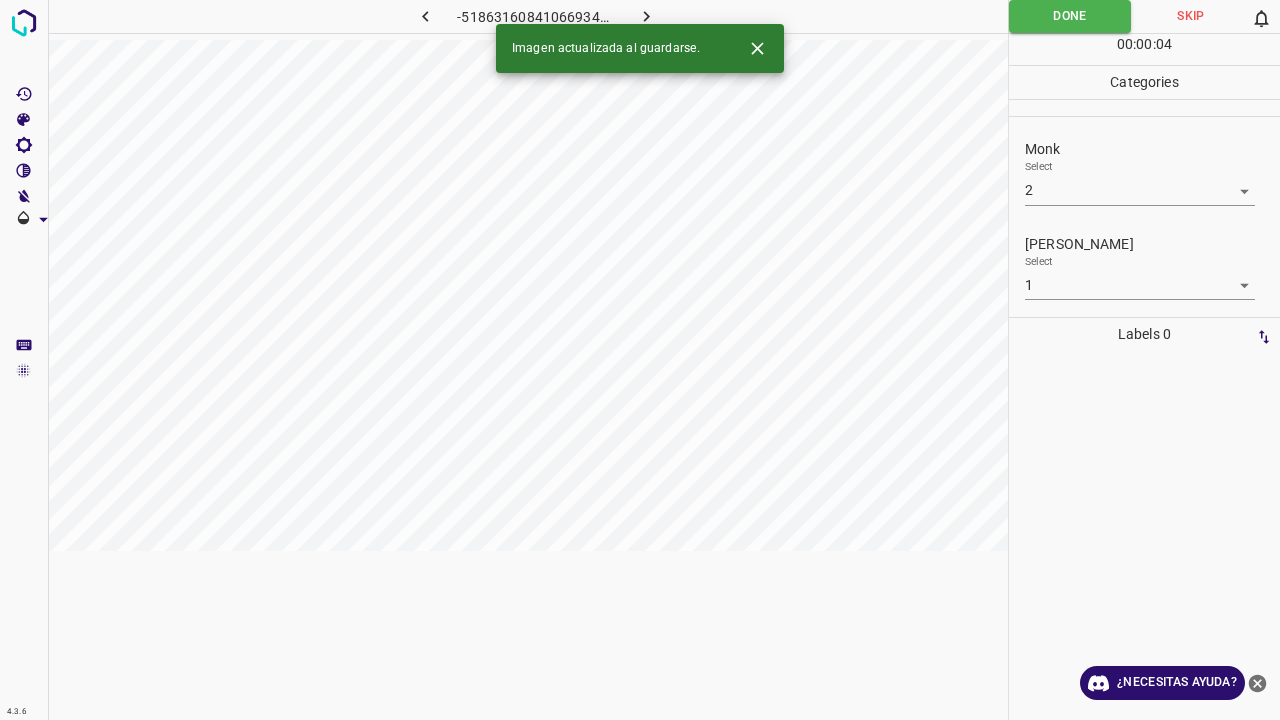 click 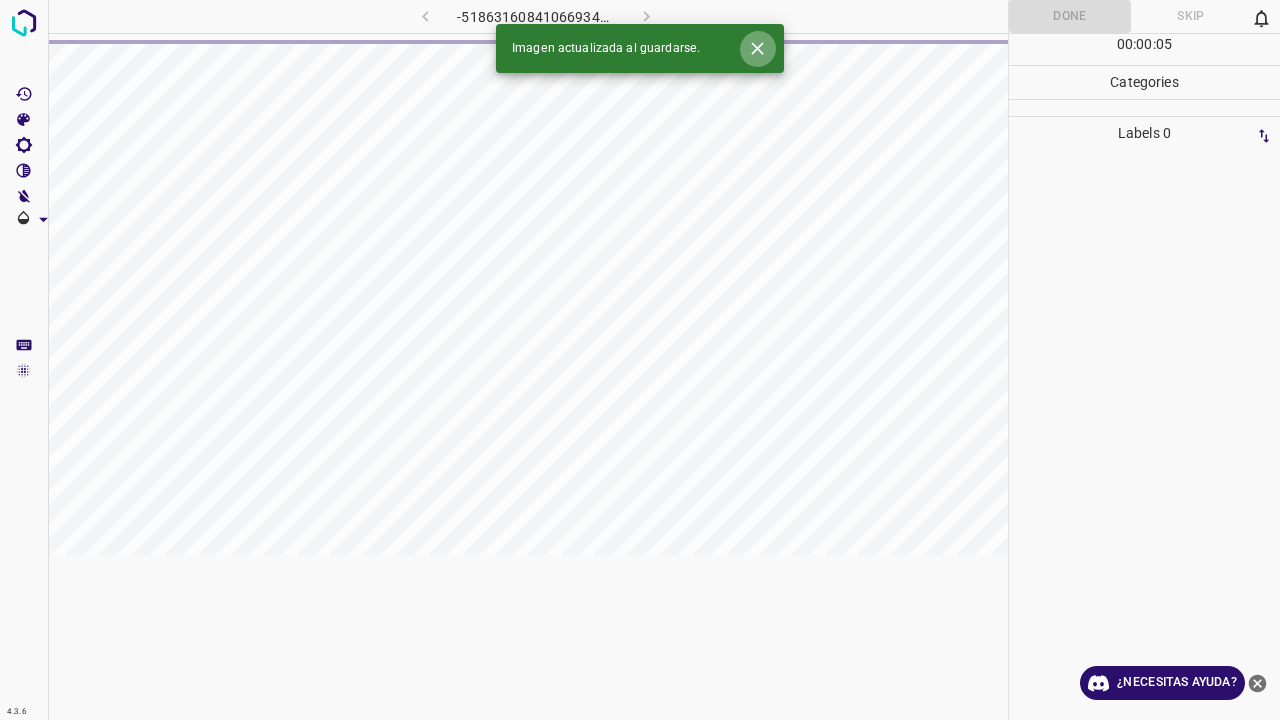 click 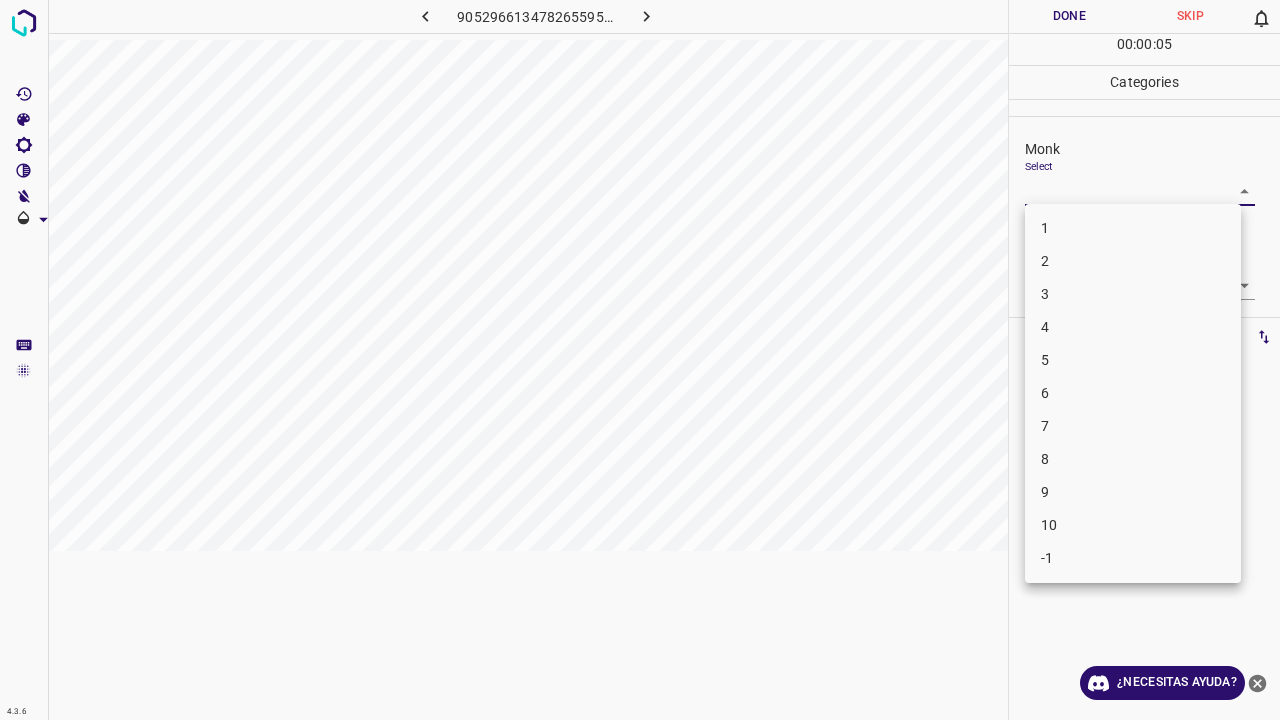 click on "4.3.6  9052966134782655953.png Done Skip 0 00   : 00   : 05   Categories Monk   Select ​  Fitzpatrick   Select ​ Labels   0 Categories 1 Monk 2  Fitzpatrick Tools Space Change between modes (Draw & Edit) I Auto labeling R Restore zoom M Zoom in N Zoom out Delete Delete selecte label Filters Z Restore filters X Saturation filter C Brightness filter V Contrast filter B Gray scale filter General O Download ¿Necesitas ayuda? Texto original Valora esta traducción Tu opinión servirá para ayudar a mejorar el Traductor de Google - Texto - Esconder - Borrar 1 2 3 4 5 6 7 8 9 10 -1" at bounding box center (640, 360) 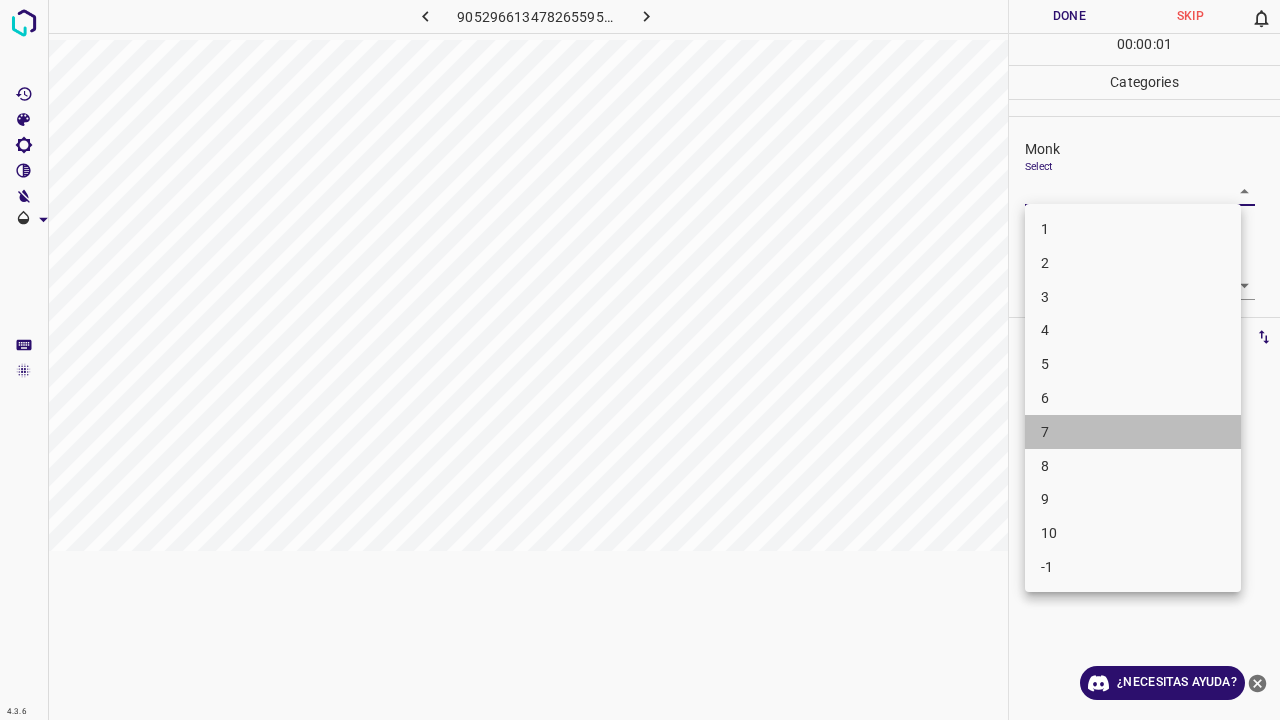 click on "7" at bounding box center (1133, 432) 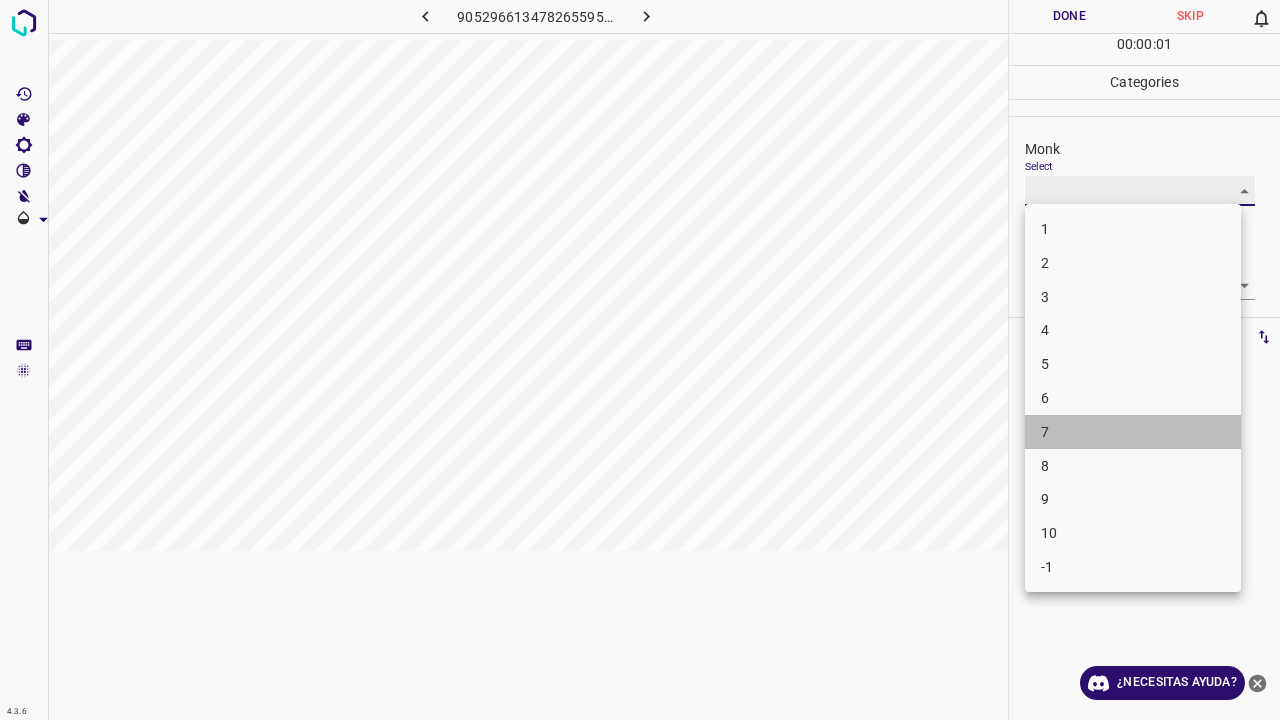 type on "7" 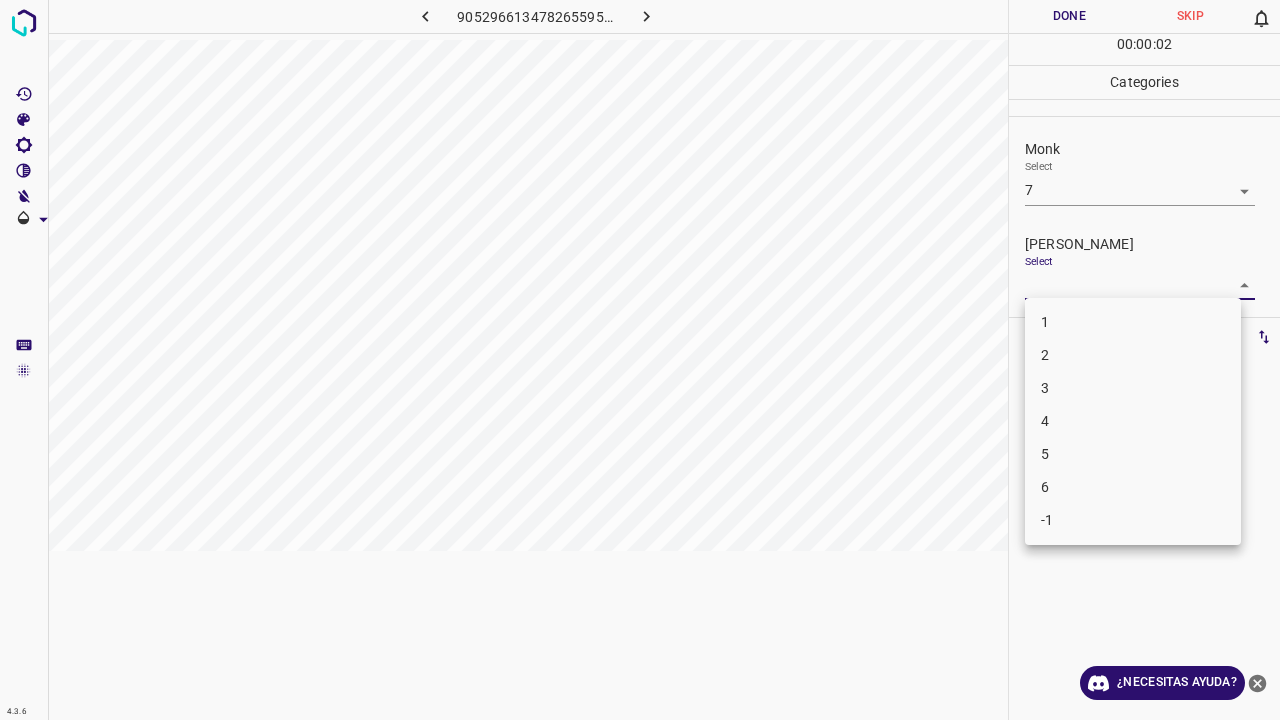 click on "4.3.6  9052966134782655953.png Done Skip 0 00   : 00   : 02   Categories Monk   Select 7 7  Fitzpatrick   Select ​ Labels   0 Categories 1 Monk 2  Fitzpatrick Tools Space Change between modes (Draw & Edit) I Auto labeling R Restore zoom M Zoom in N Zoom out Delete Delete selecte label Filters Z Restore filters X Saturation filter C Brightness filter V Contrast filter B Gray scale filter General O Download ¿Necesitas ayuda? Texto original Valora esta traducción Tu opinión servirá para ayudar a mejorar el Traductor de Google - Texto - Esconder - Borrar 1 2 3 4 5 6 -1" at bounding box center [640, 360] 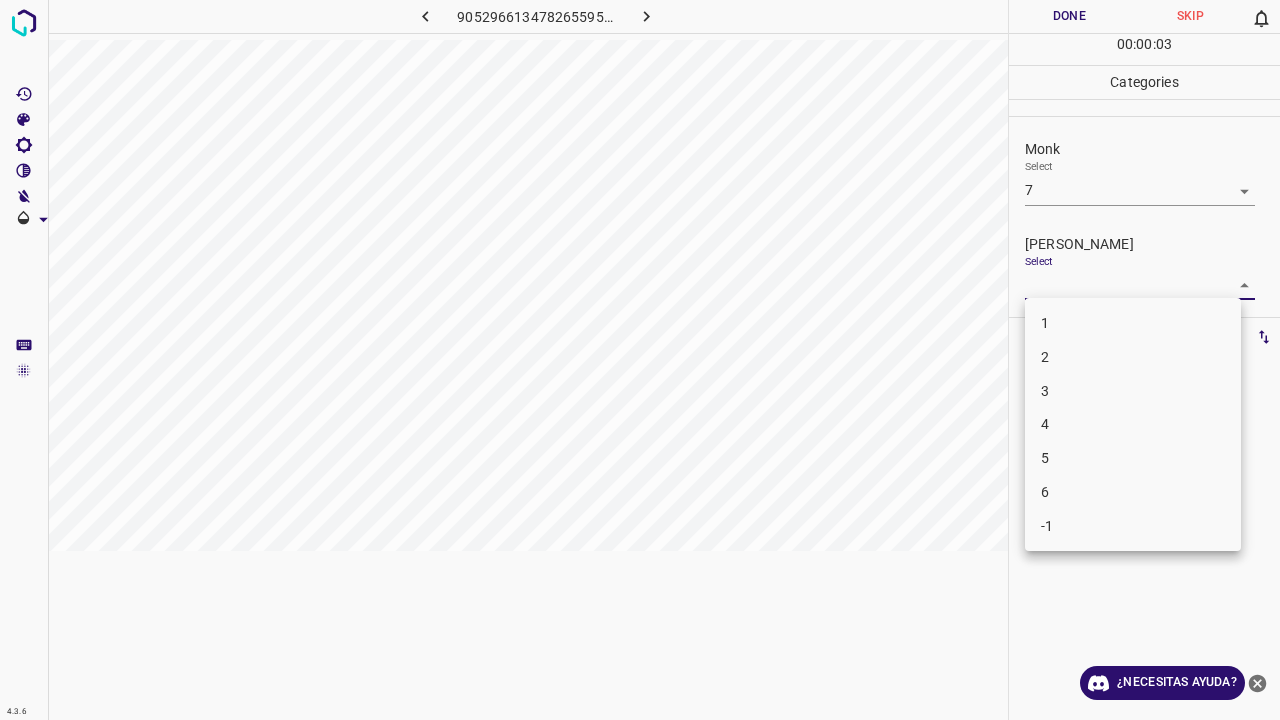 click on "5" at bounding box center [1133, 458] 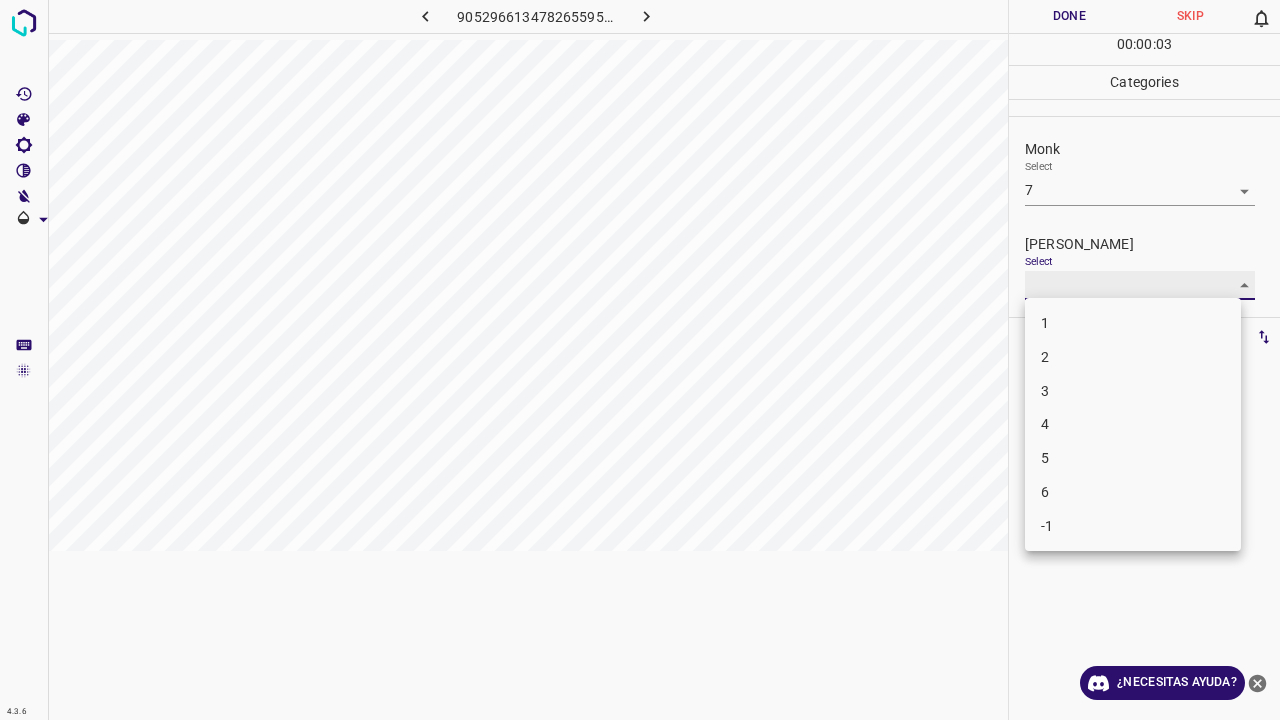 type on "5" 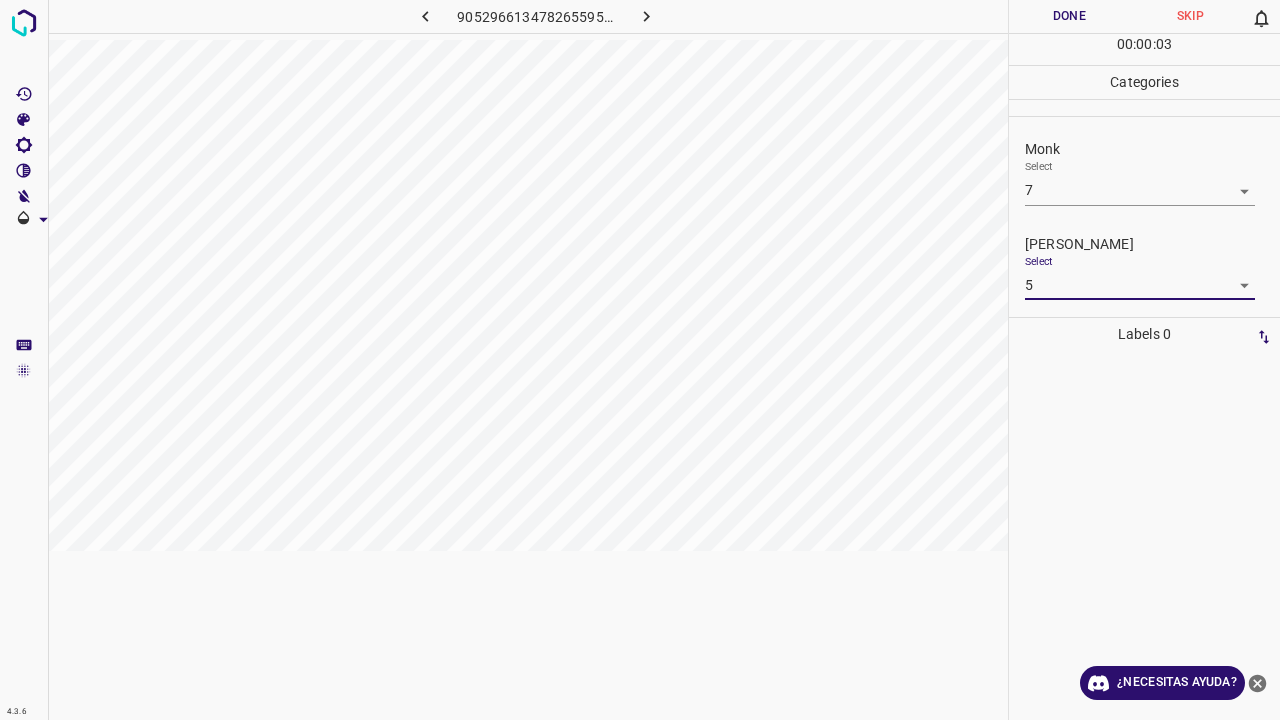 click on "4.3.6  9052966134782655953.png Done Skip 0 00   : 00   : 03   Categories Monk   Select 7 7  Fitzpatrick   Select 5 5 Labels   0 Categories 1 Monk 2  Fitzpatrick Tools Space Change between modes (Draw & Edit) I Auto labeling R Restore zoom M Zoom in N Zoom out Delete Delete selecte label Filters Z Restore filters X Saturation filter C Brightness filter V Contrast filter B Gray scale filter General O Download ¿Necesitas ayuda? Texto original Valora esta traducción Tu opinión servirá para ayudar a mejorar el Traductor de Google - Texto - Esconder - Borrar" at bounding box center [640, 360] 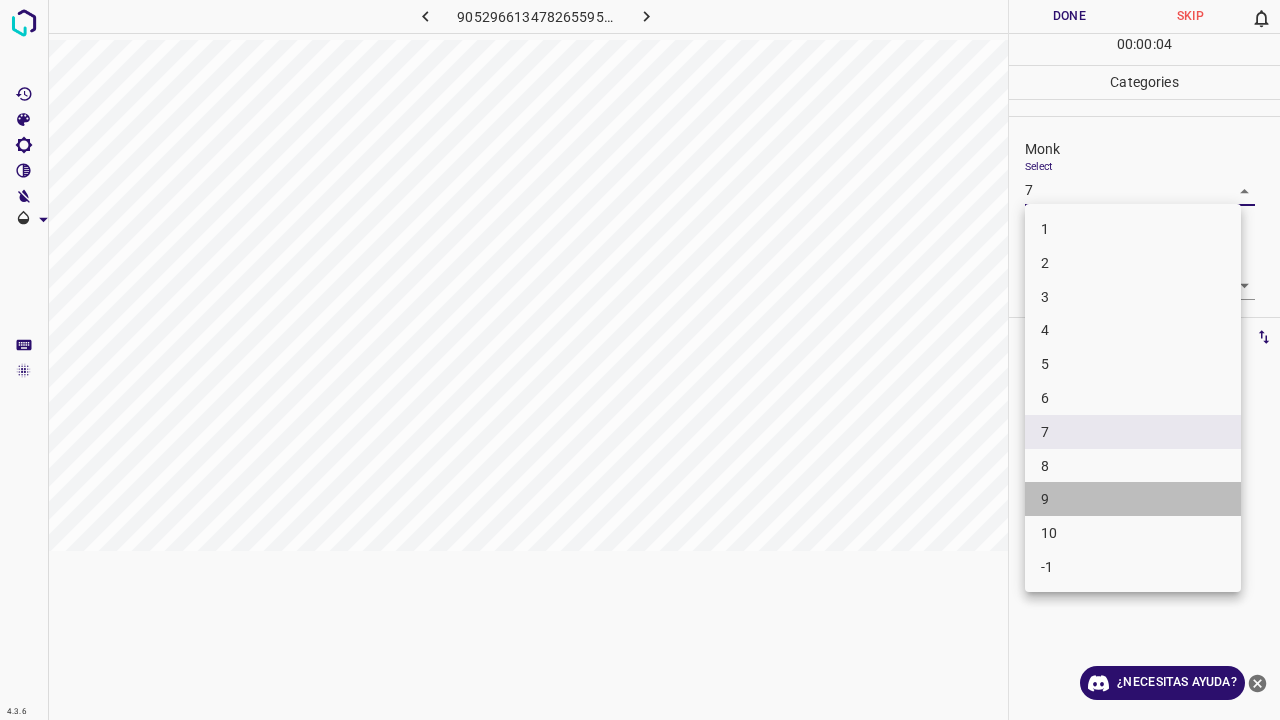 click on "9" at bounding box center (1133, 499) 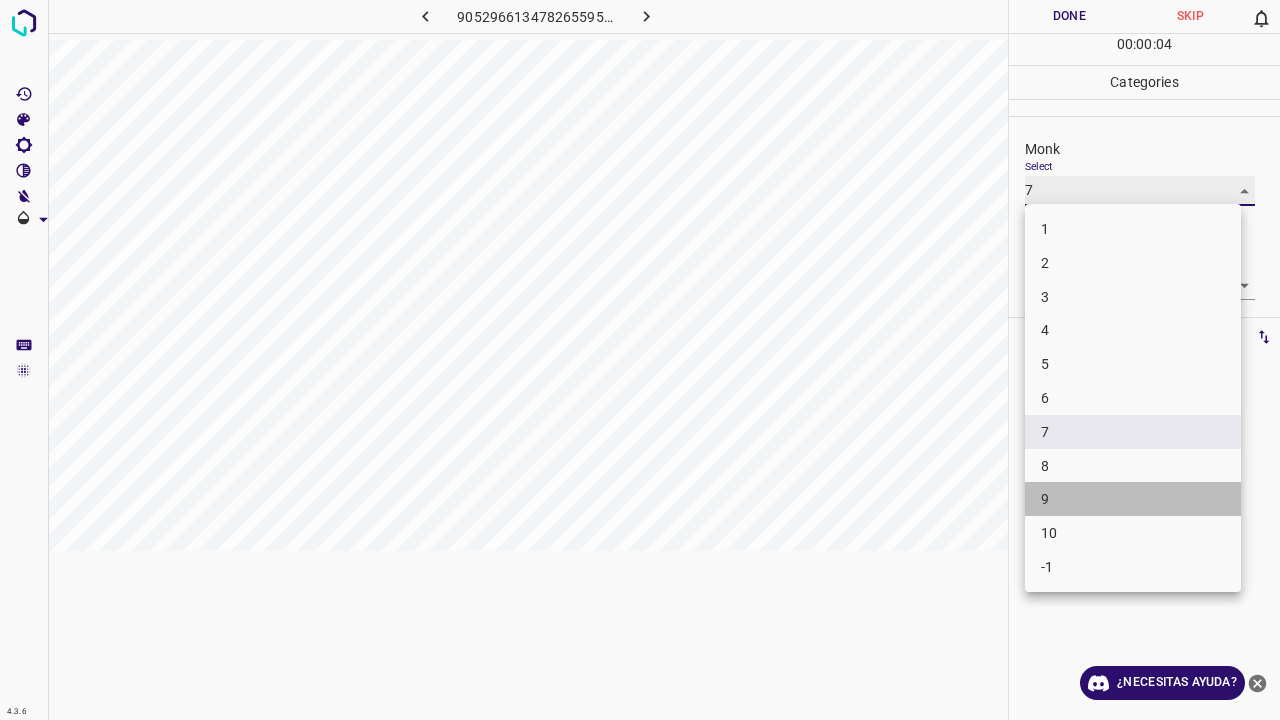 type on "9" 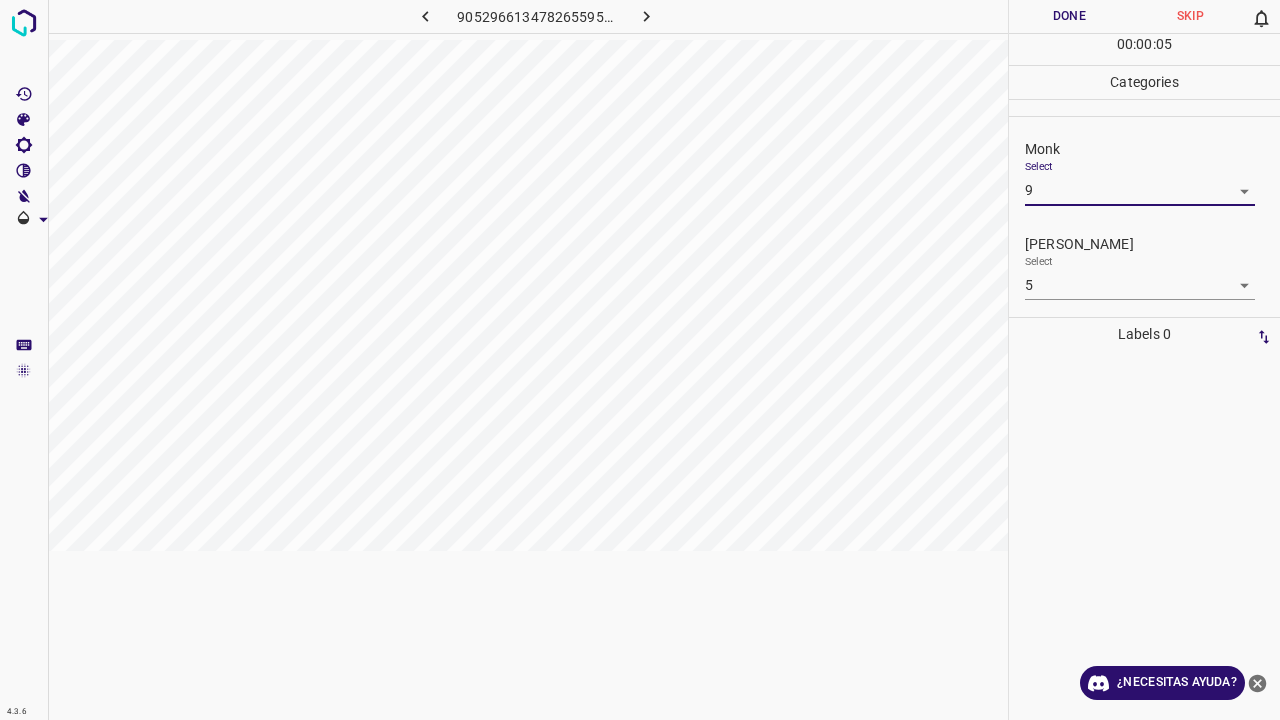 click on "Done" at bounding box center [1069, 16] 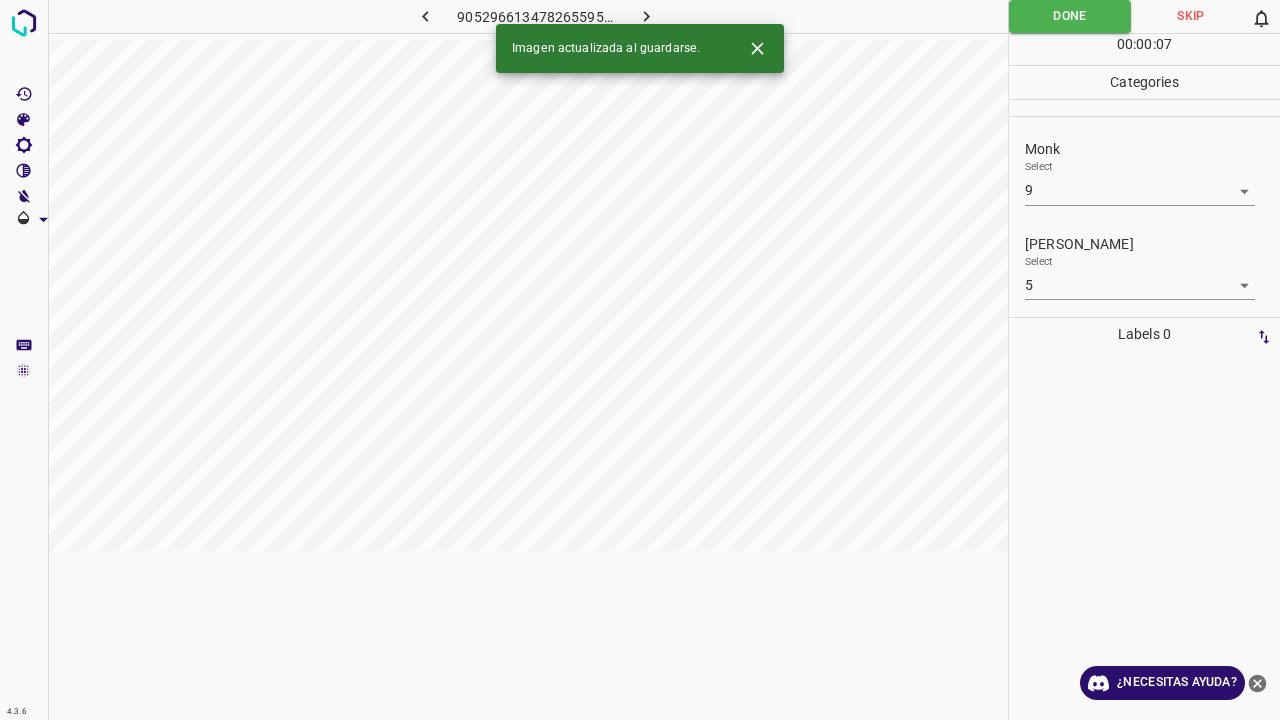 click 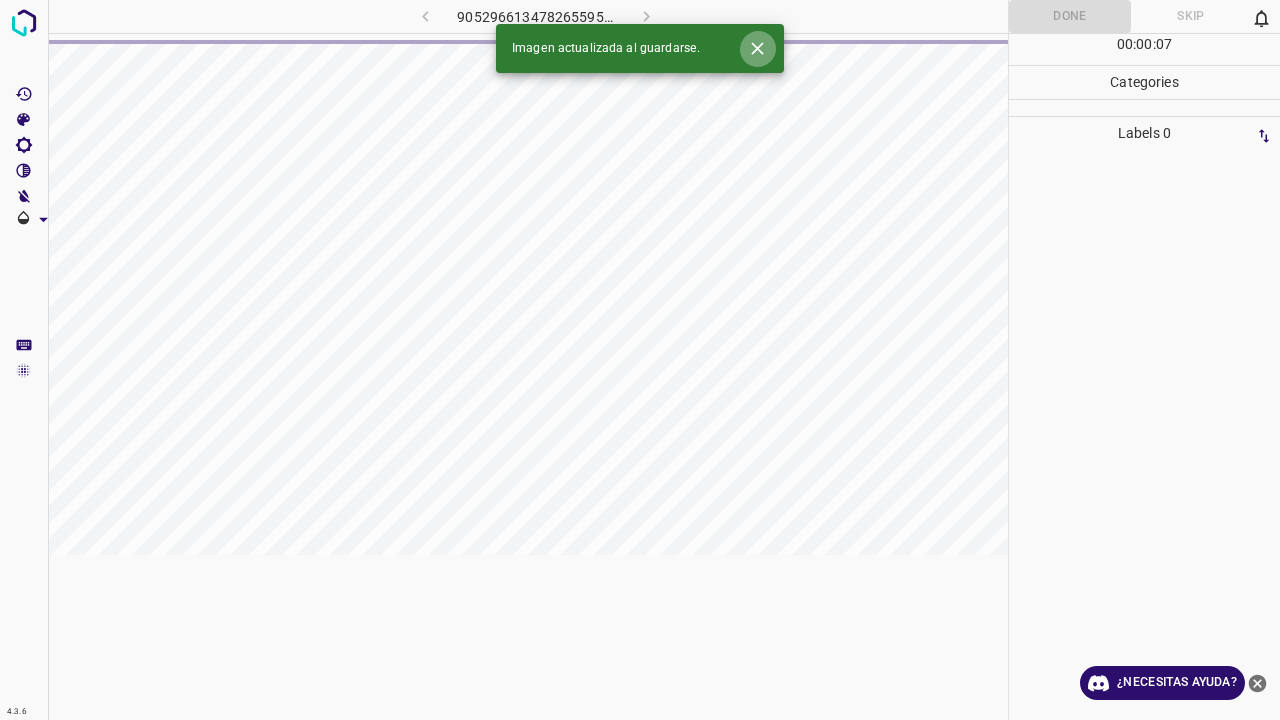 click 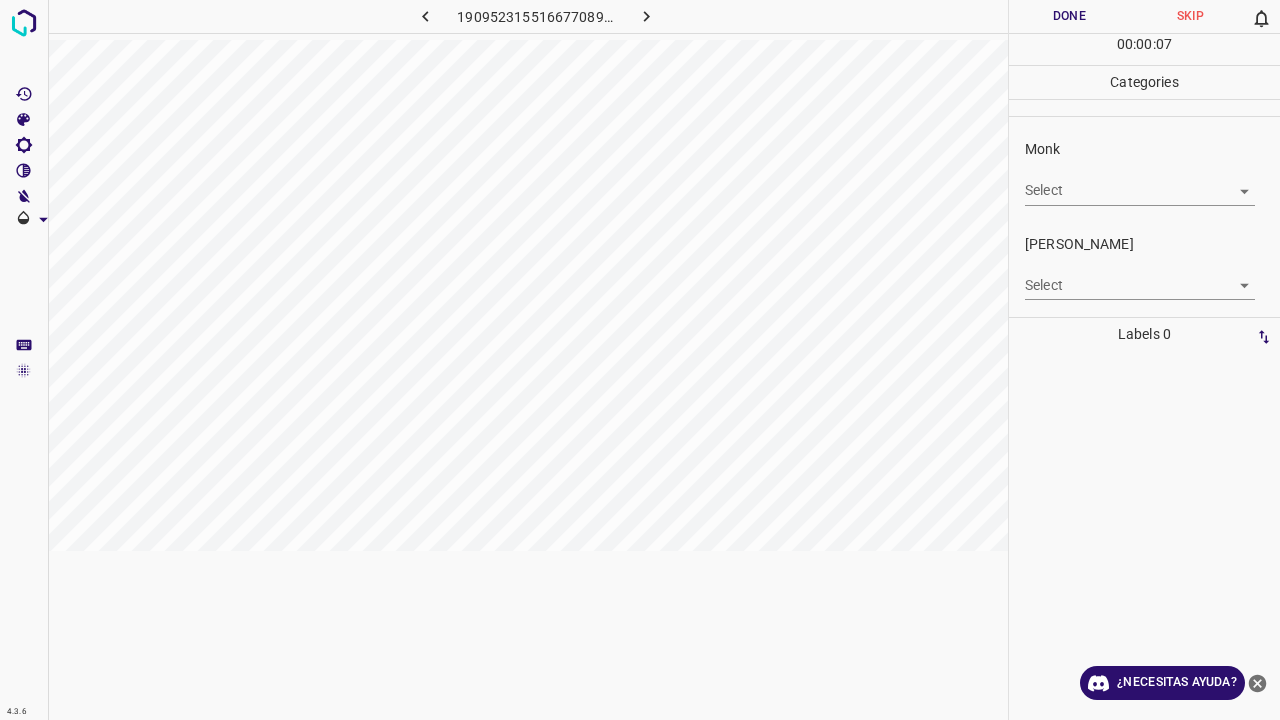 click on "4.3.6  1909523155166770891.png Done Skip 0 00   : 00   : 07   Categories Monk   Select ​  Fitzpatrick   Select ​ Labels   0 Categories 1 Monk 2  Fitzpatrick Tools Space Change between modes (Draw & Edit) I Auto labeling R Restore zoom M Zoom in N Zoom out Delete Delete selecte label Filters Z Restore filters X Saturation filter C Brightness filter V Contrast filter B Gray scale filter General O Download ¿Necesitas ayuda? Texto original Valora esta traducción Tu opinión servirá para ayudar a mejorar el Traductor de Google - Texto - Esconder - Borrar" at bounding box center (640, 360) 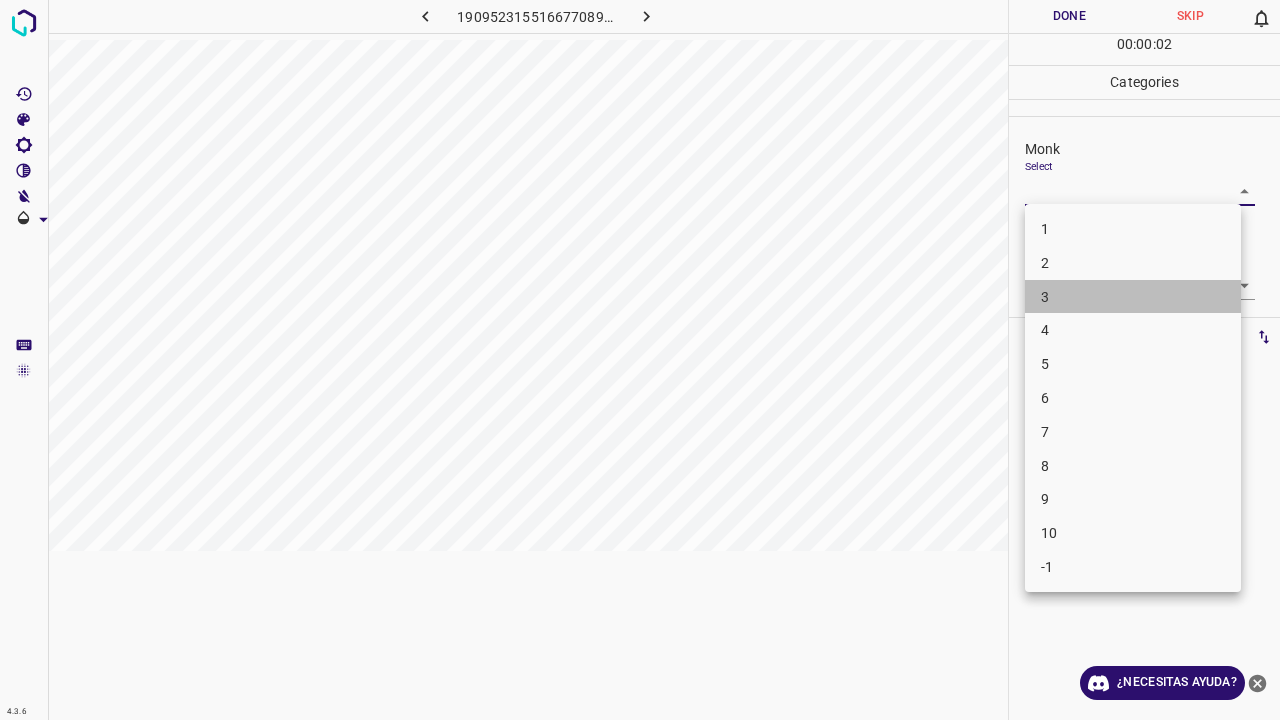 click on "3" at bounding box center (1133, 297) 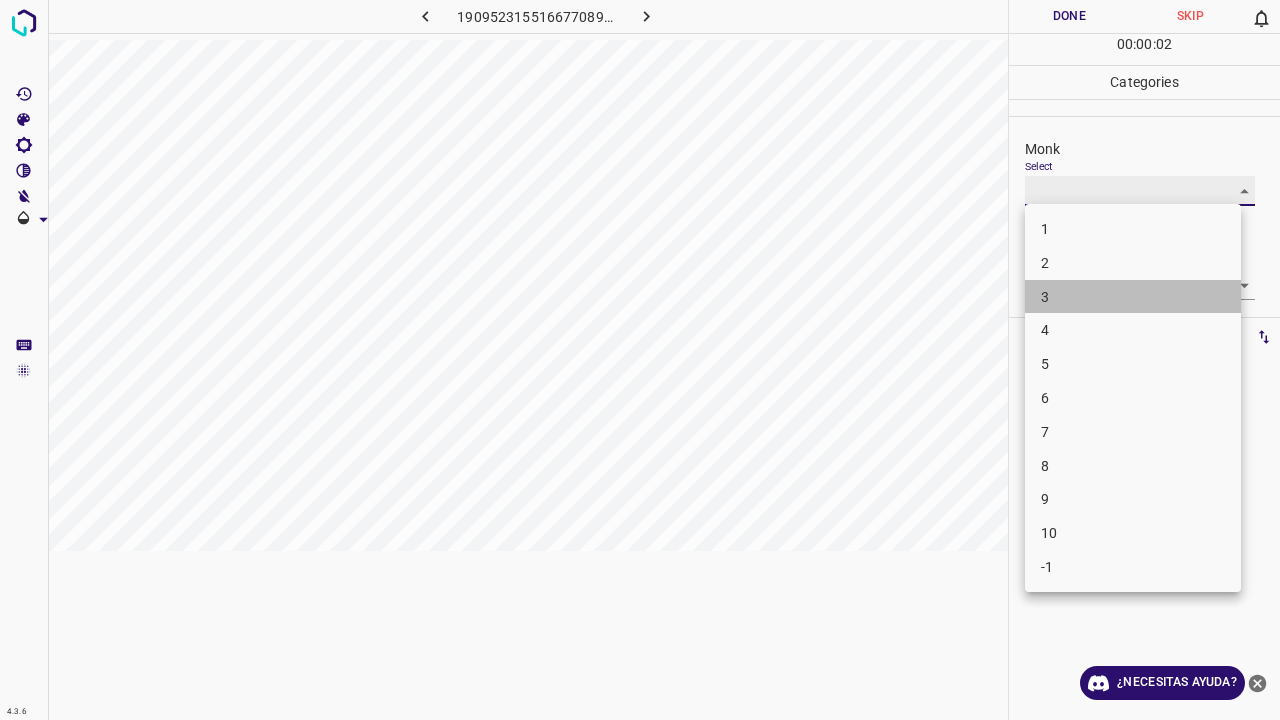 type on "3" 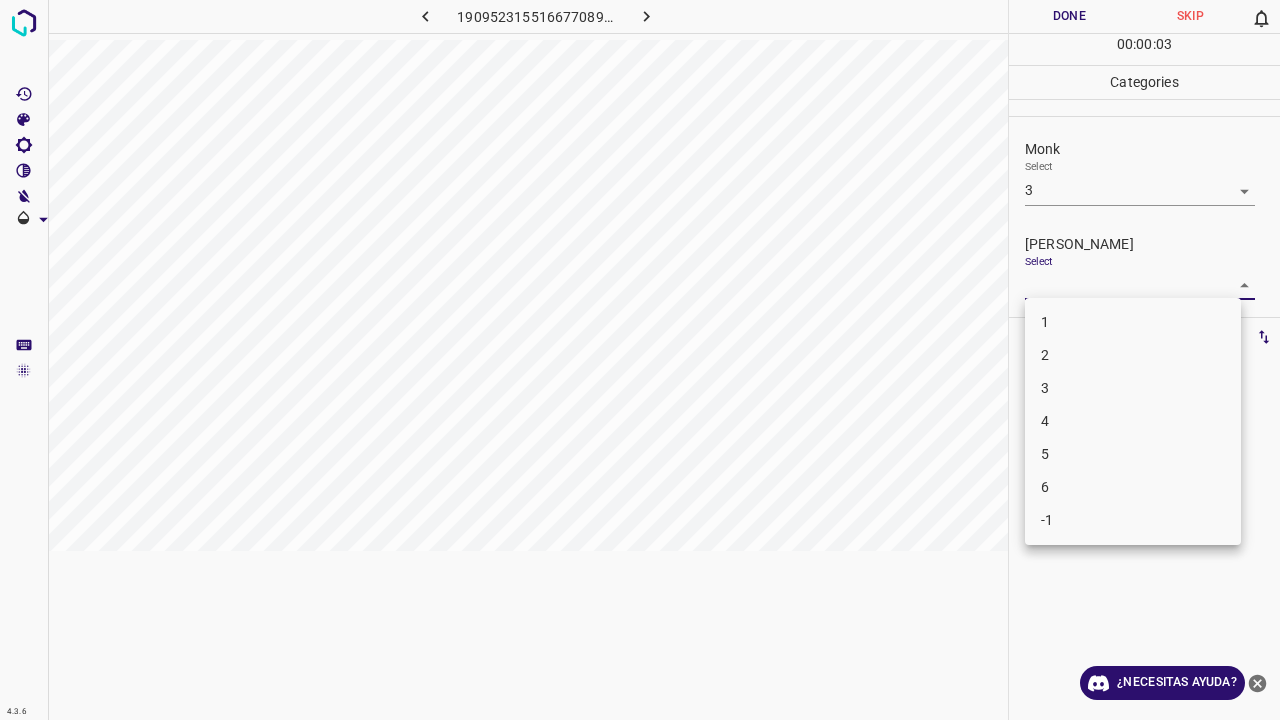 click on "4.3.6  1909523155166770891.png Done Skip 0 00   : 00   : 03   Categories Monk   Select 3 3  Fitzpatrick   Select ​ Labels   0 Categories 1 Monk 2  Fitzpatrick Tools Space Change between modes (Draw & Edit) I Auto labeling R Restore zoom M Zoom in N Zoom out Delete Delete selecte label Filters Z Restore filters X Saturation filter C Brightness filter V Contrast filter B Gray scale filter General O Download ¿Necesitas ayuda? Texto original Valora esta traducción Tu opinión servirá para ayudar a mejorar el Traductor de Google - Texto - Esconder - Borrar 1 2 3 4 5 6 -1" at bounding box center (640, 360) 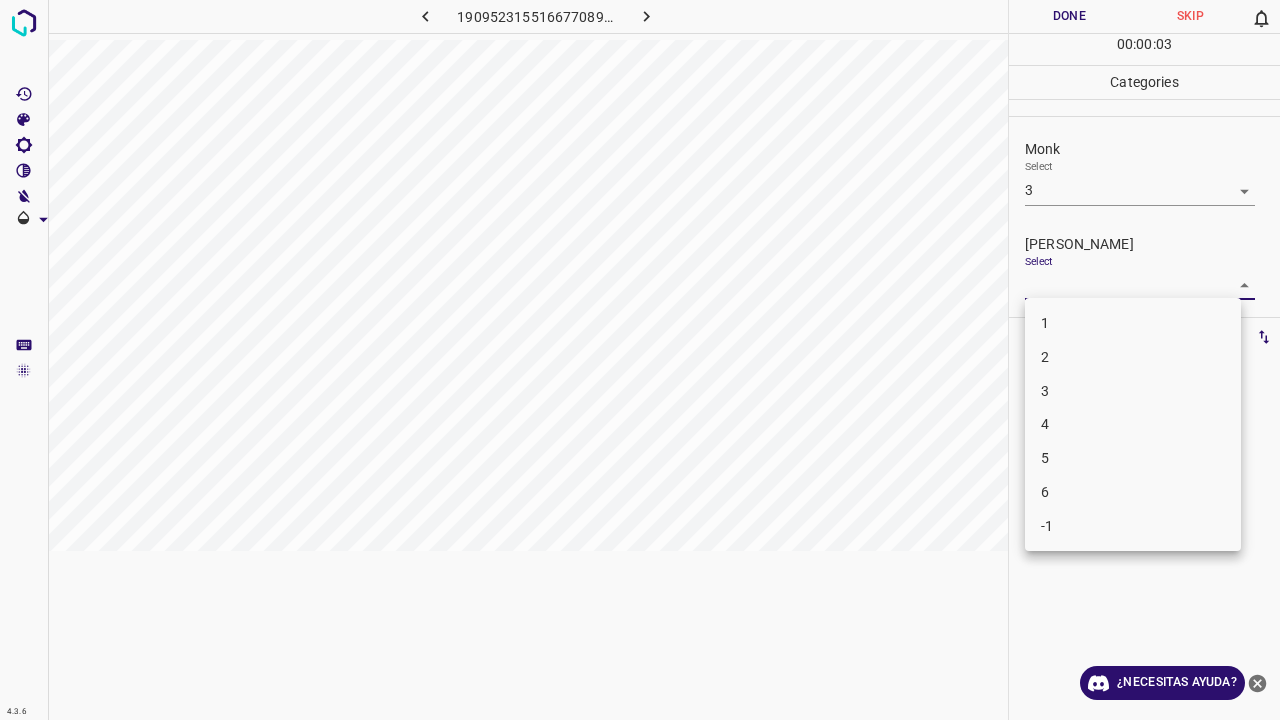 click on "2" at bounding box center [1133, 357] 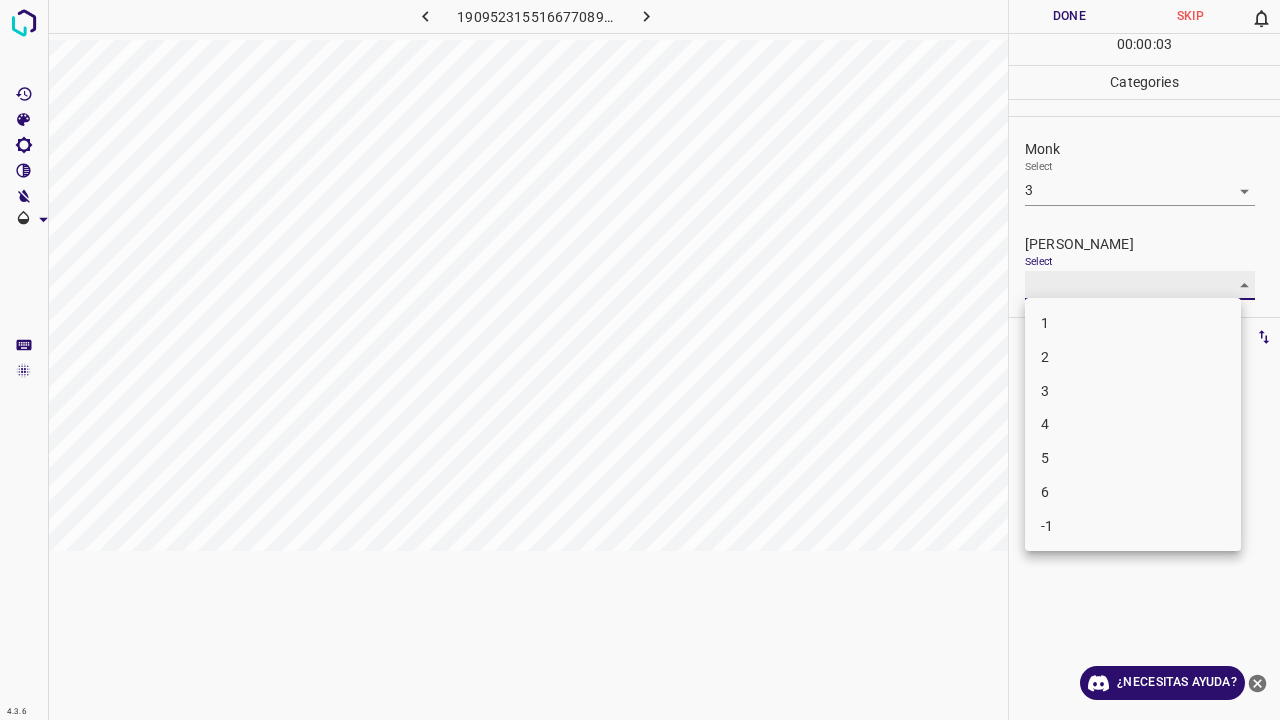type on "2" 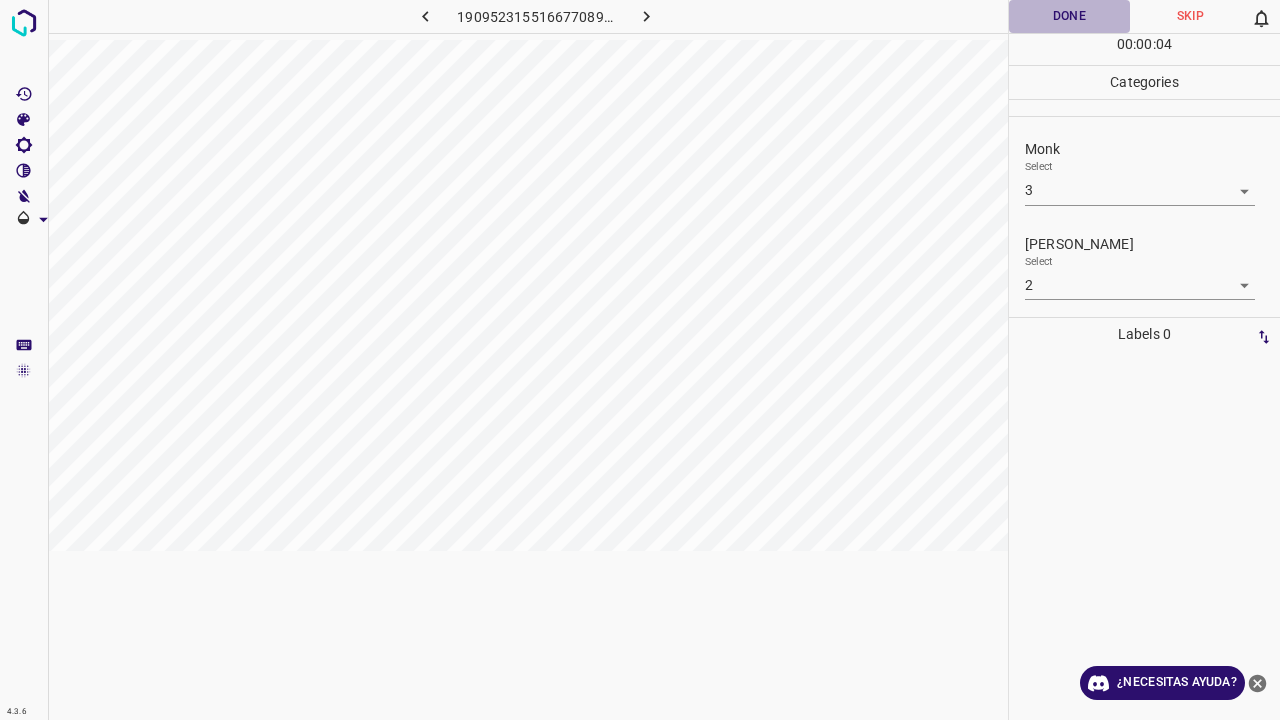 click on "Done" at bounding box center [1069, 16] 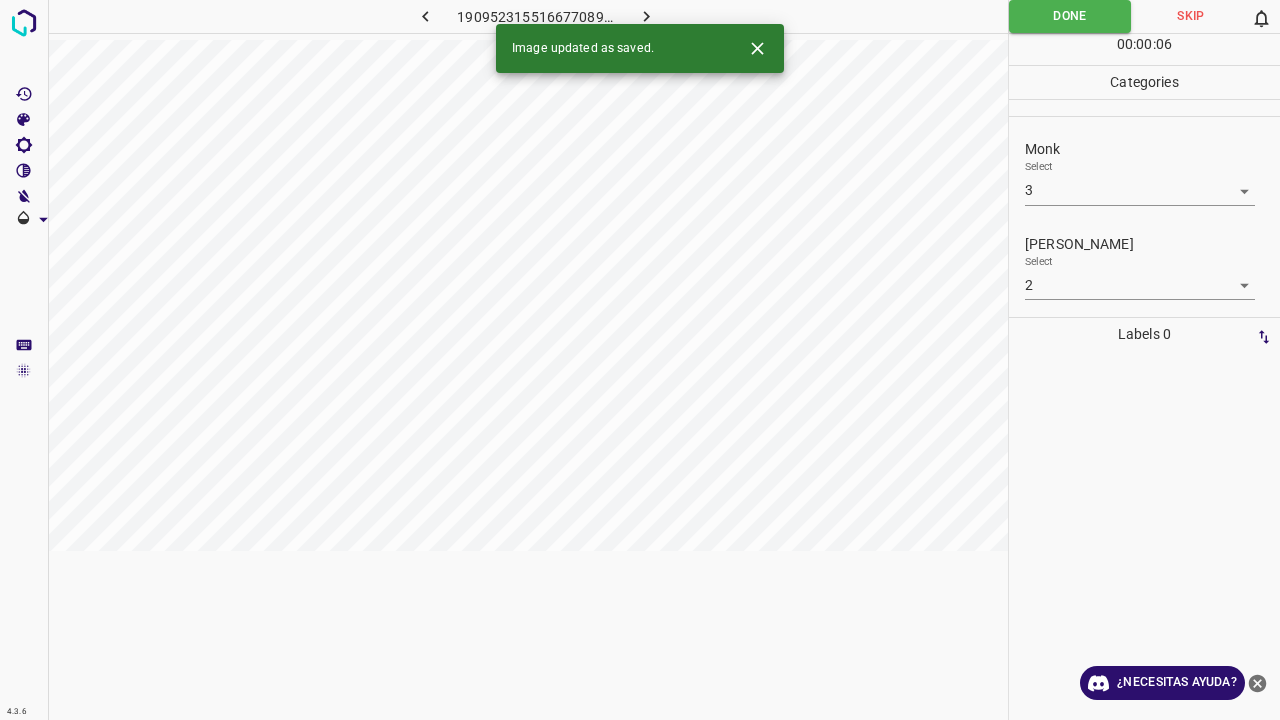 click 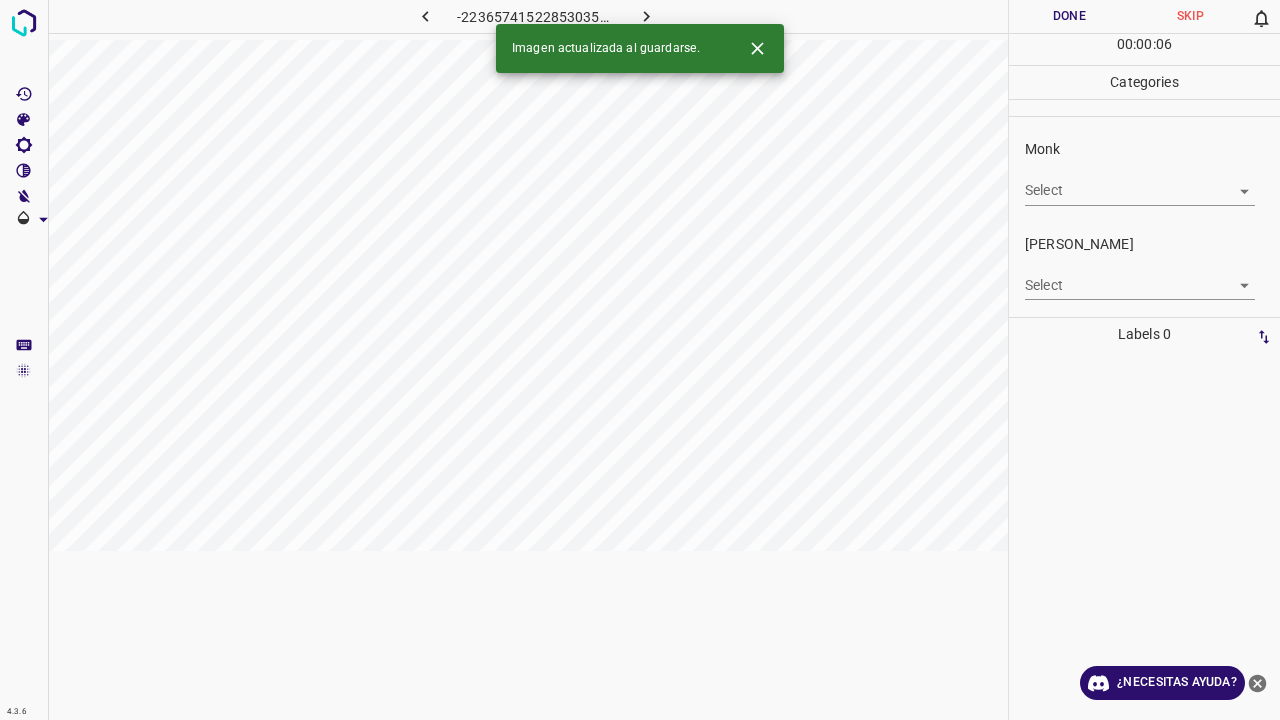 click on "4.3.6  -2236574152285303595.png Done Skip 0 00   : 00   : 06   Categories Monk   Select ​  Fitzpatrick   Select ​ Labels   0 Categories 1 Monk 2  Fitzpatrick Tools Space Change between modes (Draw & Edit) I Auto labeling R Restore zoom M Zoom in N Zoom out Delete Delete selecte label Filters Z Restore filters X Saturation filter C Brightness filter V Contrast filter B Gray scale filter General O Download Imagen actualizada al guardarse. ¿Necesitas ayuda? Texto original Valora esta traducción Tu opinión servirá para ayudar a mejorar el Traductor de Google - Texto - Esconder - Borrar" at bounding box center (640, 360) 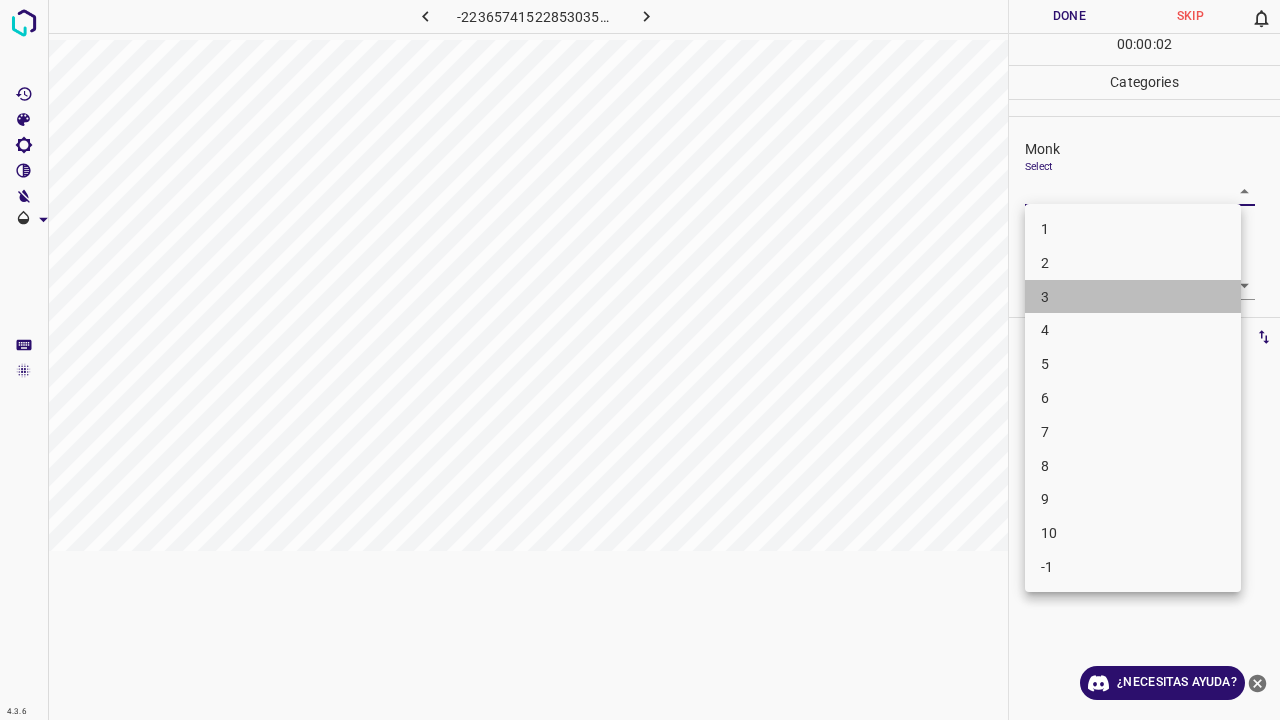 click on "3" at bounding box center (1133, 297) 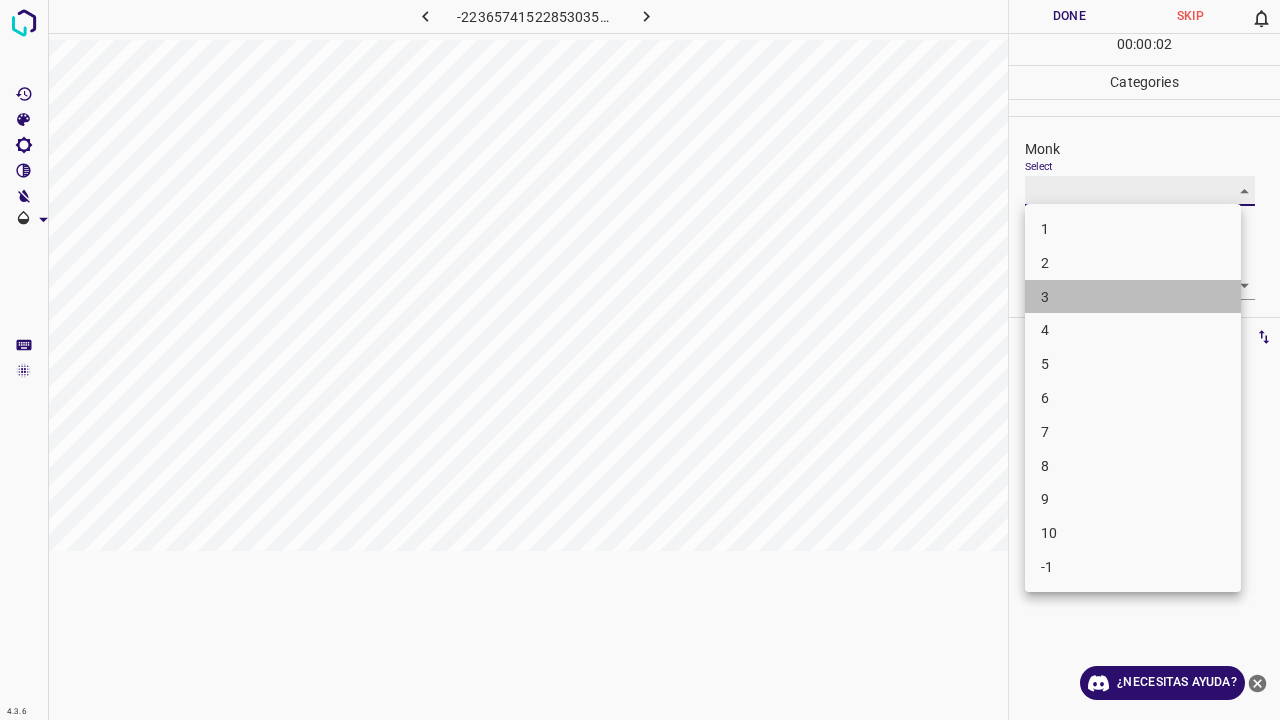 type on "3" 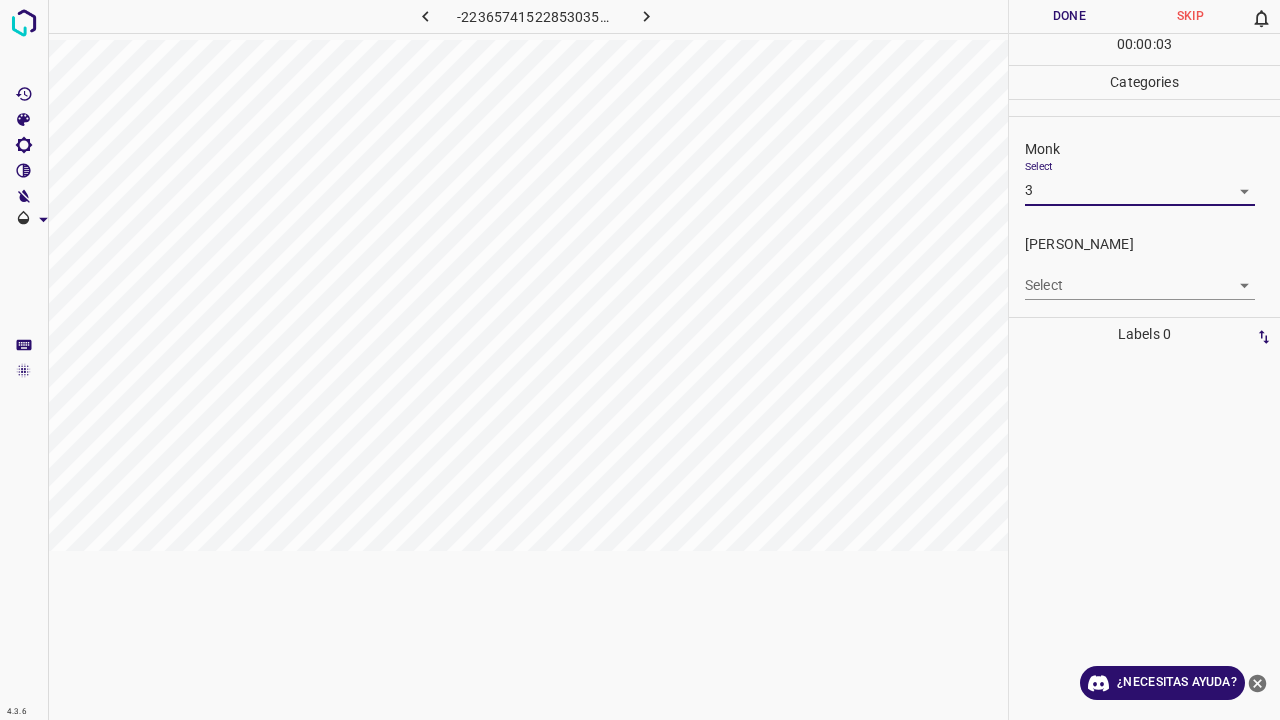 click on "4.3.6  -2236574152285303595.png Done Skip 0 00   : 00   : 03   Categories Monk   Select 3 3  Fitzpatrick   Select ​ Labels   0 Categories 1 Monk 2  Fitzpatrick Tools Space Change between modes (Draw & Edit) I Auto labeling R Restore zoom M Zoom in N Zoom out Delete Delete selecte label Filters Z Restore filters X Saturation filter C Brightness filter V Contrast filter B Gray scale filter General O Download ¿Necesitas ayuda? Texto original Valora esta traducción Tu opinión servirá para ayudar a mejorar el Traductor de Google - Texto - Esconder - Borrar" at bounding box center (640, 360) 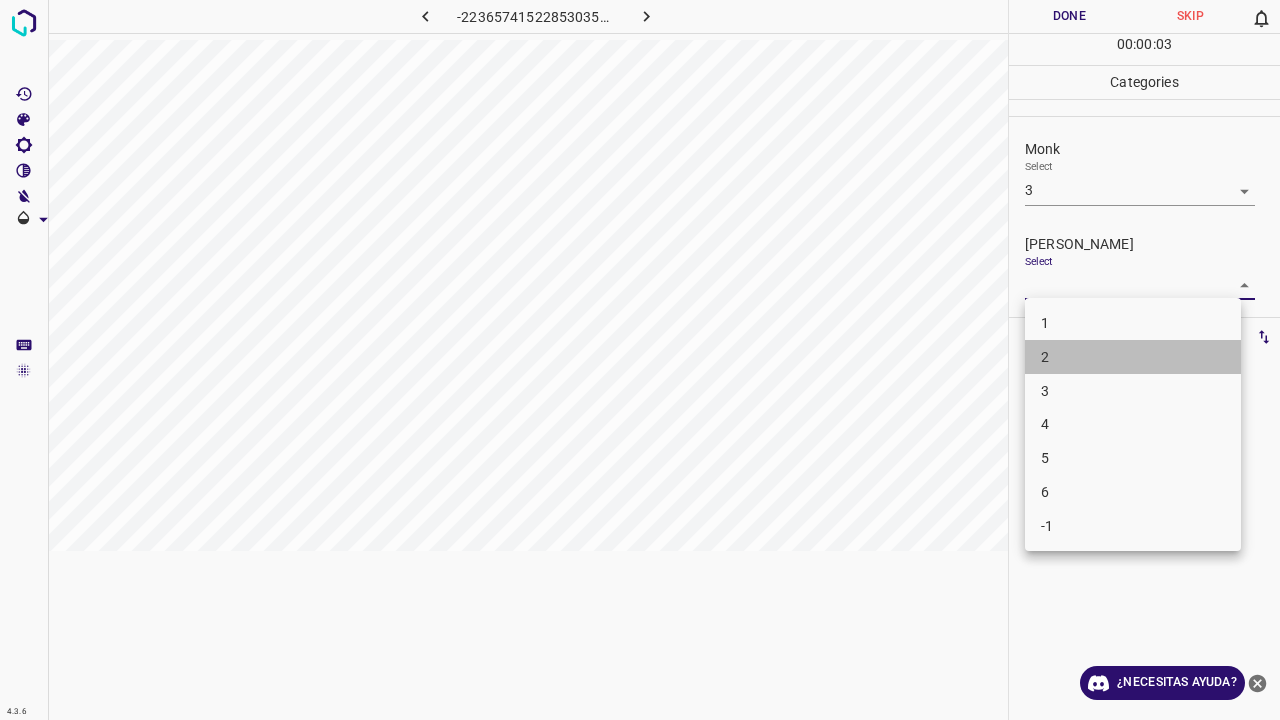 click on "2" at bounding box center [1133, 357] 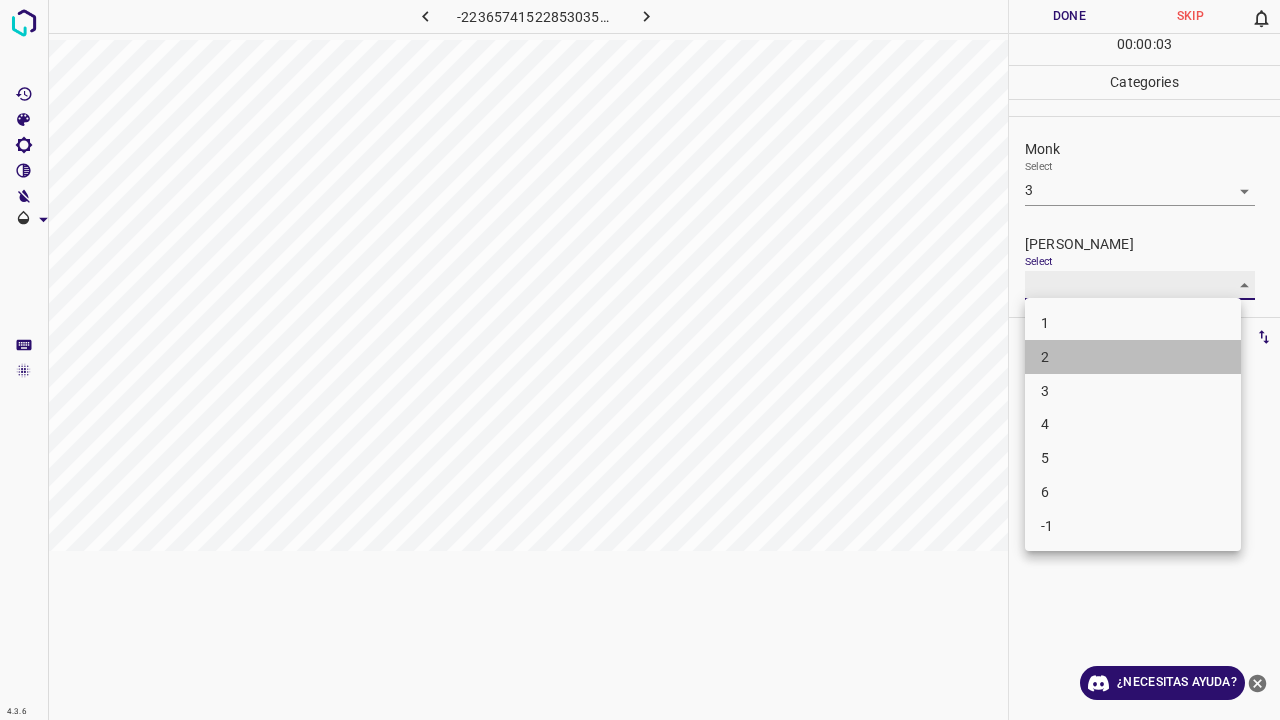 type on "2" 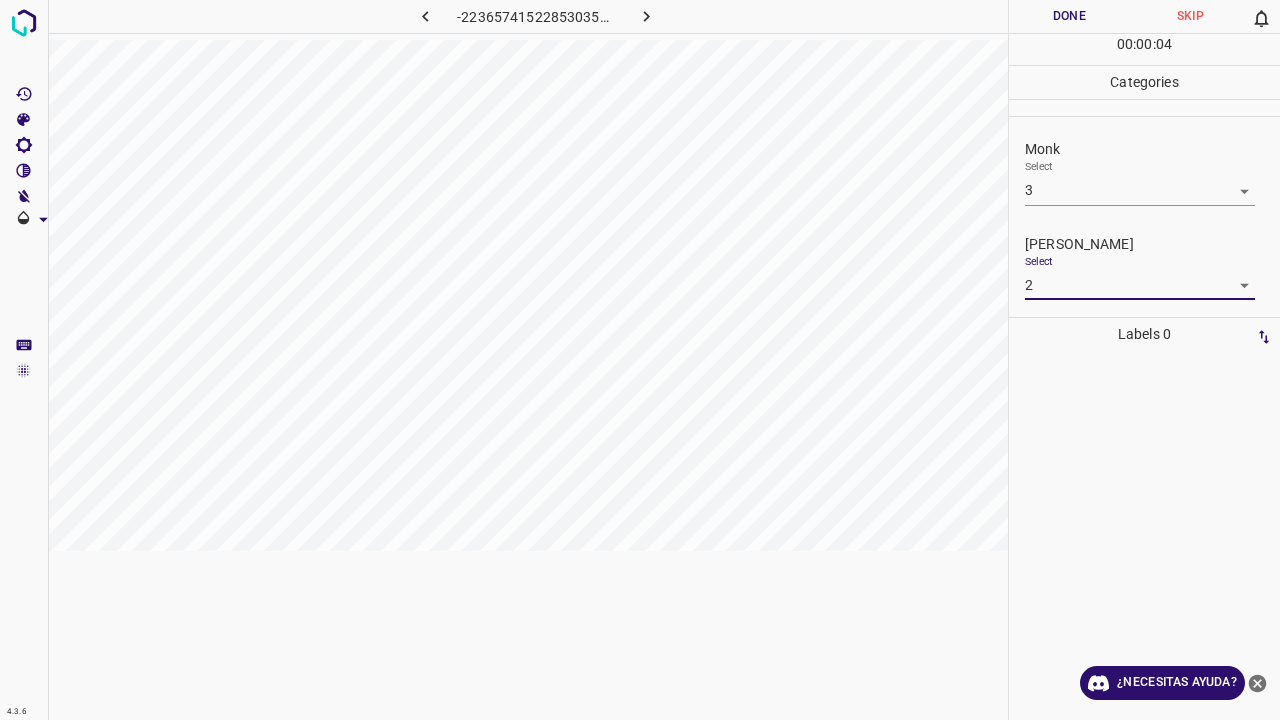 click on "Done" at bounding box center (1069, 16) 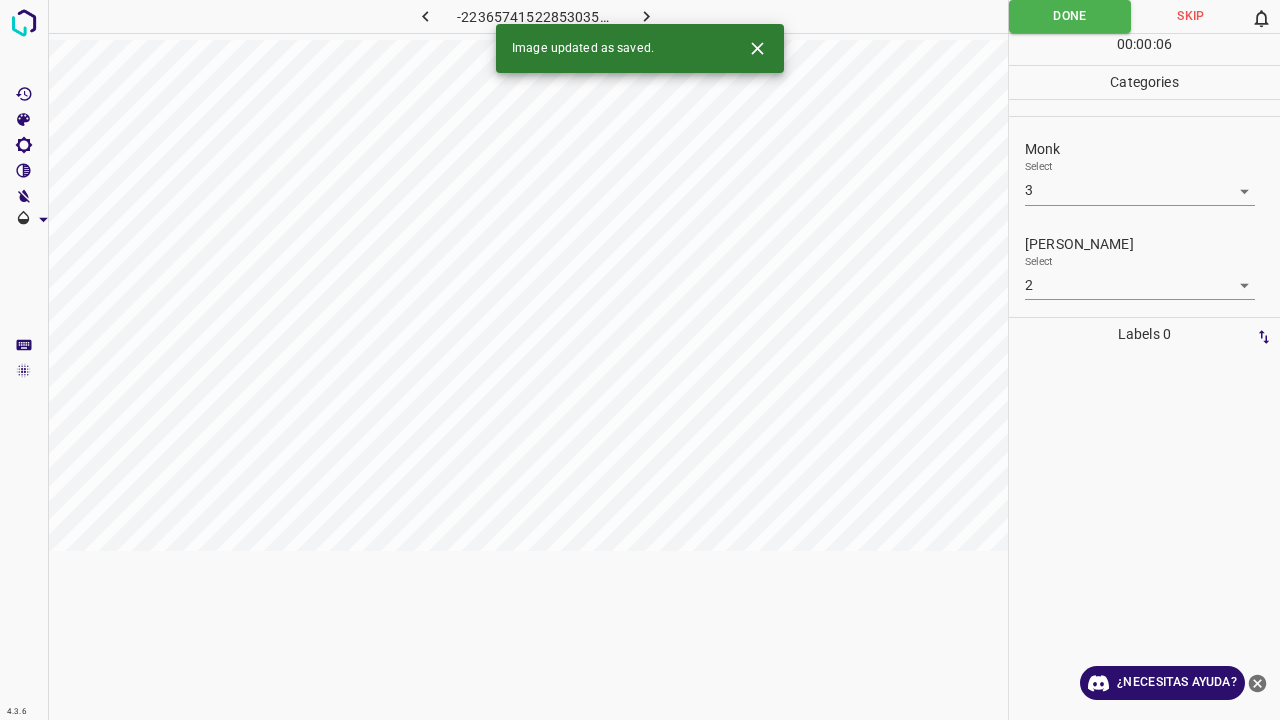 click 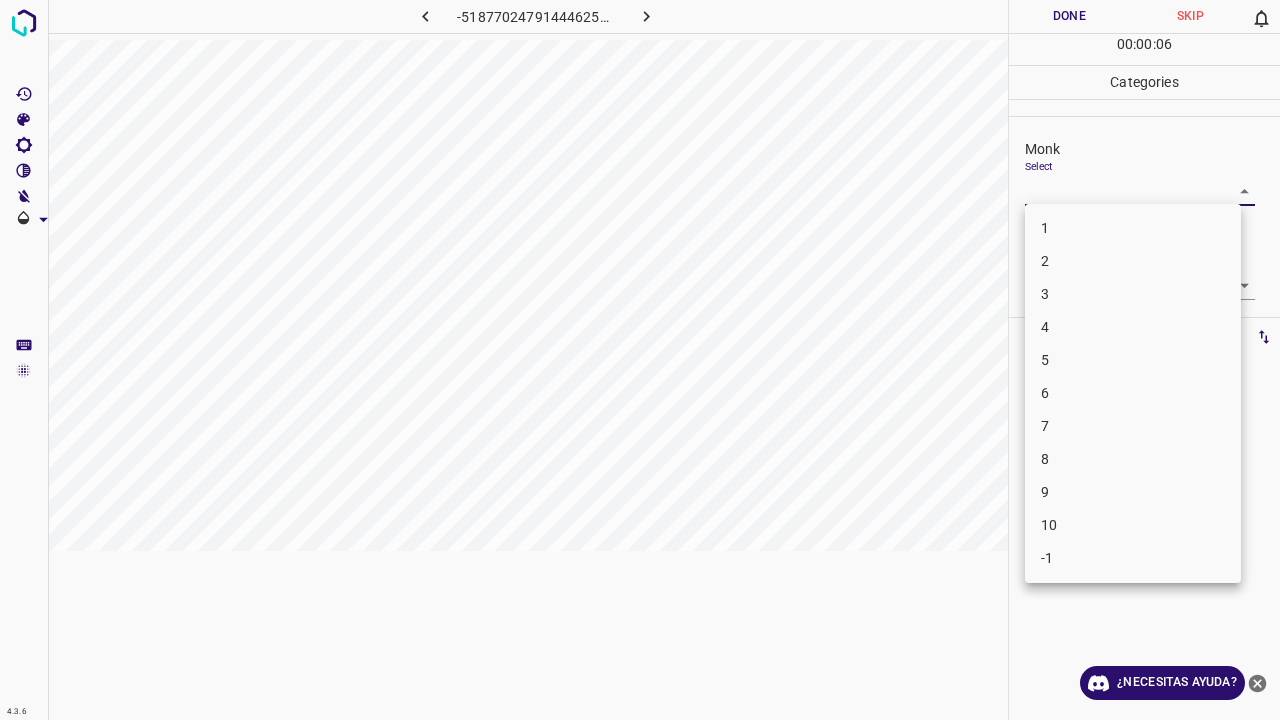 click on "4.3.6  -5187702479144462525.png Done Skip 0 00   : 00   : 06   Categories Monk   Select ​  Fitzpatrick   Select ​ Labels   0 Categories 1 Monk 2  Fitzpatrick Tools Space Change between modes (Draw & Edit) I Auto labeling R Restore zoom M Zoom in N Zoom out Delete Delete selecte label Filters Z Restore filters X Saturation filter C Brightness filter V Contrast filter B Gray scale filter General O Download ¿Necesitas ayuda? Texto original Valora esta traducción Tu opinión servirá para ayudar a mejorar el Traductor de Google - Texto - Esconder - Borrar 1 2 3 4 5 6 7 8 9 10 -1" at bounding box center [640, 360] 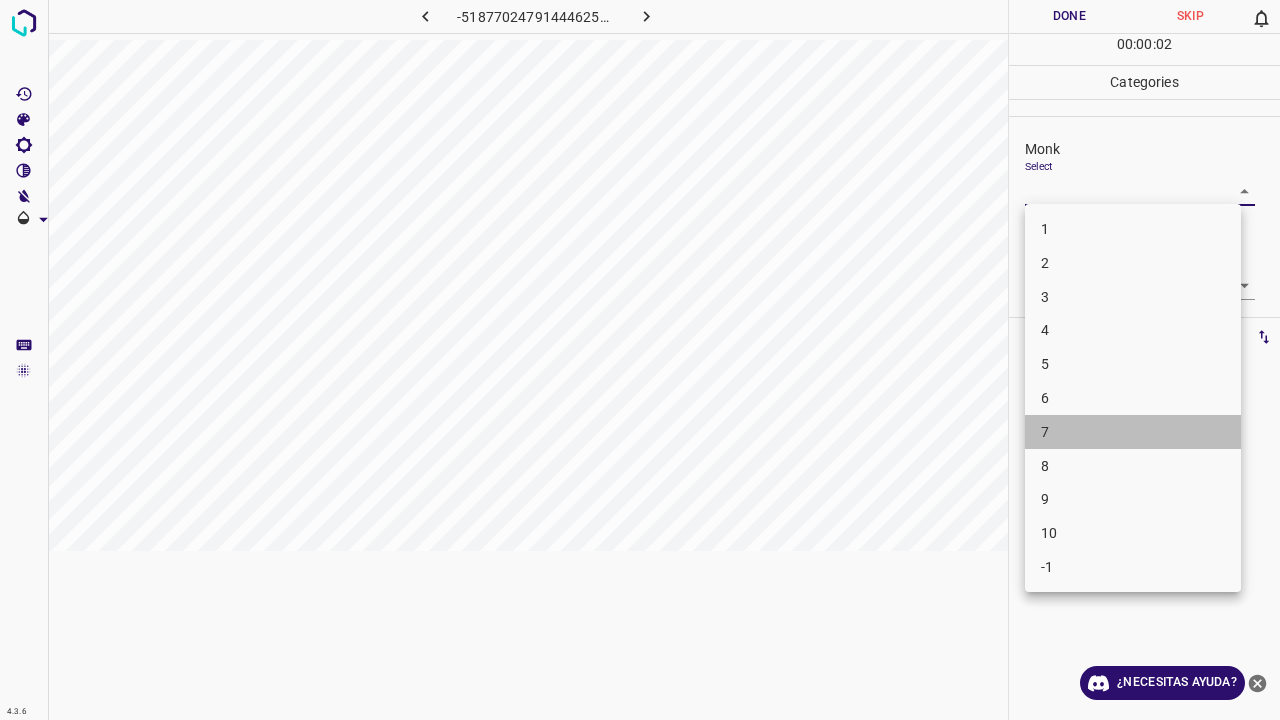 click on "7" at bounding box center [1133, 432] 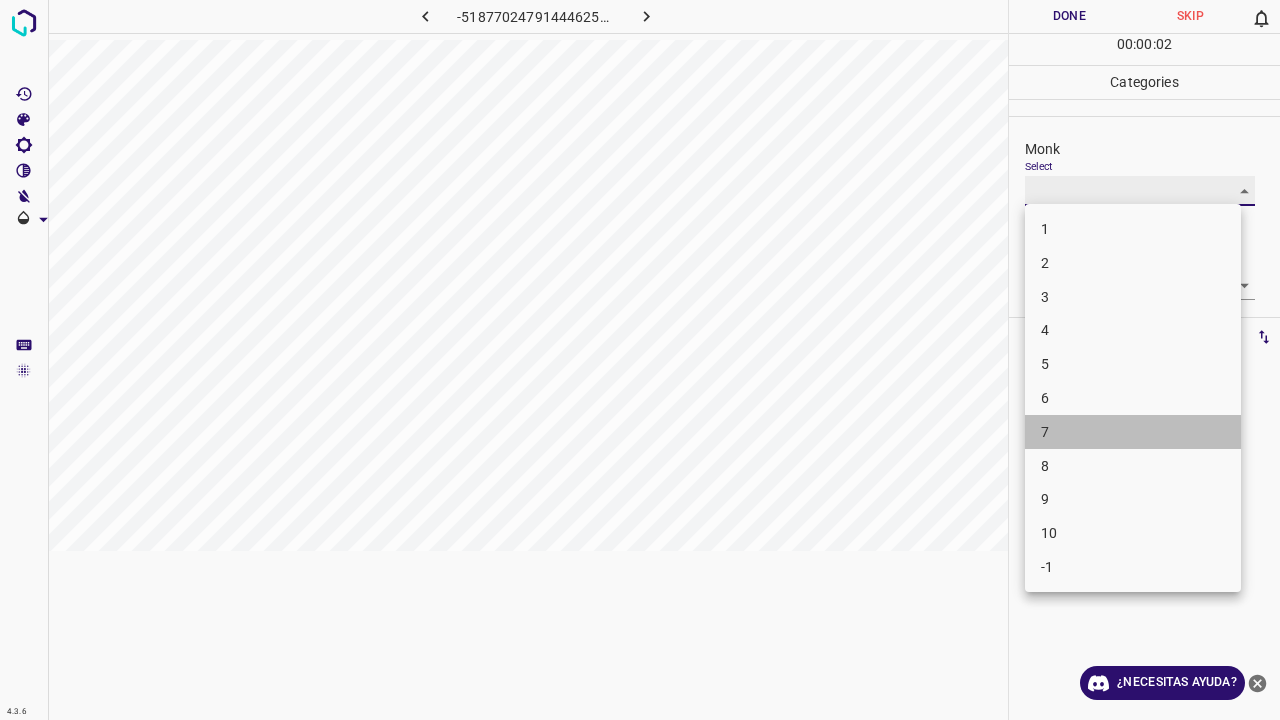 type on "7" 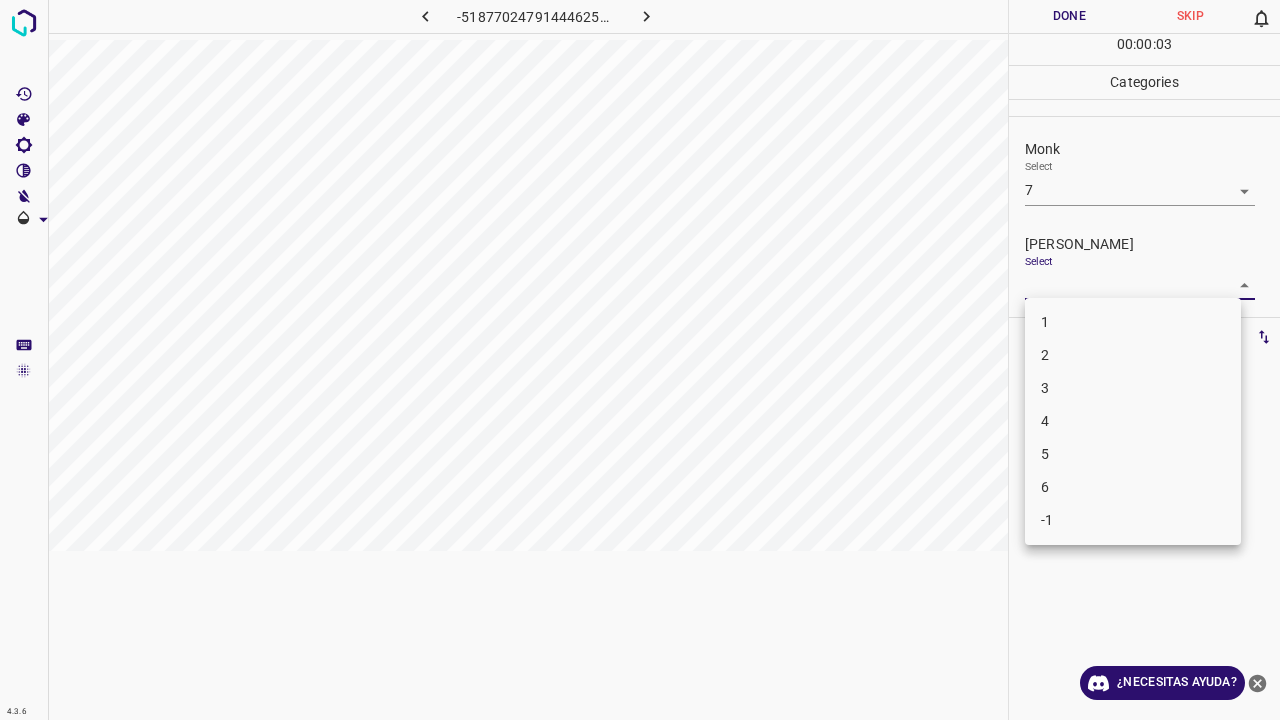 click on "4.3.6  -5187702479144462525.png Done Skip 0 00   : 00   : 03   Categories Monk   Select 7 7  Fitzpatrick   Select ​ Labels   0 Categories 1 Monk 2  Fitzpatrick Tools Space Change between modes (Draw & Edit) I Auto labeling R Restore zoom M Zoom in N Zoom out Delete Delete selecte label Filters Z Restore filters X Saturation filter C Brightness filter V Contrast filter B Gray scale filter General O Download ¿Necesitas ayuda? Texto original Valora esta traducción Tu opinión servirá para ayudar a mejorar el Traductor de Google - Texto - Esconder - Borrar 1 2 3 4 5 6 -1" at bounding box center [640, 360] 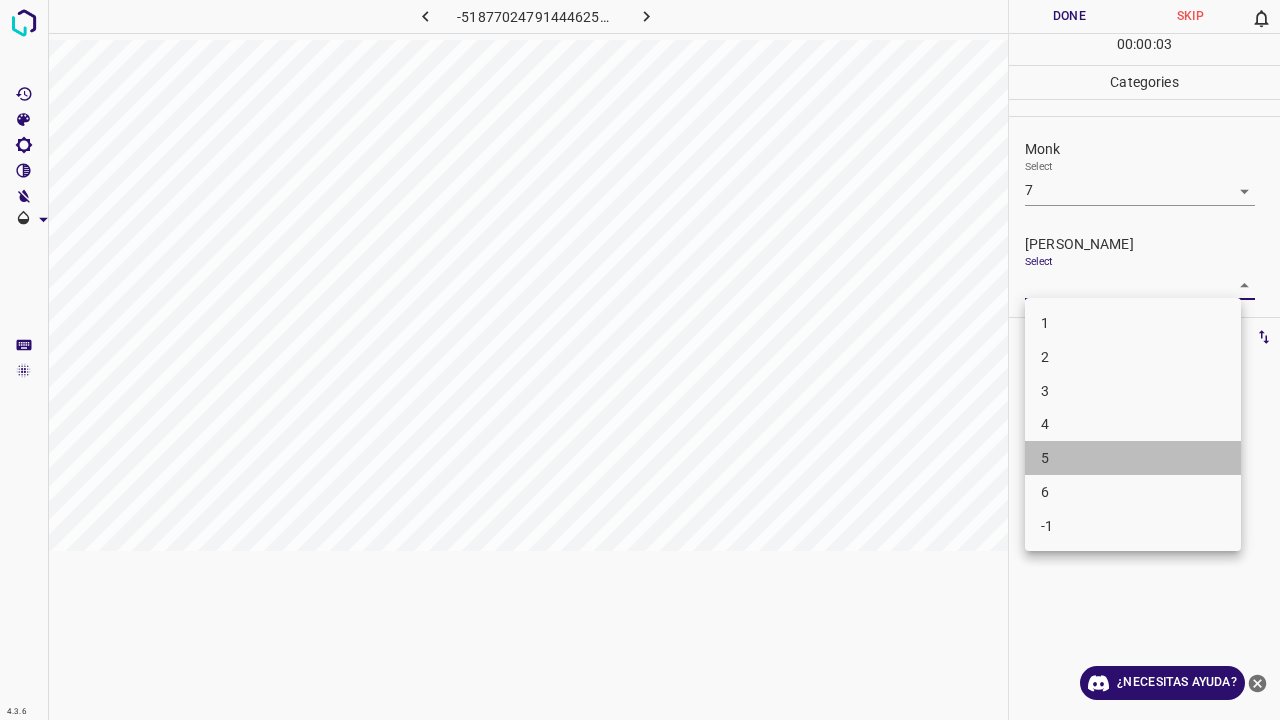 click on "5" at bounding box center (1133, 458) 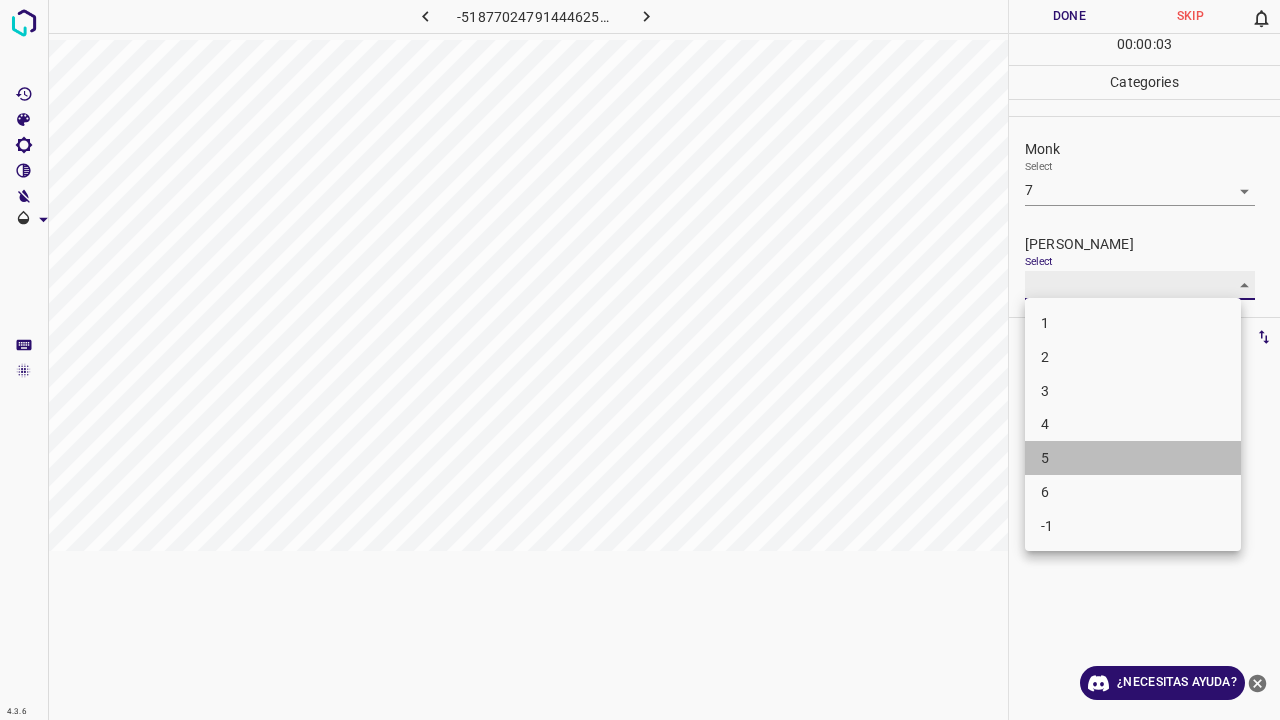 type on "5" 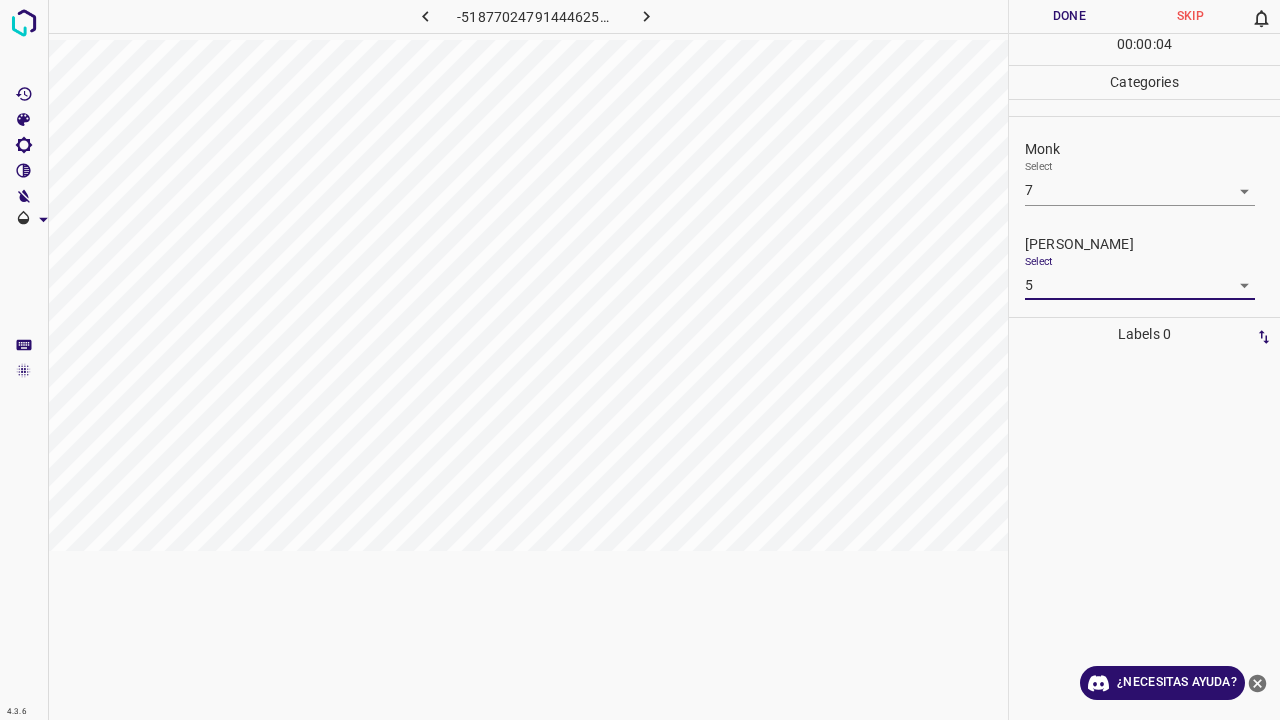 click on "Done" at bounding box center (1069, 16) 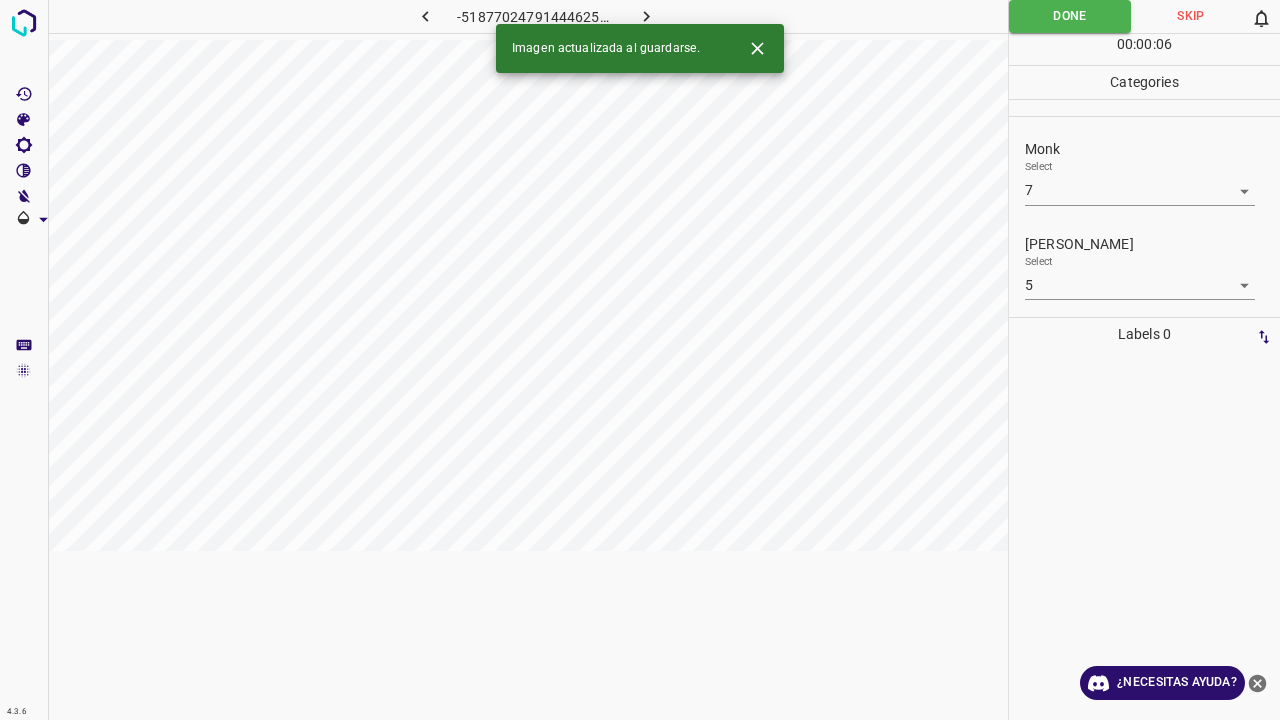 click 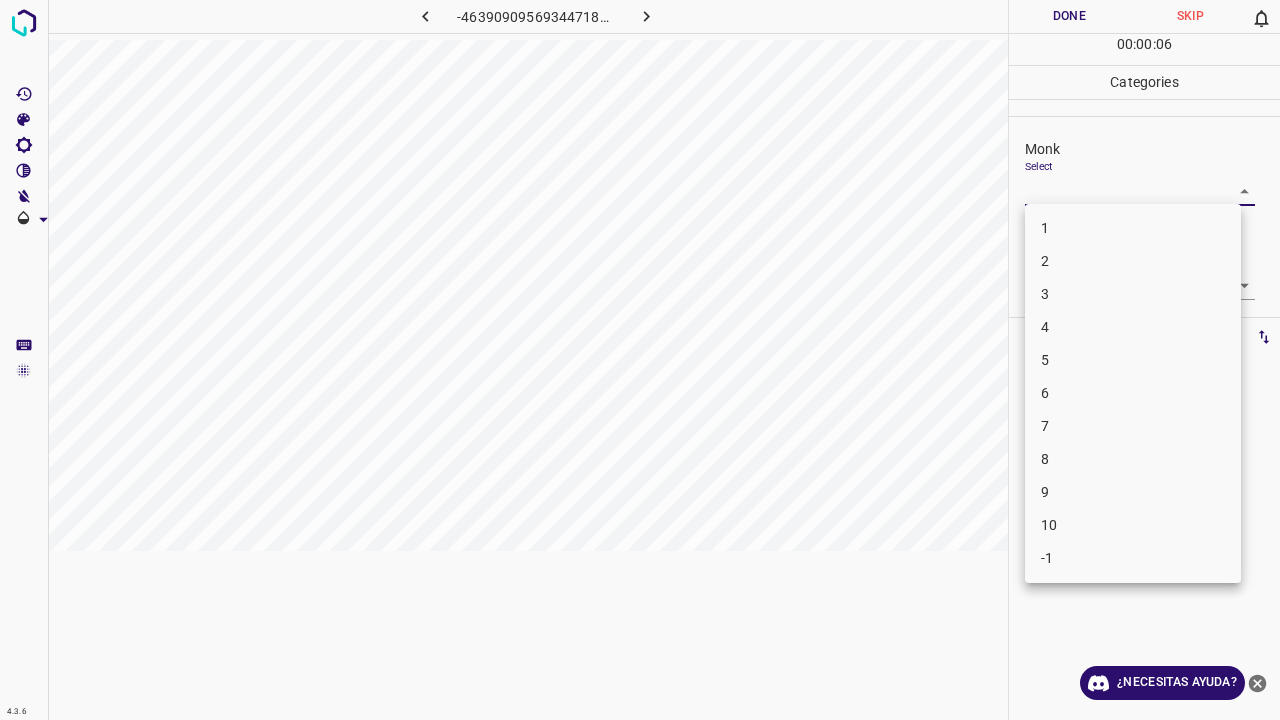 click on "4.3.6  -4639090956934471841.png Done Skip 0 00   : 00   : 06   Categories Monk   Select ​  Fitzpatrick   Select ​ Labels   0 Categories 1 Monk 2  Fitzpatrick Tools Space Change between modes (Draw & Edit) I Auto labeling R Restore zoom M Zoom in N Zoom out Delete Delete selecte label Filters Z Restore filters X Saturation filter C Brightness filter V Contrast filter B Gray scale filter General O Download ¿Necesitas ayuda? Texto original Valora esta traducción Tu opinión servirá para ayudar a mejorar el Traductor de Google - Texto - Esconder - Borrar 1 2 3 4 5 6 7 8 9 10 -1" at bounding box center (640, 360) 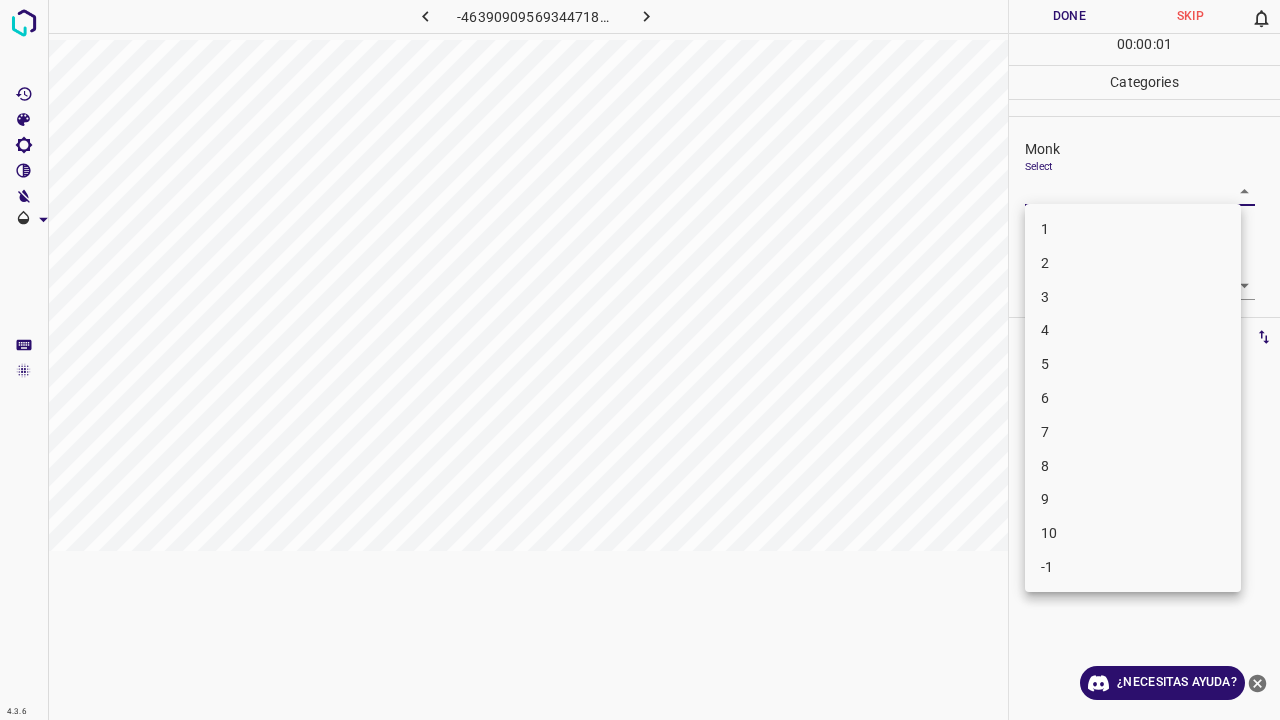 click on "2" at bounding box center (1133, 263) 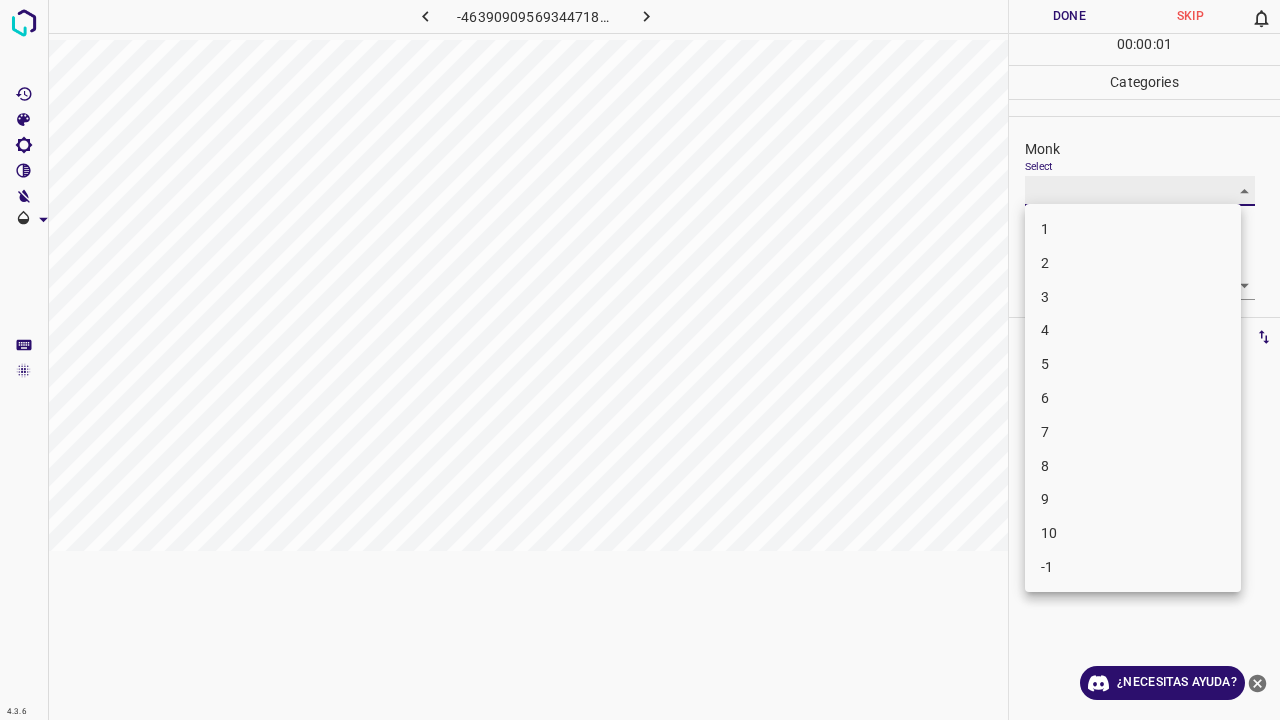 type on "2" 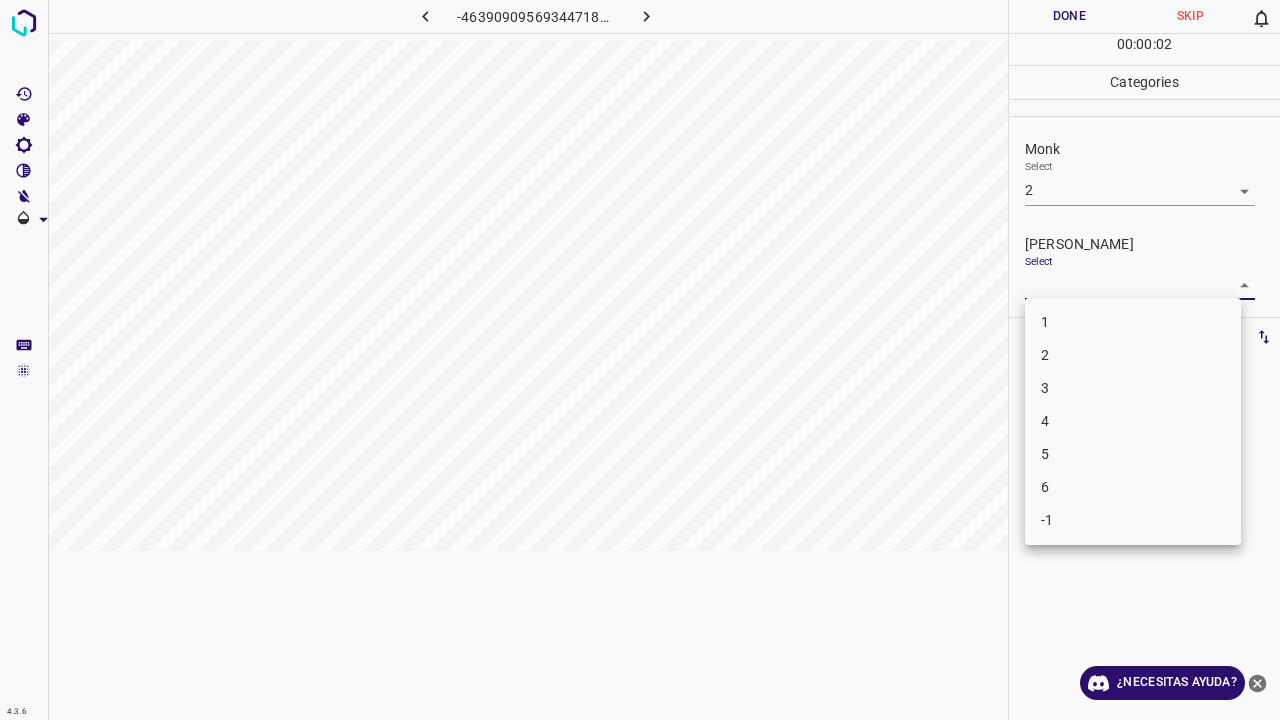 click on "4.3.6  -4639090956934471841.png Done Skip 0 00   : 00   : 02   Categories Monk   Select 2 2  Fitzpatrick   Select ​ Labels   0 Categories 1 Monk 2  Fitzpatrick Tools Space Change between modes (Draw & Edit) I Auto labeling R Restore zoom M Zoom in N Zoom out Delete Delete selecte label Filters Z Restore filters X Saturation filter C Brightness filter V Contrast filter B Gray scale filter General O Download ¿Necesitas ayuda? Texto original Valora esta traducción Tu opinión servirá para ayudar a mejorar el Traductor de Google - Texto - Esconder - Borrar 1 2 3 4 5 6 -1" at bounding box center (640, 360) 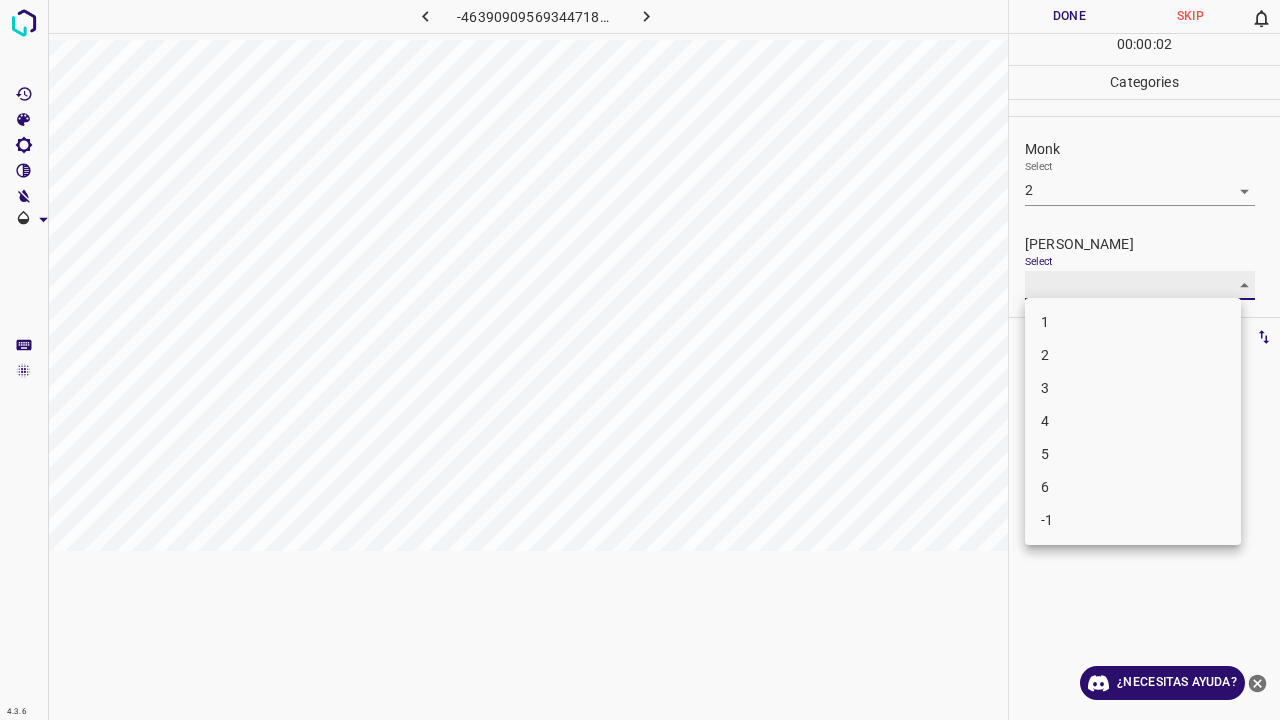 type on "1" 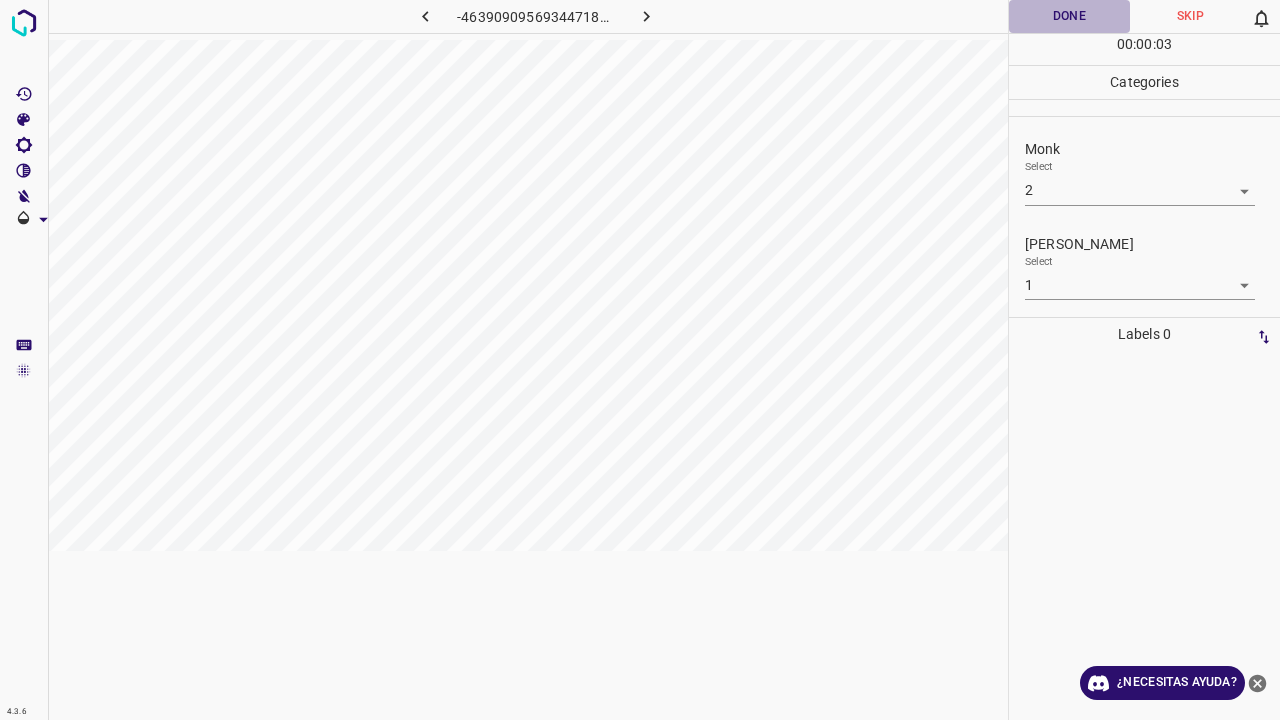 click on "Done" at bounding box center (1069, 16) 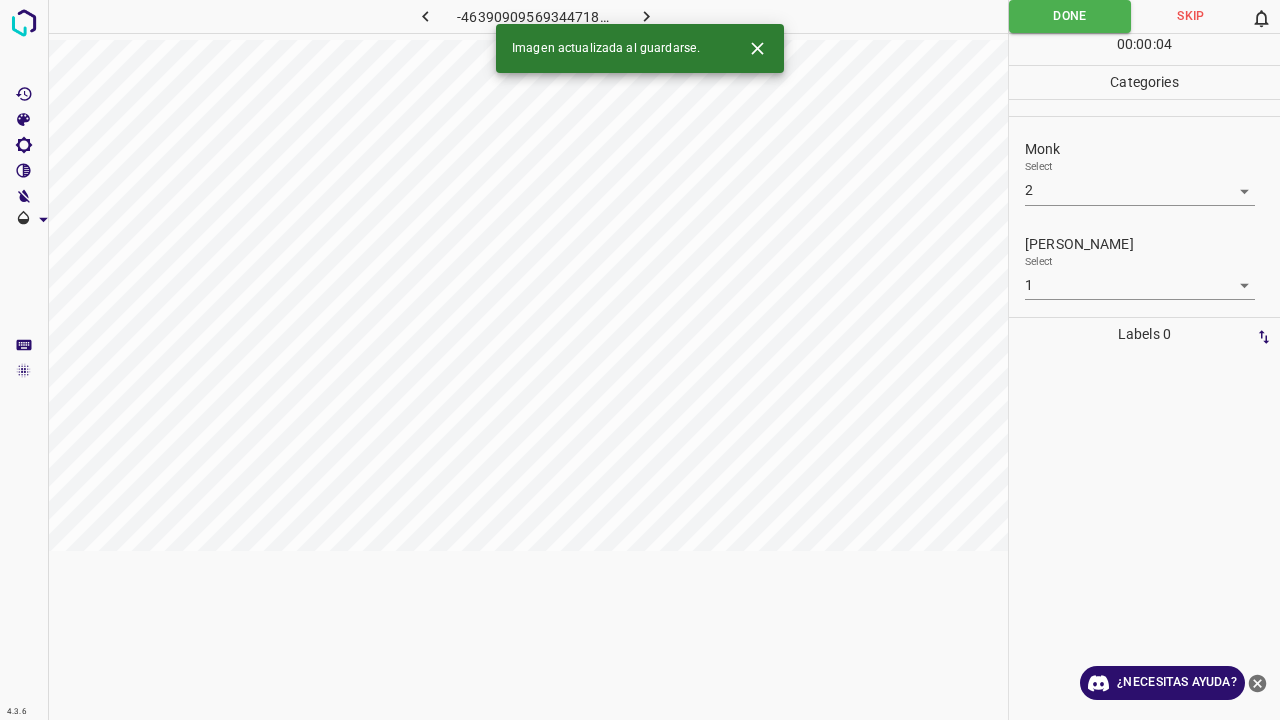 click 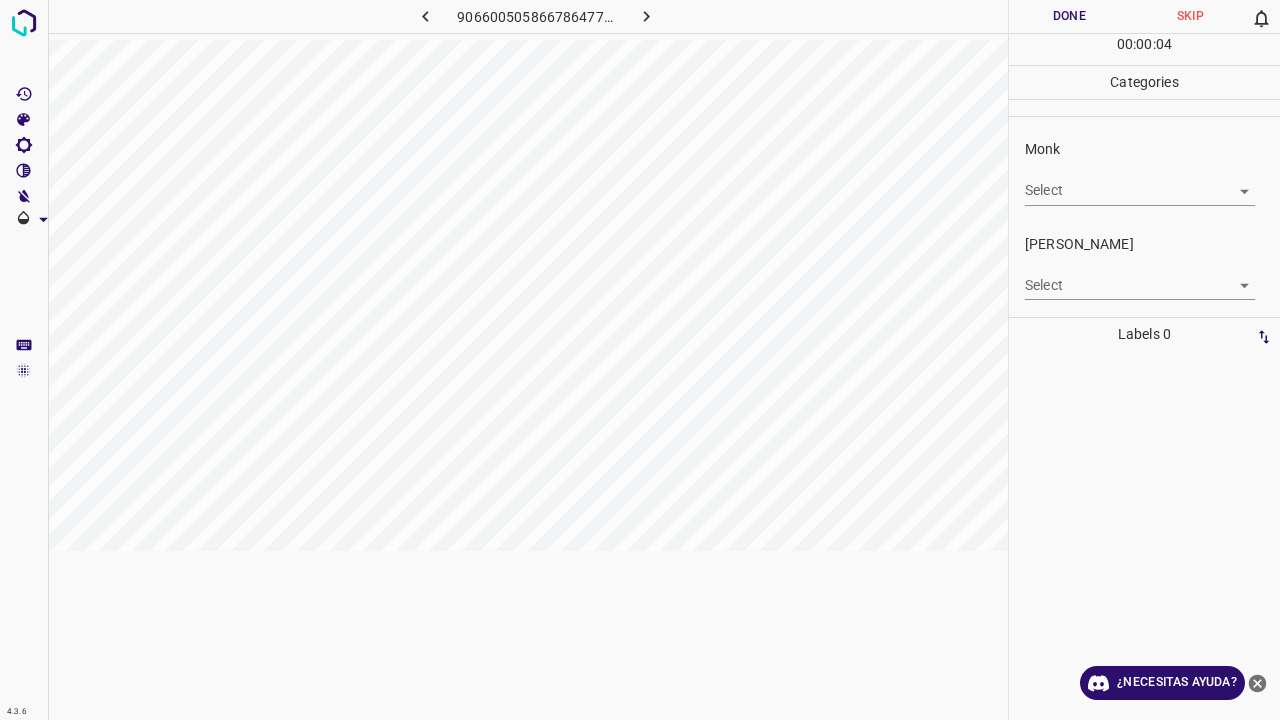 click on "Monk   Select ​" at bounding box center (1144, 172) 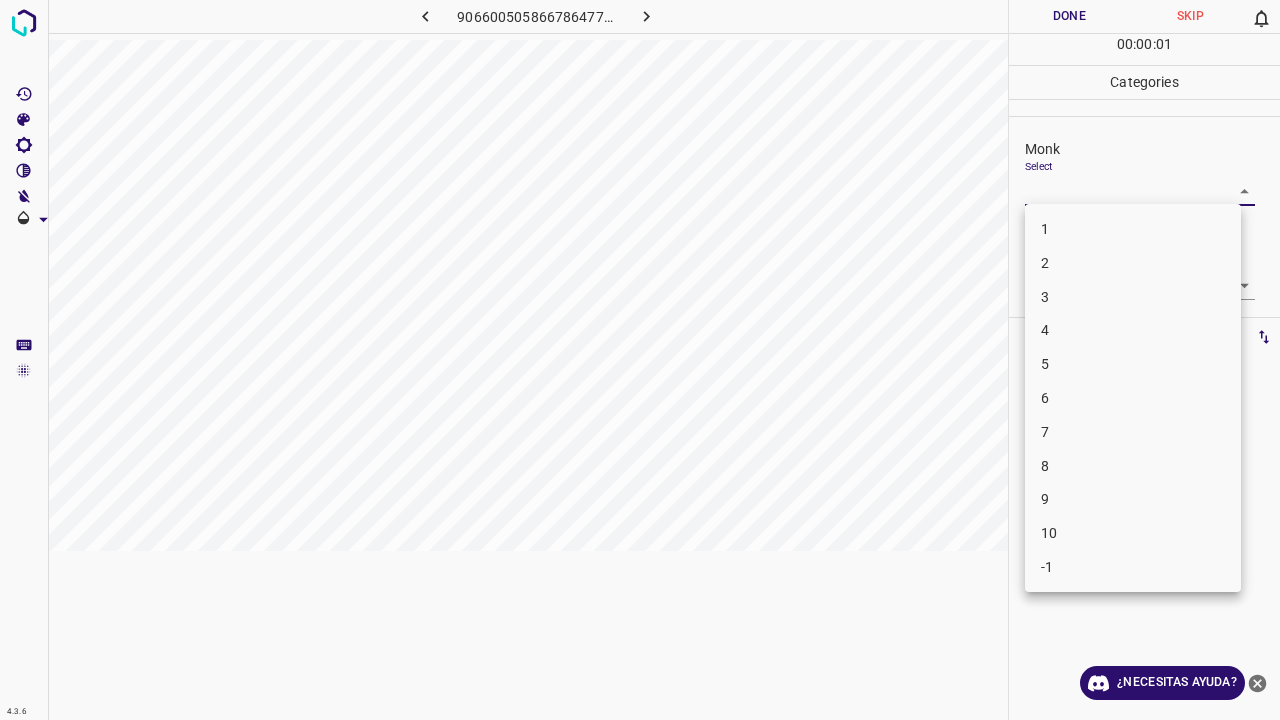 click on "3" at bounding box center (1133, 297) 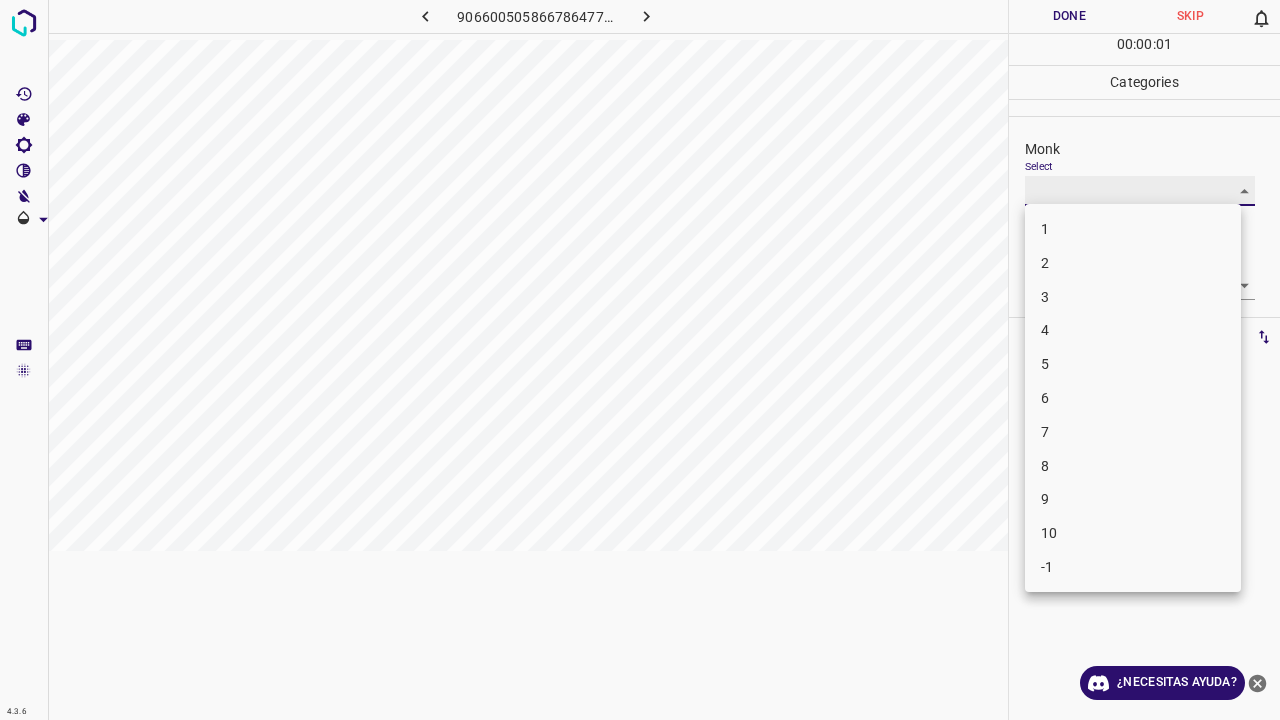 type on "3" 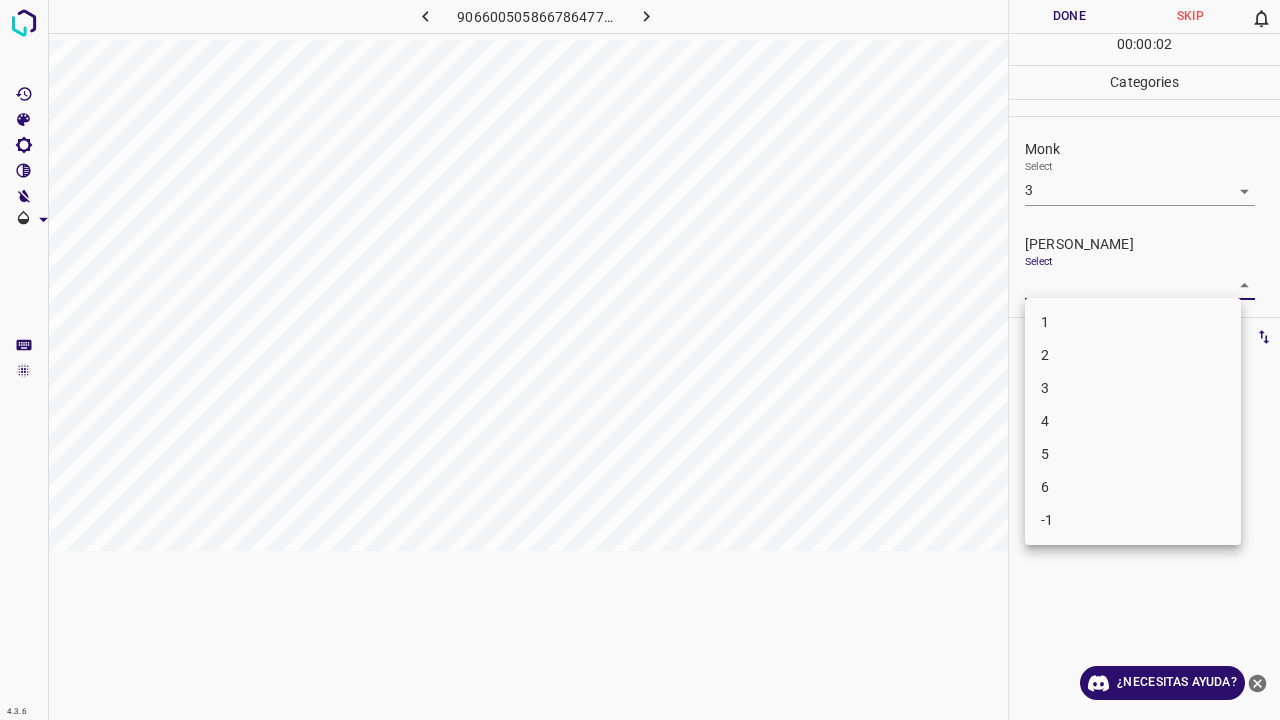 click on "4.3.6  906600505866786477.png Done Skip 0 00   : 00   : 02   Categories Monk   Select 3 3  Fitzpatrick   Select ​ Labels   0 Categories 1 Monk 2  Fitzpatrick Tools Space Change between modes (Draw & Edit) I Auto labeling R Restore zoom M Zoom in N Zoom out Delete Delete selecte label Filters Z Restore filters X Saturation filter C Brightness filter V Contrast filter B Gray scale filter General O Download ¿Necesitas ayuda? Texto original Valora esta traducción Tu opinión servirá para ayudar a mejorar el Traductor de Google - Texto - Esconder - Borrar 1 2 3 4 5 6 -1" at bounding box center [640, 360] 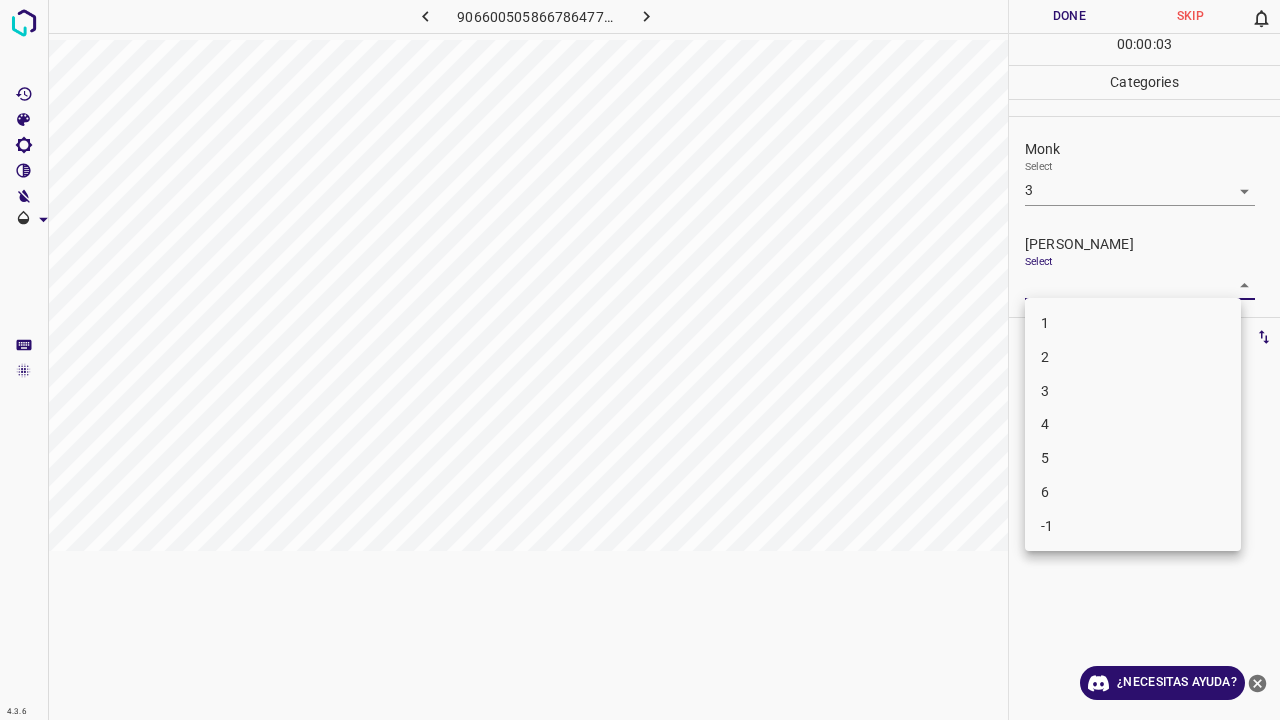click on "2" at bounding box center (1133, 357) 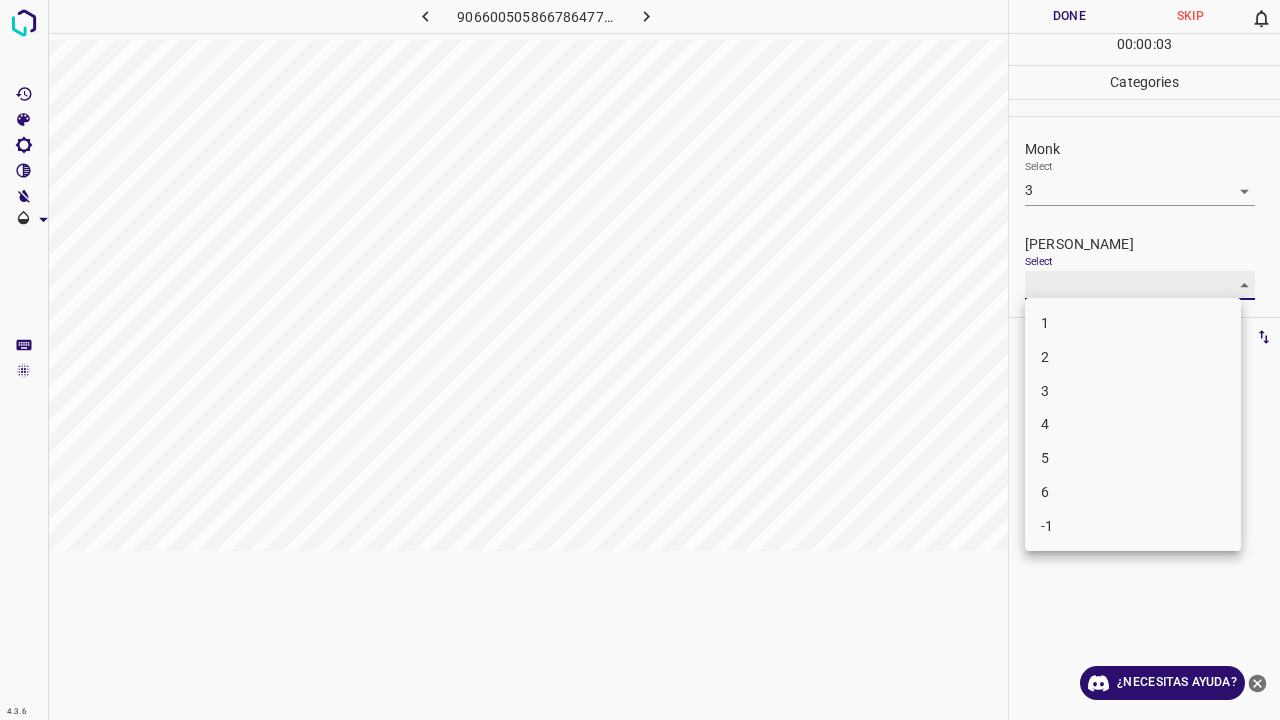 type on "2" 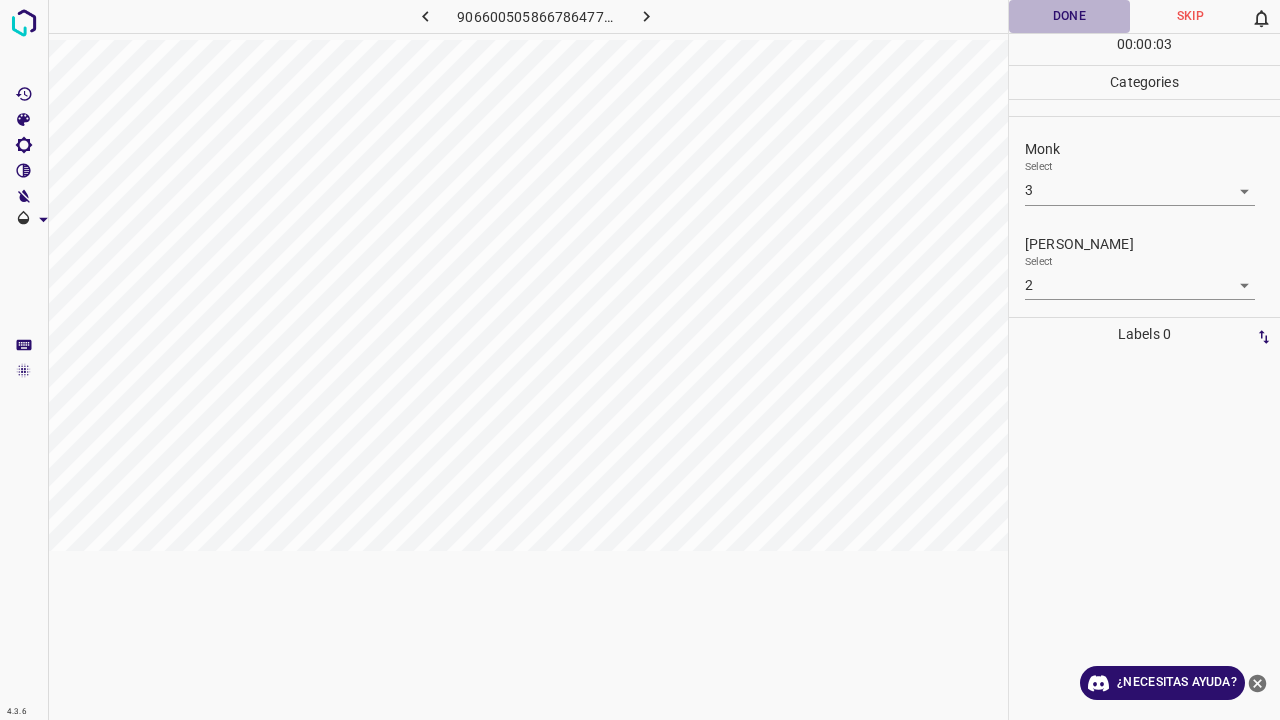 click on "Done" at bounding box center [1069, 16] 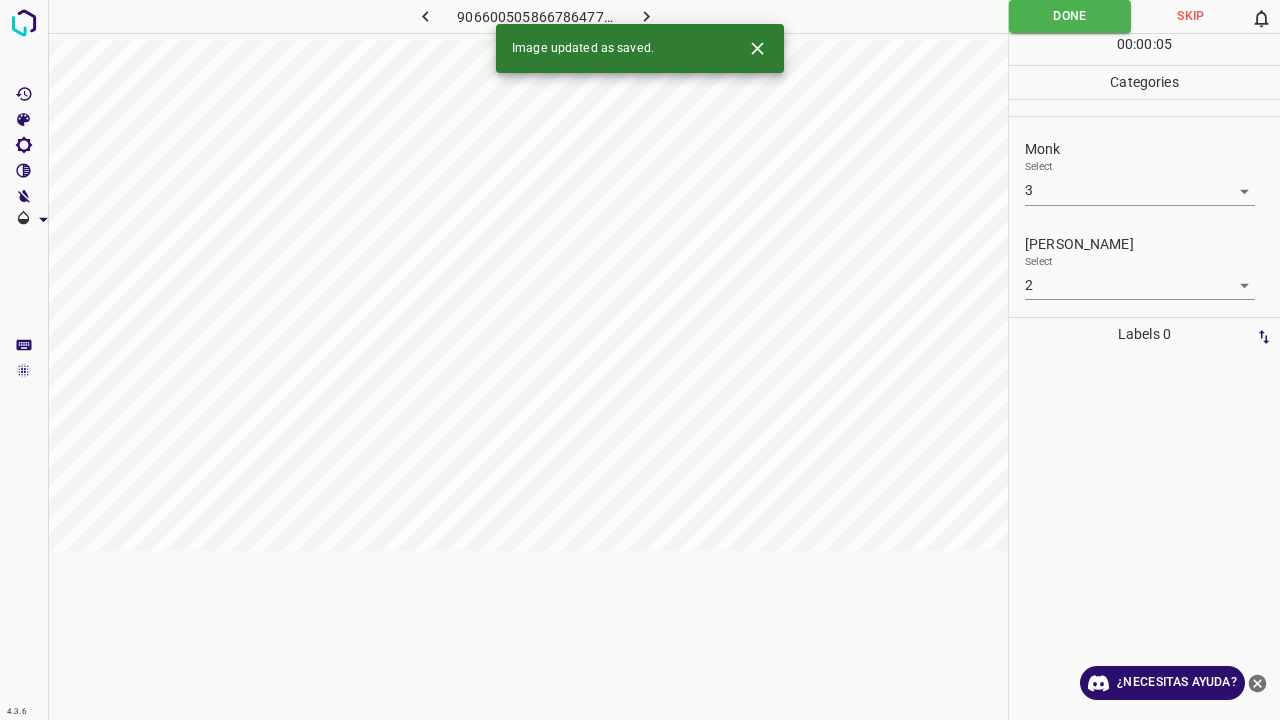 click 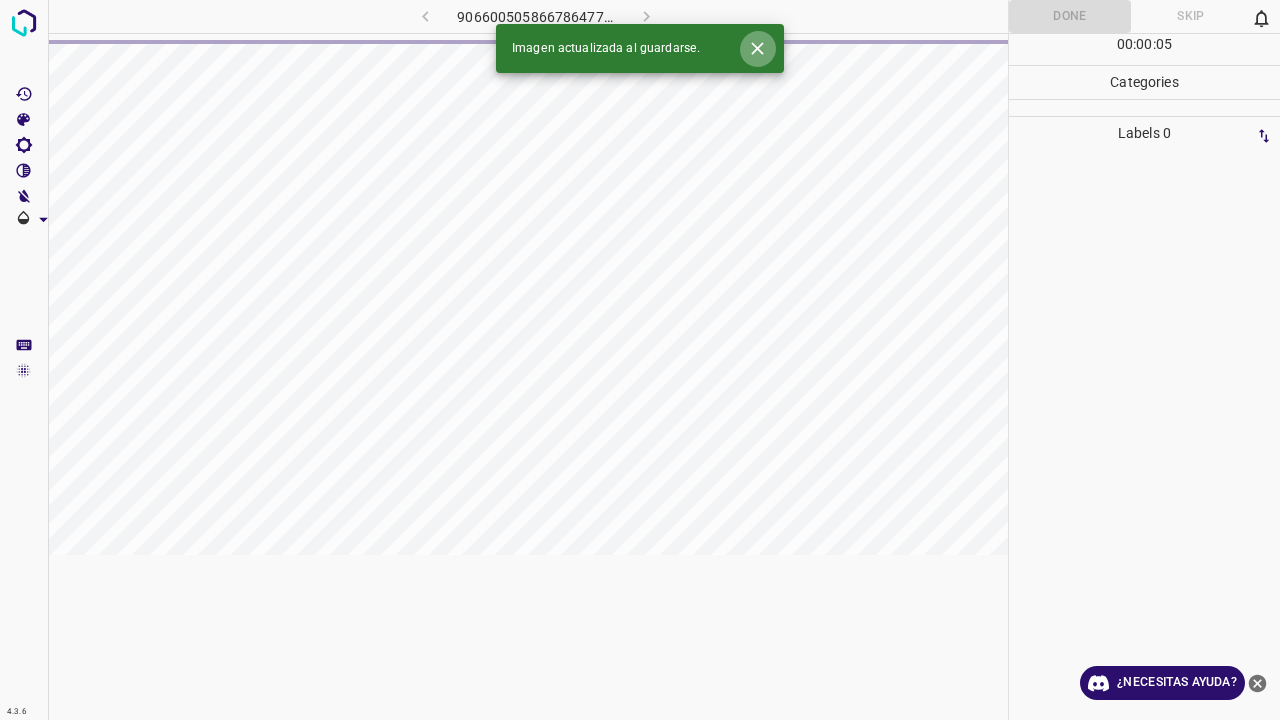 click 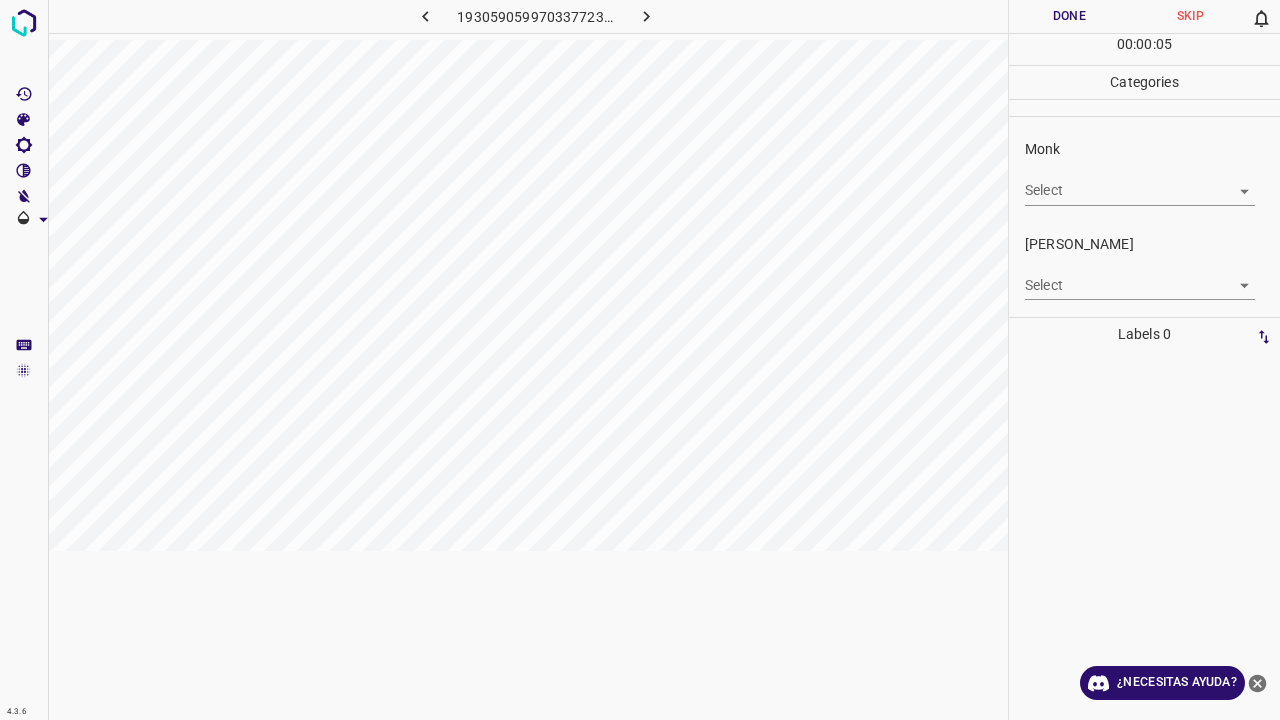 click on "4.3.6  1930590599703377239.png Done Skip 0 00   : 00   : 05   Categories Monk   Select ​  Fitzpatrick   Select ​ Labels   0 Categories 1 Monk 2  Fitzpatrick Tools Space Change between modes (Draw & Edit) I Auto labeling R Restore zoom M Zoom in N Zoom out Delete Delete selecte label Filters Z Restore filters X Saturation filter C Brightness filter V Contrast filter B Gray scale filter General O Download ¿Necesitas ayuda? Texto original Valora esta traducción Tu opinión servirá para ayudar a mejorar el Traductor de Google - Texto - Esconder - Borrar" at bounding box center [640, 360] 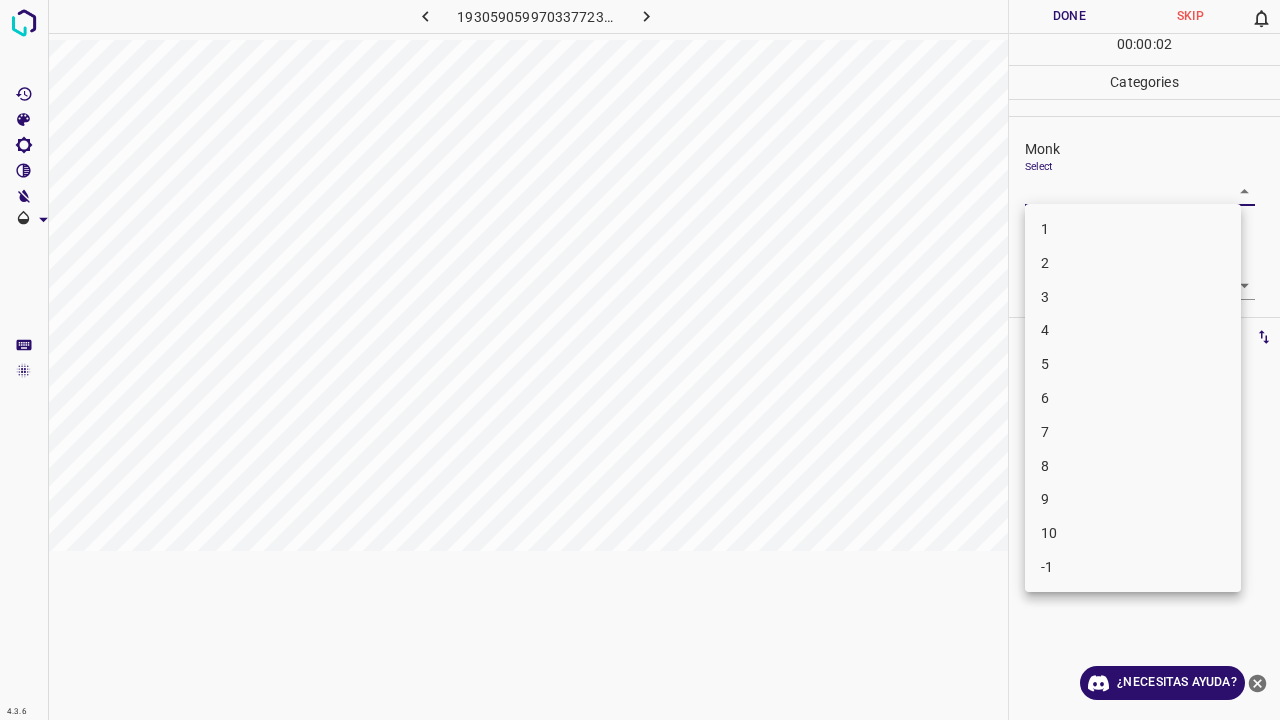 click on "4" at bounding box center (1133, 330) 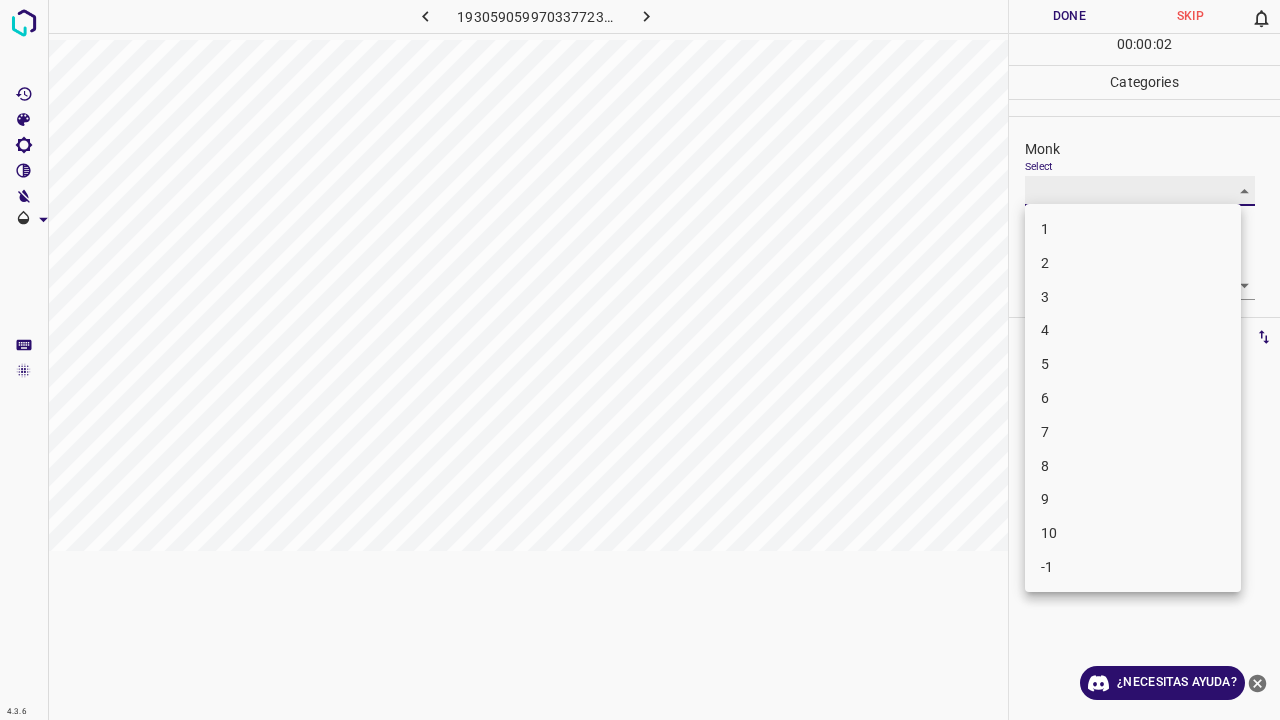 type on "4" 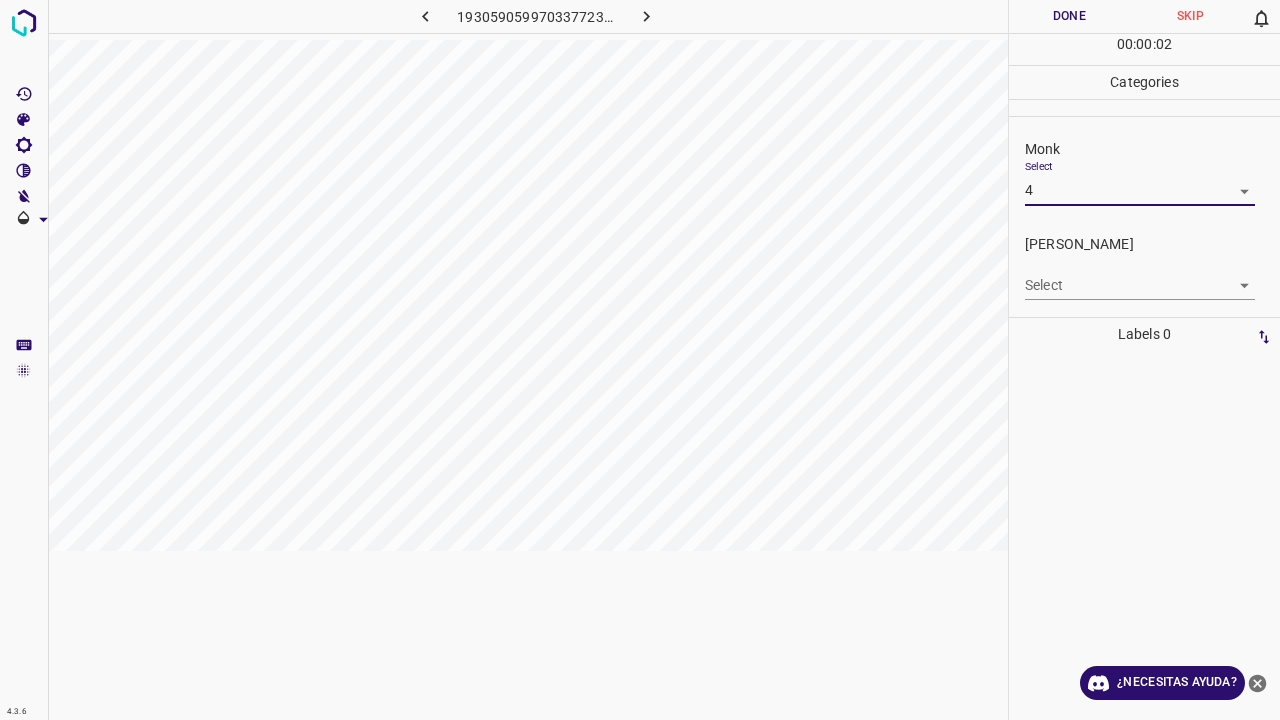 click on "4.3.6  1930590599703377239.png Done Skip 0 00   : 00   : 02   Categories Monk   Select 4 4  Fitzpatrick   Select ​ Labels   0 Categories 1 Monk 2  Fitzpatrick Tools Space Change between modes (Draw & Edit) I Auto labeling R Restore zoom M Zoom in N Zoom out Delete Delete selecte label Filters Z Restore filters X Saturation filter C Brightness filter V Contrast filter B Gray scale filter General O Download ¿Necesitas ayuda? Texto original Valora esta traducción Tu opinión servirá para ayudar a mejorar el Traductor de Google - Texto - Esconder - Borrar 1 2 3 4 5 6 7 8 9 10 -1" at bounding box center (640, 360) 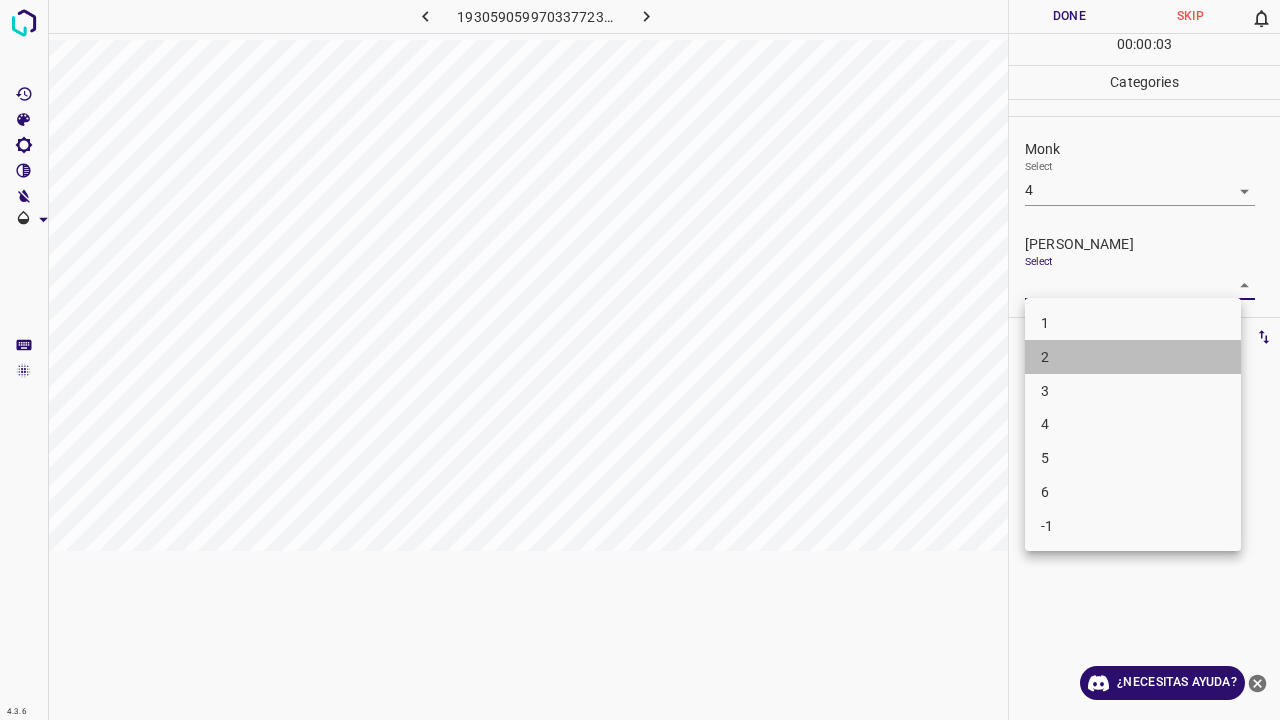 click on "2" at bounding box center (1133, 357) 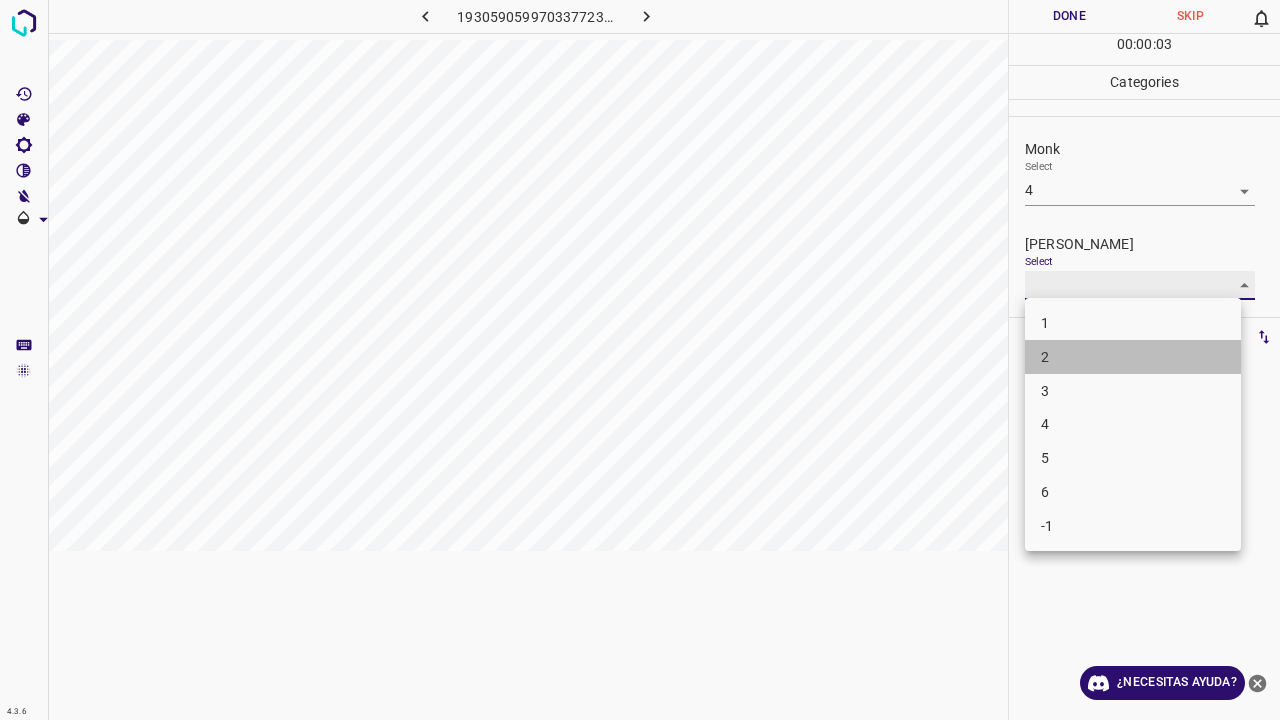 type on "2" 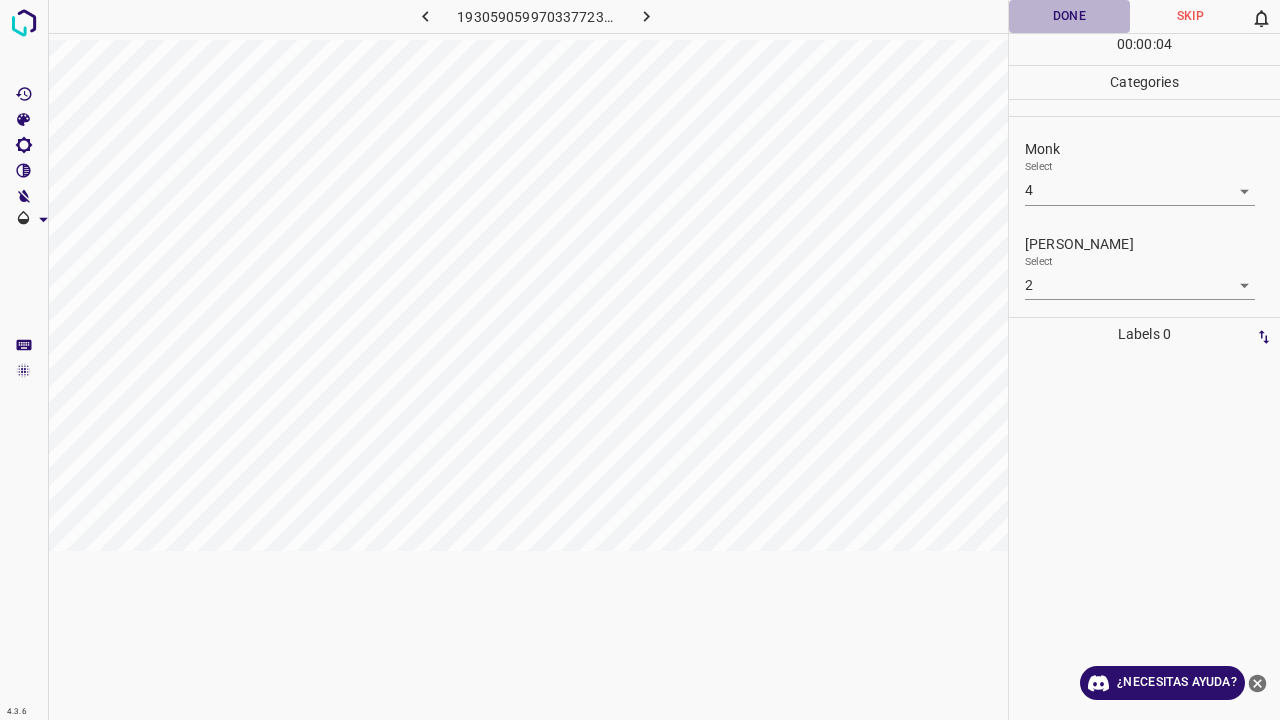click on "Done" at bounding box center [1069, 16] 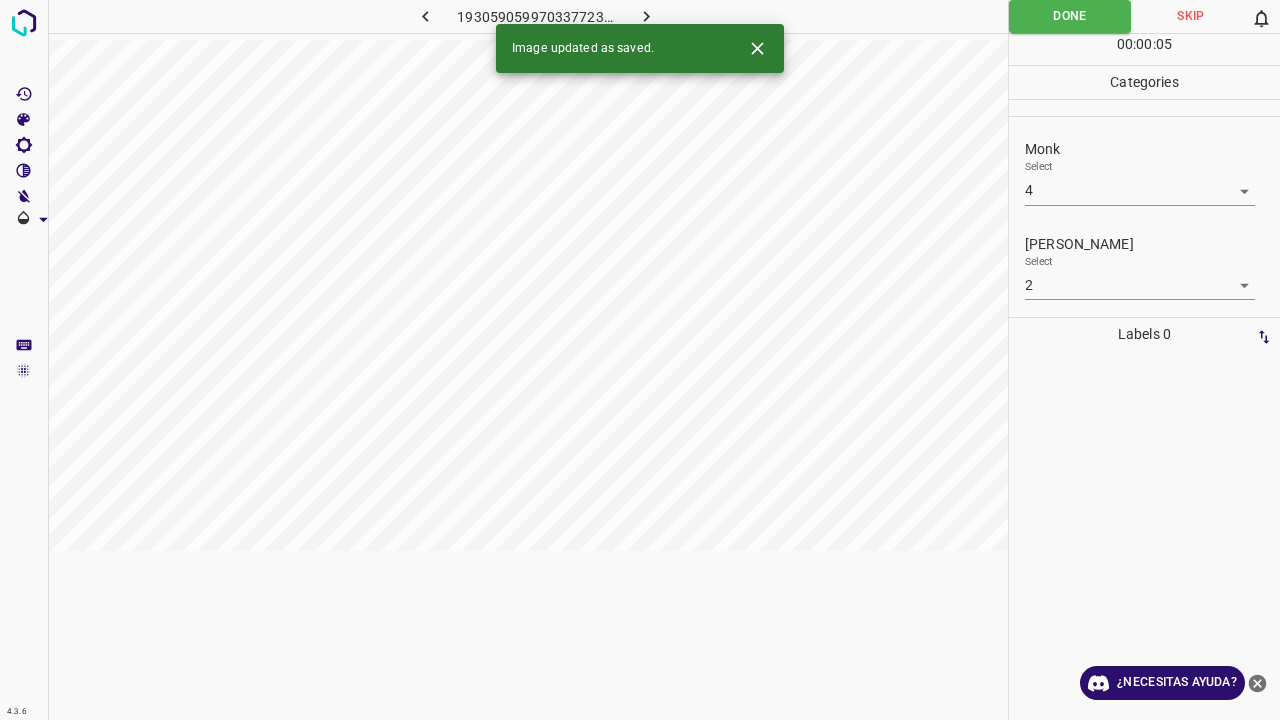 click 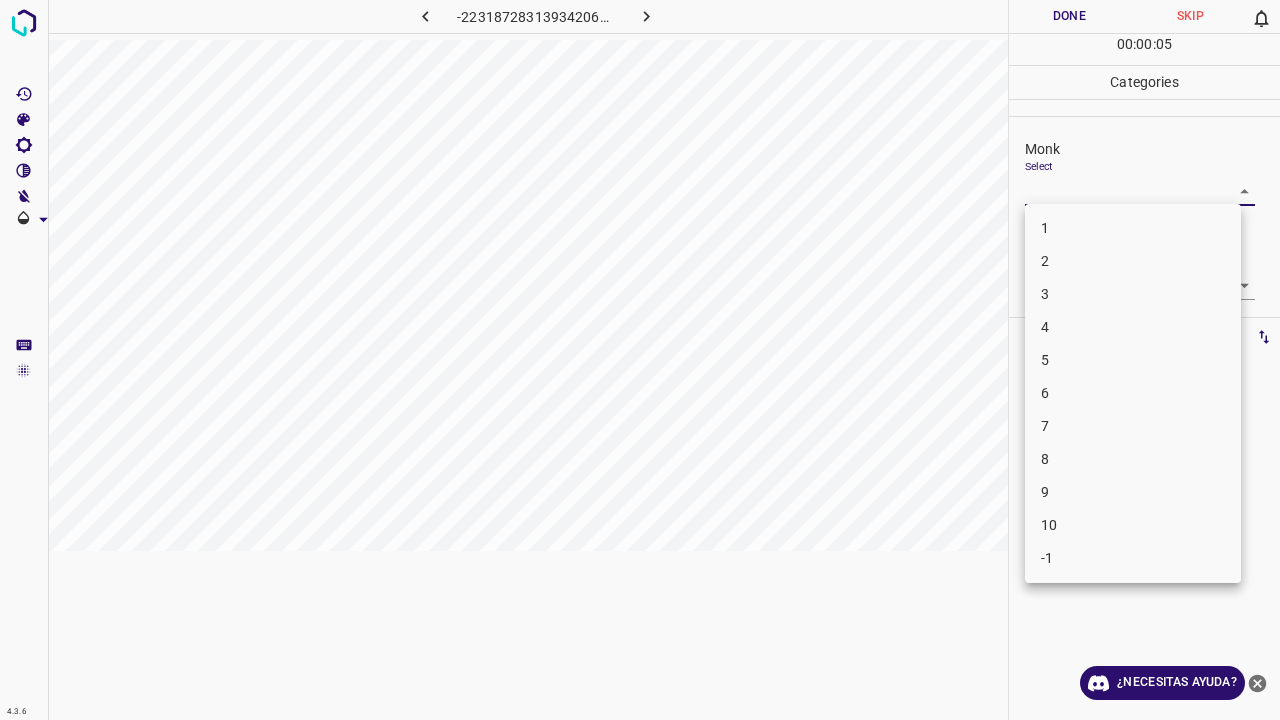 click on "4.3.6  -2231872831393420636.png Done Skip 0 00   : 00   : 05   Categories Monk   Select ​  Fitzpatrick   Select ​ Labels   0 Categories 1 Monk 2  Fitzpatrick Tools Space Change between modes (Draw & Edit) I Auto labeling R Restore zoom M Zoom in N Zoom out Delete Delete selecte label Filters Z Restore filters X Saturation filter C Brightness filter V Contrast filter B Gray scale filter General O Download ¿Necesitas ayuda? Texto original Valora esta traducción Tu opinión servirá para ayudar a mejorar el Traductor de Google - Texto - Esconder - Borrar 1 2 3 4 5 6 7 8 9 10 -1" at bounding box center (640, 360) 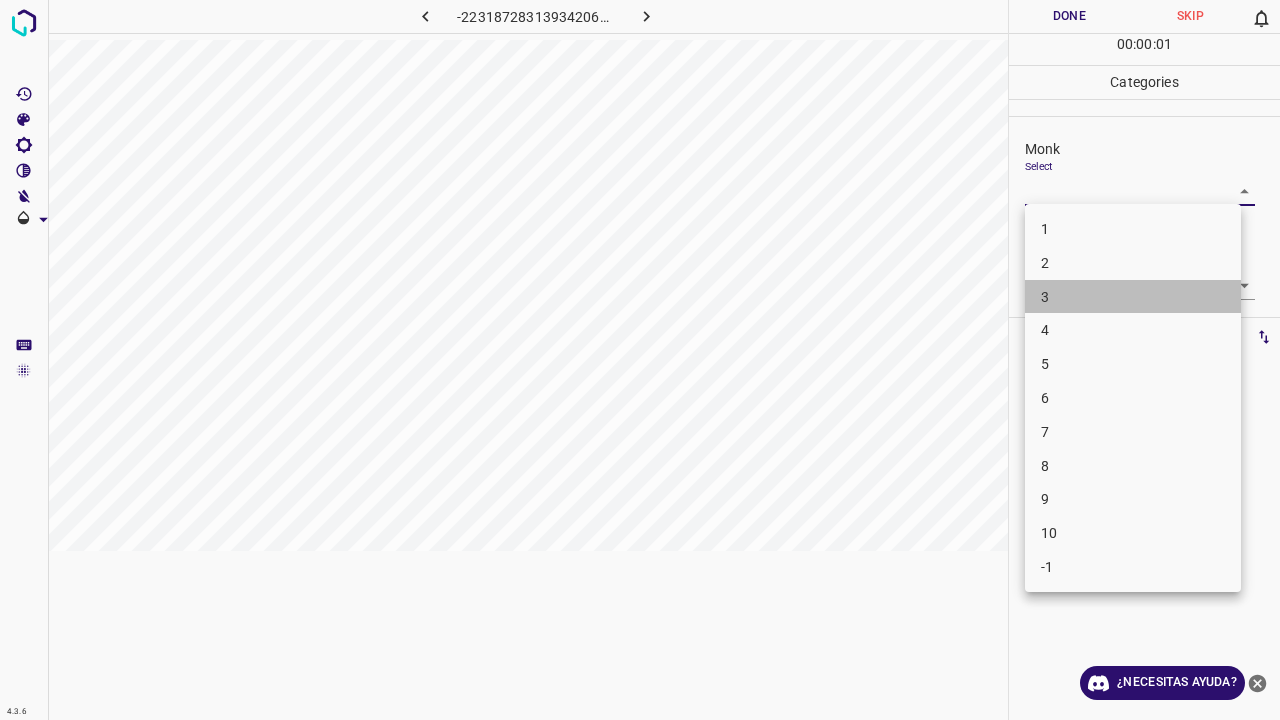 click on "3" at bounding box center [1133, 297] 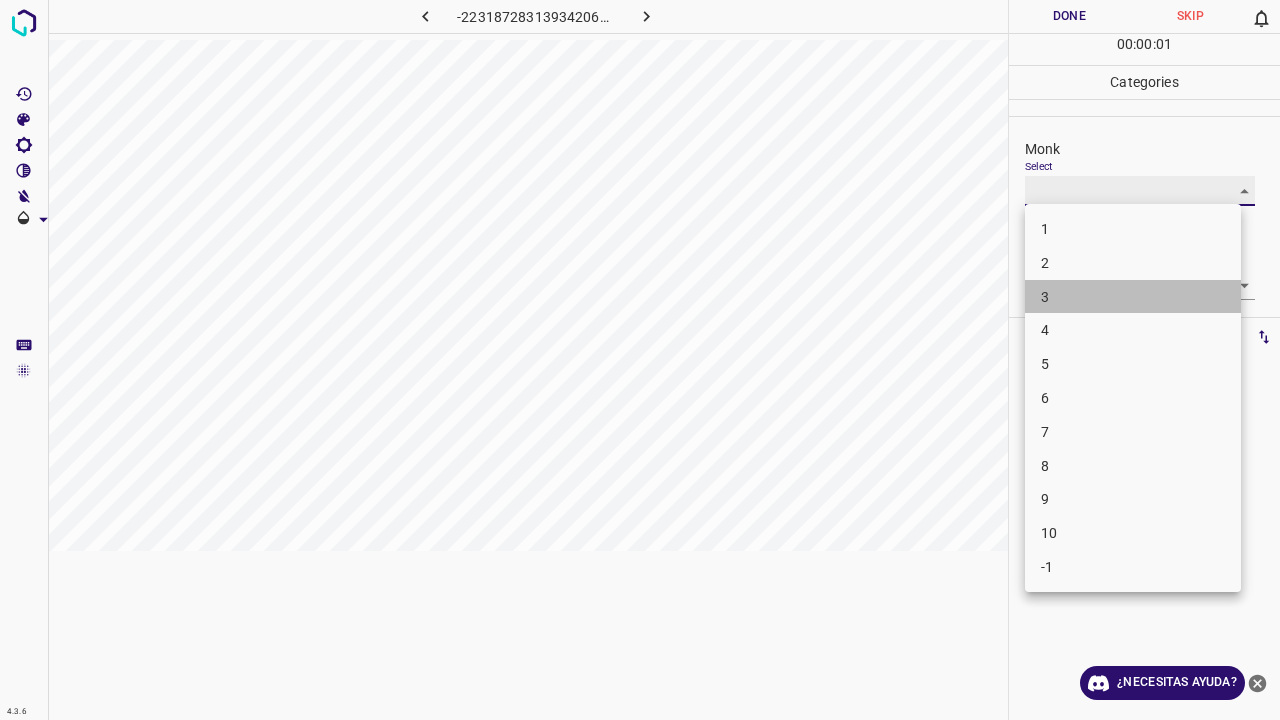 type on "3" 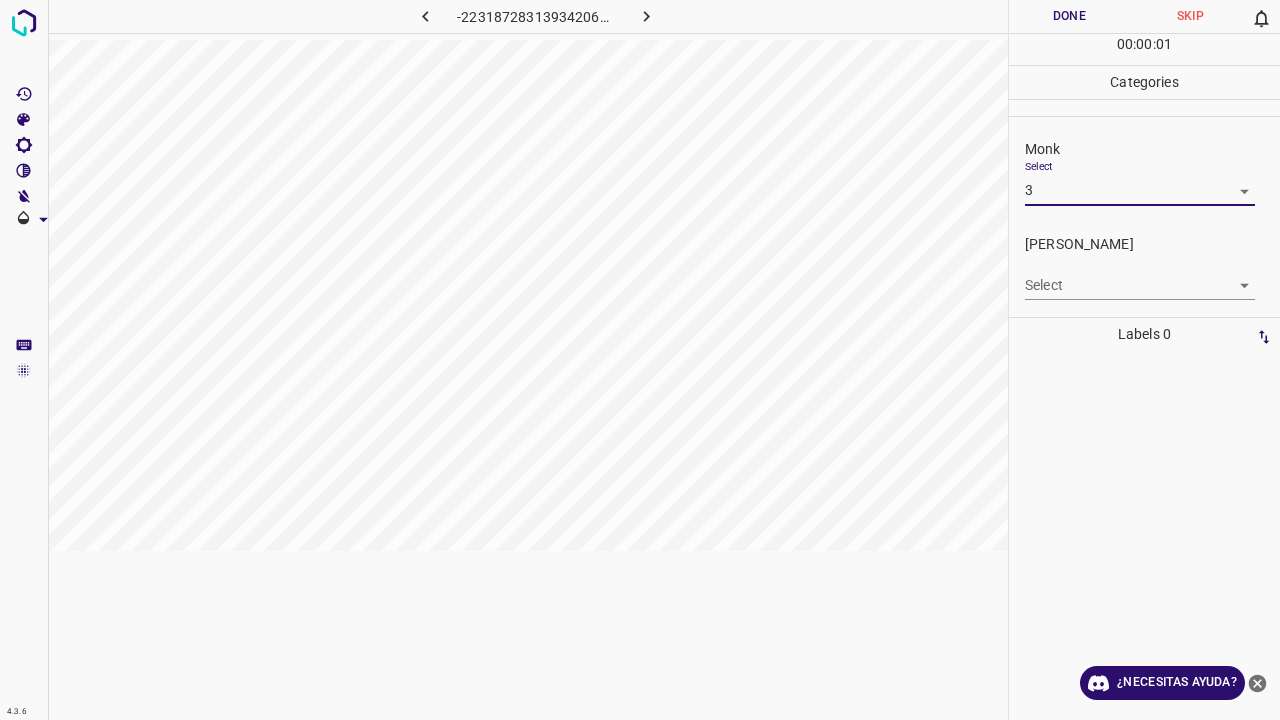 click on "4.3.6  -2231872831393420636.png Done Skip 0 00   : 00   : 01   Categories Monk   Select 3 3  Fitzpatrick   Select ​ Labels   0 Categories 1 Monk 2  Fitzpatrick Tools Space Change between modes (Draw & Edit) I Auto labeling R Restore zoom M Zoom in N Zoom out Delete Delete selecte label Filters Z Restore filters X Saturation filter C Brightness filter V Contrast filter B Gray scale filter General O Download ¿Necesitas ayuda? Texto original Valora esta traducción Tu opinión servirá para ayudar a mejorar el Traductor de Google - Texto - Esconder - Borrar 1 2 3 4 5 6 7 8 9 10 -1" at bounding box center (640, 360) 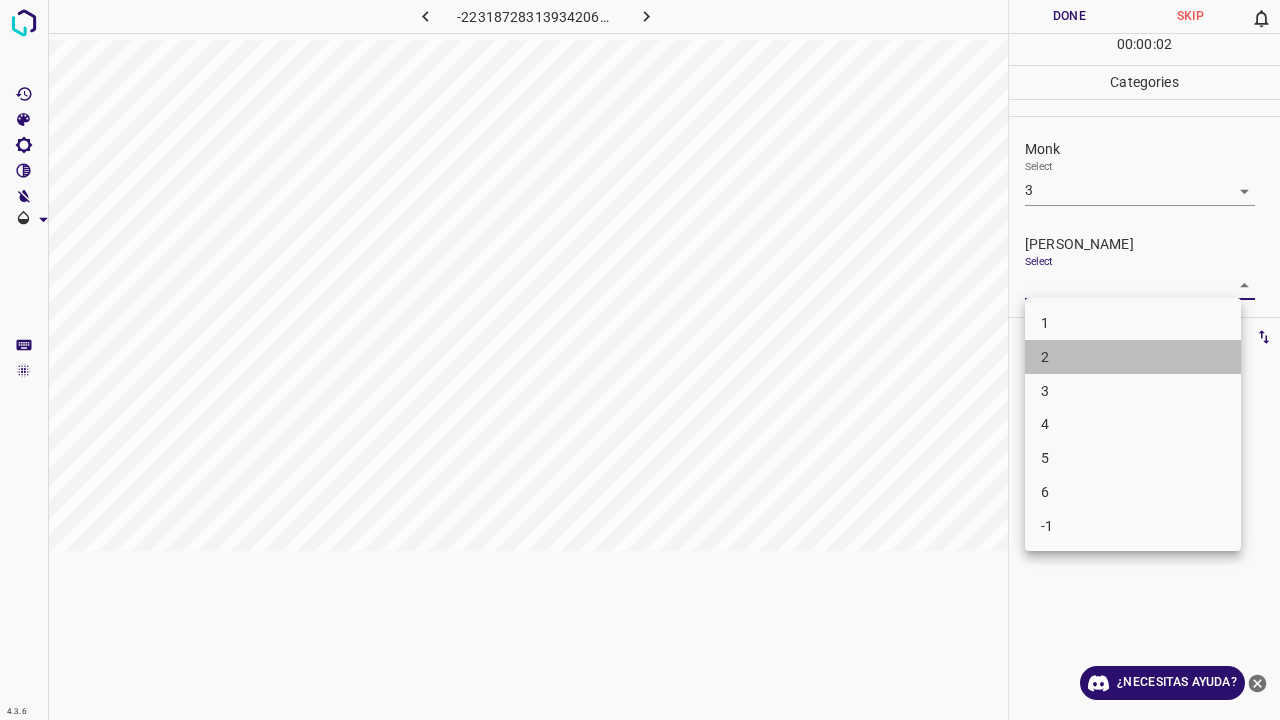 click on "2" at bounding box center (1133, 357) 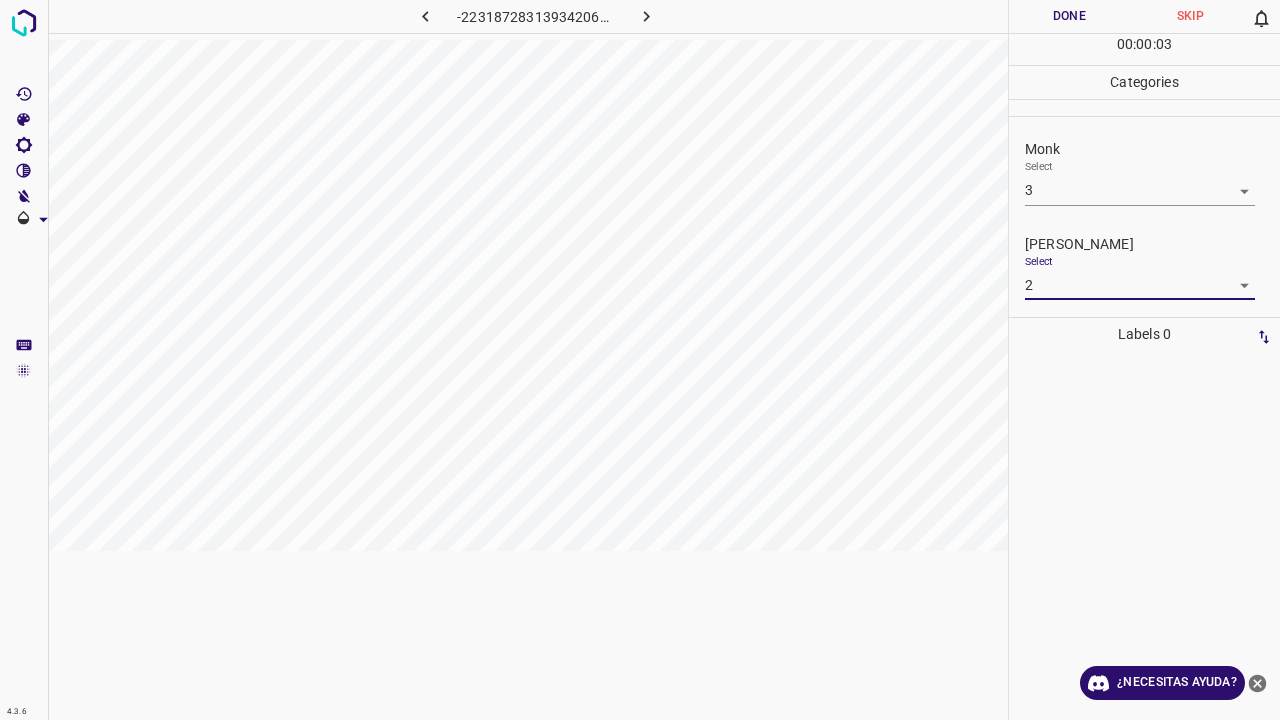 click on "4.3.6  -2231872831393420636.png Done Skip 0 00   : 00   : 03   Categories Monk   Select 3 3  Fitzpatrick   Select 2 2 Labels   0 Categories 1 Monk 2  Fitzpatrick Tools Space Change between modes (Draw & Edit) I Auto labeling R Restore zoom M Zoom in N Zoom out Delete Delete selecte label Filters Z Restore filters X Saturation filter C Brightness filter V Contrast filter B Gray scale filter General O Download ¿Necesitas ayuda? Texto original Valora esta traducción Tu opinión servirá para ayudar a mejorar el Traductor de Google - Texto - Esconder - Borrar" at bounding box center (640, 360) 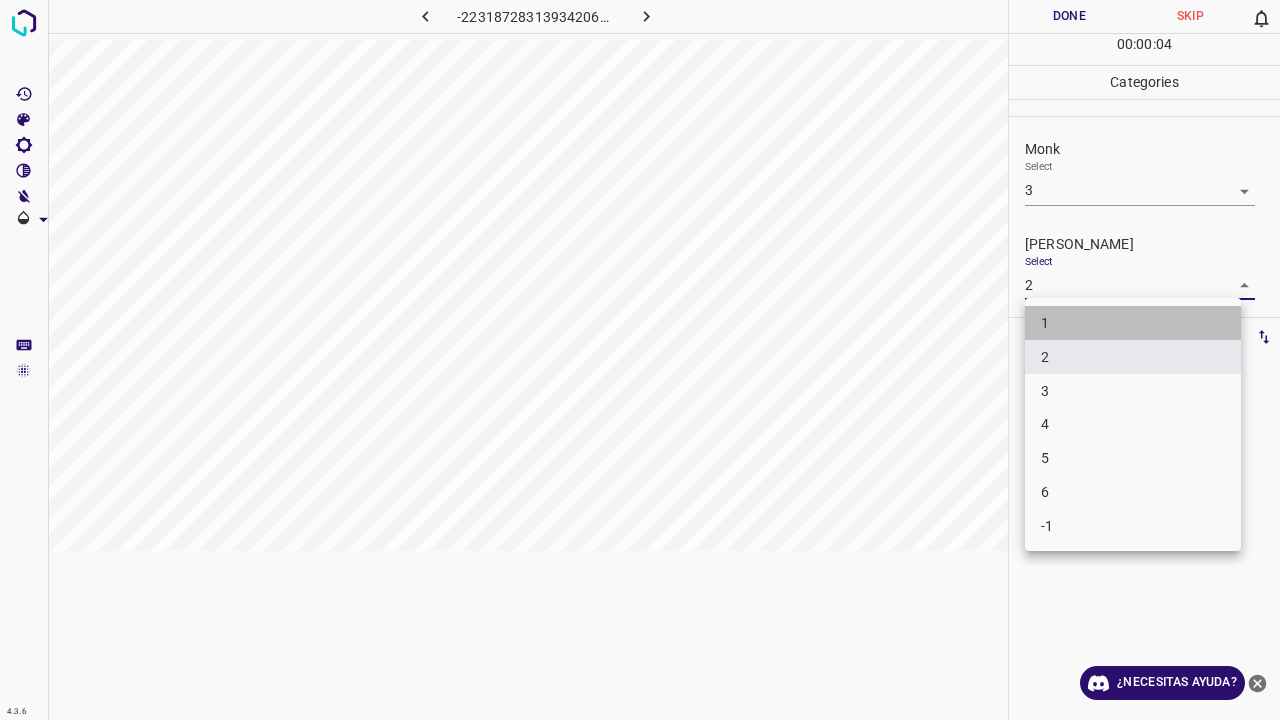 click on "1" at bounding box center (1133, 323) 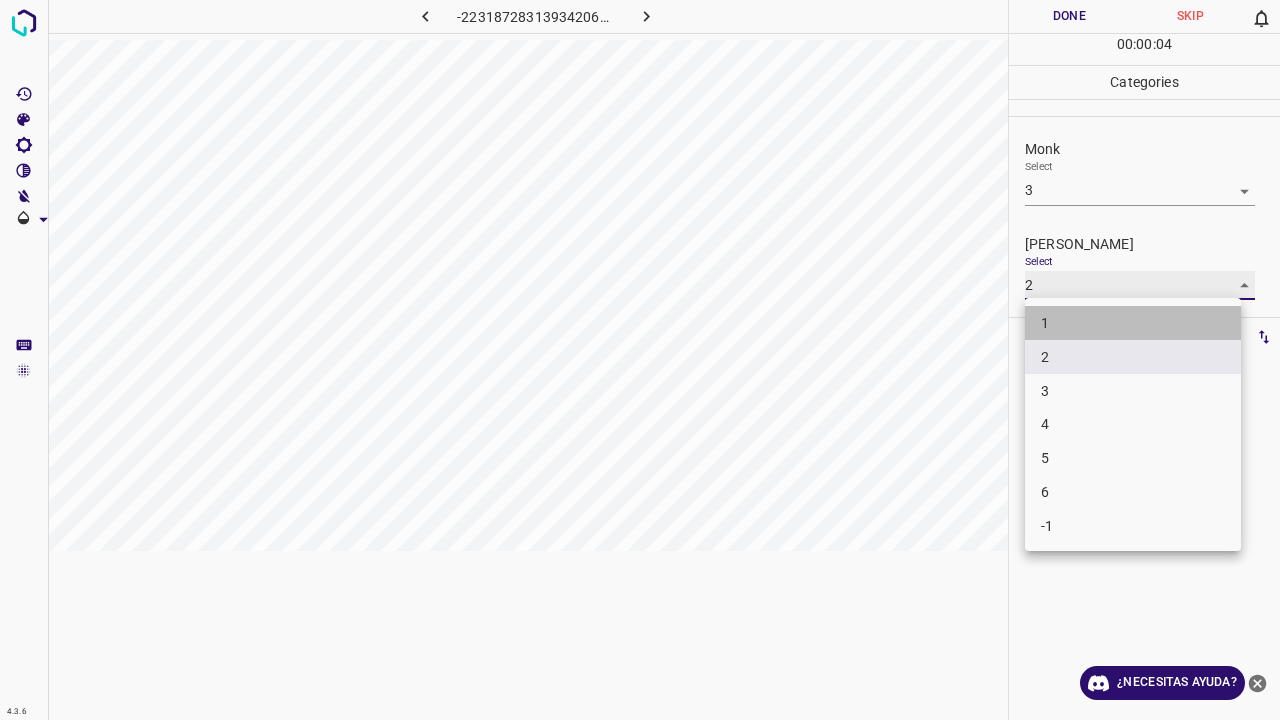 type on "1" 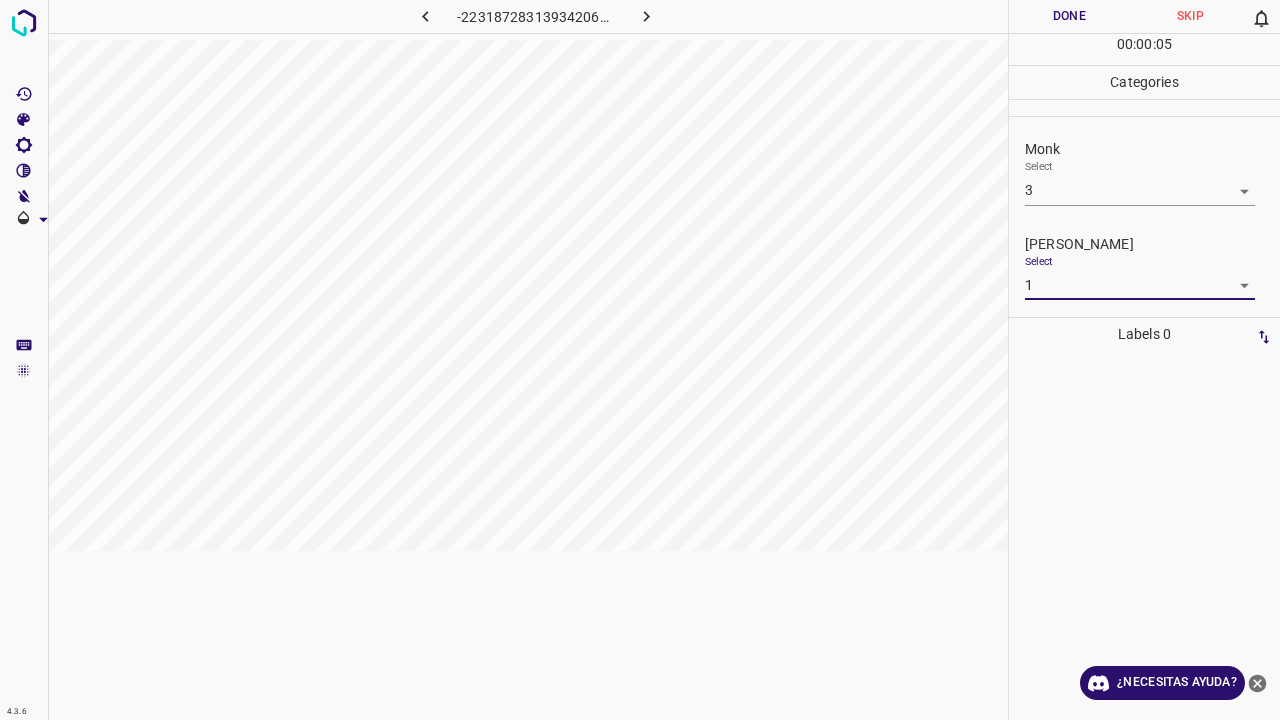 click on "Done" at bounding box center [1069, 16] 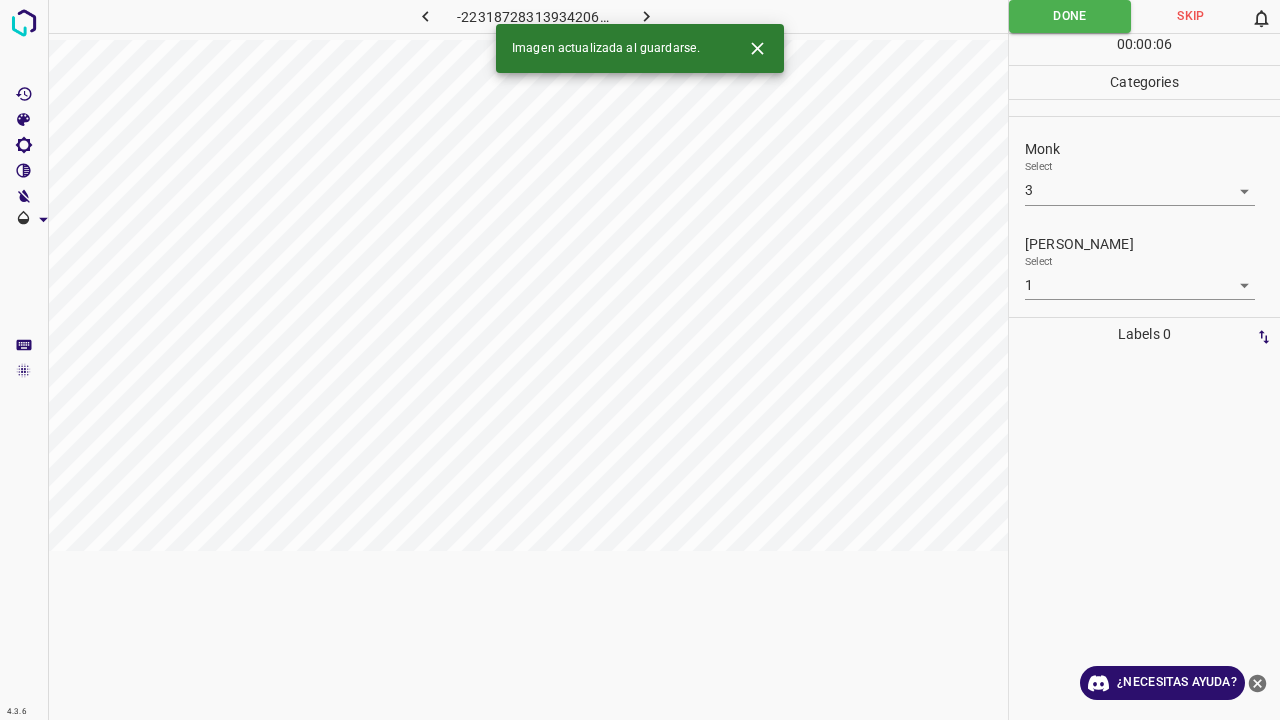 click 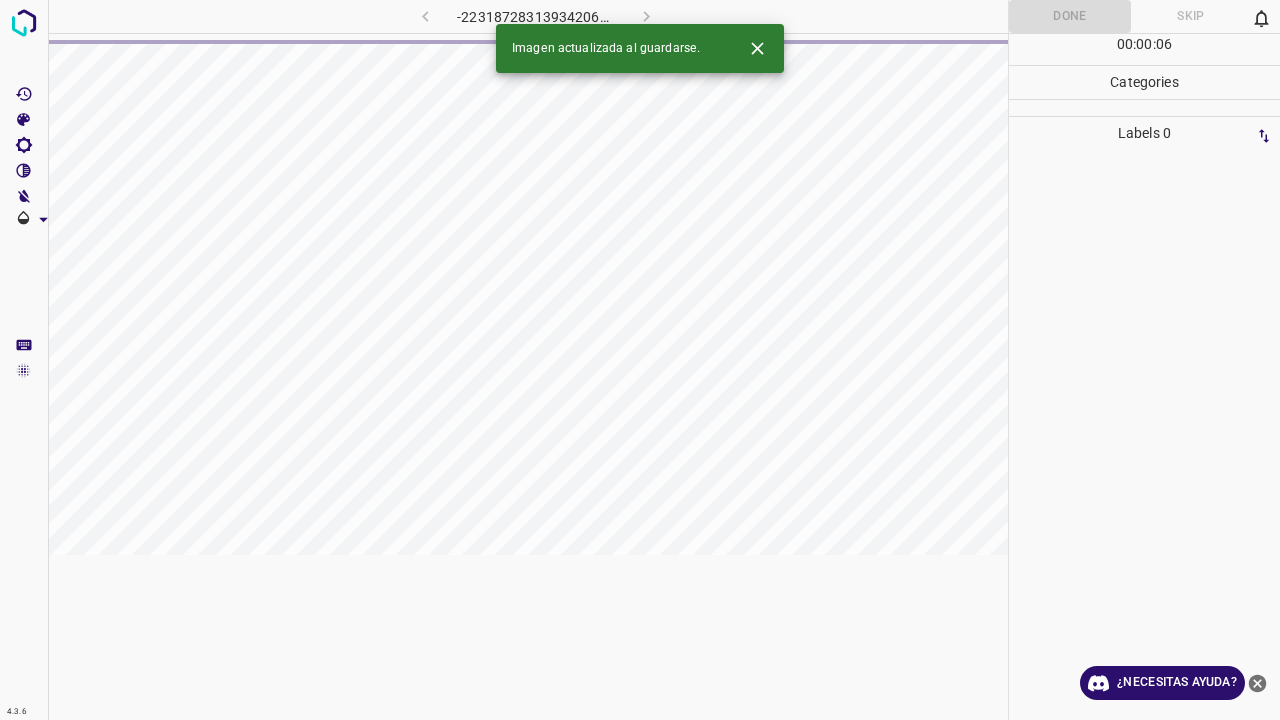 click 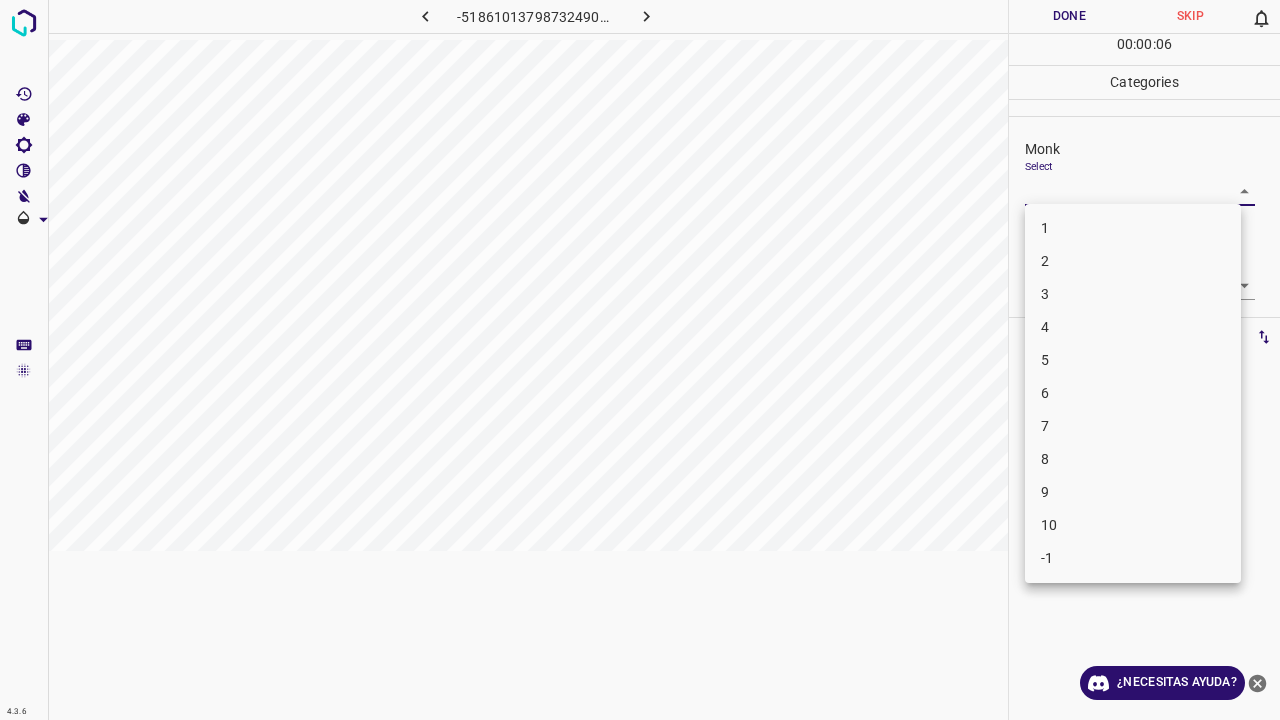 click on "4.3.6  -5186101379873249055.png Done Skip 0 00   : 00   : 06   Categories Monk   Select ​  Fitzpatrick   Select ​ Labels   0 Categories 1 Monk 2  Fitzpatrick Tools Space Change between modes (Draw & Edit) I Auto labeling R Restore zoom M Zoom in N Zoom out Delete Delete selecte label Filters Z Restore filters X Saturation filter C Brightness filter V Contrast filter B Gray scale filter General O Download ¿Necesitas ayuda? Texto original Valora esta traducción Tu opinión servirá para ayudar a mejorar el Traductor de Google - Texto - Esconder - Borrar 1 2 3 4 5 6 7 8 9 10 -1" at bounding box center [640, 360] 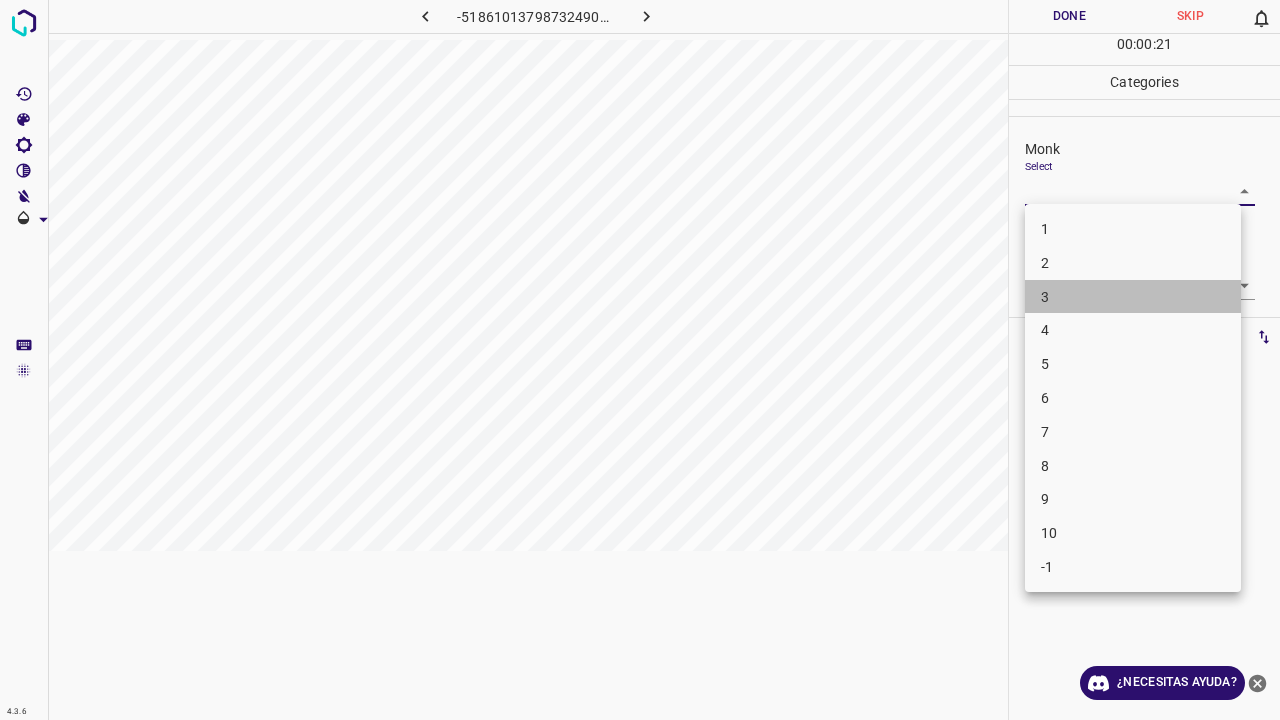click on "3" at bounding box center (1133, 297) 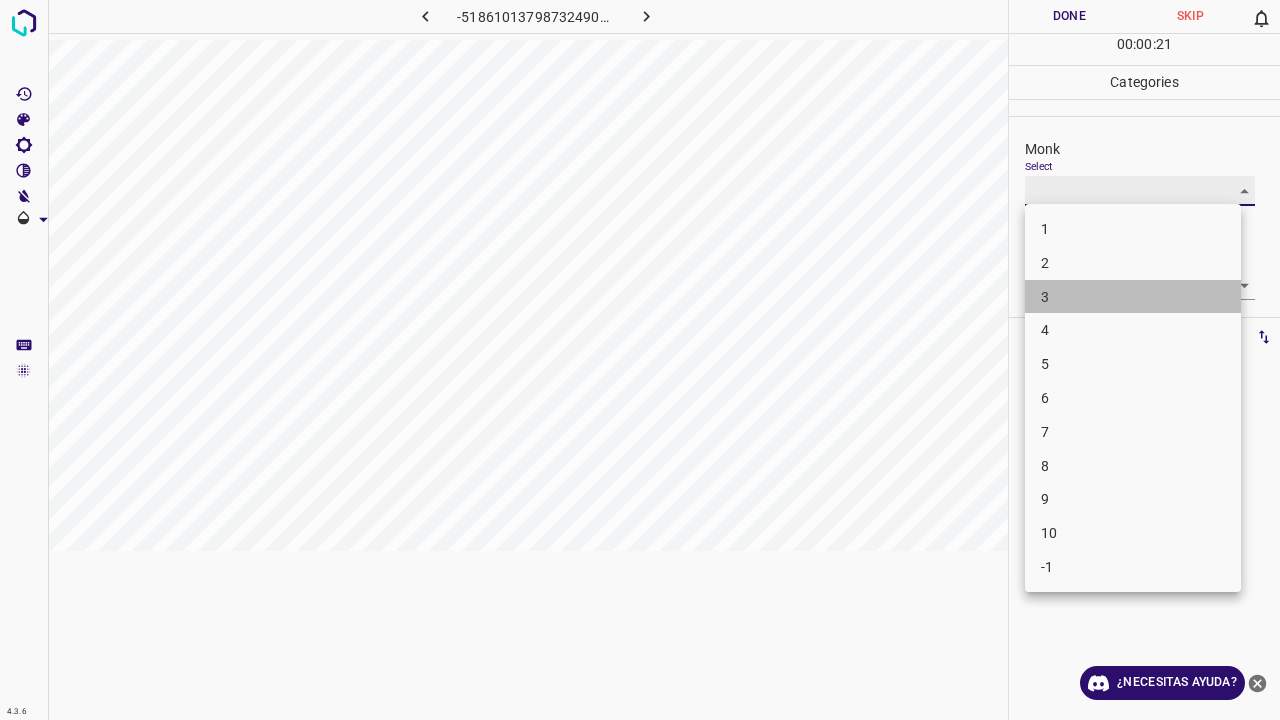 type on "3" 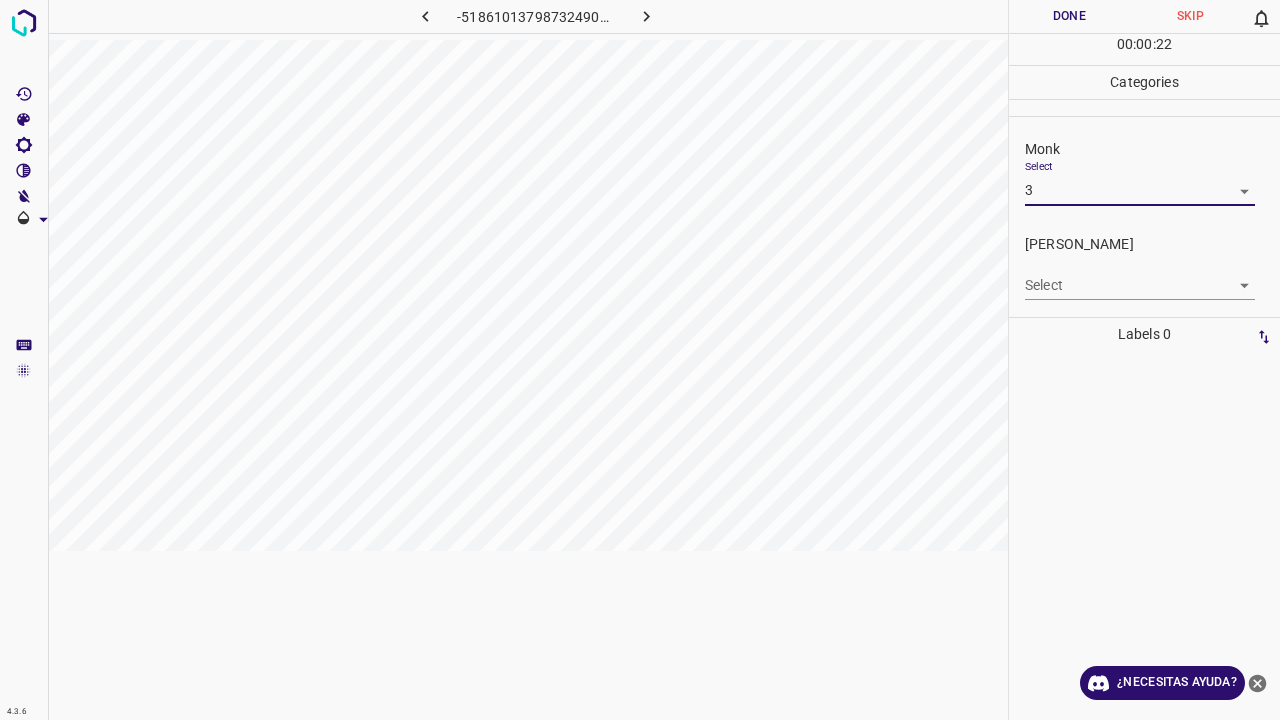 click on "4.3.6  -5186101379873249055.png Done Skip 0 00   : 00   : 22   Categories Monk   Select 3 3  Fitzpatrick   Select ​ Labels   0 Categories 1 Monk 2  Fitzpatrick Tools Space Change between modes (Draw & Edit) I Auto labeling R Restore zoom M Zoom in N Zoom out Delete Delete selecte label Filters Z Restore filters X Saturation filter C Brightness filter V Contrast filter B Gray scale filter General O Download ¿Necesitas ayuda? Texto original Valora esta traducción Tu opinión servirá para ayudar a mejorar el Traductor de Google - Texto - Esconder - Borrar" at bounding box center (640, 360) 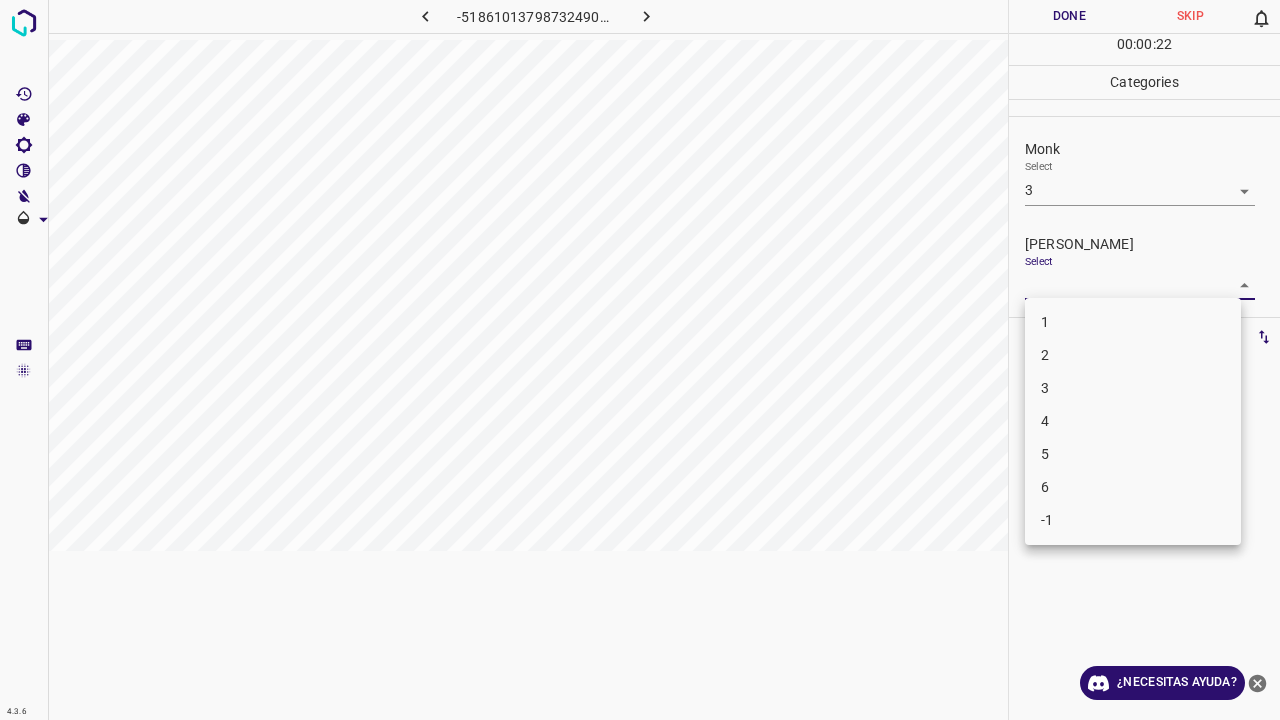 click on "2" at bounding box center (1133, 355) 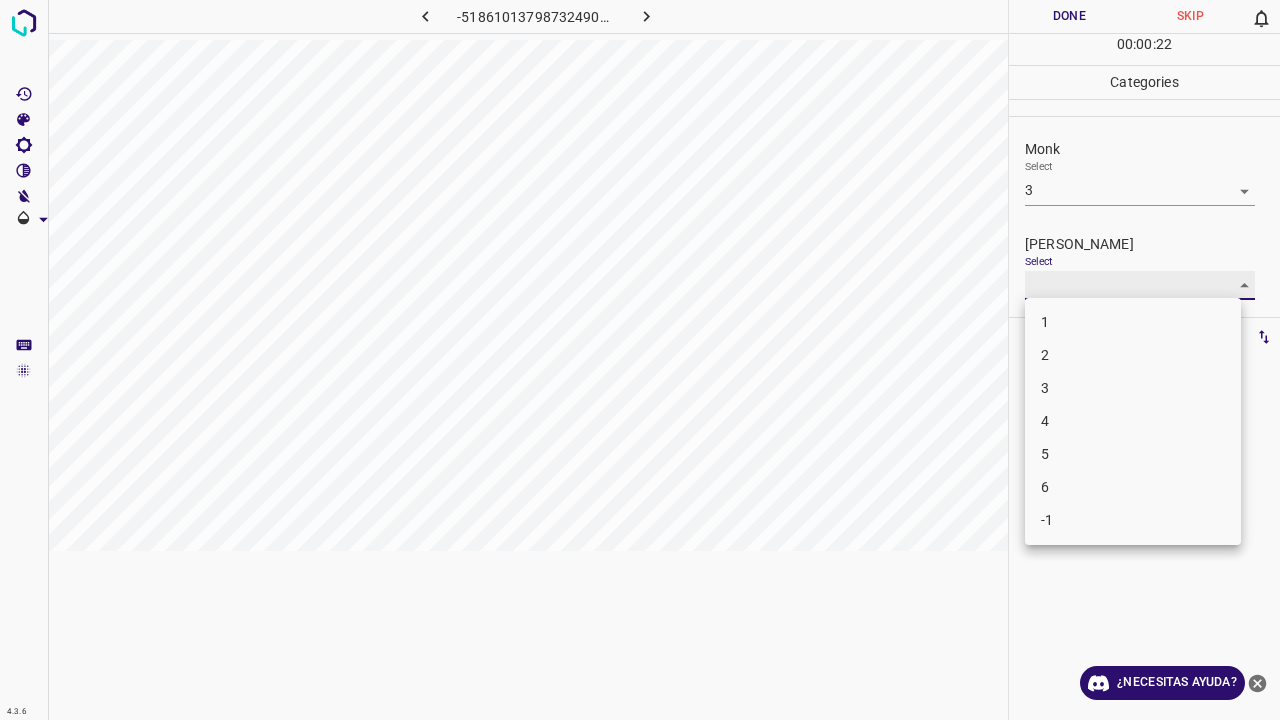 type on "2" 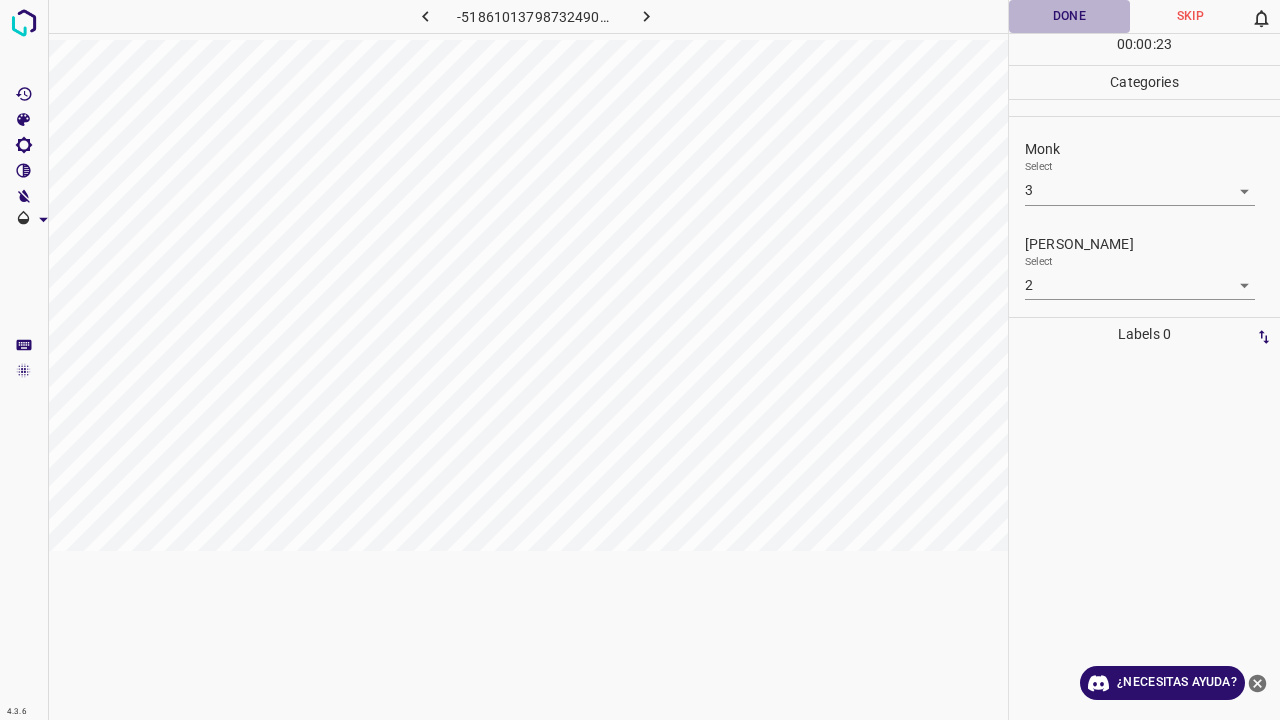 click on "Done" at bounding box center (1069, 16) 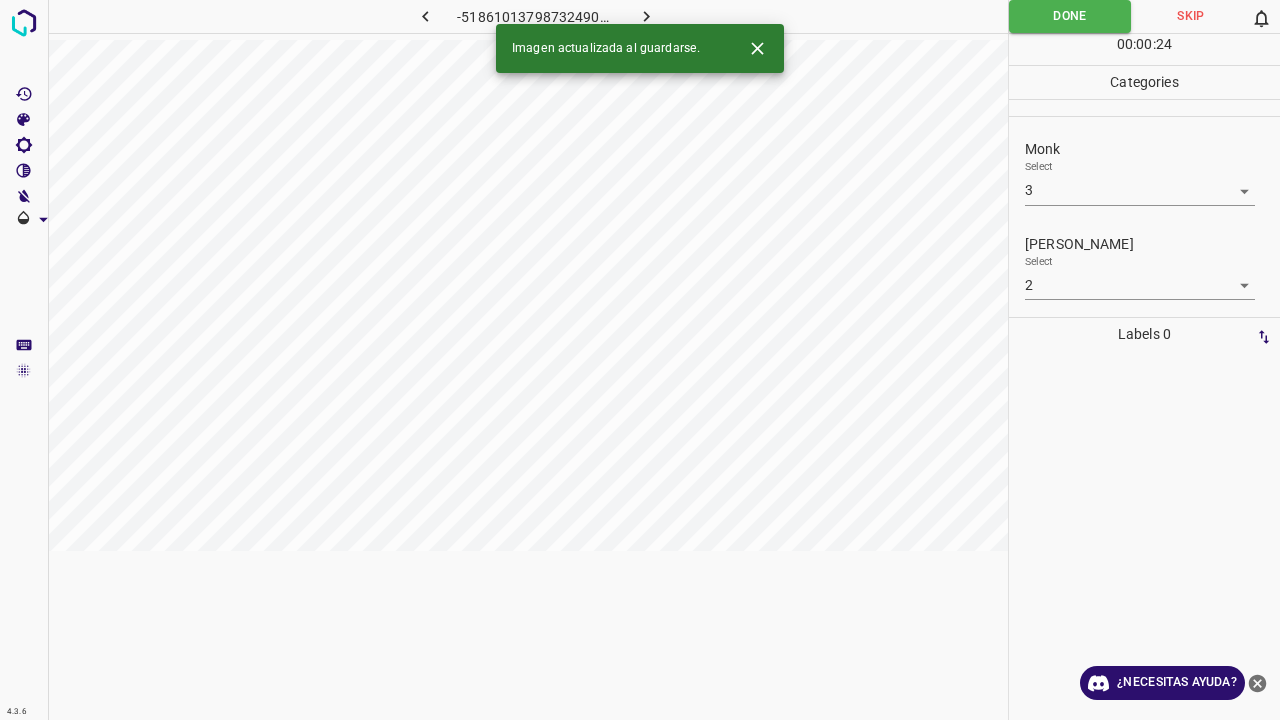 click at bounding box center [647, 16] 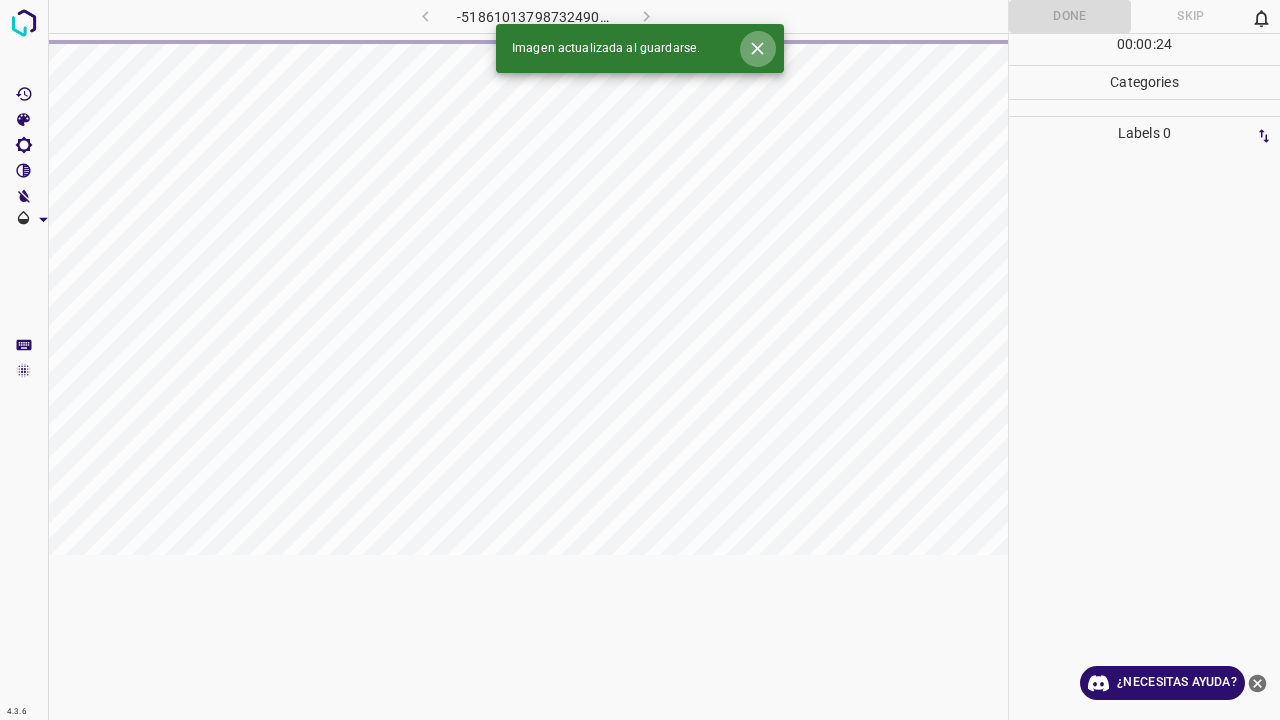 click 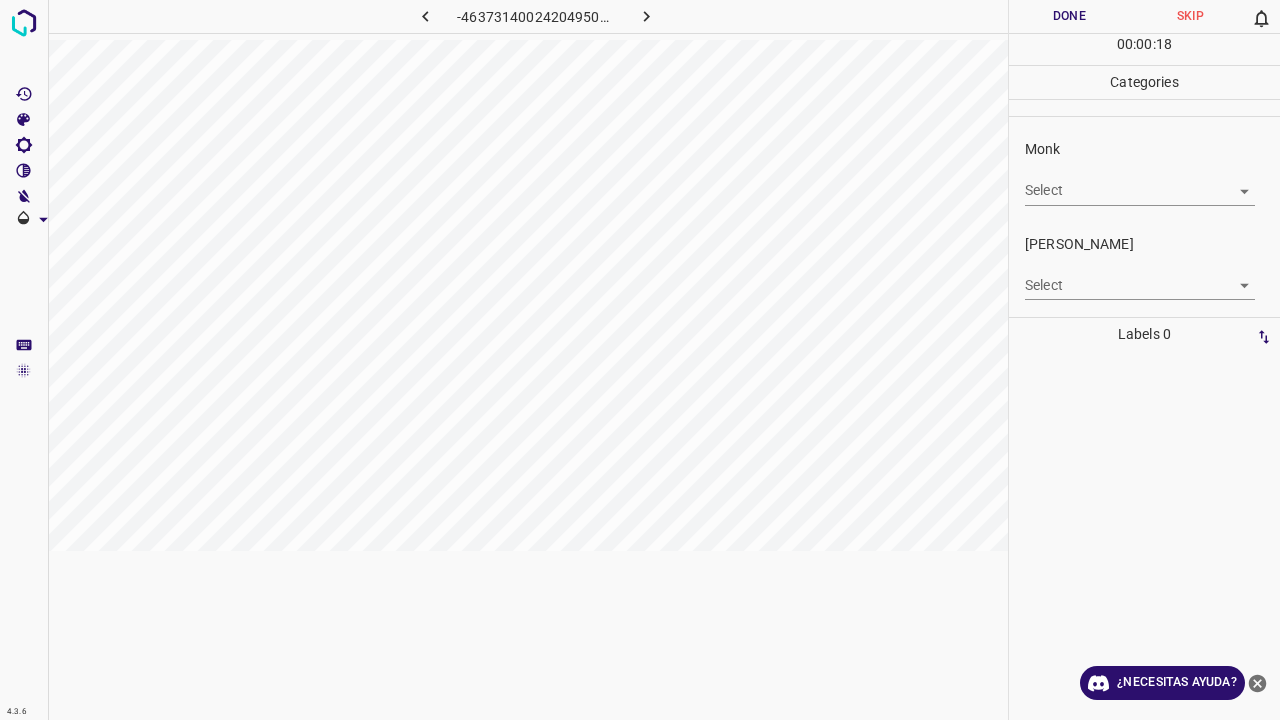 click on "4.3.6  -4637314002420495096.png Done Skip 0 00   : 00   : 18   Categories Monk   Select ​  Fitzpatrick   Select ​ Labels   0 Categories 1 Monk 2  Fitzpatrick Tools Space Change between modes (Draw & Edit) I Auto labeling R Restore zoom M Zoom in N Zoom out Delete Delete selecte label Filters Z Restore filters X Saturation filter C Brightness filter V Contrast filter B Gray scale filter General O Download ¿Necesitas ayuda? Texto original Valora esta traducción Tu opinión servirá para ayudar a mejorar el Traductor de Google - Texto - Esconder - Borrar" at bounding box center (640, 360) 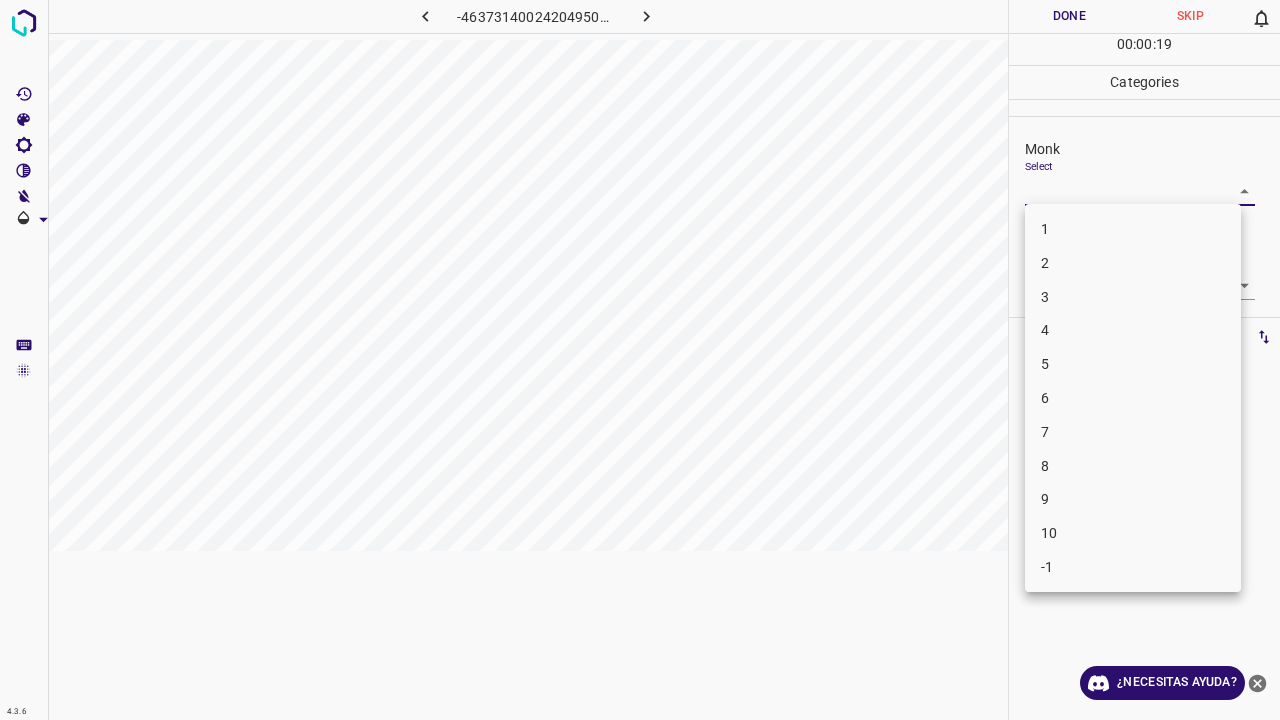 click on "7" at bounding box center (1133, 432) 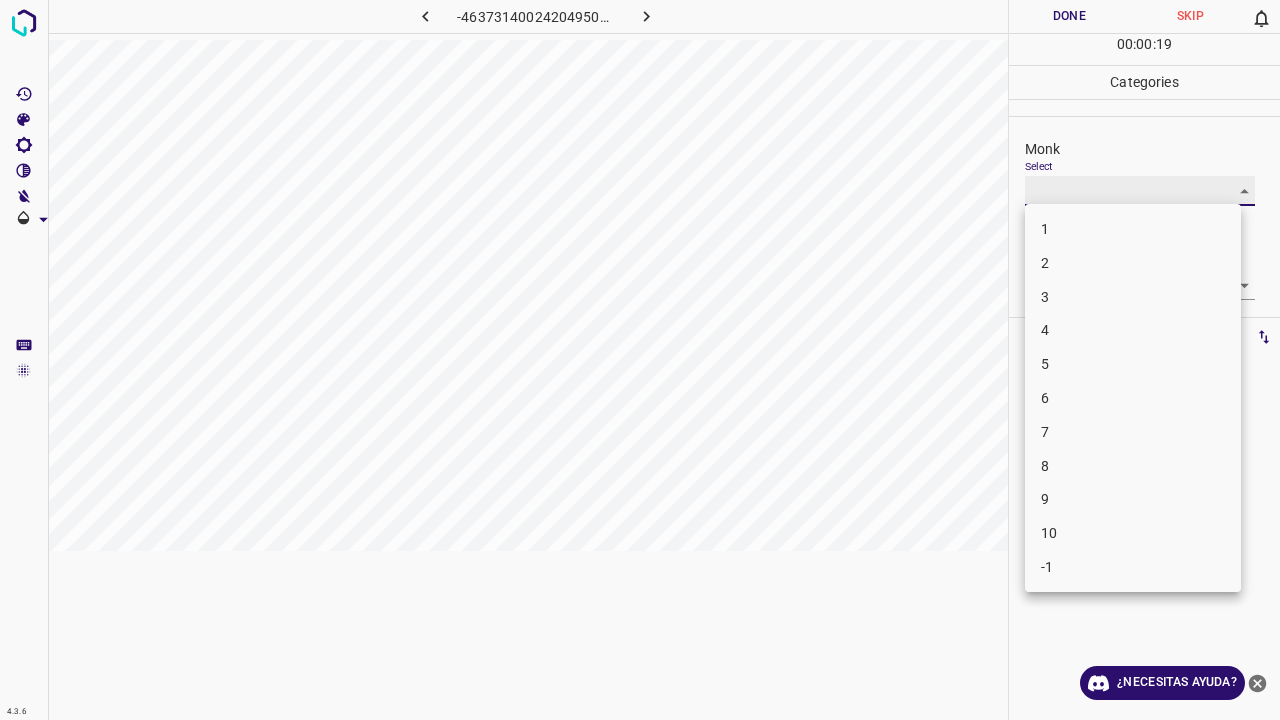 type on "7" 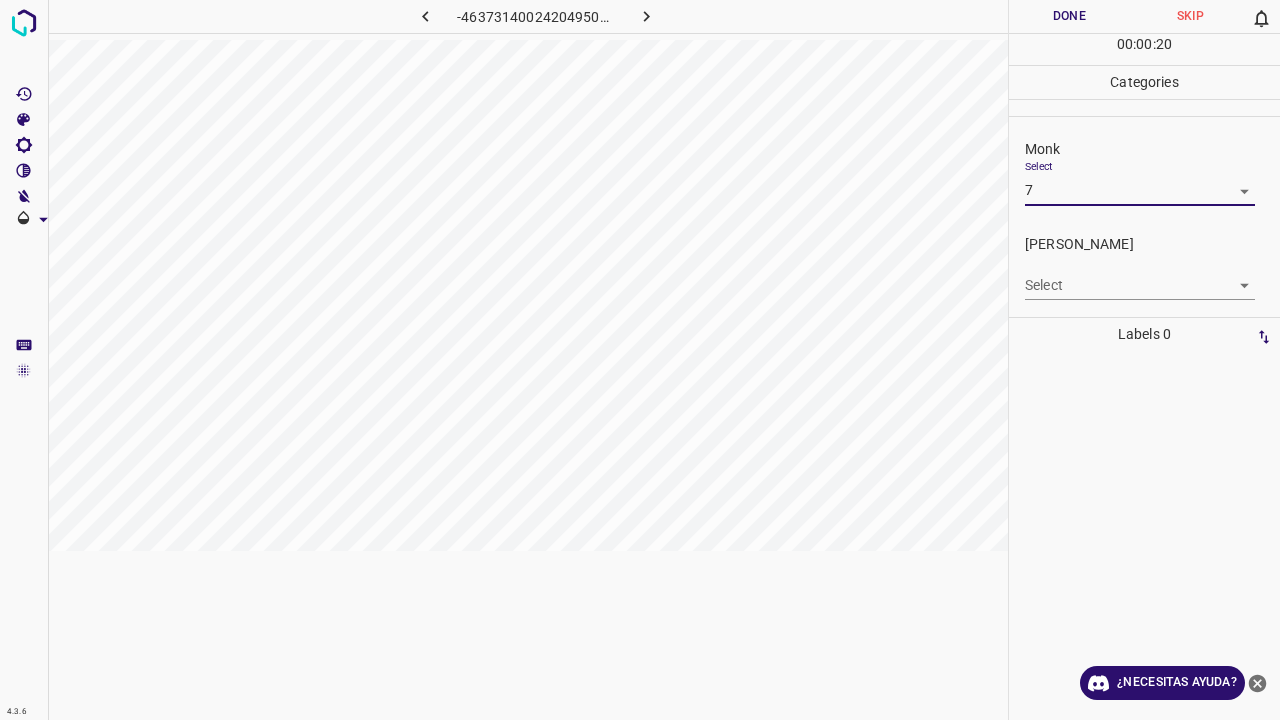 click on "4.3.6  -4637314002420495096.png Done Skip 0 00   : 00   : 20   Categories Monk   Select 7 7  Fitzpatrick   Select ​ Labels   0 Categories 1 Monk 2  Fitzpatrick Tools Space Change between modes (Draw & Edit) I Auto labeling R Restore zoom M Zoom in N Zoom out Delete Delete selecte label Filters Z Restore filters X Saturation filter C Brightness filter V Contrast filter B Gray scale filter General O Download ¿Necesitas ayuda? Texto original Valora esta traducción Tu opinión servirá para ayudar a mejorar el Traductor de Google - Texto - Esconder - Borrar" at bounding box center [640, 360] 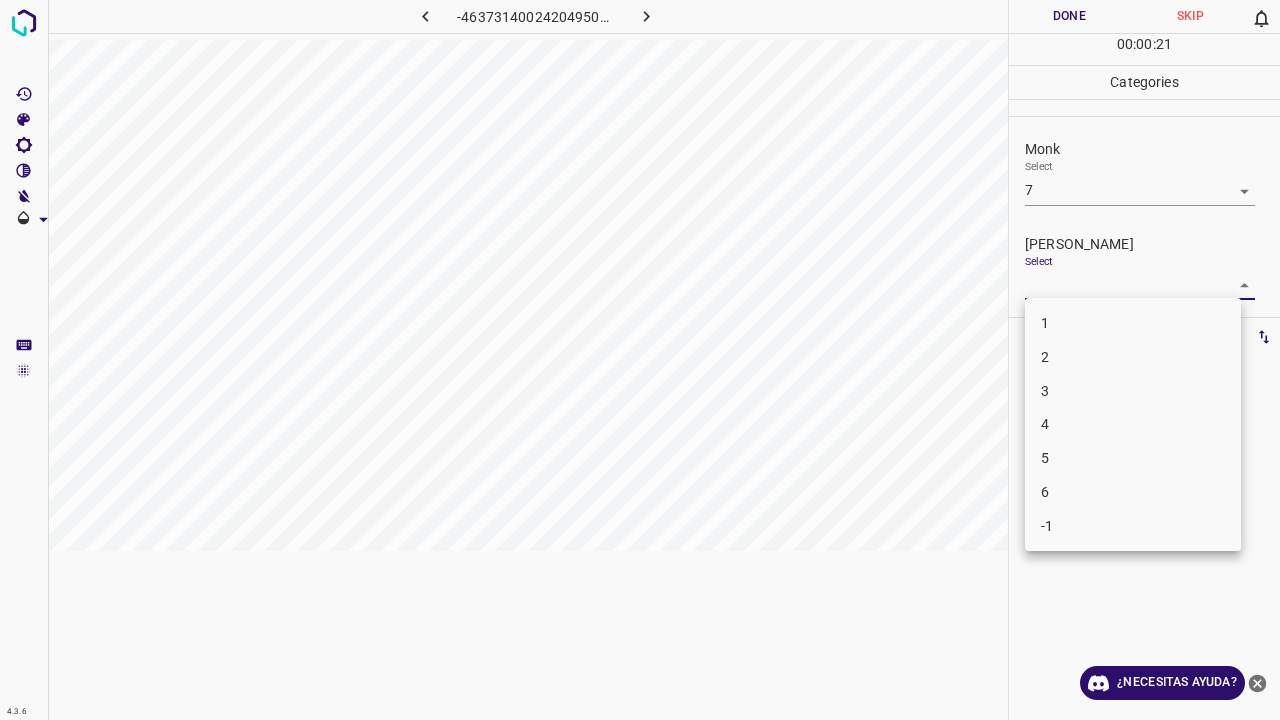 drag, startPoint x: 1099, startPoint y: 445, endPoint x: 1094, endPoint y: 456, distance: 12.083046 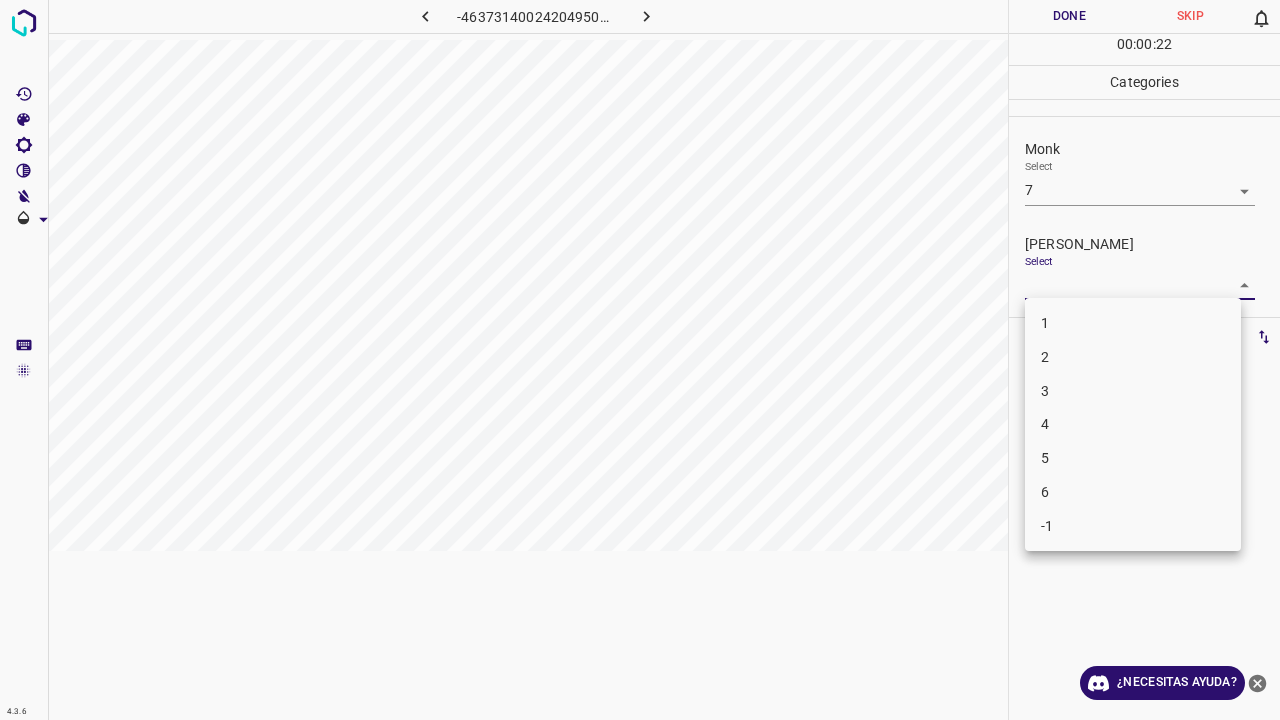 click on "5" at bounding box center [1133, 458] 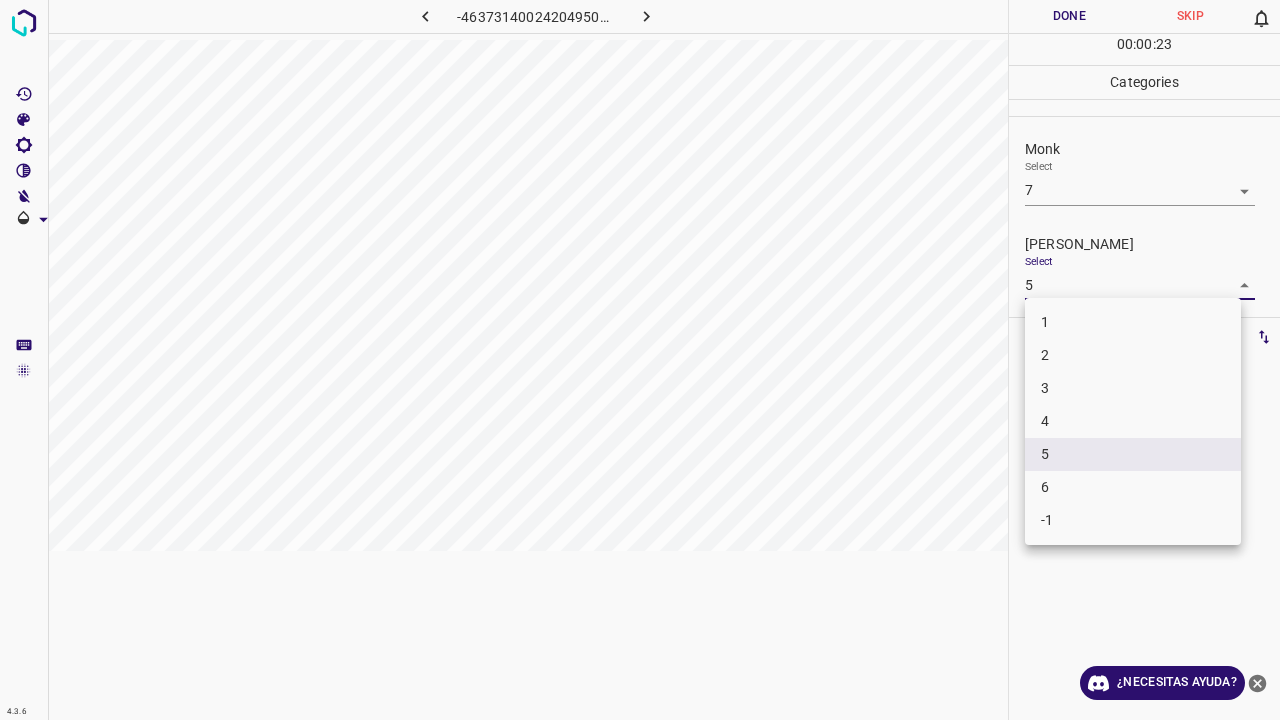 click on "4.3.6  -4637314002420495096.png Done Skip 0 00   : 00   : 23   Categories Monk   Select 7 7  Fitzpatrick   Select 5 5 Labels   0 Categories 1 Monk 2  Fitzpatrick Tools Space Change between modes (Draw & Edit) I Auto labeling R Restore zoom M Zoom in N Zoom out Delete Delete selecte label Filters Z Restore filters X Saturation filter C Brightness filter V Contrast filter B Gray scale filter General O Download ¿Necesitas ayuda? Texto original Valora esta traducción Tu opinión servirá para ayudar a mejorar el Traductor de Google - Texto - Esconder - Borrar 1 2 3 4 5 6 -1" at bounding box center (640, 360) 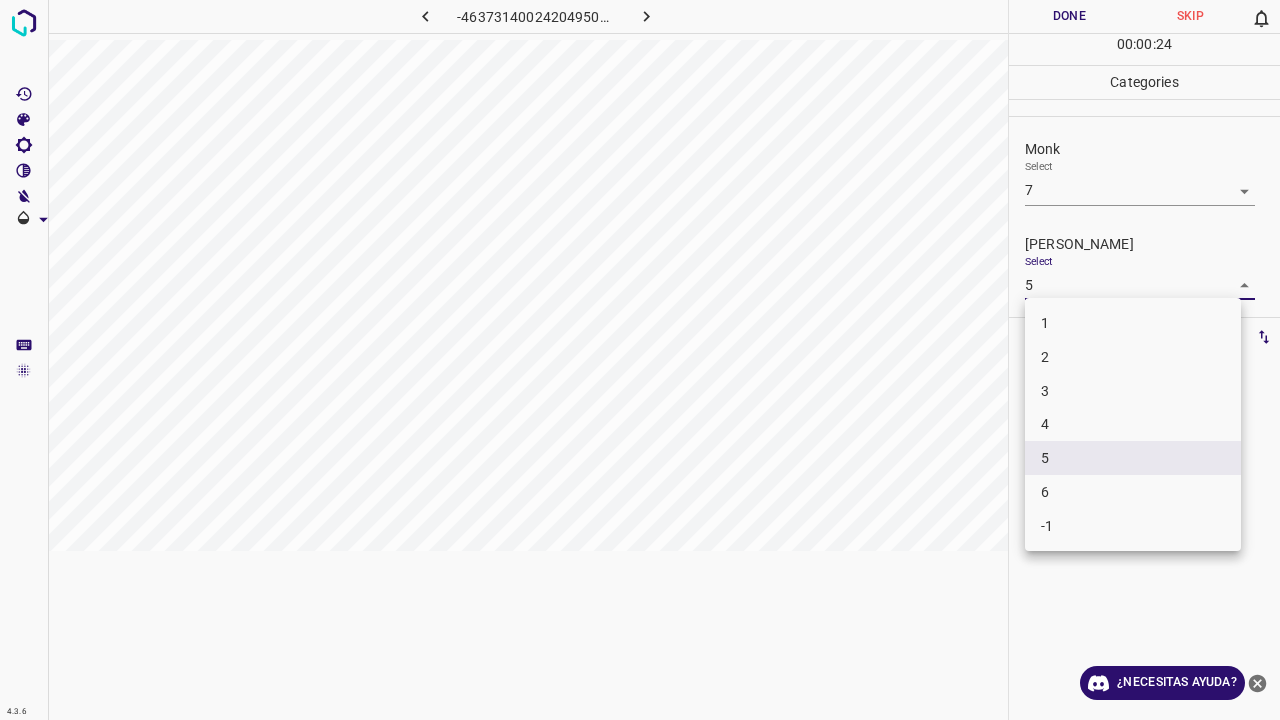 click on "6" at bounding box center (1133, 492) 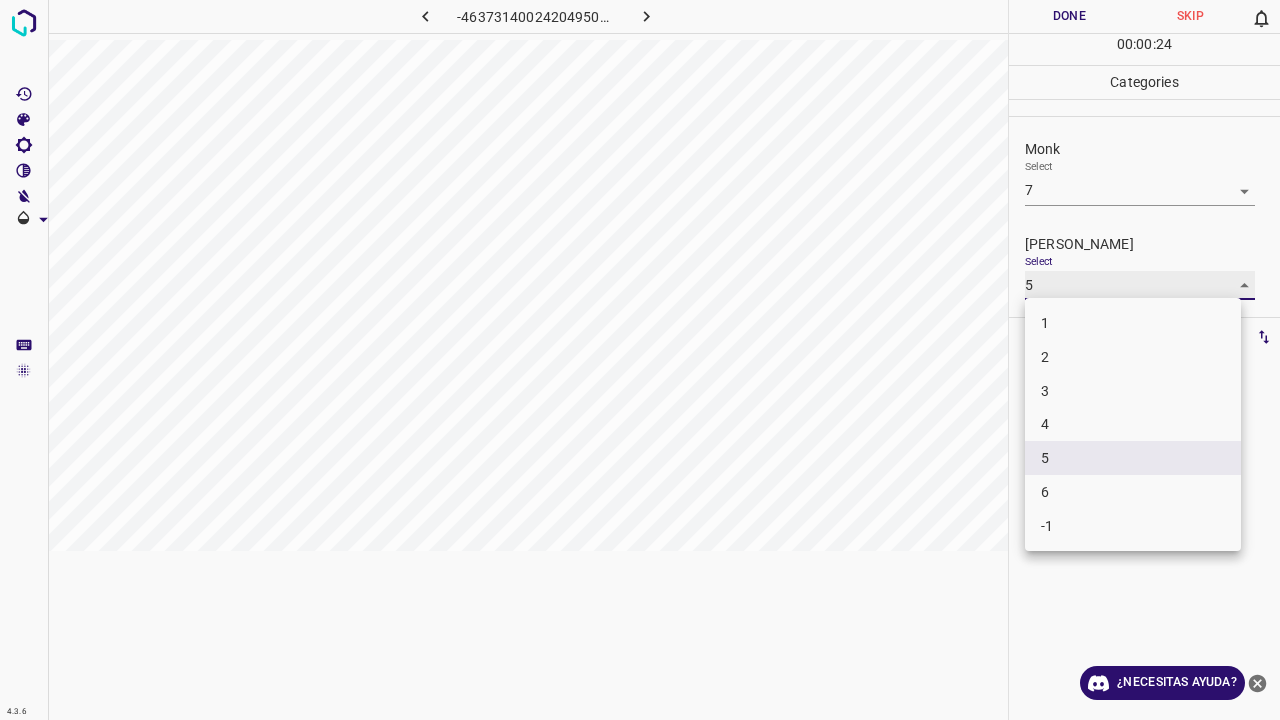 type on "6" 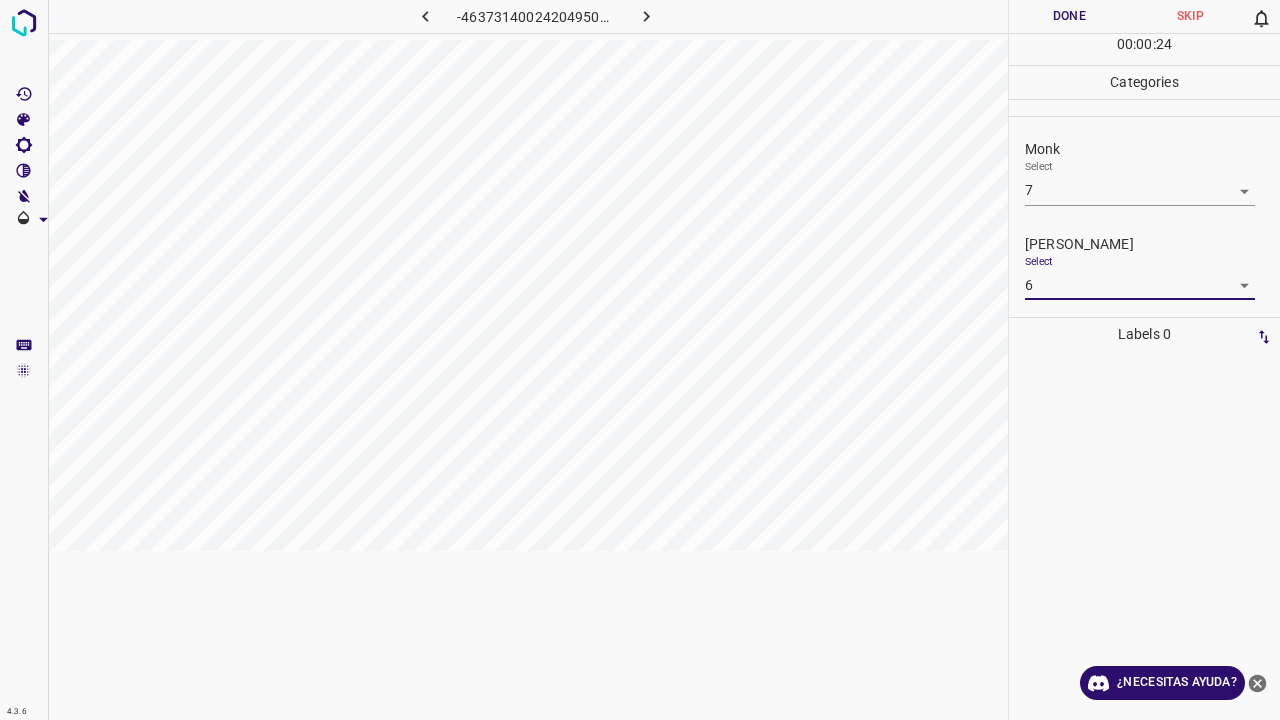 click on "Done" at bounding box center (1069, 16) 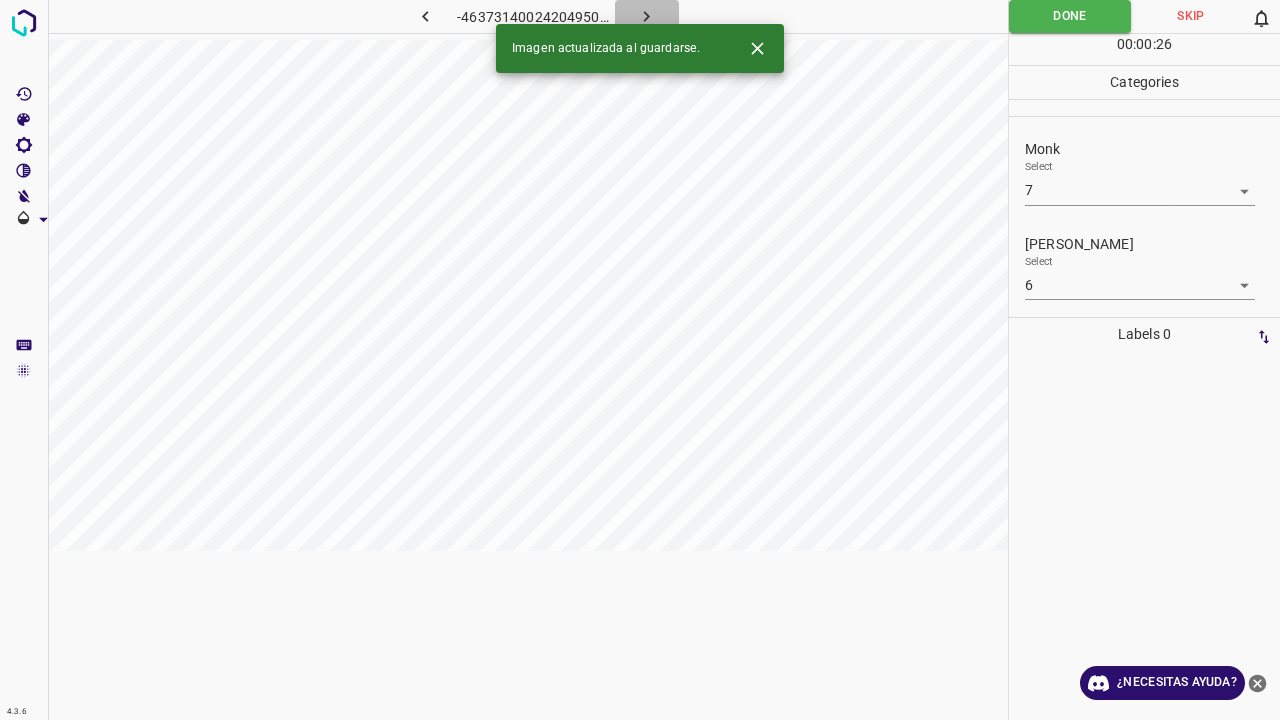 click at bounding box center (647, 16) 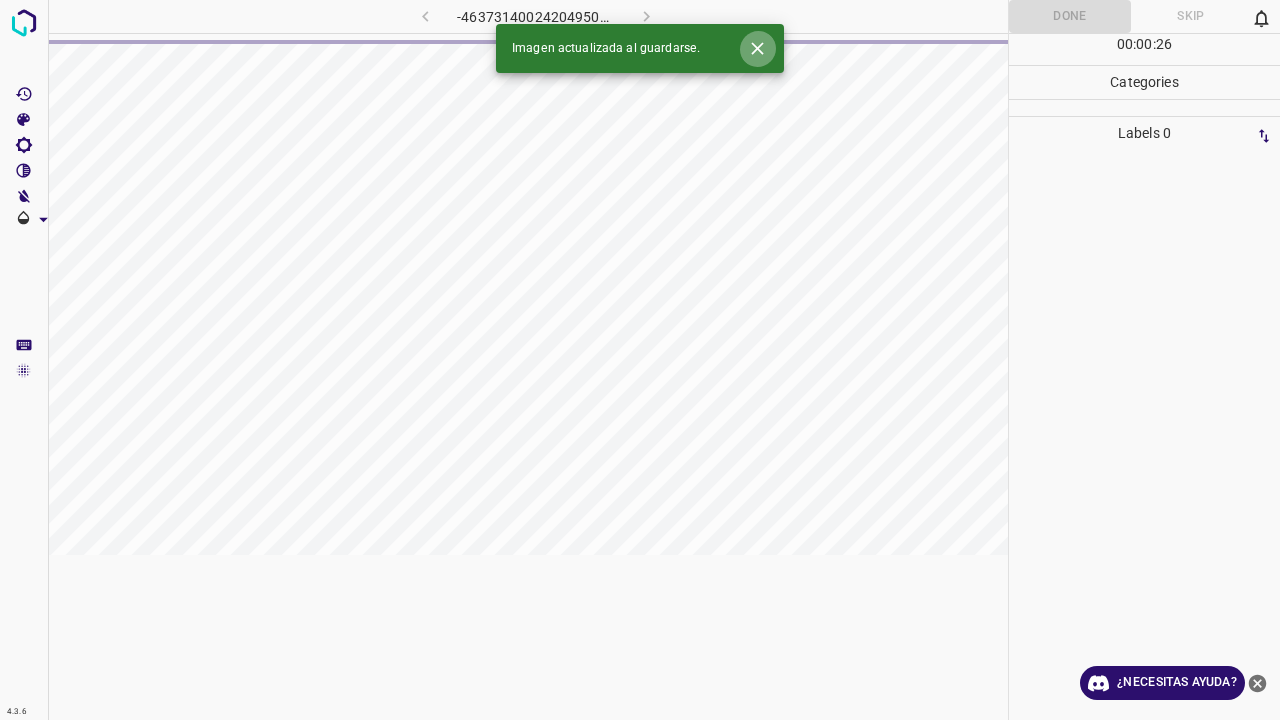click 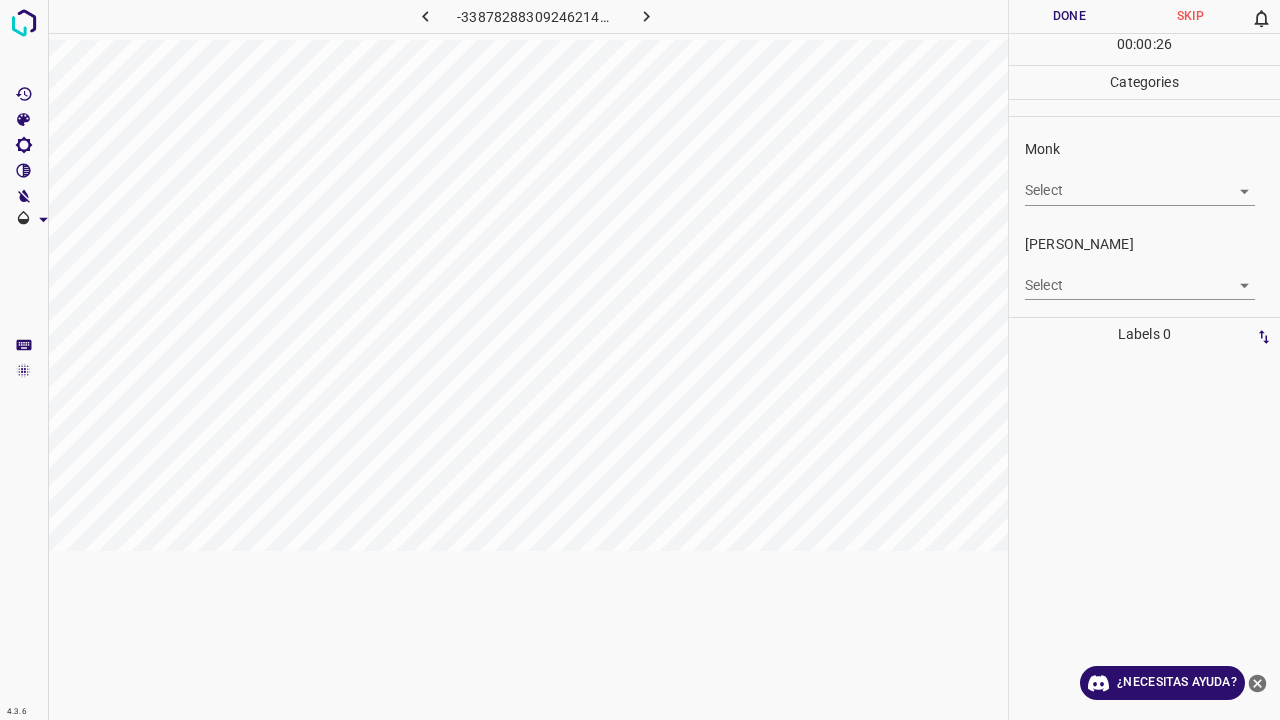 click on "4.3.6  -3387828830924621439.png Done Skip 0 00   : 00   : 26   Categories Monk   Select ​  Fitzpatrick   Select ​ Labels   0 Categories 1 Monk 2  Fitzpatrick Tools Space Change between modes (Draw & Edit) I Auto labeling R Restore zoom M Zoom in N Zoom out Delete Delete selecte label Filters Z Restore filters X Saturation filter C Brightness filter V Contrast filter B Gray scale filter General O Download ¿Necesitas ayuda? Texto original Valora esta traducción Tu opinión servirá para ayudar a mejorar el Traductor de Google - Texto - Esconder - Borrar" at bounding box center [640, 360] 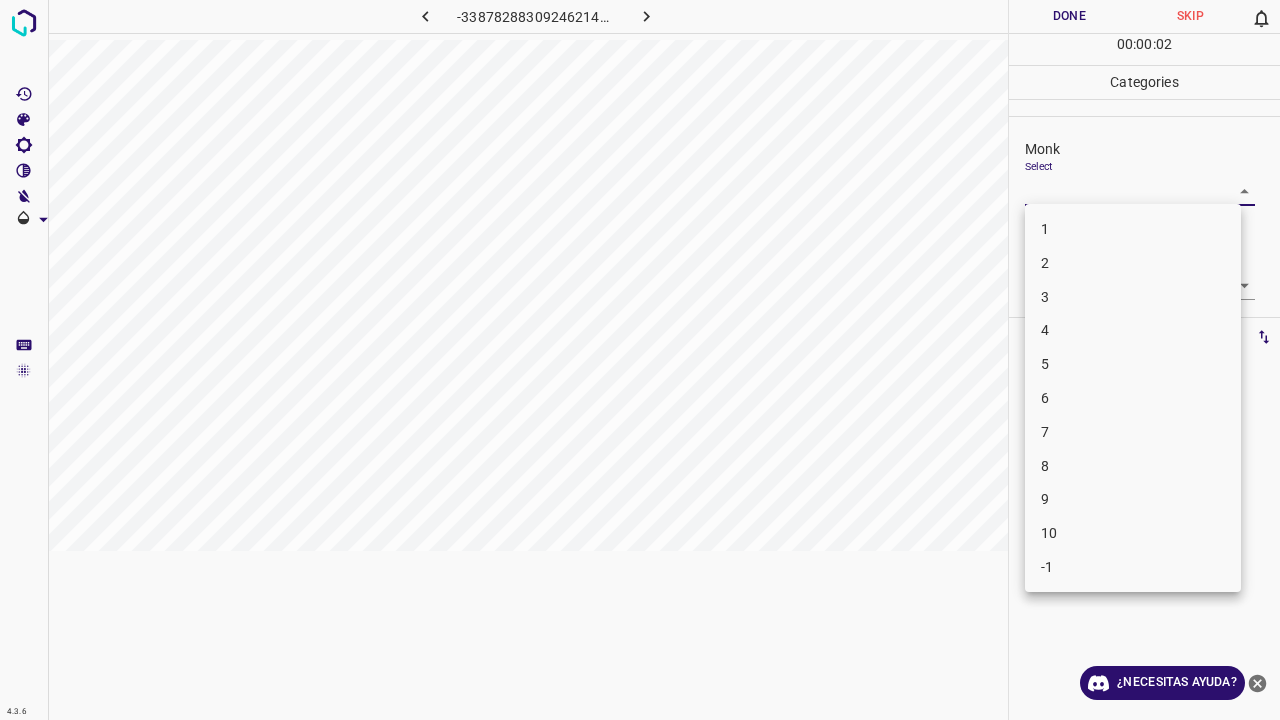 click on "3" at bounding box center [1133, 297] 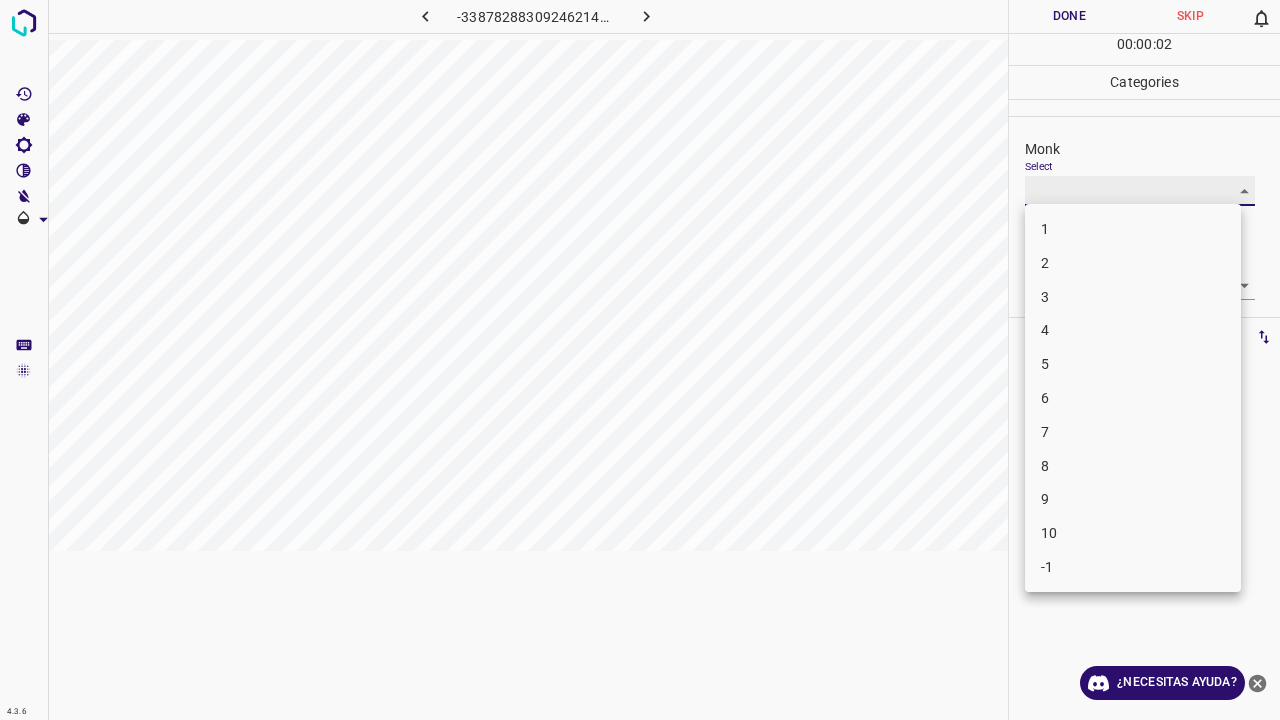 type on "3" 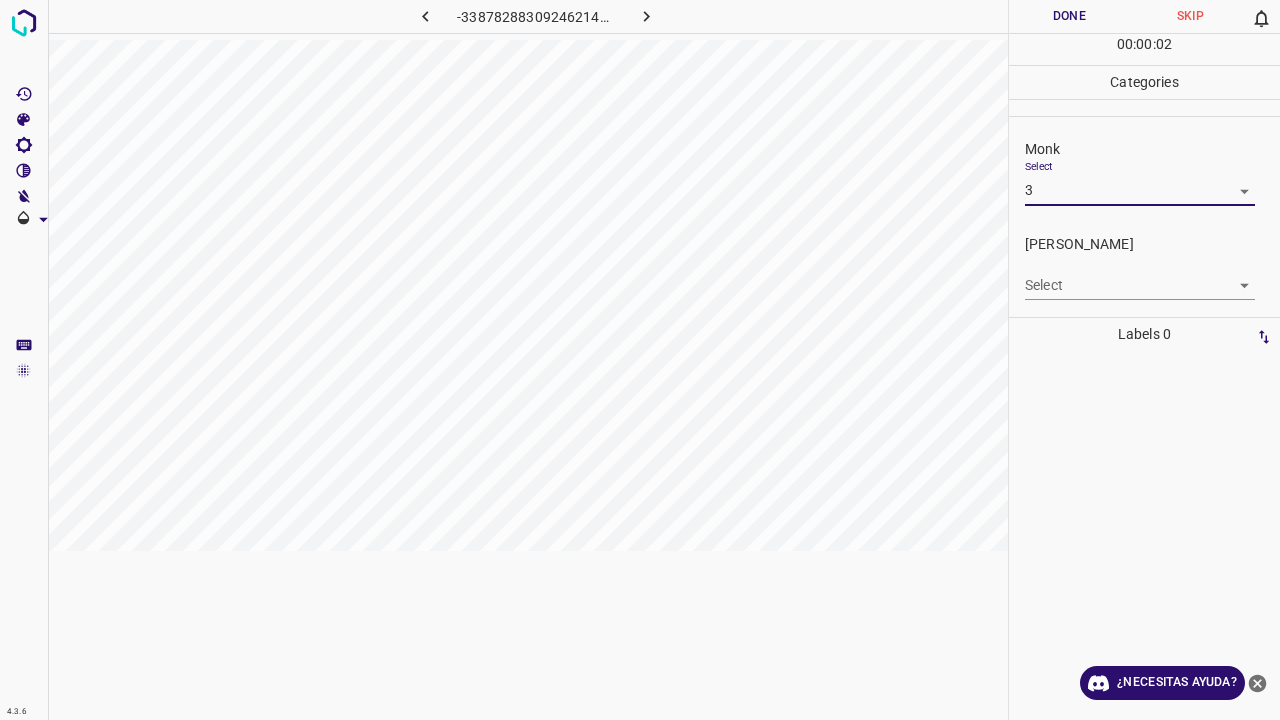 click on "4.3.6  -3387828830924621439.png Done Skip 0 00   : 00   : 02   Categories Monk   Select 3 3  Fitzpatrick   Select ​ Labels   0 Categories 1 Monk 2  Fitzpatrick Tools Space Change between modes (Draw & Edit) I Auto labeling R Restore zoom M Zoom in N Zoom out Delete Delete selecte label Filters Z Restore filters X Saturation filter C Brightness filter V Contrast filter B Gray scale filter General O Download ¿Necesitas ayuda? Texto original Valora esta traducción Tu opinión servirá para ayudar a mejorar el Traductor de Google - Texto - Esconder - Borrar 1 2 3 4 5 6 7 8 9 10 -1" at bounding box center [640, 360] 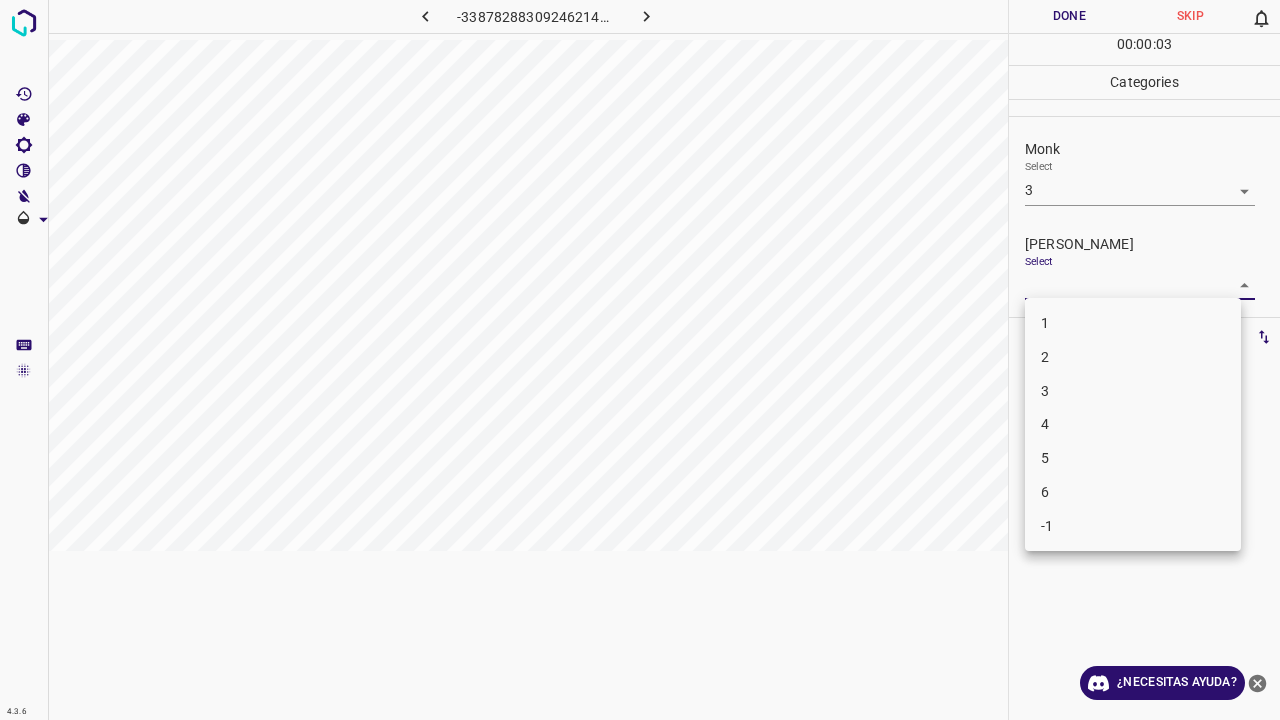 click on "2" at bounding box center [1133, 357] 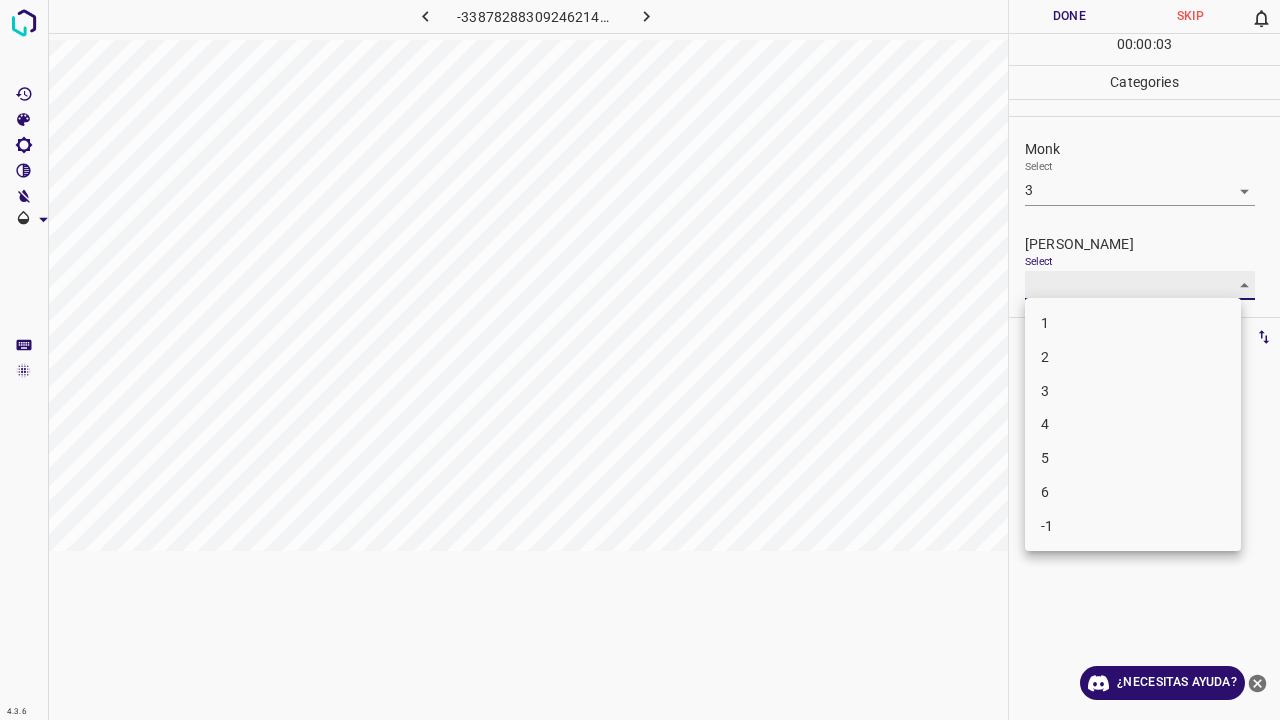 type on "2" 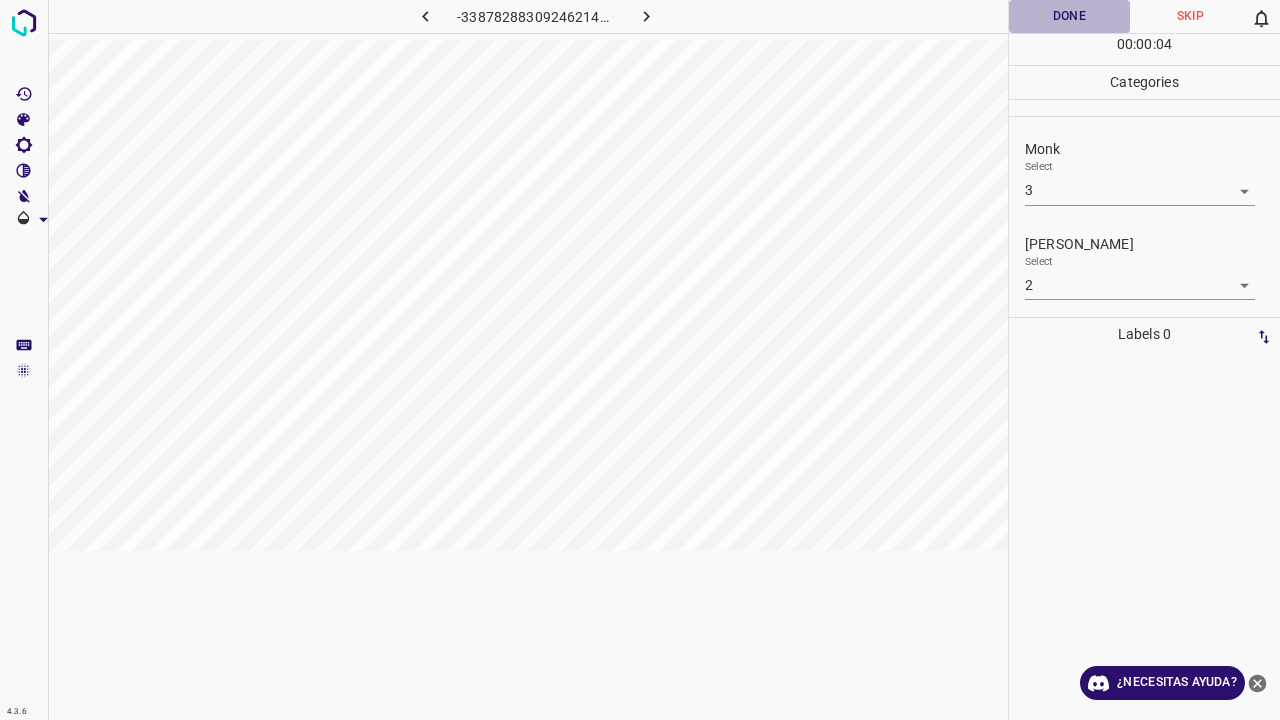 click on "Done" at bounding box center [1069, 16] 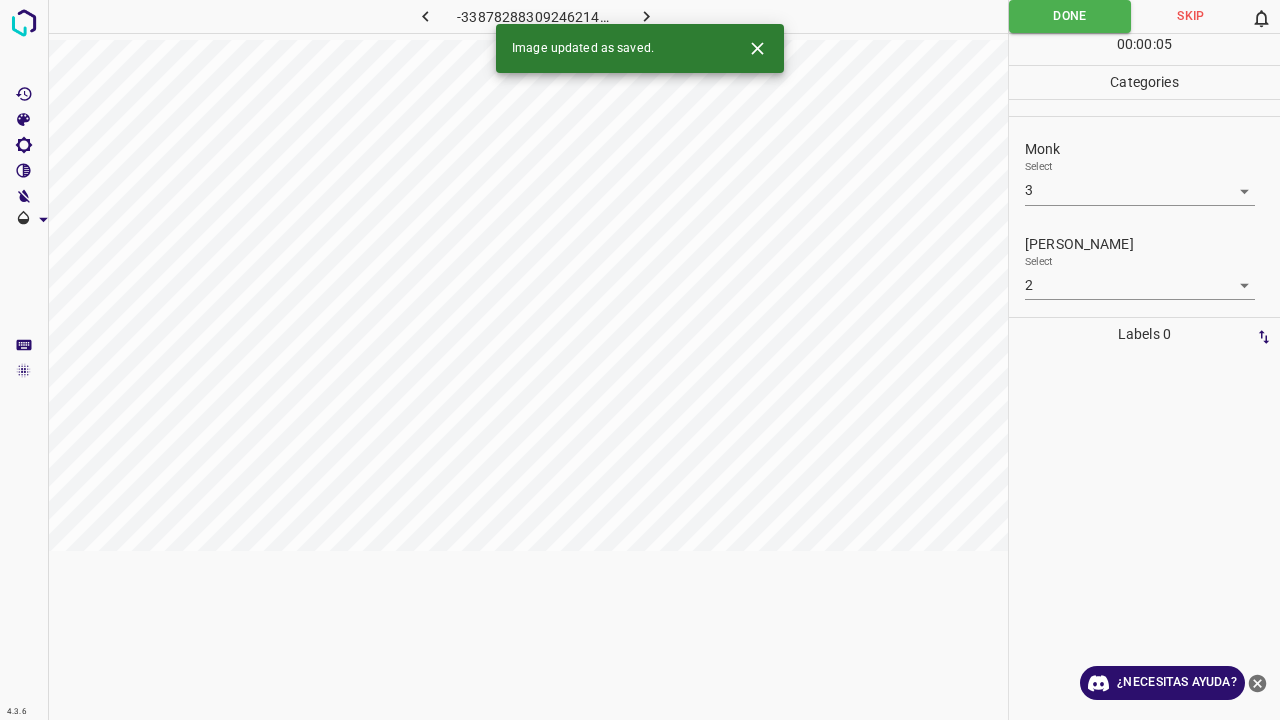 click at bounding box center [647, 16] 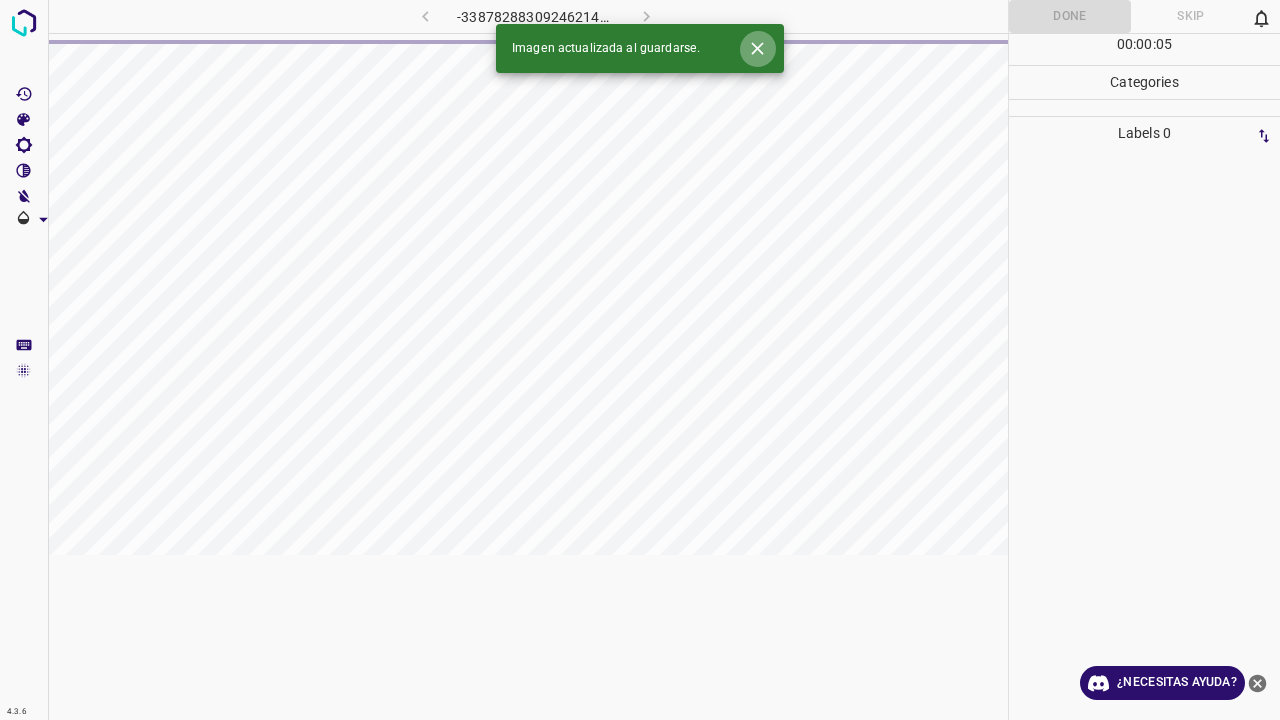 click 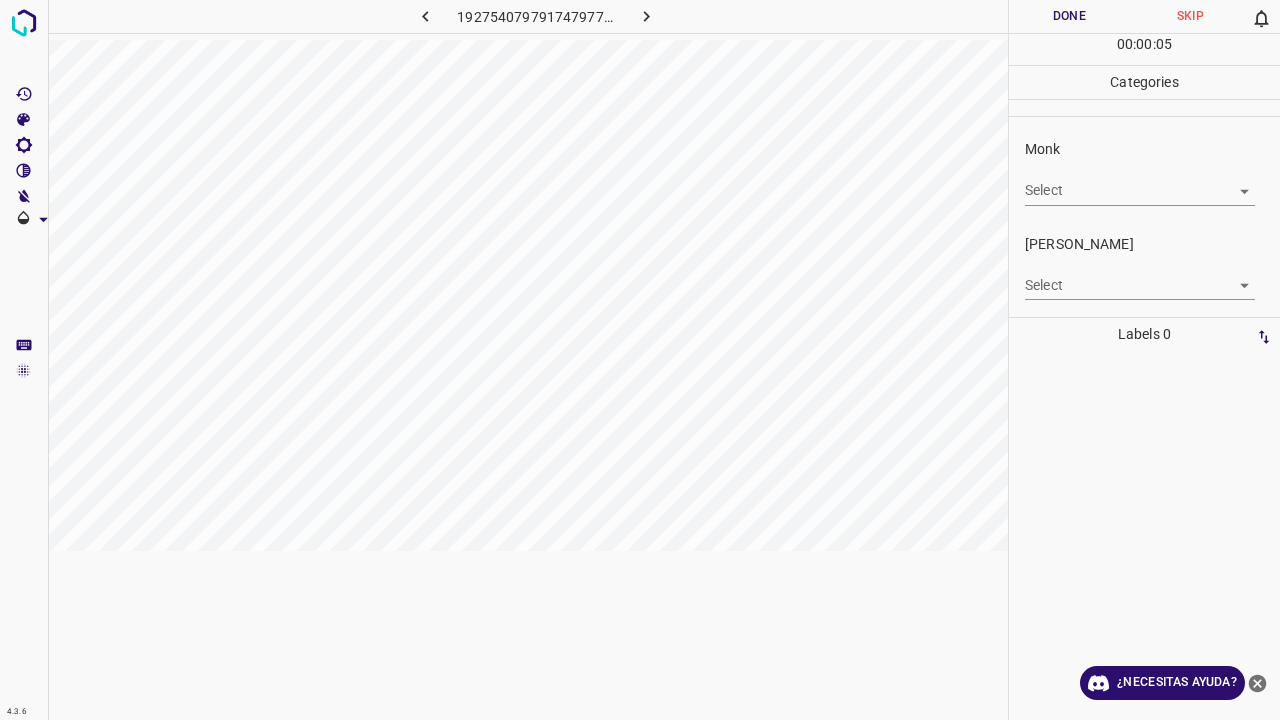click on "4.3.6  192754079791747977.png Done Skip 0 00   : 00   : 05   Categories Monk   Select ​  Fitzpatrick   Select ​ Labels   0 Categories 1 Monk 2  Fitzpatrick Tools Space Change between modes (Draw & Edit) I Auto labeling R Restore zoom M Zoom in N Zoom out Delete Delete selecte label Filters Z Restore filters X Saturation filter C Brightness filter V Contrast filter B Gray scale filter General O Download ¿Necesitas ayuda? Texto original Valora esta traducción Tu opinión servirá para ayudar a mejorar el Traductor de Google - Texto - Esconder - Borrar" at bounding box center (640, 360) 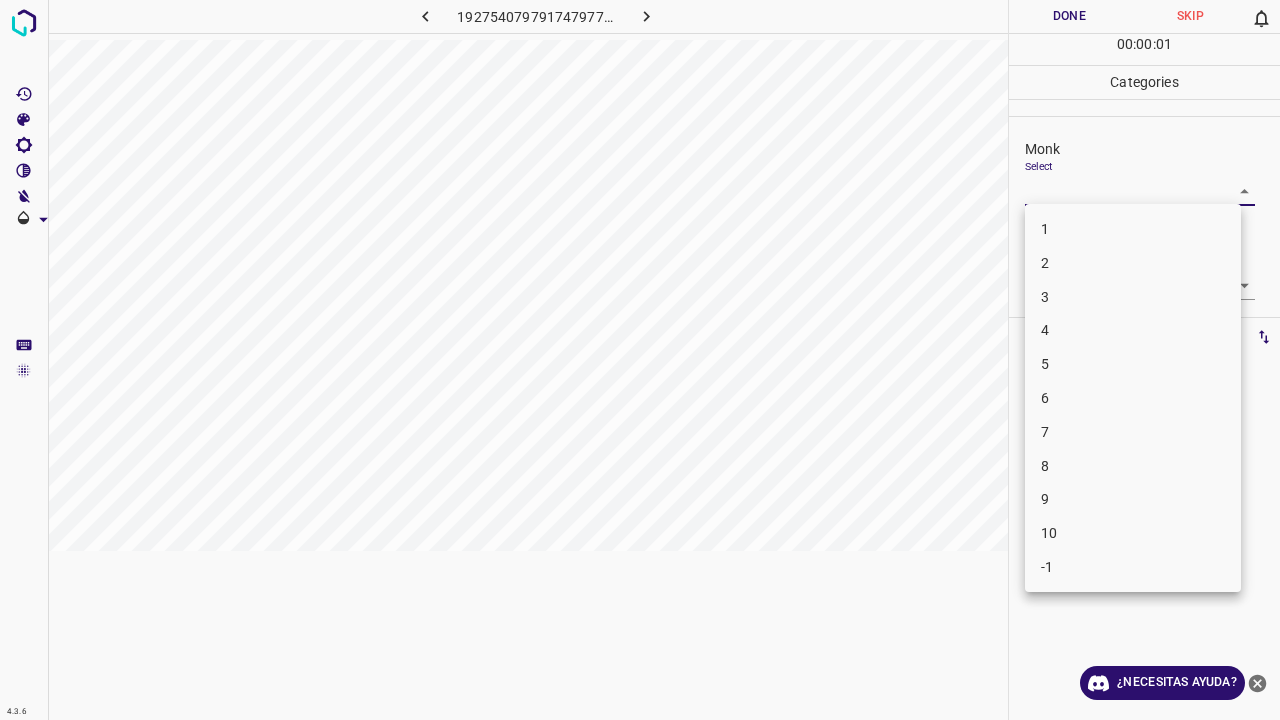 click on "8" at bounding box center [1133, 466] 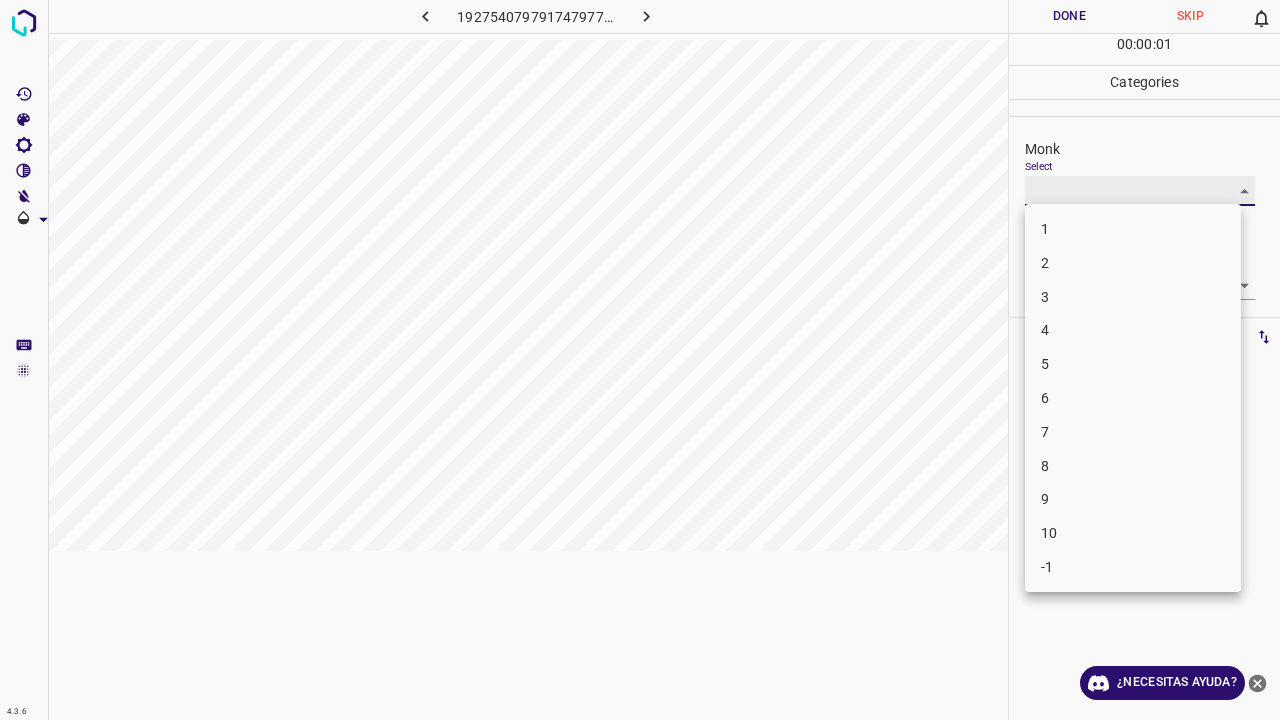 type on "8" 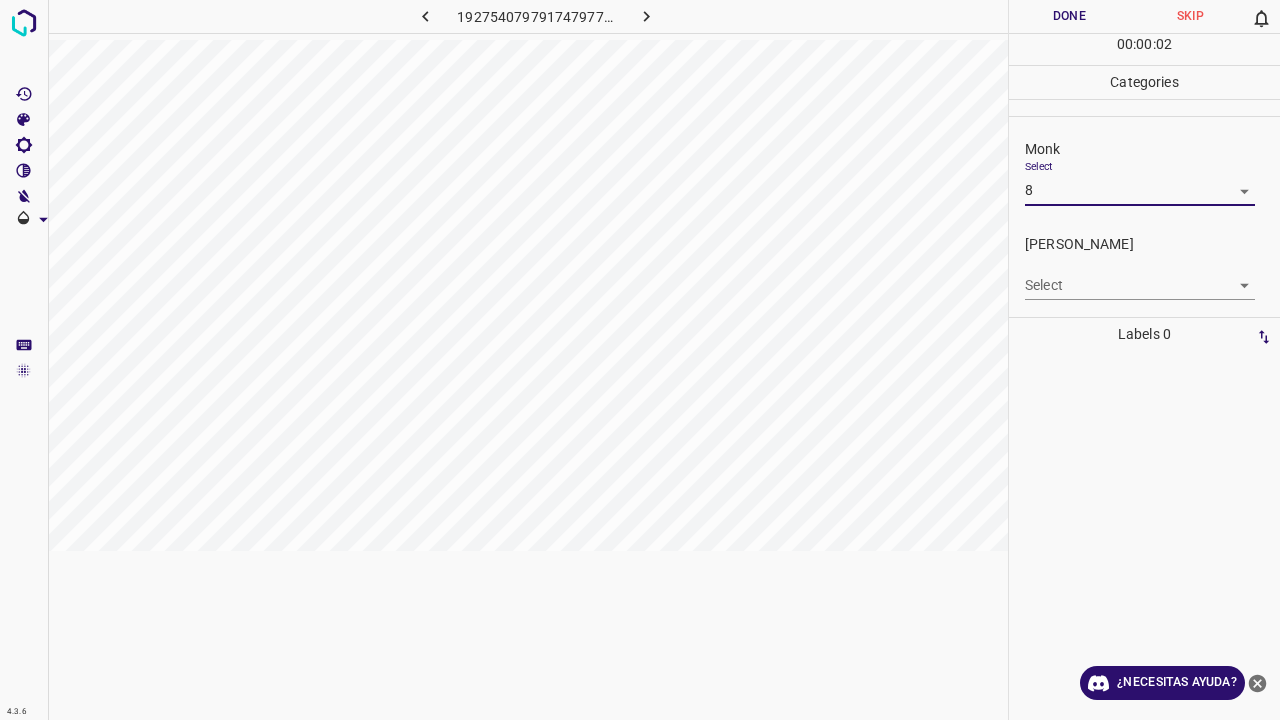 click on "4.3.6  192754079791747977.png Done Skip 0 00   : 00   : 02   Categories Monk   Select 8 8  Fitzpatrick   Select ​ Labels   0 Categories 1 Monk 2  Fitzpatrick Tools Space Change between modes (Draw & Edit) I Auto labeling R Restore zoom M Zoom in N Zoom out Delete Delete selecte label Filters Z Restore filters X Saturation filter C Brightness filter V Contrast filter B Gray scale filter General O Download ¿Necesitas ayuda? Texto original Valora esta traducción Tu opinión servirá para ayudar a mejorar el Traductor de Google - Texto - Esconder - Borrar" at bounding box center [640, 360] 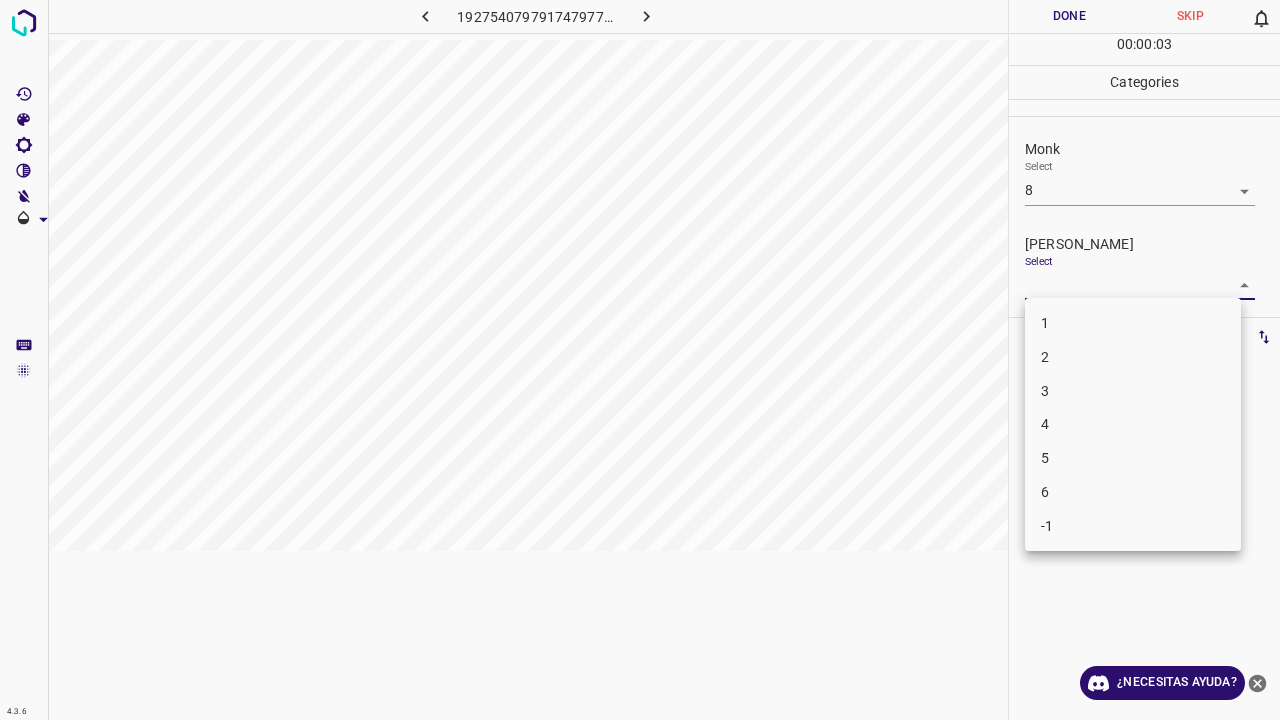 click on "6" at bounding box center [1133, 492] 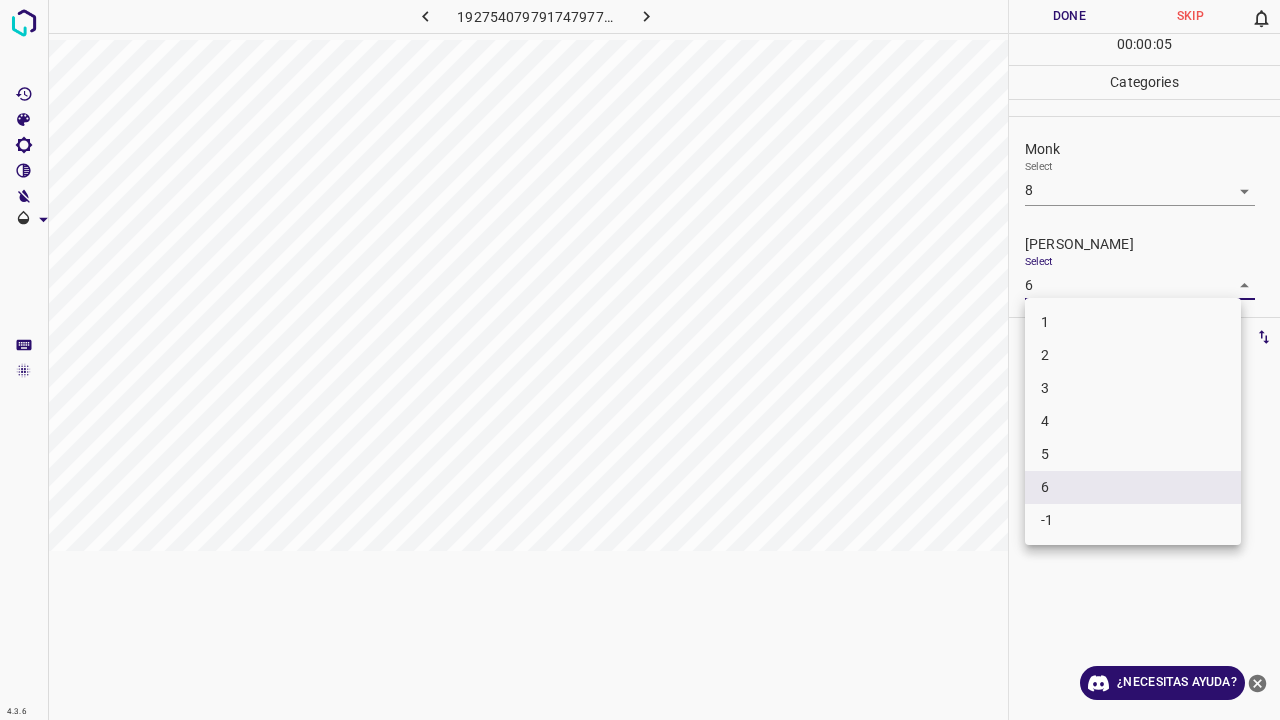 click on "4.3.6  192754079791747977.png Done Skip 0 00   : 00   : 05   Categories Monk   Select 8 8  Fitzpatrick   Select 6 6 Labels   0 Categories 1 Monk 2  Fitzpatrick Tools Space Change between modes (Draw & Edit) I Auto labeling R Restore zoom M Zoom in N Zoom out Delete Delete selecte label Filters Z Restore filters X Saturation filter C Brightness filter V Contrast filter B Gray scale filter General O Download ¿Necesitas ayuda? Texto original Valora esta traducción Tu opinión servirá para ayudar a mejorar el Traductor de Google - Texto - Esconder - Borrar 1 2 3 4 5 6 -1" at bounding box center [640, 360] 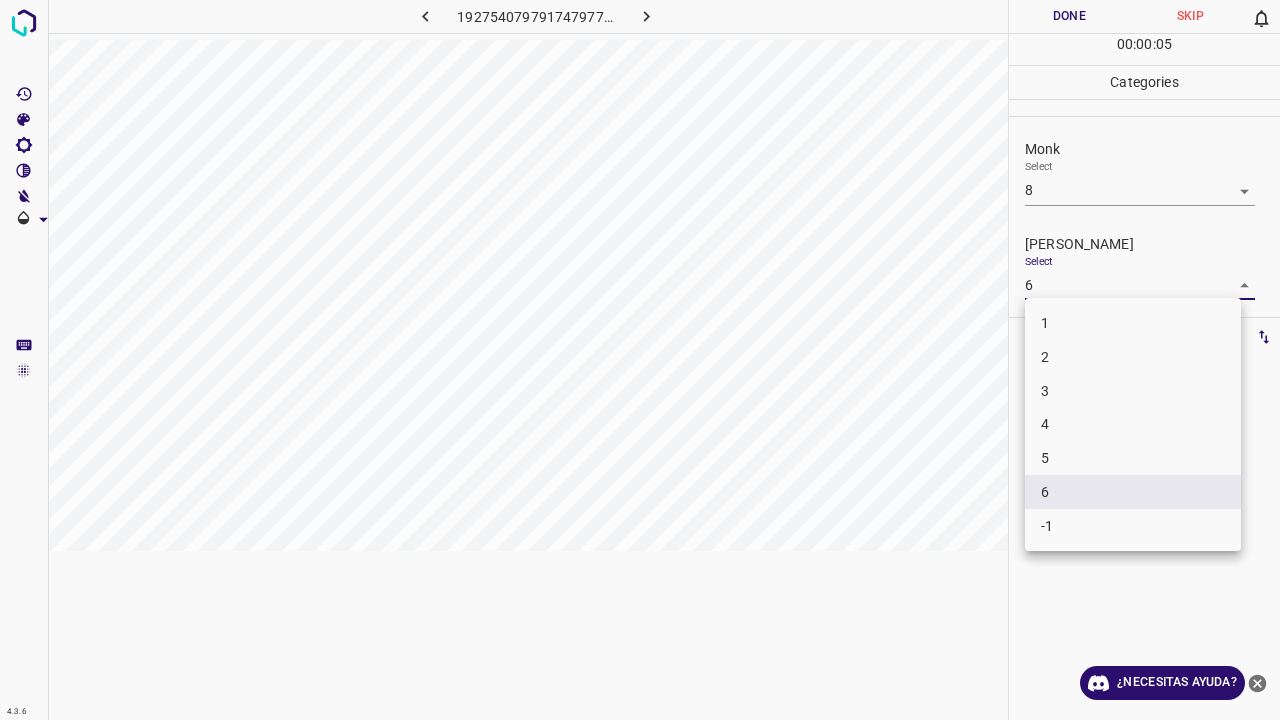 click on "5" at bounding box center (1133, 458) 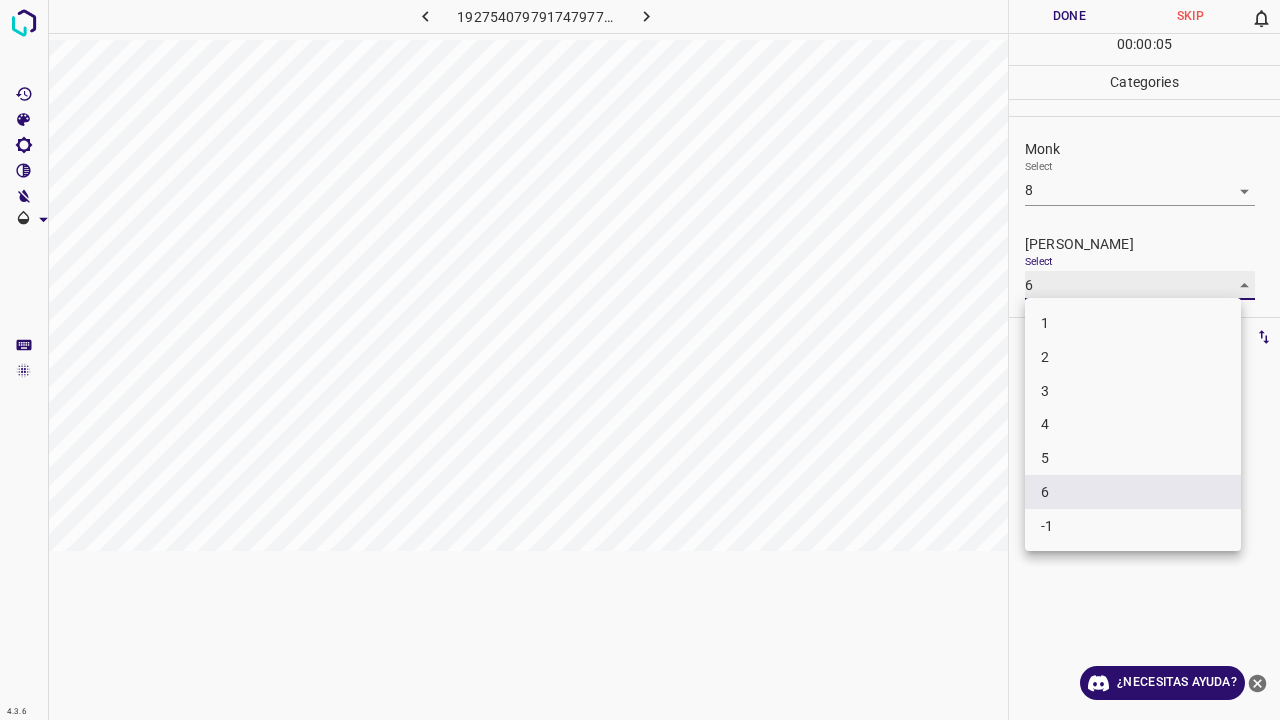 type on "5" 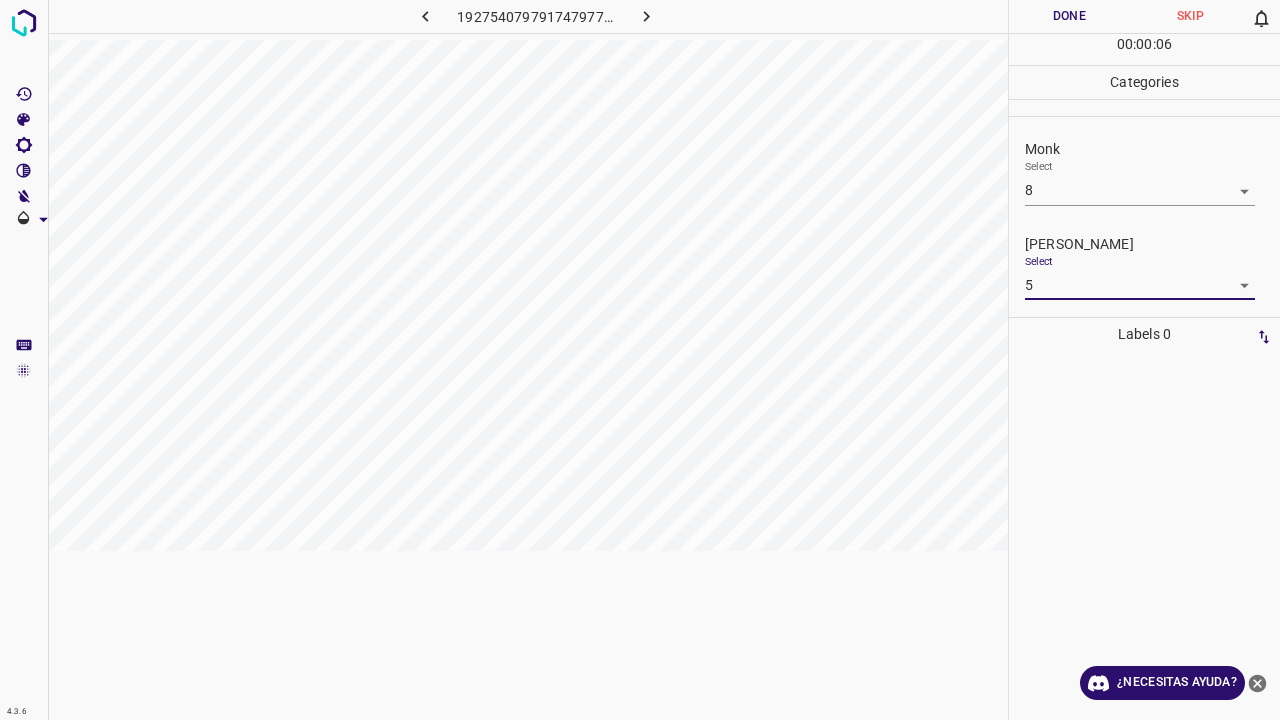 click on "Done" at bounding box center (1069, 16) 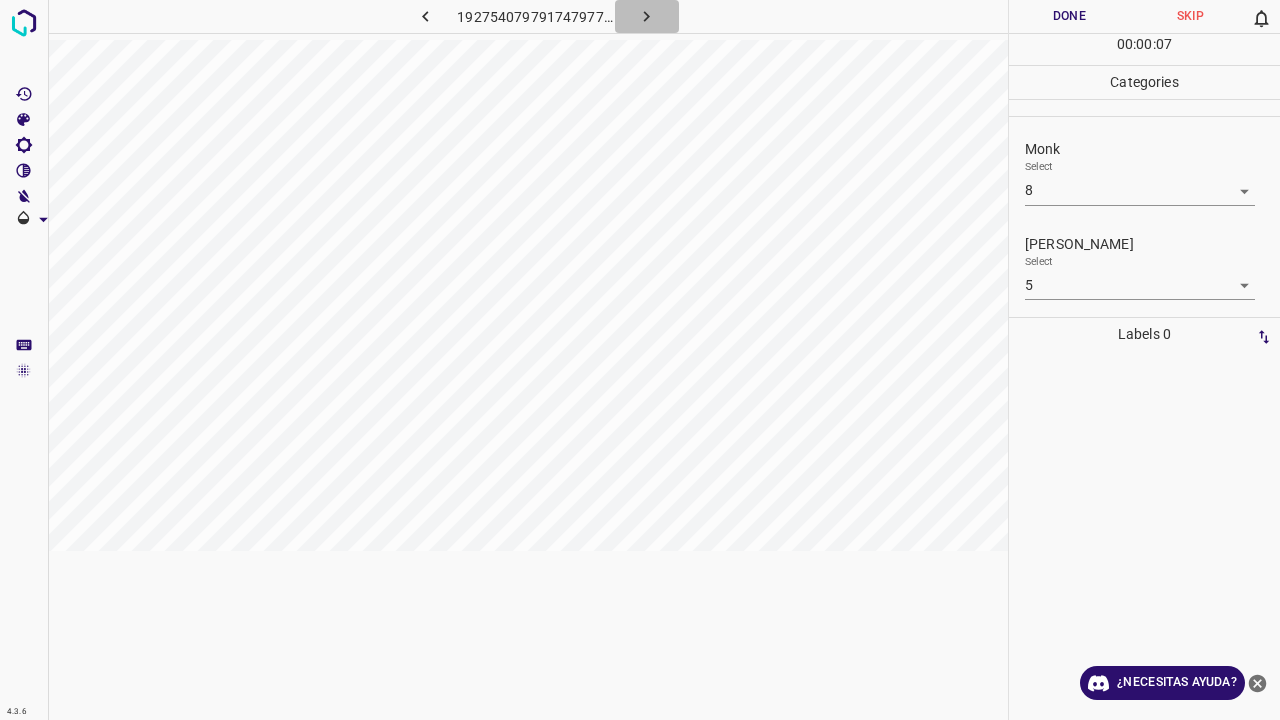 click 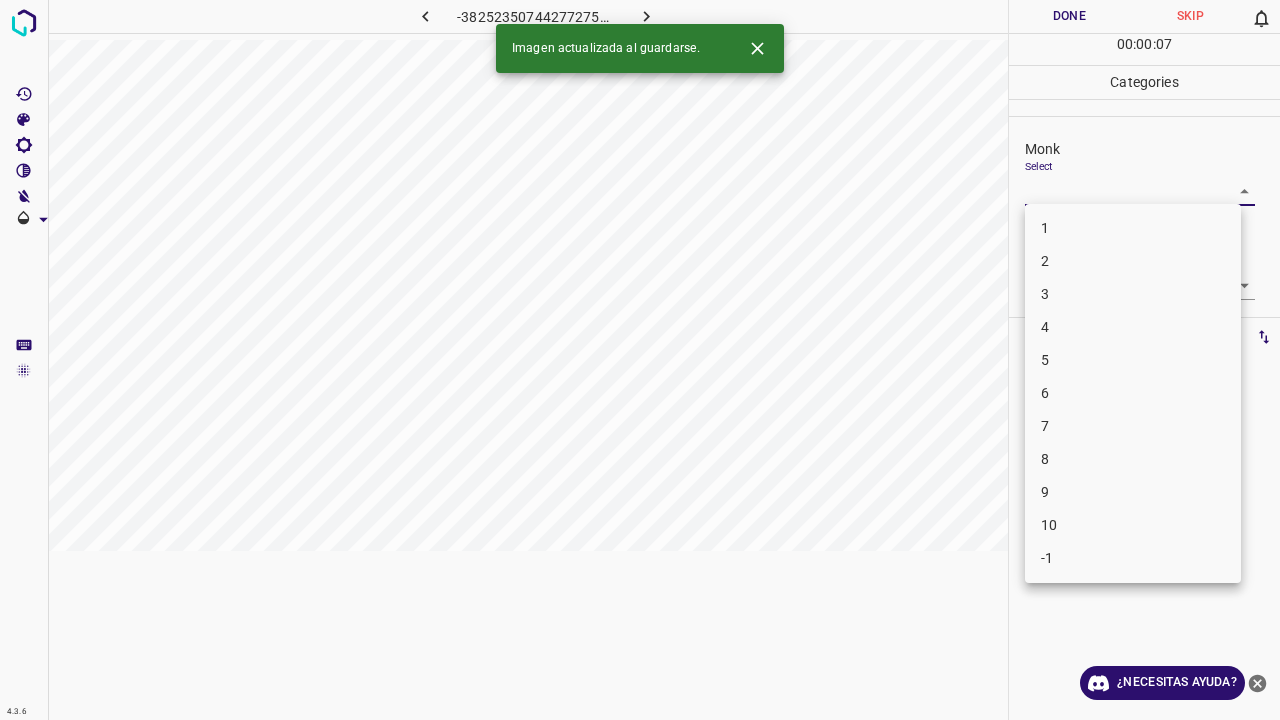 click on "4.3.6  -3825235074427727524.png Done Skip 0 00   : 00   : 07   Categories Monk   Select ​  Fitzpatrick   Select ​ Labels   0 Categories 1 Monk 2  Fitzpatrick Tools Space Change between modes (Draw & Edit) I Auto labeling R Restore zoom M Zoom in N Zoom out Delete Delete selecte label Filters Z Restore filters X Saturation filter C Brightness filter V Contrast filter B Gray scale filter General O Download Imagen actualizada al guardarse. ¿Necesitas ayuda? Texto original Valora esta traducción Tu opinión servirá para ayudar a mejorar el Traductor de Google - Texto - Esconder - Borrar 1 2 3 4 5 6 7 8 9 10 -1" at bounding box center [640, 360] 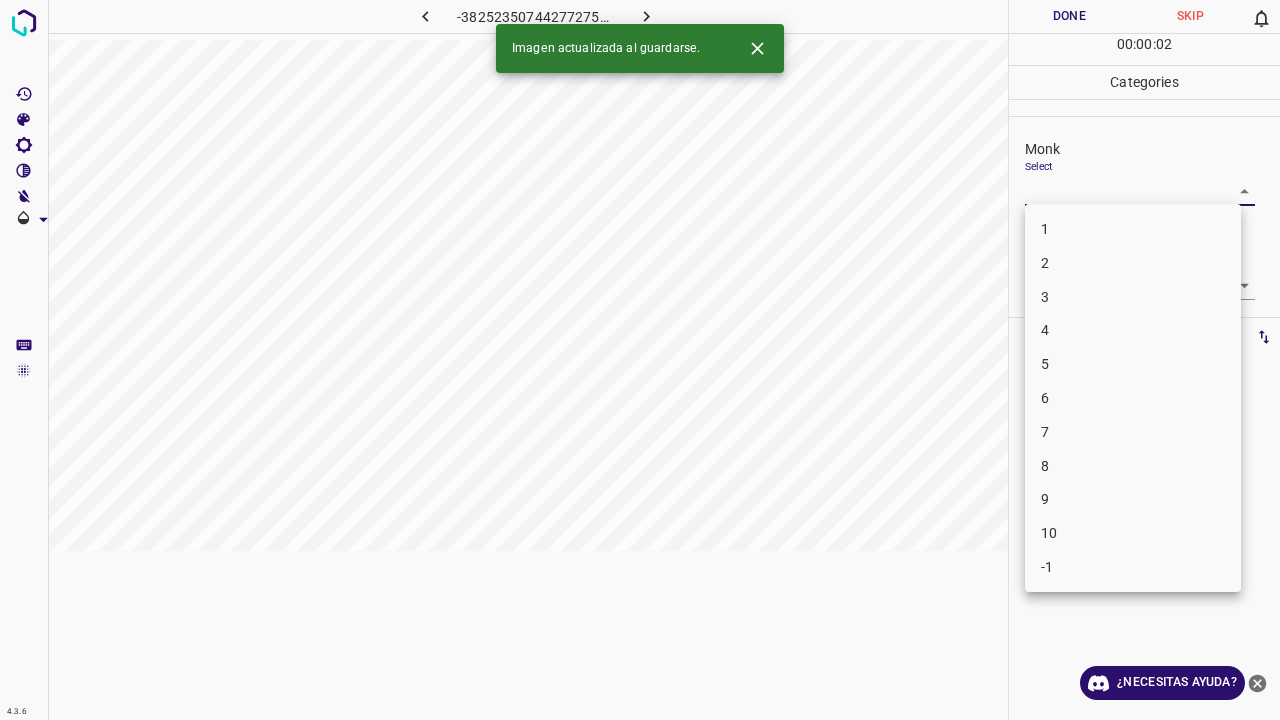 click on "6" at bounding box center (1133, 398) 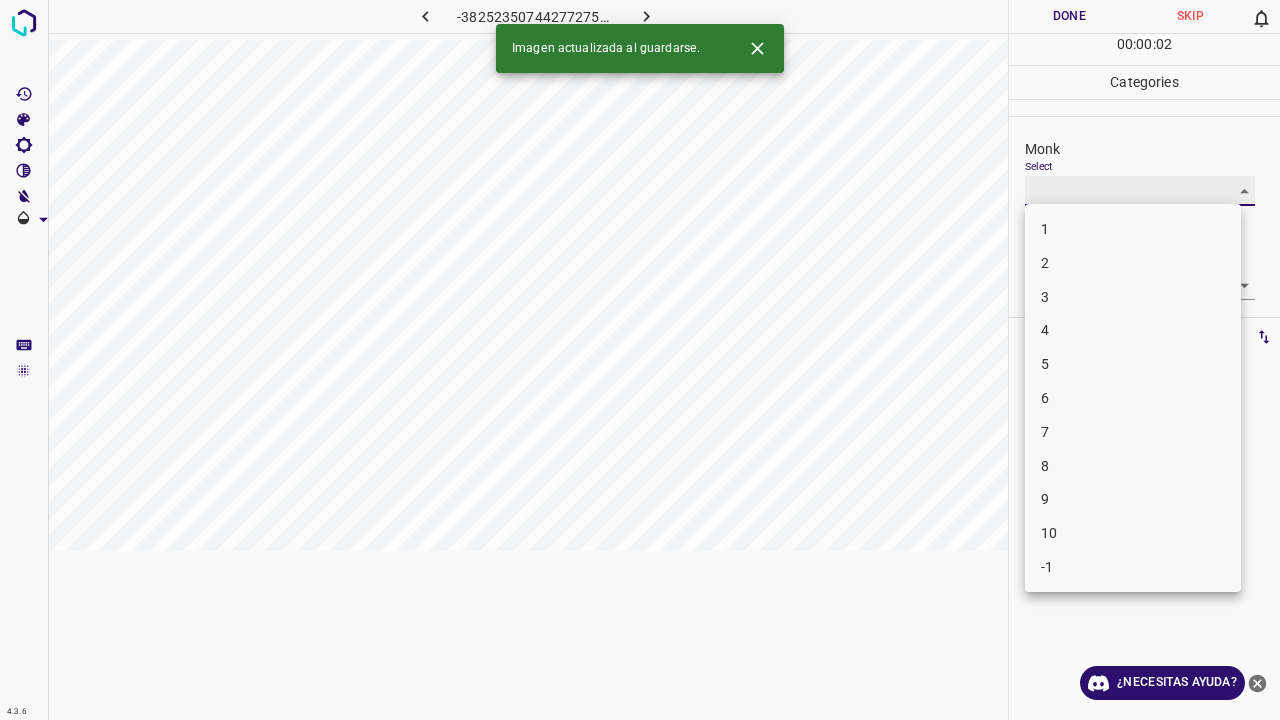 type on "6" 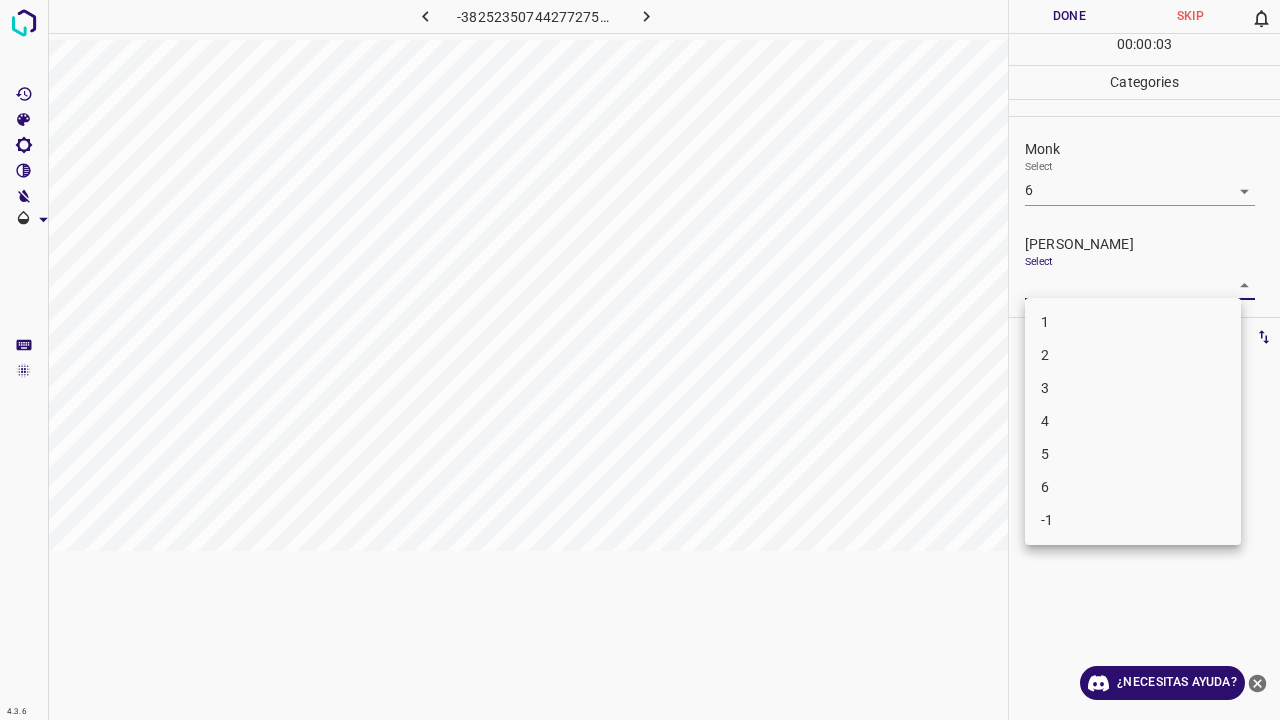 click on "4.3.6  -3825235074427727524.png Done Skip 0 00   : 00   : 03   Categories Monk   Select 6 6  Fitzpatrick   Select ​ Labels   0 Categories 1 Monk 2  Fitzpatrick Tools Space Change between modes (Draw & Edit) I Auto labeling R Restore zoom M Zoom in N Zoom out Delete Delete selecte label Filters Z Restore filters X Saturation filter C Brightness filter V Contrast filter B Gray scale filter General O Download ¿Necesitas ayuda? Texto original Valora esta traducción Tu opinión servirá para ayudar a mejorar el Traductor de Google - Texto - Esconder - Borrar 1 2 3 4 5 6 -1" at bounding box center [640, 360] 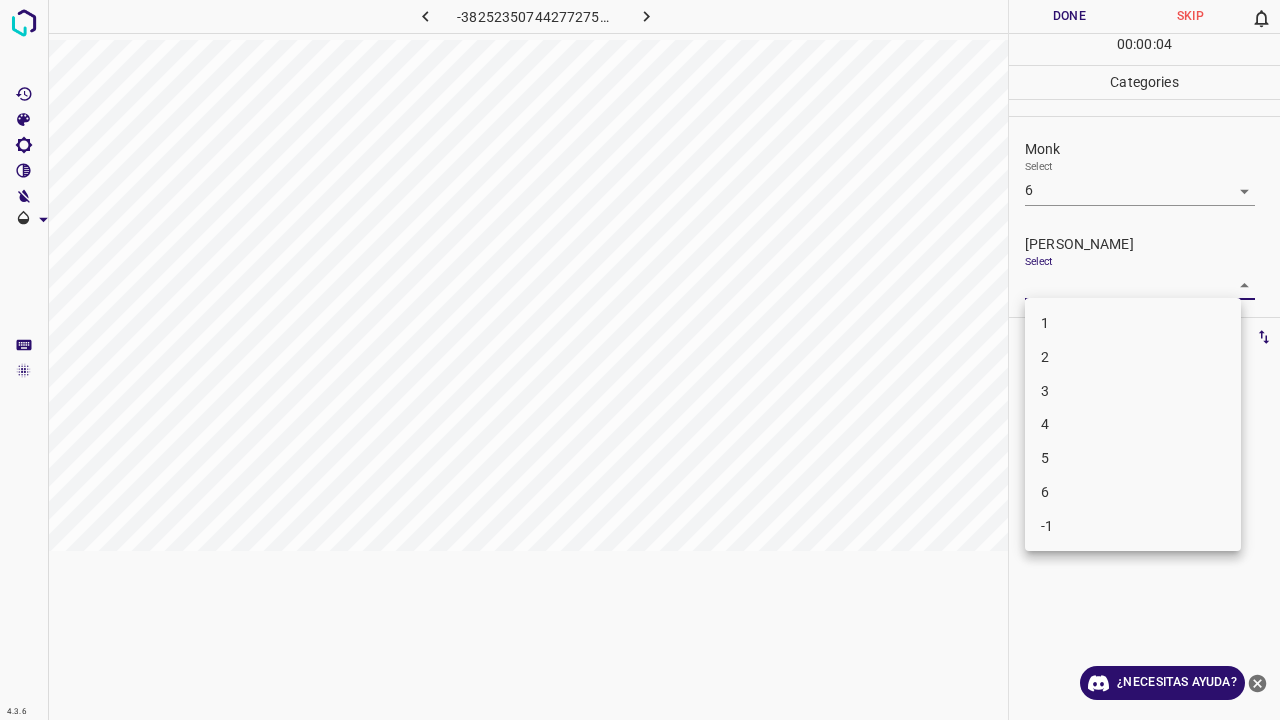click on "3" at bounding box center [1133, 391] 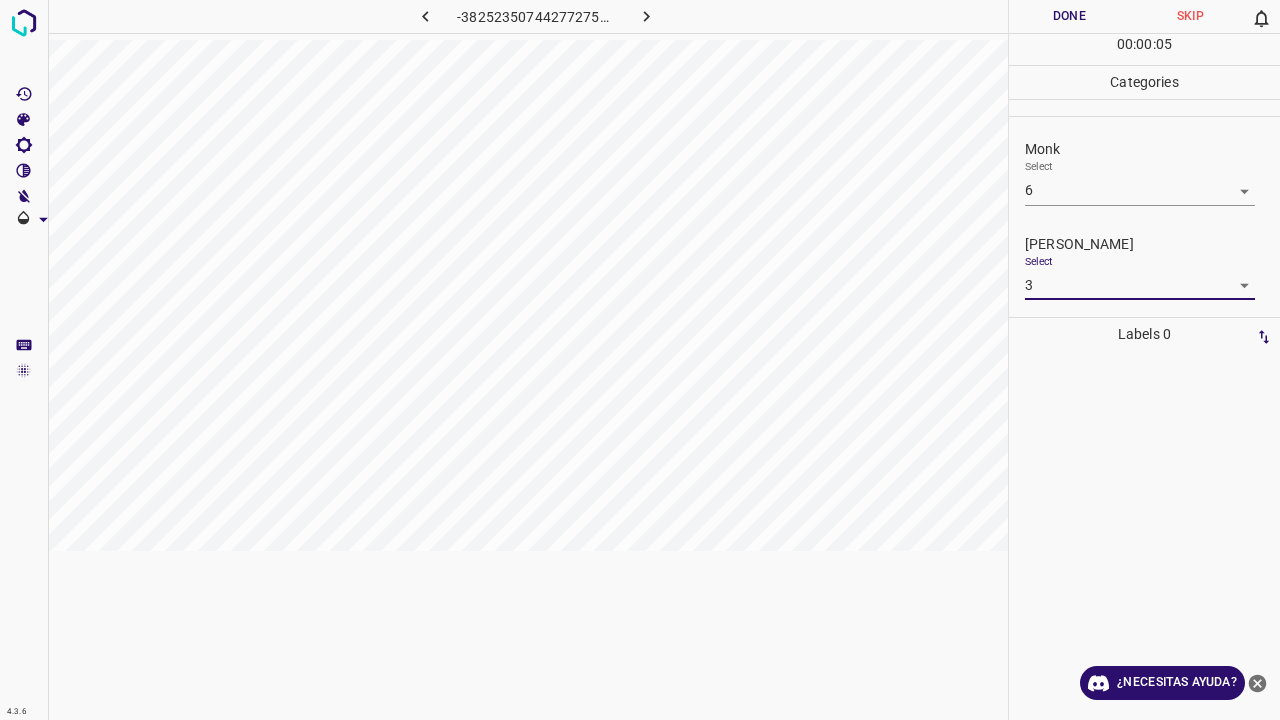 click on "Select 3 3" at bounding box center (1140, 277) 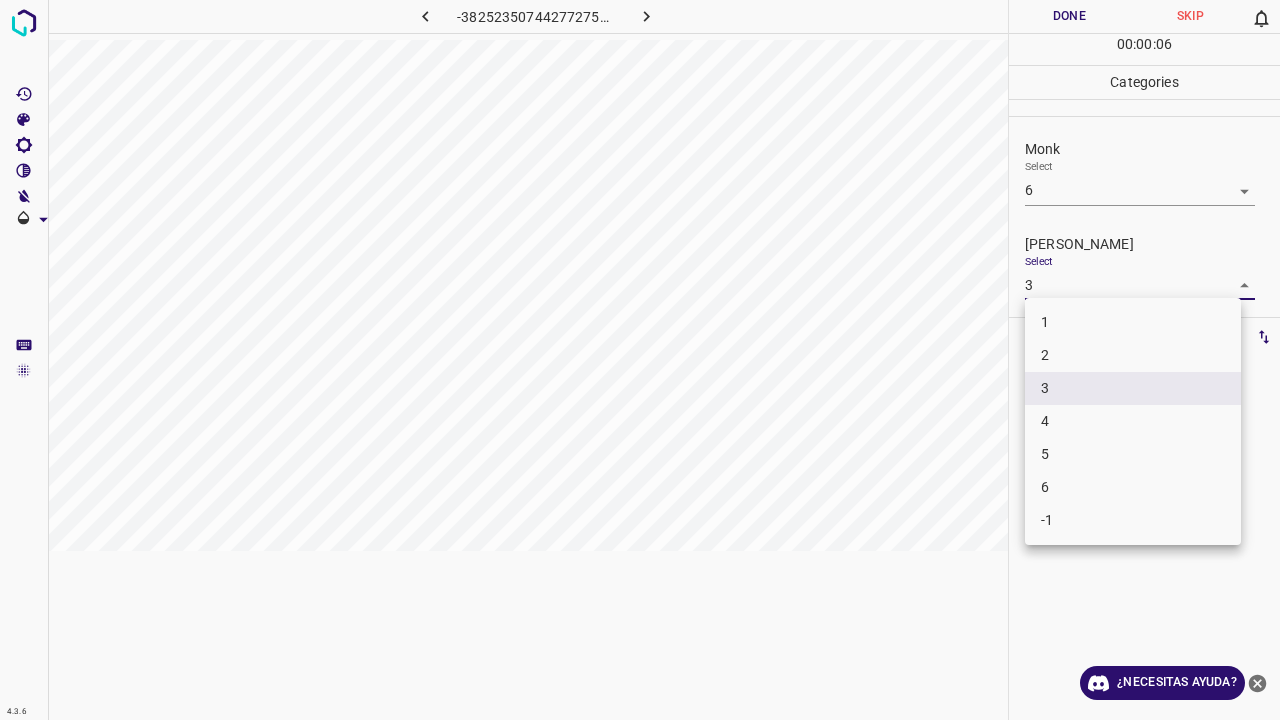 click on "4.3.6  -3825235074427727524.png Done Skip 0 00   : 00   : 06   Categories Monk   Select 6 6  Fitzpatrick   Select 3 3 Labels   0 Categories 1 Monk 2  Fitzpatrick Tools Space Change between modes (Draw & Edit) I Auto labeling R Restore zoom M Zoom in N Zoom out Delete Delete selecte label Filters Z Restore filters X Saturation filter C Brightness filter V Contrast filter B Gray scale filter General O Download ¿Necesitas ayuda? Texto original Valora esta traducción Tu opinión servirá para ayudar a mejorar el Traductor de Google - Texto - Esconder - Borrar 1 2 3 4 5 6 -1" at bounding box center [640, 360] 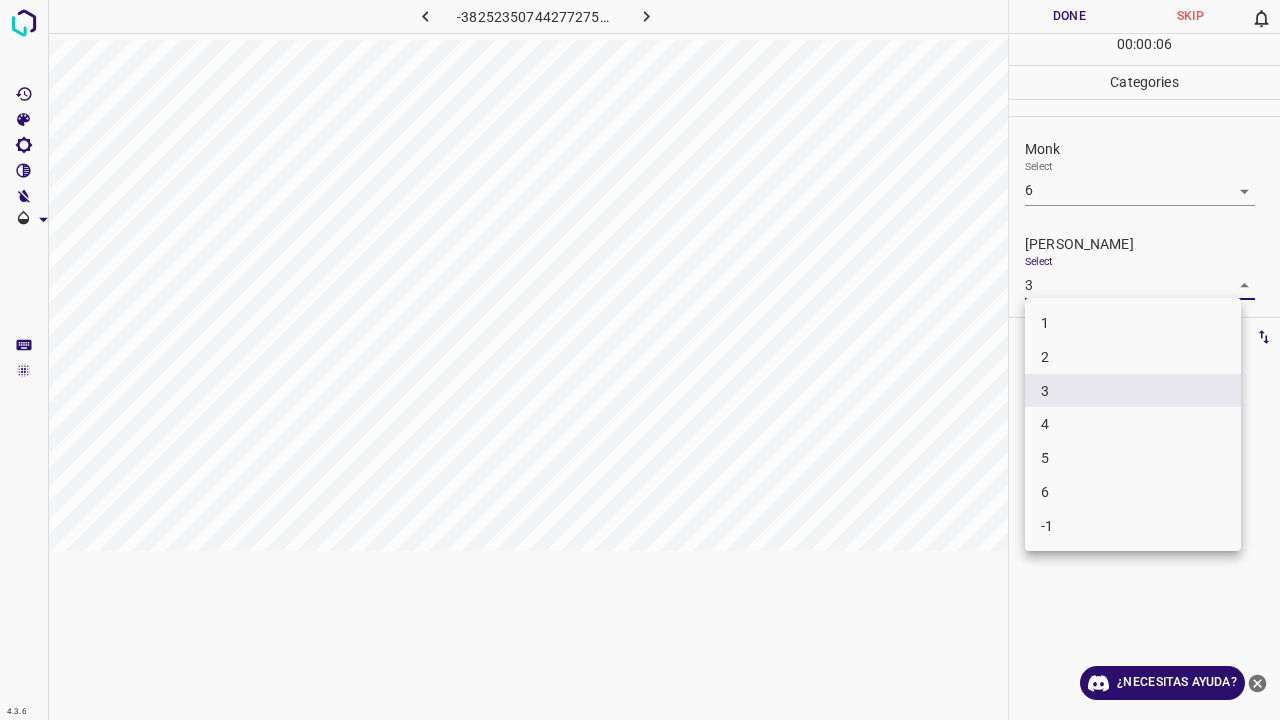 click on "4" at bounding box center [1133, 424] 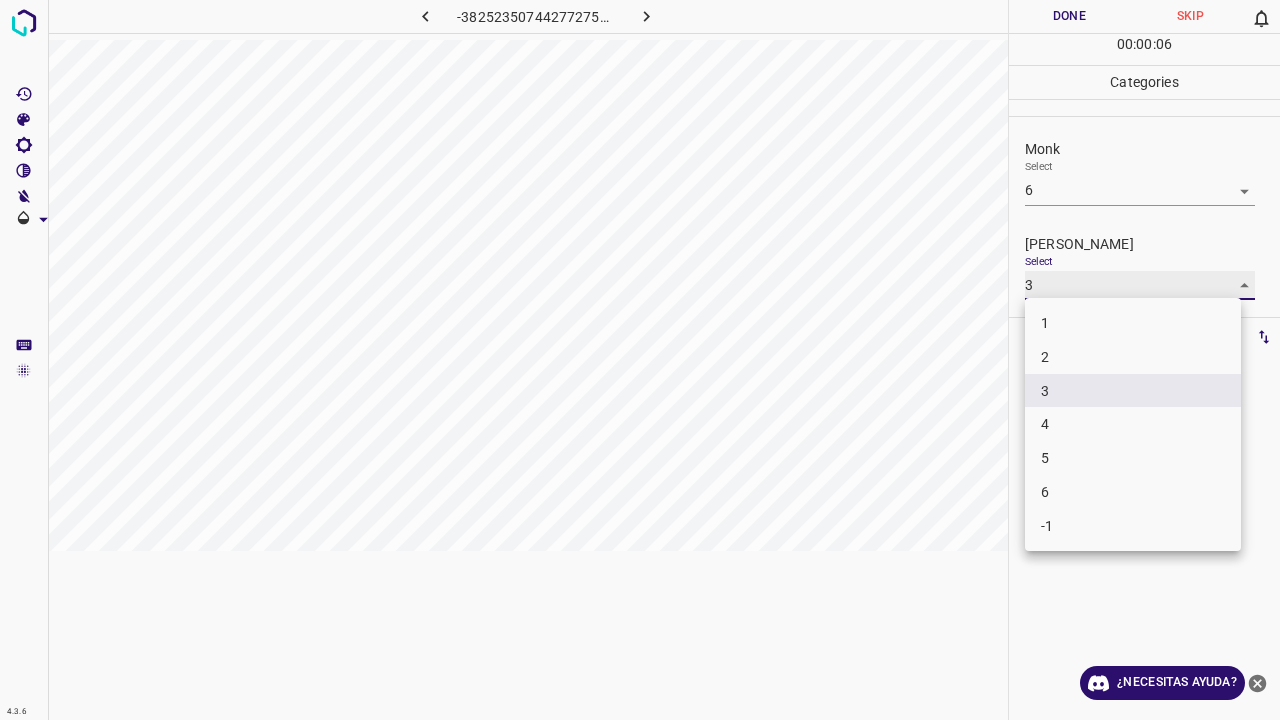 type on "4" 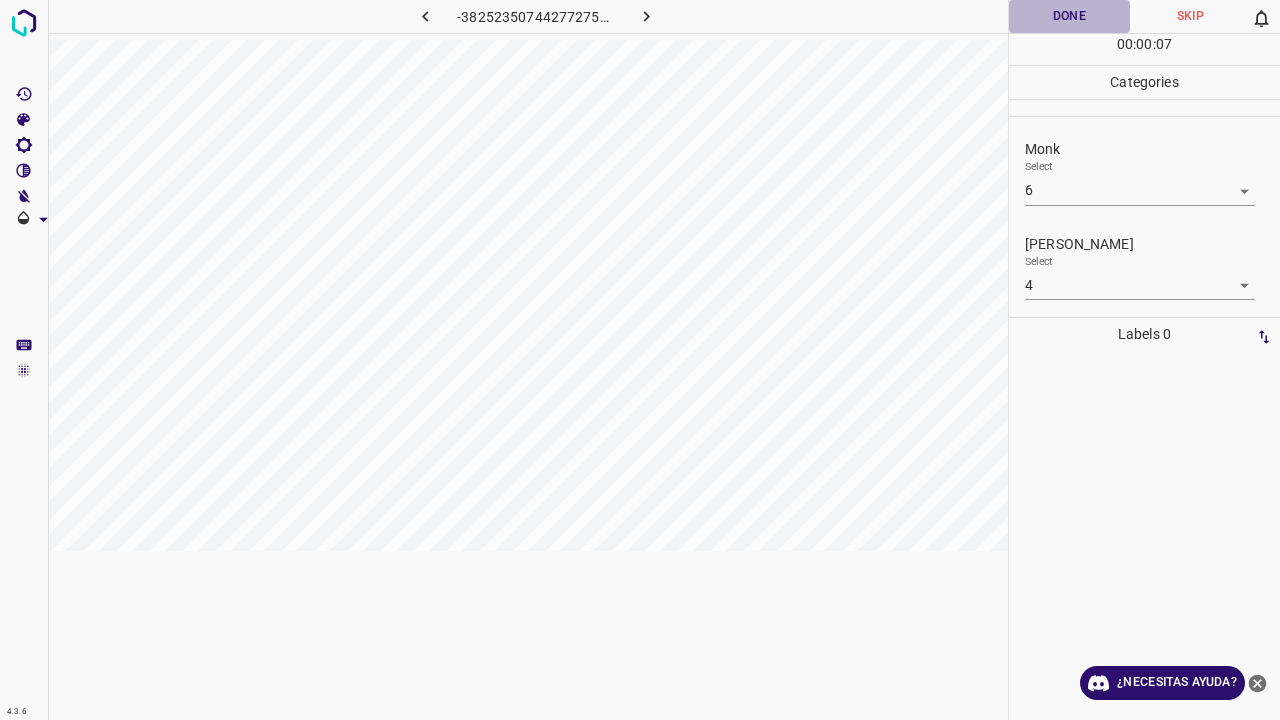 click on "Done" at bounding box center [1069, 16] 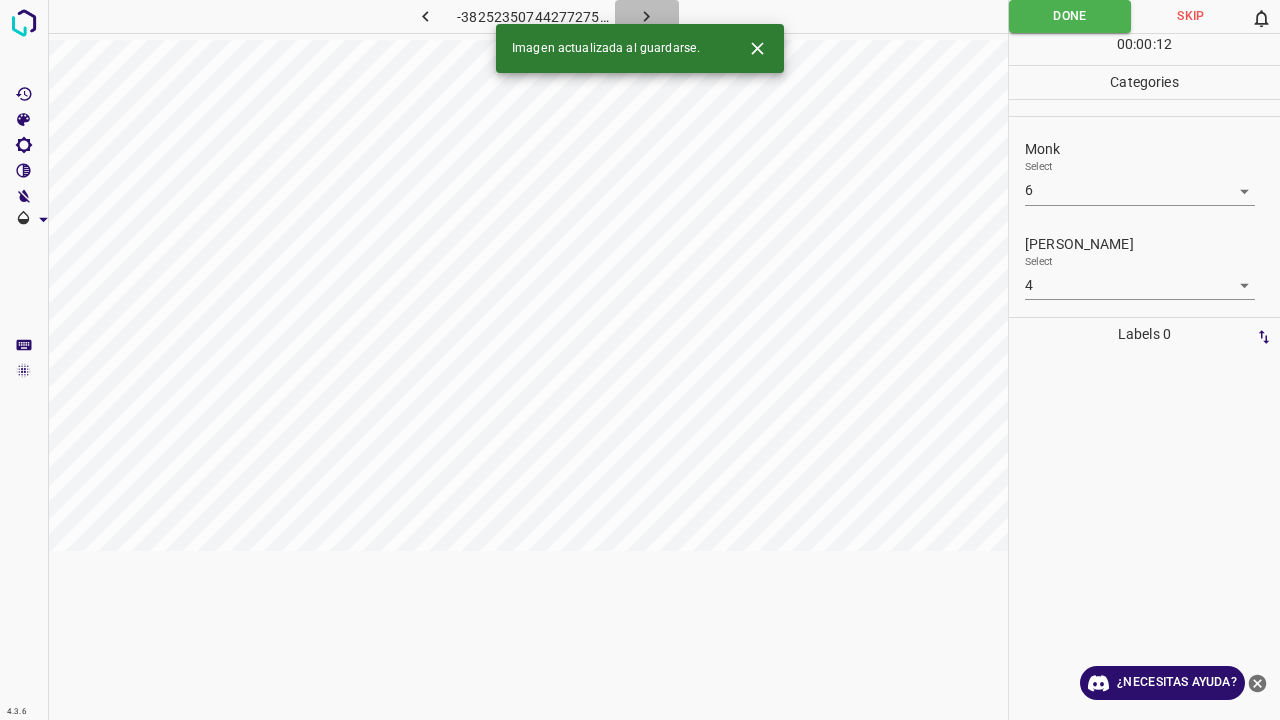 click at bounding box center [647, 16] 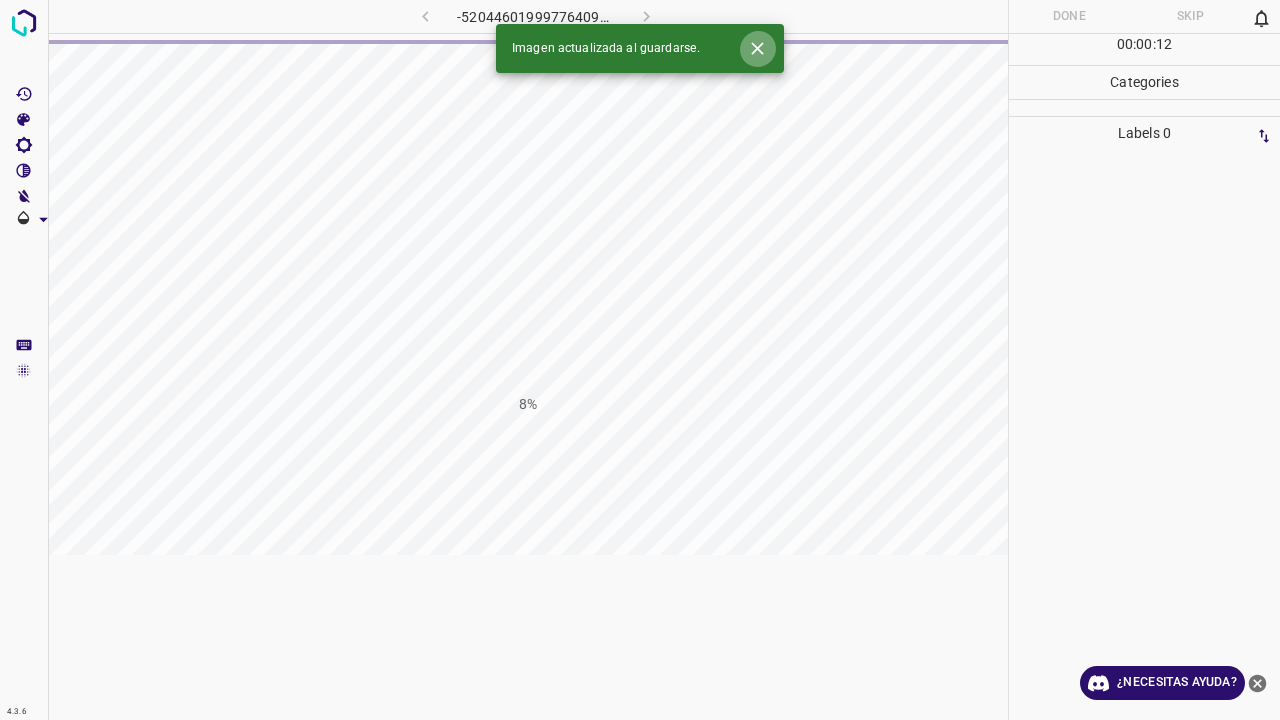 click 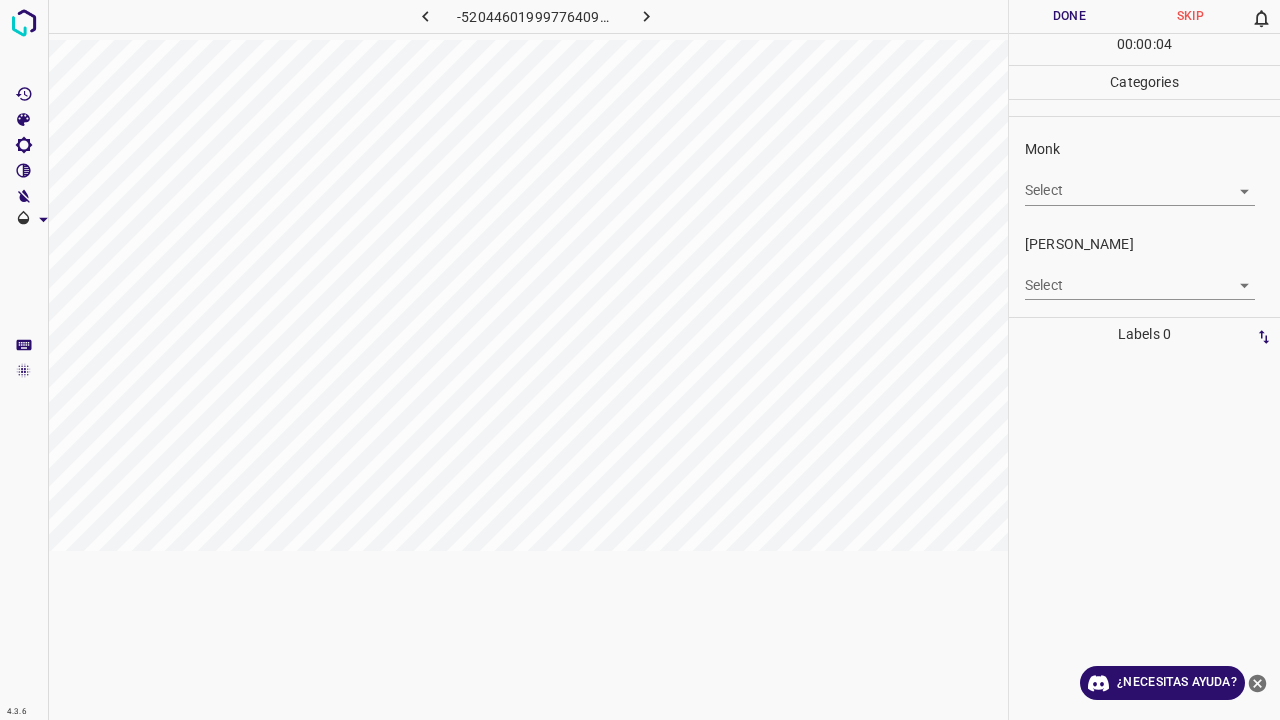 click on "4.3.6  -5204460199977640942.png Done Skip 0 00   : 00   : 04   Categories Monk   Select ​  Fitzpatrick   Select ​ Labels   0 Categories 1 Monk 2  Fitzpatrick Tools Space Change between modes (Draw & Edit) I Auto labeling R Restore zoom M Zoom in N Zoom out Delete Delete selecte label Filters Z Restore filters X Saturation filter C Brightness filter V Contrast filter B Gray scale filter General O Download ¿Necesitas ayuda? Texto original Valora esta traducción Tu opinión servirá para ayudar a mejorar el Traductor de Google - Texto - Esconder - Borrar" at bounding box center (640, 360) 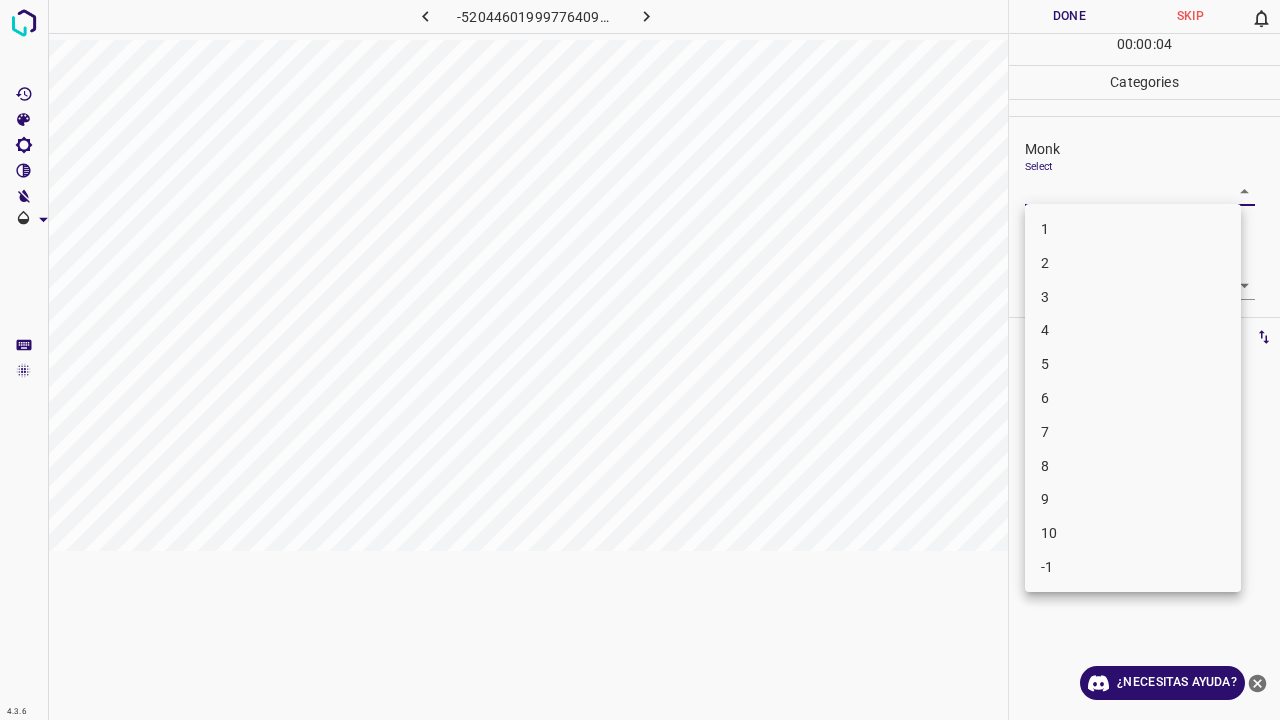 click on "2" at bounding box center (1133, 263) 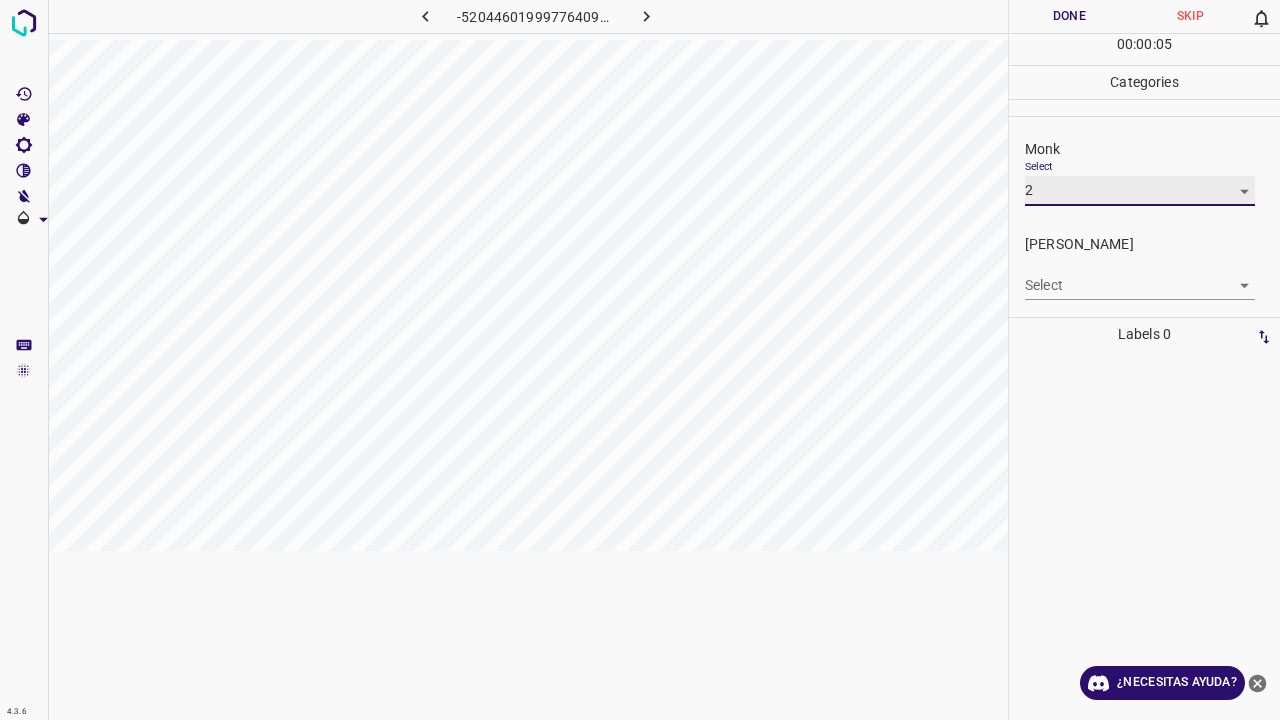 type on "2" 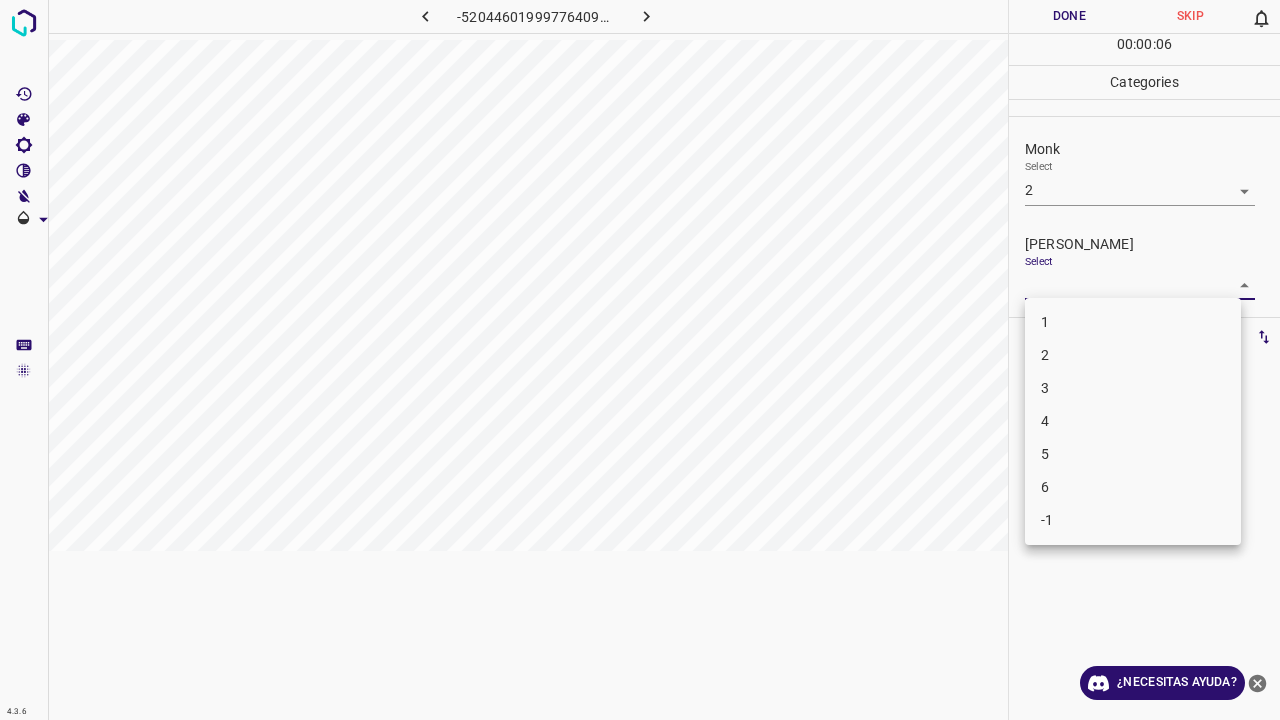 click on "4.3.6  -5204460199977640942.png Done Skip 0 00   : 00   : 06   Categories Monk   Select 2 2  Fitzpatrick   Select ​ Labels   0 Categories 1 Monk 2  Fitzpatrick Tools Space Change between modes (Draw & Edit) I Auto labeling R Restore zoom M Zoom in N Zoom out Delete Delete selecte label Filters Z Restore filters X Saturation filter C Brightness filter V Contrast filter B Gray scale filter General O Download ¿Necesitas ayuda? Texto original Valora esta traducción Tu opinión servirá para ayudar a mejorar el Traductor de Google - Texto - Esconder - Borrar 1 2 3 4 5 6 -1" at bounding box center (640, 360) 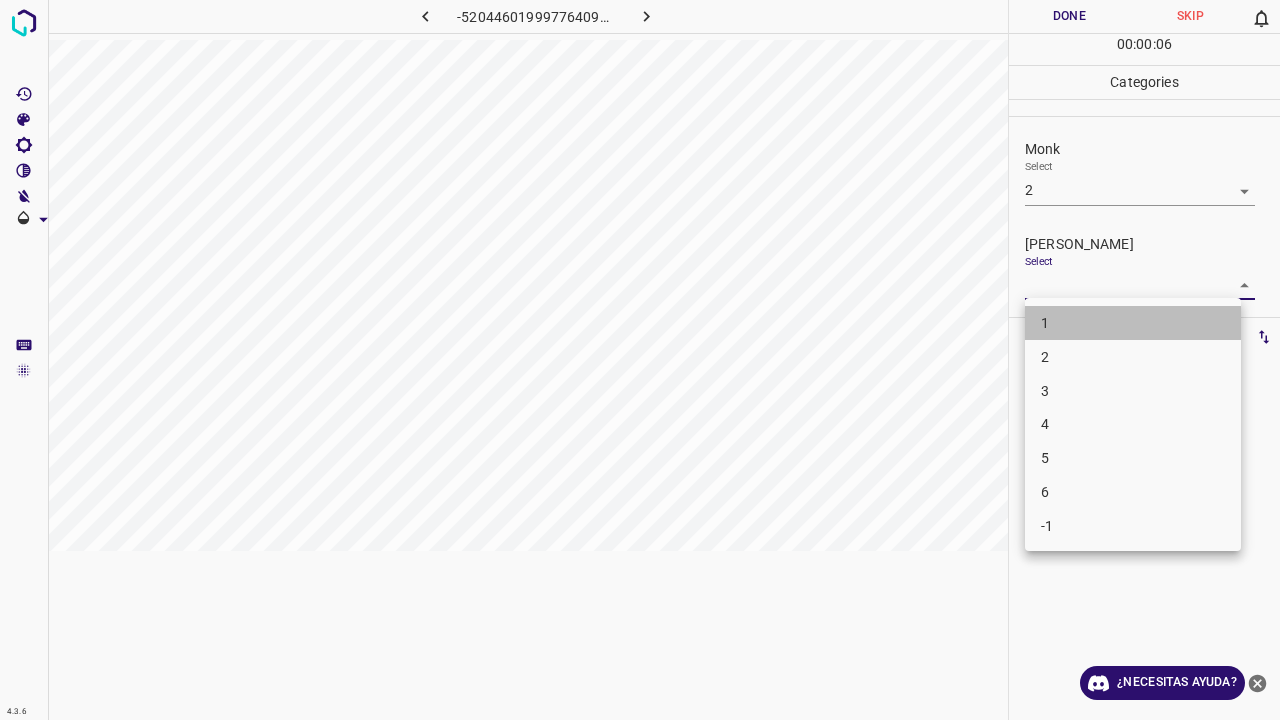 click on "1" at bounding box center (1133, 323) 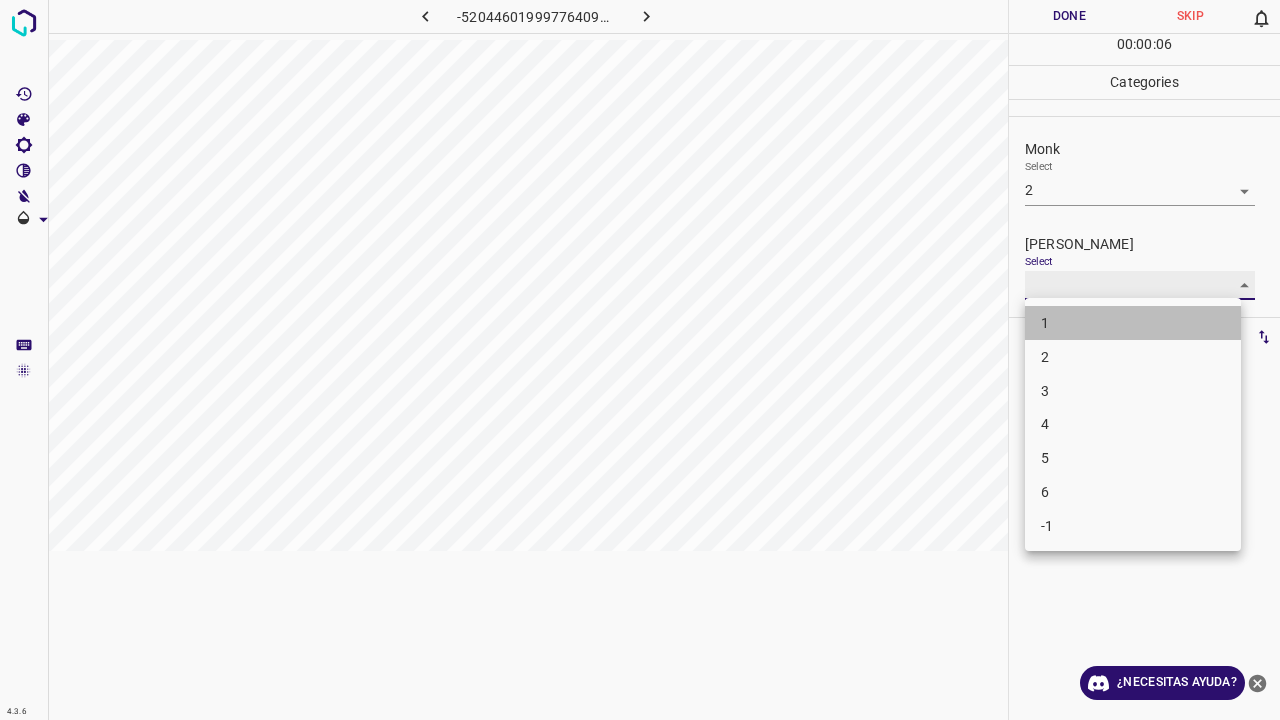 type on "1" 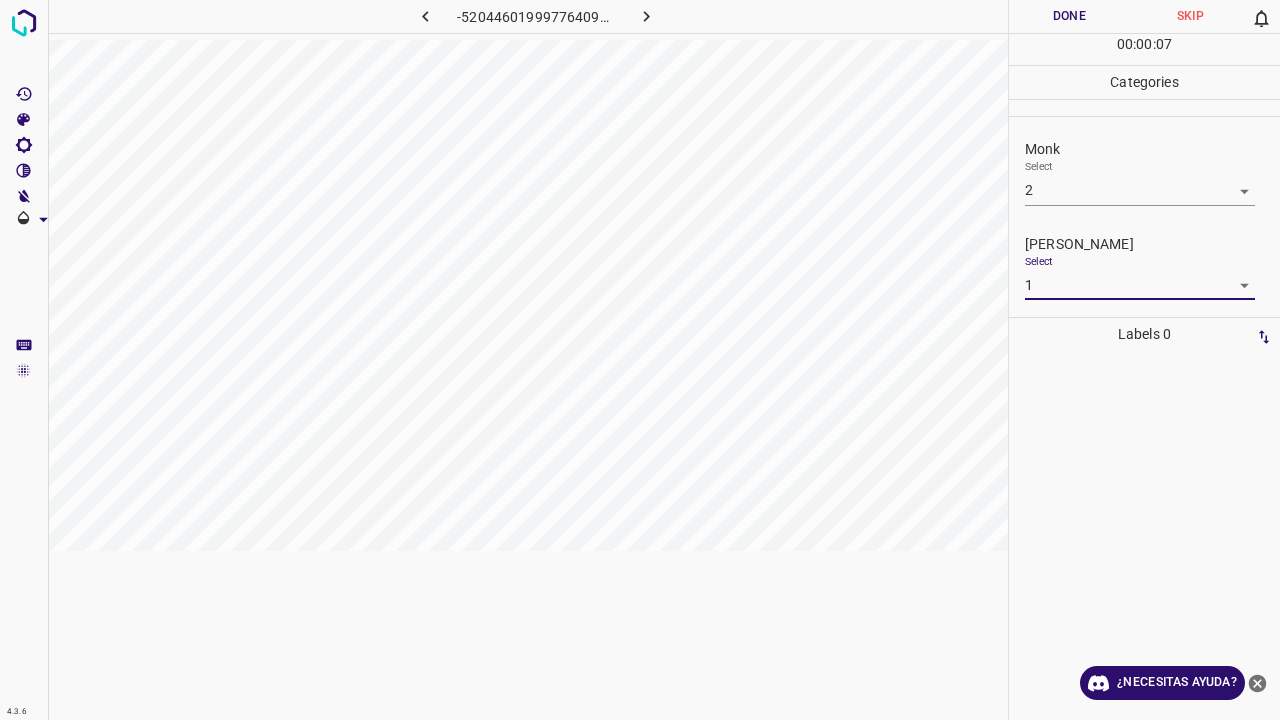 click on "Done" at bounding box center (1069, 16) 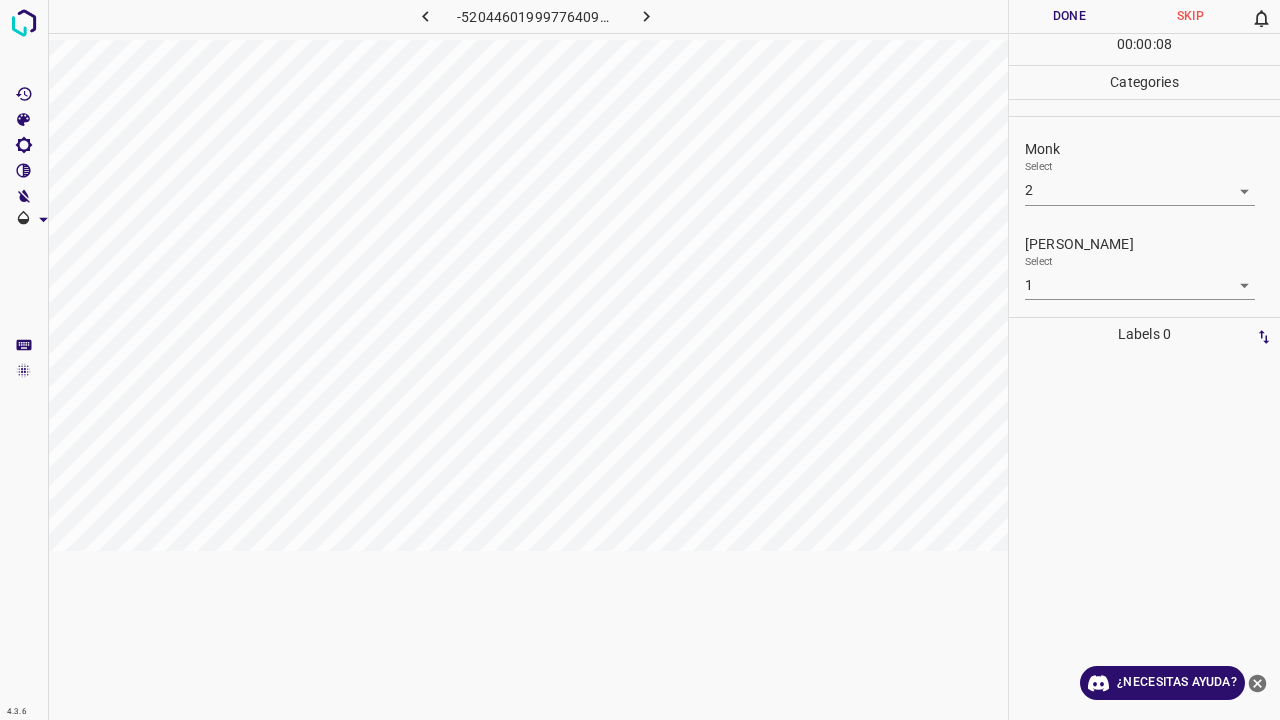 click 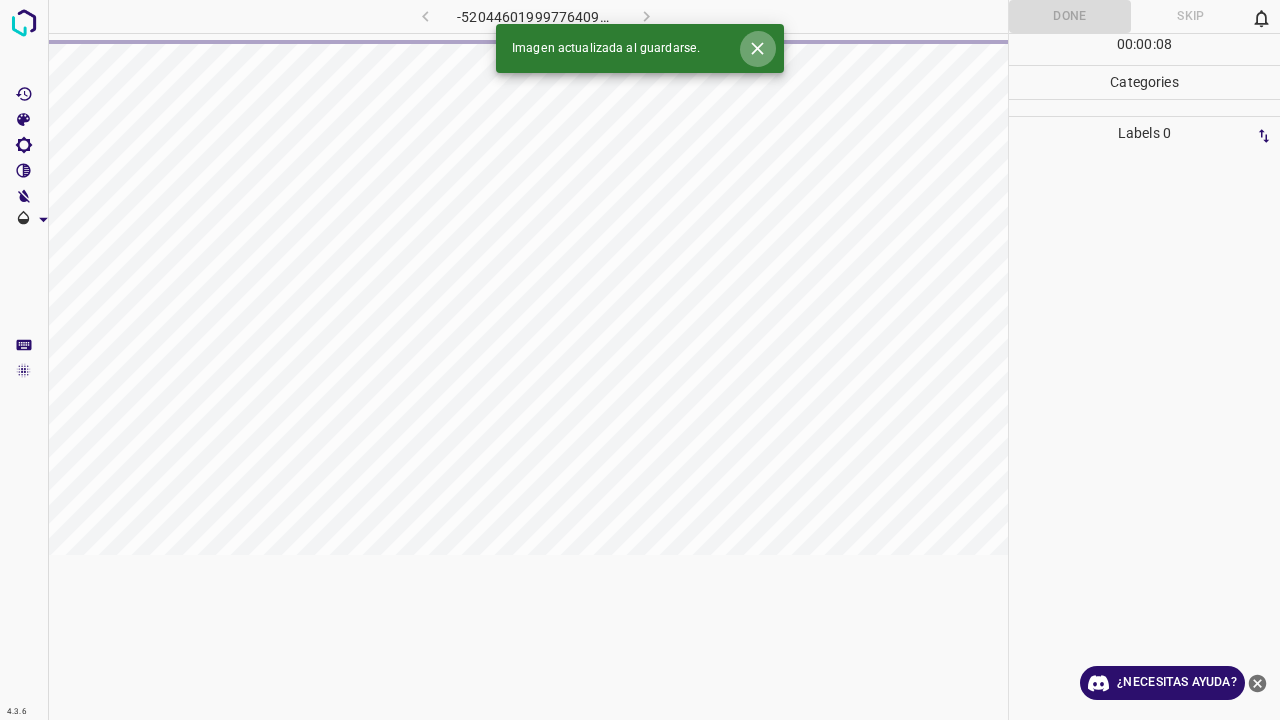 click at bounding box center (757, 48) 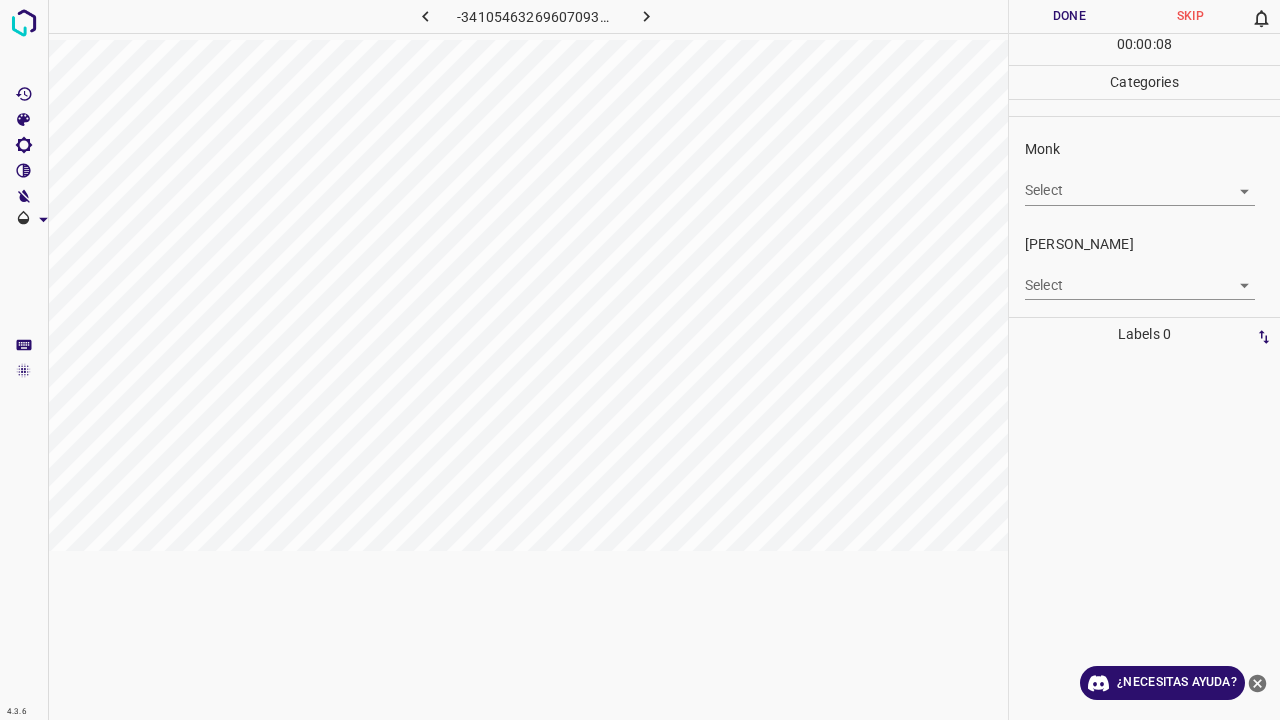 click on "4.3.6  -3410546326960709345.png Done Skip 0 00   : 00   : 08   Categories Monk   Select ​  Fitzpatrick   Select ​ Labels   0 Categories 1 Monk 2  Fitzpatrick Tools Space Change between modes (Draw & Edit) I Auto labeling R Restore zoom M Zoom in N Zoom out Delete Delete selecte label Filters Z Restore filters X Saturation filter C Brightness filter V Contrast filter B Gray scale filter General O Download ¿Necesitas ayuda? Texto original Valora esta traducción Tu opinión servirá para ayudar a mejorar el Traductor de Google - Texto - Esconder - Borrar" at bounding box center [640, 360] 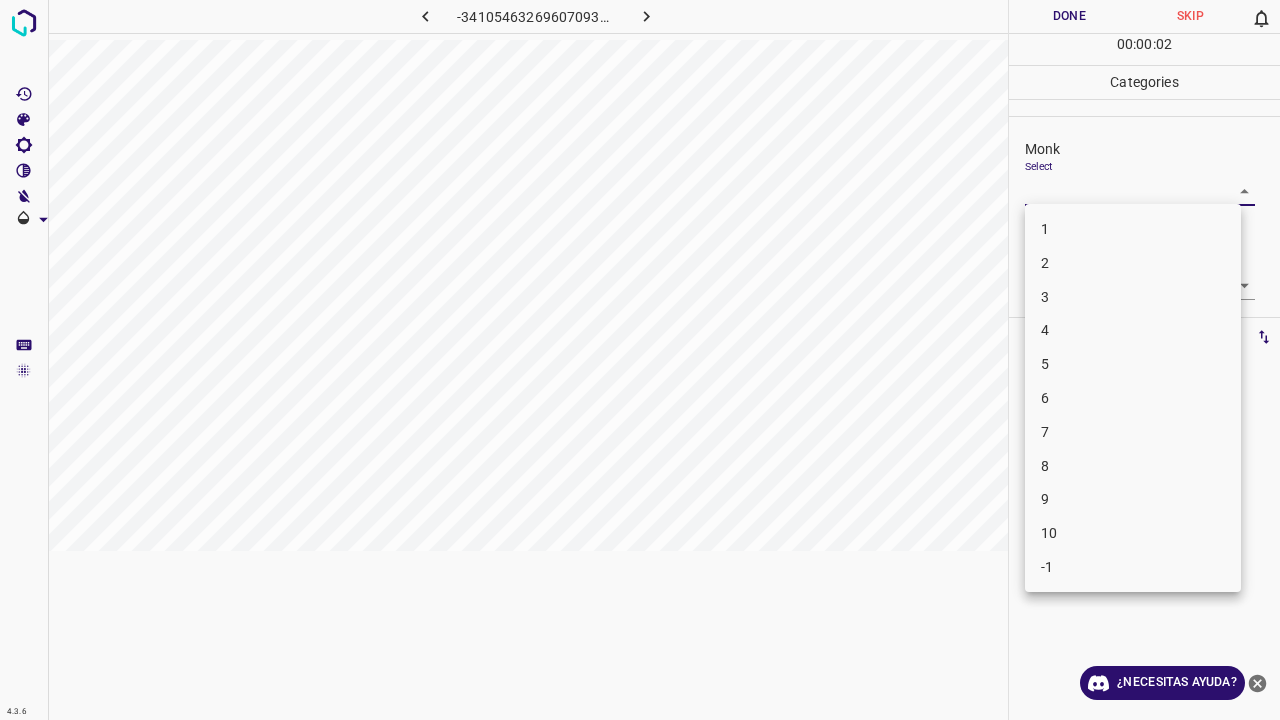click on "4" at bounding box center [1133, 330] 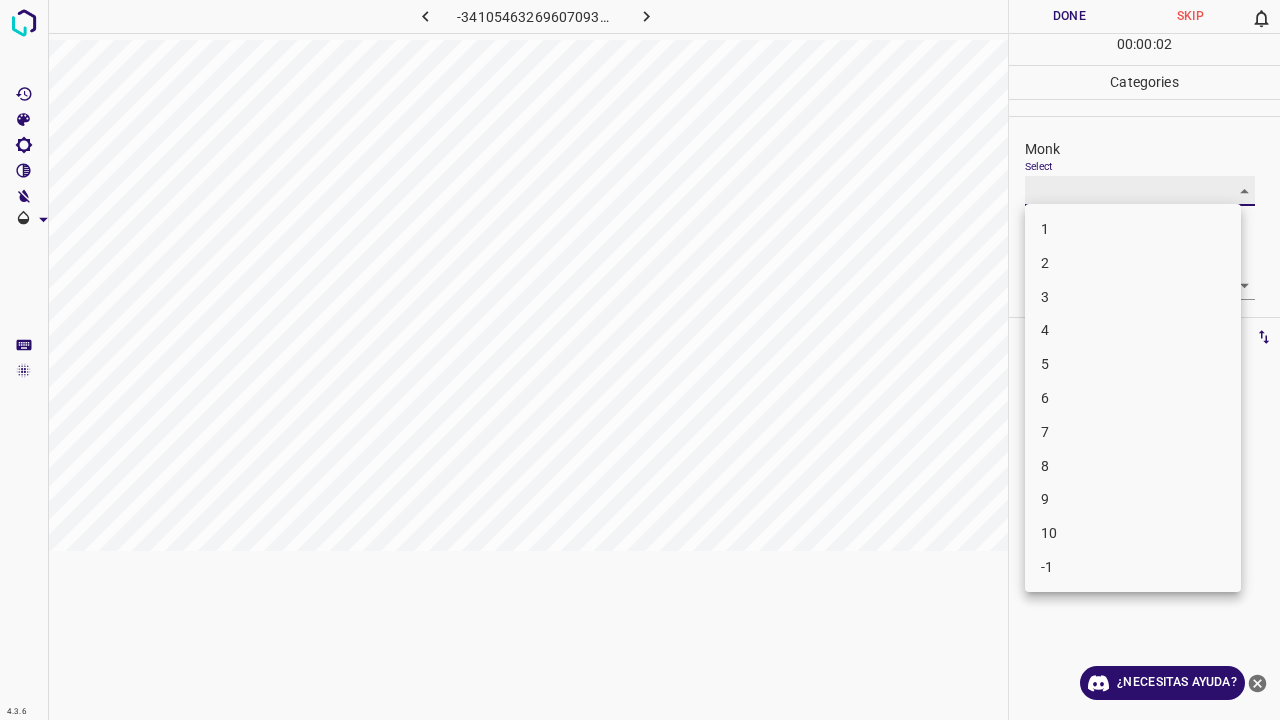 type on "4" 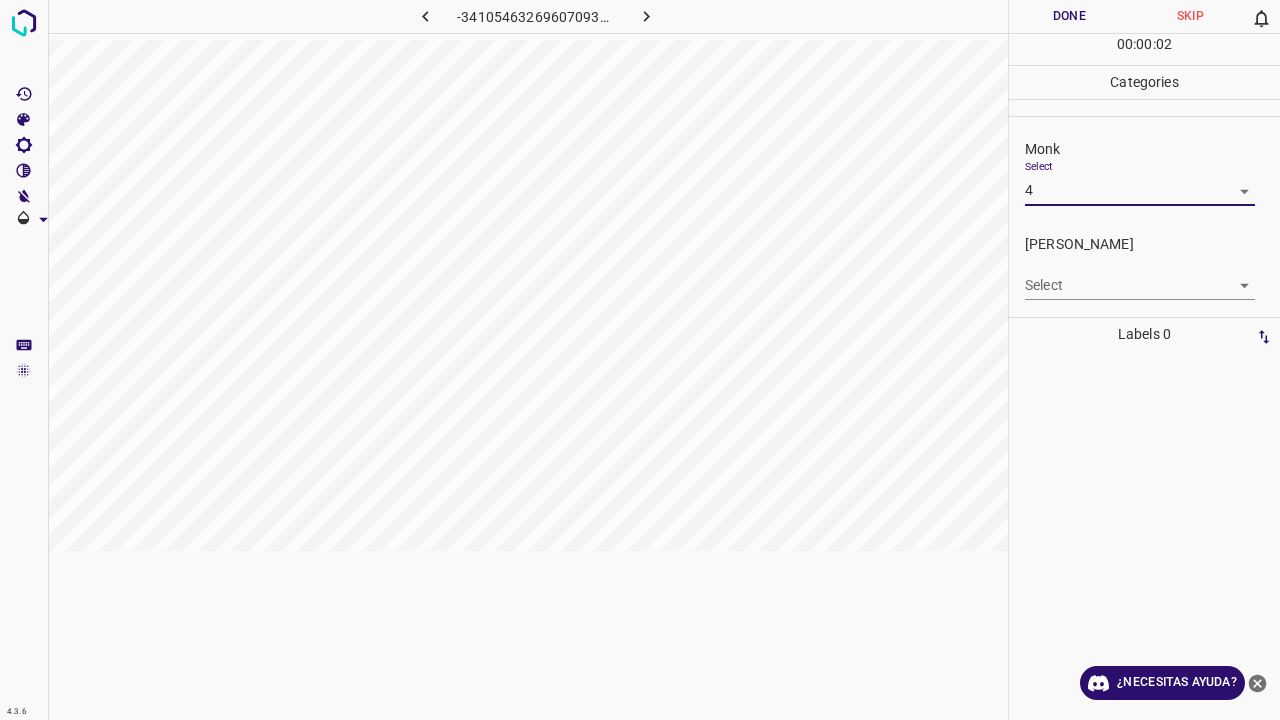 click on "4.3.6  -3410546326960709345.png Done Skip 0 00   : 00   : 02   Categories Monk   Select 4 4  Fitzpatrick   Select ​ Labels   0 Categories 1 Monk 2  Fitzpatrick Tools Space Change between modes (Draw & Edit) I Auto labeling R Restore zoom M Zoom in N Zoom out Delete Delete selecte label Filters Z Restore filters X Saturation filter C Brightness filter V Contrast filter B Gray scale filter General O Download ¿Necesitas ayuda? Texto original Valora esta traducción Tu opinión servirá para ayudar a mejorar el Traductor de Google - Texto - Esconder - Borrar" at bounding box center (640, 360) 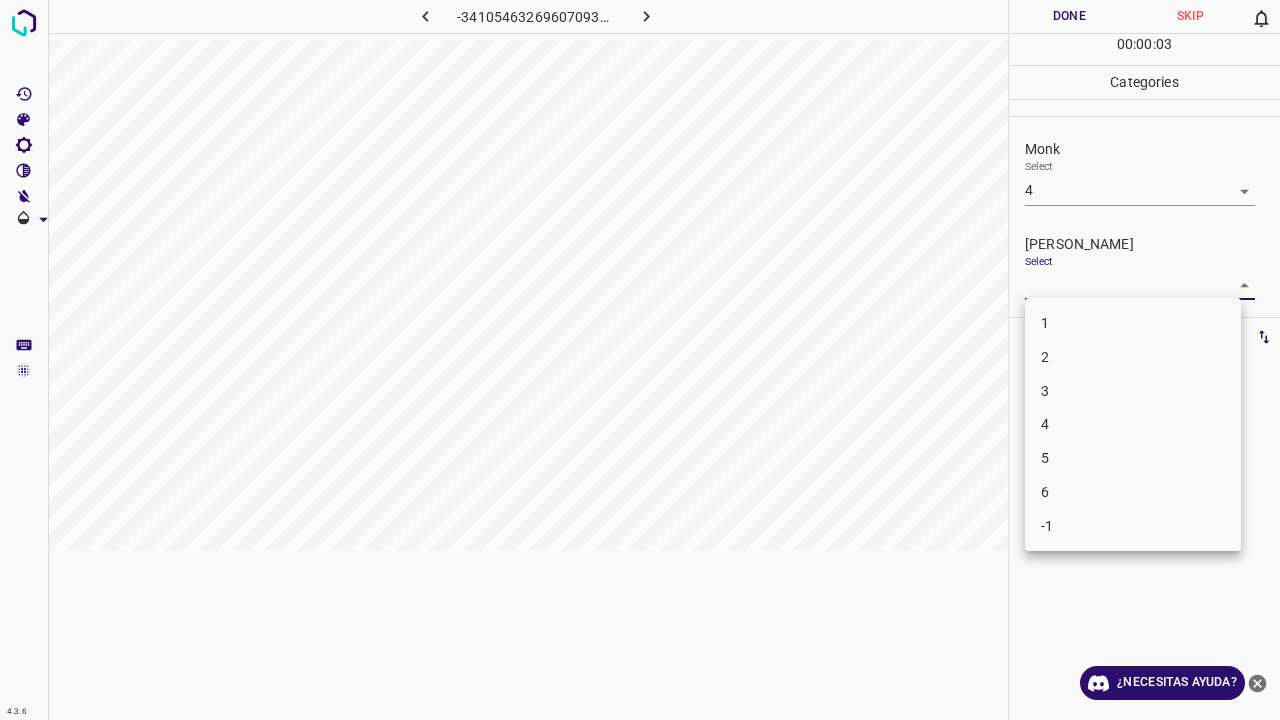 click on "2" at bounding box center [1133, 357] 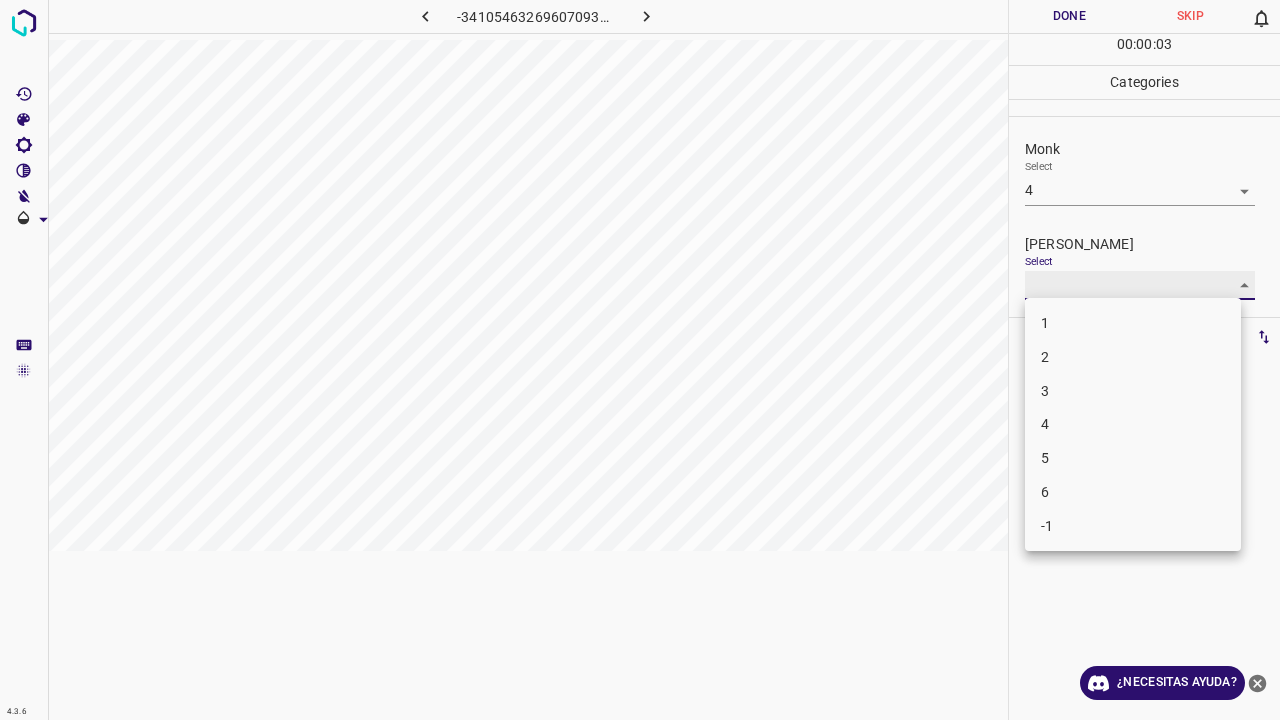 type on "2" 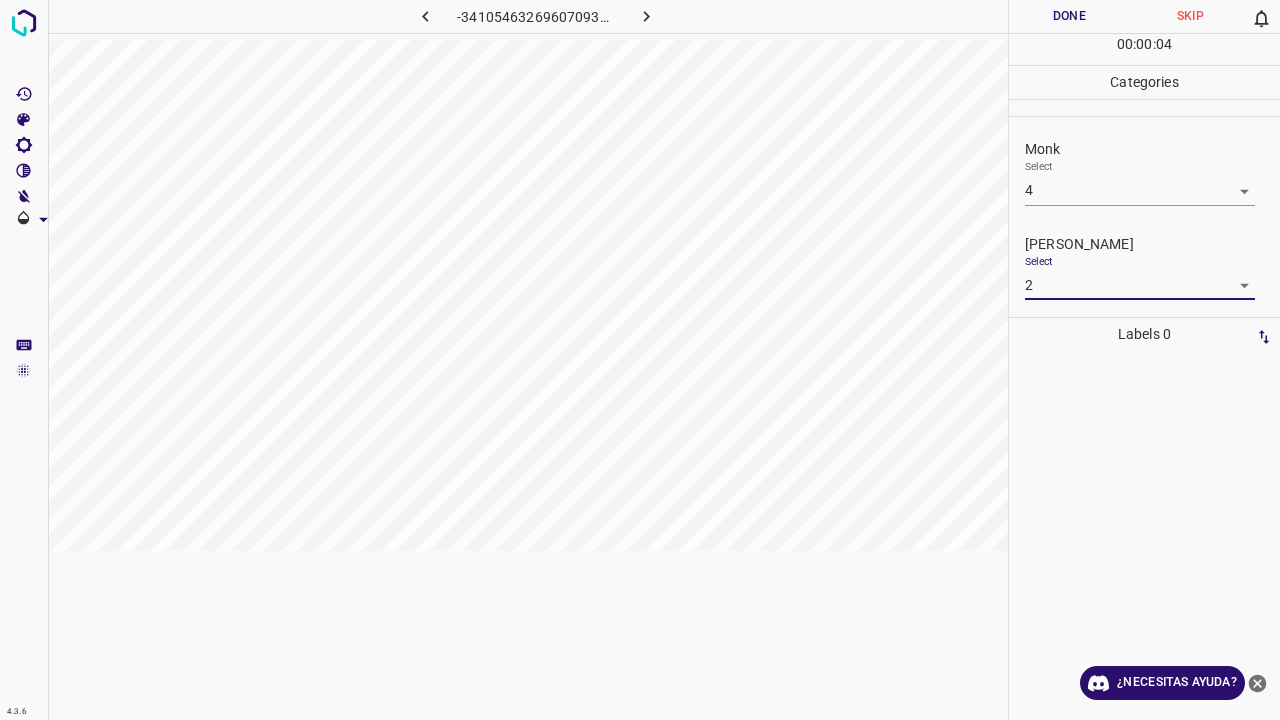 click on "Done" at bounding box center (1069, 16) 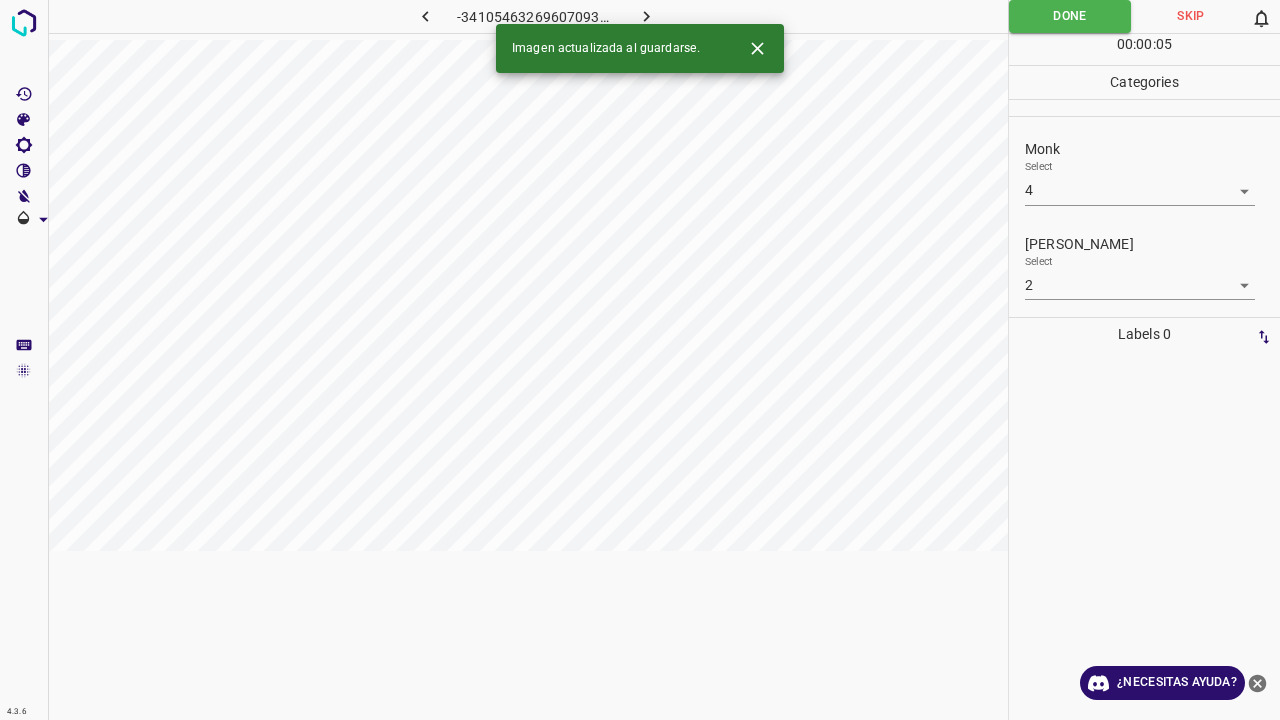 click 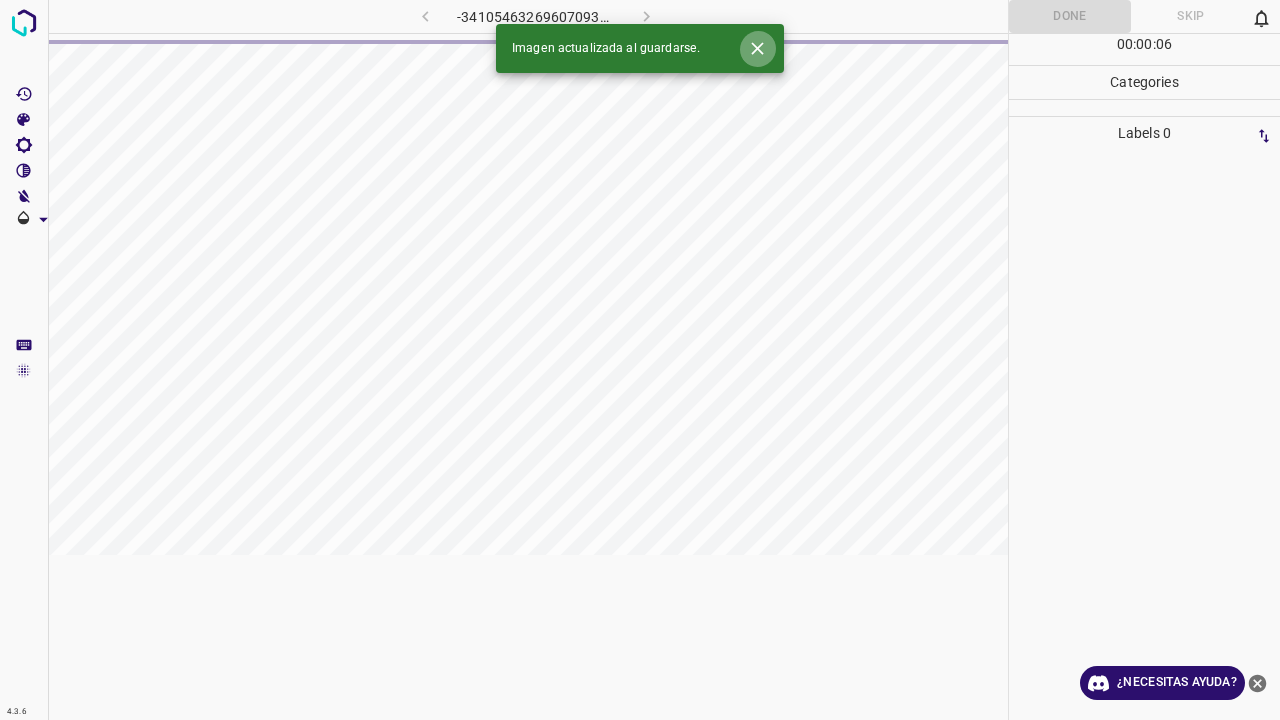 click at bounding box center [757, 48] 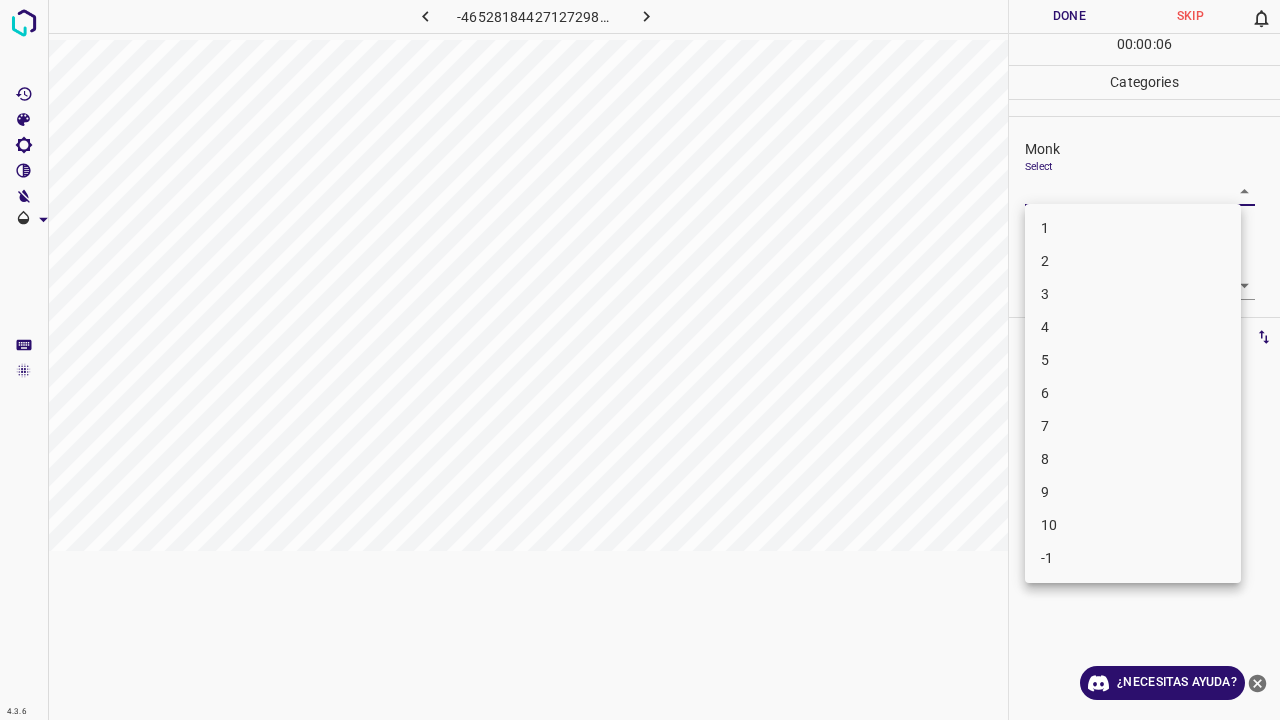 click on "4.3.6  -4652818442712729811.png Done Skip 0 00   : 00   : 06   Categories Monk   Select ​  Fitzpatrick   Select ​ Labels   0 Categories 1 Monk 2  Fitzpatrick Tools Space Change between modes (Draw & Edit) I Auto labeling R Restore zoom M Zoom in N Zoom out Delete Delete selecte label Filters Z Restore filters X Saturation filter C Brightness filter V Contrast filter B Gray scale filter General O Download ¿Necesitas ayuda? Texto original Valora esta traducción Tu opinión servirá para ayudar a mejorar el Traductor de Google - Texto - Esconder - Borrar 1 2 3 4 5 6 7 8 9 10 -1" at bounding box center [640, 360] 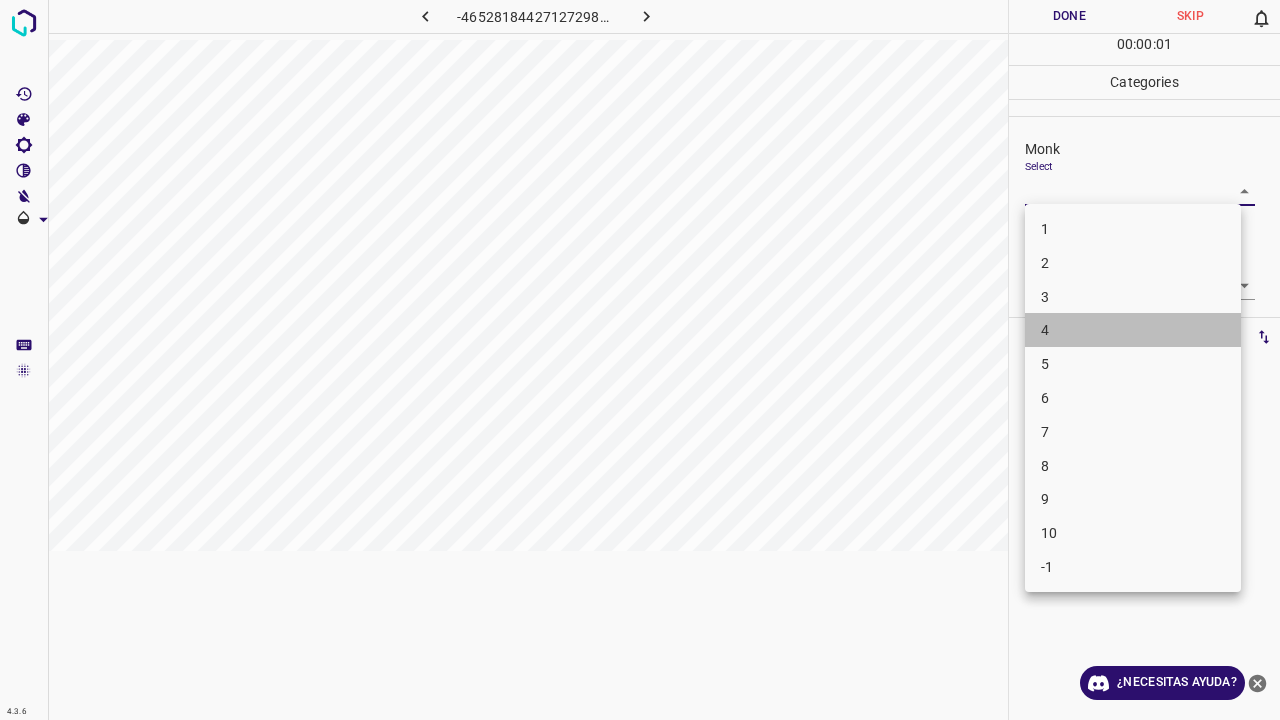 click on "4" at bounding box center [1133, 330] 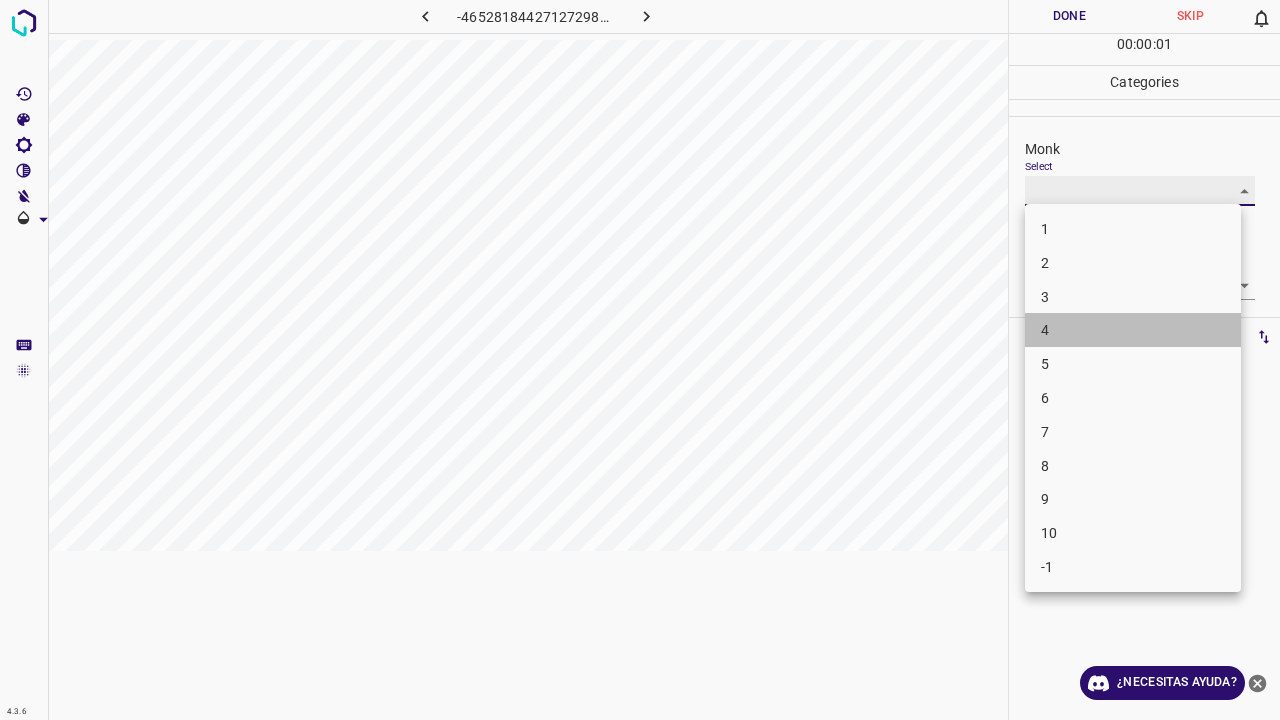 type on "4" 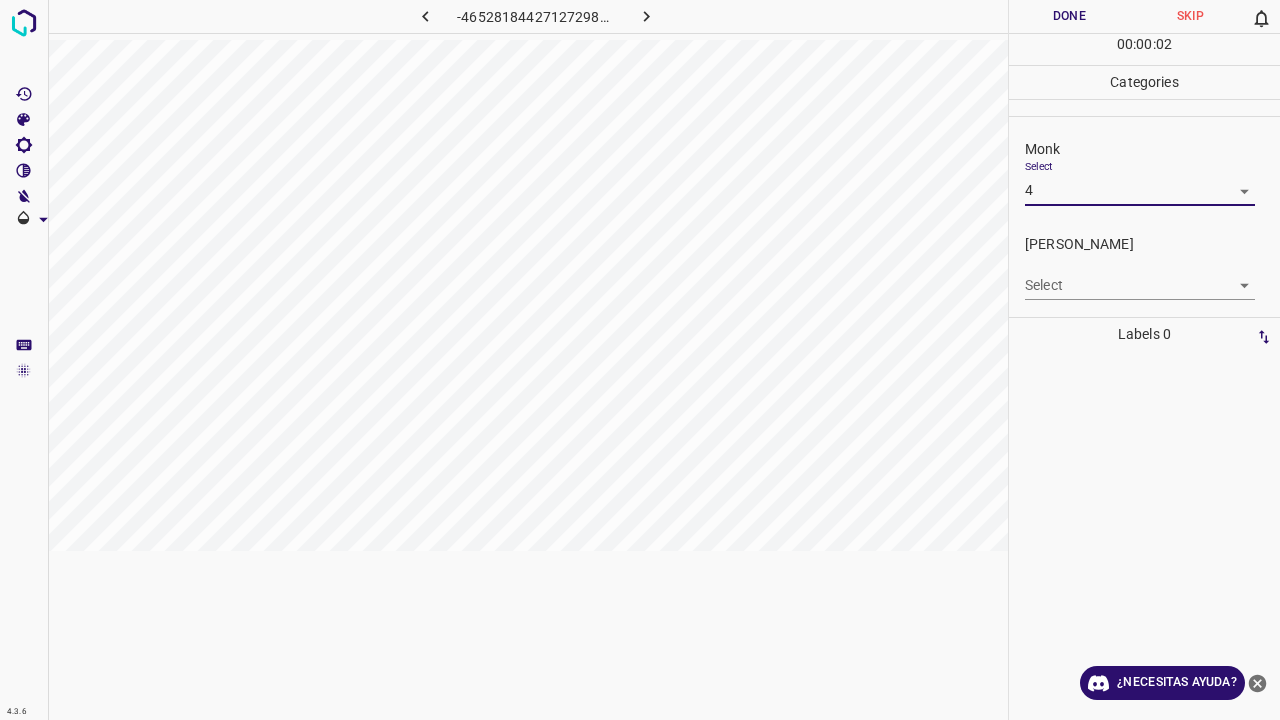 click on "4.3.6  -4652818442712729811.png Done Skip 0 00   : 00   : 02   Categories Monk   Select 4 4  Fitzpatrick   Select ​ Labels   0 Categories 1 Monk 2  Fitzpatrick Tools Space Change between modes (Draw & Edit) I Auto labeling R Restore zoom M Zoom in N Zoom out Delete Delete selecte label Filters Z Restore filters X Saturation filter C Brightness filter V Contrast filter B Gray scale filter General O Download ¿Necesitas ayuda? Texto original Valora esta traducción Tu opinión servirá para ayudar a mejorar el Traductor de Google - Texto - Esconder - Borrar" at bounding box center (640, 360) 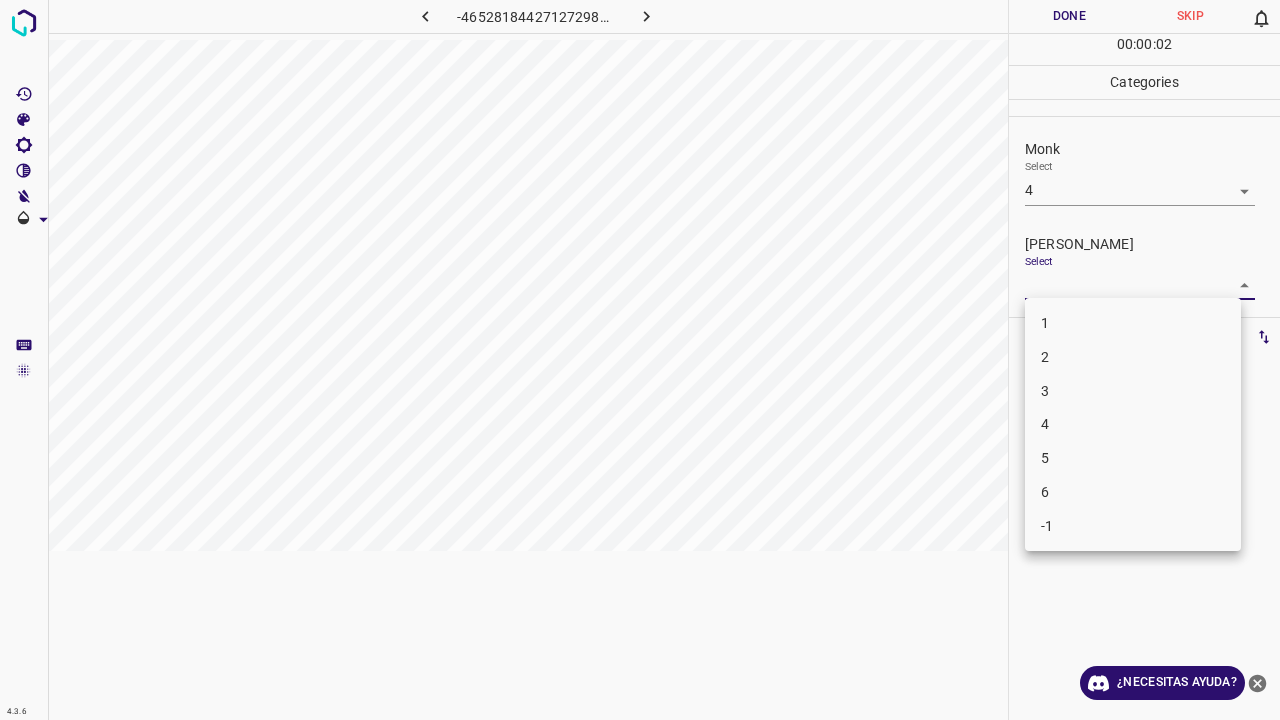 click on "2" at bounding box center [1133, 357] 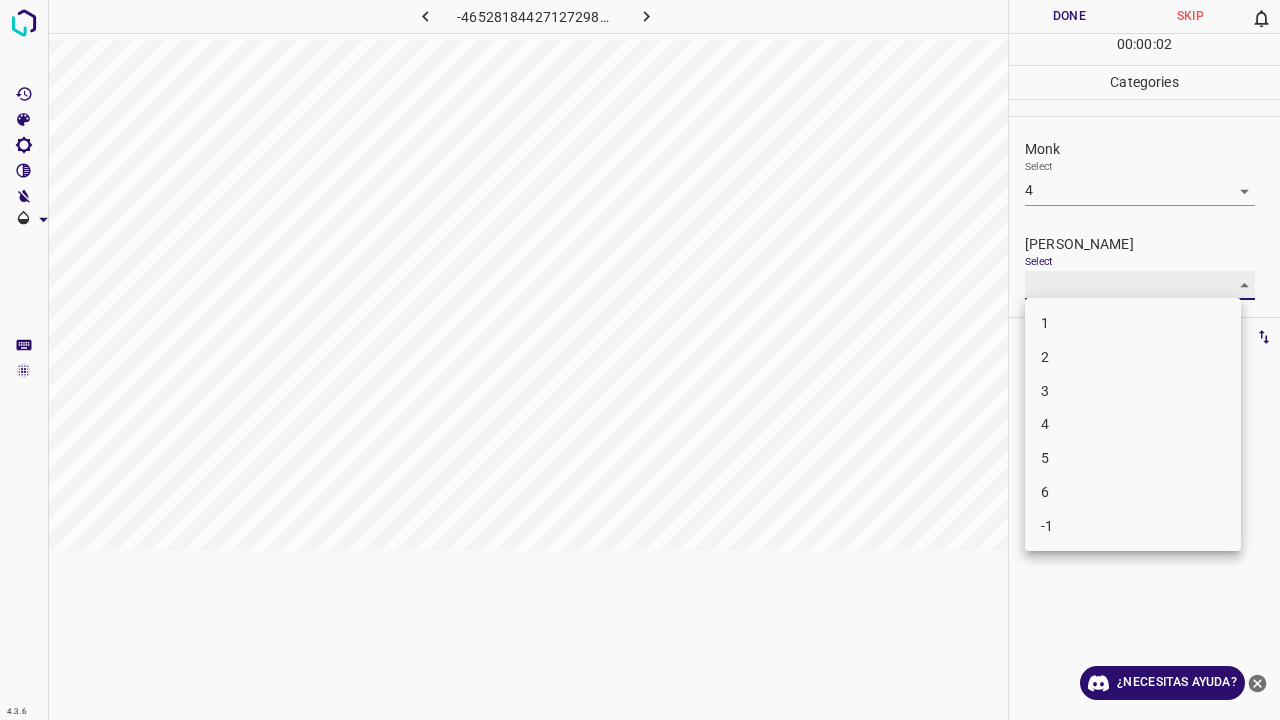 type on "2" 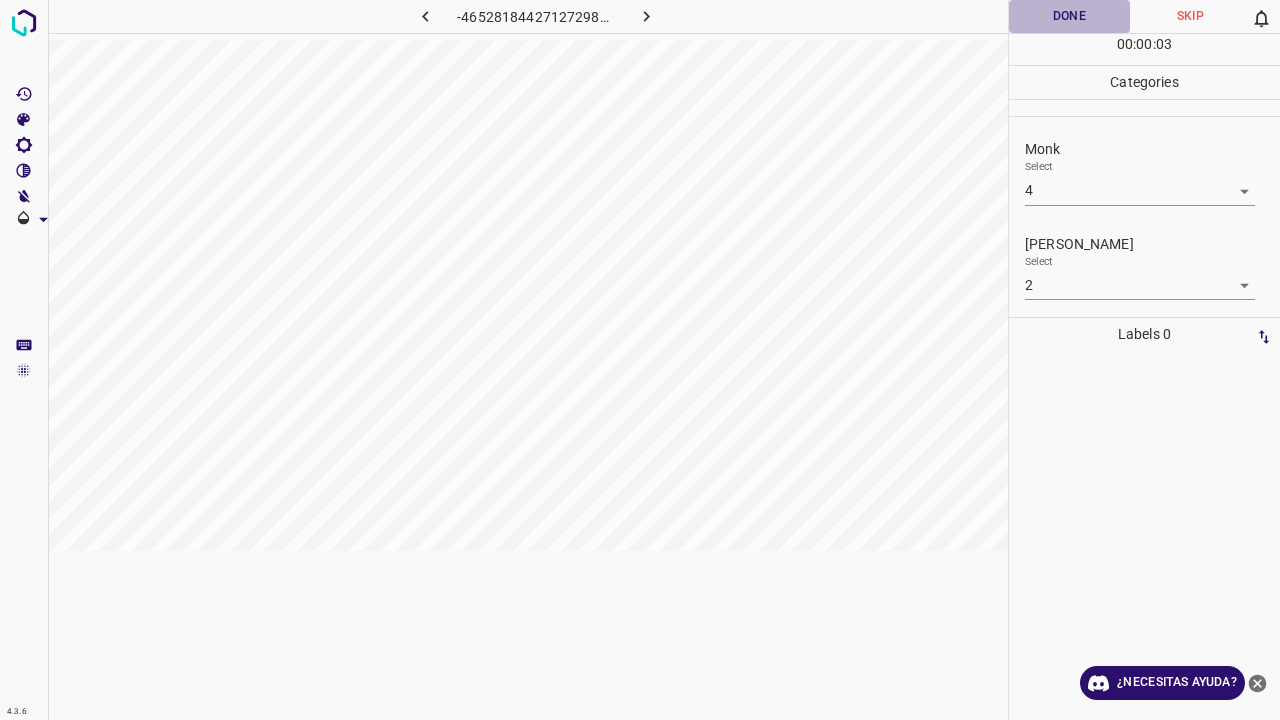 click on "Done" at bounding box center [1069, 16] 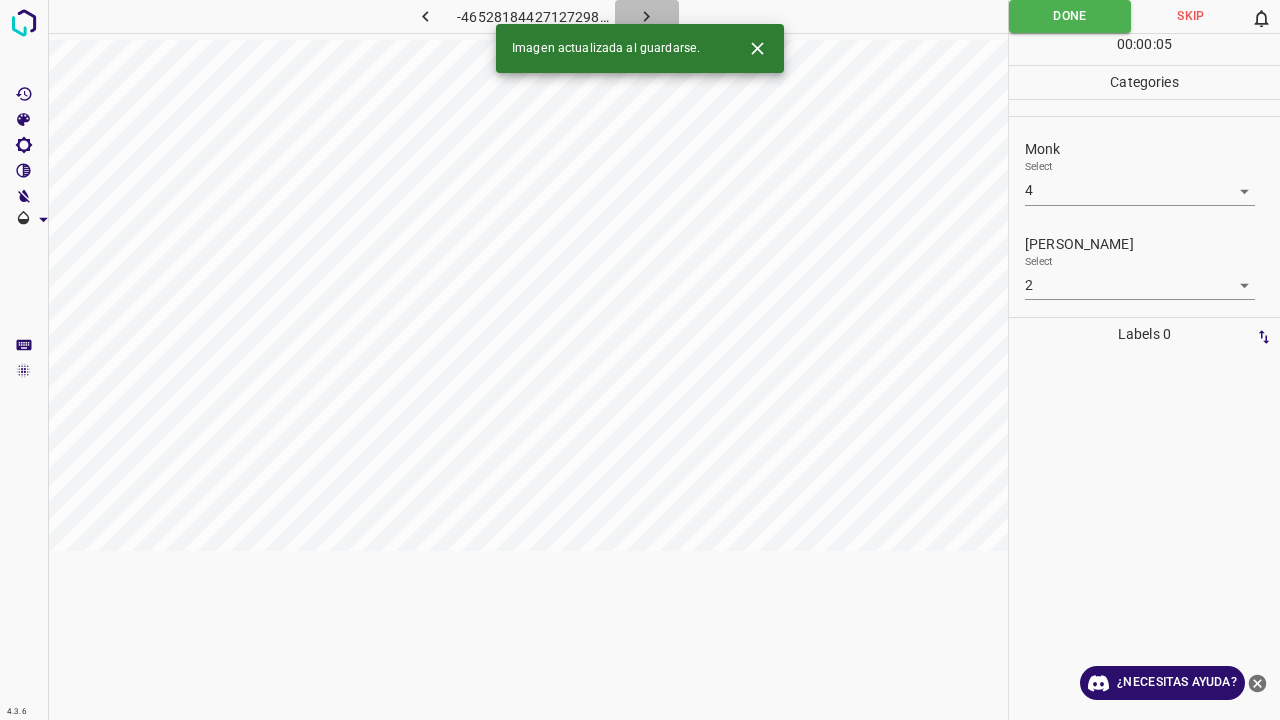 click at bounding box center (647, 16) 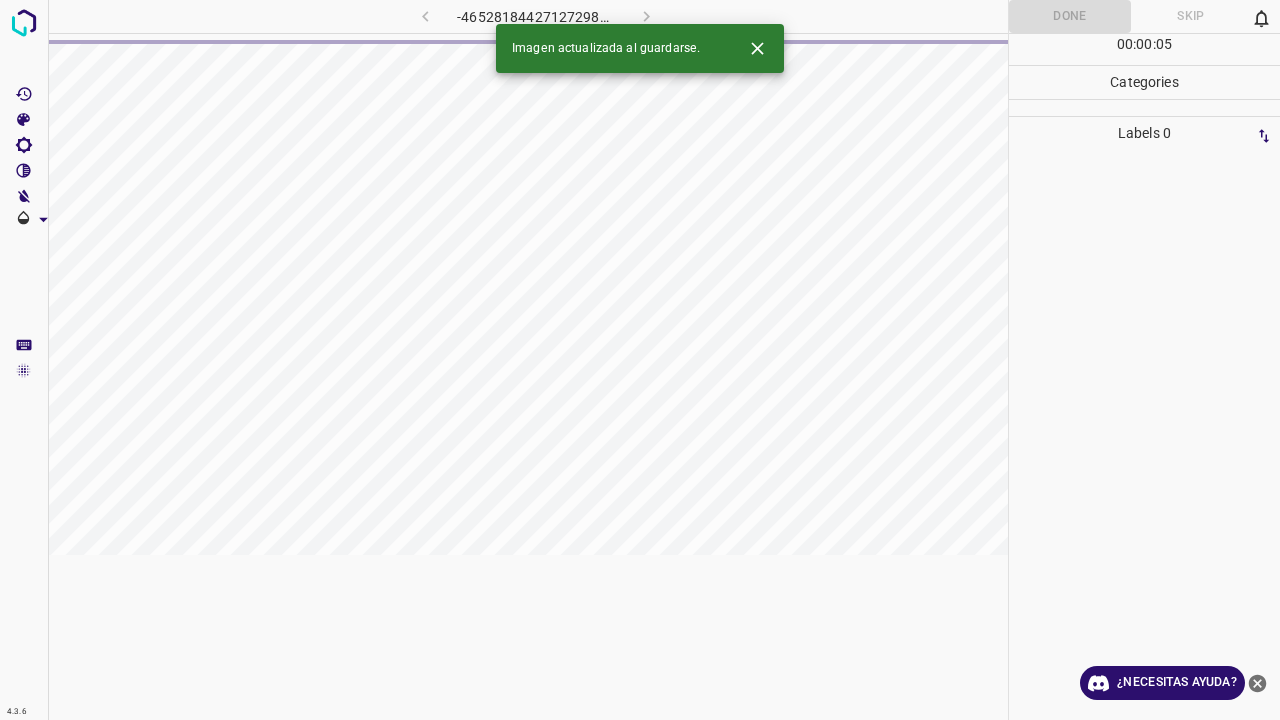 click 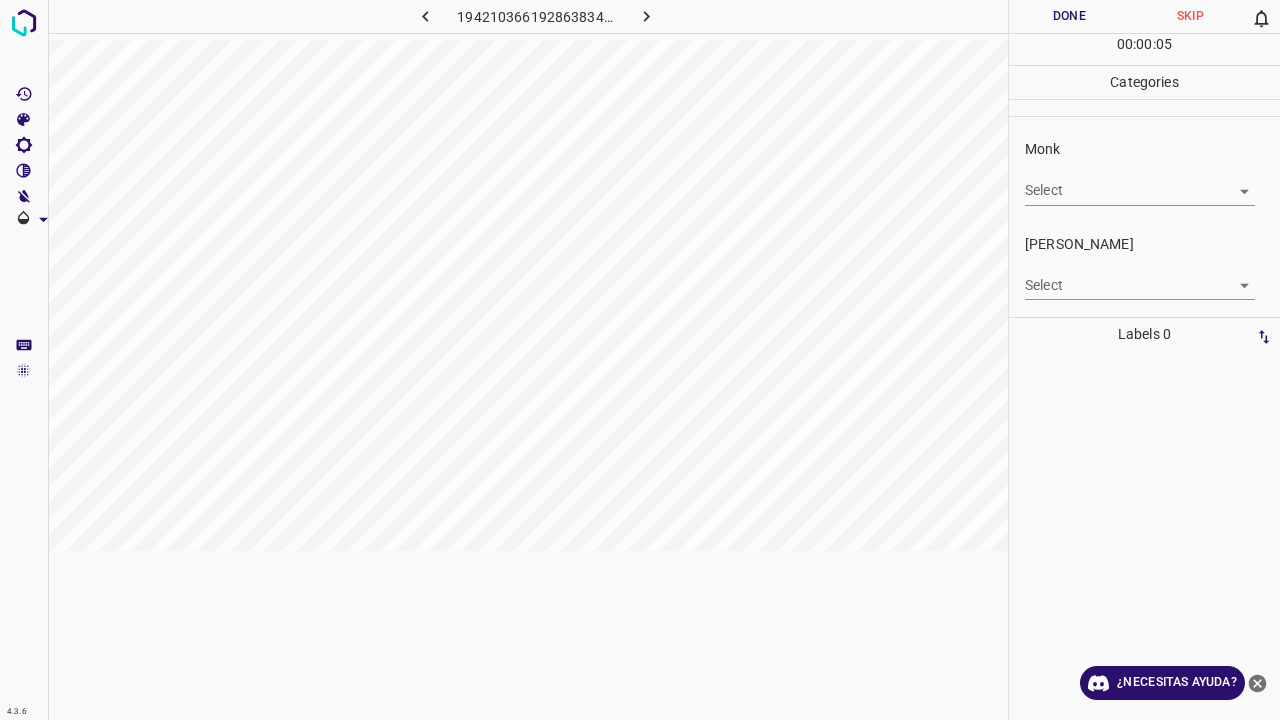 click on "4.3.6  1942103661928638344.png Done Skip 0 00   : 00   : 05   Categories Monk   Select ​  Fitzpatrick   Select ​ Labels   0 Categories 1 Monk 2  Fitzpatrick Tools Space Change between modes (Draw & Edit) I Auto labeling R Restore zoom M Zoom in N Zoom out Delete Delete selecte label Filters Z Restore filters X Saturation filter C Brightness filter V Contrast filter B Gray scale filter General O Download ¿Necesitas ayuda? Texto original Valora esta traducción Tu opinión servirá para ayudar a mejorar el Traductor de Google - Texto - Esconder - Borrar" at bounding box center (640, 360) 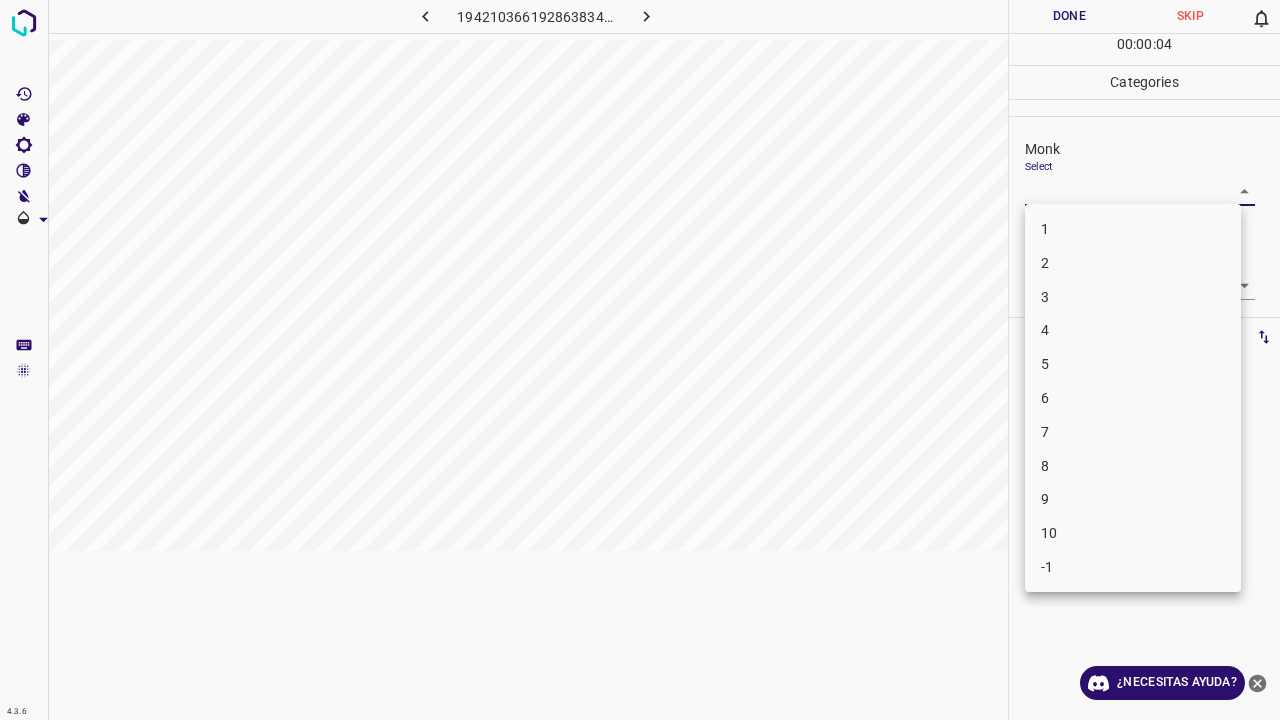 click on "4" at bounding box center (1133, 330) 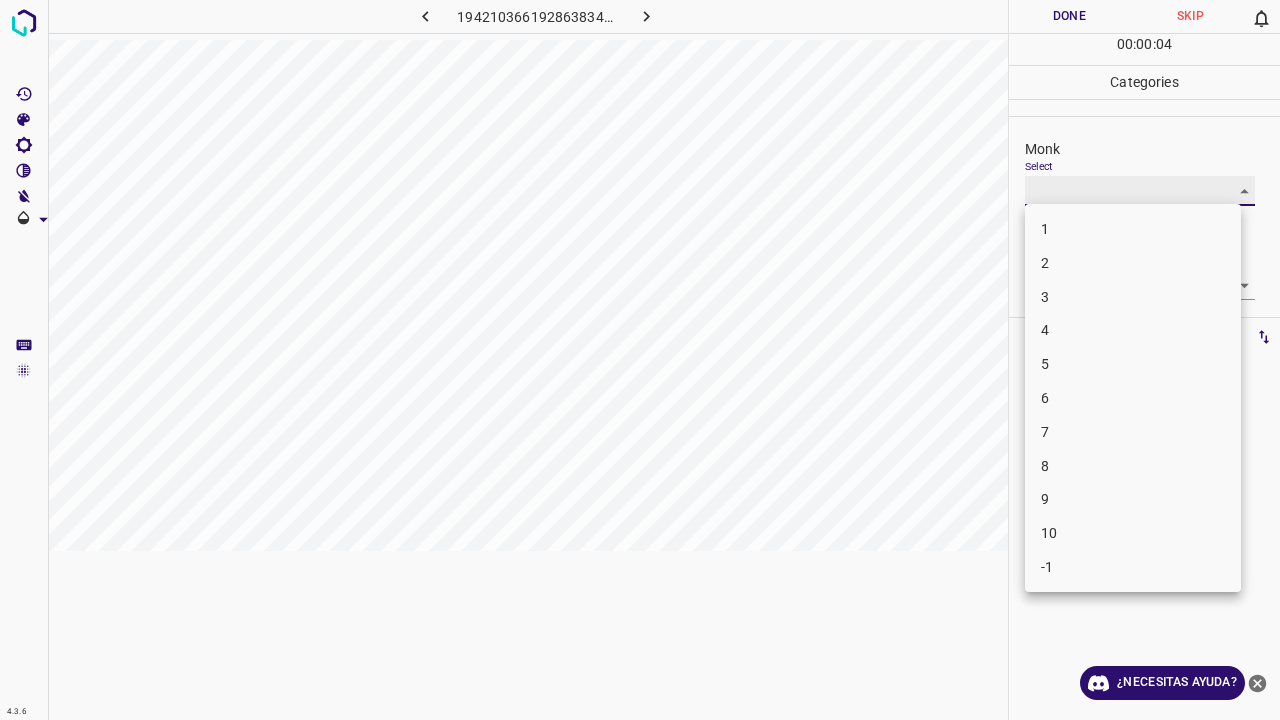 type on "4" 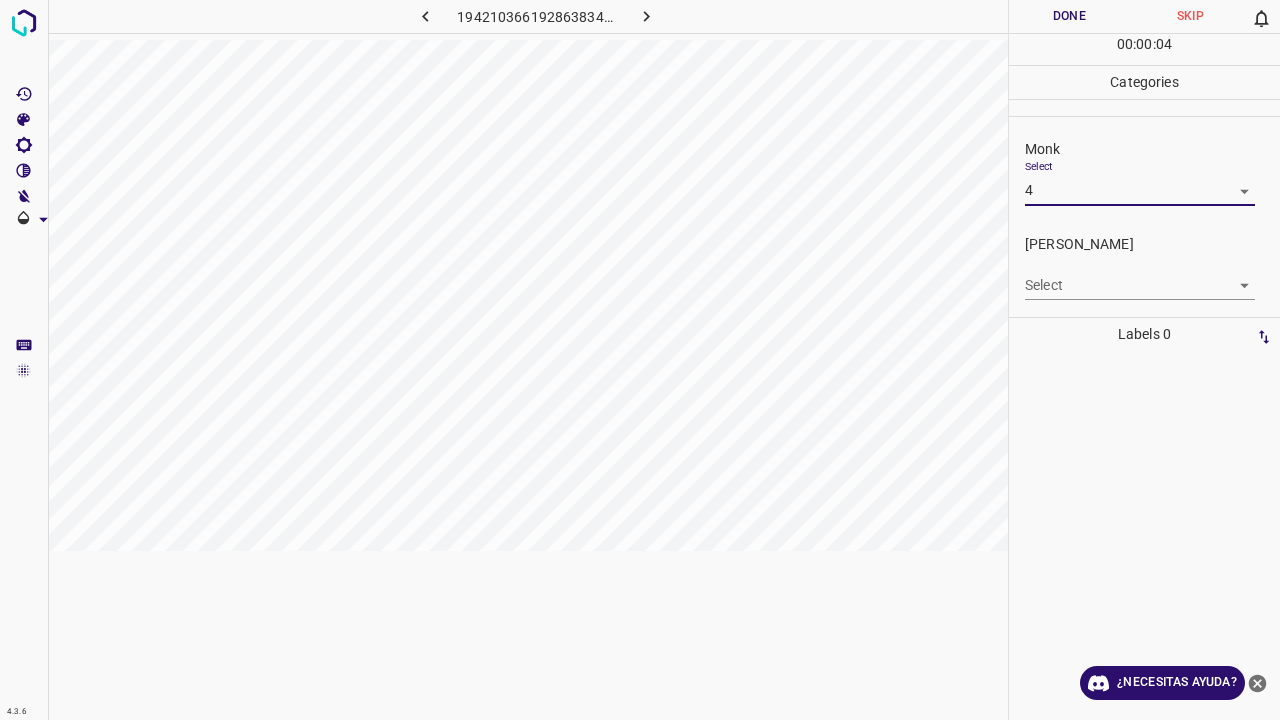 click on "4.3.6  1942103661928638344.png Done Skip 0 00   : 00   : 04   Categories Monk   Select 4 4  Fitzpatrick   Select ​ Labels   0 Categories 1 Monk 2  Fitzpatrick Tools Space Change between modes (Draw & Edit) I Auto labeling R Restore zoom M Zoom in N Zoom out Delete Delete selecte label Filters Z Restore filters X Saturation filter C Brightness filter V Contrast filter B Gray scale filter General O Download ¿Necesitas ayuda? Texto original Valora esta traducción Tu opinión servirá para ayudar a mejorar el Traductor de Google - Texto - Esconder - Borrar" at bounding box center [640, 360] 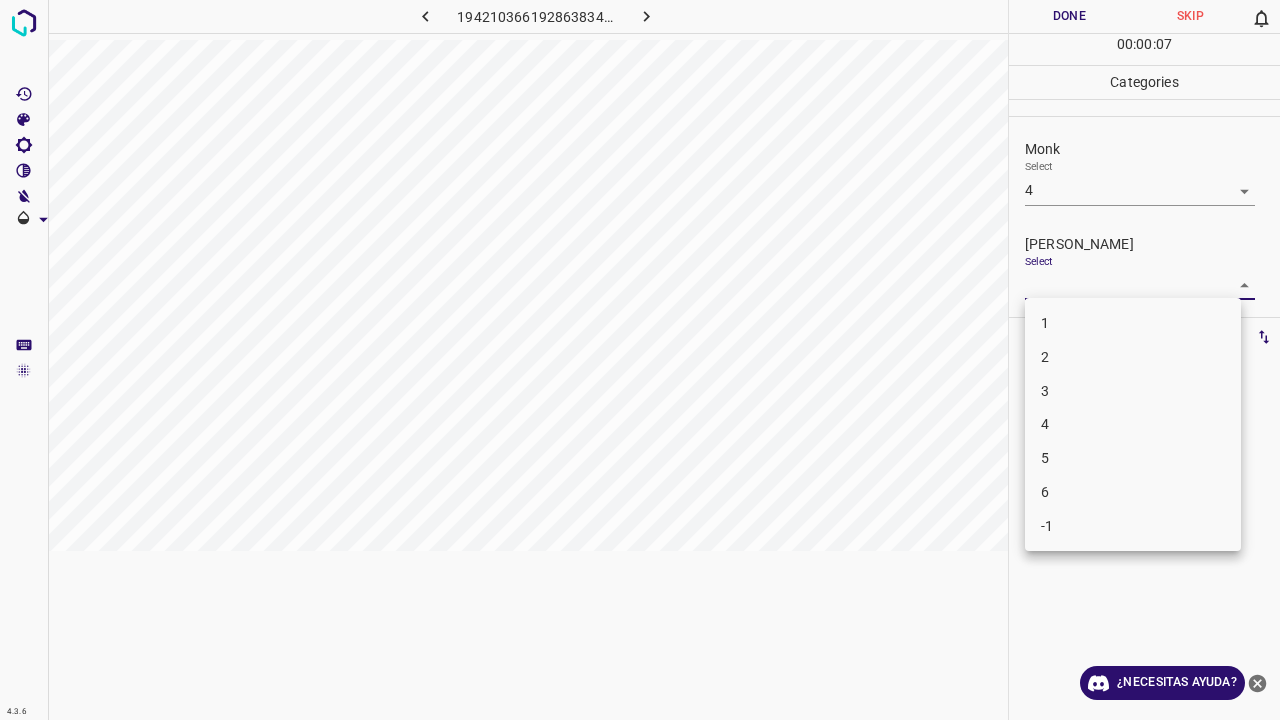 click on "3" at bounding box center (1133, 391) 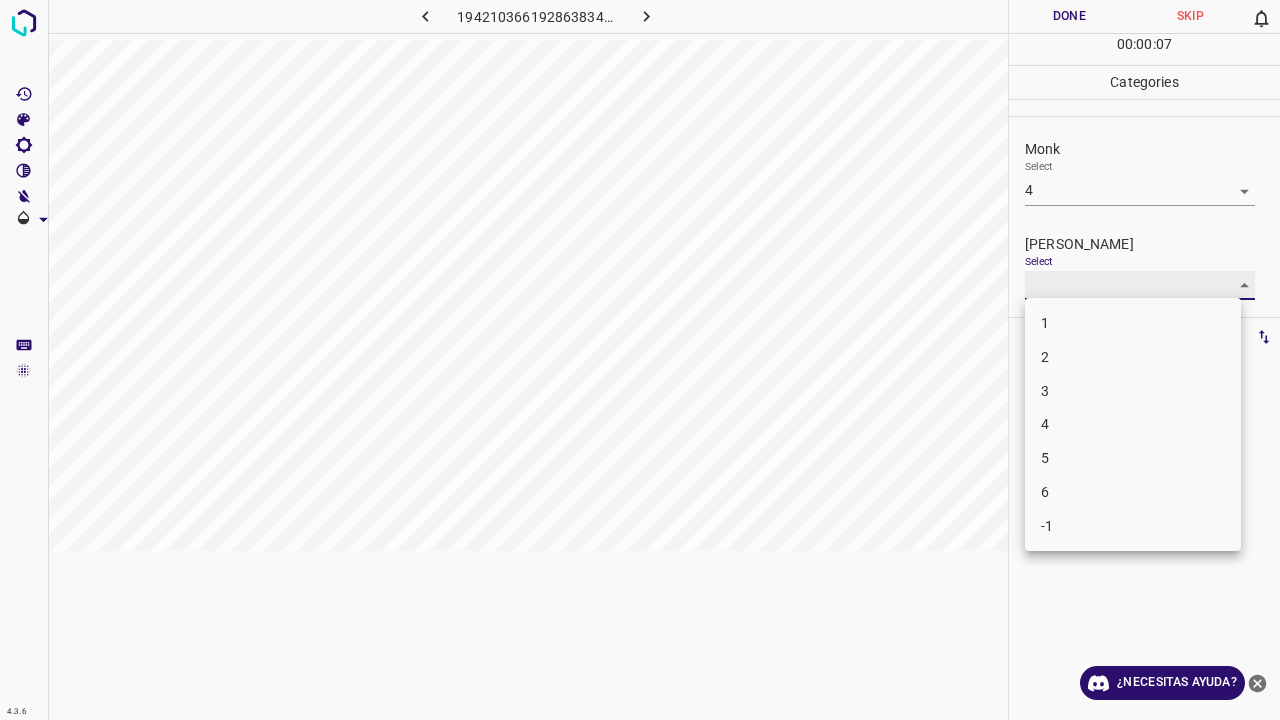 type on "3" 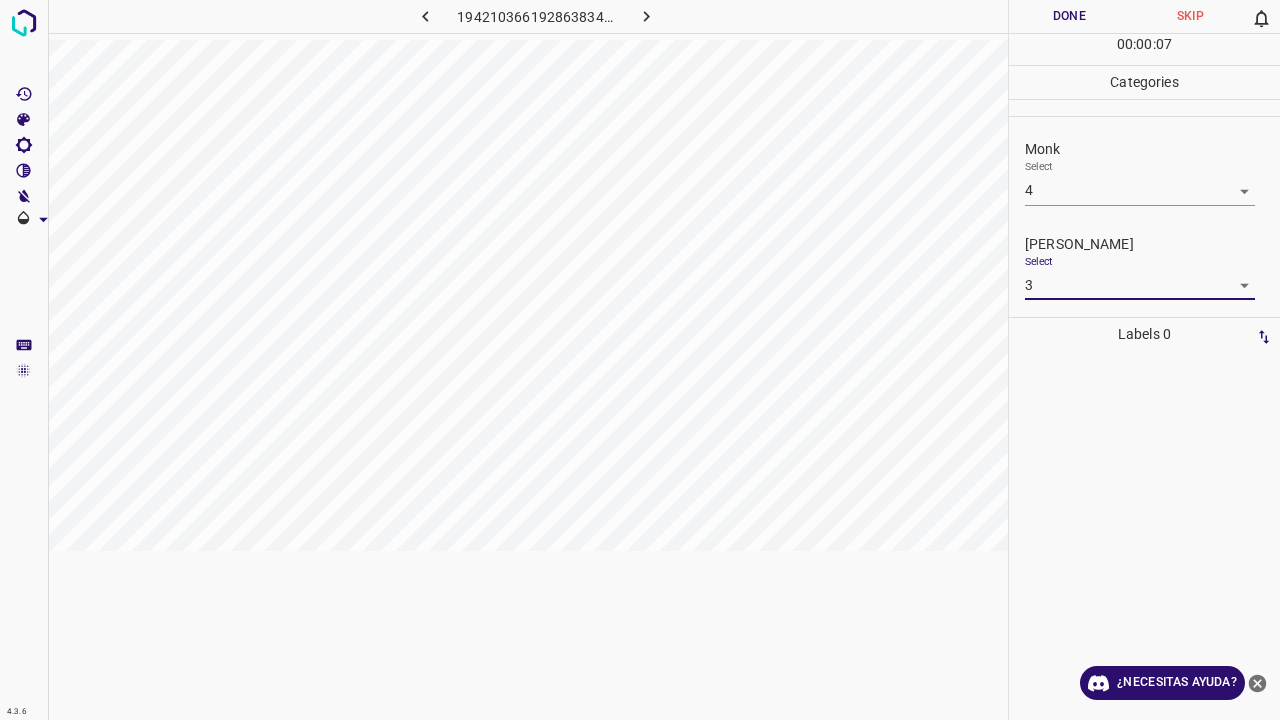click on "Done" at bounding box center [1069, 16] 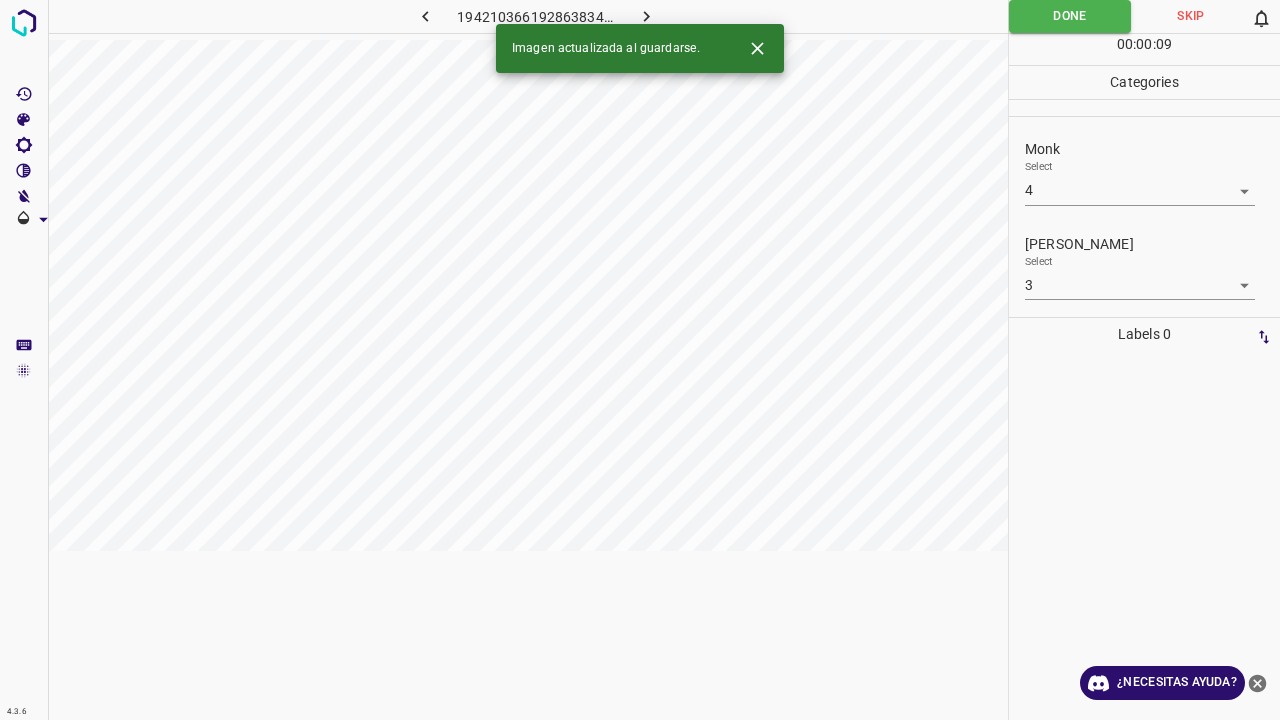 click 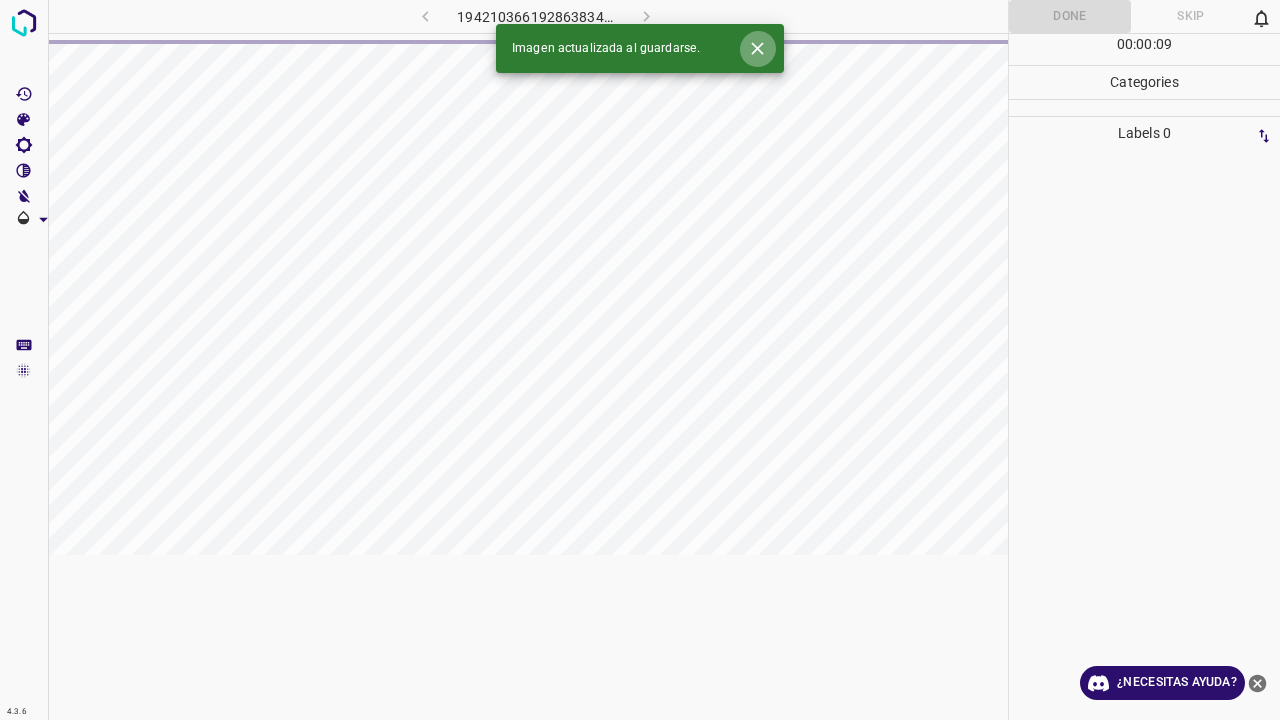 click 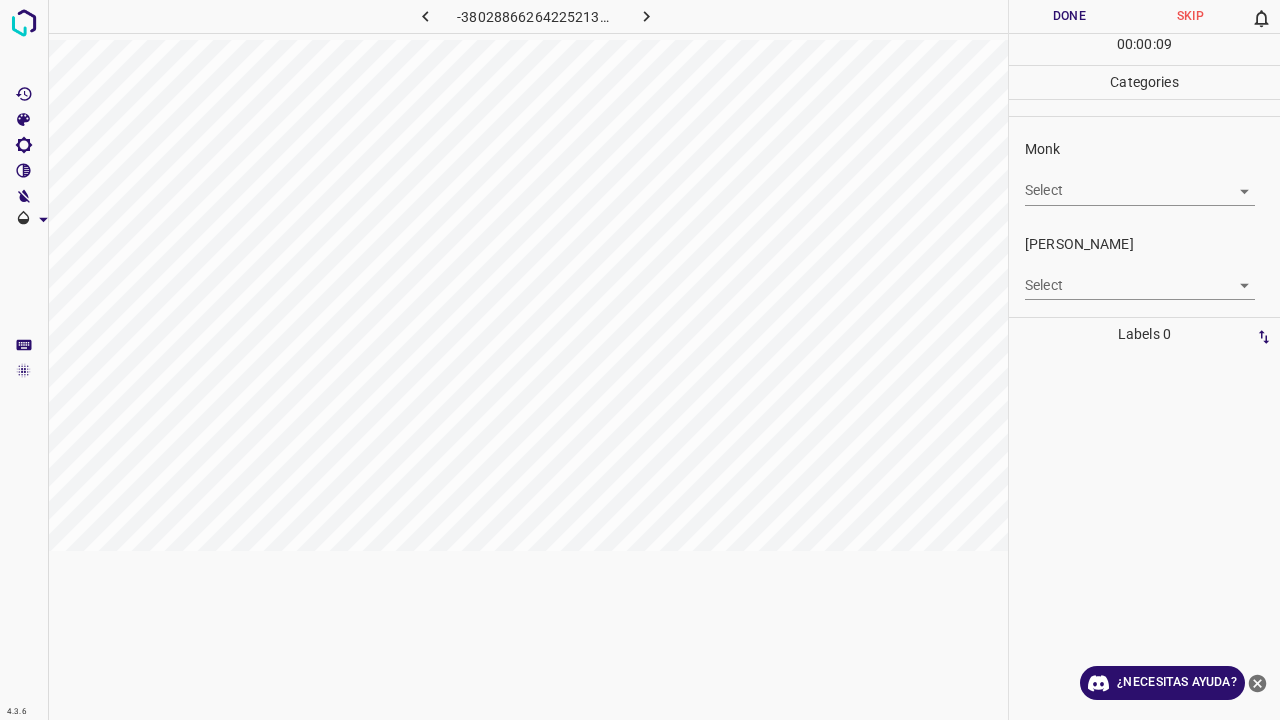 click on "4.3.6  -3802886626422521360.png Done Skip 0 00   : 00   : 09   Categories Monk   Select ​  Fitzpatrick   Select ​ Labels   0 Categories 1 Monk 2  Fitzpatrick Tools Space Change between modes (Draw & Edit) I Auto labeling R Restore zoom M Zoom in N Zoom out Delete Delete selecte label Filters Z Restore filters X Saturation filter C Brightness filter V Contrast filter B Gray scale filter General O Download ¿Necesitas ayuda? Texto original Valora esta traducción Tu opinión servirá para ayudar a mejorar el Traductor de Google - Texto - Esconder - Borrar" at bounding box center (640, 360) 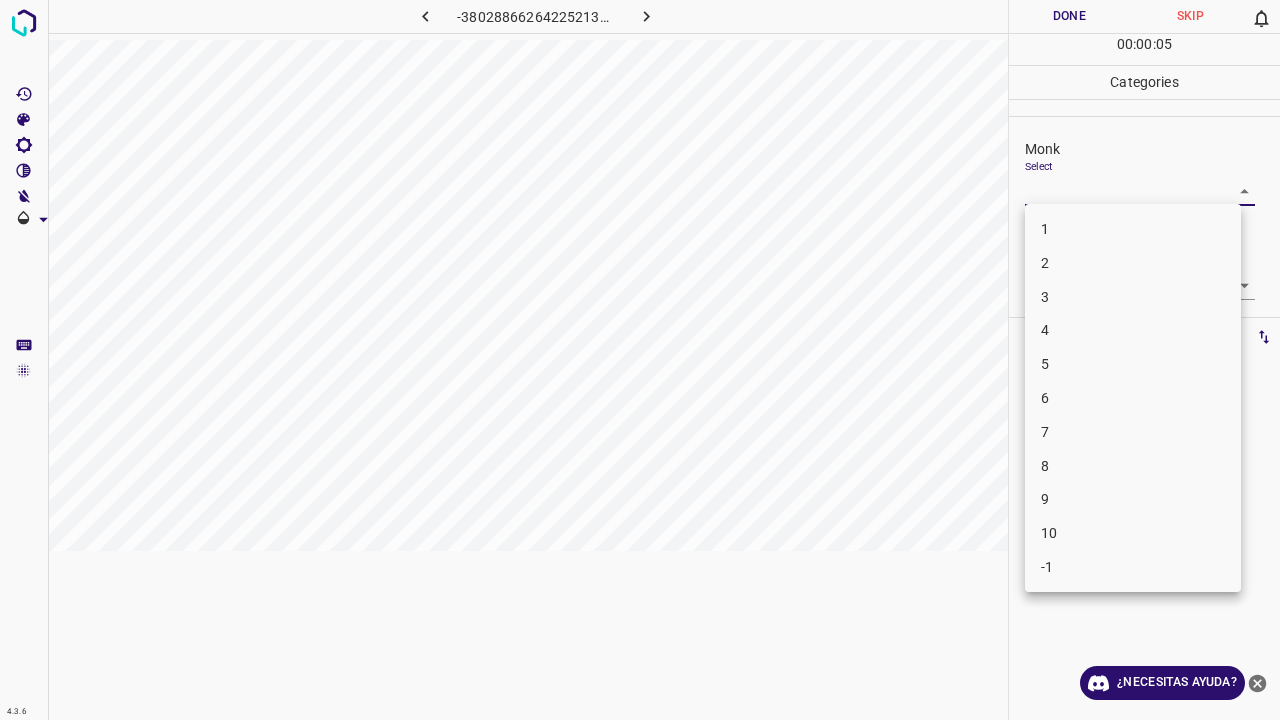 click on "6" at bounding box center (1133, 398) 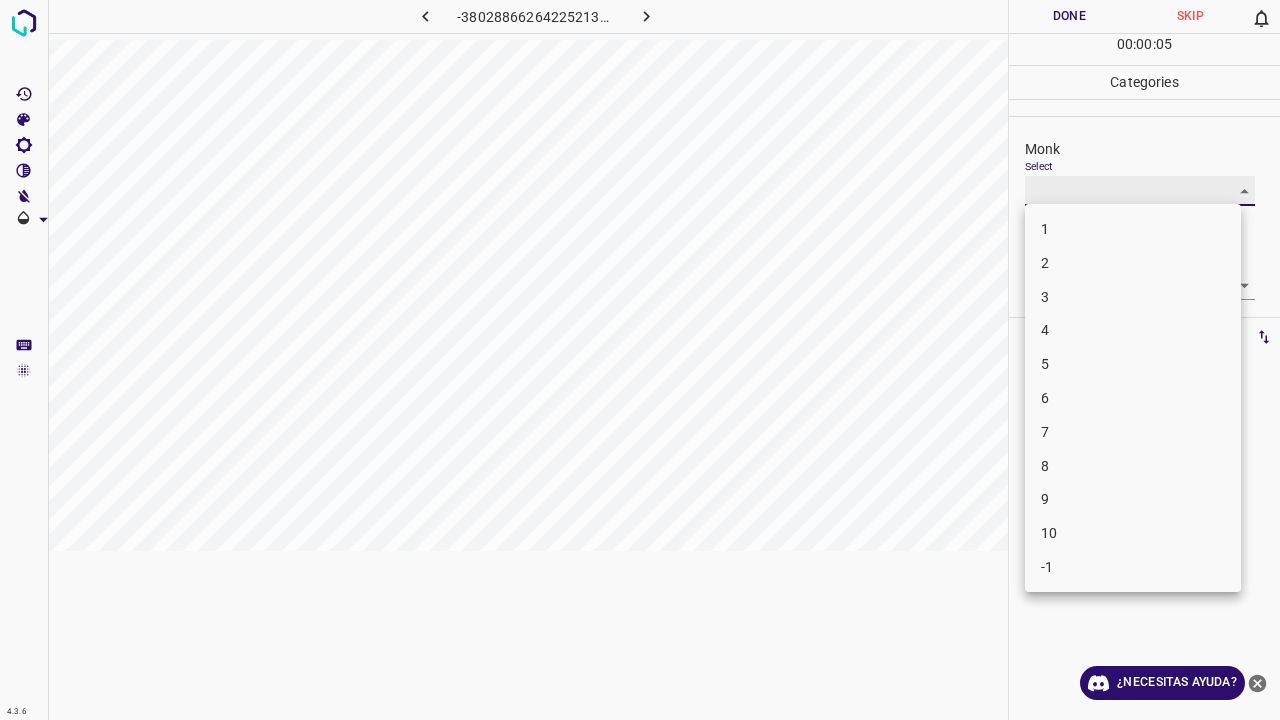 type on "6" 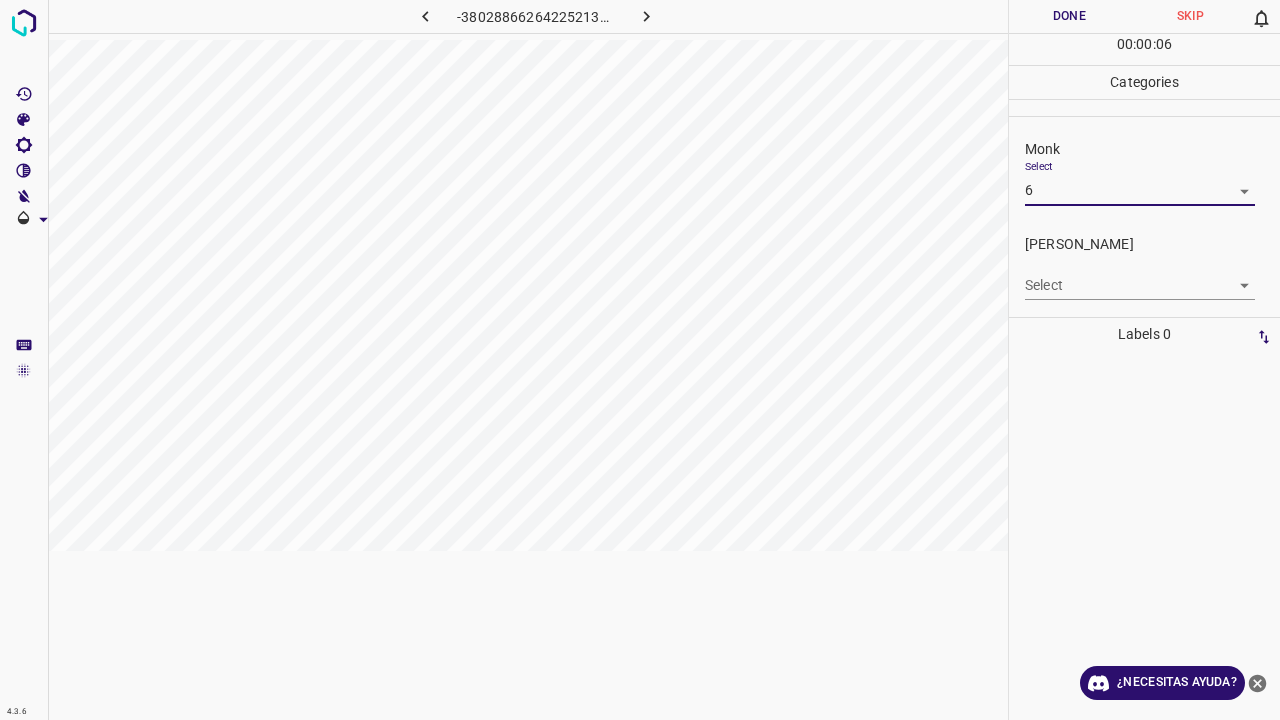 click on "4.3.6  -3802886626422521360.png Done Skip 0 00   : 00   : 06   Categories Monk   Select 6 6  Fitzpatrick   Select ​ Labels   0 Categories 1 Monk 2  Fitzpatrick Tools Space Change between modes (Draw & Edit) I Auto labeling R Restore zoom M Zoom in N Zoom out Delete Delete selecte label Filters Z Restore filters X Saturation filter C Brightness filter V Contrast filter B Gray scale filter General O Download ¿Necesitas ayuda? Texto original Valora esta traducción Tu opinión servirá para ayudar a mejorar el Traductor de Google - Texto - Esconder - Borrar" at bounding box center [640, 360] 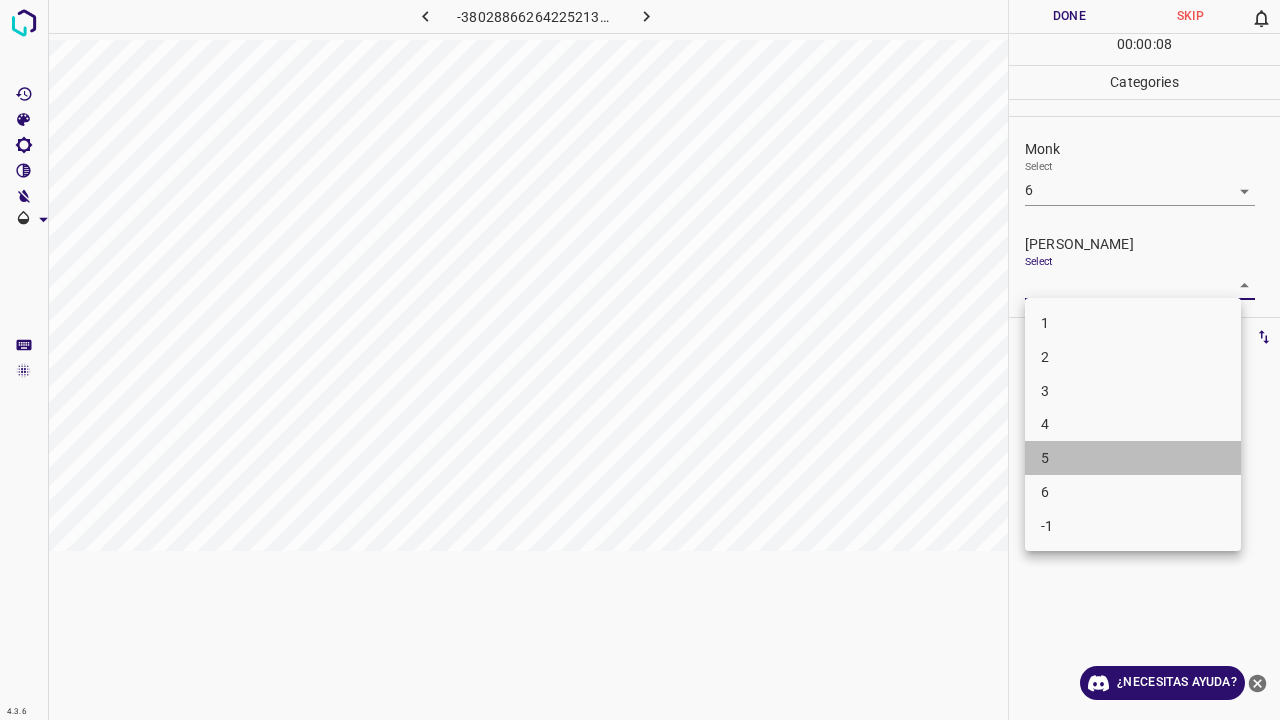 click on "5" at bounding box center (1133, 458) 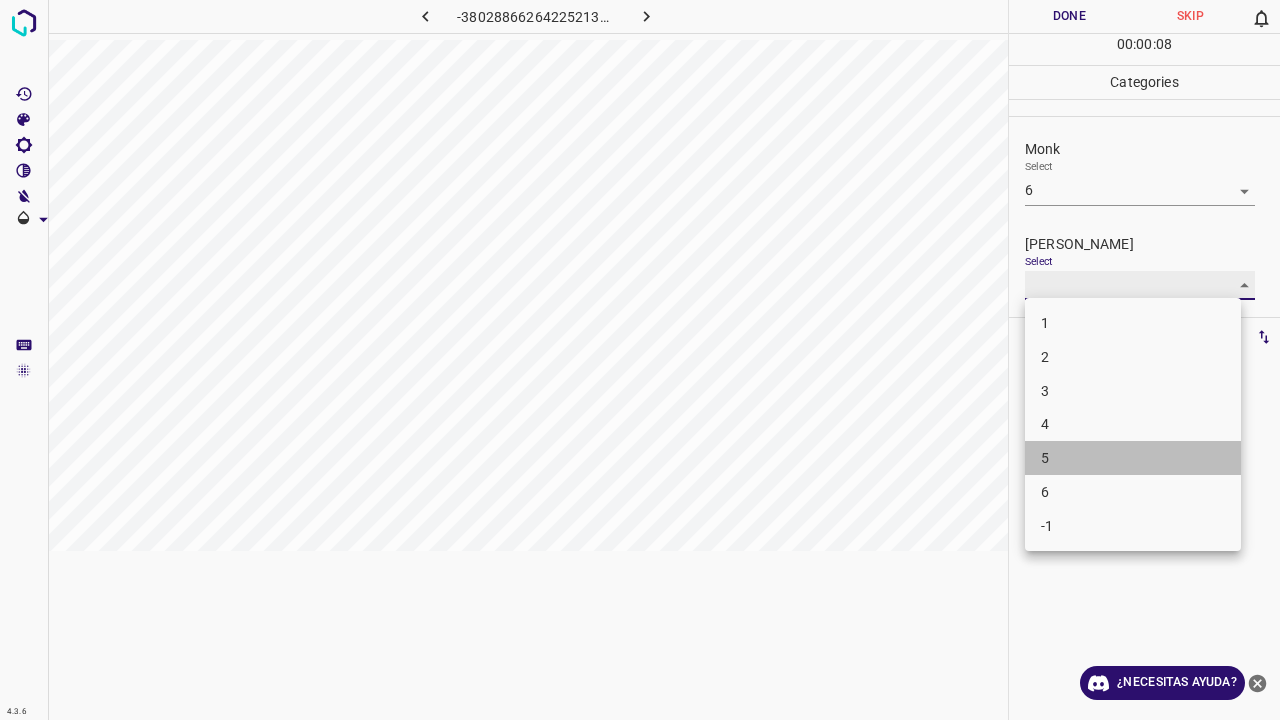 type on "5" 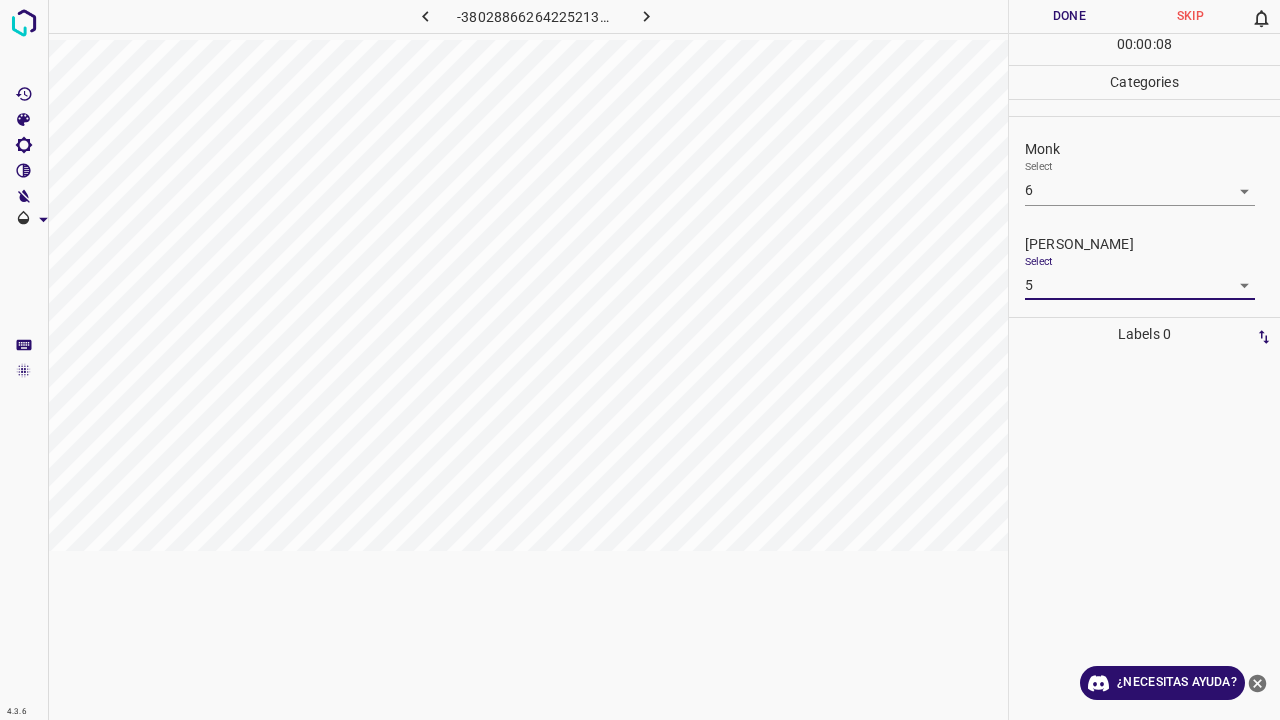 click on "Done" at bounding box center (1069, 16) 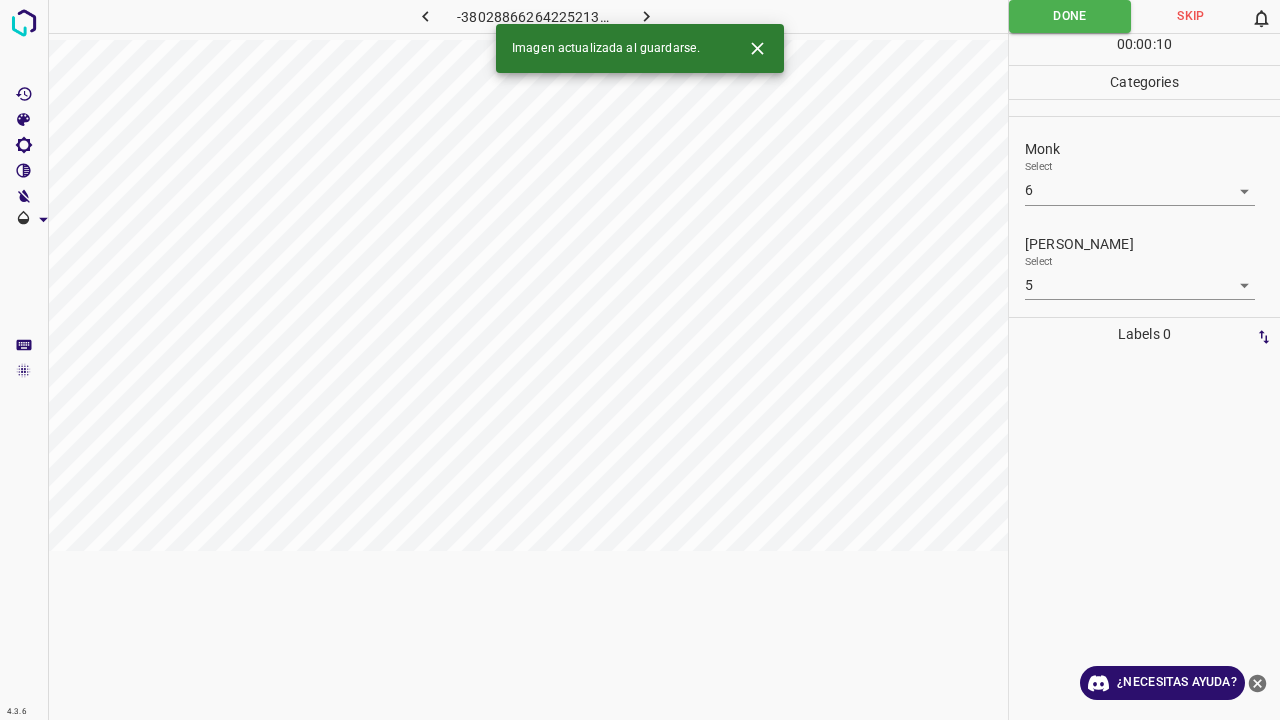 click 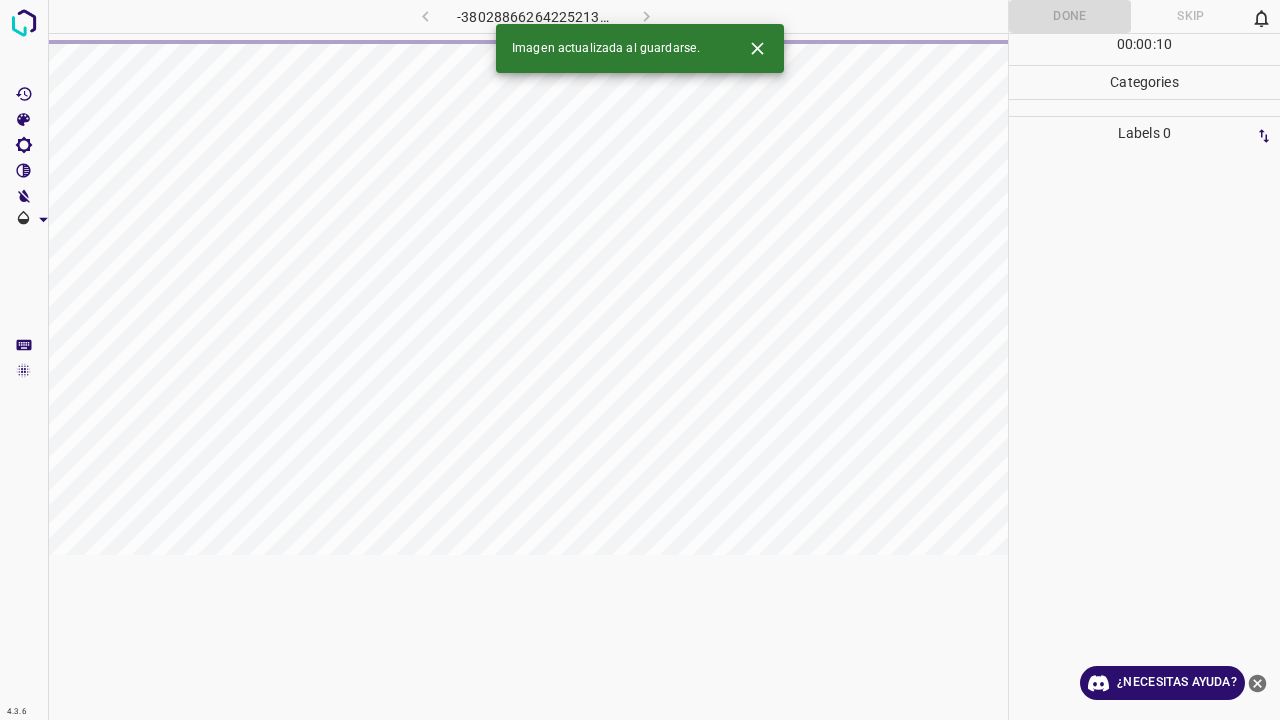 click at bounding box center (757, 48) 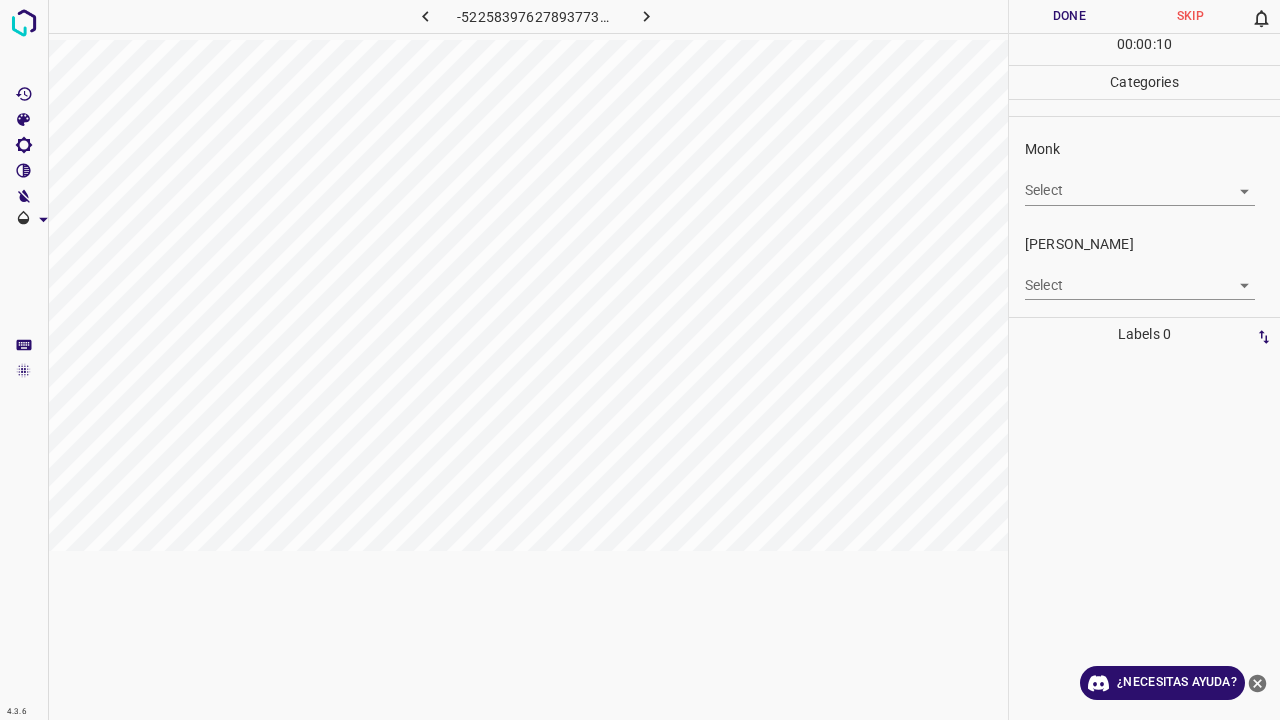 click on "4.3.6  -5225839762789377396.png Done Skip 0 00   : 00   : 10   Categories Monk   Select ​  Fitzpatrick   Select ​ Labels   0 Categories 1 Monk 2  Fitzpatrick Tools Space Change between modes (Draw & Edit) I Auto labeling R Restore zoom M Zoom in N Zoom out Delete Delete selecte label Filters Z Restore filters X Saturation filter C Brightness filter V Contrast filter B Gray scale filter General O Download ¿Necesitas ayuda? Texto original Valora esta traducción Tu opinión servirá para ayudar a mejorar el Traductor de Google - Texto - Esconder - Borrar" at bounding box center (640, 360) 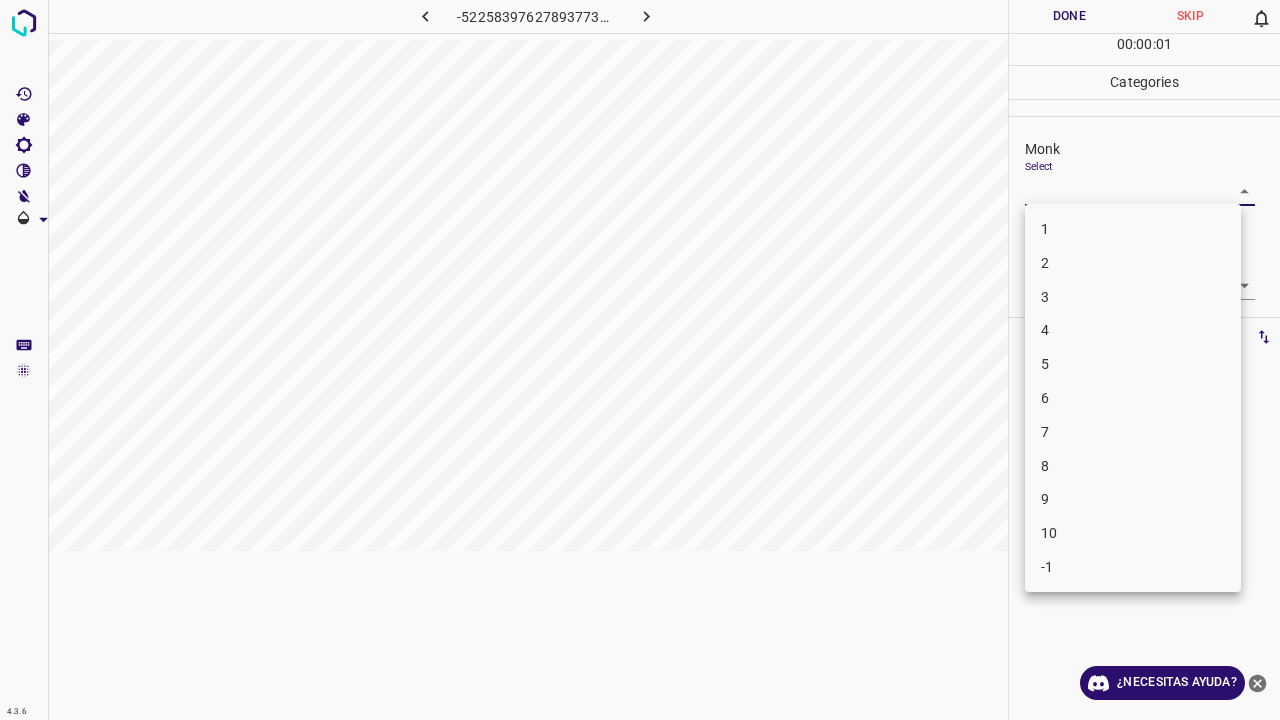 click on "1" at bounding box center (1133, 229) 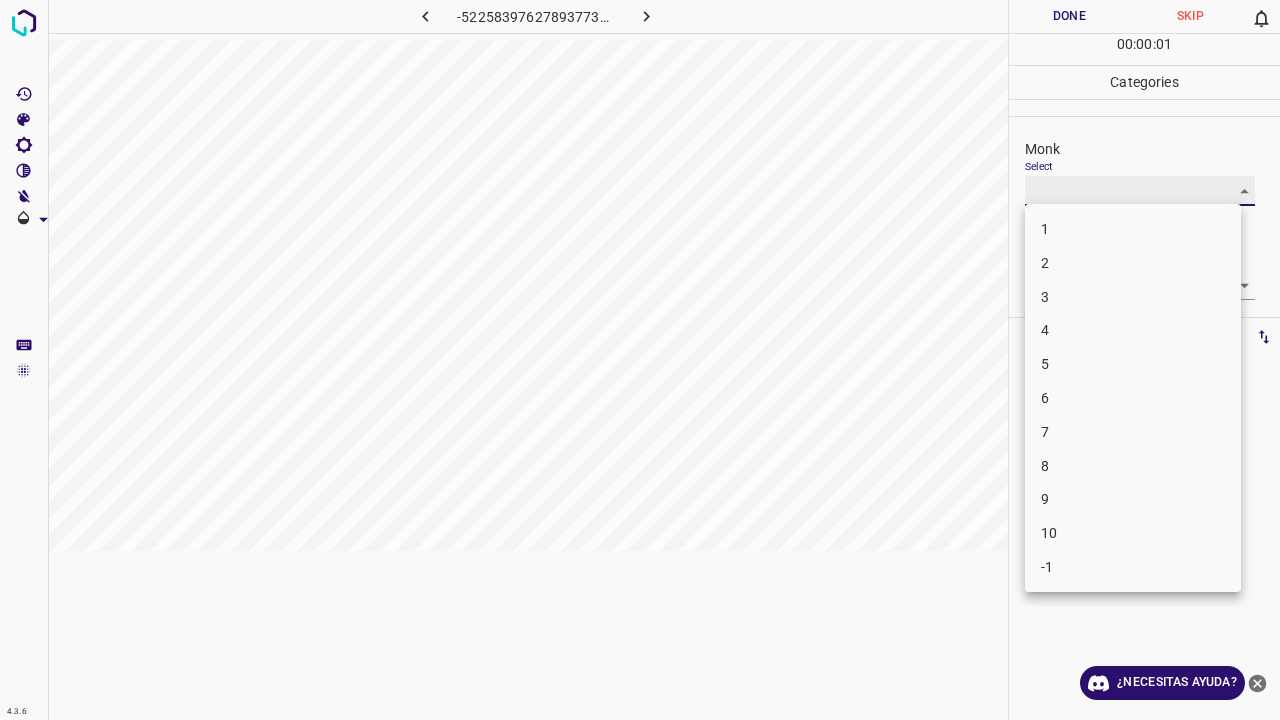 type on "1" 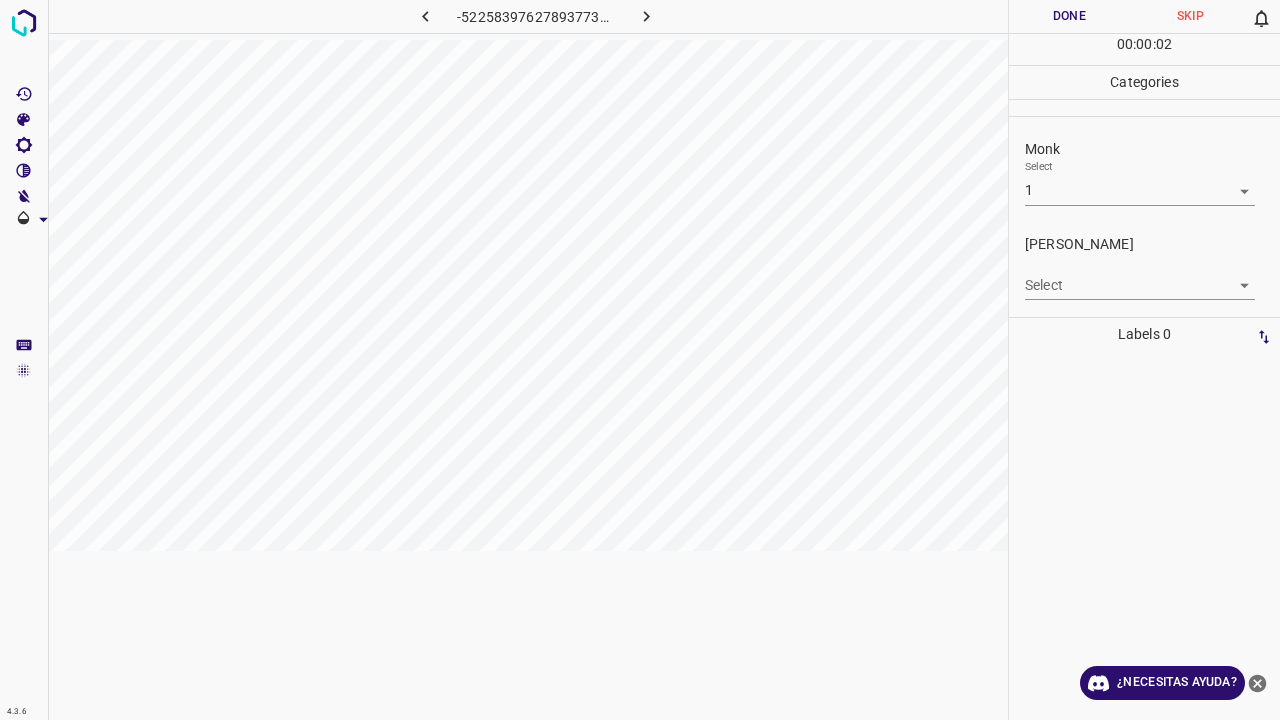 click on "4.3.6  -5225839762789377396.png Done Skip 0 00   : 00   : 02   Categories Monk   Select 1 1  Fitzpatrick   Select ​ Labels   0 Categories 1 Monk 2  Fitzpatrick Tools Space Change between modes (Draw & Edit) I Auto labeling R Restore zoom M Zoom in N Zoom out Delete Delete selecte label Filters Z Restore filters X Saturation filter C Brightness filter V Contrast filter B Gray scale filter General O Download ¿Necesitas ayuda? Texto original Valora esta traducción Tu opinión servirá para ayudar a mejorar el Traductor de Google - Texto - Esconder - Borrar" at bounding box center (640, 360) 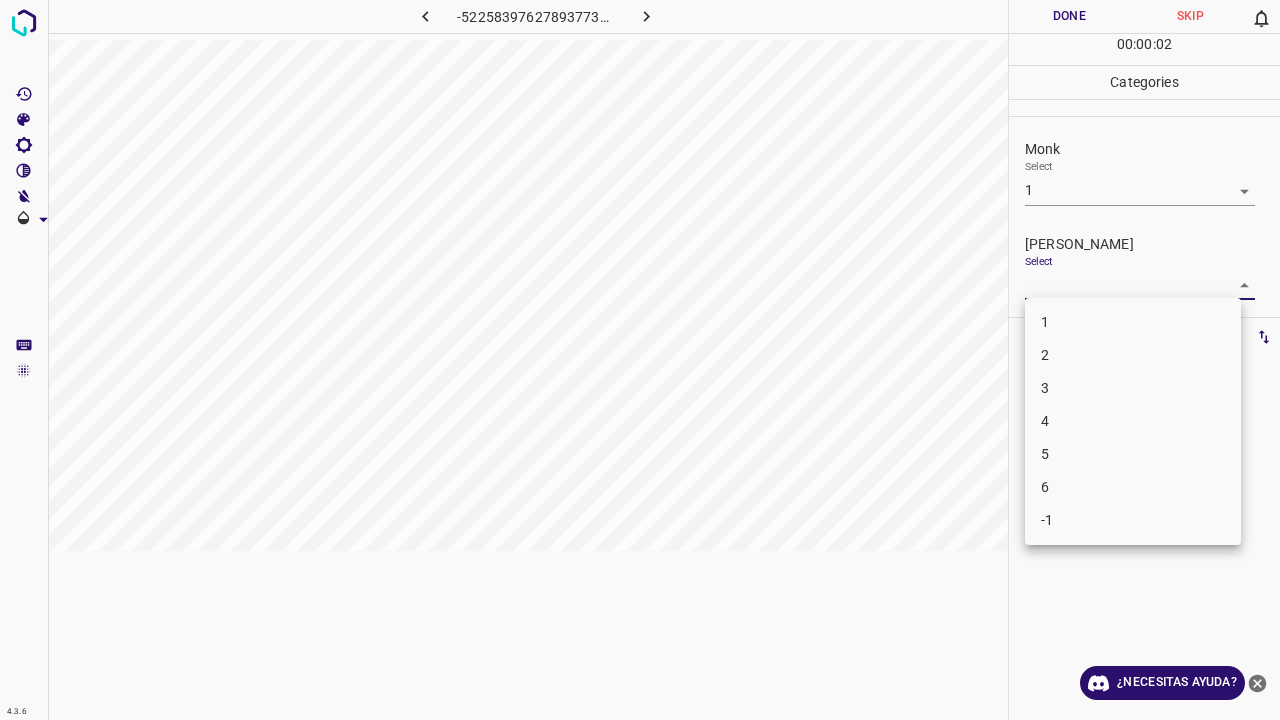 click on "1" at bounding box center [1133, 322] 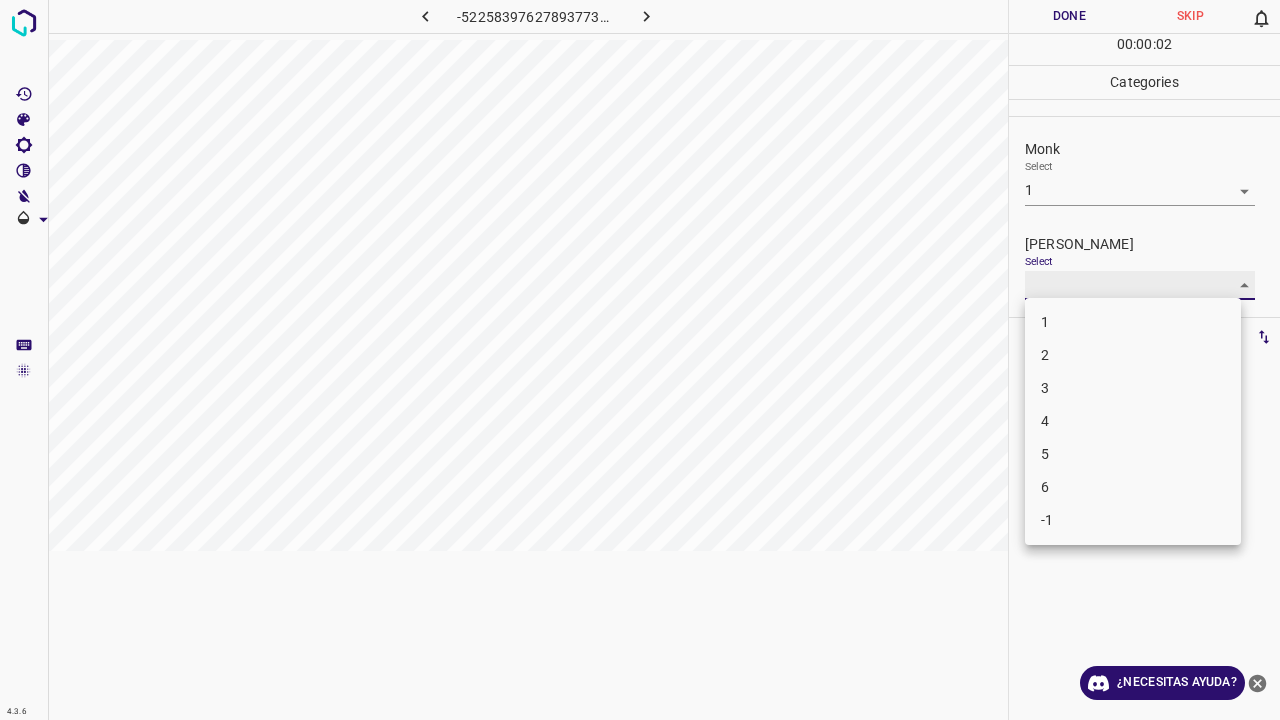 type on "1" 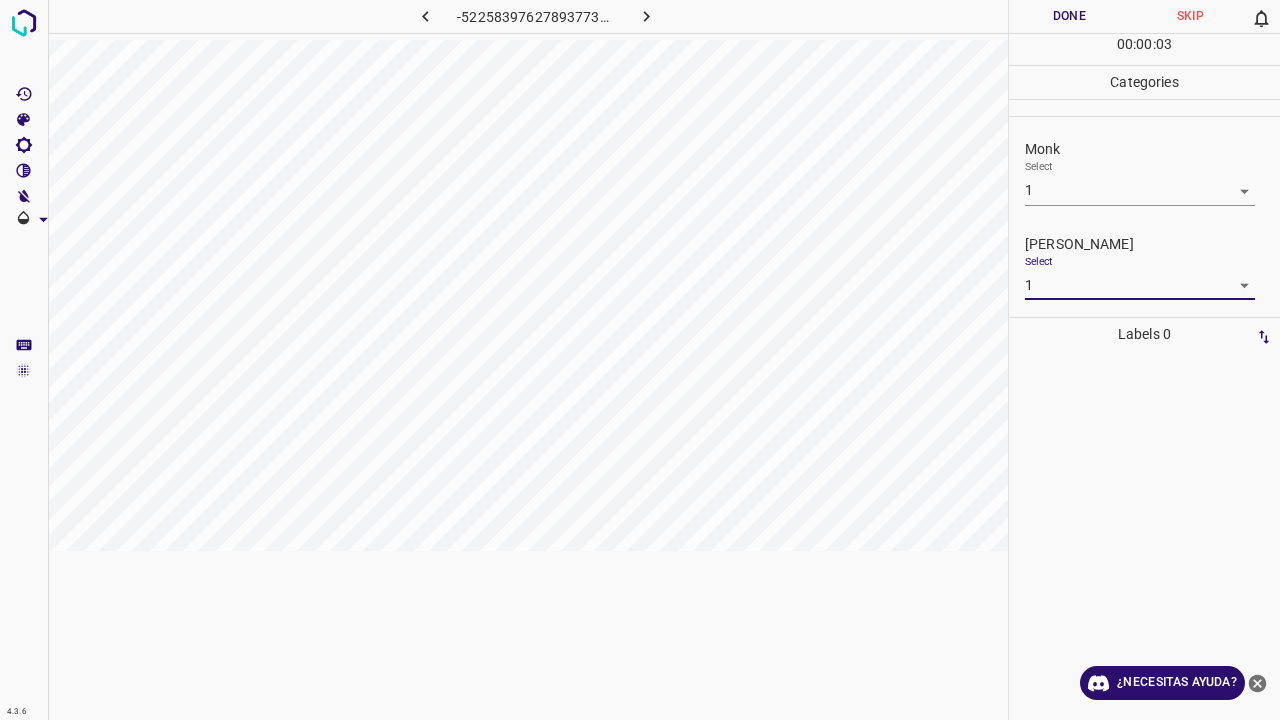 click on "Done" at bounding box center [1069, 16] 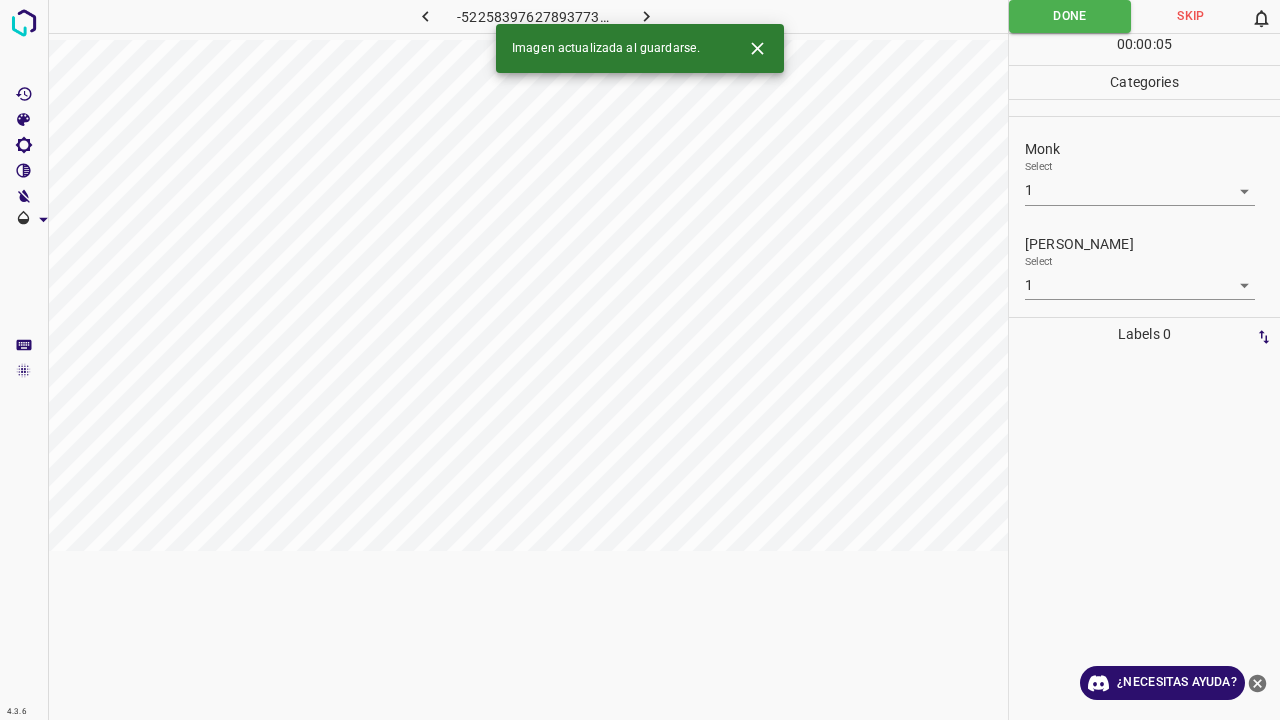 click 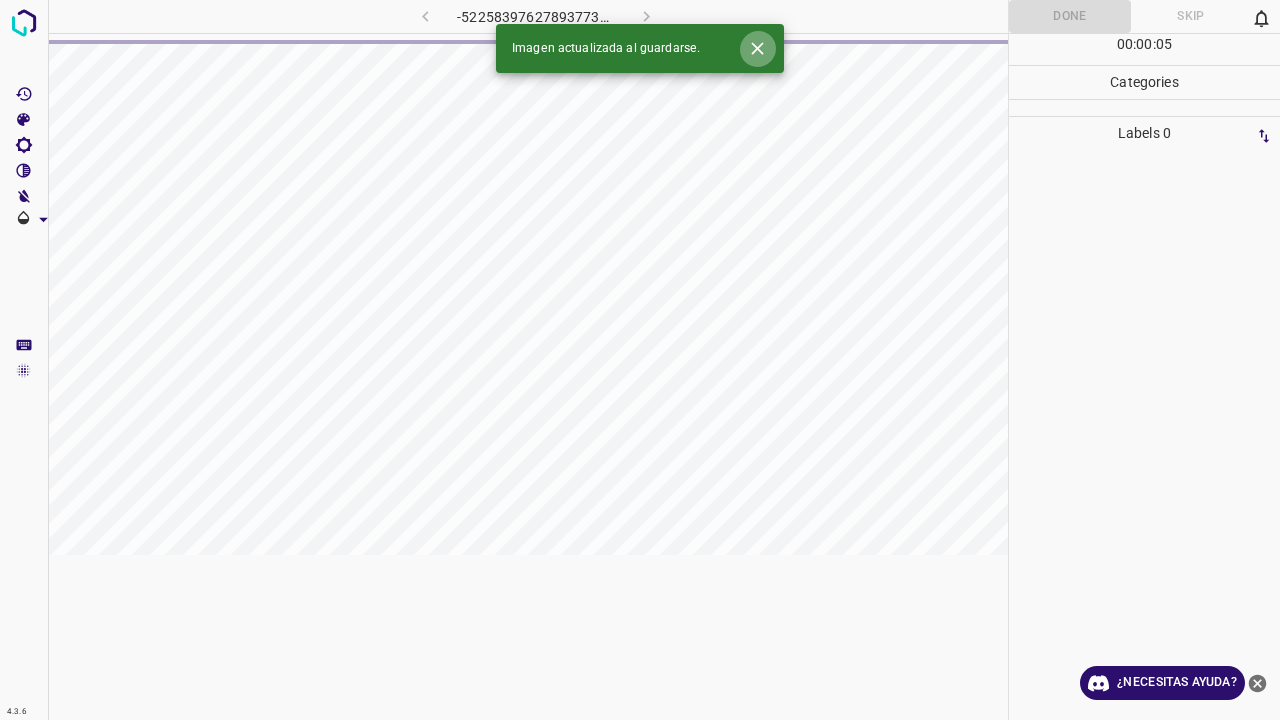 click 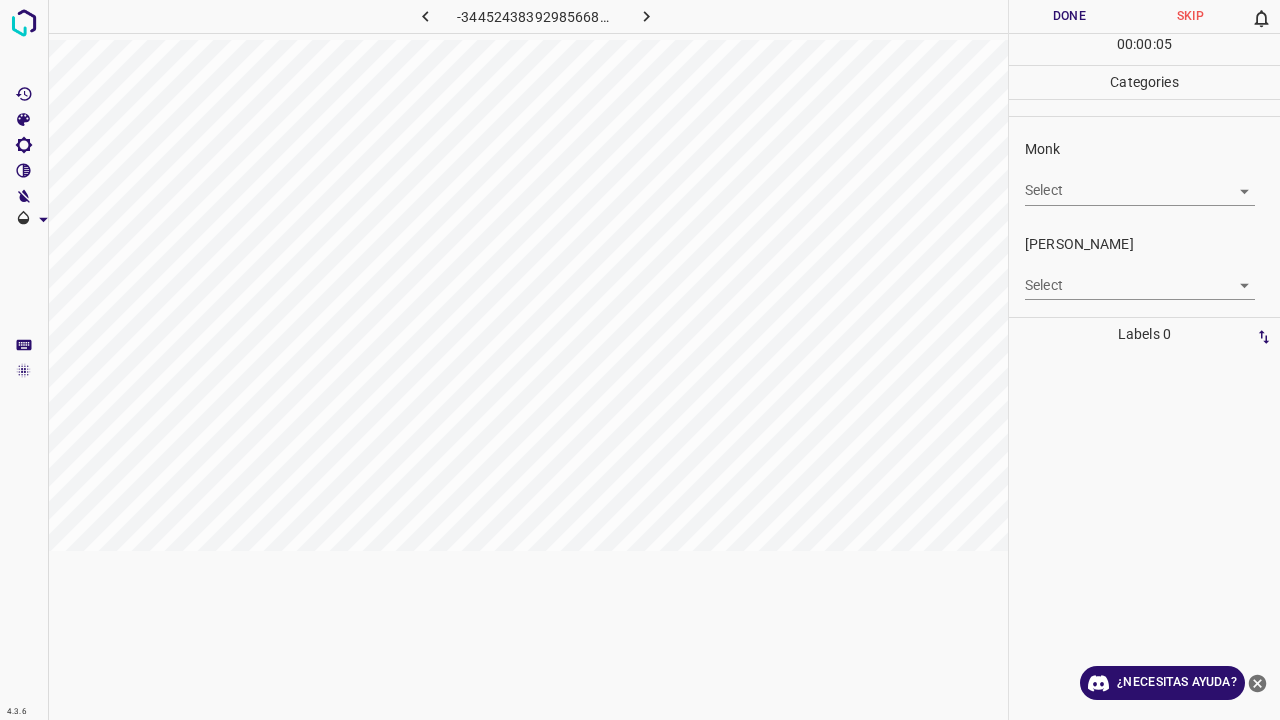 click on "4.3.6  -3445243839298566802.png Done Skip 0 00   : 00   : 05   Categories Monk   Select ​  Fitzpatrick   Select ​ Labels   0 Categories 1 Monk 2  Fitzpatrick Tools Space Change between modes (Draw & Edit) I Auto labeling R Restore zoom M Zoom in N Zoom out Delete Delete selecte label Filters Z Restore filters X Saturation filter C Brightness filter V Contrast filter B Gray scale filter General O Download ¿Necesitas ayuda? Texto original Valora esta traducción Tu opinión servirá para ayudar a mejorar el Traductor de Google - Texto - Esconder - Borrar" at bounding box center [640, 360] 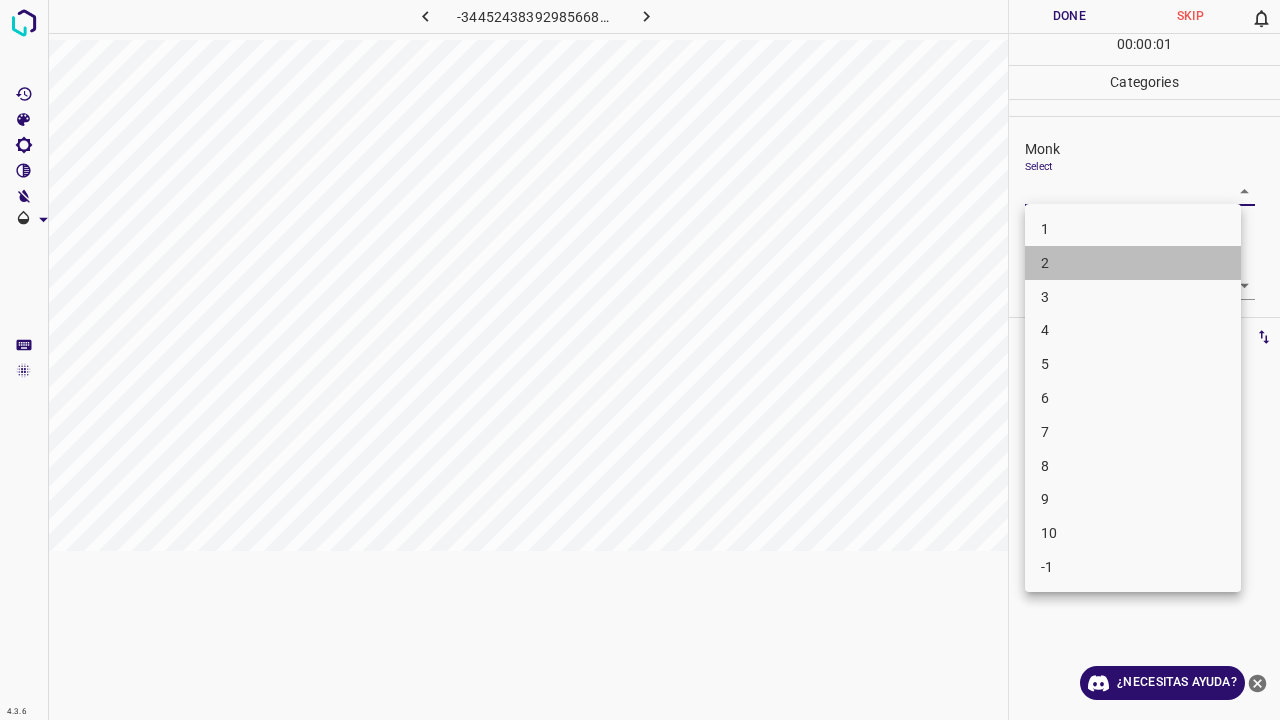 click on "2" at bounding box center (1133, 263) 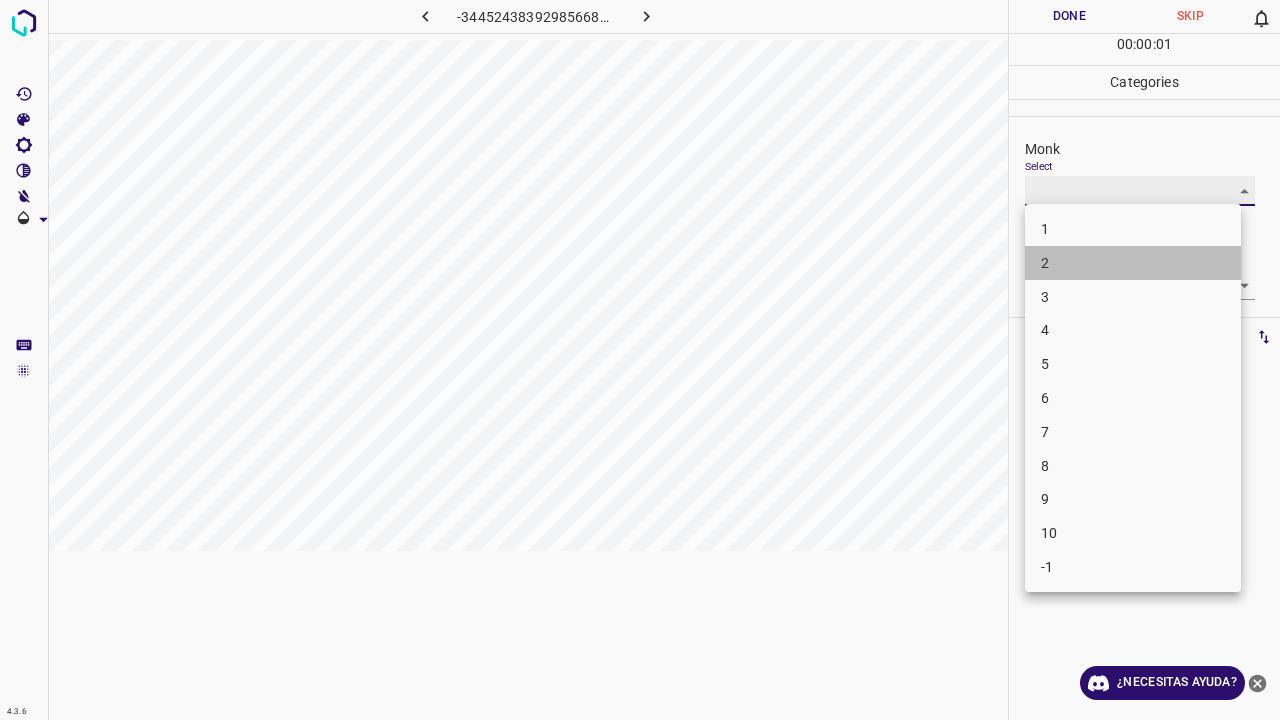 type on "2" 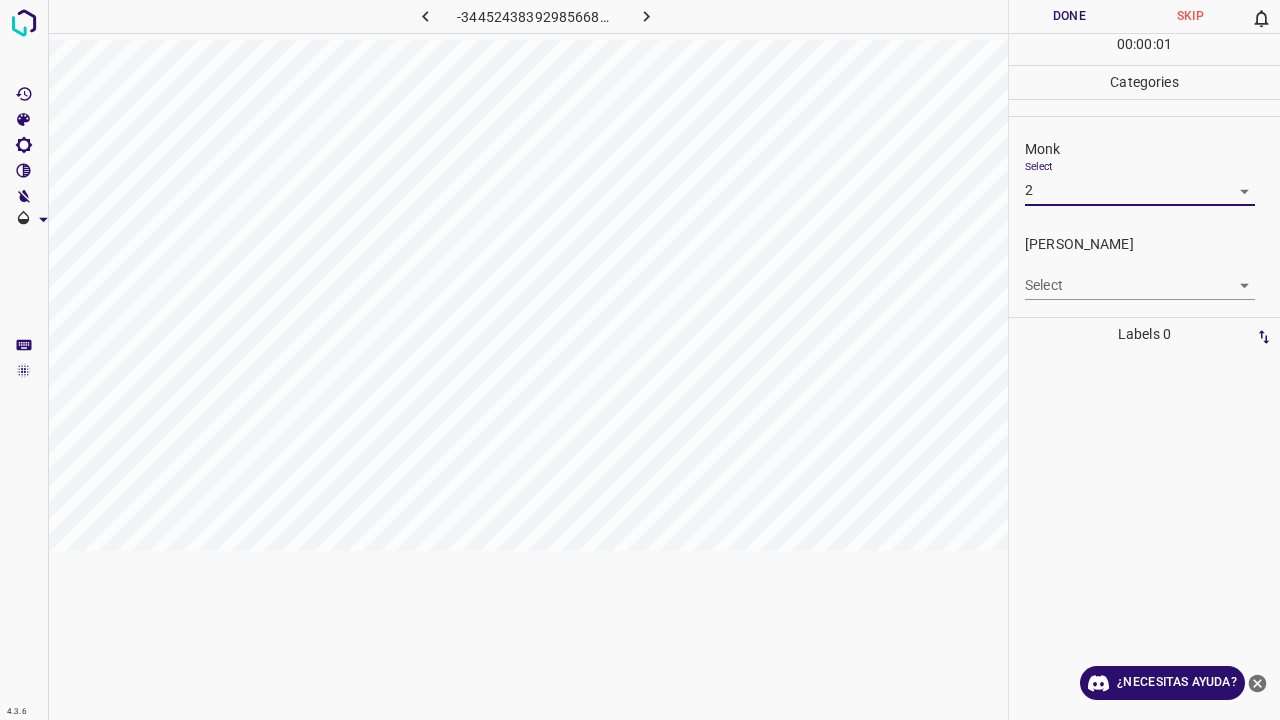 click on "4.3.6  -3445243839298566802.png Done Skip 0 00   : 00   : 01   Categories Monk   Select 2 2  Fitzpatrick   Select ​ Labels   0 Categories 1 Monk 2  Fitzpatrick Tools Space Change between modes (Draw & Edit) I Auto labeling R Restore zoom M Zoom in N Zoom out Delete Delete selecte label Filters Z Restore filters X Saturation filter C Brightness filter V Contrast filter B Gray scale filter General O Download ¿Necesitas ayuda? Texto original Valora esta traducción Tu opinión servirá para ayudar a mejorar el Traductor de Google - Texto - Esconder - Borrar 1 2 3 4 5 6 7 8 9 10 -1" at bounding box center [640, 360] 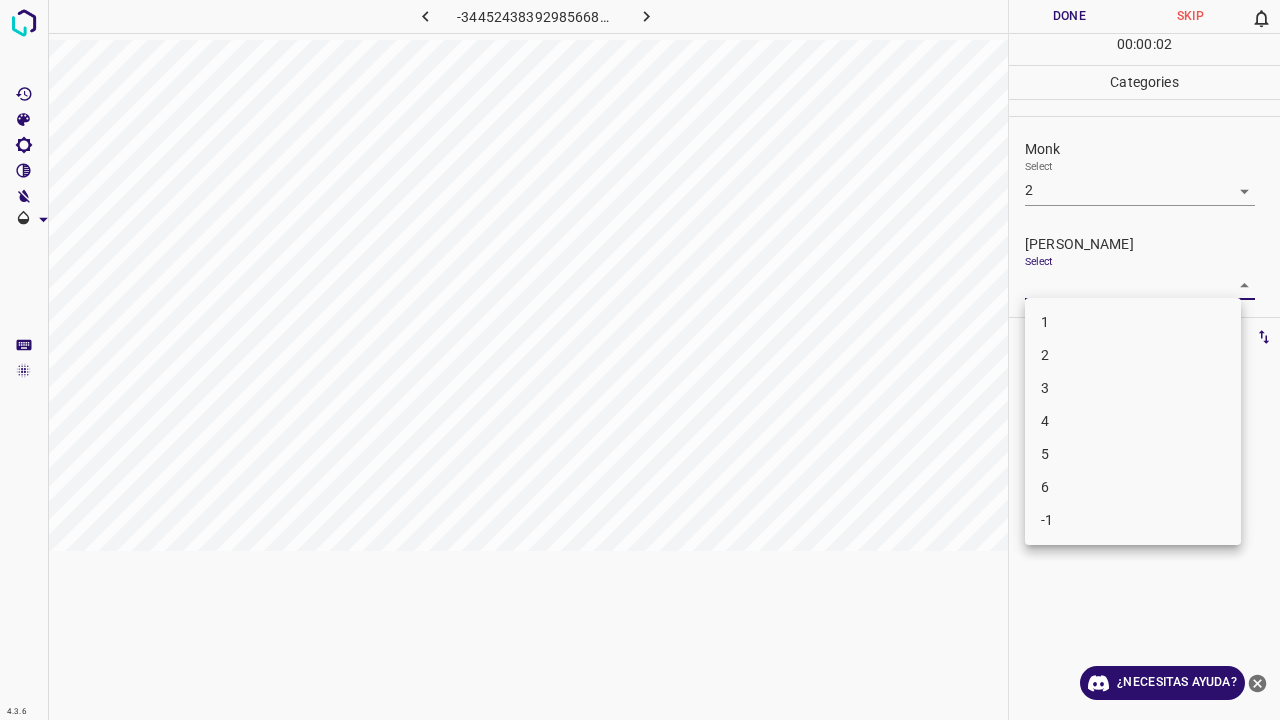 click on "1" at bounding box center [1133, 322] 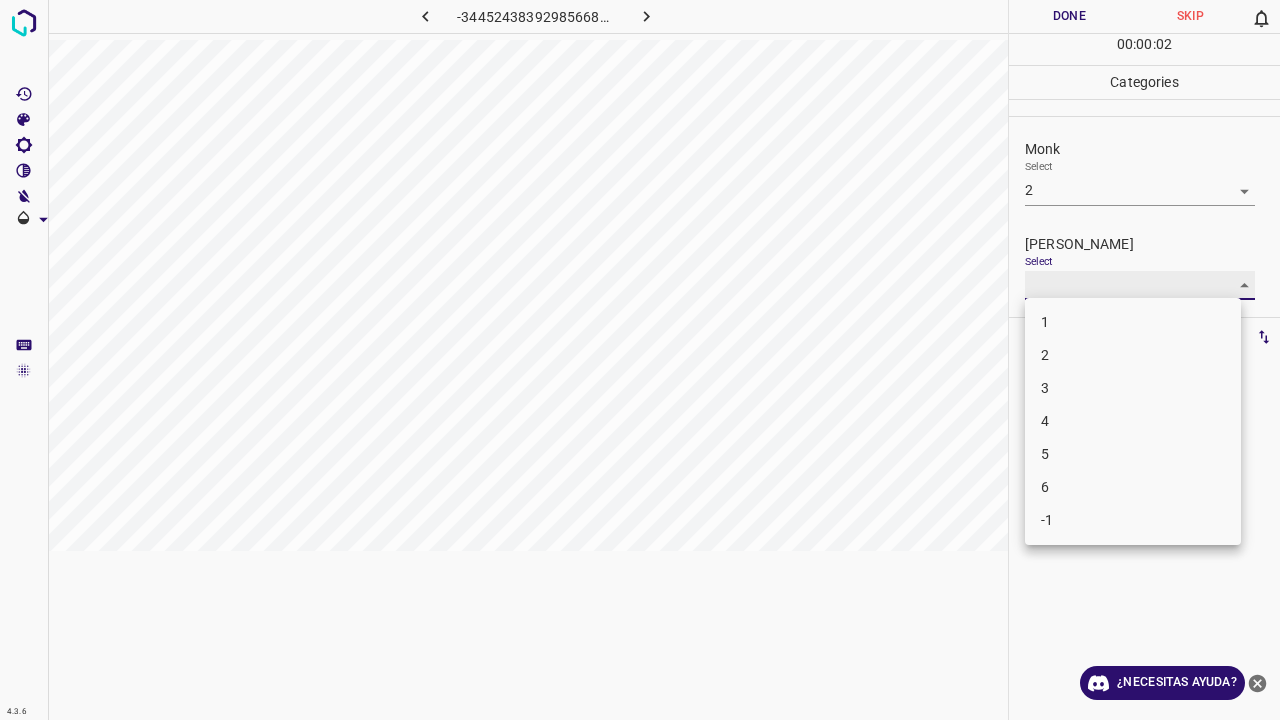 type on "1" 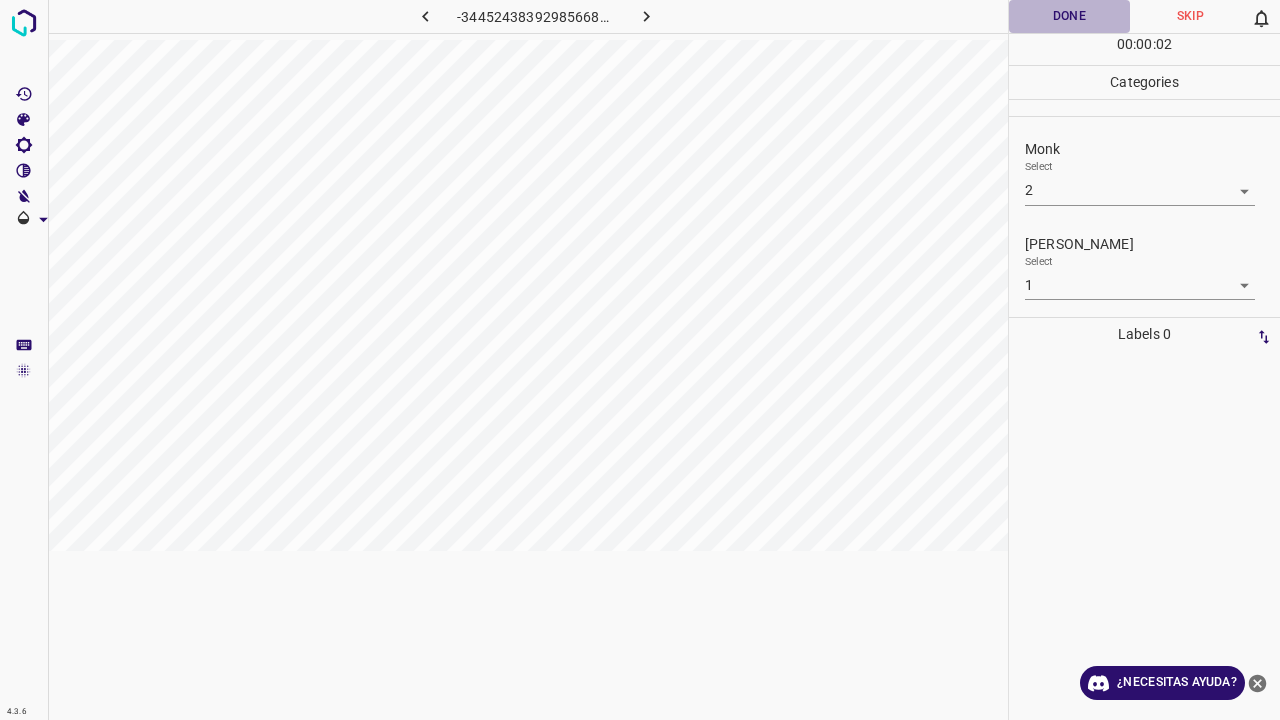 click on "Done" at bounding box center [1069, 16] 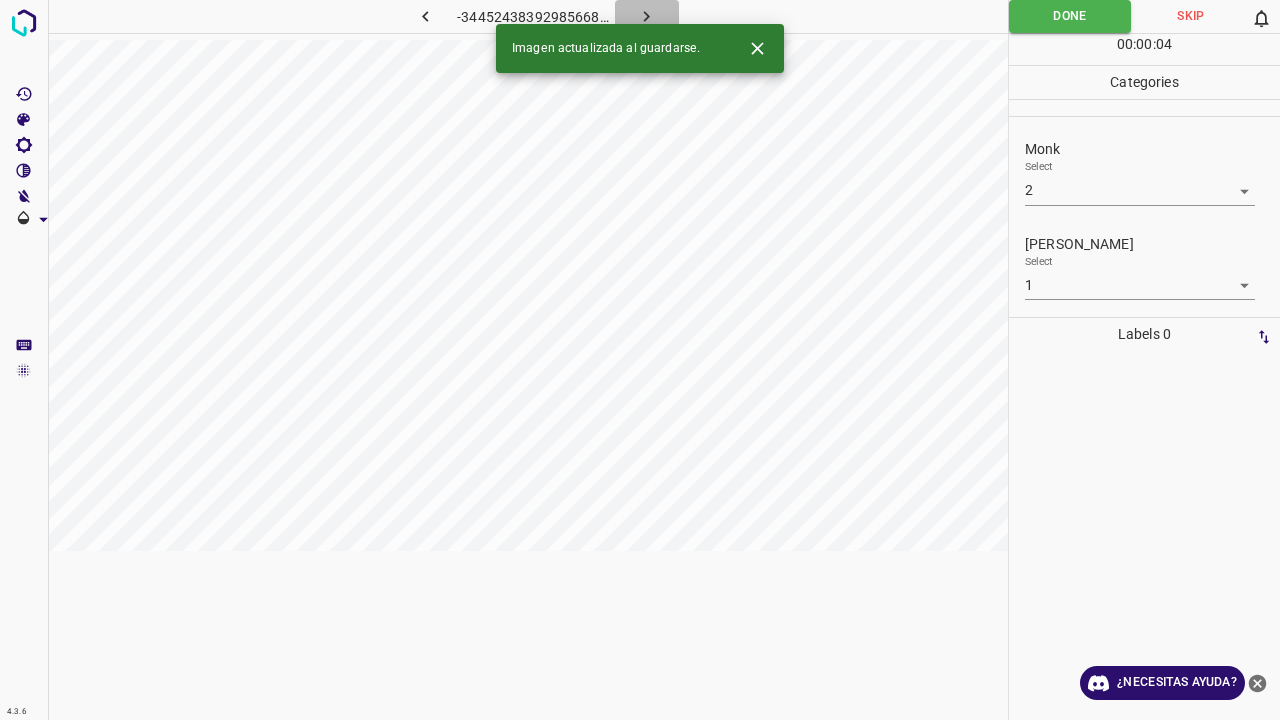 click 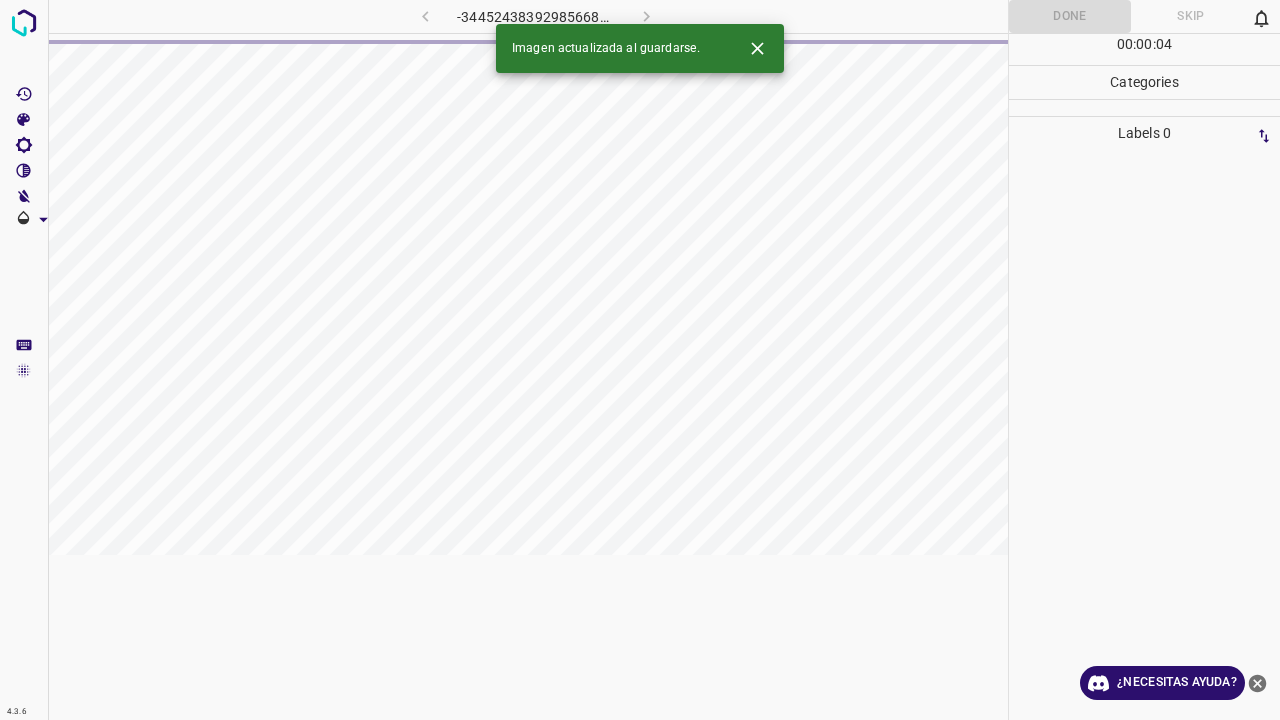 click on "Imagen actualizada al guardarse." at bounding box center [640, 48] 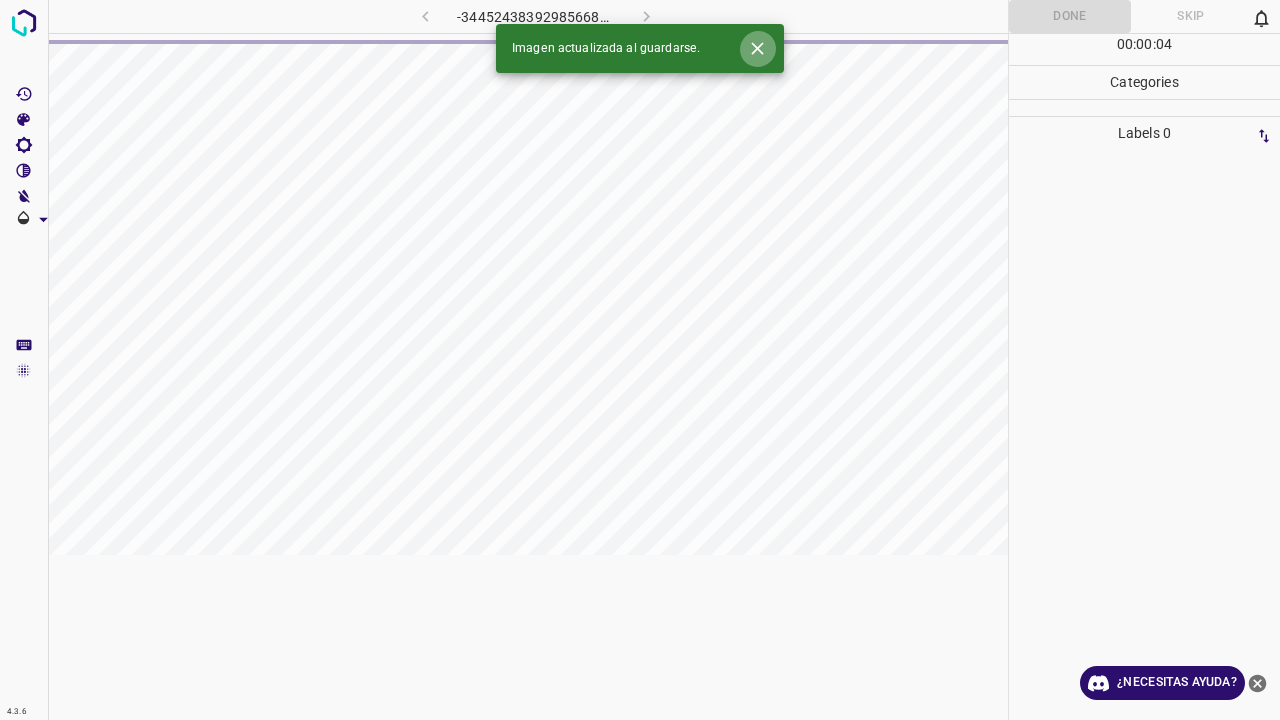 click 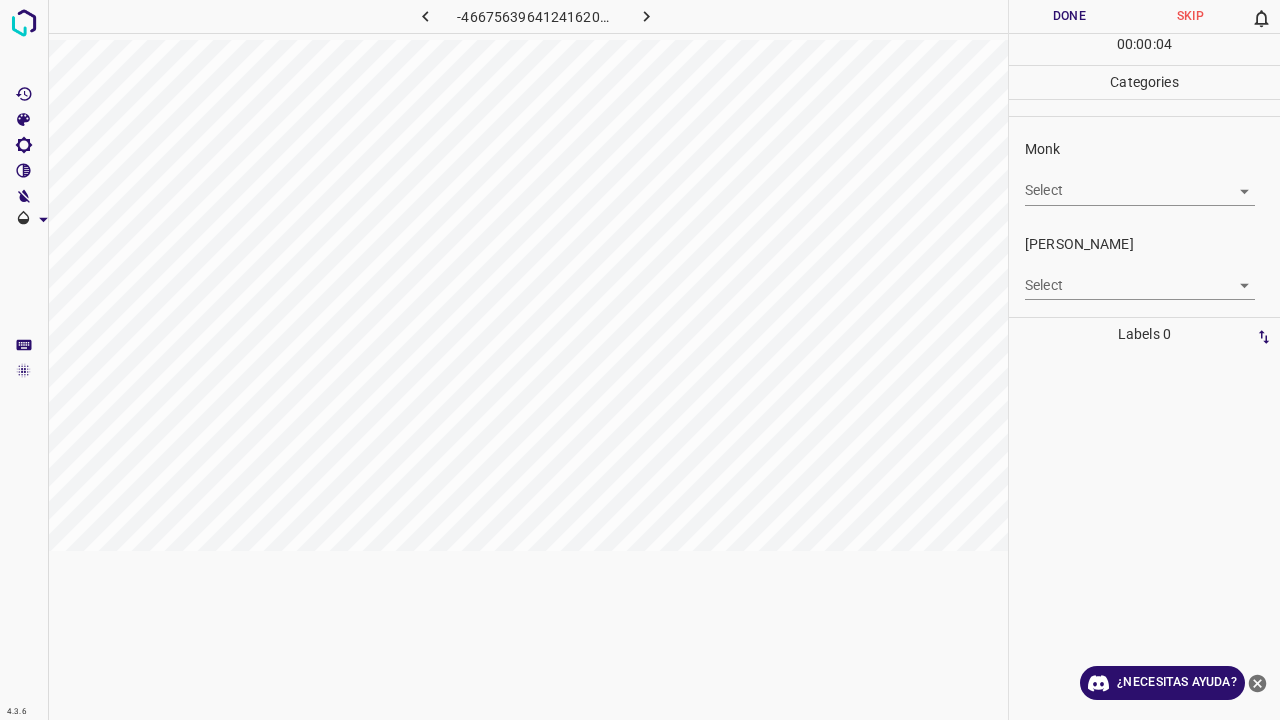 click on "4.3.6  -466756396412416200.png Done Skip 0 00   : 00   : 04   Categories Monk   Select ​  Fitzpatrick   Select ​ Labels   0 Categories 1 Monk 2  Fitzpatrick Tools Space Change between modes (Draw & Edit) I Auto labeling R Restore zoom M Zoom in N Zoom out Delete Delete selecte label Filters Z Restore filters X Saturation filter C Brightness filter V Contrast filter B Gray scale filter General O Download ¿Necesitas ayuda? Texto original Valora esta traducción Tu opinión servirá para ayudar a mejorar el Traductor de Google - Texto - Esconder - Borrar" at bounding box center [640, 360] 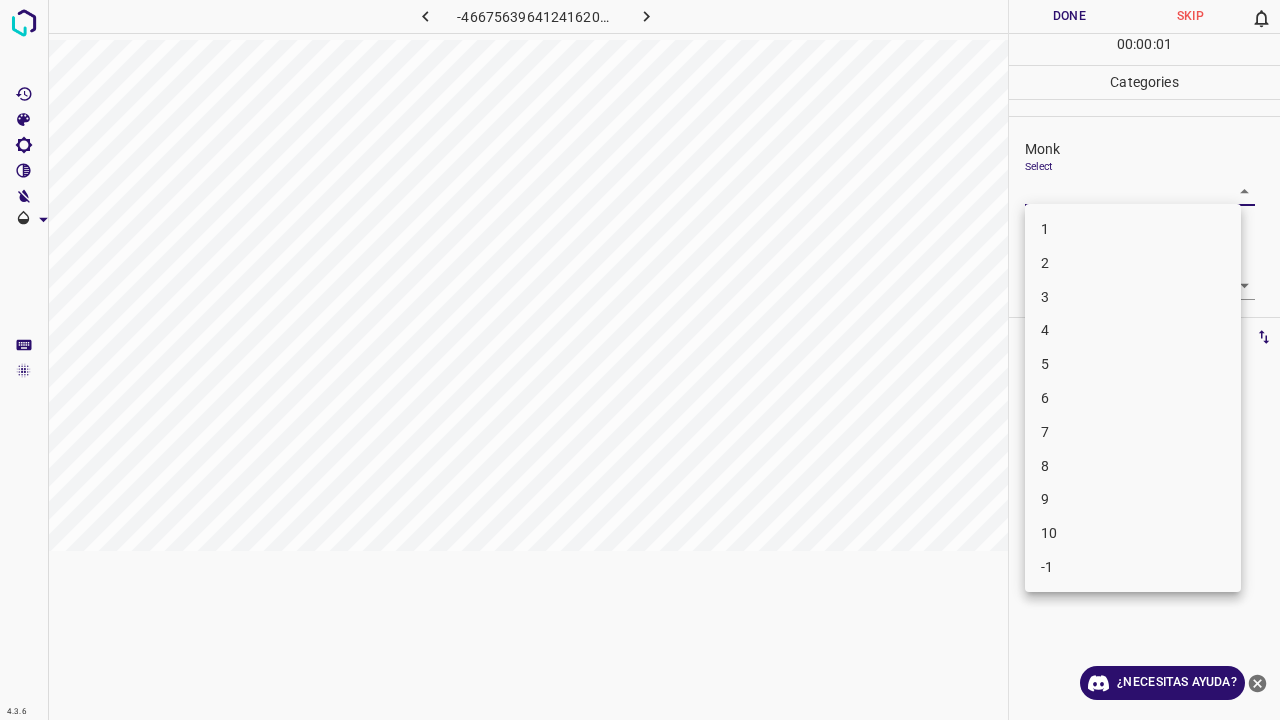click on "1" at bounding box center (1133, 229) 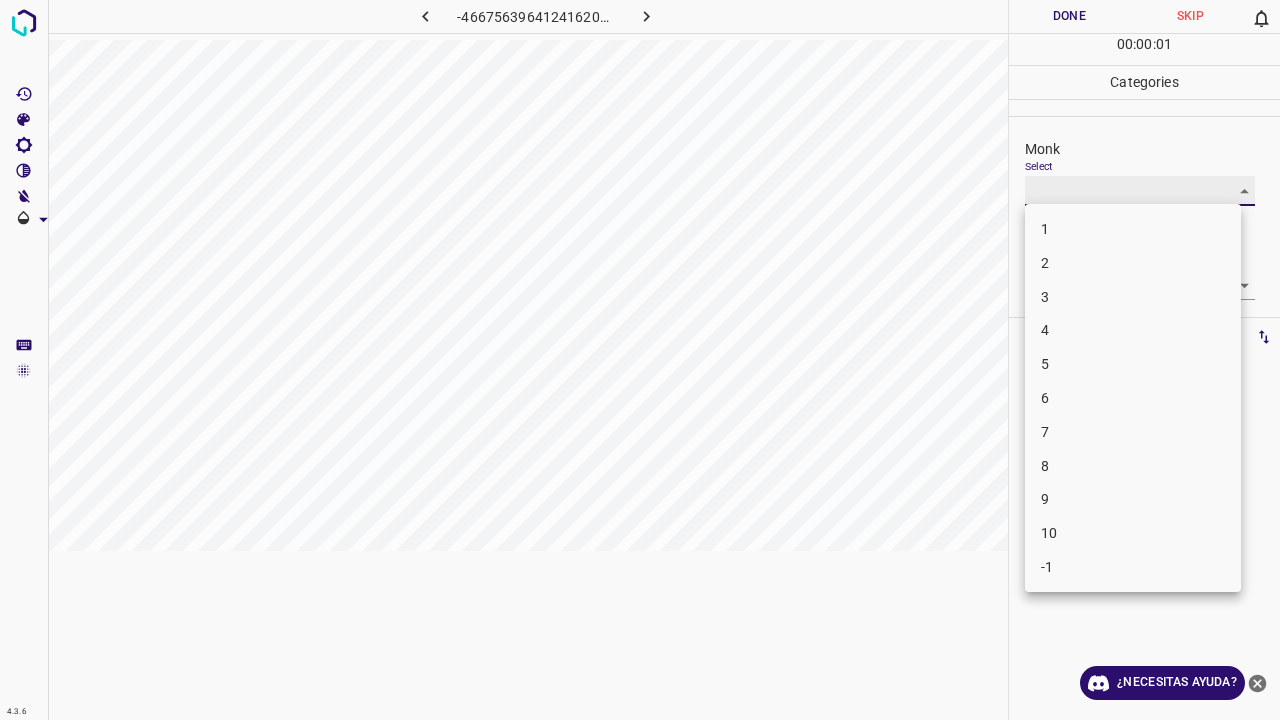 type on "1" 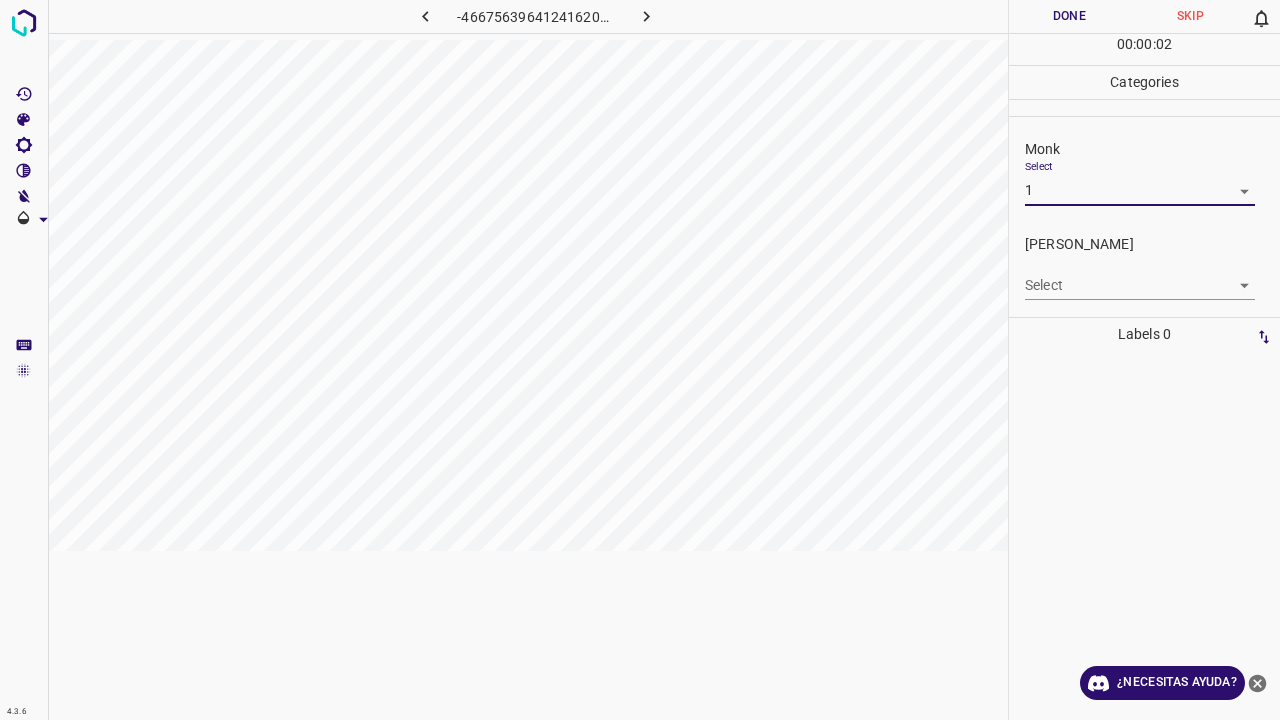 click on "4.3.6  -466756396412416200.png Done Skip 0 00   : 00   : 02   Categories Monk   Select 1 1  Fitzpatrick   Select ​ Labels   0 Categories 1 Monk 2  Fitzpatrick Tools Space Change between modes (Draw & Edit) I Auto labeling R Restore zoom M Zoom in N Zoom out Delete Delete selecte label Filters Z Restore filters X Saturation filter C Brightness filter V Contrast filter B Gray scale filter General O Download ¿Necesitas ayuda? Texto original Valora esta traducción Tu opinión servirá para ayudar a mejorar el Traductor de Google - Texto - Esconder - Borrar" at bounding box center (640, 360) 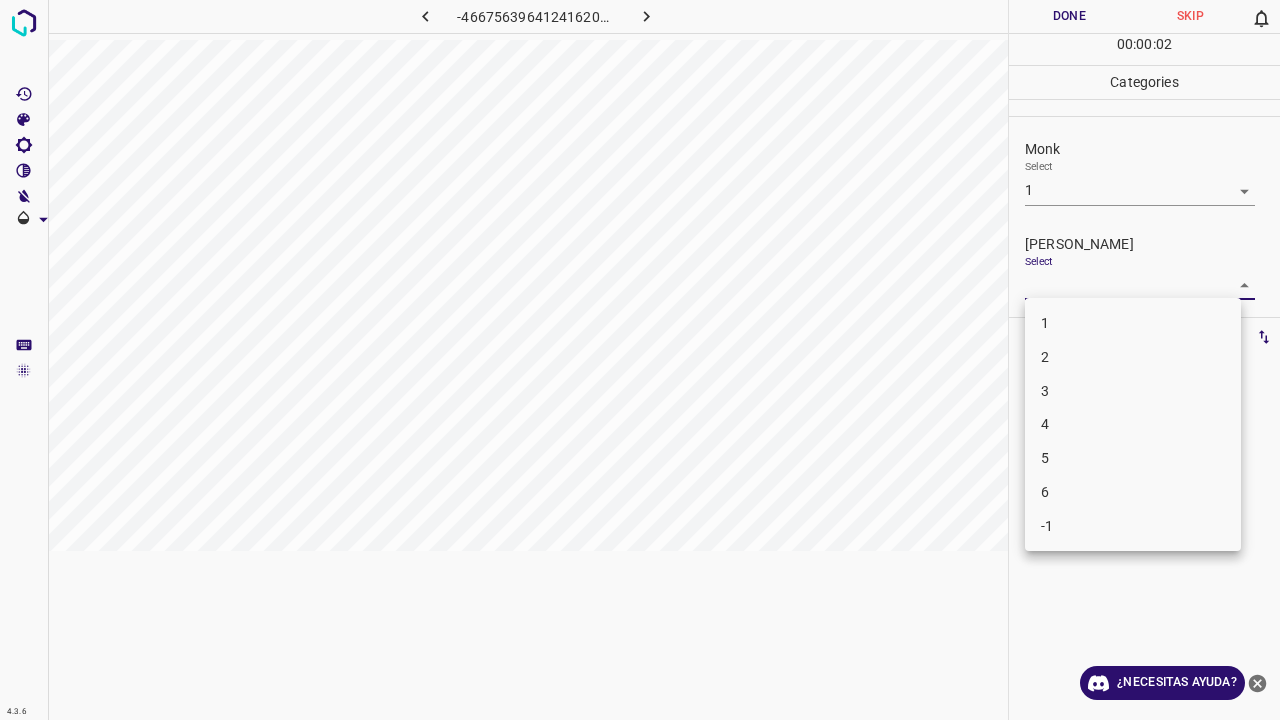 click on "1" at bounding box center (1133, 323) 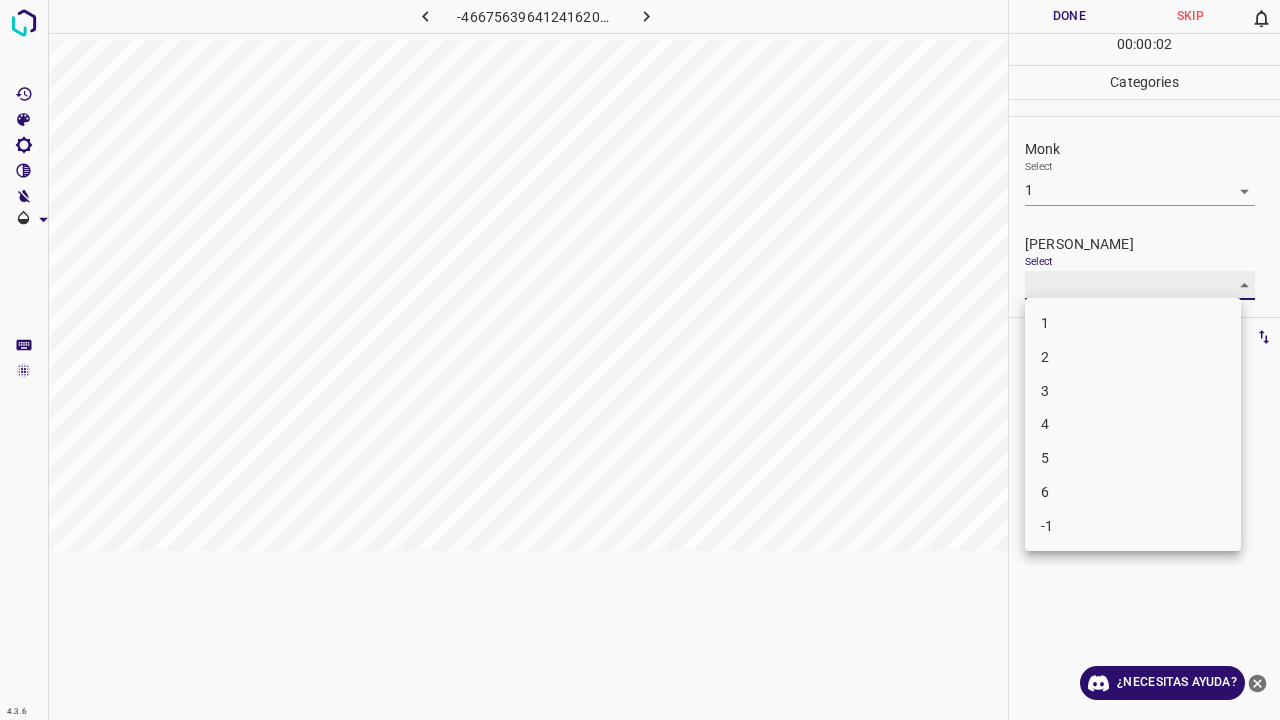 type on "1" 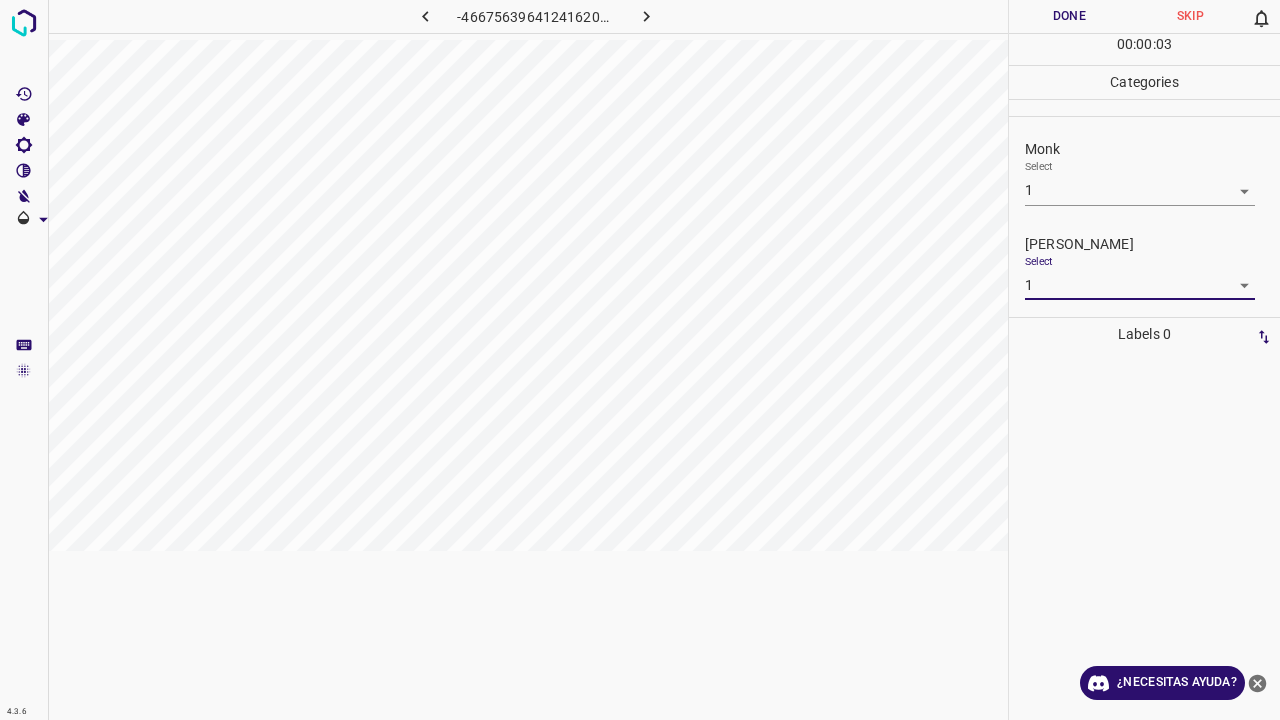 click on "4.3.6  -466756396412416200.png Done Skip 0 00   : 00   : 03   Categories Monk   Select 1 1  Fitzpatrick   Select 1 1 Labels   0 Categories 1 Monk 2  Fitzpatrick Tools Space Change between modes (Draw & Edit) I Auto labeling R Restore zoom M Zoom in N Zoom out Delete Delete selecte label Filters Z Restore filters X Saturation filter C Brightness filter V Contrast filter B Gray scale filter General O Download ¿Necesitas ayuda? Texto original Valora esta traducción Tu opinión servirá para ayudar a mejorar el Traductor de Google - Texto - Esconder - Borrar" at bounding box center [640, 360] 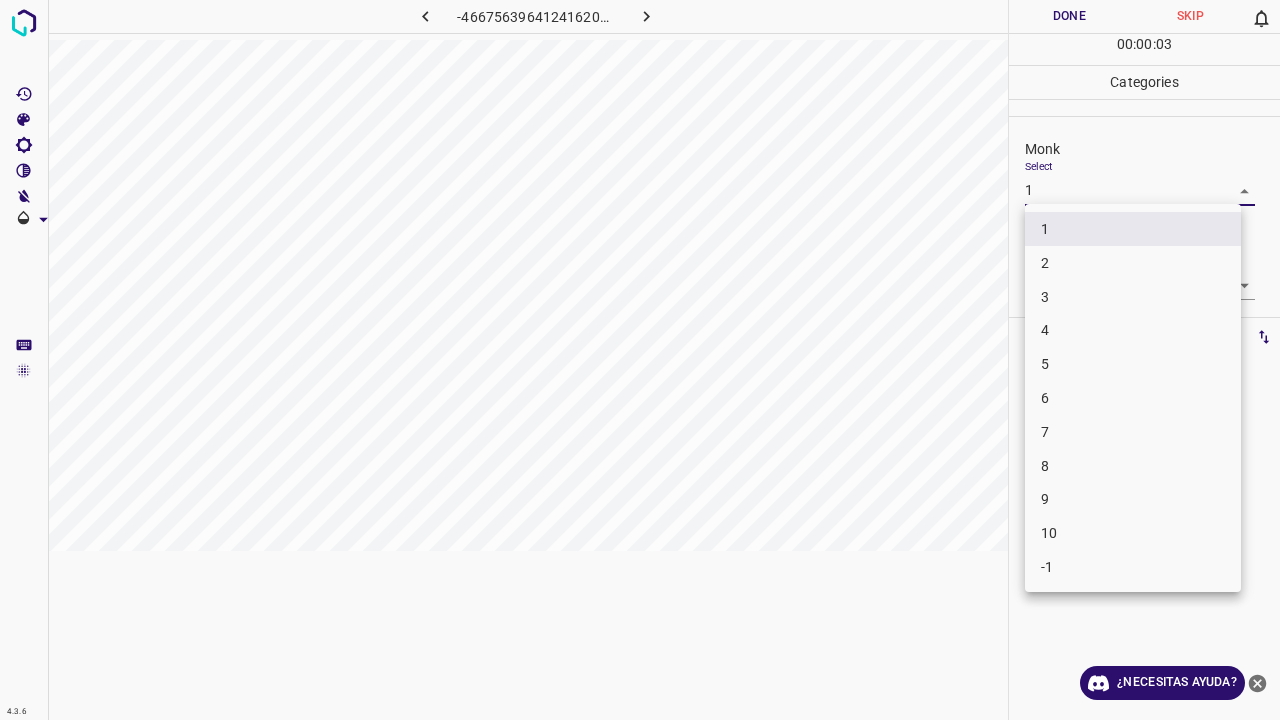 click on "2" at bounding box center (1133, 263) 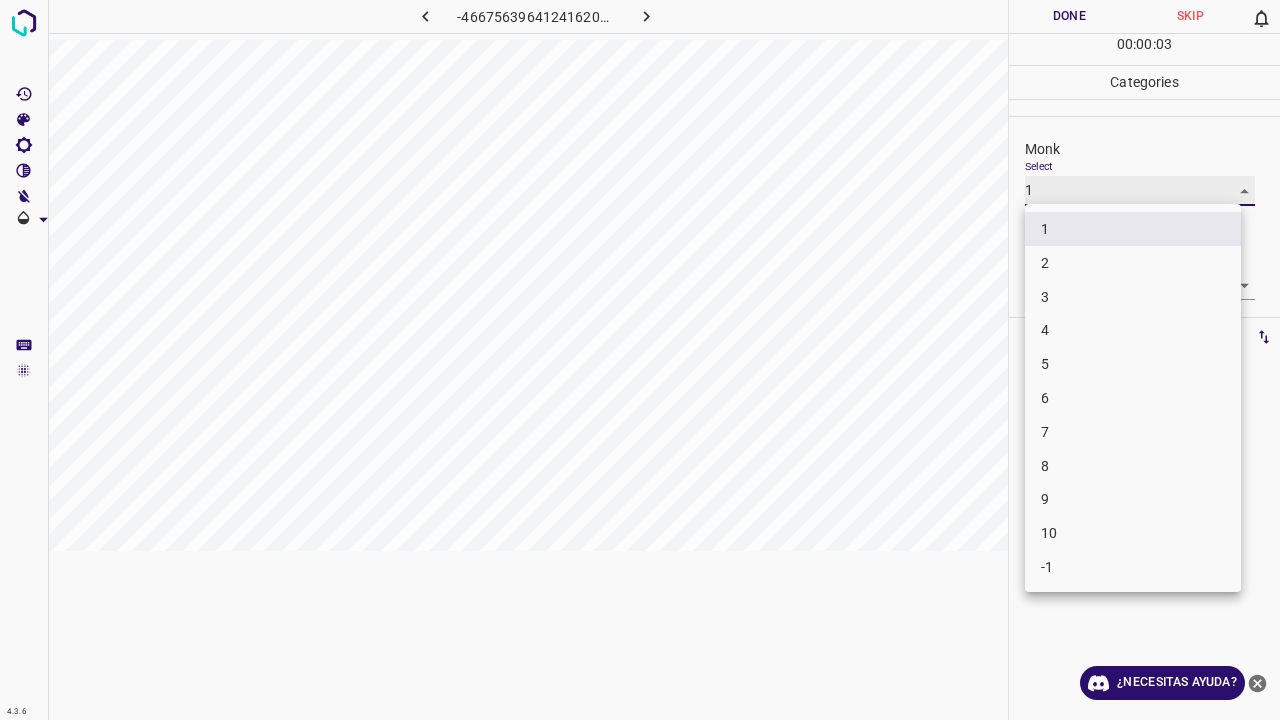 type on "2" 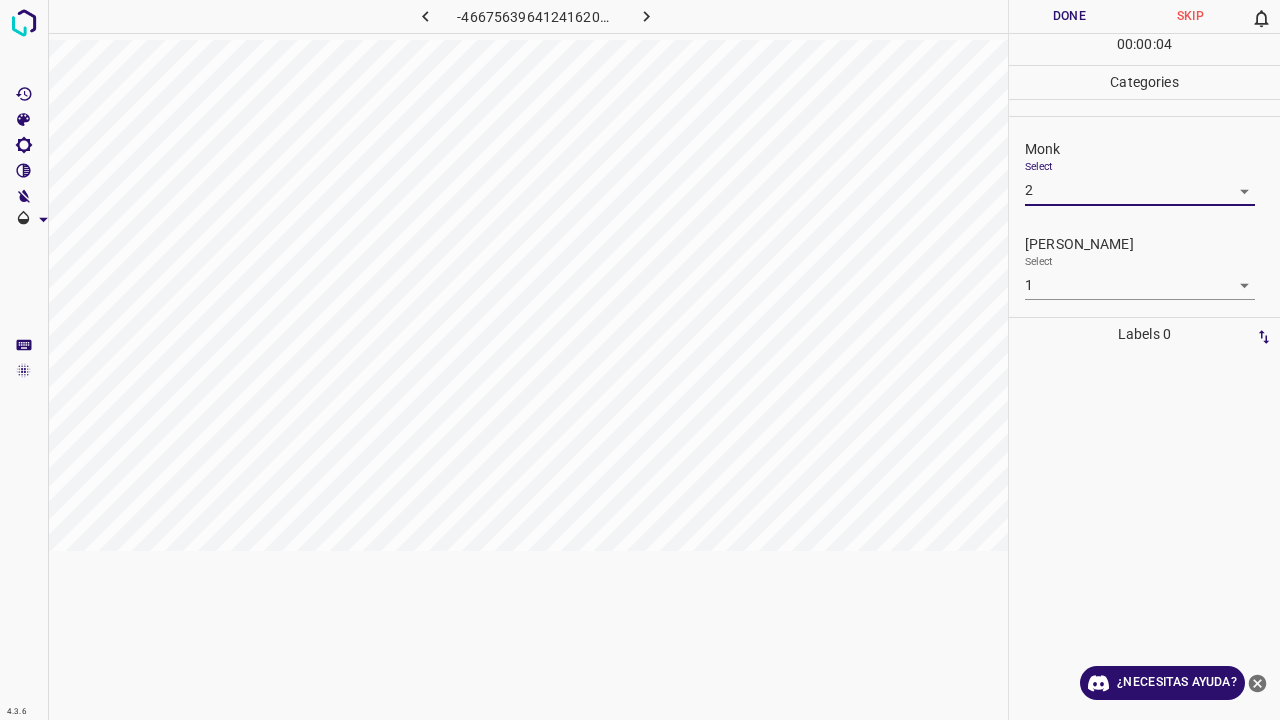 click on "Done" at bounding box center [1069, 16] 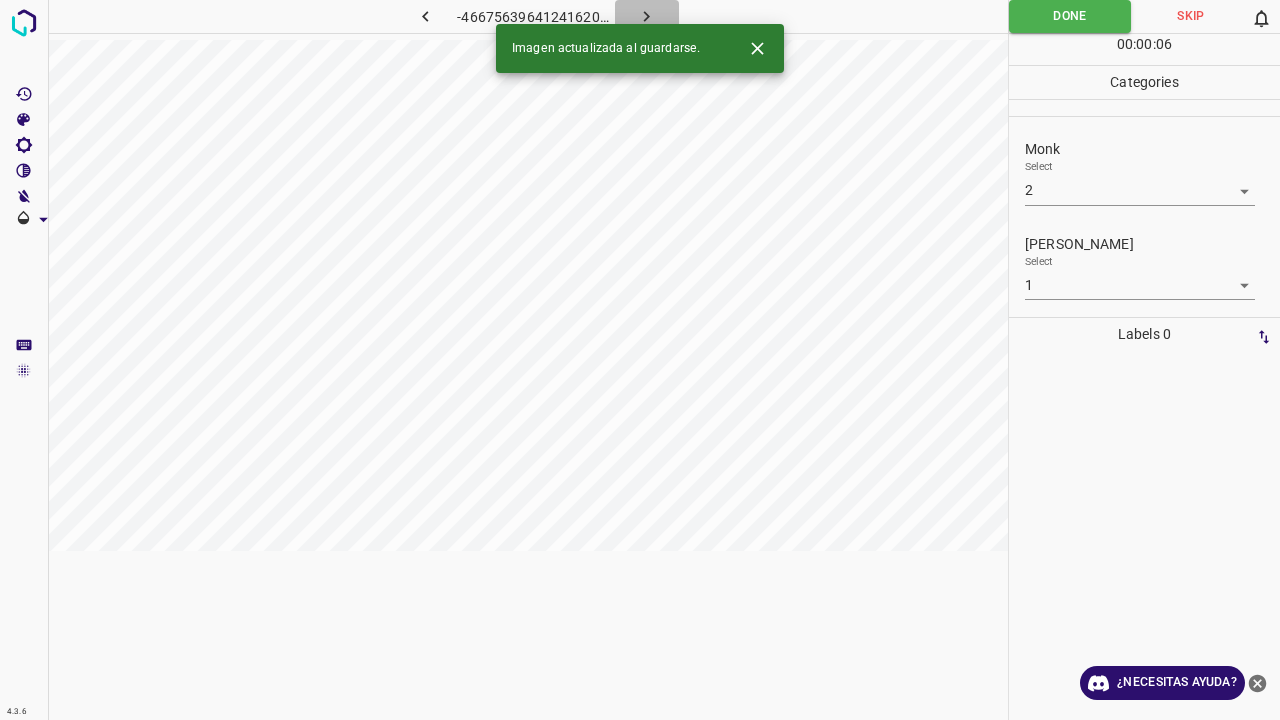 click 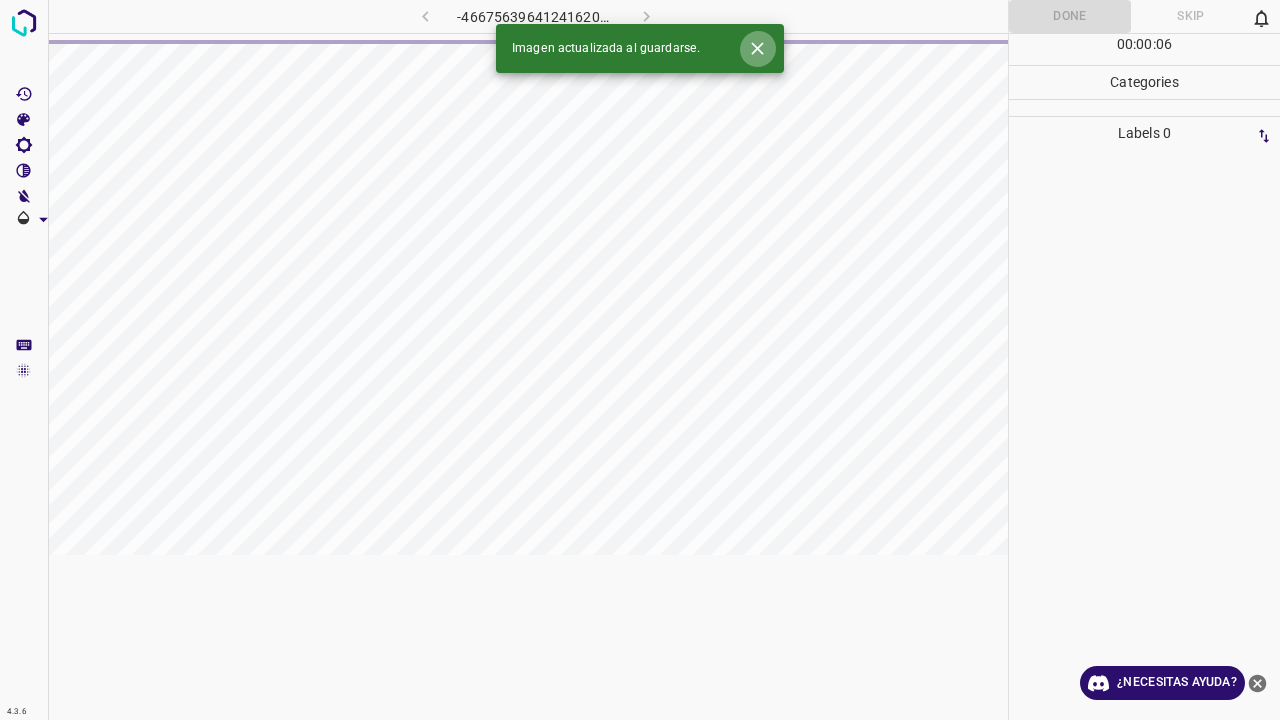 click 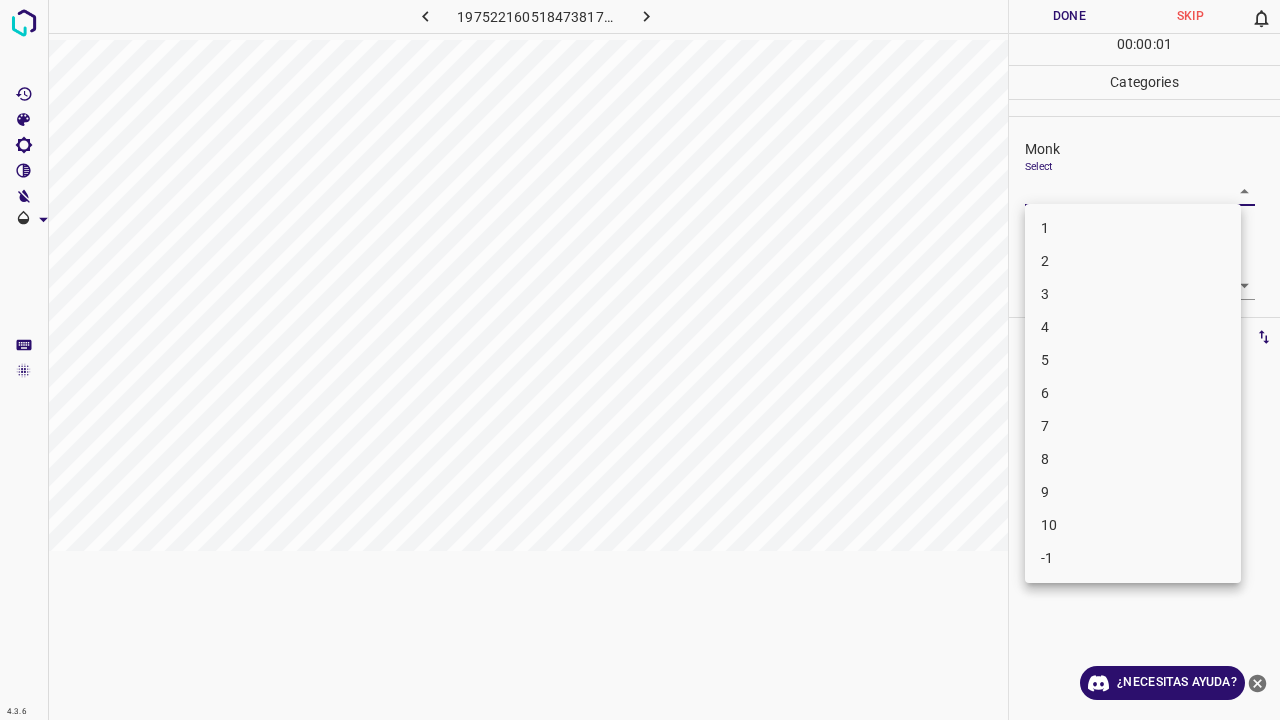 click on "4.3.6  197522160518473817.png Done Skip 0 00   : 00   : 01   Categories Monk   Select ​  Fitzpatrick   Select ​ Labels   0 Categories 1 Monk 2  Fitzpatrick Tools Space Change between modes (Draw & Edit) I Auto labeling R Restore zoom M Zoom in N Zoom out Delete Delete selecte label Filters Z Restore filters X Saturation filter C Brightness filter V Contrast filter B Gray scale filter General O Download ¿Necesitas ayuda? Texto original Valora esta traducción Tu opinión servirá para ayudar a mejorar el Traductor de Google - Texto - Esconder - Borrar 1 2 3 4 5 6 7 8 9 10 -1" at bounding box center [640, 360] 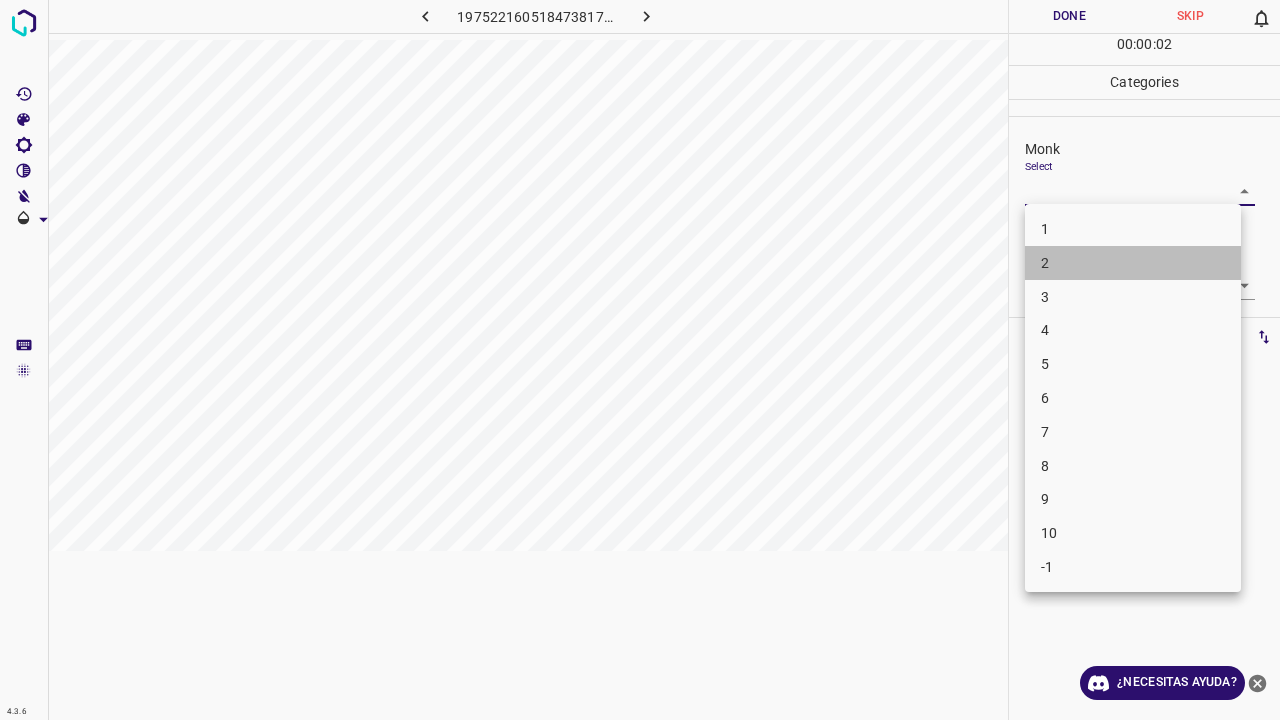 click on "2" at bounding box center (1133, 263) 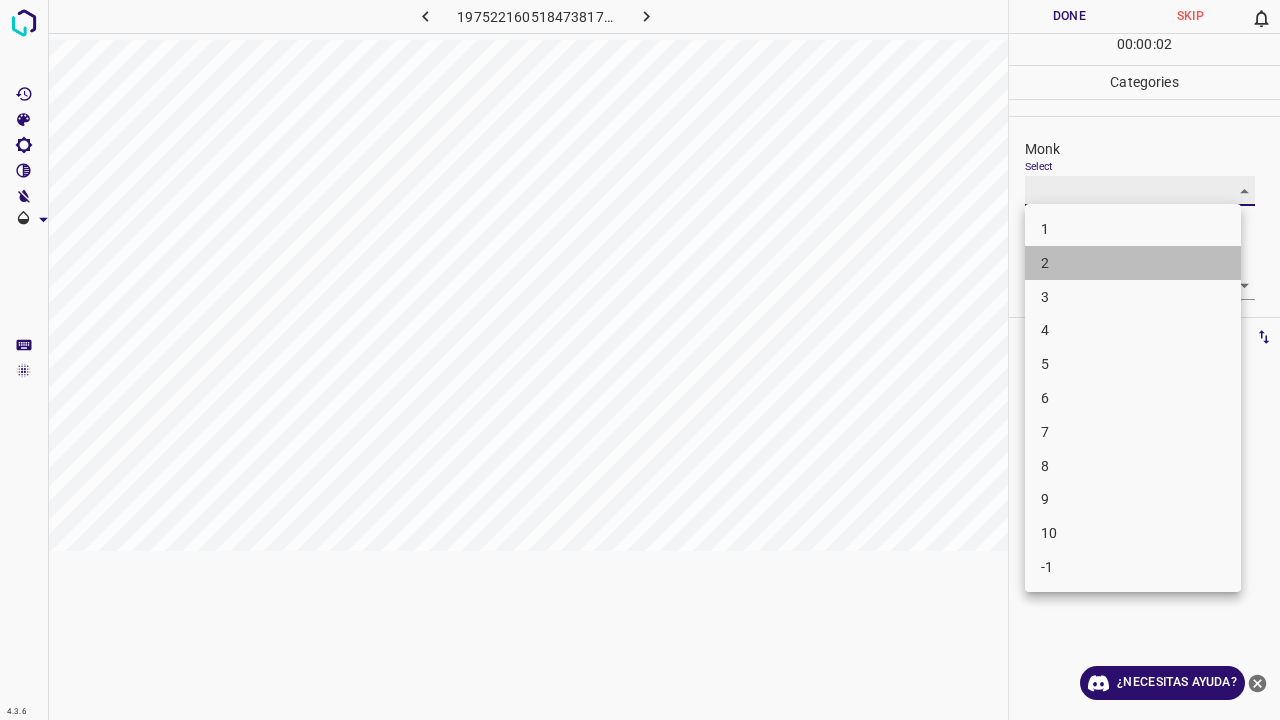 type on "2" 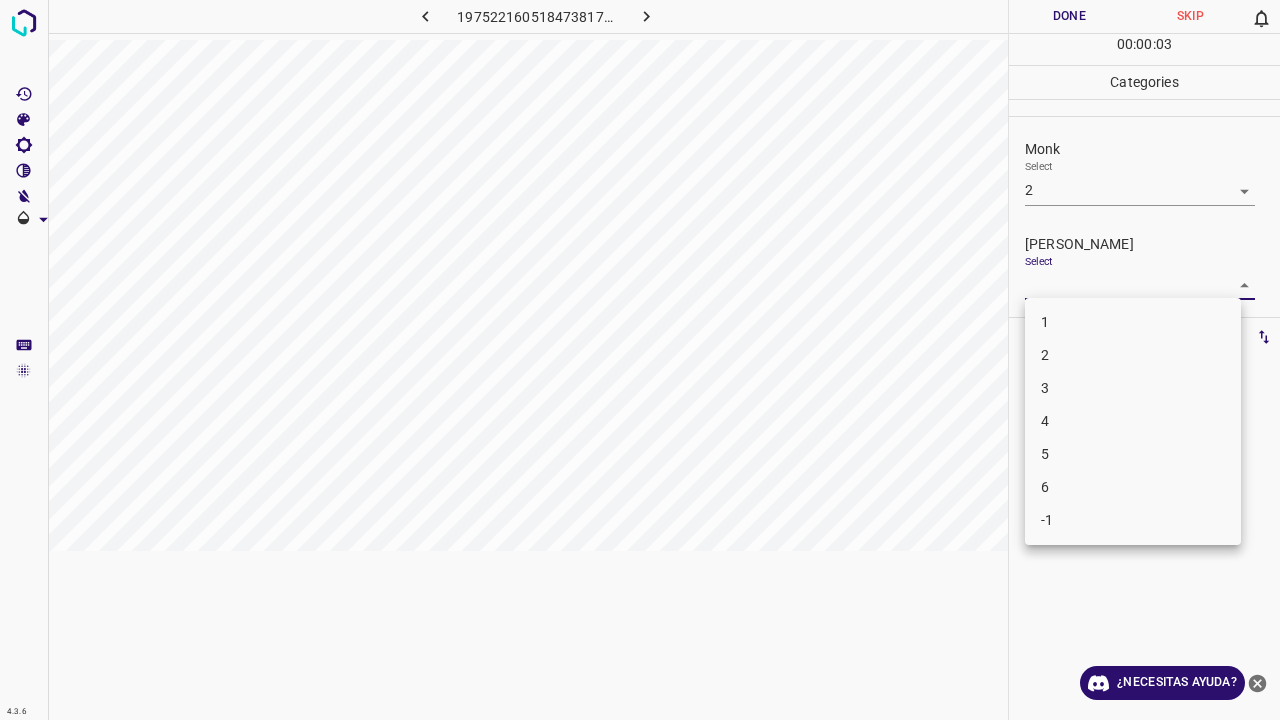 click on "4.3.6  197522160518473817.png Done Skip 0 00   : 00   : 03   Categories Monk   Select 2 2  Fitzpatrick   Select ​ Labels   0 Categories 1 Monk 2  Fitzpatrick Tools Space Change between modes (Draw & Edit) I Auto labeling R Restore zoom M Zoom in N Zoom out Delete Delete selecte label Filters Z Restore filters X Saturation filter C Brightness filter V Contrast filter B Gray scale filter General O Download ¿Necesitas ayuda? Texto original Valora esta traducción Tu opinión servirá para ayudar a mejorar el Traductor de Google - Texto - Esconder - Borrar 1 2 3 4 5 6 -1" at bounding box center [640, 360] 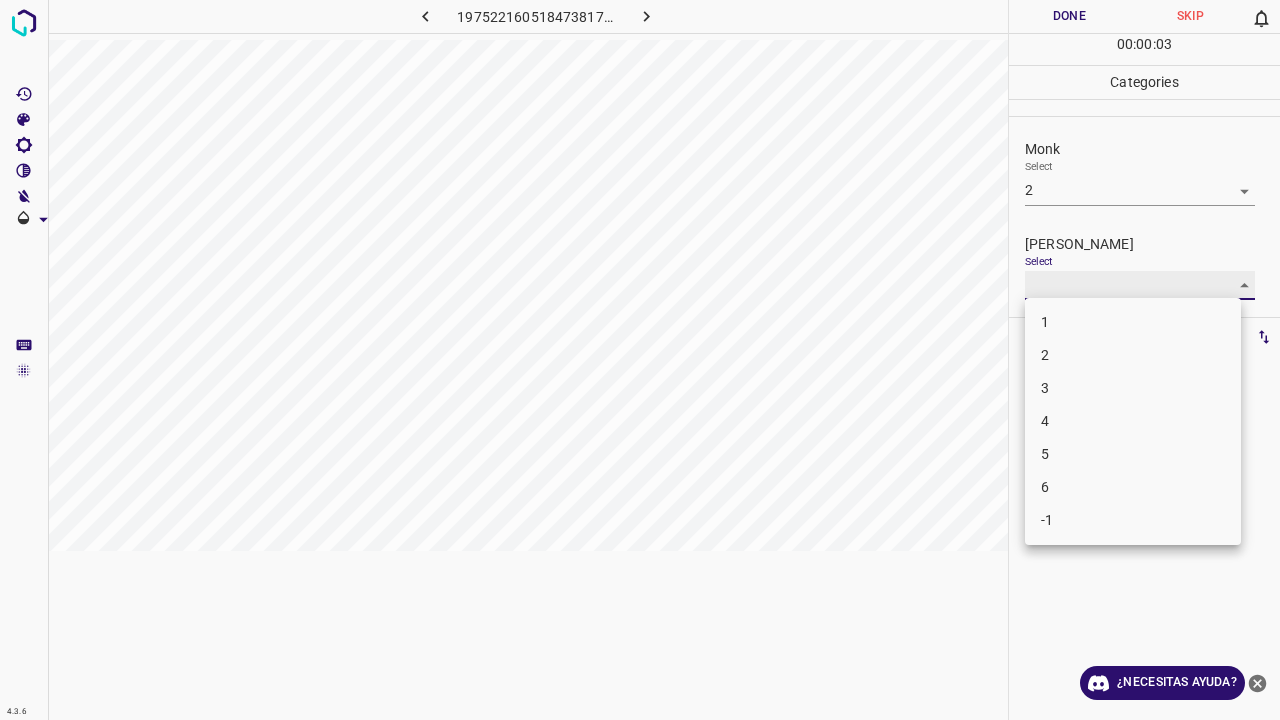 type on "1" 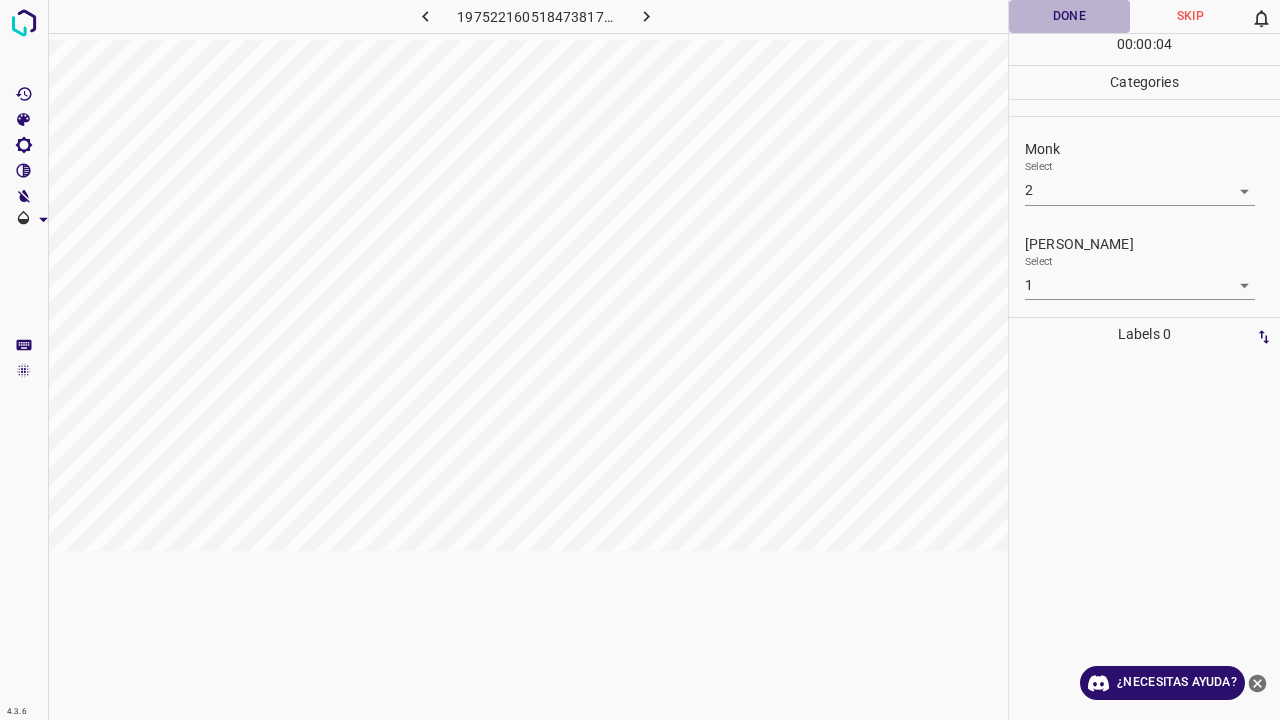 click on "Done" at bounding box center (1069, 16) 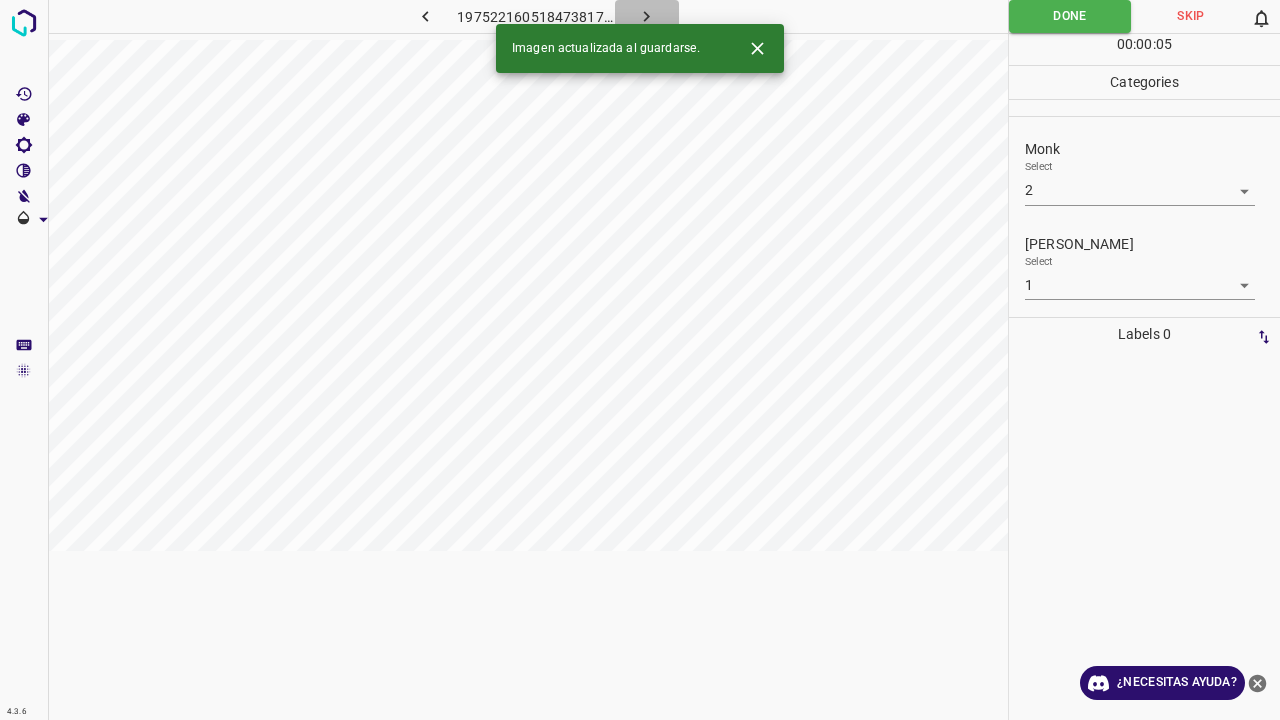click 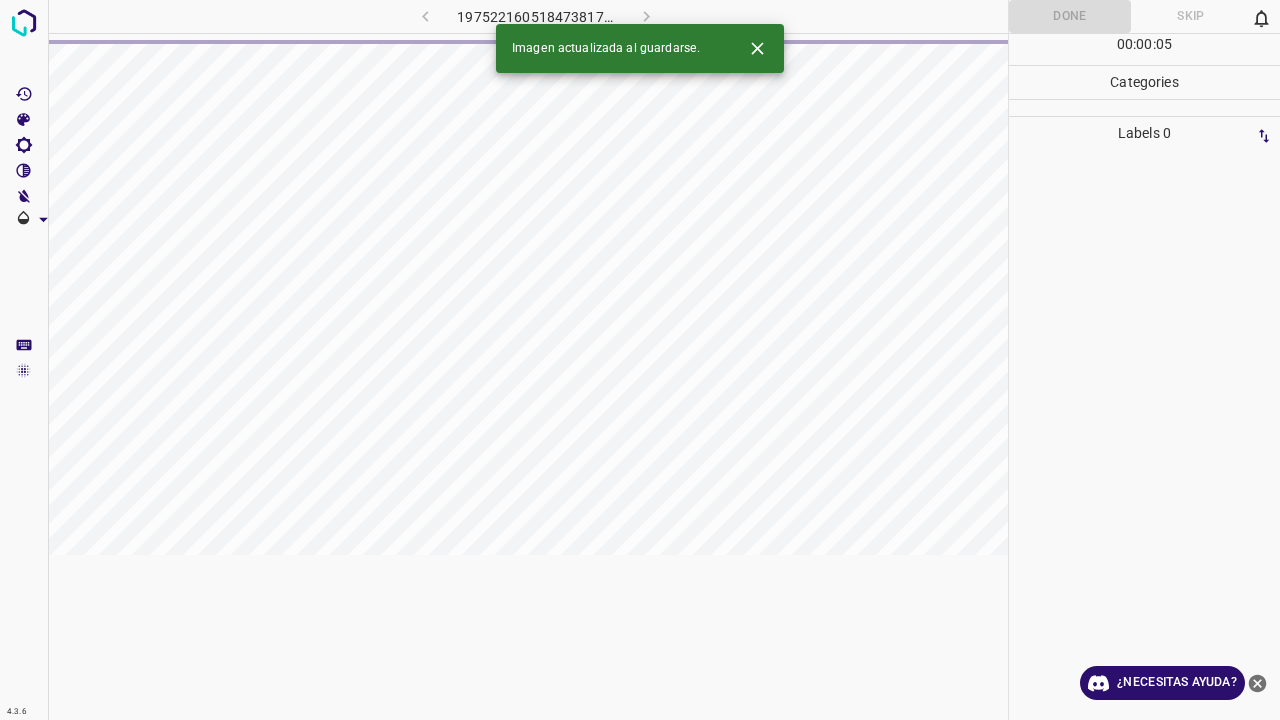 click 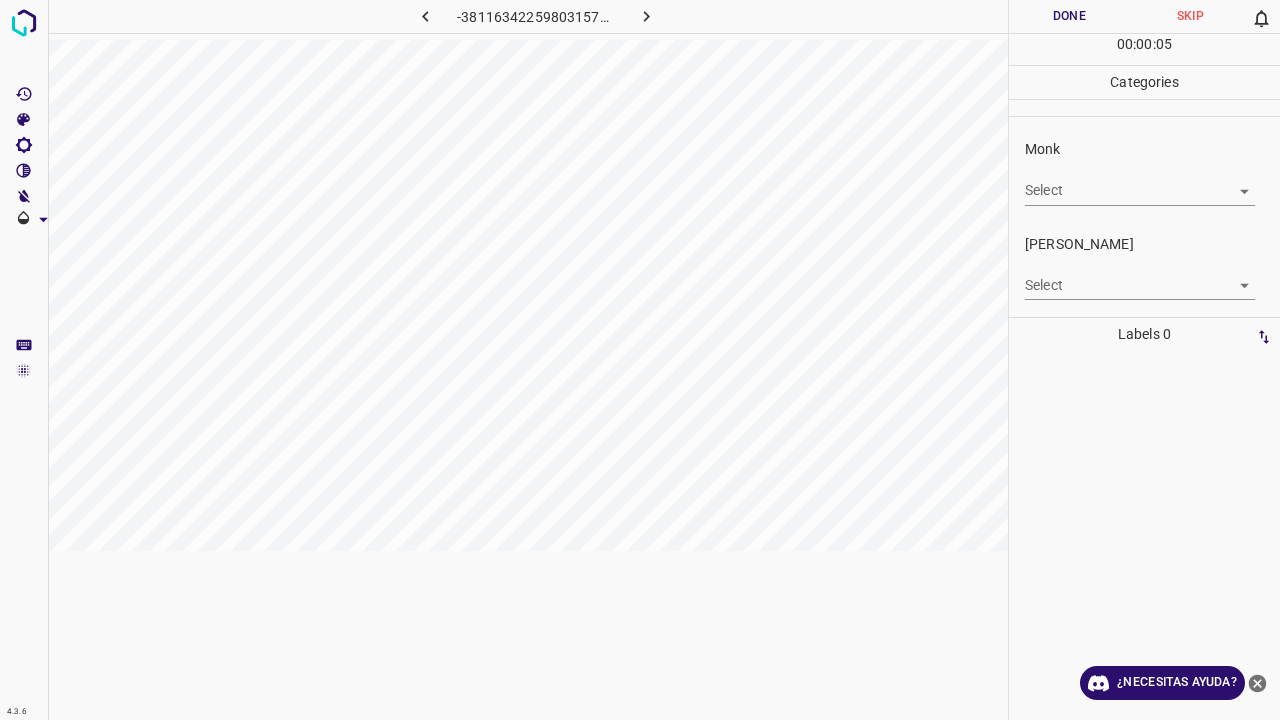 click on "4.3.6  -3811634225980315712.png Done Skip 0 00   : 00   : 05   Categories Monk   Select ​  Fitzpatrick   Select ​ Labels   0 Categories 1 Monk 2  Fitzpatrick Tools Space Change between modes (Draw & Edit) I Auto labeling R Restore zoom M Zoom in N Zoom out Delete Delete selecte label Filters Z Restore filters X Saturation filter C Brightness filter V Contrast filter B Gray scale filter General O Download ¿Necesitas ayuda? Texto original Valora esta traducción Tu opinión servirá para ayudar a mejorar el Traductor de Google - Texto - Esconder - Borrar" at bounding box center [640, 360] 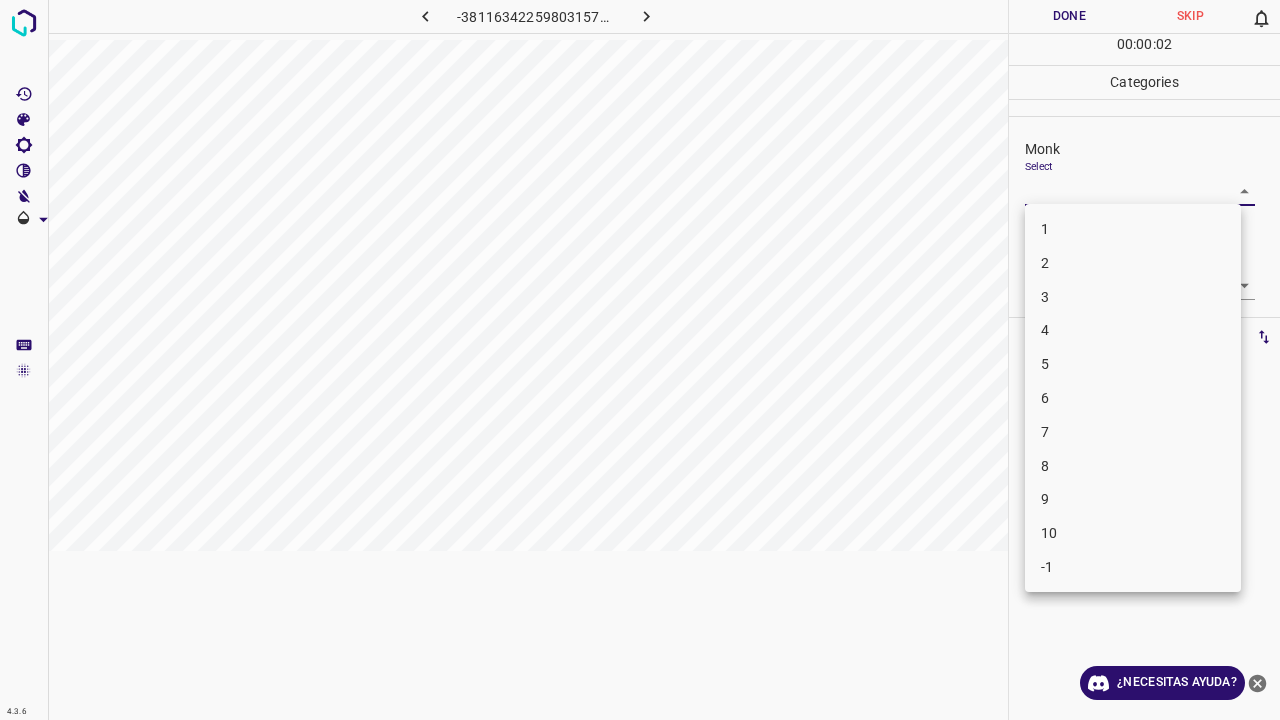 click on "1" at bounding box center (1133, 229) 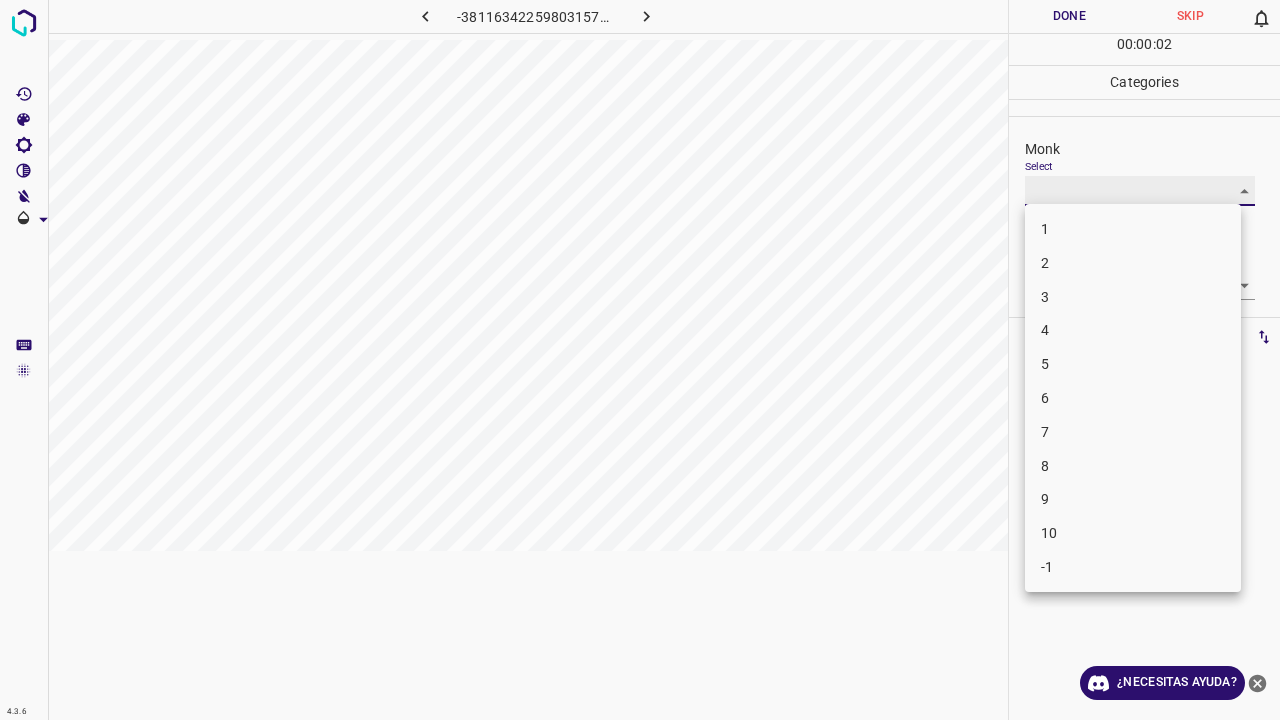 type on "1" 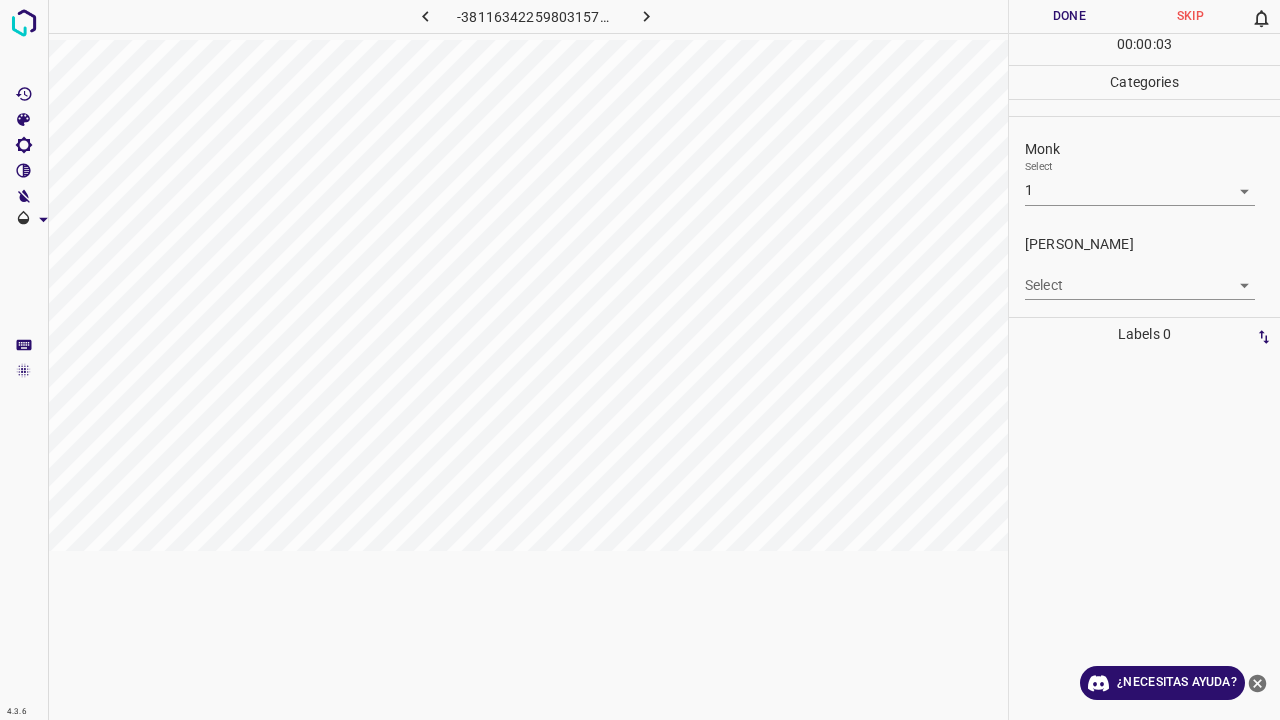 click on "4.3.6  -3811634225980315712.png Done Skip 0 00   : 00   : 03   Categories Monk   Select 1 1  Fitzpatrick   Select ​ Labels   0 Categories 1 Monk 2  Fitzpatrick Tools Space Change between modes (Draw & Edit) I Auto labeling R Restore zoom M Zoom in N Zoom out Delete Delete selecte label Filters Z Restore filters X Saturation filter C Brightness filter V Contrast filter B Gray scale filter General O Download ¿Necesitas ayuda? Texto original Valora esta traducción Tu opinión servirá para ayudar a mejorar el Traductor de Google - Texto - Esconder - Borrar" at bounding box center (640, 360) 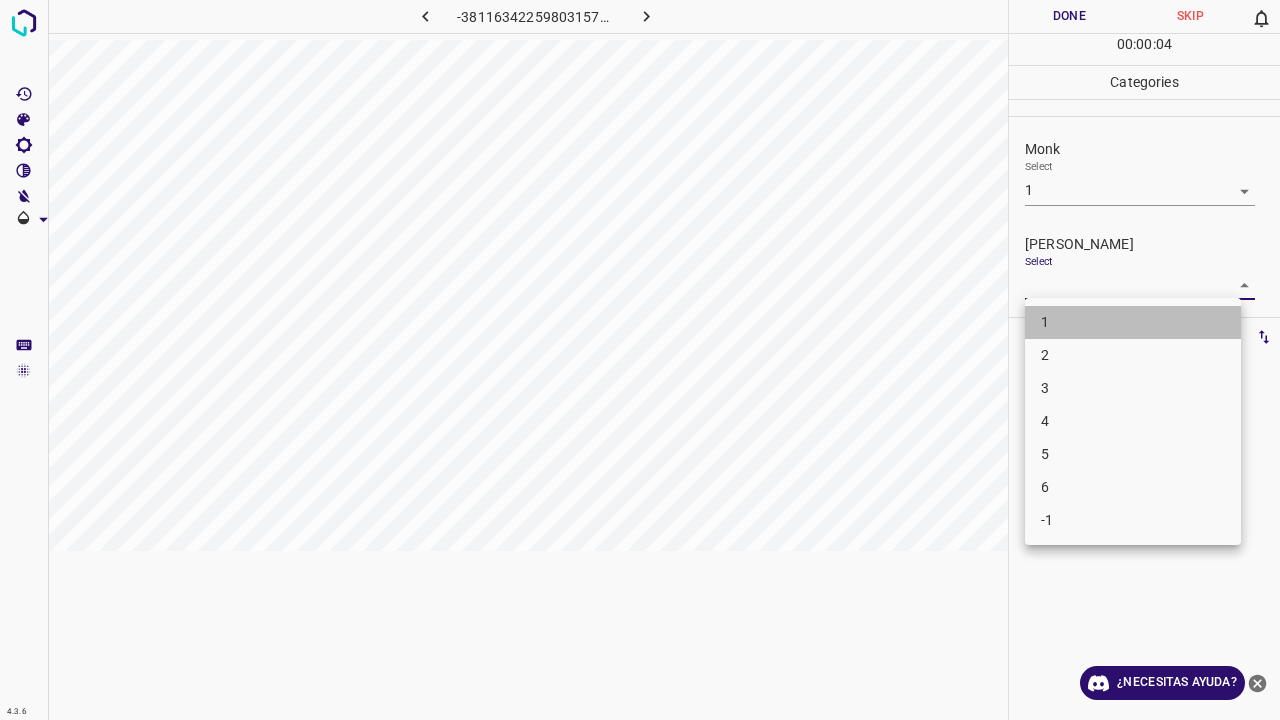 click on "1" at bounding box center (1133, 322) 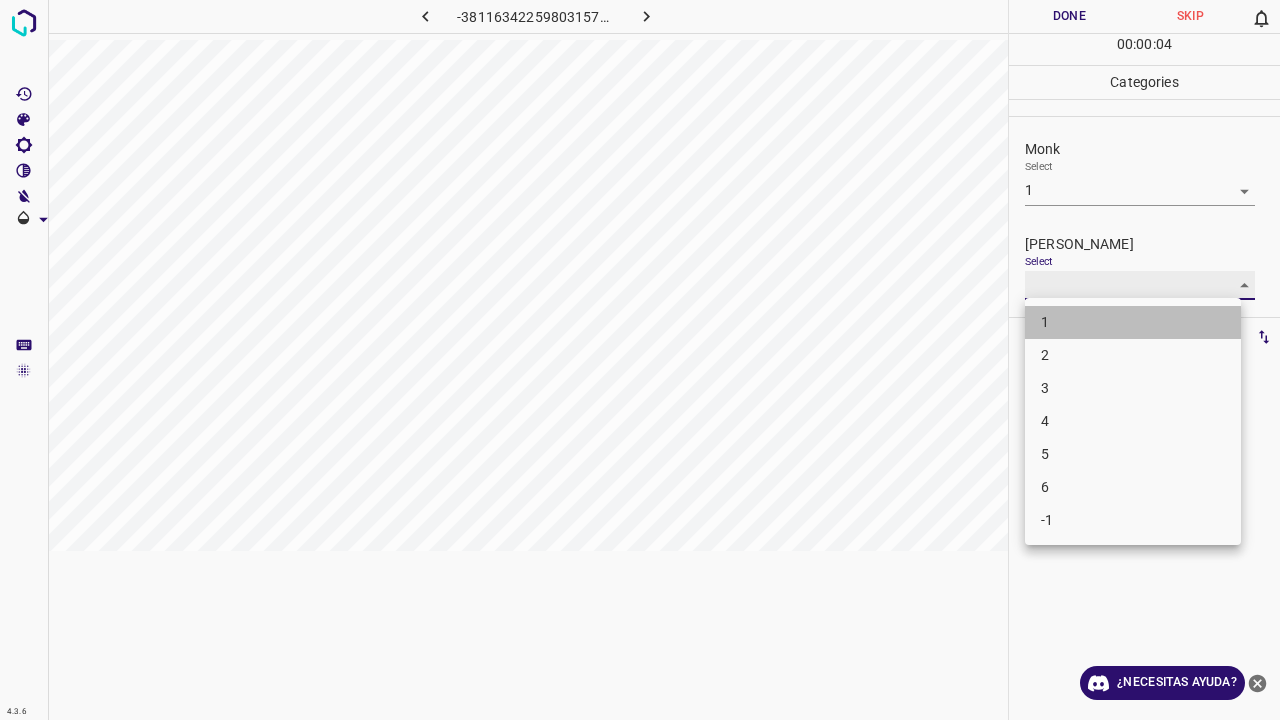 type on "1" 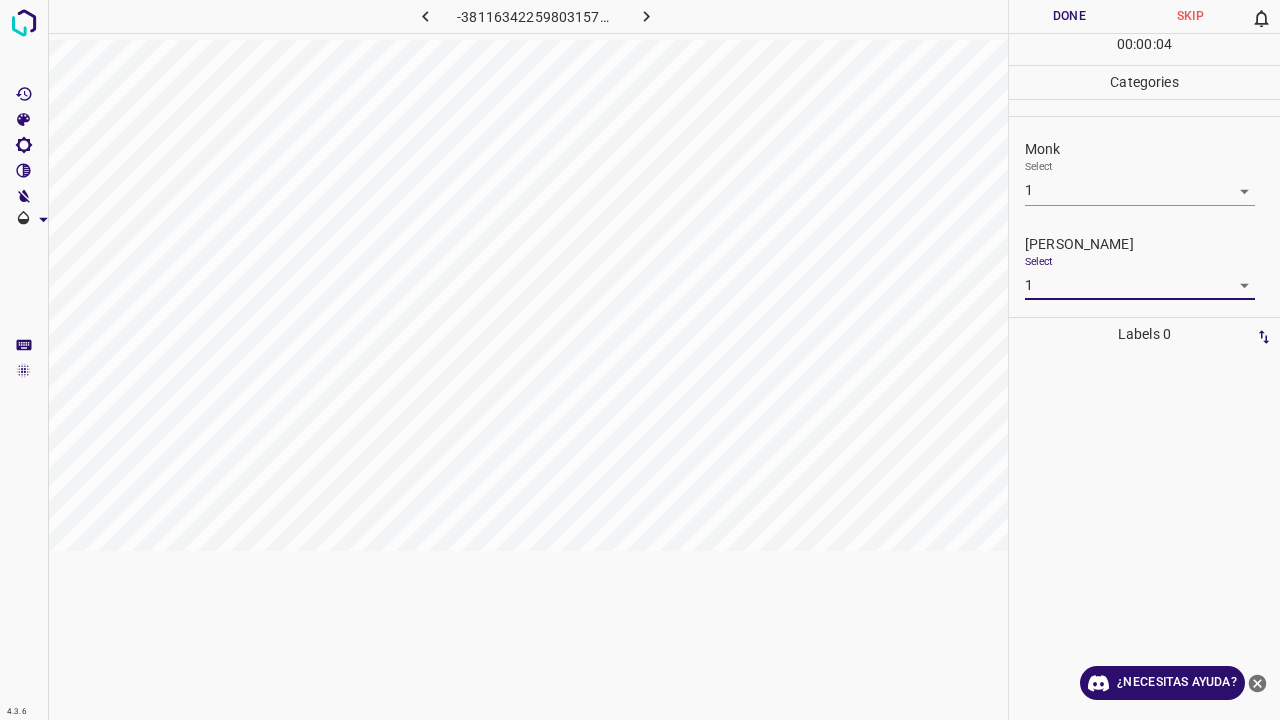 click on "Done" at bounding box center (1069, 16) 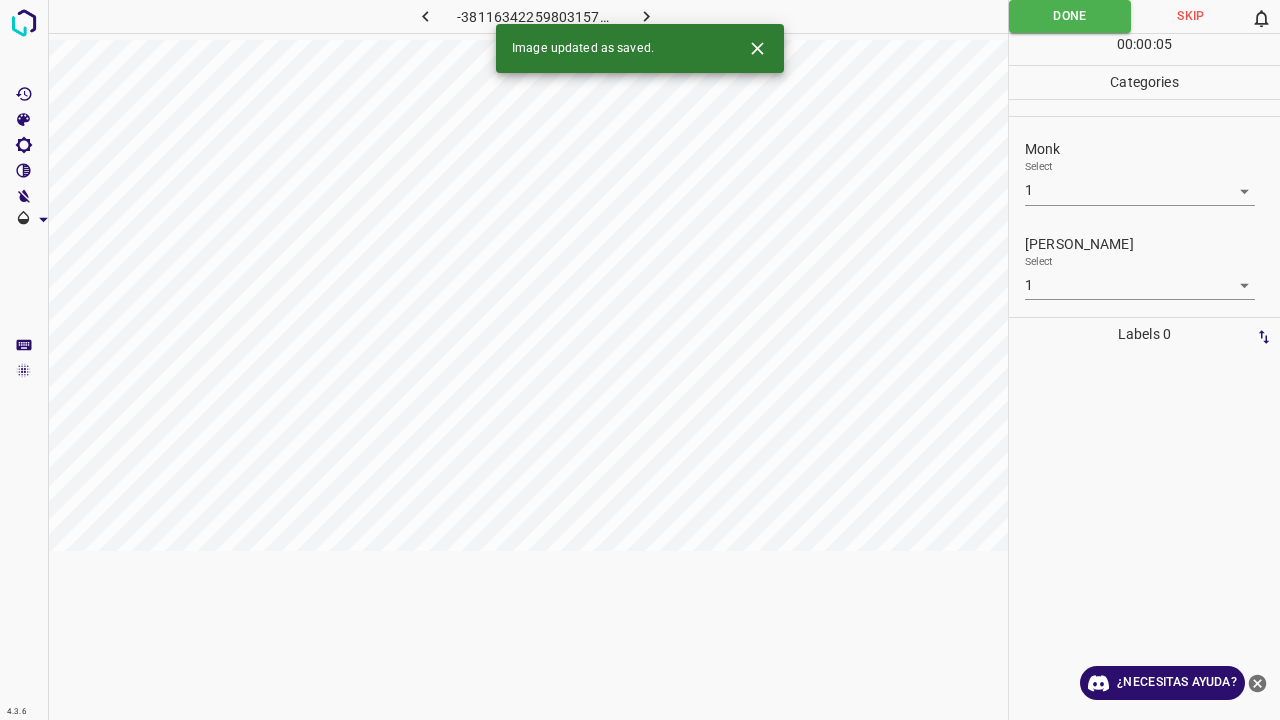 click 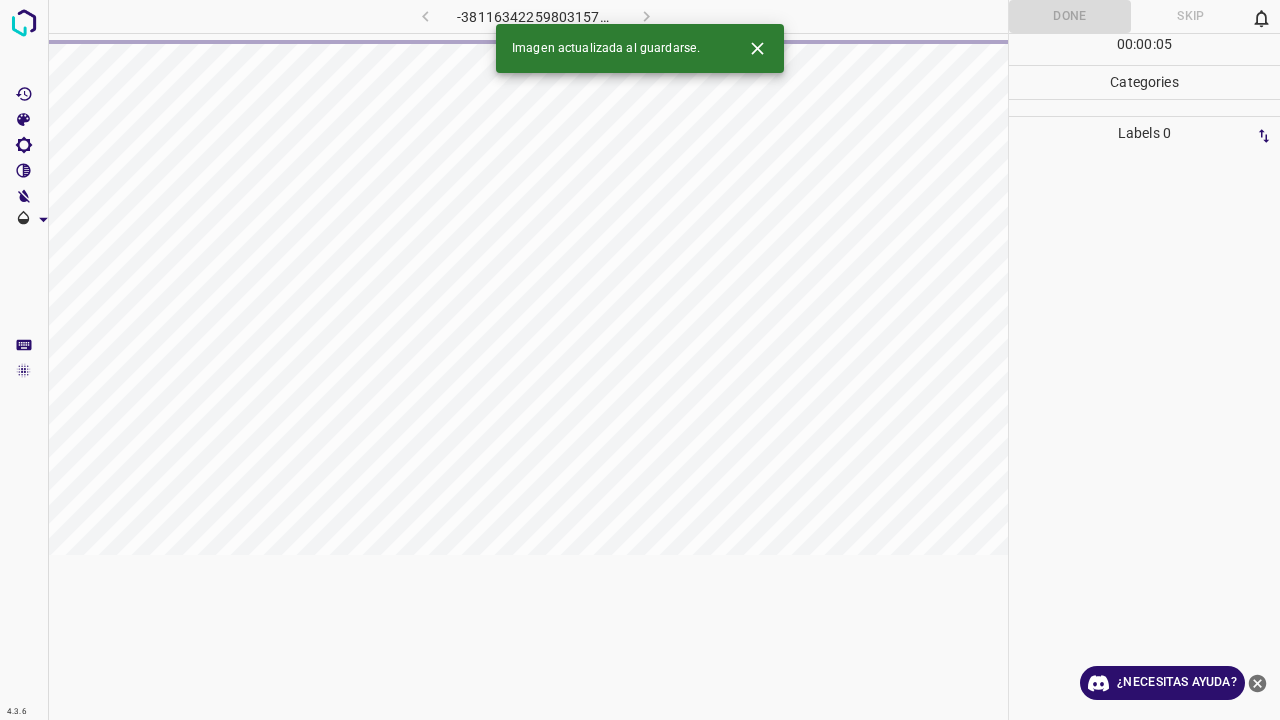 click 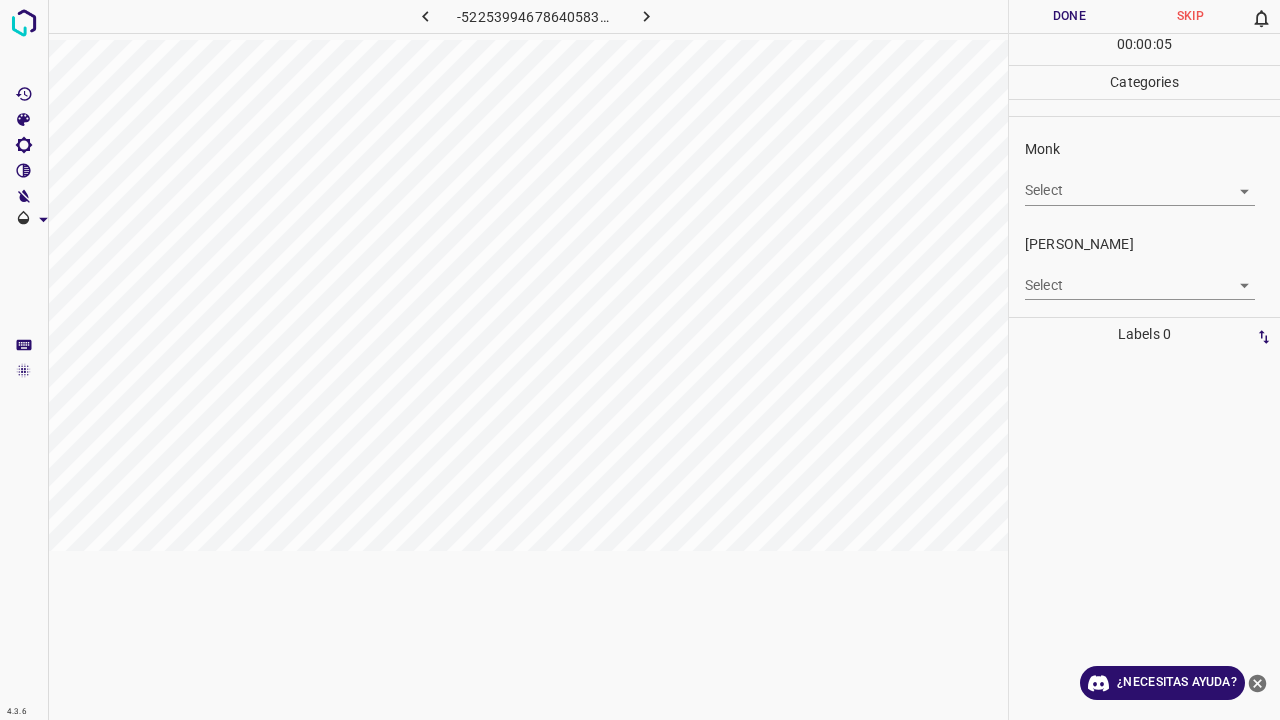 click on "4.3.6  -5225399467864058371.png Done Skip 0 00   : 00   : 05   Categories Monk   Select ​  Fitzpatrick   Select ​ Labels   0 Categories 1 Monk 2  Fitzpatrick Tools Space Change between modes (Draw & Edit) I Auto labeling R Restore zoom M Zoom in N Zoom out Delete Delete selecte label Filters Z Restore filters X Saturation filter C Brightness filter V Contrast filter B Gray scale filter General O Download ¿Necesitas ayuda? Texto original Valora esta traducción Tu opinión servirá para ayudar a mejorar el Traductor de Google - Texto - Esconder - Borrar" at bounding box center (640, 360) 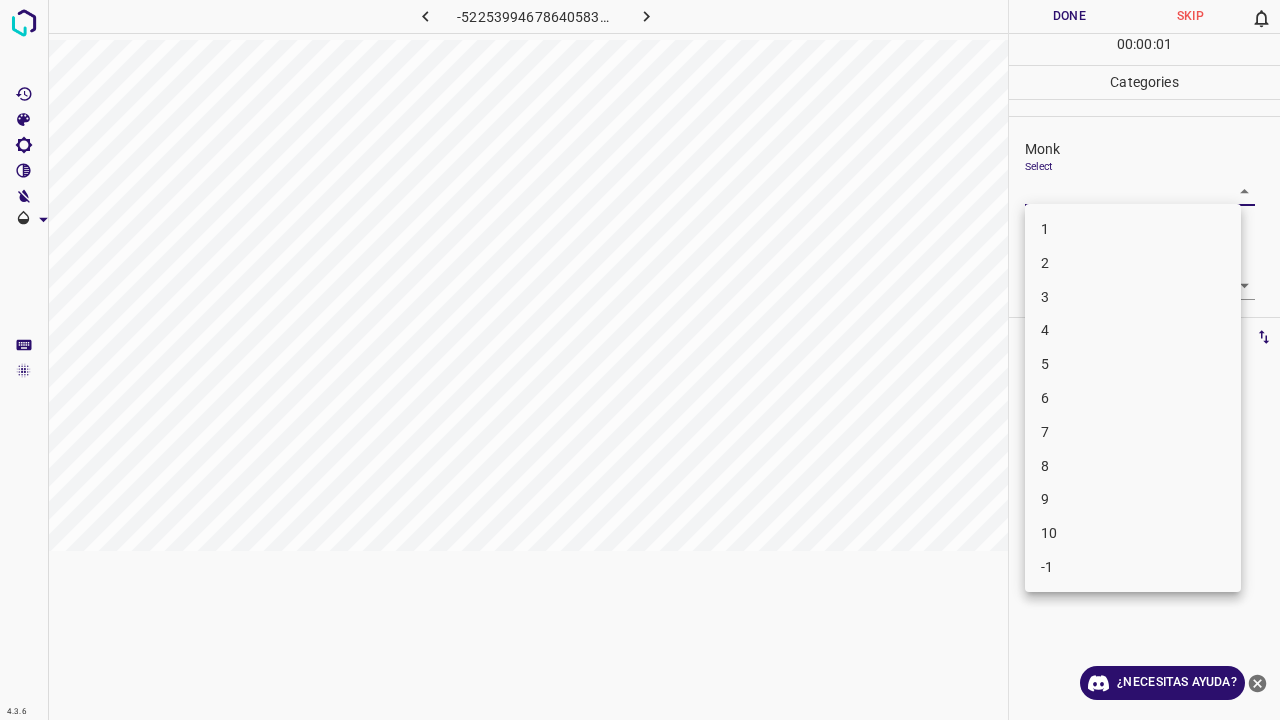 click on "2" at bounding box center (1133, 263) 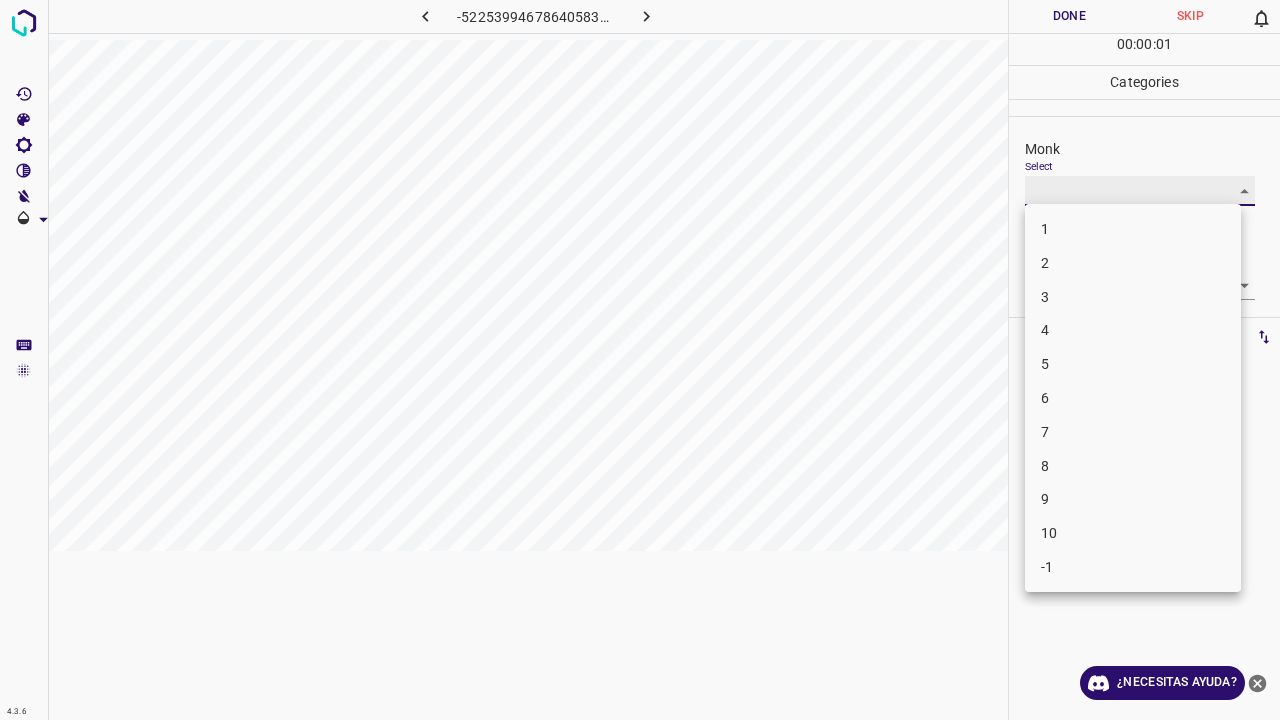 type on "2" 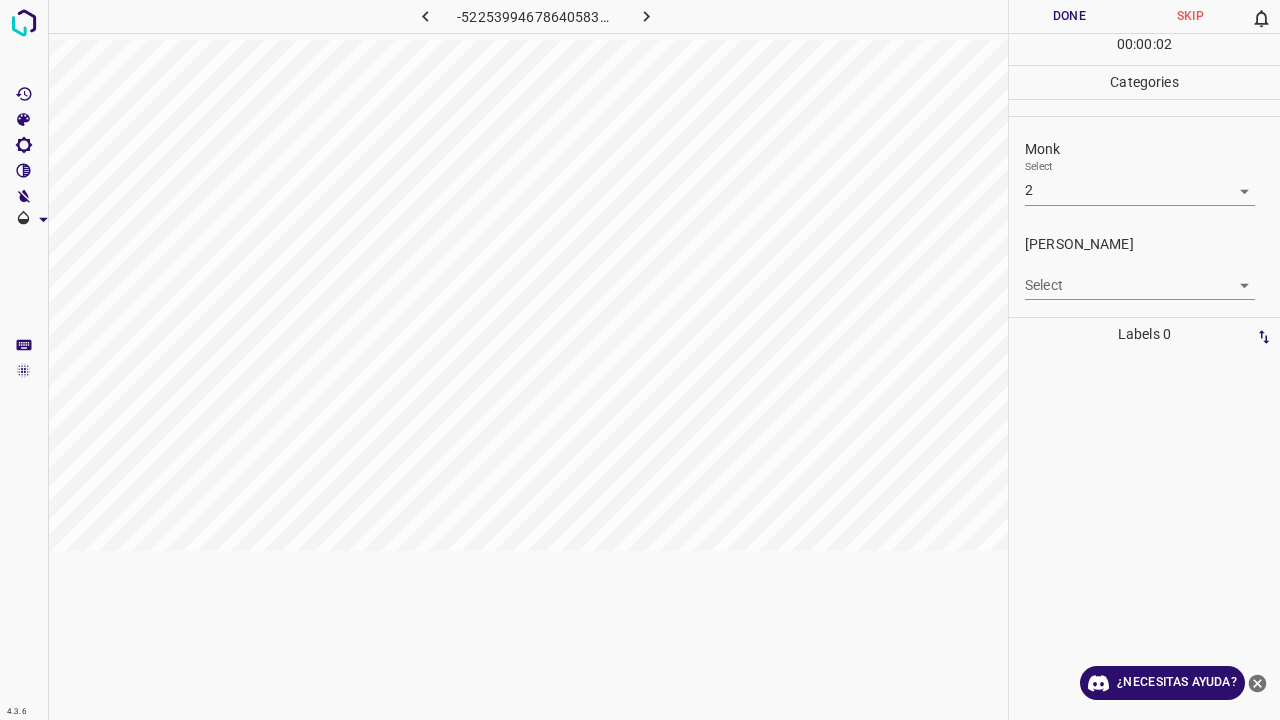 click on "4.3.6  -5225399467864058371.png Done Skip 0 00   : 00   : 02   Categories Monk   Select 2 2  Fitzpatrick   Select ​ Labels   0 Categories 1 Monk 2  Fitzpatrick Tools Space Change between modes (Draw & Edit) I Auto labeling R Restore zoom M Zoom in N Zoom out Delete Delete selecte label Filters Z Restore filters X Saturation filter C Brightness filter V Contrast filter B Gray scale filter General O Download ¿Necesitas ayuda? Texto original Valora esta traducción Tu opinión servirá para ayudar a mejorar el Traductor de Google - Texto - Esconder - Borrar" at bounding box center (640, 360) 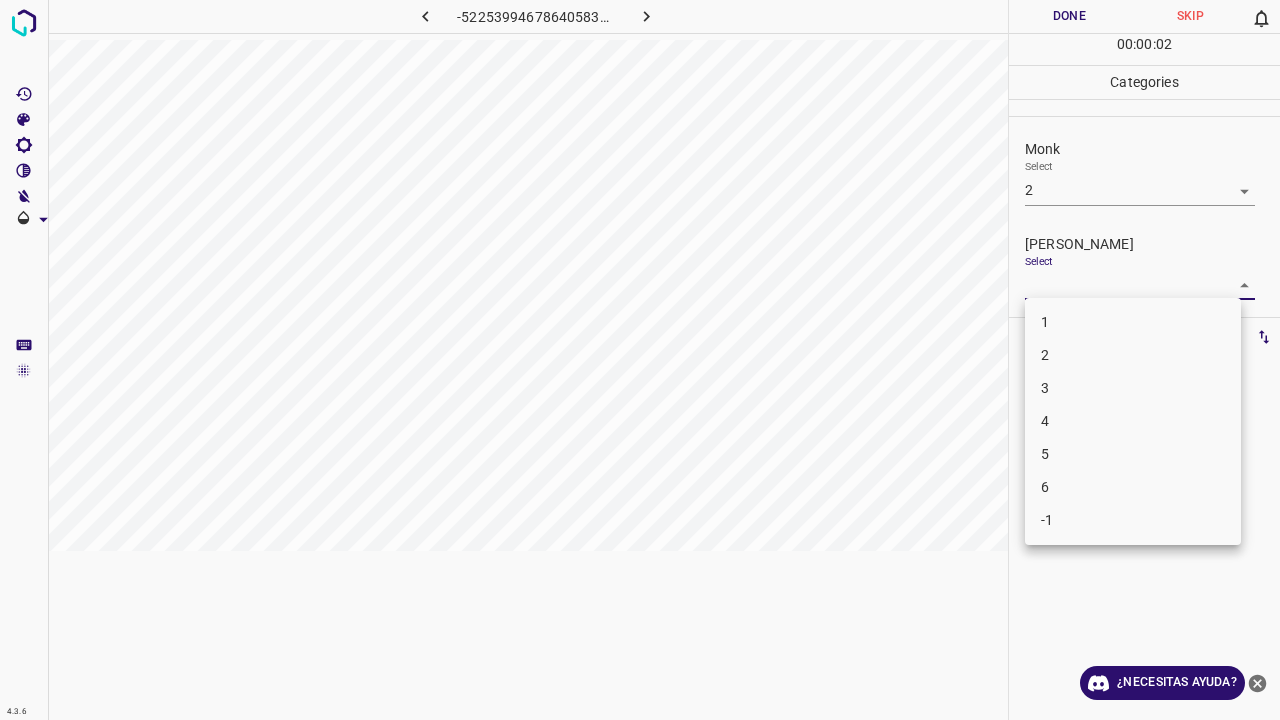 click on "1" at bounding box center (1133, 322) 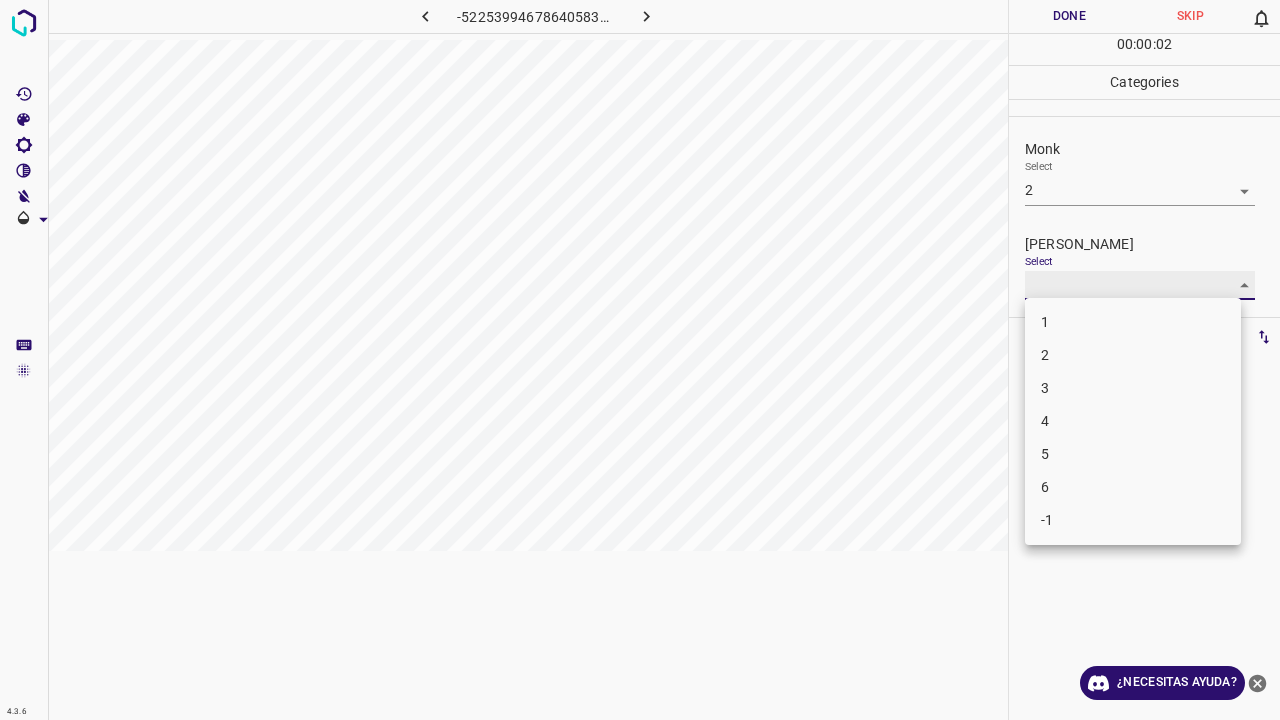 type on "1" 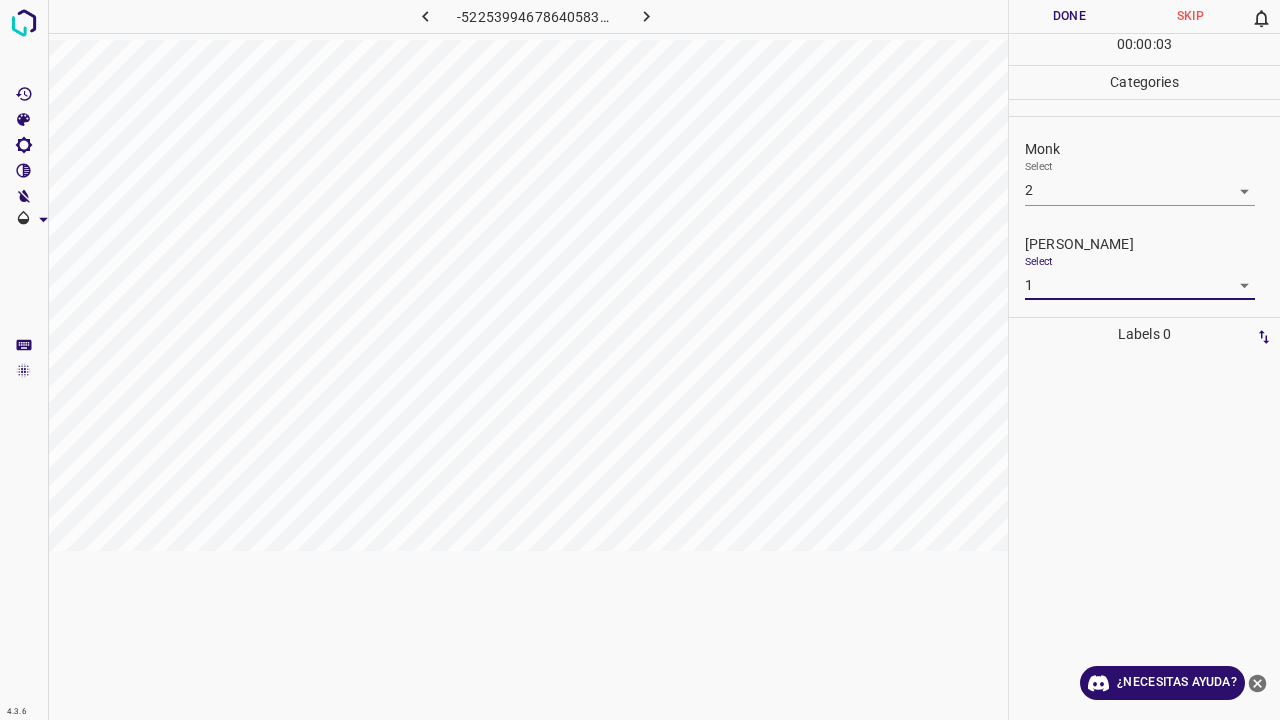 click on "Done" at bounding box center [1069, 16] 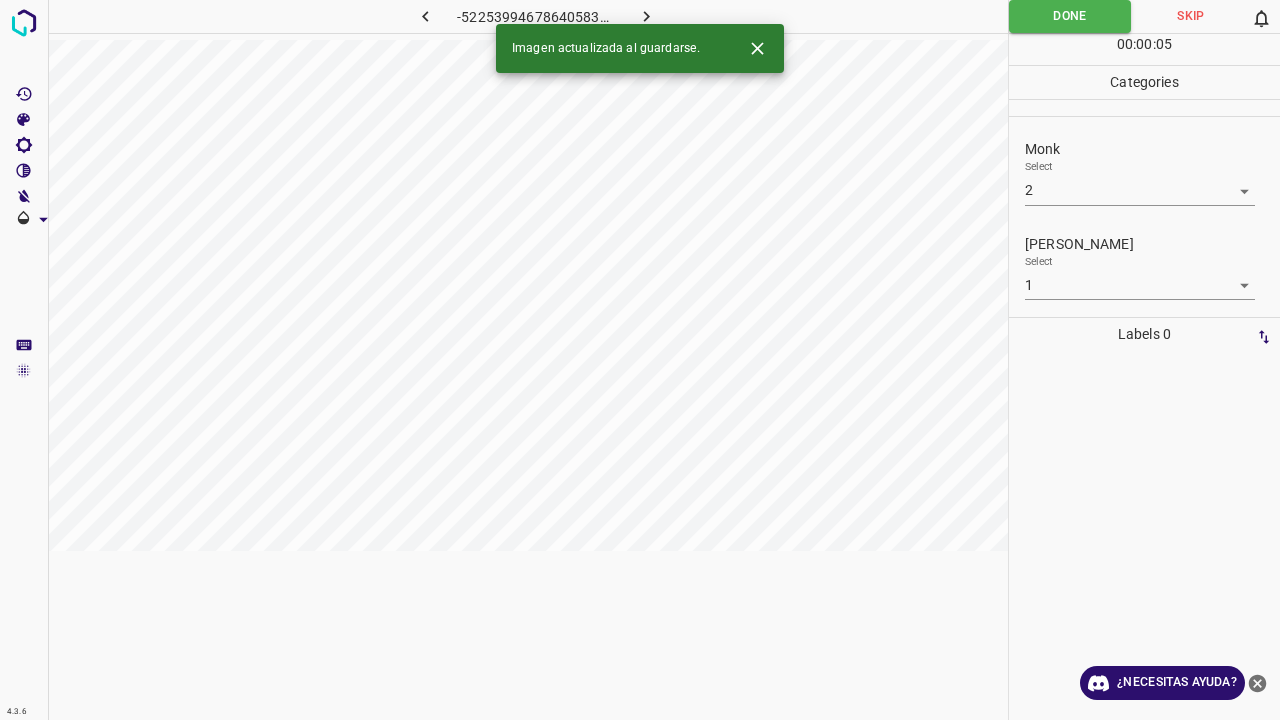 click 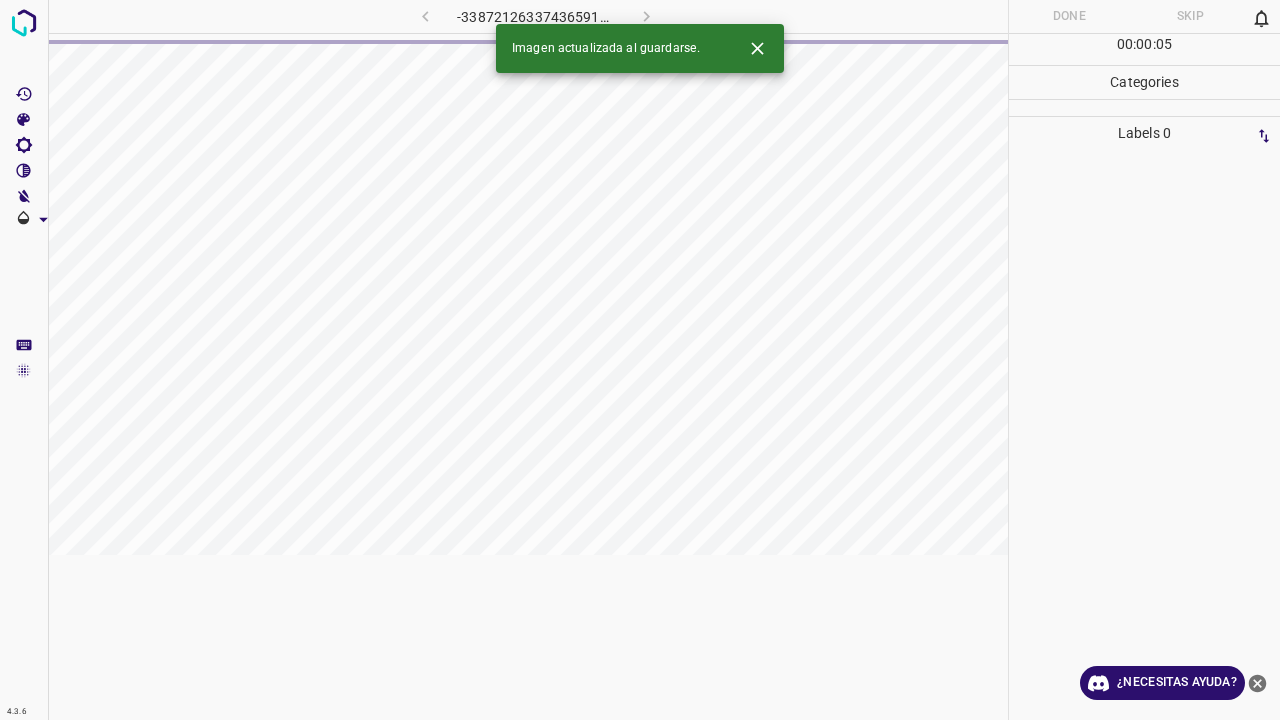 click 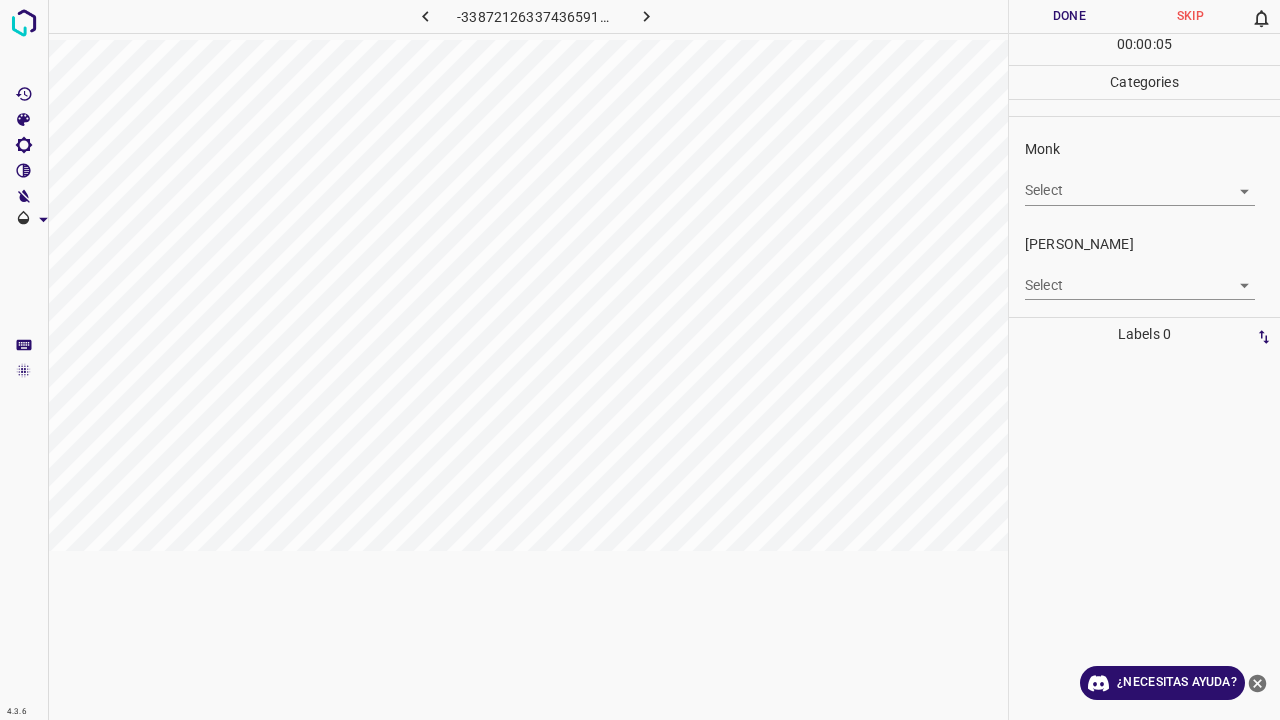 click on "4.3.6  -3387212633743659167.png Done Skip 0 00   : 00   : 05   Categories Monk   Select ​  Fitzpatrick   Select ​ Labels   0 Categories 1 Monk 2  Fitzpatrick Tools Space Change between modes (Draw & Edit) I Auto labeling R Restore zoom M Zoom in N Zoom out Delete Delete selecte label Filters Z Restore filters X Saturation filter C Brightness filter V Contrast filter B Gray scale filter General O Download ¿Necesitas ayuda? Texto original Valora esta traducción Tu opinión servirá para ayudar a mejorar el Traductor de Google - Texto - Esconder - Borrar" at bounding box center (640, 360) 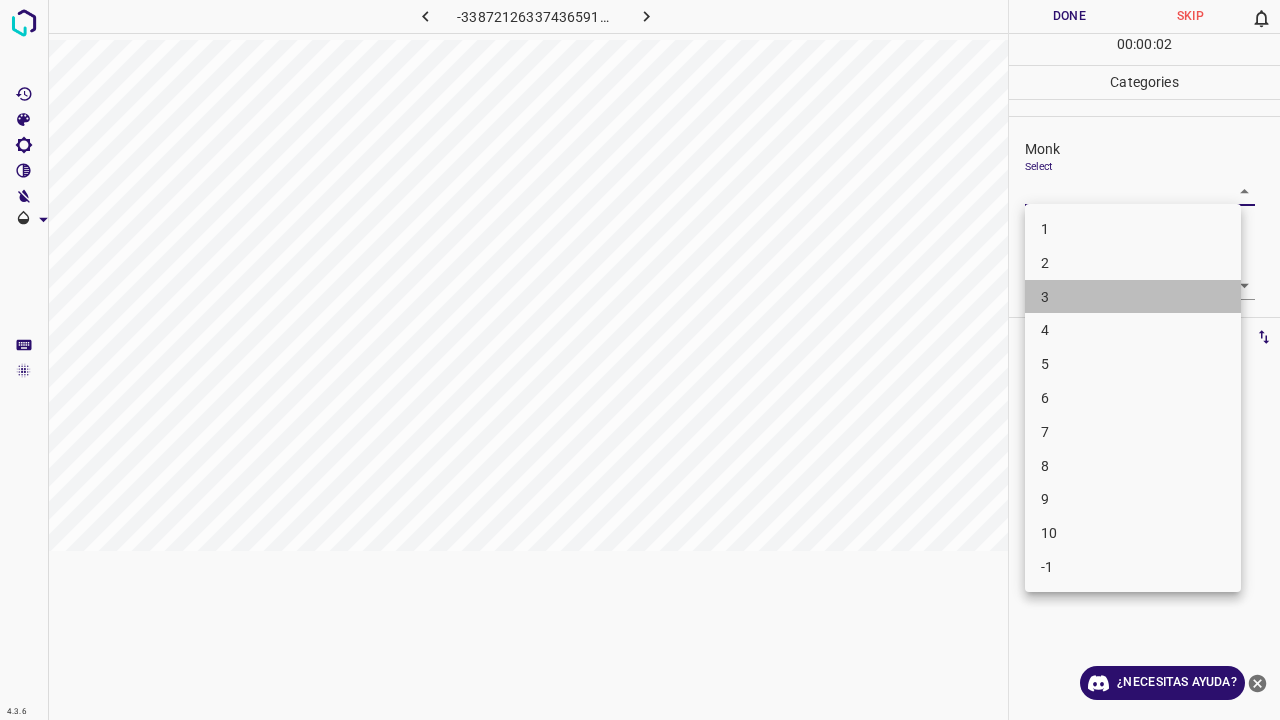 click on "3" at bounding box center (1133, 297) 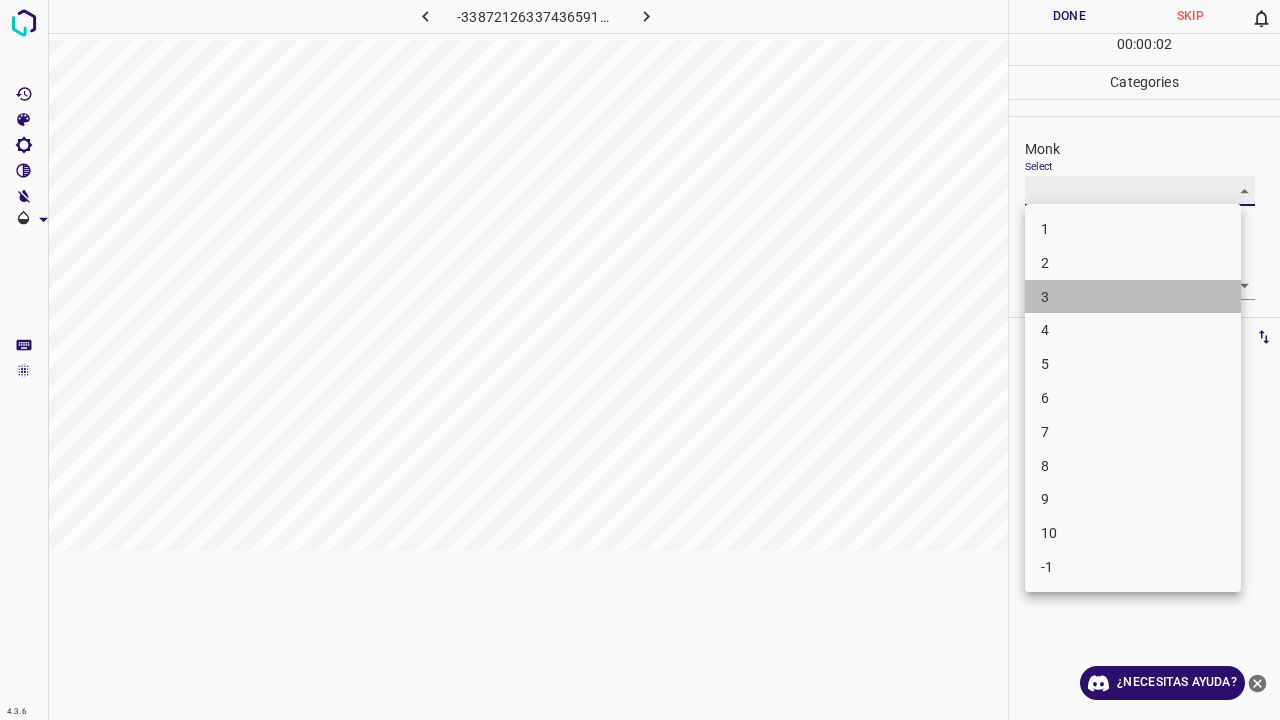 type on "3" 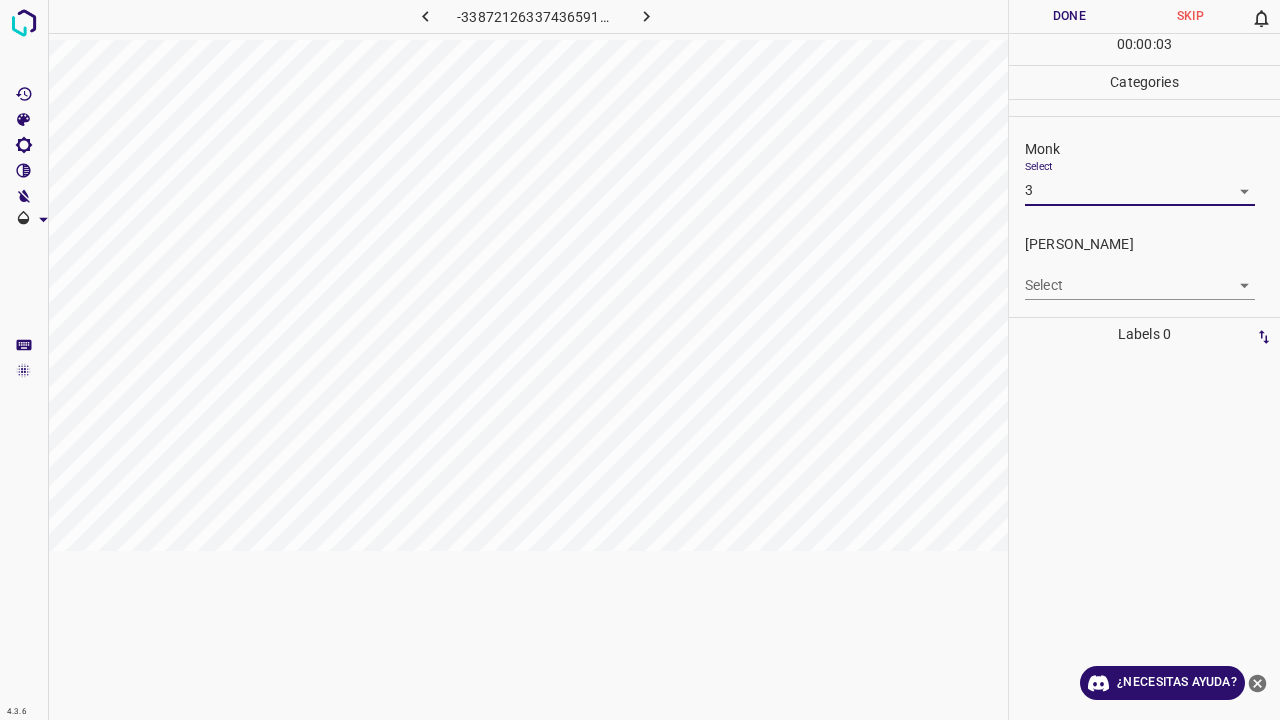 click on "4.3.6  -3387212633743659167.png Done Skip 0 00   : 00   : 03   Categories Monk   Select 3 3  Fitzpatrick   Select ​ Labels   0 Categories 1 Monk 2  Fitzpatrick Tools Space Change between modes (Draw & Edit) I Auto labeling R Restore zoom M Zoom in N Zoom out Delete Delete selecte label Filters Z Restore filters X Saturation filter C Brightness filter V Contrast filter B Gray scale filter General O Download ¿Necesitas ayuda? Texto original Valora esta traducción Tu opinión servirá para ayudar a mejorar el Traductor de Google - Texto - Esconder - Borrar" at bounding box center [640, 360] 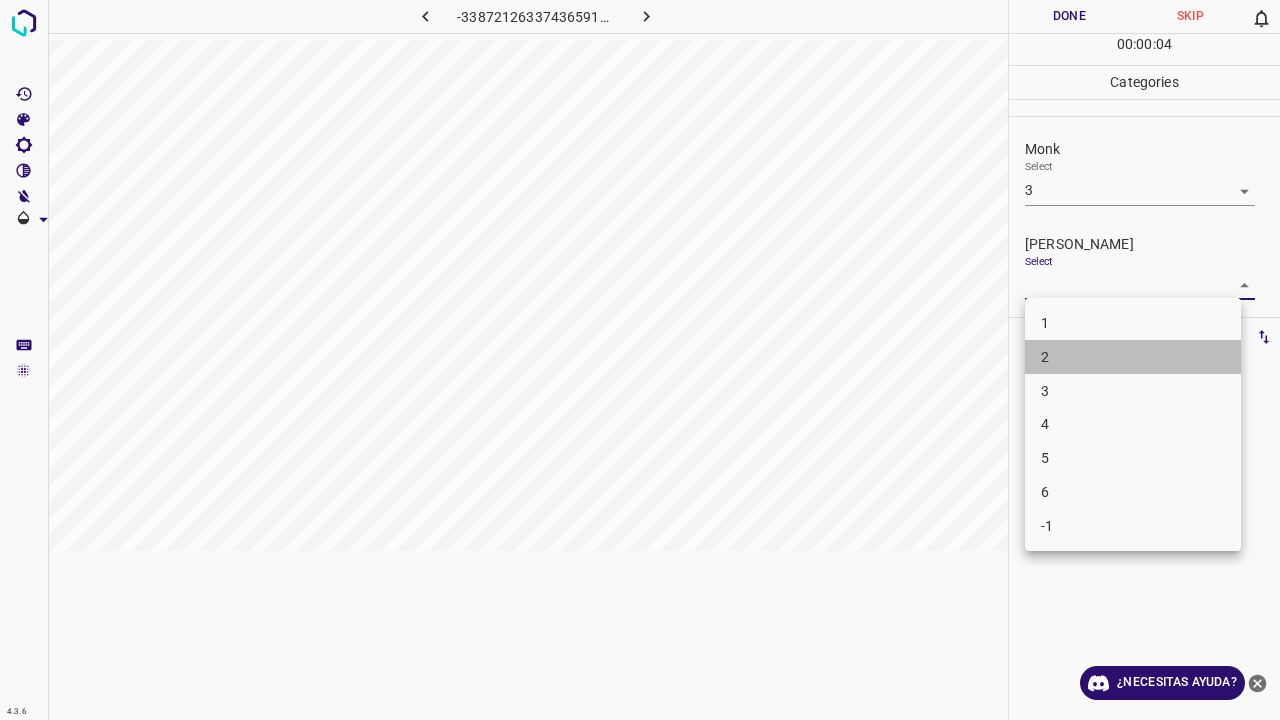 click on "2" at bounding box center (1133, 357) 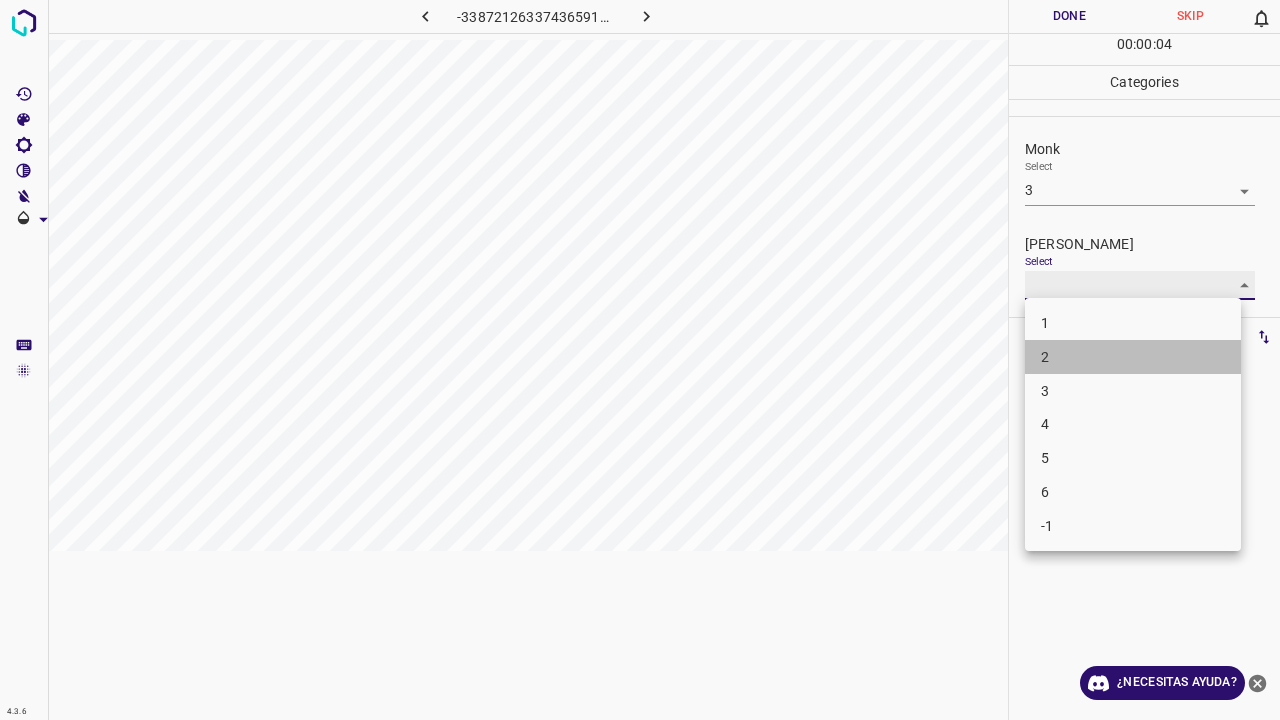 type on "2" 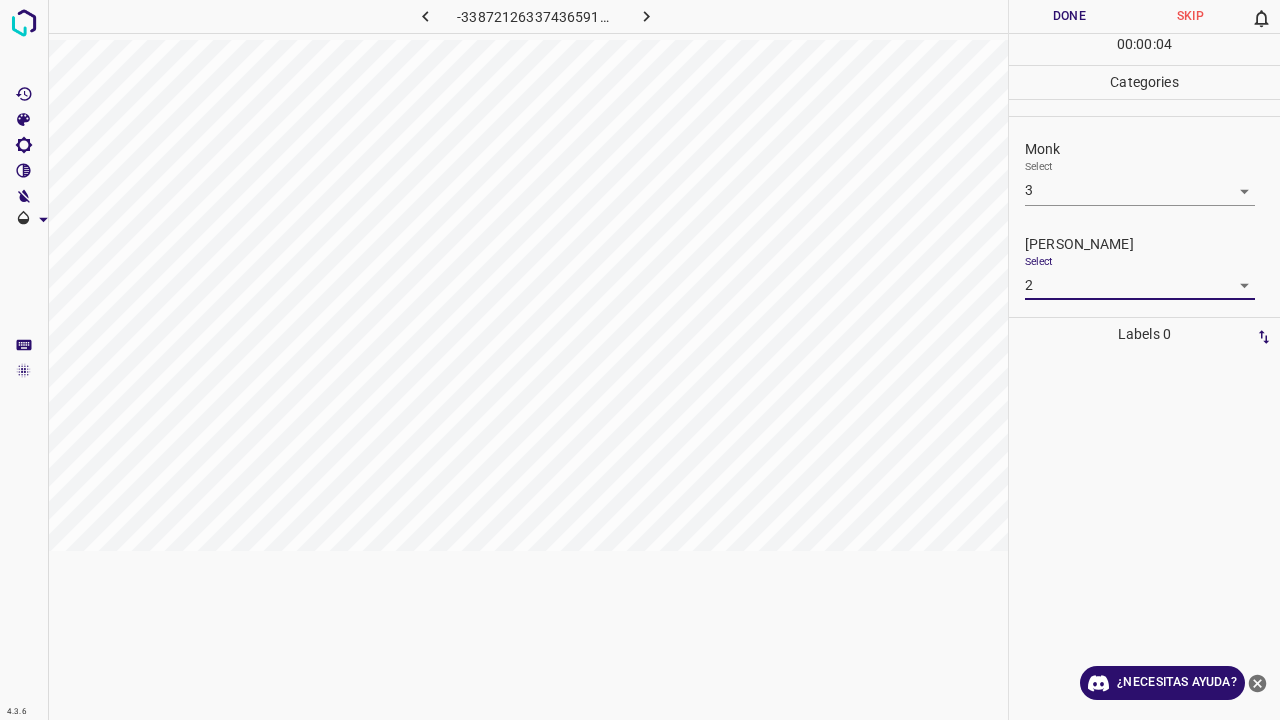 click on "Done" at bounding box center [1069, 16] 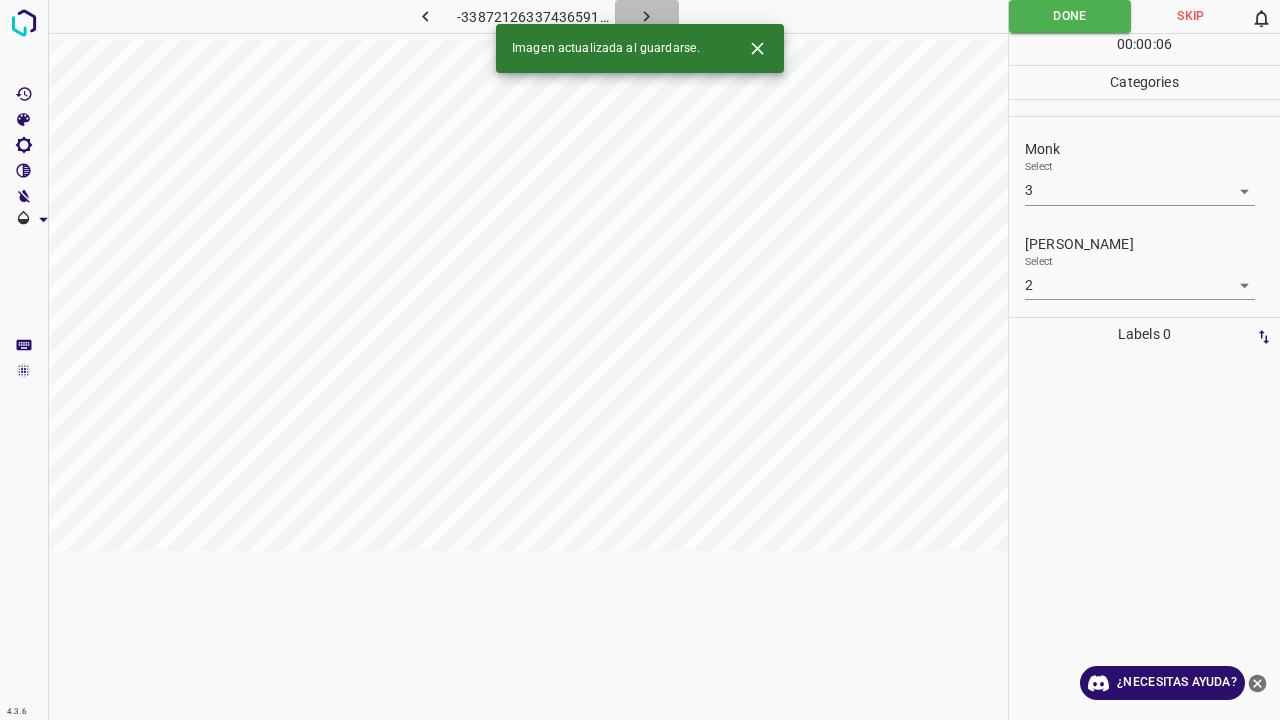 click at bounding box center [647, 16] 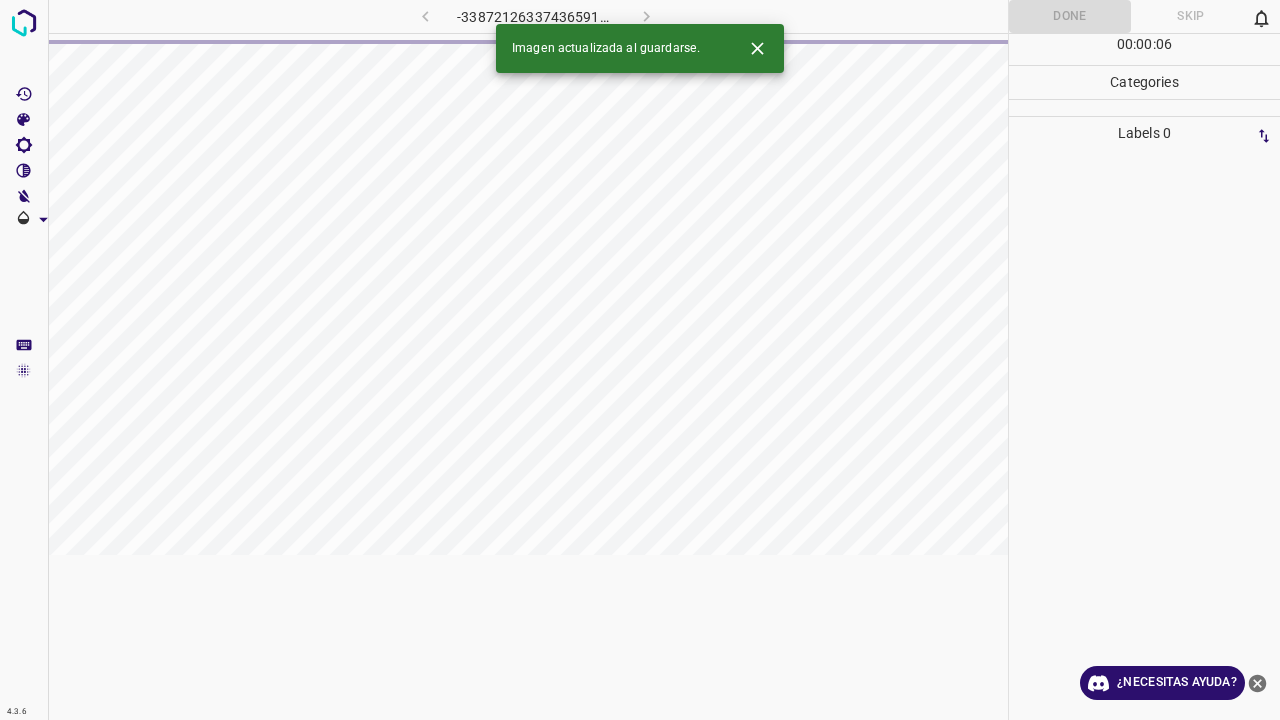 click 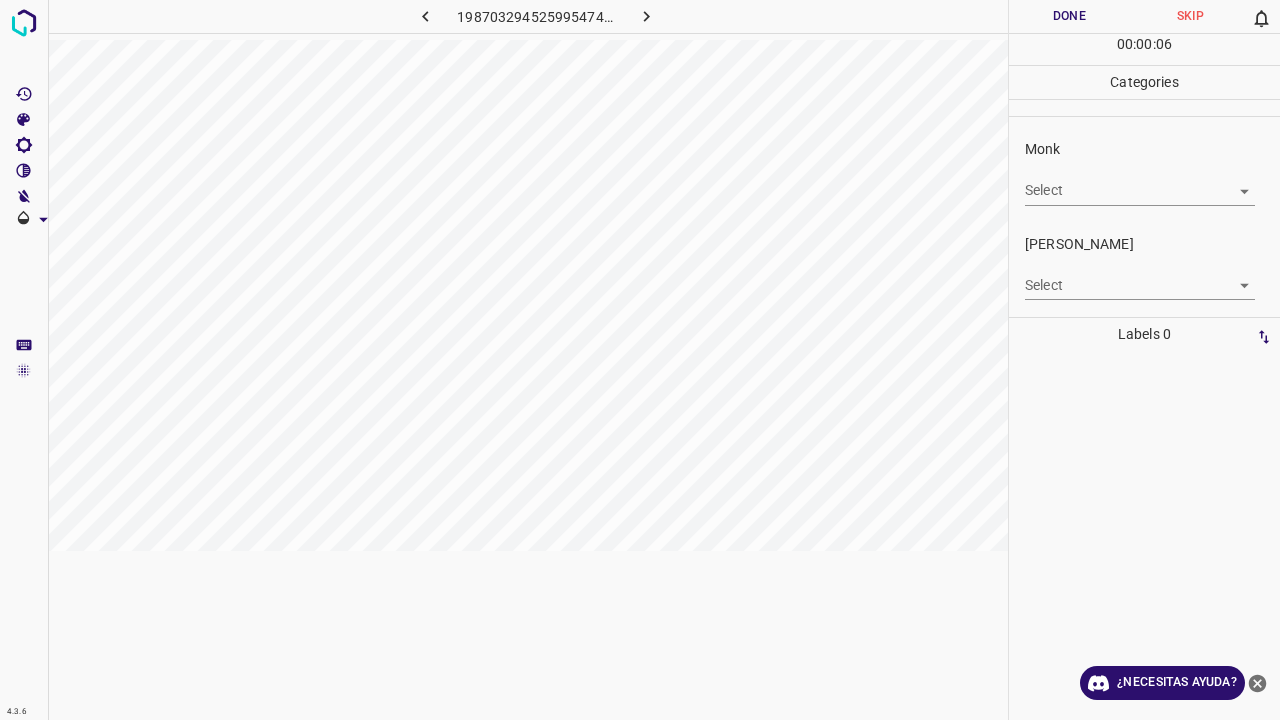 click on "4.3.6  1987032945259954747.png Done Skip 0 00   : 00   : 06   Categories Monk   Select ​  Fitzpatrick   Select ​ Labels   0 Categories 1 Monk 2  Fitzpatrick Tools Space Change between modes (Draw & Edit) I Auto labeling R Restore zoom M Zoom in N Zoom out Delete Delete selecte label Filters Z Restore filters X Saturation filter C Brightness filter V Contrast filter B Gray scale filter General O Download ¿Necesitas ayuda? Texto original Valora esta traducción Tu opinión servirá para ayudar a mejorar el Traductor de Google - Texto - Esconder - Borrar" at bounding box center [640, 360] 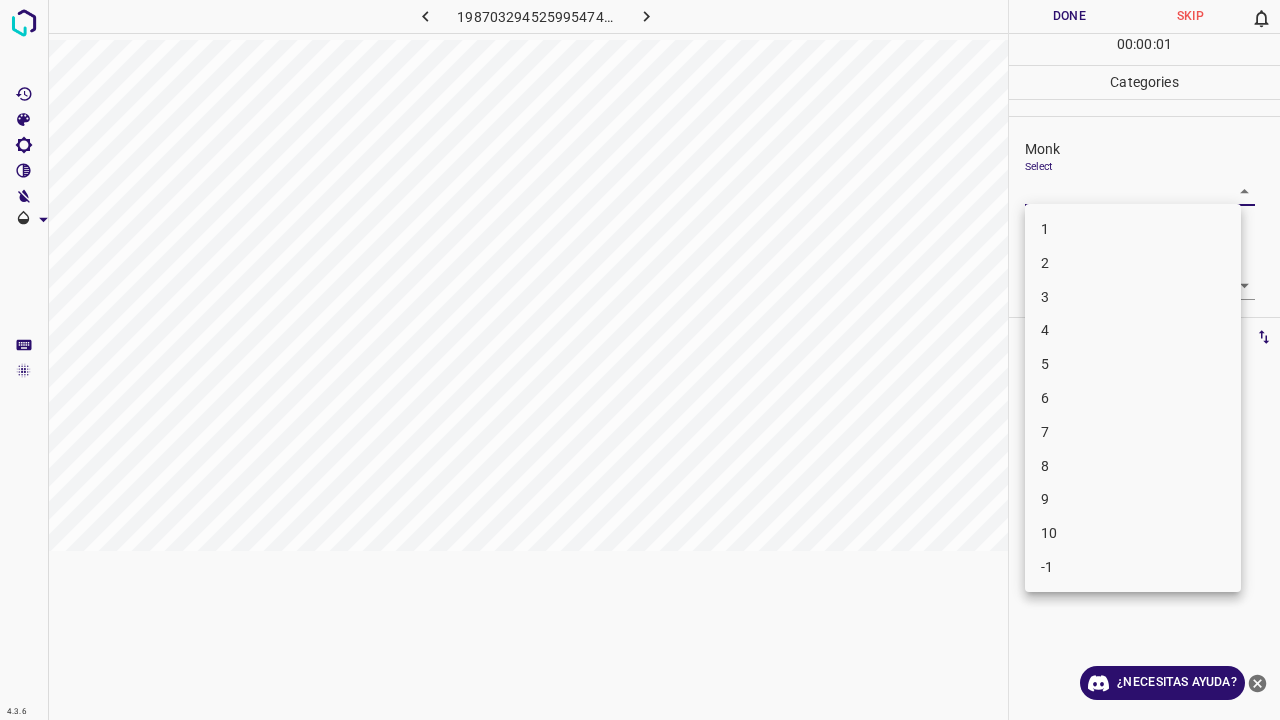 click on "3" at bounding box center (1133, 297) 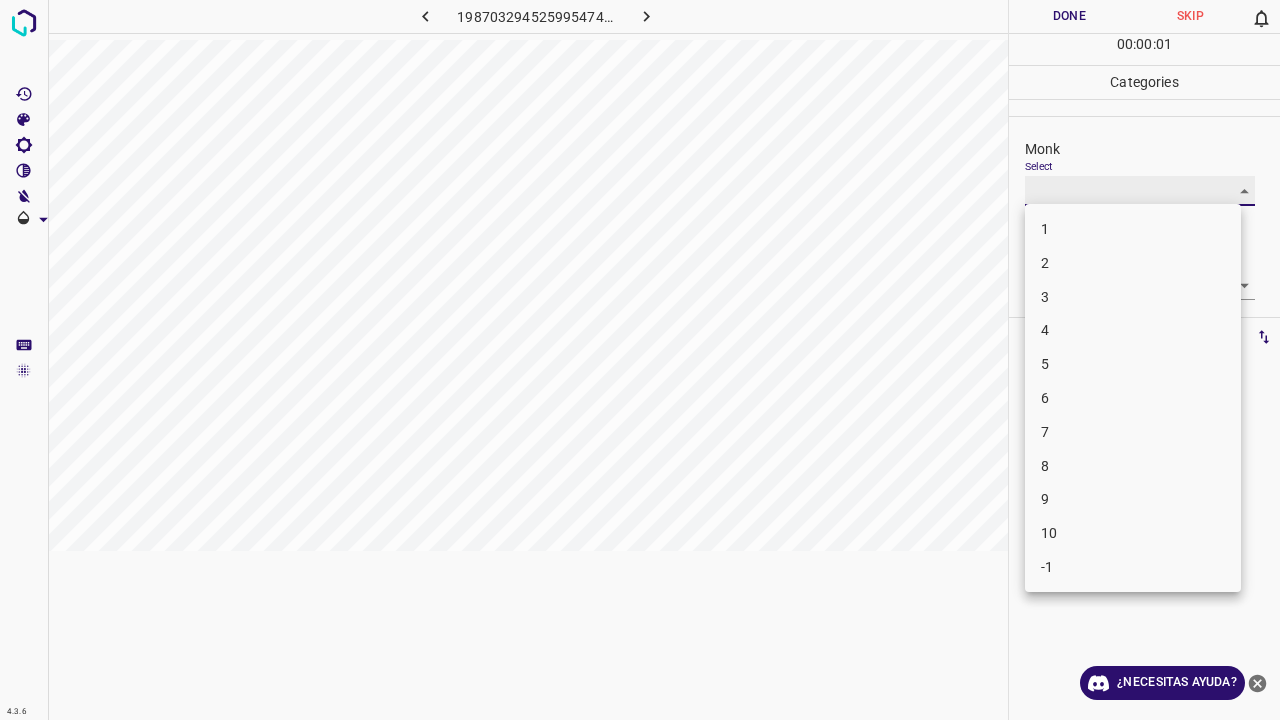 type on "3" 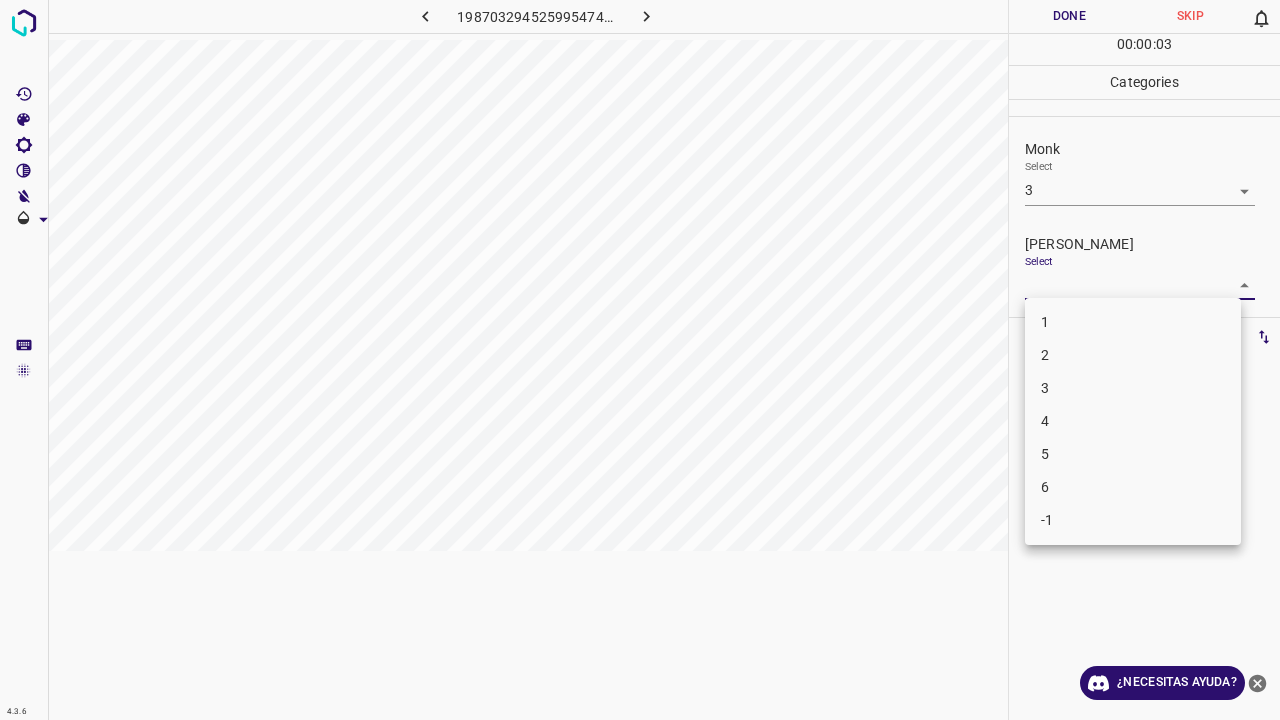 click on "4.3.6  1987032945259954747.png Done Skip 0 00   : 00   : 03   Categories Monk   Select 3 3  Fitzpatrick   Select ​ Labels   0 Categories 1 Monk 2  Fitzpatrick Tools Space Change between modes (Draw & Edit) I Auto labeling R Restore zoom M Zoom in N Zoom out Delete Delete selecte label Filters Z Restore filters X Saturation filter C Brightness filter V Contrast filter B Gray scale filter General O Download ¿Necesitas ayuda? Texto original Valora esta traducción Tu opinión servirá para ayudar a mejorar el Traductor de Google - Texto - Esconder - Borrar 1 2 3 4 5 6 -1" at bounding box center (640, 360) 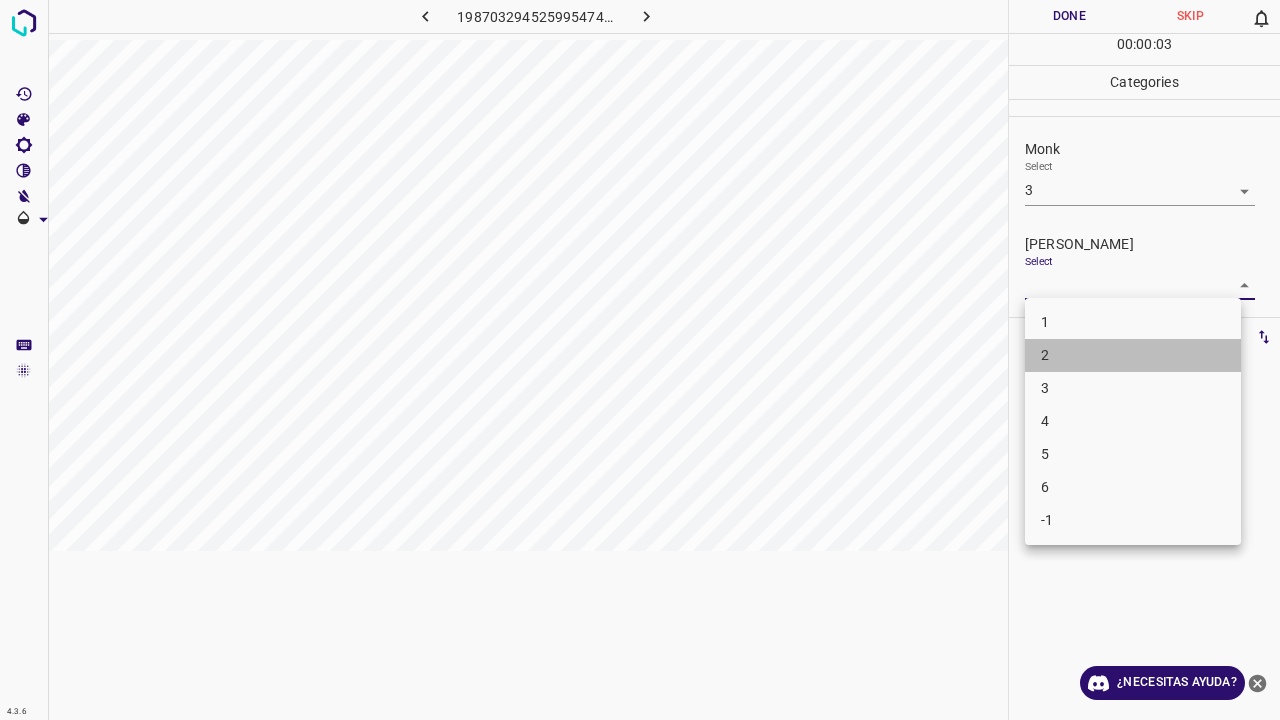 click on "2" at bounding box center (1133, 355) 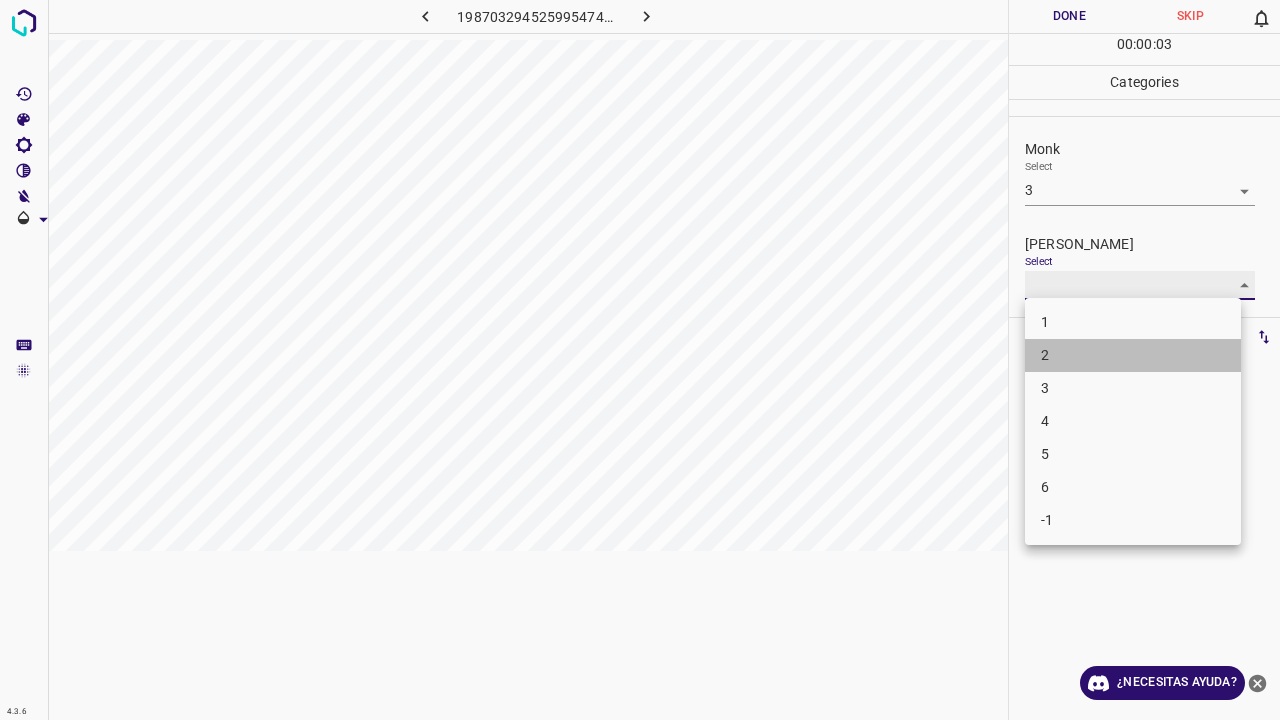 type on "2" 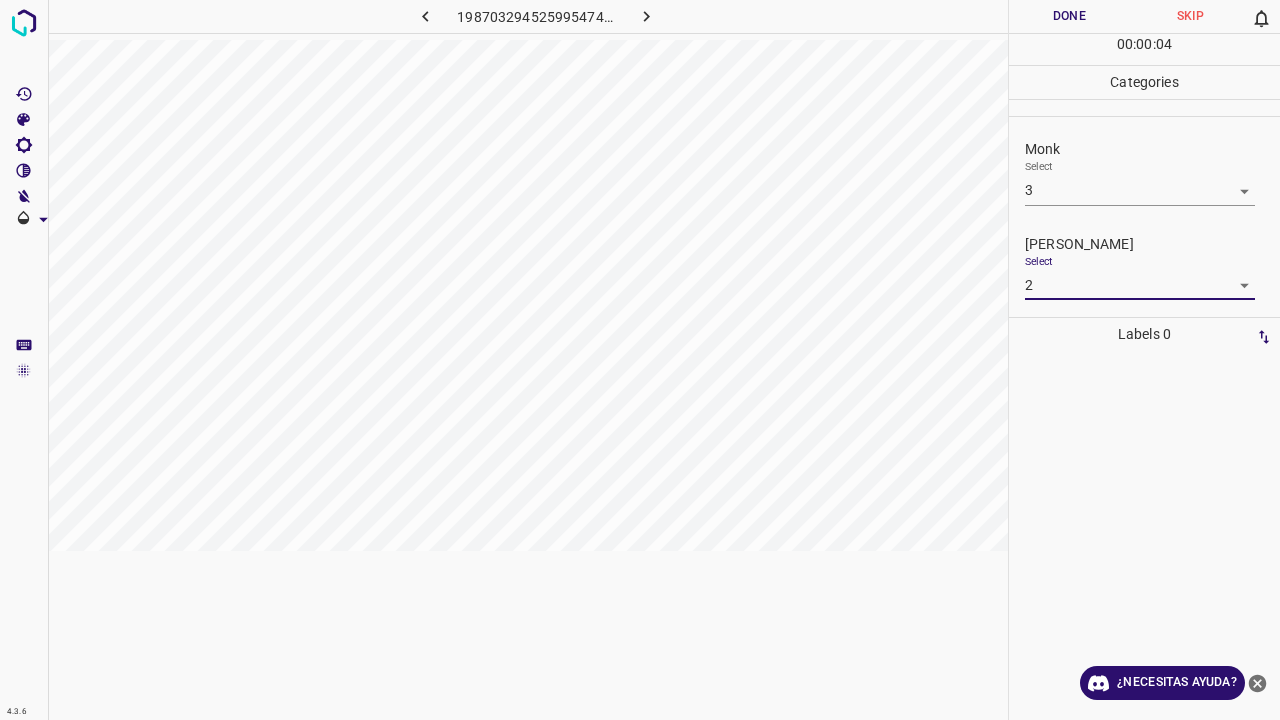 click on "Done" at bounding box center (1069, 16) 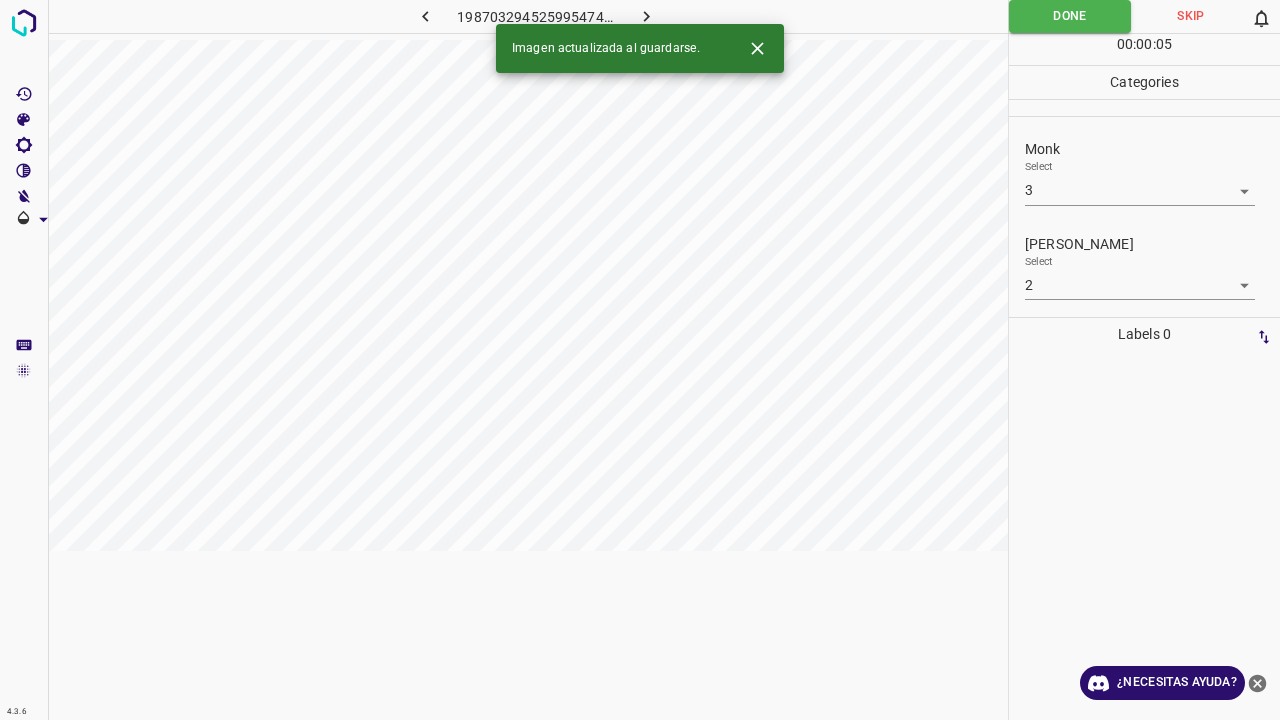 click at bounding box center [647, 16] 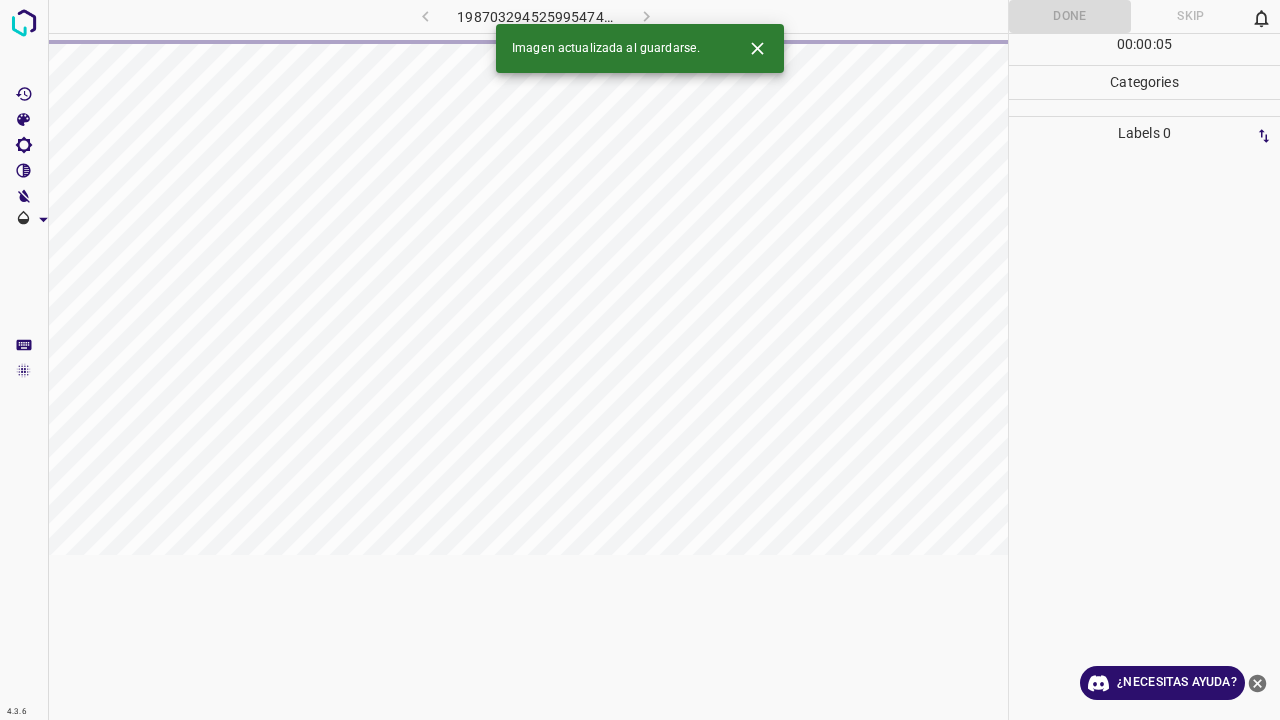 click 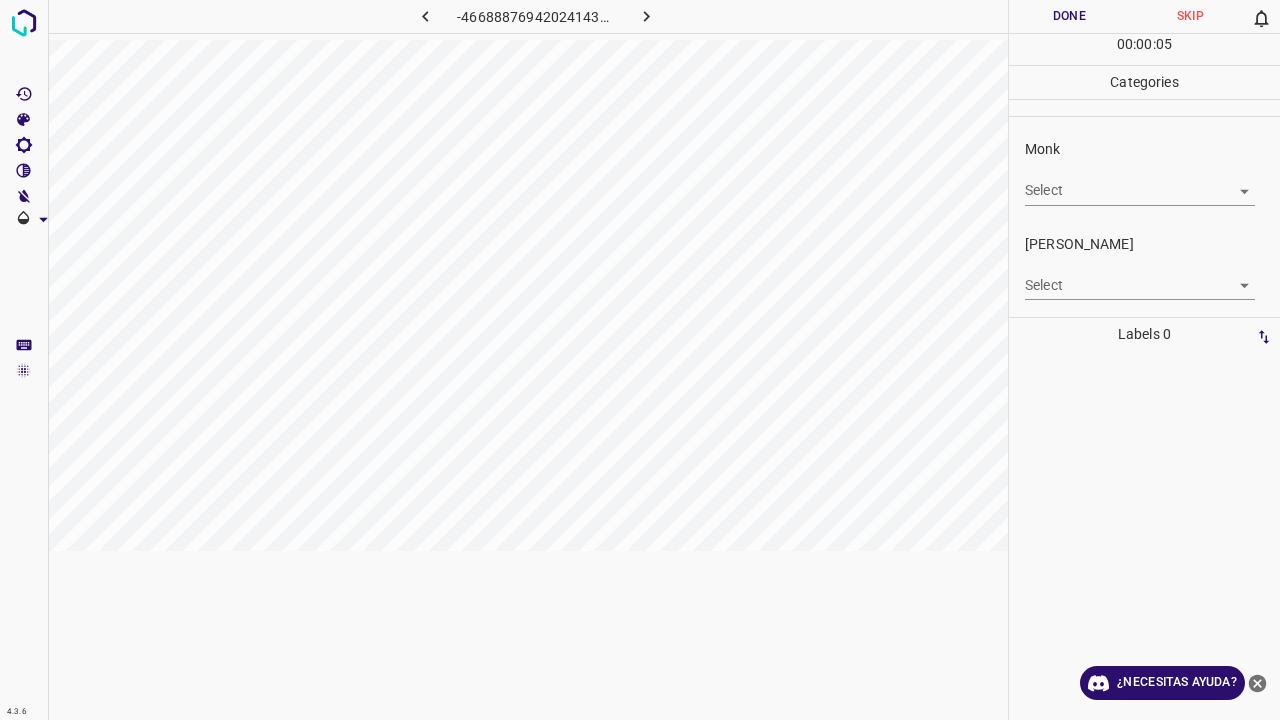 click on "4.3.6  -4668887694202414367.png Done Skip 0 00   : 00   : 05   Categories Monk   Select ​  Fitzpatrick   Select ​ Labels   0 Categories 1 Monk 2  Fitzpatrick Tools Space Change between modes (Draw & Edit) I Auto labeling R Restore zoom M Zoom in N Zoom out Delete Delete selecte label Filters Z Restore filters X Saturation filter C Brightness filter V Contrast filter B Gray scale filter General O Download ¿Necesitas ayuda? Texto original Valora esta traducción Tu opinión servirá para ayudar a mejorar el Traductor de Google - Texto - Esconder - Borrar" at bounding box center [640, 360] 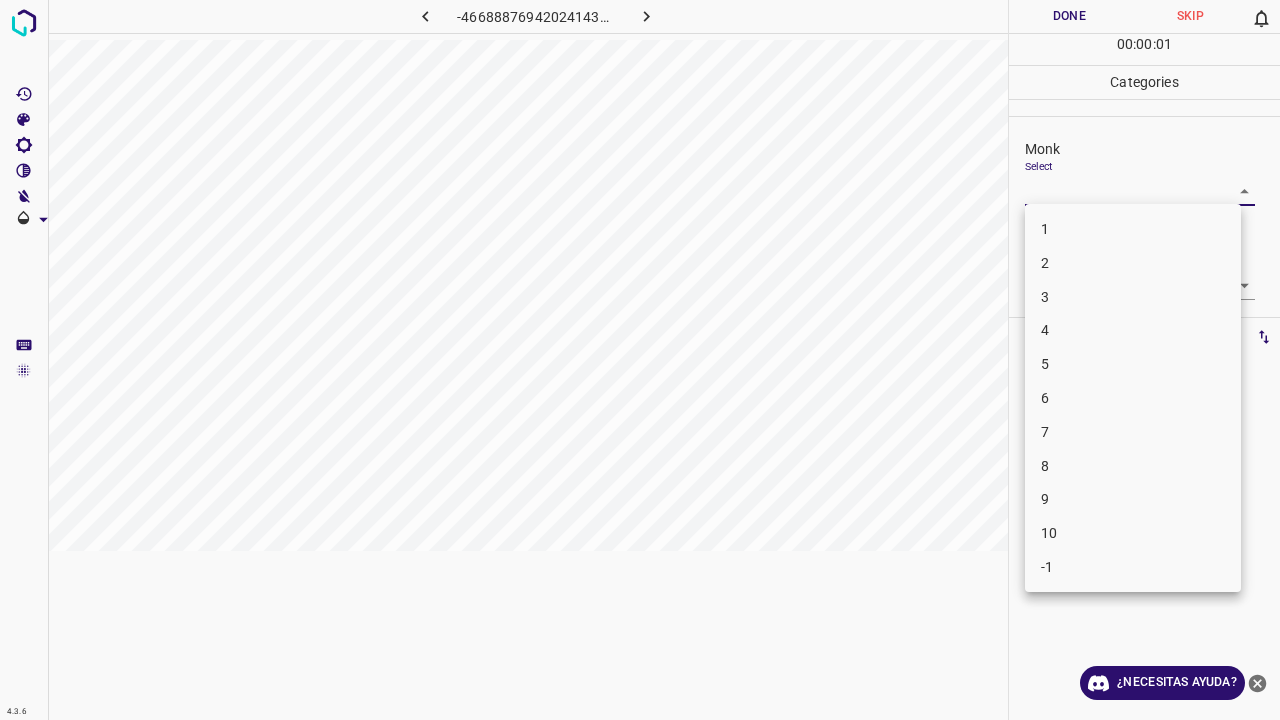 click on "3" at bounding box center [1133, 297] 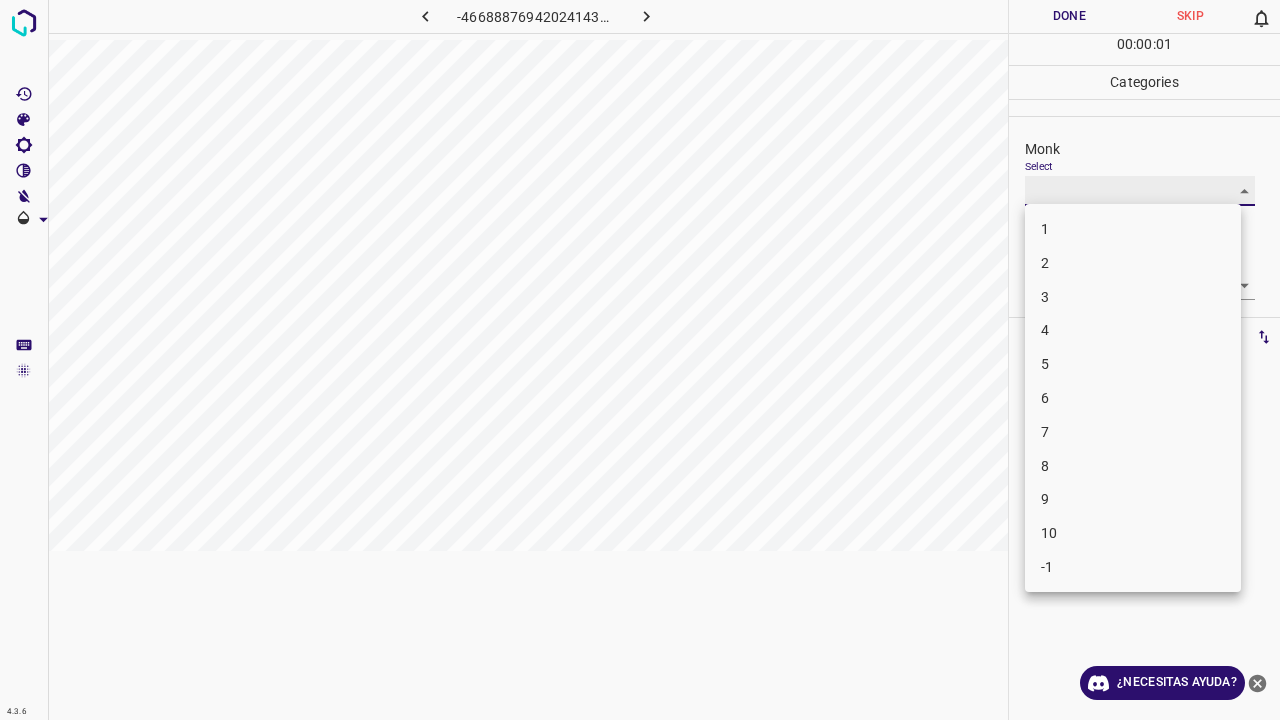 type on "3" 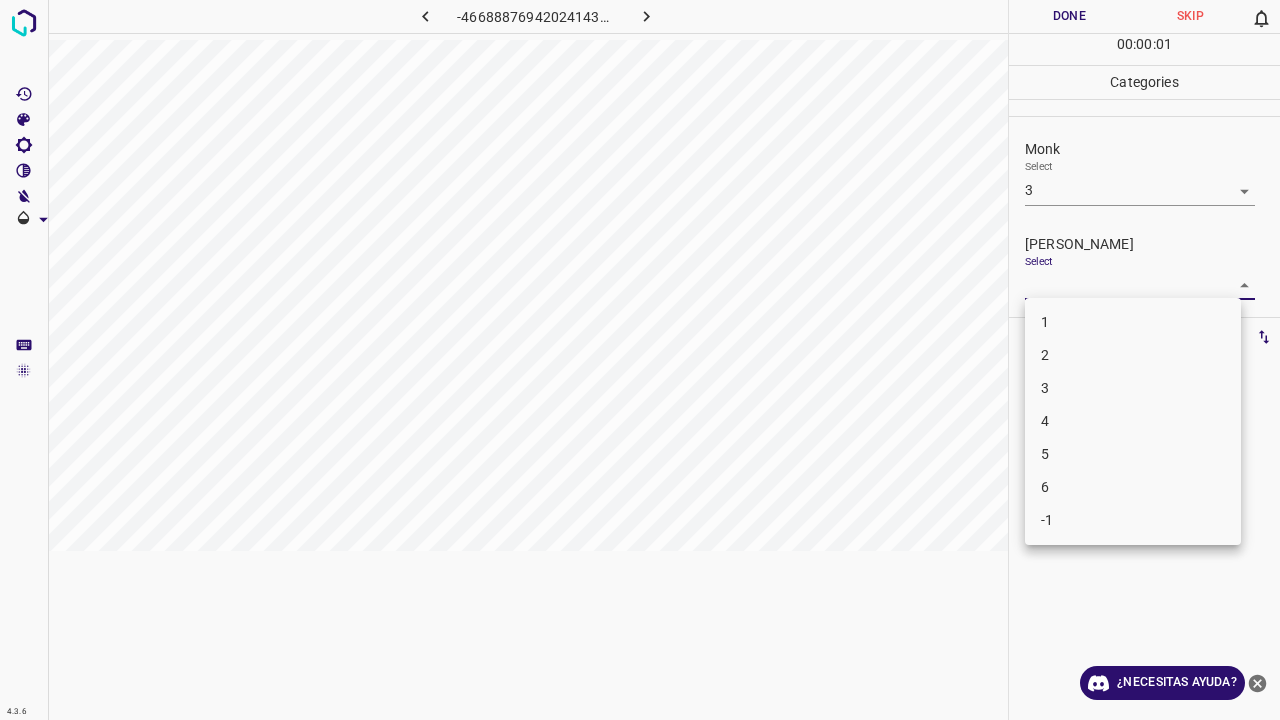 click on "4.3.6  -4668887694202414367.png Done Skip 0 00   : 00   : 01   Categories Monk   Select 3 3  Fitzpatrick   Select ​ Labels   0 Categories 1 Monk 2  Fitzpatrick Tools Space Change between modes (Draw & Edit) I Auto labeling R Restore zoom M Zoom in N Zoom out Delete Delete selecte label Filters Z Restore filters X Saturation filter C Brightness filter V Contrast filter B Gray scale filter General O Download ¿Necesitas ayuda? Texto original Valora esta traducción Tu opinión servirá para ayudar a mejorar el Traductor de Google - Texto - Esconder - Borrar 1 2 3 4 5 6 -1" at bounding box center [640, 360] 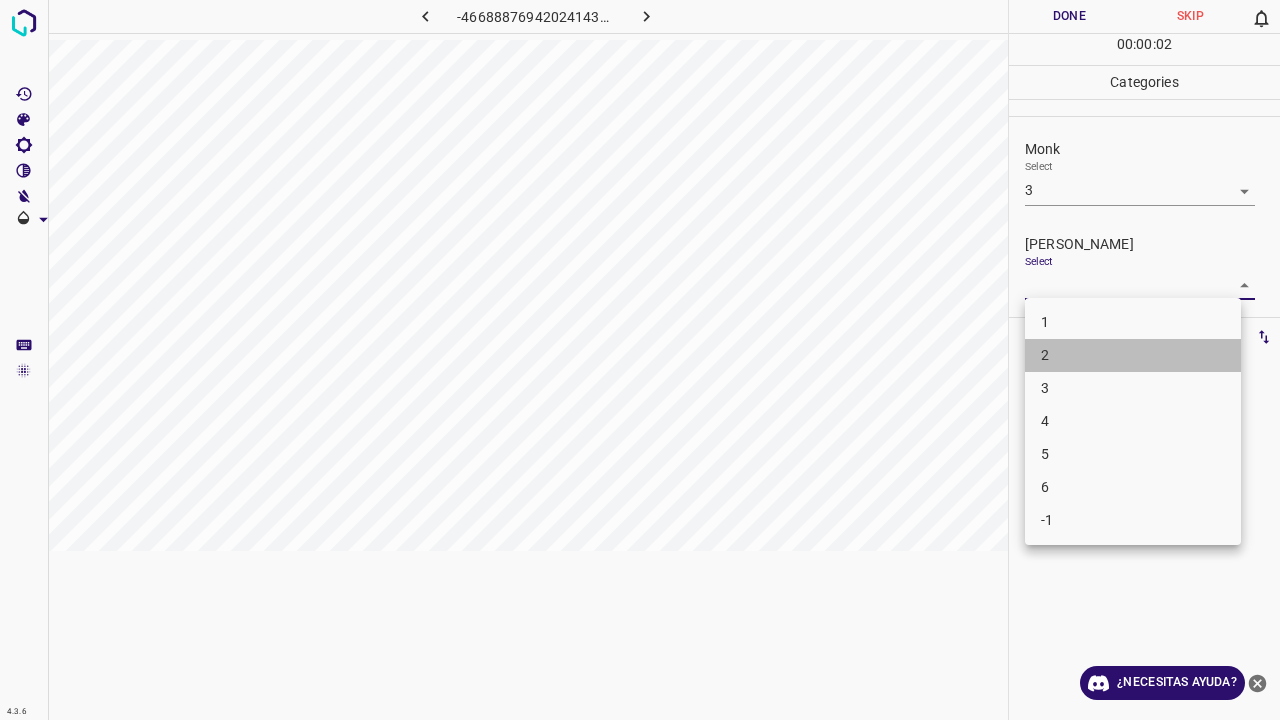 click on "2" at bounding box center (1133, 355) 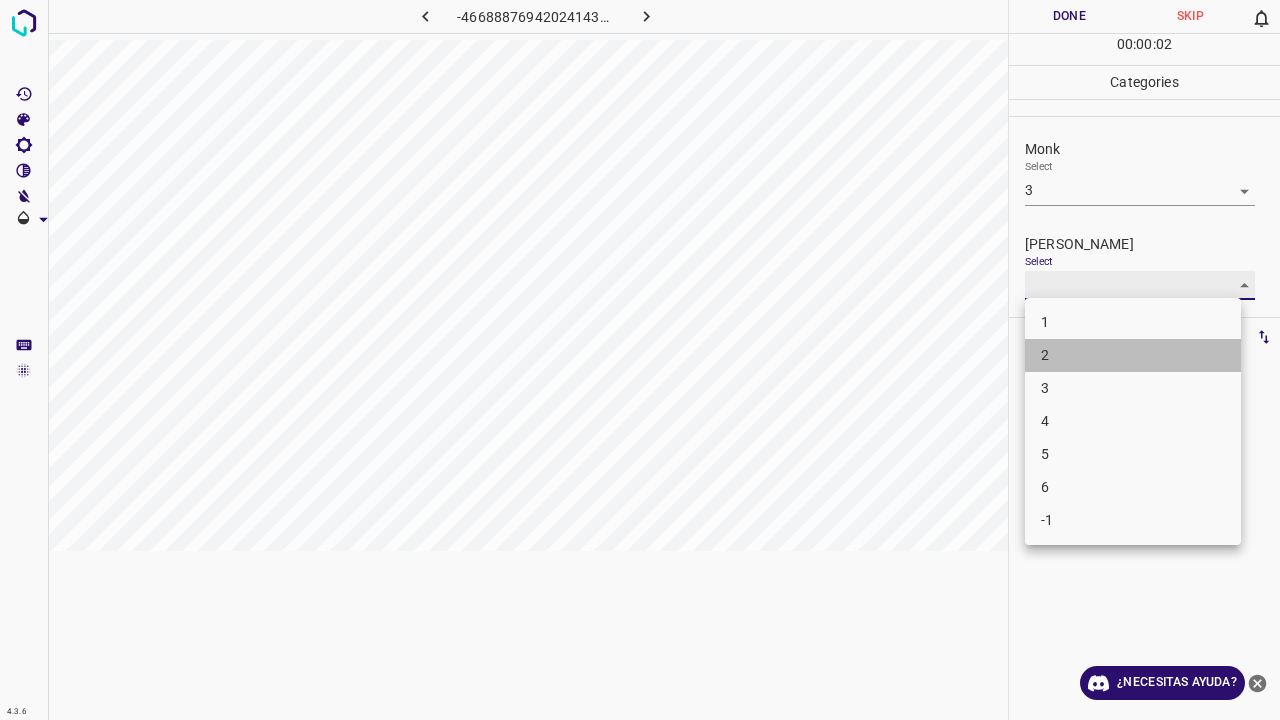 type on "2" 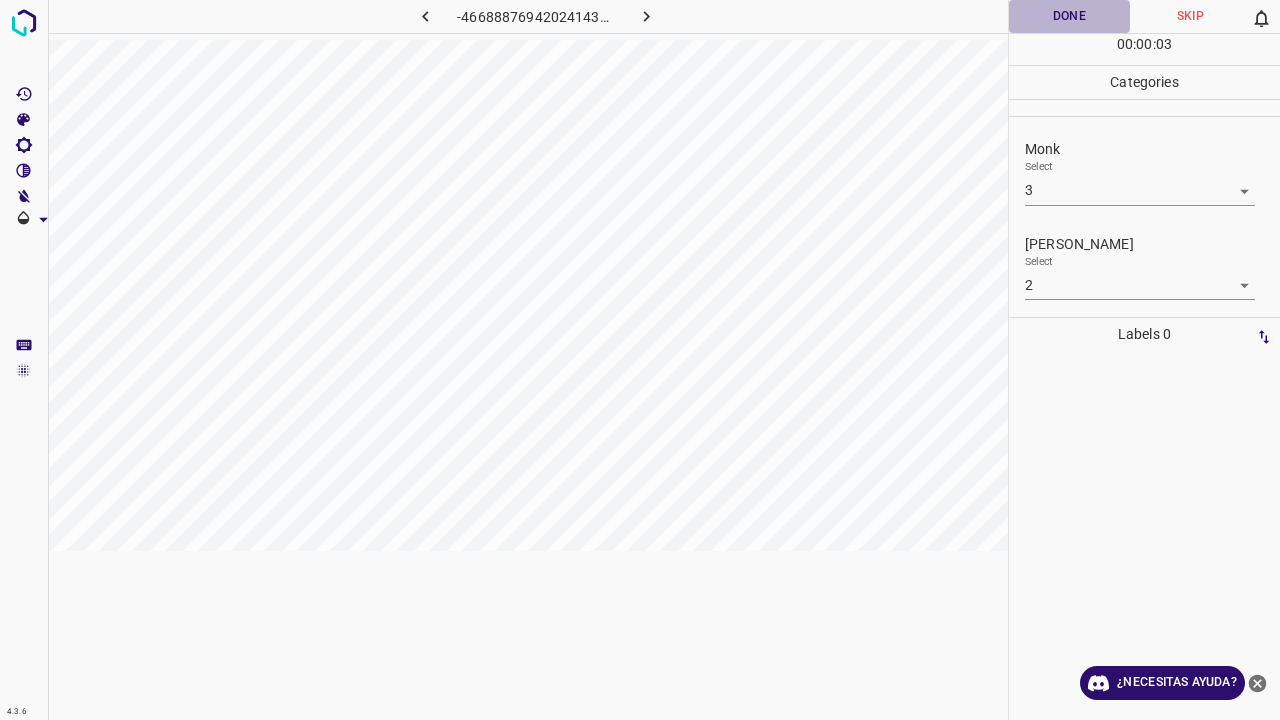 click on "Done" at bounding box center [1069, 16] 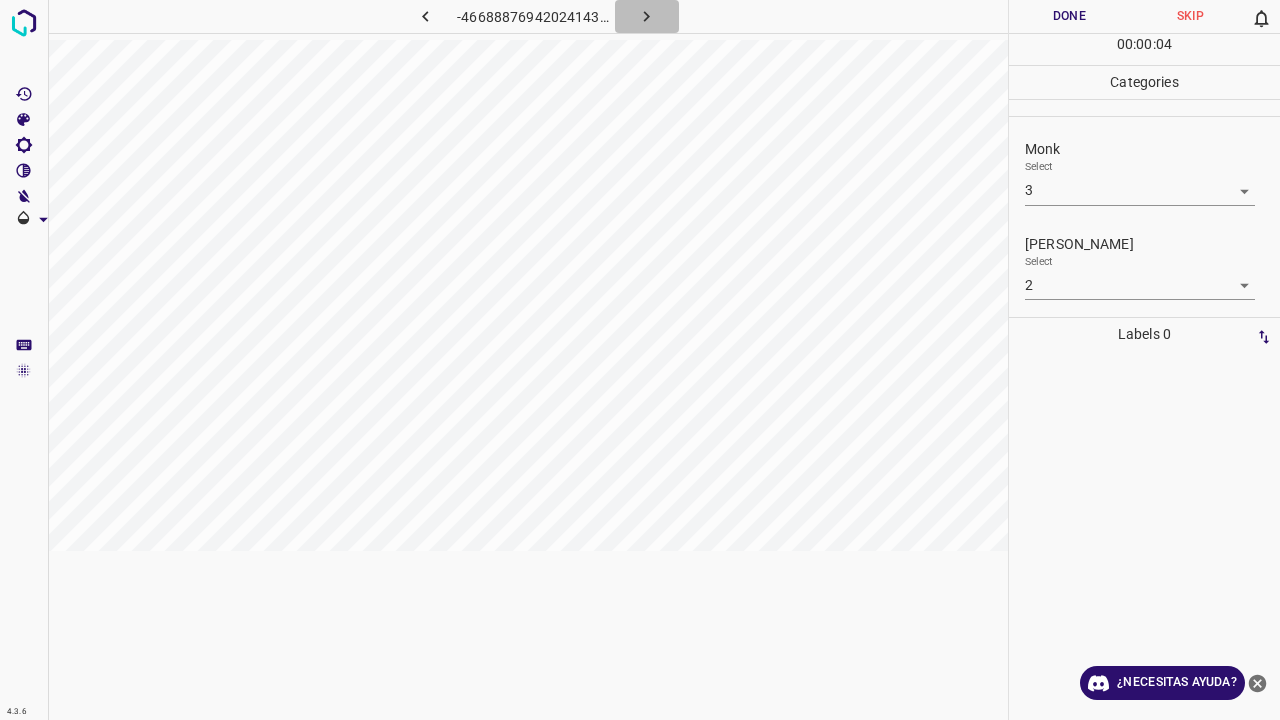 click 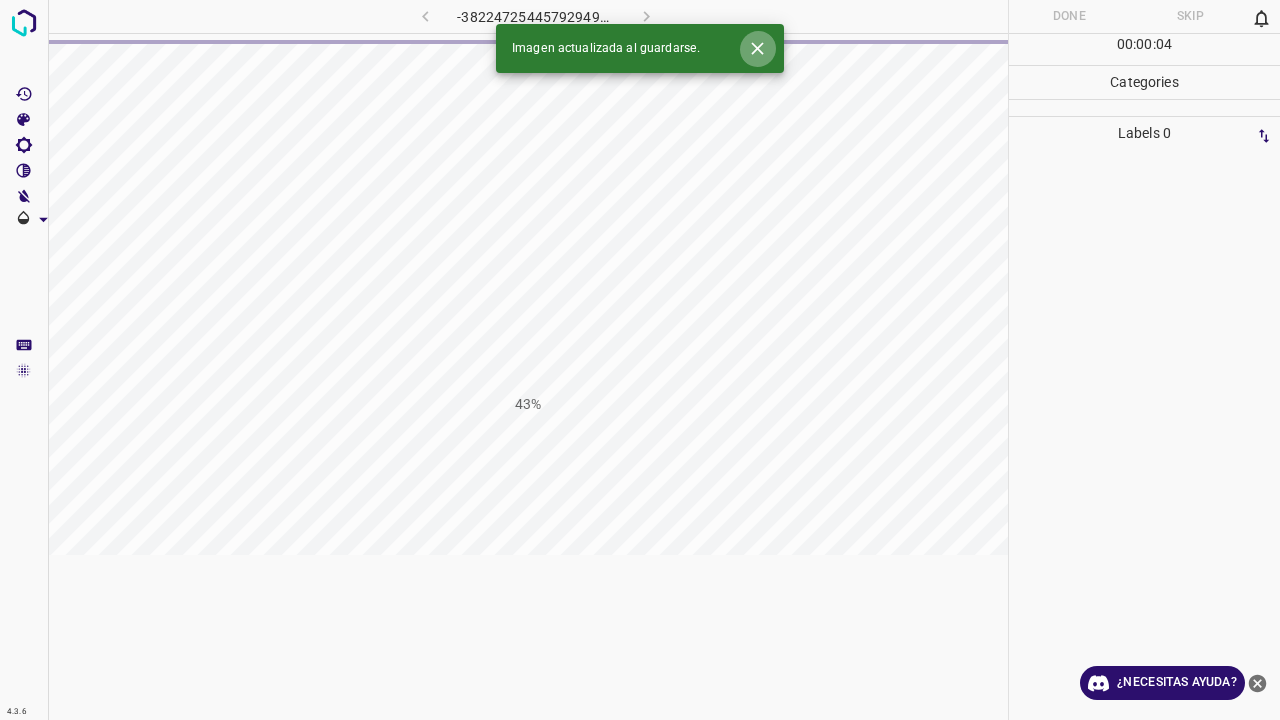 click 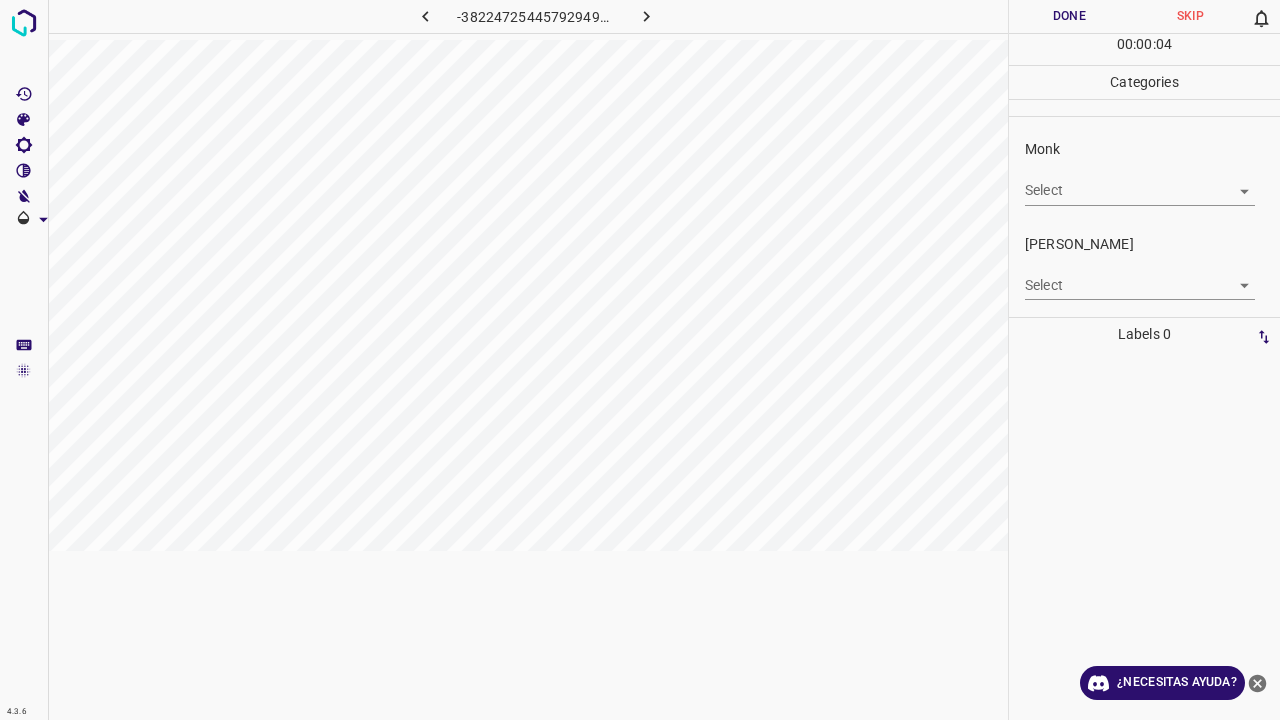 click on "4.3.6  -382247254457929497.png Done Skip 0 00   : 00   : 04   Categories Monk   Select ​  Fitzpatrick   Select ​ Labels   0 Categories 1 Monk 2  Fitzpatrick Tools Space Change between modes (Draw & Edit) I Auto labeling R Restore zoom M Zoom in N Zoom out Delete Delete selecte label Filters Z Restore filters X Saturation filter C Brightness filter V Contrast filter B Gray scale filter General O Download ¿Necesitas ayuda? Texto original Valora esta traducción Tu opinión servirá para ayudar a mejorar el Traductor de Google - Texto - Esconder - Borrar" at bounding box center [640, 360] 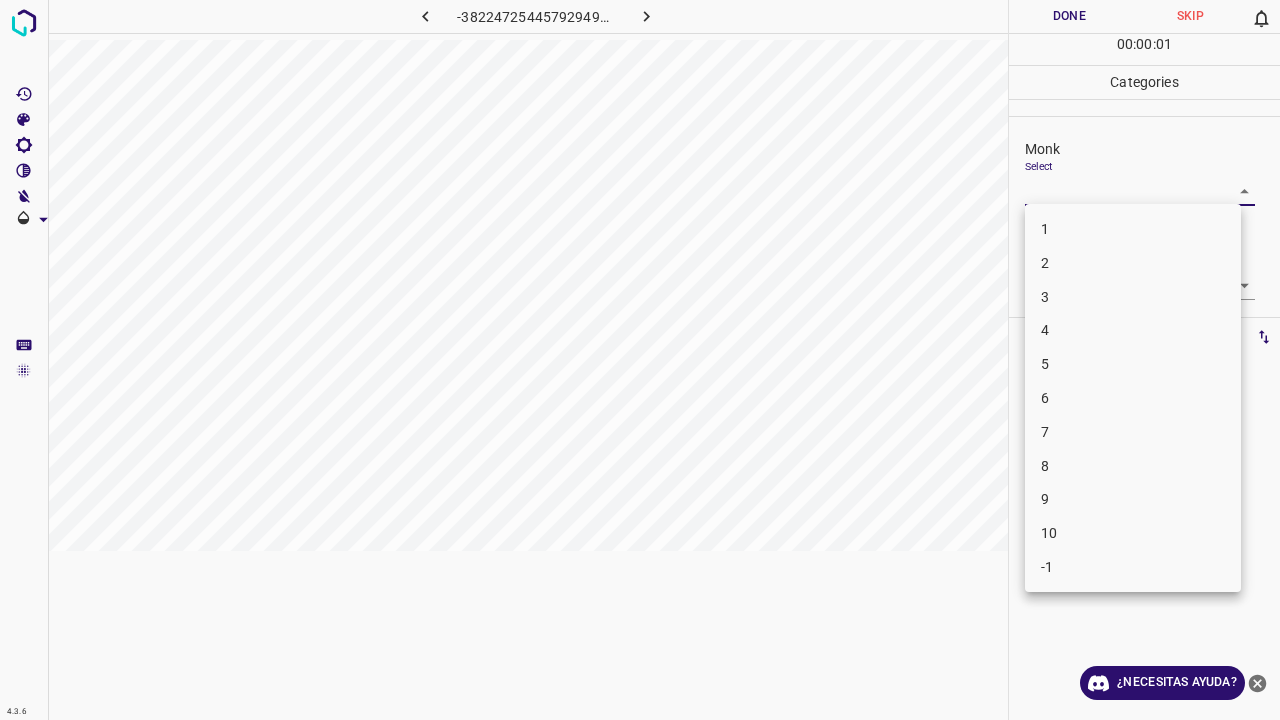 click on "1" at bounding box center (1133, 229) 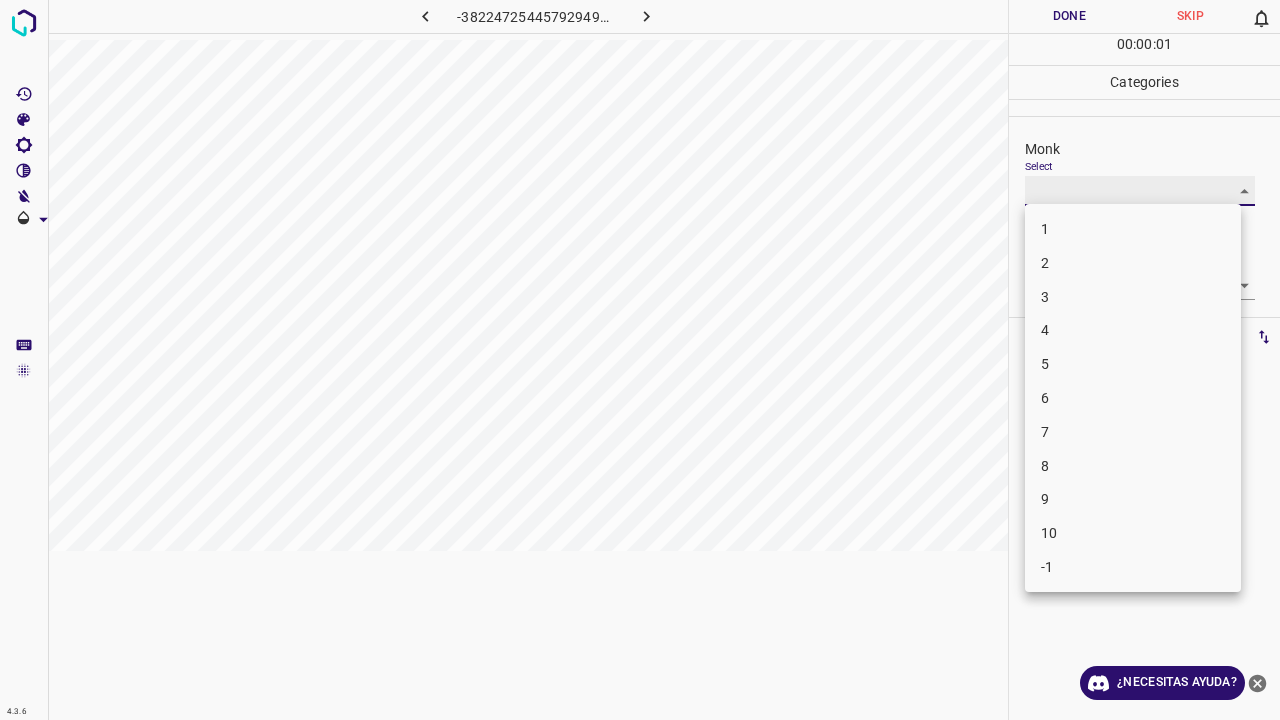 type on "1" 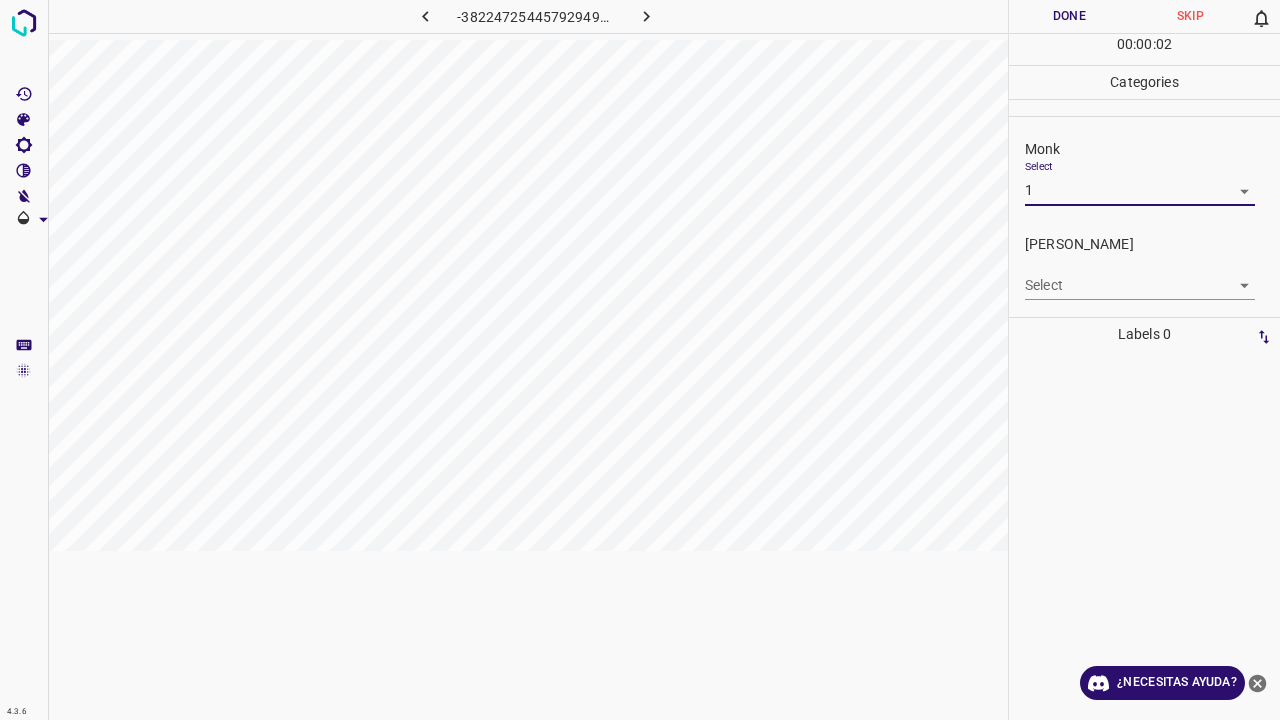 click on "4.3.6  -382247254457929497.png Done Skip 0 00   : 00   : 02   Categories Monk   Select 1 1  Fitzpatrick   Select ​ Labels   0 Categories 1 Monk 2  Fitzpatrick Tools Space Change between modes (Draw & Edit) I Auto labeling R Restore zoom M Zoom in N Zoom out Delete Delete selecte label Filters Z Restore filters X Saturation filter C Brightness filter V Contrast filter B Gray scale filter General O Download ¿Necesitas ayuda? Texto original Valora esta traducción Tu opinión servirá para ayudar a mejorar el Traductor de Google - Texto - Esconder - Borrar" at bounding box center [640, 360] 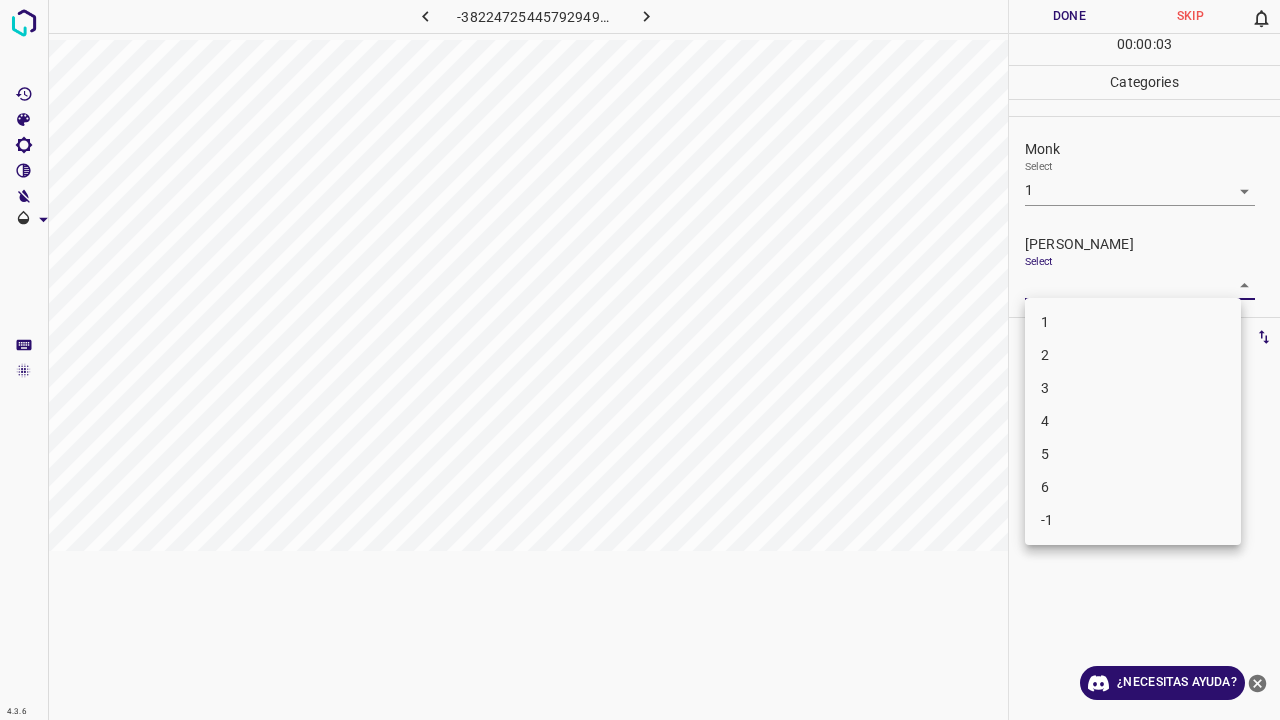 click on "1" at bounding box center (1133, 322) 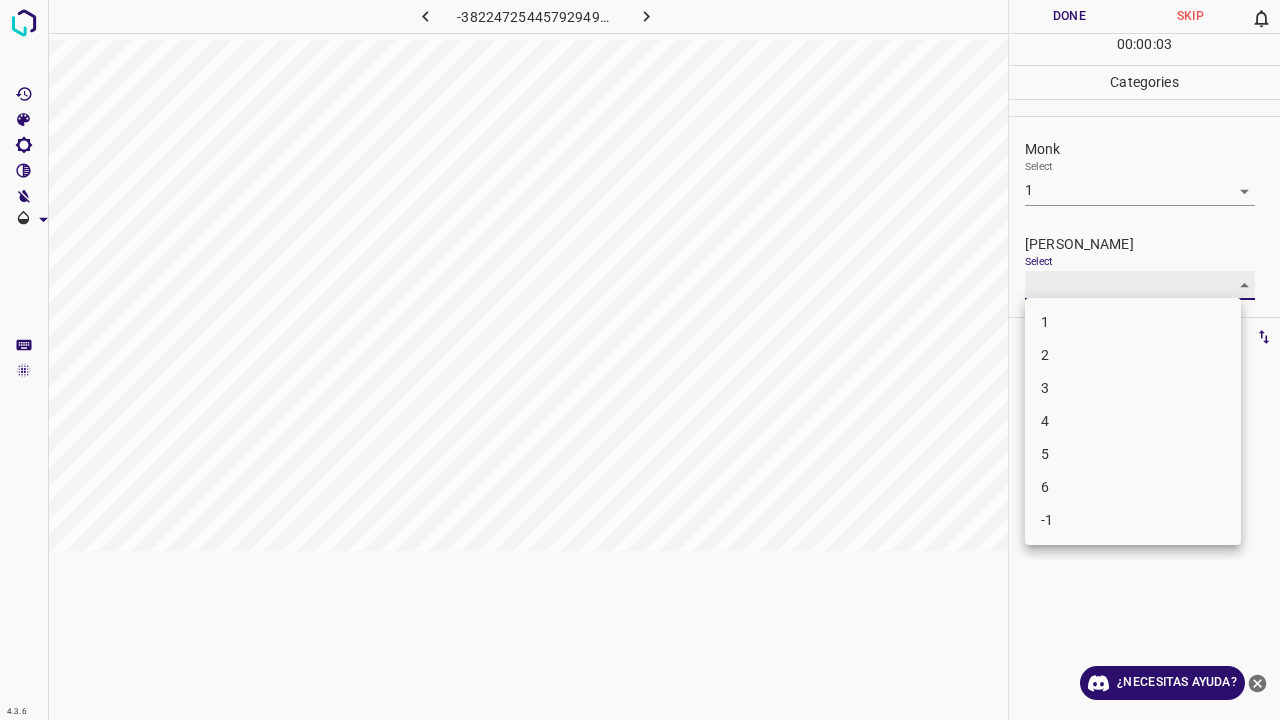 type on "1" 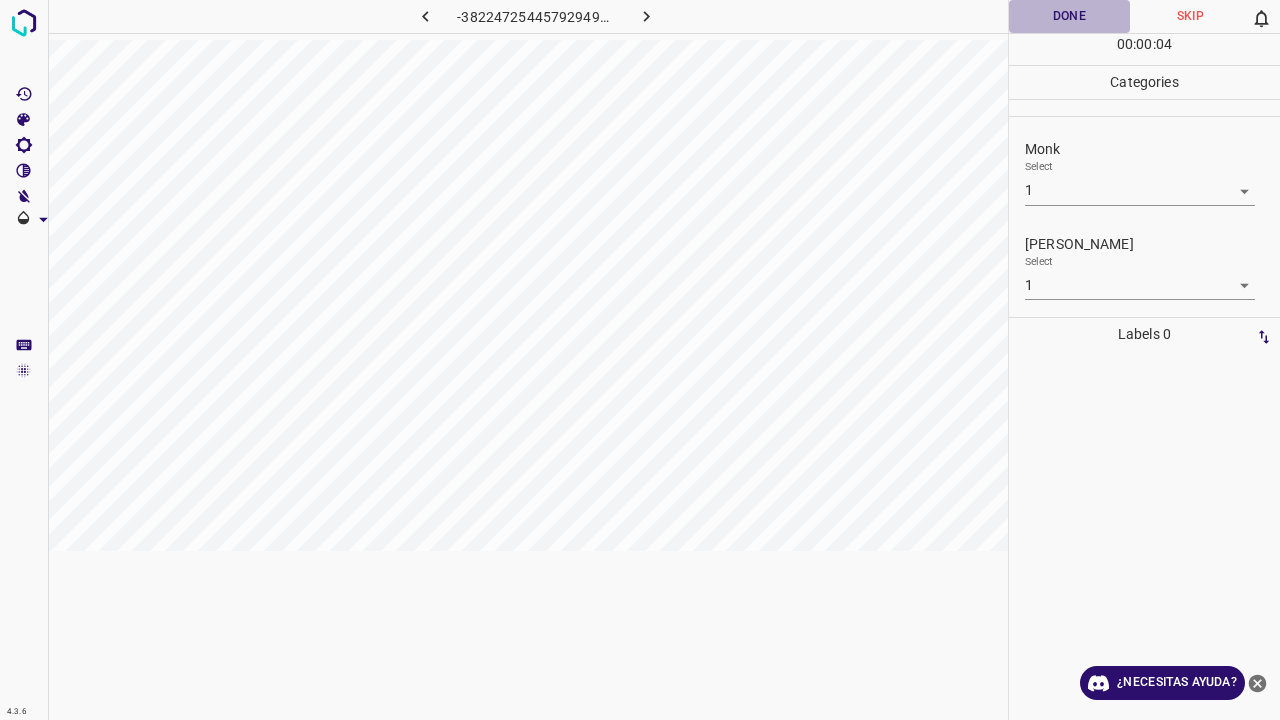 click on "Done" at bounding box center (1069, 16) 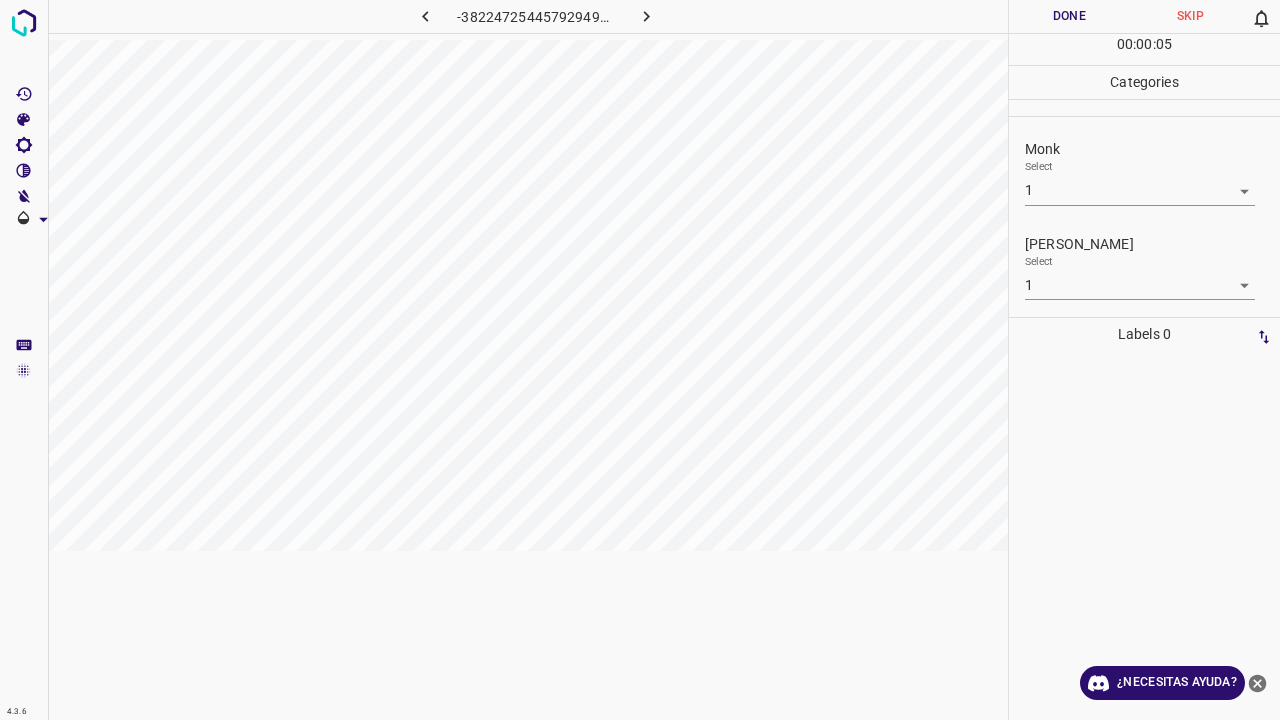 click 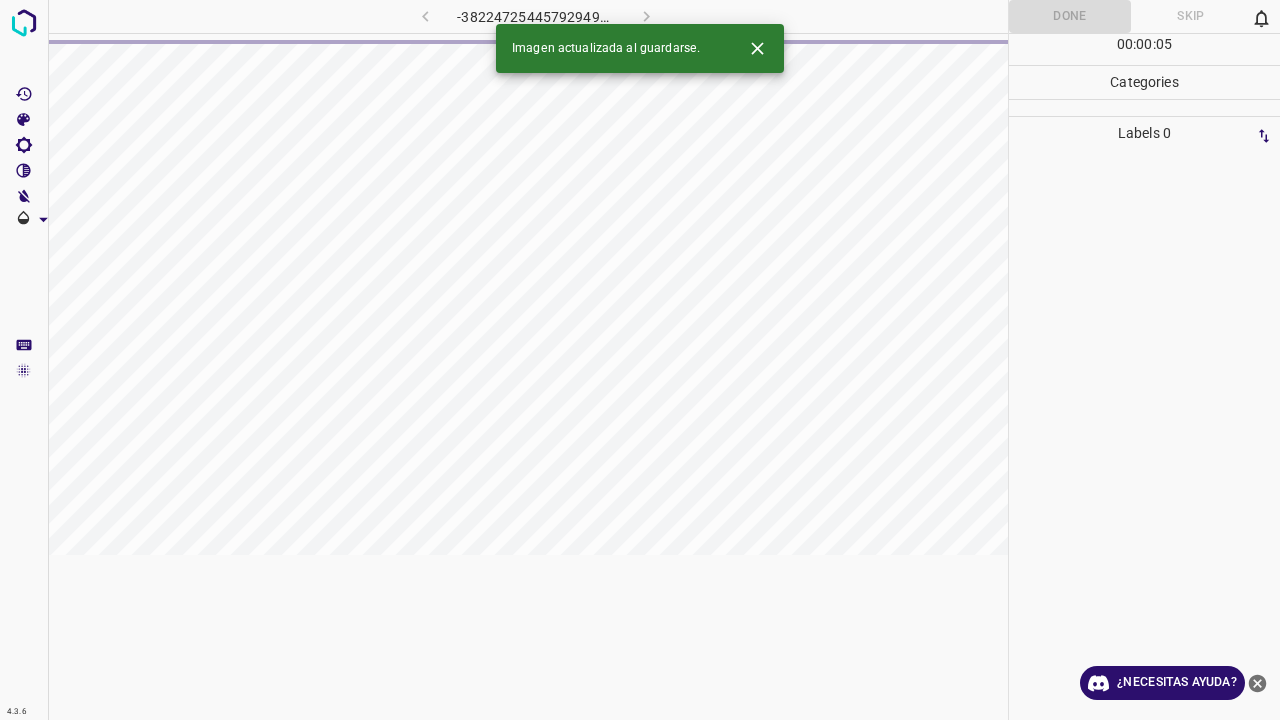 click 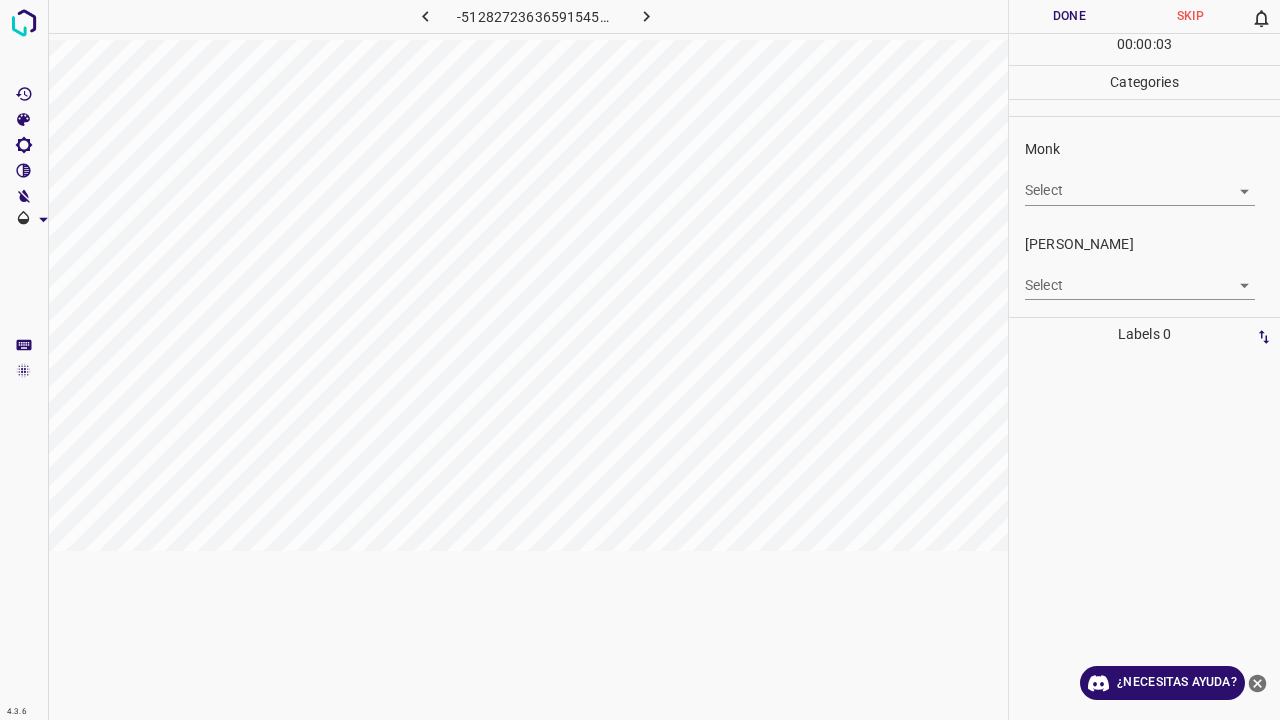 click on "Monk   Select ​" at bounding box center [1144, 172] 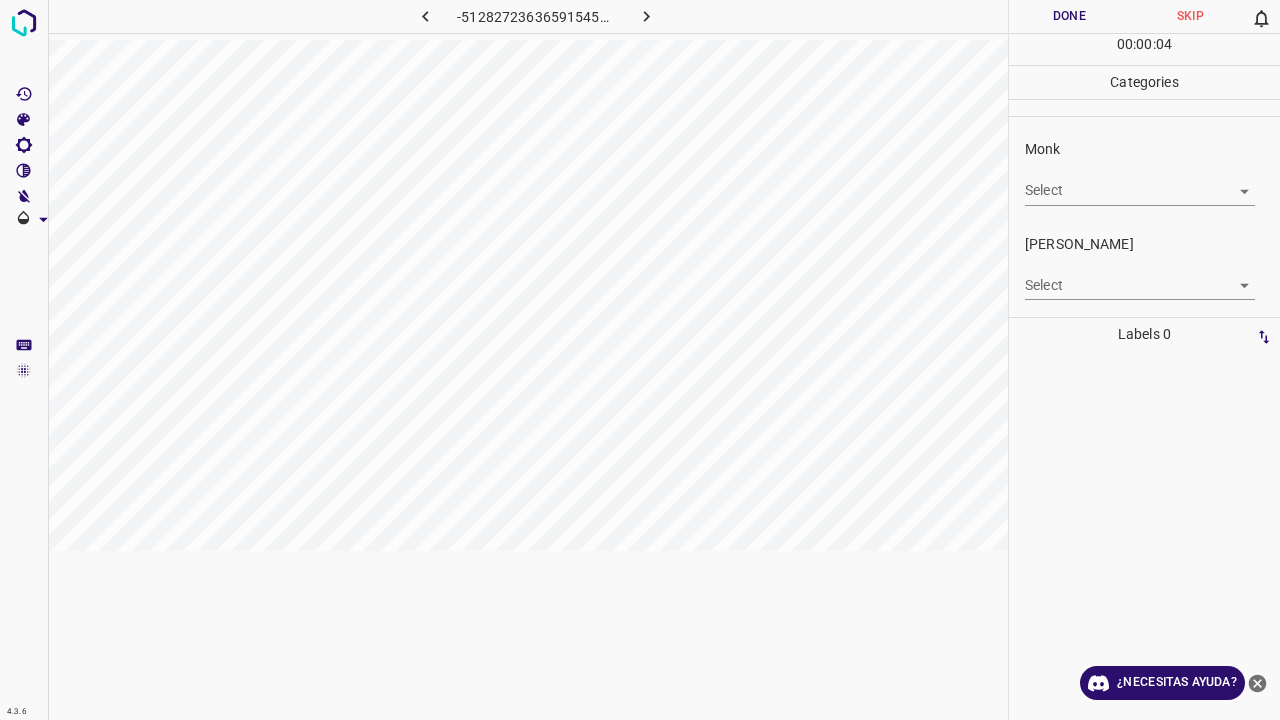 click on "4.3.6  -5128272363659154502.png Done Skip 0 00   : 00   : 04   Categories Monk   Select ​  Fitzpatrick   Select ​ Labels   0 Categories 1 Monk 2  Fitzpatrick Tools Space Change between modes (Draw & Edit) I Auto labeling R Restore zoom M Zoom in N Zoom out Delete Delete selecte label Filters Z Restore filters X Saturation filter C Brightness filter V Contrast filter B Gray scale filter General O Download ¿Necesitas ayuda? Texto original Valora esta traducción Tu opinión servirá para ayudar a mejorar el Traductor de Google - Texto - Esconder - Borrar" at bounding box center (640, 360) 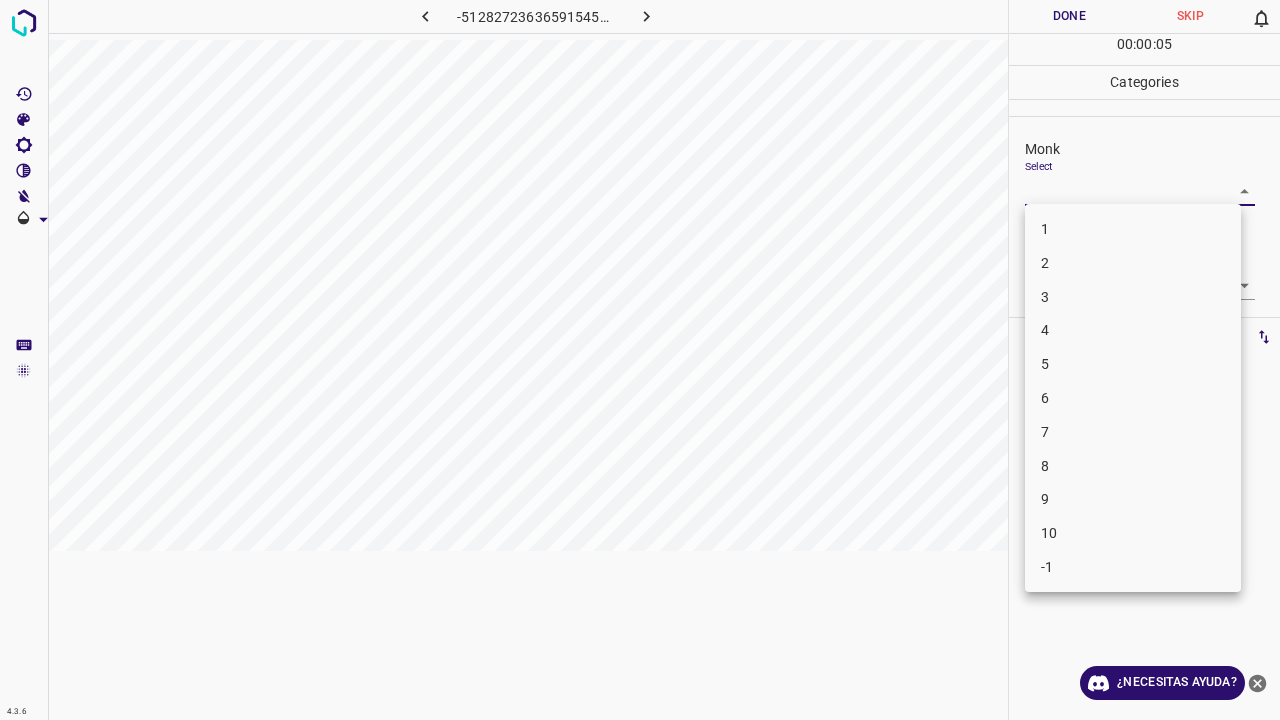 click on "4" at bounding box center [1133, 330] 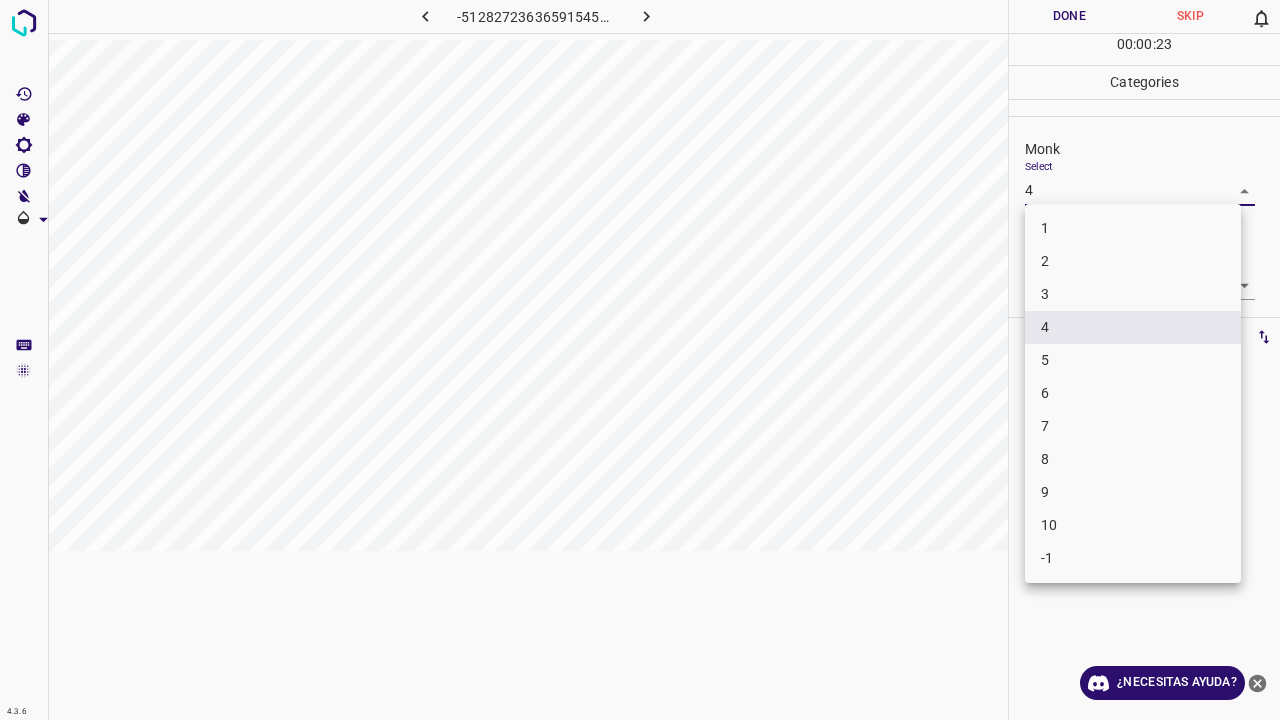click on "4.3.6  -5128272363659154502.png Done Skip 0 00   : 00   : 23   Categories Monk   Select 4 4  Fitzpatrick   Select ​ Labels   0 Categories 1 Monk 2  Fitzpatrick Tools Space Change between modes (Draw & Edit) I Auto labeling R Restore zoom M Zoom in N Zoom out Delete Delete selecte label Filters Z Restore filters X Saturation filter C Brightness filter V Contrast filter B Gray scale filter General O Download ¿Necesitas ayuda? Texto original Valora esta traducción Tu opinión servirá para ayudar a mejorar el Traductor de Google - Texto - Esconder - Borrar 1 2 3 4 5 6 7 8 9 10 -1" at bounding box center [640, 360] 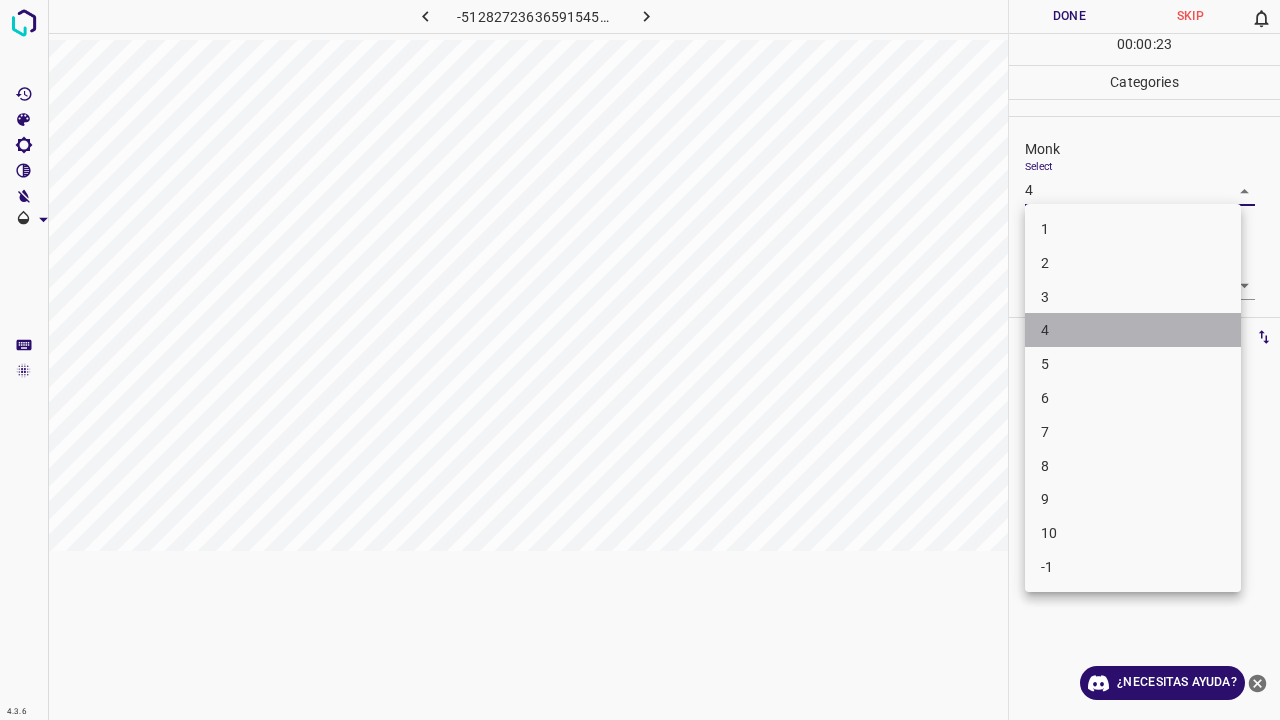 click on "4" at bounding box center [1133, 330] 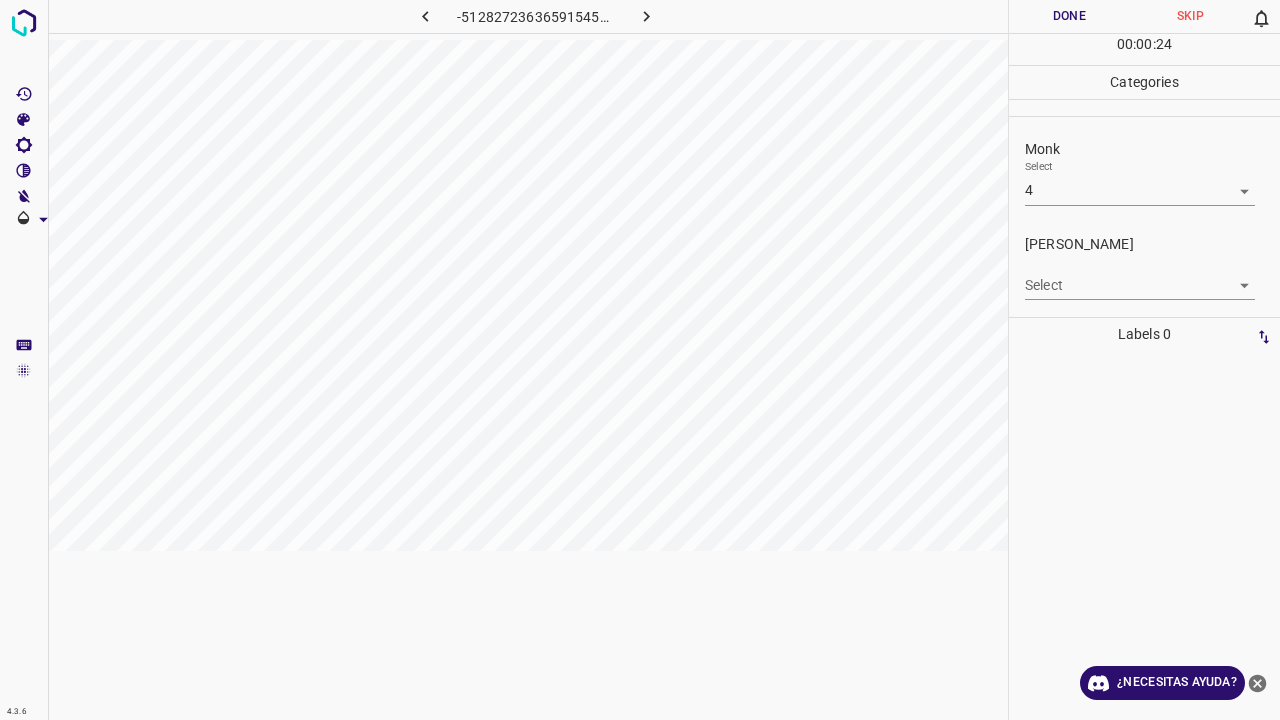 click on "1 2 3 4 5 6 7 8 9 10 -1" at bounding box center (1133, 313) 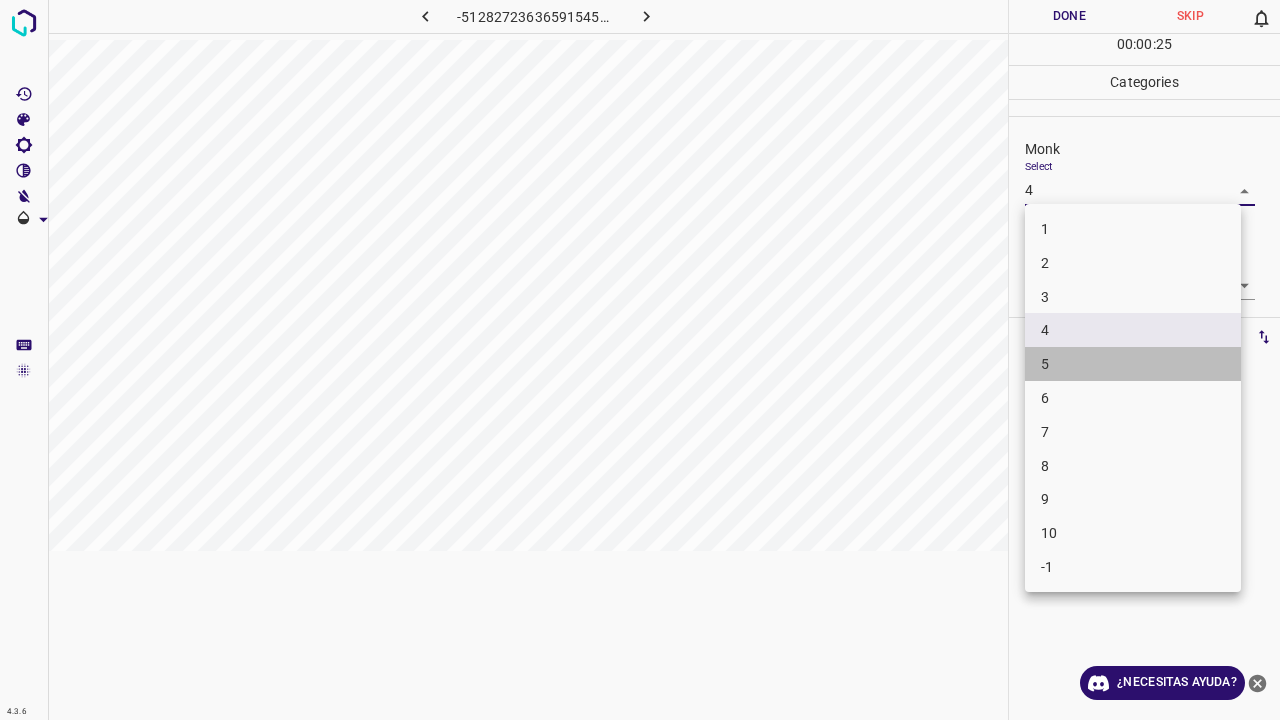 click on "5" at bounding box center (1133, 364) 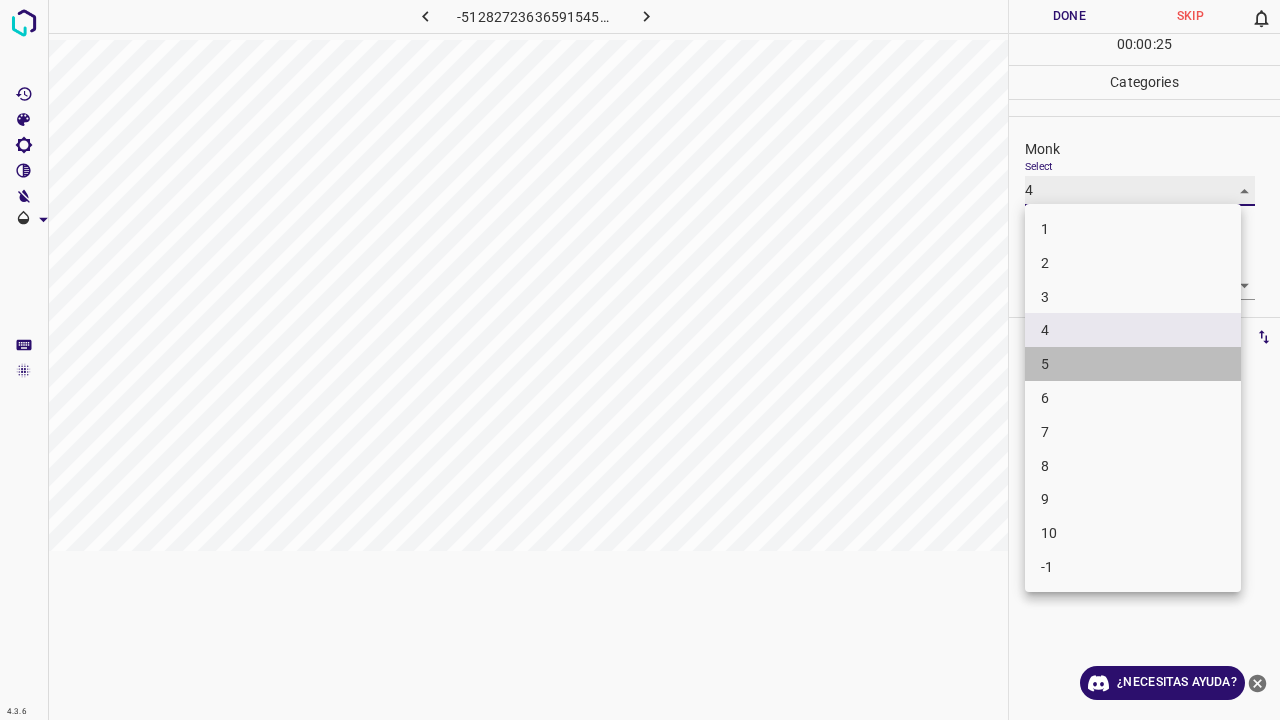 type on "5" 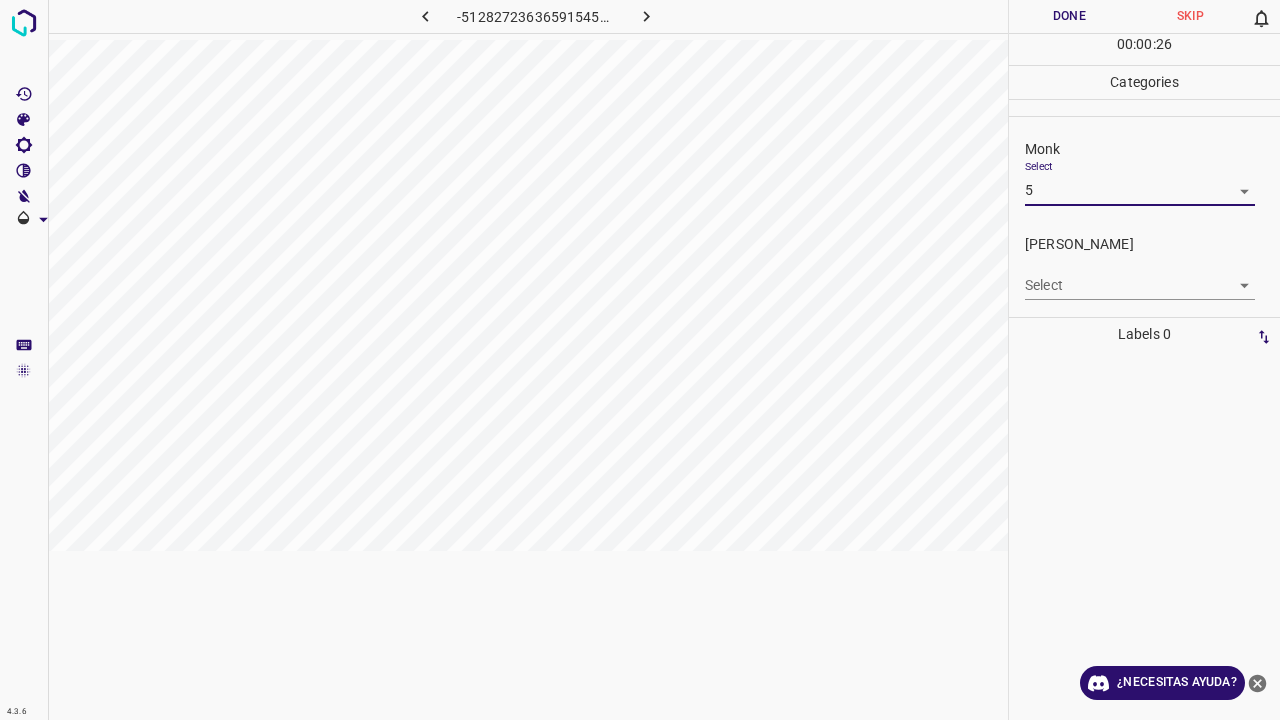click on "4.3.6  -5128272363659154502.png Done Skip 0 00   : 00   : 26   Categories Monk   Select 5 5  Fitzpatrick   Select ​ Labels   0 Categories 1 Monk 2  Fitzpatrick Tools Space Change between modes (Draw & Edit) I Auto labeling R Restore zoom M Zoom in N Zoom out Delete Delete selecte label Filters Z Restore filters X Saturation filter C Brightness filter V Contrast filter B Gray scale filter General O Download ¿Necesitas ayuda? Texto original Valora esta traducción Tu opinión servirá para ayudar a mejorar el Traductor de Google - Texto - Esconder - Borrar" at bounding box center (640, 360) 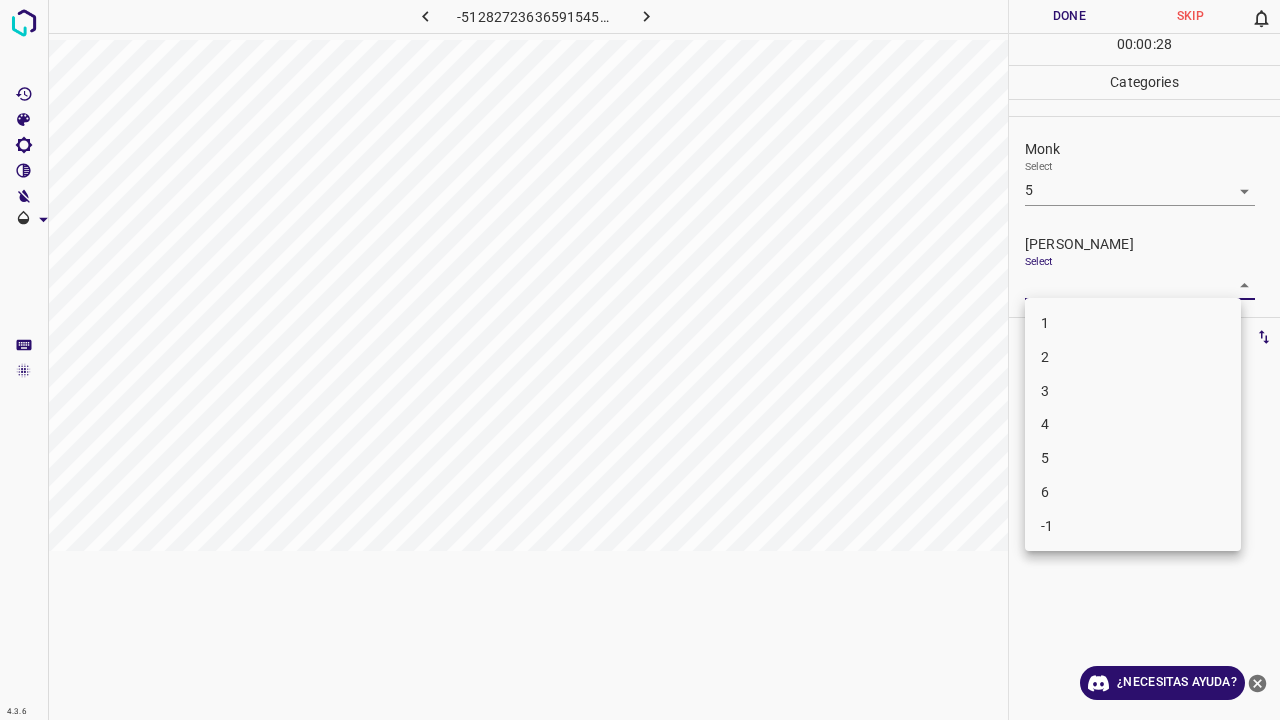 click on "5" at bounding box center (1133, 458) 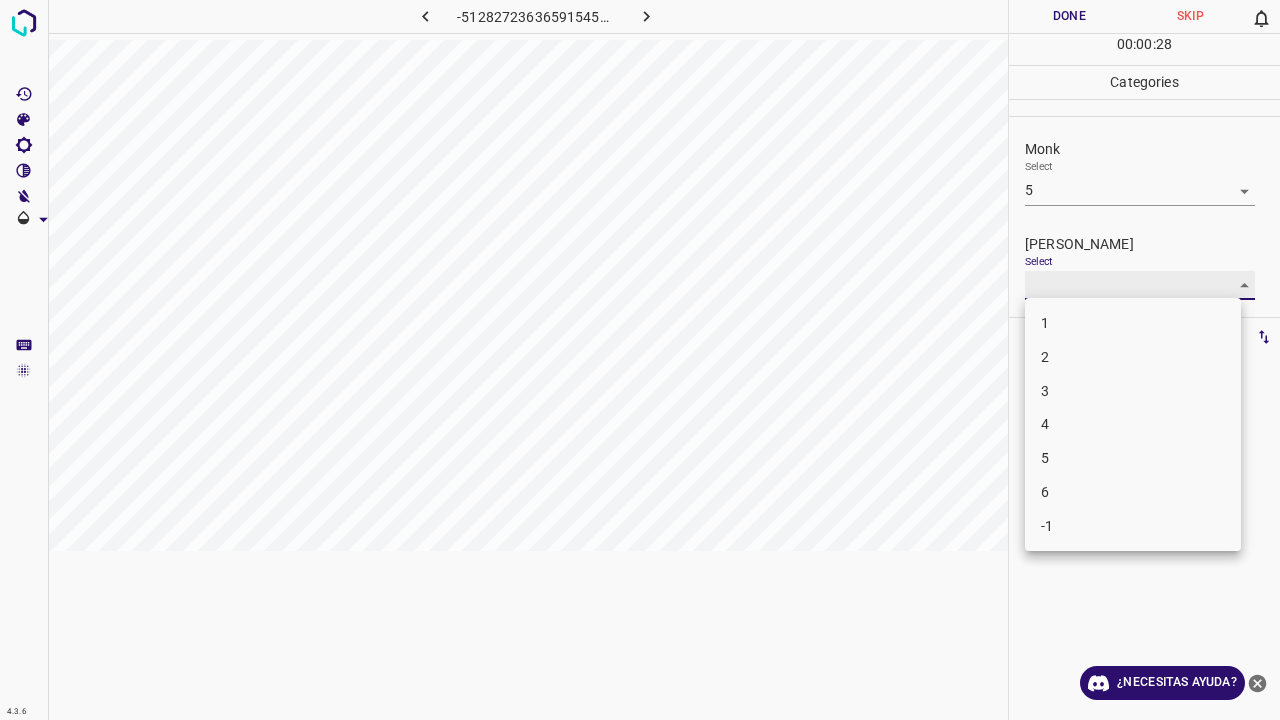 type on "5" 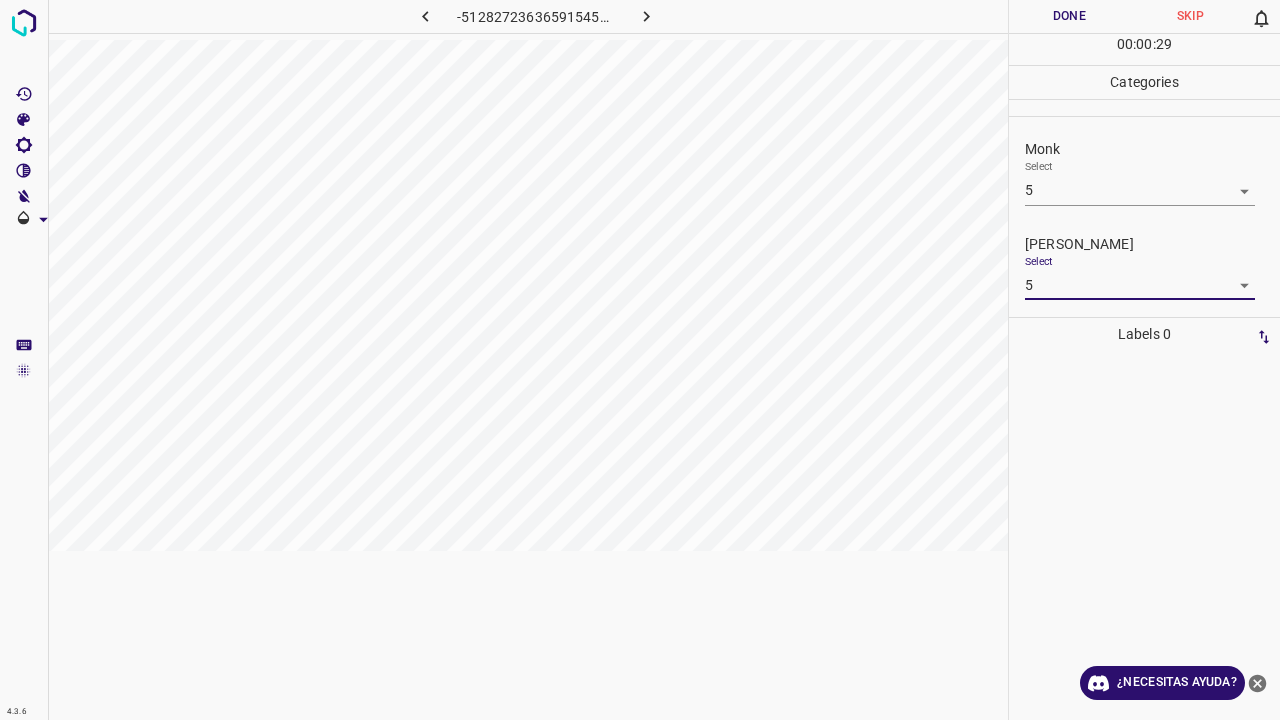 click on "Done" at bounding box center (1069, 16) 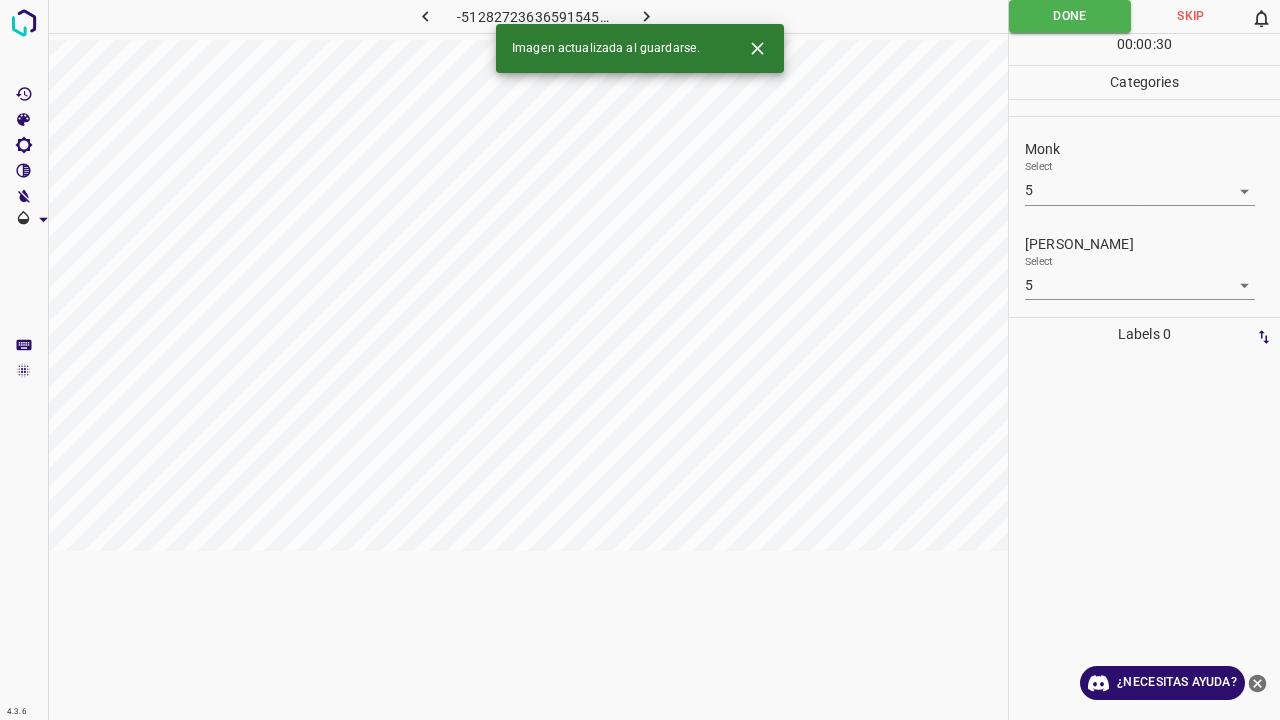 click 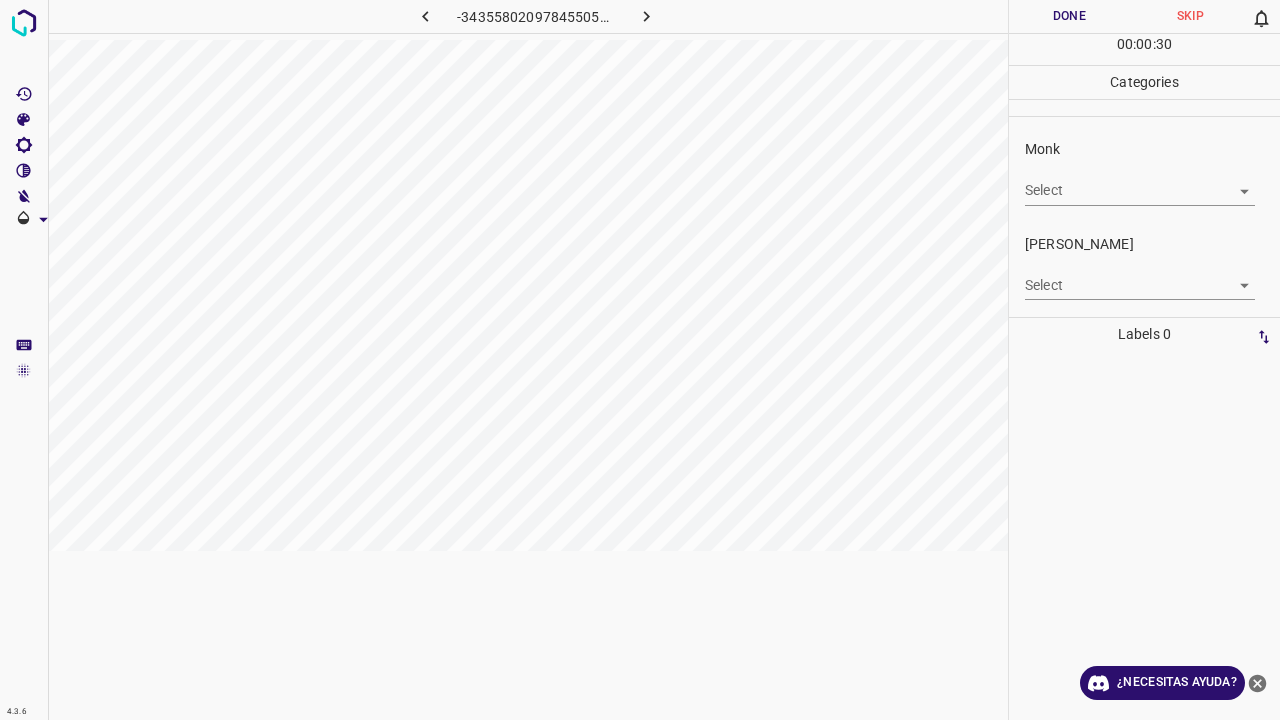click on "4.3.6  -3435580209784550568.png Done Skip 0 00   : 00   : 30   Categories Monk   Select ​  Fitzpatrick   Select ​ Labels   0 Categories 1 Monk 2  Fitzpatrick Tools Space Change between modes (Draw & Edit) I Auto labeling R Restore zoom M Zoom in N Zoom out Delete Delete selecte label Filters Z Restore filters X Saturation filter C Brightness filter V Contrast filter B Gray scale filter General O Download ¿Necesitas ayuda? Texto original Valora esta traducción Tu opinión servirá para ayudar a mejorar el Traductor de Google - Texto - Esconder - Borrar" at bounding box center [640, 360] 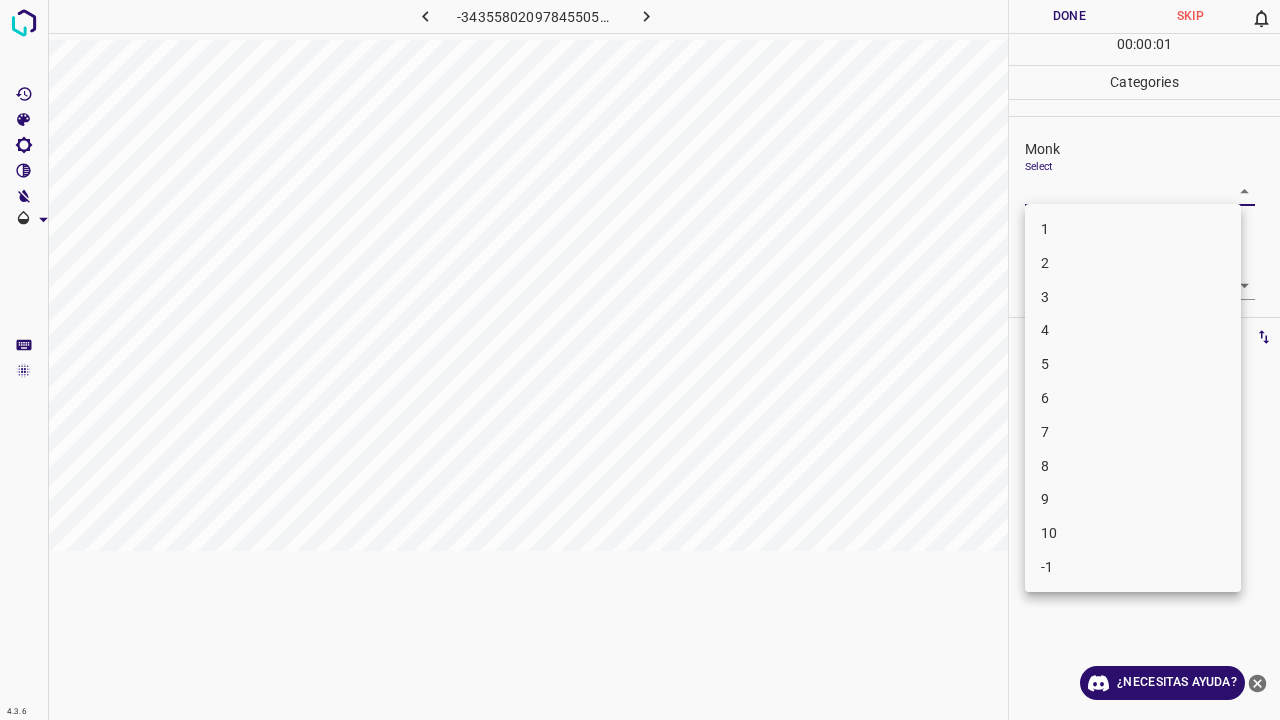 click on "4" at bounding box center (1133, 330) 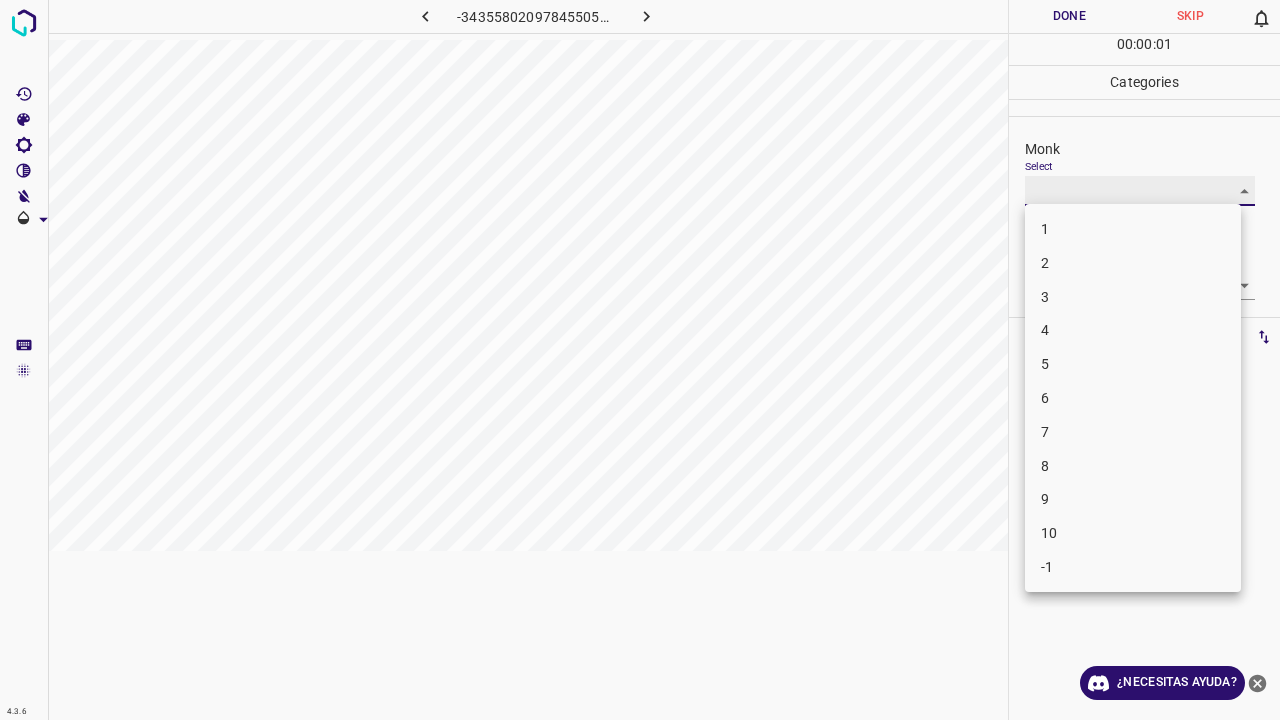 type on "4" 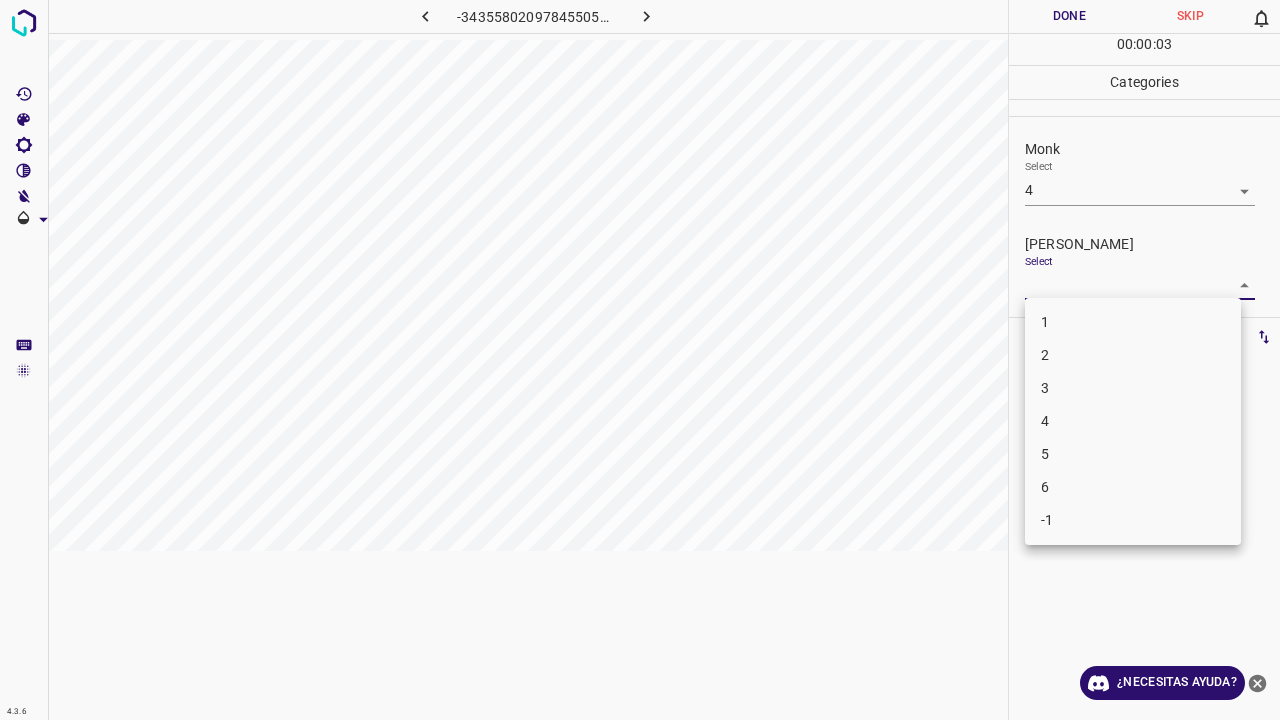click on "4.3.6  -3435580209784550568.png Done Skip 0 00   : 00   : 03   Categories Monk   Select 4 4  Fitzpatrick   Select ​ Labels   0 Categories 1 Monk 2  Fitzpatrick Tools Space Change between modes (Draw & Edit) I Auto labeling R Restore zoom M Zoom in N Zoom out Delete Delete selecte label Filters Z Restore filters X Saturation filter C Brightness filter V Contrast filter B Gray scale filter General O Download ¿Necesitas ayuda? Texto original Valora esta traducción Tu opinión servirá para ayudar a mejorar el Traductor de Google - Texto - Esconder - Borrar 1 2 3 4 5 6 -1" at bounding box center [640, 360] 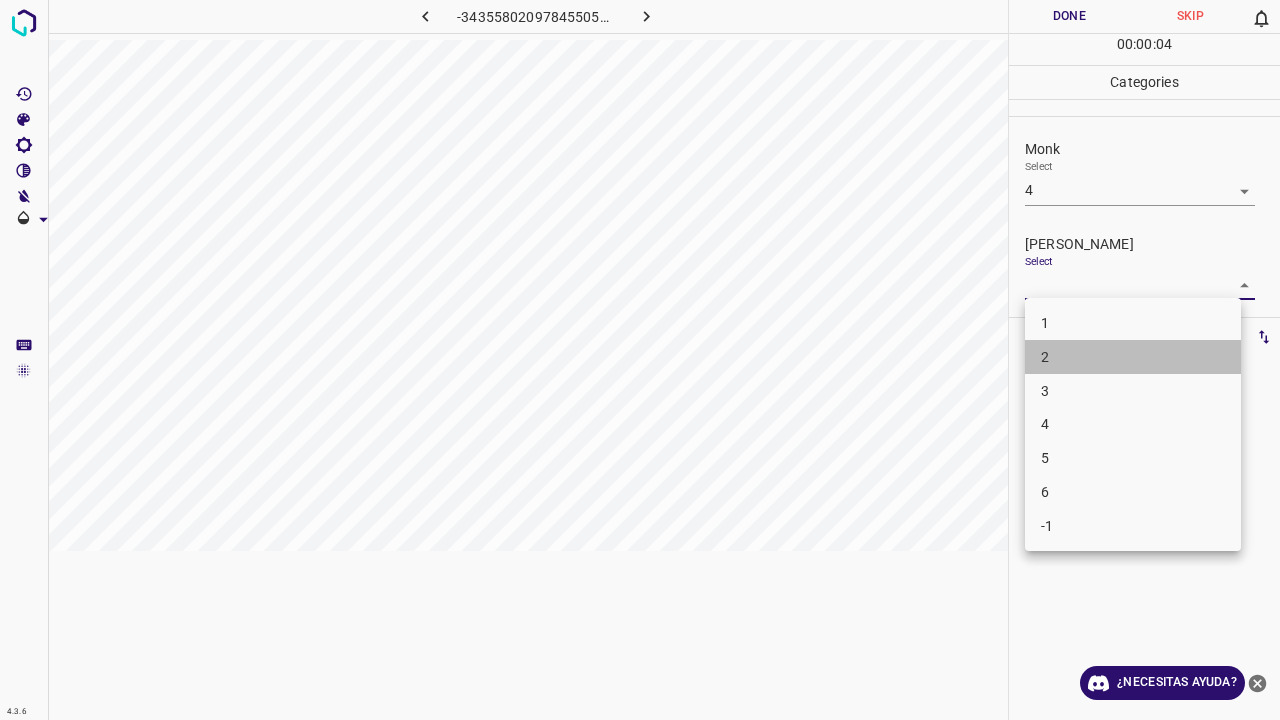click on "2" at bounding box center [1133, 357] 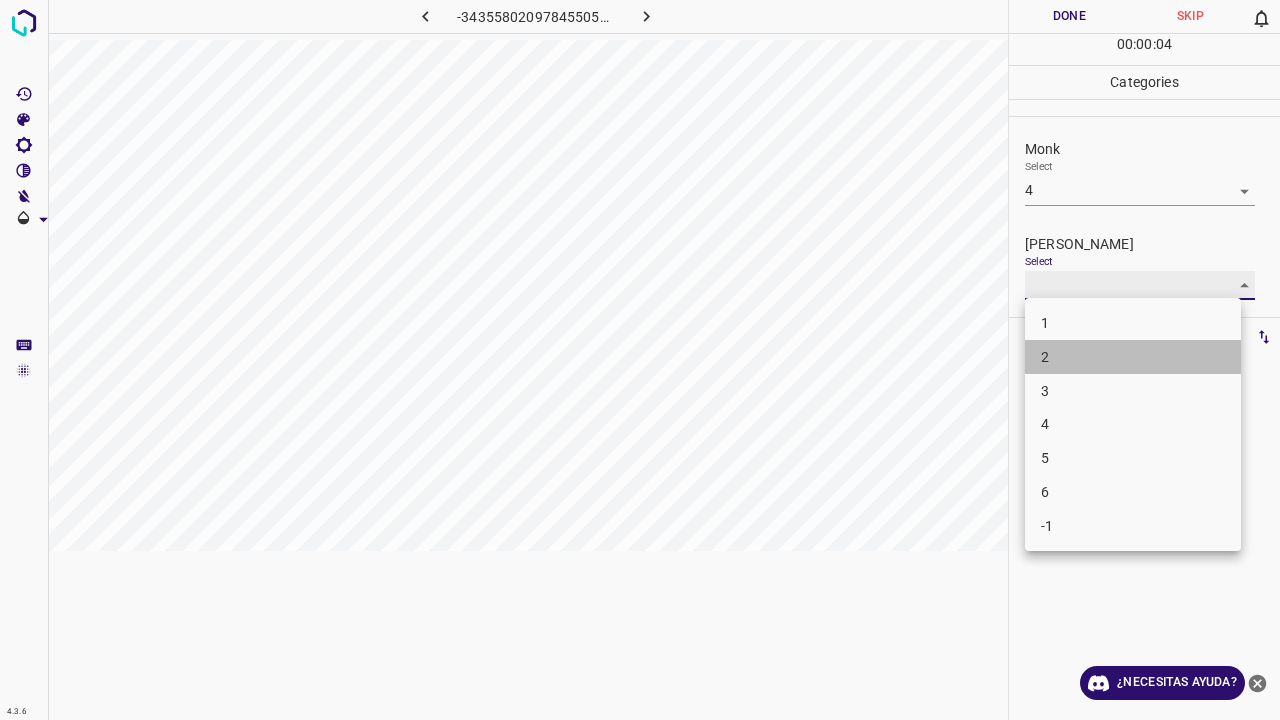 type on "2" 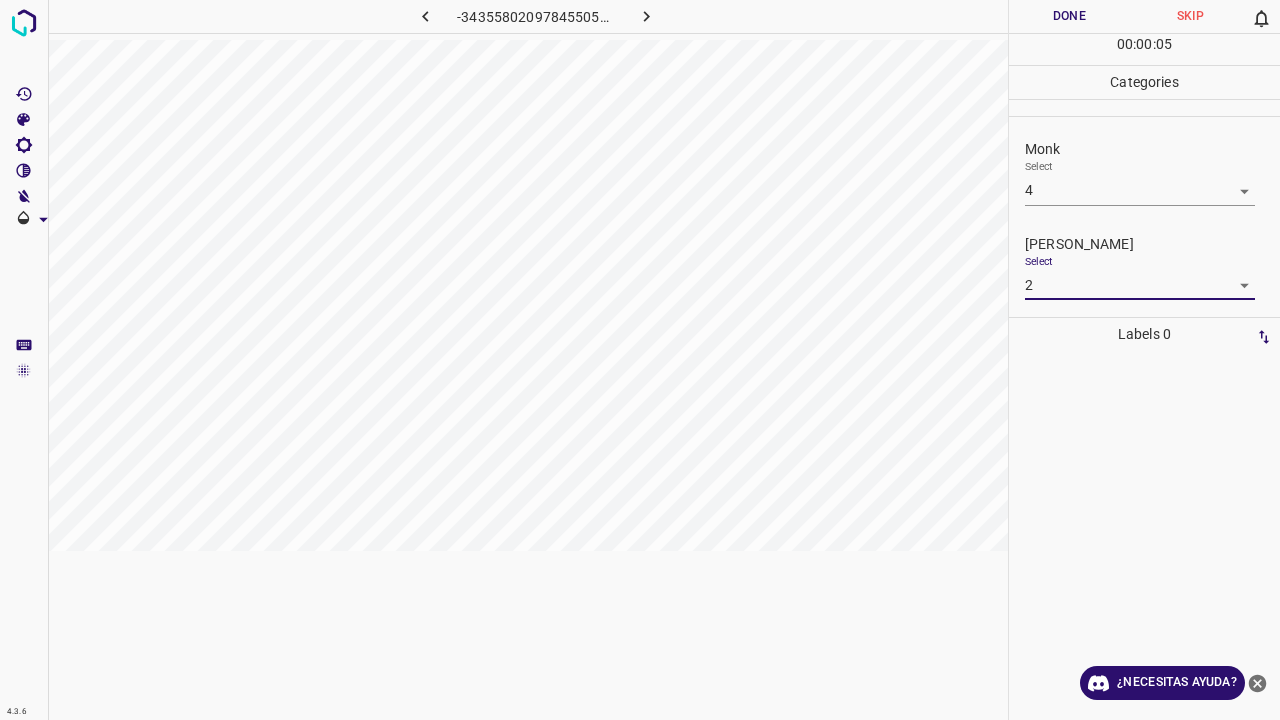 click on "Done" at bounding box center [1069, 16] 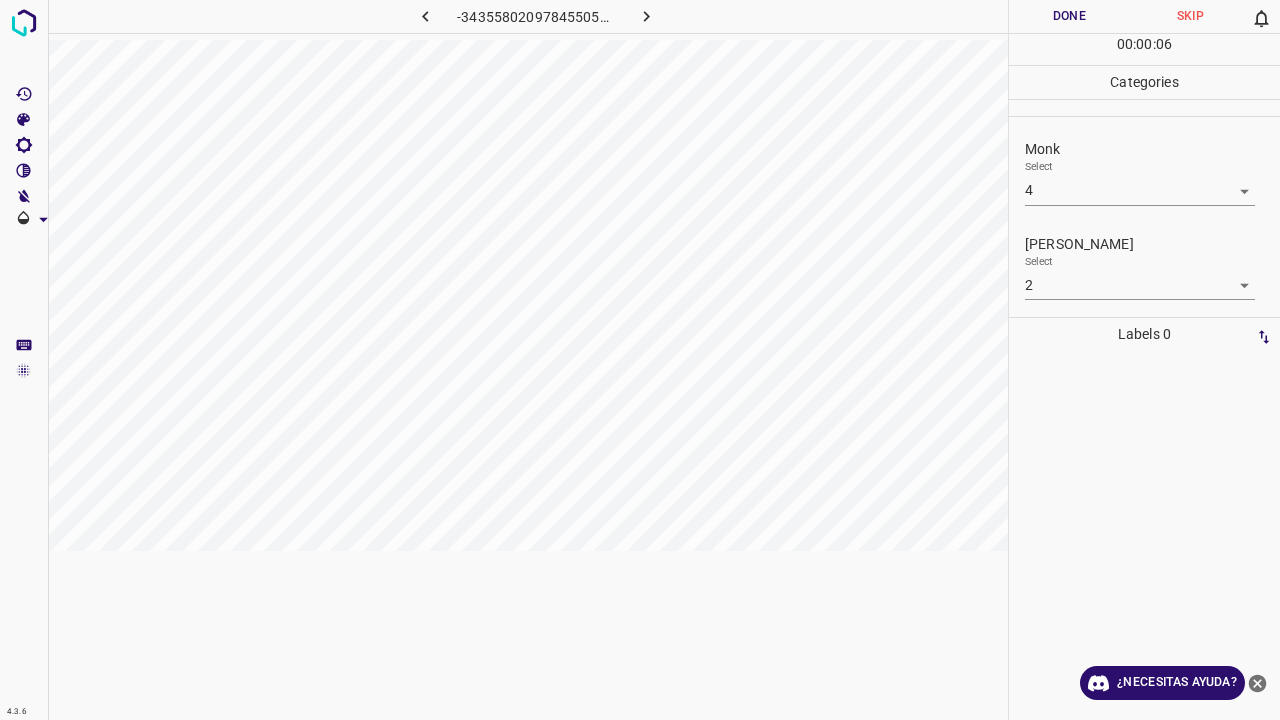 click at bounding box center [647, 16] 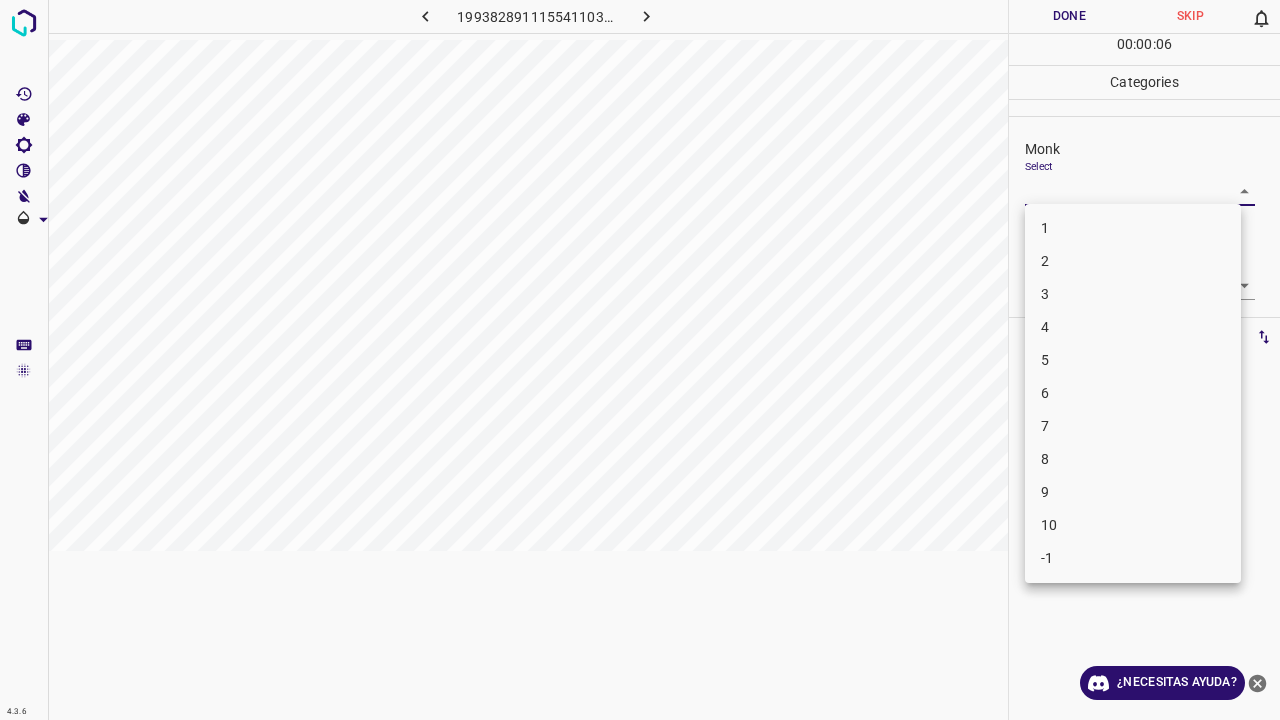 click on "4.3.6  1993828911155411032.png Done Skip 0 00   : 00   : 06   Categories Monk   Select ​  Fitzpatrick   Select ​ Labels   0 Categories 1 Monk 2  Fitzpatrick Tools Space Change between modes (Draw & Edit) I Auto labeling R Restore zoom M Zoom in N Zoom out Delete Delete selecte label Filters Z Restore filters X Saturation filter C Brightness filter V Contrast filter B Gray scale filter General O Download ¿Necesitas ayuda? Texto original Valora esta traducción Tu opinión servirá para ayudar a mejorar el Traductor de Google - Texto - Esconder - Borrar 1 2 3 4 5 6 7 8 9 10 -1" at bounding box center (640, 360) 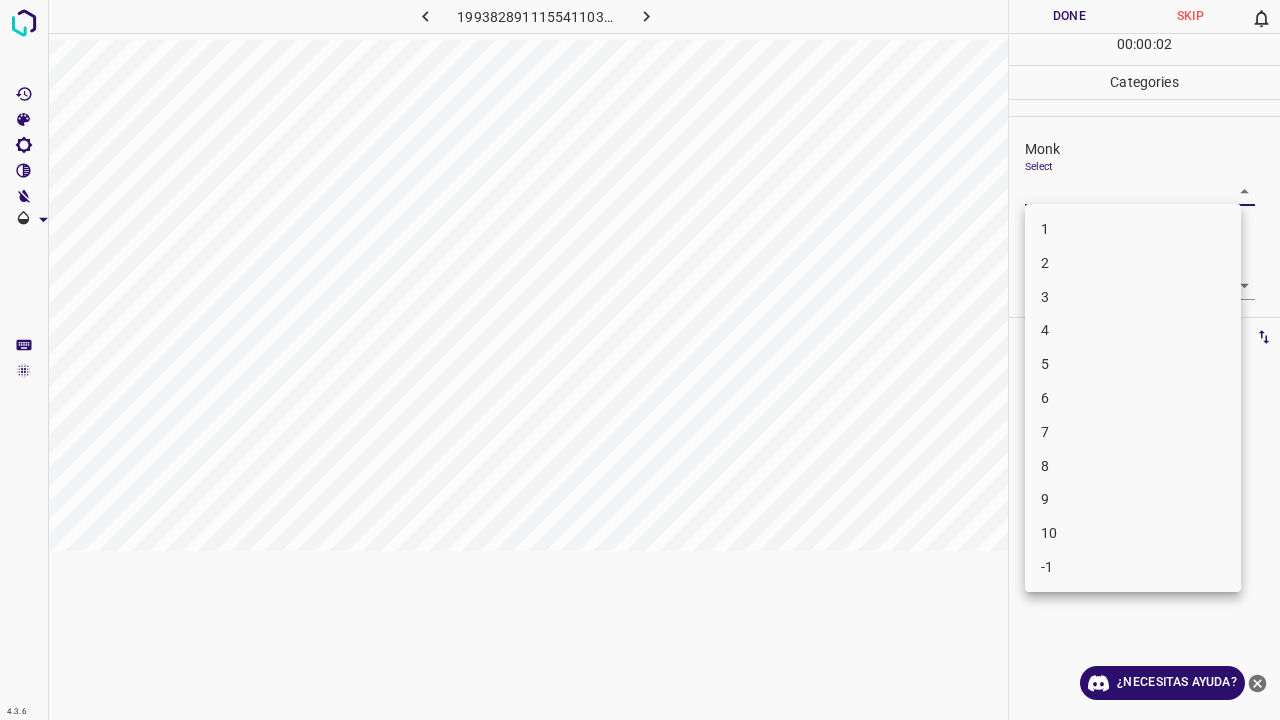 click on "3" at bounding box center (1133, 297) 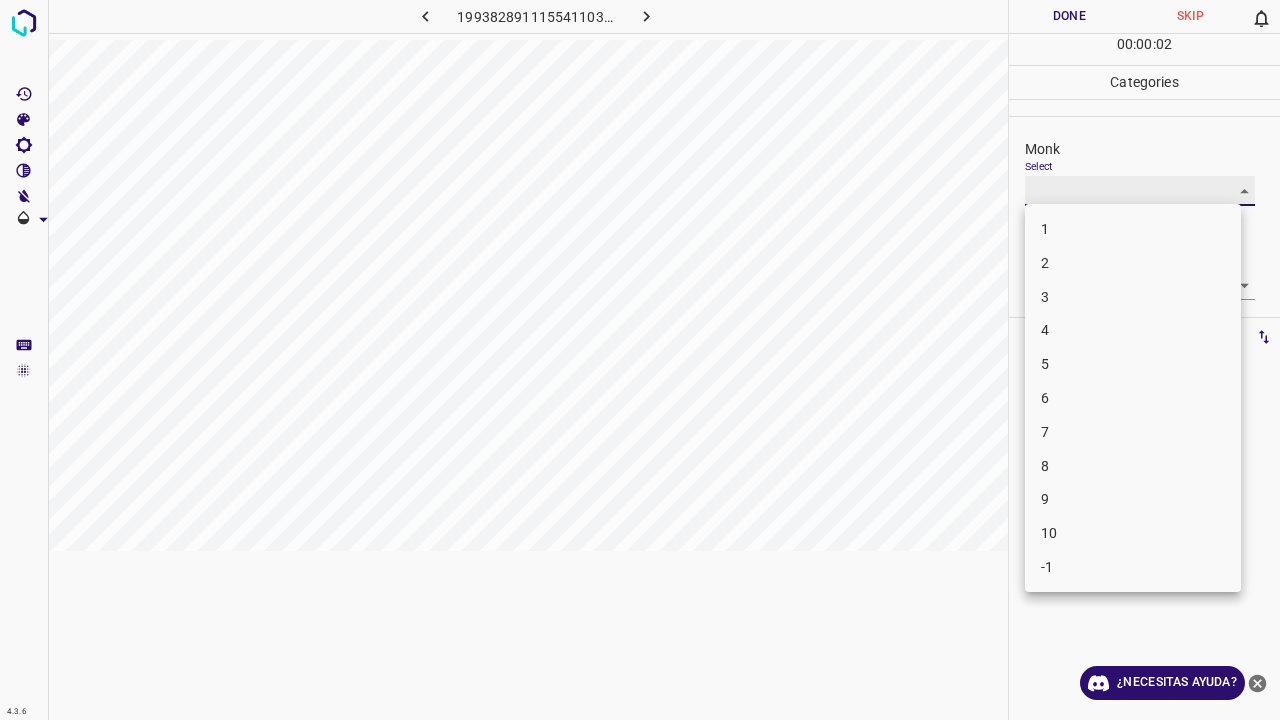 type on "3" 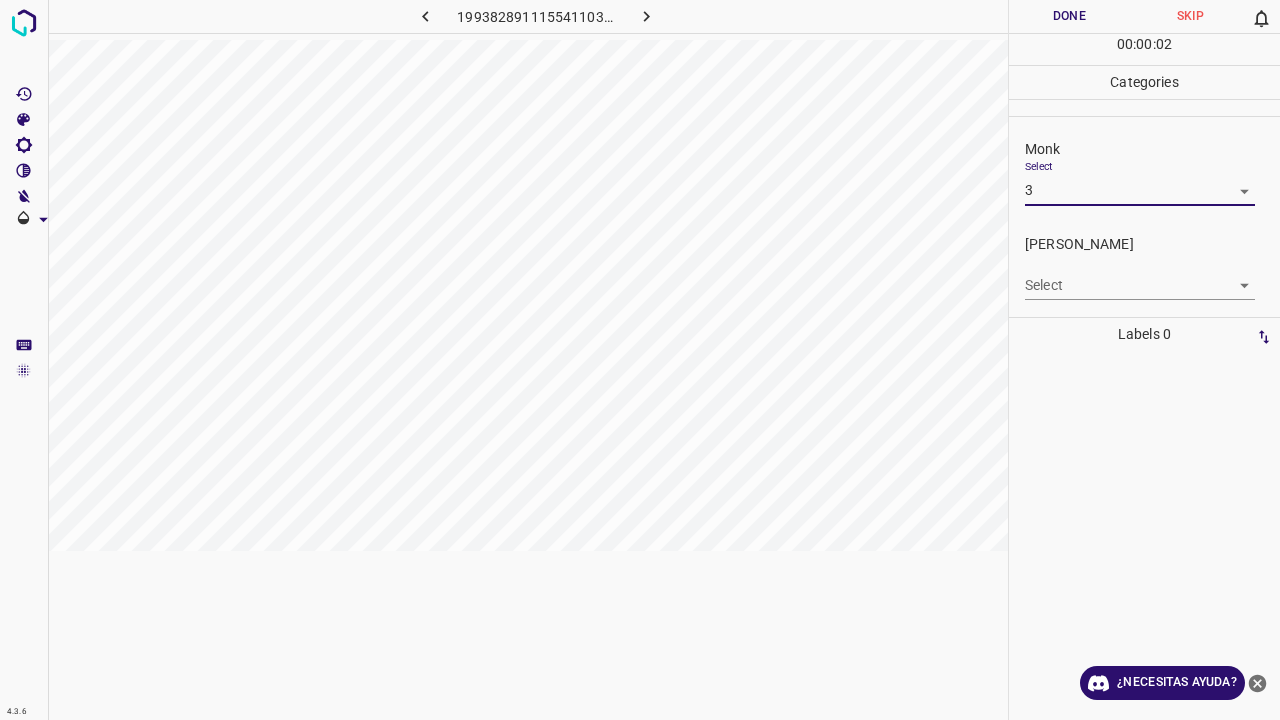 click on "4.3.6  1993828911155411032.png Done Skip 0 00   : 00   : 02   Categories Monk   Select 3 3  Fitzpatrick   Select ​ Labels   0 Categories 1 Monk 2  Fitzpatrick Tools Space Change between modes (Draw & Edit) I Auto labeling R Restore zoom M Zoom in N Zoom out Delete Delete selecte label Filters Z Restore filters X Saturation filter C Brightness filter V Contrast filter B Gray scale filter General O Download ¿Necesitas ayuda? Texto original Valora esta traducción Tu opinión servirá para ayudar a mejorar el Traductor de Google - Texto - Esconder - Borrar 1 2 3 4 5 6 7 8 9 10 -1" at bounding box center [640, 360] 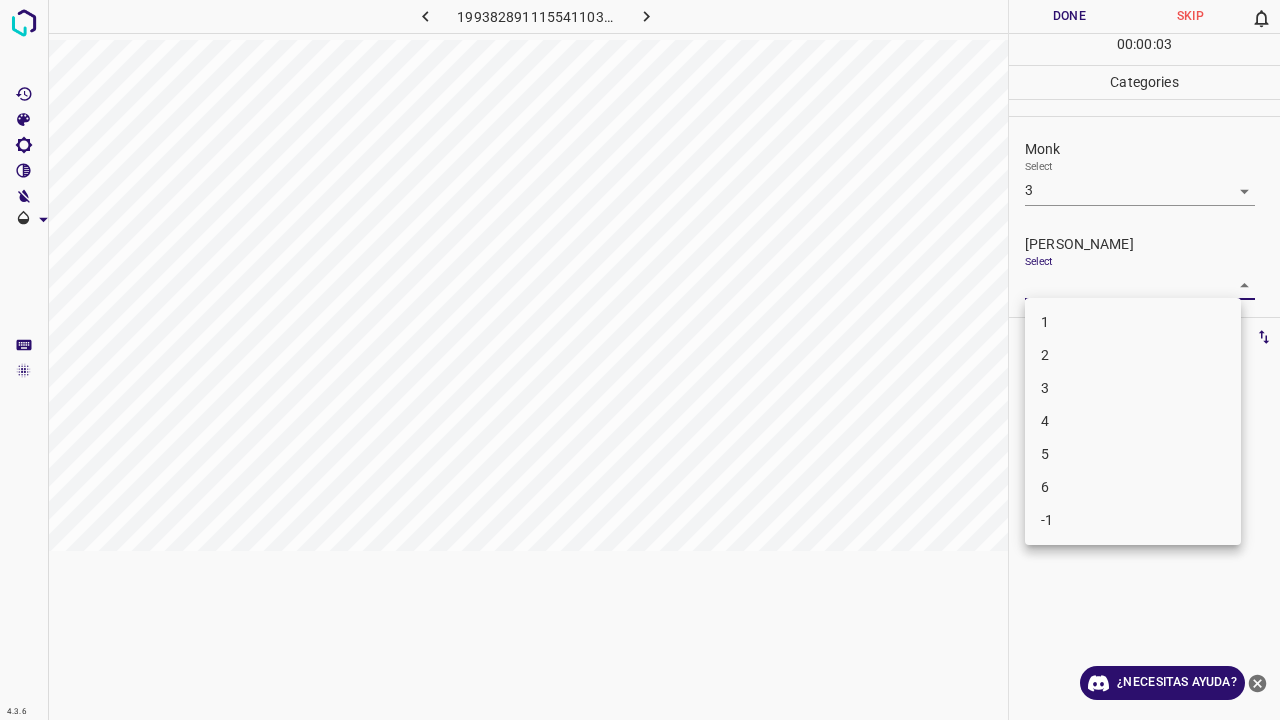 click on "2" at bounding box center [1133, 355] 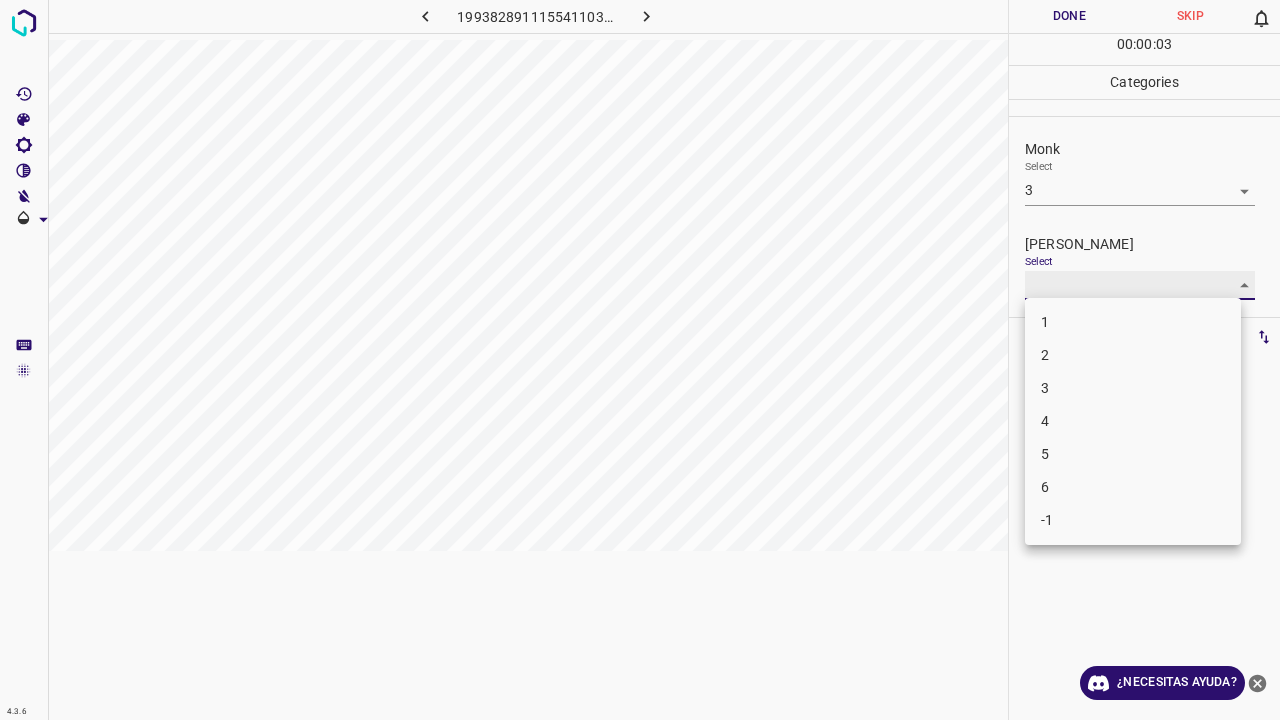 type on "2" 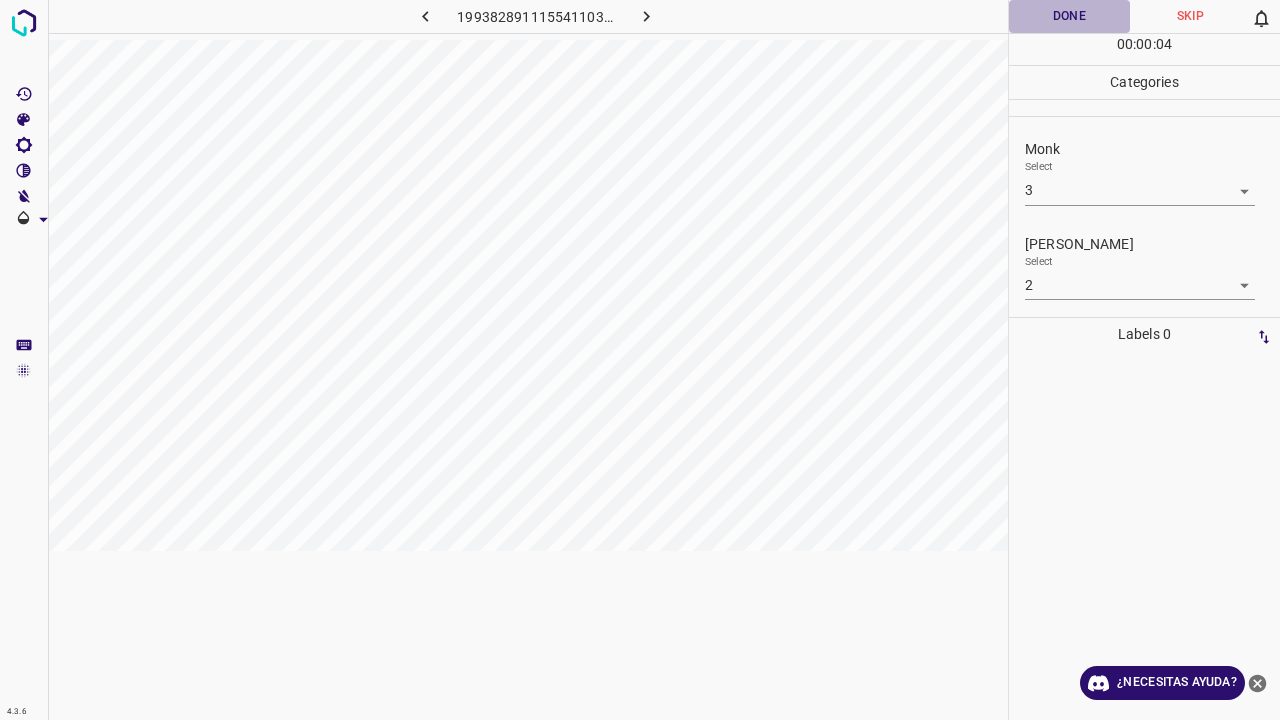 click on "Done" at bounding box center (1069, 16) 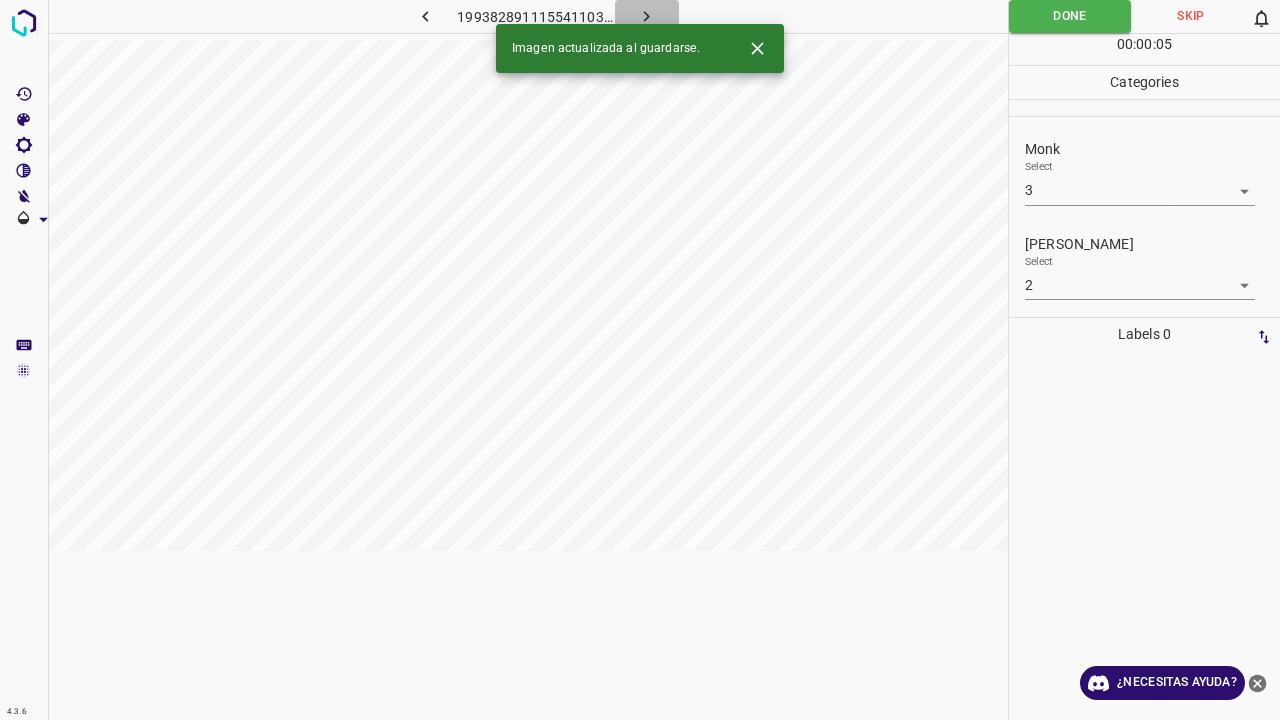 click 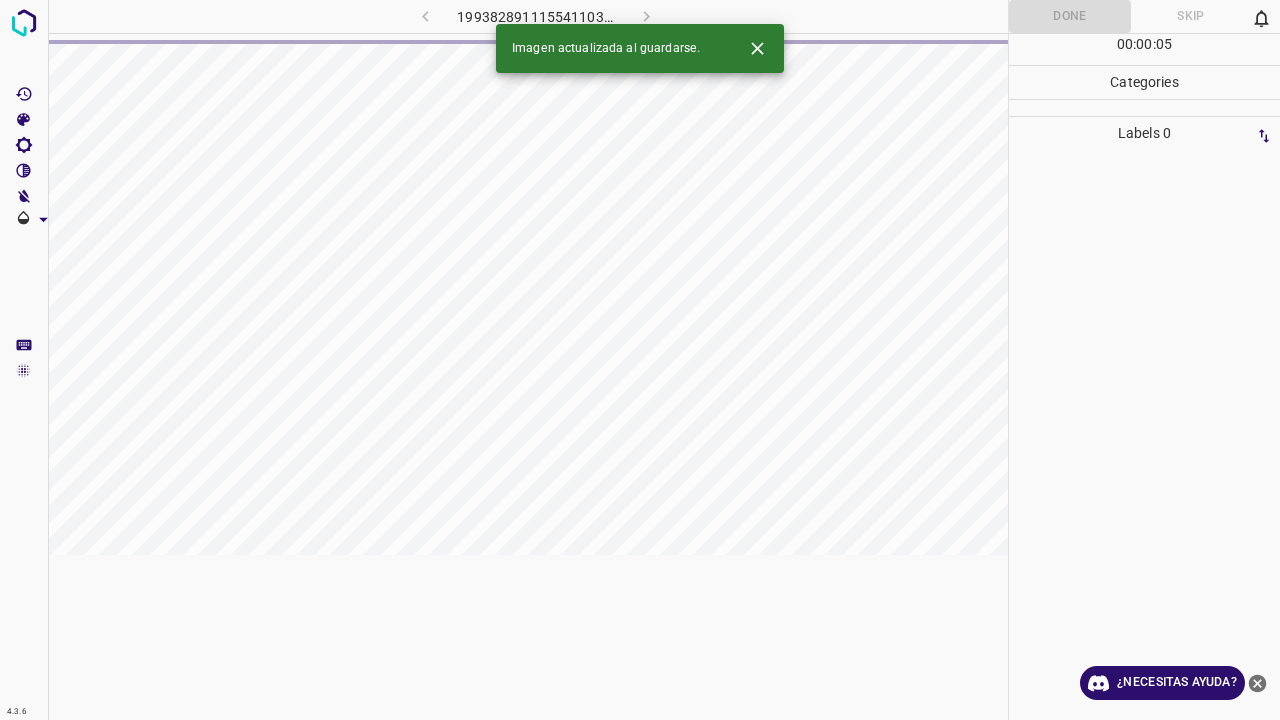 click at bounding box center (757, 48) 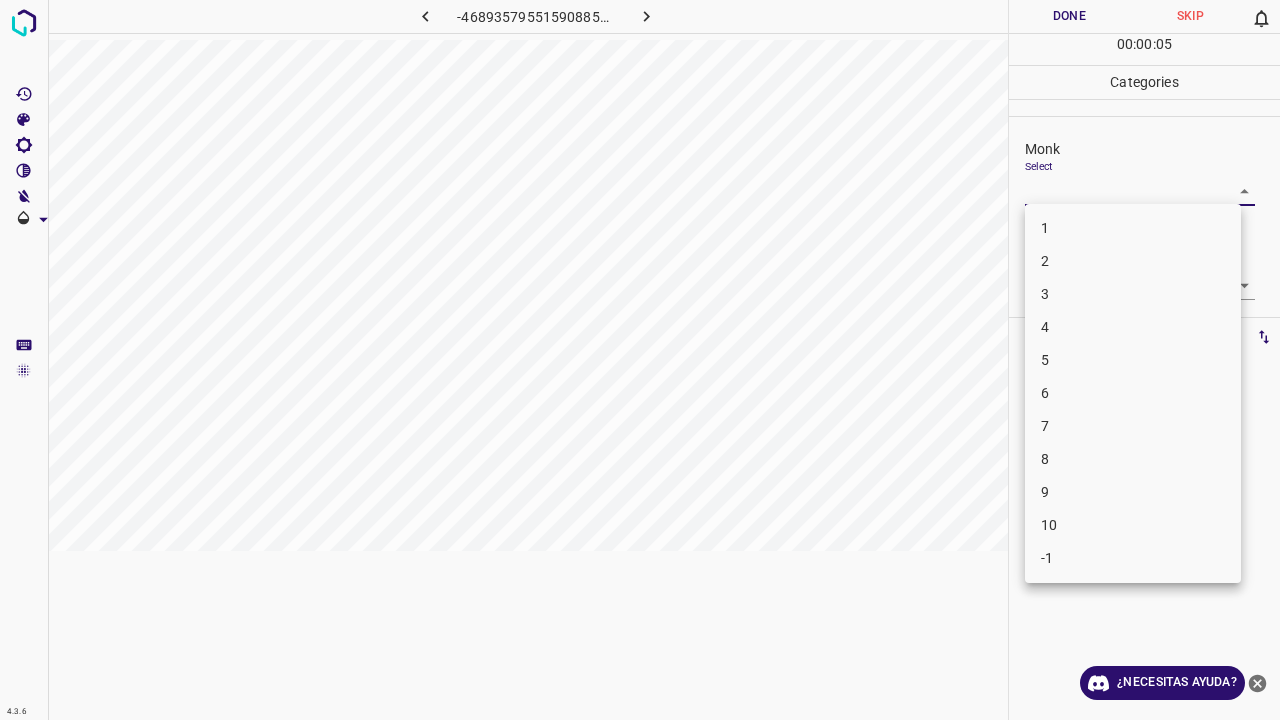 click on "4.3.6  -468935795515908853.png Done Skip 0 00   : 00   : 05   Categories Monk   Select ​  Fitzpatrick   Select ​ Labels   0 Categories 1 Monk 2  Fitzpatrick Tools Space Change between modes (Draw & Edit) I Auto labeling R Restore zoom M Zoom in N Zoom out Delete Delete selecte label Filters Z Restore filters X Saturation filter C Brightness filter V Contrast filter B Gray scale filter General O Download ¿Necesitas ayuda? Texto original Valora esta traducción Tu opinión servirá para ayudar a mejorar el Traductor de Google - Texto - Esconder - Borrar 1 2 3 4 5 6 7 8 9 10 -1" at bounding box center [640, 360] 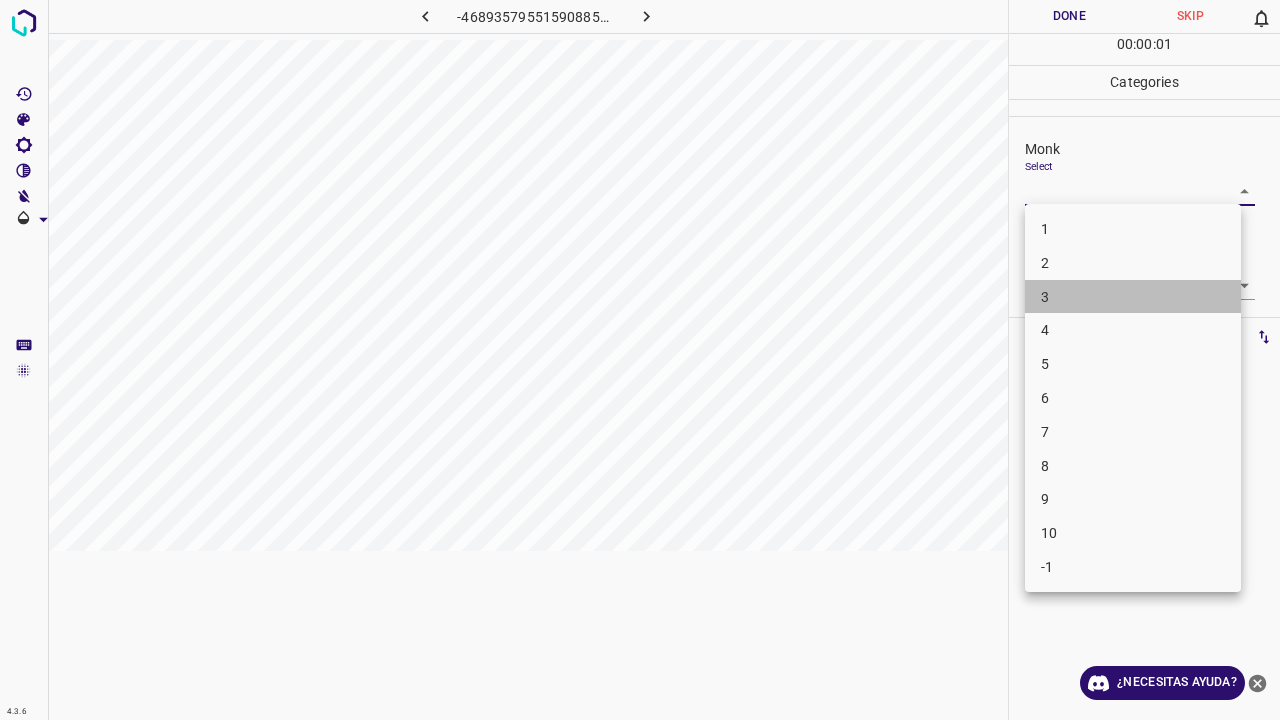 click on "3" at bounding box center (1133, 297) 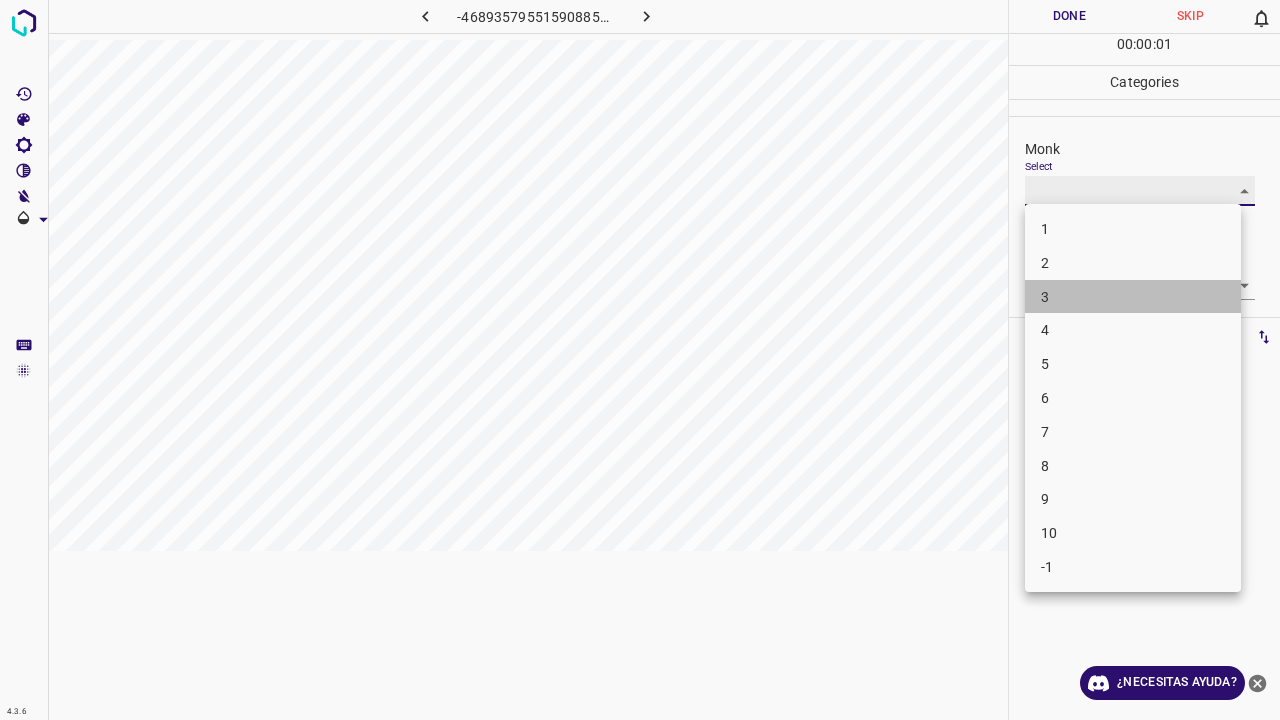 type on "3" 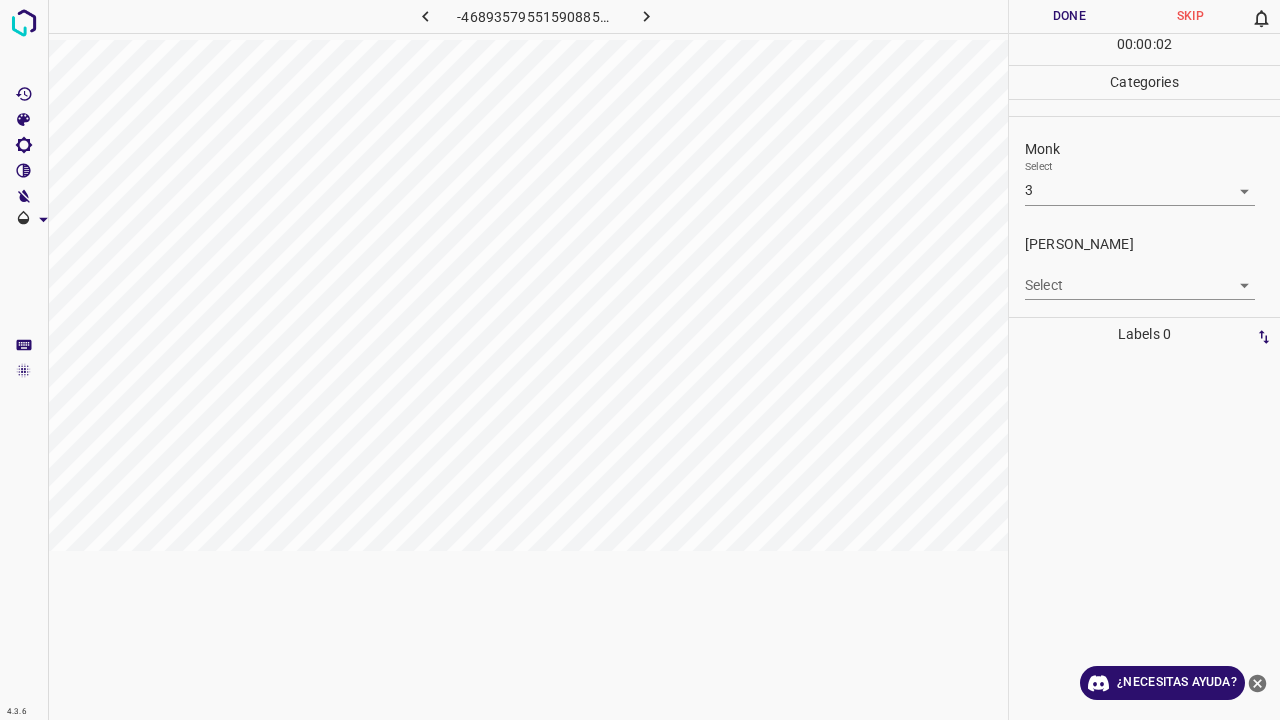click on "4.3.6  -468935795515908853.png Done Skip 0 00   : 00   : 02   Categories Monk   Select 3 3  Fitzpatrick   Select ​ Labels   0 Categories 1 Monk 2  Fitzpatrick Tools Space Change between modes (Draw & Edit) I Auto labeling R Restore zoom M Zoom in N Zoom out Delete Delete selecte label Filters Z Restore filters X Saturation filter C Brightness filter V Contrast filter B Gray scale filter General O Download ¿Necesitas ayuda? Texto original Valora esta traducción Tu opinión servirá para ayudar a mejorar el Traductor de Google - Texto - Esconder - Borrar" at bounding box center (640, 360) 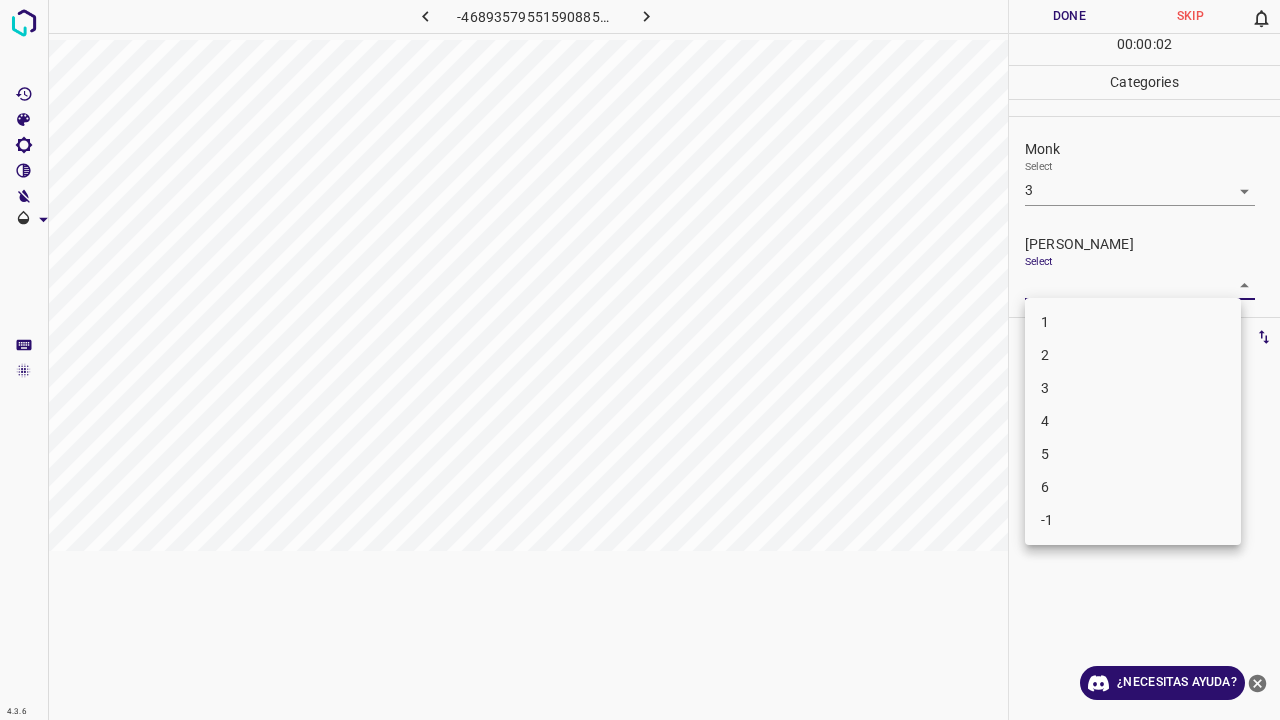 click on "2" at bounding box center (1133, 355) 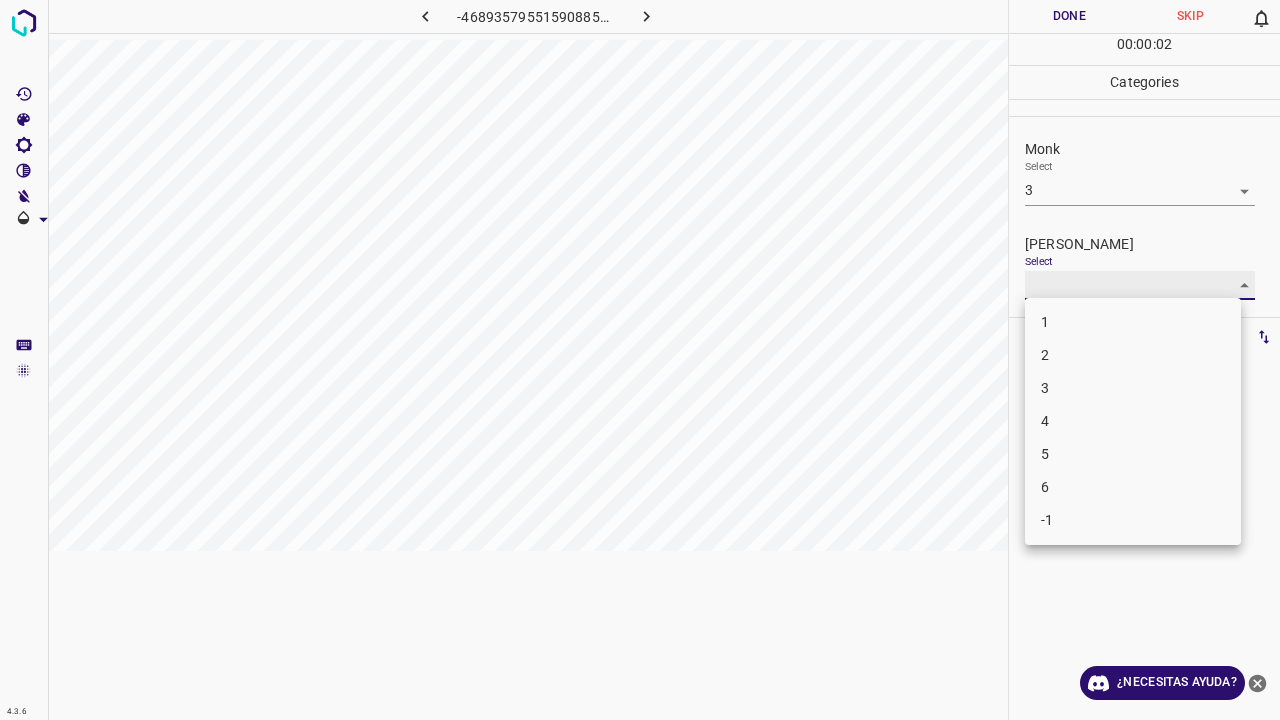 type on "2" 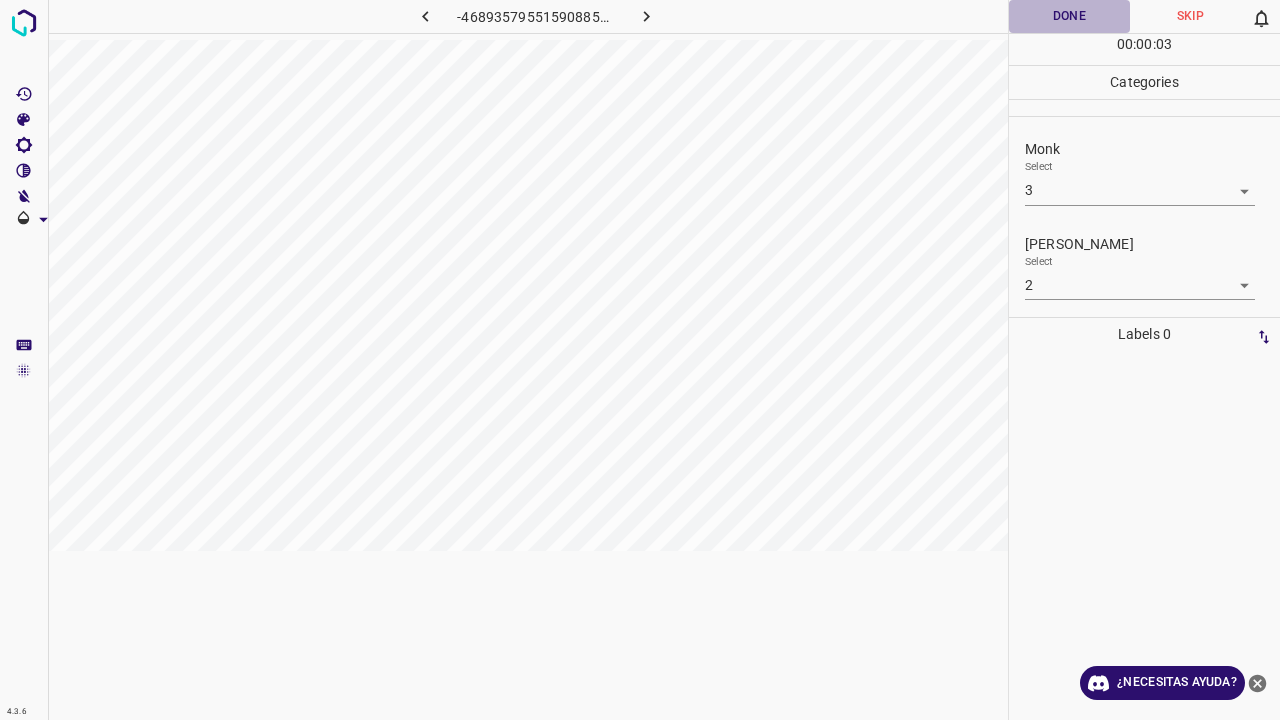 click on "Done" at bounding box center (1069, 16) 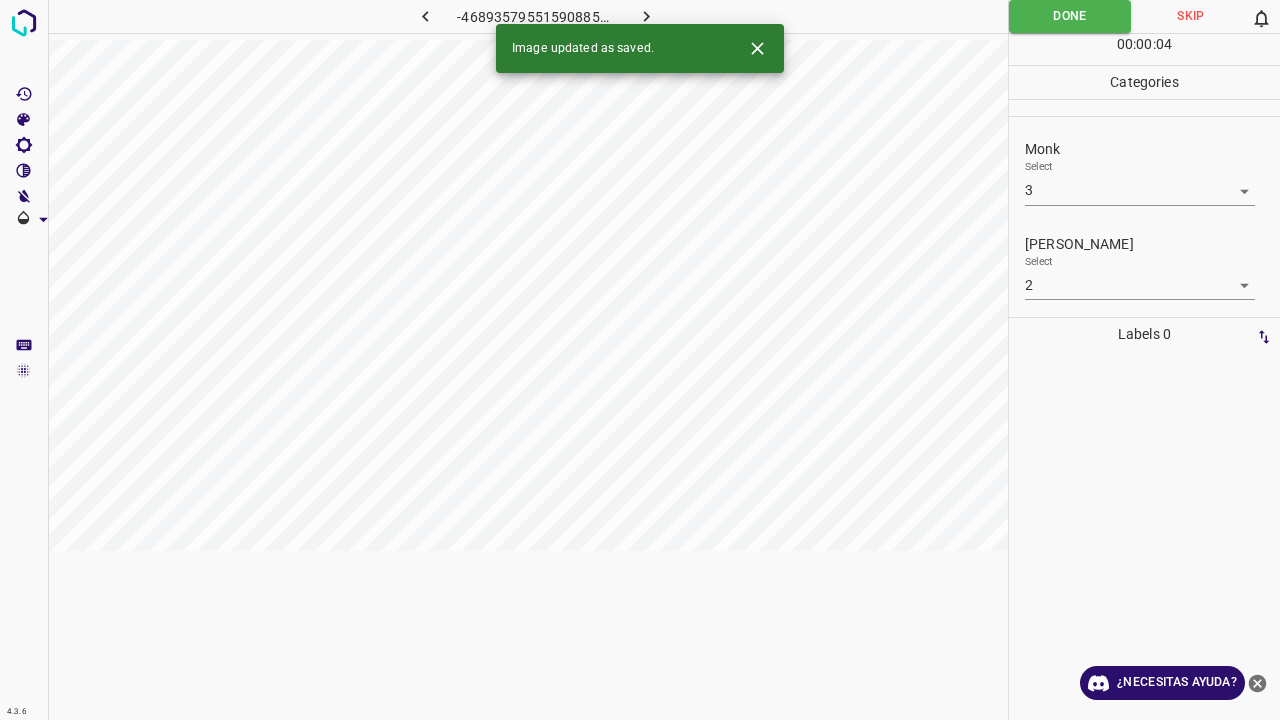 click at bounding box center [647, 16] 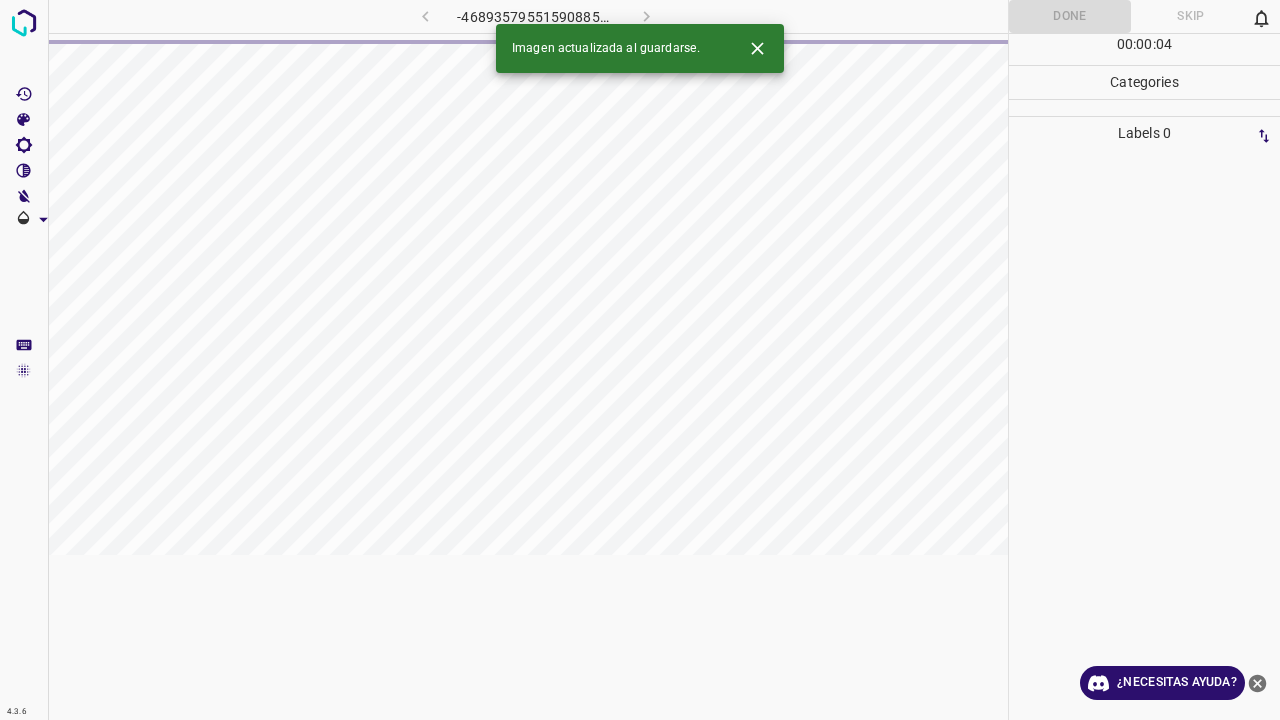 click 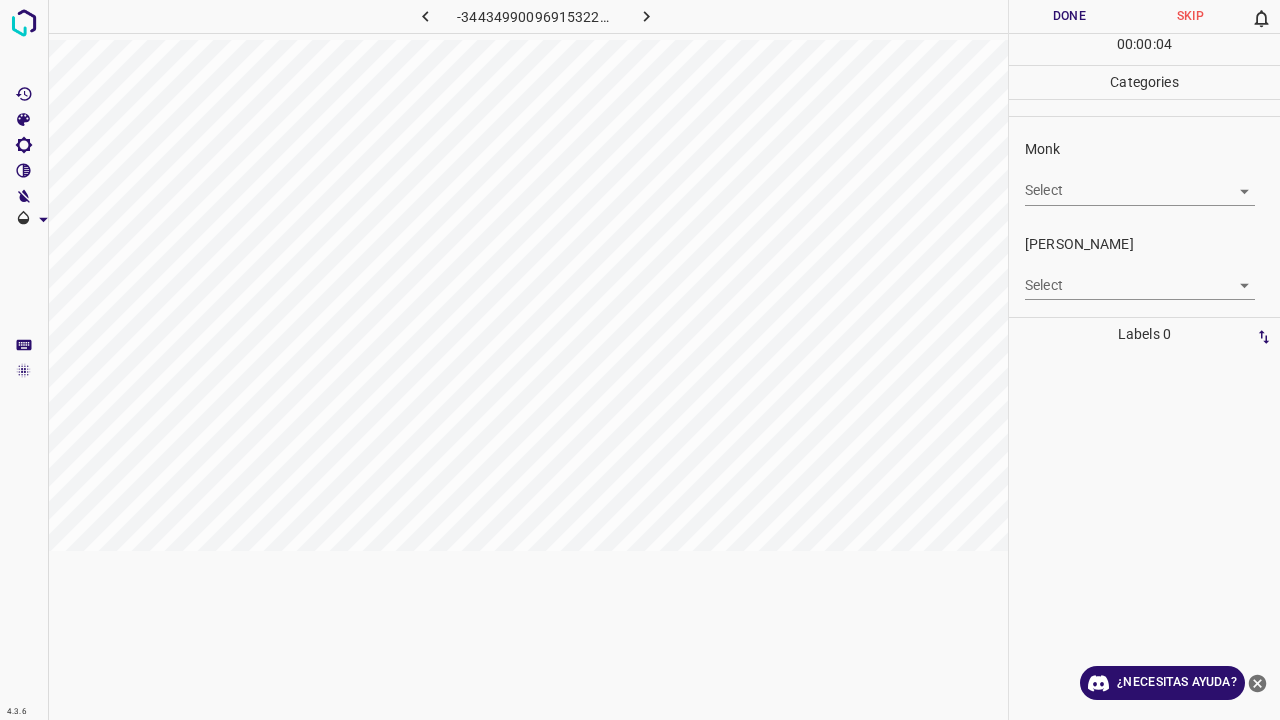 click on "4.3.6  -3443499009691532250.png Done Skip 0 00   : 00   : 04   Categories Monk   Select ​  Fitzpatrick   Select ​ Labels   0 Categories 1 Monk 2  Fitzpatrick Tools Space Change between modes (Draw & Edit) I Auto labeling R Restore zoom M Zoom in N Zoom out Delete Delete selecte label Filters Z Restore filters X Saturation filter C Brightness filter V Contrast filter B Gray scale filter General O Download ¿Necesitas ayuda? Texto original Valora esta traducción Tu opinión servirá para ayudar a mejorar el Traductor de Google - Texto - Esconder - Borrar" at bounding box center (640, 360) 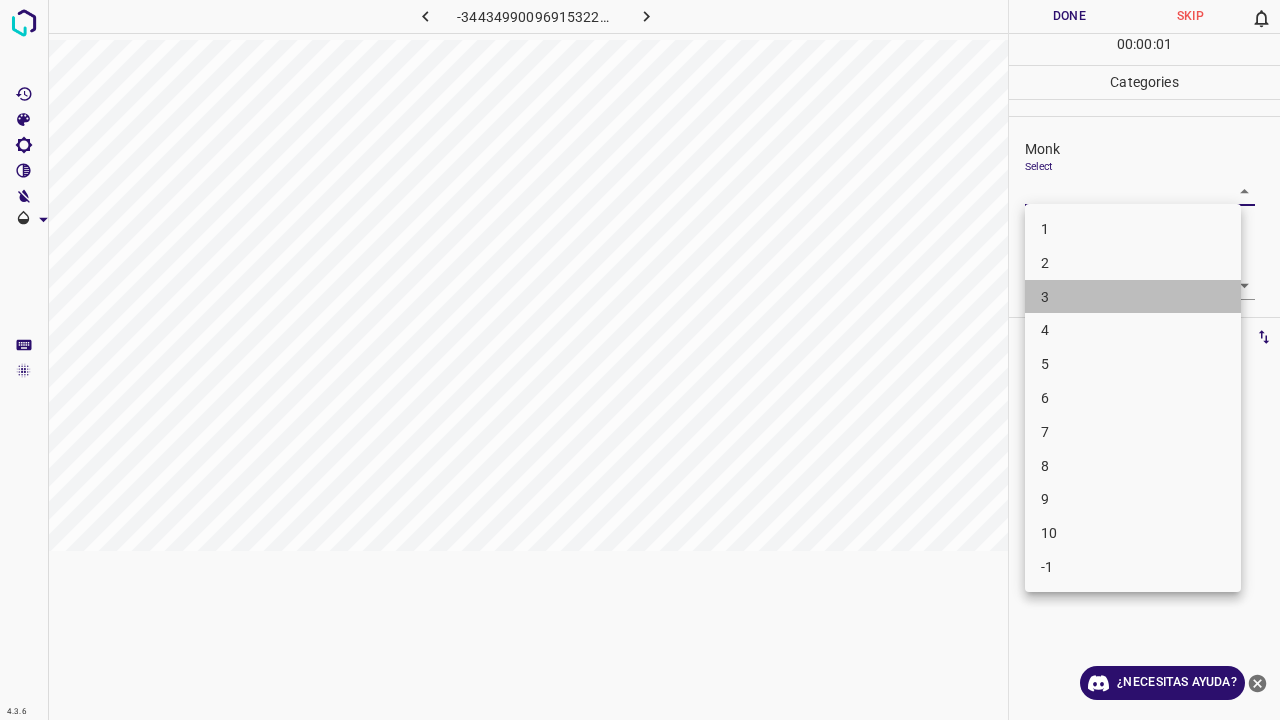 click on "3" at bounding box center (1133, 297) 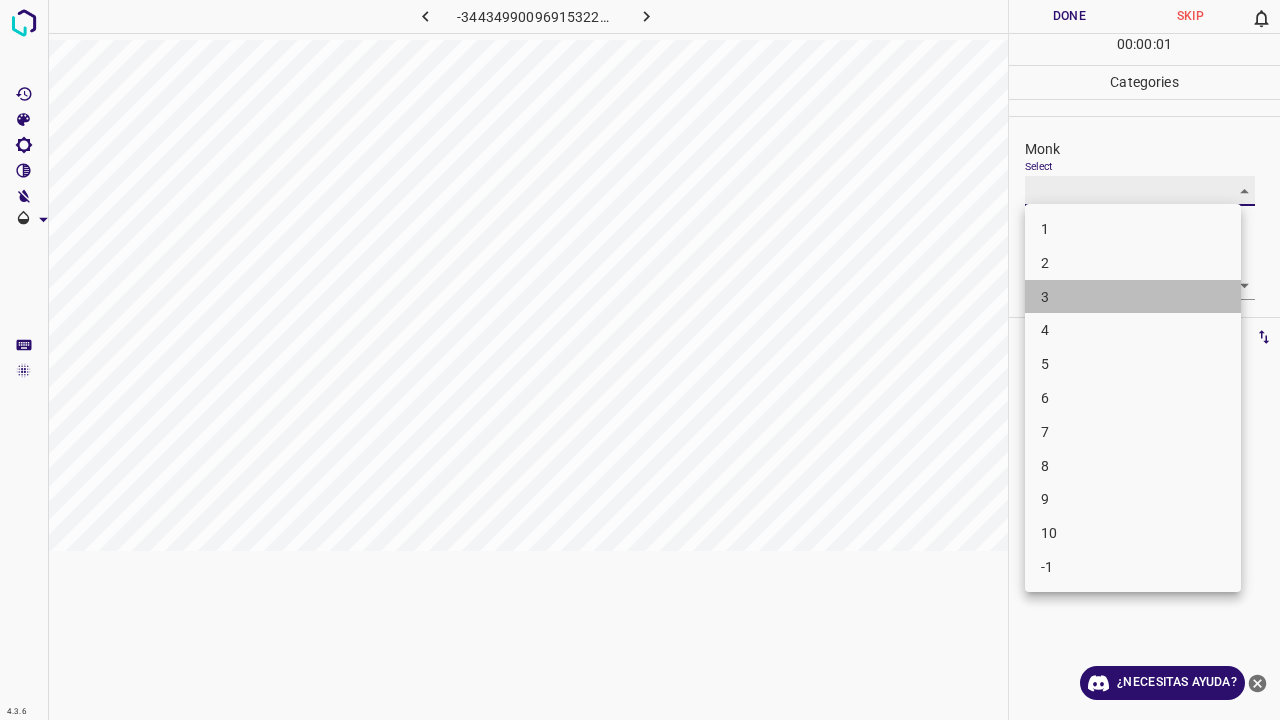 type on "3" 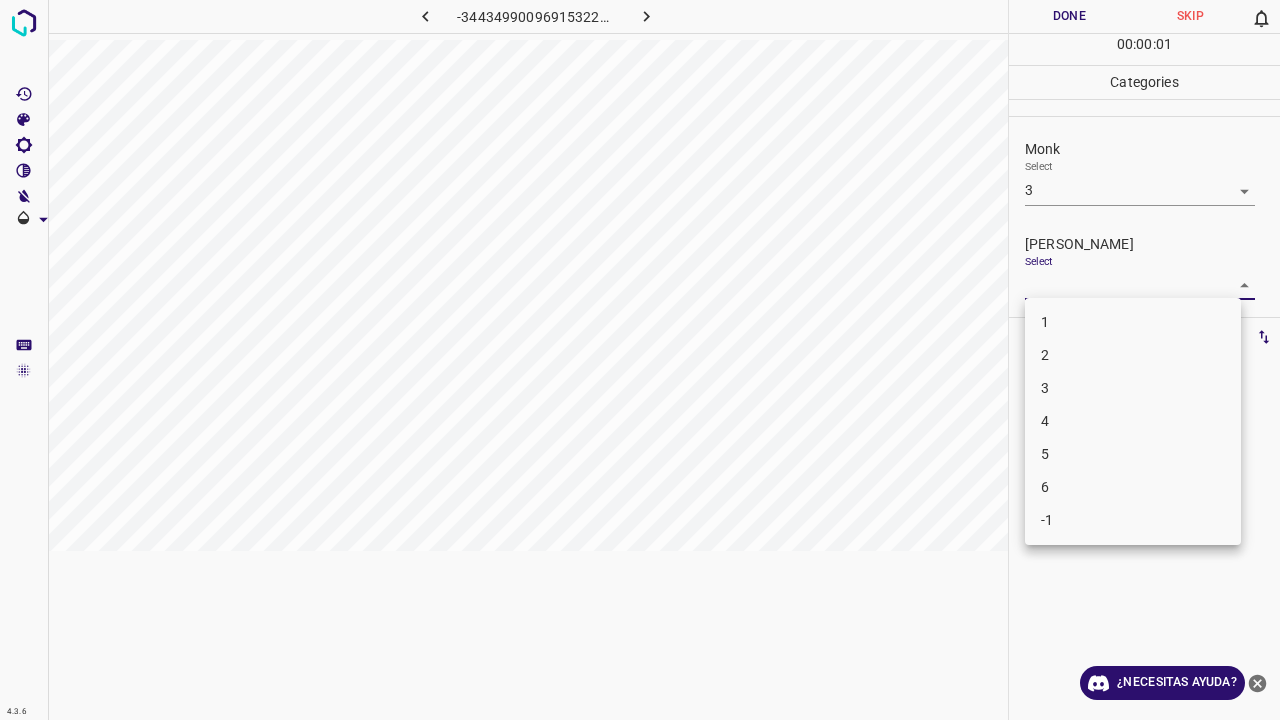 click on "4.3.6  -3443499009691532250.png Done Skip 0 00   : 00   : 01   Categories Monk   Select 3 3  Fitzpatrick   Select ​ Labels   0 Categories 1 Monk 2  Fitzpatrick Tools Space Change between modes (Draw & Edit) I Auto labeling R Restore zoom M Zoom in N Zoom out Delete Delete selecte label Filters Z Restore filters X Saturation filter C Brightness filter V Contrast filter B Gray scale filter General O Download ¿Necesitas ayuda? Texto original Valora esta traducción Tu opinión servirá para ayudar a mejorar el Traductor de Google - Texto - Esconder - Borrar 1 2 3 4 5 6 -1" at bounding box center [640, 360] 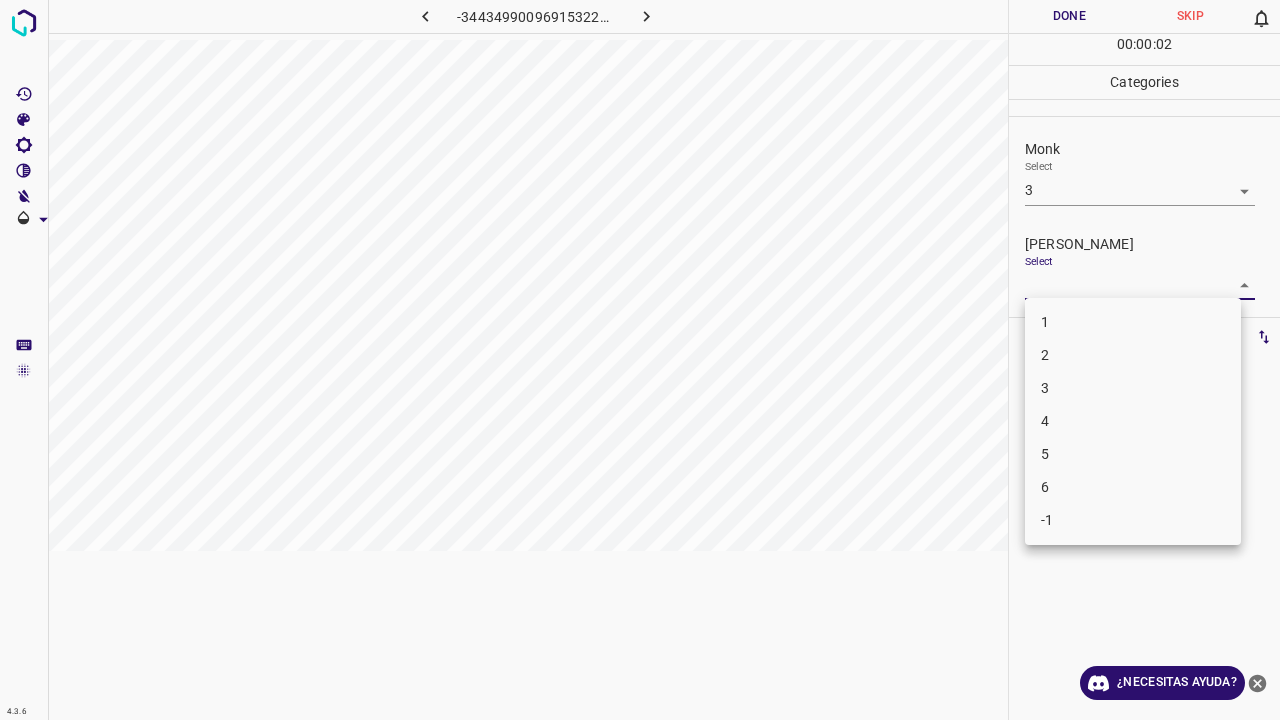 click on "1" at bounding box center (1133, 322) 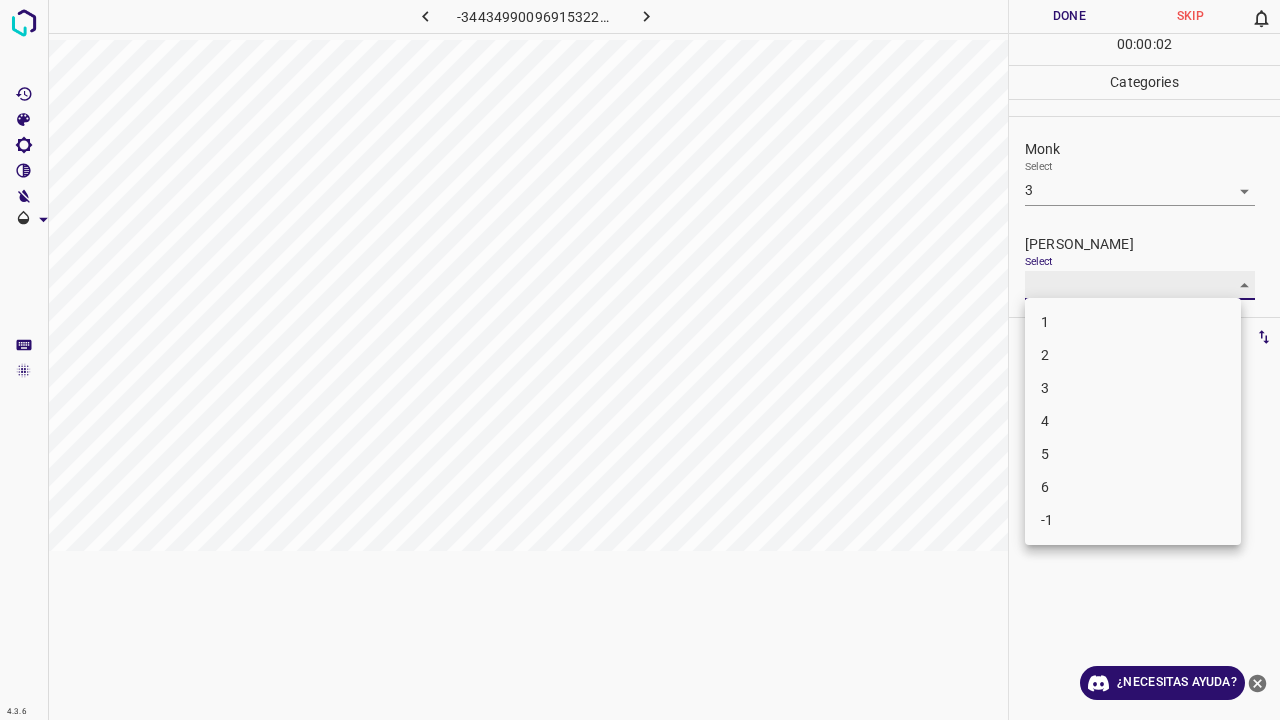 type on "1" 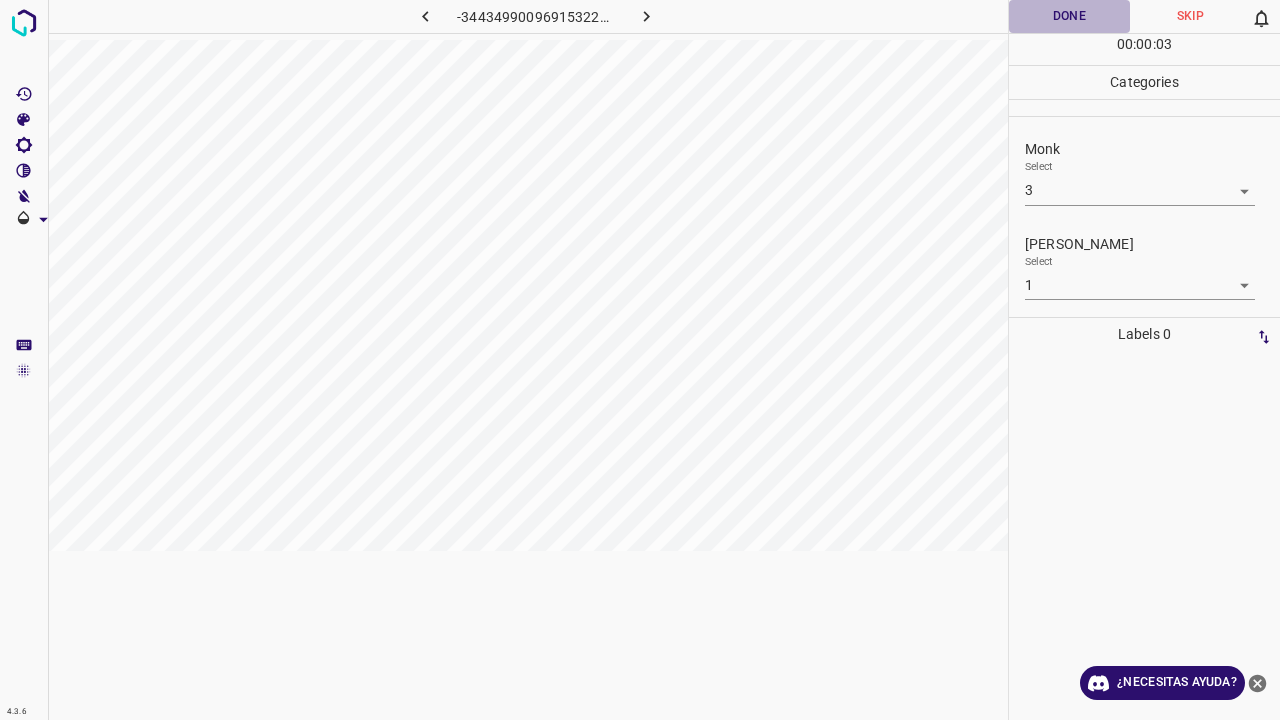 click on "Done" at bounding box center [1069, 16] 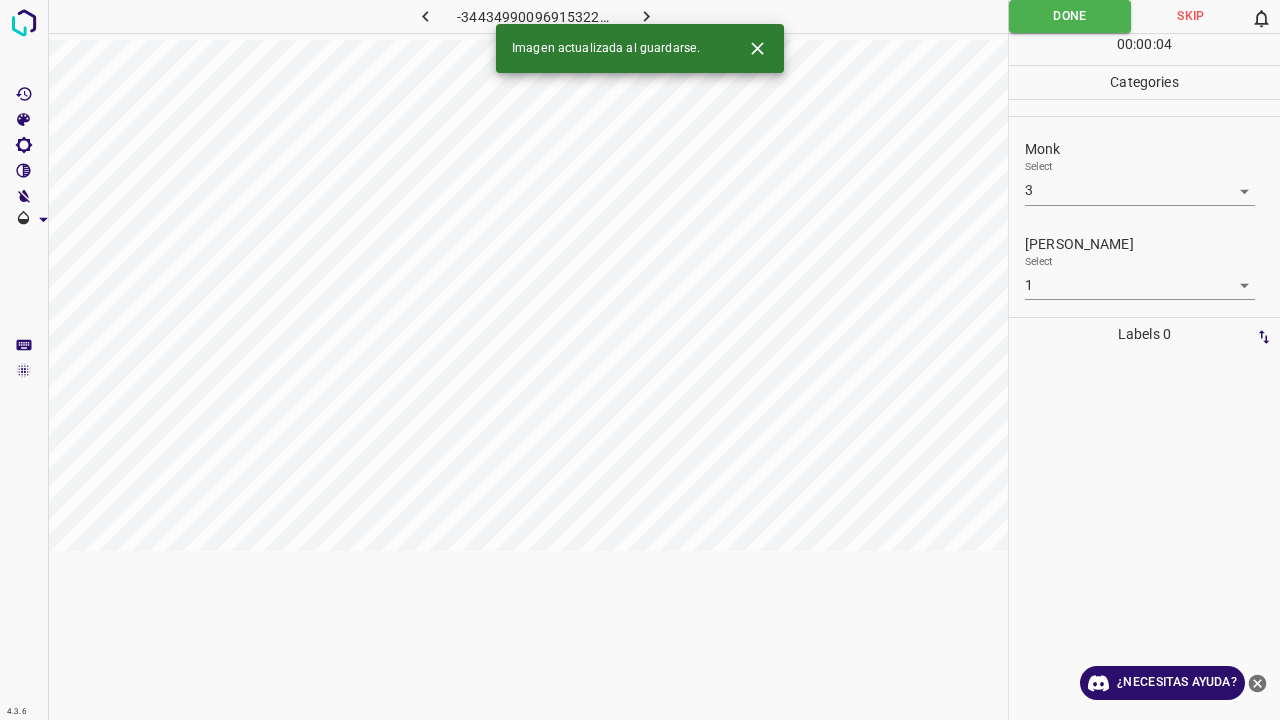 click 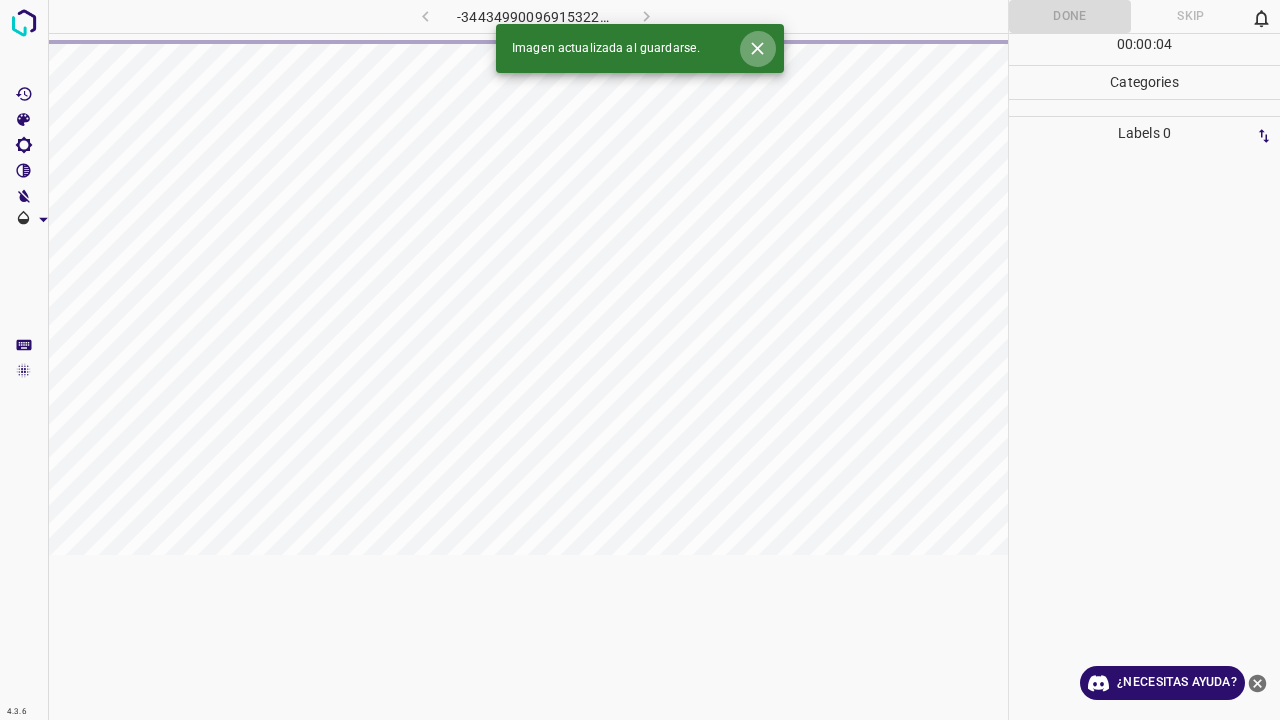 click 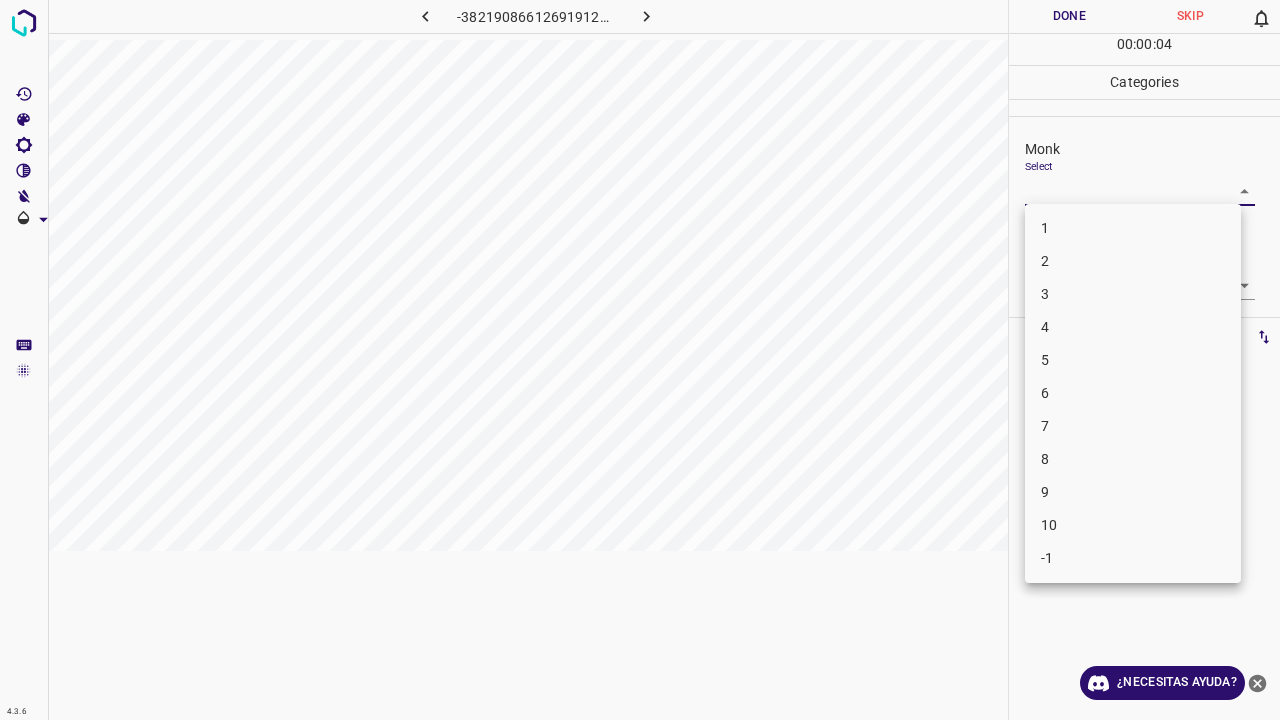 click on "4.3.6  -3821908661269191208.png Done Skip 0 00   : 00   : 04   Categories Monk   Select ​  Fitzpatrick   Select ​ Labels   0 Categories 1 Monk 2  Fitzpatrick Tools Space Change between modes (Draw & Edit) I Auto labeling R Restore zoom M Zoom in N Zoom out Delete Delete selecte label Filters Z Restore filters X Saturation filter C Brightness filter V Contrast filter B Gray scale filter General O Download ¿Necesitas ayuda? Texto original Valora esta traducción Tu opinión servirá para ayudar a mejorar el Traductor de Google - Texto - Esconder - Borrar 1 2 3 4 5 6 7 8 9 10 -1" at bounding box center (640, 360) 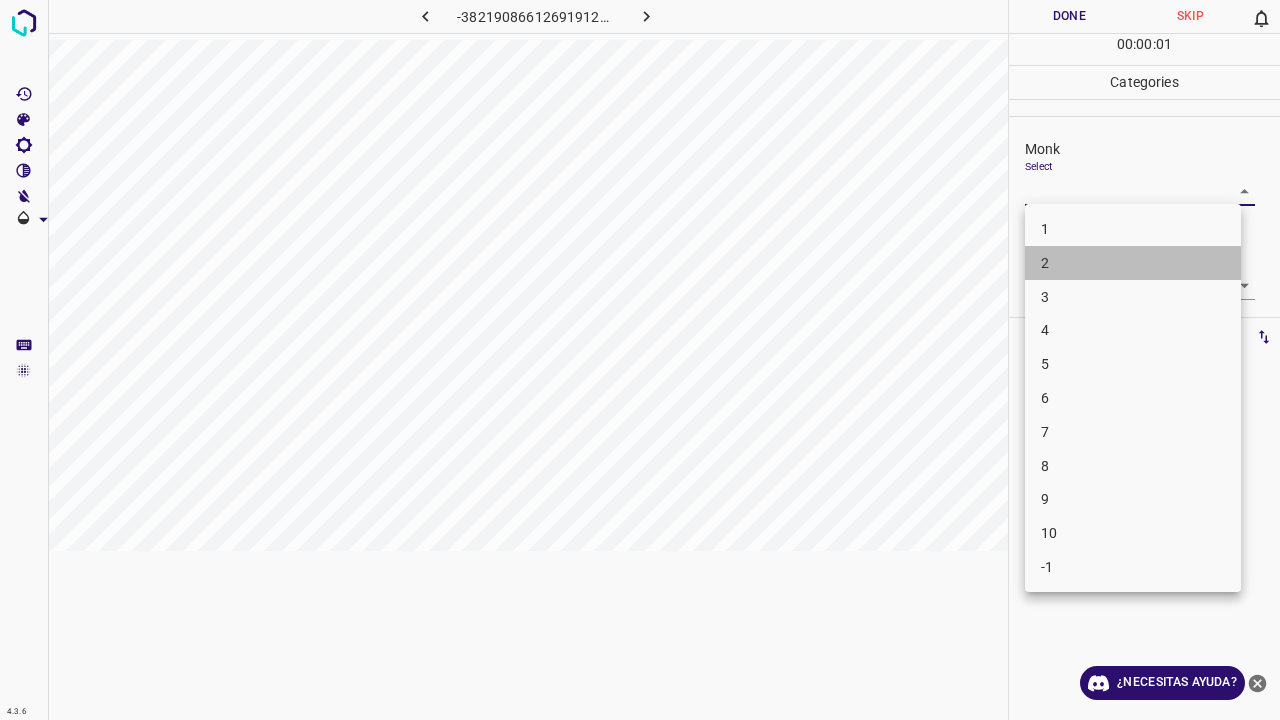 click on "2" at bounding box center (1133, 263) 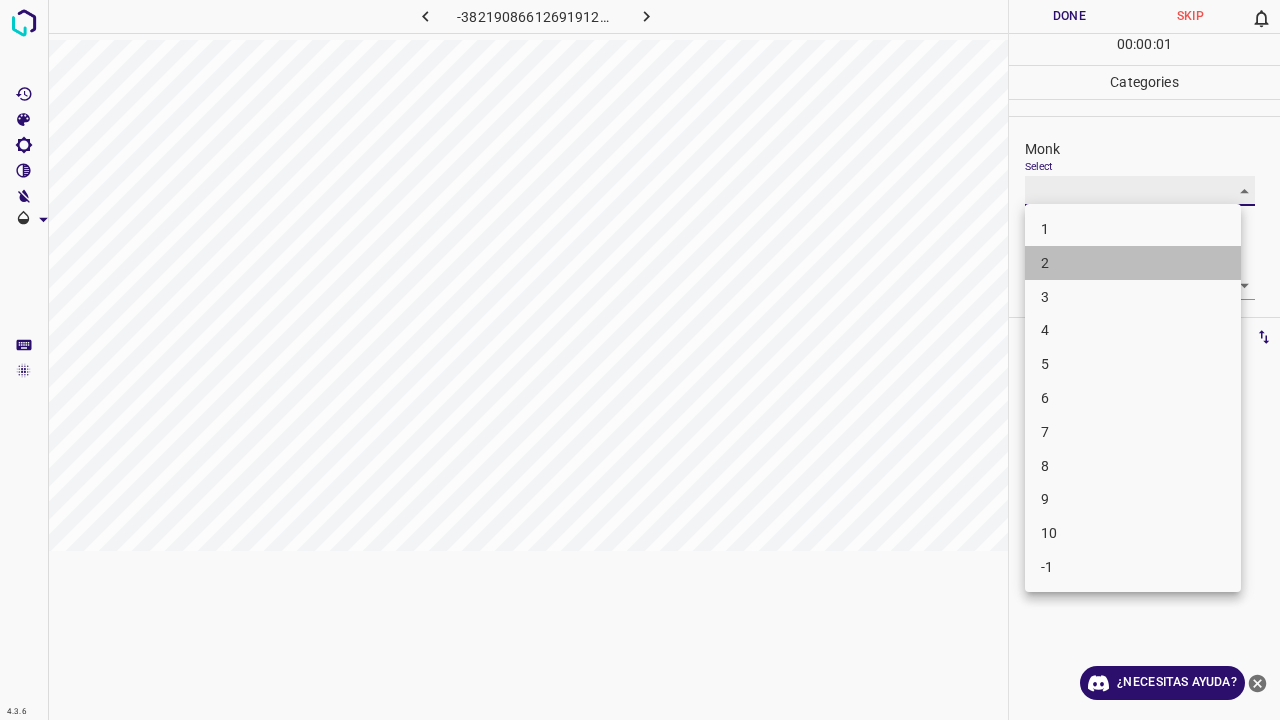 type on "2" 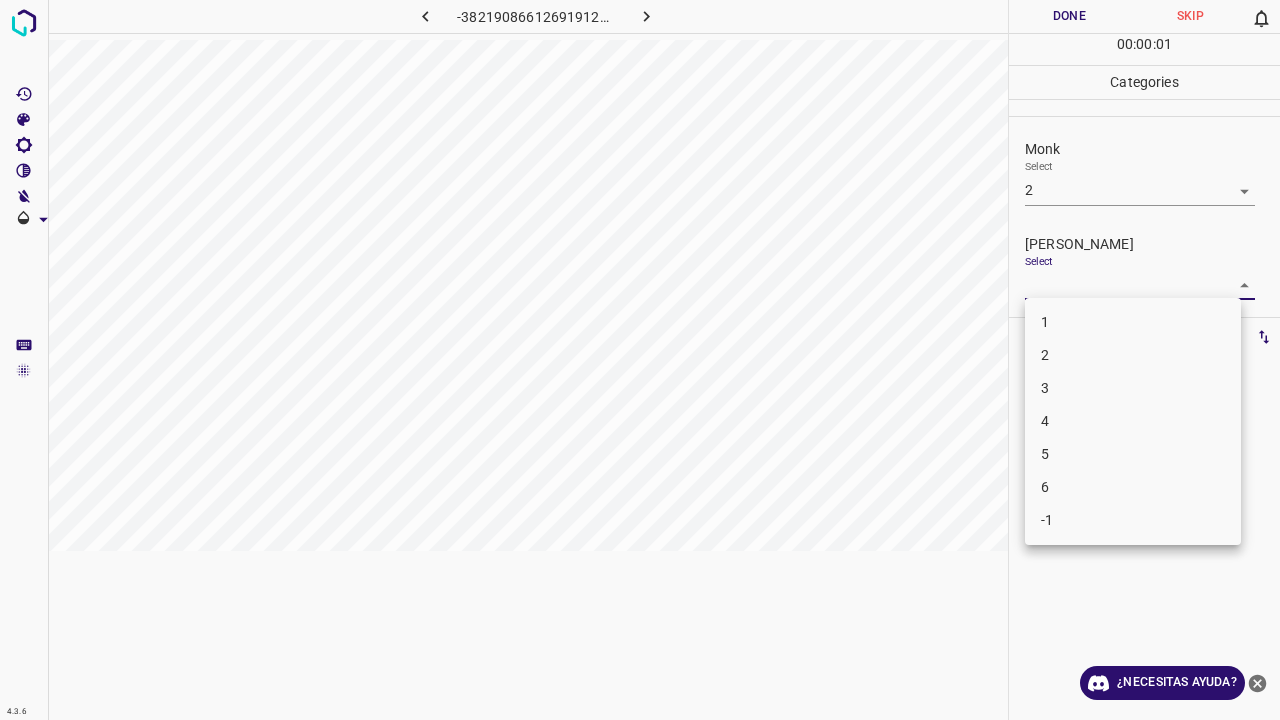 click on "4.3.6  -3821908661269191208.png Done Skip 0 00   : 00   : 01   Categories Monk   Select 2 2  Fitzpatrick   Select ​ Labels   0 Categories 1 Monk 2  Fitzpatrick Tools Space Change between modes (Draw & Edit) I Auto labeling R Restore zoom M Zoom in N Zoom out Delete Delete selecte label Filters Z Restore filters X Saturation filter C Brightness filter V Contrast filter B Gray scale filter General O Download ¿Necesitas ayuda? Texto original Valora esta traducción Tu opinión servirá para ayudar a mejorar el Traductor de Google - Texto - Esconder - Borrar 1 2 3 4 5 6 -1" at bounding box center (640, 360) 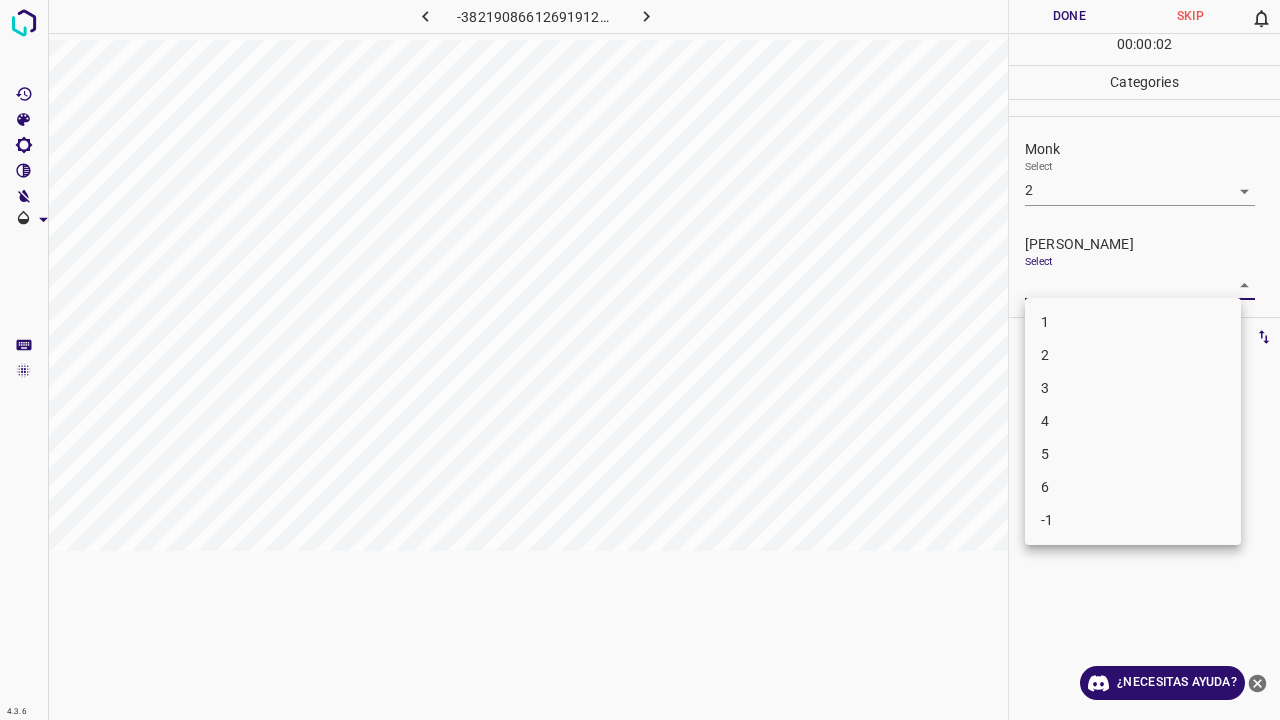 click on "1" at bounding box center (1133, 322) 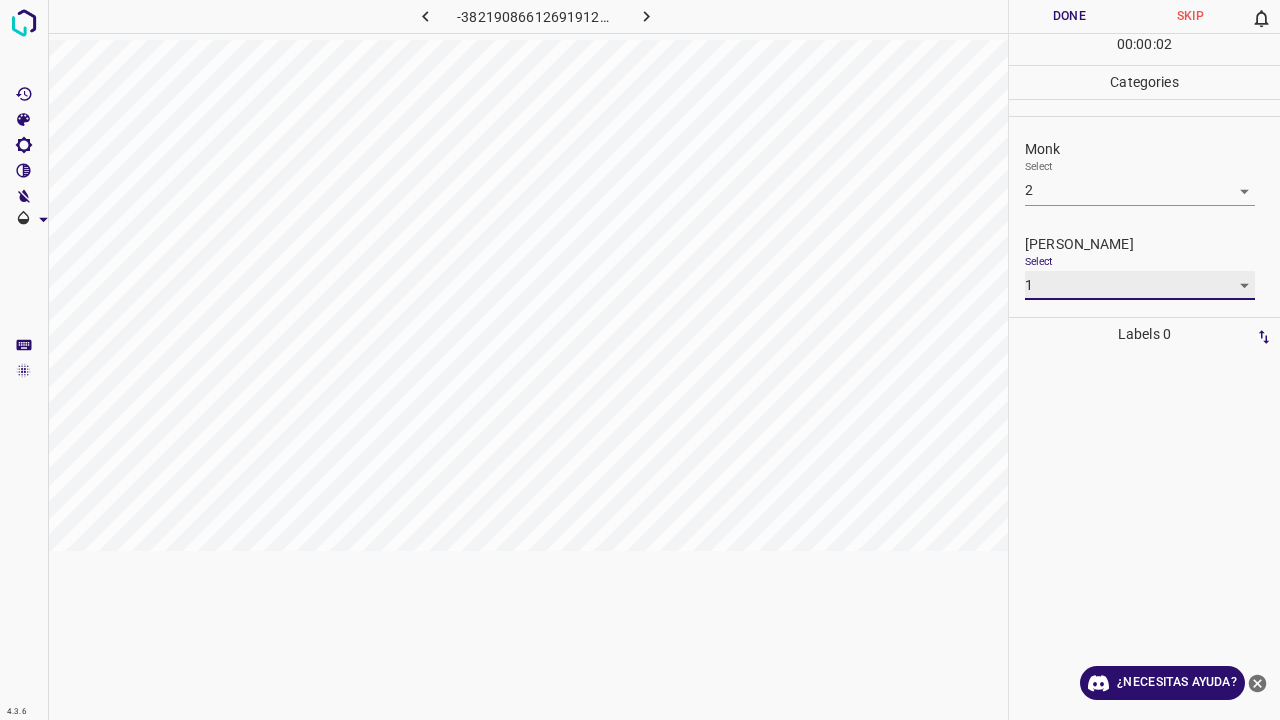 type on "1" 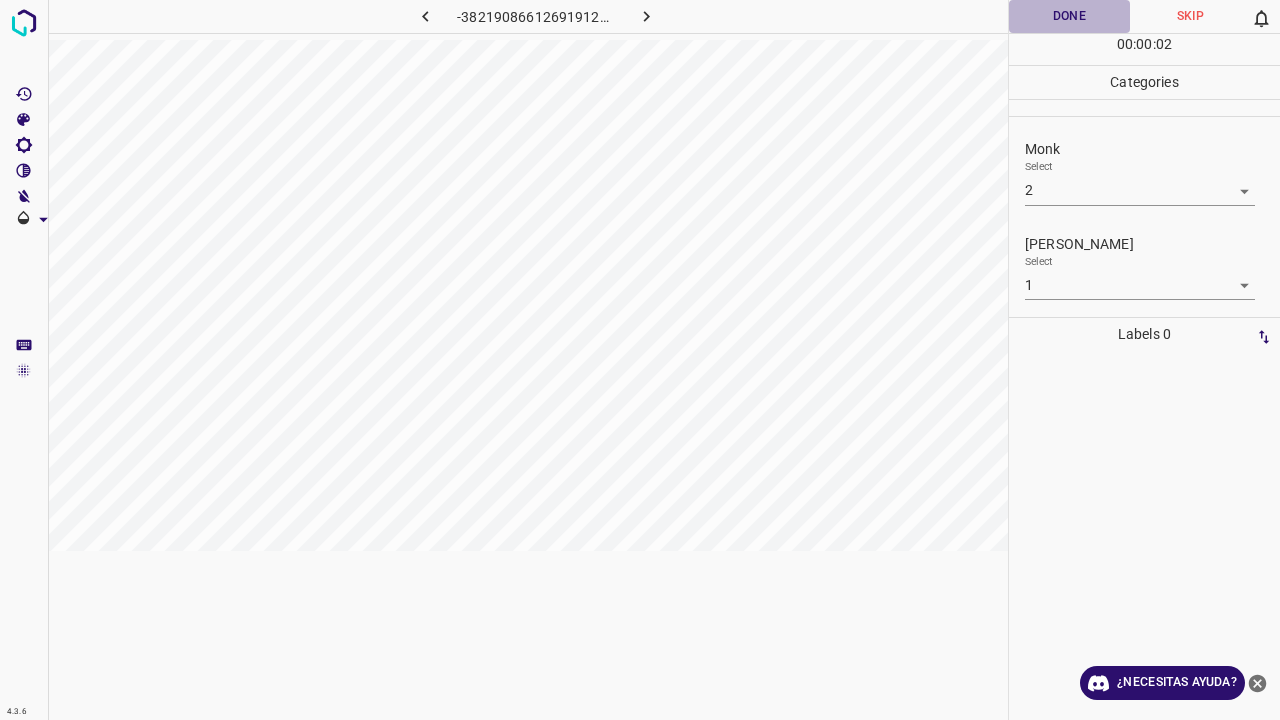 click on "Done" at bounding box center [1069, 16] 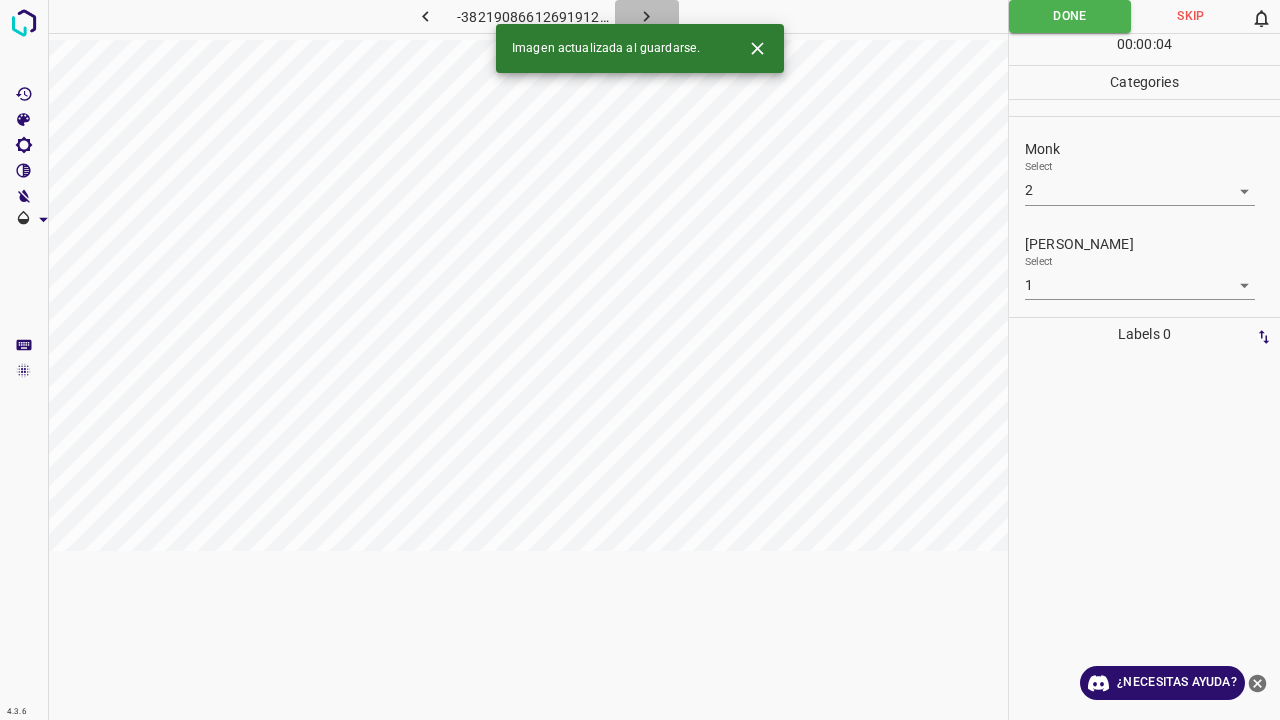 click 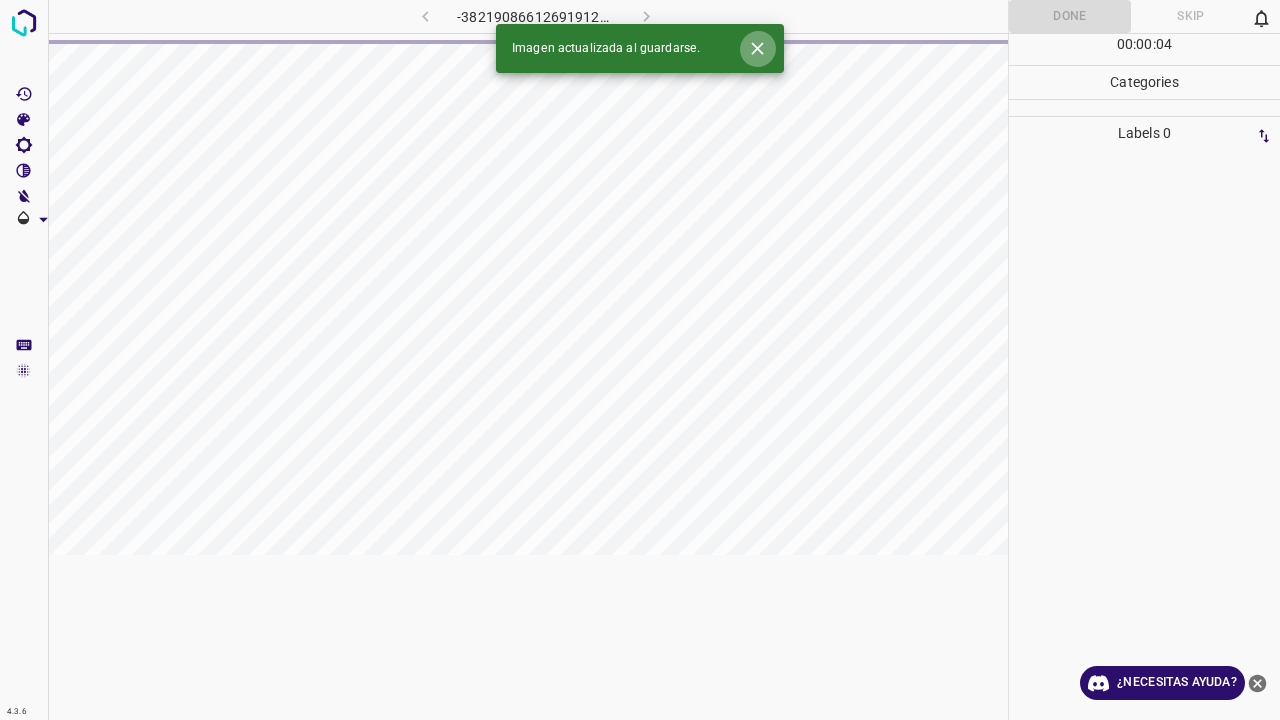 click 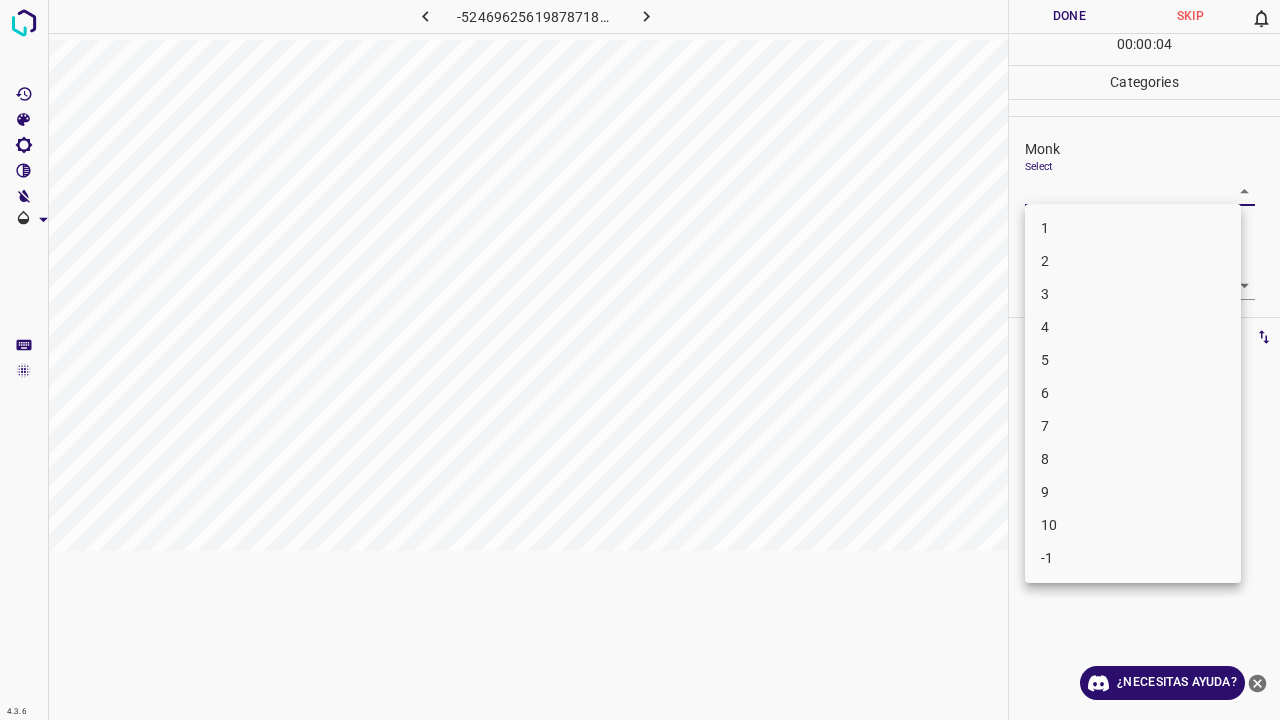click on "4.3.6  -5246962561987871865.png Done Skip 0 00   : 00   : 04   Categories Monk   Select ​  Fitzpatrick   Select ​ Labels   0 Categories 1 Monk 2  Fitzpatrick Tools Space Change between modes (Draw & Edit) I Auto labeling R Restore zoom M Zoom in N Zoom out Delete Delete selecte label Filters Z Restore filters X Saturation filter C Brightness filter V Contrast filter B Gray scale filter General O Download ¿Necesitas ayuda? Texto original Valora esta traducción Tu opinión servirá para ayudar a mejorar el Traductor de Google - Texto - Esconder - Borrar 1 2 3 4 5 6 7 8 9 10 -1" at bounding box center (640, 360) 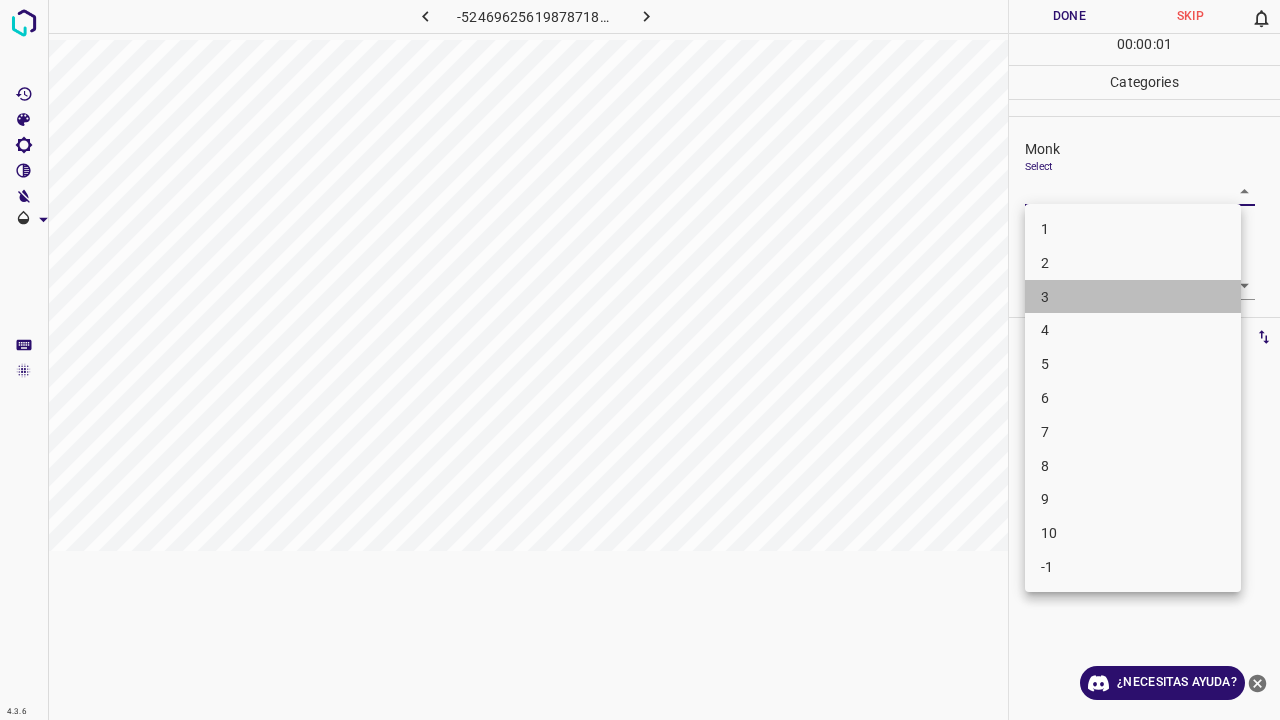 click on "3" at bounding box center (1133, 297) 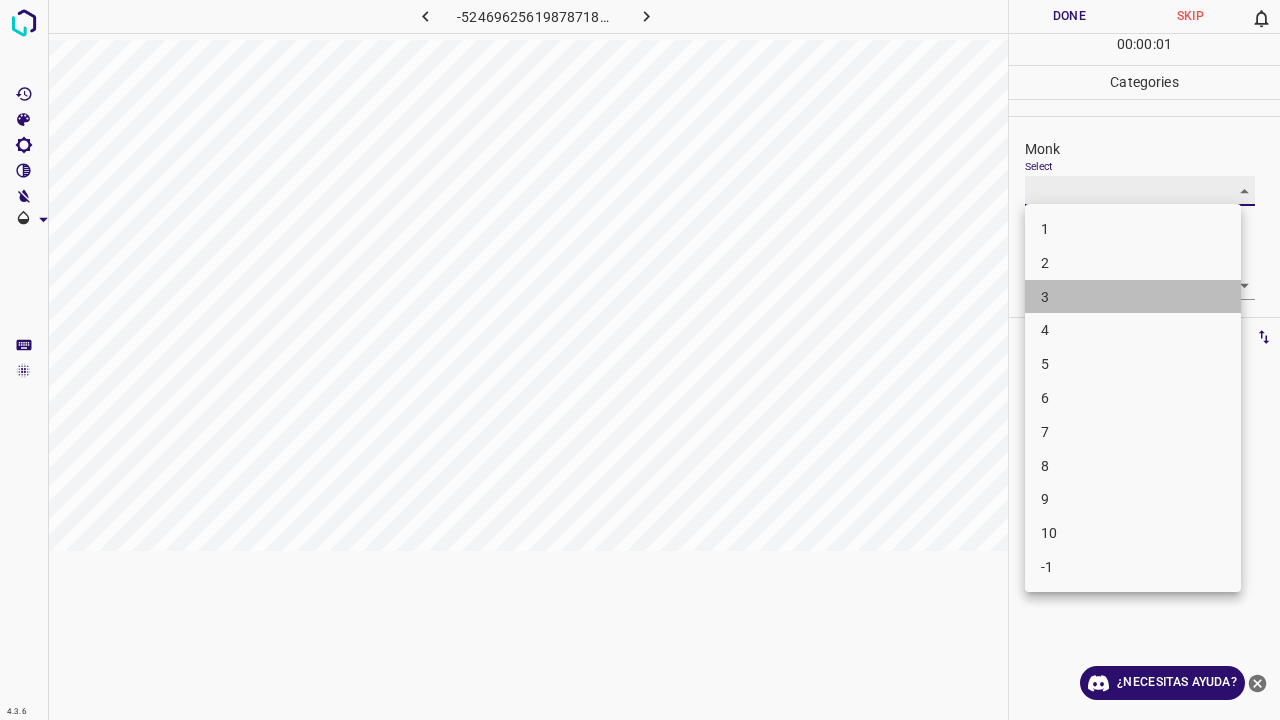 type on "3" 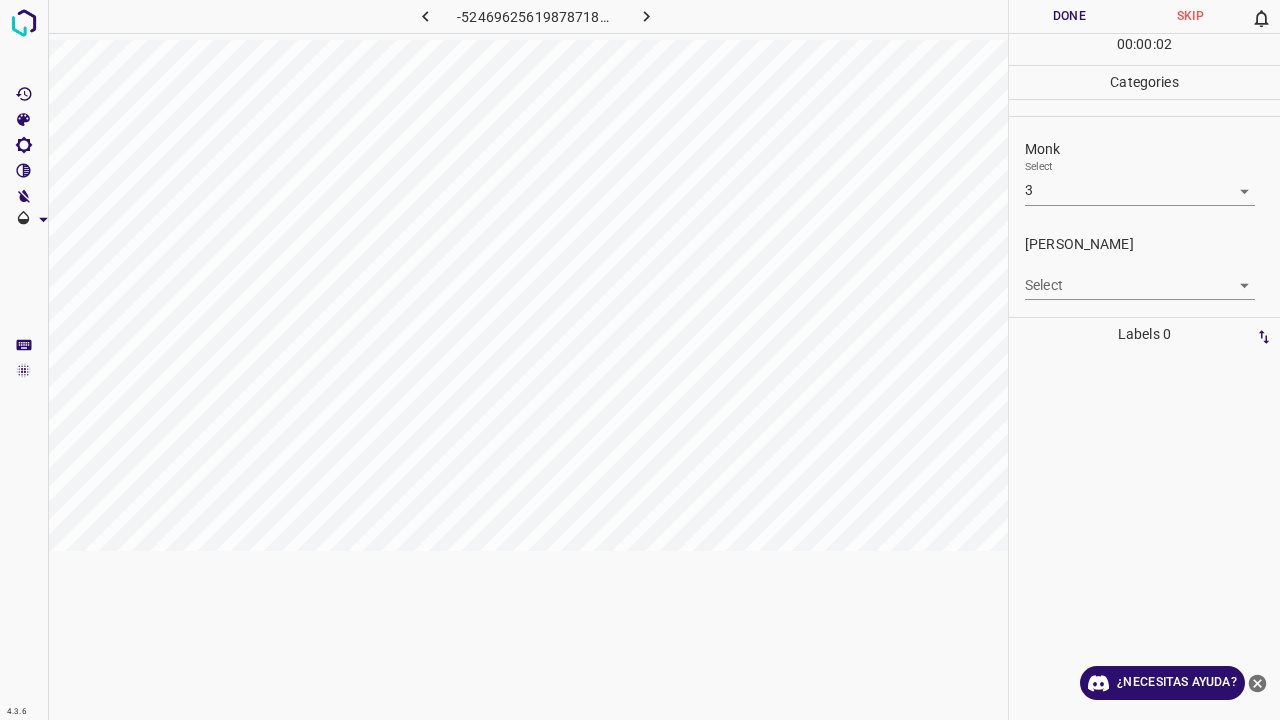 click on "4.3.6  -5246962561987871865.png Done Skip 0 00   : 00   : 02   Categories Monk   Select 3 3  Fitzpatrick   Select ​ Labels   0 Categories 1 Monk 2  Fitzpatrick Tools Space Change between modes (Draw & Edit) I Auto labeling R Restore zoom M Zoom in N Zoom out Delete Delete selecte label Filters Z Restore filters X Saturation filter C Brightness filter V Contrast filter B Gray scale filter General O Download ¿Necesitas ayuda? Texto original Valora esta traducción Tu opinión servirá para ayudar a mejorar el Traductor de Google - Texto - Esconder - Borrar" at bounding box center [640, 360] 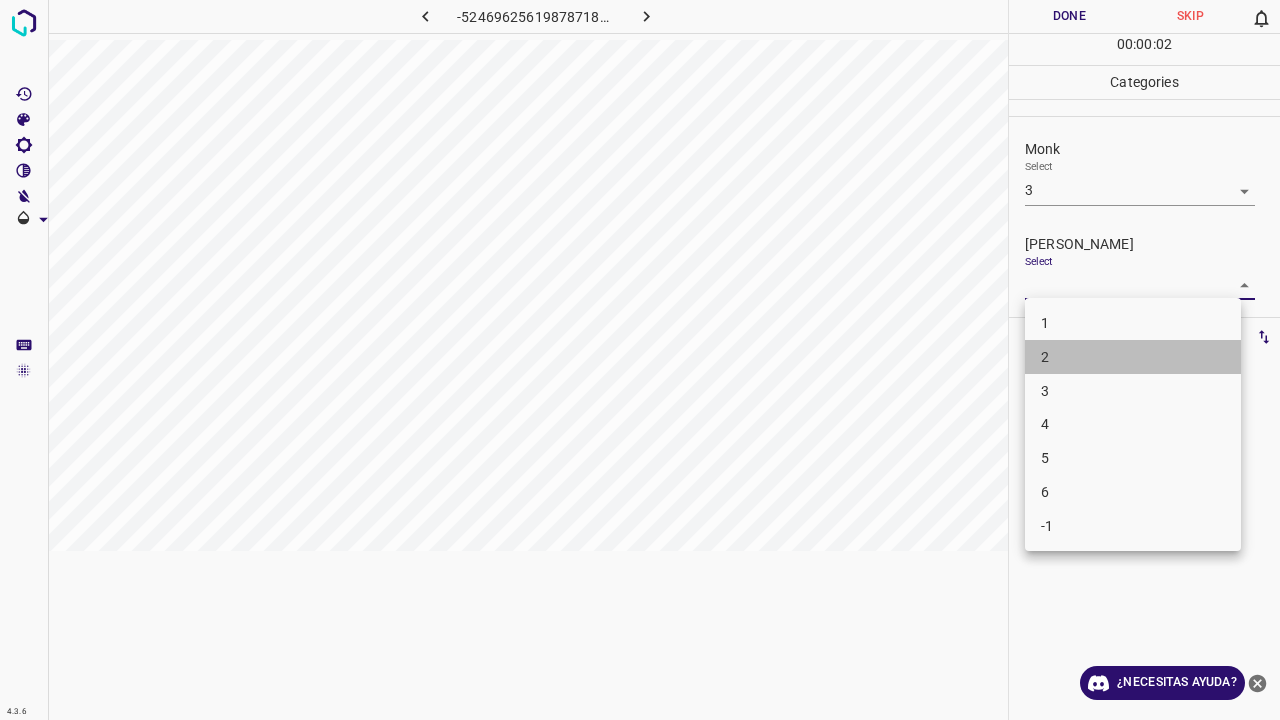 click on "2" at bounding box center (1133, 357) 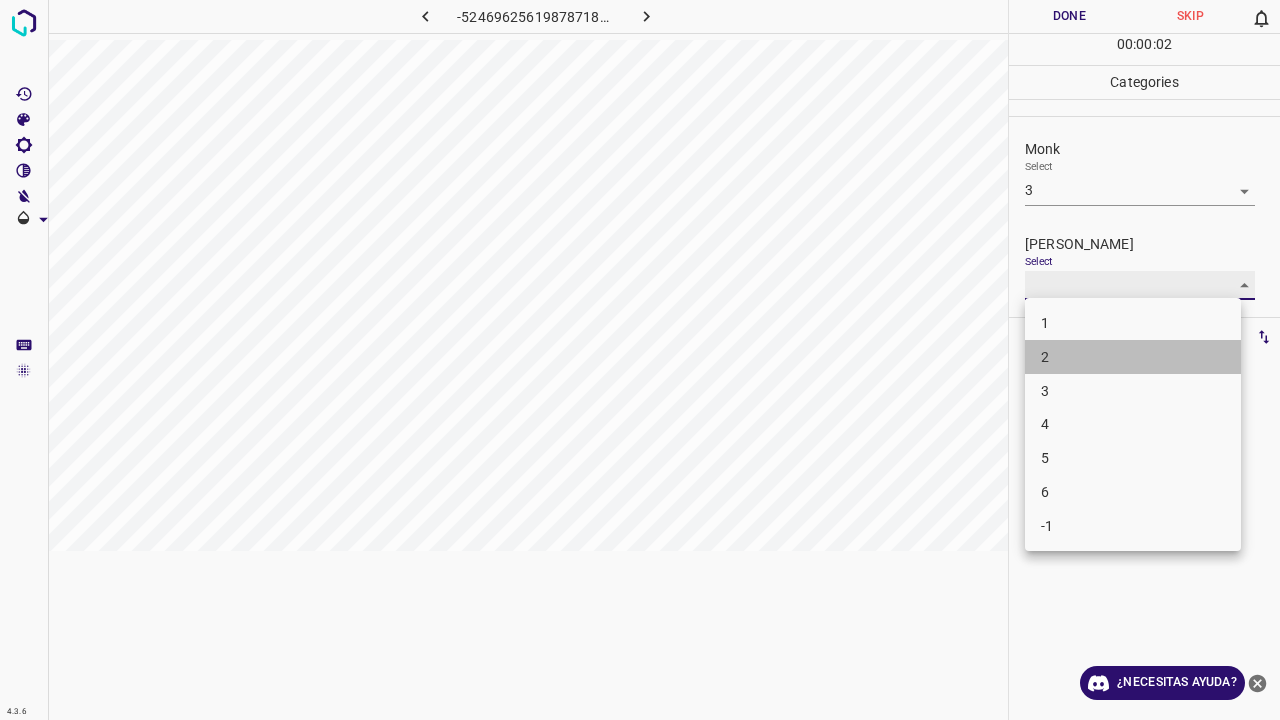 type on "2" 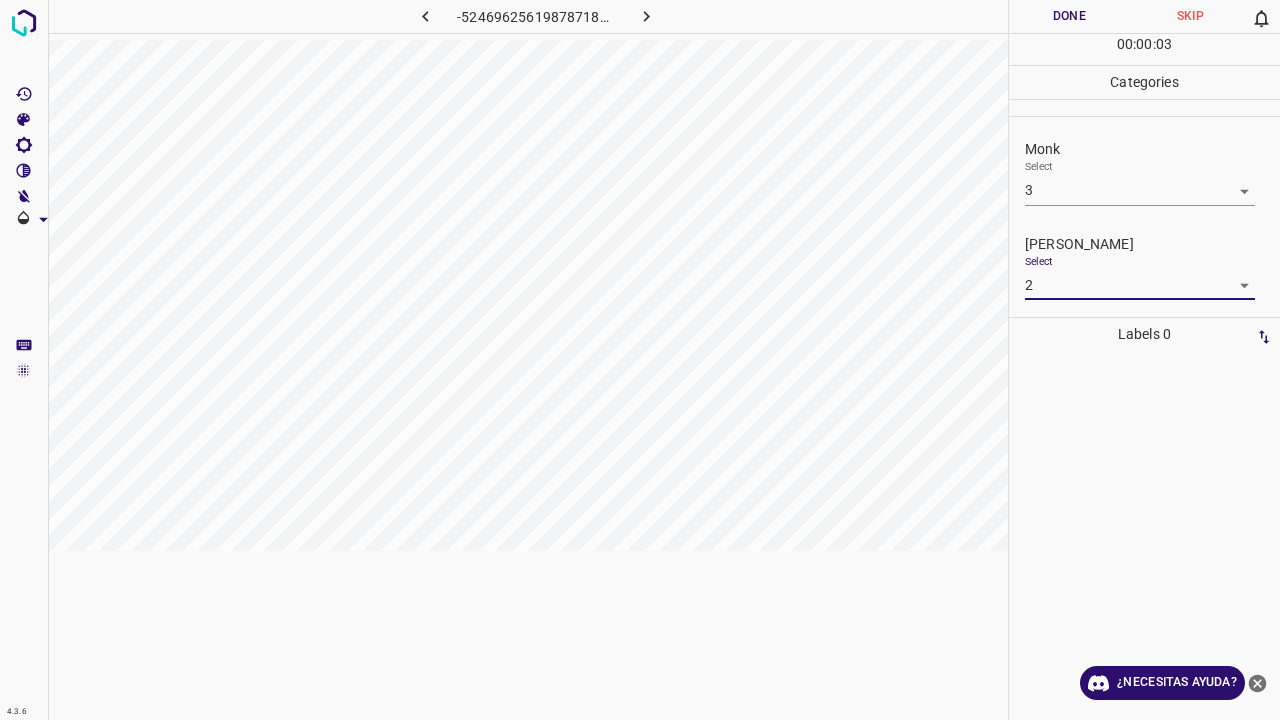 click on "Done" at bounding box center [1069, 16] 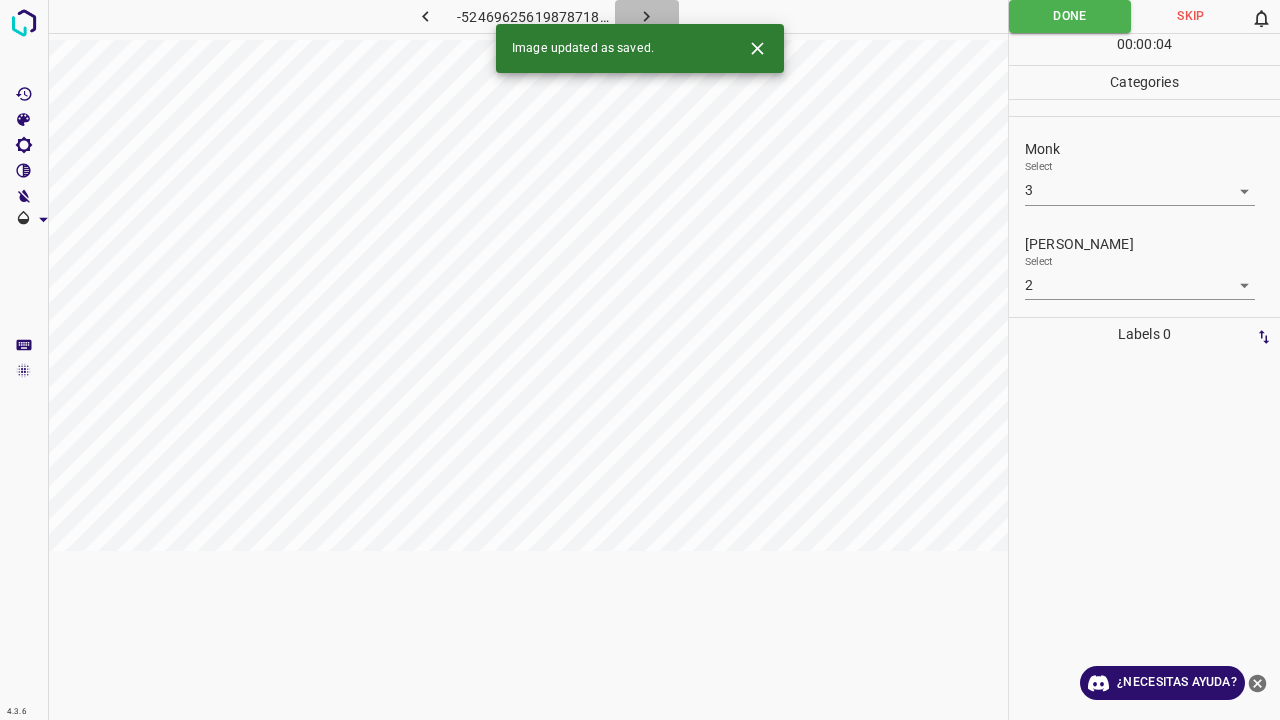 click 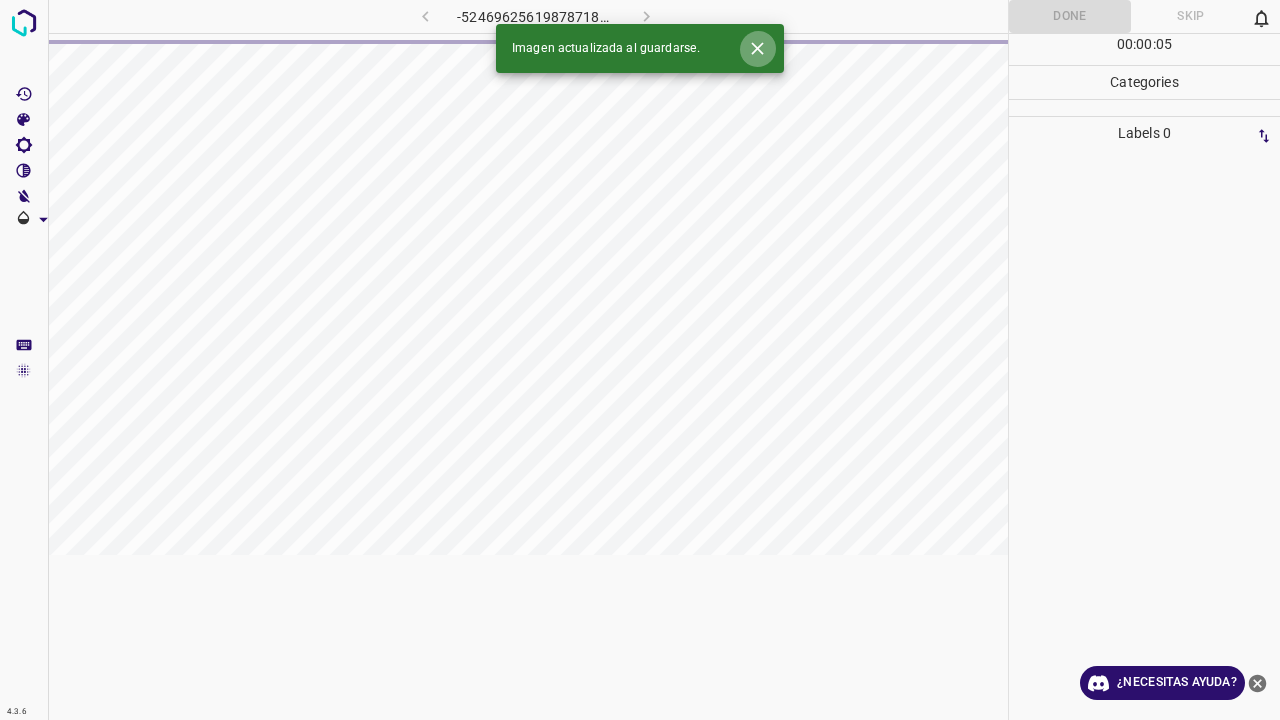 click 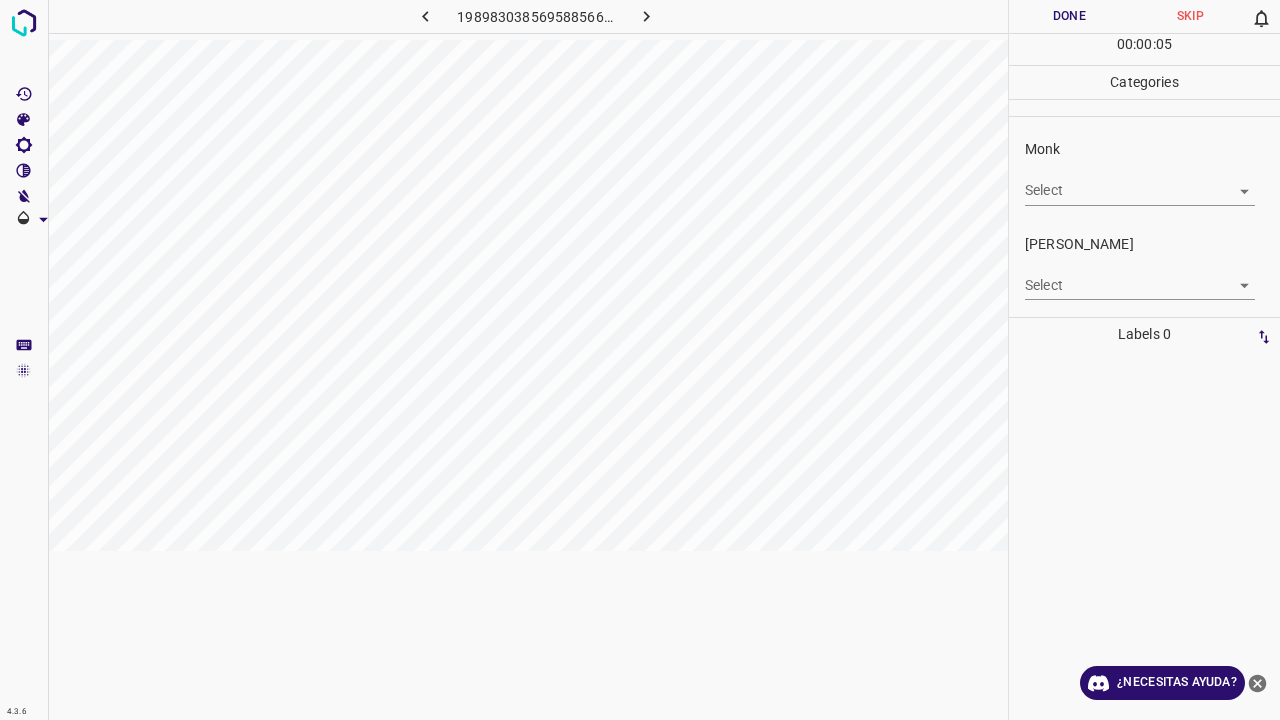 click on "Select ​" at bounding box center [1140, 182] 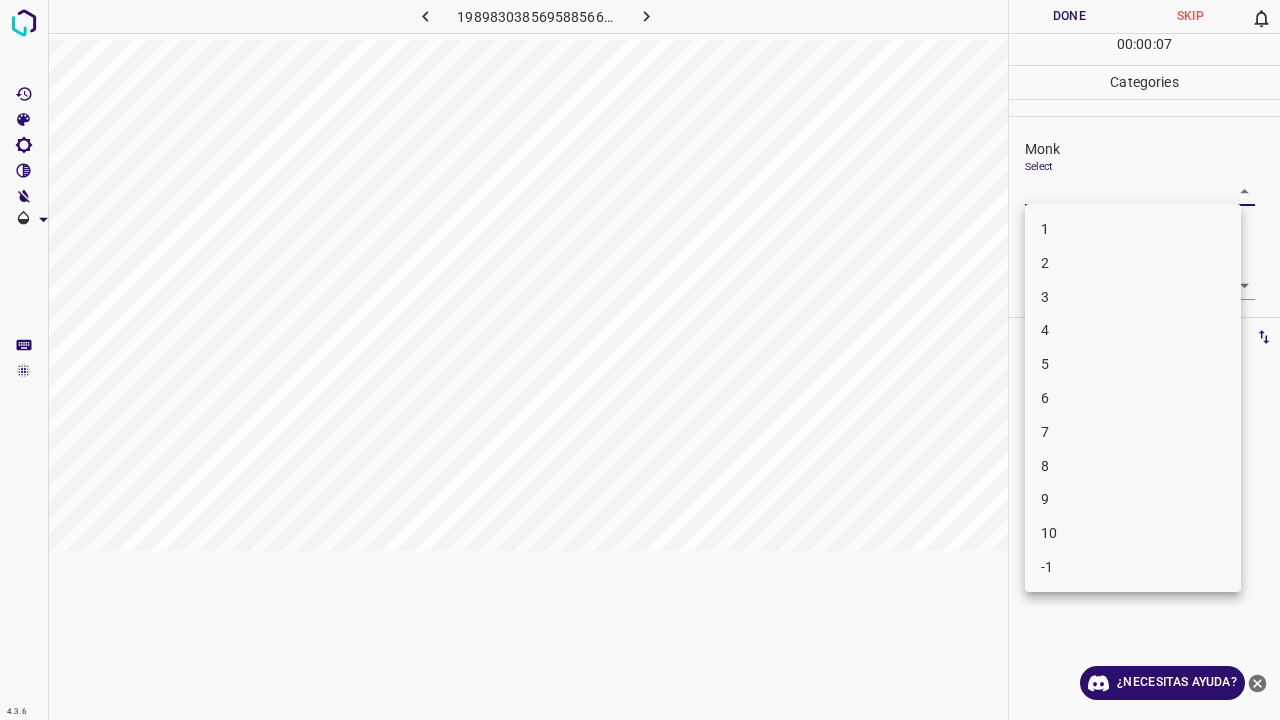 click on "7" at bounding box center [1133, 432] 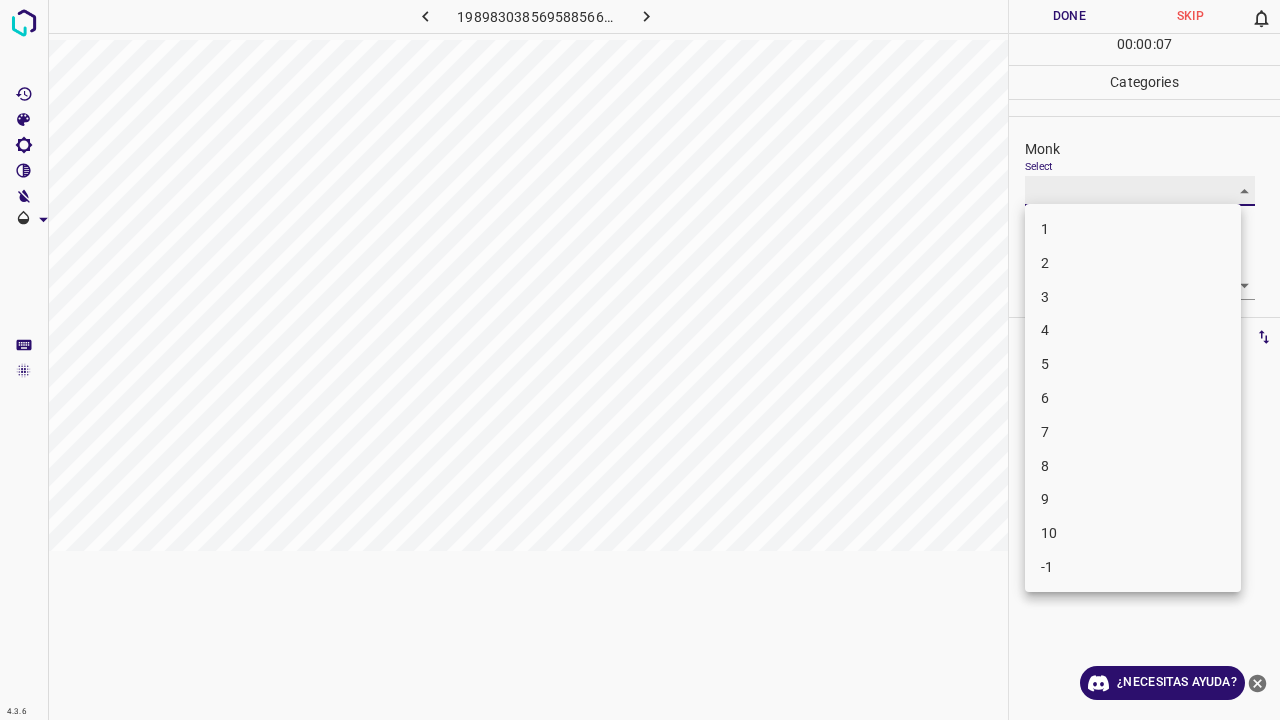 type on "7" 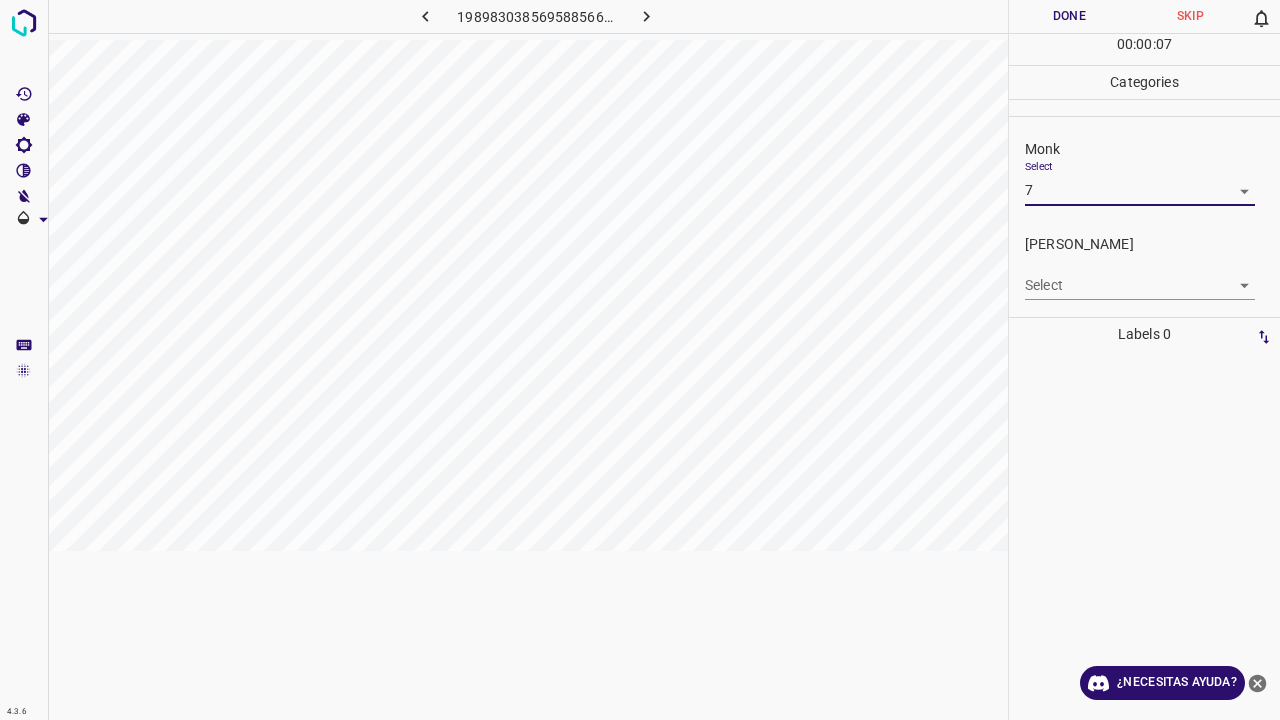 click on "4.3.6  1989830385695885661.png Done Skip 0 00   : 00   : 07   Categories Monk   Select 7 7  Fitzpatrick   Select ​ Labels   0 Categories 1 Monk 2  Fitzpatrick Tools Space Change between modes (Draw & Edit) I Auto labeling R Restore zoom M Zoom in N Zoom out Delete Delete selecte label Filters Z Restore filters X Saturation filter C Brightness filter V Contrast filter B Gray scale filter General O Download ¿Necesitas ayuda? Texto original Valora esta traducción Tu opinión servirá para ayudar a mejorar el Traductor de Google - Texto - Esconder - Borrar" at bounding box center (640, 360) 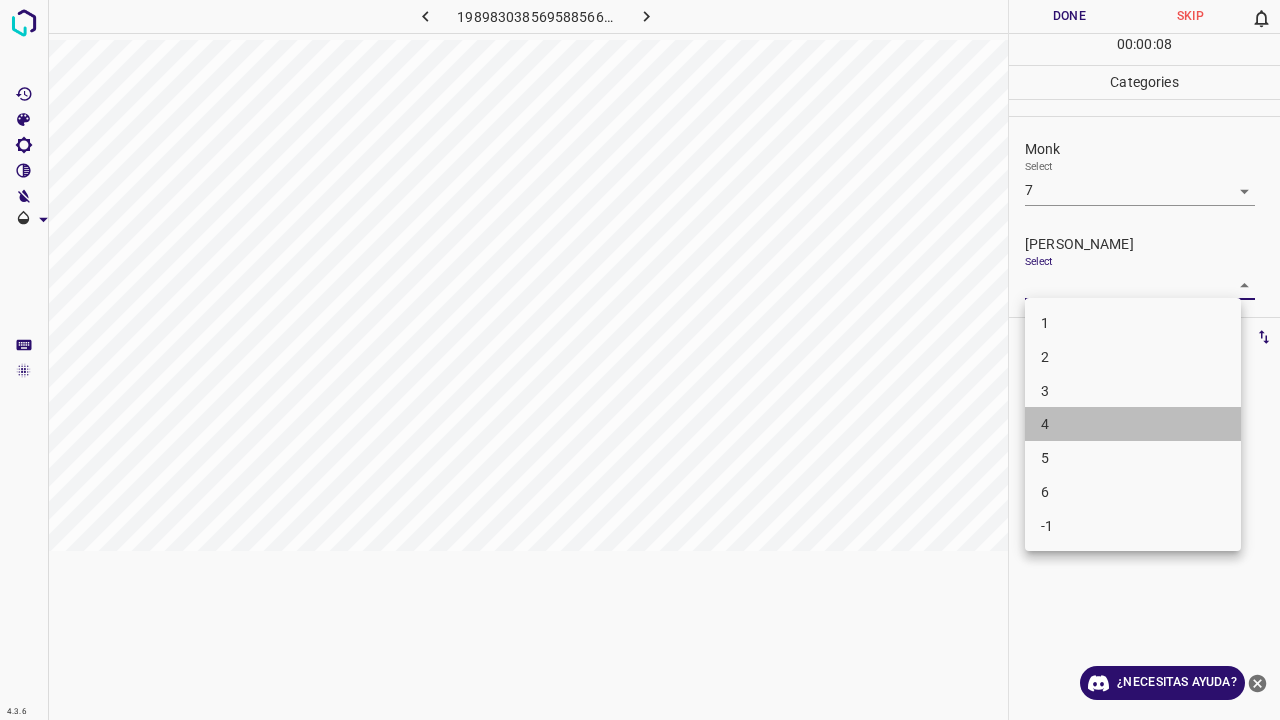 click on "4" at bounding box center [1133, 424] 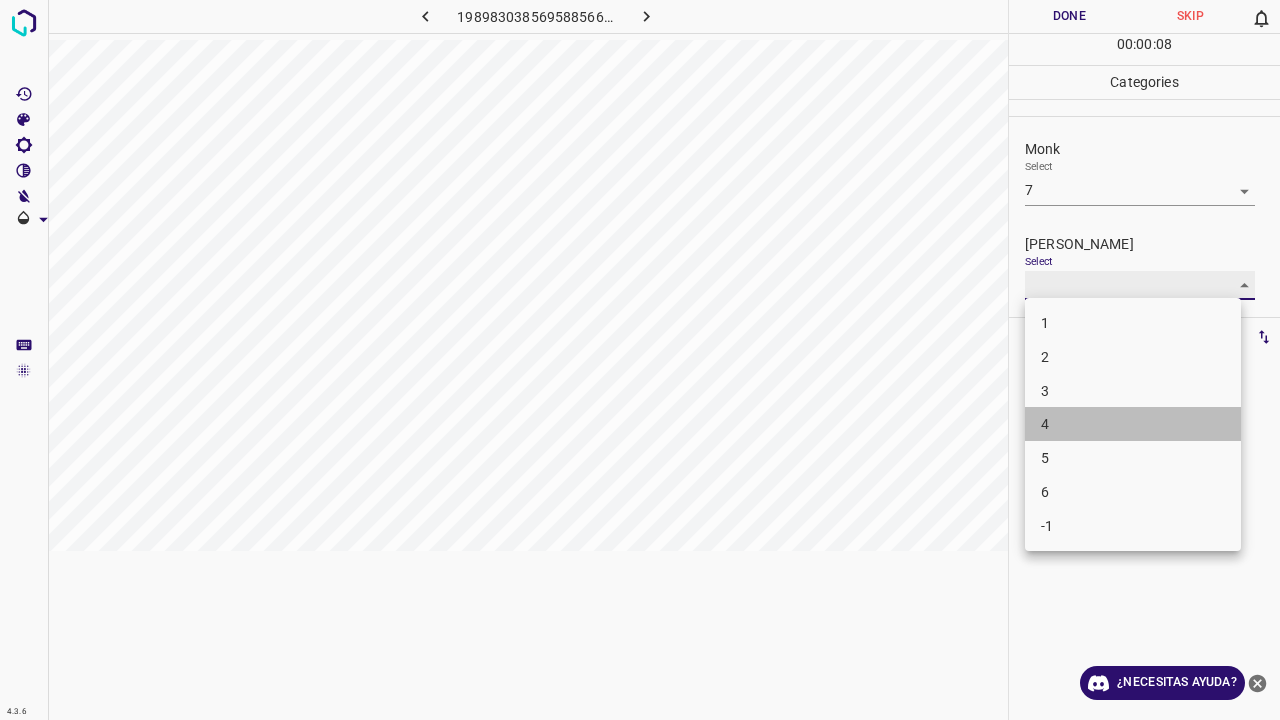 type on "4" 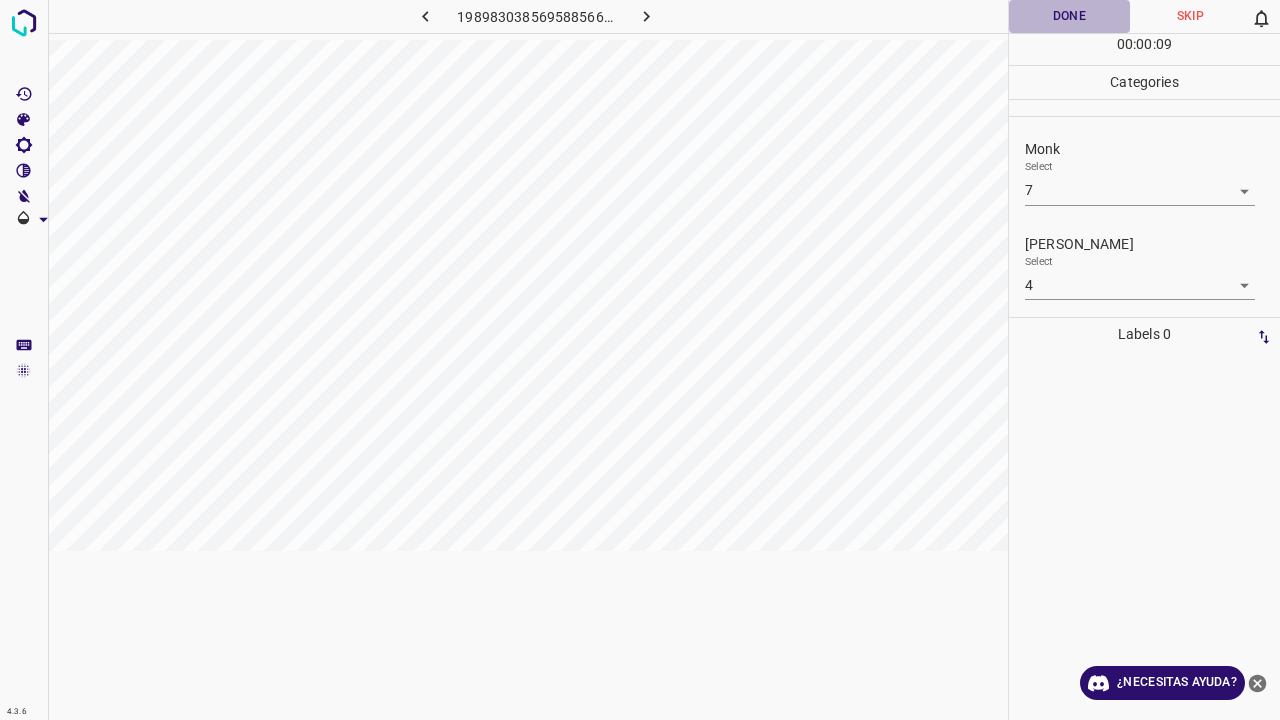 click on "Done" at bounding box center (1069, 16) 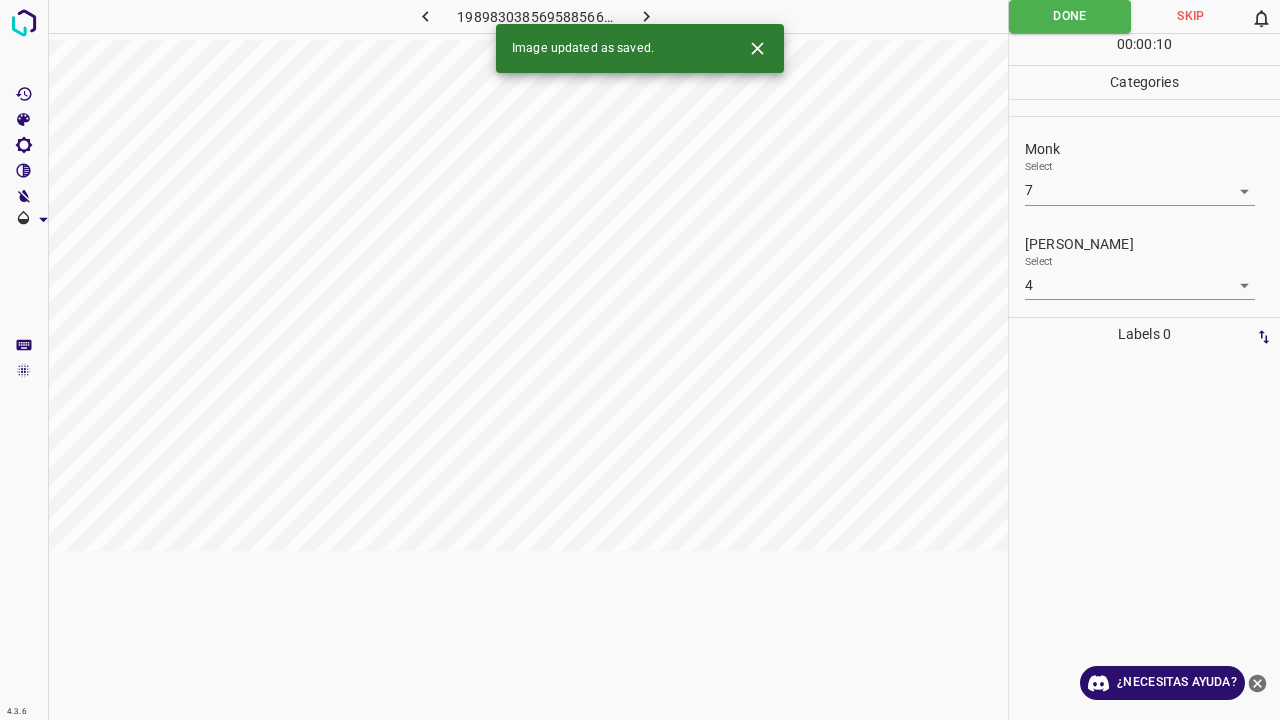 click at bounding box center (647, 16) 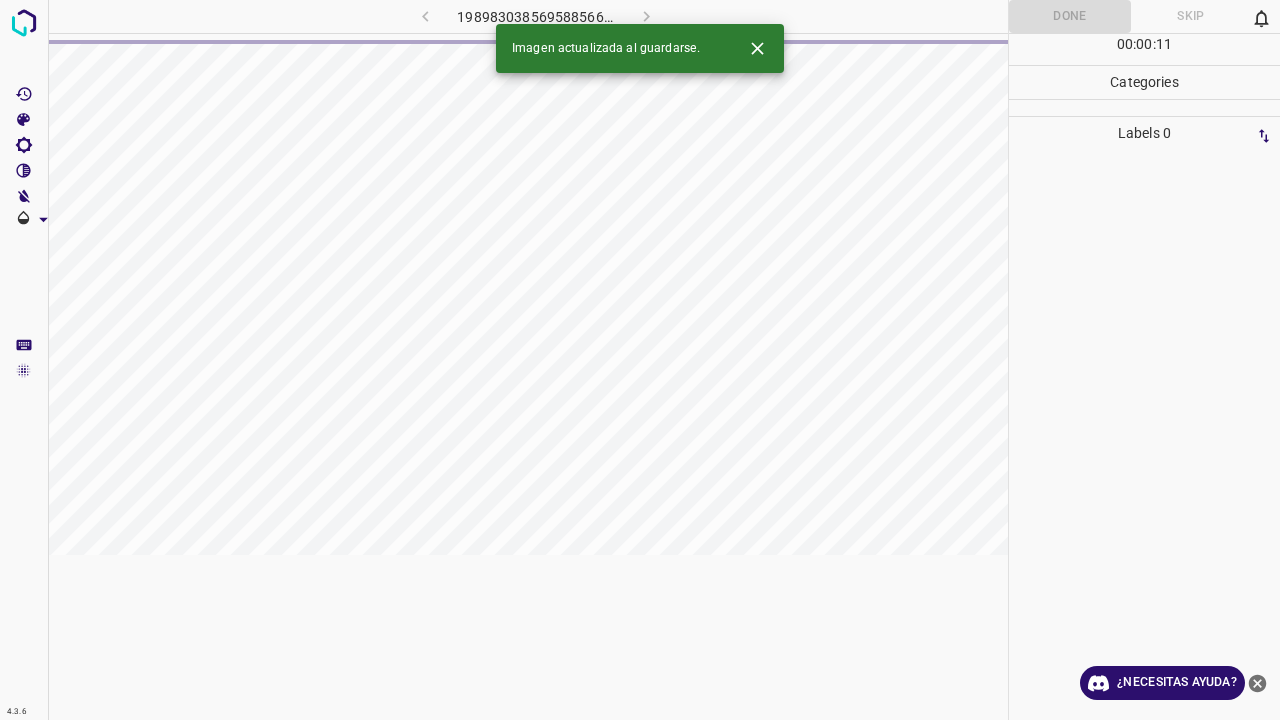 click on "Imagen actualizada al guardarse." at bounding box center (640, 48) 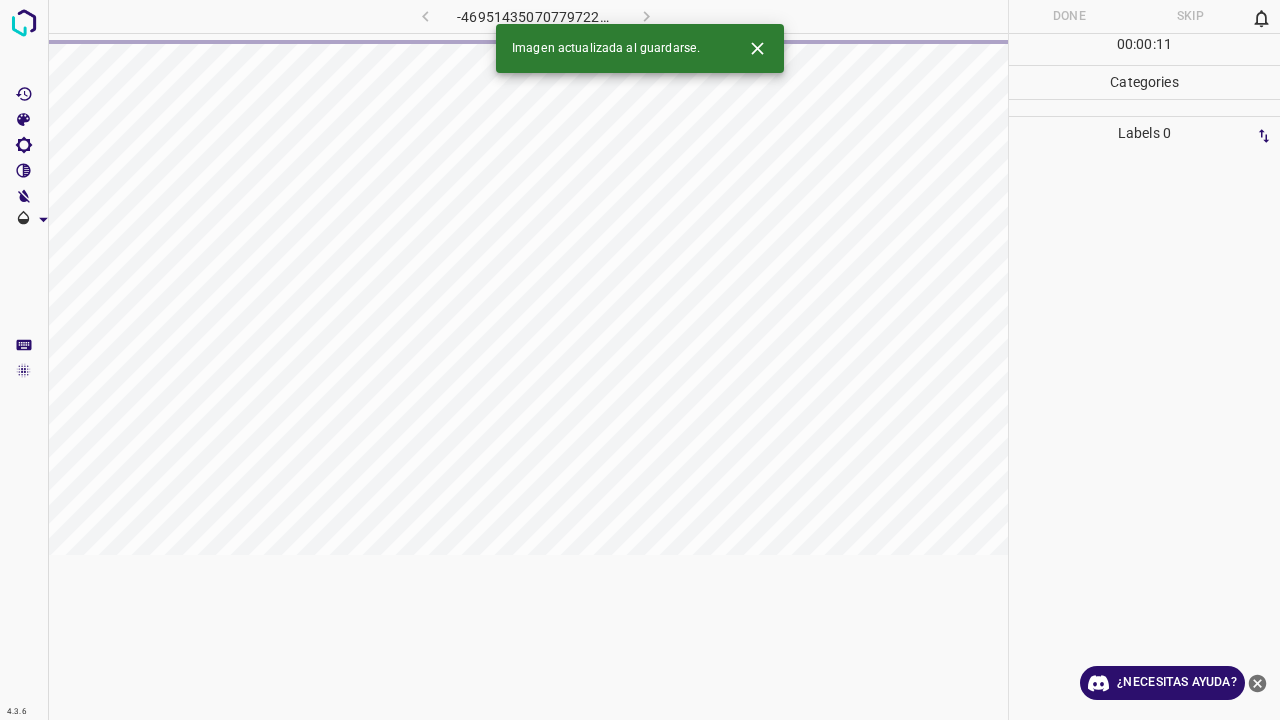 click 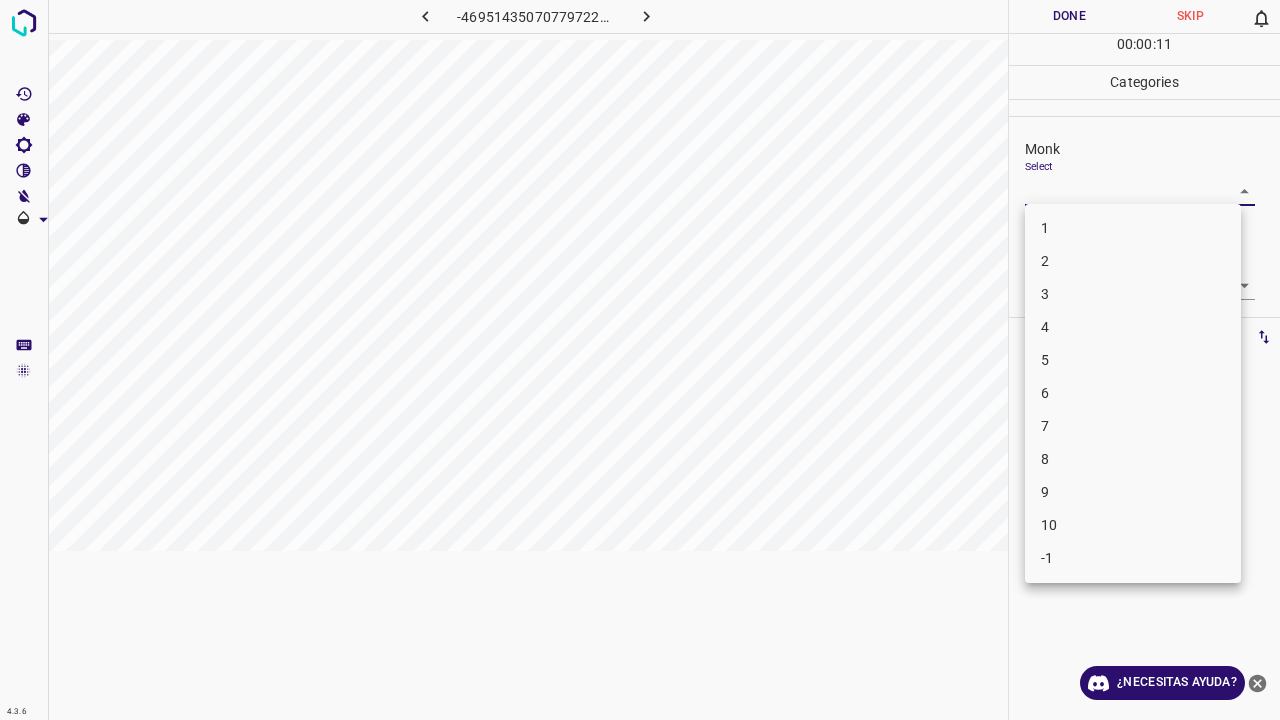 click on "4.3.6  -4695143507077972235.png Done Skip 0 00   : 00   : 11   Categories Monk   Select ​  Fitzpatrick   Select ​ Labels   0 Categories 1 Monk 2  Fitzpatrick Tools Space Change between modes (Draw & Edit) I Auto labeling R Restore zoom M Zoom in N Zoom out Delete Delete selecte label Filters Z Restore filters X Saturation filter C Brightness filter V Contrast filter B Gray scale filter General O Download ¿Necesitas ayuda? Texto original Valora esta traducción Tu opinión servirá para ayudar a mejorar el Traductor de Google - Texto - Esconder - Borrar 1 2 3 4 5 6 7 8 9 10 -1" at bounding box center (640, 360) 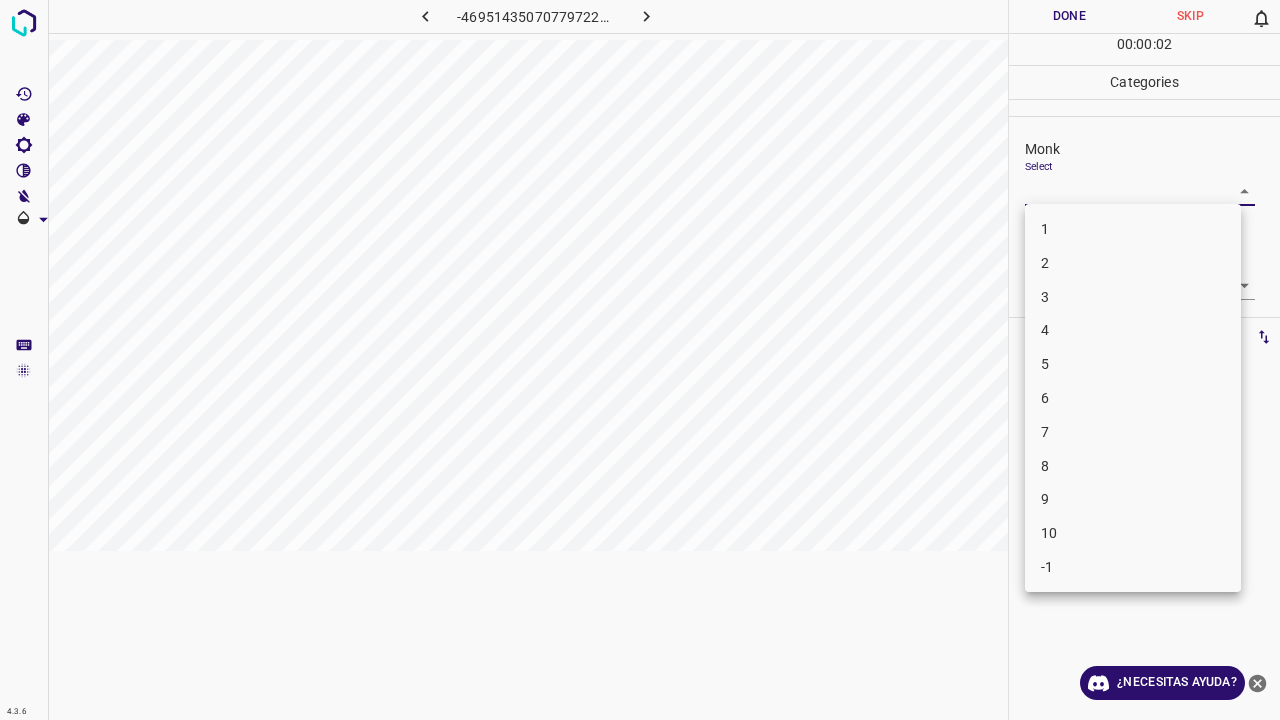 drag, startPoint x: 1060, startPoint y: 277, endPoint x: 1057, endPoint y: 291, distance: 14.3178215 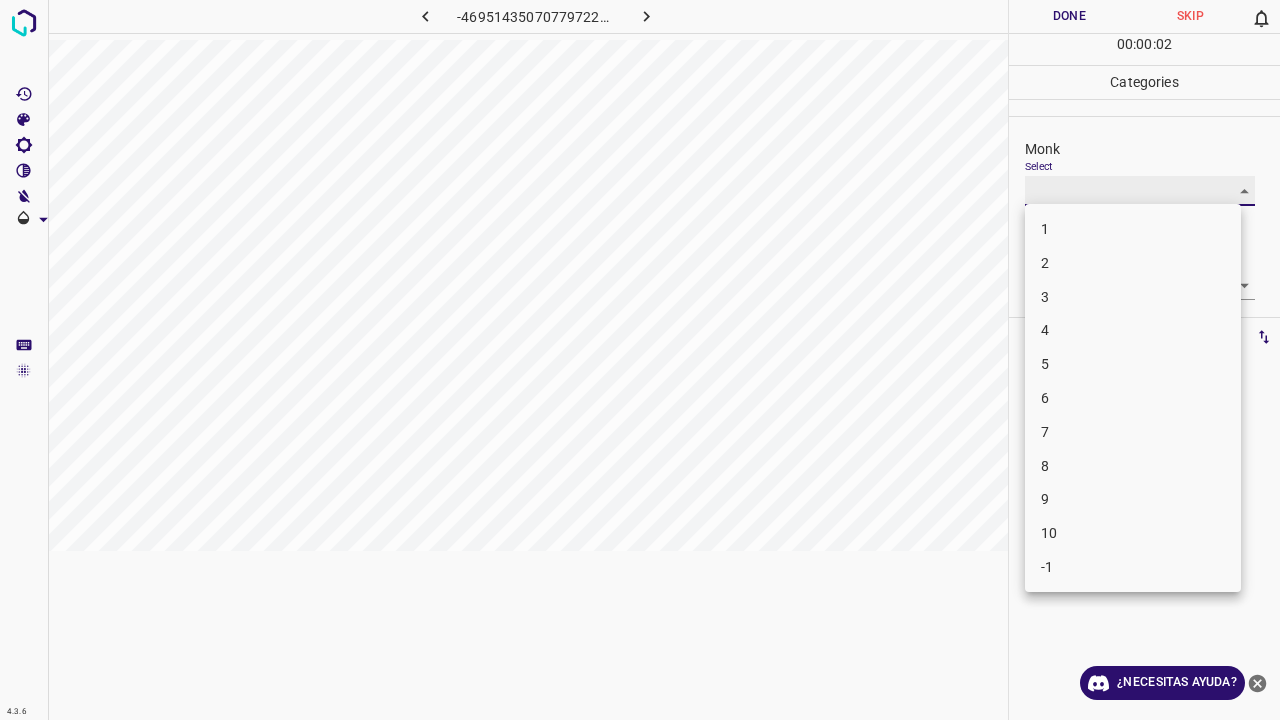 type on "3" 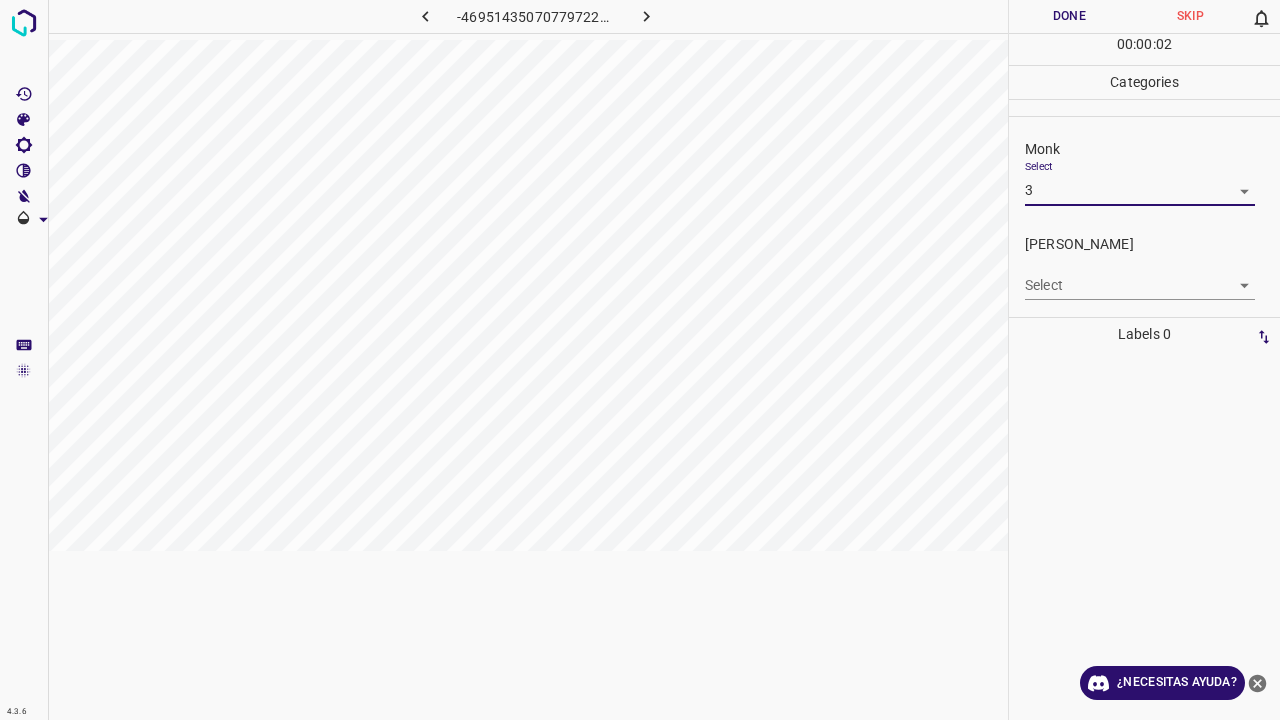 click on "4.3.6  -4695143507077972235.png Done Skip 0 00   : 00   : 02   Categories Monk   Select 3 3  Fitzpatrick   Select ​ Labels   0 Categories 1 Monk 2  Fitzpatrick Tools Space Change between modes (Draw & Edit) I Auto labeling R Restore zoom M Zoom in N Zoom out Delete Delete selecte label Filters Z Restore filters X Saturation filter C Brightness filter V Contrast filter B Gray scale filter General O Download ¿Necesitas ayuda? Texto original Valora esta traducción Tu opinión servirá para ayudar a mejorar el Traductor de Google - Texto - Esconder - Borrar" at bounding box center [640, 360] 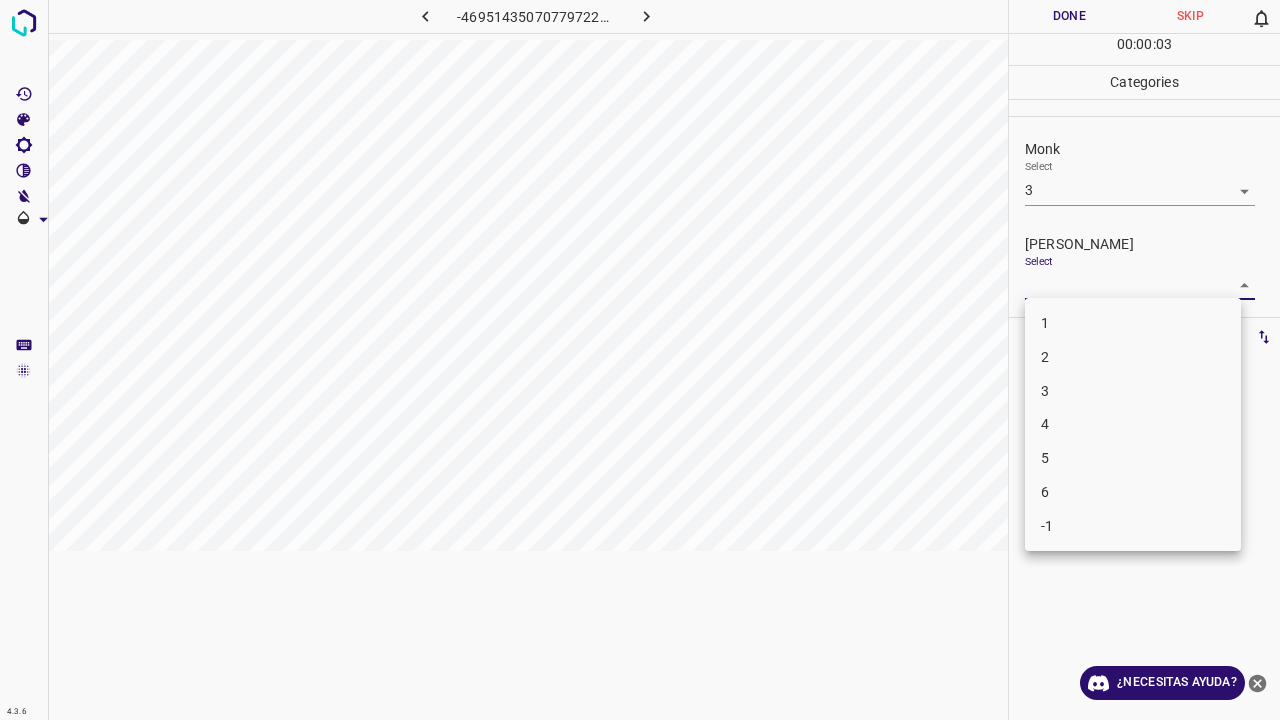 click on "1" at bounding box center (1133, 323) 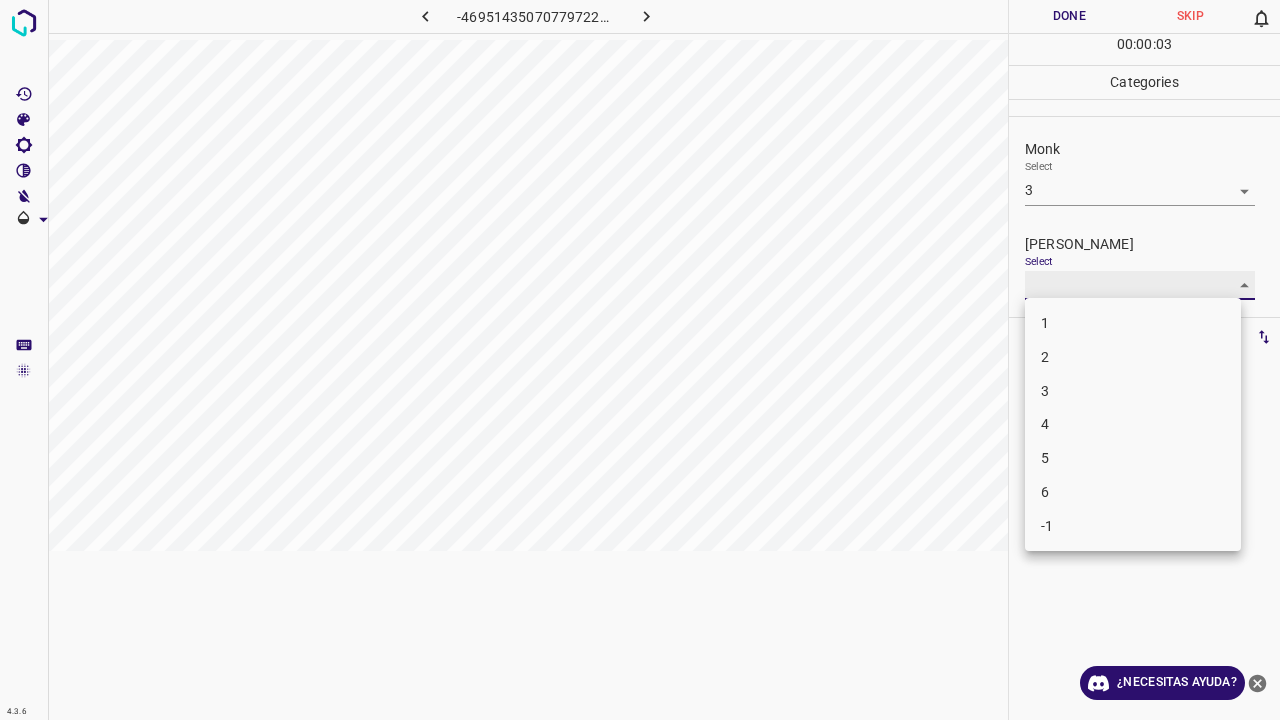 type on "1" 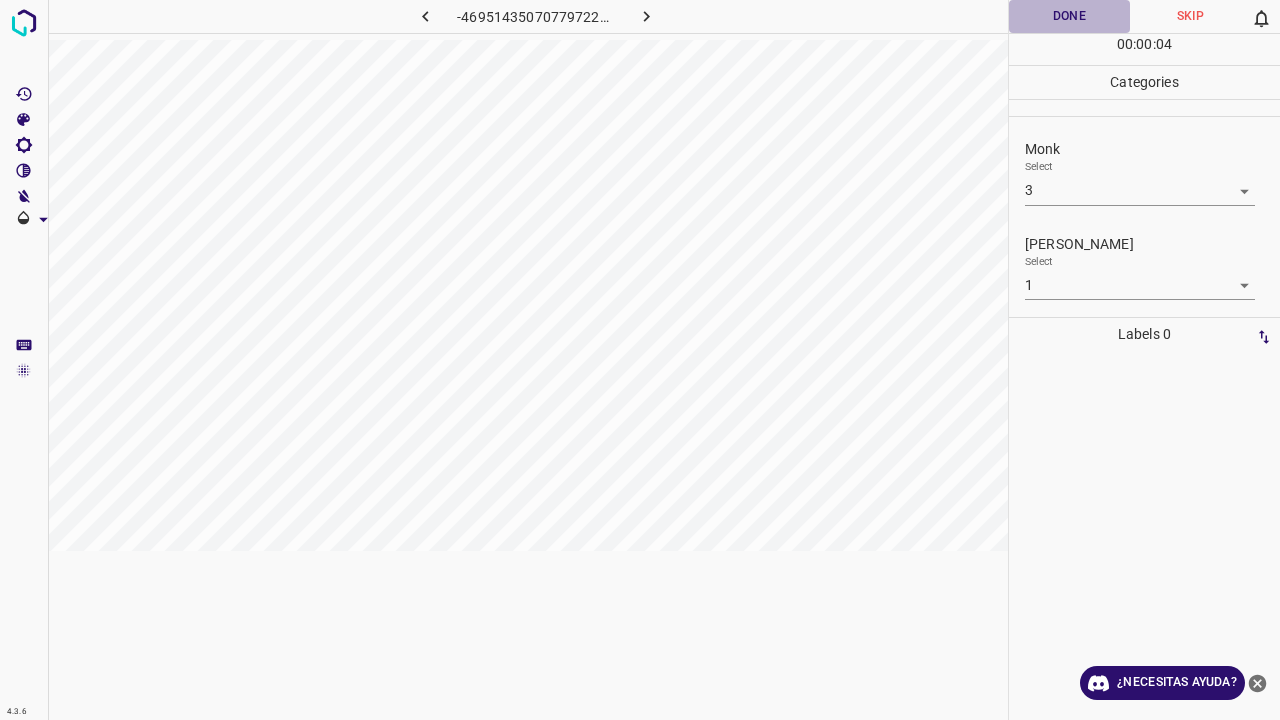 click on "Done" at bounding box center [1069, 16] 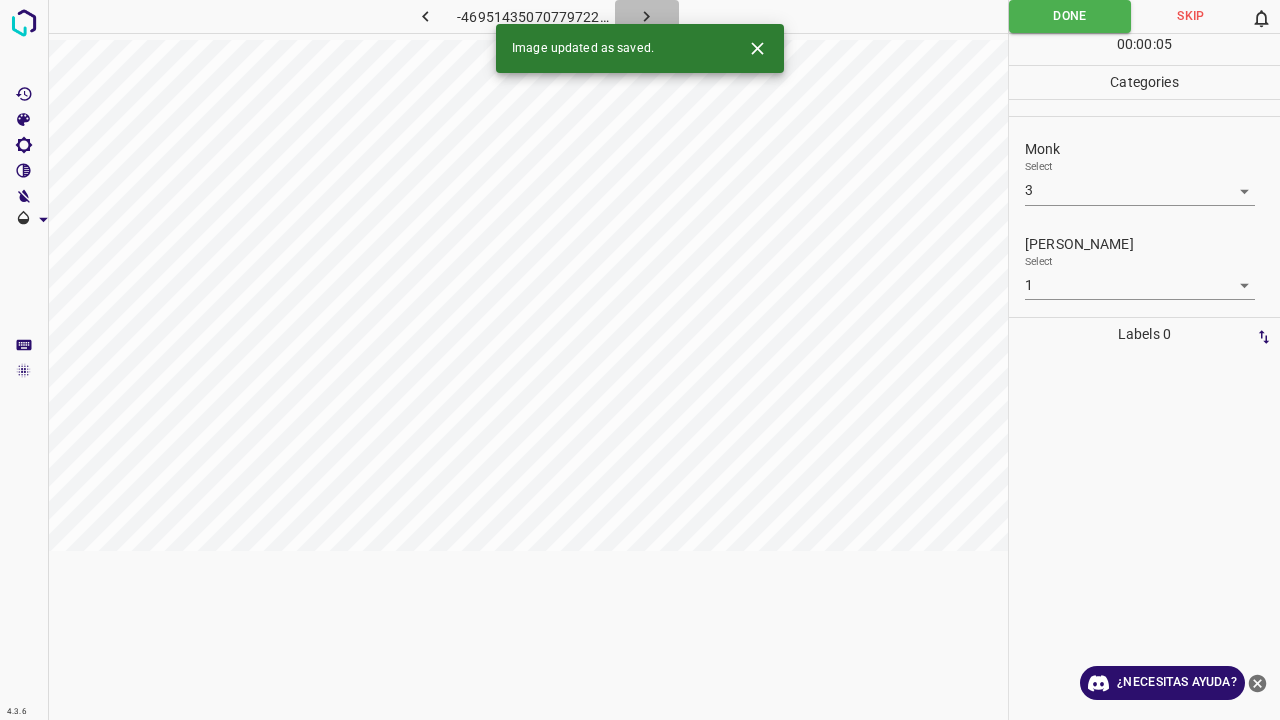 click at bounding box center (647, 16) 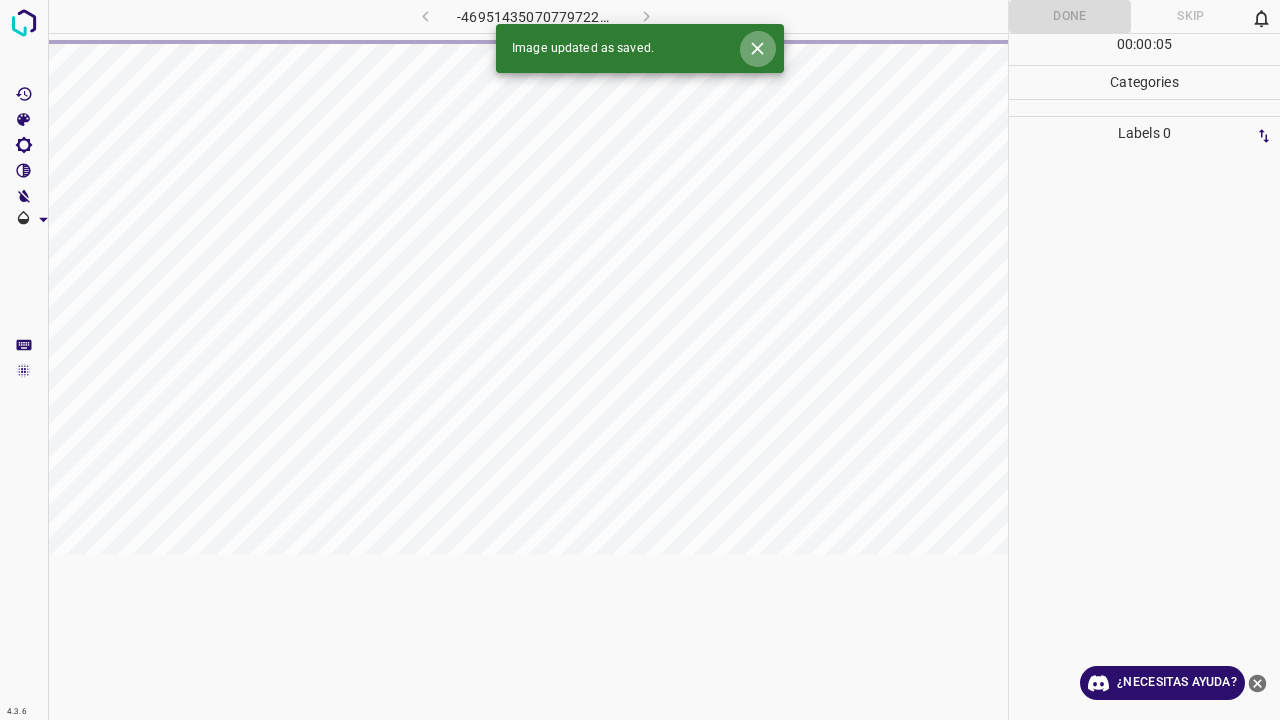 click 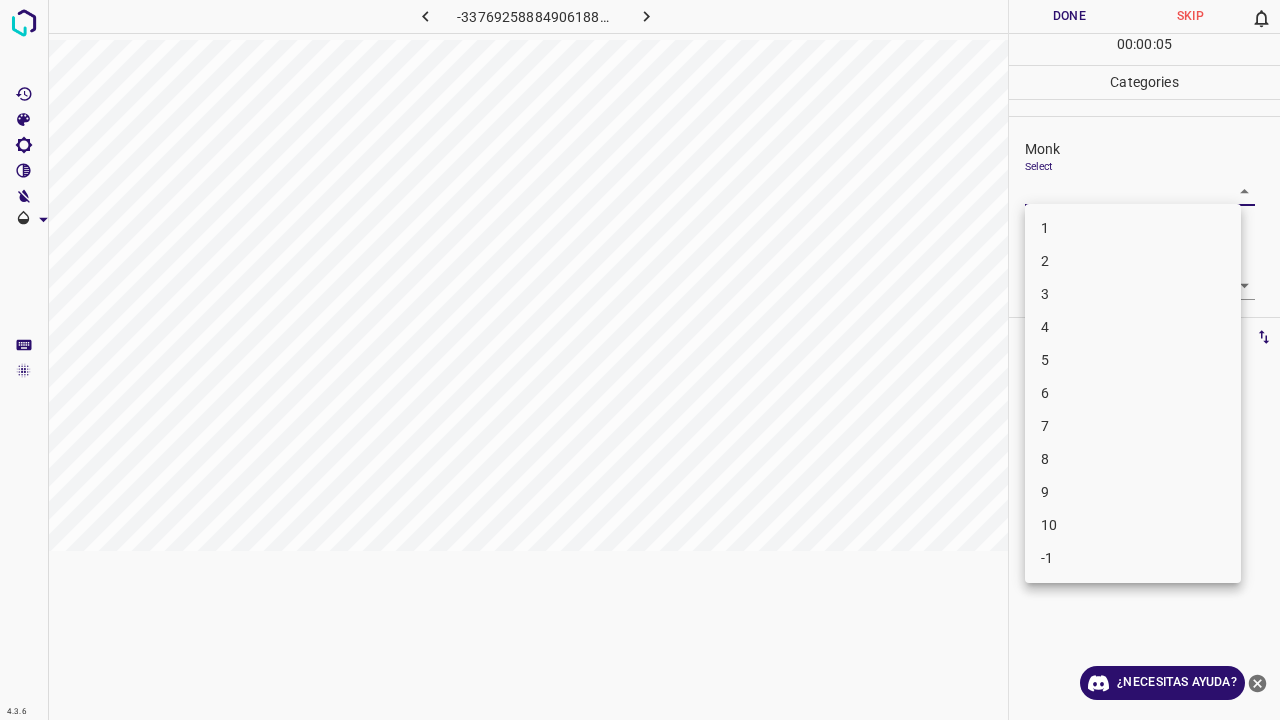 click on "4.3.6  -3376925888490618855.png Done Skip 0 00   : 00   : 05   Categories Monk   Select ​  Fitzpatrick   Select ​ Labels   0 Categories 1 Monk 2  Fitzpatrick Tools Space Change between modes (Draw & Edit) I Auto labeling R Restore zoom M Zoom in N Zoom out Delete Delete selecte label Filters Z Restore filters X Saturation filter C Brightness filter V Contrast filter B Gray scale filter General O Download ¿Necesitas ayuda? Texto original Valora esta traducción Tu opinión servirá para ayudar a mejorar el Traductor de Google - Texto - Esconder - Borrar 1 2 3 4 5 6 7 8 9 10 -1" at bounding box center [640, 360] 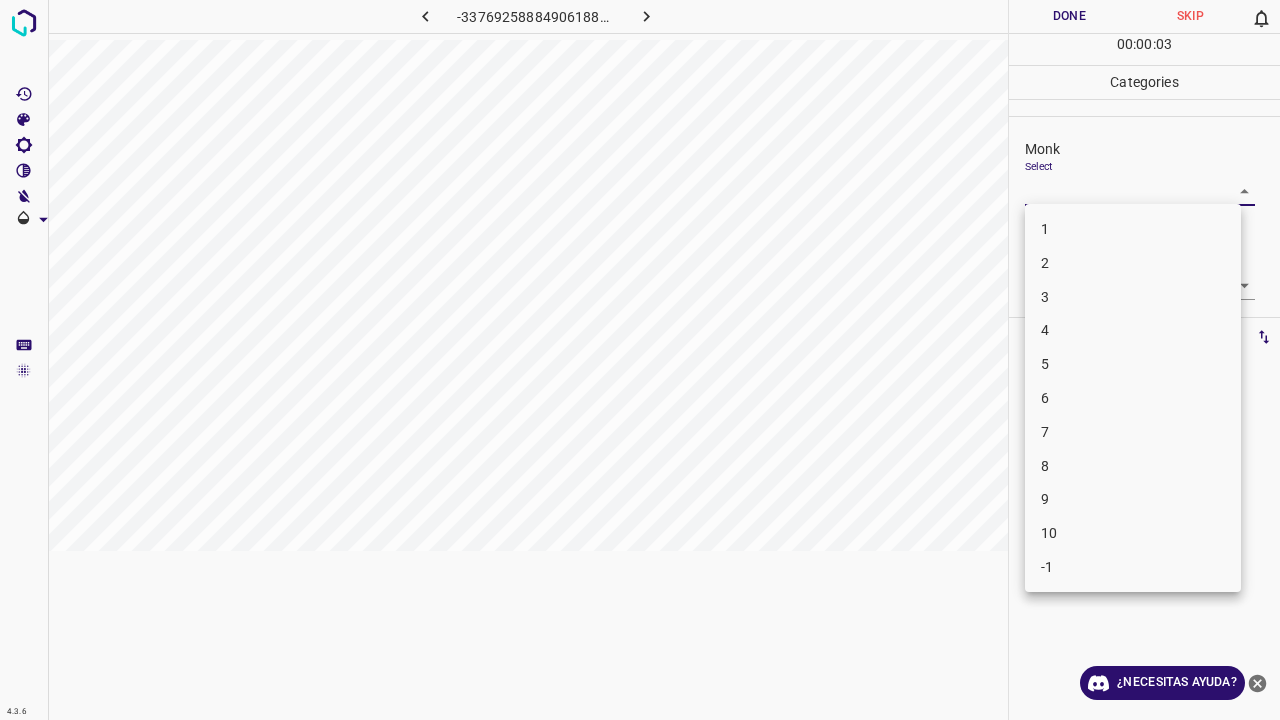 click on "4" at bounding box center [1133, 330] 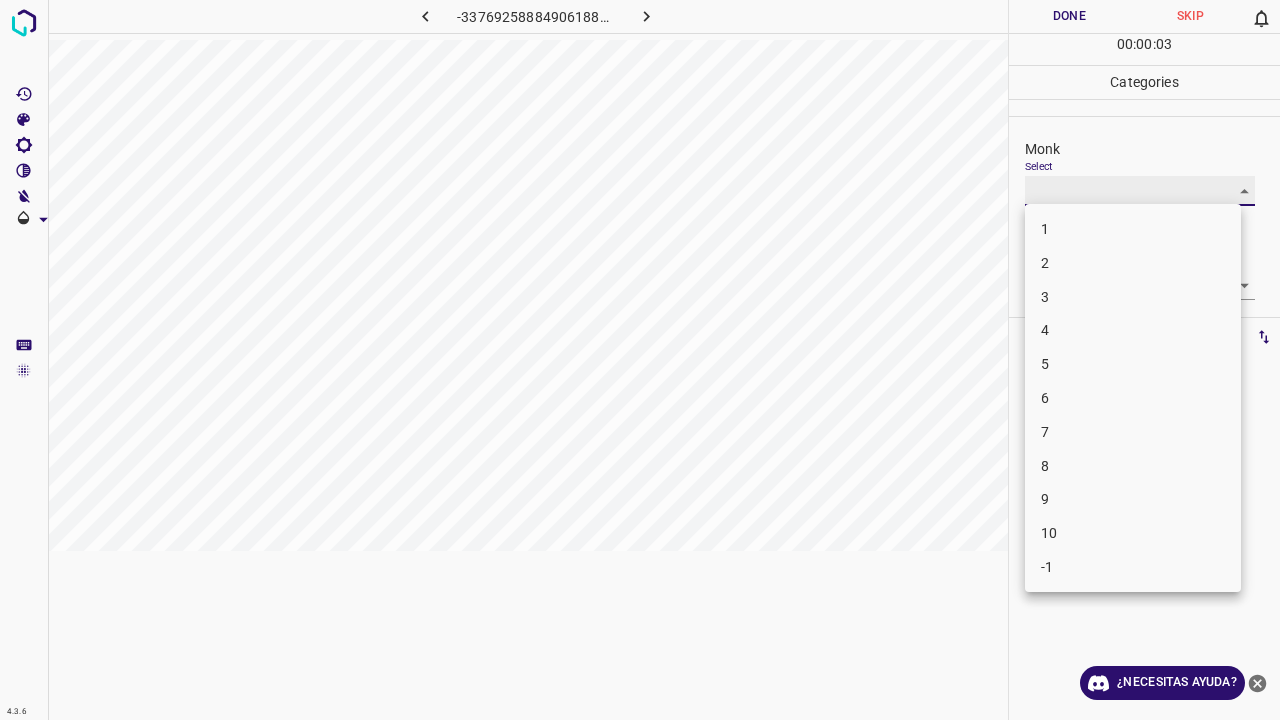 type on "4" 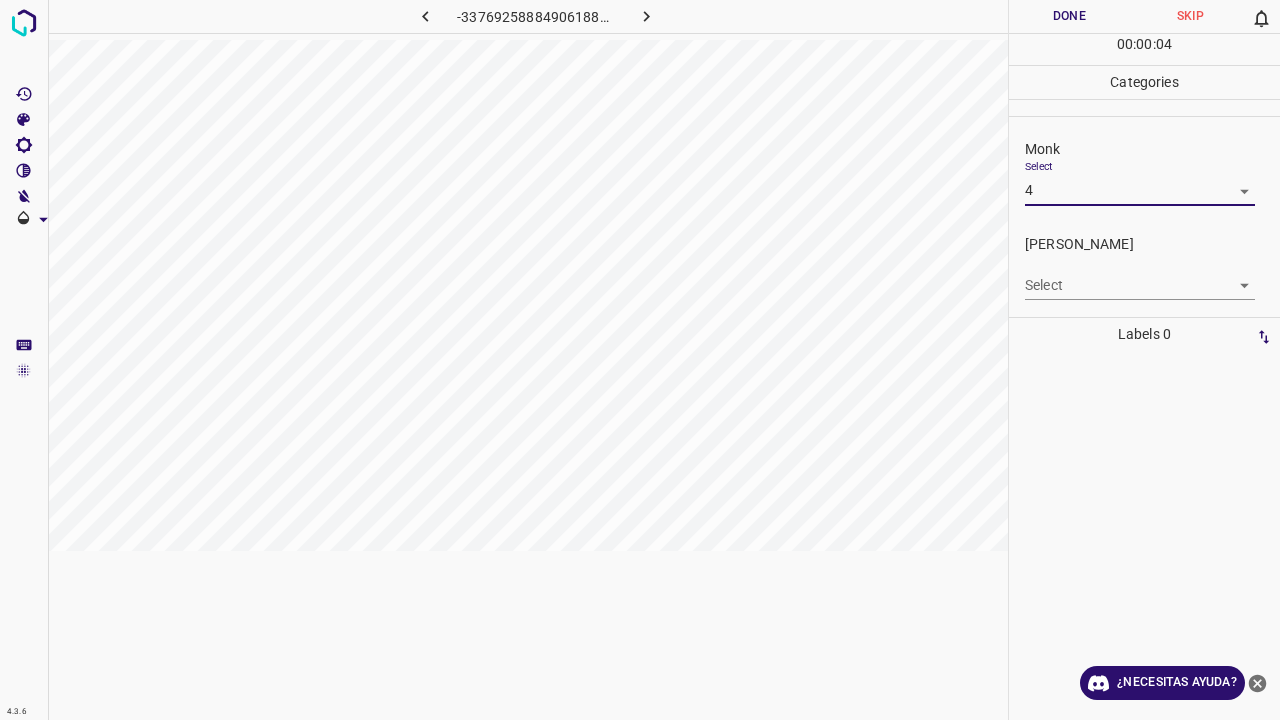 click on "4.3.6  -3376925888490618855.png Done Skip 0 00   : 00   : 04   Categories Monk   Select 4 4  Fitzpatrick   Select ​ Labels   0 Categories 1 Monk 2  Fitzpatrick Tools Space Change between modes (Draw & Edit) I Auto labeling R Restore zoom M Zoom in N Zoom out Delete Delete selecte label Filters Z Restore filters X Saturation filter C Brightness filter V Contrast filter B Gray scale filter General O Download ¿Necesitas ayuda? Texto original Valora esta traducción Tu opinión servirá para ayudar a mejorar el Traductor de Google - Texto - Esconder - Borrar 1 2 3 4 5 6 7 8 9 10 -1" at bounding box center (640, 360) 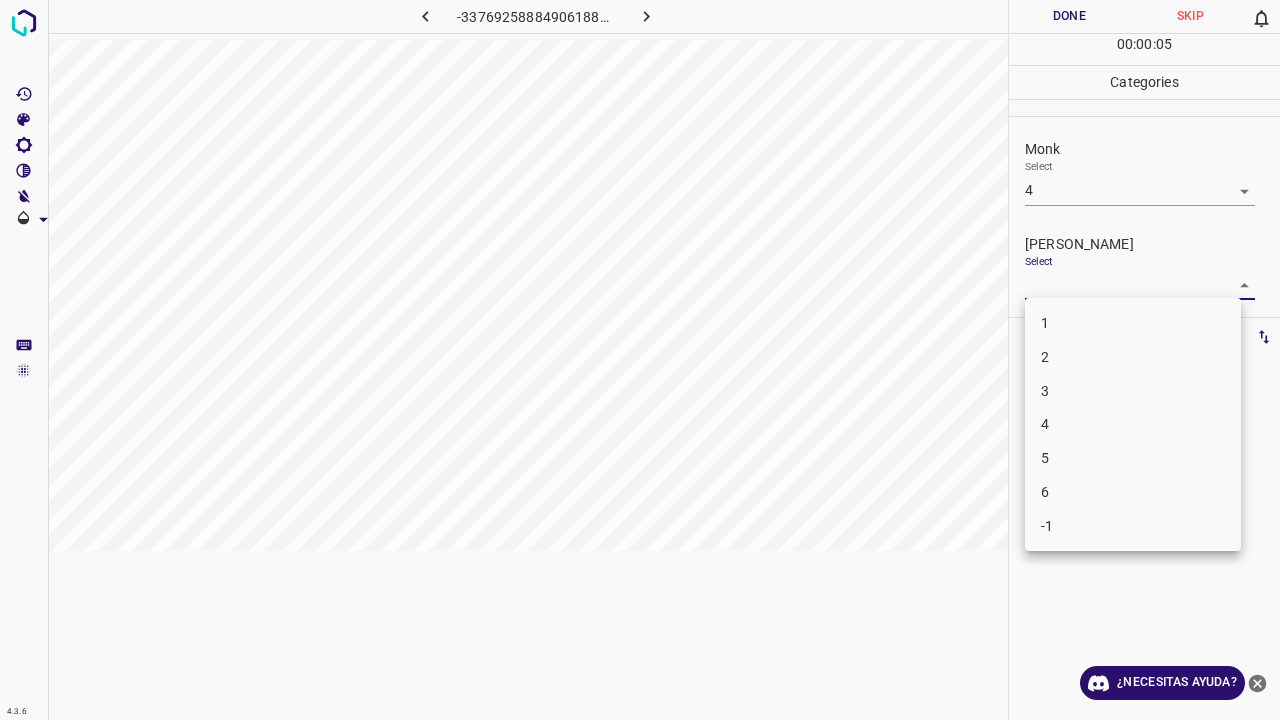 click on "2" at bounding box center [1133, 357] 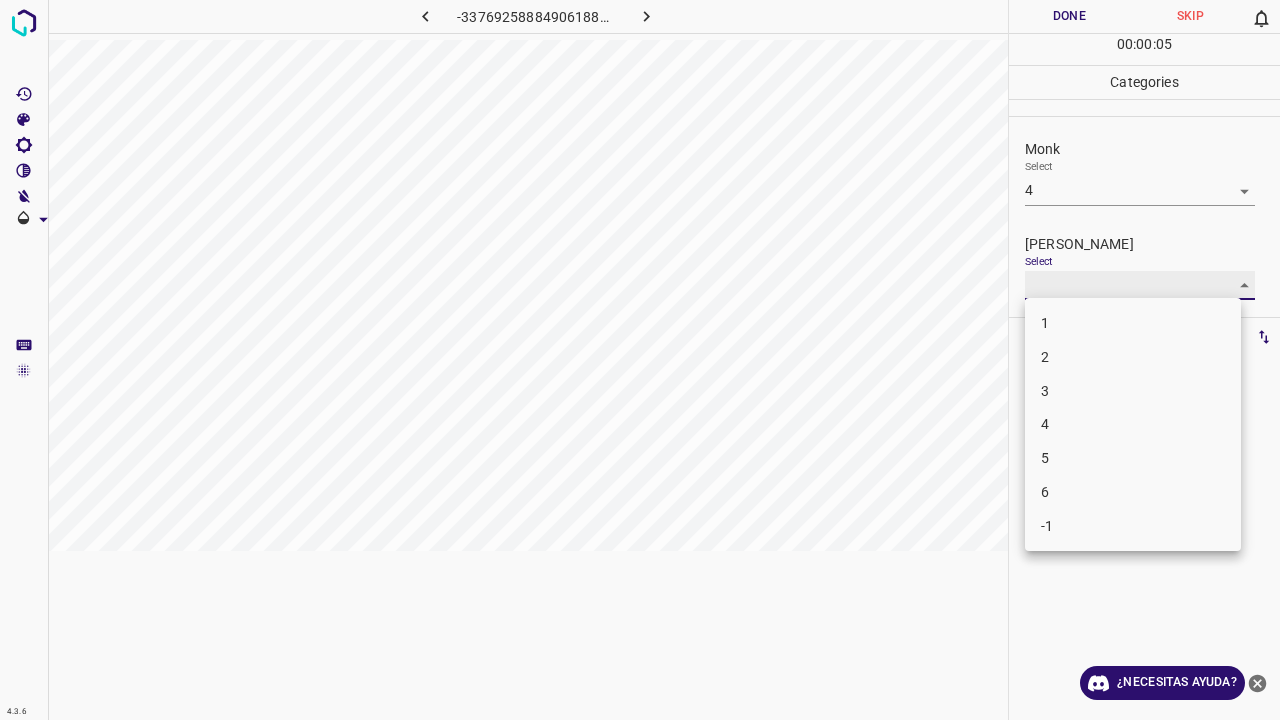 type on "2" 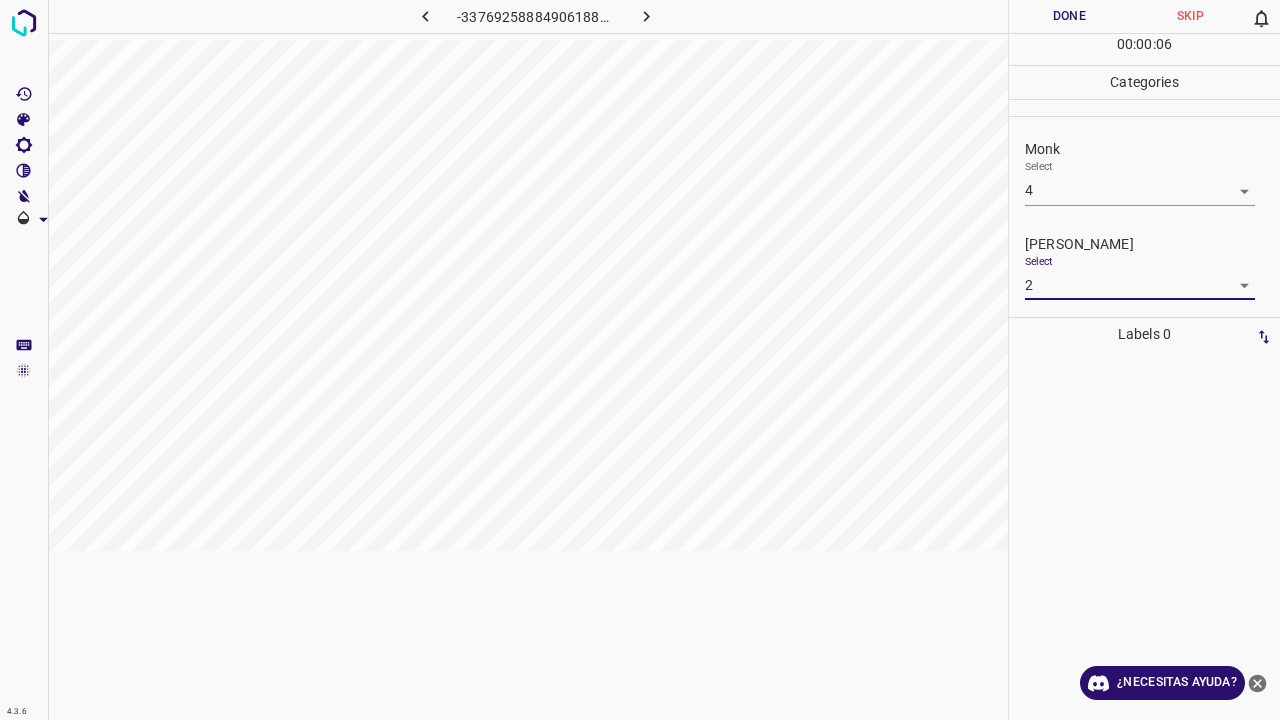 click on "Done" at bounding box center [1069, 16] 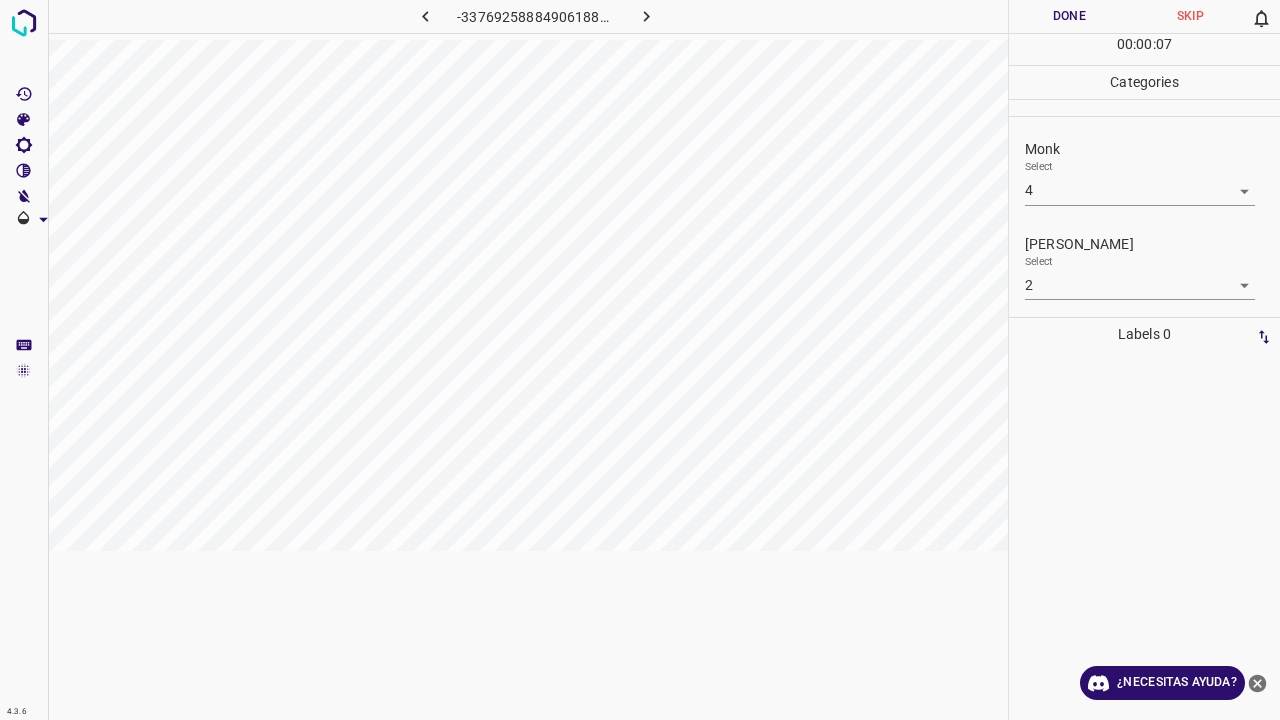 click 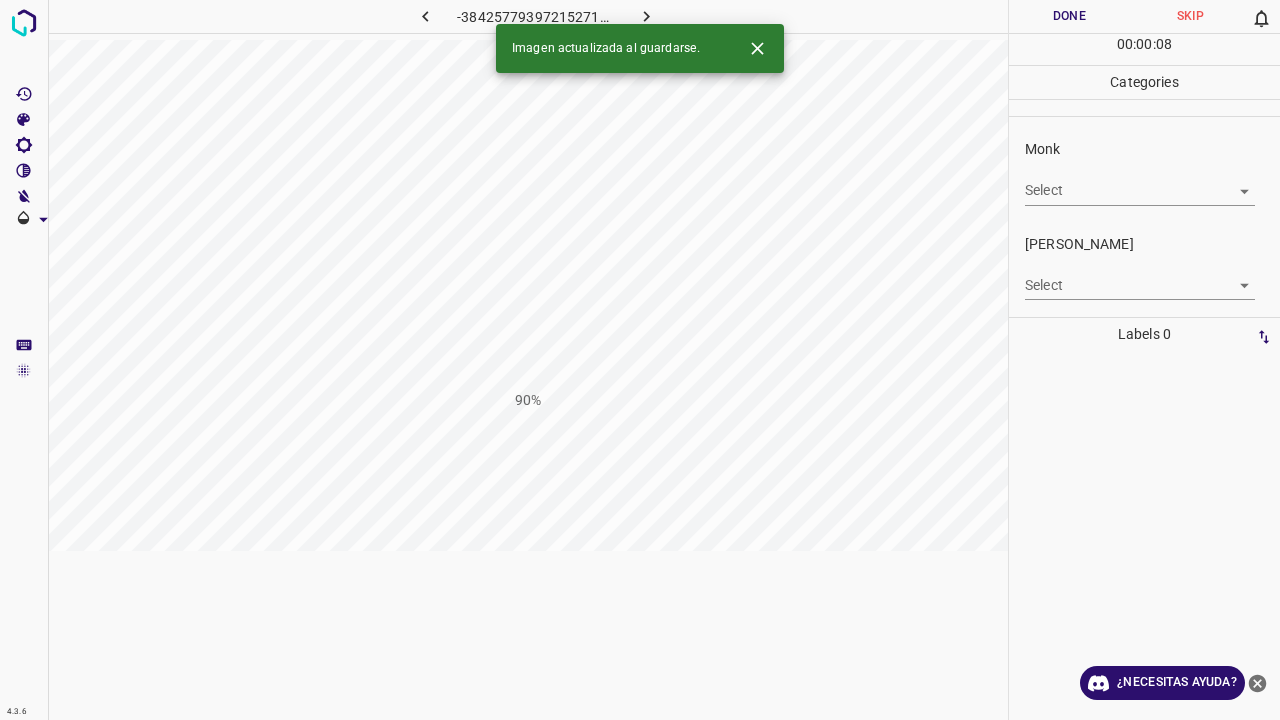 click on "4.3.6  -3842577939721527136.png 90% Done Skip 0 00   : 00   : 08   Categories Monk   Select ​  Fitzpatrick   Select ​ Labels   0 Categories 1 Monk 2  Fitzpatrick Tools Space Change between modes (Draw & Edit) I Auto labeling R Restore zoom M Zoom in N Zoom out Delete Delete selecte label Filters Z Restore filters X Saturation filter C Brightness filter V Contrast filter B Gray scale filter General O Download Imagen actualizada al guardarse. ¿Necesitas ayuda? Texto original Valora esta traducción Tu opinión servirá para ayudar a mejorar el Traductor de Google - Texto - Esconder - Borrar" at bounding box center [640, 360] 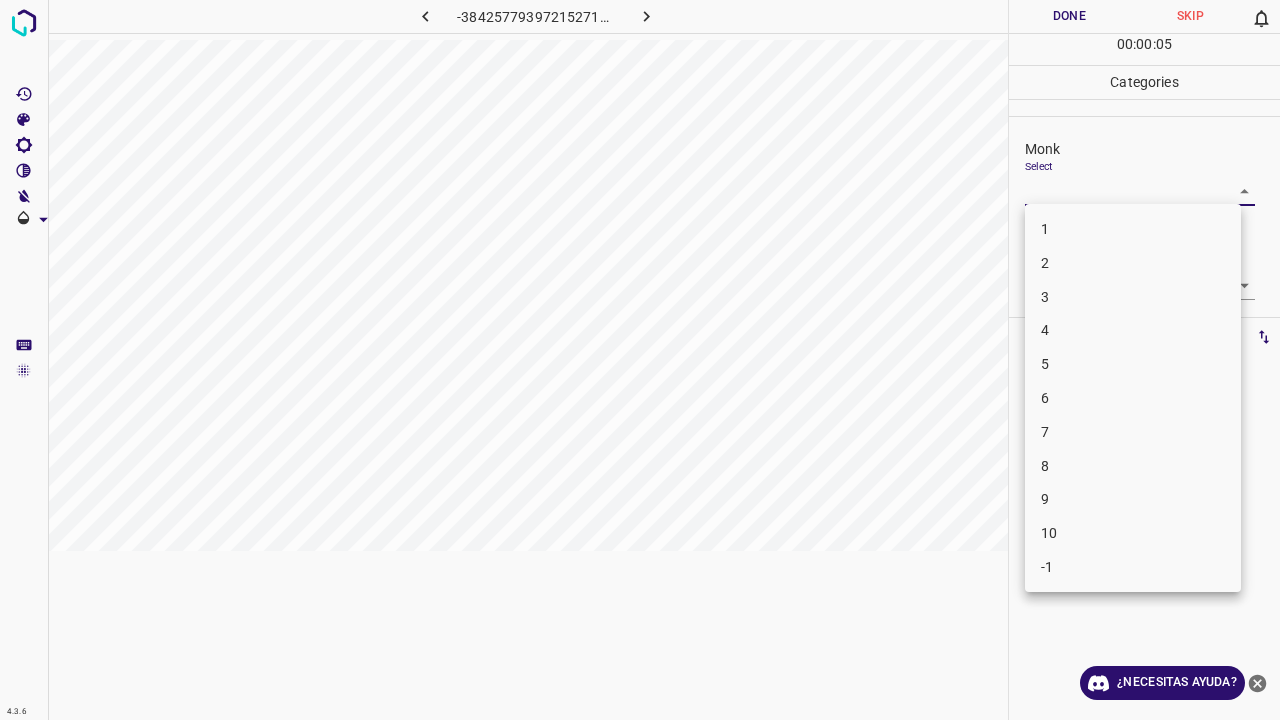 drag, startPoint x: 1120, startPoint y: 334, endPoint x: 1137, endPoint y: 292, distance: 45.310043 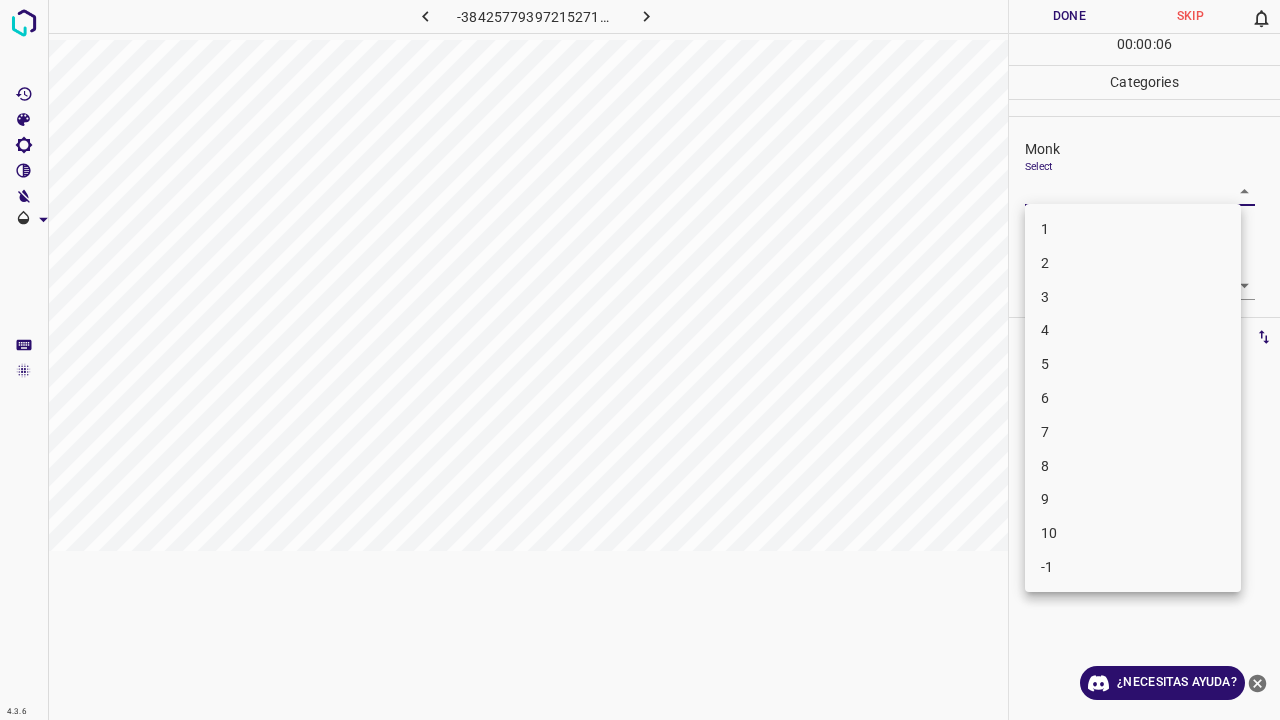 click on "4" at bounding box center [1133, 330] 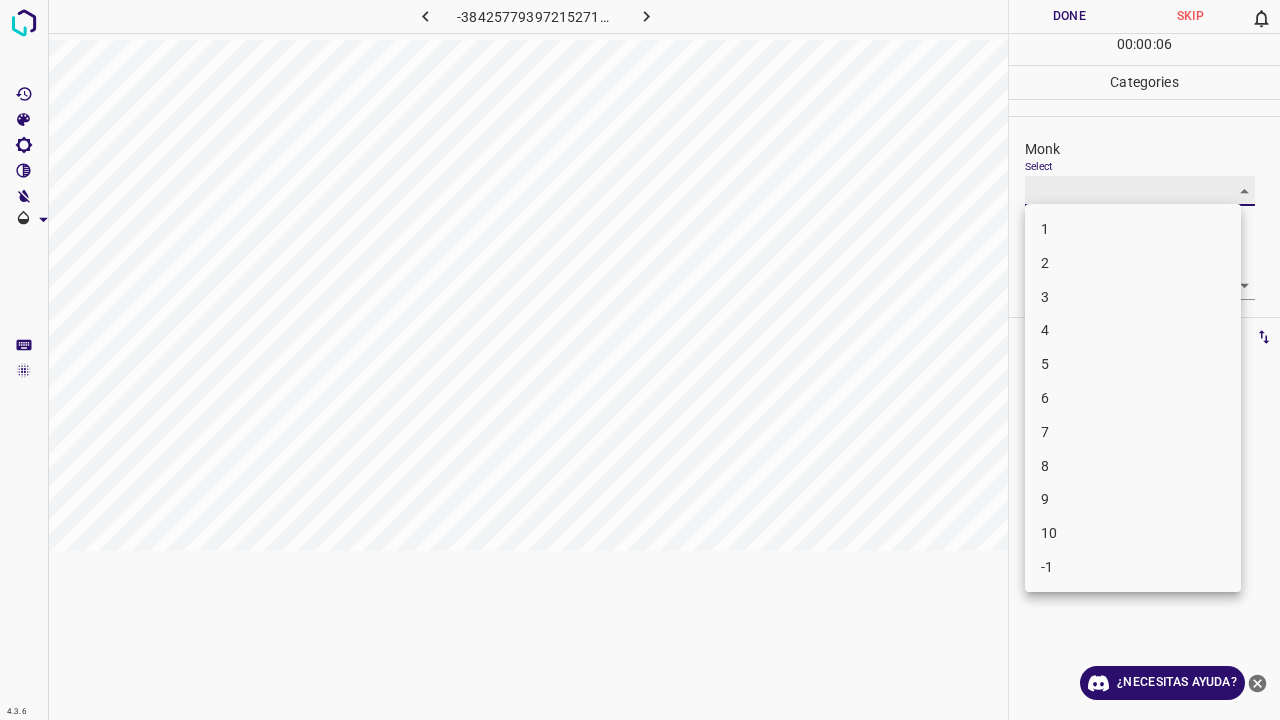 type on "4" 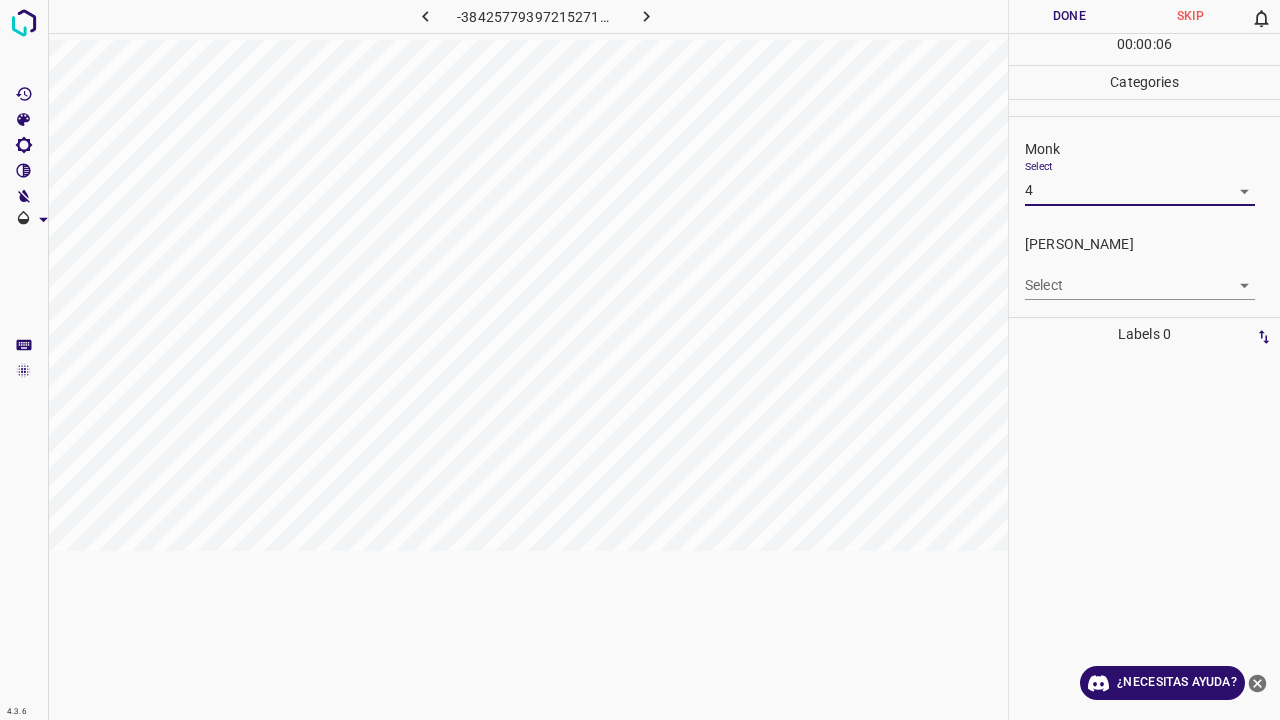 click on "4.3.6  -3842577939721527136.png Done Skip 0 00   : 00   : 06   Categories Monk   Select 4 4  Fitzpatrick   Select ​ Labels   0 Categories 1 Monk 2  Fitzpatrick Tools Space Change between modes (Draw & Edit) I Auto labeling R Restore zoom M Zoom in N Zoom out Delete Delete selecte label Filters Z Restore filters X Saturation filter C Brightness filter V Contrast filter B Gray scale filter General O Download ¿Necesitas ayuda? Texto original Valora esta traducción Tu opinión servirá para ayudar a mejorar el Traductor de Google - Texto - Esconder - Borrar 1 2 3 4 5 6 7 8 9 10 -1" at bounding box center [640, 360] 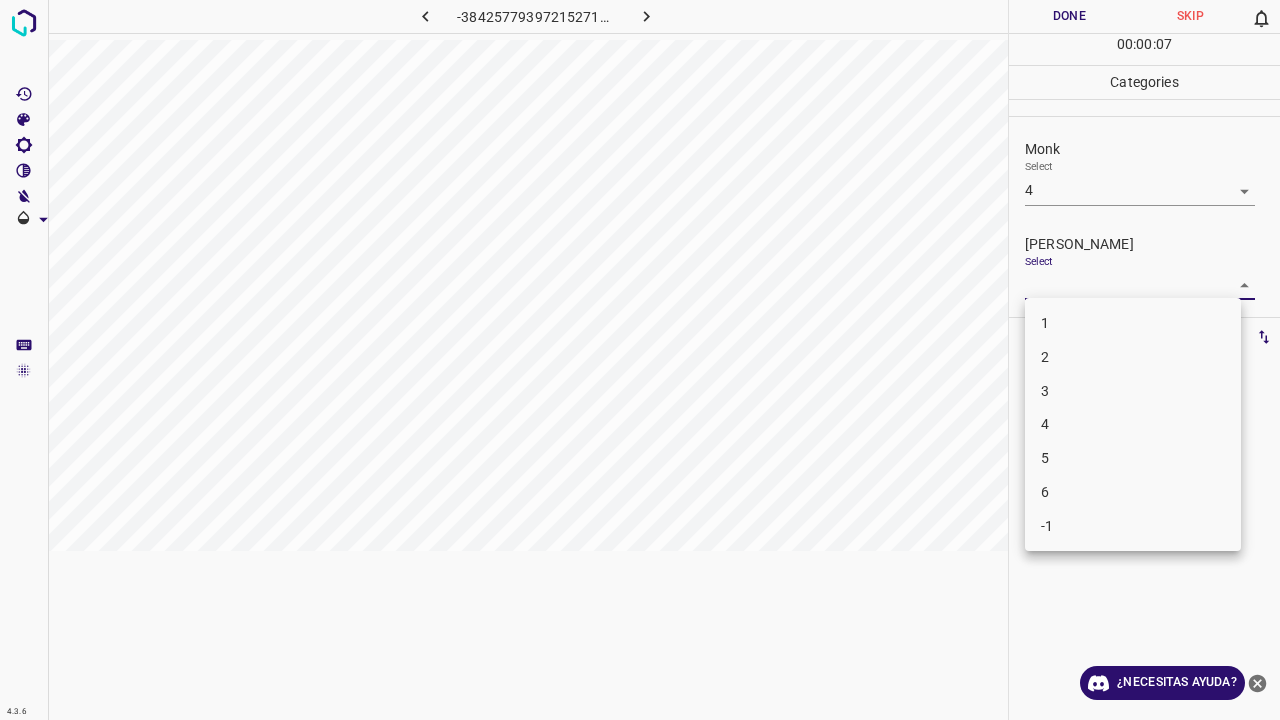 click on "2" at bounding box center (1133, 357) 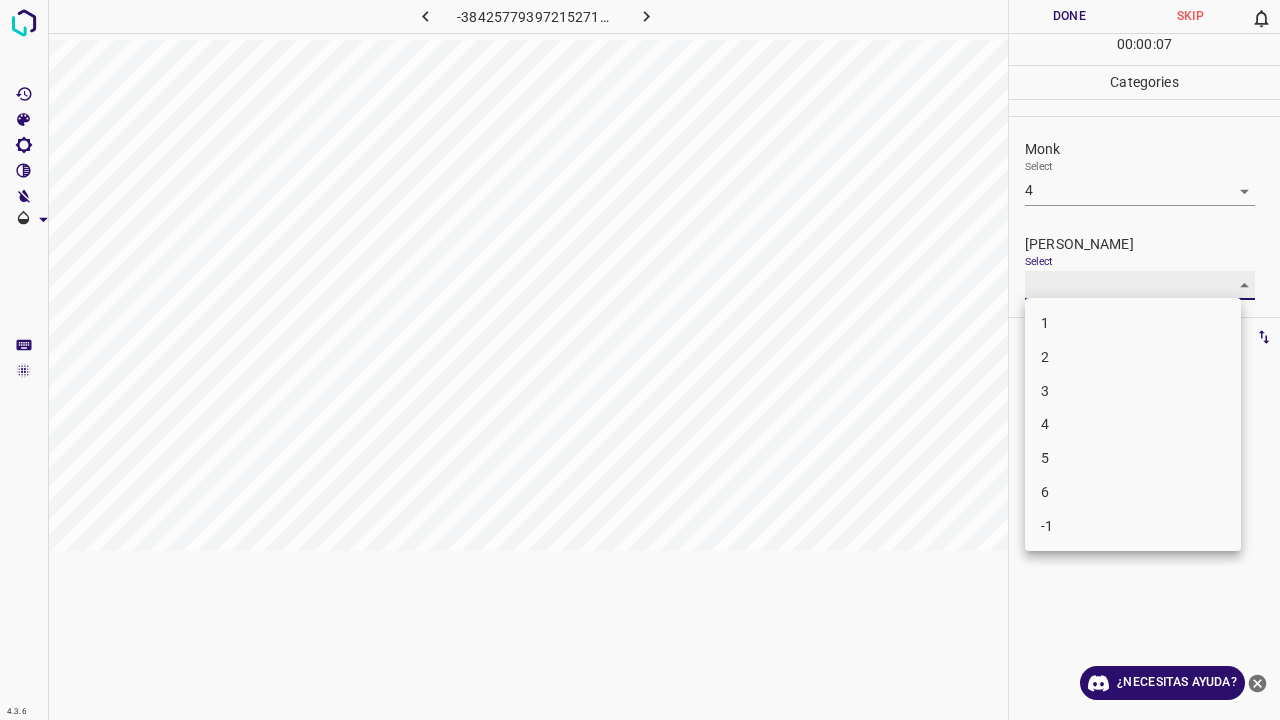 type on "2" 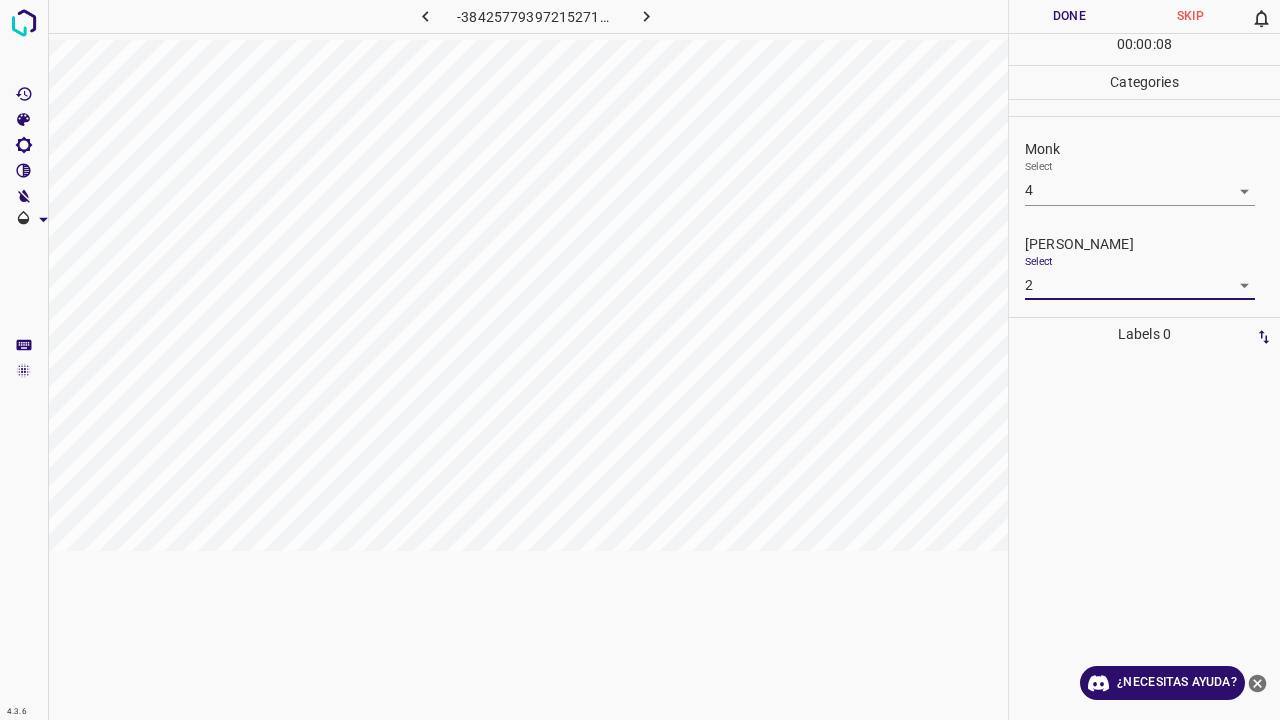 click on "Done" at bounding box center [1069, 16] 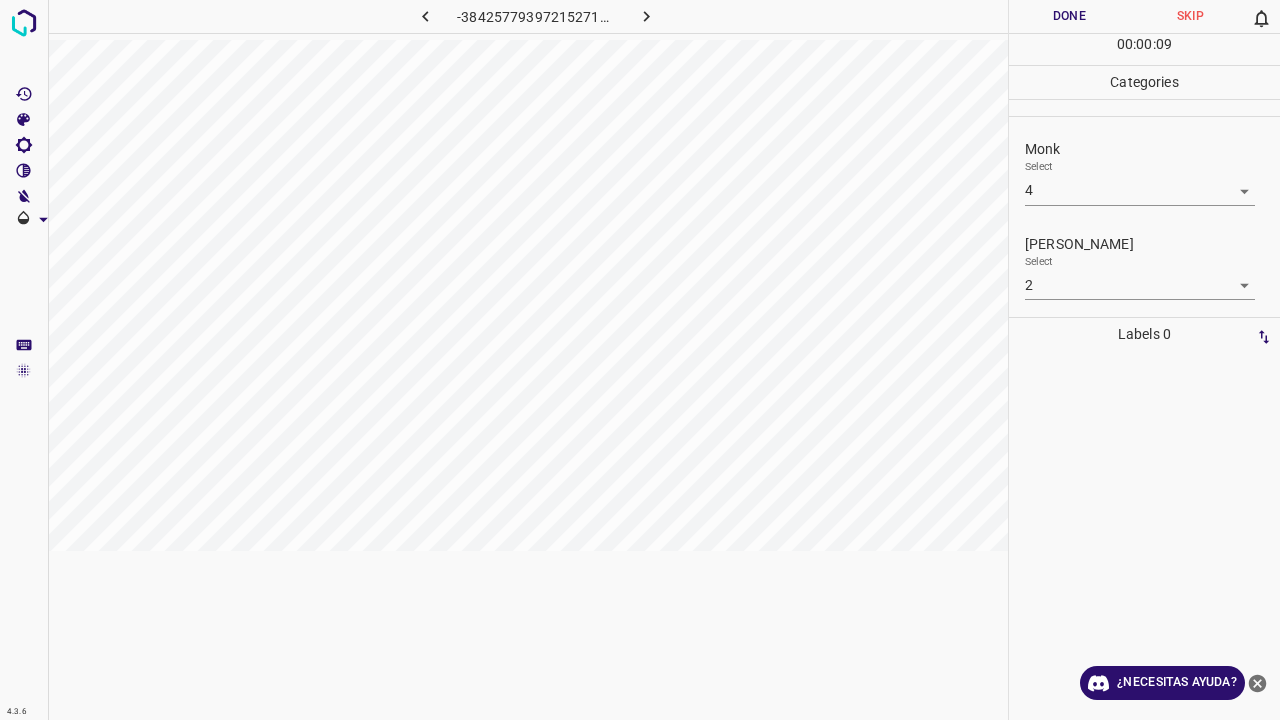 click 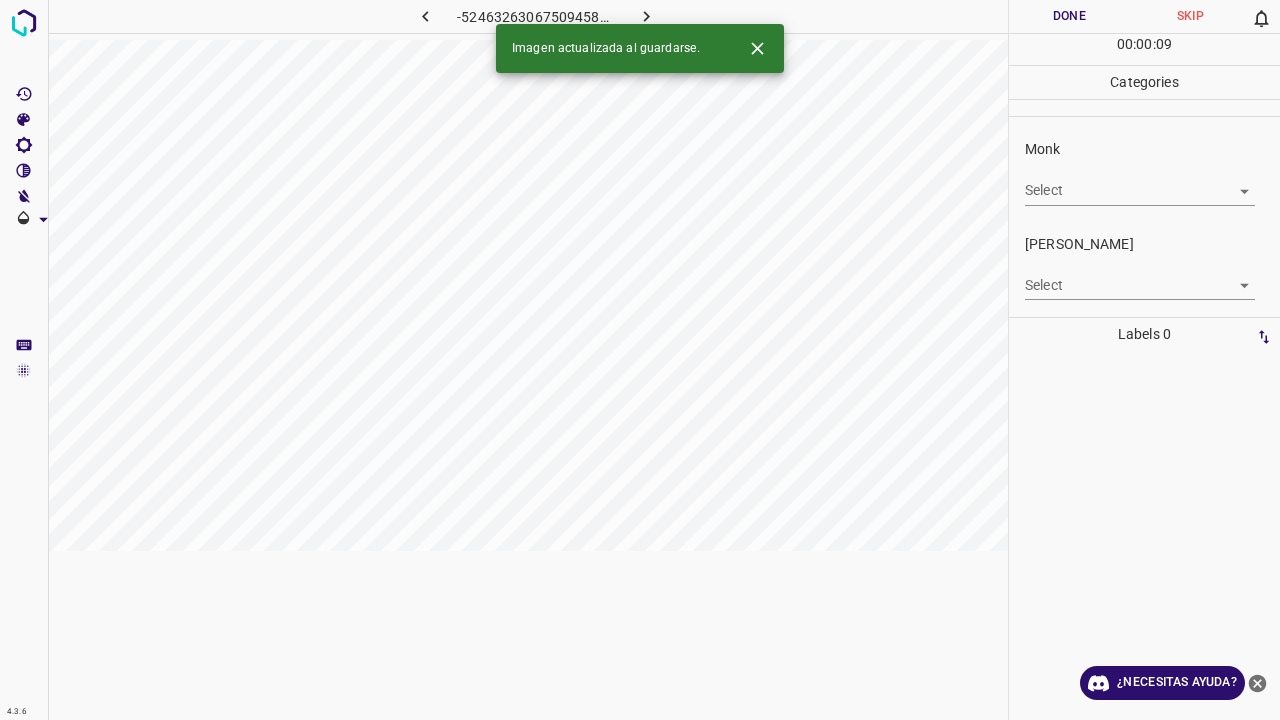 click on "Monk   Select ​" at bounding box center [1144, 172] 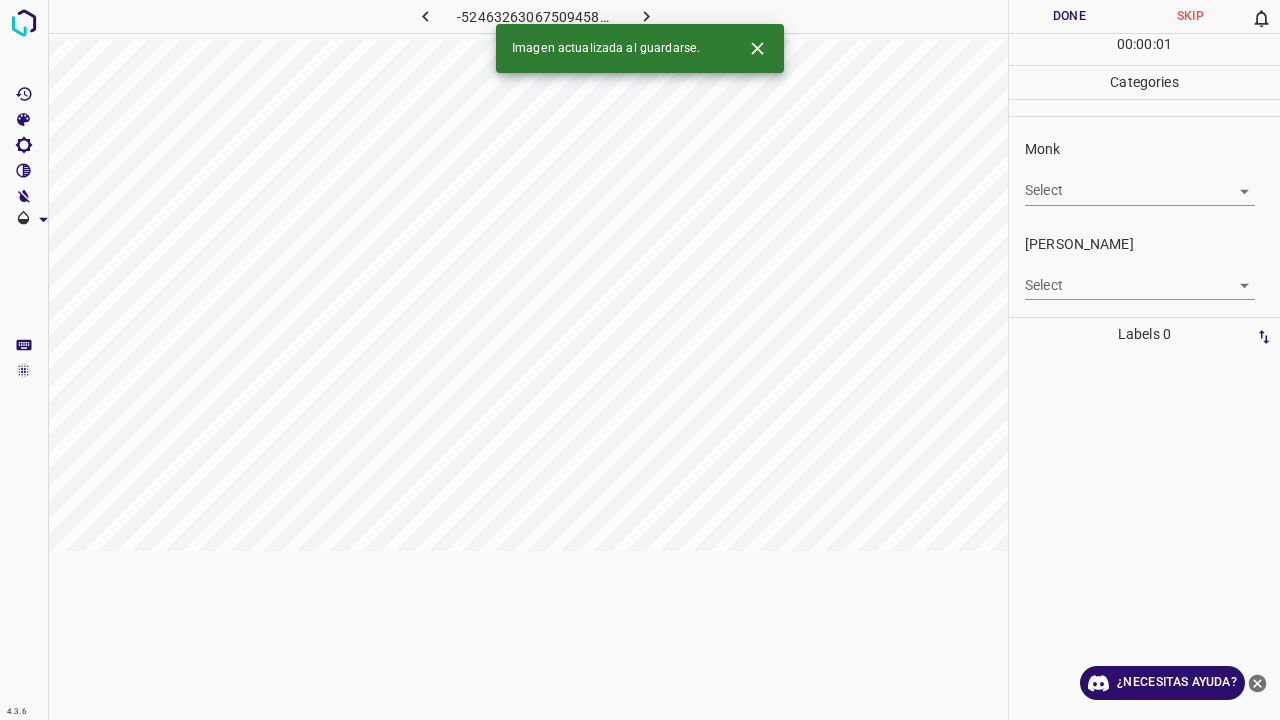 click on "4.3.6  -5246326306750945854.png Done Skip 0 00   : 00   : 01   Categories Monk   Select ​  Fitzpatrick   Select ​ Labels   0 Categories 1 Monk 2  Fitzpatrick Tools Space Change between modes (Draw & Edit) I Auto labeling R Restore zoom M Zoom in N Zoom out Delete Delete selecte label Filters Z Restore filters X Saturation filter C Brightness filter V Contrast filter B Gray scale filter General O Download Imagen actualizada al guardarse. ¿Necesitas ayuda? Texto original Valora esta traducción Tu opinión servirá para ayudar a mejorar el Traductor de Google - Texto - Esconder - Borrar" at bounding box center [640, 360] 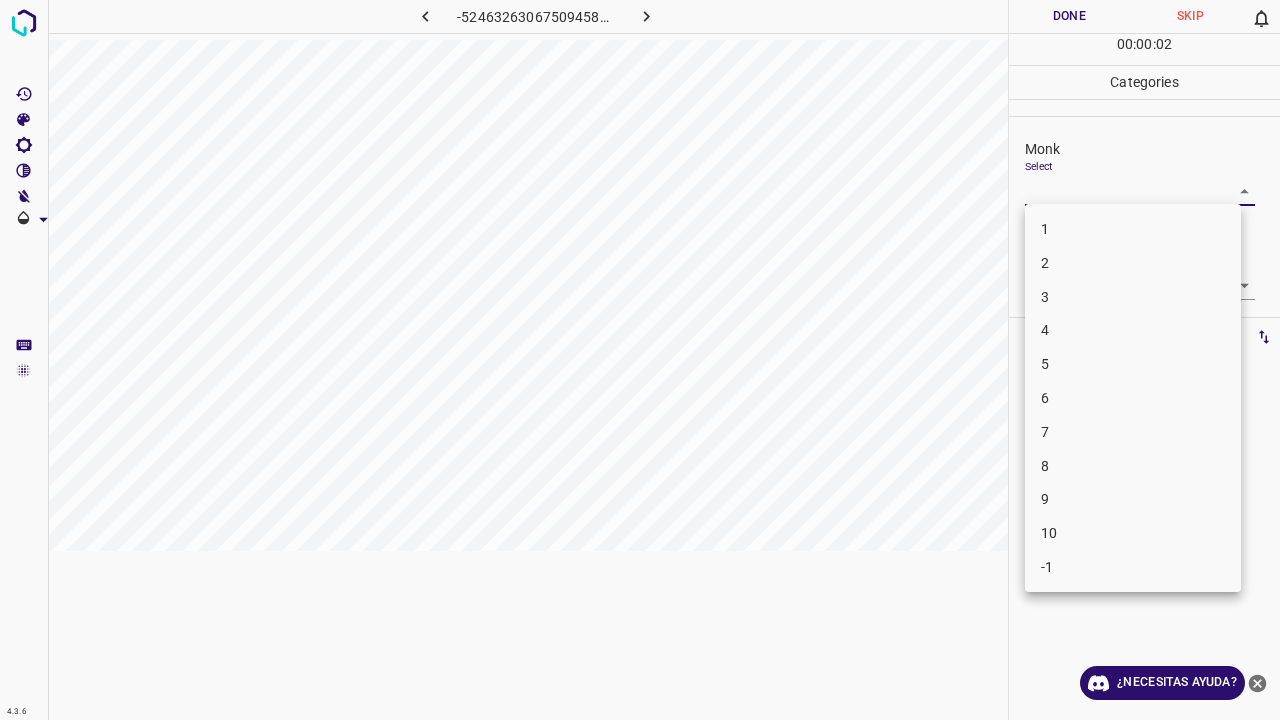 click on "4" at bounding box center (1133, 330) 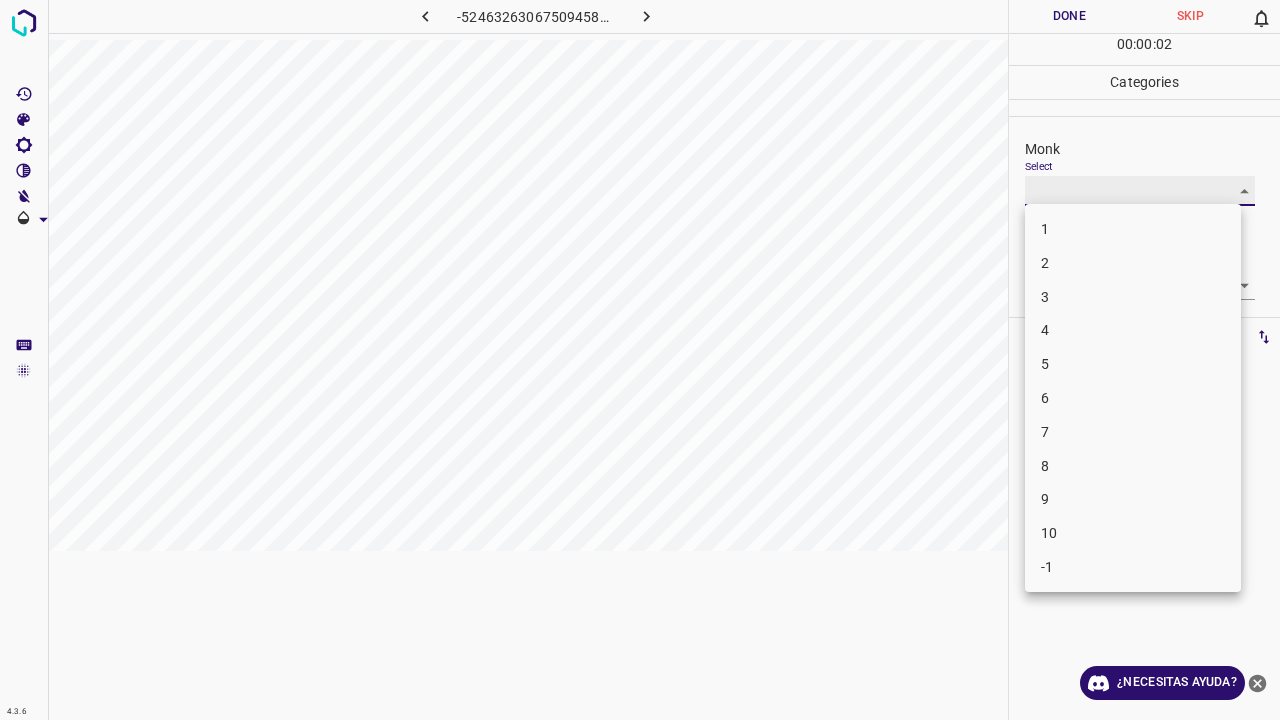 type on "4" 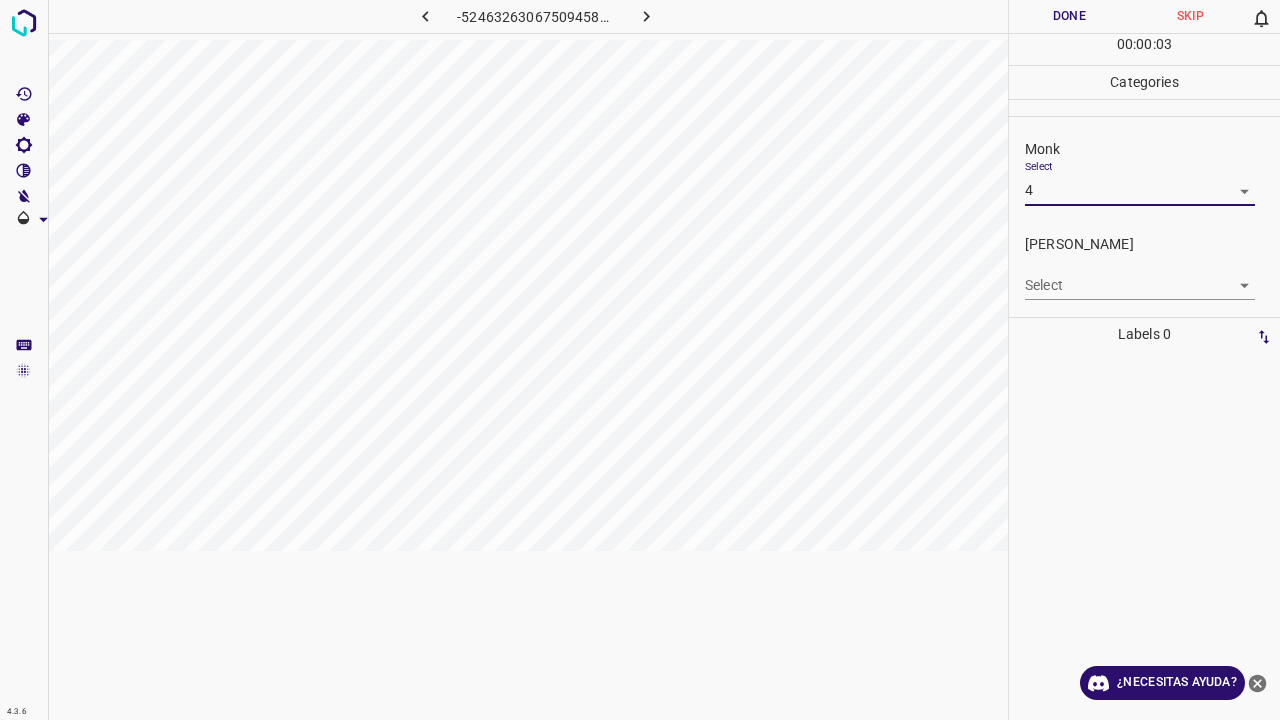 click on "Fitzpatrick   Select ​" at bounding box center [1144, 267] 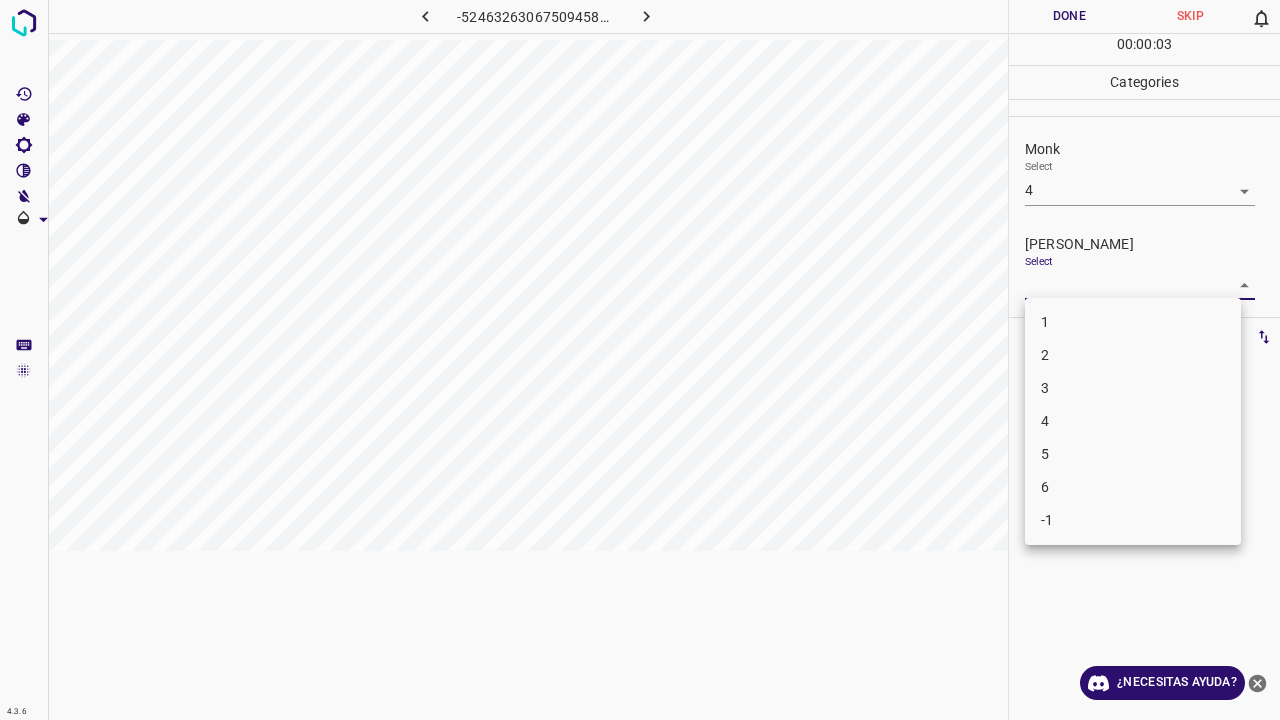 click on "4.3.6  -5246326306750945854.png Done Skip 0 00   : 00   : 03   Categories Monk   Select 4 4  Fitzpatrick   Select ​ Labels   0 Categories 1 Monk 2  Fitzpatrick Tools Space Change between modes (Draw & Edit) I Auto labeling R Restore zoom M Zoom in N Zoom out Delete Delete selecte label Filters Z Restore filters X Saturation filter C Brightness filter V Contrast filter B Gray scale filter General O Download ¿Necesitas ayuda? Texto original Valora esta traducción Tu opinión servirá para ayudar a mejorar el Traductor de Google - Texto - Esconder - Borrar 1 2 3 4 5 6 -1" at bounding box center [640, 360] 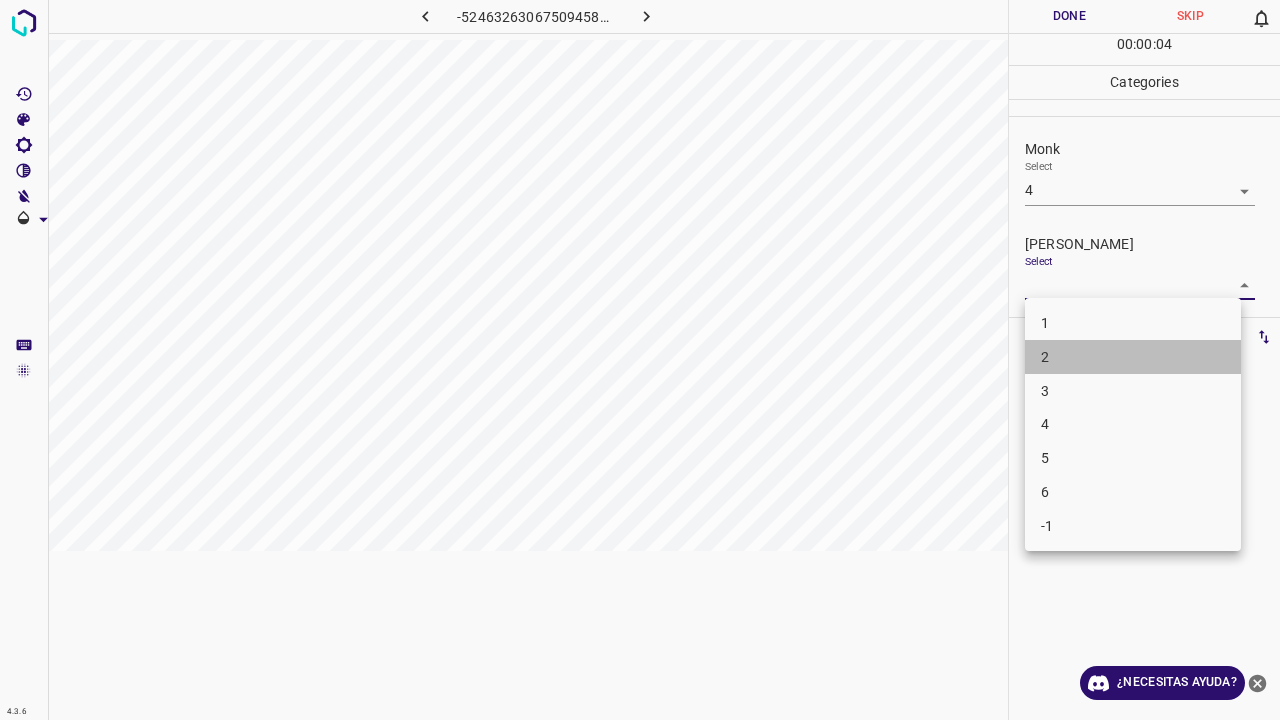 click on "2" at bounding box center (1133, 357) 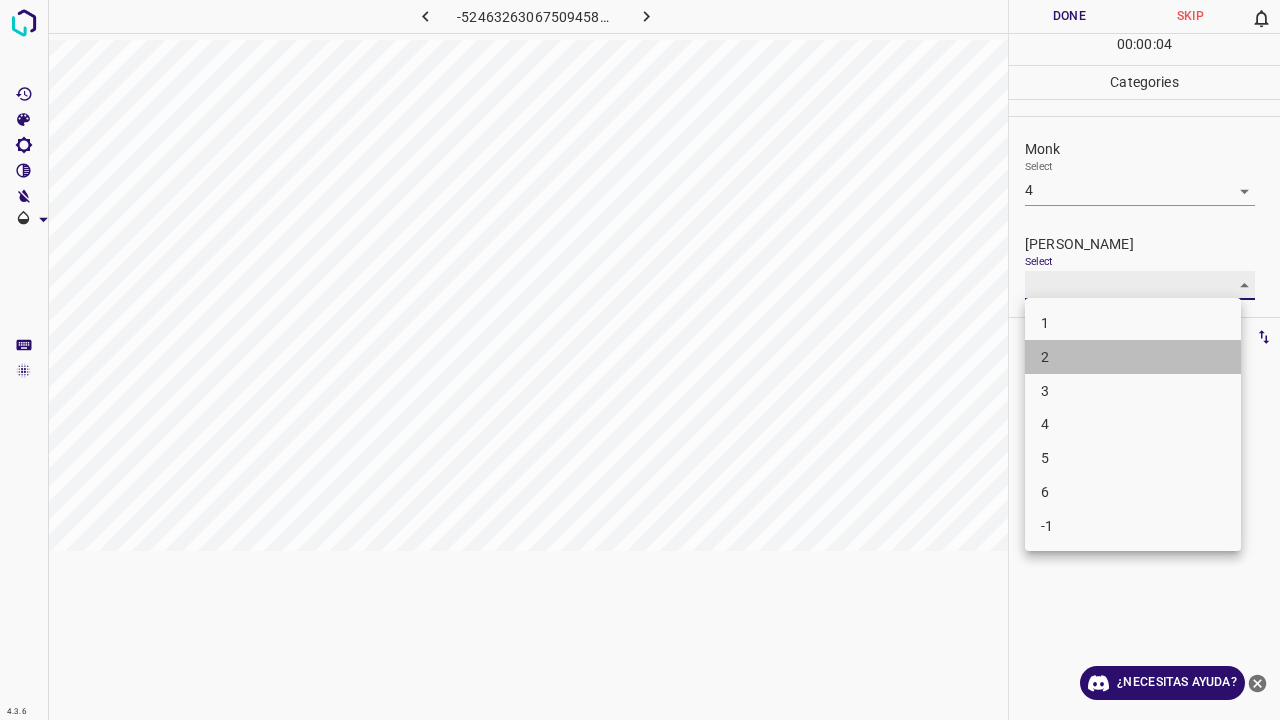 type on "2" 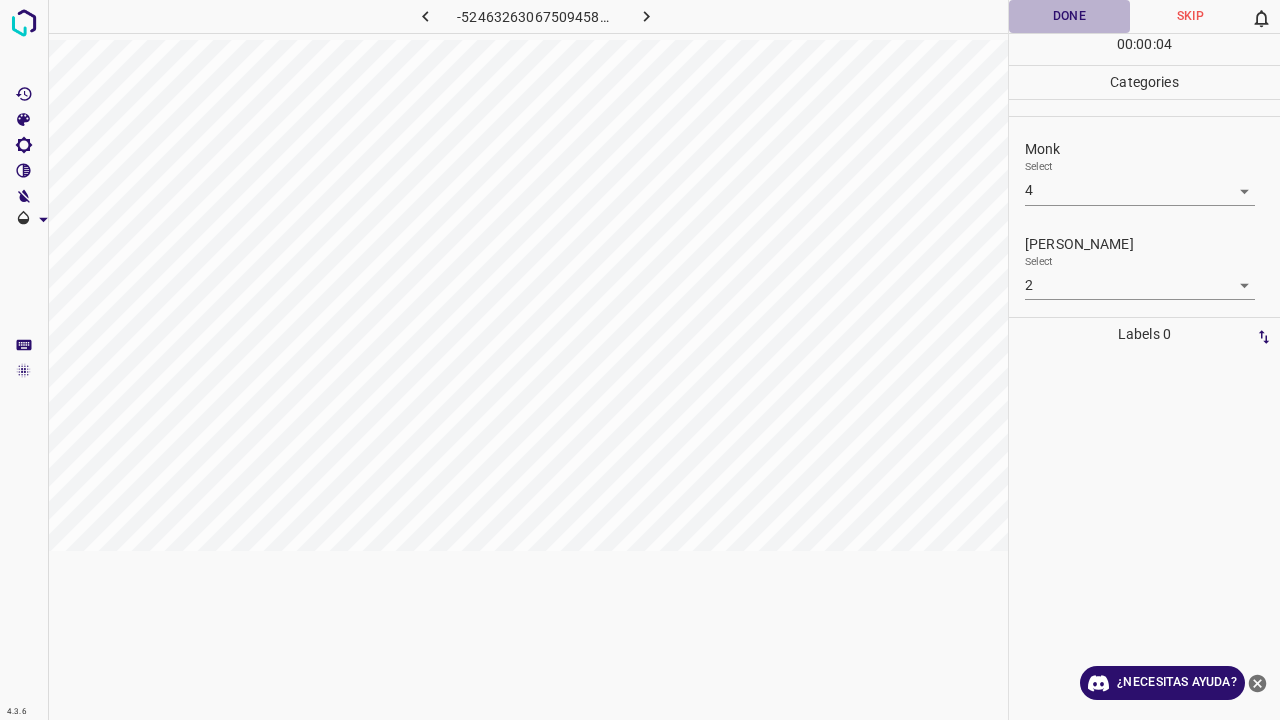 click on "Done" at bounding box center [1069, 16] 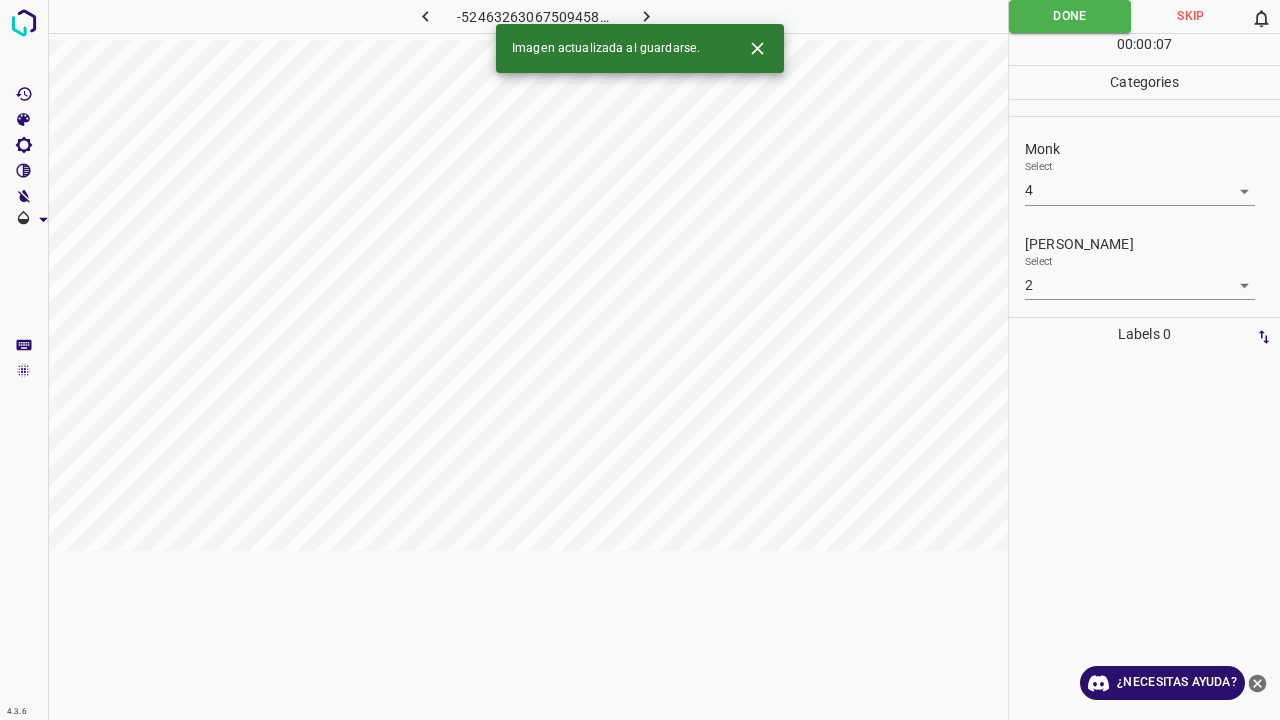 click at bounding box center [647, 16] 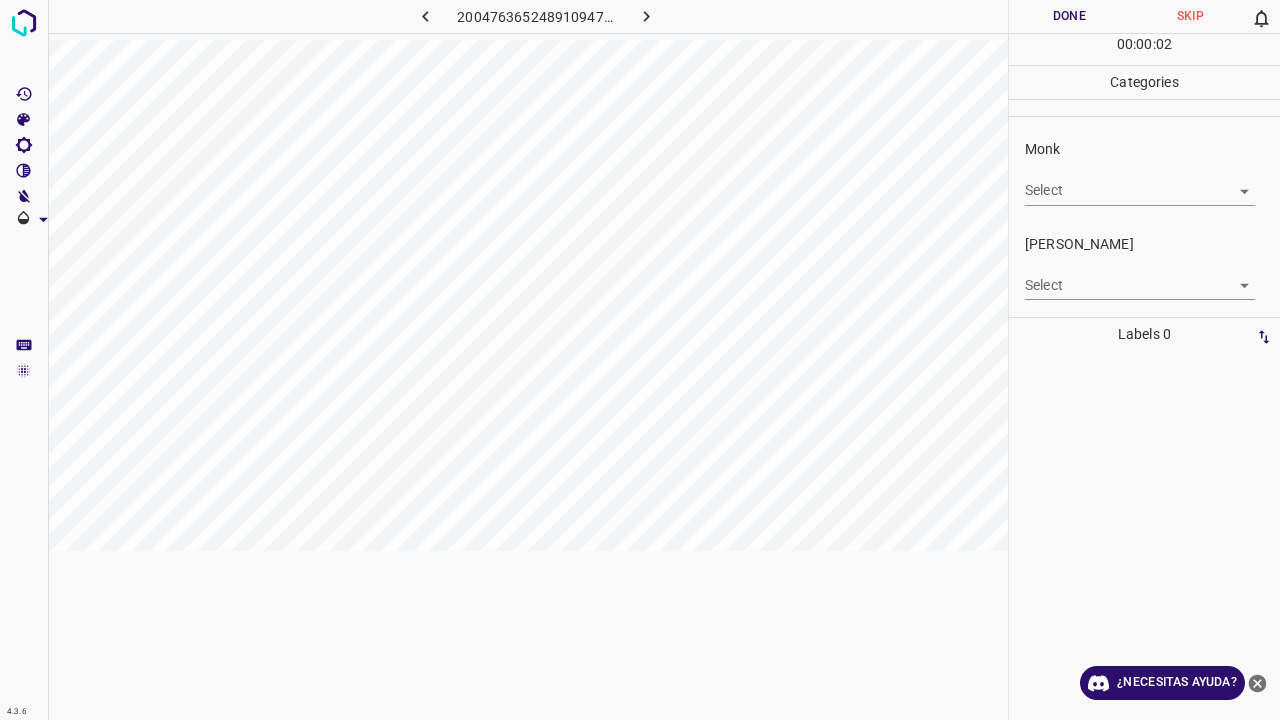 drag, startPoint x: 1124, startPoint y: 168, endPoint x: 1113, endPoint y: 175, distance: 13.038404 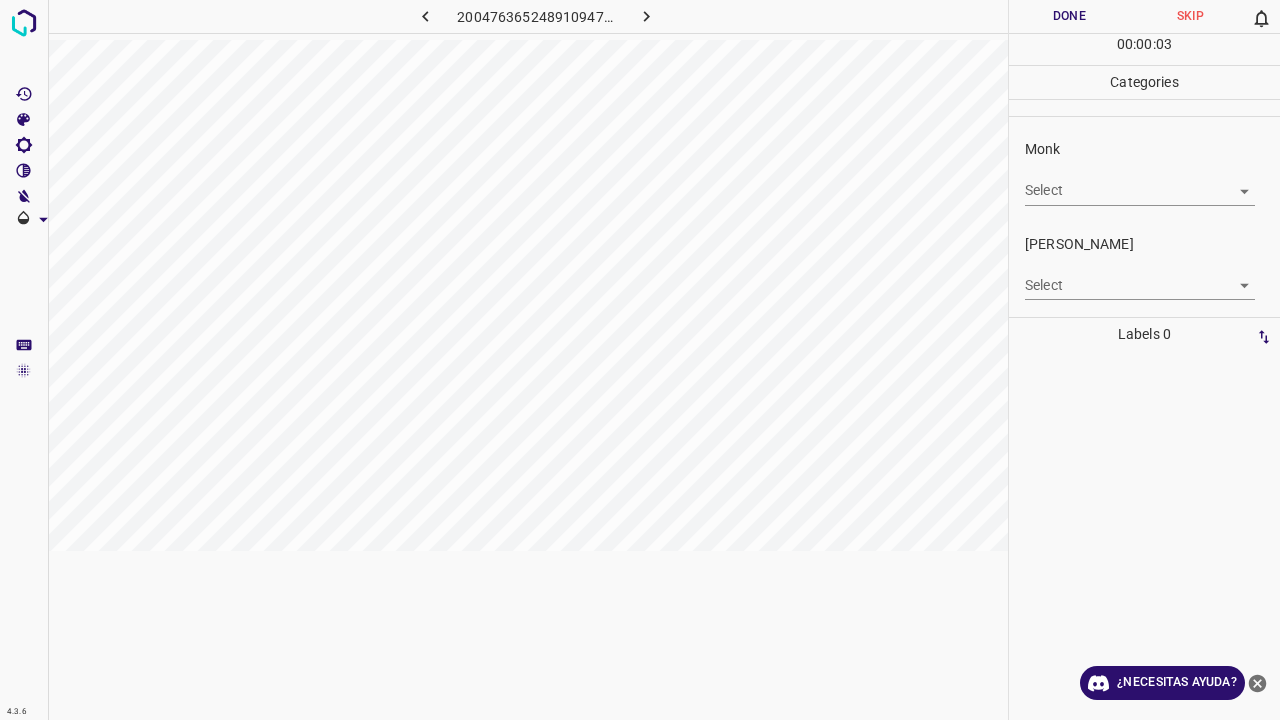 click on "4.3.6  2004763652489109478.png Done Skip 0 00   : 00   : 03   Categories Monk   Select ​  Fitzpatrick   Select ​ Labels   0 Categories 1 Monk 2  Fitzpatrick Tools Space Change between modes (Draw & Edit) I Auto labeling R Restore zoom M Zoom in N Zoom out Delete Delete selecte label Filters Z Restore filters X Saturation filter C Brightness filter V Contrast filter B Gray scale filter General O Download ¿Necesitas ayuda? Texto original Valora esta traducción Tu opinión servirá para ayudar a mejorar el Traductor de Google - Texto - Esconder - Borrar" at bounding box center (640, 360) 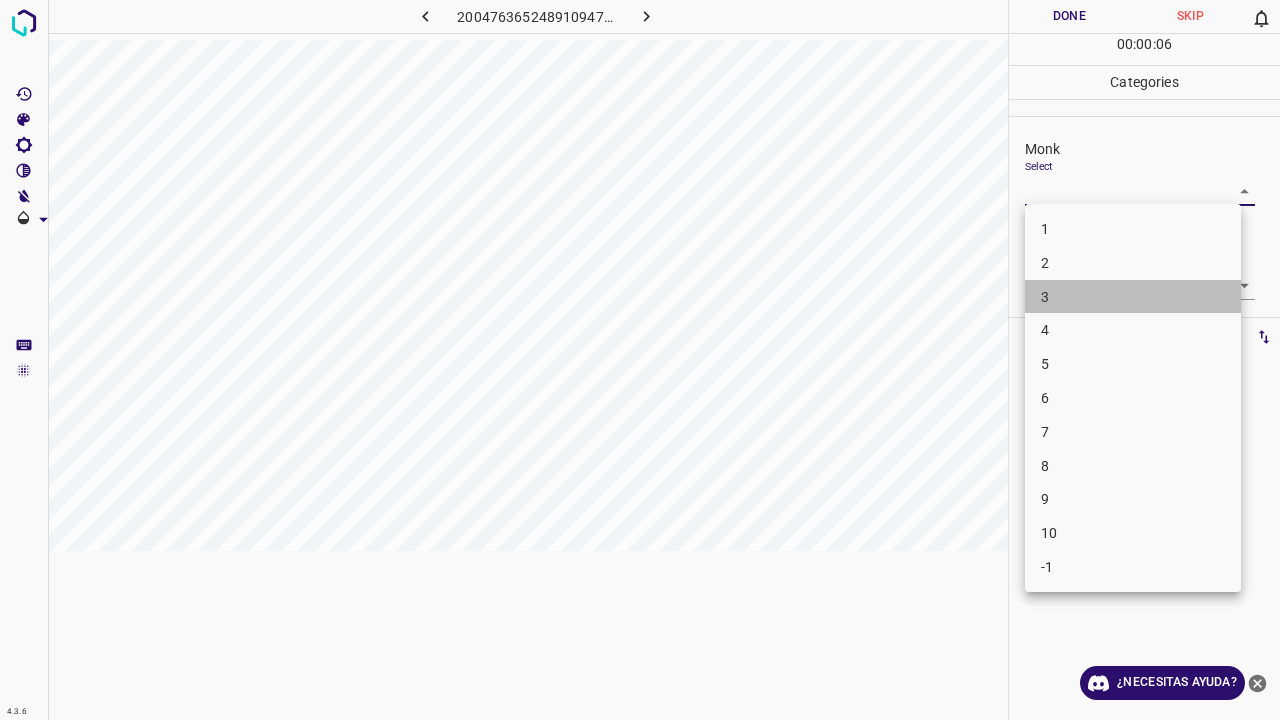 click on "3" at bounding box center [1133, 297] 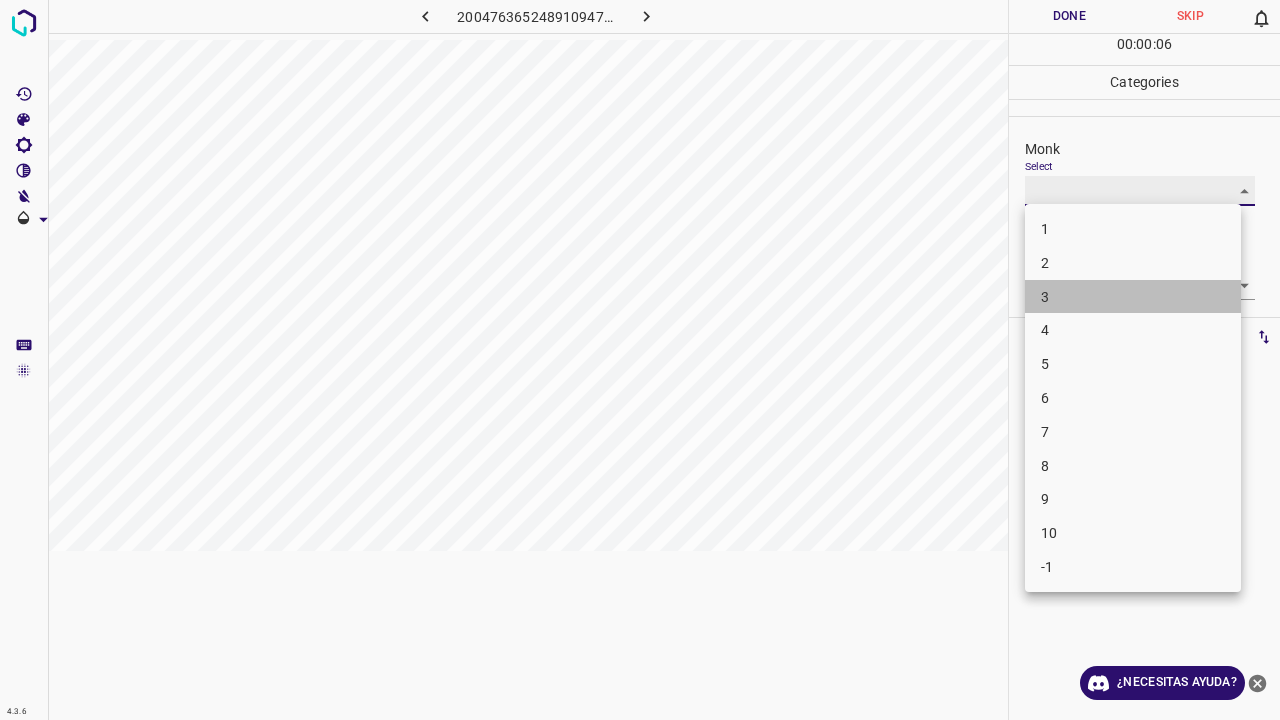 type on "3" 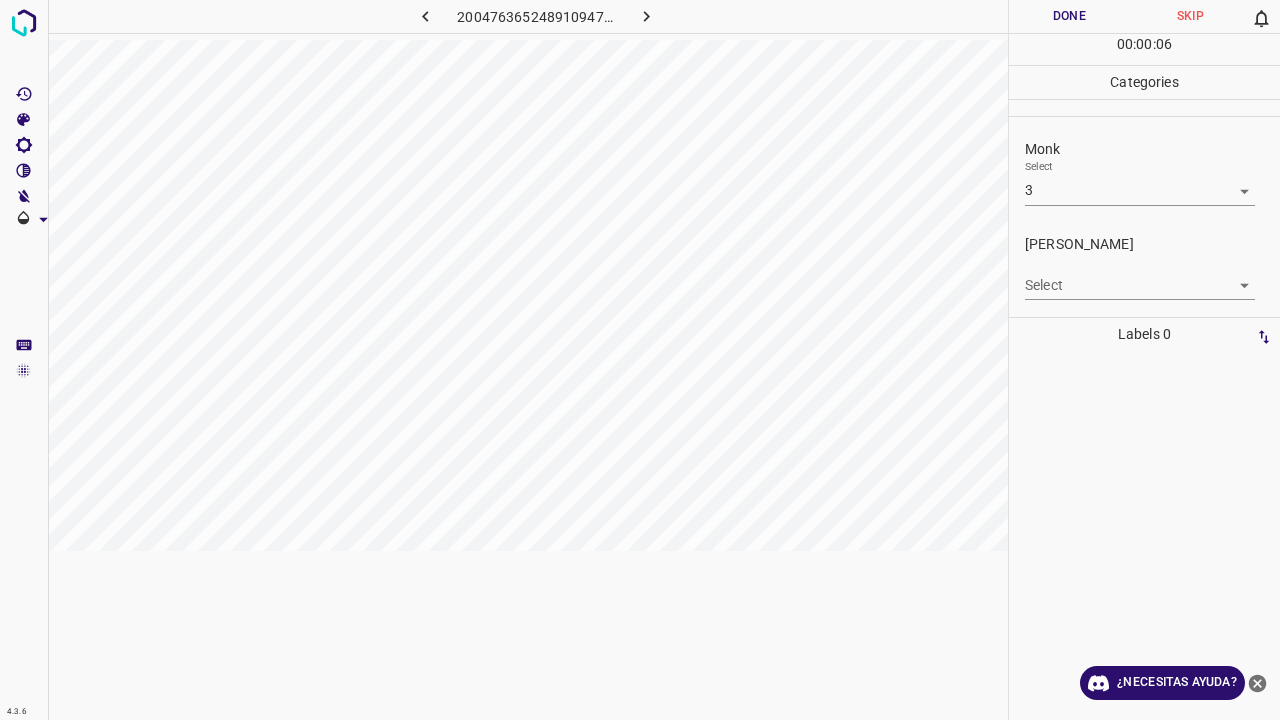 click on "4.3.6  2004763652489109478.png Done Skip 0 00   : 00   : 06   Categories Monk   Select 3 3  Fitzpatrick   Select ​ Labels   0 Categories 1 Monk 2  Fitzpatrick Tools Space Change between modes (Draw & Edit) I Auto labeling R Restore zoom M Zoom in N Zoom out Delete Delete selecte label Filters Z Restore filters X Saturation filter C Brightness filter V Contrast filter B Gray scale filter General O Download ¿Necesitas ayuda? Texto original Valora esta traducción Tu opinión servirá para ayudar a mejorar el Traductor de Google - Texto - Esconder - Borrar" at bounding box center [640, 360] 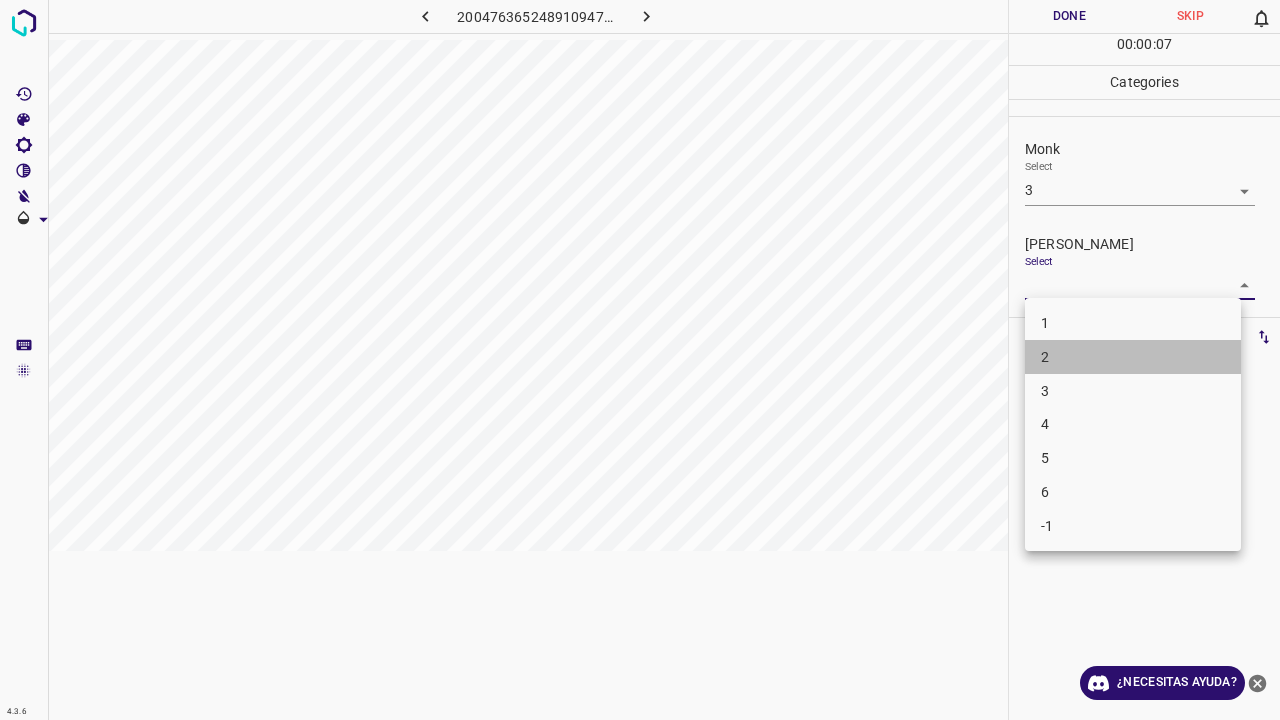 click on "2" at bounding box center (1133, 357) 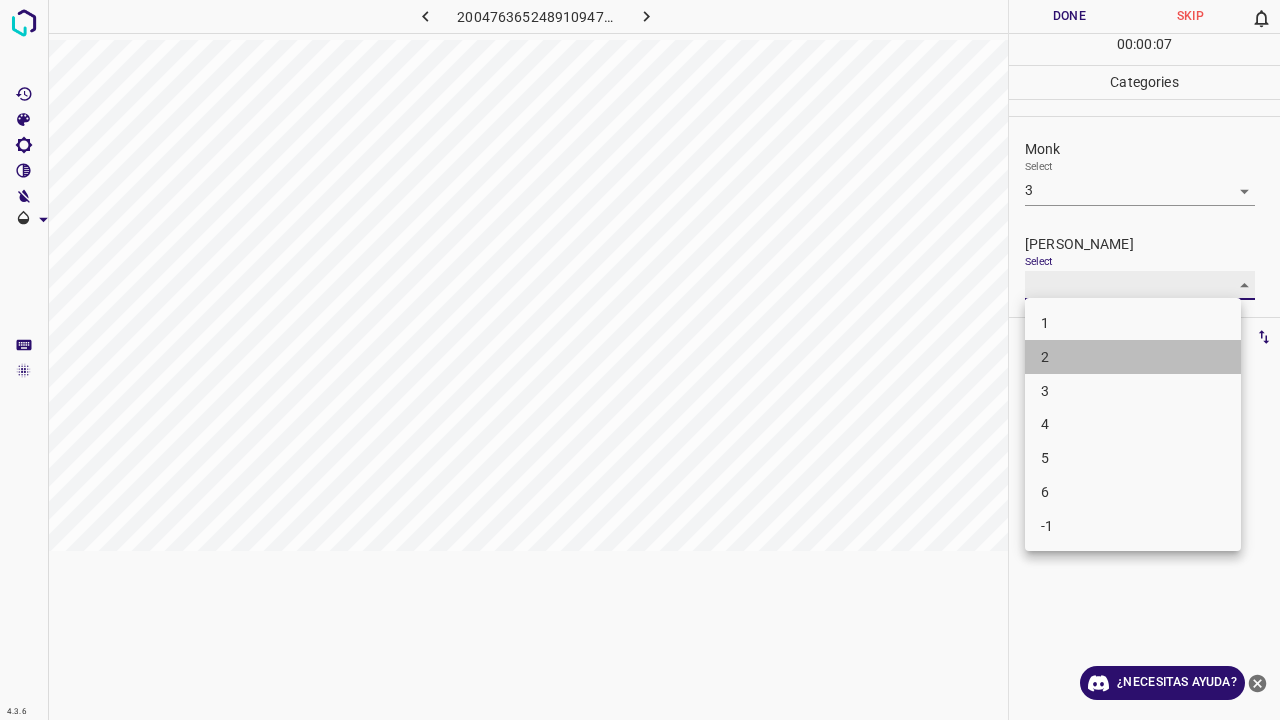 type 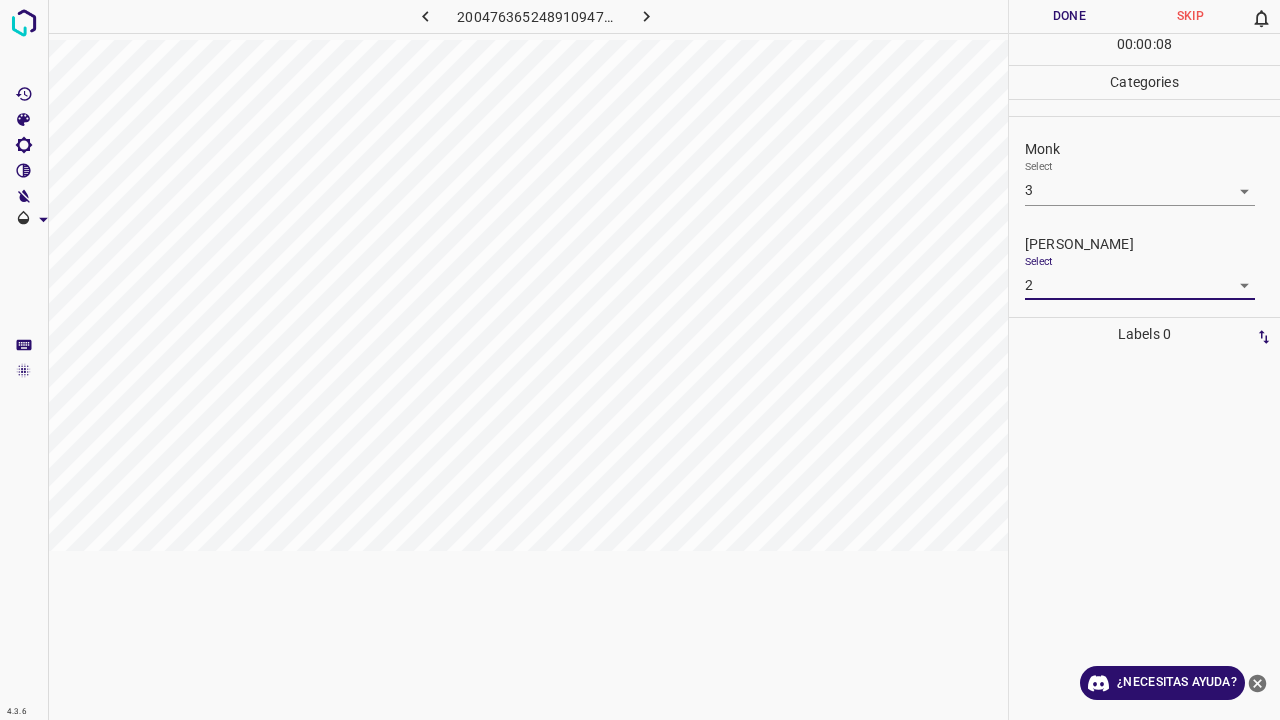 click on "Done" at bounding box center [1069, 16] 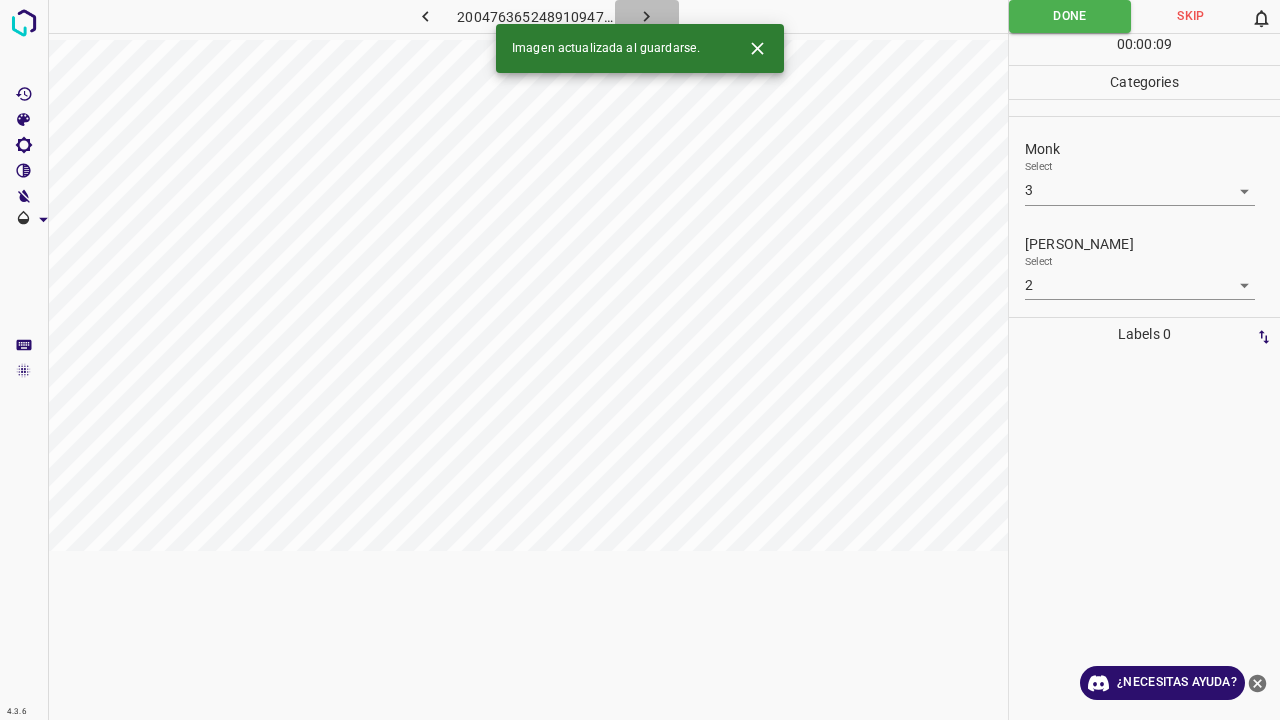 click at bounding box center [647, 16] 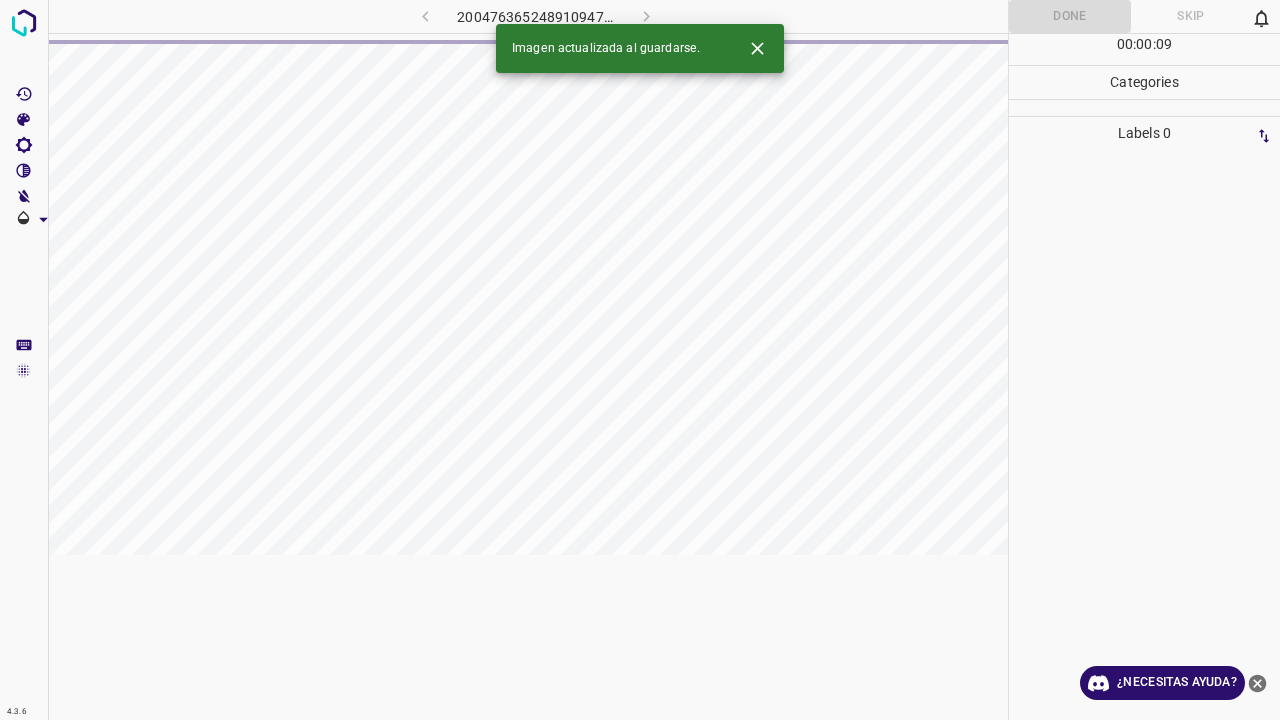 click 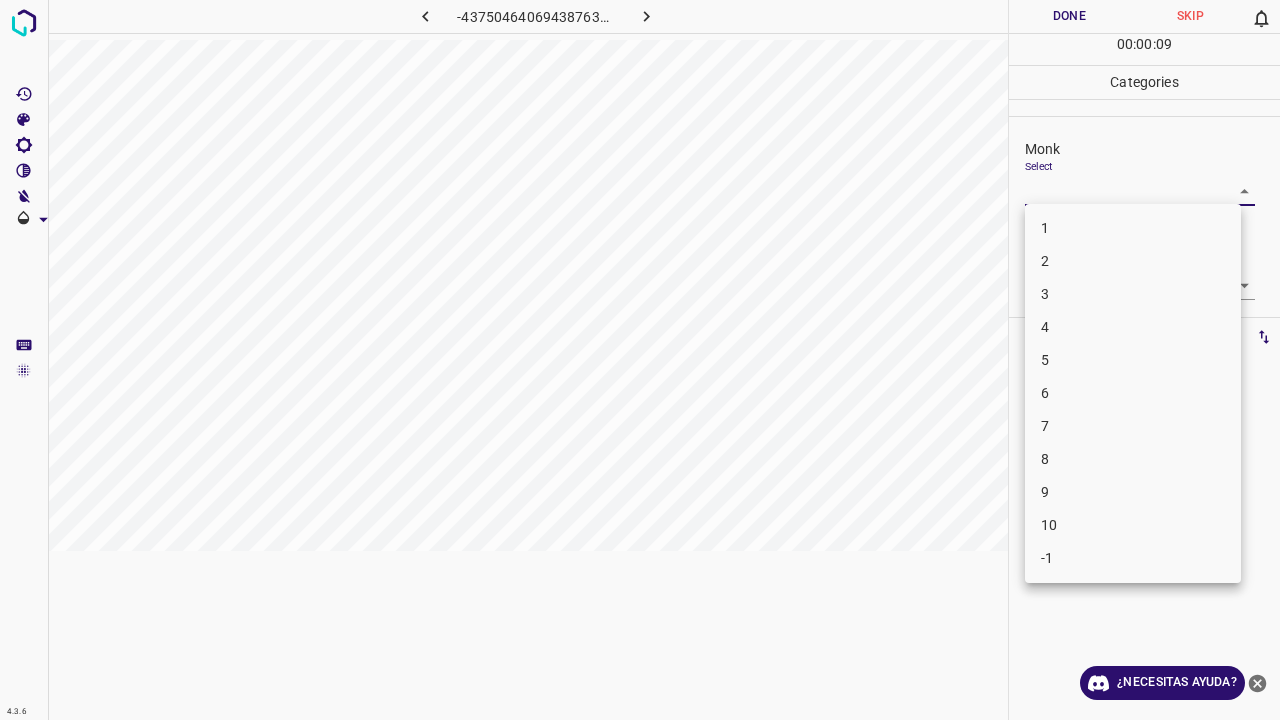 click on "4.3.6  -437504640694387638.png Done Skip 0 00   : 00   : 09   Categories Monk   Select ​  Fitzpatrick   Select ​ Labels   0 Categories 1 Monk 2  Fitzpatrick Tools Space Change between modes (Draw & Edit) I Auto labeling R Restore zoom M Zoom in N Zoom out Delete Delete selecte label Filters Z Restore filters X Saturation filter C Brightness filter V Contrast filter B Gray scale filter General O Download ¿Necesitas ayuda? Texto original Valora esta traducción Tu opinión servirá para ayudar a mejorar el Traductor de Google - Texto - Esconder - Borrar 1 2 3 4 5 6 7 8 9 10 -1" at bounding box center (640, 360) 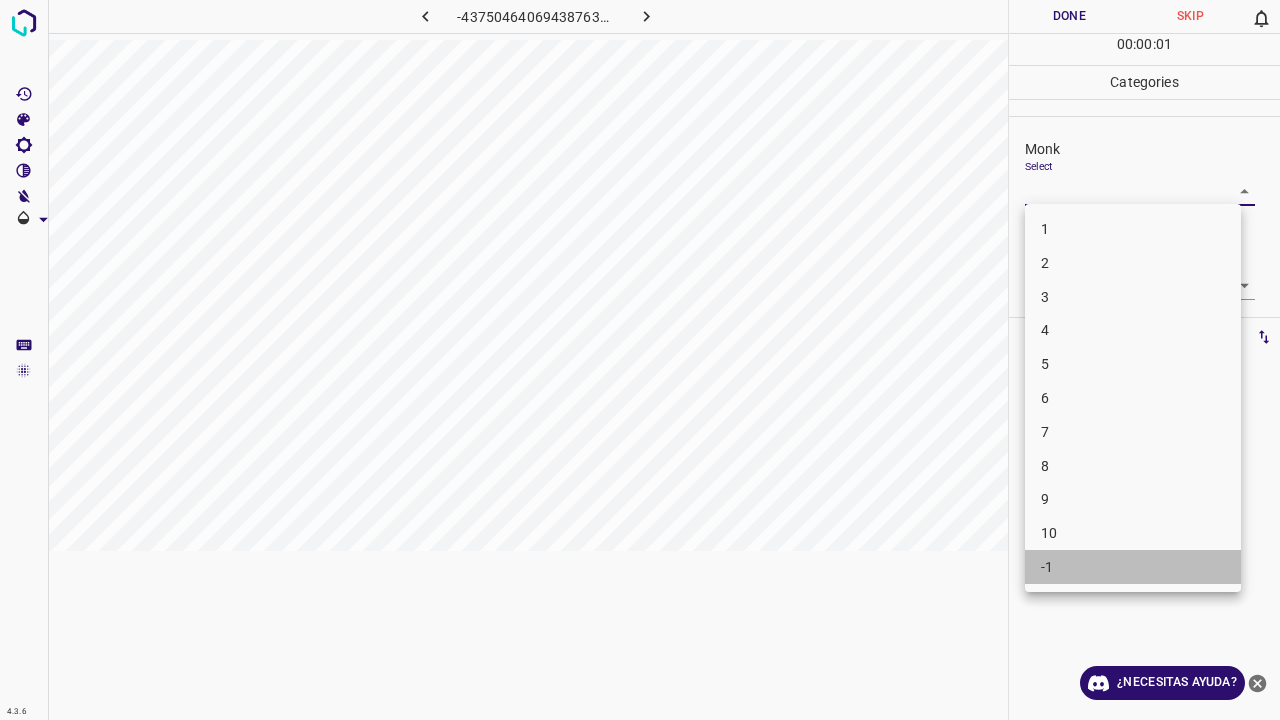 click 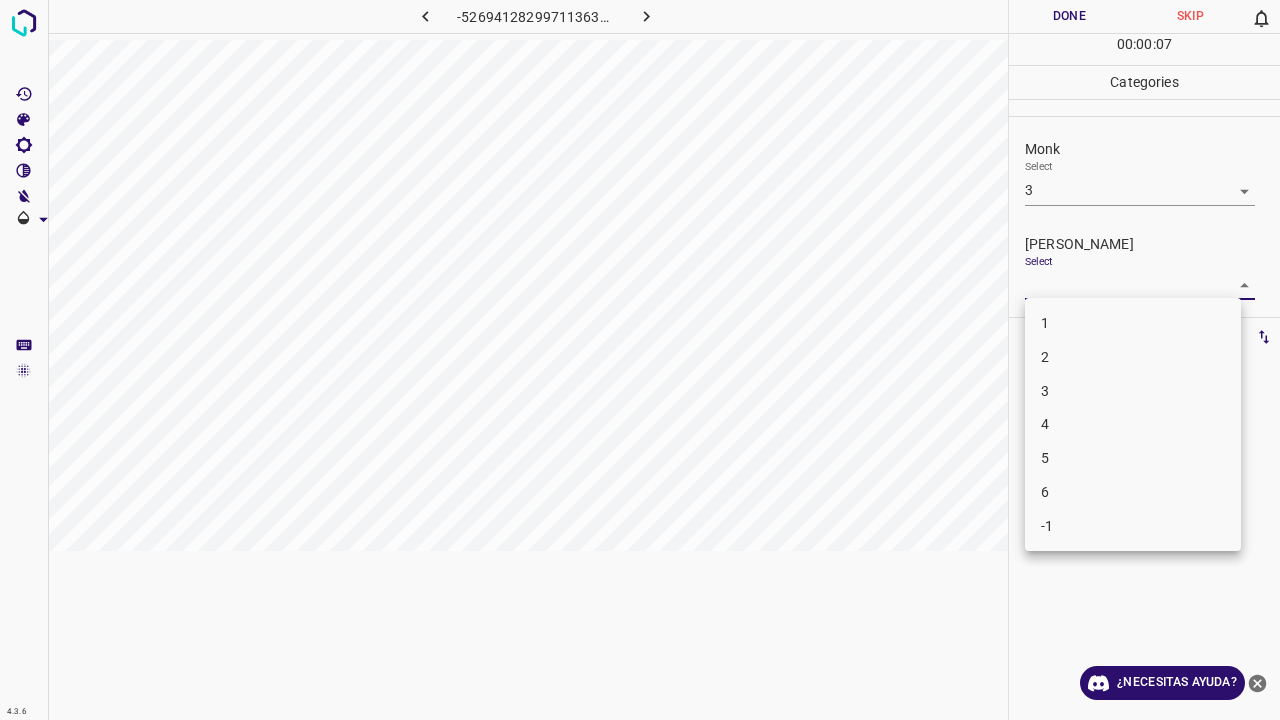 drag, startPoint x: 1079, startPoint y: 355, endPoint x: 1088, endPoint y: 325, distance: 31.320919 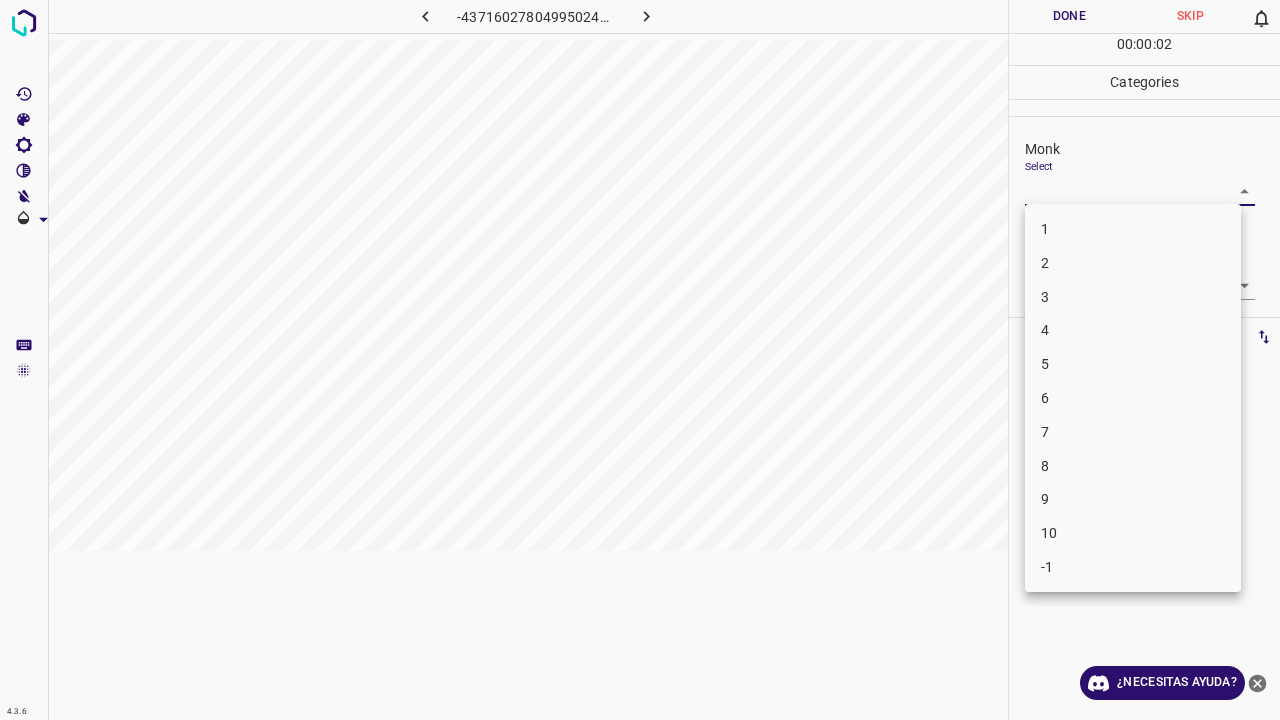 drag, startPoint x: 1098, startPoint y: 294, endPoint x: 1083, endPoint y: 365, distance: 72.56721 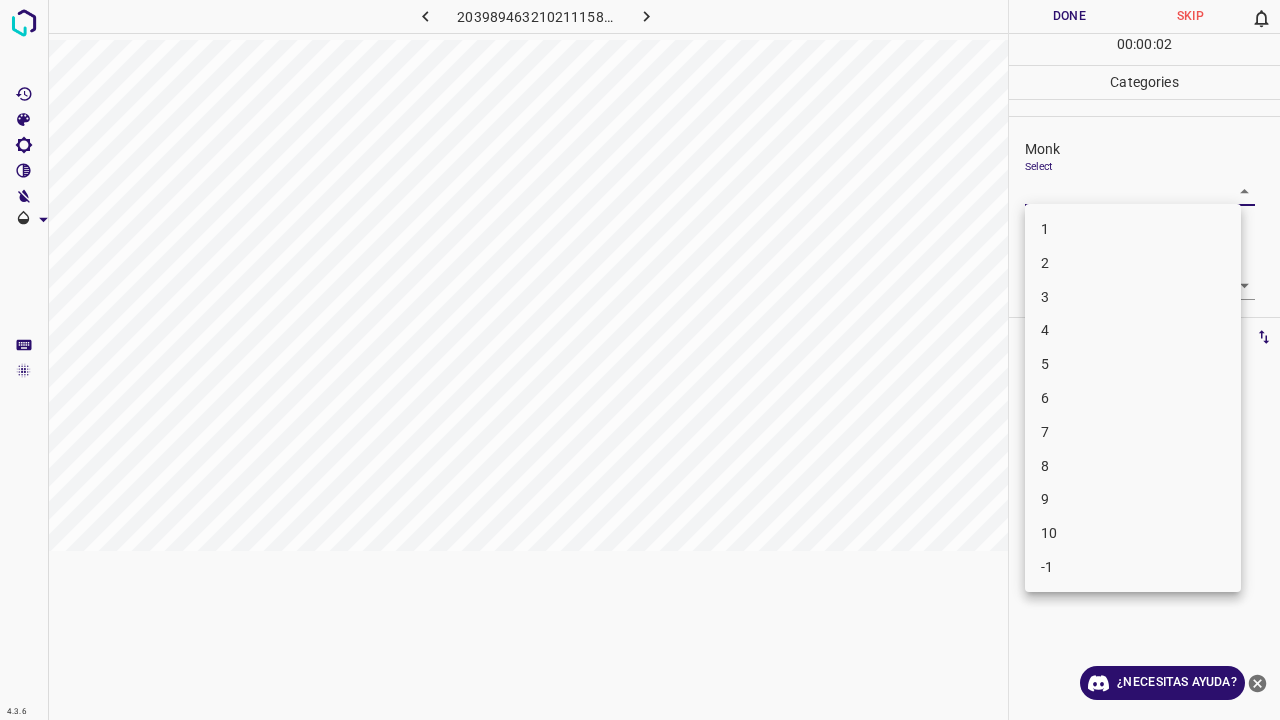 drag, startPoint x: 1081, startPoint y: 331, endPoint x: 1092, endPoint y: 300, distance: 32.89377 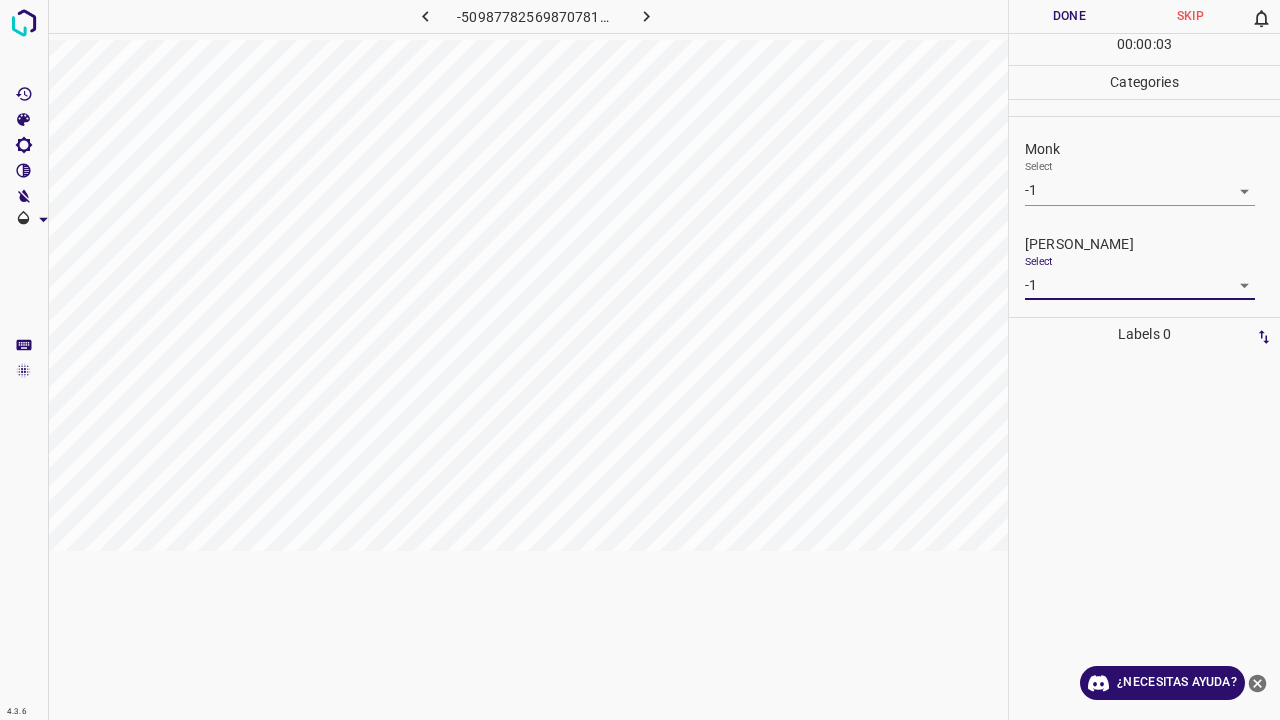 drag, startPoint x: 1077, startPoint y: 22, endPoint x: 1057, endPoint y: 47, distance: 32.01562 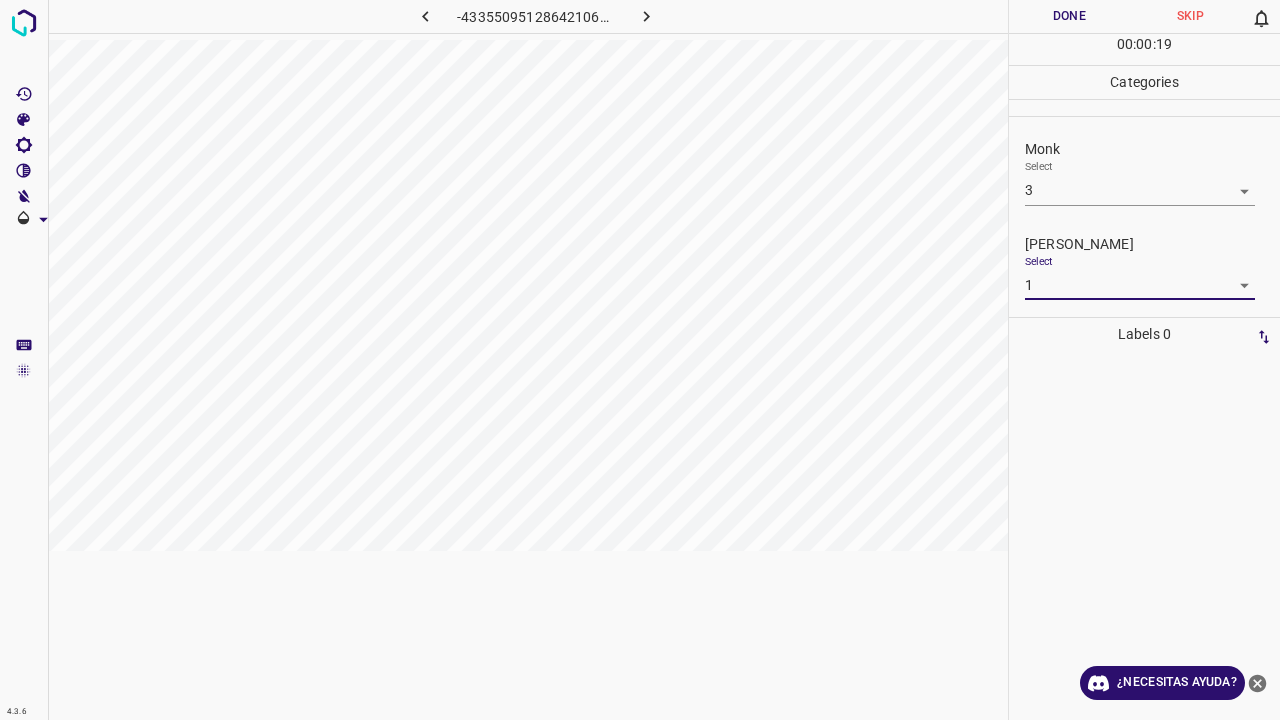 drag, startPoint x: 1044, startPoint y: 301, endPoint x: 1045, endPoint y: 288, distance: 13.038404 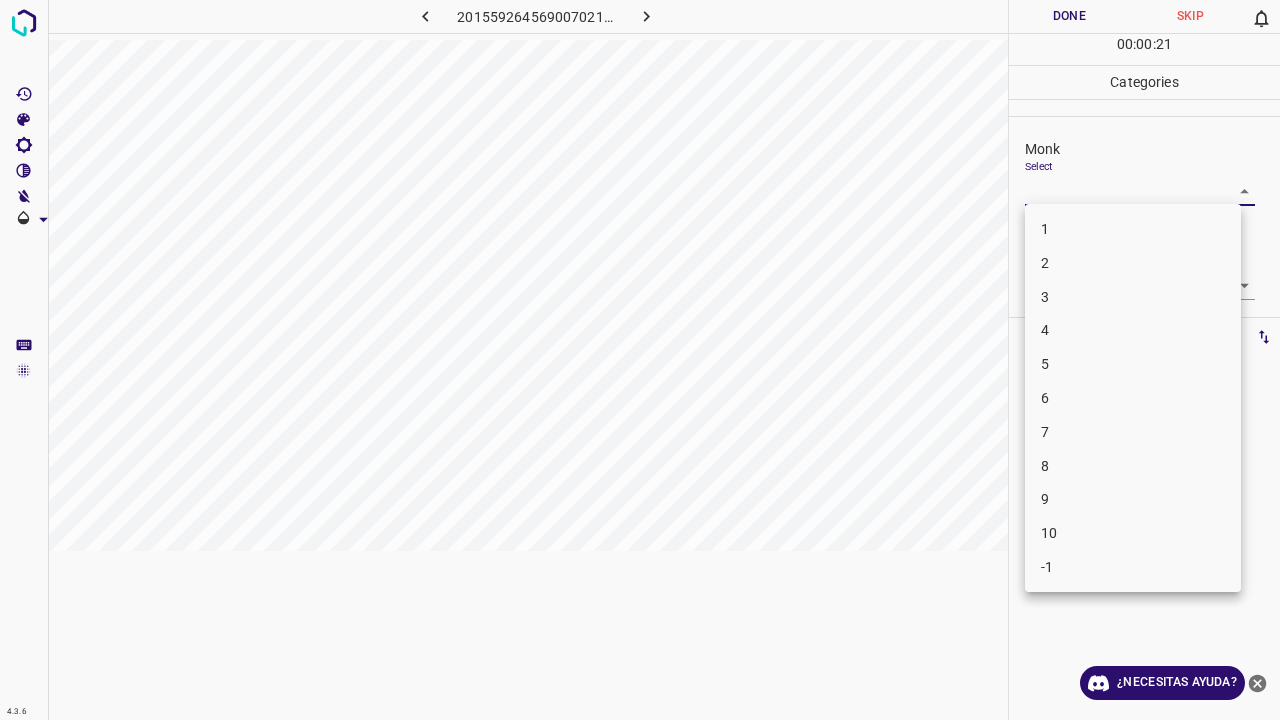 click on "4" at bounding box center [1133, 330] 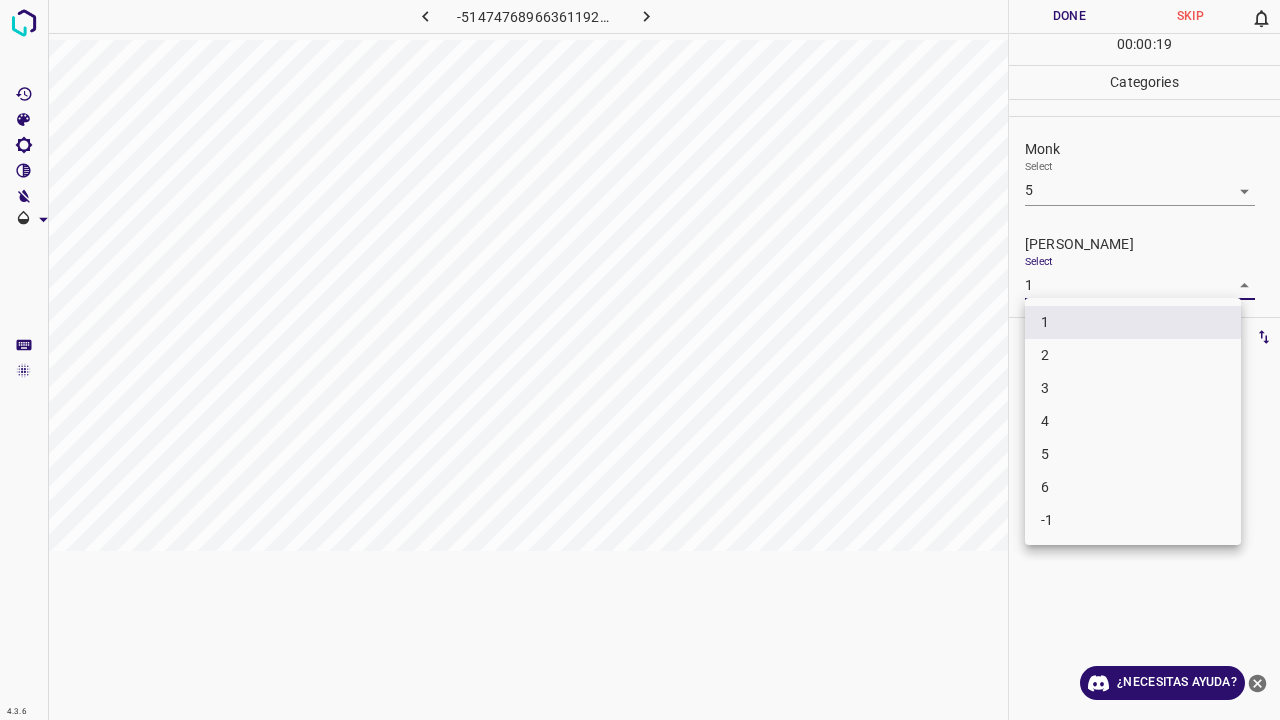 drag, startPoint x: 1096, startPoint y: 441, endPoint x: 1105, endPoint y: 416, distance: 26.57066 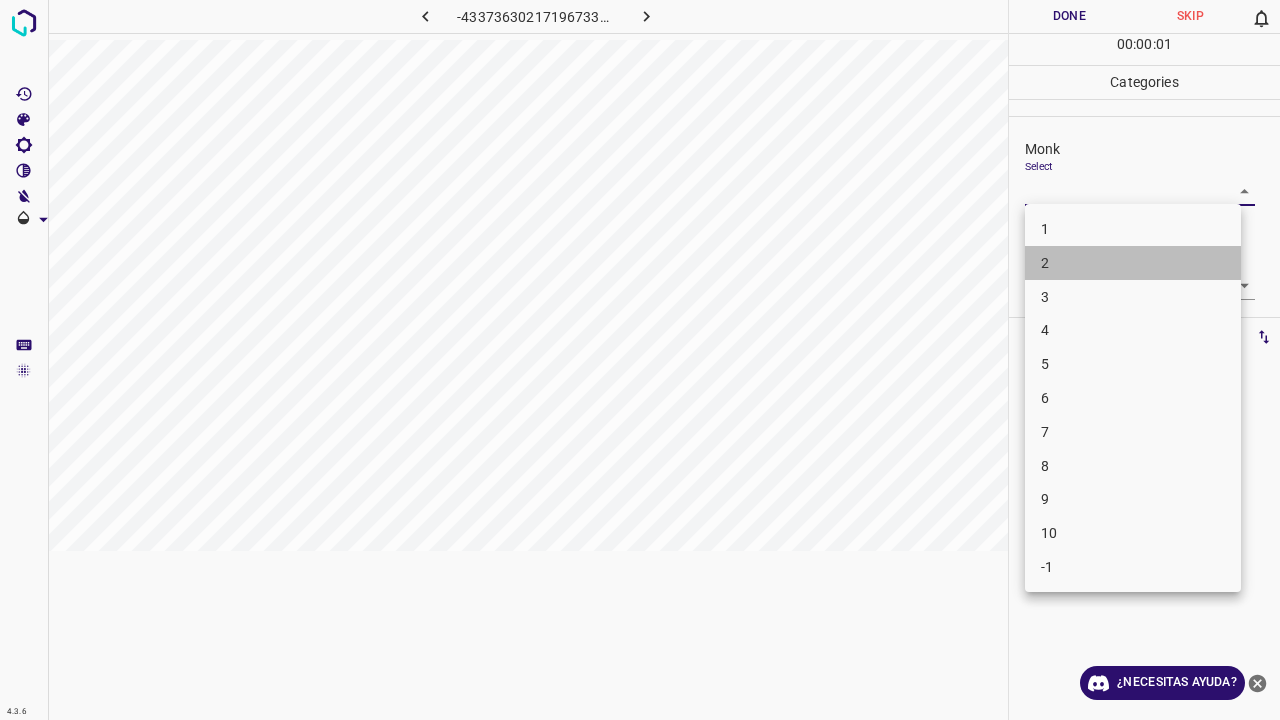 drag, startPoint x: 1071, startPoint y: 255, endPoint x: 1082, endPoint y: 226, distance: 31.016125 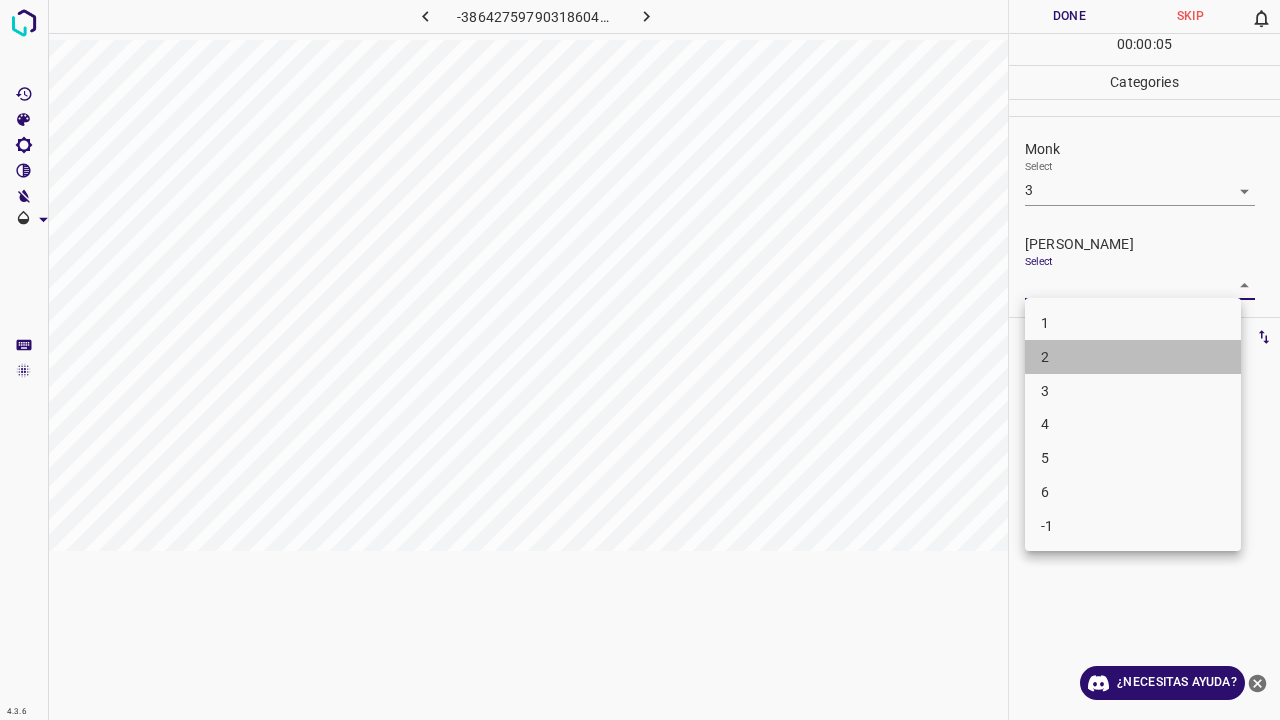 drag, startPoint x: 1100, startPoint y: 346, endPoint x: 1100, endPoint y: 298, distance: 48 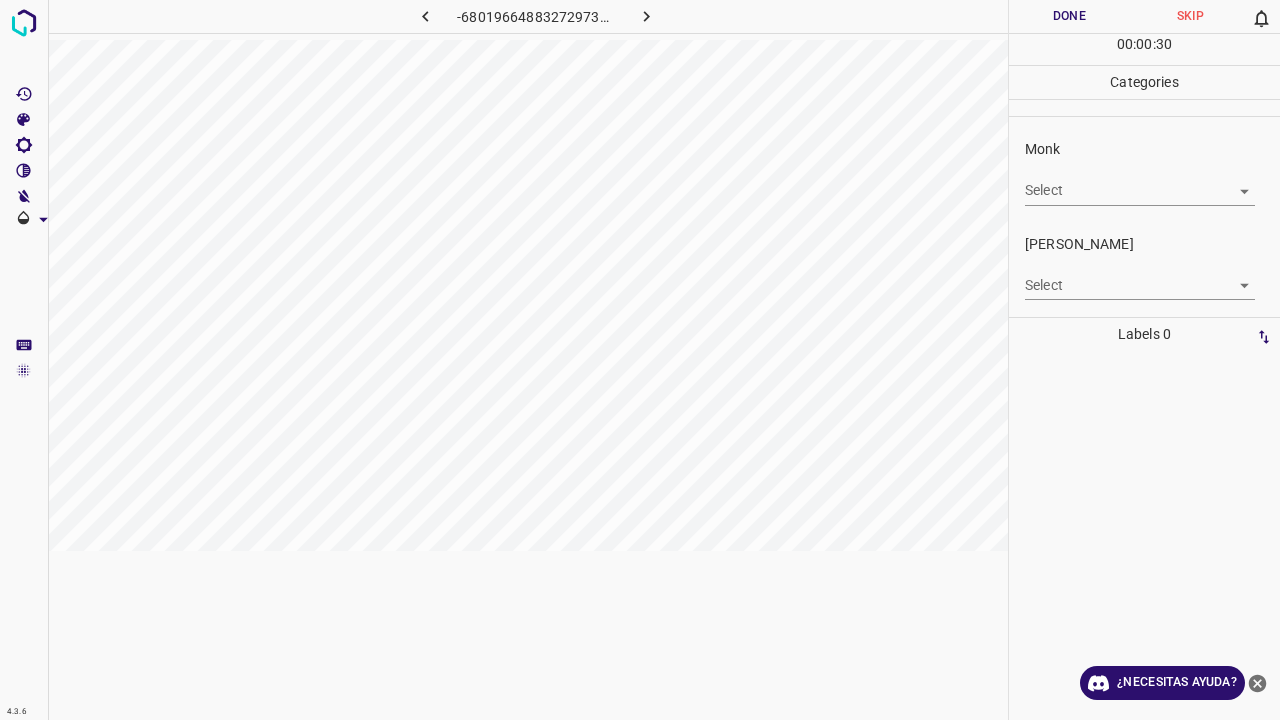 click on "4.3.6  -6801966488327297354.png Done Skip 0 00   : 00   : 30   Categories Monk   Select ​  Fitzpatrick   Select ​ Labels   0 Categories 1 Monk 2  Fitzpatrick Tools Space Change between modes (Draw & Edit) I Auto labeling R Restore zoom M Zoom in N Zoom out Delete Delete selecte label Filters Z Restore filters X Saturation filter C Brightness filter V Contrast filter B Gray scale filter General O Download ¿Necesitas ayuda? Texto original Valora esta traducción Tu opinión servirá para ayudar a mejorar el Traductor de Google - Texto - Esconder - Borrar" at bounding box center (640, 360) 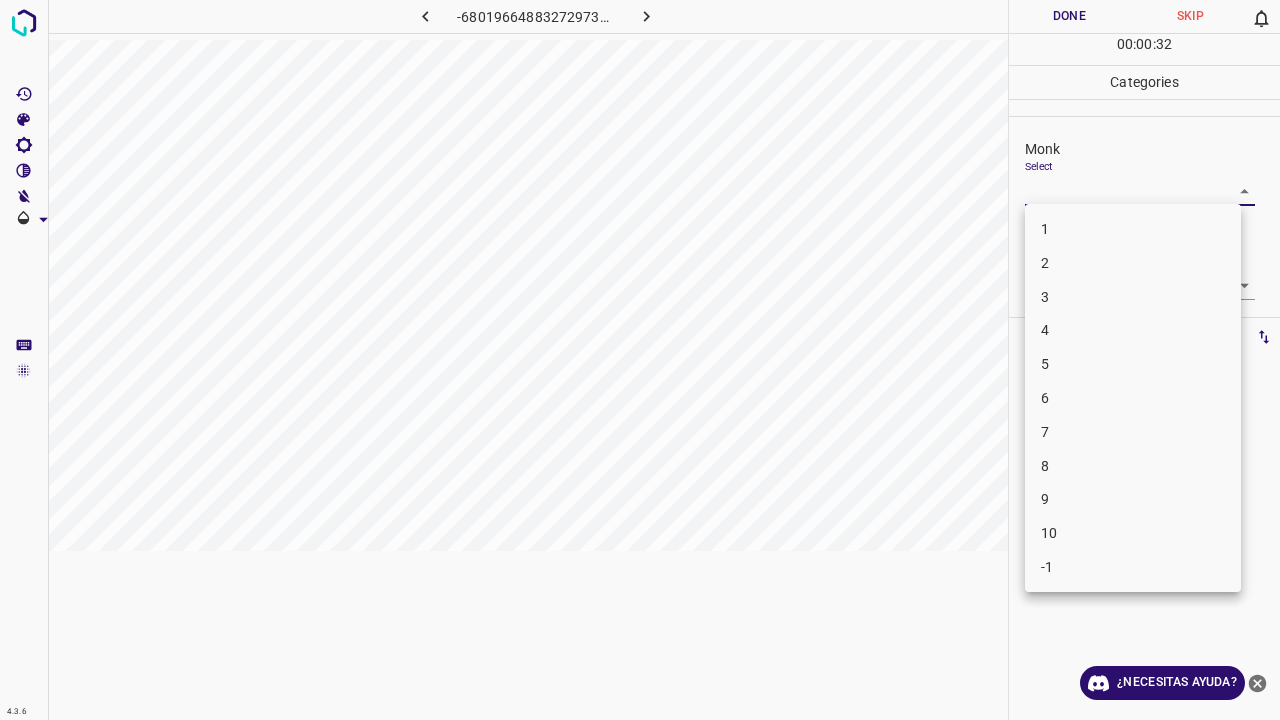 click on "7" at bounding box center [1133, 432] 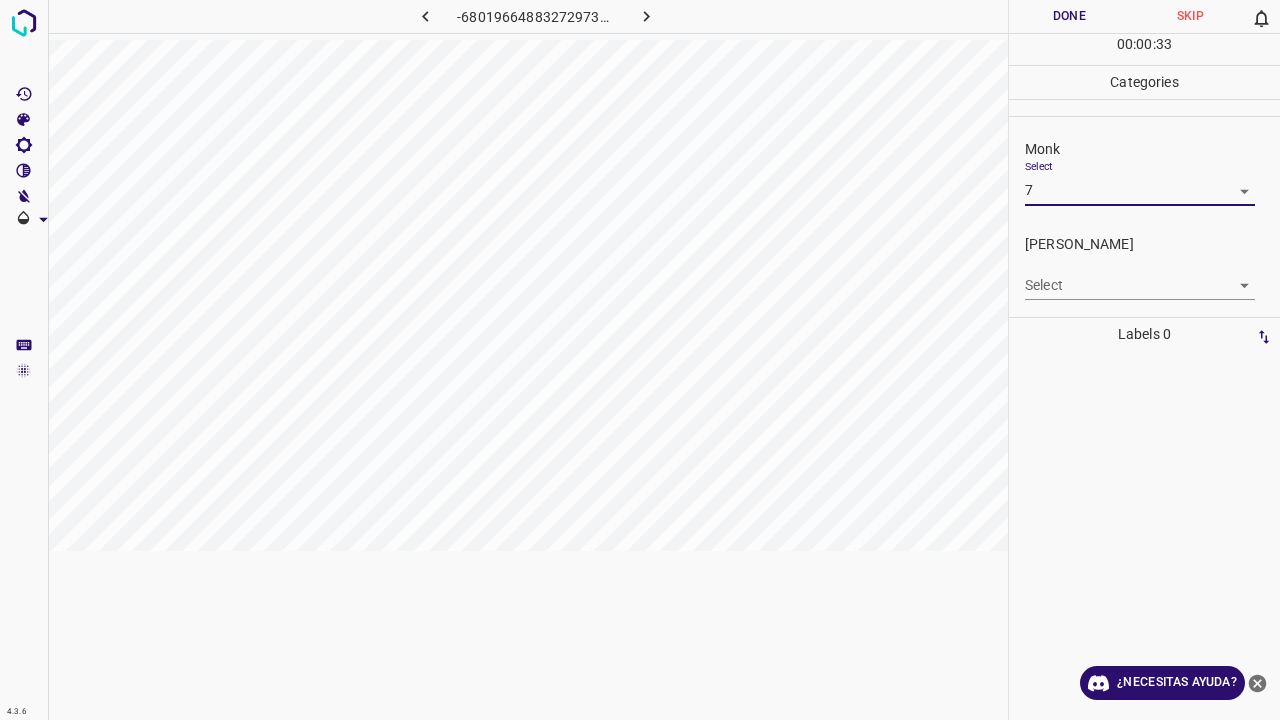 click on "4.3.6  -6801966488327297354.png Done Skip 0 00   : 00   : 33   Categories Monk   Select 7 7  Fitzpatrick   Select ​ Labels   0 Categories 1 Monk 2  Fitzpatrick Tools Space Change between modes (Draw & Edit) I Auto labeling R Restore zoom M Zoom in N Zoom out Delete Delete selecte label Filters Z Restore filters X Saturation filter C Brightness filter V Contrast filter B Gray scale filter General O Download ¿Necesitas ayuda? Texto original Valora esta traducción Tu opinión servirá para ayudar a mejorar el Traductor de Google - Texto - Esconder - Borrar" at bounding box center (640, 360) 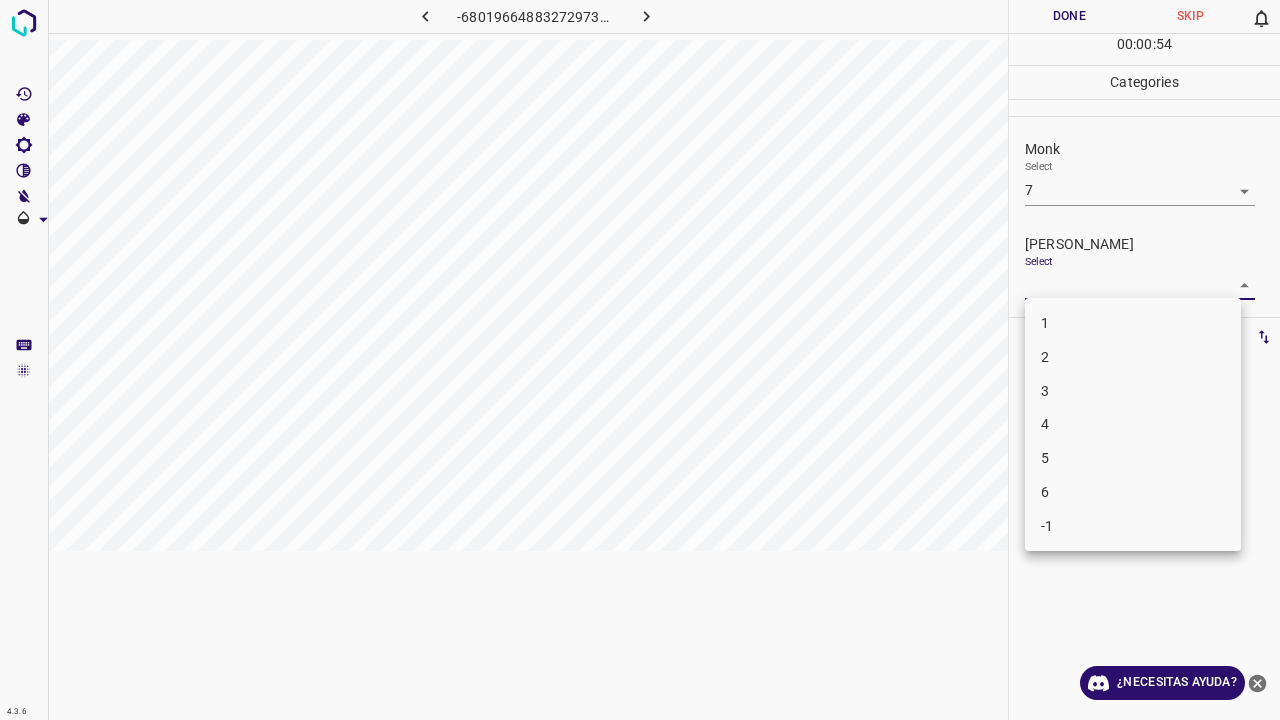 click on "5" at bounding box center [1133, 458] 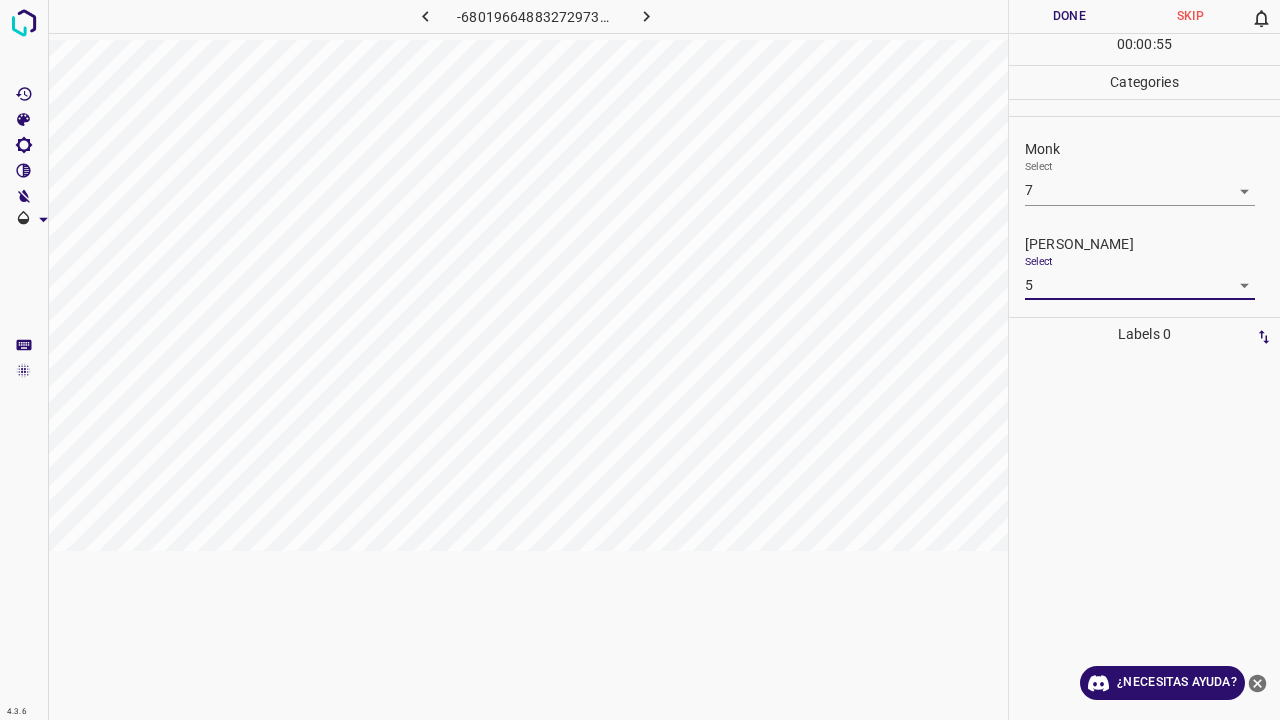 click on "Done" at bounding box center (1069, 16) 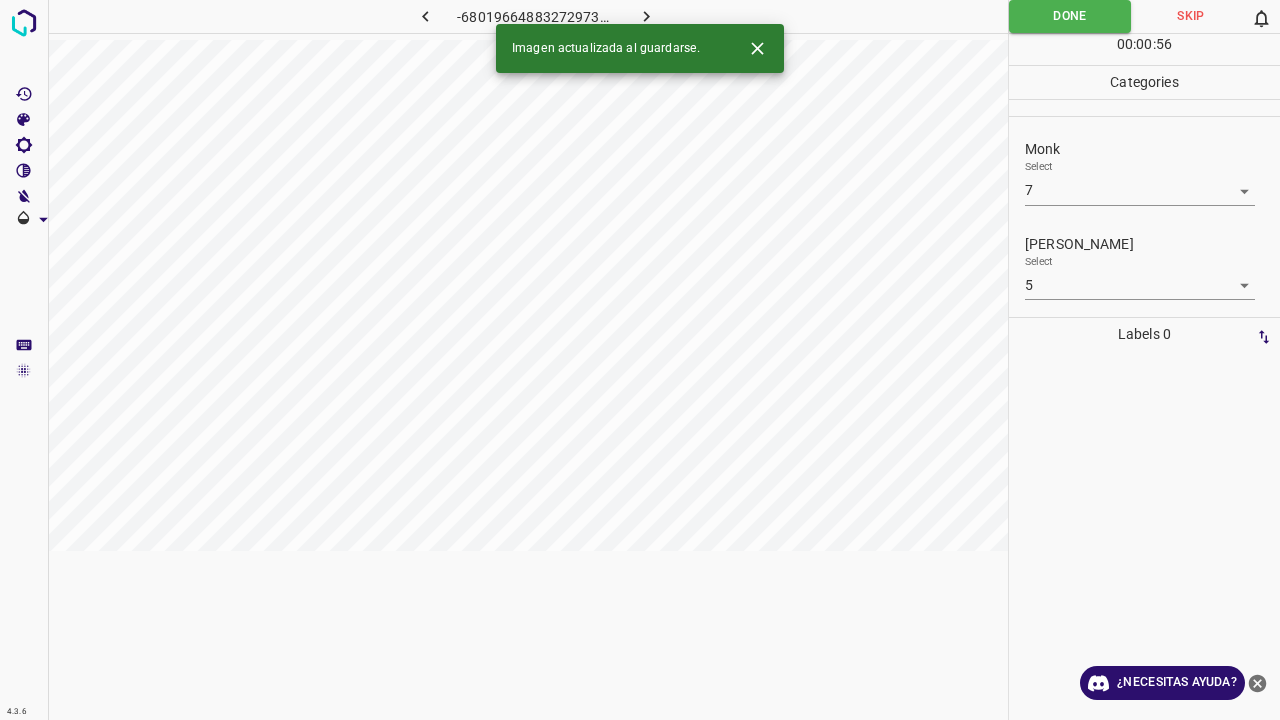 click 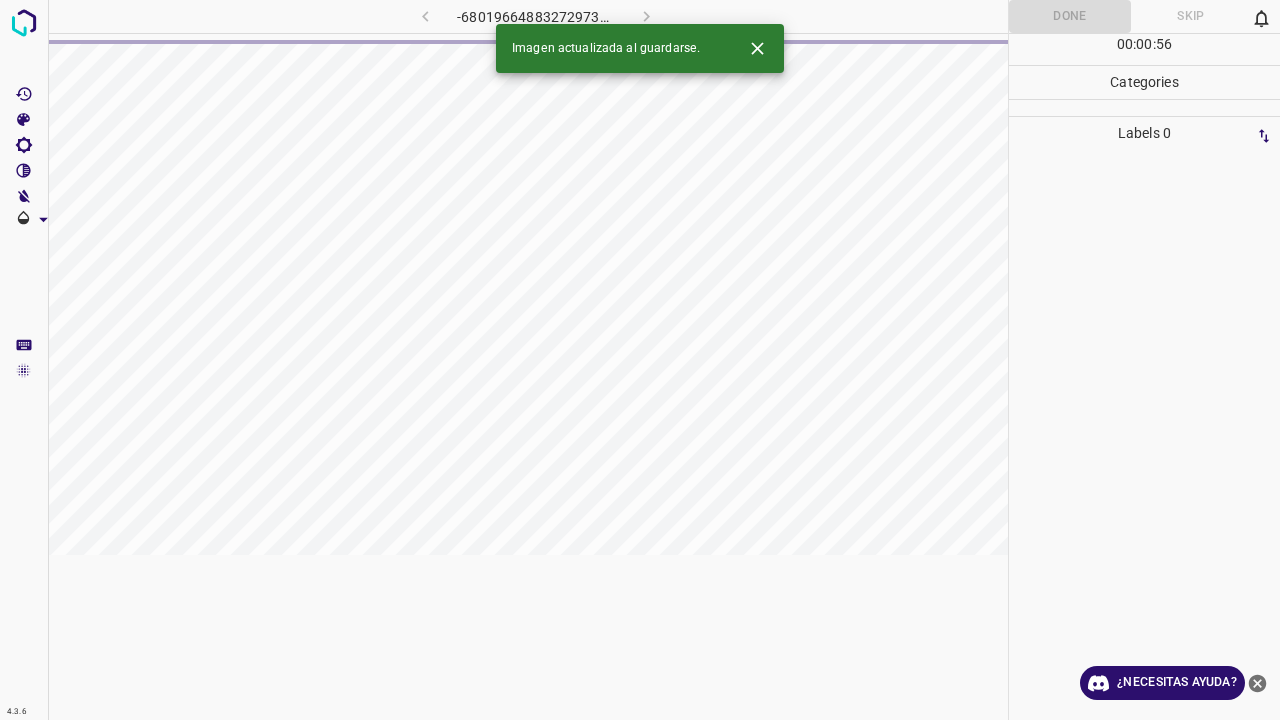 click 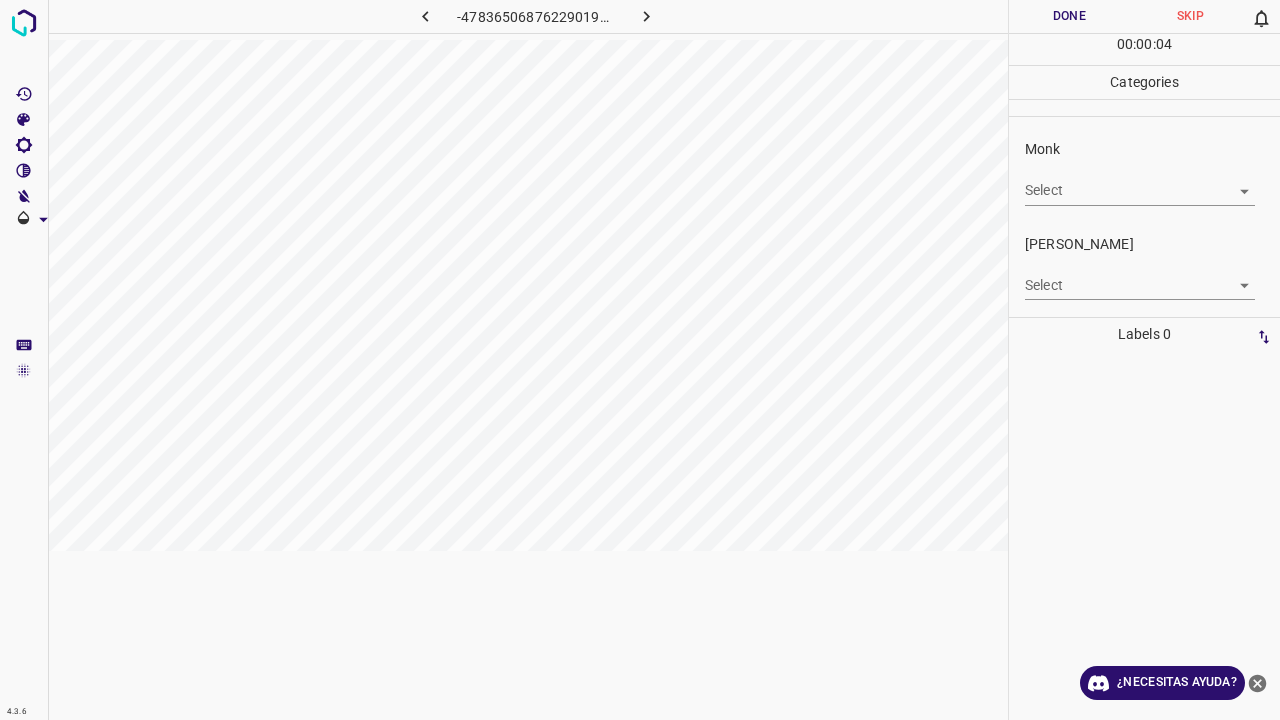 click on "4.3.6  -4783650687622901919.png Done Skip 0 00   : 00   : 04   Categories Monk   Select ​  Fitzpatrick   Select ​ Labels   0 Categories 1 Monk 2  Fitzpatrick Tools Space Change between modes (Draw & Edit) I Auto labeling R Restore zoom M Zoom in N Zoom out Delete Delete selecte label Filters Z Restore filters X Saturation filter C Brightness filter V Contrast filter B Gray scale filter General O Download ¿Necesitas ayuda? Texto original Valora esta traducción Tu opinión servirá para ayudar a mejorar el Traductor de Google - Texto - Esconder - Borrar" at bounding box center (640, 360) 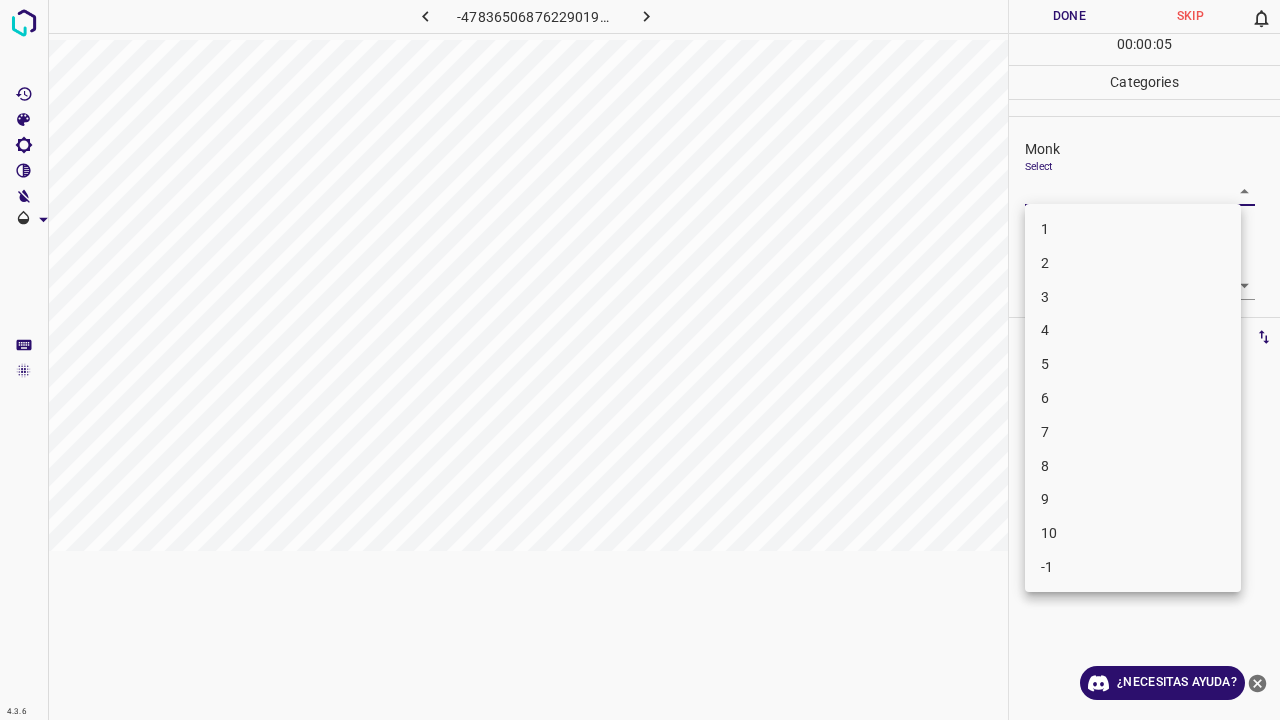 click on "1" at bounding box center [1133, 229] 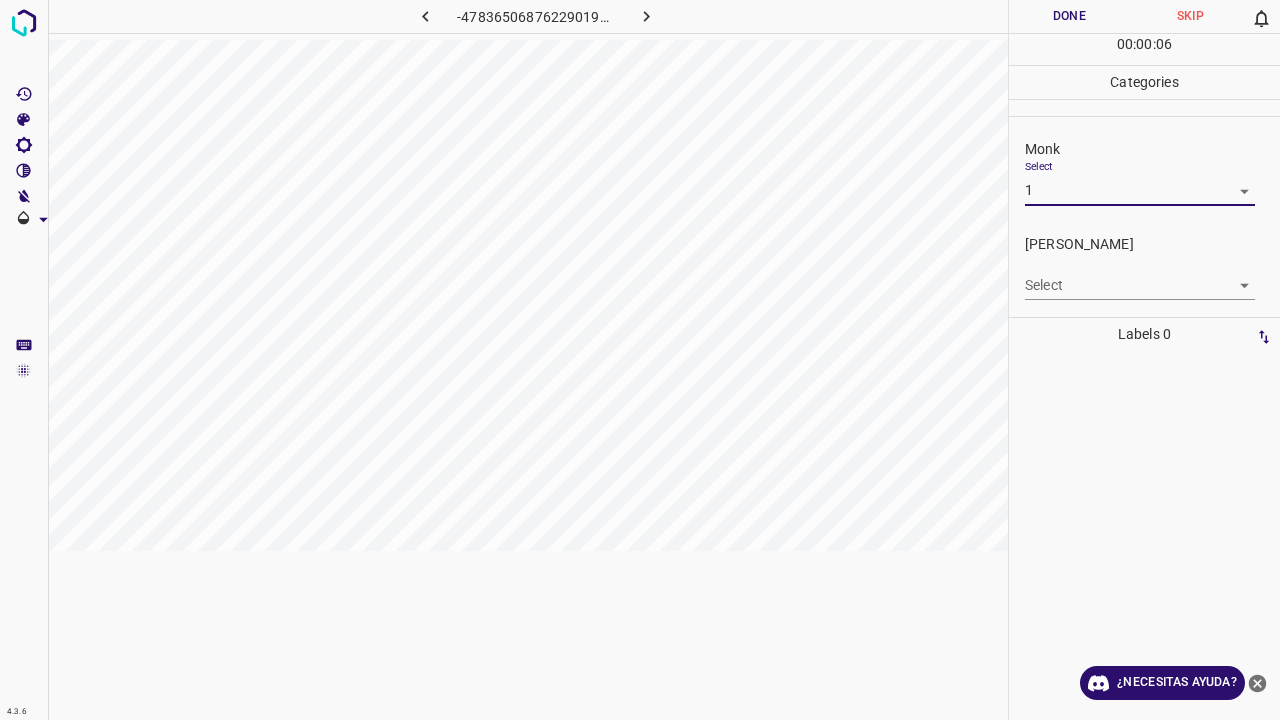 click on "Select ​" at bounding box center (1140, 277) 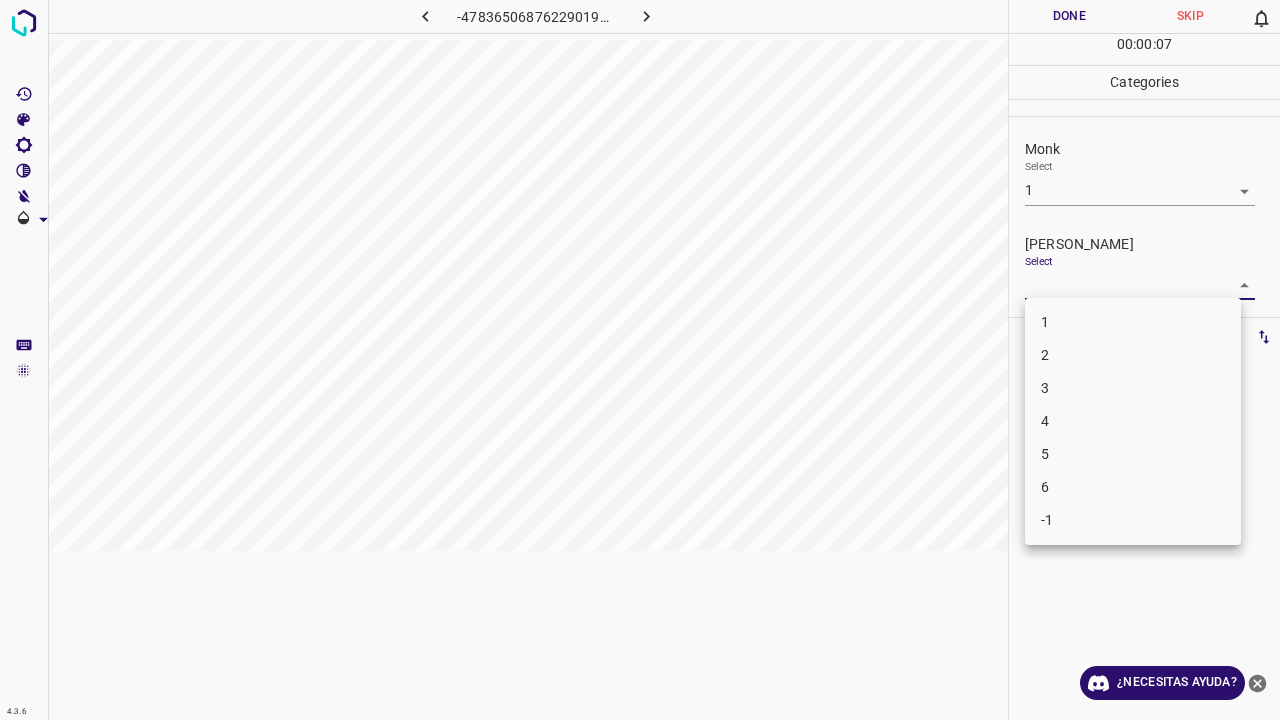 click on "4.3.6  -4783650687622901919.png Done Skip 0 00   : 00   : 07   Categories Monk   Select 1 1  Fitzpatrick   Select ​ Labels   0 Categories 1 Monk 2  Fitzpatrick Tools Space Change between modes (Draw & Edit) I Auto labeling R Restore zoom M Zoom in N Zoom out Delete Delete selecte label Filters Z Restore filters X Saturation filter C Brightness filter V Contrast filter B Gray scale filter General O Download ¿Necesitas ayuda? Texto original Valora esta traducción Tu opinión servirá para ayudar a mejorar el Traductor de Google - Texto - Esconder - Borrar 1 2 3 4 5 6 -1" at bounding box center (640, 360) 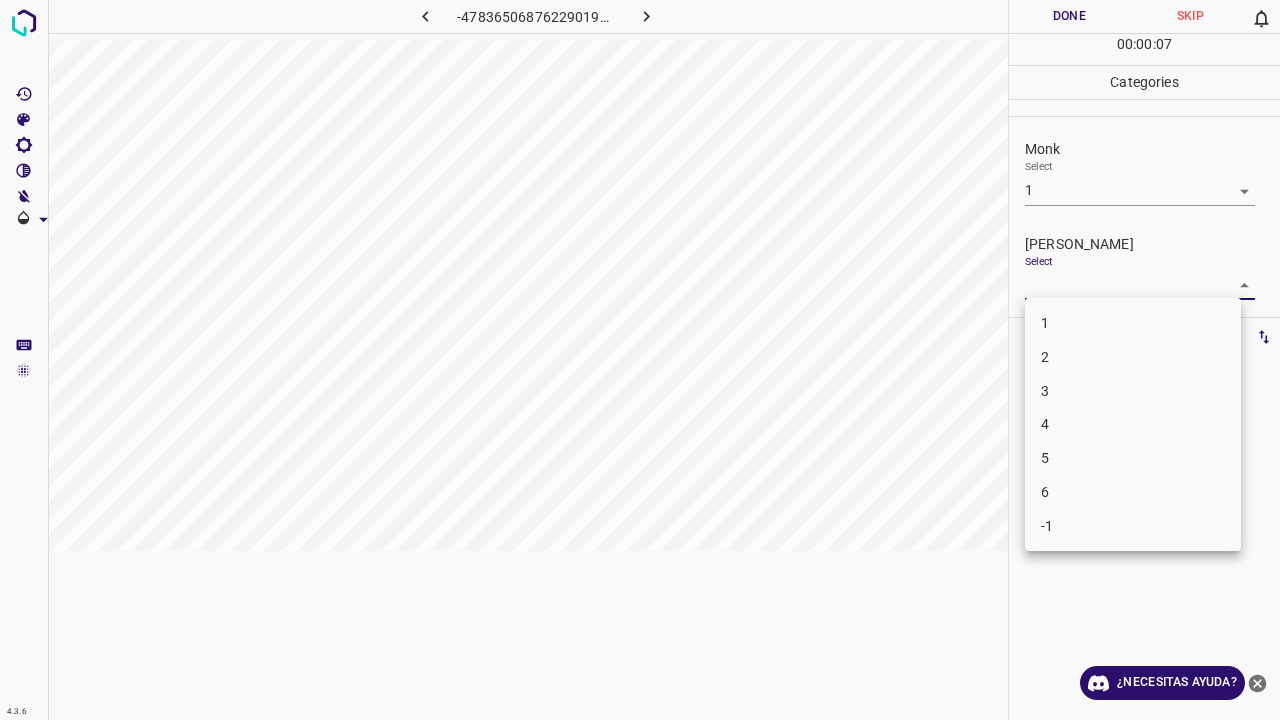 click on "1" at bounding box center (1133, 323) 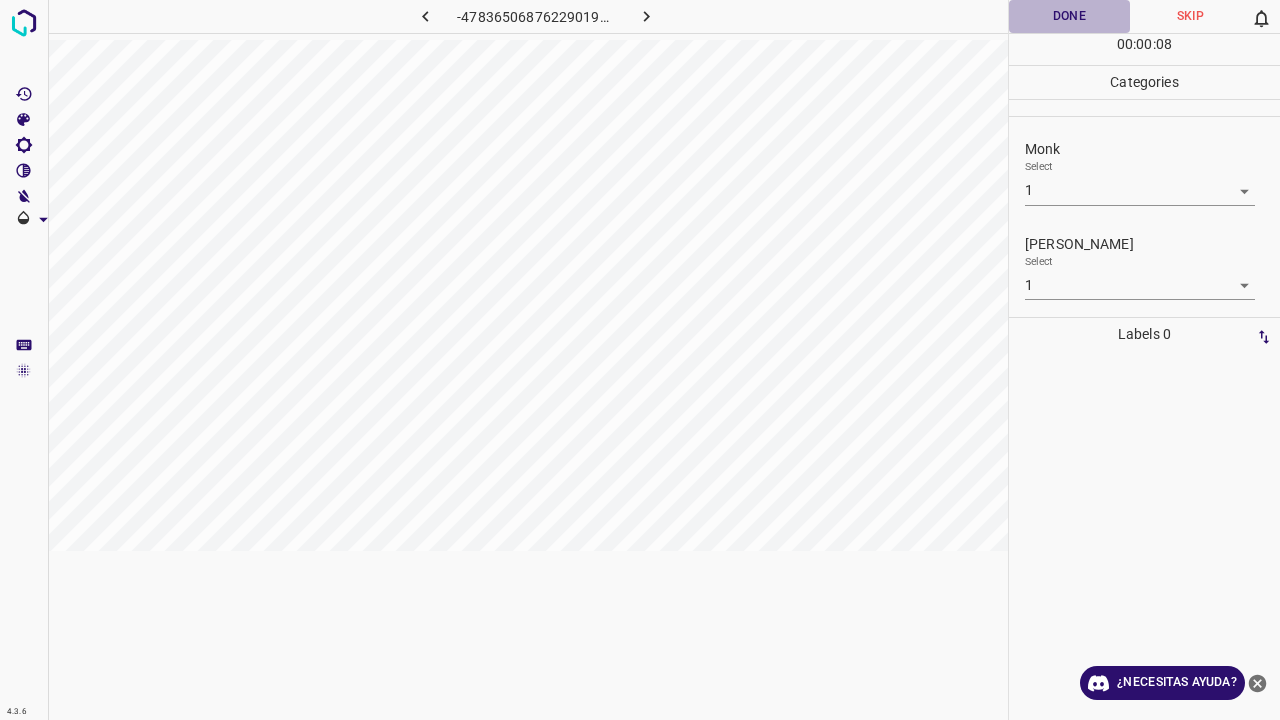 click on "Done" at bounding box center (1069, 16) 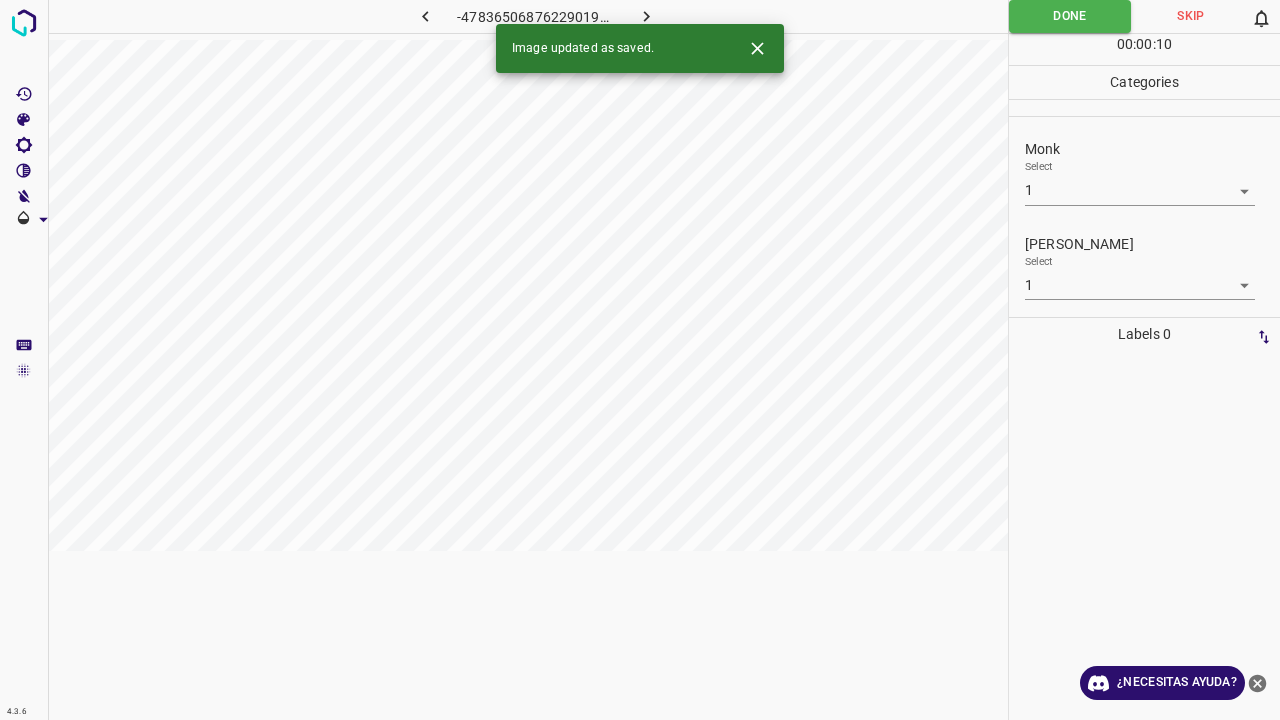 click 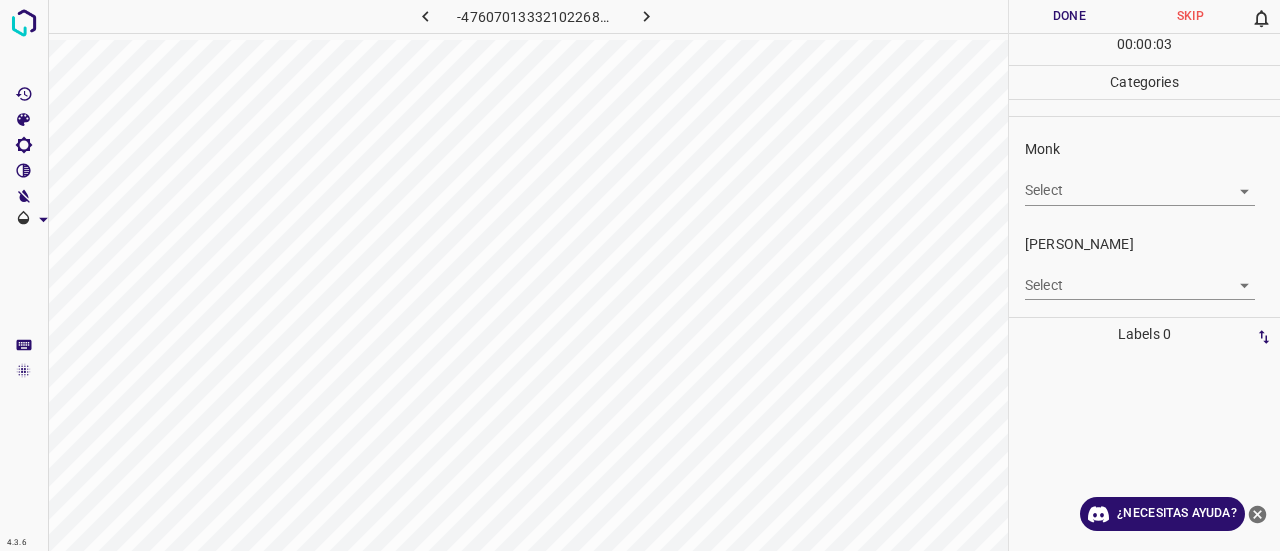click on "4.3.6  -476070133321022686.png Done Skip 0 00   : 00   : 03   Categories Monk   Select ​  Fitzpatrick   Select ​ Labels   0 Categories 1 Monk 2  Fitzpatrick Tools Space Change between modes (Draw & Edit) I Auto labeling R Restore zoom M Zoom in N Zoom out Delete Delete selecte label Filters Z Restore filters X Saturation filter C Brightness filter V Contrast filter B Gray scale filter General O Download ¿Necesitas ayuda? Texto original Valora esta traducción Tu opinión servirá para ayudar a mejorar el Traductor de Google - Texto - Esconder - Borrar" at bounding box center (640, 275) 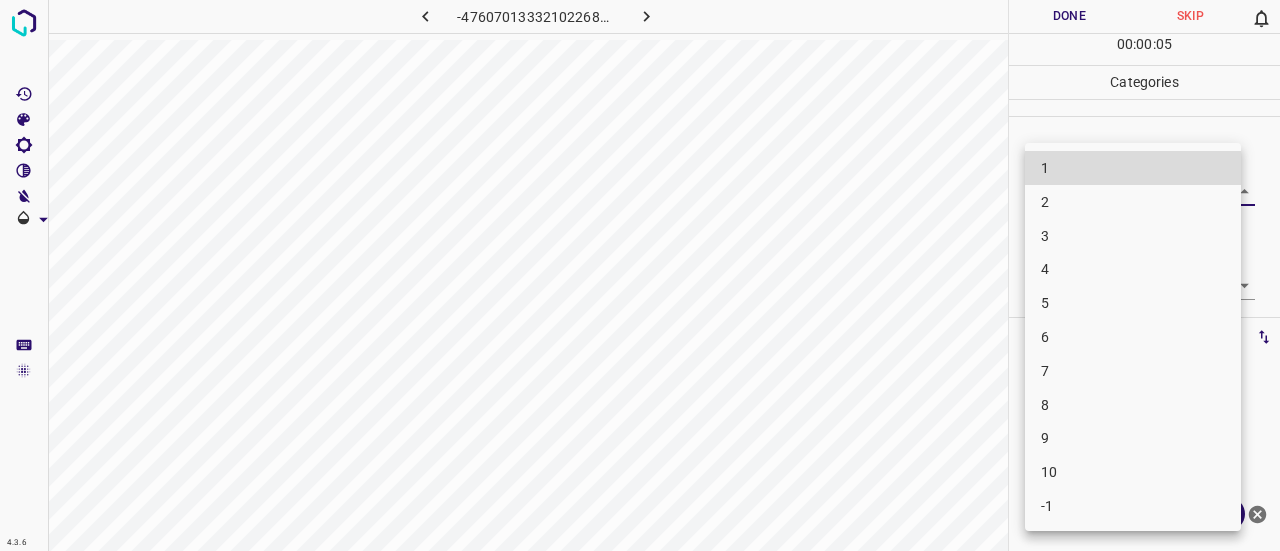click on "2" at bounding box center (1133, 202) 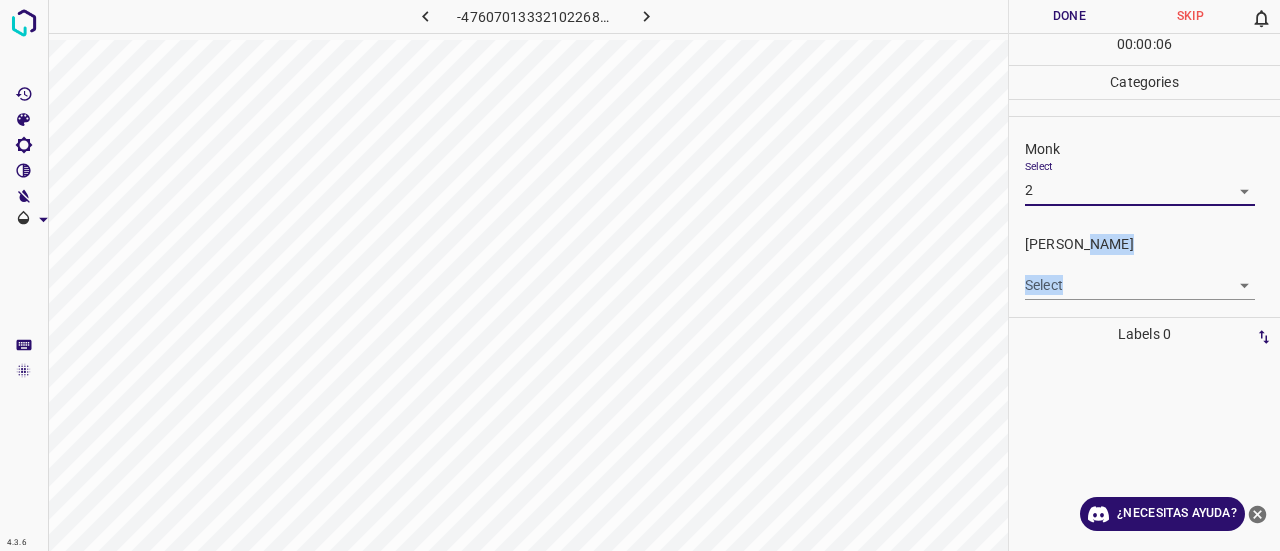 click on "Fitzpatrick   Select ​" at bounding box center [1152, 267] 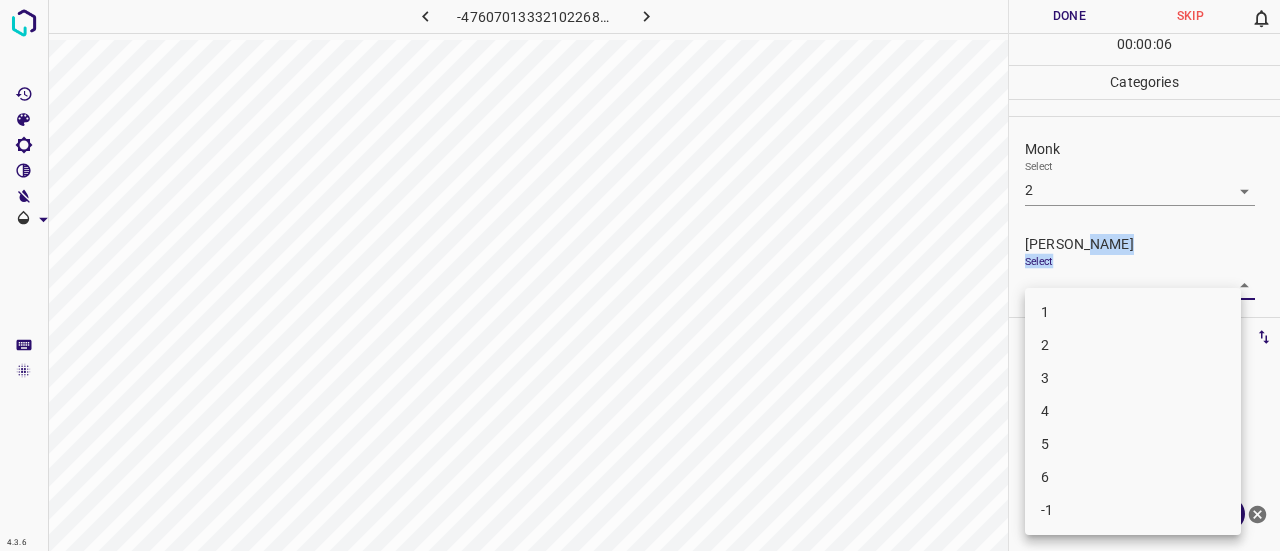 click on "4.3.6  -476070133321022686.png Done Skip 0 00   : 00   : 06   Categories Monk   Select 2 2  Fitzpatrick   Select ​ Labels   0 Categories 1 Monk 2  Fitzpatrick Tools Space Change between modes (Draw & Edit) I Auto labeling R Restore zoom M Zoom in N Zoom out Delete Delete selecte label Filters Z Restore filters X Saturation filter C Brightness filter V Contrast filter B Gray scale filter General O Download ¿Necesitas ayuda? Texto original Valora esta traducción Tu opinión servirá para ayudar a mejorar el Traductor de Google - Texto - Esconder - Borrar 1 2 3 4 5 6 -1" at bounding box center (640, 275) 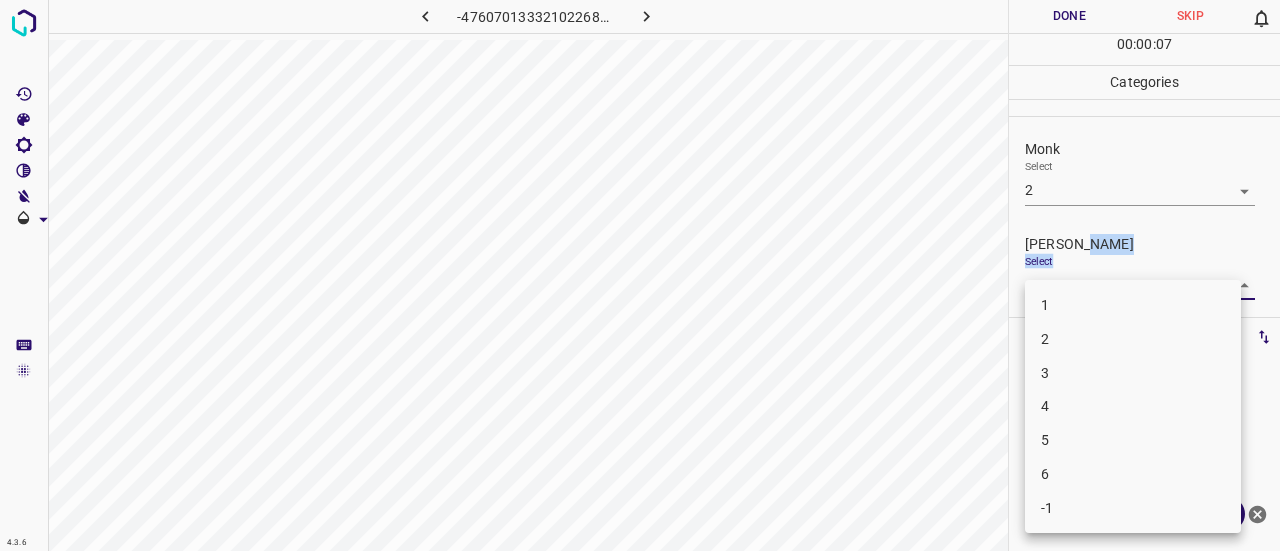 click on "1" at bounding box center [1133, 305] 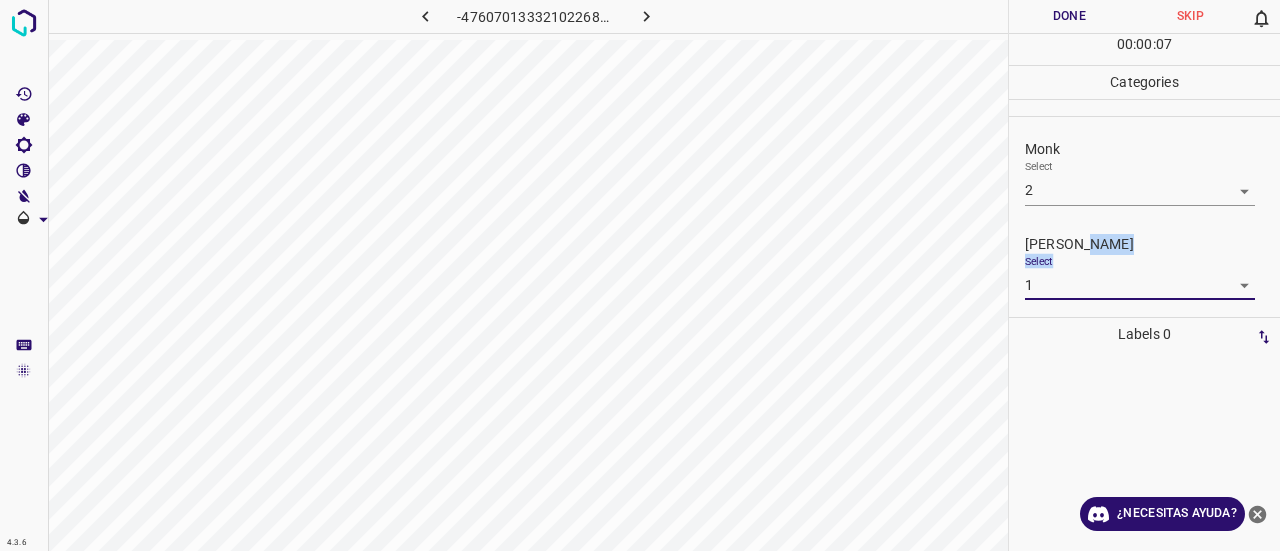 click on "Done" at bounding box center (1069, 16) 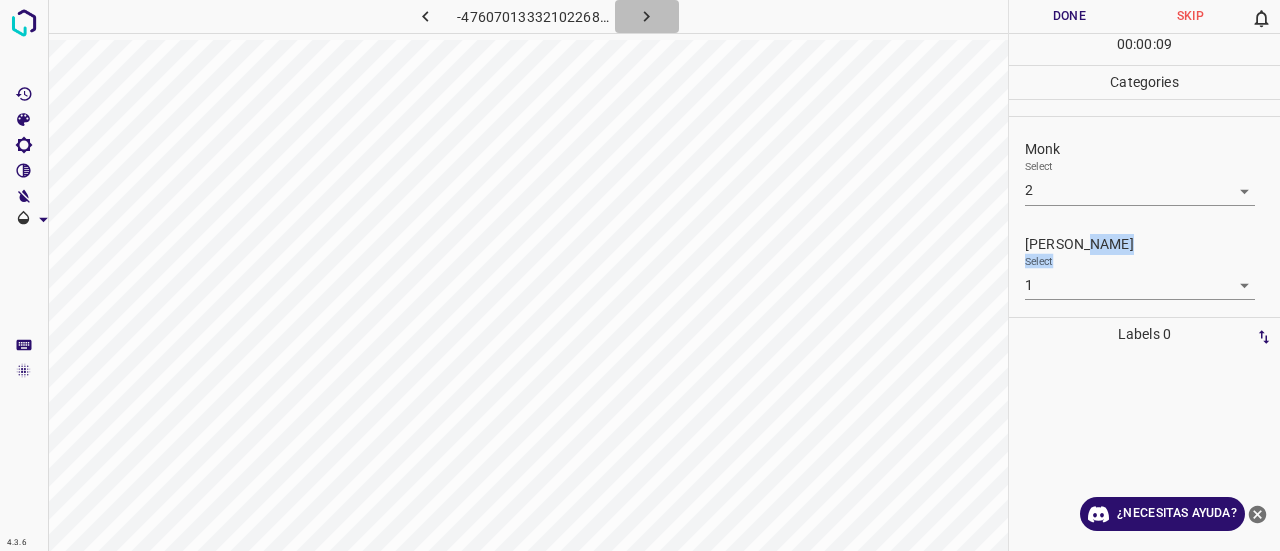 click 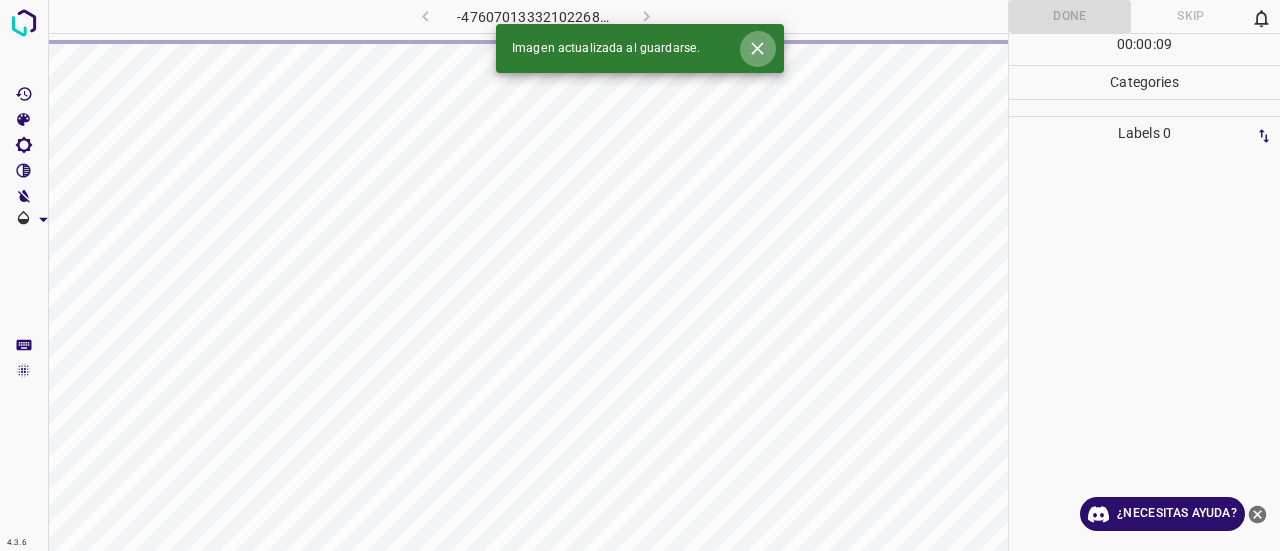 click 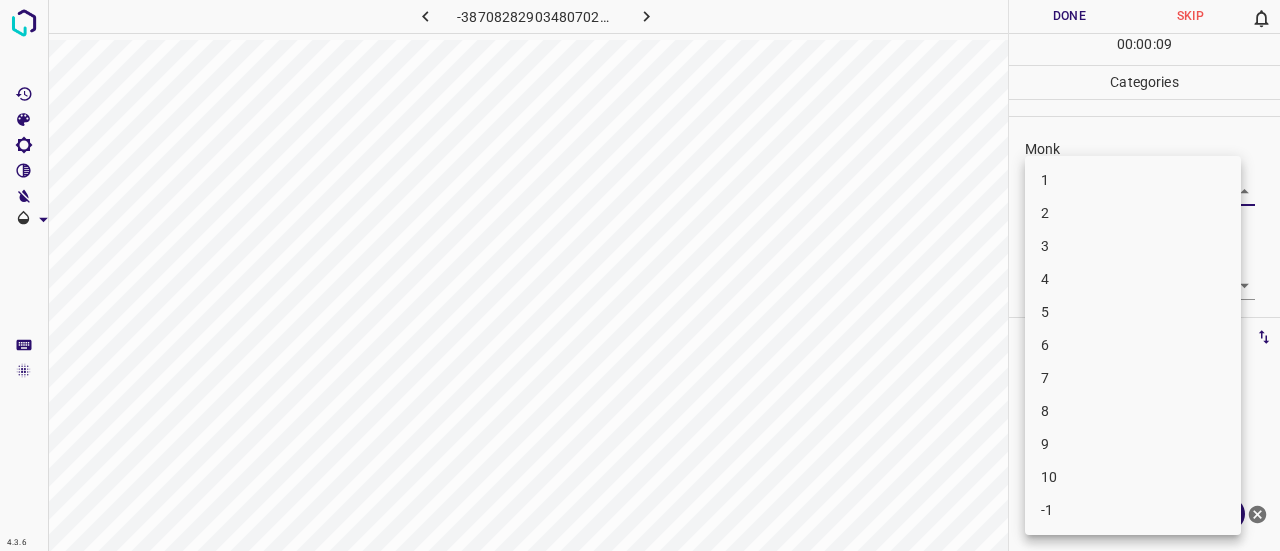 click on "4.3.6  -3870828290348070279.png Done Skip 0 00   : 00   : 09   Categories Monk   Select ​  Fitzpatrick   Select ​ Labels   0 Categories 1 Monk 2  Fitzpatrick Tools Space Change between modes (Draw & Edit) I Auto labeling R Restore zoom M Zoom in N Zoom out Delete Delete selecte label Filters Z Restore filters X Saturation filter C Brightness filter V Contrast filter B Gray scale filter General O Download ¿Necesitas ayuda? Texto original Valora esta traducción Tu opinión servirá para ayudar a mejorar el Traductor de Google - Texto - Esconder - Borrar 1 2 3 4 5 6 7 8 9 10 -1" at bounding box center [640, 275] 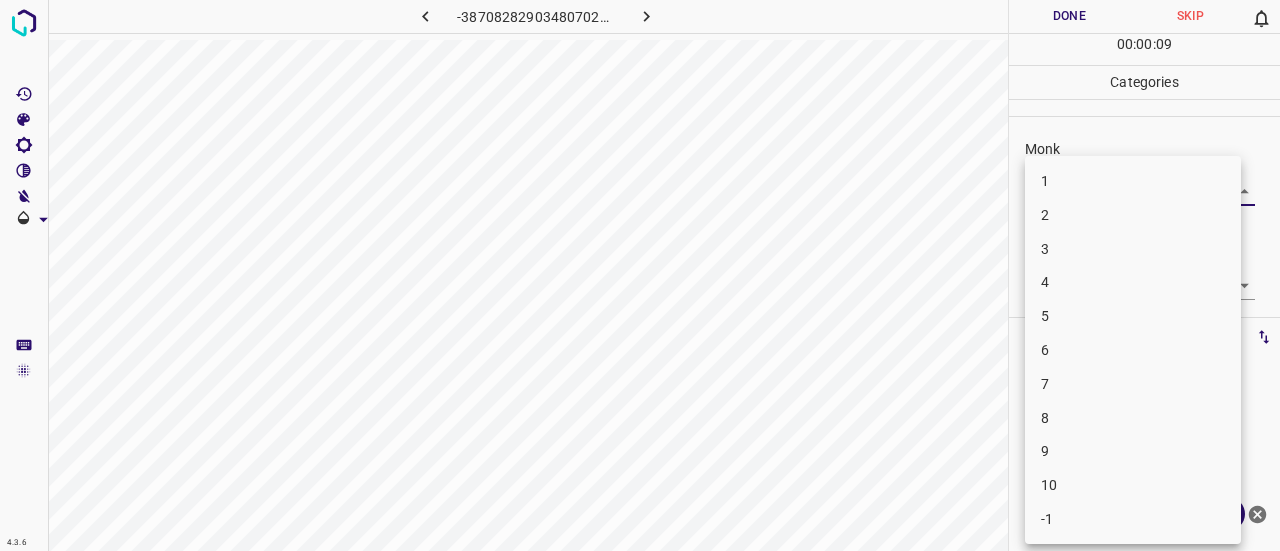 click on "3" at bounding box center (1133, 249) 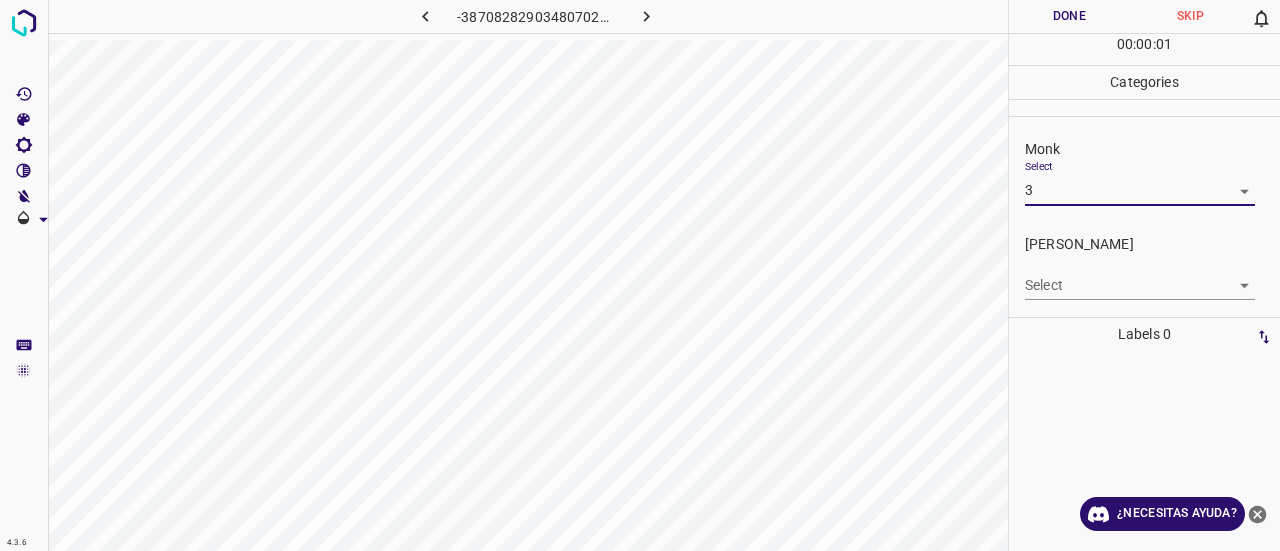 click on "Monk   Select 3 3" at bounding box center (1144, 172) 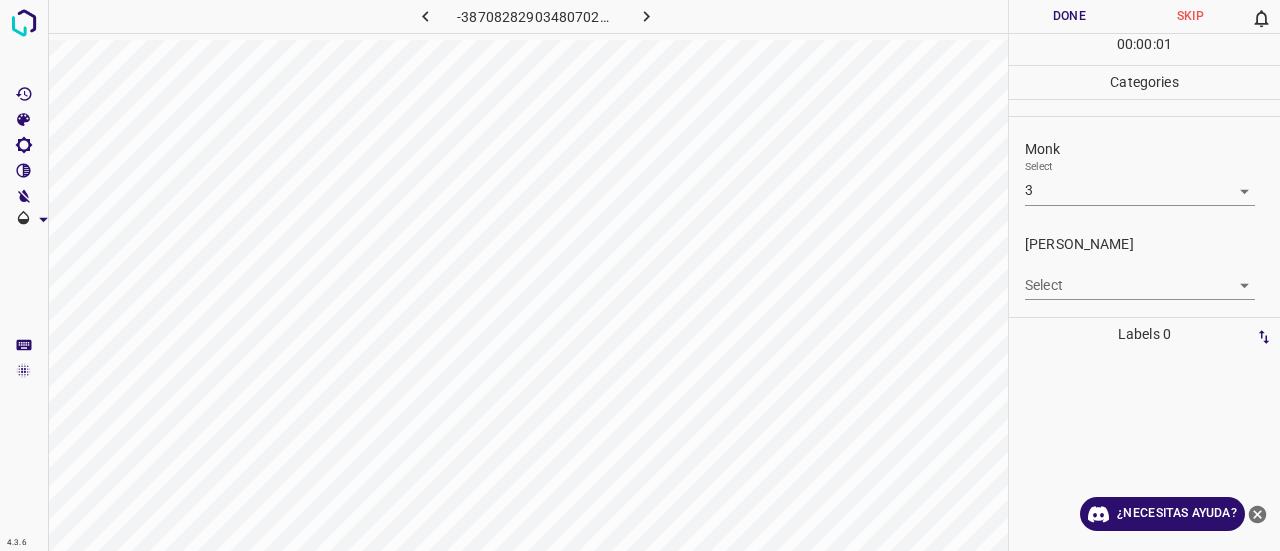 click on "4.3.6  -3870828290348070279.png Done Skip 0 00   : 00   : 01   Categories Monk   Select 3 3  Fitzpatrick   Select ​ Labels   0 Categories 1 Monk 2  Fitzpatrick Tools Space Change between modes (Draw & Edit) I Auto labeling R Restore zoom M Zoom in N Zoom out Delete Delete selecte label Filters Z Restore filters X Saturation filter C Brightness filter V Contrast filter B Gray scale filter General O Download ¿Necesitas ayuda? Texto original Valora esta traducción Tu opinión servirá para ayudar a mejorar el Traductor de Google - Texto - Esconder - Borrar" at bounding box center [640, 275] 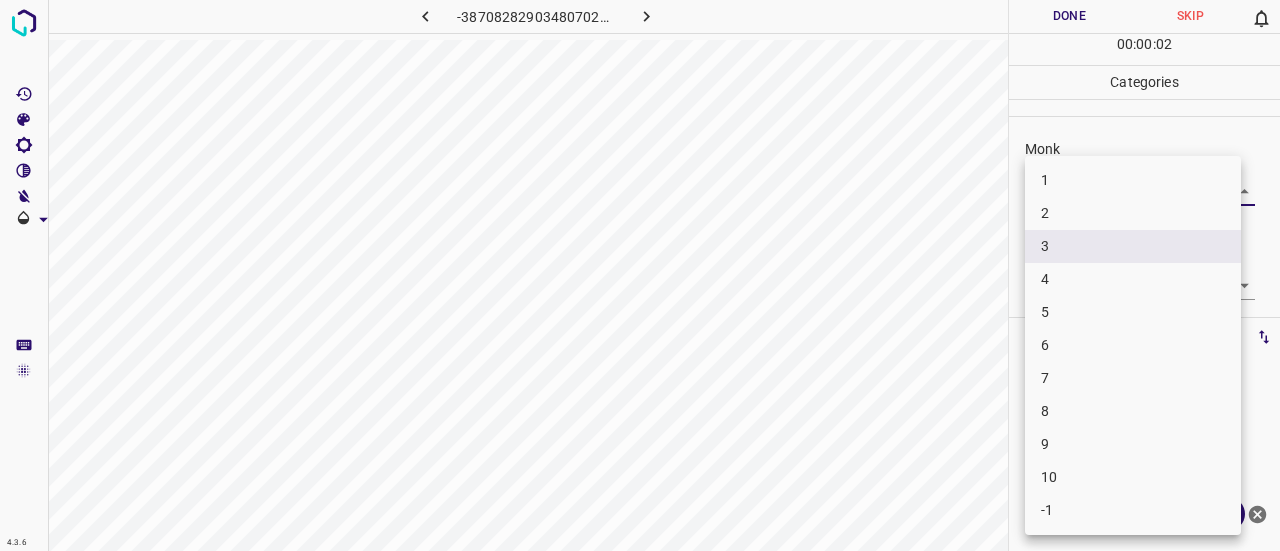 click on "3" at bounding box center [1133, 246] 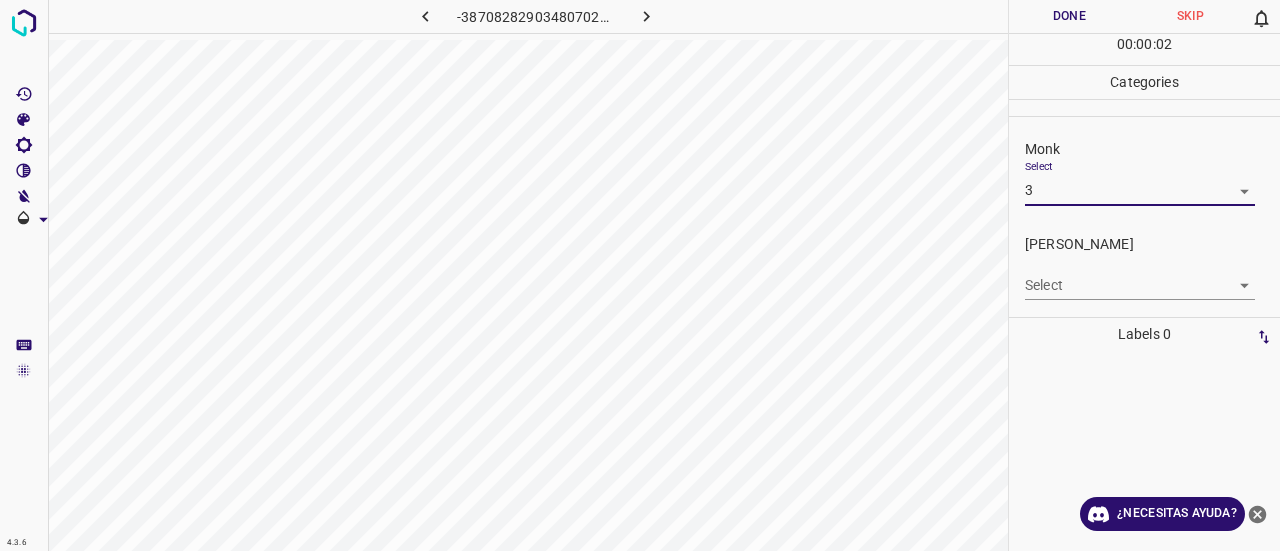 click on "4.3.6  -3870828290348070279.png Done Skip 0 00   : 00   : 02   Categories Monk   Select 3 3  Fitzpatrick   Select ​ Labels   0 Categories 1 Monk 2  Fitzpatrick Tools Space Change between modes (Draw & Edit) I Auto labeling R Restore zoom M Zoom in N Zoom out Delete Delete selecte label Filters Z Restore filters X Saturation filter C Brightness filter V Contrast filter B Gray scale filter General O Download ¿Necesitas ayuda? Texto original Valora esta traducción Tu opinión servirá para ayudar a mejorar el Traductor de Google - Texto - Esconder - Borrar 1 2 3 4 5 6 7 8 9 10 -1" at bounding box center [640, 275] 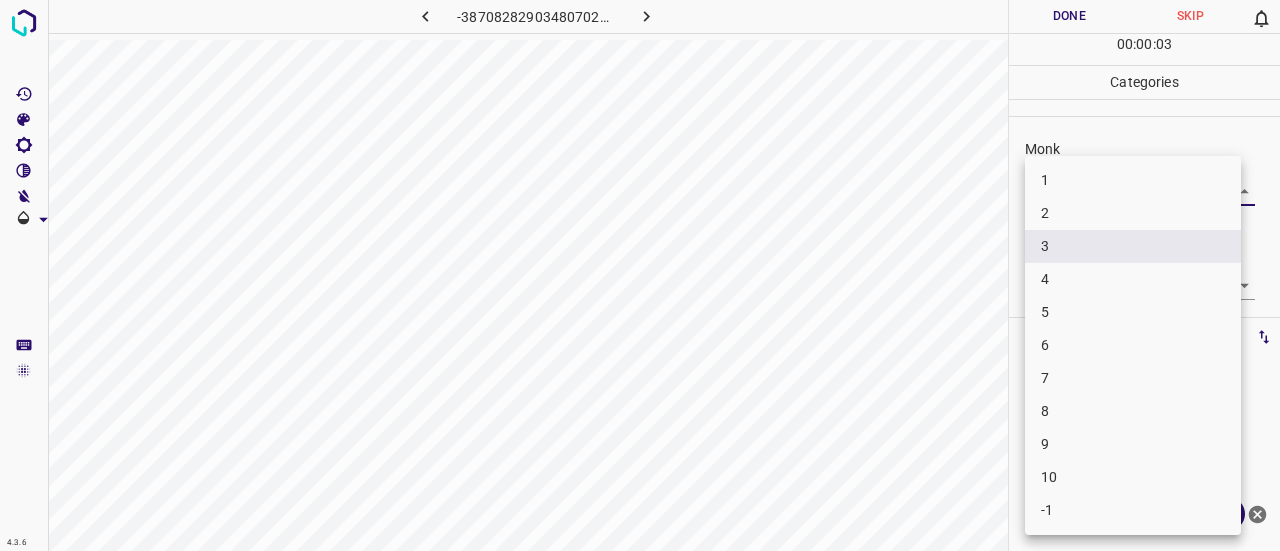 click on "1" at bounding box center (1133, 180) 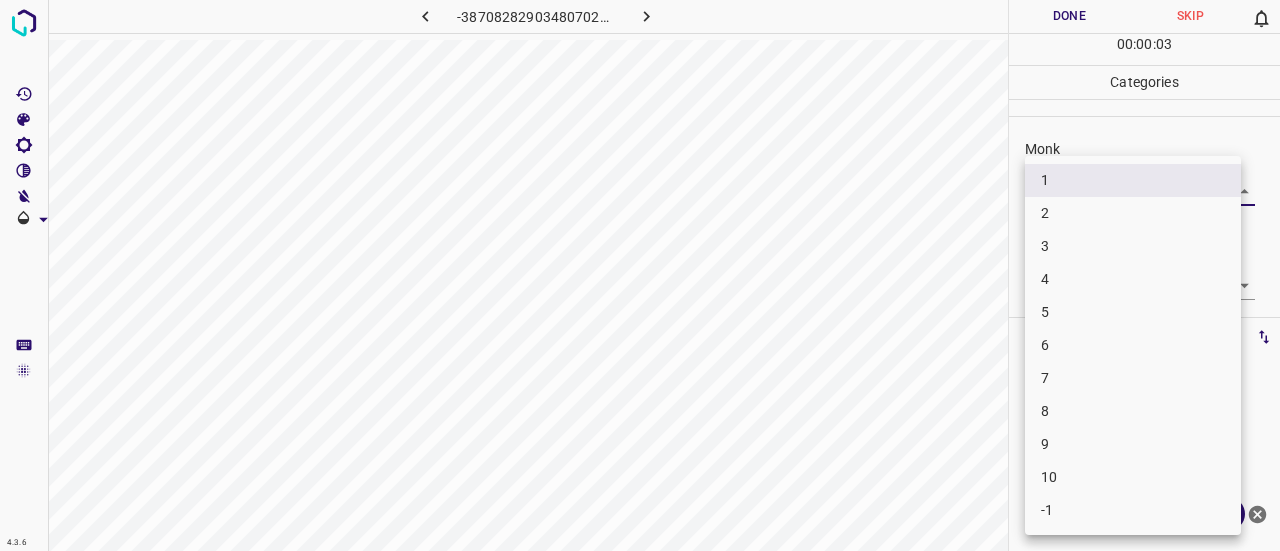 click on "4.3.6  -3870828290348070279.png Done Skip 0 00   : 00   : 03   Categories Monk   Select 1 1  Fitzpatrick   Select ​ Labels   0 Categories 1 Monk 2  Fitzpatrick Tools Space Change between modes (Draw & Edit) I Auto labeling R Restore zoom M Zoom in N Zoom out Delete Delete selecte label Filters Z Restore filters X Saturation filter C Brightness filter V Contrast filter B Gray scale filter General O Download ¿Necesitas ayuda? Texto original Valora esta traducción Tu opinión servirá para ayudar a mejorar el Traductor de Google - Texto - Esconder - Borrar 1 2 3 4 5 6 7 8 9 10 -1" at bounding box center (640, 275) 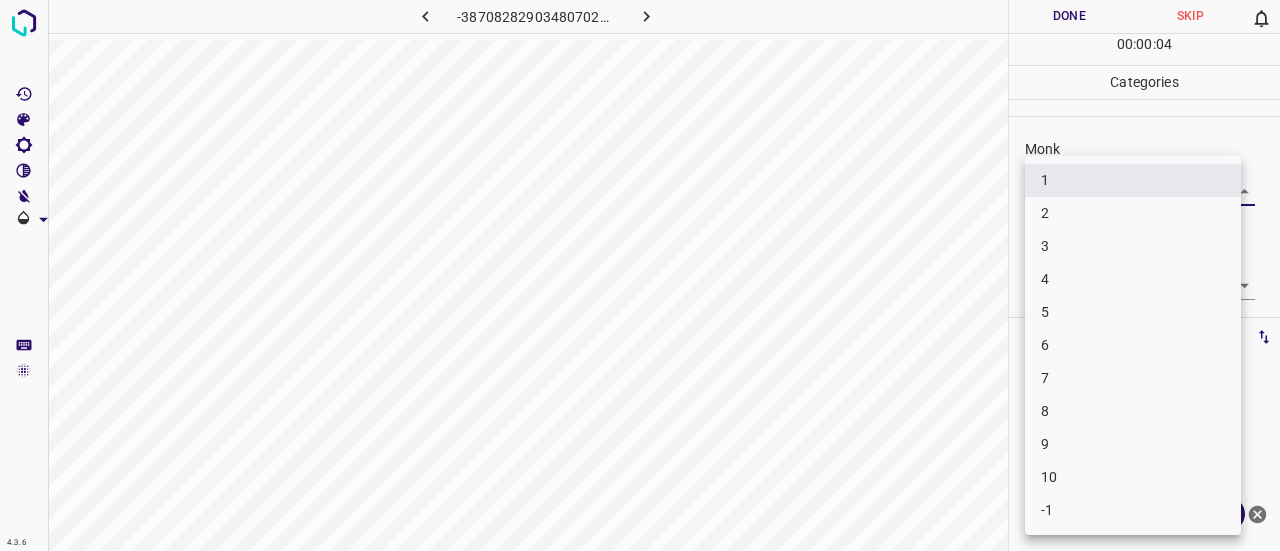 click on "1 2 3 4 5 6 7 8 9 10 -1" at bounding box center [1133, 345] 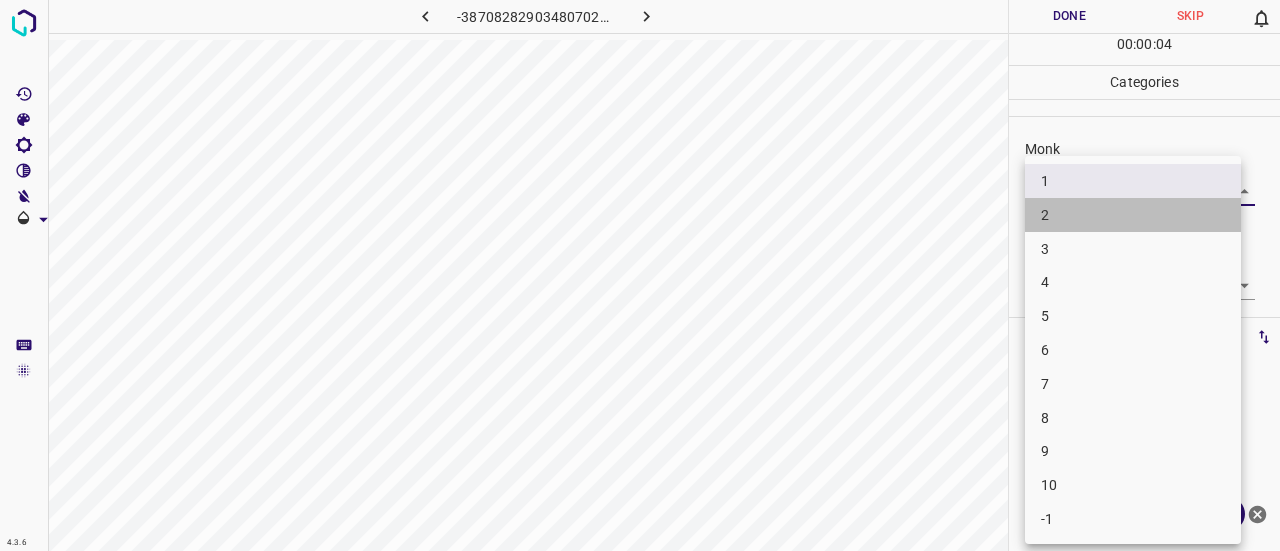 click on "2" at bounding box center (1133, 215) 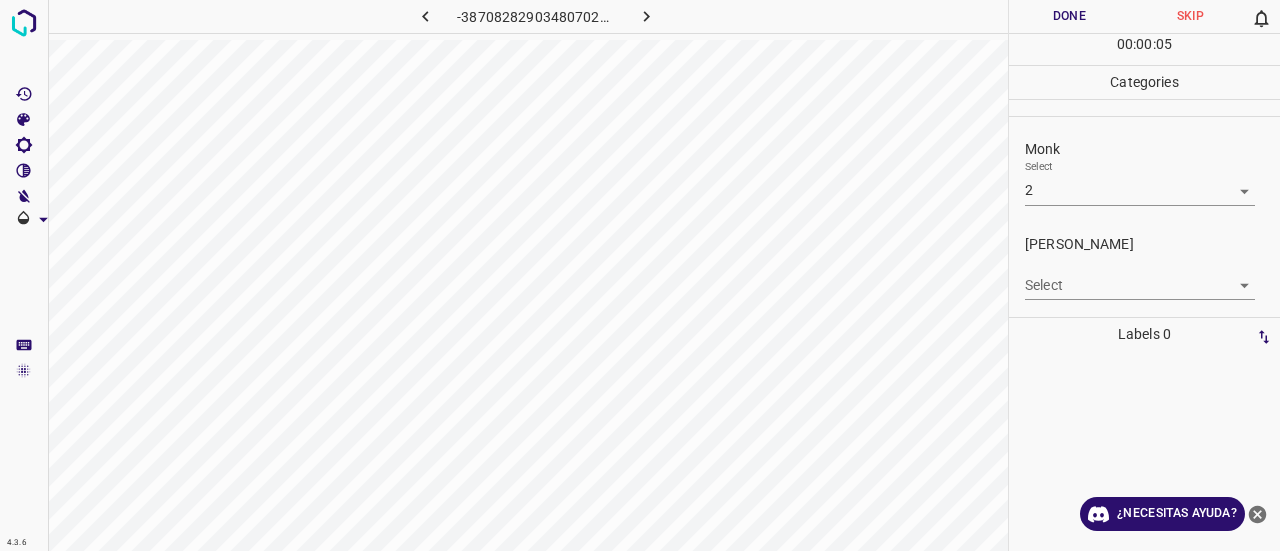 click on "Select ​" at bounding box center [1140, 277] 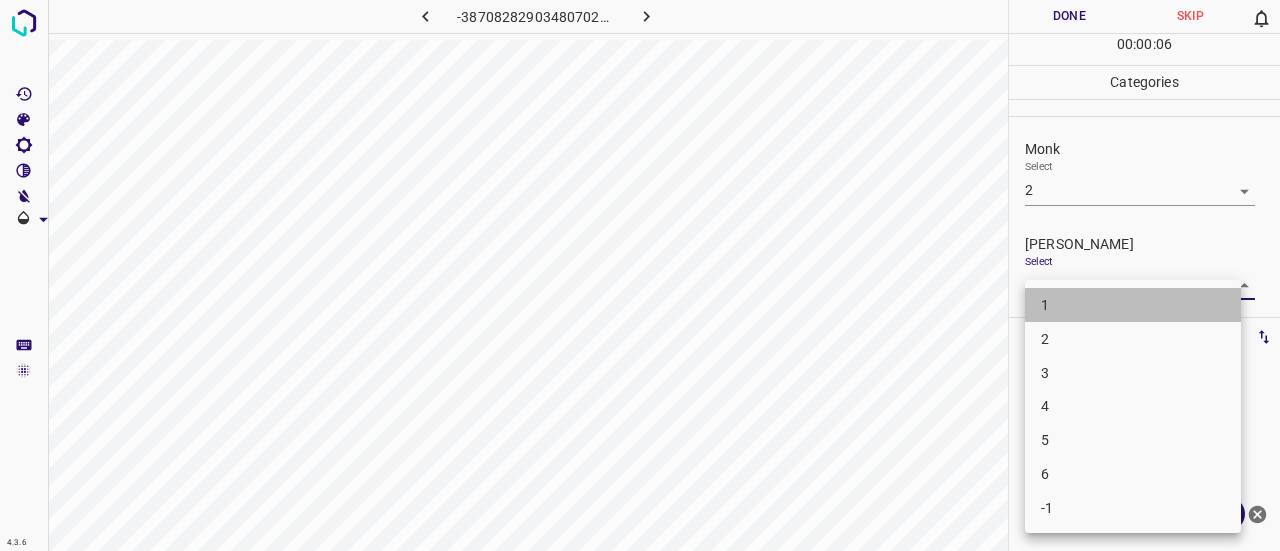 click on "1" at bounding box center (1133, 305) 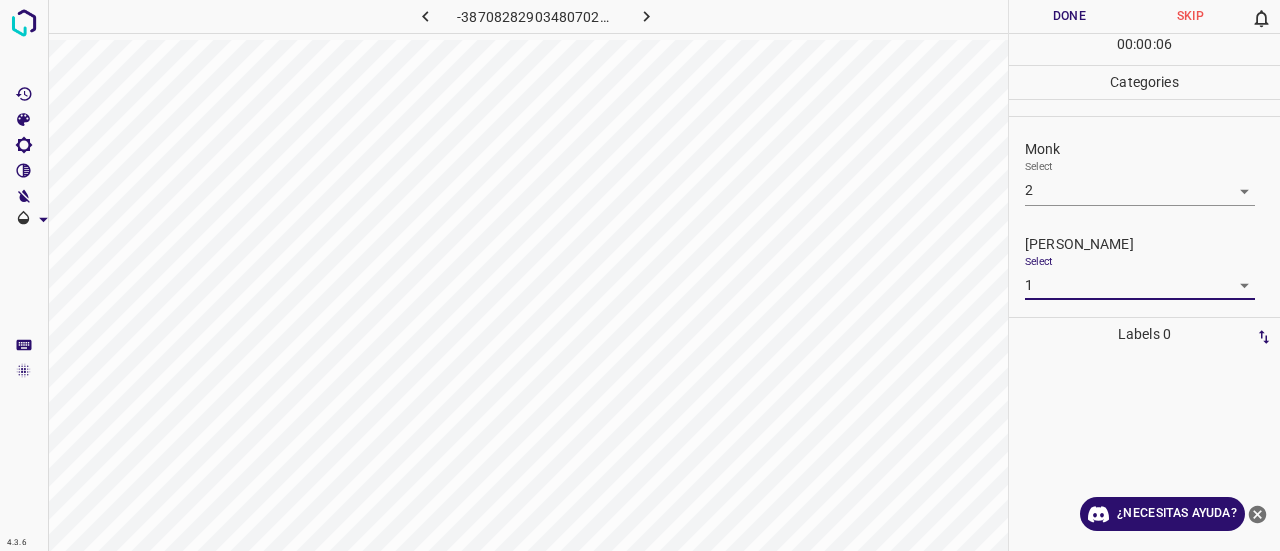 click on "Done" at bounding box center (1069, 16) 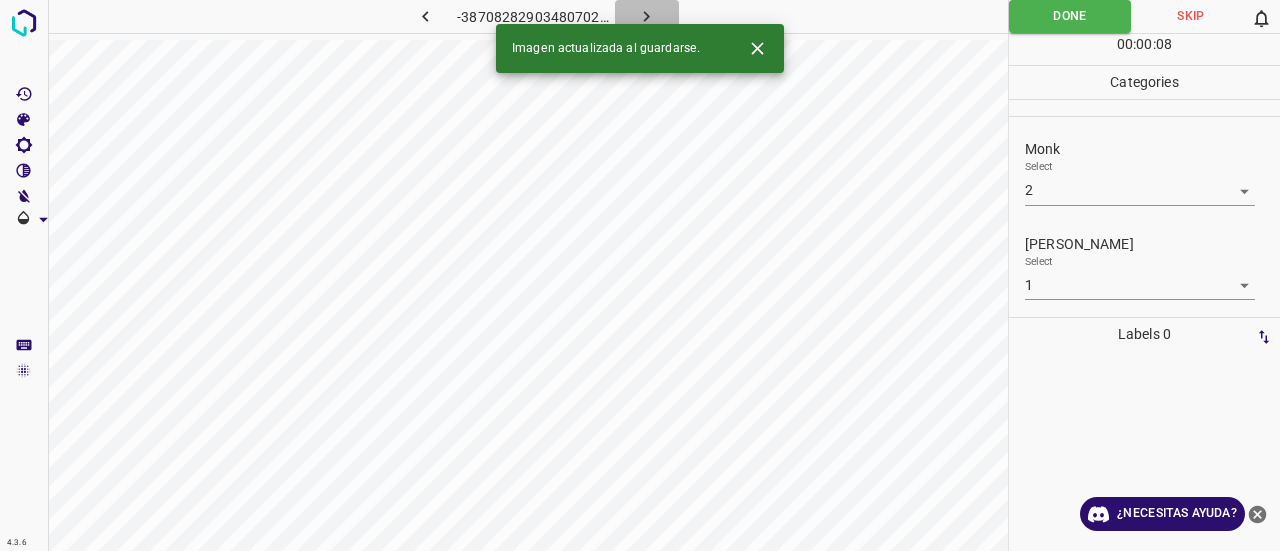 click at bounding box center (647, 16) 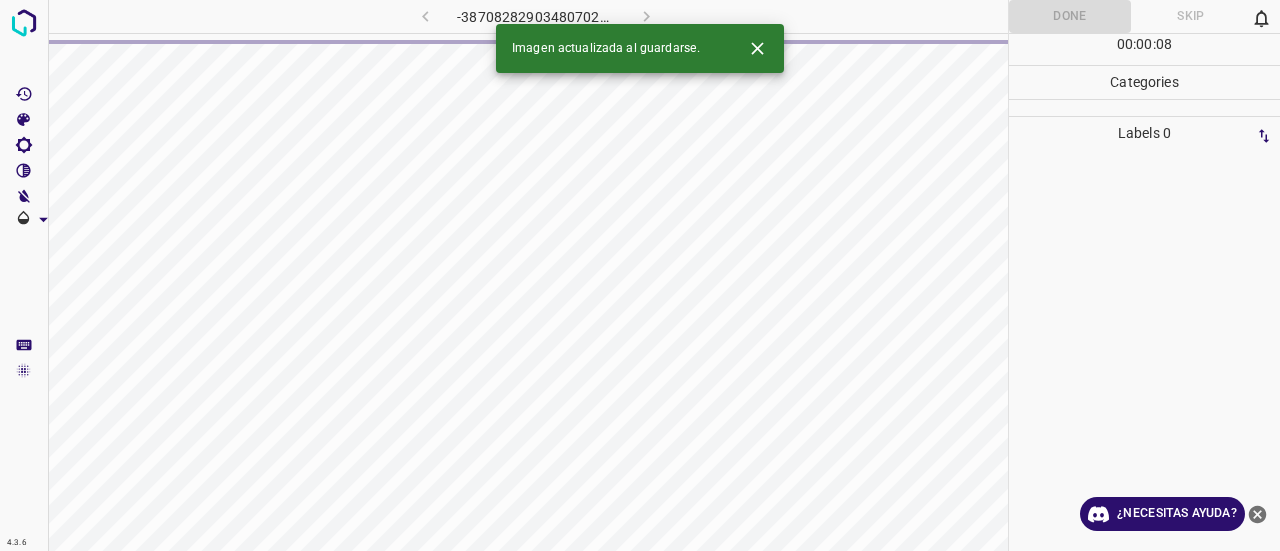 click 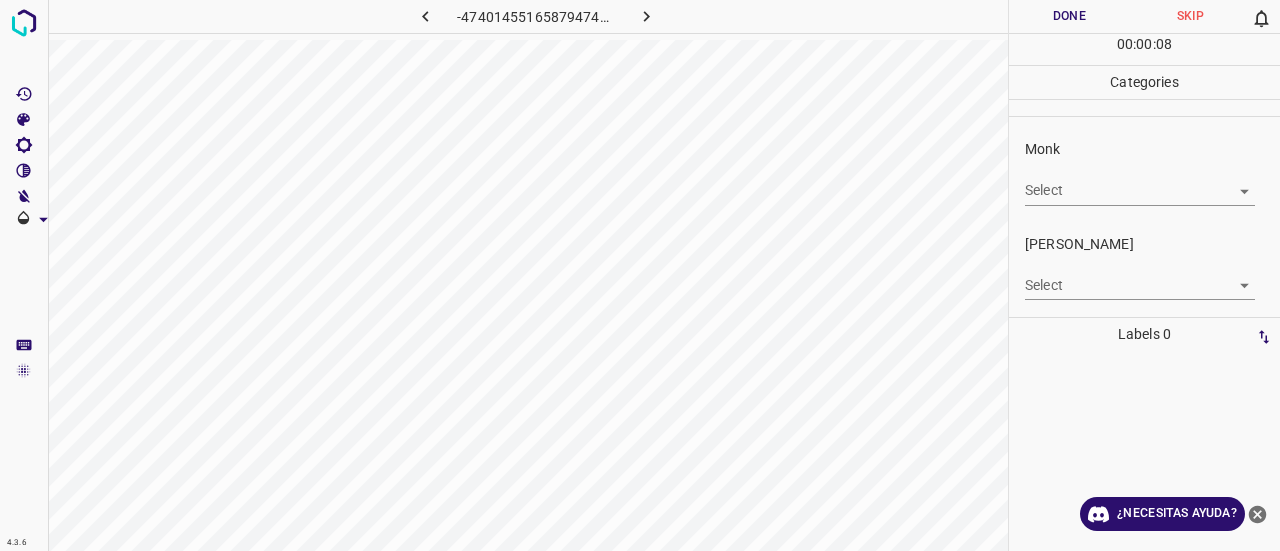 click on "4.3.6  -4740145516587947469.png Done Skip 0 00   : 00   : 08   Categories Monk   Select ​  Fitzpatrick   Select ​ Labels   0 Categories 1 Monk 2  Fitzpatrick Tools Space Change between modes (Draw & Edit) I Auto labeling R Restore zoom M Zoom in N Zoom out Delete Delete selecte label Filters Z Restore filters X Saturation filter C Brightness filter V Contrast filter B Gray scale filter General O Download ¿Necesitas ayuda? Texto original Valora esta traducción Tu opinión servirá para ayudar a mejorar el Traductor de Google - Texto - Esconder - Borrar" at bounding box center (640, 275) 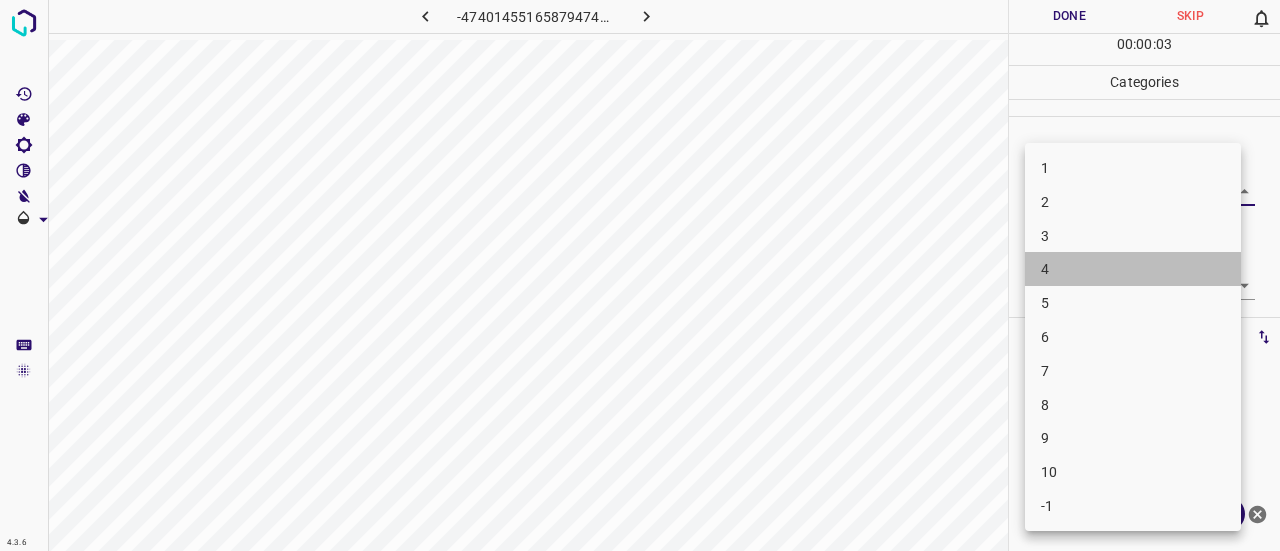 click on "4" at bounding box center (1133, 269) 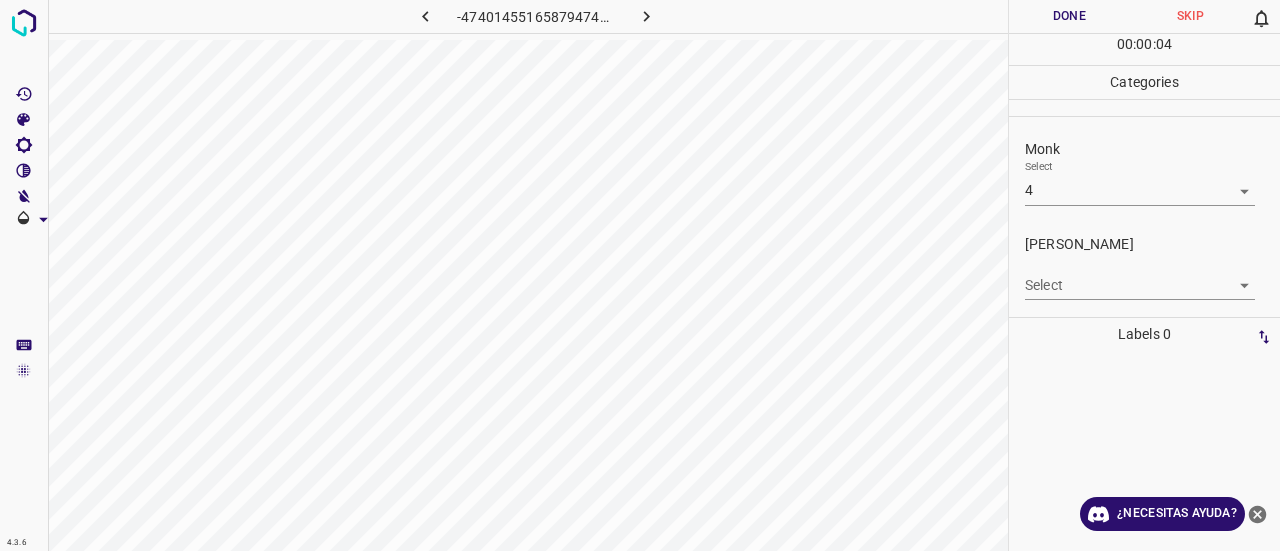 click on "4.3.6  -4740145516587947469.png Done Skip 0 00   : 00   : 04   Categories Monk   Select 4 4  Fitzpatrick   Select ​ Labels   0 Categories 1 Monk 2  Fitzpatrick Tools Space Change between modes (Draw & Edit) I Auto labeling R Restore zoom M Zoom in N Zoom out Delete Delete selecte label Filters Z Restore filters X Saturation filter C Brightness filter V Contrast filter B Gray scale filter General O Download ¿Necesitas ayuda? Texto original Valora esta traducción Tu opinión servirá para ayudar a mejorar el Traductor de Google - Texto - Esconder - Borrar" at bounding box center (640, 275) 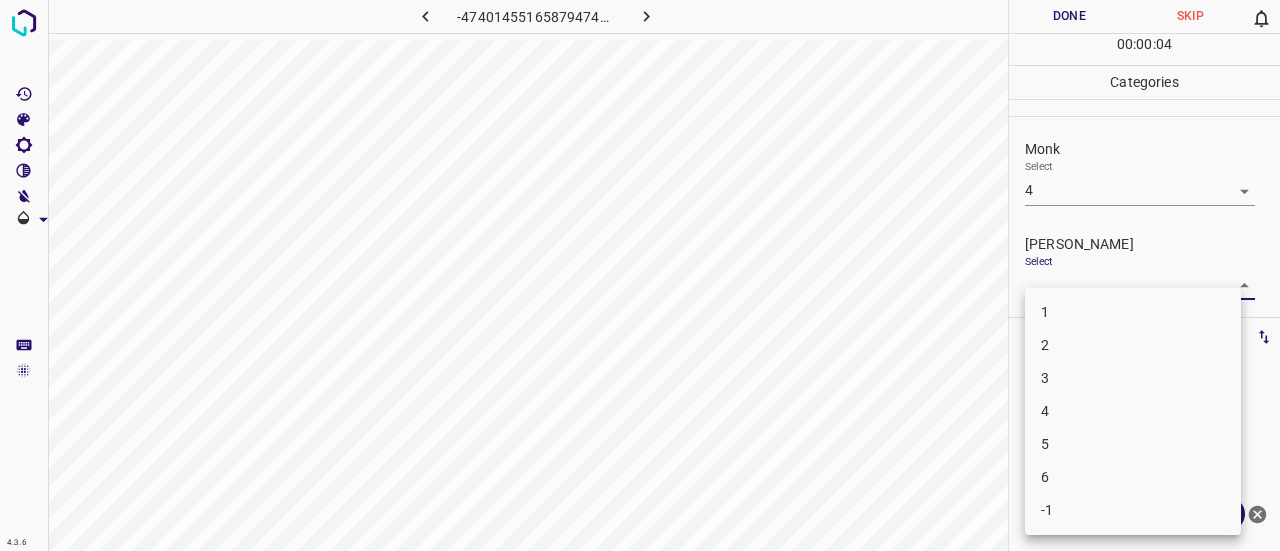 click on "2" at bounding box center [1133, 345] 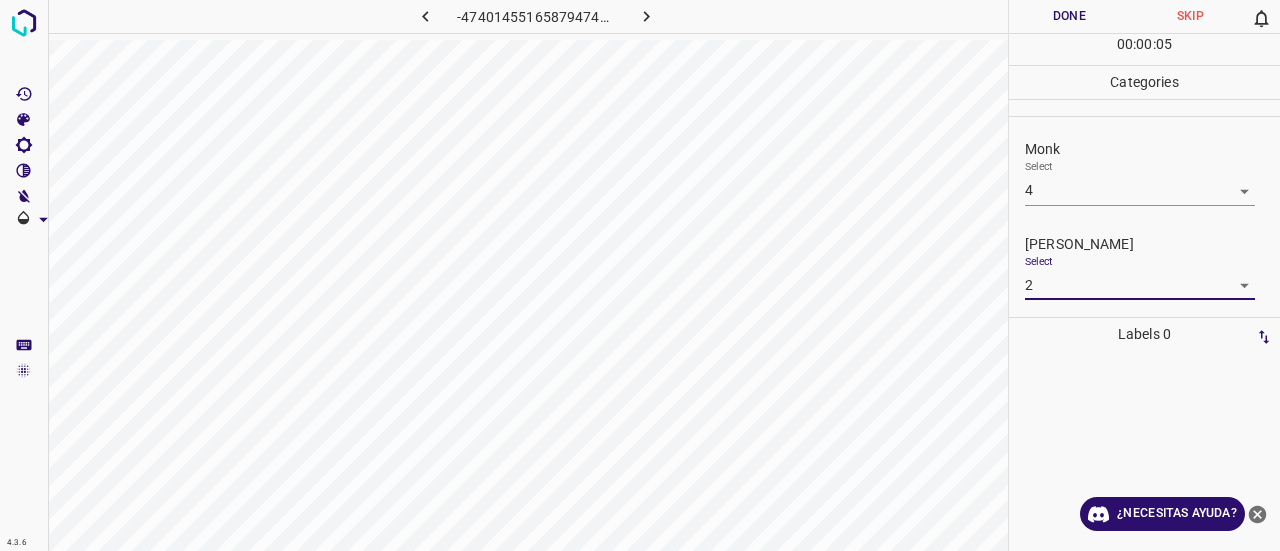 click on "Done" at bounding box center [1069, 16] 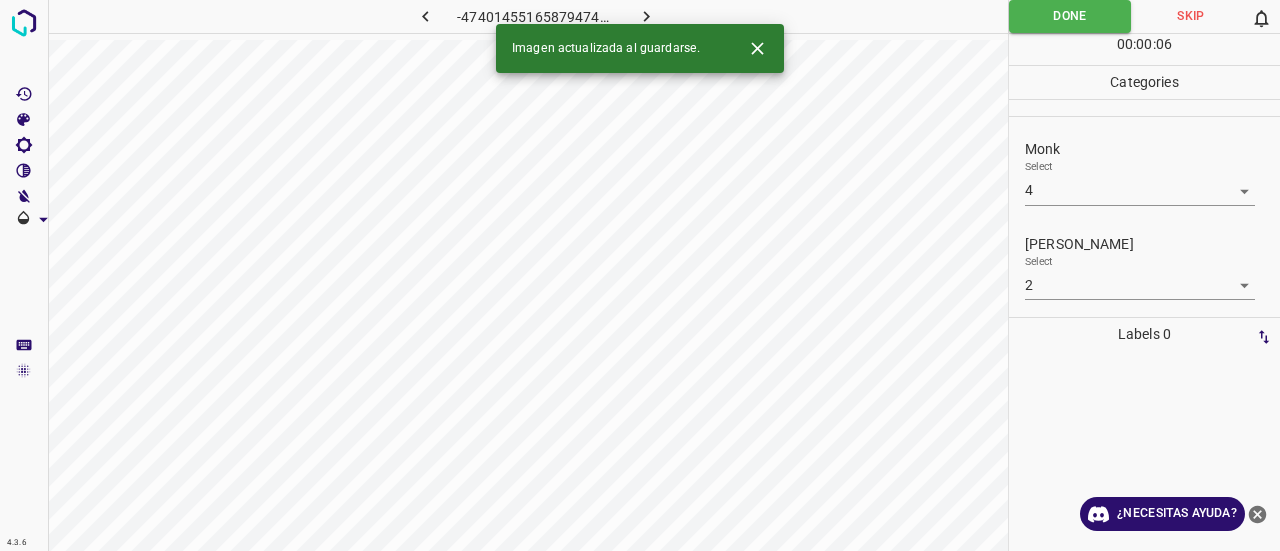 click 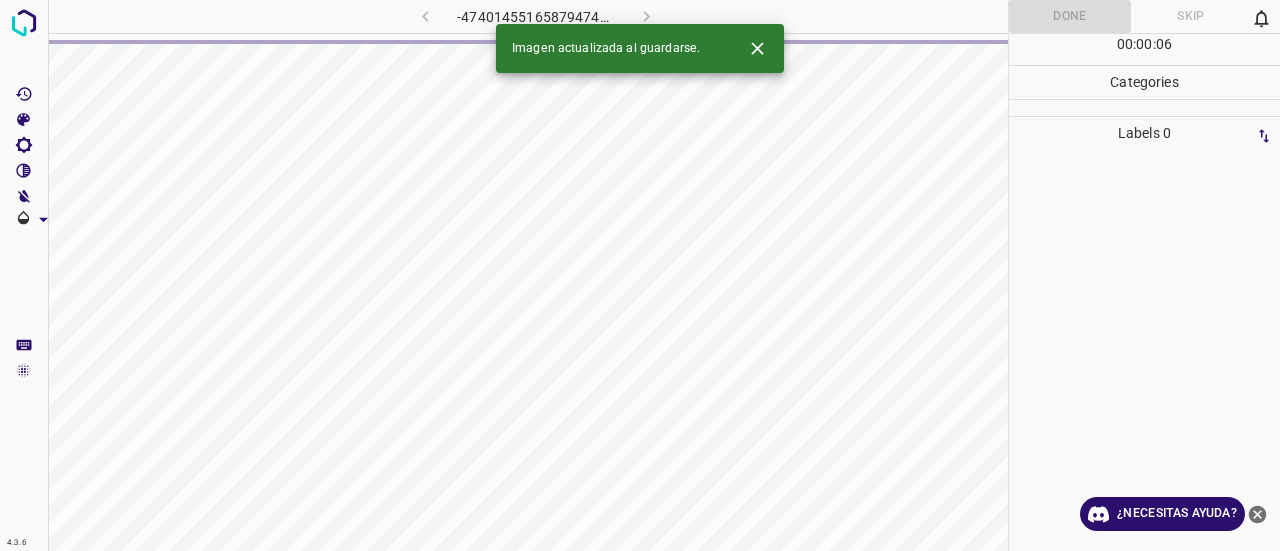click at bounding box center (757, 48) 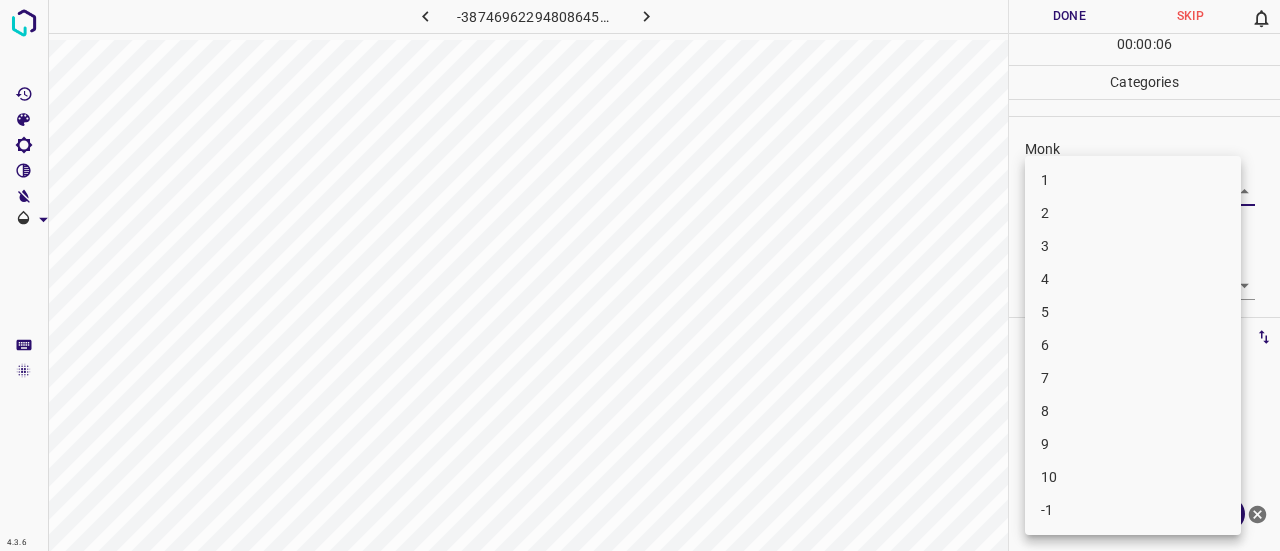 click on "4.3.6  -3874696229480864570.png Done Skip 0 00   : 00   : 06   Categories Monk   Select ​  Fitzpatrick   Select ​ Labels   0 Categories 1 Monk 2  Fitzpatrick Tools Space Change between modes (Draw & Edit) I Auto labeling R Restore zoom M Zoom in N Zoom out Delete Delete selecte label Filters Z Restore filters X Saturation filter C Brightness filter V Contrast filter B Gray scale filter General O Download ¿Necesitas ayuda? Texto original Valora esta traducción Tu opinión servirá para ayudar a mejorar el Traductor de Google - Texto - Esconder - Borrar 1 2 3 4 5 6 7 8 9 10 -1" at bounding box center [640, 275] 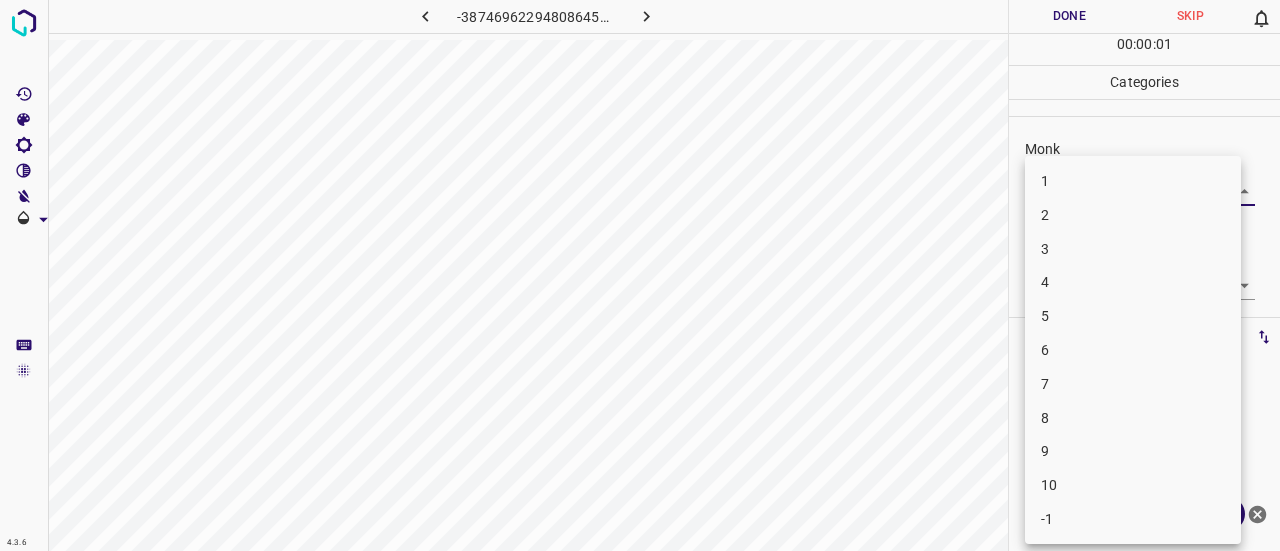click on "2" at bounding box center (1045, 215) 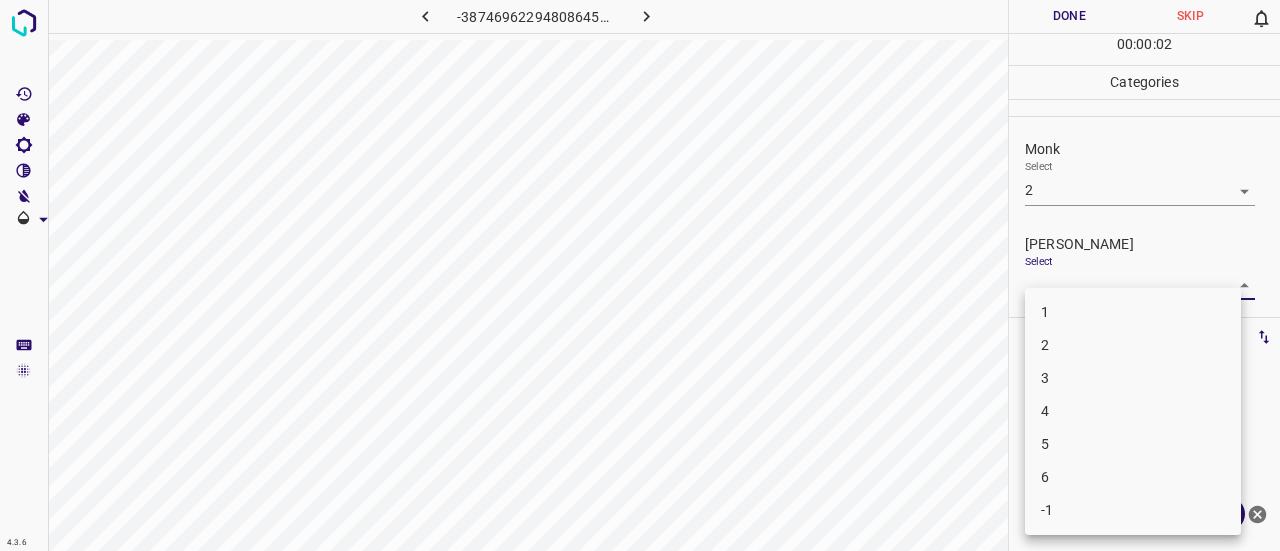 click on "4.3.6  -3874696229480864570.png Done Skip 0 00   : 00   : 02   Categories Monk   Select 2 2  Fitzpatrick   Select ​ Labels   0 Categories 1 Monk 2  Fitzpatrick Tools Space Change between modes (Draw & Edit) I Auto labeling R Restore zoom M Zoom in N Zoom out Delete Delete selecte label Filters Z Restore filters X Saturation filter C Brightness filter V Contrast filter B Gray scale filter General O Download ¿Necesitas ayuda? Texto original Valora esta traducción Tu opinión servirá para ayudar a mejorar el Traductor de Google - Texto - Esconder - Borrar 1 2 3 4 5 6 -1" at bounding box center (640, 275) 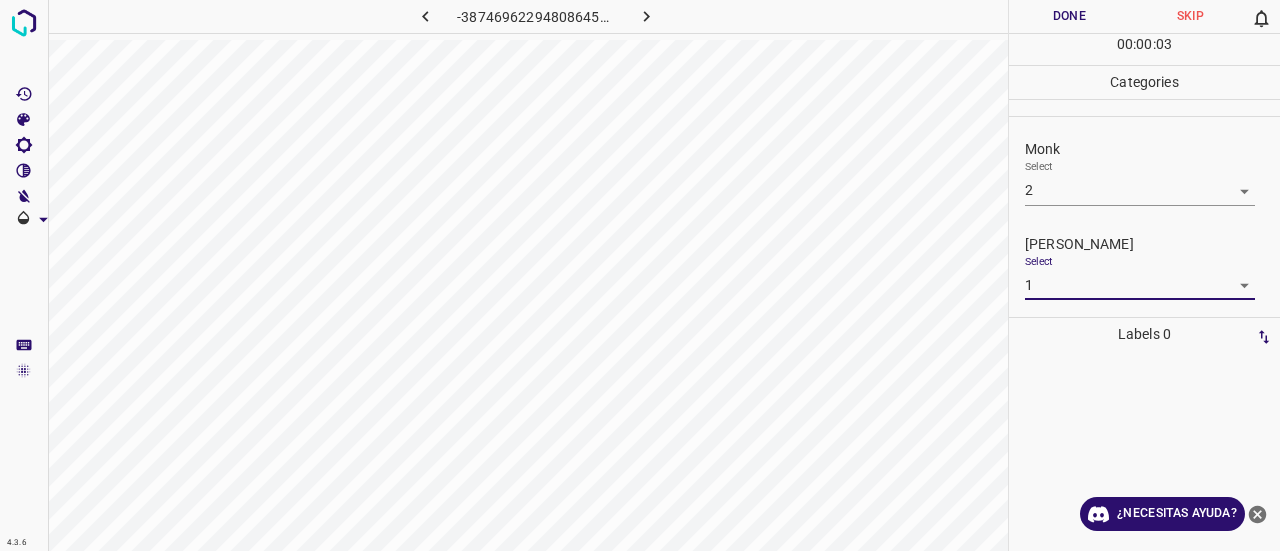 click on "Done" at bounding box center [1069, 16] 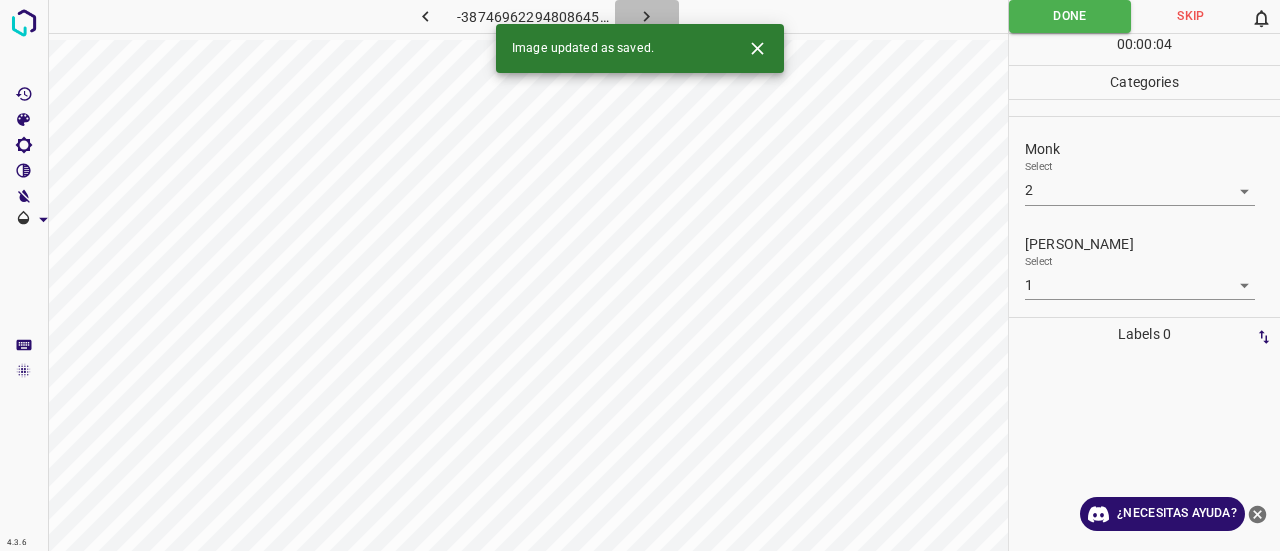 click 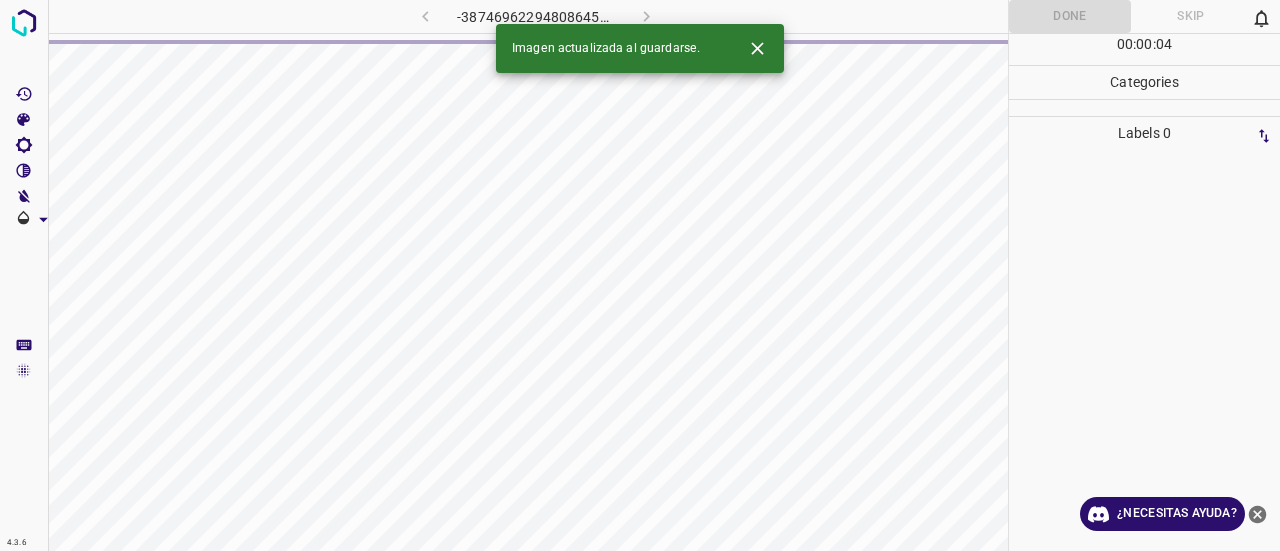 click 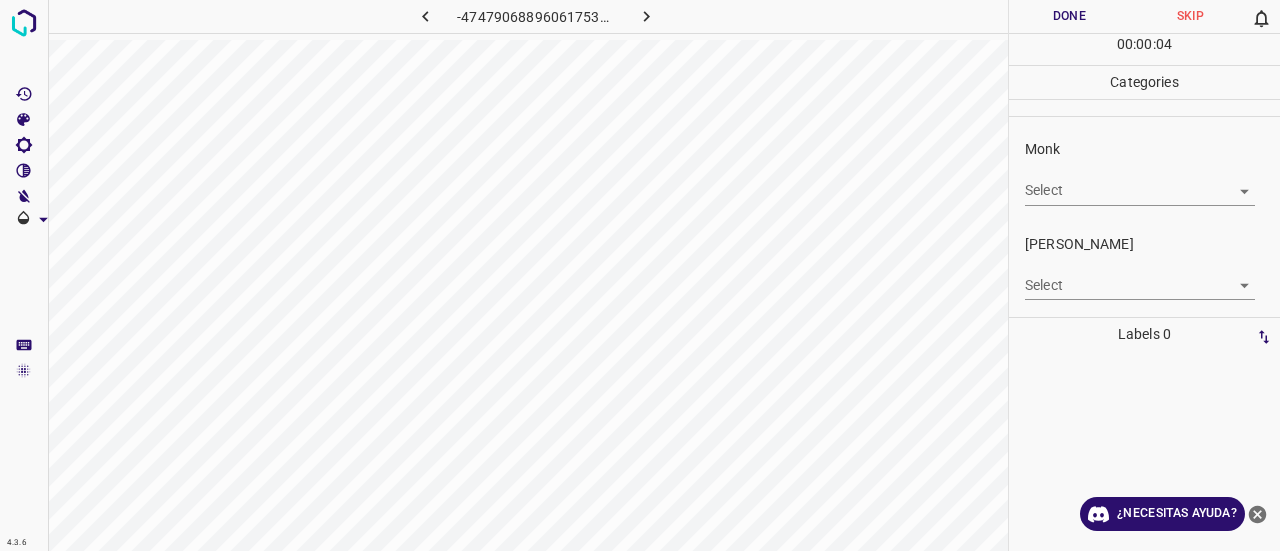 click on "4.3.6  -4747906889606175336.png Done Skip 0 00   : 00   : 04   Categories Monk   Select ​  Fitzpatrick   Select ​ Labels   0 Categories 1 Monk 2  Fitzpatrick Tools Space Change between modes (Draw & Edit) I Auto labeling R Restore zoom M Zoom in N Zoom out Delete Delete selecte label Filters Z Restore filters X Saturation filter C Brightness filter V Contrast filter B Gray scale filter General O Download ¿Necesitas ayuda? Texto original Valora esta traducción Tu opinión servirá para ayudar a mejorar el Traductor de Google - Texto - Esconder - Borrar" at bounding box center (640, 275) 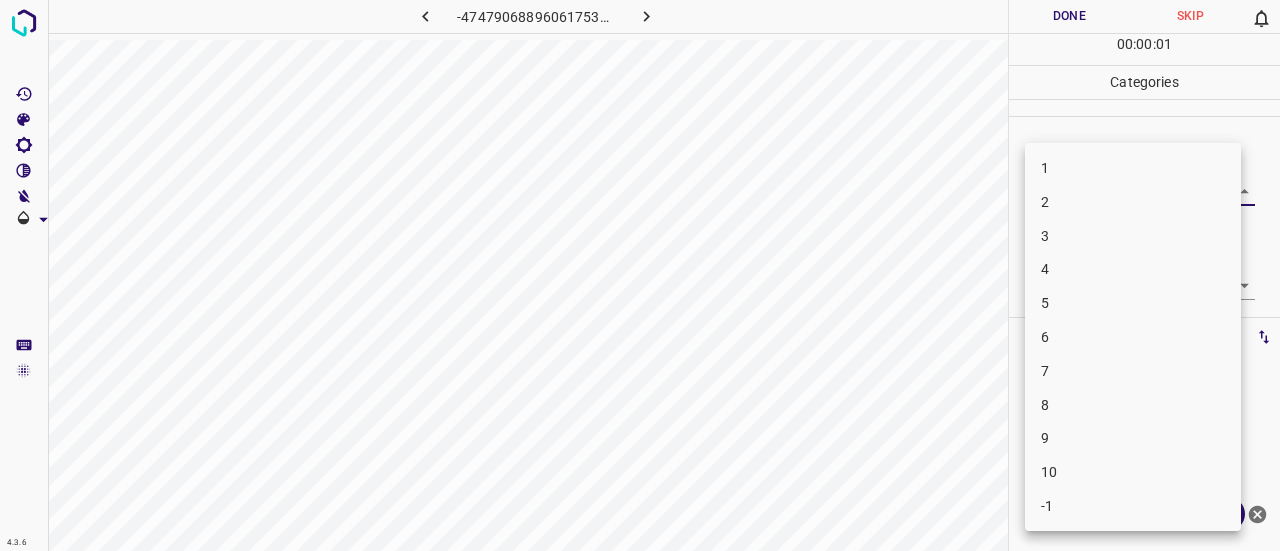 click on "3" at bounding box center [1133, 236] 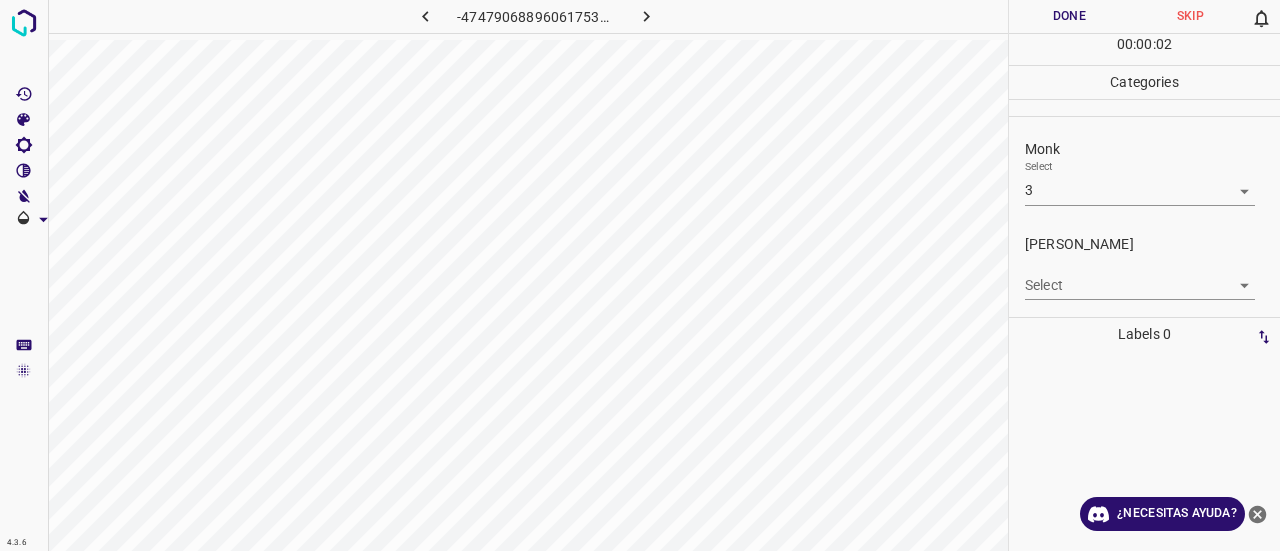 click on "4.3.6  -4747906889606175336.png Done Skip 0 00   : 00   : 02   Categories Monk   Select 3 3  Fitzpatrick   Select ​ Labels   0 Categories 1 Monk 2  Fitzpatrick Tools Space Change between modes (Draw & Edit) I Auto labeling R Restore zoom M Zoom in N Zoom out Delete Delete selecte label Filters Z Restore filters X Saturation filter C Brightness filter V Contrast filter B Gray scale filter General O Download ¿Necesitas ayuda? Texto original Valora esta traducción Tu opinión servirá para ayudar a mejorar el Traductor de Google - Texto - Esconder - Borrar" at bounding box center (640, 275) 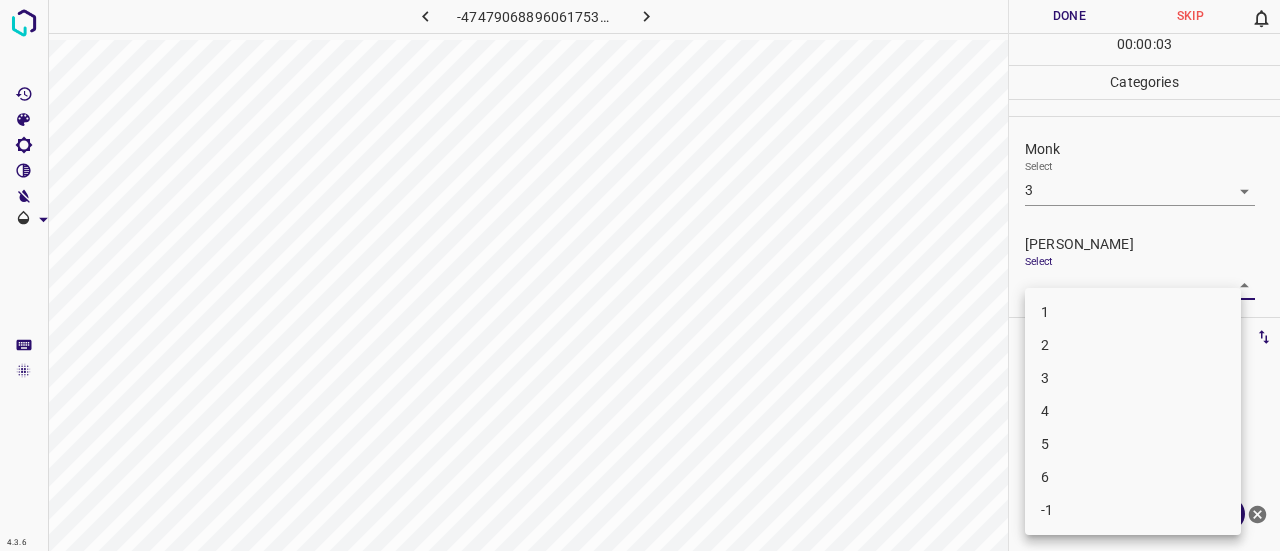 click on "2" at bounding box center [1133, 345] 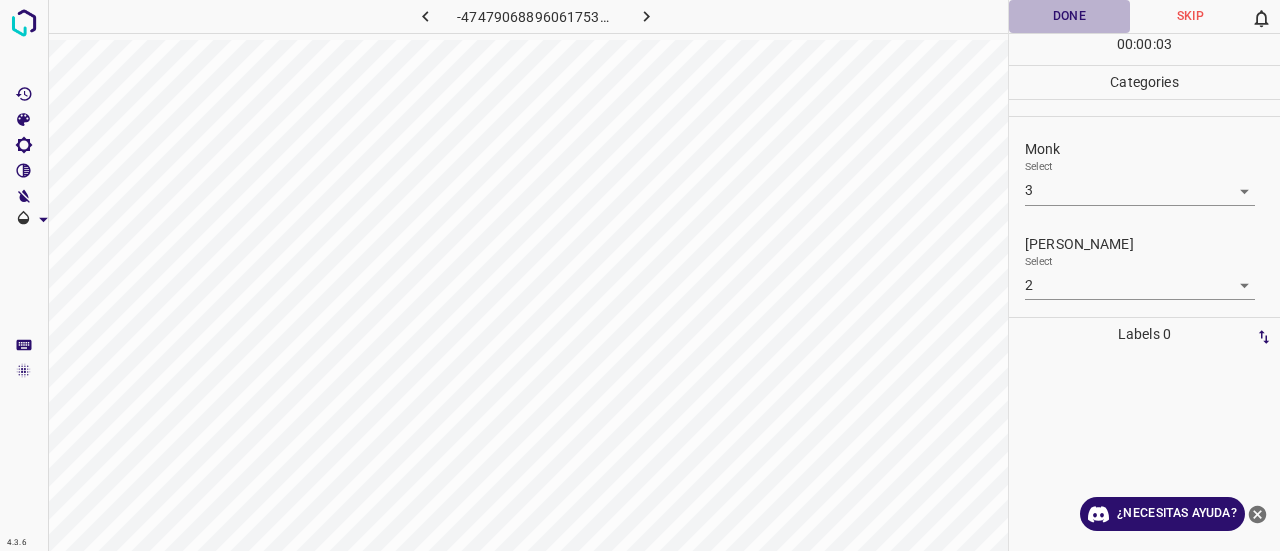 click on "Done" at bounding box center [1069, 16] 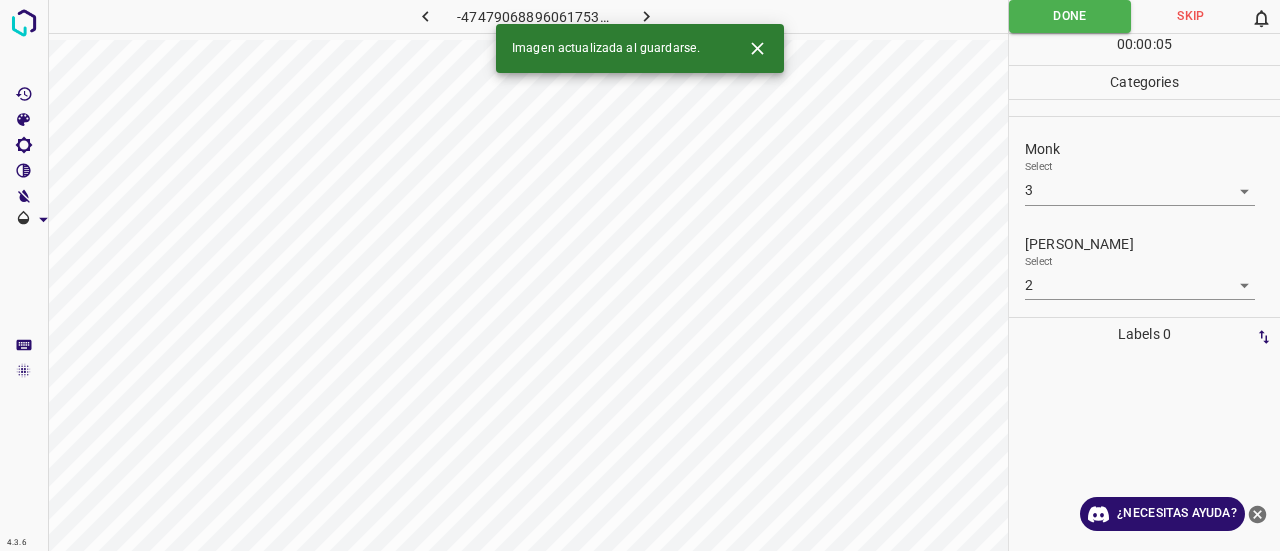 click 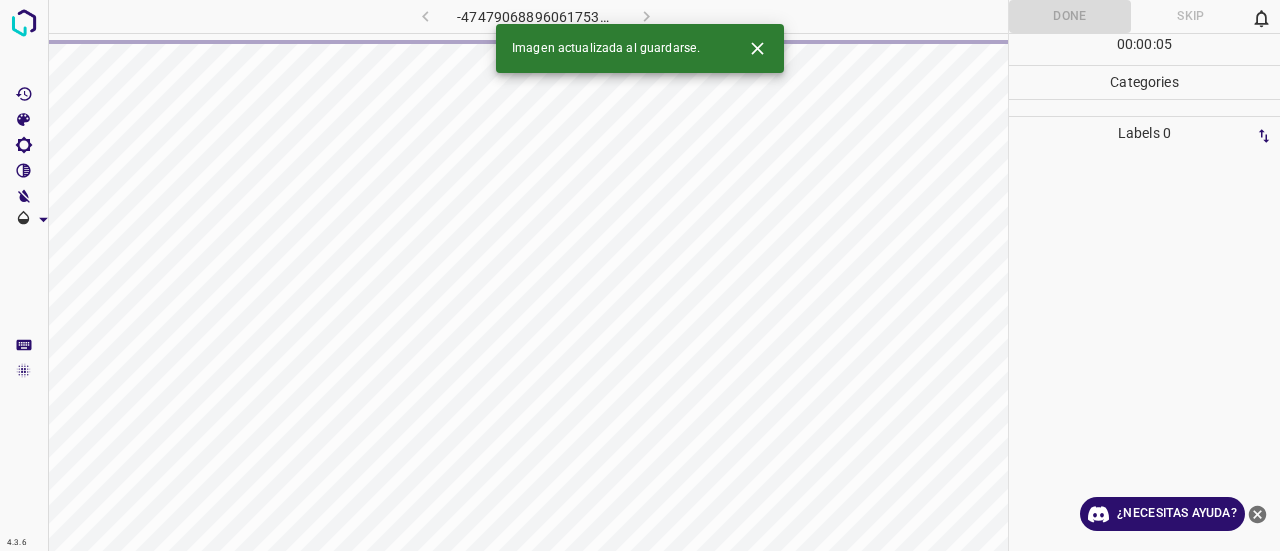 click at bounding box center [757, 48] 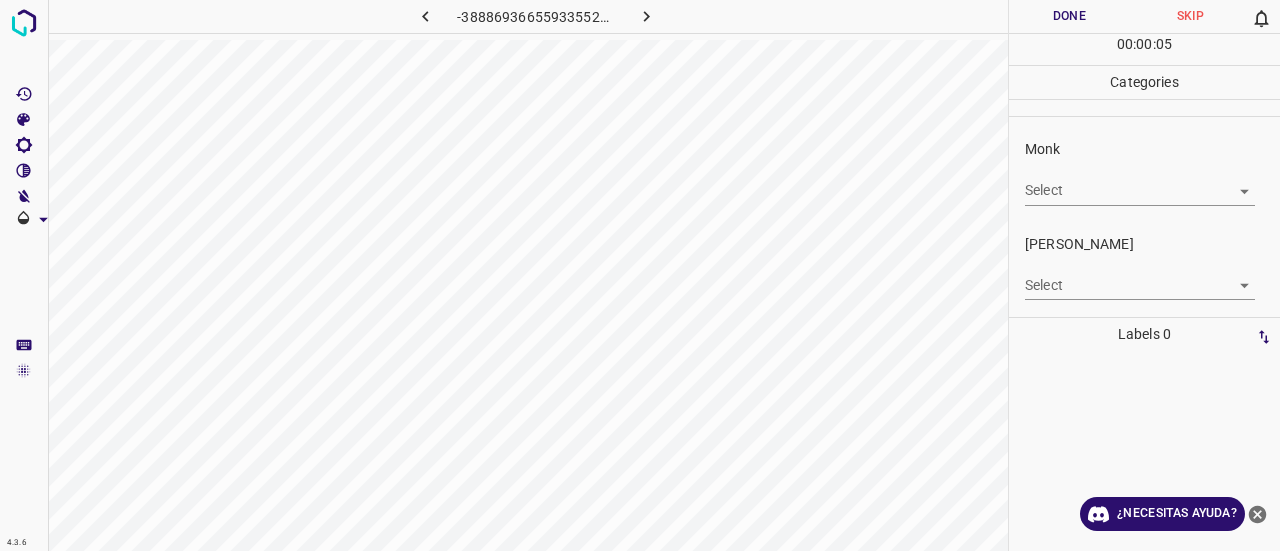 click on "Select ​" at bounding box center (1140, 182) 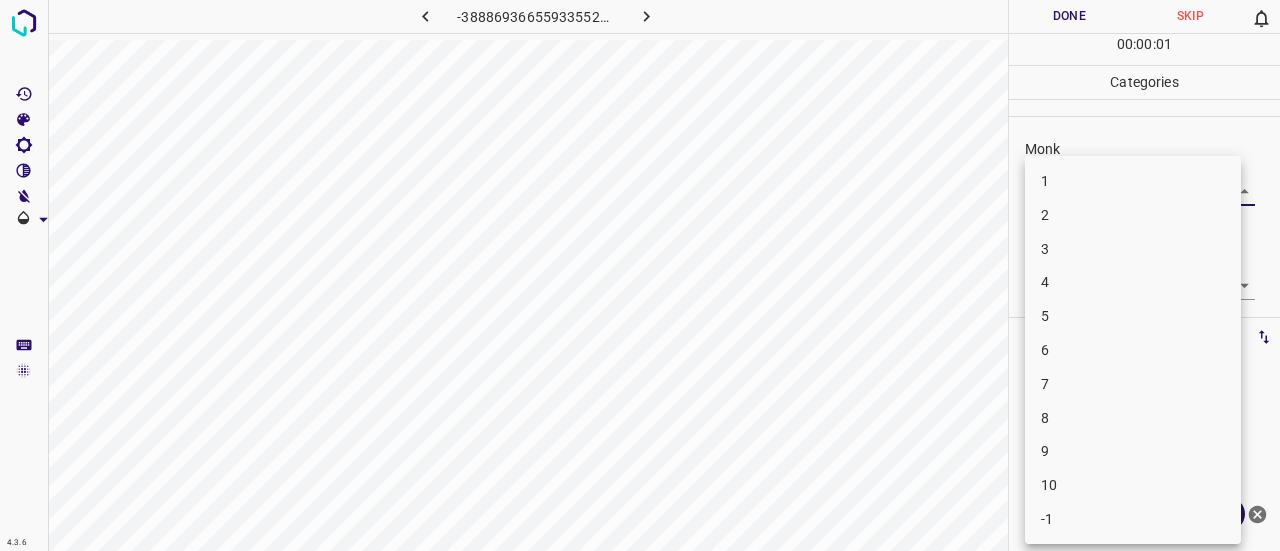 click on "1" at bounding box center (1133, 181) 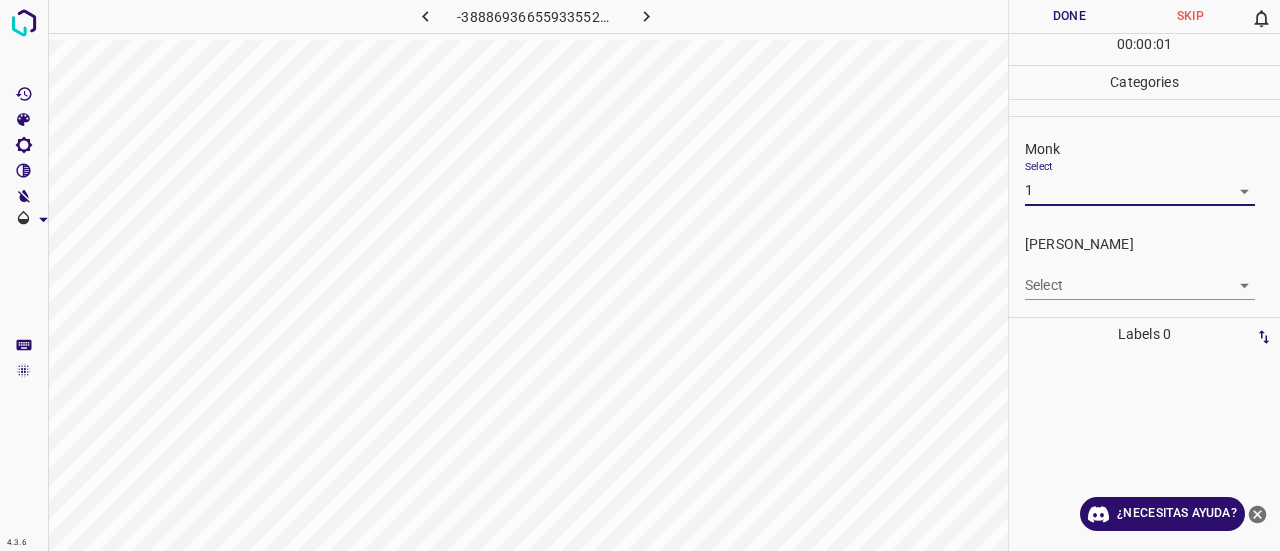 click on "4.3.6  -388869366559335520.png Done Skip 0 00   : 00   : 01   Categories Monk   Select 1 1  Fitzpatrick   Select ​ Labels   0 Categories 1 Monk 2  Fitzpatrick Tools Space Change between modes (Draw & Edit) I Auto labeling R Restore zoom M Zoom in N Zoom out Delete Delete selecte label Filters Z Restore filters X Saturation filter C Brightness filter V Contrast filter B Gray scale filter General O Download ¿Necesitas ayuda? Texto original Valora esta traducción Tu opinión servirá para ayudar a mejorar el Traductor de Google - Texto - Esconder - Borrar" at bounding box center (640, 275) 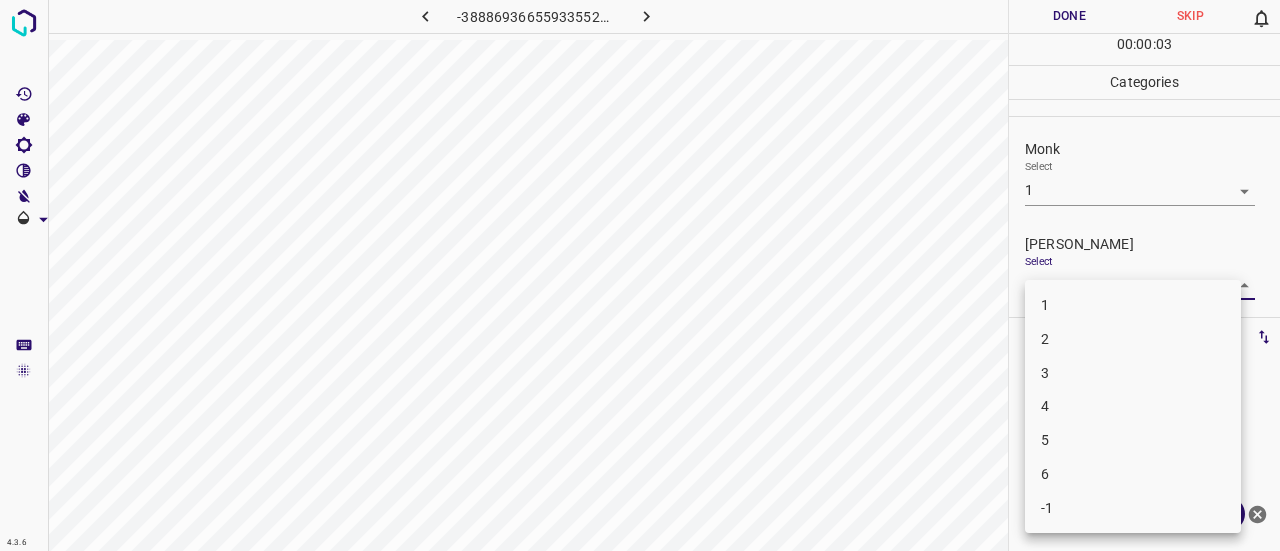 click on "1" at bounding box center [1133, 305] 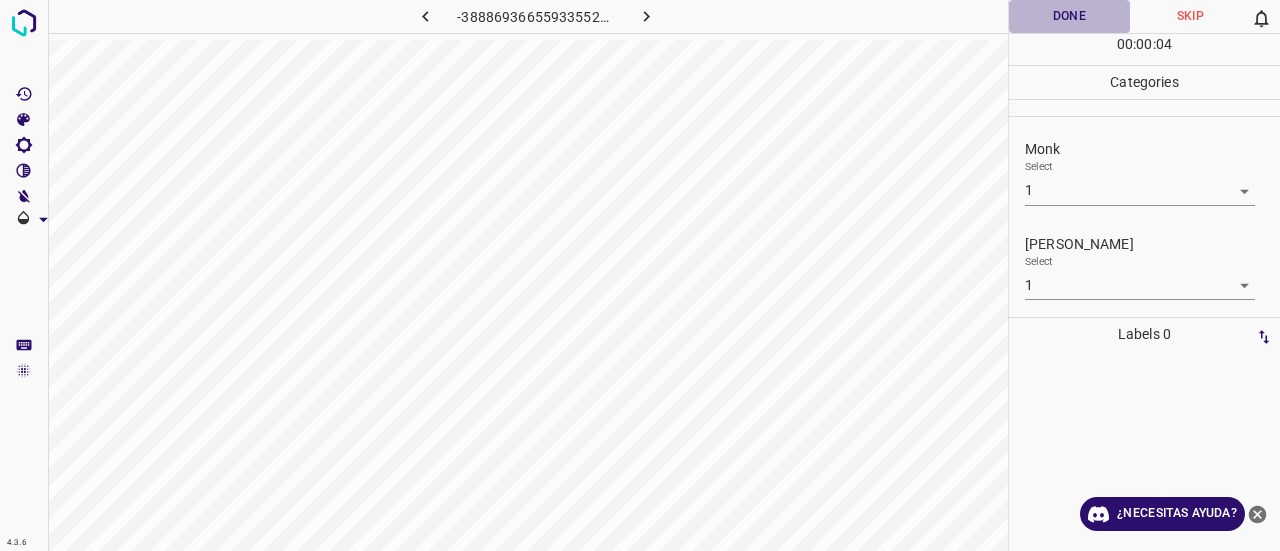 click on "Done" at bounding box center (1069, 16) 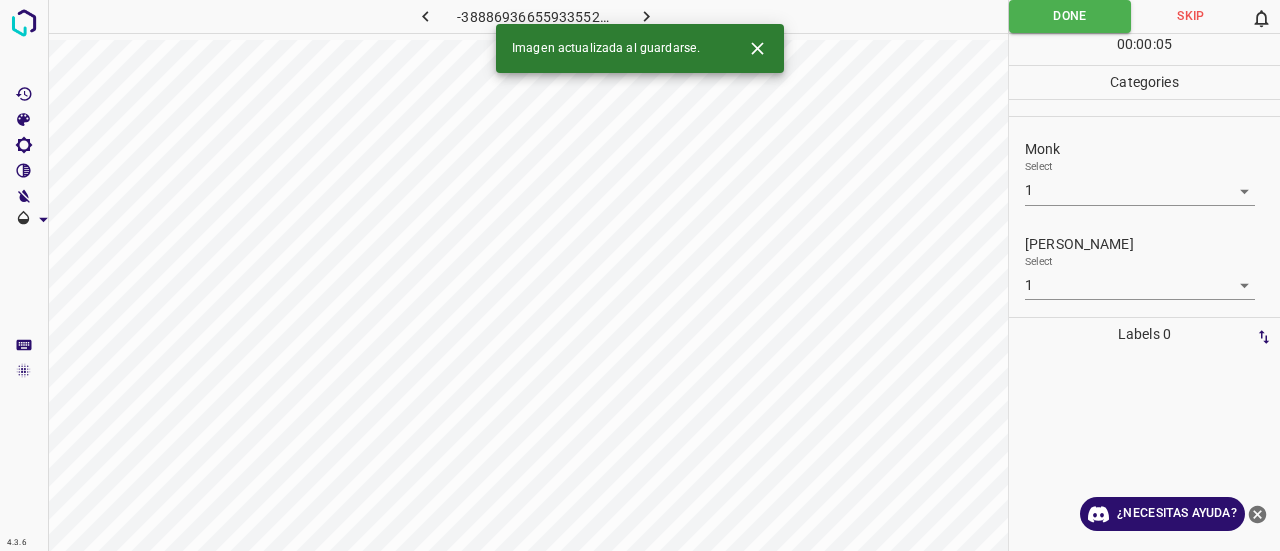 click 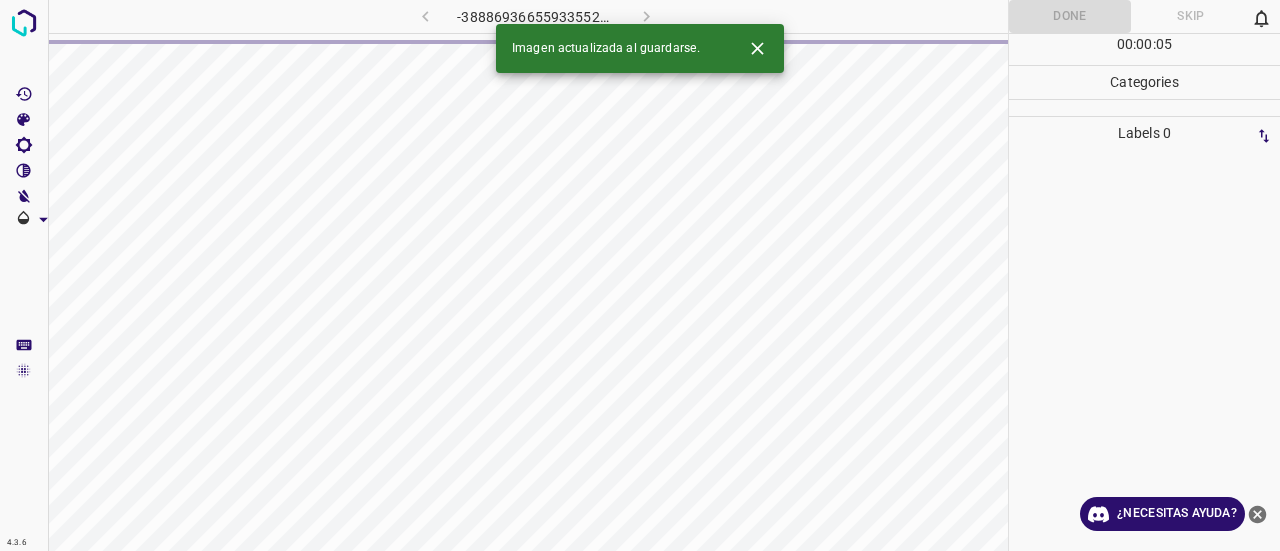 click 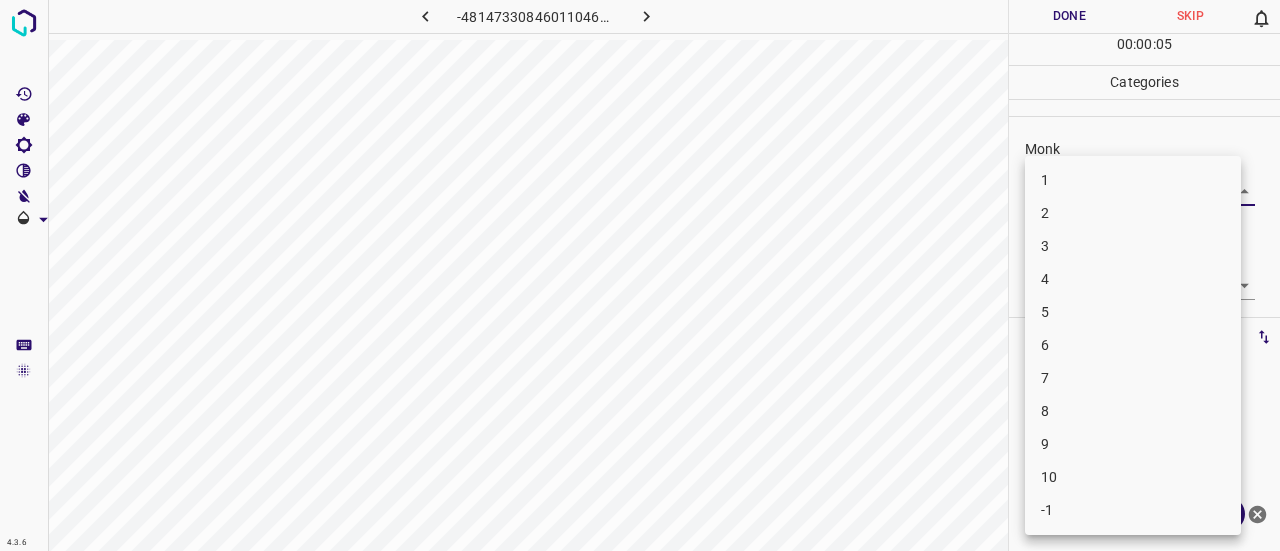 click on "4.3.6  -4814733084601104603.png Done Skip 0 00   : 00   : 05   Categories Monk   Select ​  Fitzpatrick   Select ​ Labels   0 Categories 1 Monk 2  Fitzpatrick Tools Space Change between modes (Draw & Edit) I Auto labeling R Restore zoom M Zoom in N Zoom out Delete Delete selecte label Filters Z Restore filters X Saturation filter C Brightness filter V Contrast filter B Gray scale filter General O Download ¿Necesitas ayuda? Texto original Valora esta traducción Tu opinión servirá para ayudar a mejorar el Traductor de Google - Texto - Esconder - Borrar 1 2 3 4 5 6 7 8 9 10 -1" at bounding box center (640, 275) 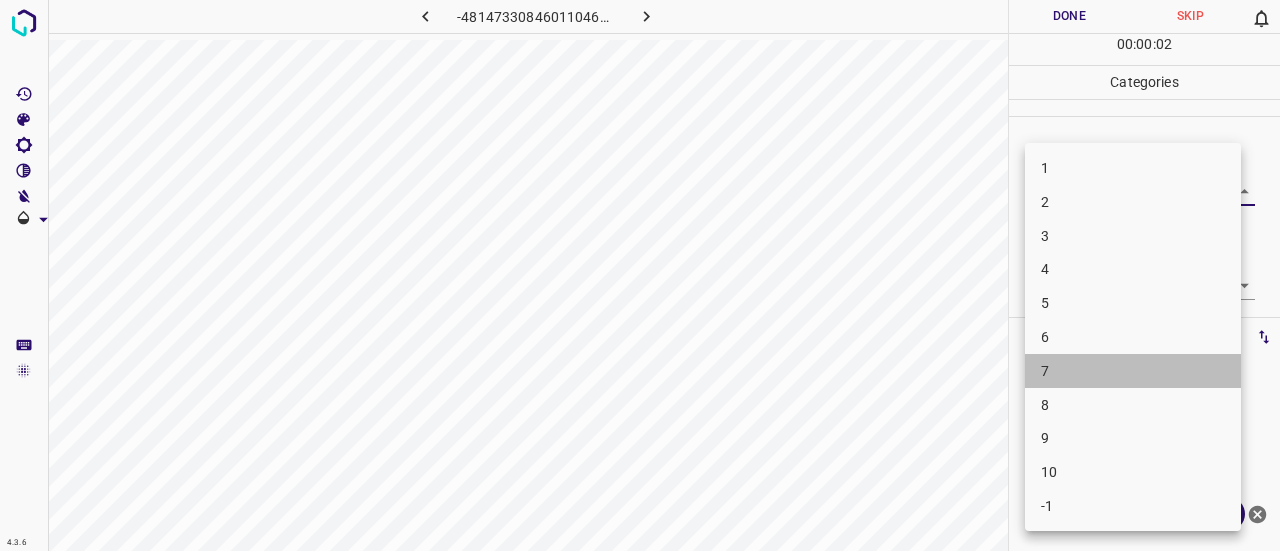 click on "7" at bounding box center [1133, 371] 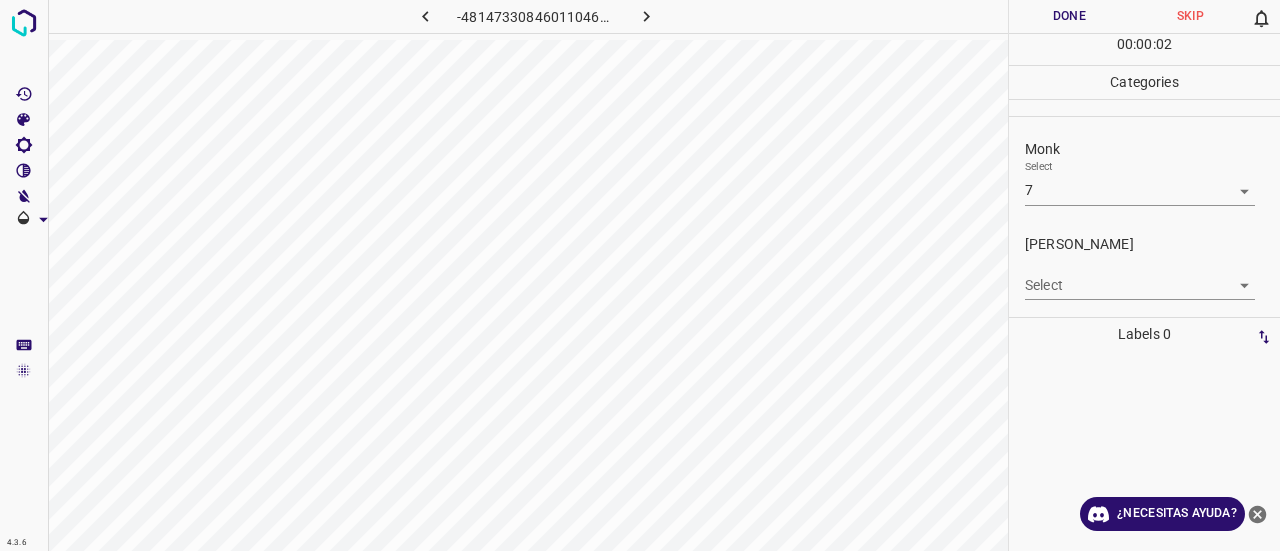 click on "1 2 3 4 5 6 7 8 9 10 -1" at bounding box center (1133, 279) 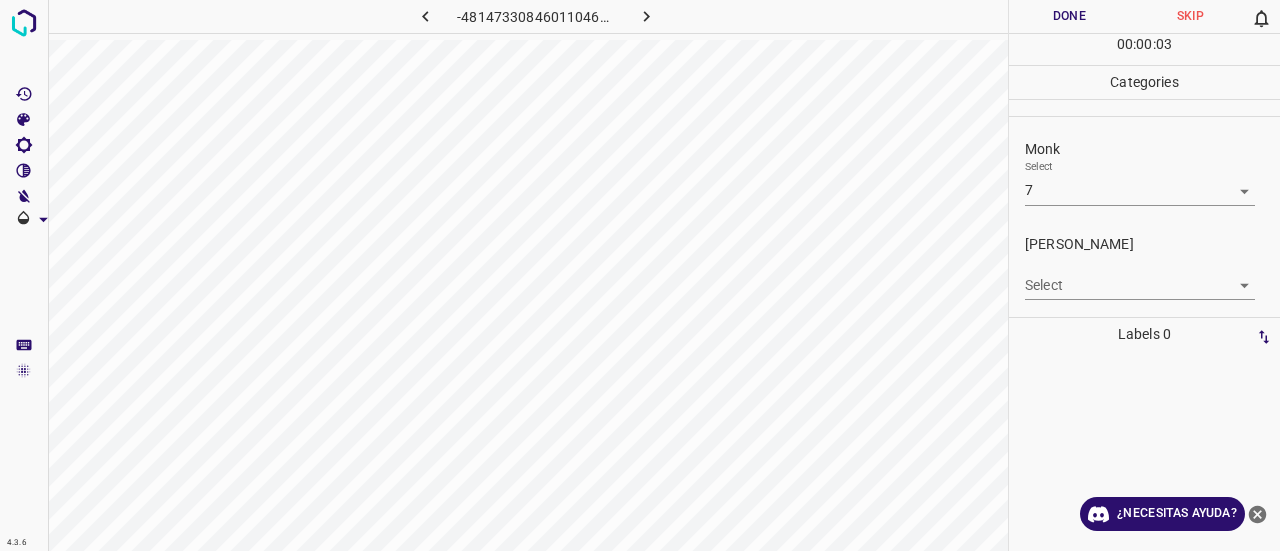 click on "Select ​" at bounding box center [1140, 277] 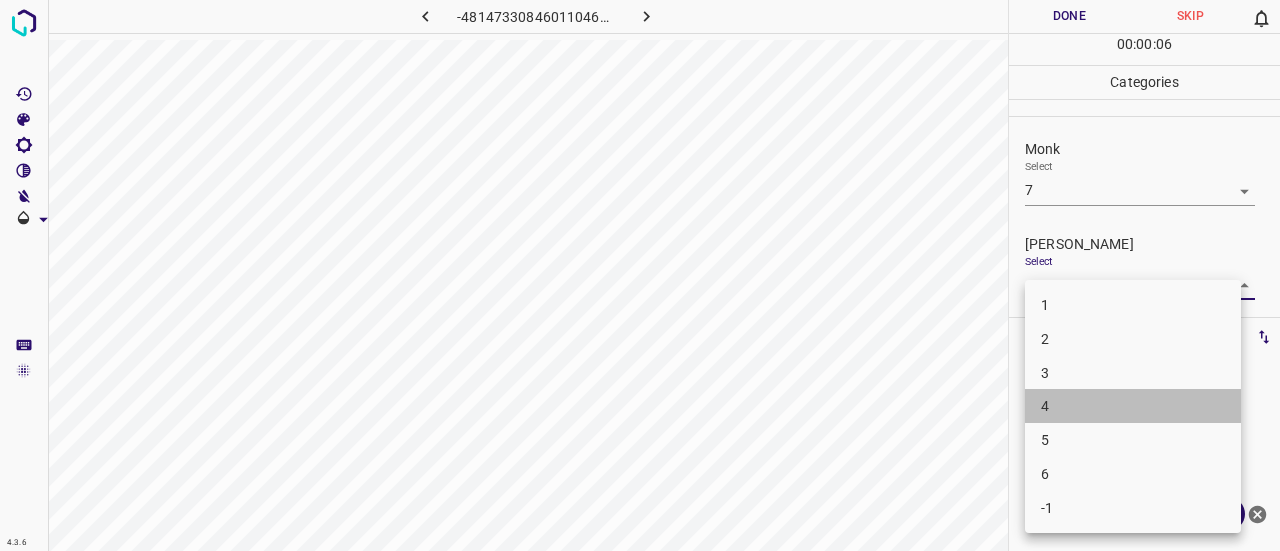 click on "4" at bounding box center [1133, 406] 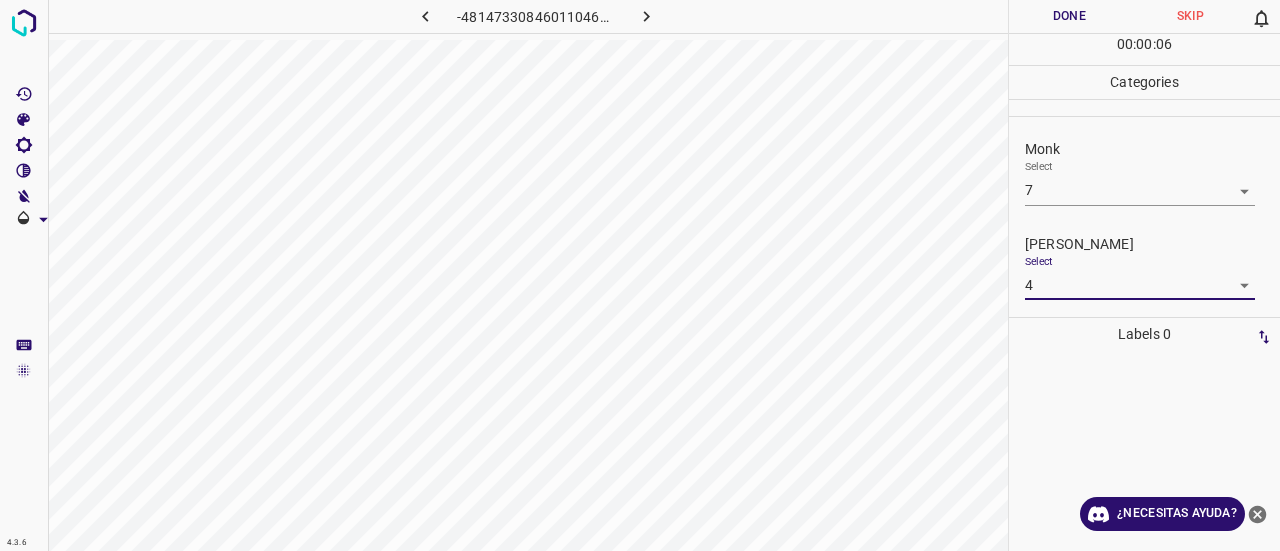 click on "Done" at bounding box center [1069, 16] 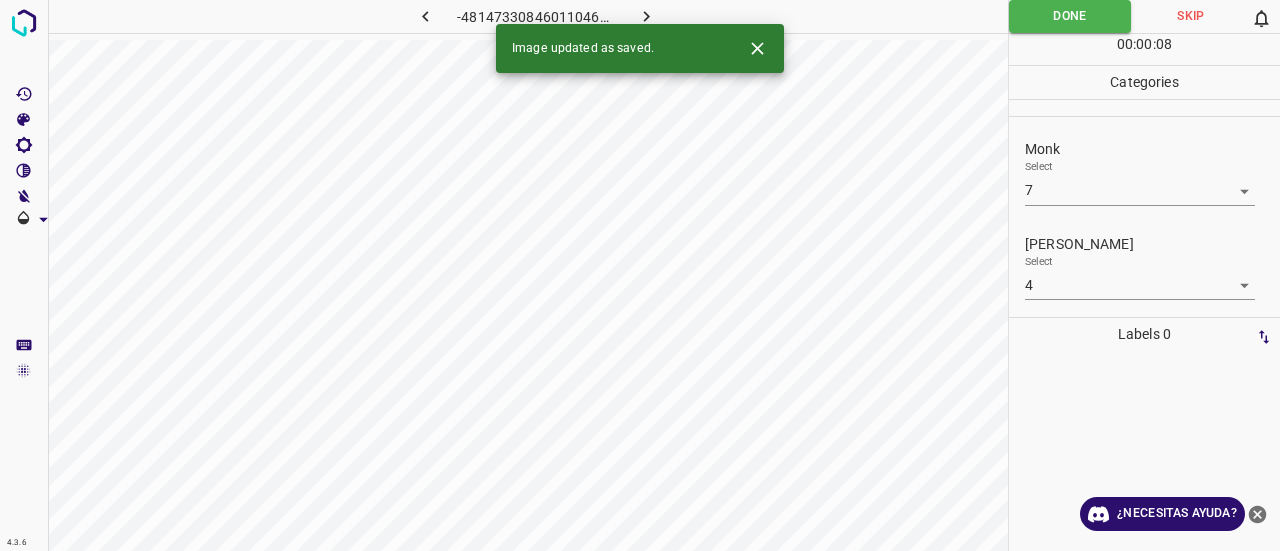 click 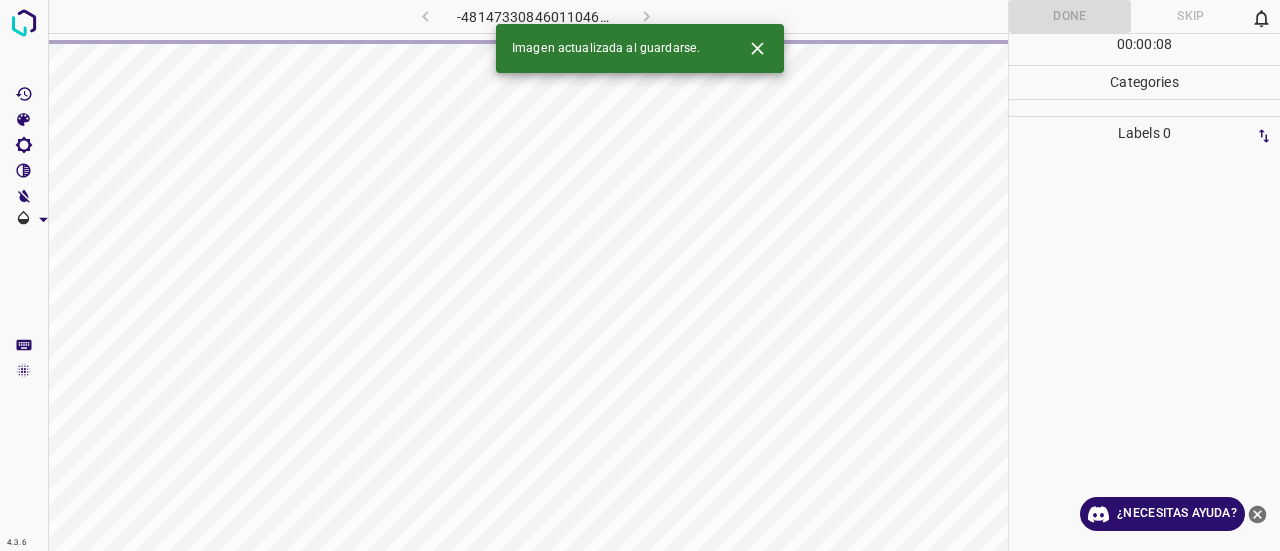 click at bounding box center (757, 48) 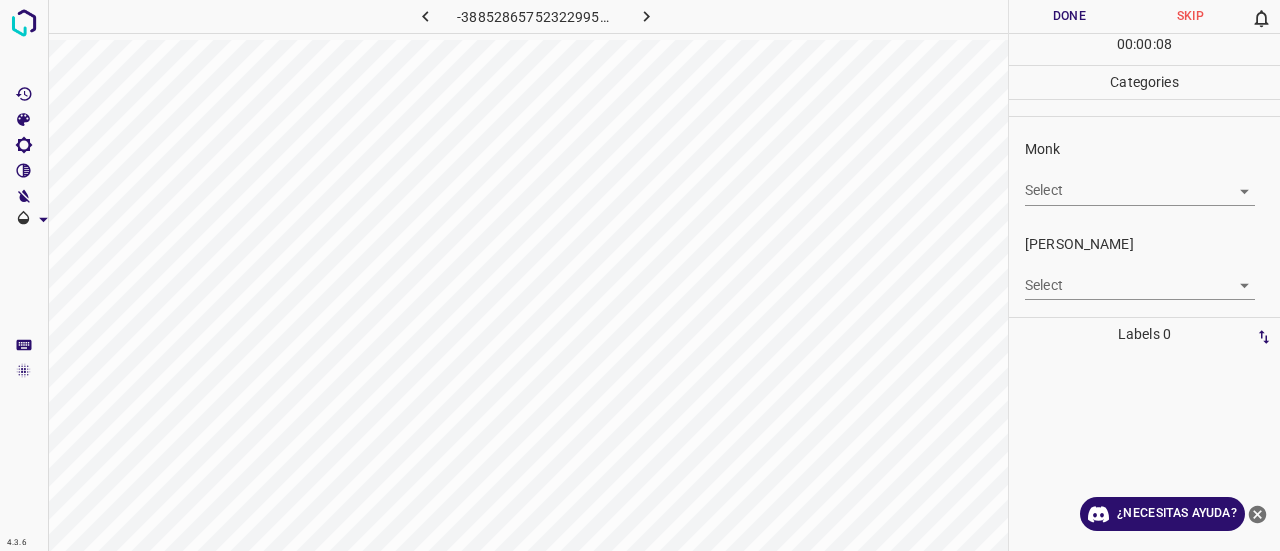 click on "4.3.6  -3885286575232299536.png Done Skip 0 00   : 00   : 08   Categories Monk   Select ​  Fitzpatrick   Select ​ Labels   0 Categories 1 Monk 2  Fitzpatrick Tools Space Change between modes (Draw & Edit) I Auto labeling R Restore zoom M Zoom in N Zoom out Delete Delete selecte label Filters Z Restore filters X Saturation filter C Brightness filter V Contrast filter B Gray scale filter General O Download ¿Necesitas ayuda? Texto original Valora esta traducción Tu opinión servirá para ayudar a mejorar el Traductor de Google - Texto - Esconder - Borrar" at bounding box center [640, 275] 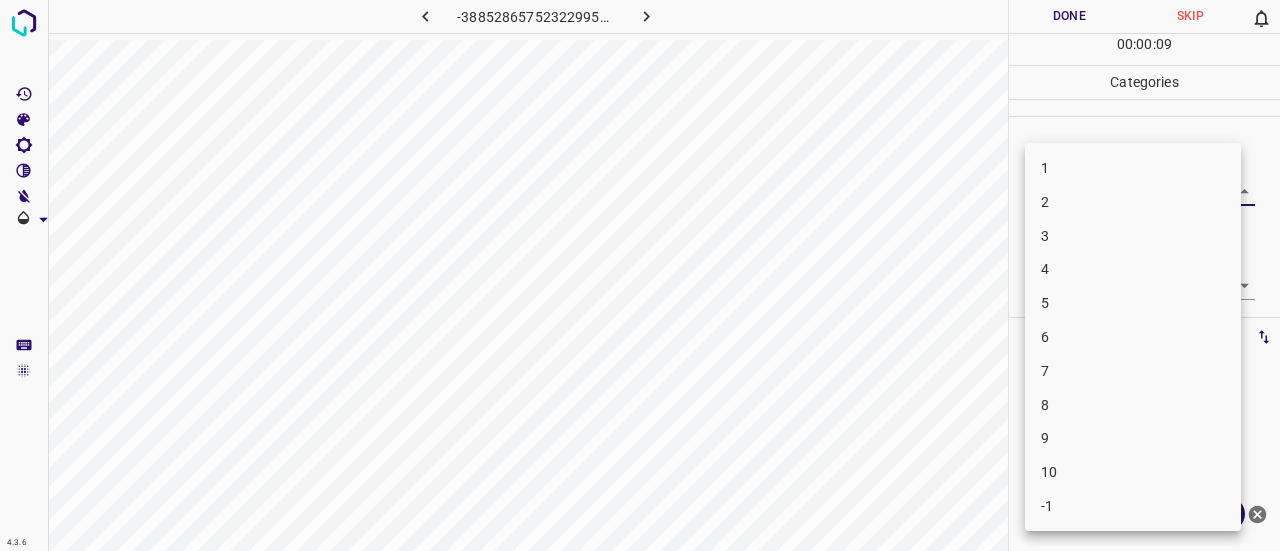 click on "5" at bounding box center (1133, 303) 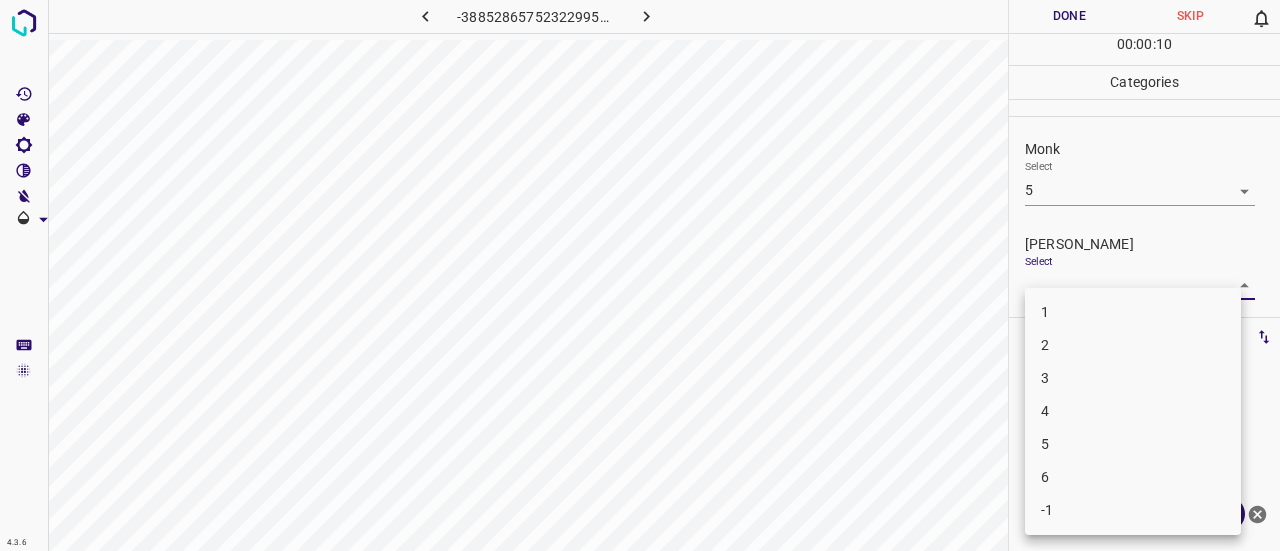 click on "4.3.6  -3885286575232299536.png Done Skip 0 00   : 00   : 10   Categories Monk   Select 5 5  Fitzpatrick   Select ​ Labels   0 Categories 1 Monk 2  Fitzpatrick Tools Space Change between modes (Draw & Edit) I Auto labeling R Restore zoom M Zoom in N Zoom out Delete Delete selecte label Filters Z Restore filters X Saturation filter C Brightness filter V Contrast filter B Gray scale filter General O Download ¿Necesitas ayuda? Texto original Valora esta traducción Tu opinión servirá para ayudar a mejorar el Traductor de Google - Texto - Esconder - Borrar 1 2 3 4 5 6 -1" at bounding box center (640, 275) 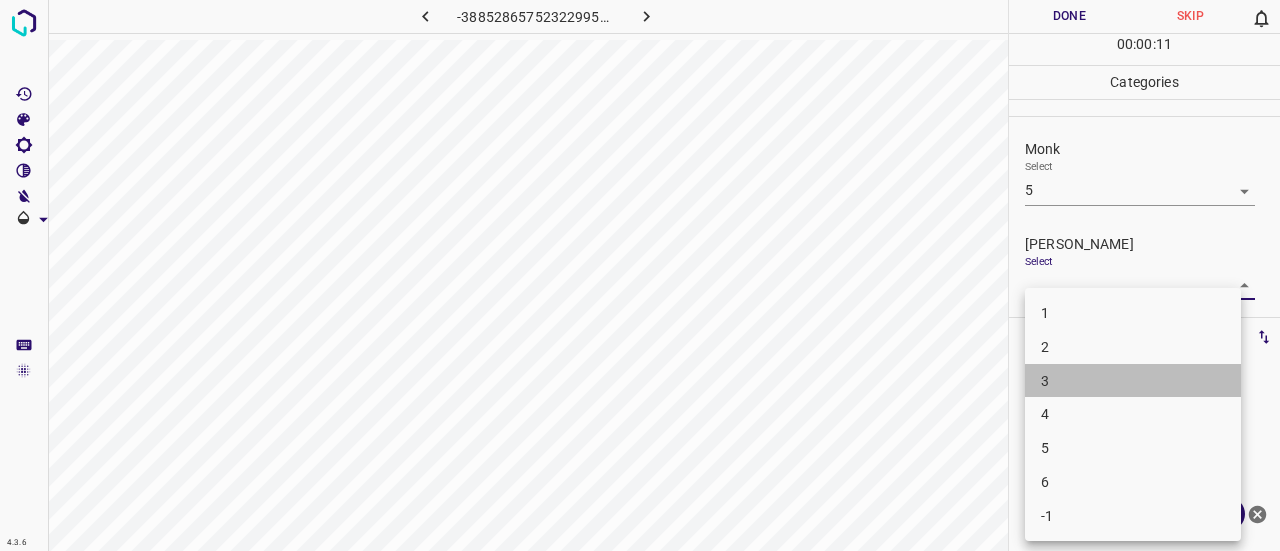 click on "3" at bounding box center [1133, 381] 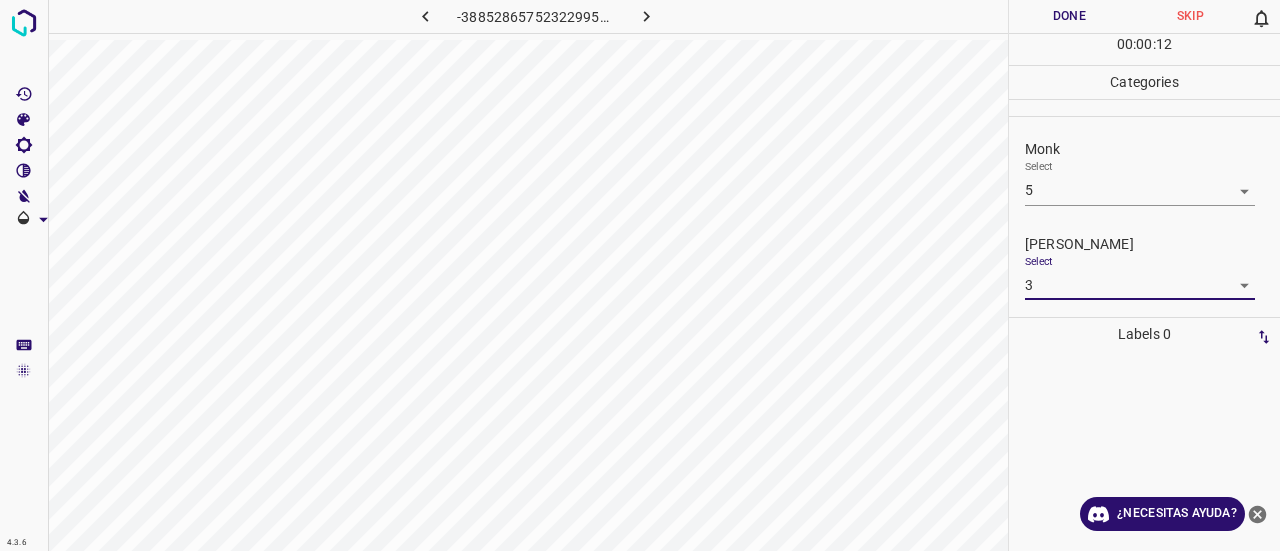 click on "Done" at bounding box center [1069, 16] 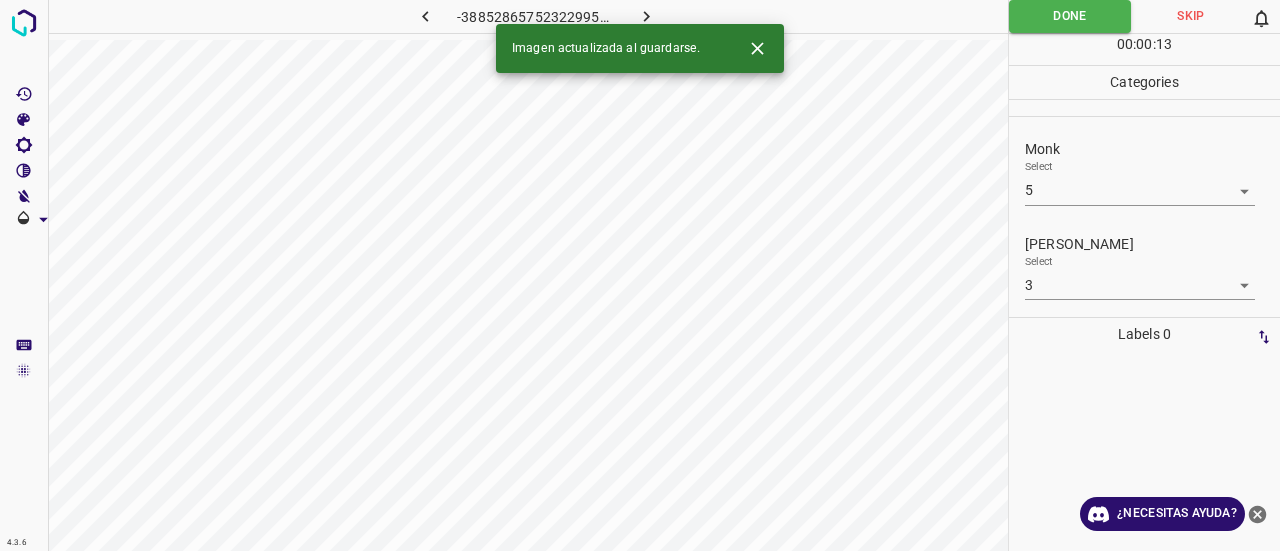 click 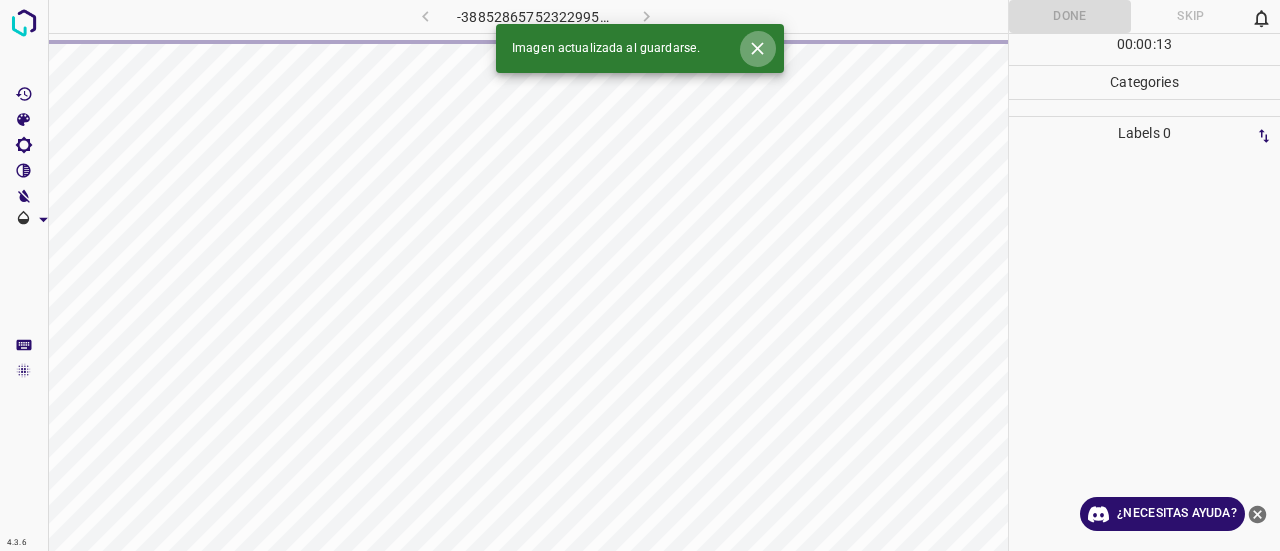 click at bounding box center [757, 48] 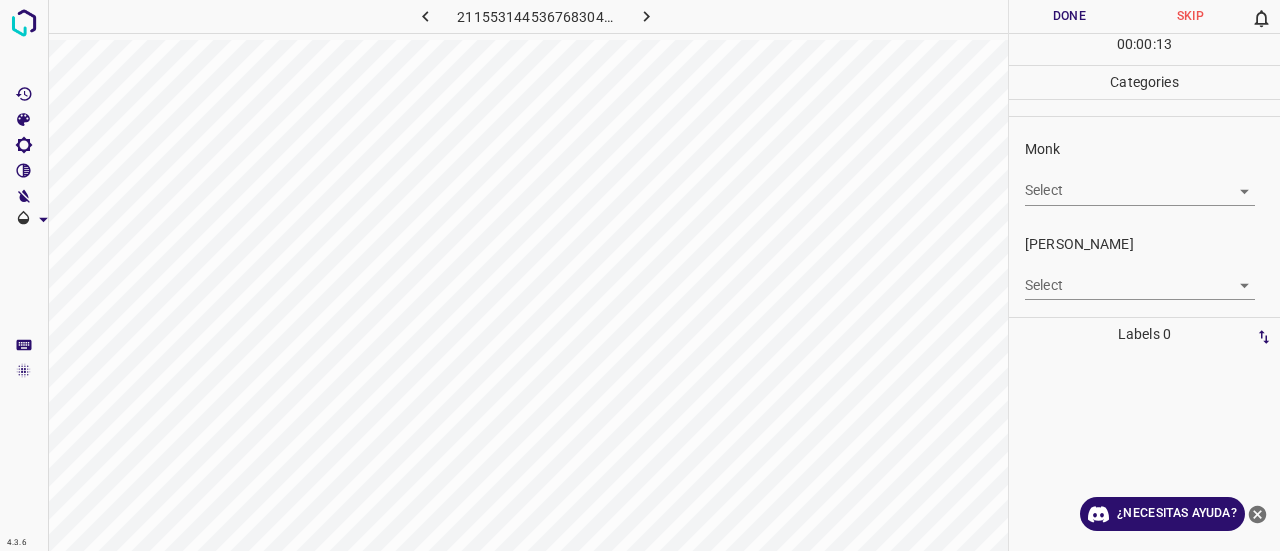 click on "4.3.6  2115531445367683046.png Done Skip 0 00   : 00   : 13   Categories Monk   Select ​  Fitzpatrick   Select ​ Labels   0 Categories 1 Monk 2  Fitzpatrick Tools Space Change between modes (Draw & Edit) I Auto labeling R Restore zoom M Zoom in N Zoom out Delete Delete selecte label Filters Z Restore filters X Saturation filter C Brightness filter V Contrast filter B Gray scale filter General O Download ¿Necesitas ayuda? Texto original Valora esta traducción Tu opinión servirá para ayudar a mejorar el Traductor de Google - Texto - Esconder - Borrar" at bounding box center [640, 275] 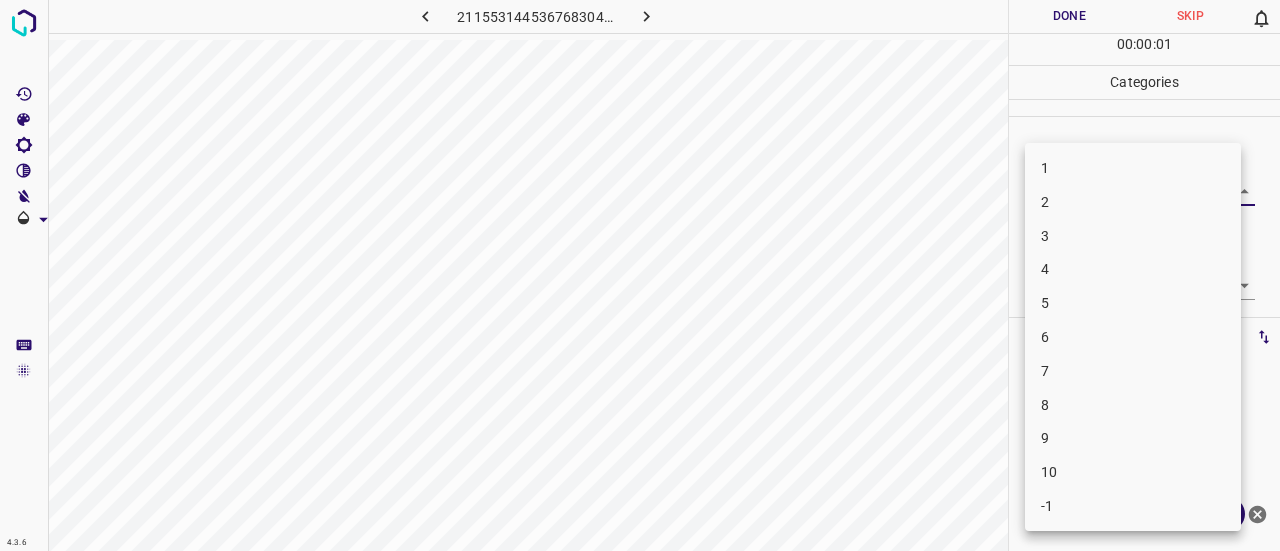 click on "3" at bounding box center [1133, 236] 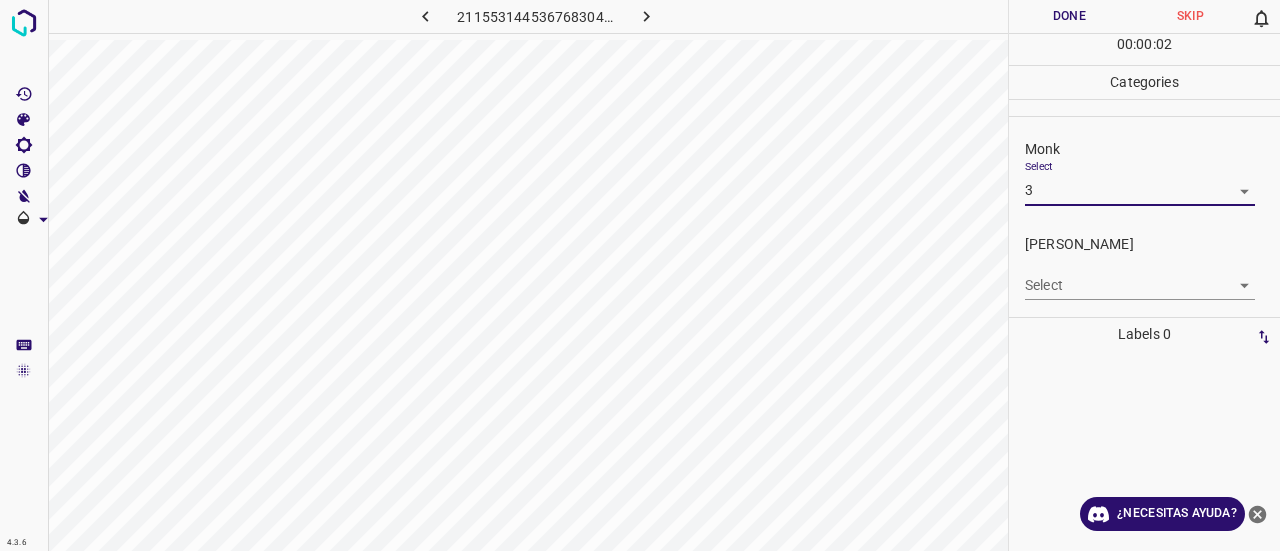click on "4.3.6  2115531445367683046.png Done Skip 0 00   : 00   : 02   Categories Monk   Select 3 3  Fitzpatrick   Select ​ Labels   0 Categories 1 Monk 2  Fitzpatrick Tools Space Change between modes (Draw & Edit) I Auto labeling R Restore zoom M Zoom in N Zoom out Delete Delete selecte label Filters Z Restore filters X Saturation filter C Brightness filter V Contrast filter B Gray scale filter General O Download ¿Necesitas ayuda? Texto original Valora esta traducción Tu opinión servirá para ayudar a mejorar el Traductor de Google - Texto - Esconder - Borrar 1 2 3 4 5 6 7 8 9 10 -1" at bounding box center [640, 275] 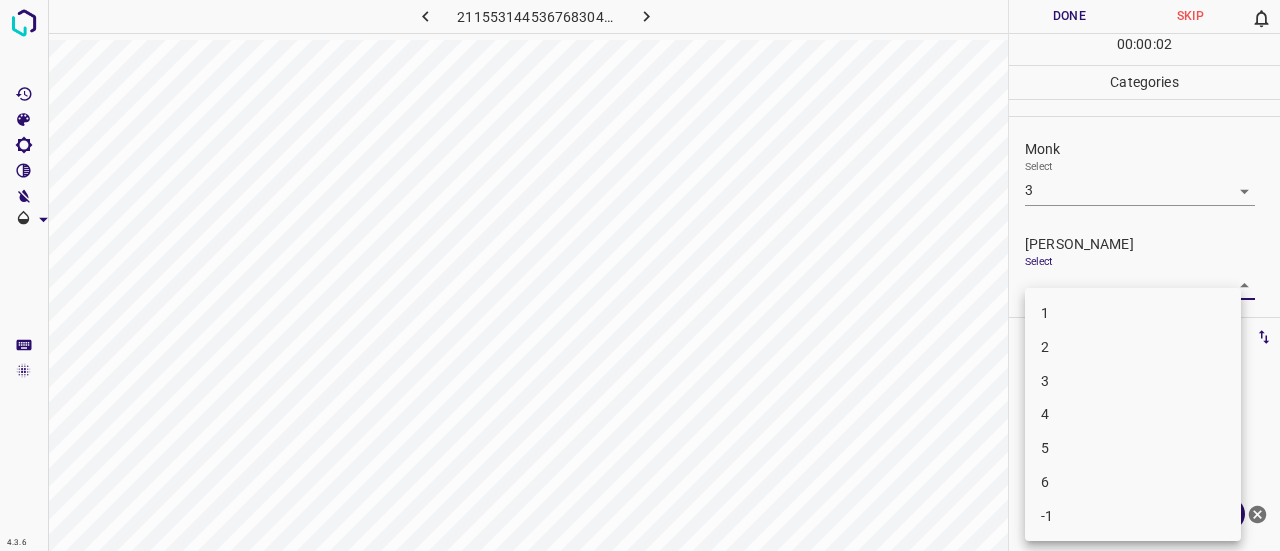click on "3" at bounding box center (1133, 381) 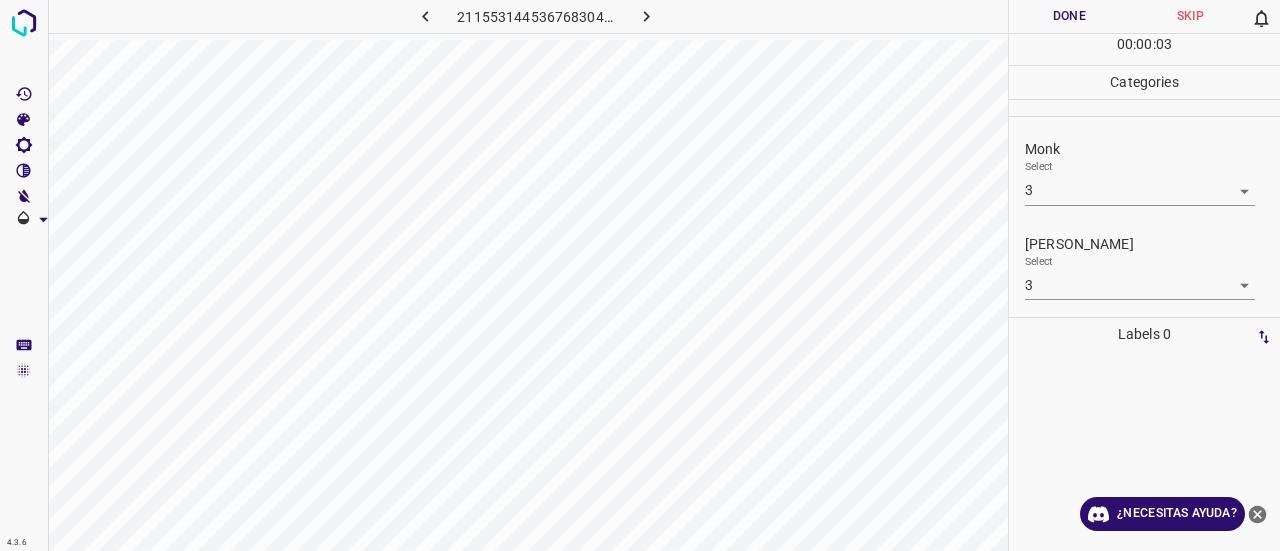 click on "Select 3 3" at bounding box center [1140, 277] 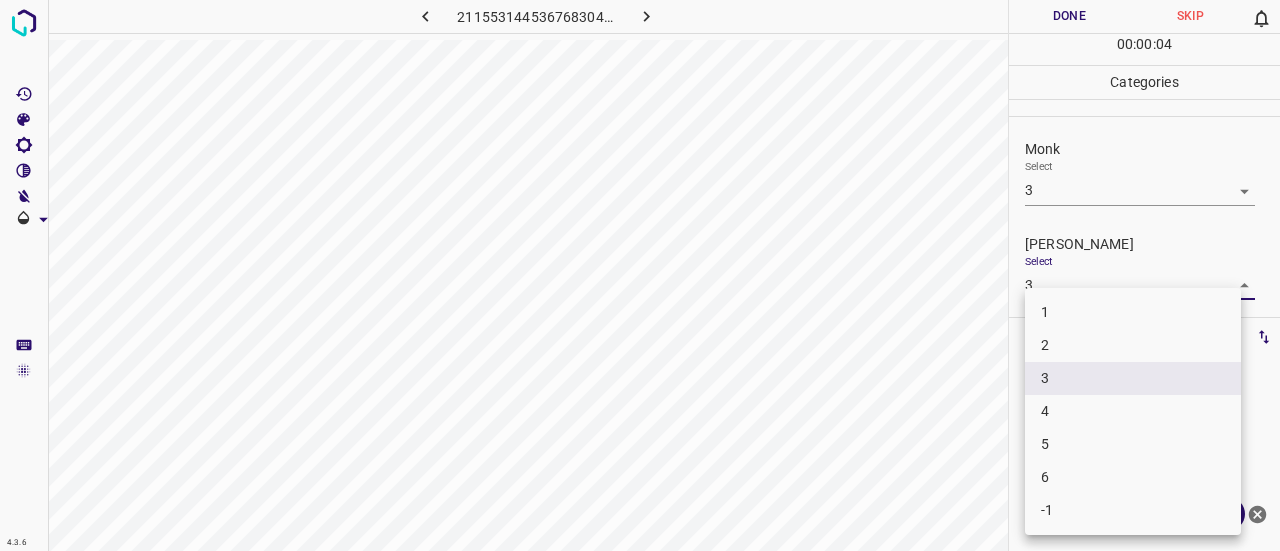 click on "2" at bounding box center (1133, 345) 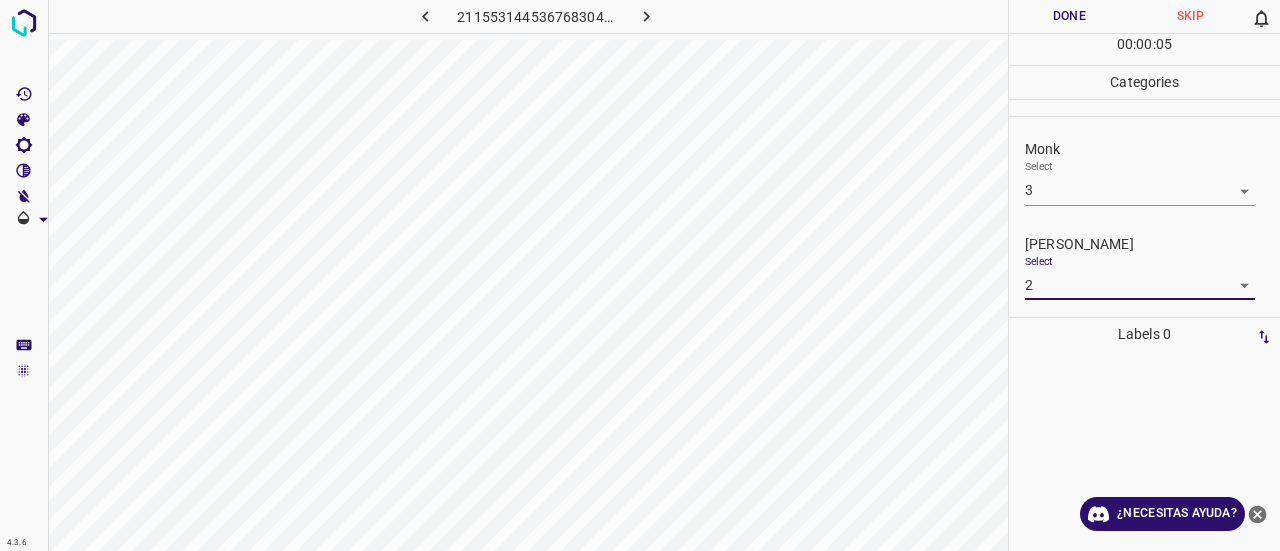 click on "Done" at bounding box center (1069, 16) 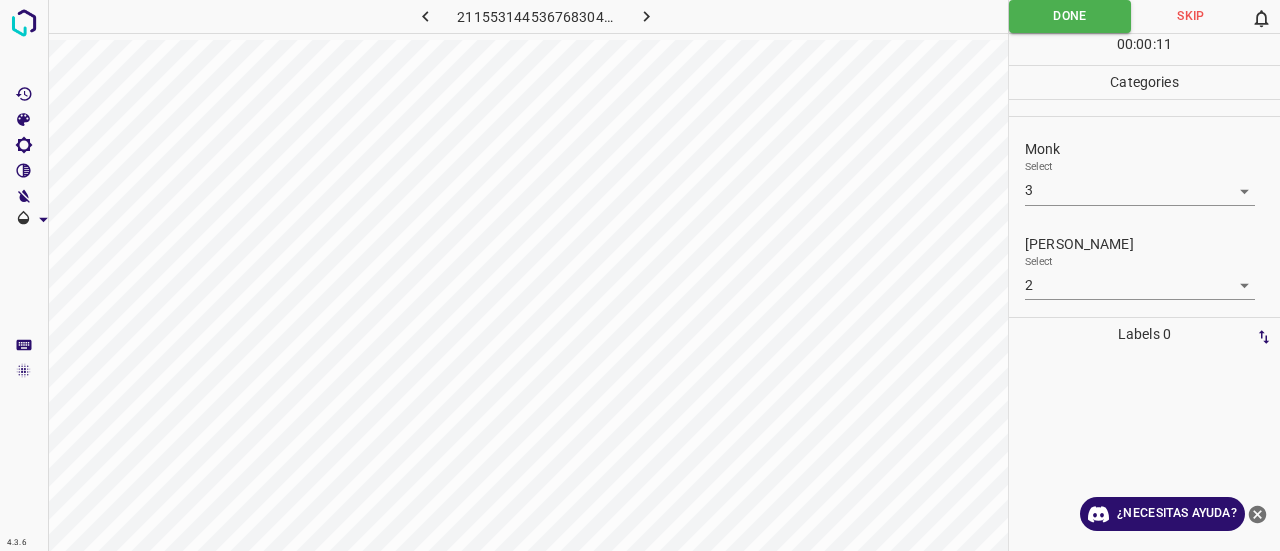 click at bounding box center [647, 16] 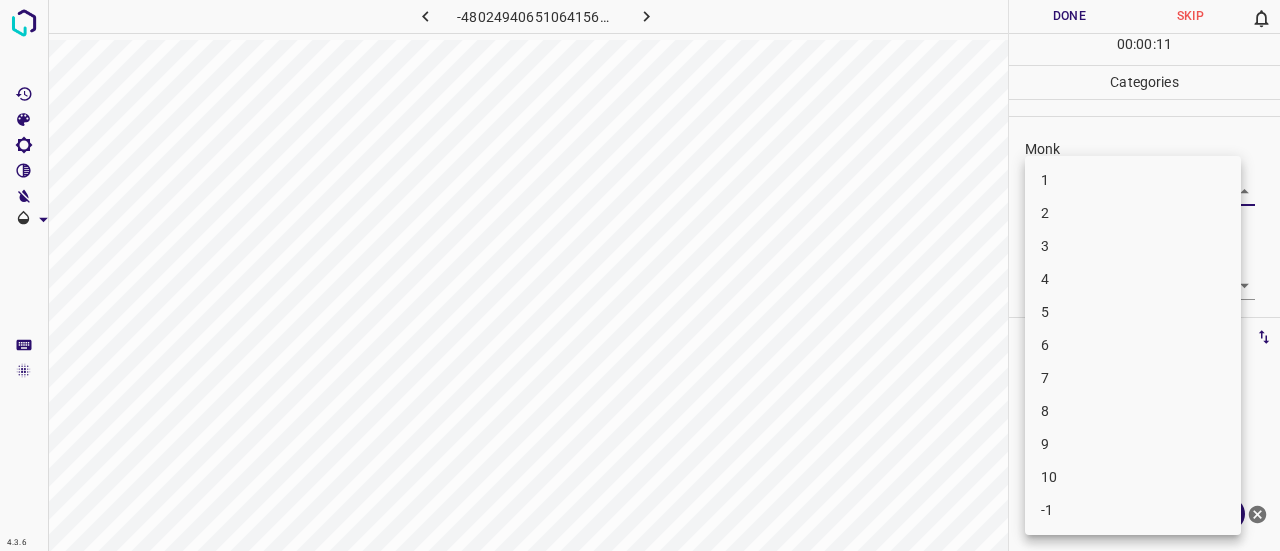 click on "4.3.6  -4802494065106415683.png Done Skip 0 00   : 00   : 11   Categories Monk   Select ​  Fitzpatrick   Select ​ Labels   0 Categories 1 Monk 2  Fitzpatrick Tools Space Change between modes (Draw & Edit) I Auto labeling R Restore zoom M Zoom in N Zoom out Delete Delete selecte label Filters Z Restore filters X Saturation filter C Brightness filter V Contrast filter B Gray scale filter General O Download ¿Necesitas ayuda? Texto original Valora esta traducción Tu opinión servirá para ayudar a mejorar el Traductor de Google - Texto - Esconder - Borrar 1 2 3 4 5 6 7 8 9 10 -1" at bounding box center (640, 275) 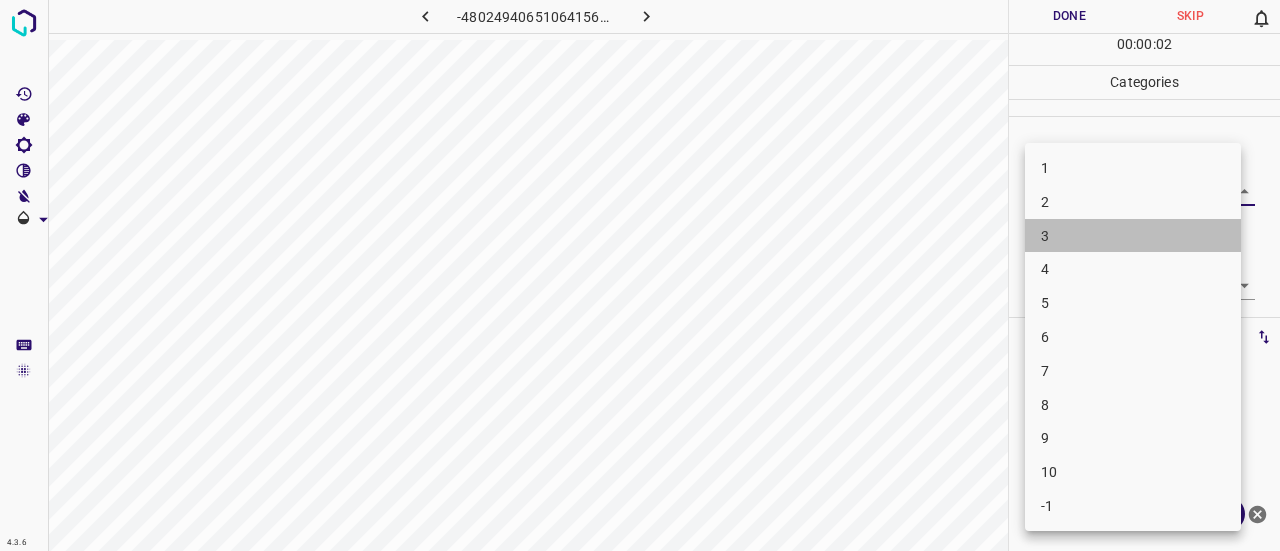 click on "3" at bounding box center (1133, 236) 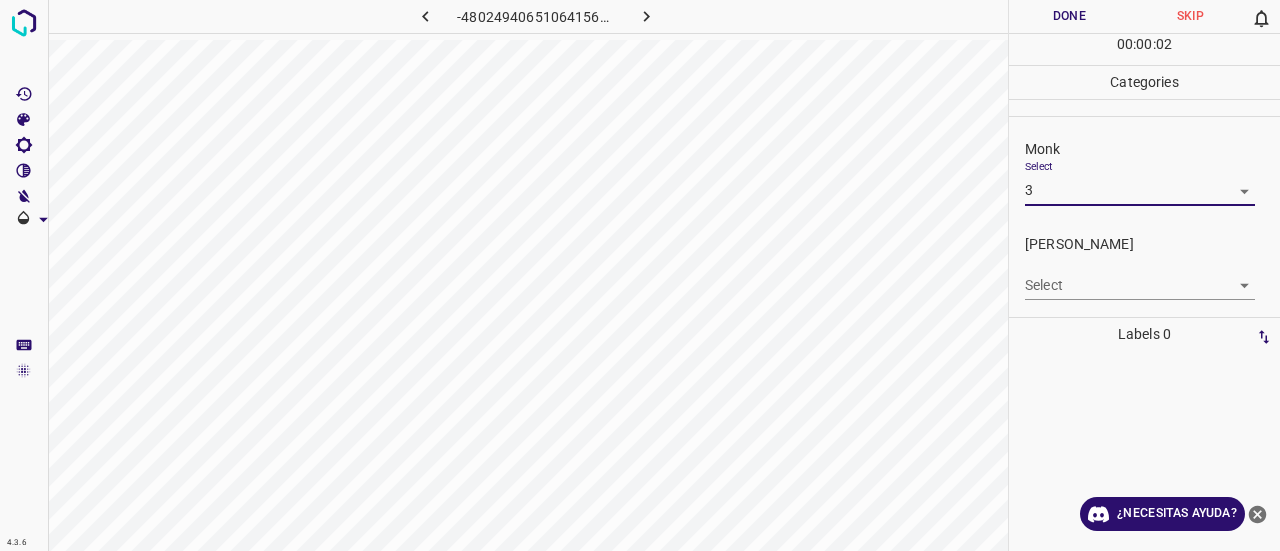 click on "4.3.6  -4802494065106415683.png Done Skip 0 00   : 00   : 02   Categories Monk   Select 3 3  Fitzpatrick   Select ​ Labels   0 Categories 1 Monk 2  Fitzpatrick Tools Space Change between modes (Draw & Edit) I Auto labeling R Restore zoom M Zoom in N Zoom out Delete Delete selecte label Filters Z Restore filters X Saturation filter C Brightness filter V Contrast filter B Gray scale filter General O Download ¿Necesitas ayuda? Texto original Valora esta traducción Tu opinión servirá para ayudar a mejorar el Traductor de Google - Texto - Esconder - Borrar" at bounding box center [640, 275] 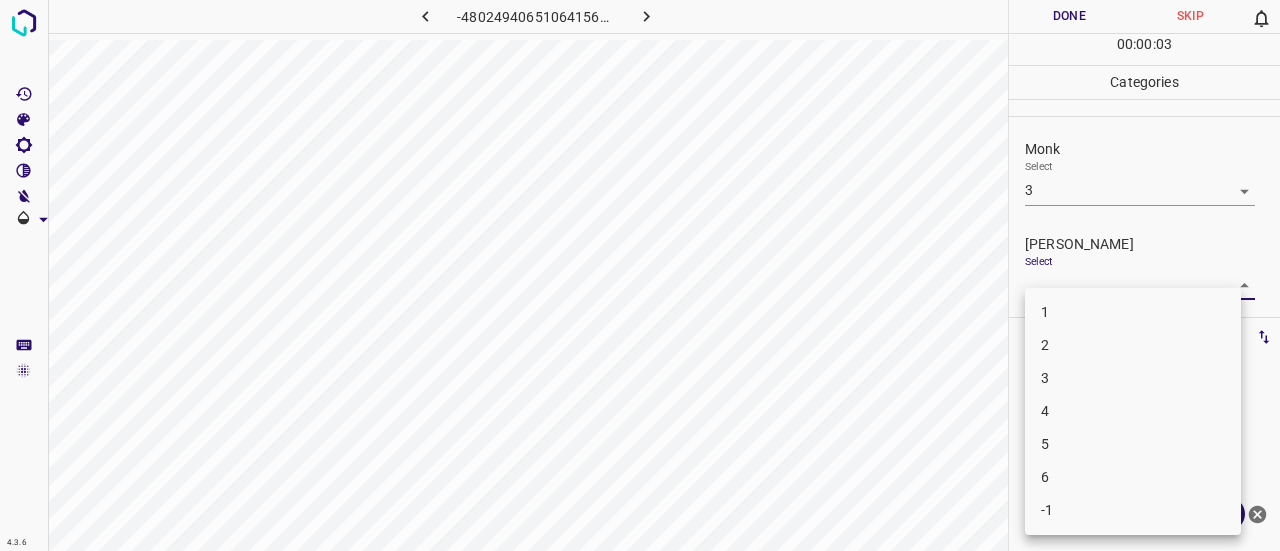 click on "2" at bounding box center (1133, 345) 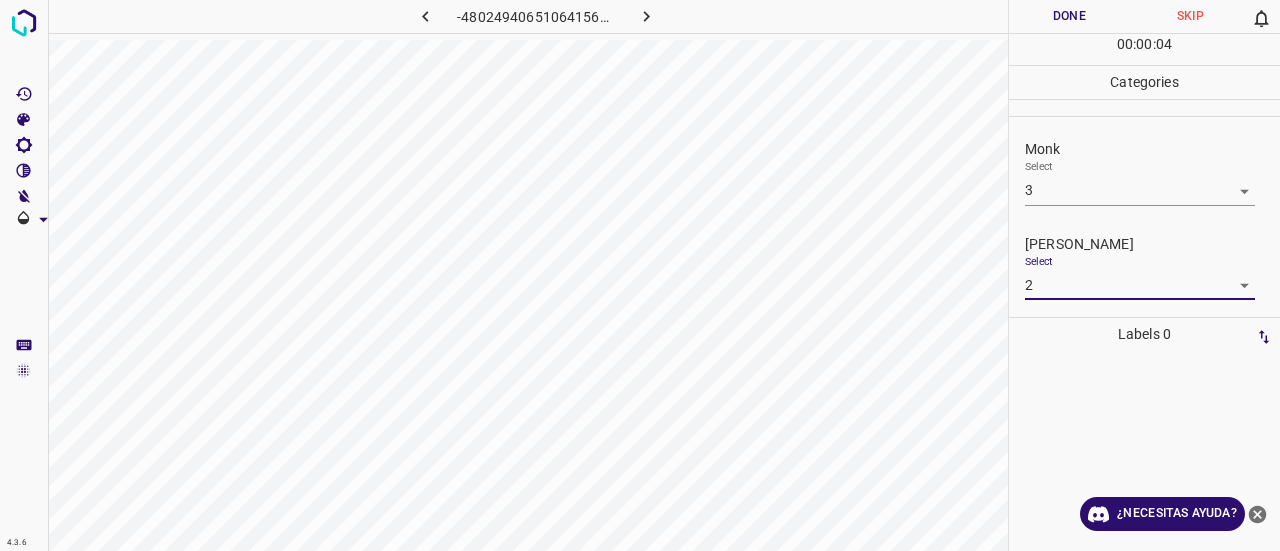 click on "Done" at bounding box center (1069, 16) 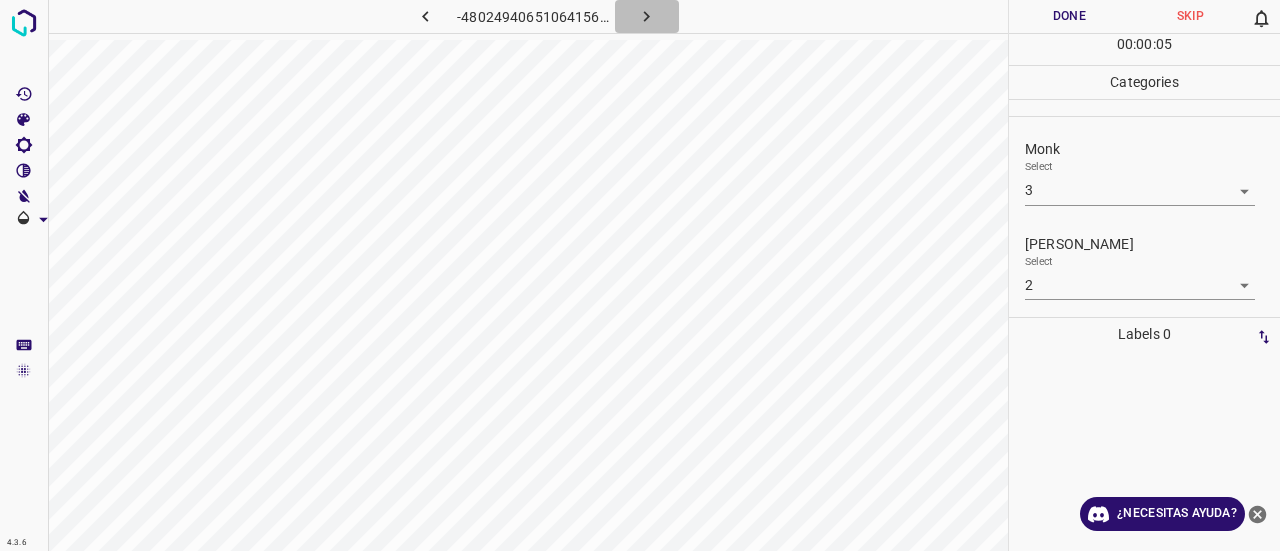 click 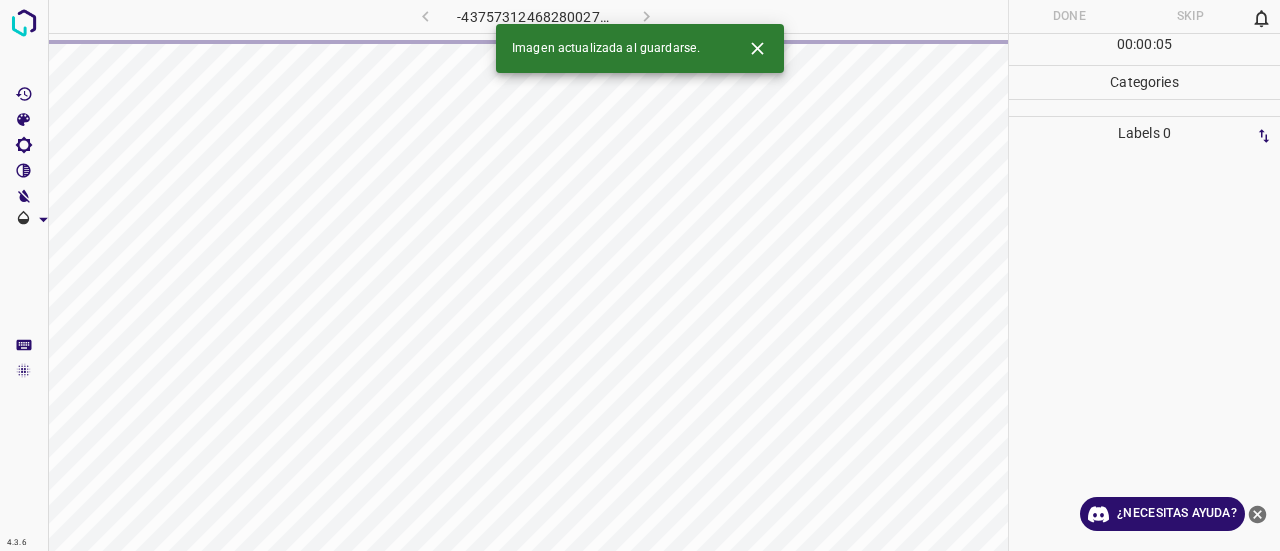 click 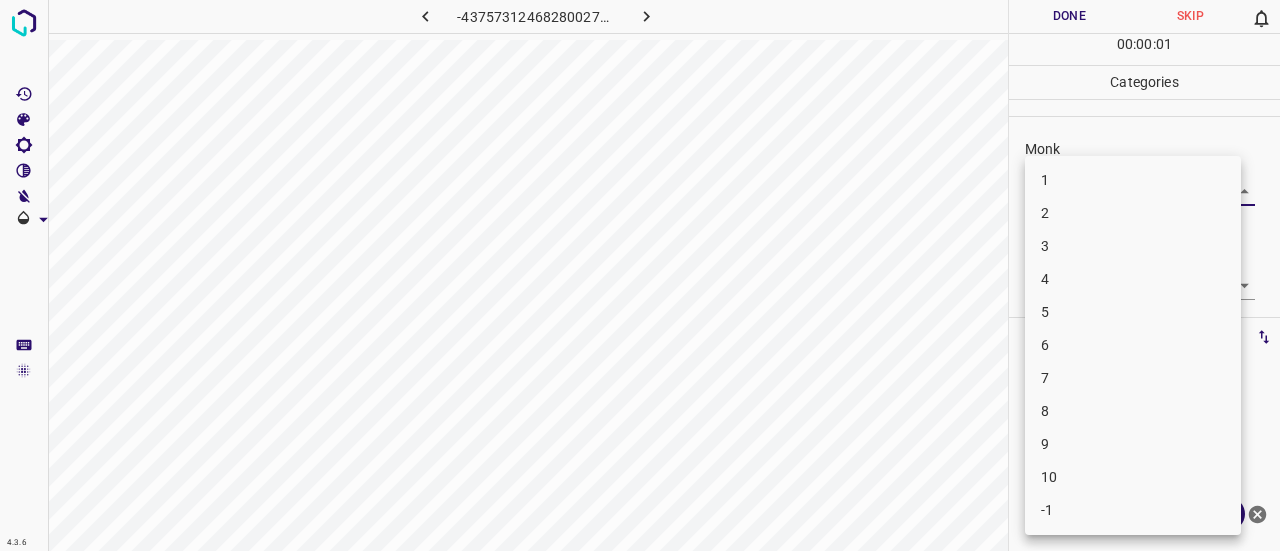 click on "4.3.6  -437573124682800277.png Done Skip 0 00   : 00   : 01   Categories Monk   Select ​  Fitzpatrick   Select ​ Labels   0 Categories 1 Monk 2  Fitzpatrick Tools Space Change between modes (Draw & Edit) I Auto labeling R Restore zoom M Zoom in N Zoom out Delete Delete selecte label Filters Z Restore filters X Saturation filter C Brightness filter V Contrast filter B Gray scale filter General O Download ¿Necesitas ayuda? Texto original Valora esta traducción Tu opinión servirá para ayudar a mejorar el Traductor de Google - Texto - Esconder - Borrar 1 2 3 4 5 6 7 8 9 10 -1" at bounding box center [640, 275] 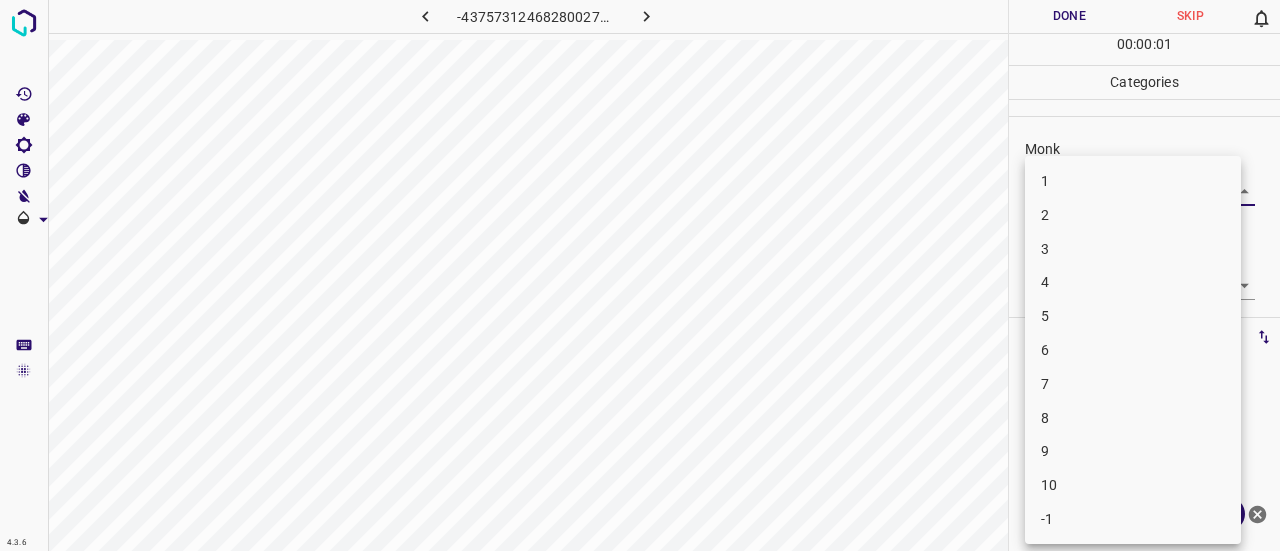 click on "3" at bounding box center (1133, 249) 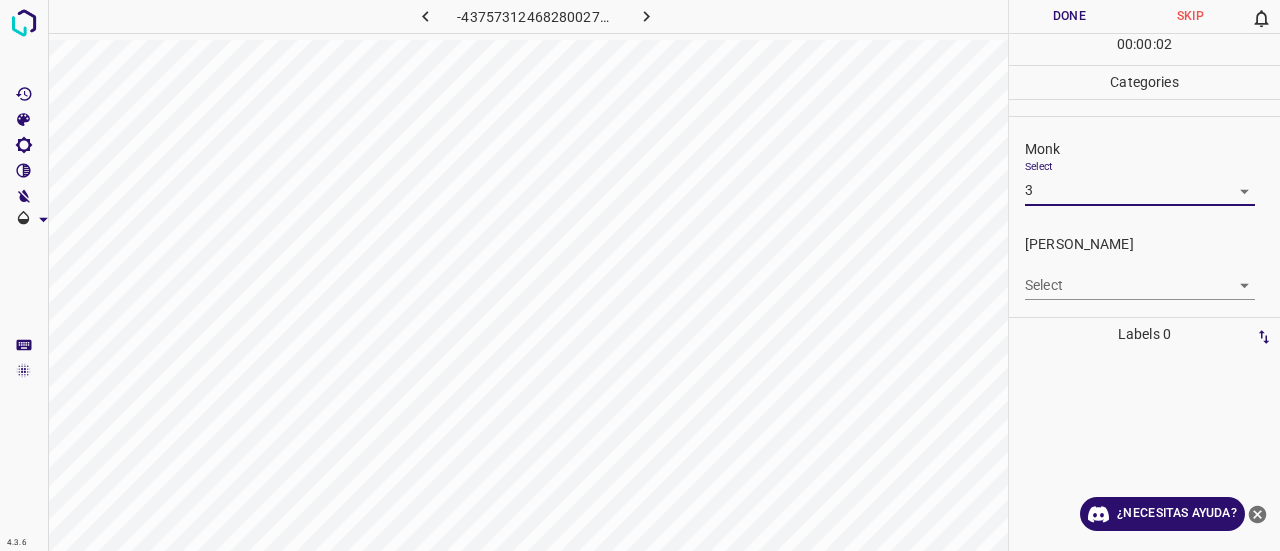 click on "4.3.6  -437573124682800277.png Done Skip 0 00   : 00   : 02   Categories Monk   Select 3 3  Fitzpatrick   Select ​ Labels   0 Categories 1 Monk 2  Fitzpatrick Tools Space Change between modes (Draw & Edit) I Auto labeling R Restore zoom M Zoom in N Zoom out Delete Delete selecte label Filters Z Restore filters X Saturation filter C Brightness filter V Contrast filter B Gray scale filter General O Download ¿Necesitas ayuda? Texto original Valora esta traducción Tu opinión servirá para ayudar a mejorar el Traductor de Google - Texto - Esconder - Borrar" at bounding box center (640, 275) 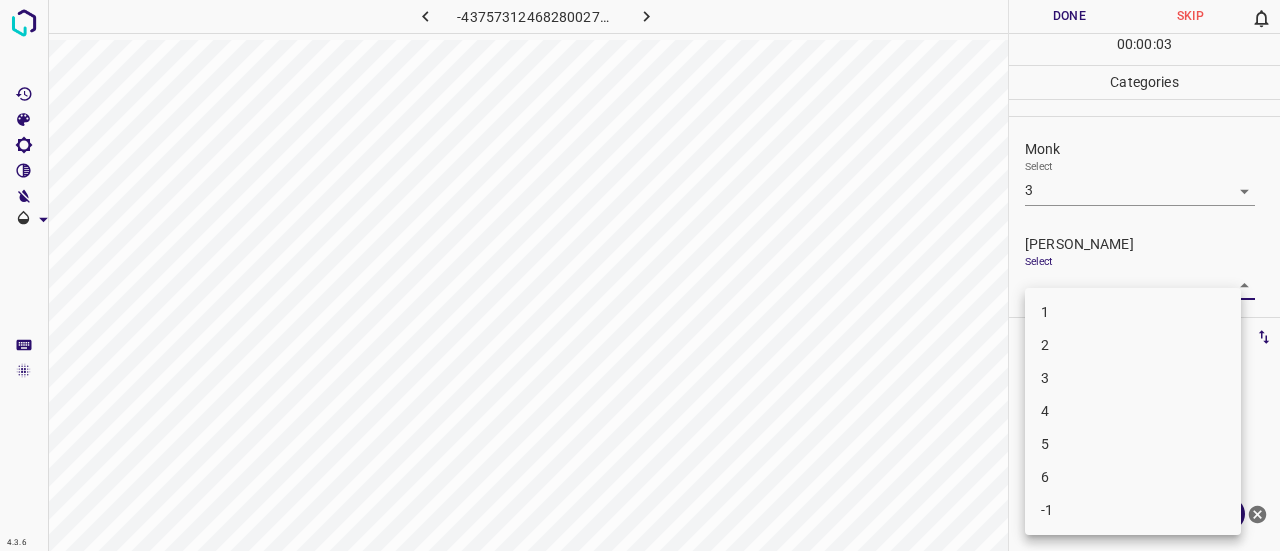 click on "2" at bounding box center (1133, 345) 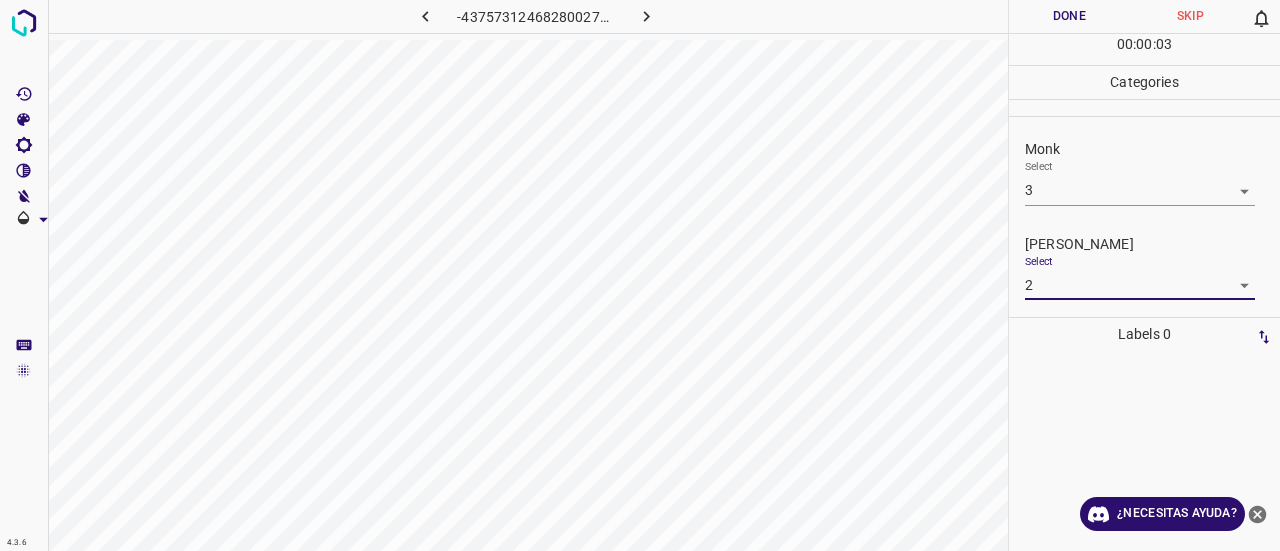 click on "Done" at bounding box center [1069, 16] 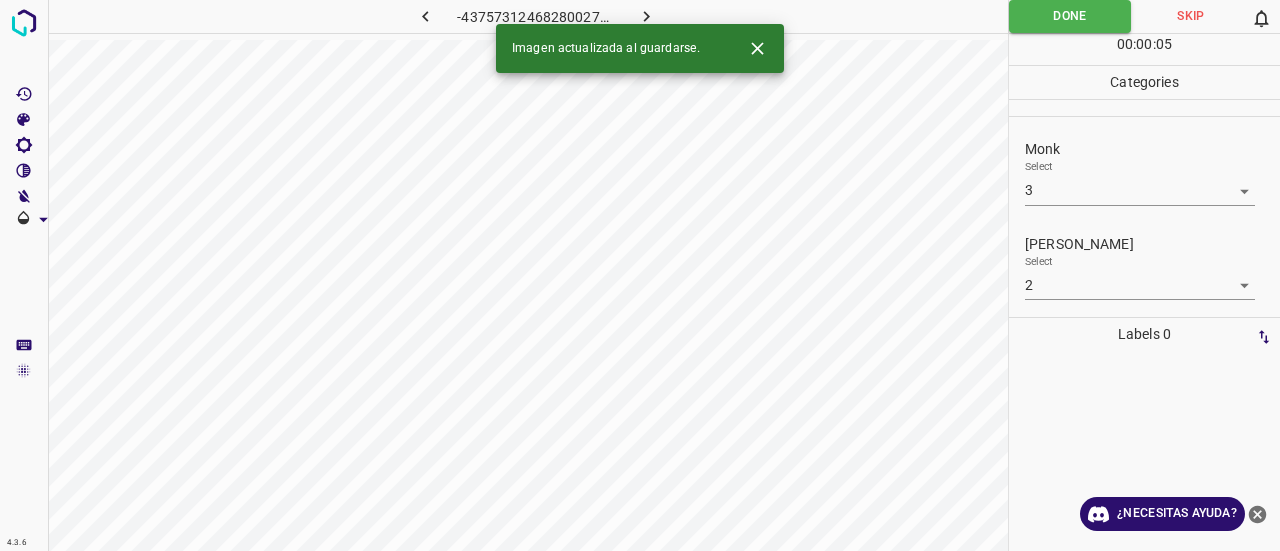 click 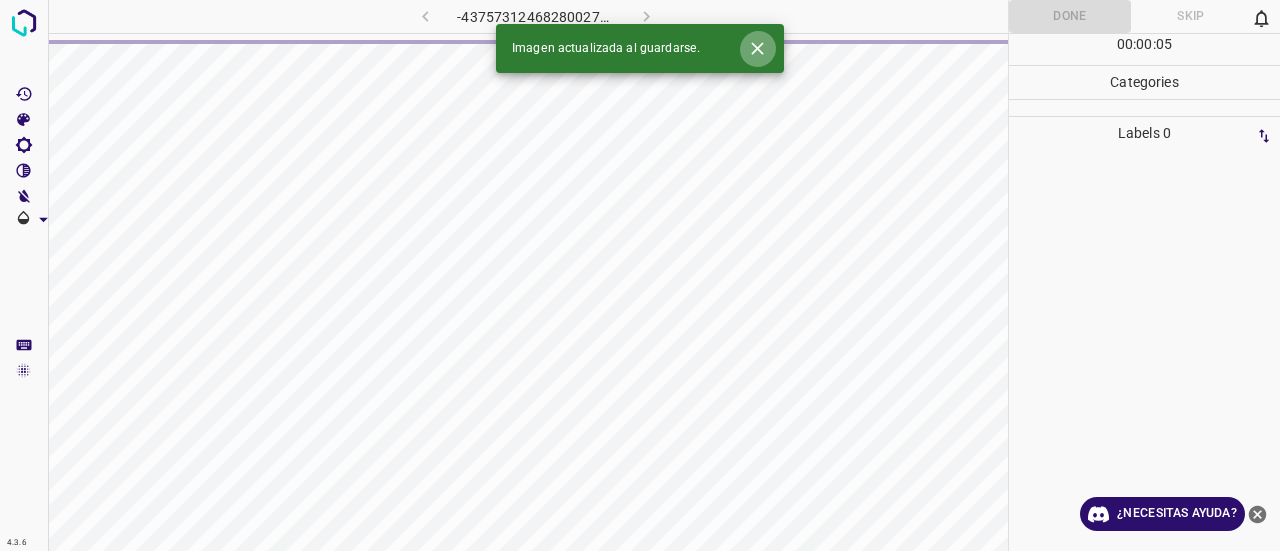 click at bounding box center (757, 48) 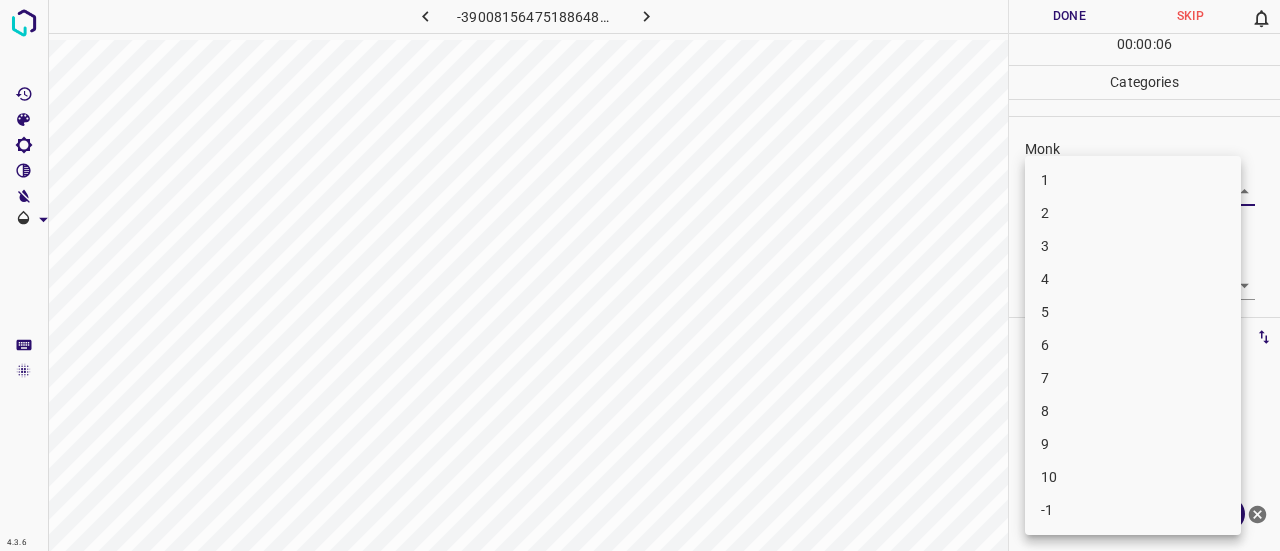 click on "4.3.6  -3900815647518864824.png Done Skip 0 00   : 00   : 06   Categories Monk   Select ​  Fitzpatrick   Select ​ Labels   0 Categories 1 Monk 2  Fitzpatrick Tools Space Change between modes (Draw & Edit) I Auto labeling R Restore zoom M Zoom in N Zoom out Delete Delete selecte label Filters Z Restore filters X Saturation filter C Brightness filter V Contrast filter B Gray scale filter General O Download ¿Necesitas ayuda? Texto original Valora esta traducción Tu opinión servirá para ayudar a mejorar el Traductor de Google - Texto - Esconder - Borrar 1 2 3 4 5 6 7 8 9 10 -1" at bounding box center [640, 275] 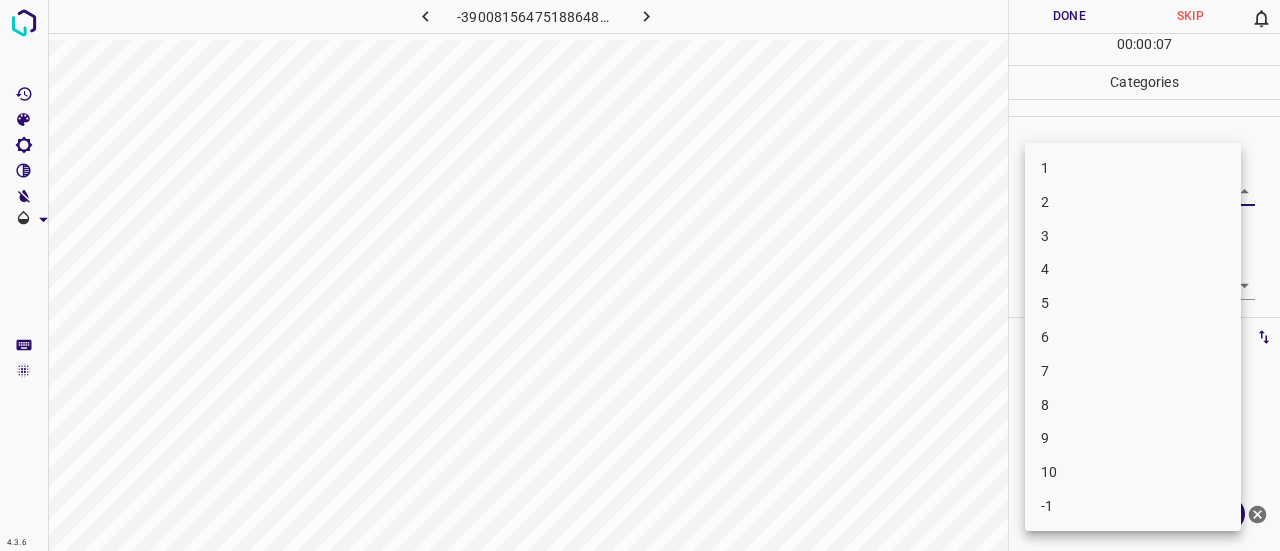 click on "2" at bounding box center (1133, 202) 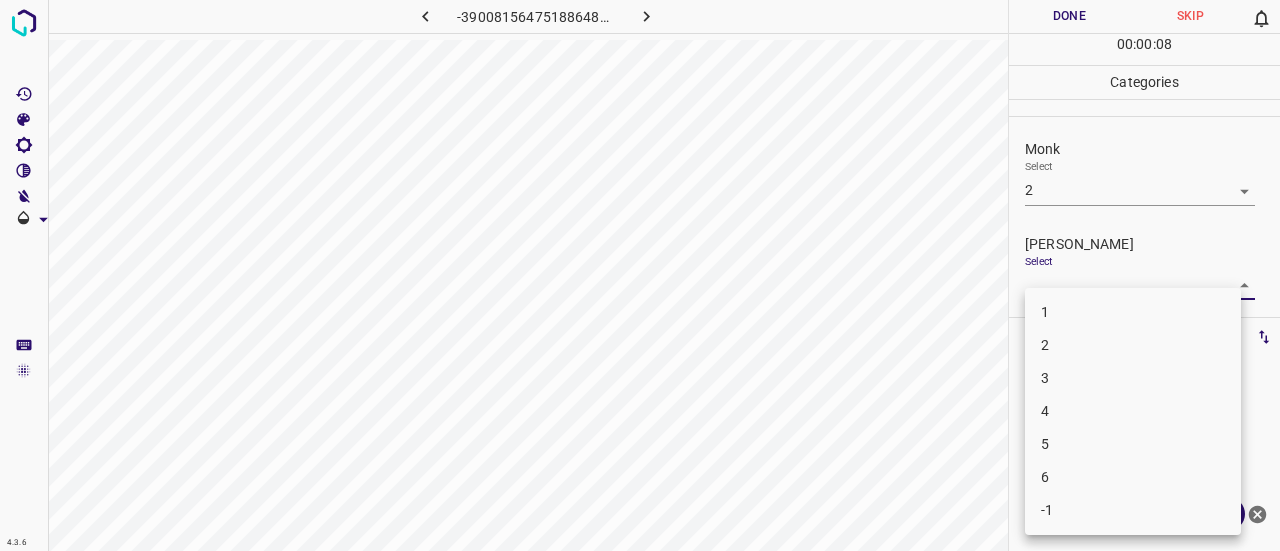 click on "4.3.6  -3900815647518864824.png Done Skip 0 00   : 00   : 08   Categories Monk   Select 2 2  Fitzpatrick   Select ​ Labels   0 Categories 1 Monk 2  Fitzpatrick Tools Space Change between modes (Draw & Edit) I Auto labeling R Restore zoom M Zoom in N Zoom out Delete Delete selecte label Filters Z Restore filters X Saturation filter C Brightness filter V Contrast filter B Gray scale filter General O Download ¿Necesitas ayuda? Texto original Valora esta traducción Tu opinión servirá para ayudar a mejorar el Traductor de Google - Texto - Esconder - Borrar 1 2 3 4 5 6 -1" at bounding box center [640, 275] 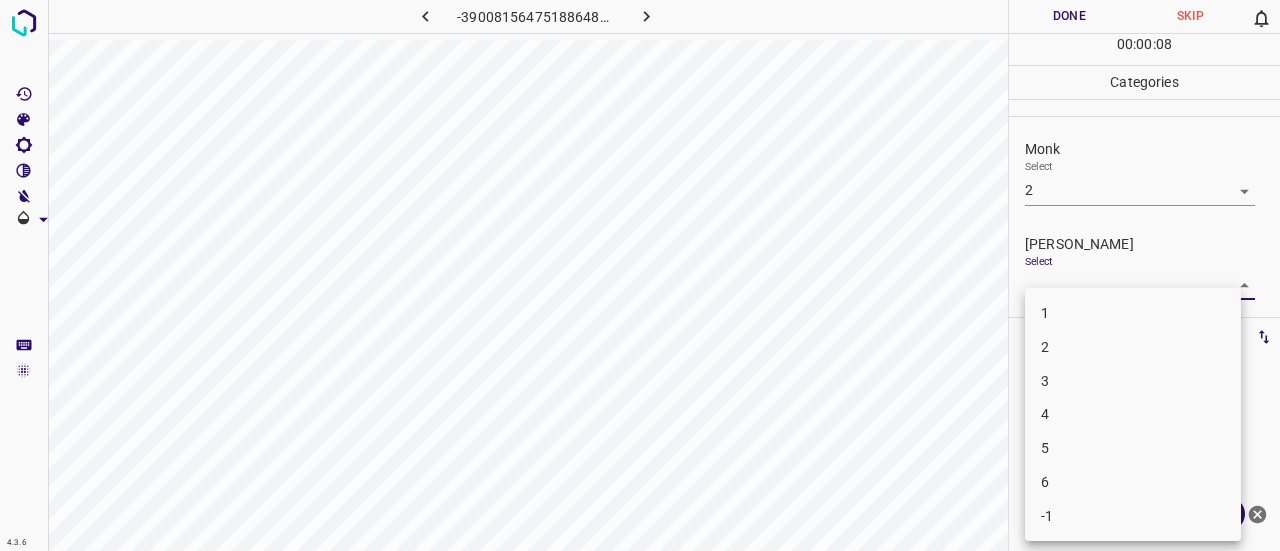 click on "1 2 3 4 5 6 -1" at bounding box center [1133, 414] 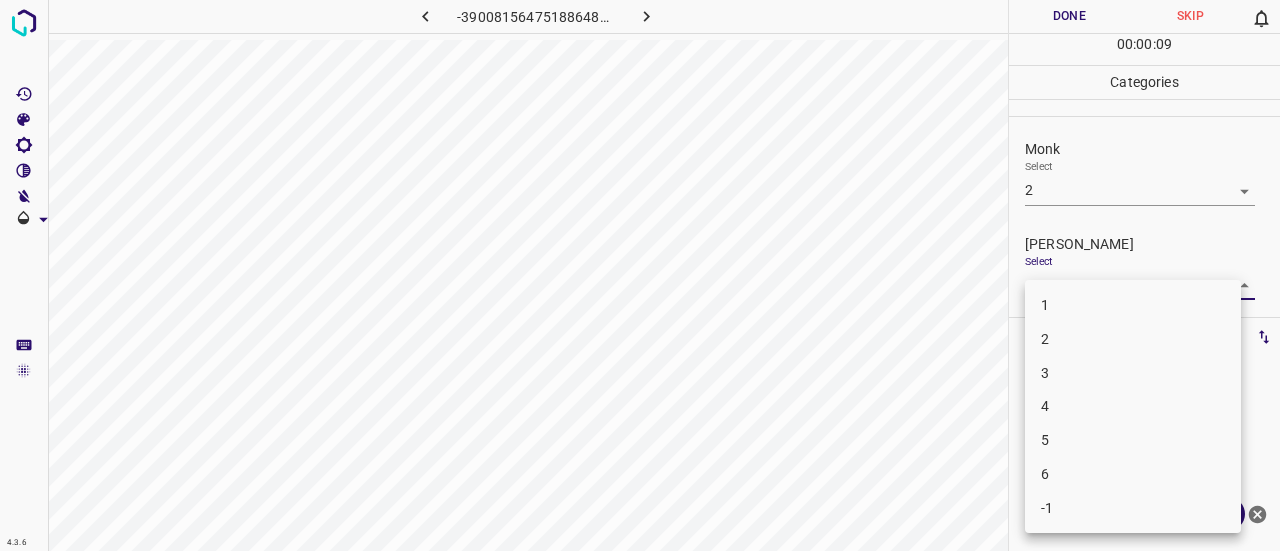 click on "1" at bounding box center [1133, 305] 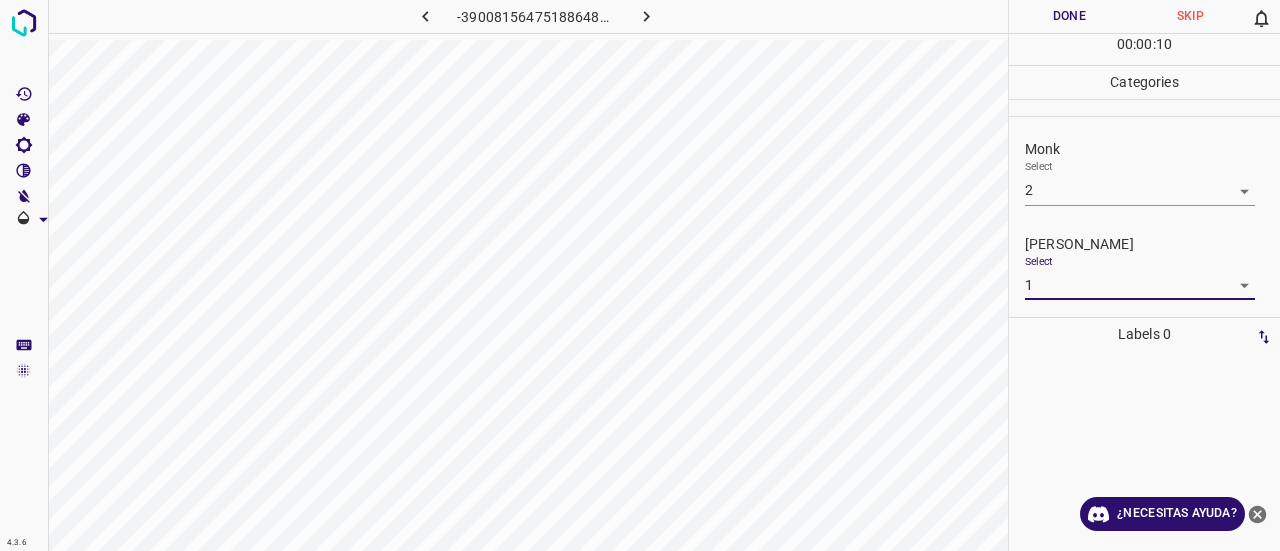 click on "Done" at bounding box center [1069, 16] 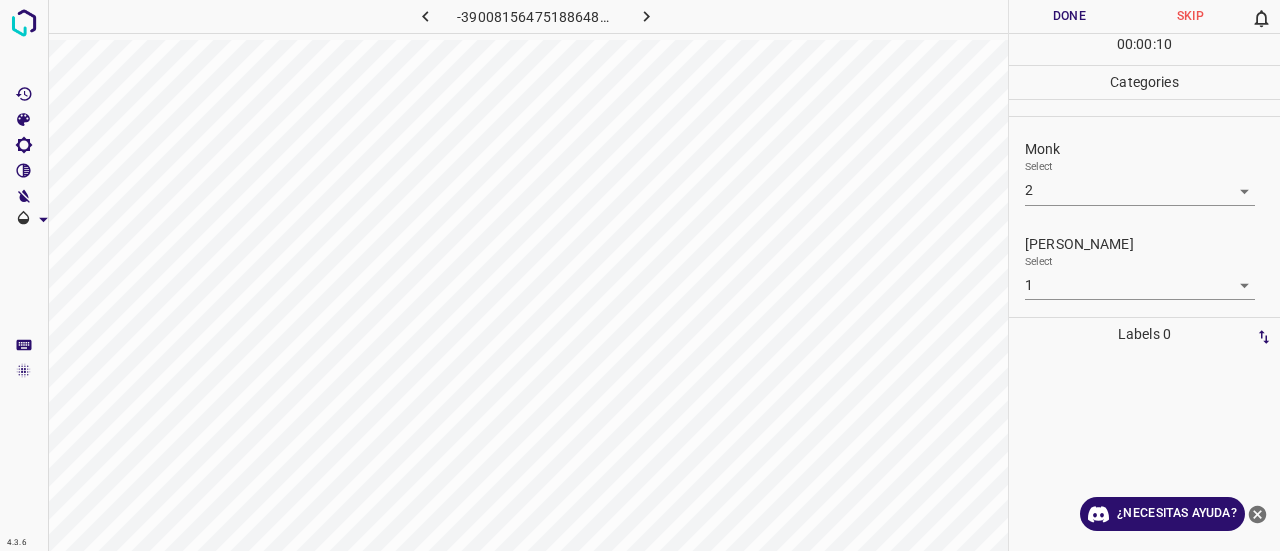 click at bounding box center [647, 16] 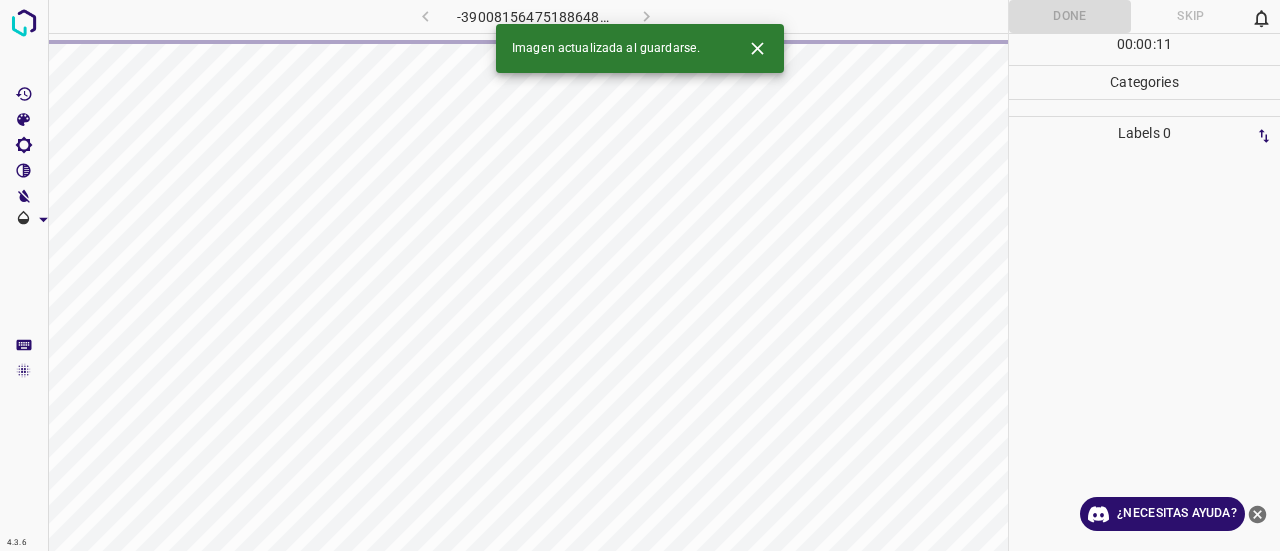 click 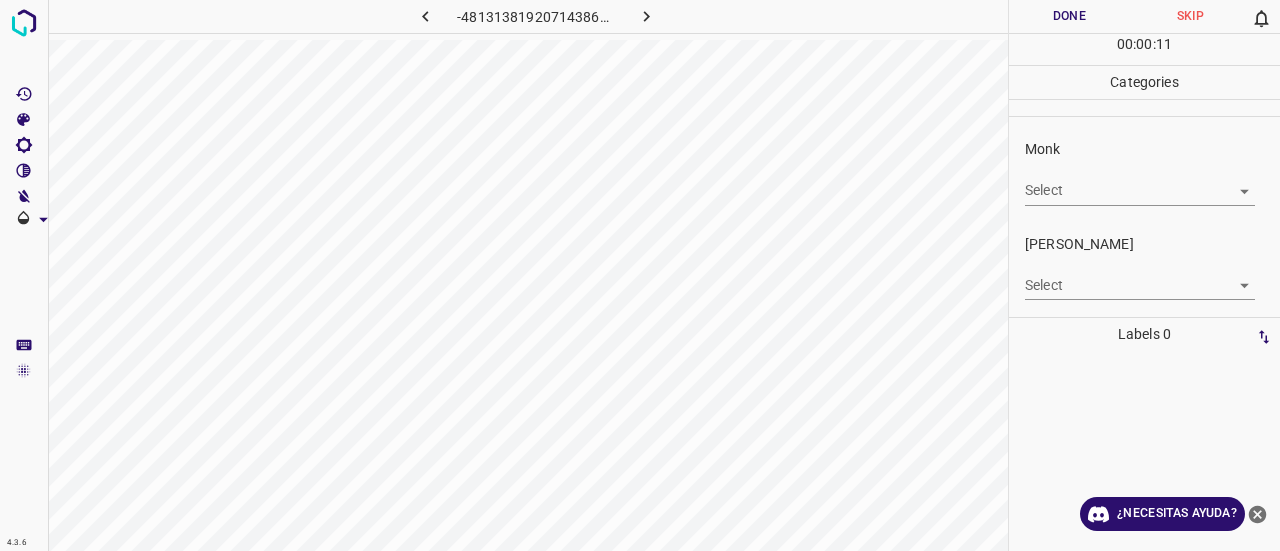 click on "Select ​" at bounding box center (1140, 182) 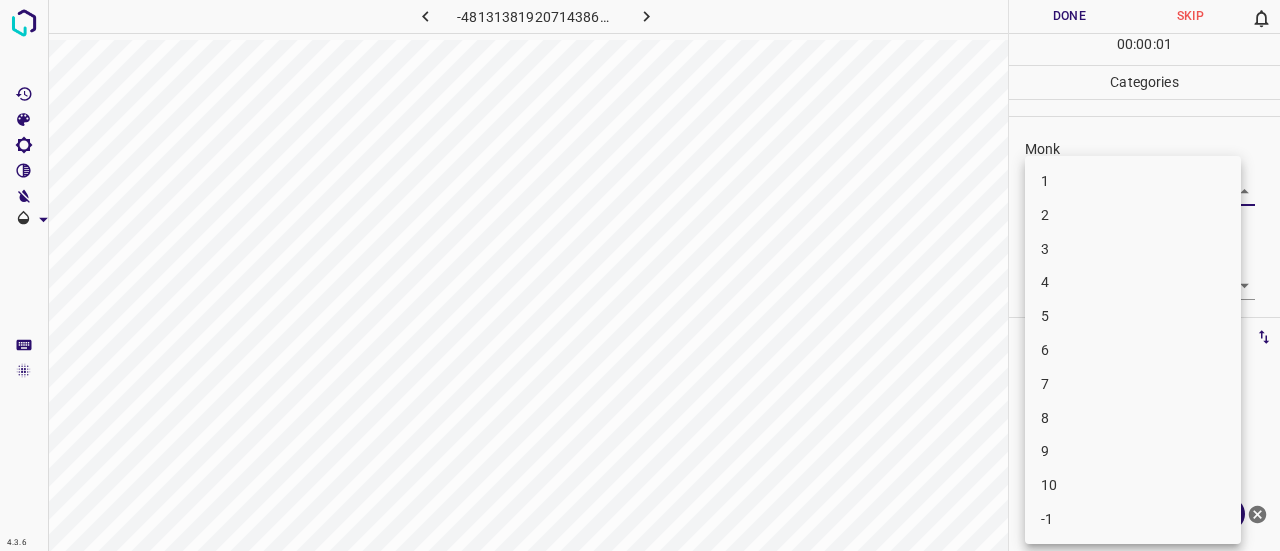click on "2" at bounding box center (1133, 215) 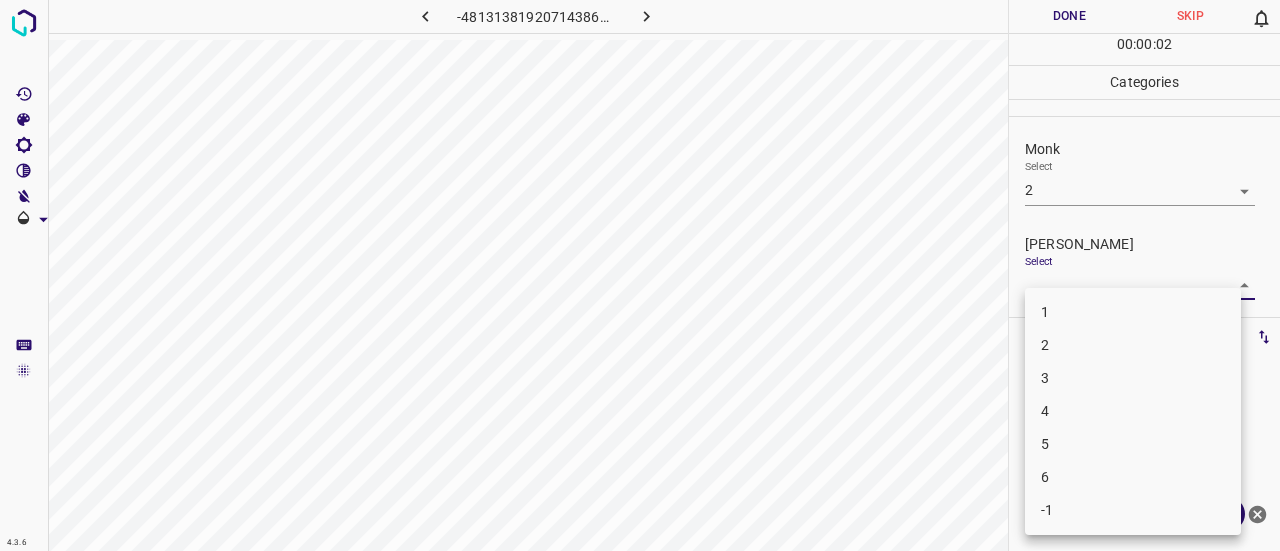 click on "4.3.6  -4813138192071438695.png Done Skip 0 00   : 00   : 02   Categories Monk   Select 2 2  Fitzpatrick   Select ​ Labels   0 Categories 1 Monk 2  Fitzpatrick Tools Space Change between modes (Draw & Edit) I Auto labeling R Restore zoom M Zoom in N Zoom out Delete Delete selecte label Filters Z Restore filters X Saturation filter C Brightness filter V Contrast filter B Gray scale filter General O Download ¿Necesitas ayuda? Texto original Valora esta traducción Tu opinión servirá para ayudar a mejorar el Traductor de Google - Texto - Esconder - Borrar 1 2 3 4 5 6 -1" at bounding box center (640, 275) 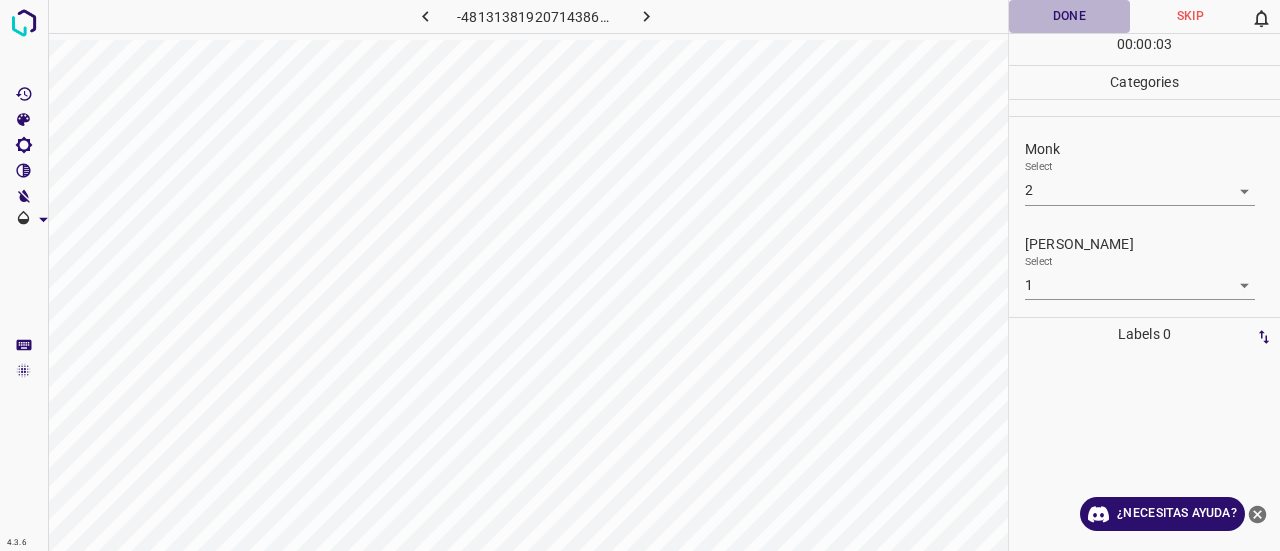 click on "Done" at bounding box center [1069, 16] 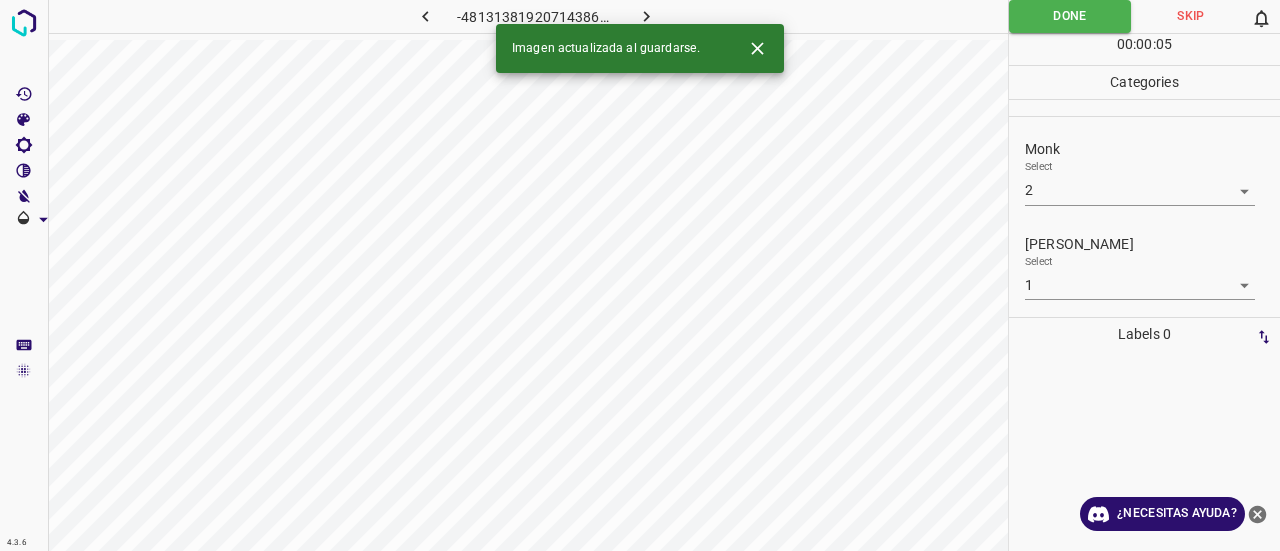 click at bounding box center [757, 48] 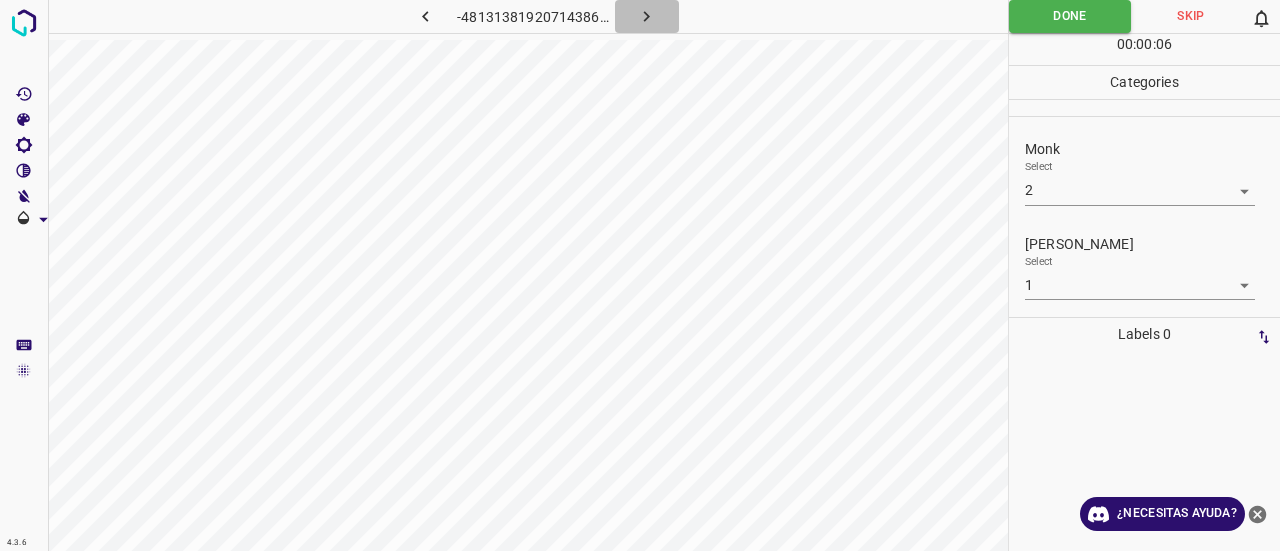 click at bounding box center (647, 16) 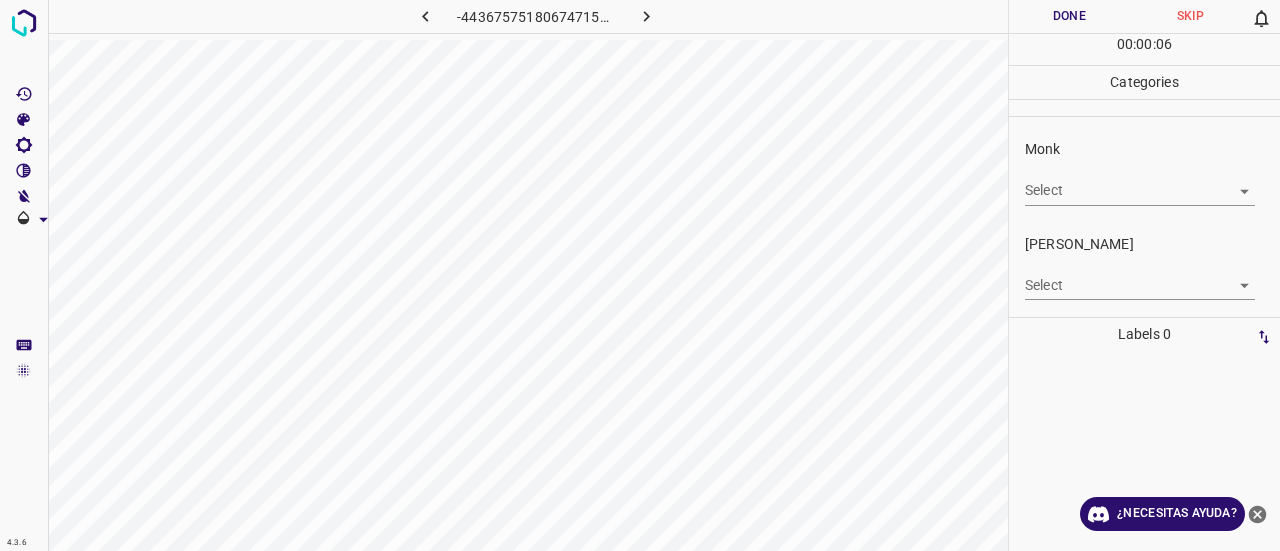 click on "4.3.6  -4436757518067471556.png Done Skip 0 00   : 00   : 06   Categories Monk   Select ​  Fitzpatrick   Select ​ Labels   0 Categories 1 Monk 2  Fitzpatrick Tools Space Change between modes (Draw & Edit) I Auto labeling R Restore zoom M Zoom in N Zoom out Delete Delete selecte label Filters Z Restore filters X Saturation filter C Brightness filter V Contrast filter B Gray scale filter General O Download ¿Necesitas ayuda? Texto original Valora esta traducción Tu opinión servirá para ayudar a mejorar el Traductor de Google - Texto - Esconder - Borrar" at bounding box center (640, 275) 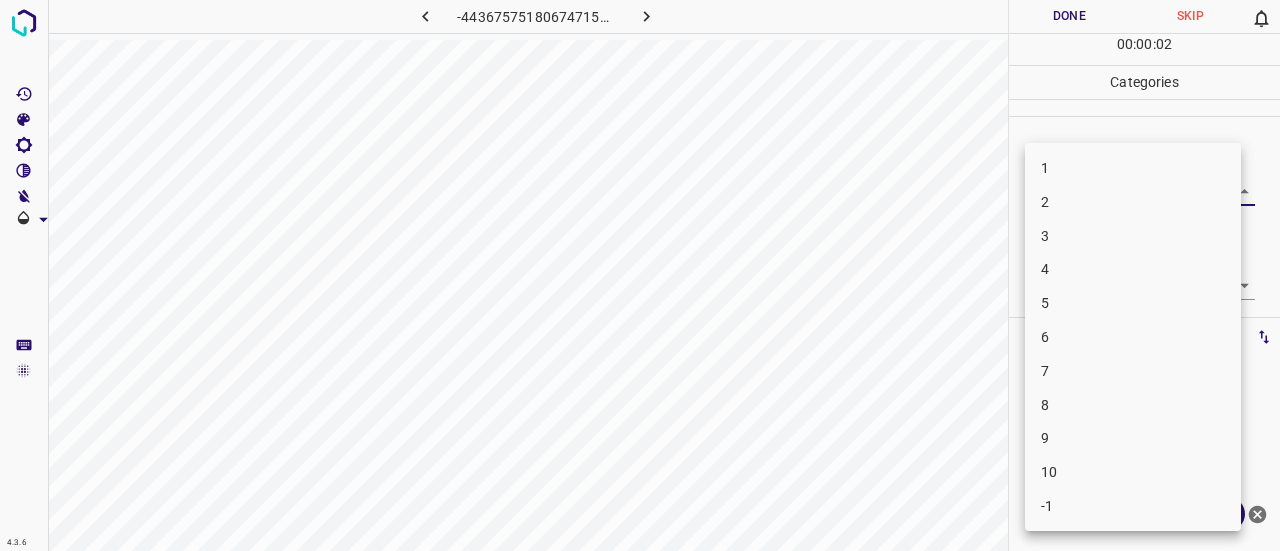 click on "4" at bounding box center (1133, 269) 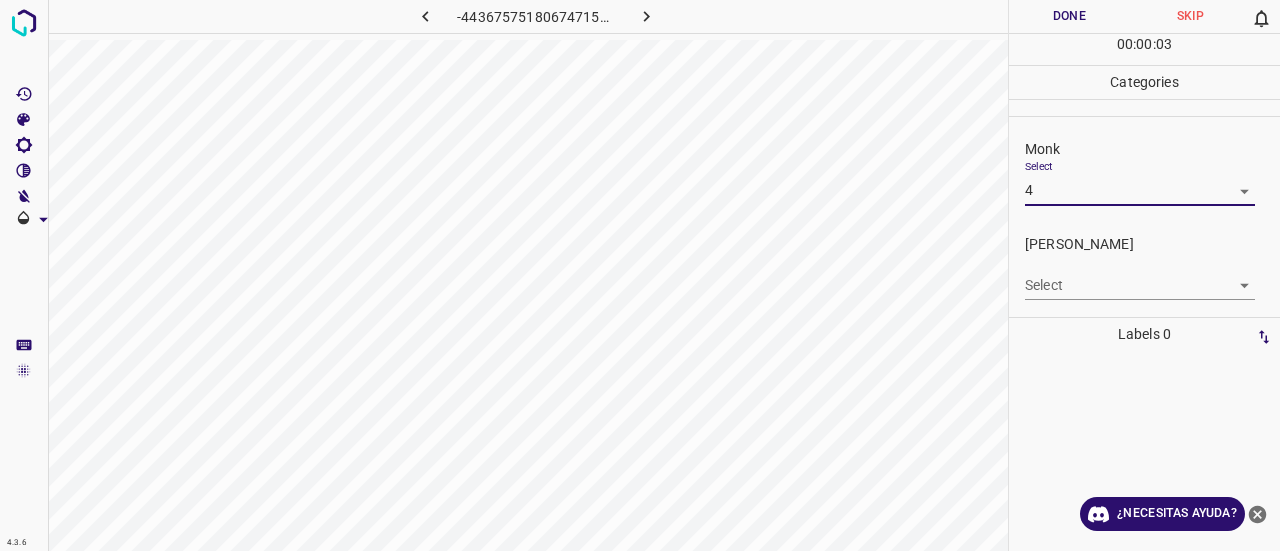click on "4.3.6  -4436757518067471556.png Done Skip 0 00   : 00   : 03   Categories Monk   Select 4 4  Fitzpatrick   Select ​ Labels   0 Categories 1 Monk 2  Fitzpatrick Tools Space Change between modes (Draw & Edit) I Auto labeling R Restore zoom M Zoom in N Zoom out Delete Delete selecte label Filters Z Restore filters X Saturation filter C Brightness filter V Contrast filter B Gray scale filter General O Download ¿Necesitas ayuda? Texto original Valora esta traducción Tu opinión servirá para ayudar a mejorar el Traductor de Google - Texto - Esconder - Borrar 1 2 3 4 5 6 7 8 9 10 -1" at bounding box center (640, 275) 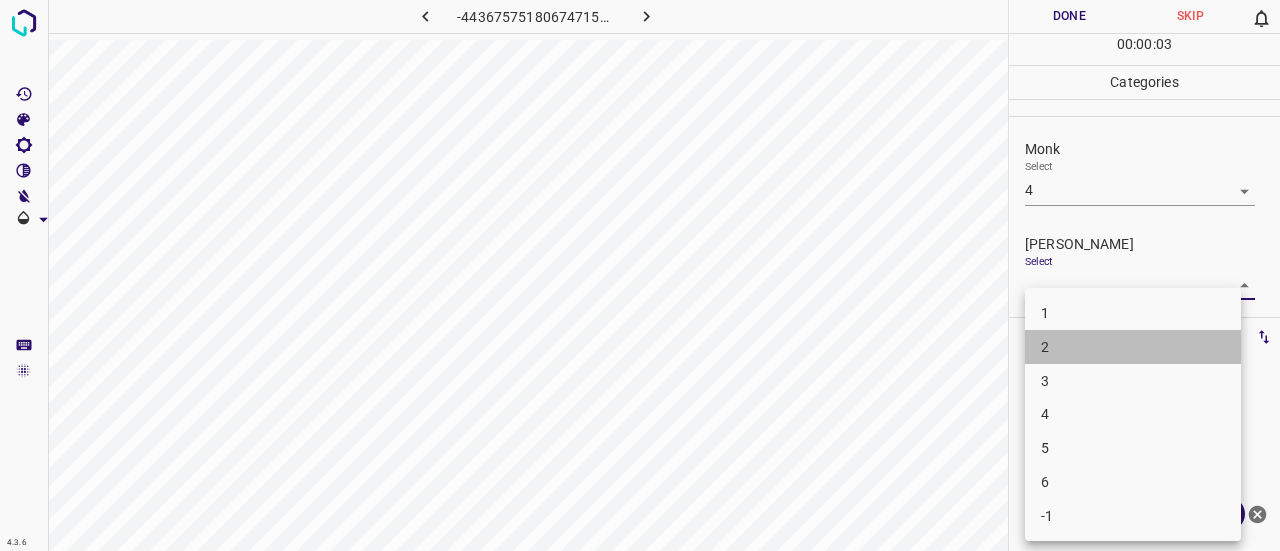 click on "2" at bounding box center [1133, 347] 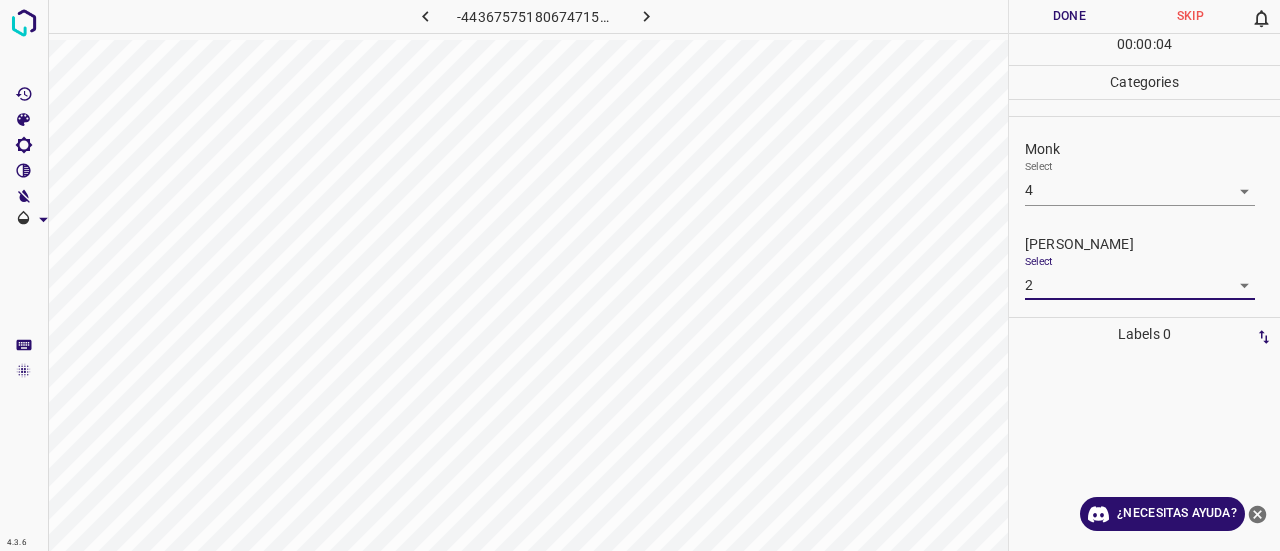 click on "Done" at bounding box center [1069, 16] 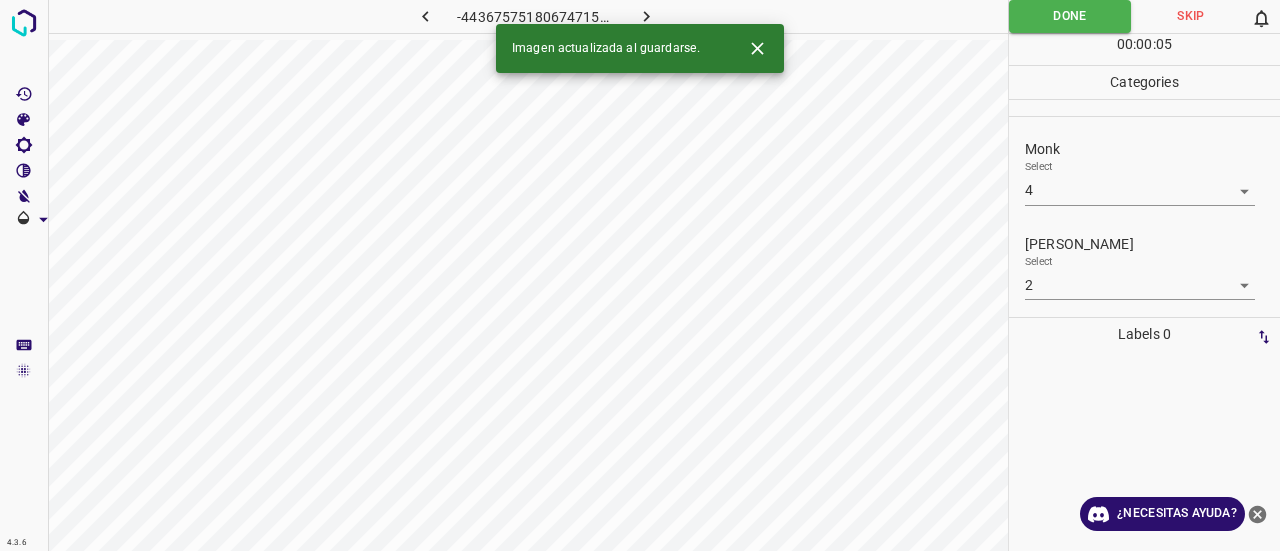 click at bounding box center (647, 16) 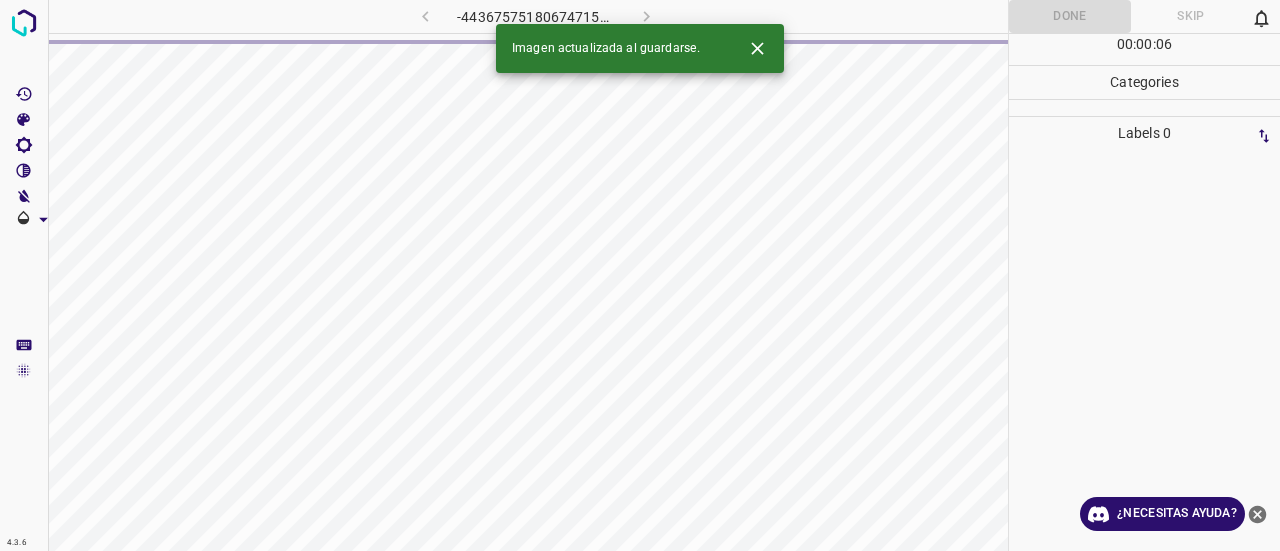 click 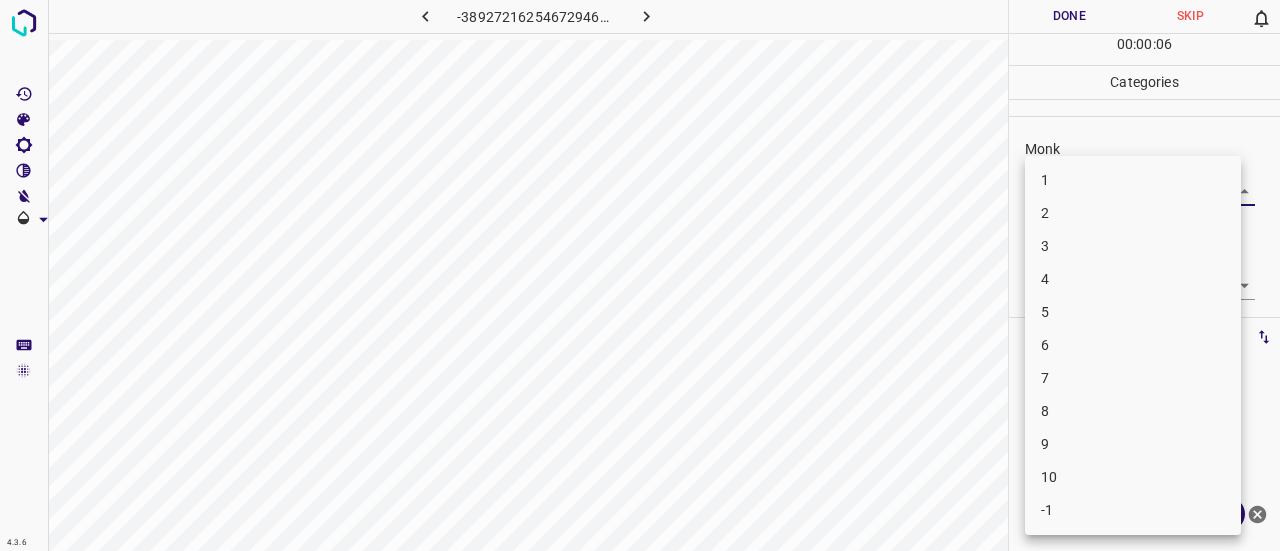 click on "4.3.6  -3892721625467294669.png Done Skip 0 00   : 00   : 06   Categories Monk   Select ​  Fitzpatrick   Select ​ Labels   0 Categories 1 Monk 2  Fitzpatrick Tools Space Change between modes (Draw & Edit) I Auto labeling R Restore zoom M Zoom in N Zoom out Delete Delete selecte label Filters Z Restore filters X Saturation filter C Brightness filter V Contrast filter B Gray scale filter General O Download ¿Necesitas ayuda? Texto original Valora esta traducción Tu opinión servirá para ayudar a mejorar el Traductor de Google - Texto - Esconder - Borrar 1 2 3 4 5 6 7 8 9 10 -1" at bounding box center (640, 275) 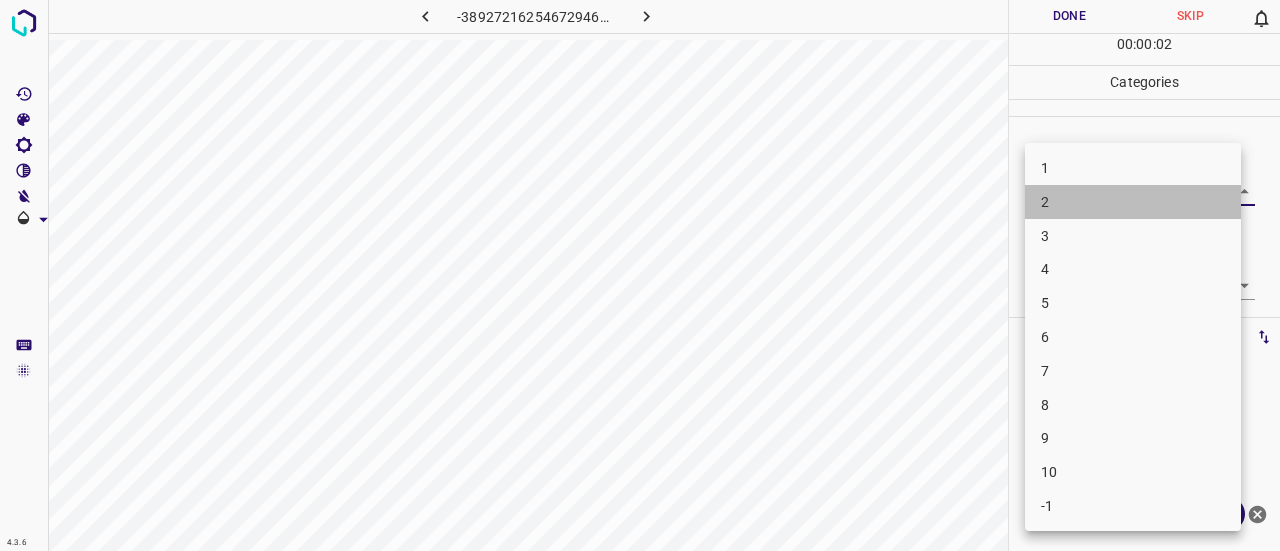 click on "2" at bounding box center [1133, 202] 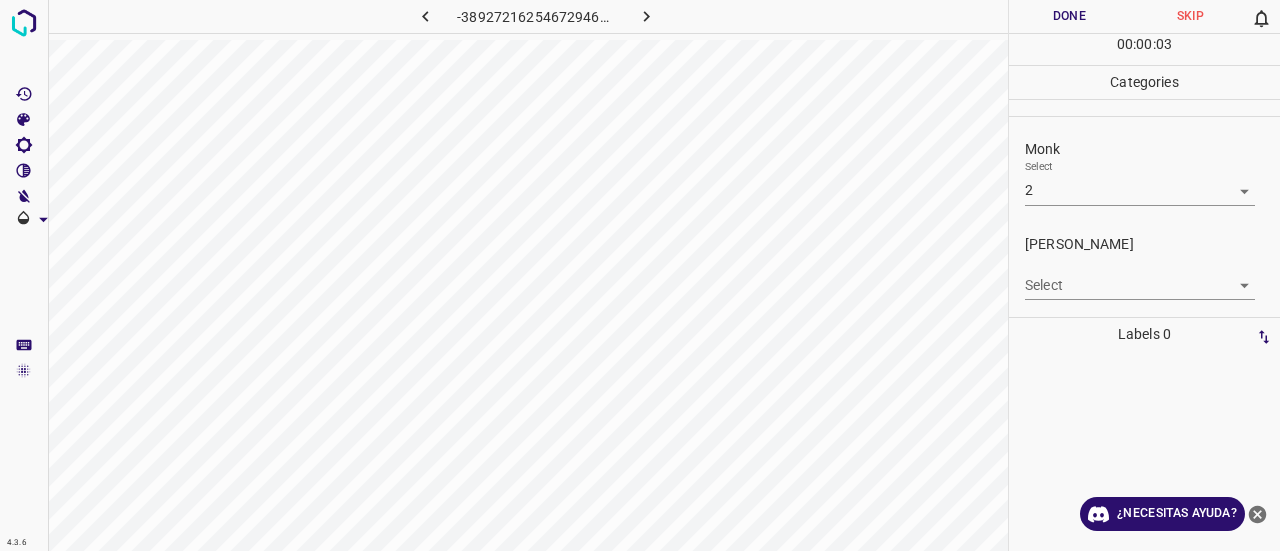 click on "4.3.6  -3892721625467294669.png Done Skip 0 00   : 00   : 03   Categories Monk   Select 2 2  Fitzpatrick   Select ​ Labels   0 Categories 1 Monk 2  Fitzpatrick Tools Space Change between modes (Draw & Edit) I Auto labeling R Restore zoom M Zoom in N Zoom out Delete Delete selecte label Filters Z Restore filters X Saturation filter C Brightness filter V Contrast filter B Gray scale filter General O Download ¿Necesitas ayuda? Texto original Valora esta traducción Tu opinión servirá para ayudar a mejorar el Traductor de Google - Texto - Esconder - Borrar" at bounding box center (640, 275) 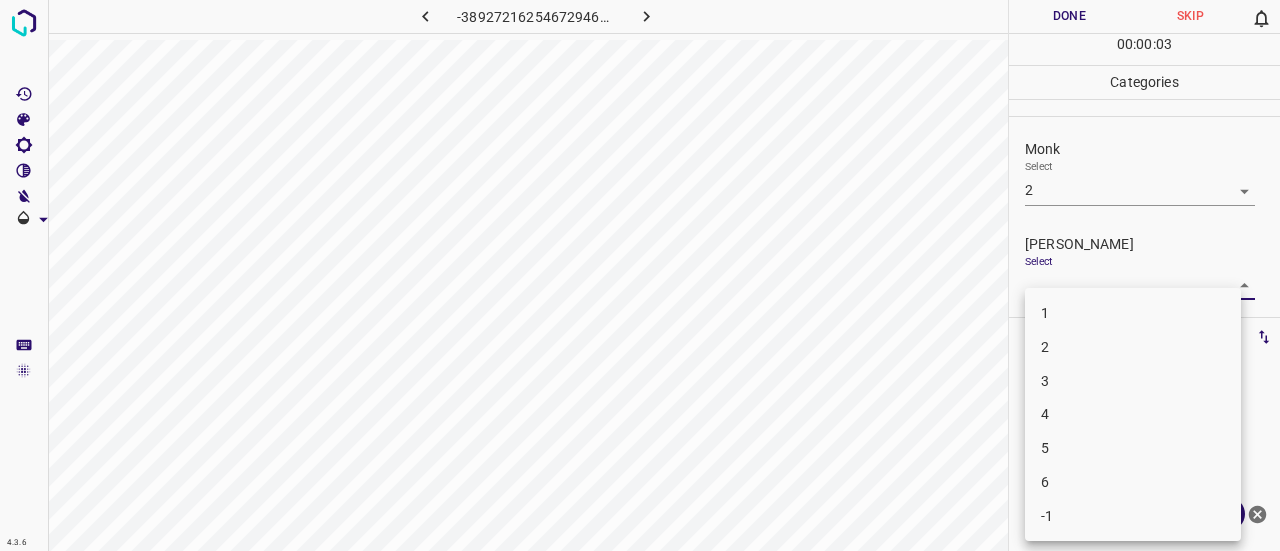 click on "1" at bounding box center (1133, 313) 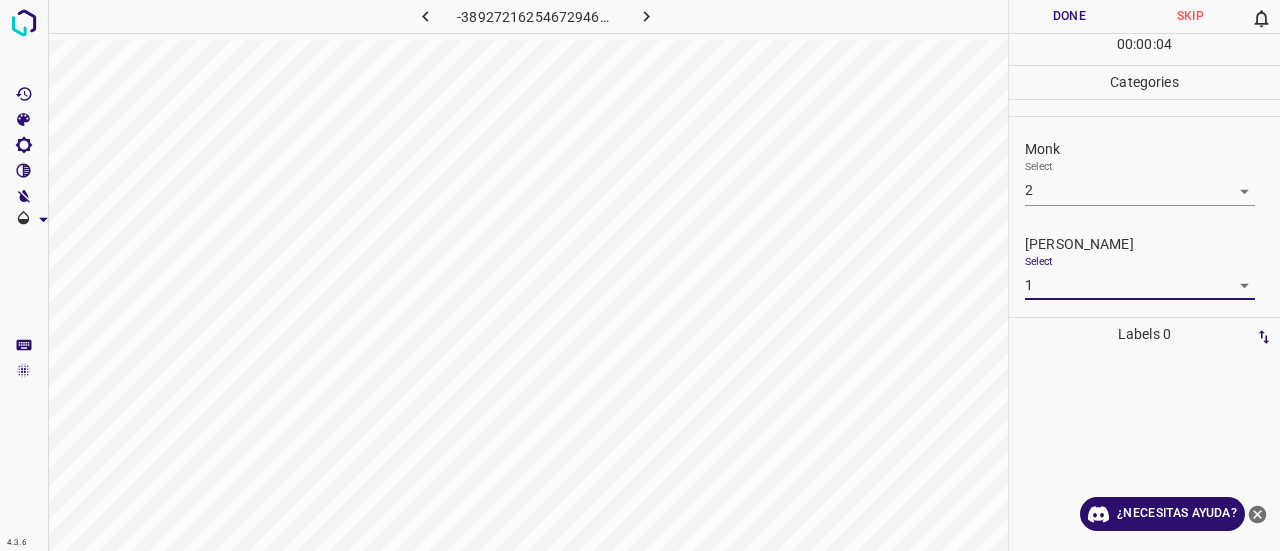 click on "Done" at bounding box center (1069, 16) 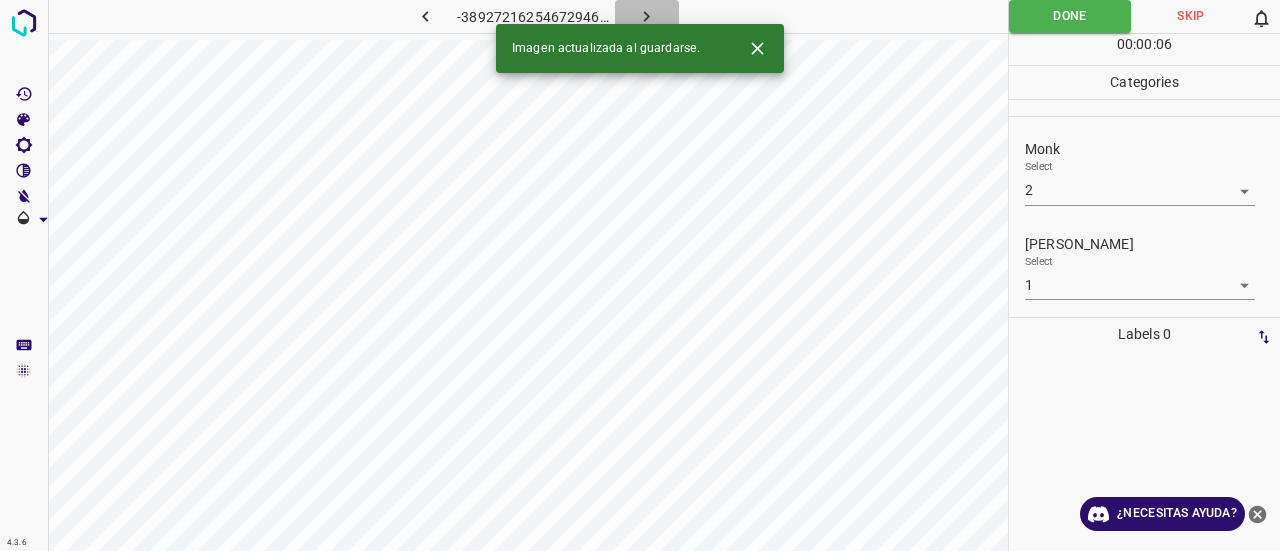 drag, startPoint x: 642, startPoint y: 11, endPoint x: 696, endPoint y: 30, distance: 57.245087 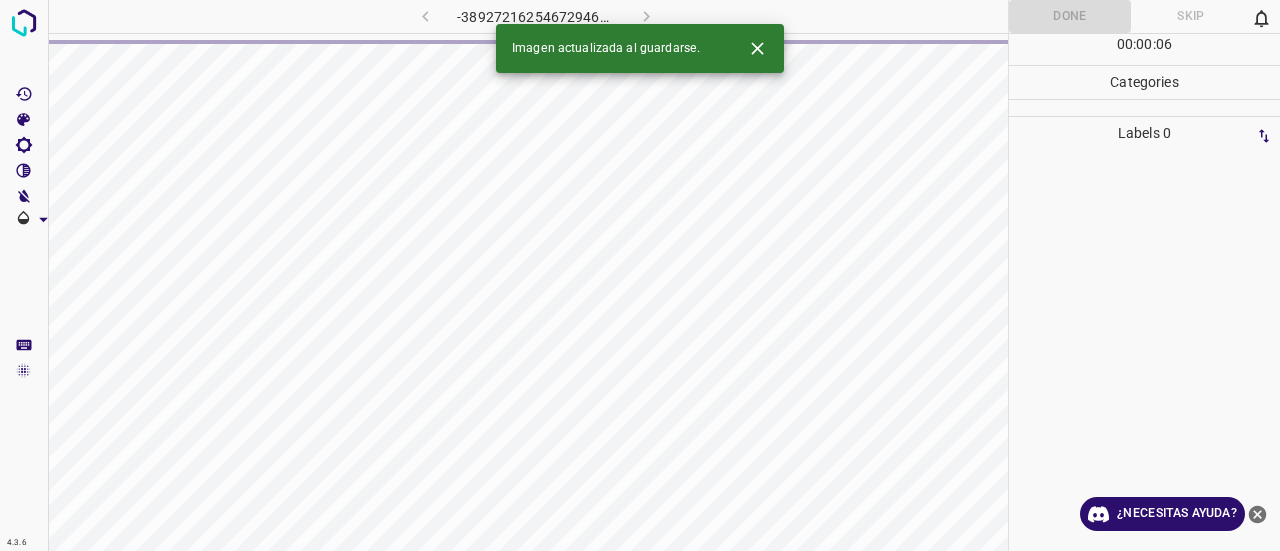 click 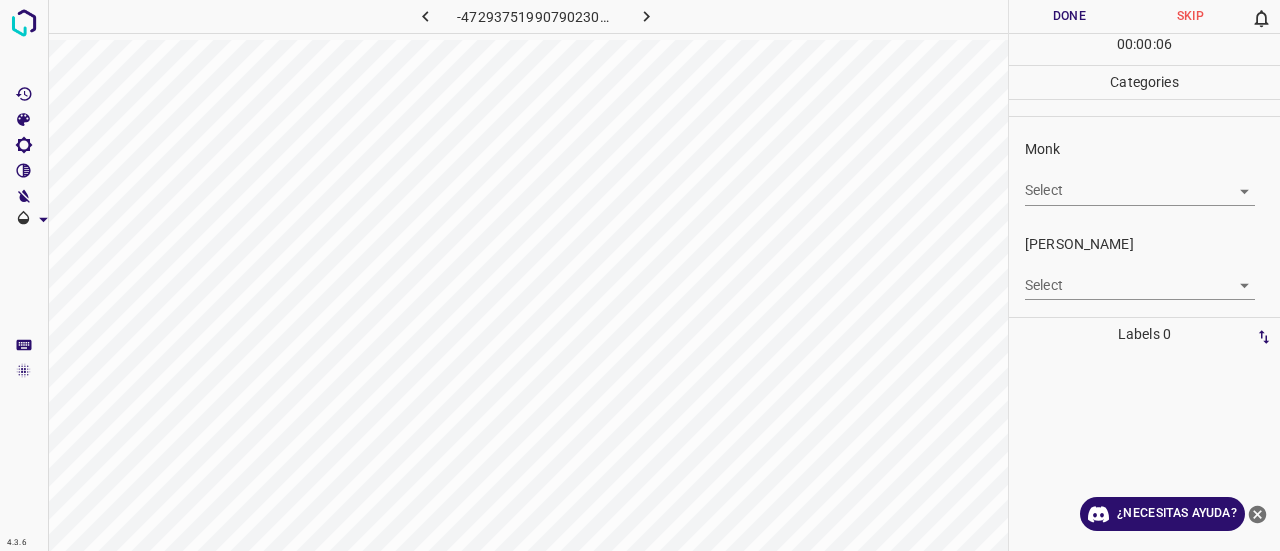 click on "Select ​" at bounding box center (1140, 182) 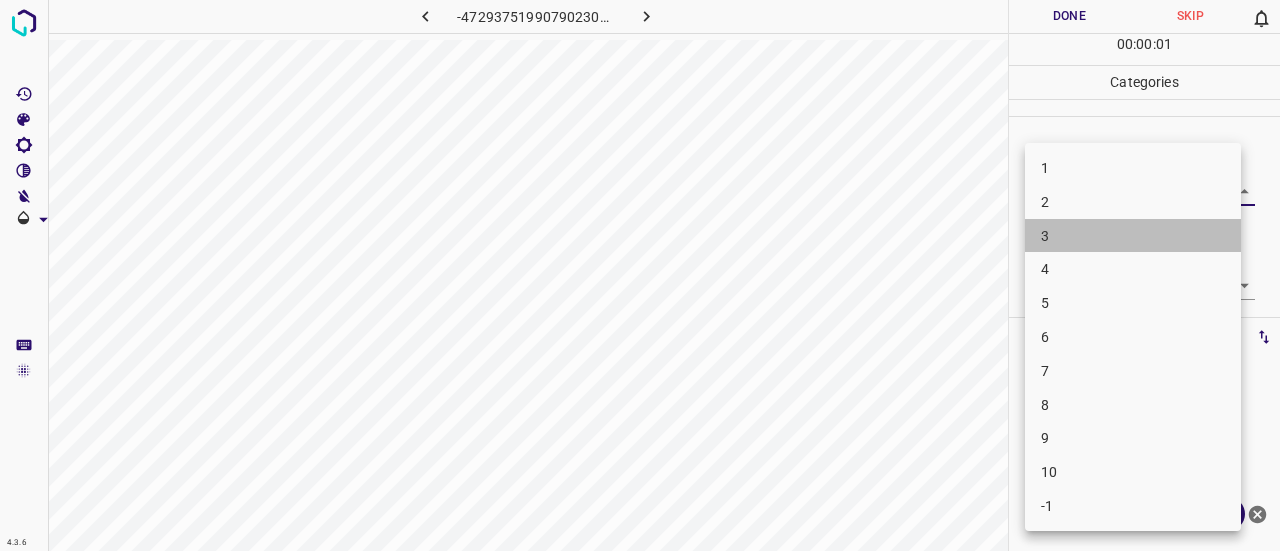 click on "3" at bounding box center [1133, 236] 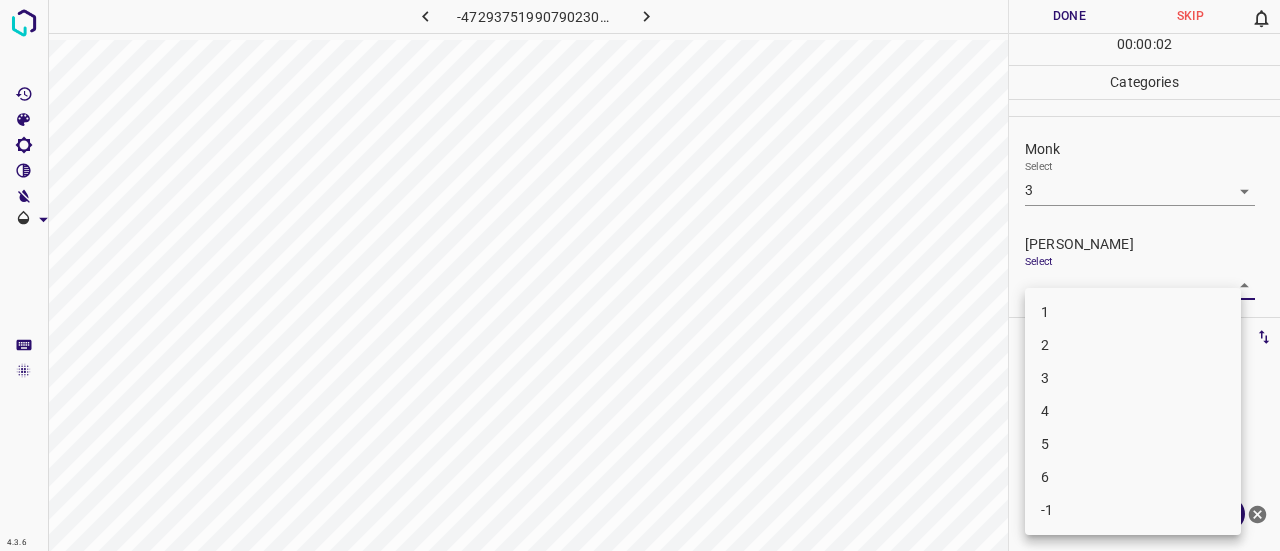 click on "4.3.6  -4729375199079023004.png Done Skip 0 00   : 00   : 02   Categories Monk   Select 3 3  Fitzpatrick   Select ​ Labels   0 Categories 1 Monk 2  Fitzpatrick Tools Space Change between modes (Draw & Edit) I Auto labeling R Restore zoom M Zoom in N Zoom out Delete Delete selecte label Filters Z Restore filters X Saturation filter C Brightness filter V Contrast filter B Gray scale filter General O Download ¿Necesitas ayuda? Texto original Valora esta traducción Tu opinión servirá para ayudar a mejorar el Traductor de Google - Texto - Esconder - Borrar 1 2 3 4 5 6 -1" at bounding box center [640, 275] 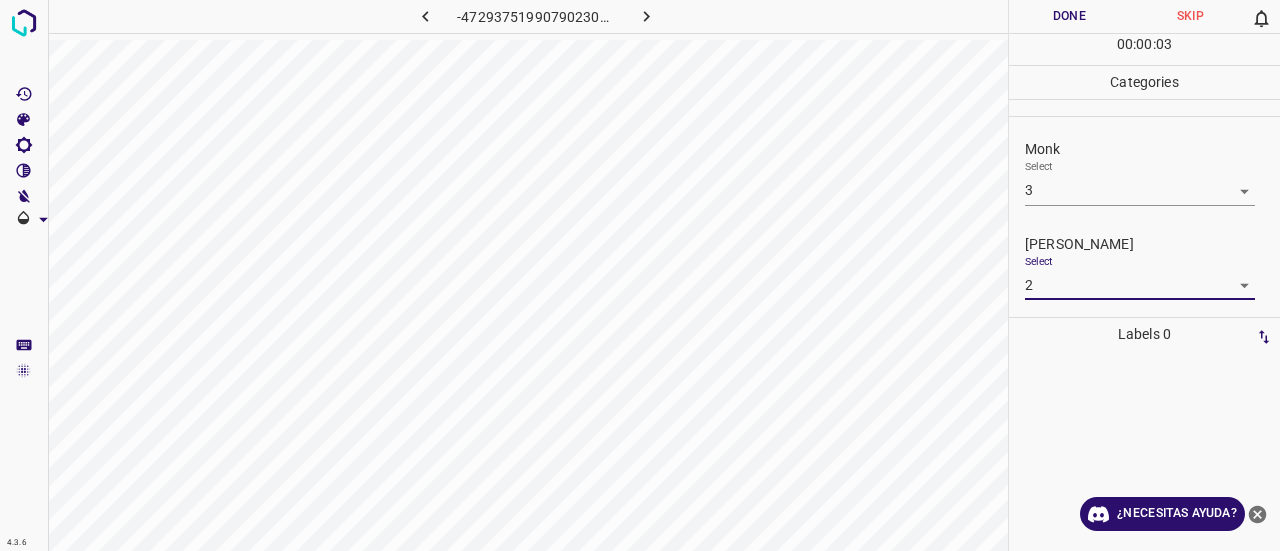 click on "Done" at bounding box center [1069, 16] 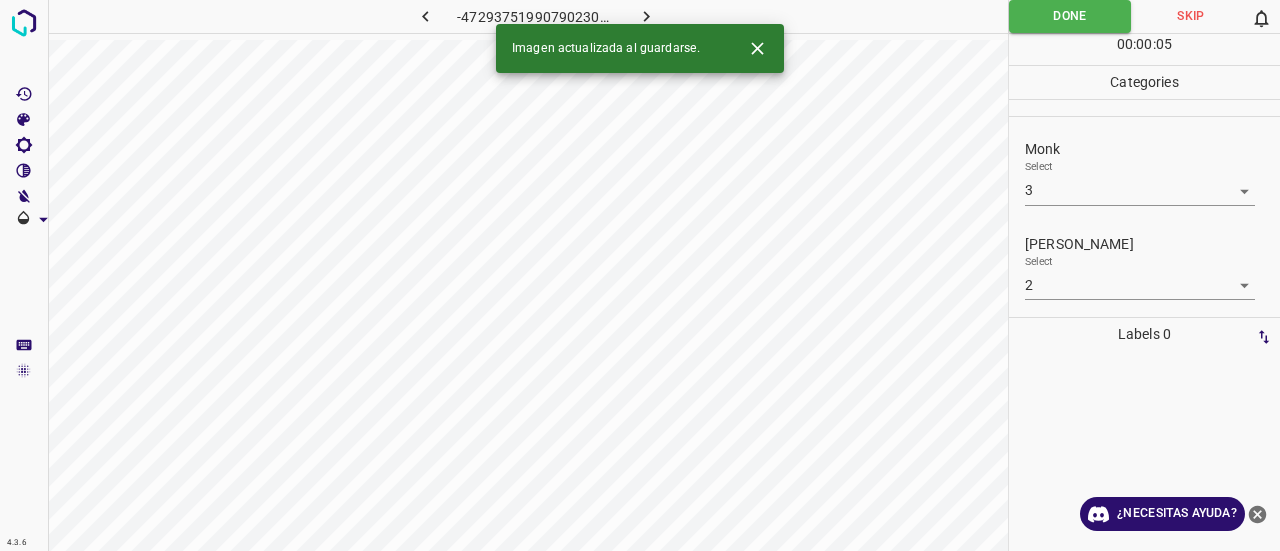 click 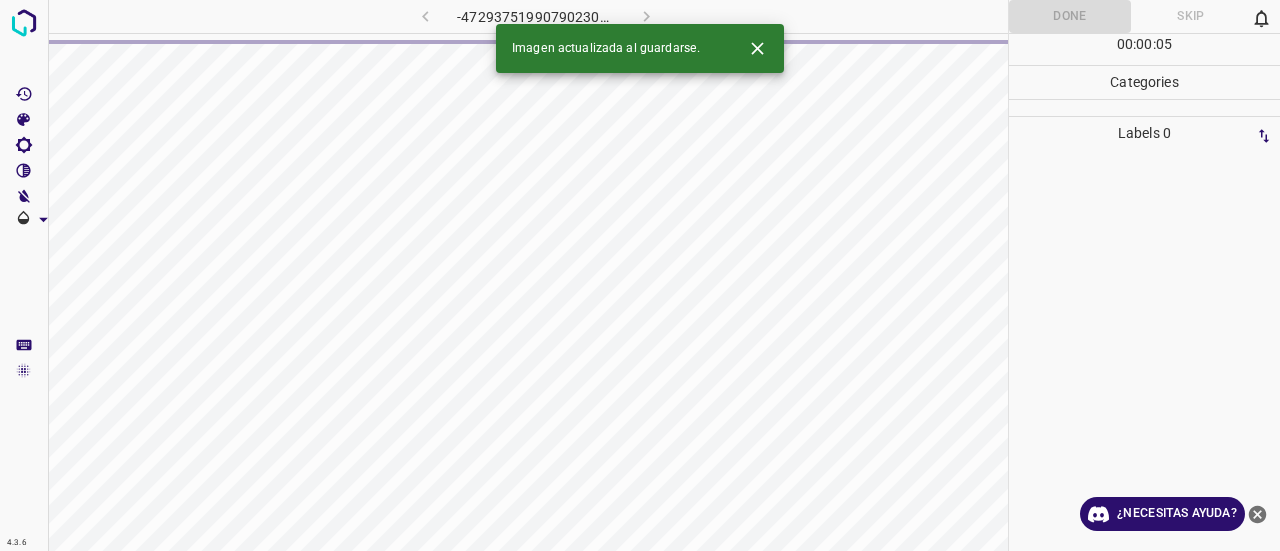 click 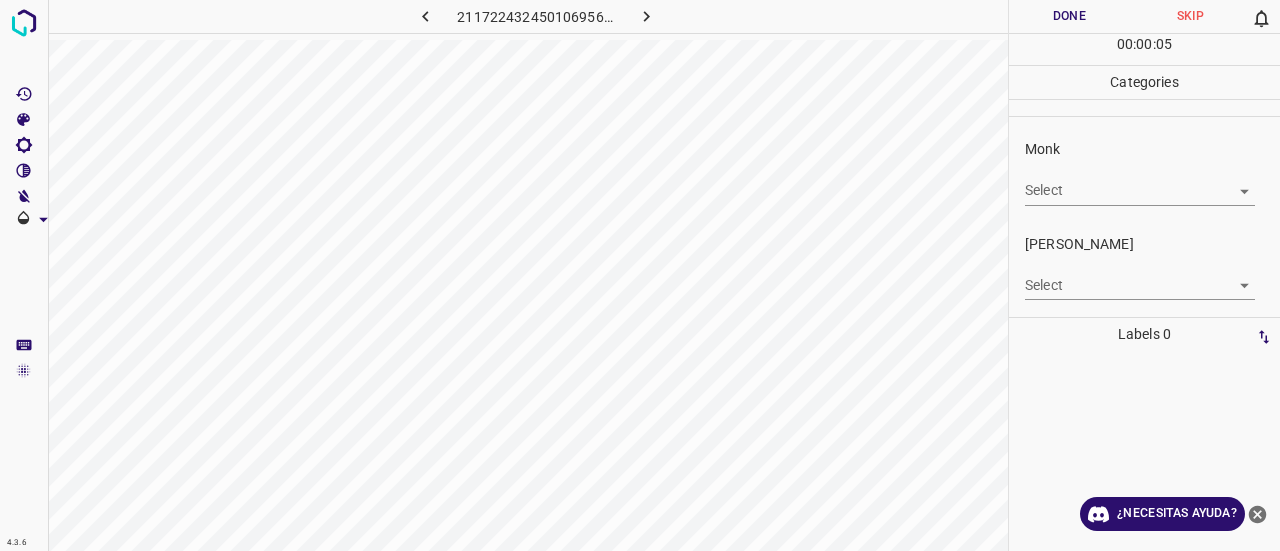 click on "4.3.6  2117224324501069563.png Done Skip 0 00   : 00   : 05   Categories Monk   Select ​  Fitzpatrick   Select ​ Labels   0 Categories 1 Monk 2  Fitzpatrick Tools Space Change between modes (Draw & Edit) I Auto labeling R Restore zoom M Zoom in N Zoom out Delete Delete selecte label Filters Z Restore filters X Saturation filter C Brightness filter V Contrast filter B Gray scale filter General O Download ¿Necesitas ayuda? Texto original Valora esta traducción Tu opinión servirá para ayudar a mejorar el Traductor de Google - Texto - Esconder - Borrar" at bounding box center (640, 275) 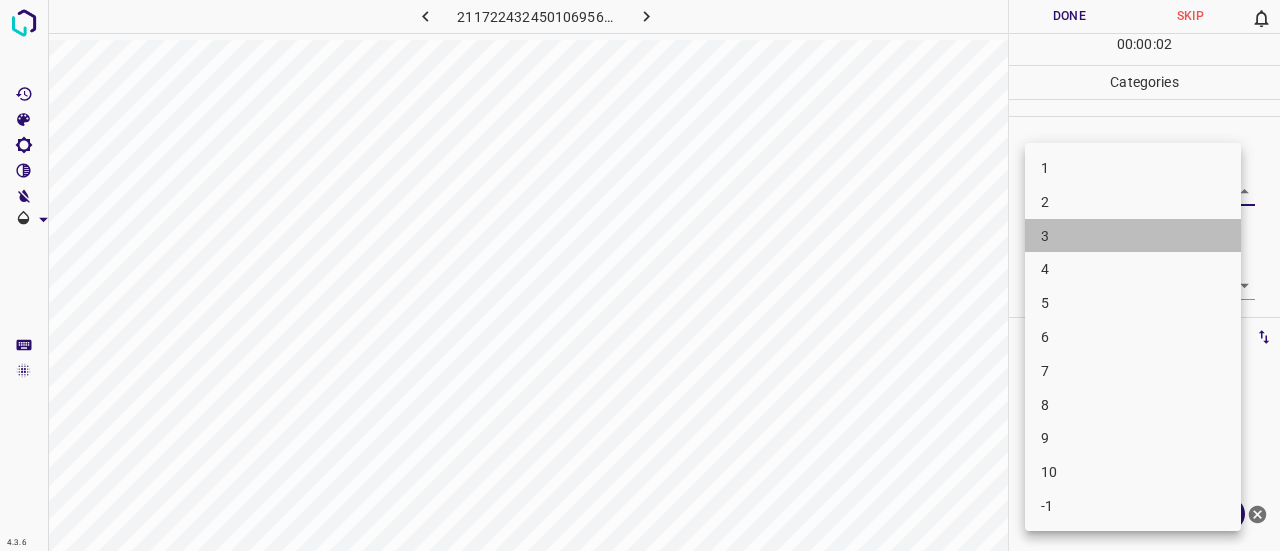 click on "3" at bounding box center [1133, 236] 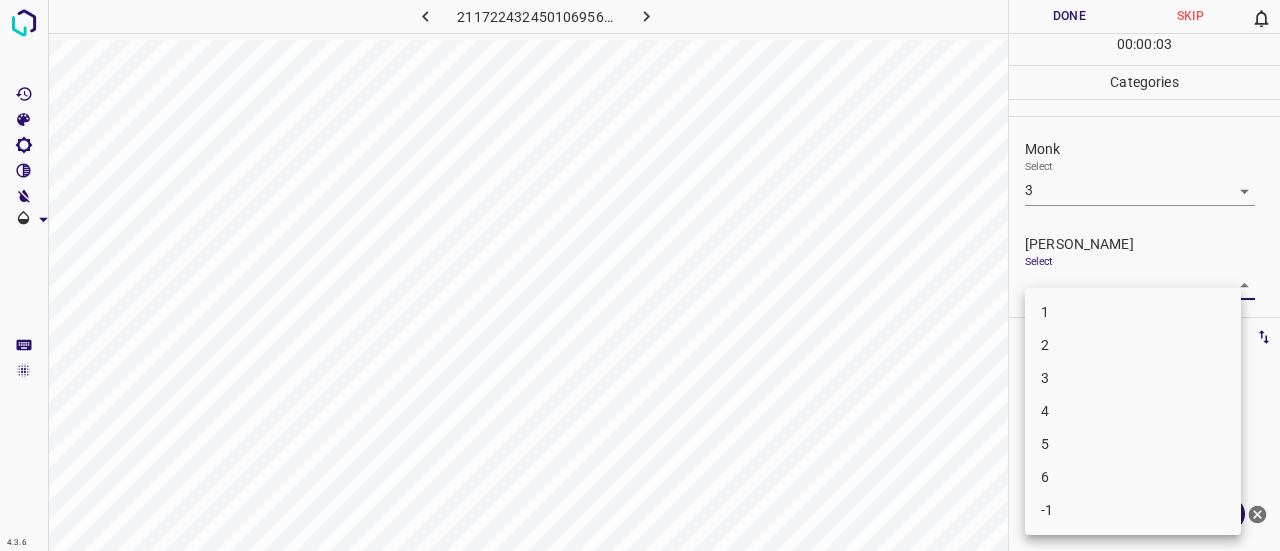 click on "4.3.6  2117224324501069563.png Done Skip 0 00   : 00   : 03   Categories Monk   Select 3 3  Fitzpatrick   Select ​ Labels   0 Categories 1 Monk 2  Fitzpatrick Tools Space Change between modes (Draw & Edit) I Auto labeling R Restore zoom M Zoom in N Zoom out Delete Delete selecte label Filters Z Restore filters X Saturation filter C Brightness filter V Contrast filter B Gray scale filter General O Download ¿Necesitas ayuda? Texto original Valora esta traducción Tu opinión servirá para ayudar a mejorar el Traductor de Google - Texto - Esconder - Borrar 1 2 3 4 5 6 -1" at bounding box center (640, 275) 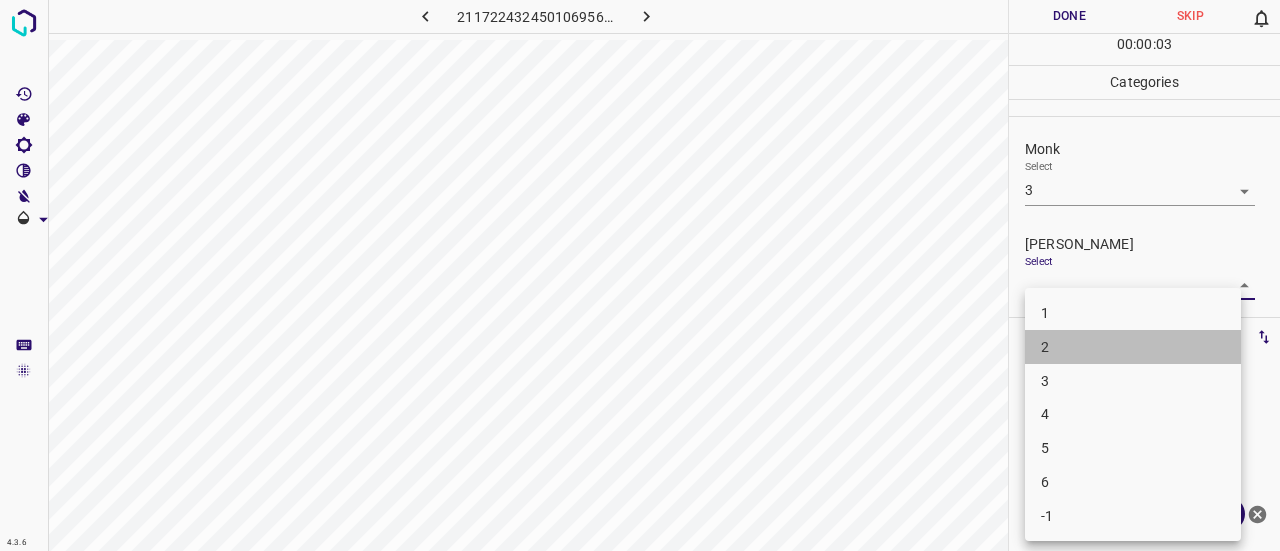 click on "2" at bounding box center (1133, 347) 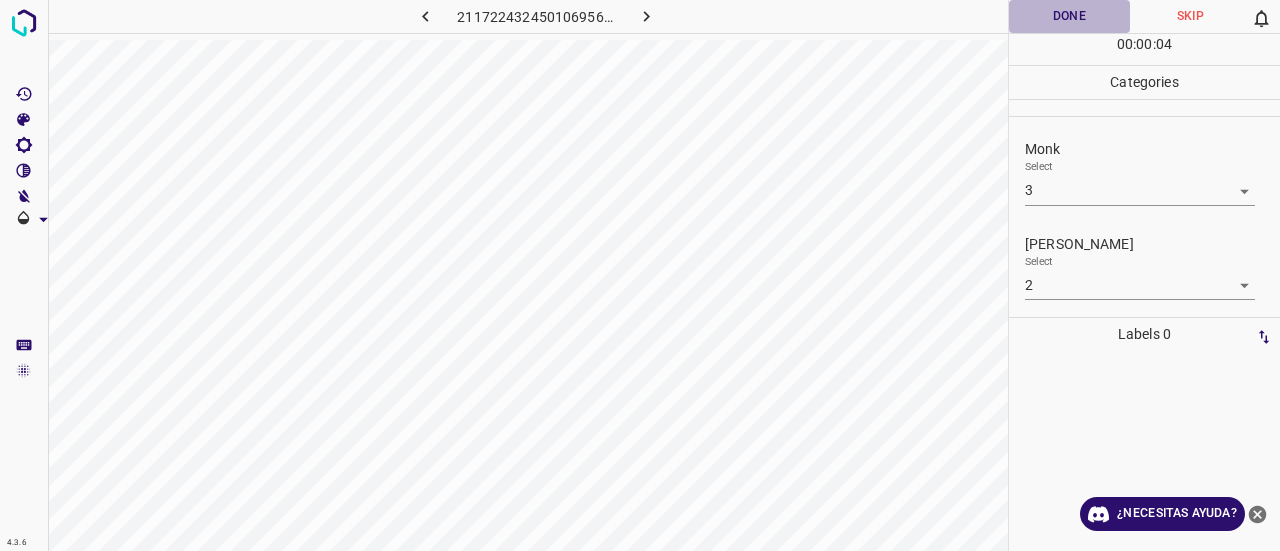 click on "Done" at bounding box center (1069, 16) 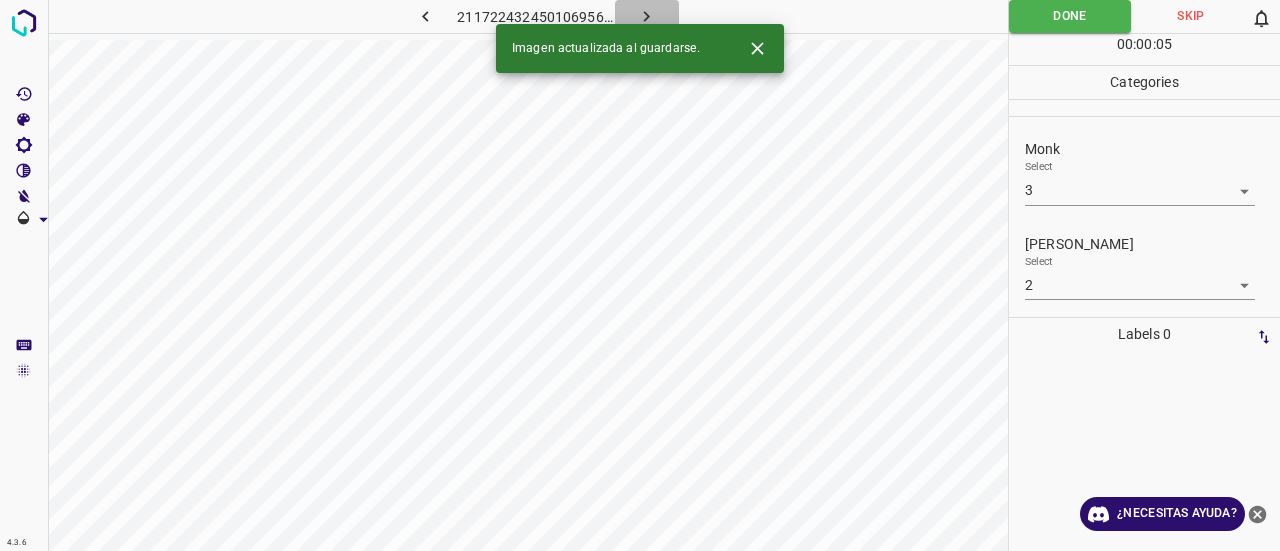 click 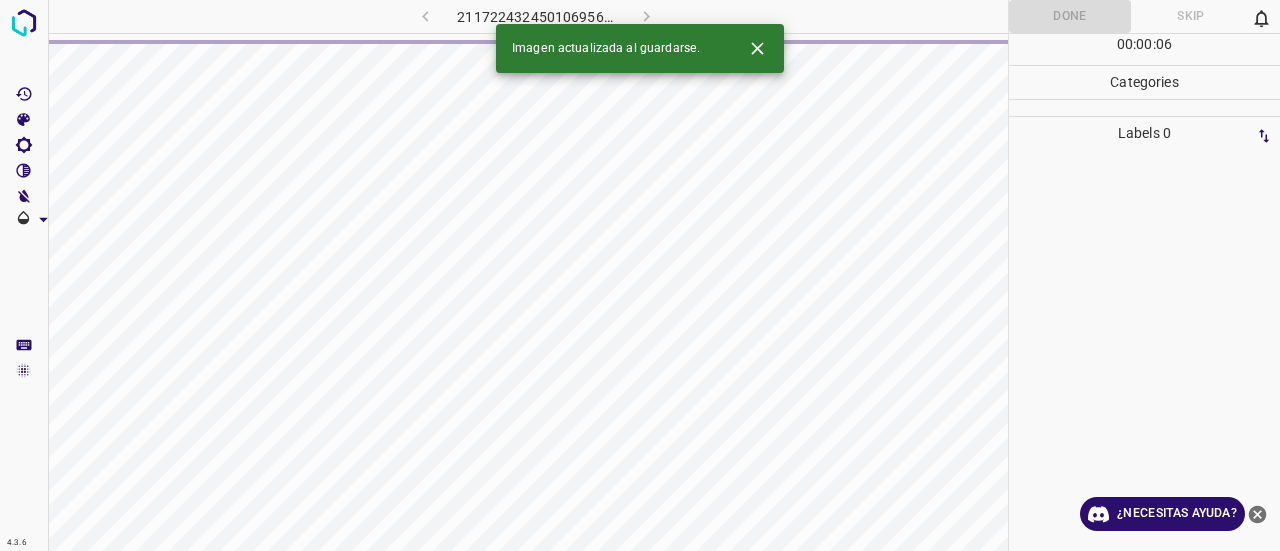 click 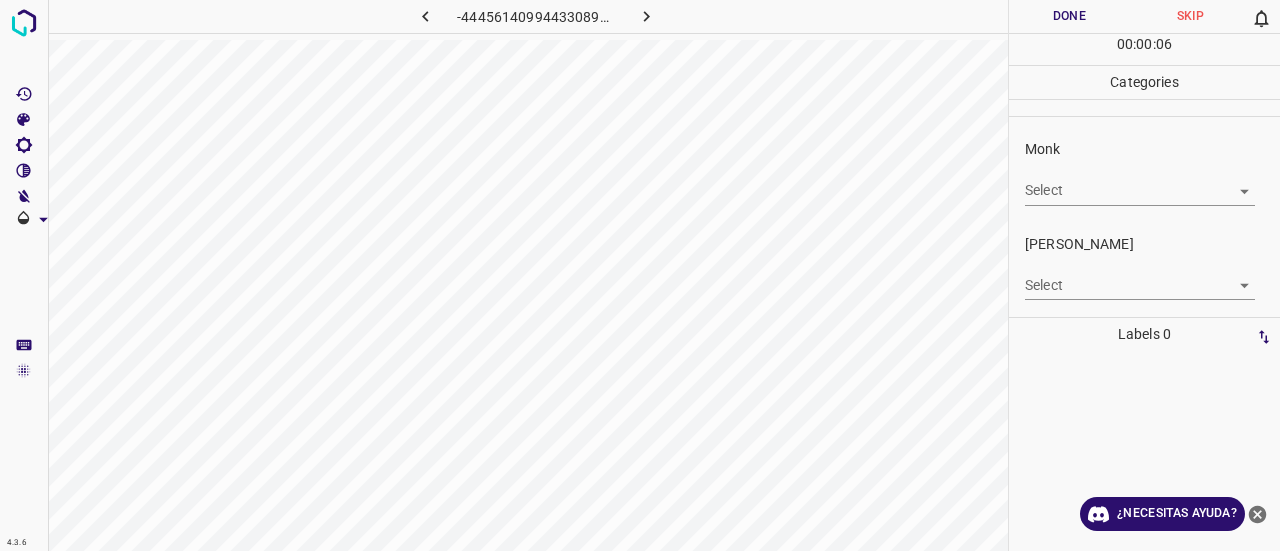 click on "4.3.6  -4445614099443308910.png Done Skip 0 00   : 00   : 06   Categories Monk   Select ​  Fitzpatrick   Select ​ Labels   0 Categories 1 Monk 2  Fitzpatrick Tools Space Change between modes (Draw & Edit) I Auto labeling R Restore zoom M Zoom in N Zoom out Delete Delete selecte label Filters Z Restore filters X Saturation filter C Brightness filter V Contrast filter B Gray scale filter General O Download ¿Necesitas ayuda? Texto original Valora esta traducción Tu opinión servirá para ayudar a mejorar el Traductor de Google - Texto - Esconder - Borrar" at bounding box center [640, 275] 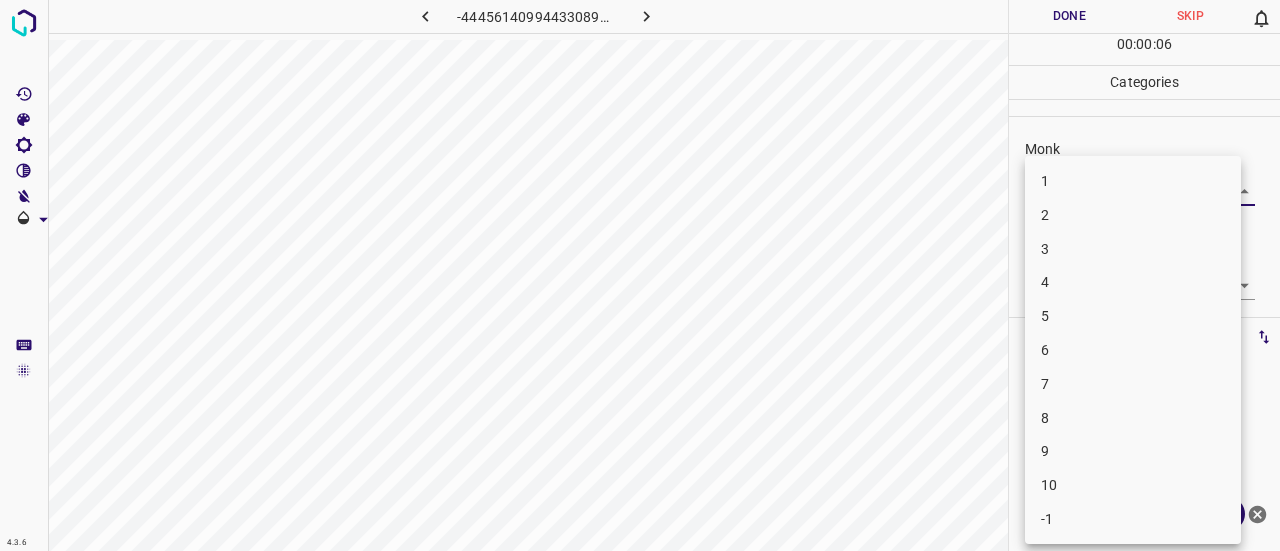 click on "1 2 3 4 5 6 7 8 9 10 -1" at bounding box center [1133, 350] 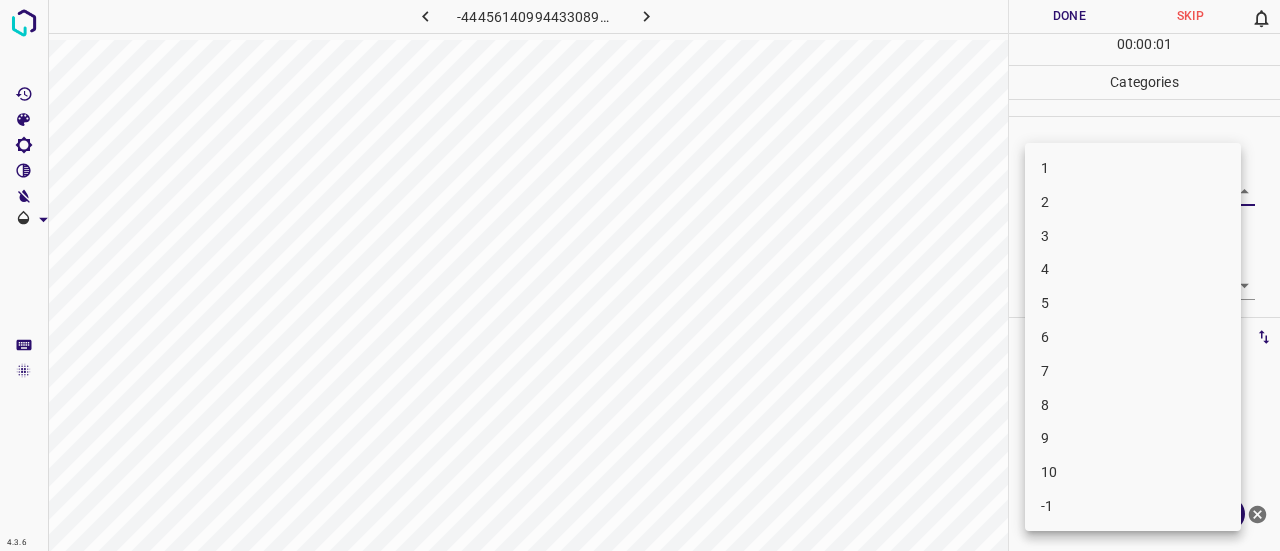 click on "3" at bounding box center [1133, 236] 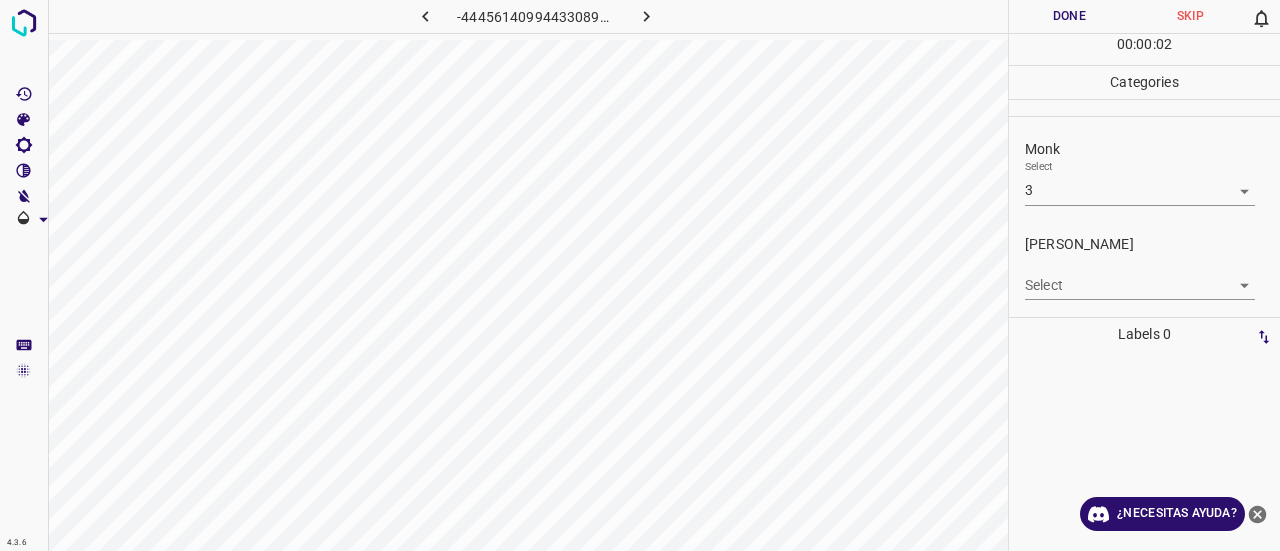 click on "4.3.6  -4445614099443308910.png Done Skip 0 00   : 00   : 02   Categories Monk   Select 3 3  Fitzpatrick   Select ​ Labels   0 Categories 1 Monk 2  Fitzpatrick Tools Space Change between modes (Draw & Edit) I Auto labeling R Restore zoom M Zoom in N Zoom out Delete Delete selecte label Filters Z Restore filters X Saturation filter C Brightness filter V Contrast filter B Gray scale filter General O Download ¿Necesitas ayuda? Texto original Valora esta traducción Tu opinión servirá para ayudar a mejorar el Traductor de Google - Texto - Esconder - Borrar" at bounding box center (640, 275) 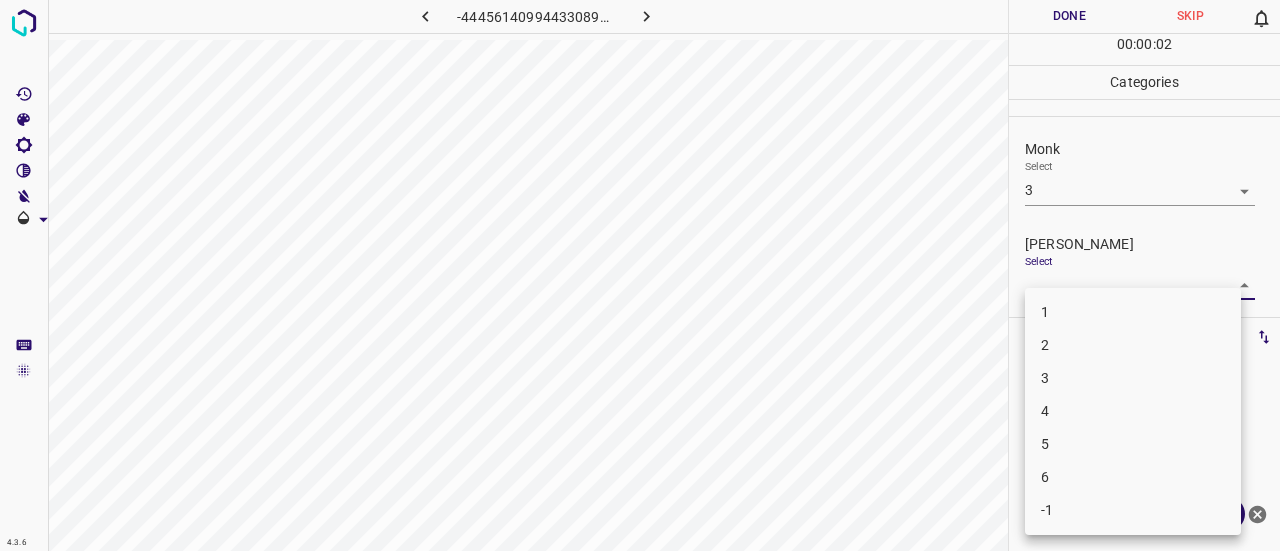 click on "2" at bounding box center [1133, 345] 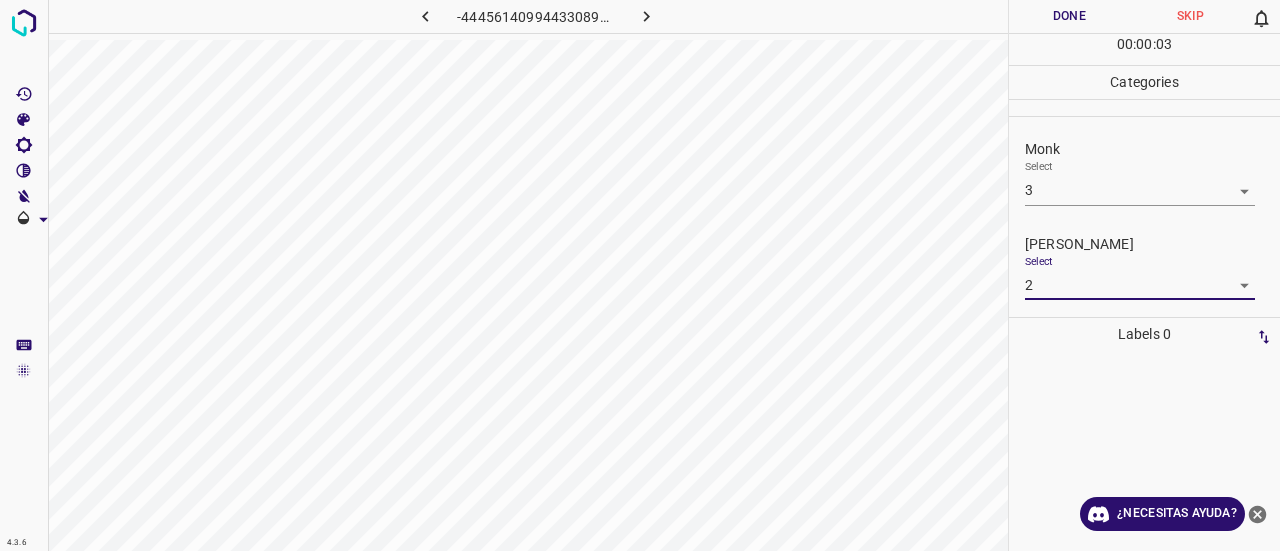 click on "Done" at bounding box center (1069, 16) 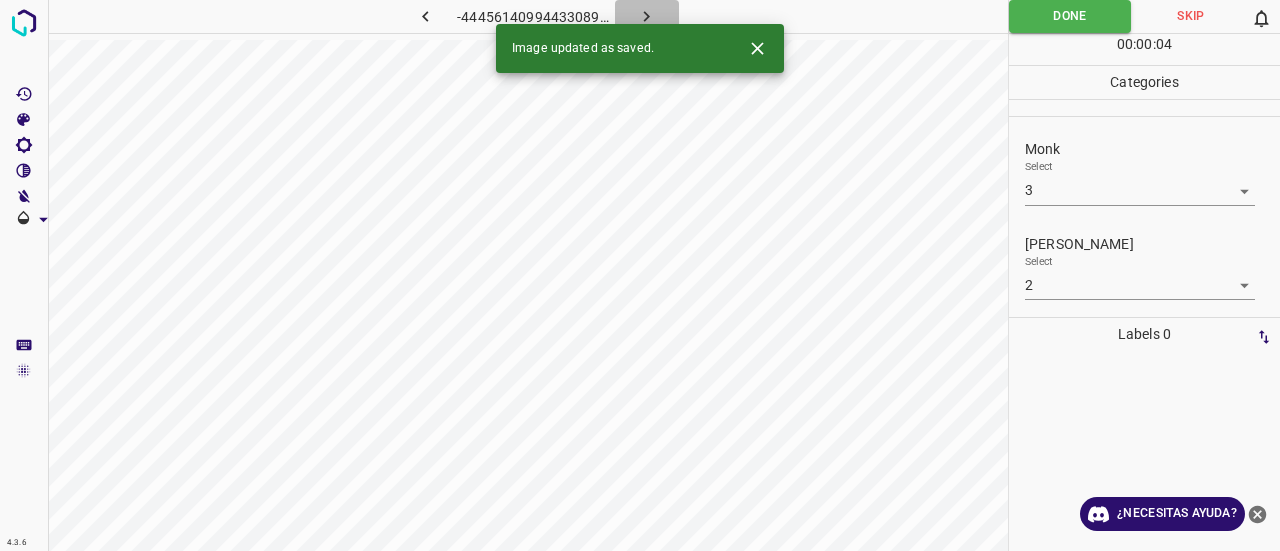 click at bounding box center (647, 16) 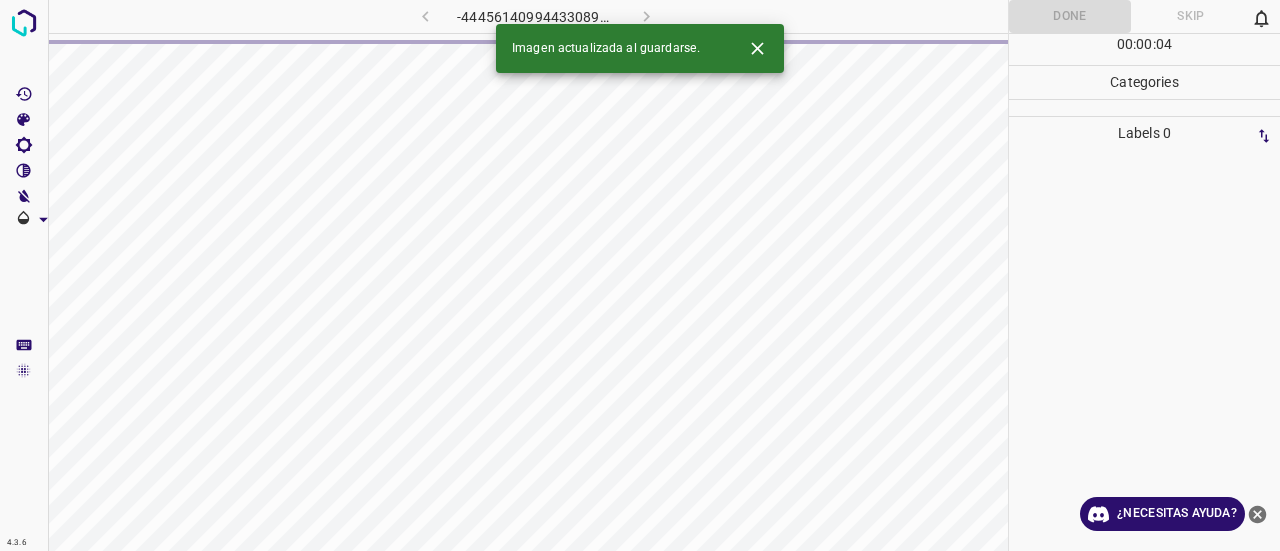 click 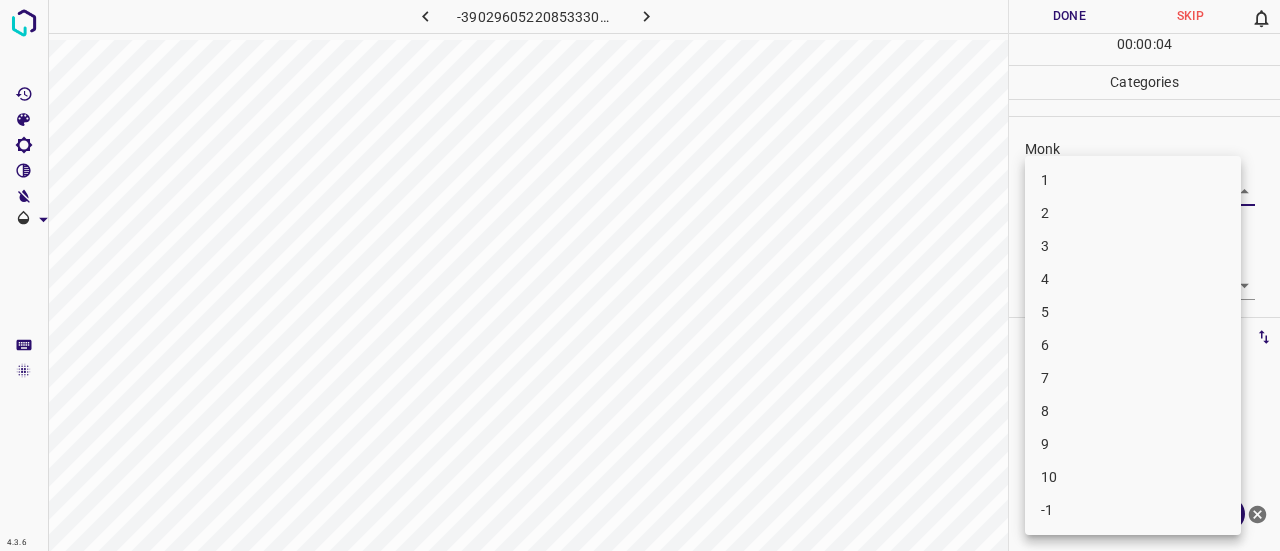 click on "4.3.6  -3902960522085333053.png Done Skip 0 00   : 00   : 04   Categories Monk   Select ​  Fitzpatrick   Select ​ Labels   0 Categories 1 Monk 2  Fitzpatrick Tools Space Change between modes (Draw & Edit) I Auto labeling R Restore zoom M Zoom in N Zoom out Delete Delete selecte label Filters Z Restore filters X Saturation filter C Brightness filter V Contrast filter B Gray scale filter General O Download ¿Necesitas ayuda? Texto original Valora esta traducción Tu opinión servirá para ayudar a mejorar el Traductor de Google - Texto - Esconder - Borrar 1 2 3 4 5 6 7 8 9 10 -1" at bounding box center [640, 275] 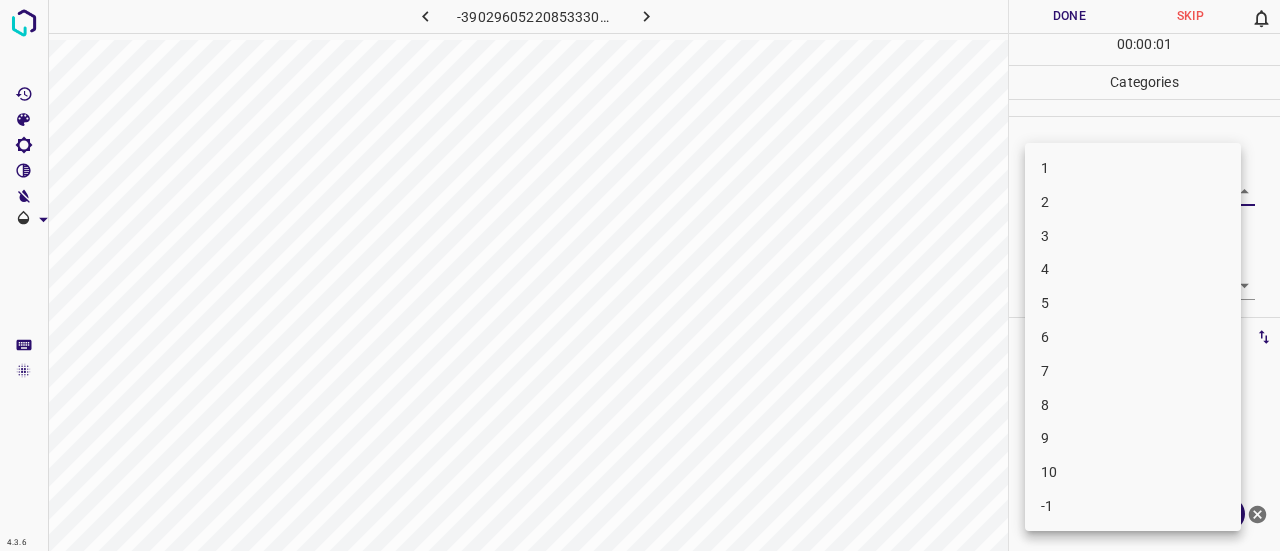 click on "4" at bounding box center (1133, 269) 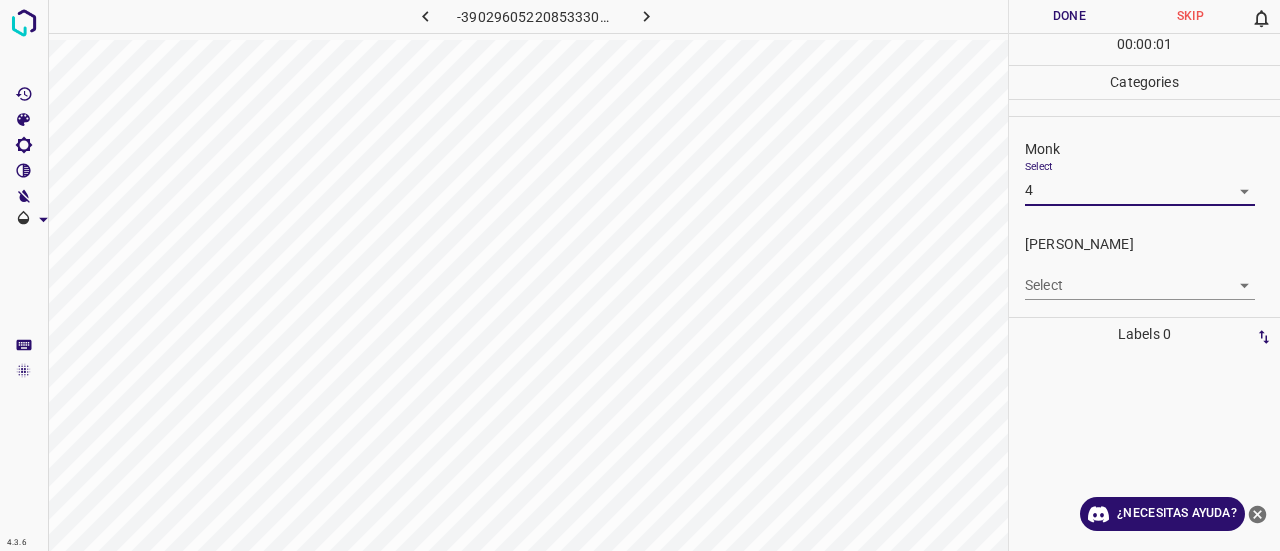 click on "4.3.6  -3902960522085333053.png Done Skip 0 00   : 00   : 01   Categories Monk   Select 4 4  Fitzpatrick   Select ​ Labels   0 Categories 1 Monk 2  Fitzpatrick Tools Space Change between modes (Draw & Edit) I Auto labeling R Restore zoom M Zoom in N Zoom out Delete Delete selecte label Filters Z Restore filters X Saturation filter C Brightness filter V Contrast filter B Gray scale filter General O Download ¿Necesitas ayuda? Texto original Valora esta traducción Tu opinión servirá para ayudar a mejorar el Traductor de Google - Texto - Esconder - Borrar" at bounding box center [640, 275] 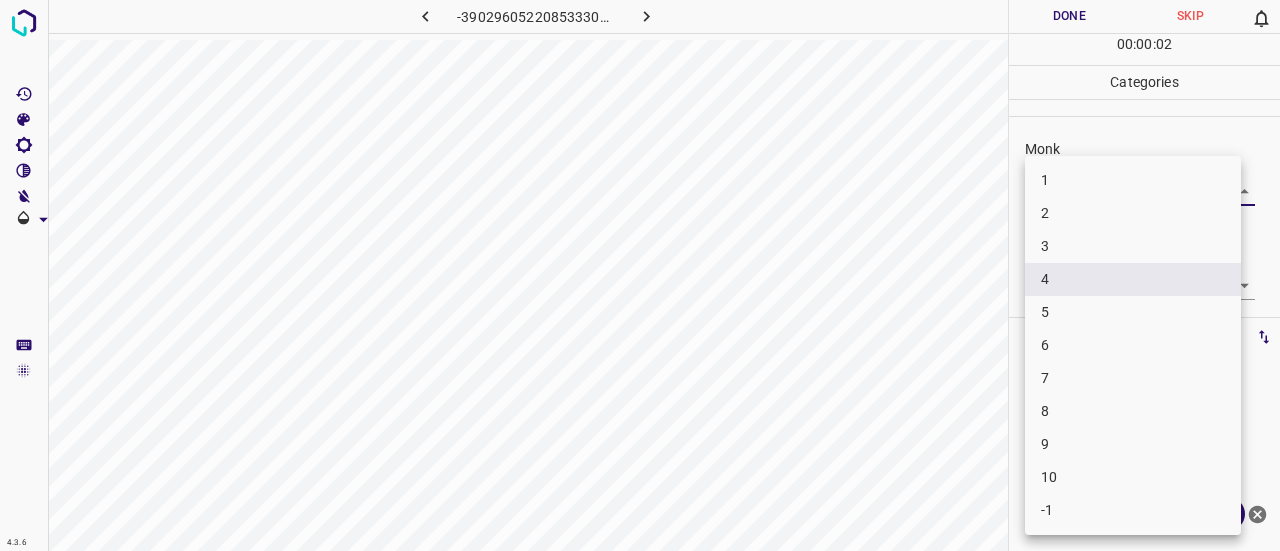 click on "3" at bounding box center (1133, 246) 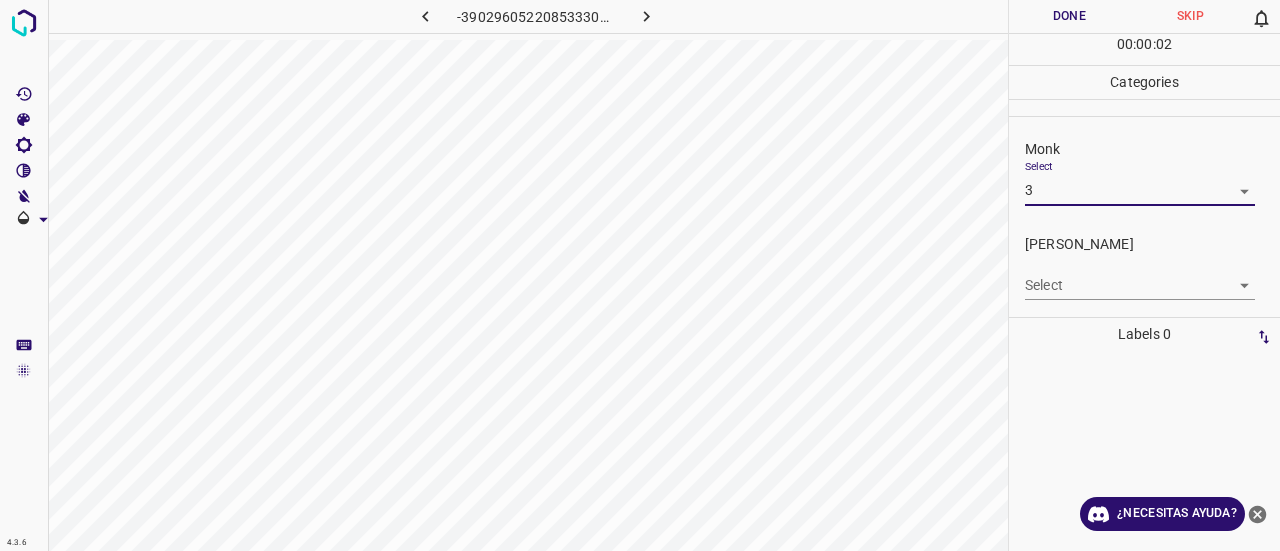 click on "Select ​" at bounding box center (1140, 277) 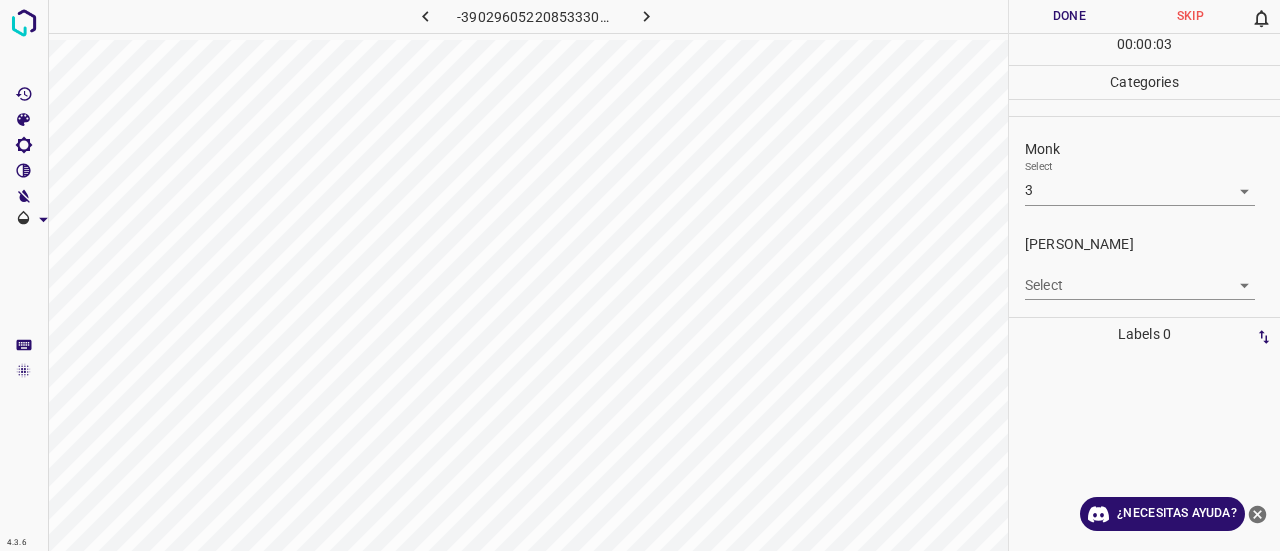 click on "4.3.6  -3902960522085333053.png Done Skip 0 00   : 00   : 03   Categories Monk   Select 3 3  Fitzpatrick   Select ​ Labels   0 Categories 1 Monk 2  Fitzpatrick Tools Space Change between modes (Draw & Edit) I Auto labeling R Restore zoom M Zoom in N Zoom out Delete Delete selecte label Filters Z Restore filters X Saturation filter C Brightness filter V Contrast filter B Gray scale filter General O Download ¿Necesitas ayuda? Texto original Valora esta traducción Tu opinión servirá para ayudar a mejorar el Traductor de Google - Texto - Esconder - Borrar" at bounding box center [640, 275] 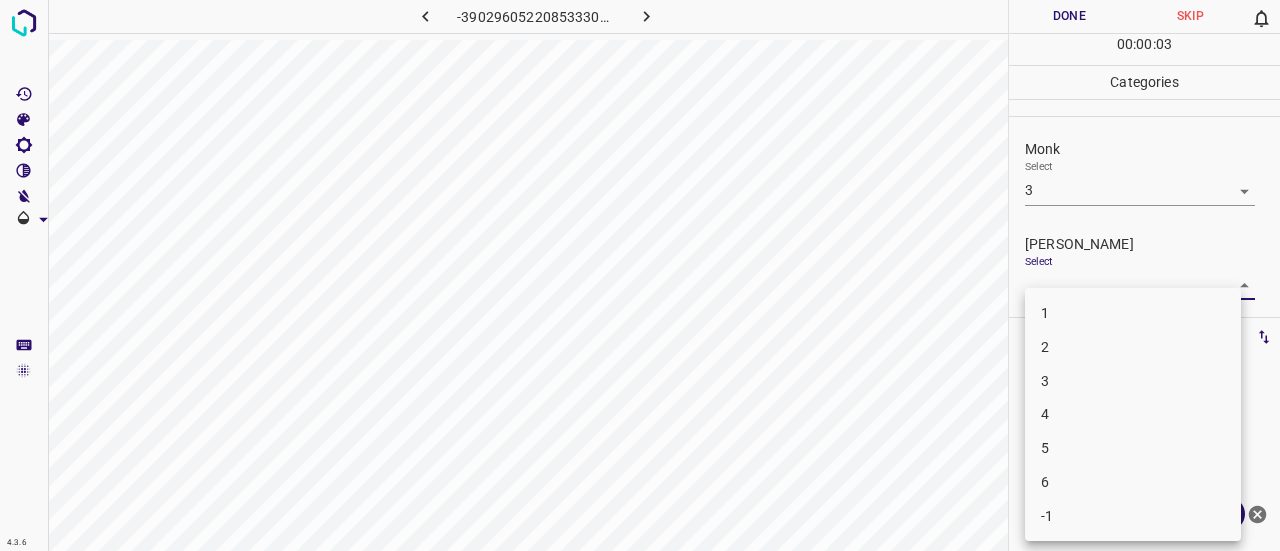 click on "2" at bounding box center (1133, 347) 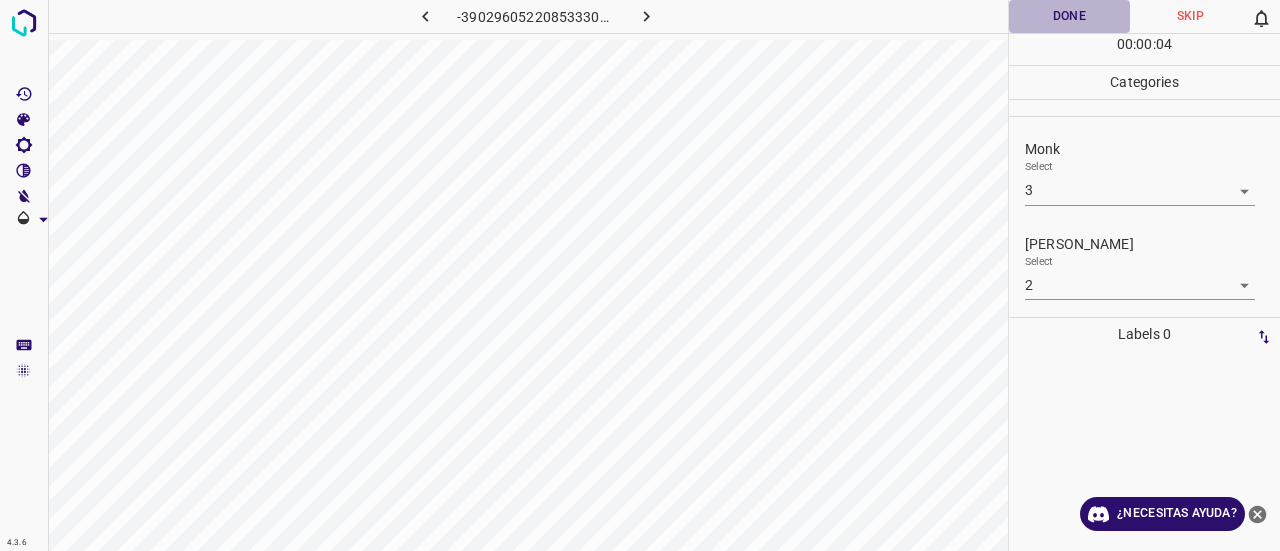 click on "Done" at bounding box center [1069, 16] 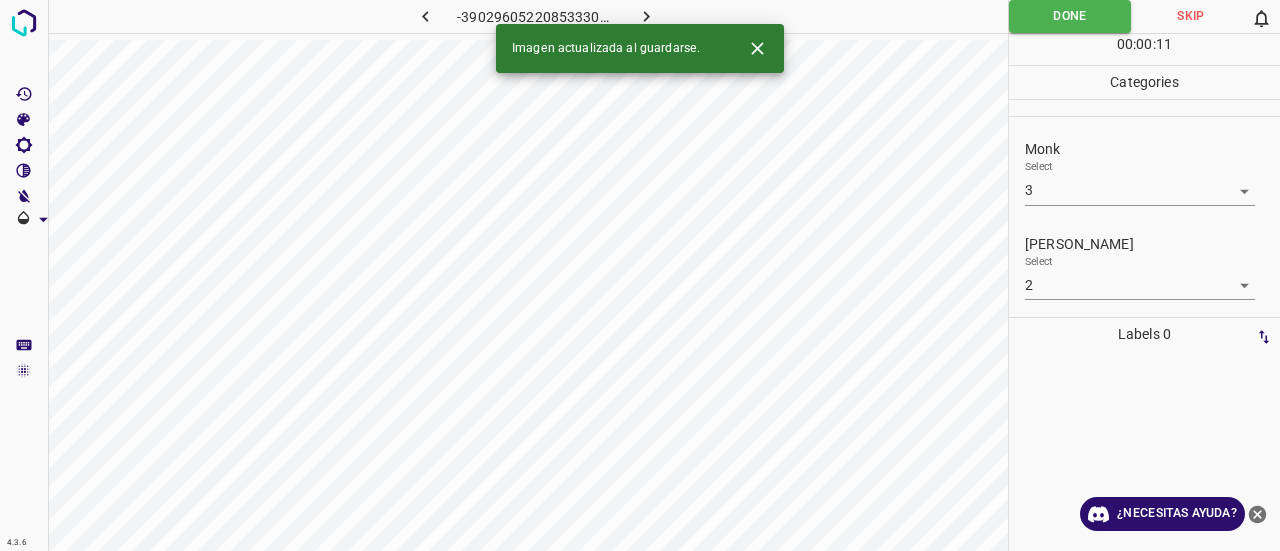 click 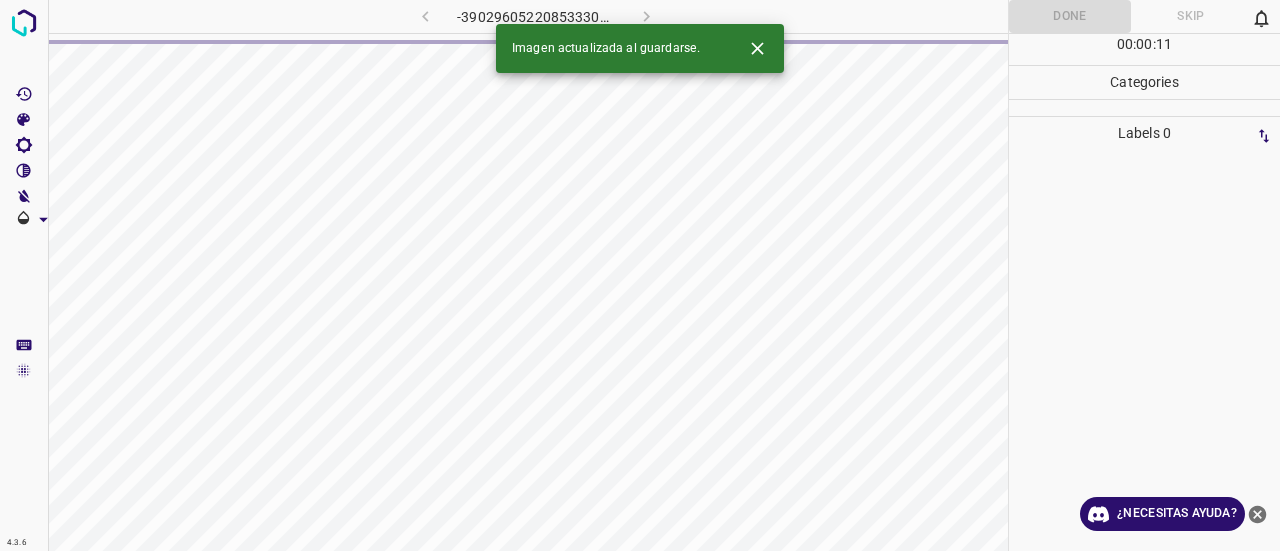 click 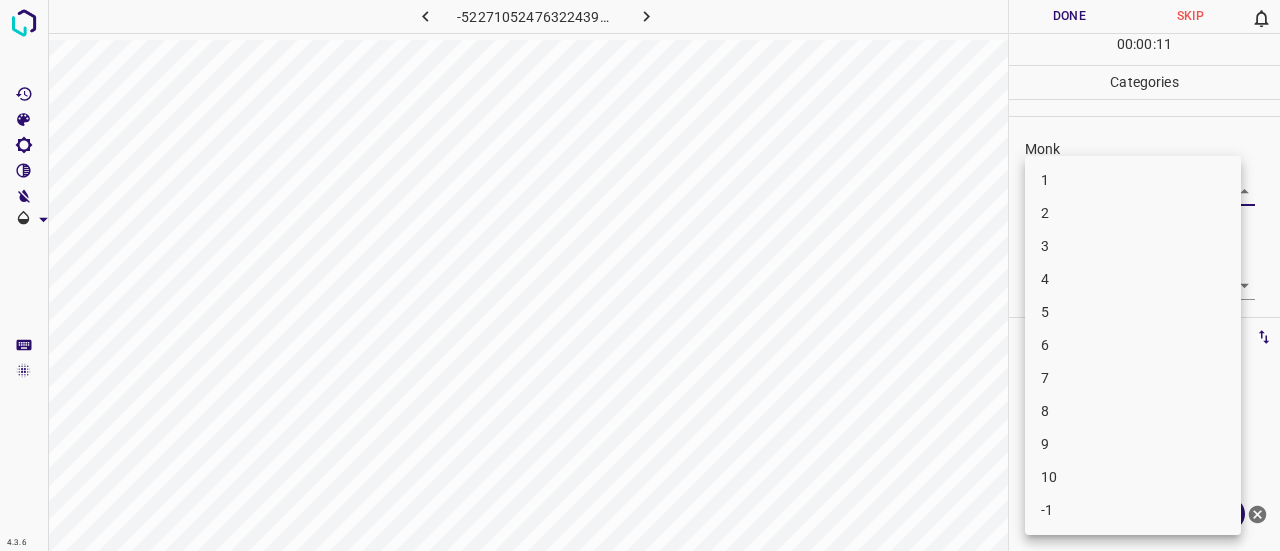 click on "4.3.6  -5227105247632243993.png Done Skip 0 00   : 00   : 11   Categories Monk   Select ​  Fitzpatrick   Select ​ Labels   0 Categories 1 Monk 2  Fitzpatrick Tools Space Change between modes (Draw & Edit) I Auto labeling R Restore zoom M Zoom in N Zoom out Delete Delete selecte label Filters Z Restore filters X Saturation filter C Brightness filter V Contrast filter B Gray scale filter General O Download ¿Necesitas ayuda? Texto original Valora esta traducción Tu opinión servirá para ayudar a mejorar el Traductor de Google - Texto - Esconder - Borrar 1 2 3 4 5 6 7 8 9 10 -1" at bounding box center [640, 275] 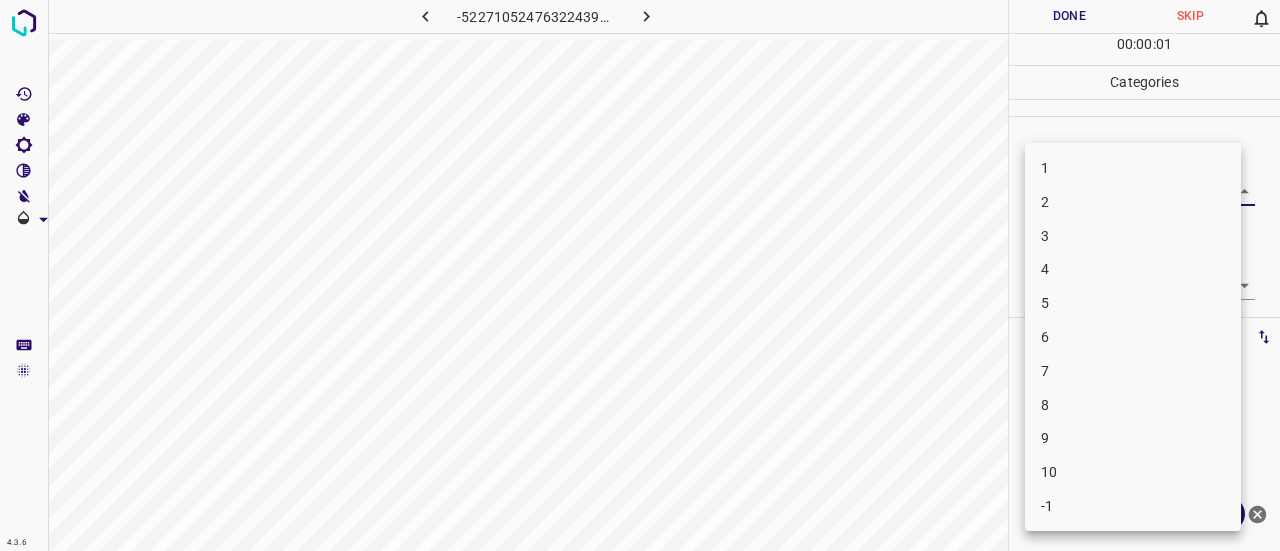 click on "4" at bounding box center (1133, 269) 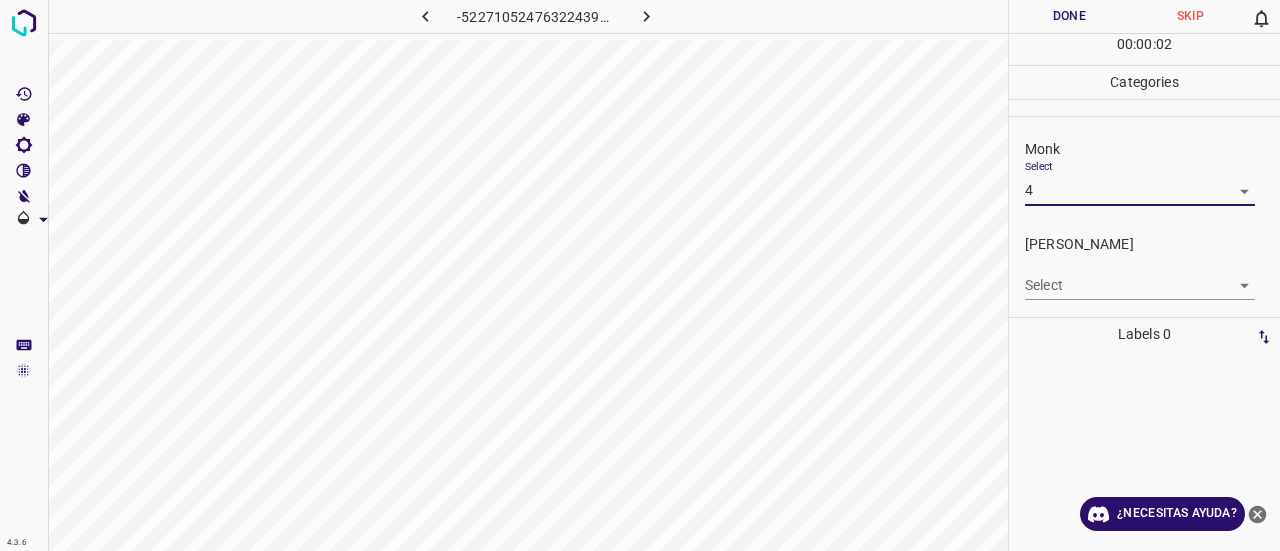 click on "Select ​" at bounding box center [1140, 277] 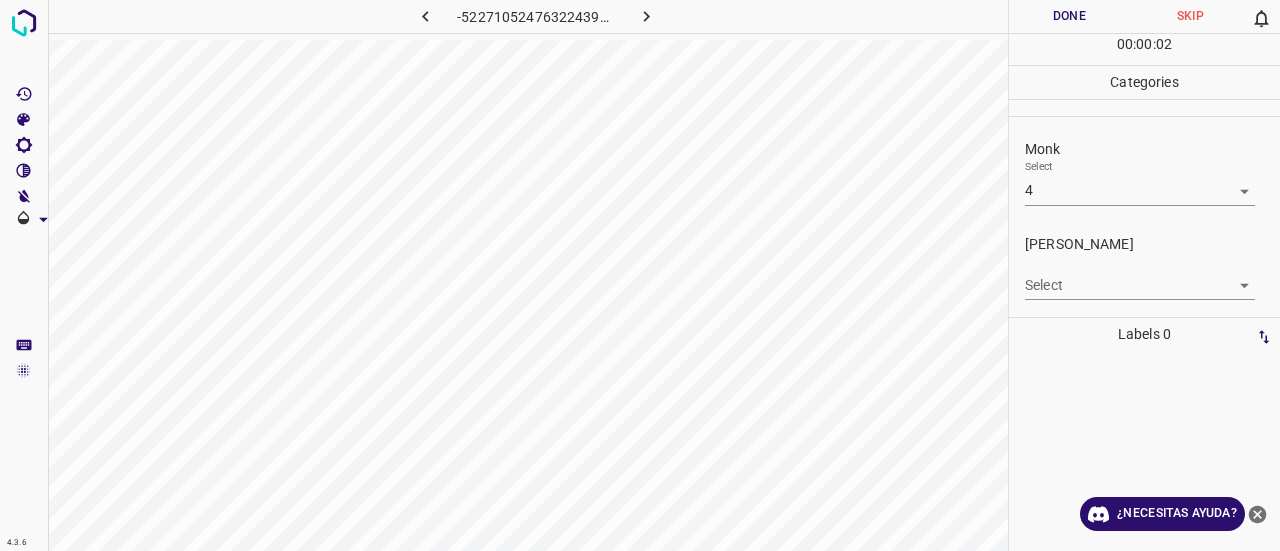 click on "4.3.6  -5227105247632243993.png Done Skip 0 00   : 00   : 02   Categories Monk   Select 4 4  Fitzpatrick   Select ​ Labels   0 Categories 1 Monk 2  Fitzpatrick Tools Space Change between modes (Draw & Edit) I Auto labeling R Restore zoom M Zoom in N Zoom out Delete Delete selecte label Filters Z Restore filters X Saturation filter C Brightness filter V Contrast filter B Gray scale filter General O Download ¿Necesitas ayuda? Texto original Valora esta traducción Tu opinión servirá para ayudar a mejorar el Traductor de Google - Texto - Esconder - Borrar" at bounding box center (640, 275) 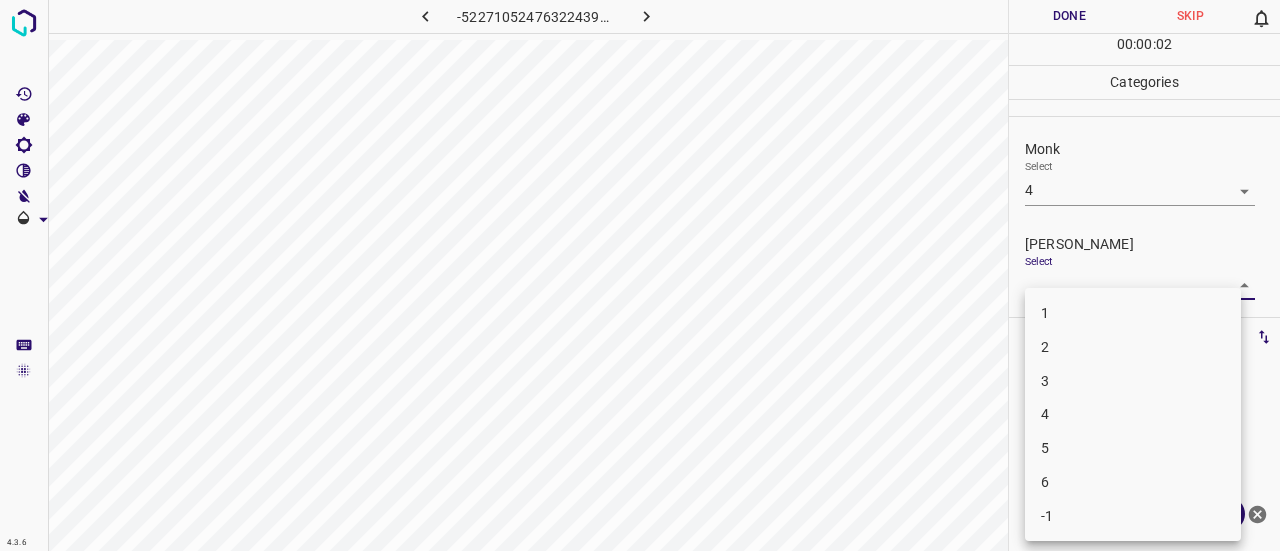 click on "2" at bounding box center (1133, 347) 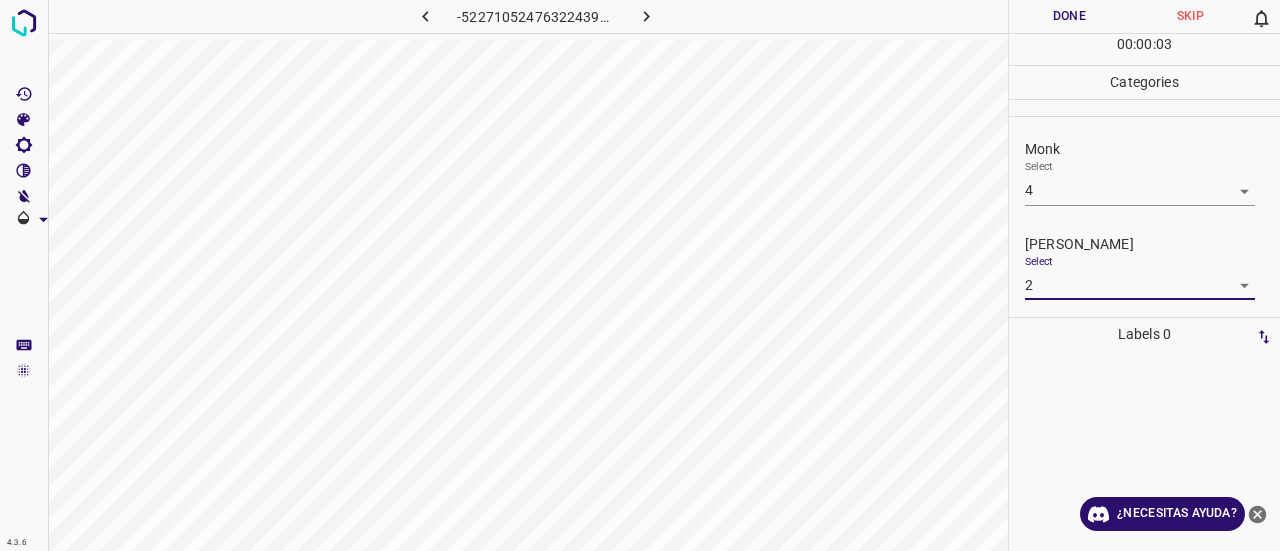 click on "Done" at bounding box center (1069, 16) 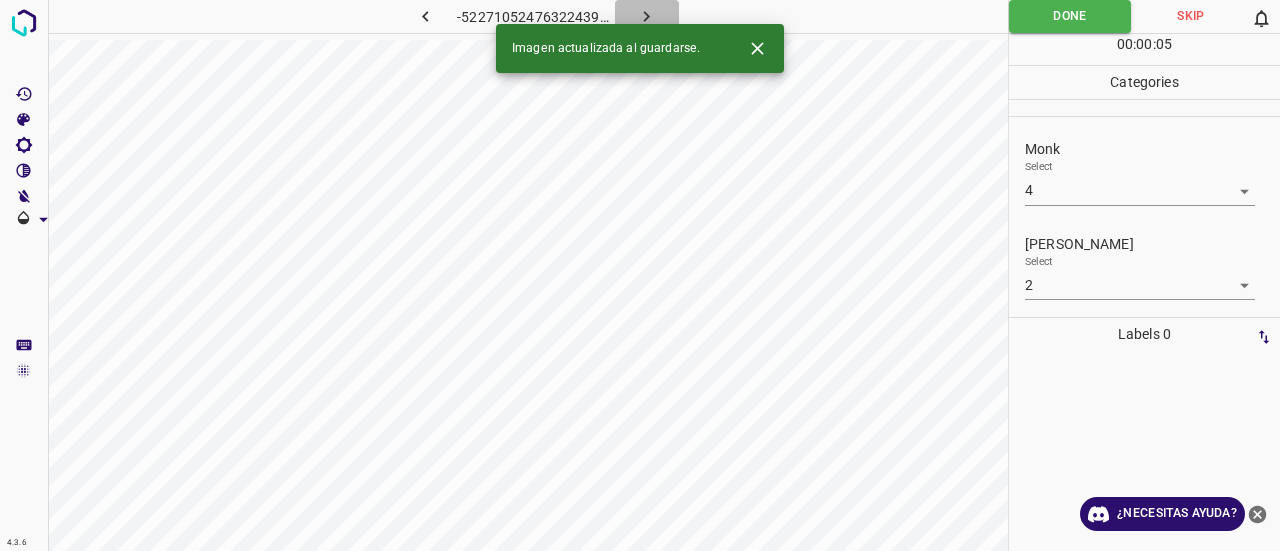 click 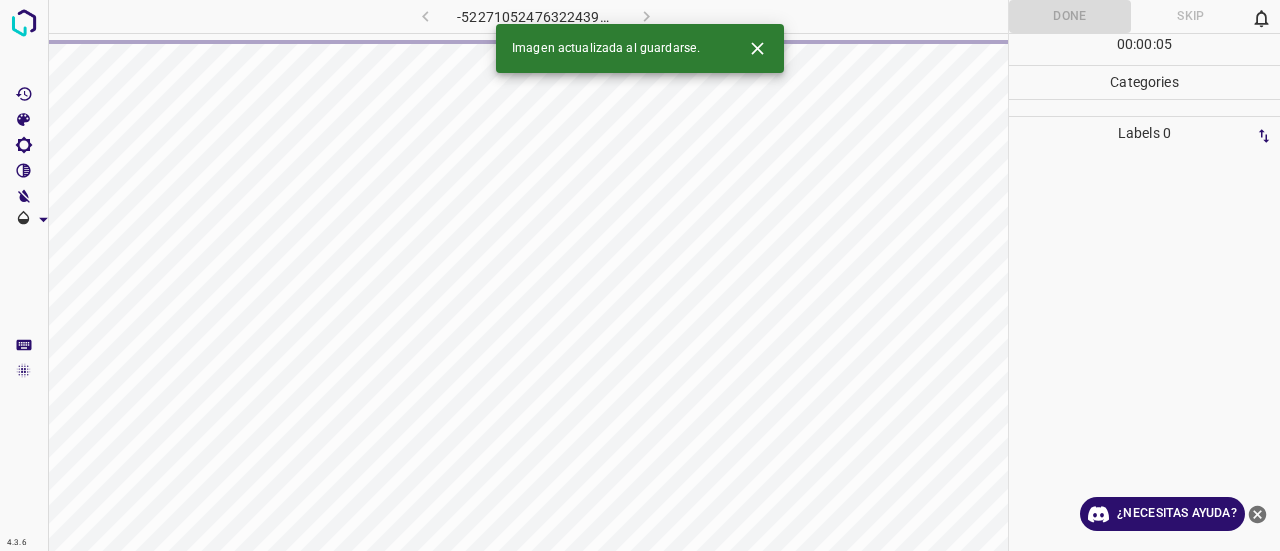 click on "Imagen actualizada al guardarse." at bounding box center [640, 48] 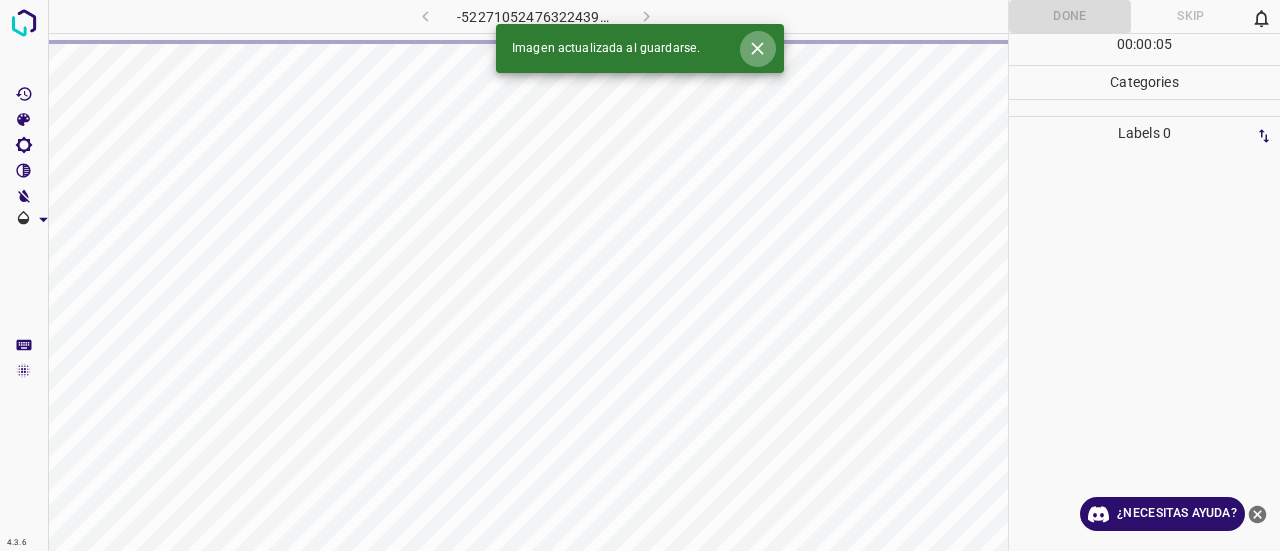 click 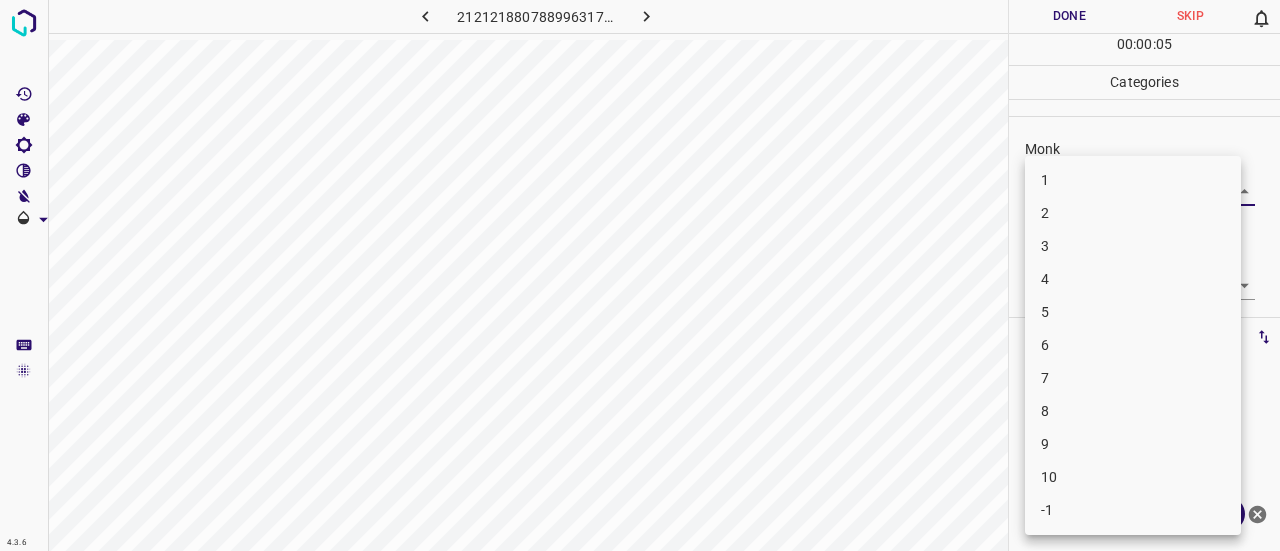 click on "4.3.6  2121218807889963179.png Done Skip 0 00   : 00   : 05   Categories Monk   Select ​  Fitzpatrick   Select ​ Labels   0 Categories 1 Monk 2  Fitzpatrick Tools Space Change between modes (Draw & Edit) I Auto labeling R Restore zoom M Zoom in N Zoom out Delete Delete selecte label Filters Z Restore filters X Saturation filter C Brightness filter V Contrast filter B Gray scale filter General O Download ¿Necesitas ayuda? Texto original Valora esta traducción Tu opinión servirá para ayudar a mejorar el Traductor de Google - Texto - Esconder - Borrar 1 2 3 4 5 6 7 8 9 10 -1" at bounding box center (640, 275) 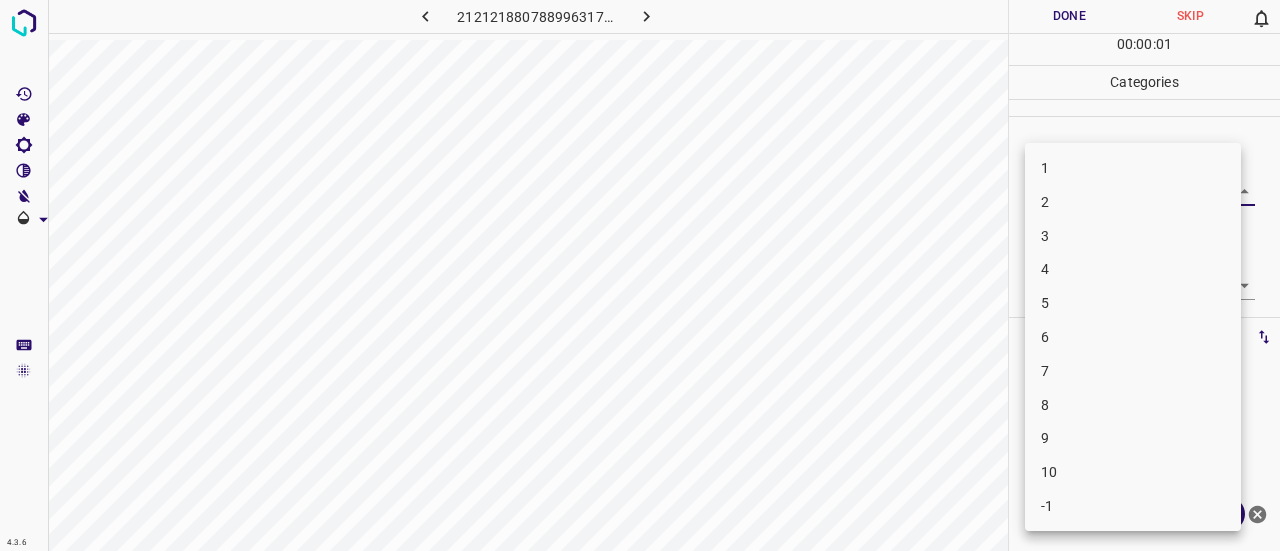 click on "8" at bounding box center [1133, 405] 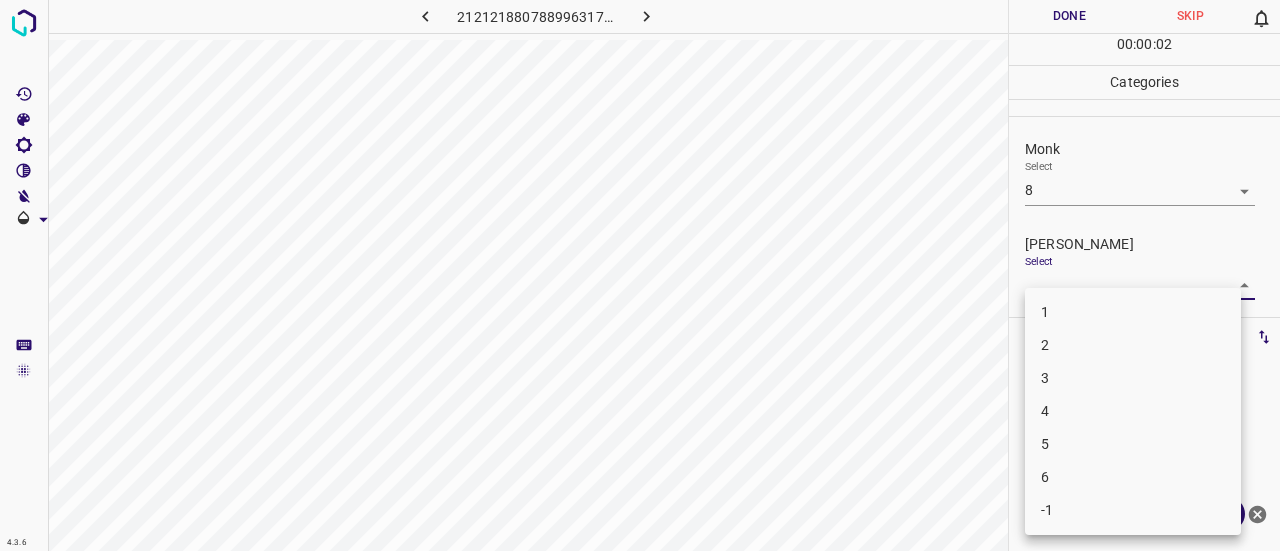 click on "4.3.6  2121218807889963179.png Done Skip 0 00   : 00   : 02   Categories Monk   Select 8 8  Fitzpatrick   Select ​ Labels   0 Categories 1 Monk 2  Fitzpatrick Tools Space Change between modes (Draw & Edit) I Auto labeling R Restore zoom M Zoom in N Zoom out Delete Delete selecte label Filters Z Restore filters X Saturation filter C Brightness filter V Contrast filter B Gray scale filter General O Download ¿Necesitas ayuda? Texto original Valora esta traducción Tu opinión servirá para ayudar a mejorar el Traductor de Google - Texto - Esconder - Borrar 1 2 3 4 5 6 -1" at bounding box center (640, 275) 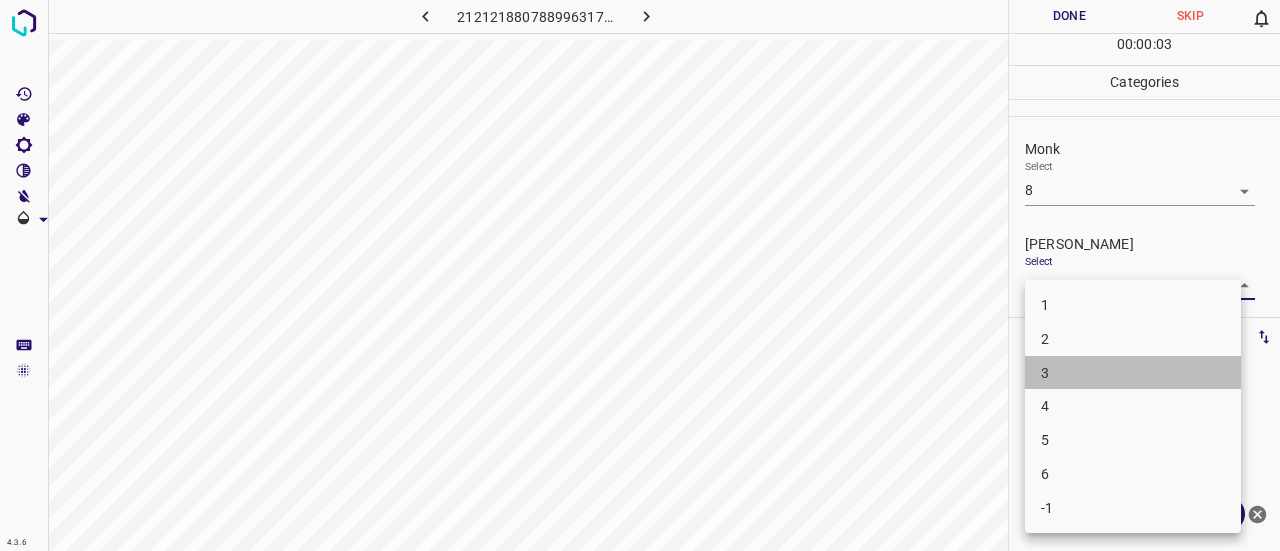 click on "3" at bounding box center [1133, 373] 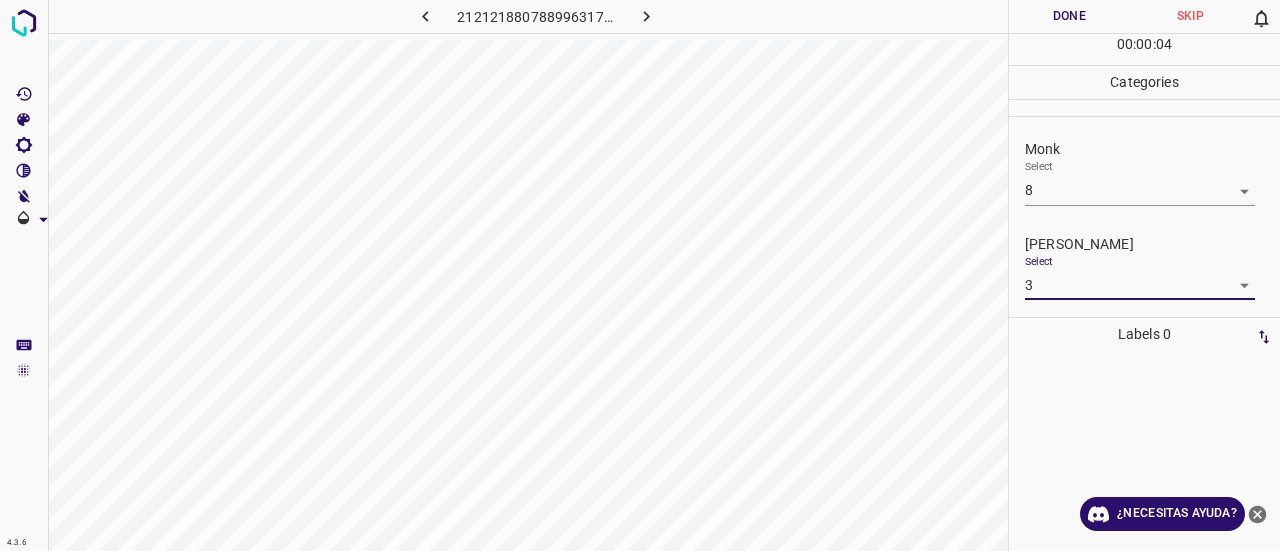 click on "4.3.6  2121218807889963179.png Done Skip 0 00   : 00   : 04   Categories Monk   Select 8 8  Fitzpatrick   Select 3 3 Labels   0 Categories 1 Monk 2  Fitzpatrick Tools Space Change between modes (Draw & Edit) I Auto labeling R Restore zoom M Zoom in N Zoom out Delete Delete selecte label Filters Z Restore filters X Saturation filter C Brightness filter V Contrast filter B Gray scale filter General O Download ¿Necesitas ayuda? Texto original Valora esta traducción Tu opinión servirá para ayudar a mejorar el Traductor de Google - Texto - Esconder - Borrar" at bounding box center (640, 275) 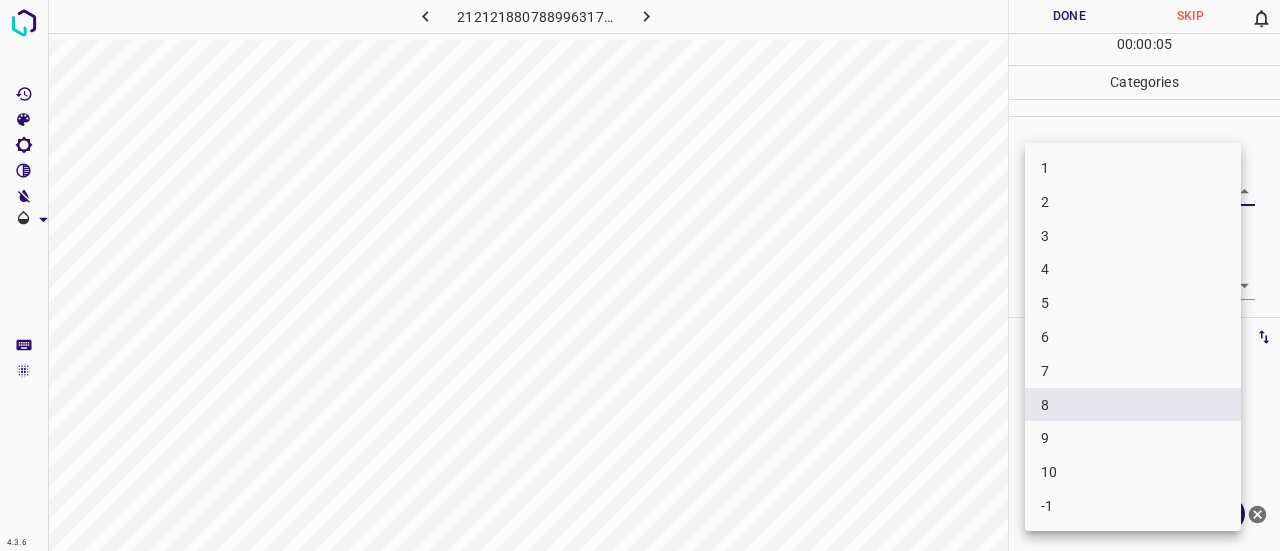 click at bounding box center (640, 275) 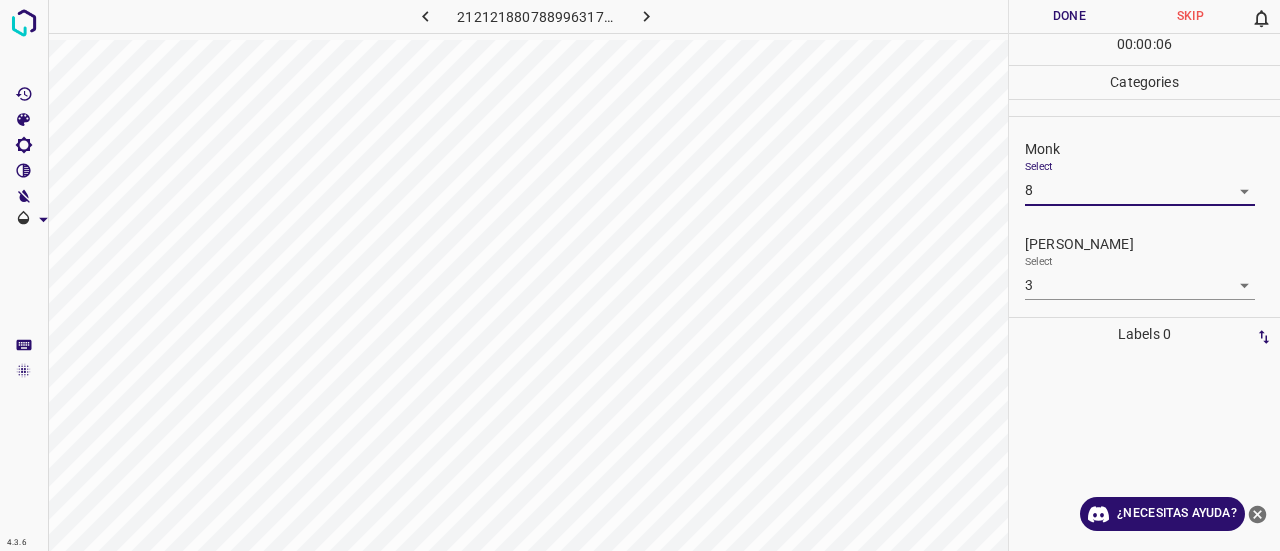 click on "4.3.6  2121218807889963179.png Done Skip 0 00   : 00   : 06   Categories Monk   Select 8 8  Fitzpatrick   Select 3 3 Labels   0 Categories 1 Monk 2  Fitzpatrick Tools Space Change between modes (Draw & Edit) I Auto labeling R Restore zoom M Zoom in N Zoom out Delete Delete selecte label Filters Z Restore filters X Saturation filter C Brightness filter V Contrast filter B Gray scale filter General O Download ¿Necesitas ayuda? Texto original Valora esta traducción Tu opinión servirá para ayudar a mejorar el Traductor de Google - Texto - Esconder - Borrar" at bounding box center (640, 275) 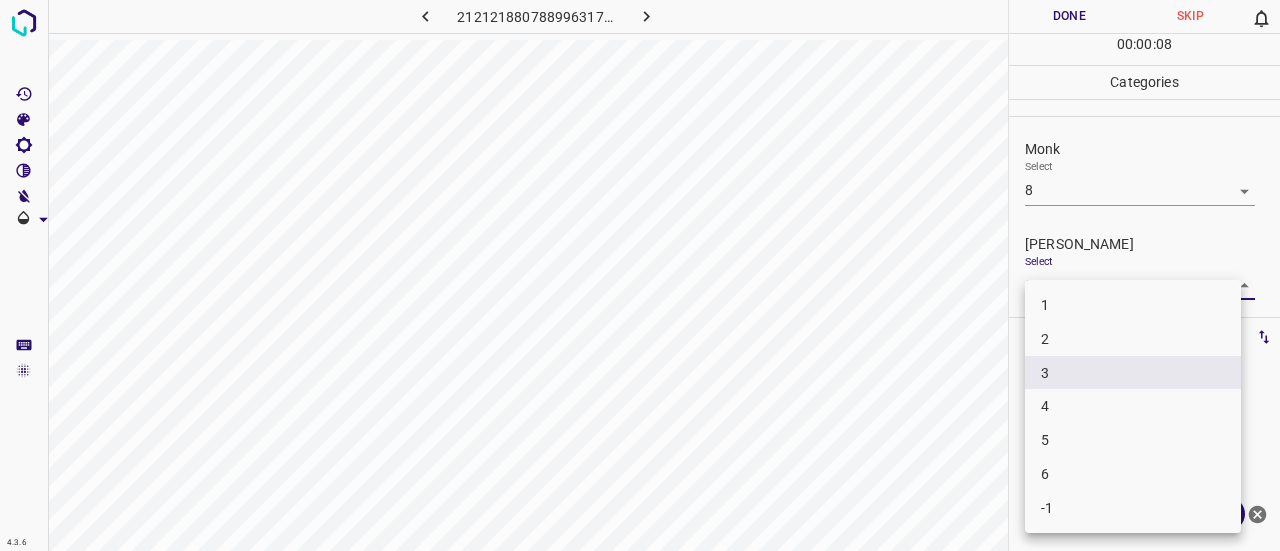 click on "5" at bounding box center [1133, 440] 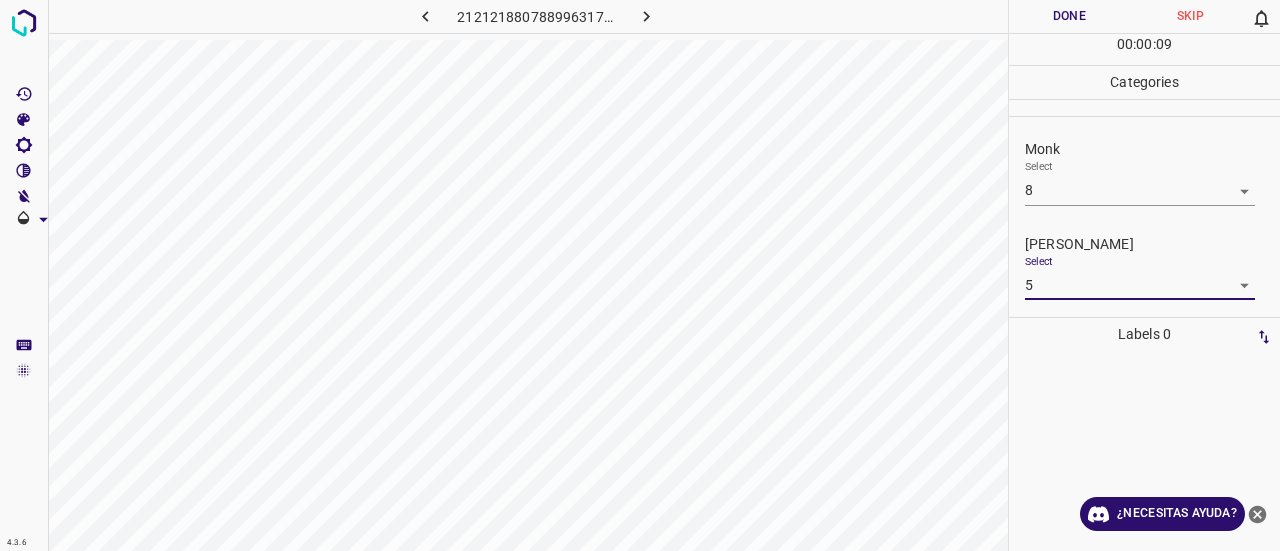 click on "Done" at bounding box center (1069, 16) 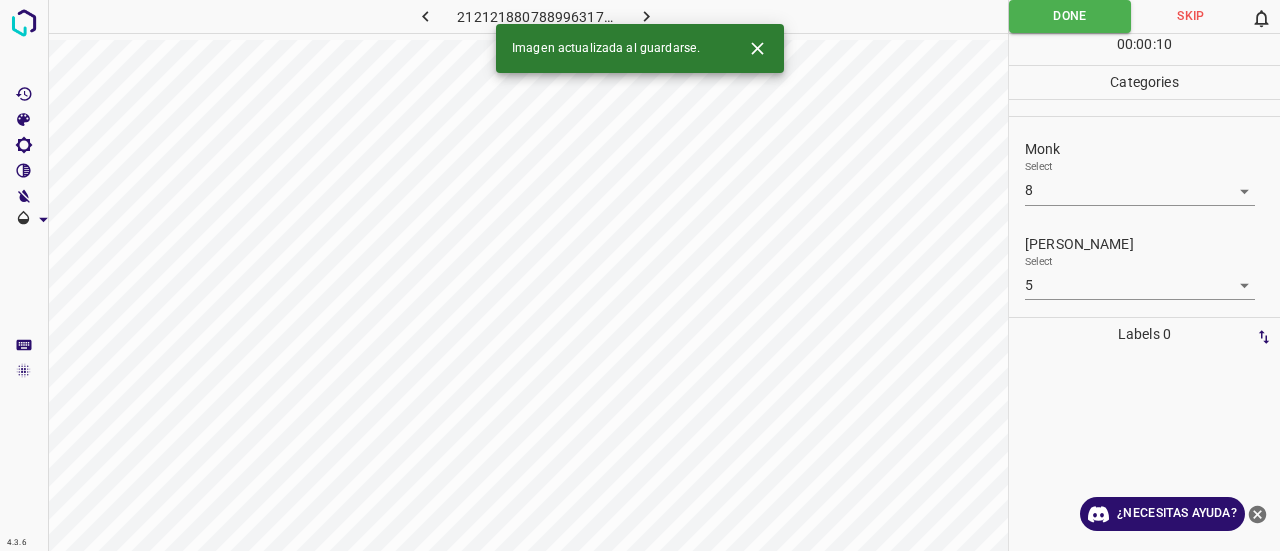 click 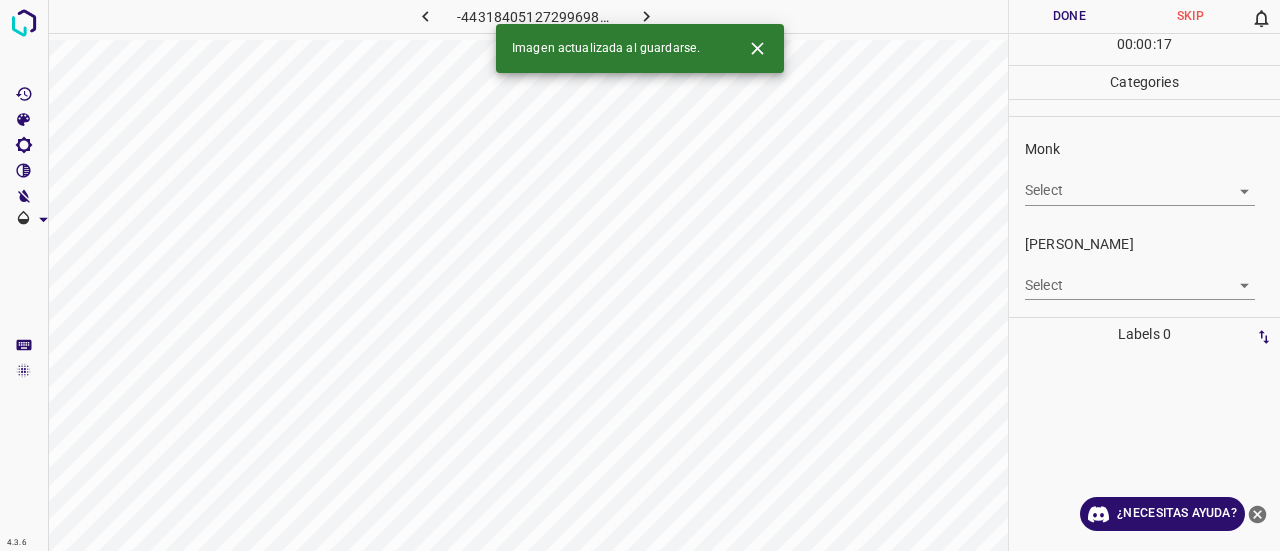 click on "4.3.6  -4431840512729969849.png Done Skip 0 00   : 00   : 17   Categories Monk   Select ​  Fitzpatrick   Select ​ Labels   0 Categories 1 Monk 2  Fitzpatrick Tools Space Change between modes (Draw & Edit) I Auto labeling R Restore zoom M Zoom in N Zoom out Delete Delete selecte label Filters Z Restore filters X Saturation filter C Brightness filter V Contrast filter B Gray scale filter General O Download Imagen actualizada al guardarse. ¿Necesitas ayuda? Texto original Valora esta traducción Tu opinión servirá para ayudar a mejorar el Traductor de Google - Texto - Esconder - Borrar" at bounding box center (640, 275) 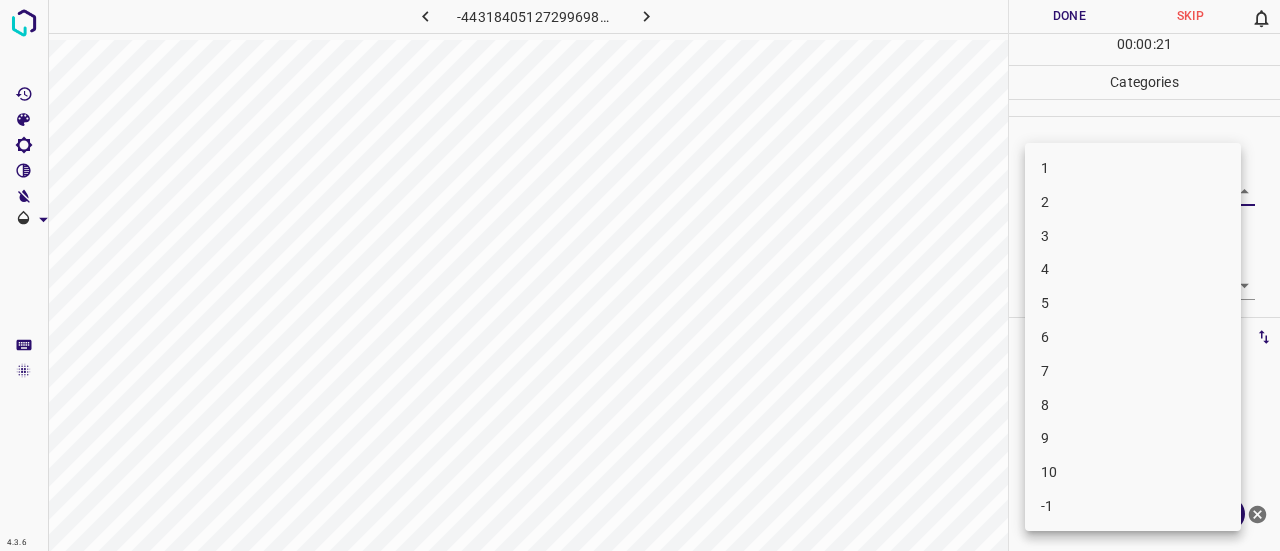 click on "3" at bounding box center [1133, 236] 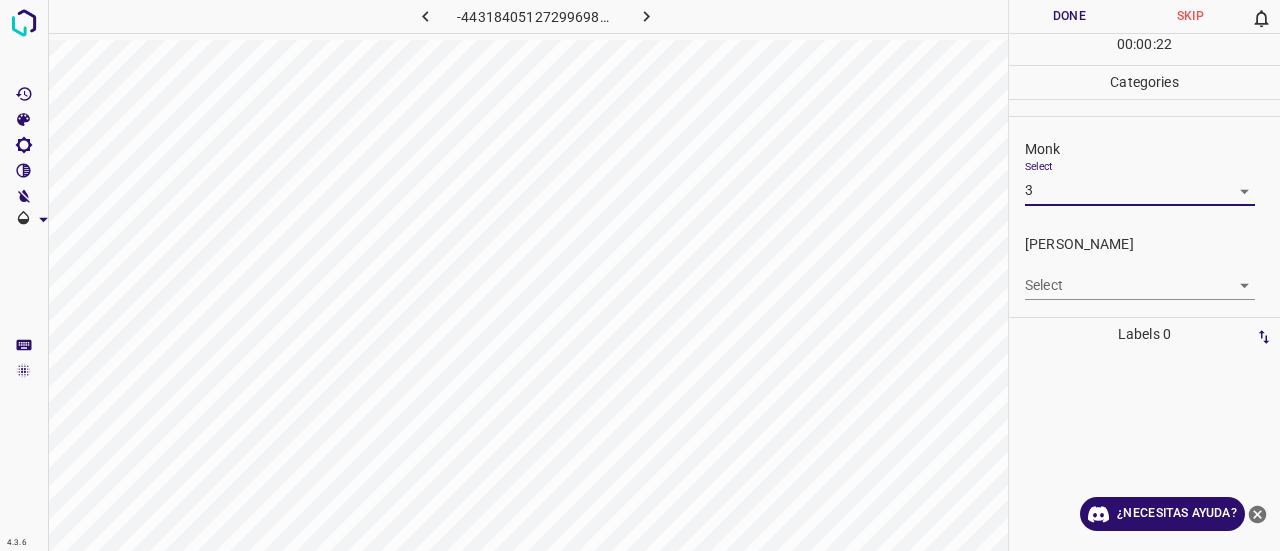 click on "Fitzpatrick   Select ​" at bounding box center [1144, 267] 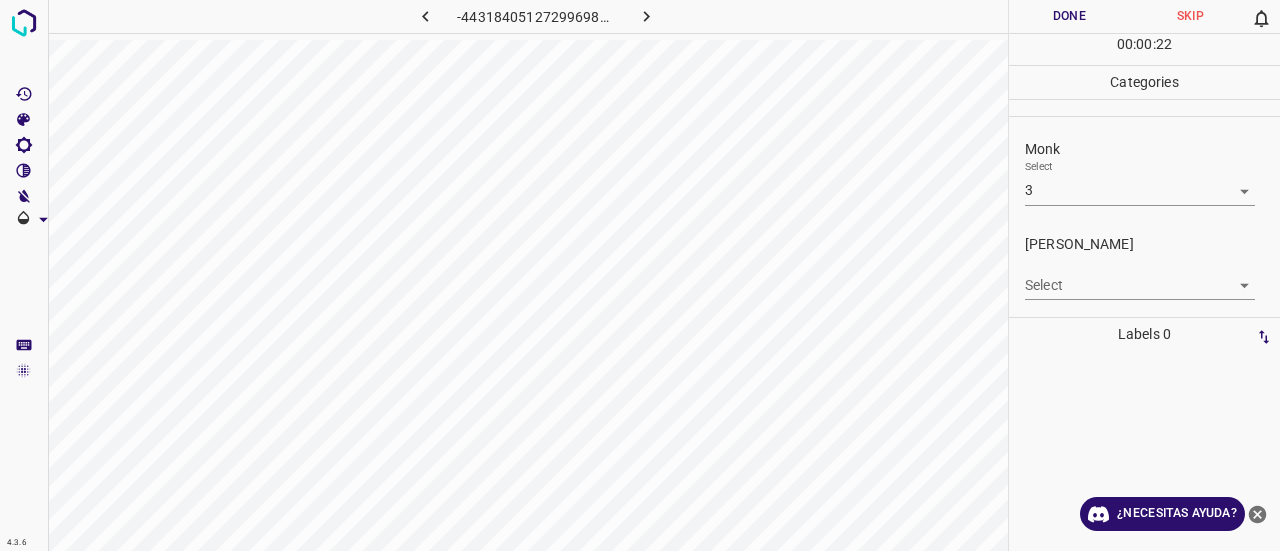 click on "4.3.6  -4431840512729969849.png Done Skip 0 00   : 00   : 22   Categories Monk   Select 3 3  Fitzpatrick   Select ​ Labels   0 Categories 1 Monk 2  Fitzpatrick Tools Space Change between modes (Draw & Edit) I Auto labeling R Restore zoom M Zoom in N Zoom out Delete Delete selecte label Filters Z Restore filters X Saturation filter C Brightness filter V Contrast filter B Gray scale filter General O Download ¿Necesitas ayuda? Texto original Valora esta traducción Tu opinión servirá para ayudar a mejorar el Traductor de Google - Texto - Esconder - Borrar" at bounding box center (640, 275) 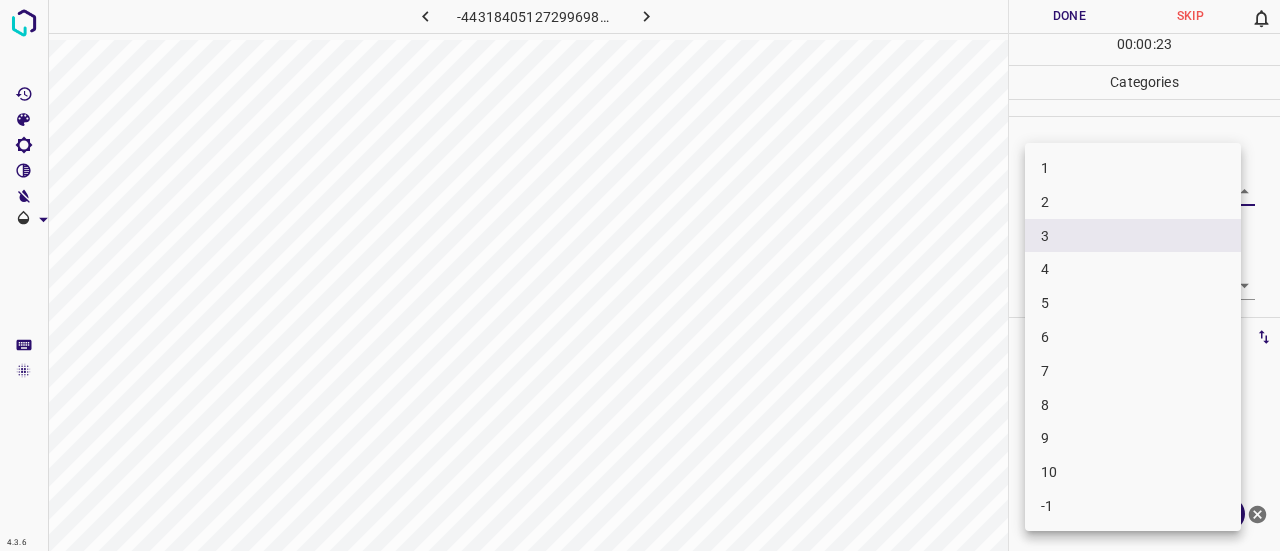 click on "4" at bounding box center [1133, 269] 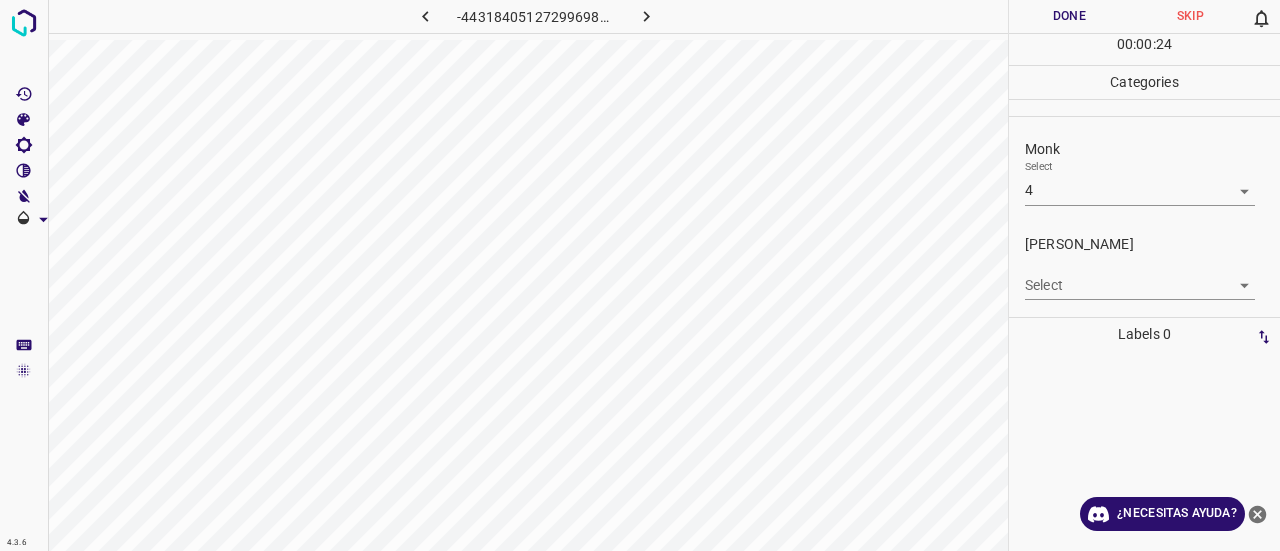 click on "Fitzpatrick   Select ​" at bounding box center [1144, 267] 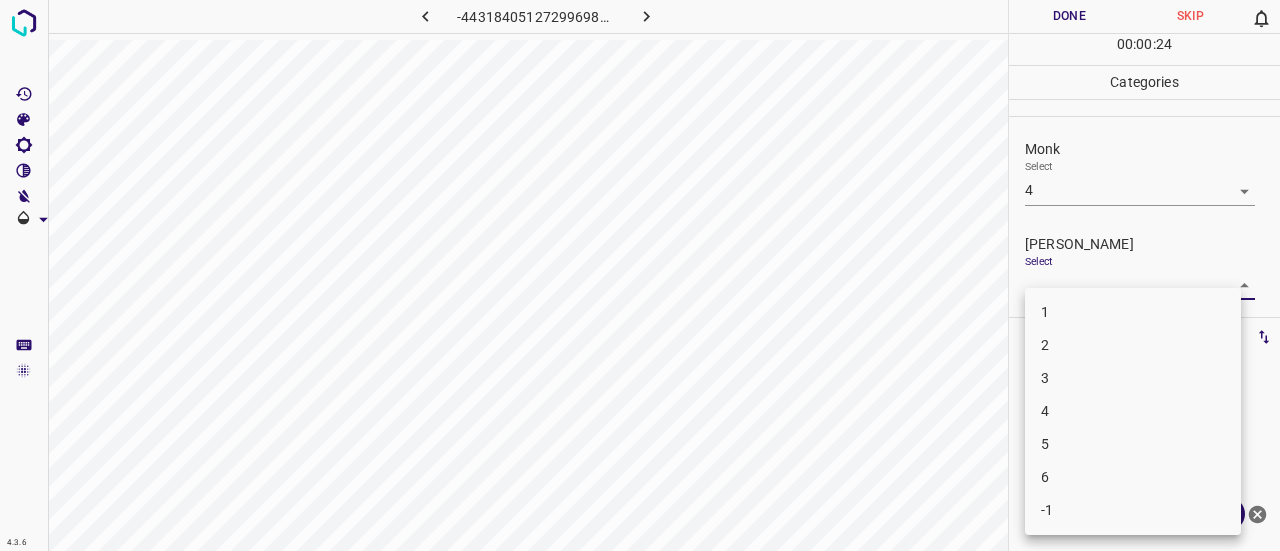 click on "4.3.6  -4431840512729969849.png Done Skip 0 00   : 00   : 24   Categories Monk   Select 4 4  Fitzpatrick   Select ​ Labels   0 Categories 1 Monk 2  Fitzpatrick Tools Space Change between modes (Draw & Edit) I Auto labeling R Restore zoom M Zoom in N Zoom out Delete Delete selecte label Filters Z Restore filters X Saturation filter C Brightness filter V Contrast filter B Gray scale filter General O Download ¿Necesitas ayuda? Texto original Valora esta traducción Tu opinión servirá para ayudar a mejorar el Traductor de Google - Texto - Esconder - Borrar 1 2 3 4 5 6 -1" at bounding box center (640, 275) 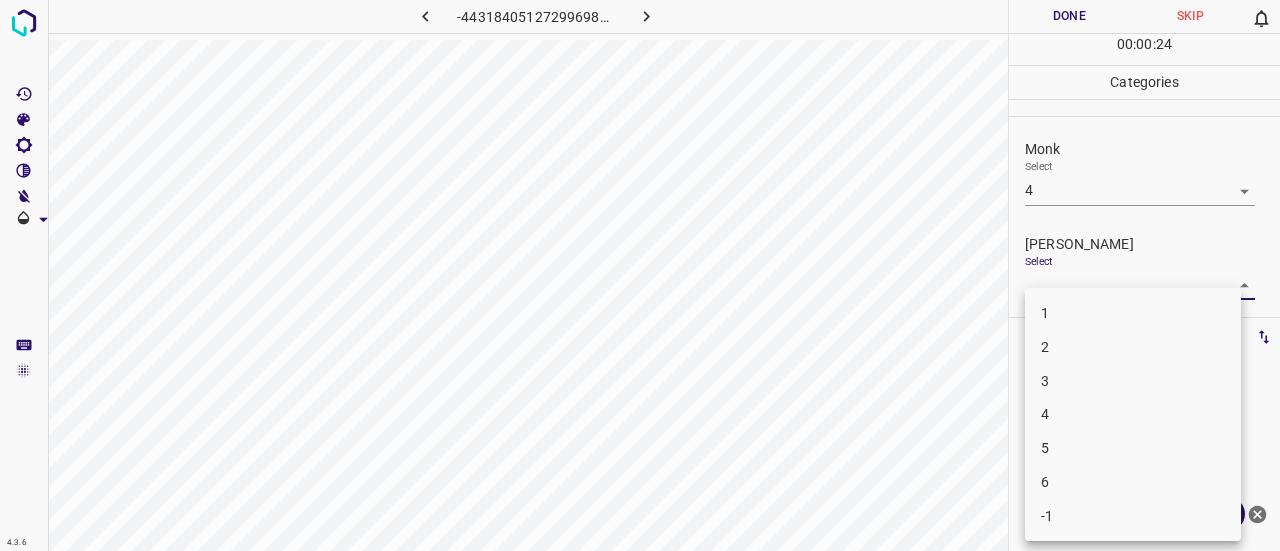click on "2" at bounding box center [1133, 347] 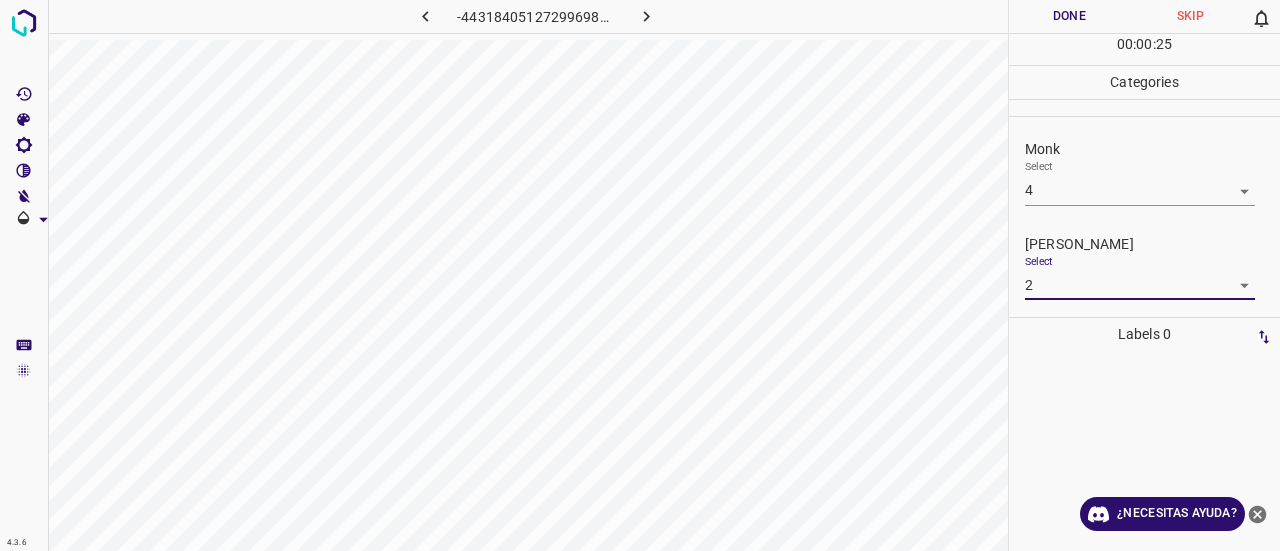 click on "Done" at bounding box center (1069, 16) 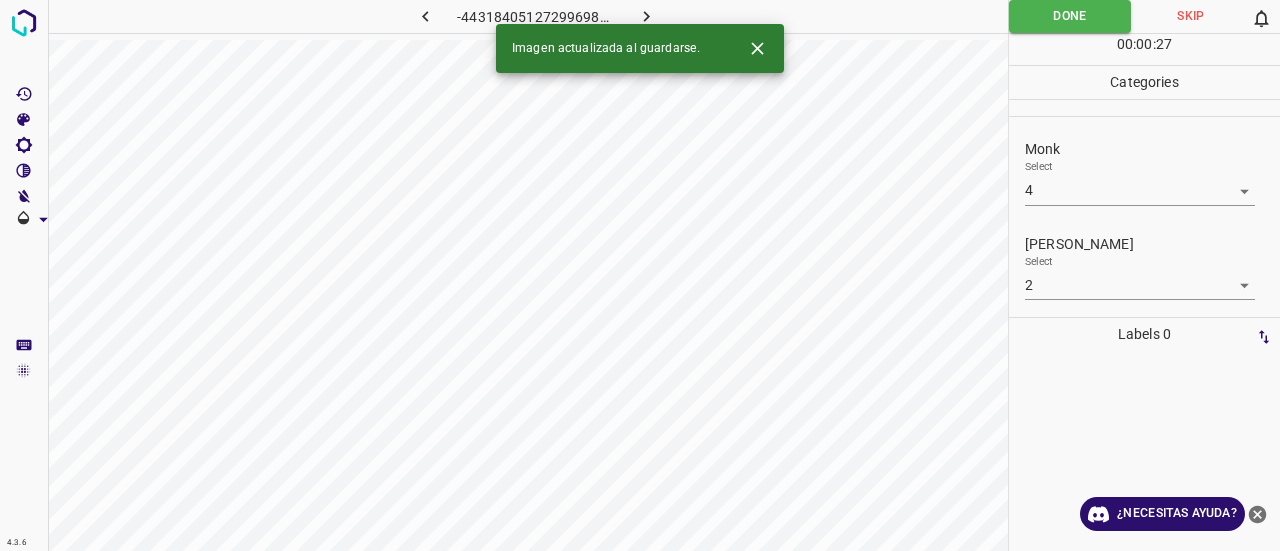 click 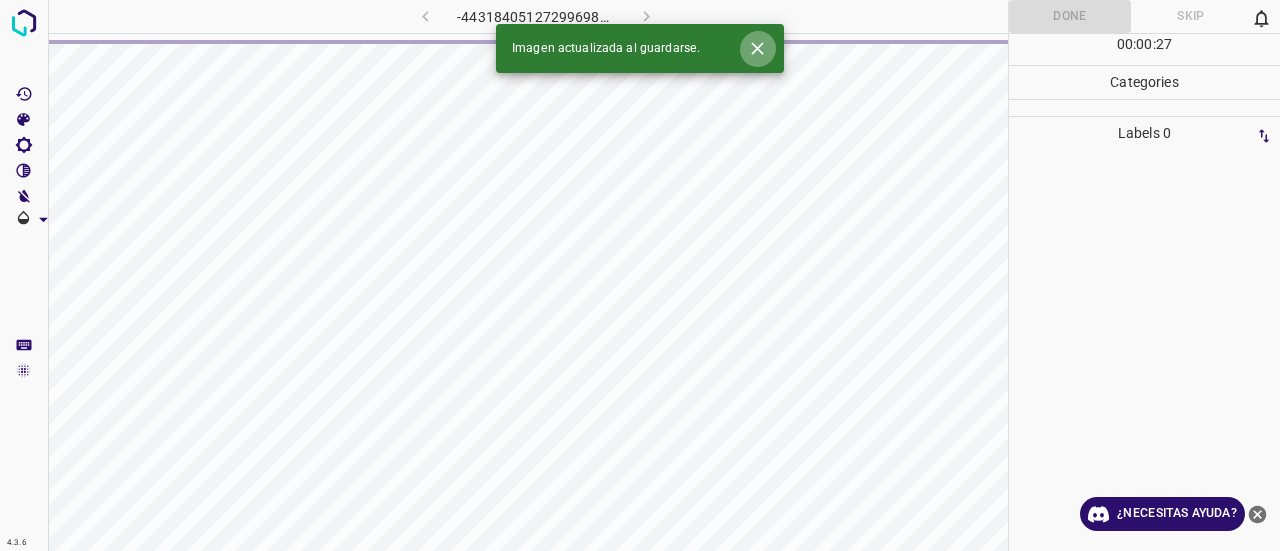 click 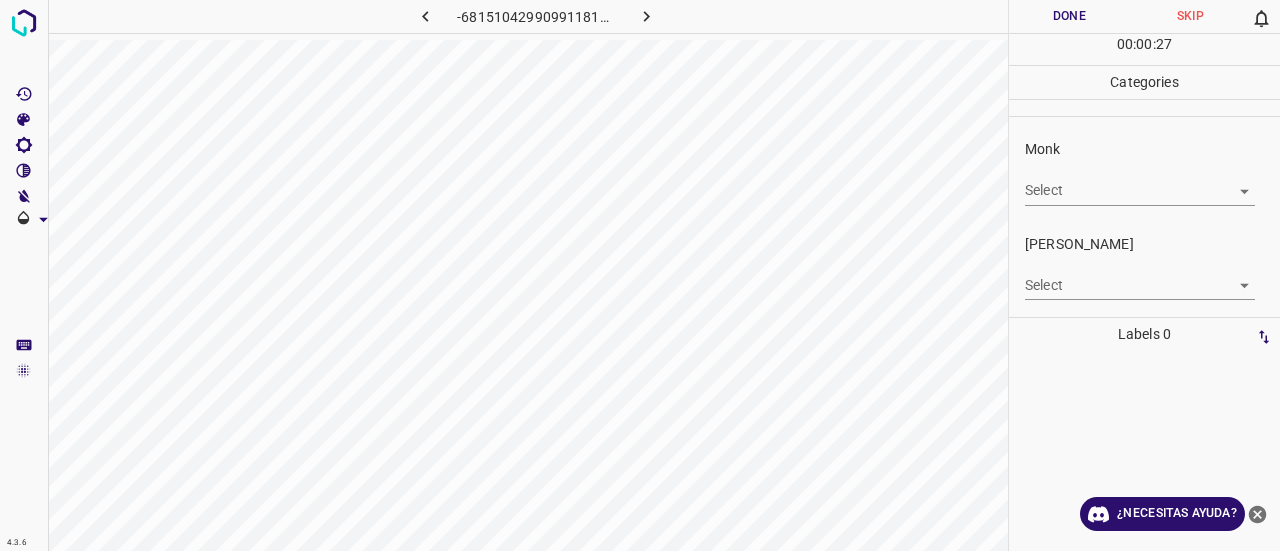 click on "4.3.6  -6815104299099118193.png Done Skip 0 00   : 00   : 27   Categories Monk   Select ​  Fitzpatrick   Select ​ Labels   0 Categories 1 Monk 2  Fitzpatrick Tools Space Change between modes (Draw & Edit) I Auto labeling R Restore zoom M Zoom in N Zoom out Delete Delete selecte label Filters Z Restore filters X Saturation filter C Brightness filter V Contrast filter B Gray scale filter General O Download ¿Necesitas ayuda? Texto original Valora esta traducción Tu opinión servirá para ayudar a mejorar el Traductor de Google - Texto - Esconder - Borrar" at bounding box center [640, 275] 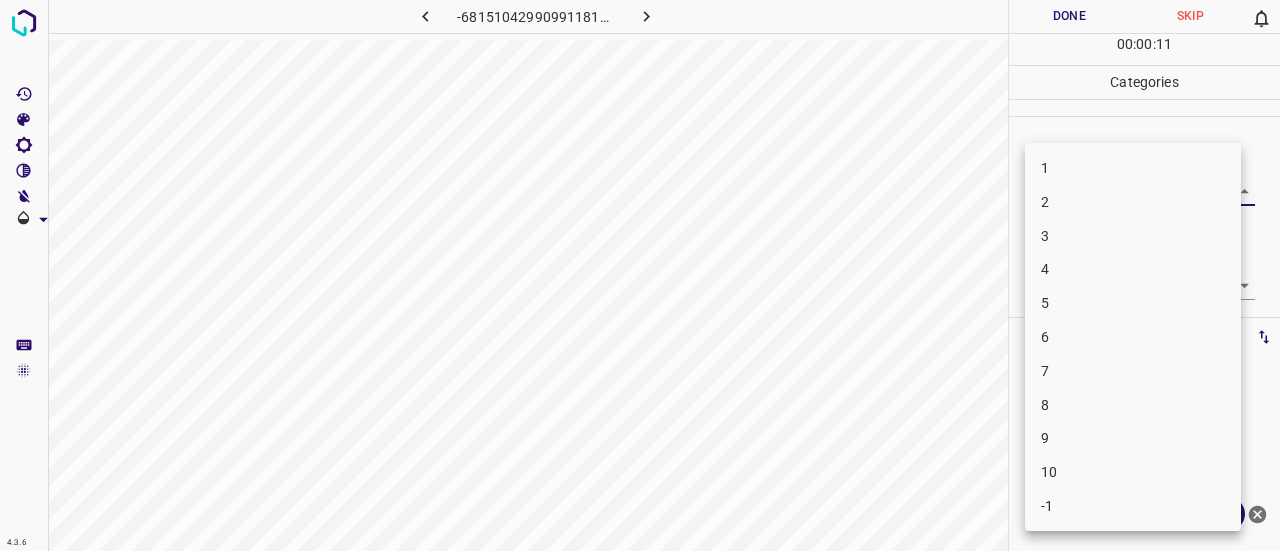 click on "3" at bounding box center (1133, 236) 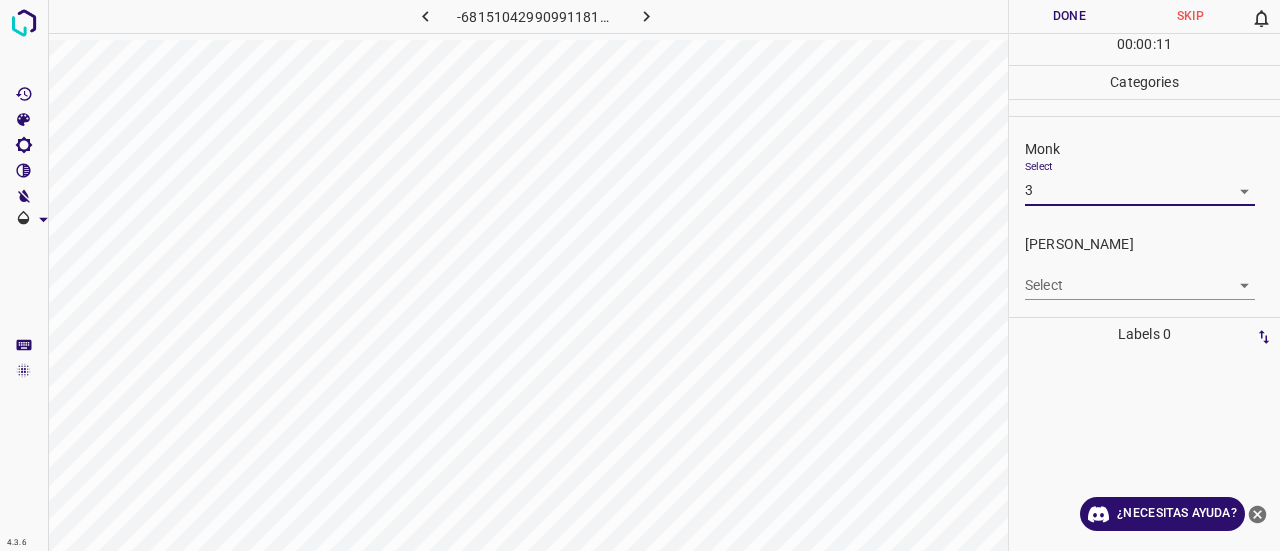 click on "Select ​" at bounding box center [1140, 277] 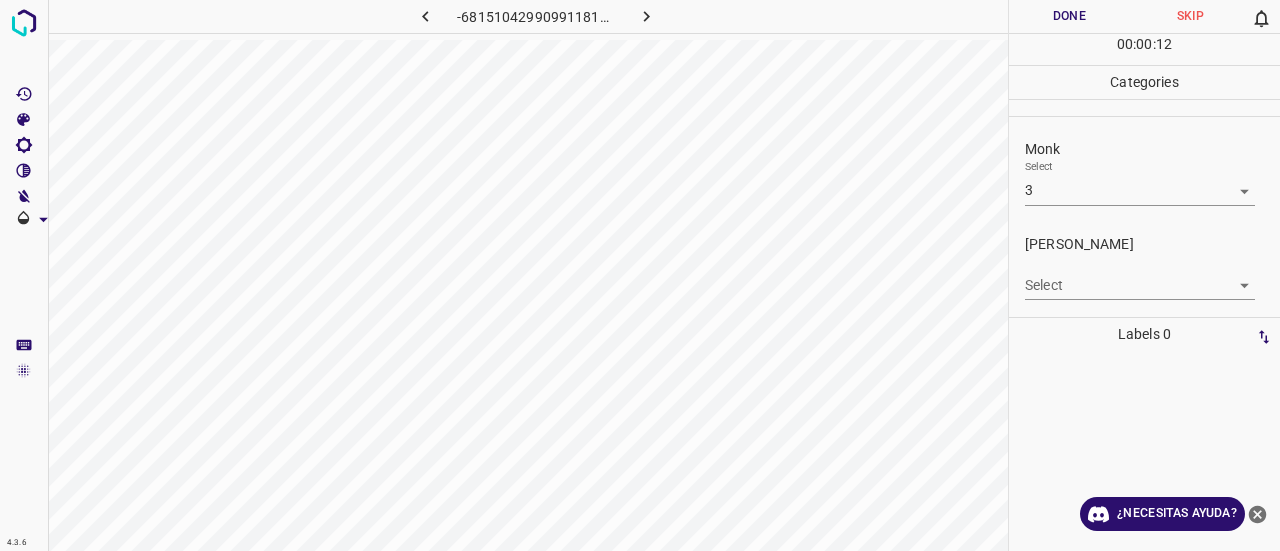 click on "4.3.6  -6815104299099118193.png Done Skip 0 00   : 00   : 12   Categories Monk   Select 3 3  Fitzpatrick   Select ​ Labels   0 Categories 1 Monk 2  Fitzpatrick Tools Space Change between modes (Draw & Edit) I Auto labeling R Restore zoom M Zoom in N Zoom out Delete Delete selecte label Filters Z Restore filters X Saturation filter C Brightness filter V Contrast filter B Gray scale filter General O Download ¿Necesitas ayuda? Texto original Valora esta traducción Tu opinión servirá para ayudar a mejorar el Traductor de Google - Texto - Esconder - Borrar" at bounding box center (640, 275) 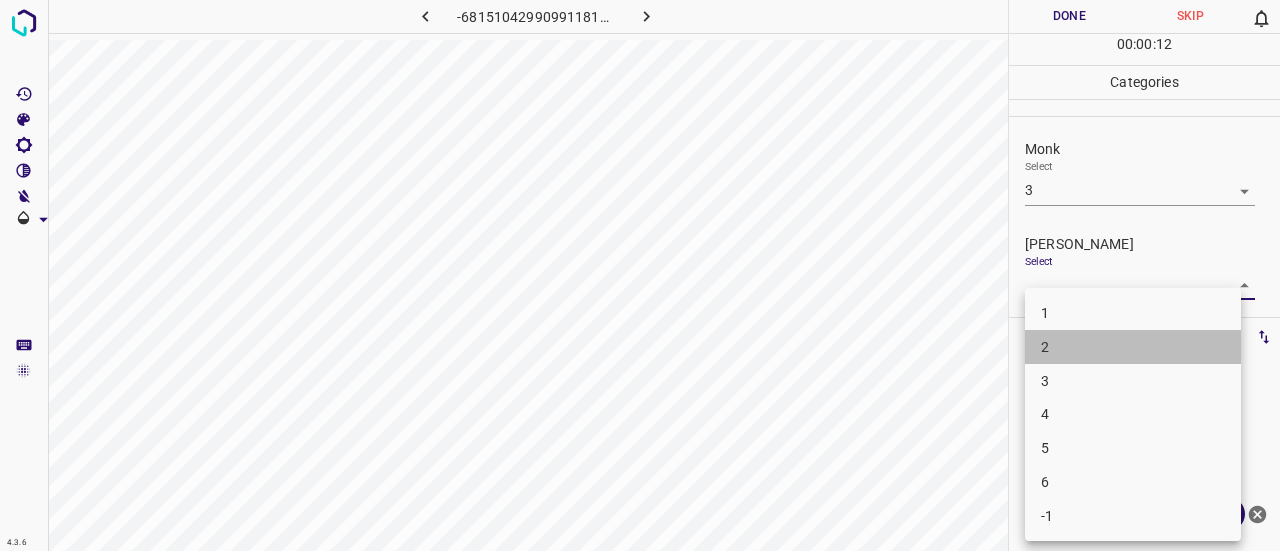 click on "2" at bounding box center (1133, 347) 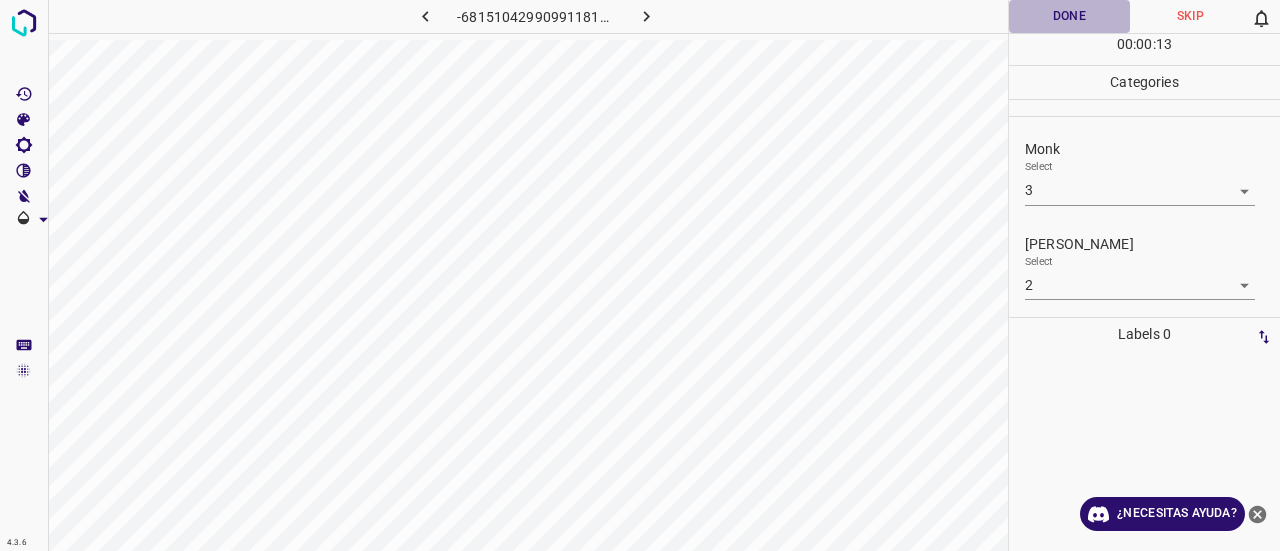 click on "Done" at bounding box center (1069, 16) 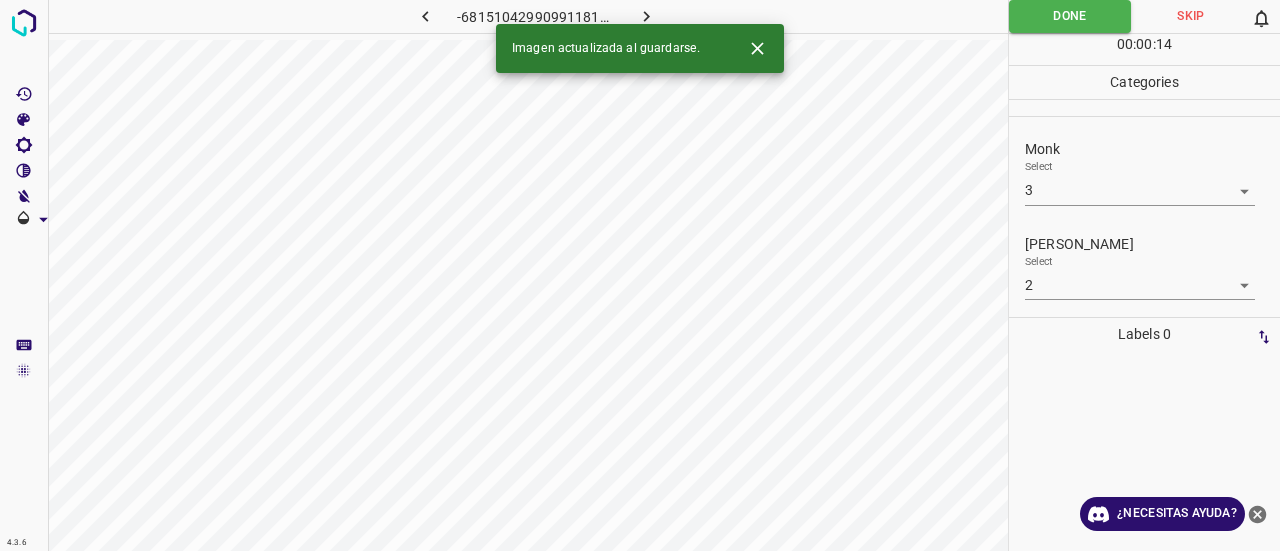 click at bounding box center [647, 16] 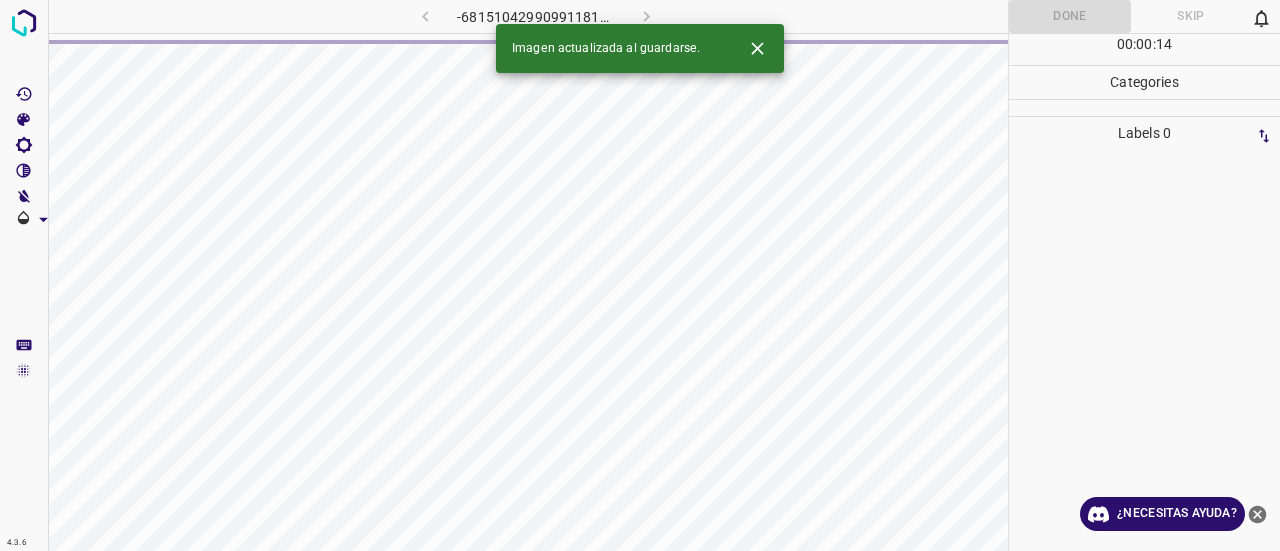 click at bounding box center [757, 48] 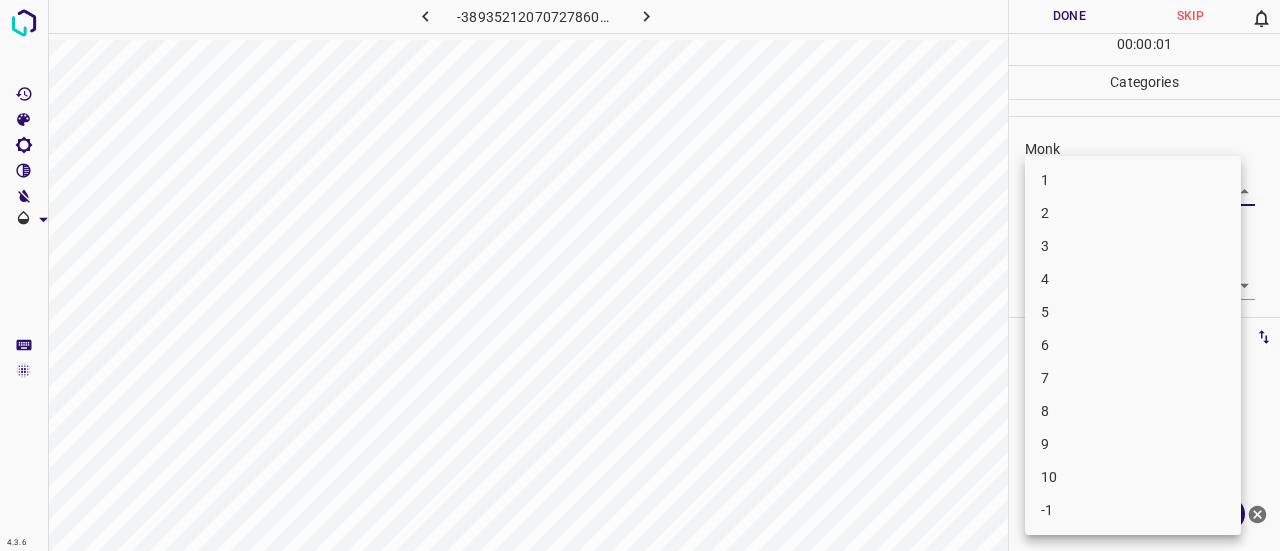 click on "4.3.6  -3893521207072786063.png Done Skip 0 00   : 00   : 01   Categories Monk   Select ​  Fitzpatrick   Select ​ Labels   0 Categories 1 Monk 2  Fitzpatrick Tools Space Change between modes (Draw & Edit) I Auto labeling R Restore zoom M Zoom in N Zoom out Delete Delete selecte label Filters Z Restore filters X Saturation filter C Brightness filter V Contrast filter B Gray scale filter General O Download ¿Necesitas ayuda? Texto original Valora esta traducción Tu opinión servirá para ayudar a mejorar el Traductor de Google - Texto - Esconder - Borrar 1 2 3 4 5 6 7 8 9 10 -1" at bounding box center [640, 275] 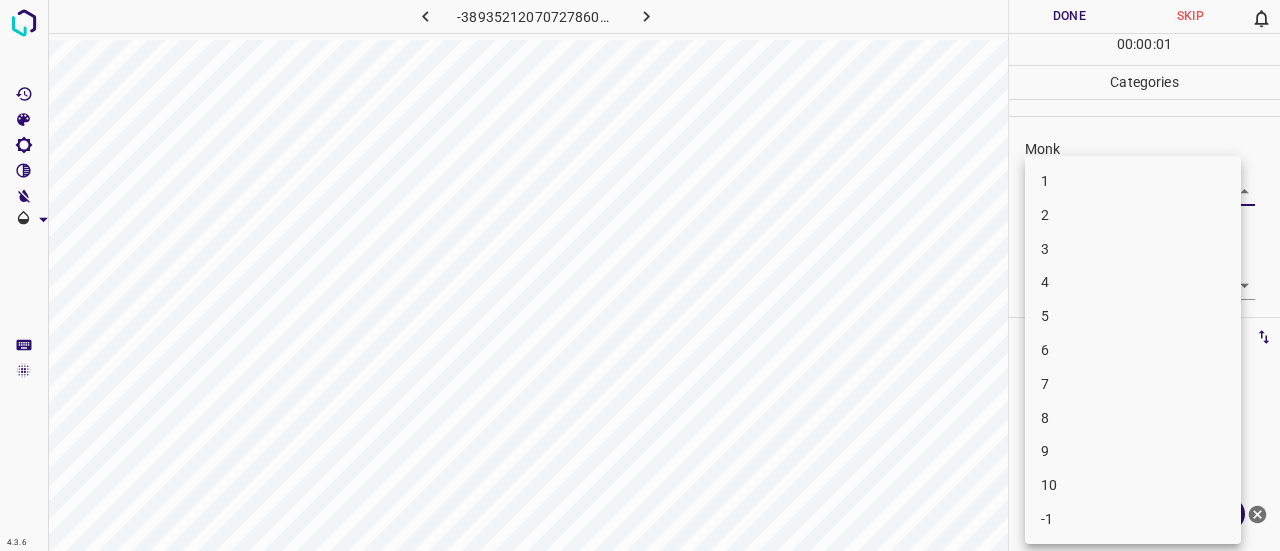 click on "3" at bounding box center (1133, 249) 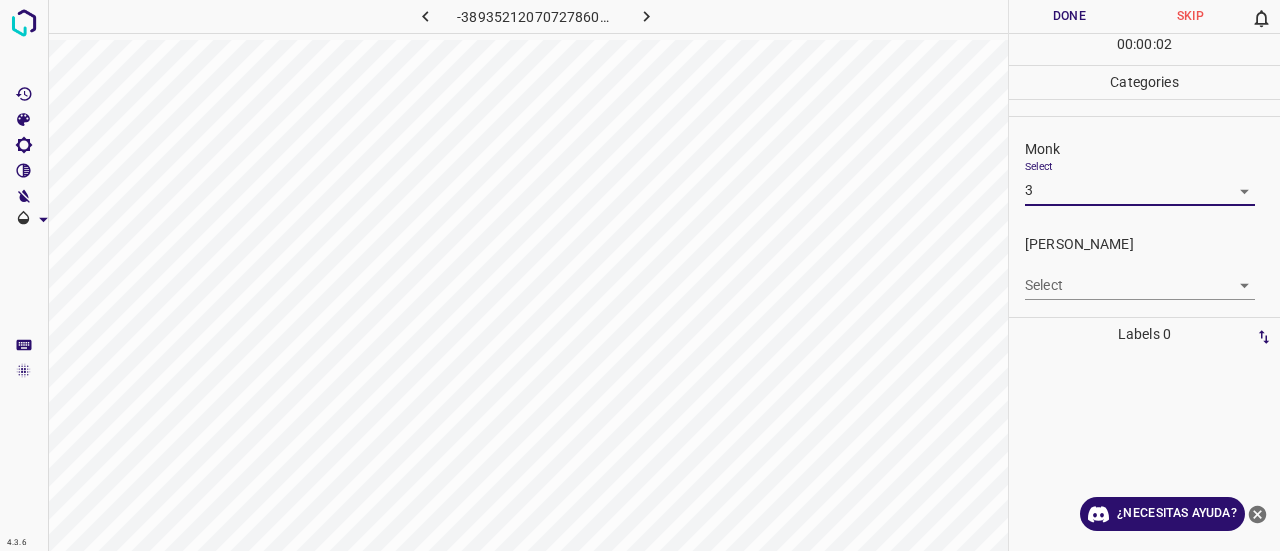 click on "4.3.6  -3893521207072786063.png Done Skip 0 00   : 00   : 02   Categories Monk   Select 3 3  Fitzpatrick   Select ​ Labels   0 Categories 1 Monk 2  Fitzpatrick Tools Space Change between modes (Draw & Edit) I Auto labeling R Restore zoom M Zoom in N Zoom out Delete Delete selecte label Filters Z Restore filters X Saturation filter C Brightness filter V Contrast filter B Gray scale filter General O Download ¿Necesitas ayuda? Texto original Valora esta traducción Tu opinión servirá para ayudar a mejorar el Traductor de Google - Texto - Esconder - Borrar" at bounding box center (640, 275) 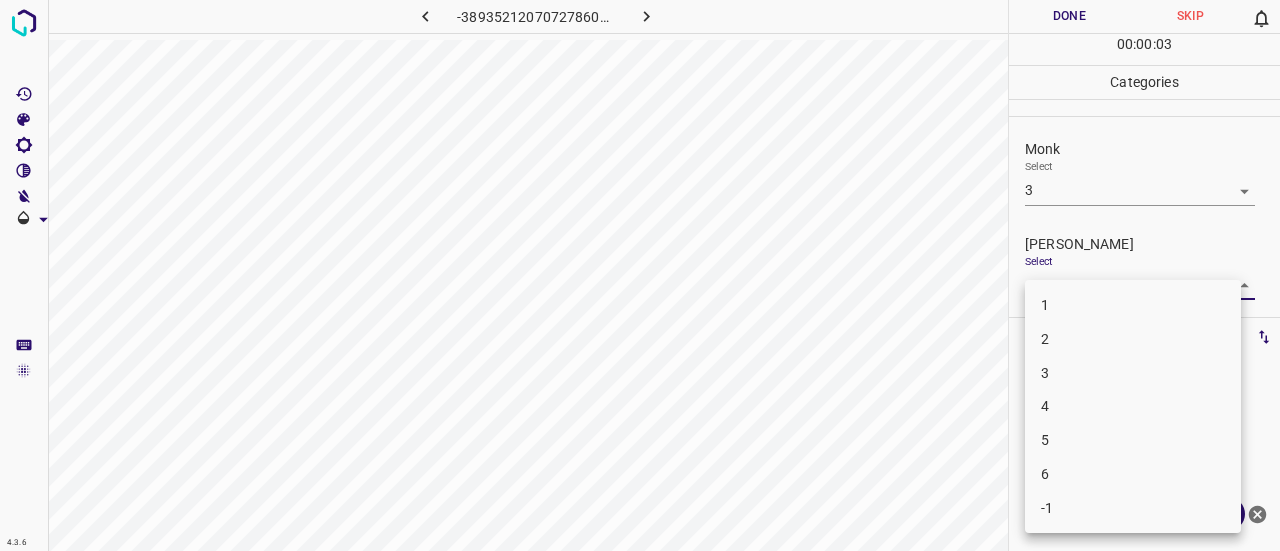 click on "2" at bounding box center (1133, 339) 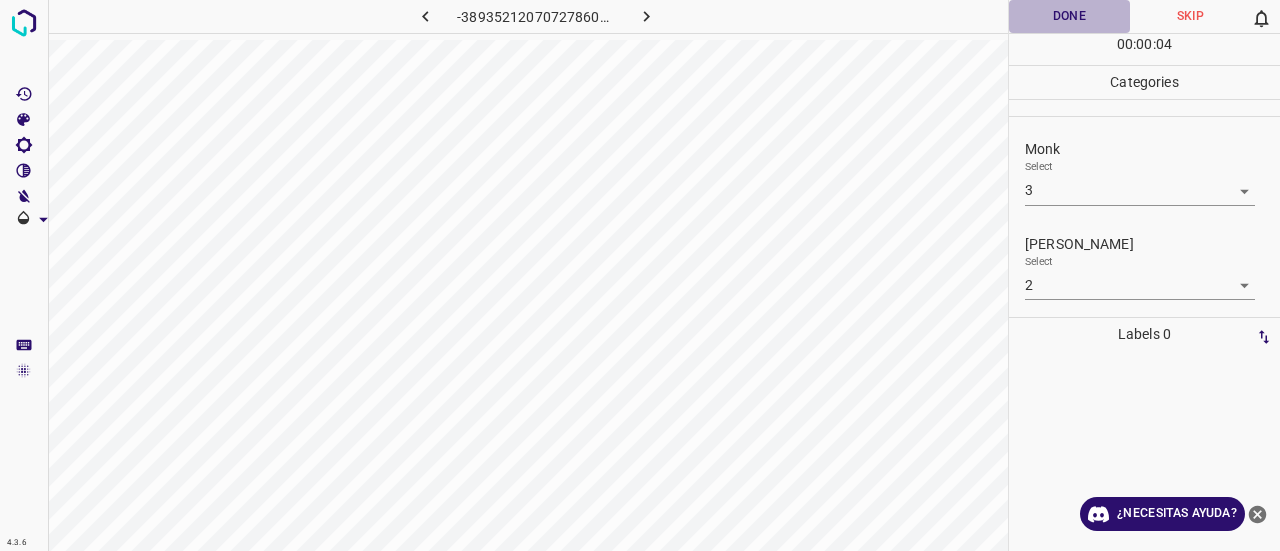 click on "Done" at bounding box center [1069, 16] 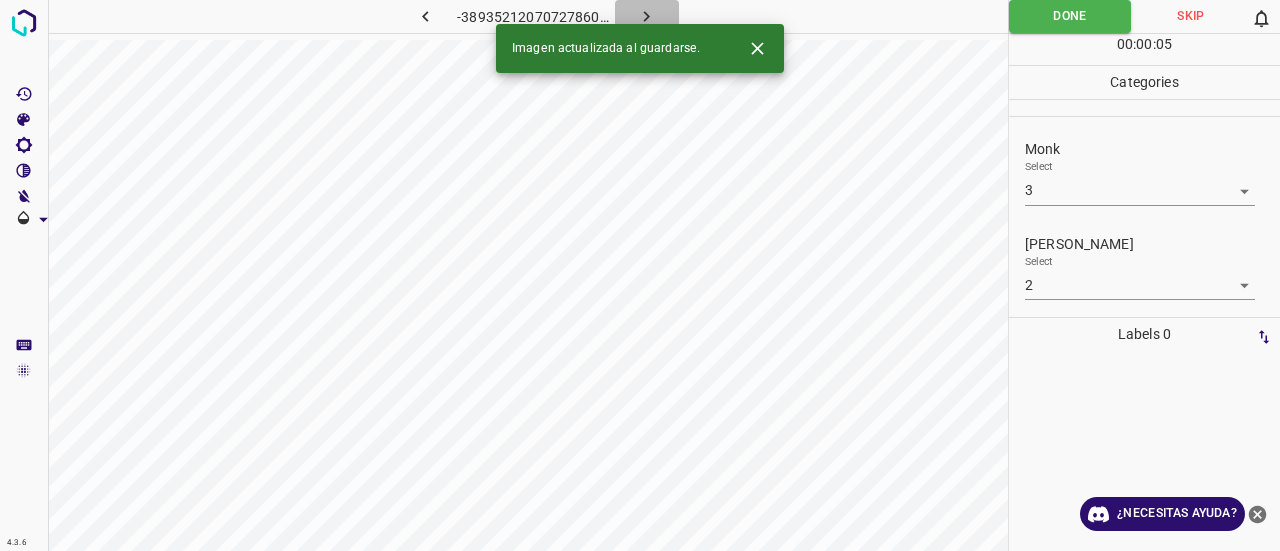 click 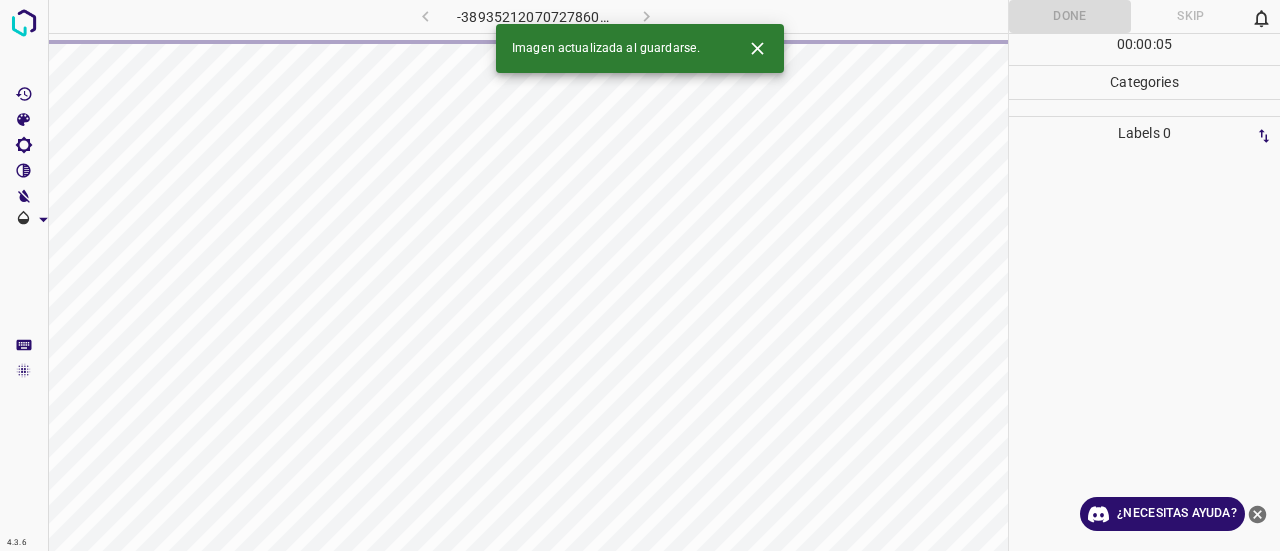 click 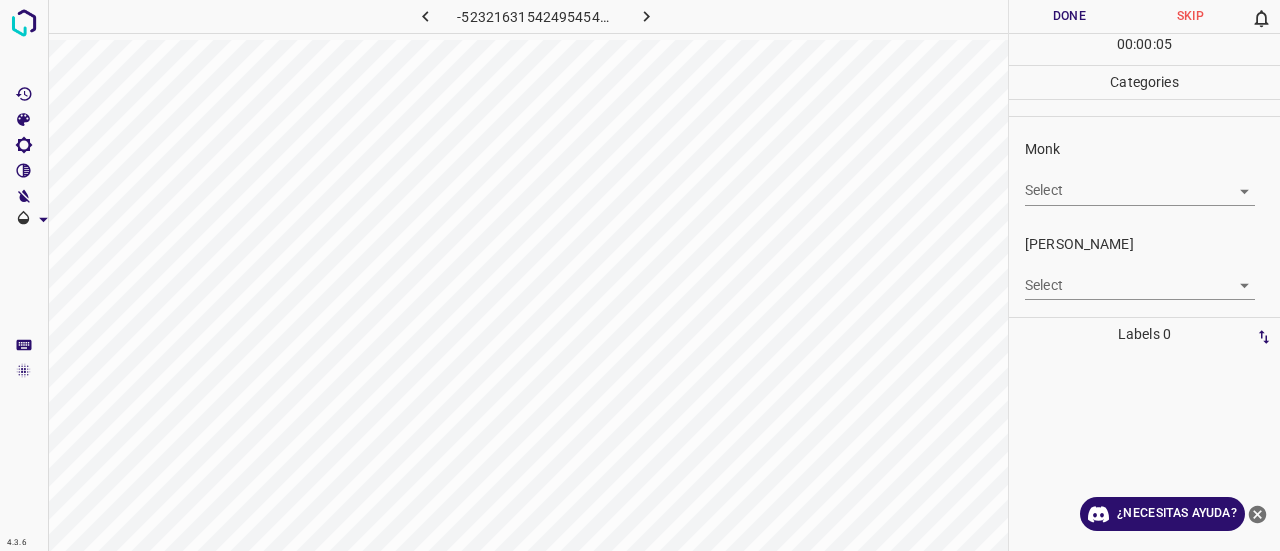 click on "4.3.6  -523216315424954540.png Done Skip 0 00   : 00   : 05   Categories Monk   Select ​  Fitzpatrick   Select ​ Labels   0 Categories 1 Monk 2  Fitzpatrick Tools Space Change between modes (Draw & Edit) I Auto labeling R Restore zoom M Zoom in N Zoom out Delete Delete selecte label Filters Z Restore filters X Saturation filter C Brightness filter V Contrast filter B Gray scale filter General O Download ¿Necesitas ayuda? Texto original Valora esta traducción Tu opinión servirá para ayudar a mejorar el Traductor de Google - Texto - Esconder - Borrar" at bounding box center [640, 275] 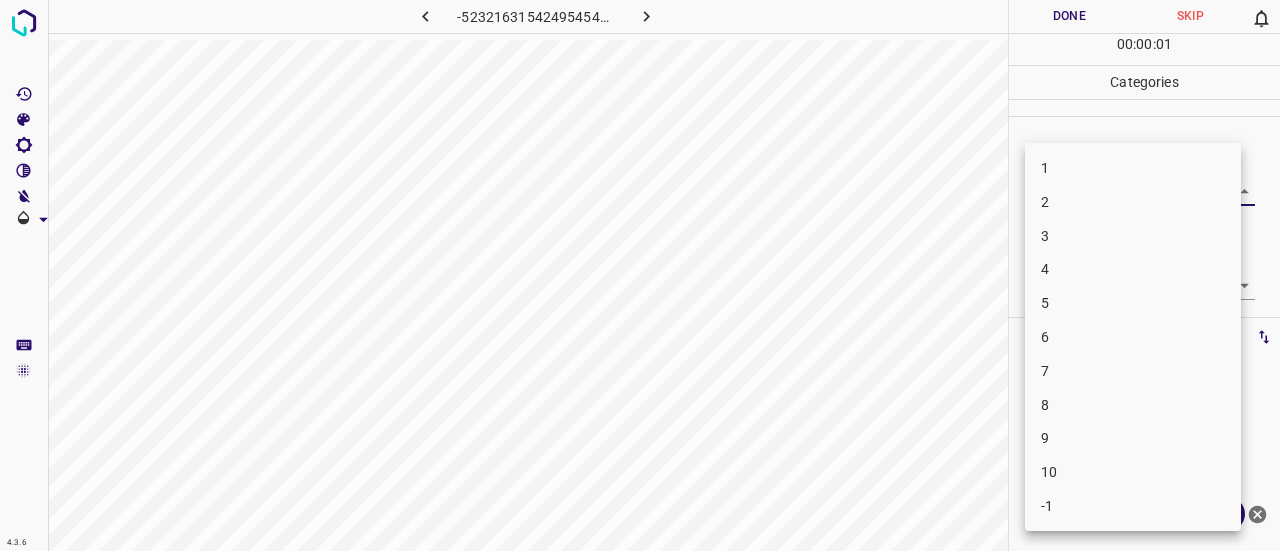 click on "3" at bounding box center [1133, 236] 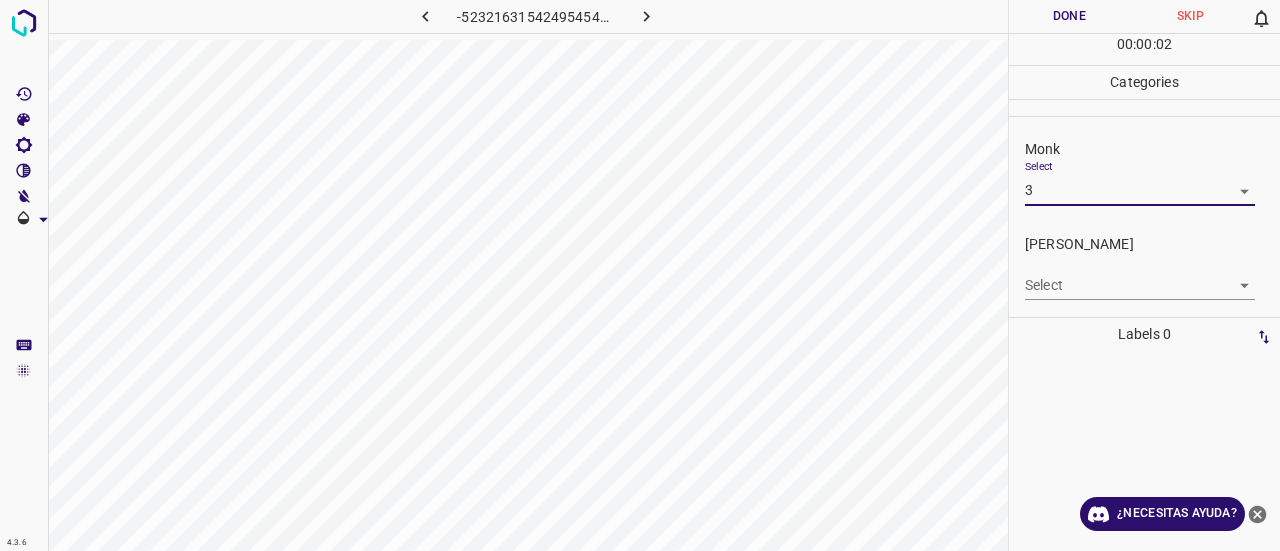 click on "4.3.6  -523216315424954540.png Done Skip 0 00   : 00   : 02   Categories Monk   Select 3 3  Fitzpatrick   Select ​ Labels   0 Categories 1 Monk 2  Fitzpatrick Tools Space Change between modes (Draw & Edit) I Auto labeling R Restore zoom M Zoom in N Zoom out Delete Delete selecte label Filters Z Restore filters X Saturation filter C Brightness filter V Contrast filter B Gray scale filter General O Download ¿Necesitas ayuda? Texto original Valora esta traducción Tu opinión servirá para ayudar a mejorar el Traductor de Google - Texto - Esconder - Borrar 1 2 3 4 5 6 7 8 9 10 -1" at bounding box center [640, 275] 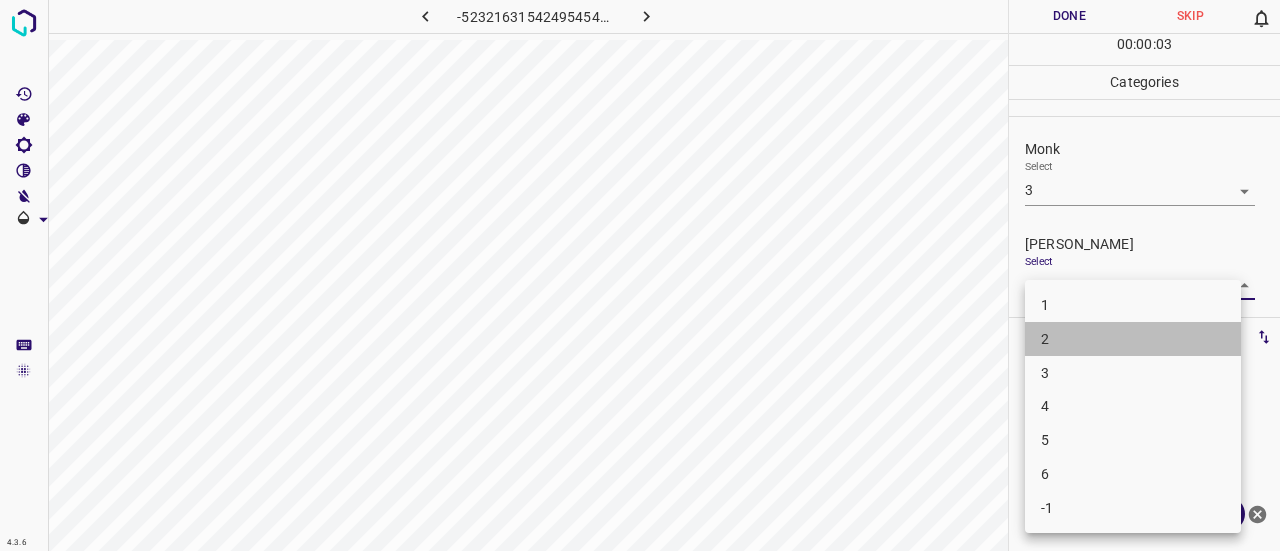 click on "2" at bounding box center (1133, 339) 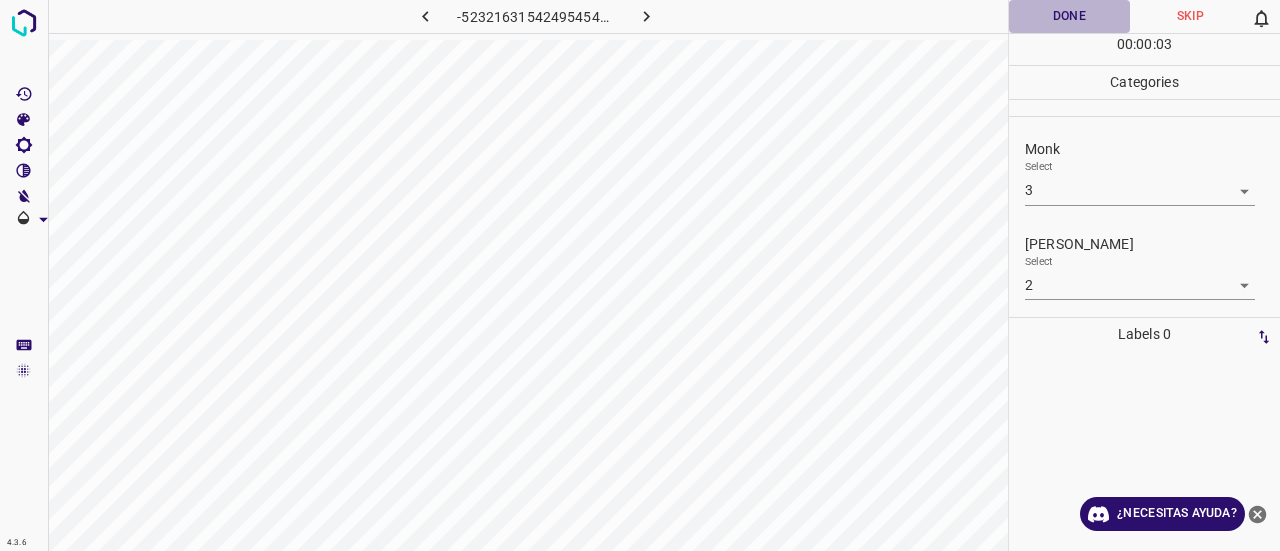 click on "Done" at bounding box center [1069, 16] 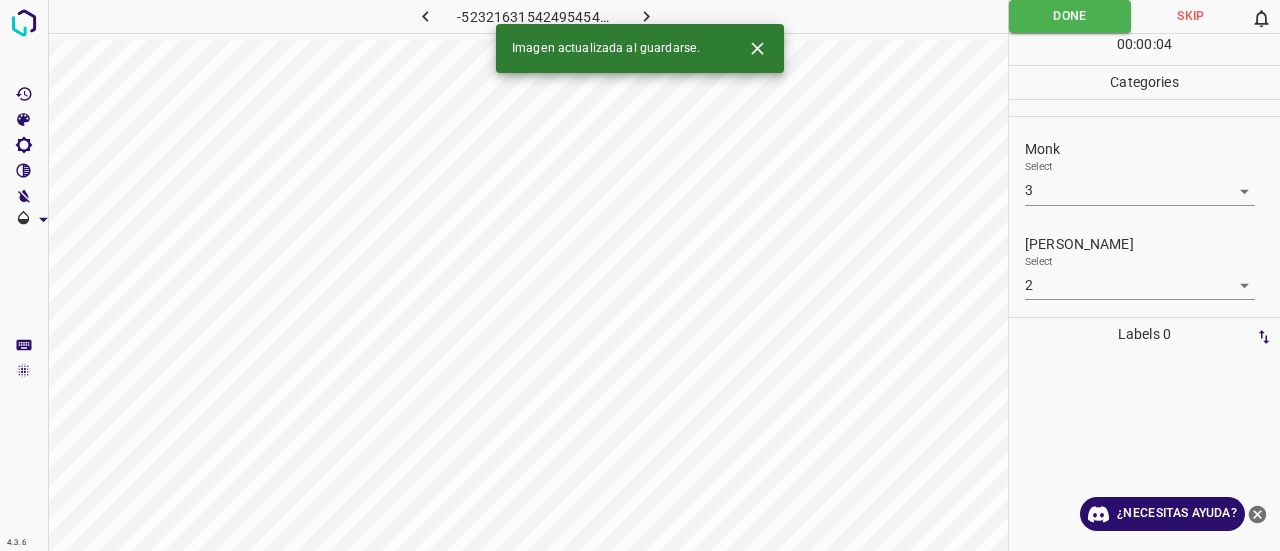 click at bounding box center (647, 16) 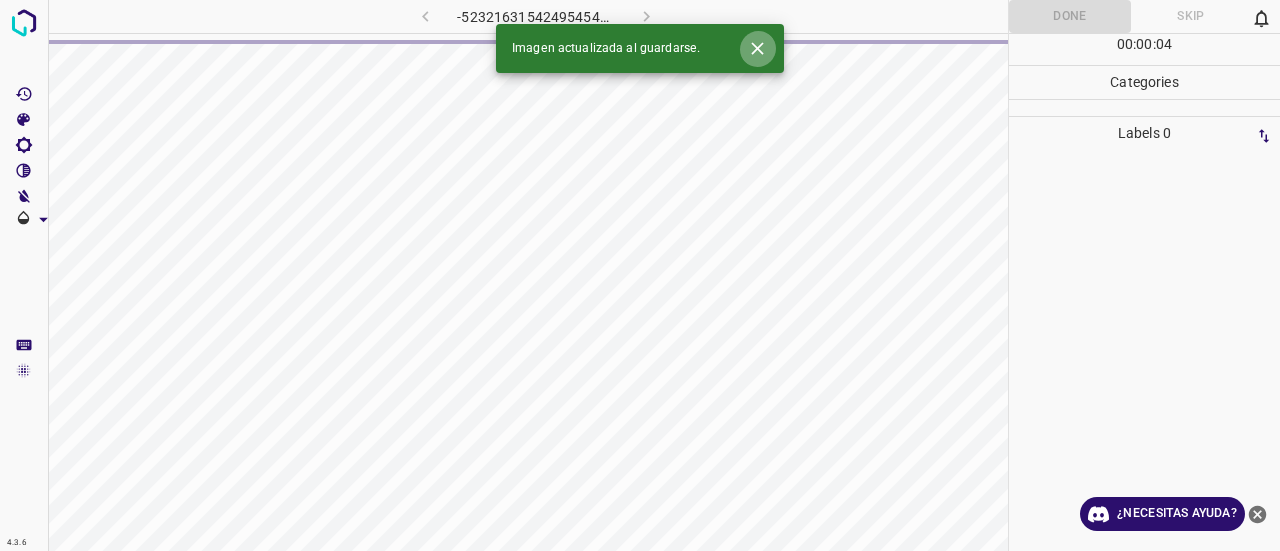 click 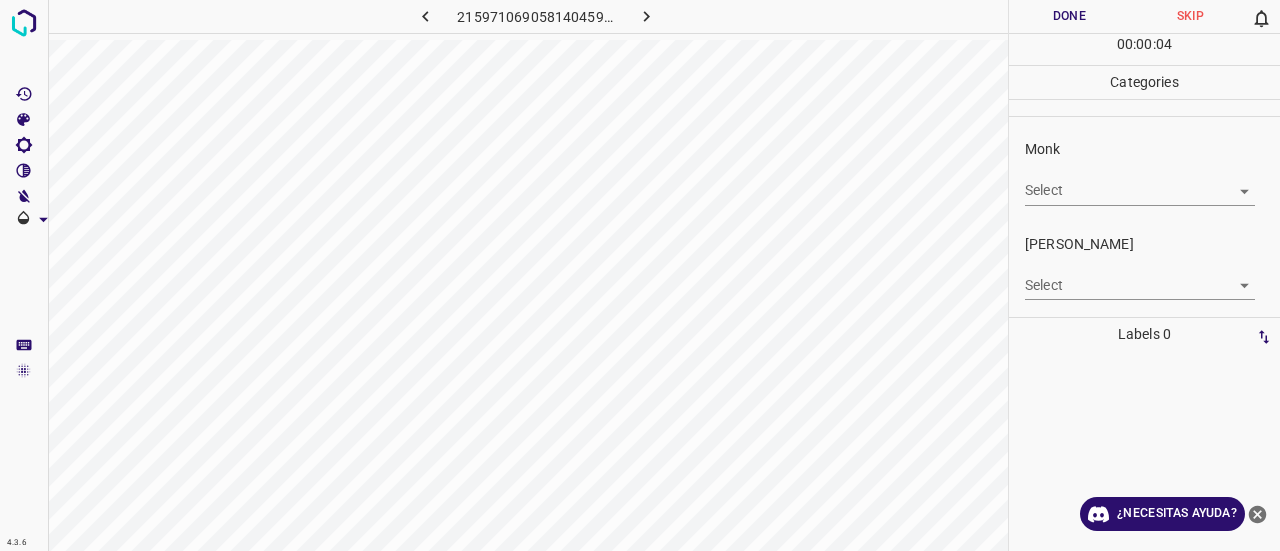 click on "4.3.6  2159710690581404597.png Done Skip 0 00   : 00   : 04   Categories Monk   Select ​  Fitzpatrick   Select ​ Labels   0 Categories 1 Monk 2  Fitzpatrick Tools Space Change between modes (Draw & Edit) I Auto labeling R Restore zoom M Zoom in N Zoom out Delete Delete selecte label Filters Z Restore filters X Saturation filter C Brightness filter V Contrast filter B Gray scale filter General O Download ¿Necesitas ayuda? Texto original Valora esta traducción Tu opinión servirá para ayudar a mejorar el Traductor de Google - Texto - Esconder - Borrar" at bounding box center [640, 275] 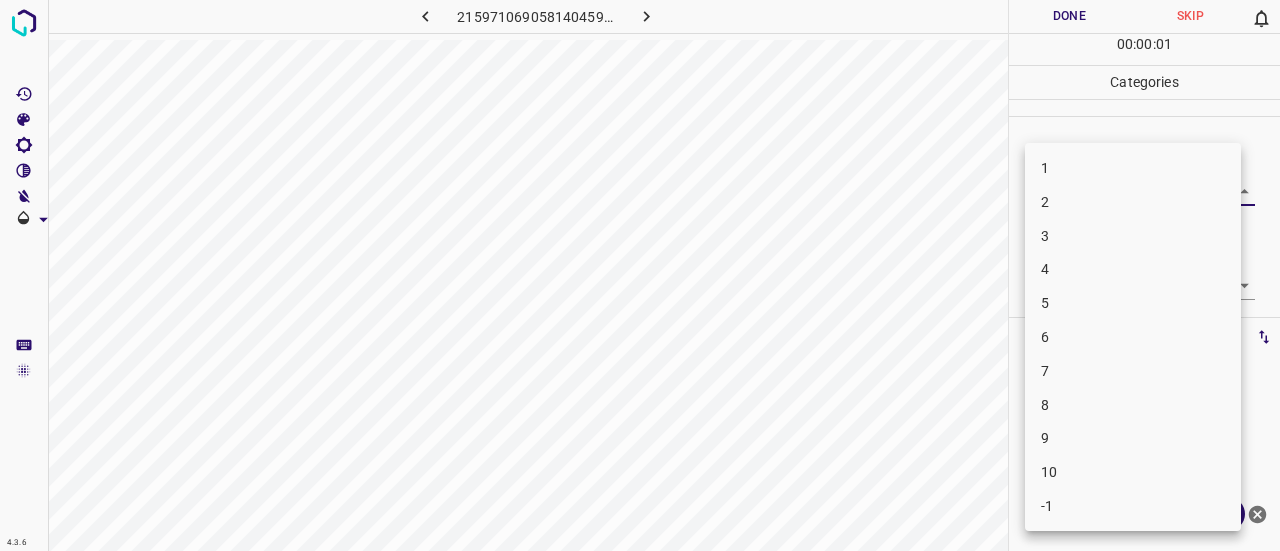 click on "3" at bounding box center [1133, 236] 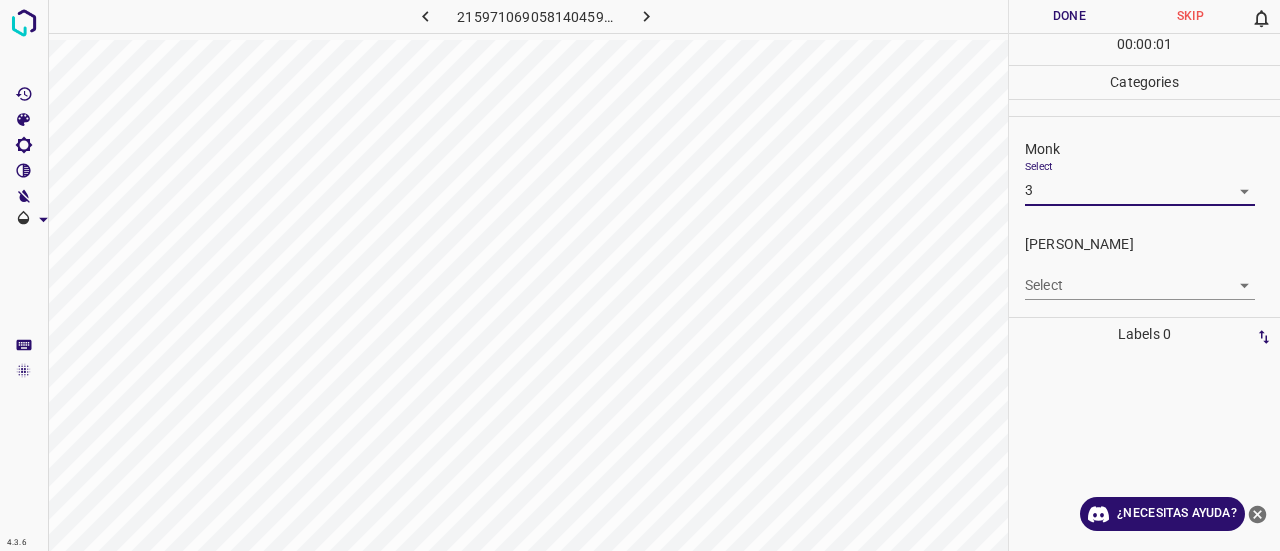 click on "4.3.6  2159710690581404597.png Done Skip 0 00   : 00   : 01   Categories Monk   Select 3 3  Fitzpatrick   Select ​ Labels   0 Categories 1 Monk 2  Fitzpatrick Tools Space Change between modes (Draw & Edit) I Auto labeling R Restore zoom M Zoom in N Zoom out Delete Delete selecte label Filters Z Restore filters X Saturation filter C Brightness filter V Contrast filter B Gray scale filter General O Download ¿Necesitas ayuda? Texto original Valora esta traducción Tu opinión servirá para ayudar a mejorar el Traductor de Google - Texto - Esconder - Borrar 1 2 3 4 5 6 7 8 9 10 -1" at bounding box center [640, 275] 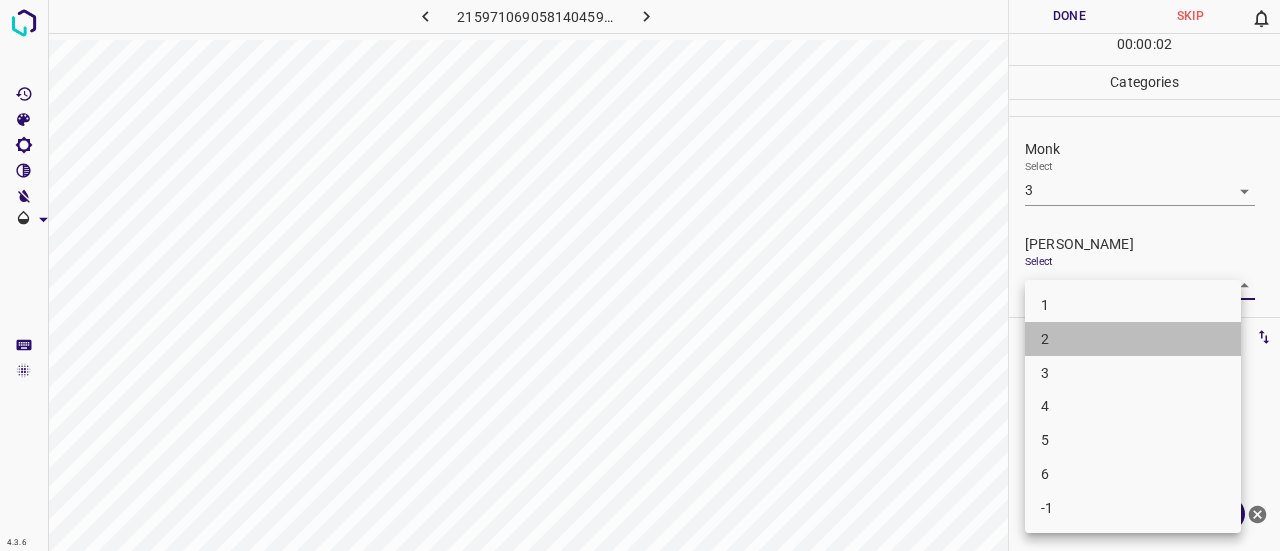 click on "2" at bounding box center [1133, 339] 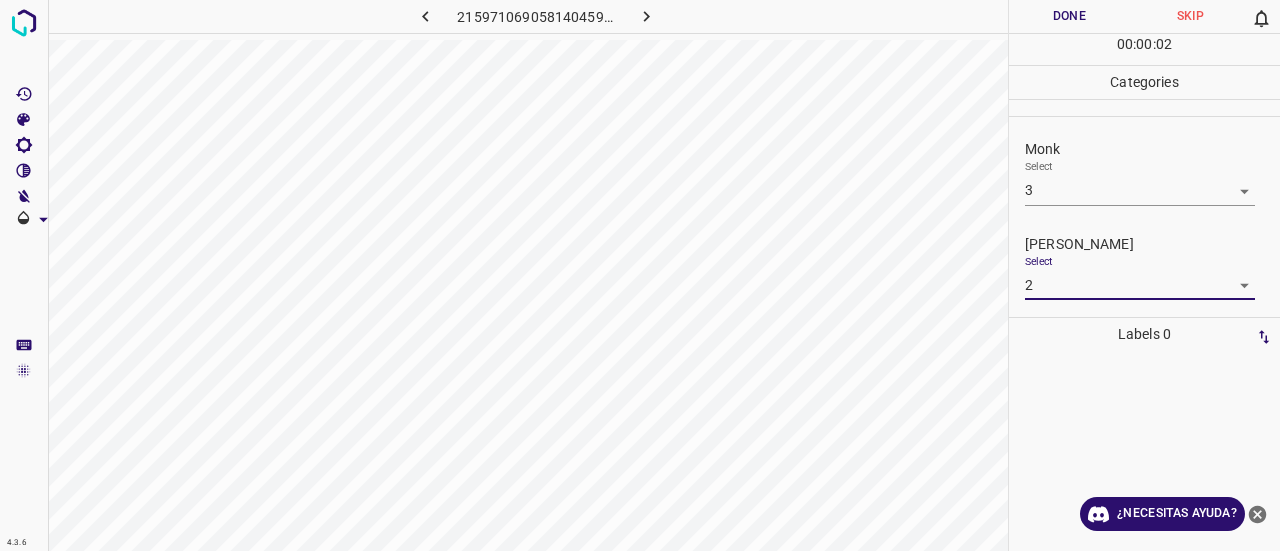 click on "Done" at bounding box center [1069, 16] 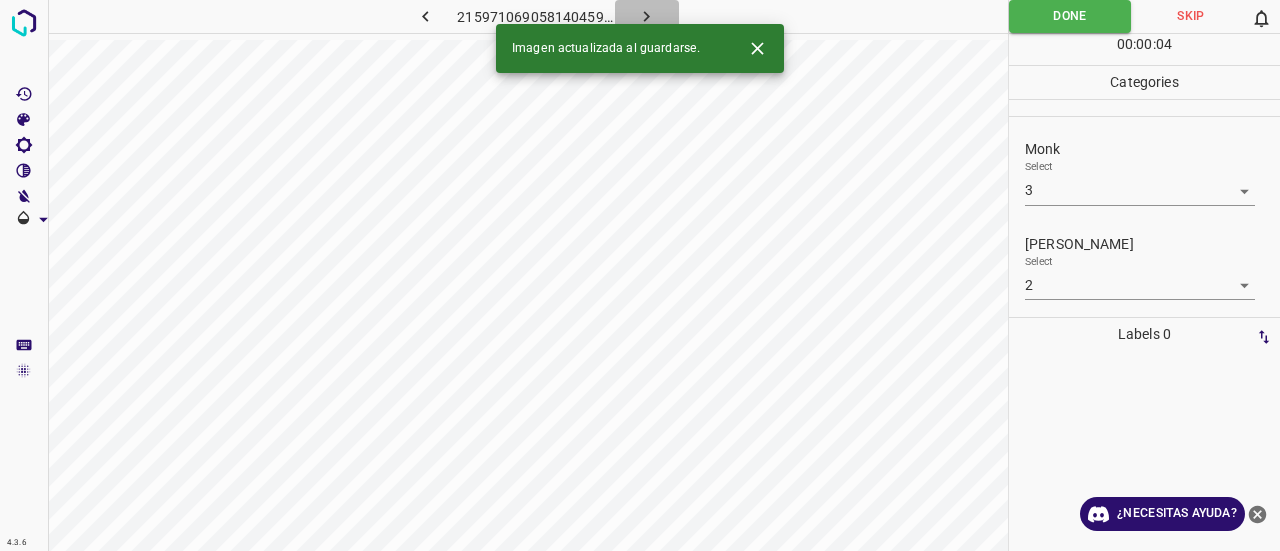 click 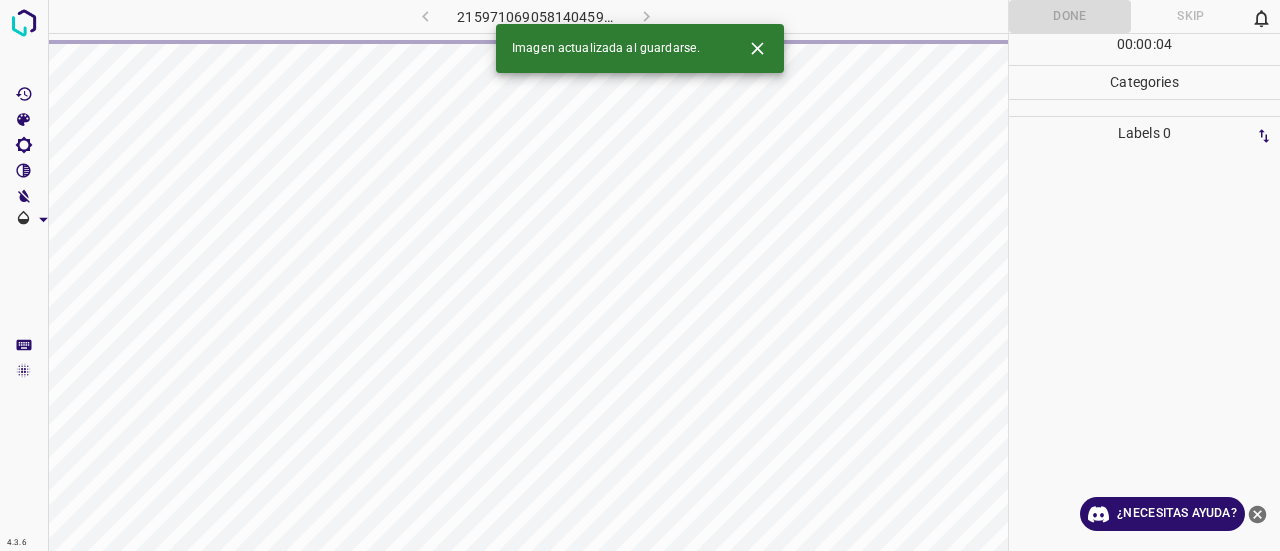 click 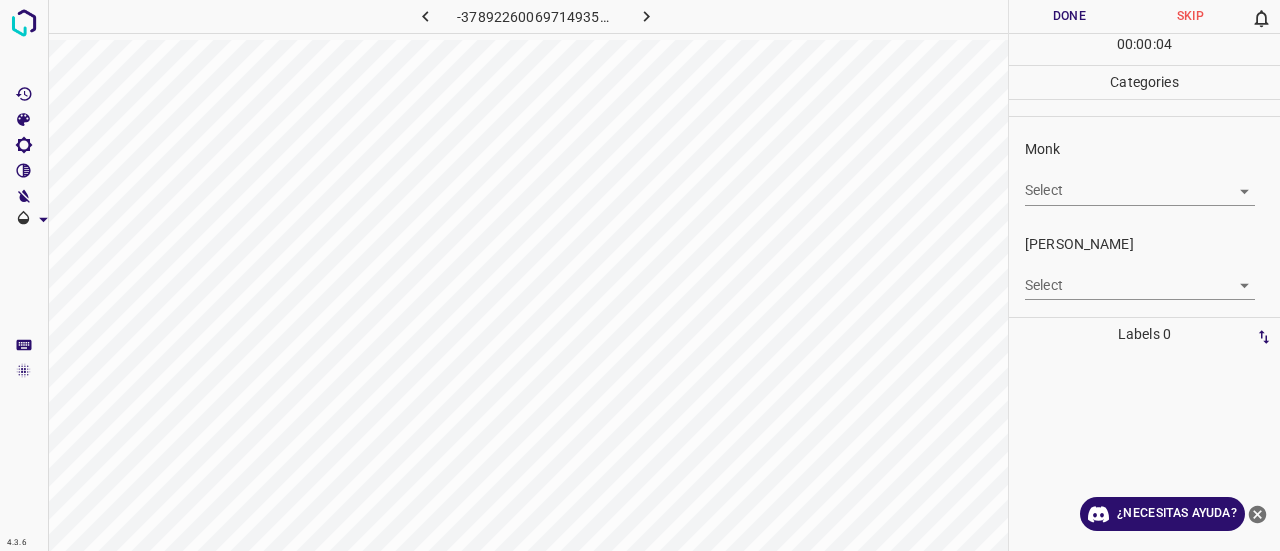 click on "4.3.6  -3789226006971493514.png Done Skip 0 00   : 00   : 04   Categories Monk   Select ​  Fitzpatrick   Select ​ Labels   0 Categories 1 Monk 2  Fitzpatrick Tools Space Change between modes (Draw & Edit) I Auto labeling R Restore zoom M Zoom in N Zoom out Delete Delete selecte label Filters Z Restore filters X Saturation filter C Brightness filter V Contrast filter B Gray scale filter General O Download ¿Necesitas ayuda? Texto original Valora esta traducción Tu opinión servirá para ayudar a mejorar el Traductor de Google - Texto - Esconder - Borrar" at bounding box center (640, 275) 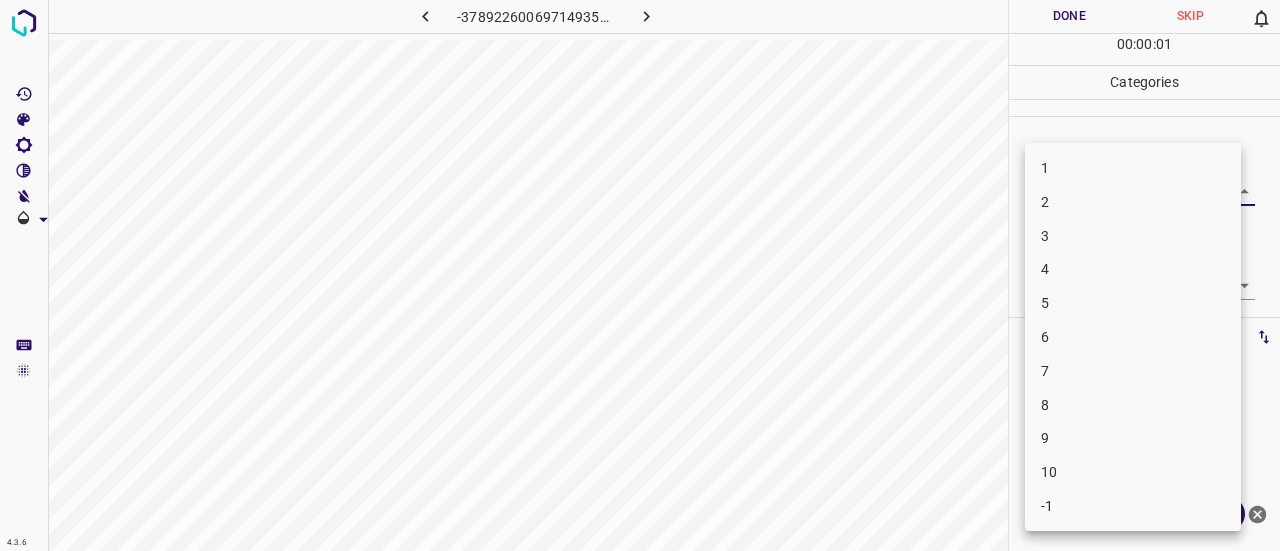 click on "1" at bounding box center [1133, 168] 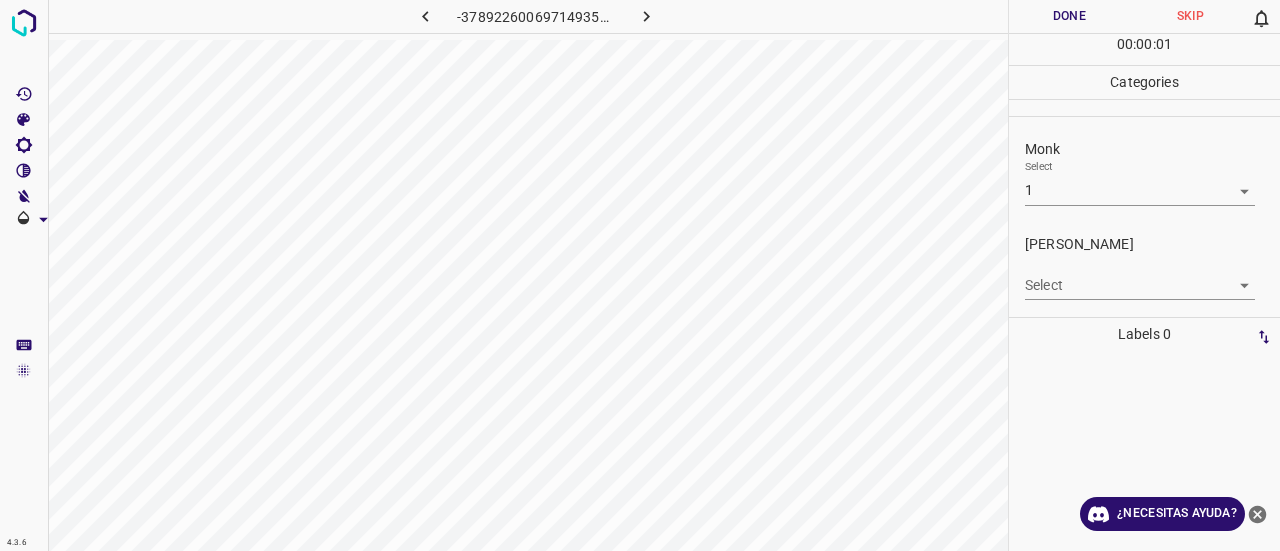 click on "4.3.6  -3789226006971493514.png Done Skip 0 00   : 00   : 01   Categories Monk   Select 1 1  Fitzpatrick   Select ​ Labels   0 Categories 1 Monk 2  Fitzpatrick Tools Space Change between modes (Draw & Edit) I Auto labeling R Restore zoom M Zoom in N Zoom out Delete Delete selecte label Filters Z Restore filters X Saturation filter C Brightness filter V Contrast filter B Gray scale filter General O Download ¿Necesitas ayuda? Texto original Valora esta traducción Tu opinión servirá para ayudar a mejorar el Traductor de Google - Texto - Esconder - Borrar" at bounding box center [640, 275] 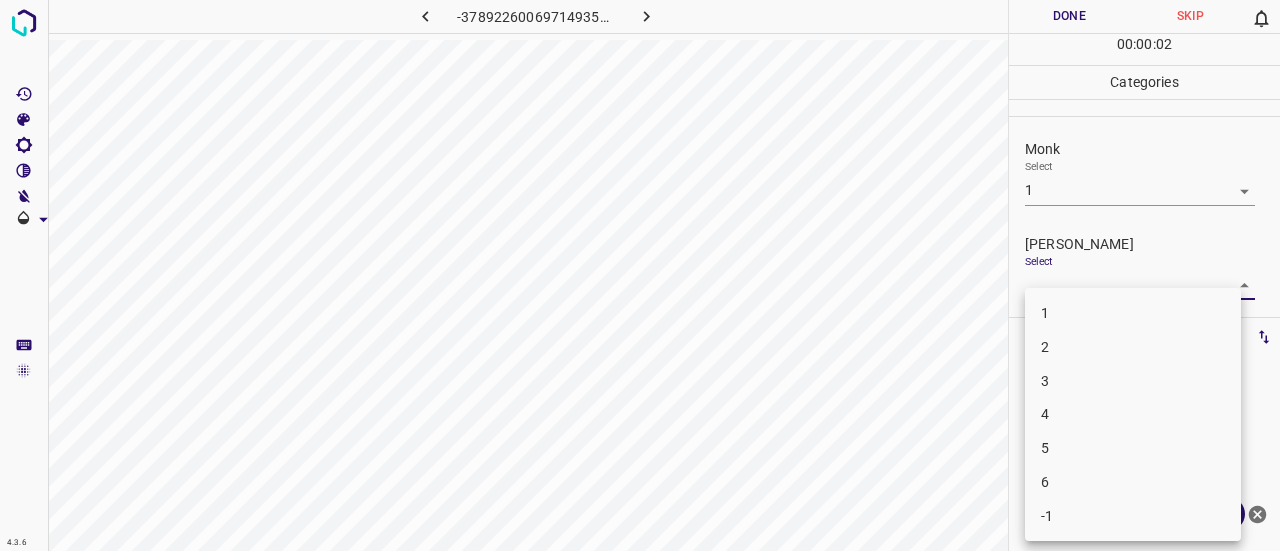 click on "1" at bounding box center (1133, 313) 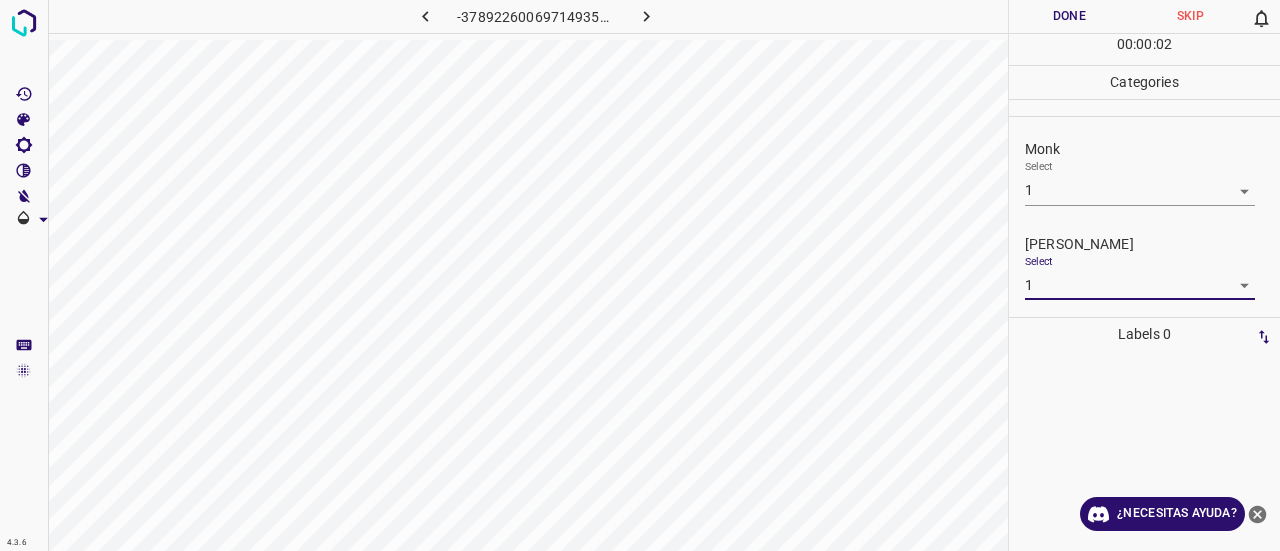 click on "Done" at bounding box center (1069, 16) 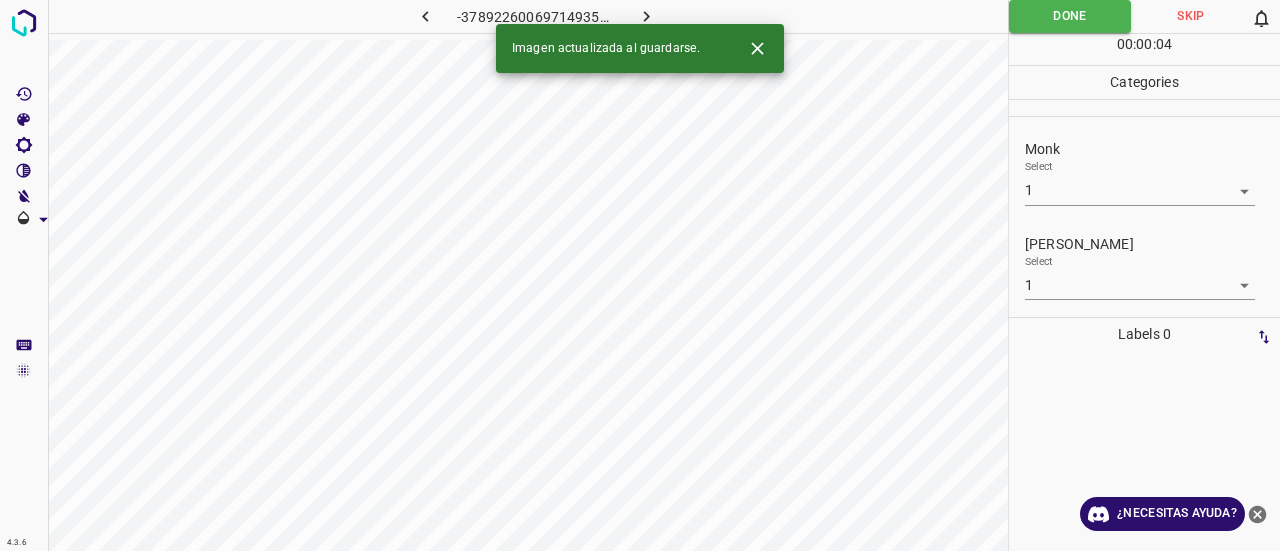 click 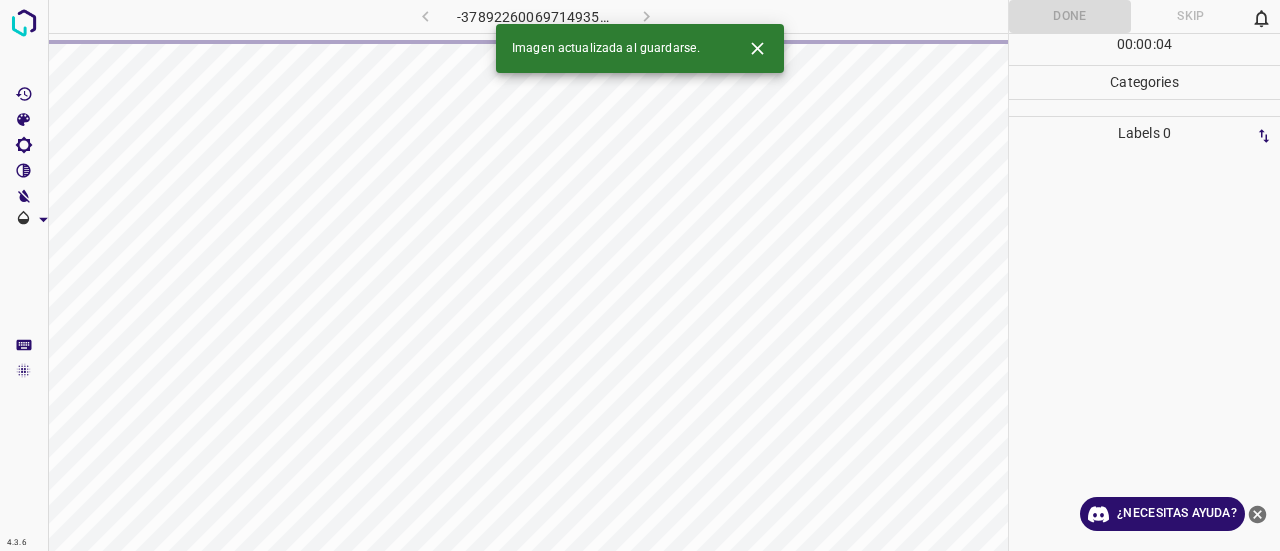drag, startPoint x: 755, startPoint y: 53, endPoint x: 771, endPoint y: 59, distance: 17.088007 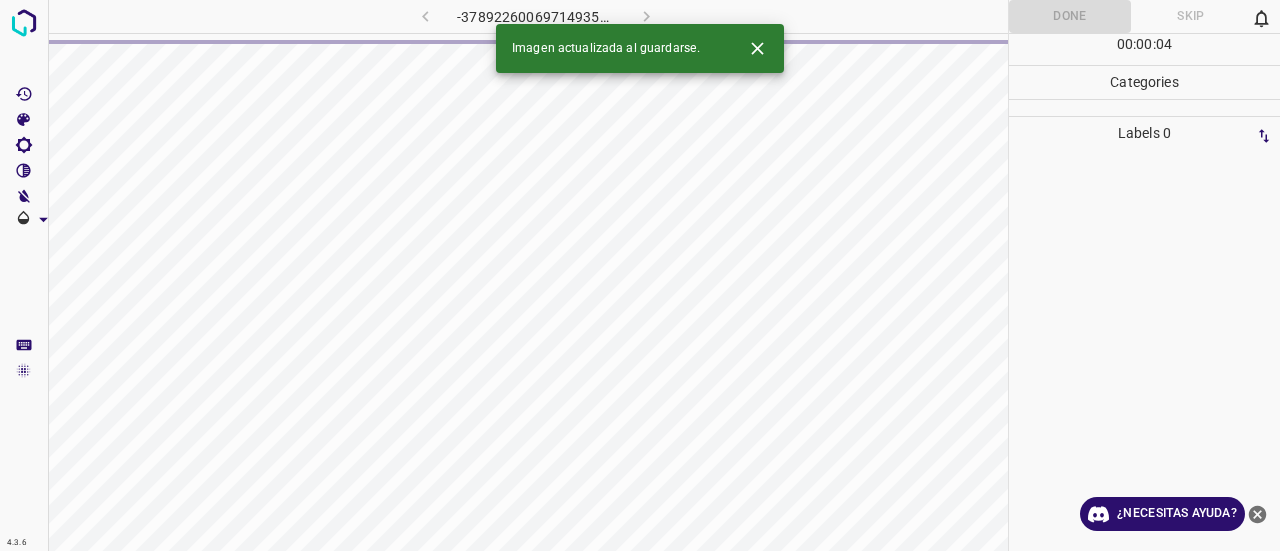 click 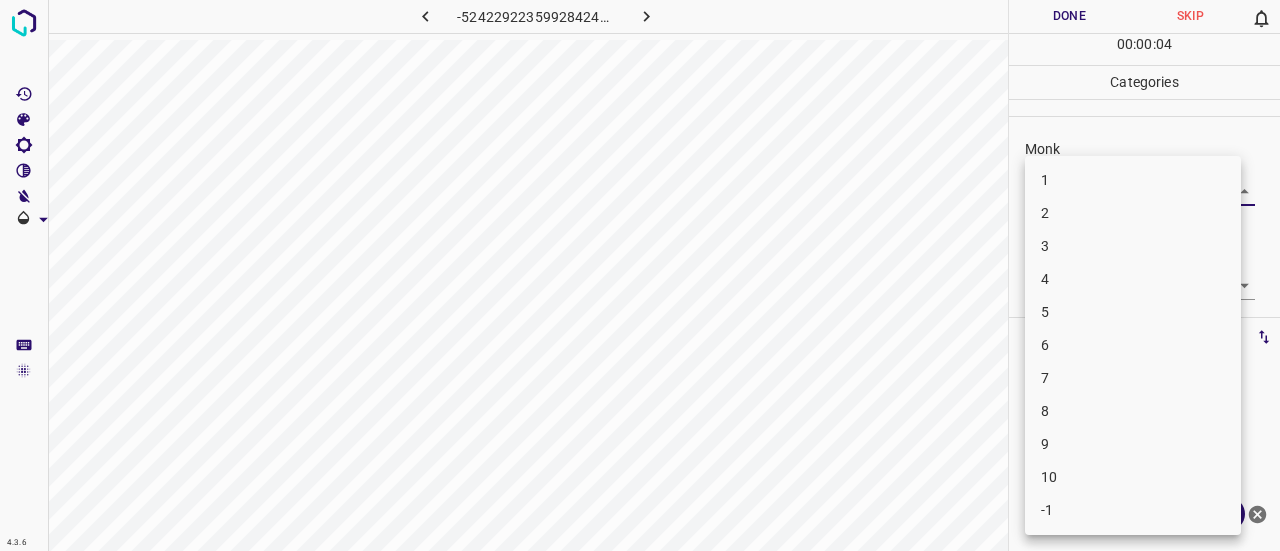 click on "4.3.6  -5242292235992842450.png Done Skip 0 00   : 00   : 04   Categories Monk   Select ​  Fitzpatrick   Select ​ Labels   0 Categories 1 Monk 2  Fitzpatrick Tools Space Change between modes (Draw & Edit) I Auto labeling R Restore zoom M Zoom in N Zoom out Delete Delete selecte label Filters Z Restore filters X Saturation filter C Brightness filter V Contrast filter B Gray scale filter General O Download ¿Necesitas ayuda? Texto original Valora esta traducción Tu opinión servirá para ayudar a mejorar el Traductor de Google - Texto - Esconder - Borrar 1 2 3 4 5 6 7 8 9 10 -1" at bounding box center [640, 275] 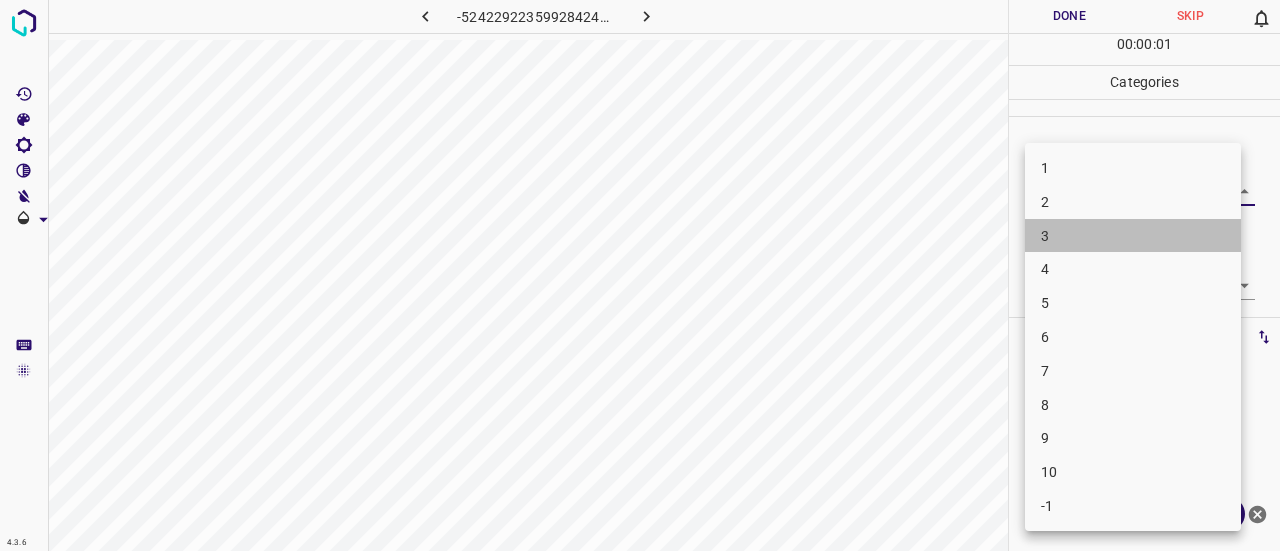click on "1 2 3 4 5 6 7 8 9 10 -1" at bounding box center (1133, 337) 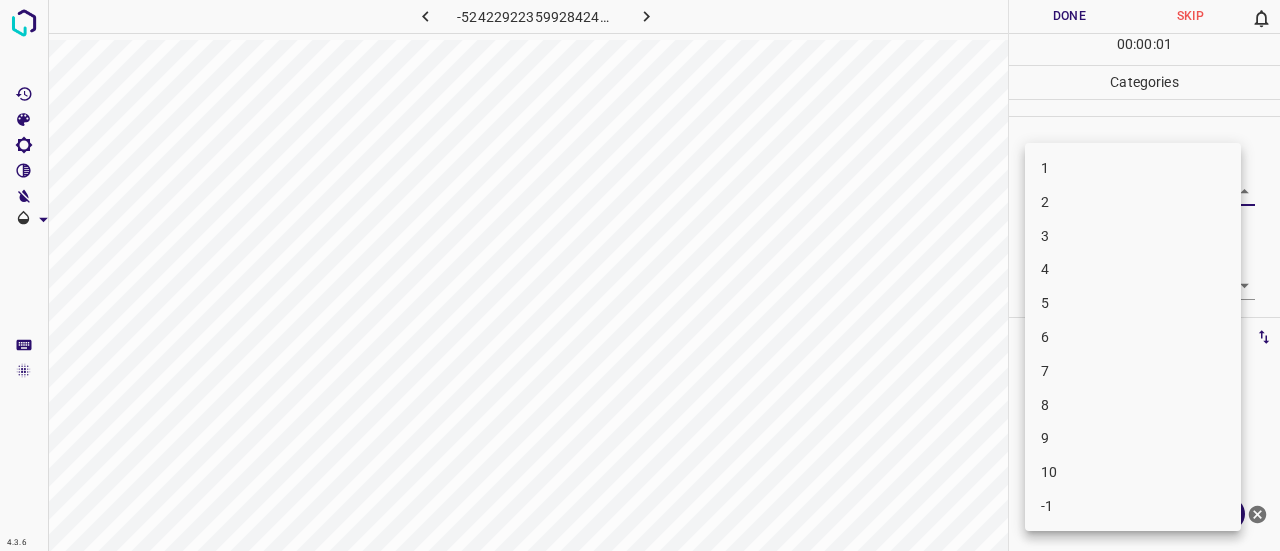 click on "3" at bounding box center (1133, 236) 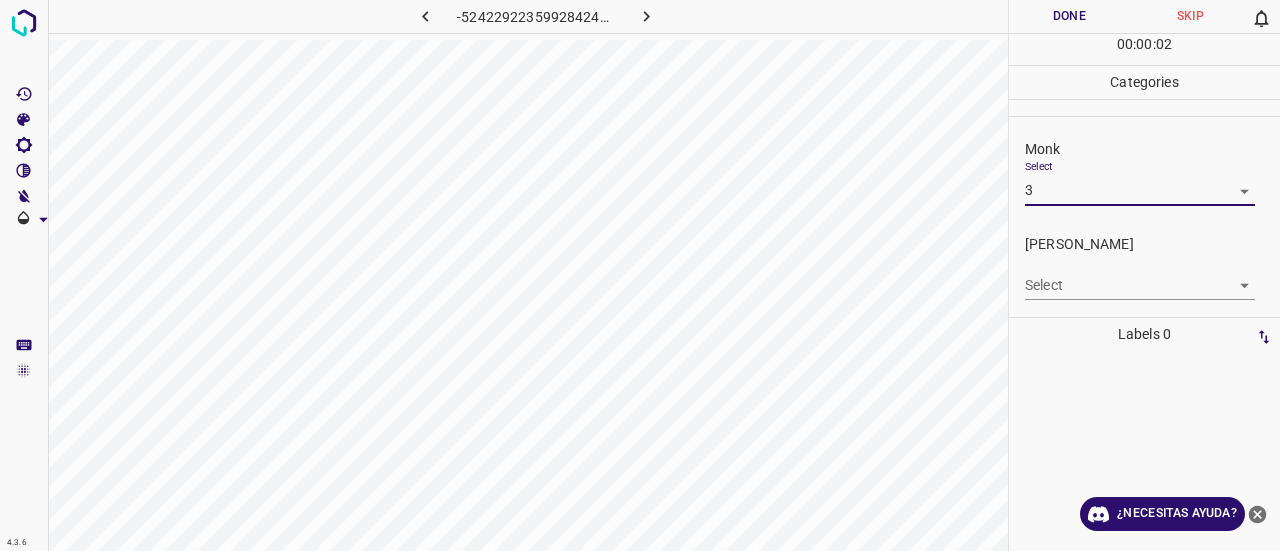 click on "4.3.6  -5242292235992842450.png Done Skip 0 00   : 00   : 02   Categories Monk   Select 3 3  Fitzpatrick   Select ​ Labels   0 Categories 1 Monk 2  Fitzpatrick Tools Space Change between modes (Draw & Edit) I Auto labeling R Restore zoom M Zoom in N Zoom out Delete Delete selecte label Filters Z Restore filters X Saturation filter C Brightness filter V Contrast filter B Gray scale filter General O Download ¿Necesitas ayuda? Texto original Valora esta traducción Tu opinión servirá para ayudar a mejorar el Traductor de Google - Texto - Esconder - Borrar" at bounding box center (640, 275) 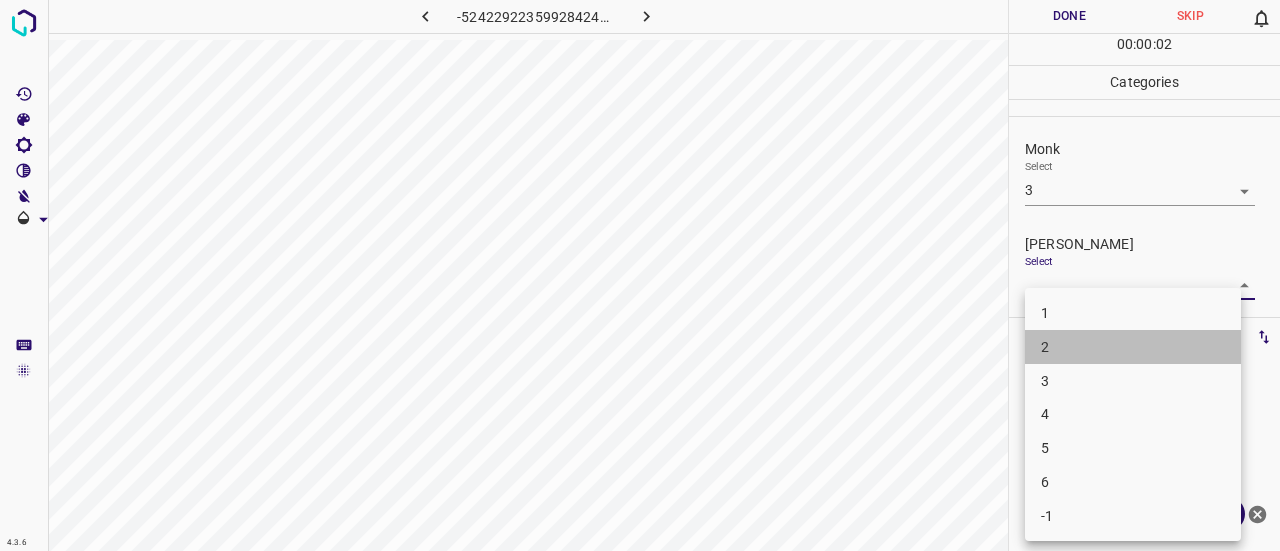 click on "2" at bounding box center [1133, 347] 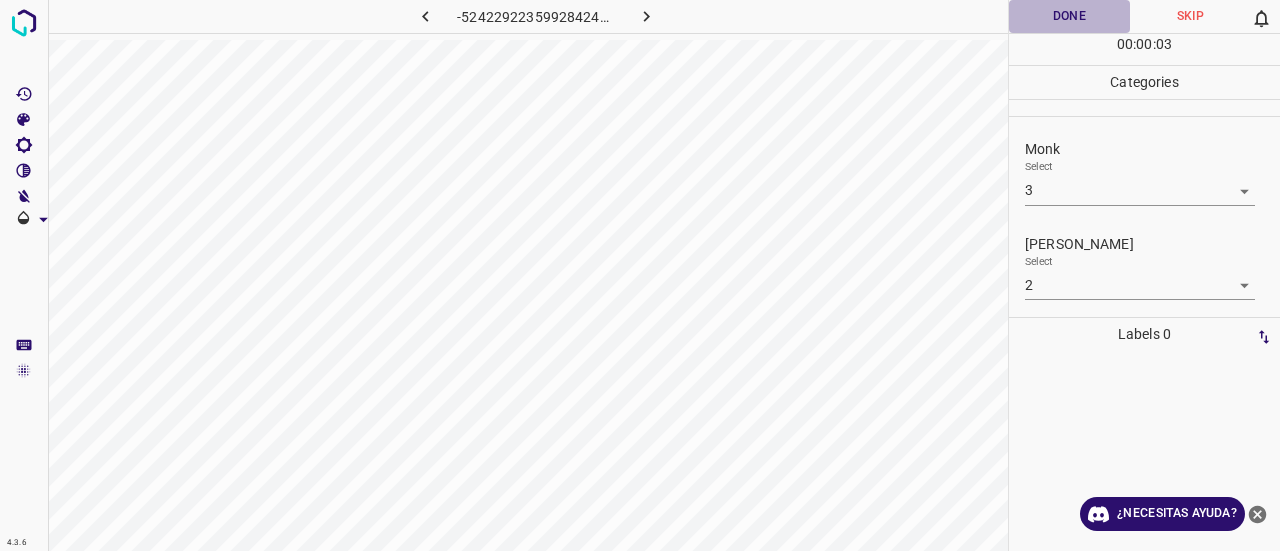 click on "Done" at bounding box center [1069, 16] 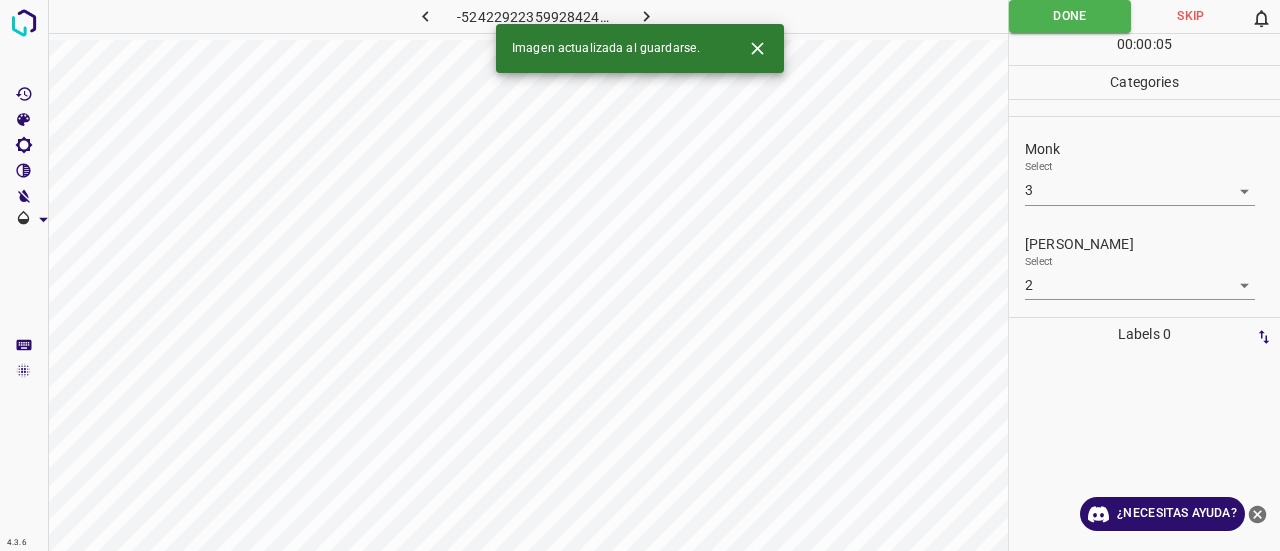 click 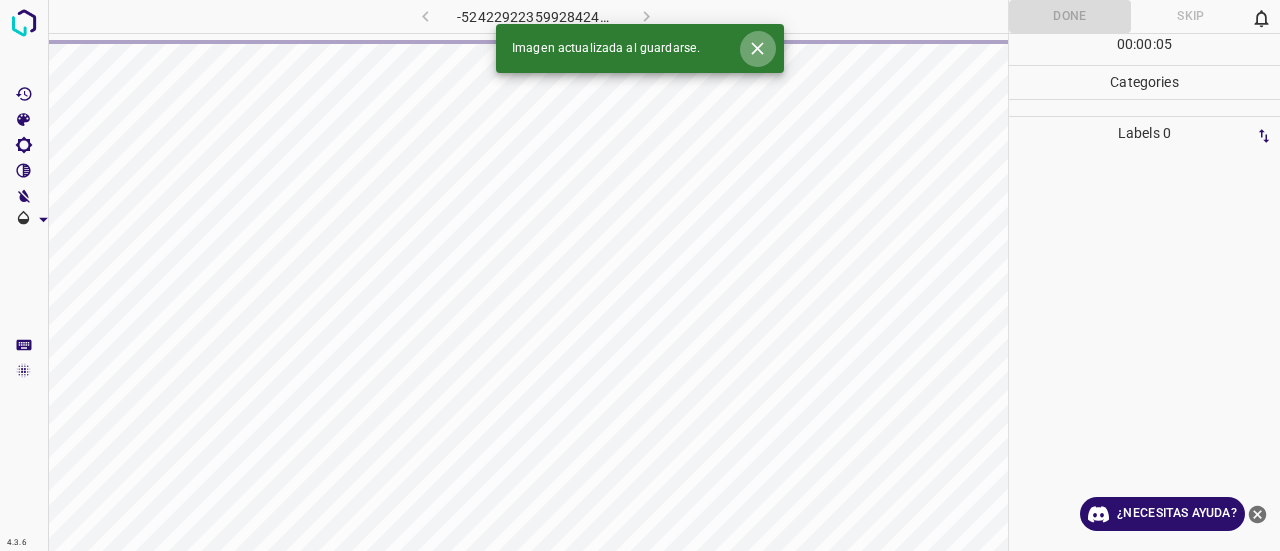 click 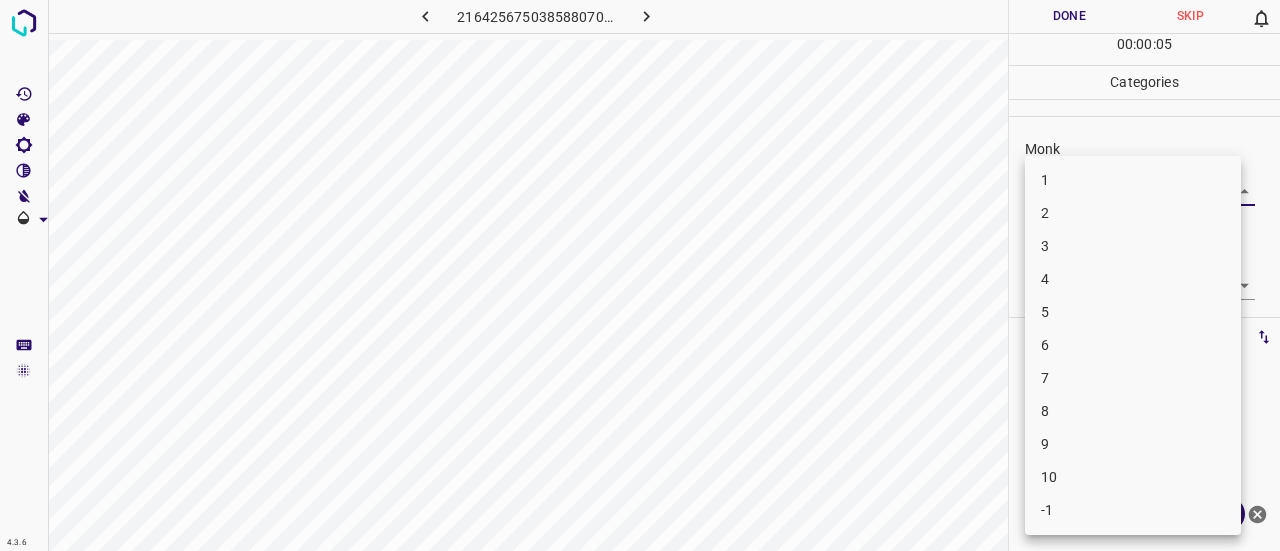 click on "4.3.6  2164256750385880705.png Done Skip 0 00   : 00   : 05   Categories Monk   Select ​  Fitzpatrick   Select ​ Labels   0 Categories 1 Monk 2  Fitzpatrick Tools Space Change between modes (Draw & Edit) I Auto labeling R Restore zoom M Zoom in N Zoom out Delete Delete selecte label Filters Z Restore filters X Saturation filter C Brightness filter V Contrast filter B Gray scale filter General O Download ¿Necesitas ayuda? Texto original Valora esta traducción Tu opinión servirá para ayudar a mejorar el Traductor de Google - Texto - Esconder - Borrar 1 2 3 4 5 6 7 8 9 10 -1" at bounding box center (640, 275) 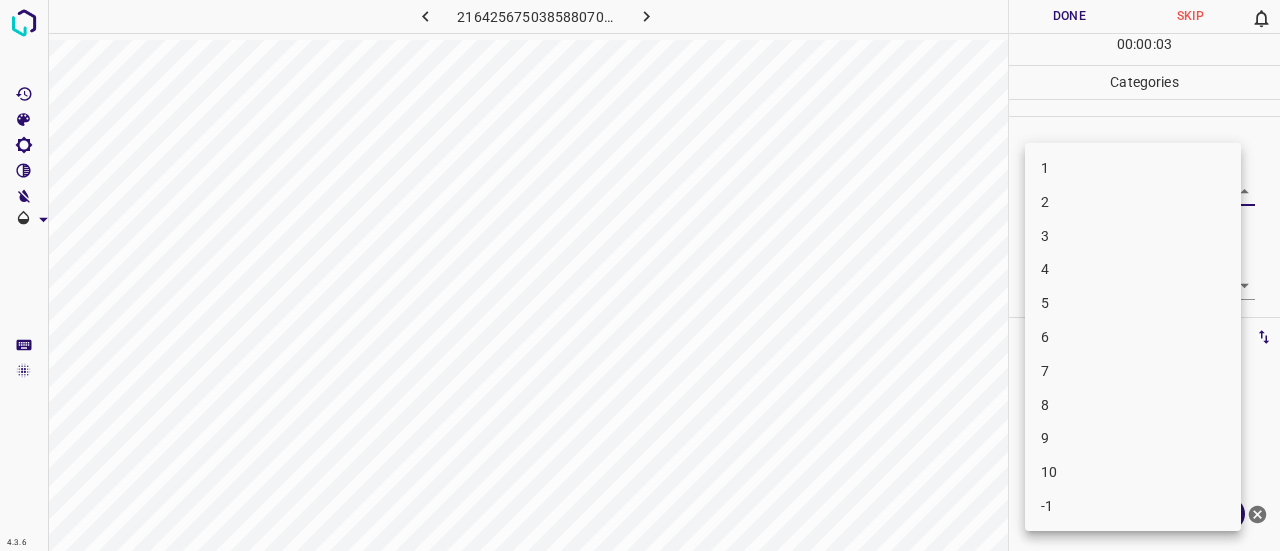 click on "3" at bounding box center [1133, 236] 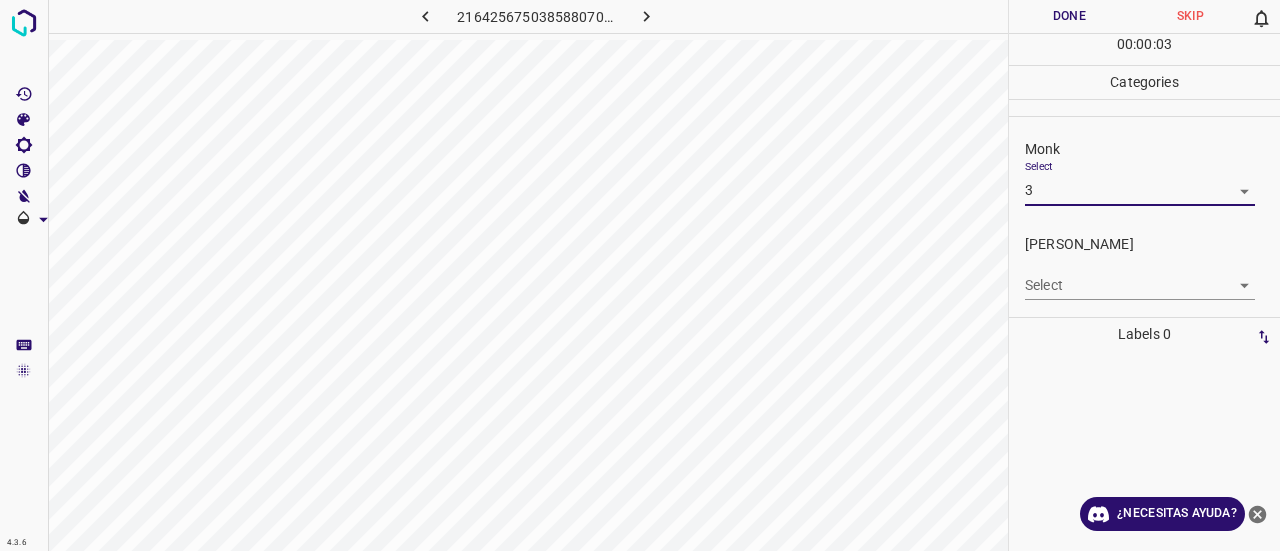 click on "4.3.6  2164256750385880705.png Done Skip 0 00   : 00   : 03   Categories Monk   Select 3 3  Fitzpatrick   Select ​ Labels   0 Categories 1 Monk 2  Fitzpatrick Tools Space Change between modes (Draw & Edit) I Auto labeling R Restore zoom M Zoom in N Zoom out Delete Delete selecte label Filters Z Restore filters X Saturation filter C Brightness filter V Contrast filter B Gray scale filter General O Download ¿Necesitas ayuda? Texto original Valora esta traducción Tu opinión servirá para ayudar a mejorar el Traductor de Google - Texto - Esconder - Borrar 1 2 3 4 5 6 7 8 9 10 -1" at bounding box center [640, 275] 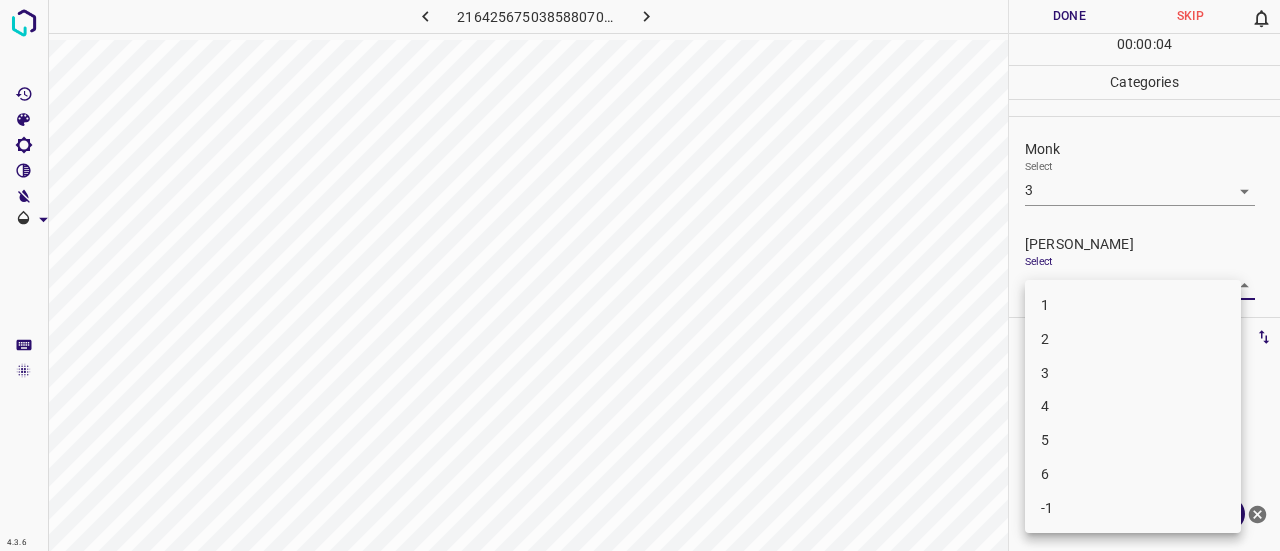 click on "2" at bounding box center (1133, 339) 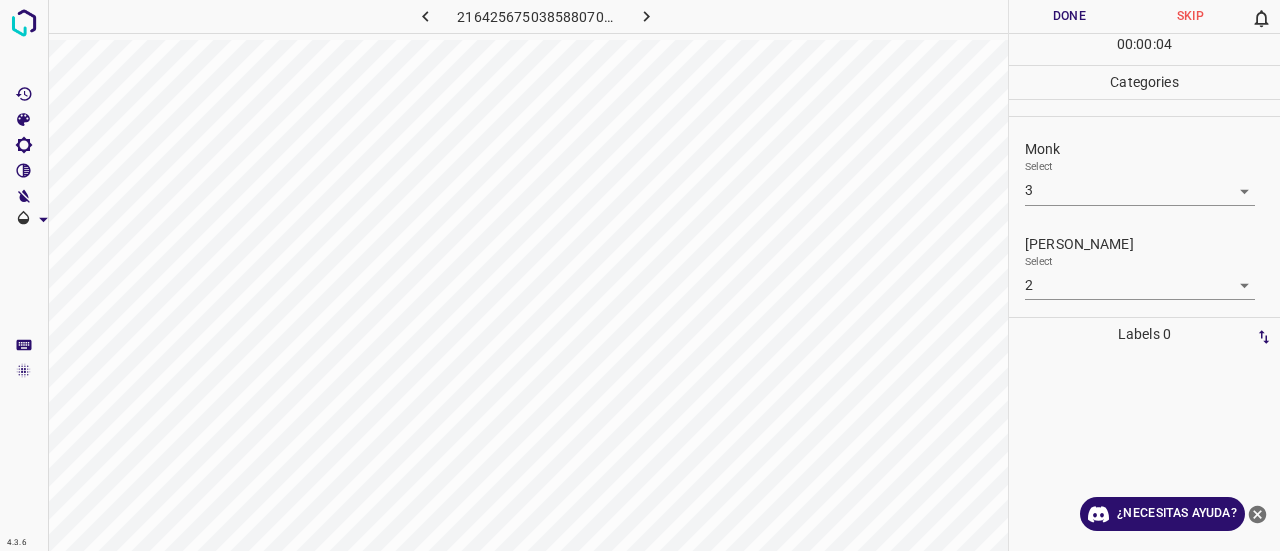 click on "2" at bounding box center [1133, 321] 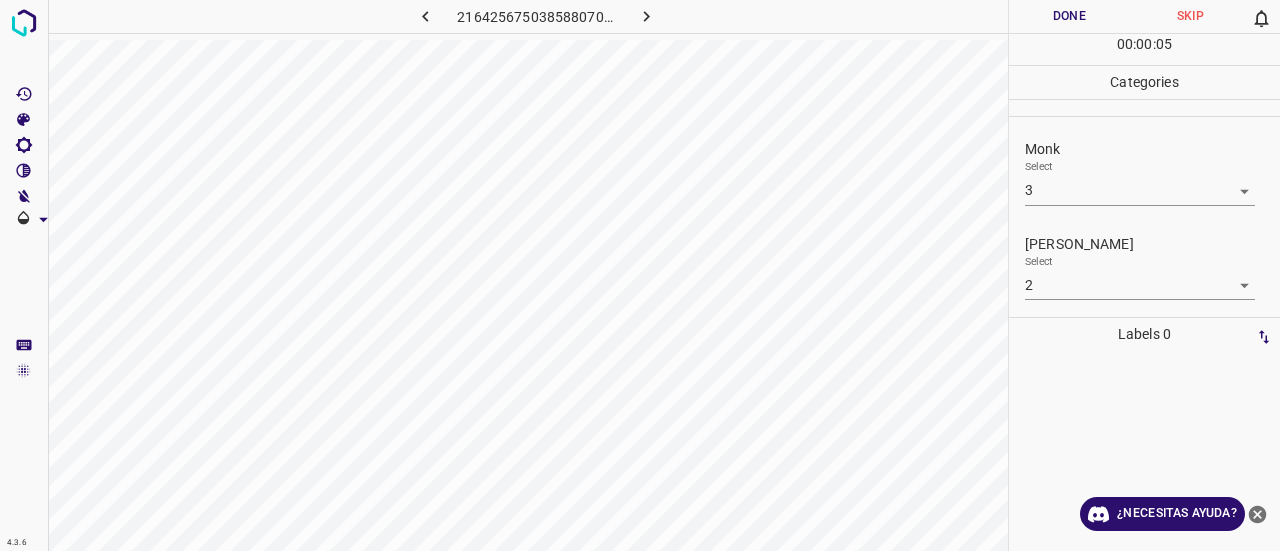 click on "Done" at bounding box center (1069, 16) 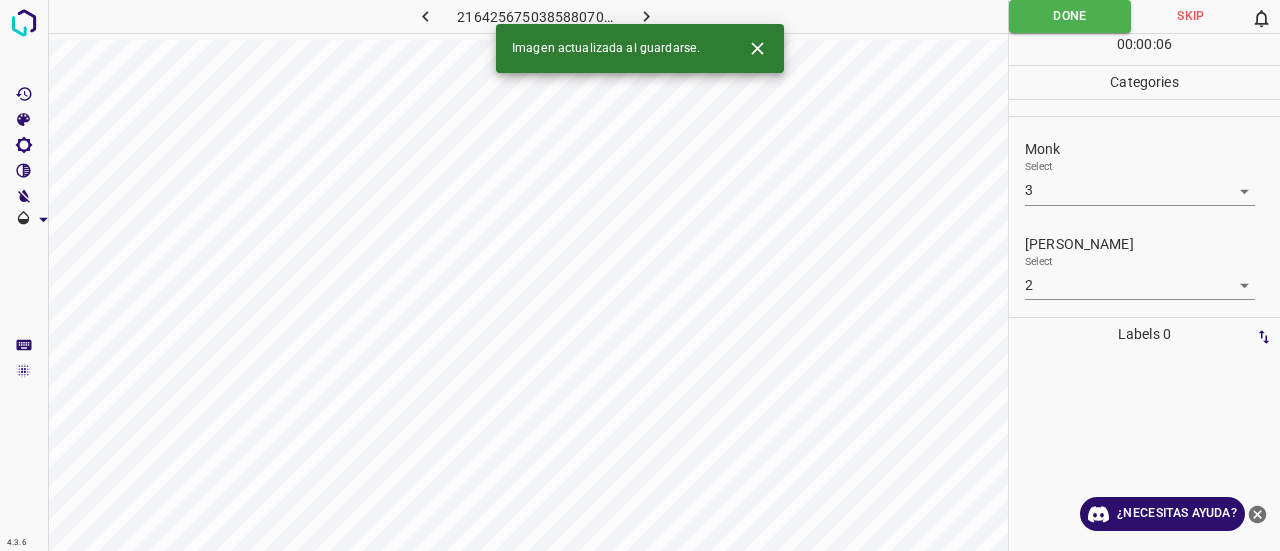 click at bounding box center [647, 16] 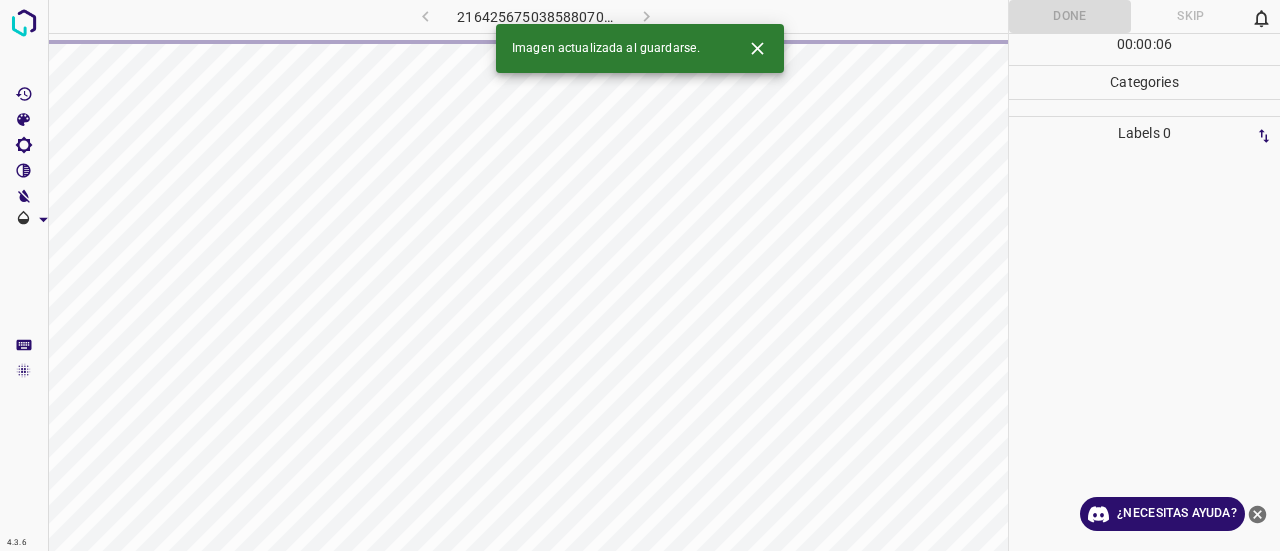click 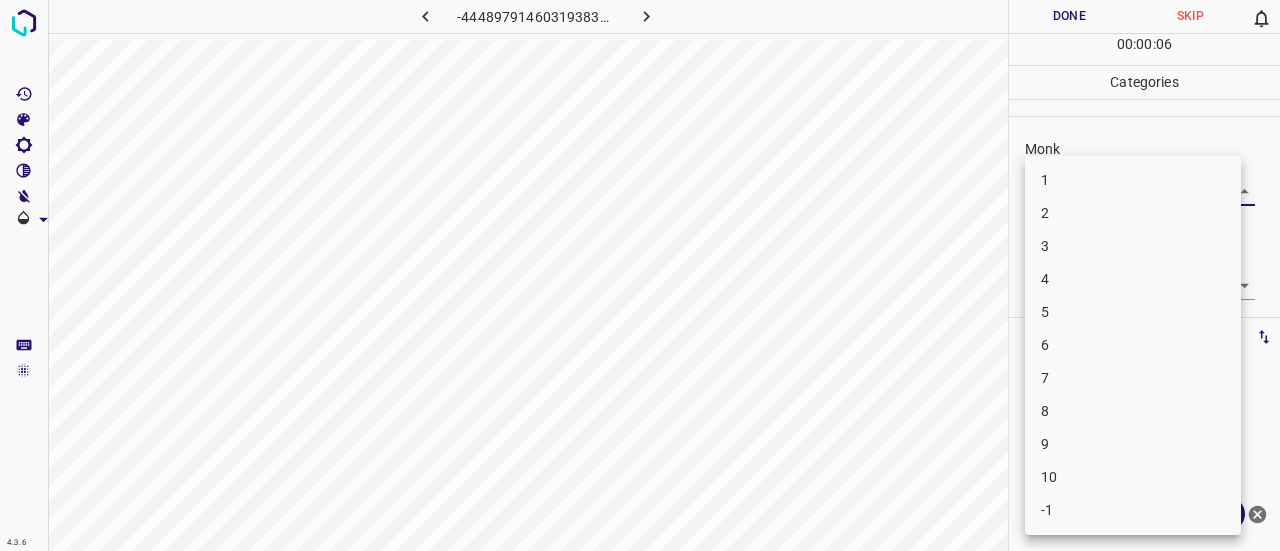 click on "4.3.6  -4448979146031938331.png Done Skip 0 00   : 00   : 06   Categories Monk   Select ​  Fitzpatrick   Select ​ Labels   0 Categories 1 Monk 2  Fitzpatrick Tools Space Change between modes (Draw & Edit) I Auto labeling R Restore zoom M Zoom in N Zoom out Delete Delete selecte label Filters Z Restore filters X Saturation filter C Brightness filter V Contrast filter B Gray scale filter General O Download ¿Necesitas ayuda? Texto original Valora esta traducción Tu opinión servirá para ayudar a mejorar el Traductor de Google - Texto - Esconder - Borrar 1 2 3 4 5 6 7 8 9 10 -1" at bounding box center (640, 275) 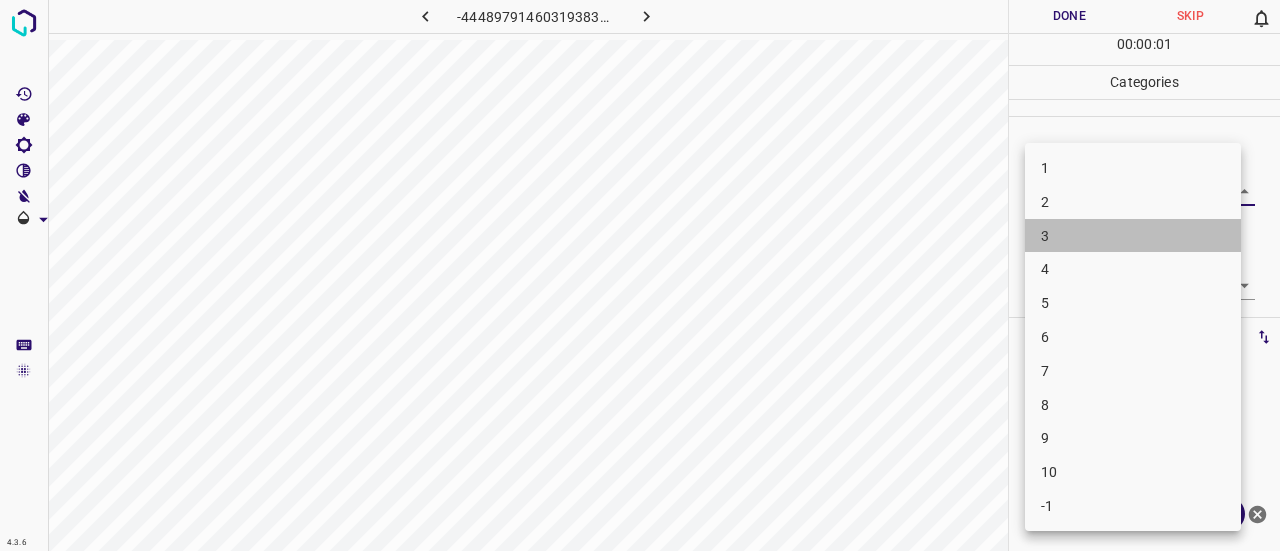 click on "3" at bounding box center [1133, 236] 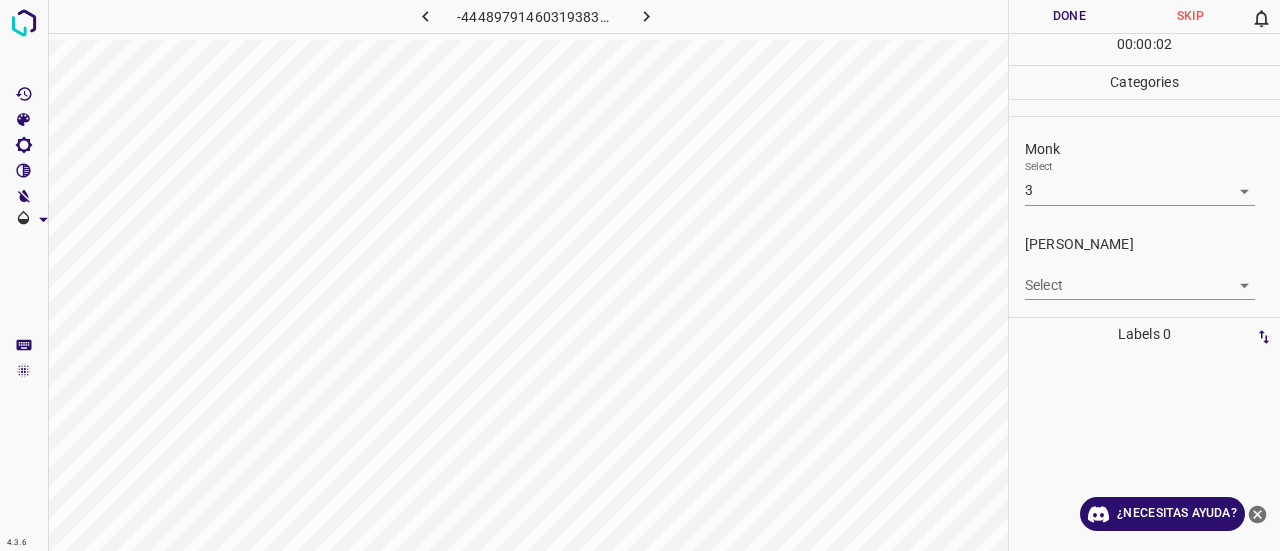 click on "4.3.6  -4448979146031938331.png Done Skip 0 00   : 00   : 02   Categories Monk   Select 3 3  Fitzpatrick   Select ​ Labels   0 Categories 1 Monk 2  Fitzpatrick Tools Space Change between modes (Draw & Edit) I Auto labeling R Restore zoom M Zoom in N Zoom out Delete Delete selecte label Filters Z Restore filters X Saturation filter C Brightness filter V Contrast filter B Gray scale filter General O Download ¿Necesitas ayuda? Texto original Valora esta traducción Tu opinión servirá para ayudar a mejorar el Traductor de Google - Texto - Esconder - Borrar" at bounding box center [640, 275] 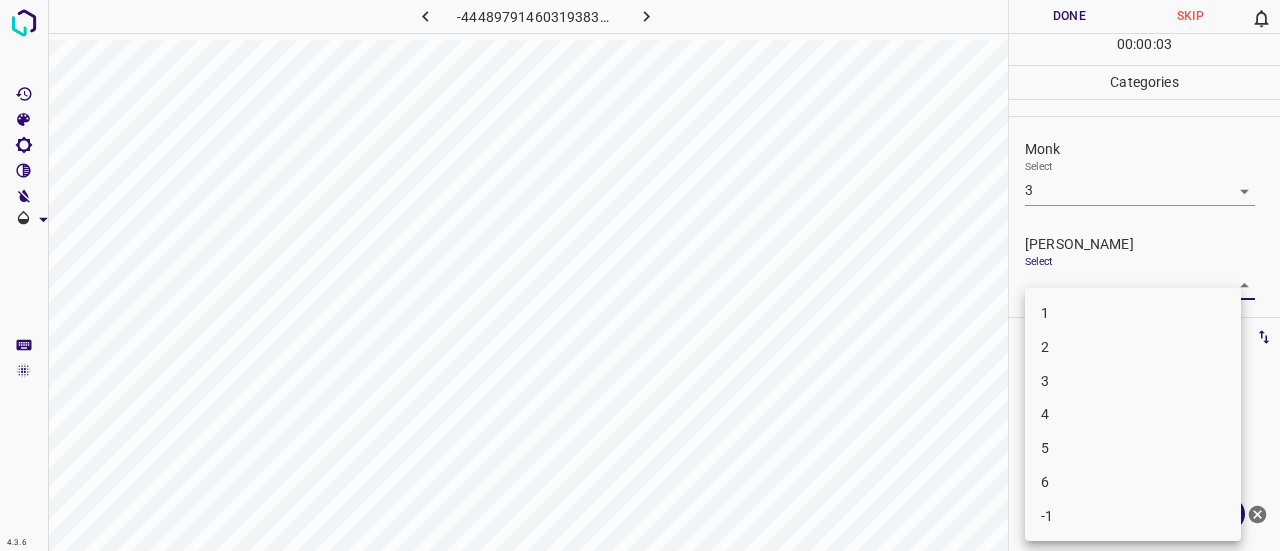 click on "2" at bounding box center [1133, 347] 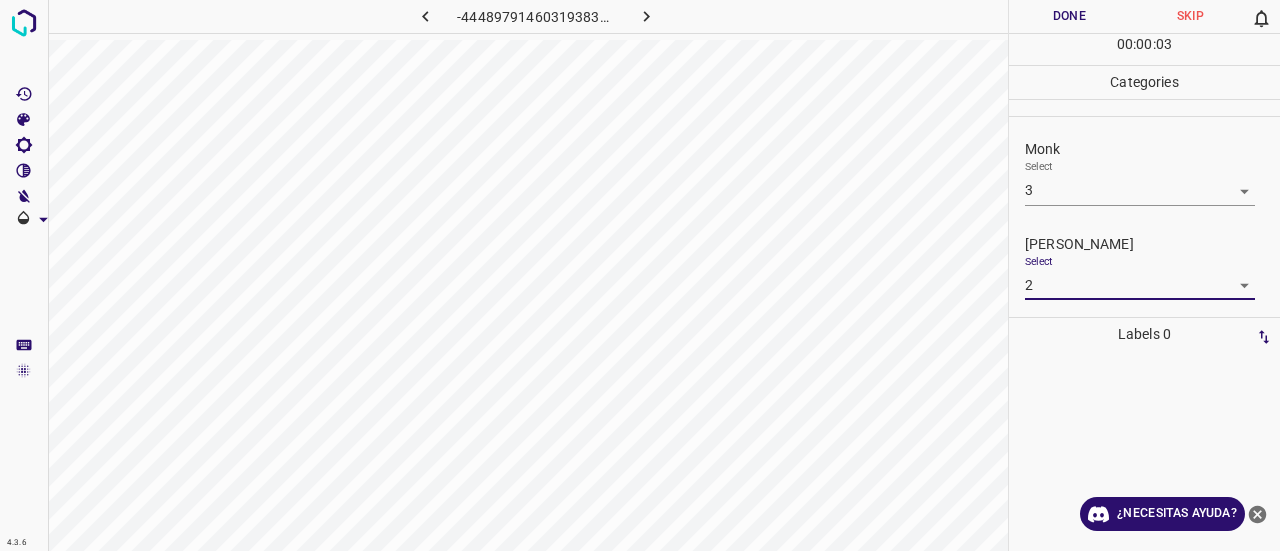 click on "Done" at bounding box center (1069, 16) 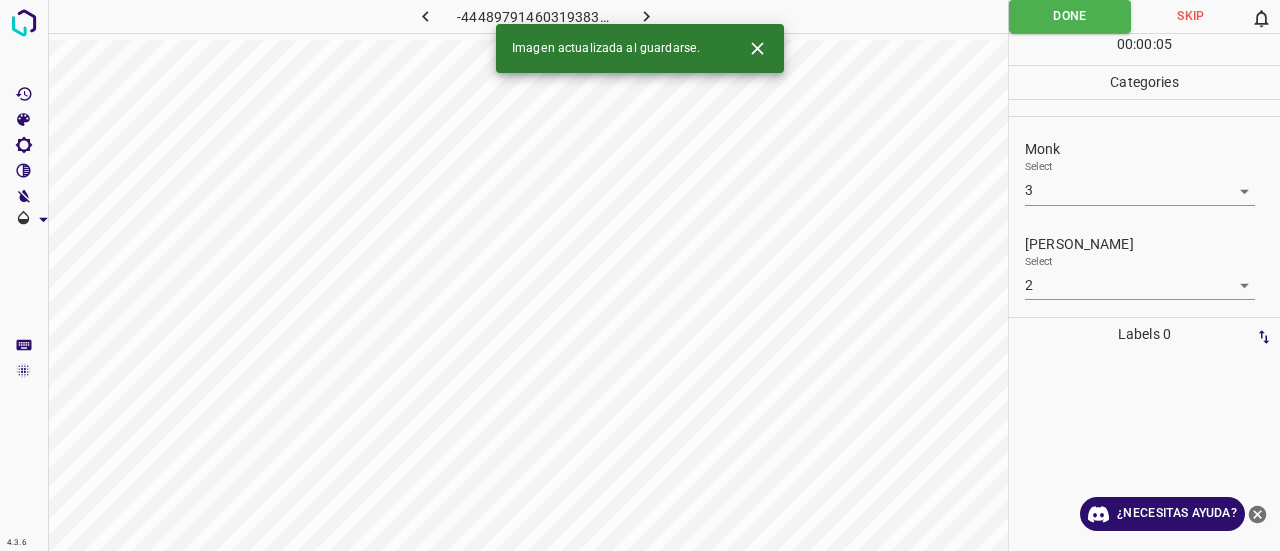click at bounding box center (647, 16) 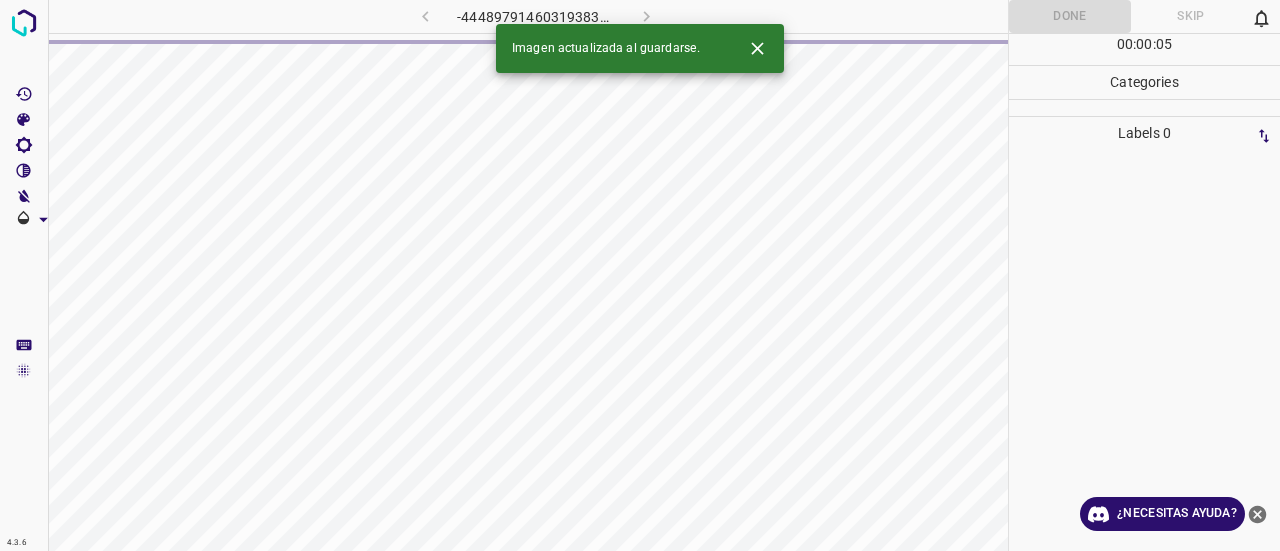 click 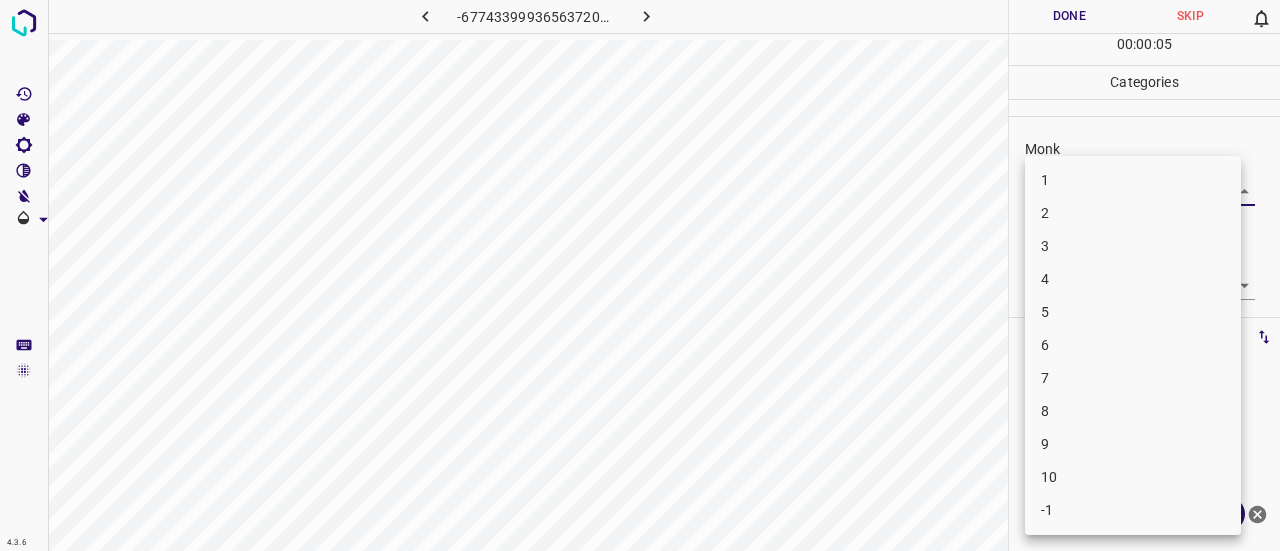 click on "4.3.6  -677433999365637208.png Done Skip 0 00   : 00   : 05   Categories Monk   Select ​  Fitzpatrick   Select ​ Labels   0 Categories 1 Monk 2  Fitzpatrick Tools Space Change between modes (Draw & Edit) I Auto labeling R Restore zoom M Zoom in N Zoom out Delete Delete selecte label Filters Z Restore filters X Saturation filter C Brightness filter V Contrast filter B Gray scale filter General O Download ¿Necesitas ayuda? Texto original Valora esta traducción Tu opinión servirá para ayudar a mejorar el Traductor de Google - Texto - Esconder - Borrar 1 2 3 4 5 6 7 8 9 10 -1" at bounding box center [640, 275] 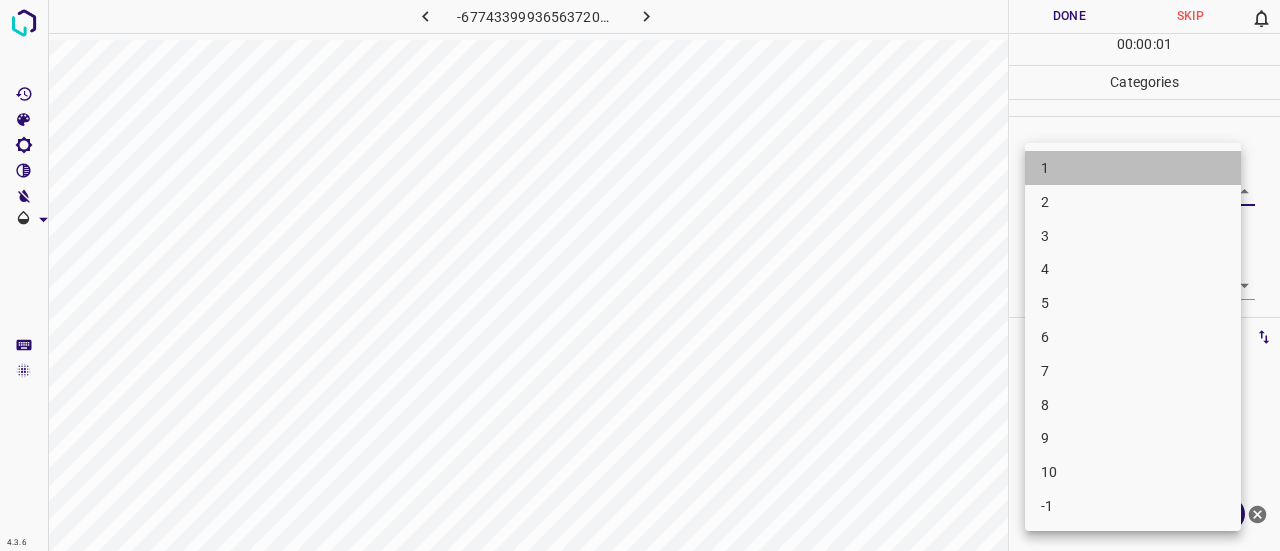 click on "1" at bounding box center (1133, 168) 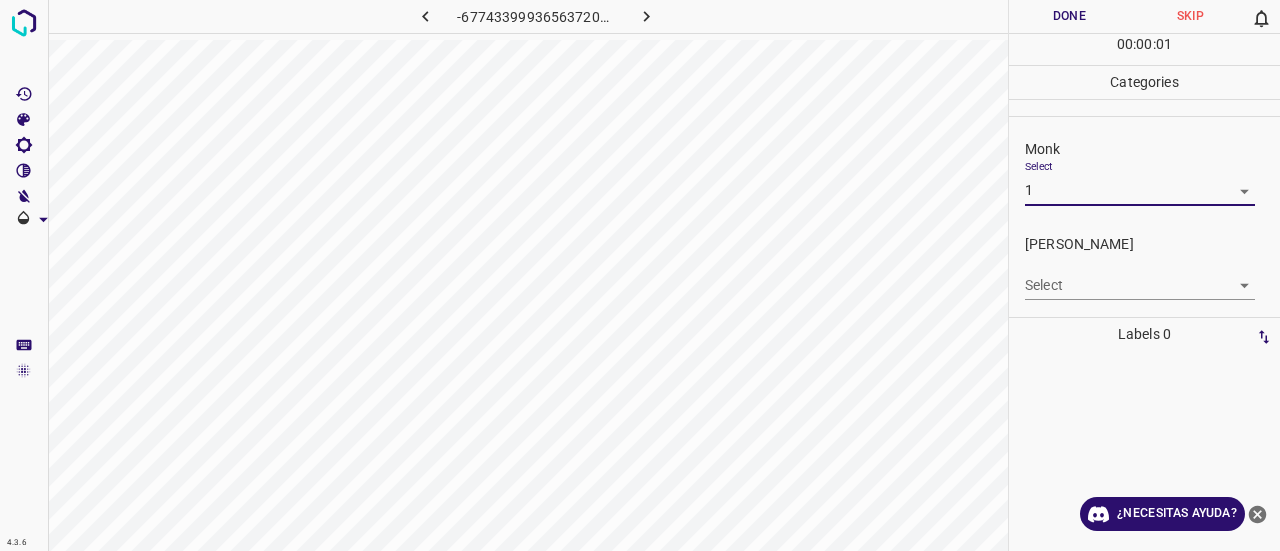 drag, startPoint x: 1063, startPoint y: 222, endPoint x: 1057, endPoint y: 263, distance: 41.4367 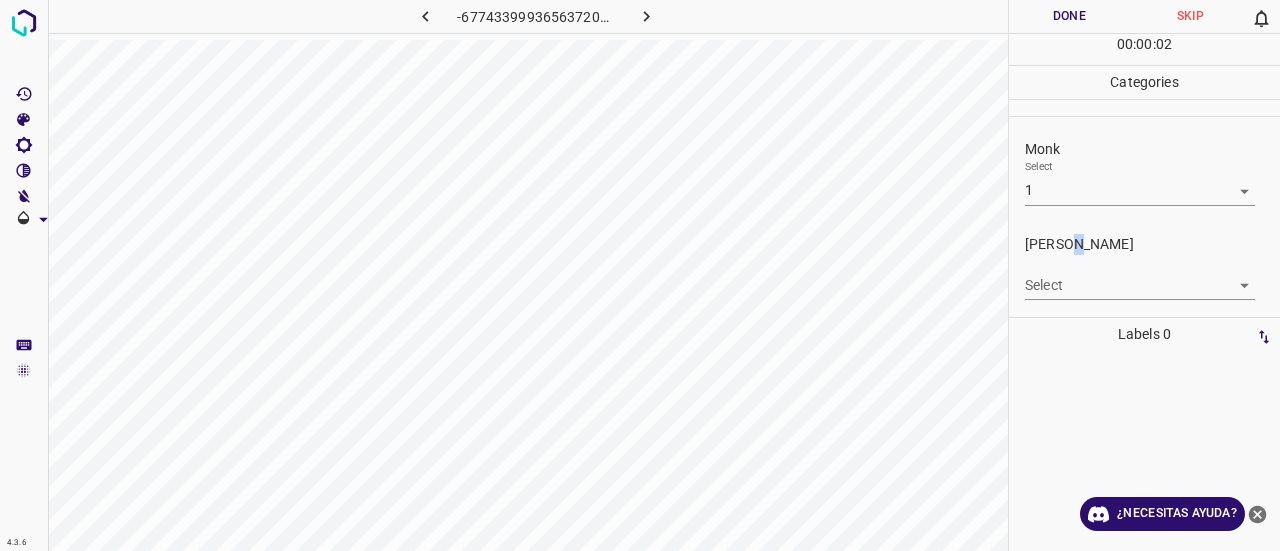 click on "4.3.6  -677433999365637208.png Done Skip 0 00   : 00   : 02   Categories Monk   Select 1 1  Fitzpatrick   Select ​ Labels   0 Categories 1 Monk 2  Fitzpatrick Tools Space Change between modes (Draw & Edit) I Auto labeling R Restore zoom M Zoom in N Zoom out Delete Delete selecte label Filters Z Restore filters X Saturation filter C Brightness filter V Contrast filter B Gray scale filter General O Download ¿Necesitas ayuda? Texto original Valora esta traducción Tu opinión servirá para ayudar a mejorar el Traductor de Google - Texto - Esconder - Borrar" at bounding box center [640, 275] 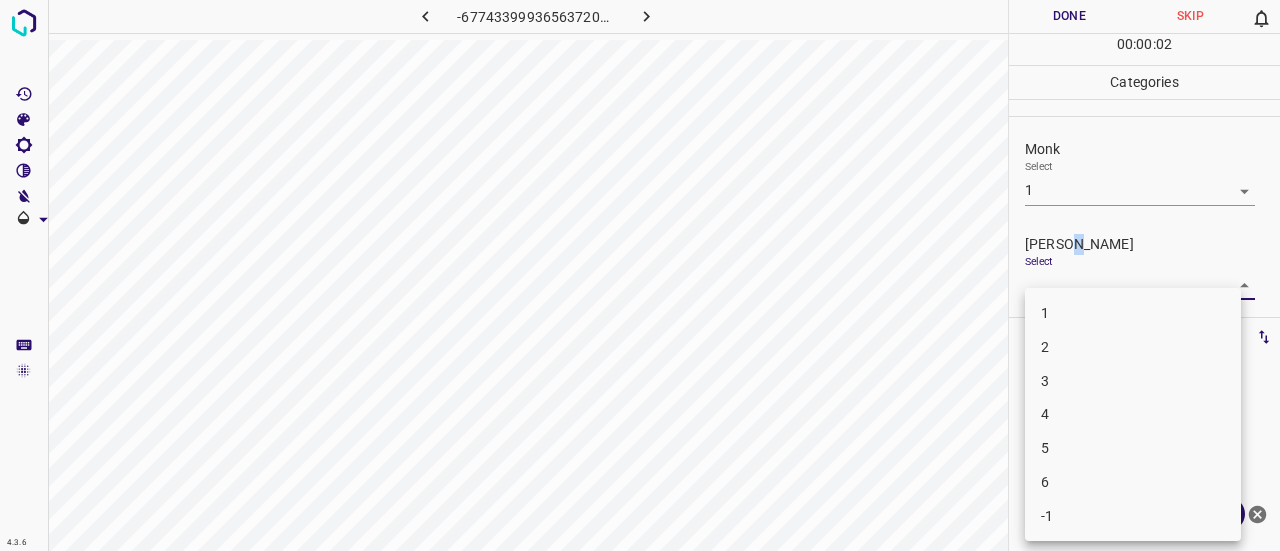 click on "1" at bounding box center [1133, 313] 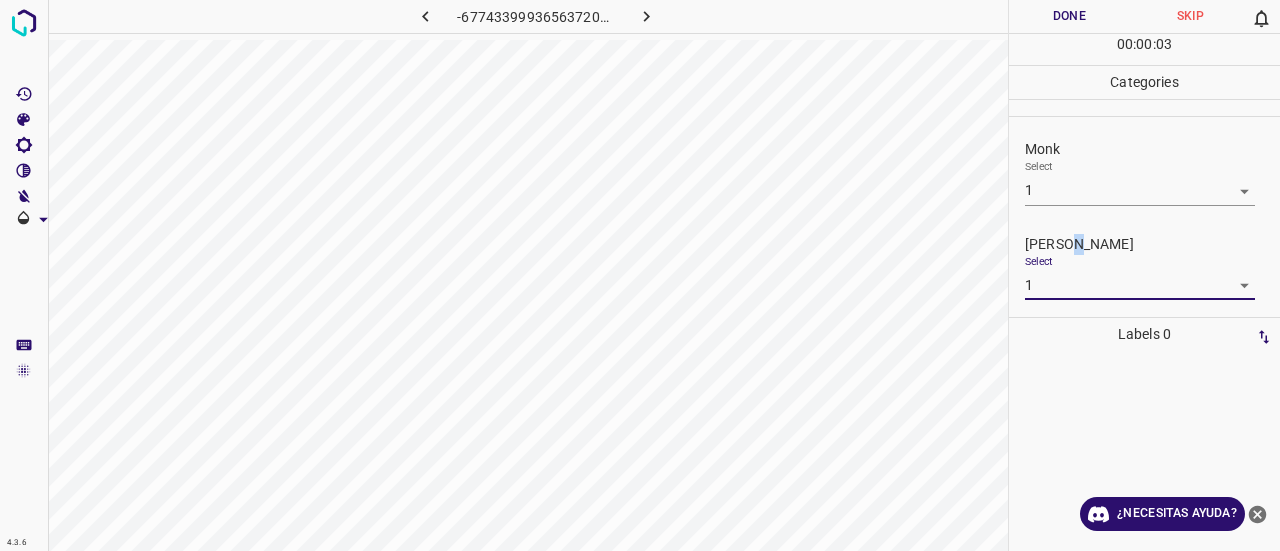 click on "4.3.6  -677433999365637208.png Done Skip 0 00   : 00   : 03   Categories Monk   Select 1 1  Fitzpatrick   Select 1 1 Labels   0 Categories 1 Monk 2  Fitzpatrick Tools Space Change between modes (Draw & Edit) I Auto labeling R Restore zoom M Zoom in N Zoom out Delete Delete selecte label Filters Z Restore filters X Saturation filter C Brightness filter V Contrast filter B Gray scale filter General O Download ¿Necesitas ayuda? Texto original Valora esta traducción Tu opinión servirá para ayudar a mejorar el Traductor de Google - Texto - Esconder - Borrar" at bounding box center (640, 275) 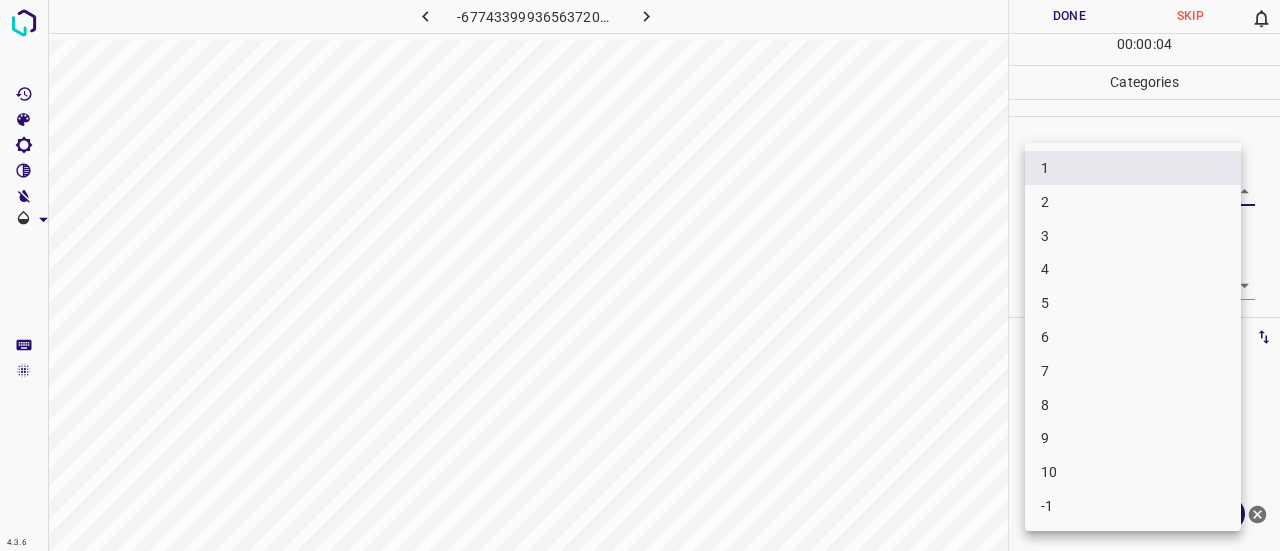 click on "3" at bounding box center [1133, 236] 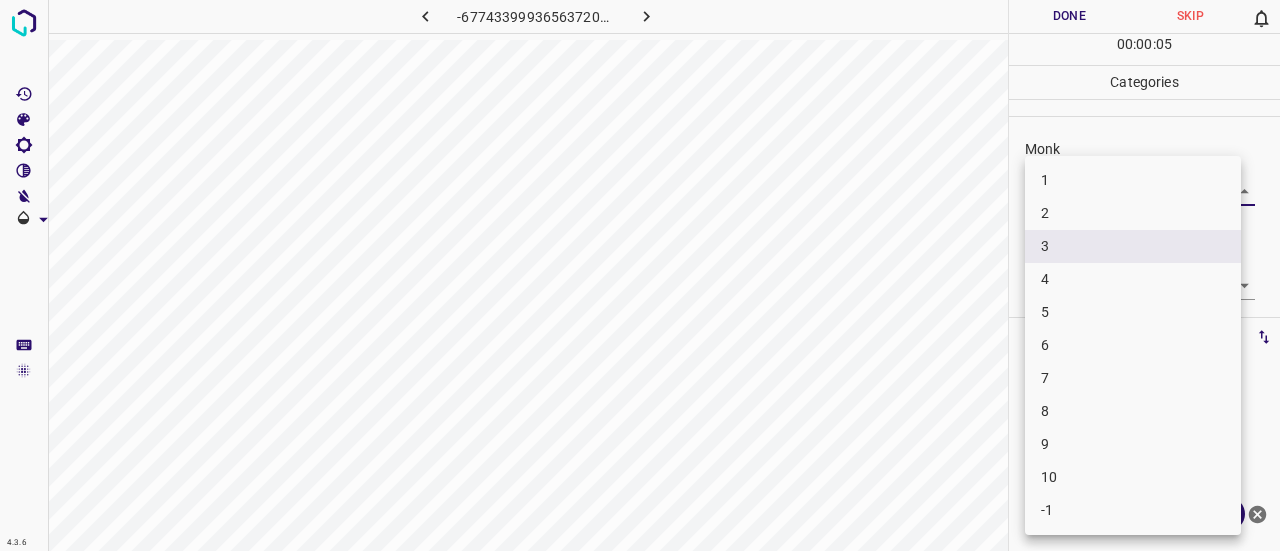 click on "4.3.6  -677433999365637208.png Done Skip 0 00   : 00   : 05   Categories Monk   Select 3 3  Fitzpatrick   Select 1 1 Labels   0 Categories 1 Monk 2  Fitzpatrick Tools Space Change between modes (Draw & Edit) I Auto labeling R Restore zoom M Zoom in N Zoom out Delete Delete selecte label Filters Z Restore filters X Saturation filter C Brightness filter V Contrast filter B Gray scale filter General O Download ¿Necesitas ayuda? Texto original Valora esta traducción Tu opinión servirá para ayudar a mejorar el Traductor de Google - Texto - Esconder - Borrar 1 2 3 4 5 6 7 8 9 10 -1" at bounding box center (640, 275) 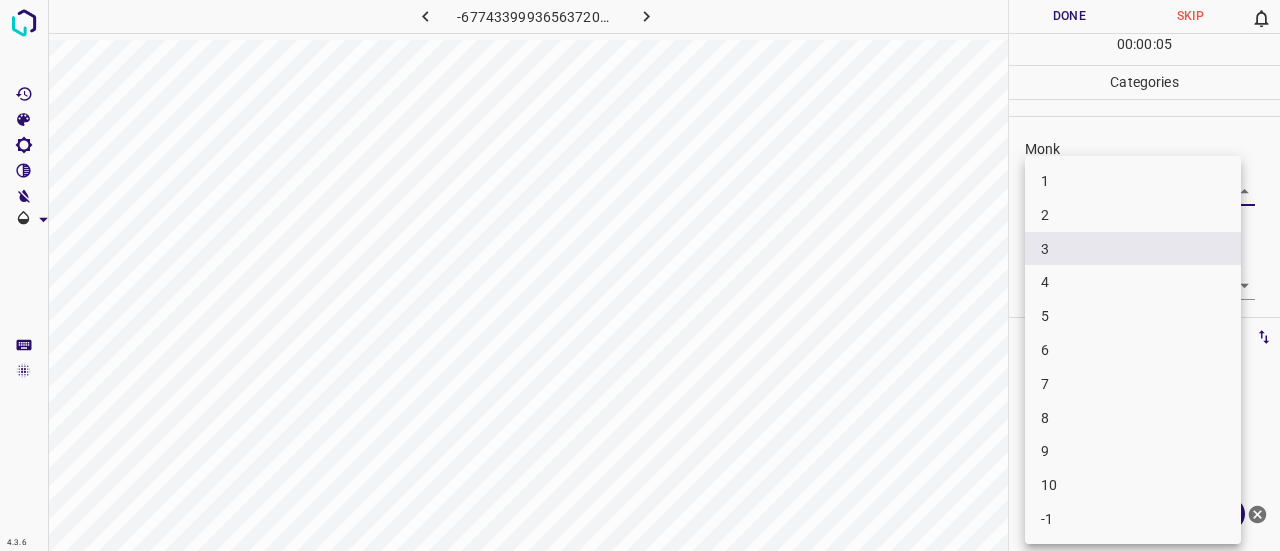 click on "2" at bounding box center (1133, 215) 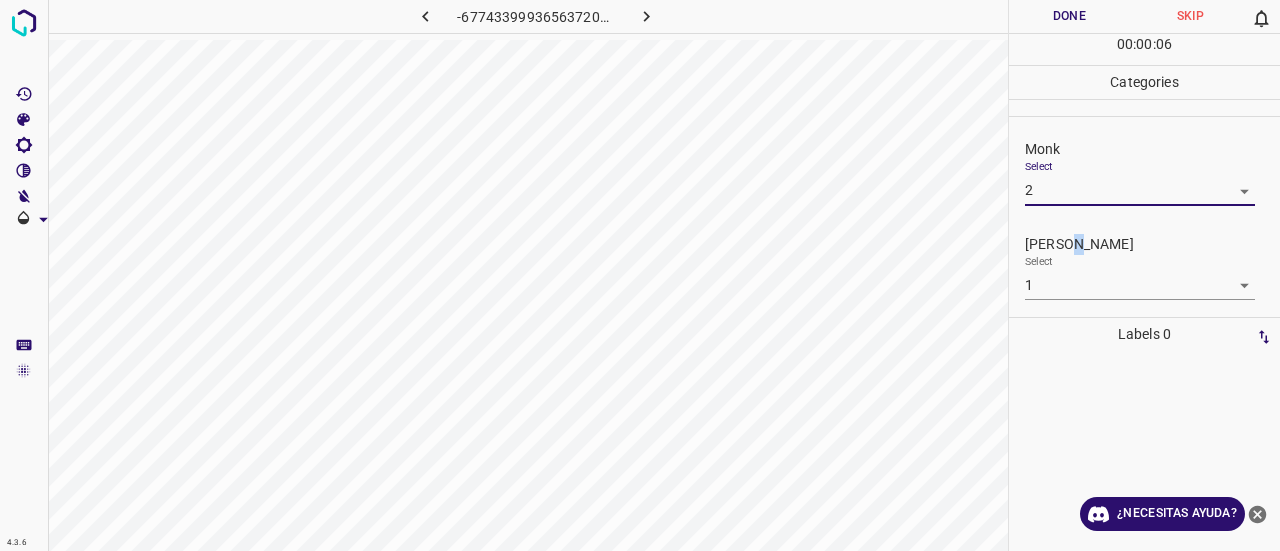 click on "Done" at bounding box center (1069, 16) 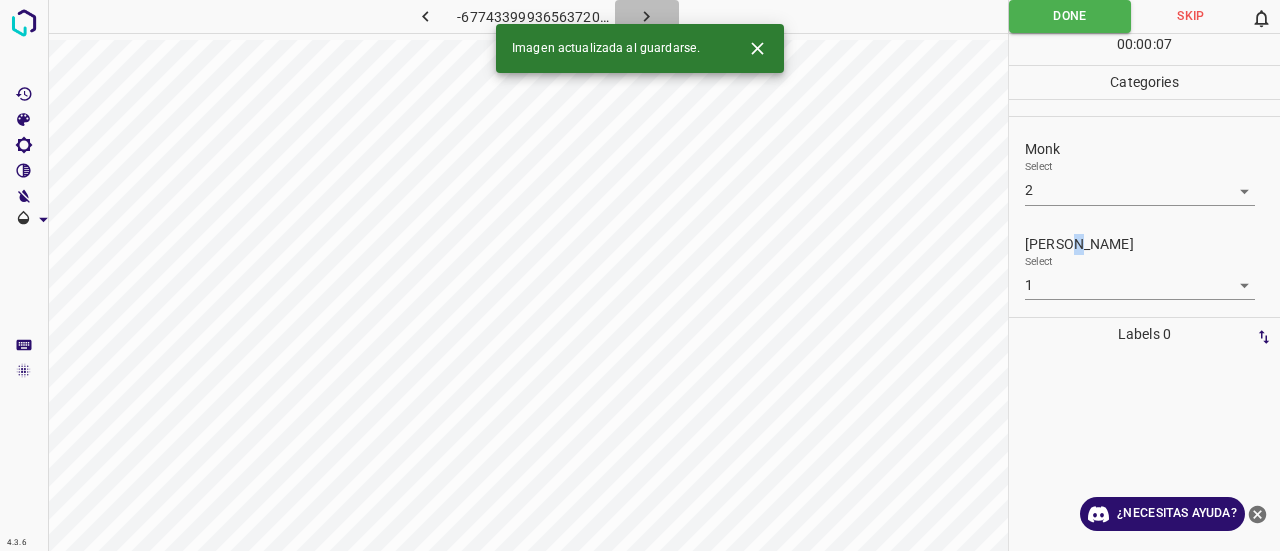 click 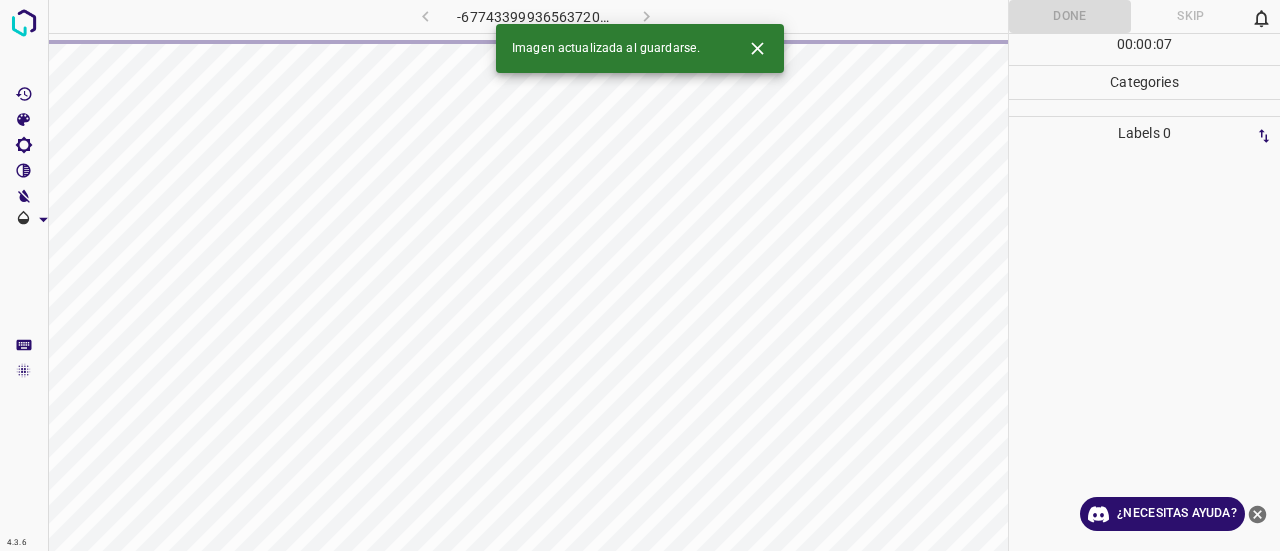 click 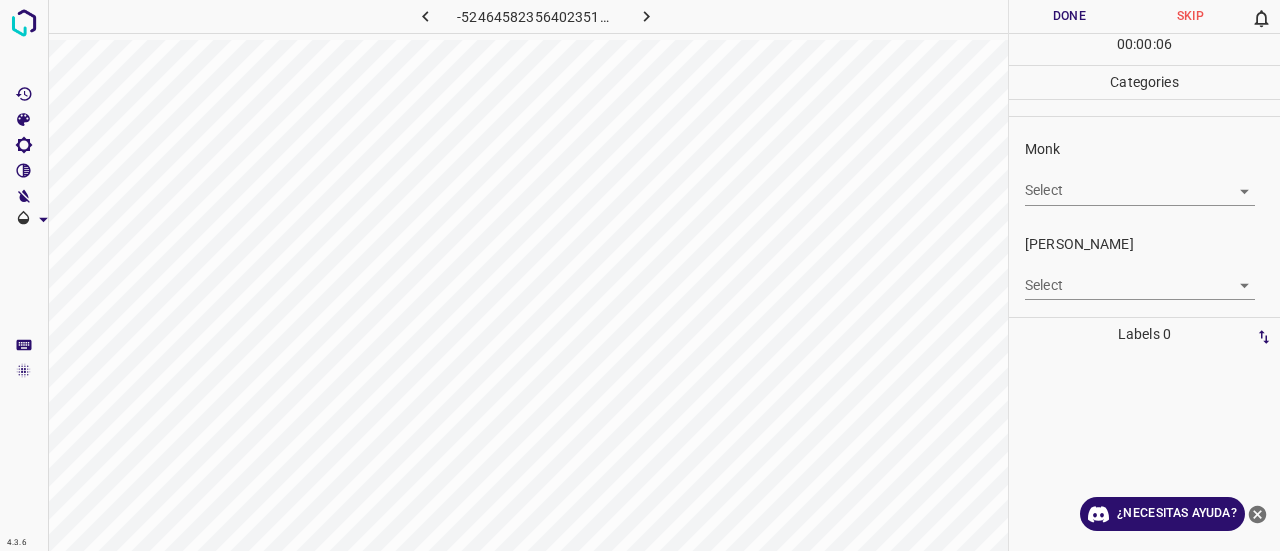 click on "4.3.6  -5246458235640235125.png Done Skip 0 00   : 00   : 06   Categories Monk   Select ​  Fitzpatrick   Select ​ Labels   0 Categories 1 Monk 2  Fitzpatrick Tools Space Change between modes (Draw & Edit) I Auto labeling R Restore zoom M Zoom in N Zoom out Delete Delete selecte label Filters Z Restore filters X Saturation filter C Brightness filter V Contrast filter B Gray scale filter General O Download ¿Necesitas ayuda? Texto original Valora esta traducción Tu opinión servirá para ayudar a mejorar el Traductor de Google - Texto - Esconder - Borrar" at bounding box center (640, 275) 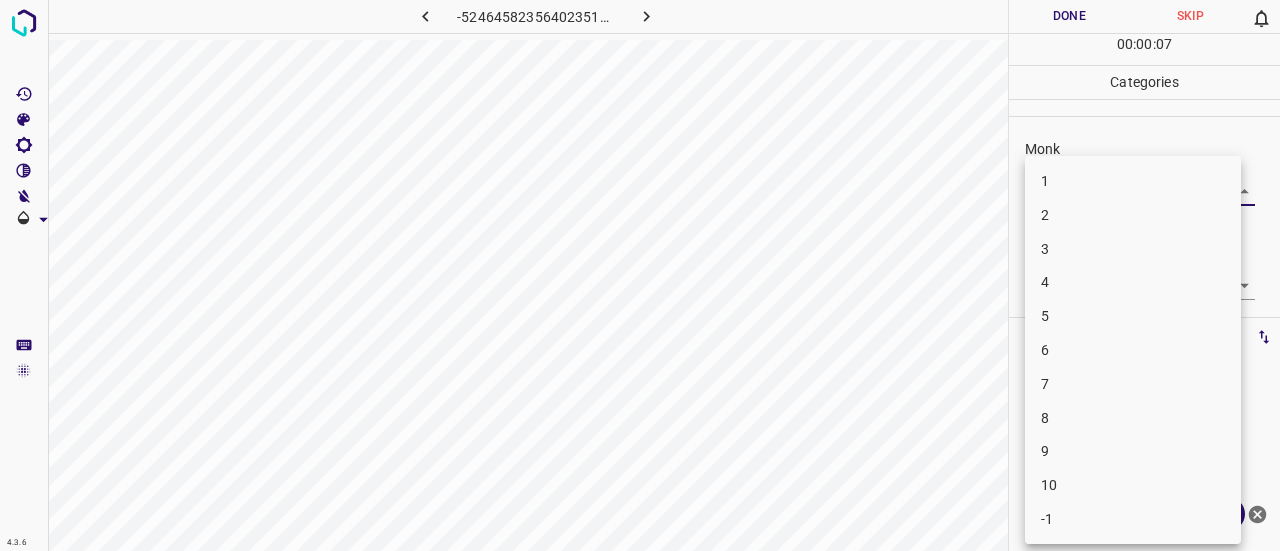 click on "2" at bounding box center [1133, 215] 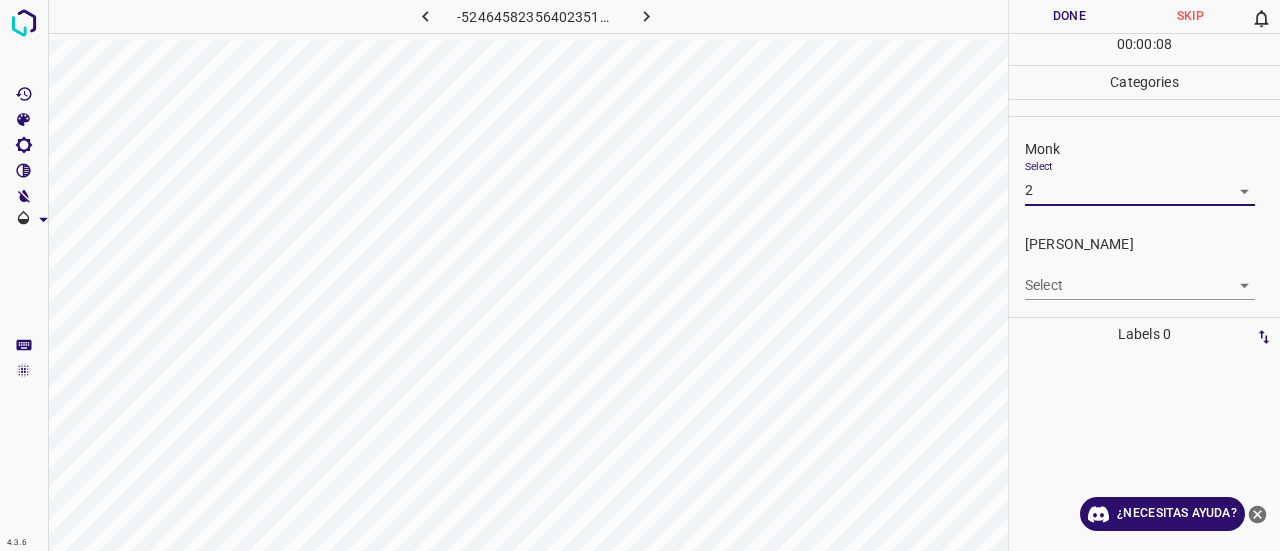 click on "Select ​" at bounding box center [1140, 277] 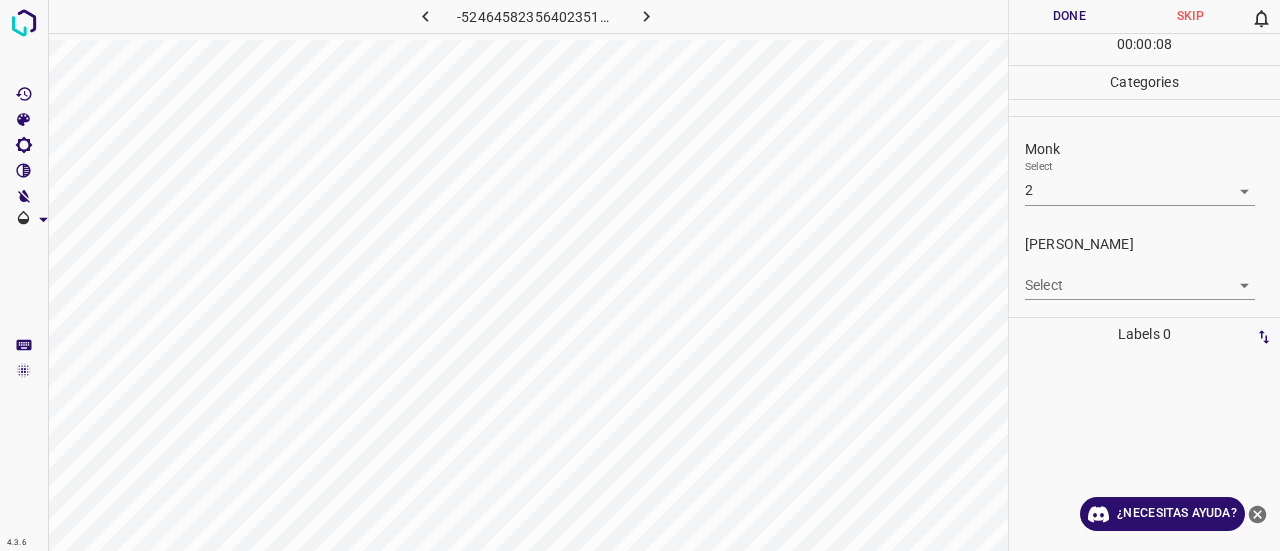 click on "4.3.6  -5246458235640235125.png Done Skip 0 00   : 00   : 08   Categories Monk   Select 2 2  Fitzpatrick   Select ​ Labels   0 Categories 1 Monk 2  Fitzpatrick Tools Space Change between modes (Draw & Edit) I Auto labeling R Restore zoom M Zoom in N Zoom out Delete Delete selecte label Filters Z Restore filters X Saturation filter C Brightness filter V Contrast filter B Gray scale filter General O Download ¿Necesitas ayuda? Texto original Valora esta traducción Tu opinión servirá para ayudar a mejorar el Traductor de Google - Texto - Esconder - Borrar" at bounding box center [640, 275] 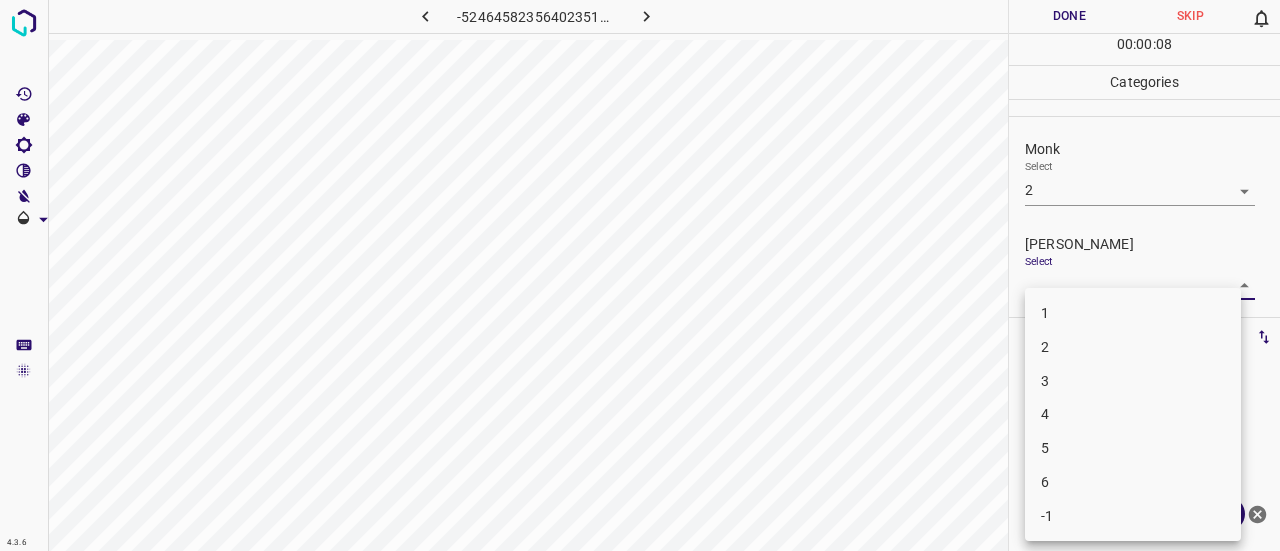 click on "1" at bounding box center (1133, 313) 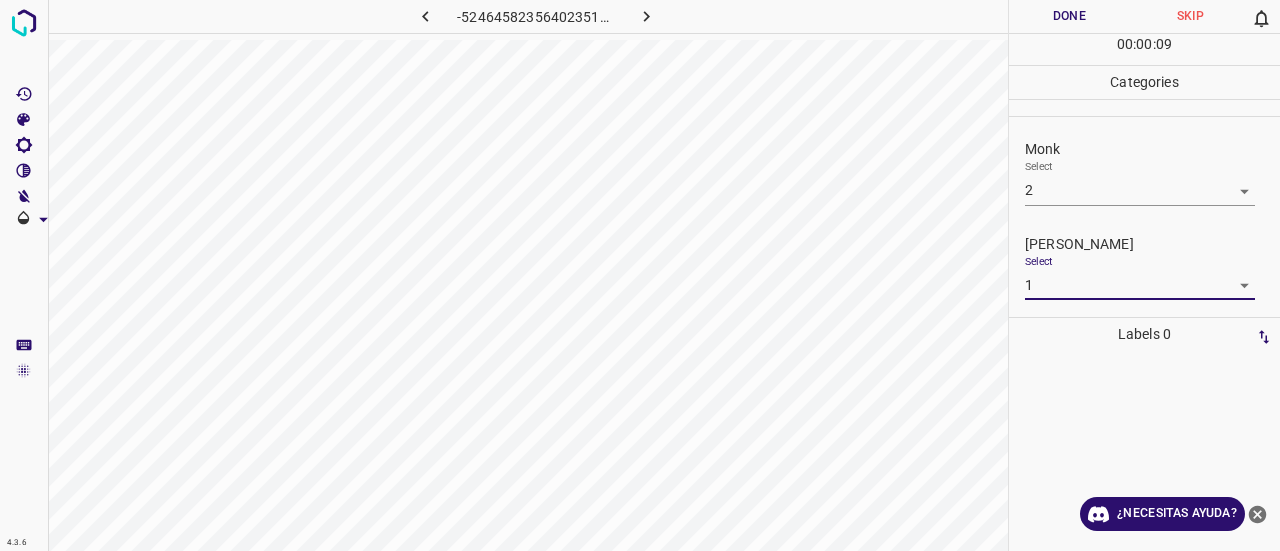 click on "Done" at bounding box center [1069, 16] 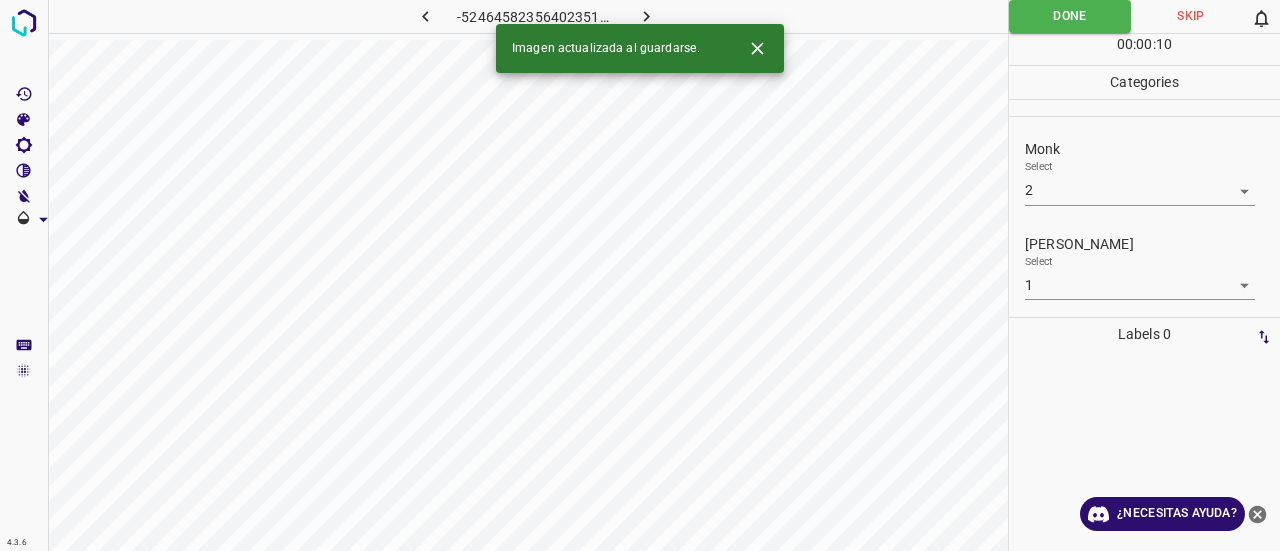 click at bounding box center [647, 16] 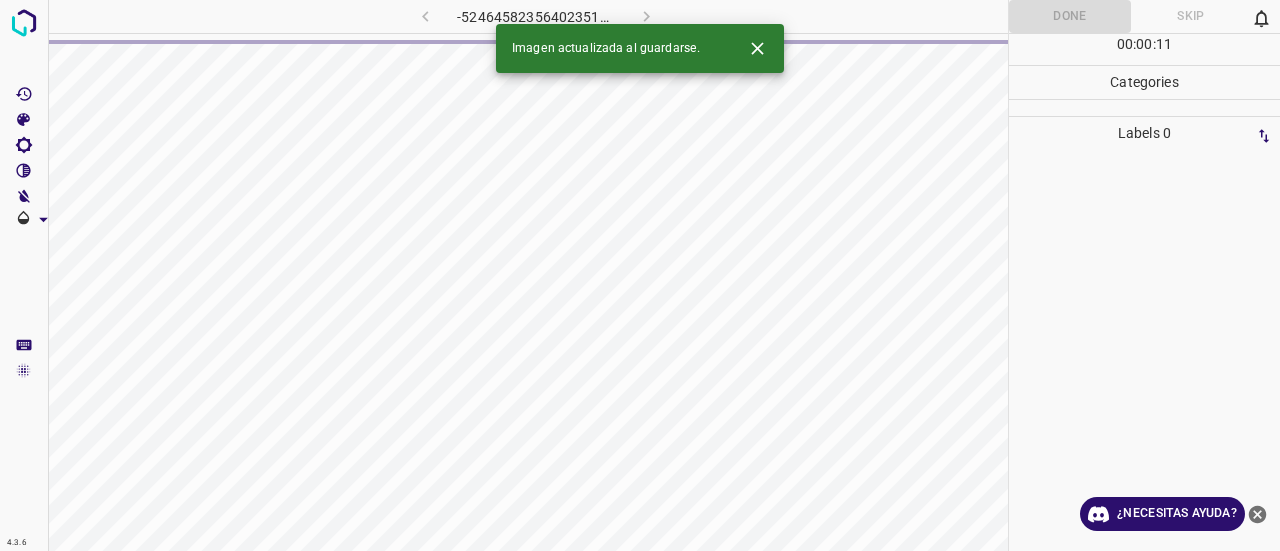 click 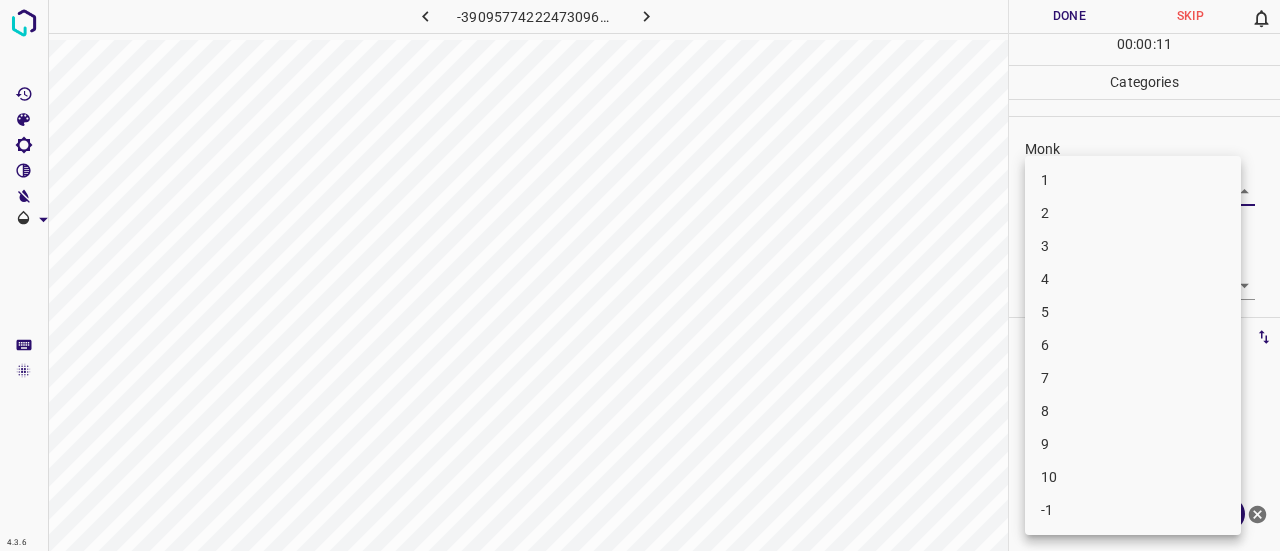 click on "4.3.6  -3909577422247309653.png Done Skip 0 00   : 00   : 11   Categories Monk   Select ​  Fitzpatrick   Select ​ Labels   0 Categories 1 Monk 2  Fitzpatrick Tools Space Change between modes (Draw & Edit) I Auto labeling R Restore zoom M Zoom in N Zoom out Delete Delete selecte label Filters Z Restore filters X Saturation filter C Brightness filter V Contrast filter B Gray scale filter General O Download ¿Necesitas ayuda? Texto original Valora esta traducción Tu opinión servirá para ayudar a mejorar el Traductor de Google - Texto - Esconder - Borrar 1 2 3 4 5 6 7 8 9 10 -1" at bounding box center [640, 275] 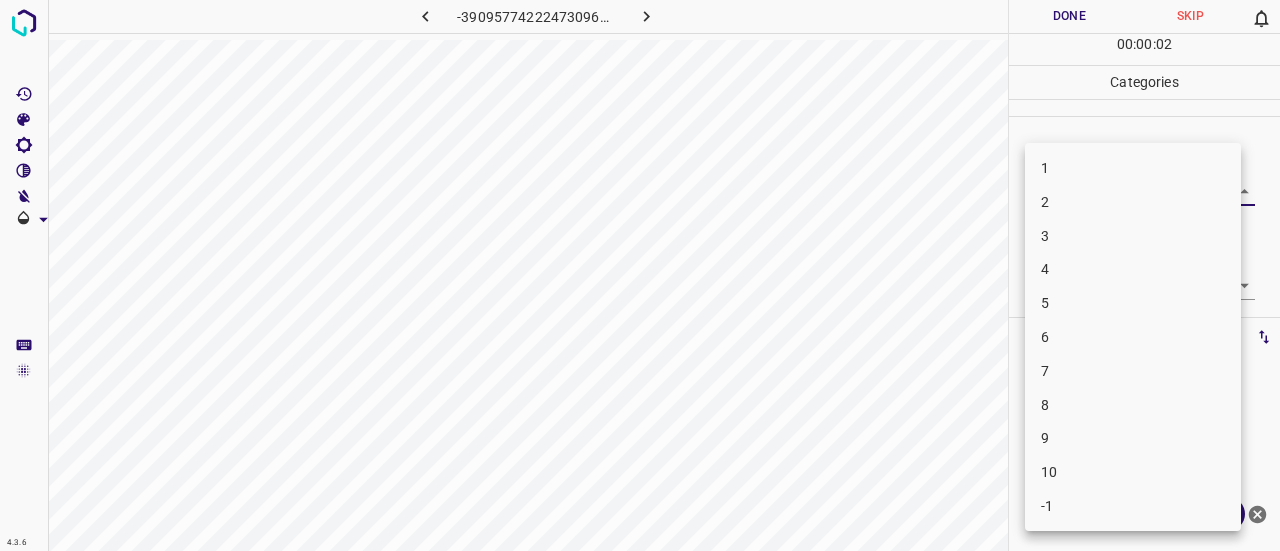 click on "2" at bounding box center [1133, 202] 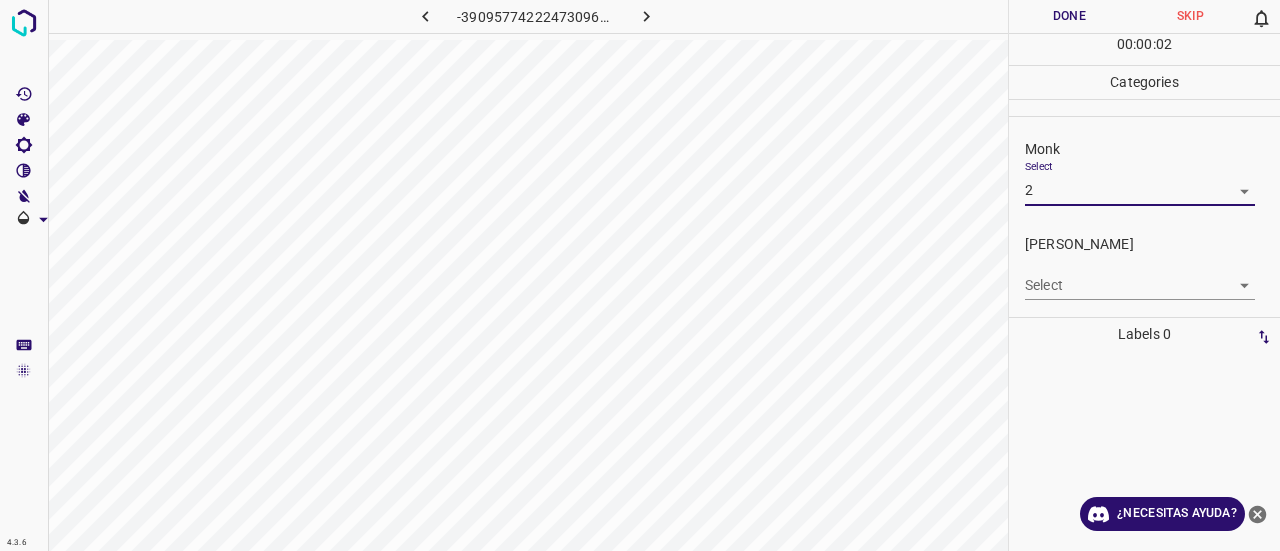 click on "Monk   Select 2 2" at bounding box center (1144, 172) 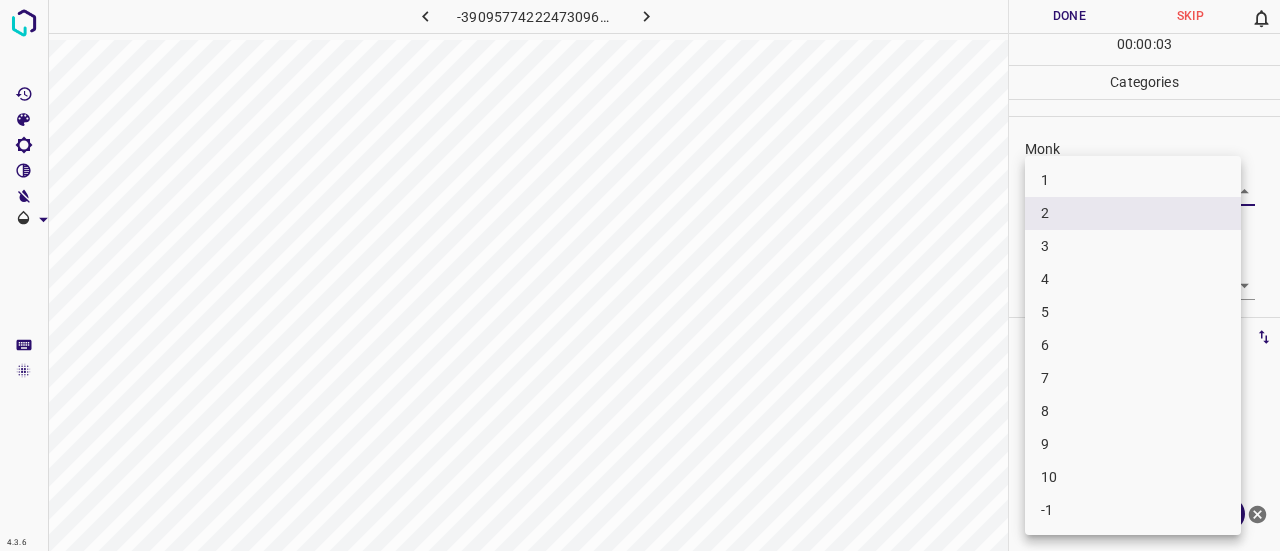 click on "4.3.6  -3909577422247309653.png Done Skip 0 00   : 00   : 03   Categories Monk   Select 2 2  Fitzpatrick   Select ​ Labels   0 Categories 1 Monk 2  Fitzpatrick Tools Space Change between modes (Draw & Edit) I Auto labeling R Restore zoom M Zoom in N Zoom out Delete Delete selecte label Filters Z Restore filters X Saturation filter C Brightness filter V Contrast filter B Gray scale filter General O Download ¿Necesitas ayuda? Texto original Valora esta traducción Tu opinión servirá para ayudar a mejorar el Traductor de Google - Texto - Esconder - Borrar 1 2 3 4 5 6 7 8 9 10 -1" at bounding box center (640, 275) 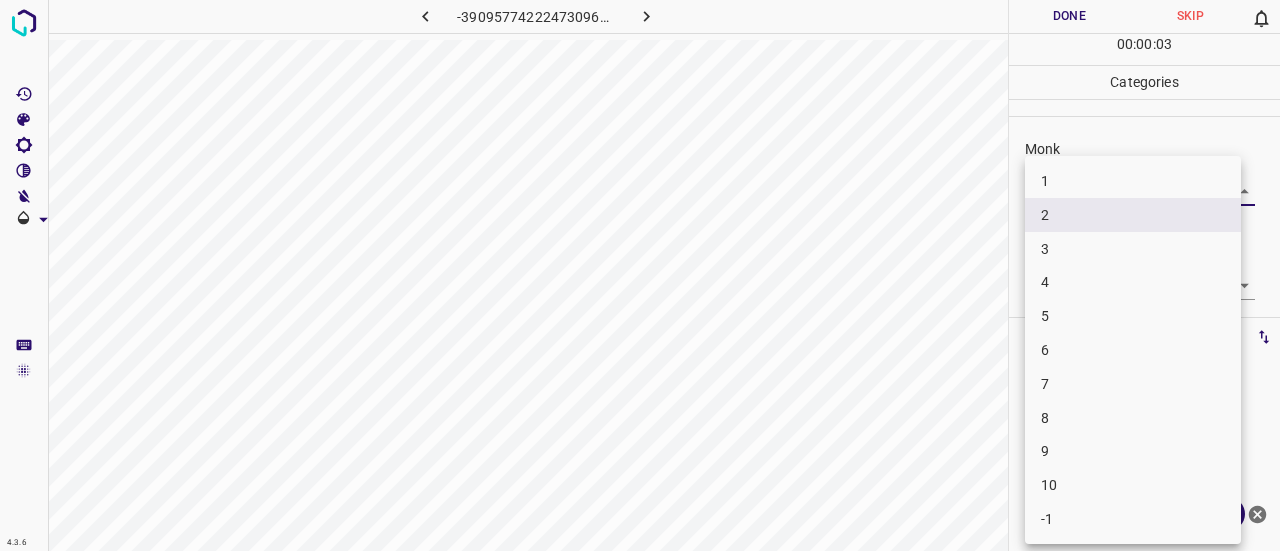 click on "3" at bounding box center [1133, 249] 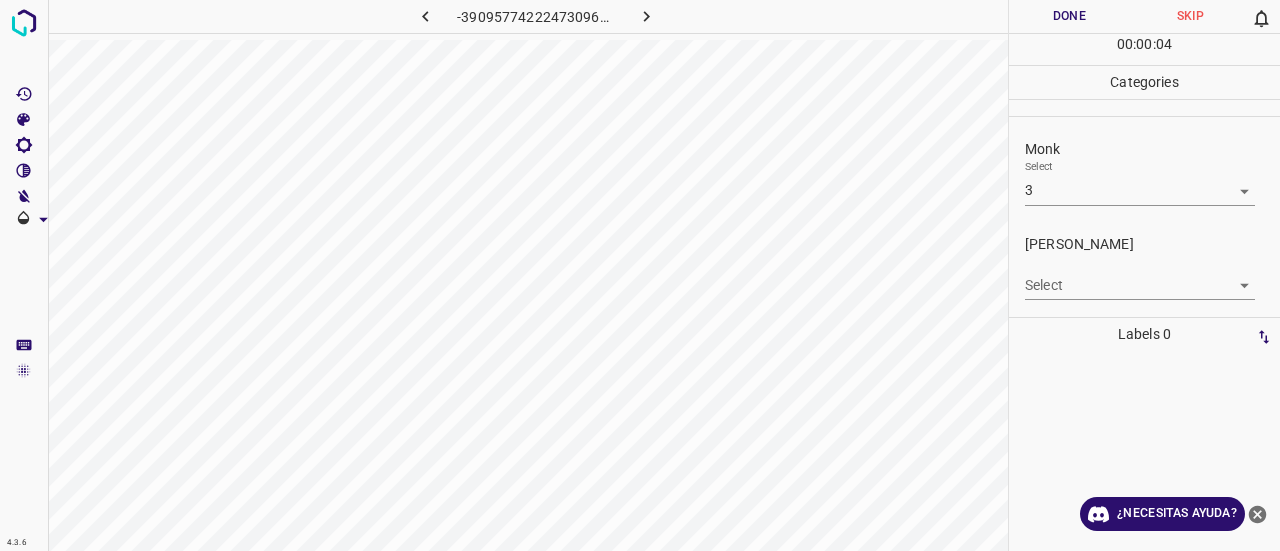 click on "4.3.6  -3909577422247309653.png Done Skip 0 00   : 00   : 04   Categories Monk   Select 3 3  Fitzpatrick   Select ​ Labels   0 Categories 1 Monk 2  Fitzpatrick Tools Space Change between modes (Draw & Edit) I Auto labeling R Restore zoom M Zoom in N Zoom out Delete Delete selecte label Filters Z Restore filters X Saturation filter C Brightness filter V Contrast filter B Gray scale filter General O Download ¿Necesitas ayuda? Texto original Valora esta traducción Tu opinión servirá para ayudar a mejorar el Traductor de Google - Texto - Esconder - Borrar" at bounding box center (640, 275) 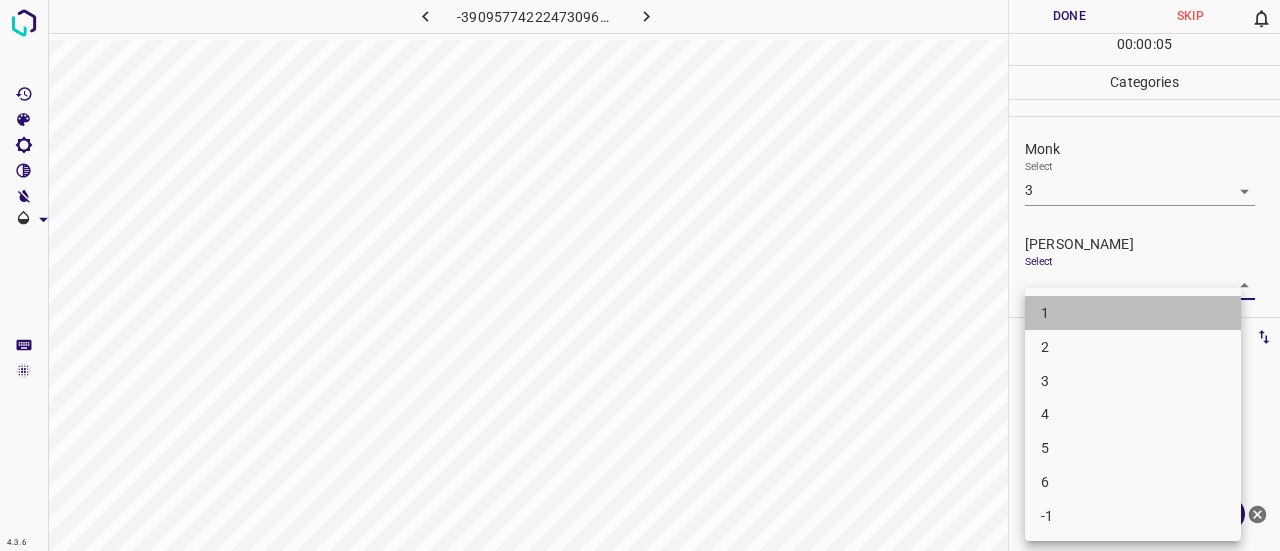 click on "1" at bounding box center (1133, 313) 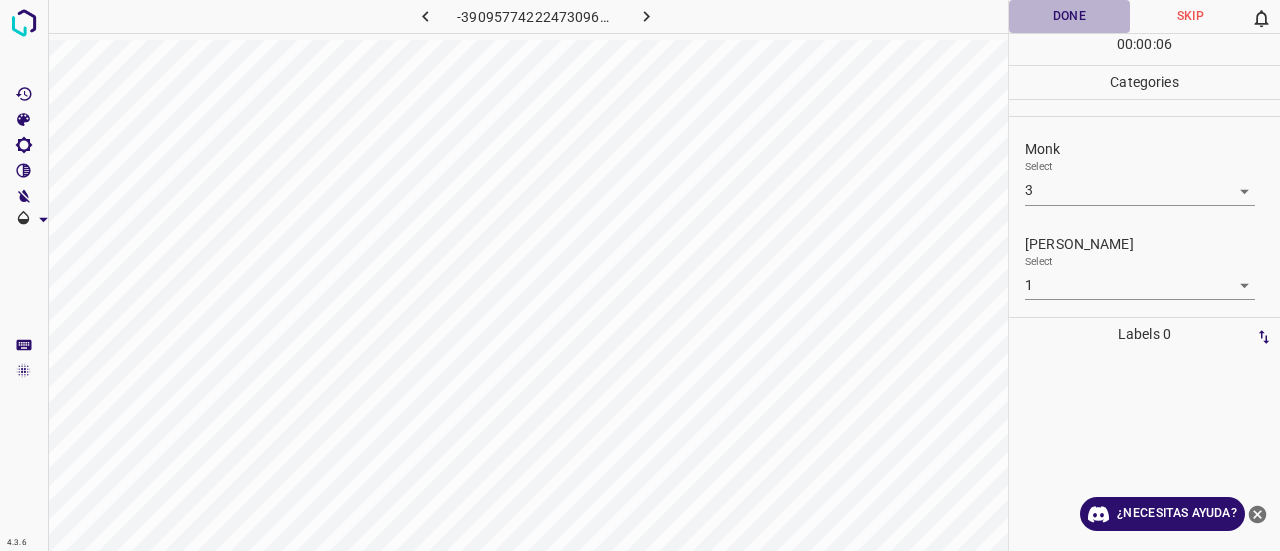 click on "Done" at bounding box center (1069, 16) 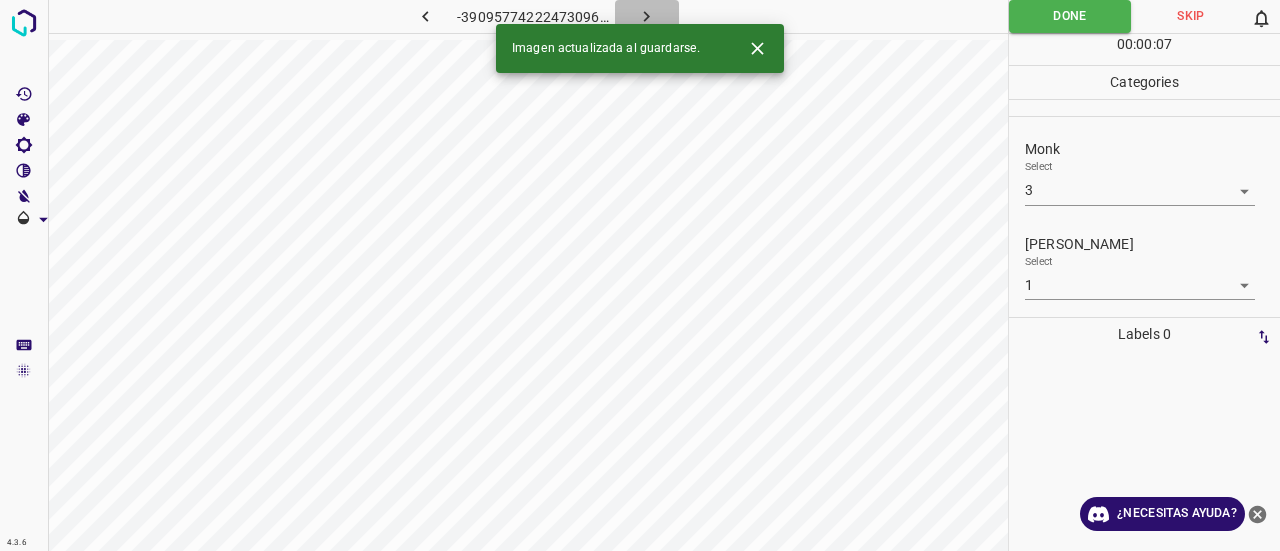 click at bounding box center [647, 16] 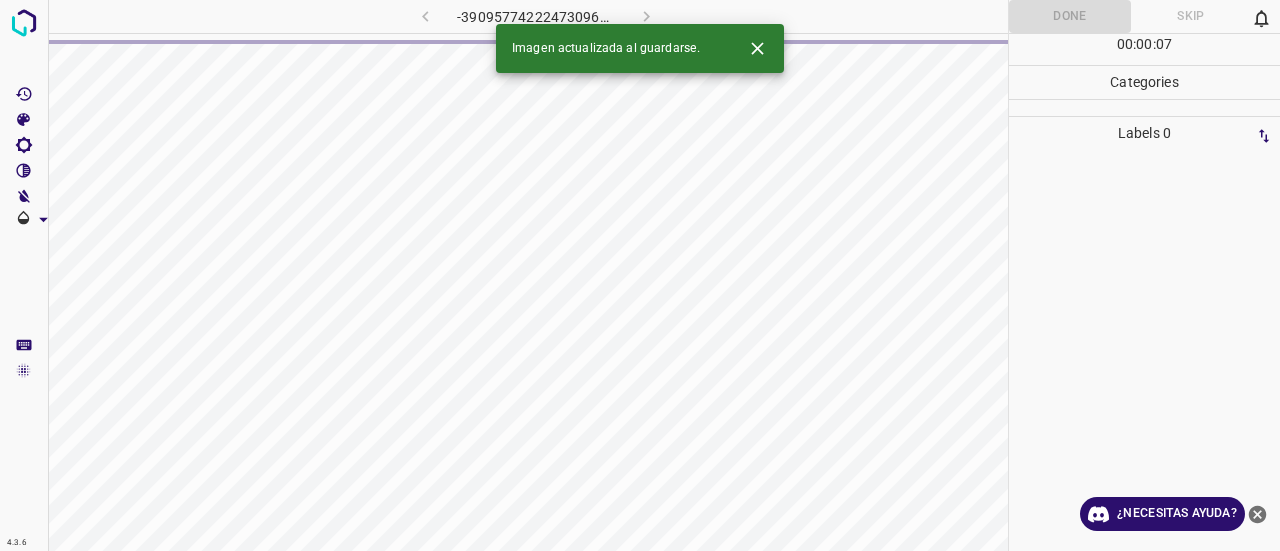 click 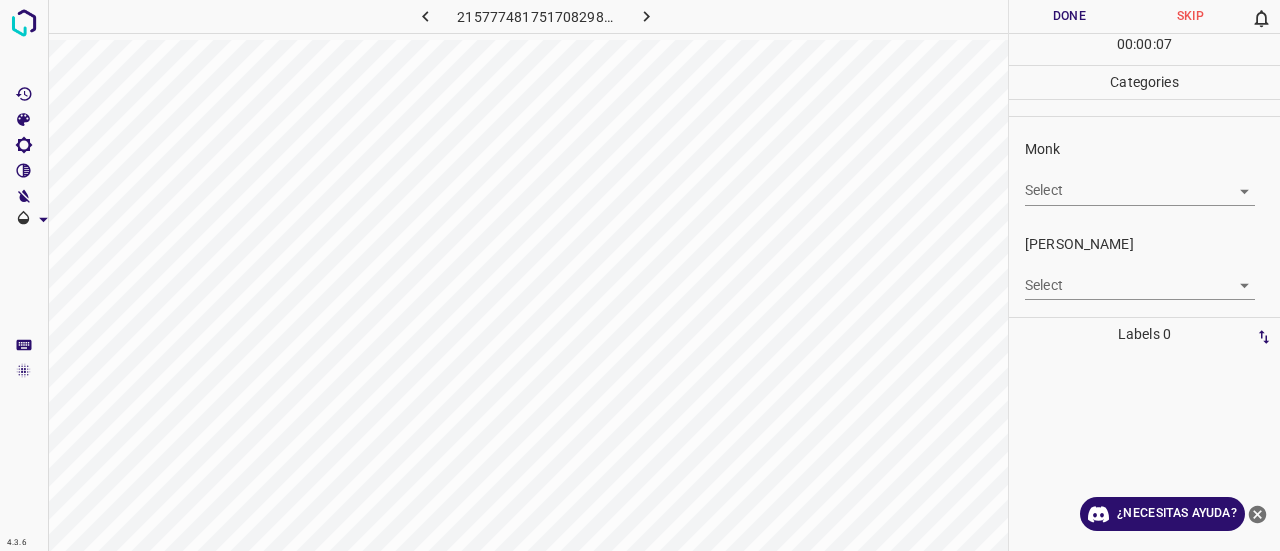 click on "Monk   Select ​" at bounding box center (1144, 172) 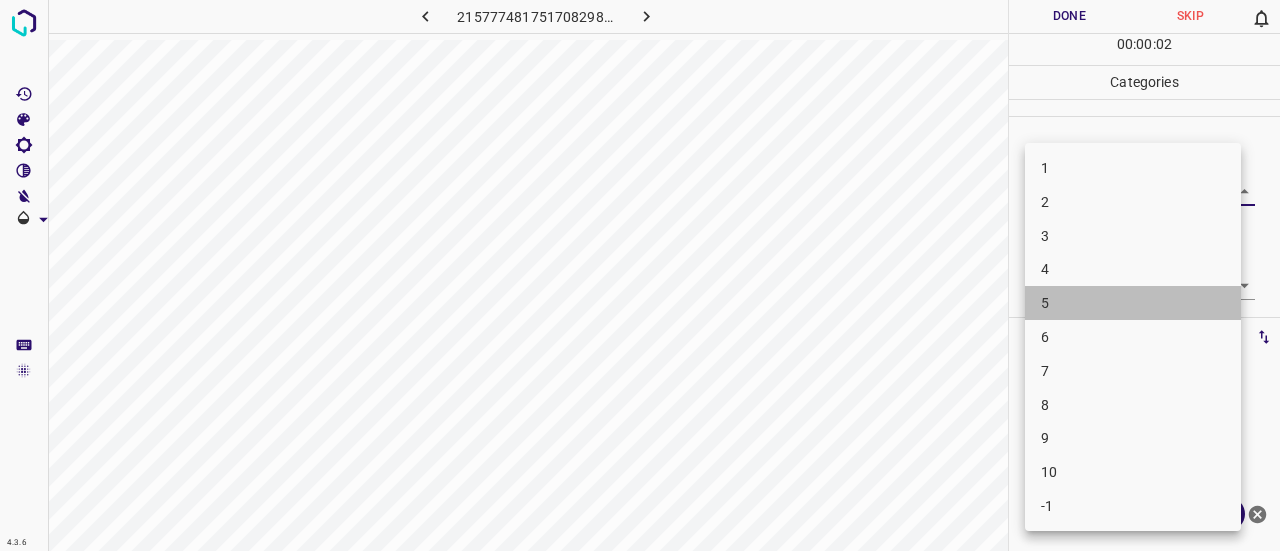 click on "5" at bounding box center [1133, 303] 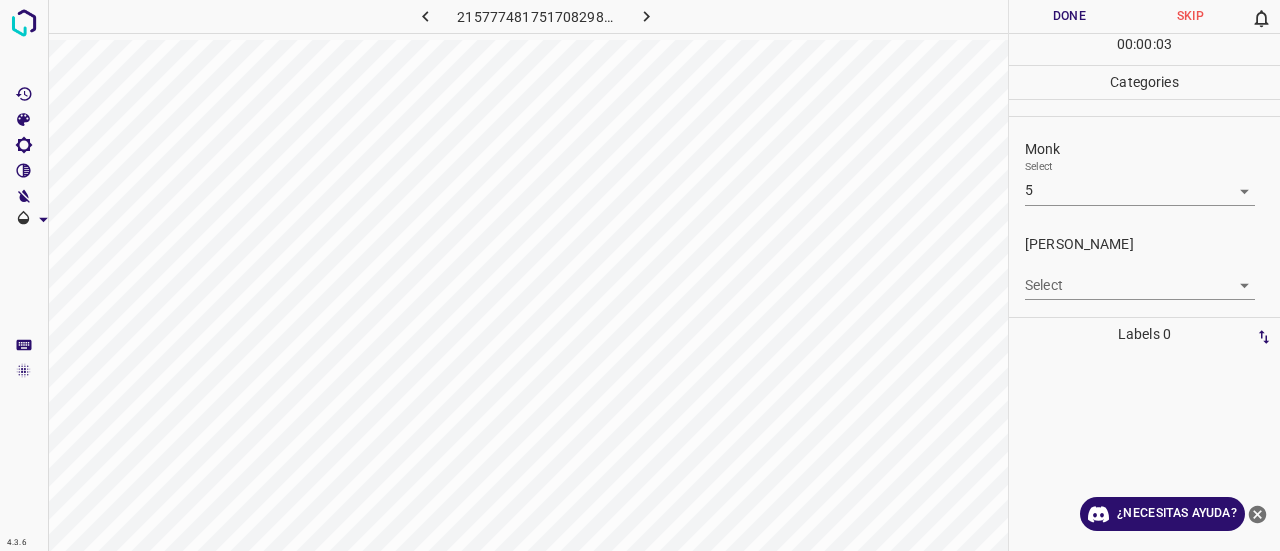 click on "Select ​" at bounding box center [1140, 277] 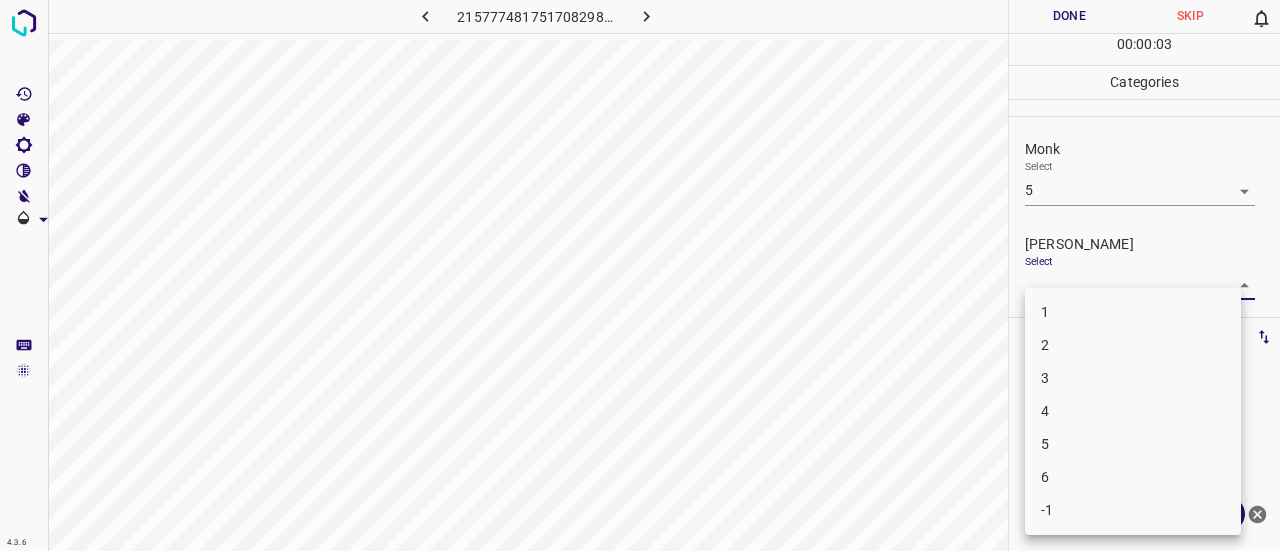click on "4.3.6  2157774817517082985.png Done Skip 0 00   : 00   : 03   Categories Monk   Select 5 5  Fitzpatrick   Select ​ Labels   0 Categories 1 Monk 2  Fitzpatrick Tools Space Change between modes (Draw & Edit) I Auto labeling R Restore zoom M Zoom in N Zoom out Delete Delete selecte label Filters Z Restore filters X Saturation filter C Brightness filter V Contrast filter B Gray scale filter General O Download ¿Necesitas ayuda? Texto original Valora esta traducción Tu opinión servirá para ayudar a mejorar el Traductor de Google - Texto - Esconder - Borrar 1 2 3 4 5 6 -1" at bounding box center [640, 275] 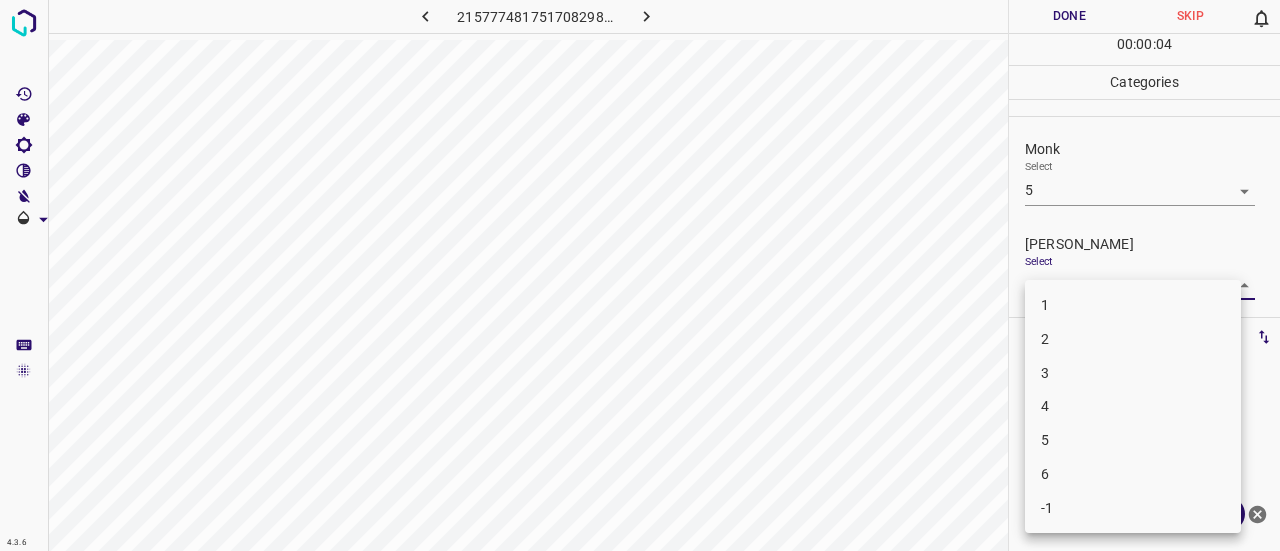 click on "3" at bounding box center (1133, 373) 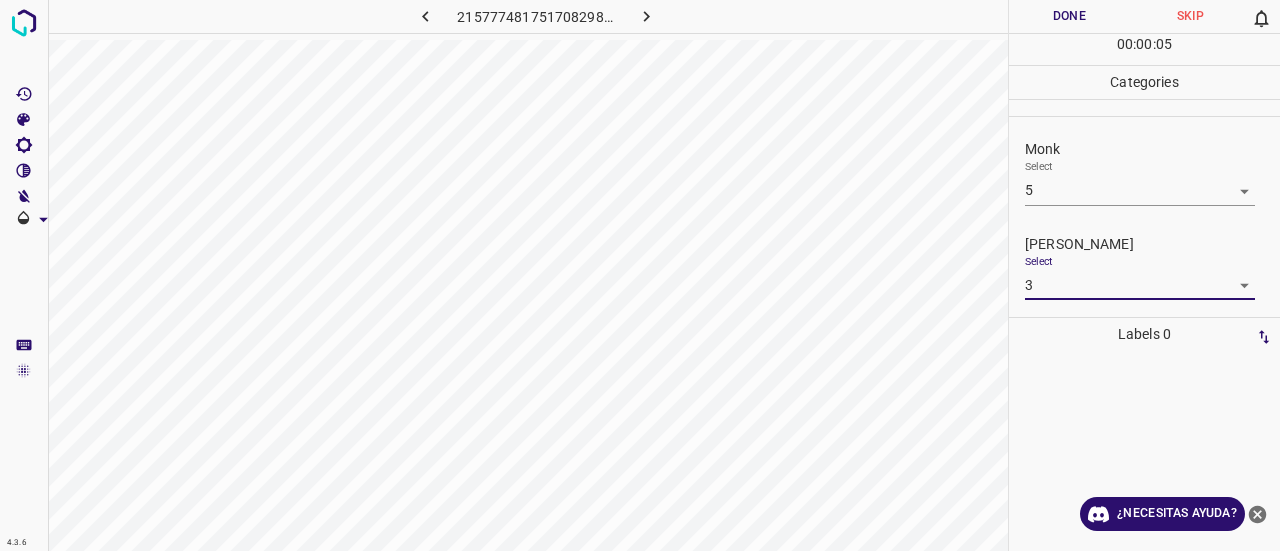 click on "Done" at bounding box center (1069, 16) 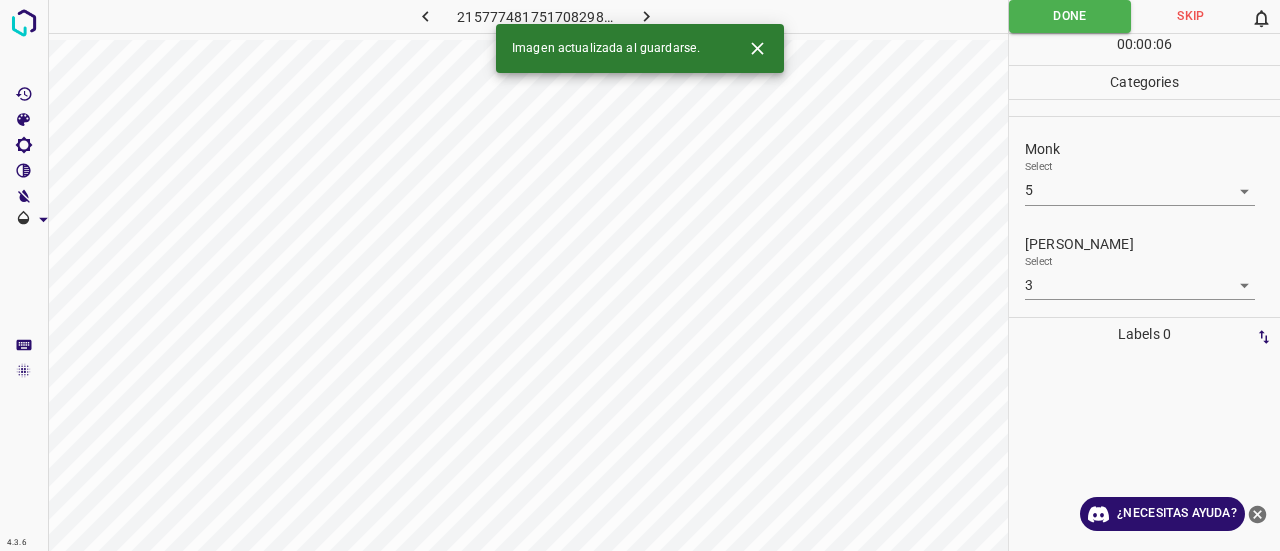 click 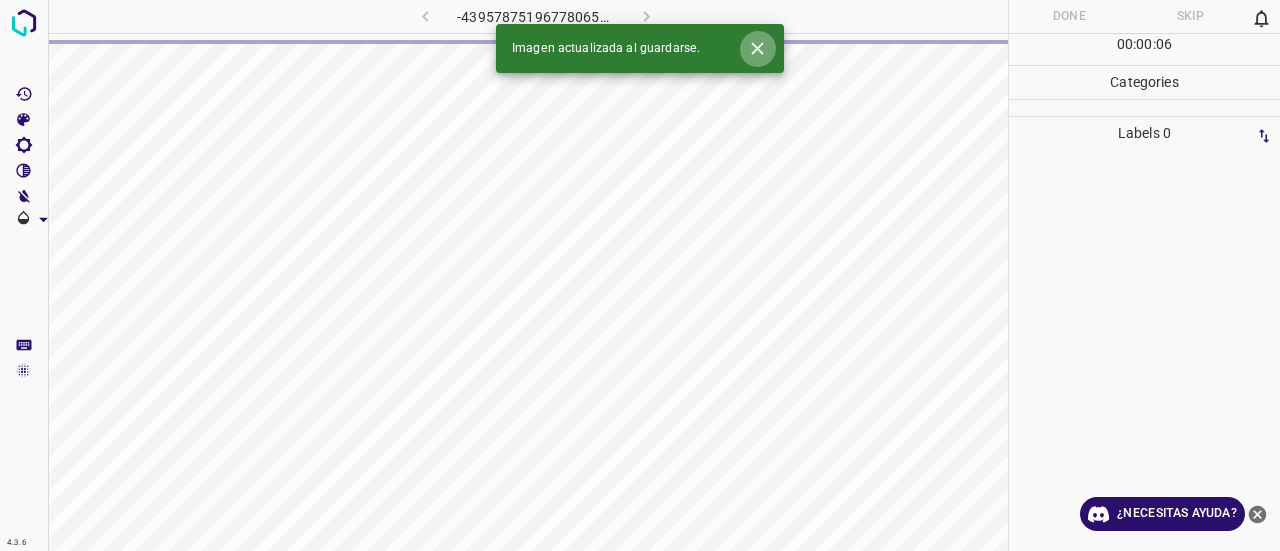 click 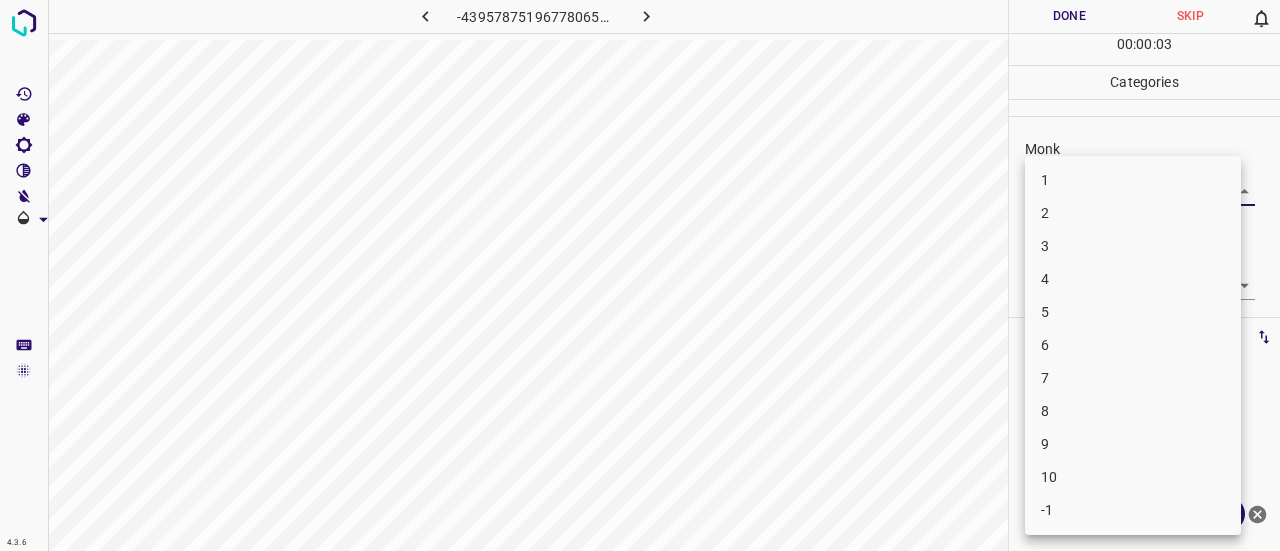 click on "4.3.6  -4395787519677806545.png Done Skip 0 00   : 00   : 03   Categories Monk   Select ​  Fitzpatrick   Select ​ Labels   0 Categories 1 Monk 2  Fitzpatrick Tools Space Change between modes (Draw & Edit) I Auto labeling R Restore zoom M Zoom in N Zoom out Delete Delete selecte label Filters Z Restore filters X Saturation filter C Brightness filter V Contrast filter B Gray scale filter General O Download ¿Necesitas ayuda? Texto original Valora esta traducción Tu opinión servirá para ayudar a mejorar el Traductor de Google - Texto - Esconder - Borrar 1 2 3 4 5 6 7 8 9 10 -1" at bounding box center [640, 275] 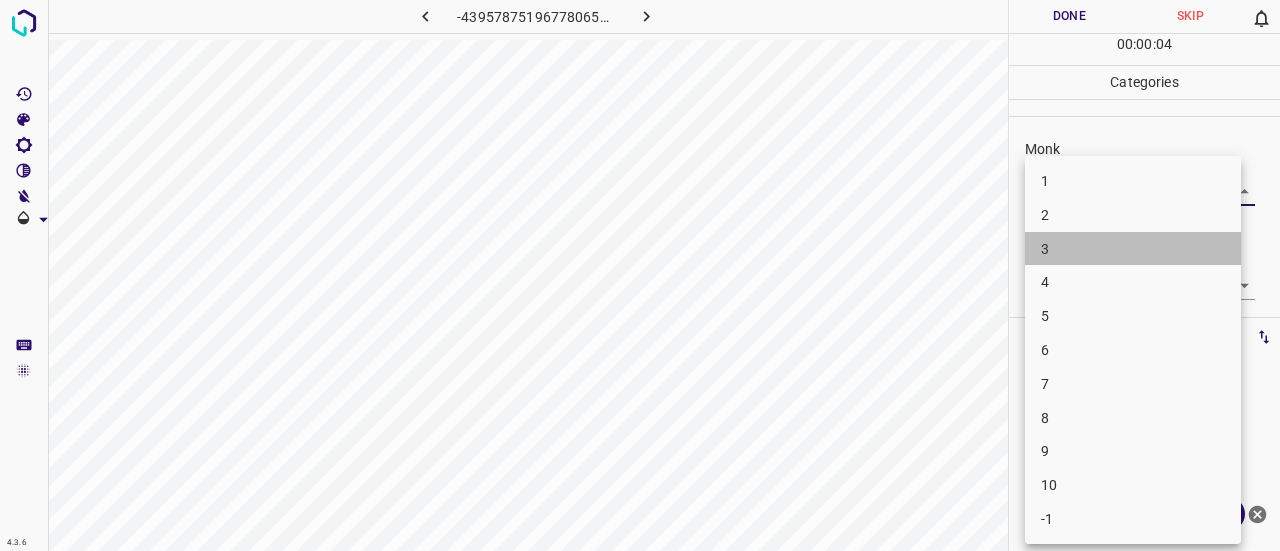 click on "3" at bounding box center [1133, 249] 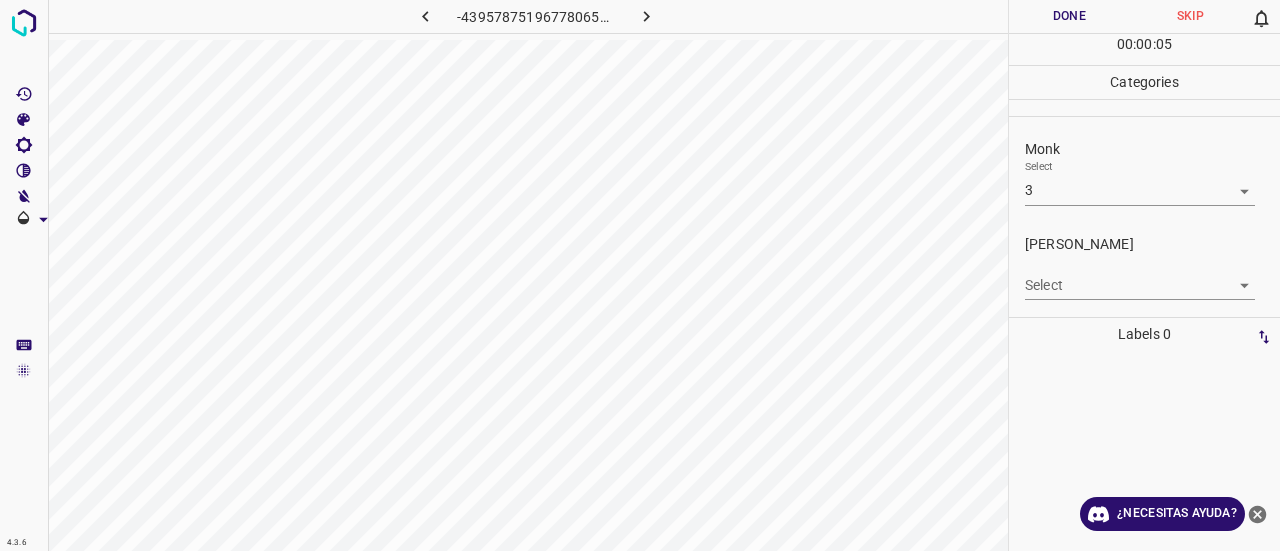 click on "4.3.6  -4395787519677806545.png Done Skip 0 00   : 00   : 05   Categories Monk   Select 3 3  Fitzpatrick   Select ​ Labels   0 Categories 1 Monk 2  Fitzpatrick Tools Space Change between modes (Draw & Edit) I Auto labeling R Restore zoom M Zoom in N Zoom out Delete Delete selecte label Filters Z Restore filters X Saturation filter C Brightness filter V Contrast filter B Gray scale filter General O Download ¿Necesitas ayuda? Texto original Valora esta traducción Tu opinión servirá para ayudar a mejorar el Traductor de Google - Texto - Esconder - Borrar" at bounding box center (640, 275) 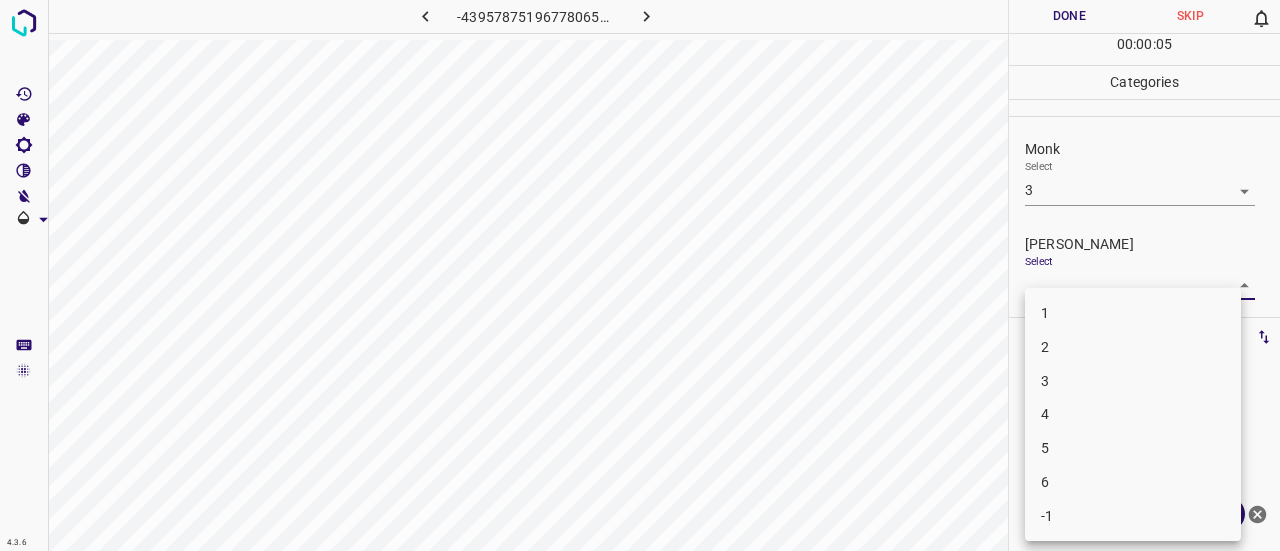 click on "2" at bounding box center [1133, 347] 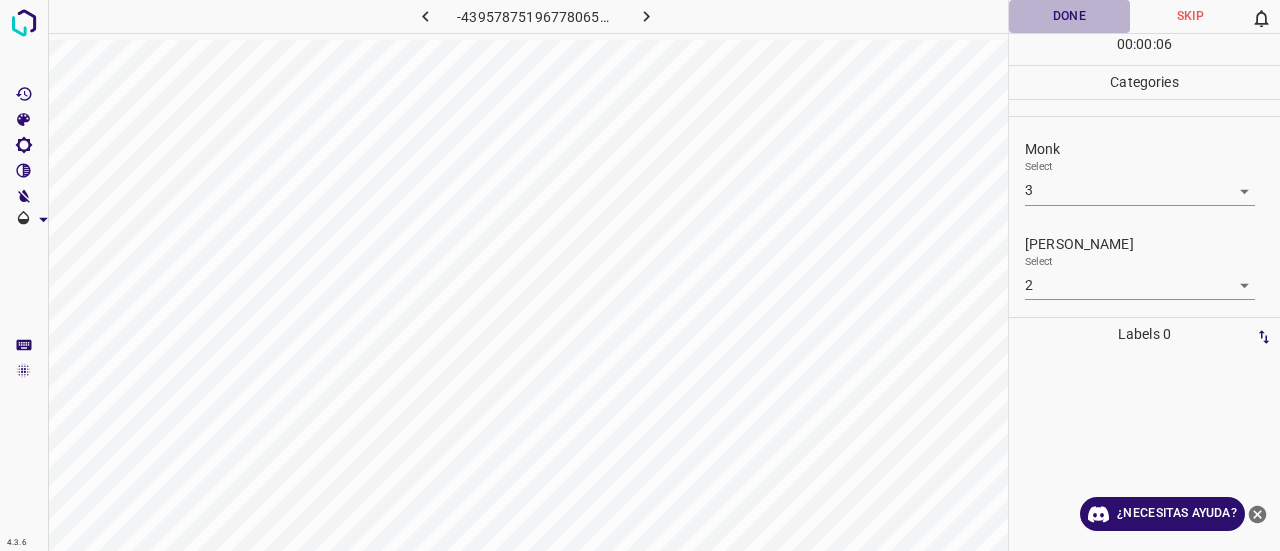 click on "Done" at bounding box center [1069, 16] 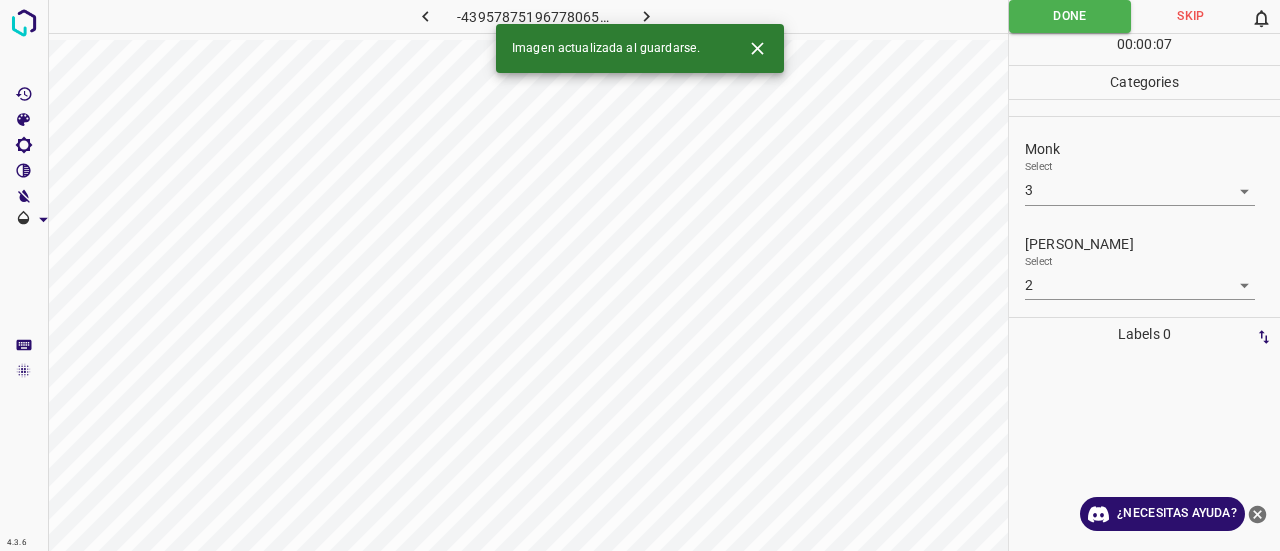 click 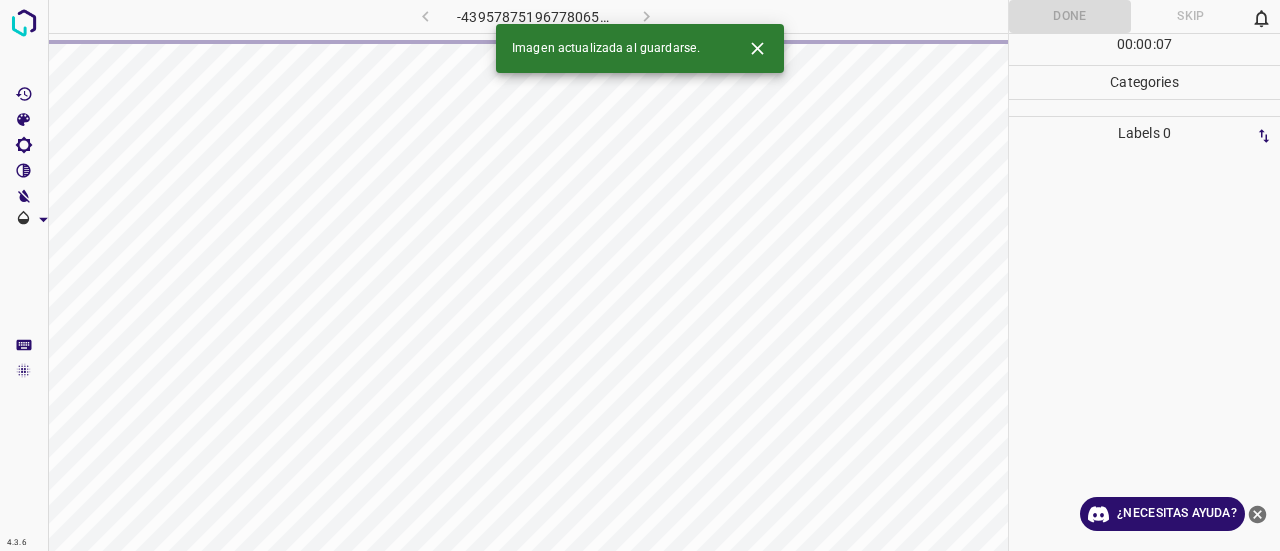click 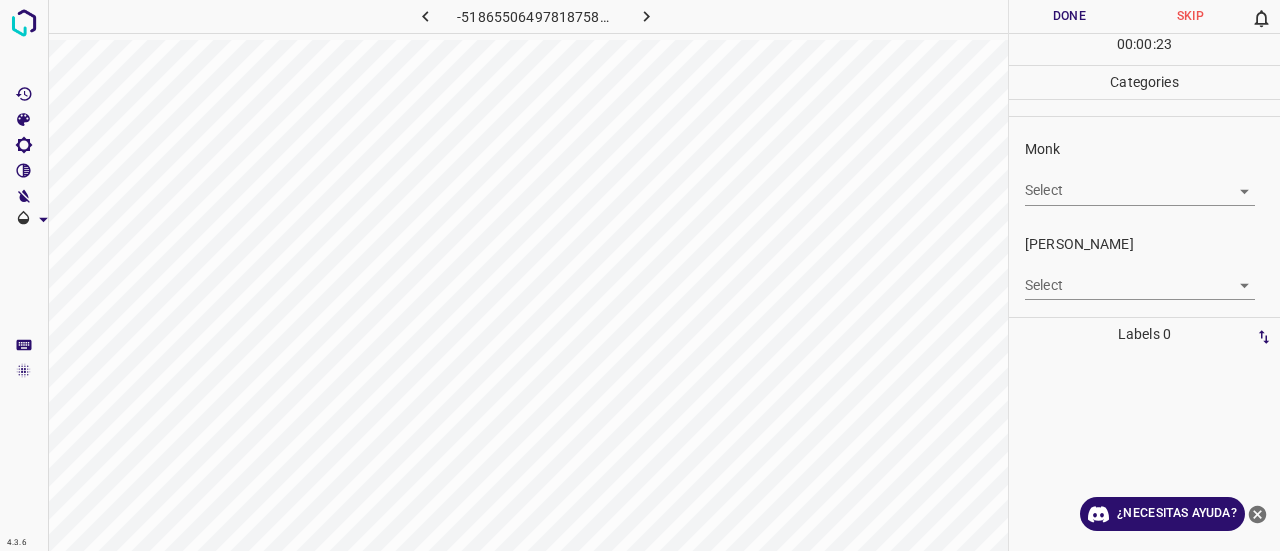 click on "Select ​" at bounding box center [1140, 182] 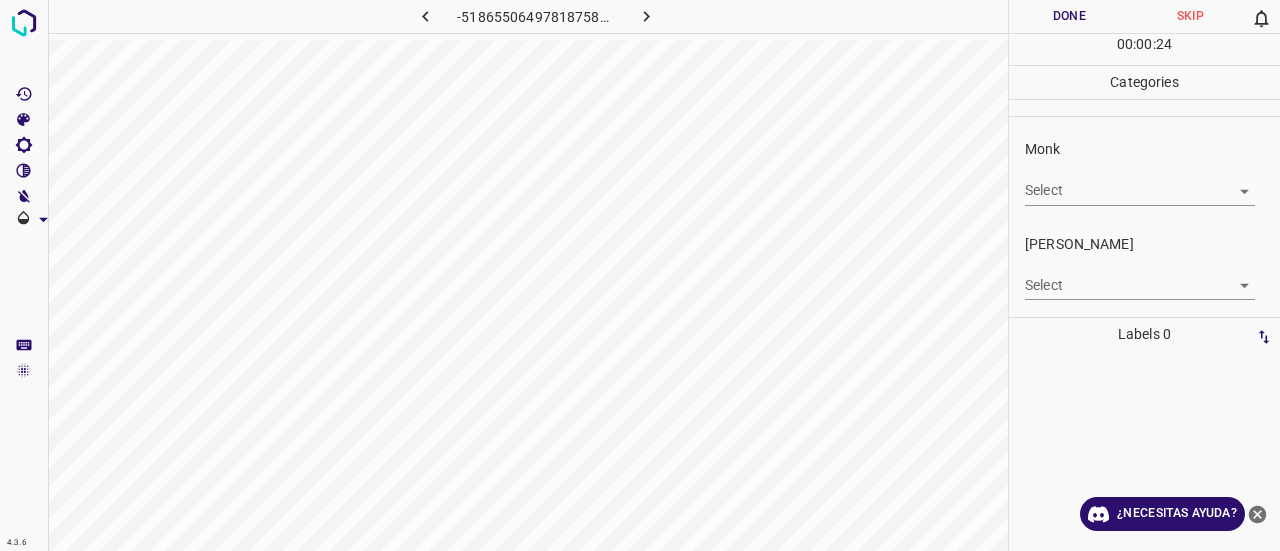 click on "4.3.6  -5186550649781875810.png Done Skip 0 00   : 00   : 24   Categories Monk   Select ​  Fitzpatrick   Select ​ Labels   0 Categories 1 Monk 2  Fitzpatrick Tools Space Change between modes (Draw & Edit) I Auto labeling R Restore zoom M Zoom in N Zoom out Delete Delete selecte label Filters Z Restore filters X Saturation filter C Brightness filter V Contrast filter B Gray scale filter General O Download ¿Necesitas ayuda? Texto original Valora esta traducción Tu opinión servirá para ayudar a mejorar el Traductor de Google - Texto - Esconder - Borrar" at bounding box center (640, 275) 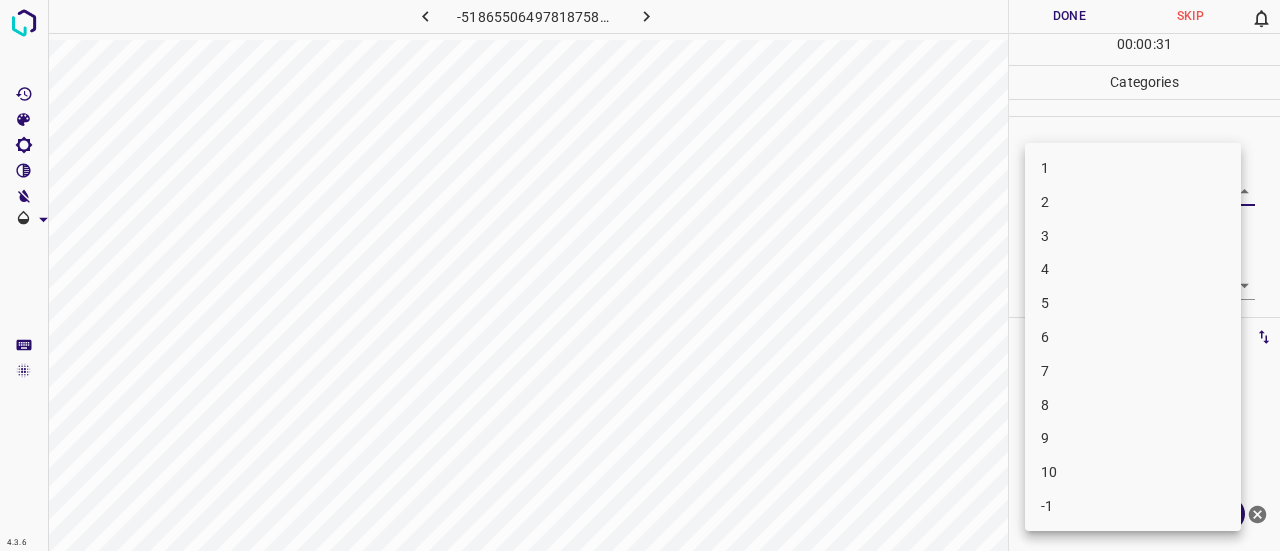 click on "8" at bounding box center [1133, 405] 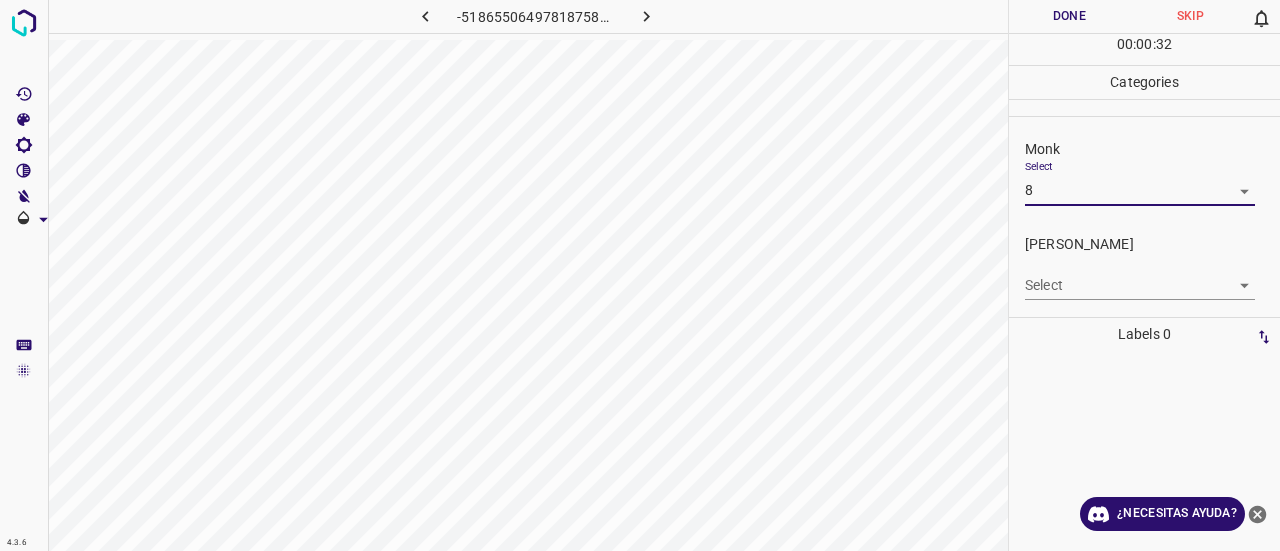 click on "4.3.6  -5186550649781875810.png Done Skip 0 00   : 00   : 32   Categories Monk   Select 8 8  Fitzpatrick   Select ​ Labels   0 Categories 1 Monk 2  Fitzpatrick Tools Space Change between modes (Draw & Edit) I Auto labeling R Restore zoom M Zoom in N Zoom out Delete Delete selecte label Filters Z Restore filters X Saturation filter C Brightness filter V Contrast filter B Gray scale filter General O Download ¿Necesitas ayuda? Texto original Valora esta traducción Tu opinión servirá para ayudar a mejorar el Traductor de Google - Texto - Esconder - Borrar" at bounding box center [640, 275] 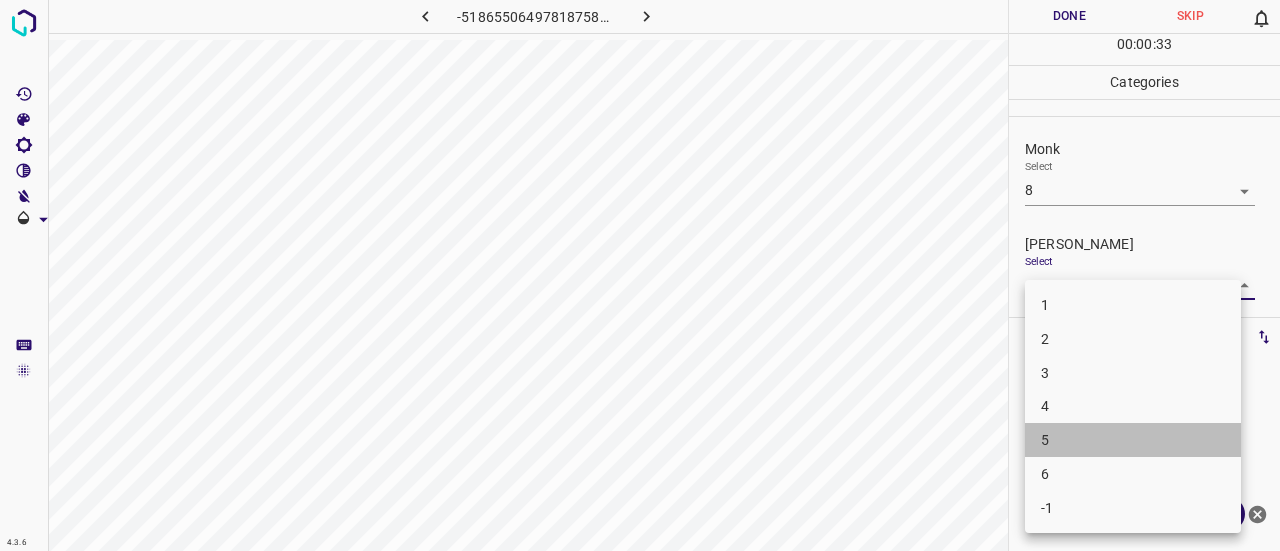 click on "5" at bounding box center [1133, 440] 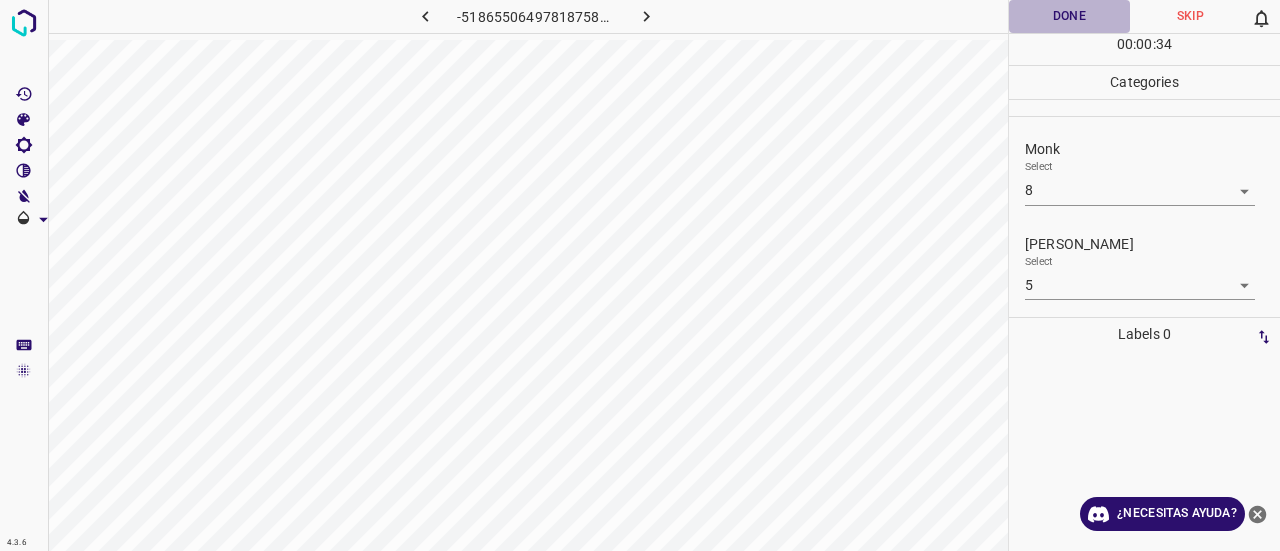 click on "Done" at bounding box center (1069, 16) 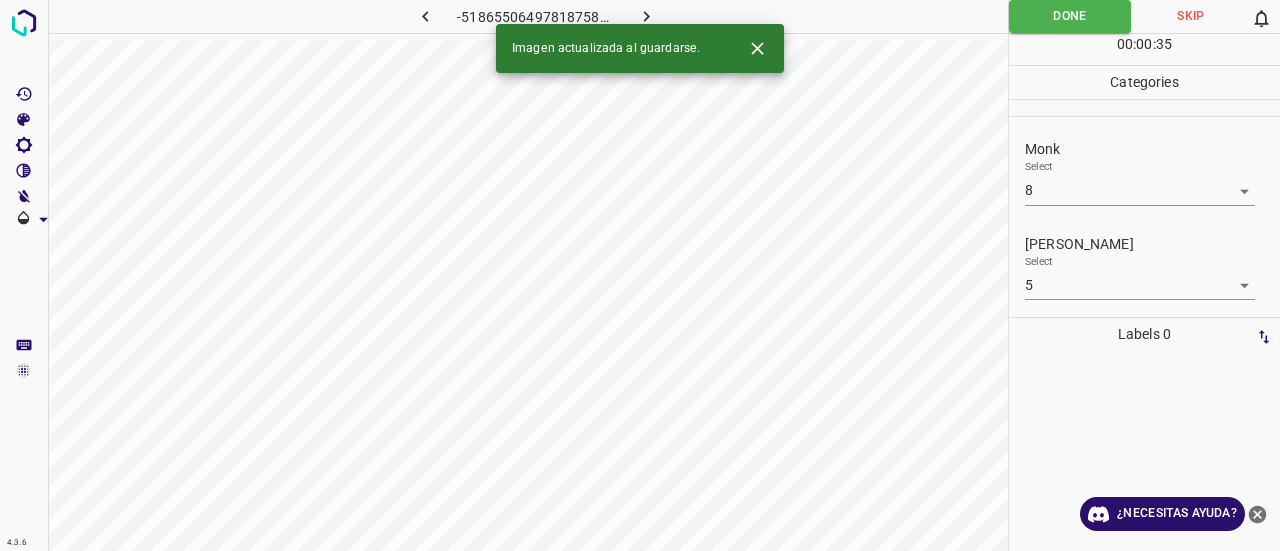 click 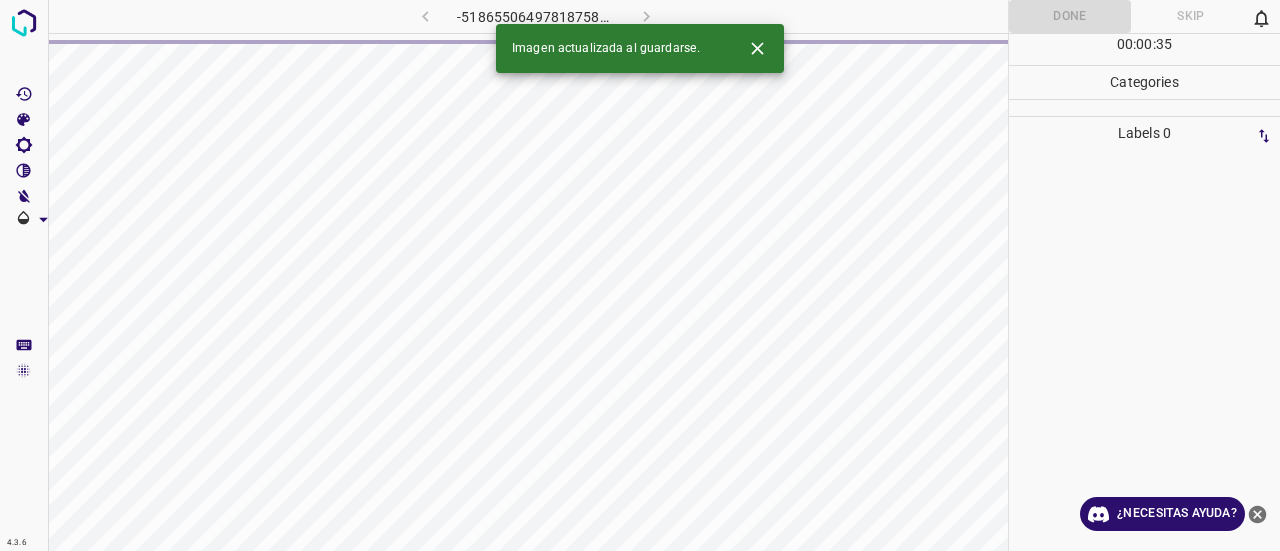 click 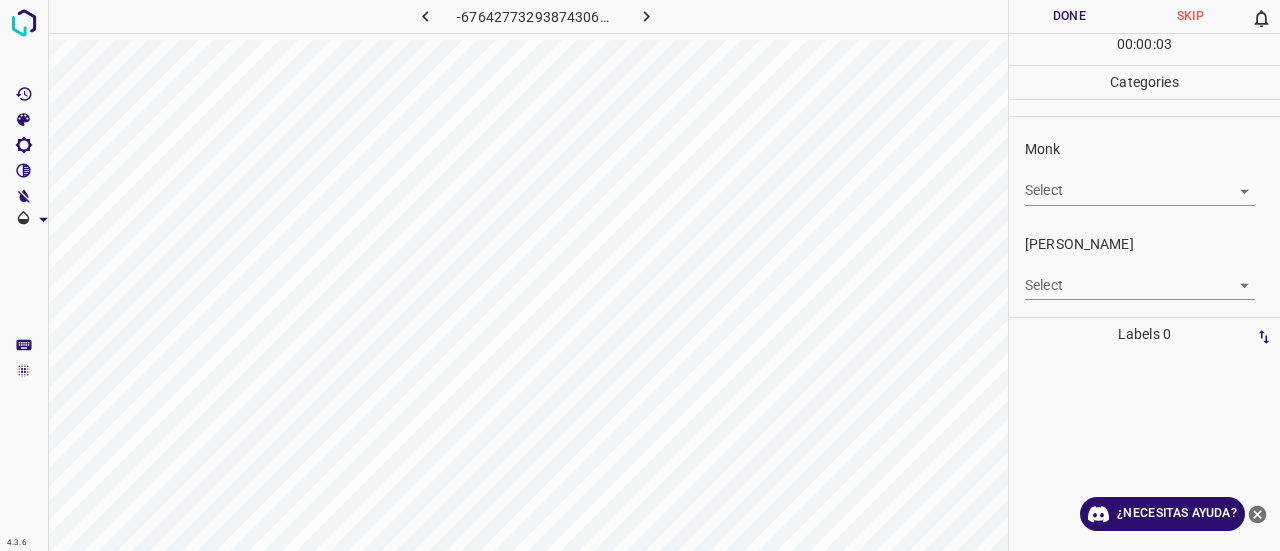 click on "4.3.6  -6764277329387430680.png Done Skip 0 00   : 00   : 03   Categories Monk   Select ​  Fitzpatrick   Select ​ Labels   0 Categories 1 Monk 2  Fitzpatrick Tools Space Change between modes (Draw & Edit) I Auto labeling R Restore zoom M Zoom in N Zoom out Delete Delete selecte label Filters Z Restore filters X Saturation filter C Brightness filter V Contrast filter B Gray scale filter General O Download ¿Necesitas ayuda? Texto original Valora esta traducción Tu opinión servirá para ayudar a mejorar el Traductor de Google - Texto - Esconder - Borrar" at bounding box center [640, 275] 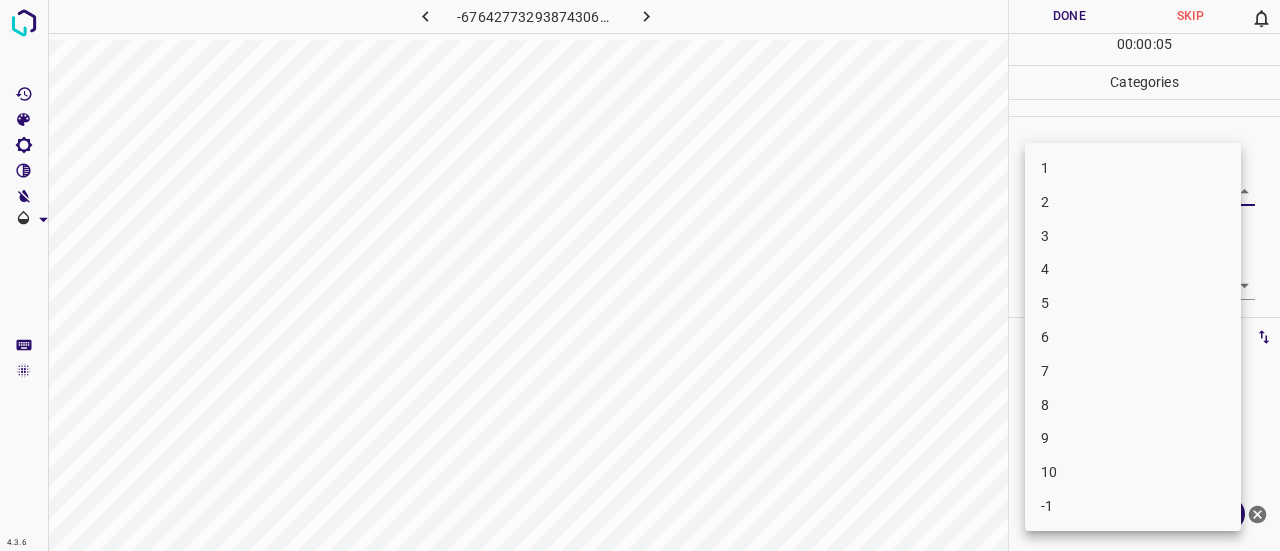 click on "7" at bounding box center (1133, 371) 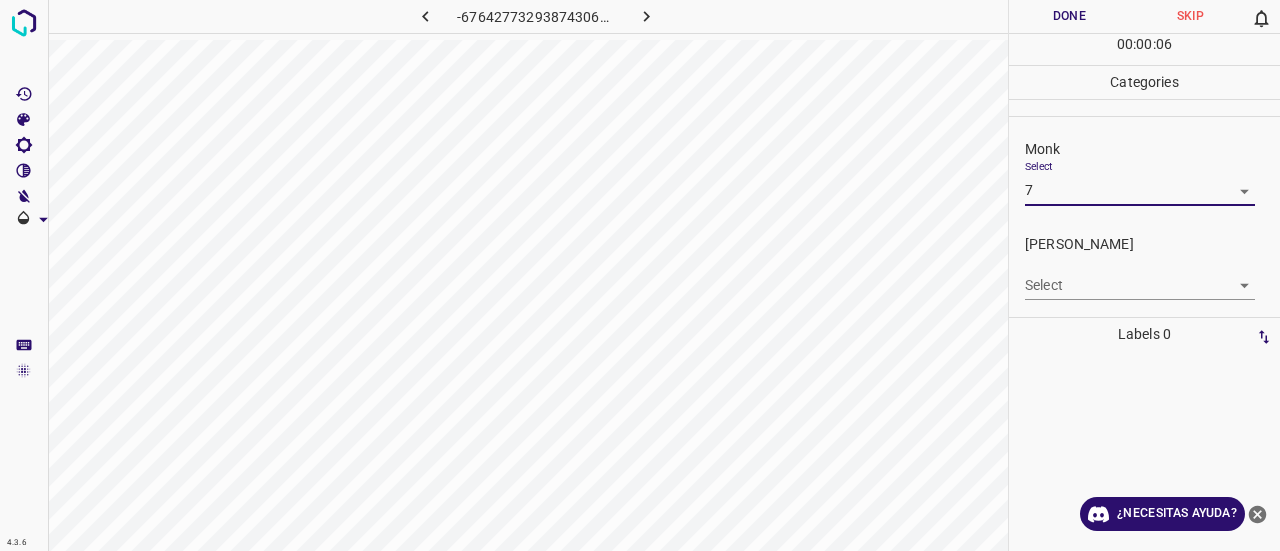 click on "[PERSON_NAME]" at bounding box center [1152, 244] 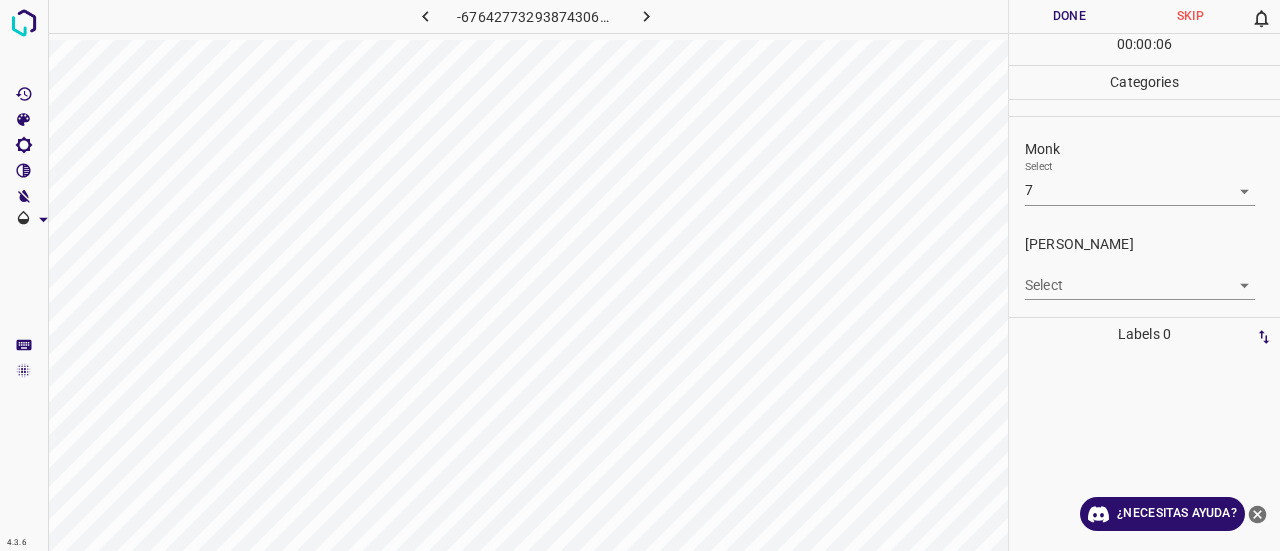 click on "4.3.6  -6764277329387430680.png Done Skip 0 00   : 00   : 06   Categories Monk   Select 7 7  Fitzpatrick   Select ​ Labels   0 Categories 1 Monk 2  Fitzpatrick Tools Space Change between modes (Draw & Edit) I Auto labeling R Restore zoom M Zoom in N Zoom out Delete Delete selecte label Filters Z Restore filters X Saturation filter C Brightness filter V Contrast filter B Gray scale filter General O Download ¿Necesitas ayuda? Texto original Valora esta traducción Tu opinión servirá para ayudar a mejorar el Traductor de Google - Texto - Esconder - Borrar" at bounding box center (640, 275) 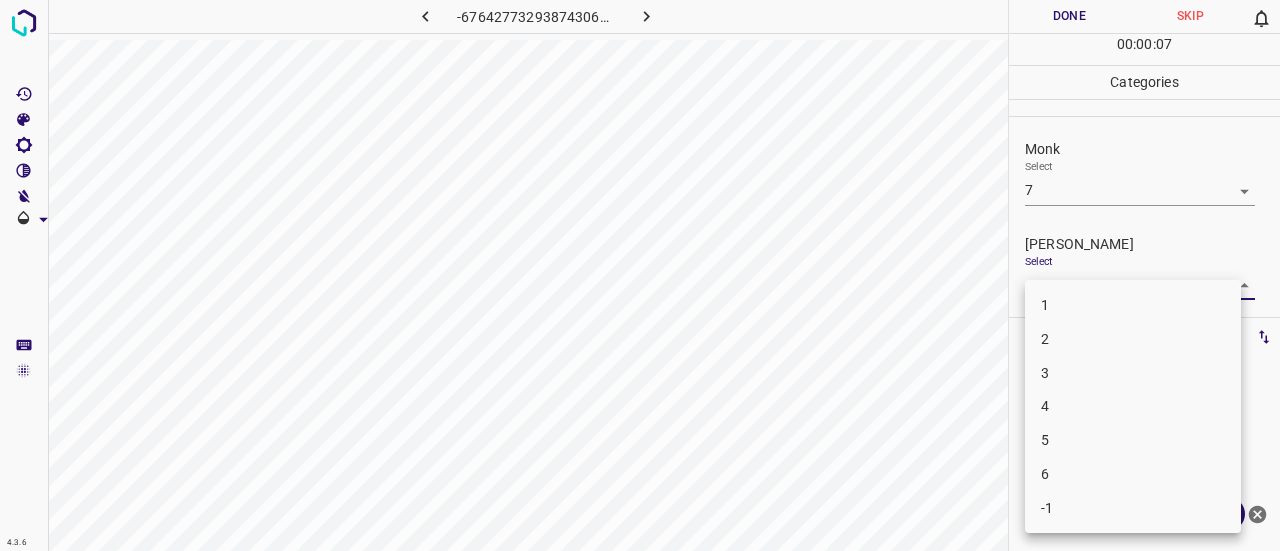 click on "4" at bounding box center [1133, 406] 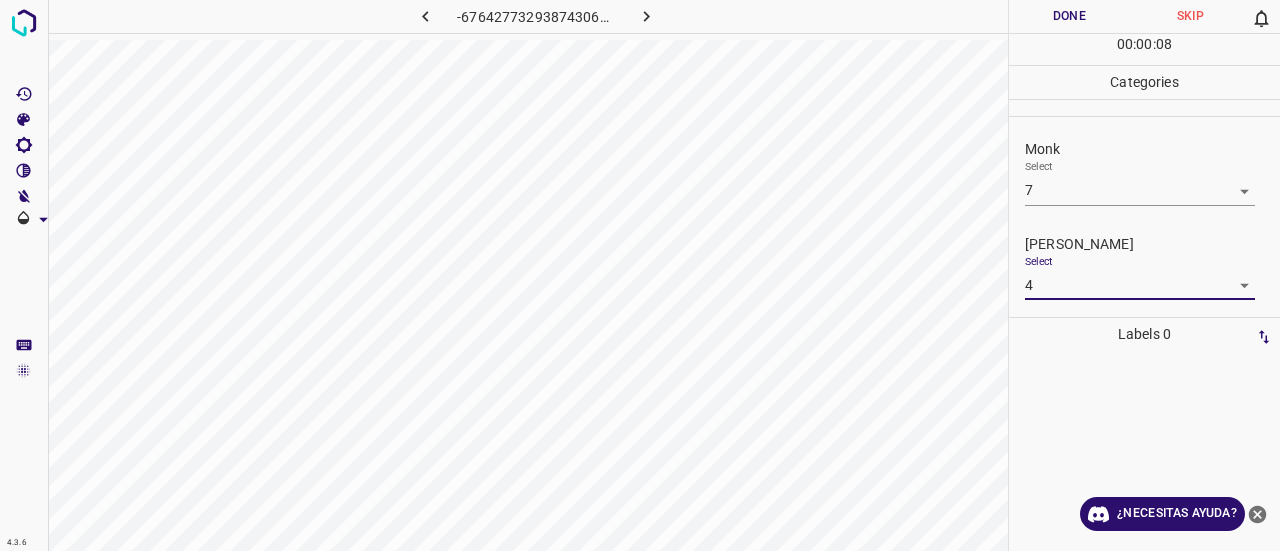 click on "Done" at bounding box center (1069, 16) 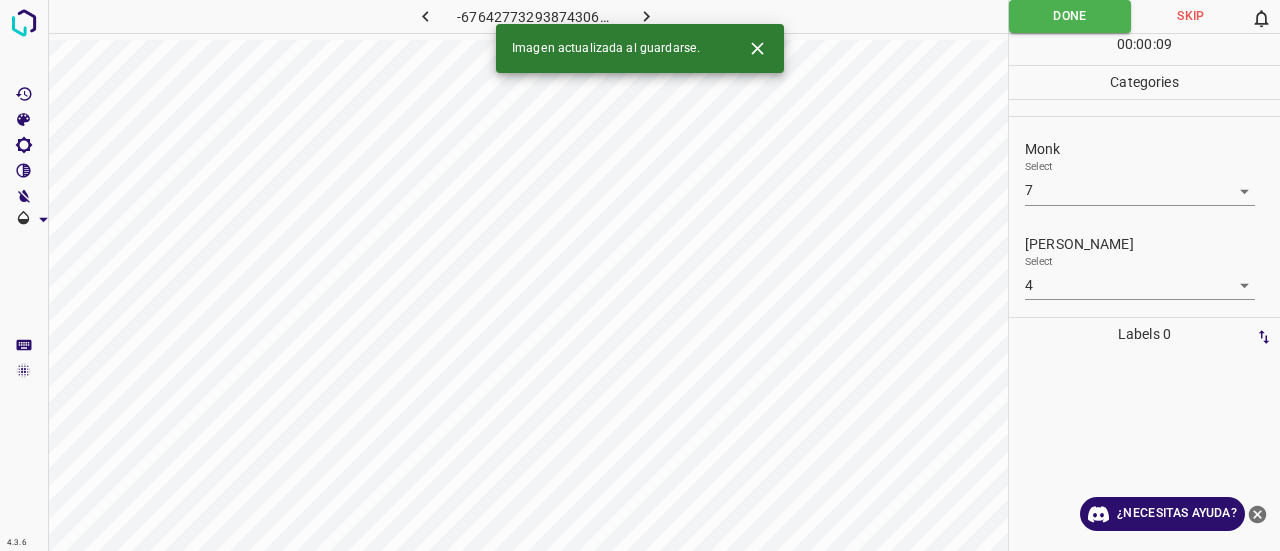 click 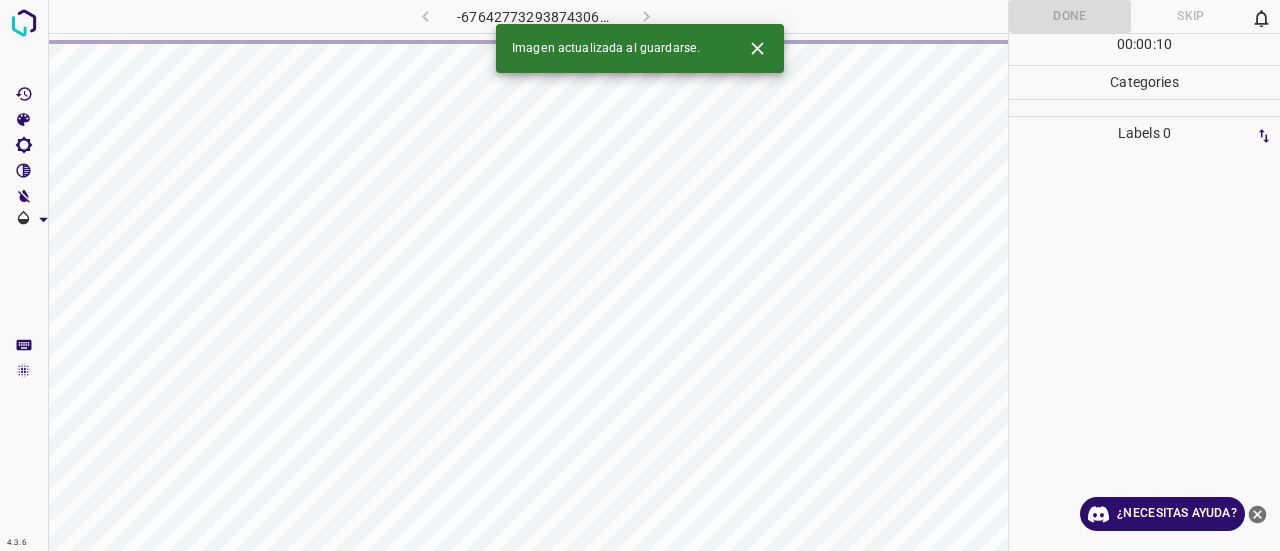click at bounding box center [757, 48] 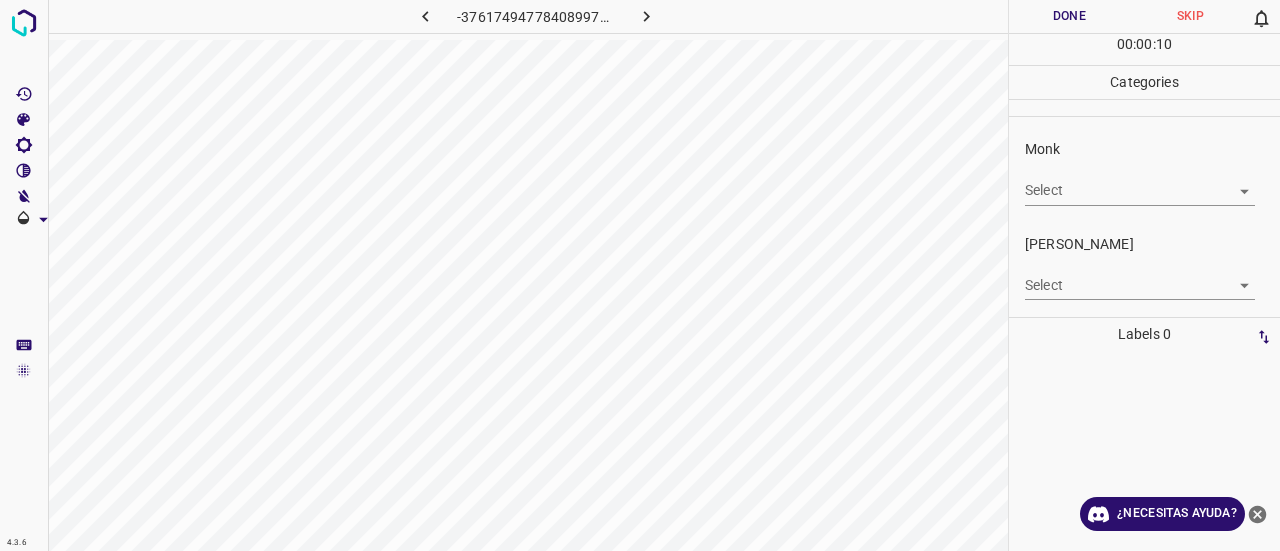 click on "4.3.6  -3761749477840899766.png Done Skip 0 00   : 00   : 10   Categories Monk   Select ​  Fitzpatrick   Select ​ Labels   0 Categories 1 Monk 2  Fitzpatrick Tools Space Change between modes (Draw & Edit) I Auto labeling R Restore zoom M Zoom in N Zoom out Delete Delete selecte label Filters Z Restore filters X Saturation filter C Brightness filter V Contrast filter B Gray scale filter General O Download ¿Necesitas ayuda? Texto original Valora esta traducción Tu opinión servirá para ayudar a mejorar el Traductor de Google - Texto - Esconder - Borrar" at bounding box center [640, 275] 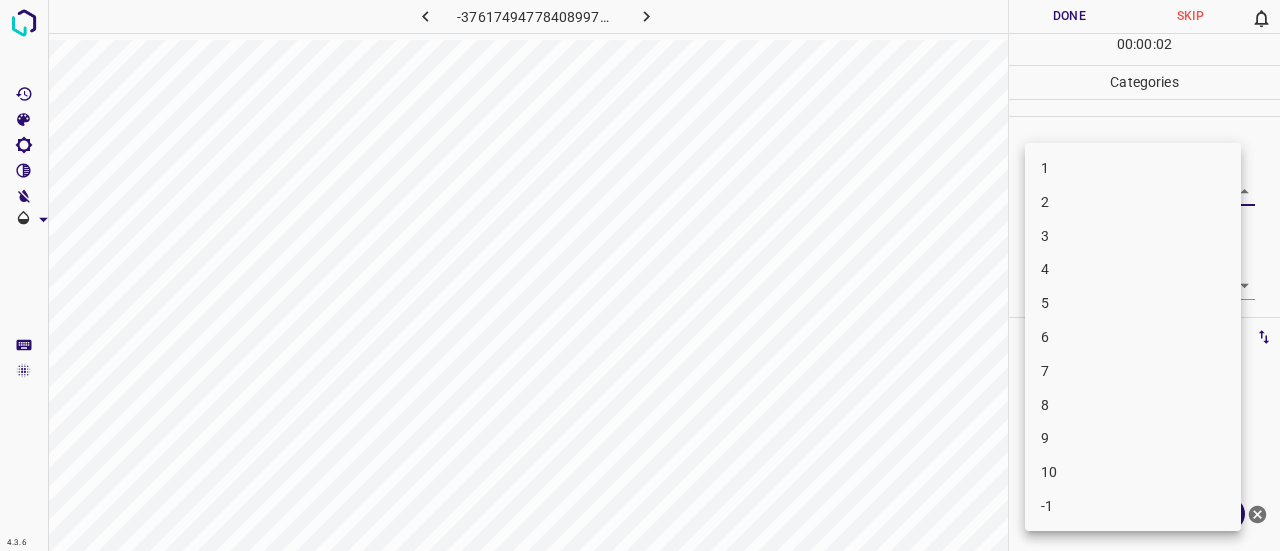 click on "2" at bounding box center [1133, 202] 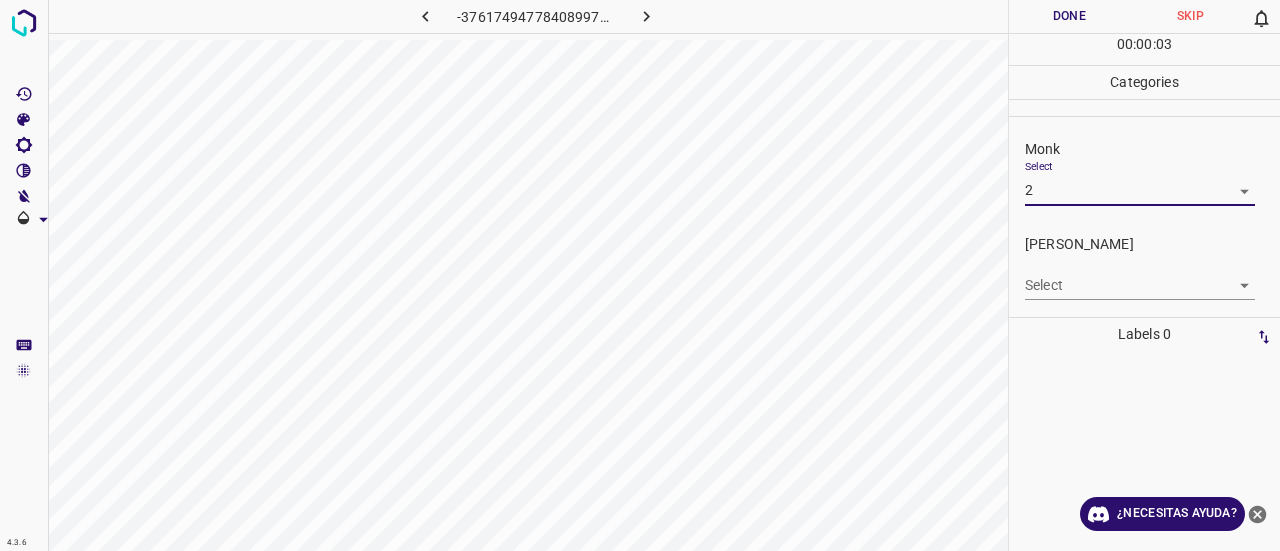 click on "[PERSON_NAME]" at bounding box center [1152, 244] 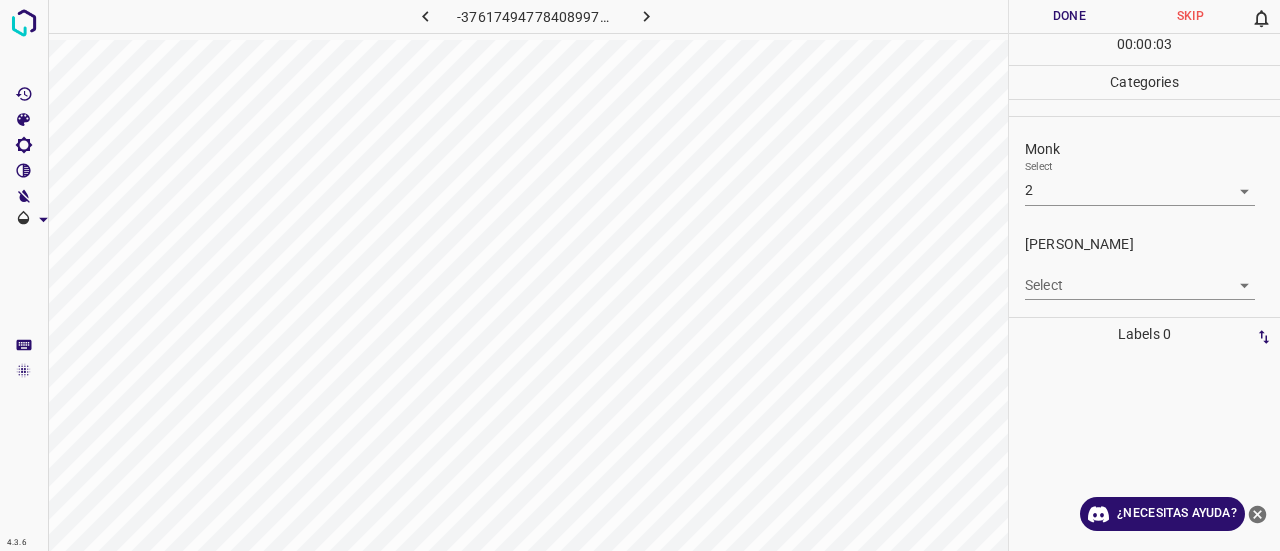 click on "4.3.6  -3761749477840899766.png Done Skip 0 00   : 00   : 03   Categories Monk   Select 2 2  Fitzpatrick   Select ​ Labels   0 Categories 1 Monk 2  Fitzpatrick Tools Space Change between modes (Draw & Edit) I Auto labeling R Restore zoom M Zoom in N Zoom out Delete Delete selecte label Filters Z Restore filters X Saturation filter C Brightness filter V Contrast filter B Gray scale filter General O Download ¿Necesitas ayuda? Texto original Valora esta traducción Tu opinión servirá para ayudar a mejorar el Traductor de Google - Texto - Esconder - Borrar" at bounding box center (640, 275) 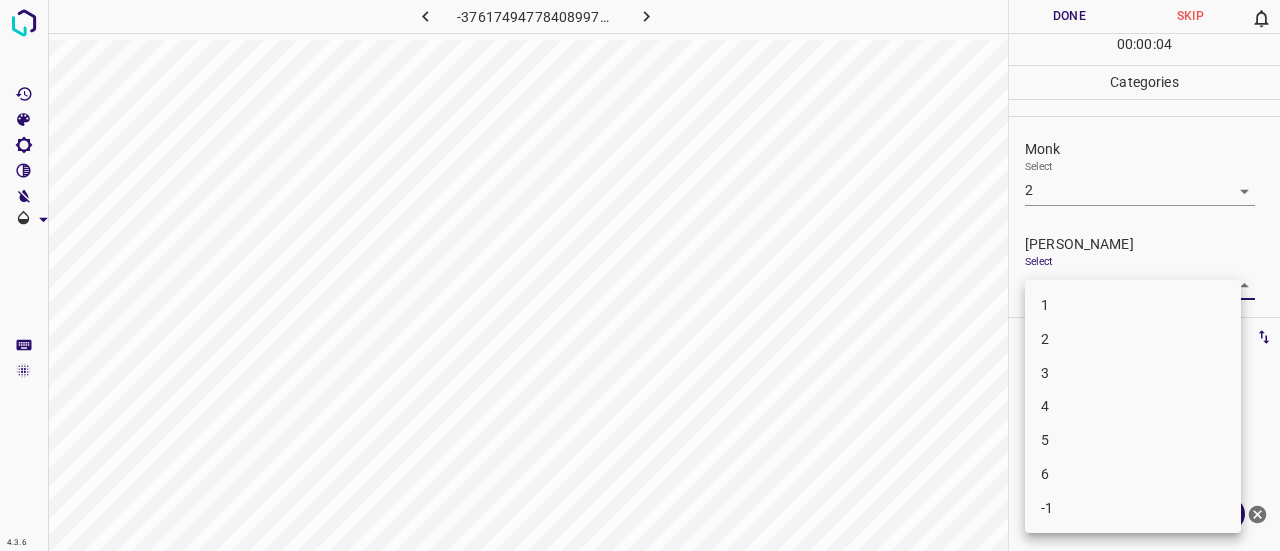 click on "1" at bounding box center (1133, 305) 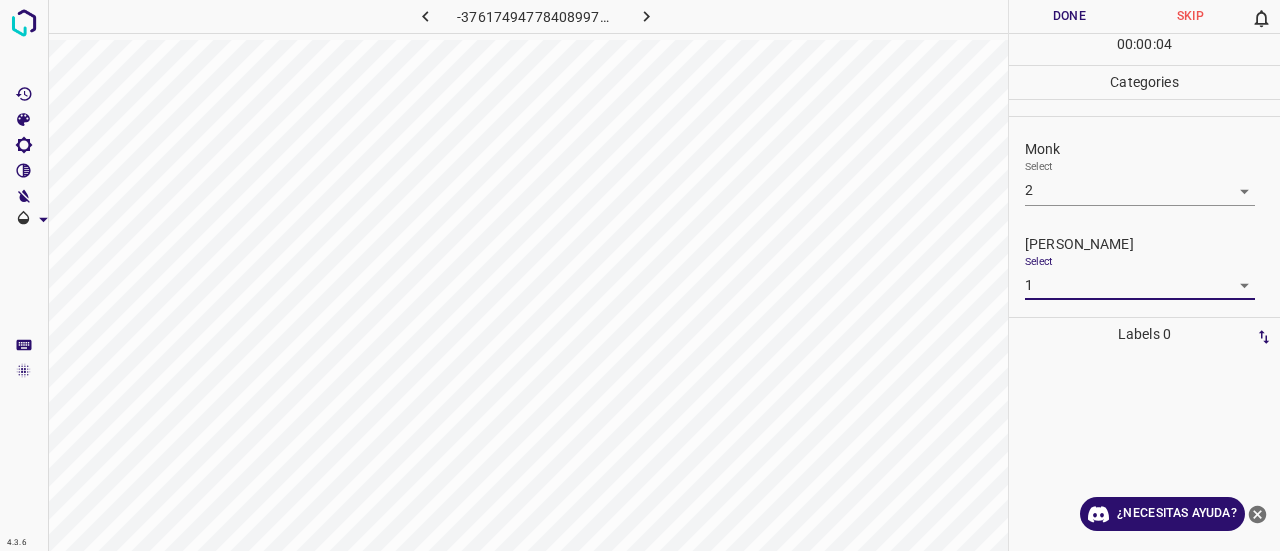 click on "Done" at bounding box center [1069, 16] 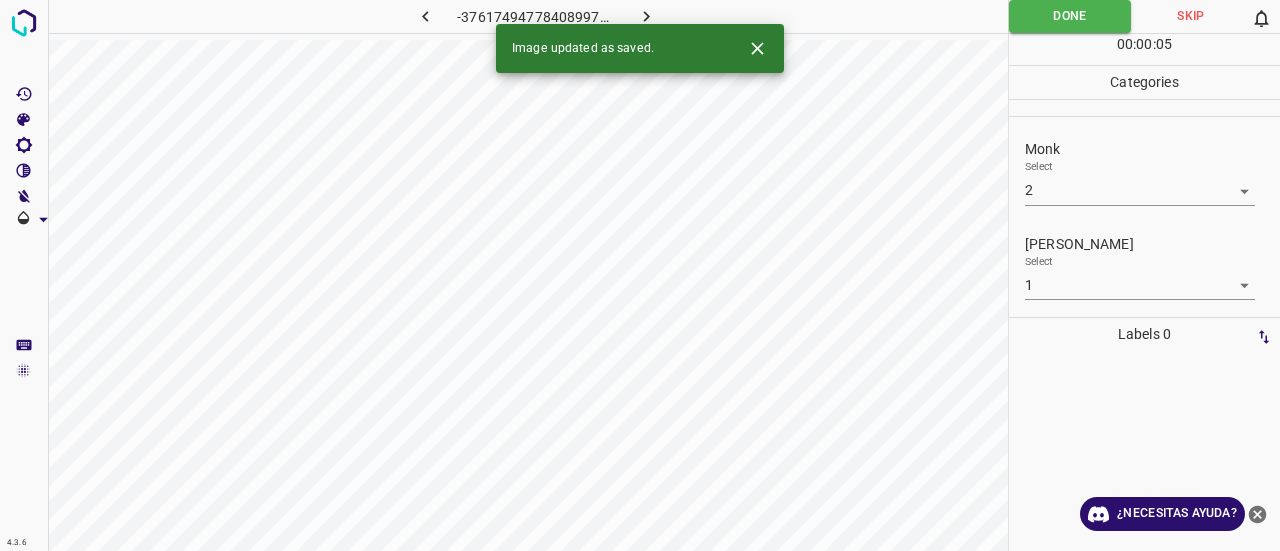 click on "Image updated as saved." at bounding box center (640, 48) 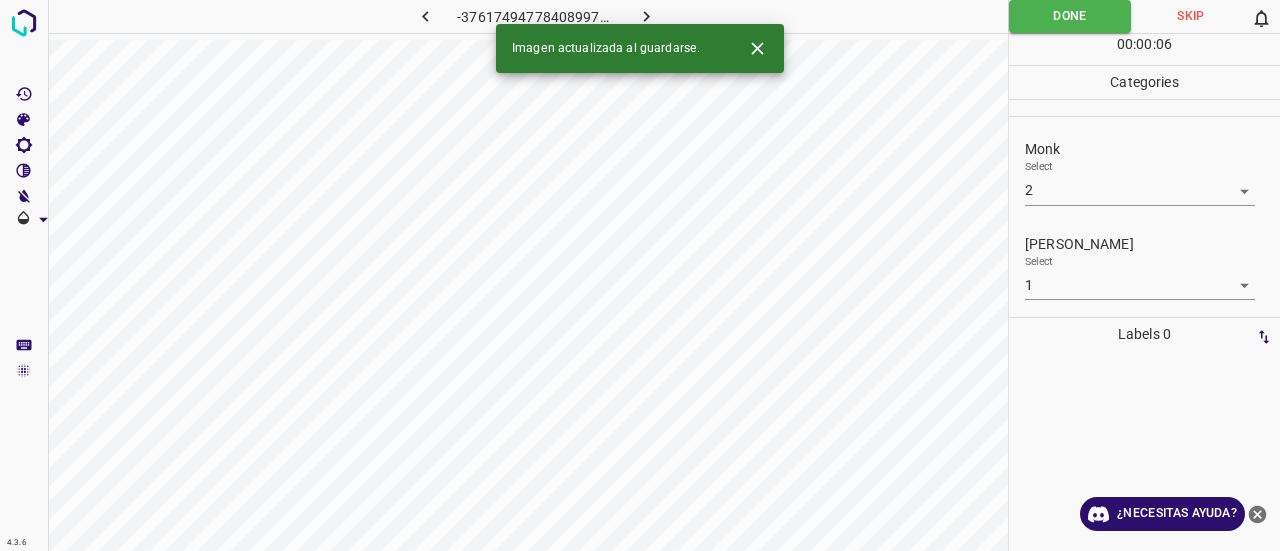 click on "-3761749477840899766.png" at bounding box center (536, 19) 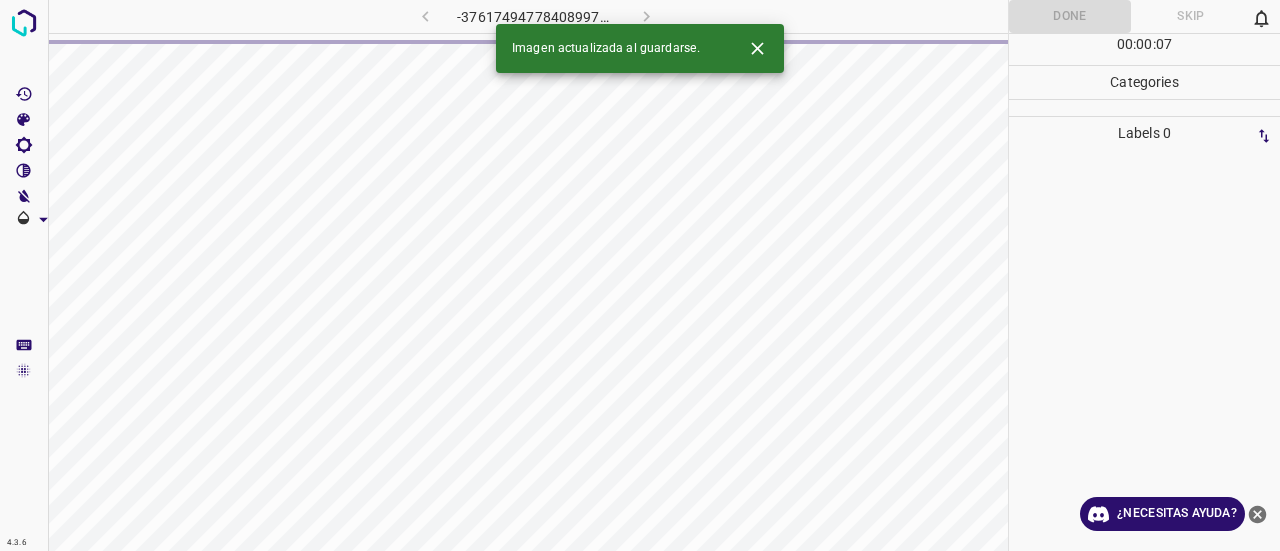 click at bounding box center (757, 48) 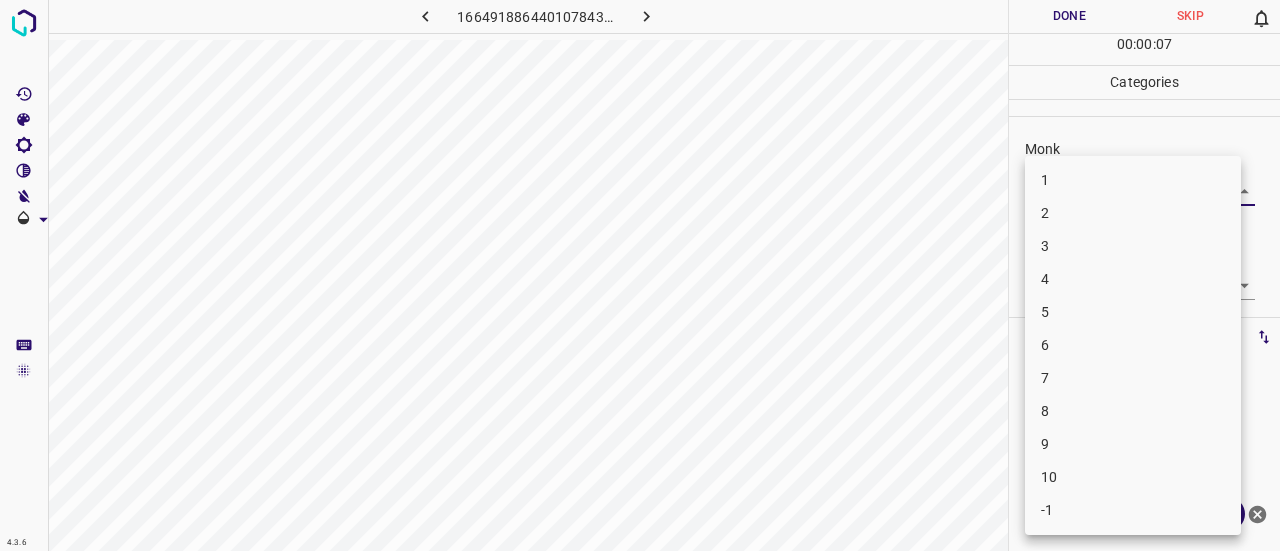 click on "4.3.6  1664918864401078432.png Done Skip 0 00   : 00   : 07   Categories Monk   Select ​  Fitzpatrick   Select ​ Labels   0 Categories 1 Monk 2  Fitzpatrick Tools Space Change between modes (Draw & Edit) I Auto labeling R Restore zoom M Zoom in N Zoom out Delete Delete selecte label Filters Z Restore filters X Saturation filter C Brightness filter V Contrast filter B Gray scale filter General O Download ¿Necesitas ayuda? Texto original Valora esta traducción Tu opinión servirá para ayudar a mejorar el Traductor de Google - Texto - Esconder - Borrar 1 2 3 4 5 6 7 8 9 10 -1" at bounding box center [640, 275] 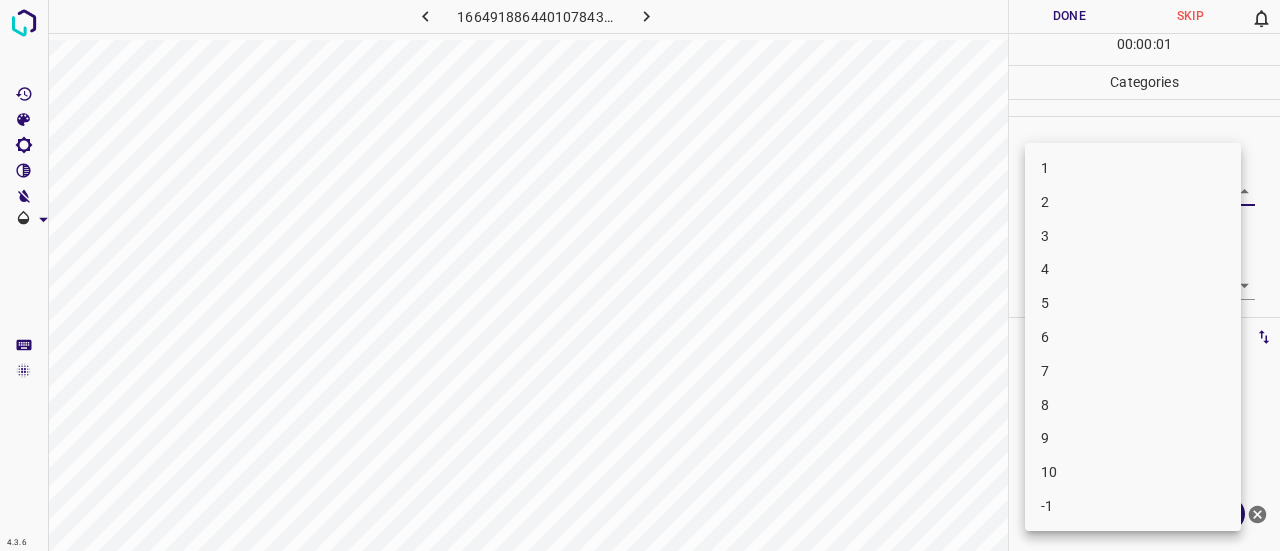 click on "3" at bounding box center [1133, 236] 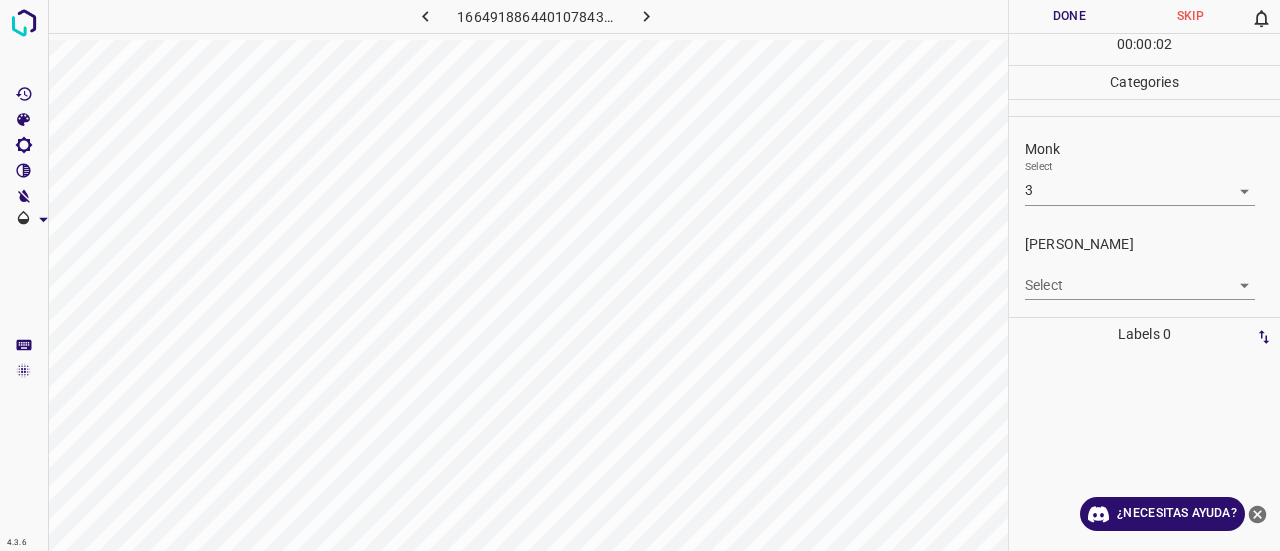 click on "4.3.6  1664918864401078432.png Done Skip 0 00   : 00   : 02   Categories Monk   Select 3 3  Fitzpatrick   Select ​ Labels   0 Categories 1 Monk 2  Fitzpatrick Tools Space Change between modes (Draw & Edit) I Auto labeling R Restore zoom M Zoom in N Zoom out Delete Delete selecte label Filters Z Restore filters X Saturation filter C Brightness filter V Contrast filter B Gray scale filter General O Download ¿Necesitas ayuda? Texto original Valora esta traducción Tu opinión servirá para ayudar a mejorar el Traductor de Google - Texto - Esconder - Borrar" at bounding box center (640, 275) 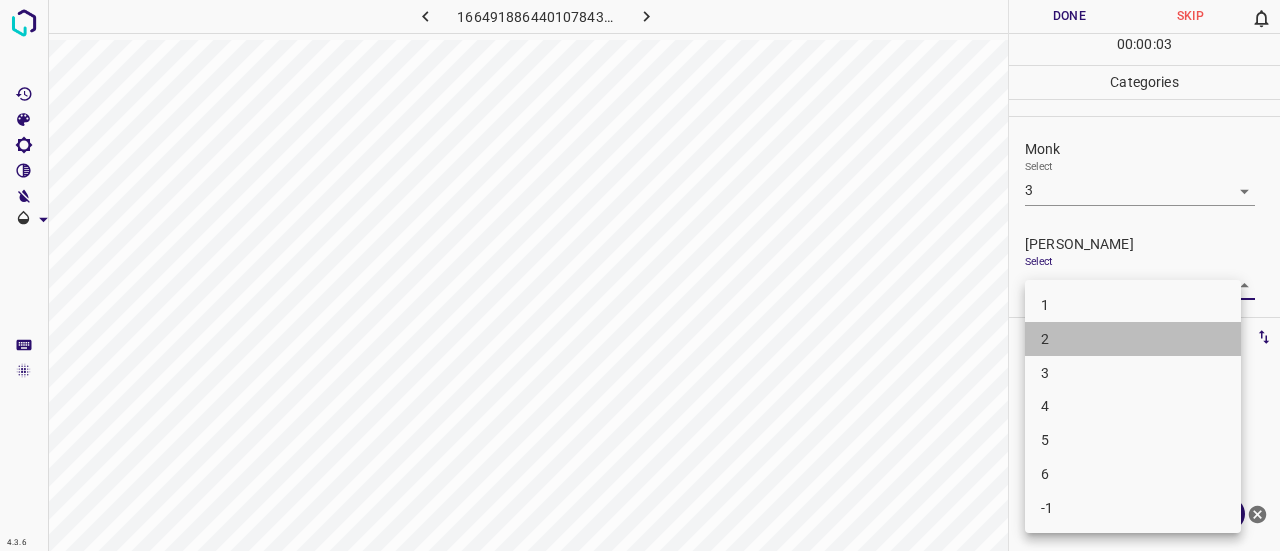 click on "2" at bounding box center (1133, 339) 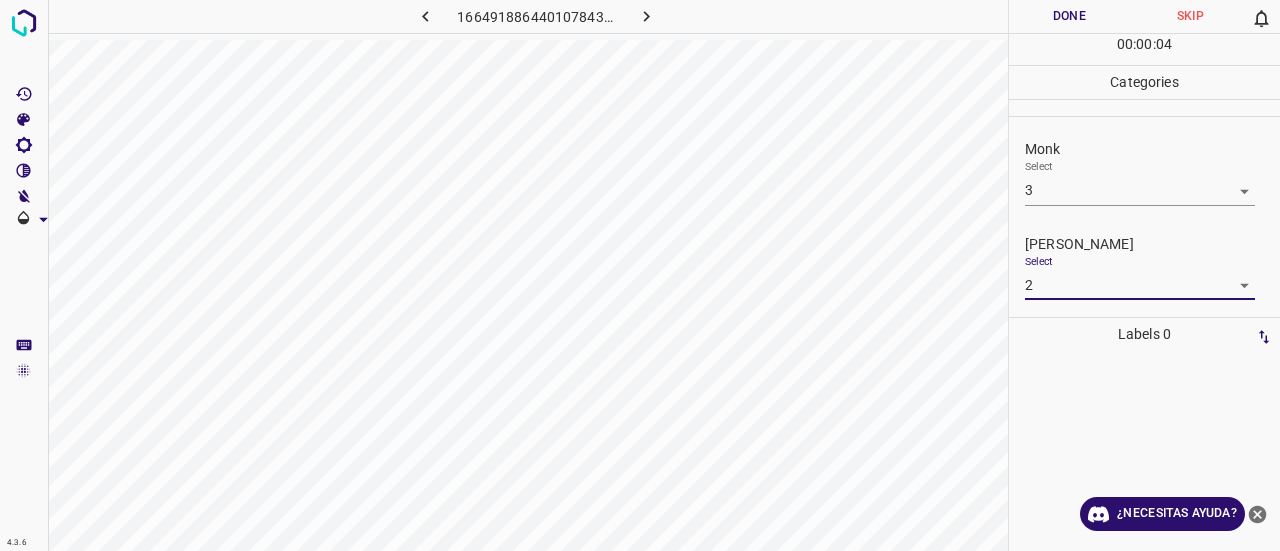 click on "Done" at bounding box center (1069, 16) 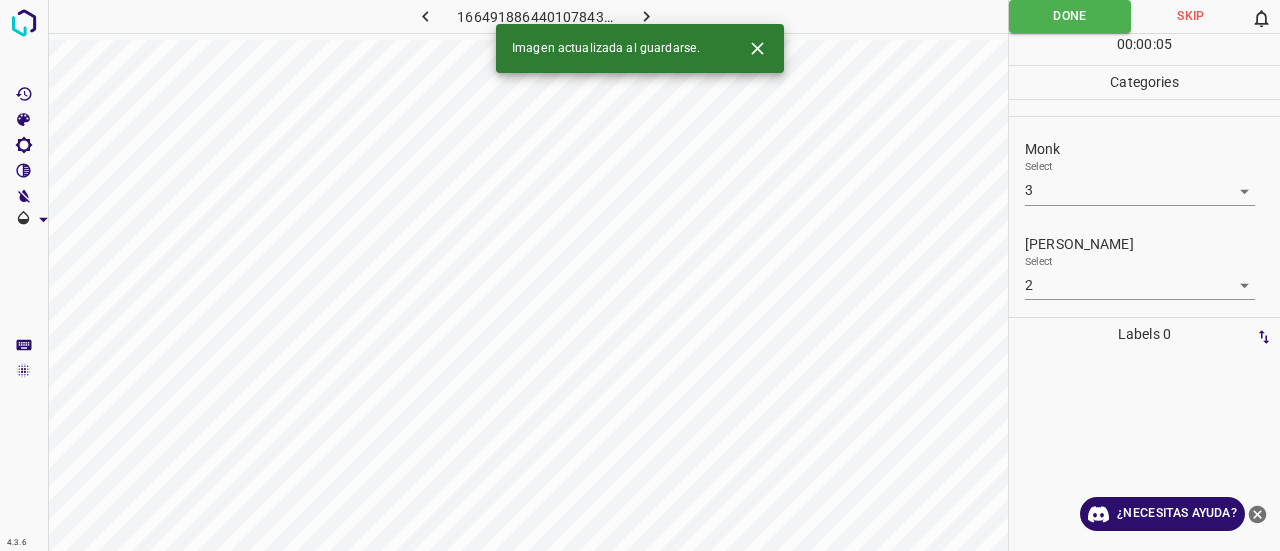 click on "Imagen actualizada al guardarse." at bounding box center [640, 48] 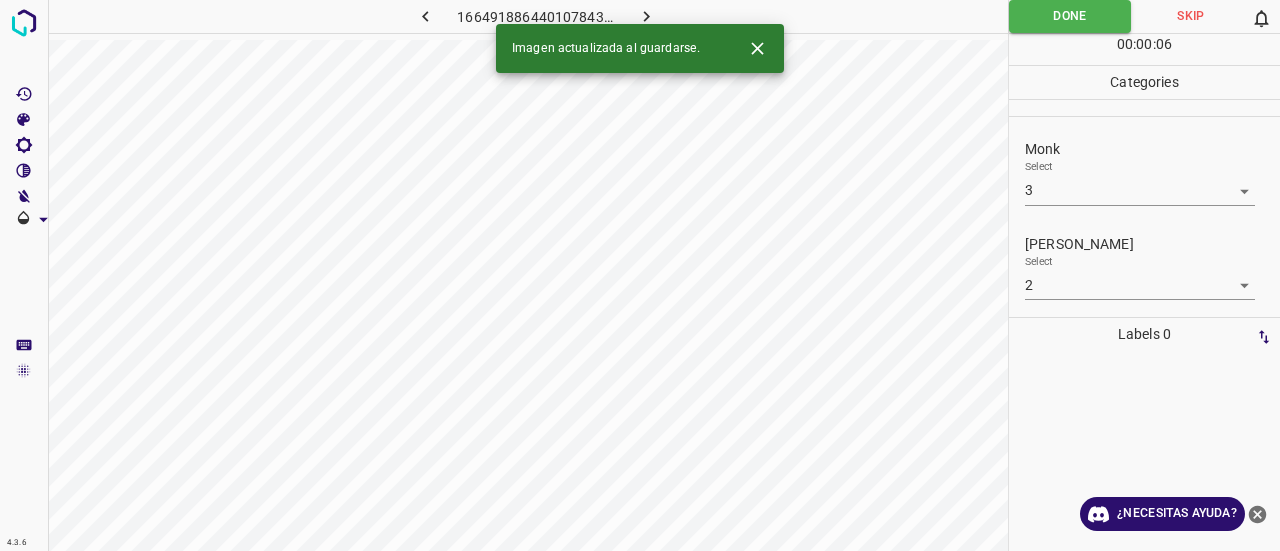 click 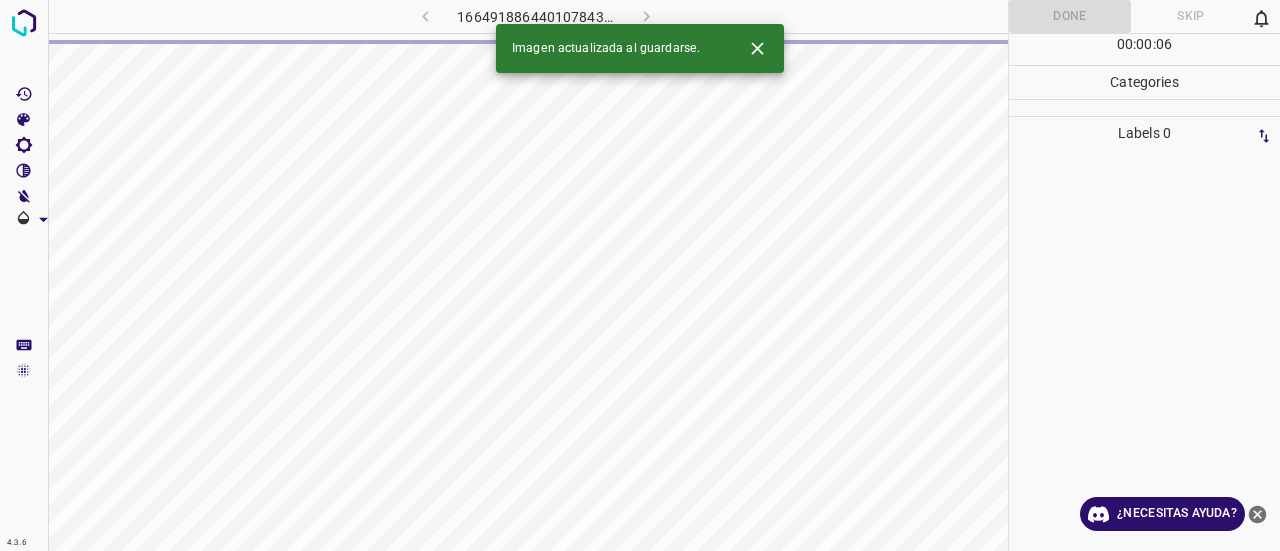 click 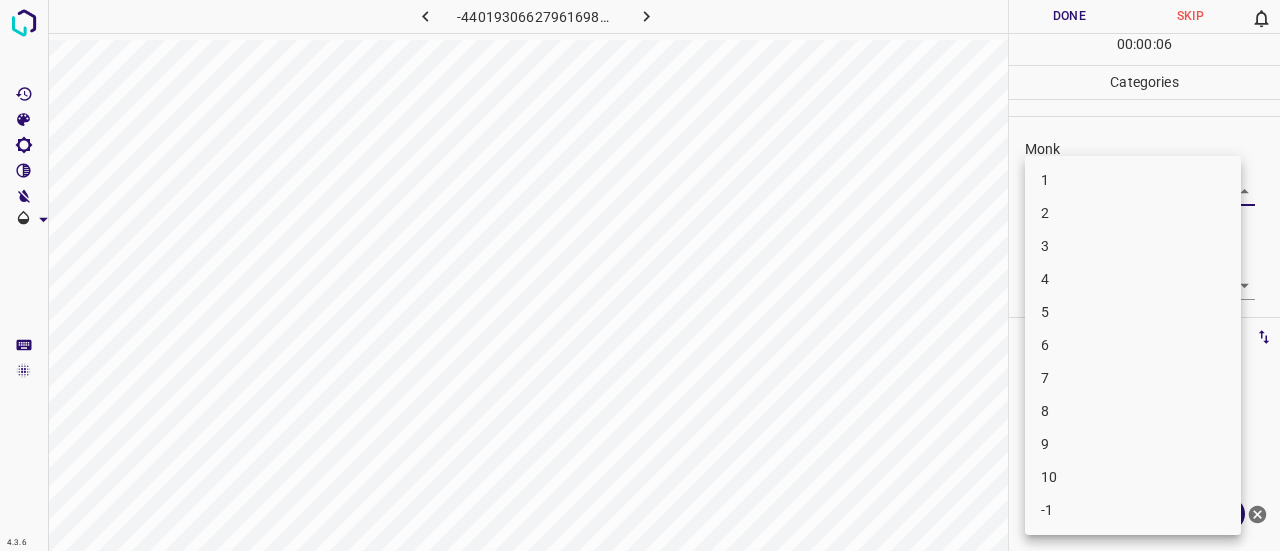 click on "4.3.6  -4401930662796169868.png Done Skip 0 00   : 00   : 06   Categories Monk   Select ​  Fitzpatrick   Select ​ Labels   0 Categories 1 Monk 2  Fitzpatrick Tools Space Change between modes (Draw & Edit) I Auto labeling R Restore zoom M Zoom in N Zoom out Delete Delete selecte label Filters Z Restore filters X Saturation filter C Brightness filter V Contrast filter B Gray scale filter General O Download ¿Necesitas ayuda? Texto original Valora esta traducción Tu opinión servirá para ayudar a mejorar el Traductor de Google - Texto - Esconder - Borrar 1 2 3 4 5 6 7 8 9 10 -1" at bounding box center [640, 275] 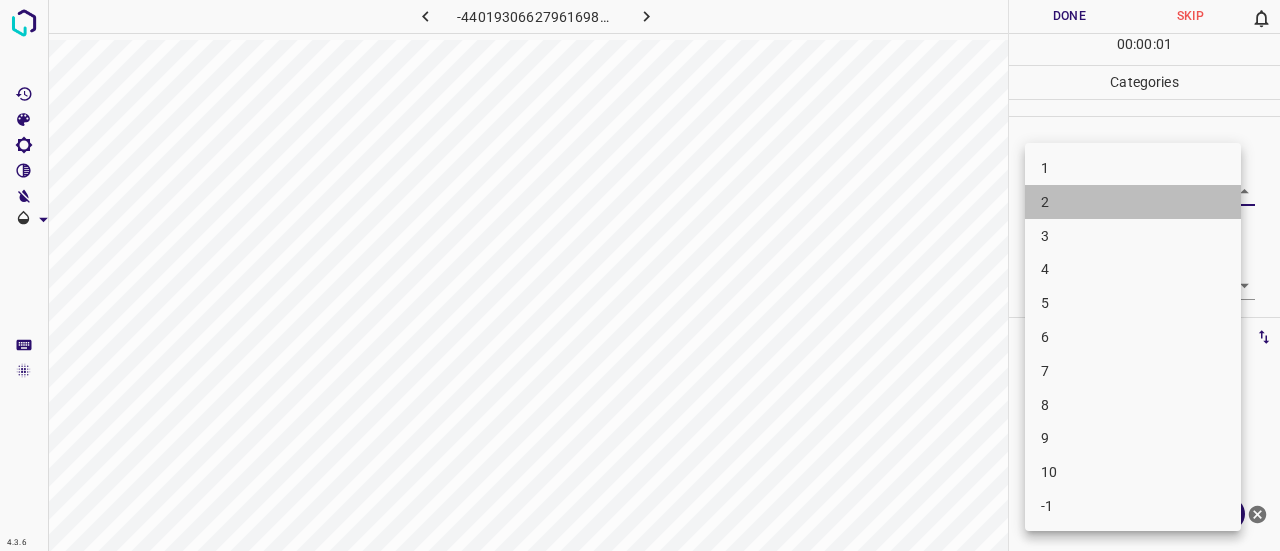 click on "2" at bounding box center [1133, 202] 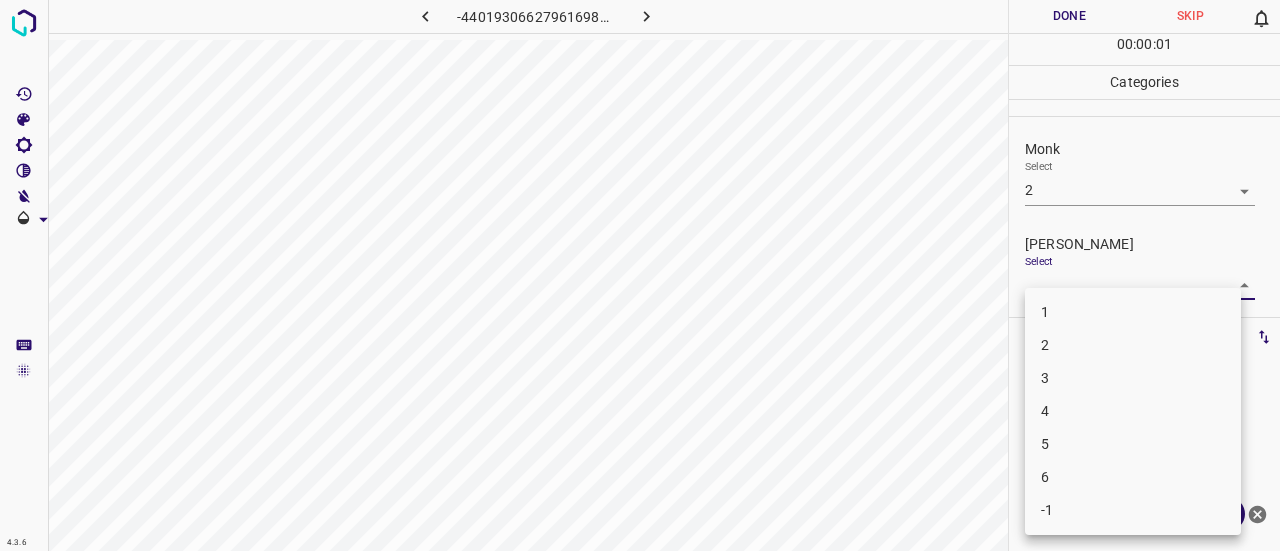 click on "4.3.6  -4401930662796169868.png Done Skip 0 00   : 00   : 01   Categories Monk   Select 2 2  Fitzpatrick   Select ​ Labels   0 Categories 1 Monk 2  Fitzpatrick Tools Space Change between modes (Draw & Edit) I Auto labeling R Restore zoom M Zoom in N Zoom out Delete Delete selecte label Filters Z Restore filters X Saturation filter C Brightness filter V Contrast filter B Gray scale filter General O Download ¿Necesitas ayuda? Texto original Valora esta traducción Tu opinión servirá para ayudar a mejorar el Traductor de Google - Texto - Esconder - Borrar 1 2 3 4 5 6 -1" at bounding box center [640, 275] 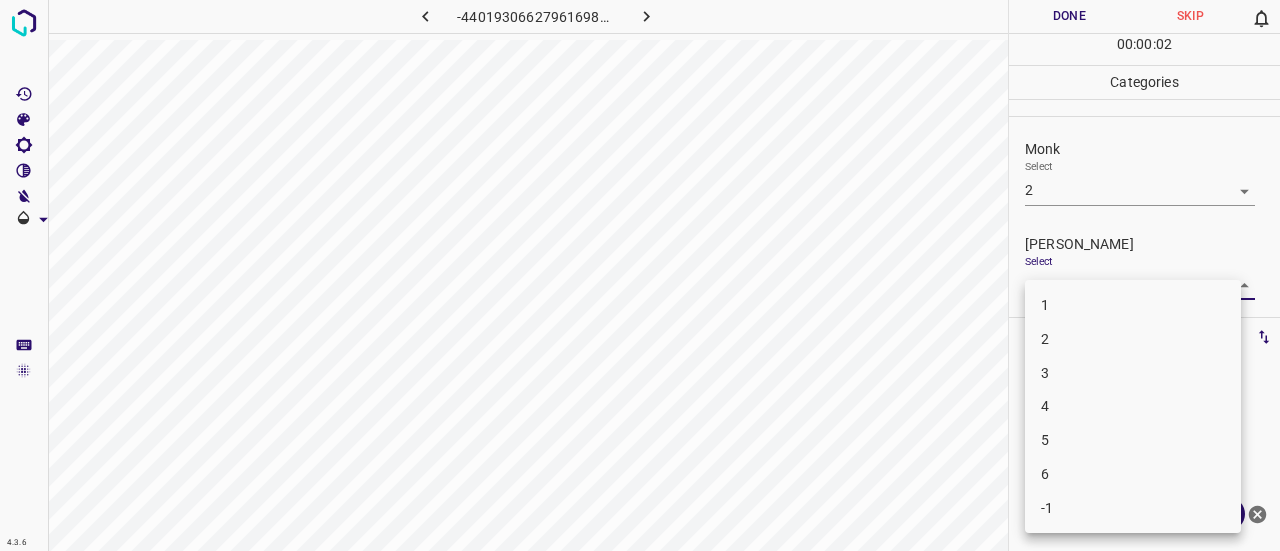 click on "1" at bounding box center (1133, 305) 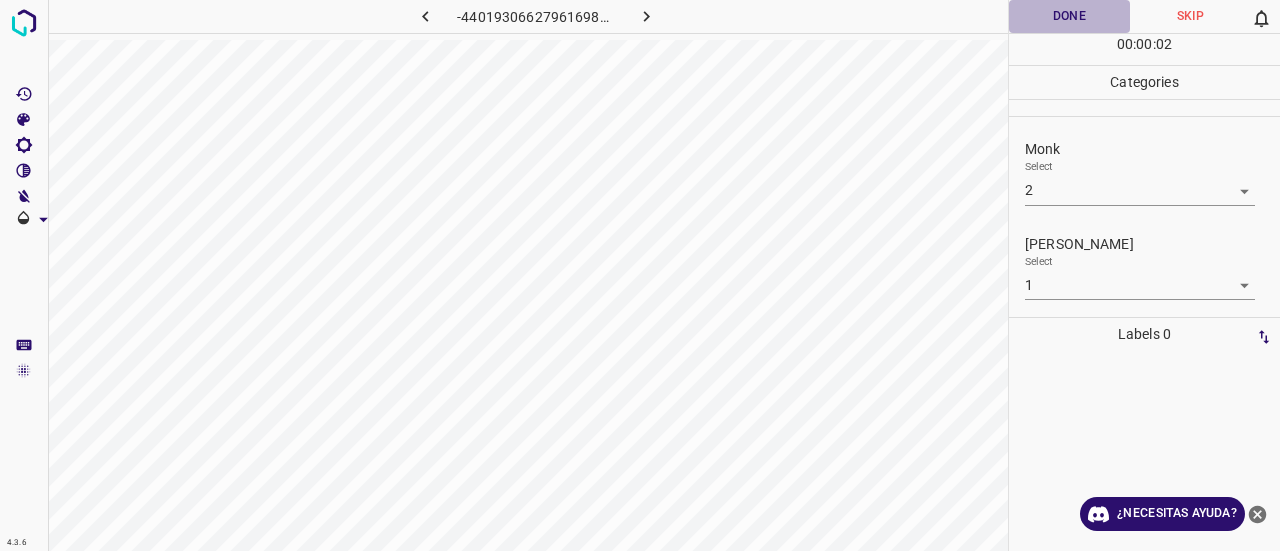 click on "Done" at bounding box center [1069, 16] 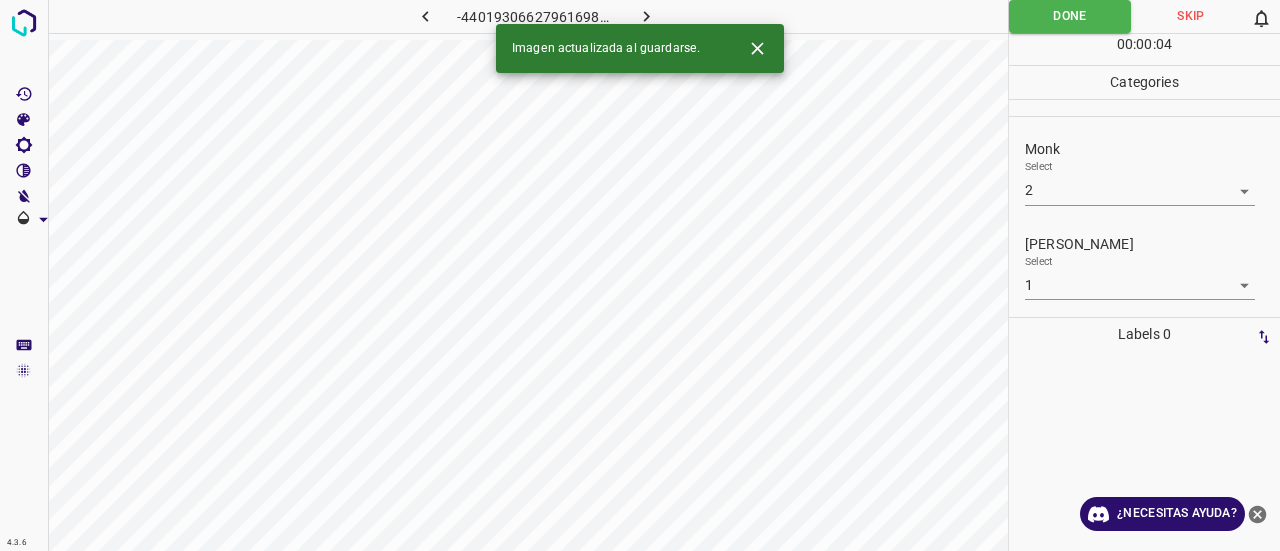 click 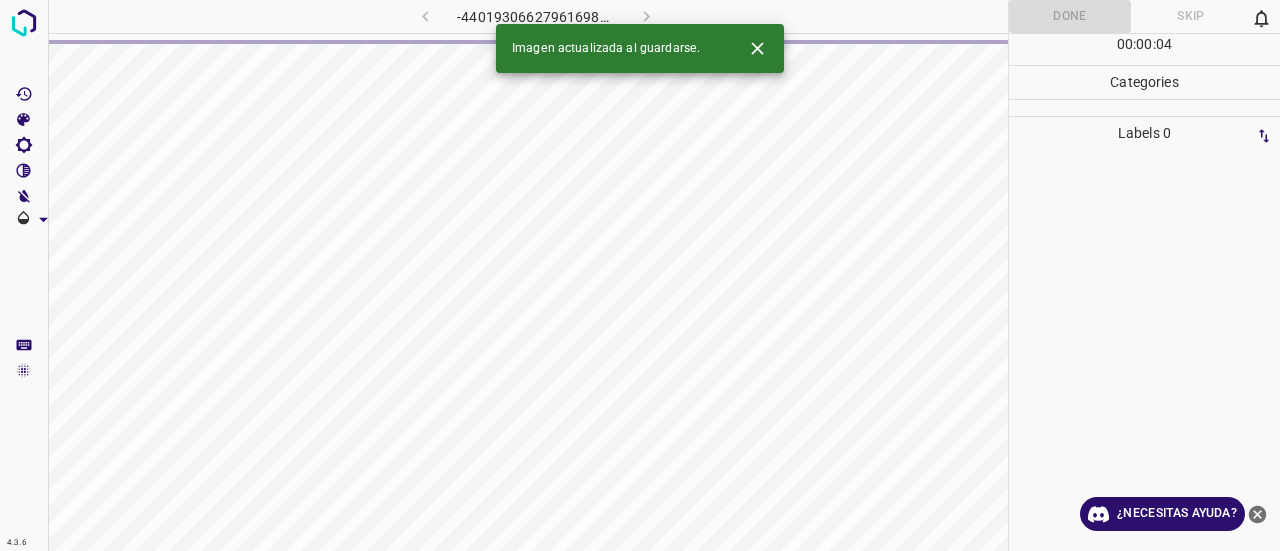 click 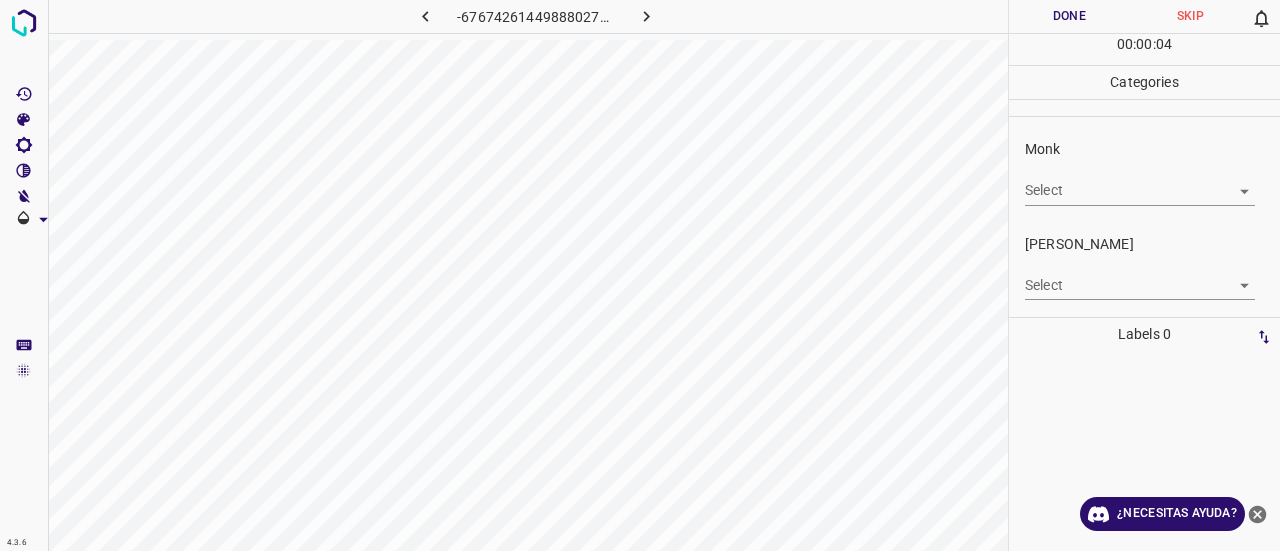 click on "Select ​" at bounding box center [1140, 182] 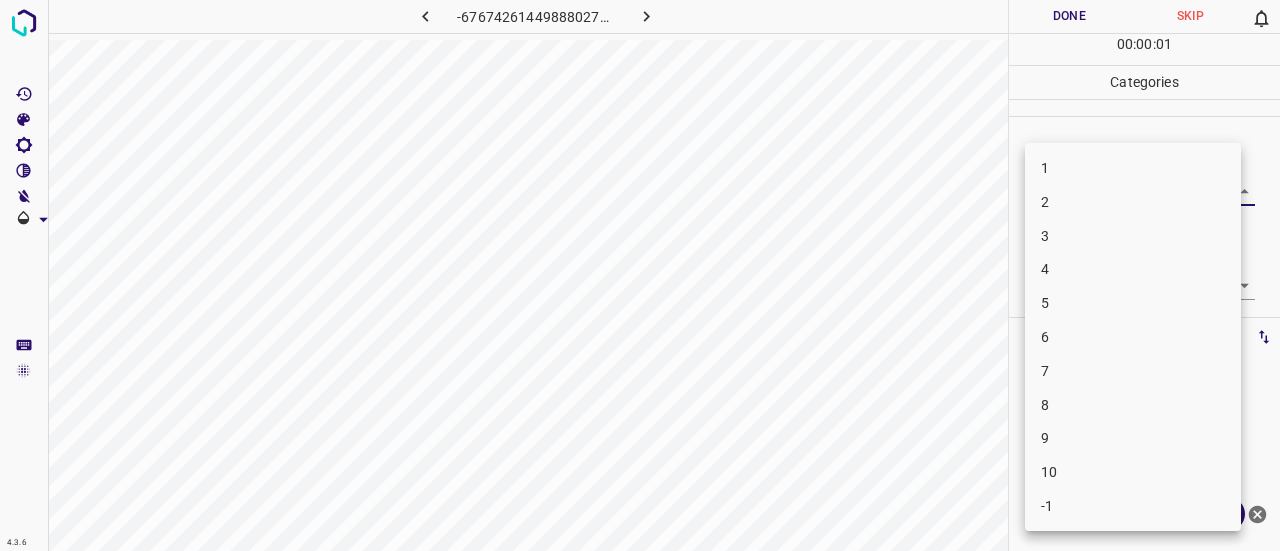 click on "3" at bounding box center (1133, 236) 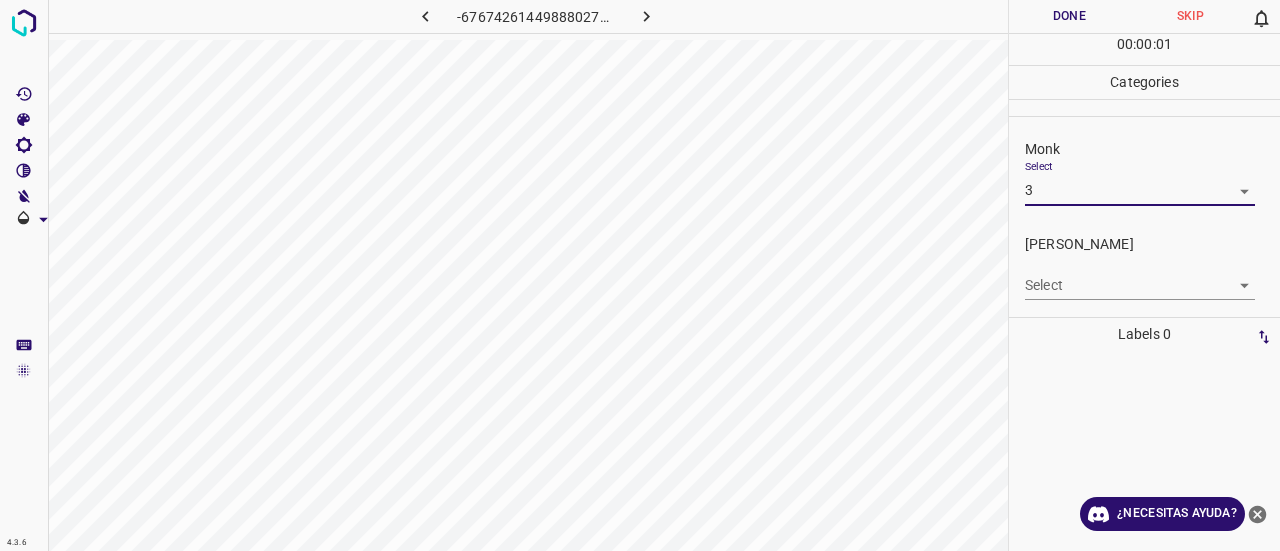 click on "4.3.6  -6767426144988802705.png Done Skip 0 00   : 00   : 01   Categories Monk   Select 3 3  Fitzpatrick   Select ​ Labels   0 Categories 1 Monk 2  Fitzpatrick Tools Space Change between modes (Draw & Edit) I Auto labeling R Restore zoom M Zoom in N Zoom out Delete Delete selecte label Filters Z Restore filters X Saturation filter C Brightness filter V Contrast filter B Gray scale filter General O Download ¿Necesitas ayuda? Texto original Valora esta traducción Tu opinión servirá para ayudar a mejorar el Traductor de Google - Texto - Esconder - Borrar 1 2 3 4 5 6 7 8 9 10 -1" at bounding box center [640, 275] 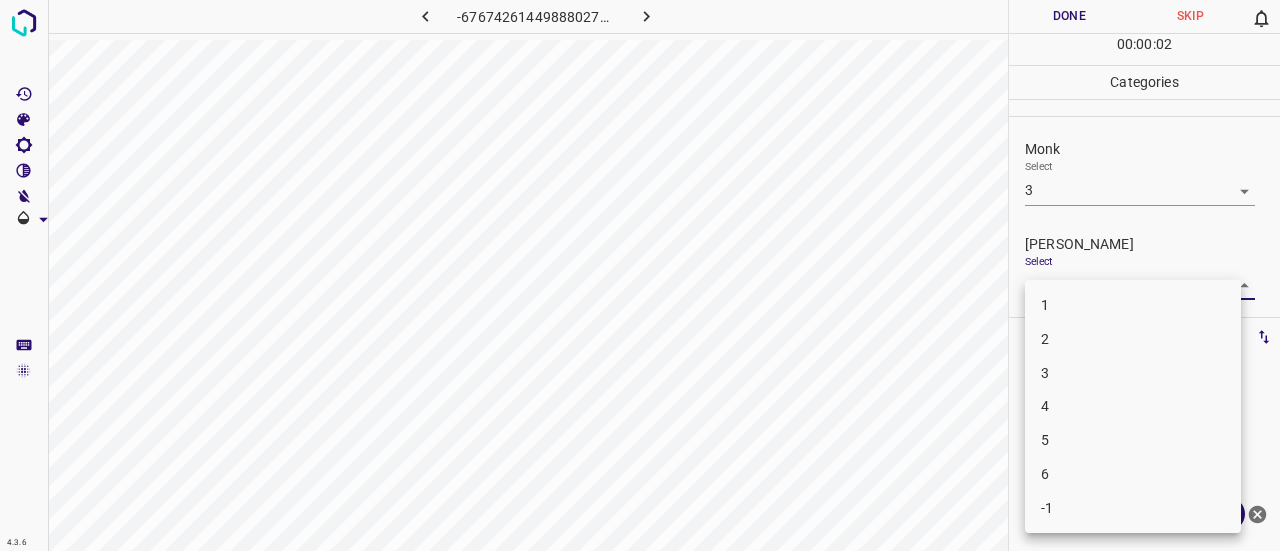 click on "1" at bounding box center [1133, 305] 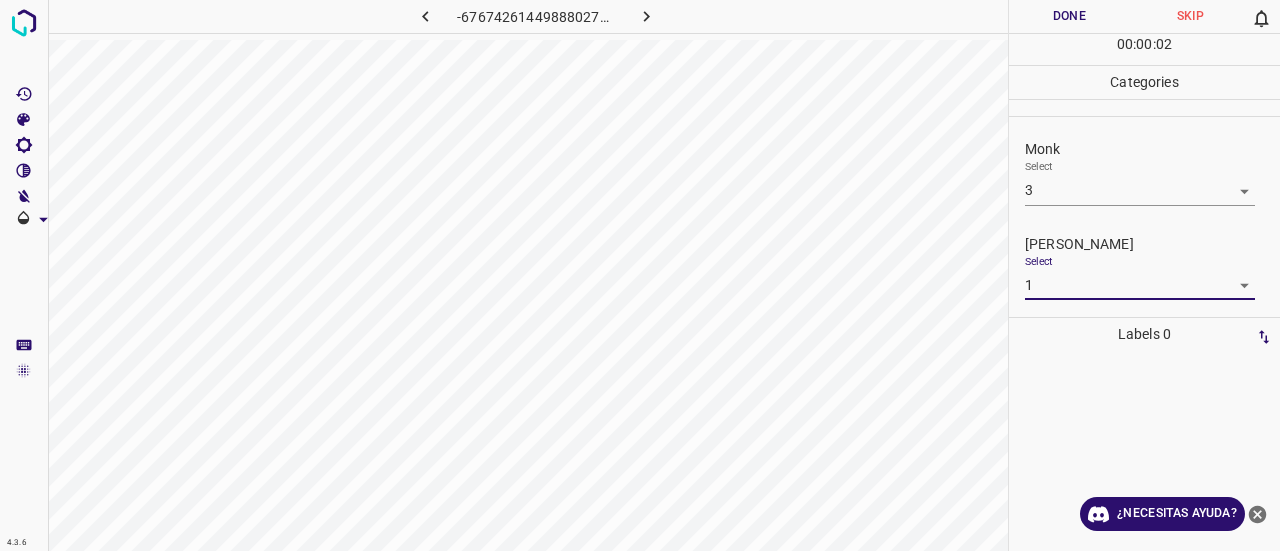 click on "1" at bounding box center (1133, 302) 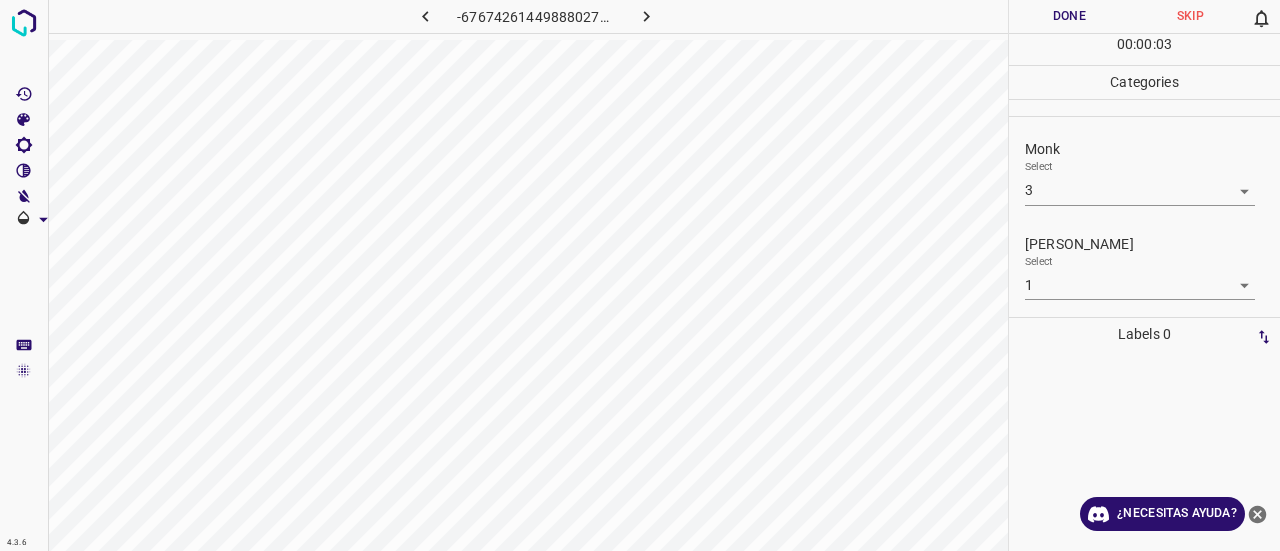 click on "Done" at bounding box center (1069, 16) 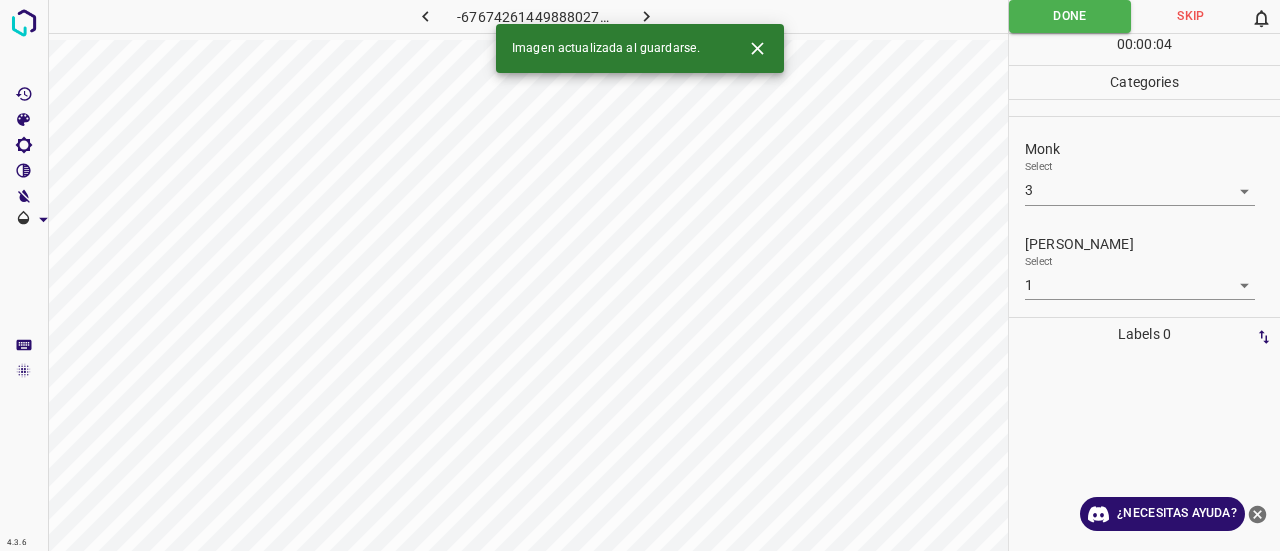 click 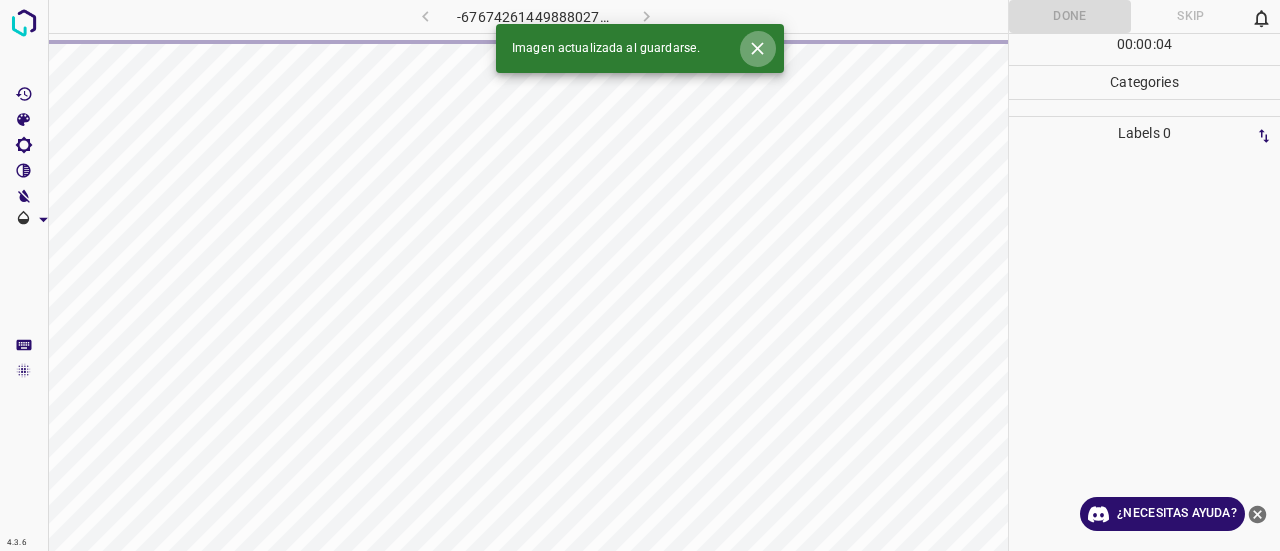 click 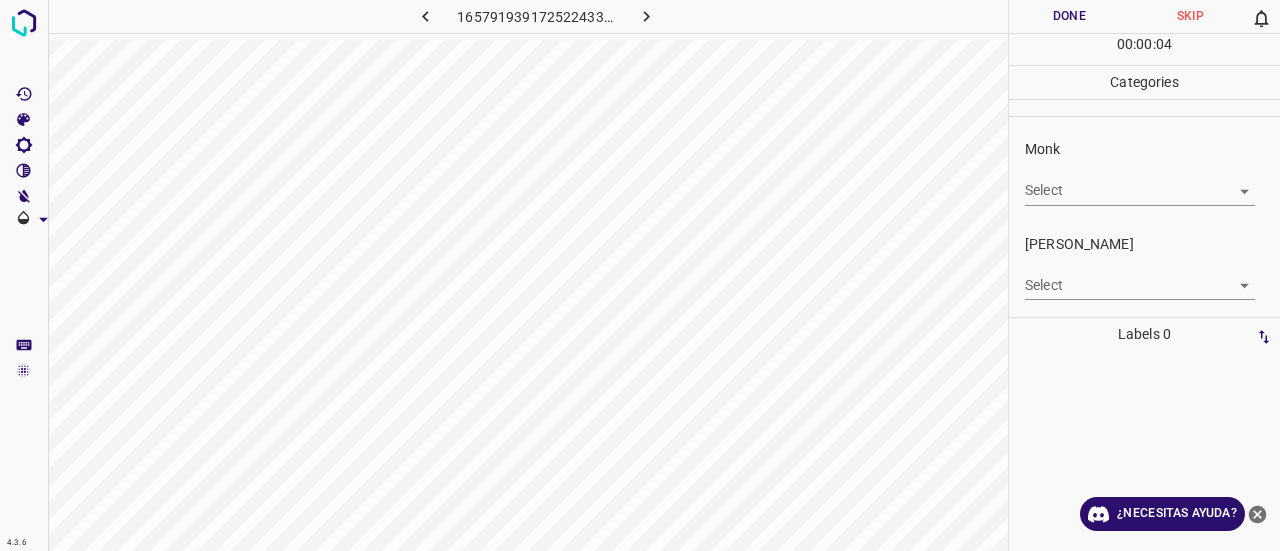 click on "4.3.6  1657919391725224335.png Done Skip 0 00   : 00   : 04   Categories Monk   Select ​  Fitzpatrick   Select ​ Labels   0 Categories 1 Monk 2  Fitzpatrick Tools Space Change between modes (Draw & Edit) I Auto labeling R Restore zoom M Zoom in N Zoom out Delete Delete selecte label Filters Z Restore filters X Saturation filter C Brightness filter V Contrast filter B Gray scale filter General O Download ¿Necesitas ayuda? Texto original Valora esta traducción Tu opinión servirá para ayudar a mejorar el Traductor de Google - Texto - Esconder - Borrar" at bounding box center [640, 275] 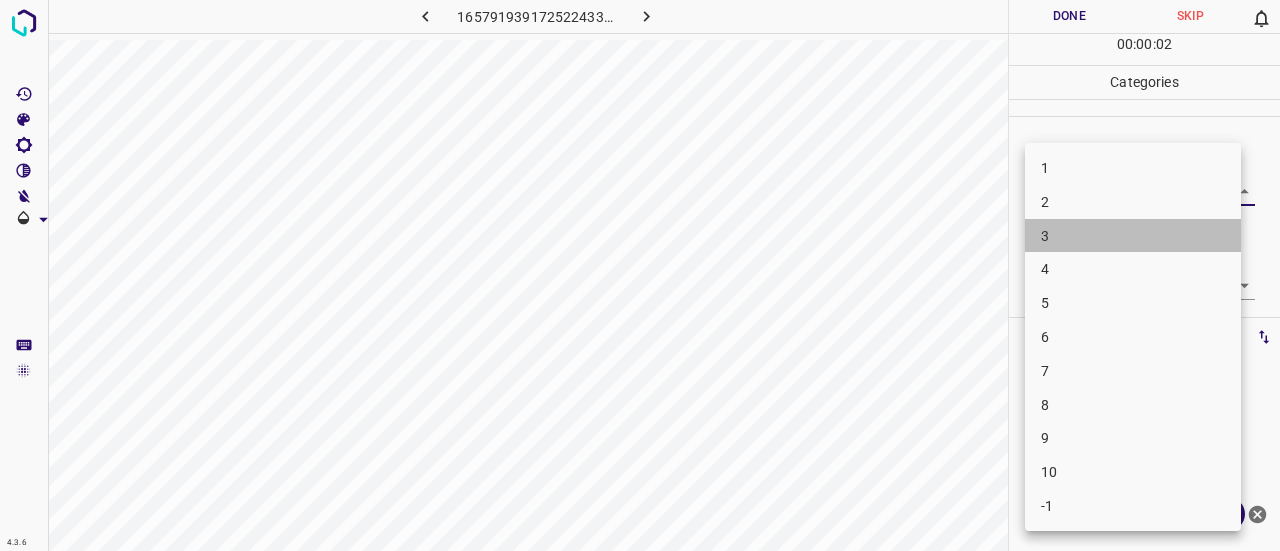 click on "3" at bounding box center (1133, 236) 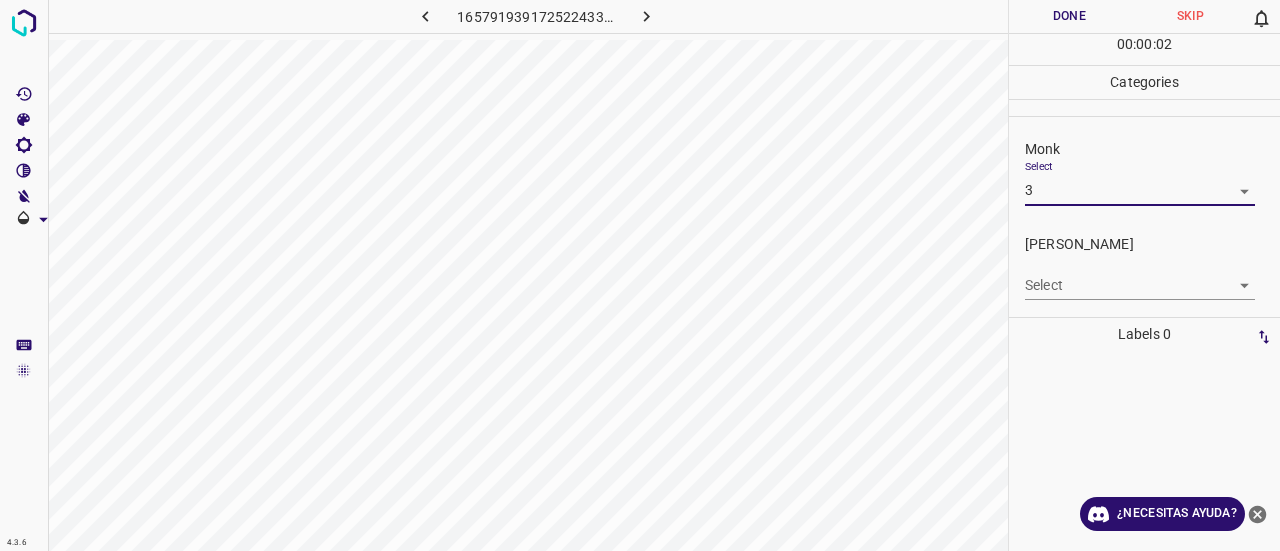 click on "4.3.6  1657919391725224335.png Done Skip 0 00   : 00   : 02   Categories Monk   Select 3 3  Fitzpatrick   Select ​ Labels   0 Categories 1 Monk 2  Fitzpatrick Tools Space Change between modes (Draw & Edit) I Auto labeling R Restore zoom M Zoom in N Zoom out Delete Delete selecte label Filters Z Restore filters X Saturation filter C Brightness filter V Contrast filter B Gray scale filter General O Download ¿Necesitas ayuda? Texto original Valora esta traducción Tu opinión servirá para ayudar a mejorar el Traductor de Google - Texto - Esconder - Borrar 1 2 3 4 5 6 7 8 9 10 -1" at bounding box center (640, 275) 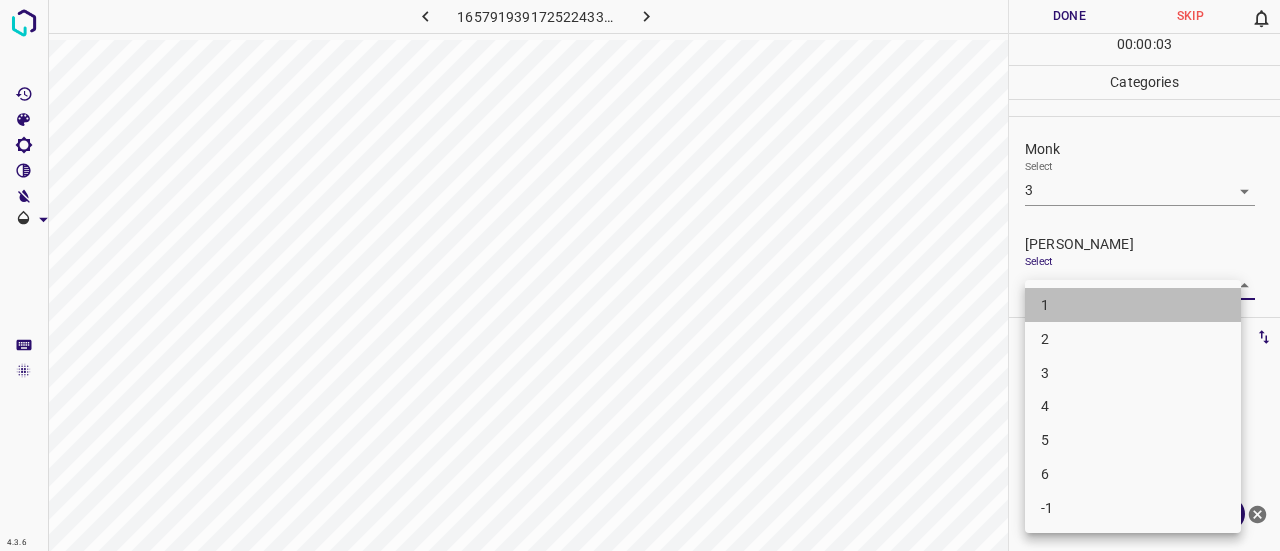 click on "1" at bounding box center (1133, 305) 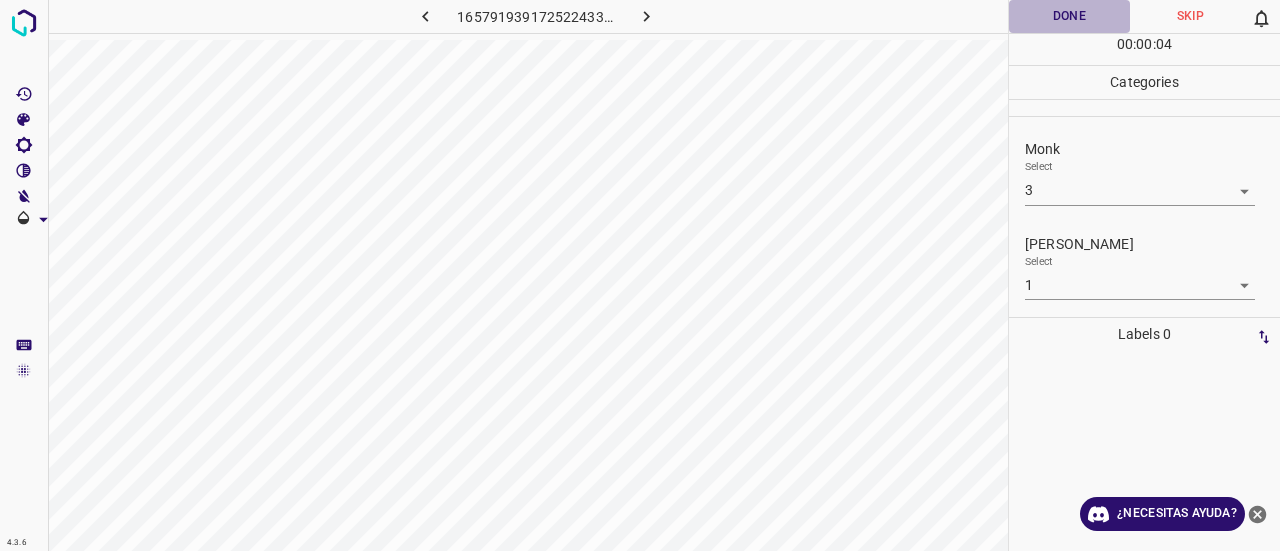 click on "Done" at bounding box center (1069, 16) 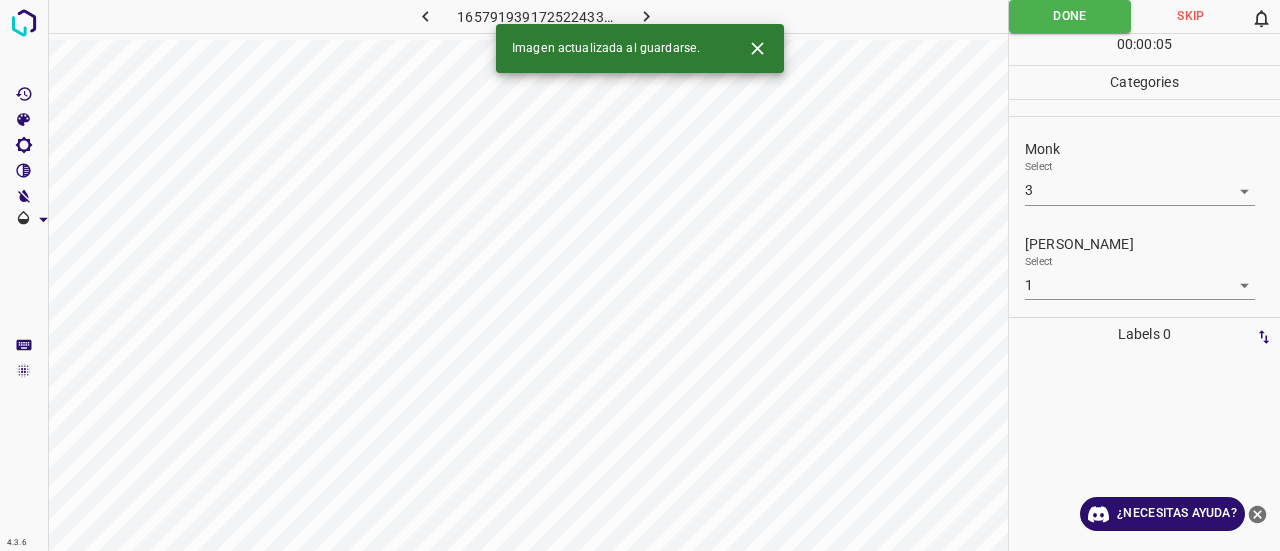click on "Imagen actualizada al guardarse." at bounding box center (640, 48) 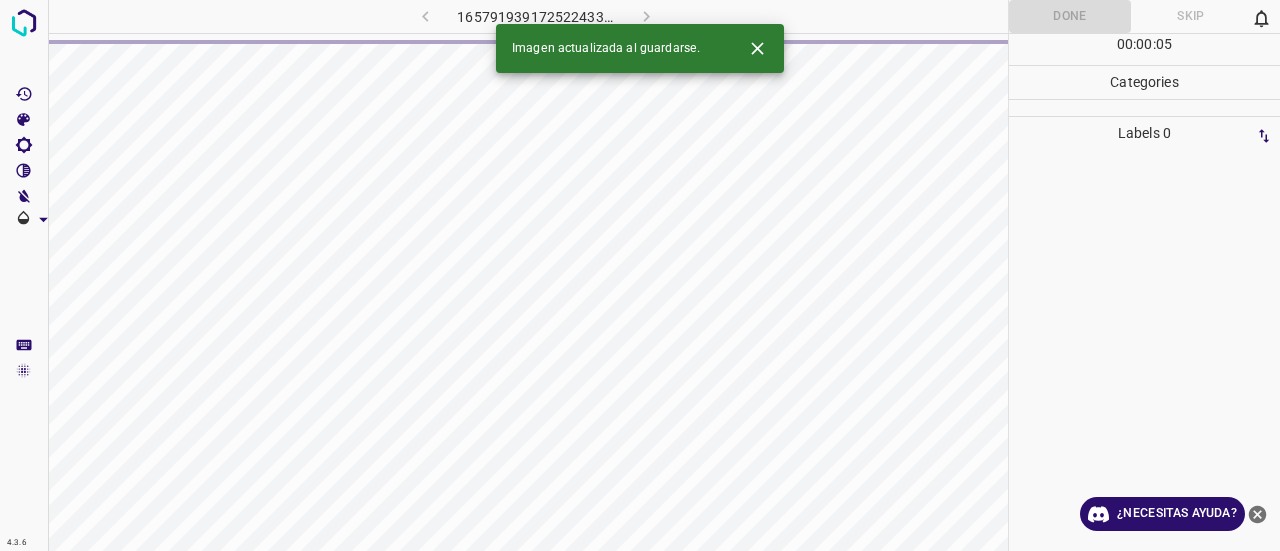 click at bounding box center (757, 48) 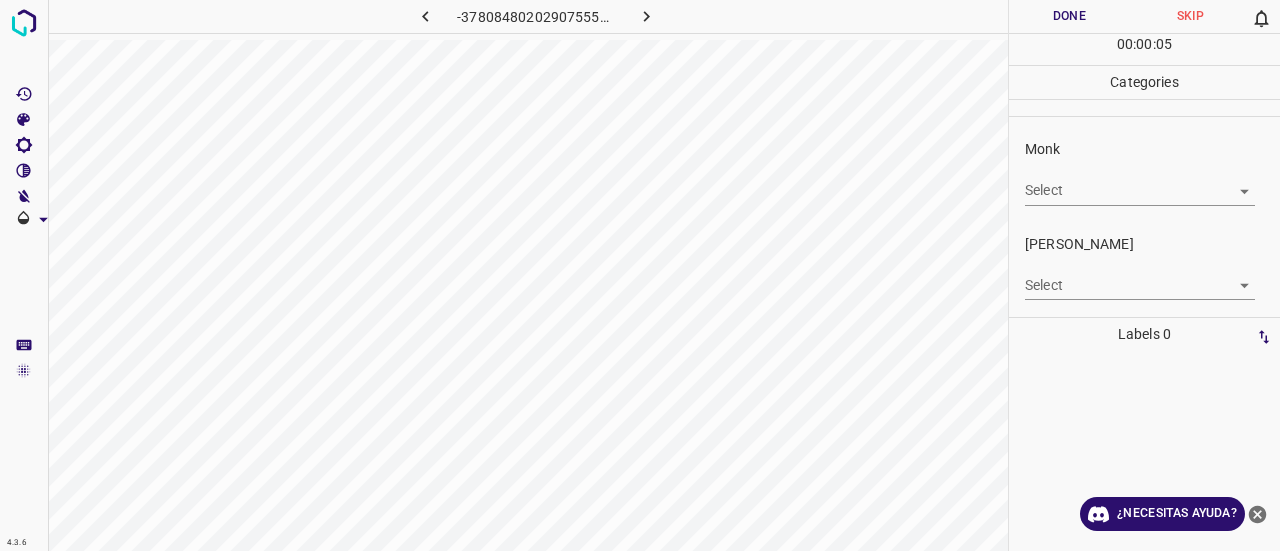 click on "Select ​" at bounding box center [1140, 182] 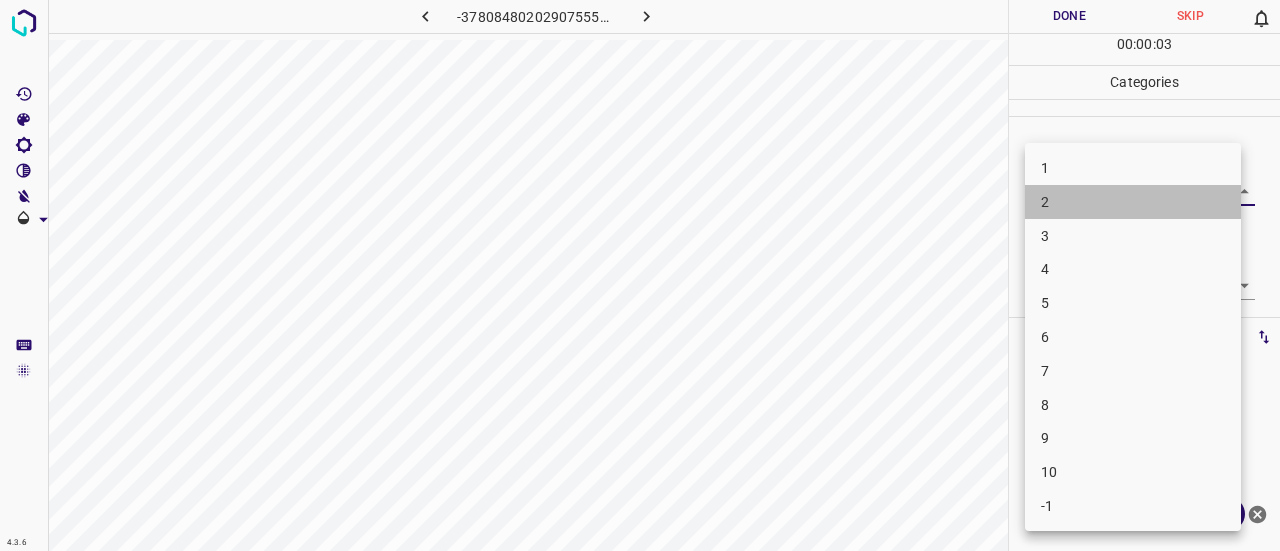 click on "2" at bounding box center [1133, 202] 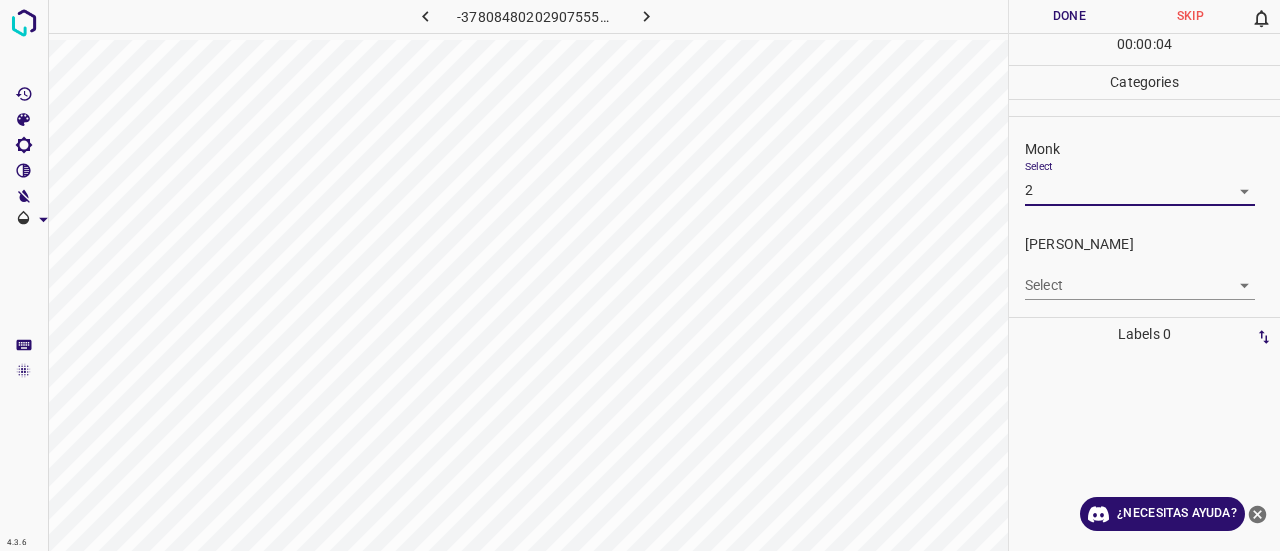 click on "4.3.6  -3780848020290755532.png Done Skip 0 00   : 00   : 04   Categories Monk   Select 2 2  Fitzpatrick   Select ​ Labels   0 Categories 1 Monk 2  Fitzpatrick Tools Space Change between modes (Draw & Edit) I Auto labeling R Restore zoom M Zoom in N Zoom out Delete Delete selecte label Filters Z Restore filters X Saturation filter C Brightness filter V Contrast filter B Gray scale filter General O Download ¿Necesitas ayuda? Texto original Valora esta traducción Tu opinión servirá para ayudar a mejorar el Traductor de Google - Texto - Esconder - Borrar" at bounding box center [640, 275] 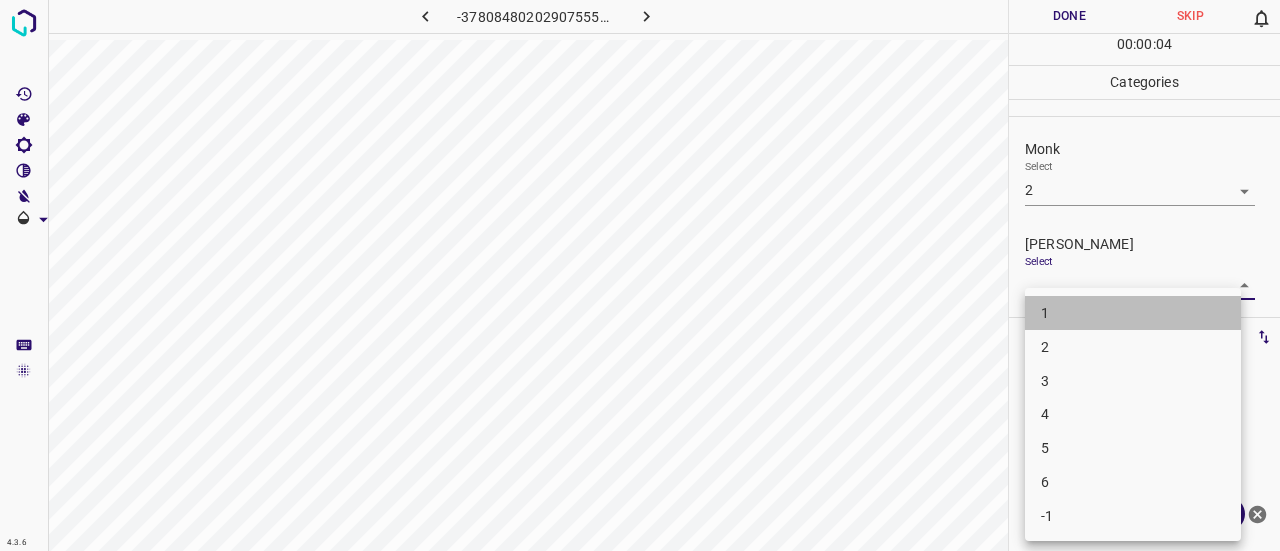 click on "1" at bounding box center [1133, 313] 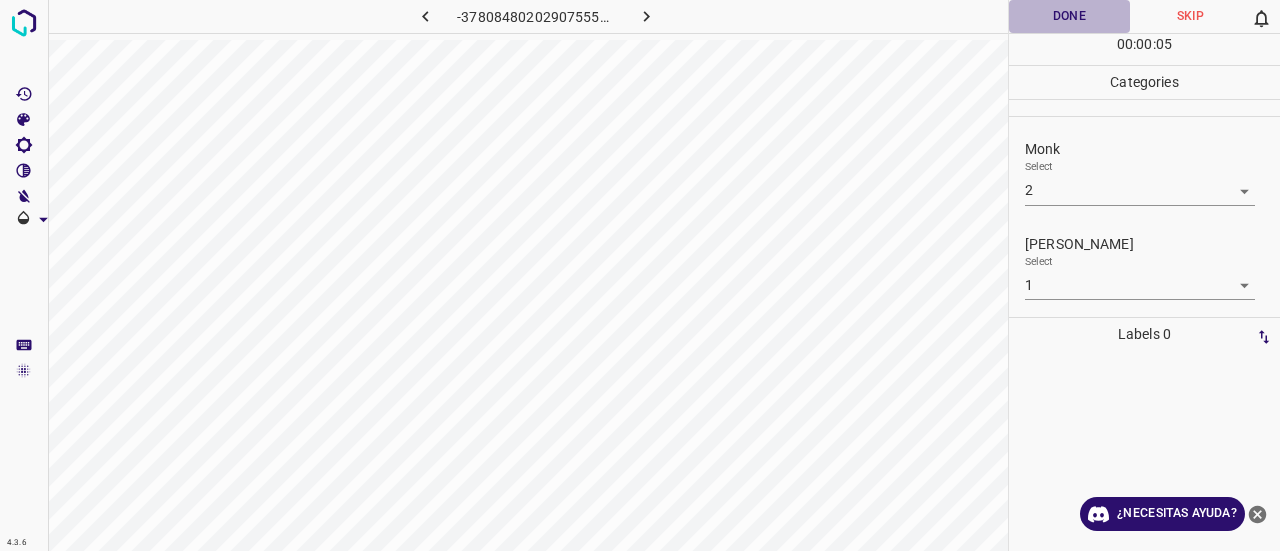 click on "Done" at bounding box center [1069, 16] 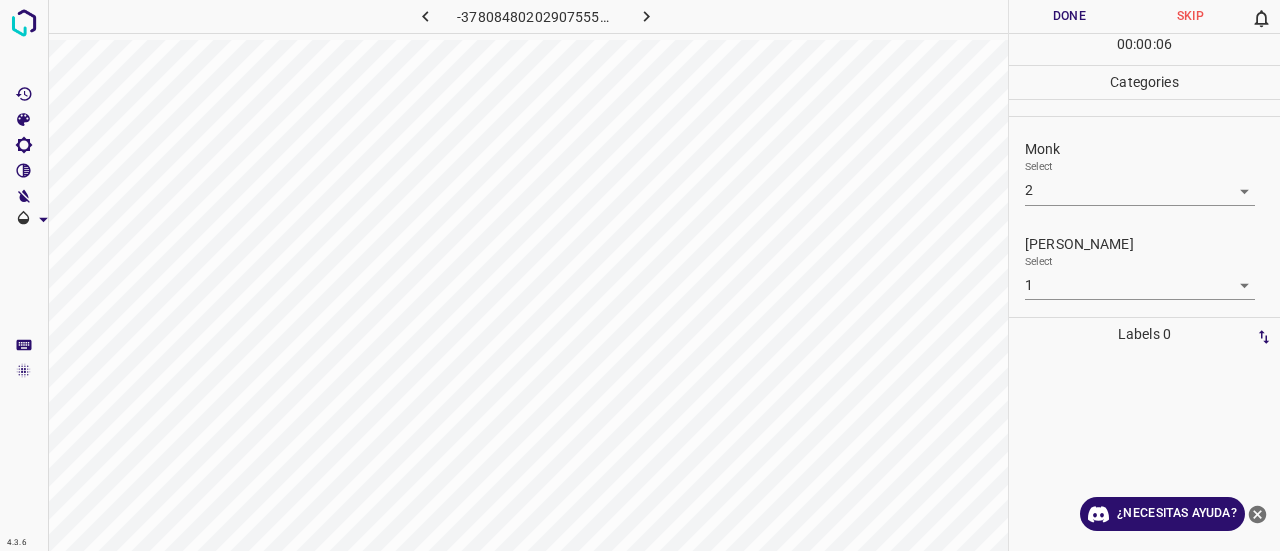 click 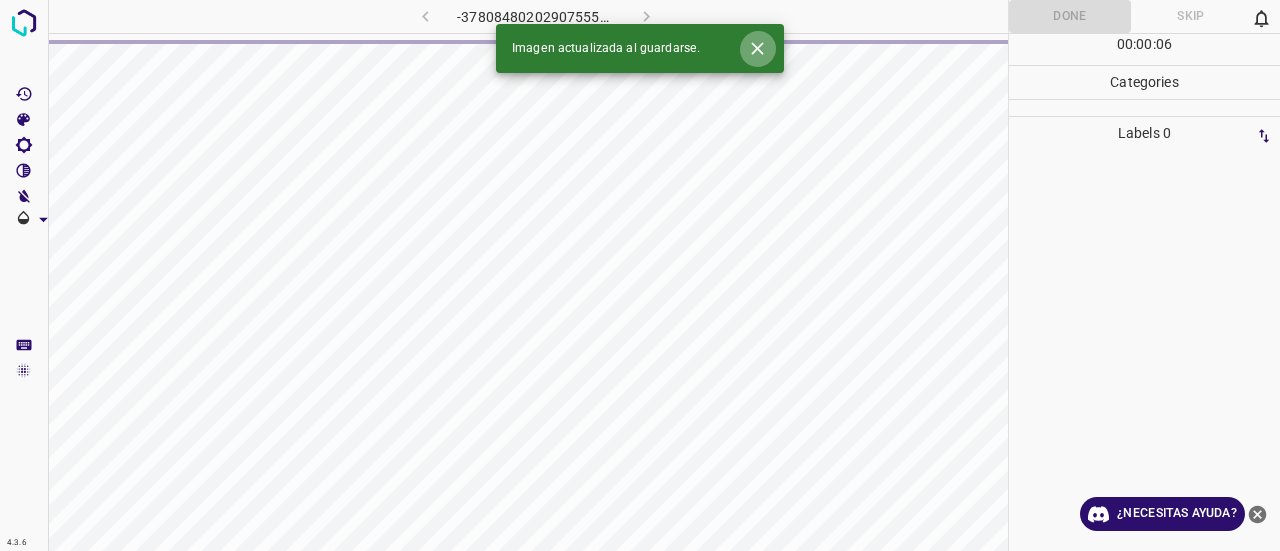 click 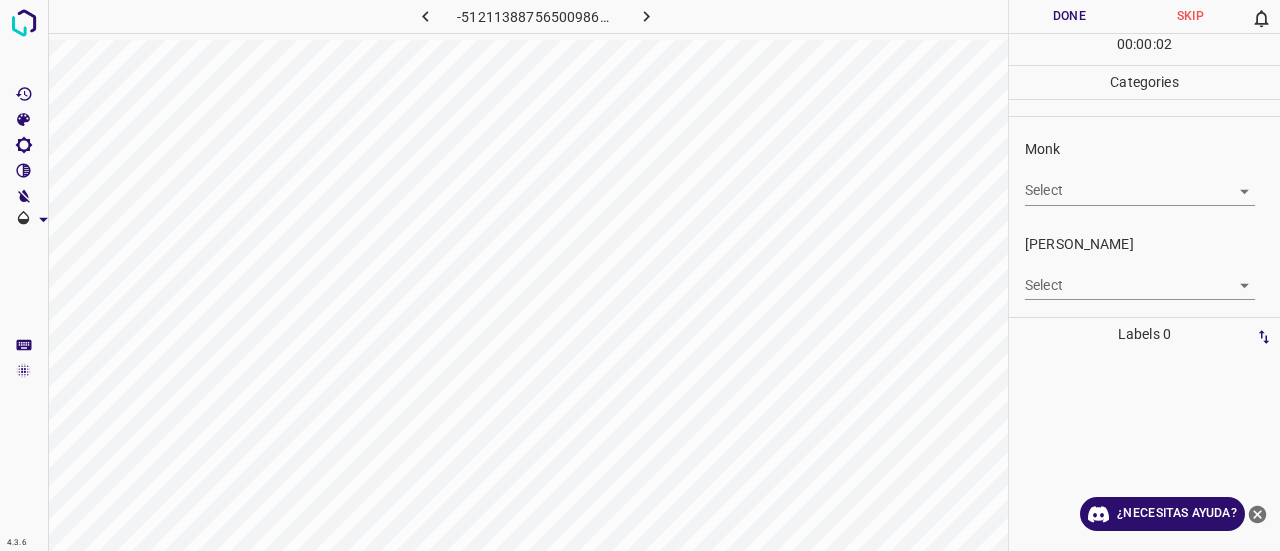 click on "4.3.6  -5121138875650098696.png Done Skip 0 00   : 00   : 02   Categories Monk   Select ​  Fitzpatrick   Select ​ Labels   0 Categories 1 Monk 2  Fitzpatrick Tools Space Change between modes (Draw & Edit) I Auto labeling R Restore zoom M Zoom in N Zoom out Delete Delete selecte label Filters Z Restore filters X Saturation filter C Brightness filter V Contrast filter B Gray scale filter General O Download ¿Necesitas ayuda? Texto original Valora esta traducción Tu opinión servirá para ayudar a mejorar el Traductor de Google - Texto - Esconder - Borrar" at bounding box center (640, 275) 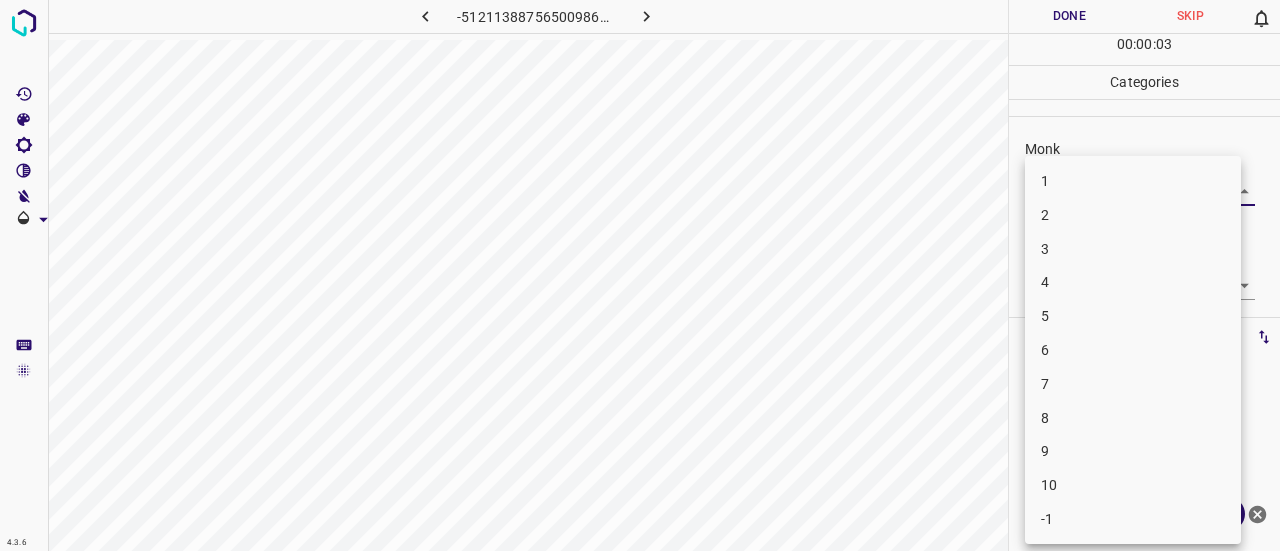 click on "3" at bounding box center (1133, 249) 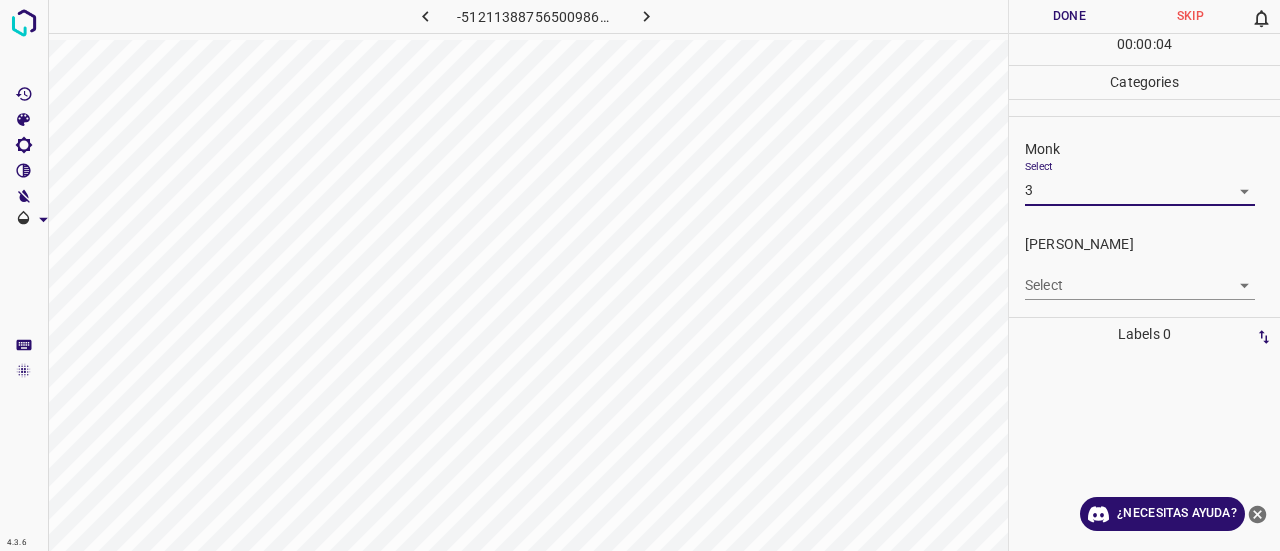 click on "4.3.6  -5121138875650098696.png Done Skip 0 00   : 00   : 04   Categories Monk   Select 3 3  Fitzpatrick   Select ​ Labels   0 Categories 1 Monk 2  Fitzpatrick Tools Space Change between modes (Draw & Edit) I Auto labeling R Restore zoom M Zoom in N Zoom out Delete Delete selecte label Filters Z Restore filters X Saturation filter C Brightness filter V Contrast filter B Gray scale filter General O Download ¿Necesitas ayuda? Texto original Valora esta traducción Tu opinión servirá para ayudar a mejorar el Traductor de Google - Texto - Esconder - Borrar 1 2 3 4 5 6 7 8 9 10 -1" at bounding box center [640, 275] 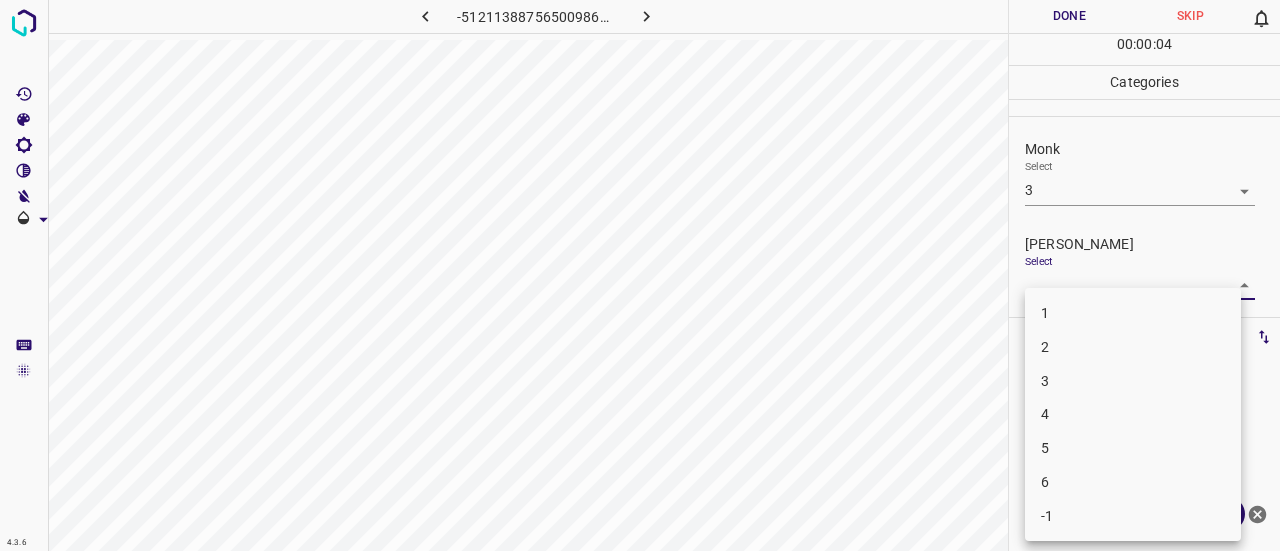 click on "2" at bounding box center [1133, 347] 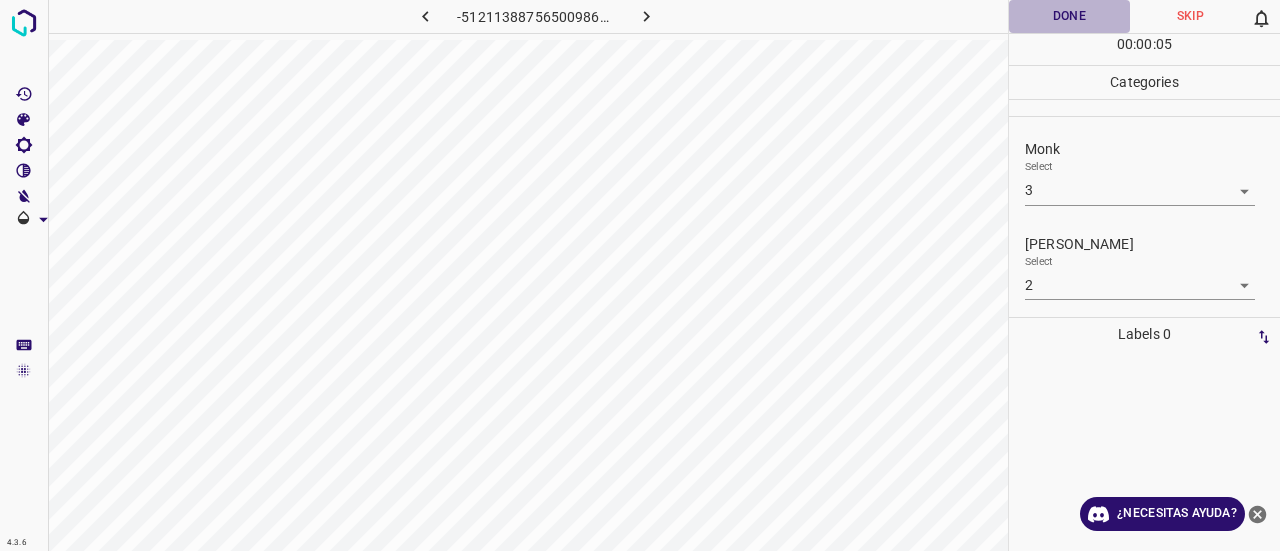 click on "Done" at bounding box center (1069, 16) 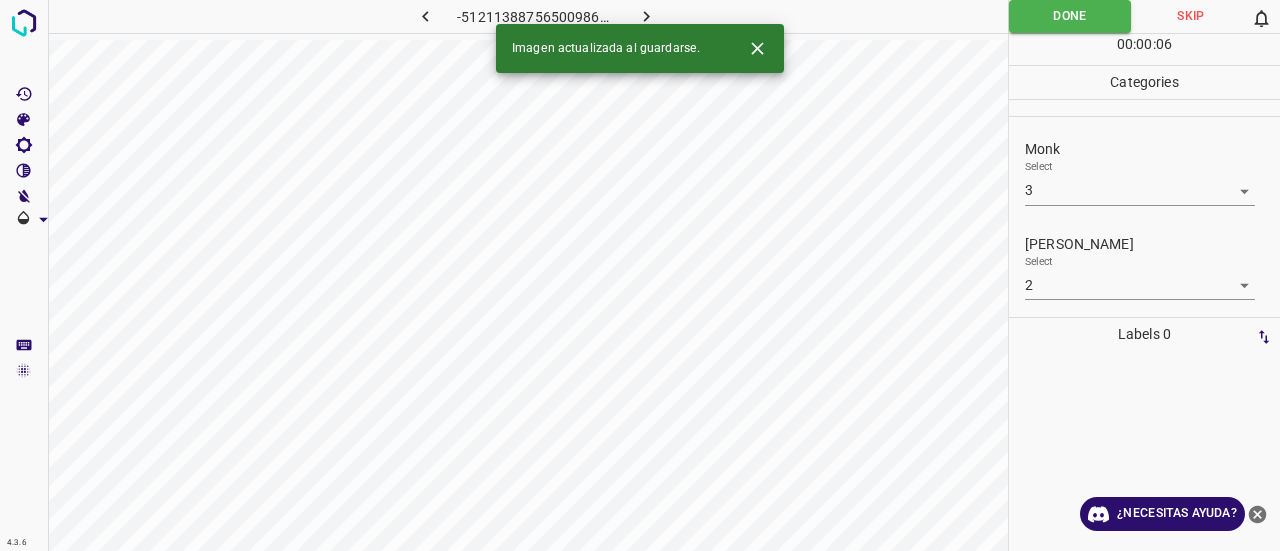 click 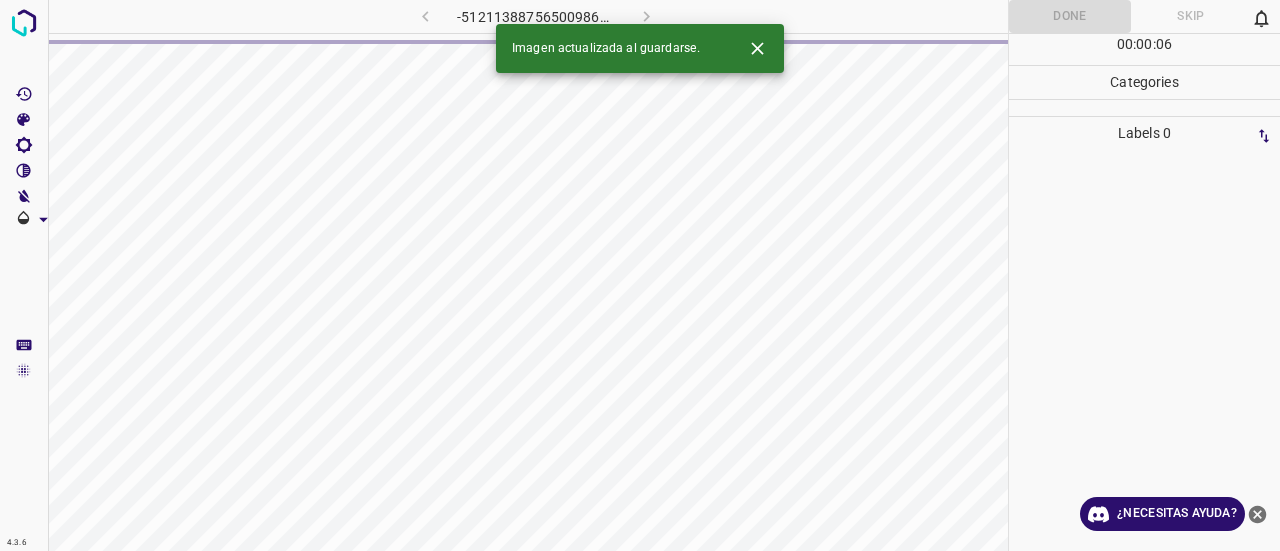 click 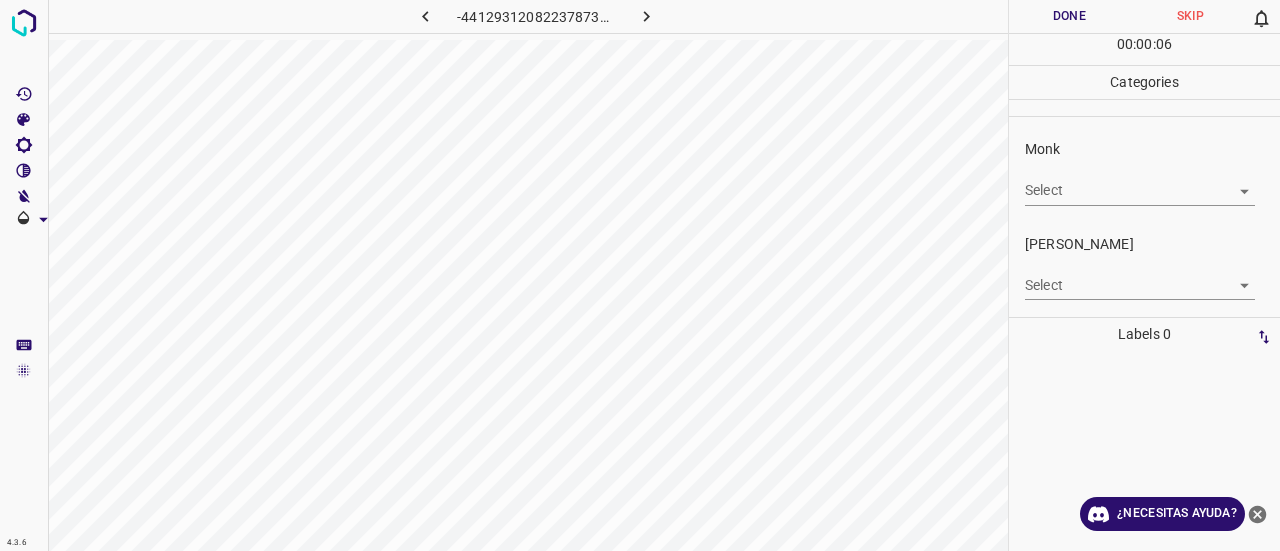 click on "4.3.6  -4412931208223787368.png Done Skip 0 00   : 00   : 06   Categories Monk   Select ​  Fitzpatrick   Select ​ Labels   0 Categories 1 Monk 2  Fitzpatrick Tools Space Change between modes (Draw & Edit) I Auto labeling R Restore zoom M Zoom in N Zoom out Delete Delete selecte label Filters Z Restore filters X Saturation filter C Brightness filter V Contrast filter B Gray scale filter General O Download ¿Necesitas ayuda? Texto original Valora esta traducción Tu opinión servirá para ayudar a mejorar el Traductor de Google - Texto - Esconder - Borrar" at bounding box center [640, 275] 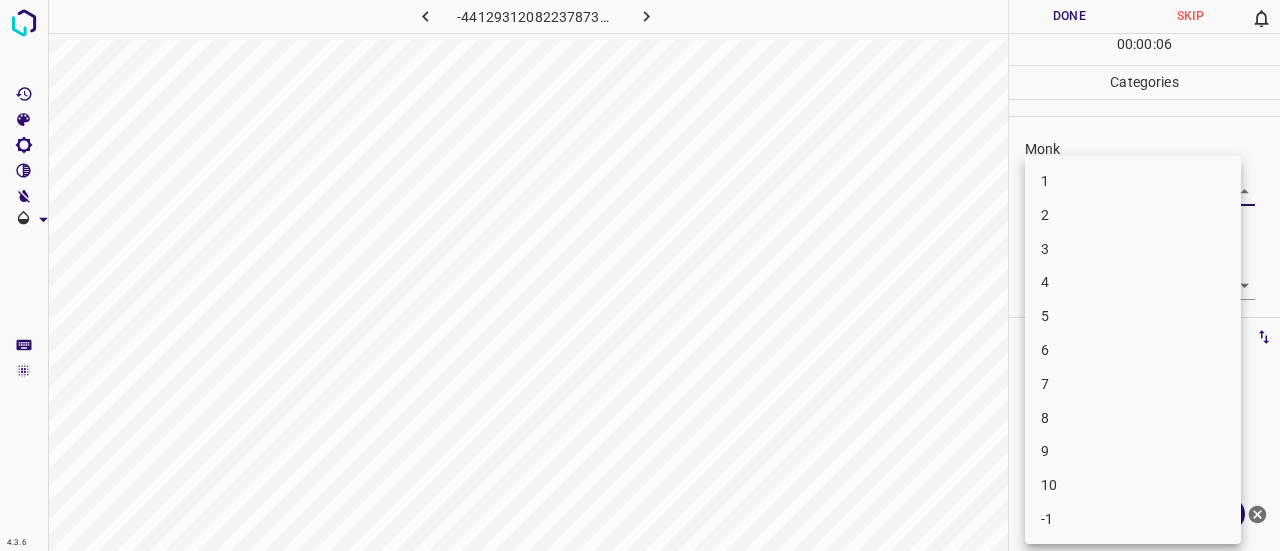 click on "2" at bounding box center (1133, 215) 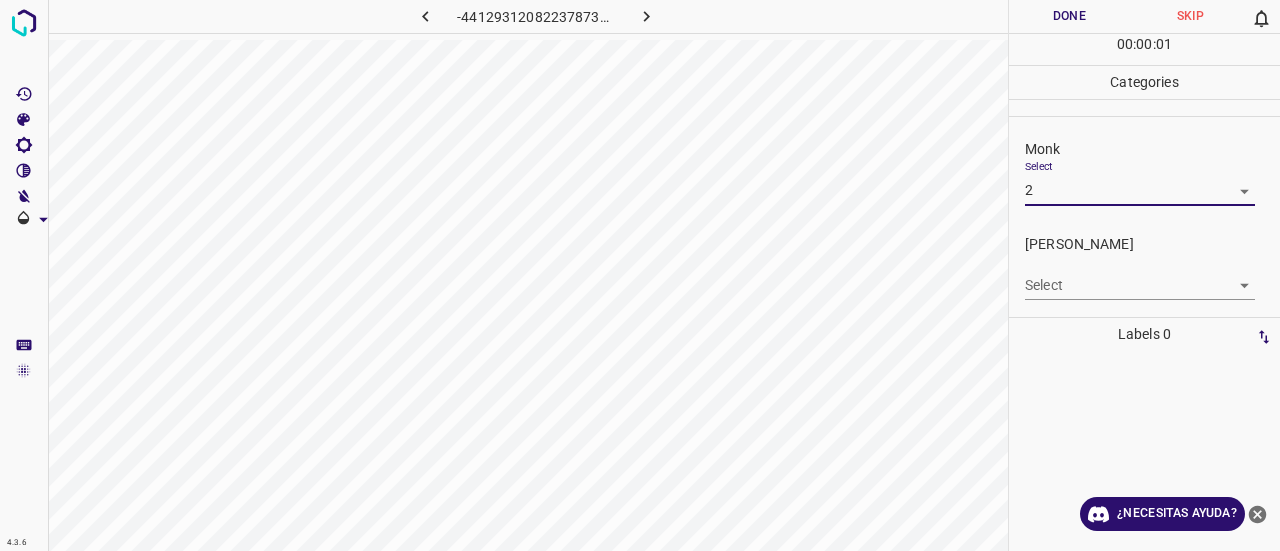 click on "4.3.6  -4412931208223787368.png Done Skip 0 00   : 00   : 01   Categories Monk   Select 2 2  Fitzpatrick   Select ​ Labels   0 Categories 1 Monk 2  Fitzpatrick Tools Space Change between modes (Draw & Edit) I Auto labeling R Restore zoom M Zoom in N Zoom out Delete Delete selecte label Filters Z Restore filters X Saturation filter C Brightness filter V Contrast filter B Gray scale filter General O Download ¿Necesitas ayuda? Texto original Valora esta traducción Tu opinión servirá para ayudar a mejorar el Traductor de Google - Texto - Esconder - Borrar" at bounding box center (640, 275) 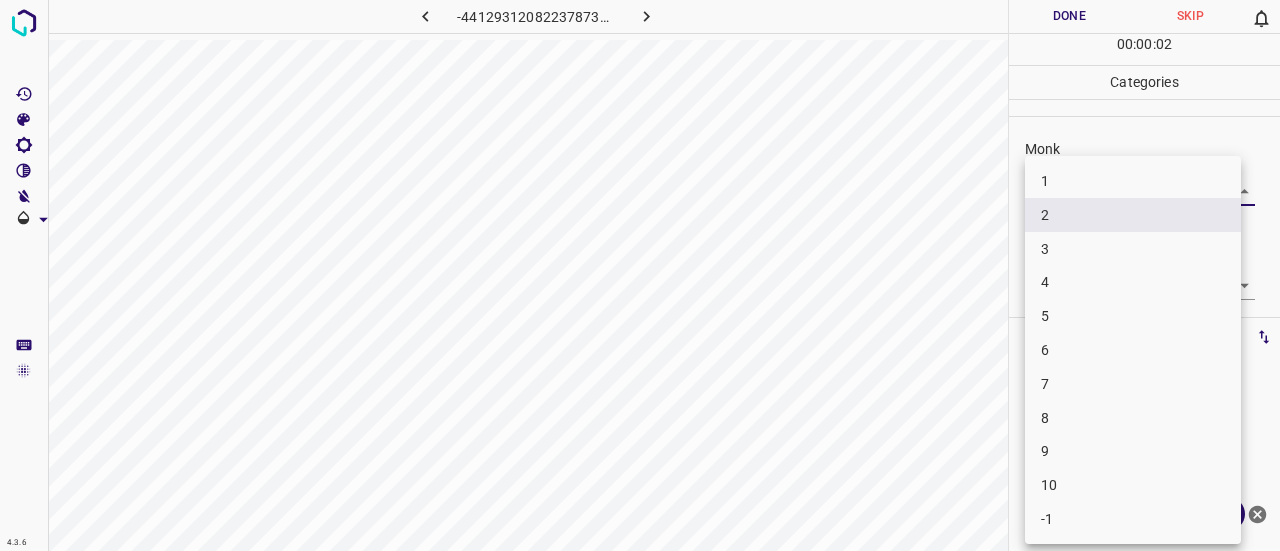 click on "3" at bounding box center [1133, 249] 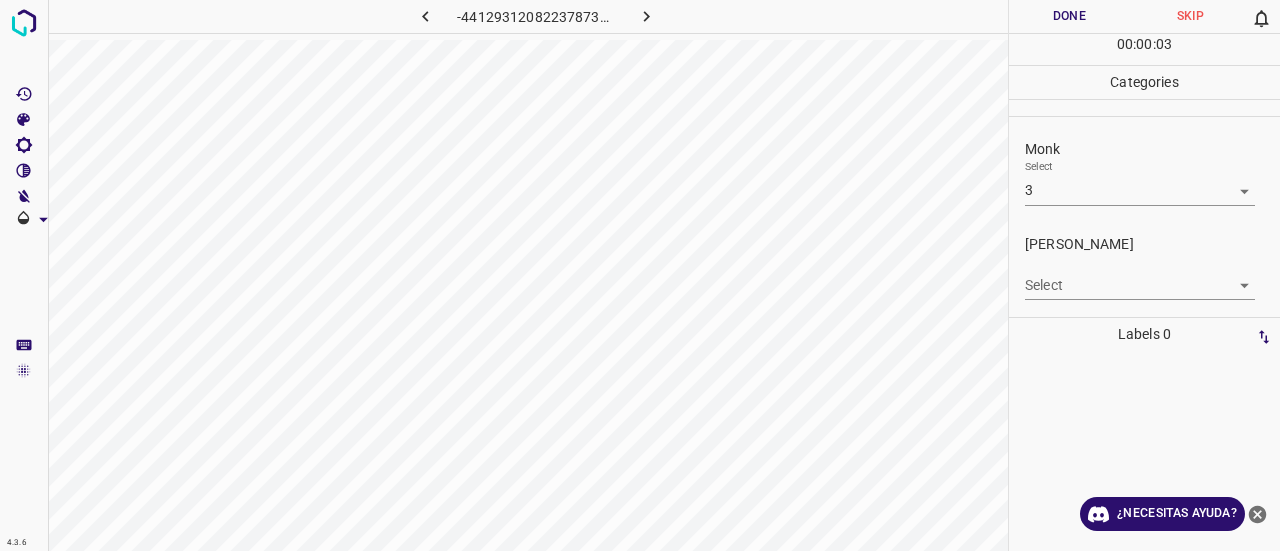 click on "4.3.6  -4412931208223787368.png Done Skip 0 00   : 00   : 03   Categories Monk   Select 3 3  Fitzpatrick   Select ​ Labels   0 Categories 1 Monk 2  Fitzpatrick Tools Space Change between modes (Draw & Edit) I Auto labeling R Restore zoom M Zoom in N Zoom out Delete Delete selecte label Filters Z Restore filters X Saturation filter C Brightness filter V Contrast filter B Gray scale filter General O Download ¿Necesitas ayuda? Texto original Valora esta traducción Tu opinión servirá para ayudar a mejorar el Traductor de Google - Texto - Esconder - Borrar" at bounding box center (640, 275) 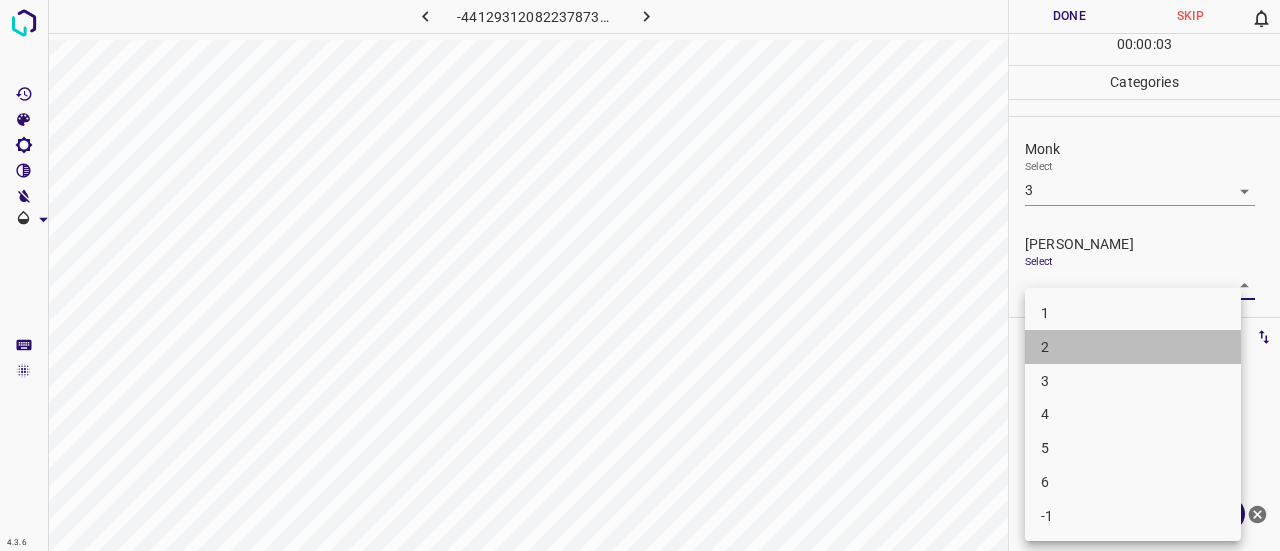 click on "2" at bounding box center (1133, 347) 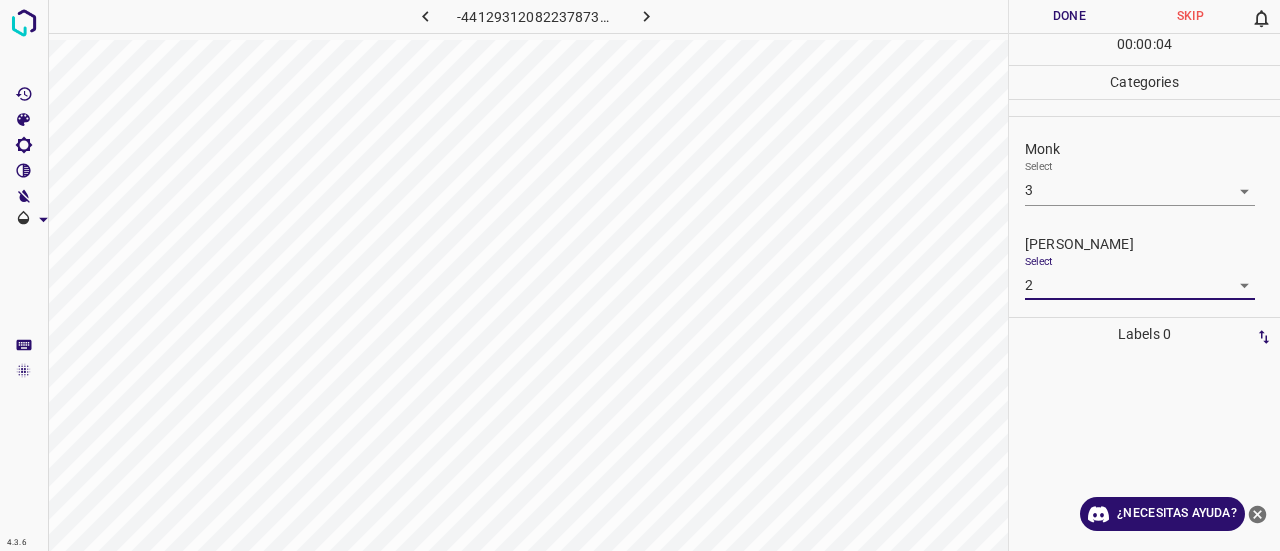 click on "Done" at bounding box center (1069, 16) 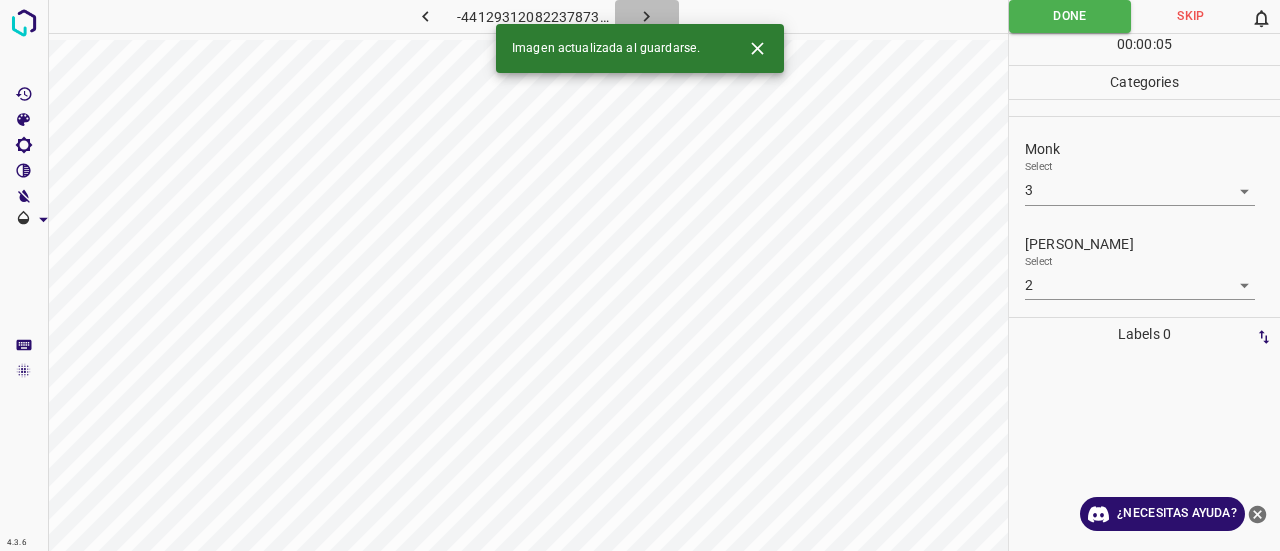 click at bounding box center (647, 16) 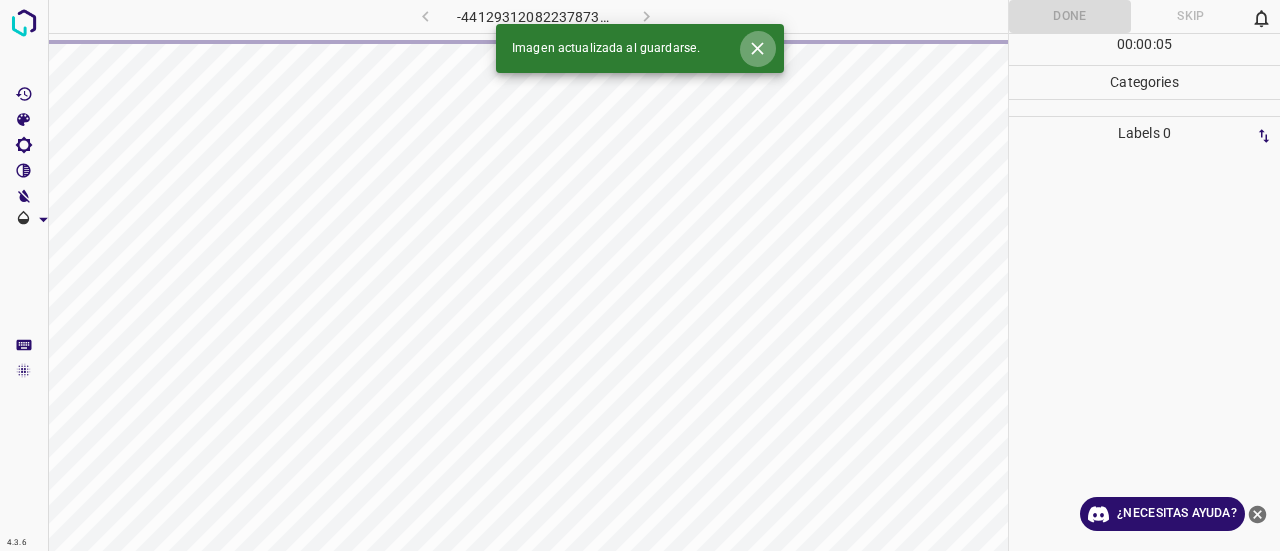 click 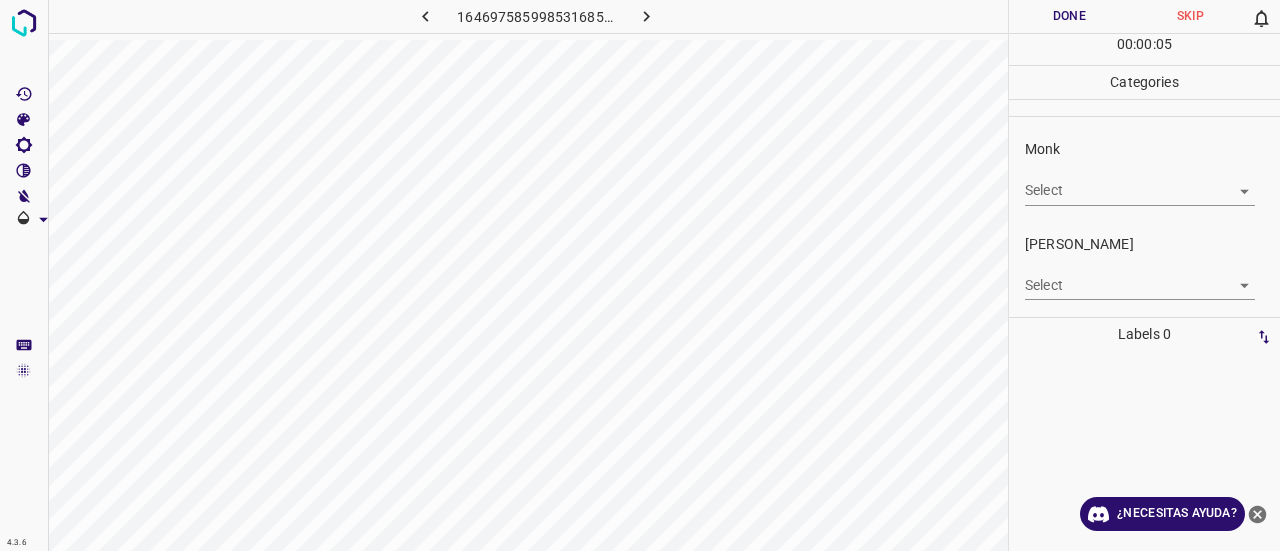 click on "4.3.6  1646975859985316850.png Done Skip 0 00   : 00   : 05   Categories Monk   Select ​  Fitzpatrick   Select ​ Labels   0 Categories 1 Monk 2  Fitzpatrick Tools Space Change between modes (Draw & Edit) I Auto labeling R Restore zoom M Zoom in N Zoom out Delete Delete selecte label Filters Z Restore filters X Saturation filter C Brightness filter V Contrast filter B Gray scale filter General O Download ¿Necesitas ayuda? Texto original Valora esta traducción Tu opinión servirá para ayudar a mejorar el Traductor de Google - Texto - Esconder - Borrar" at bounding box center (640, 275) 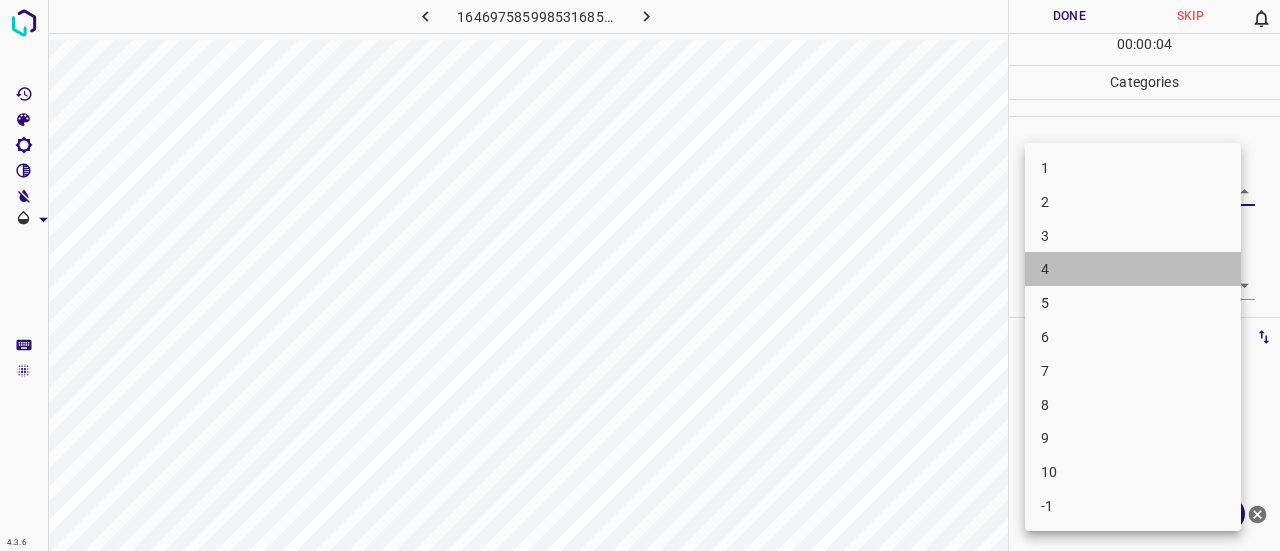click on "4" at bounding box center [1133, 269] 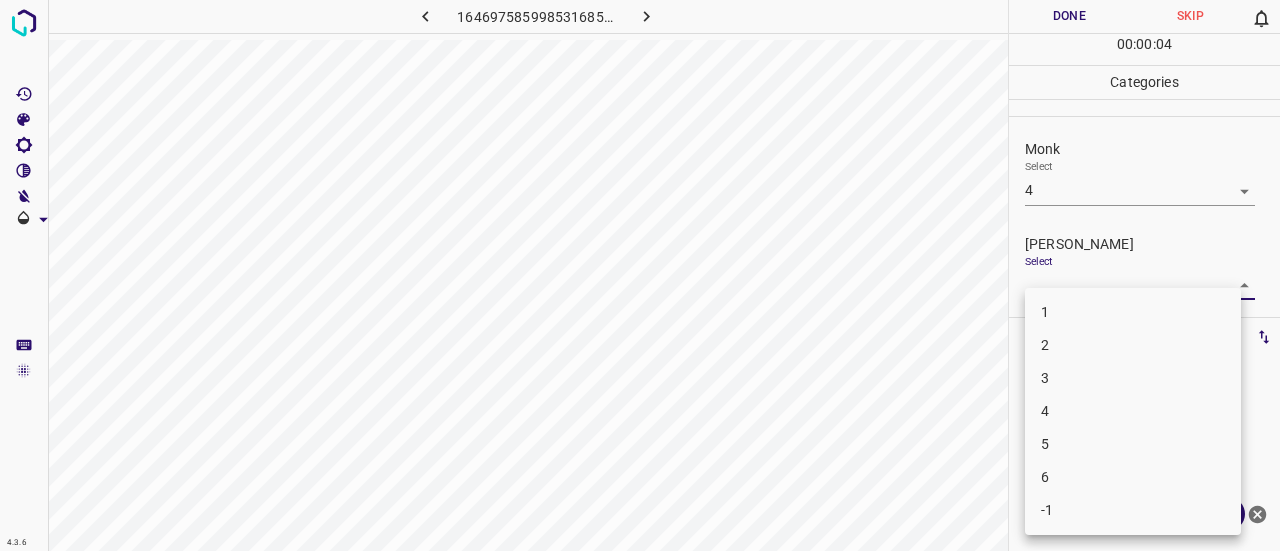 click on "4.3.6  1646975859985316850.png Done Skip 0 00   : 00   : 04   Categories Monk   Select 4 4  Fitzpatrick   Select ​ Labels   0 Categories 1 Monk 2  Fitzpatrick Tools Space Change between modes (Draw & Edit) I Auto labeling R Restore zoom M Zoom in N Zoom out Delete Delete selecte label Filters Z Restore filters X Saturation filter C Brightness filter V Contrast filter B Gray scale filter General O Download ¿Necesitas ayuda? Texto original Valora esta traducción Tu opinión servirá para ayudar a mejorar el Traductor de Google - Texto - Esconder - Borrar 1 2 3 4 5 6 -1" at bounding box center (640, 275) 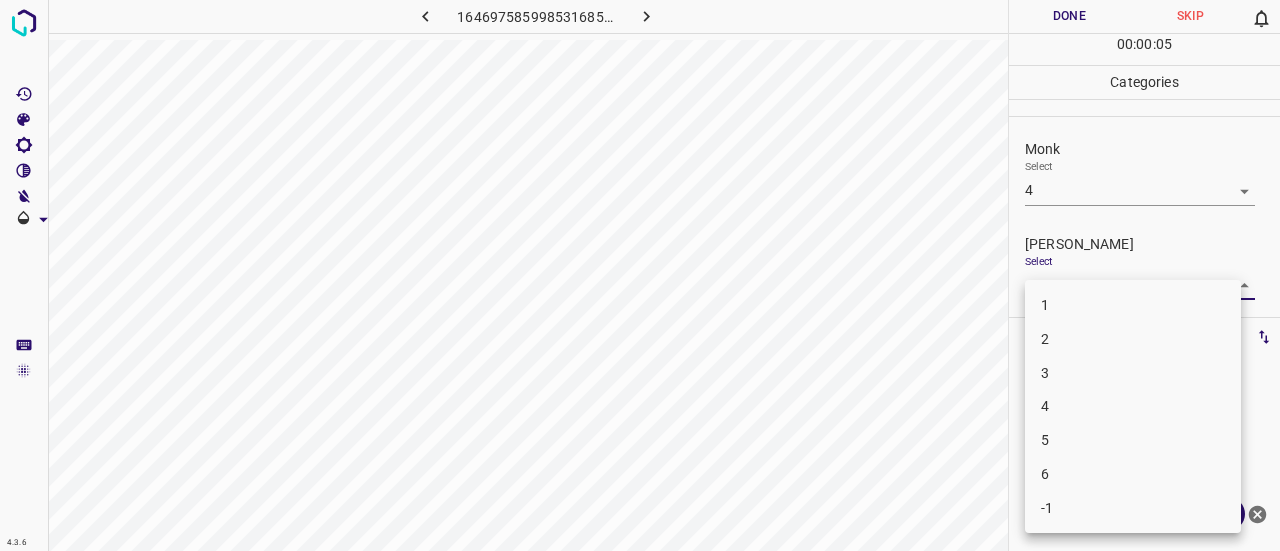 click on "2" at bounding box center (1133, 339) 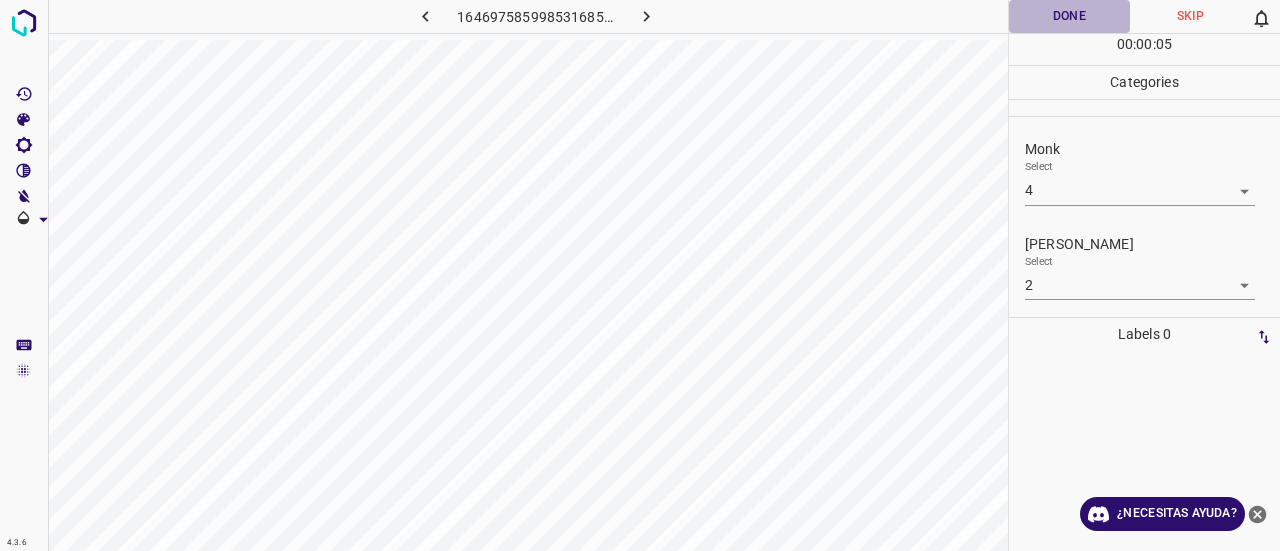 click on "Done" at bounding box center (1069, 16) 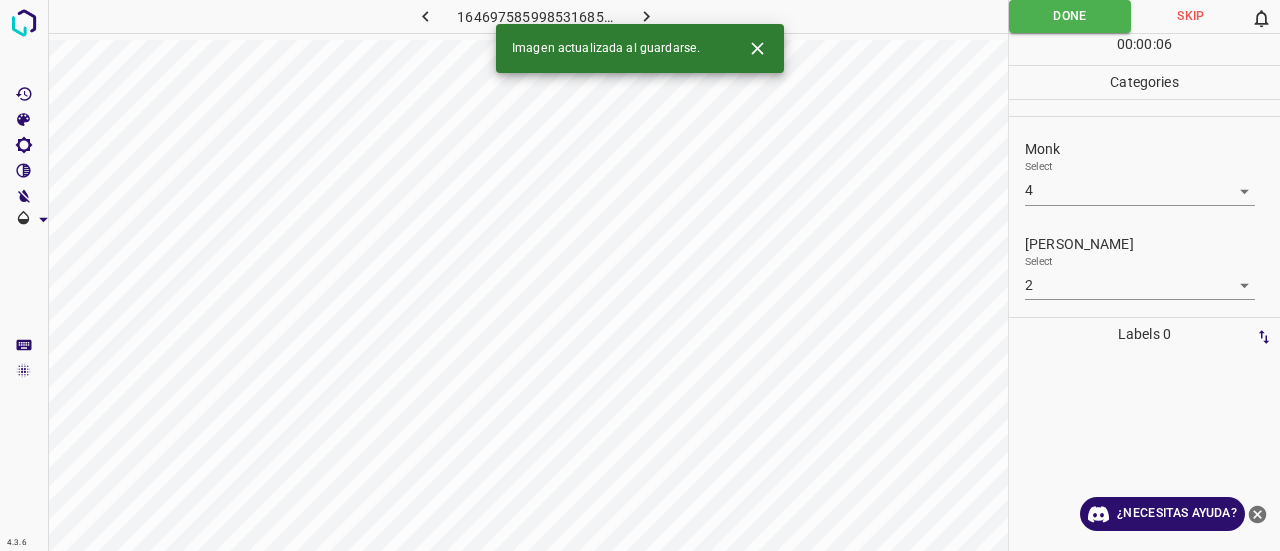 click 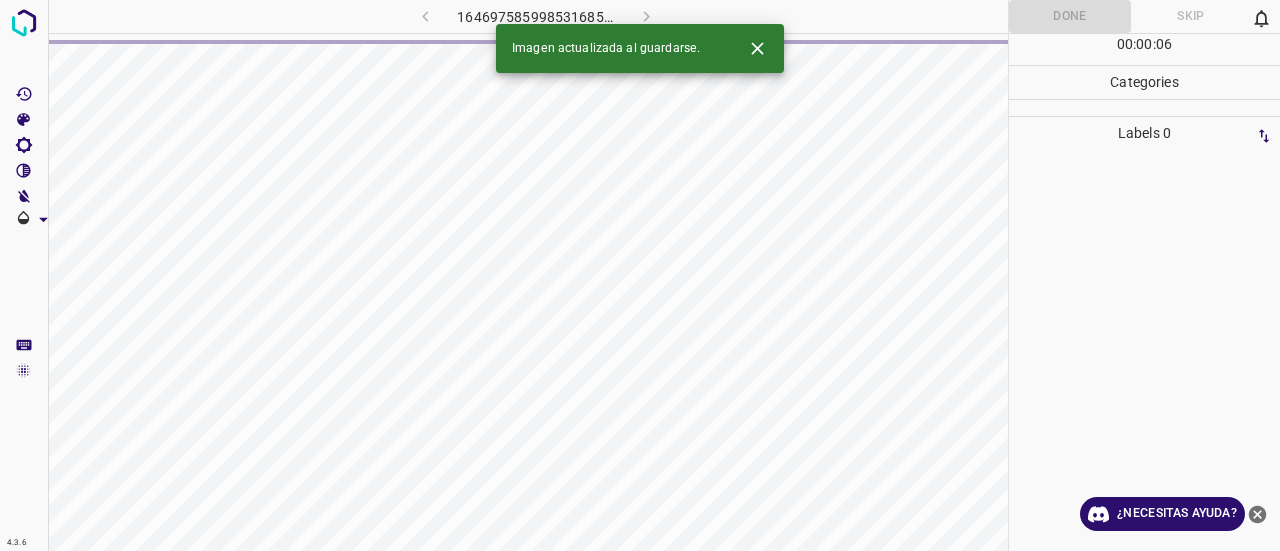 click at bounding box center (757, 48) 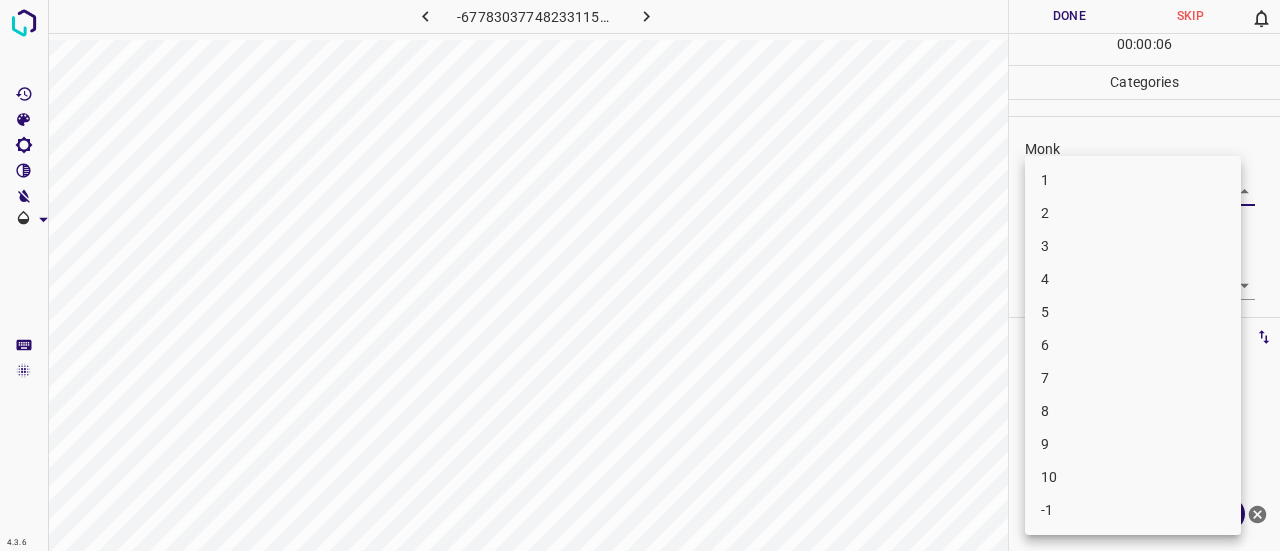 click on "4.3.6  -6778303774823311502.png Done Skip 0 00   : 00   : 06   Categories Monk   Select ​  Fitzpatrick   Select ​ Labels   0 Categories 1 Monk 2  Fitzpatrick Tools Space Change between modes (Draw & Edit) I Auto labeling R Restore zoom M Zoom in N Zoom out Delete Delete selecte label Filters Z Restore filters X Saturation filter C Brightness filter V Contrast filter B Gray scale filter General O Download ¿Necesitas ayuda? Texto original Valora esta traducción Tu opinión servirá para ayudar a mejorar el Traductor de Google - Texto - Esconder - Borrar 1 2 3 4 5 6 7 8 9 10 -1" at bounding box center [640, 275] 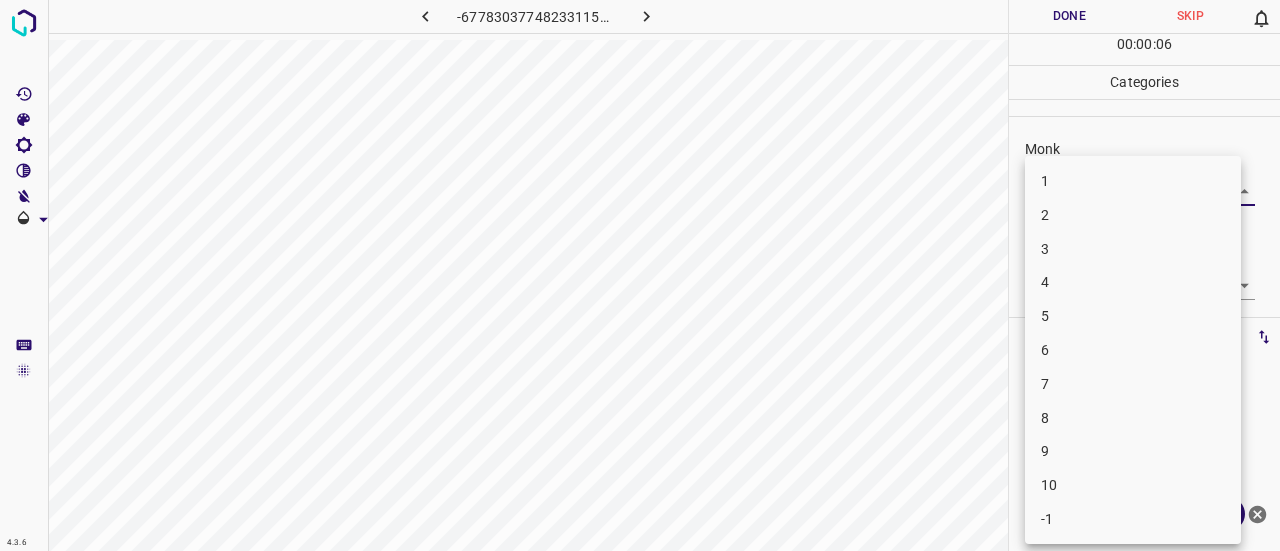 click on "1" at bounding box center [1133, 181] 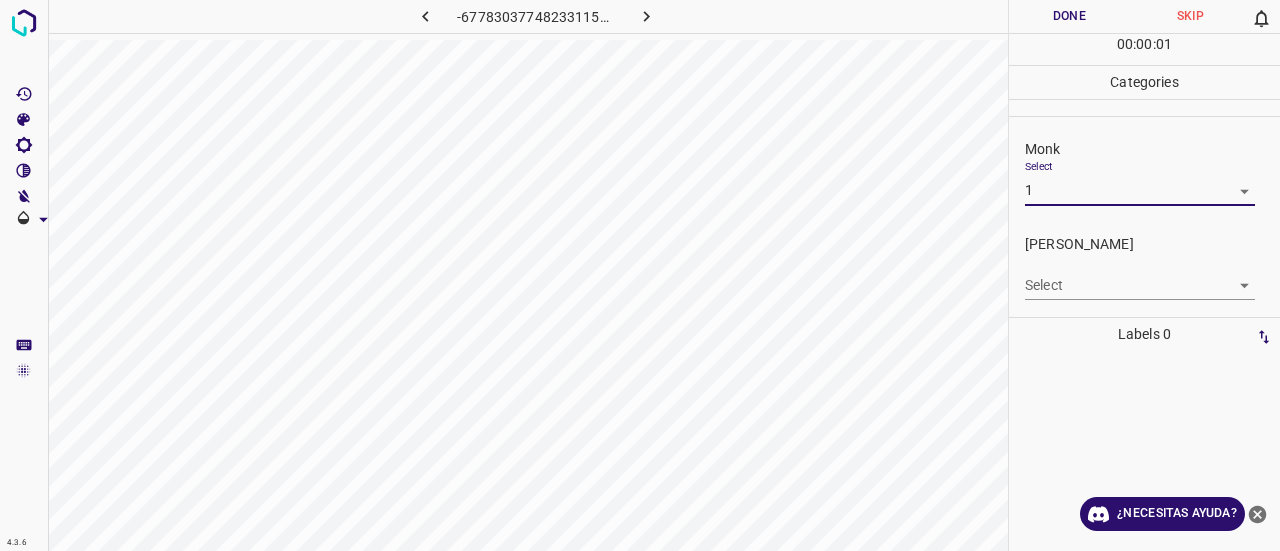 click on "4.3.6  -6778303774823311502.png Done Skip 0 00   : 00   : 01   Categories Monk   Select 1 1  Fitzpatrick   Select ​ Labels   0 Categories 1 Monk 2  Fitzpatrick Tools Space Change between modes (Draw & Edit) I Auto labeling R Restore zoom M Zoom in N Zoom out Delete Delete selecte label Filters Z Restore filters X Saturation filter C Brightness filter V Contrast filter B Gray scale filter General O Download ¿Necesitas ayuda? Texto original Valora esta traducción Tu opinión servirá para ayudar a mejorar el Traductor de Google - Texto - Esconder - Borrar 1 2 3 4 5 6 7 8 9 10 -1" at bounding box center (640, 275) 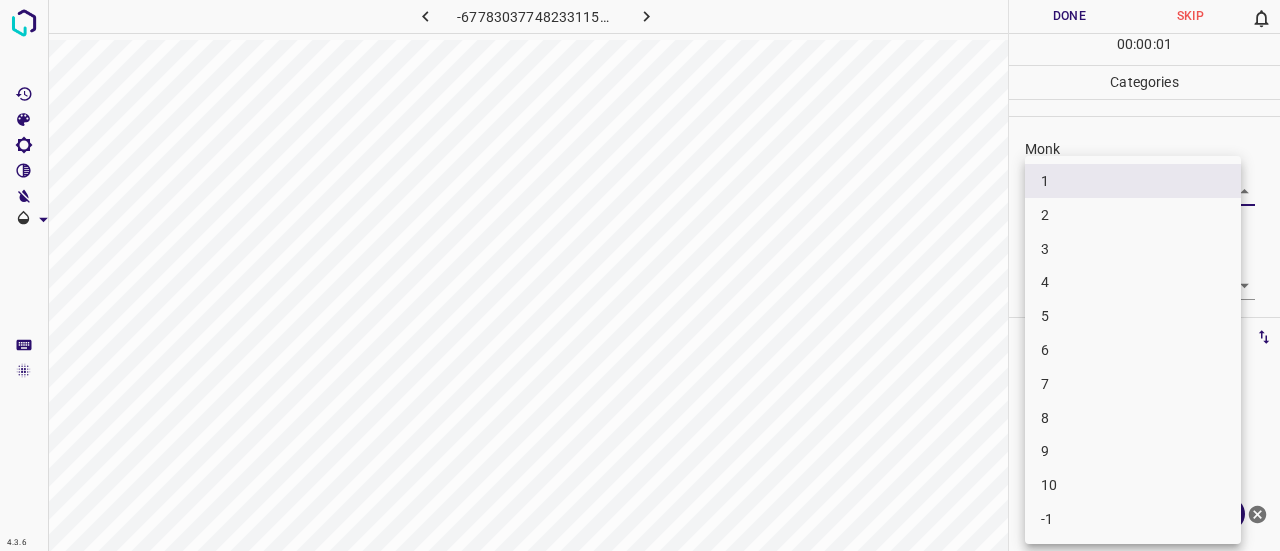 click on "2" at bounding box center [1133, 215] 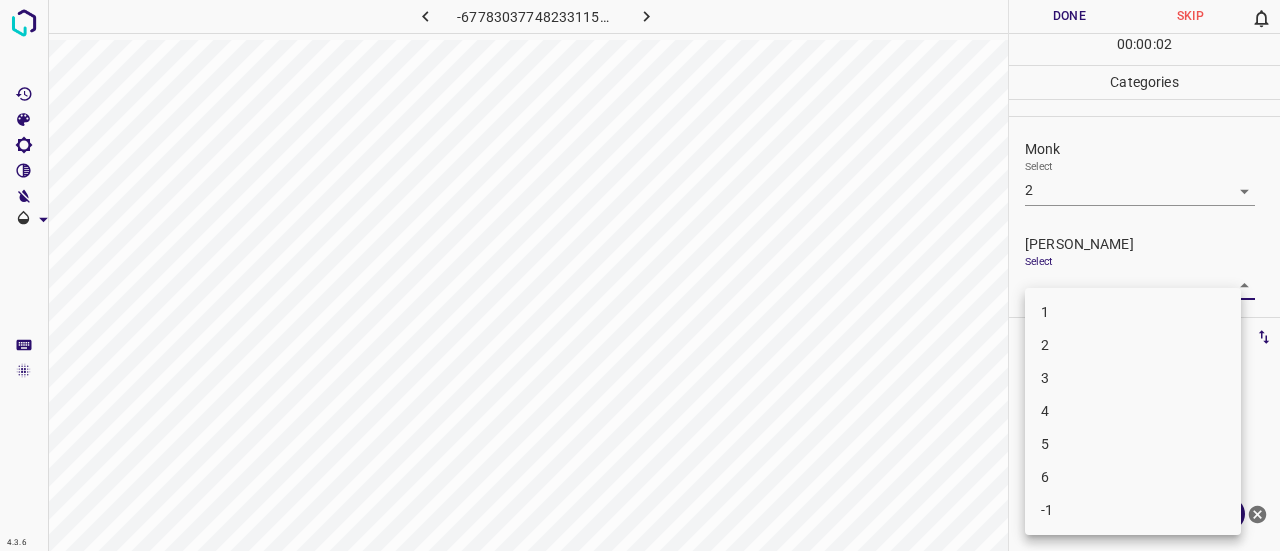 click on "4.3.6  -6778303774823311502.png Done Skip 0 00   : 00   : 02   Categories Monk   Select 2 2  Fitzpatrick   Select ​ Labels   0 Categories 1 Monk 2  Fitzpatrick Tools Space Change between modes (Draw & Edit) I Auto labeling R Restore zoom M Zoom in N Zoom out Delete Delete selecte label Filters Z Restore filters X Saturation filter C Brightness filter V Contrast filter B Gray scale filter General O Download ¿Necesitas ayuda? Texto original Valora esta traducción Tu opinión servirá para ayudar a mejorar el Traductor de Google - Texto - Esconder - Borrar 1 2 3 4 5 6 -1" at bounding box center (640, 275) 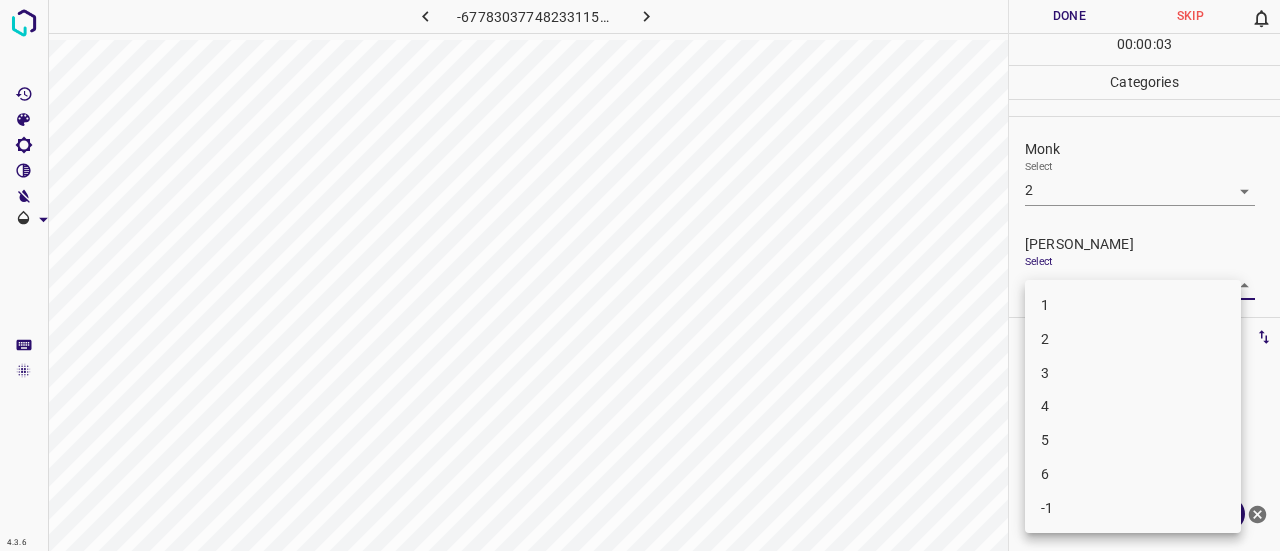 click on "1" at bounding box center (1133, 305) 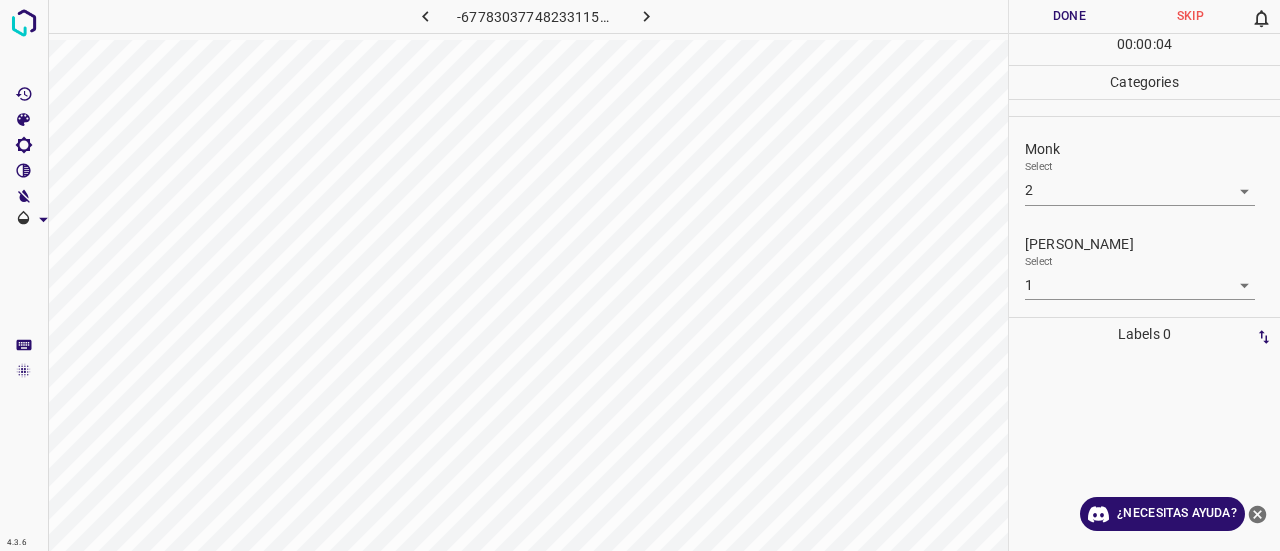 click on "Select 1 1" at bounding box center (1140, 277) 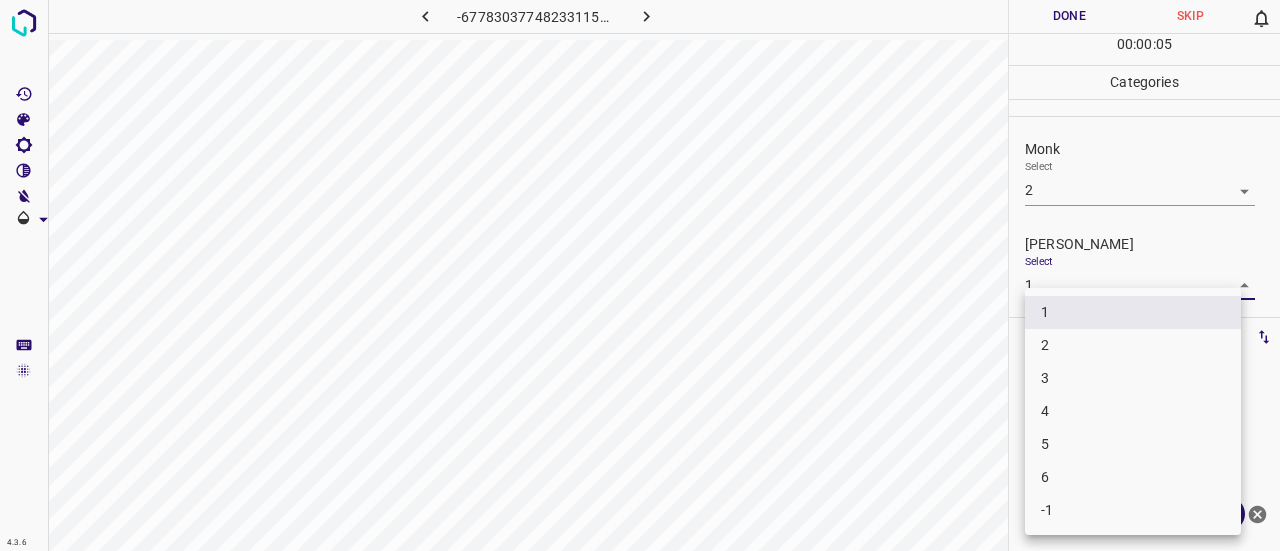 click on "4.3.6  -6778303774823311502.png Done Skip 0 00   : 00   : 05   Categories Monk   Select 2 2  Fitzpatrick   Select 1 1 Labels   0 Categories 1 Monk 2  Fitzpatrick Tools Space Change between modes (Draw & Edit) I Auto labeling R Restore zoom M Zoom in N Zoom out Delete Delete selecte label Filters Z Restore filters X Saturation filter C Brightness filter V Contrast filter B Gray scale filter General O Download ¿Necesitas ayuda? Texto original Valora esta traducción Tu opinión servirá para ayudar a mejorar el Traductor de Google - Texto - Esconder - Borrar 1 2 3 4 5 6 -1" at bounding box center (640, 275) 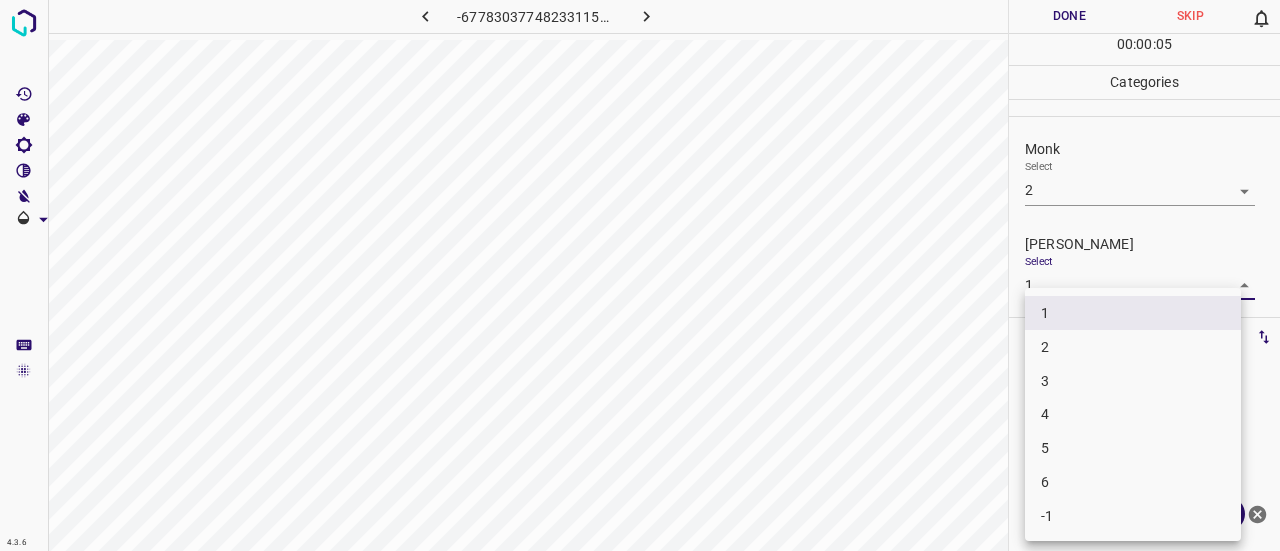 click on "2" at bounding box center (1133, 347) 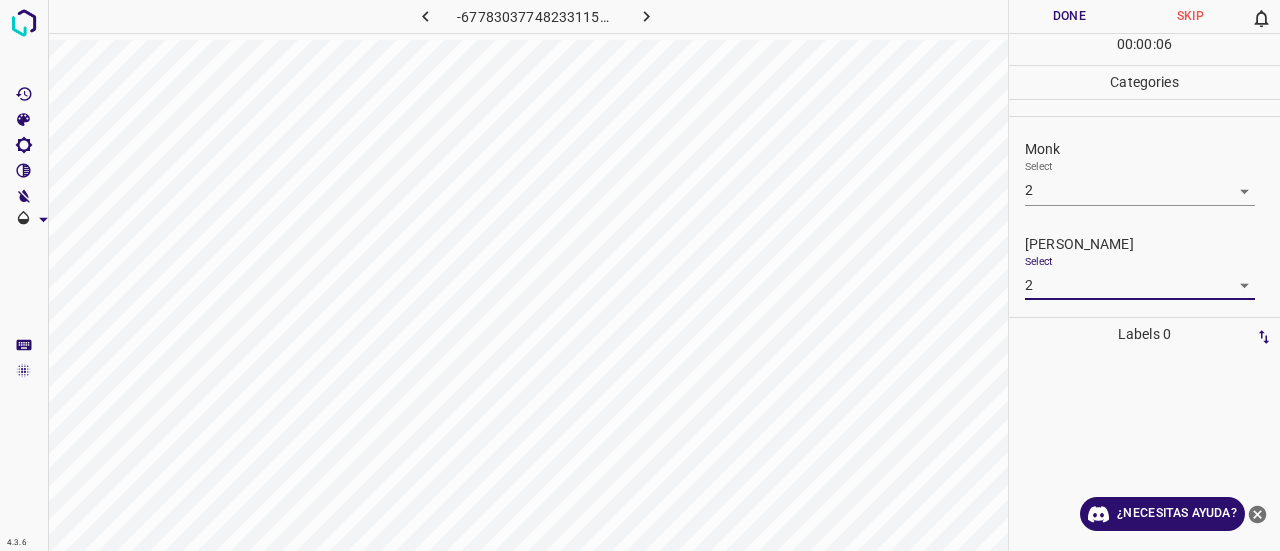 click on "Done" at bounding box center [1069, 16] 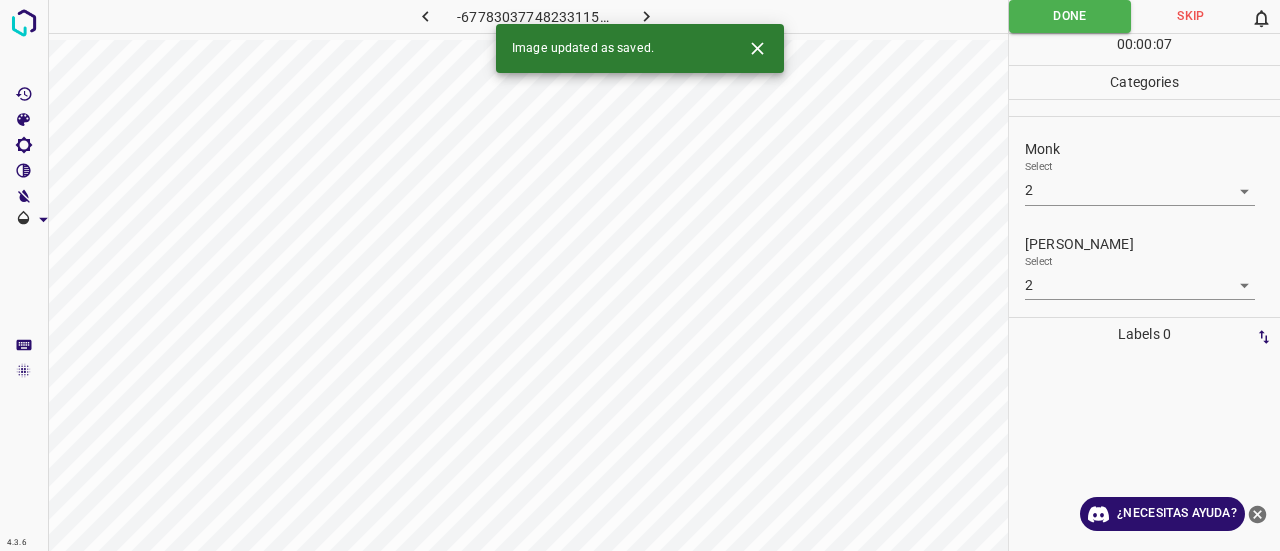 click at bounding box center (647, 16) 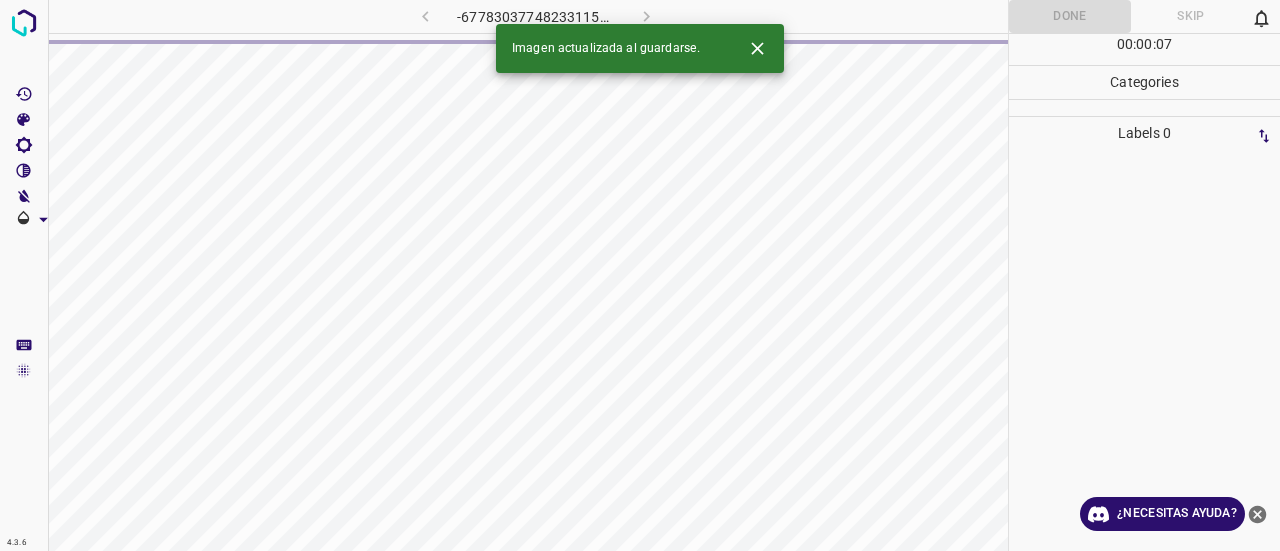 click 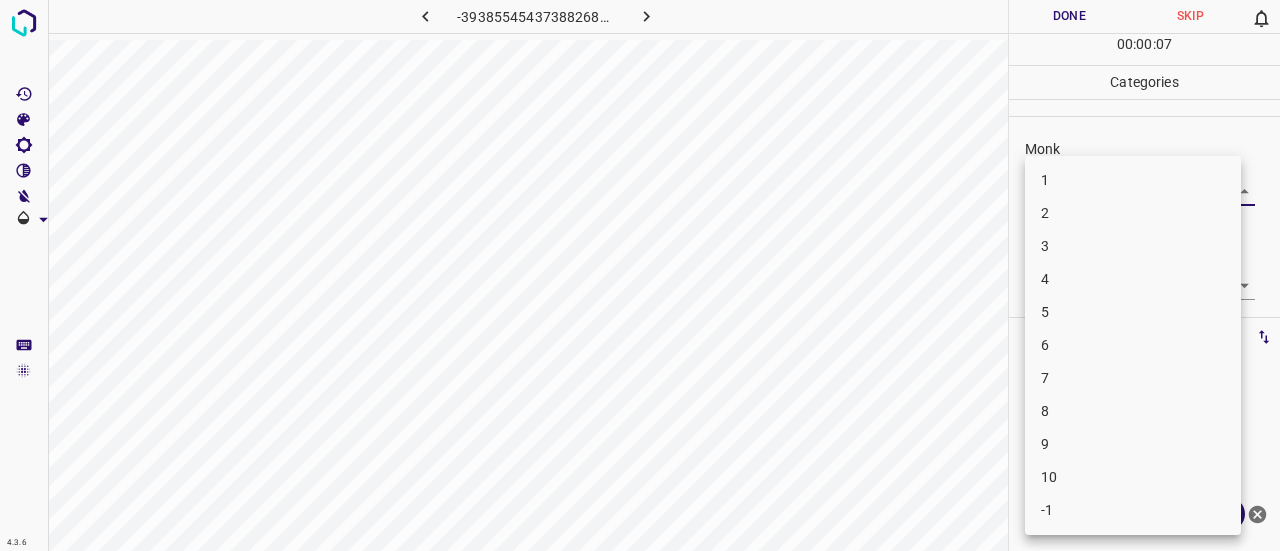 click on "4.3.6  -3938554543738826838.png Done Skip 0 00   : 00   : 07   Categories Monk   Select ​  Fitzpatrick   Select ​ Labels   0 Categories 1 Monk 2  Fitzpatrick Tools Space Change between modes (Draw & Edit) I Auto labeling R Restore zoom M Zoom in N Zoom out Delete Delete selecte label Filters Z Restore filters X Saturation filter C Brightness filter V Contrast filter B Gray scale filter General O Download ¿Necesitas ayuda? Texto original Valora esta traducción Tu opinión servirá para ayudar a mejorar el Traductor de Google - Texto - Esconder - Borrar 1 2 3 4 5 6 7 8 9 10 -1" at bounding box center (640, 275) 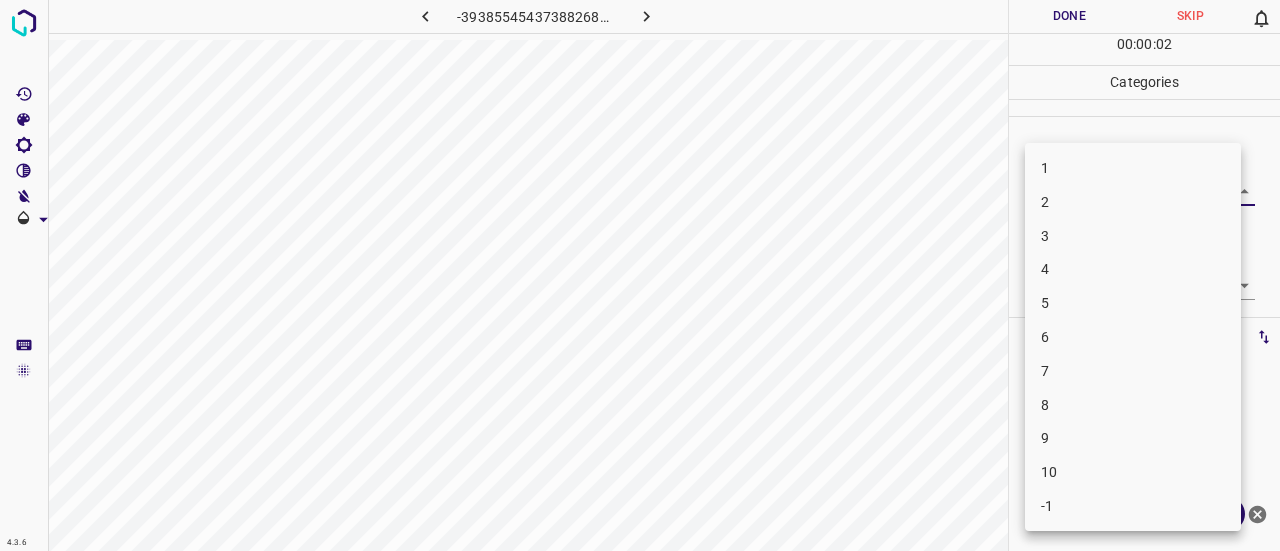 click on "2" at bounding box center (1133, 202) 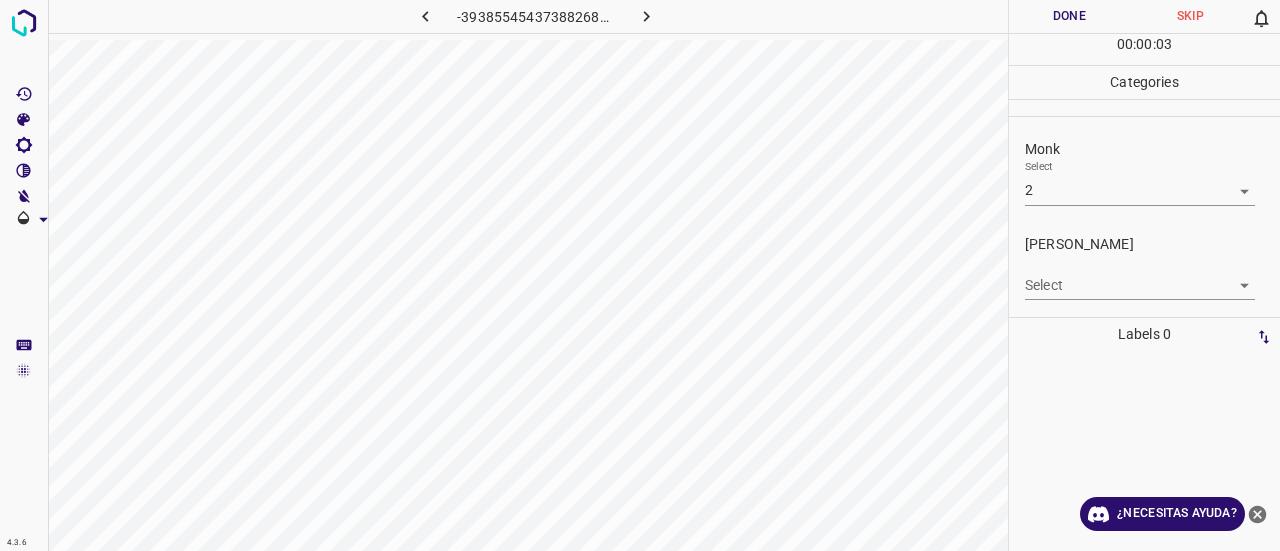 click on "Select ​" at bounding box center [1140, 277] 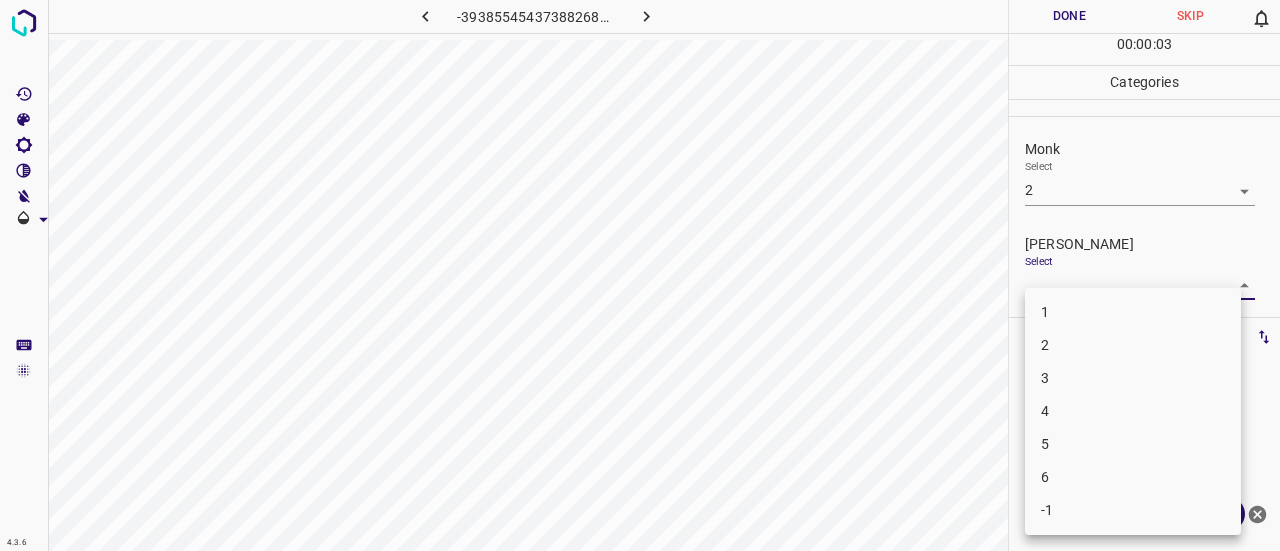 click on "4.3.6  -3938554543738826838.png Done Skip 0 00   : 00   : 03   Categories Monk   Select 2 2  Fitzpatrick   Select ​ Labels   0 Categories 1 Monk 2  Fitzpatrick Tools Space Change between modes (Draw & Edit) I Auto labeling R Restore zoom M Zoom in N Zoom out Delete Delete selecte label Filters Z Restore filters X Saturation filter C Brightness filter V Contrast filter B Gray scale filter General O Download ¿Necesitas ayuda? Texto original Valora esta traducción Tu opinión servirá para ayudar a mejorar el Traductor de Google - Texto - Esconder - Borrar 1 2 3 4 5 6 -1" at bounding box center [640, 275] 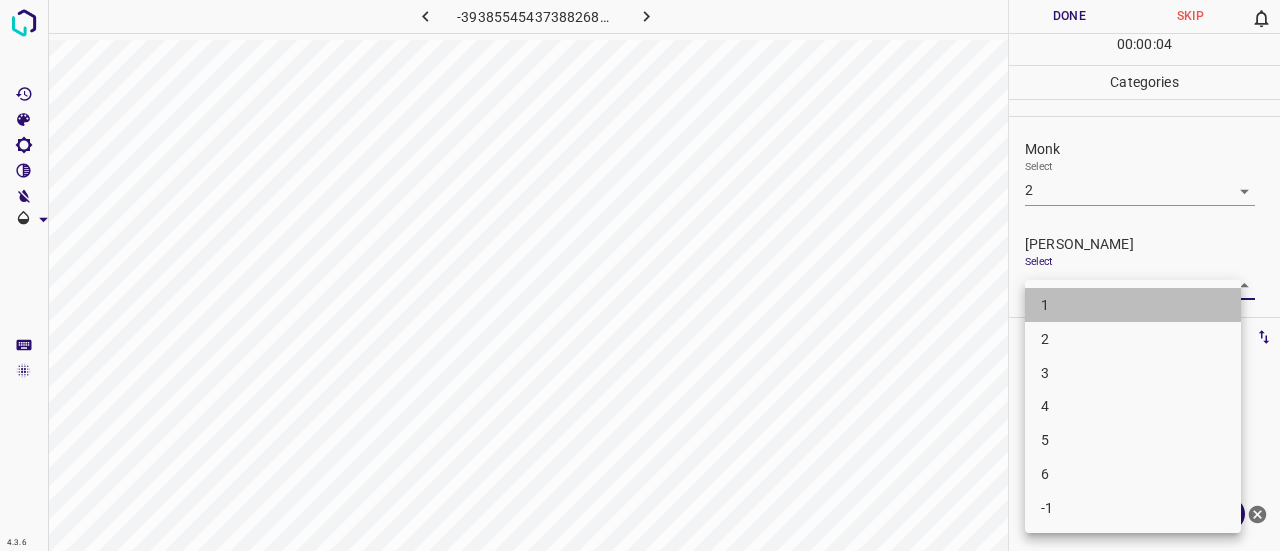 click on "1" at bounding box center [1133, 305] 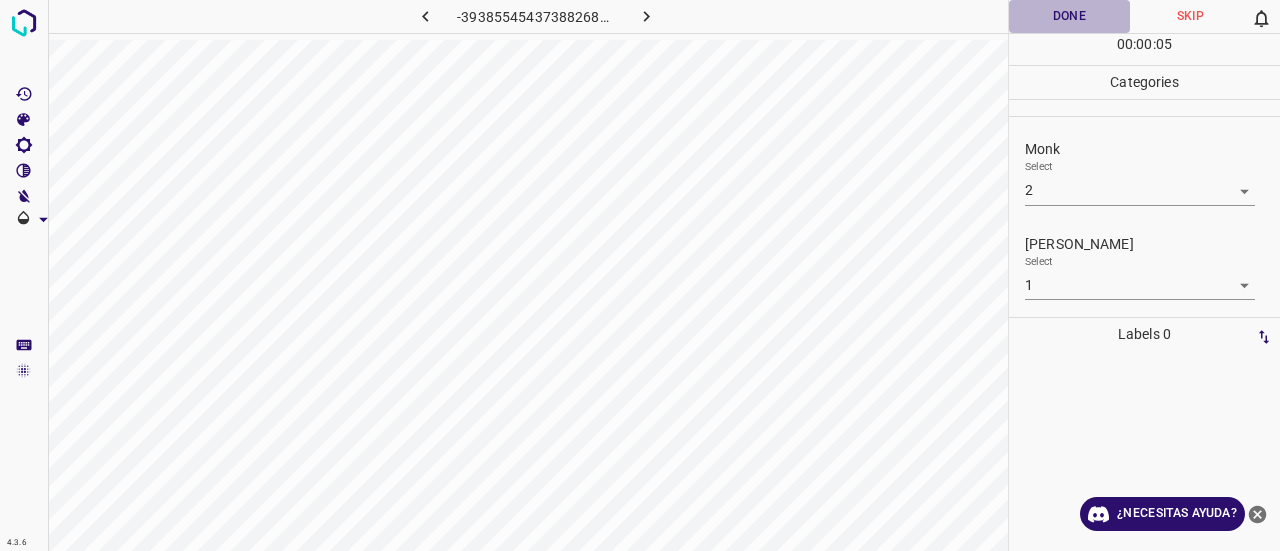 click on "Done" at bounding box center [1069, 16] 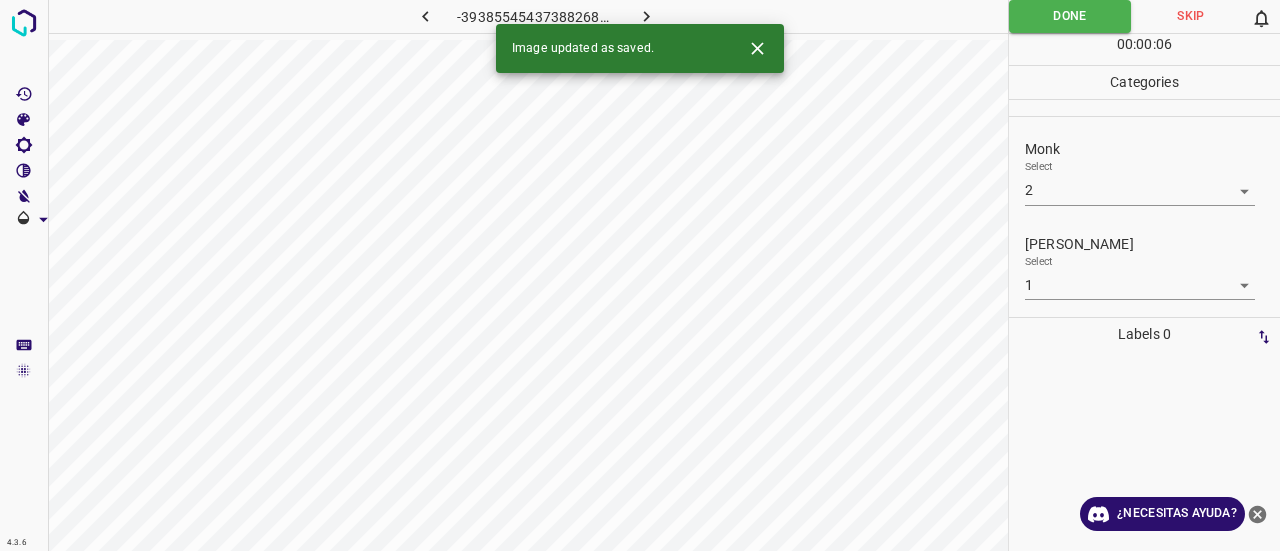click at bounding box center [647, 16] 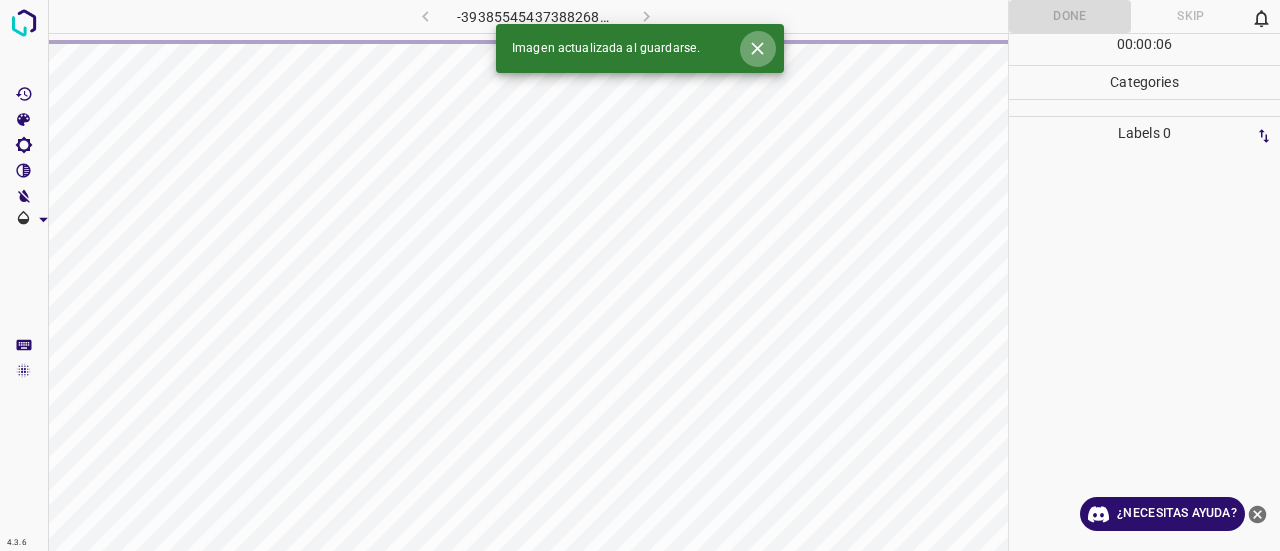 click 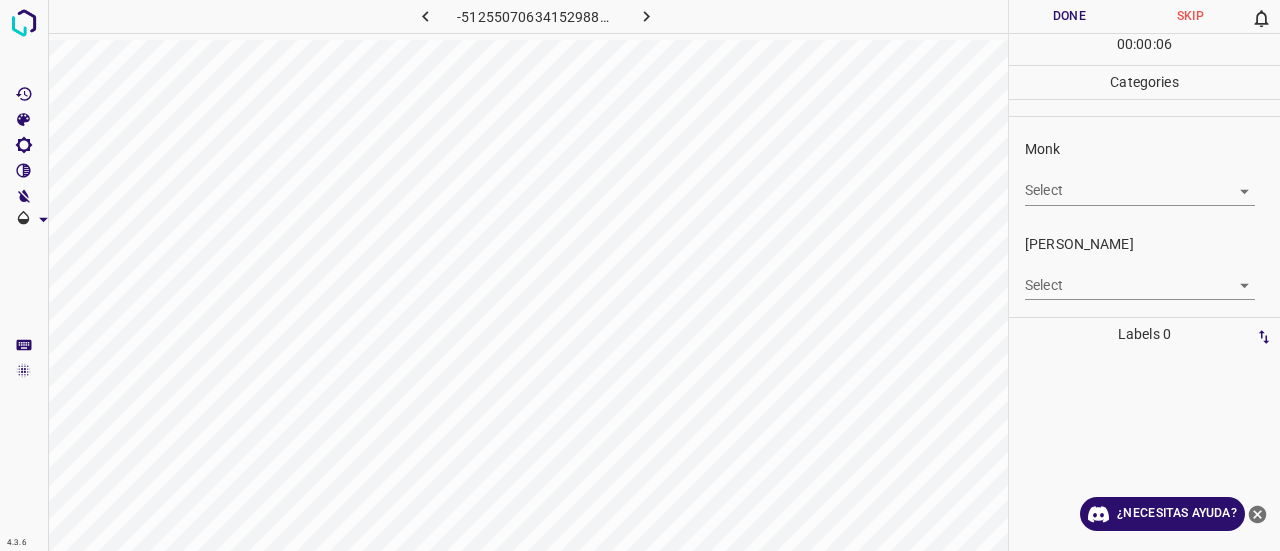 click on "4.3.6  -5125507063415298841.png Done Skip 0 00   : 00   : 06   Categories Monk   Select ​  Fitzpatrick   Select ​ Labels   0 Categories 1 Monk 2  Fitzpatrick Tools Space Change between modes (Draw & Edit) I Auto labeling R Restore zoom M Zoom in N Zoom out Delete Delete selecte label Filters Z Restore filters X Saturation filter C Brightness filter V Contrast filter B Gray scale filter General O Download ¿Necesitas ayuda? Texto original Valora esta traducción Tu opinión servirá para ayudar a mejorar el Traductor de Google - Texto - Esconder - Borrar" at bounding box center (640, 275) 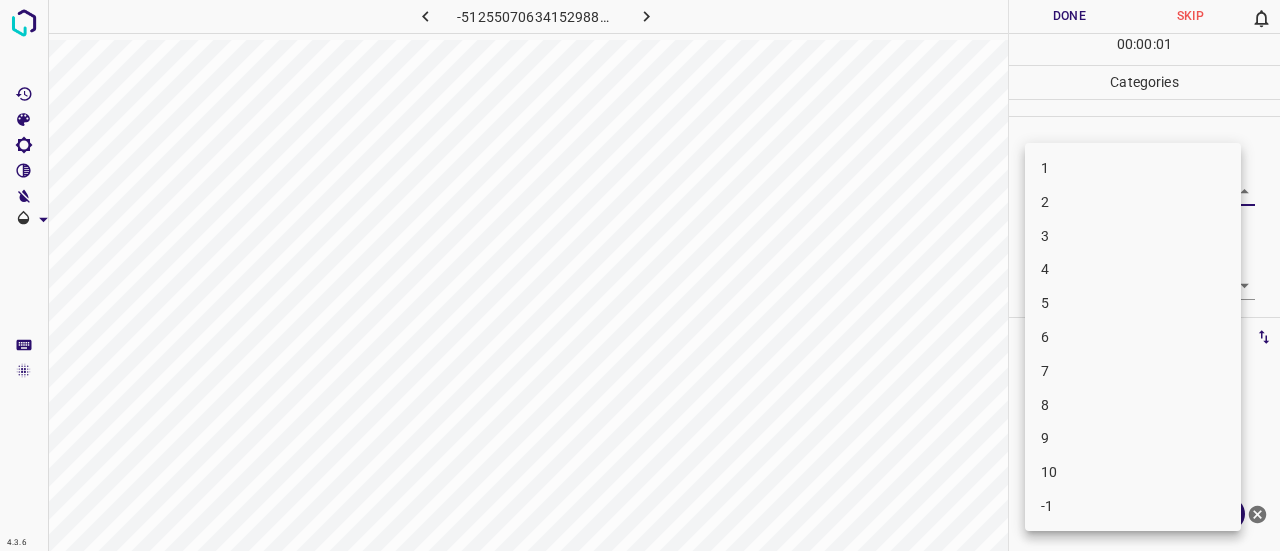 click on "2" at bounding box center (1133, 202) 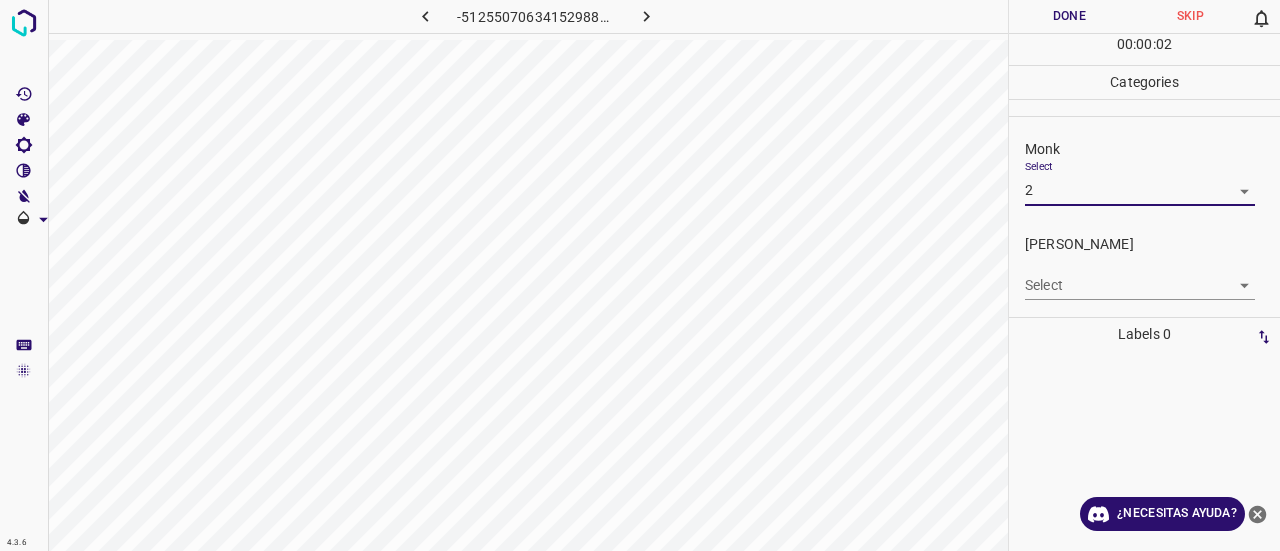 click on "Select ​" at bounding box center (1140, 277) 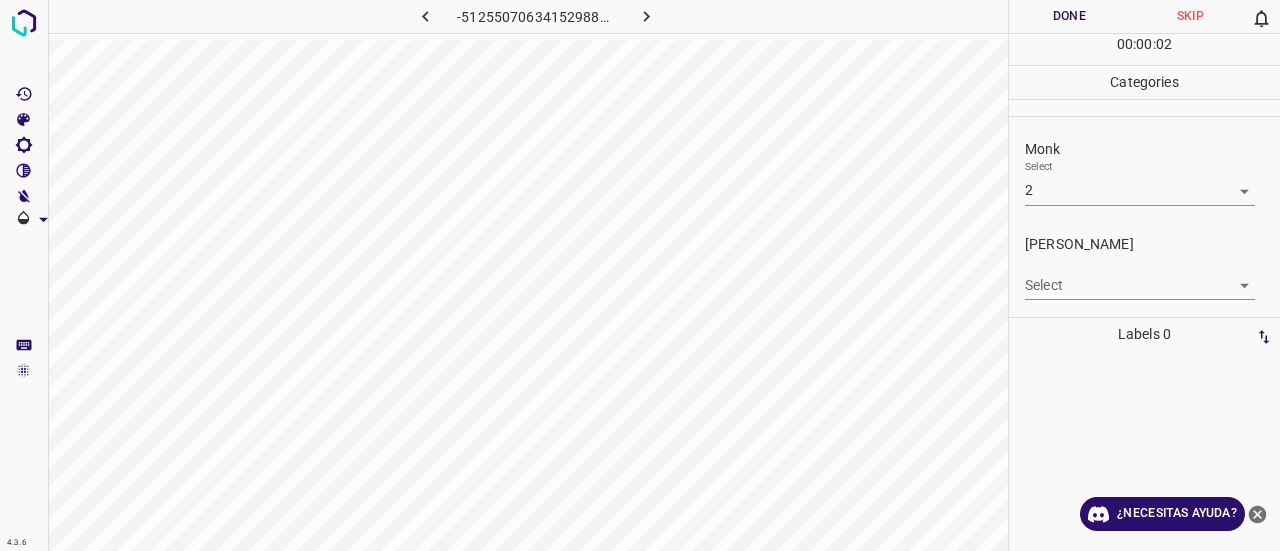 click on "4.3.6  -5125507063415298841.png Done Skip 0 00   : 00   : 02   Categories Monk   Select 2 2  Fitzpatrick   Select ​ Labels   0 Categories 1 Monk 2  Fitzpatrick Tools Space Change between modes (Draw & Edit) I Auto labeling R Restore zoom M Zoom in N Zoom out Delete Delete selecte label Filters Z Restore filters X Saturation filter C Brightness filter V Contrast filter B Gray scale filter General O Download ¿Necesitas ayuda? Texto original Valora esta traducción Tu opinión servirá para ayudar a mejorar el Traductor de Google - Texto - Esconder - Borrar" at bounding box center [640, 275] 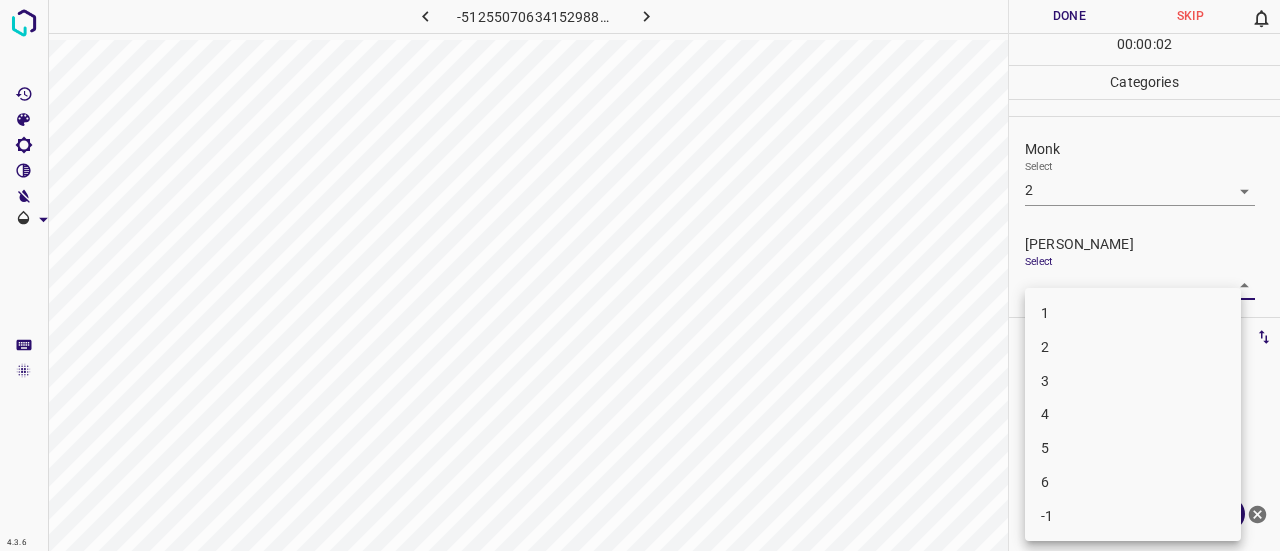 click on "1" at bounding box center [1133, 313] 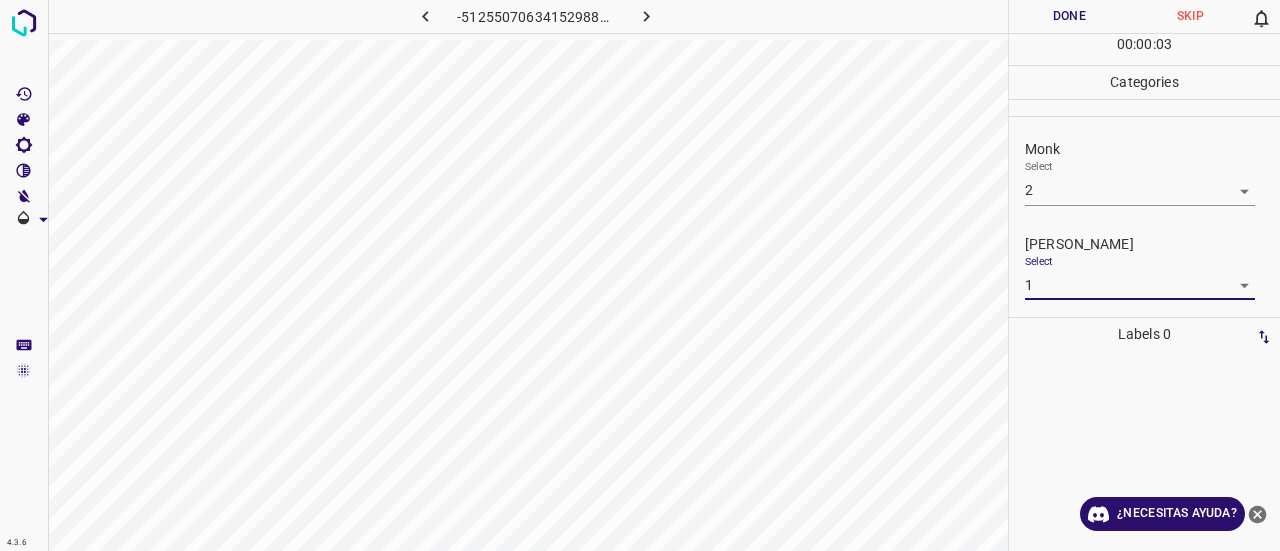 click on "Done" at bounding box center [1069, 16] 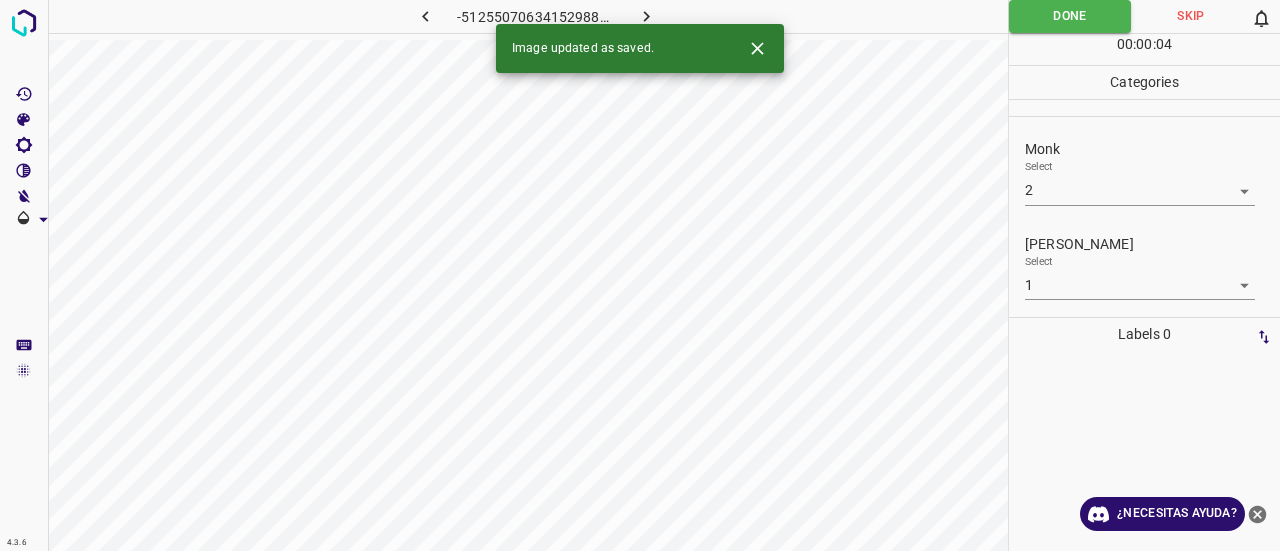 click 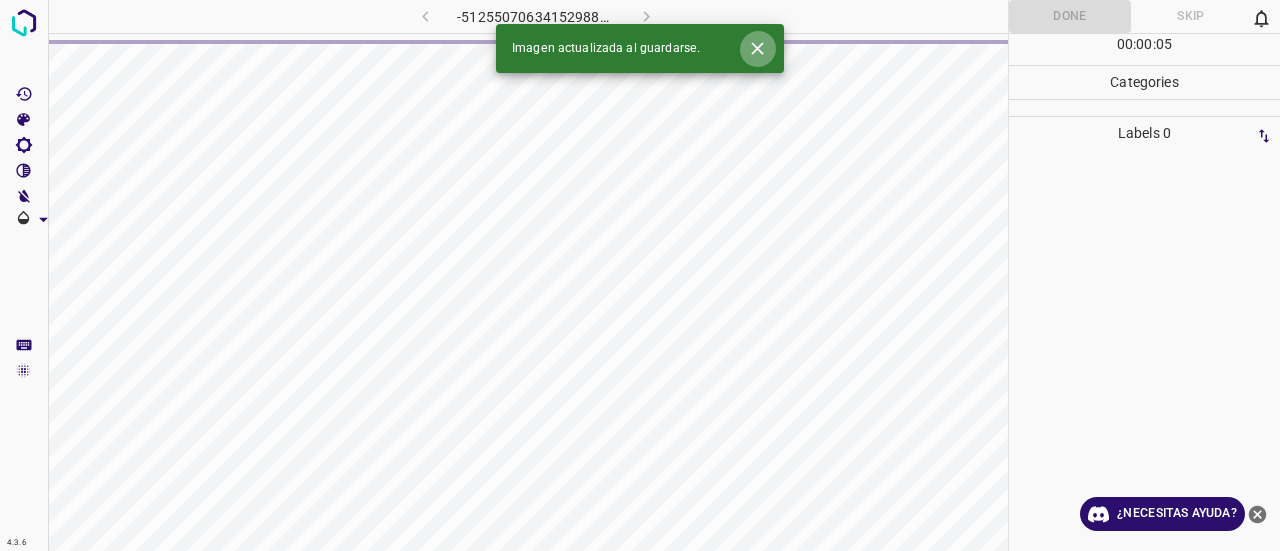 click at bounding box center (757, 48) 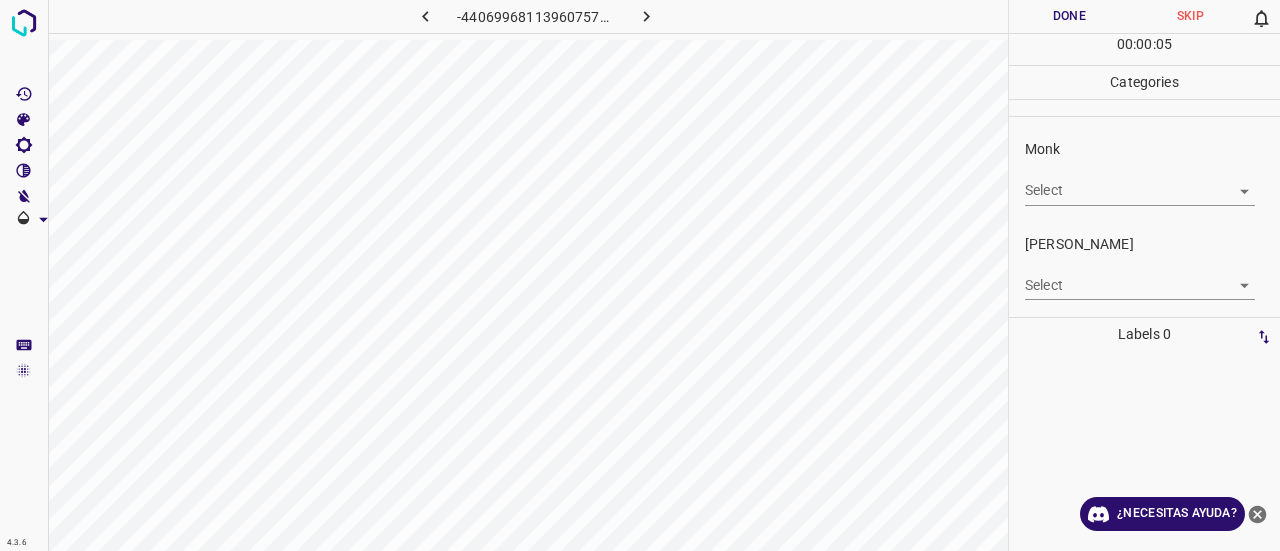 click on "4.3.6  -4406996811396075767.png Done Skip 0 00   : 00   : 05   Categories Monk   Select ​  Fitzpatrick   Select ​ Labels   0 Categories 1 Monk 2  Fitzpatrick Tools Space Change between modes (Draw & Edit) I Auto labeling R Restore zoom M Zoom in N Zoom out Delete Delete selecte label Filters Z Restore filters X Saturation filter C Brightness filter V Contrast filter B Gray scale filter General O Download ¿Necesitas ayuda? Texto original Valora esta traducción Tu opinión servirá para ayudar a mejorar el Traductor de Google - Texto - Esconder - Borrar" at bounding box center [640, 275] 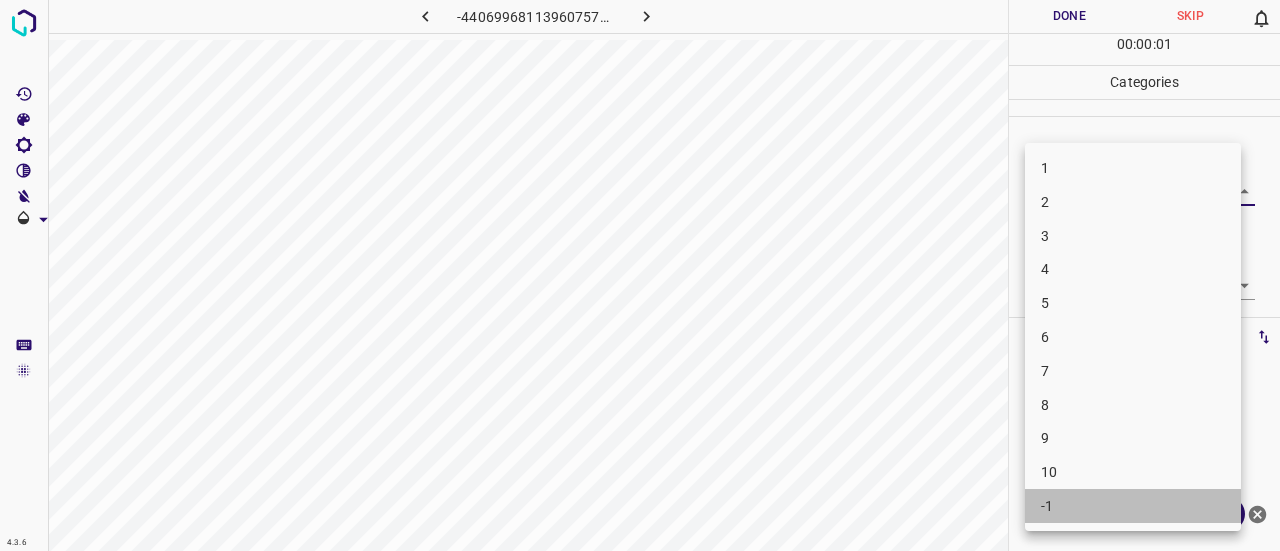click on "-1" at bounding box center [1133, 506] 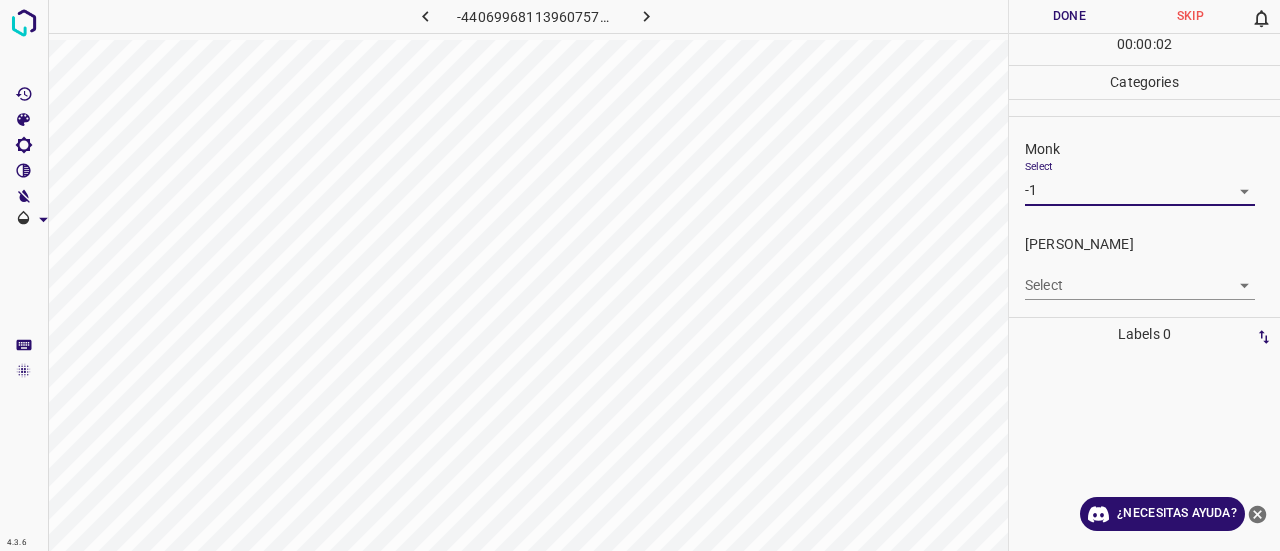 click on "Fitzpatrick   Select ​" at bounding box center [1144, 267] 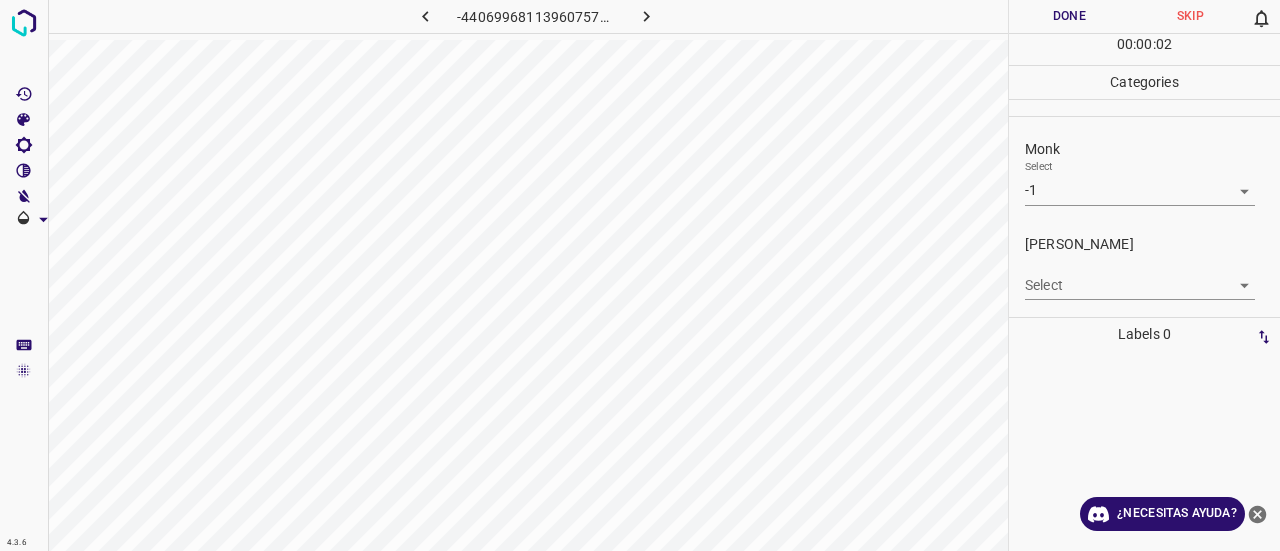 click on "4.3.6  -4406996811396075767.png Done Skip 0 00   : 00   : 02   Categories Monk   Select -1 -1  Fitzpatrick   Select ​ Labels   0 Categories 1 Monk 2  Fitzpatrick Tools Space Change between modes (Draw & Edit) I Auto labeling R Restore zoom M Zoom in N Zoom out Delete Delete selecte label Filters Z Restore filters X Saturation filter C Brightness filter V Contrast filter B Gray scale filter General O Download ¿Necesitas ayuda? Texto original Valora esta traducción Tu opinión servirá para ayudar a mejorar el Traductor de Google - Texto - Esconder - Borrar" at bounding box center (640, 275) 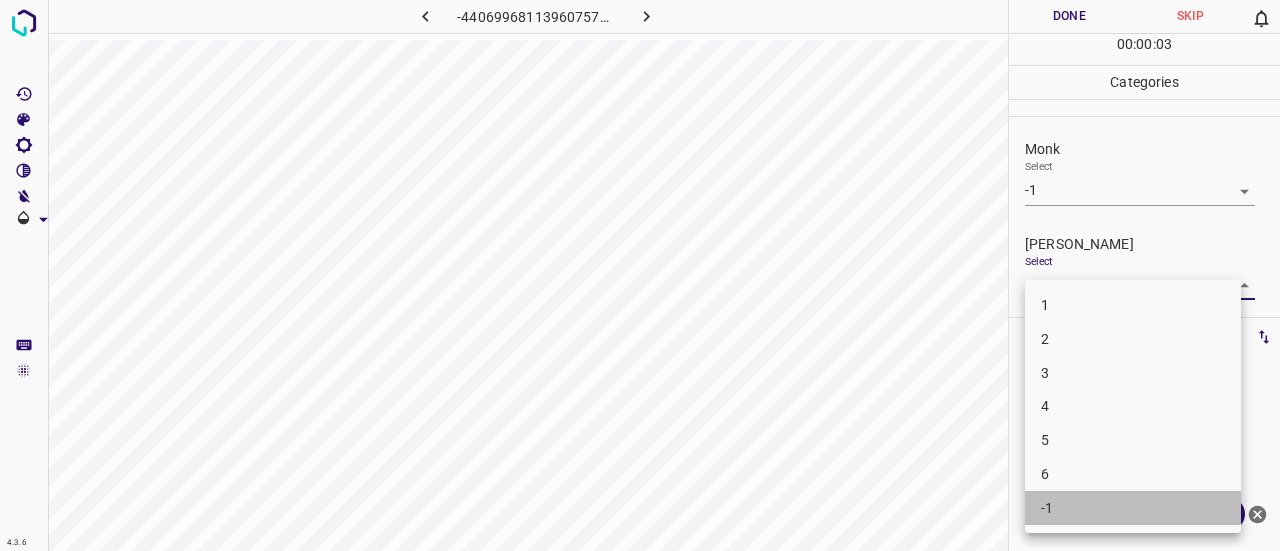 click on "-1" at bounding box center [1133, 508] 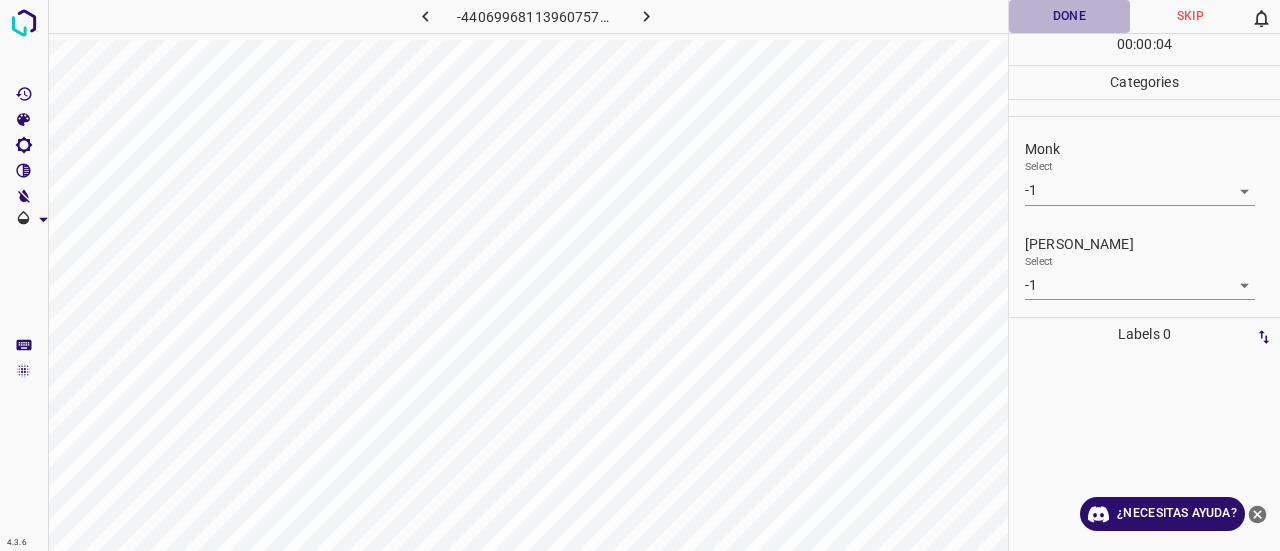 click on "Done" at bounding box center [1069, 16] 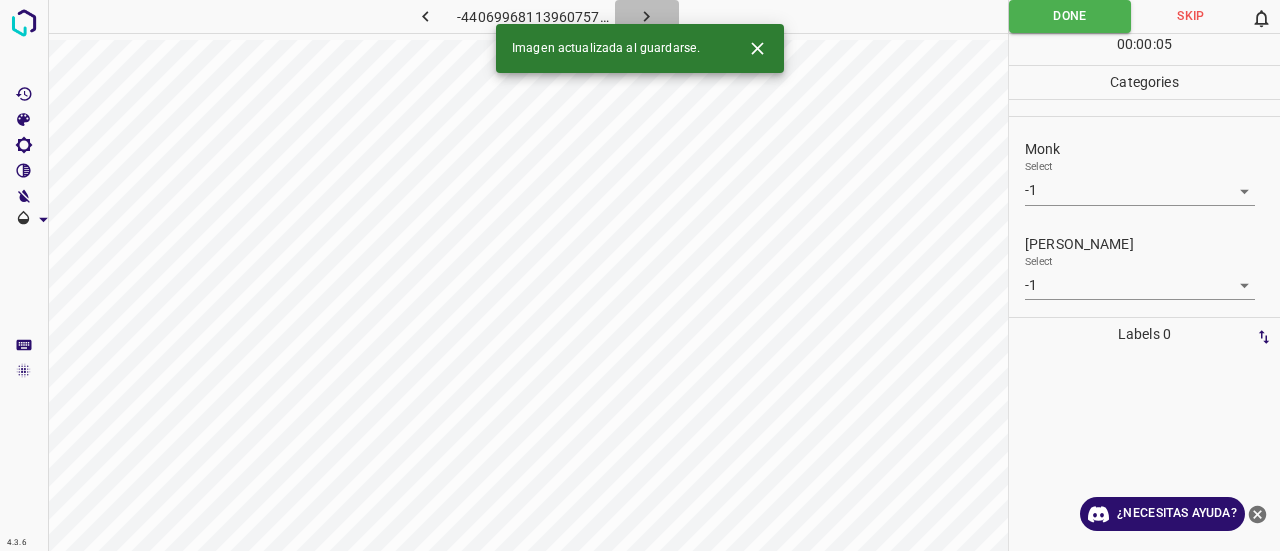 click at bounding box center [647, 16] 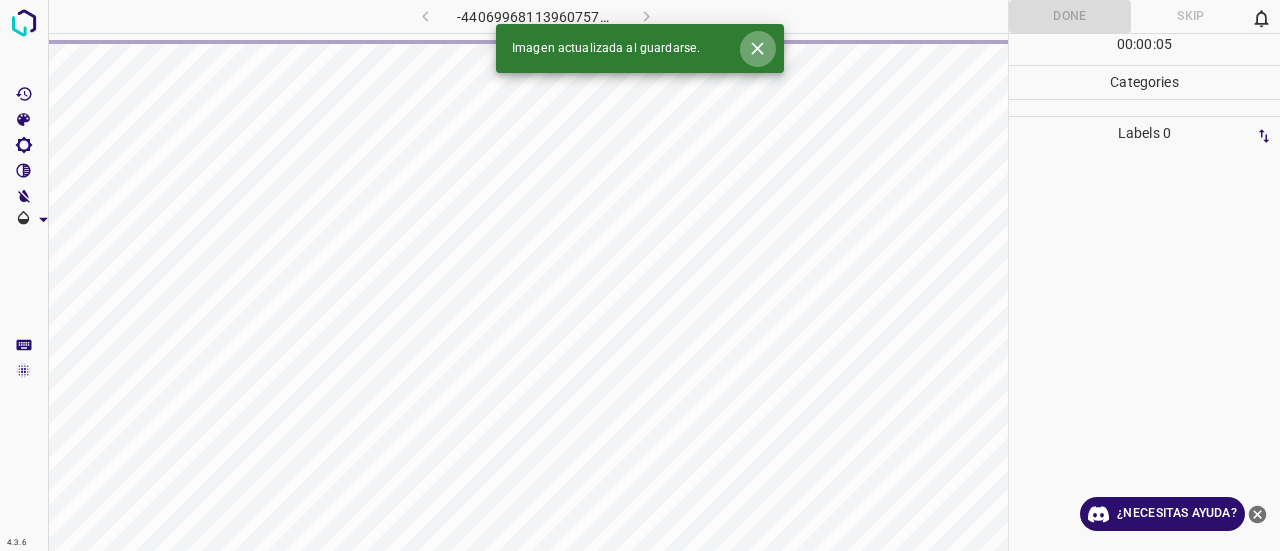 click 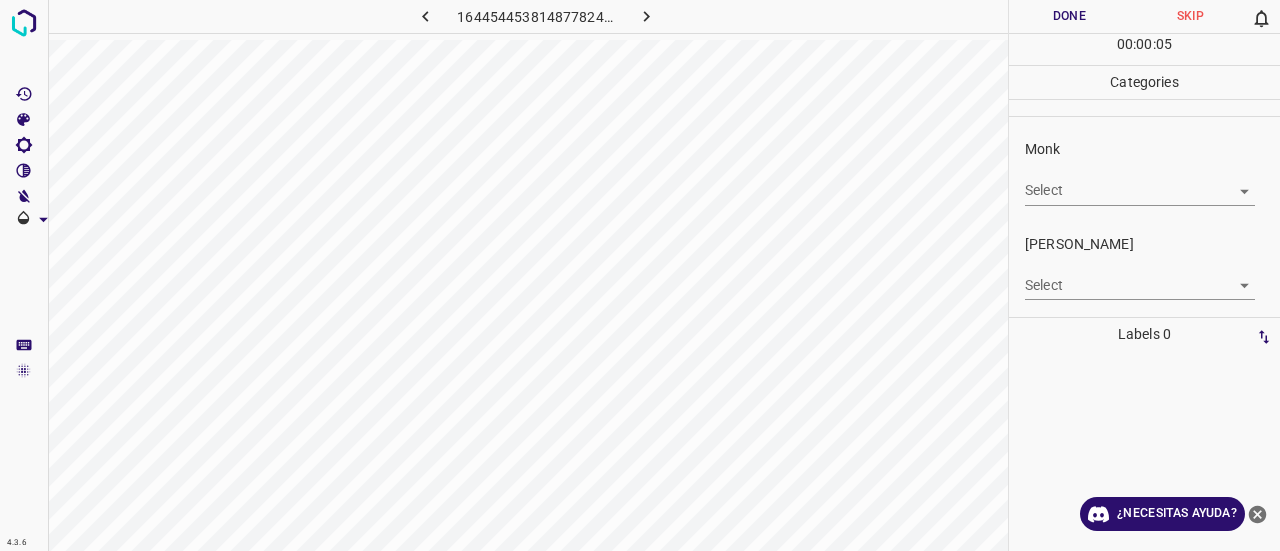 click on "4.3.6  1644544538148778248.png Done Skip 0 00   : 00   : 05   Categories Monk   Select ​  Fitzpatrick   Select ​ Labels   0 Categories 1 Monk 2  Fitzpatrick Tools Space Change between modes (Draw & Edit) I Auto labeling R Restore zoom M Zoom in N Zoom out Delete Delete selecte label Filters Z Restore filters X Saturation filter C Brightness filter V Contrast filter B Gray scale filter General O Download ¿Necesitas ayuda? Texto original Valora esta traducción Tu opinión servirá para ayudar a mejorar el Traductor de Google - Texto - Esconder - Borrar" at bounding box center [640, 275] 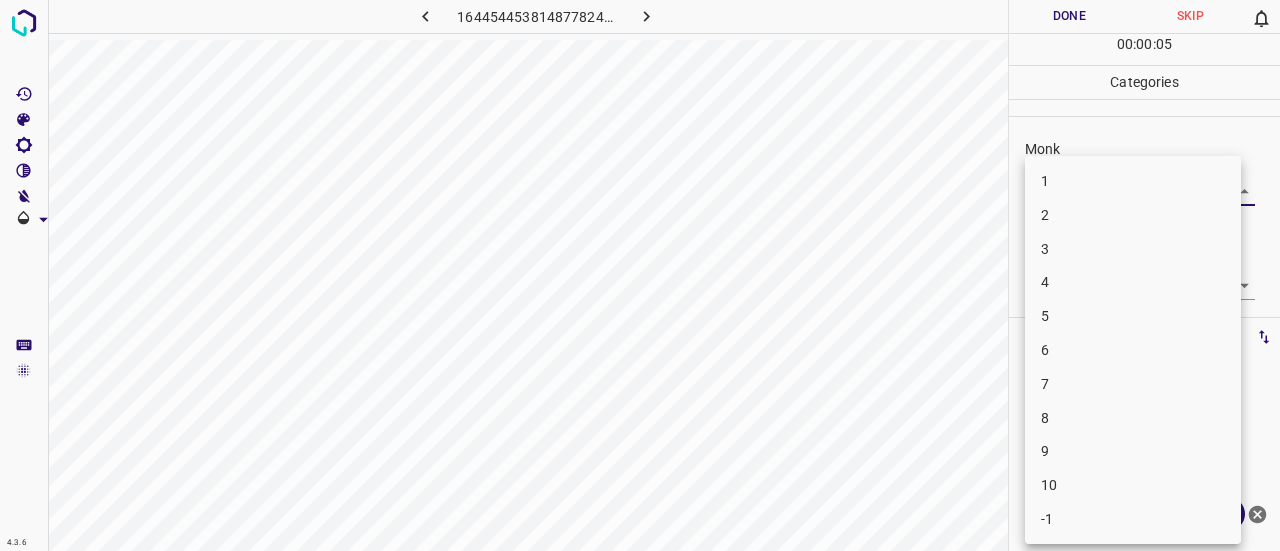 click on "1 2 3 4 5 6 7 8 9 10 -1" at bounding box center [1133, 350] 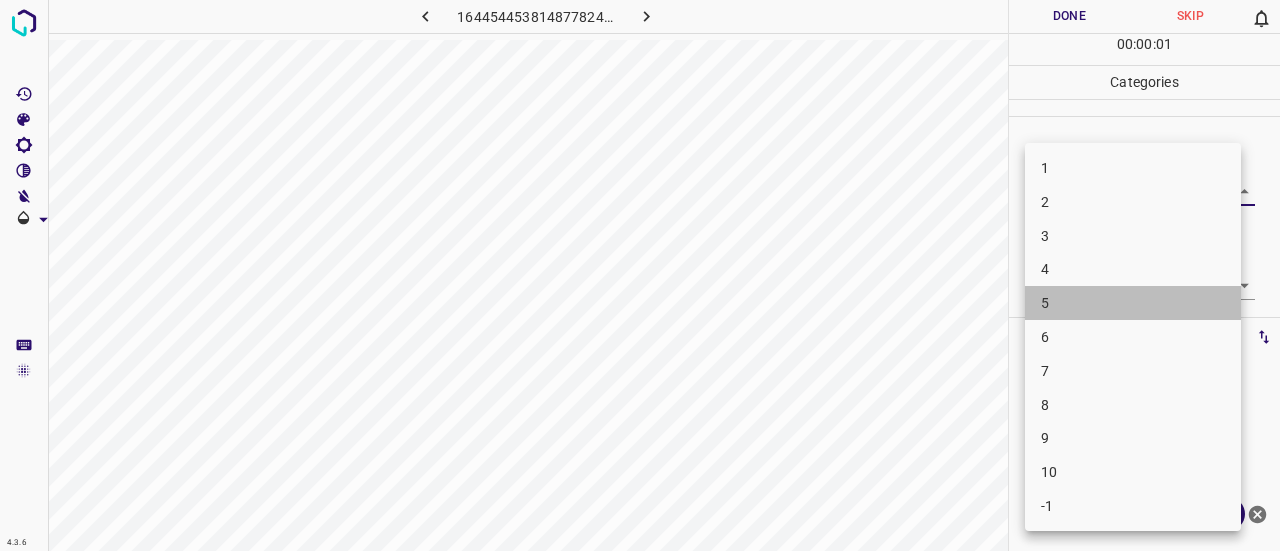 click on "5" at bounding box center [1133, 303] 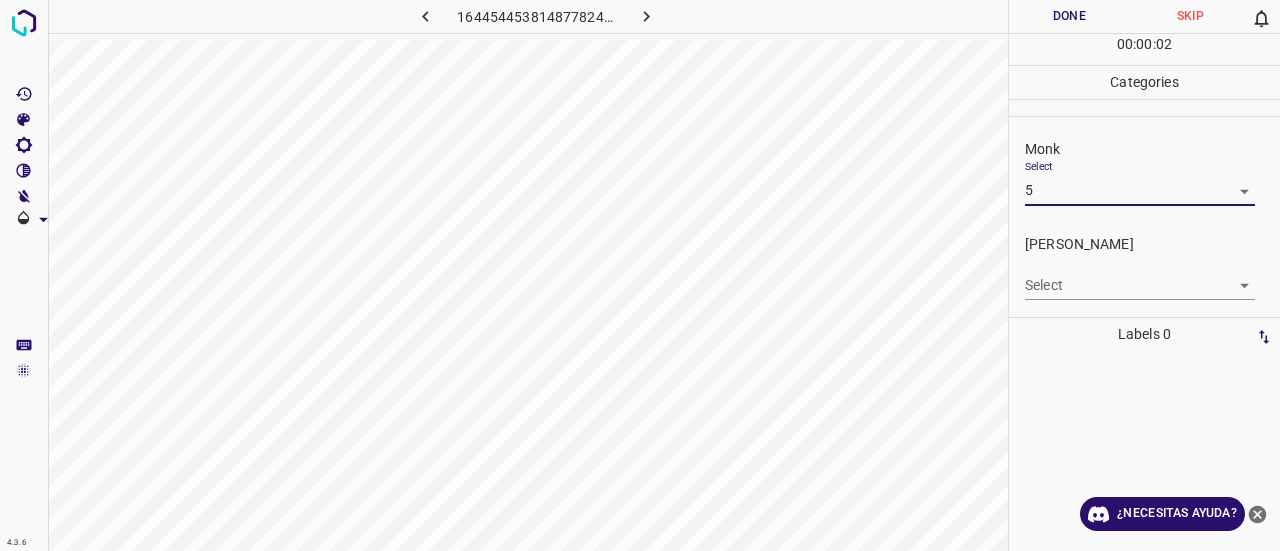 click on "4.3.6  1644544538148778248.png Done Skip 0 00   : 00   : 02   Categories Monk   Select 5 5  Fitzpatrick   Select ​ Labels   0 Categories 1 Monk 2  Fitzpatrick Tools Space Change between modes (Draw & Edit) I Auto labeling R Restore zoom M Zoom in N Zoom out Delete Delete selecte label Filters Z Restore filters X Saturation filter C Brightness filter V Contrast filter B Gray scale filter General O Download ¿Necesitas ayuda? Texto original Valora esta traducción Tu opinión servirá para ayudar a mejorar el Traductor de Google - Texto - Esconder - Borrar" at bounding box center [640, 275] 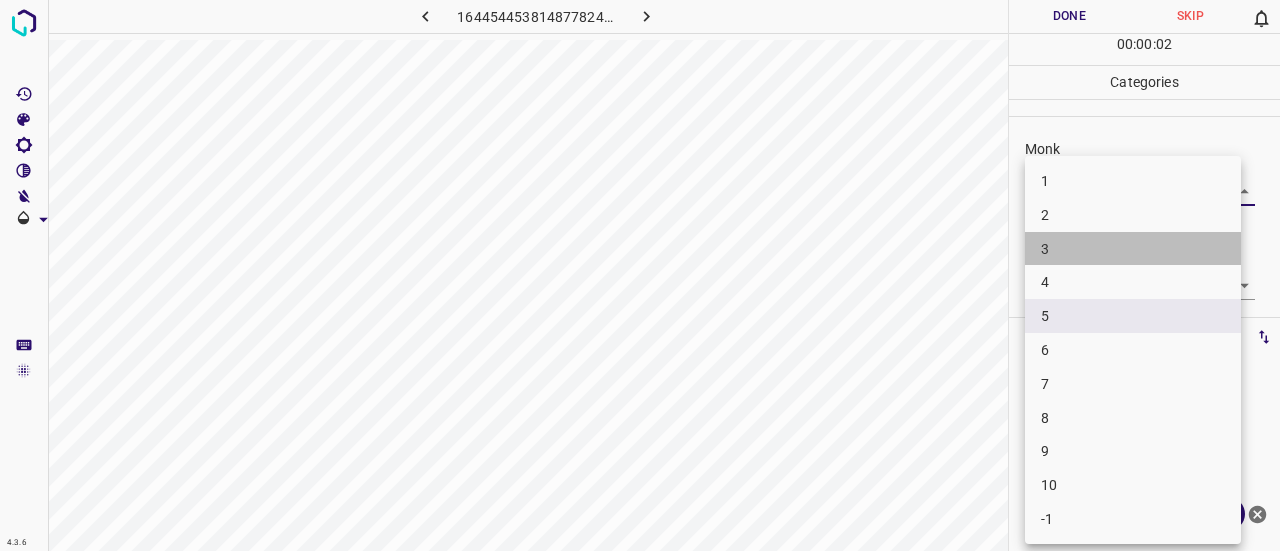 click on "3" at bounding box center [1133, 249] 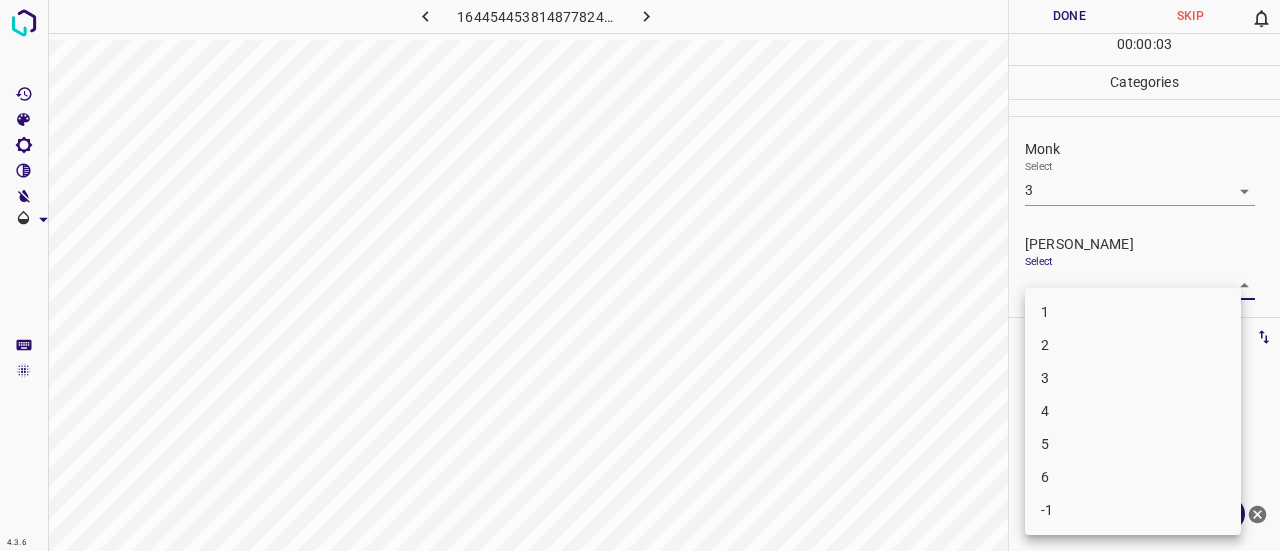 click on "4.3.6  1644544538148778248.png Done Skip 0 00   : 00   : 03   Categories Monk   Select 3 3  Fitzpatrick   Select ​ Labels   0 Categories 1 Monk 2  Fitzpatrick Tools Space Change between modes (Draw & Edit) I Auto labeling R Restore zoom M Zoom in N Zoom out Delete Delete selecte label Filters Z Restore filters X Saturation filter C Brightness filter V Contrast filter B Gray scale filter General O Download ¿Necesitas ayuda? Texto original Valora esta traducción Tu opinión servirá para ayudar a mejorar el Traductor de Google - Texto - Esconder - Borrar 1 2 3 4 5 6 -1" at bounding box center (640, 275) 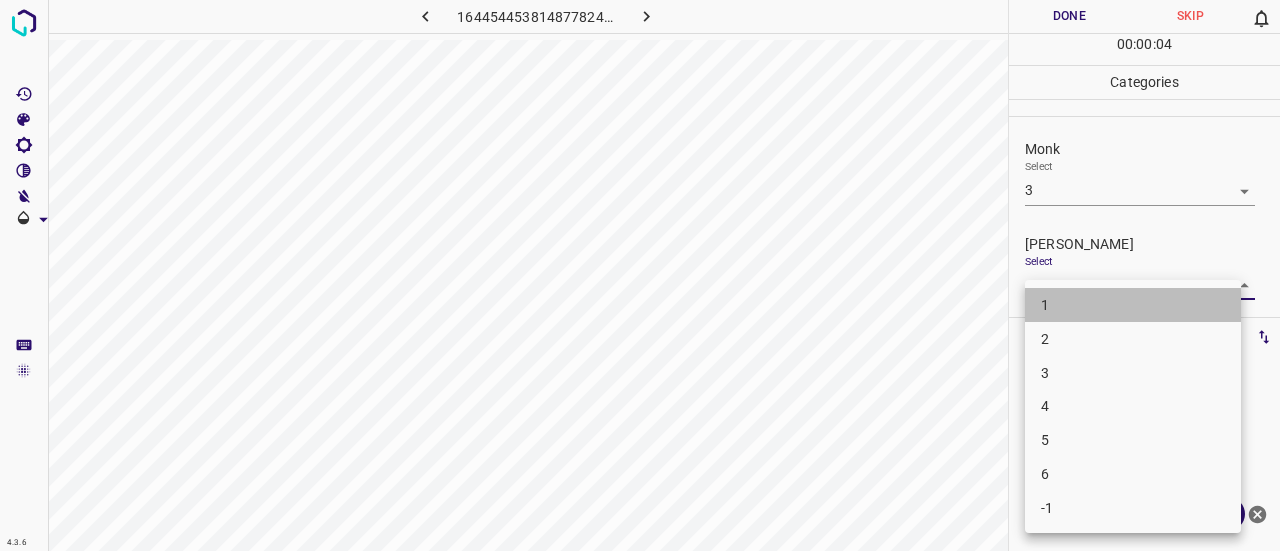 click on "1" at bounding box center [1133, 305] 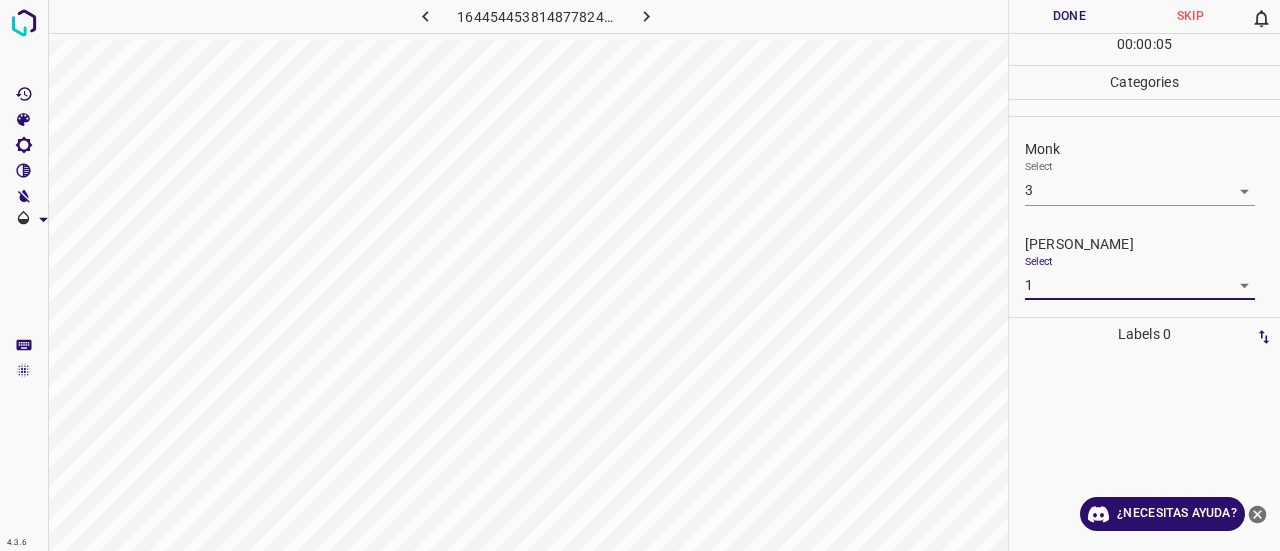 click on "Done" at bounding box center (1069, 16) 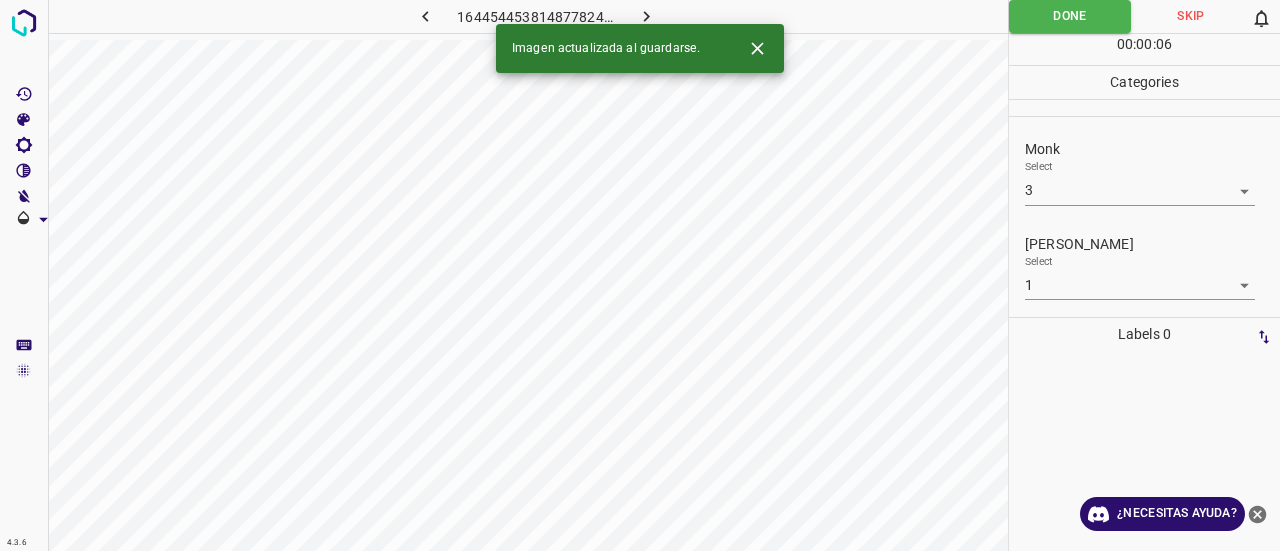 click at bounding box center [647, 16] 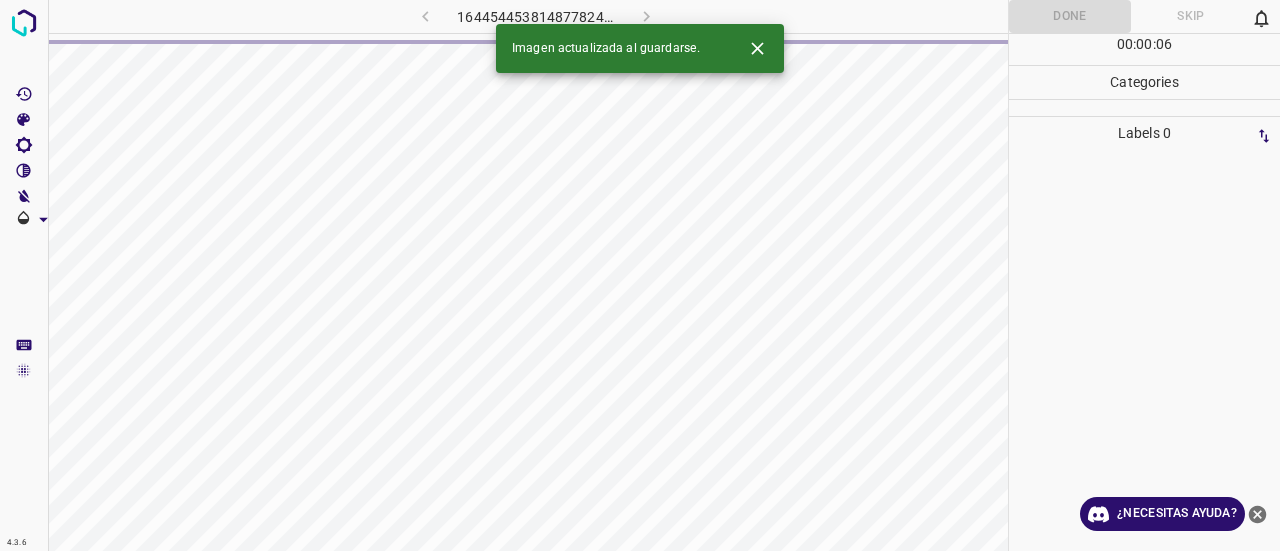 click on "Imagen actualizada al guardarse." at bounding box center (640, 48) 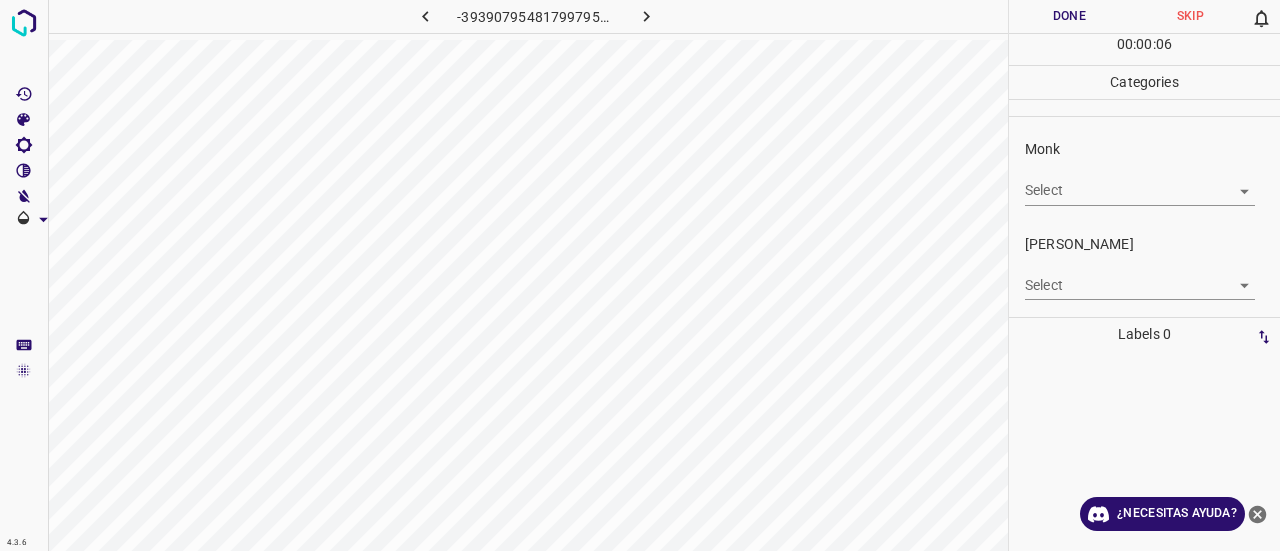 click on "Select ​" at bounding box center [1140, 182] 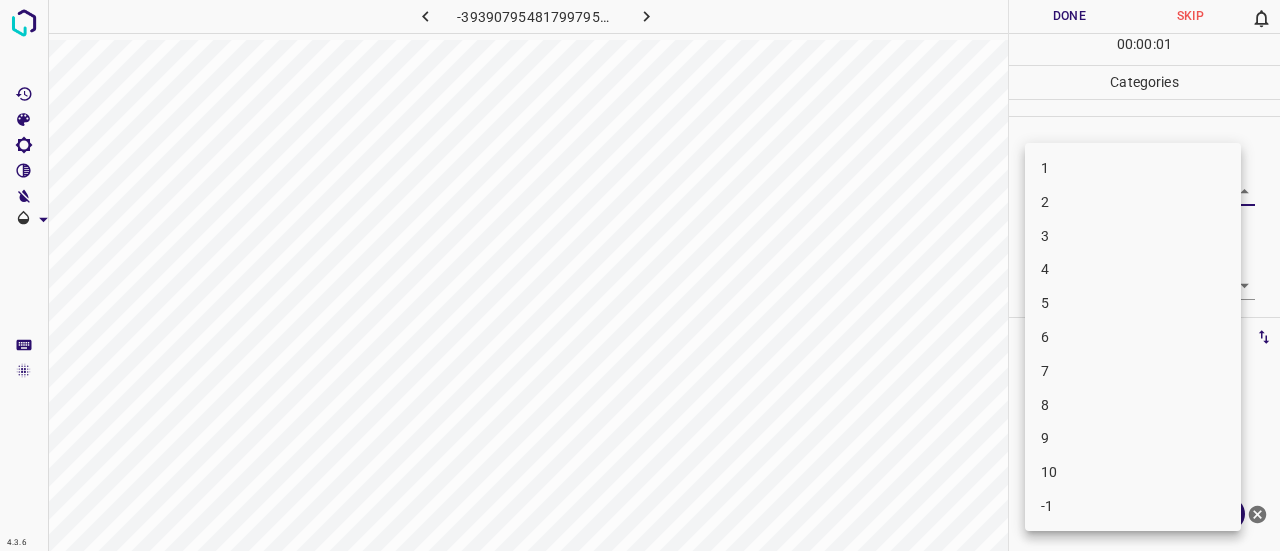 click on "8" at bounding box center [1133, 405] 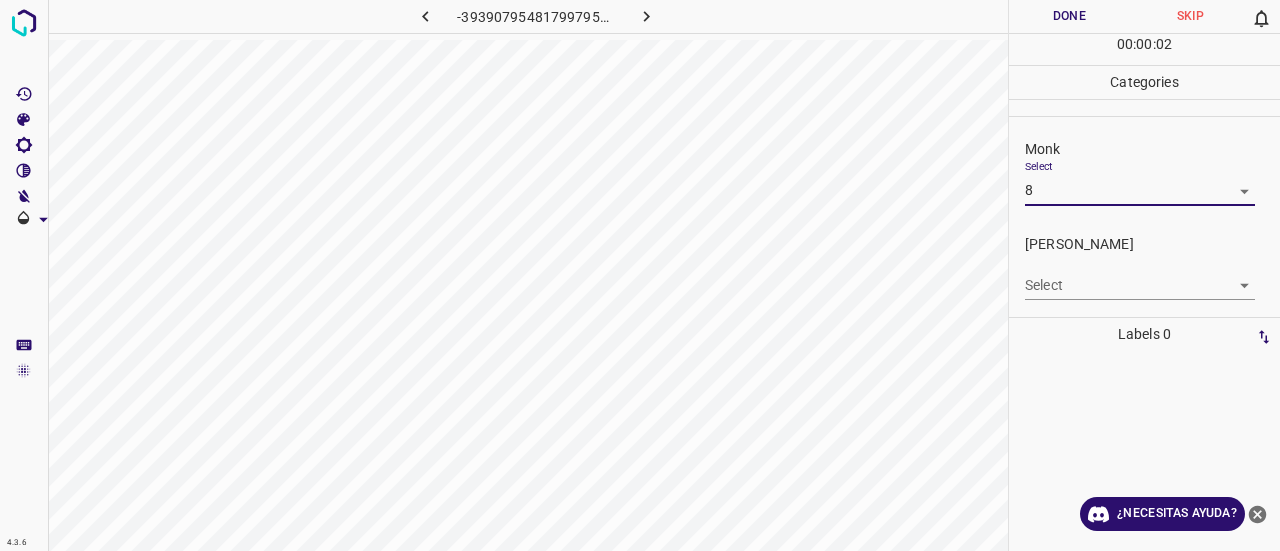 click on "4.3.6  -393907954817997957.png Done Skip 0 00   : 00   : 02   Categories Monk   Select 8 8  Fitzpatrick   Select ​ Labels   0 Categories 1 Monk 2  Fitzpatrick Tools Space Change between modes (Draw & Edit) I Auto labeling R Restore zoom M Zoom in N Zoom out Delete Delete selecte label Filters Z Restore filters X Saturation filter C Brightness filter V Contrast filter B Gray scale filter General O Download ¿Necesitas ayuda? Texto original Valora esta traducción Tu opinión servirá para ayudar a mejorar el Traductor de Google - Texto - Esconder - Borrar" at bounding box center (640, 275) 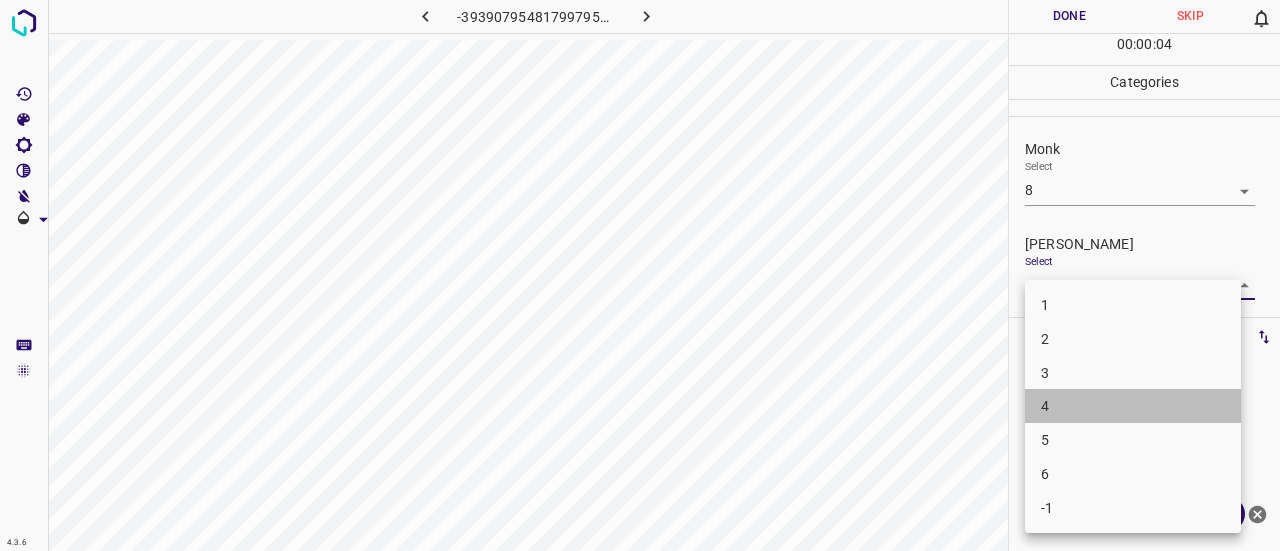 click on "4" at bounding box center [1133, 406] 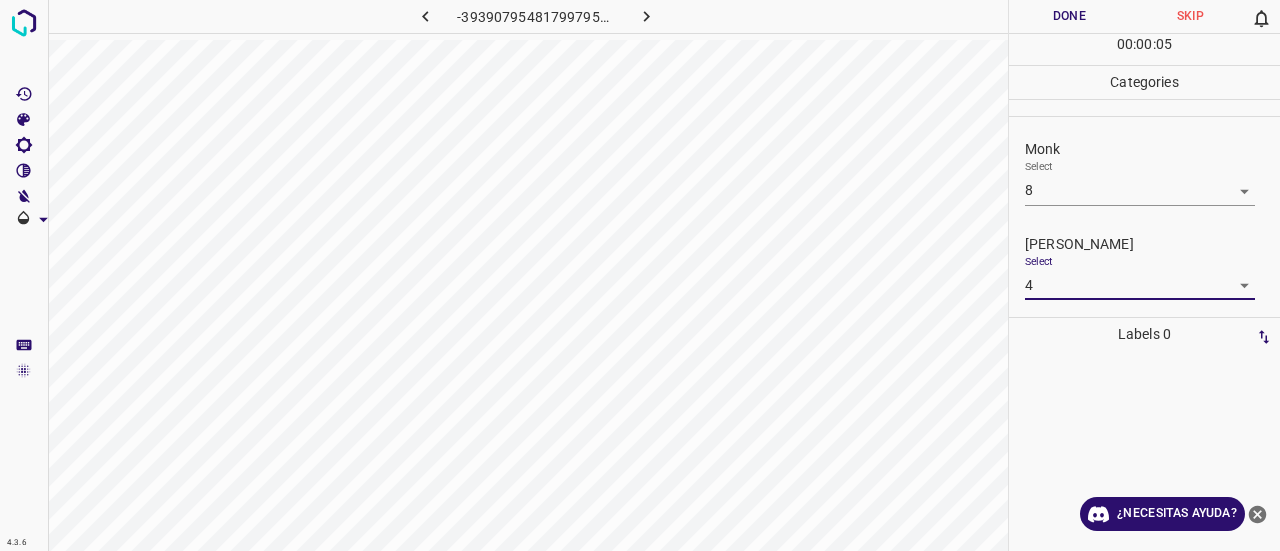 click on "4.3.6  -393907954817997957.png Done Skip 0 00   : 00   : 05   Categories Monk   Select 8 8  Fitzpatrick   Select 4 4 Labels   0 Categories 1 Monk 2  Fitzpatrick Tools Space Change between modes (Draw & Edit) I Auto labeling R Restore zoom M Zoom in N Zoom out Delete Delete selecte label Filters Z Restore filters X Saturation filter C Brightness filter V Contrast filter B Gray scale filter General O Download ¿Necesitas ayuda? Texto original Valora esta traducción Tu opinión servirá para ayudar a mejorar el Traductor de Google - Texto - Esconder - Borrar" at bounding box center (640, 275) 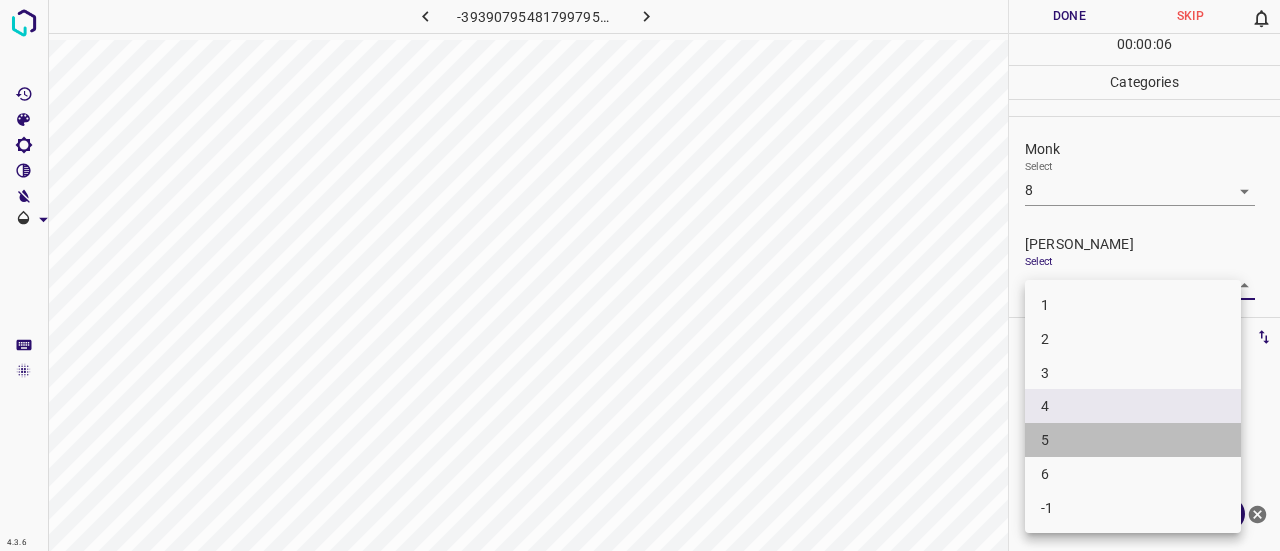 click on "5" at bounding box center [1133, 440] 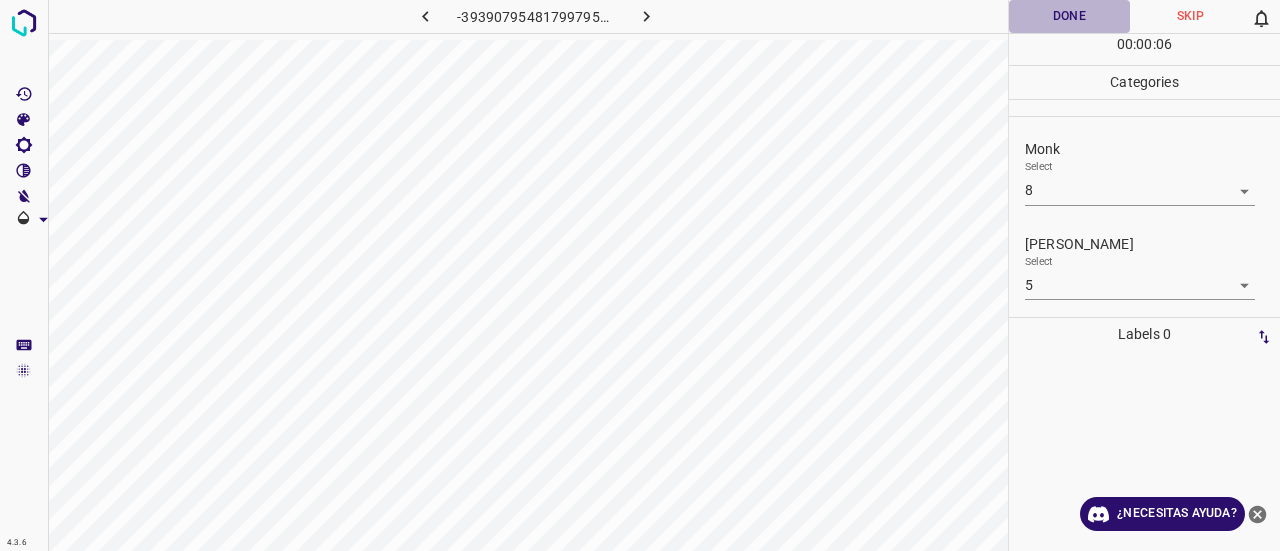 click on "Done" at bounding box center [1069, 16] 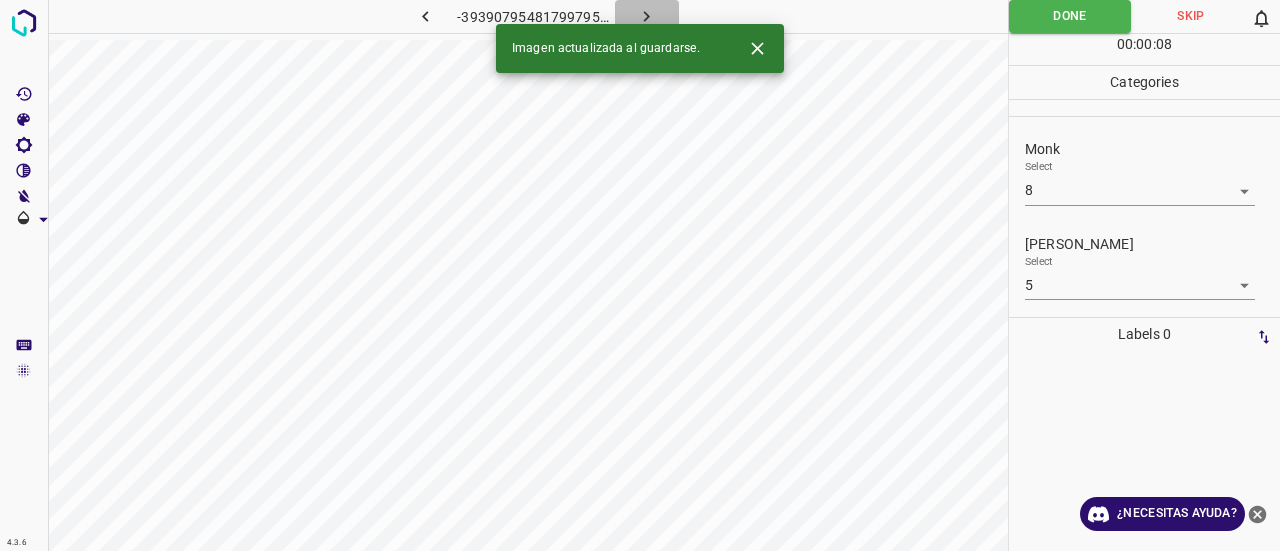 click 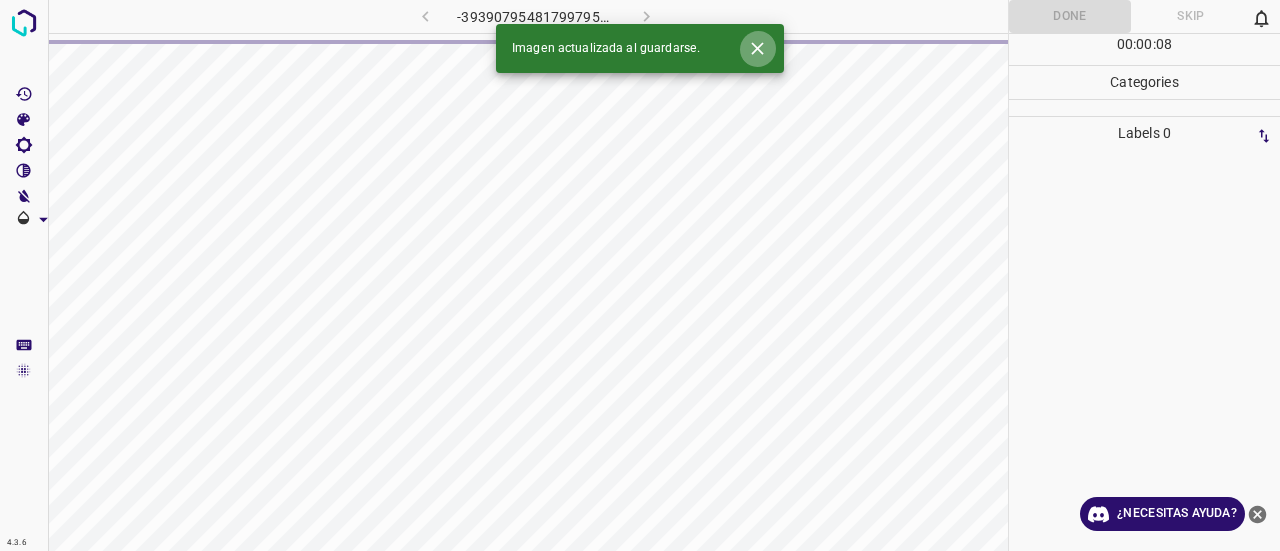 click at bounding box center [757, 48] 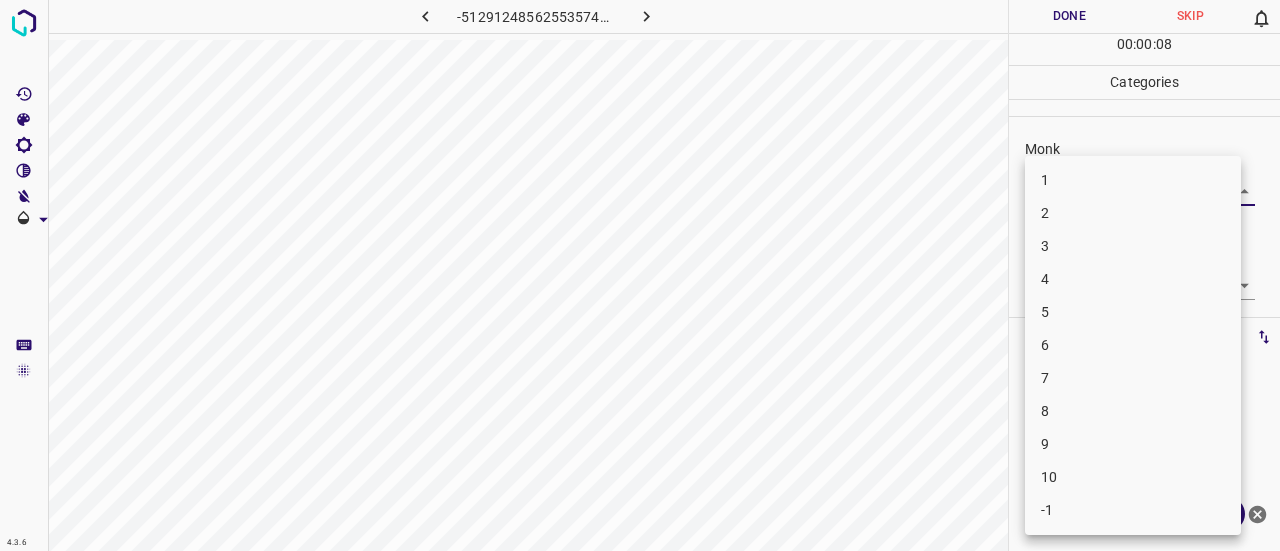 click on "4.3.6  -5129124856255357409.png Done Skip 0 00   : 00   : 08   Categories Monk   Select ​  Fitzpatrick   Select ​ Labels   0 Categories 1 Monk 2  Fitzpatrick Tools Space Change between modes (Draw & Edit) I Auto labeling R Restore zoom M Zoom in N Zoom out Delete Delete selecte label Filters Z Restore filters X Saturation filter C Brightness filter V Contrast filter B Gray scale filter General O Download ¿Necesitas ayuda? Texto original Valora esta traducción Tu opinión servirá para ayudar a mejorar el Traductor de Google - Texto - Esconder - Borrar 1 2 3 4 5 6 7 8 9 10 -1" at bounding box center [640, 275] 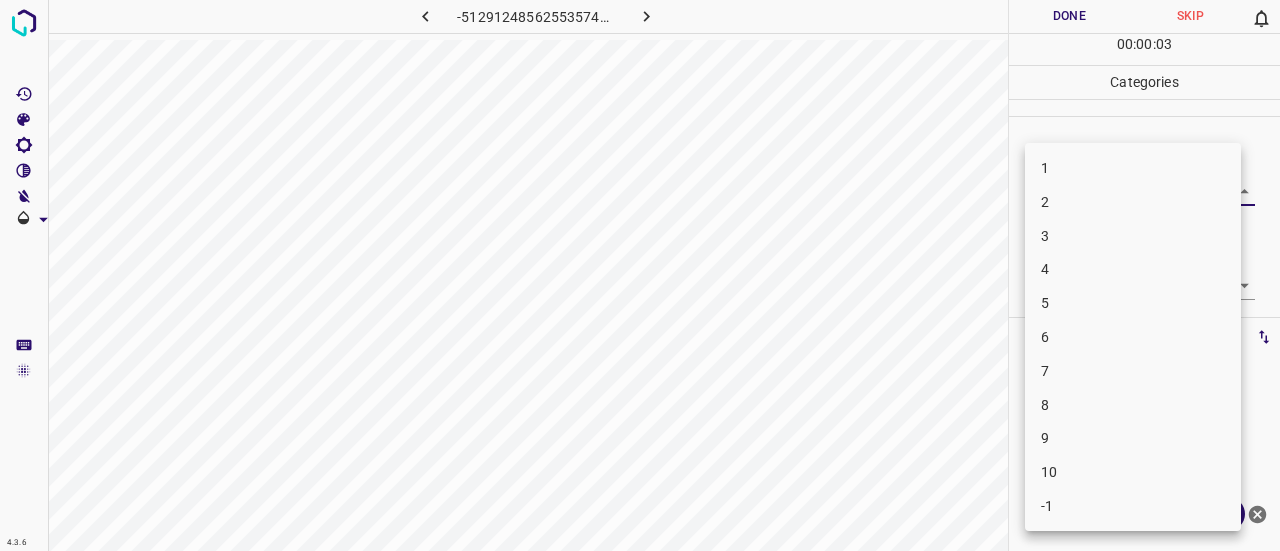 click on "4" at bounding box center [1133, 269] 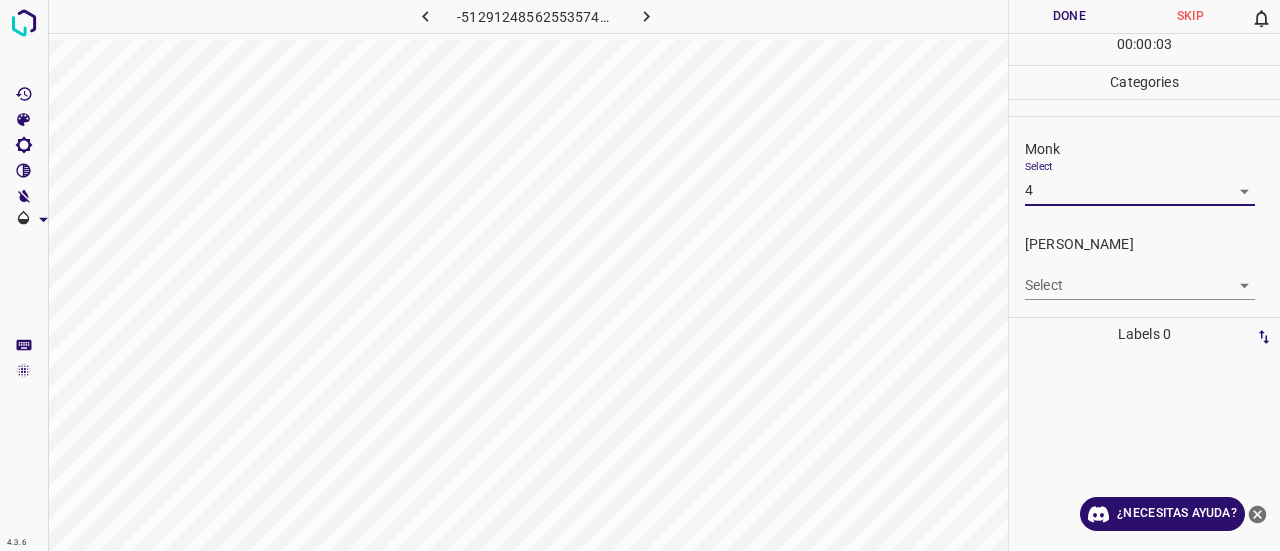 click on "Select ​" at bounding box center (1140, 277) 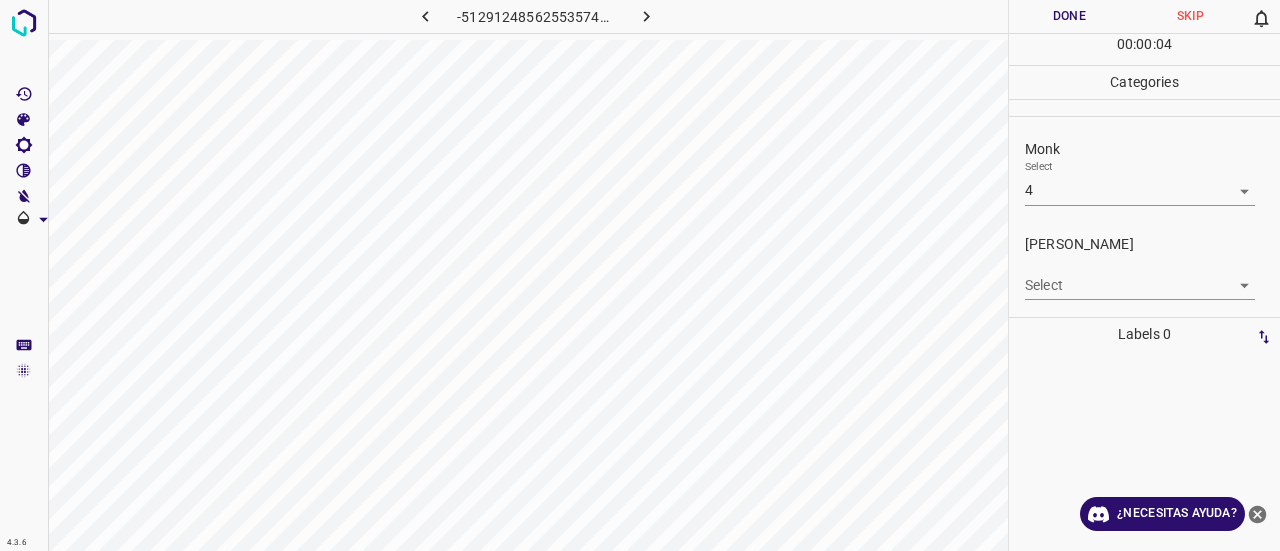 click on "4.3.6  -5129124856255357409.png Done Skip 0 00   : 00   : 04   Categories Monk   Select 4 4  Fitzpatrick   Select ​ Labels   0 Categories 1 Monk 2  Fitzpatrick Tools Space Change between modes (Draw & Edit) I Auto labeling R Restore zoom M Zoom in N Zoom out Delete Delete selecte label Filters Z Restore filters X Saturation filter C Brightness filter V Contrast filter B Gray scale filter General O Download ¿Necesitas ayuda? Texto original Valora esta traducción Tu opinión servirá para ayudar a mejorar el Traductor de Google - Texto - Esconder - Borrar" at bounding box center (640, 275) 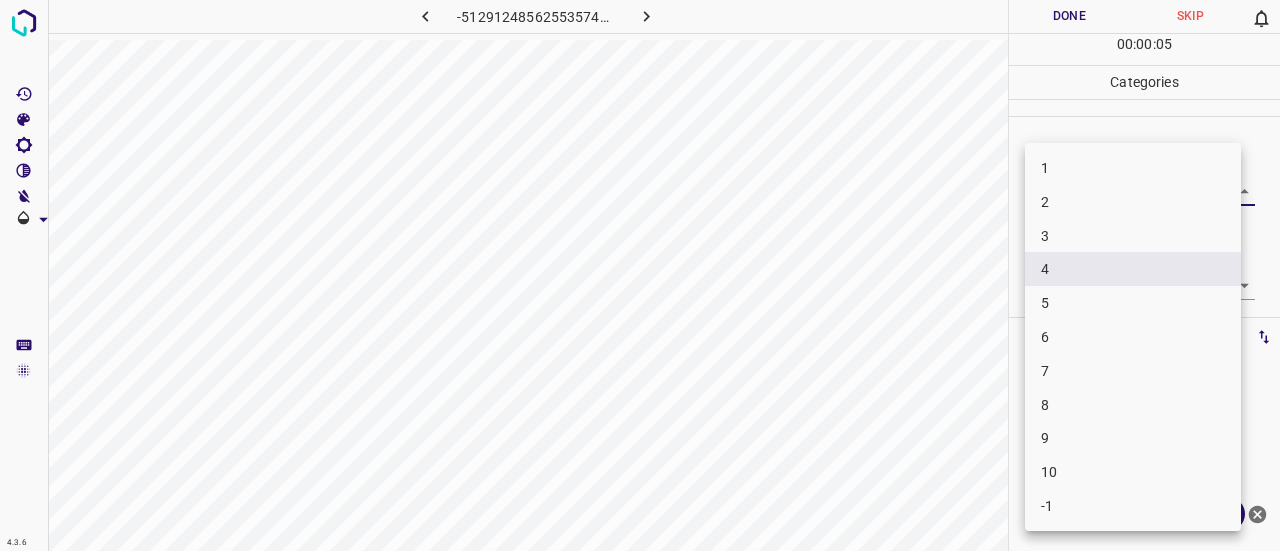 click on "4" at bounding box center (1133, 269) 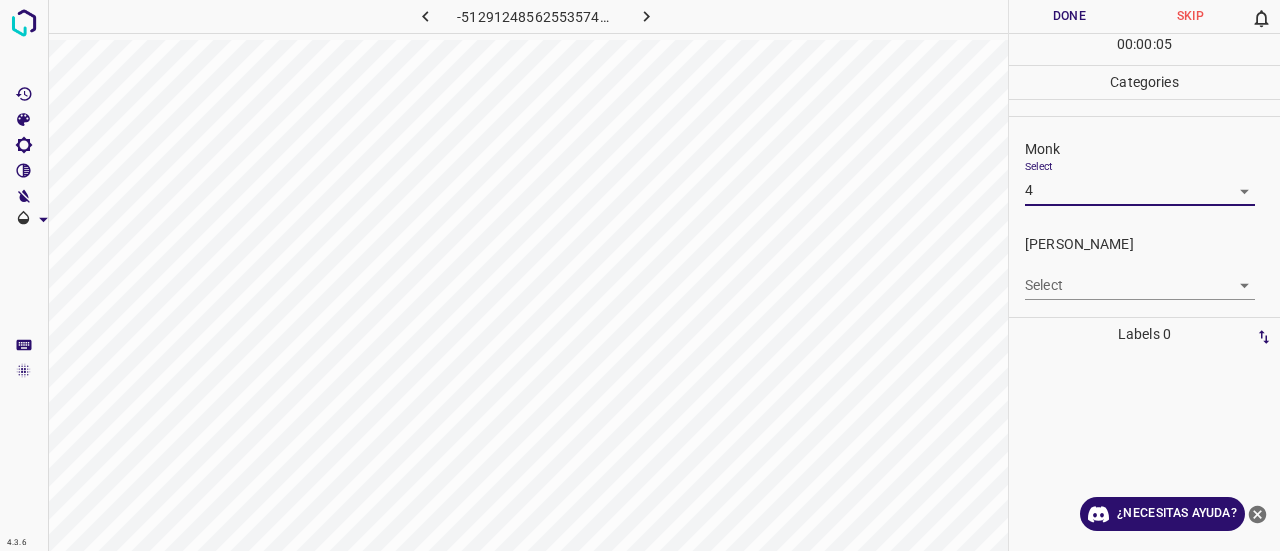 click on "4.3.6  -5129124856255357409.png Done Skip 0 00   : 00   : 05   Categories Monk   Select 4 4  Fitzpatrick   Select ​ Labels   0 Categories 1 Monk 2  Fitzpatrick Tools Space Change between modes (Draw & Edit) I Auto labeling R Restore zoom M Zoom in N Zoom out Delete Delete selecte label Filters Z Restore filters X Saturation filter C Brightness filter V Contrast filter B Gray scale filter General O Download ¿Necesitas ayuda? Texto original Valora esta traducción Tu opinión servirá para ayudar a mejorar el Traductor de Google - Texto - Esconder - Borrar 1 2 3 4 5 6 7 8 9 10 -1" at bounding box center (640, 275) 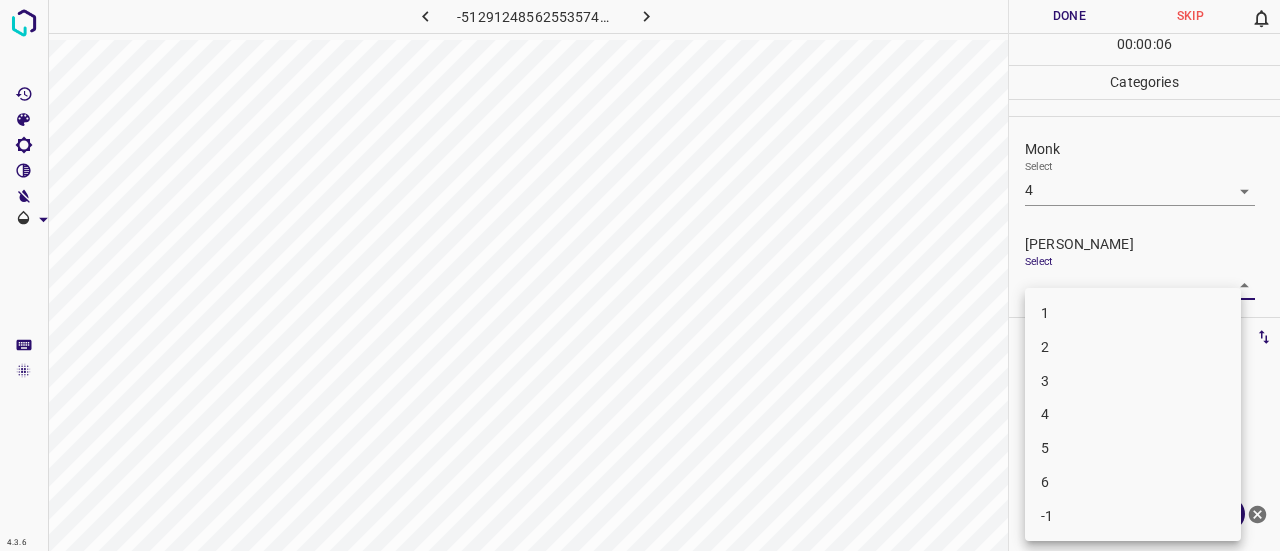click on "2" at bounding box center (1133, 347) 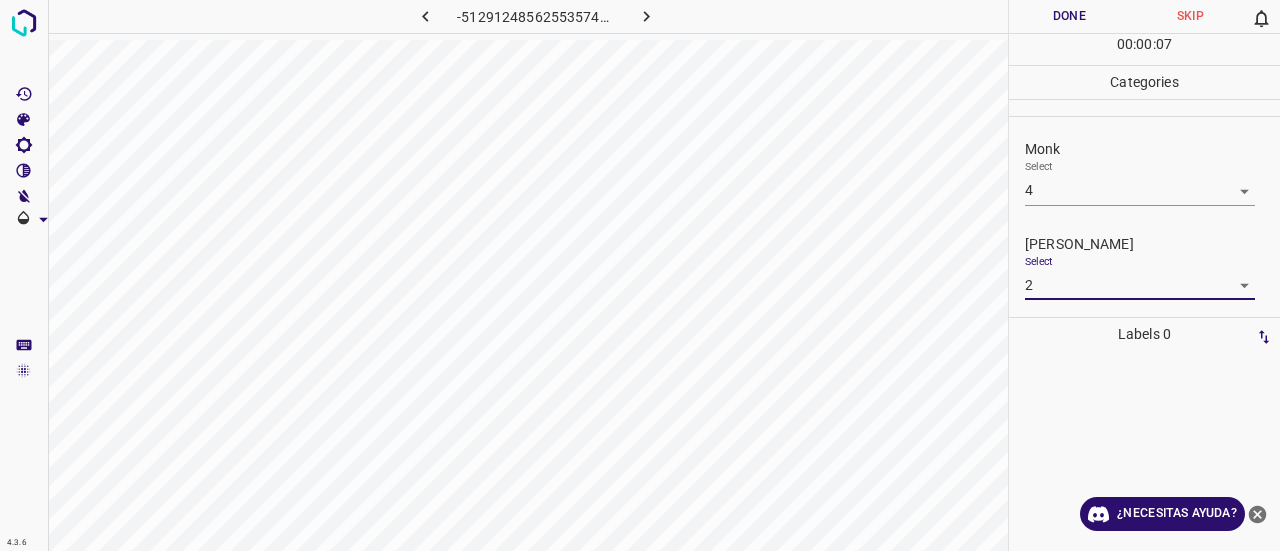 click on "Done" at bounding box center (1069, 16) 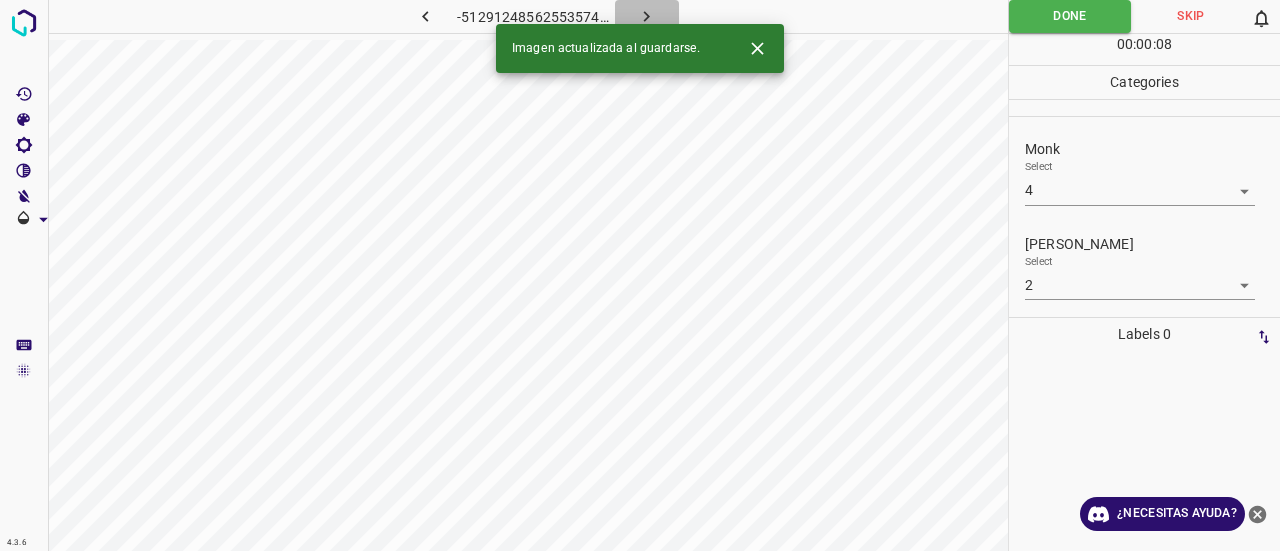 click 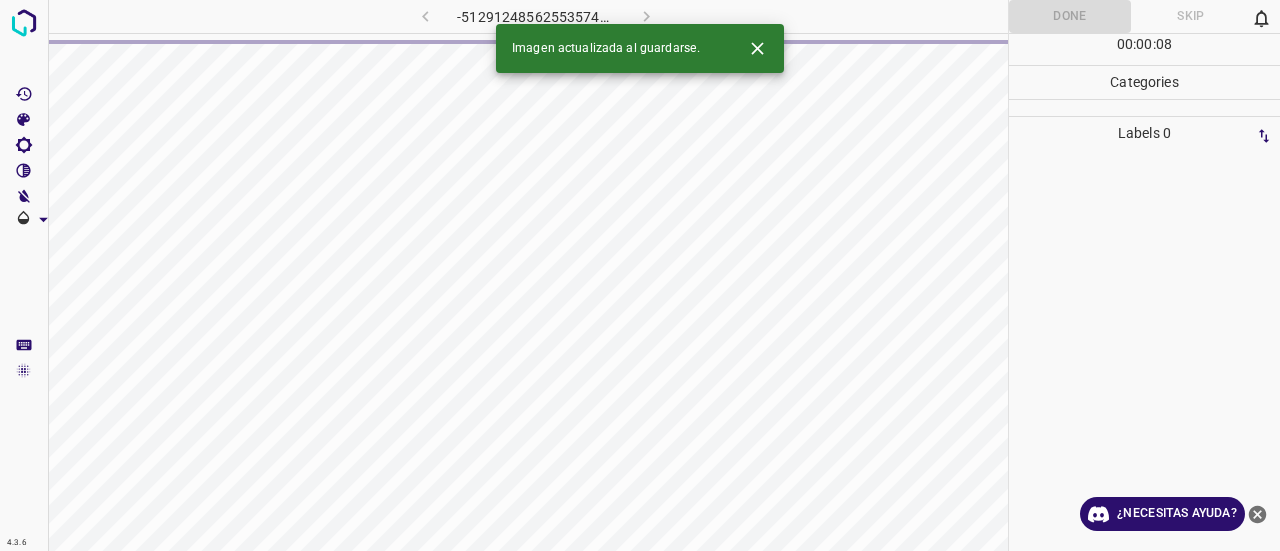 click 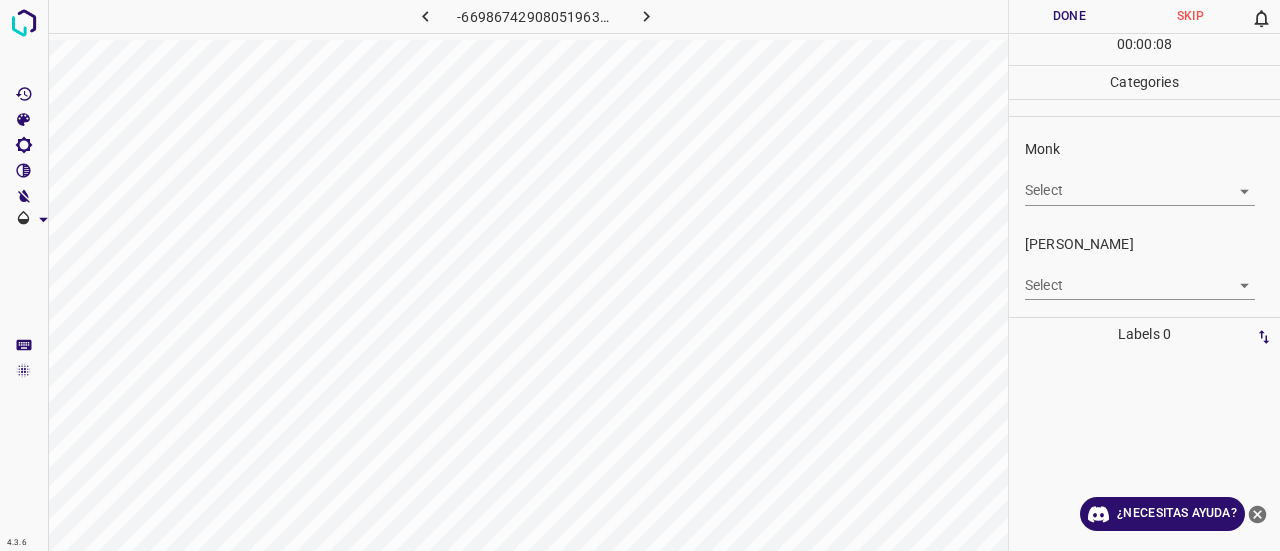 click on "4.3.6  -669867429080519638.png Done Skip 0 00   : 00   : 08   Categories Monk   Select ​  Fitzpatrick   Select ​ Labels   0 Categories 1 Monk 2  Fitzpatrick Tools Space Change between modes (Draw & Edit) I Auto labeling R Restore zoom M Zoom in N Zoom out Delete Delete selecte label Filters Z Restore filters X Saturation filter C Brightness filter V Contrast filter B Gray scale filter General O Download ¿Necesitas ayuda? Texto original Valora esta traducción Tu opinión servirá para ayudar a mejorar el Traductor de Google - Texto - Esconder - Borrar" at bounding box center [640, 275] 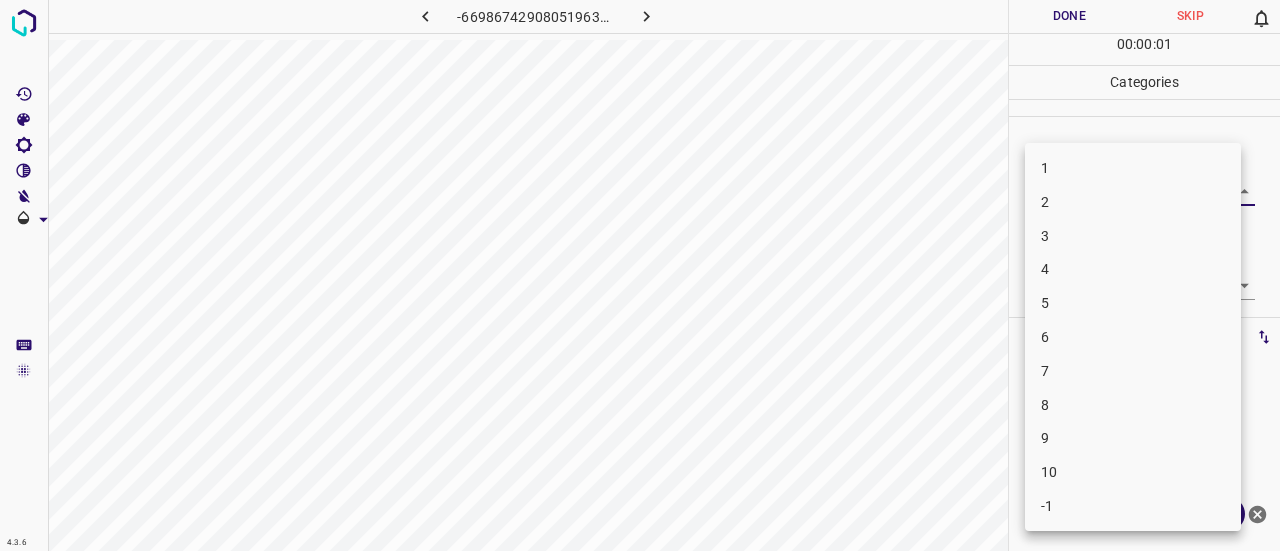 click on "3" at bounding box center (1133, 236) 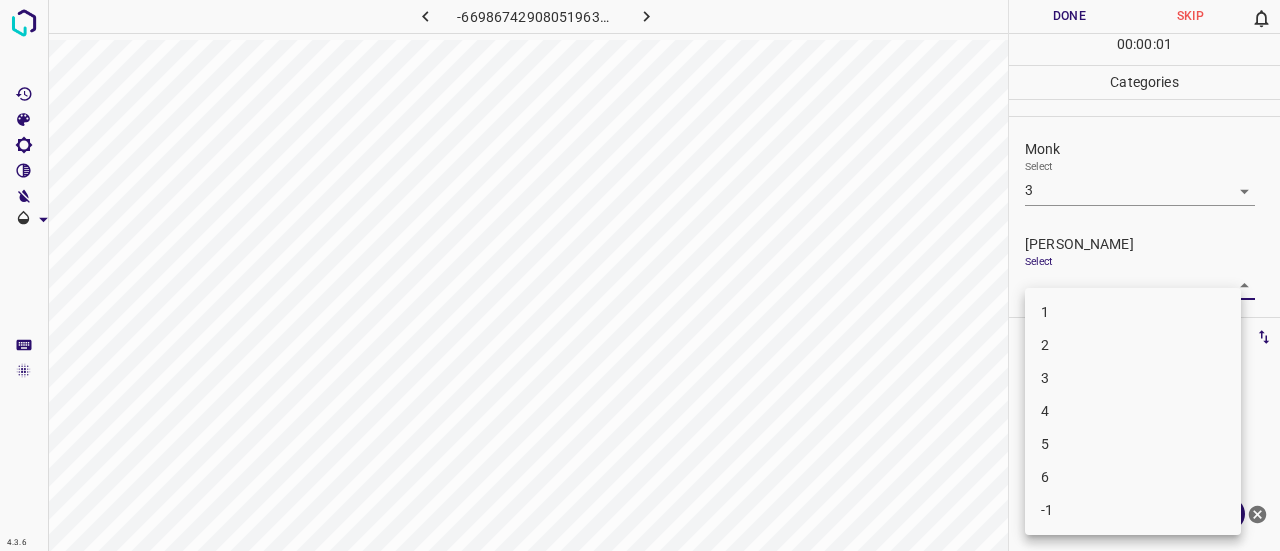 click on "4.3.6  -669867429080519638.png Done Skip 0 00   : 00   : 01   Categories Monk   Select 3 3  Fitzpatrick   Select ​ Labels   0 Categories 1 Monk 2  Fitzpatrick Tools Space Change between modes (Draw & Edit) I Auto labeling R Restore zoom M Zoom in N Zoom out Delete Delete selecte label Filters Z Restore filters X Saturation filter C Brightness filter V Contrast filter B Gray scale filter General O Download ¿Necesitas ayuda? Texto original Valora esta traducción Tu opinión servirá para ayudar a mejorar el Traductor de Google - Texto - Esconder - Borrar 1 2 3 4 5 6 -1" at bounding box center [640, 275] 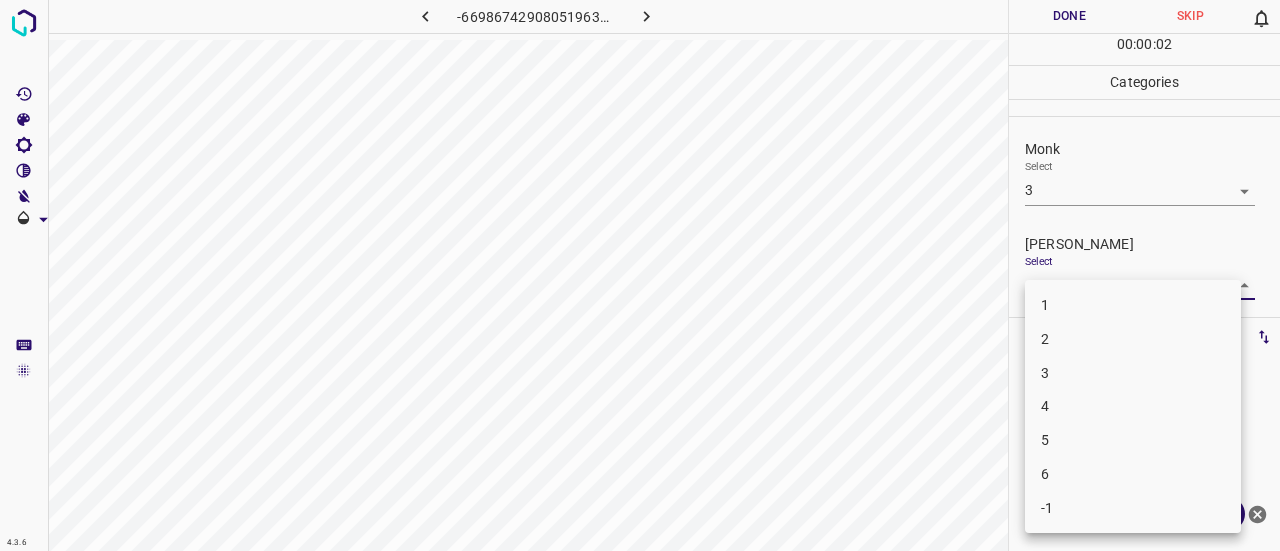 click at bounding box center (640, 275) 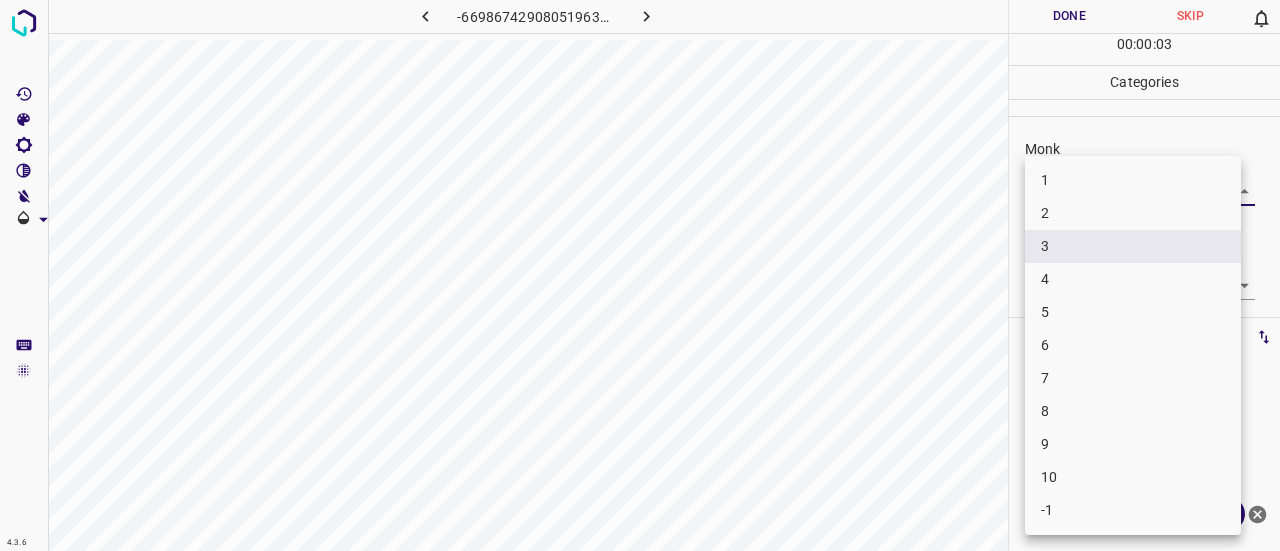 click on "4.3.6  -669867429080519638.png Done Skip 0 00   : 00   : 03   Categories Monk   Select 3 3  Fitzpatrick   Select ​ Labels   0 Categories 1 Monk 2  Fitzpatrick Tools Space Change between modes (Draw & Edit) I Auto labeling R Restore zoom M Zoom in N Zoom out Delete Delete selecte label Filters Z Restore filters X Saturation filter C Brightness filter V Contrast filter B Gray scale filter General O Download ¿Necesitas ayuda? Texto original Valora esta traducción Tu opinión servirá para ayudar a mejorar el Traductor de Google - Texto - Esconder - Borrar 1 2 3 4 5 6 7 8 9 10 -1" at bounding box center (640, 275) 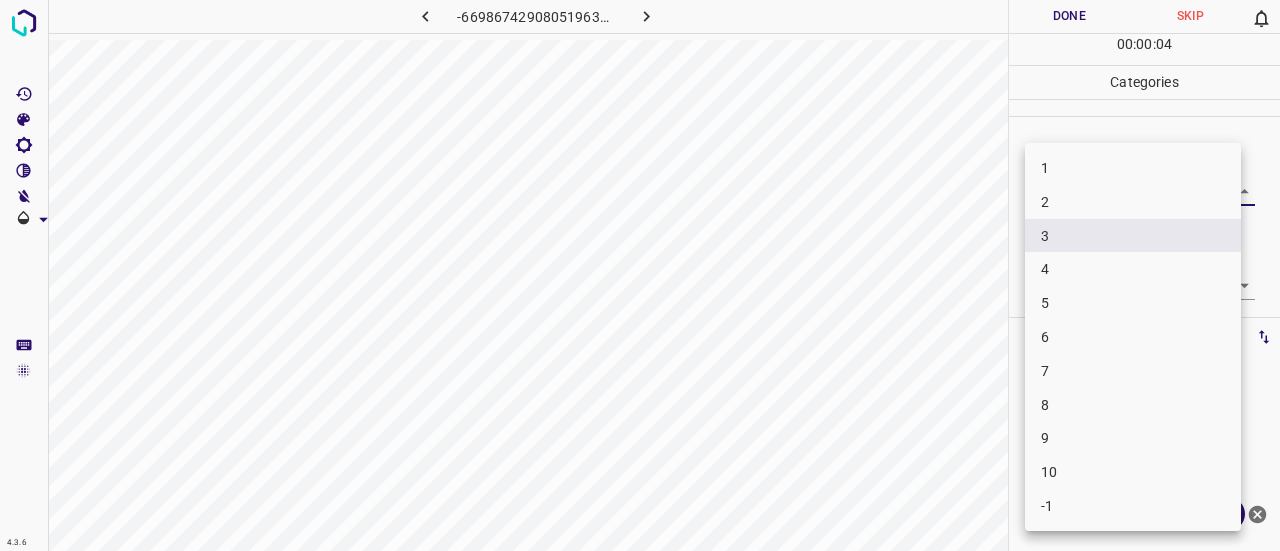 click on "4" at bounding box center [1133, 269] 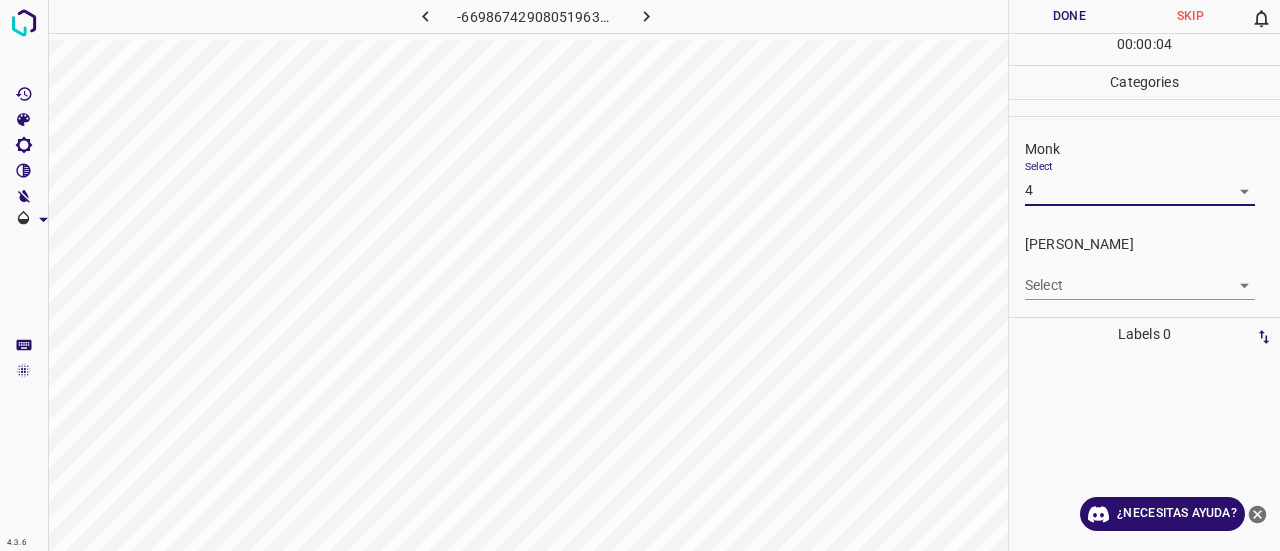 click on "1 2 3 4 5 6 7 8 9 10 -1" at bounding box center [1133, 279] 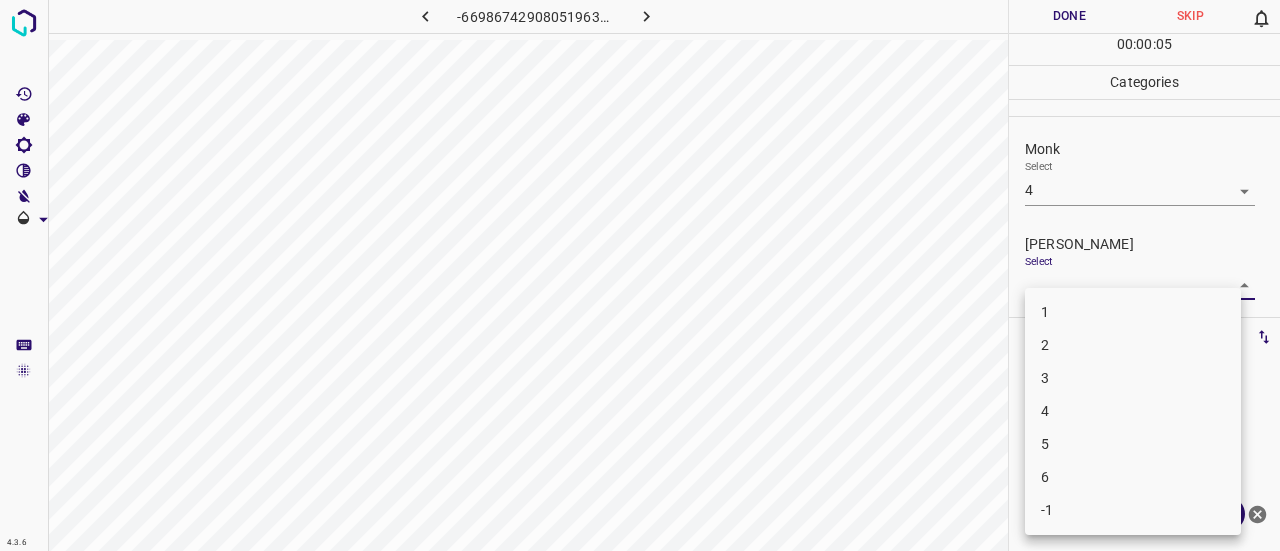click on "4.3.6  -669867429080519638.png Done Skip 0 00   : 00   : 05   Categories Monk   Select 4 4  Fitzpatrick   Select ​ Labels   0 Categories 1 Monk 2  Fitzpatrick Tools Space Change between modes (Draw & Edit) I Auto labeling R Restore zoom M Zoom in N Zoom out Delete Delete selecte label Filters Z Restore filters X Saturation filter C Brightness filter V Contrast filter B Gray scale filter General O Download ¿Necesitas ayuda? Texto original Valora esta traducción Tu opinión servirá para ayudar a mejorar el Traductor de Google - Texto - Esconder - Borrar 1 2 3 4 5 6 -1" at bounding box center (640, 275) 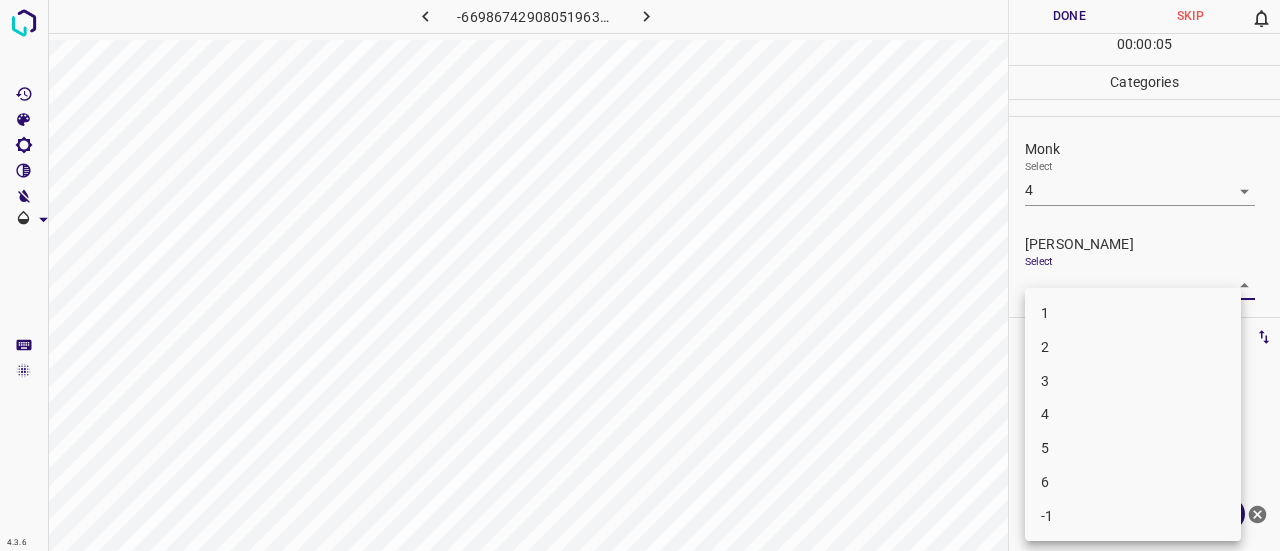 click on "2" at bounding box center [1133, 347] 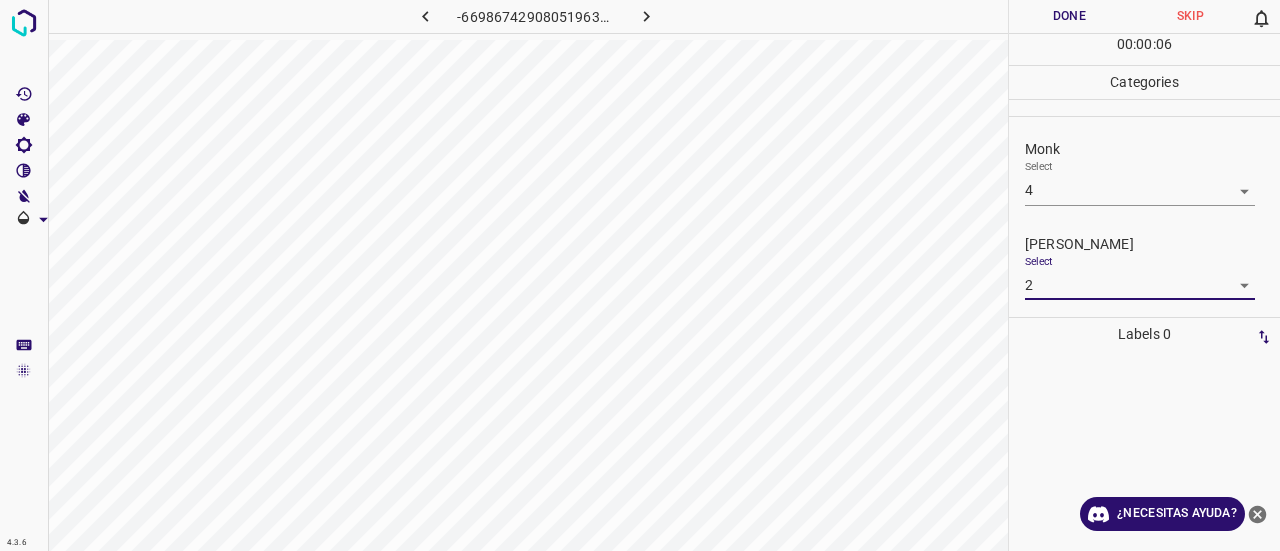 click on "00   : 00   : 06" at bounding box center (1144, 49) 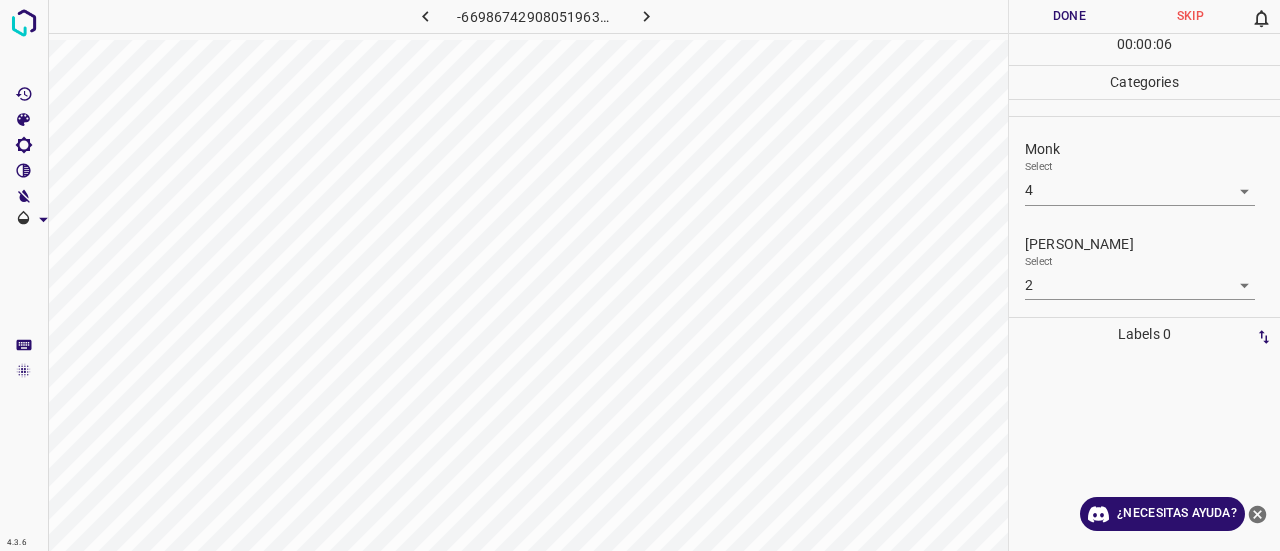 click on "Done" at bounding box center [1069, 16] 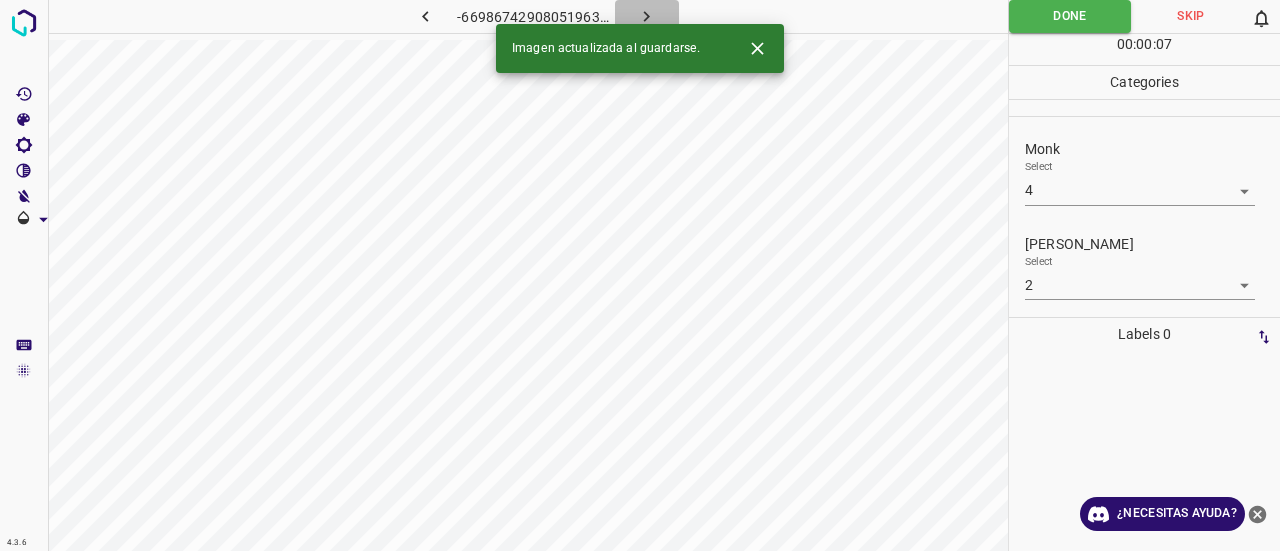 click 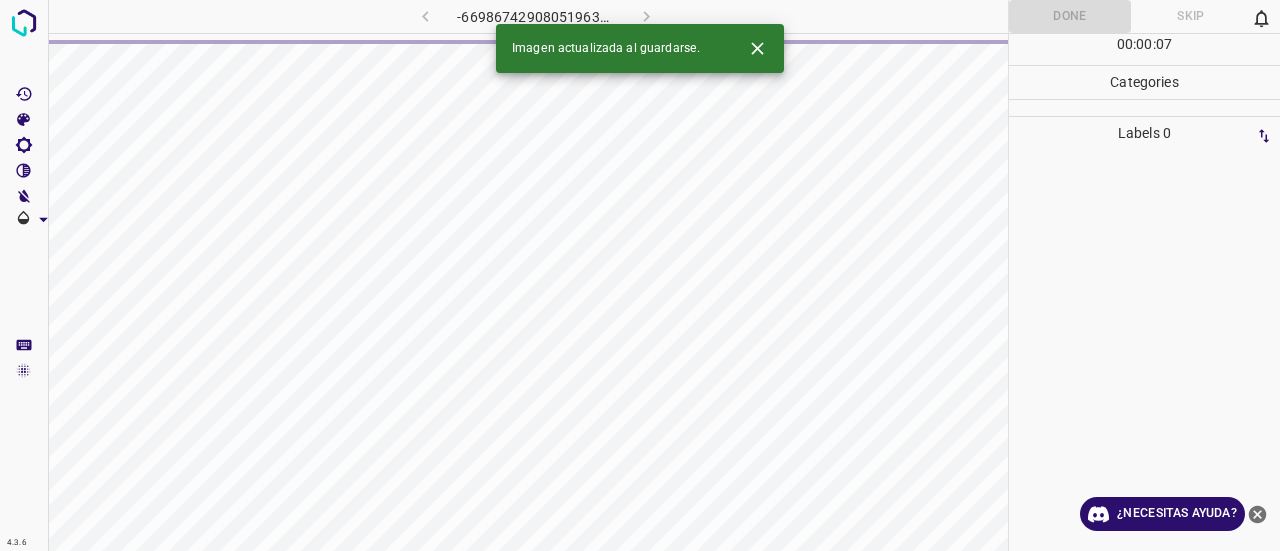 click 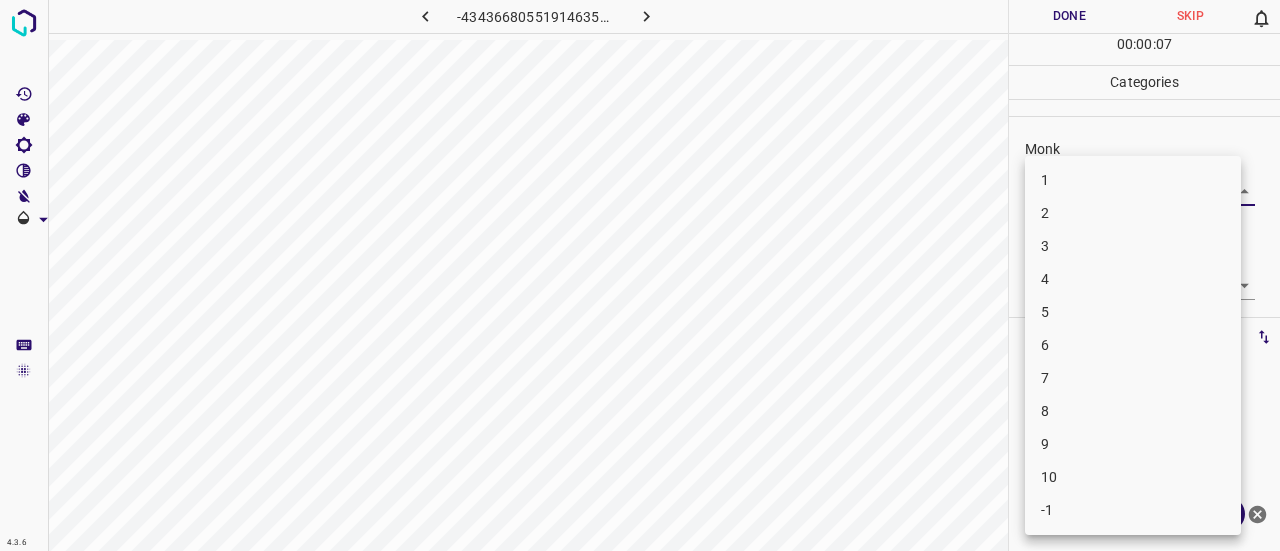 click on "4.3.6  -4343668055191463538.png Done Skip 0 00   : 00   : 07   Categories Monk   Select ​  Fitzpatrick   Select ​ Labels   0 Categories 1 Monk 2  Fitzpatrick Tools Space Change between modes (Draw & Edit) I Auto labeling R Restore zoom M Zoom in N Zoom out Delete Delete selecte label Filters Z Restore filters X Saturation filter C Brightness filter V Contrast filter B Gray scale filter General O Download ¿Necesitas ayuda? Texto original Valora esta traducción Tu opinión servirá para ayudar a mejorar el Traductor de Google - Texto - Esconder - Borrar 1 2 3 4 5 6 7 8 9 10 -1" at bounding box center [640, 275] 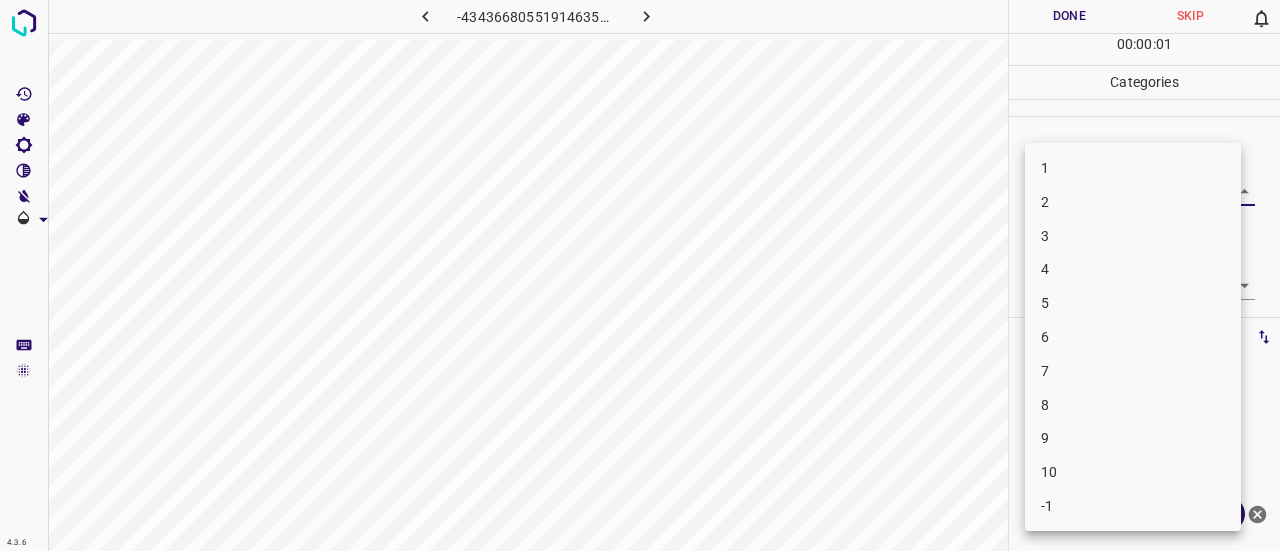 click on "4" at bounding box center (1133, 269) 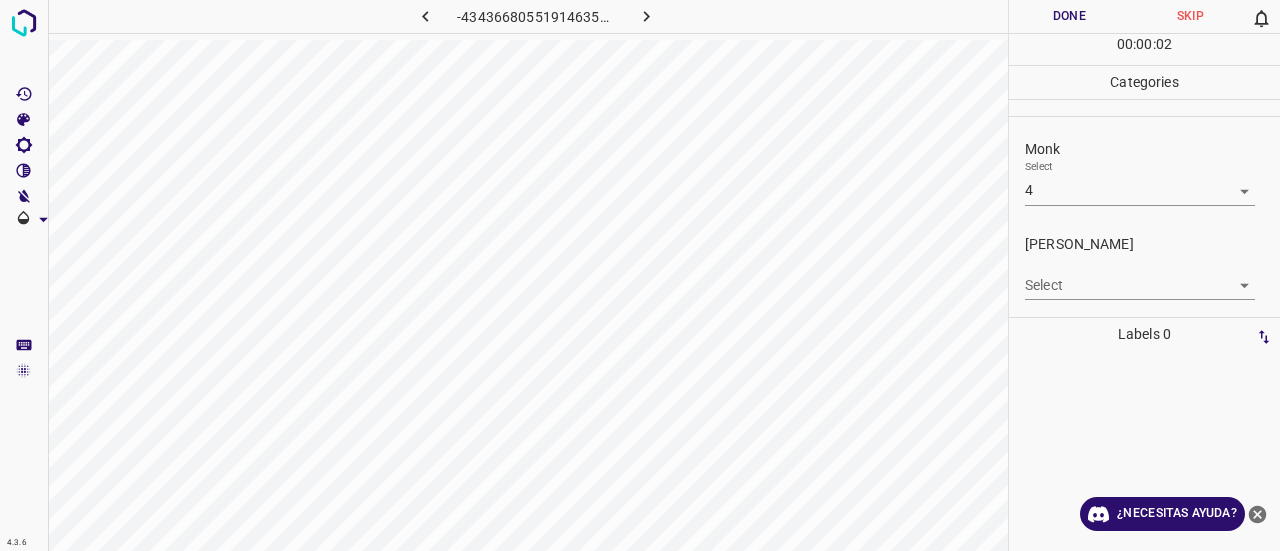 click on "Select ​" at bounding box center [1140, 277] 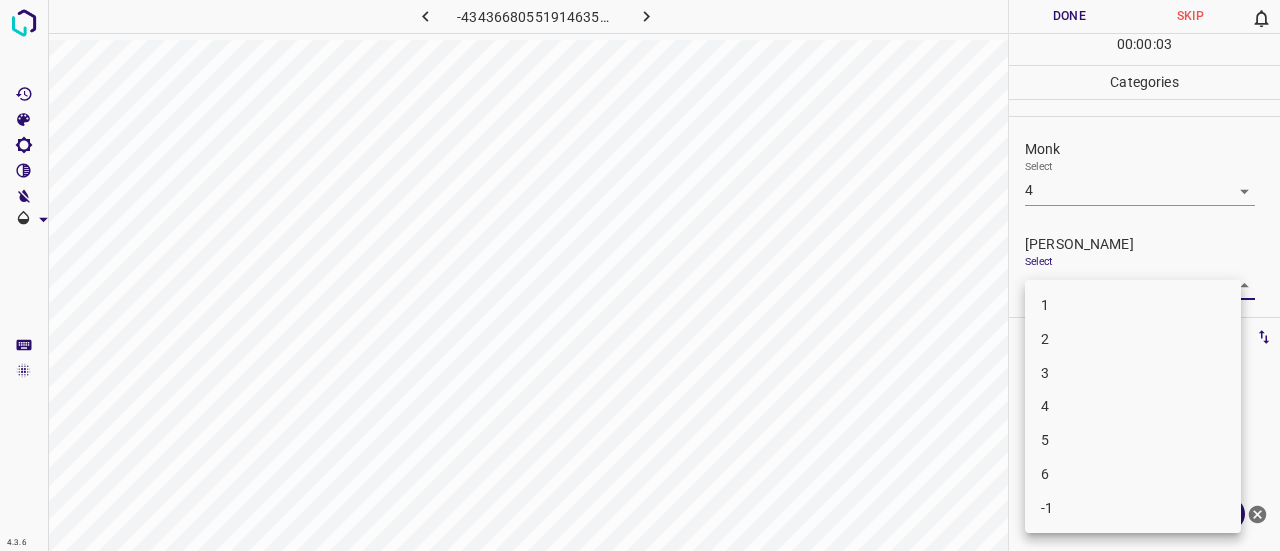 click on "2" at bounding box center (1133, 339) 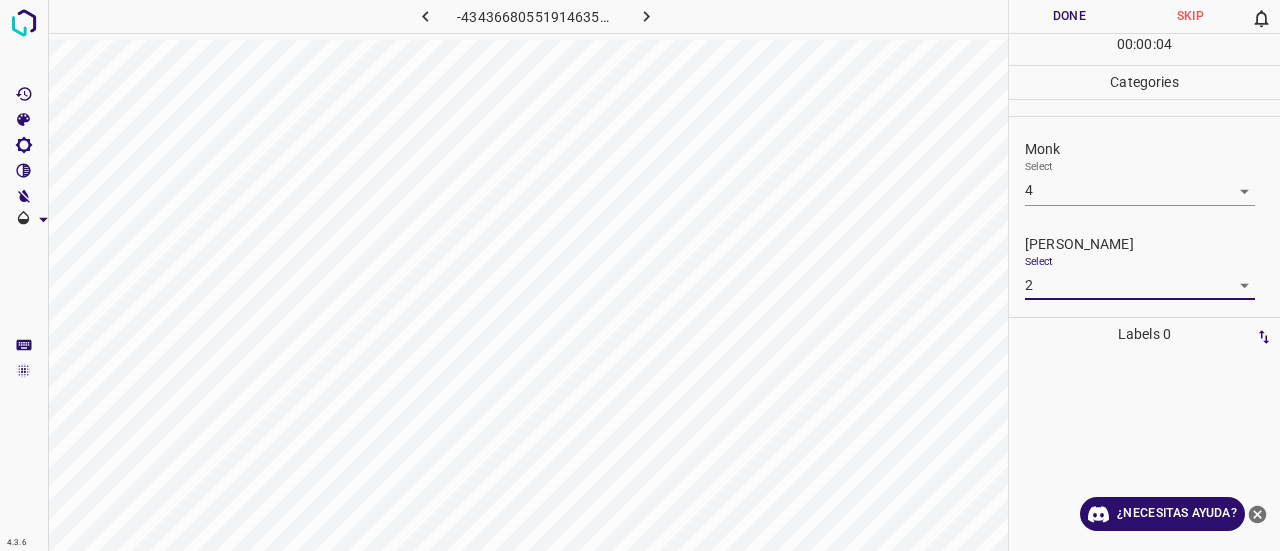 click on "Done" at bounding box center (1069, 16) 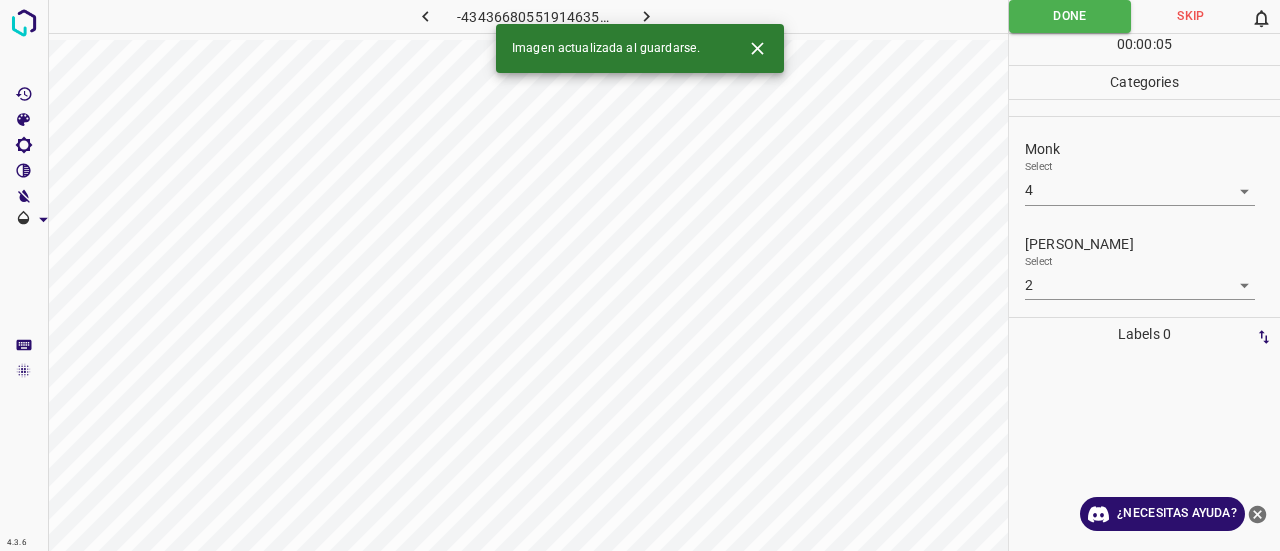 click 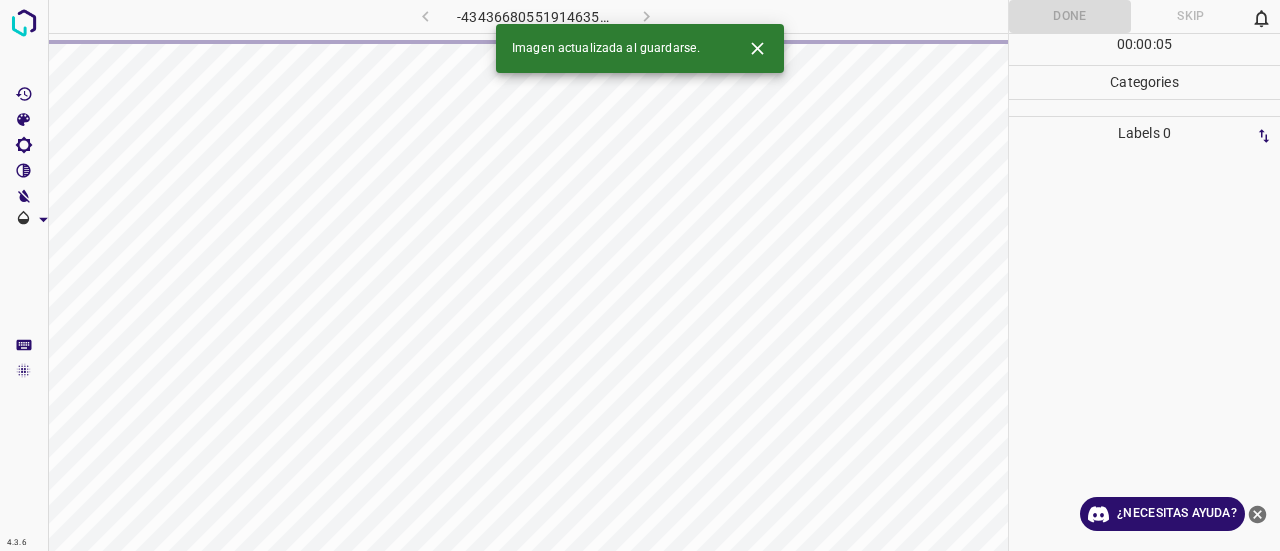click at bounding box center [757, 48] 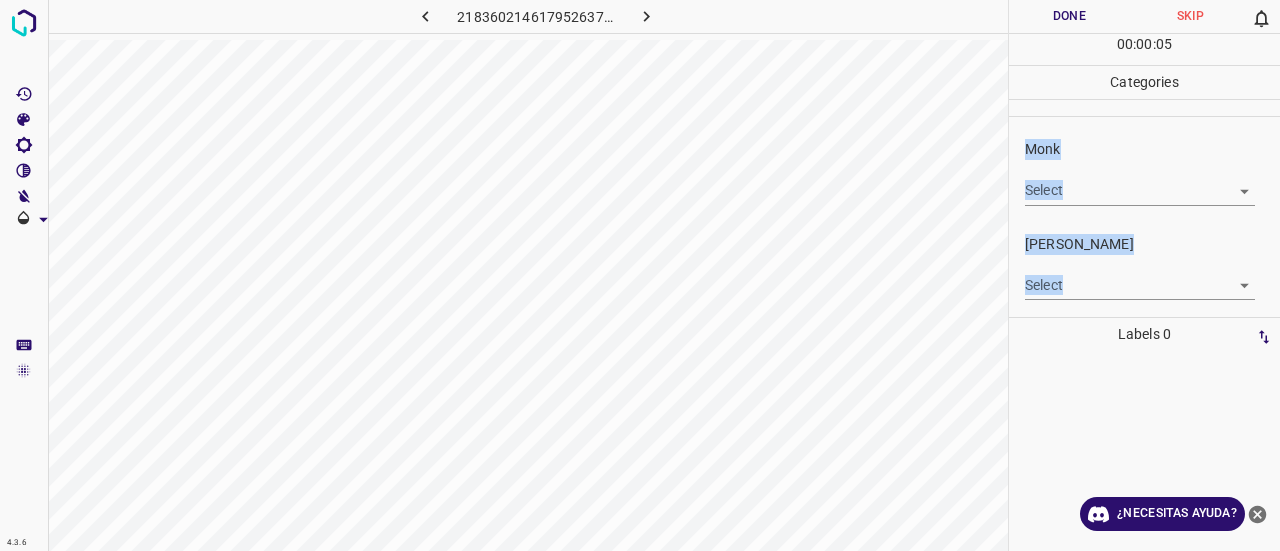 click on "4.3.6  2183602146179526374.png Done Skip 0 00   : 00   : 05   Categories Monk   Select ​  Fitzpatrick   Select ​ Labels   0 Categories 1 Monk 2  Fitzpatrick Tools Space Change between modes (Draw & Edit) I Auto labeling R Restore zoom M Zoom in N Zoom out Delete Delete selecte label Filters Z Restore filters X Saturation filter C Brightness filter V Contrast filter B Gray scale filter General O Download ¿Necesitas ayuda? Texto original Valora esta traducción Tu opinión servirá para ayudar a mejorar el Traductor de Google - Texto - Esconder - Borrar" at bounding box center [640, 275] 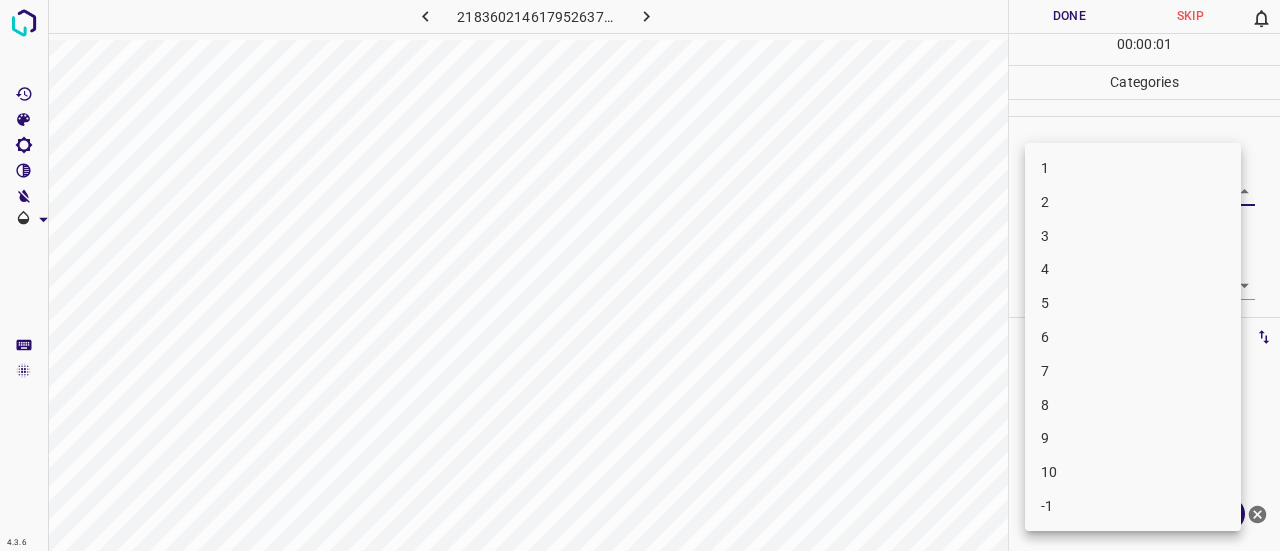 click at bounding box center (640, 275) 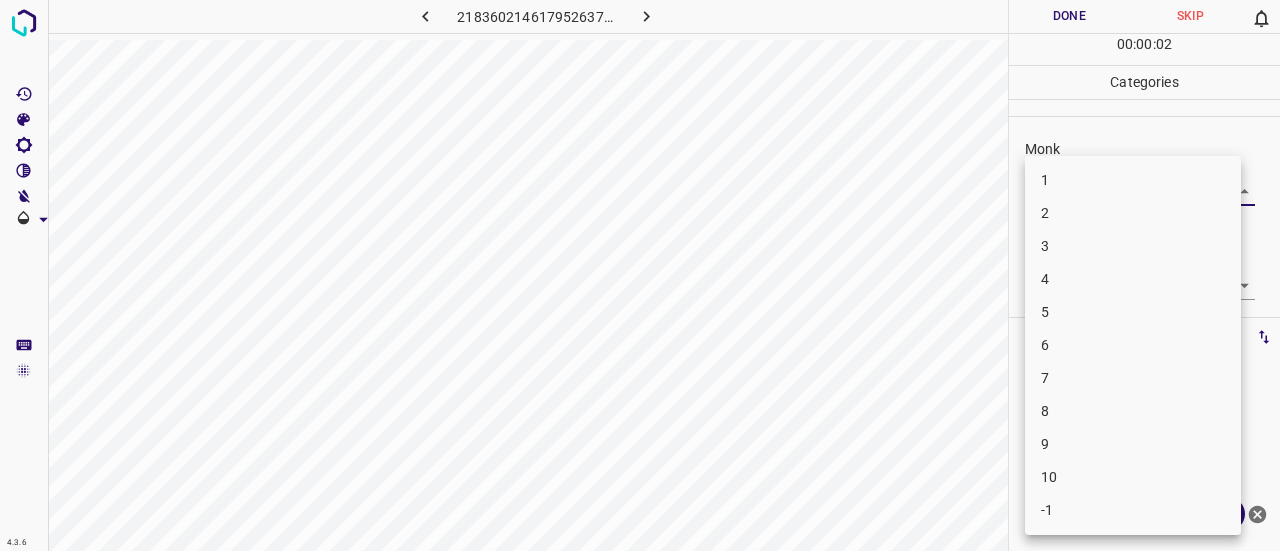click on "4.3.6  2183602146179526374.png Done Skip 0 00   : 00   : 02   Categories Monk   Select ​  Fitzpatrick   Select ​ Labels   0 Categories 1 Monk 2  Fitzpatrick Tools Space Change between modes (Draw & Edit) I Auto labeling R Restore zoom M Zoom in N Zoom out Delete Delete selecte label Filters Z Restore filters X Saturation filter C Brightness filter V Contrast filter B Gray scale filter General O Download ¿Necesitas ayuda? Texto original Valora esta traducción Tu opinión servirá para ayudar a mejorar el Traductor de Google - Texto - Esconder - Borrar 1 2 3 4 5 6 7 8 9 10 -1" at bounding box center [640, 275] 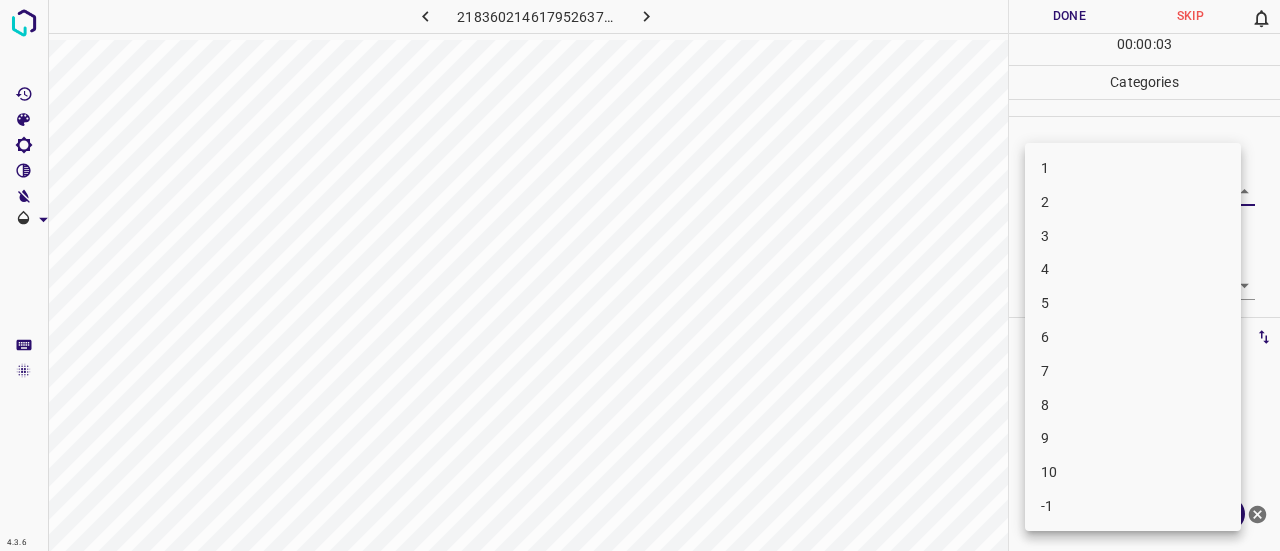 click on "5" at bounding box center (1133, 303) 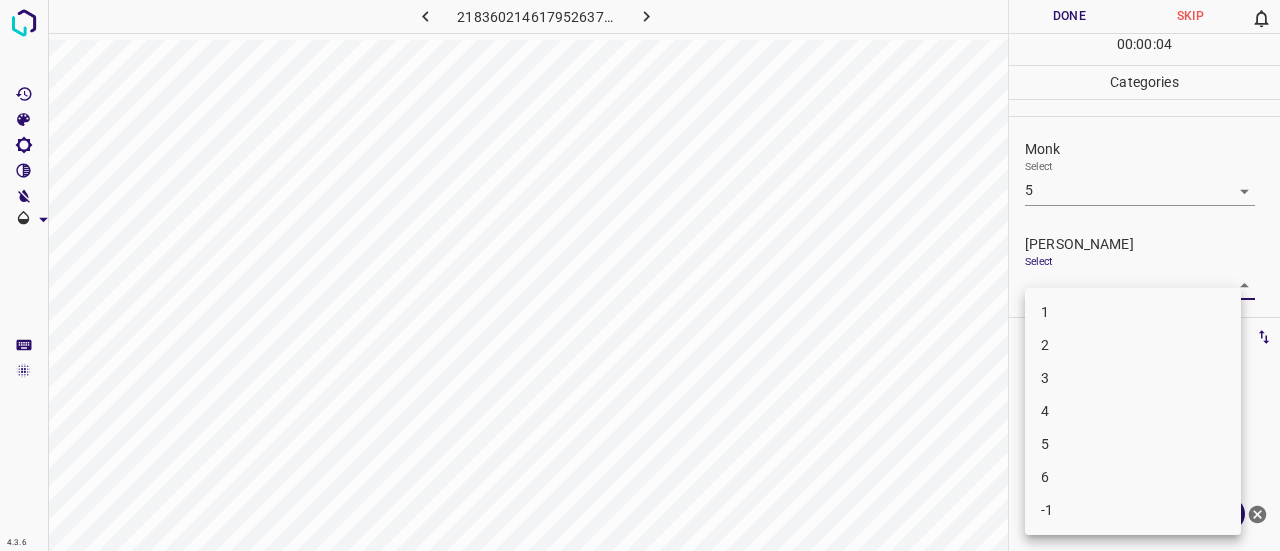 click on "4.3.6  2183602146179526374.png Done Skip 0 00   : 00   : 04   Categories Monk   Select 5 5  Fitzpatrick   Select ​ Labels   0 Categories 1 Monk 2  Fitzpatrick Tools Space Change between modes (Draw & Edit) I Auto labeling R Restore zoom M Zoom in N Zoom out Delete Delete selecte label Filters Z Restore filters X Saturation filter C Brightness filter V Contrast filter B Gray scale filter General O Download ¿Necesitas ayuda? Texto original Valora esta traducción Tu opinión servirá para ayudar a mejorar el Traductor de Google - Texto - Esconder - Borrar 1 2 3 4 5 6 -1" at bounding box center [640, 275] 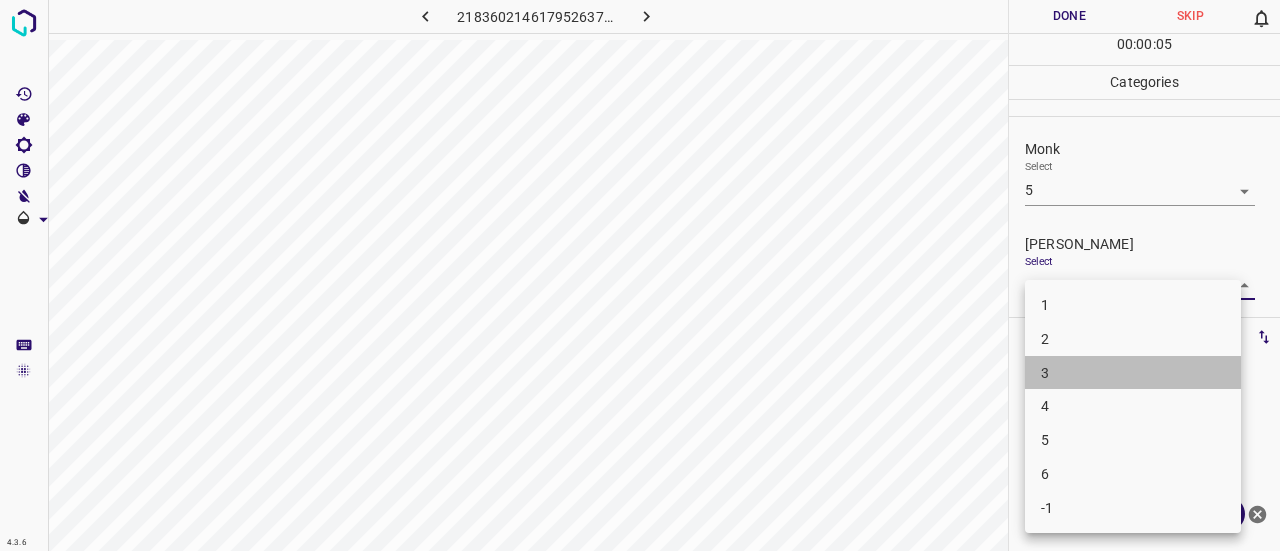 click on "3" at bounding box center (1133, 373) 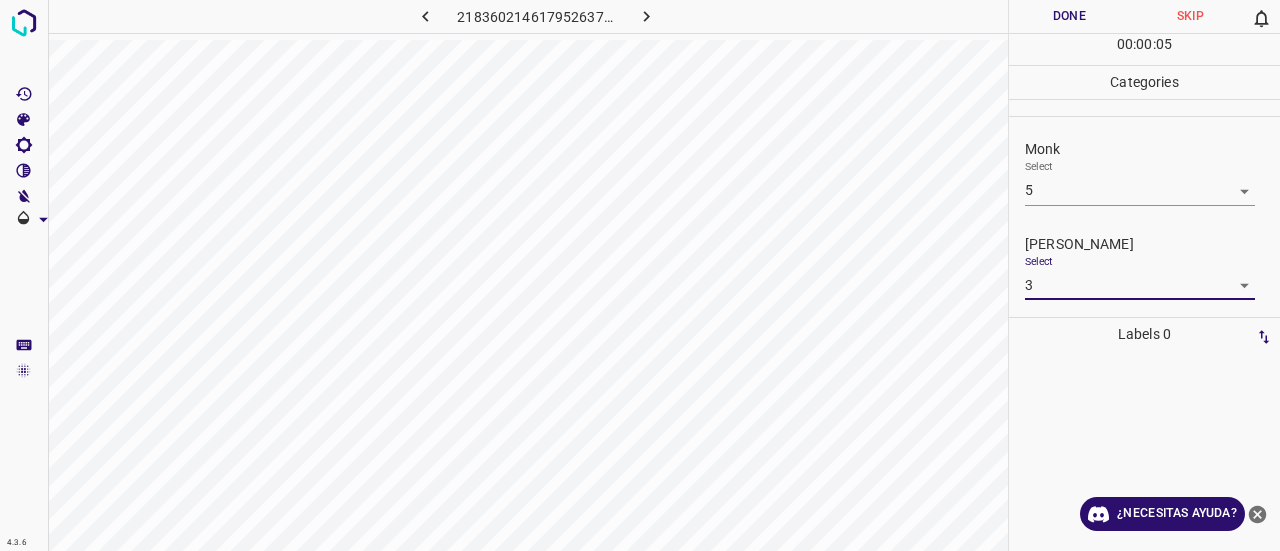 click on "Done" at bounding box center [1069, 16] 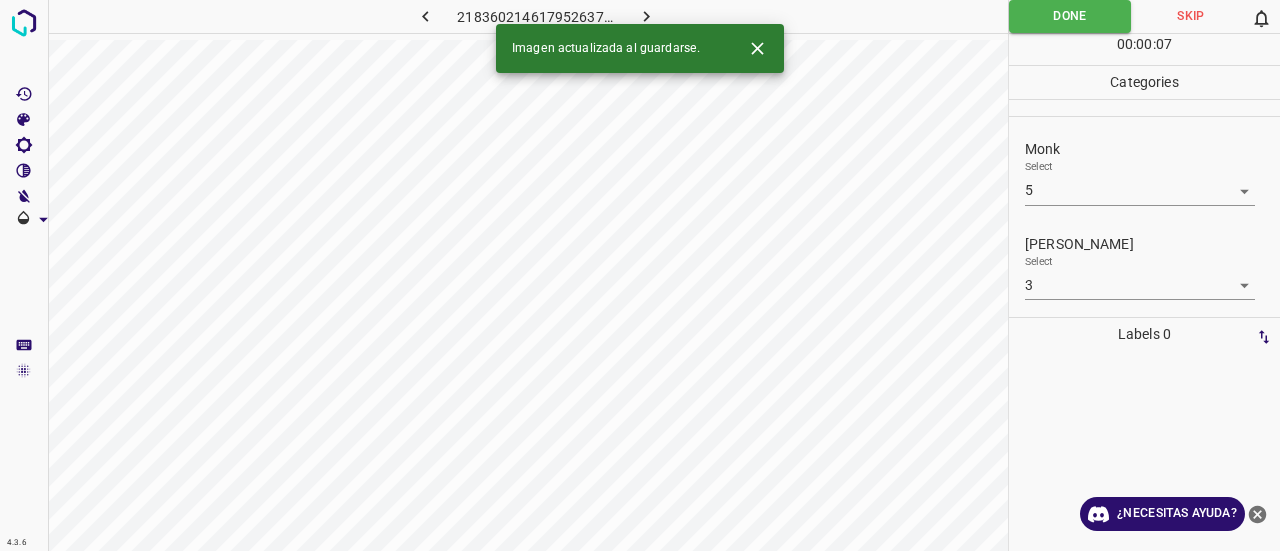click 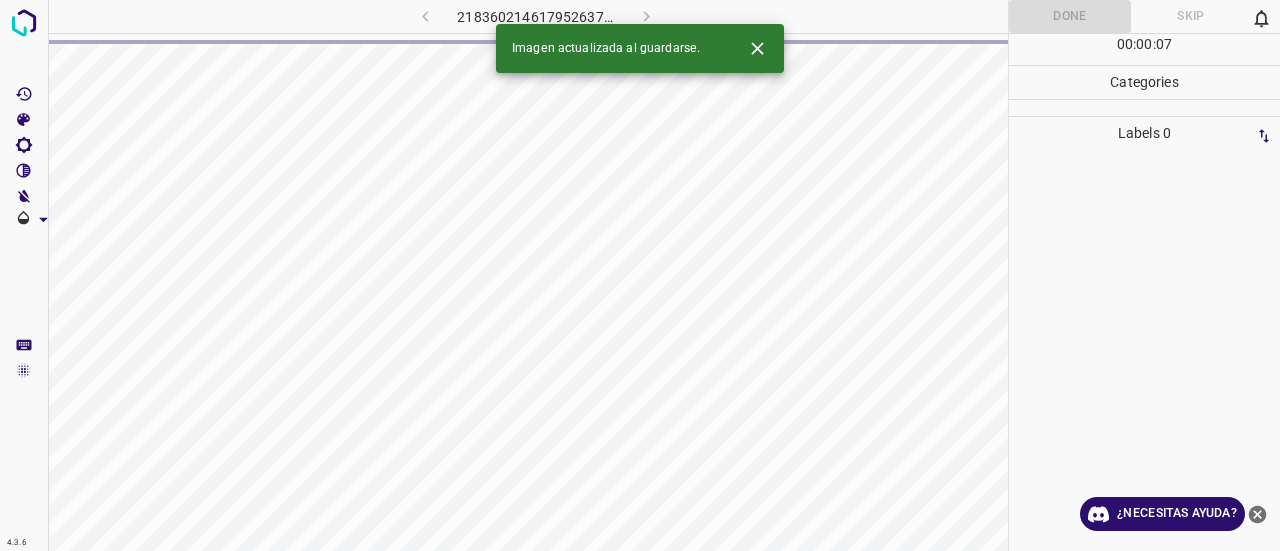 click 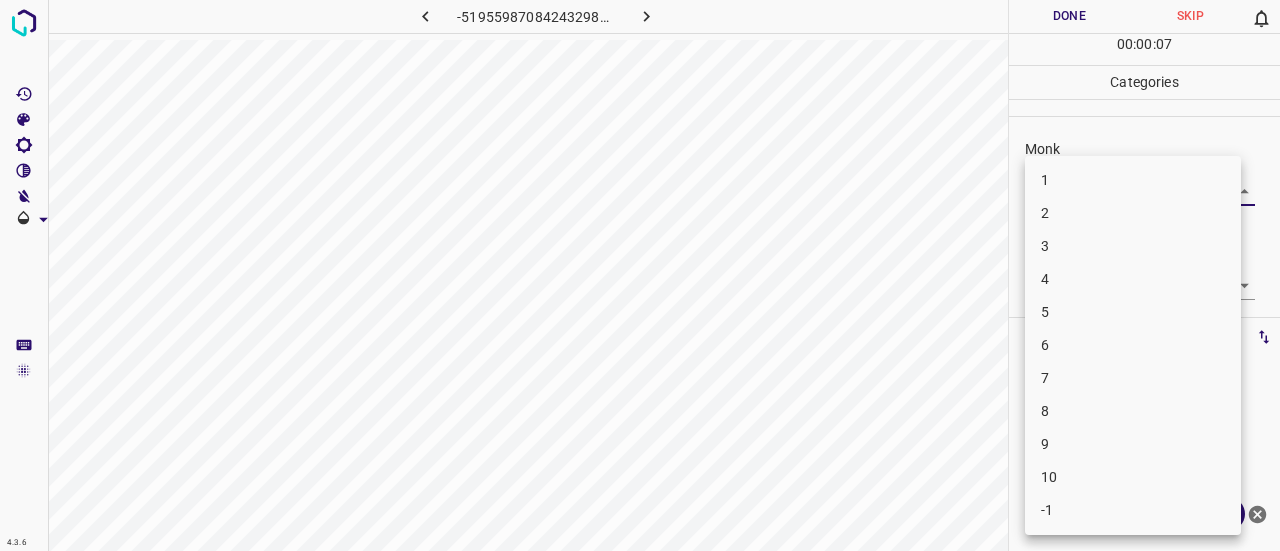 click on "4.3.6  -5195598708424329883.png Done Skip 0 00   : 00   : 07   Categories Monk   Select ​  Fitzpatrick   Select ​ Labels   0 Categories 1 Monk 2  Fitzpatrick Tools Space Change between modes (Draw & Edit) I Auto labeling R Restore zoom M Zoom in N Zoom out Delete Delete selecte label Filters Z Restore filters X Saturation filter C Brightness filter V Contrast filter B Gray scale filter General O Download ¿Necesitas ayuda? Texto original Valora esta traducción Tu opinión servirá para ayudar a mejorar el Traductor de Google - Texto - Esconder - Borrar 1 2 3 4 5 6 7 8 9 10 -1" at bounding box center (640, 275) 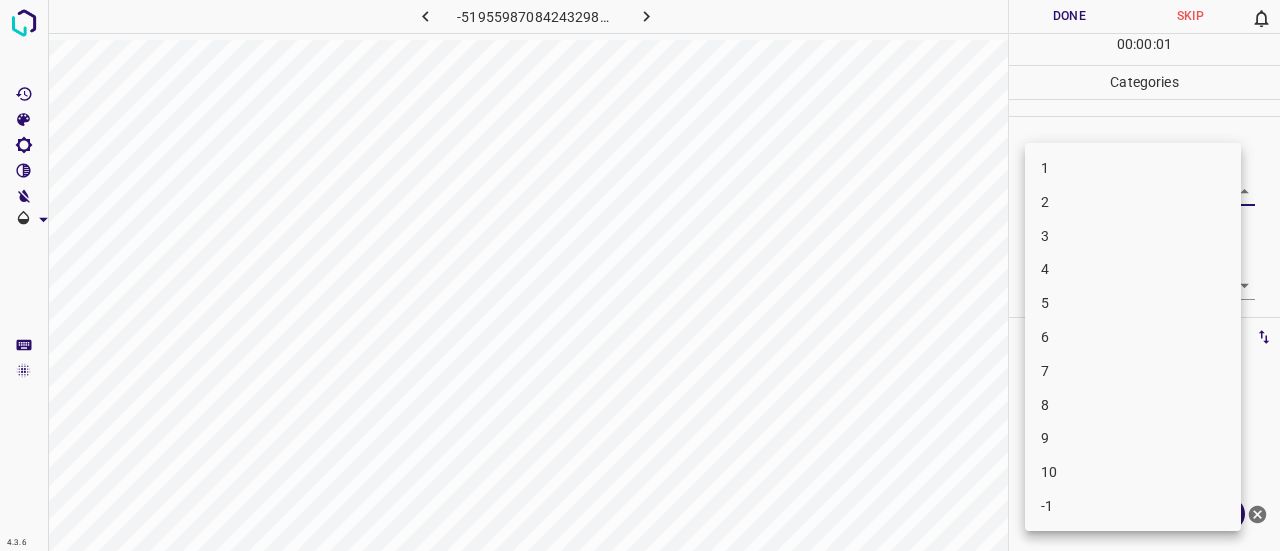 click on "7" at bounding box center [1133, 371] 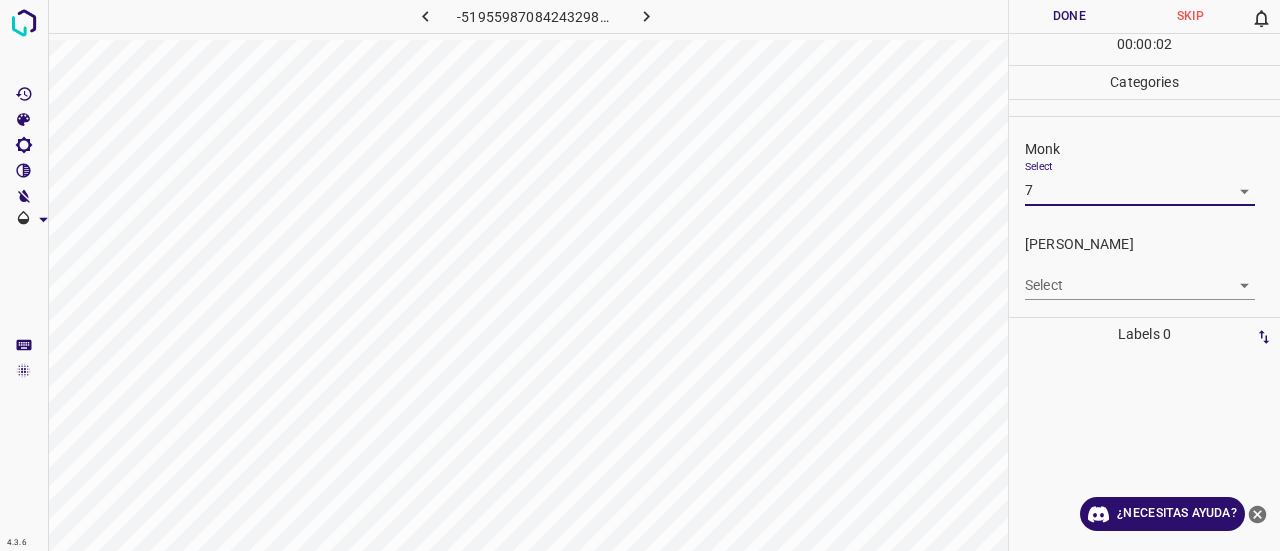 click on "4.3.6  -5195598708424329883.png Done Skip 0 00   : 00   : 02   Categories Monk   Select 7 7  Fitzpatrick   Select ​ Labels   0 Categories 1 Monk 2  Fitzpatrick Tools Space Change between modes (Draw & Edit) I Auto labeling R Restore zoom M Zoom in N Zoom out Delete Delete selecte label Filters Z Restore filters X Saturation filter C Brightness filter V Contrast filter B Gray scale filter General O Download ¿Necesitas ayuda? Texto original Valora esta traducción Tu opinión servirá para ayudar a mejorar el Traductor de Google - Texto - Esconder - Borrar" at bounding box center [640, 275] 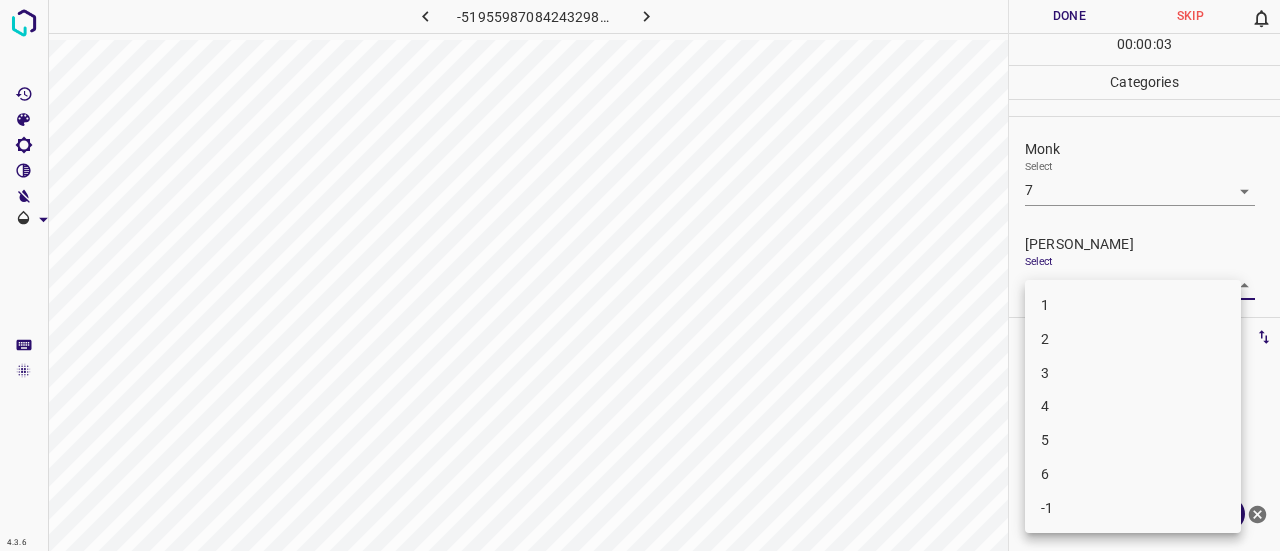 click on "5" at bounding box center (1133, 440) 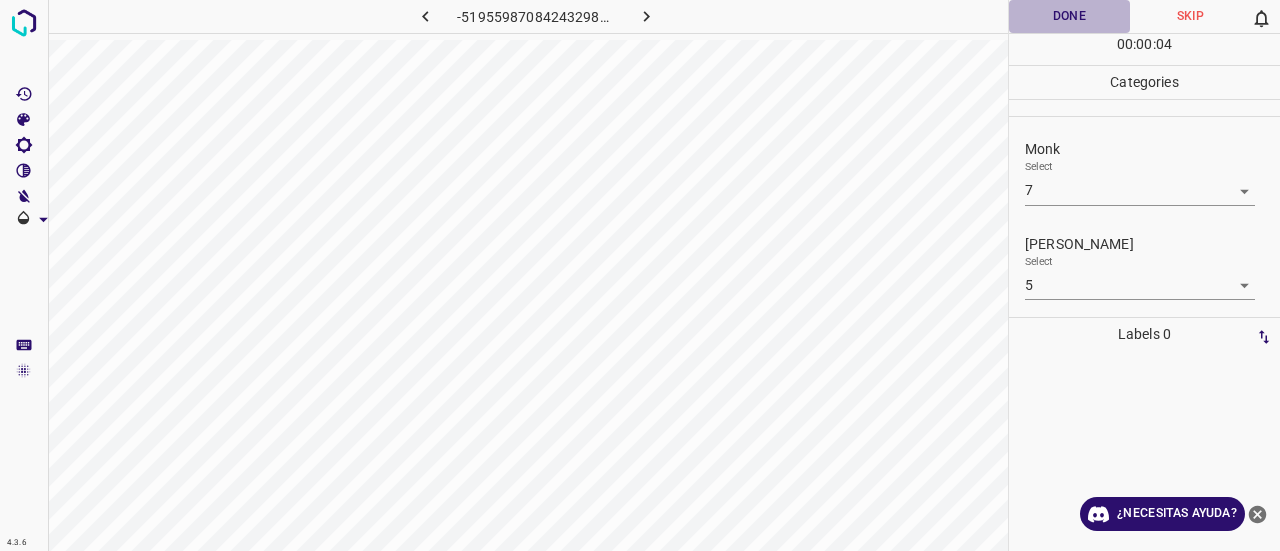 click on "Done" at bounding box center (1069, 16) 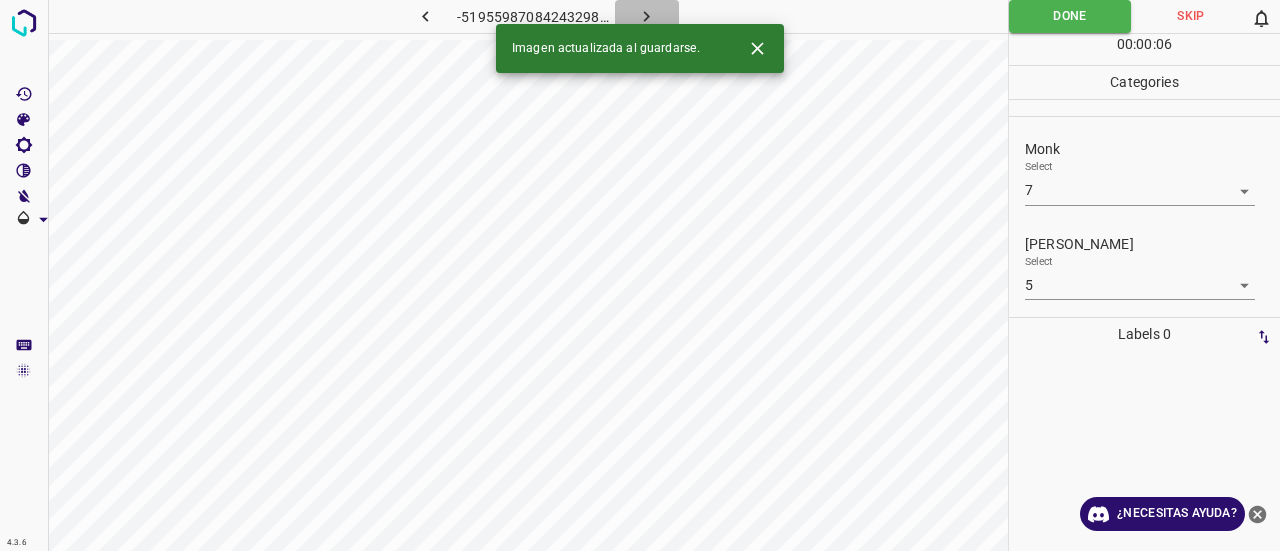 click at bounding box center (647, 16) 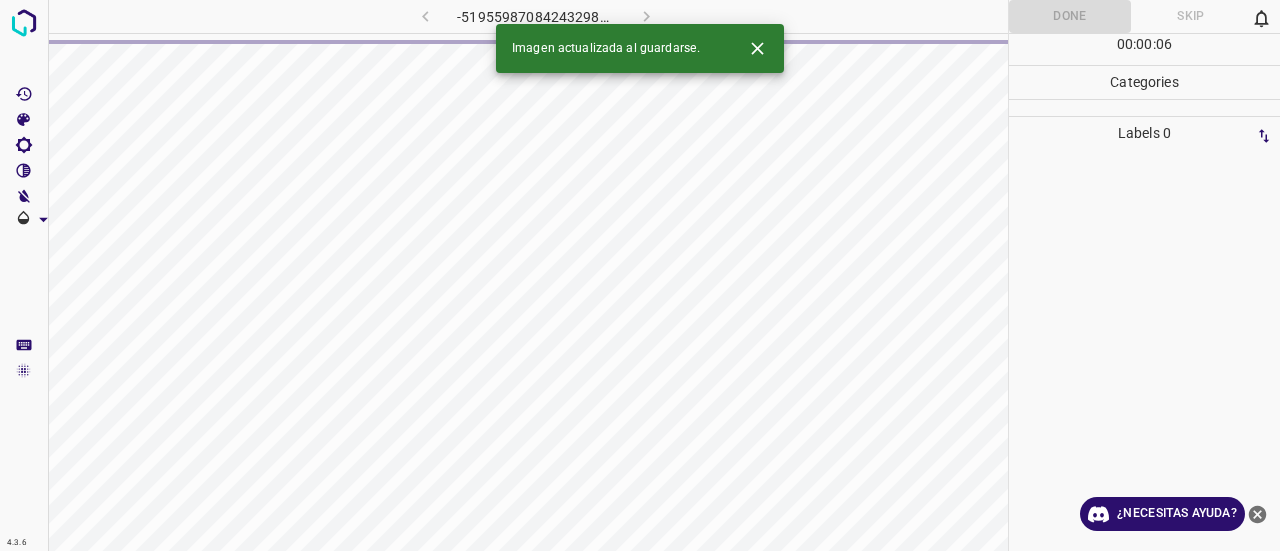 click 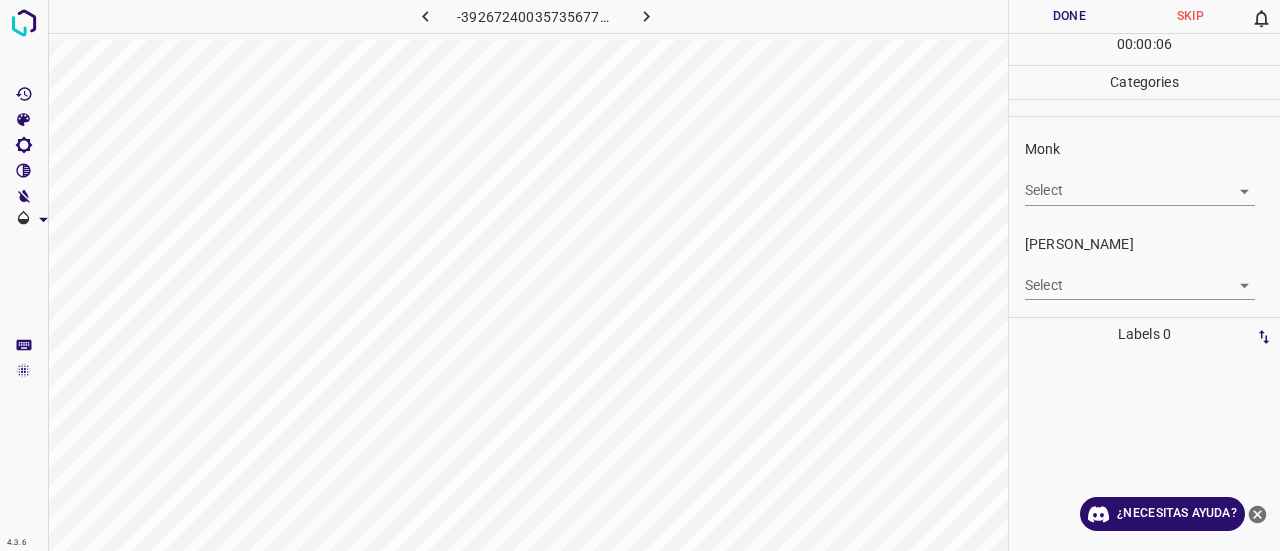 click on "4.3.6  -3926724003573567713.png Done Skip 0 00   : 00   : 06   Categories Monk   Select ​  Fitzpatrick   Select ​ Labels   0 Categories 1 Monk 2  Fitzpatrick Tools Space Change between modes (Draw & Edit) I Auto labeling R Restore zoom M Zoom in N Zoom out Delete Delete selecte label Filters Z Restore filters X Saturation filter C Brightness filter V Contrast filter B Gray scale filter General O Download ¿Necesitas ayuda? Texto original Valora esta traducción Tu opinión servirá para ayudar a mejorar el Traductor de Google - Texto - Esconder - Borrar" at bounding box center (640, 275) 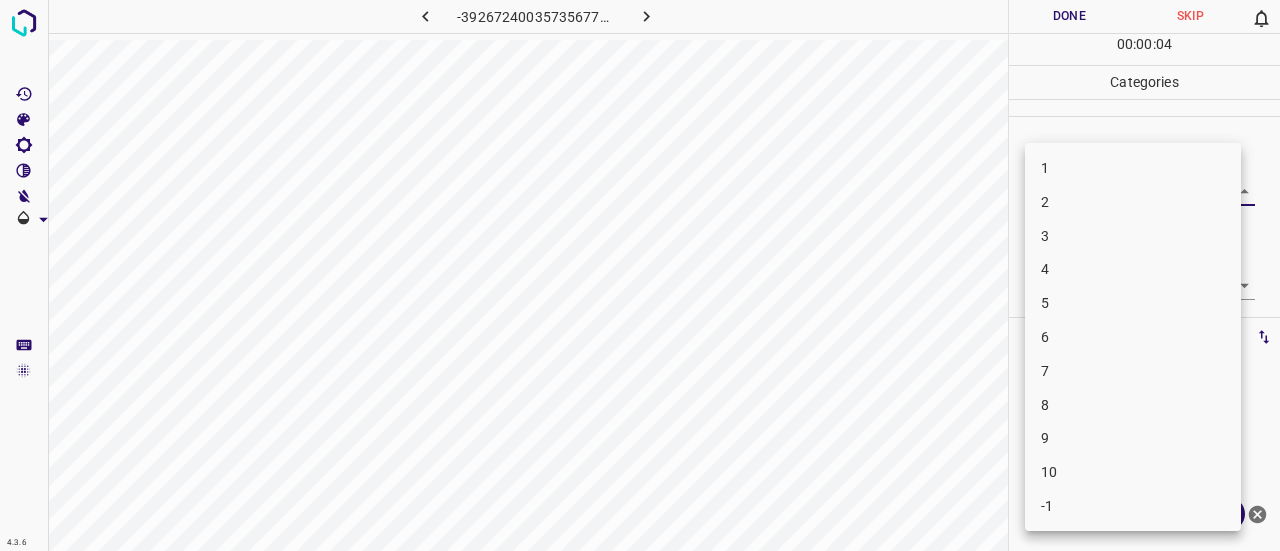 click on "4" at bounding box center (1133, 269) 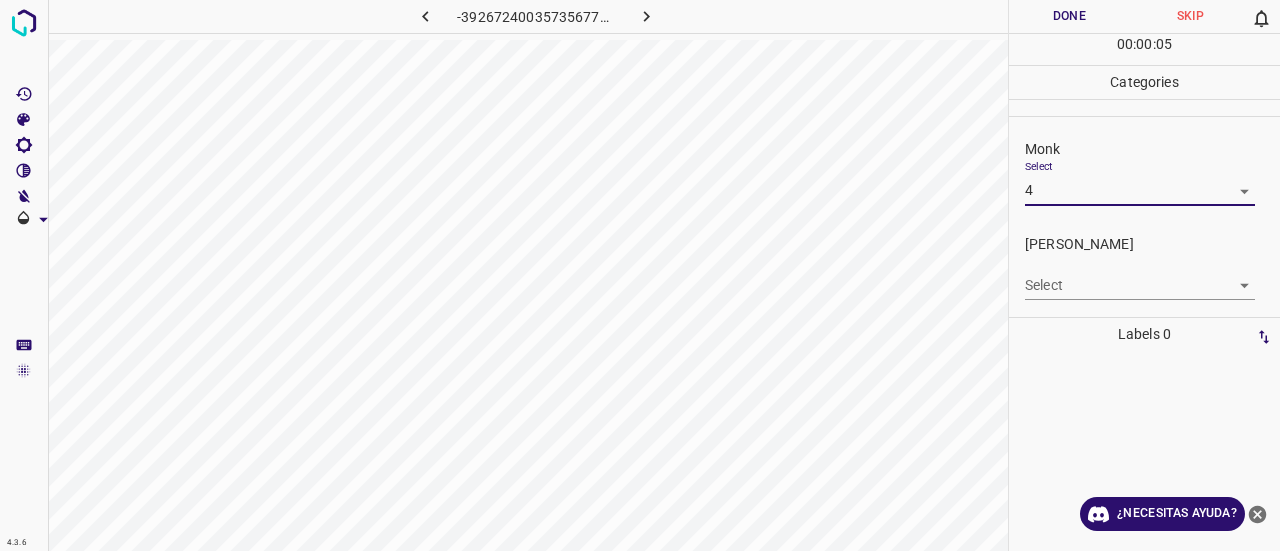 click on "[PERSON_NAME]" at bounding box center [1152, 244] 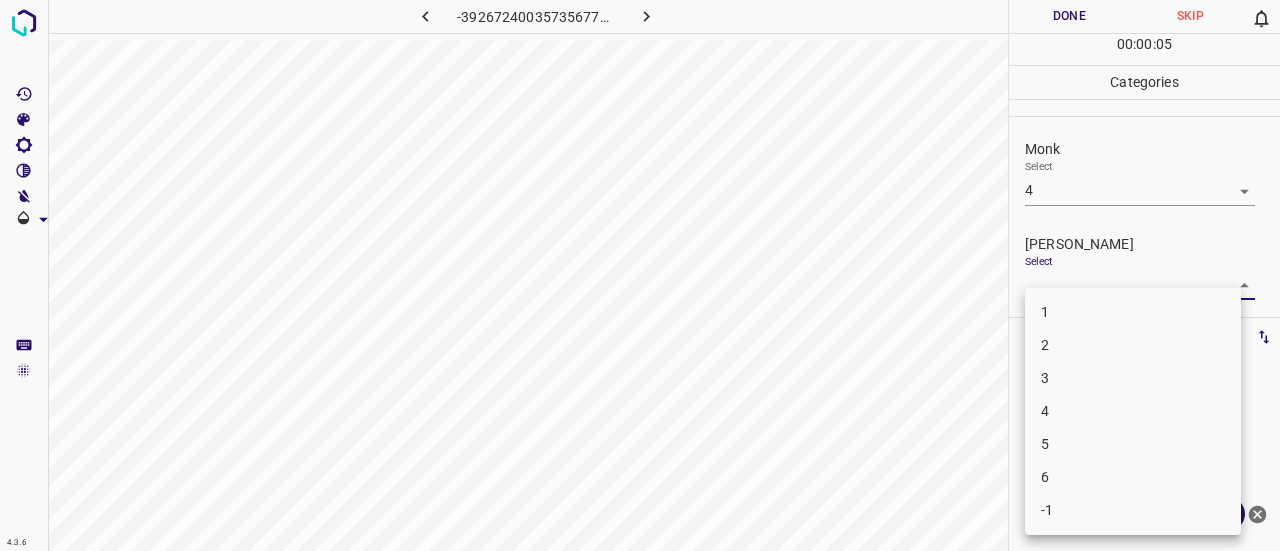 click on "4.3.6  -3926724003573567713.png Done Skip 0 00   : 00   : 05   Categories Monk   Select 4 4  Fitzpatrick   Select ​ Labels   0 Categories 1 Monk 2  Fitzpatrick Tools Space Change between modes (Draw & Edit) I Auto labeling R Restore zoom M Zoom in N Zoom out Delete Delete selecte label Filters Z Restore filters X Saturation filter C Brightness filter V Contrast filter B Gray scale filter General O Download ¿Necesitas ayuda? Texto original Valora esta traducción Tu opinión servirá para ayudar a mejorar el Traductor de Google - Texto - Esconder - Borrar 1 2 3 4 5 6 -1" at bounding box center (640, 275) 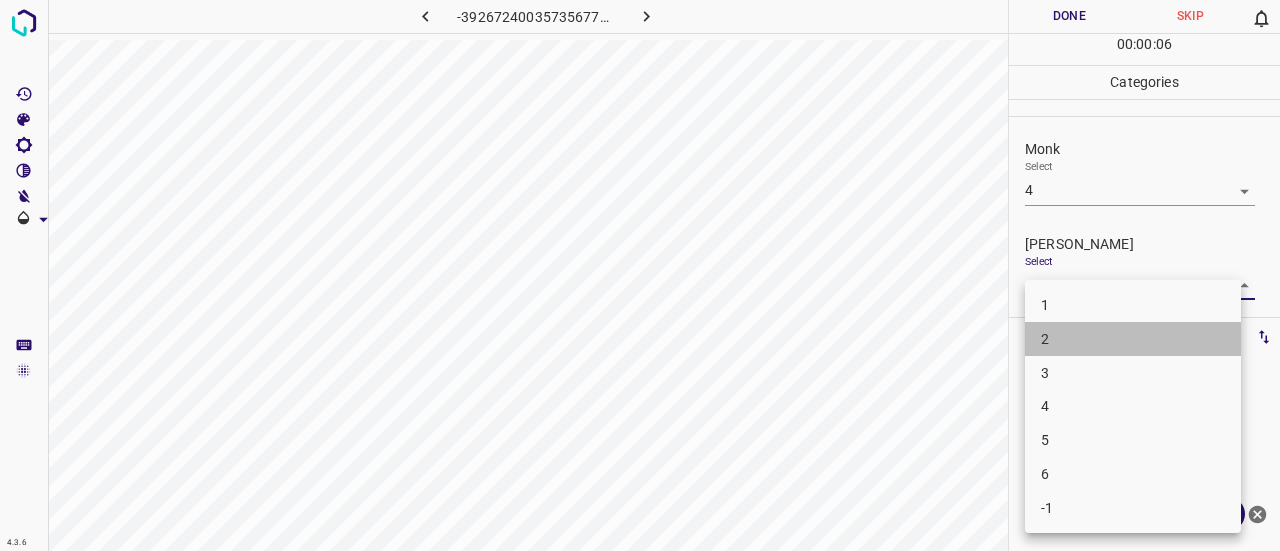 click on "2" at bounding box center [1133, 339] 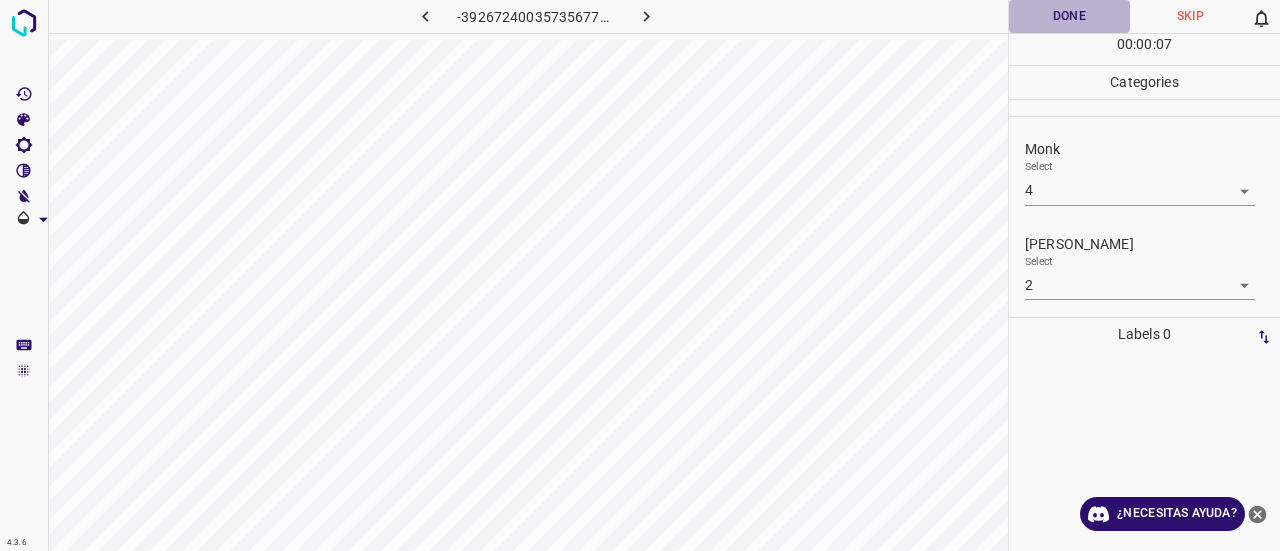 click on "Done" at bounding box center (1069, 16) 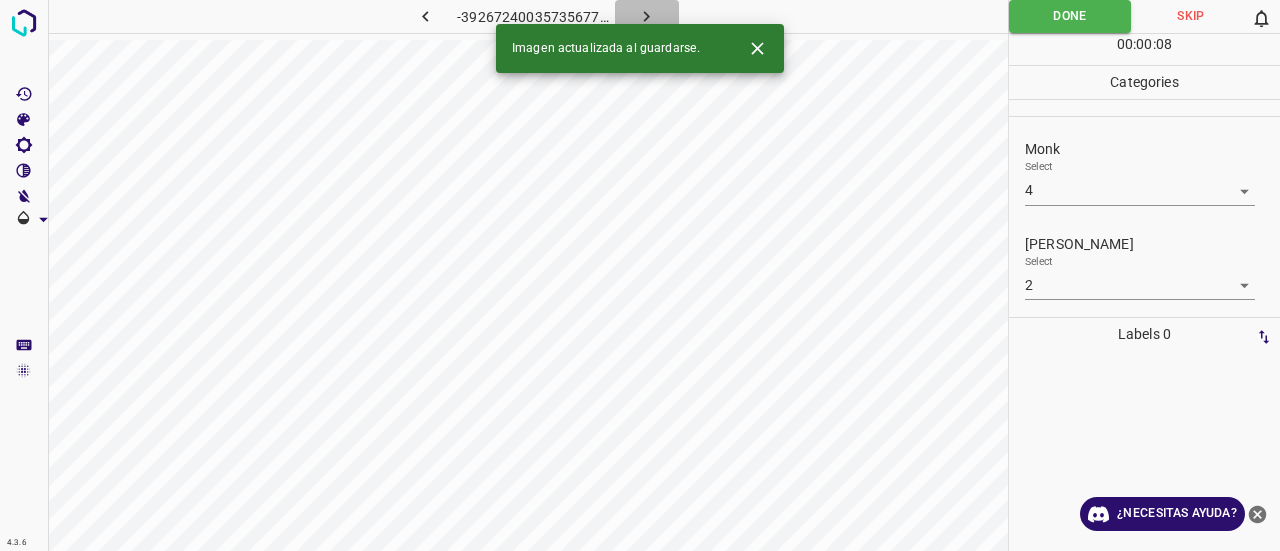 click at bounding box center (647, 16) 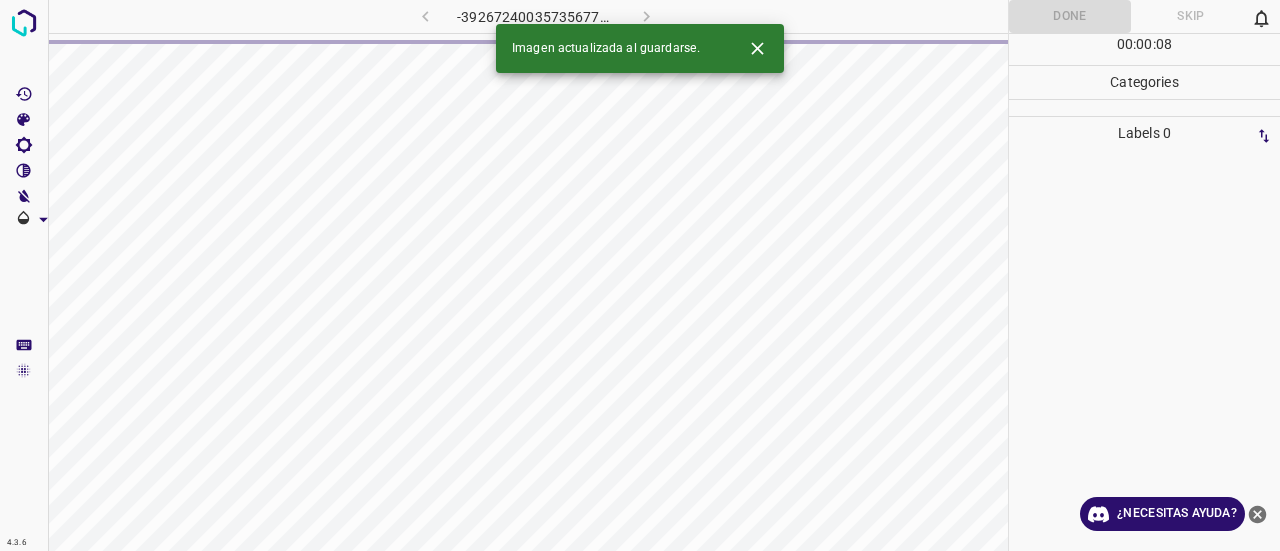 click 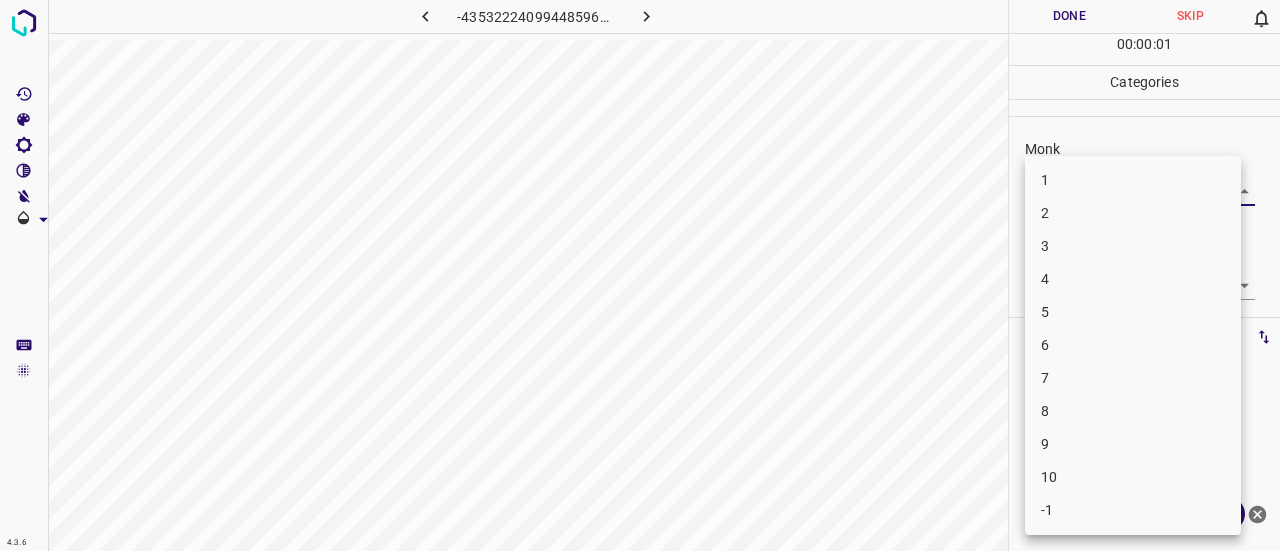 click on "4.3.6  -4353222409944859609.png Done Skip 0 00   : 00   : 01   Categories Monk   Select ​  Fitzpatrick   Select ​ Labels   0 Categories 1 Monk 2  Fitzpatrick Tools Space Change between modes (Draw & Edit) I Auto labeling R Restore zoom M Zoom in N Zoom out Delete Delete selecte label Filters Z Restore filters X Saturation filter C Brightness filter V Contrast filter B Gray scale filter General O Download ¿Necesitas ayuda? Texto original Valora esta traducción Tu opinión servirá para ayudar a mejorar el Traductor de Google - Texto - Esconder - Borrar 1 2 3 4 5 6 7 8 9 10 -1" at bounding box center [640, 275] 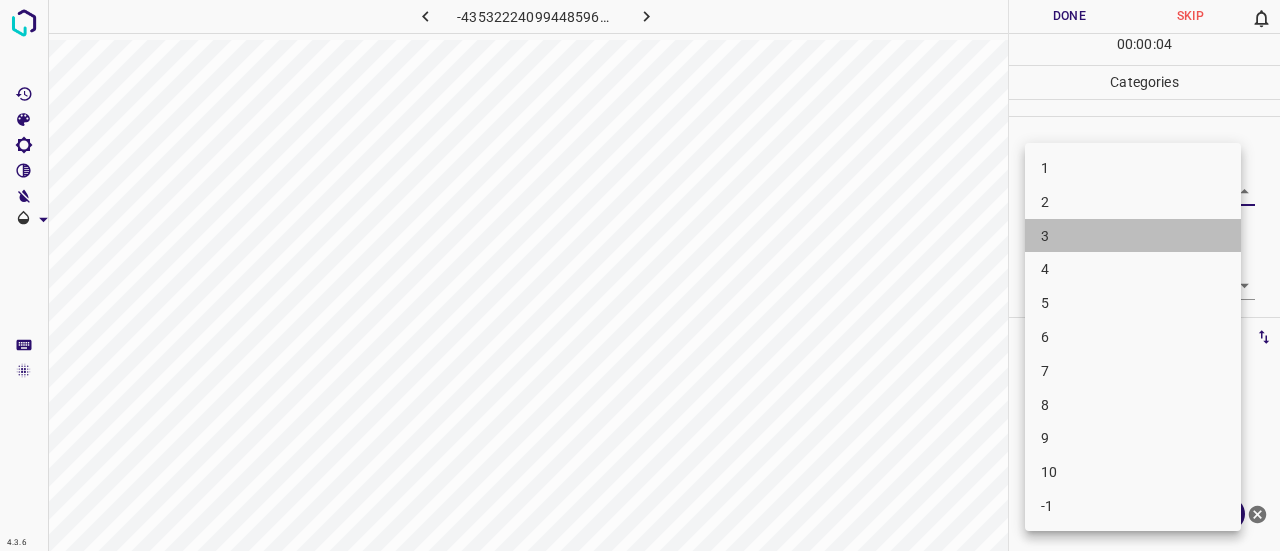 click on "3" at bounding box center [1133, 236] 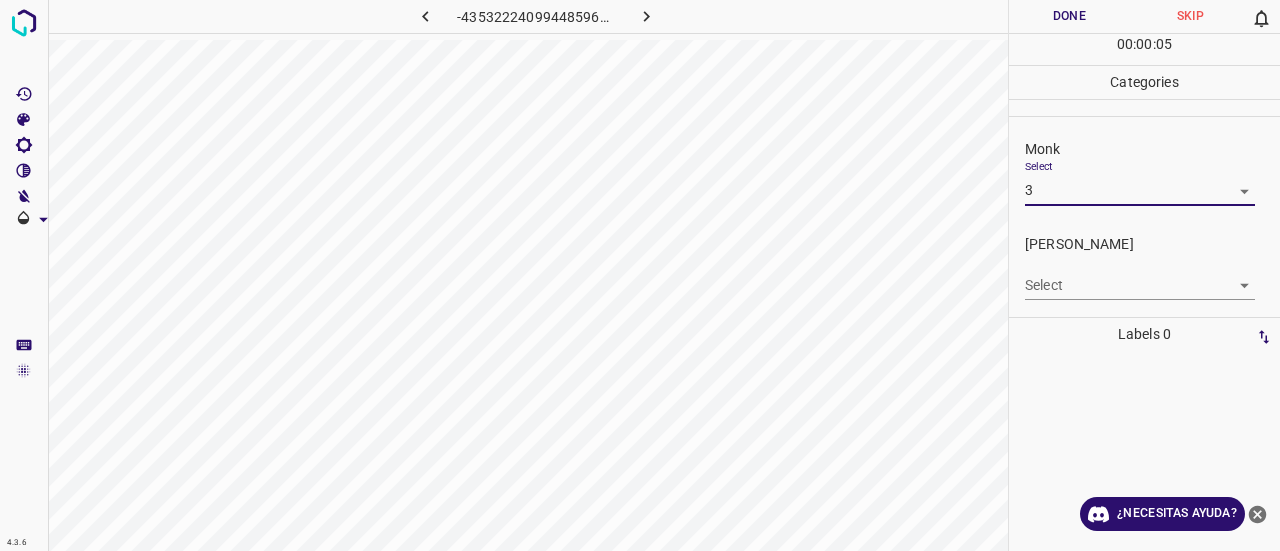 click on "4.3.6  -4353222409944859609.png Done Skip 0 00   : 00   : 05   Categories Monk   Select 3 3  Fitzpatrick   Select ​ Labels   0 Categories 1 Monk 2  Fitzpatrick Tools Space Change between modes (Draw & Edit) I Auto labeling R Restore zoom M Zoom in N Zoom out Delete Delete selecte label Filters Z Restore filters X Saturation filter C Brightness filter V Contrast filter B Gray scale filter General O Download ¿Necesitas ayuda? Texto original Valora esta traducción Tu opinión servirá para ayudar a mejorar el Traductor de Google - Texto - Esconder - Borrar" at bounding box center [640, 275] 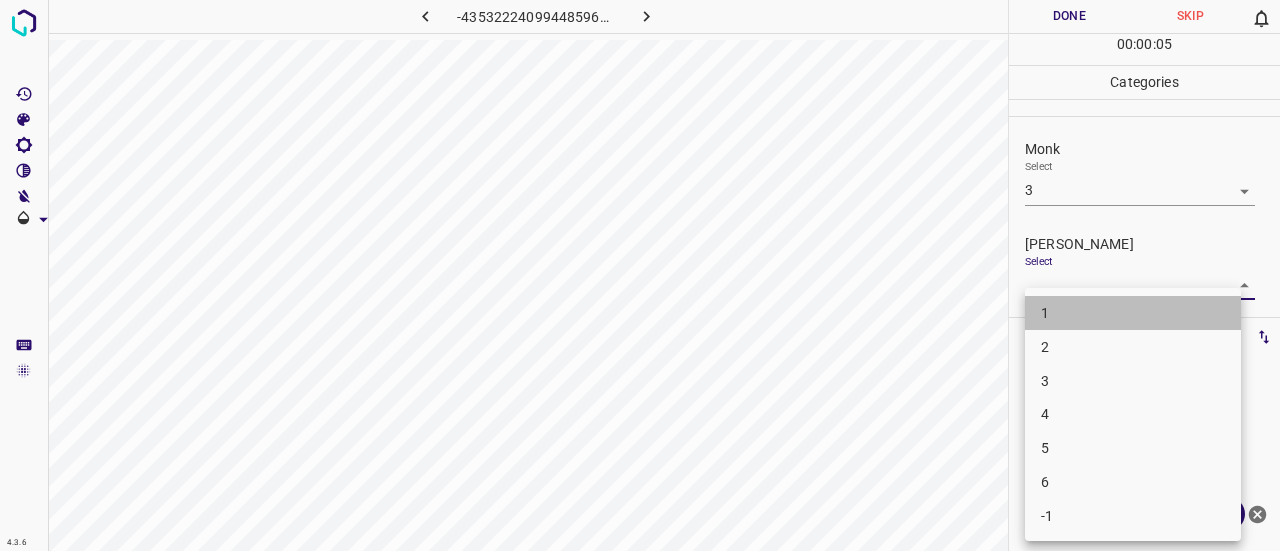 click on "1" at bounding box center (1133, 313) 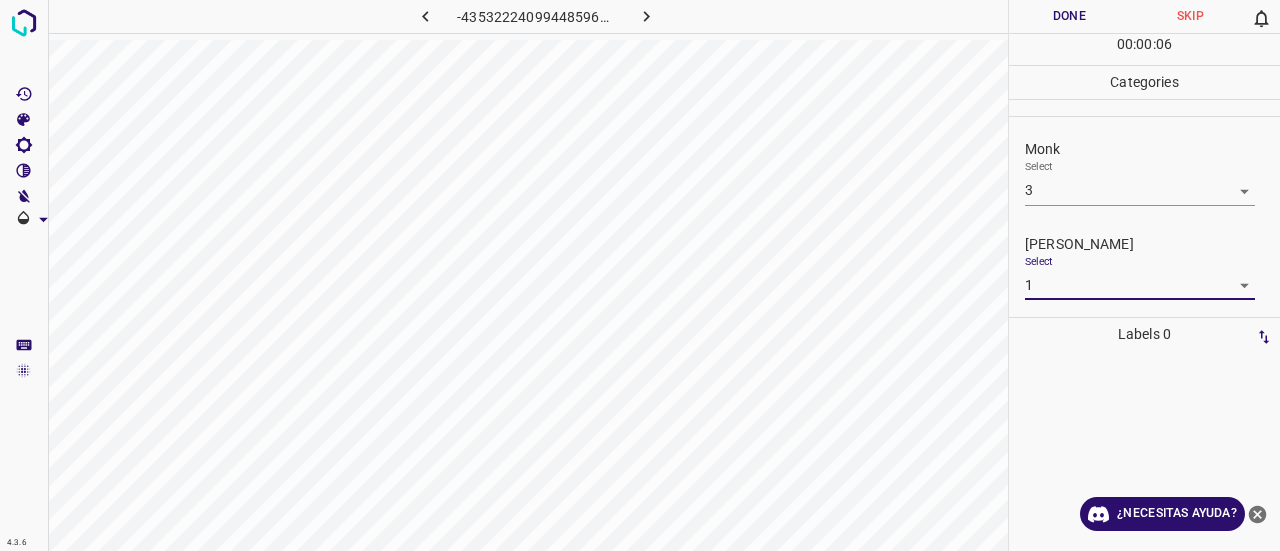 click on "Done" at bounding box center [1069, 16] 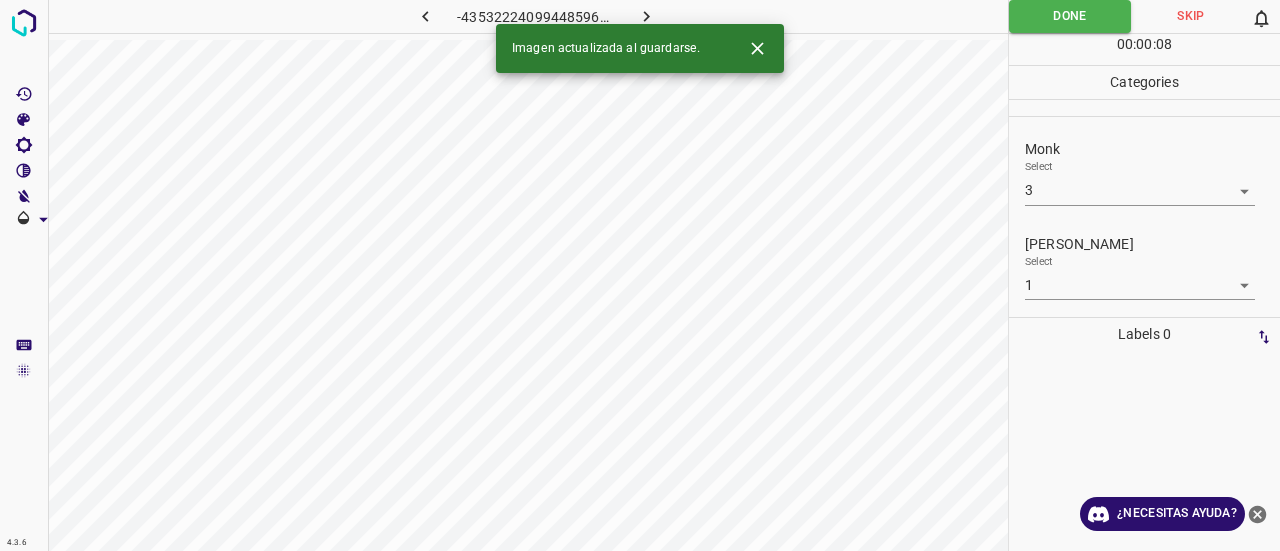 click at bounding box center (647, 16) 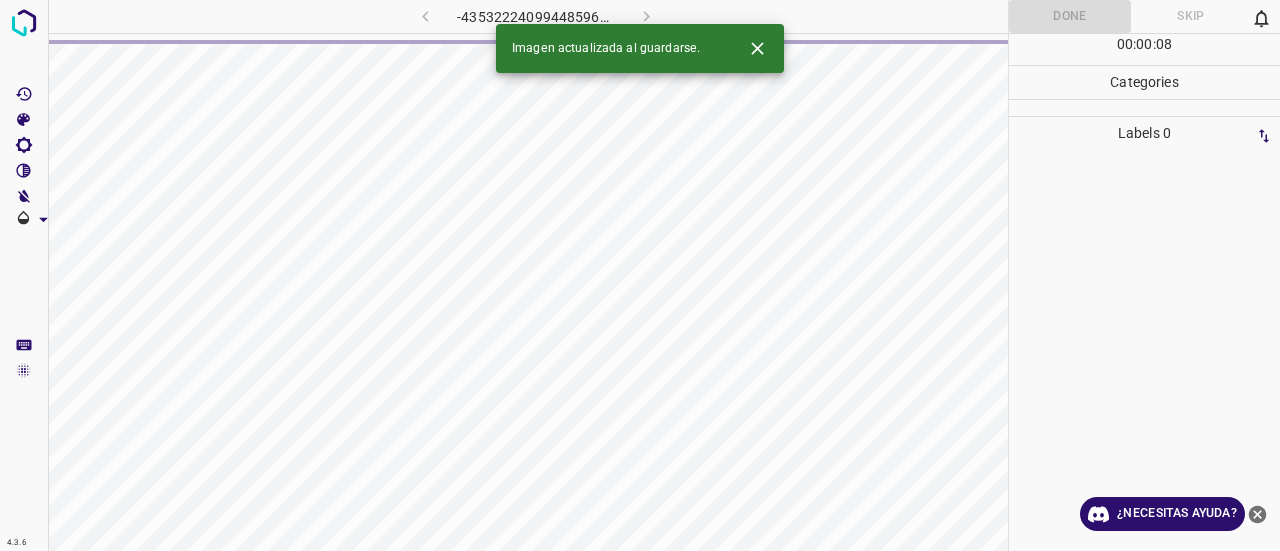 click 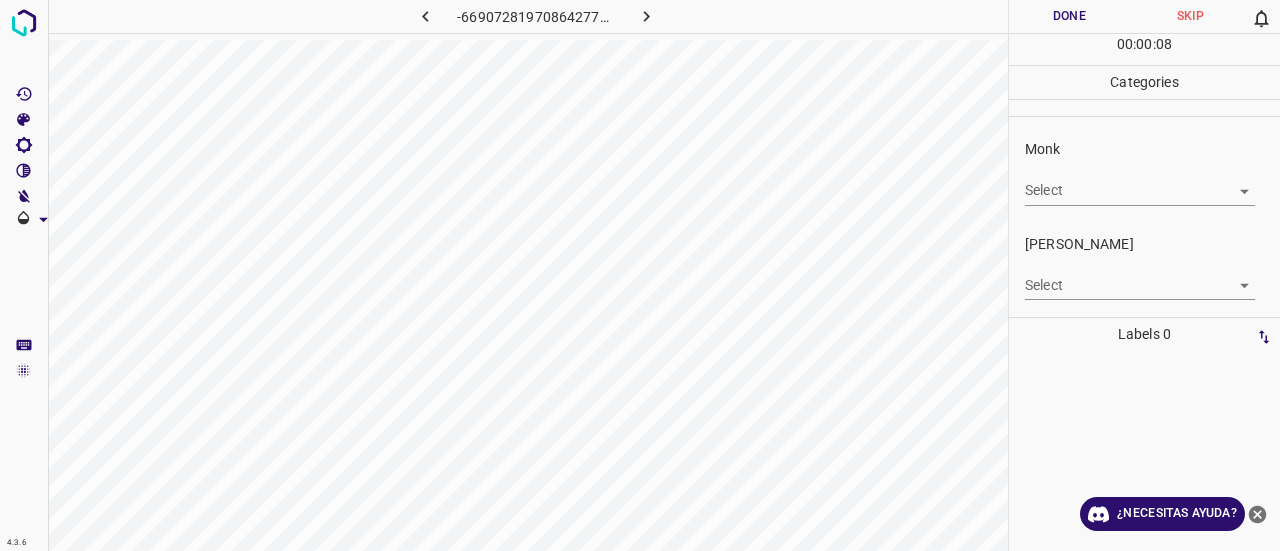 click on "4.3.6  -6690728197086427737.png Done Skip 0 00   : 00   : 08   Categories Monk   Select ​  Fitzpatrick   Select ​ Labels   0 Categories 1 Monk 2  Fitzpatrick Tools Space Change between modes (Draw & Edit) I Auto labeling R Restore zoom M Zoom in N Zoom out Delete Delete selecte label Filters Z Restore filters X Saturation filter C Brightness filter V Contrast filter B Gray scale filter General O Download ¿Necesitas ayuda? Texto original Valora esta traducción Tu opinión servirá para ayudar a mejorar el Traductor de Google - Texto - Esconder - Borrar" at bounding box center (640, 275) 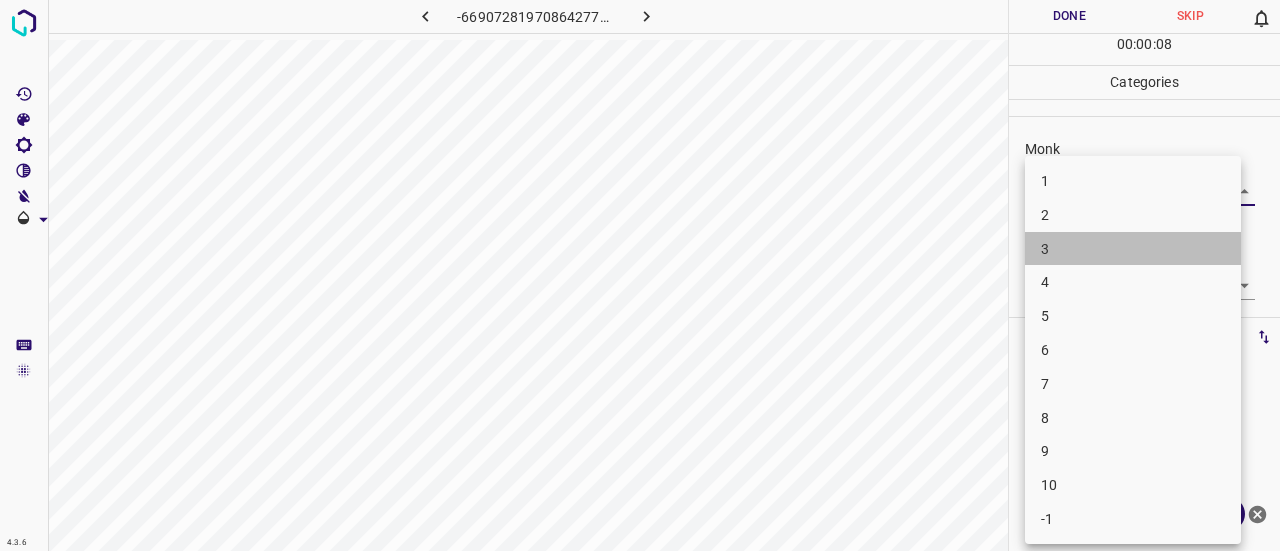 click on "3" at bounding box center (1133, 249) 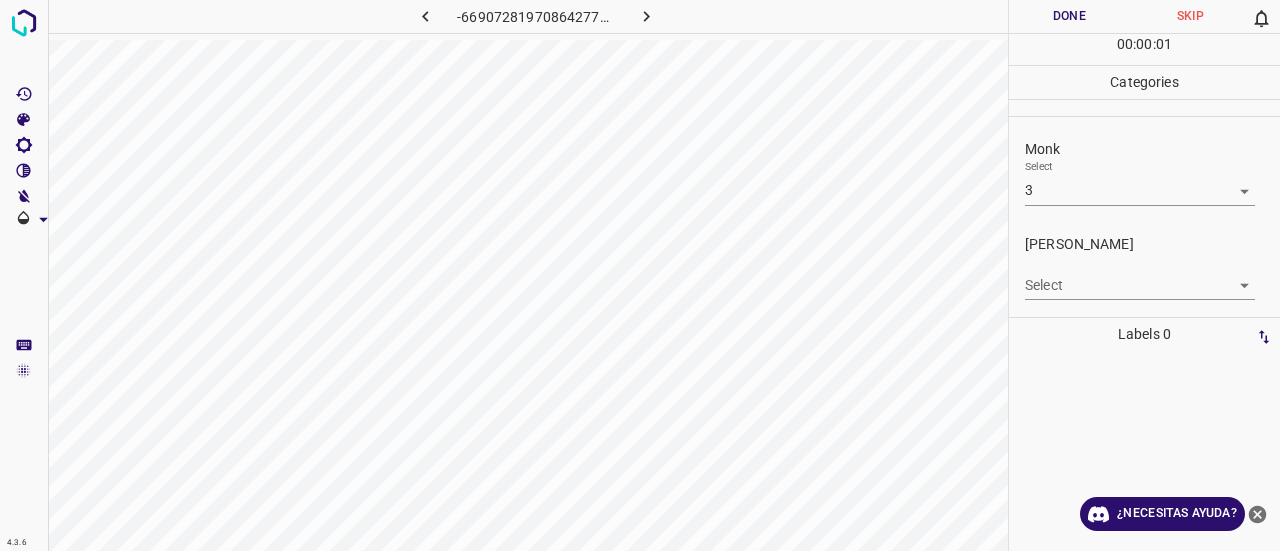 click on "4.3.6  -6690728197086427737.png Done Skip 0 00   : 00   : 01   Categories Monk   Select 3 3  Fitzpatrick   Select ​ Labels   0 Categories 1 Monk 2  Fitzpatrick Tools Space Change between modes (Draw & Edit) I Auto labeling R Restore zoom M Zoom in N Zoom out Delete Delete selecte label Filters Z Restore filters X Saturation filter C Brightness filter V Contrast filter B Gray scale filter General O Download ¿Necesitas ayuda? Texto original Valora esta traducción Tu opinión servirá para ayudar a mejorar el Traductor de Google - Texto - Esconder - Borrar" at bounding box center [640, 275] 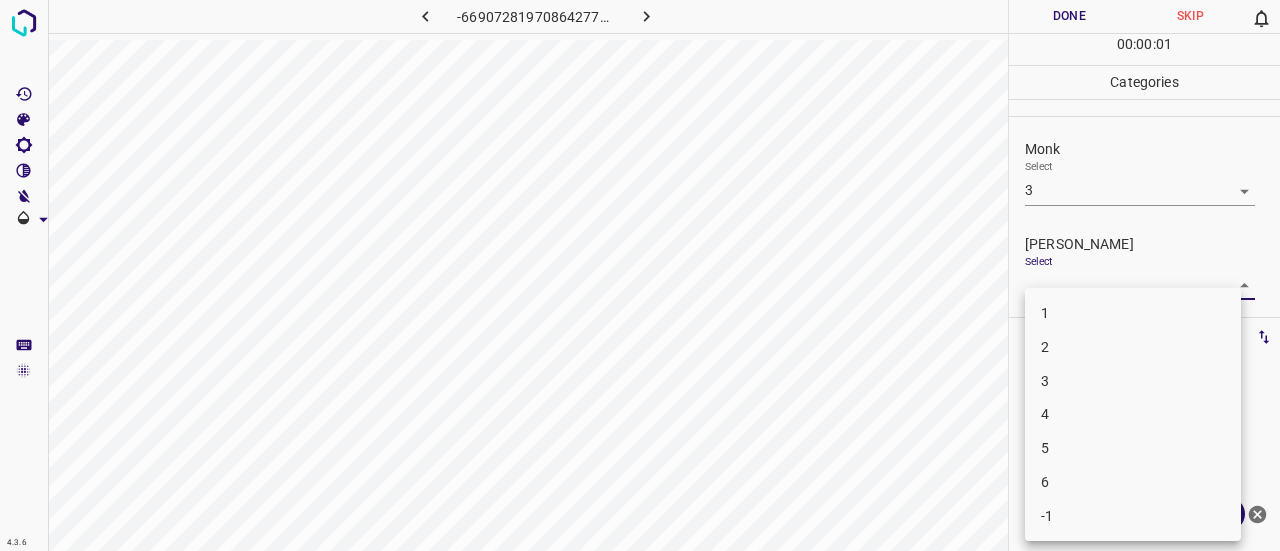 click on "1" at bounding box center (1133, 313) 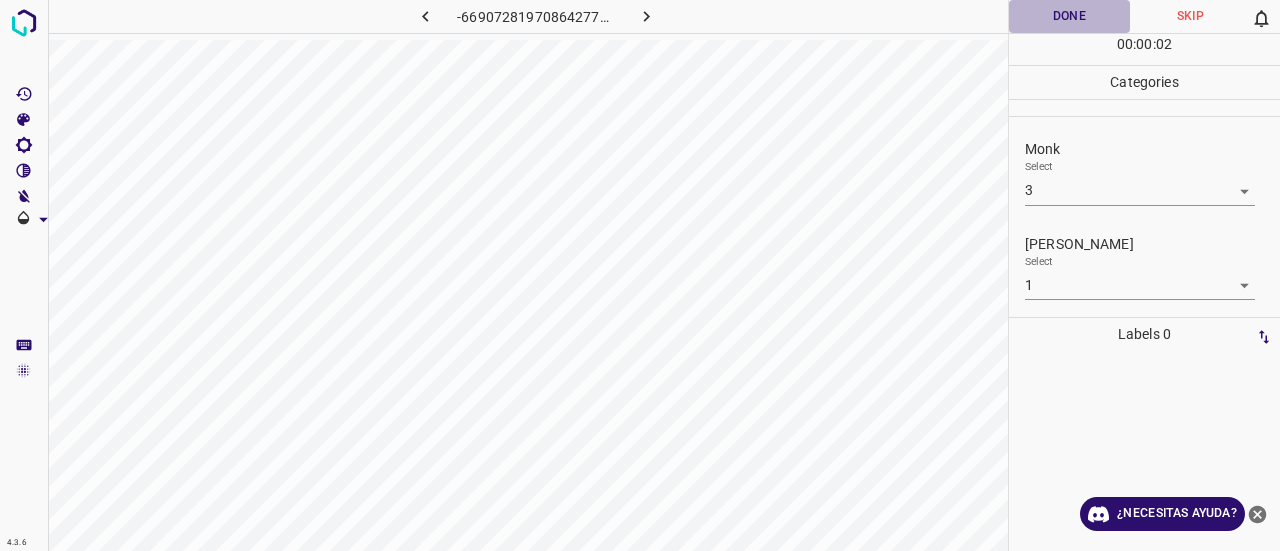 click on "Done" at bounding box center [1069, 16] 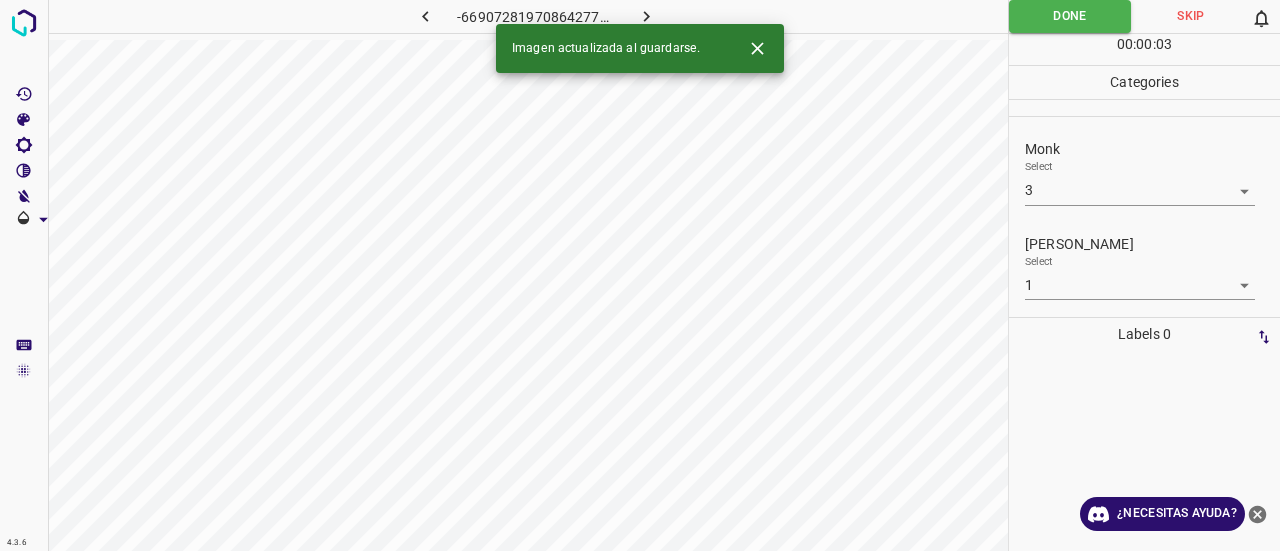 click 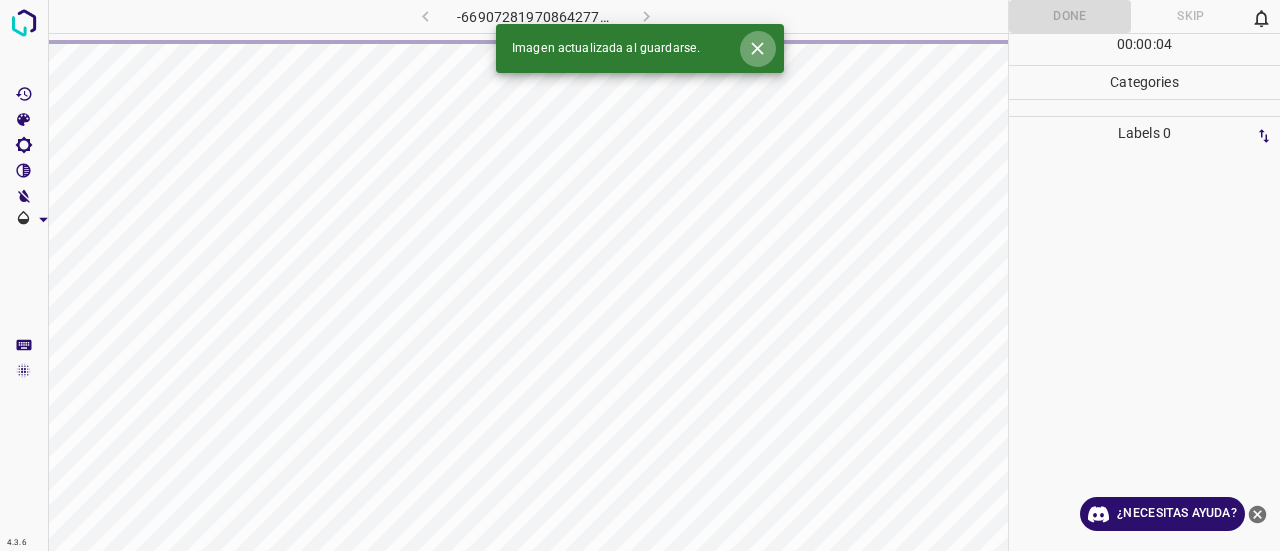 click 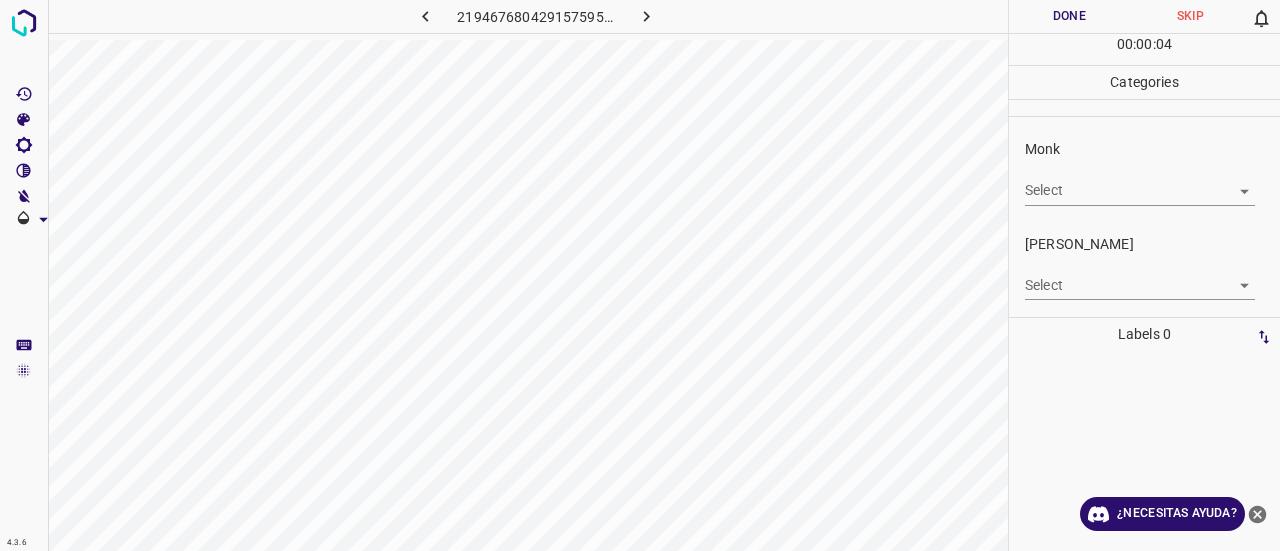 click on "4.3.6  2194676804291575959.png Done Skip 0 00   : 00   : 04   Categories Monk   Select ​  Fitzpatrick   Select ​ Labels   0 Categories 1 Monk 2  Fitzpatrick Tools Space Change between modes (Draw & Edit) I Auto labeling R Restore zoom M Zoom in N Zoom out Delete Delete selecte label Filters Z Restore filters X Saturation filter C Brightness filter V Contrast filter B Gray scale filter General O Download ¿Necesitas ayuda? Texto original Valora esta traducción Tu opinión servirá para ayudar a mejorar el Traductor de Google - Texto - Esconder - Borrar" at bounding box center [640, 275] 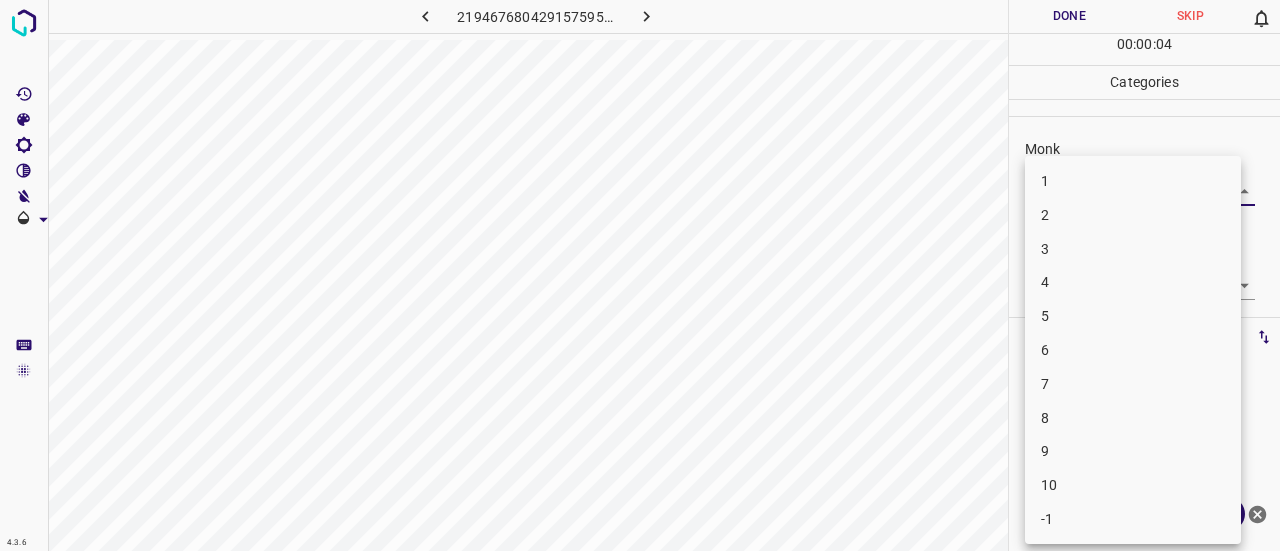 click on "6" at bounding box center [1133, 350] 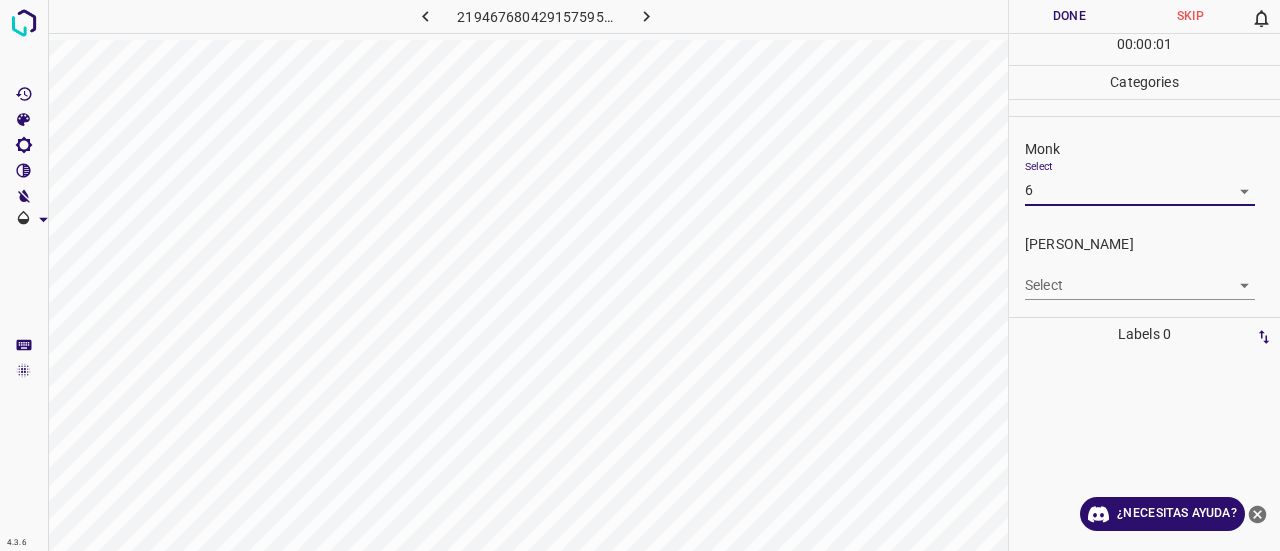 click on "4.3.6  2194676804291575959.png Done Skip 0 00   : 00   : 01   Categories Monk   Select 6 6  Fitzpatrick   Select ​ Labels   0 Categories 1 Monk 2  Fitzpatrick Tools Space Change between modes (Draw & Edit) I Auto labeling R Restore zoom M Zoom in N Zoom out Delete Delete selecte label Filters Z Restore filters X Saturation filter C Brightness filter V Contrast filter B Gray scale filter General O Download ¿Necesitas ayuda? Texto original Valora esta traducción Tu opinión servirá para ayudar a mejorar el Traductor de Google - Texto - Esconder - Borrar" at bounding box center (640, 275) 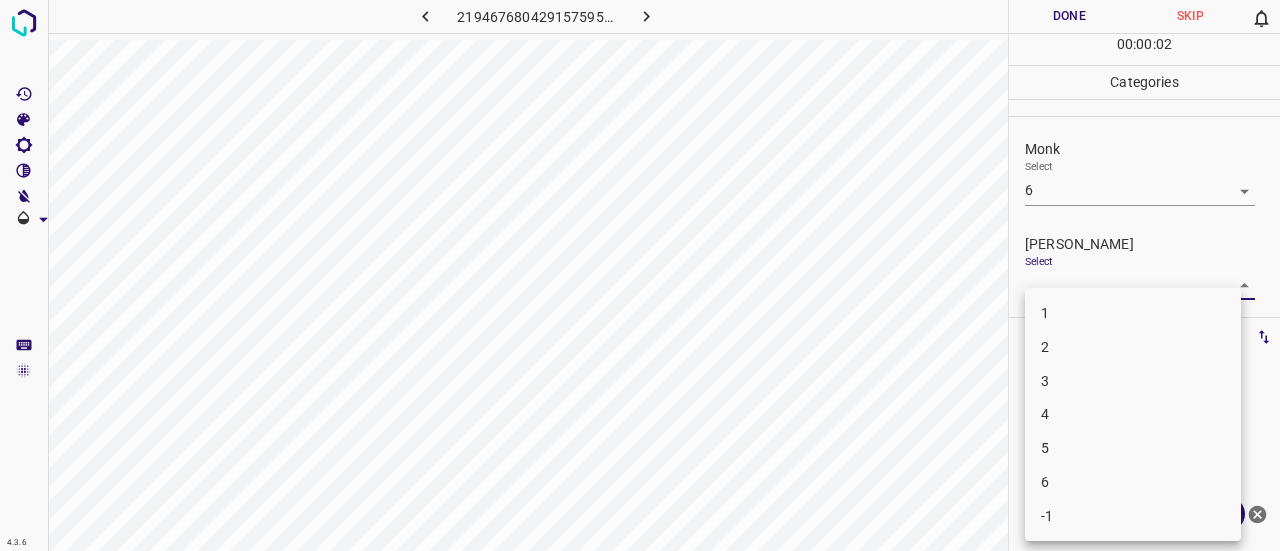 click on "4" at bounding box center (1133, 414) 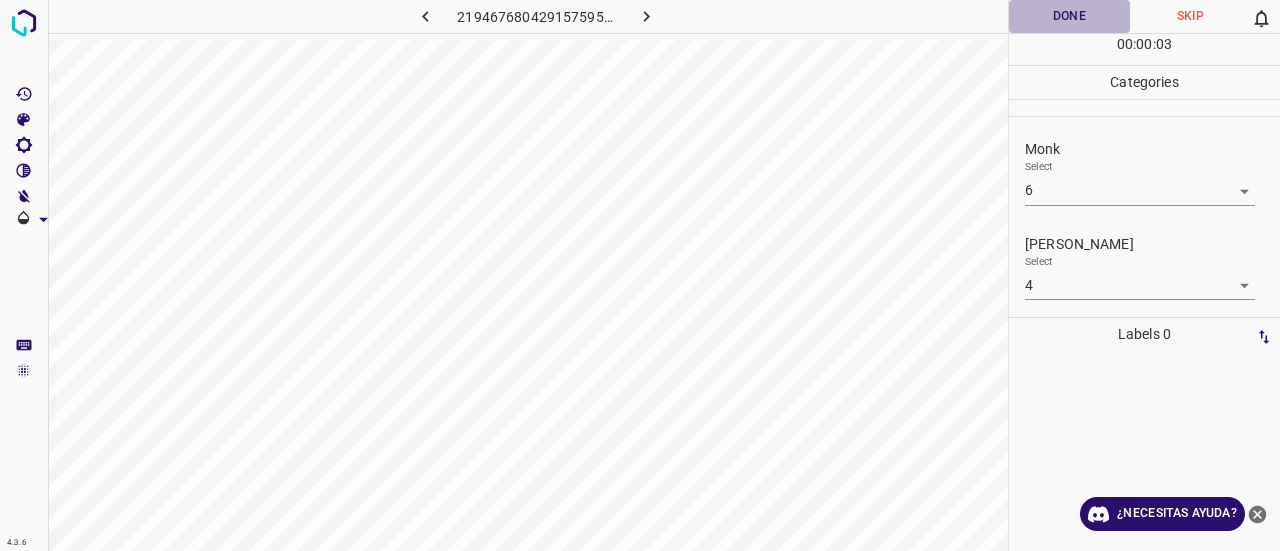 click on "Done" at bounding box center (1069, 16) 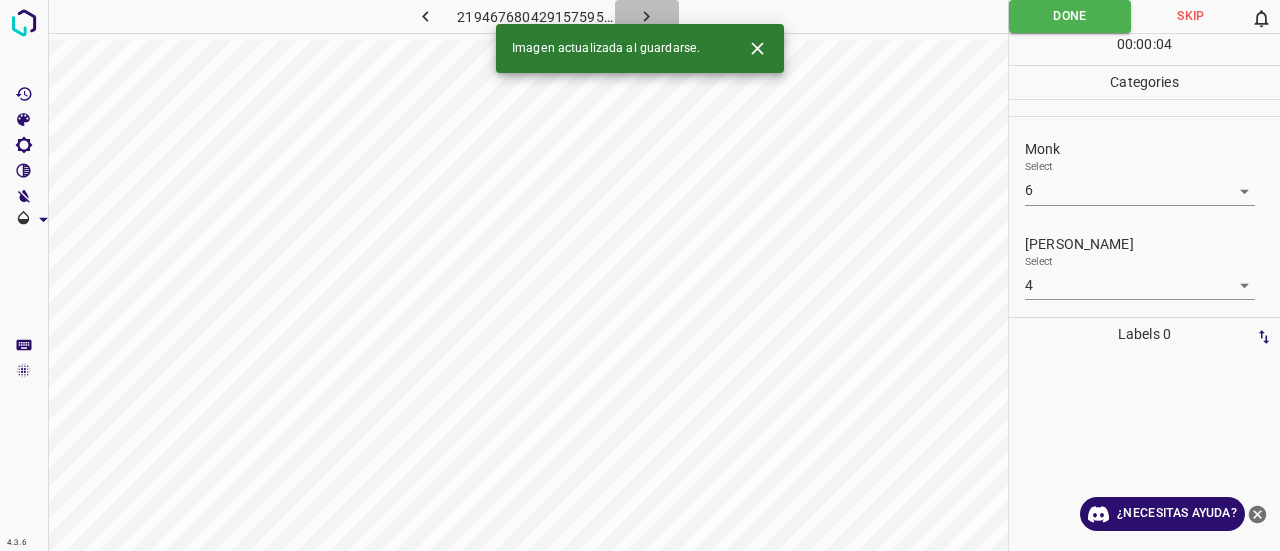 click 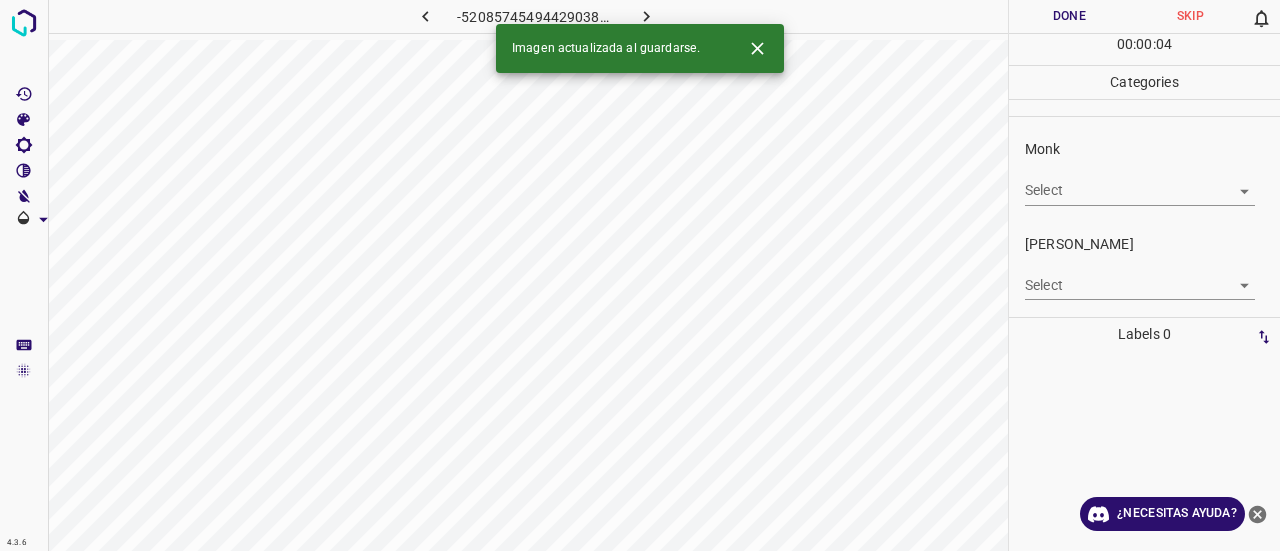 click on "4.3.6  -5208574549442903802.png Done Skip 0 00   : 00   : 04   Categories Monk   Select ​  Fitzpatrick   Select ​ Labels   0 Categories 1 Monk 2  Fitzpatrick Tools Space Change between modes (Draw & Edit) I Auto labeling R Restore zoom M Zoom in N Zoom out Delete Delete selecte label Filters Z Restore filters X Saturation filter C Brightness filter V Contrast filter B Gray scale filter General O Download Imagen actualizada al guardarse. ¿Necesitas ayuda? Texto original Valora esta traducción Tu opinión servirá para ayudar a mejorar el Traductor de Google - Texto - Esconder - Borrar" at bounding box center [640, 275] 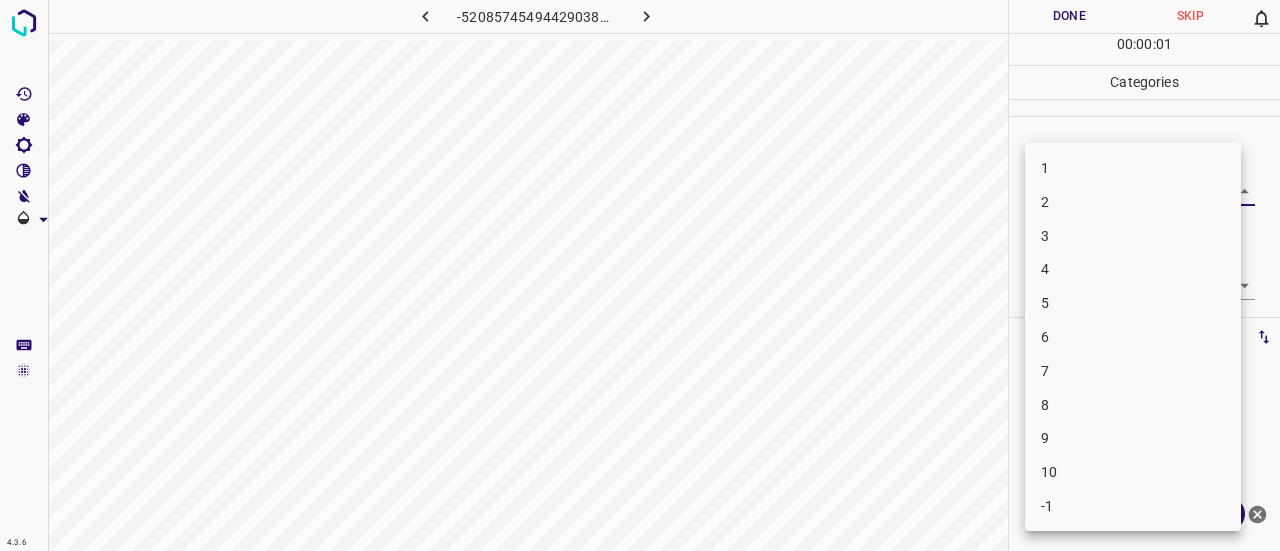 click on "3" at bounding box center [1133, 236] 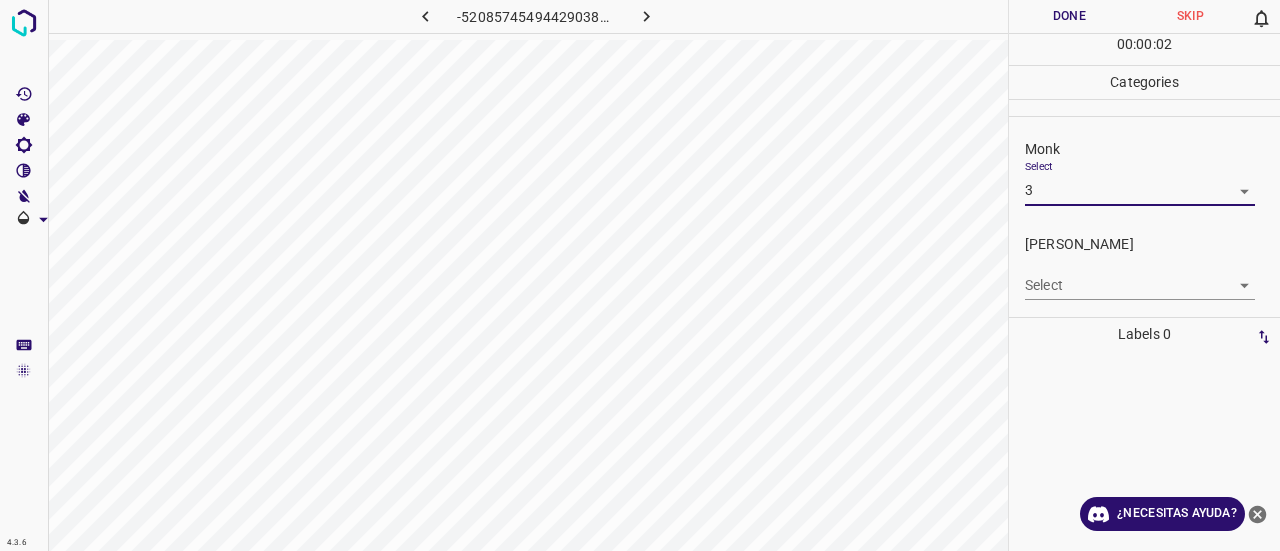 click on "4.3.6  -5208574549442903802.png Done Skip 0 00   : 00   : 02   Categories Monk   Select 3 3  Fitzpatrick   Select ​ Labels   0 Categories 1 Monk 2  Fitzpatrick Tools Space Change between modes (Draw & Edit) I Auto labeling R Restore zoom M Zoom in N Zoom out Delete Delete selecte label Filters Z Restore filters X Saturation filter C Brightness filter V Contrast filter B Gray scale filter General O Download ¿Necesitas ayuda? Texto original Valora esta traducción Tu opinión servirá para ayudar a mejorar el Traductor de Google - Texto - Esconder - Borrar 1 2 3 4 5 6 7 8 9 10 -1" at bounding box center [640, 275] 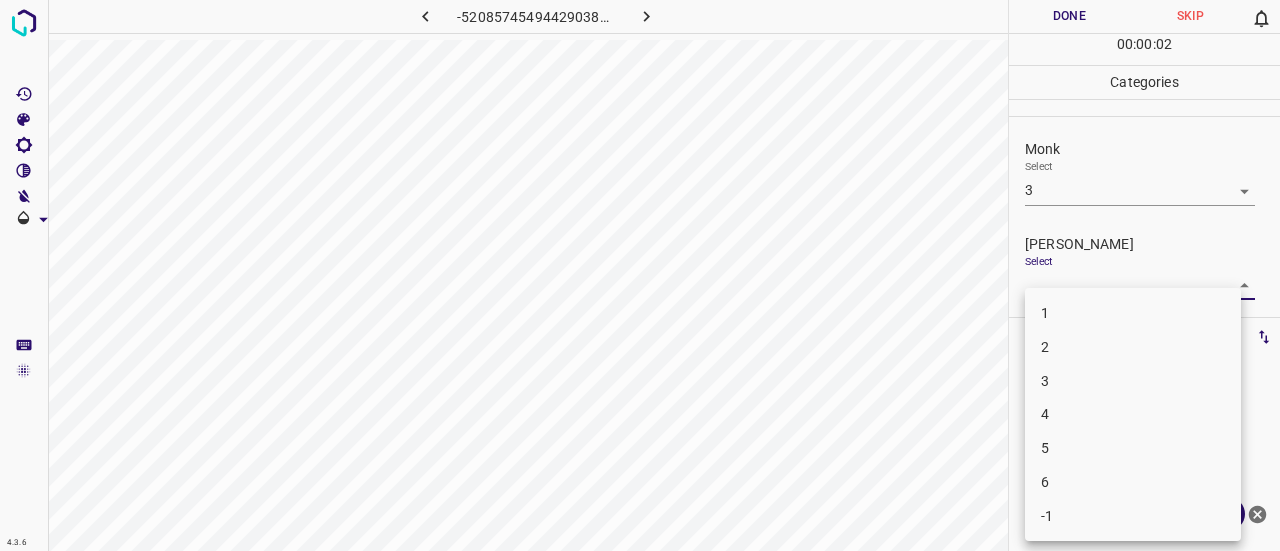 click on "1" at bounding box center (1133, 313) 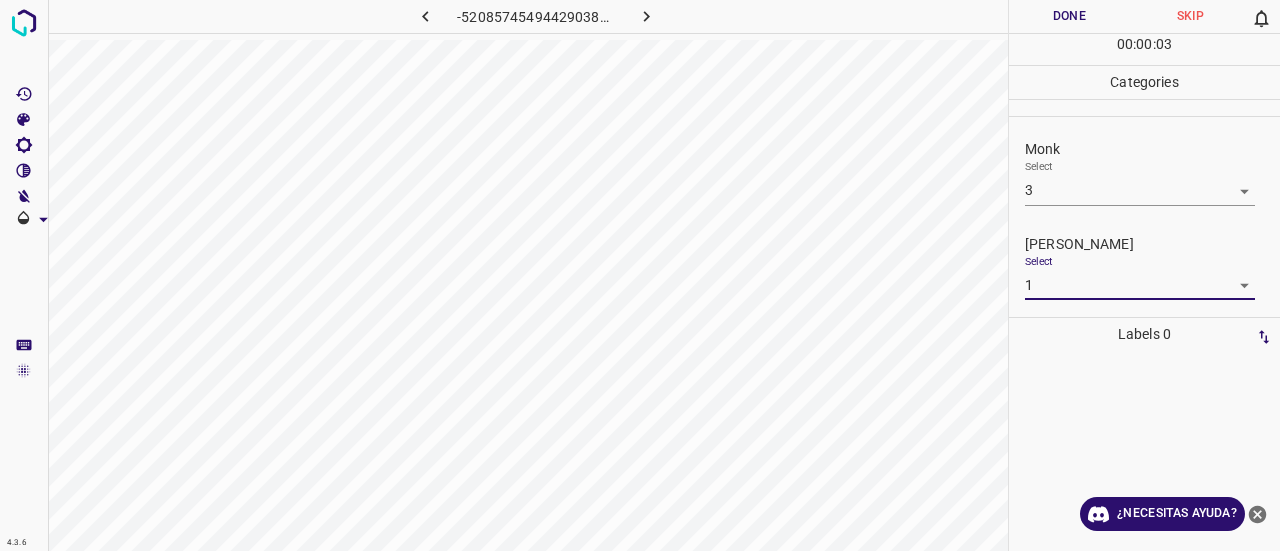click on "Done" at bounding box center (1069, 16) 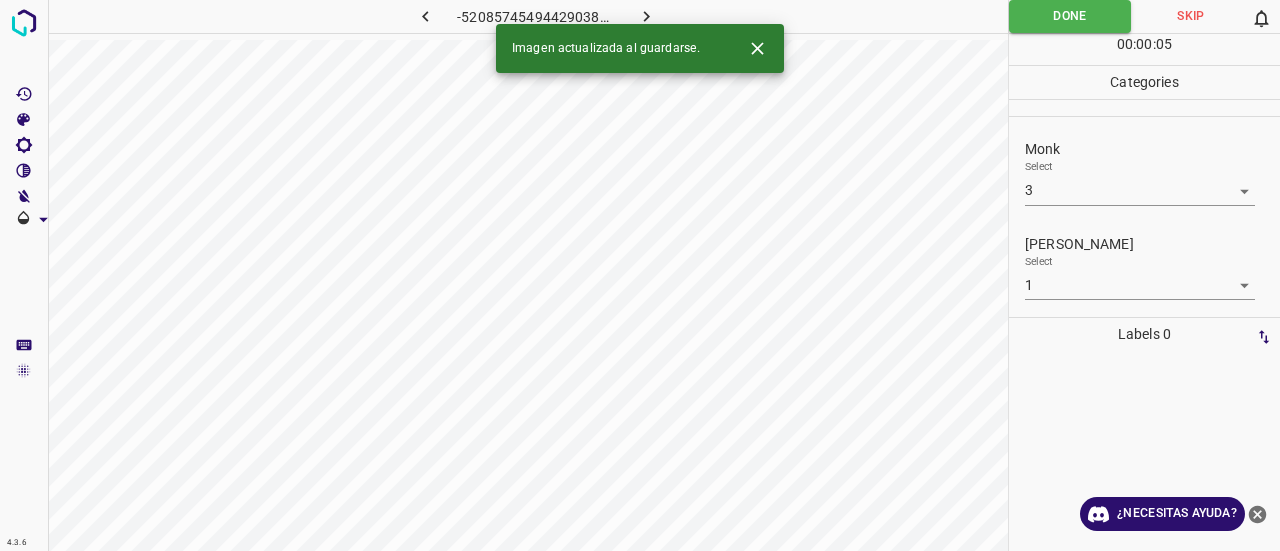 click at bounding box center [647, 16] 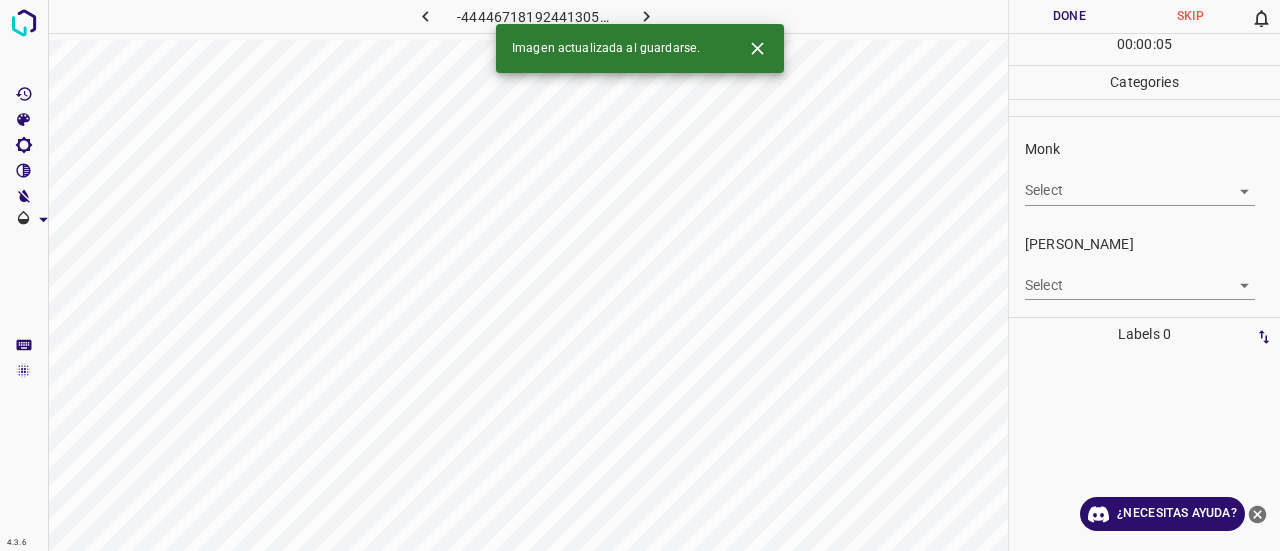 click on "4.3.6  -4444671819244130593.png Done Skip 0 00   : 00   : 05   Categories Monk   Select ​  Fitzpatrick   Select ​ Labels   0 Categories 1 Monk 2  Fitzpatrick Tools Space Change between modes (Draw & Edit) I Auto labeling R Restore zoom M Zoom in N Zoom out Delete Delete selecte label Filters Z Restore filters X Saturation filter C Brightness filter V Contrast filter B Gray scale filter General O Download Imagen actualizada al guardarse. ¿Necesitas ayuda? Texto original Valora esta traducción Tu opinión servirá para ayudar a mejorar el Traductor de Google - Texto - Esconder - Borrar" at bounding box center [640, 275] 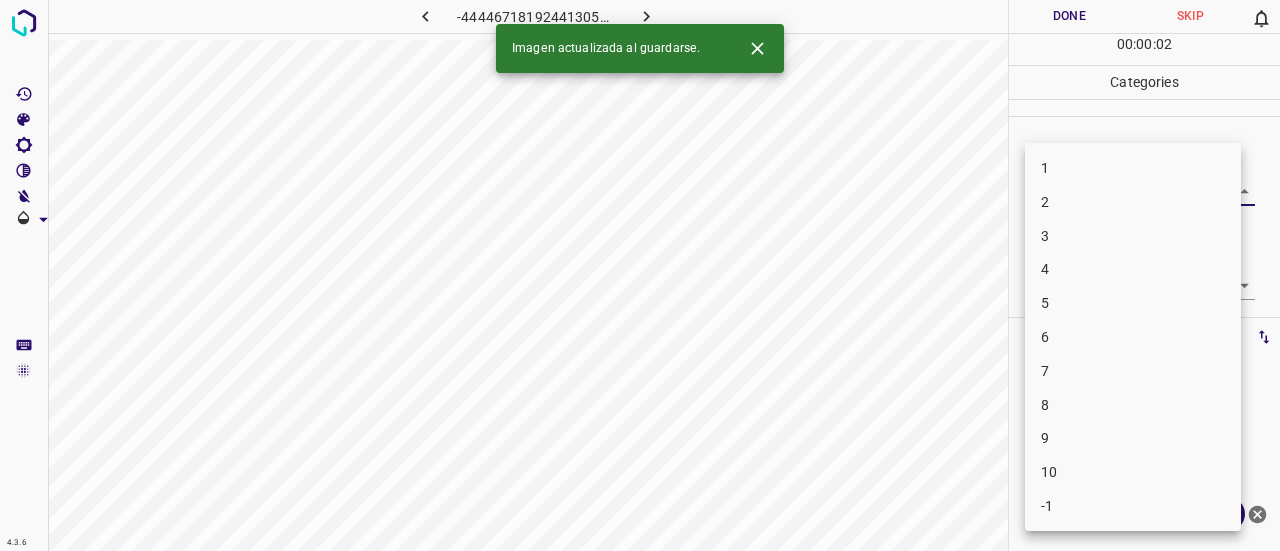 click on "3" at bounding box center (1133, 236) 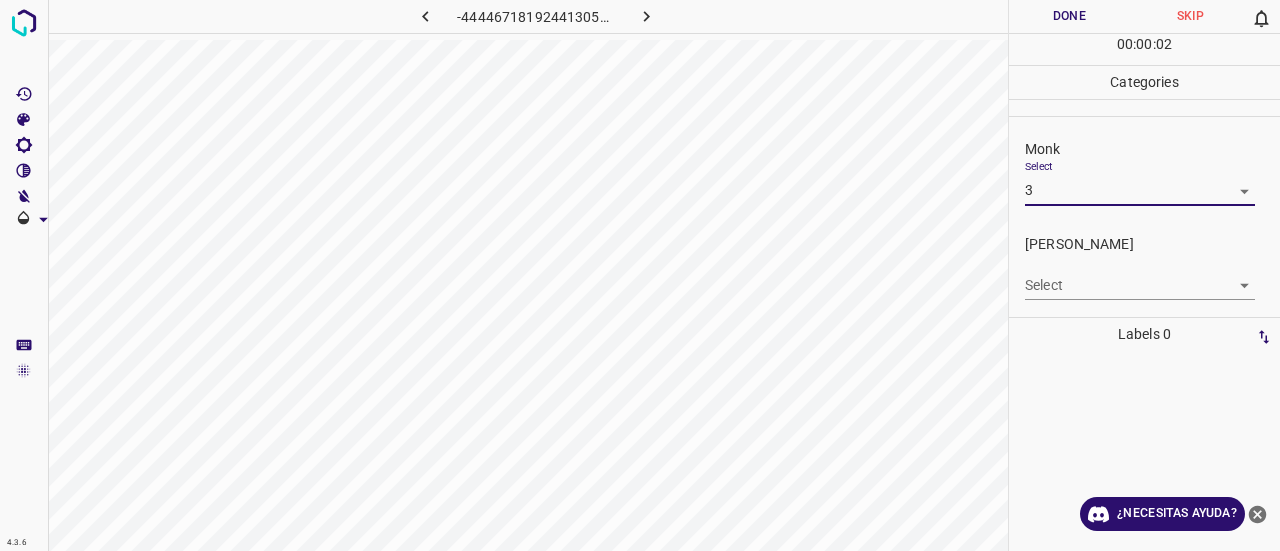 click on "4.3.6  -4444671819244130593.png Done Skip 0 00   : 00   : 02   Categories Monk   Select 3 3  Fitzpatrick   Select ​ Labels   0 Categories 1 Monk 2  Fitzpatrick Tools Space Change between modes (Draw & Edit) I Auto labeling R Restore zoom M Zoom in N Zoom out Delete Delete selecte label Filters Z Restore filters X Saturation filter C Brightness filter V Contrast filter B Gray scale filter General O Download ¿Necesitas ayuda? Texto original Valora esta traducción Tu opinión servirá para ayudar a mejorar el Traductor de Google - Texto - Esconder - Borrar 1 2 3 4 5 6 7 8 9 10 -1" at bounding box center [640, 275] 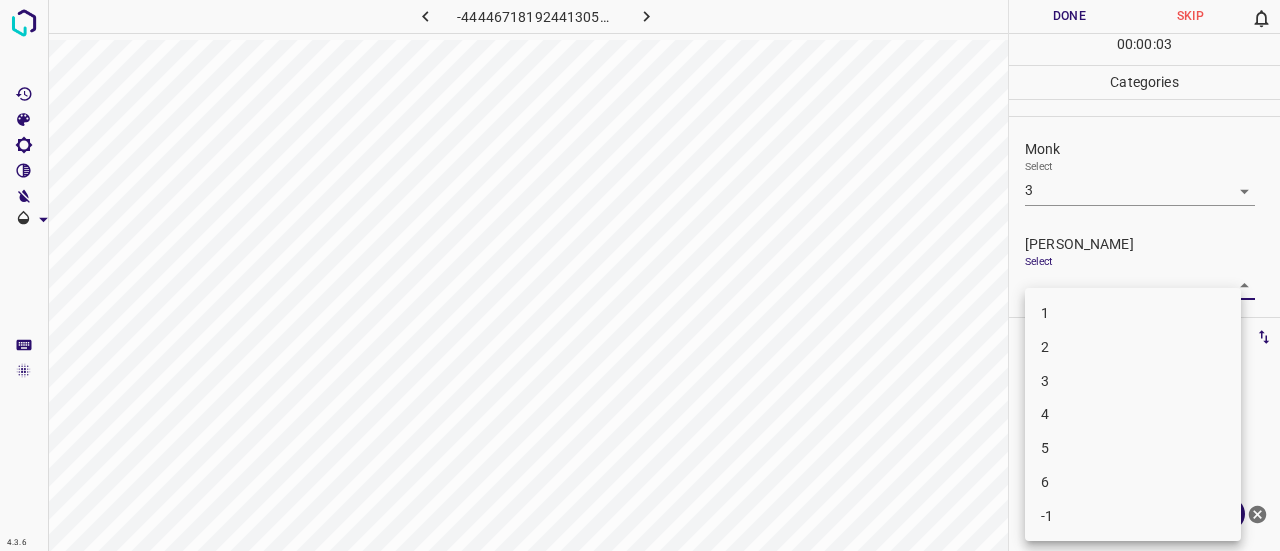 click on "2" at bounding box center [1133, 347] 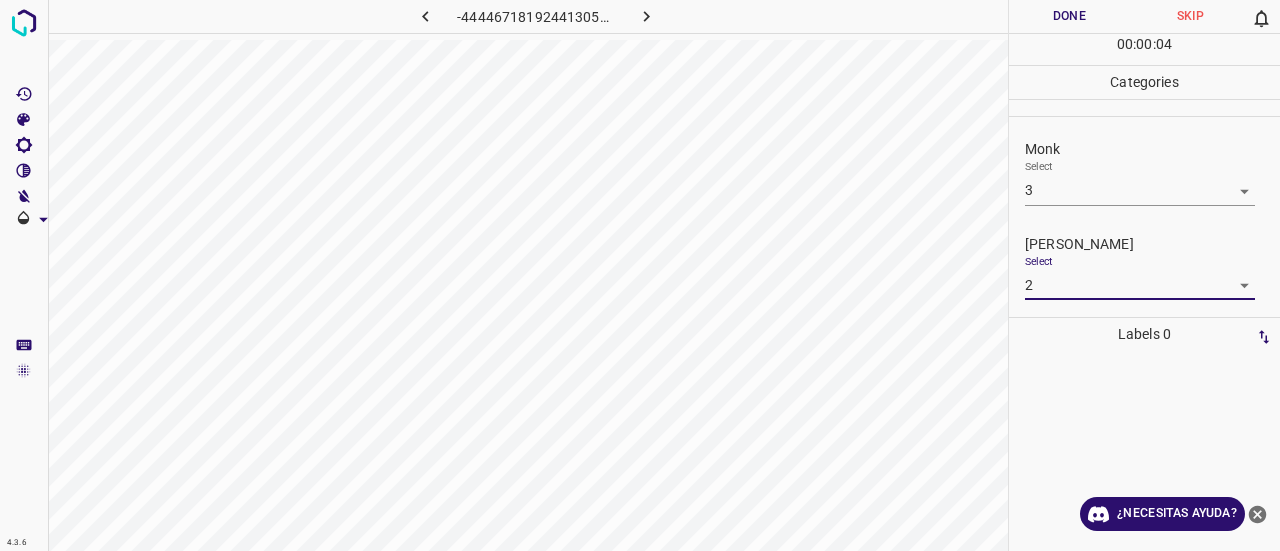 click on "4.3.6  -4444671819244130593.png Done Skip 0 00   : 00   : 04   Categories Monk   Select 3 3  Fitzpatrick   Select 2 2 Labels   0 Categories 1 Monk 2  Fitzpatrick Tools Space Change between modes (Draw & Edit) I Auto labeling R Restore zoom M Zoom in N Zoom out Delete Delete selecte label Filters Z Restore filters X Saturation filter C Brightness filter V Contrast filter B Gray scale filter General O Download ¿Necesitas ayuda? Texto original Valora esta traducción Tu opinión servirá para ayudar a mejorar el Traductor de Google - Texto - Esconder - Borrar" at bounding box center [640, 275] 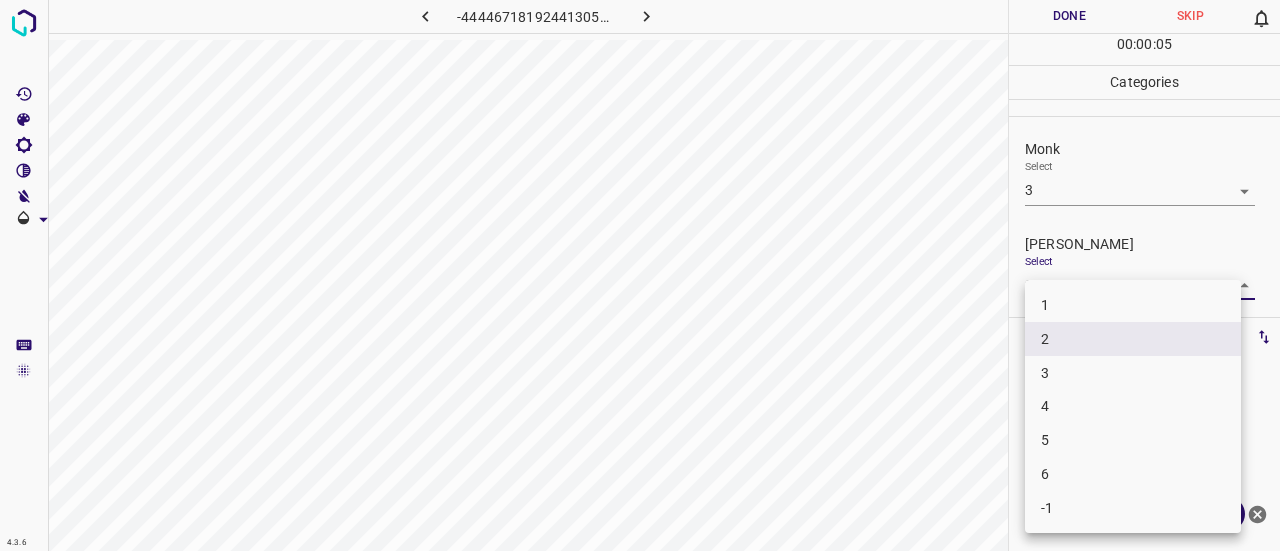 click on "1" at bounding box center [1133, 305] 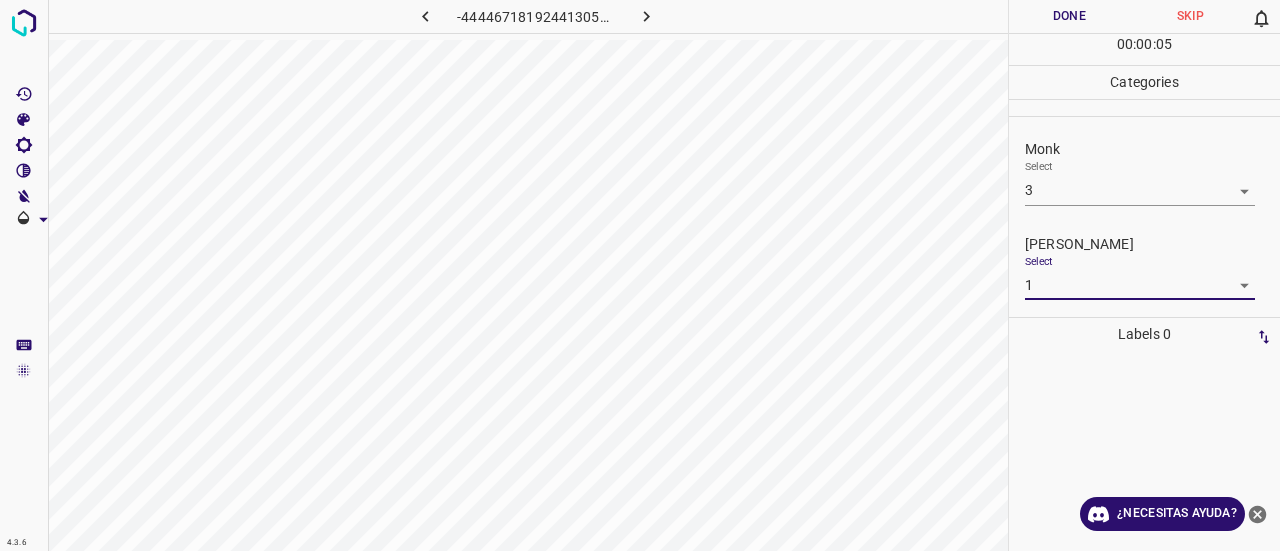 click on "Done" at bounding box center (1069, 16) 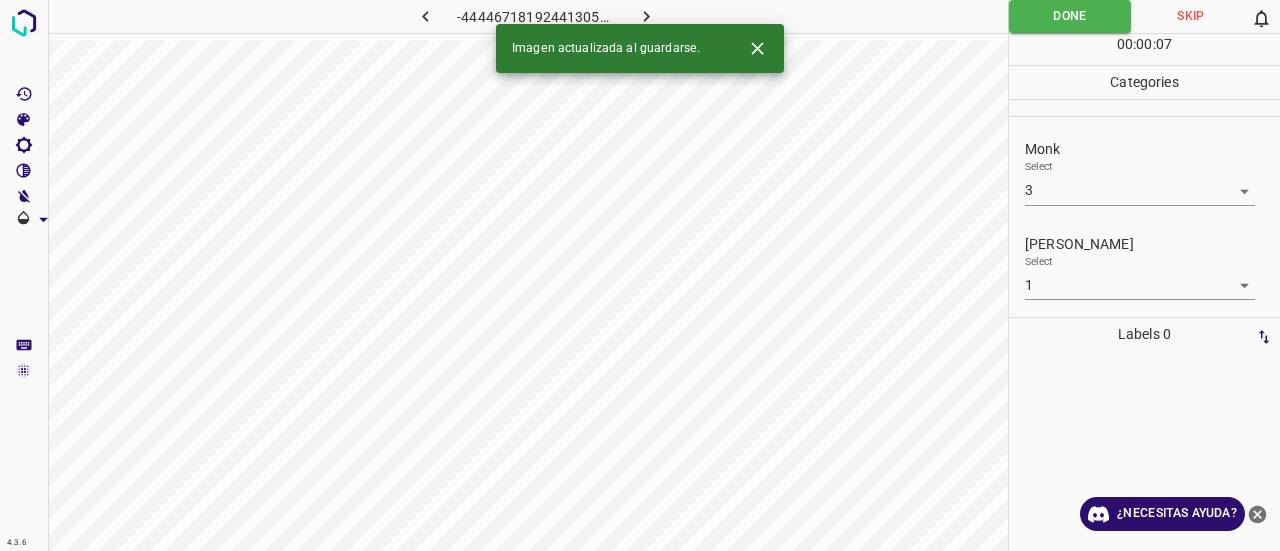 click 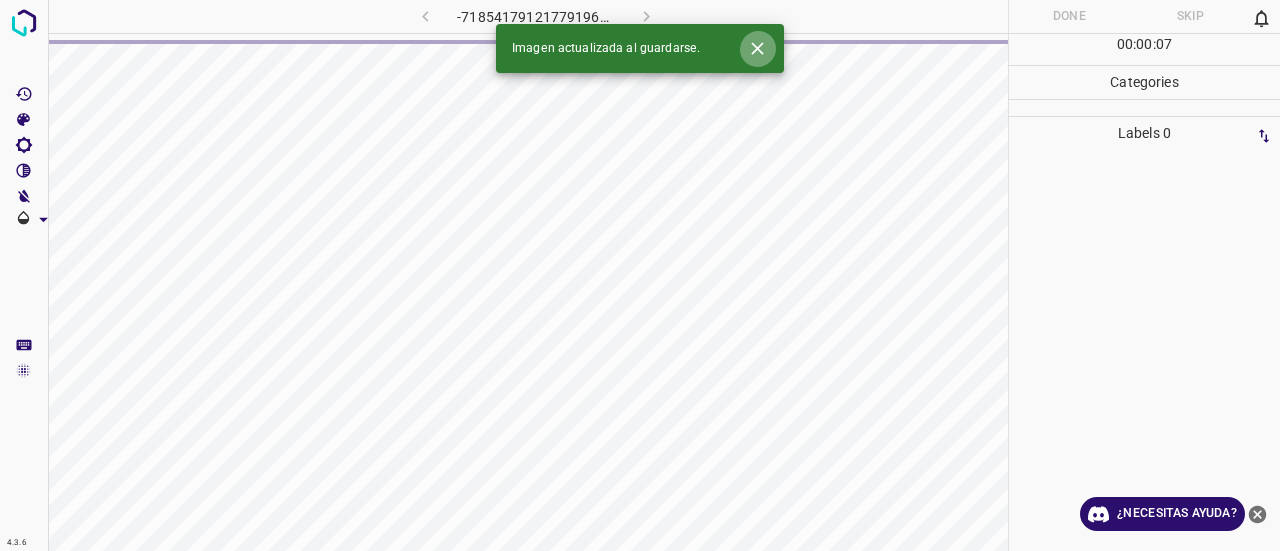 click 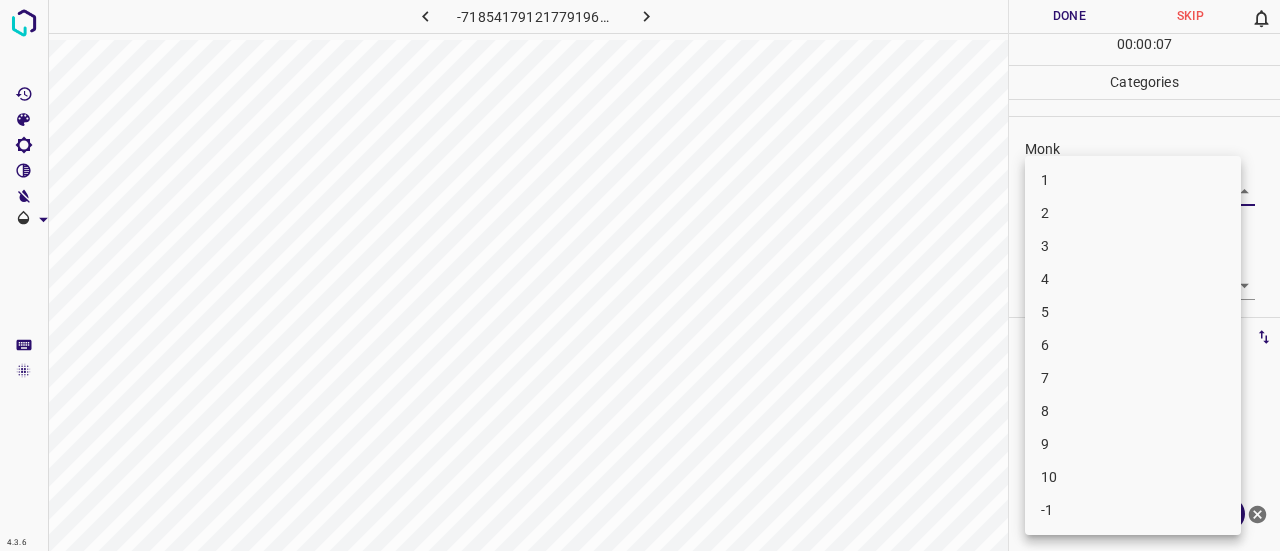 click on "4.3.6  -7185417912177919693.png Done Skip 0 00   : 00   : 07   Categories Monk   Select ​  Fitzpatrick   Select ​ Labels   0 Categories 1 Monk 2  Fitzpatrick Tools Space Change between modes (Draw & Edit) I Auto labeling R Restore zoom M Zoom in N Zoom out Delete Delete selecte label Filters Z Restore filters X Saturation filter C Brightness filter V Contrast filter B Gray scale filter General O Download ¿Necesitas ayuda? Texto original Valora esta traducción Tu opinión servirá para ayudar a mejorar el Traductor de Google - Texto - Esconder - Borrar 1 2 3 4 5 6 7 8 9 10 -1" at bounding box center (640, 275) 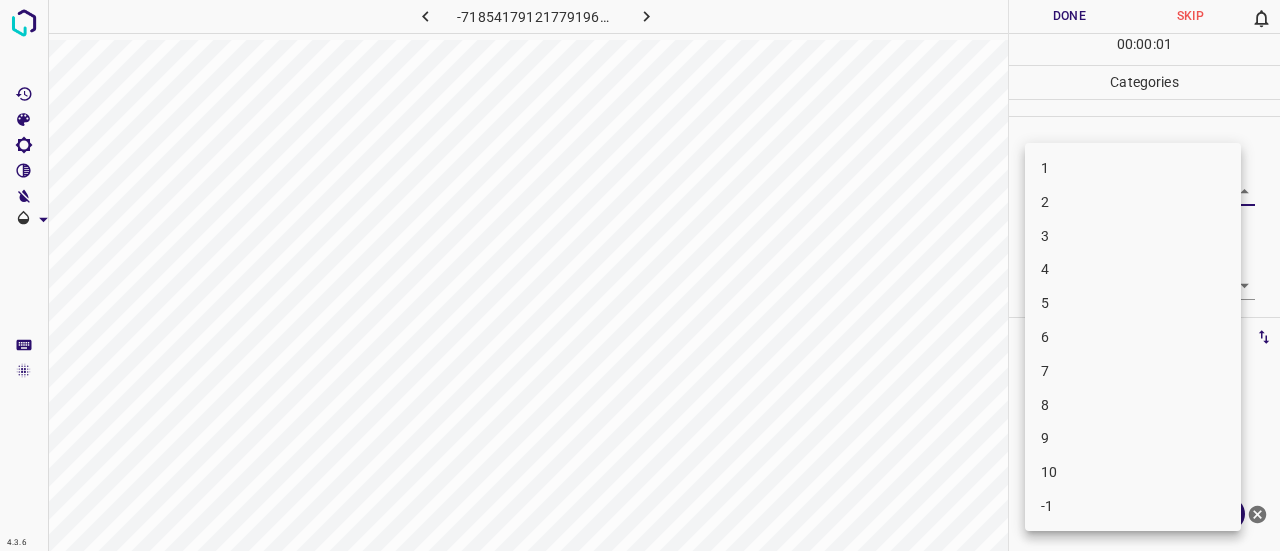 click on "6" at bounding box center (1133, 337) 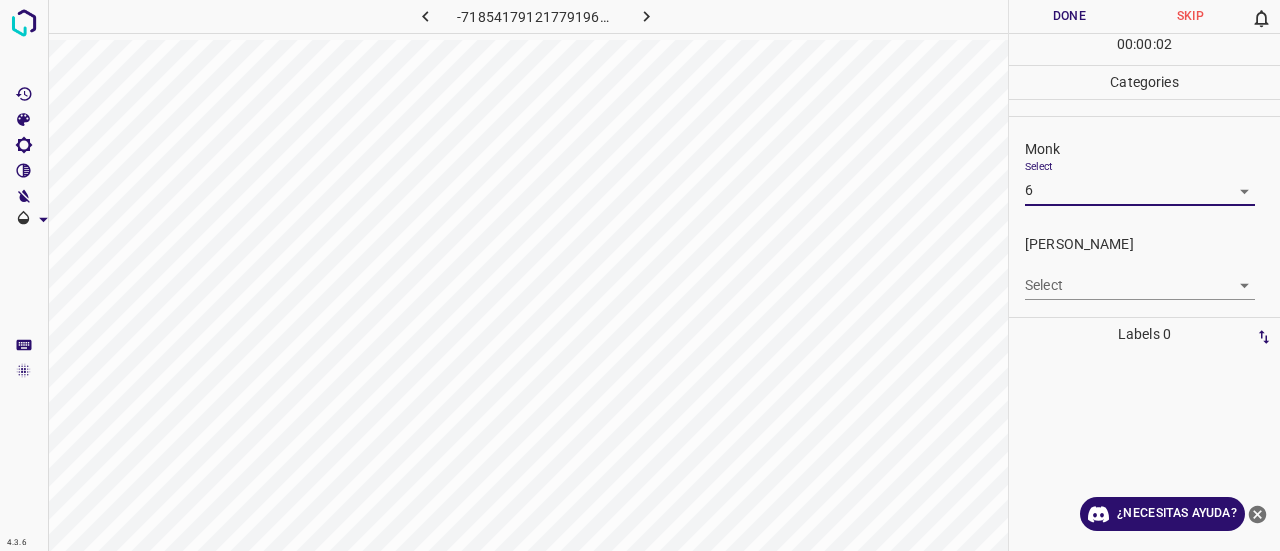 click on "4.3.6  -7185417912177919693.png Done Skip 0 00   : 00   : 02   Categories Monk   Select 6 6  Fitzpatrick   Select ​ Labels   0 Categories 1 Monk 2  Fitzpatrick Tools Space Change between modes (Draw & Edit) I Auto labeling R Restore zoom M Zoom in N Zoom out Delete Delete selecte label Filters Z Restore filters X Saturation filter C Brightness filter V Contrast filter B Gray scale filter General O Download ¿Necesitas ayuda? Texto original Valora esta traducción Tu opinión servirá para ayudar a mejorar el Traductor de Google - Texto - Esconder - Borrar 1 2 3 4 5 6 7 8 9 10 -1" at bounding box center (640, 275) 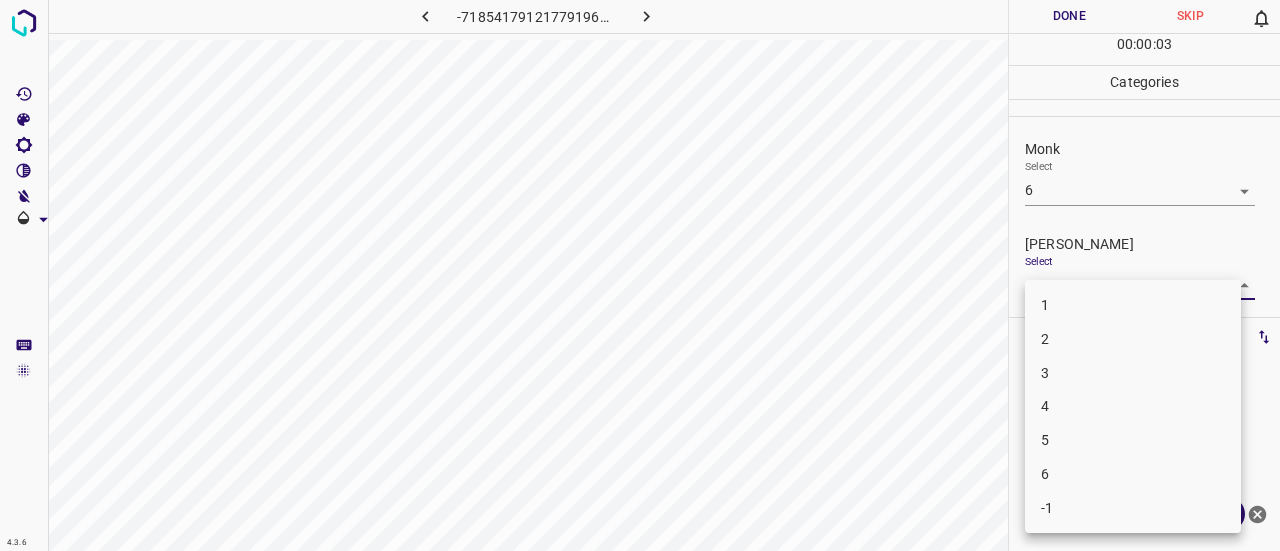 click on "4" at bounding box center (1133, 406) 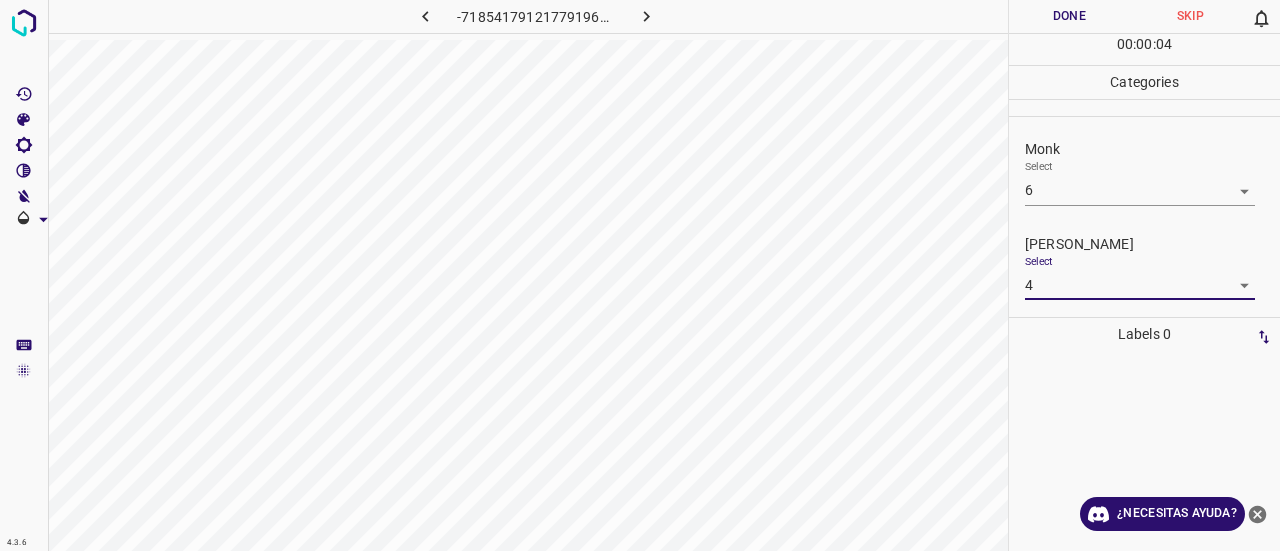 click on "4.3.6  -7185417912177919693.png Done Skip 0 00   : 00   : 04   Categories Monk   Select 6 6  Fitzpatrick   Select 4 4 Labels   0 Categories 1 Monk 2  Fitzpatrick Tools Space Change between modes (Draw & Edit) I Auto labeling R Restore zoom M Zoom in N Zoom out Delete Delete selecte label Filters Z Restore filters X Saturation filter C Brightness filter V Contrast filter B Gray scale filter General O Download ¿Necesitas ayuda? Texto original Valora esta traducción Tu opinión servirá para ayudar a mejorar el Traductor de Google - Texto - Esconder - Borrar" at bounding box center [640, 275] 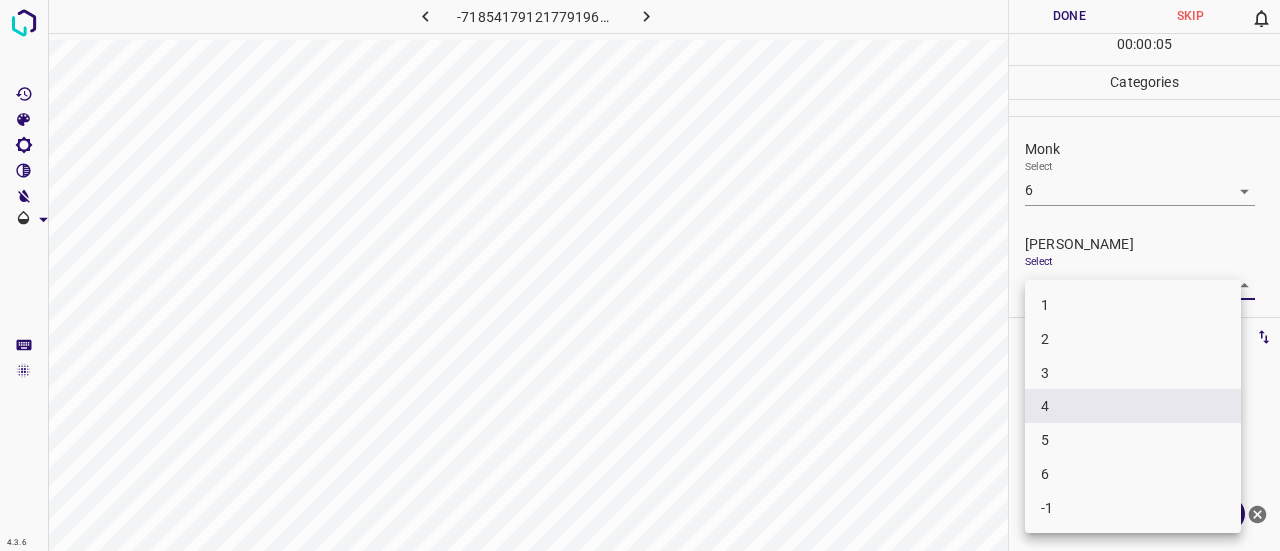 click on "5" at bounding box center (1133, 440) 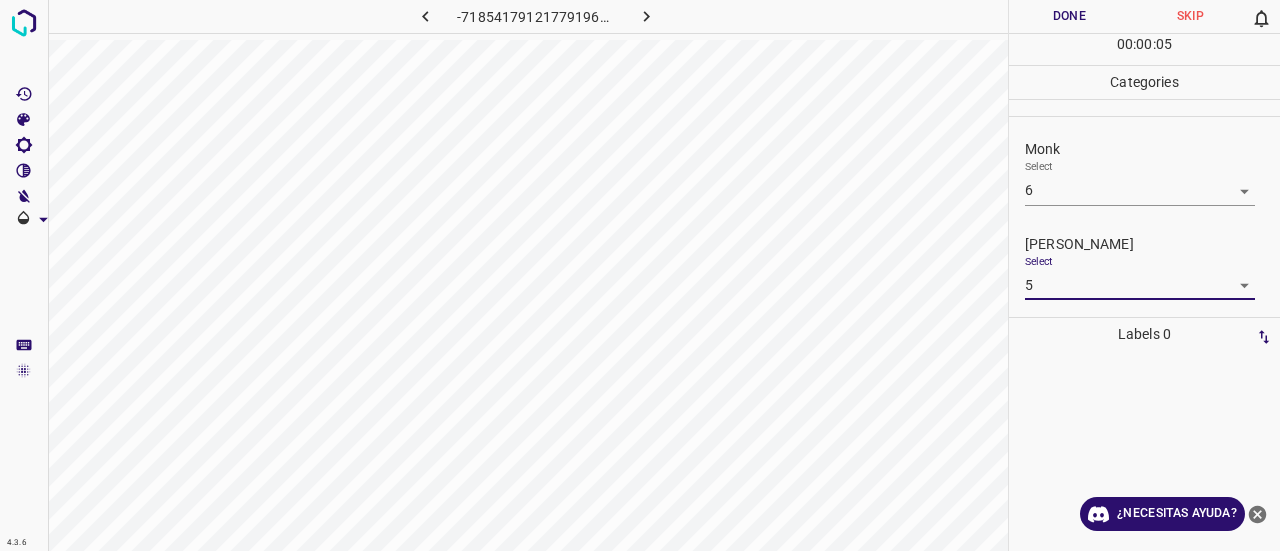 click on "Done" at bounding box center [1069, 16] 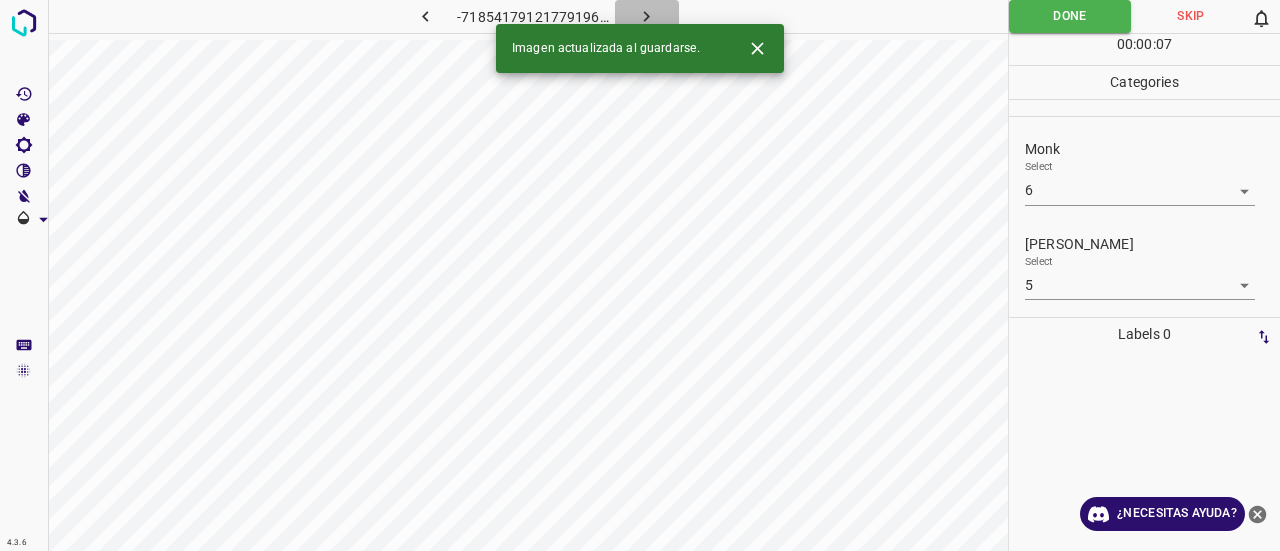 click at bounding box center (647, 16) 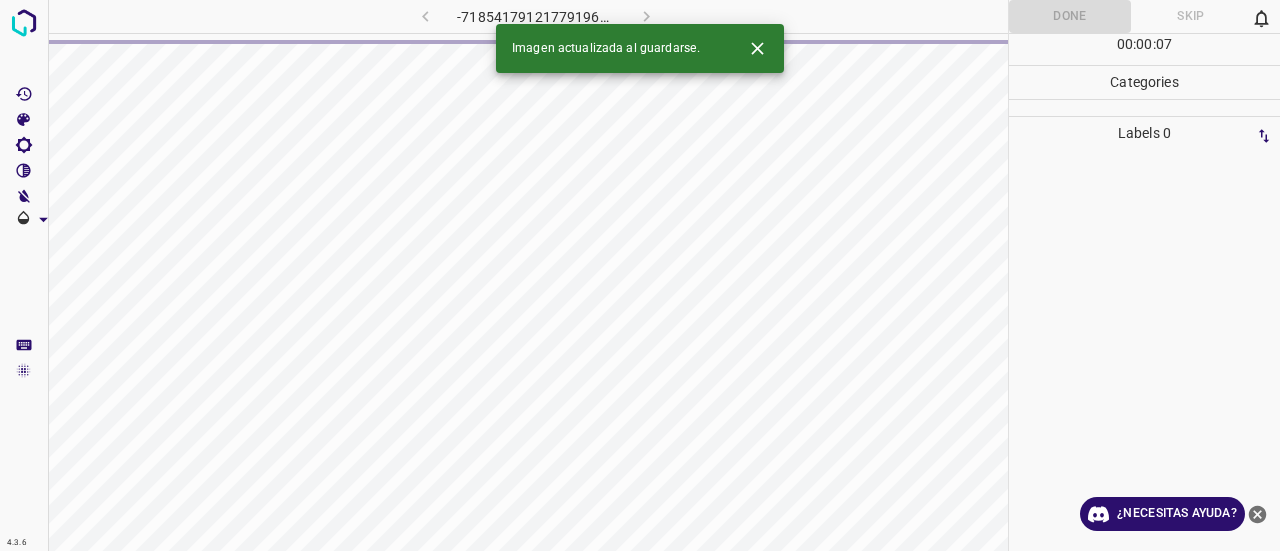 click at bounding box center [757, 48] 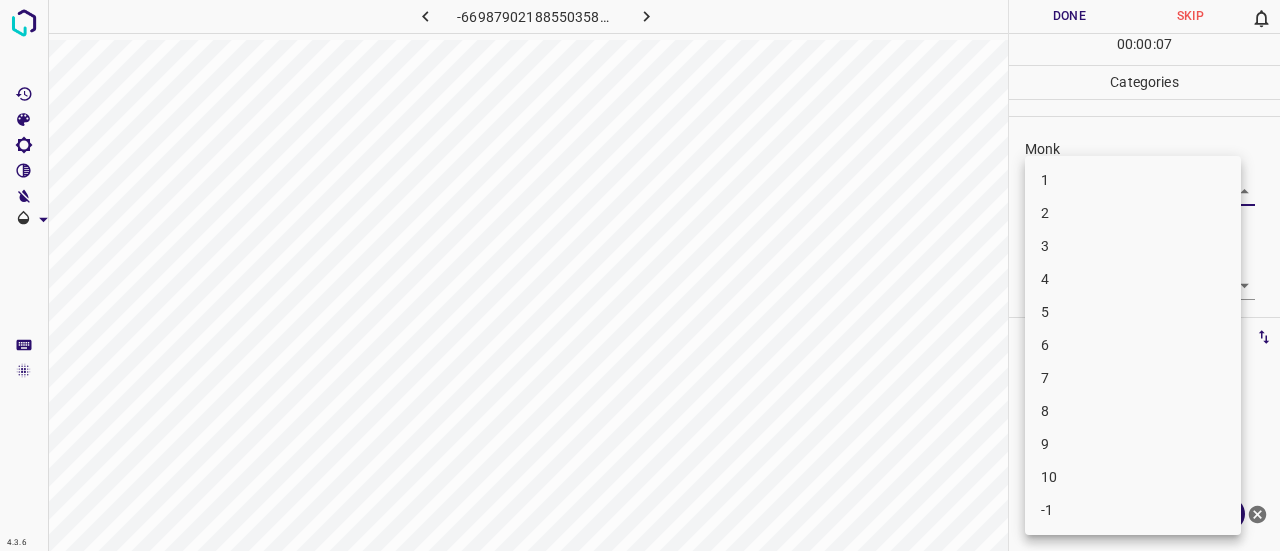 click on "4.3.6  -6698790218855035886.png Done Skip 0 00   : 00   : 07   Categories Monk   Select ​  Fitzpatrick   Select ​ Labels   0 Categories 1 Monk 2  Fitzpatrick Tools Space Change between modes (Draw & Edit) I Auto labeling R Restore zoom M Zoom in N Zoom out Delete Delete selecte label Filters Z Restore filters X Saturation filter C Brightness filter V Contrast filter B Gray scale filter General O Download ¿Necesitas ayuda? Texto original Valora esta traducción Tu opinión servirá para ayudar a mejorar el Traductor de Google - Texto - Esconder - Borrar 1 2 3 4 5 6 7 8 9 10 -1" at bounding box center [640, 275] 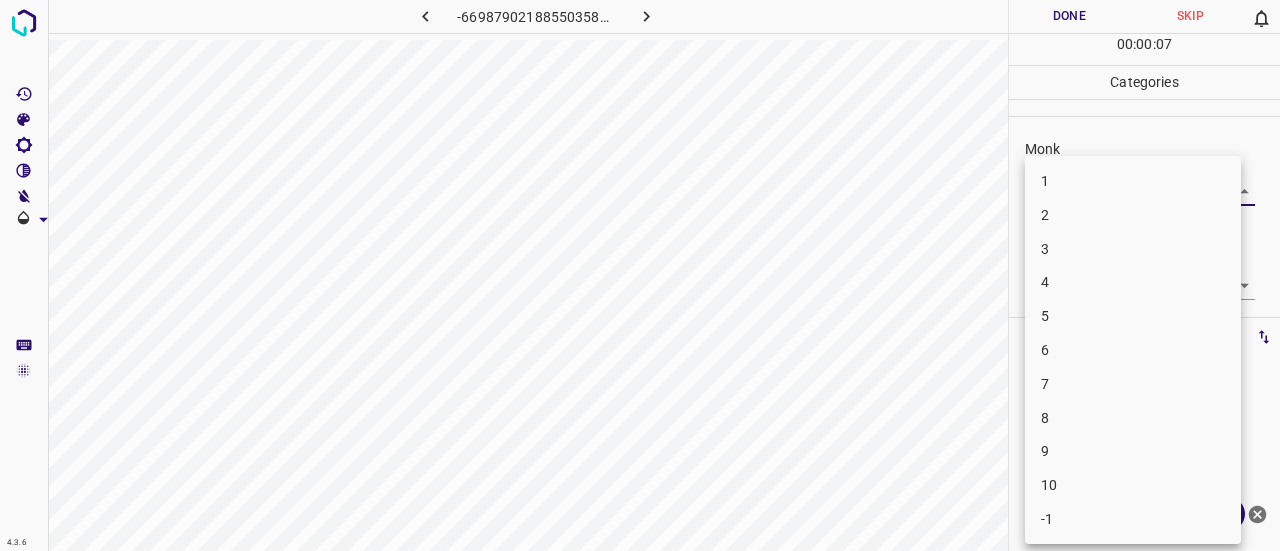 click on "2" at bounding box center (1133, 215) 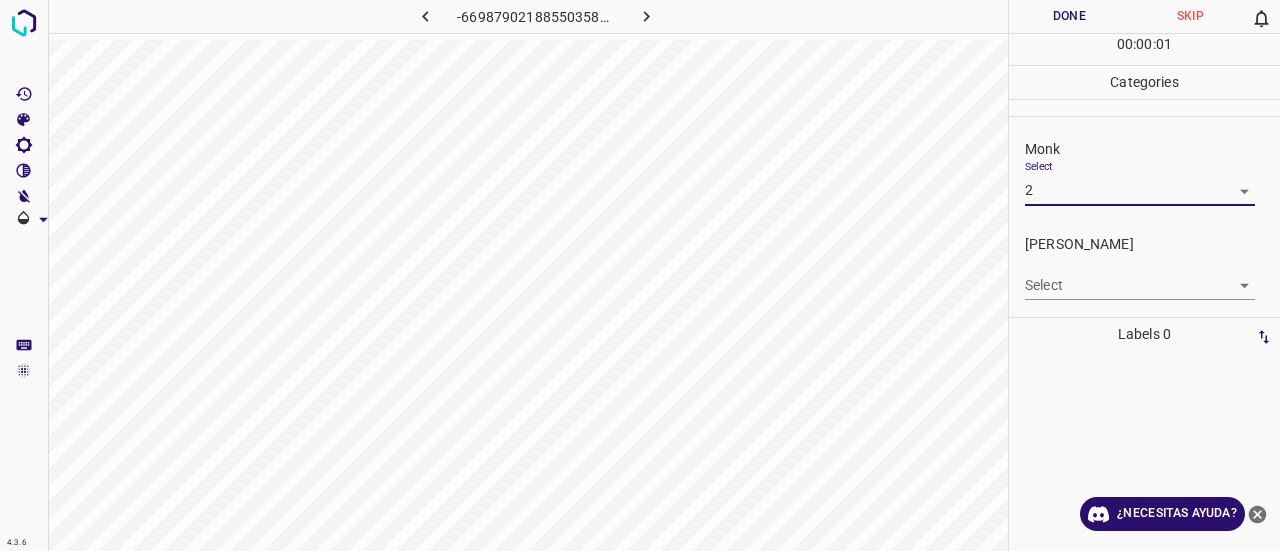 click on "4.3.6  -6698790218855035886.png Done Skip 0 00   : 00   : 01   Categories Monk   Select 2 2  Fitzpatrick   Select ​ Labels   0 Categories 1 Monk 2  Fitzpatrick Tools Space Change between modes (Draw & Edit) I Auto labeling R Restore zoom M Zoom in N Zoom out Delete Delete selecte label Filters Z Restore filters X Saturation filter C Brightness filter V Contrast filter B Gray scale filter General O Download ¿Necesitas ayuda? Texto original Valora esta traducción Tu opinión servirá para ayudar a mejorar el Traductor de Google - Texto - Esconder - Borrar 1 2 3 4 5 6 7 8 9 10 -1" at bounding box center [640, 275] 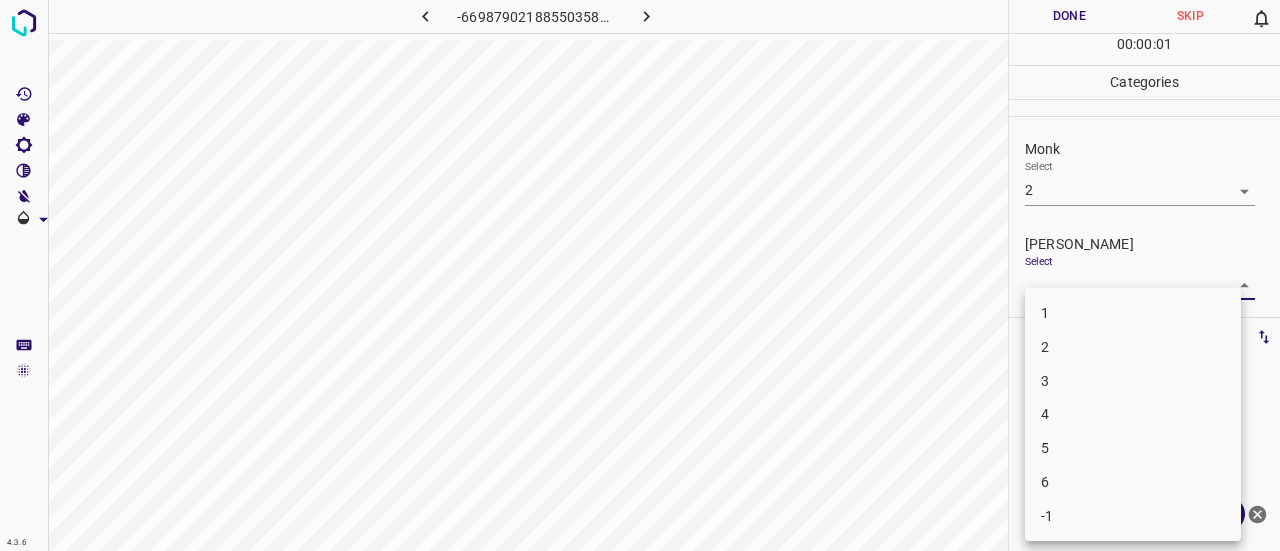 click on "1" at bounding box center [1133, 313] 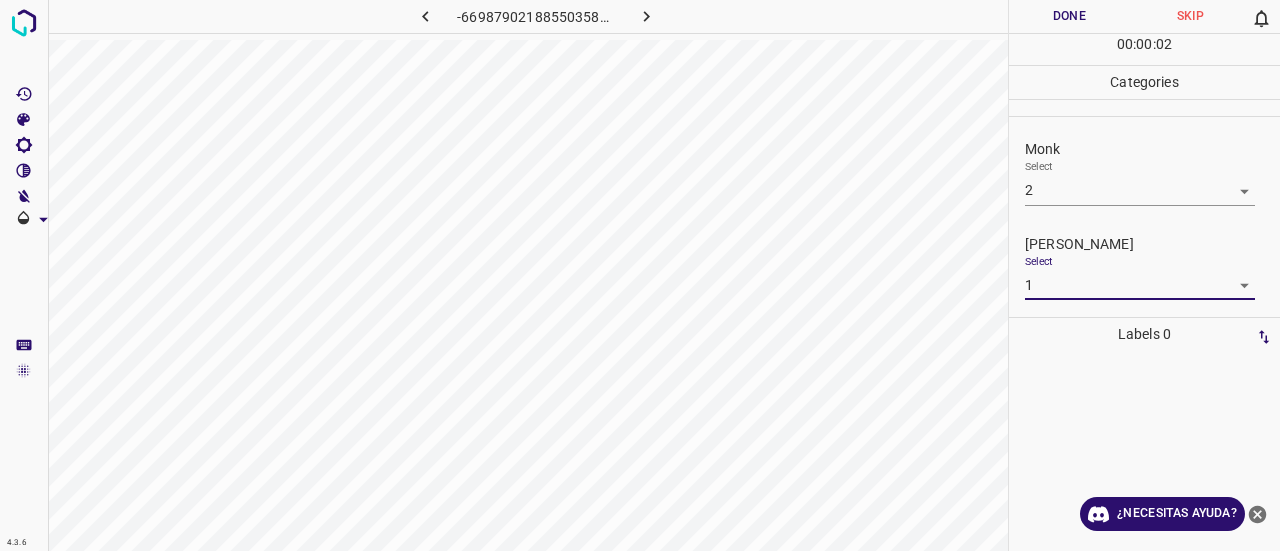 click on "Done" at bounding box center (1069, 16) 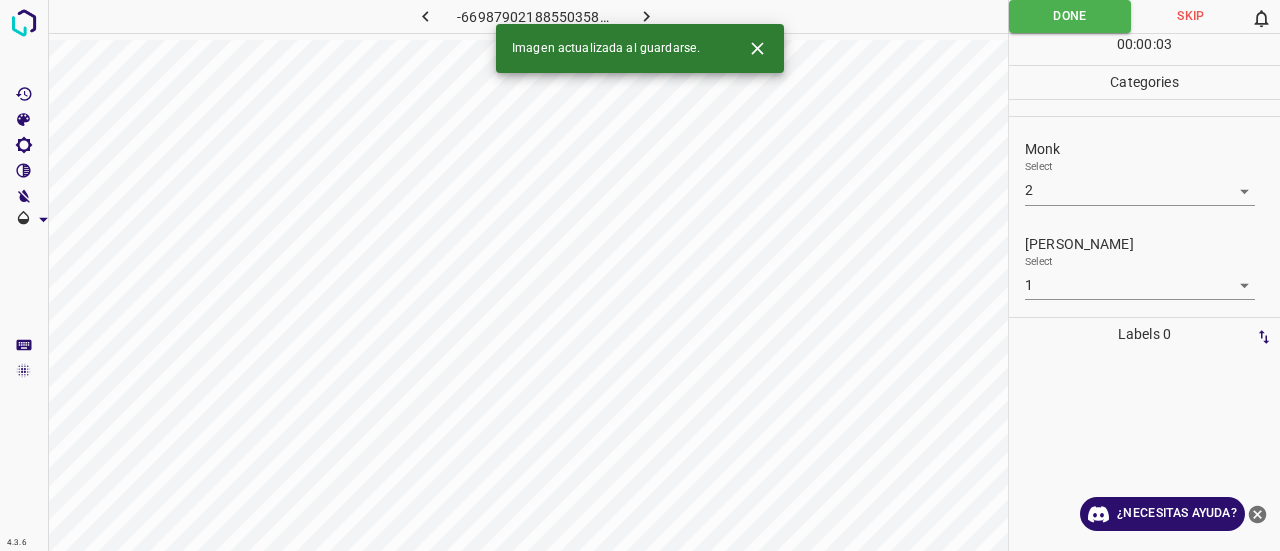 click 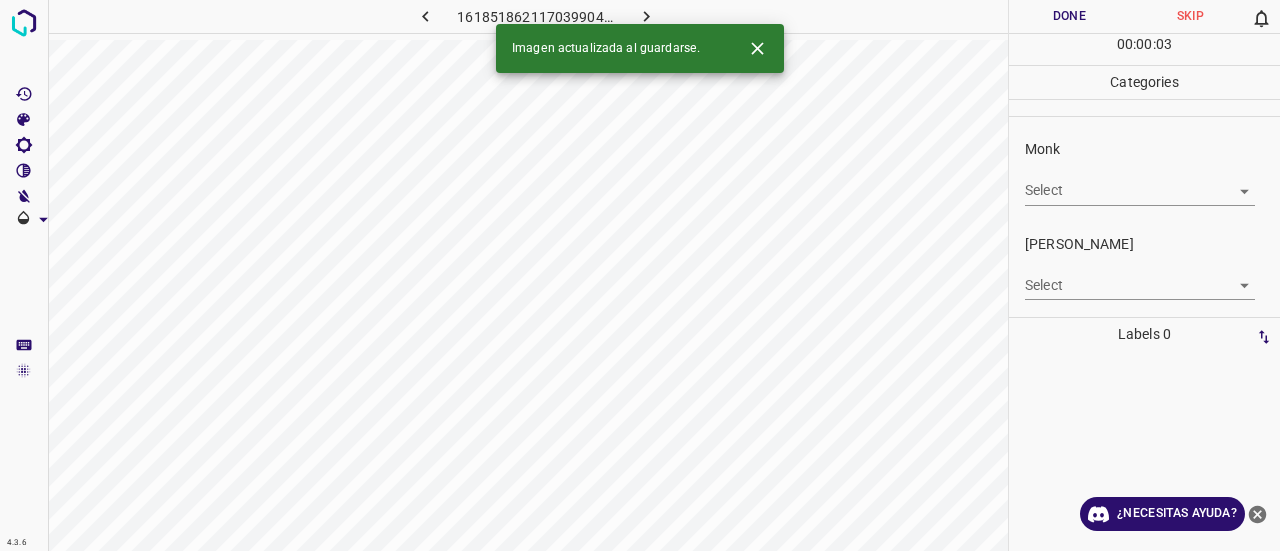 click on "4.3.6  1618518621170399043.png Done Skip 0 00   : 00   : 03   Categories Monk   Select ​  Fitzpatrick   Select ​ Labels   0 Categories 1 Monk 2  Fitzpatrick Tools Space Change between modes (Draw & Edit) I Auto labeling R Restore zoom M Zoom in N Zoom out Delete Delete selecte label Filters Z Restore filters X Saturation filter C Brightness filter V Contrast filter B Gray scale filter General O Download Imagen actualizada al guardarse. ¿Necesitas ayuda? Texto original Valora esta traducción Tu opinión servirá para ayudar a mejorar el Traductor de Google - Texto - Esconder - Borrar" at bounding box center [640, 275] 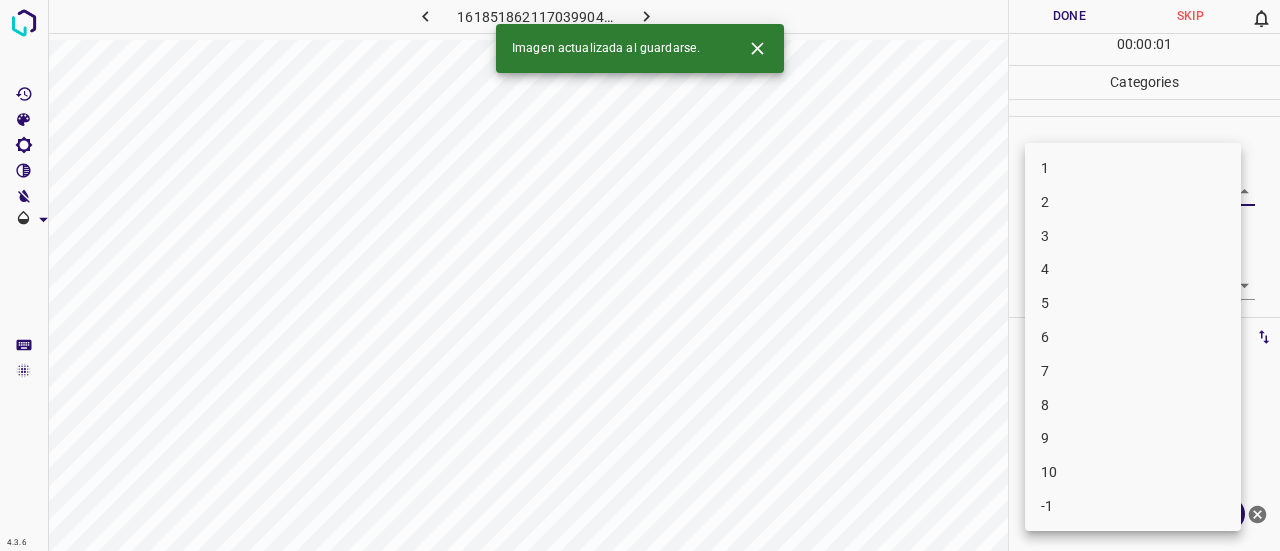 click on "-1" at bounding box center [1133, 506] 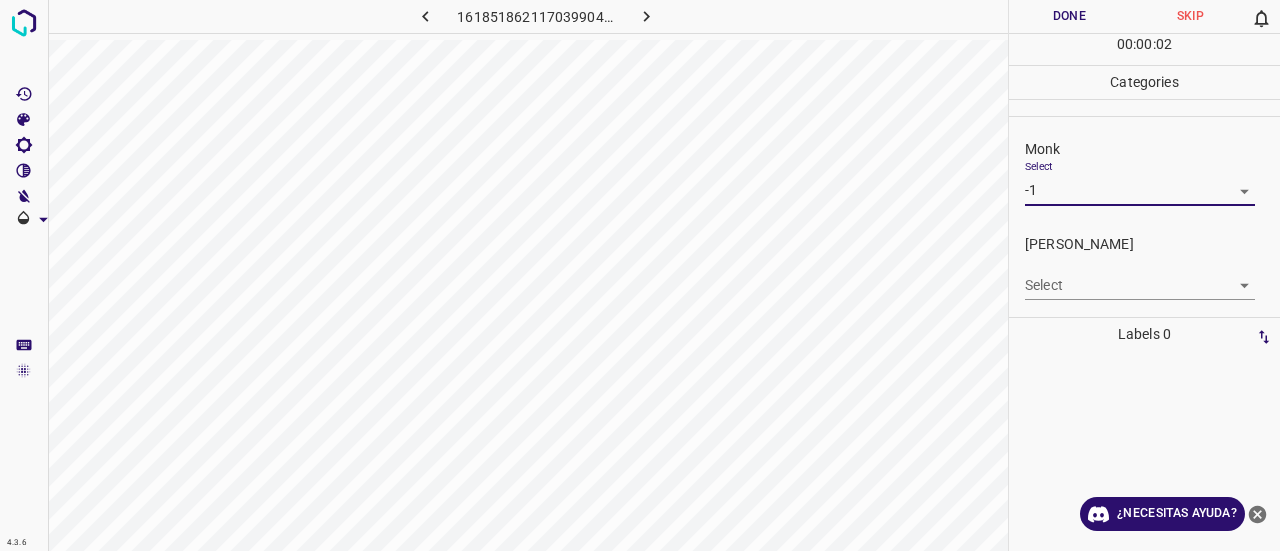 click on "4.3.6  1618518621170399043.png Done Skip 0 00   : 00   : 02   Categories Monk   Select -1 -1  Fitzpatrick   Select ​ Labels   0 Categories 1 Monk 2  Fitzpatrick Tools Space Change between modes (Draw & Edit) I Auto labeling R Restore zoom M Zoom in N Zoom out Delete Delete selecte label Filters Z Restore filters X Saturation filter C Brightness filter V Contrast filter B Gray scale filter General O Download ¿Necesitas ayuda? Texto original Valora esta traducción Tu opinión servirá para ayudar a mejorar el Traductor de Google - Texto - Esconder - Borrar" at bounding box center [640, 275] 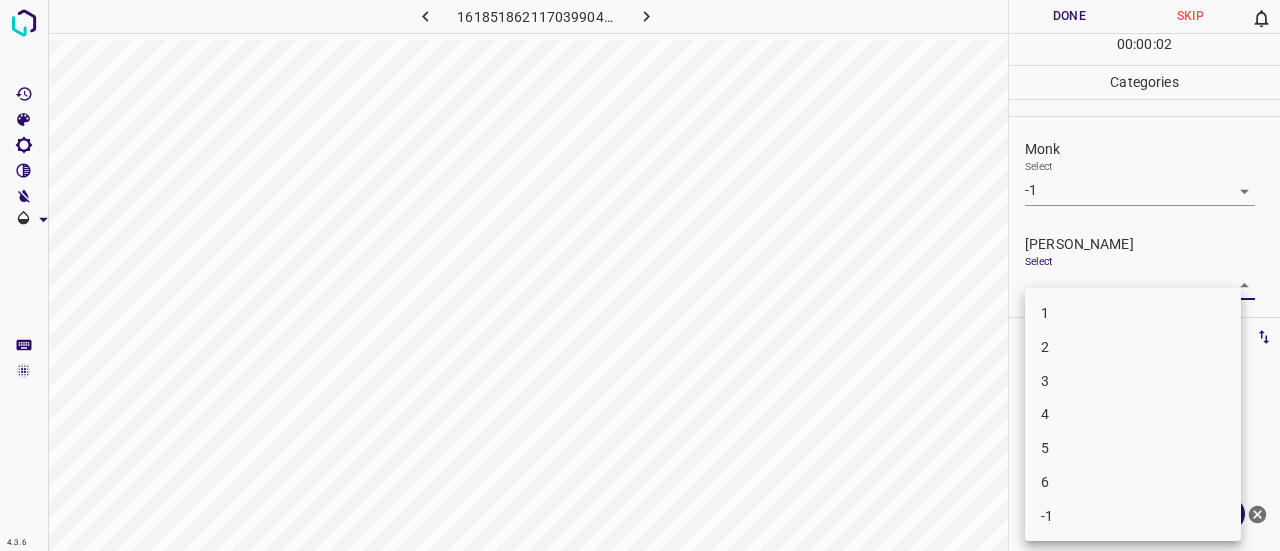 click on "-1" at bounding box center (1133, 516) 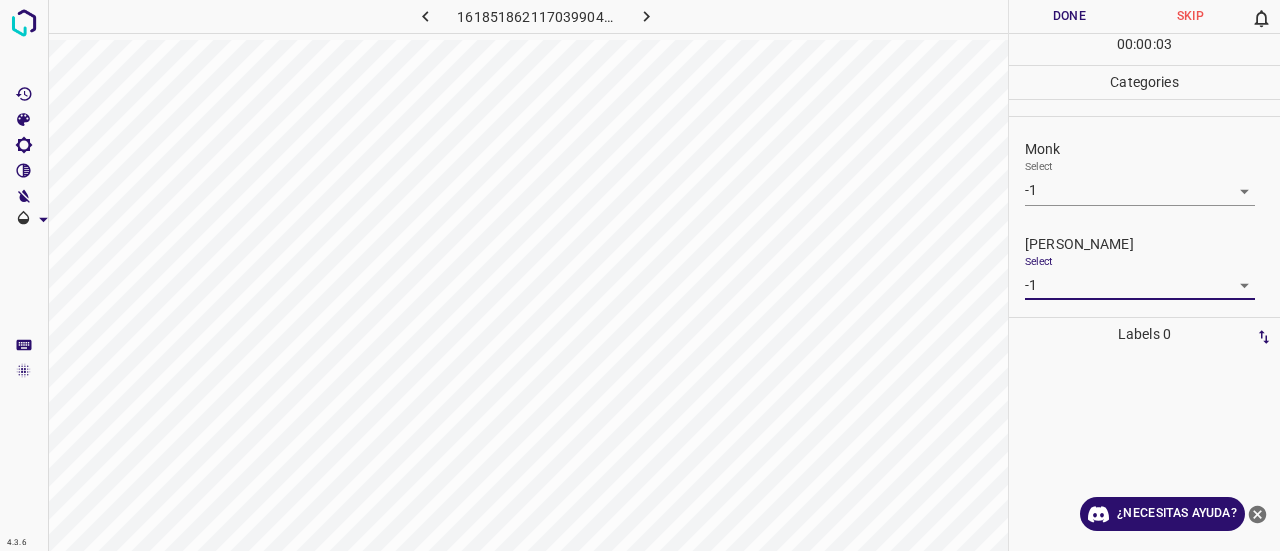 click on "Done" at bounding box center [1069, 16] 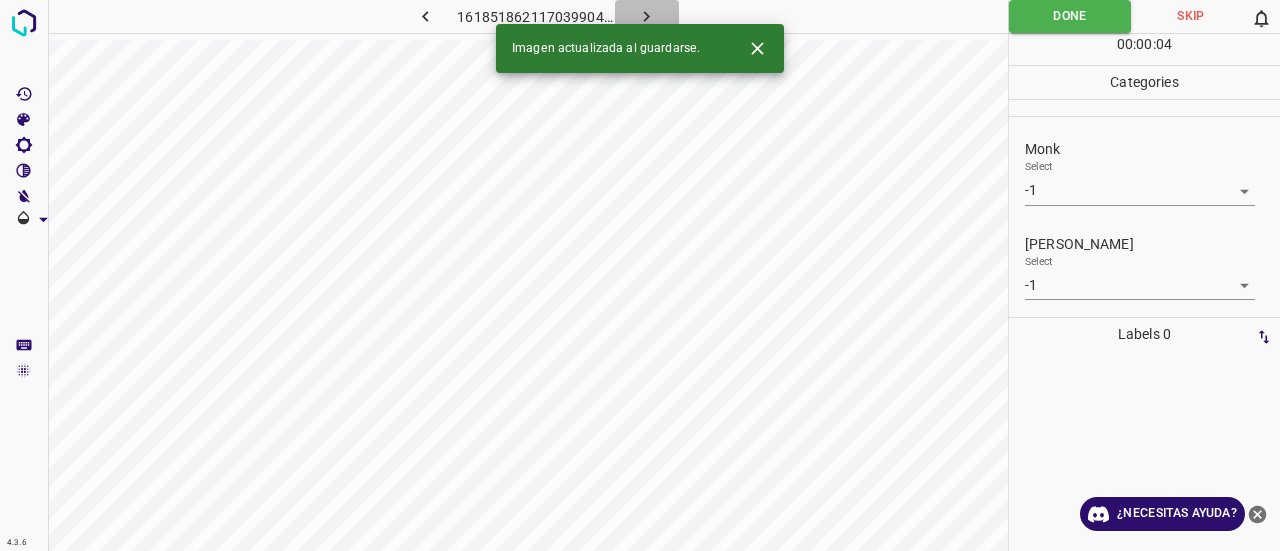 click at bounding box center (647, 16) 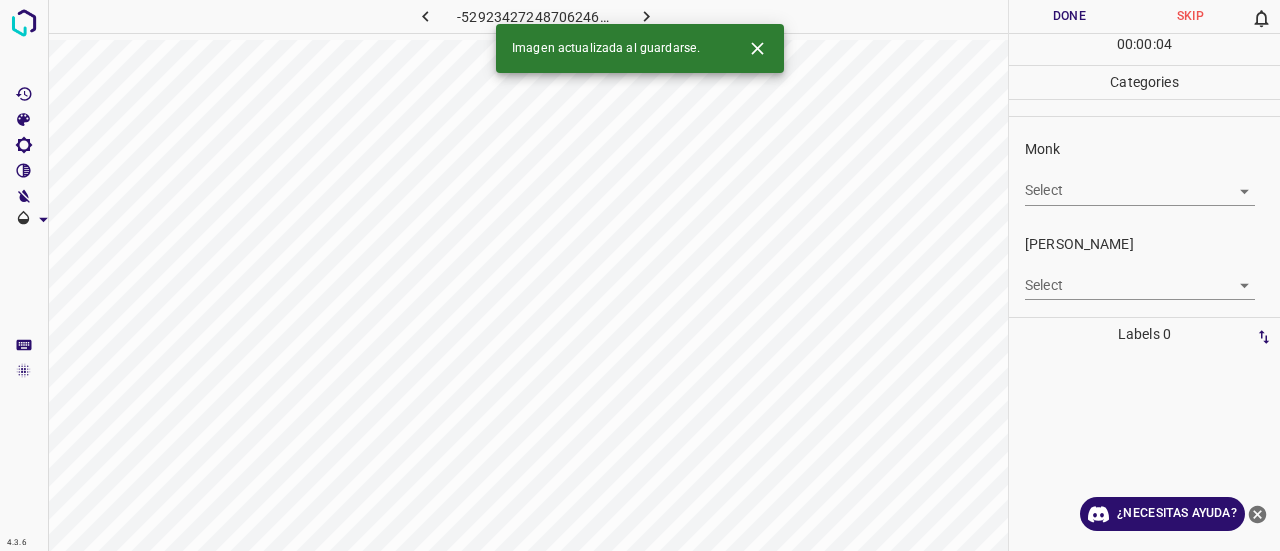 click on "4.3.6  -5292342724870624600.png Done Skip 0 00   : 00   : 04   Categories Monk   Select ​  Fitzpatrick   Select ​ Labels   0 Categories 1 Monk 2  Fitzpatrick Tools Space Change between modes (Draw & Edit) I Auto labeling R Restore zoom M Zoom in N Zoom out Delete Delete selecte label Filters Z Restore filters X Saturation filter C Brightness filter V Contrast filter B Gray scale filter General O Download Imagen actualizada al guardarse. ¿Necesitas ayuda? Texto original Valora esta traducción Tu opinión servirá para ayudar a mejorar el Traductor de Google - Texto - Esconder - Borrar" at bounding box center [640, 275] 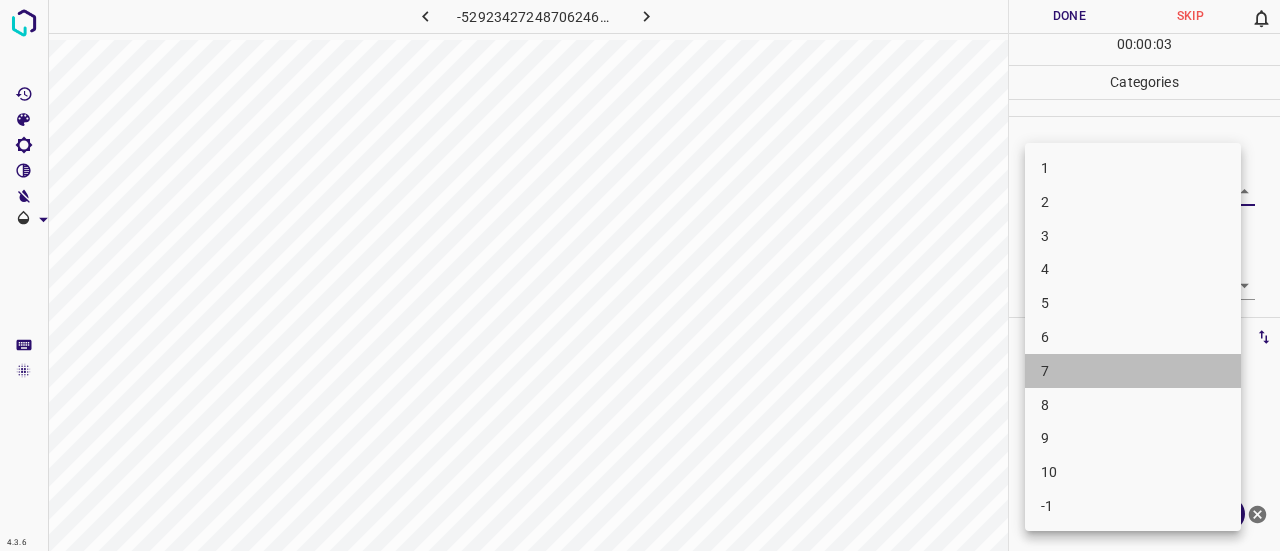 click on "7" at bounding box center [1133, 371] 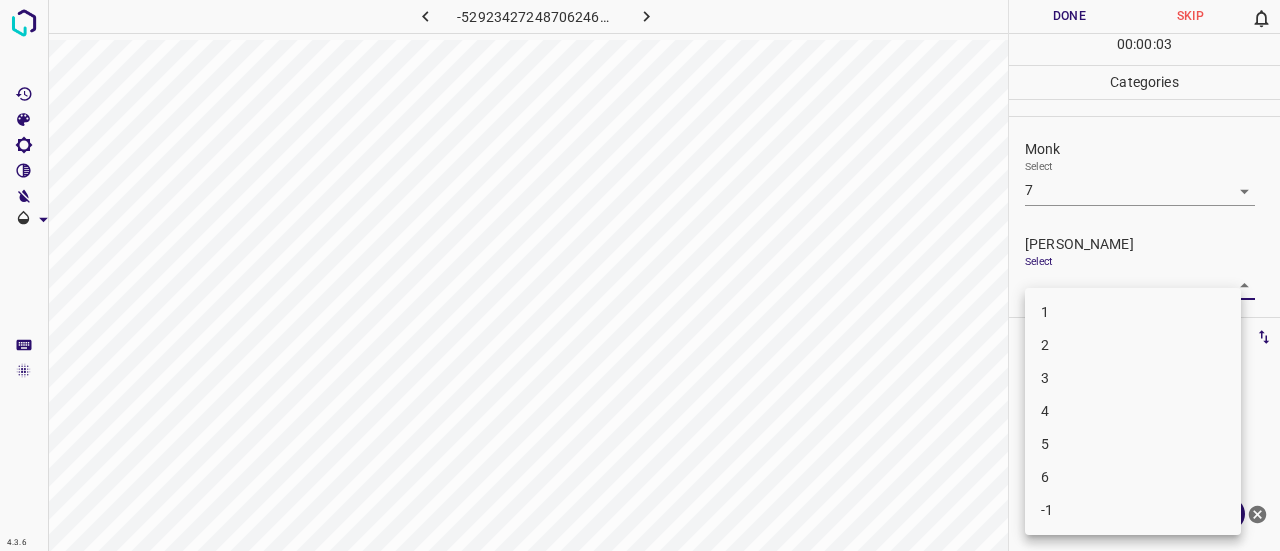 click on "4.3.6  -5292342724870624600.png Done Skip 0 00   : 00   : 03   Categories Monk   Select 7 7  Fitzpatrick   Select ​ Labels   0 Categories 1 Monk 2  Fitzpatrick Tools Space Change between modes (Draw & Edit) I Auto labeling R Restore zoom M Zoom in N Zoom out Delete Delete selecte label Filters Z Restore filters X Saturation filter C Brightness filter V Contrast filter B Gray scale filter General O Download ¿Necesitas ayuda? Texto original Valora esta traducción Tu opinión servirá para ayudar a mejorar el Traductor de Google - Texto - Esconder - Borrar 1 2 3 4 5 6 -1" at bounding box center [640, 275] 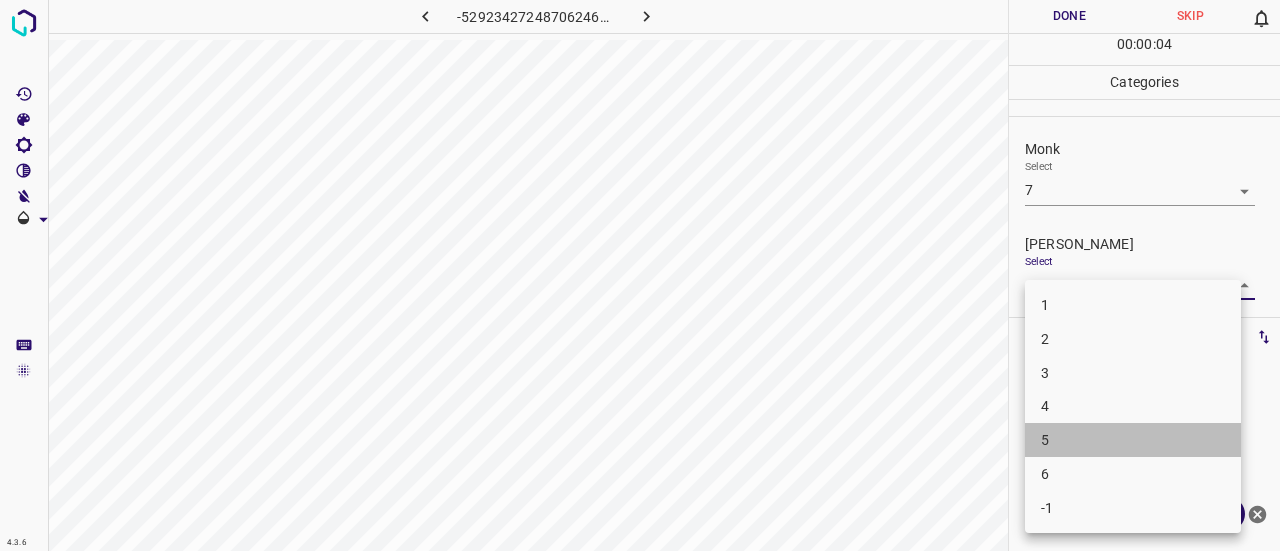 click on "5" at bounding box center (1133, 440) 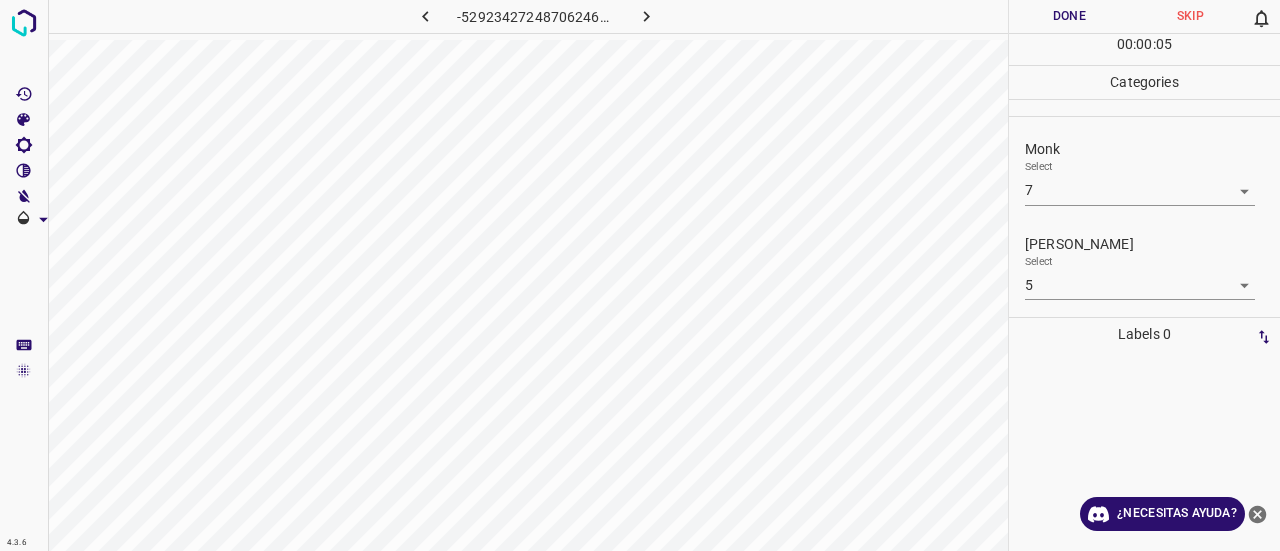 click on "00   : 00   : 05" at bounding box center (1144, 49) 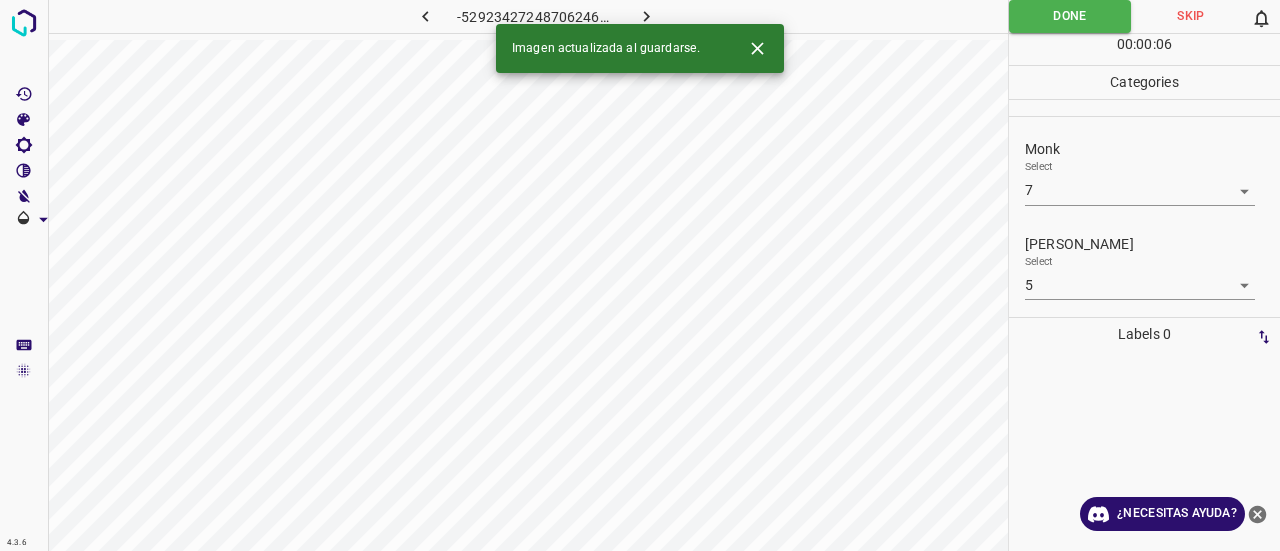 click 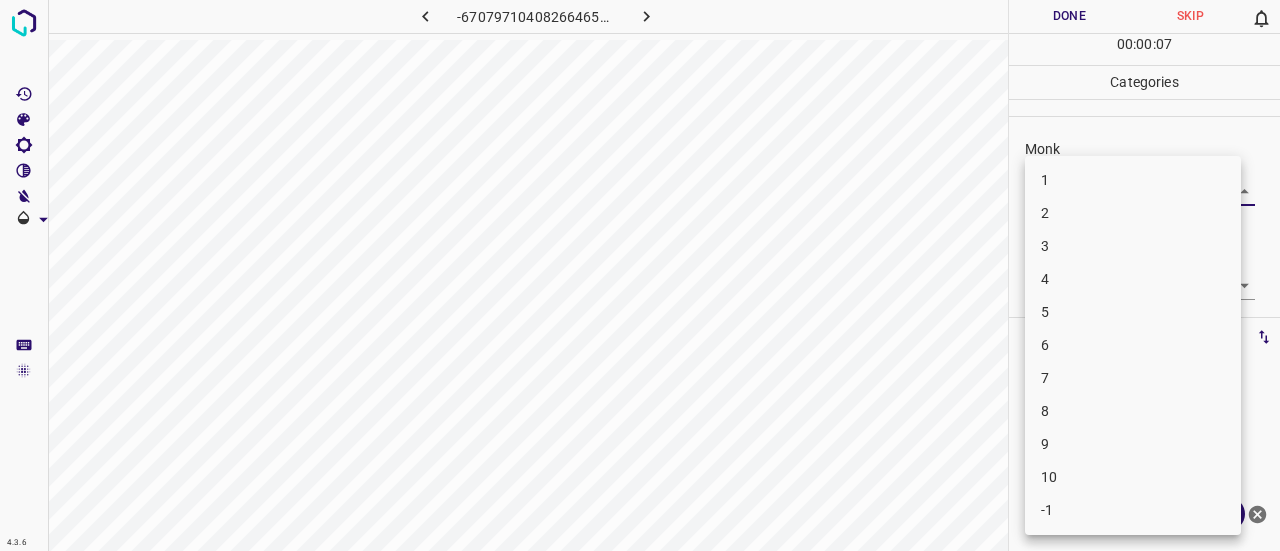 click on "4.3.6  -6707971040826646581.png Done Skip 0 00   : 00   : 07   Categories Monk   Select ​  Fitzpatrick   Select ​ Labels   0 Categories 1 Monk 2  Fitzpatrick Tools Space Change between modes (Draw & Edit) I Auto labeling R Restore zoom M Zoom in N Zoom out Delete Delete selecte label Filters Z Restore filters X Saturation filter C Brightness filter V Contrast filter B Gray scale filter General O Download ¿Necesitas ayuda? Texto original Valora esta traducción Tu opinión servirá para ayudar a mejorar el Traductor de Google - Texto - Esconder - Borrar 1 2 3 4 5 6 7 8 9 10 -1" at bounding box center [640, 275] 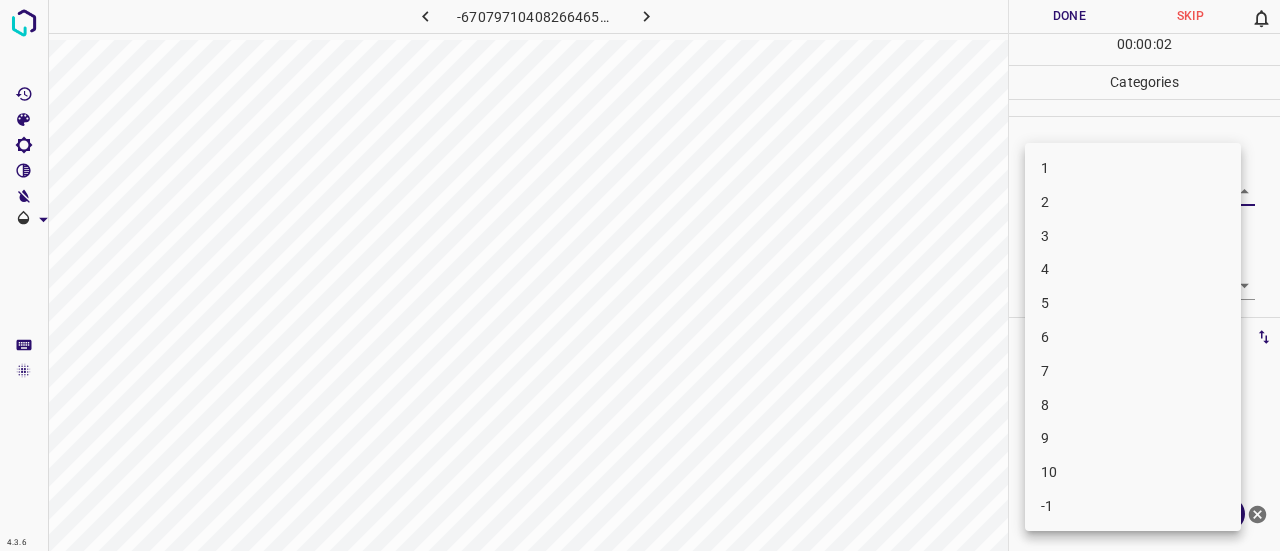 click on "3" at bounding box center (1133, 236) 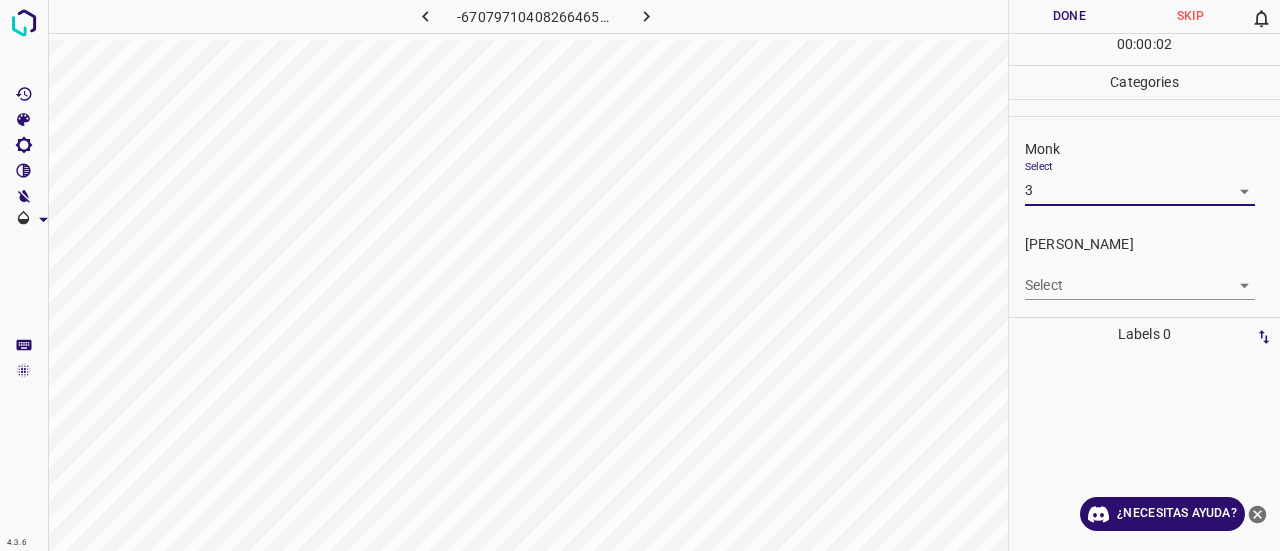 click on "4.3.6  -6707971040826646581.png Done Skip 0 00   : 00   : 02   Categories Monk   Select 3 3  Fitzpatrick   Select ​ Labels   0 Categories 1 Monk 2  Fitzpatrick Tools Space Change between modes (Draw & Edit) I Auto labeling R Restore zoom M Zoom in N Zoom out Delete Delete selecte label Filters Z Restore filters X Saturation filter C Brightness filter V Contrast filter B Gray scale filter General O Download ¿Necesitas ayuda? Texto original Valora esta traducción Tu opinión servirá para ayudar a mejorar el Traductor de Google - Texto - Esconder - Borrar 1 2 3 4 5 6 7 8 9 10 -1" at bounding box center [640, 275] 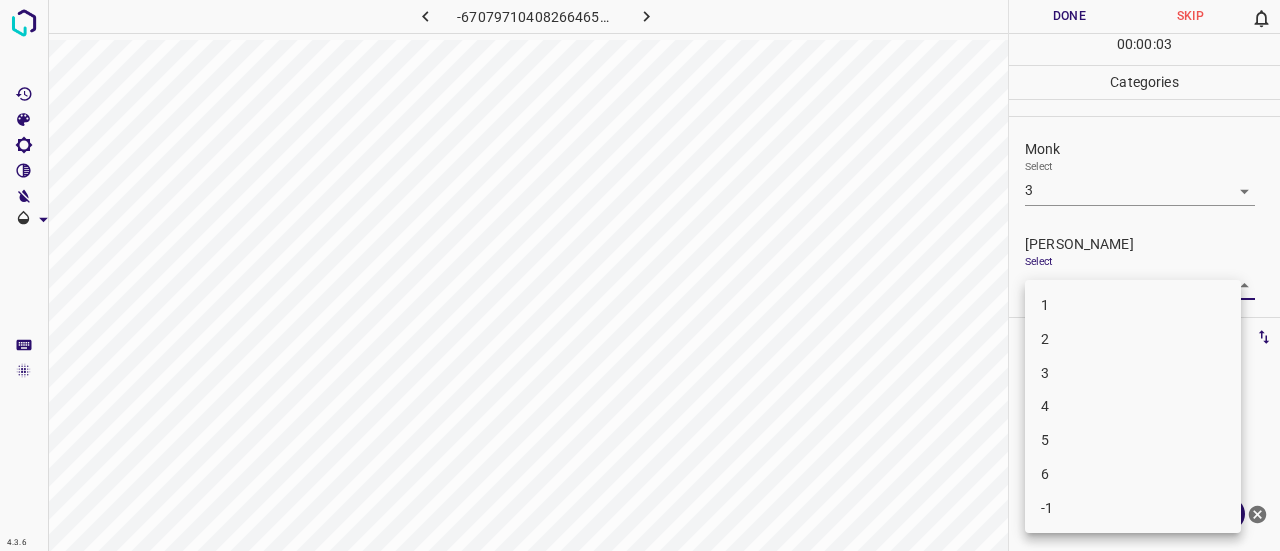 click on "1" at bounding box center [1133, 305] 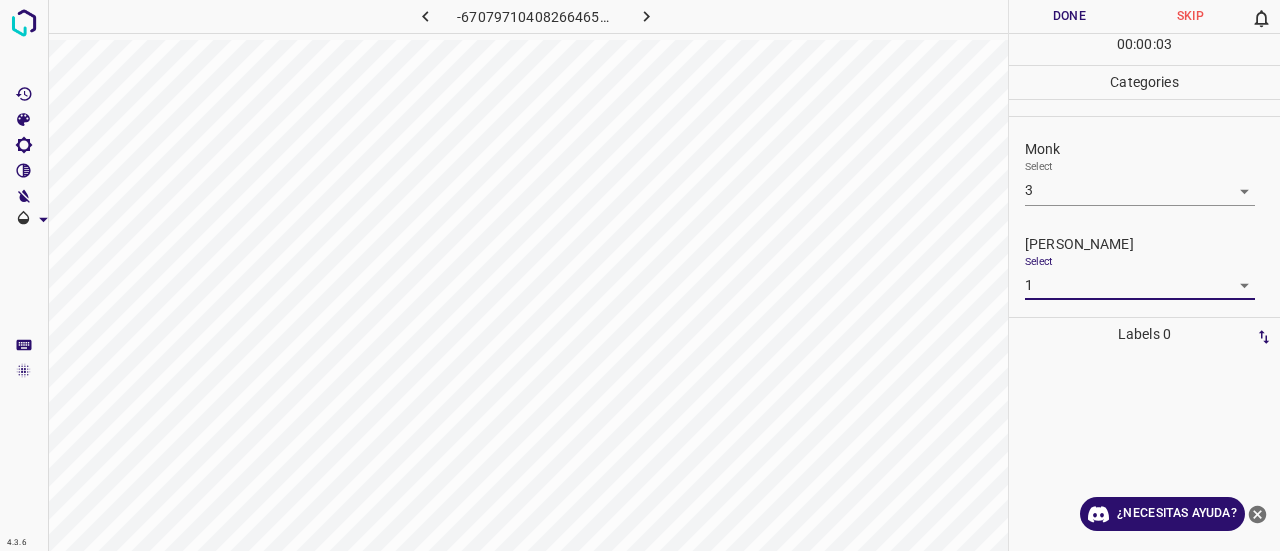 click on "Done" at bounding box center (1069, 16) 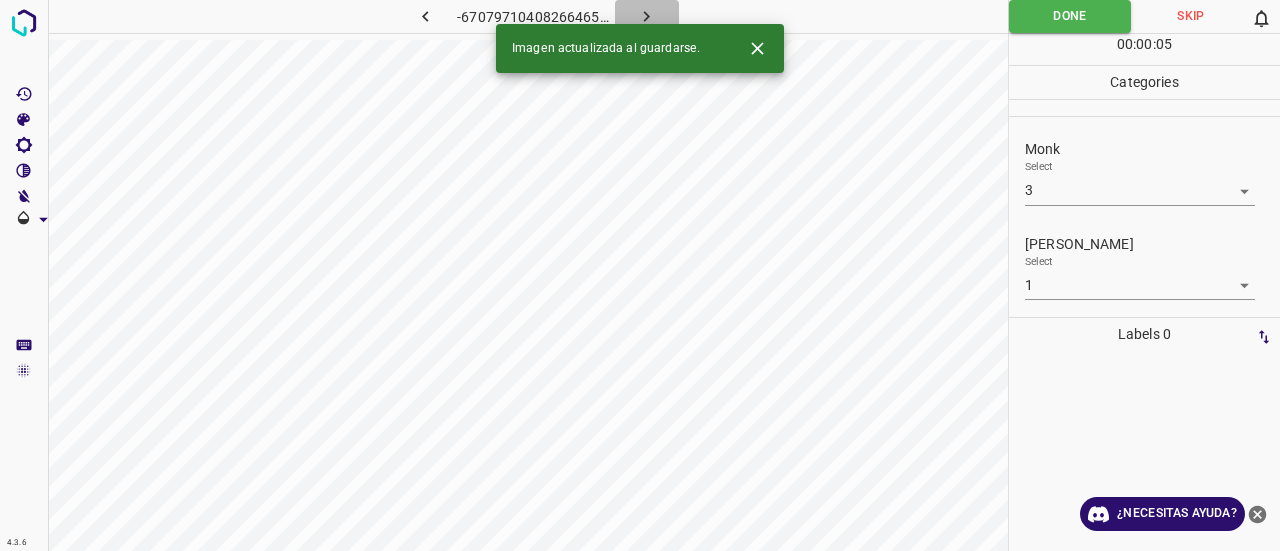 click 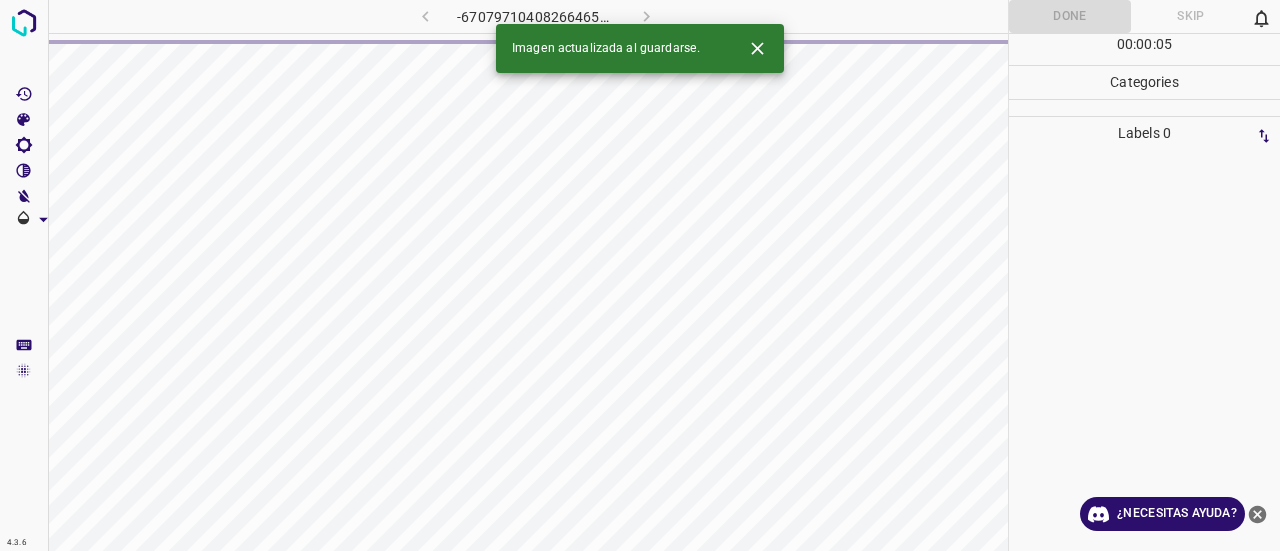 click at bounding box center [757, 48] 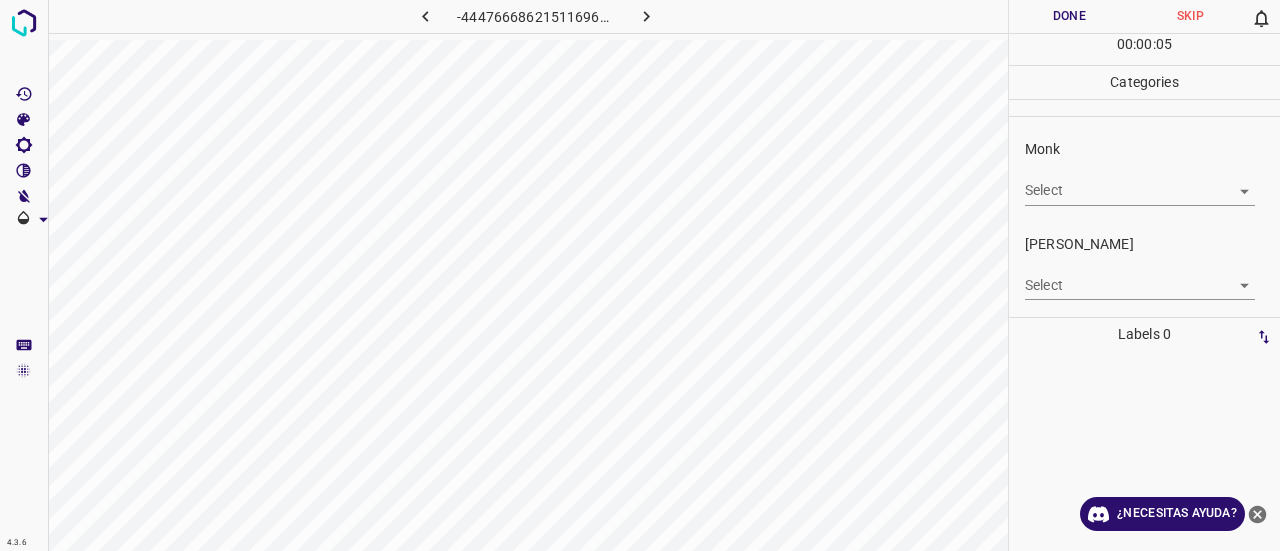 click on "4.3.6  -4447666862151169601.png Done Skip 0 00   : 00   : 05   Categories Monk   Select ​  Fitzpatrick   Select ​ Labels   0 Categories 1 Monk 2  Fitzpatrick Tools Space Change between modes (Draw & Edit) I Auto labeling R Restore zoom M Zoom in N Zoom out Delete Delete selecte label Filters Z Restore filters X Saturation filter C Brightness filter V Contrast filter B Gray scale filter General O Download ¿Necesitas ayuda? Texto original Valora esta traducción Tu opinión servirá para ayudar a mejorar el Traductor de Google - Texto - Esconder - Borrar" at bounding box center (640, 275) 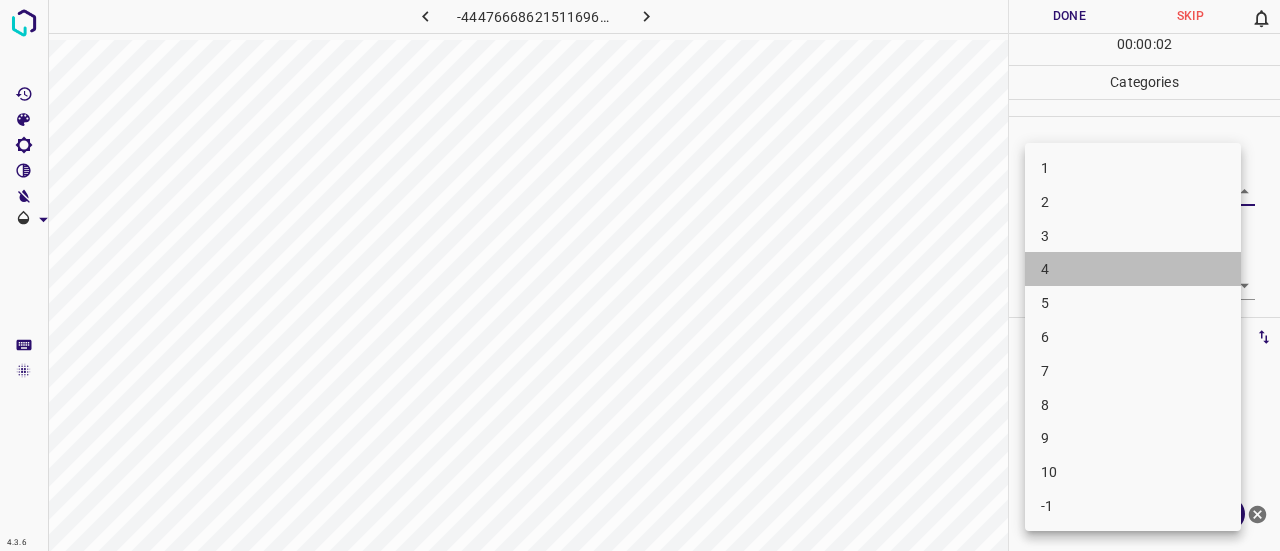 click on "4" at bounding box center [1133, 269] 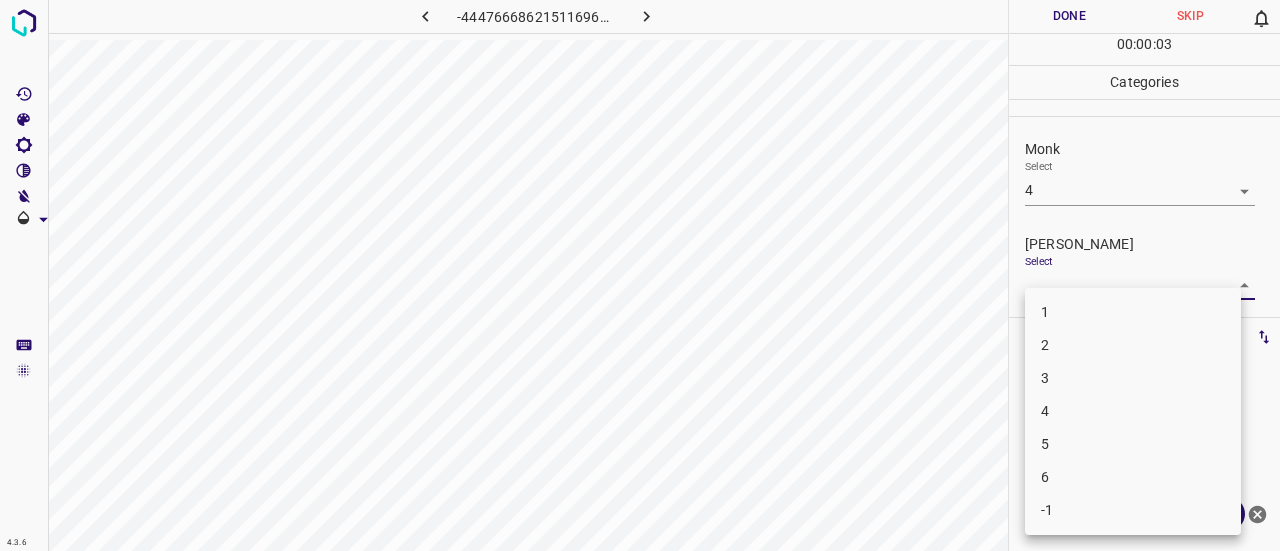 click on "4.3.6  -4447666862151169601.png Done Skip 0 00   : 00   : 03   Categories Monk   Select 4 4  Fitzpatrick   Select ​ Labels   0 Categories 1 Monk 2  Fitzpatrick Tools Space Change between modes (Draw & Edit) I Auto labeling R Restore zoom M Zoom in N Zoom out Delete Delete selecte label Filters Z Restore filters X Saturation filter C Brightness filter V Contrast filter B Gray scale filter General O Download ¿Necesitas ayuda? Texto original Valora esta traducción Tu opinión servirá para ayudar a mejorar el Traductor de Google - Texto - Esconder - Borrar 1 2 3 4 5 6 -1" at bounding box center [640, 275] 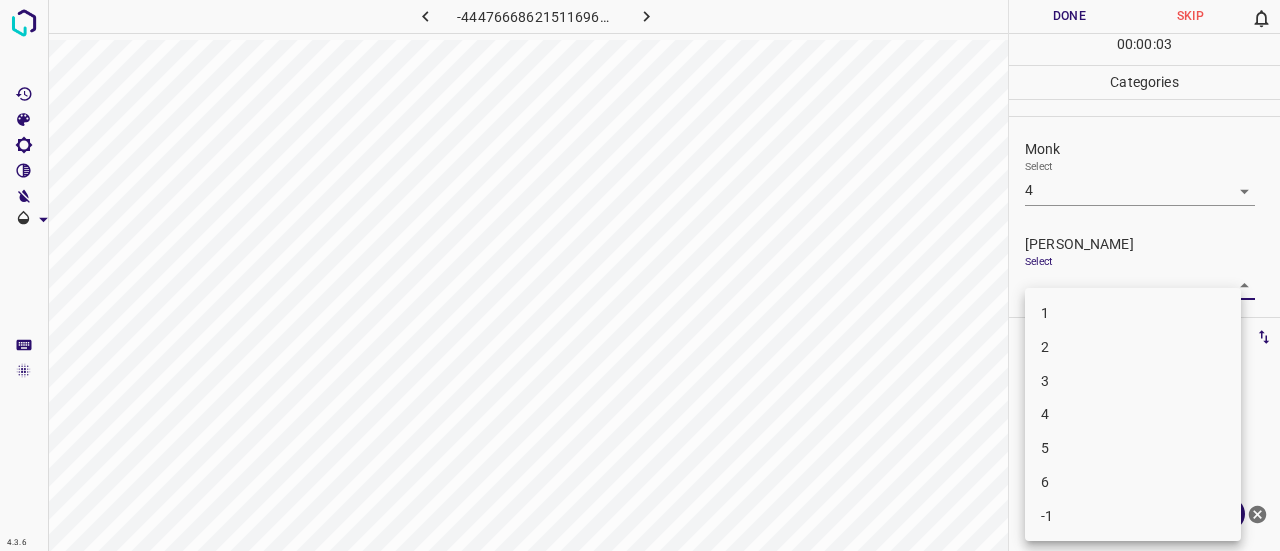 click on "2" at bounding box center [1133, 347] 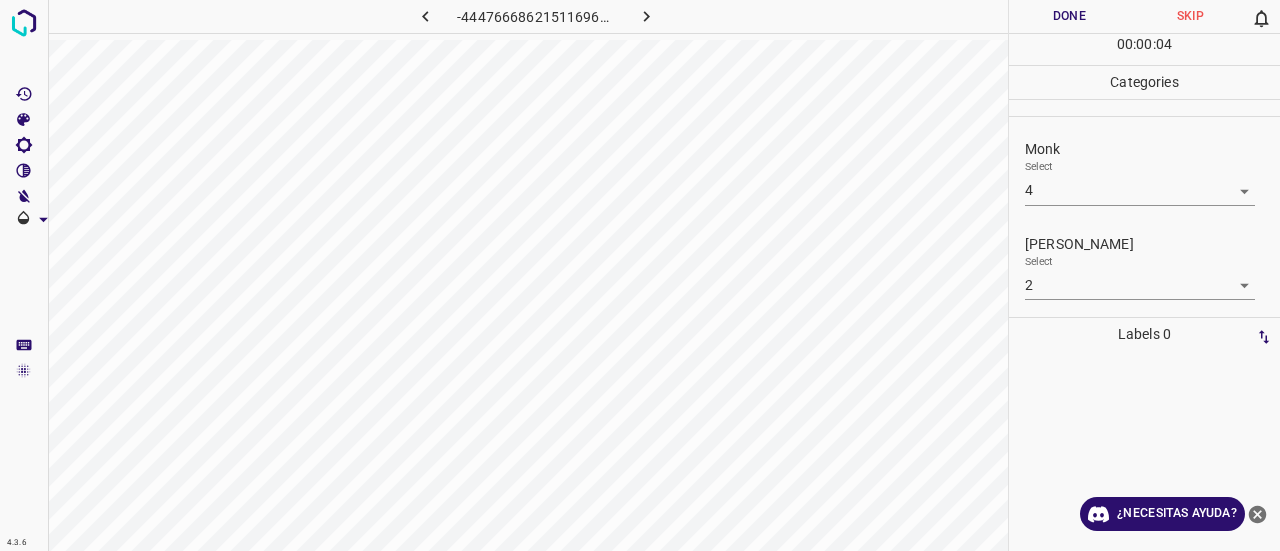 click on "00   : 00   : 04" at bounding box center (1144, 49) 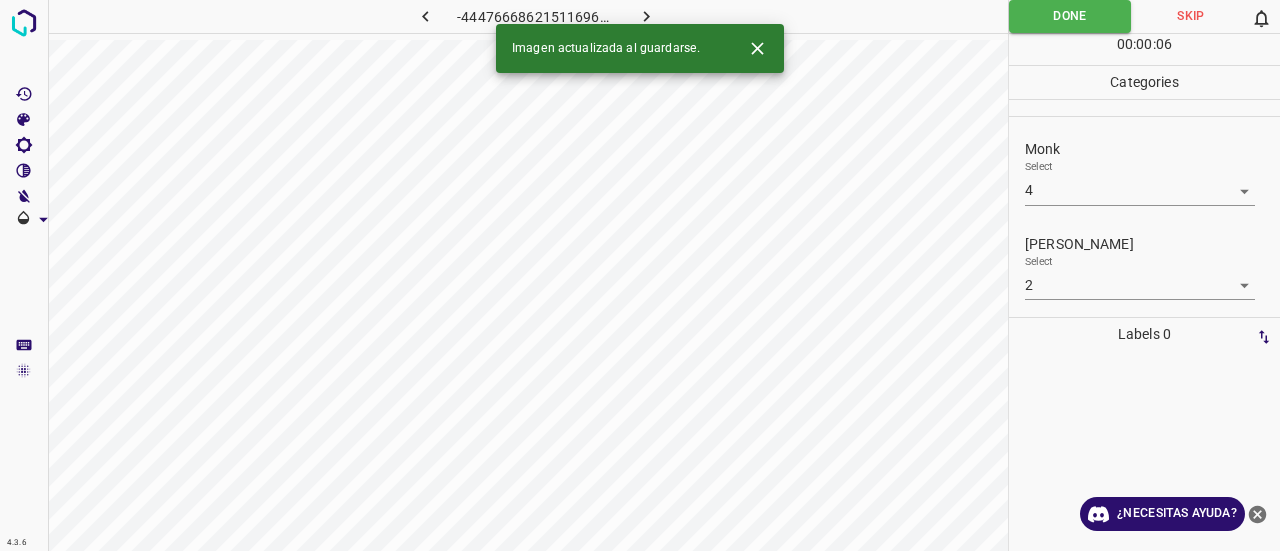 click at bounding box center [647, 16] 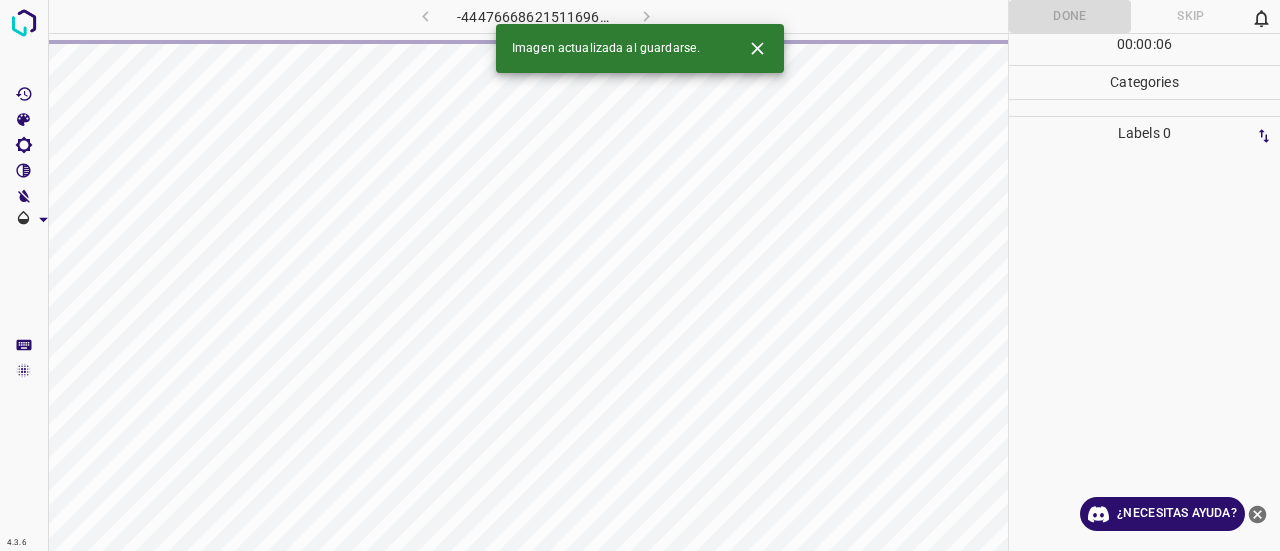 click 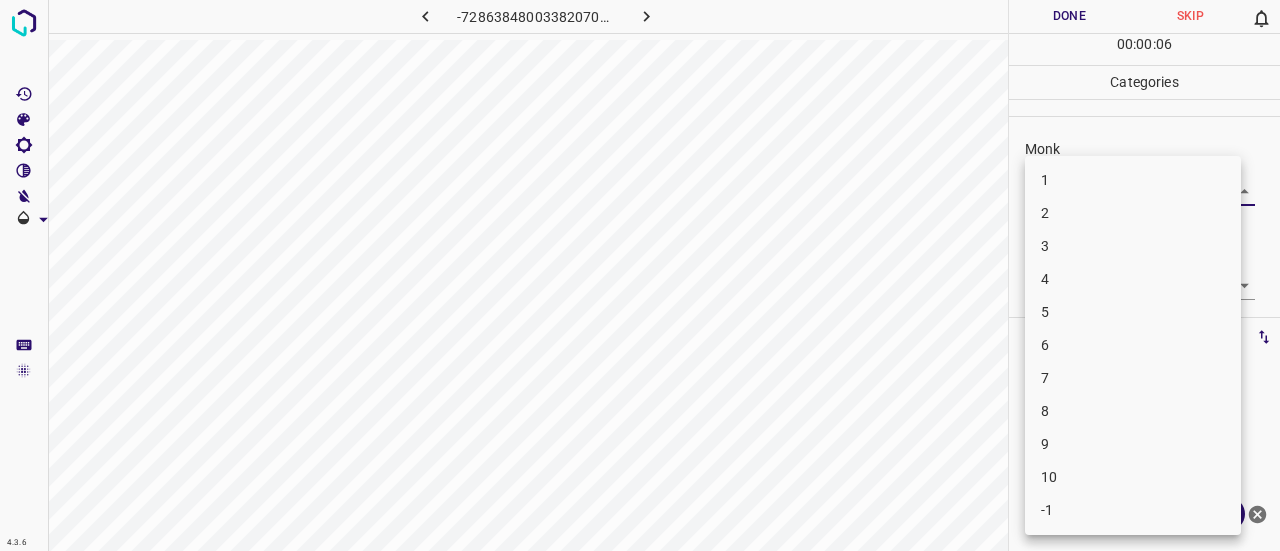 click on "4.3.6  -7286384800338207015.png Done Skip 0 00   : 00   : 06   Categories Monk   Select ​  Fitzpatrick   Select ​ Labels   0 Categories 1 Monk 2  Fitzpatrick Tools Space Change between modes (Draw & Edit) I Auto labeling R Restore zoom M Zoom in N Zoom out Delete Delete selecte label Filters Z Restore filters X Saturation filter C Brightness filter V Contrast filter B Gray scale filter General O Download ¿Necesitas ayuda? Texto original Valora esta traducción Tu opinión servirá para ayudar a mejorar el Traductor de Google - Texto - Esconder - Borrar 1 2 3 4 5 6 7 8 9 10 -1" at bounding box center [640, 275] 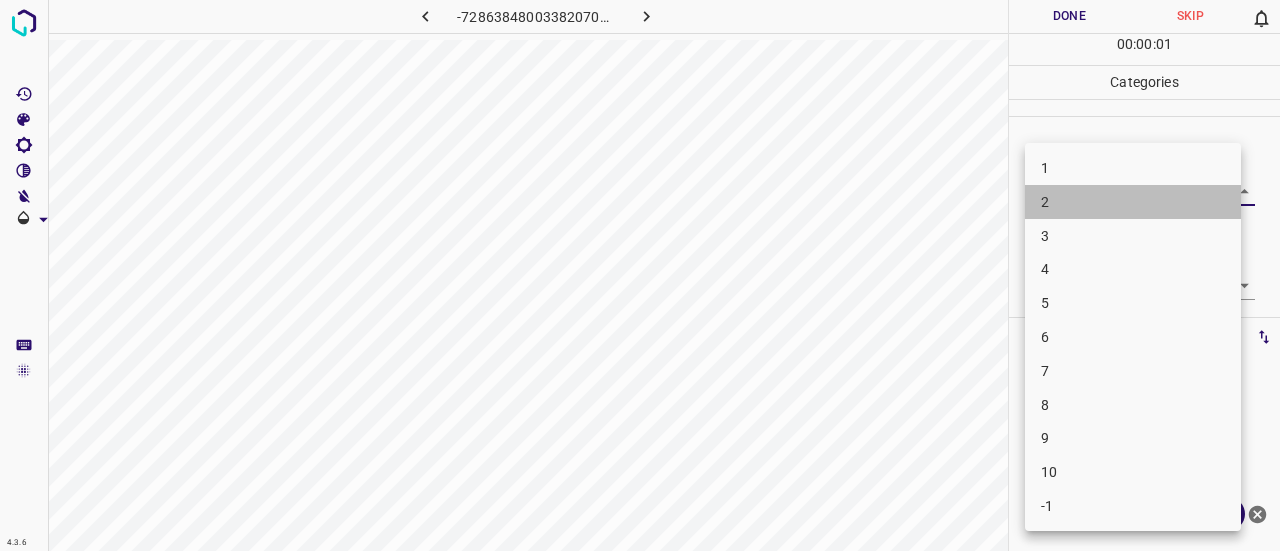 click on "2" at bounding box center (1133, 202) 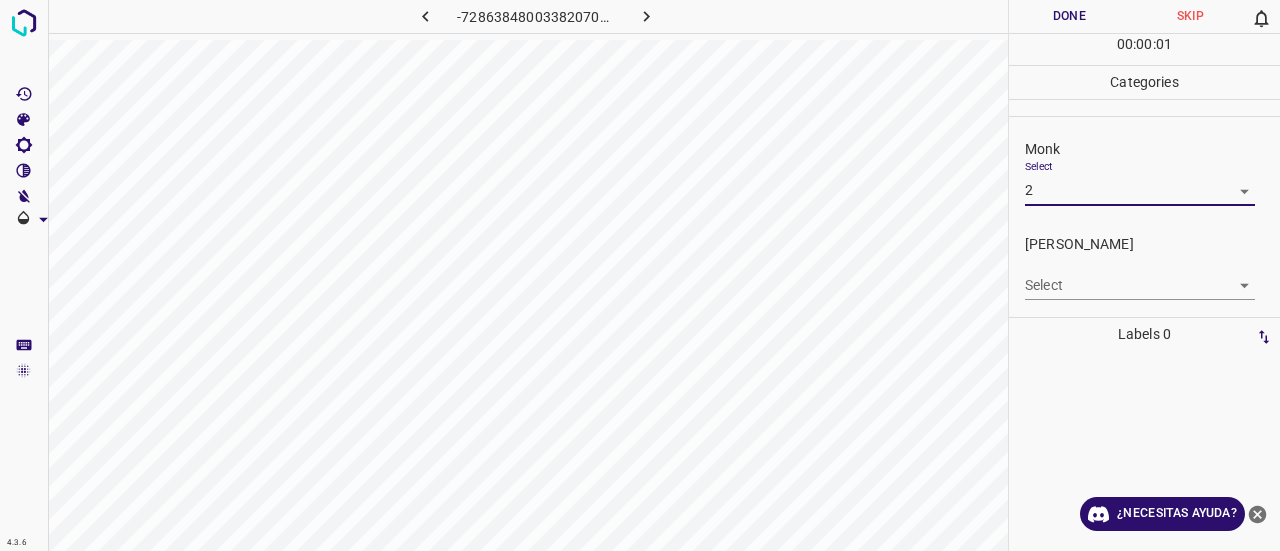 click on "Select ​" at bounding box center (1140, 277) 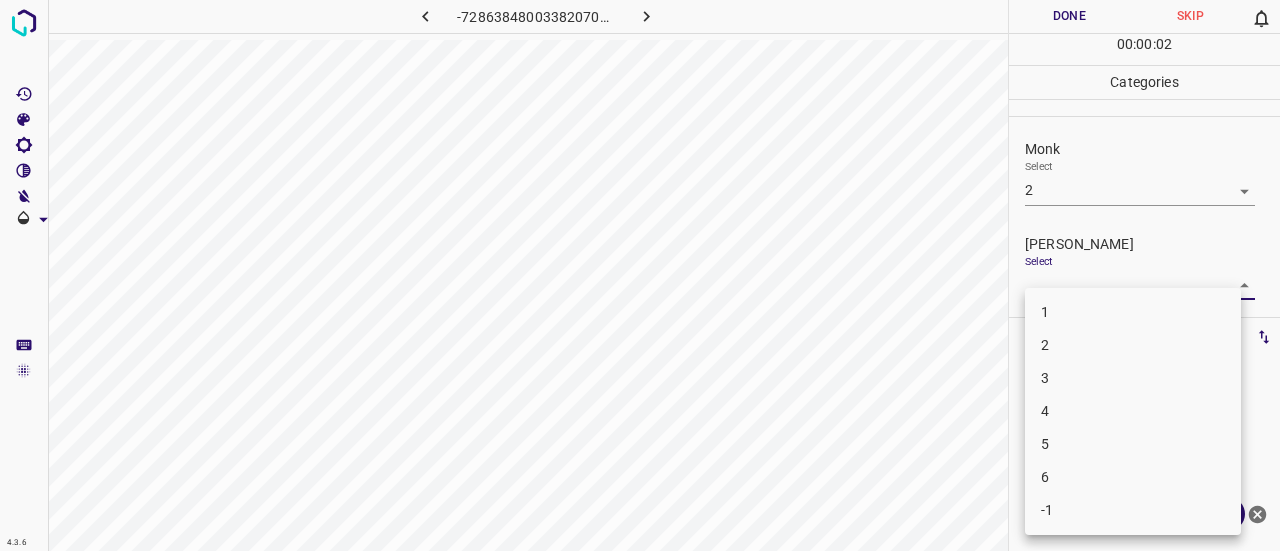 click on "4.3.6  -7286384800338207015.png Done Skip 0 00   : 00   : 02   Categories Monk   Select 2 2  Fitzpatrick   Select ​ Labels   0 Categories 1 Monk 2  Fitzpatrick Tools Space Change between modes (Draw & Edit) I Auto labeling R Restore zoom M Zoom in N Zoom out Delete Delete selecte label Filters Z Restore filters X Saturation filter C Brightness filter V Contrast filter B Gray scale filter General O Download ¿Necesitas ayuda? Texto original Valora esta traducción Tu opinión servirá para ayudar a mejorar el Traductor de Google - Texto - Esconder - Borrar 1 2 3 4 5 6 -1" at bounding box center (640, 275) 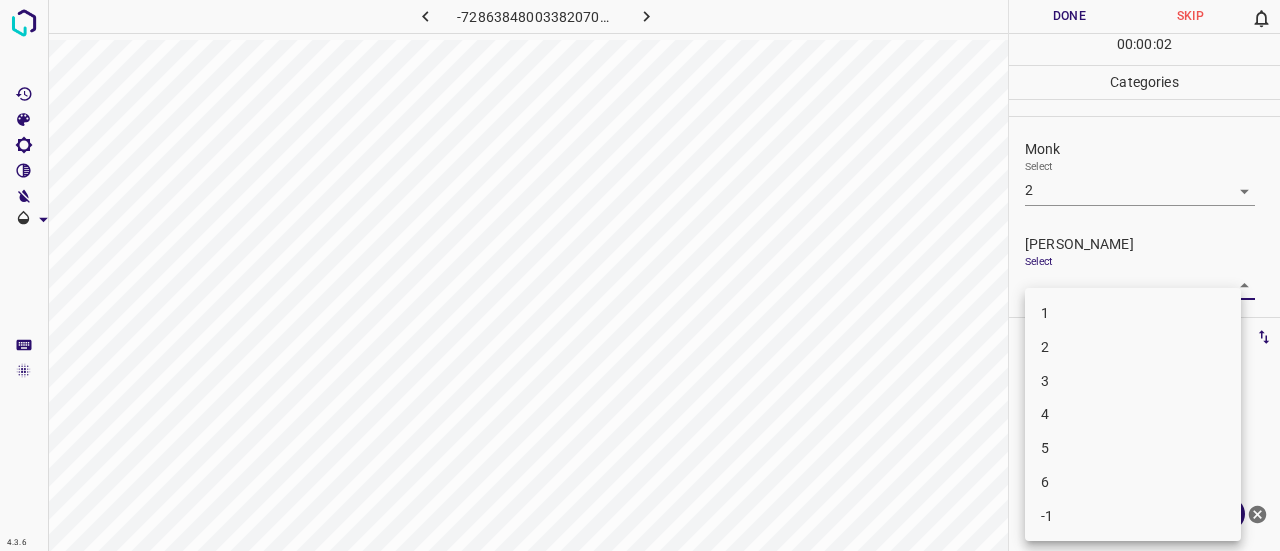 click on "1" at bounding box center (1133, 313) 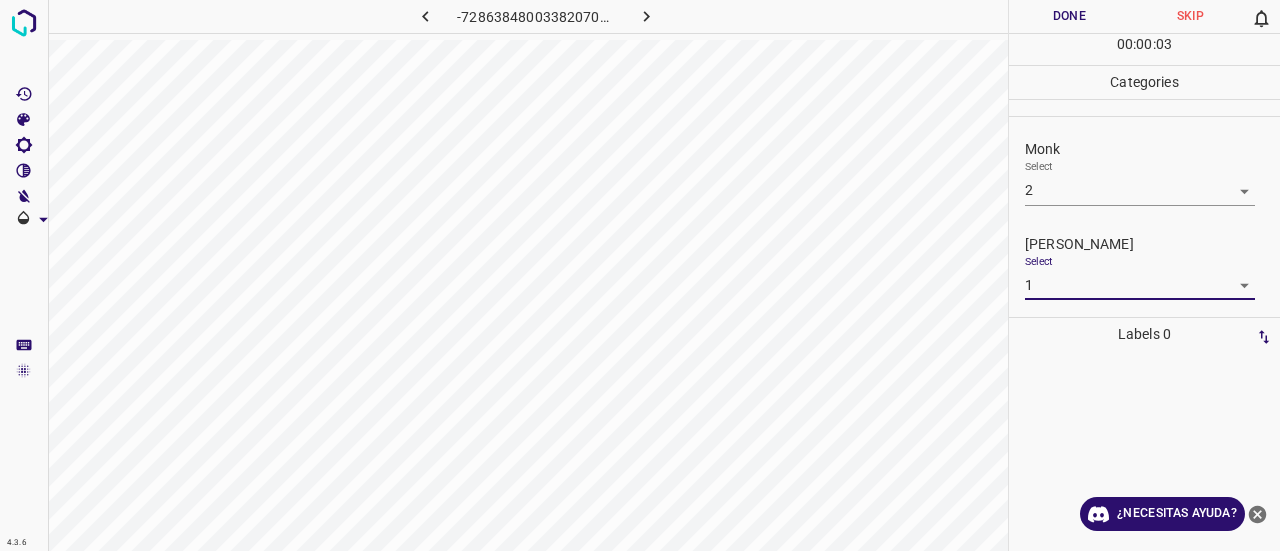 click on "Done" at bounding box center (1069, 16) 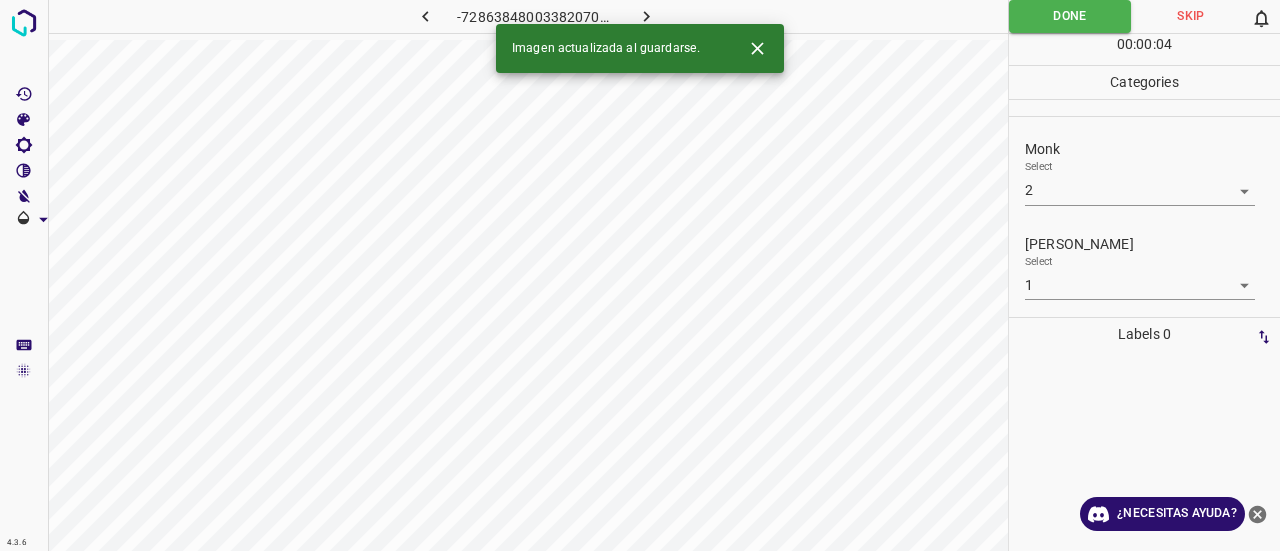 click 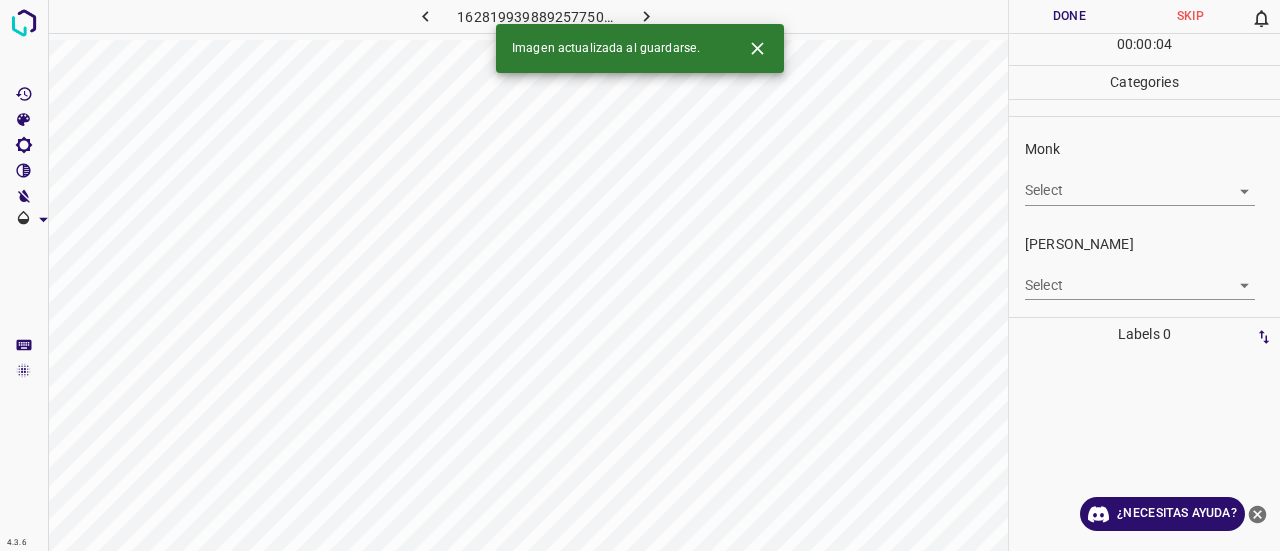 click on "4.3.6  1628199398892577507.png Done Skip 0 00   : 00   : 04   Categories Monk   Select ​  Fitzpatrick   Select ​ Labels   0 Categories 1 Monk 2  Fitzpatrick Tools Space Change between modes (Draw & Edit) I Auto labeling R Restore zoom M Zoom in N Zoom out Delete Delete selecte label Filters Z Restore filters X Saturation filter C Brightness filter V Contrast filter B Gray scale filter General O Download Imagen actualizada al guardarse. ¿Necesitas ayuda? Texto original Valora esta traducción Tu opinión servirá para ayudar a mejorar el Traductor de Google - Texto - Esconder - Borrar" at bounding box center (640, 275) 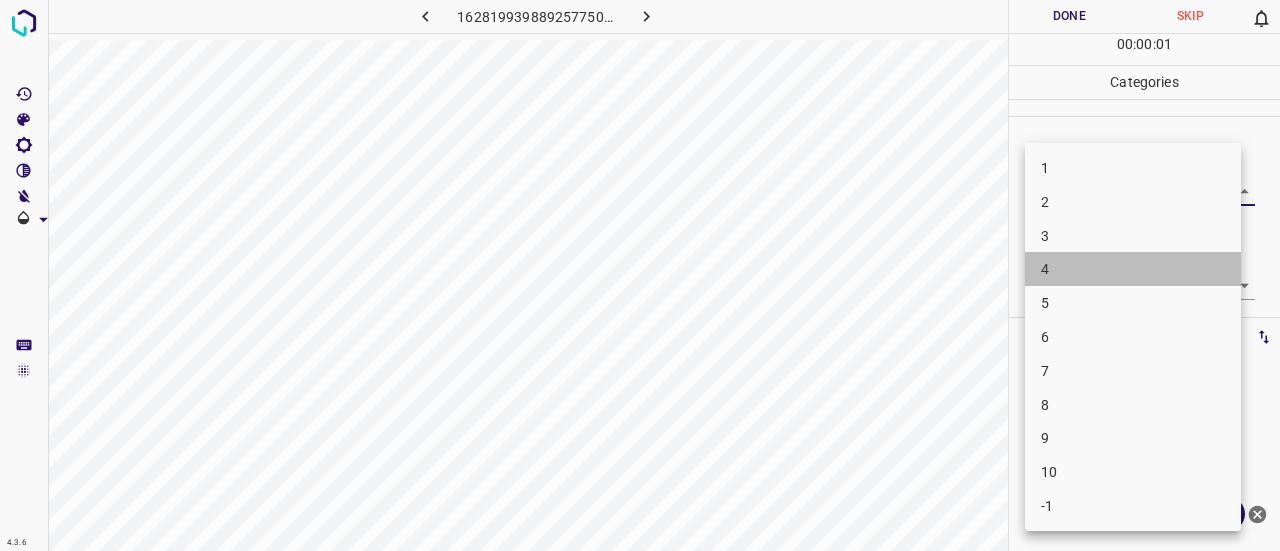 click on "4" at bounding box center (1133, 269) 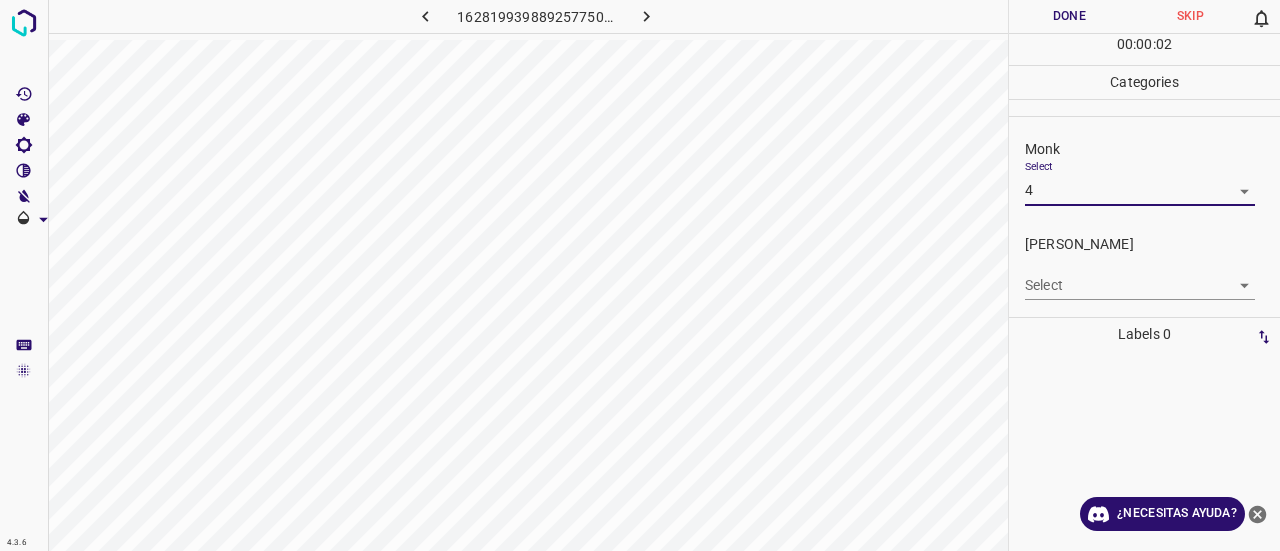click on "4.3.6  1628199398892577507.png Done Skip 0 00   : 00   : 02   Categories Monk   Select 4 4  Fitzpatrick   Select ​ Labels   0 Categories 1 Monk 2  Fitzpatrick Tools Space Change between modes (Draw & Edit) I Auto labeling R Restore zoom M Zoom in N Zoom out Delete Delete selecte label Filters Z Restore filters X Saturation filter C Brightness filter V Contrast filter B Gray scale filter General O Download ¿Necesitas ayuda? Texto original Valora esta traducción Tu opinión servirá para ayudar a mejorar el Traductor de Google - Texto - Esconder - Borrar" at bounding box center (640, 275) 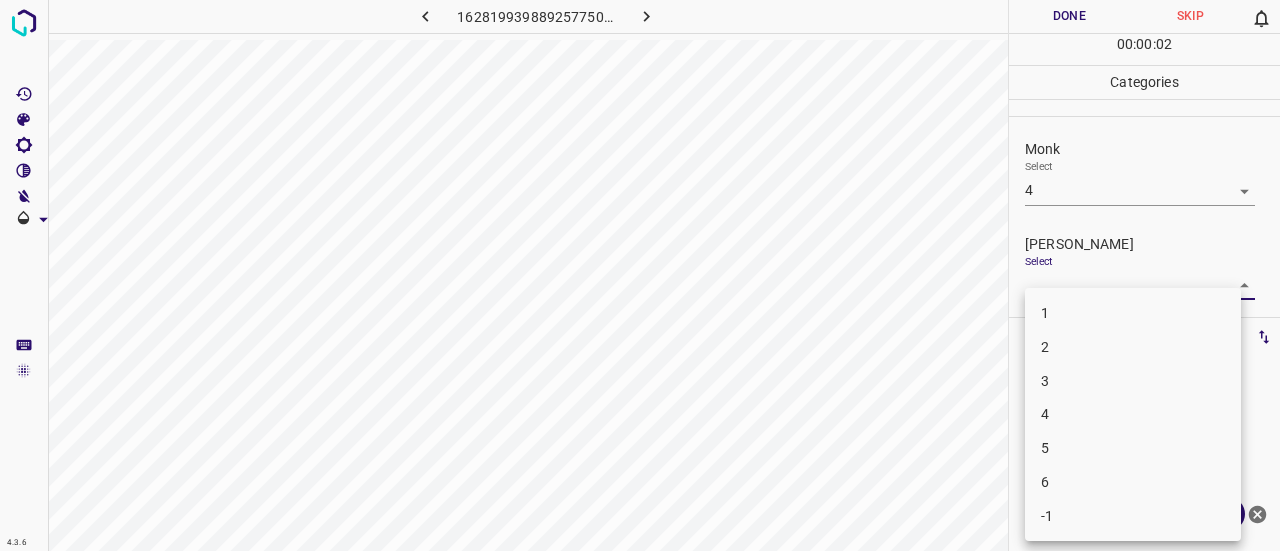 click on "2" at bounding box center [1133, 347] 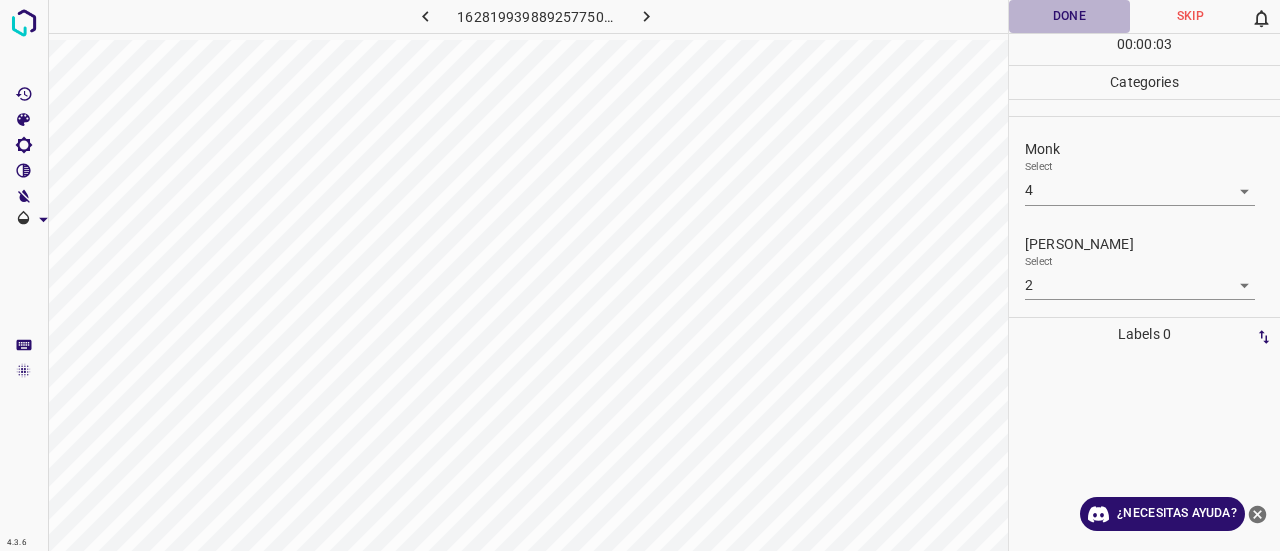 click on "Done" at bounding box center (1069, 16) 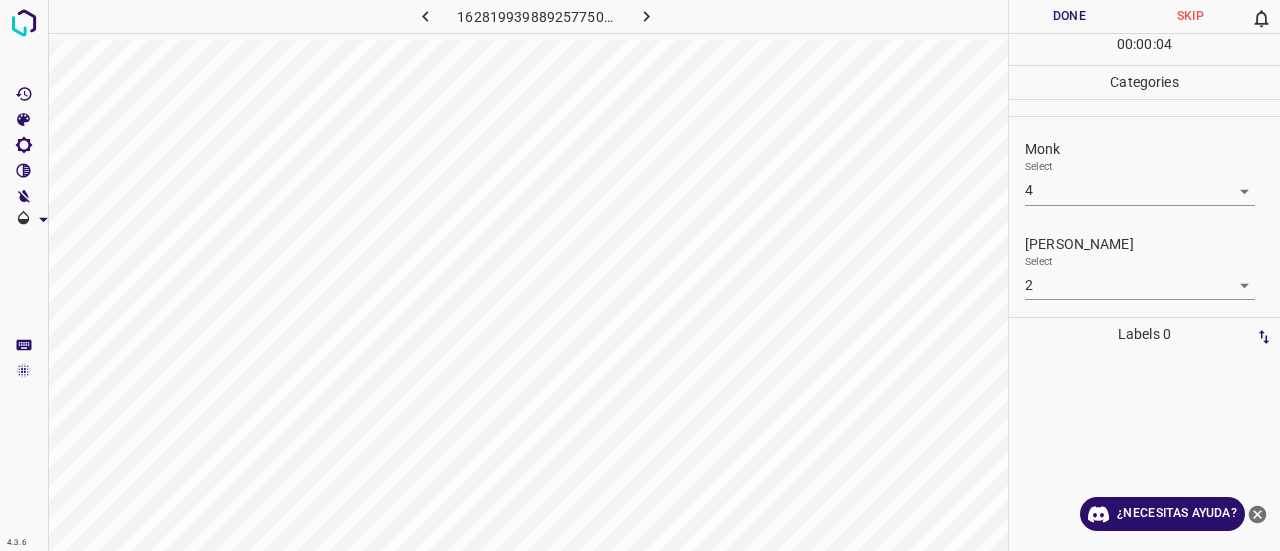 click on "4.3.6  1628199398892577507.png Done Skip 0 00   : 00   : 04   Categories Monk   Select 4 4  Fitzpatrick   Select 2 2 Labels   0 Categories 1 Monk 2  Fitzpatrick Tools Space Change between modes (Draw & Edit) I Auto labeling R Restore zoom M Zoom in N Zoom out Delete Delete selecte label Filters Z Restore filters X Saturation filter C Brightness filter V Contrast filter B Gray scale filter General O Download ¿Necesitas ayuda?" at bounding box center [640, 275] 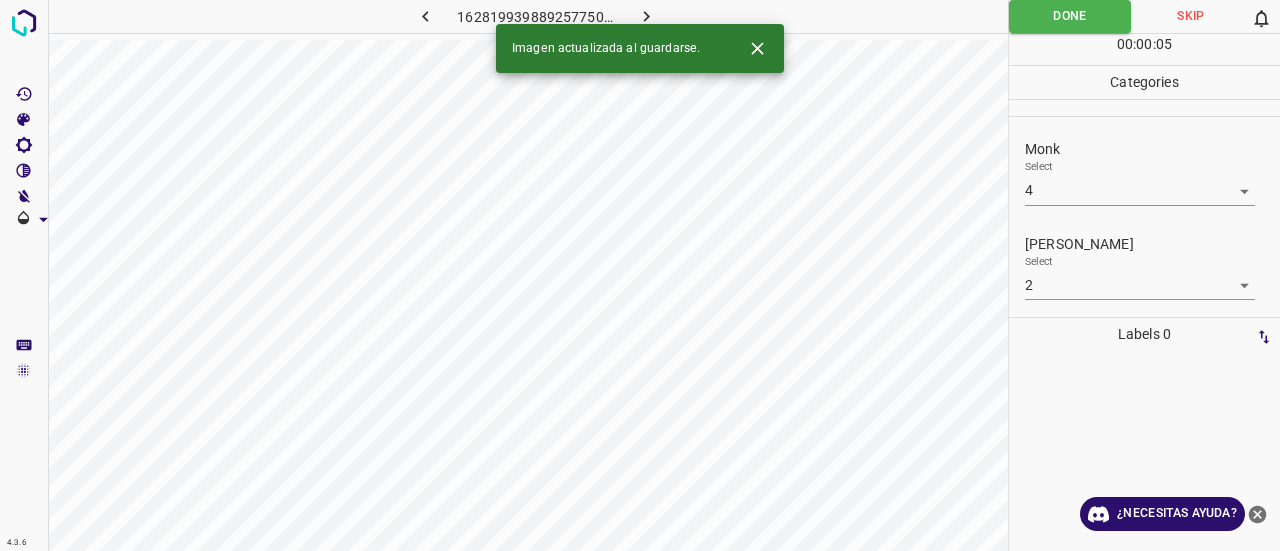click on "Imagen actualizada al guardarse." at bounding box center (640, 48) 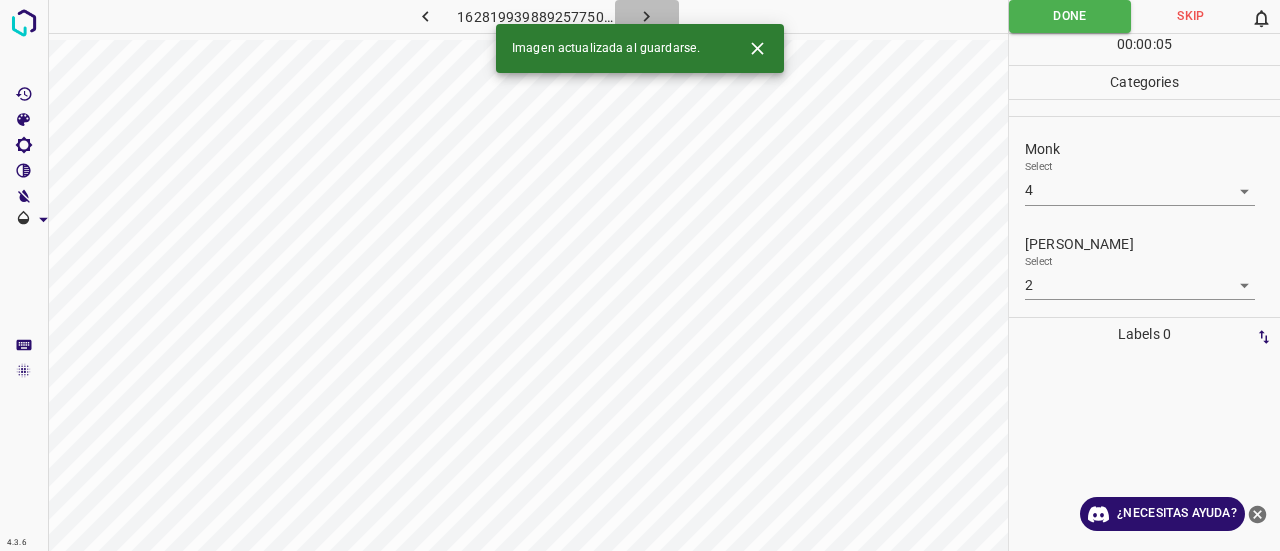 click 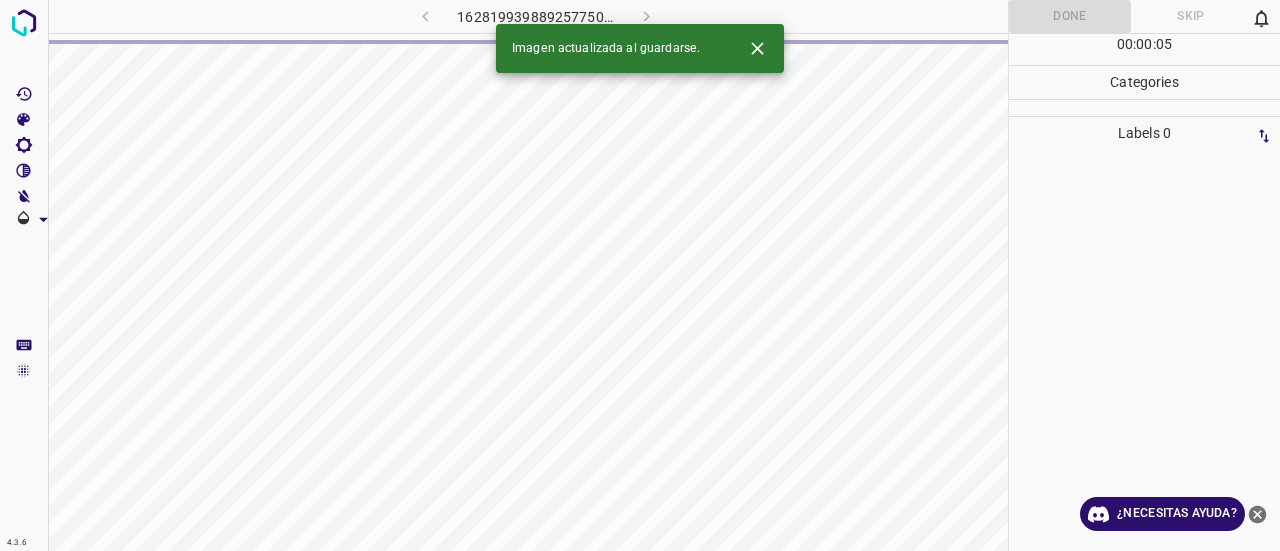 click at bounding box center (757, 48) 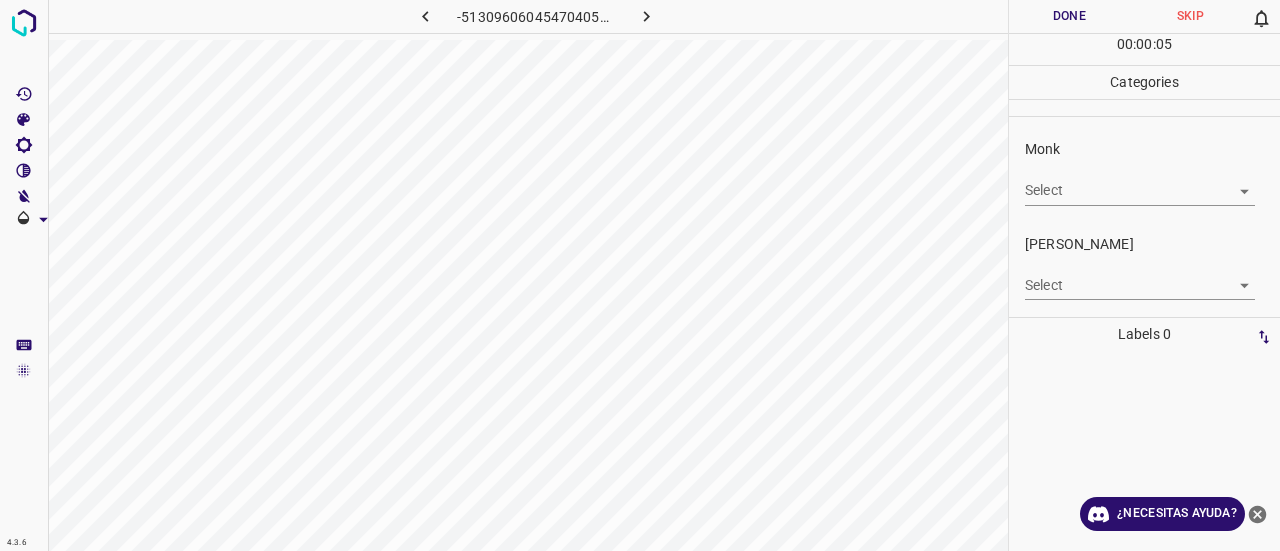 click on "4.3.6  -5130960604547040566.png Done Skip 0 00   : 00   : 05   Categories Monk   Select ​  Fitzpatrick   Select ​ Labels   0 Categories 1 Monk 2  Fitzpatrick Tools Space Change between modes (Draw & Edit) I Auto labeling R Restore zoom M Zoom in N Zoom out Delete Delete selecte label Filters Z Restore filters X Saturation filter C Brightness filter V Contrast filter B Gray scale filter General O Download ¿Necesitas ayuda? Texto original Valora esta traducción Tu opinión servirá para ayudar a mejorar el Traductor de Google - Texto - Esconder - Borrar" at bounding box center [640, 275] 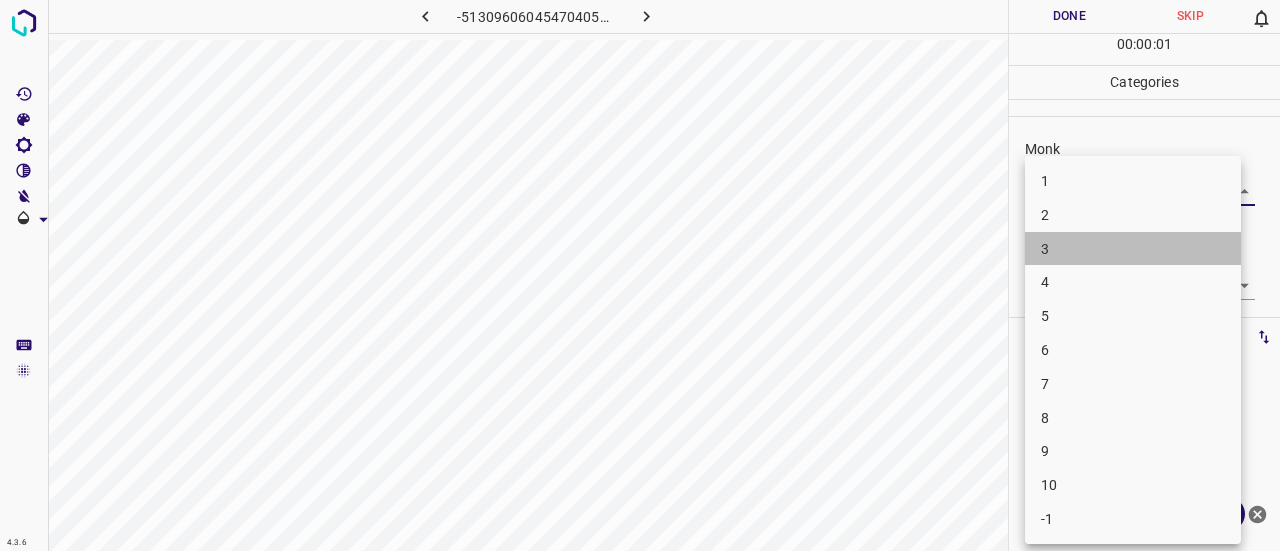 click on "3" at bounding box center (1133, 249) 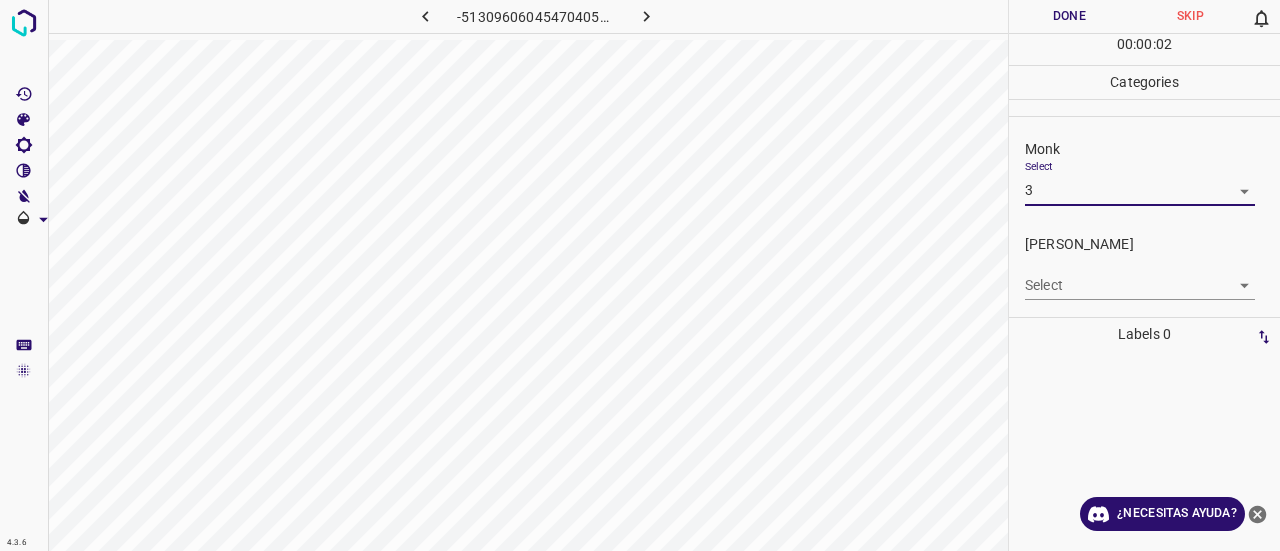 click on "4.3.6  -5130960604547040566.png Done Skip 0 00   : 00   : 02   Categories Monk   Select 3 3  Fitzpatrick   Select ​ Labels   0 Categories 1 Monk 2  Fitzpatrick Tools Space Change between modes (Draw & Edit) I Auto labeling R Restore zoom M Zoom in N Zoom out Delete Delete selecte label Filters Z Restore filters X Saturation filter C Brightness filter V Contrast filter B Gray scale filter General O Download ¿Necesitas ayuda? Texto original Valora esta traducción Tu opinión servirá para ayudar a mejorar el Traductor de Google - Texto - Esconder - Borrar" at bounding box center [640, 275] 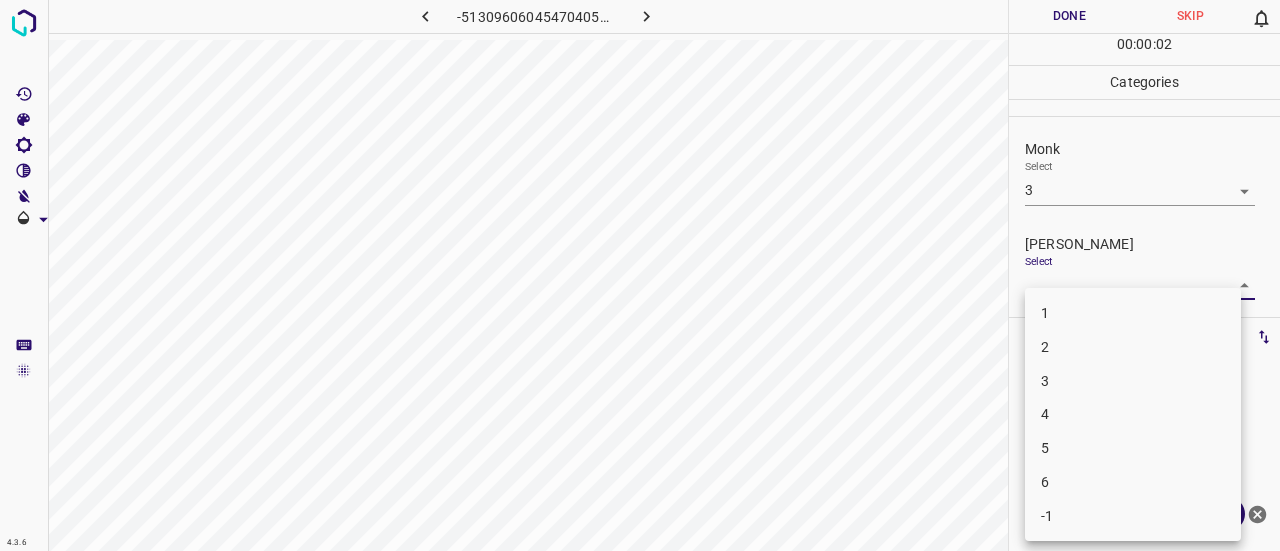 click on "2" at bounding box center (1133, 347) 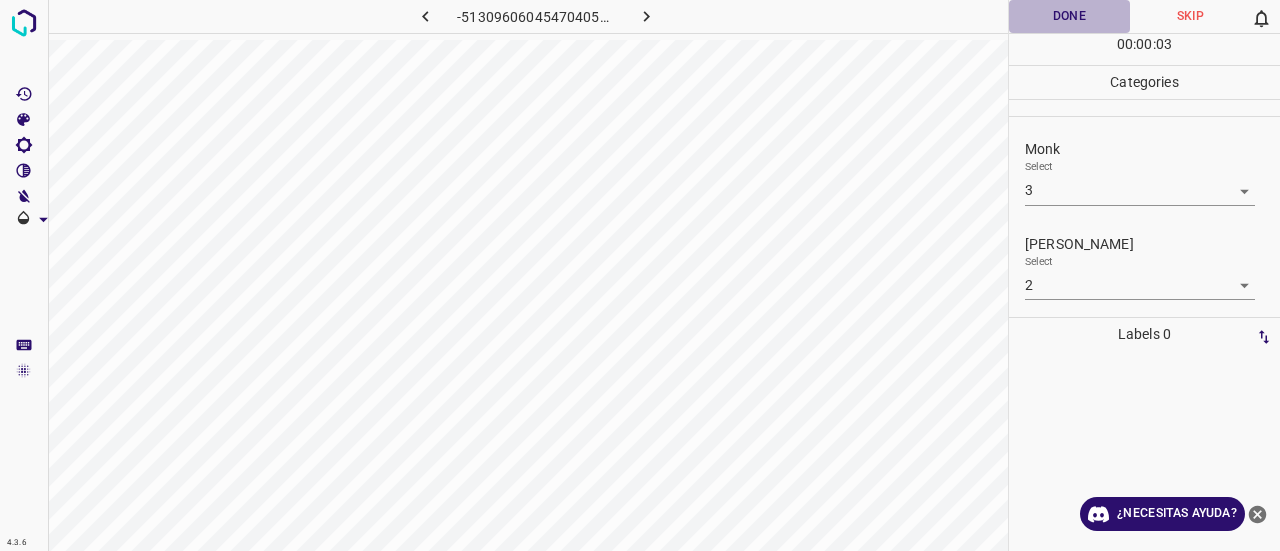 click on "Done" at bounding box center [1069, 16] 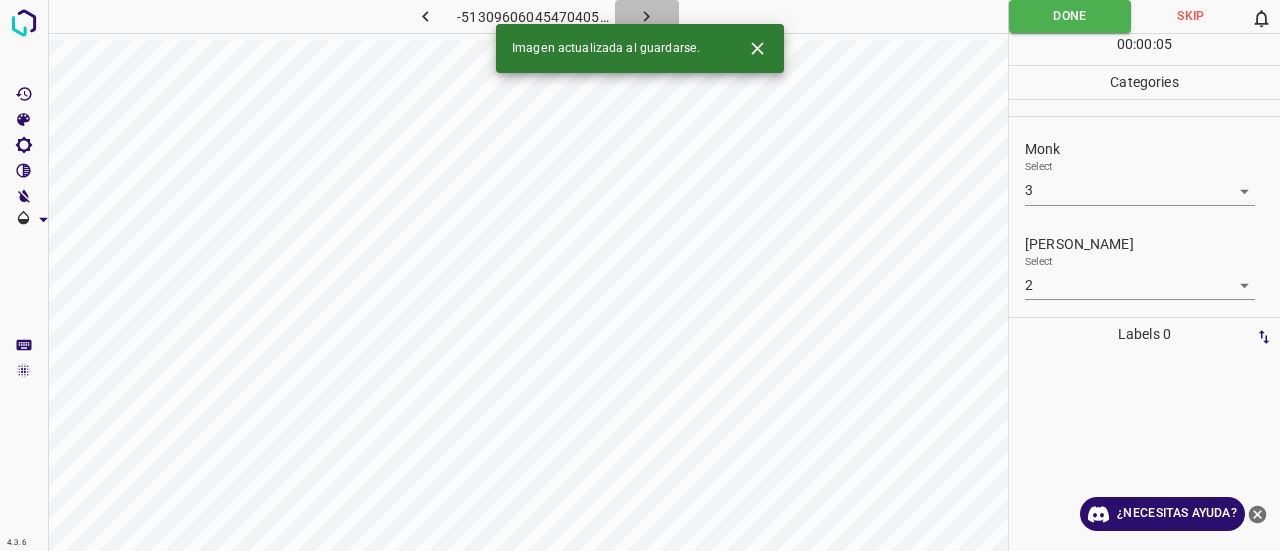 click 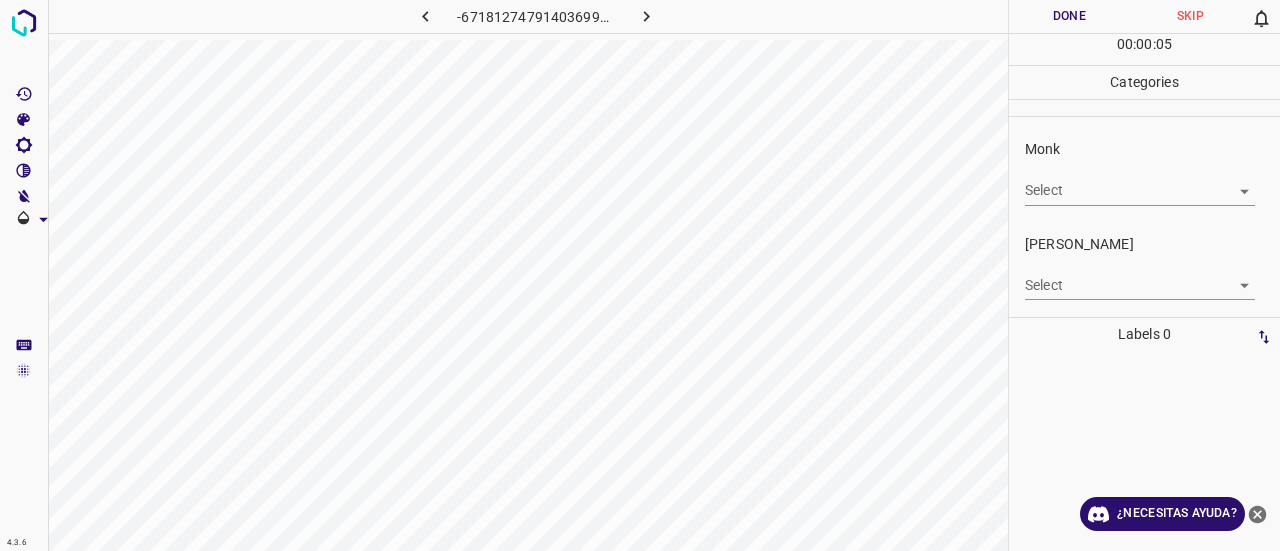 click on "4.3.6  -671812747914036997.png Done Skip 0 00   : 00   : 05   Categories Monk   Select ​  Fitzpatrick   Select ​ Labels   0 Categories 1 Monk 2  Fitzpatrick Tools Space Change between modes (Draw & Edit) I Auto labeling R Restore zoom M Zoom in N Zoom out Delete Delete selecte label Filters Z Restore filters X Saturation filter C Brightness filter V Contrast filter B Gray scale filter General O Download ¿Necesitas ayuda? Texto original Valora esta traducción Tu opinión servirá para ayudar a mejorar el Traductor de Google - Texto - Esconder - Borrar" at bounding box center (640, 275) 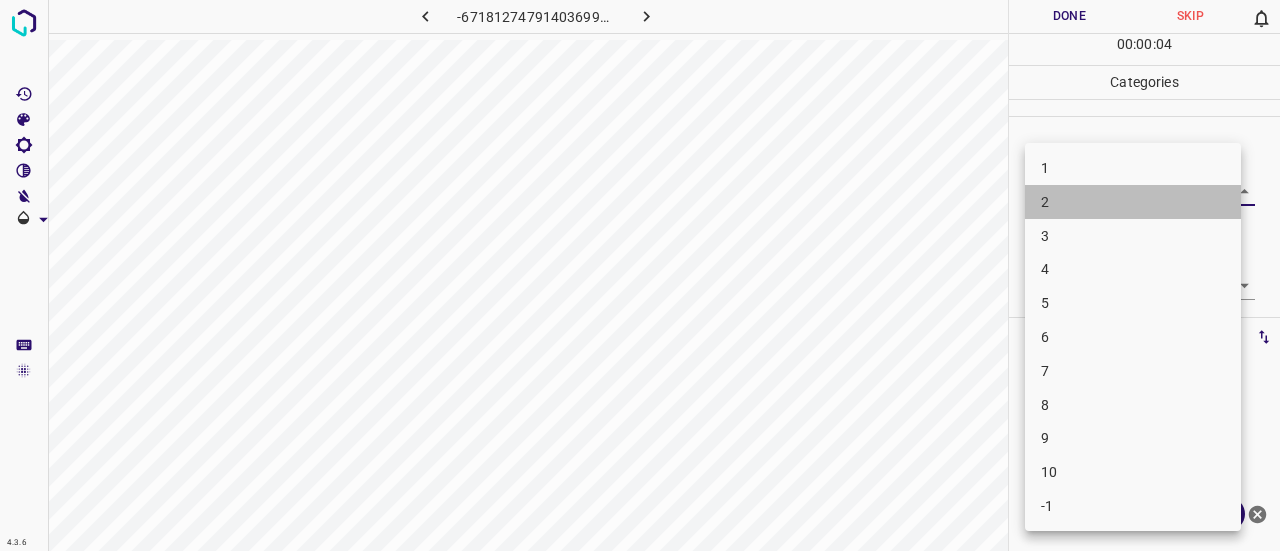 click on "2" at bounding box center [1133, 202] 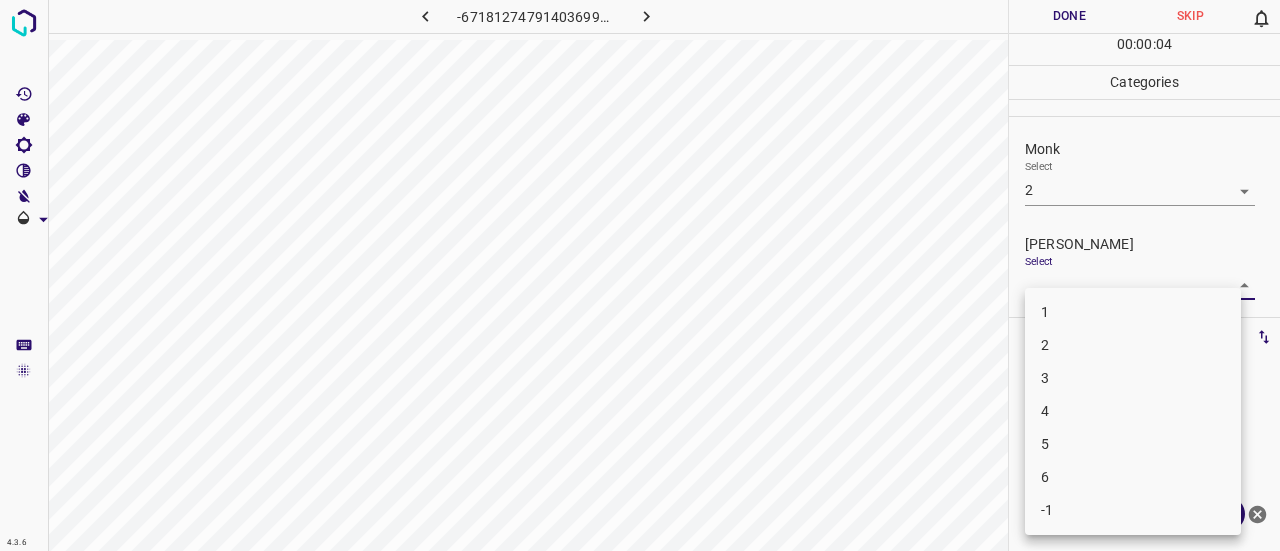 click on "4.3.6  -671812747914036997.png Done Skip 0 00   : 00   : 04   Categories Monk   Select 2 2  Fitzpatrick   Select ​ Labels   0 Categories 1 Monk 2  Fitzpatrick Tools Space Change between modes (Draw & Edit) I Auto labeling R Restore zoom M Zoom in N Zoom out Delete Delete selecte label Filters Z Restore filters X Saturation filter C Brightness filter V Contrast filter B Gray scale filter General O Download ¿Necesitas ayuda? Texto original Valora esta traducción Tu opinión servirá para ayudar a mejorar el Traductor de Google - Texto - Esconder - Borrar 1 2 3 4 5 6 -1" at bounding box center (640, 275) 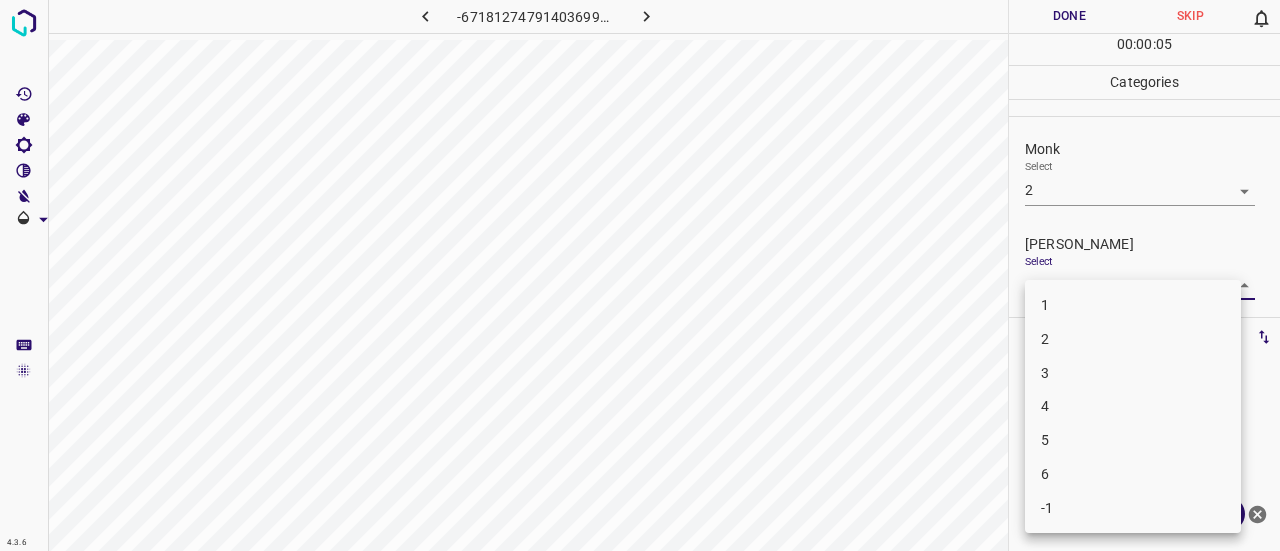 click at bounding box center [640, 275] 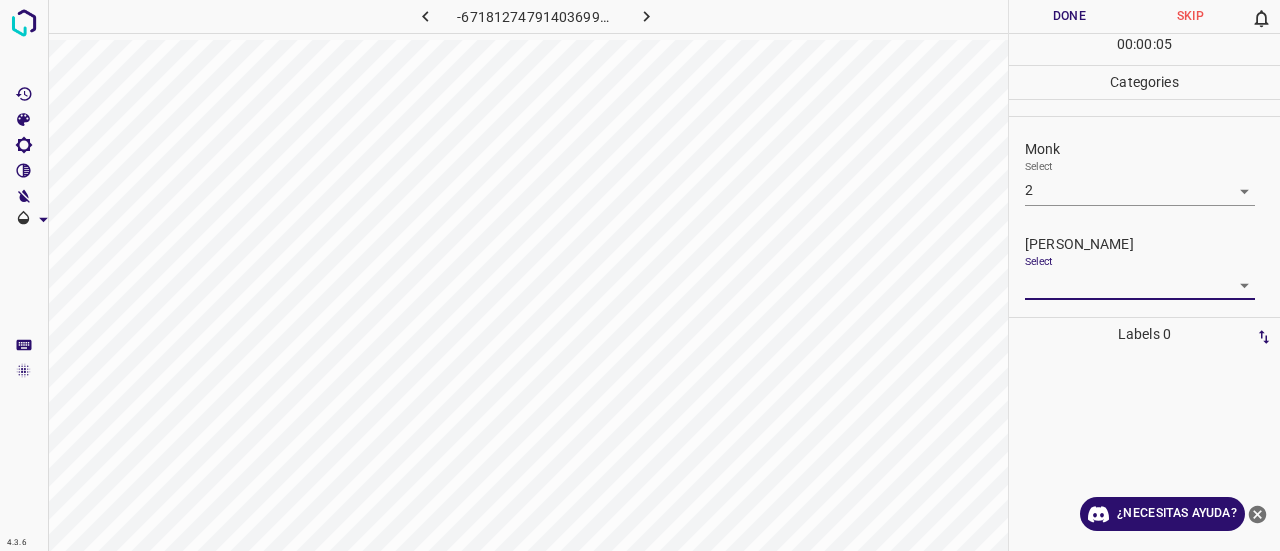 click on "1 2 3 4 5 6 -1" at bounding box center (640, 275) 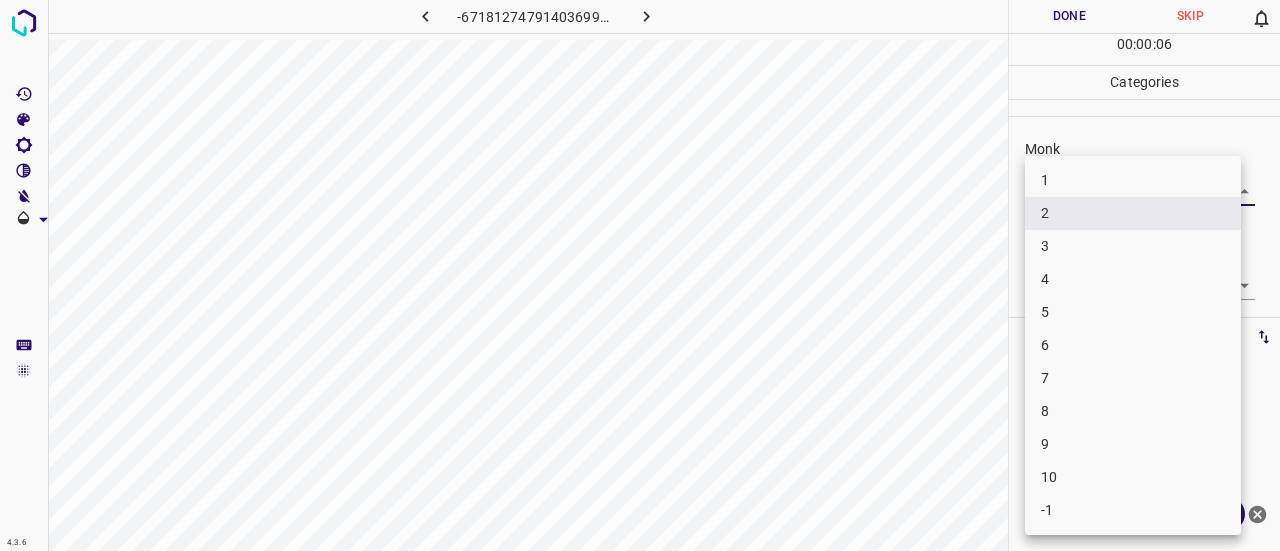 click on "4.3.6  -671812747914036997.png Done Skip 0 00   : 00   : 06   Categories Monk   Select 2 2  Fitzpatrick   Select ​ Labels   0 Categories 1 Monk 2  Fitzpatrick Tools Space Change between modes (Draw & Edit) I Auto labeling R Restore zoom M Zoom in N Zoom out Delete Delete selecte label Filters Z Restore filters X Saturation filter C Brightness filter V Contrast filter B Gray scale filter General O Download ¿Necesitas ayuda? Texto original Valora esta traducción Tu opinión servirá para ayudar a mejorar el Traductor de Google - Texto - Esconder - Borrar 1 2 3 4 5 6 7 8 9 10 -1" at bounding box center (640, 275) 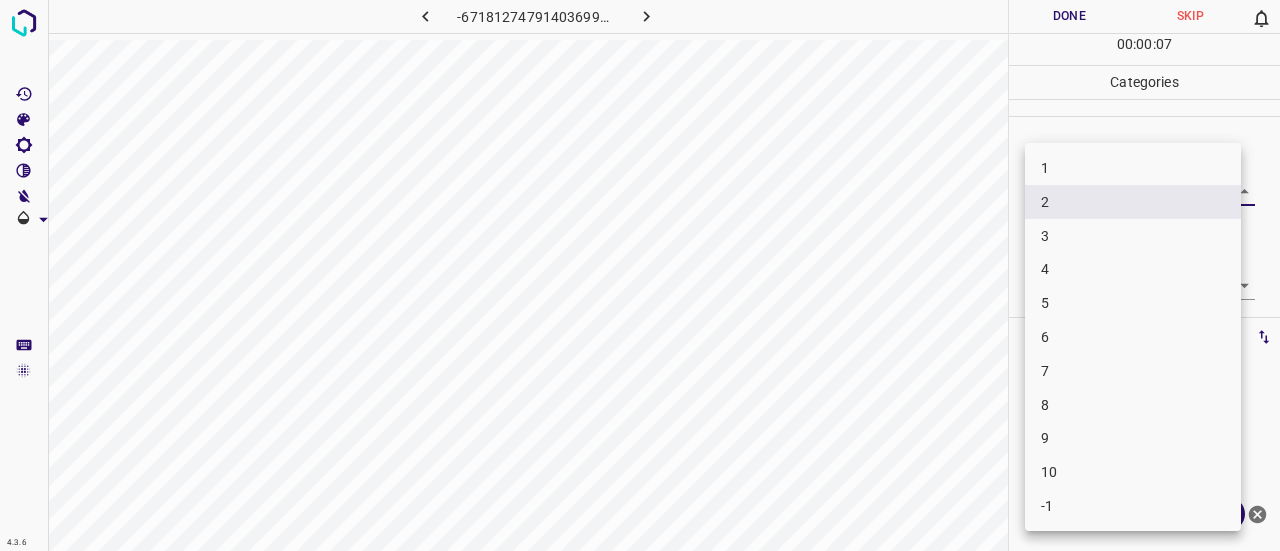 click on "3" at bounding box center (1133, 236) 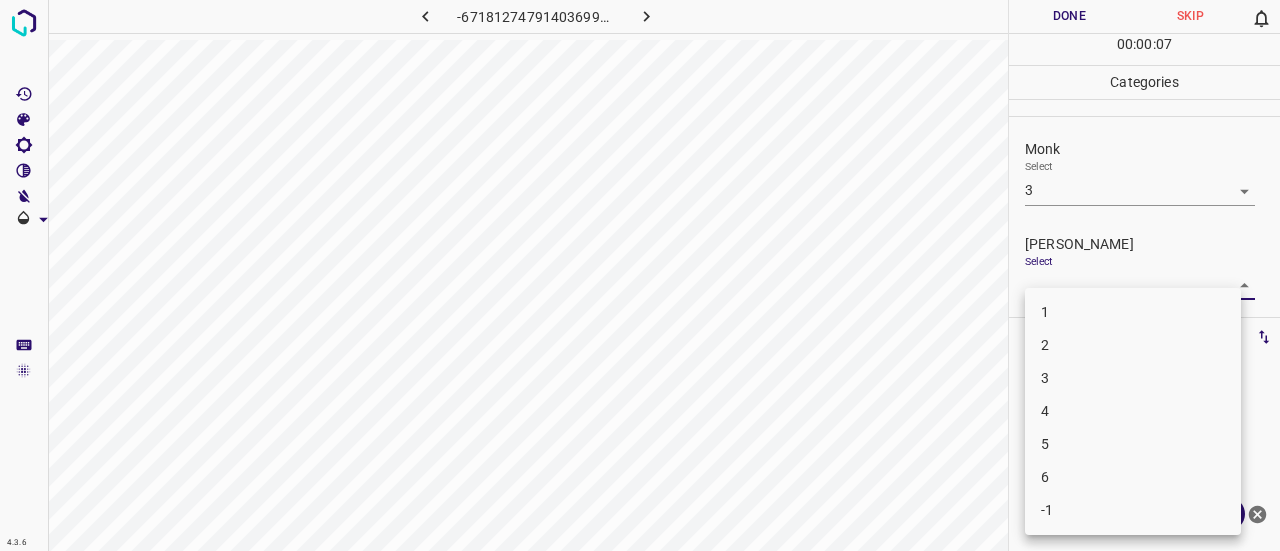 click on "4.3.6  -671812747914036997.png Done Skip 0 00   : 00   : 07   Categories Monk   Select 3 3  Fitzpatrick   Select ​ Labels   0 Categories 1 Monk 2  Fitzpatrick Tools Space Change between modes (Draw & Edit) I Auto labeling R Restore zoom M Zoom in N Zoom out Delete Delete selecte label Filters Z Restore filters X Saturation filter C Brightness filter V Contrast filter B Gray scale filter General O Download ¿Necesitas ayuda? Texto original Valora esta traducción Tu opinión servirá para ayudar a mejorar el Traductor de Google - Texto - Esconder - Borrar 1 2 3 4 5 6 -1" at bounding box center [640, 275] 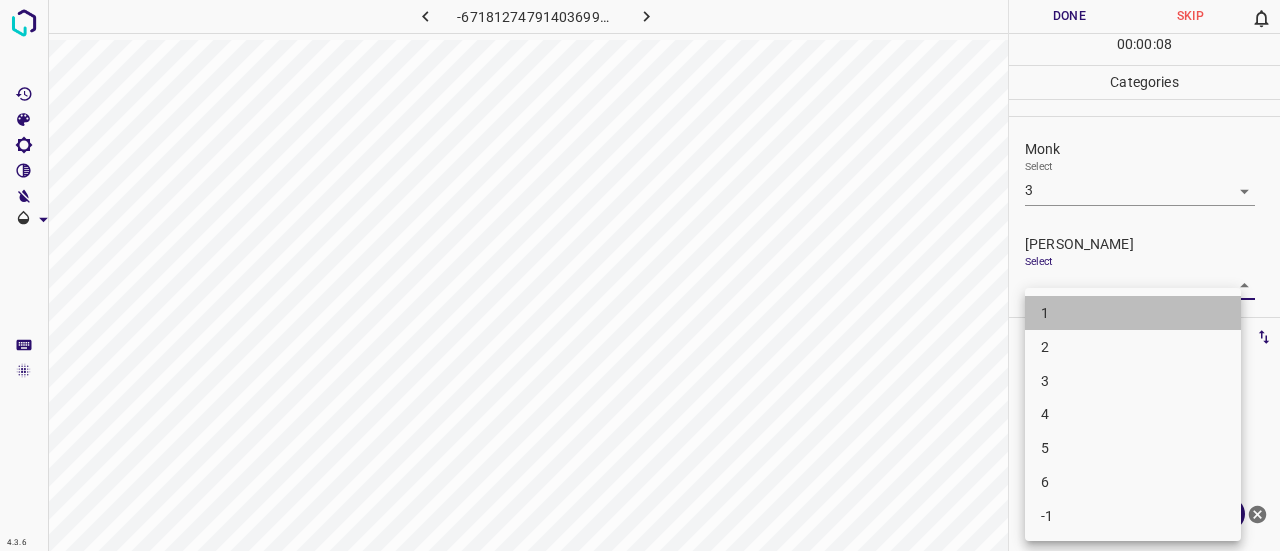 click on "1" at bounding box center [1133, 313] 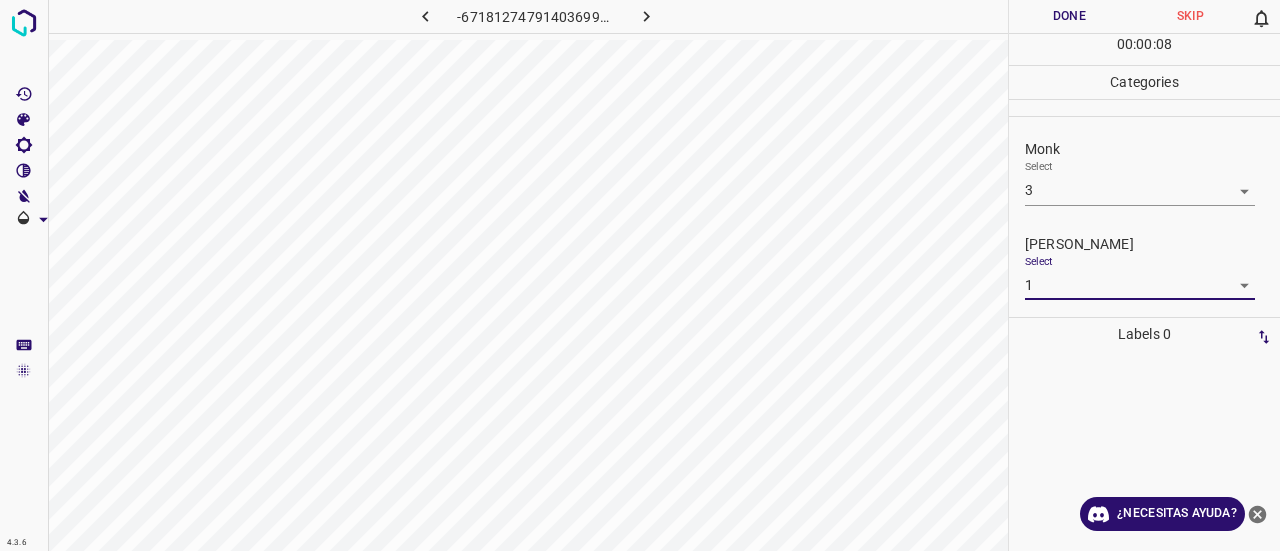 click on "Done" at bounding box center (1069, 16) 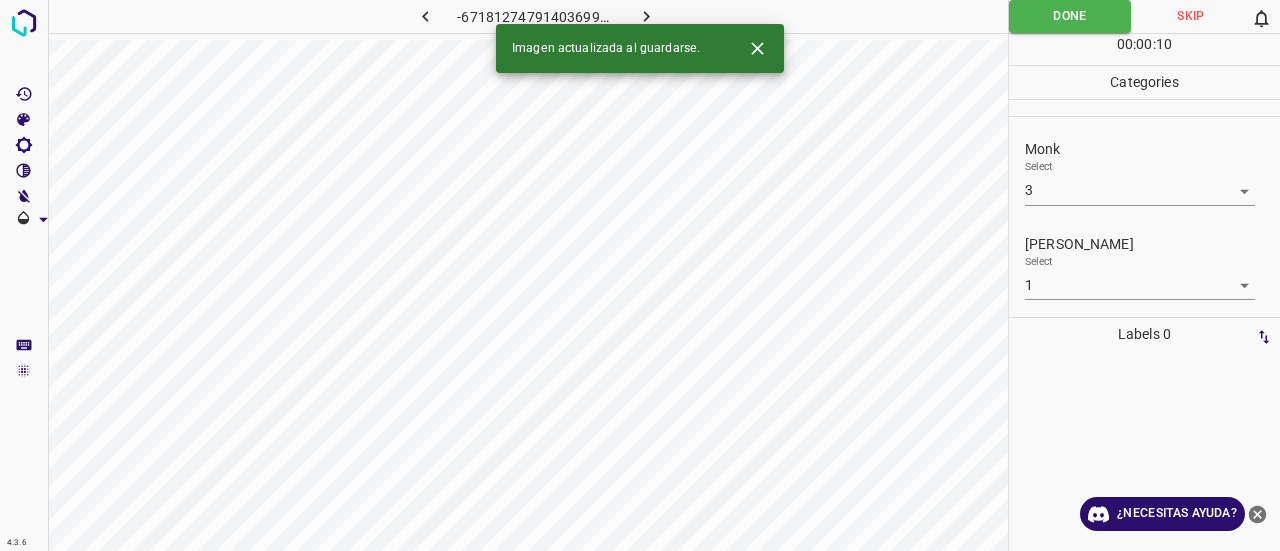 click at bounding box center [647, 16] 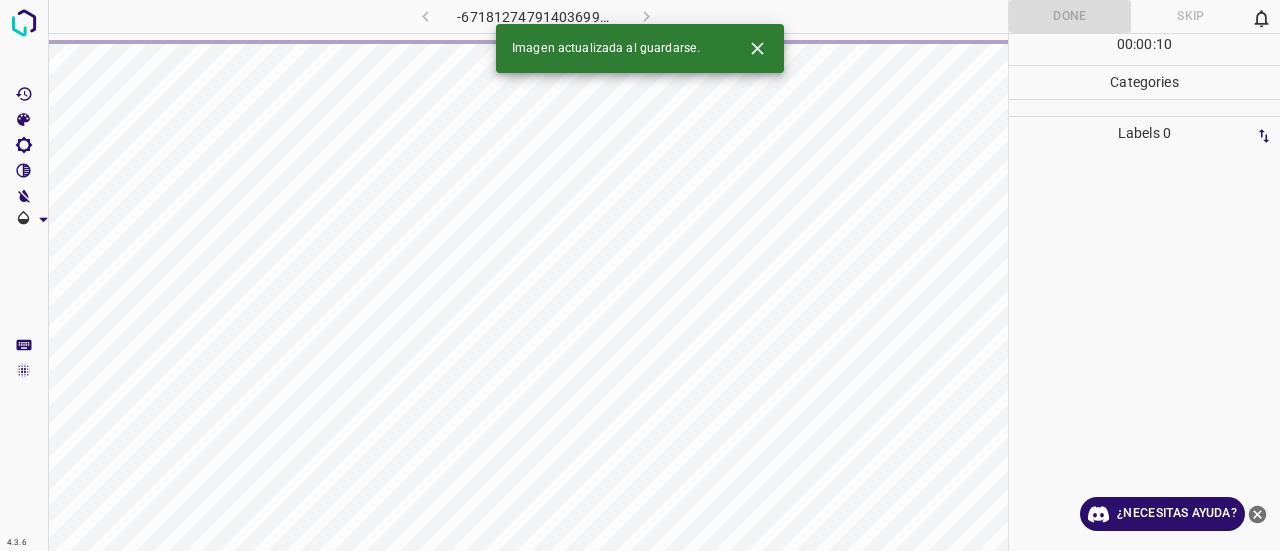 click 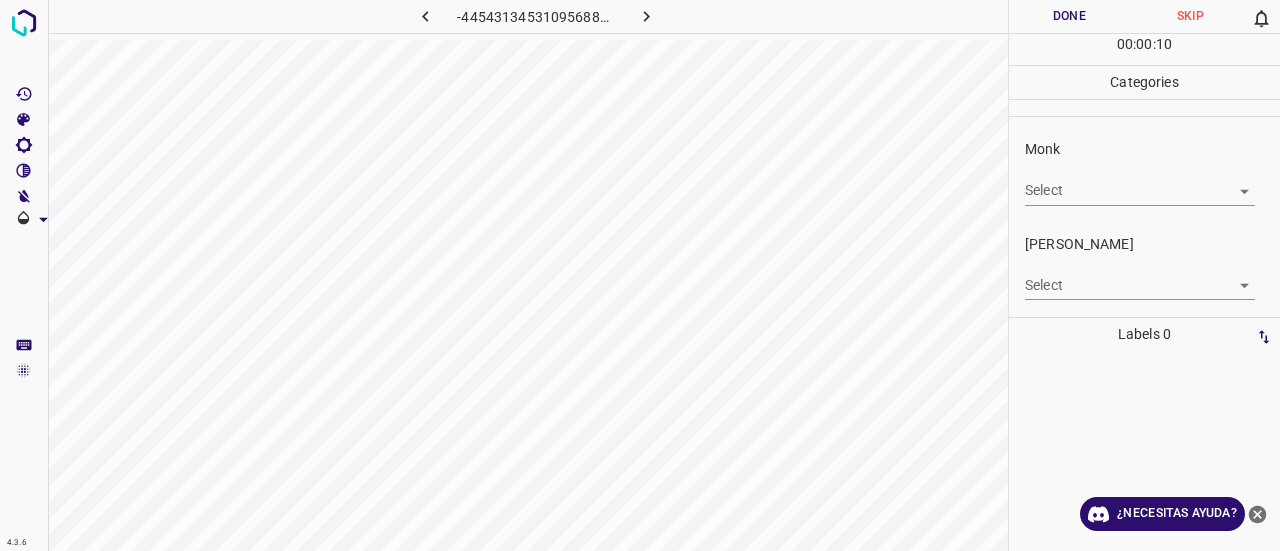 click on "4.3.6  -445431345310956881.png Done Skip 0 00   : 00   : 10   Categories Monk   Select ​  Fitzpatrick   Select ​ Labels   0 Categories 1 Monk 2  Fitzpatrick Tools Space Change between modes (Draw & Edit) I Auto labeling R Restore zoom M Zoom in N Zoom out Delete Delete selecte label Filters Z Restore filters X Saturation filter C Brightness filter V Contrast filter B Gray scale filter General O Download ¿Necesitas ayuda? Texto original Valora esta traducción Tu opinión servirá para ayudar a mejorar el Traductor de Google - Texto - Esconder - Borrar" at bounding box center (640, 275) 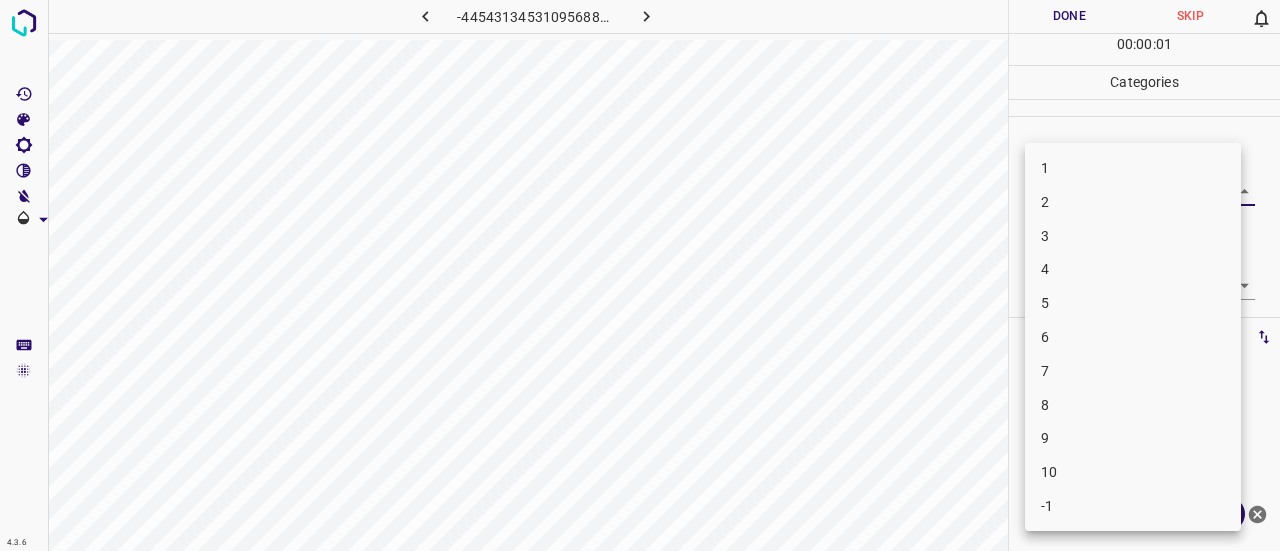 click on "3" at bounding box center (1133, 236) 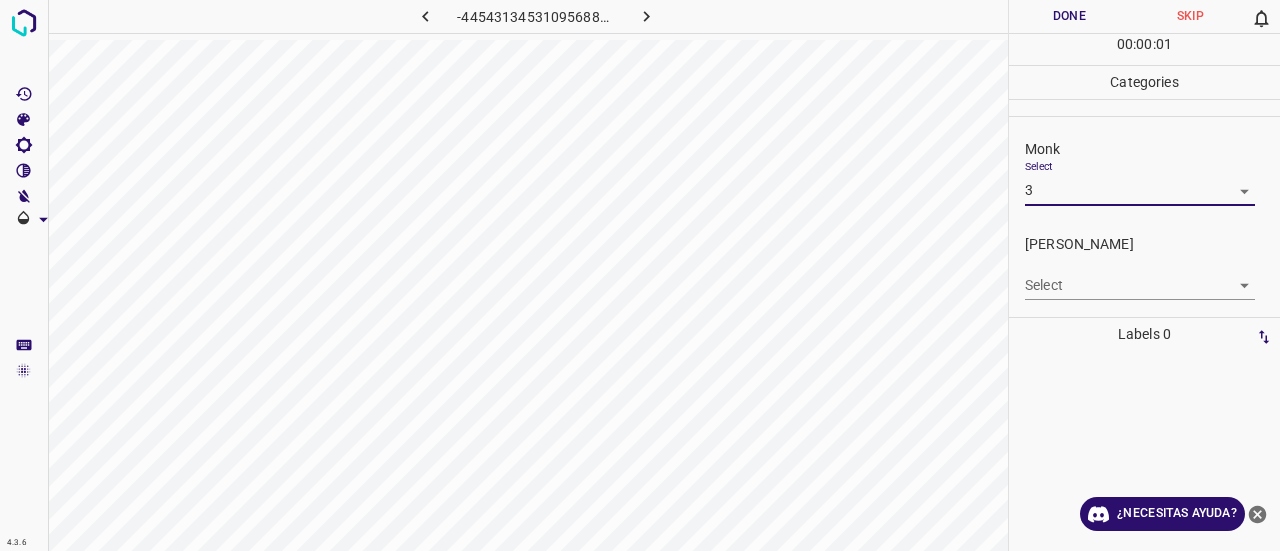 click on "4.3.6  -445431345310956881.png Done Skip 0 00   : 00   : 01   Categories Monk   Select 3 3  Fitzpatrick   Select ​ Labels   0 Categories 1 Monk 2  Fitzpatrick Tools Space Change between modes (Draw & Edit) I Auto labeling R Restore zoom M Zoom in N Zoom out Delete Delete selecte label Filters Z Restore filters X Saturation filter C Brightness filter V Contrast filter B Gray scale filter General O Download ¿Necesitas ayuda? Texto original Valora esta traducción Tu opinión servirá para ayudar a mejorar el Traductor de Google - Texto - Esconder - Borrar" at bounding box center [640, 275] 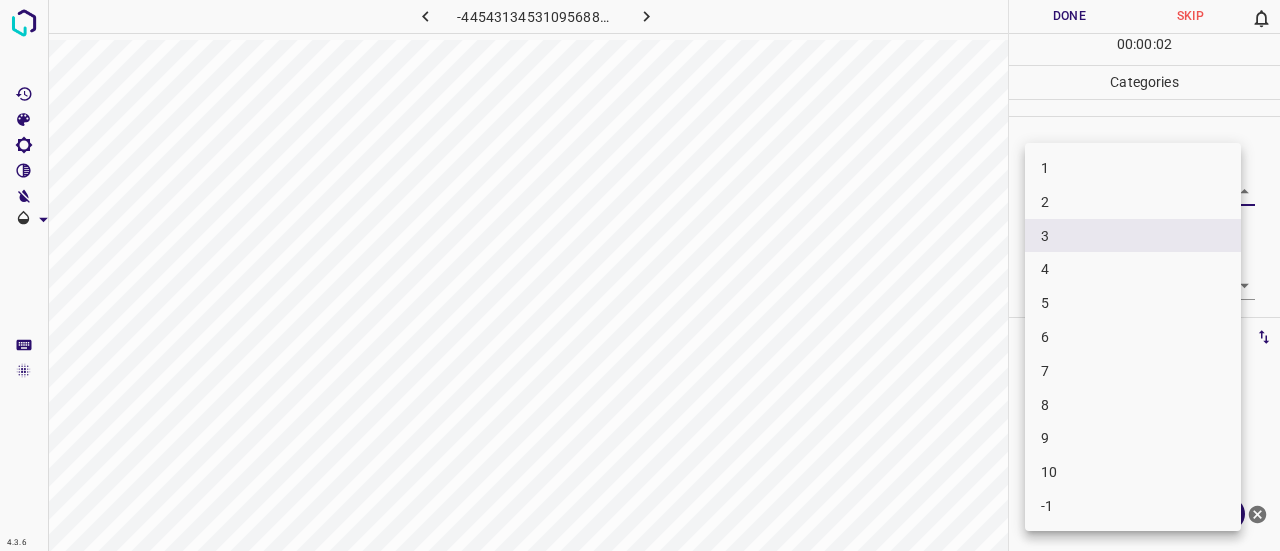 click on "1 2 3 4 5 6 7 8 9 10 -1" at bounding box center (1133, 337) 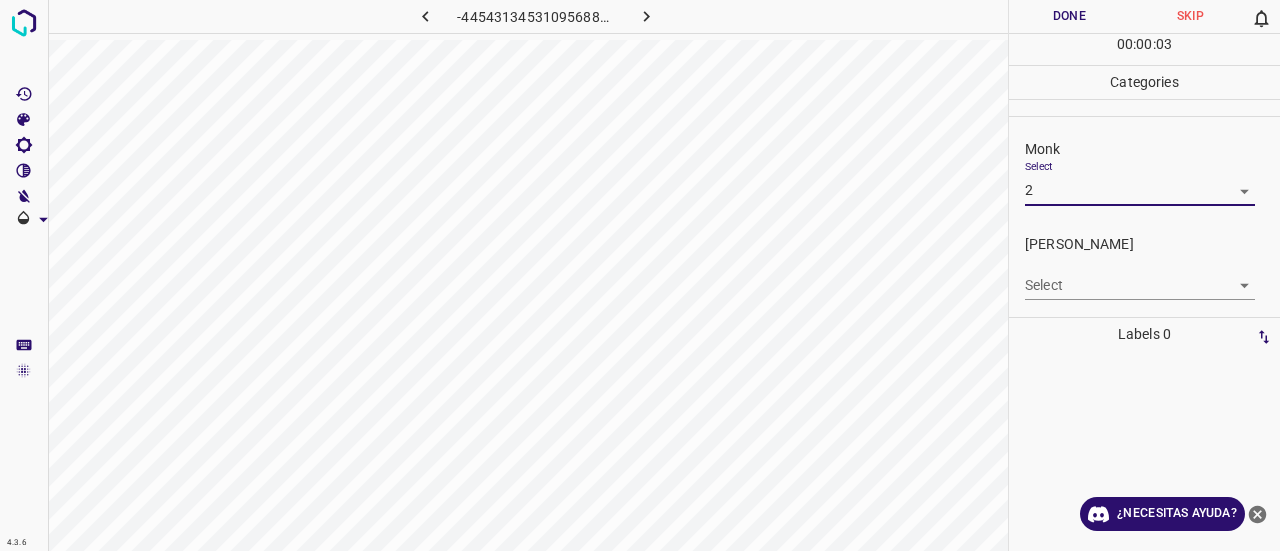 click on "4.3.6  -445431345310956881.png Done Skip 0 00   : 00   : 03   Categories Monk   Select 2 2  Fitzpatrick   Select ​ Labels   0 Categories 1 Monk 2  Fitzpatrick Tools Space Change between modes (Draw & Edit) I Auto labeling R Restore zoom M Zoom in N Zoom out Delete Delete selecte label Filters Z Restore filters X Saturation filter C Brightness filter V Contrast filter B Gray scale filter General O Download ¿Necesitas ayuda? Texto original Valora esta traducción Tu opinión servirá para ayudar a mejorar el Traductor de Google - Texto - Esconder - Borrar" at bounding box center [640, 275] 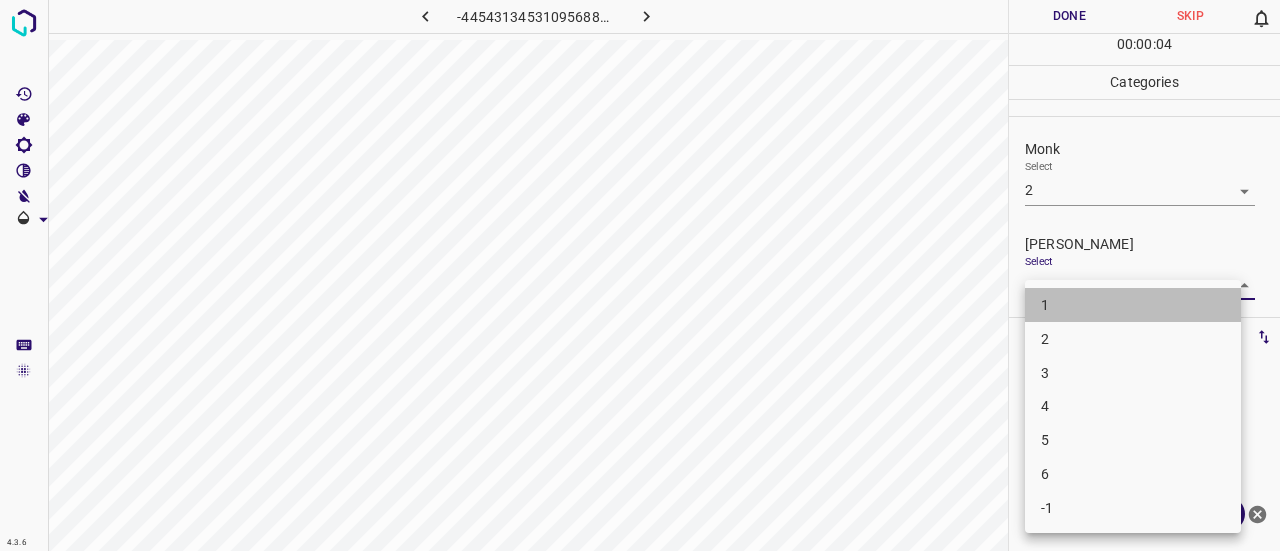 click on "1" at bounding box center [1133, 305] 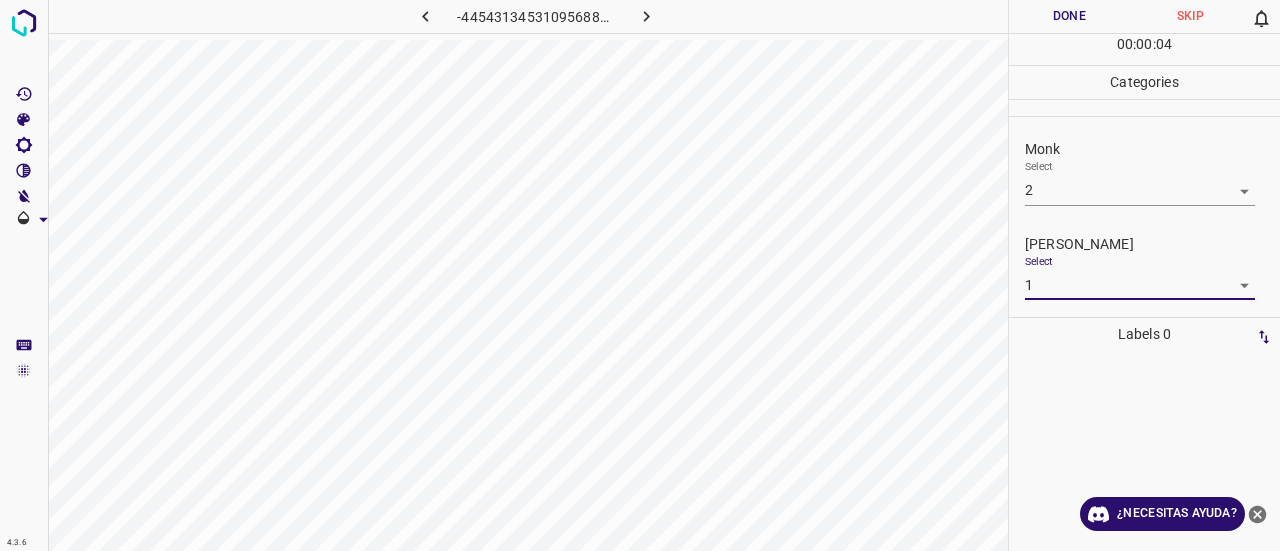 click on "Done" at bounding box center [1069, 16] 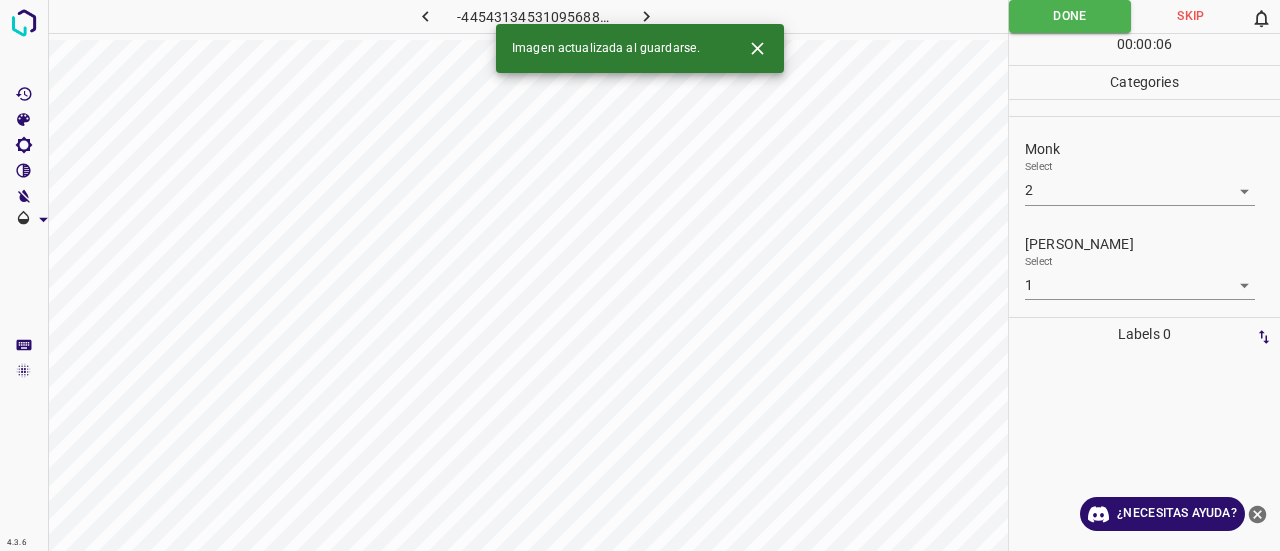 click at bounding box center [647, 16] 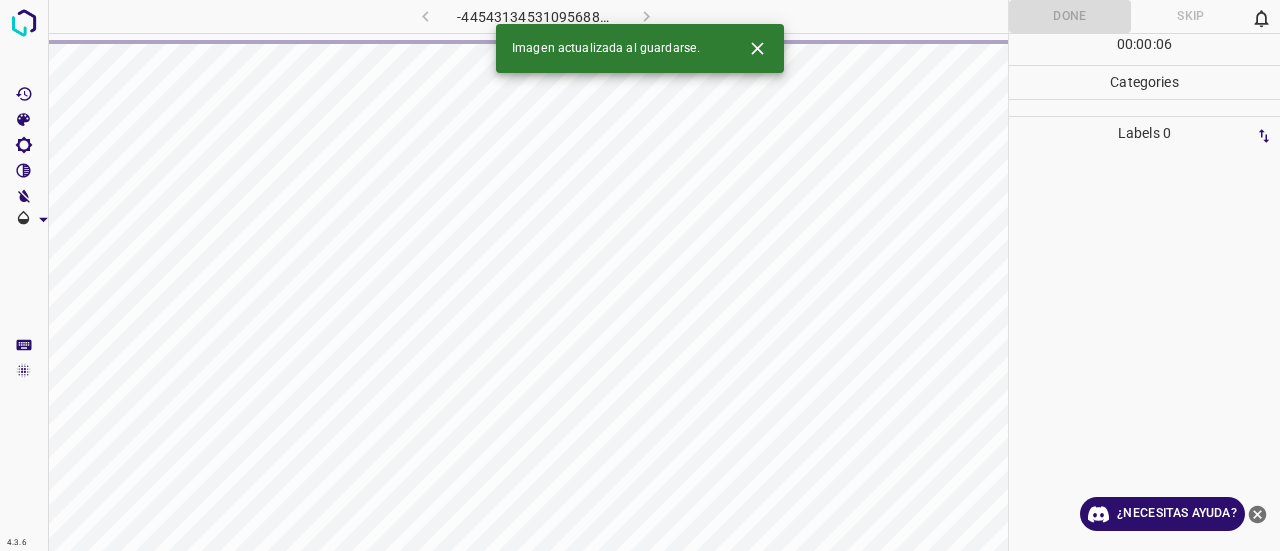 click 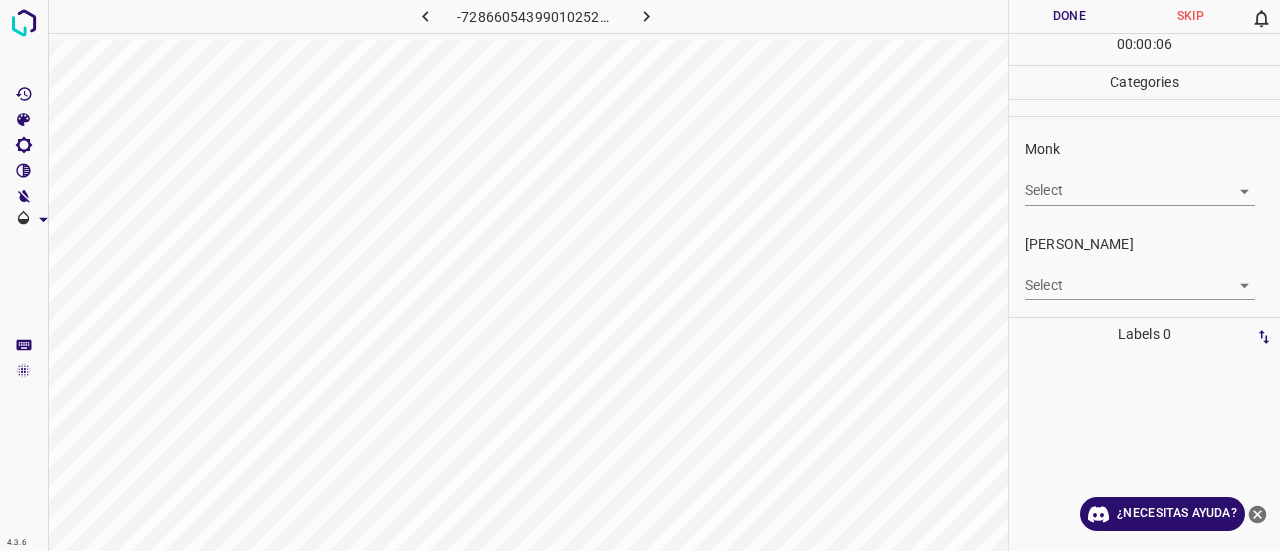 click on "Select ​" at bounding box center (1140, 182) 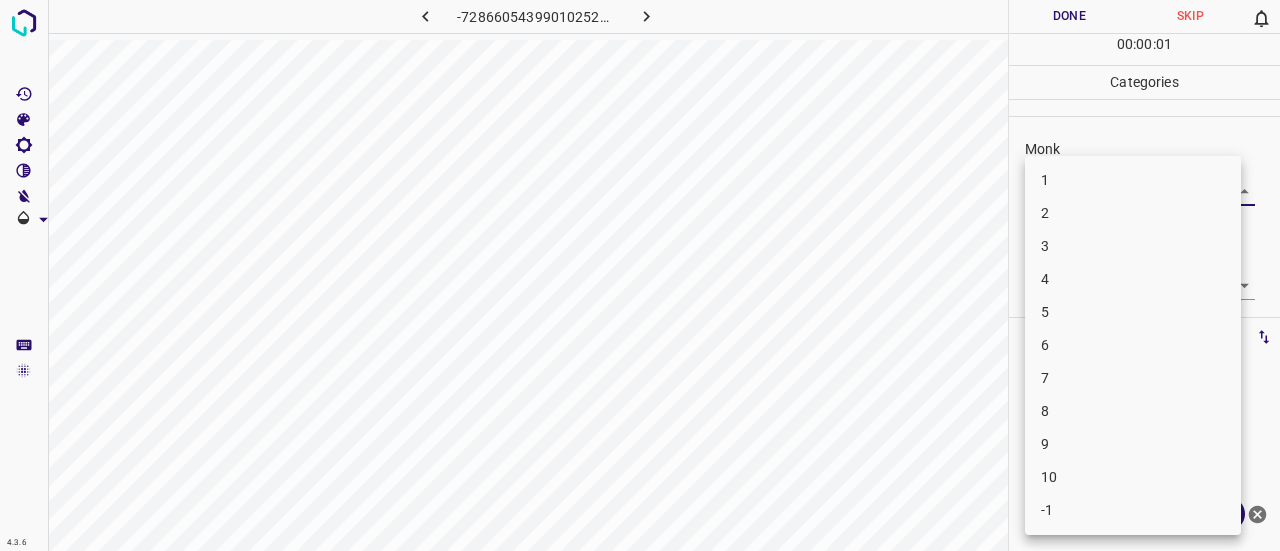 click on "4.3.6  -7286605439901025202.png Done Skip 0 00   : 00   : 01   Categories Monk   Select ​  Fitzpatrick   Select ​ Labels   0 Categories 1 Monk 2  Fitzpatrick Tools Space Change between modes (Draw & Edit) I Auto labeling R Restore zoom M Zoom in N Zoom out Delete Delete selecte label Filters Z Restore filters X Saturation filter C Brightness filter V Contrast filter B Gray scale filter General O Download ¿Necesitas ayuda? Texto original Valora esta traducción Tu opinión servirá para ayudar a mejorar el Traductor de Google - Texto - Esconder - Borrar 1 2 3 4 5 6 7 8 9 10 -1" at bounding box center [640, 275] 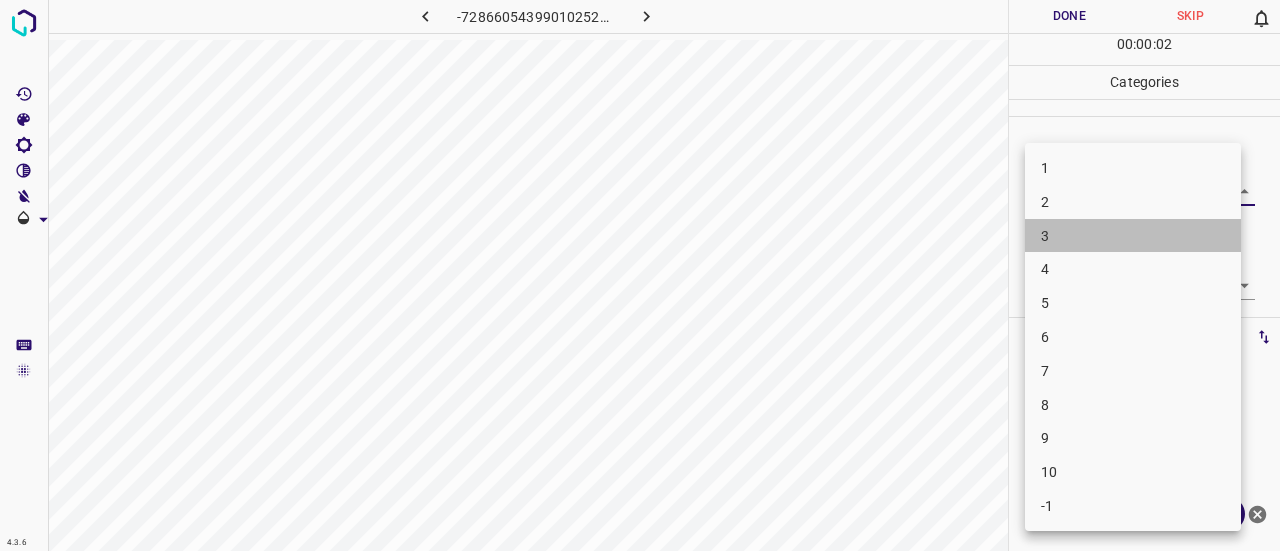 click on "3" at bounding box center (1133, 236) 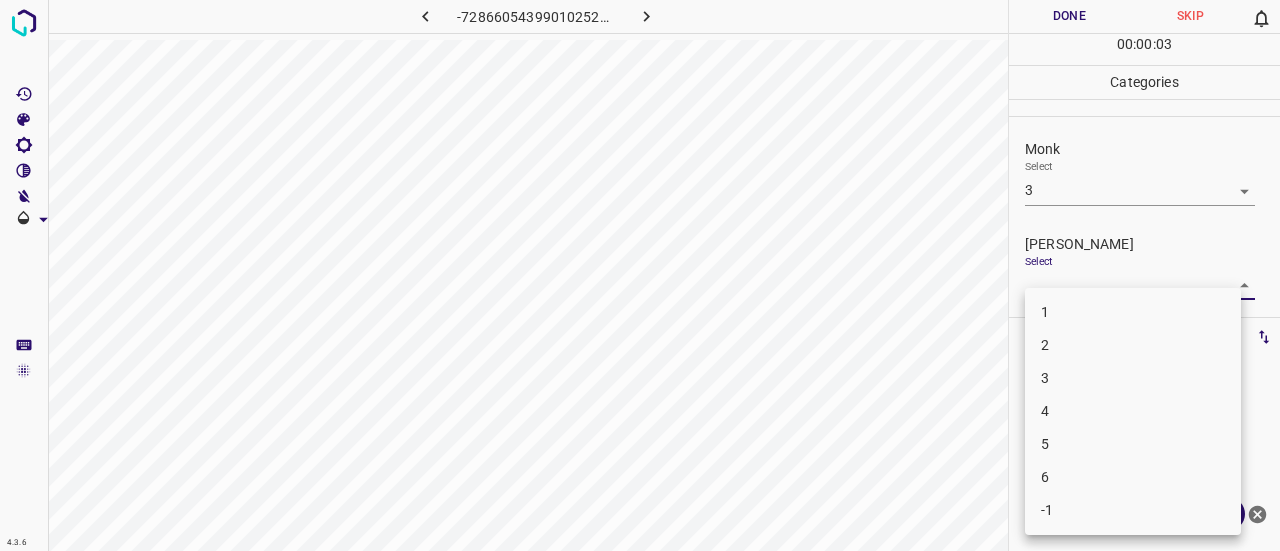 click on "4.3.6  -7286605439901025202.png Done Skip 0 00   : 00   : 03   Categories Monk   Select 3 3  Fitzpatrick   Select ​ Labels   0 Categories 1 Monk 2  Fitzpatrick Tools Space Change between modes (Draw & Edit) I Auto labeling R Restore zoom M Zoom in N Zoom out Delete Delete selecte label Filters Z Restore filters X Saturation filter C Brightness filter V Contrast filter B Gray scale filter General O Download ¿Necesitas ayuda? Texto original Valora esta traducción Tu opinión servirá para ayudar a mejorar el Traductor de Google - Texto - Esconder - Borrar 1 2 3 4 5 6 -1" at bounding box center (640, 275) 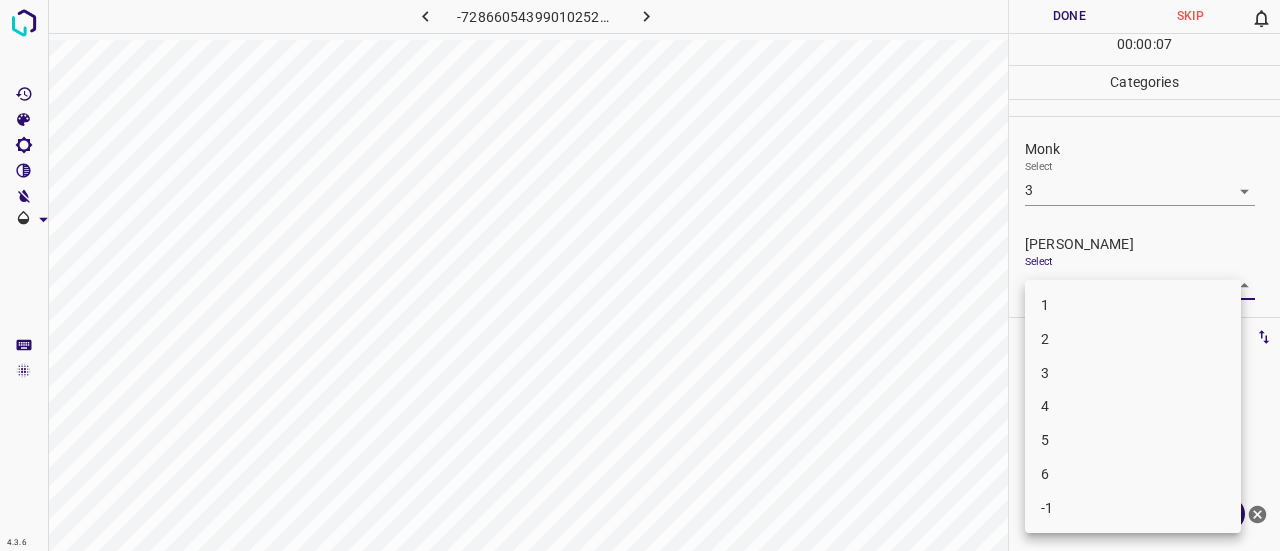 click on "1" at bounding box center (1133, 305) 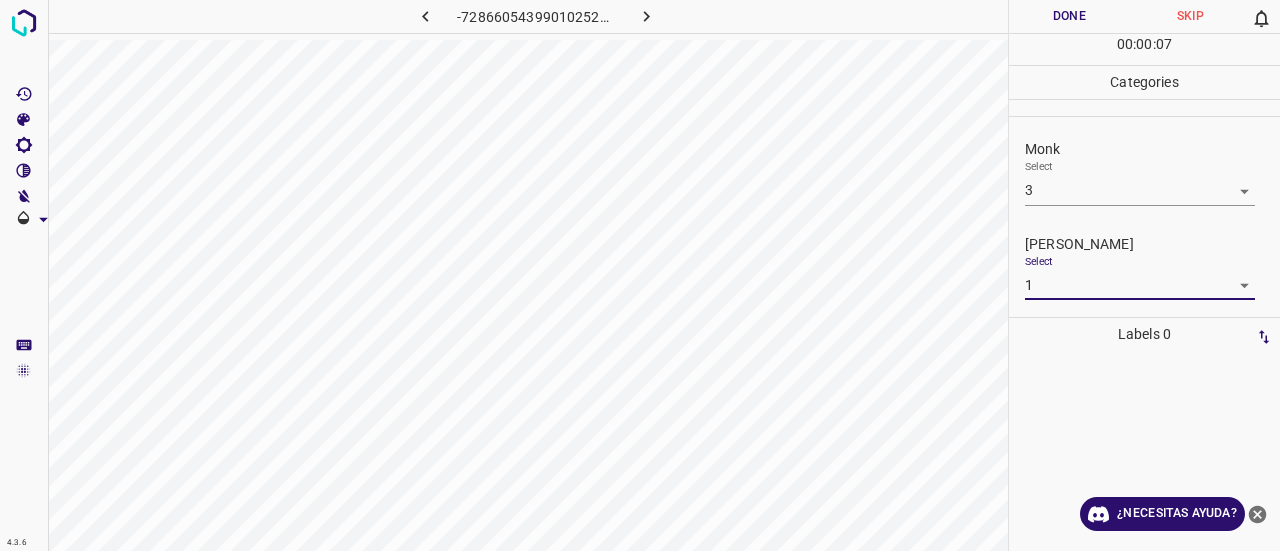 click on "Done" at bounding box center (1069, 16) 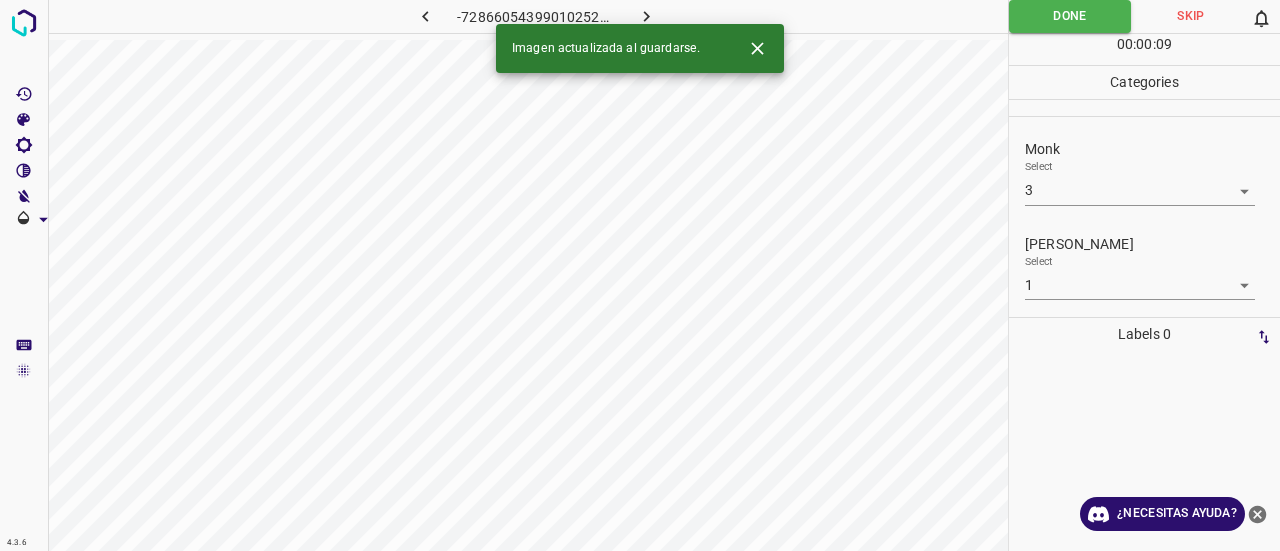 click 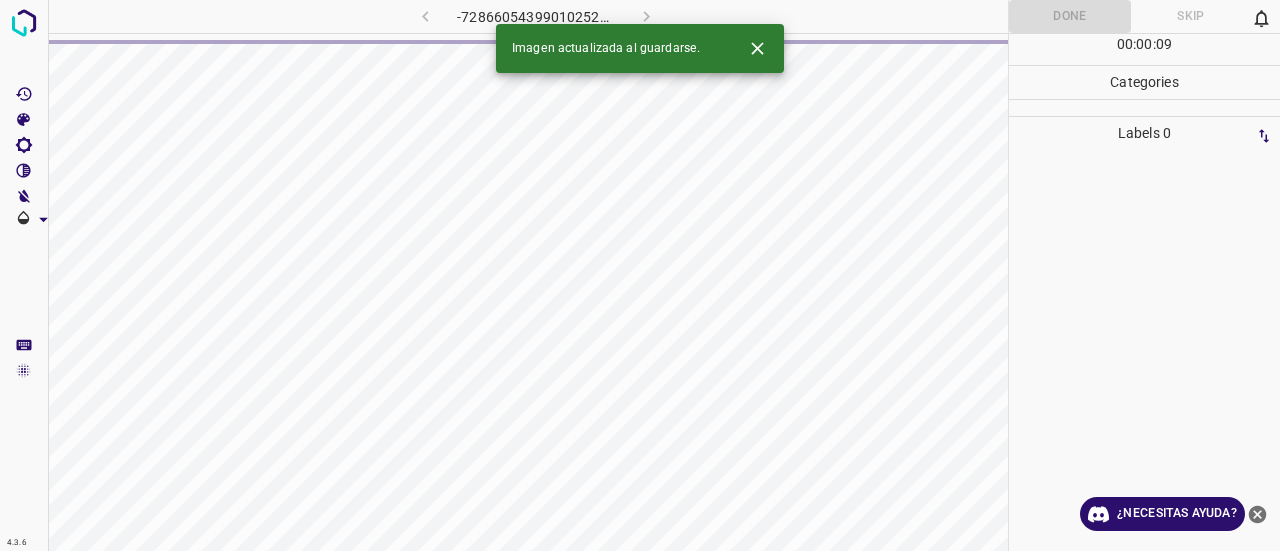 click 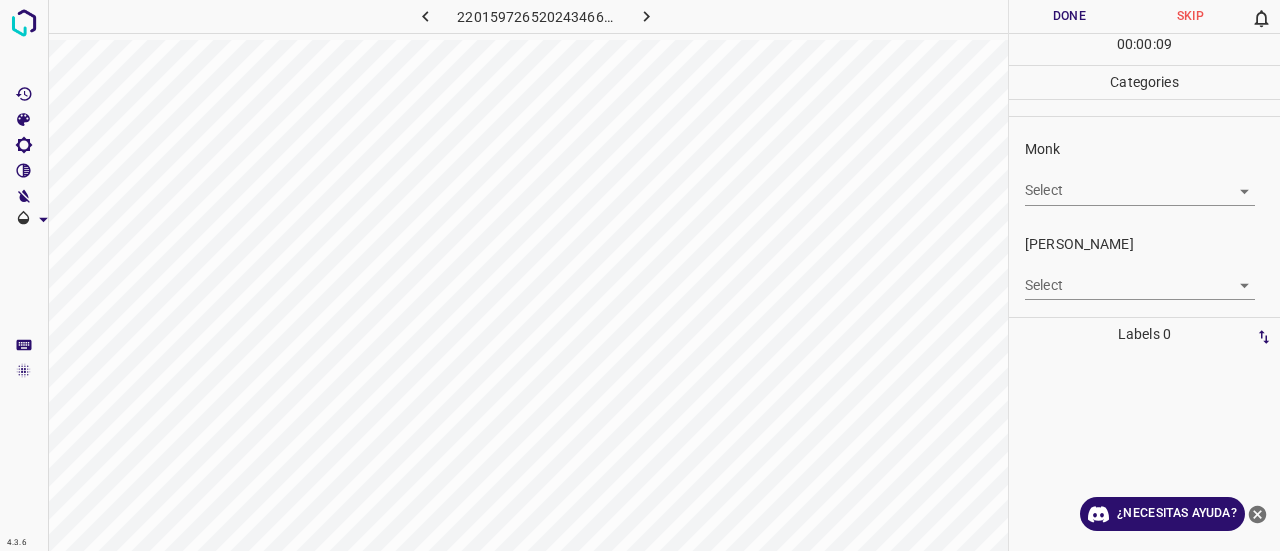 click on "4.3.6  2201597265202434660.png Done Skip 0 00   : 00   : 09   Categories Monk   Select ​  Fitzpatrick   Select ​ Labels   0 Categories 1 Monk 2  Fitzpatrick Tools Space Change between modes (Draw & Edit) I Auto labeling R Restore zoom M Zoom in N Zoom out Delete Delete selecte label Filters Z Restore filters X Saturation filter C Brightness filter V Contrast filter B Gray scale filter General O Download ¿Necesitas ayuda? Texto original Valora esta traducción Tu opinión servirá para ayudar a mejorar el Traductor de Google - Texto - Esconder - Borrar" at bounding box center [640, 275] 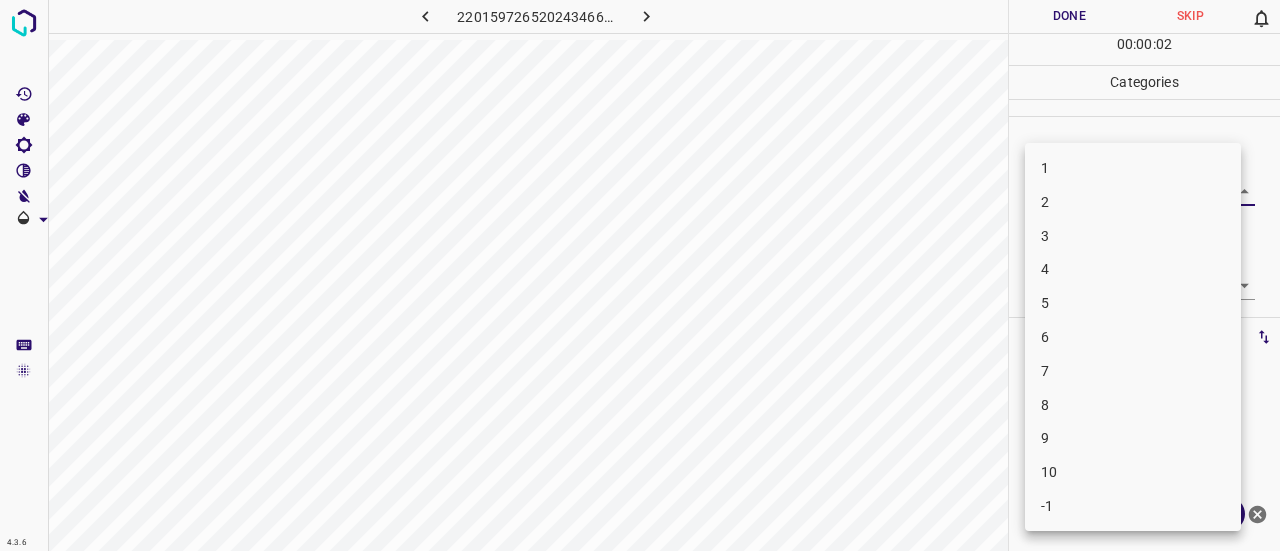 click on "3" at bounding box center (1133, 236) 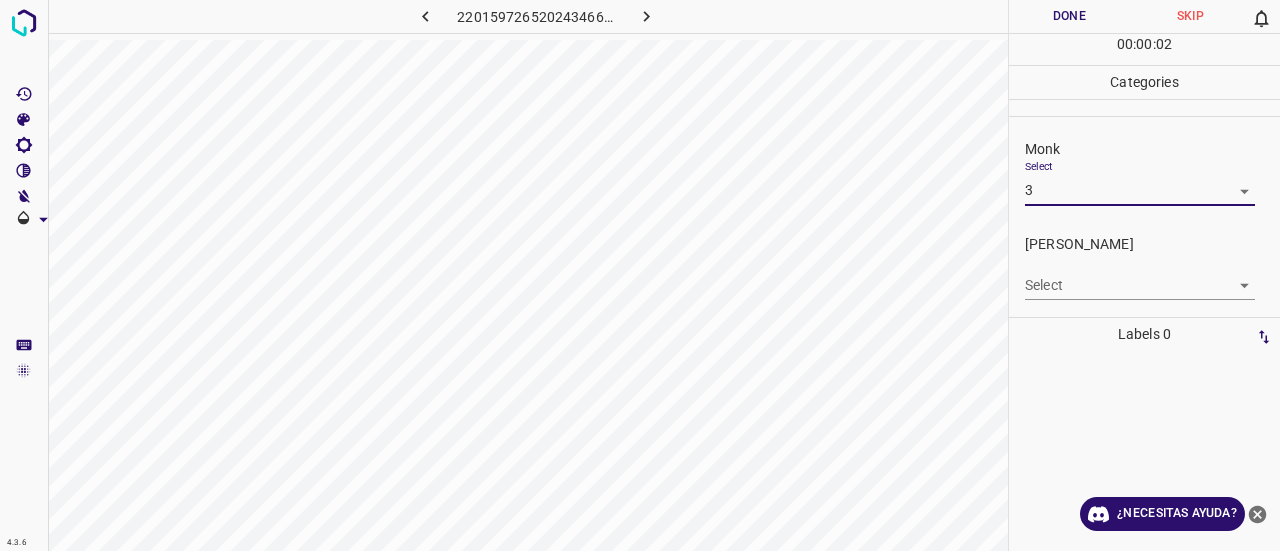 click on "4.3.6  2201597265202434660.png Done Skip 0 00   : 00   : 02   Categories Monk   Select 3 3  Fitzpatrick   Select ​ Labels   0 Categories 1 Monk 2  Fitzpatrick Tools Space Change between modes (Draw & Edit) I Auto labeling R Restore zoom M Zoom in N Zoom out Delete Delete selecte label Filters Z Restore filters X Saturation filter C Brightness filter V Contrast filter B Gray scale filter General O Download ¿Necesitas ayuda? Texto original Valora esta traducción Tu opinión servirá para ayudar a mejorar el Traductor de Google - Texto - Esconder - Borrar 1 2 3 4 5 6 7 8 9 10 -1" at bounding box center [640, 275] 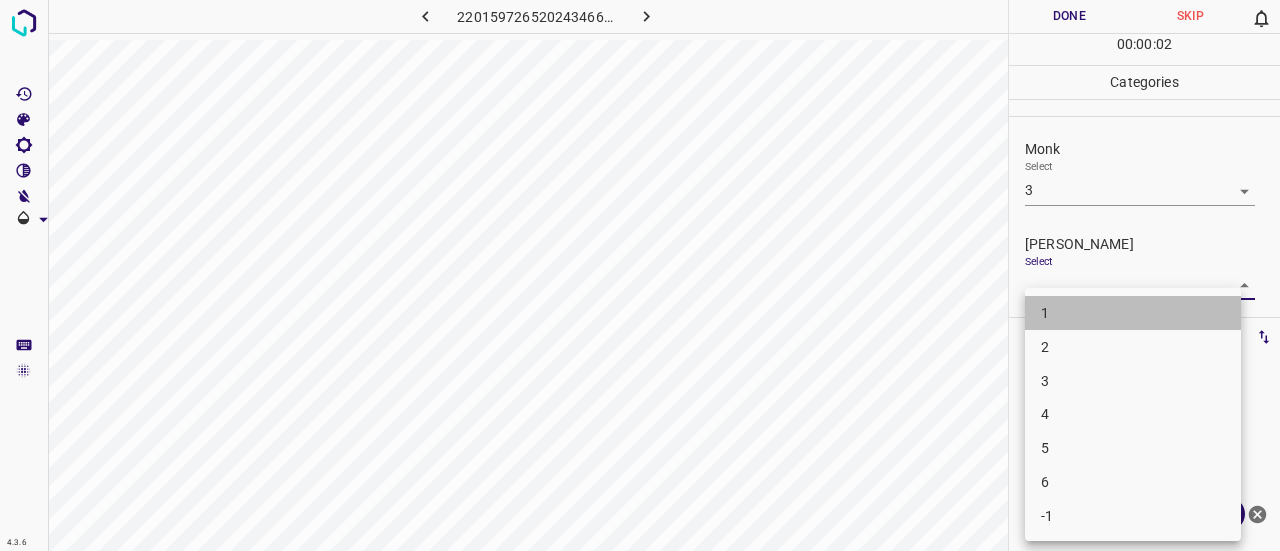 click on "1" at bounding box center [1133, 313] 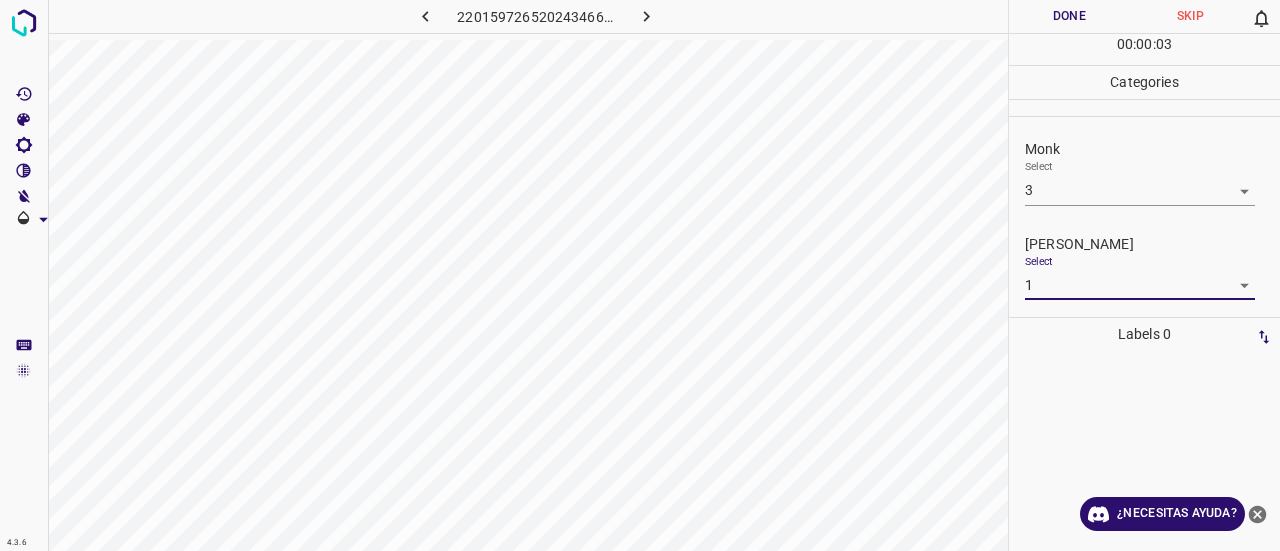 click on "Done" at bounding box center [1069, 16] 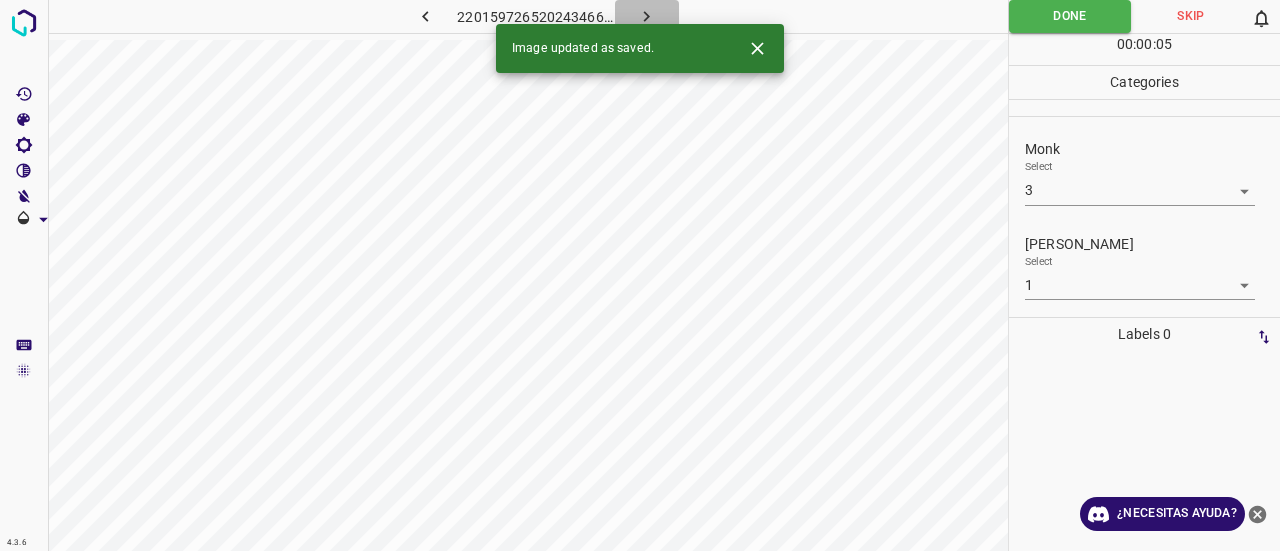 click at bounding box center (647, 16) 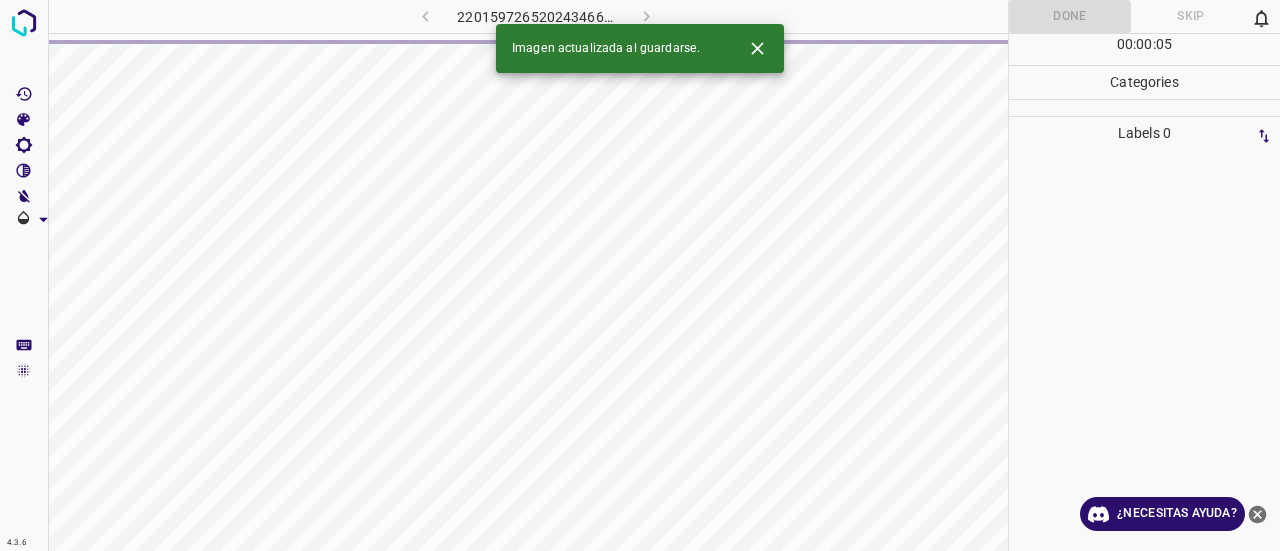 click 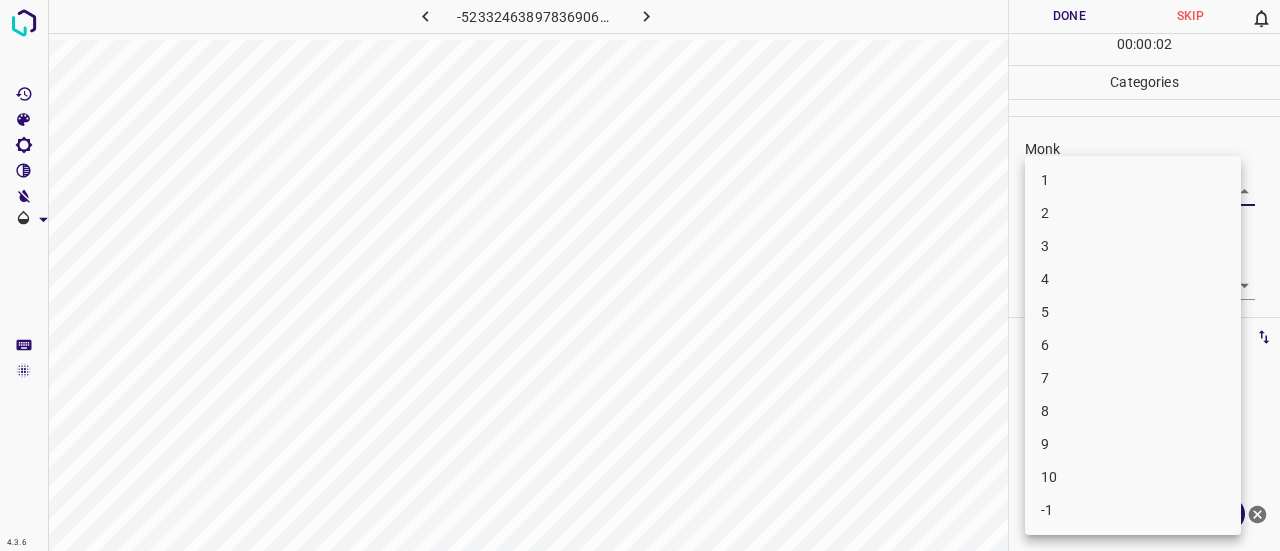 click on "4.3.6  -5233246389783690602.png Done Skip 0 00   : 00   : 02   Categories Monk   Select ​  Fitzpatrick   Select ​ Labels   0 Categories 1 Monk 2  Fitzpatrick Tools Space Change between modes (Draw & Edit) I Auto labeling R Restore zoom M Zoom in N Zoom out Delete Delete selecte label Filters Z Restore filters X Saturation filter C Brightness filter V Contrast filter B Gray scale filter General O Download ¿Necesitas ayuda? Texto original Valora esta traducción Tu opinión servirá para ayudar a mejorar el Traductor de Google - Texto - Esconder - Borrar 1 2 3 4 5 6 7 8 9 10 -1" at bounding box center (640, 275) 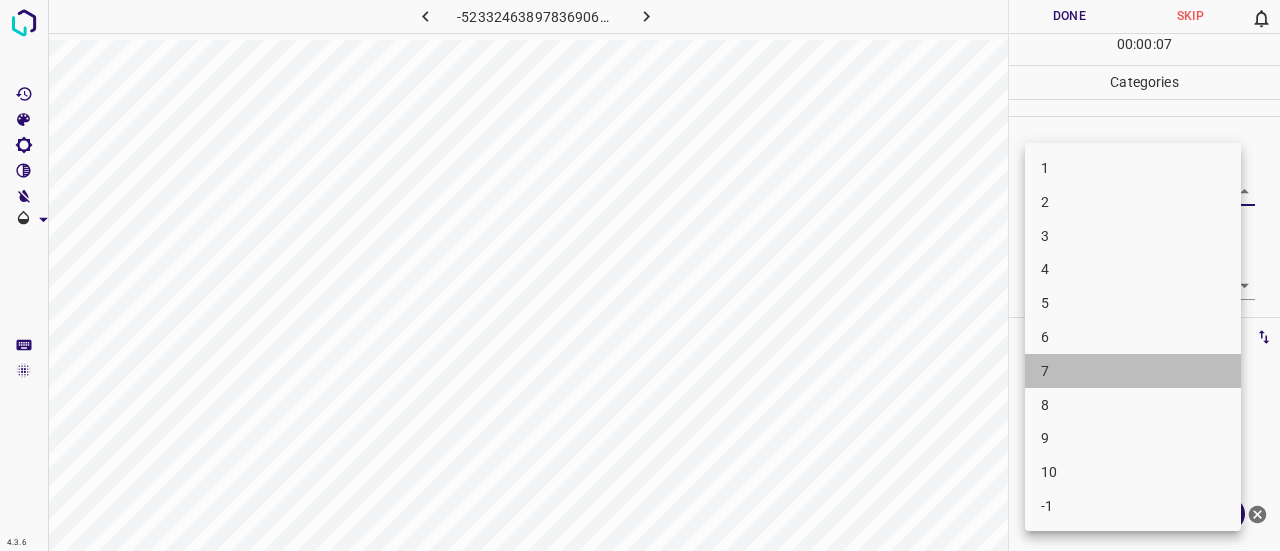click on "7" at bounding box center (1133, 371) 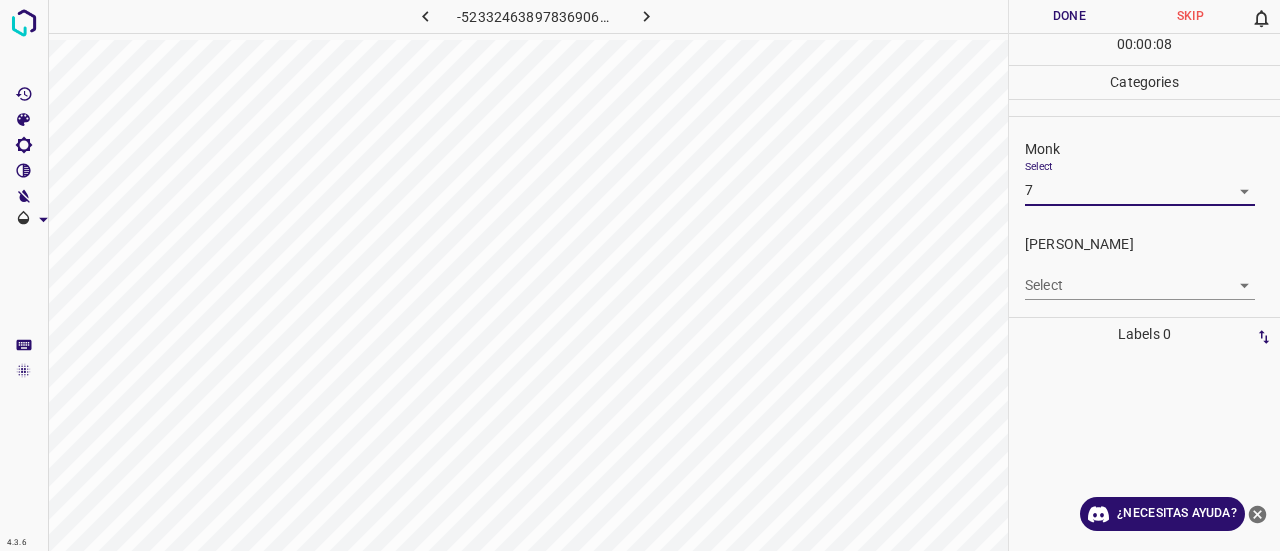 click on "4.3.6  -5233246389783690602.png Done Skip 0 00   : 00   : 08   Categories Monk   Select 7 7  Fitzpatrick   Select ​ Labels   0 Categories 1 Monk 2  Fitzpatrick Tools Space Change between modes (Draw & Edit) I Auto labeling R Restore zoom M Zoom in N Zoom out Delete Delete selecte label Filters Z Restore filters X Saturation filter C Brightness filter V Contrast filter B Gray scale filter General O Download ¿Necesitas ayuda? Texto original Valora esta traducción Tu opinión servirá para ayudar a mejorar el Traductor de Google - Texto - Esconder - Borrar" at bounding box center [640, 275] 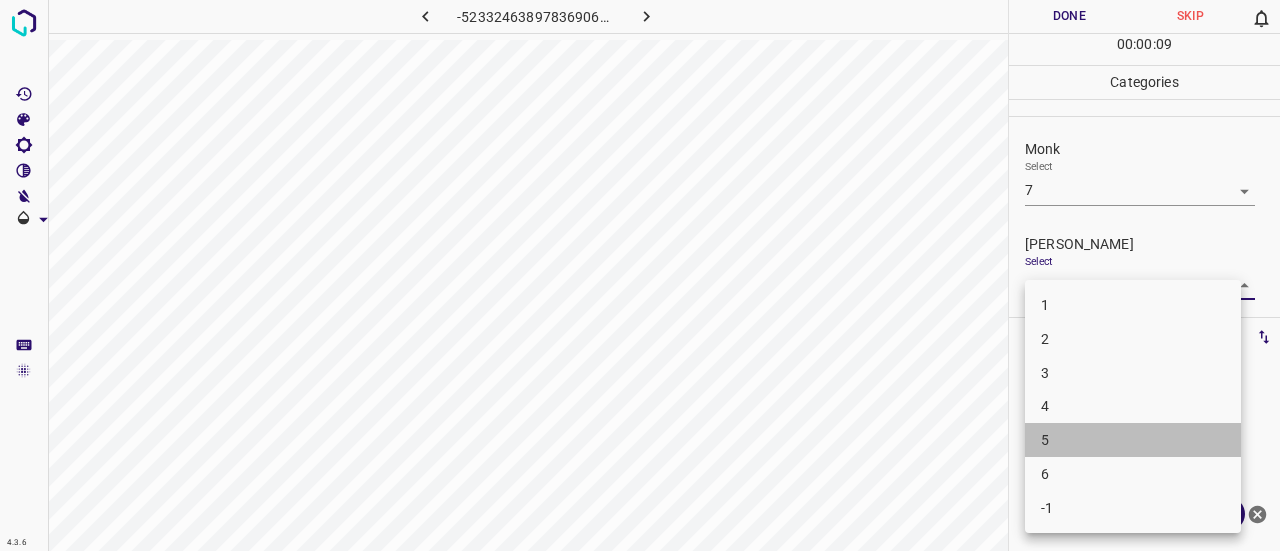 click on "5" at bounding box center (1133, 440) 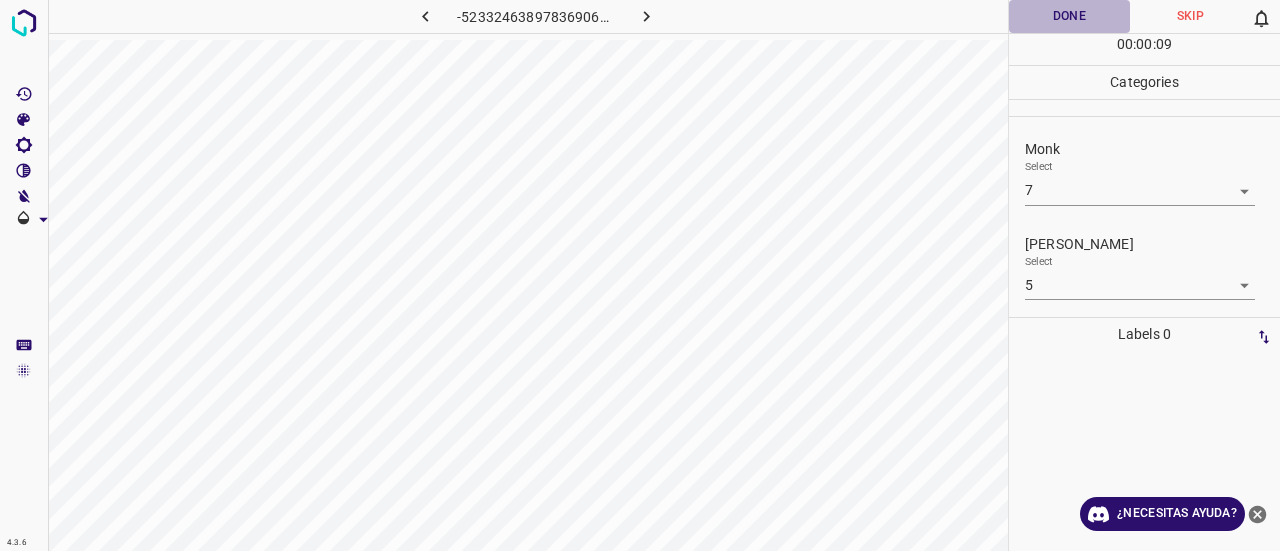 click on "Done" at bounding box center [1069, 16] 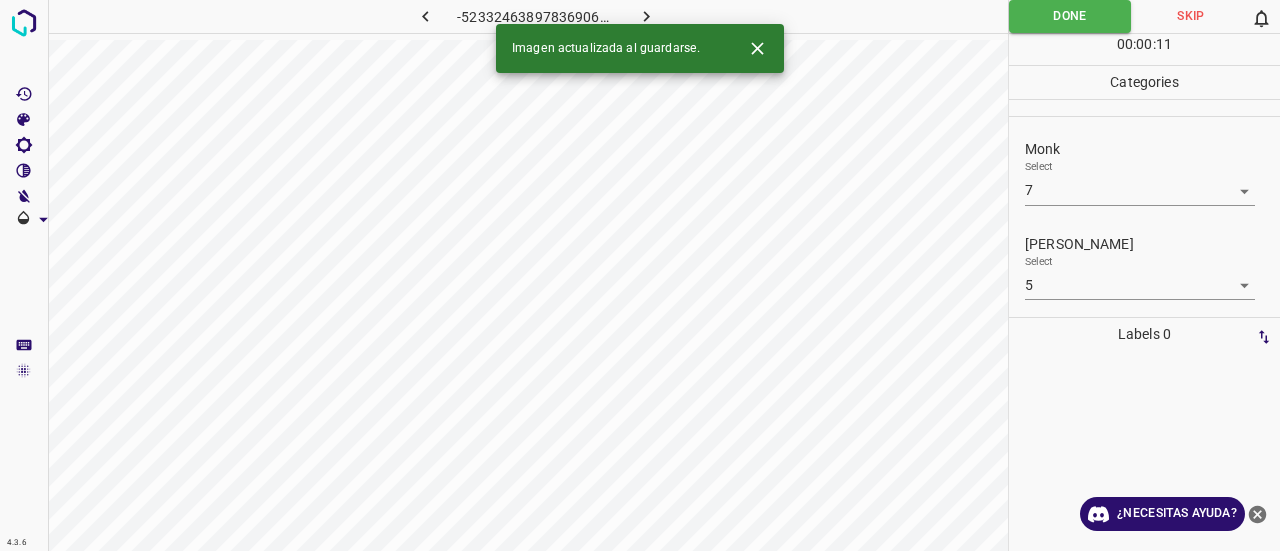 click at bounding box center [647, 16] 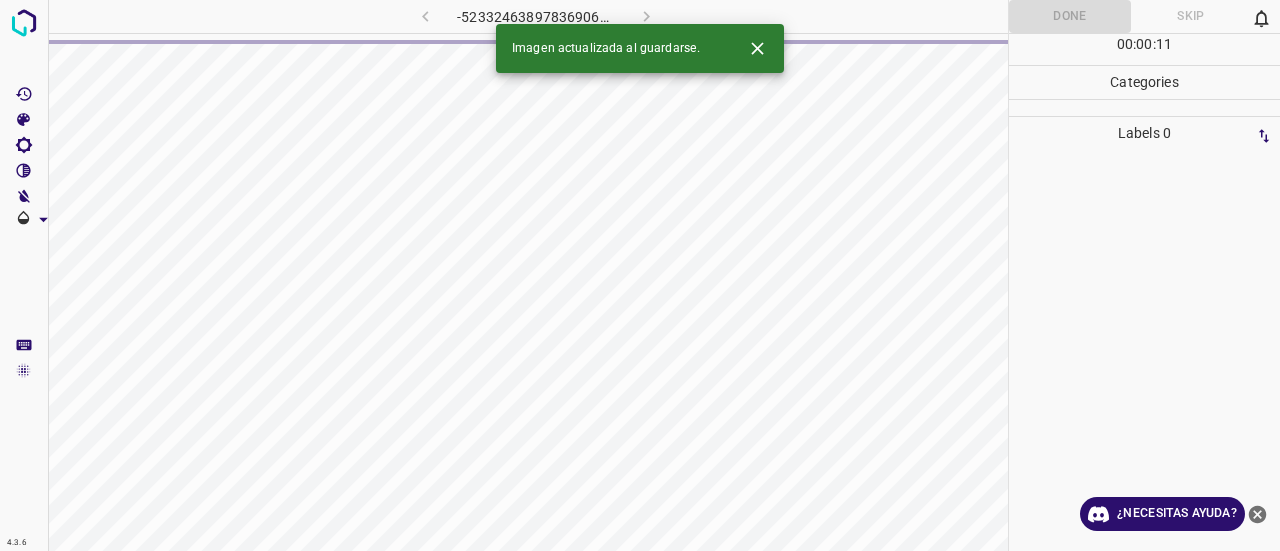 click 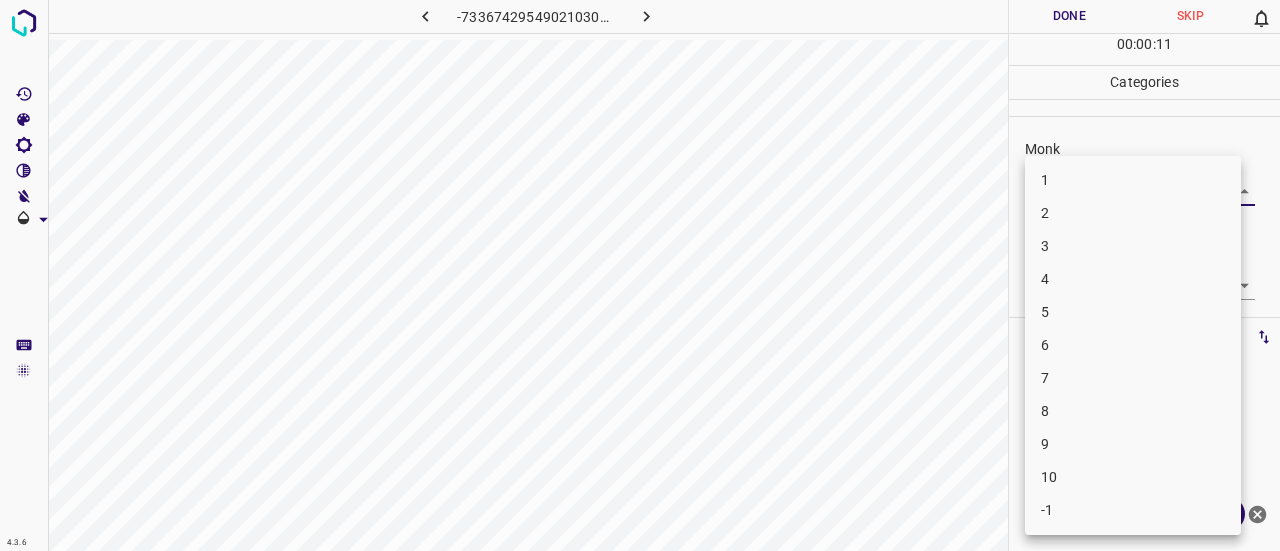 click on "4.3.6  -7336742954902103027.png Done Skip 0 00   : 00   : 11   Categories Monk   Select ​  Fitzpatrick   Select ​ Labels   0 Categories 1 Monk 2  Fitzpatrick Tools Space Change between modes (Draw & Edit) I Auto labeling R Restore zoom M Zoom in N Zoom out Delete Delete selecte label Filters Z Restore filters X Saturation filter C Brightness filter V Contrast filter B Gray scale filter General O Download ¿Necesitas ayuda? Texto original Valora esta traducción Tu opinión servirá para ayudar a mejorar el Traductor de Google - Texto - Esconder - Borrar 1 2 3 4 5 6 7 8 9 10 -1" at bounding box center (640, 275) 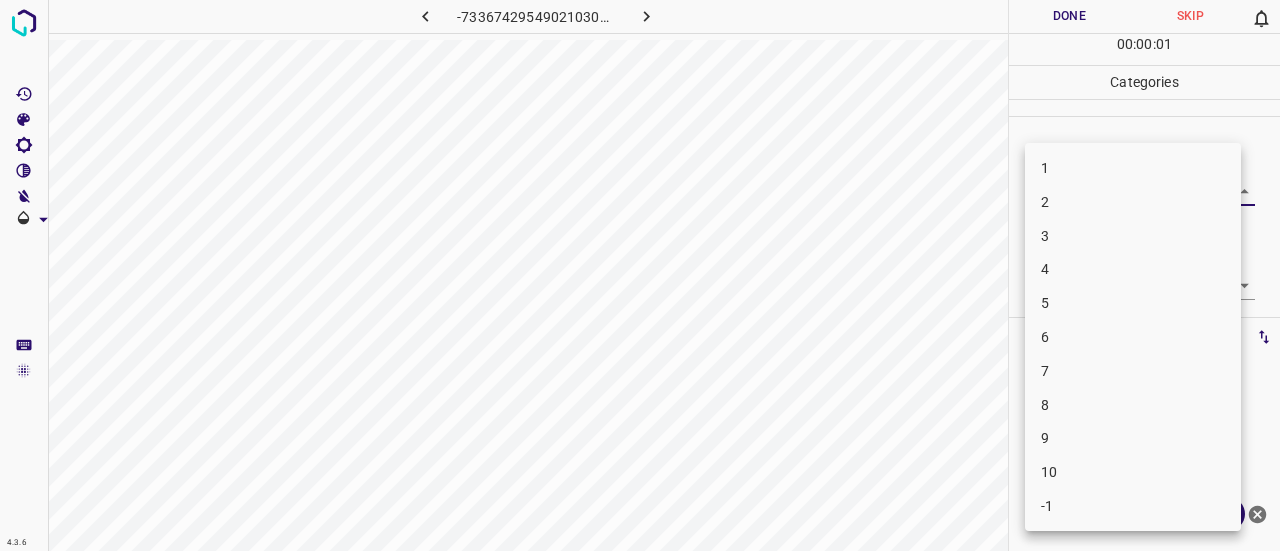 click on "2" at bounding box center [1133, 202] 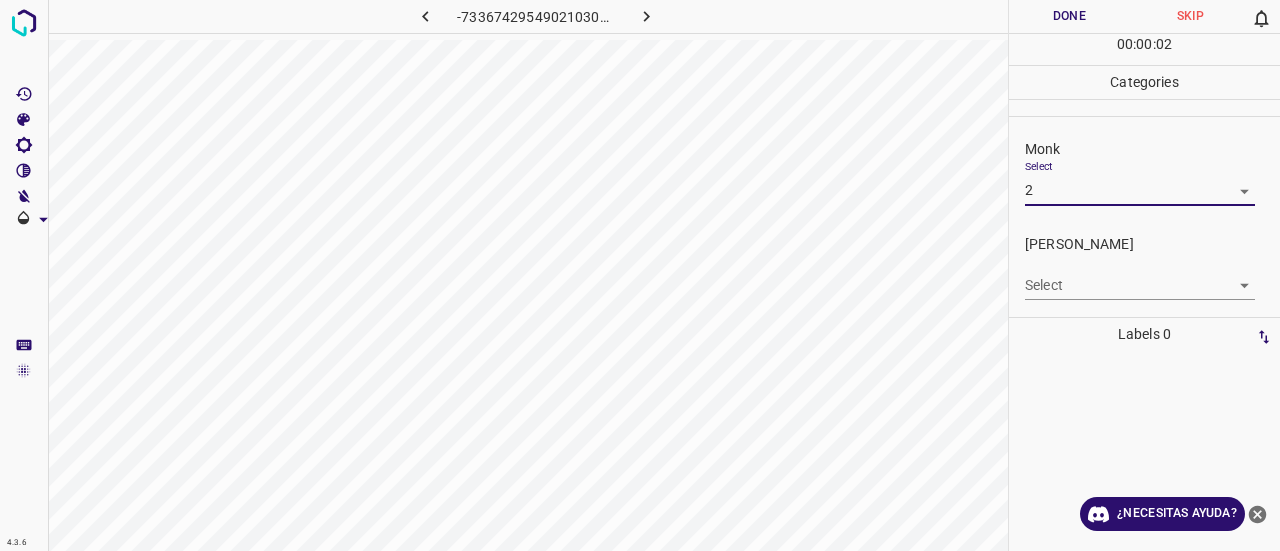 click on "[PERSON_NAME]" at bounding box center (1152, 244) 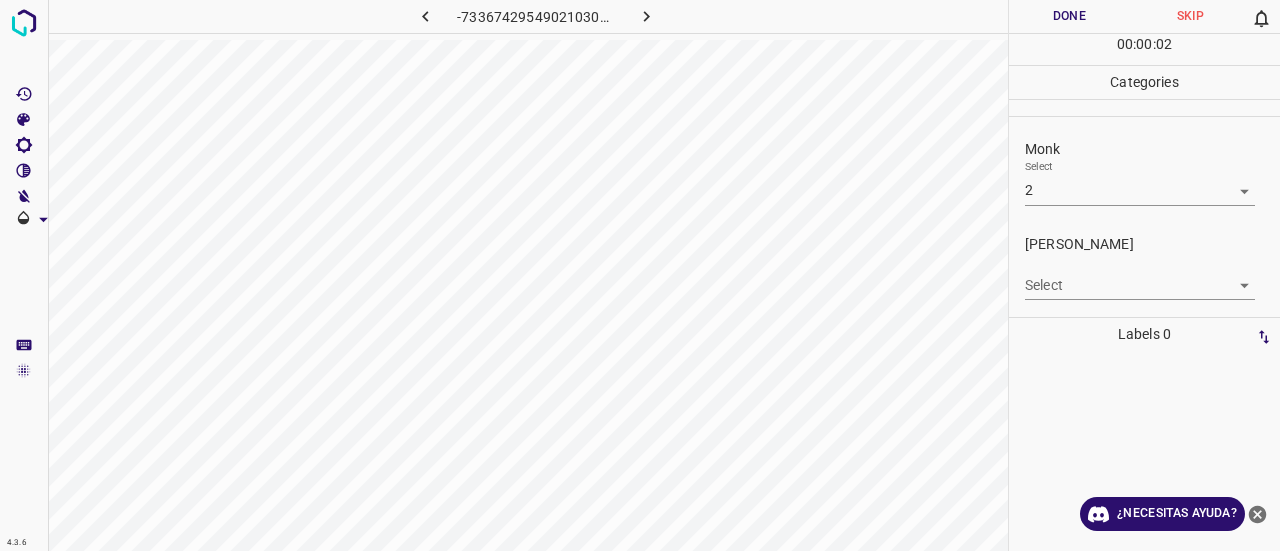 click on "4.3.6  -7336742954902103027.png Done Skip 0 00   : 00   : 02   Categories Monk   Select 2 2  Fitzpatrick   Select ​ Labels   0 Categories 1 Monk 2  Fitzpatrick Tools Space Change between modes (Draw & Edit) I Auto labeling R Restore zoom M Zoom in N Zoom out Delete Delete selecte label Filters Z Restore filters X Saturation filter C Brightness filter V Contrast filter B Gray scale filter General O Download ¿Necesitas ayuda? Texto original Valora esta traducción Tu opinión servirá para ayudar a mejorar el Traductor de Google - Texto - Esconder - Borrar" at bounding box center (640, 275) 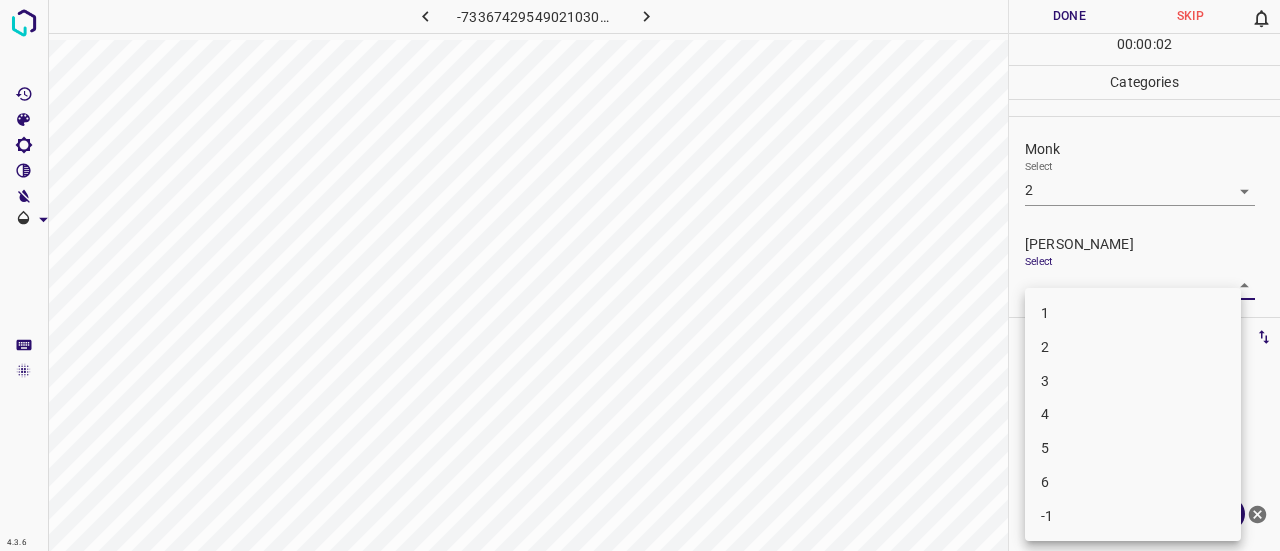 click on "1 2 3 4 5 6 -1" at bounding box center [1133, 414] 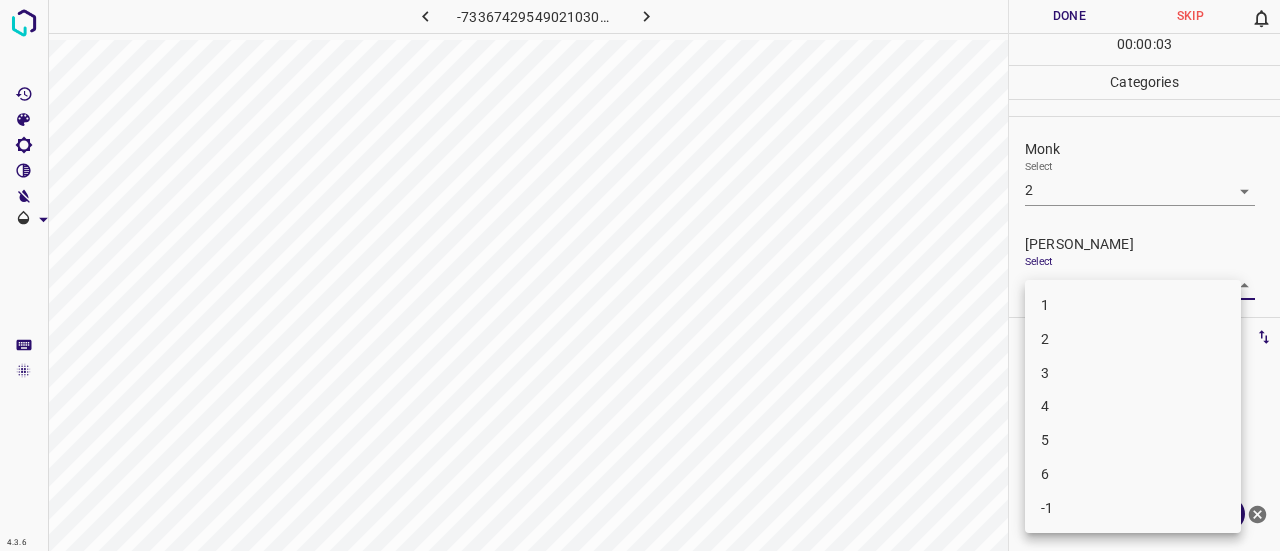 click on "1" at bounding box center (1133, 305) 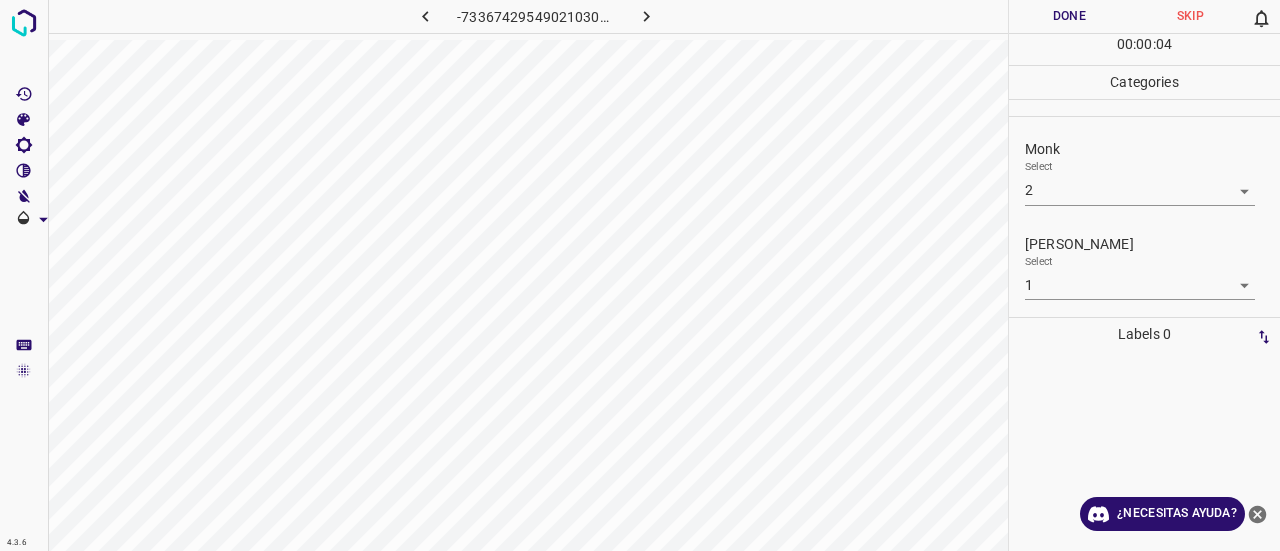click on "00   : 00   : 04" at bounding box center (1144, 49) 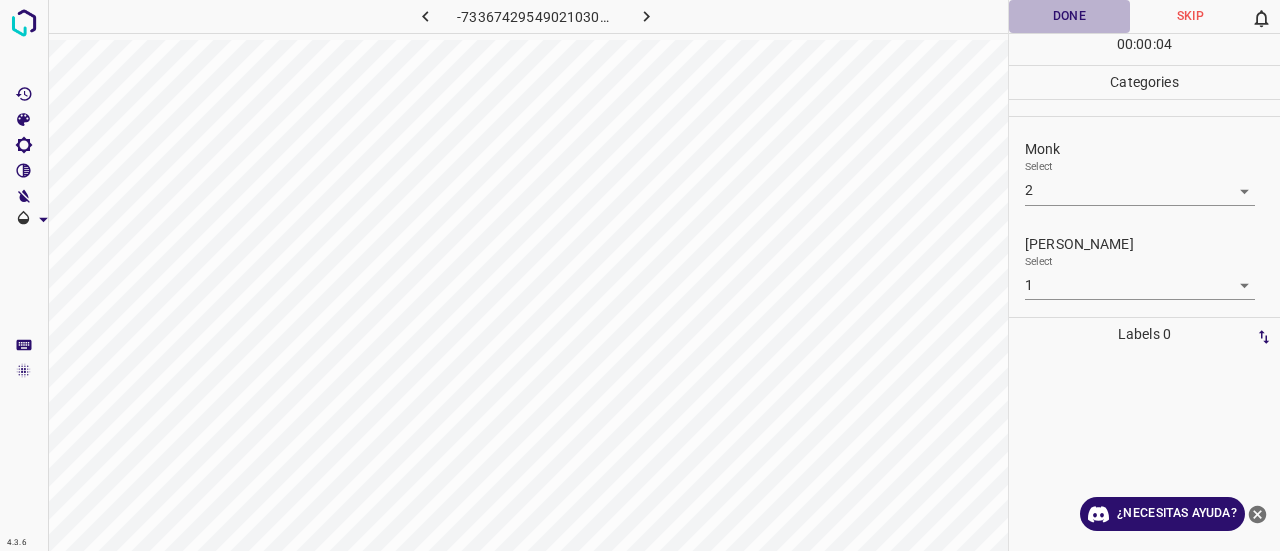 click on "Done" at bounding box center [1069, 16] 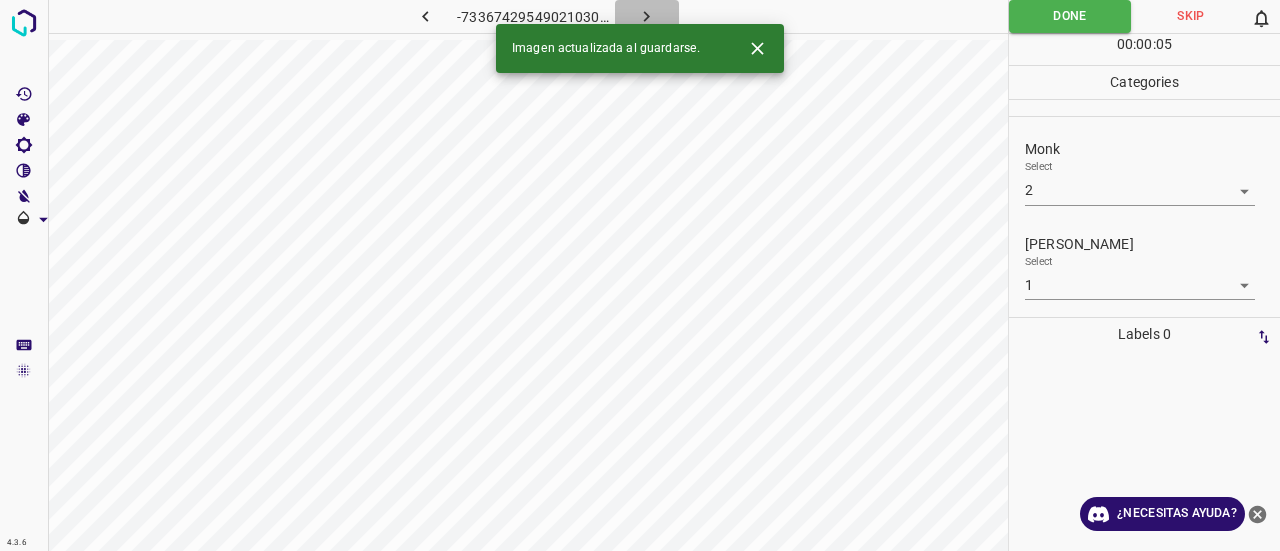 click 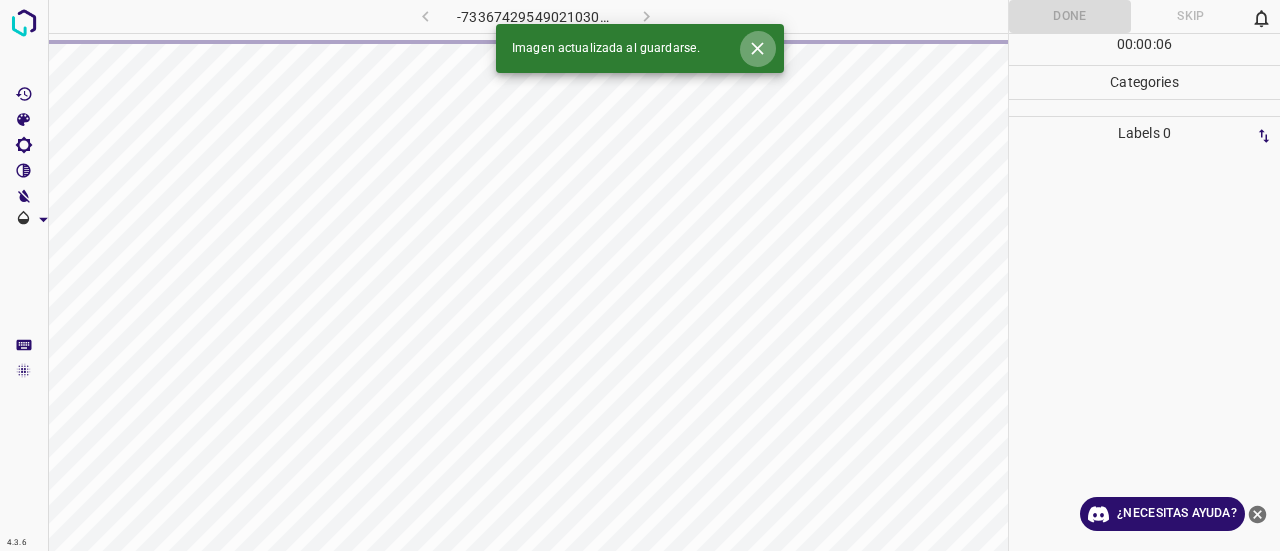 click 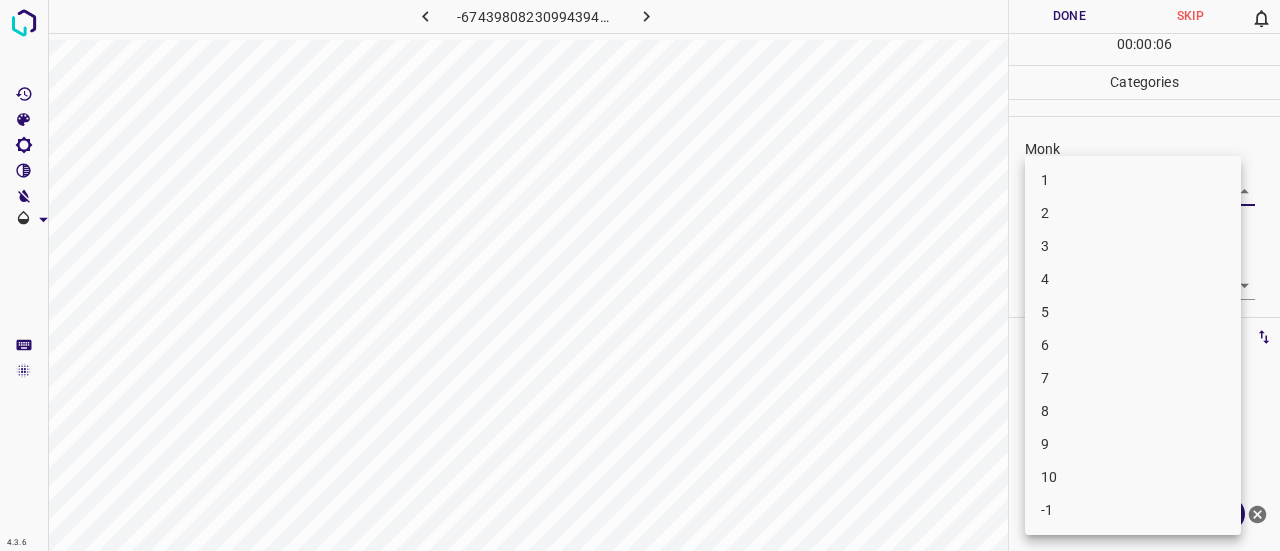 click on "4.3.6  -6743980823099439418.png Done Skip 0 00   : 00   : 06   Categories Monk   Select ​  Fitzpatrick   Select ​ Labels   0 Categories 1 Monk 2  Fitzpatrick Tools Space Change between modes (Draw & Edit) I Auto labeling R Restore zoom M Zoom in N Zoom out Delete Delete selecte label Filters Z Restore filters X Saturation filter C Brightness filter V Contrast filter B Gray scale filter General O Download ¿Necesitas ayuda? Texto original Valora esta traducción Tu opinión servirá para ayudar a mejorar el Traductor de Google - Texto - Esconder - Borrar 1 2 3 4 5 6 7 8 9 10 -1" at bounding box center [640, 275] 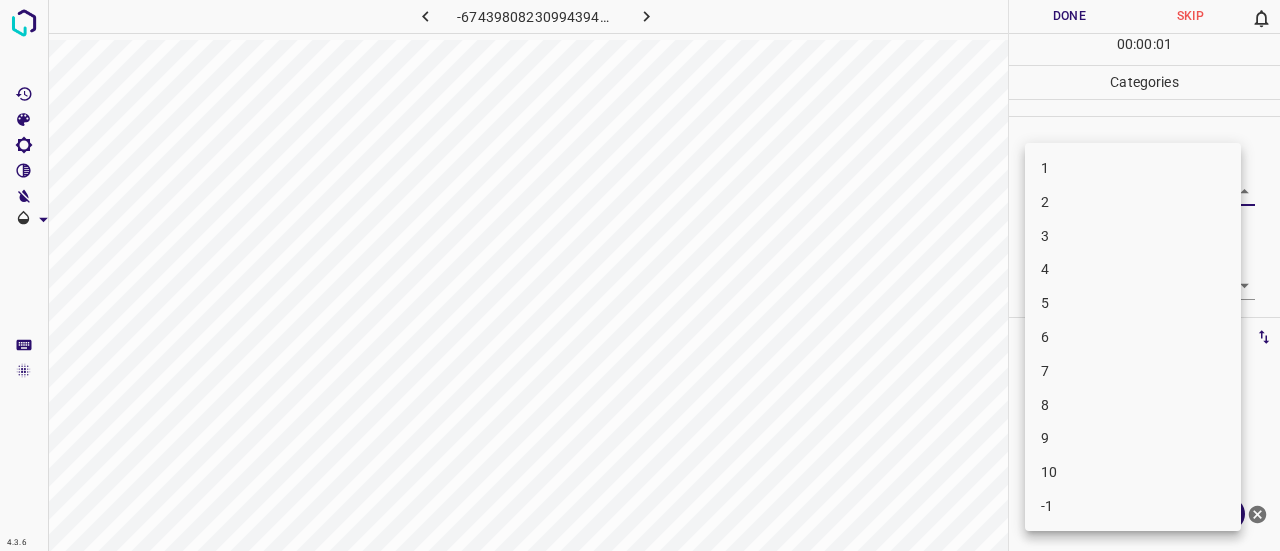 click on "4" at bounding box center [1133, 269] 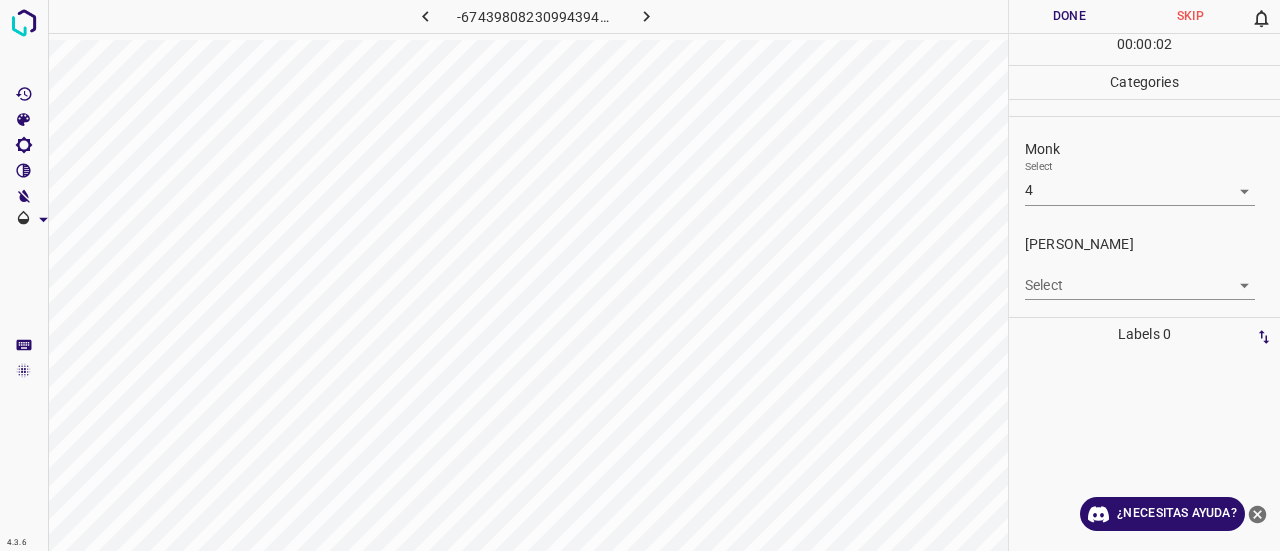 click on "4.3.6  -6743980823099439418.png Done Skip 0 00   : 00   : 02   Categories Monk   Select 4 4  Fitzpatrick   Select ​ Labels   0 Categories 1 Monk 2  Fitzpatrick Tools Space Change between modes (Draw & Edit) I Auto labeling R Restore zoom M Zoom in N Zoom out Delete Delete selecte label Filters Z Restore filters X Saturation filter C Brightness filter V Contrast filter B Gray scale filter General O Download ¿Necesitas ayuda? Texto original Valora esta traducción Tu opinión servirá para ayudar a mejorar el Traductor de Google - Texto - Esconder - Borrar" at bounding box center (640, 275) 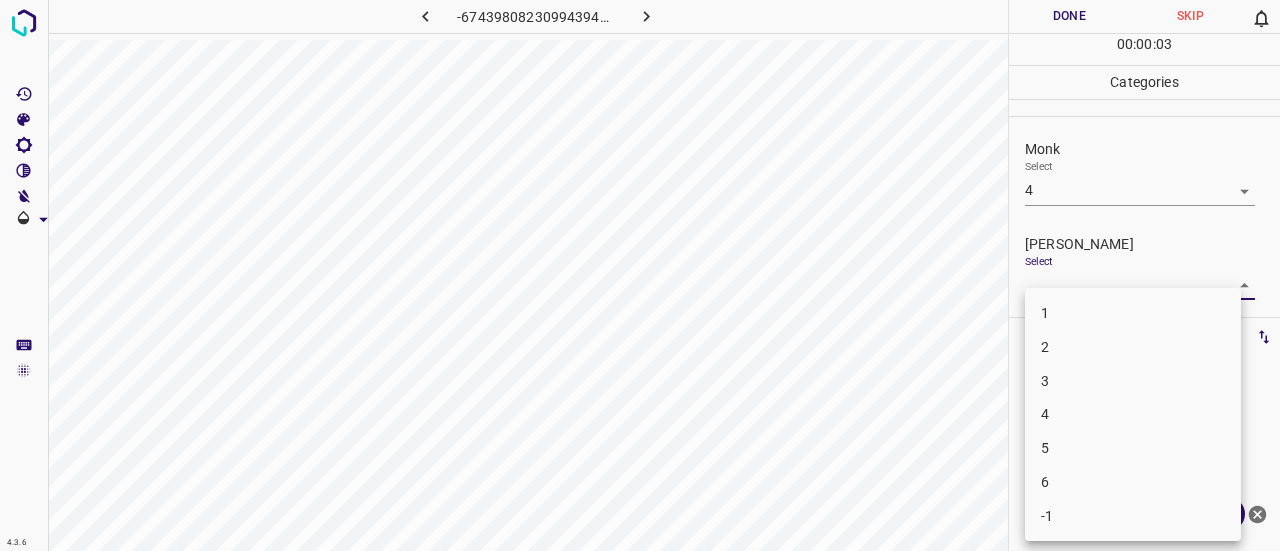 click on "2" at bounding box center [1133, 347] 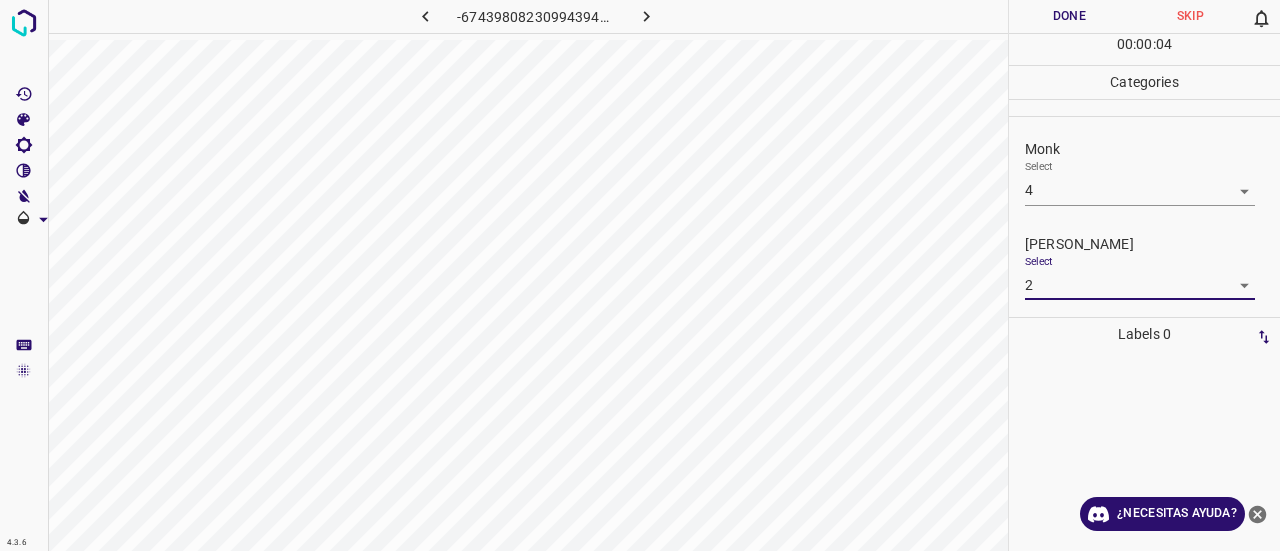 click on "Done" at bounding box center (1069, 16) 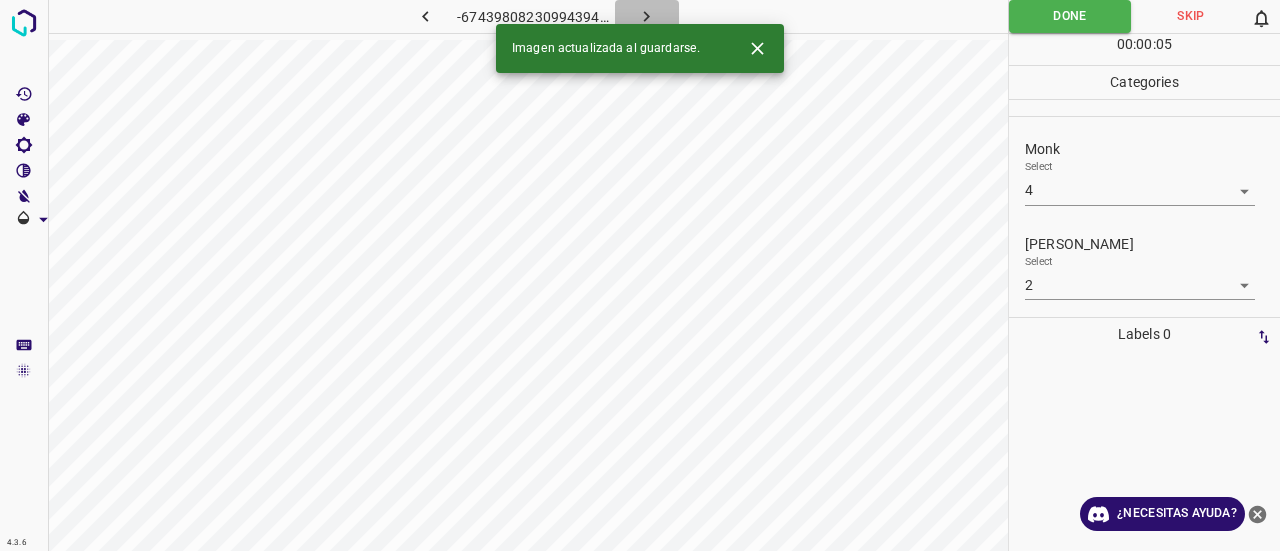 click 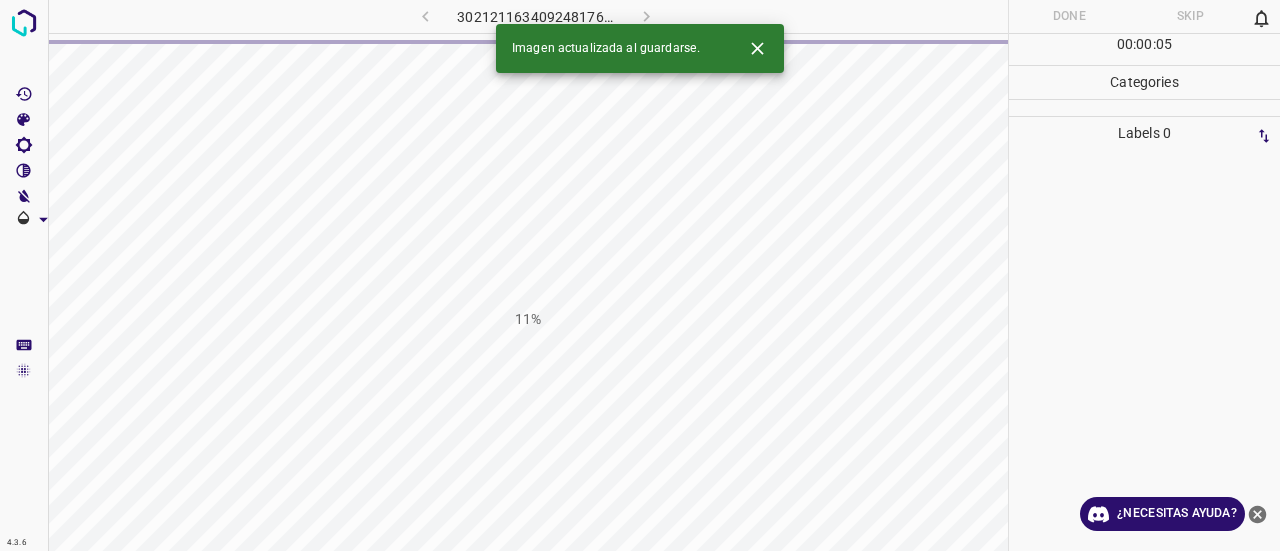 click 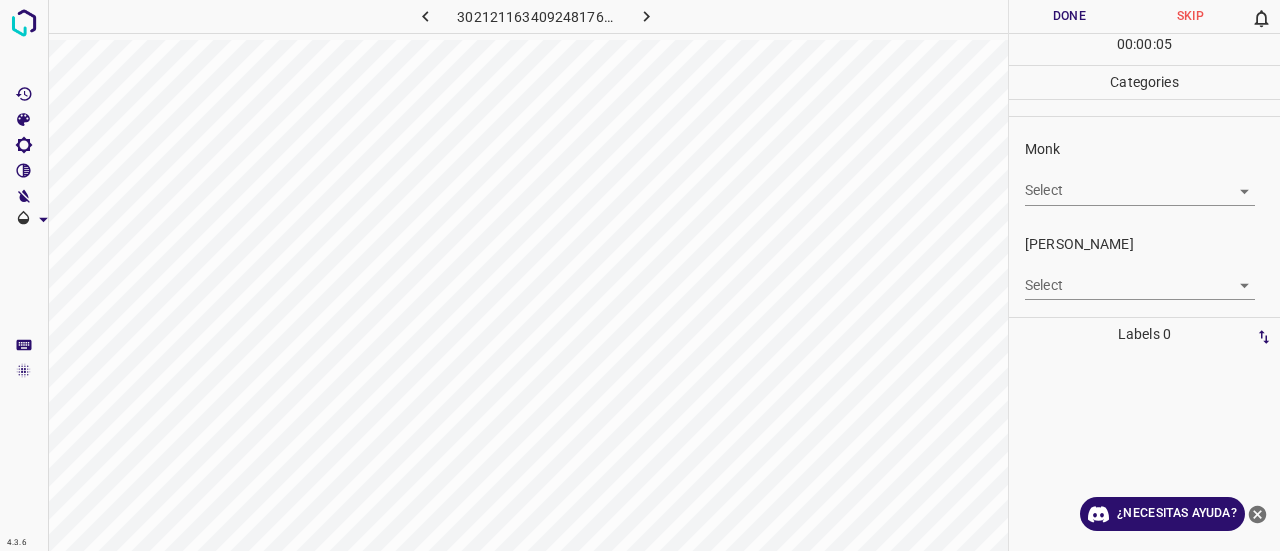 click on "4.3.6  3021211634092481761.png Done Skip 0 00   : 00   : 05   Categories Monk   Select ​  Fitzpatrick   Select ​ Labels   0 Categories 1 Monk 2  Fitzpatrick Tools Space Change between modes (Draw & Edit) I Auto labeling R Restore zoom M Zoom in N Zoom out Delete Delete selecte label Filters Z Restore filters X Saturation filter C Brightness filter V Contrast filter B Gray scale filter General O Download ¿Necesitas ayuda? Texto original Valora esta traducción Tu opinión servirá para ayudar a mejorar el Traductor de Google - Texto - Esconder - Borrar" at bounding box center (640, 275) 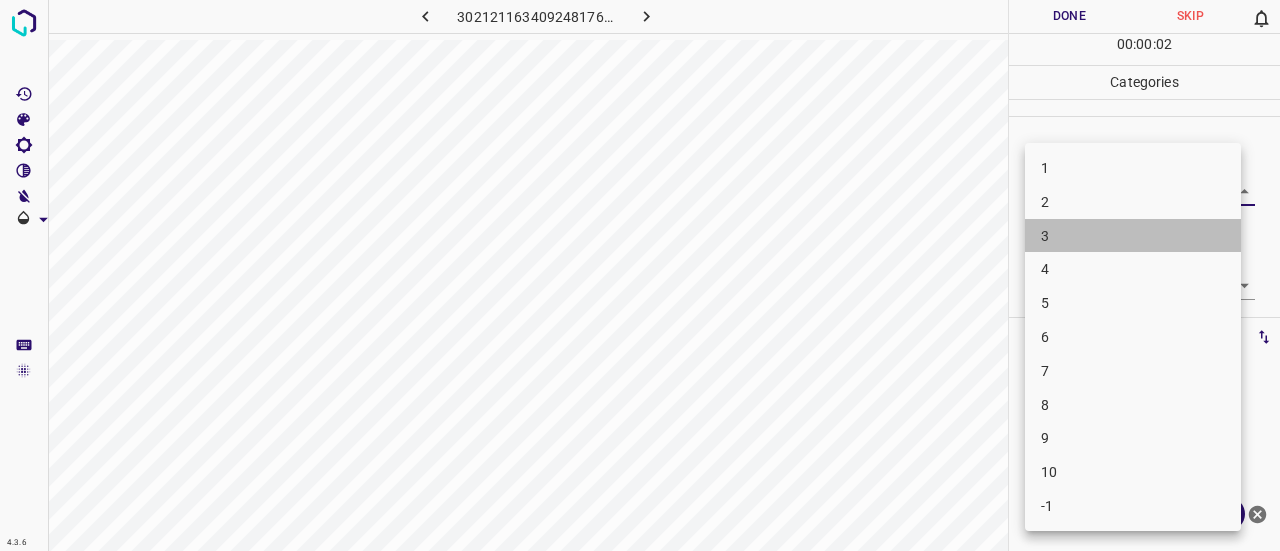 click on "3" at bounding box center [1133, 236] 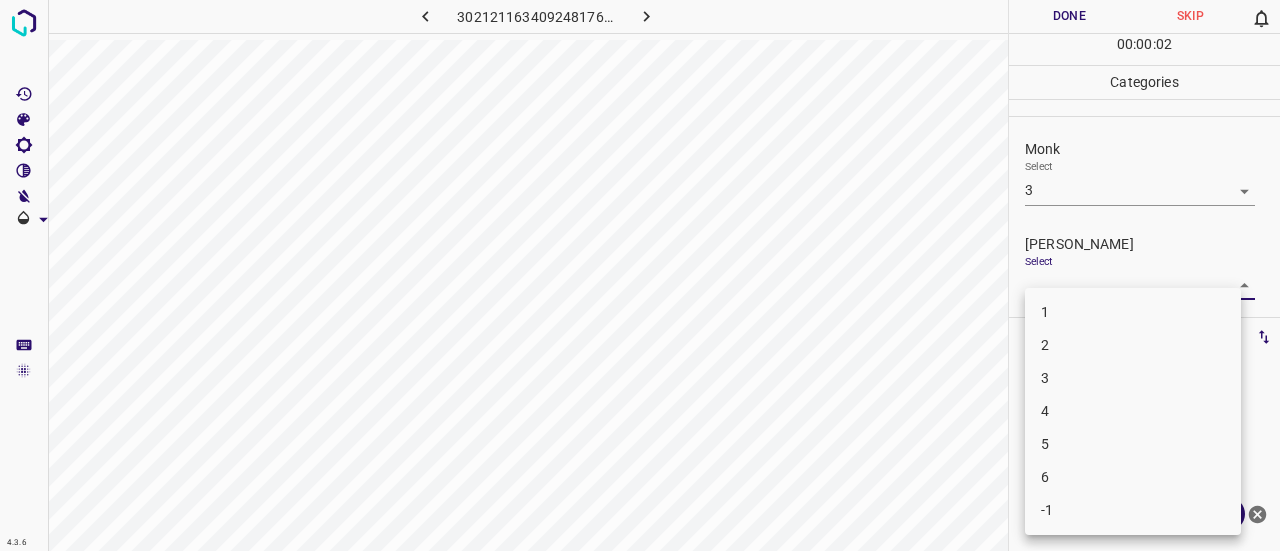 click on "4.3.6  3021211634092481761.png Done Skip 0 00   : 00   : 02   Categories Monk   Select 3 3  Fitzpatrick   Select ​ Labels   0 Categories 1 Monk 2  Fitzpatrick Tools Space Change between modes (Draw & Edit) I Auto labeling R Restore zoom M Zoom in N Zoom out Delete Delete selecte label Filters Z Restore filters X Saturation filter C Brightness filter V Contrast filter B Gray scale filter General O Download ¿Necesitas ayuda? Texto original Valora esta traducción Tu opinión servirá para ayudar a mejorar el Traductor de Google - Texto - Esconder - Borrar 1 2 3 4 5 6 -1" at bounding box center (640, 275) 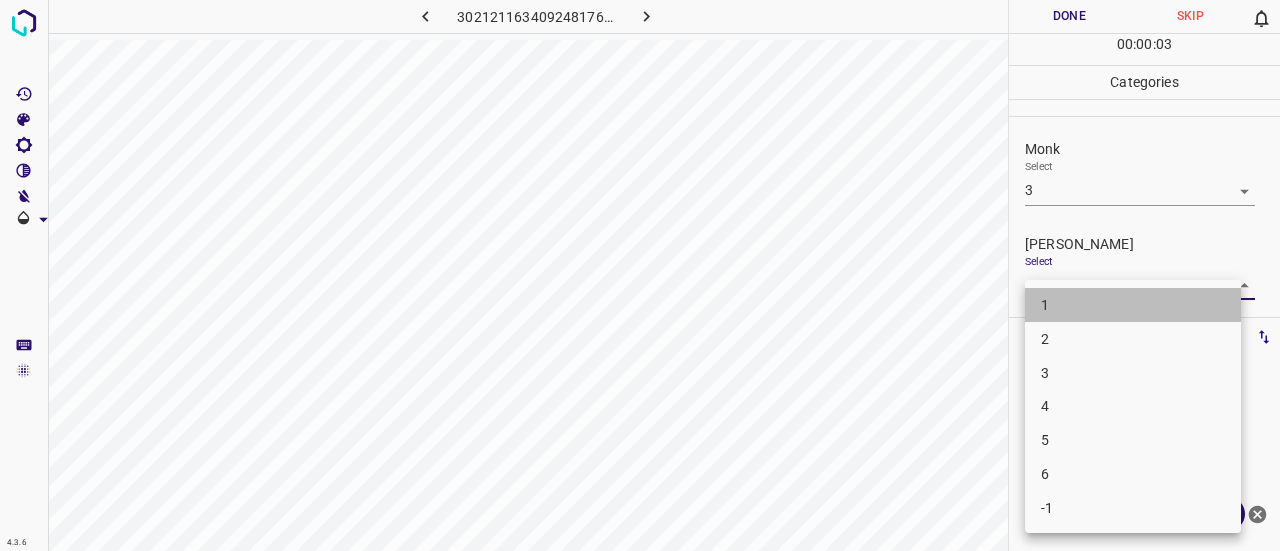 click on "1" at bounding box center [1133, 305] 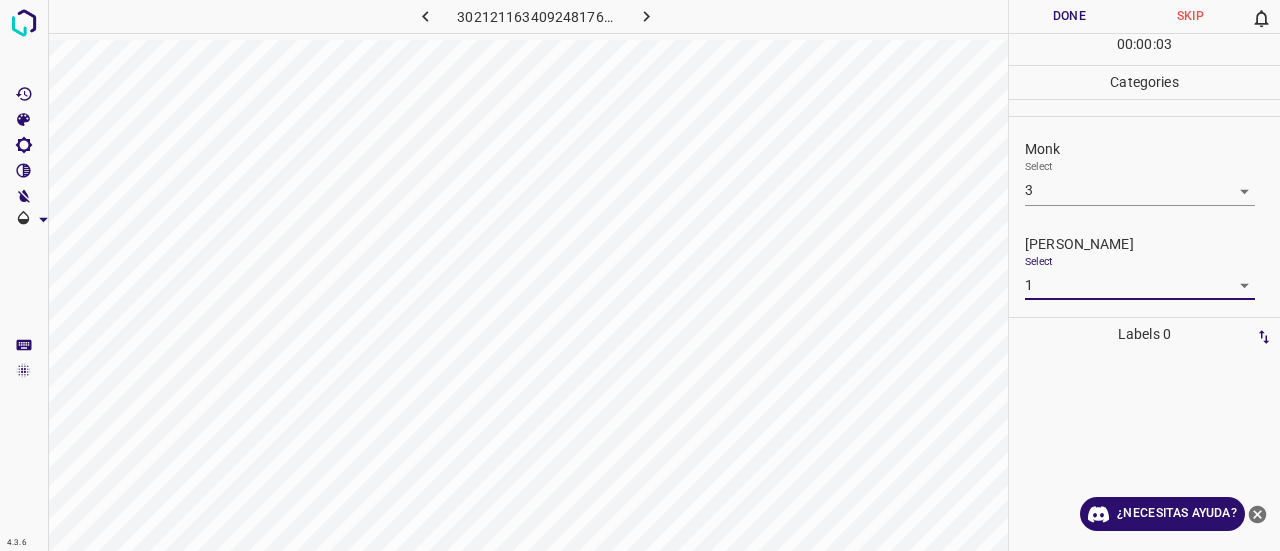 click on "Done" at bounding box center [1069, 16] 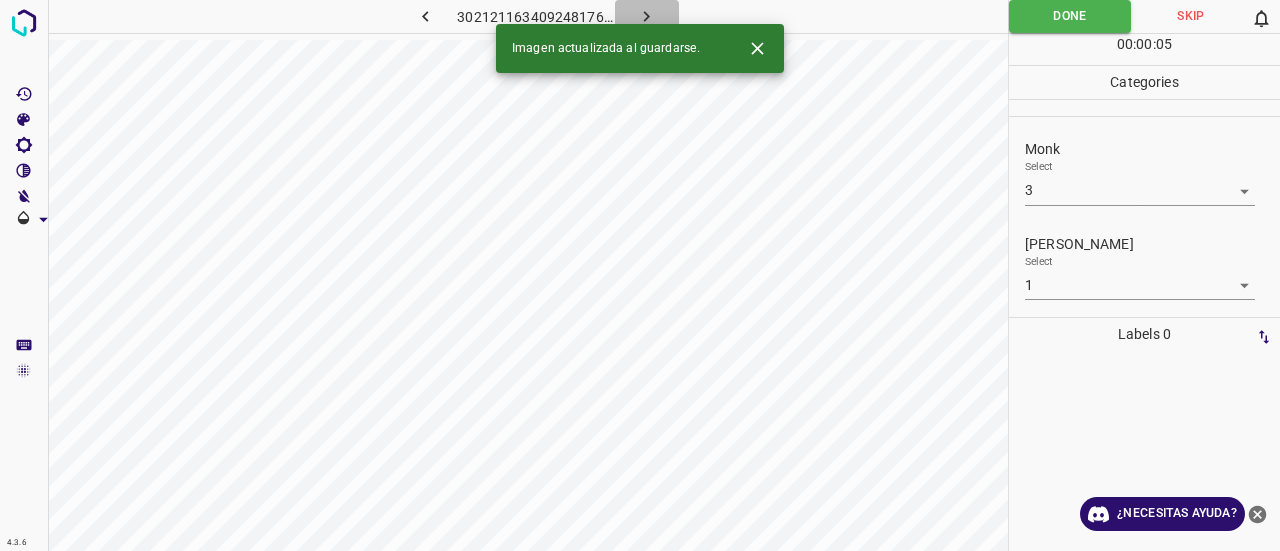 click at bounding box center [647, 16] 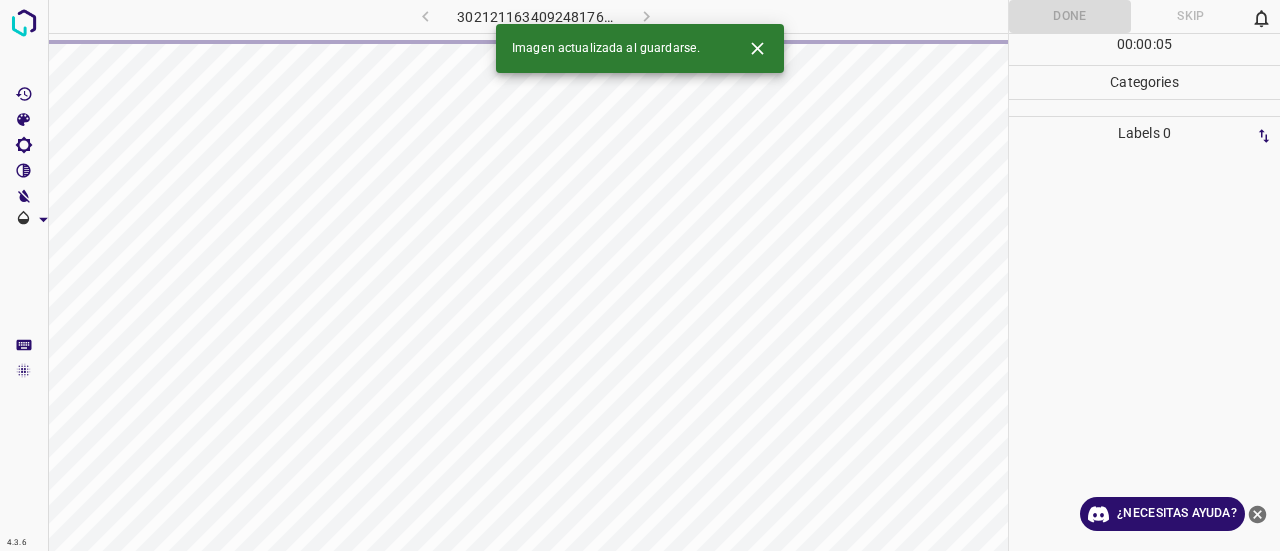 click at bounding box center (749, 48) 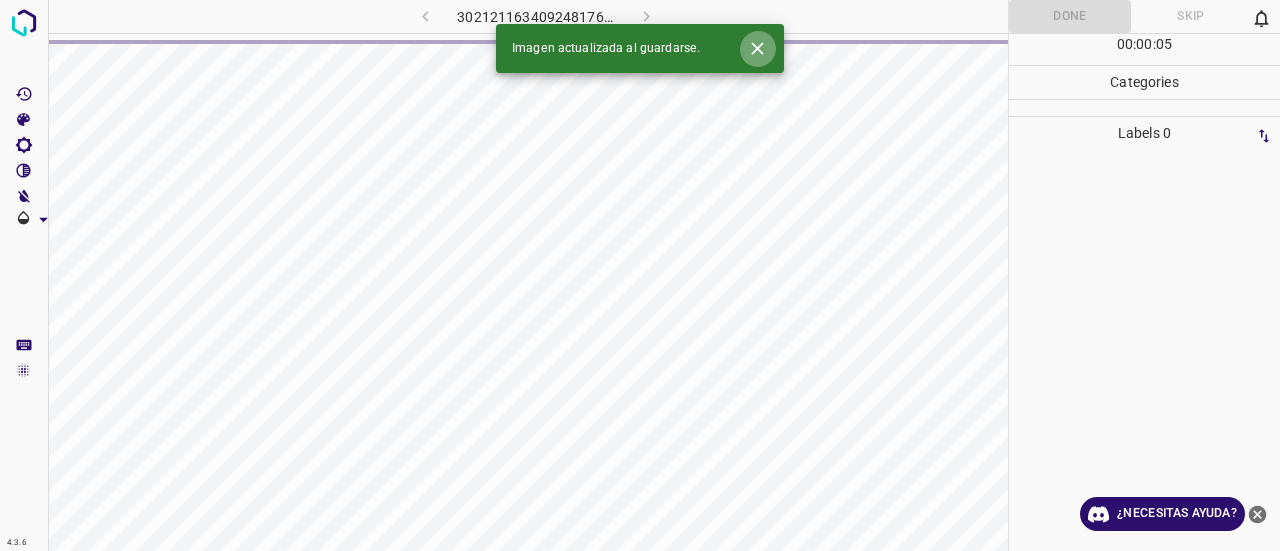 click 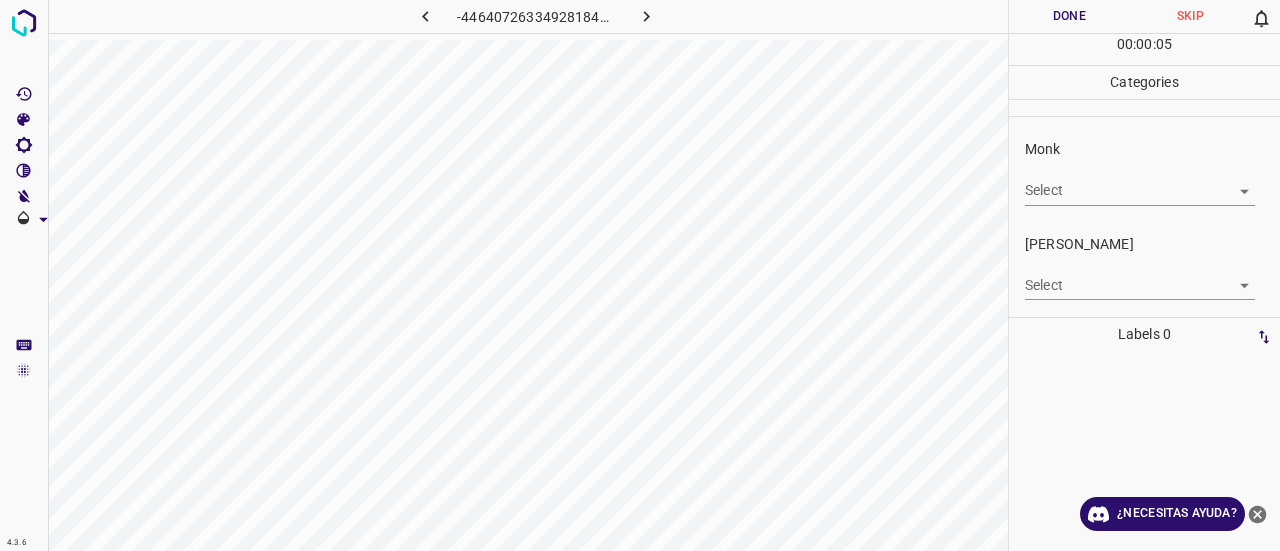 click on "4.3.6  -4464072633492818446.png Done Skip 0 00   : 00   : 05   Categories Monk   Select ​  Fitzpatrick   Select ​ Labels   0 Categories 1 Monk 2  Fitzpatrick Tools Space Change between modes (Draw & Edit) I Auto labeling R Restore zoom M Zoom in N Zoom out Delete Delete selecte label Filters Z Restore filters X Saturation filter C Brightness filter V Contrast filter B Gray scale filter General O Download ¿Necesitas ayuda? Texto original Valora esta traducción Tu opinión servirá para ayudar a mejorar el Traductor de Google - Texto - Esconder - Borrar" at bounding box center [640, 275] 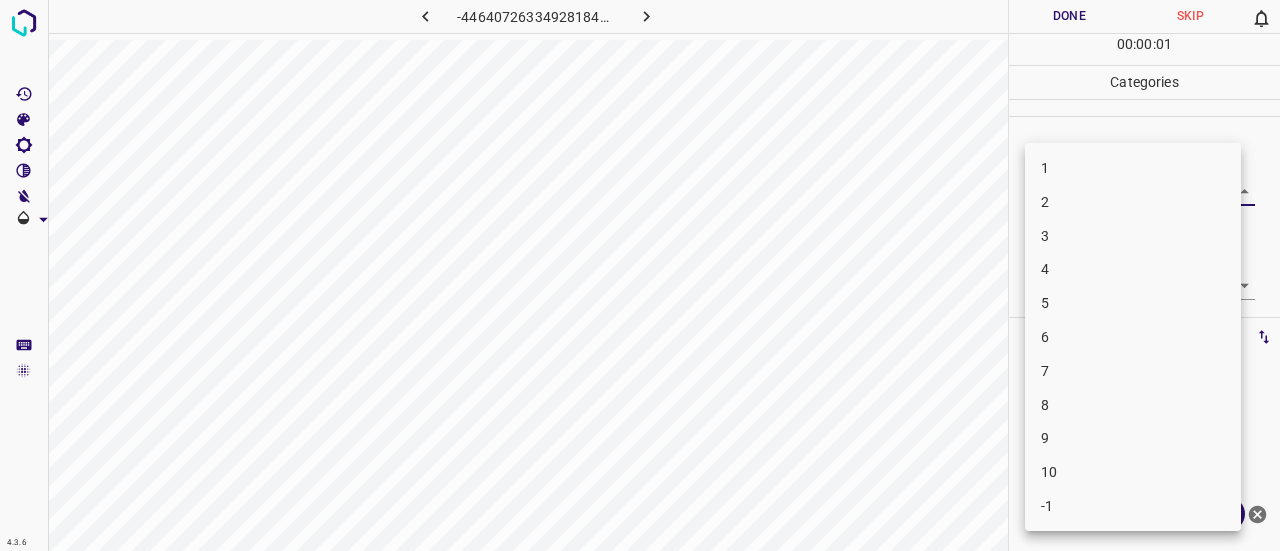 click on "3" at bounding box center [1133, 236] 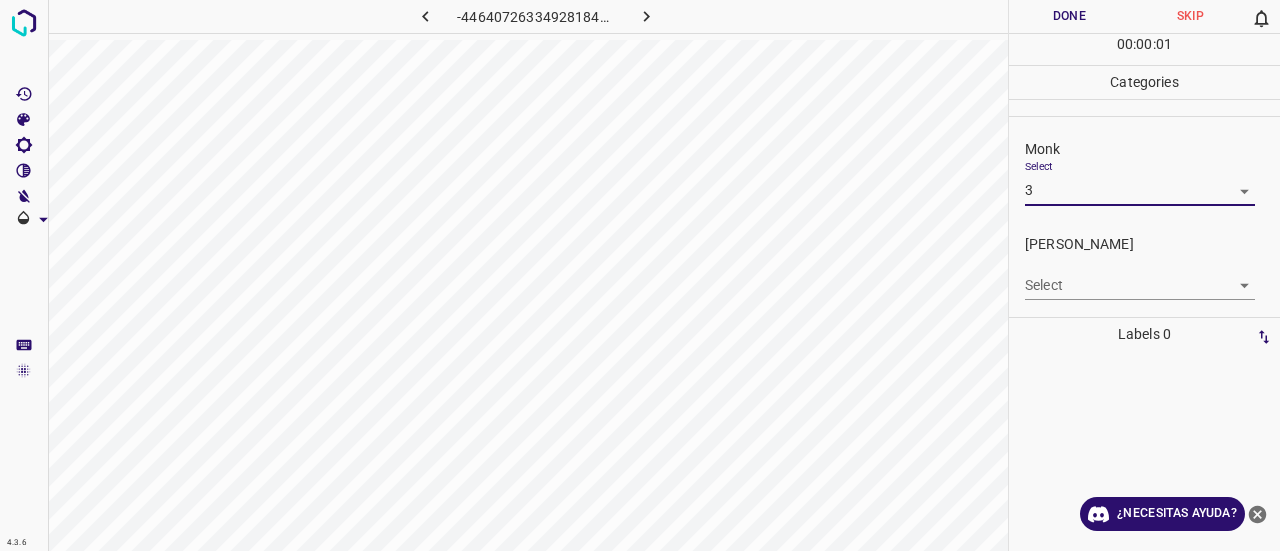 click on "Select ​" at bounding box center (1140, 277) 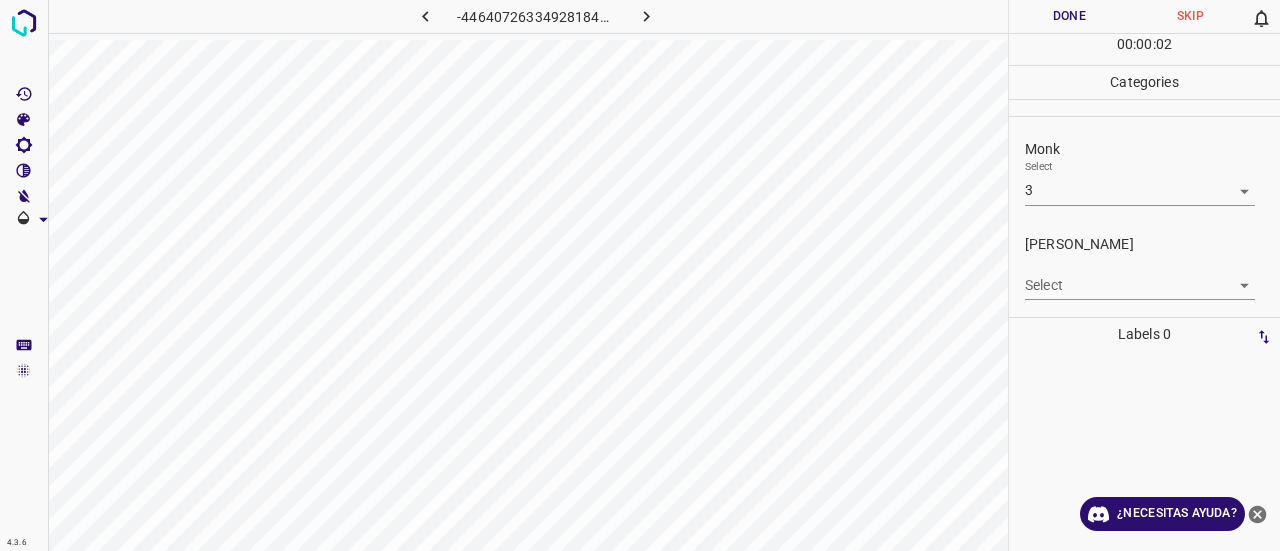 click on "4.3.6  -4464072633492818446.png Done Skip 0 00   : 00   : 02   Categories Monk   Select 3 3  Fitzpatrick   Select ​ Labels   0 Categories 1 Monk 2  Fitzpatrick Tools Space Change between modes (Draw & Edit) I Auto labeling R Restore zoom M Zoom in N Zoom out Delete Delete selecte label Filters Z Restore filters X Saturation filter C Brightness filter V Contrast filter B Gray scale filter General O Download ¿Necesitas ayuda? Texto original Valora esta traducción Tu opinión servirá para ayudar a mejorar el Traductor de Google - Texto - Esconder - Borrar" at bounding box center (640, 275) 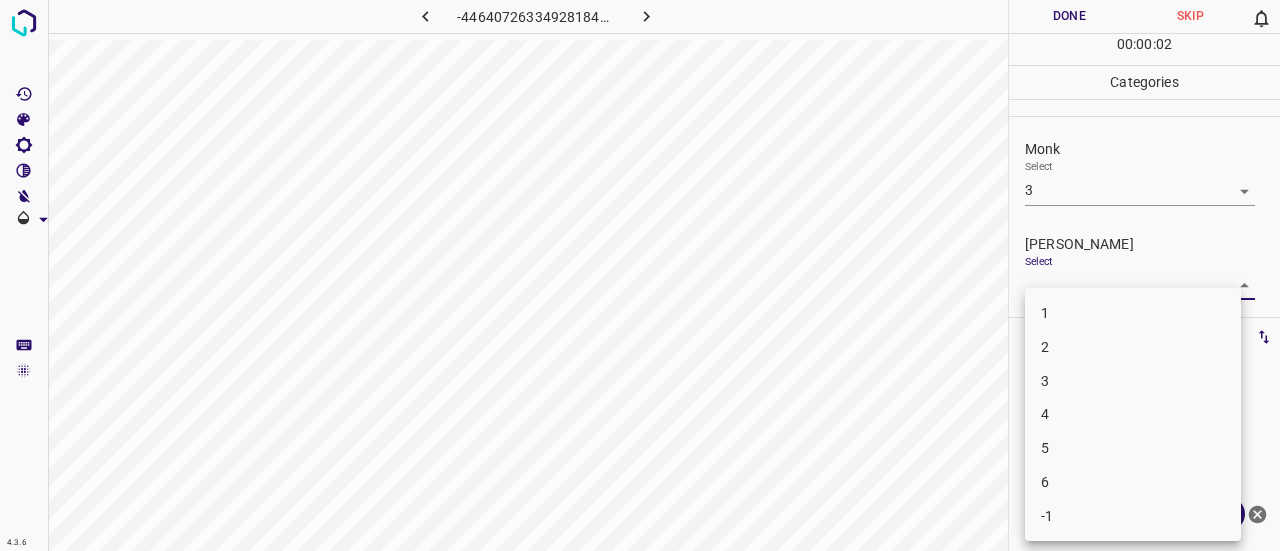 click on "2" at bounding box center (1133, 347) 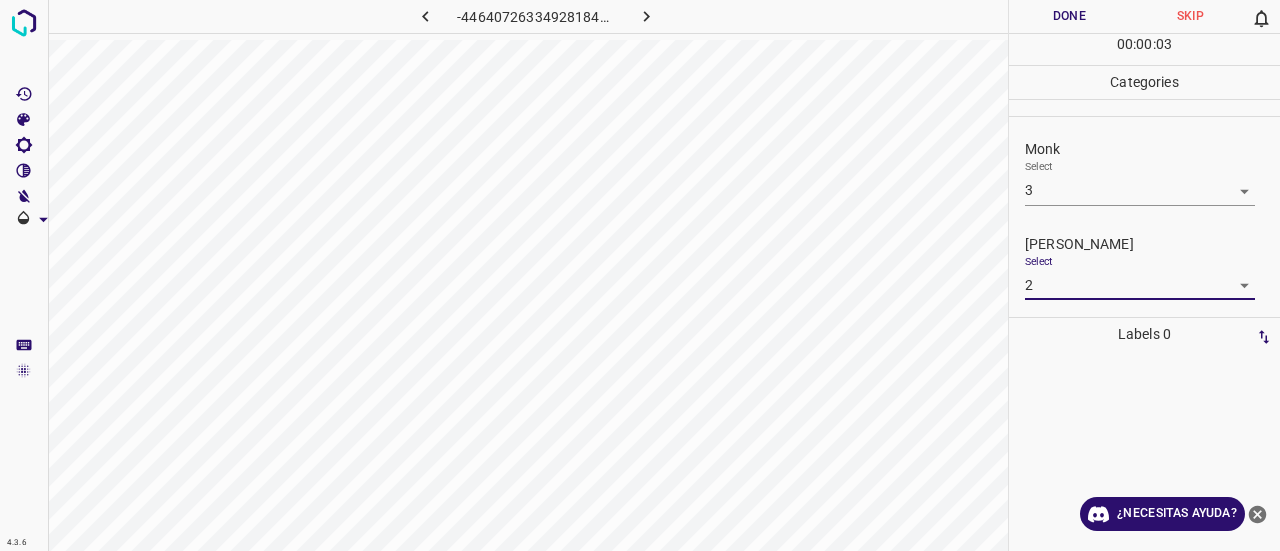 click on "Done" at bounding box center [1069, 16] 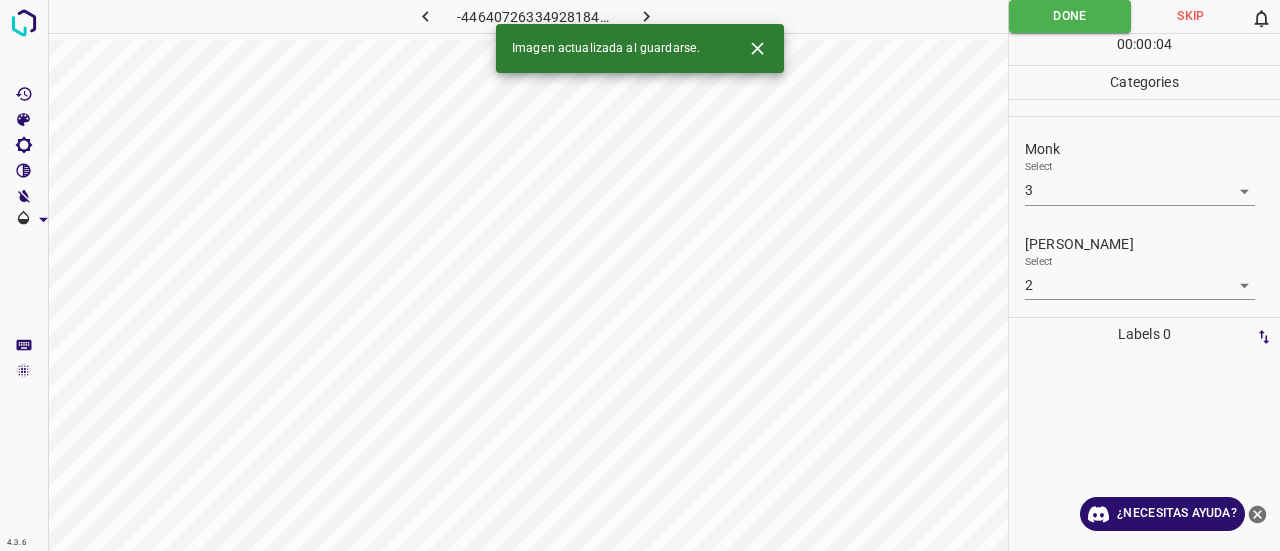 click 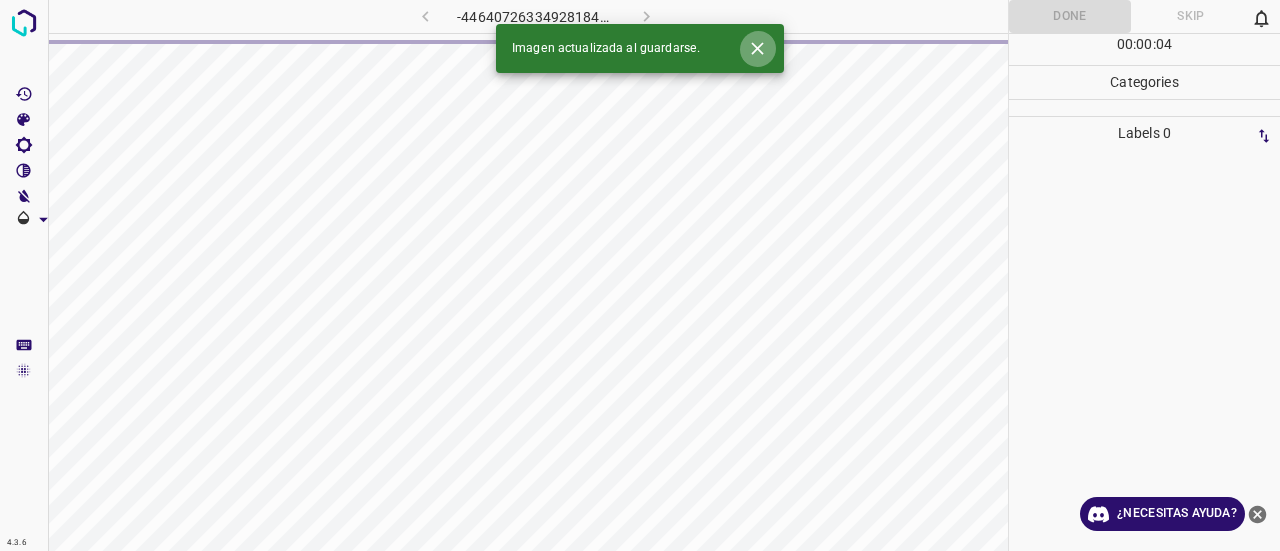 click at bounding box center (757, 48) 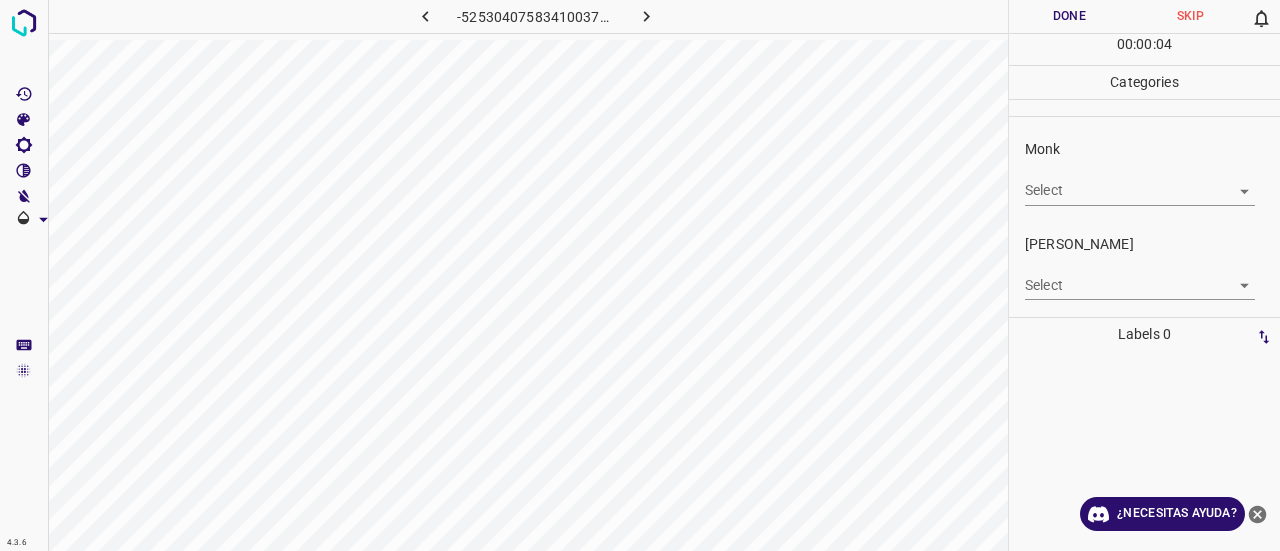 click on "Monk   Select ​" at bounding box center (1144, 172) 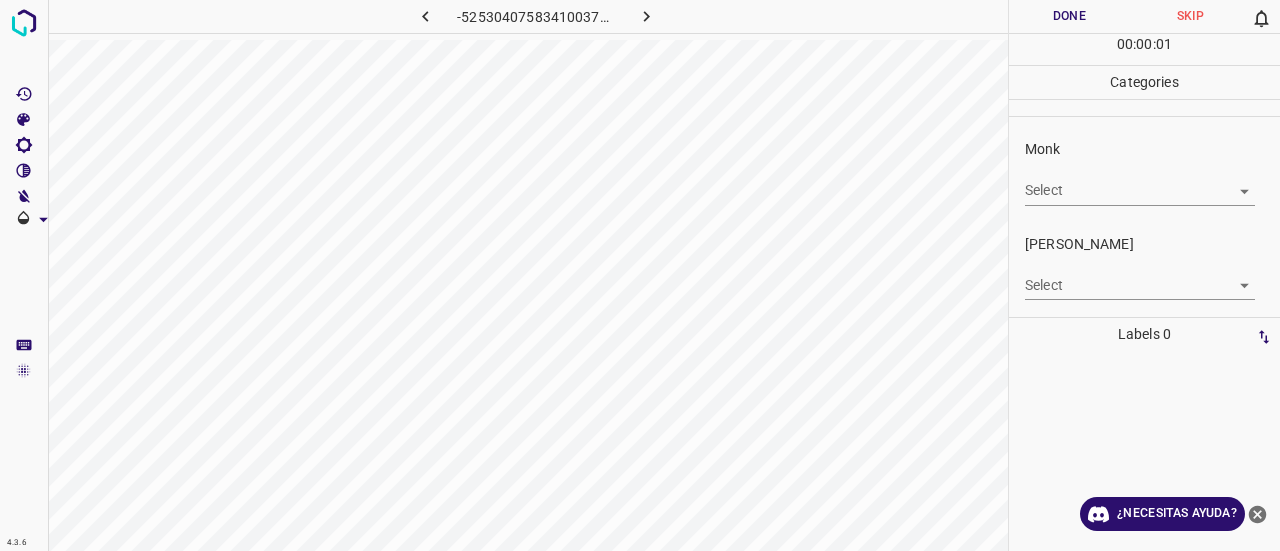 click on "4.3.6  -5253040758341003745.png Done Skip 0 00   : 00   : 01   Categories Monk   Select ​  Fitzpatrick   Select ​ Labels   0 Categories 1 Monk 2  Fitzpatrick Tools Space Change between modes (Draw & Edit) I Auto labeling R Restore zoom M Zoom in N Zoom out Delete Delete selecte label Filters Z Restore filters X Saturation filter C Brightness filter V Contrast filter B Gray scale filter General O Download ¿Necesitas ayuda? Texto original Valora esta traducción Tu opinión servirá para ayudar a mejorar el Traductor de Google - Texto - Esconder - Borrar" at bounding box center (640, 275) 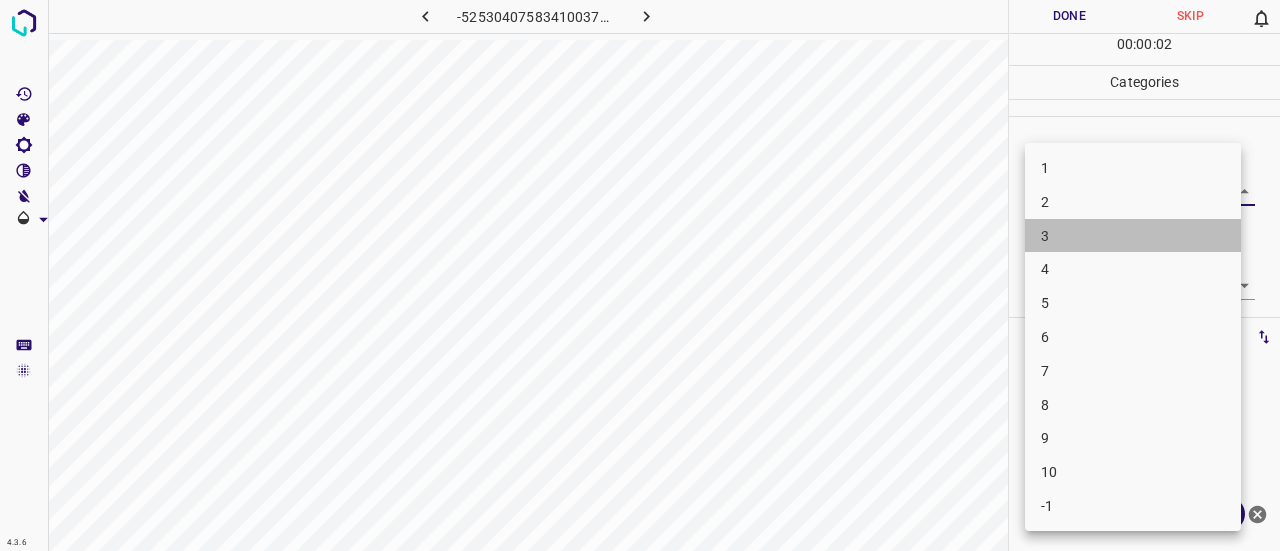click on "3" at bounding box center (1133, 236) 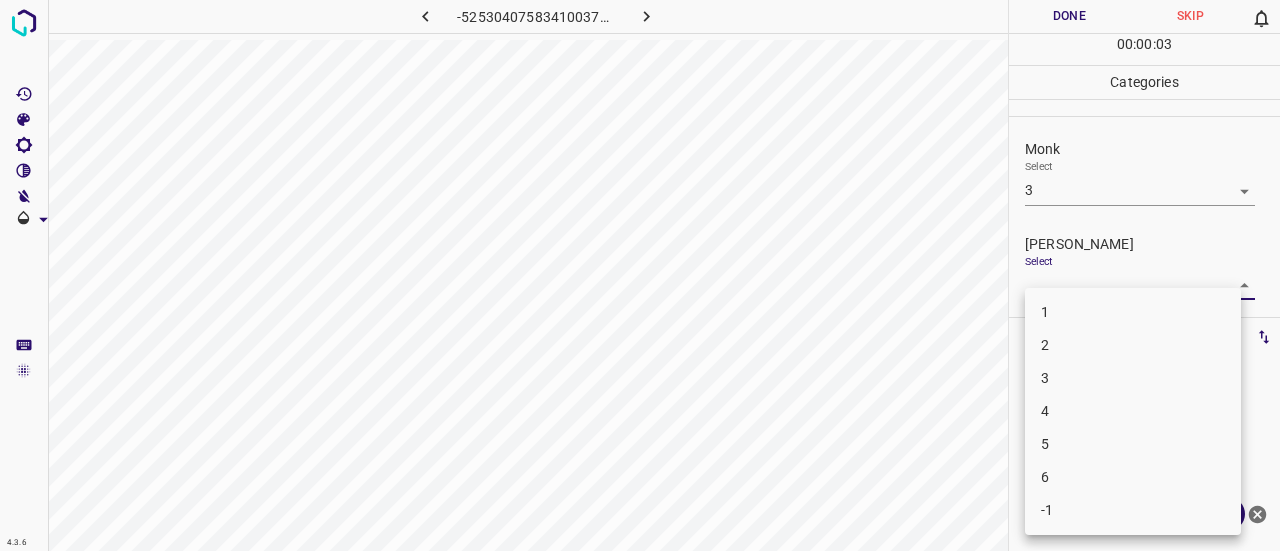 click on "4.3.6  -5253040758341003745.png Done Skip 0 00   : 00   : 03   Categories Monk   Select 3 3  Fitzpatrick   Select ​ Labels   0 Categories 1 Monk 2  Fitzpatrick Tools Space Change between modes (Draw & Edit) I Auto labeling R Restore zoom M Zoom in N Zoom out Delete Delete selecte label Filters Z Restore filters X Saturation filter C Brightness filter V Contrast filter B Gray scale filter General O Download ¿Necesitas ayuda? Texto original Valora esta traducción Tu opinión servirá para ayudar a mejorar el Traductor de Google - Texto - Esconder - Borrar 1 2 3 4 5 6 -1" at bounding box center (640, 275) 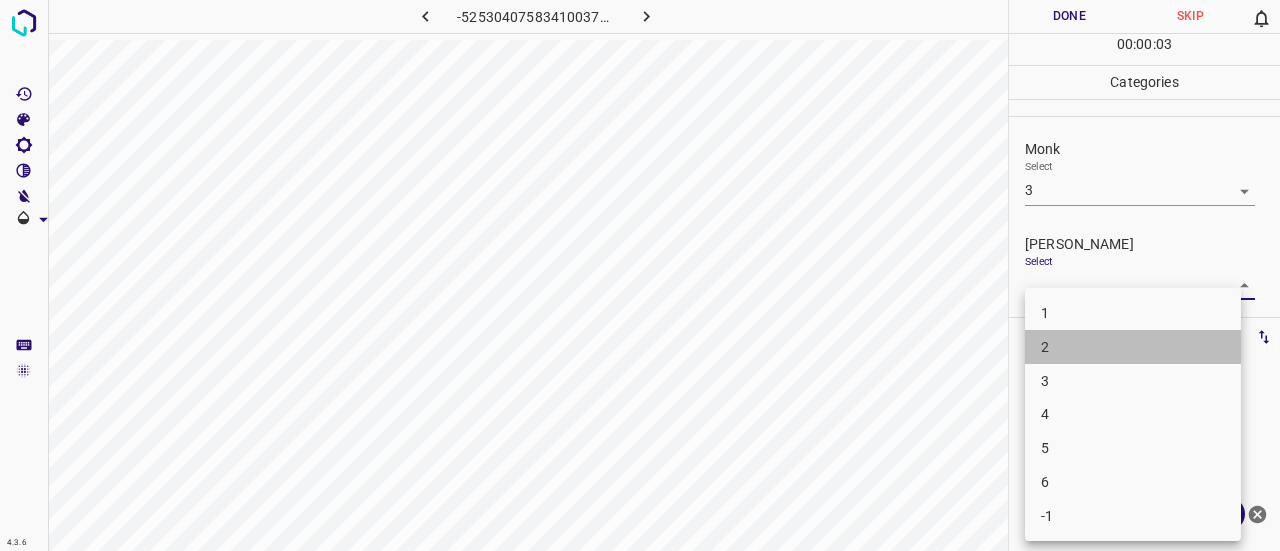 click on "2" at bounding box center (1133, 347) 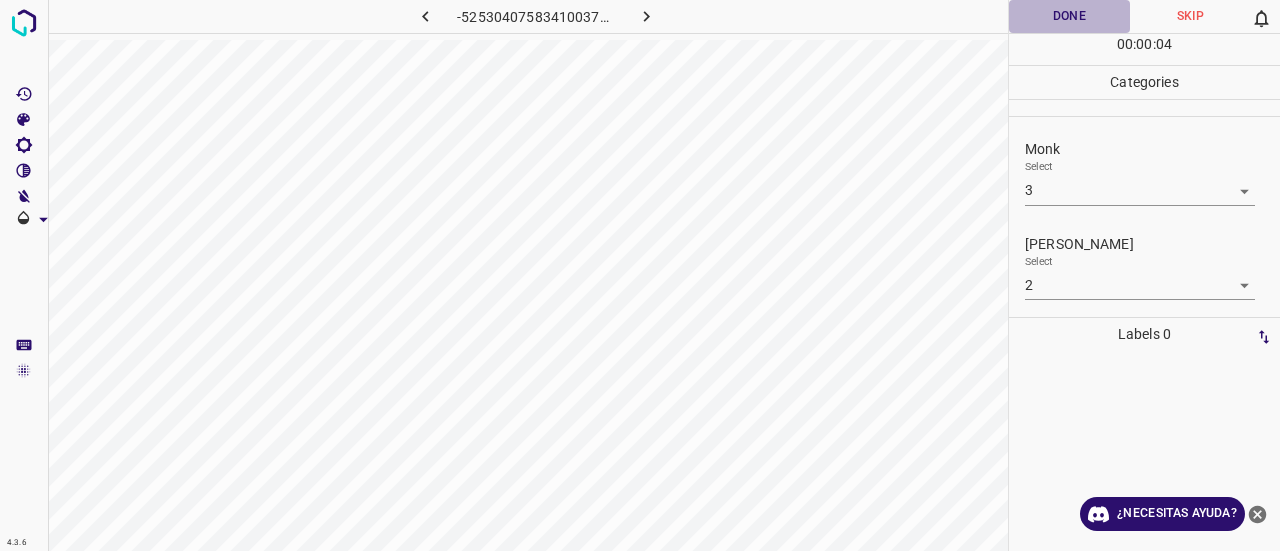 click on "Done" at bounding box center [1069, 16] 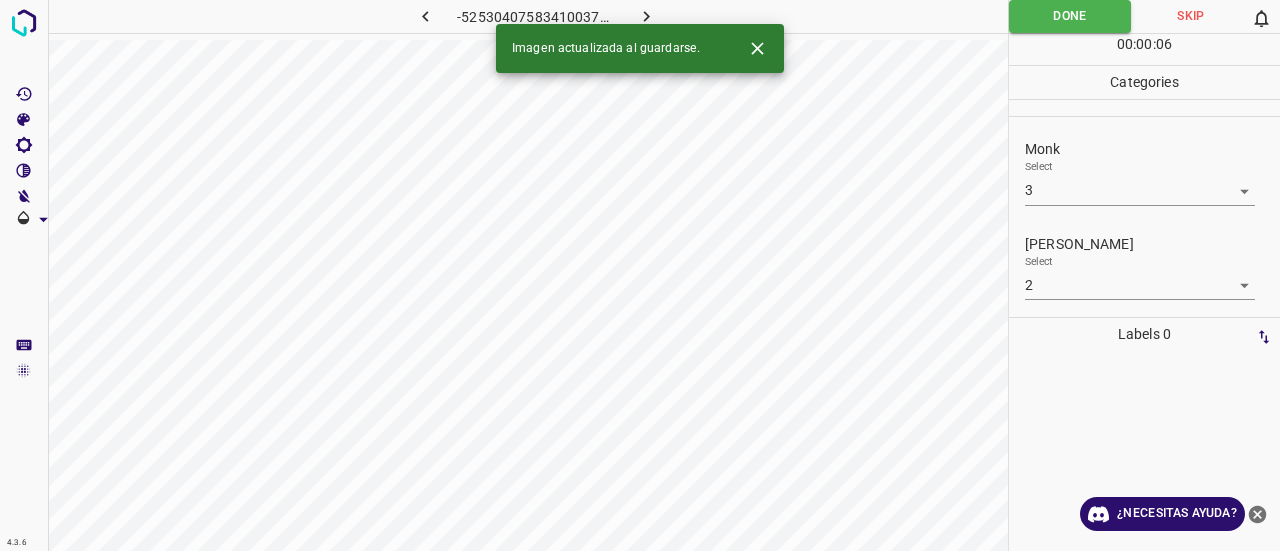 click 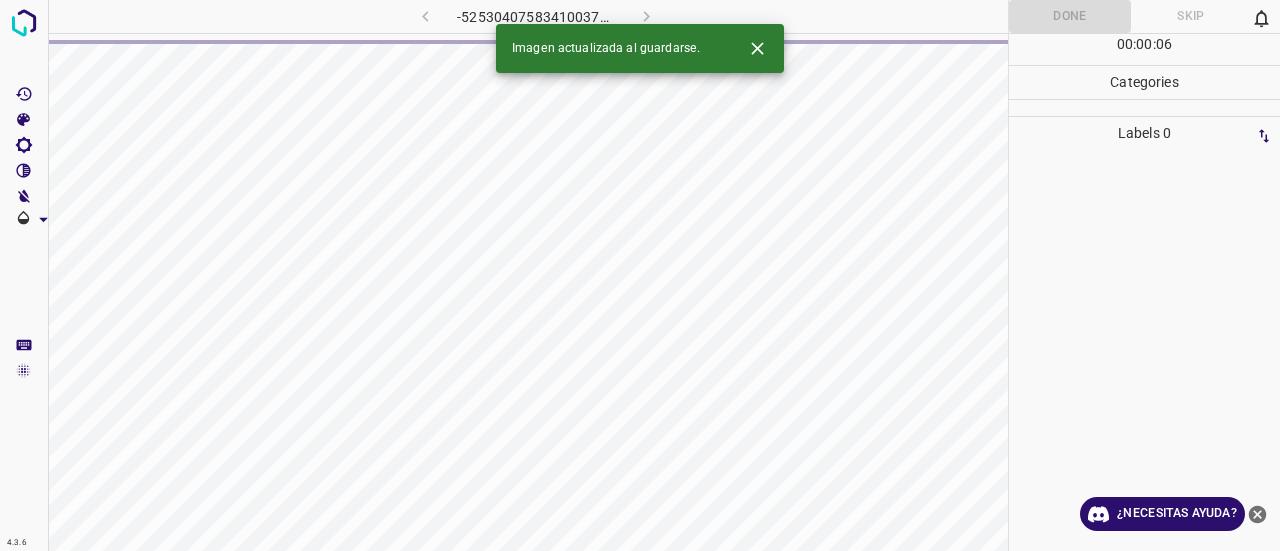 click 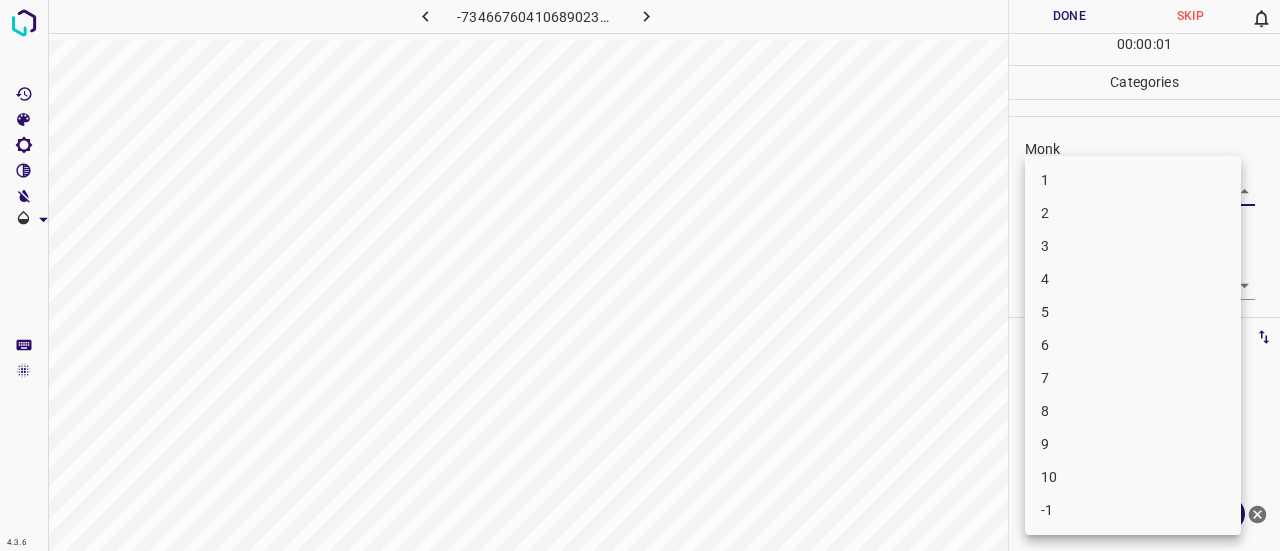 click on "4.3.6  -7346676041068902309.png Done Skip 0 00   : 00   : 01   Categories Monk   Select ​  Fitzpatrick   Select ​ Labels   0 Categories 1 Monk 2  Fitzpatrick Tools Space Change between modes (Draw & Edit) I Auto labeling R Restore zoom M Zoom in N Zoom out Delete Delete selecte label Filters Z Restore filters X Saturation filter C Brightness filter V Contrast filter B Gray scale filter General O Download ¿Necesitas ayuda? Texto original Valora esta traducción Tu opinión servirá para ayudar a mejorar el Traductor de Google - Texto - Esconder - Borrar 1 2 3 4 5 6 7 8 9 10 -1" at bounding box center (640, 275) 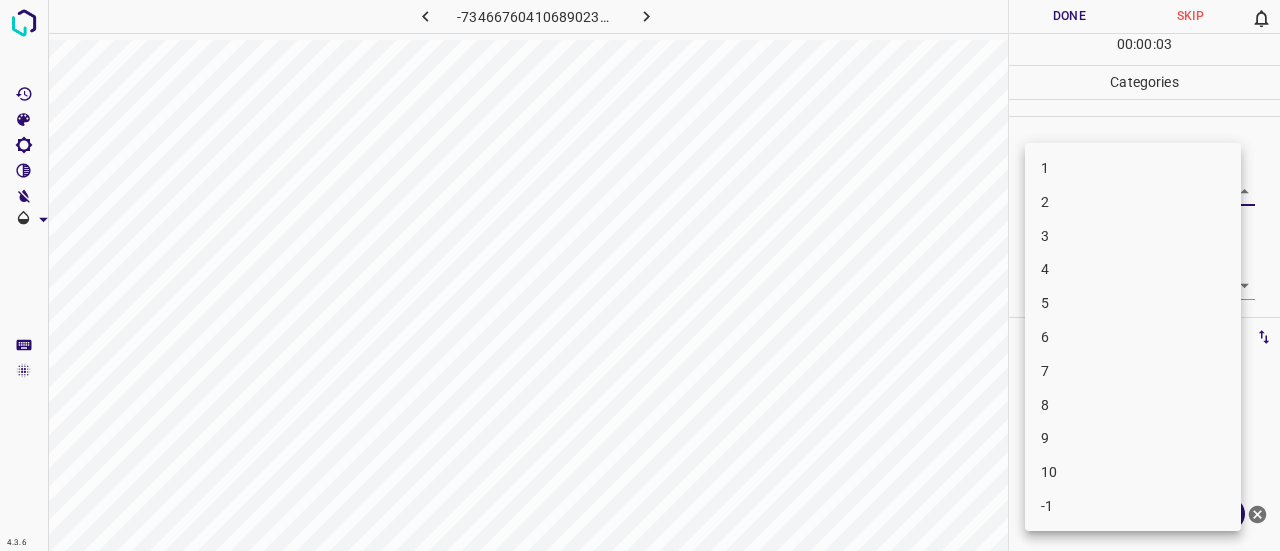 click on "2" at bounding box center (1133, 202) 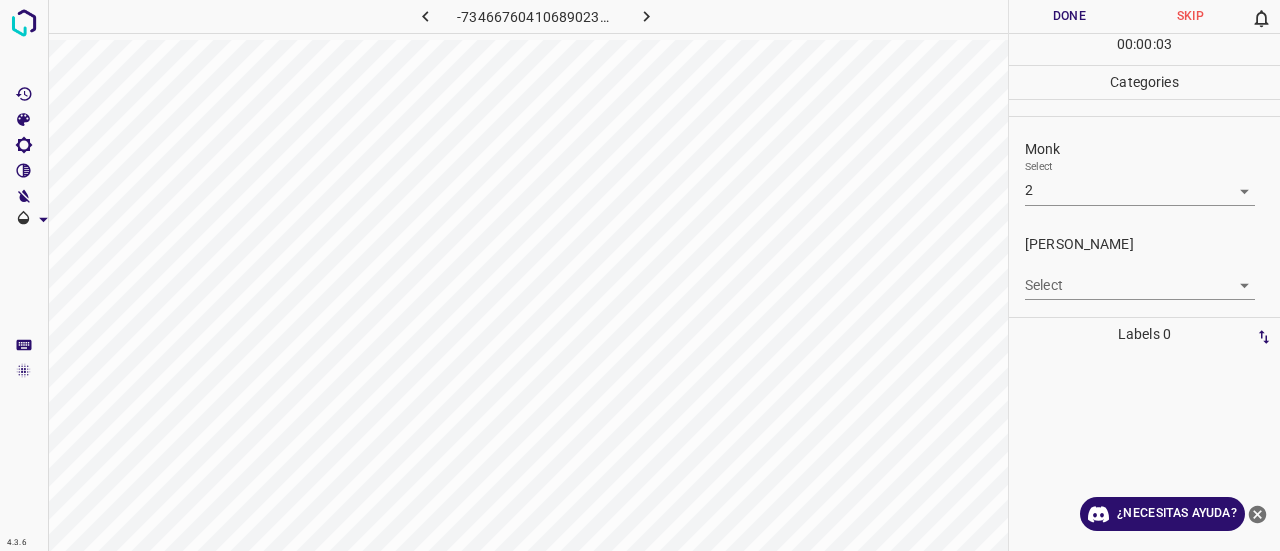 click on "Select ​" at bounding box center (1140, 277) 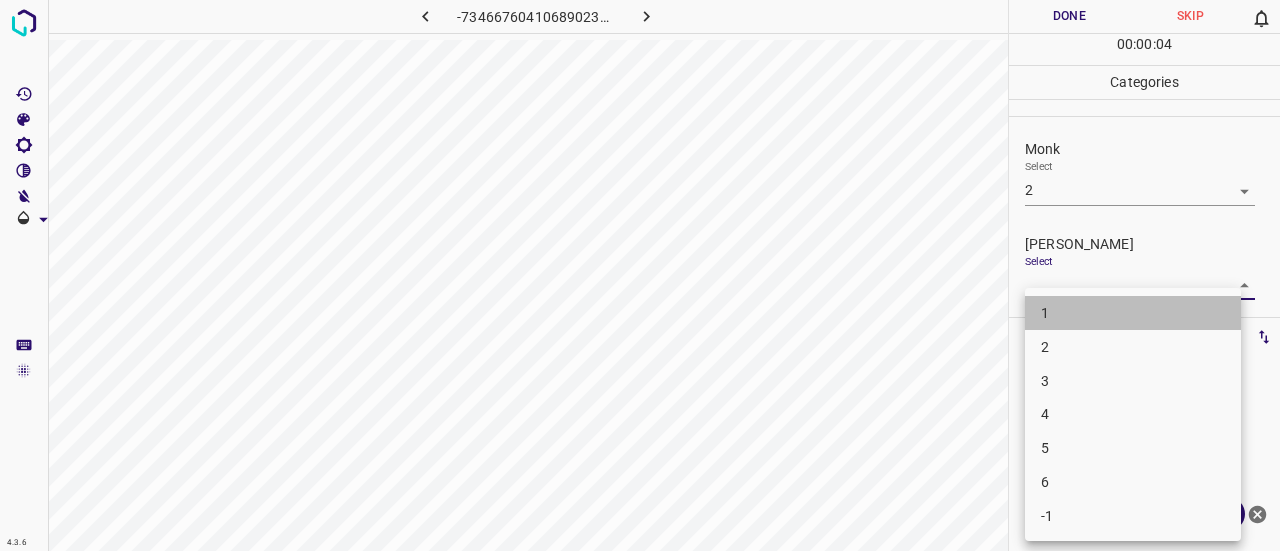 click on "1" at bounding box center (1133, 313) 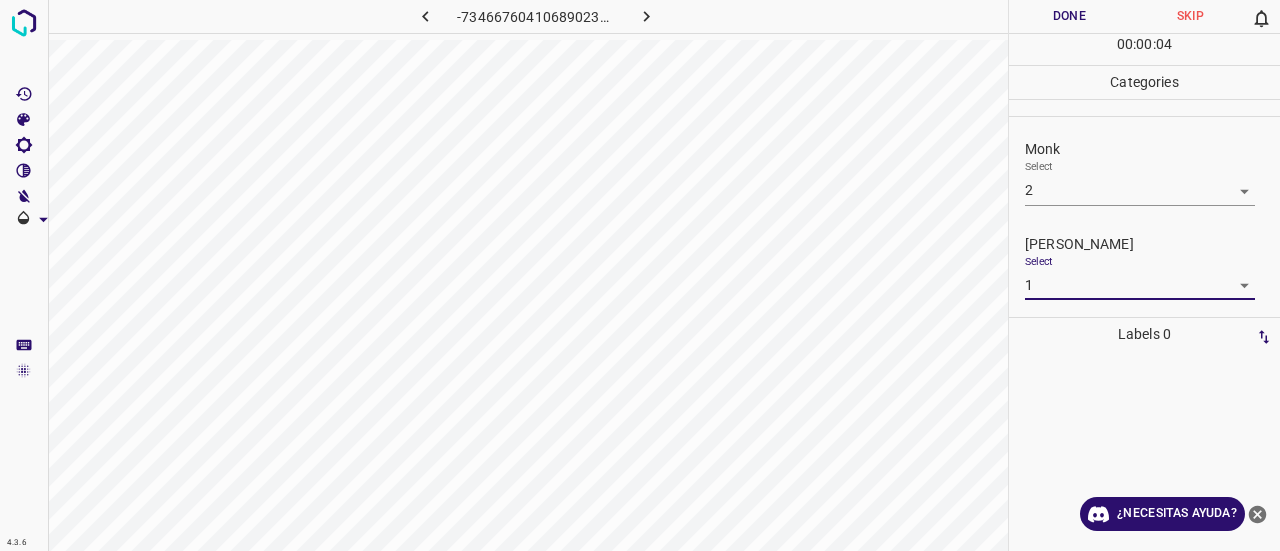 click on "Done" at bounding box center [1069, 16] 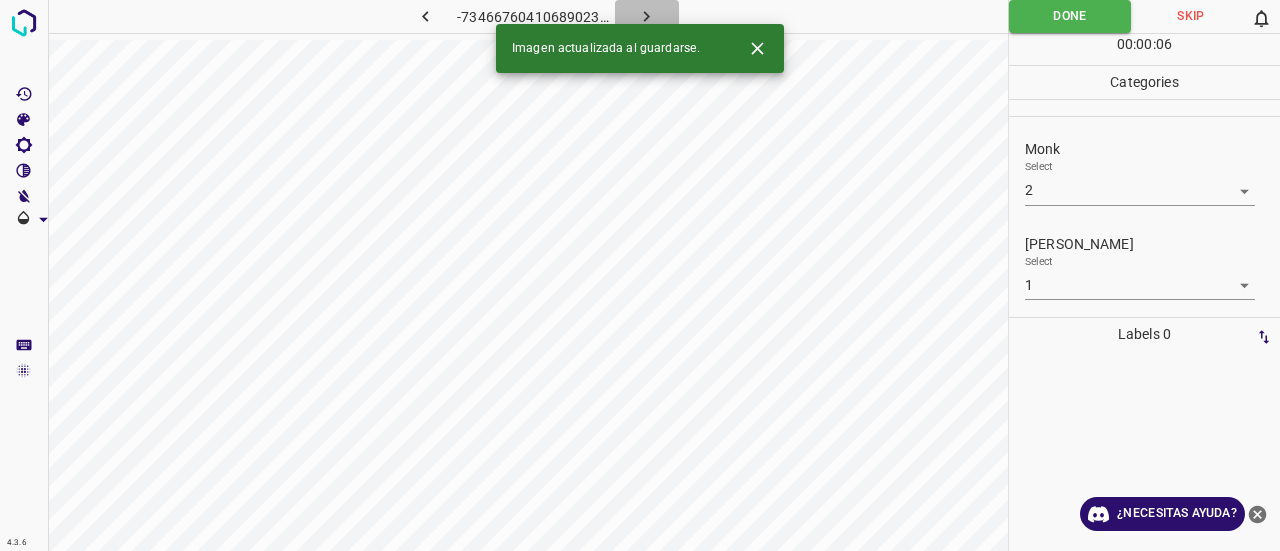 click at bounding box center (647, 16) 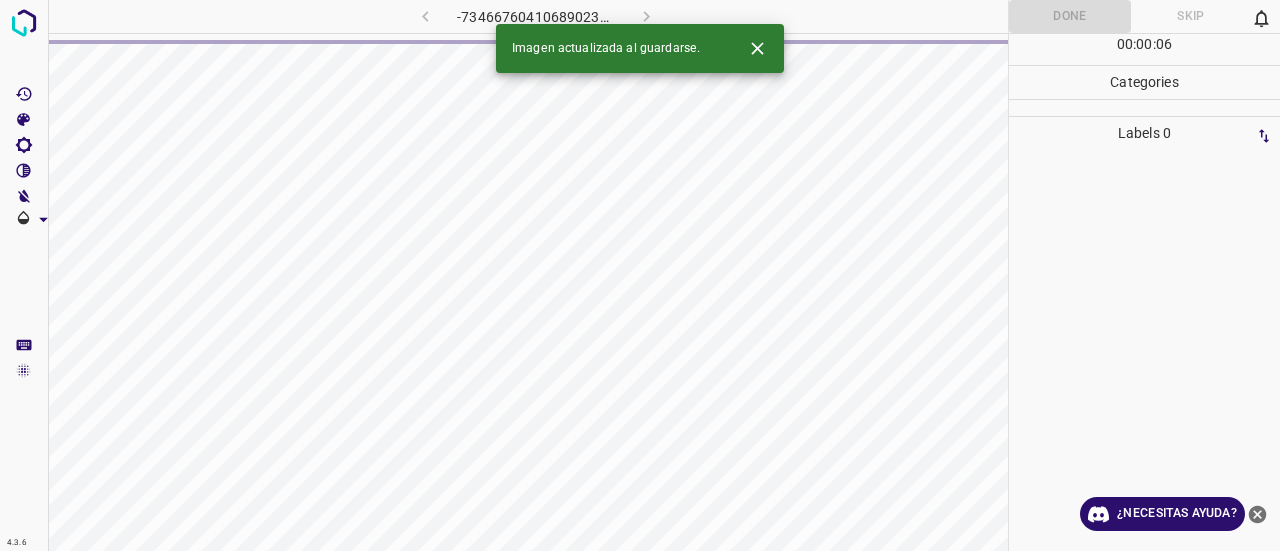 click 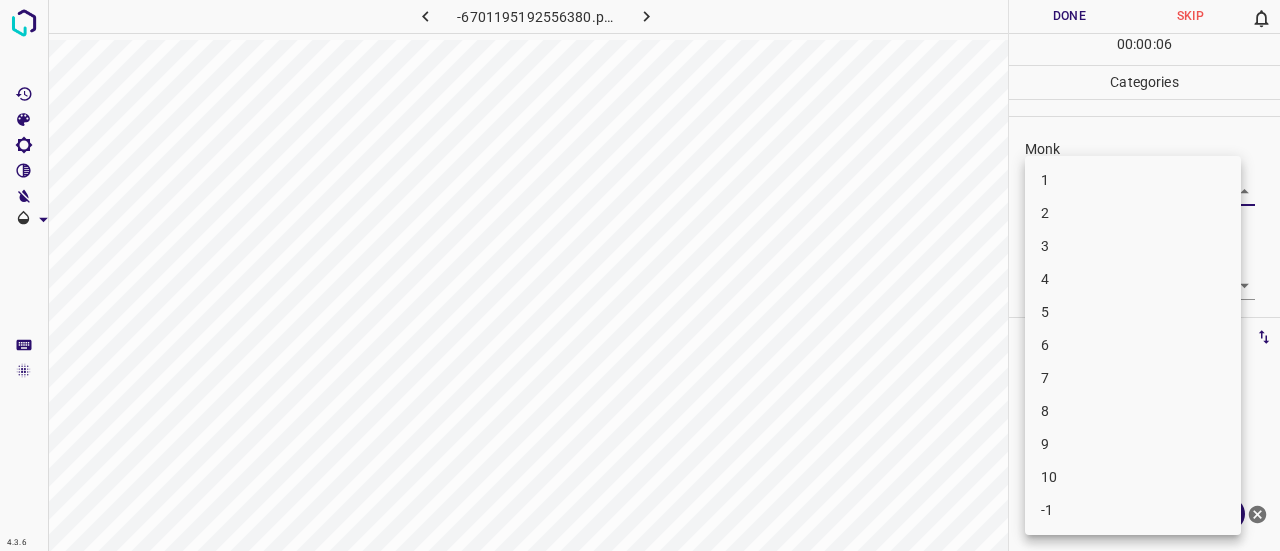 click on "4.3.6  -6701195192556380.png Done Skip 0 00   : 00   : 06   Categories Monk   Select ​  Fitzpatrick   Select ​ Labels   0 Categories 1 Monk 2  Fitzpatrick Tools Space Change between modes (Draw & Edit) I Auto labeling R Restore zoom M Zoom in N Zoom out Delete Delete selecte label Filters Z Restore filters X Saturation filter C Brightness filter V Contrast filter B Gray scale filter General O Download ¿Necesitas ayuda? Texto original Valora esta traducción Tu opinión servirá para ayudar a mejorar el Traductor de Google - Texto - Esconder - Borrar 1 2 3 4 5 6 7 8 9 10 -1" at bounding box center (640, 275) 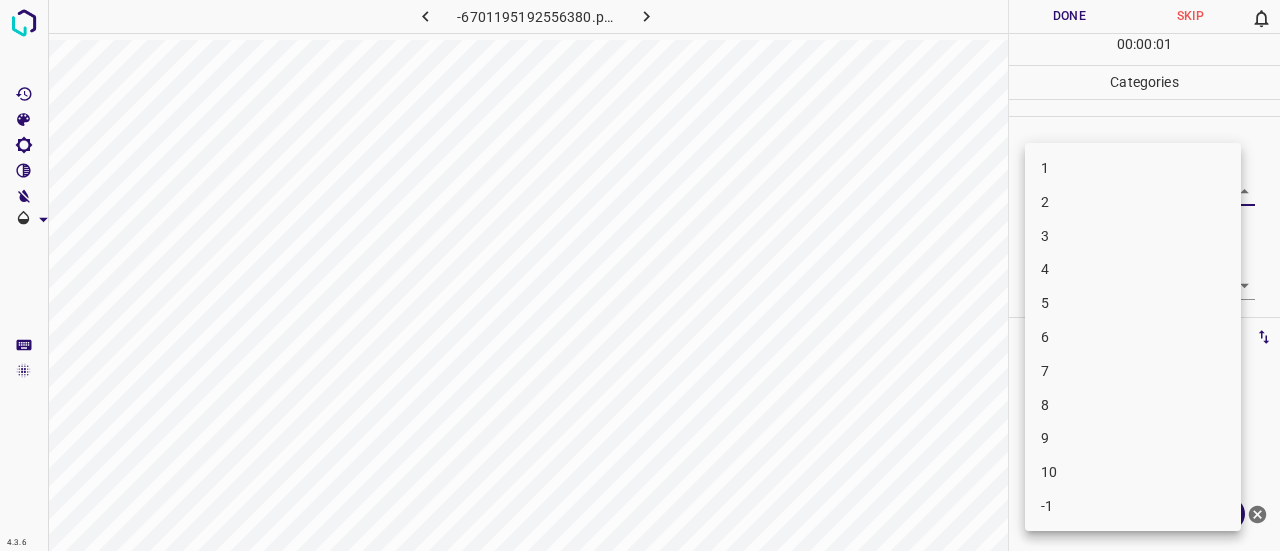 click on "3" at bounding box center [1133, 236] 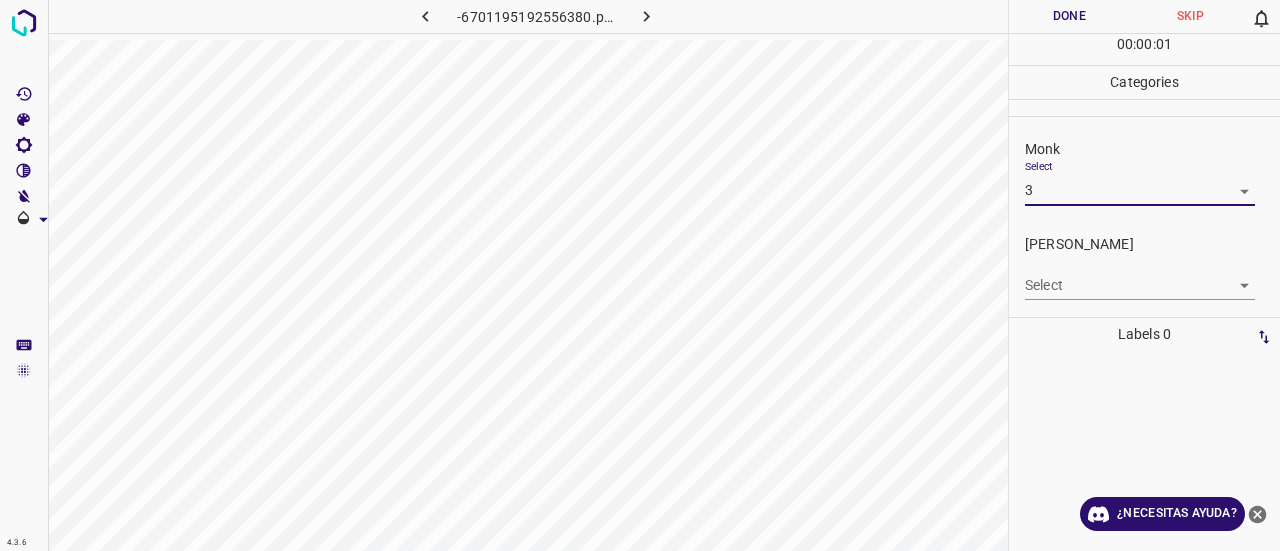 click on "4.3.6  -6701195192556380.png Done Skip 0 00   : 00   : 01   Categories Monk   Select 3 3  Fitzpatrick   Select ​ Labels   0 Categories 1 Monk 2  Fitzpatrick Tools Space Change between modes (Draw & Edit) I Auto labeling R Restore zoom M Zoom in N Zoom out Delete Delete selecte label Filters Z Restore filters X Saturation filter C Brightness filter V Contrast filter B Gray scale filter General O Download ¿Necesitas ayuda? Texto original Valora esta traducción Tu opinión servirá para ayudar a mejorar el Traductor de Google - Texto - Esconder - Borrar" at bounding box center [640, 275] 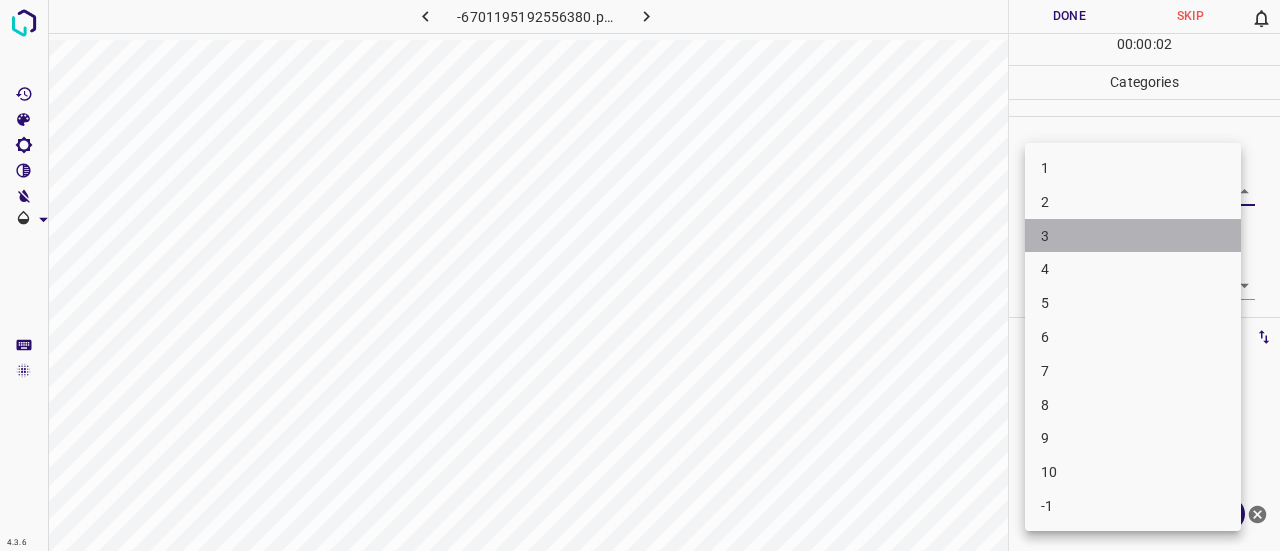 drag, startPoint x: 1069, startPoint y: 235, endPoint x: 1070, endPoint y: 245, distance: 10.049875 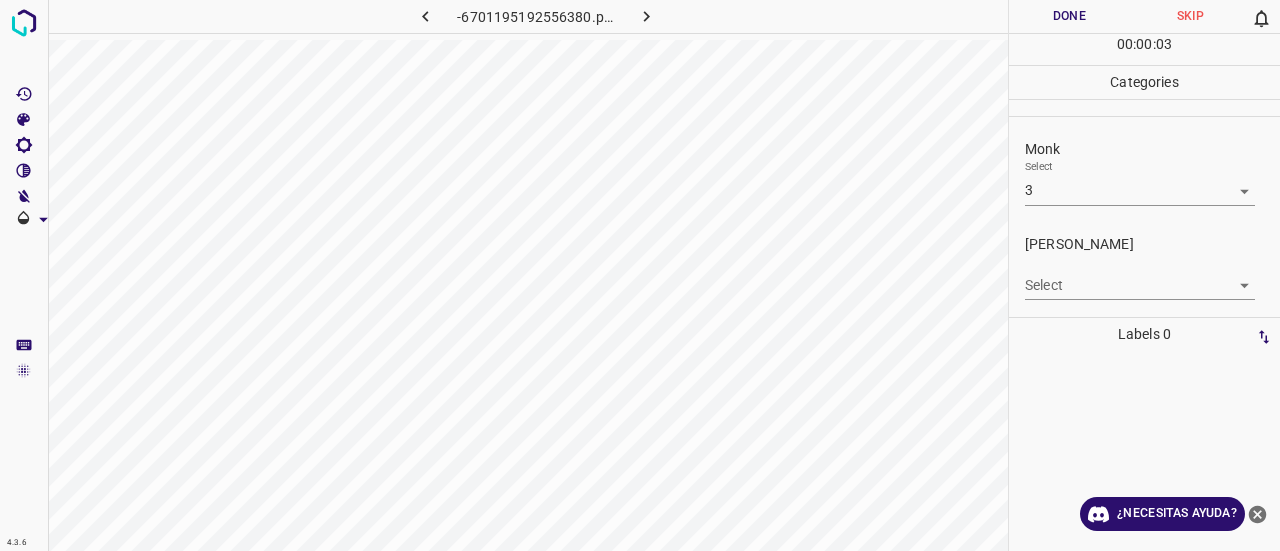 click on "4.3.6  -6701195192556380.png Done Skip 0 00   : 00   : 03   Categories Monk   Select 3 3  Fitzpatrick   Select ​ Labels   0 Categories 1 Monk 2  Fitzpatrick Tools Space Change between modes (Draw & Edit) I Auto labeling R Restore zoom M Zoom in N Zoom out Delete Delete selecte label Filters Z Restore filters X Saturation filter C Brightness filter V Contrast filter B Gray scale filter General O Download ¿Necesitas ayuda? Texto original Valora esta traducción Tu opinión servirá para ayudar a mejorar el Traductor de Google - Texto - Esconder - Borrar" at bounding box center (640, 275) 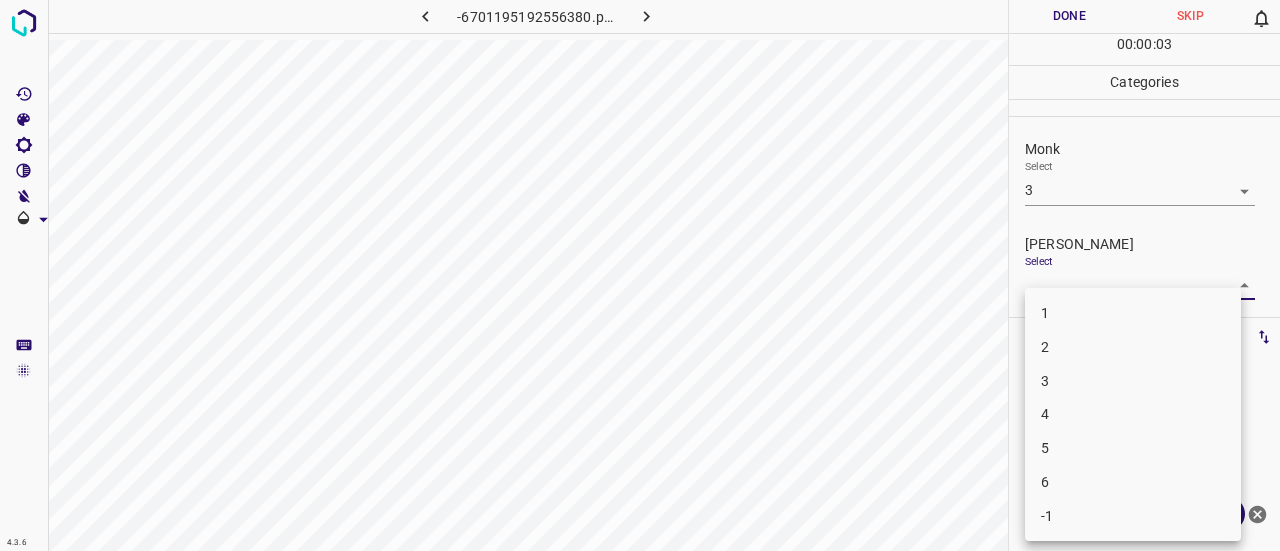 click on "1" at bounding box center [1133, 313] 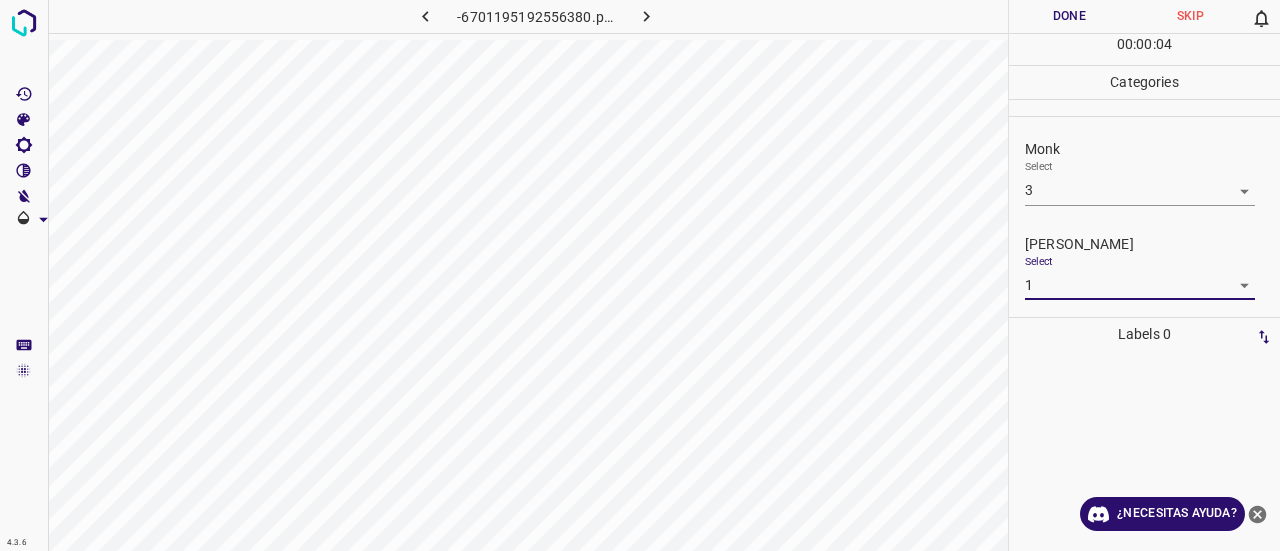 click on "Done" at bounding box center (1069, 16) 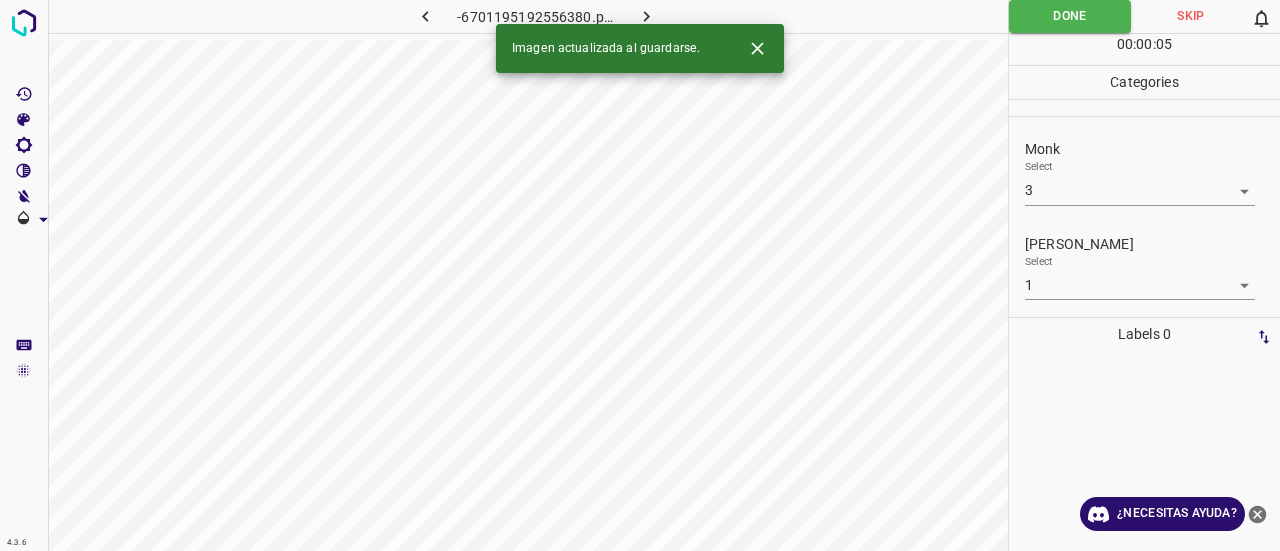 click 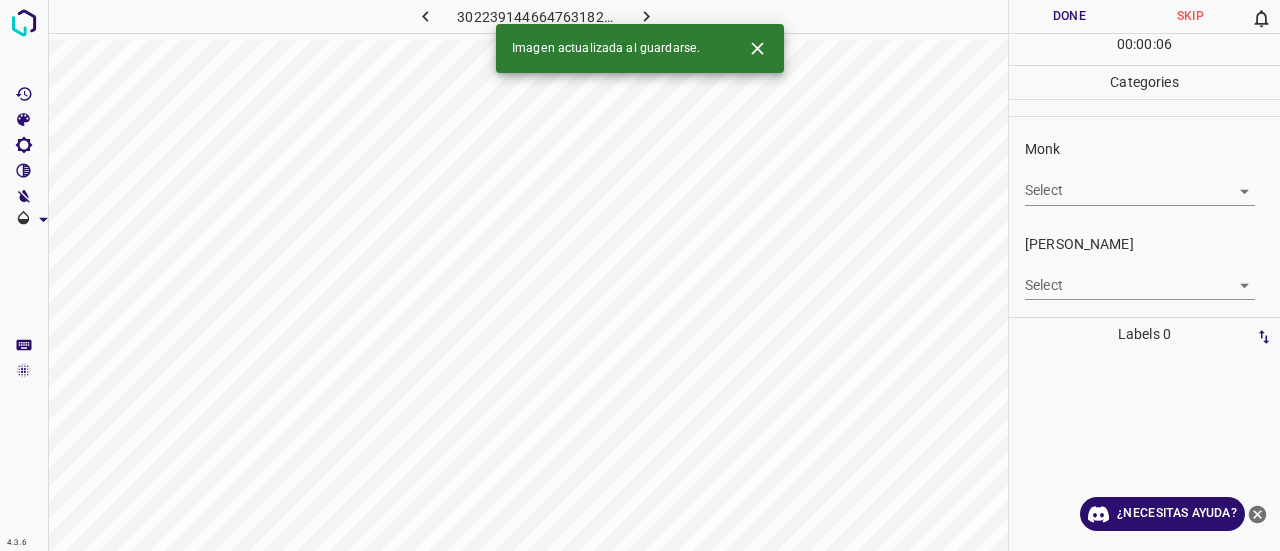 click on "4.3.6  302239144664763182.png Done Skip 0 00   : 00   : 06   Categories Monk   Select ​  Fitzpatrick   Select ​ Labels   0 Categories 1 Monk 2  Fitzpatrick Tools Space Change between modes (Draw & Edit) I Auto labeling R Restore zoom M Zoom in N Zoom out Delete Delete selecte label Filters Z Restore filters X Saturation filter C Brightness filter V Contrast filter B Gray scale filter General O Download Imagen actualizada al guardarse. ¿Necesitas ayuda? Texto original Valora esta traducción Tu opinión servirá para ayudar a mejorar el Traductor de Google - Texto - Esconder - Borrar" at bounding box center (640, 275) 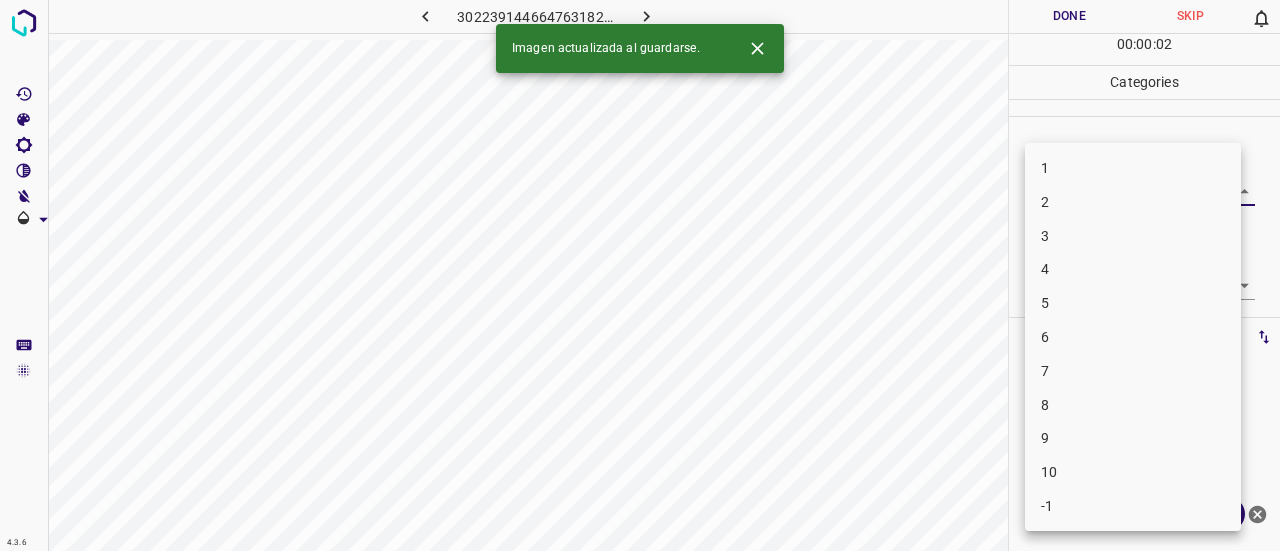 click on "3" at bounding box center (1133, 236) 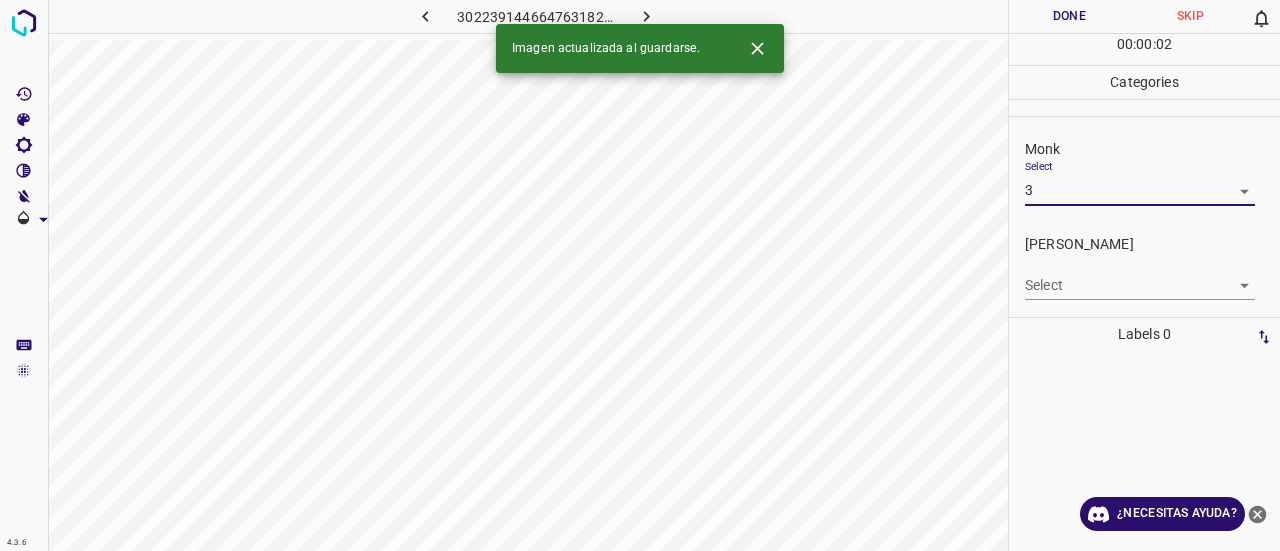 click on "4.3.6  302239144664763182.png Done Skip 0 00   : 00   : 02   Categories Monk   Select 3 3  Fitzpatrick   Select ​ Labels   0 Categories 1 Monk 2  Fitzpatrick Tools Space Change between modes (Draw & Edit) I Auto labeling R Restore zoom M Zoom in N Zoom out Delete Delete selecte label Filters Z Restore filters X Saturation filter C Brightness filter V Contrast filter B Gray scale filter General O Download Imagen actualizada al guardarse. ¿Necesitas ayuda? Texto original Valora esta traducción Tu opinión servirá para ayudar a mejorar el Traductor de Google - Texto - Esconder - Borrar 1 2 3 4 5 6 7 8 9 10 -1" at bounding box center [640, 275] 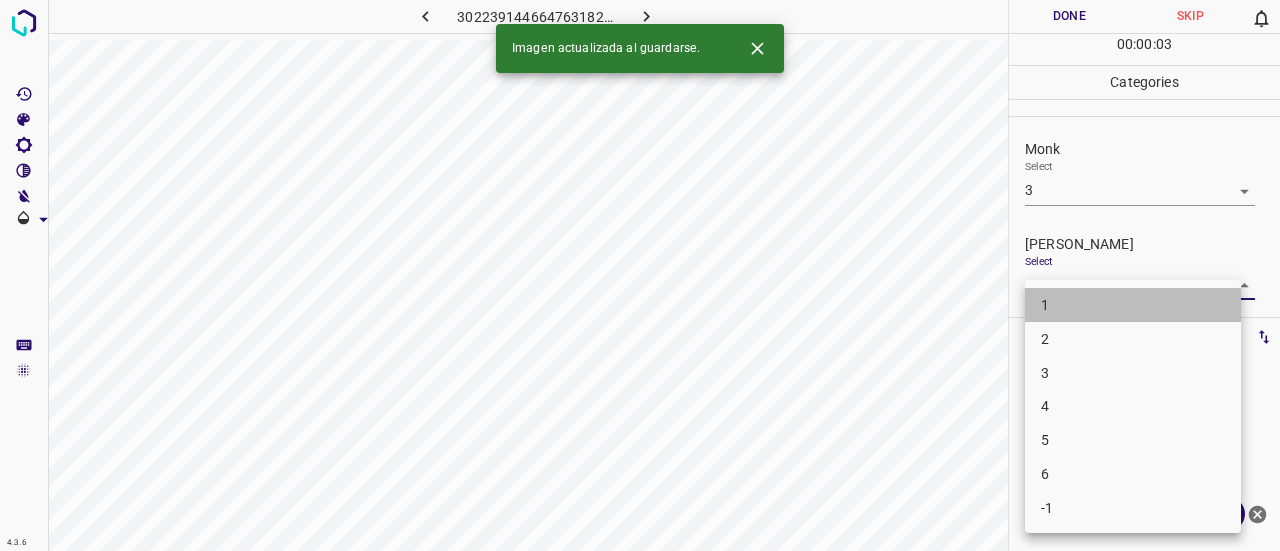 click on "1" at bounding box center (1133, 305) 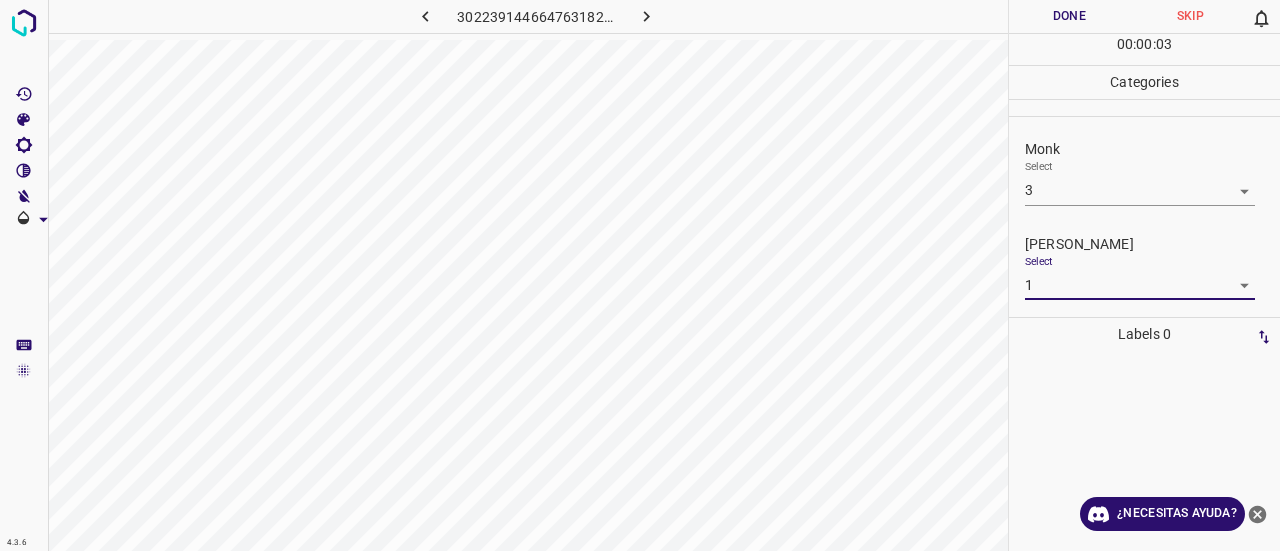 click on "Done" at bounding box center (1069, 16) 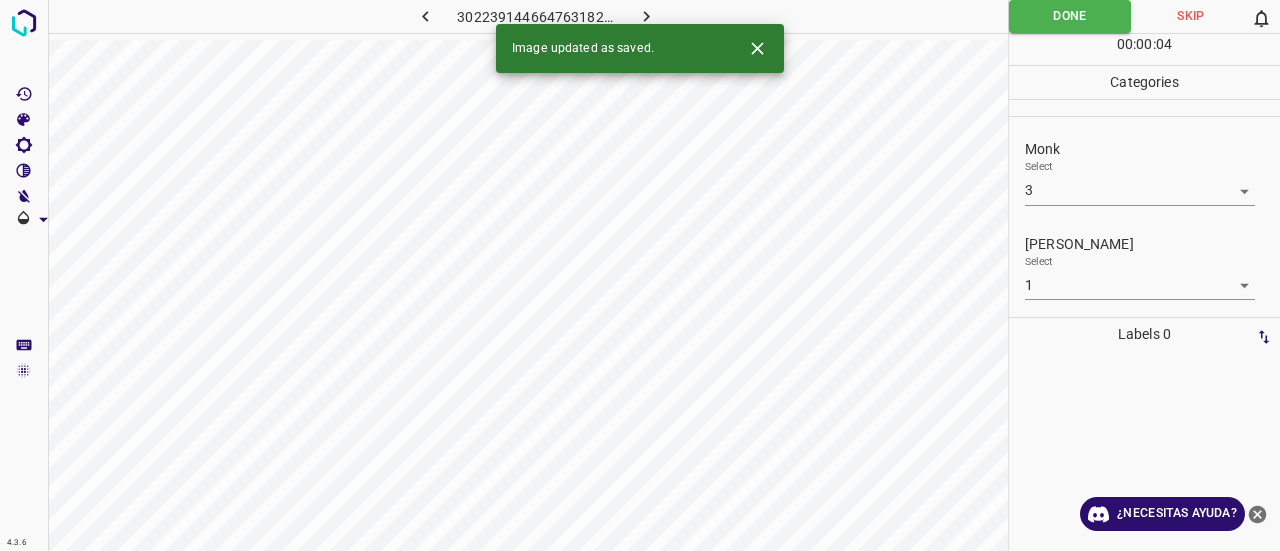 click at bounding box center [647, 16] 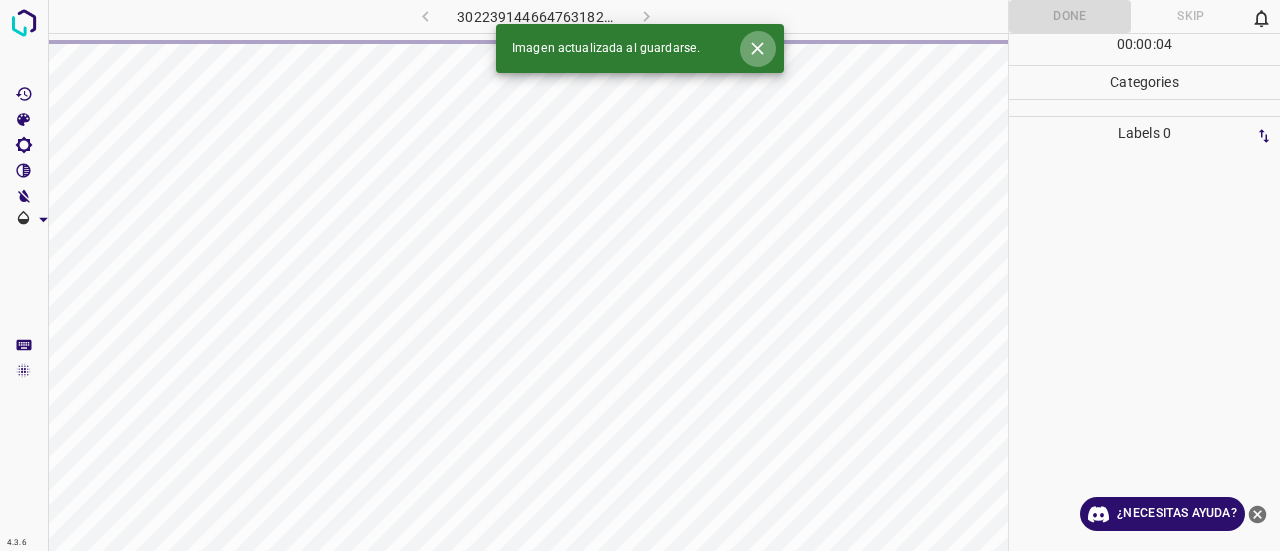 click 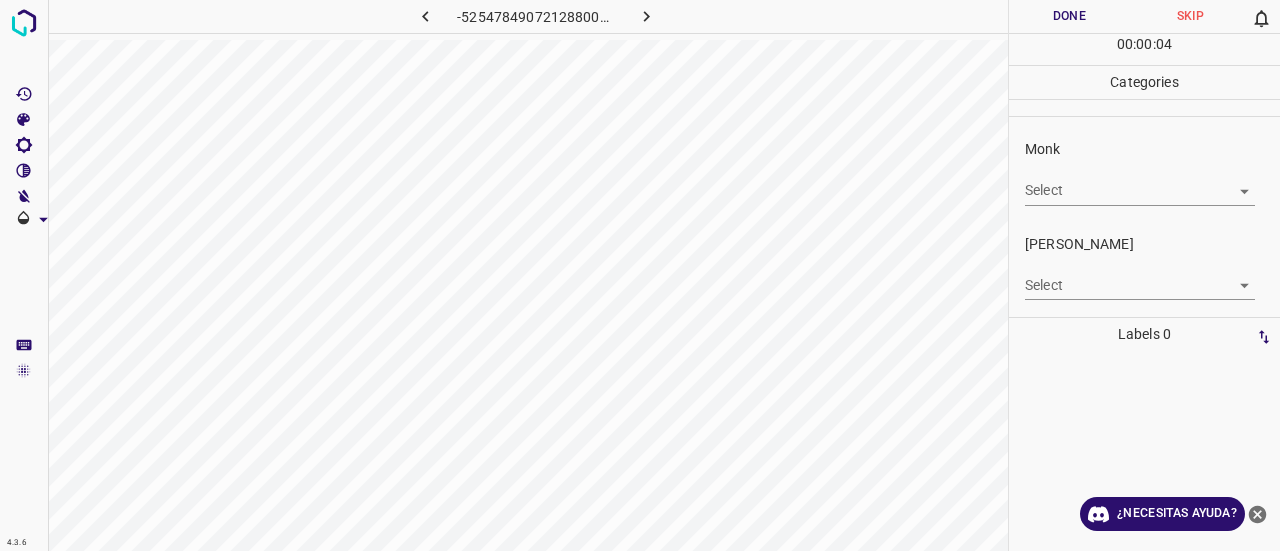 click on "4.3.6  -5254784907212880033.png Done Skip 0 00   : 00   : 04   Categories Monk   Select ​  Fitzpatrick   Select ​ Labels   0 Categories 1 Monk 2  Fitzpatrick Tools Space Change between modes (Draw & Edit) I Auto labeling R Restore zoom M Zoom in N Zoom out Delete Delete selecte label Filters Z Restore filters X Saturation filter C Brightness filter V Contrast filter B Gray scale filter General O Download ¿Necesitas ayuda? Texto original Valora esta traducción Tu opinión servirá para ayudar a mejorar el Traductor de Google - Texto - Esconder - Borrar" at bounding box center (640, 275) 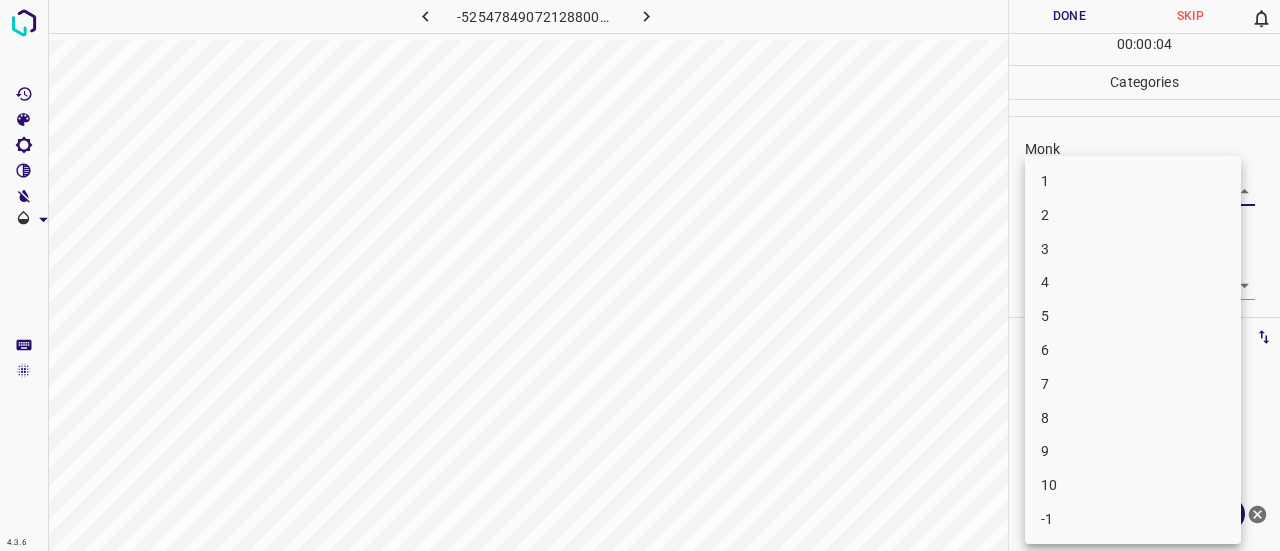 click on "3" at bounding box center [1133, 249] 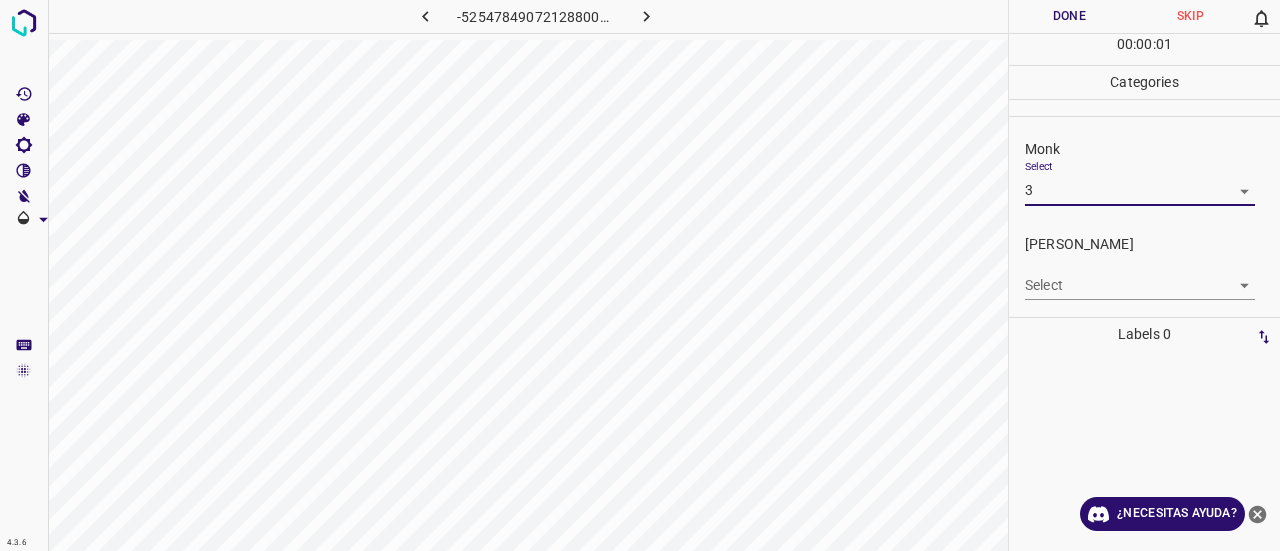 click on "4.3.6  -5254784907212880033.png Done Skip 0 00   : 00   : 01   Categories Monk   Select 3 3  Fitzpatrick   Select ​ Labels   0 Categories 1 Monk 2  Fitzpatrick Tools Space Change between modes (Draw & Edit) I Auto labeling R Restore zoom M Zoom in N Zoom out Delete Delete selecte label Filters Z Restore filters X Saturation filter C Brightness filter V Contrast filter B Gray scale filter General O Download ¿Necesitas ayuda? Texto original Valora esta traducción Tu opinión servirá para ayudar a mejorar el Traductor de Google - Texto - Esconder - Borrar 1 2 3 4 5 6 7 8 9 10 -1" at bounding box center (640, 275) 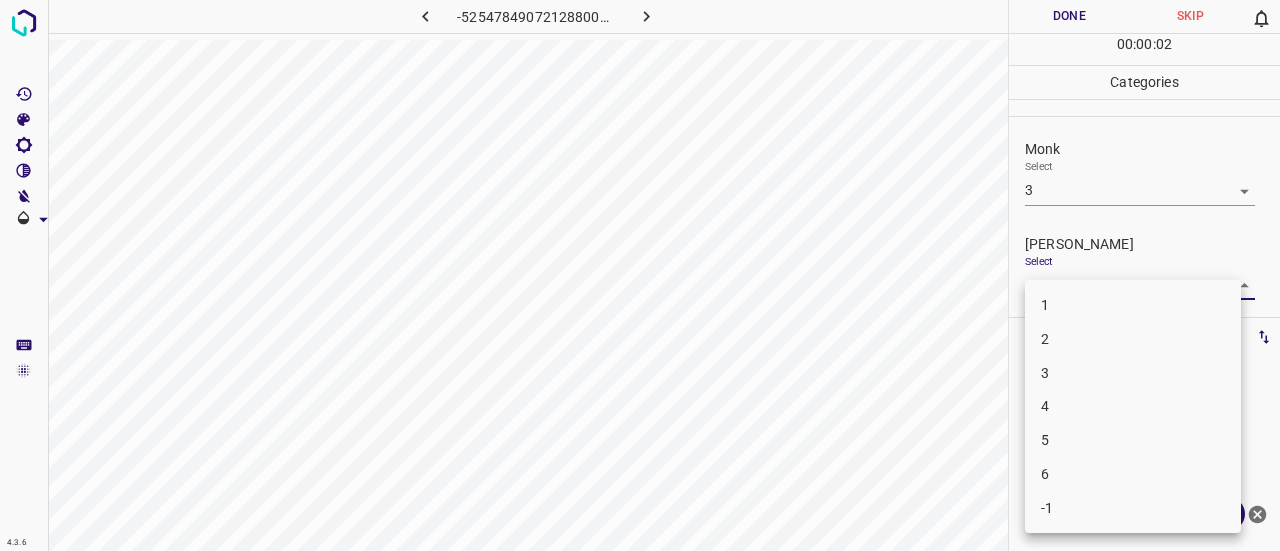 click on "1" at bounding box center (1133, 305) 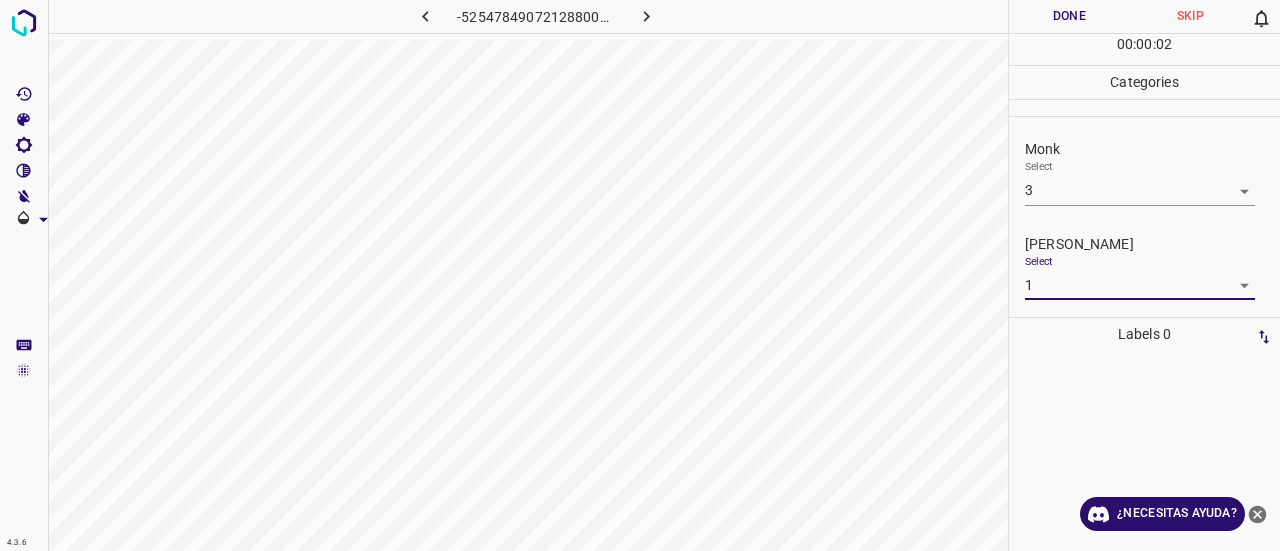 click on "Done" at bounding box center (1069, 16) 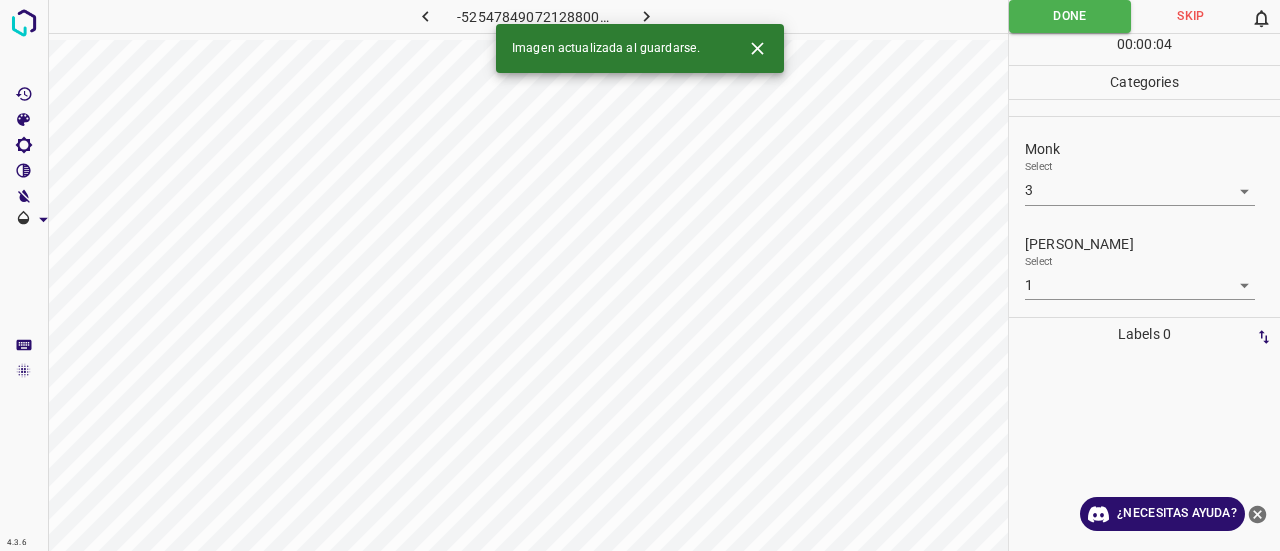 click at bounding box center (647, 16) 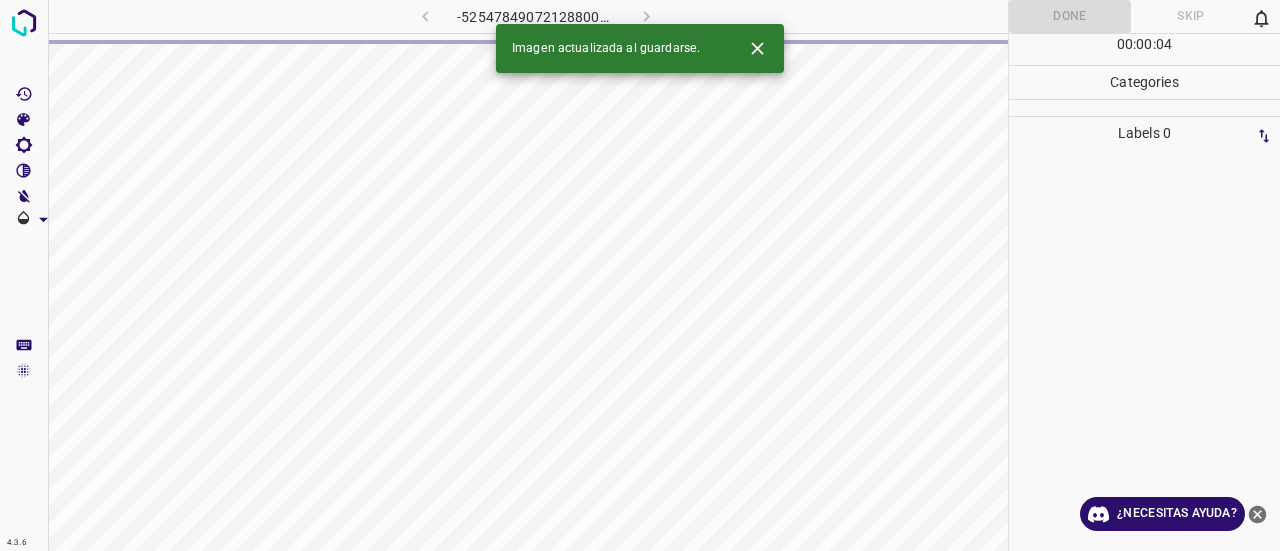 click 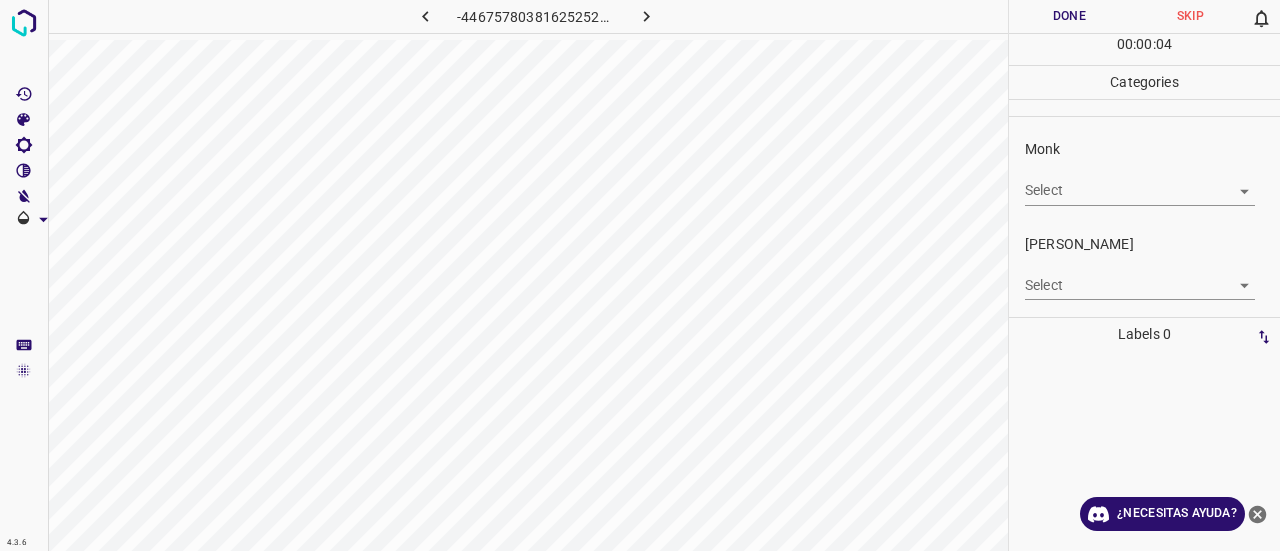 click on "Fitzpatrick   Select ​" at bounding box center [1144, 267] 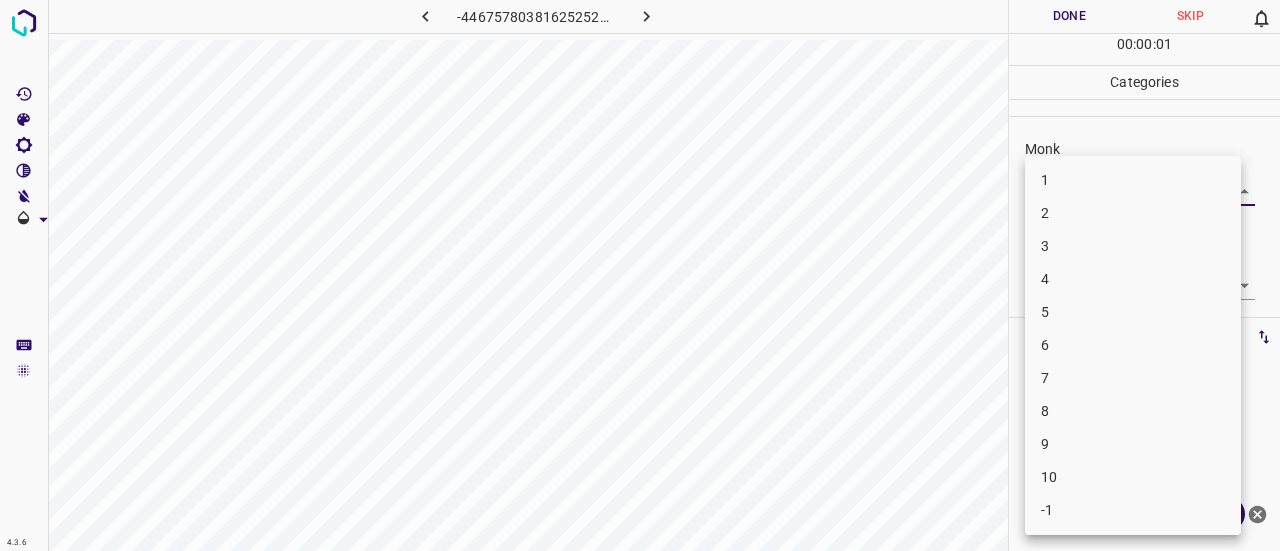click on "4.3.6  -4467578038162525293.png Done Skip 0 00   : 00   : 01   Categories Monk   Select ​  Fitzpatrick   Select ​ Labels   0 Categories 1 Monk 2  Fitzpatrick Tools Space Change between modes (Draw & Edit) I Auto labeling R Restore zoom M Zoom in N Zoom out Delete Delete selecte label Filters Z Restore filters X Saturation filter C Brightness filter V Contrast filter B Gray scale filter General O Download ¿Necesitas ayuda? Texto original Valora esta traducción Tu opinión servirá para ayudar a mejorar el Traductor de Google - Texto - Esconder - Borrar 1 2 3 4 5 6 7 8 9 10 -1" at bounding box center (640, 275) 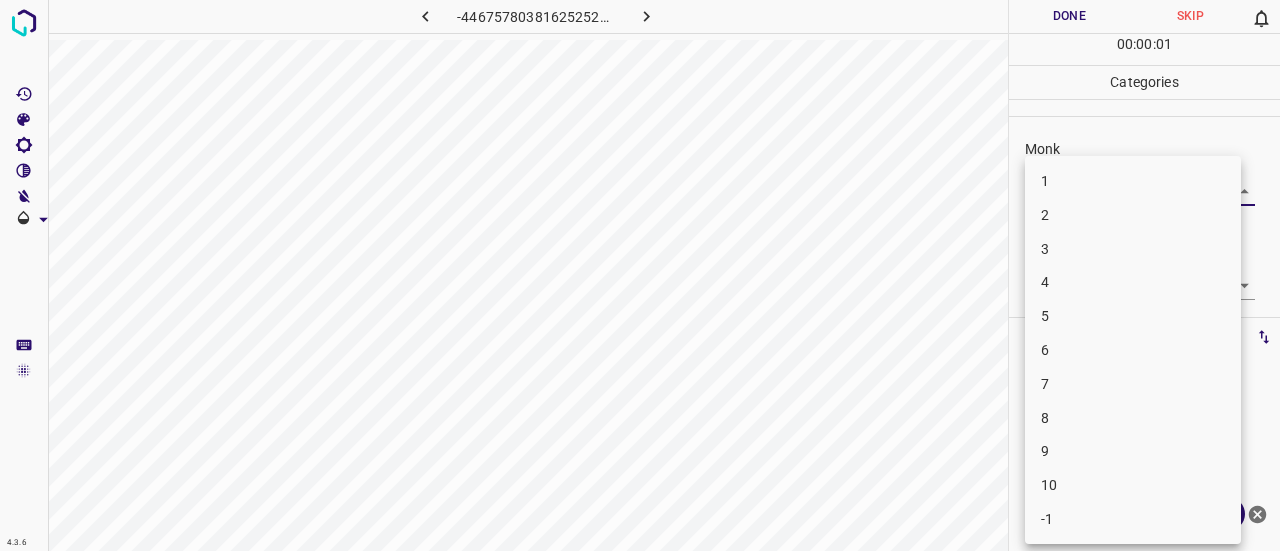 click on "1" at bounding box center [1133, 181] 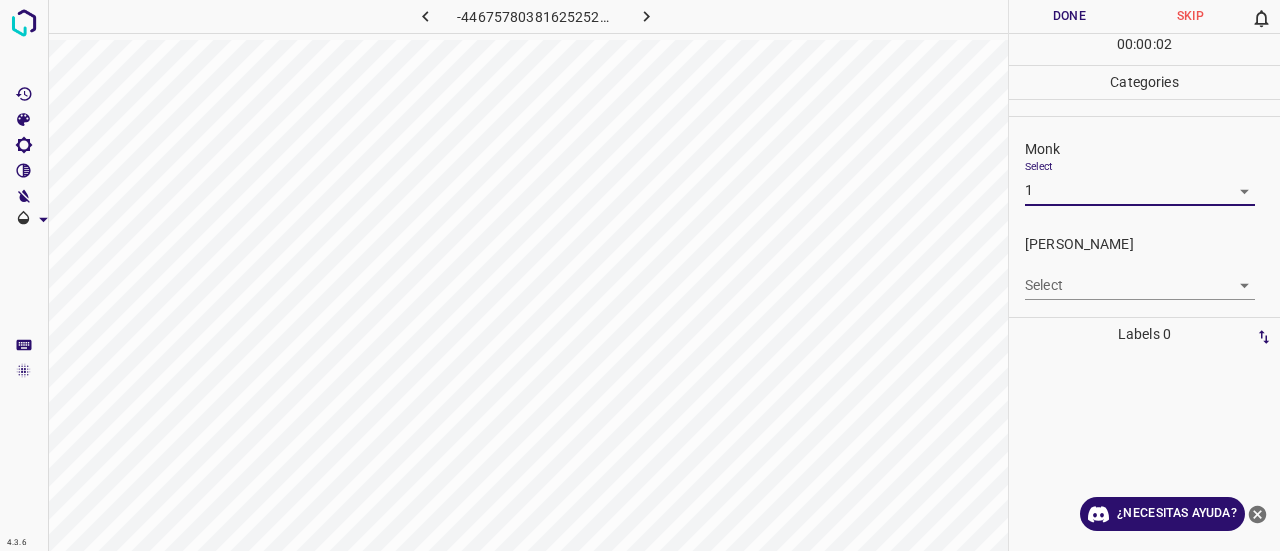 click on "4.3.6  -4467578038162525293.png Done Skip 0 00   : 00   : 02   Categories Monk   Select 1 1  Fitzpatrick   Select ​ Labels   0 Categories 1 Monk 2  Fitzpatrick Tools Space Change between modes (Draw & Edit) I Auto labeling R Restore zoom M Zoom in N Zoom out Delete Delete selecte label Filters Z Restore filters X Saturation filter C Brightness filter V Contrast filter B Gray scale filter General O Download ¿Necesitas ayuda? Texto original Valora esta traducción Tu opinión servirá para ayudar a mejorar el Traductor de Google - Texto - Esconder - Borrar" at bounding box center [640, 275] 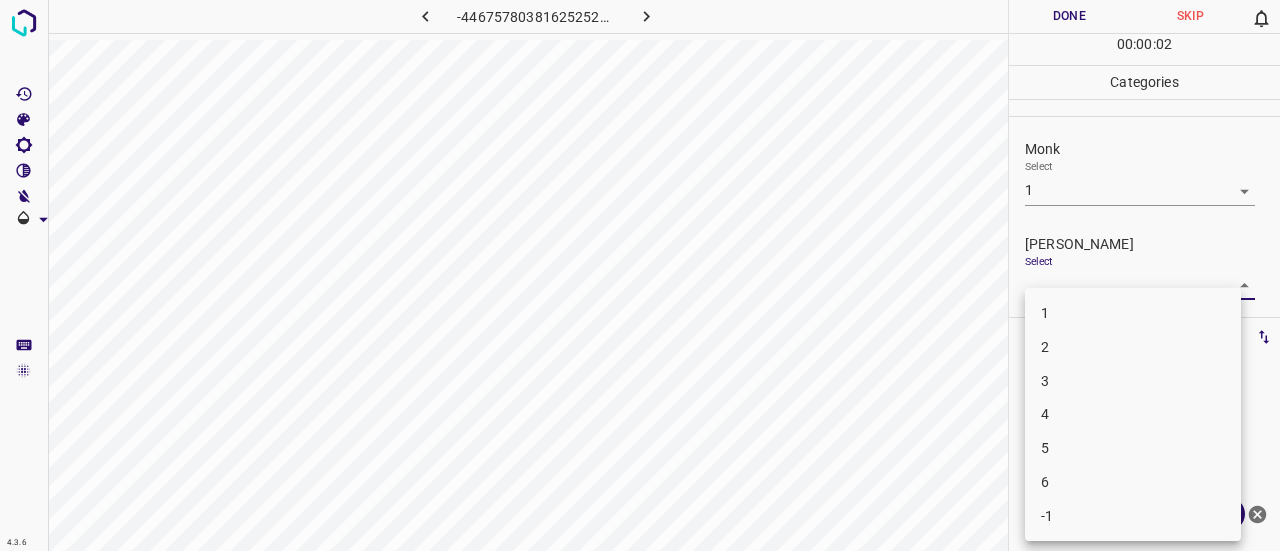 click on "1" at bounding box center (1133, 313) 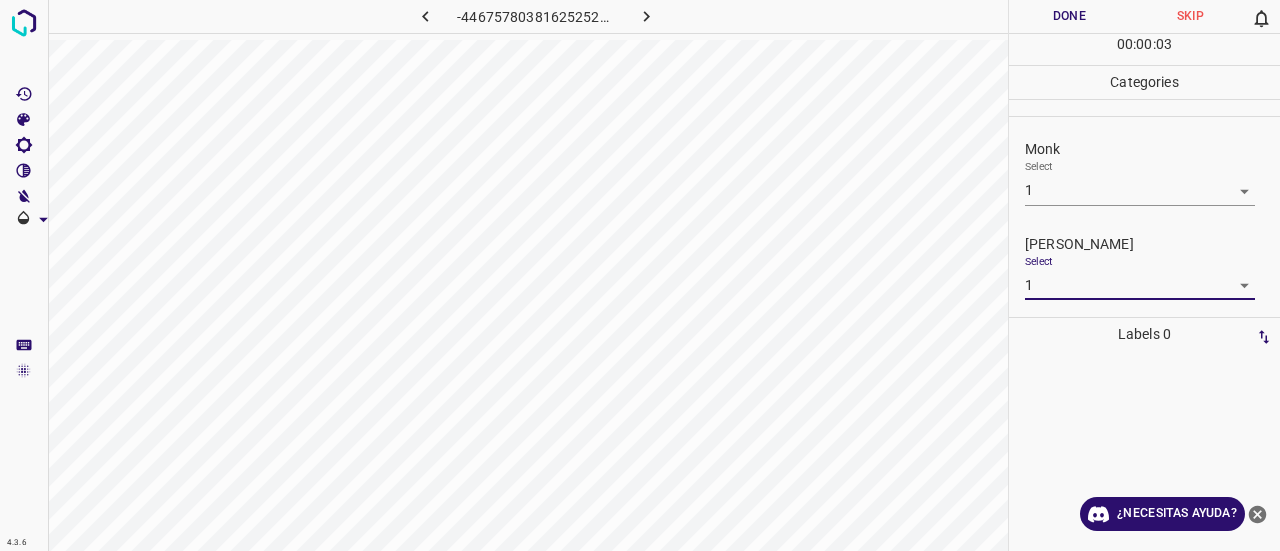 click on "Done" at bounding box center [1069, 16] 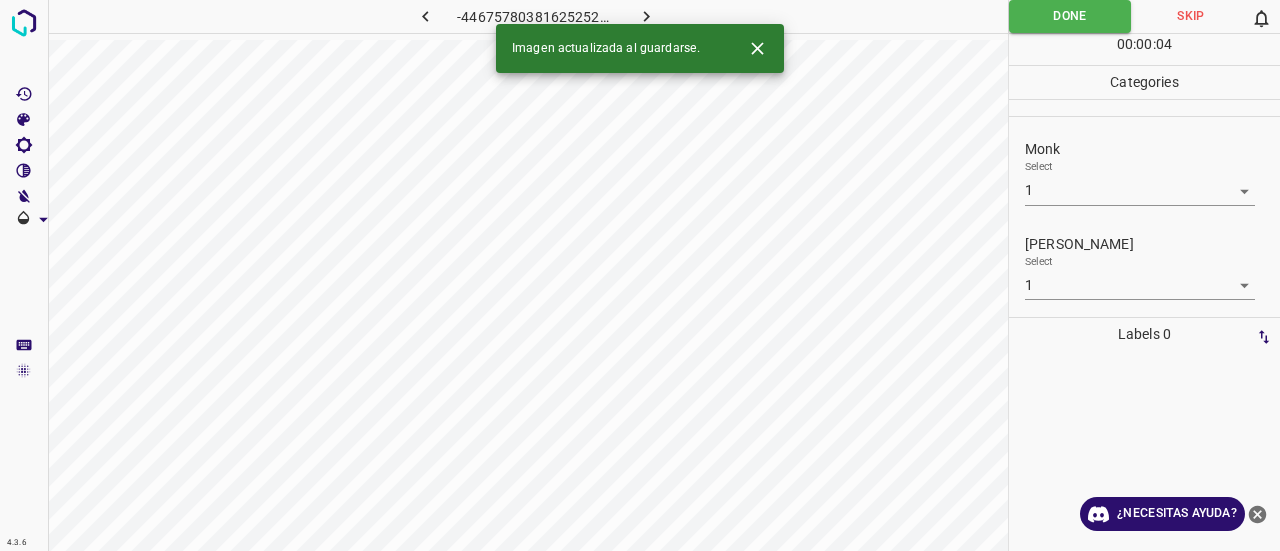 click on "Imagen actualizada al guardarse." at bounding box center [640, 48] 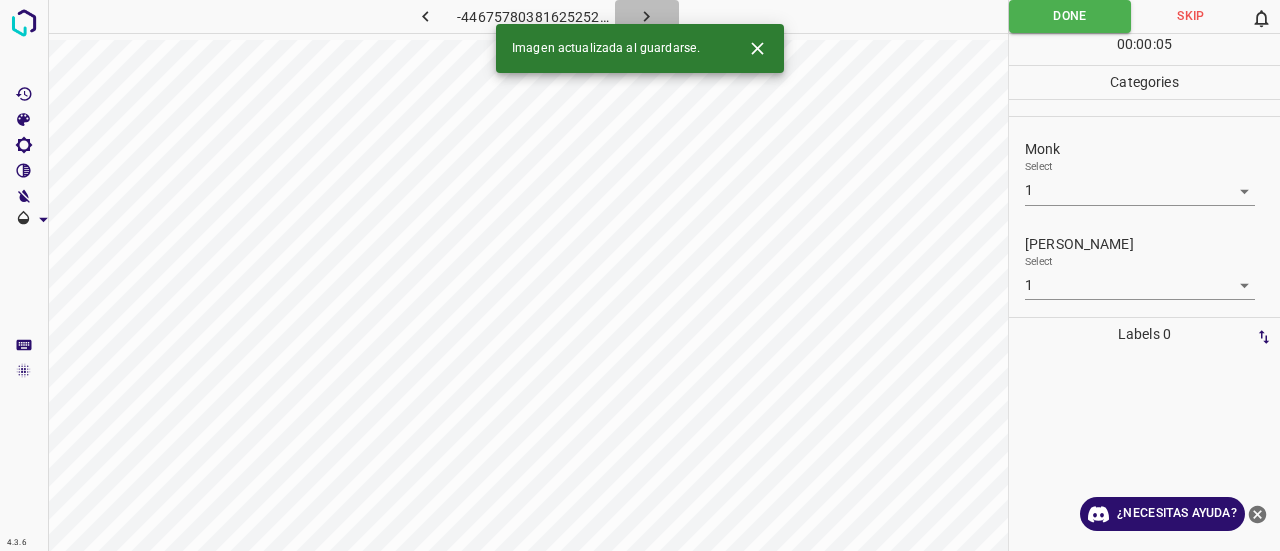 click 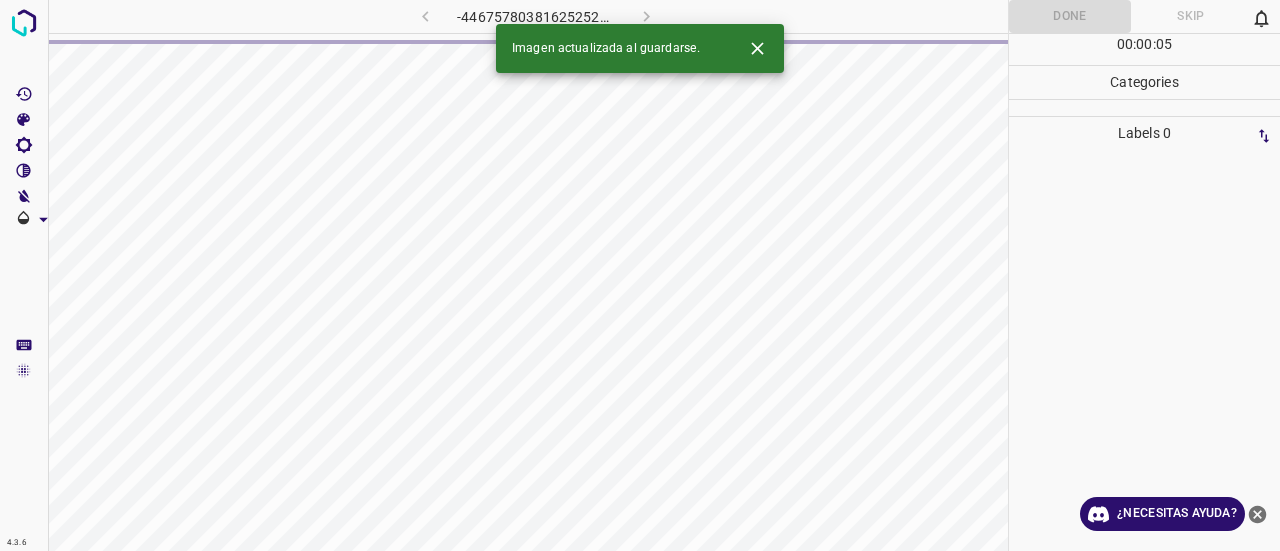 click on "Imagen actualizada al guardarse." at bounding box center (640, 48) 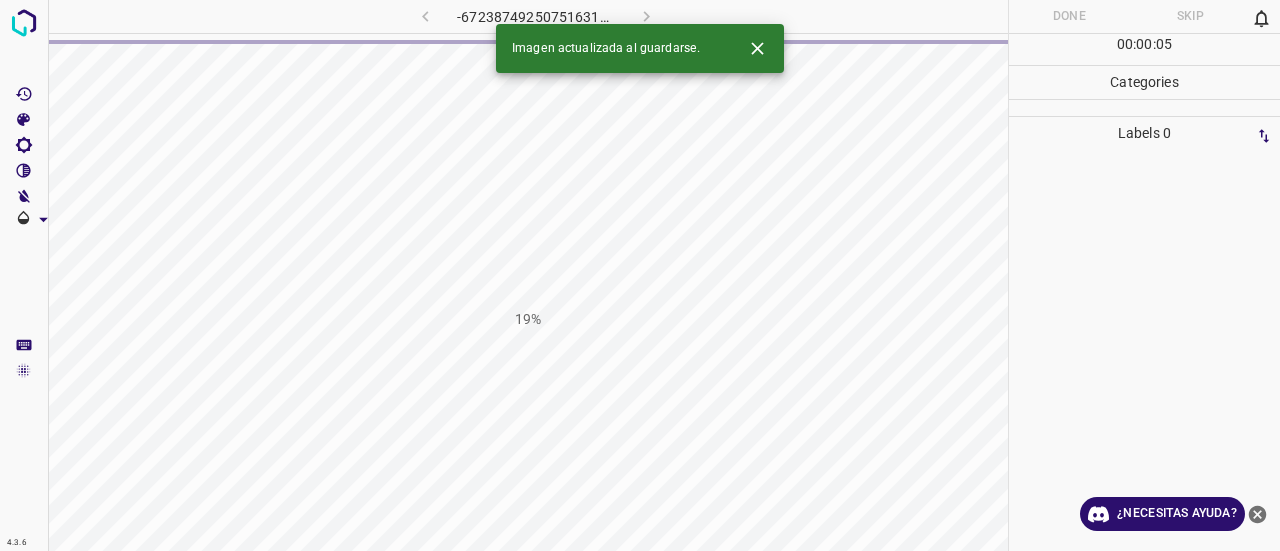 click 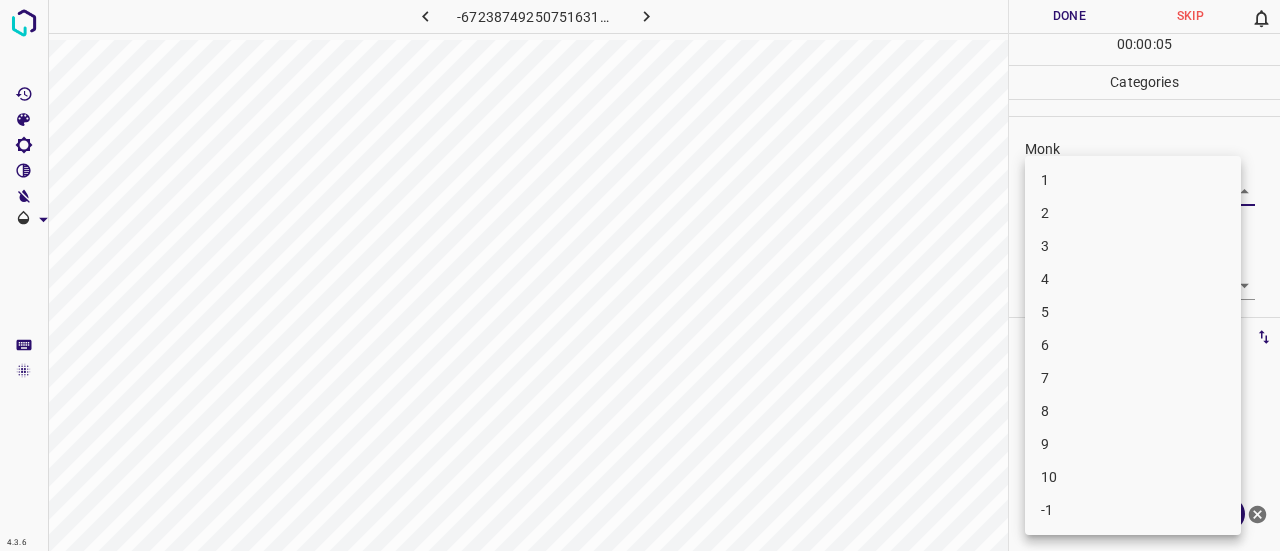 click on "4.3.6  -6723874925075163146.png Done Skip 0 00   : 00   : 05   Categories Monk   Select ​  Fitzpatrick   Select ​ Labels   0 Categories 1 Monk 2  Fitzpatrick Tools Space Change between modes (Draw & Edit) I Auto labeling R Restore zoom M Zoom in N Zoom out Delete Delete selecte label Filters Z Restore filters X Saturation filter C Brightness filter V Contrast filter B Gray scale filter General O Download ¿Necesitas ayuda? Texto original Valora esta traducción Tu opinión servirá para ayudar a mejorar el Traductor de Google - Texto - Esconder - Borrar 1 2 3 4 5 6 7 8 9 10 -1" at bounding box center [640, 275] 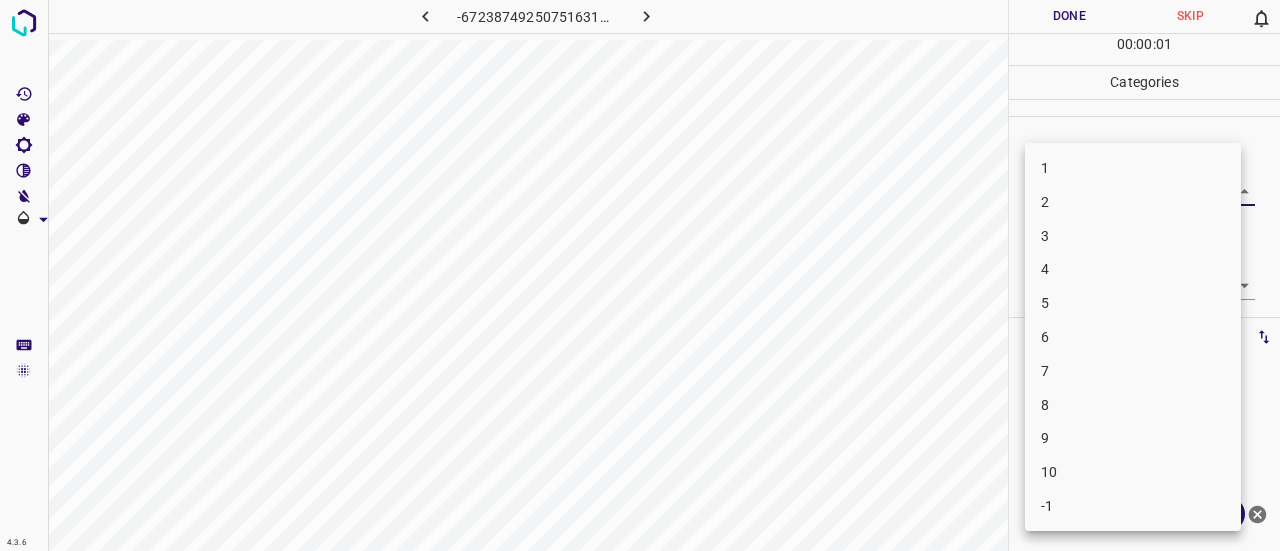 click on "6" at bounding box center (1133, 337) 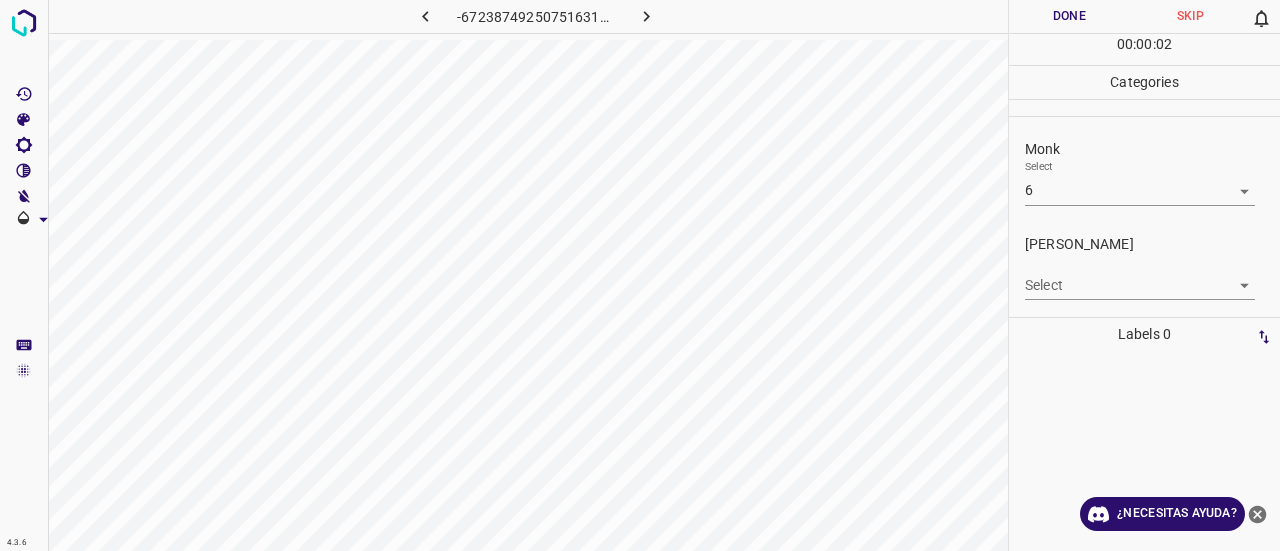 click on "Select ​" at bounding box center [1140, 277] 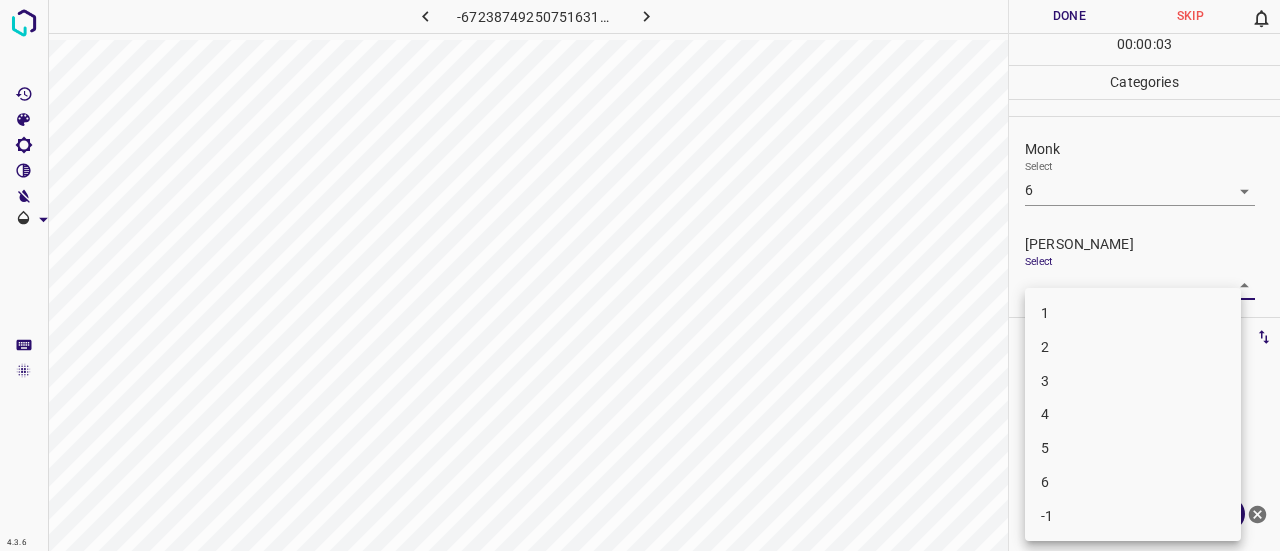 click on "3" at bounding box center [1133, 381] 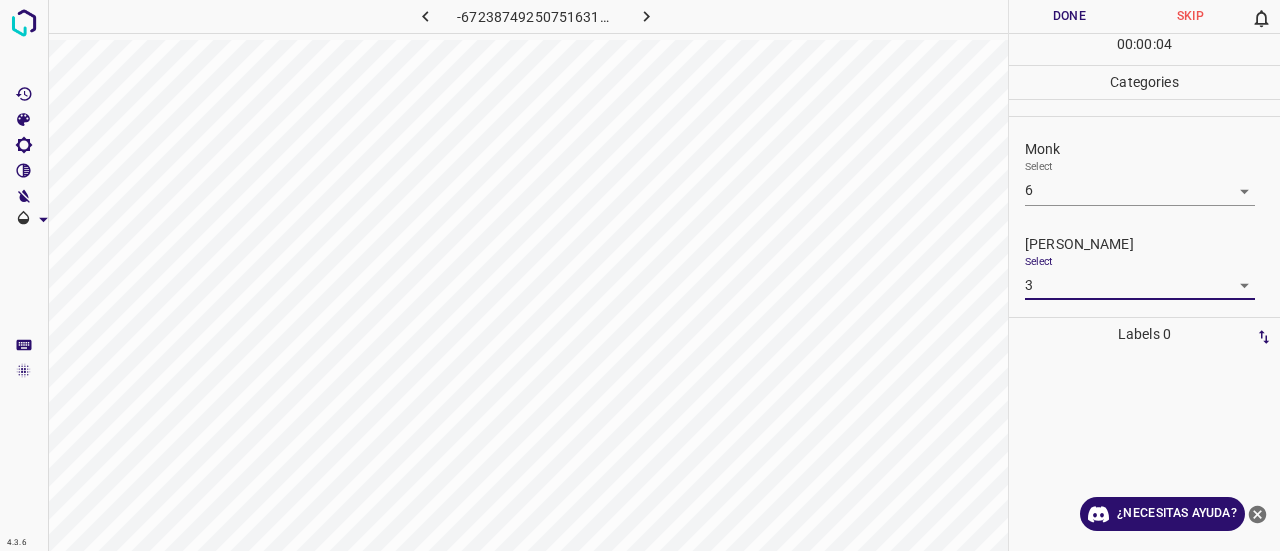 click on "Done" at bounding box center [1069, 16] 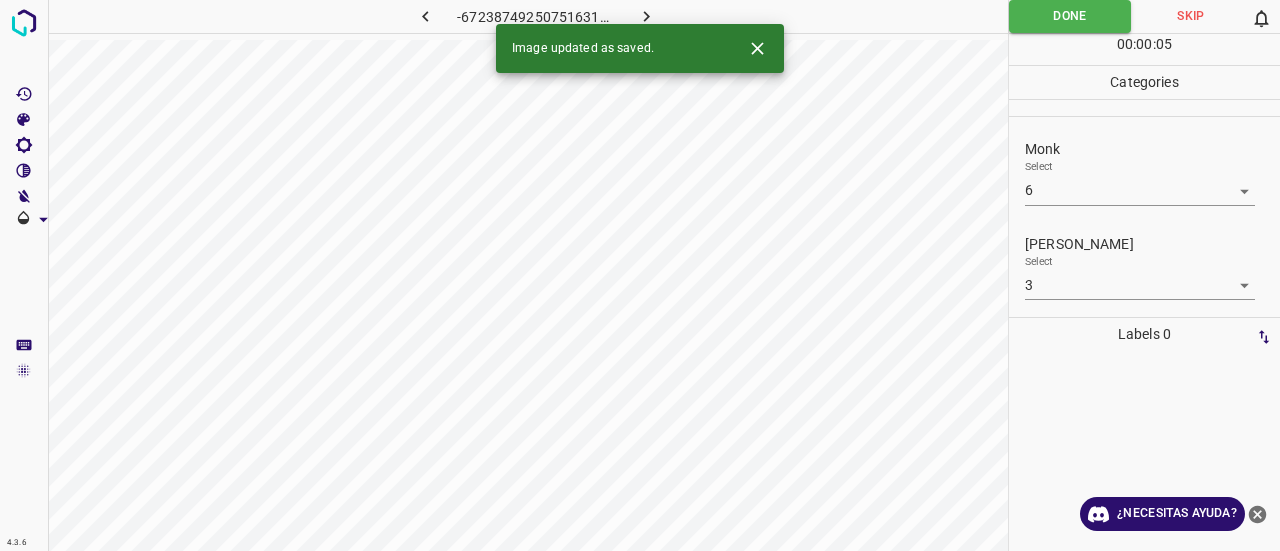 click 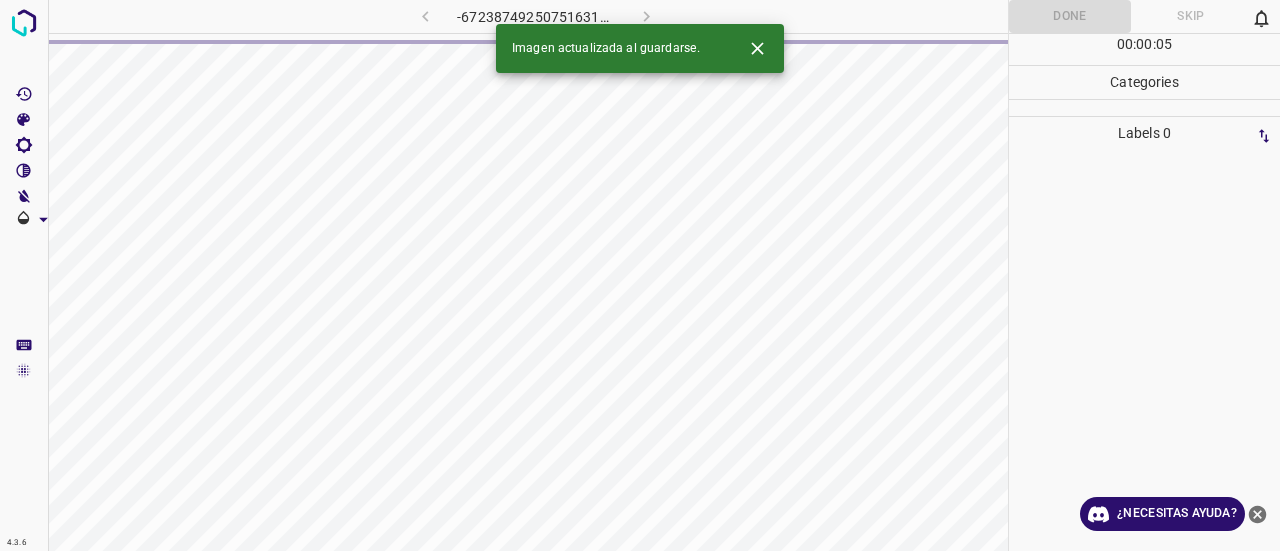 click 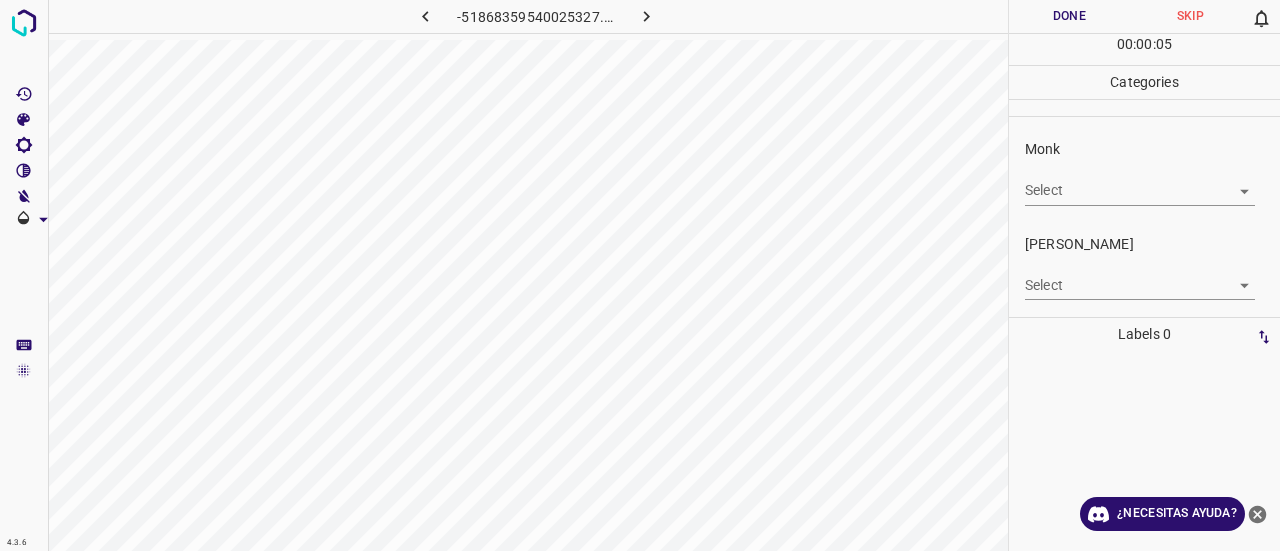 click on "4.3.6  -51868359540025327.png Done Skip 0 00   : 00   : 05   Categories Monk   Select ​  Fitzpatrick   Select ​ Labels   0 Categories 1 Monk 2  Fitzpatrick Tools Space Change between modes (Draw & Edit) I Auto labeling R Restore zoom M Zoom in N Zoom out Delete Delete selecte label Filters Z Restore filters X Saturation filter C Brightness filter V Contrast filter B Gray scale filter General O Download ¿Necesitas ayuda? Texto original Valora esta traducción Tu opinión servirá para ayudar a mejorar el Traductor de Google - Texto - Esconder - Borrar" at bounding box center [640, 275] 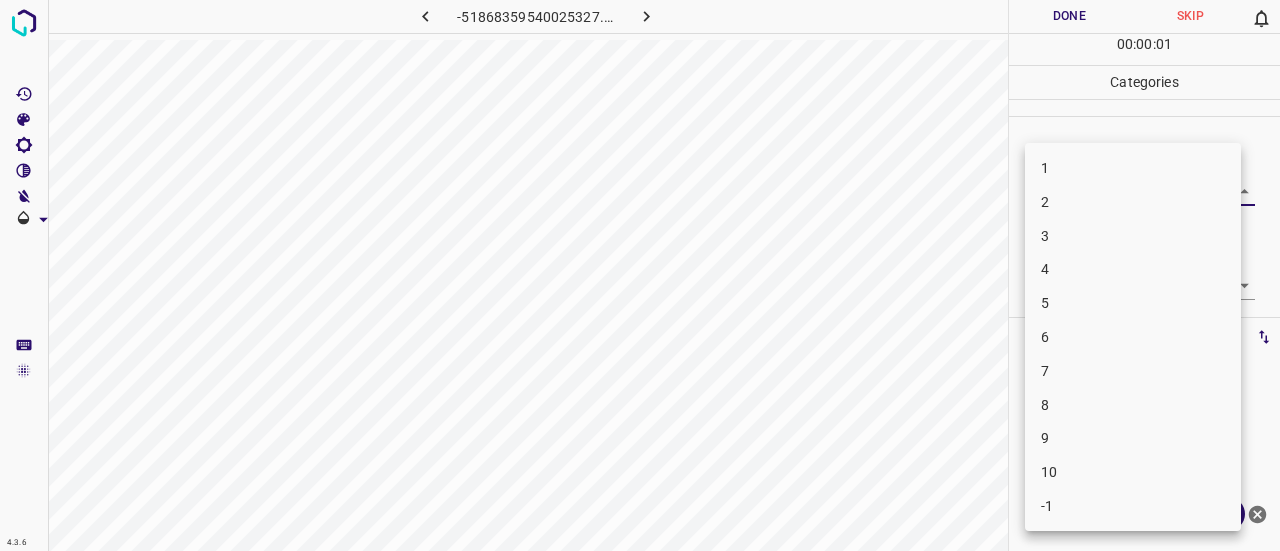 click on "8" at bounding box center [1133, 405] 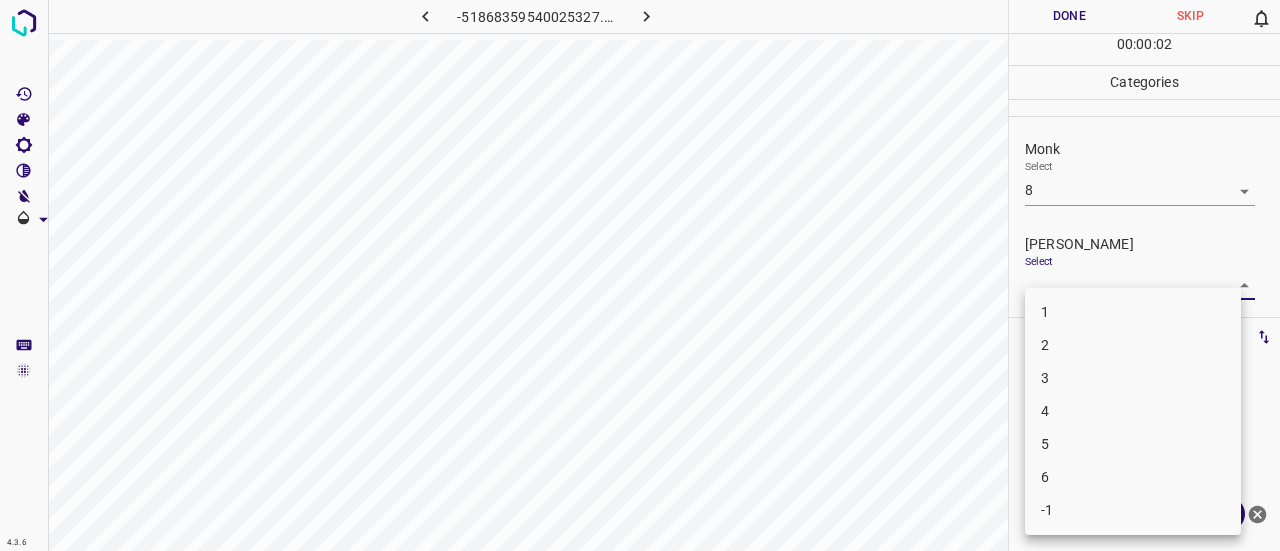 click on "4.3.6  -51868359540025327.png Done Skip 0 00   : 00   : 02   Categories Monk   Select 8 8  Fitzpatrick   Select ​ Labels   0 Categories 1 Monk 2  Fitzpatrick Tools Space Change between modes (Draw & Edit) I Auto labeling R Restore zoom M Zoom in N Zoom out Delete Delete selecte label Filters Z Restore filters X Saturation filter C Brightness filter V Contrast filter B Gray scale filter General O Download ¿Necesitas ayuda? Texto original Valora esta traducción Tu opinión servirá para ayudar a mejorar el Traductor de Google - Texto - Esconder - Borrar 1 2 3 4 5 6 -1" at bounding box center (640, 275) 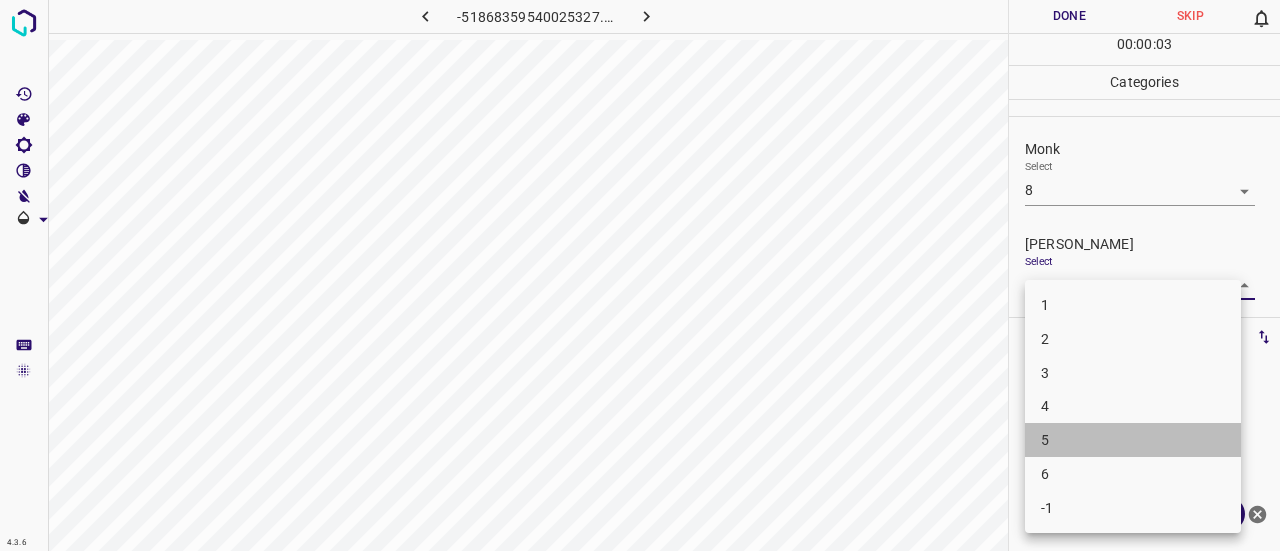 click on "5" at bounding box center (1133, 440) 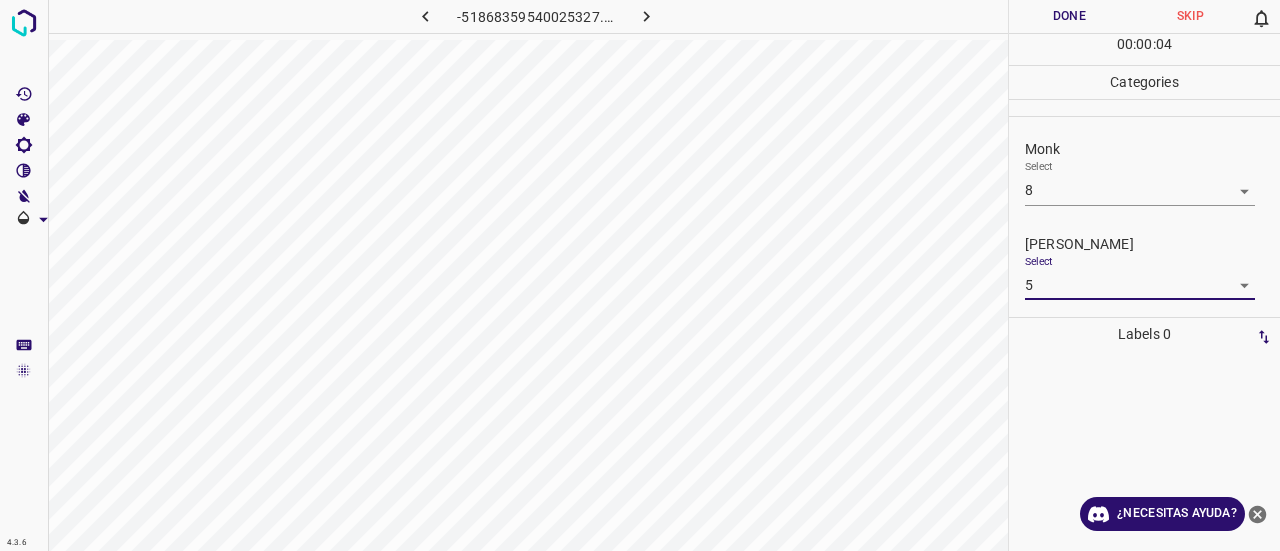 click on "4.3.6  -51868359540025327.png Done Skip 0 00   : 00   : 04   Categories Monk   Select 8 8  Fitzpatrick   Select 5 5 Labels   0 Categories 1 Monk 2  Fitzpatrick Tools Space Change between modes (Draw & Edit) I Auto labeling R Restore zoom M Zoom in N Zoom out Delete Delete selecte label Filters Z Restore filters X Saturation filter C Brightness filter V Contrast filter B Gray scale filter General O Download ¿Necesitas ayuda? Texto original Valora esta traducción Tu opinión servirá para ayudar a mejorar el Traductor de Google - Texto - Esconder - Borrar" at bounding box center (640, 275) 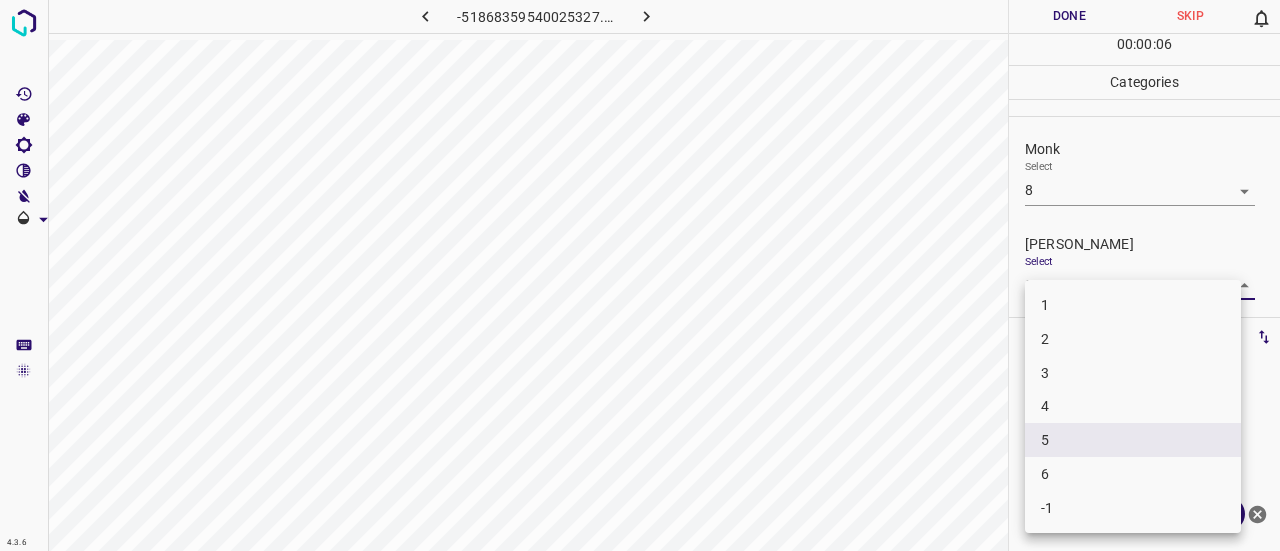 click at bounding box center [640, 275] 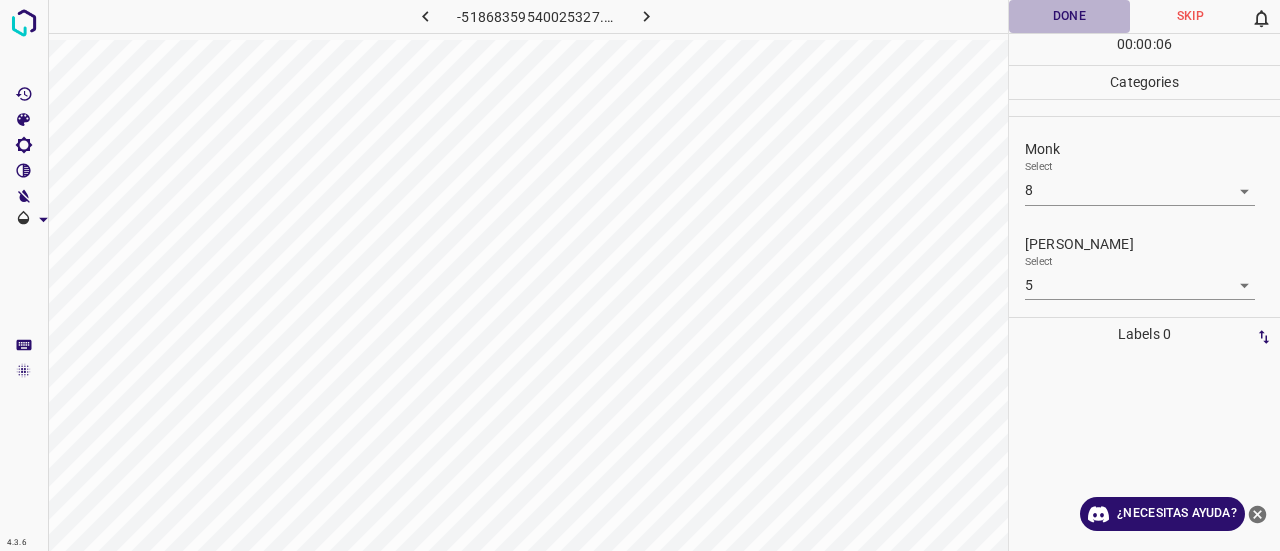 click on "Done" at bounding box center [1069, 16] 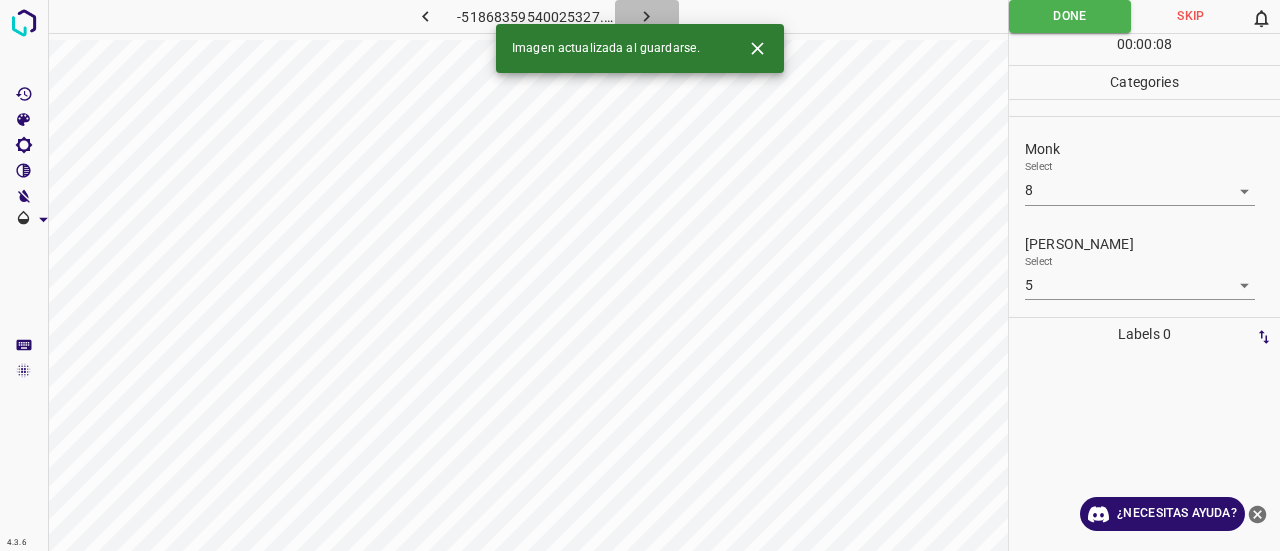 click 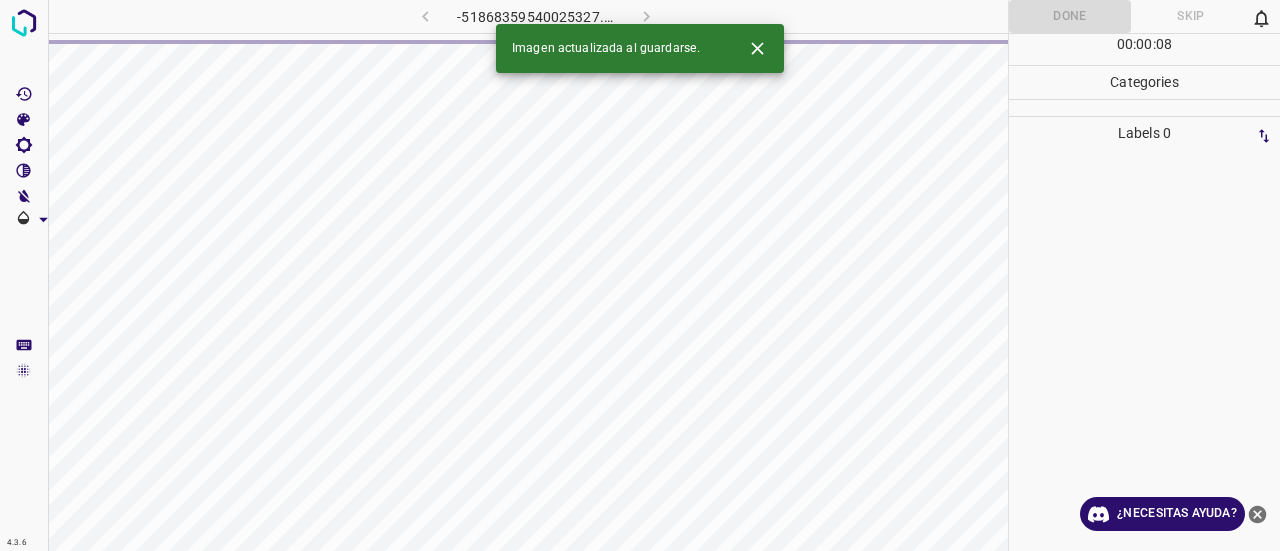 click at bounding box center [757, 48] 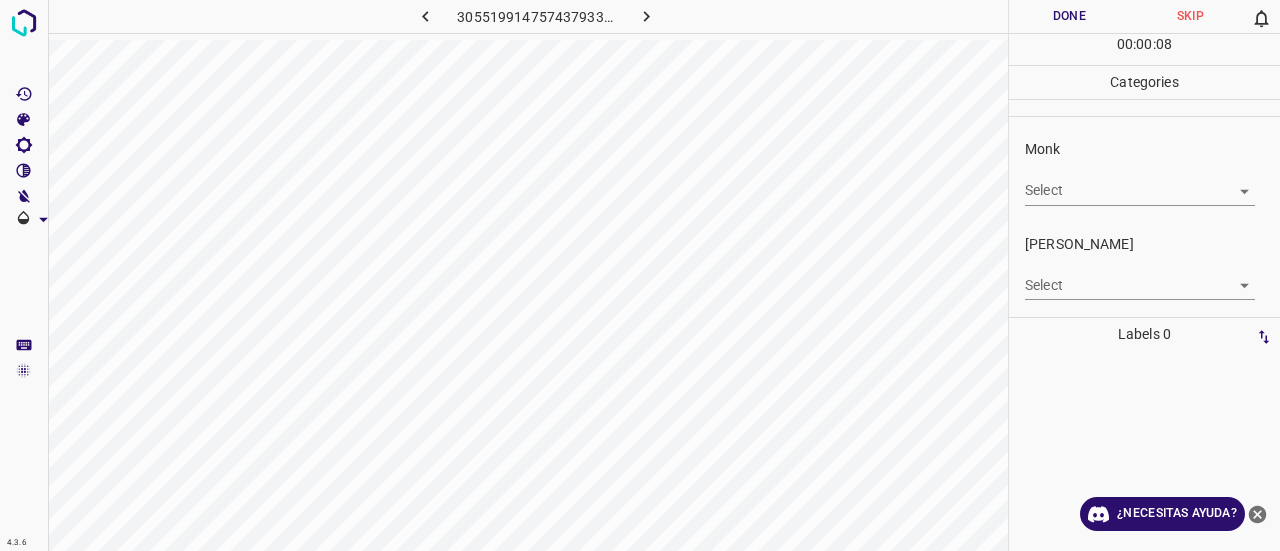 click on "4.3.6  3055199147574379337.png Done Skip 0 00   : 00   : 08   Categories Monk   Select ​  Fitzpatrick   Select ​ Labels   0 Categories 1 Monk 2  Fitzpatrick Tools Space Change between modes (Draw & Edit) I Auto labeling R Restore zoom M Zoom in N Zoom out Delete Delete selecte label Filters Z Restore filters X Saturation filter C Brightness filter V Contrast filter B Gray scale filter General O Download ¿Necesitas ayuda? Texto original Valora esta traducción Tu opinión servirá para ayudar a mejorar el Traductor de Google - Texto - Esconder - Borrar" at bounding box center (640, 275) 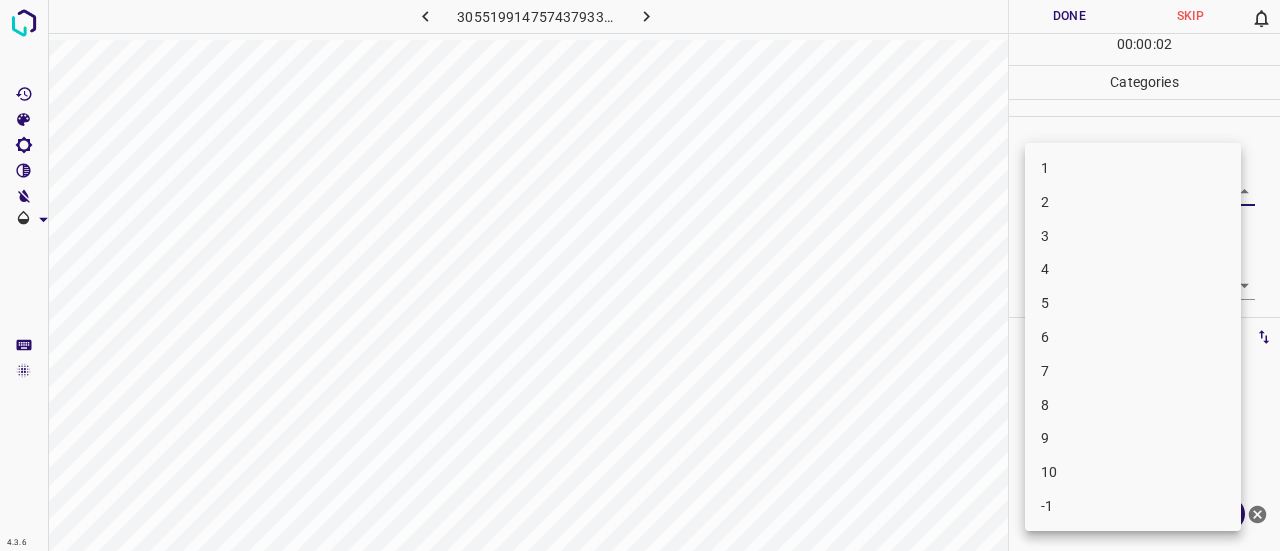 click on "3" at bounding box center (1133, 236) 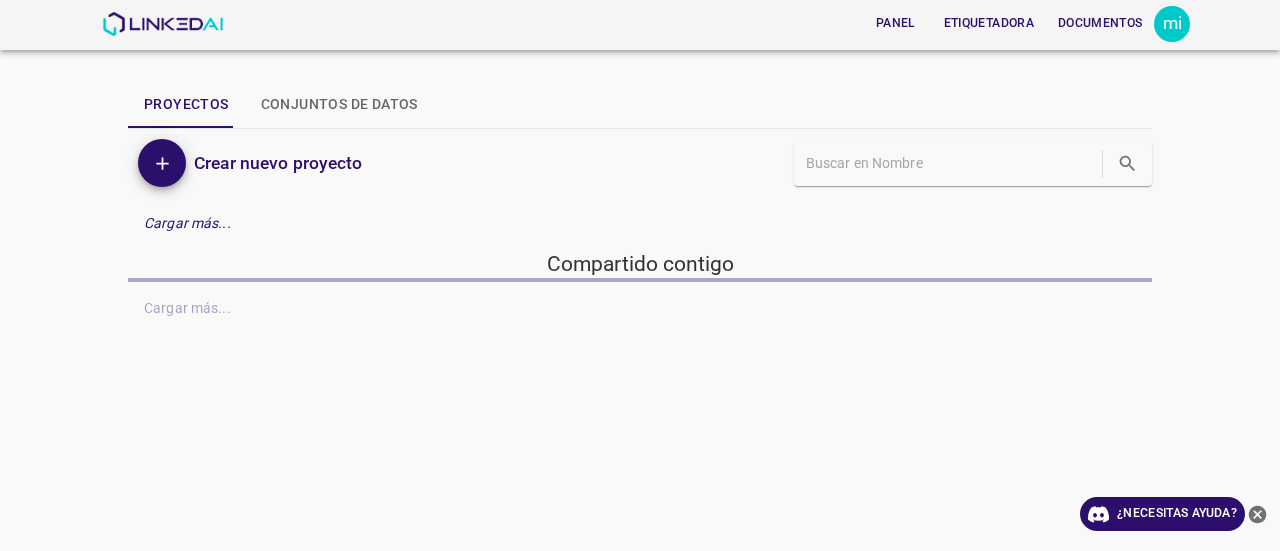scroll, scrollTop: 0, scrollLeft: 0, axis: both 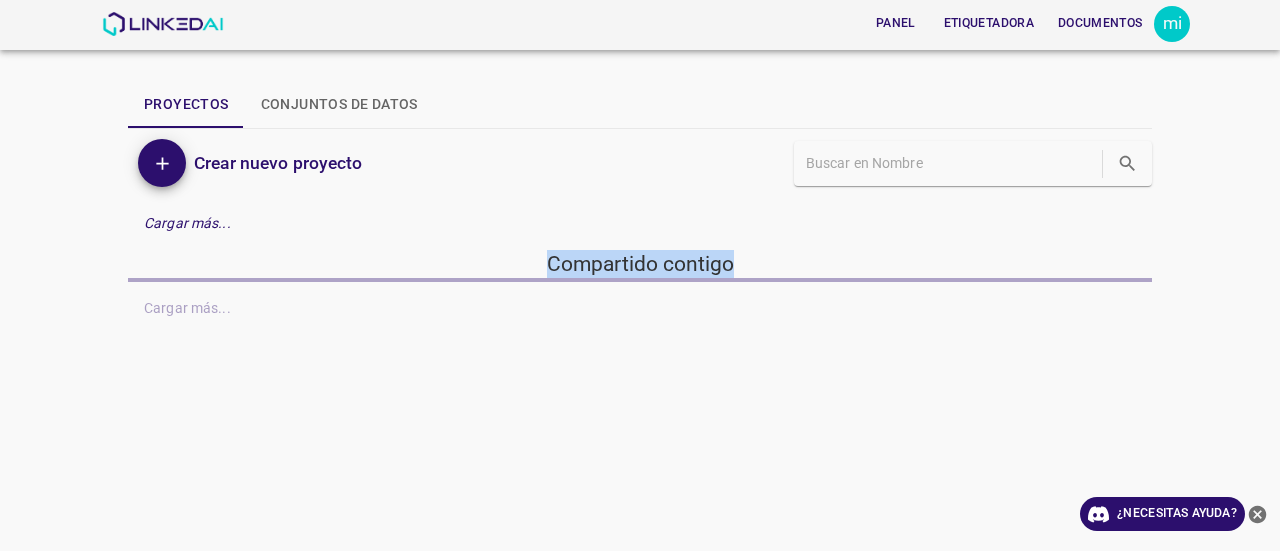 drag, startPoint x: 547, startPoint y: 259, endPoint x: 750, endPoint y: 268, distance: 203.1994 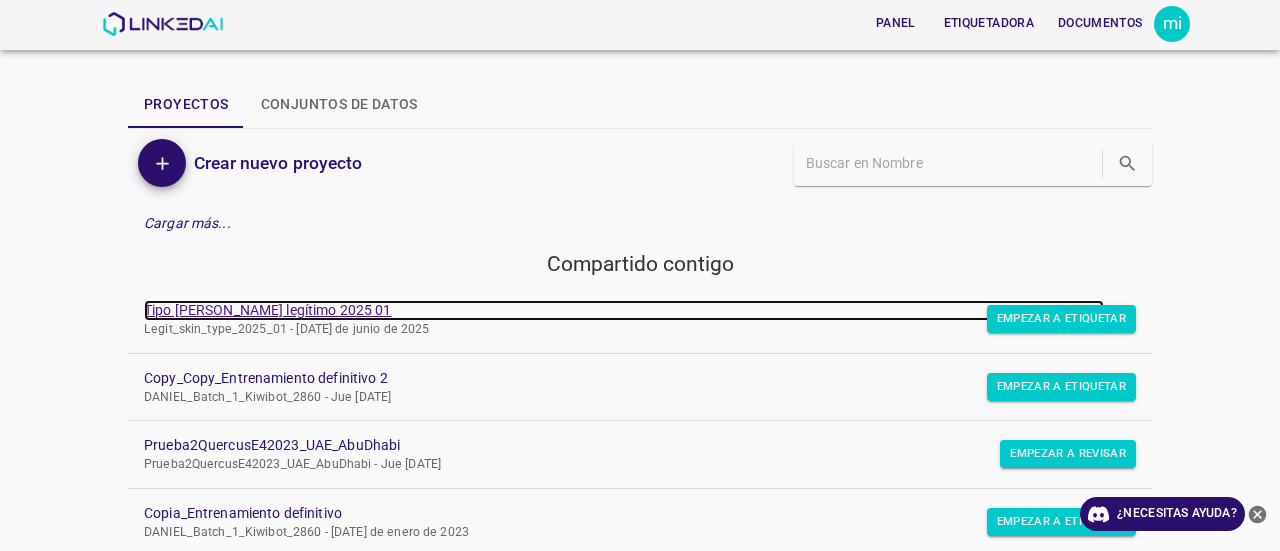 click on "Tipo [PERSON_NAME] legítimo 2025 01" at bounding box center [268, 310] 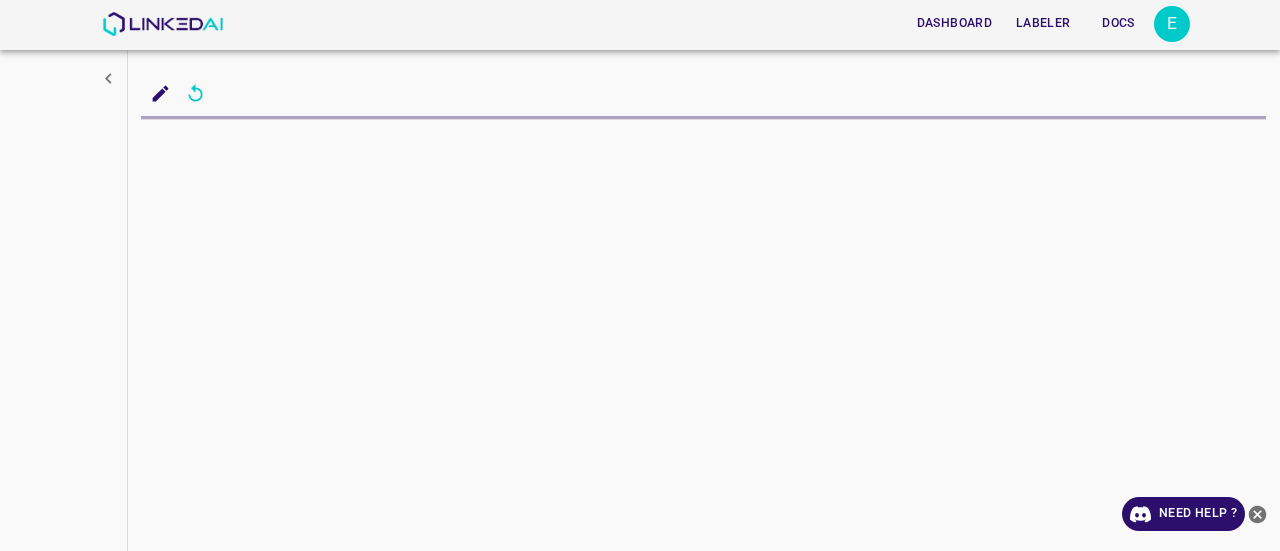 scroll, scrollTop: 0, scrollLeft: 0, axis: both 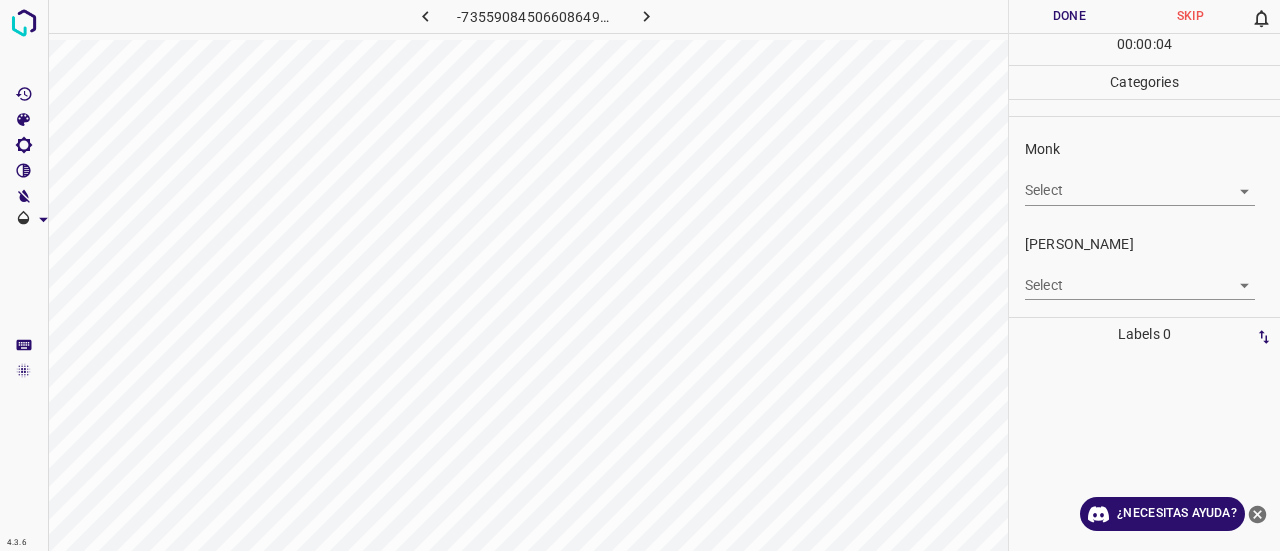 click on "4.3.6  -735590845066086495.png Done Skip 0 00   : 00   : 04   Categories Monk   Select ​  [PERSON_NAME]   Select ​ Labels   0 Categories 1 Monk 2  [PERSON_NAME] Tools Space Change between modes (Draw & Edit) I Auto labeling R Restore zoom M Zoom in N Zoom out Delete Delete selecte label Filters Z Restore filters X Saturation filter C Brightness filter V Contrast filter B Gray scale filter General O Download ¿Necesitas ayuda? Texto original Valora esta traducción Tu opinión servirá para ayudar a mejorar el Traductor de Google - Texto - Esconder - Borrar" at bounding box center (640, 275) 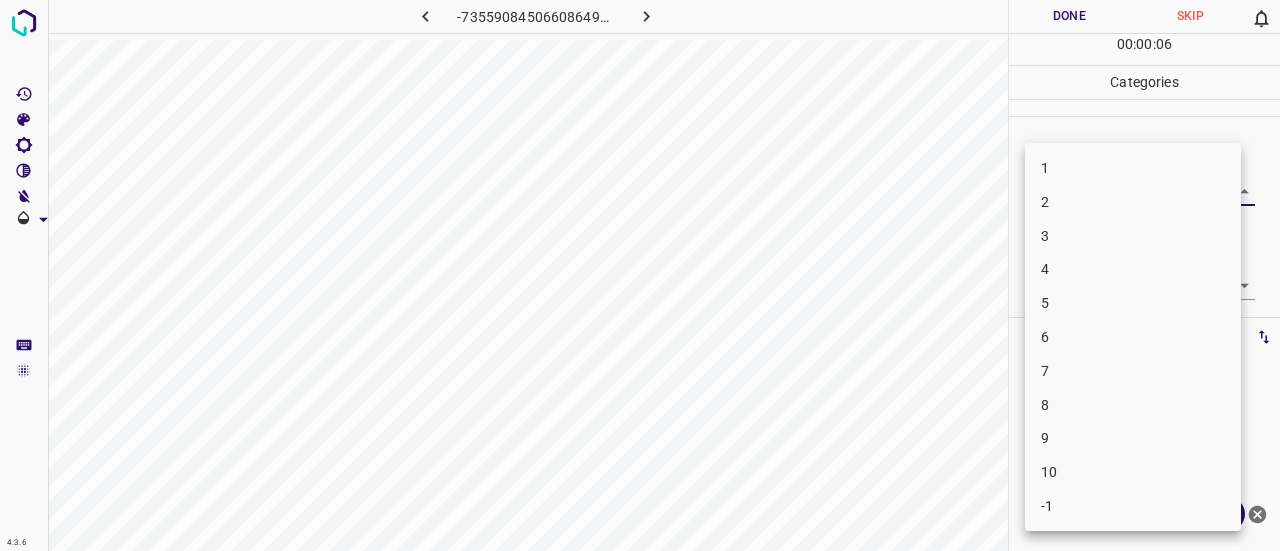 click on "3" at bounding box center (1133, 236) 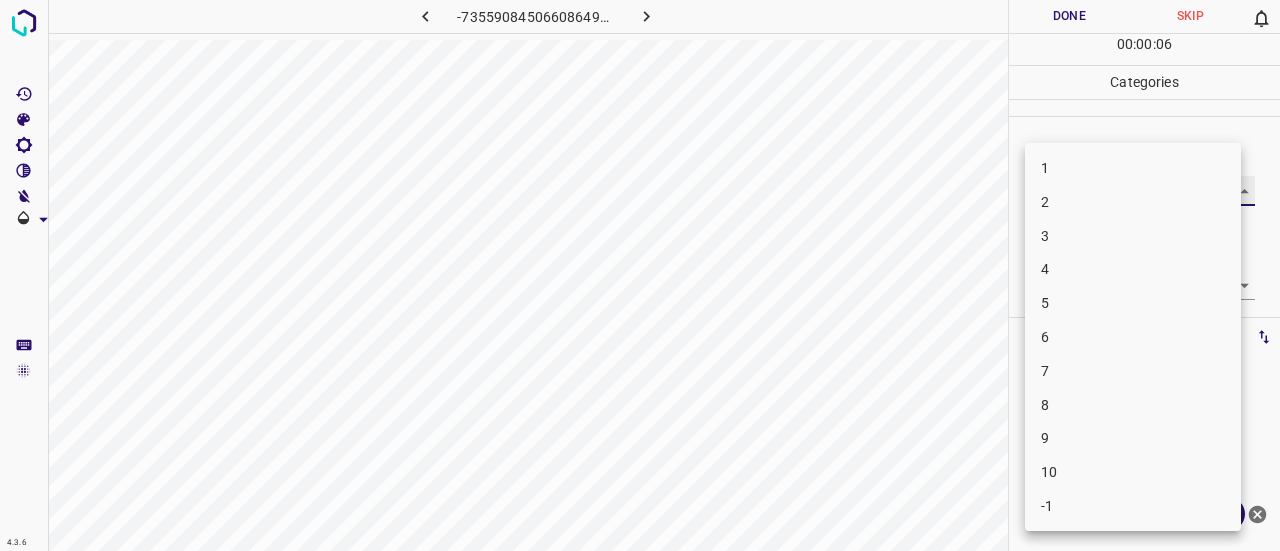 type on "3" 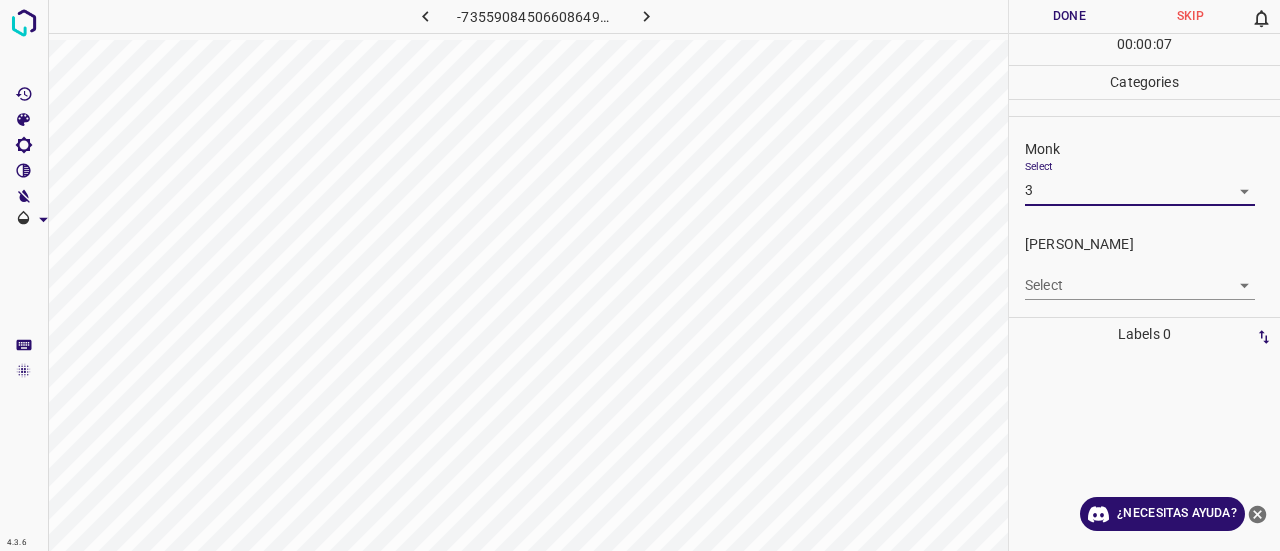 click on "4.3.6  -735590845066086495.png Done Skip 0 00   : 00   : 07   Categories Monk   Select 3 3  [PERSON_NAME]   Select ​ Labels   0 Categories 1 Monk 2  [PERSON_NAME] Tools Space Change between modes (Draw & Edit) I Auto labeling R Restore zoom M Zoom in N Zoom out Delete Delete selecte label Filters Z Restore filters X Saturation filter C Brightness filter V Contrast filter B Gray scale filter General O Download ¿Necesitas ayuda? Texto original Valora esta traducción Tu opinión servirá para ayudar a mejorar el Traductor de Google - Texto - Esconder - Borrar" at bounding box center [640, 275] 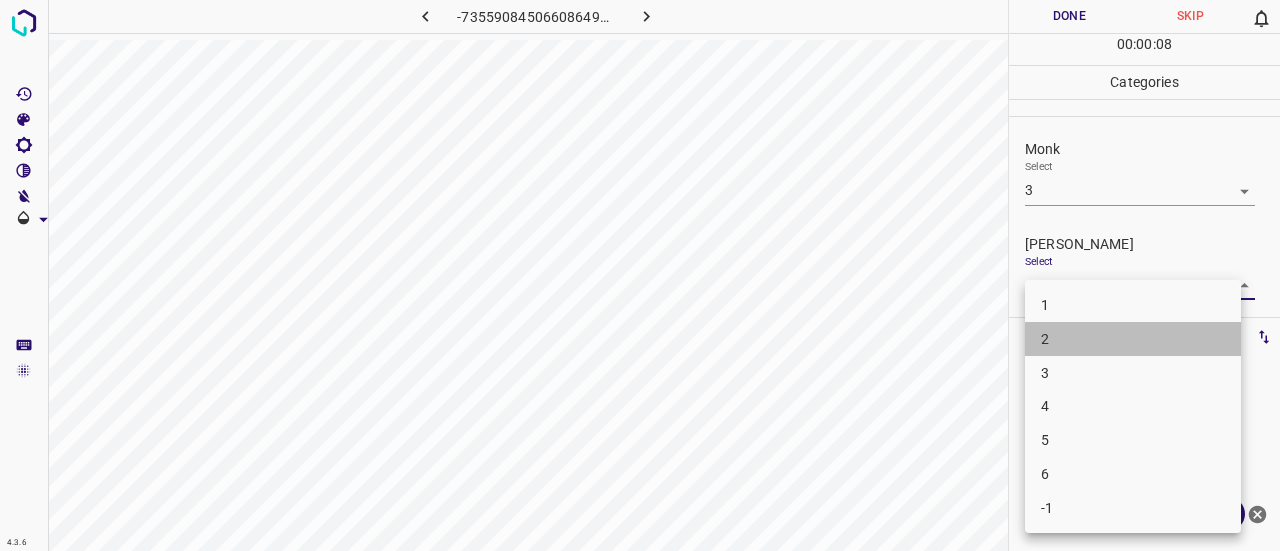 click on "2" at bounding box center (1133, 339) 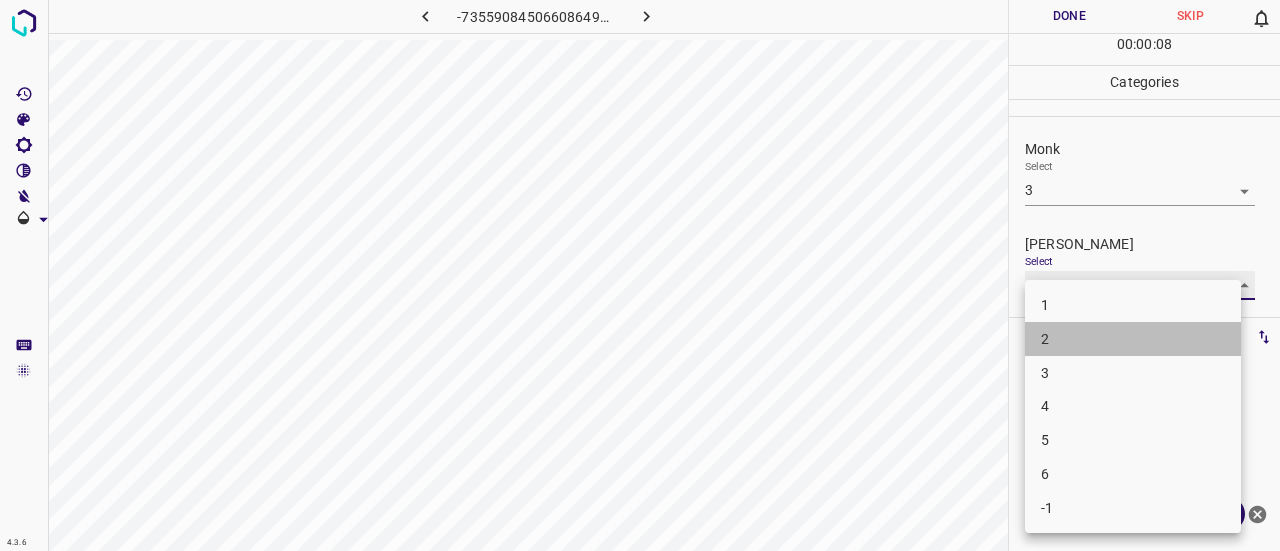 type on "2" 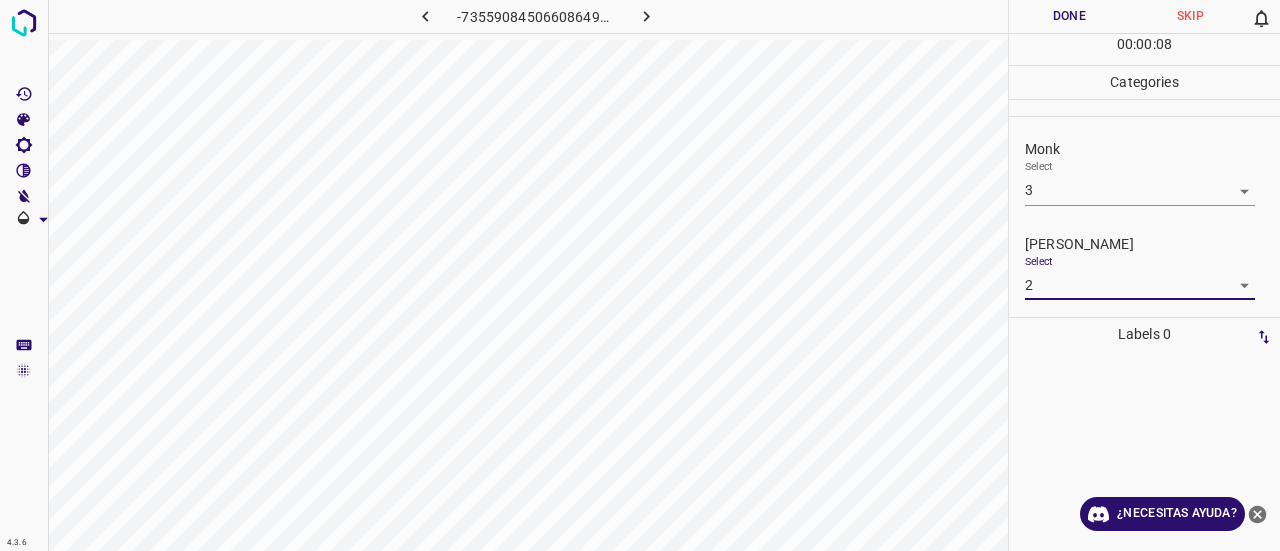click on "00   : 00   : 08" at bounding box center (1144, 49) 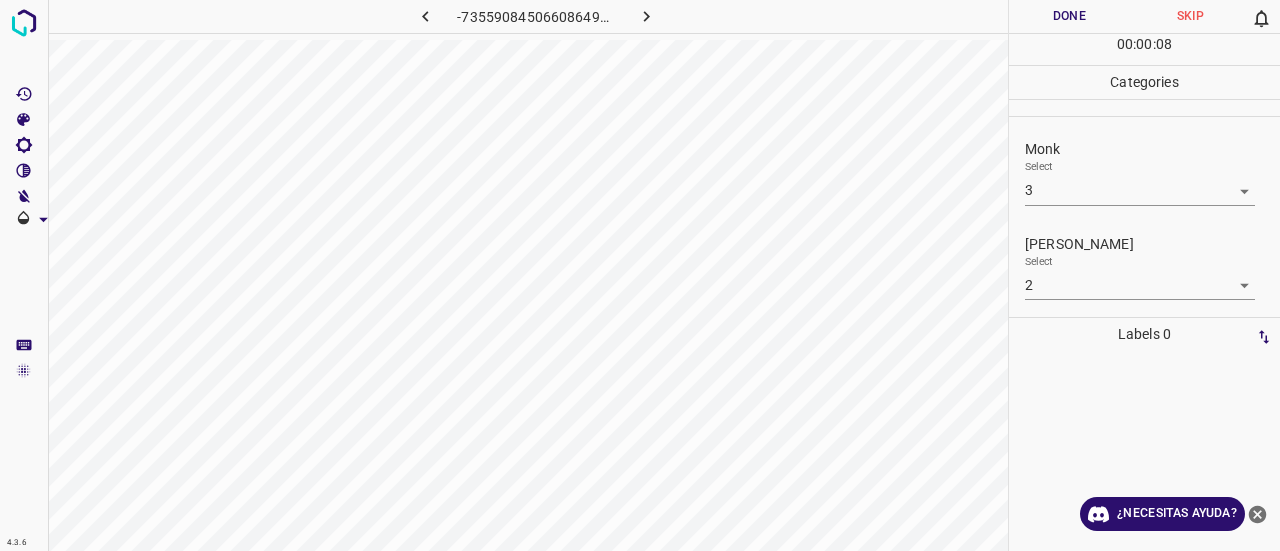 click on "Done" at bounding box center [1069, 16] 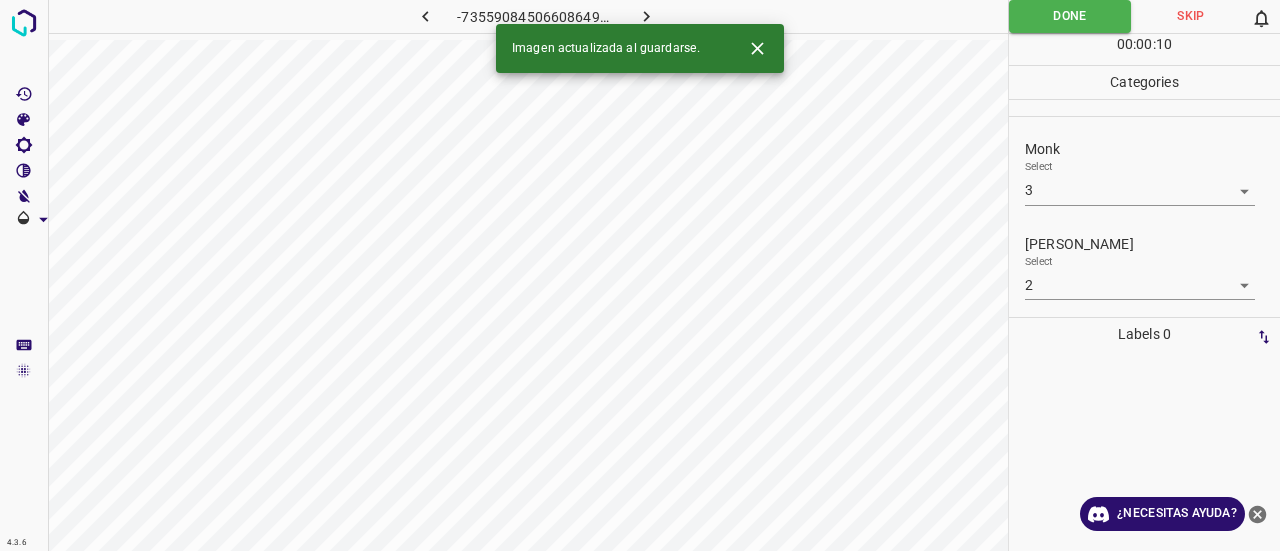 click 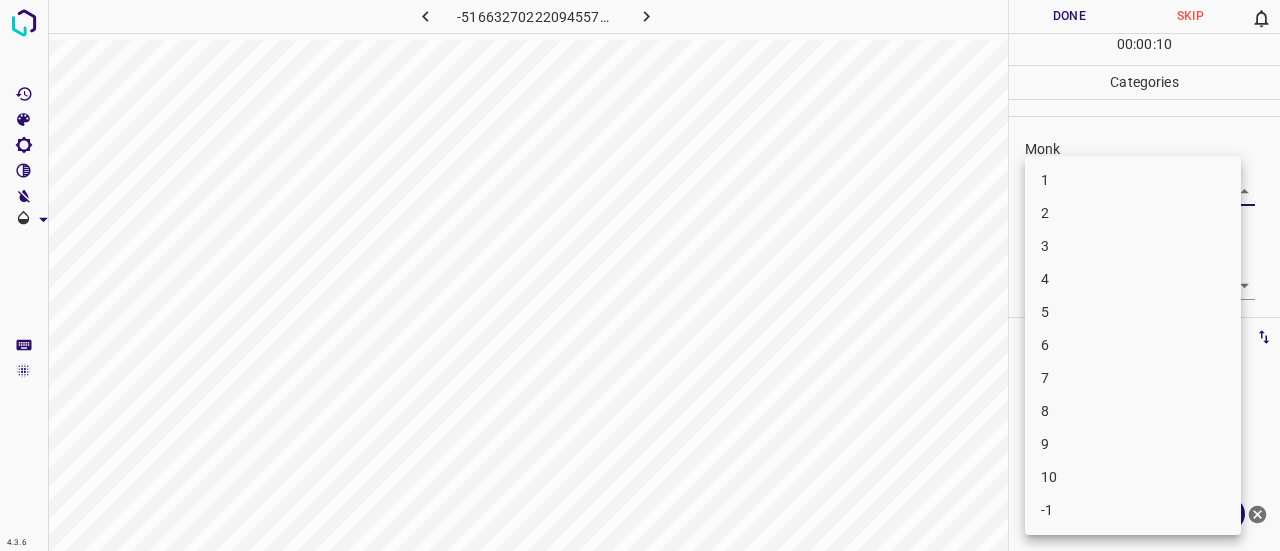 click on "4.3.6  -5166327022209455745.png Done Skip 0 00   : 00   : 10   Categories Monk   Select ​  [PERSON_NAME]   Select ​ Labels   0 Categories 1 Monk 2  [PERSON_NAME] Tools Space Change between modes (Draw & Edit) I Auto labeling R Restore zoom M Zoom in N Zoom out Delete Delete selecte label Filters Z Restore filters X Saturation filter C Brightness filter V Contrast filter B Gray scale filter General O Download ¿Necesitas ayuda? Texto original Valora esta traducción Tu opinión servirá para ayudar a mejorar el Traductor de Google - Texto - Esconder - Borrar 1 2 3 4 5 6 7 8 9 10 -1" at bounding box center (640, 275) 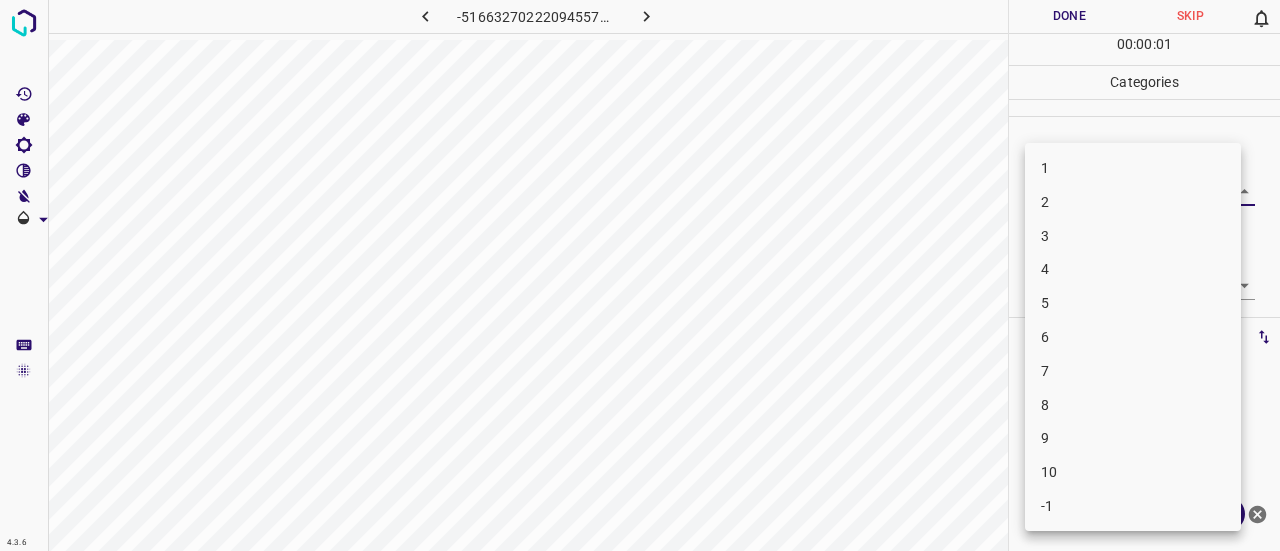 click on "2" at bounding box center (1133, 202) 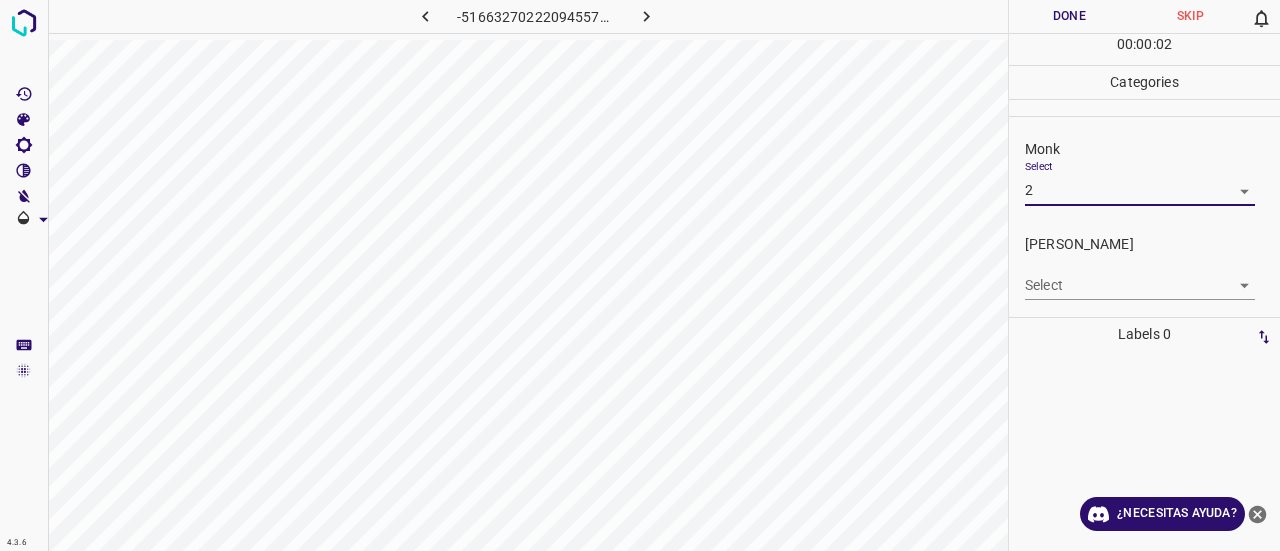 click on "4.3.6  -5166327022209455745.png Done Skip 0 00   : 00   : 02   Categories Monk   Select 2 2  [PERSON_NAME]   Select ​ Labels   0 Categories 1 Monk 2  [PERSON_NAME] Tools Space Change between modes (Draw & Edit) I Auto labeling R Restore zoom M Zoom in N Zoom out Delete Delete selecte label Filters Z Restore filters X Saturation filter C Brightness filter V Contrast filter B Gray scale filter General O Download ¿Necesitas ayuda? Texto original Valora esta traducción Tu opinión servirá para ayudar a mejorar el Traductor de Google - Texto - Esconder - Borrar" at bounding box center (640, 275) 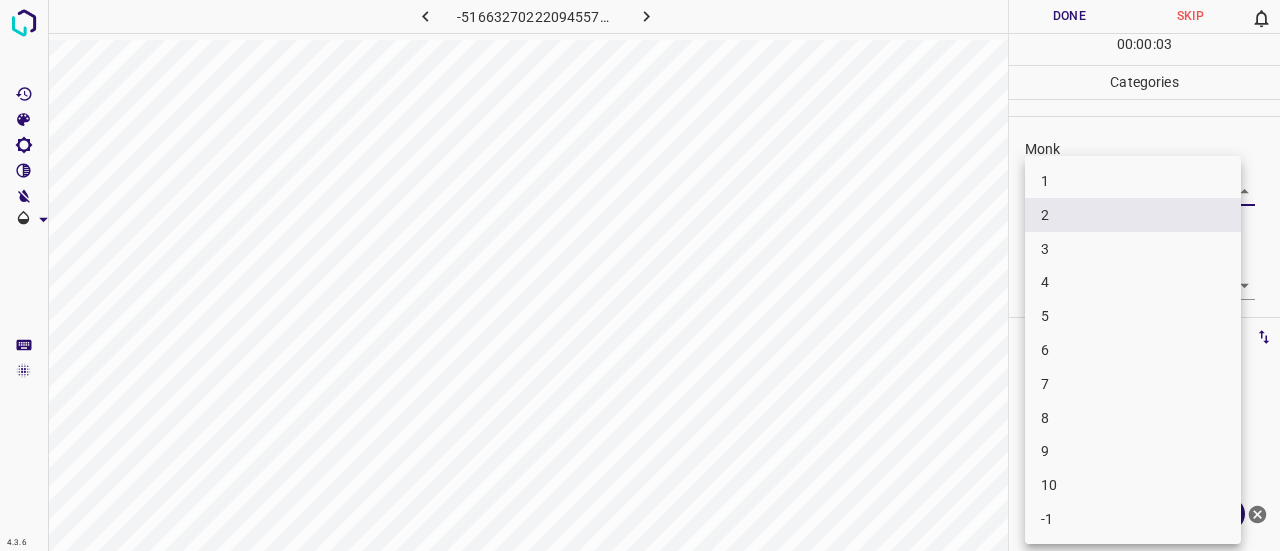 click on "3" at bounding box center [1133, 249] 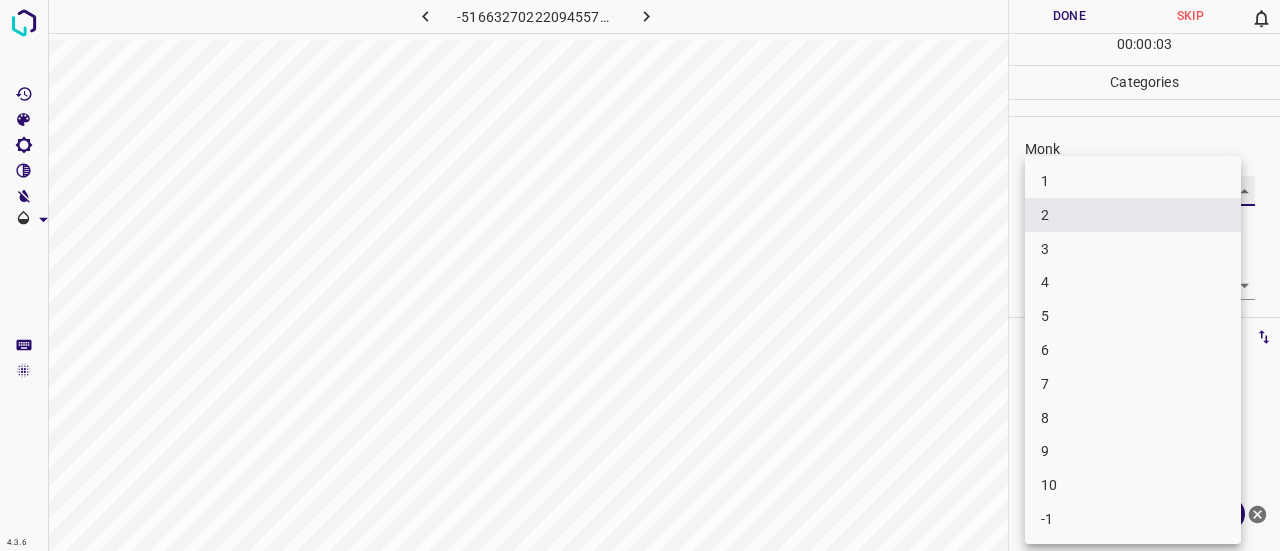 type on "3" 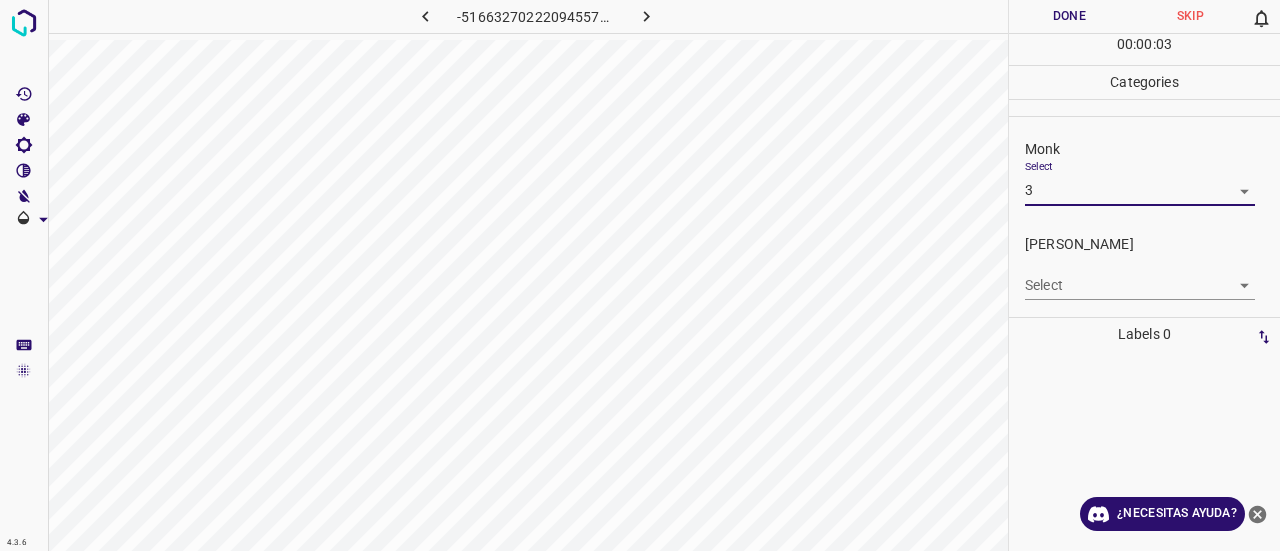 click on "4.3.6  -5166327022209455745.png Done Skip 0 00   : 00   : 03   Categories Monk   Select 3 3  [PERSON_NAME]   Select ​ Labels   0 Categories 1 Monk 2  [PERSON_NAME] Tools Space Change between modes (Draw & Edit) I Auto labeling R Restore zoom M Zoom in N Zoom out Delete Delete selecte label Filters Z Restore filters X Saturation filter C Brightness filter V Contrast filter B Gray scale filter General O Download ¿Necesitas ayuda? Texto original Valora esta traducción Tu opinión servirá para ayudar a mejorar el Traductor de Google - Texto - Esconder - Borrar 1 2 3 4 5 6 7 8 9 10 -1" at bounding box center (640, 275) 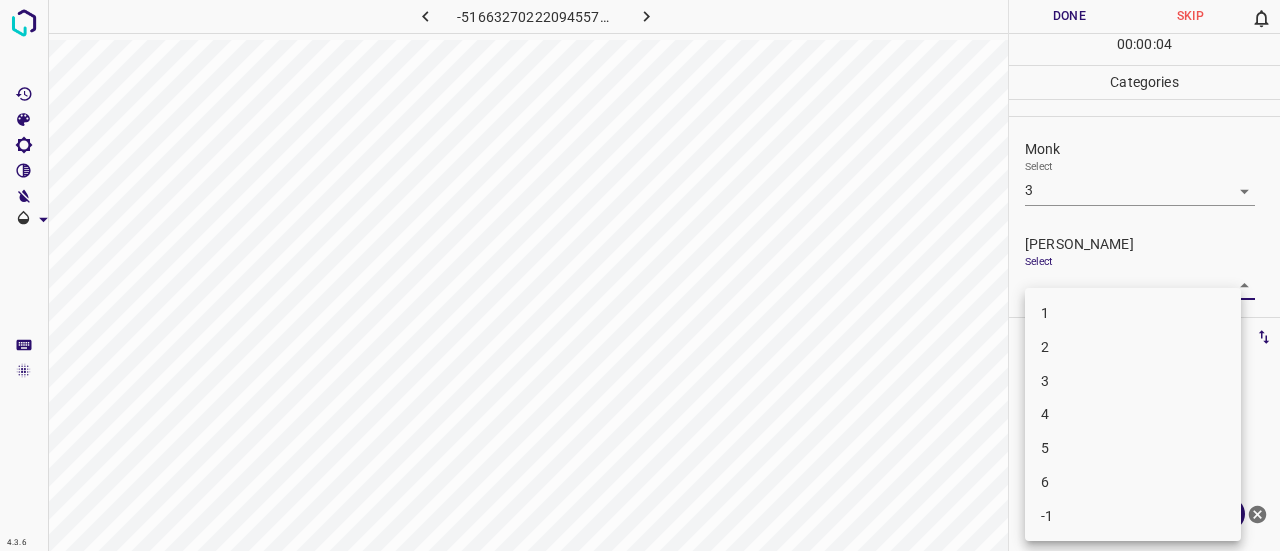 click on "1" at bounding box center (1133, 313) 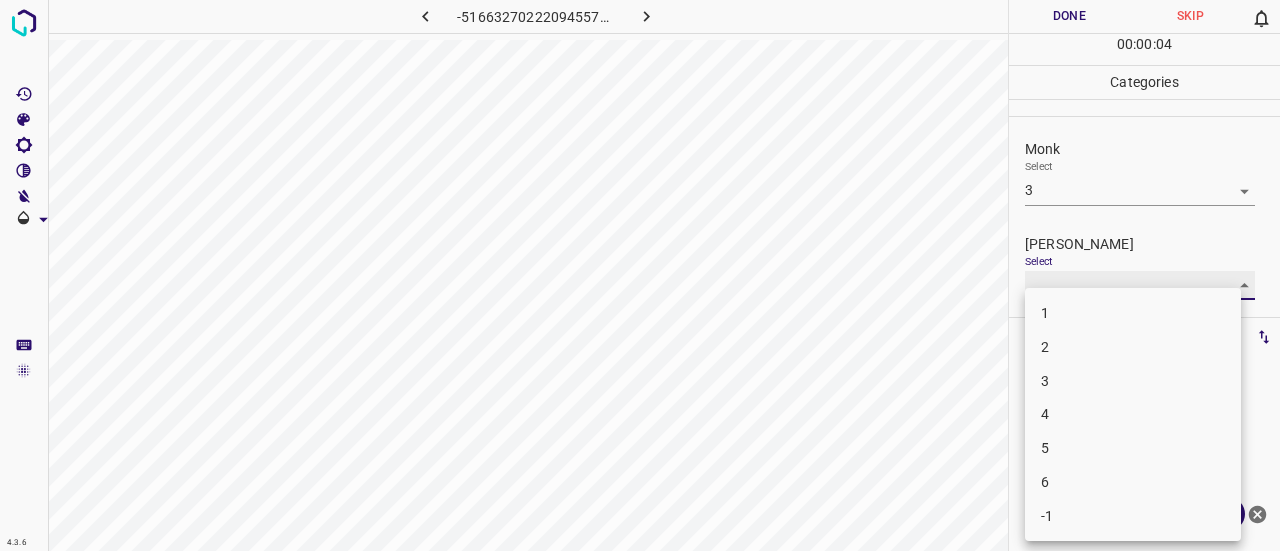 type on "1" 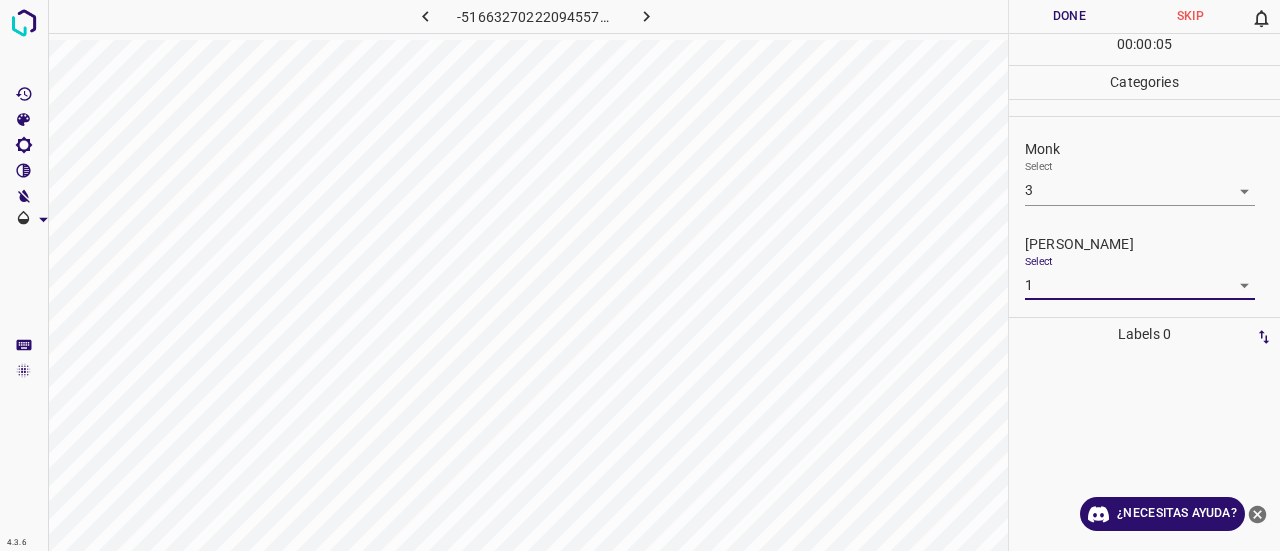 click on "Done" at bounding box center [1069, 16] 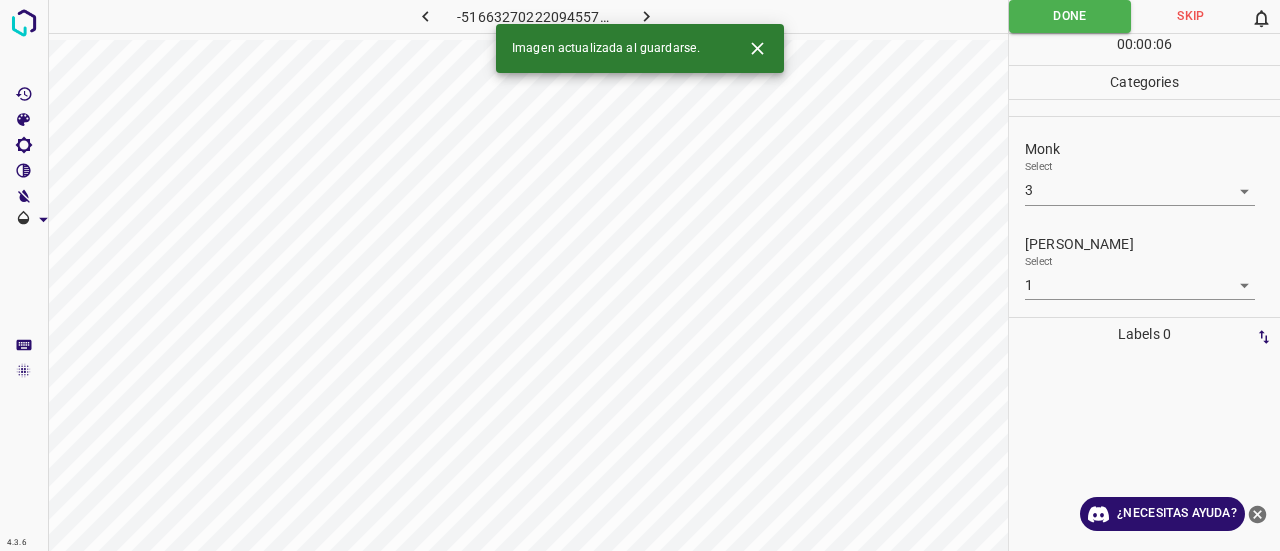 click 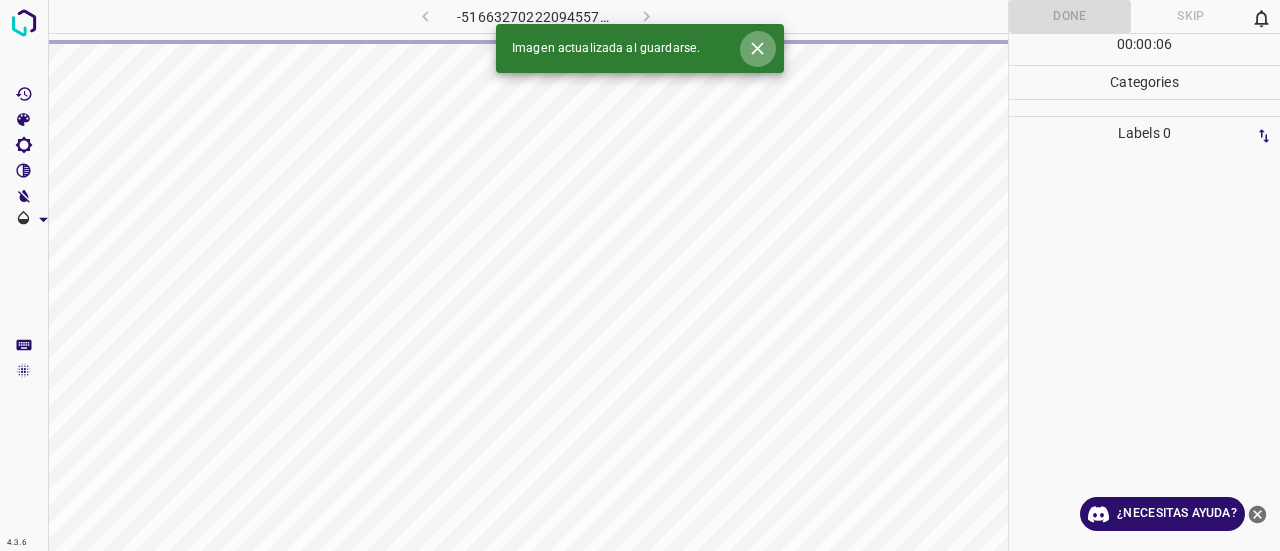 click at bounding box center (757, 48) 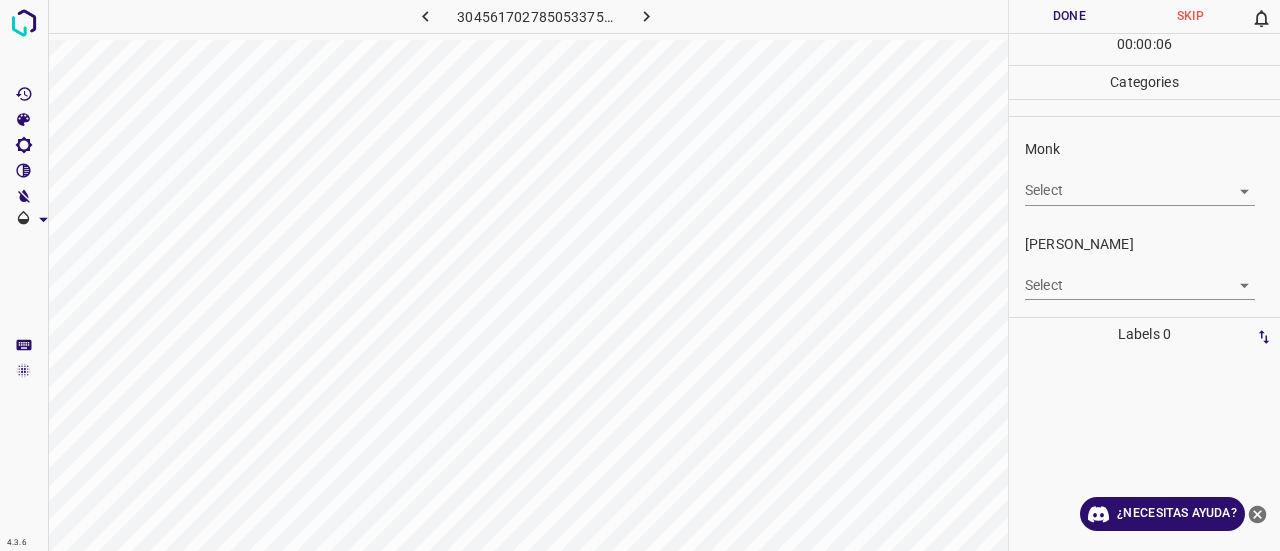click on "4.3.6  3045617027850533751.png Done Skip 0 00   : 00   : 06   Categories Monk   Select ​  [PERSON_NAME]   Select ​ Labels   0 Categories 1 Monk 2  [PERSON_NAME] Tools Space Change between modes (Draw & Edit) I Auto labeling R Restore zoom M Zoom in N Zoom out Delete Delete selecte label Filters Z Restore filters X Saturation filter C Brightness filter V Contrast filter B Gray scale filter General O Download ¿Necesitas ayuda? Texto original Valora esta traducción Tu opinión servirá para ayudar a mejorar el Traductor de Google - Texto - Esconder - Borrar" at bounding box center (640, 275) 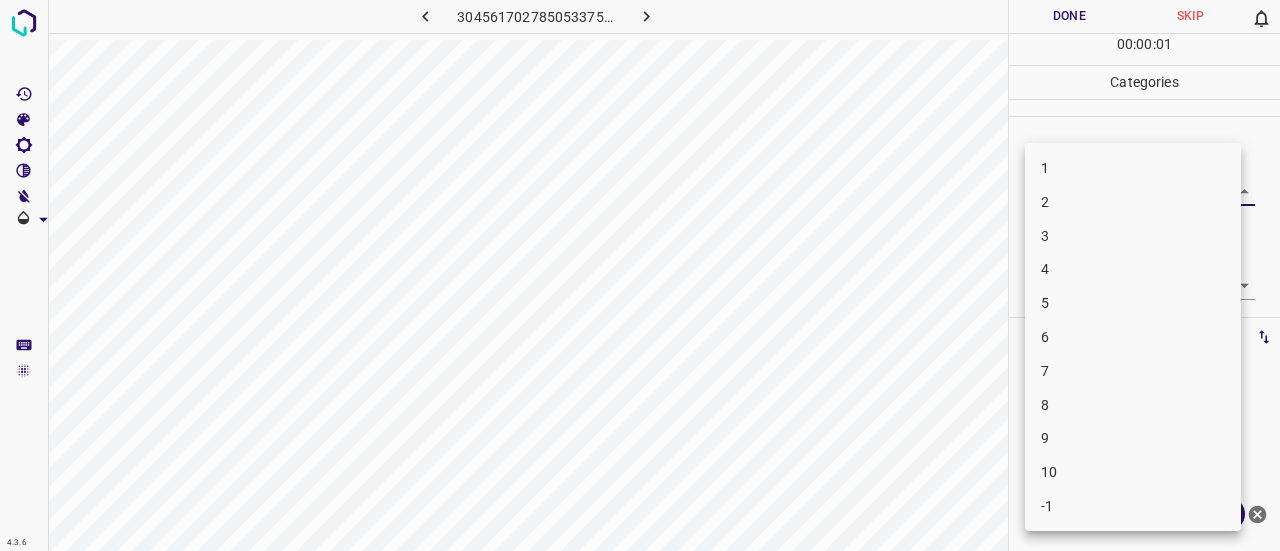 click on "8" at bounding box center (1133, 405) 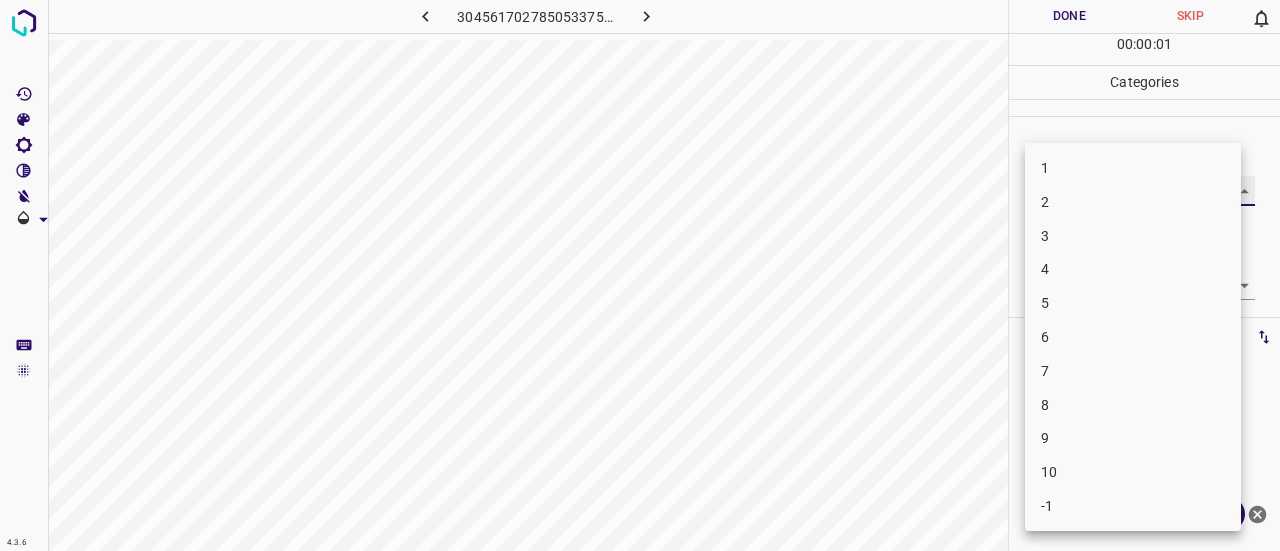 type on "8" 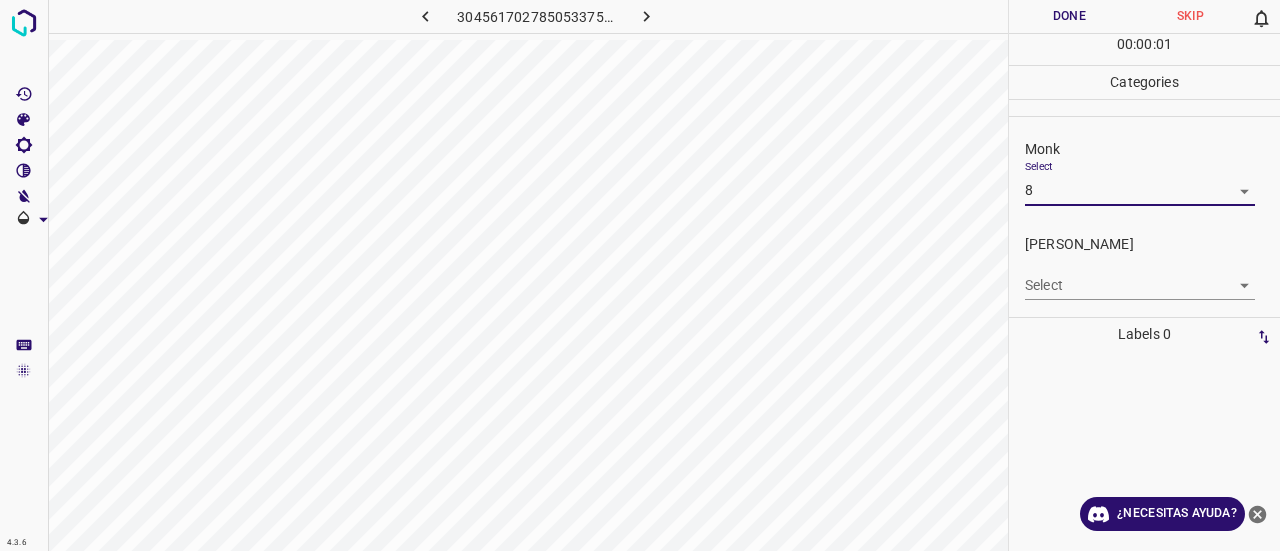 click on "4.3.6  3045617027850533751.png Done Skip 0 00   : 00   : 01   Categories Monk   Select 8 8  [PERSON_NAME]   Select ​ Labels   0 Categories 1 Monk 2  [PERSON_NAME] Tools Space Change between modes (Draw & Edit) I Auto labeling R Restore zoom M Zoom in N Zoom out Delete Delete selecte label Filters Z Restore filters X Saturation filter C Brightness filter V Contrast filter B Gray scale filter General O Download ¿Necesitas ayuda? Texto original Valora esta traducción Tu opinión servirá para ayudar a mejorar el Traductor de Google - Texto - Esconder - Borrar" at bounding box center [640, 275] 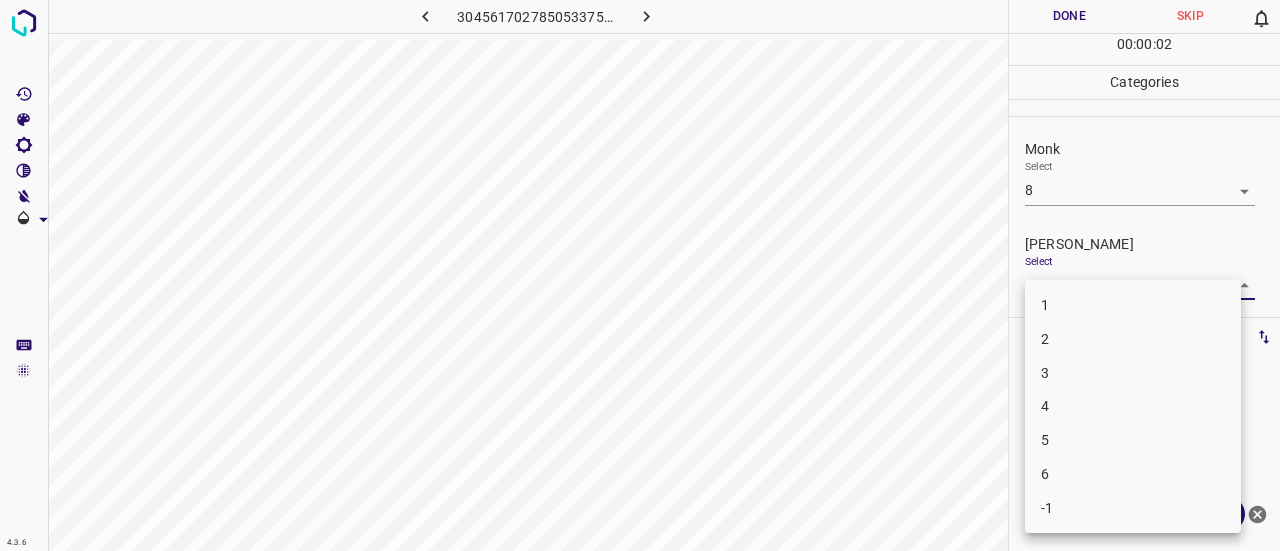 click on "4" at bounding box center [1133, 406] 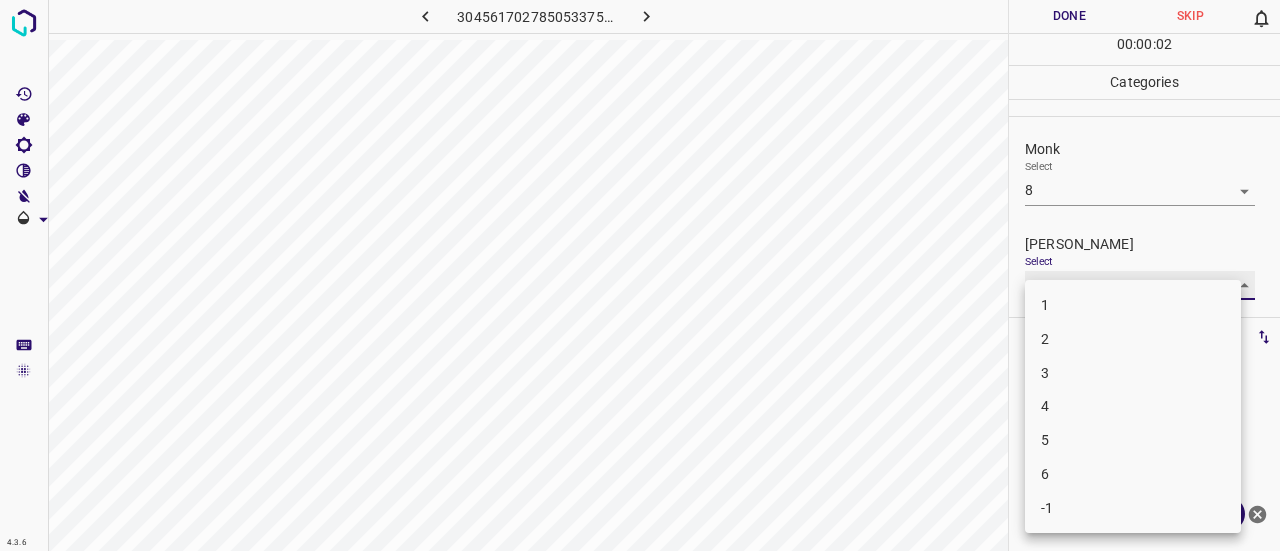 type on "4" 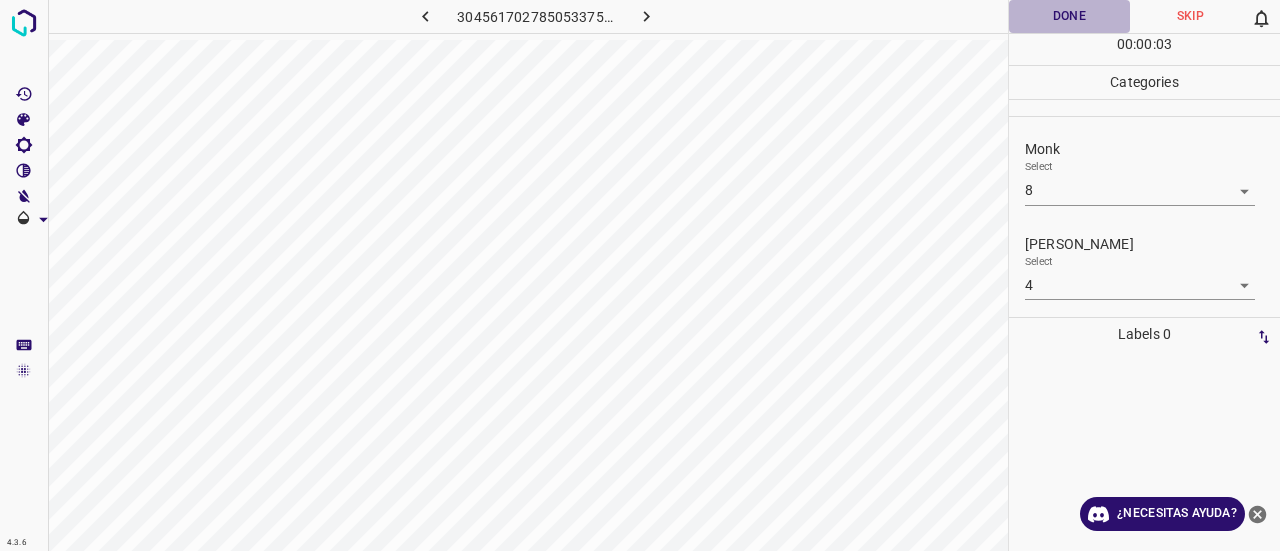 click on "Done" at bounding box center [1069, 16] 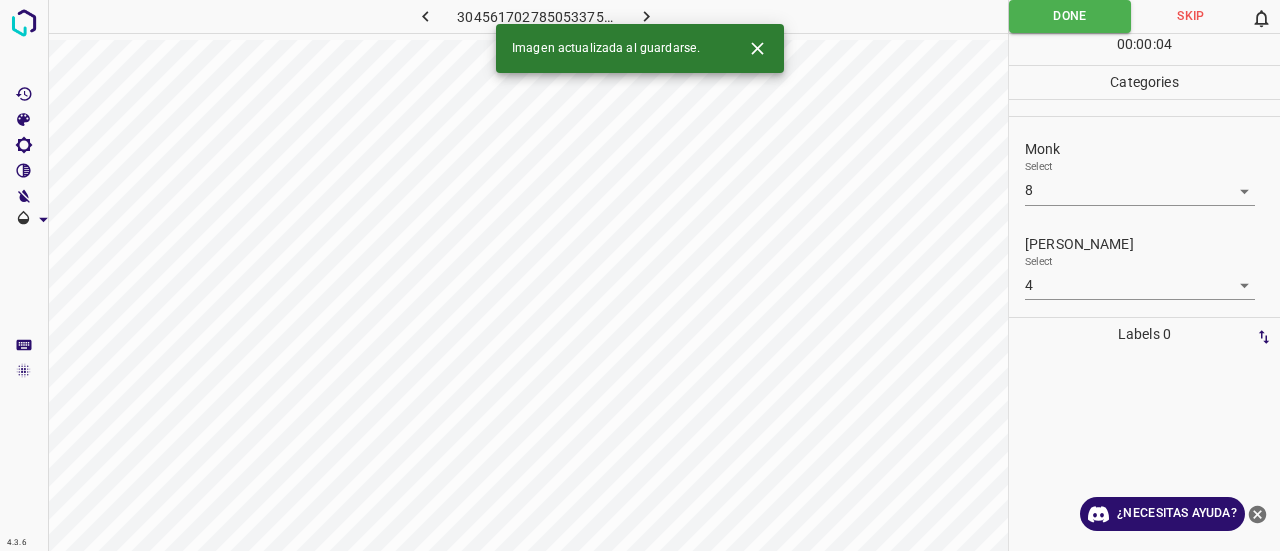 click 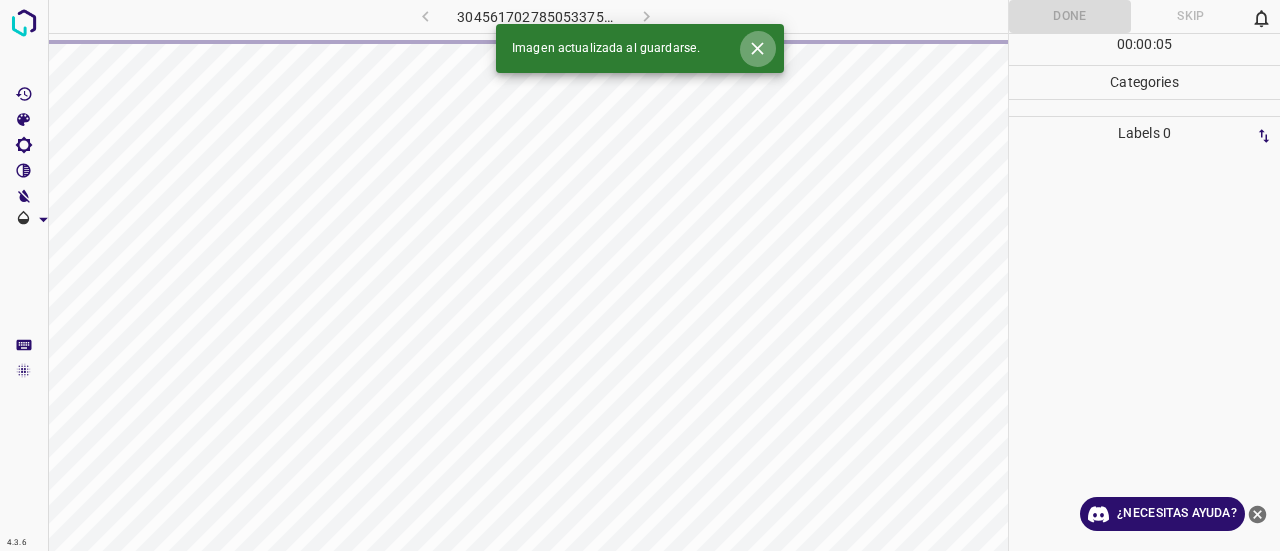 click 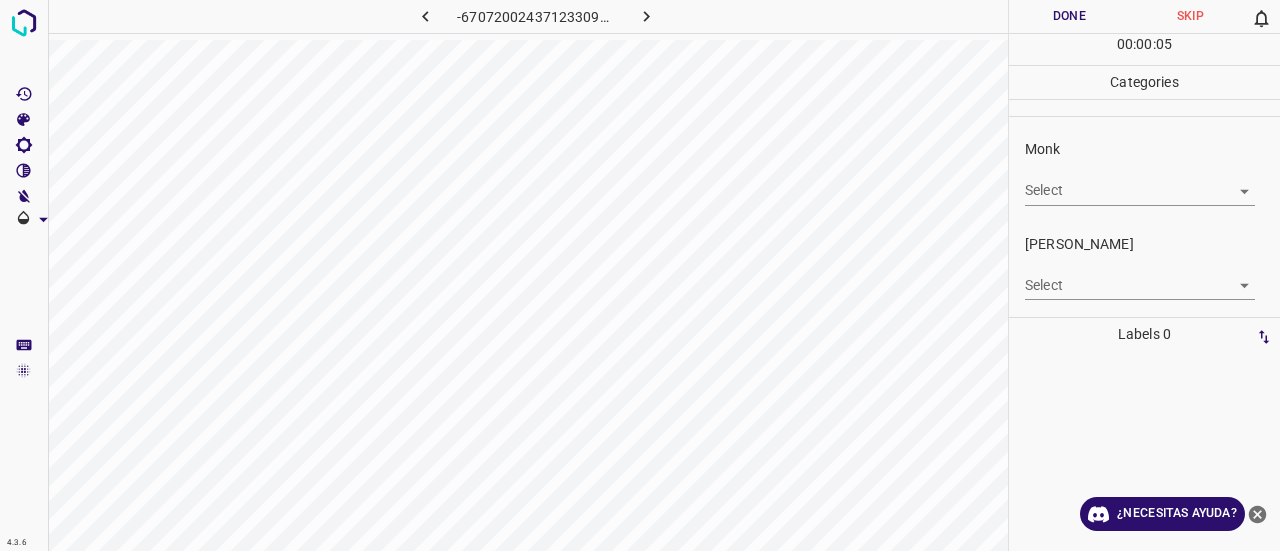 click on "4.3.6  -6707200243712330995.png Done Skip 0 00   : 00   : 05   Categories Monk   Select ​  [PERSON_NAME]   Select ​ Labels   0 Categories 1 Monk 2  [PERSON_NAME] Tools Space Change between modes (Draw & Edit) I Auto labeling R Restore zoom M Zoom in N Zoom out Delete Delete selecte label Filters Z Restore filters X Saturation filter C Brightness filter V Contrast filter B Gray scale filter General O Download ¿Necesitas ayuda? Texto original Valora esta traducción Tu opinión servirá para ayudar a mejorar el Traductor de Google - Texto - Esconder - Borrar" at bounding box center [640, 275] 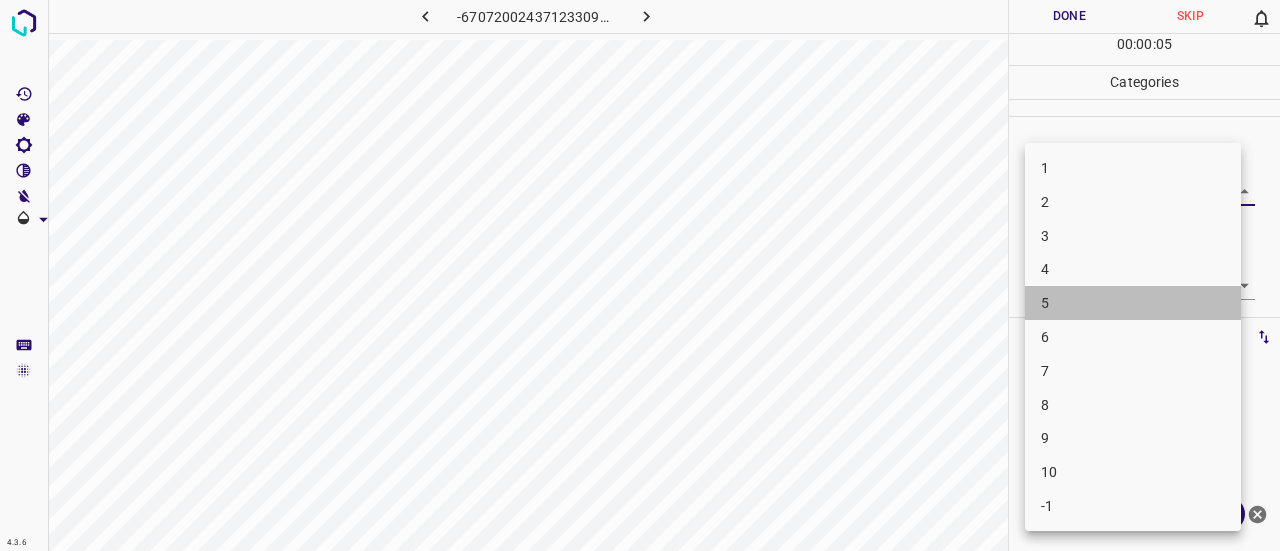 click on "5" at bounding box center [1133, 303] 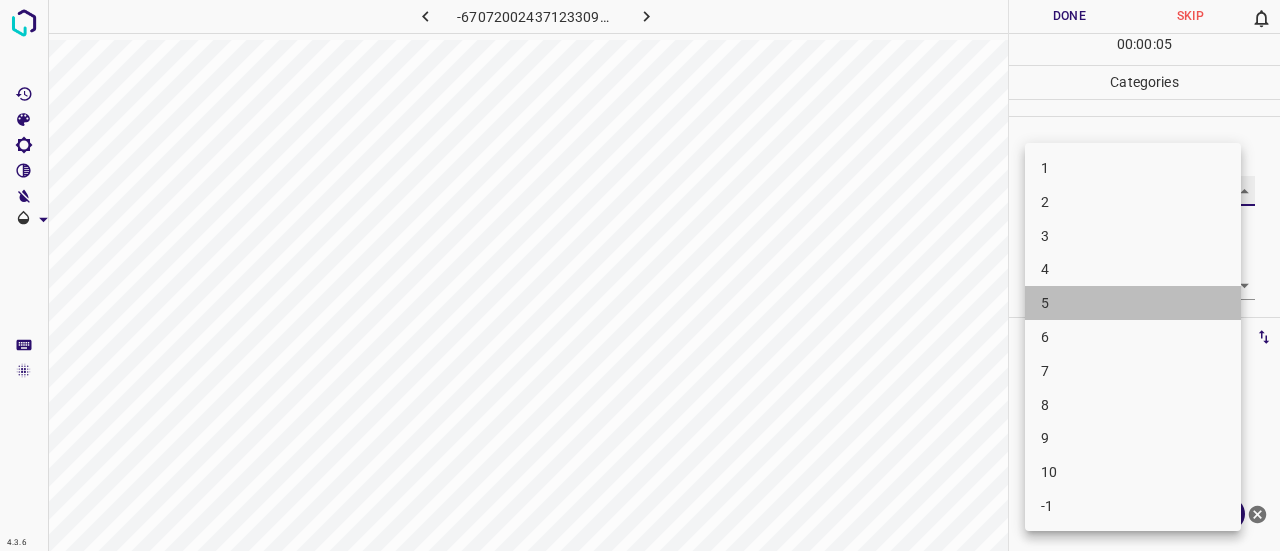 type on "5" 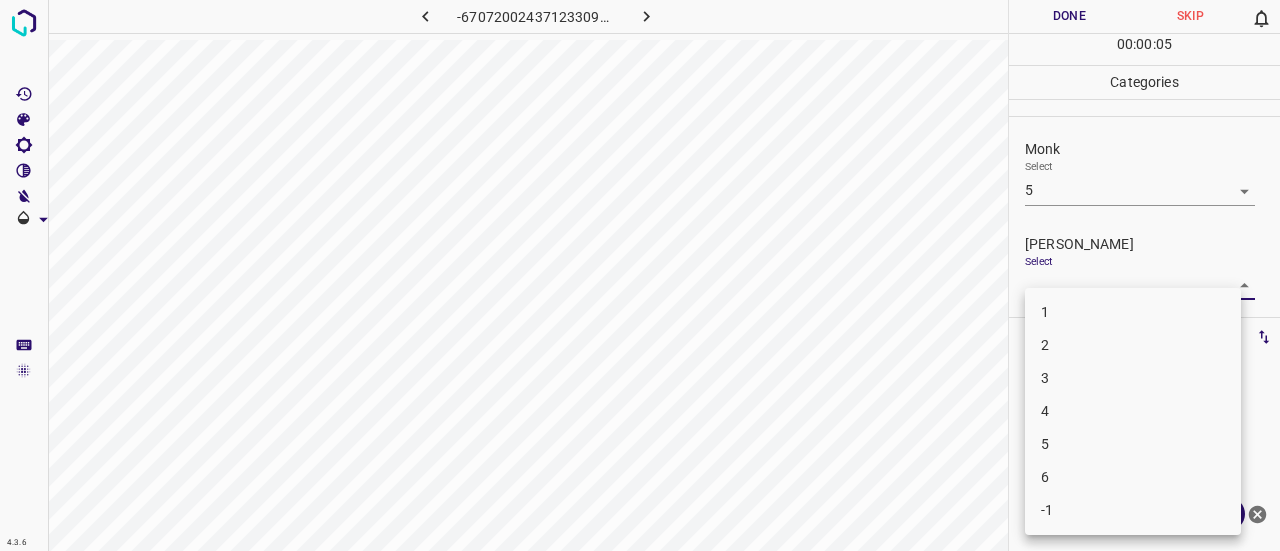 click on "4.3.6  -6707200243712330995.png Done Skip 0 00   : 00   : 05   Categories Monk   Select 5 5  [PERSON_NAME]   Select ​ Labels   0 Categories 1 Monk 2  [PERSON_NAME] Tools Space Change between modes (Draw & Edit) I Auto labeling R Restore zoom M Zoom in N Zoom out Delete Delete selecte label Filters Z Restore filters X Saturation filter C Brightness filter V Contrast filter B Gray scale filter General O Download ¿Necesitas ayuda? Texto original Valora esta traducción Tu opinión servirá para ayudar a mejorar el Traductor de Google - Texto - Esconder - Borrar 1 2 3 4 5 6 -1" at bounding box center [640, 275] 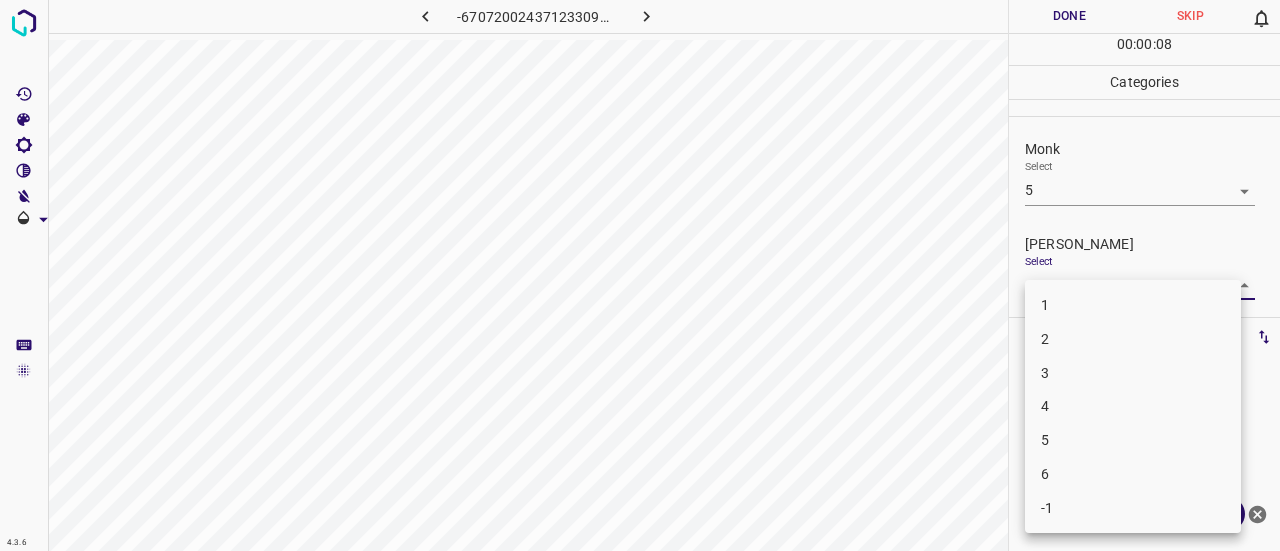 click on "3" at bounding box center (1133, 373) 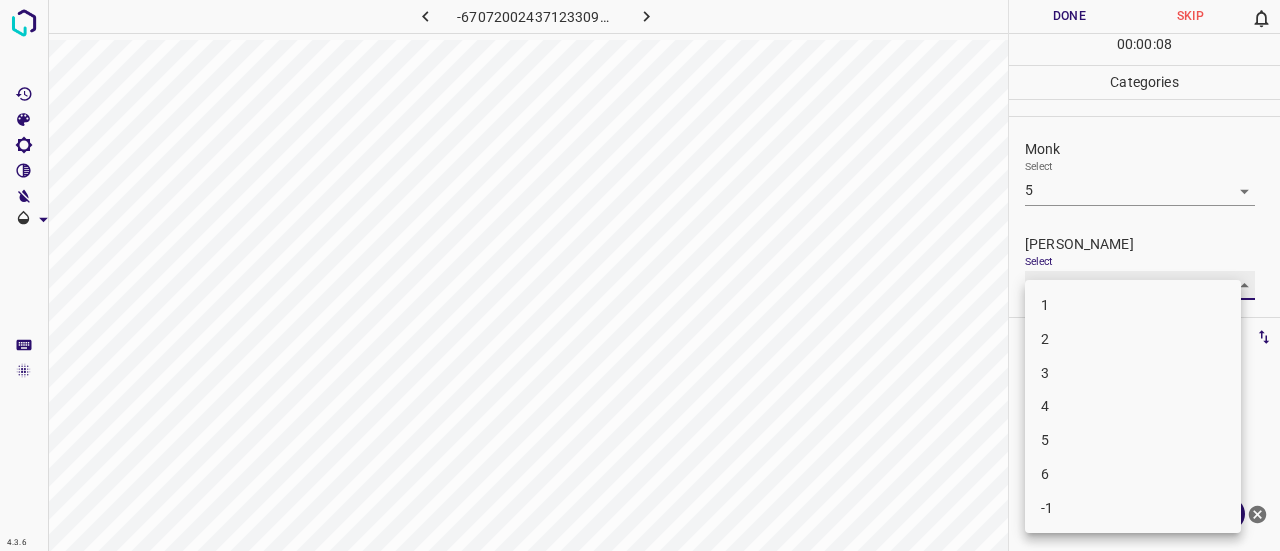 type on "3" 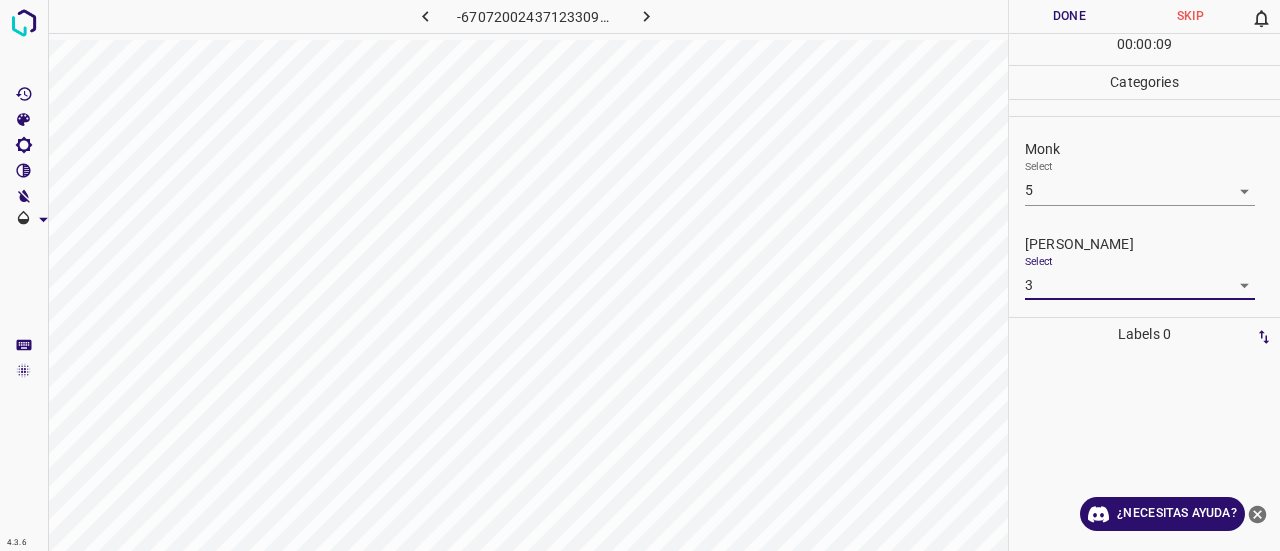 click on "Done" at bounding box center (1069, 16) 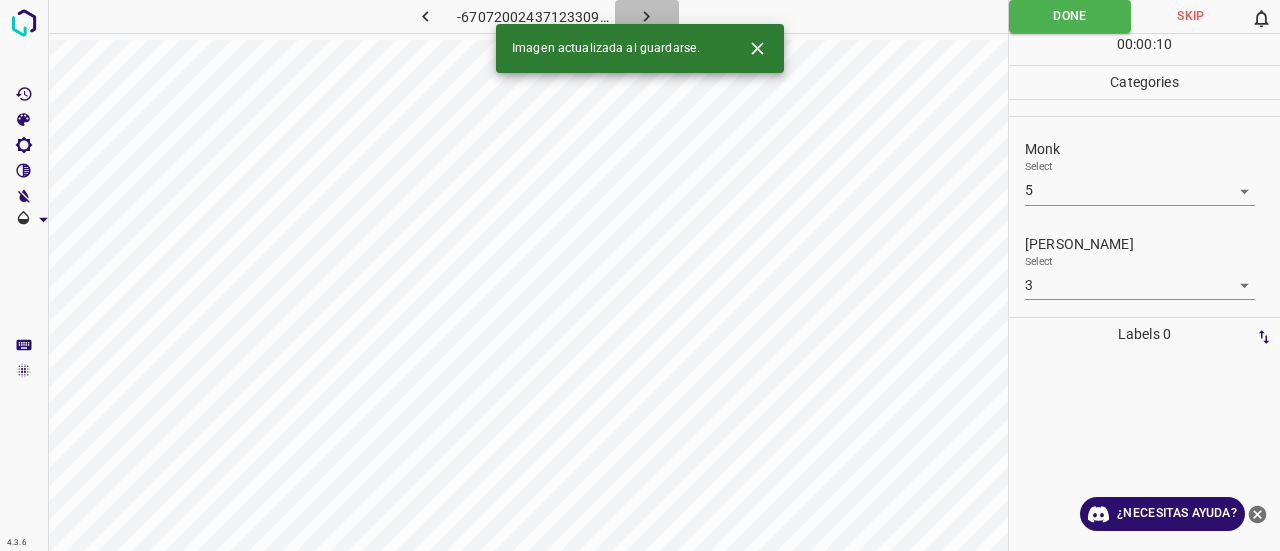 click at bounding box center (647, 16) 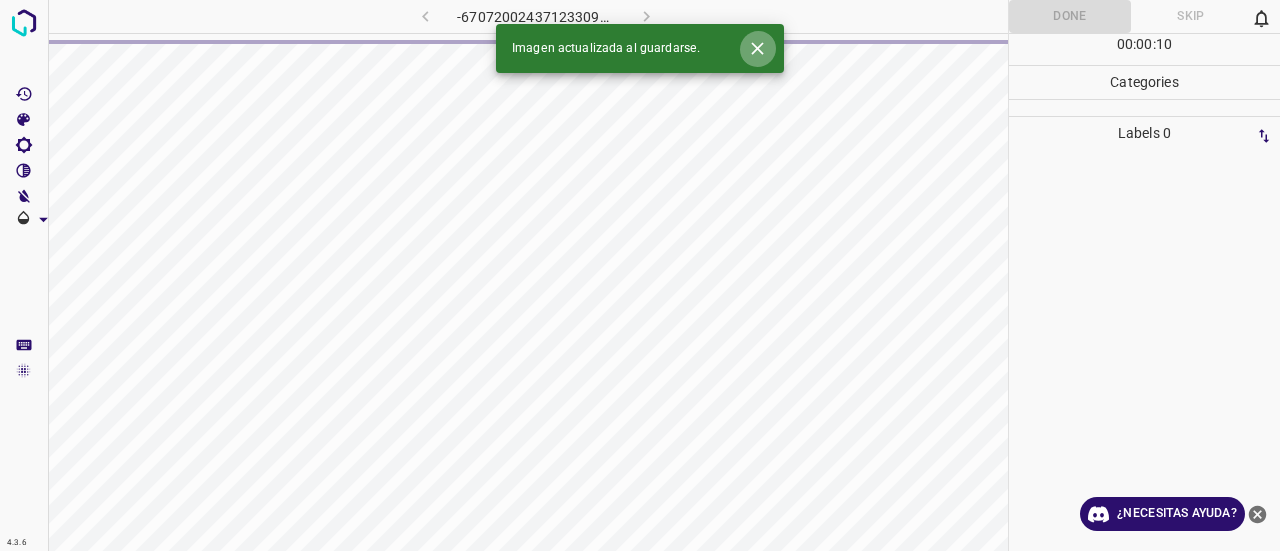 click 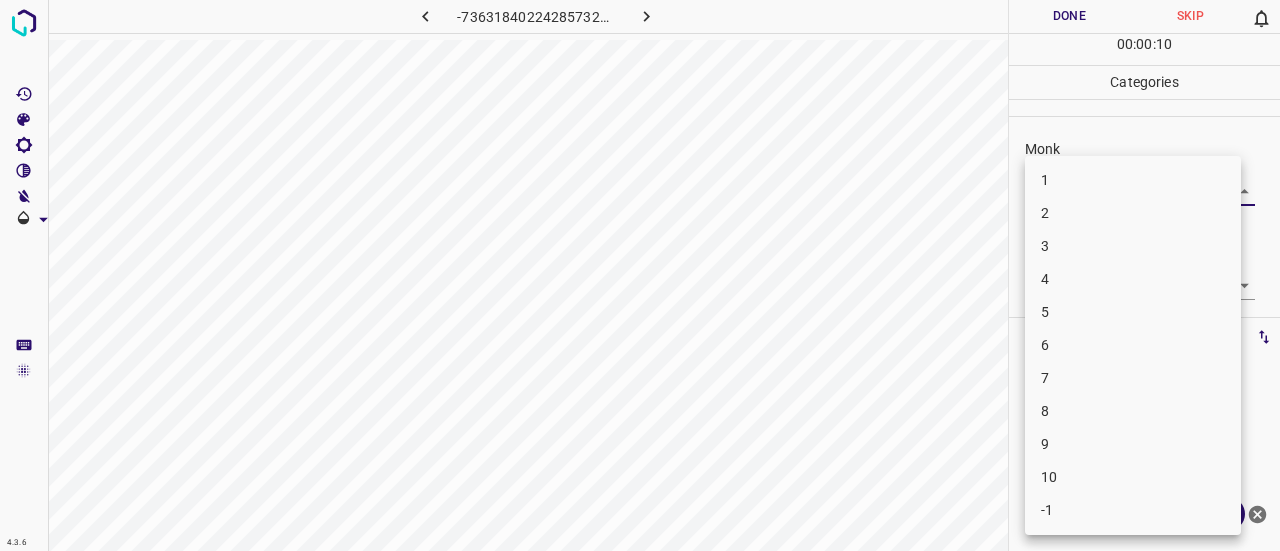 click on "4.3.6  -736318402242857321.png Done Skip 0 00   : 00   : 10   Categories Monk   Select ​  [PERSON_NAME]   Select ​ Labels   0 Categories 1 Monk 2  [PERSON_NAME] Tools Space Change between modes (Draw & Edit) I Auto labeling R Restore zoom M Zoom in N Zoom out Delete Delete selecte label Filters Z Restore filters X Saturation filter C Brightness filter V Contrast filter B Gray scale filter General O Download ¿Necesitas ayuda? Texto original Valora esta traducción Tu opinión servirá para ayudar a mejorar el Traductor de Google - Texto - Esconder - Borrar 1 2 3 4 5 6 7 8 9 10 -1" at bounding box center (640, 275) 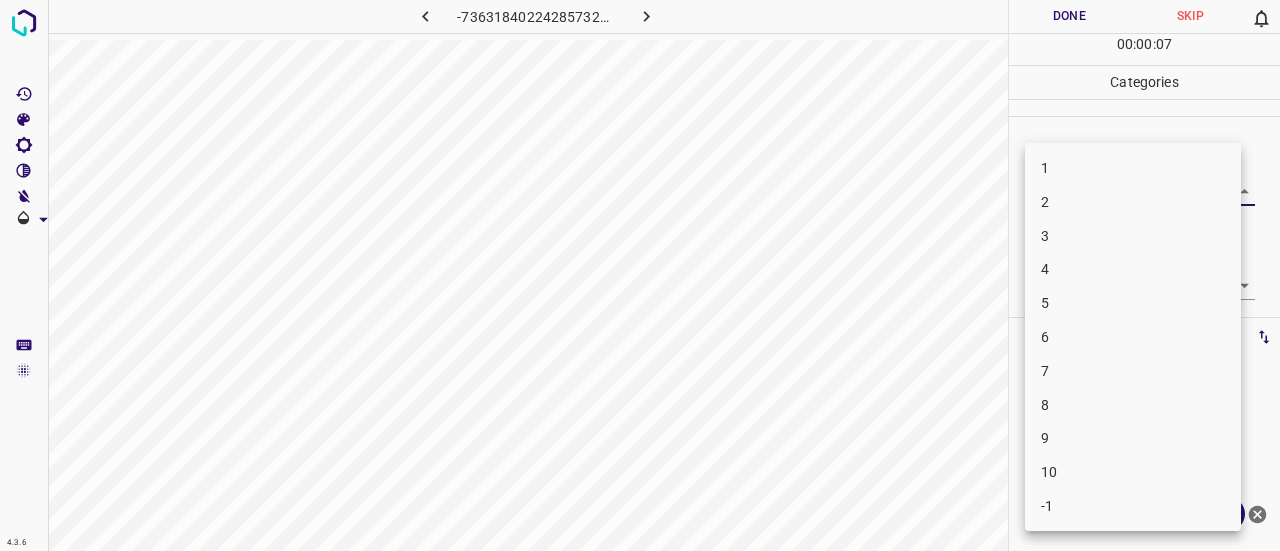 click on "4" at bounding box center (1133, 269) 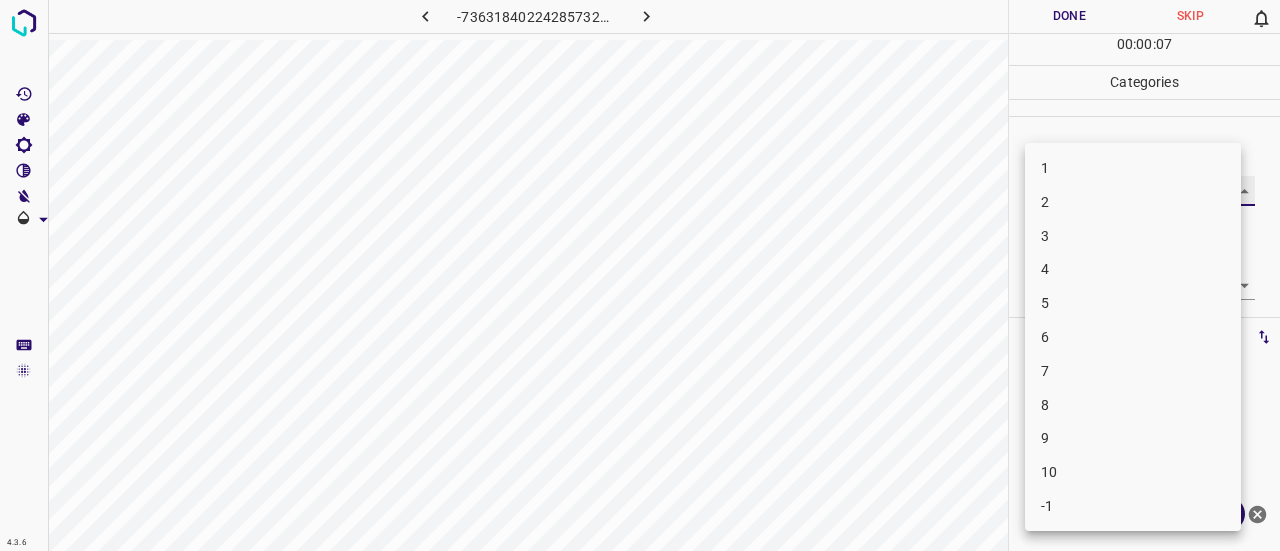 type on "4" 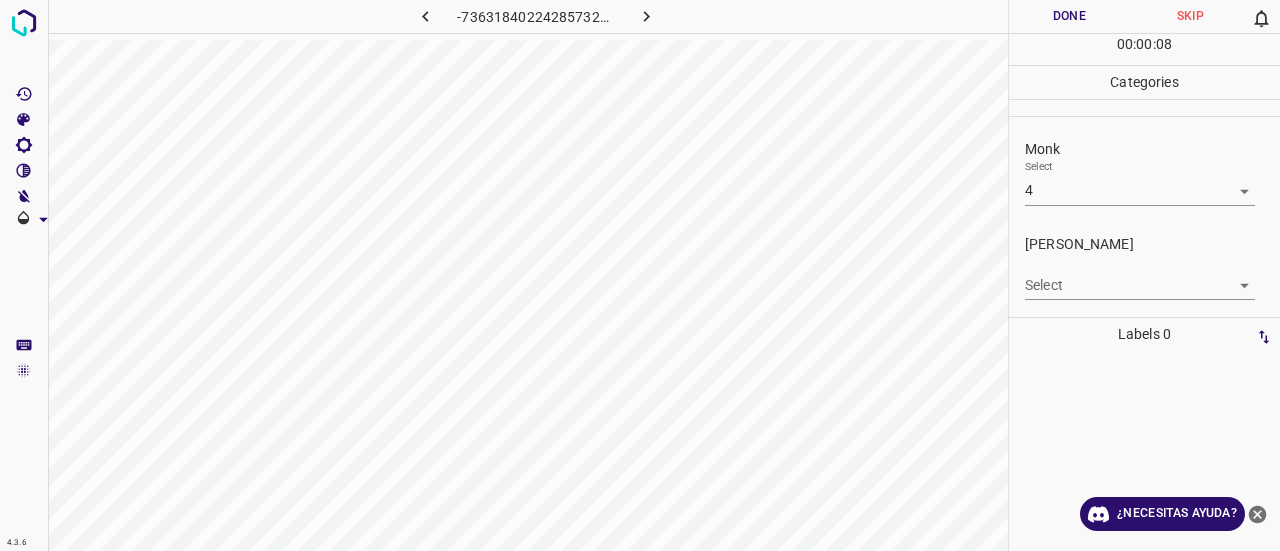 click on "Select ​" at bounding box center (1140, 277) 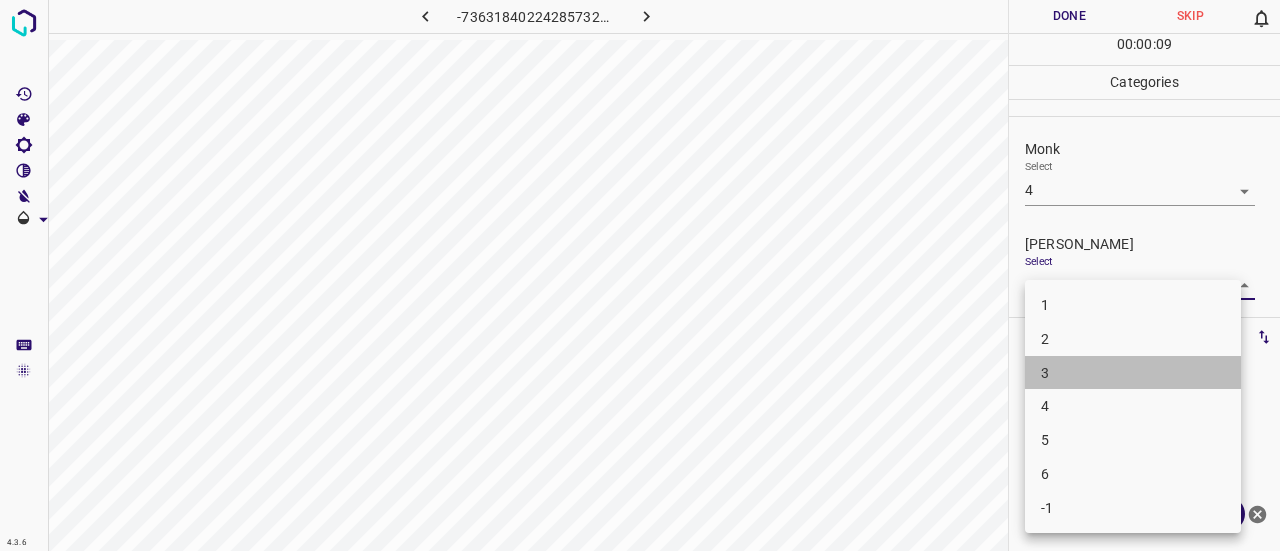 click on "3" at bounding box center [1133, 373] 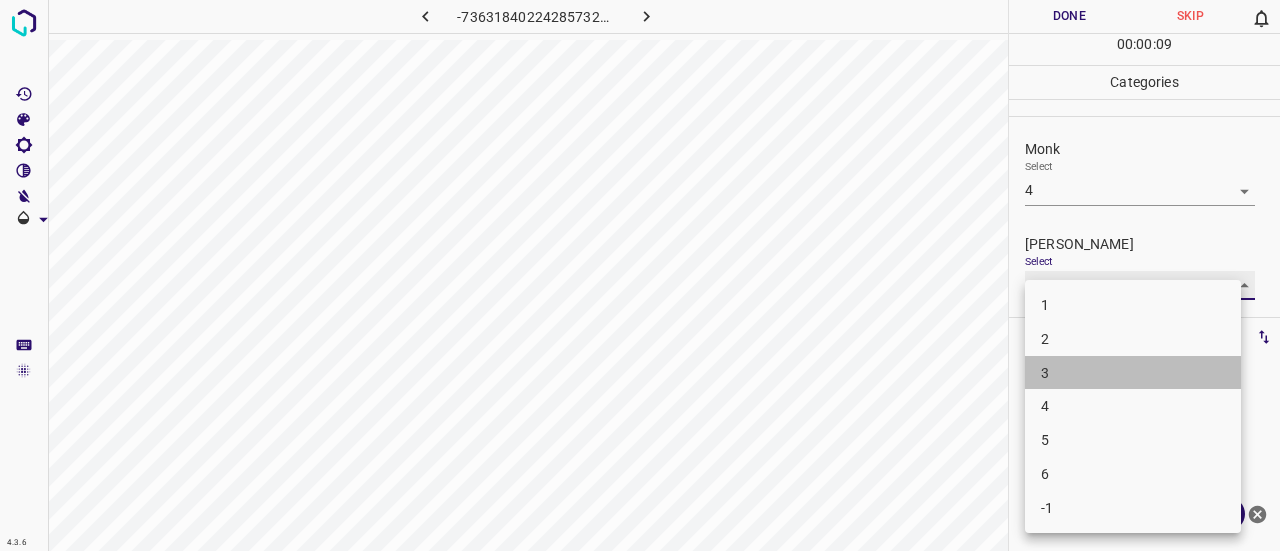 type on "3" 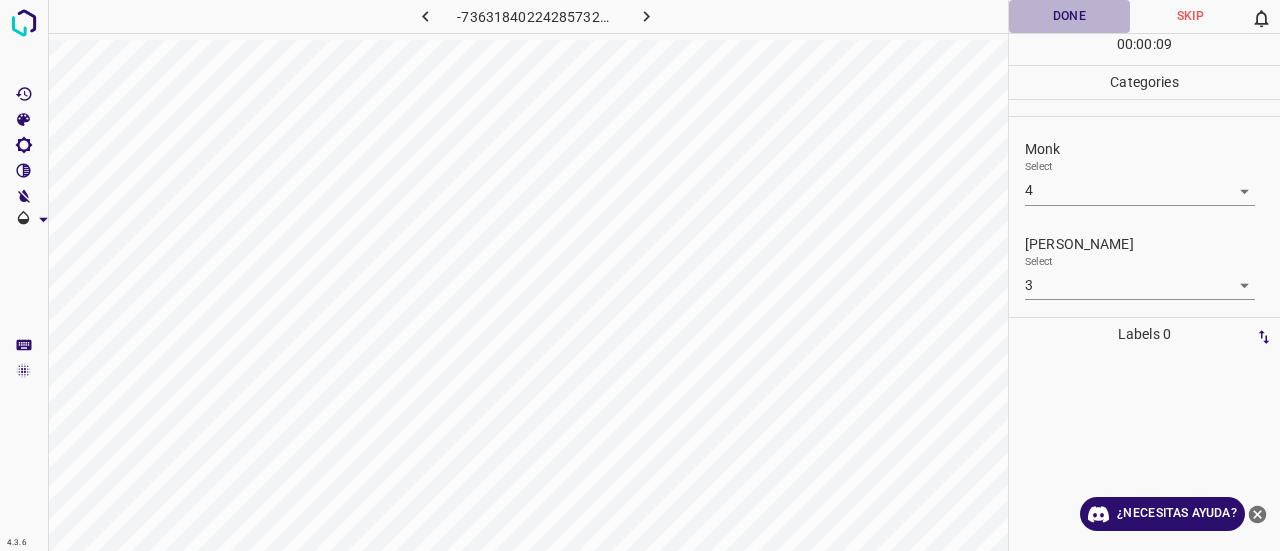 click on "Done" at bounding box center (1069, 16) 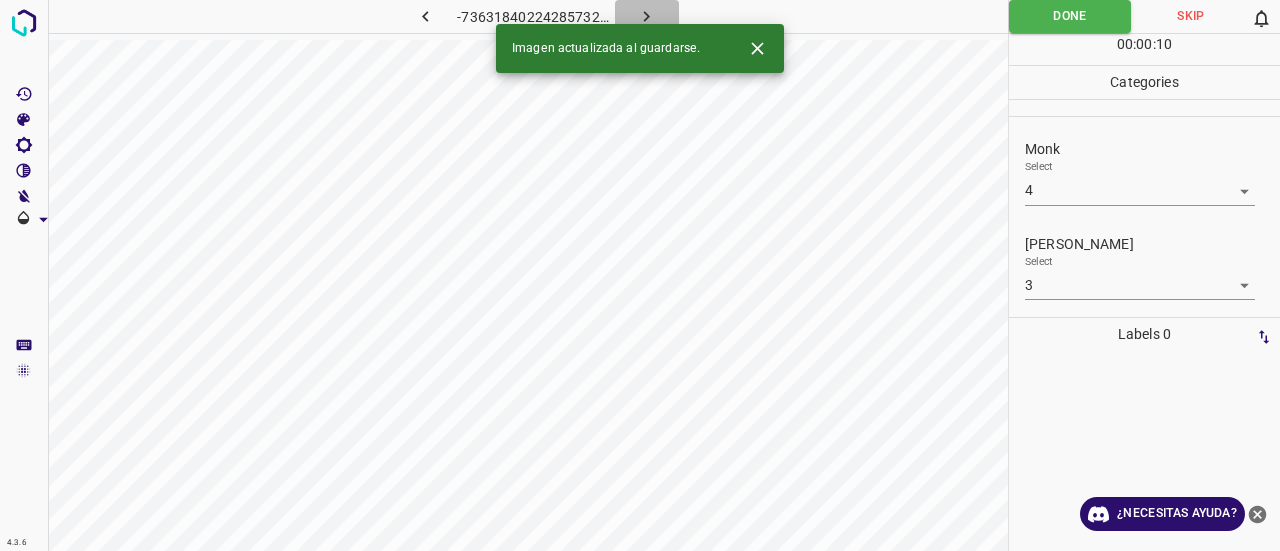 click 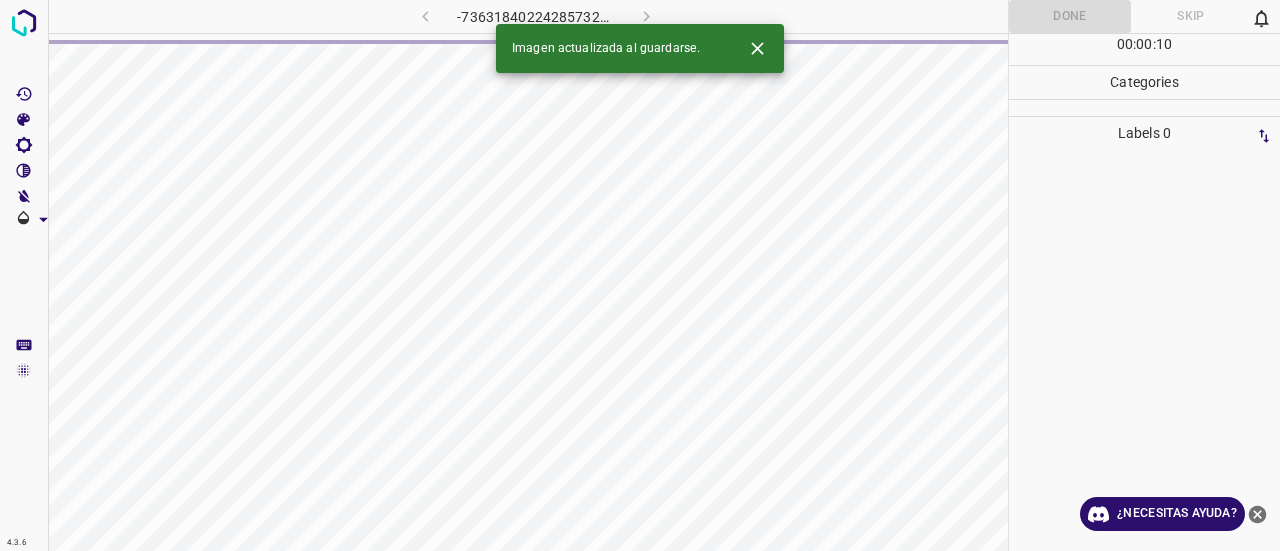 click 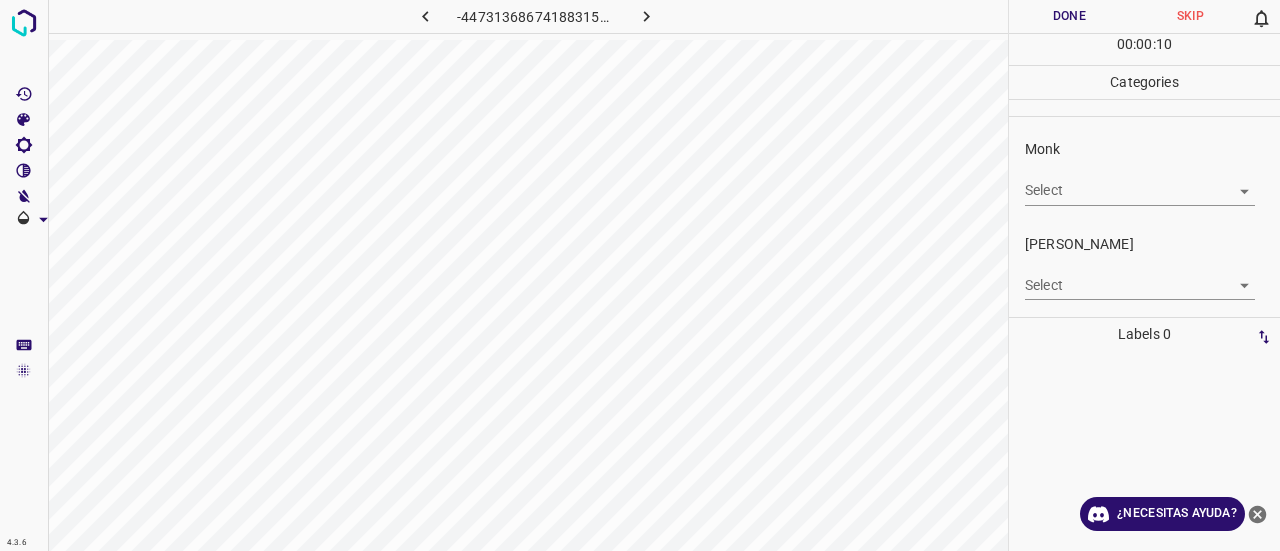 click on "4.3.6  -4473136867418831546.png Done Skip 0 00   : 00   : 10   Categories Monk   Select ​  [PERSON_NAME]   Select ​ Labels   0 Categories 1 Monk 2  [PERSON_NAME] Tools Space Change between modes (Draw & Edit) I Auto labeling R Restore zoom M Zoom in N Zoom out Delete Delete selecte label Filters Z Restore filters X Saturation filter C Brightness filter V Contrast filter B Gray scale filter General O Download ¿Necesitas ayuda? Texto original Valora esta traducción Tu opinión servirá para ayudar a mejorar el Traductor de Google - Texto - Esconder - Borrar" at bounding box center [640, 275] 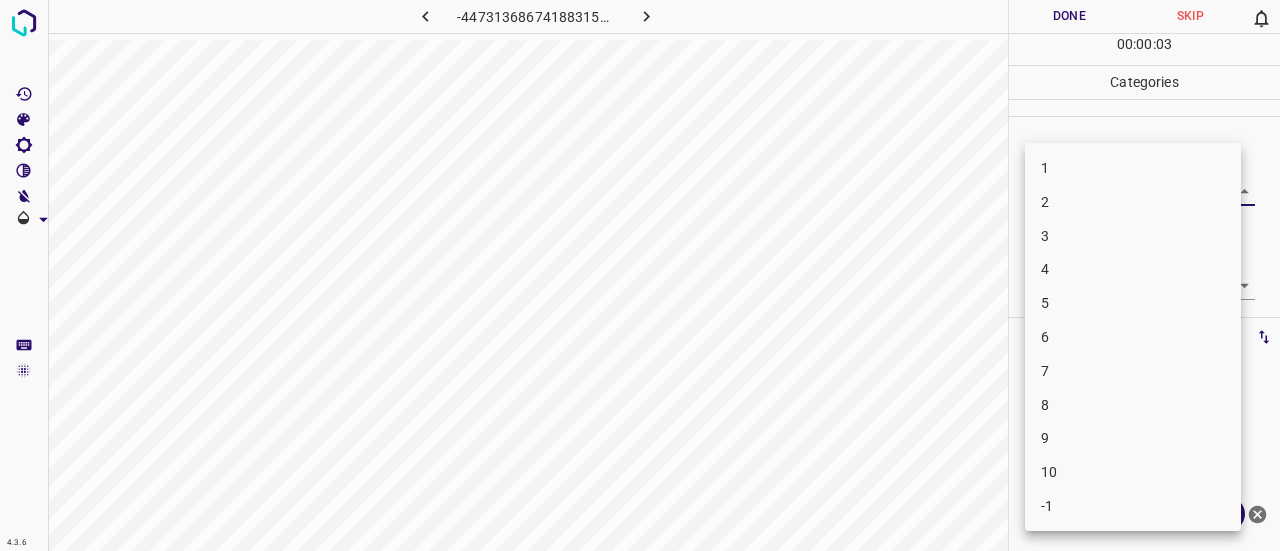 click on "3" at bounding box center [1133, 236] 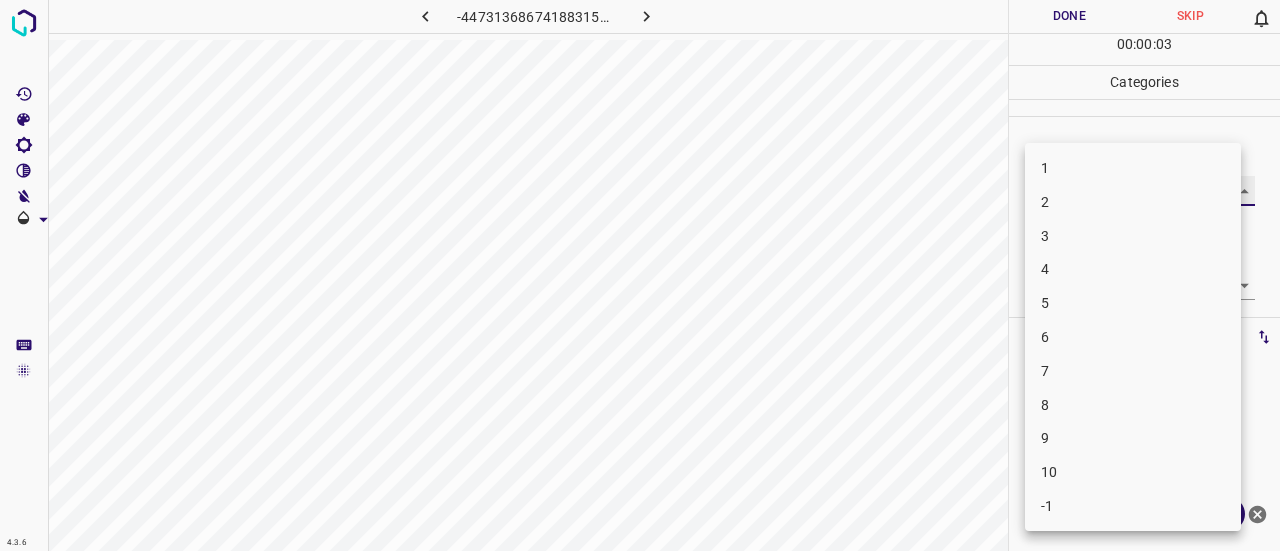 type on "3" 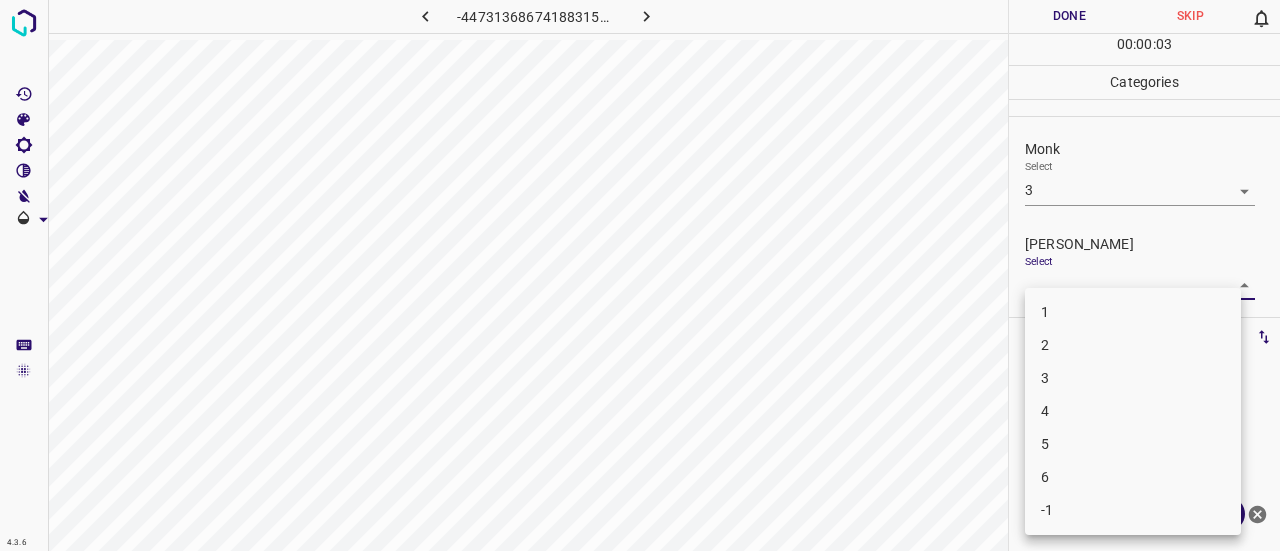 click on "4.3.6  -4473136867418831546.png Done Skip 0 00   : 00   : 03   Categories Monk   Select 3 3  [PERSON_NAME]   Select ​ Labels   0 Categories 1 Monk 2  [PERSON_NAME] Tools Space Change between modes (Draw & Edit) I Auto labeling R Restore zoom M Zoom in N Zoom out Delete Delete selecte label Filters Z Restore filters X Saturation filter C Brightness filter V Contrast filter B Gray scale filter General O Download ¿Necesitas ayuda? Texto original Valora esta traducción Tu opinión servirá para ayudar a mejorar el Traductor de Google - Texto - Esconder - Borrar 1 2 3 4 5 6 -1" at bounding box center [640, 275] 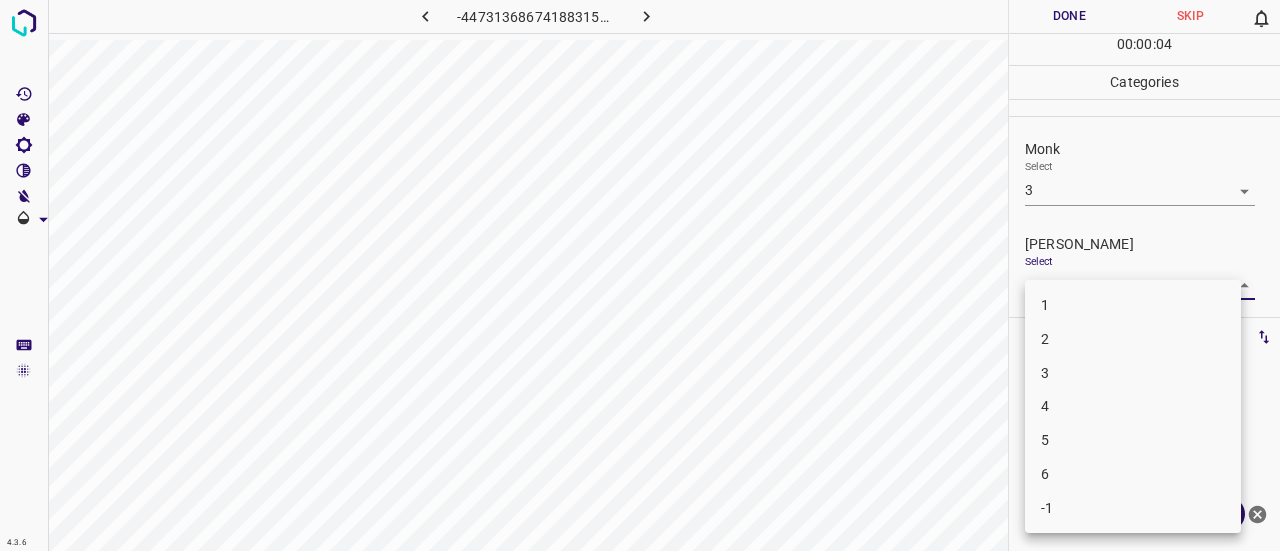 click on "2" at bounding box center (1133, 339) 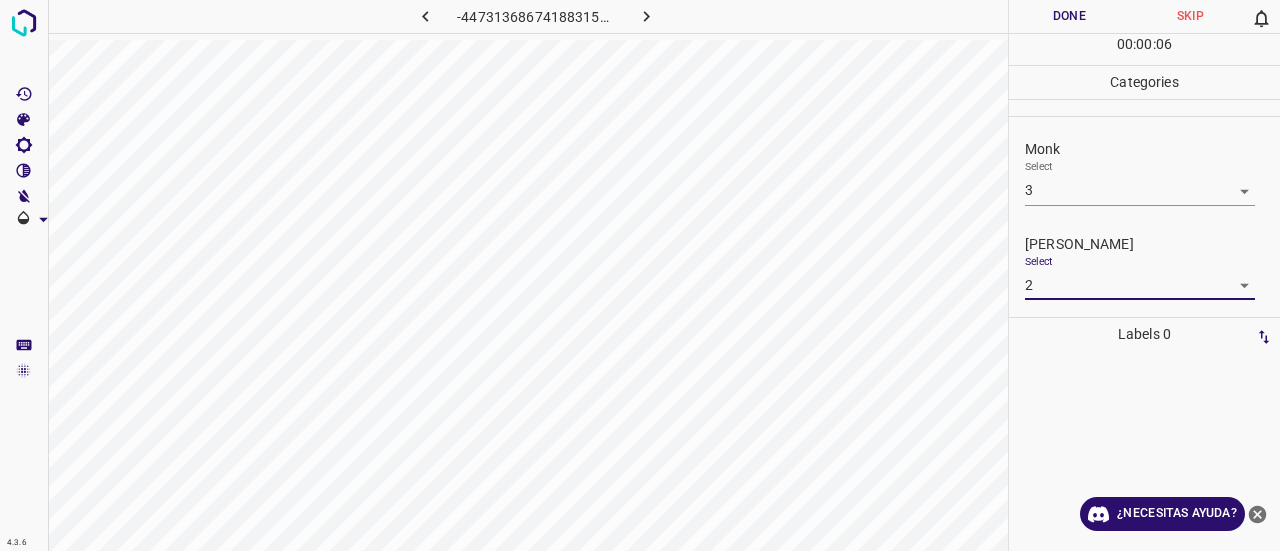 click on "4.3.6  -4473136867418831546.png Done Skip 0 00   : 00   : 06   Categories Monk   Select 3 3  [PERSON_NAME]   Select 2 2 Labels   0 Categories 1 Monk 2  [PERSON_NAME] Tools Space Change between modes (Draw & Edit) I Auto labeling R Restore zoom M Zoom in N Zoom out Delete Delete selecte label Filters Z Restore filters X Saturation filter C Brightness filter V Contrast filter B Gray scale filter General O Download ¿Necesitas ayuda? Texto original Valora esta traducción Tu opinión servirá para ayudar a mejorar el Traductor de Google - Texto - Esconder - Borrar" at bounding box center [640, 275] 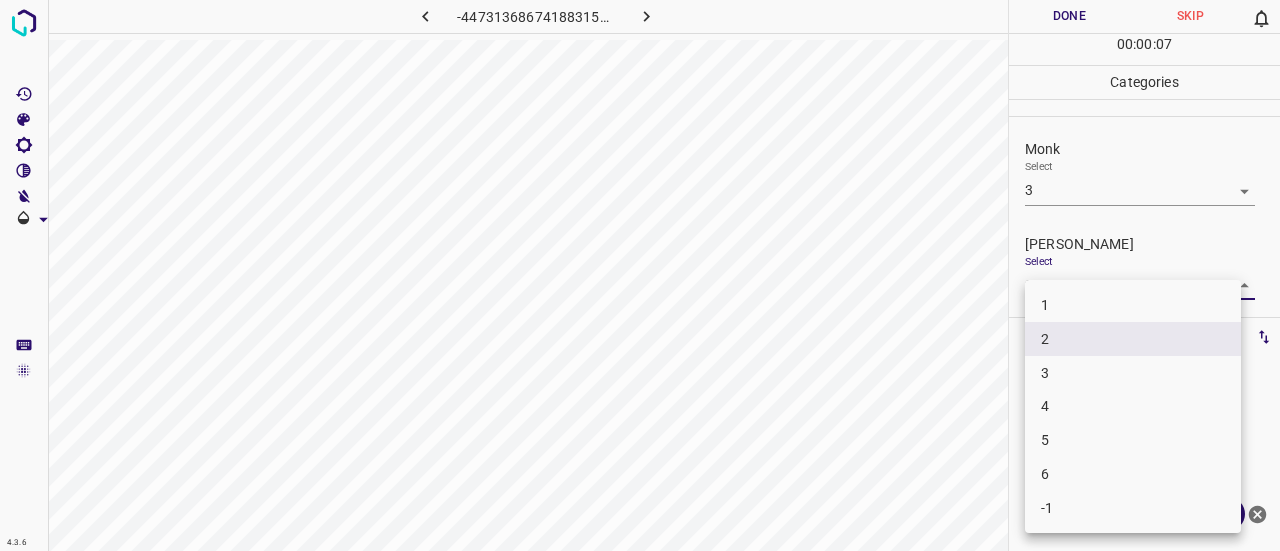 click on "1" at bounding box center (1133, 305) 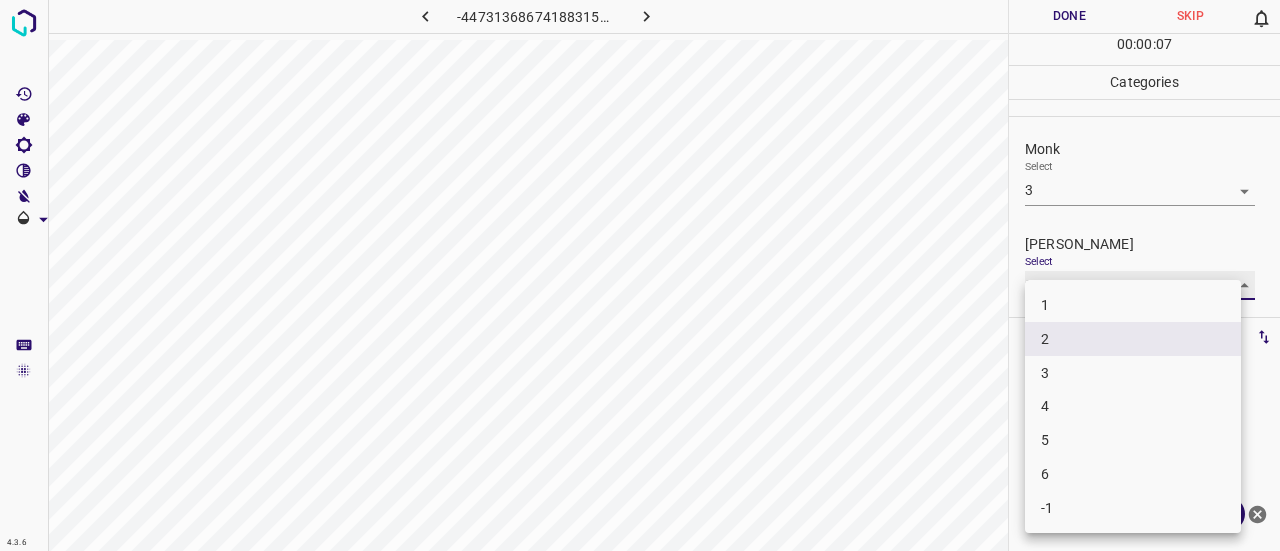 type on "1" 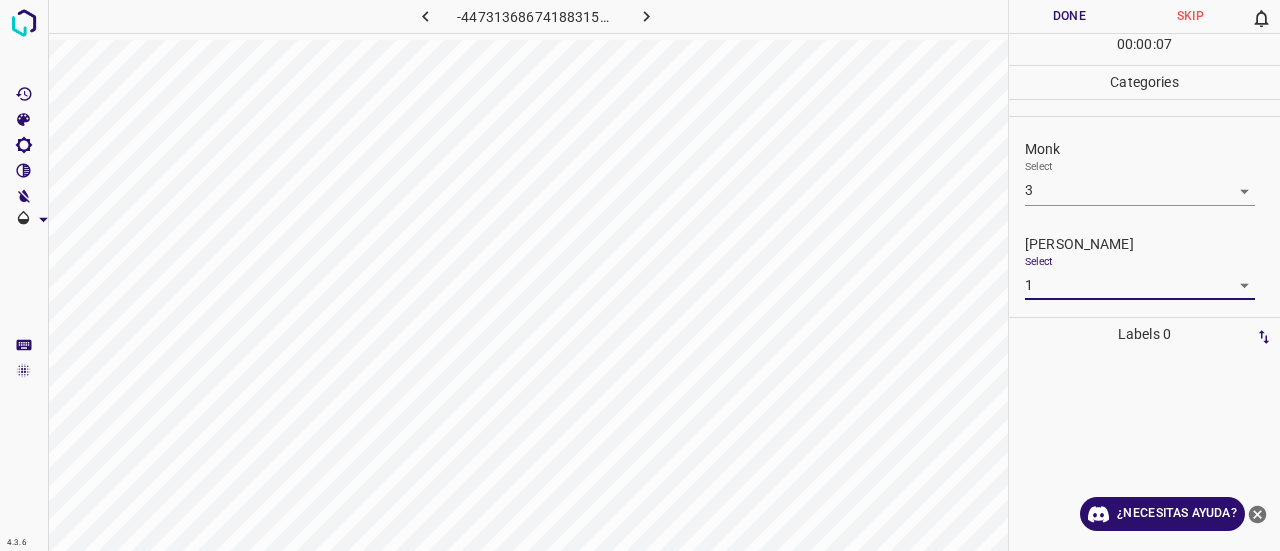 click on "Done" at bounding box center [1069, 16] 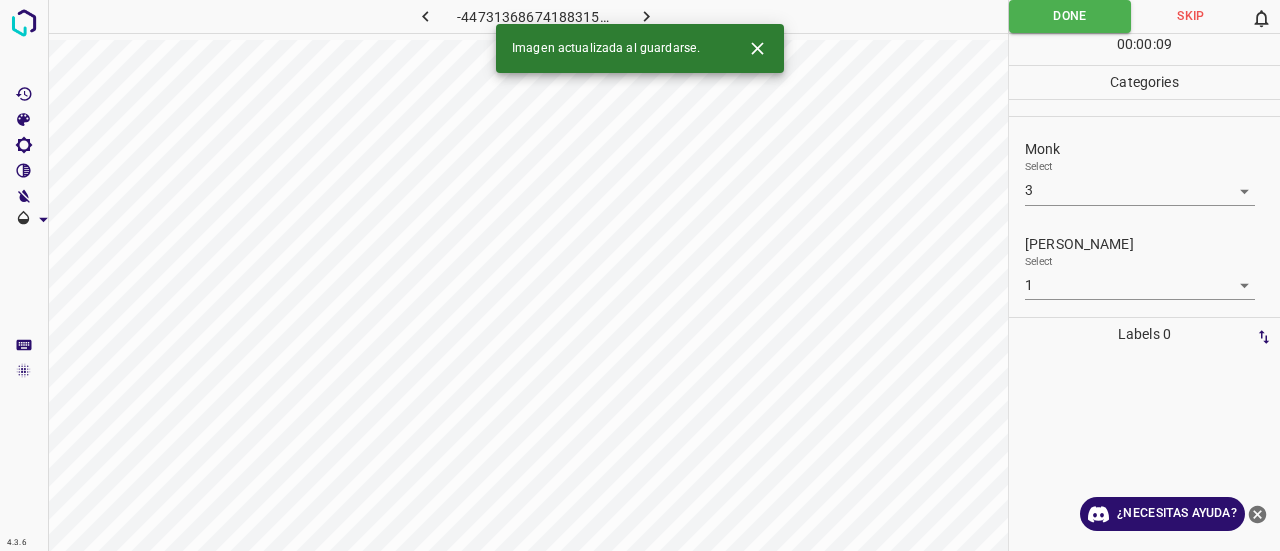 click 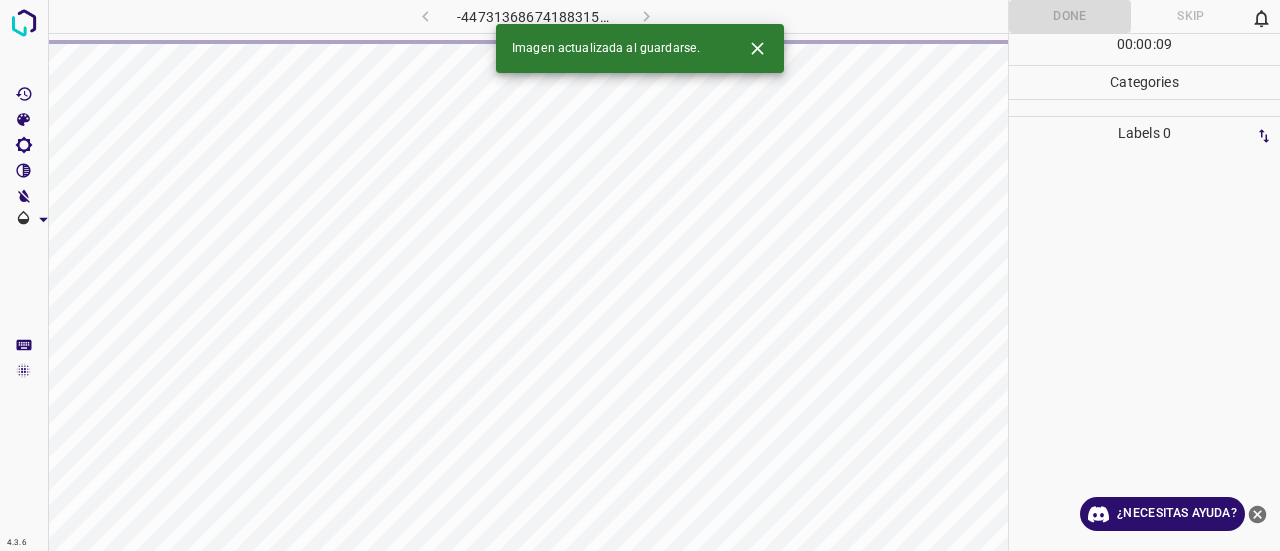 click at bounding box center [749, 48] 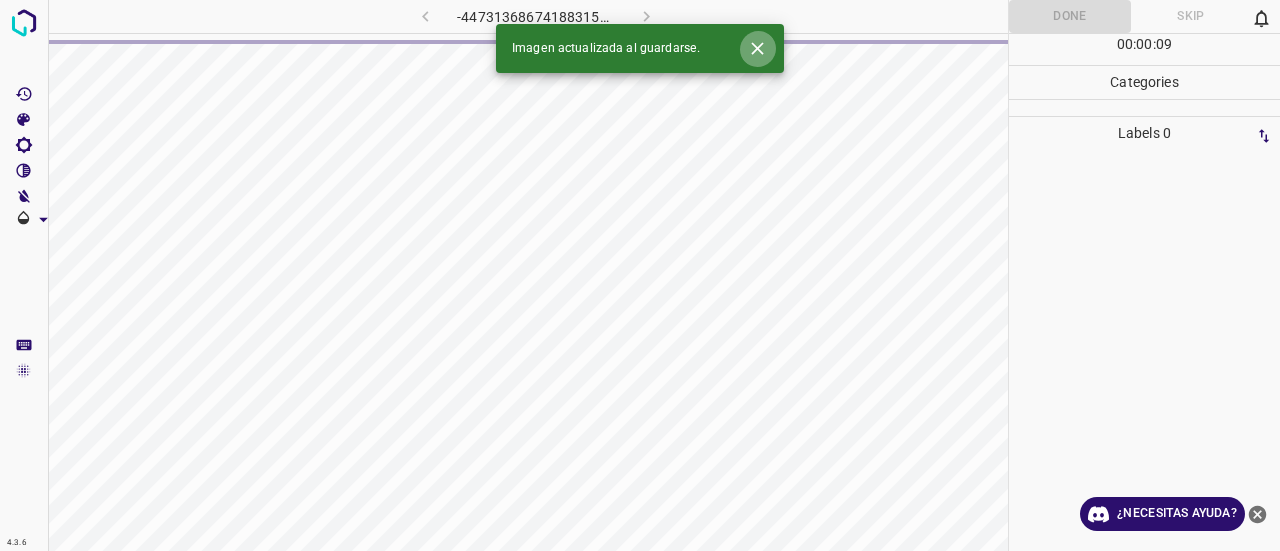 click 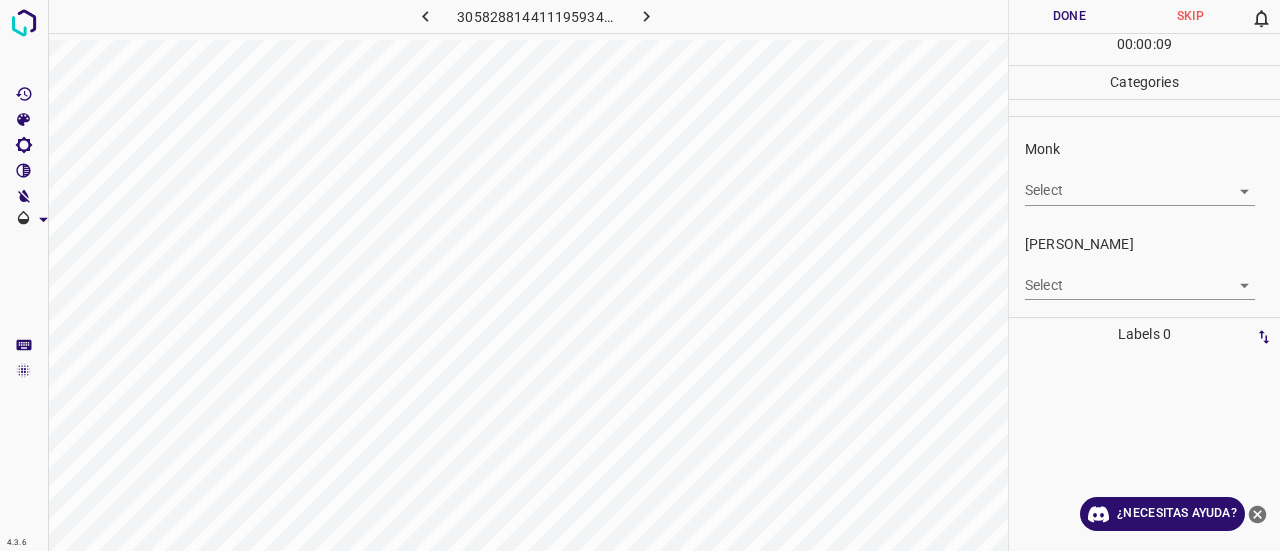 click on "4.3.6  3058288144111959345.png Done Skip 0 00   : 00   : 09   Categories Monk   Select ​  [PERSON_NAME]   Select ​ Labels   0 Categories 1 Monk 2  [PERSON_NAME] Tools Space Change between modes (Draw & Edit) I Auto labeling R Restore zoom M Zoom in N Zoom out Delete Delete selecte label Filters Z Restore filters X Saturation filter C Brightness filter V Contrast filter B Gray scale filter General O Download ¿Necesitas ayuda? Texto original Valora esta traducción Tu opinión servirá para ayudar a mejorar el Traductor de Google - Texto - Esconder - Borrar" at bounding box center [640, 275] 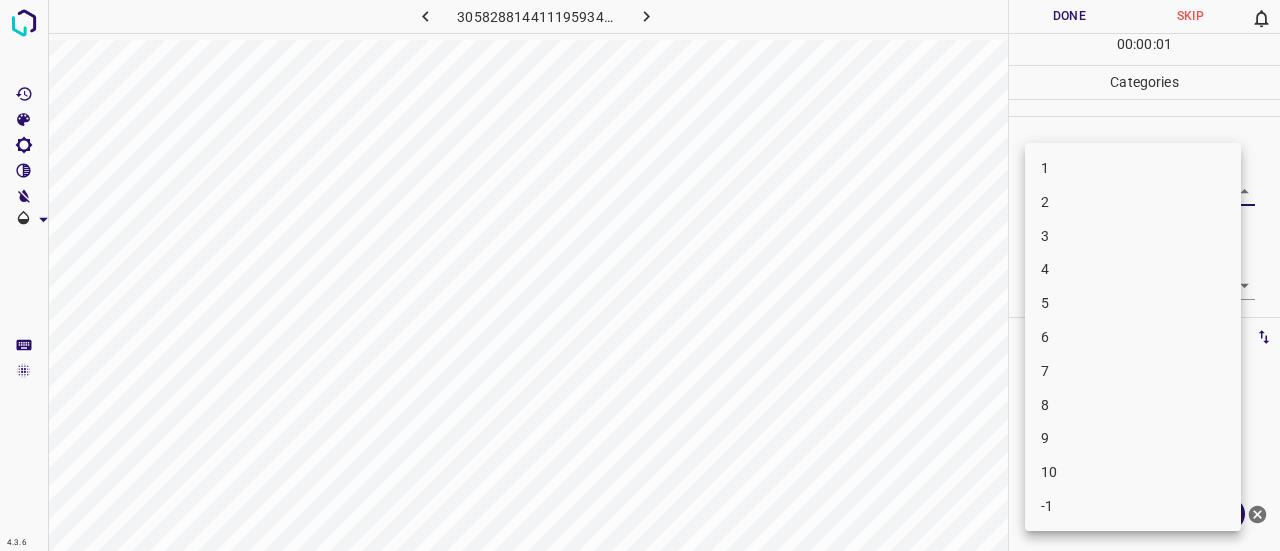 click on "2" at bounding box center [1133, 202] 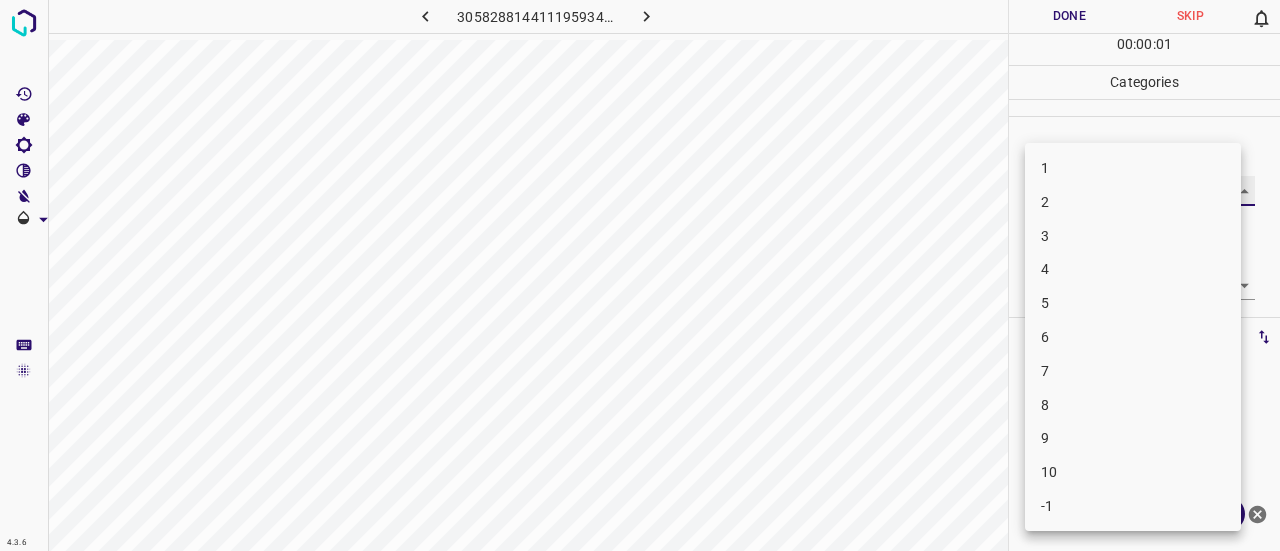 type on "2" 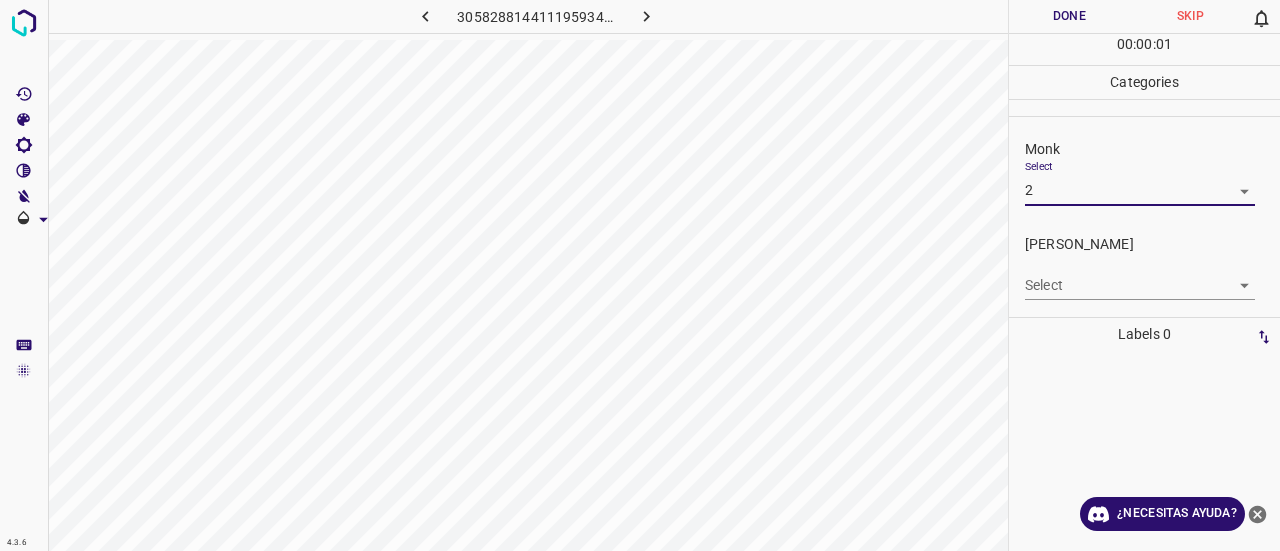 click on "4.3.6  3058288144111959345.png Done Skip 0 00   : 00   : 01   Categories Monk   Select 2 2  [PERSON_NAME]   Select ​ Labels   0 Categories 1 Monk 2  [PERSON_NAME] Tools Space Change between modes (Draw & Edit) I Auto labeling R Restore zoom M Zoom in N Zoom out Delete Delete selecte label Filters Z Restore filters X Saturation filter C Brightness filter V Contrast filter B Gray scale filter General O Download ¿Necesitas ayuda? Texto original Valora esta traducción Tu opinión servirá para ayudar a mejorar el Traductor de Google - Texto - Esconder - Borrar 1 2 3 4 5 6 7 8 9 10 -1" at bounding box center [640, 275] 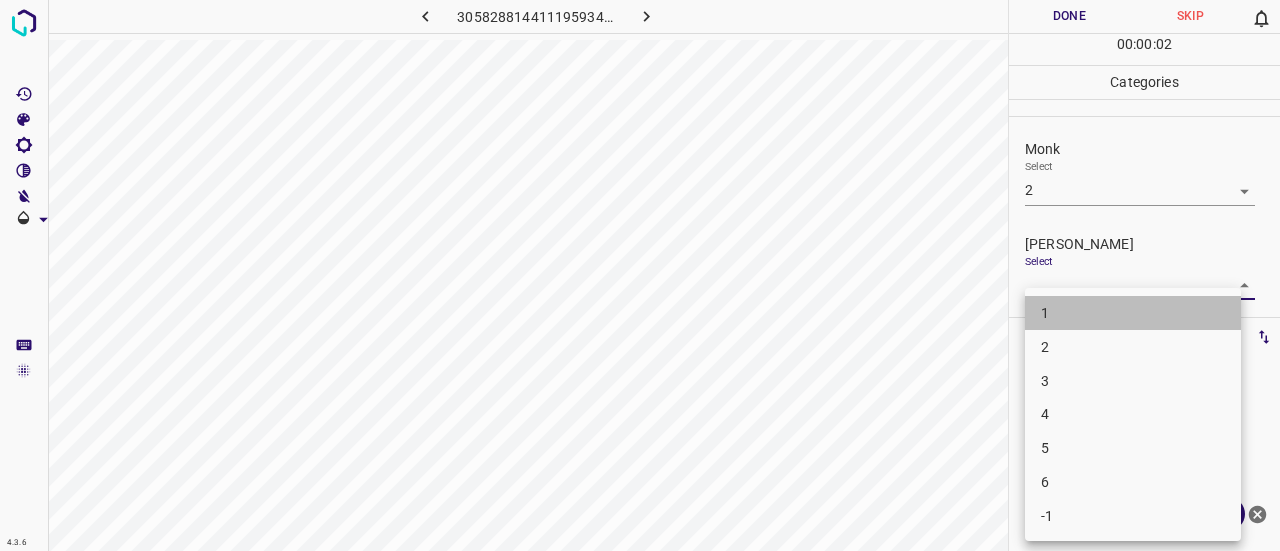 click on "1" at bounding box center (1133, 313) 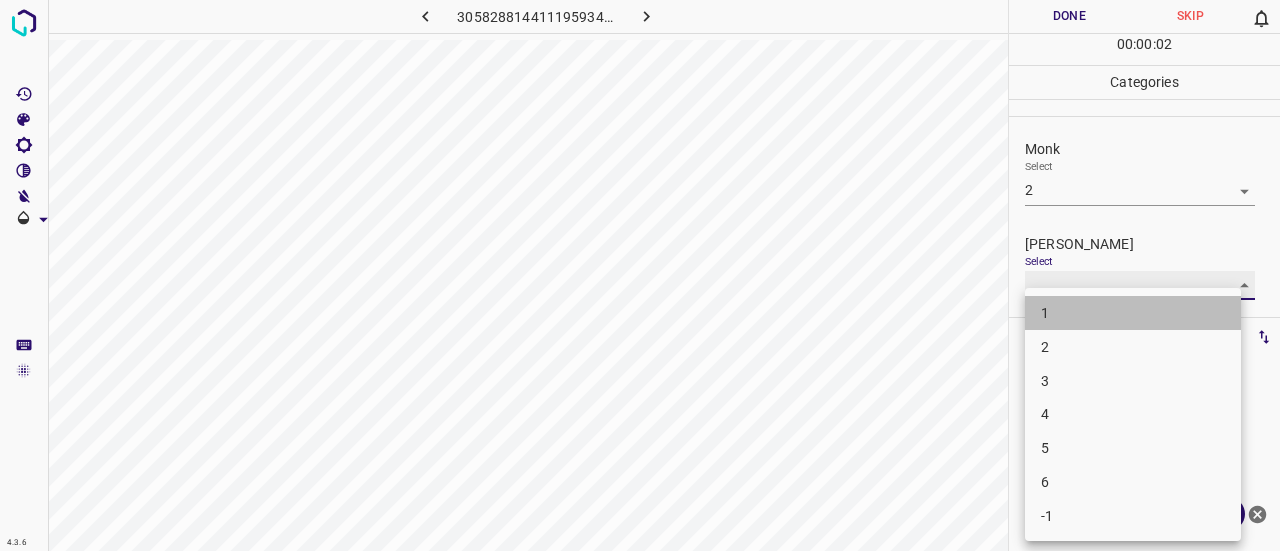 type on "1" 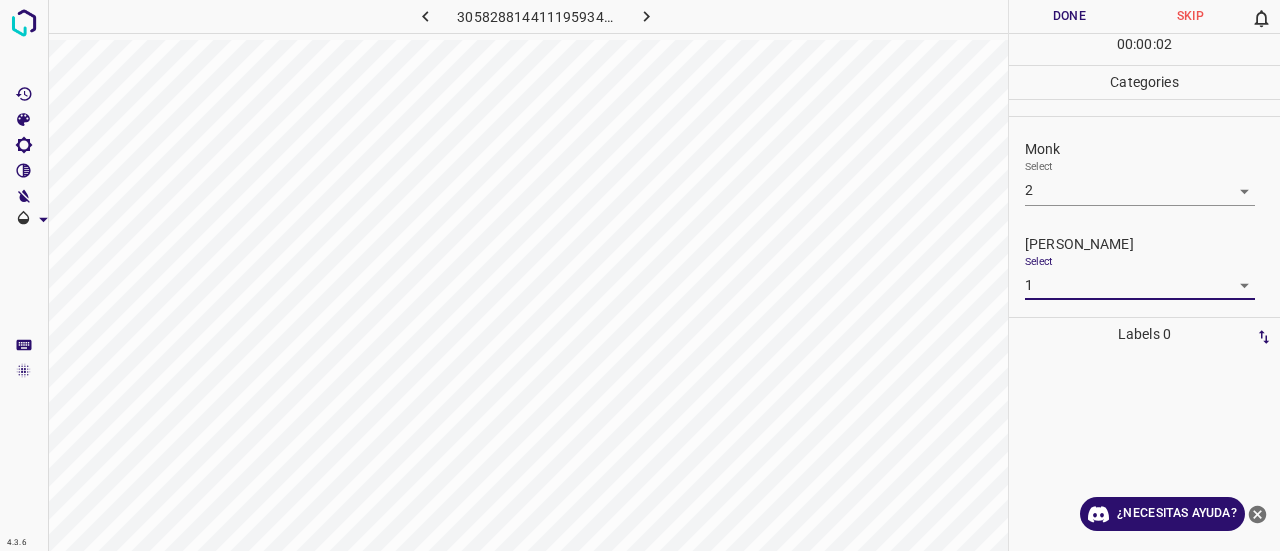 click on "Done" at bounding box center (1069, 16) 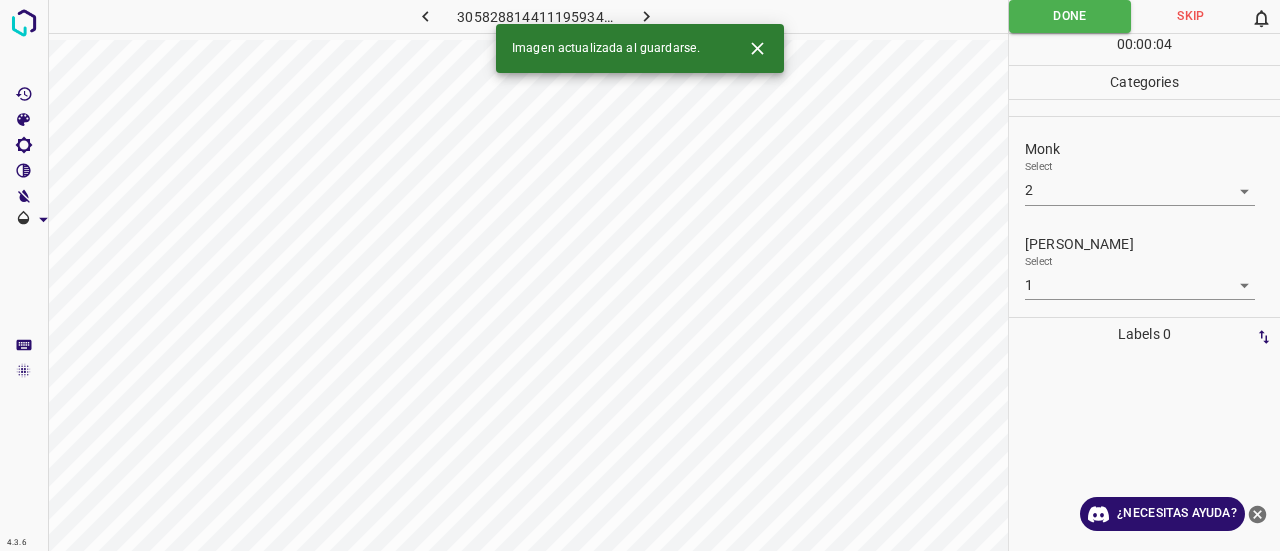 click 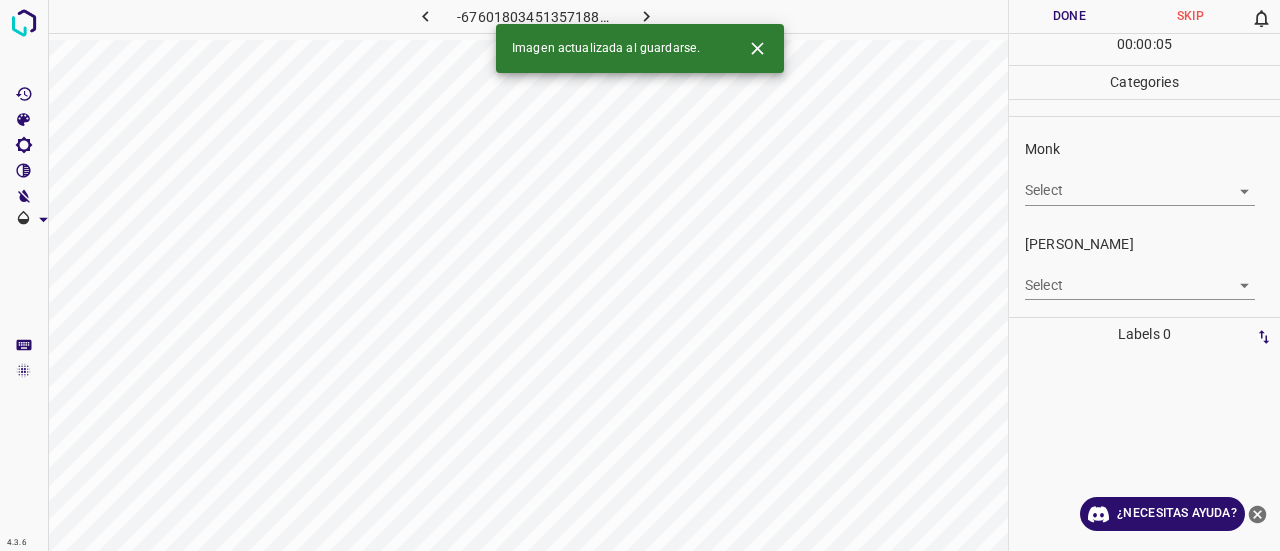 click on "4.3.6  -6760180345135718878.png Done Skip 0 00   : 00   : 05   Categories Monk   Select ​  [PERSON_NAME]   Select ​ Labels   0 Categories 1 Monk 2  [PERSON_NAME] Tools Space Change between modes (Draw & Edit) I Auto labeling R Restore zoom M Zoom in N Zoom out Delete Delete selecte label Filters Z Restore filters X Saturation filter C Brightness filter V Contrast filter B Gray scale filter General O Download Imagen actualizada al guardarse. ¿Necesitas ayuda? Texto original Valora esta traducción Tu opinión servirá para ayudar a mejorar el Traductor de Google - Texto - Esconder - Borrar" at bounding box center (640, 275) 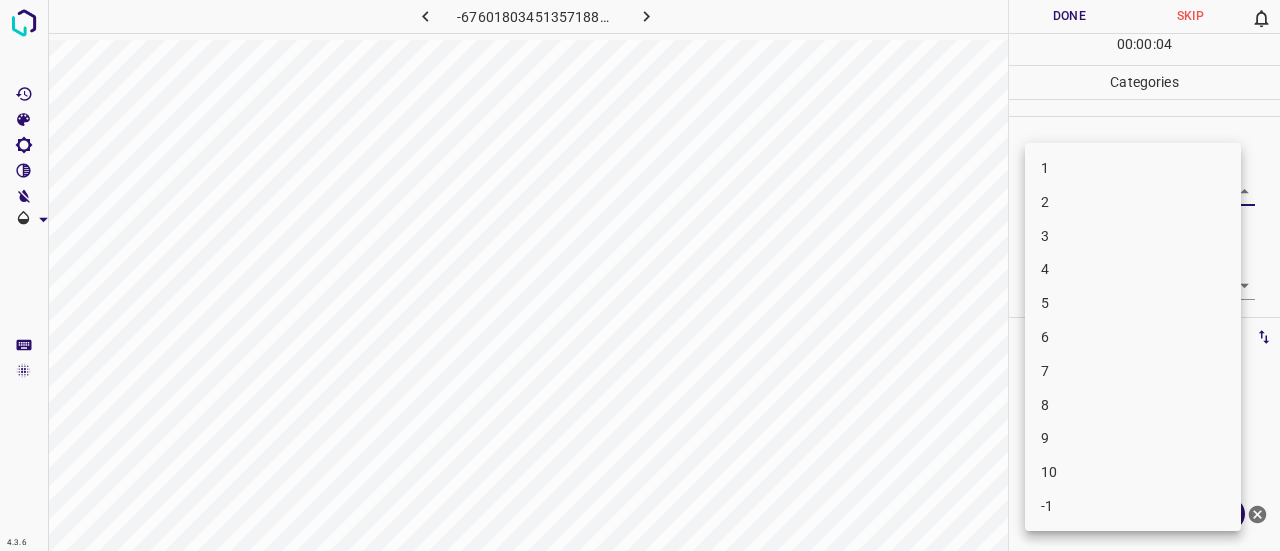 click on "5" at bounding box center (1133, 303) 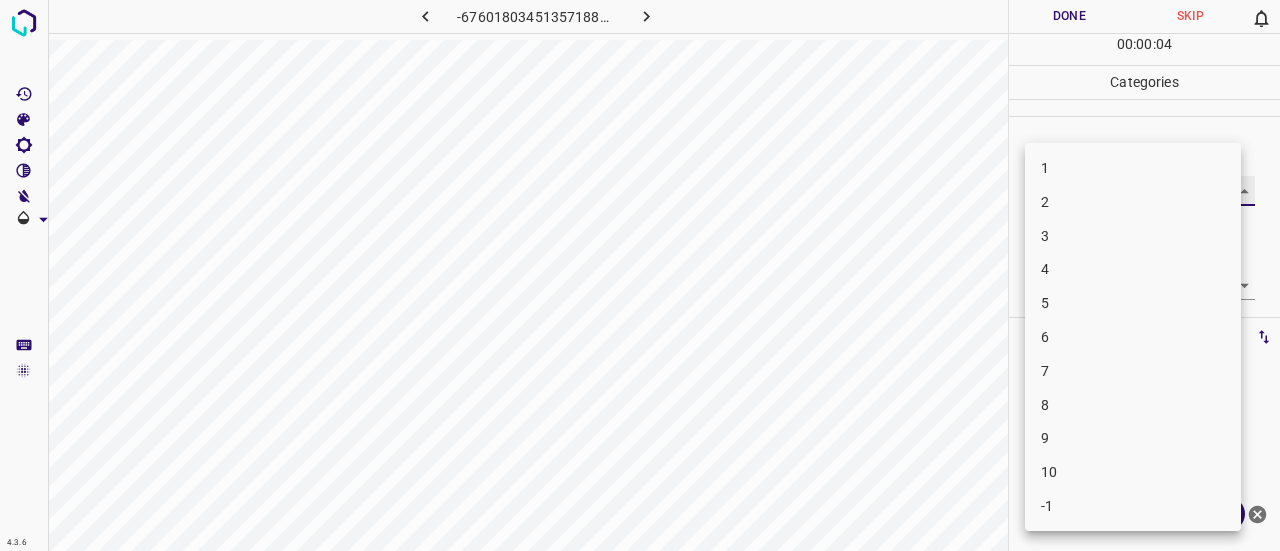 type on "5" 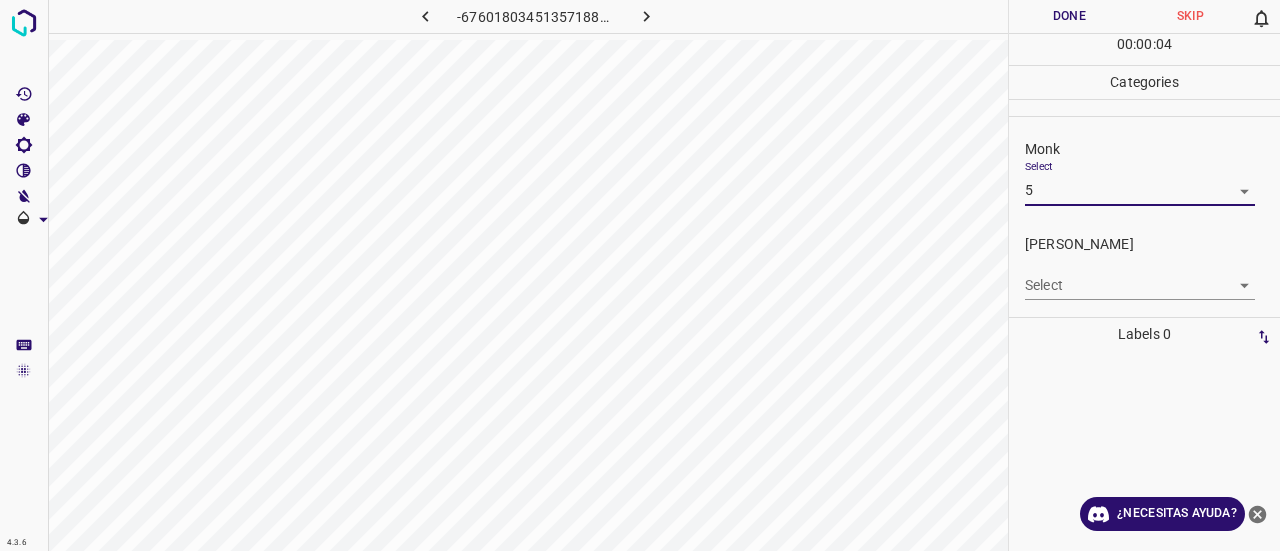 click on "4.3.6  -6760180345135718878.png Done Skip 0 00   : 00   : 04   Categories Monk   Select 5 5  [PERSON_NAME]   Select ​ Labels   0 Categories 1 Monk 2  [PERSON_NAME] Tools Space Change between modes (Draw & Edit) I Auto labeling R Restore zoom M Zoom in N Zoom out Delete Delete selecte label Filters Z Restore filters X Saturation filter C Brightness filter V Contrast filter B Gray scale filter General O Download ¿Necesitas ayuda? Texto original Valora esta traducción Tu opinión servirá para ayudar a mejorar el Traductor de Google - Texto - Esconder - Borrar" at bounding box center (640, 275) 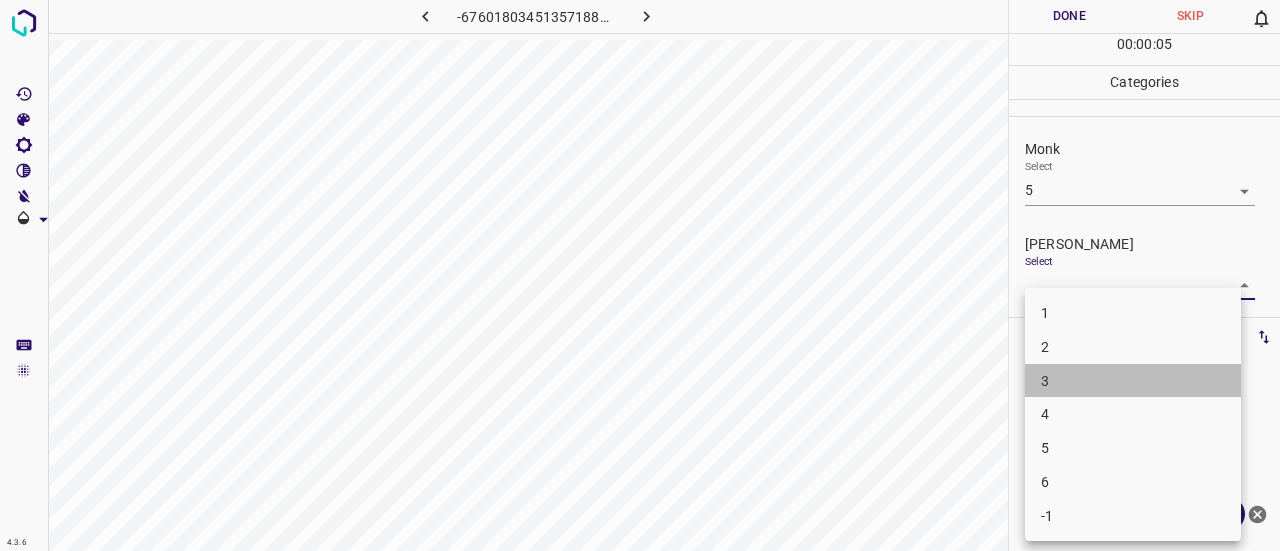 click on "3" at bounding box center (1133, 381) 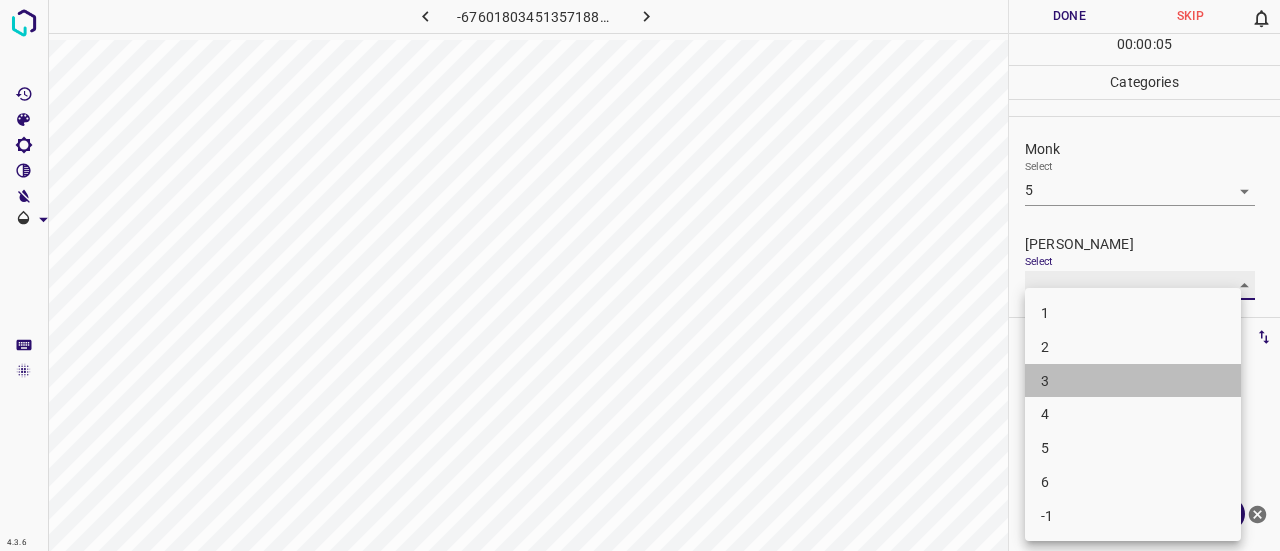 type on "3" 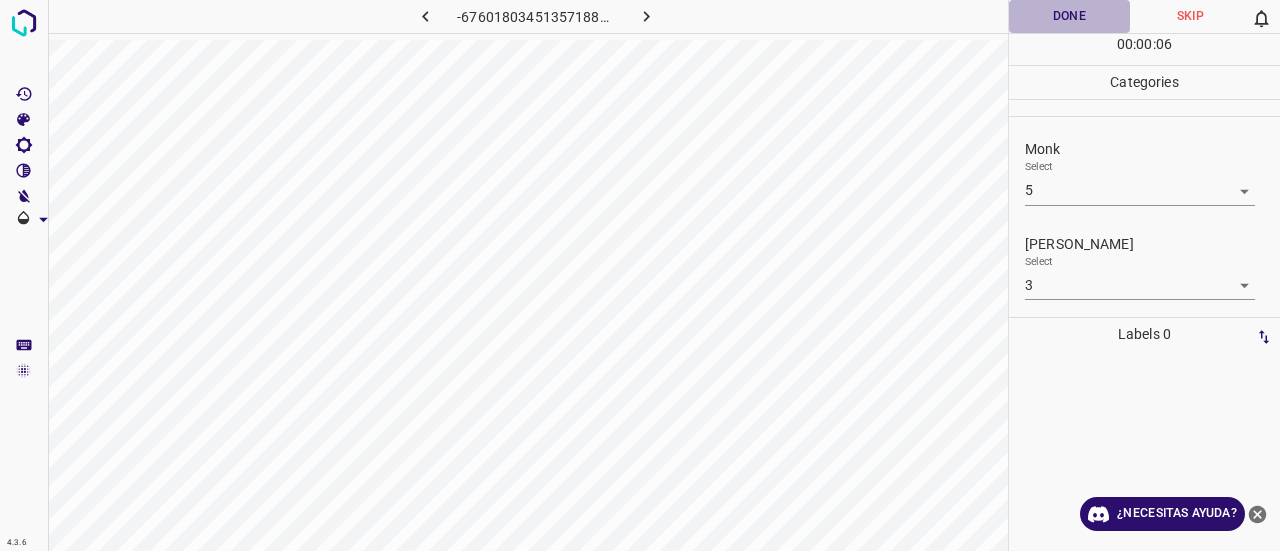 click on "Done" at bounding box center (1069, 16) 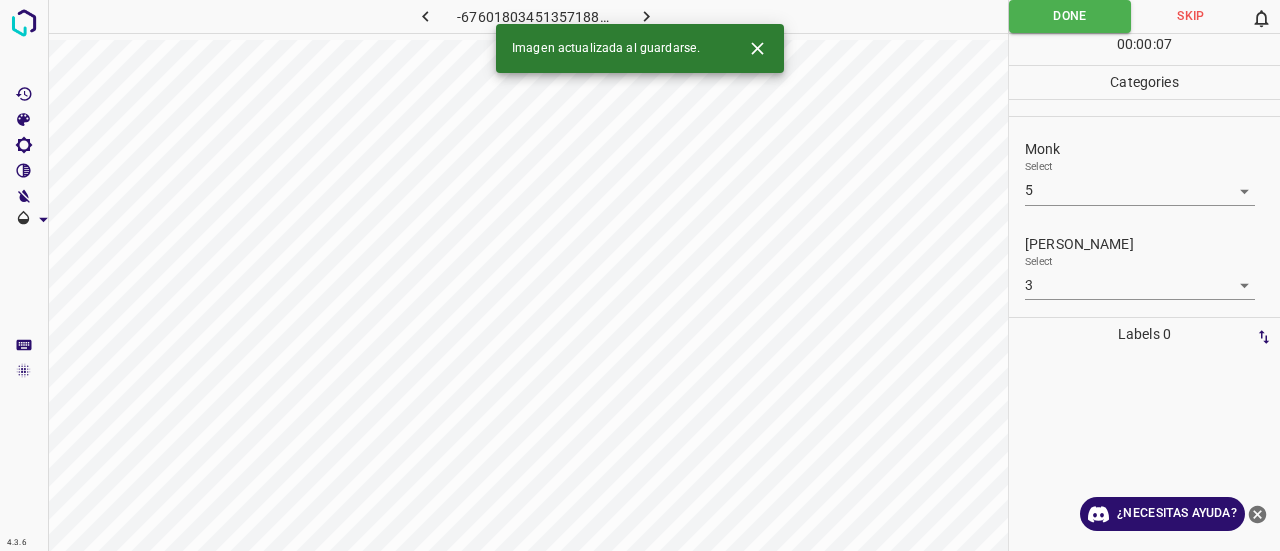 click at bounding box center [647, 16] 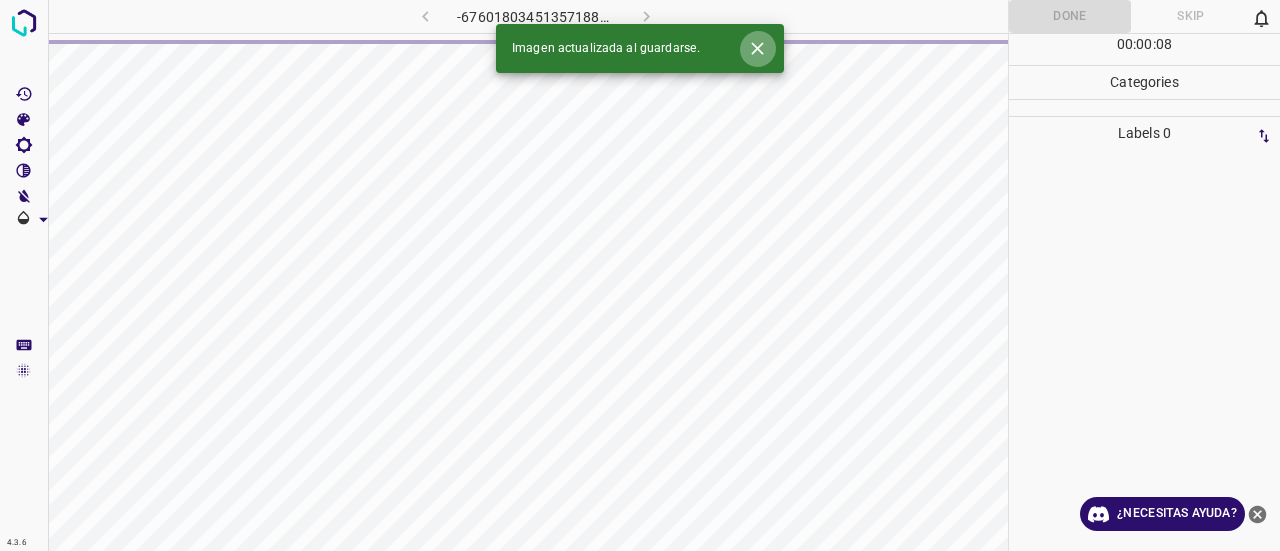 click 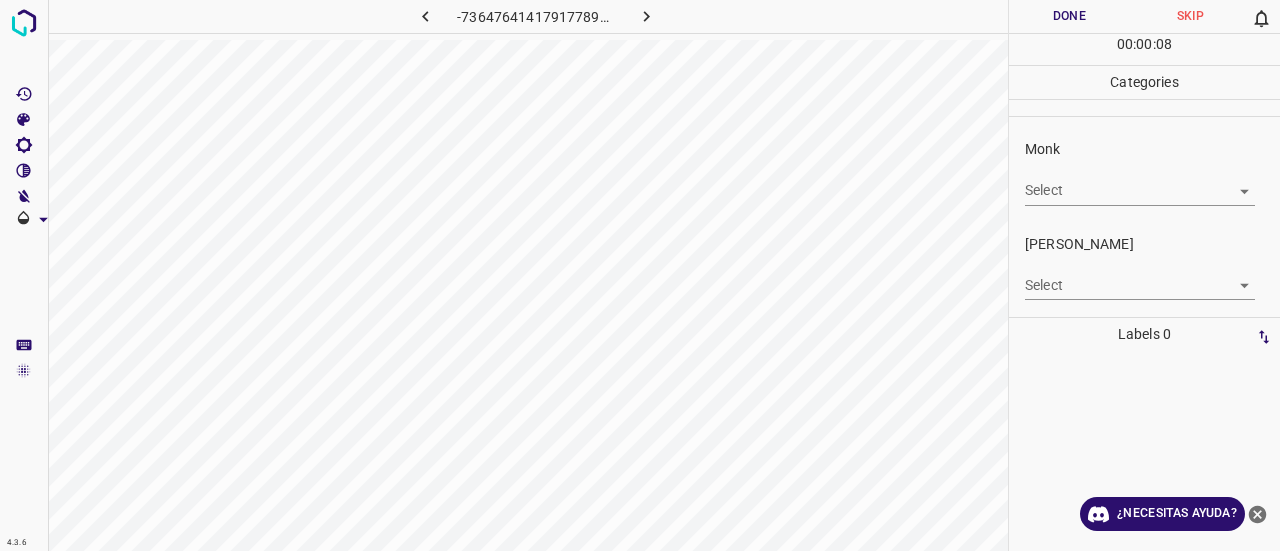 click on "Select ​" at bounding box center (1140, 182) 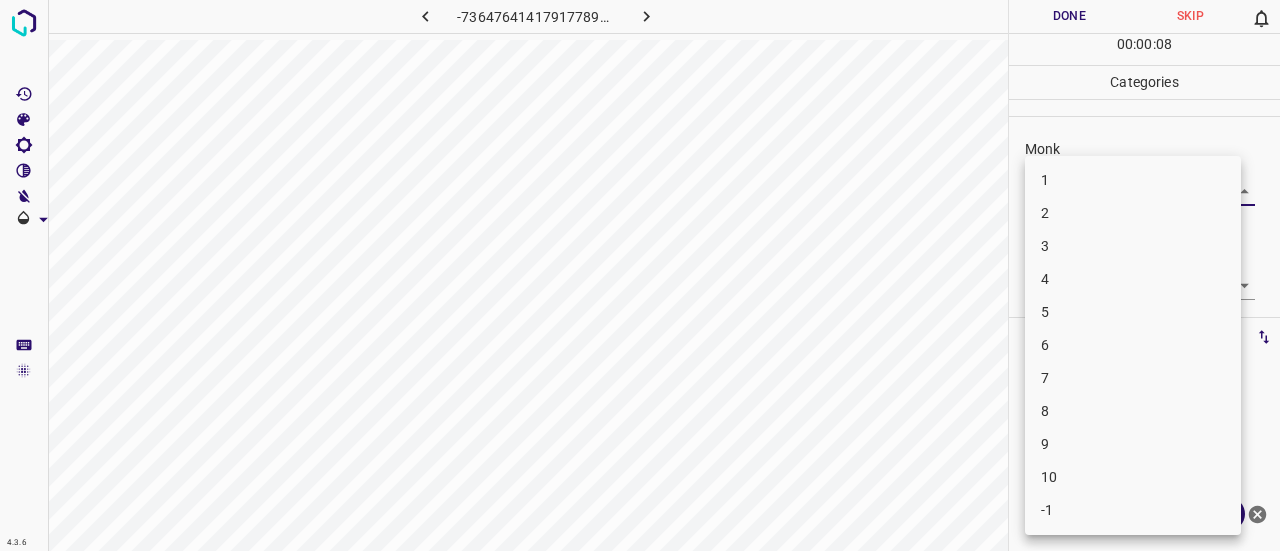 click on "4.3.6  -7364764141791778913.png Done Skip 0 00   : 00   : 08   Categories Monk   Select ​  [PERSON_NAME]   Select ​ Labels   0 Categories 1 Monk 2  [PERSON_NAME] Tools Space Change between modes (Draw & Edit) I Auto labeling R Restore zoom M Zoom in N Zoom out Delete Delete selecte label Filters Z Restore filters X Saturation filter C Brightness filter V Contrast filter B Gray scale filter General O Download ¿Necesitas ayuda? Texto original Valora esta traducción Tu opinión servirá para ayudar a mejorar el Traductor de Google - Texto - Esconder - Borrar 1 2 3 4 5 6 7 8 9 10 -1" at bounding box center (640, 275) 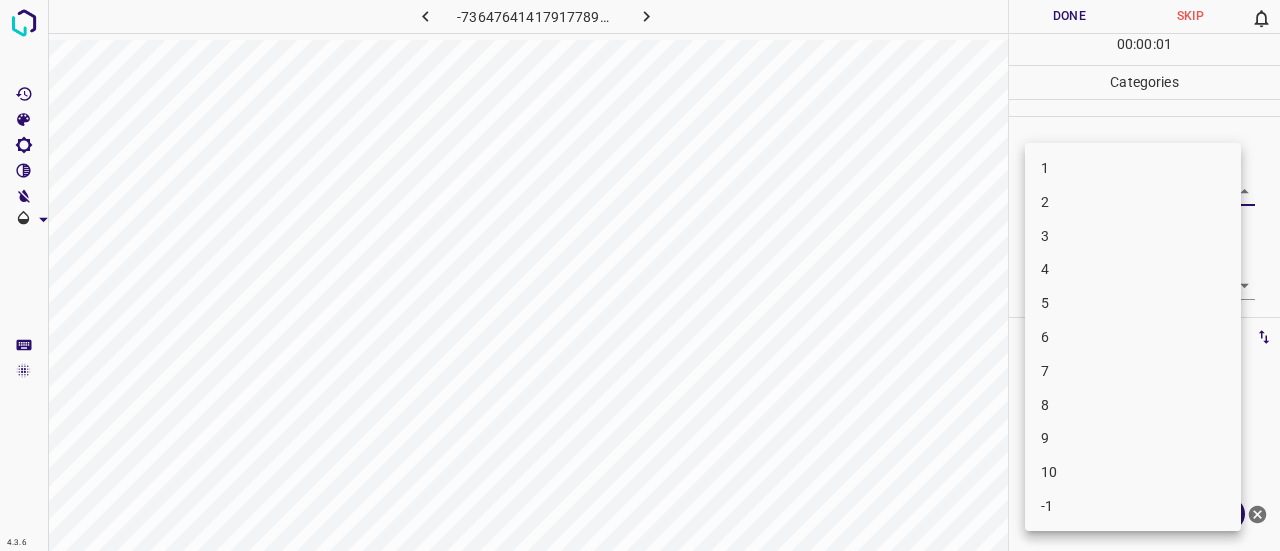 click on "2" at bounding box center (1133, 202) 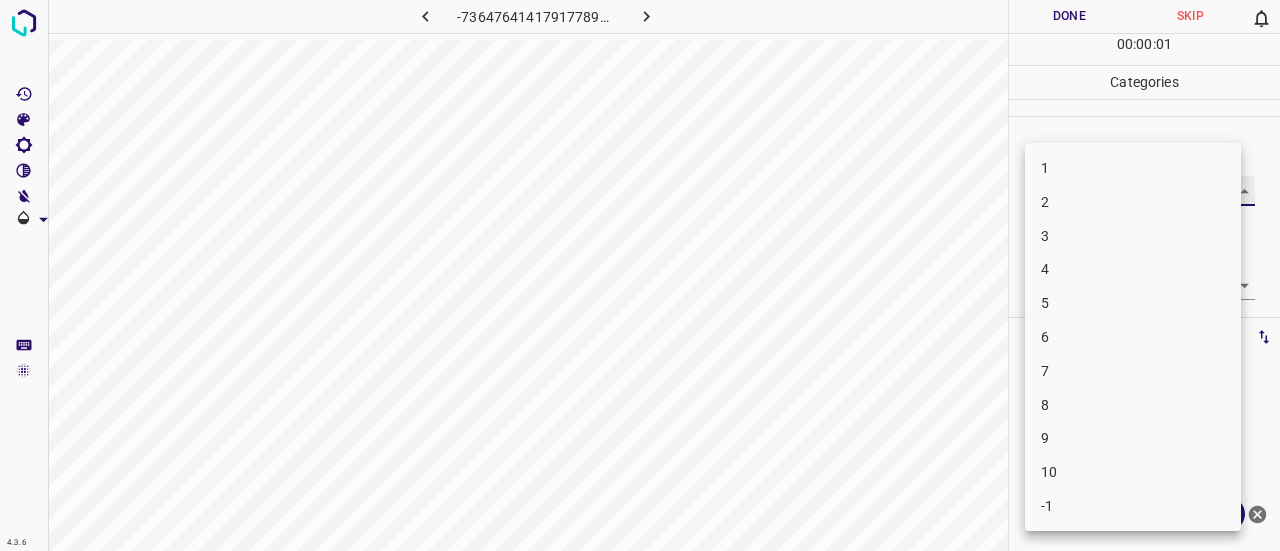 type on "2" 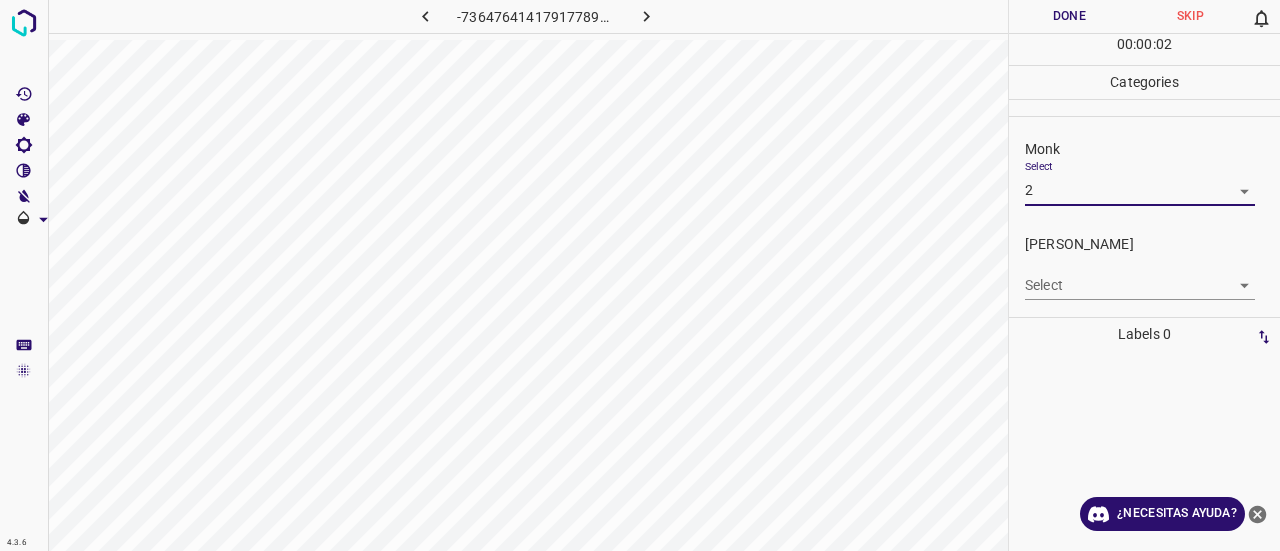 click on "Select ​" at bounding box center [1140, 277] 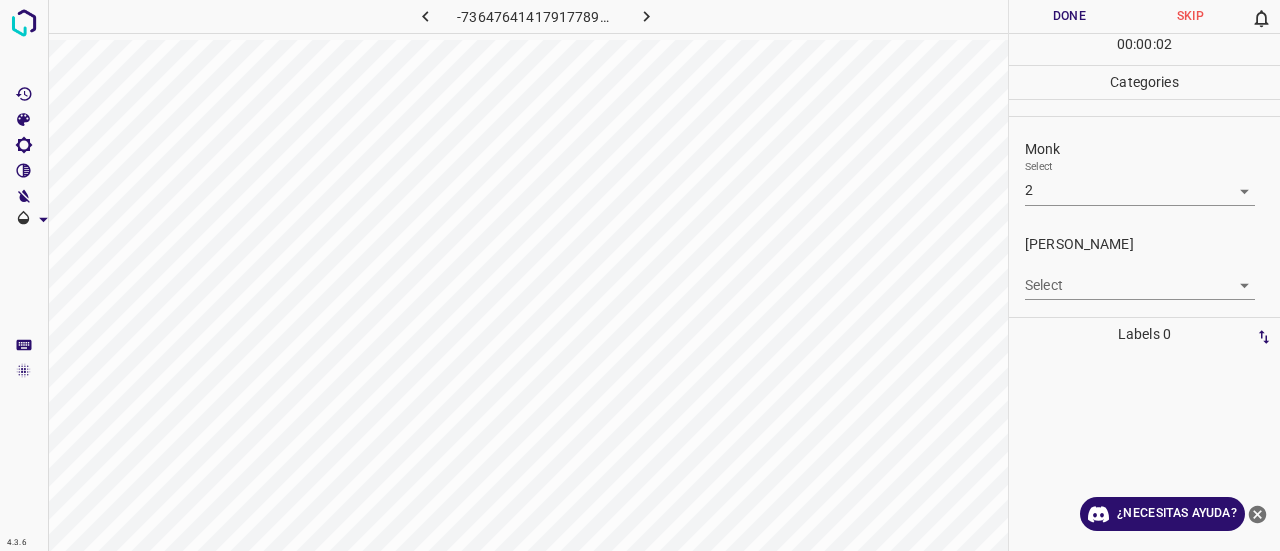 click on "4.3.6  -7364764141791778913.png Done Skip 0 00   : 00   : 02   Categories Monk   Select 2 2  [PERSON_NAME]   Select ​ Labels   0 Categories 1 Monk 2  [PERSON_NAME] Tools Space Change between modes (Draw & Edit) I Auto labeling R Restore zoom M Zoom in N Zoom out Delete Delete selecte label Filters Z Restore filters X Saturation filter C Brightness filter V Contrast filter B Gray scale filter General O Download ¿Necesitas ayuda? Texto original Valora esta traducción Tu opinión servirá para ayudar a mejorar el Traductor de Google - Texto - Esconder - Borrar" at bounding box center [640, 275] 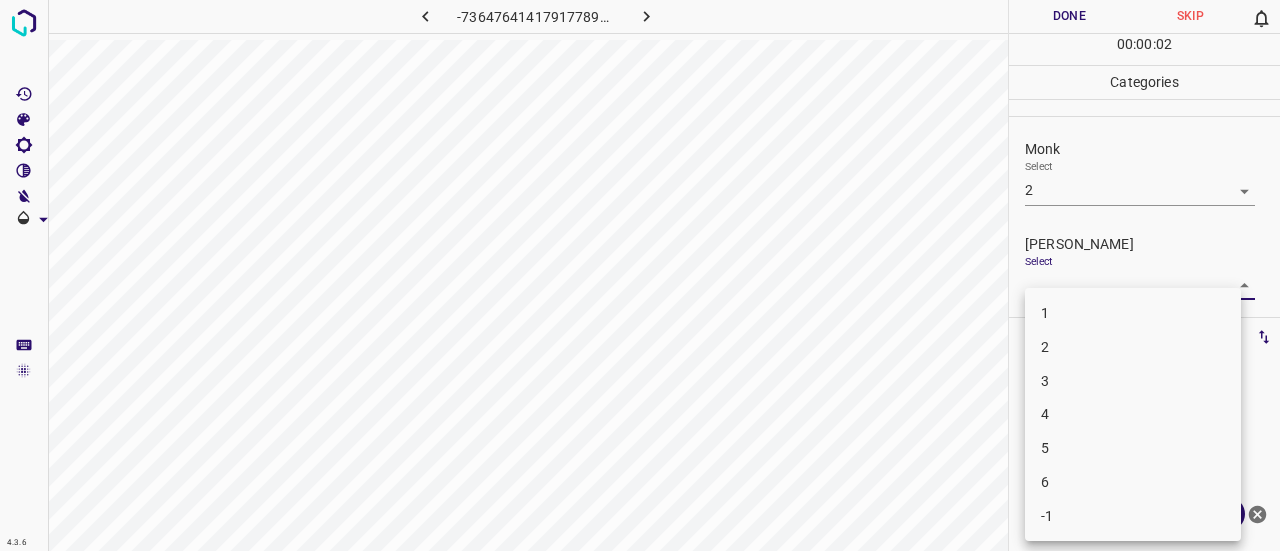 click on "1" at bounding box center [1133, 313] 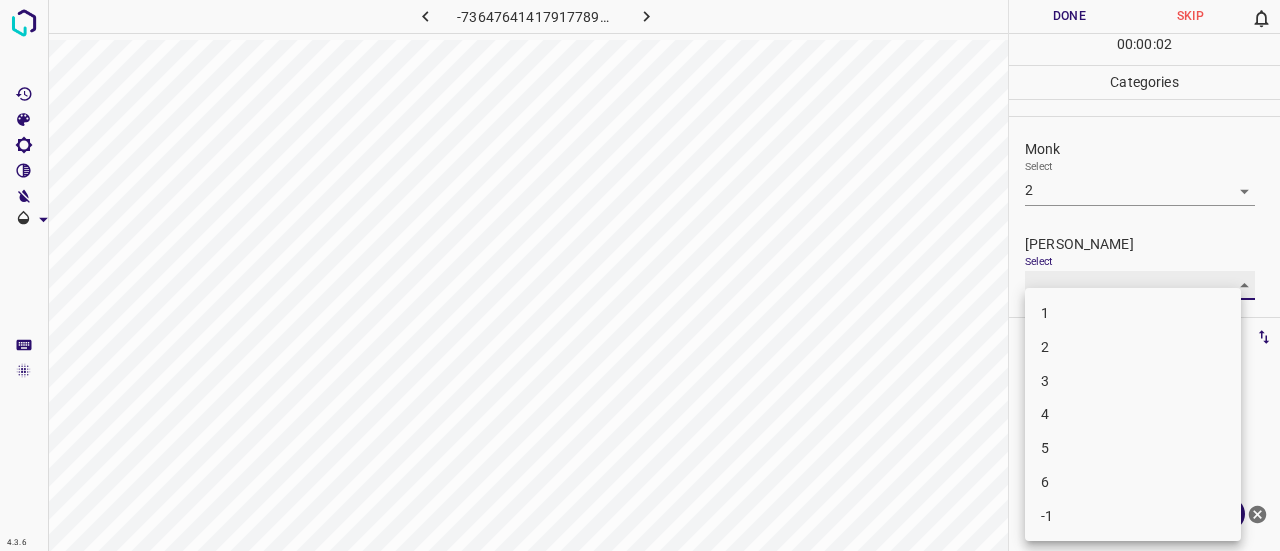 type on "1" 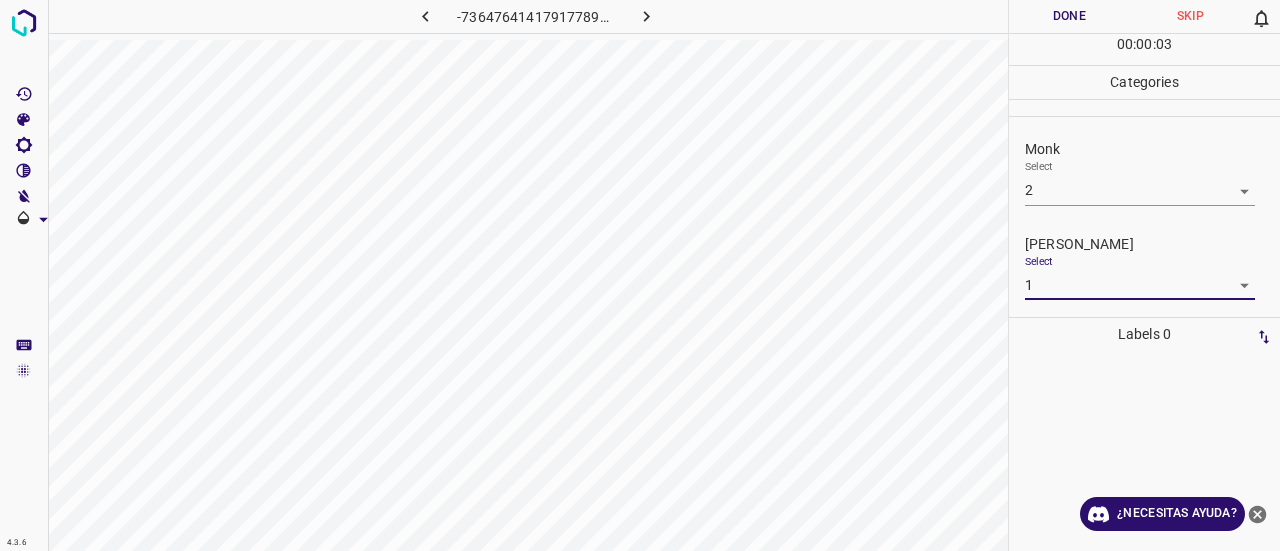 click on "Done" at bounding box center (1069, 16) 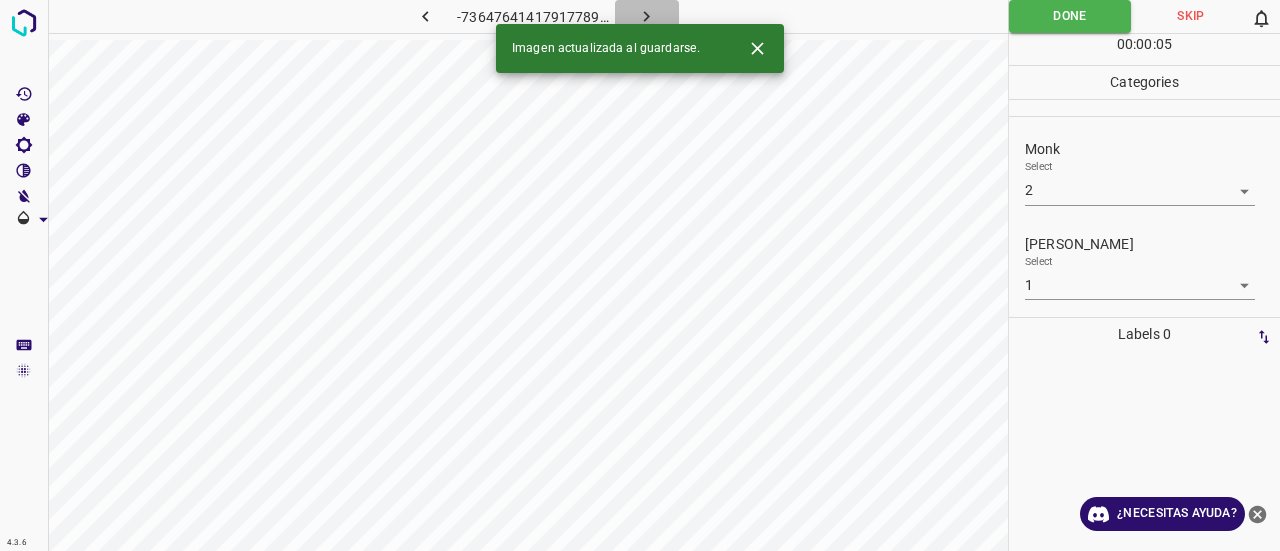 click 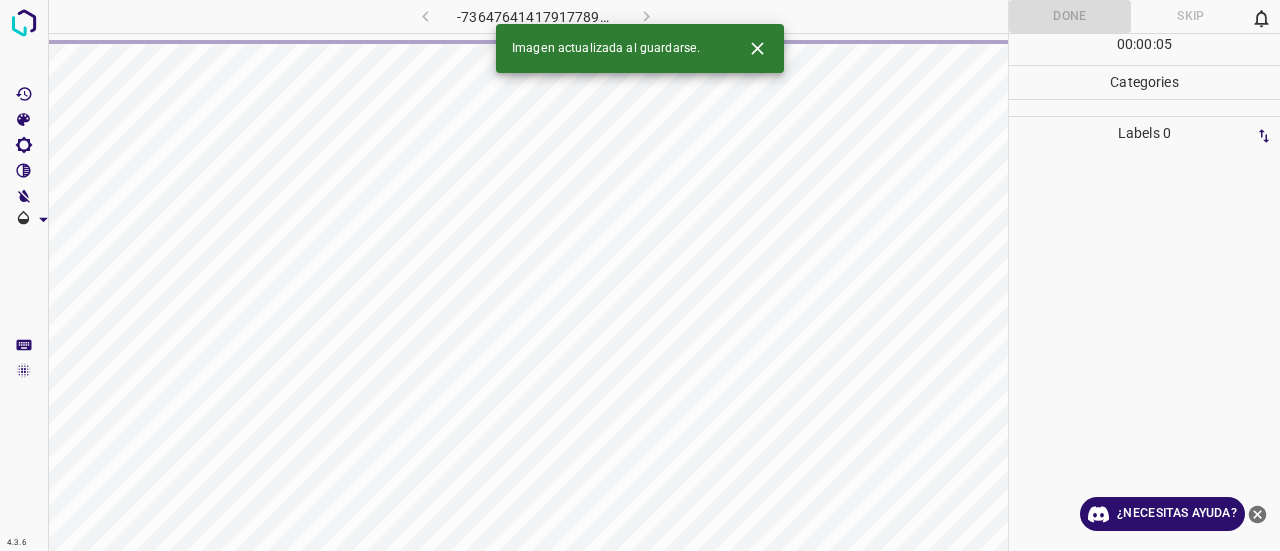 click at bounding box center (757, 48) 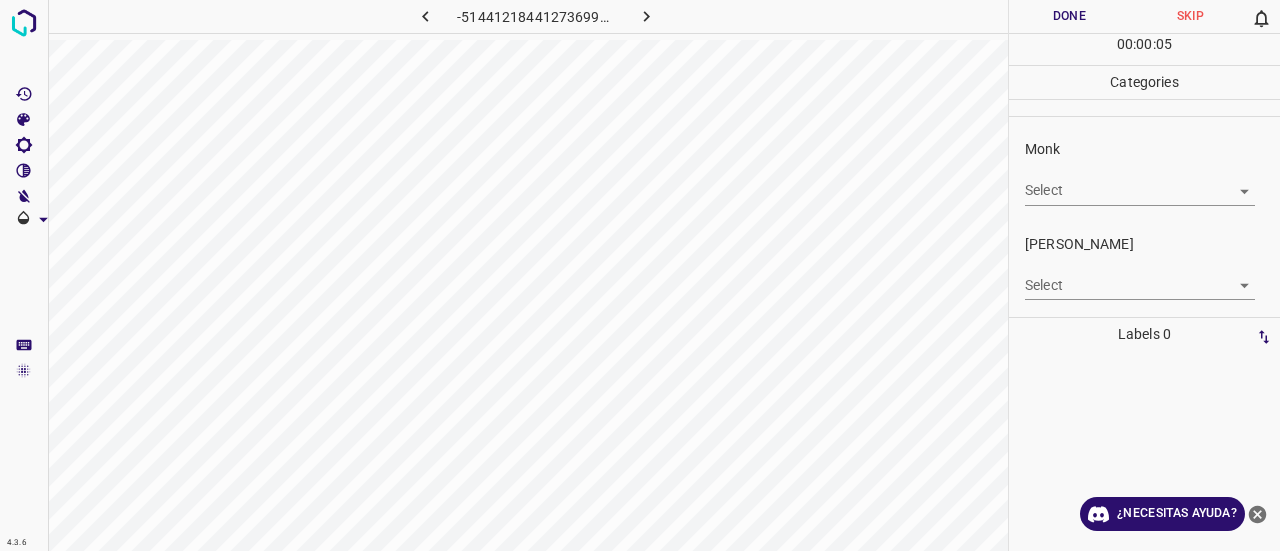 click on "-5144121844127369932.png Done Skip 0 00   : 00   : 05   Categories Monk   Select ​  [PERSON_NAME]   Select ​ Labels   0" at bounding box center (640, 275) 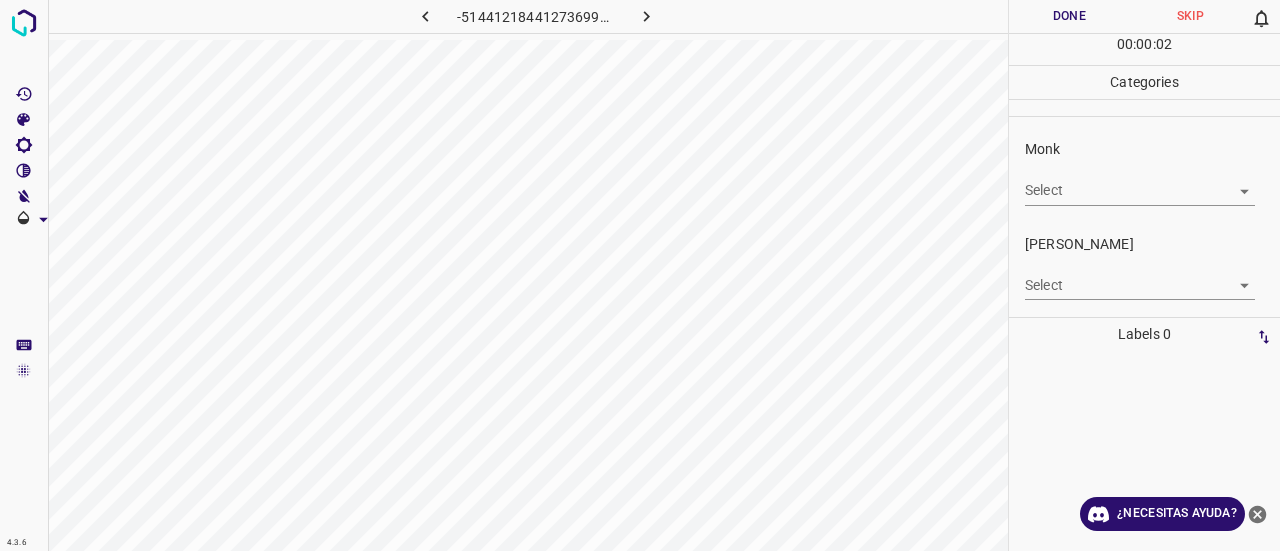 click on "Select ​" at bounding box center [1140, 182] 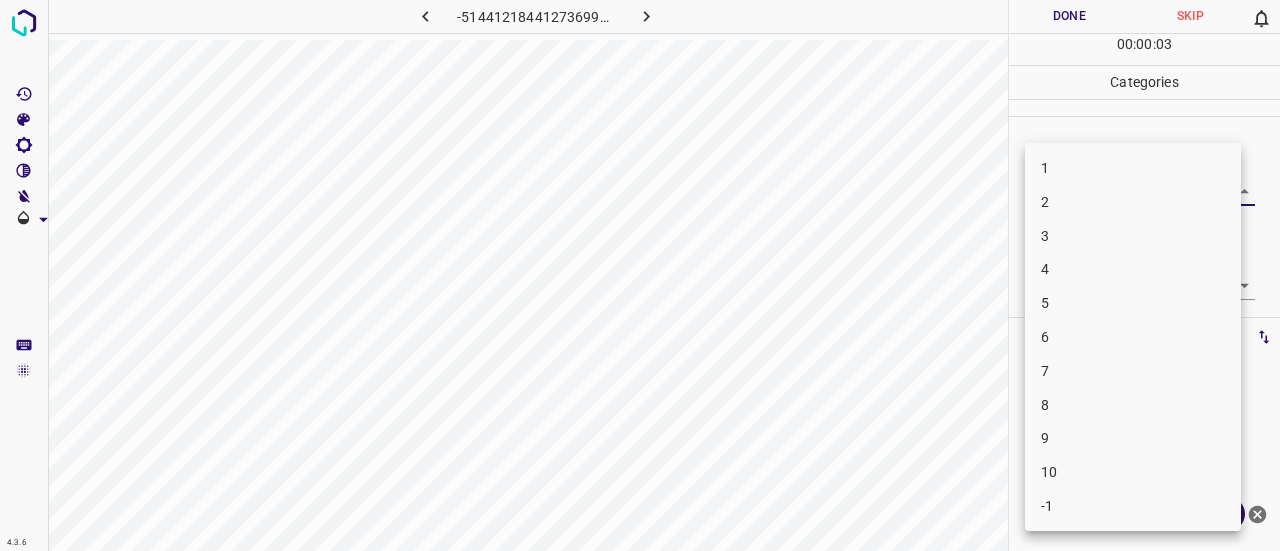 click on "7" at bounding box center (1133, 371) 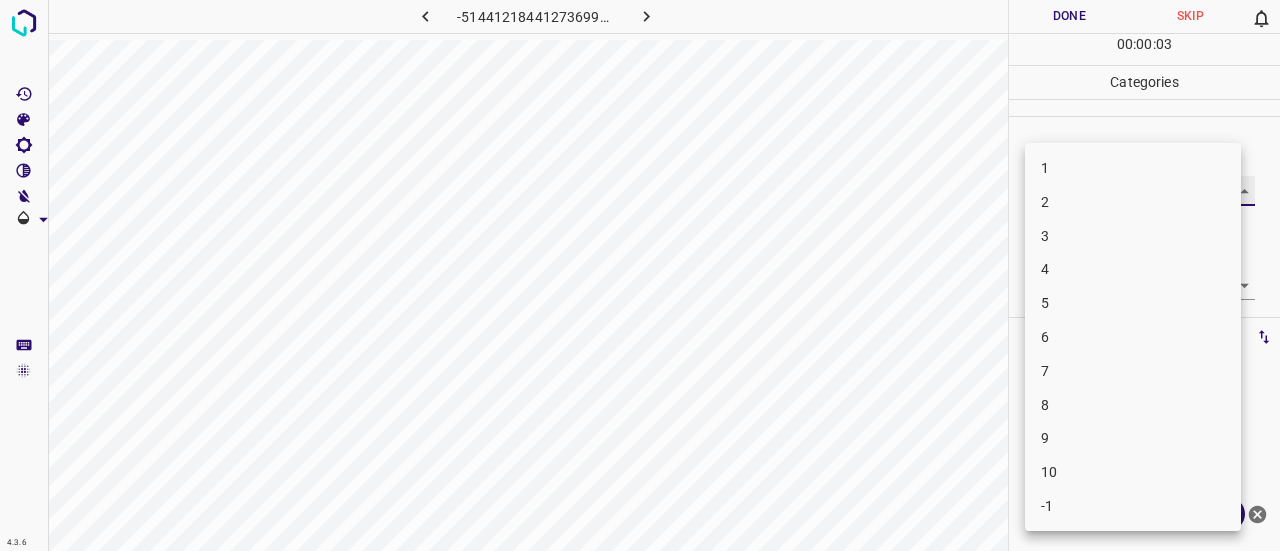 type on "7" 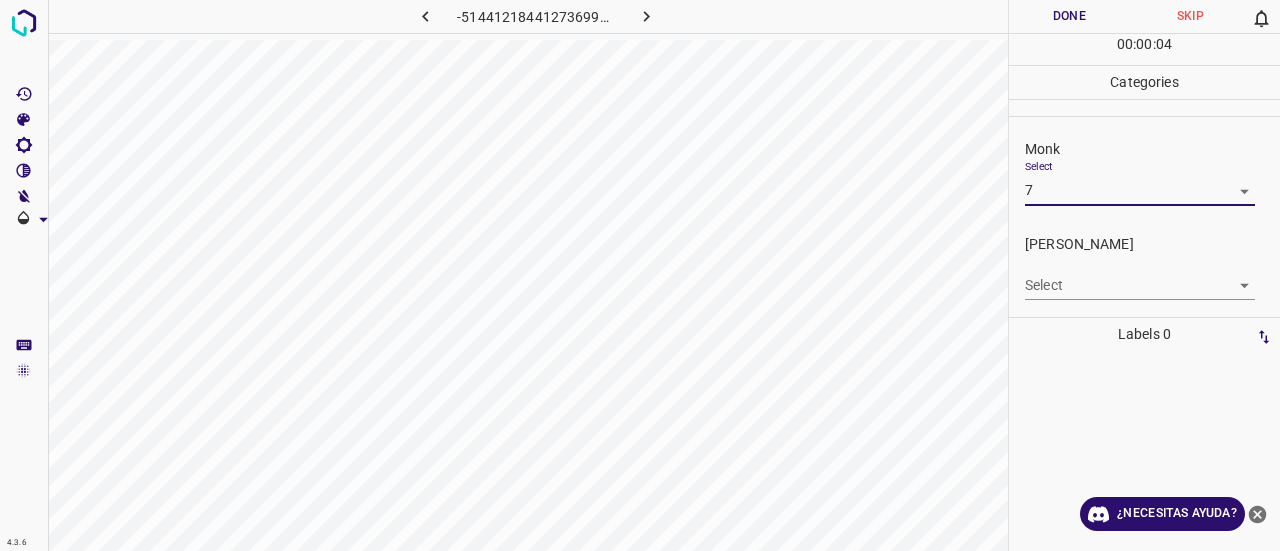 click on "4.3.6  -5144121844127369932.png Done Skip 0 00   : 00   : 04   Categories Monk   Select 7 7  [PERSON_NAME]   Select ​ Labels   0 Categories 1 Monk 2  [PERSON_NAME] Tools Space Change between modes (Draw & Edit) I Auto labeling R Restore zoom M Zoom in N Zoom out Delete Delete selecte label Filters Z Restore filters X Saturation filter C Brightness filter V Contrast filter B Gray scale filter General O Download ¿Necesitas ayuda? Texto original Valora esta traducción Tu opinión servirá para ayudar a mejorar el Traductor de Google - Texto - Esconder - Borrar 1 2 3 4 5 6 7 8 9 10 -1" at bounding box center [640, 275] 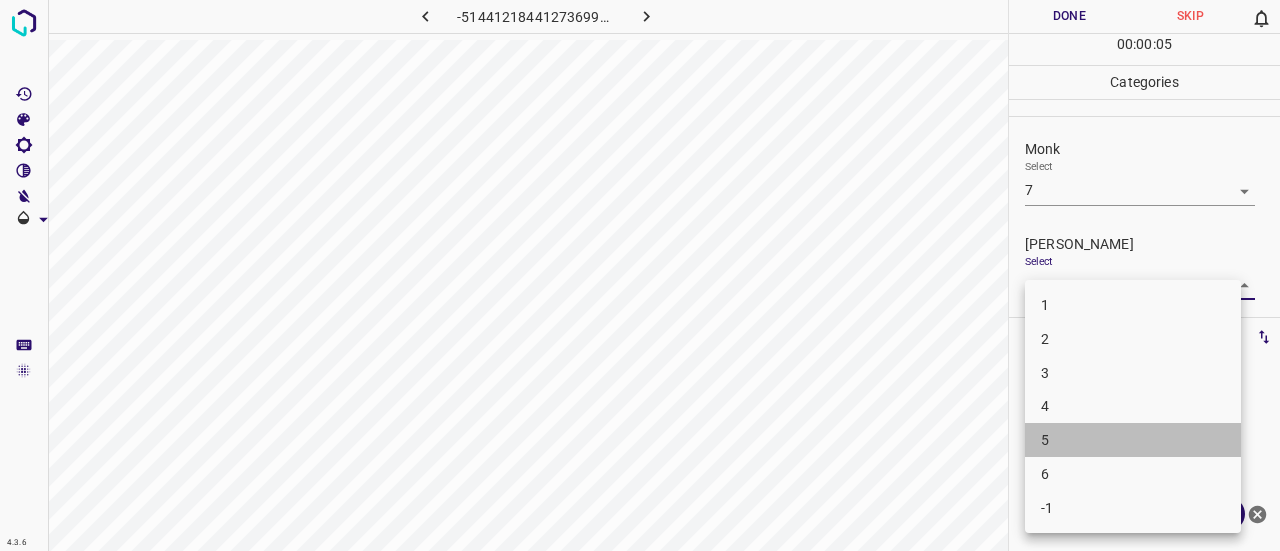 click on "5" at bounding box center (1133, 440) 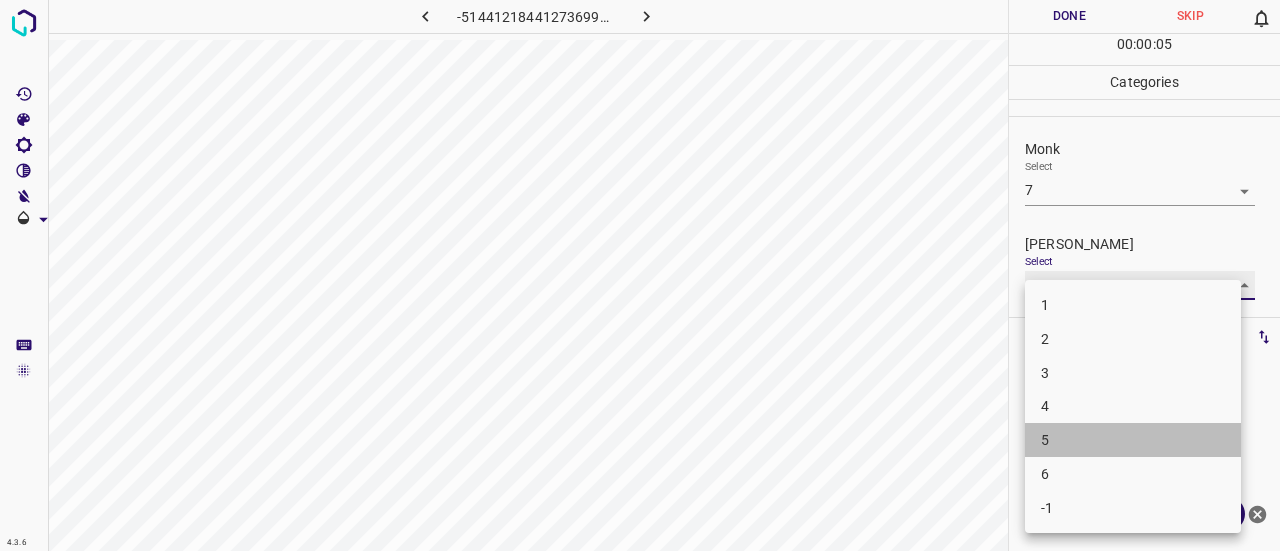 type on "5" 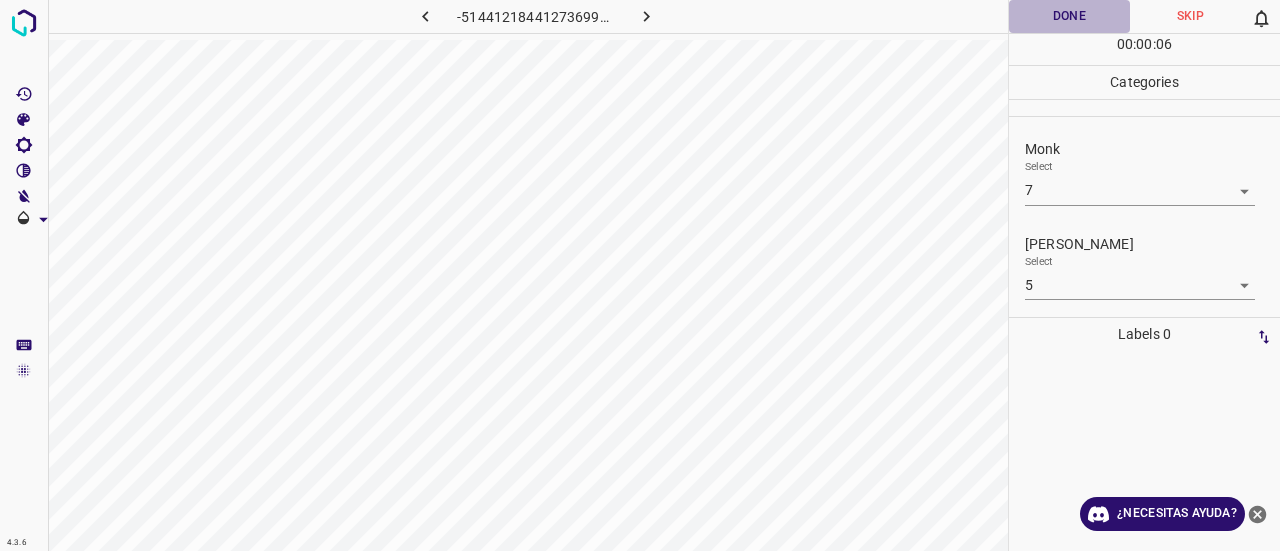 click on "Done" at bounding box center [1069, 16] 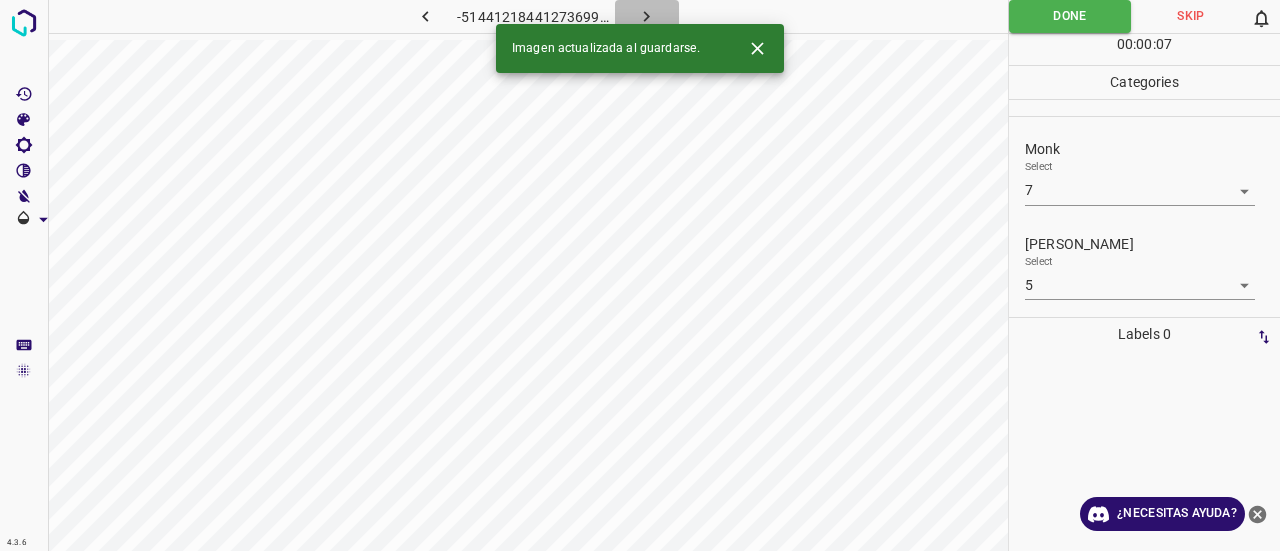 click 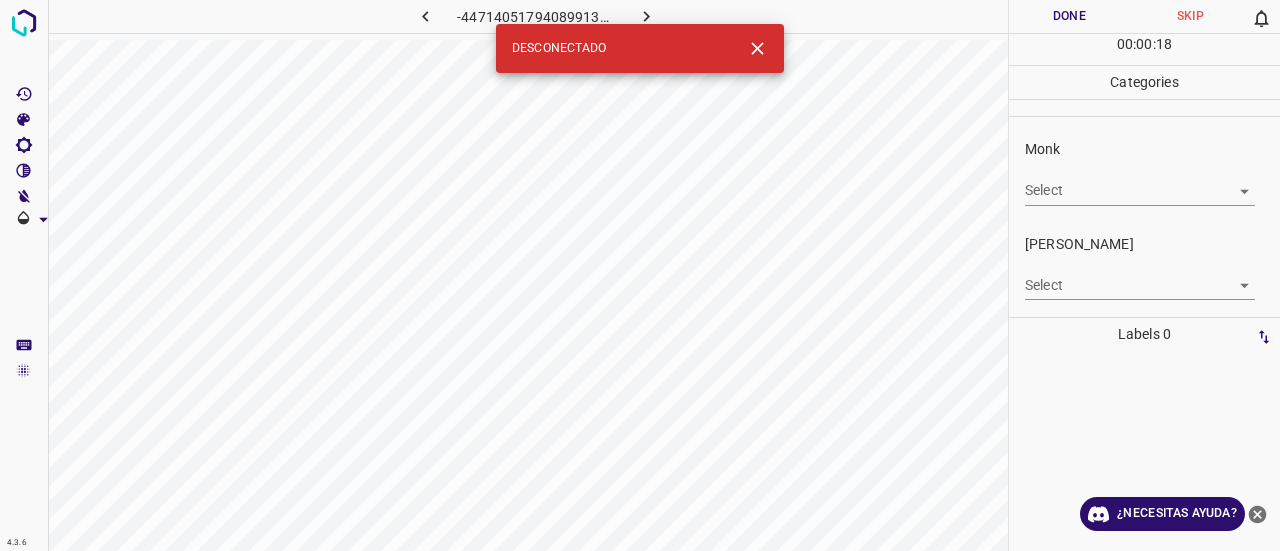 click on "4.3.6  -4471405179408991303.png Done Skip 0 00   : 00   : 18   Categories Monk   Select ​  [PERSON_NAME]   Select ​ Labels   0 Categories 1 Monk 2  [PERSON_NAME] Tools Space Change between modes (Draw & Edit) I Auto labeling R Restore zoom M Zoom in N Zoom out Delete Delete selecte label Filters Z Restore filters X Saturation filter C Brightness filter V Contrast filter B Gray scale filter General O Download DESCONECTADO ¿Necesitas ayuda? Texto original Valora esta traducción Tu opinión servirá para ayudar a mejorar el Traductor de Google - Texto - Esconder - Borrar" at bounding box center (640, 275) 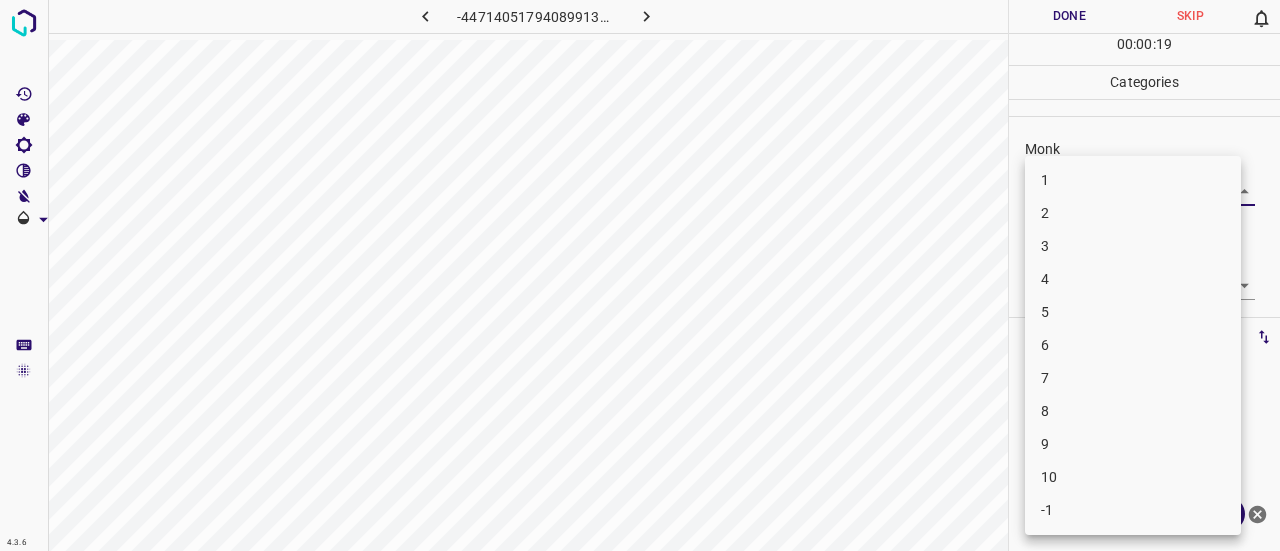 click on "3" at bounding box center (1133, 246) 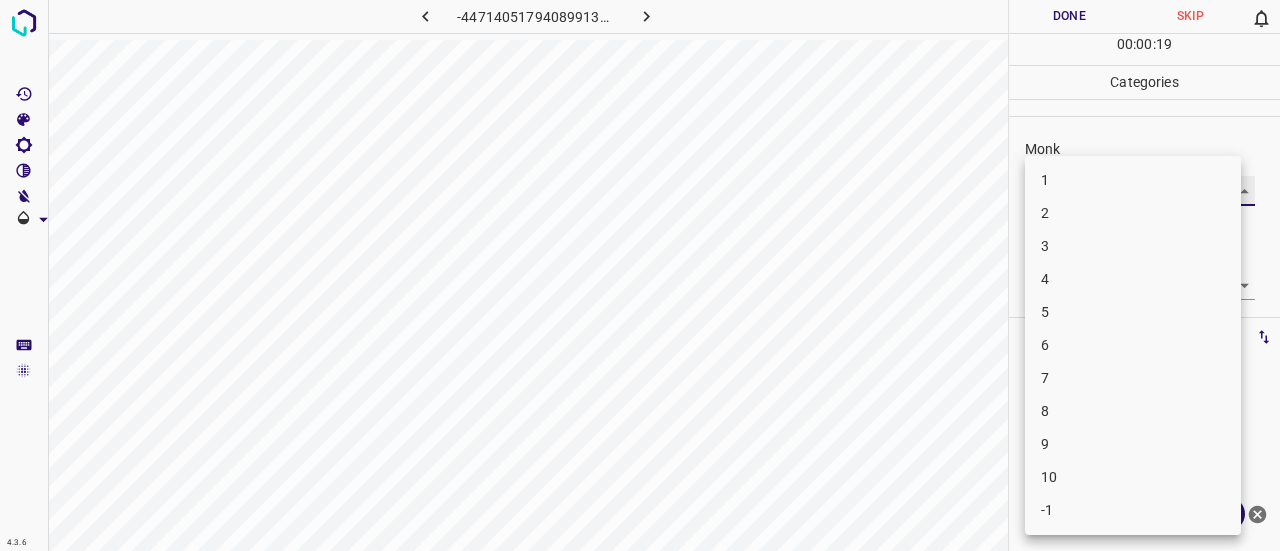 type on "3" 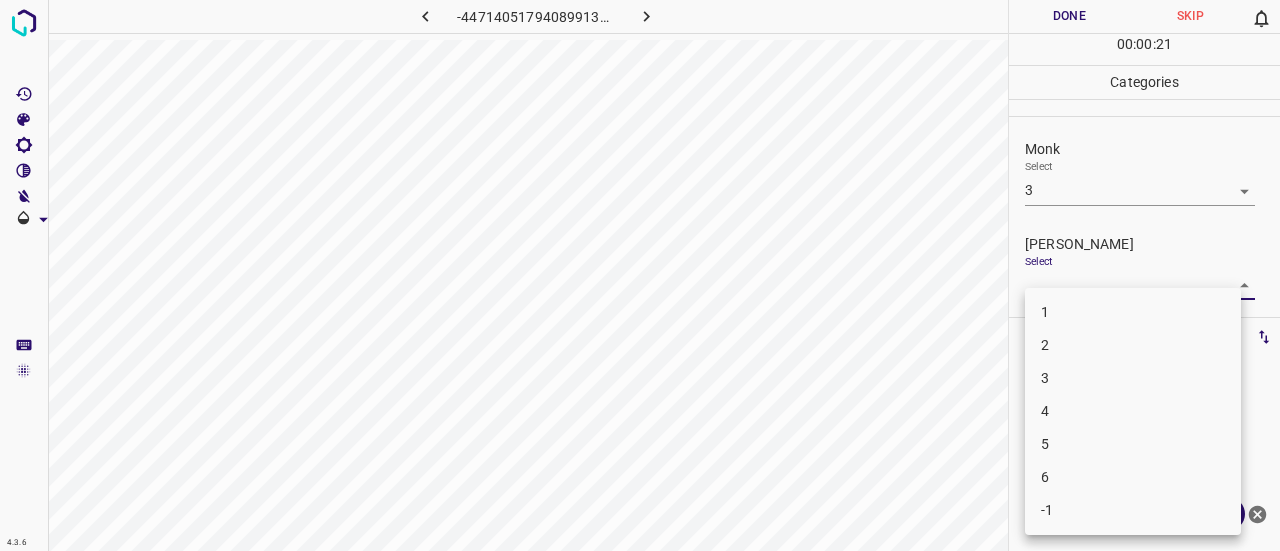 click on "4.3.6  -4471405179408991303.png Done Skip 0 00   : 00   : 21   Categories Monk   Select 3 3  [PERSON_NAME]   Select ​ Labels   0 Categories 1 Monk 2  [PERSON_NAME] Tools Space Change between modes (Draw & Edit) I Auto labeling R Restore zoom M Zoom in N Zoom out Delete Delete selecte label Filters Z Restore filters X Saturation filter C Brightness filter V Contrast filter B Gray scale filter General O Download ¿Necesitas ayuda? Texto original Valora esta traducción Tu opinión servirá para ayudar a mejorar el Traductor de Google - Texto - Esconder - Borrar 1 2 3 4 5 6 -1" at bounding box center (640, 275) 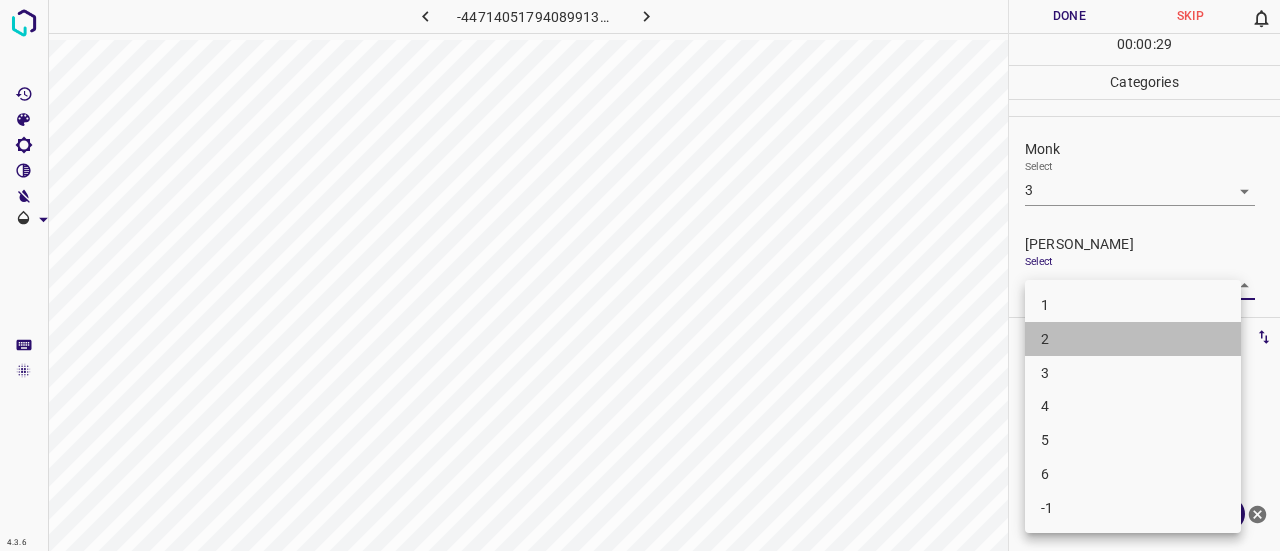 click on "2" at bounding box center [1133, 339] 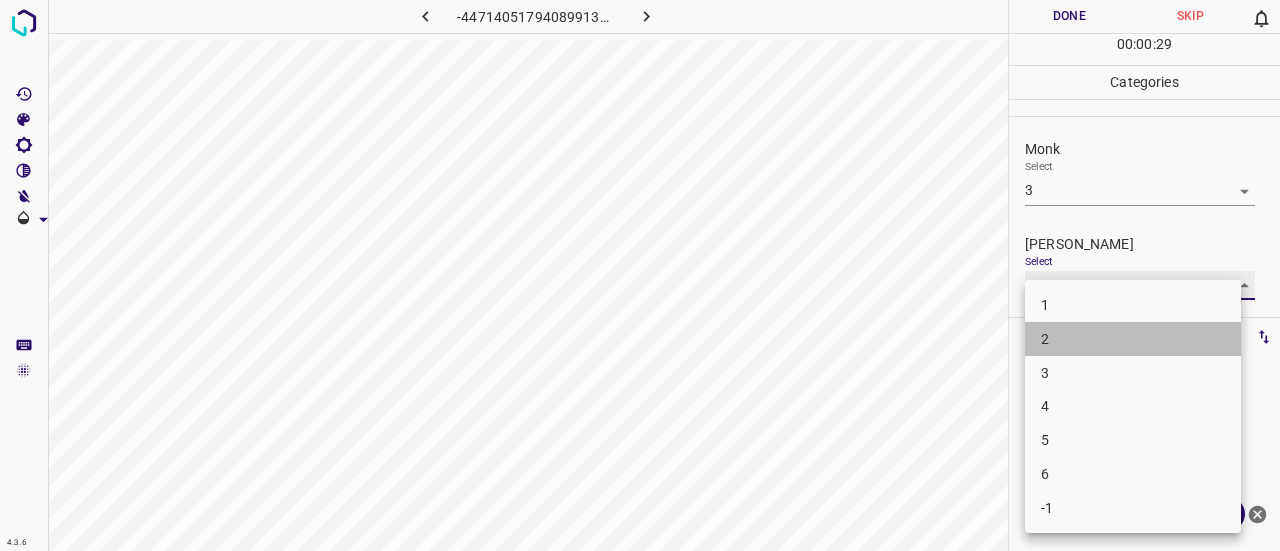 type on "2" 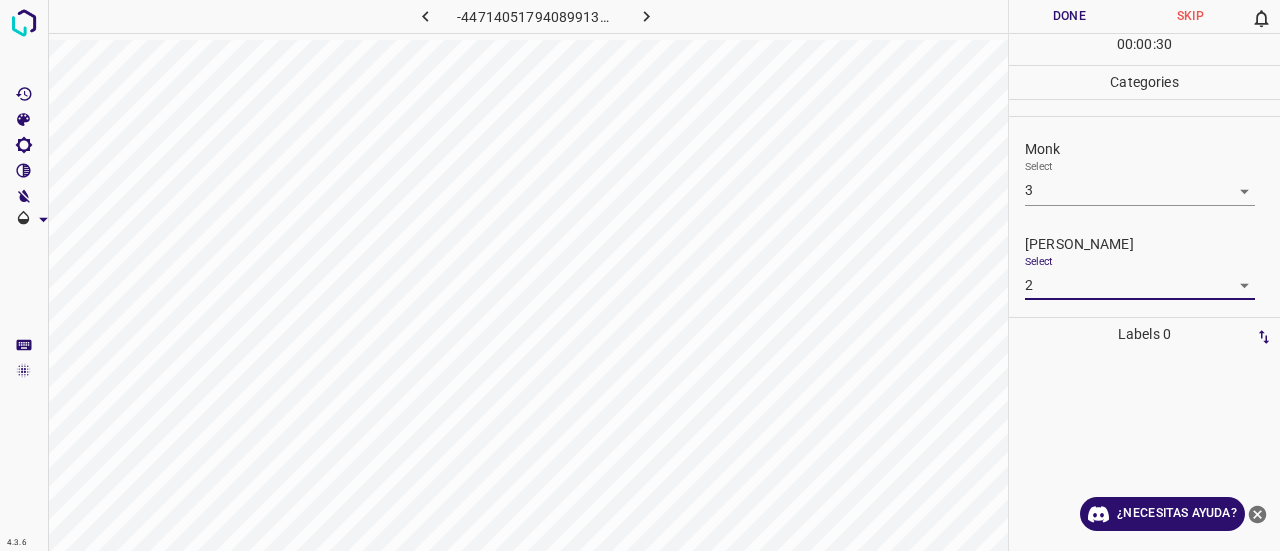 click on "Done" at bounding box center (1069, 16) 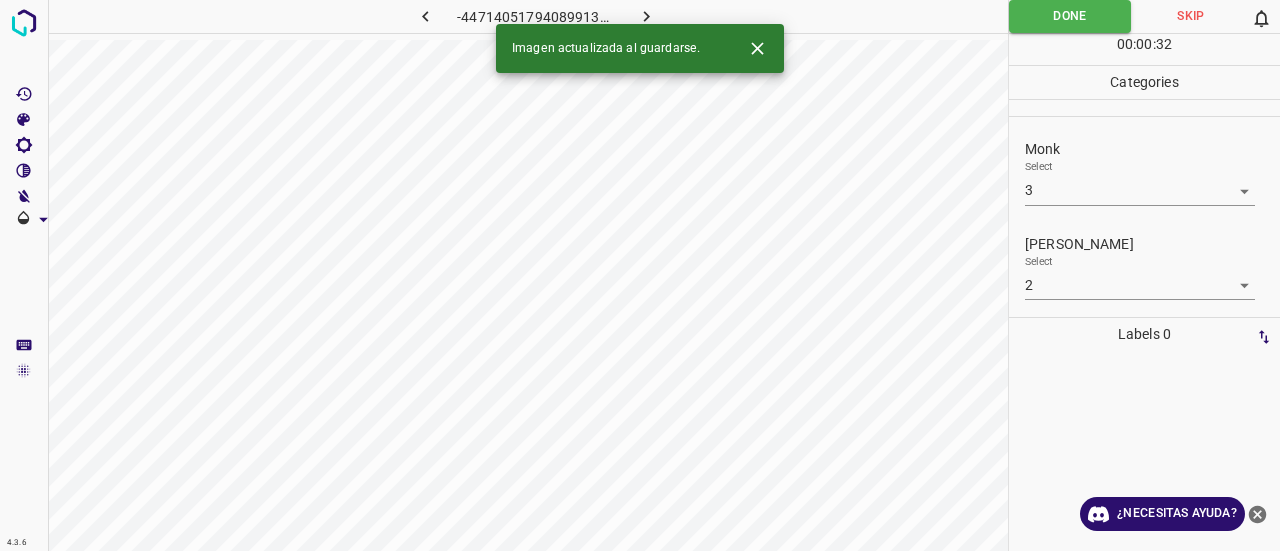 click 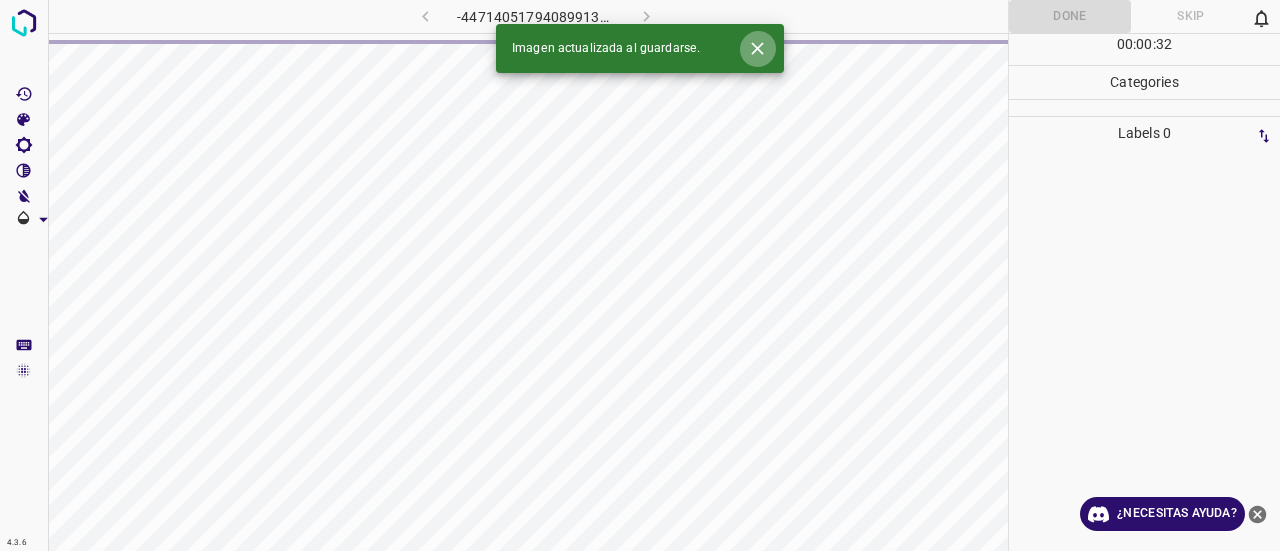 click 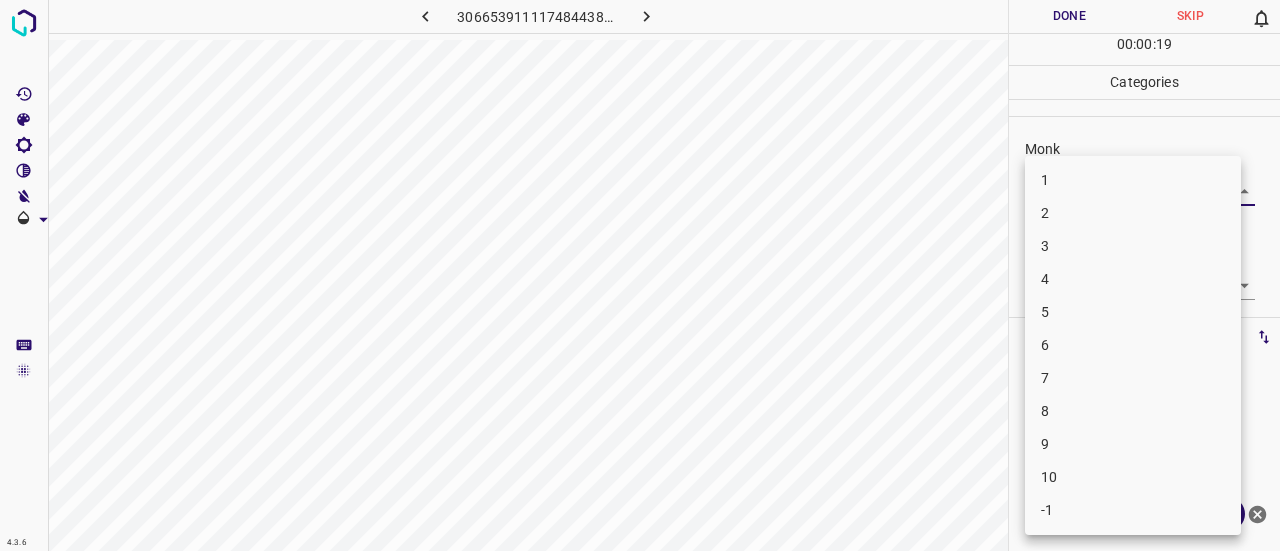 click on "4.3.6  3066539111174844388.png Done Skip 0 00   : 00   : 19   Categories Monk   Select ​  [PERSON_NAME]   Select ​ Labels   0 Categories 1 Monk 2  [PERSON_NAME] Tools Space Change between modes (Draw & Edit) I Auto labeling R Restore zoom M Zoom in N Zoom out Delete Delete selecte label Filters Z Restore filters X Saturation filter C Brightness filter V Contrast filter B Gray scale filter General O Download ¿Necesitas ayuda? Texto original Valora esta traducción Tu opinión servirá para ayudar a mejorar el Traductor de Google - Texto - Esconder - Borrar 1 2 3 4 5 6 7 8 9 10 -1" at bounding box center [640, 275] 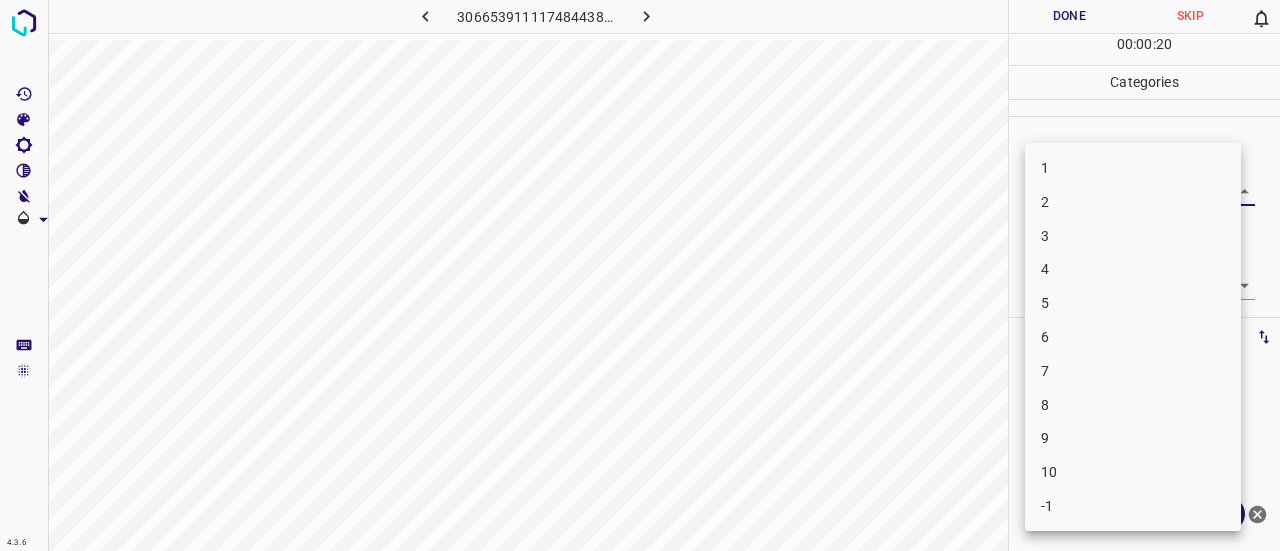 click on "5" at bounding box center (1133, 303) 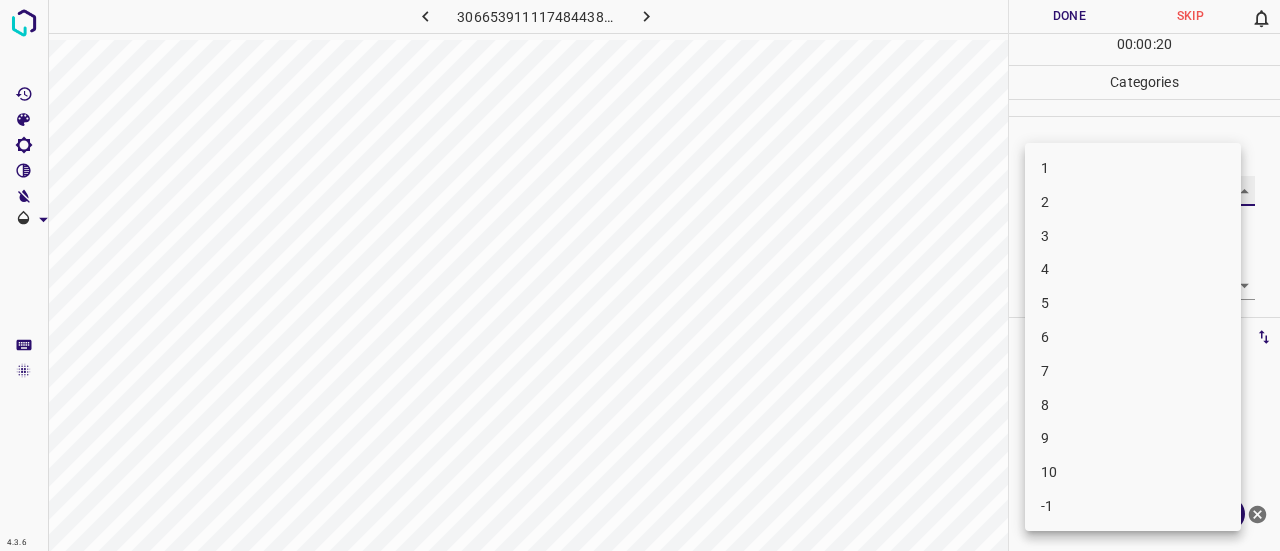 type on "5" 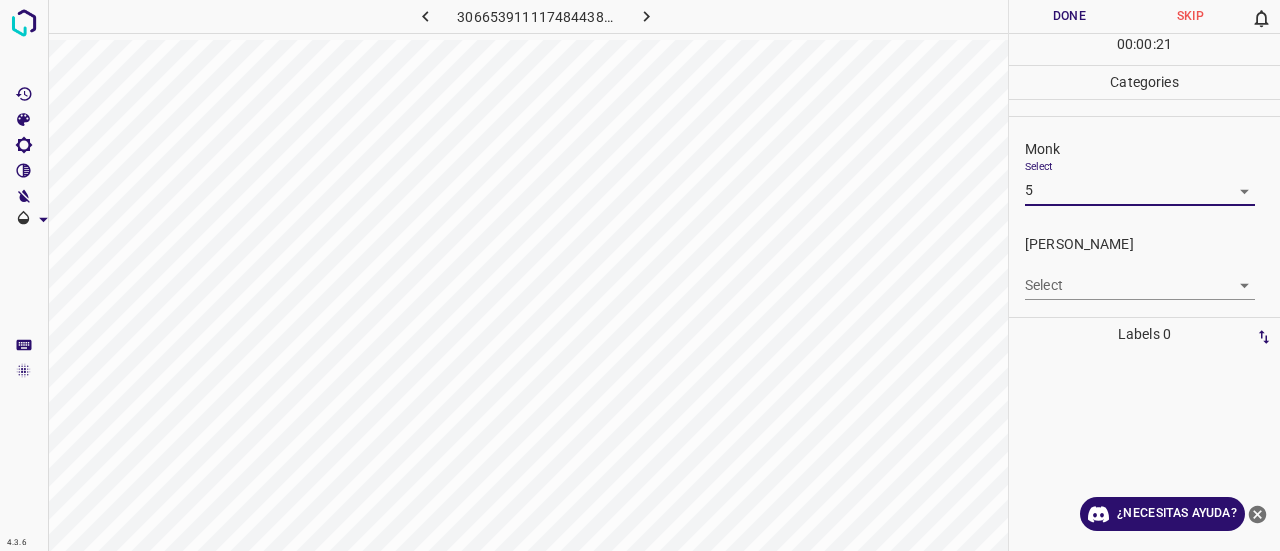 click on "4.3.6  3066539111174844388.png Done Skip 0 00   : 00   : 21   Categories Monk   Select 5 5  [PERSON_NAME]   Select ​ Labels   0 Categories 1 Monk 2  [PERSON_NAME] Tools Space Change between modes (Draw & Edit) I Auto labeling R Restore zoom M Zoom in N Zoom out Delete Delete selecte label Filters Z Restore filters X Saturation filter C Brightness filter V Contrast filter B Gray scale filter General O Download ¿Necesitas ayuda? Texto original Valora esta traducción Tu opinión servirá para ayudar a mejorar el Traductor de Google - Texto - Esconder - Borrar" at bounding box center (640, 275) 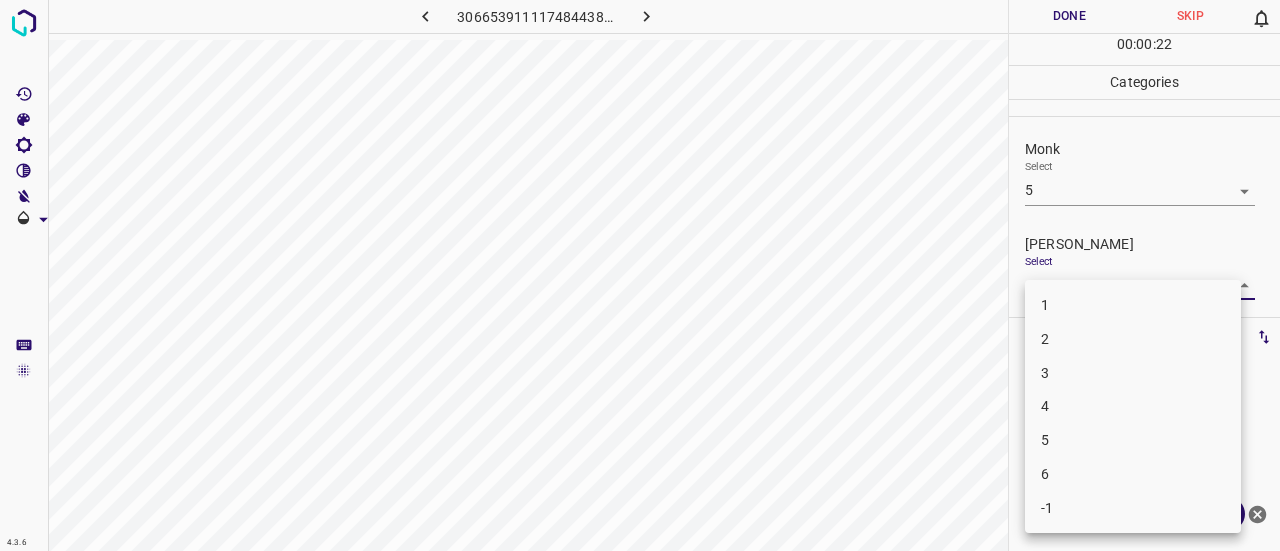click on "4" at bounding box center (1133, 406) 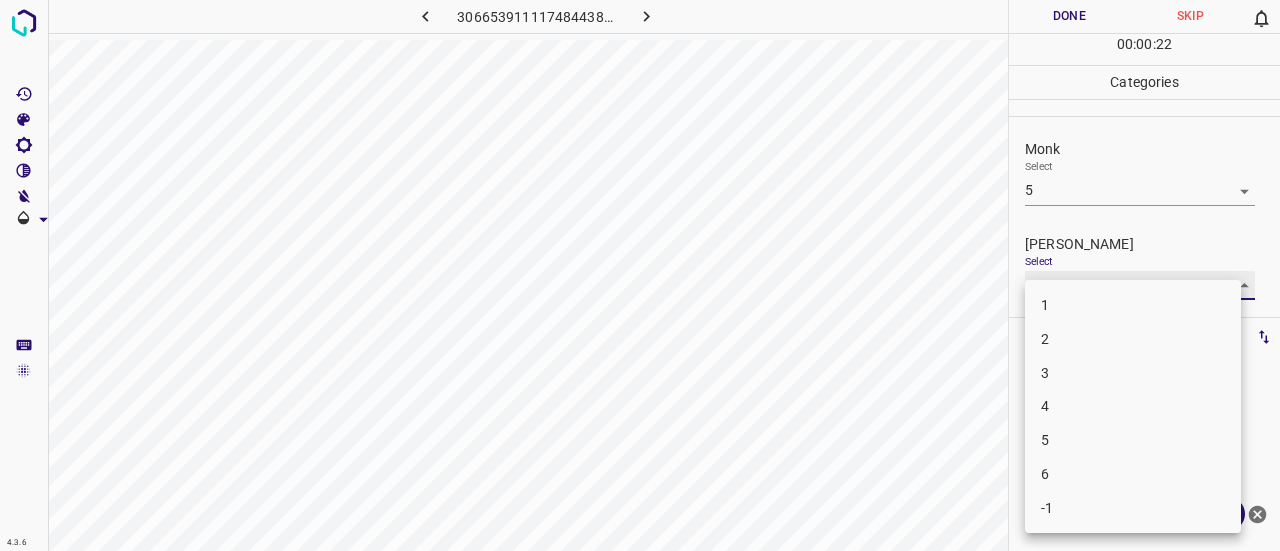 type on "4" 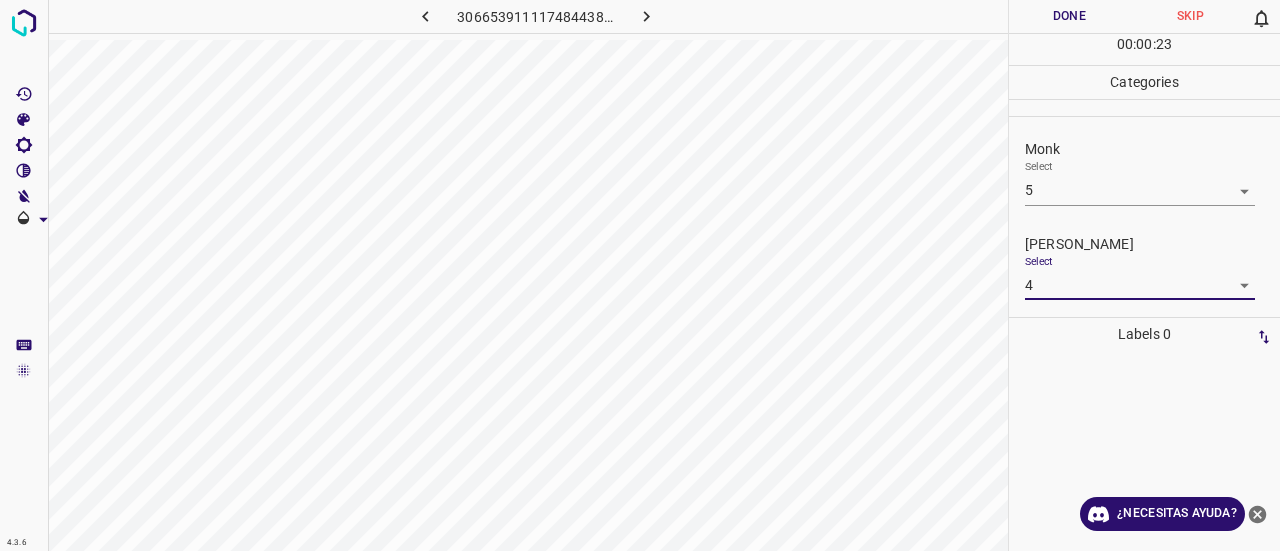 click on "Done" at bounding box center [1069, 16] 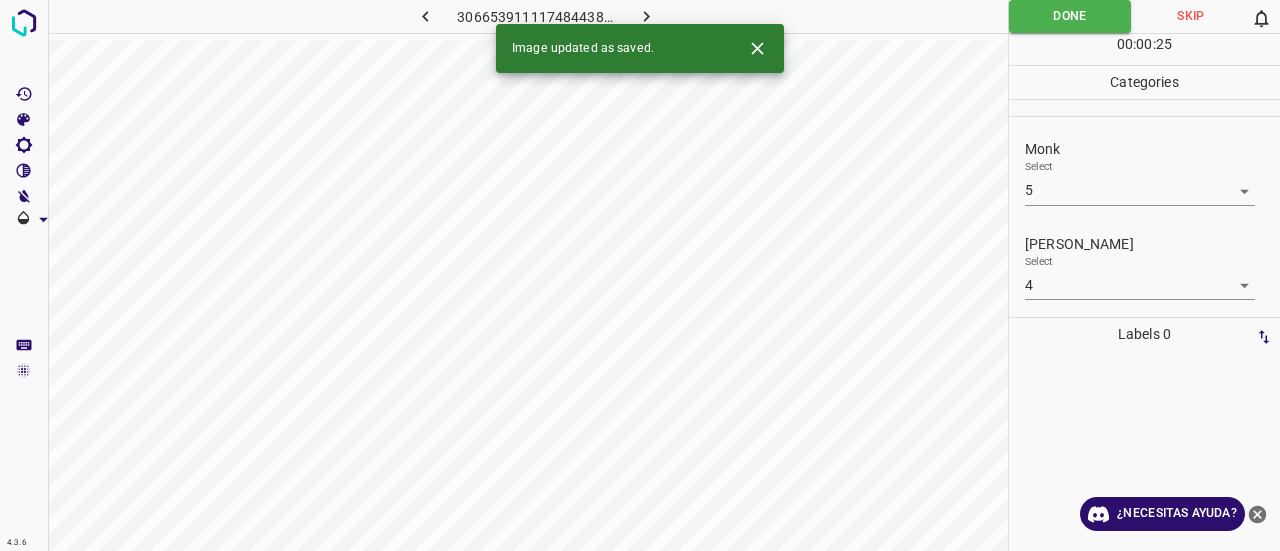 click 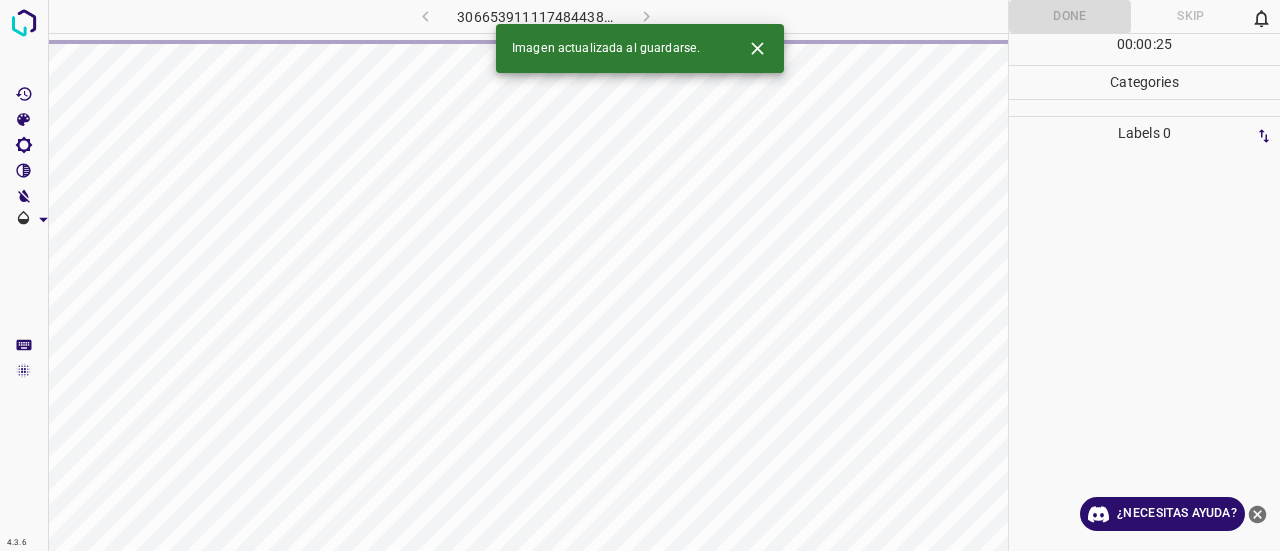 click 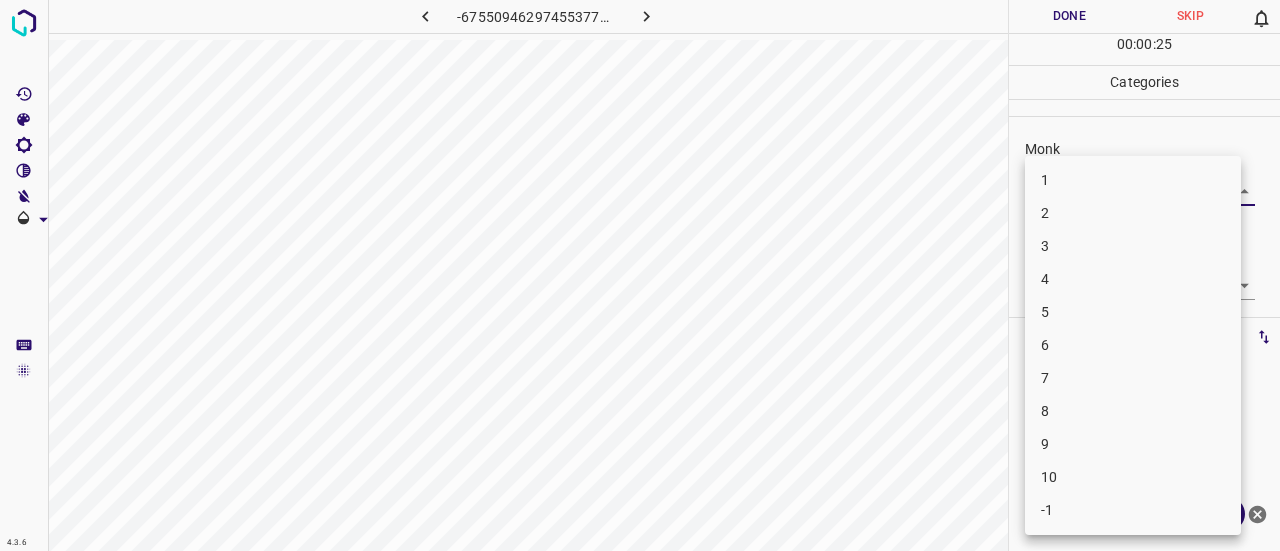 click on "4.3.6  -6755094629745537763.png Done Skip 0 00   : 00   : 25   Categories Monk   Select ​  [PERSON_NAME]   Select ​ Labels   0 Categories 1 Monk 2  [PERSON_NAME] Tools Space Change between modes (Draw & Edit) I Auto labeling R Restore zoom M Zoom in N Zoom out Delete Delete selecte label Filters Z Restore filters X Saturation filter C Brightness filter V Contrast filter B Gray scale filter General O Download ¿Necesitas ayuda? Texto original Valora esta traducción Tu opinión servirá para ayudar a mejorar el Traductor de Google - Texto - Esconder - Borrar 1 2 3 4 5 6 7 8 9 10 -1" at bounding box center [640, 275] 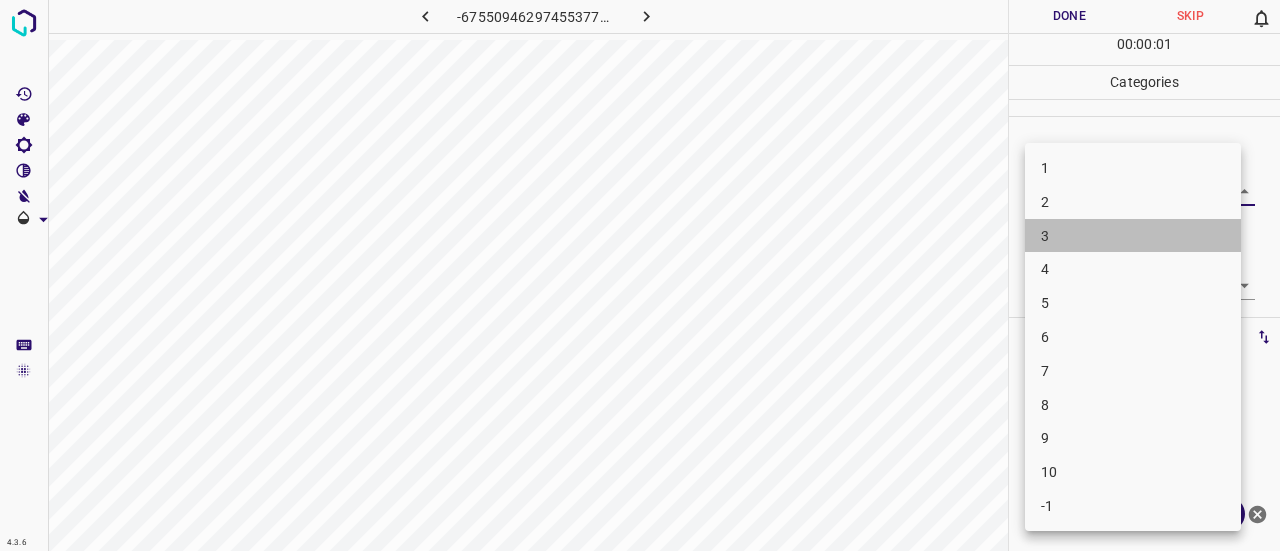 click on "3" at bounding box center [1133, 236] 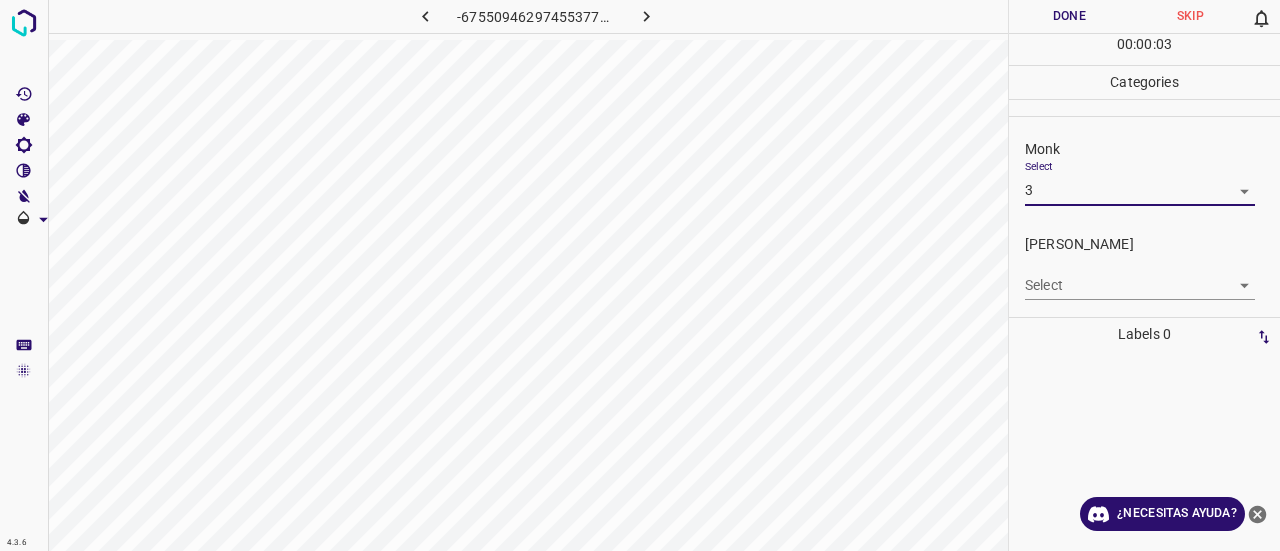 click on "4.3.6  -6755094629745537763.png Done Skip 0 00   : 00   : 03   Categories Monk   Select 3 3  [PERSON_NAME]   Select ​ Labels   0 Categories 1 Monk 2  [PERSON_NAME] Tools Space Change between modes (Draw & Edit) I Auto labeling R Restore zoom M Zoom in N Zoom out Delete Delete selecte label Filters Z Restore filters X Saturation filter C Brightness filter V Contrast filter B Gray scale filter General O Download ¿Necesitas ayuda? Texto original Valora esta traducción Tu opinión servirá para ayudar a mejorar el Traductor de Google - Texto - Esconder - Borrar" at bounding box center [640, 275] 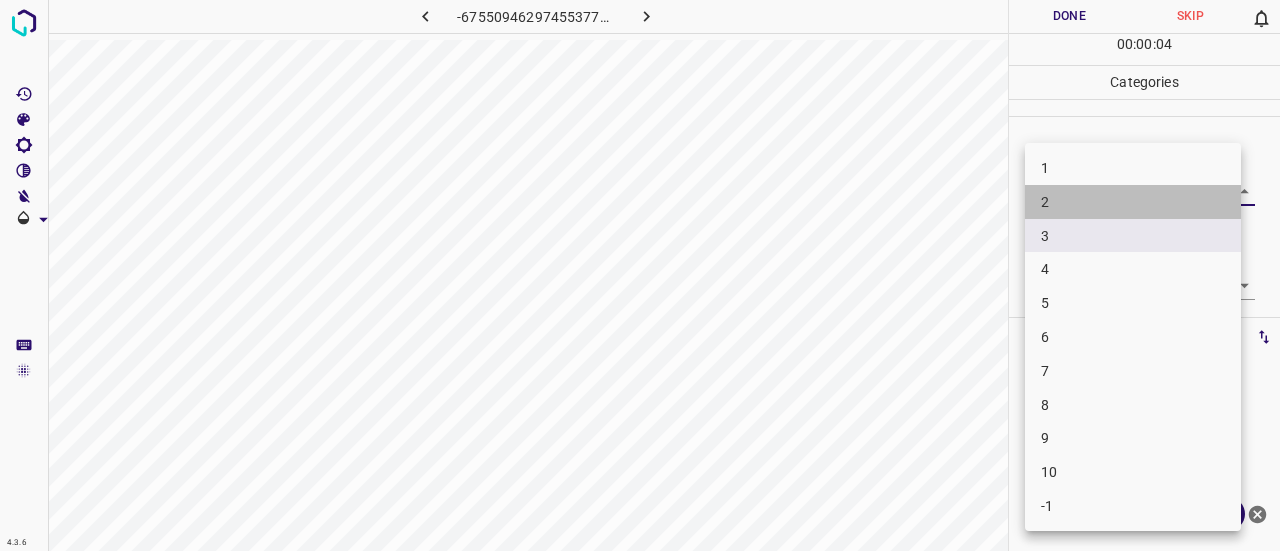 click on "2" at bounding box center (1133, 202) 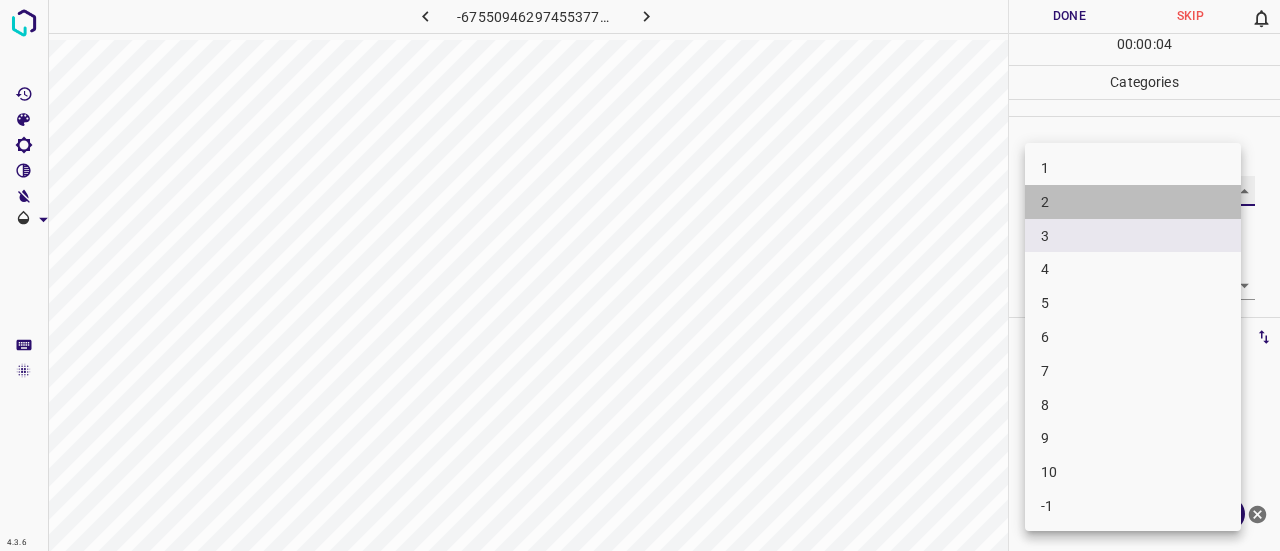 type on "2" 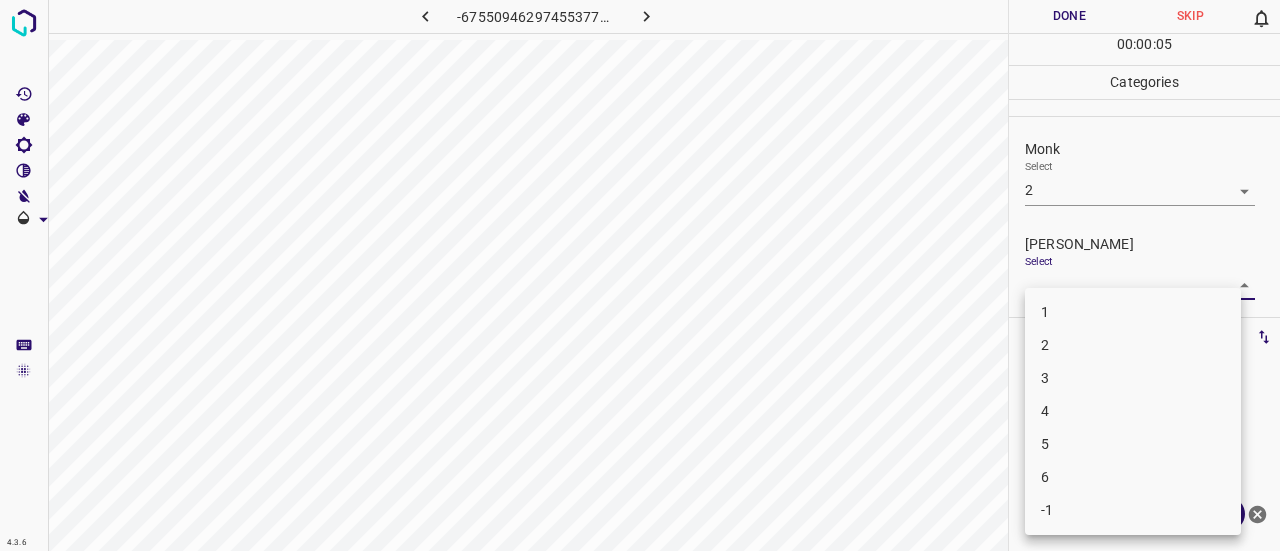 click on "4.3.6  -6755094629745537763.png Done Skip 0 00   : 00   : 05   Categories Monk   Select 2 2  [PERSON_NAME]   Select ​ Labels   0 Categories 1 Monk 2  [PERSON_NAME] Tools Space Change between modes (Draw & Edit) I Auto labeling R Restore zoom M Zoom in N Zoom out Delete Delete selecte label Filters Z Restore filters X Saturation filter C Brightness filter V Contrast filter B Gray scale filter General O Download ¿Necesitas ayuda? Texto original Valora esta traducción Tu opinión servirá para ayudar a mejorar el Traductor de Google - Texto - Esconder - Borrar 1 2 3 4 5 6 -1" at bounding box center [640, 275] 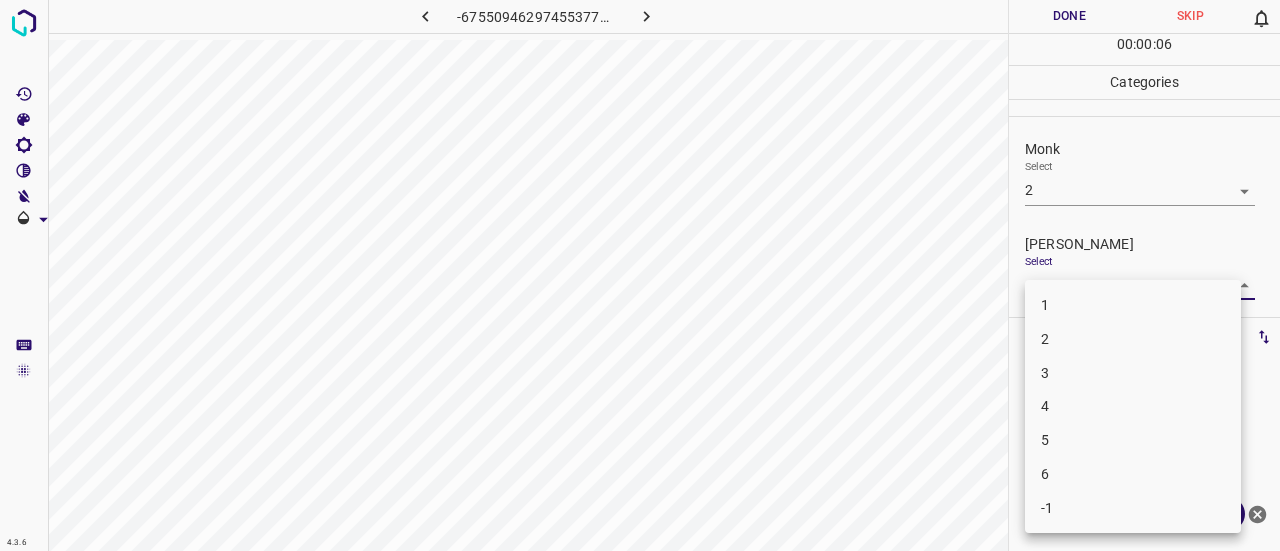 click on "1" at bounding box center (1133, 305) 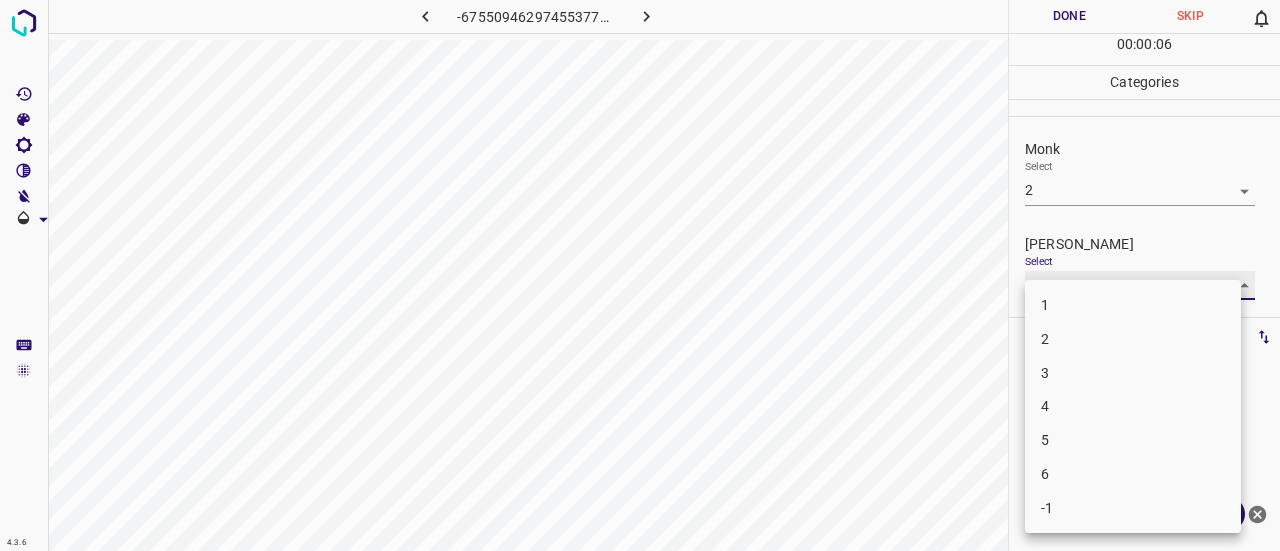 type on "1" 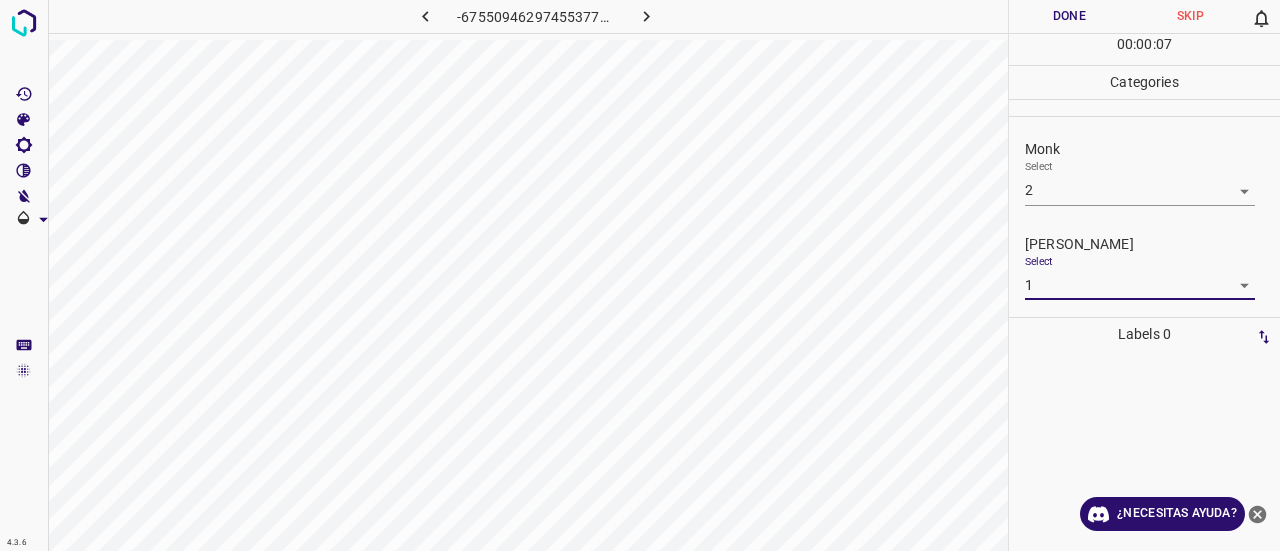 click on "Done" at bounding box center (1069, 16) 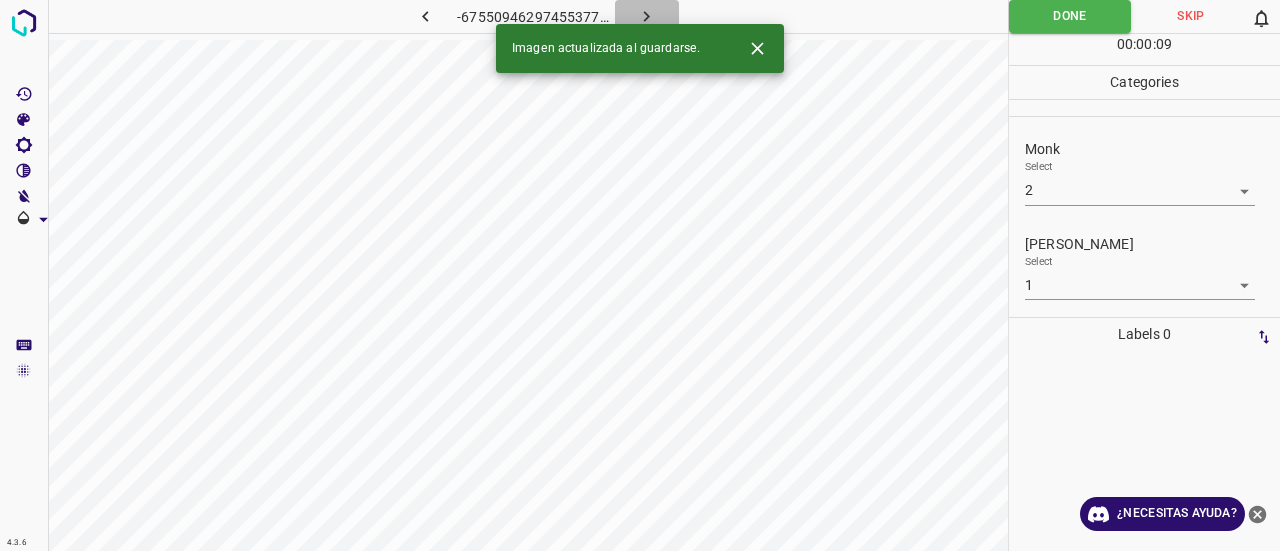 click 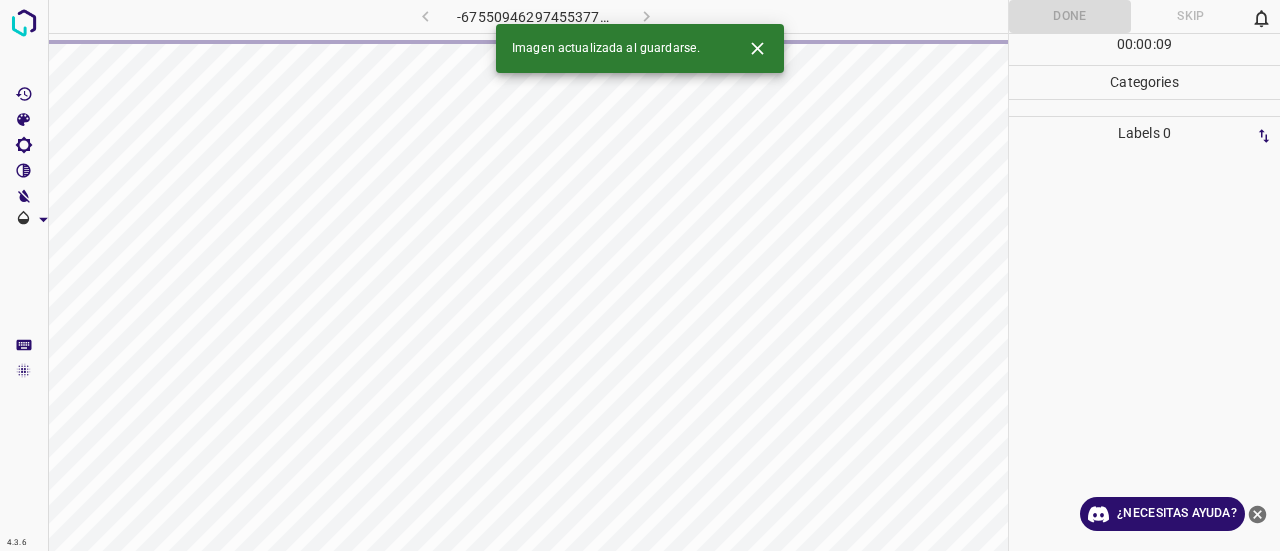 click 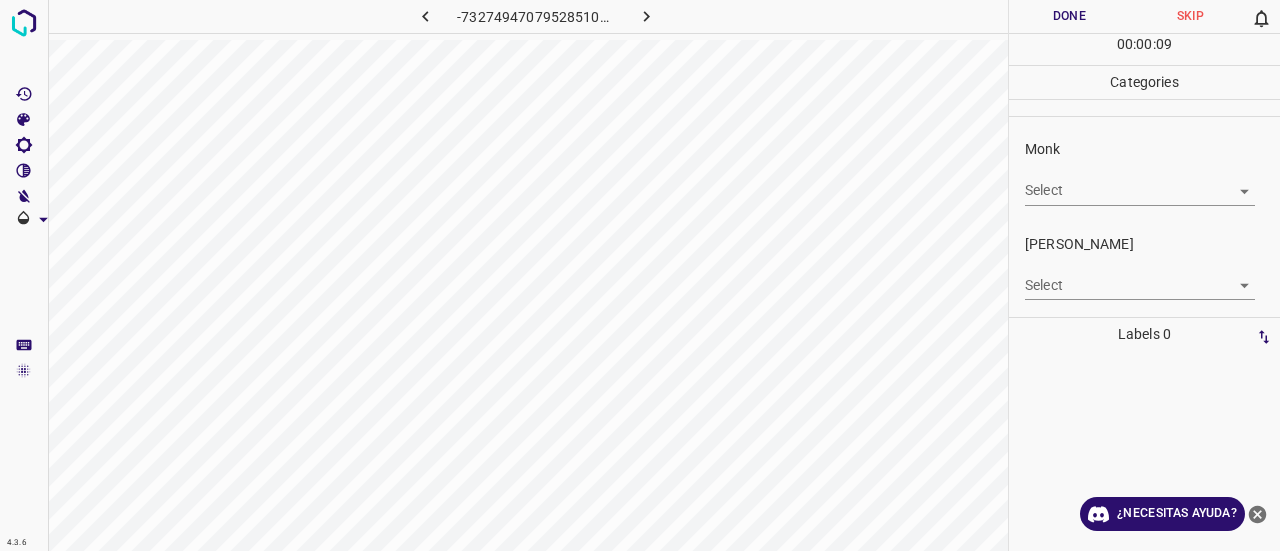 click on "4.3.6  -7327494707952851049.png Done Skip 0 00   : 00   : 09   Categories Monk   Select ​  [PERSON_NAME]   Select ​ Labels   0 Categories 1 Monk 2  [PERSON_NAME] Tools Space Change between modes (Draw & Edit) I Auto labeling R Restore zoom M Zoom in N Zoom out Delete Delete selecte label Filters Z Restore filters X Saturation filter C Brightness filter V Contrast filter B Gray scale filter General O Download ¿Necesitas ayuda? Texto original Valora esta traducción Tu opinión servirá para ayudar a mejorar el Traductor de Google - Texto - Esconder - Borrar" at bounding box center [640, 275] 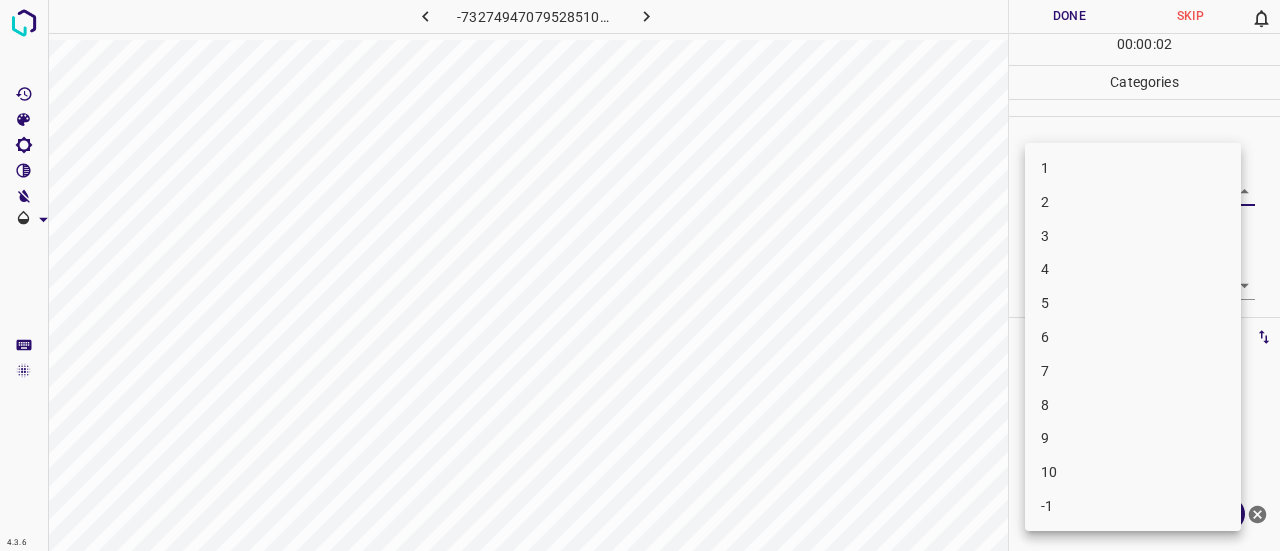 click on "2" at bounding box center [1133, 202] 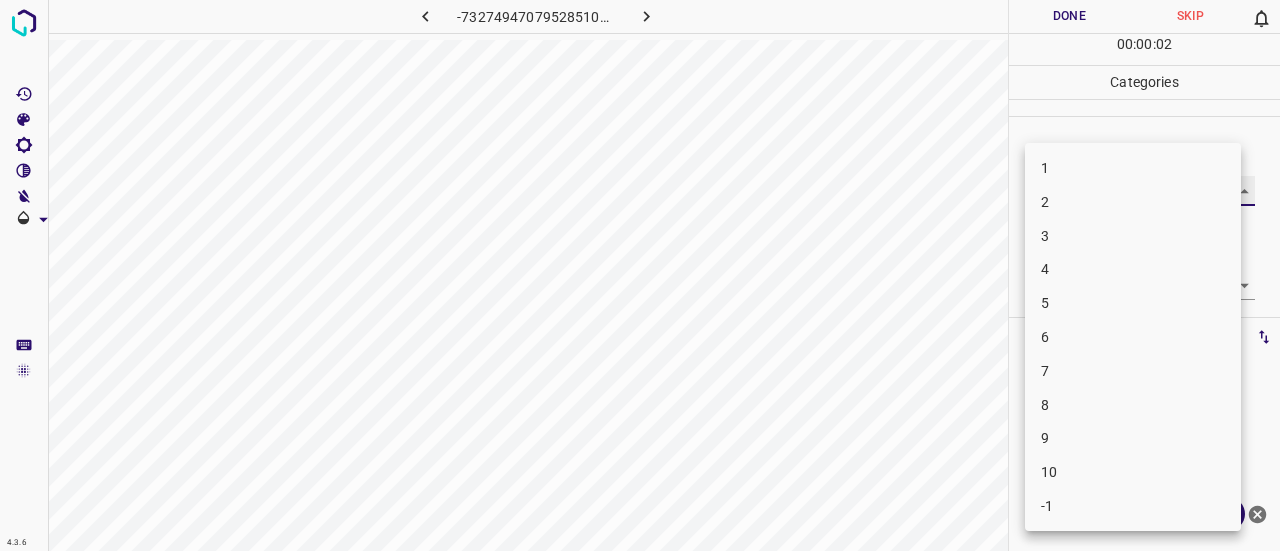 type on "2" 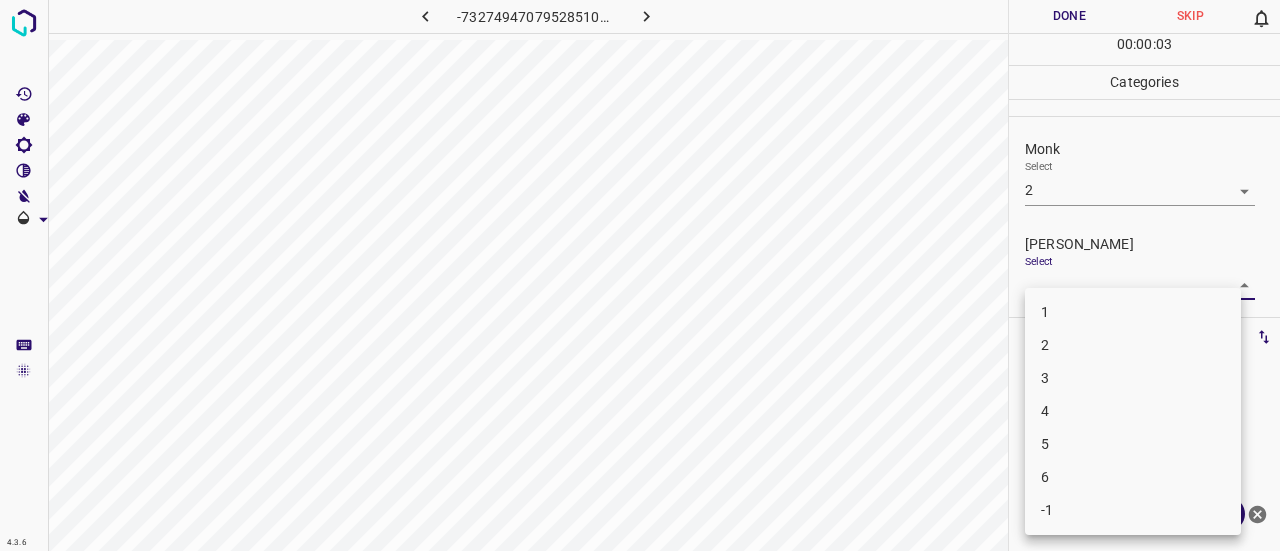 click on "4.3.6  -7327494707952851049.png Done Skip 0 00   : 00   : 03   Categories Monk   Select 2 2  [PERSON_NAME]   Select ​ Labels   0 Categories 1 Monk 2  [PERSON_NAME] Tools Space Change between modes (Draw & Edit) I Auto labeling R Restore zoom M Zoom in N Zoom out Delete Delete selecte label Filters Z Restore filters X Saturation filter C Brightness filter V Contrast filter B Gray scale filter General O Download ¿Necesitas ayuda? Texto original Valora esta traducción Tu opinión servirá para ayudar a mejorar el Traductor de Google - Texto - Esconder - Borrar 1 2 3 4 5 6 -1" at bounding box center [640, 275] 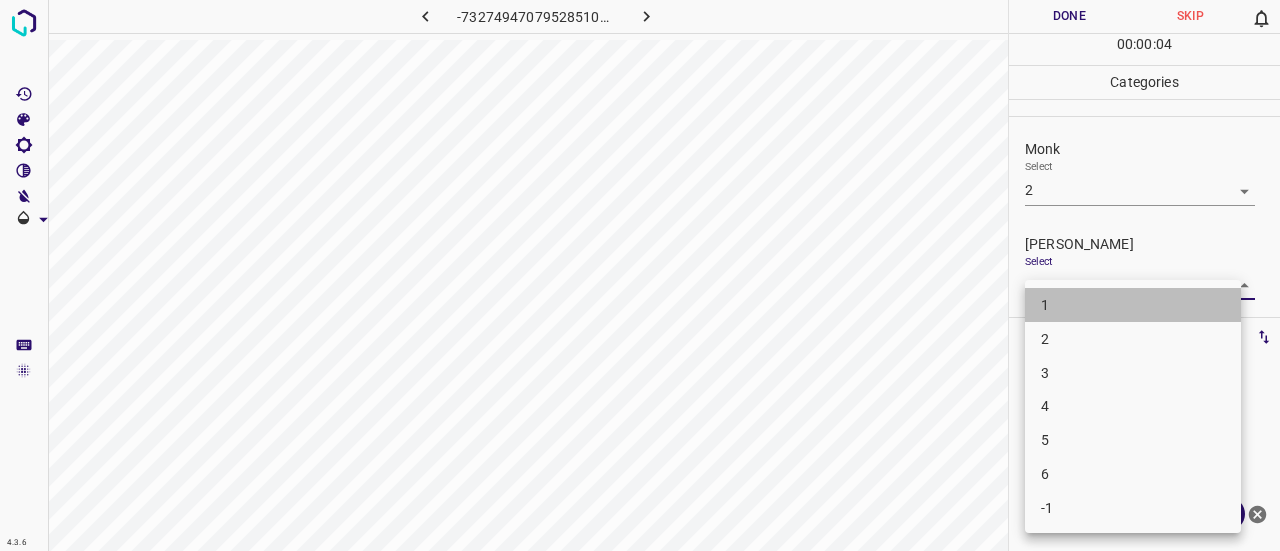 click on "1" at bounding box center [1133, 305] 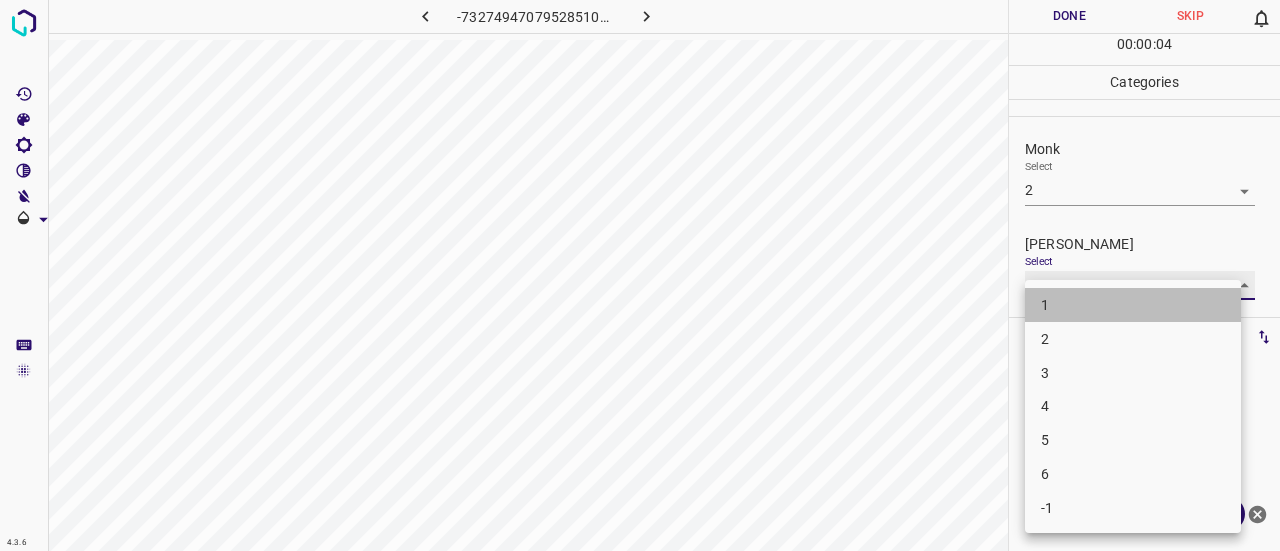 type on "1" 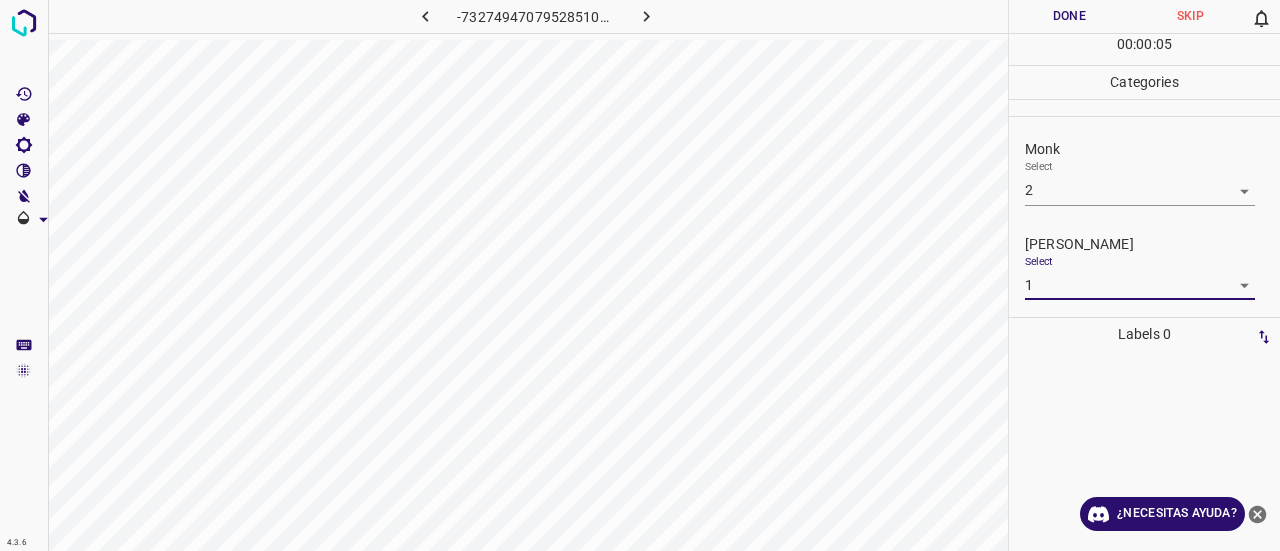 click on "Done" at bounding box center (1069, 16) 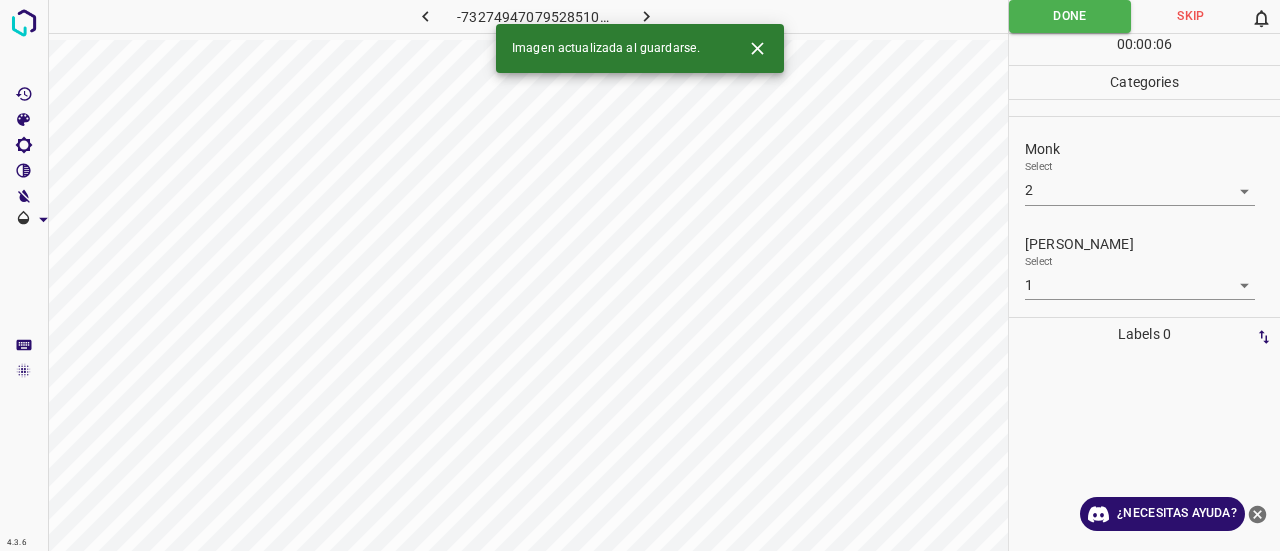 click 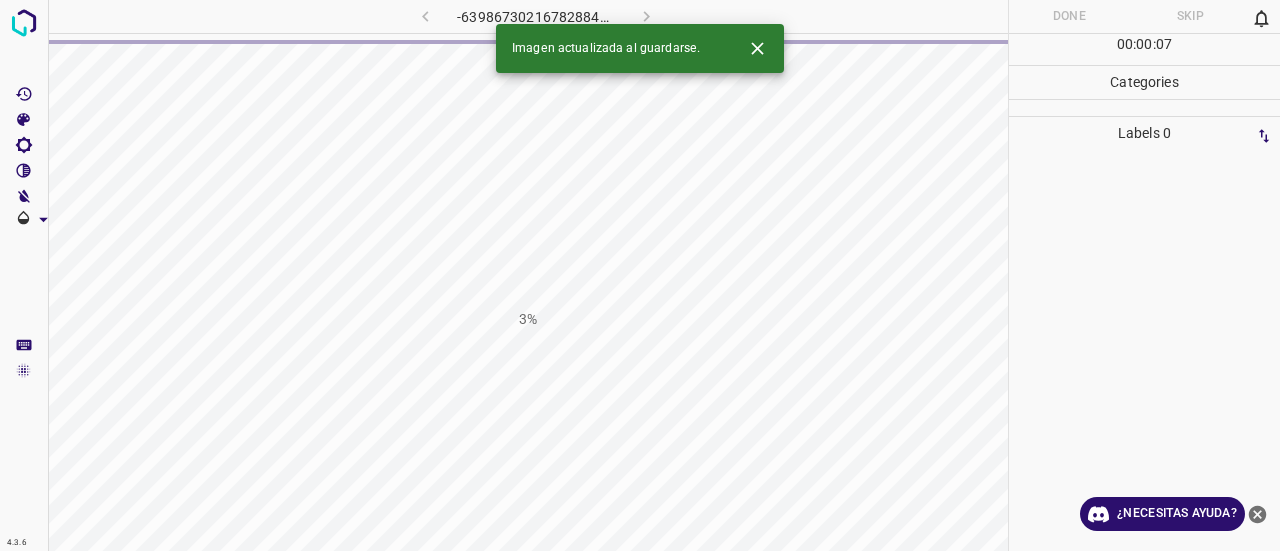 click at bounding box center [757, 48] 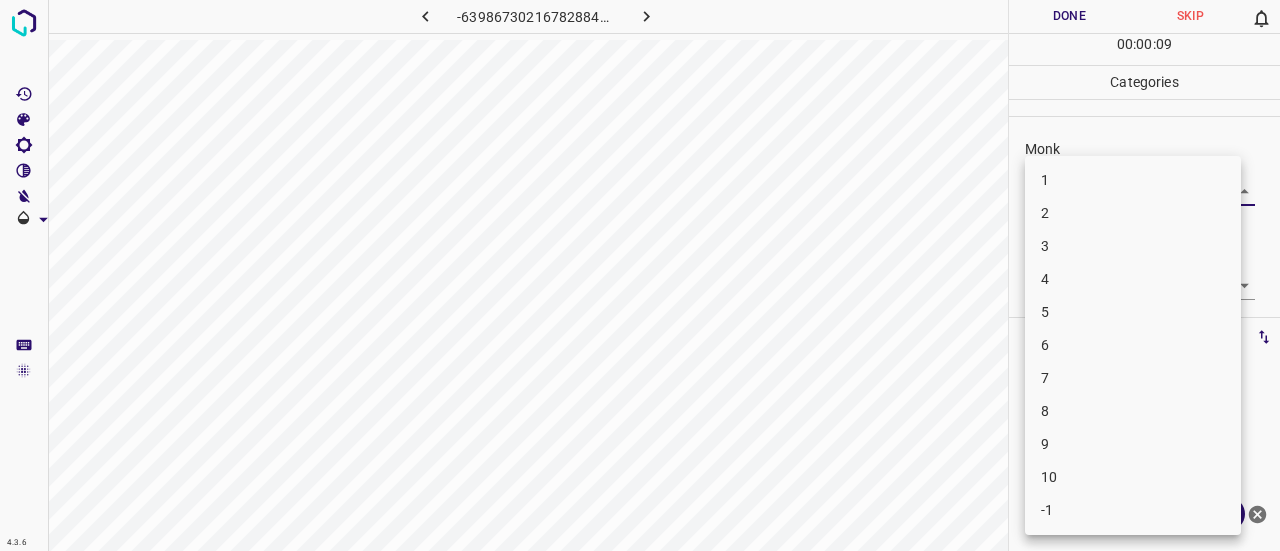 click on "4.3.6  -6398673021678288452.png Done Skip 0 00   : 00   : 09   Categories Monk   Select ​  [PERSON_NAME]   Select ​ Labels   0 Categories 1 Monk 2  [PERSON_NAME] Tools Space Change between modes (Draw & Edit) I Auto labeling R Restore zoom M Zoom in N Zoom out Delete Delete selecte label Filters Z Restore filters X Saturation filter C Brightness filter V Contrast filter B Gray scale filter General O Download ¿Necesitas ayuda? Texto original Valora esta traducción Tu opinión servirá para ayudar a mejorar el Traductor de Google - Texto - Esconder - Borrar 1 2 3 4 5 6 7 8 9 10 -1" at bounding box center (640, 275) 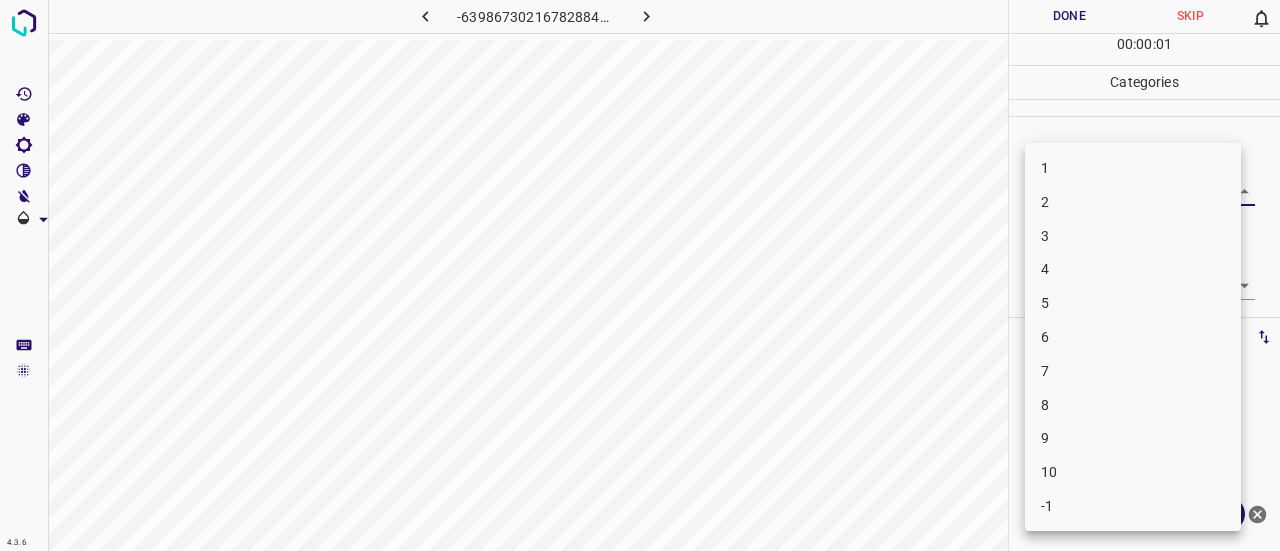 click on "3" at bounding box center (1133, 236) 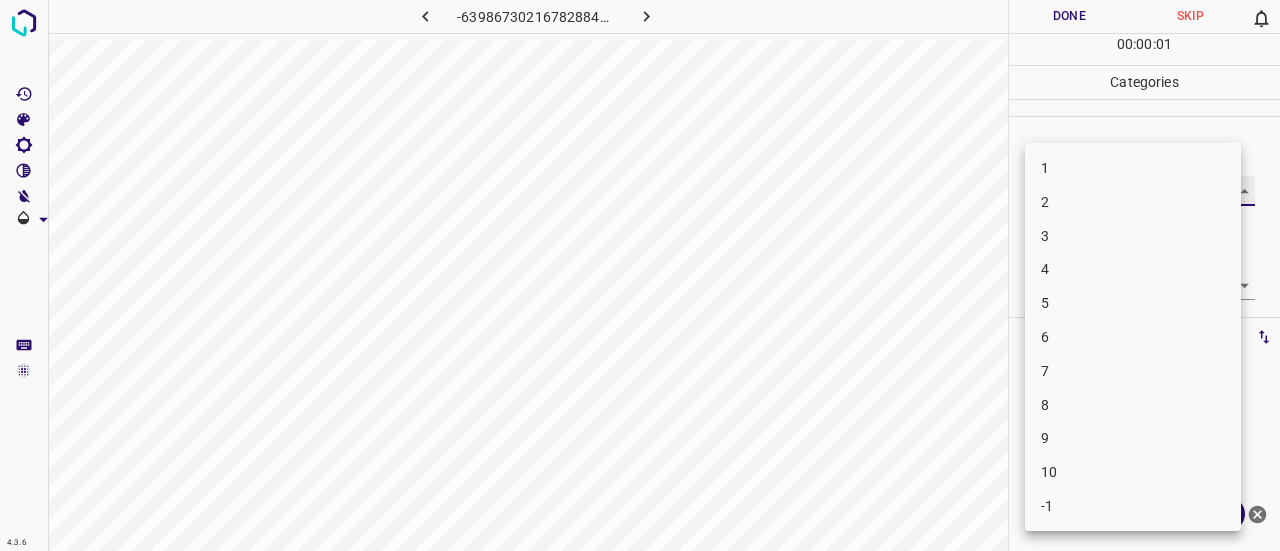 type on "3" 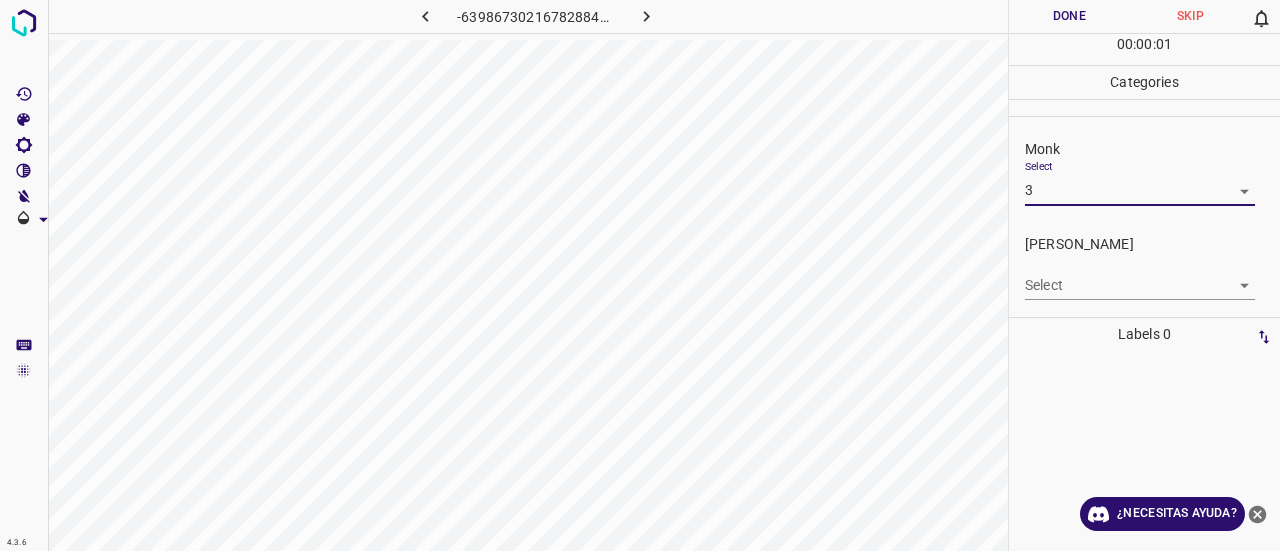 click on "4.3.6  -6398673021678288452.png Done Skip 0 00   : 00   : 01   Categories Monk   Select 3 3  [PERSON_NAME]   Select ​ Labels   0 Categories 1 Monk 2  [PERSON_NAME] Tools Space Change between modes (Draw & Edit) I Auto labeling R Restore zoom M Zoom in N Zoom out Delete Delete selecte label Filters Z Restore filters X Saturation filter C Brightness filter V Contrast filter B Gray scale filter General O Download ¿Necesitas ayuda? Texto original Valora esta traducción Tu opinión servirá para ayudar a mejorar el Traductor de Google - Texto - Esconder - Borrar" at bounding box center [640, 275] 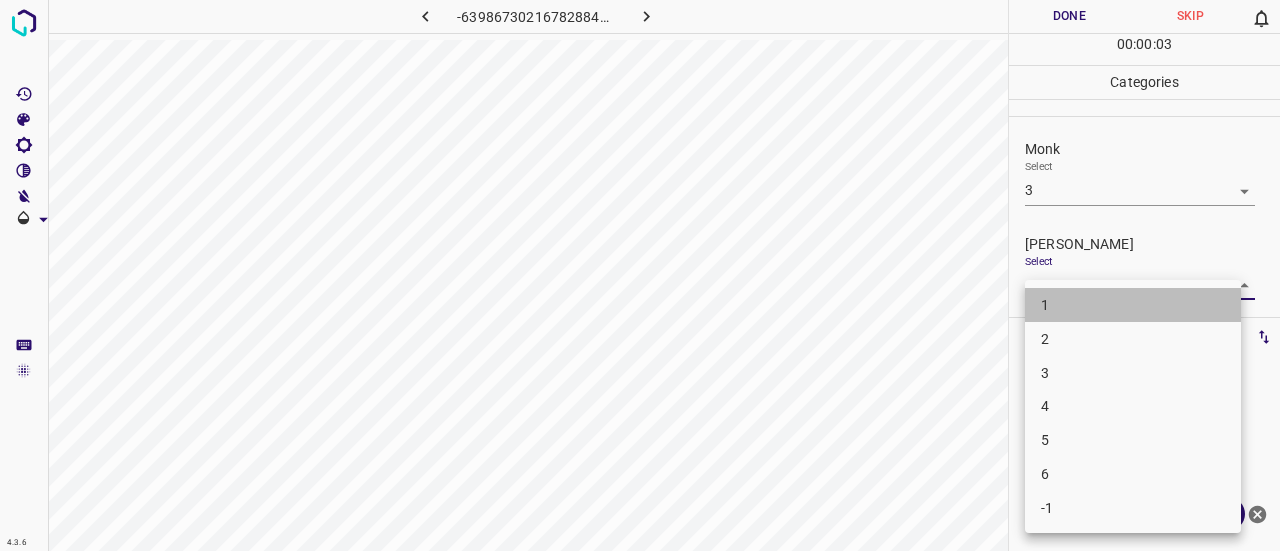 click on "1" at bounding box center (1133, 305) 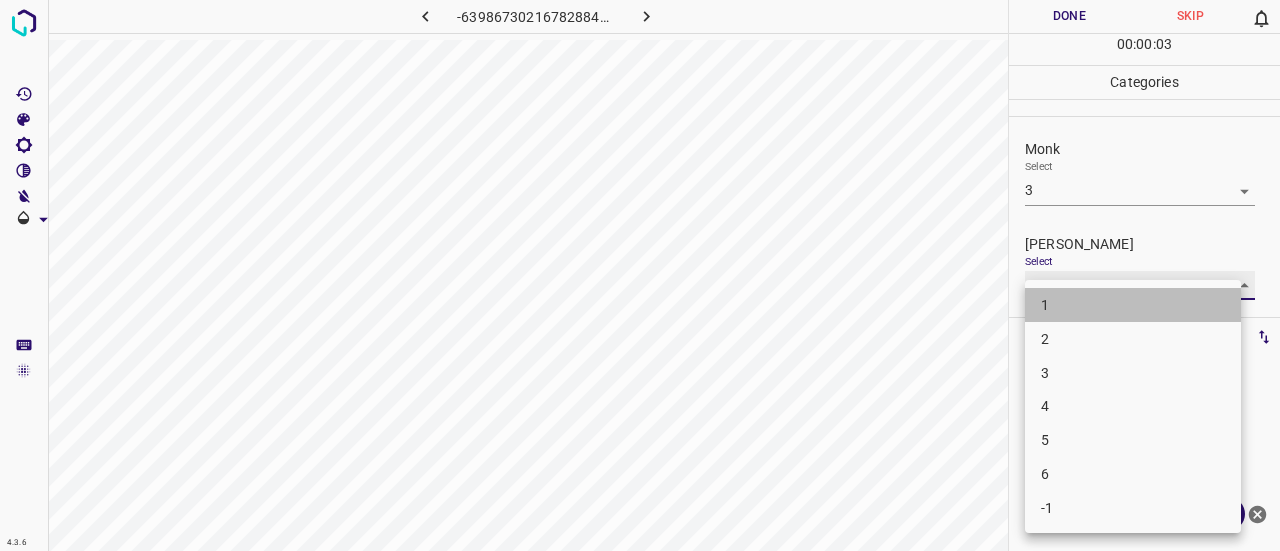 type on "1" 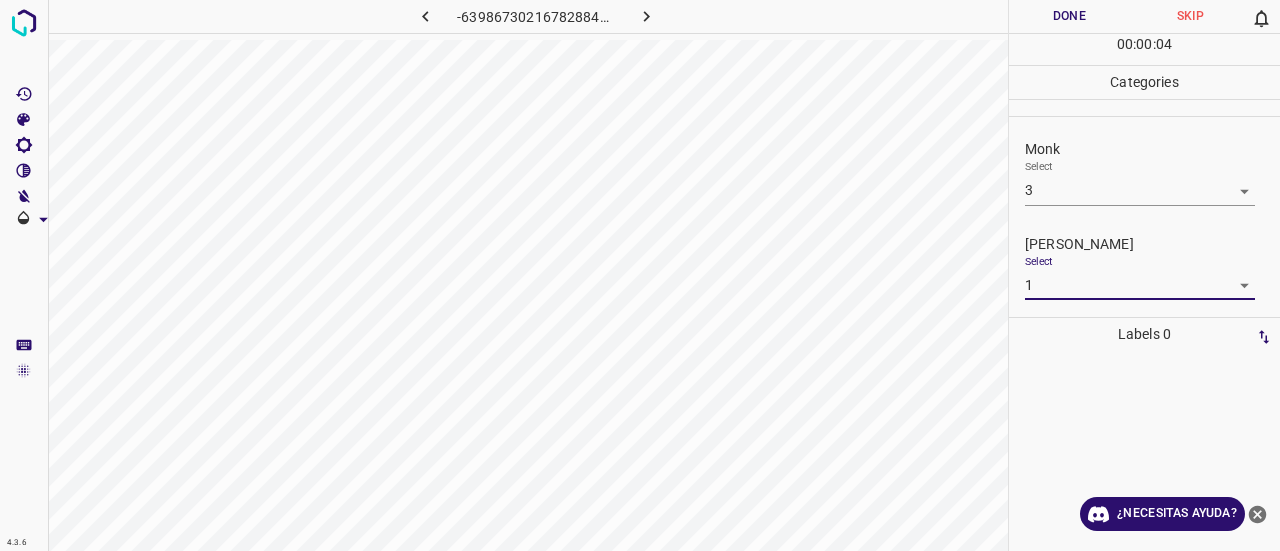 click on "Done" at bounding box center (1069, 16) 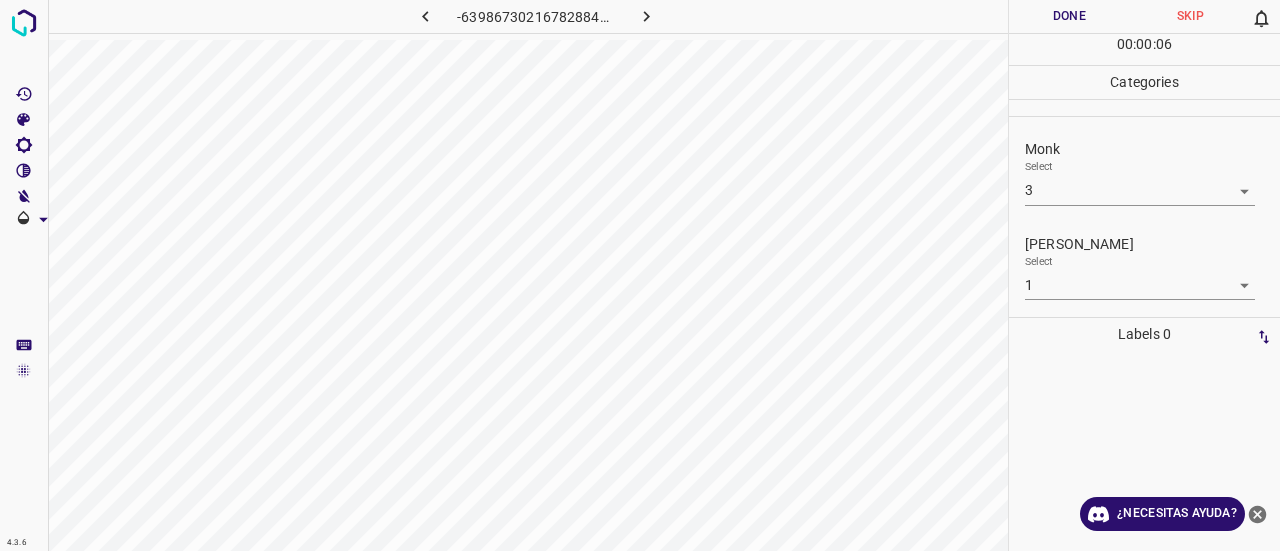 click 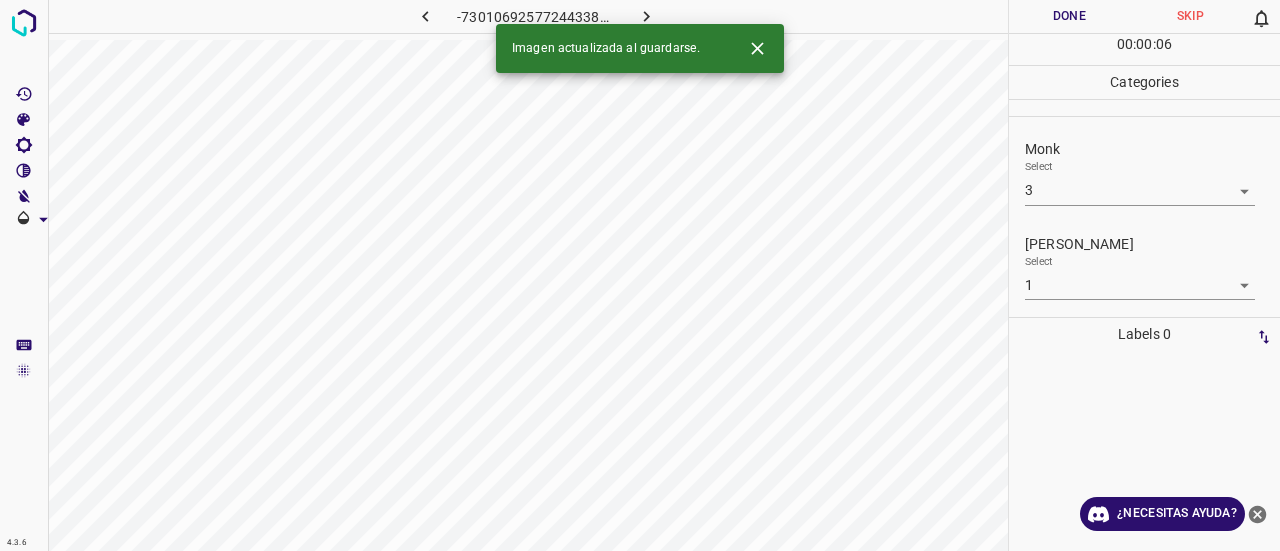 type 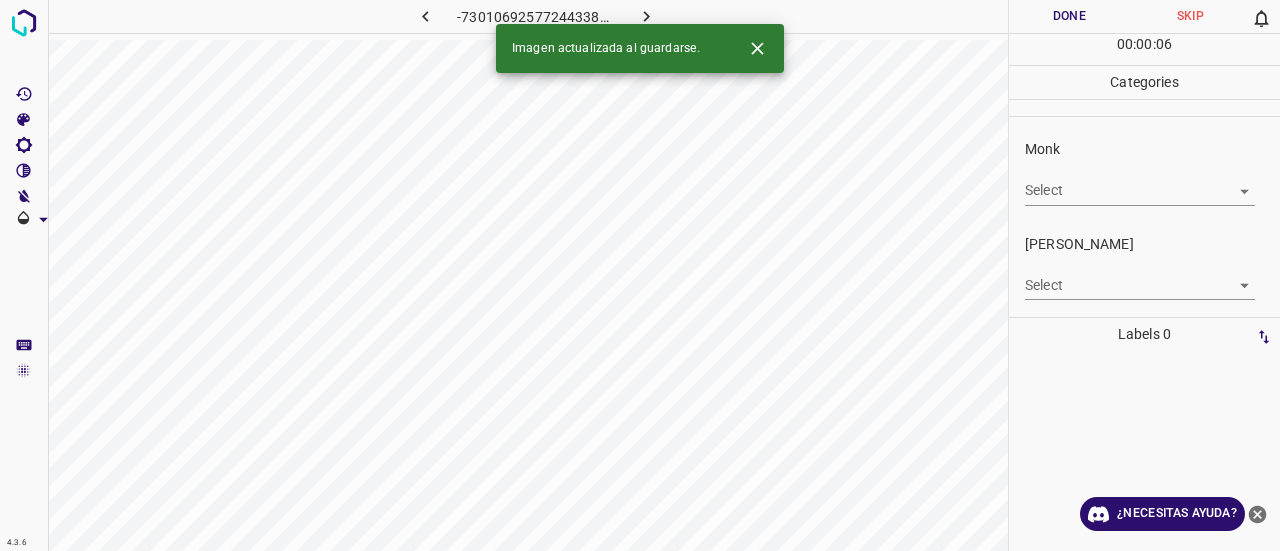 click on "4.3.6  -7301069257724433847.png Done Skip 0 00   : 00   : 06   Categories Monk   Select ​  [PERSON_NAME]   Select ​ Labels   0 Categories 1 Monk 2  [PERSON_NAME] Tools Space Change between modes (Draw & Edit) I Auto labeling R Restore zoom M Zoom in N Zoom out Delete Delete selecte label Filters Z Restore filters X Saturation filter C Brightness filter V Contrast filter B Gray scale filter General O Download Imagen actualizada al guardarse. ¿Necesitas ayuda? Texto original Valora esta traducción Tu opinión servirá para ayudar a mejorar el Traductor de Google - Texto - Esconder - Borrar" at bounding box center [640, 275] 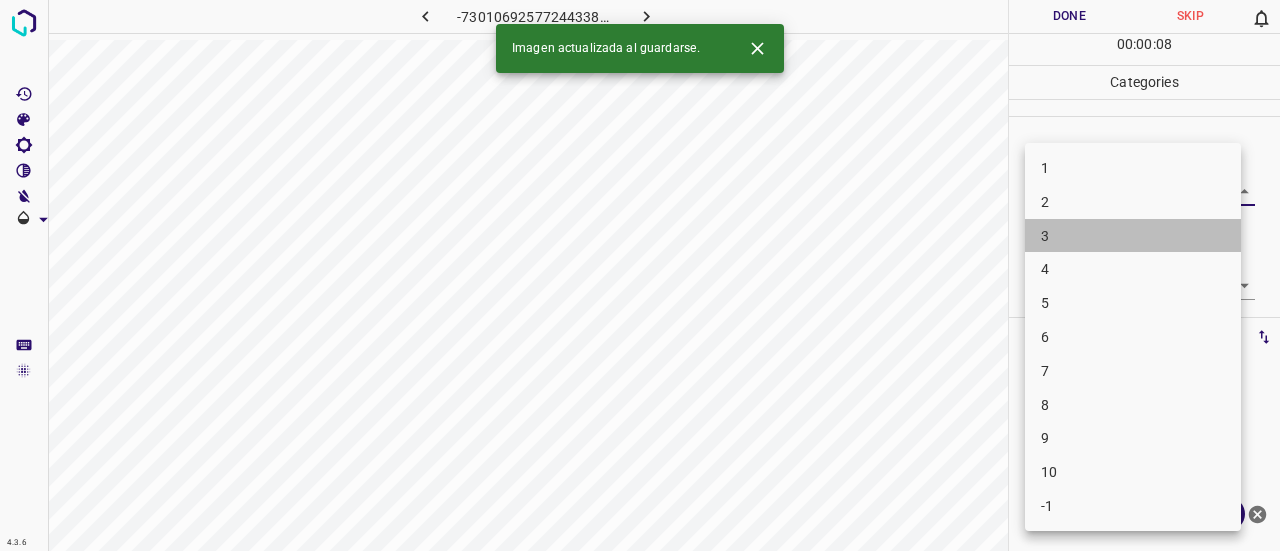 click on "3" at bounding box center (1133, 236) 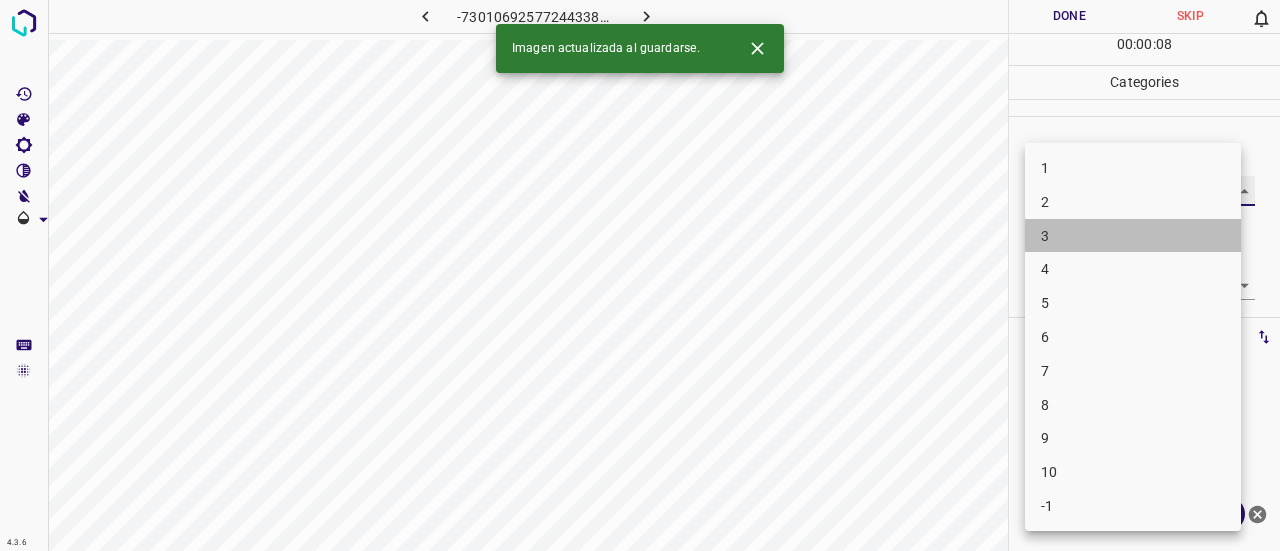 type on "3" 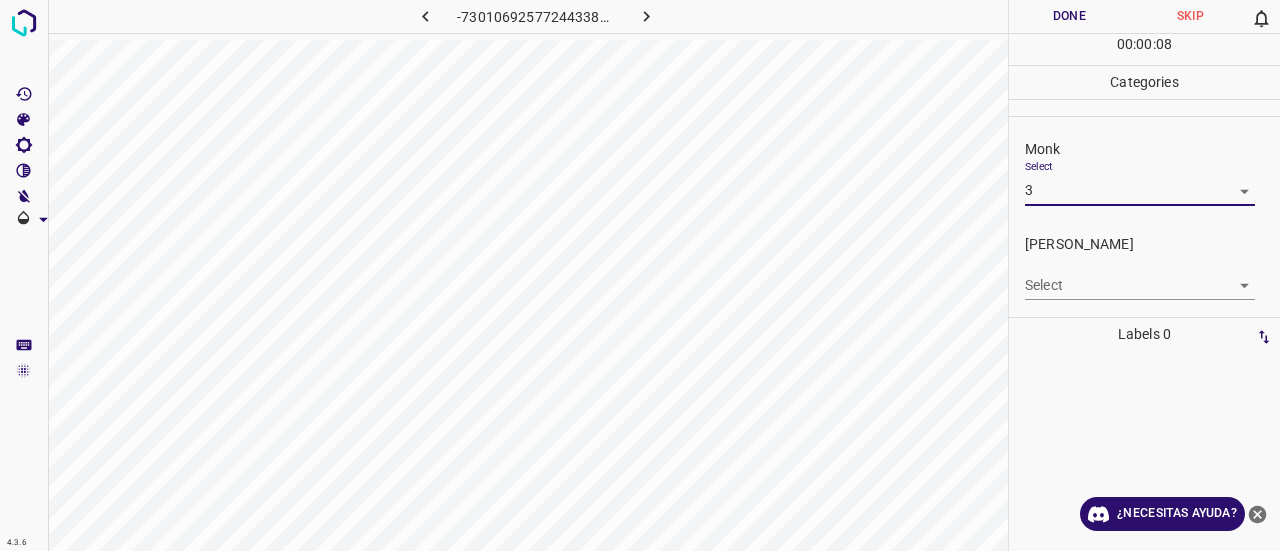 click on "4.3.6  -7301069257724433847.png Done Skip 0 00   : 00   : 08   Categories Monk   Select 3 3  [PERSON_NAME]   Select ​ Labels   0 Categories 1 Monk 2  [PERSON_NAME] Tools Space Change between modes (Draw & Edit) I Auto labeling R Restore zoom M Zoom in N Zoom out Delete Delete selecte label Filters Z Restore filters X Saturation filter C Brightness filter V Contrast filter B Gray scale filter General O Download ¿Necesitas ayuda? Texto original Valora esta traducción Tu opinión servirá para ayudar a mejorar el Traductor de Google - Texto - Esconder - Borrar" at bounding box center [640, 275] 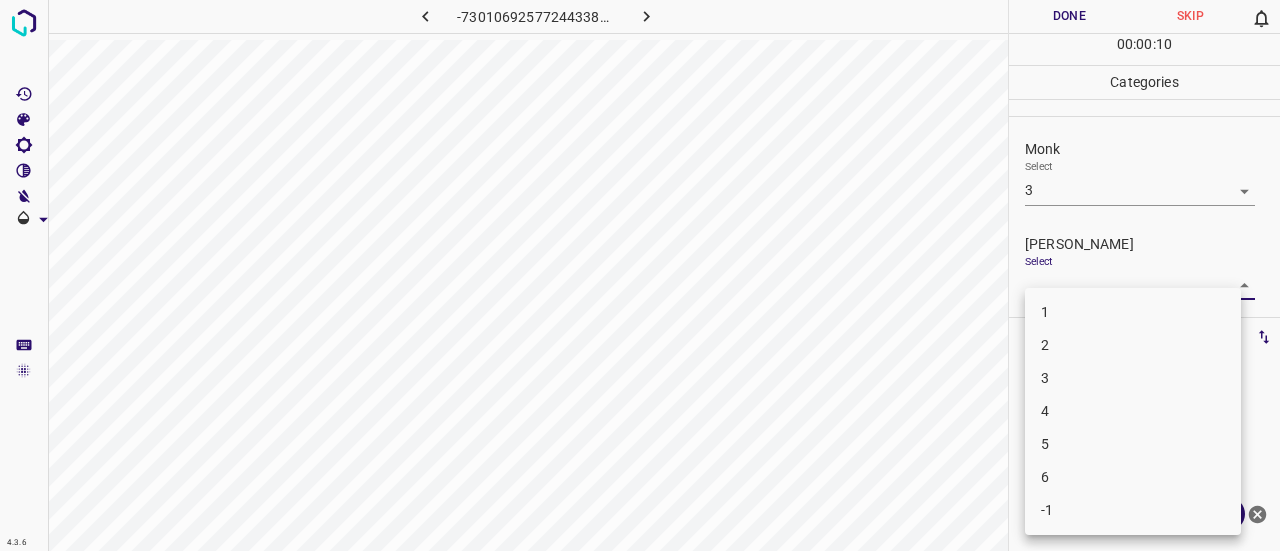 drag, startPoint x: 1083, startPoint y: 362, endPoint x: 1076, endPoint y: 314, distance: 48.507732 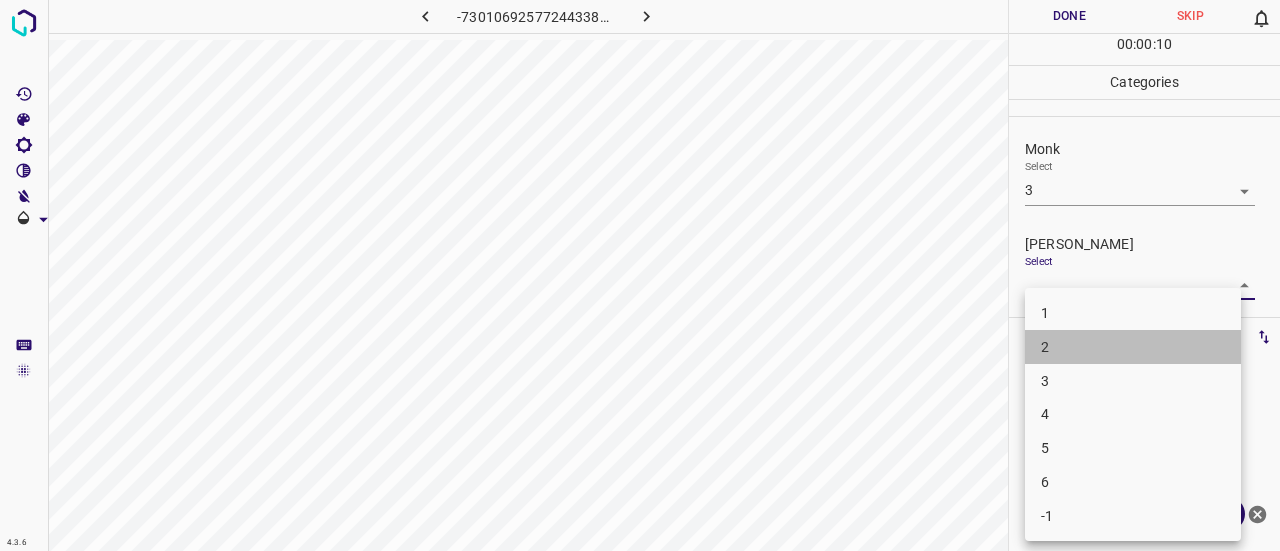 click on "2" at bounding box center (1133, 347) 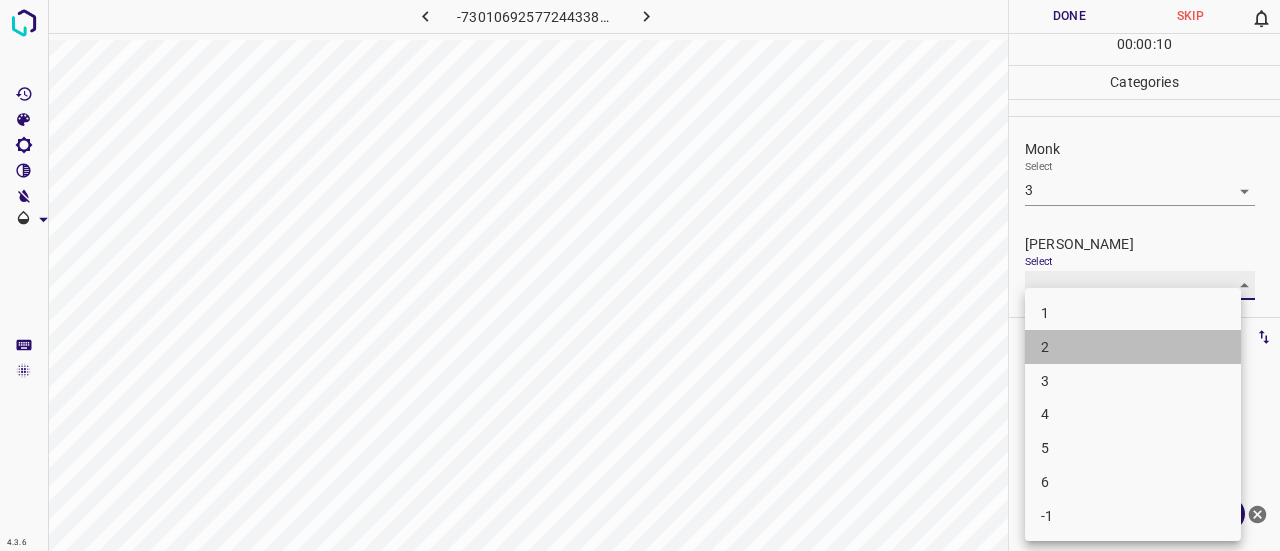 type on "2" 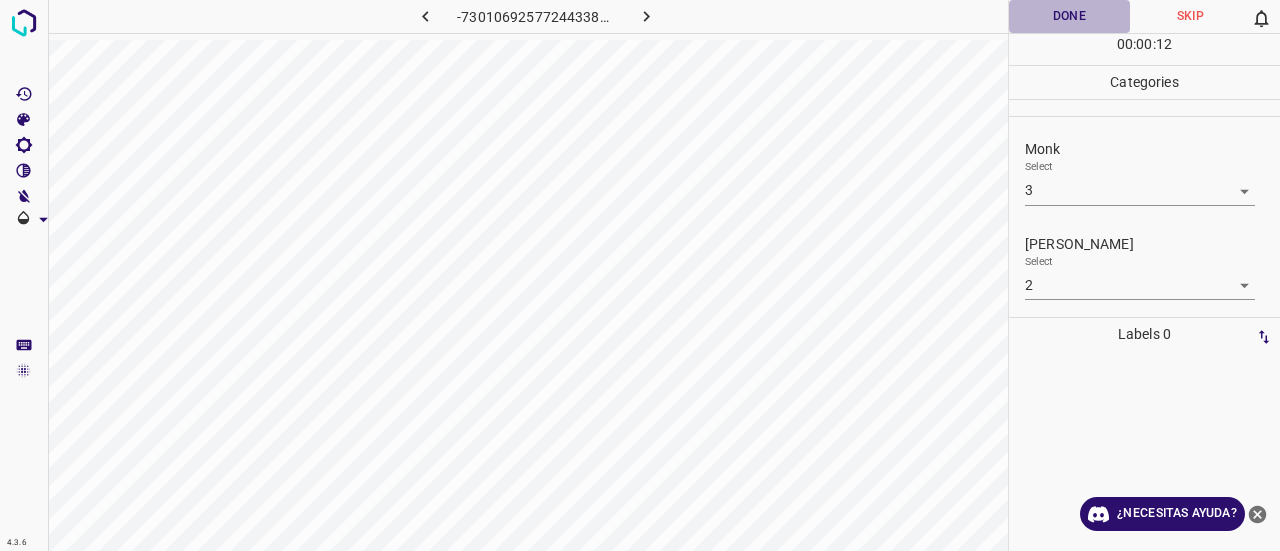 click on "Done" at bounding box center [1069, 16] 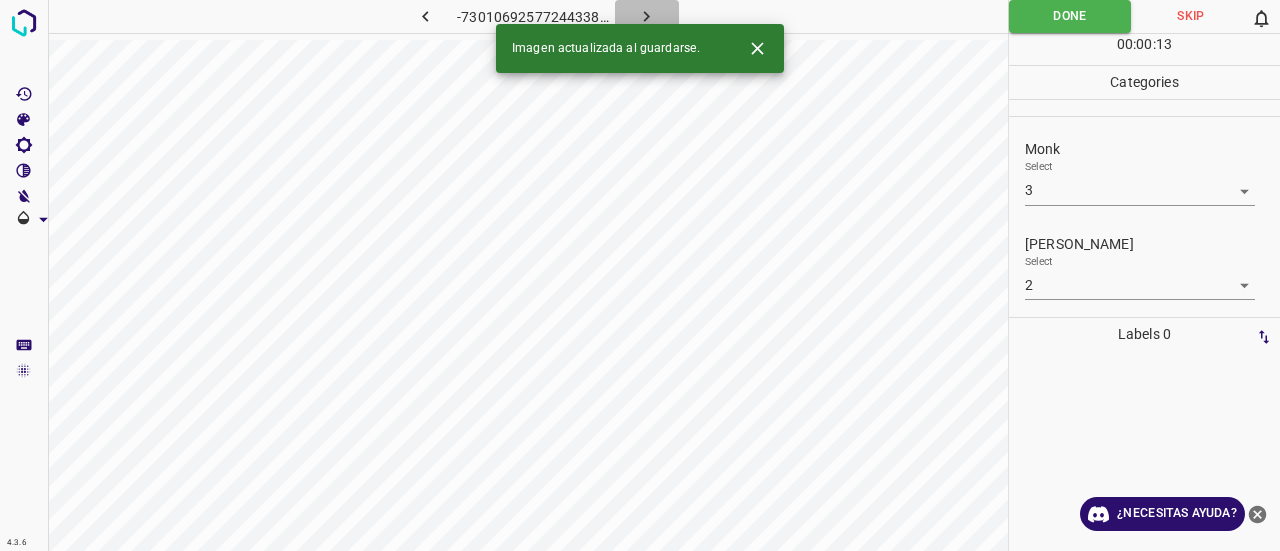click 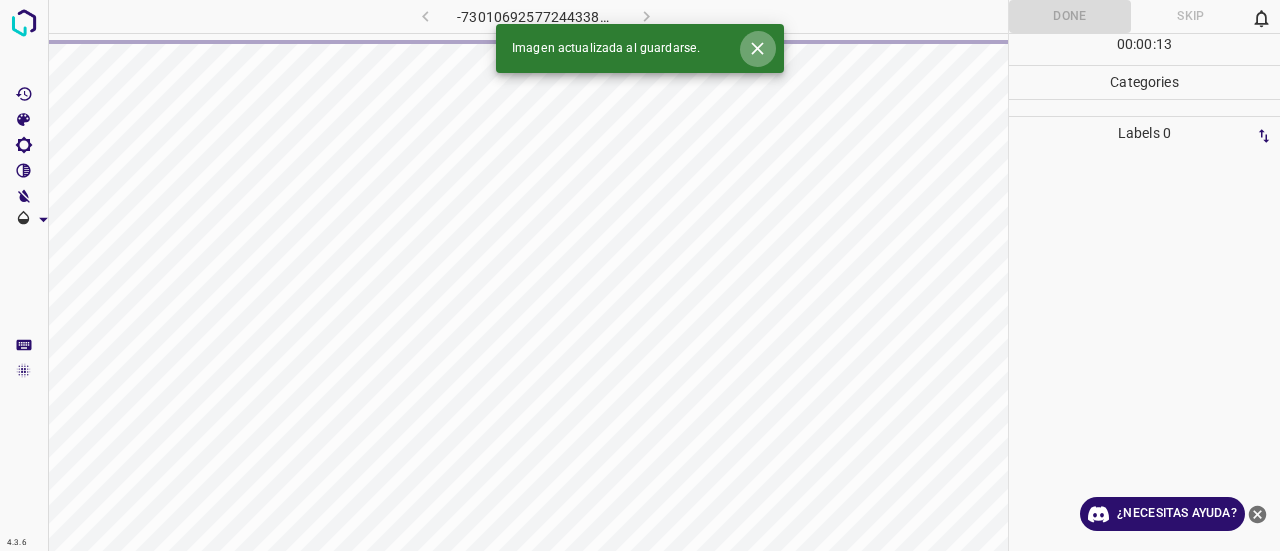 click 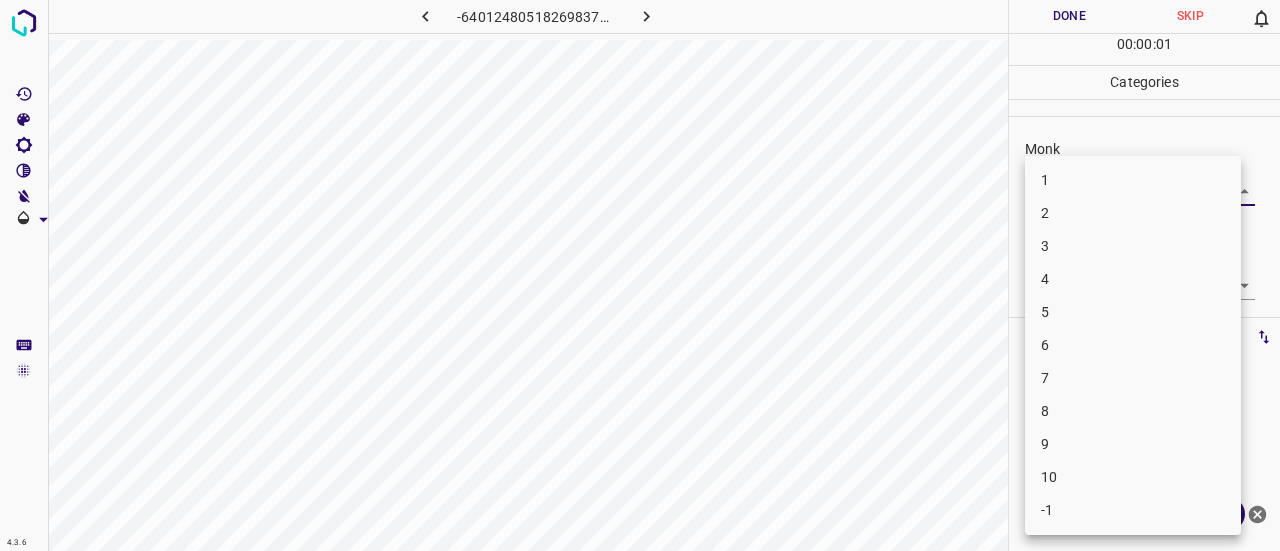 click on "4.3.6  -6401248051826983737.png Done Skip 0 00   : 00   : 01   Categories Monk   Select ​  [PERSON_NAME]   Select ​ Labels   0 Categories 1 Monk 2  [PERSON_NAME] Tools Space Change between modes (Draw & Edit) I Auto labeling R Restore zoom M Zoom in N Zoom out Delete Delete selecte label Filters Z Restore filters X Saturation filter C Brightness filter V Contrast filter B Gray scale filter General O Download ¿Necesitas ayuda? Texto original Valora esta traducción Tu opinión servirá para ayudar a mejorar el Traductor de Google - Texto - Esconder - Borrar 1 2 3 4 5 6 7 8 9 10 -1" at bounding box center (640, 275) 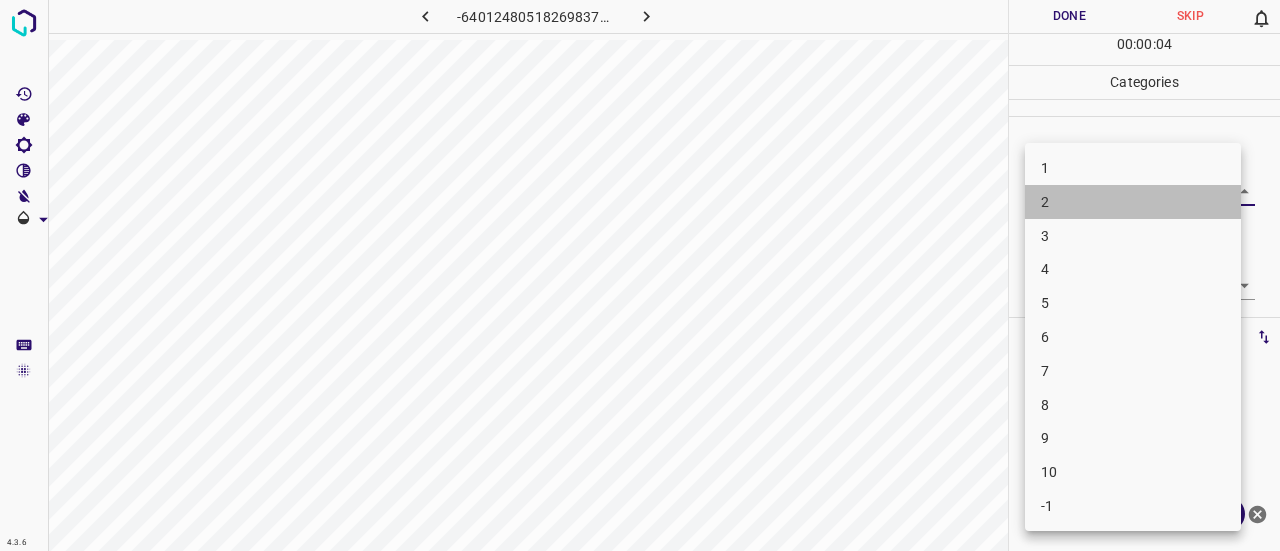 click on "2" at bounding box center (1133, 202) 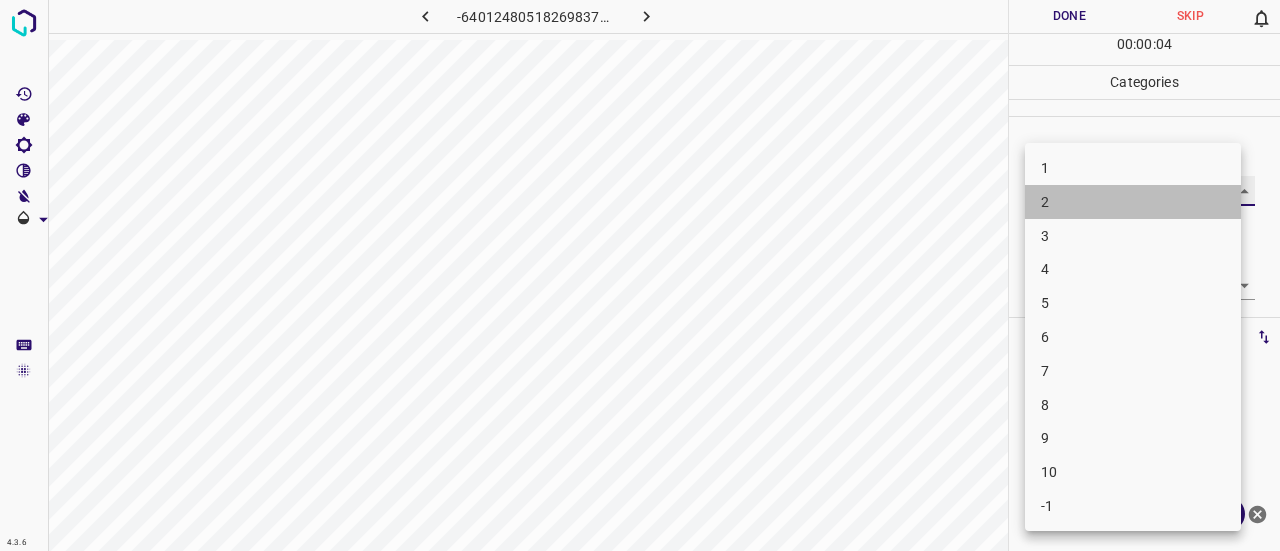 type on "2" 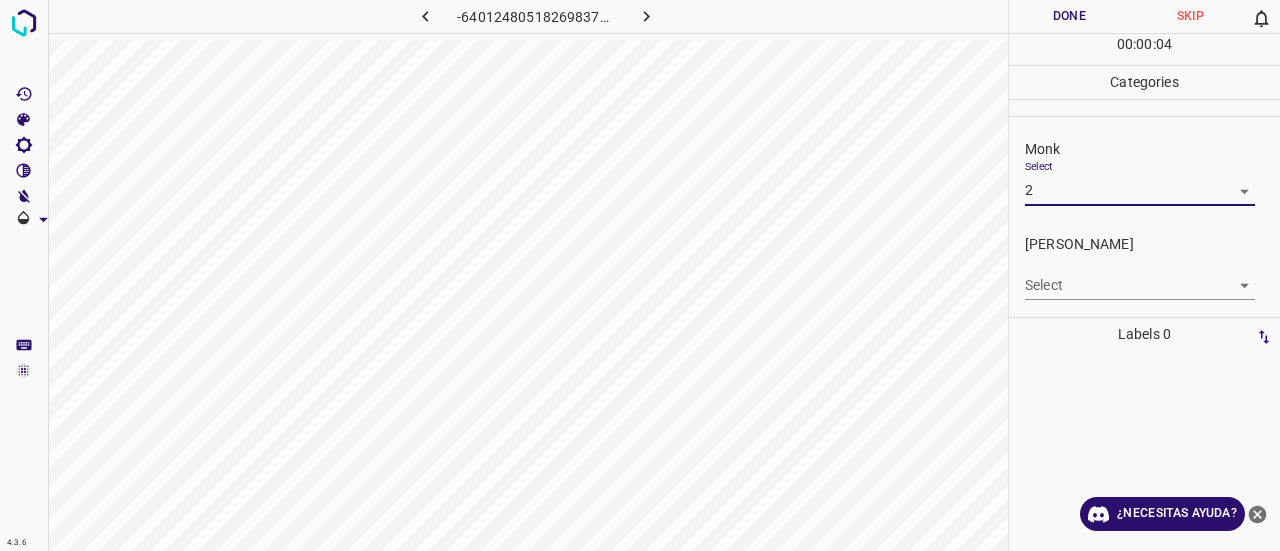 click on "4.3.6  -6401248051826983737.png Done Skip 0 00   : 00   : 04   Categories Monk   Select 2 2  [PERSON_NAME]   Select ​ Labels   0 Categories 1 Monk 2  [PERSON_NAME] Tools Space Change between modes (Draw & Edit) I Auto labeling R Restore zoom M Zoom in N Zoom out Delete Delete selecte label Filters Z Restore filters X Saturation filter C Brightness filter V Contrast filter B Gray scale filter General O Download ¿Necesitas ayuda? Texto original Valora esta traducción Tu opinión servirá para ayudar a mejorar el Traductor de Google - Texto - Esconder - Borrar" at bounding box center (640, 275) 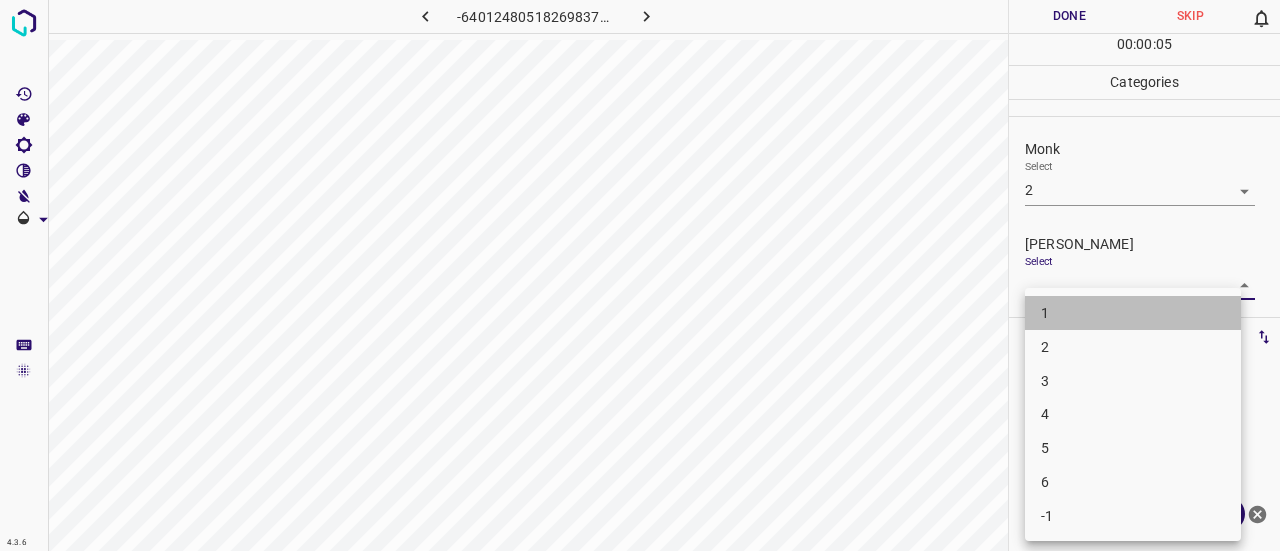 click on "1" at bounding box center [1133, 313] 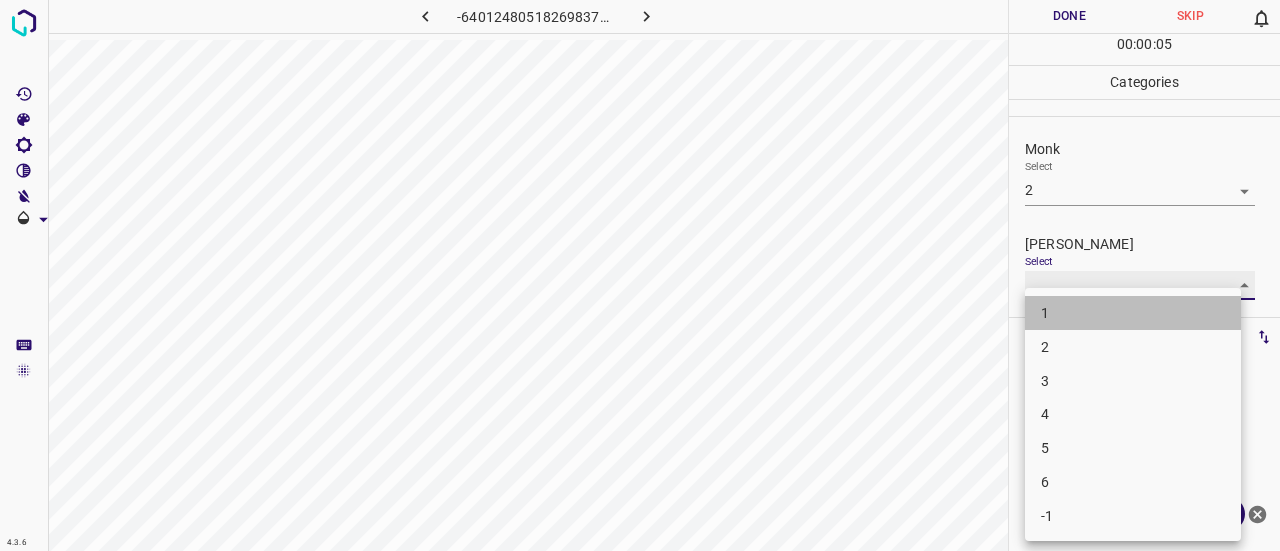 type on "1" 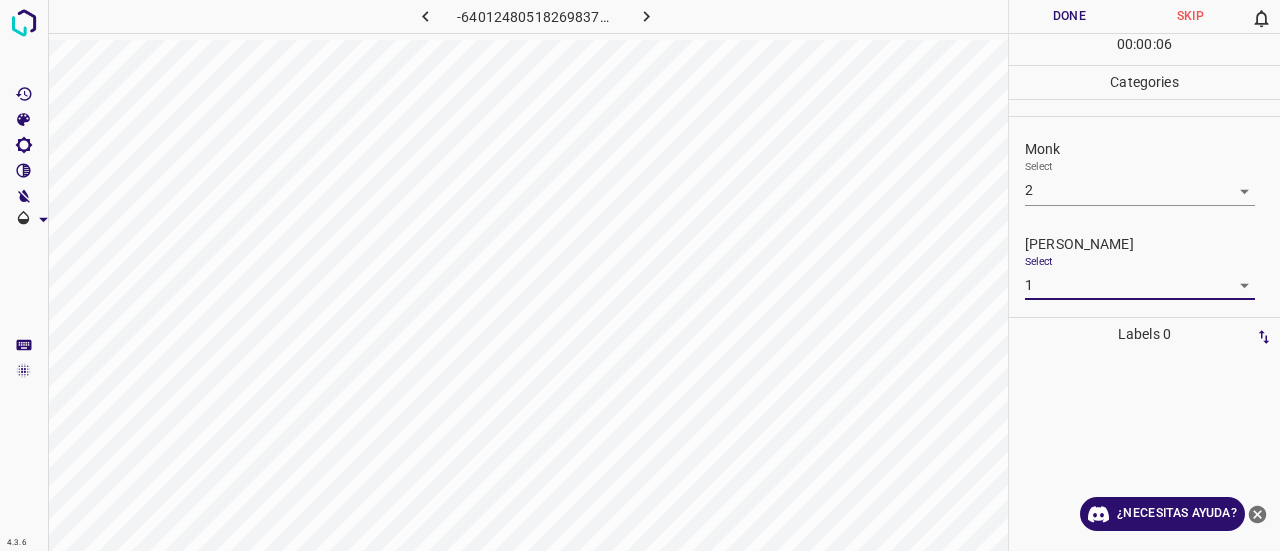click on "Done" at bounding box center [1069, 16] 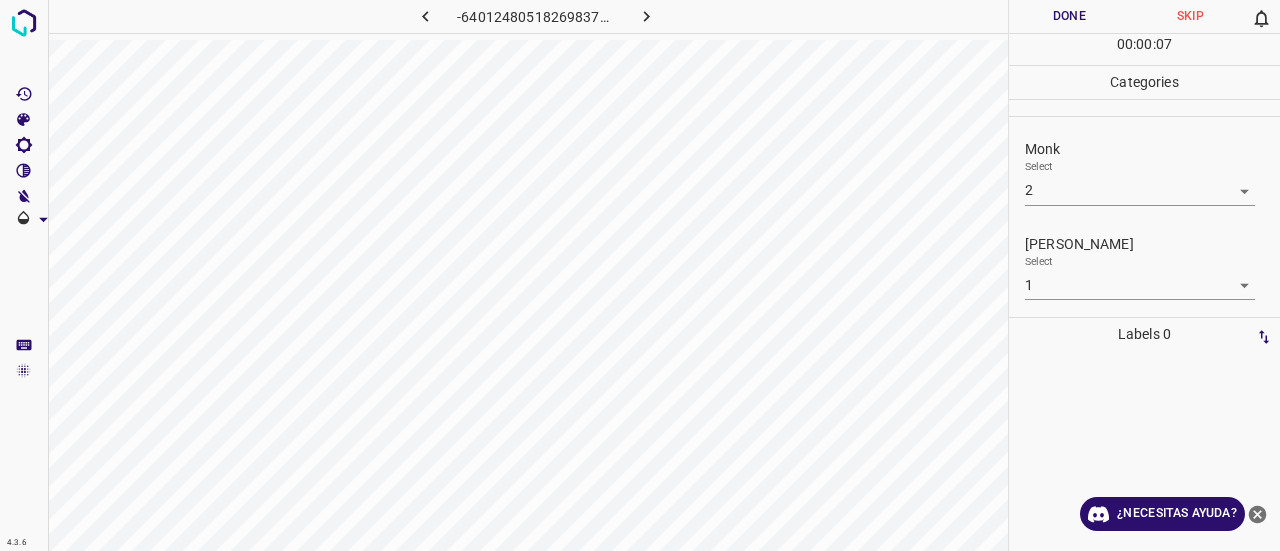 click at bounding box center (647, 16) 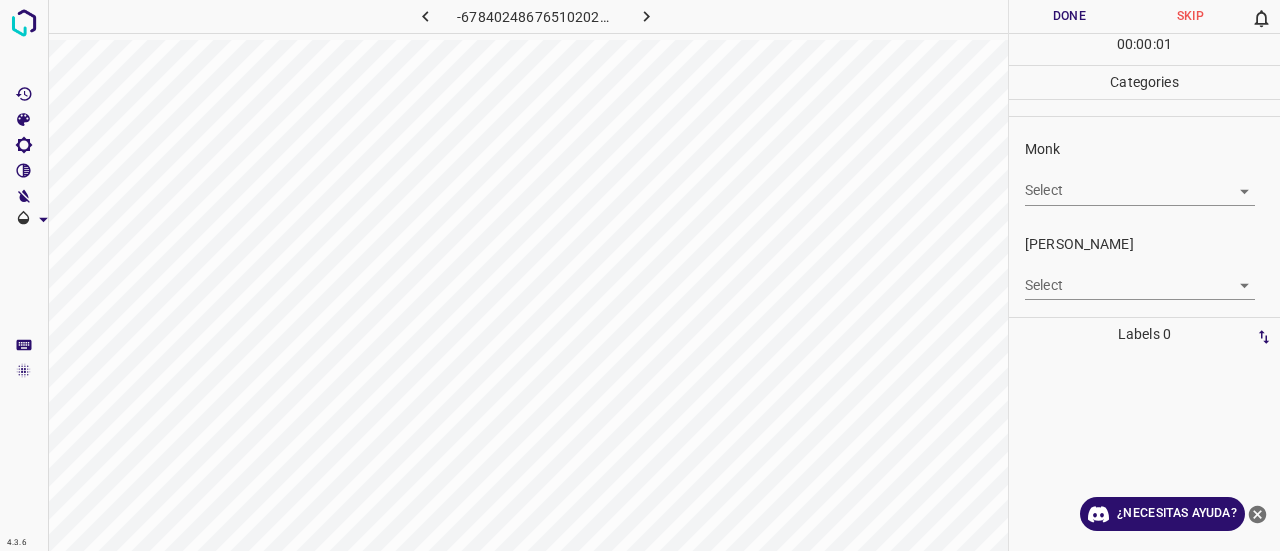 click on "4.3.6  -6784024867651020229.png Done Skip 0 00   : 00   : 01   Categories Monk   Select ​  [PERSON_NAME]   Select ​ Labels   0 Categories 1 Monk 2  [PERSON_NAME] Tools Space Change between modes (Draw & Edit) I Auto labeling R Restore zoom M Zoom in N Zoom out Delete Delete selecte label Filters Z Restore filters X Saturation filter C Brightness filter V Contrast filter B Gray scale filter General O Download ¿Necesitas ayuda? Texto original Valora esta traducción Tu opinión servirá para ayudar a mejorar el Traductor de Google - Texto - Esconder - Borrar" at bounding box center [640, 275] 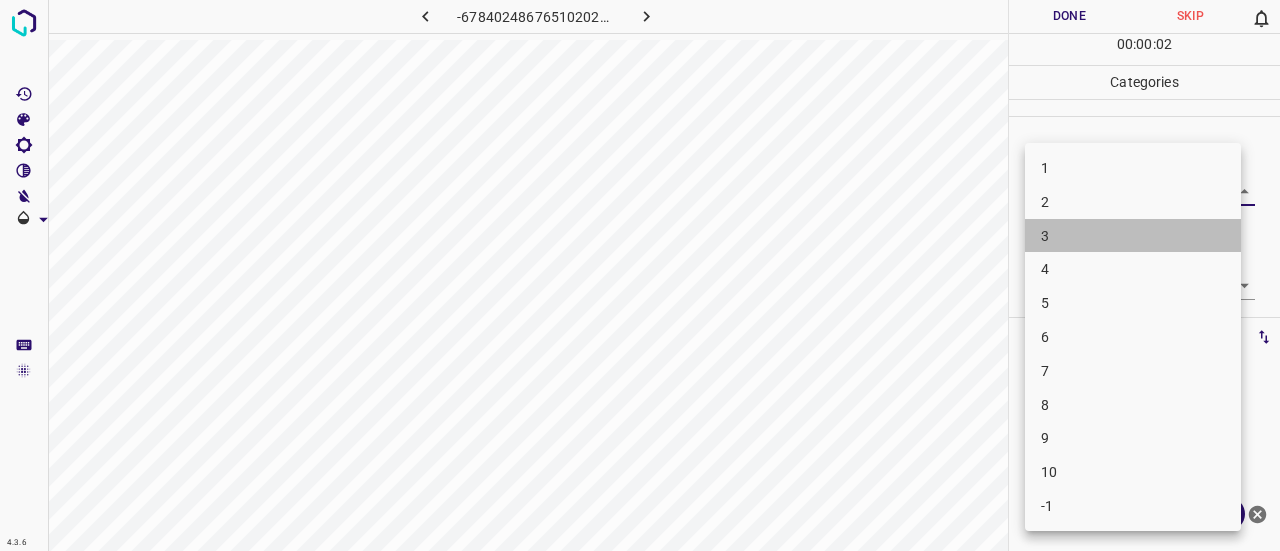 click on "3" at bounding box center [1133, 236] 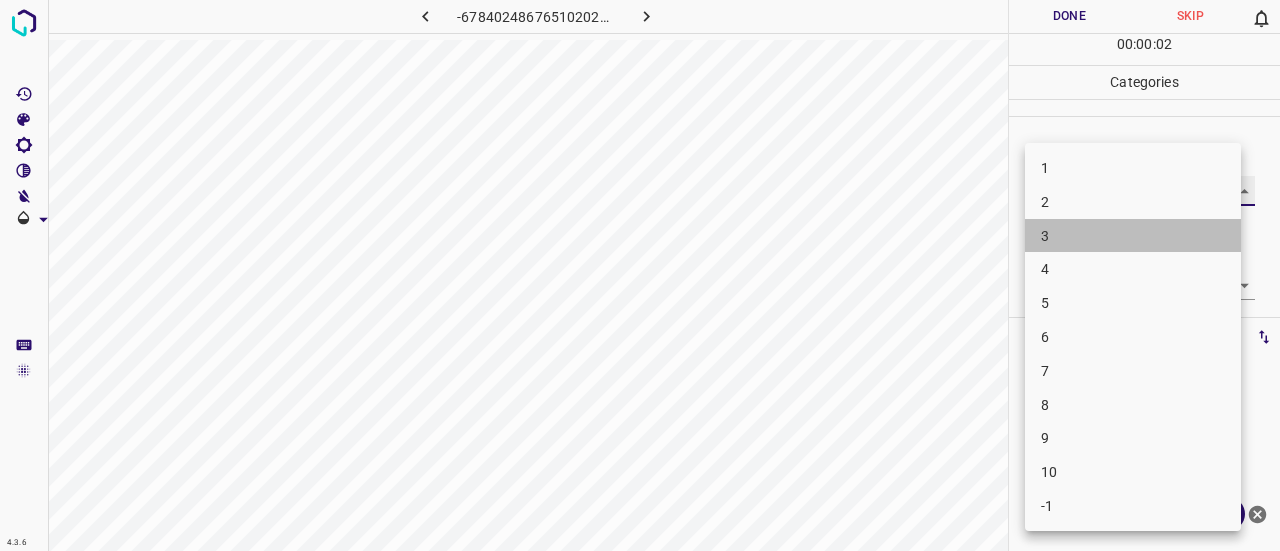 type on "3" 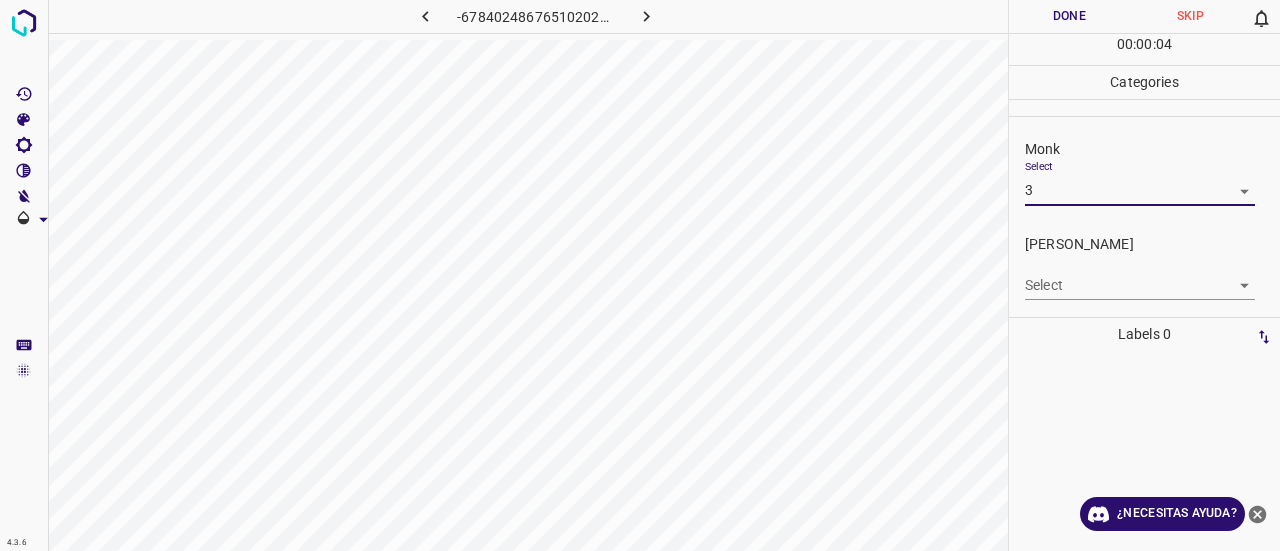 click on "4.3.6  -6784024867651020229.png Done Skip 0 00   : 00   : 04   Categories Monk   Select 3 3  [PERSON_NAME]   Select ​ Labels   0 Categories 1 Monk 2  [PERSON_NAME] Tools Space Change between modes (Draw & Edit) I Auto labeling R Restore zoom M Zoom in N Zoom out Delete Delete selecte label Filters Z Restore filters X Saturation filter C Brightness filter V Contrast filter B Gray scale filter General O Download ¿Necesitas ayuda? Texto original Valora esta traducción Tu opinión servirá para ayudar a mejorar el Traductor de Google - Texto - Esconder - Borrar" at bounding box center [640, 275] 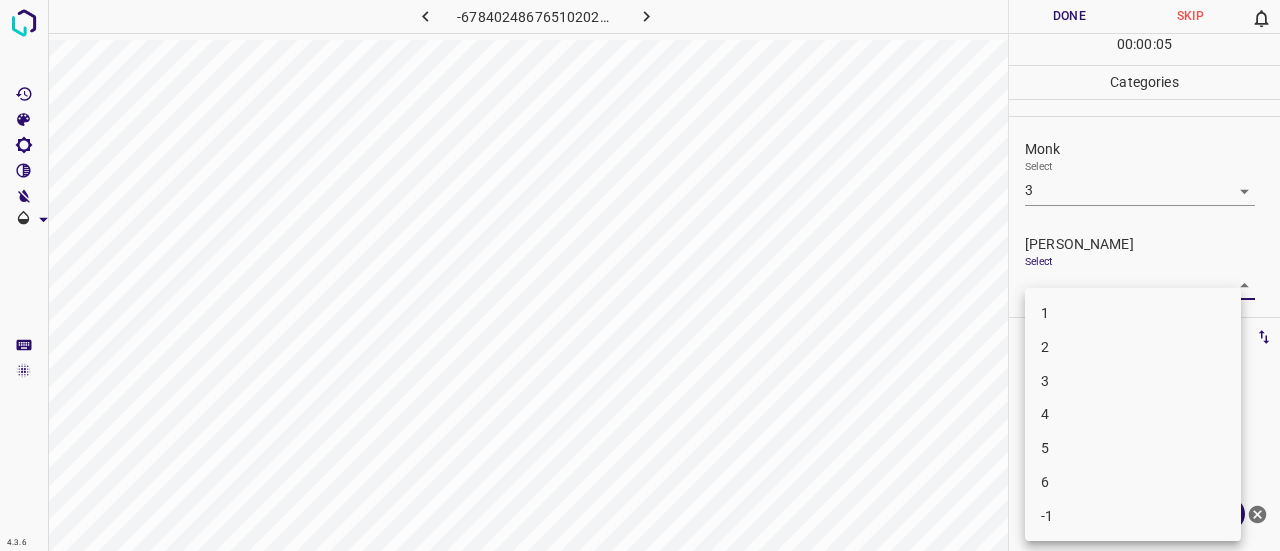 click on "2" at bounding box center (1133, 347) 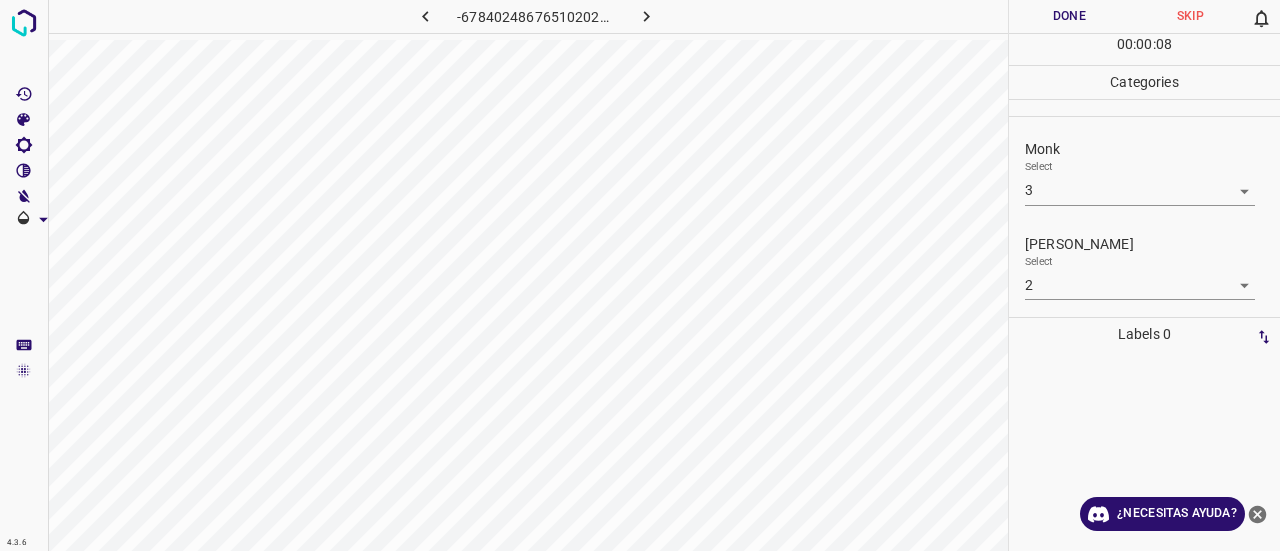 click on "-6784024867651020229.png Done Skip 0 00   : 00   : 08   Categories Monk   Select 3 3  [PERSON_NAME]   Select 2 2 Labels   0" at bounding box center [640, 275] 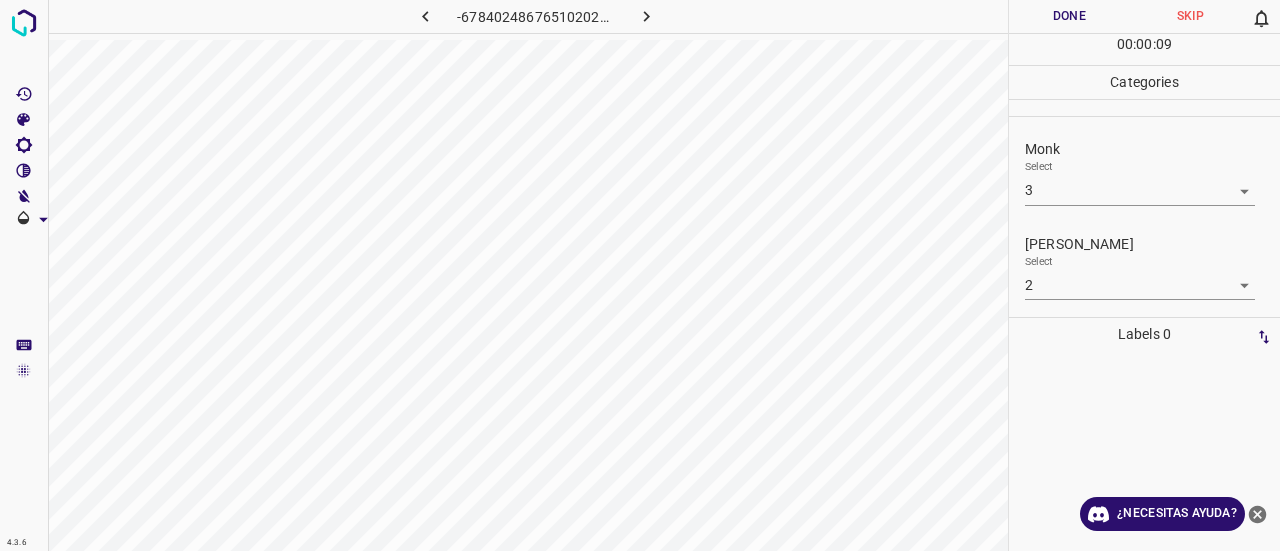 click on "4.3.6  -6784024867651020229.png Done Skip 0 00   : 00   : 09   Categories Monk   Select 3 3  [PERSON_NAME]   Select 2 2 Labels   0 Categories 1 Monk 2  [PERSON_NAME] Tools Space Change between modes (Draw & Edit) I Auto labeling R Restore zoom M Zoom in N Zoom out Delete Delete selecte label Filters Z Restore filters X Saturation filter C Brightness filter V Contrast filter B Gray scale filter General O Download ¿Necesitas ayuda? Texto original Valora esta traducción Tu opinión servirá para ayudar a mejorar el Traductor de Google - Texto - Esconder - Borrar" at bounding box center [640, 275] 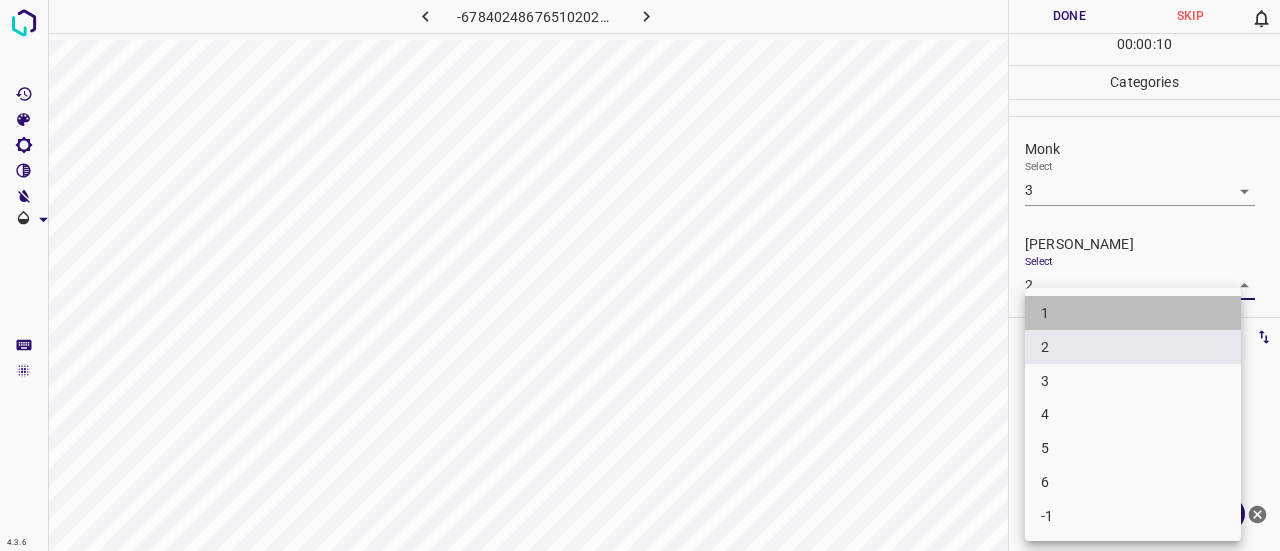 click on "1" at bounding box center (1133, 313) 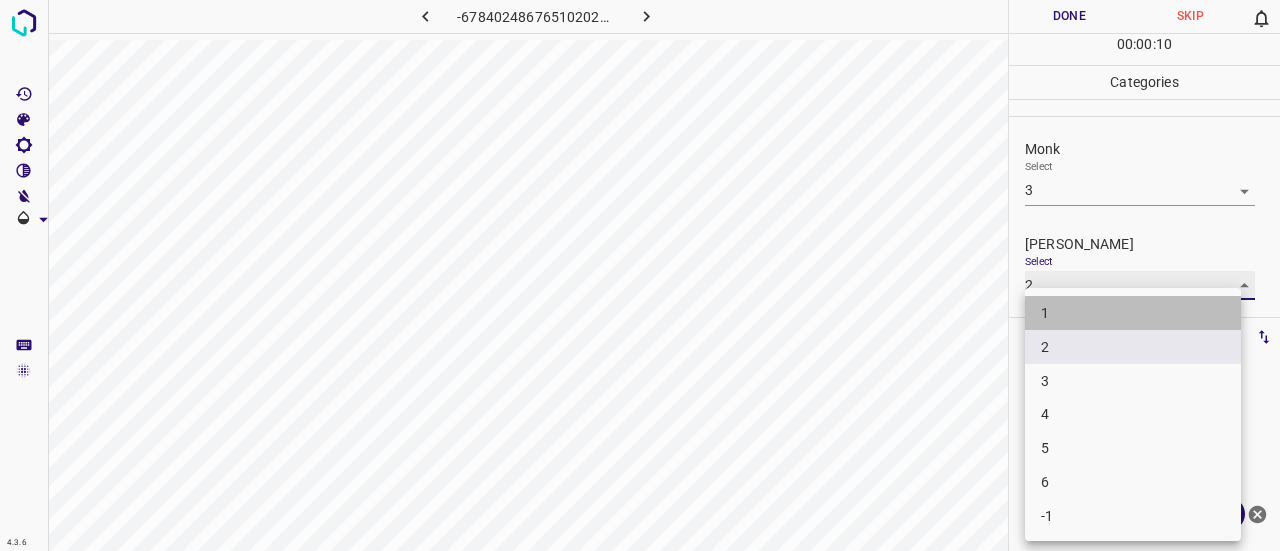 type on "1" 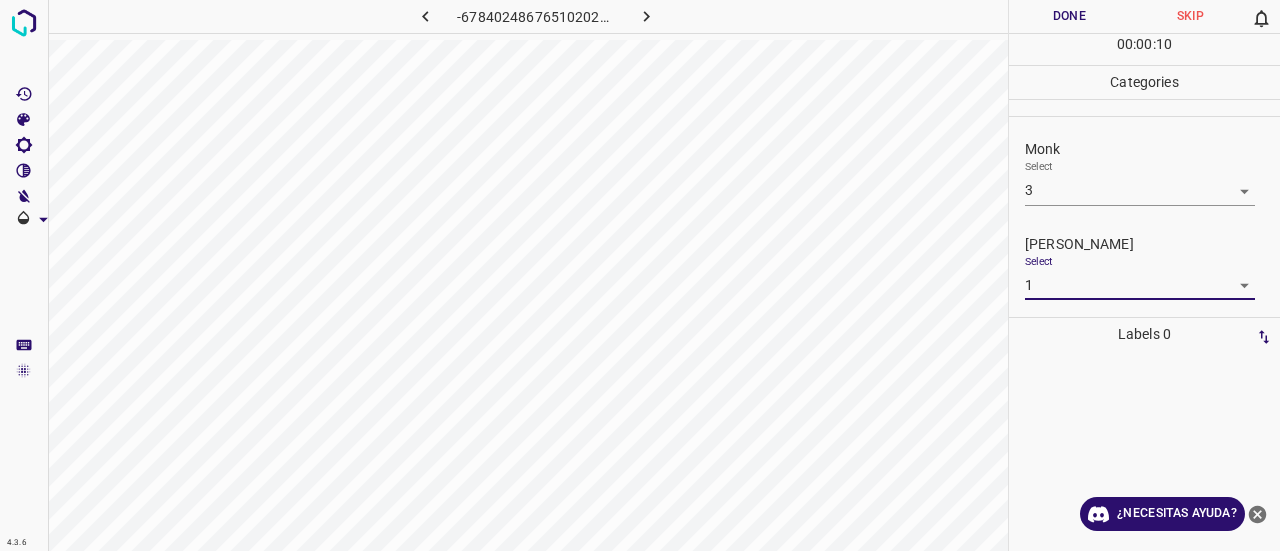 click on "Done" at bounding box center (1069, 16) 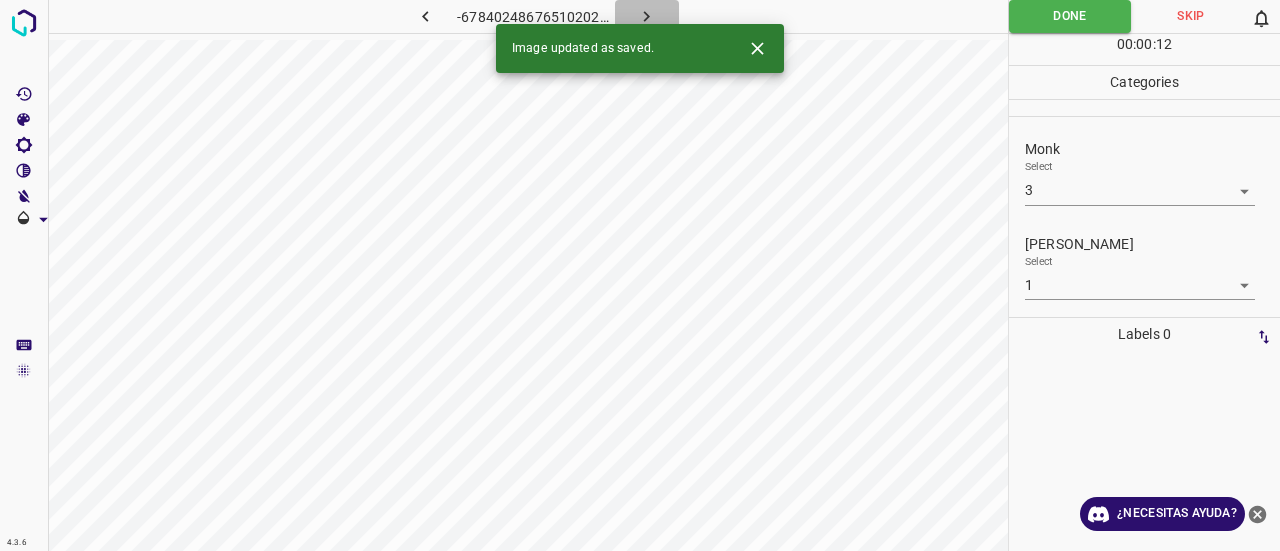 click 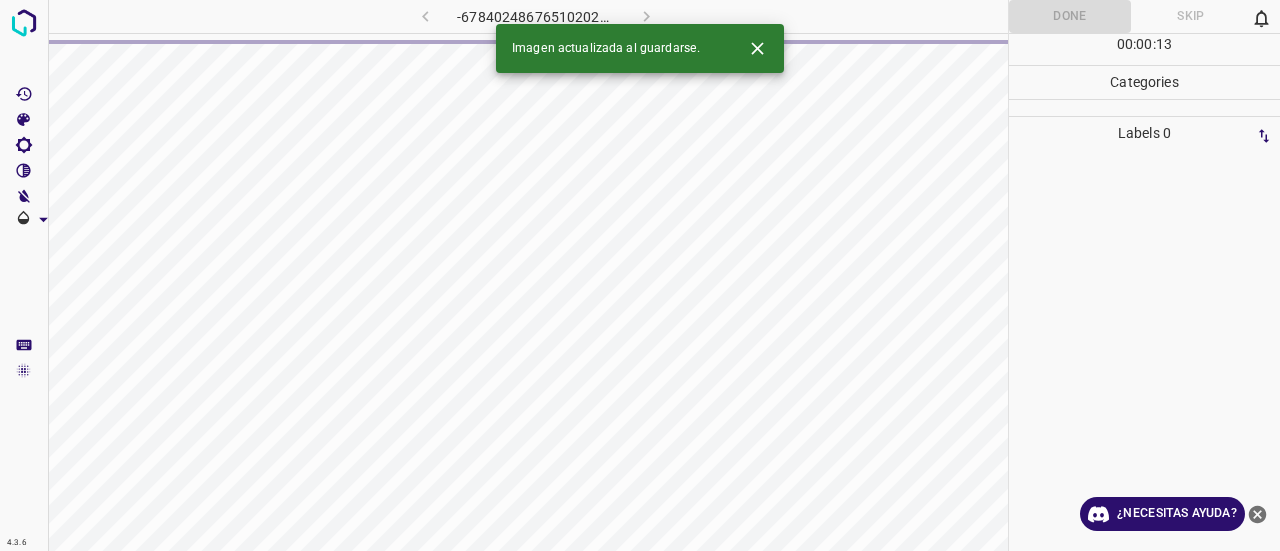 click 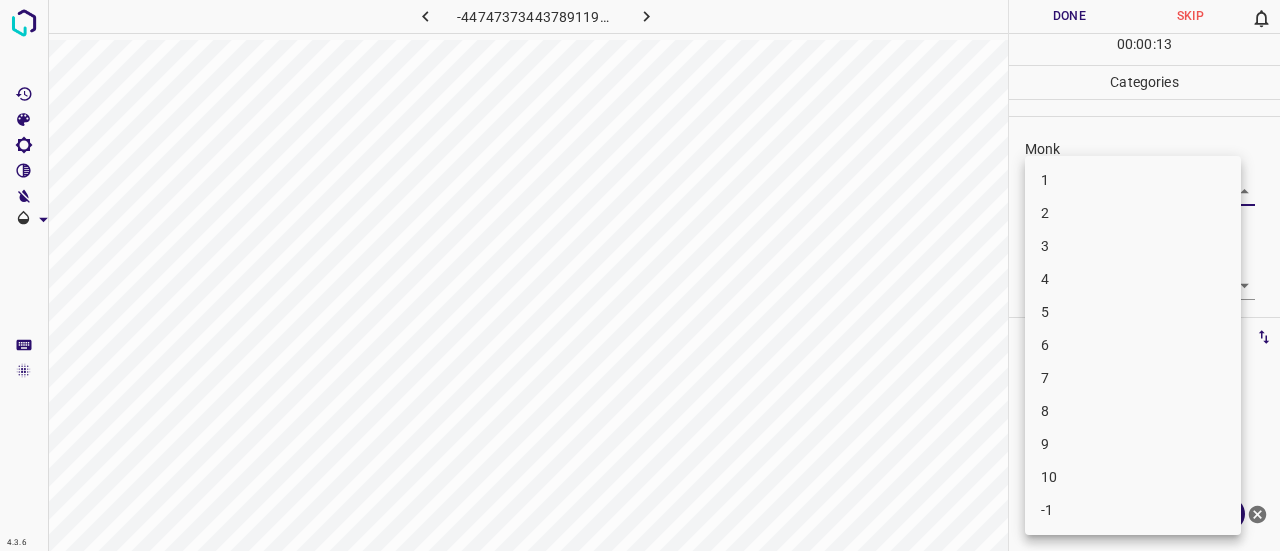 click on "4.3.6  -4474737344378911992.png Done Skip 0 00   : 00   : 13   Categories Monk   Select ​  [PERSON_NAME]   Select ​ Labels   0 Categories 1 Monk 2  [PERSON_NAME] Tools Space Change between modes (Draw & Edit) I Auto labeling R Restore zoom M Zoom in N Zoom out Delete Delete selecte label Filters Z Restore filters X Saturation filter C Brightness filter V Contrast filter B Gray scale filter General O Download ¿Necesitas ayuda? Texto original Valora esta traducción Tu opinión servirá para ayudar a mejorar el Traductor de Google - Texto - Esconder - Borrar 1 2 3 4 5 6 7 8 9 10 -1" at bounding box center [640, 275] 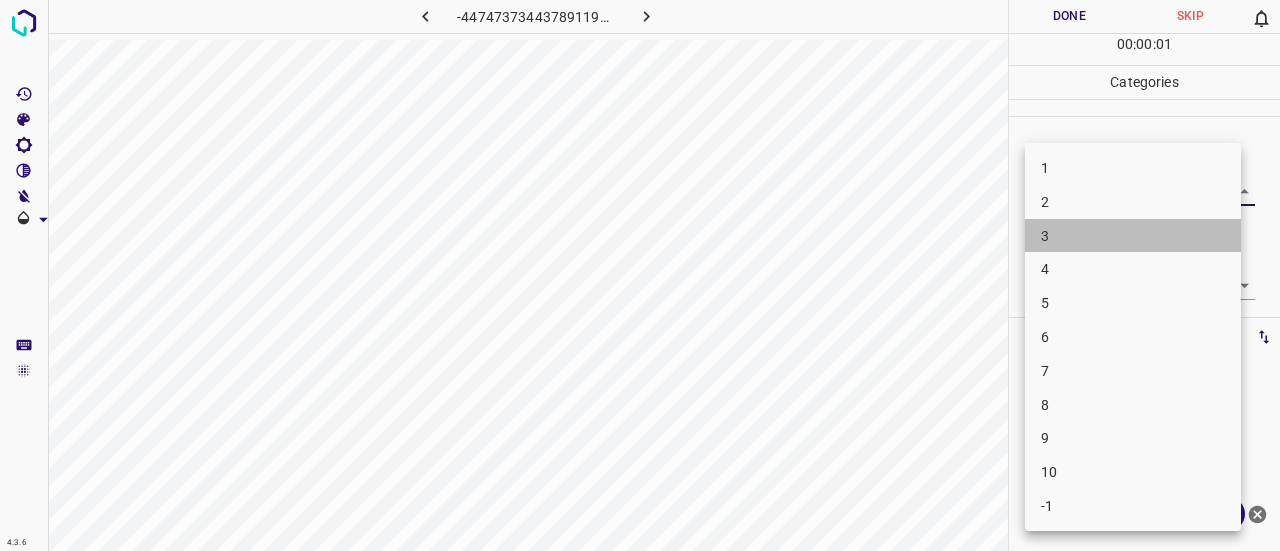 click on "3" at bounding box center (1133, 236) 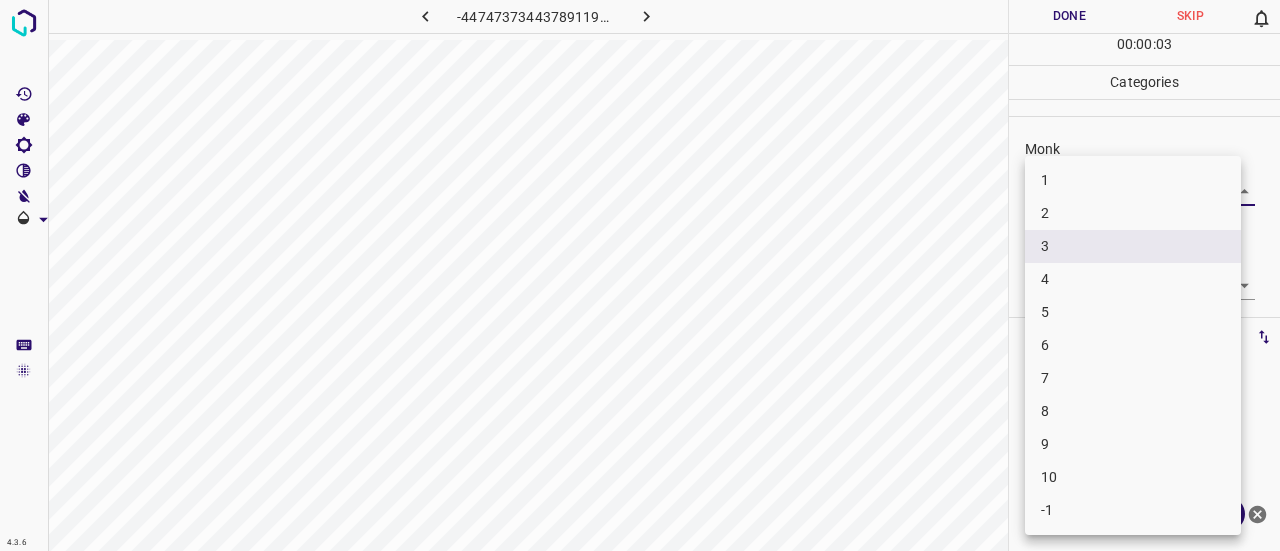 drag, startPoint x: 1071, startPoint y: 202, endPoint x: 1076, endPoint y: 193, distance: 10.29563 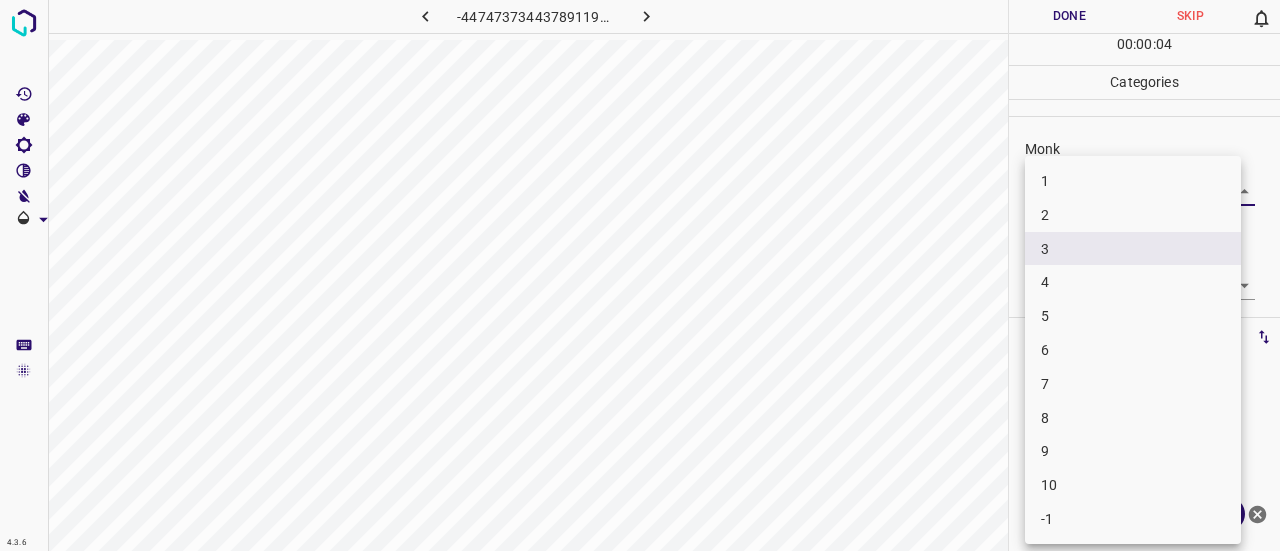 click on "4" at bounding box center (1133, 282) 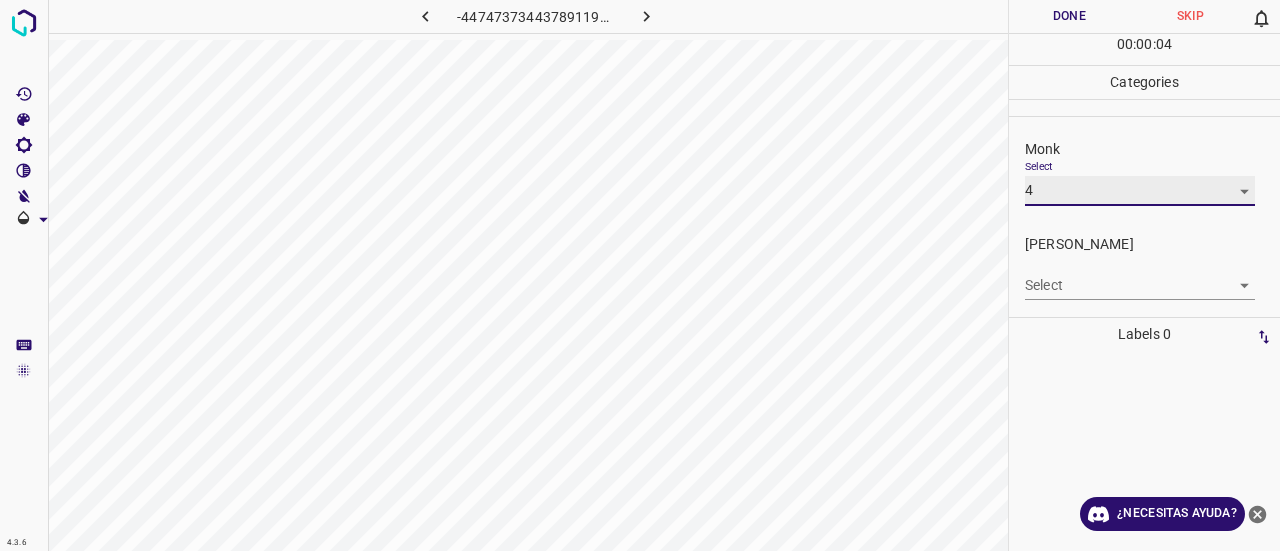 type on "4" 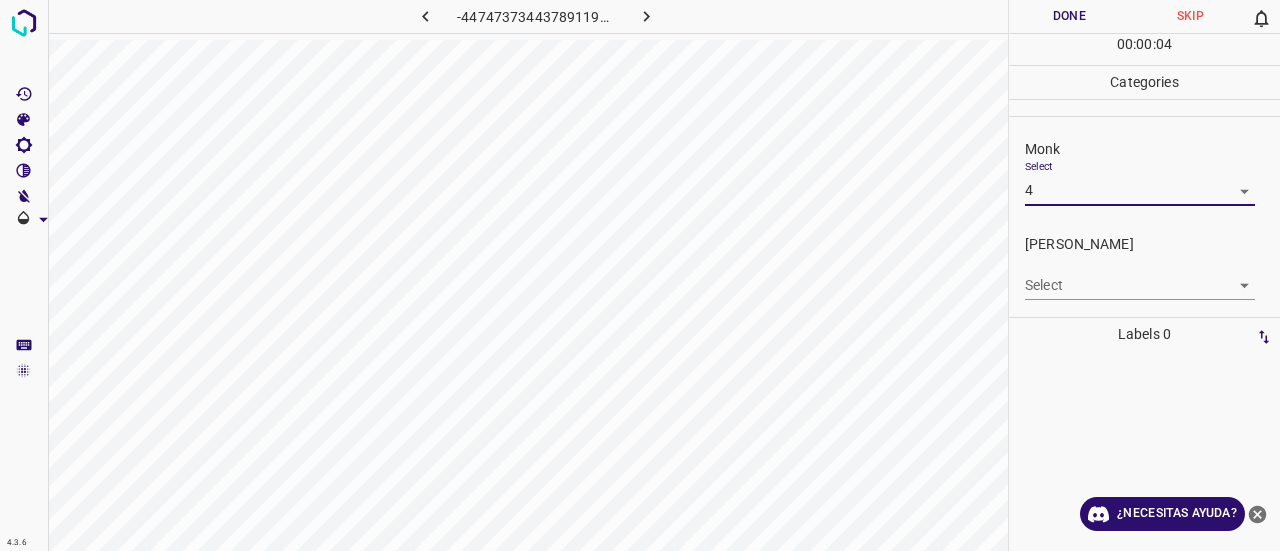 click on "4.3.6  -4474737344378911992.png Done Skip 0 00   : 00   : 04   Categories Monk   Select 4 4  [PERSON_NAME]   Select ​ Labels   0 Categories 1 Monk 2  [PERSON_NAME] Tools Space Change between modes (Draw & Edit) I Auto labeling R Restore zoom M Zoom in N Zoom out Delete Delete selecte label Filters Z Restore filters X Saturation filter C Brightness filter V Contrast filter B Gray scale filter General O Download ¿Necesitas ayuda? Texto original Valora esta traducción Tu opinión servirá para ayudar a mejorar el Traductor de Google - Texto - Esconder - Borrar" at bounding box center (640, 275) 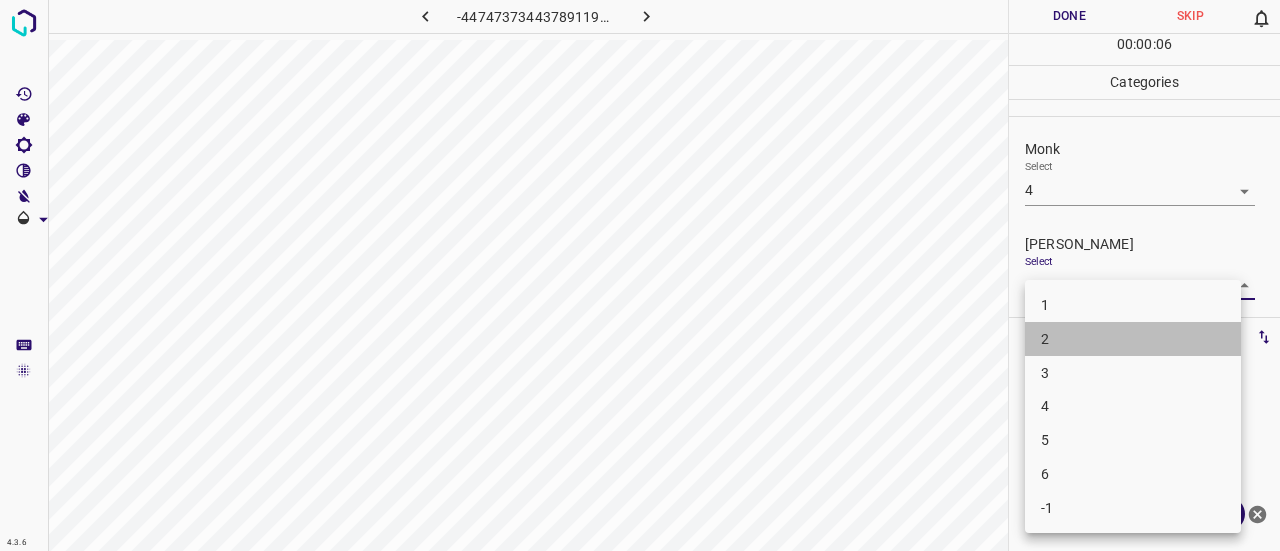 click on "2" at bounding box center (1133, 339) 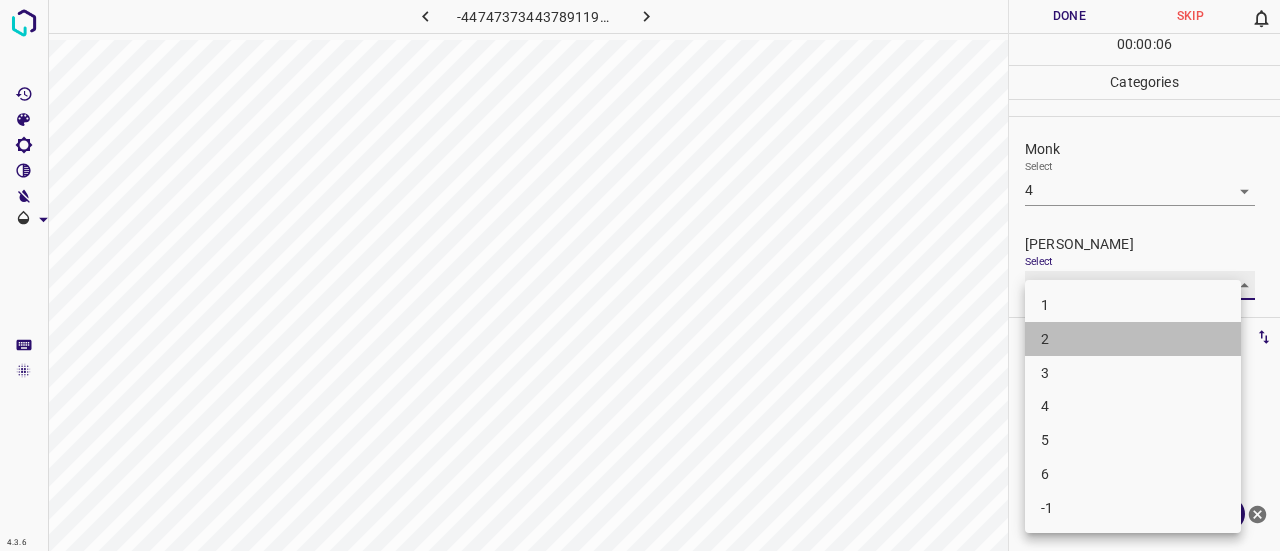 type on "2" 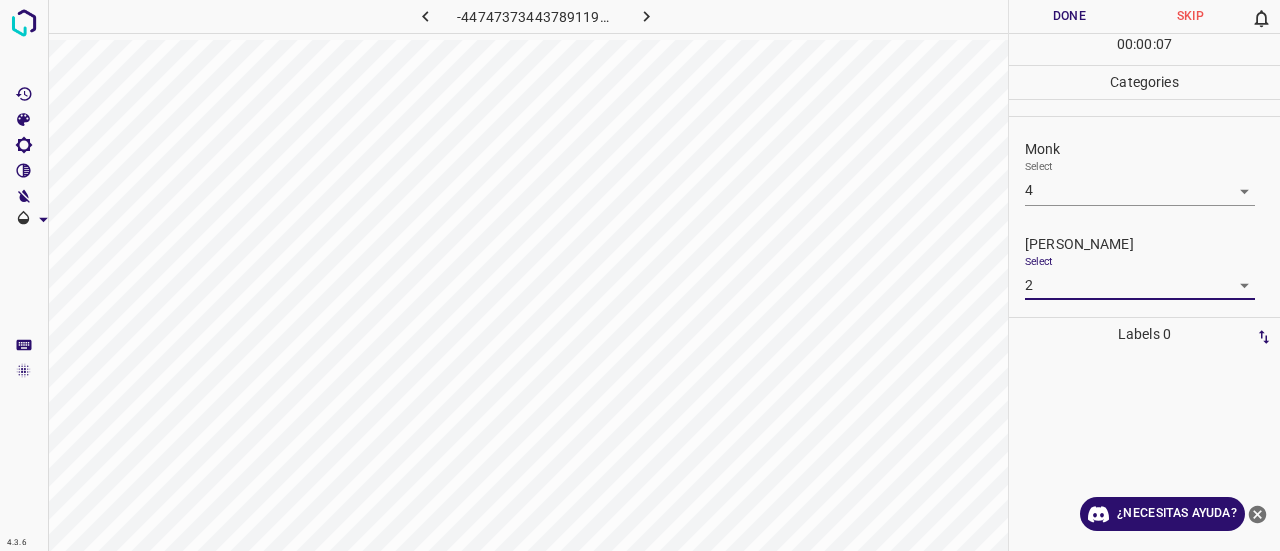 click on "Done" at bounding box center [1069, 16] 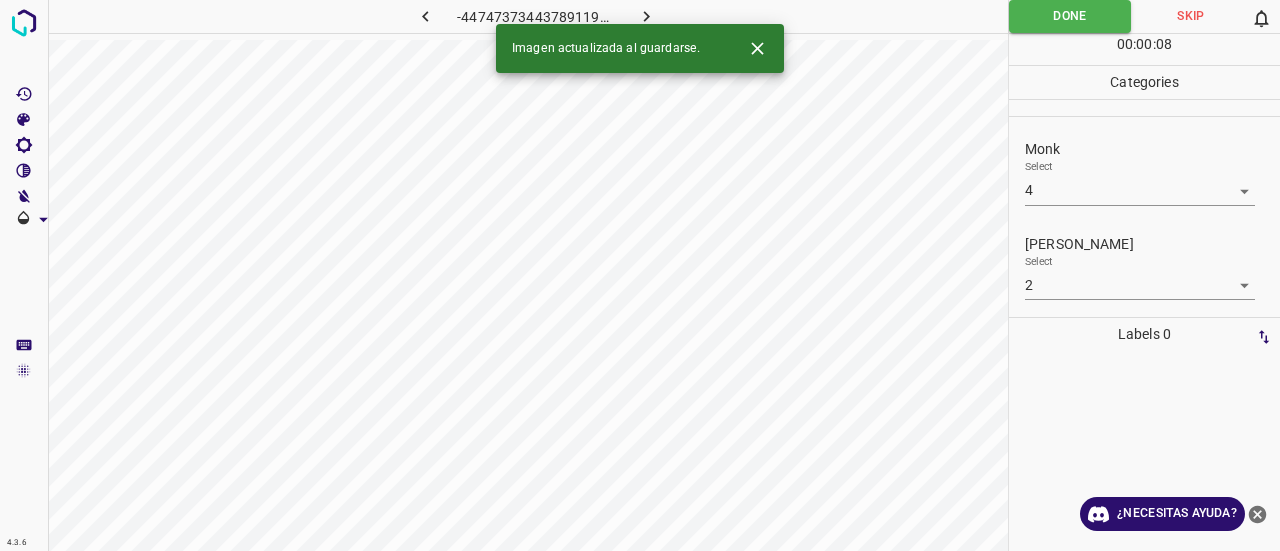 click 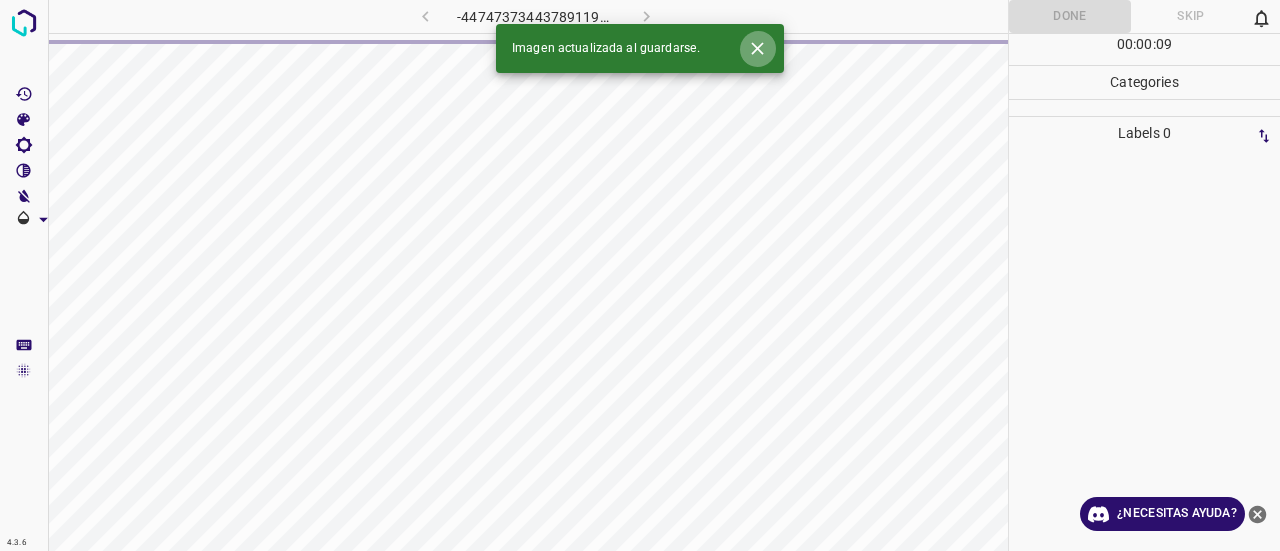 click 